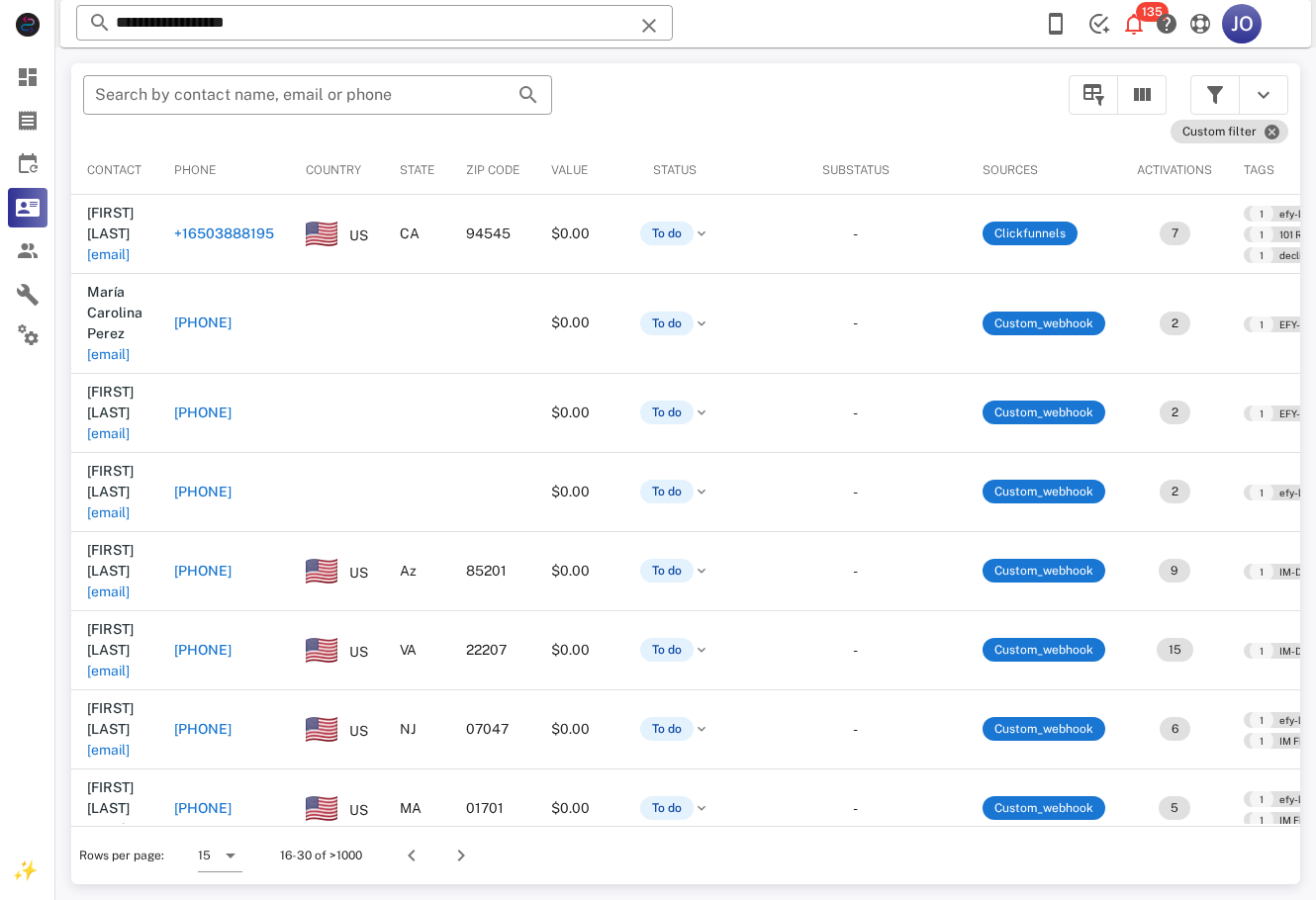 scroll, scrollTop: 0, scrollLeft: 0, axis: both 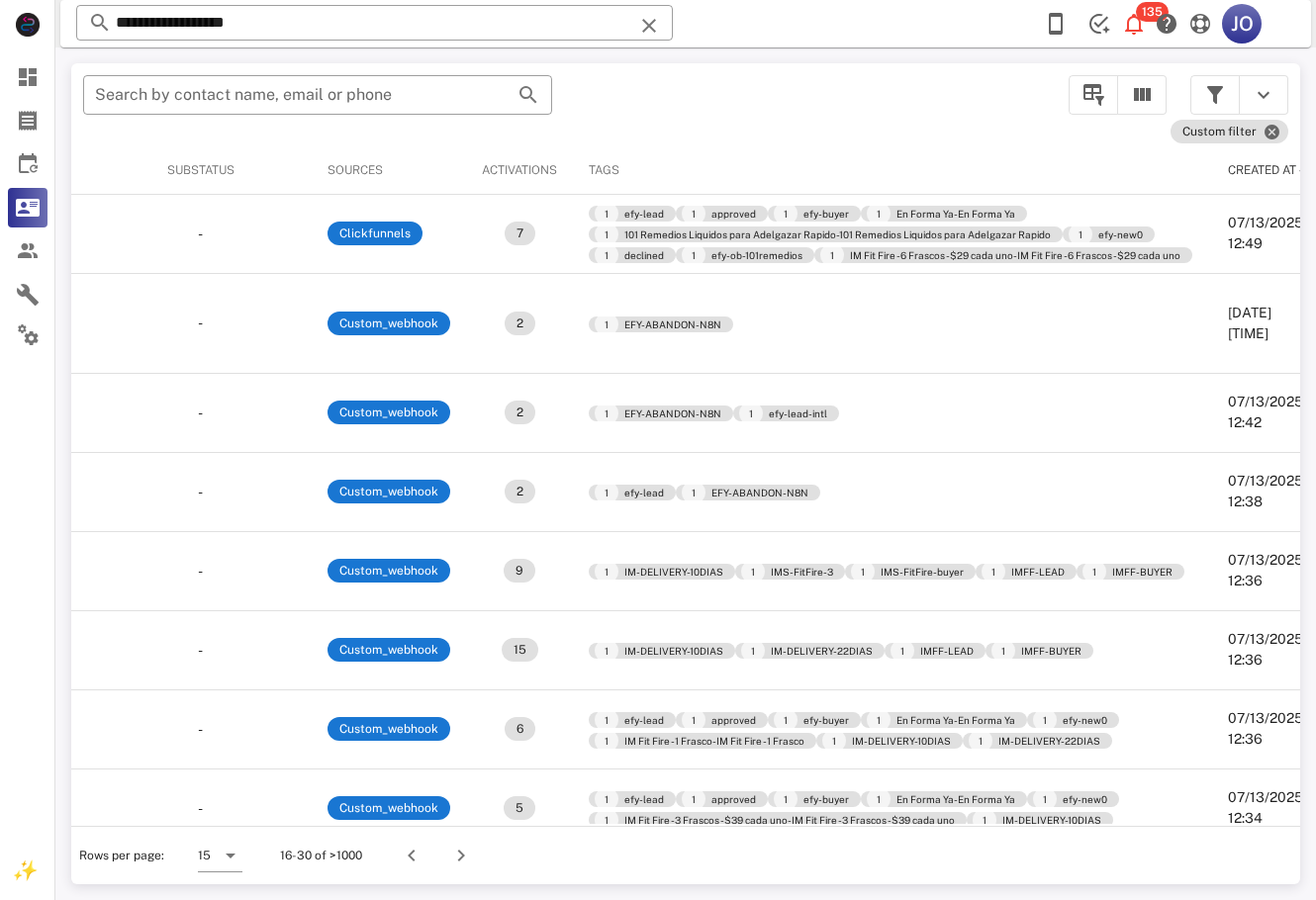 click on "​ Search by contact name, email or phone" at bounding box center (564, 105) 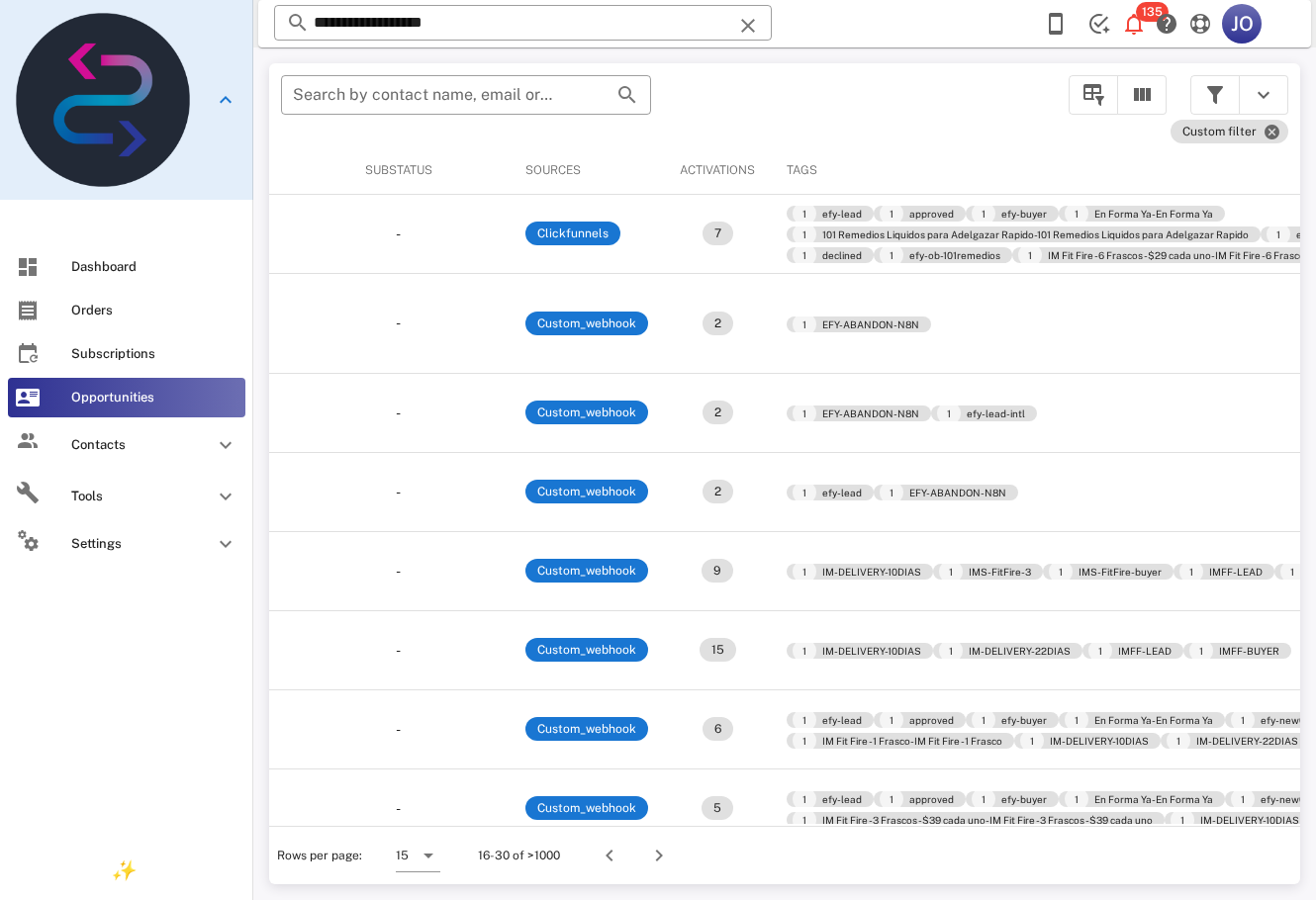 click at bounding box center [127, 220] 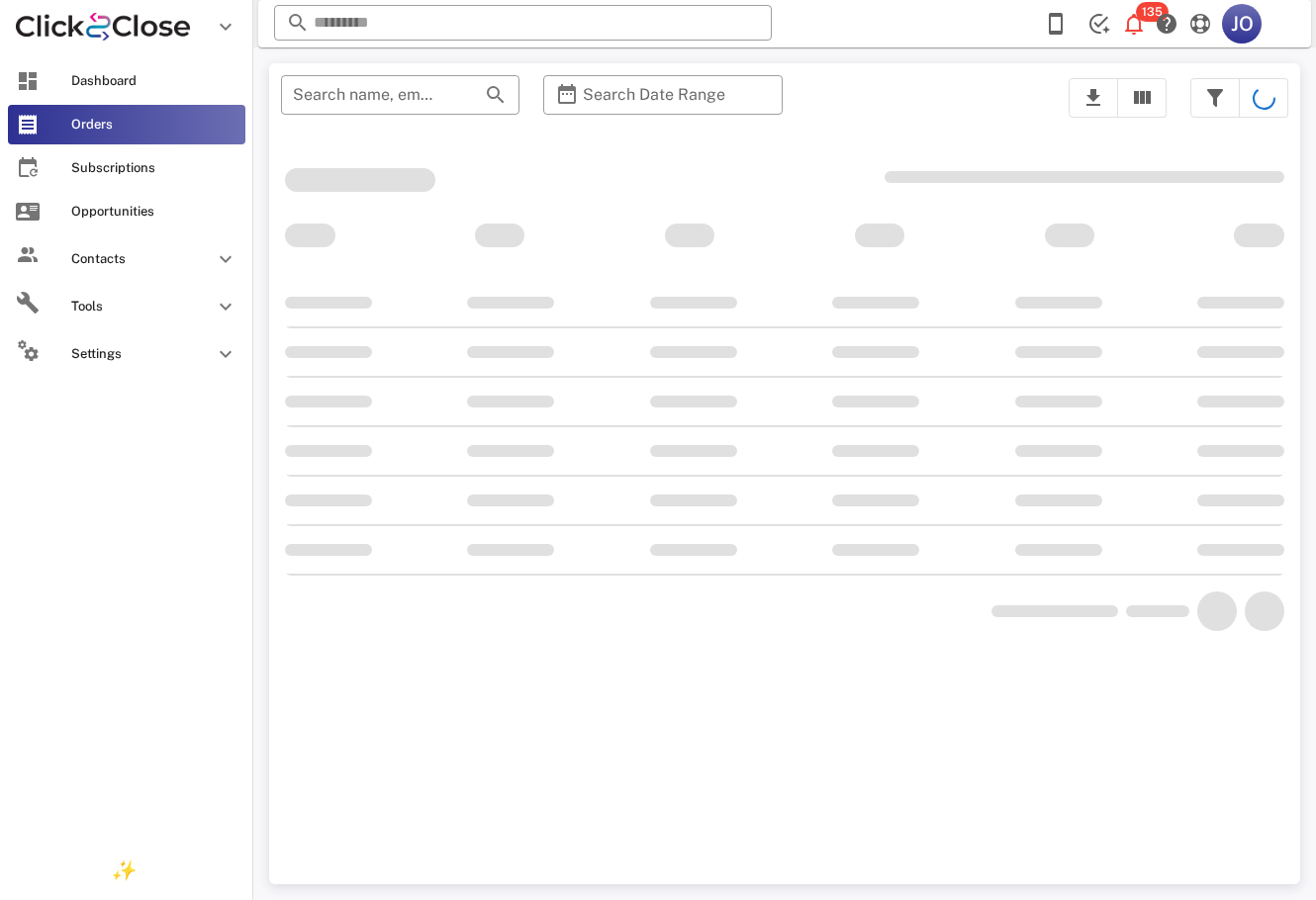 scroll, scrollTop: 0, scrollLeft: 0, axis: both 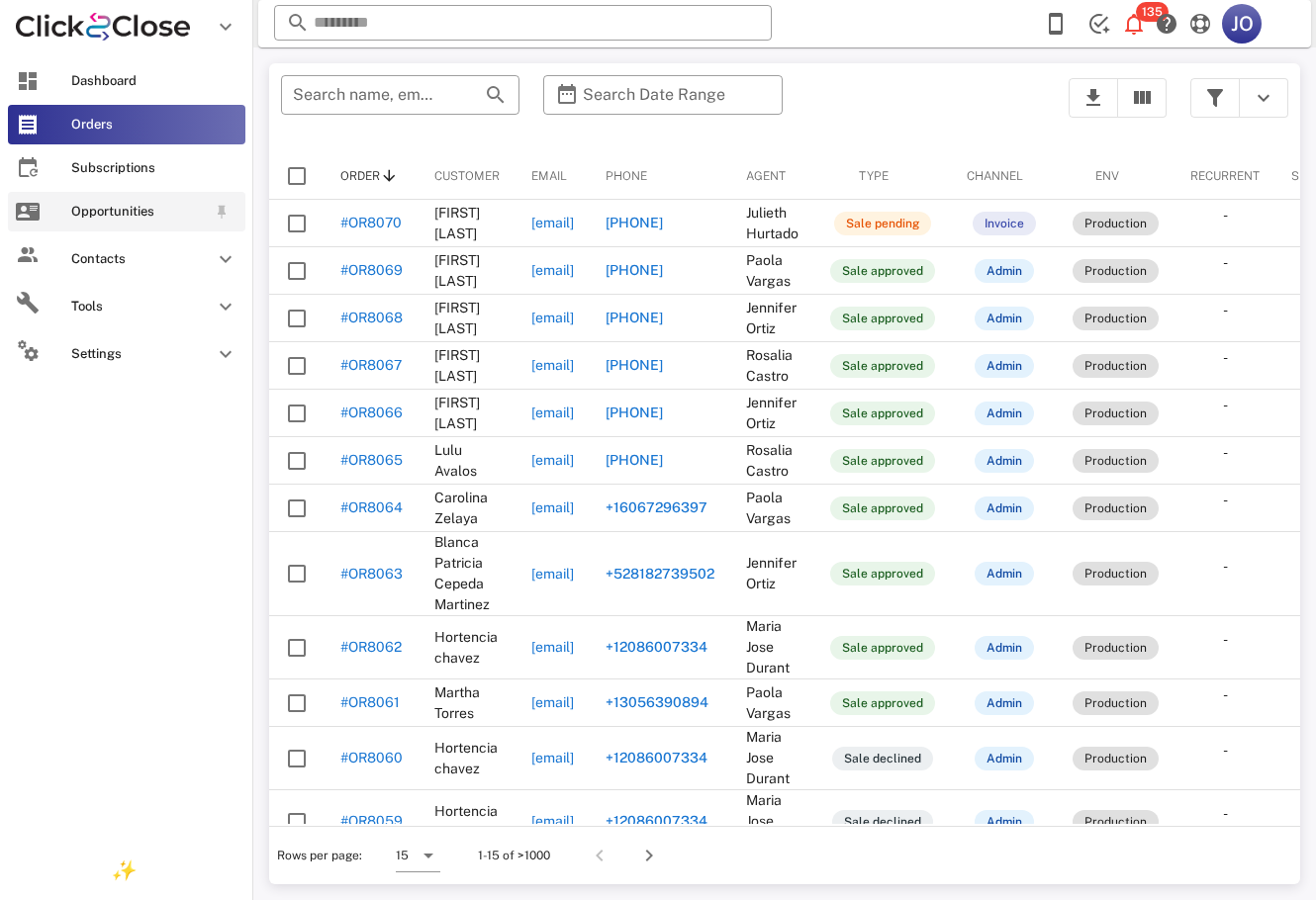 click at bounding box center [28, 212] 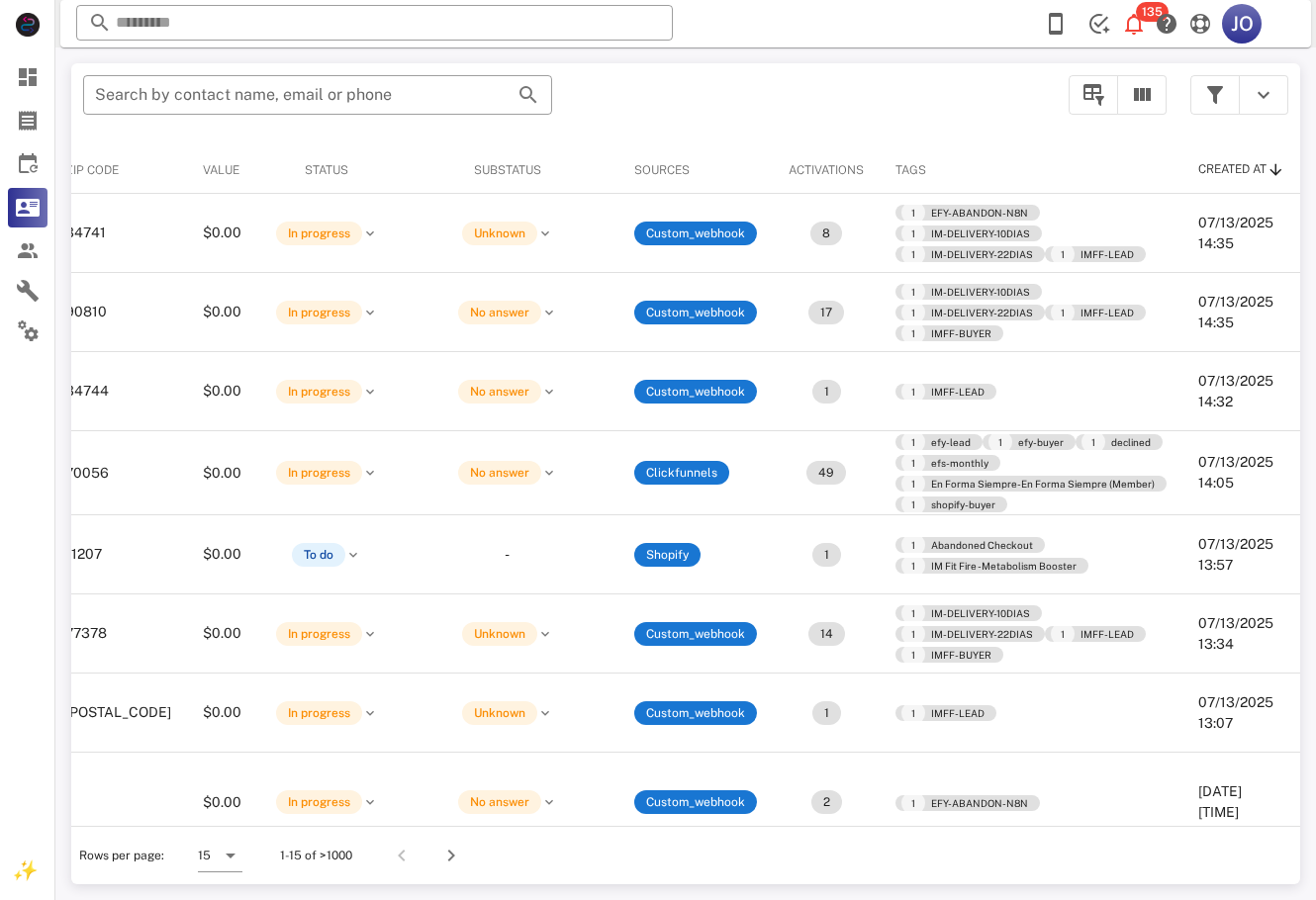 scroll, scrollTop: 0, scrollLeft: 0, axis: both 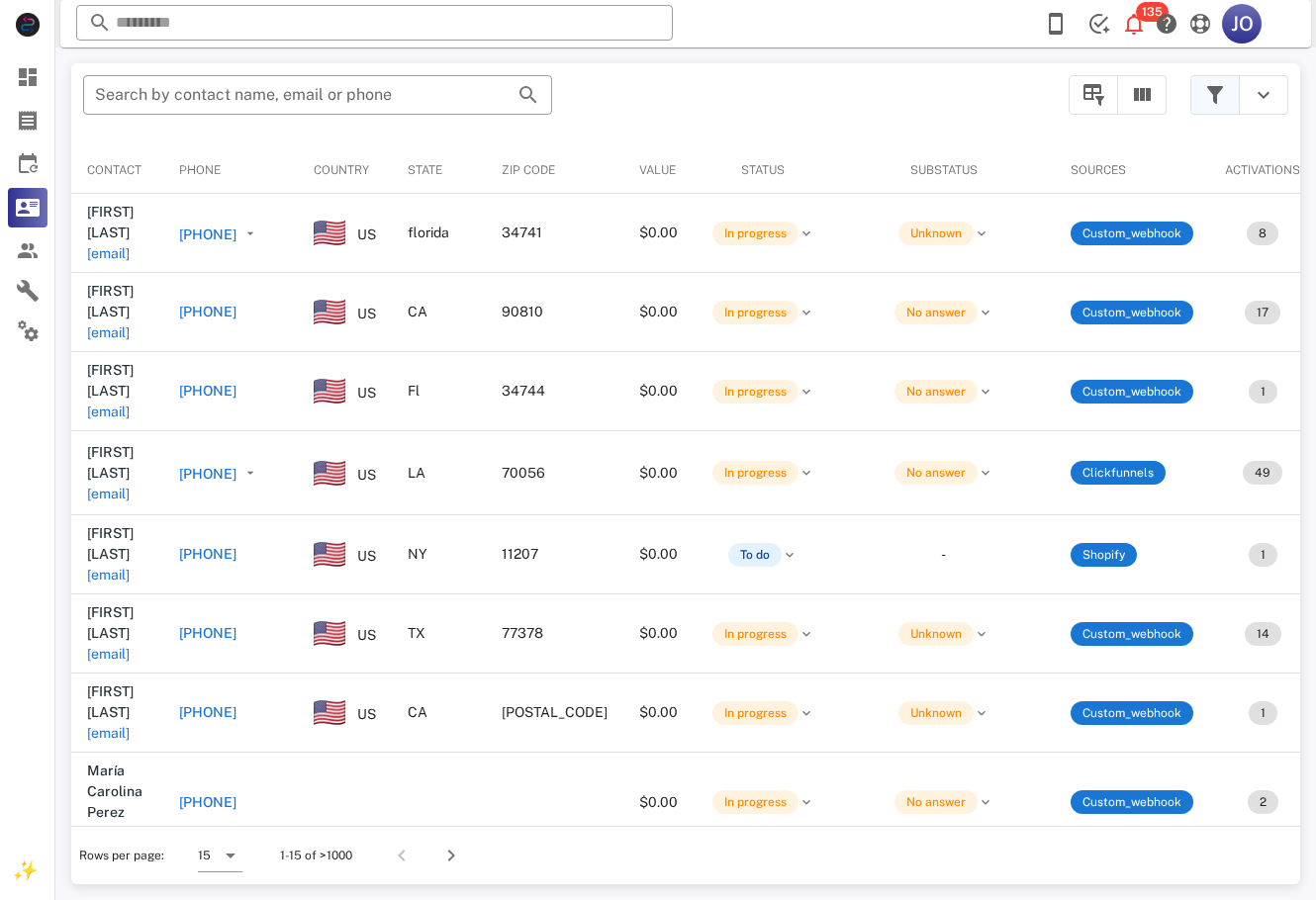 click at bounding box center [1215, 95] 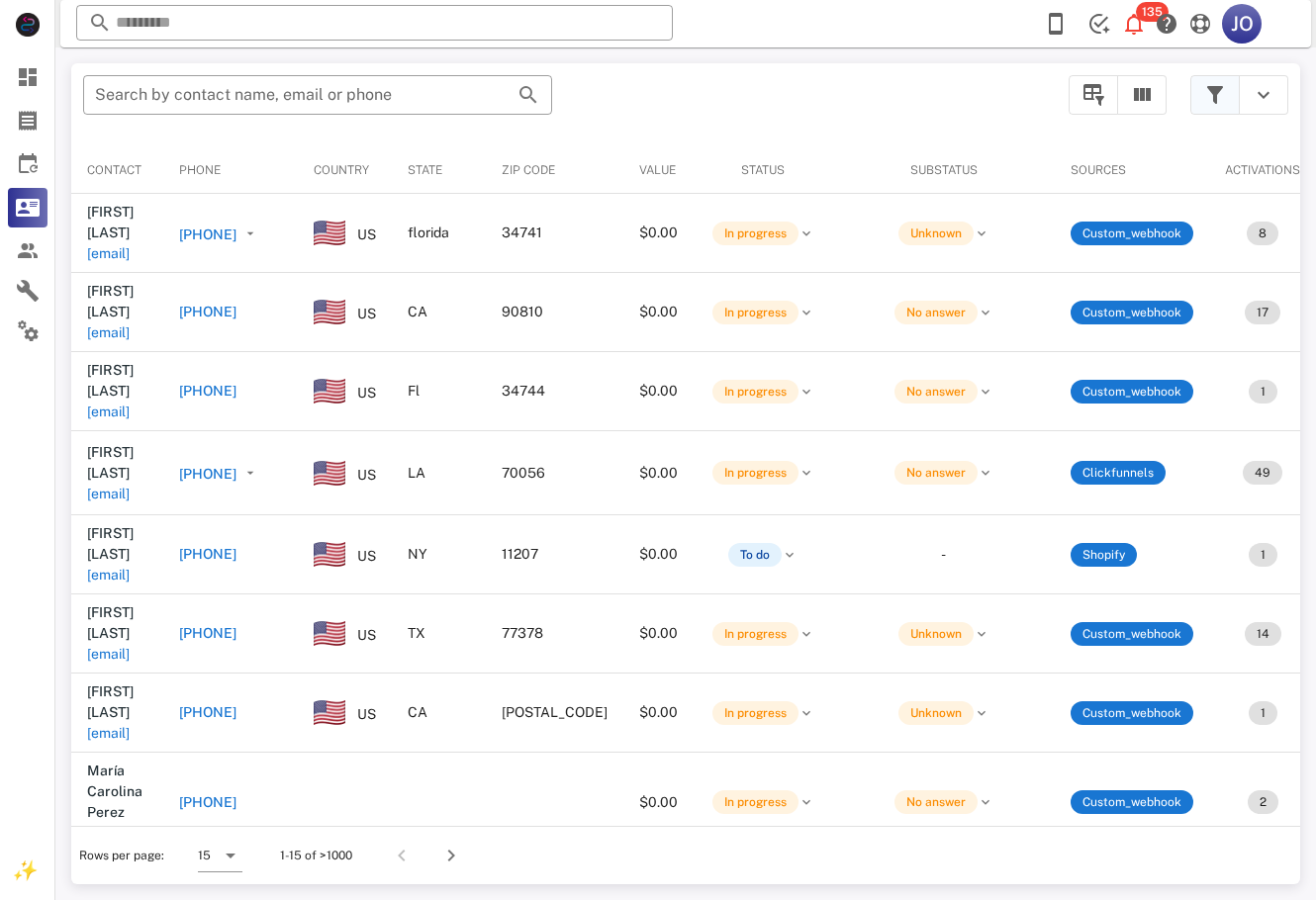 click at bounding box center (1215, 95) 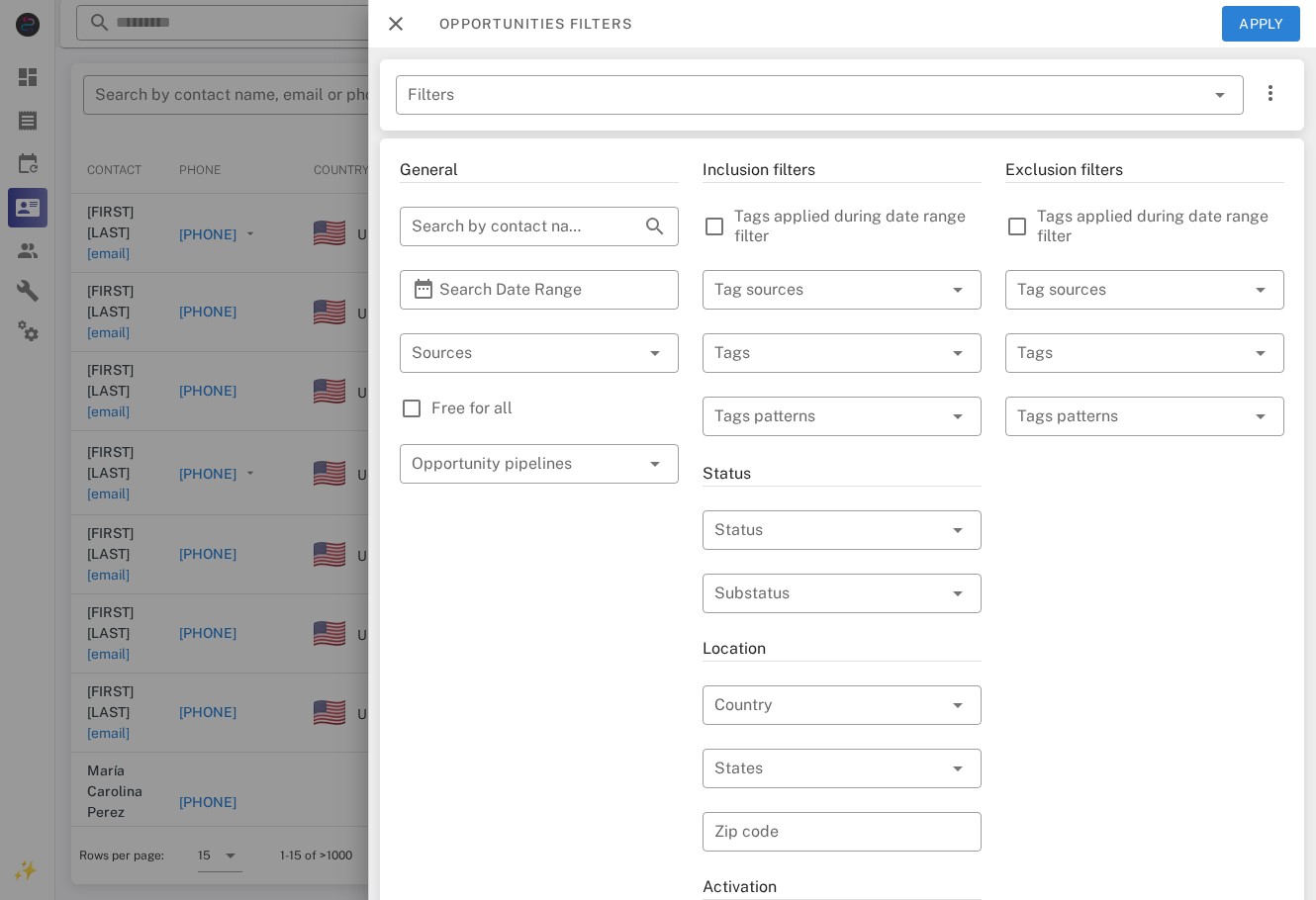 click on "Free for all" at bounding box center (539, 408) 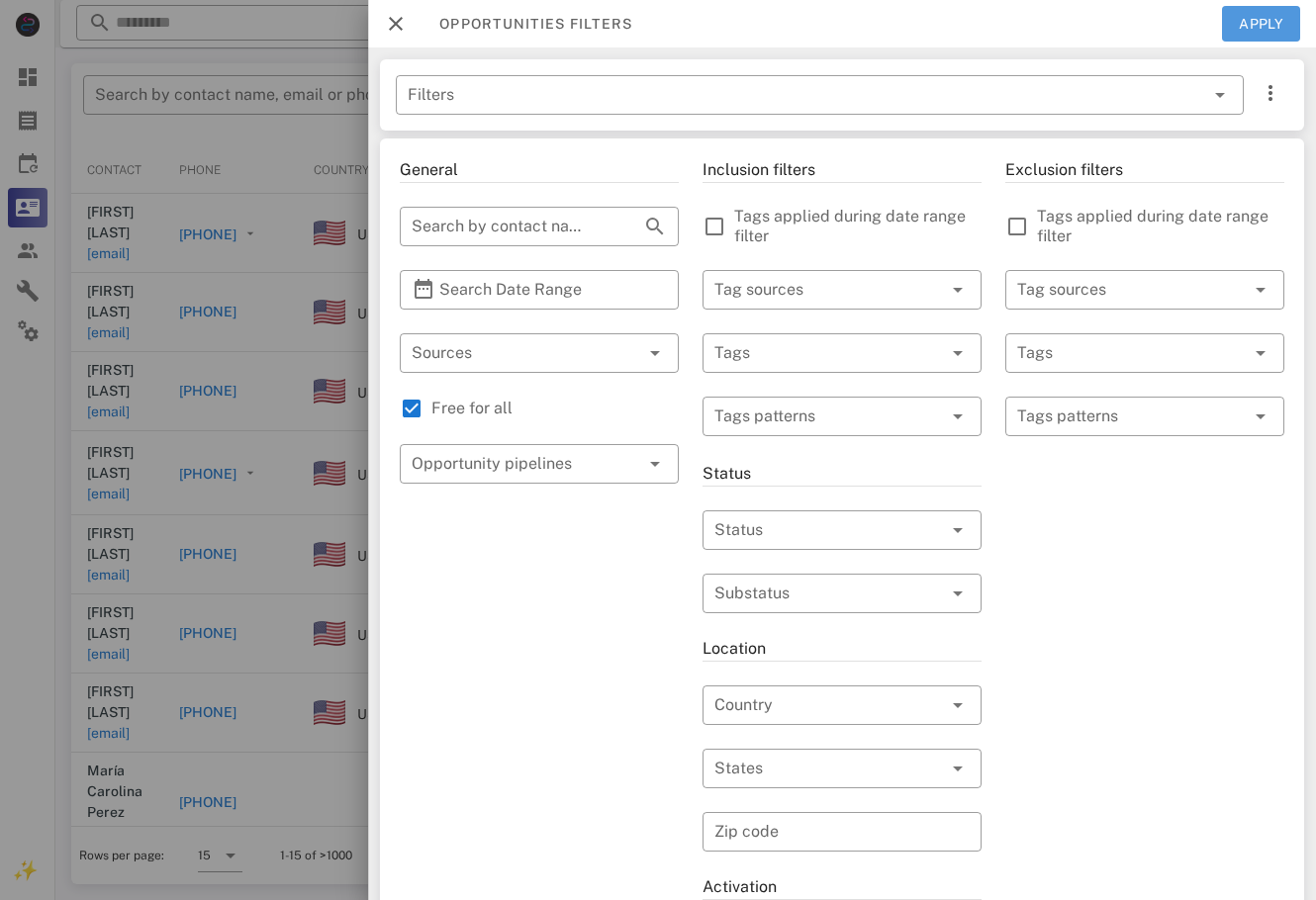 click on "Apply" at bounding box center (1262, 24) 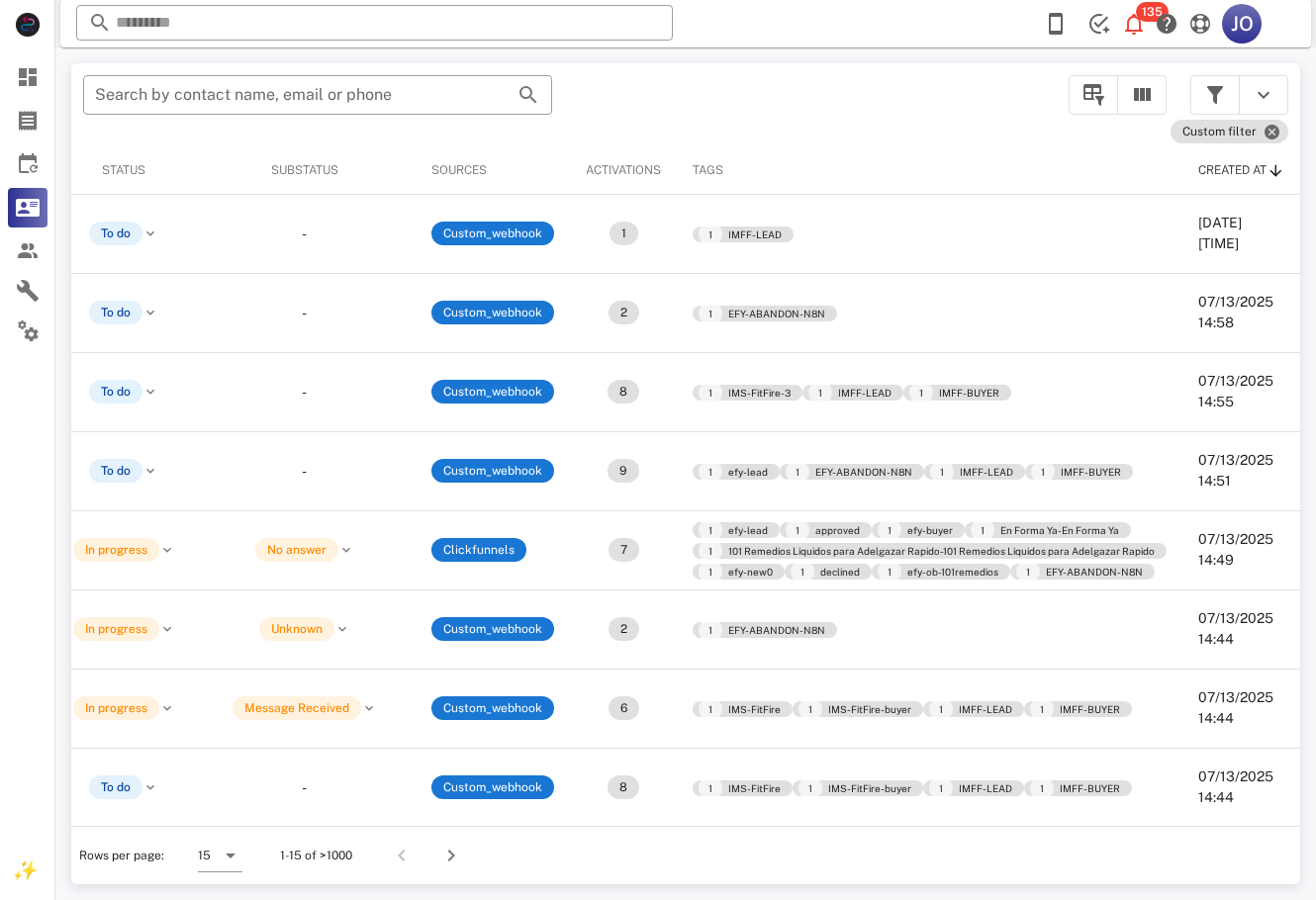scroll, scrollTop: 0, scrollLeft: 25, axis: horizontal 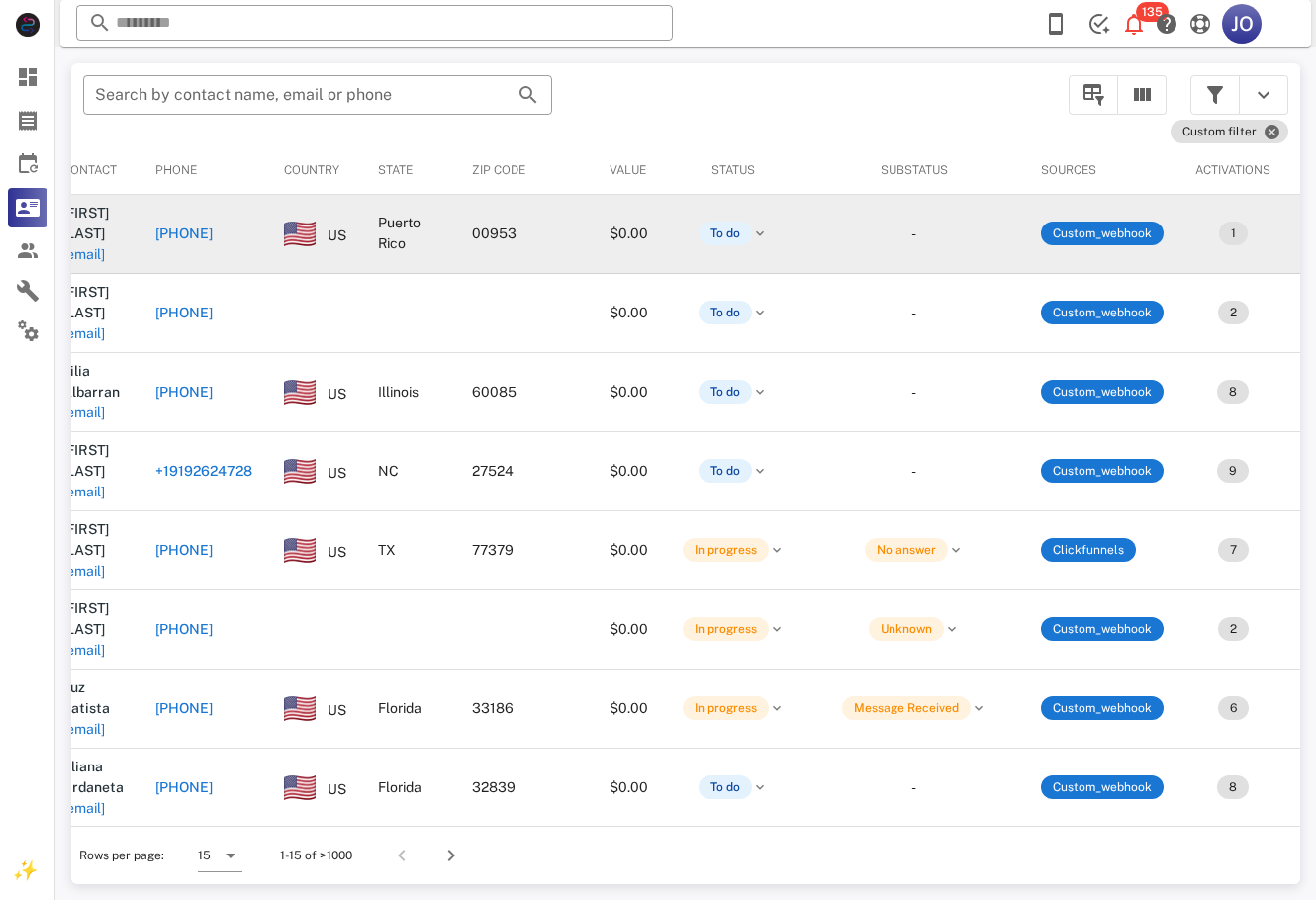 click on "[EMAIL]" at bounding box center [83, 254] 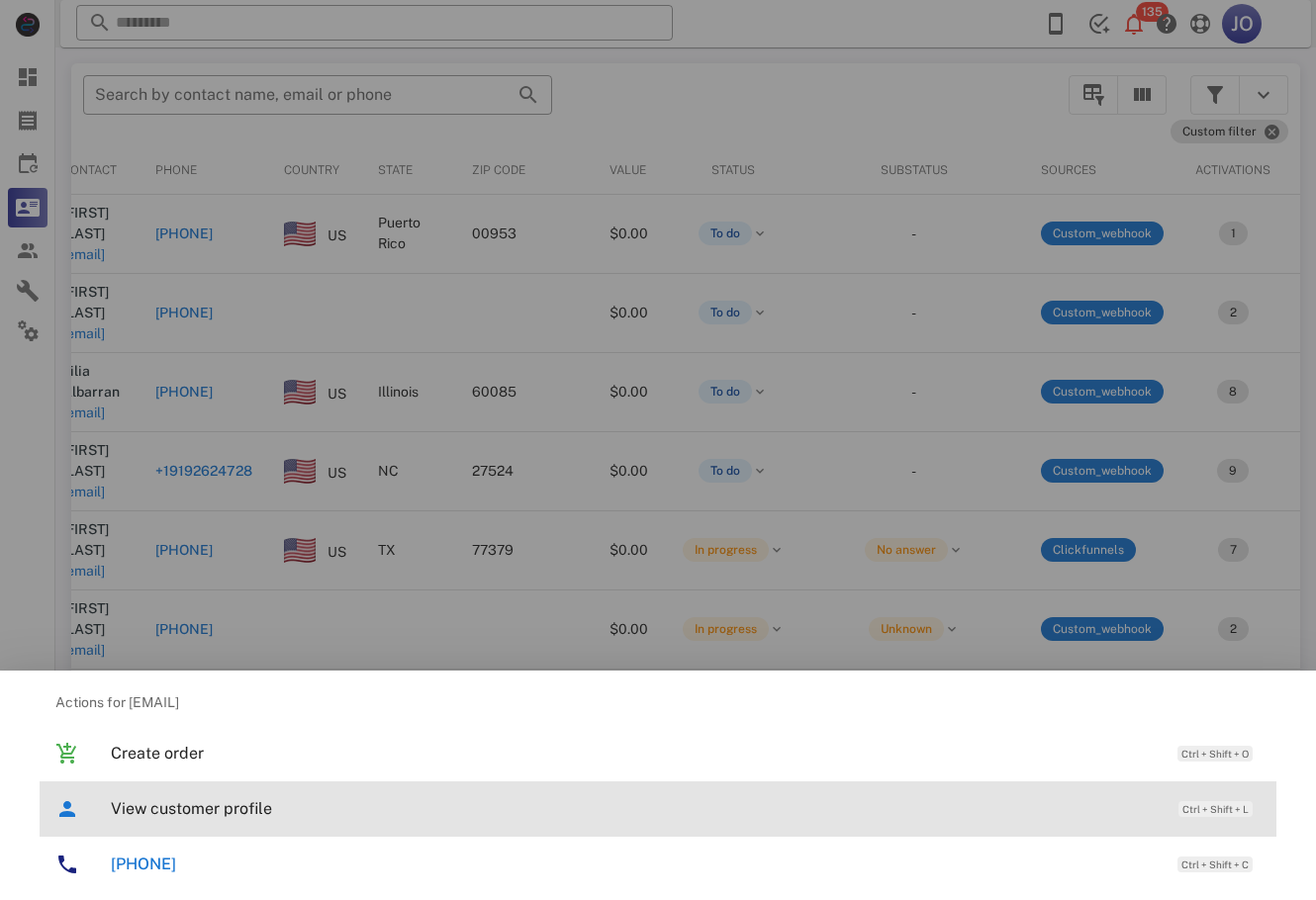 click on "View customer profile Ctrl + Shift + L" at bounding box center [658, 809] 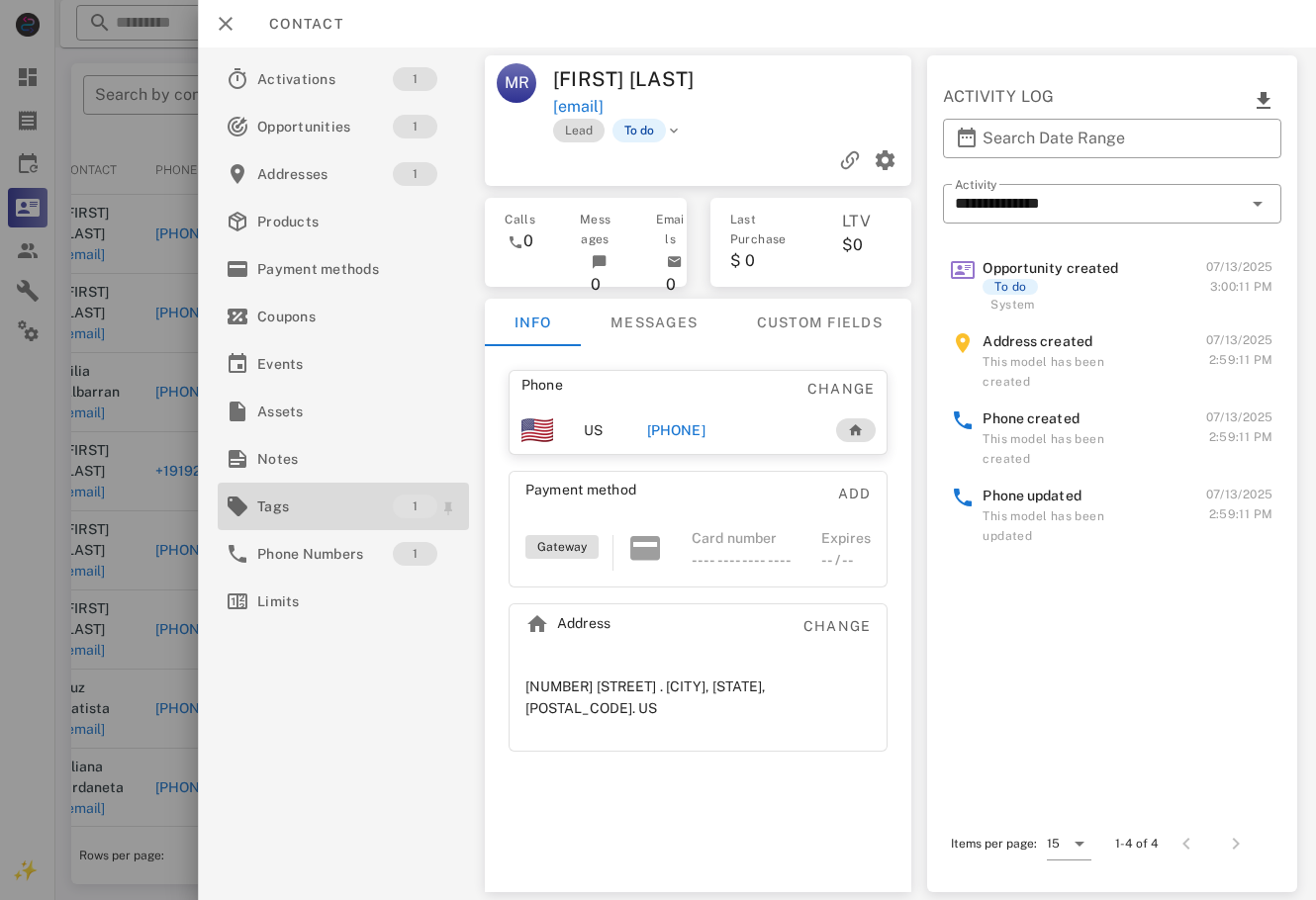 click on "Tags" at bounding box center (325, 506) 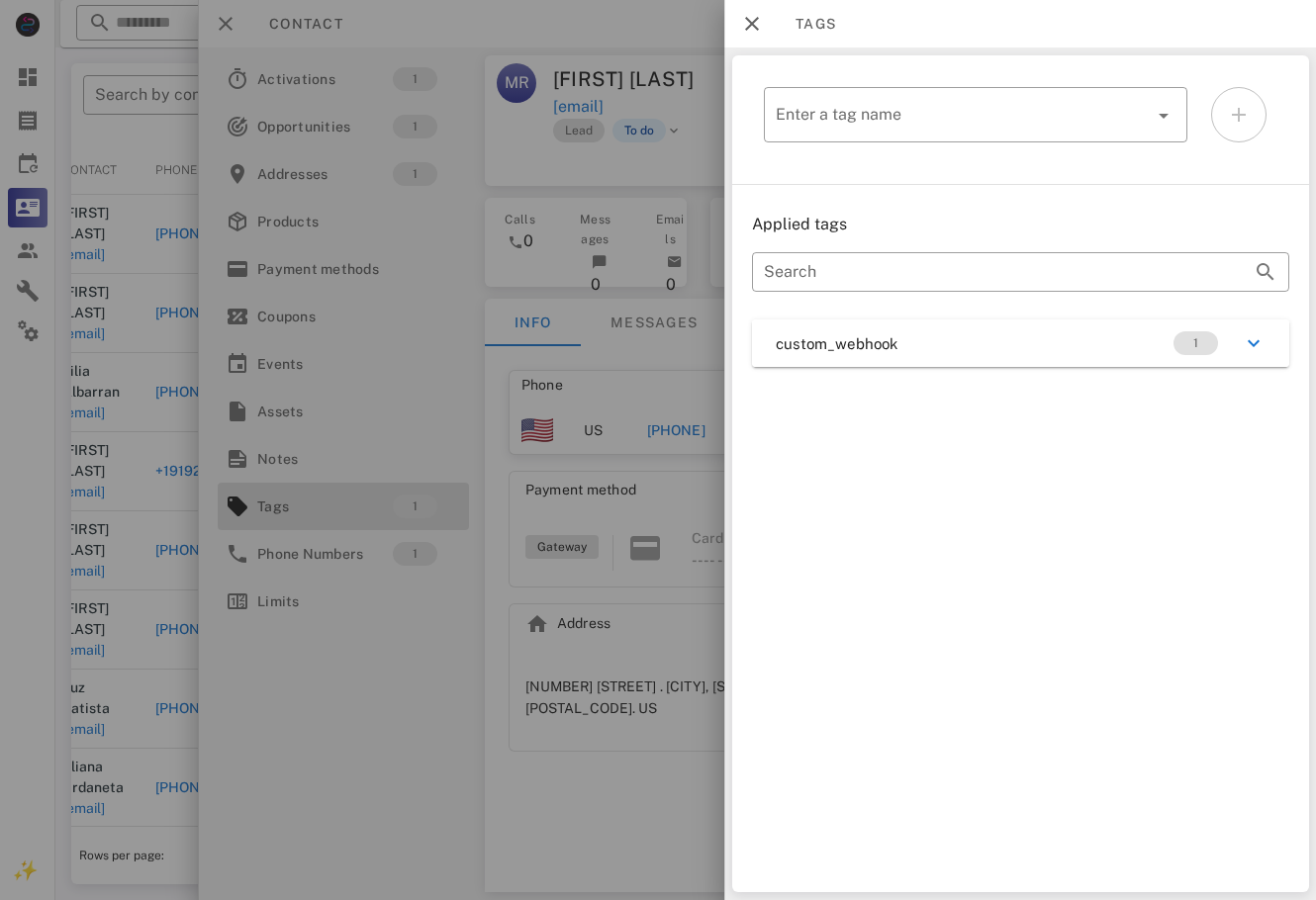 click on "custom_webhook  1" at bounding box center (1020, 343) 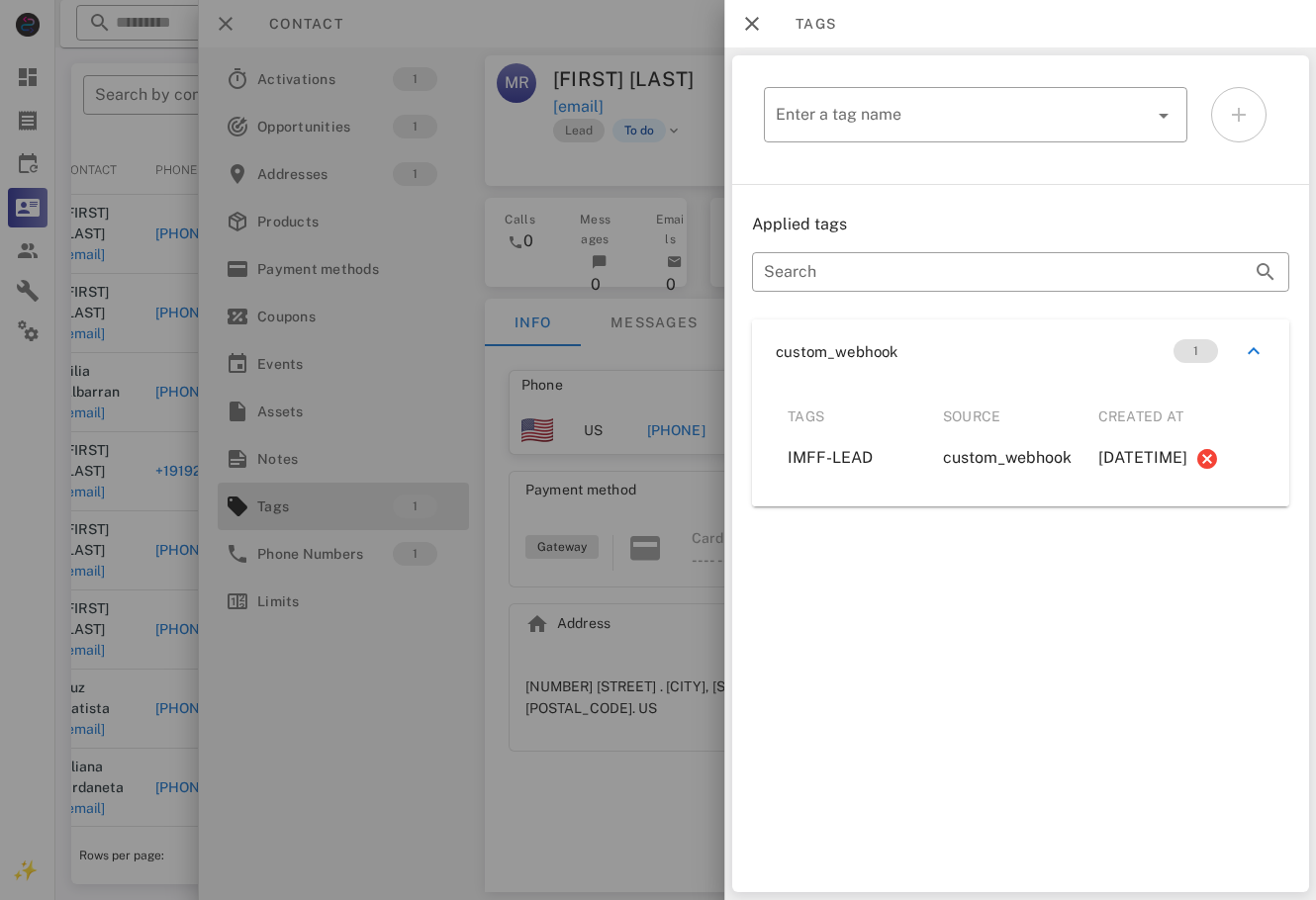 click at bounding box center [658, 450] 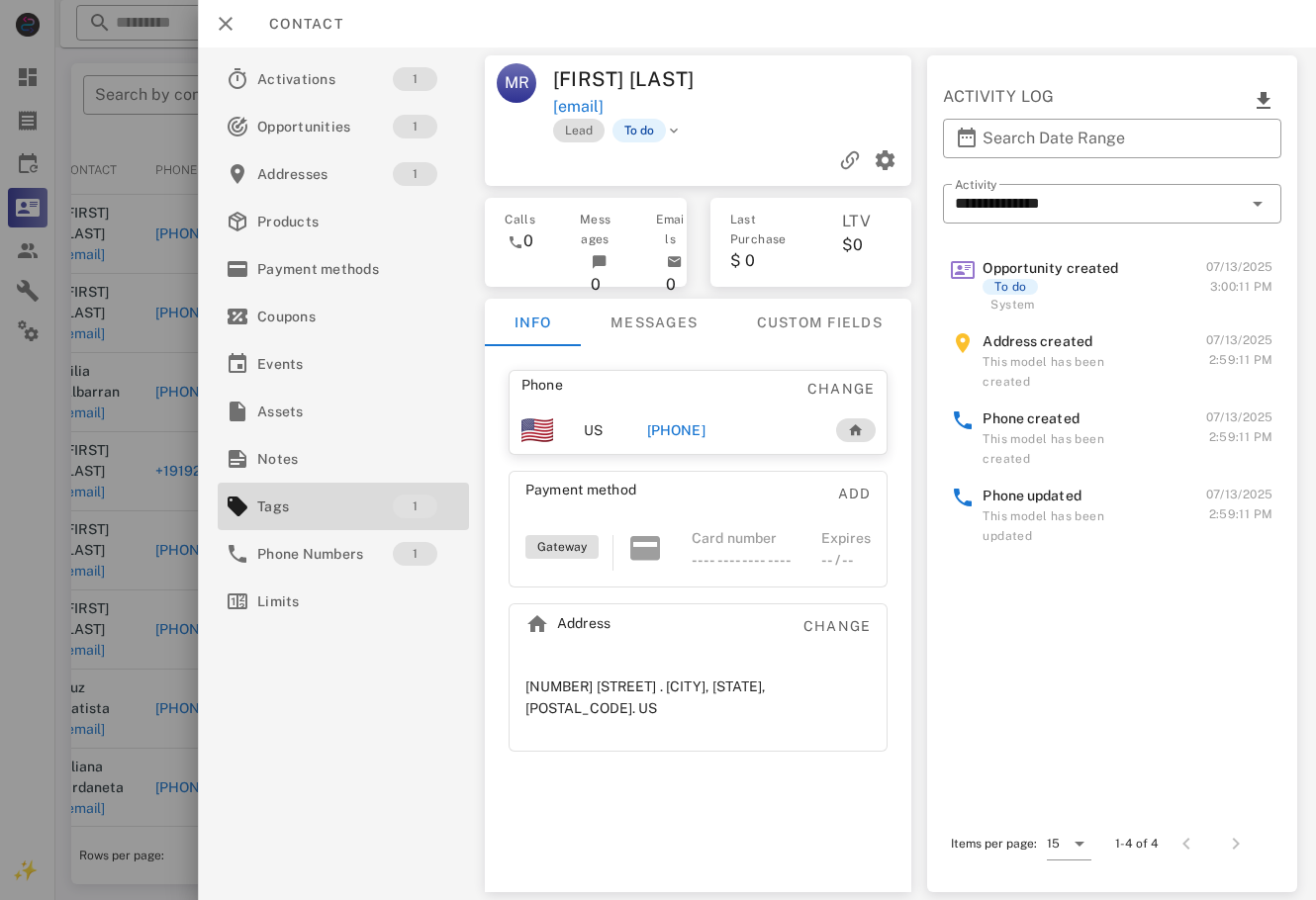 click on "[PHONE]" at bounding box center (675, 430) 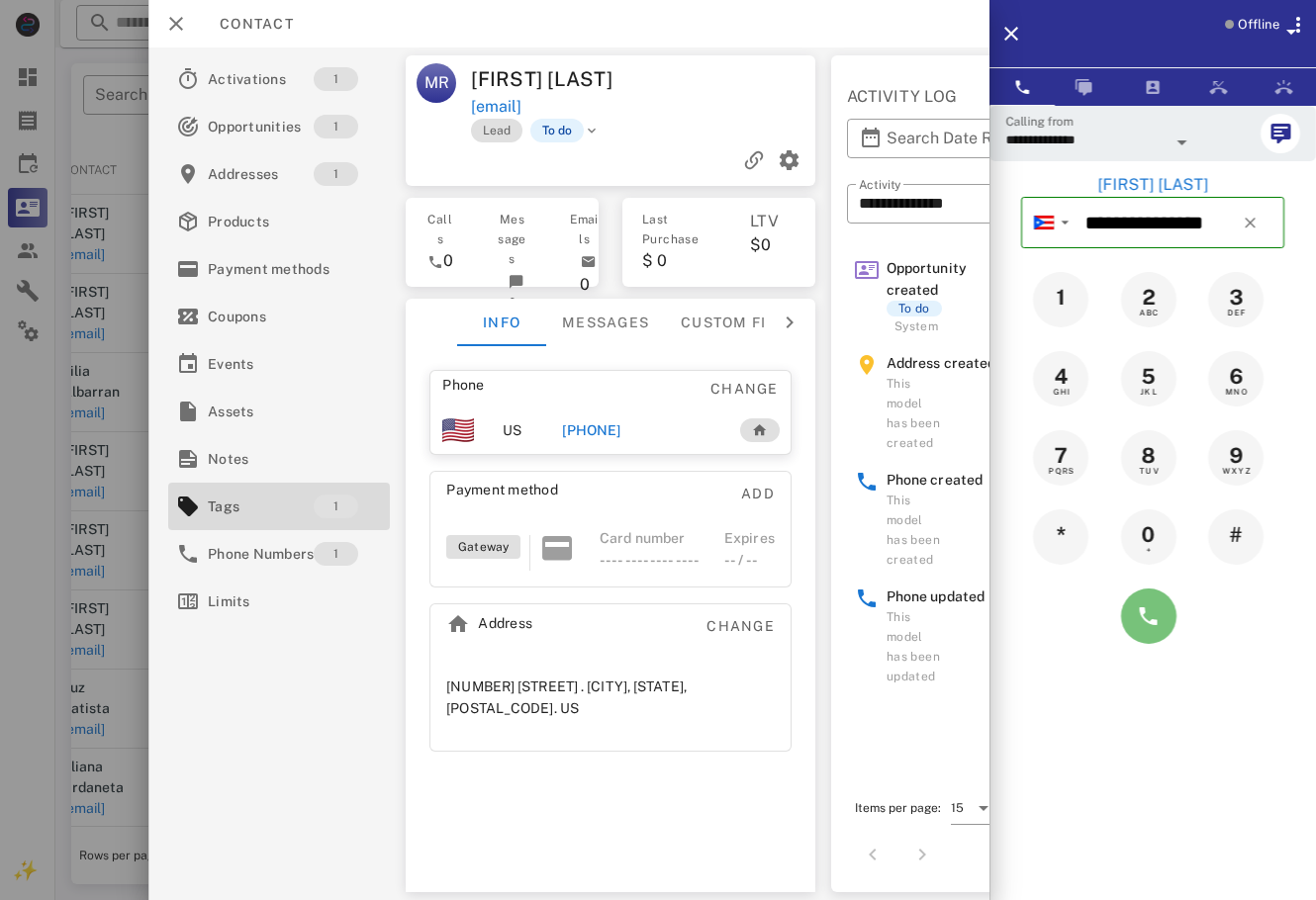 click at bounding box center (1149, 616) 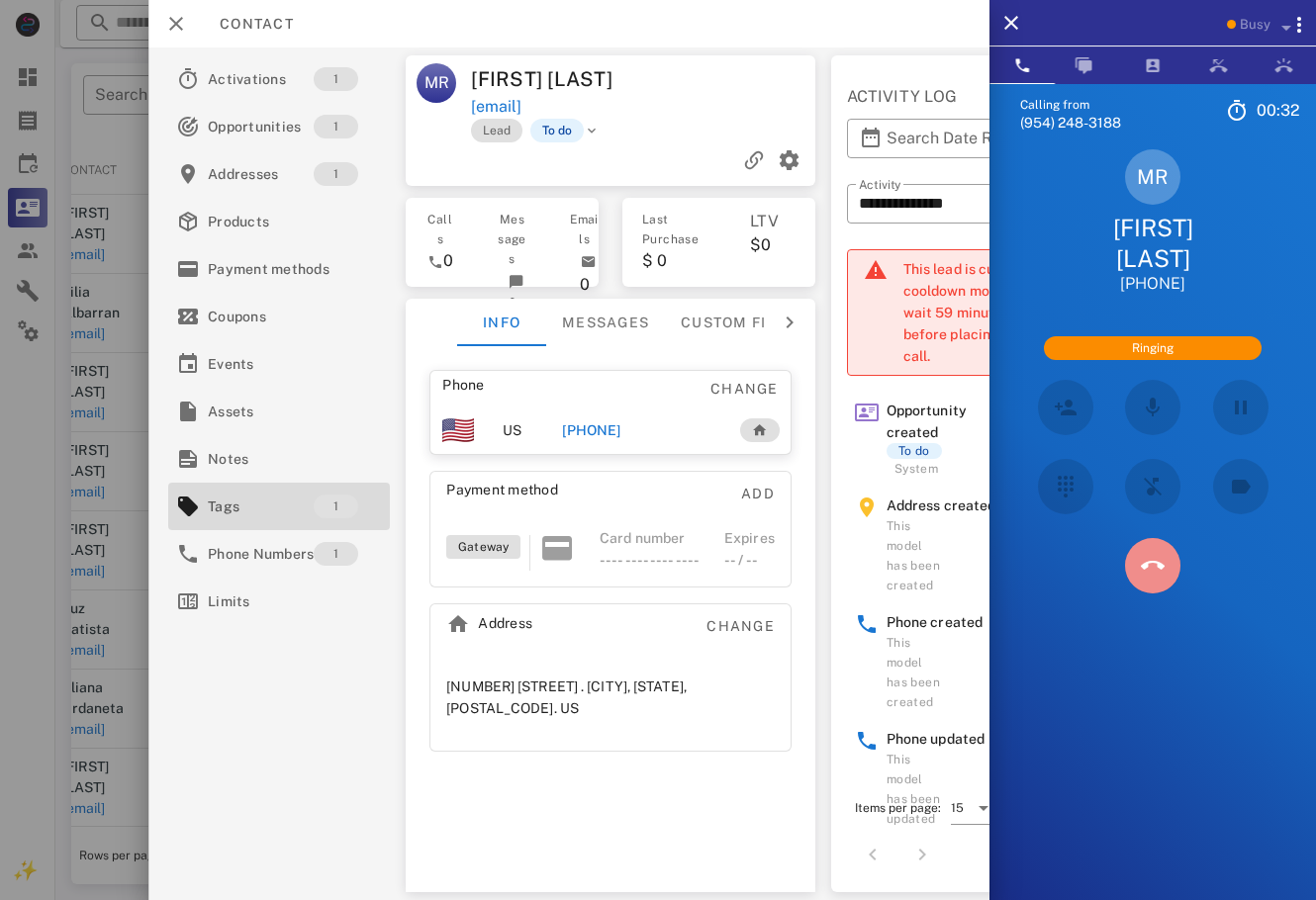 click at bounding box center [1153, 566] 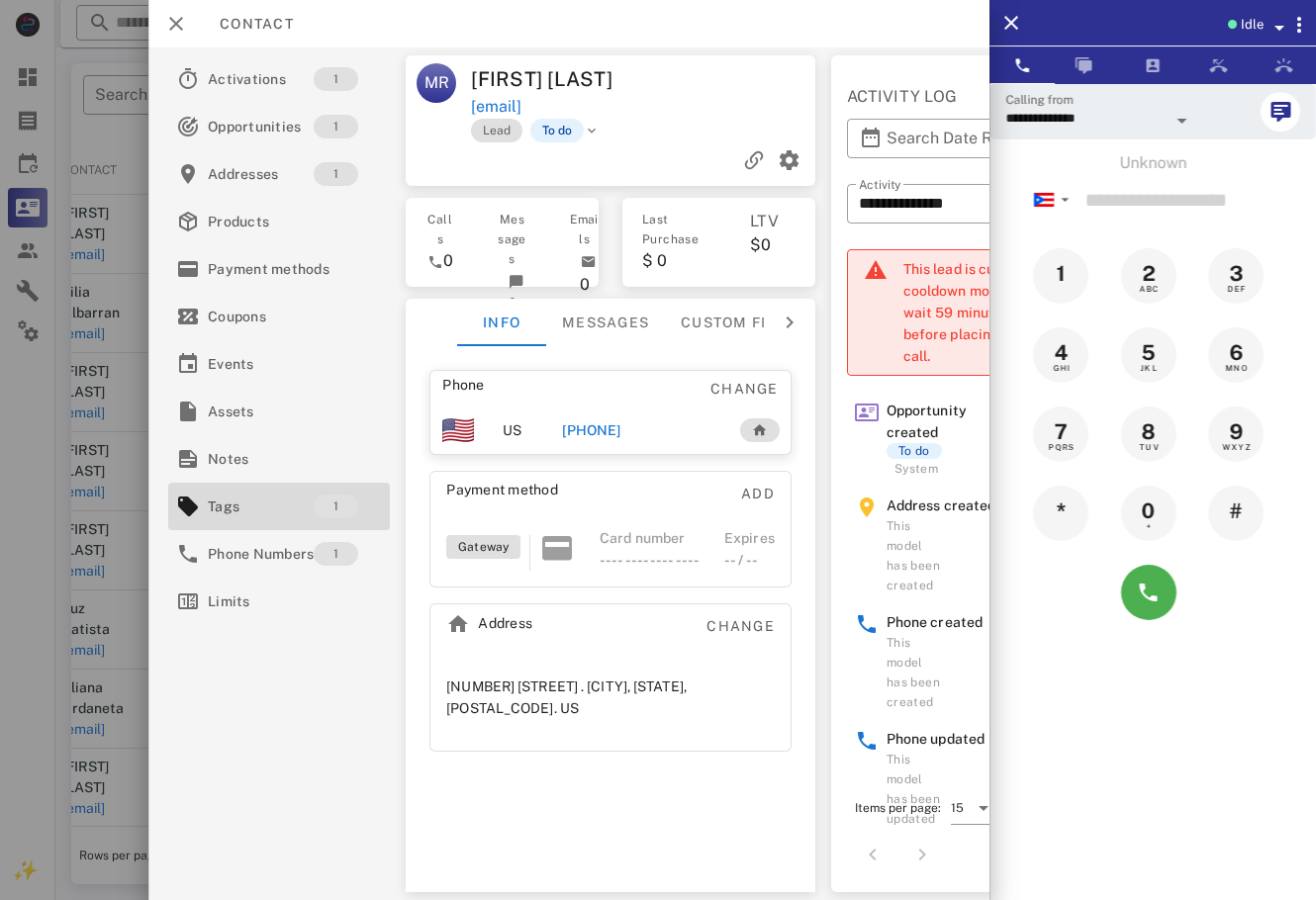click on "[NUMBER] [STREET] .
[CITY], [STATE], [POSTAL_CODE].
US" at bounding box center [611, 705] 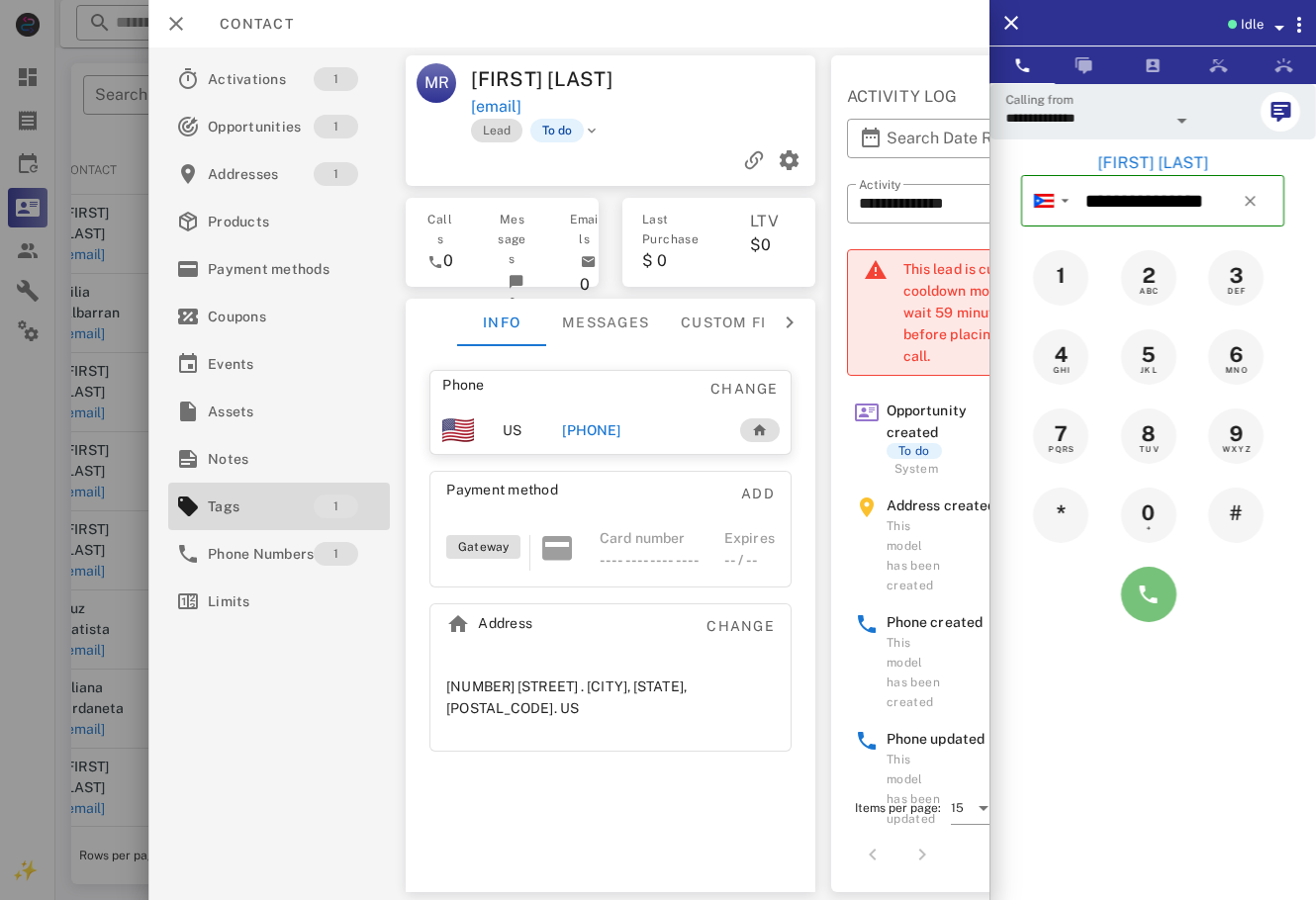 click at bounding box center [1149, 594] 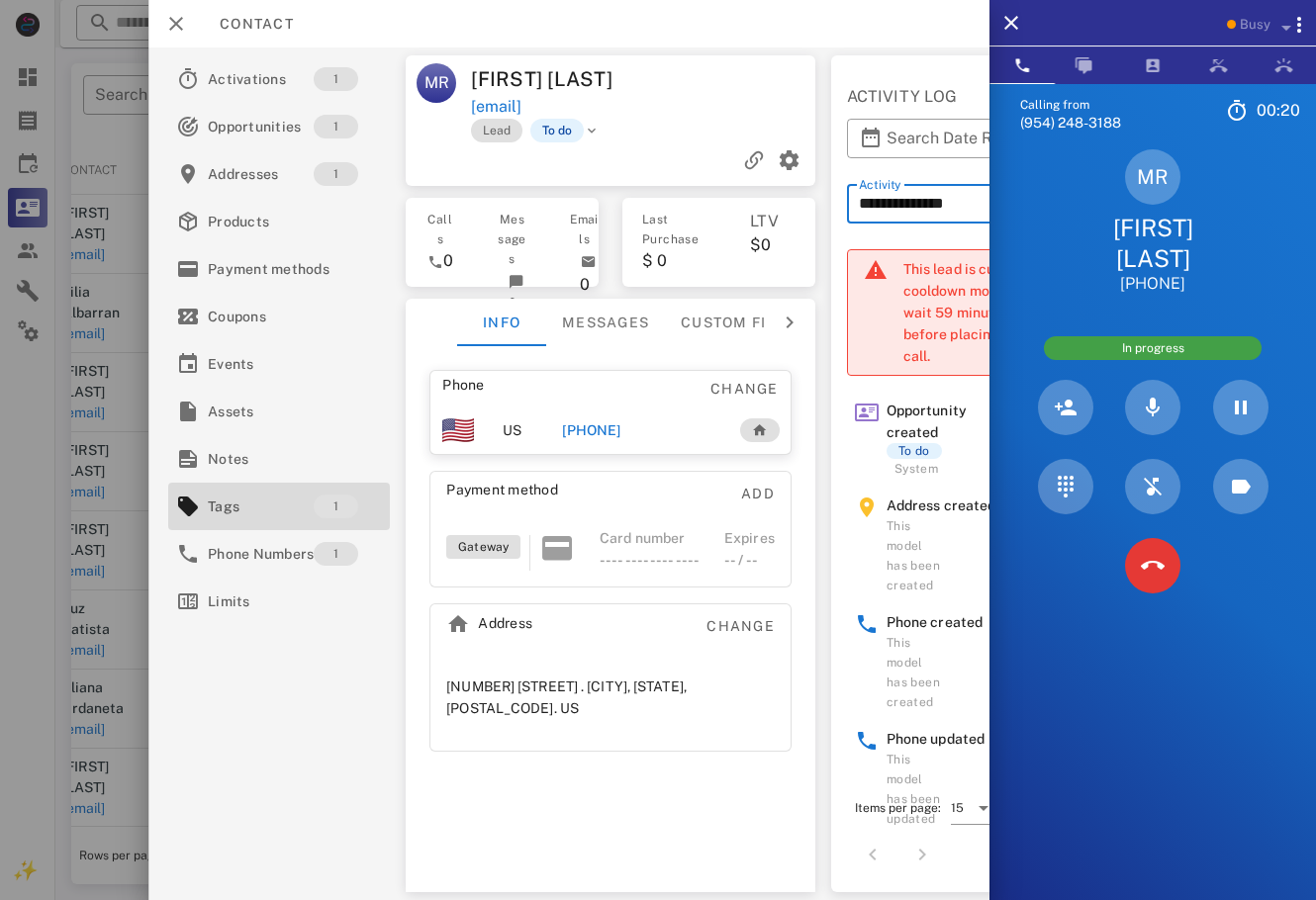 click on "**********" at bounding box center (948, 204) 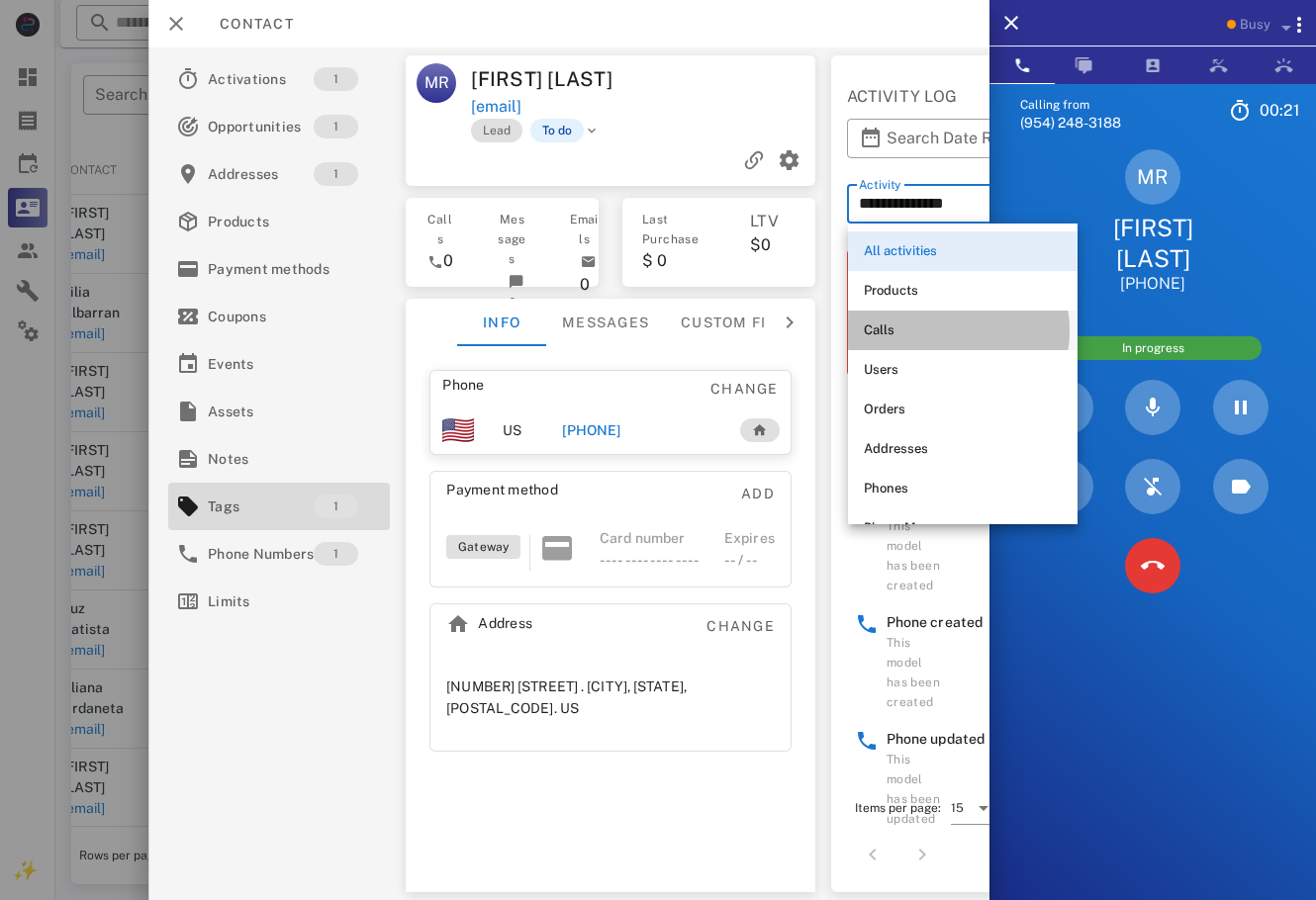 click on "Calls" at bounding box center (963, 330) 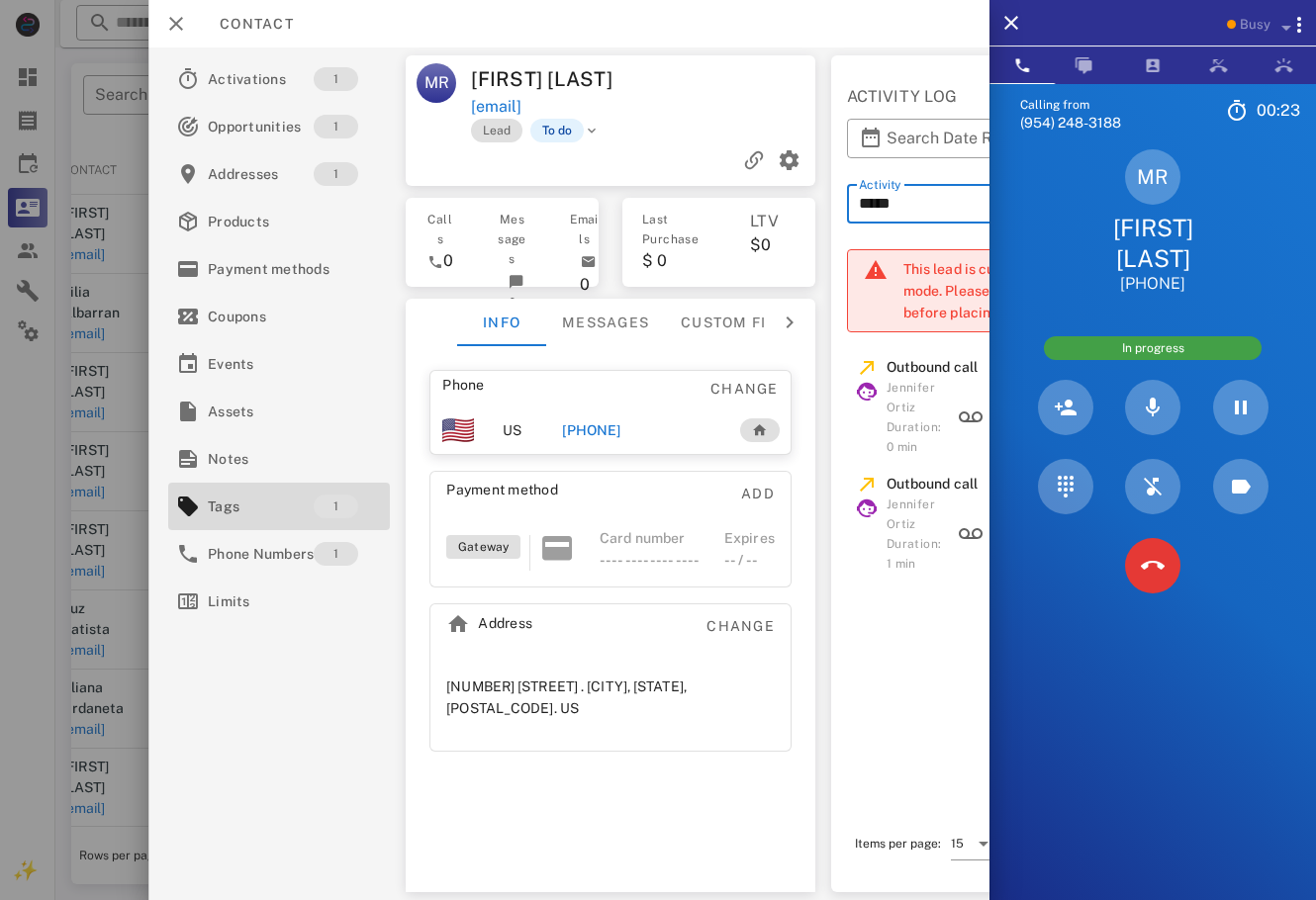 click on "MR [LAST] [LAST]  [EMAIL]   Lead   To do" at bounding box center (611, 121) 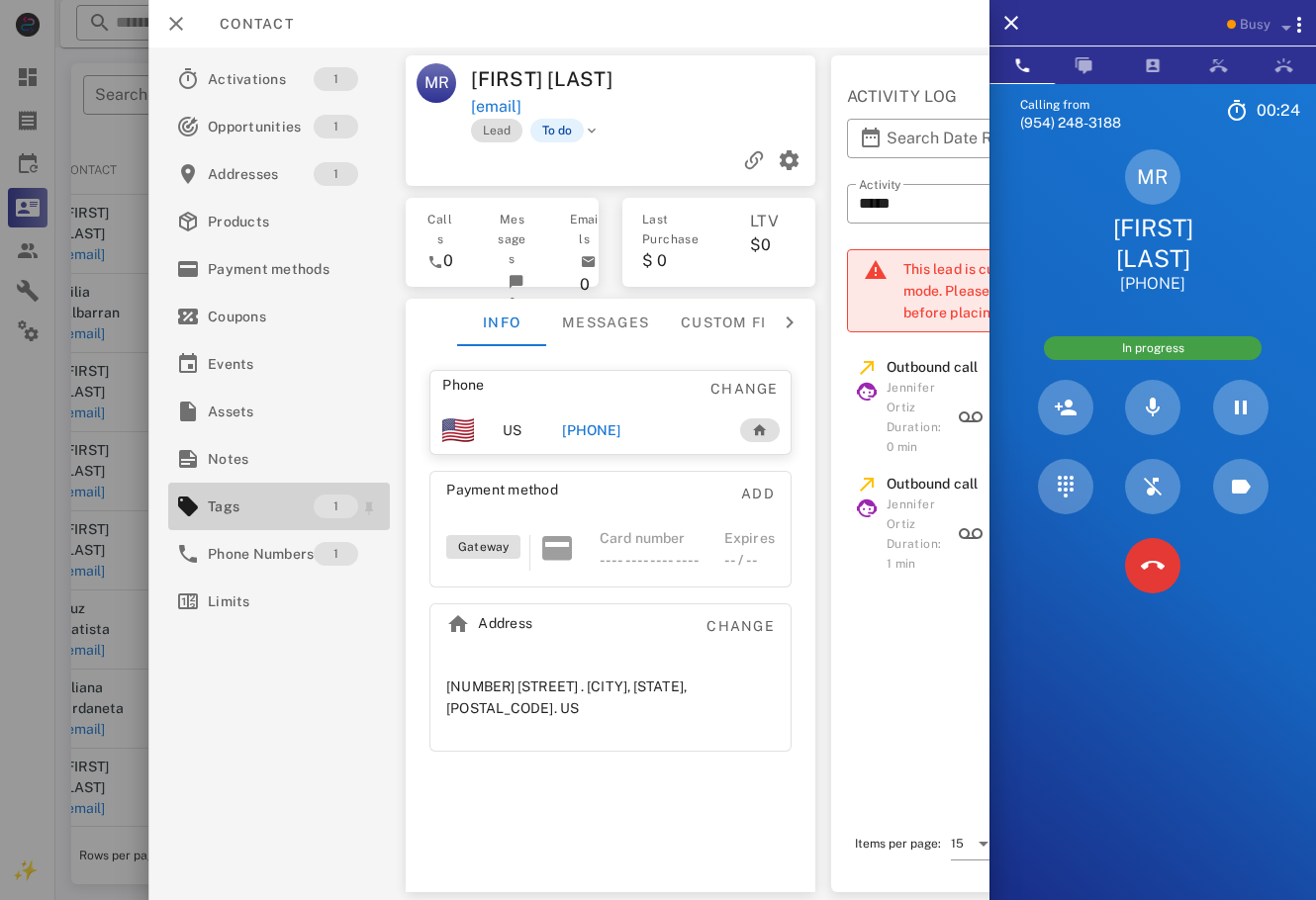 click on "Tags" at bounding box center [260, 506] 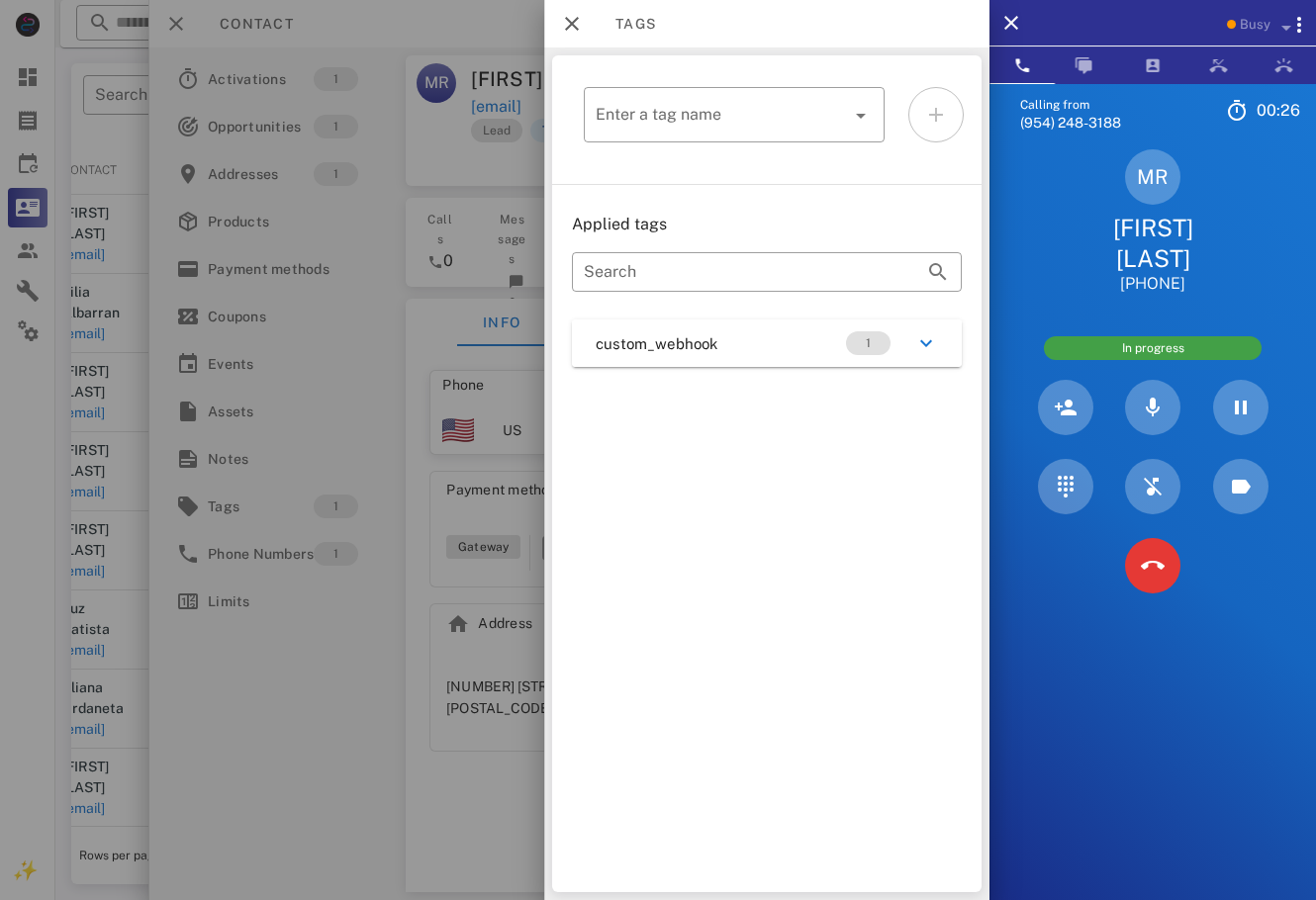 click on "custom_webhook  1" at bounding box center (767, 343) 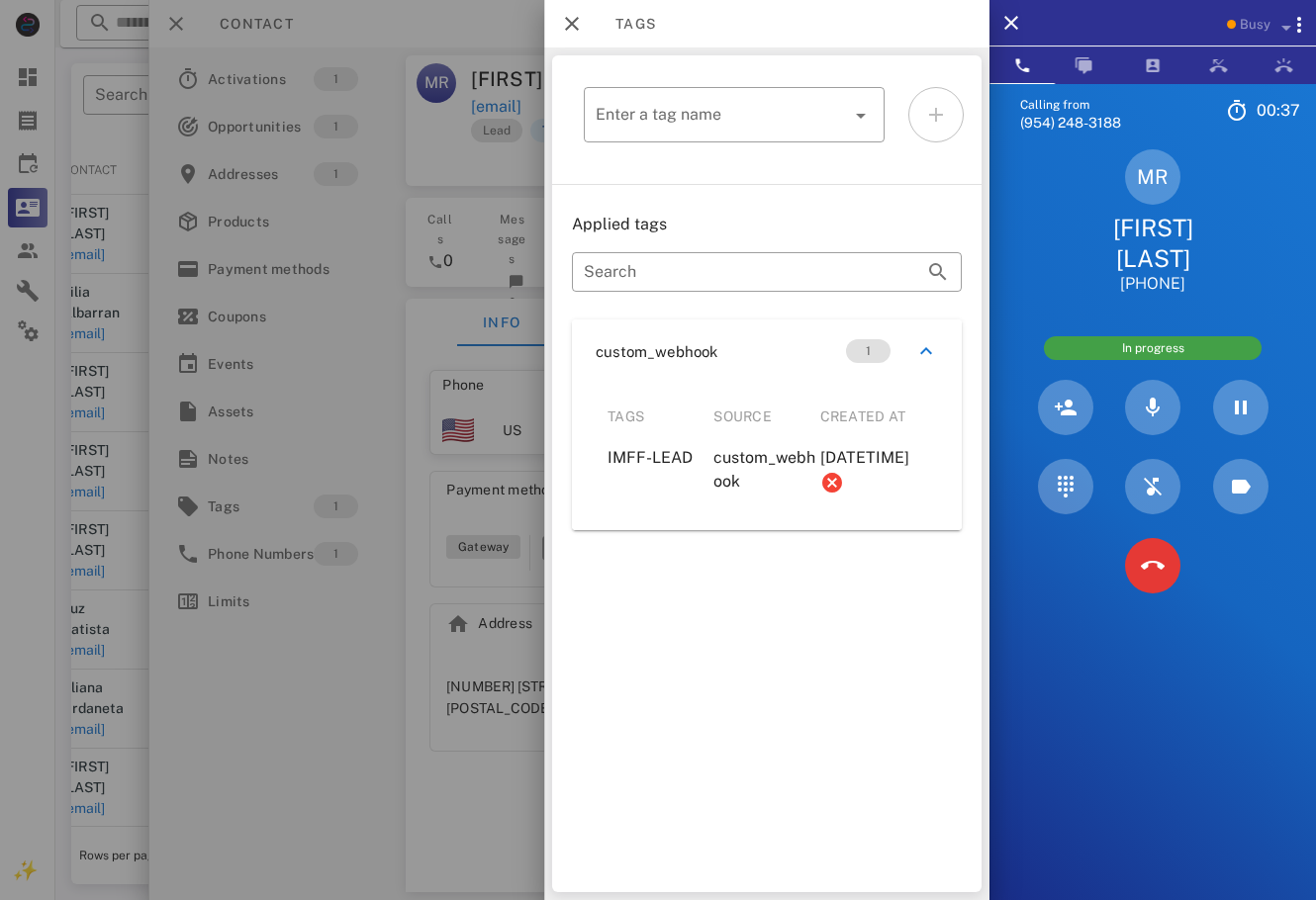 drag, startPoint x: 595, startPoint y: 453, endPoint x: 879, endPoint y: 483, distance: 285.5801 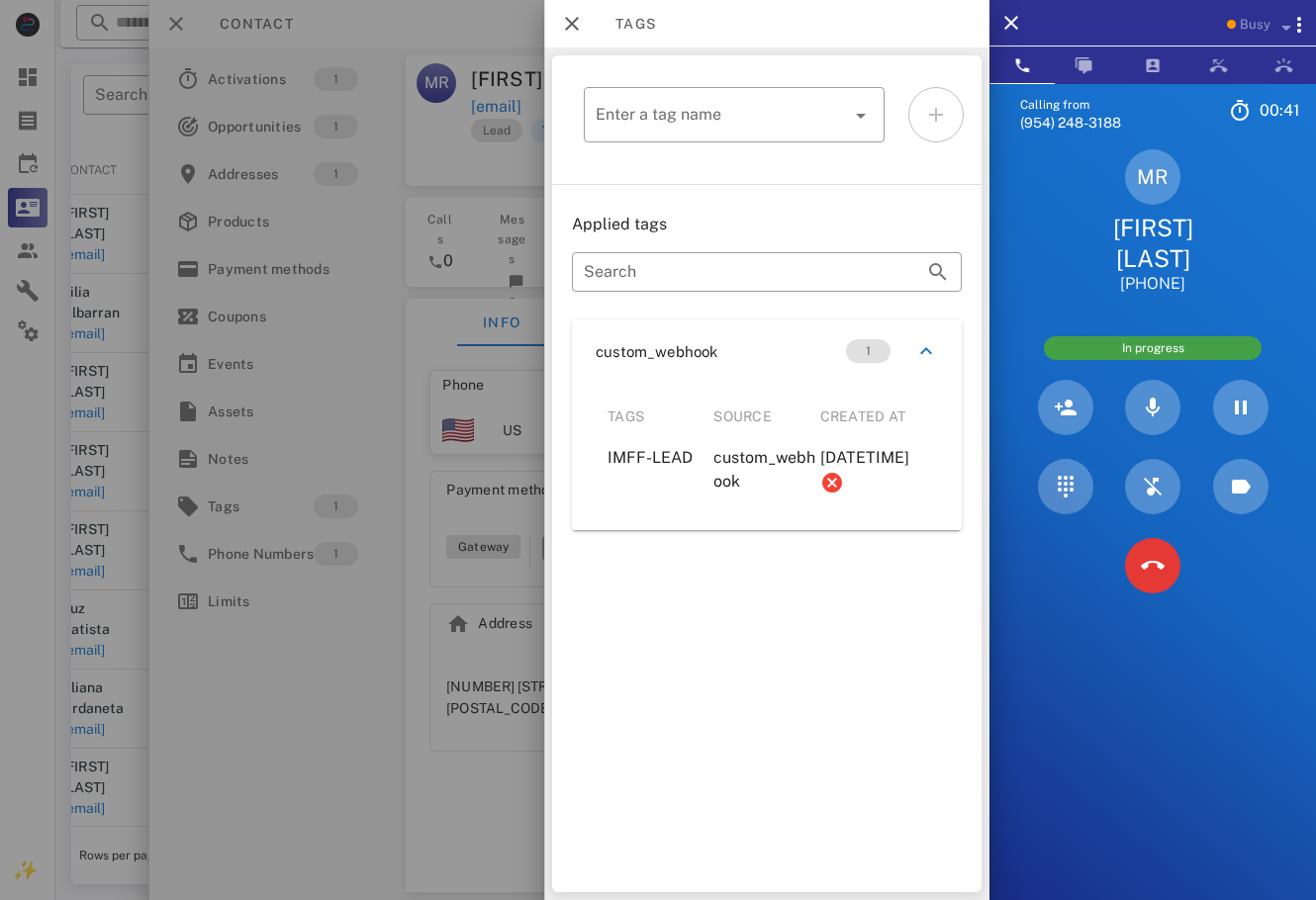 click at bounding box center (658, 450) 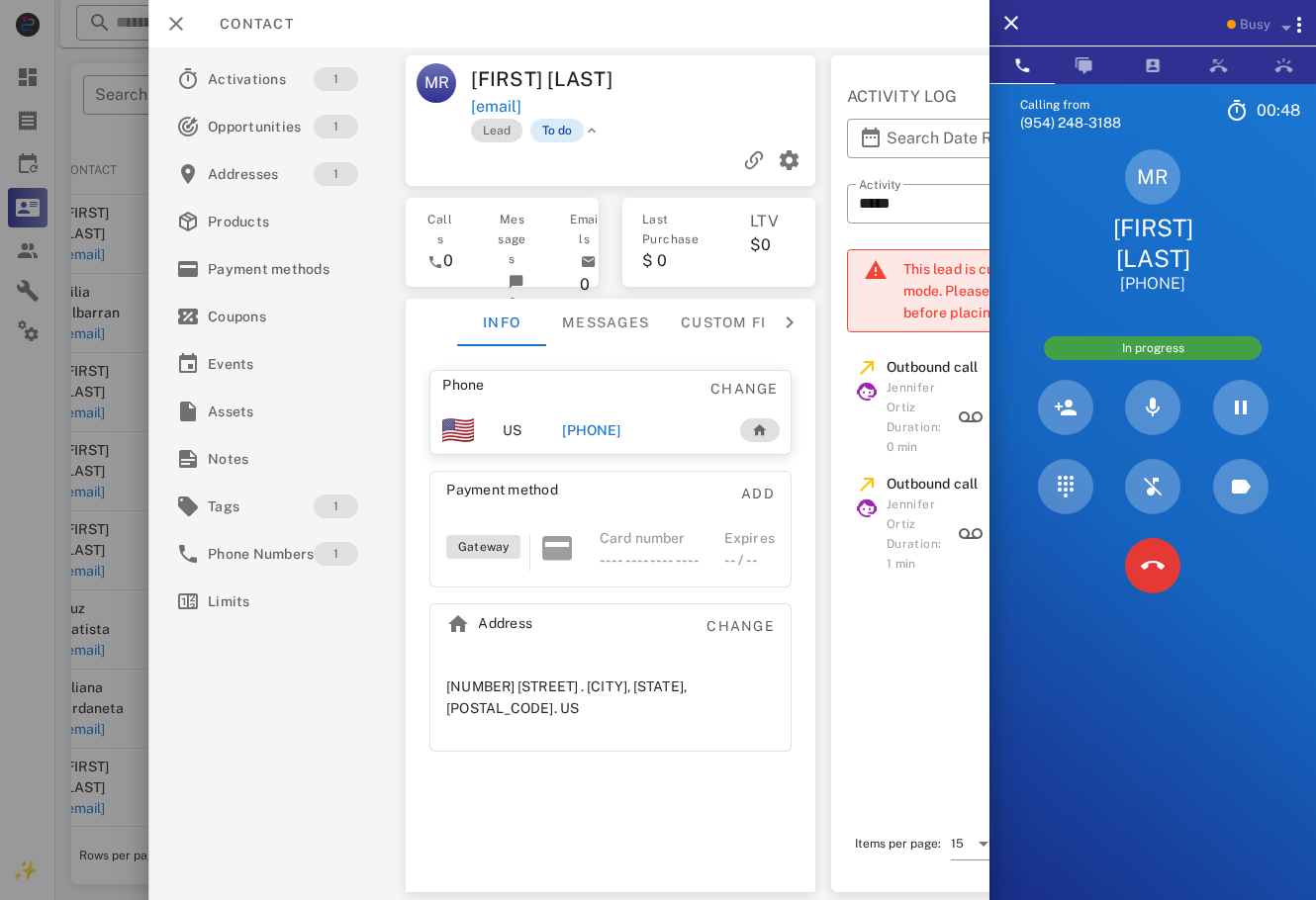 click on "To do" at bounding box center [557, 131] 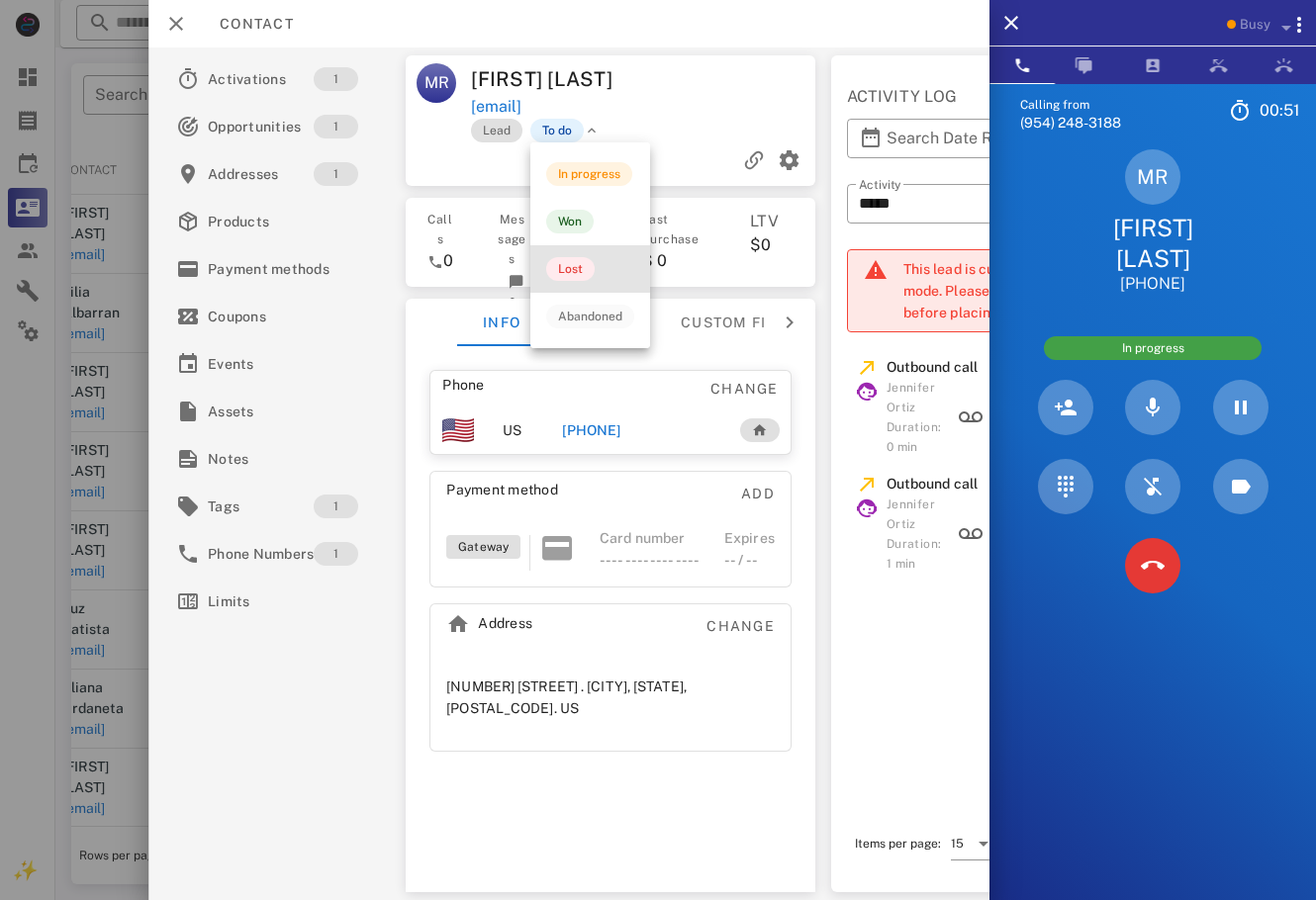 click on "Lost" at bounding box center (590, 269) 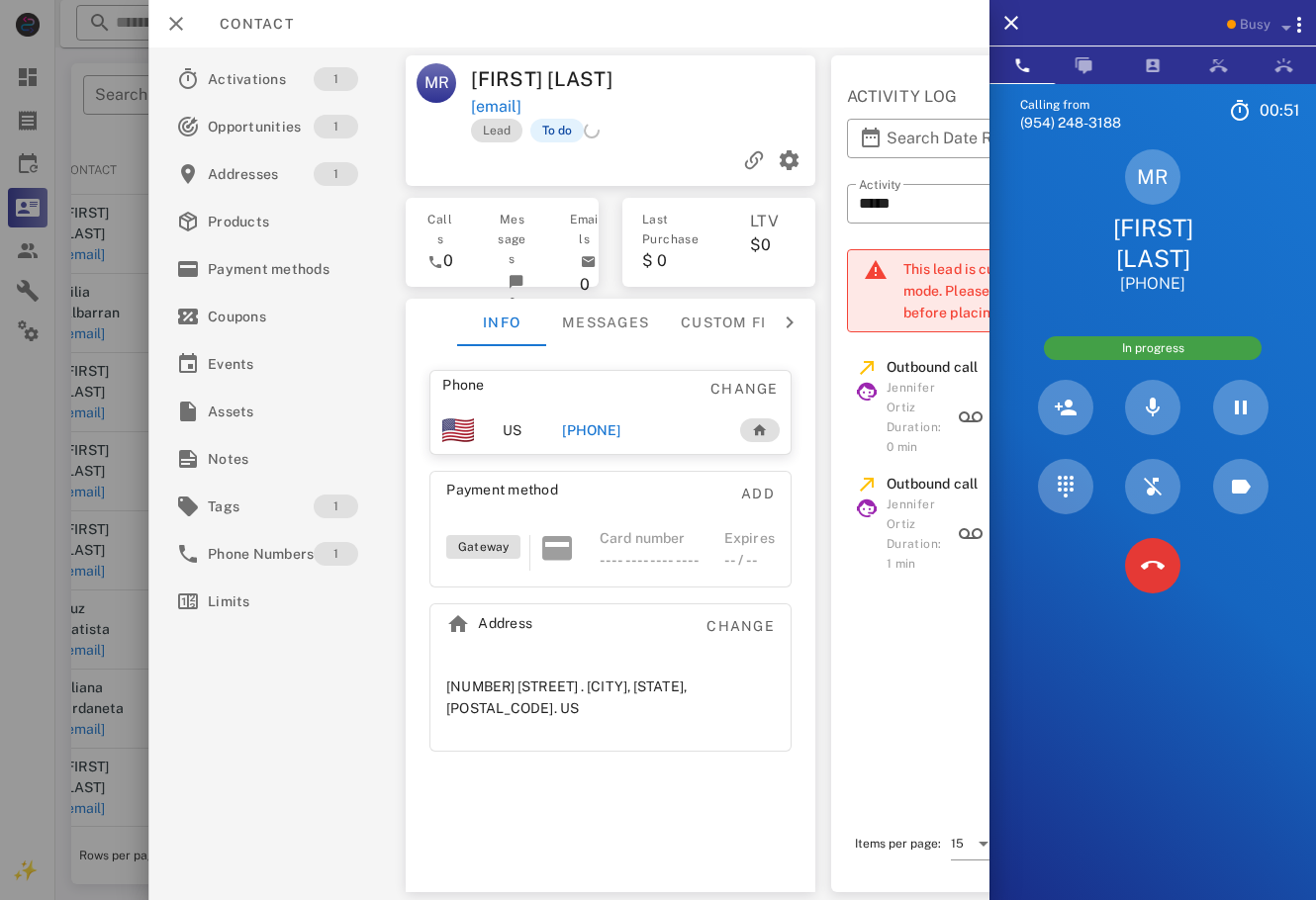 click at bounding box center [732, 79] 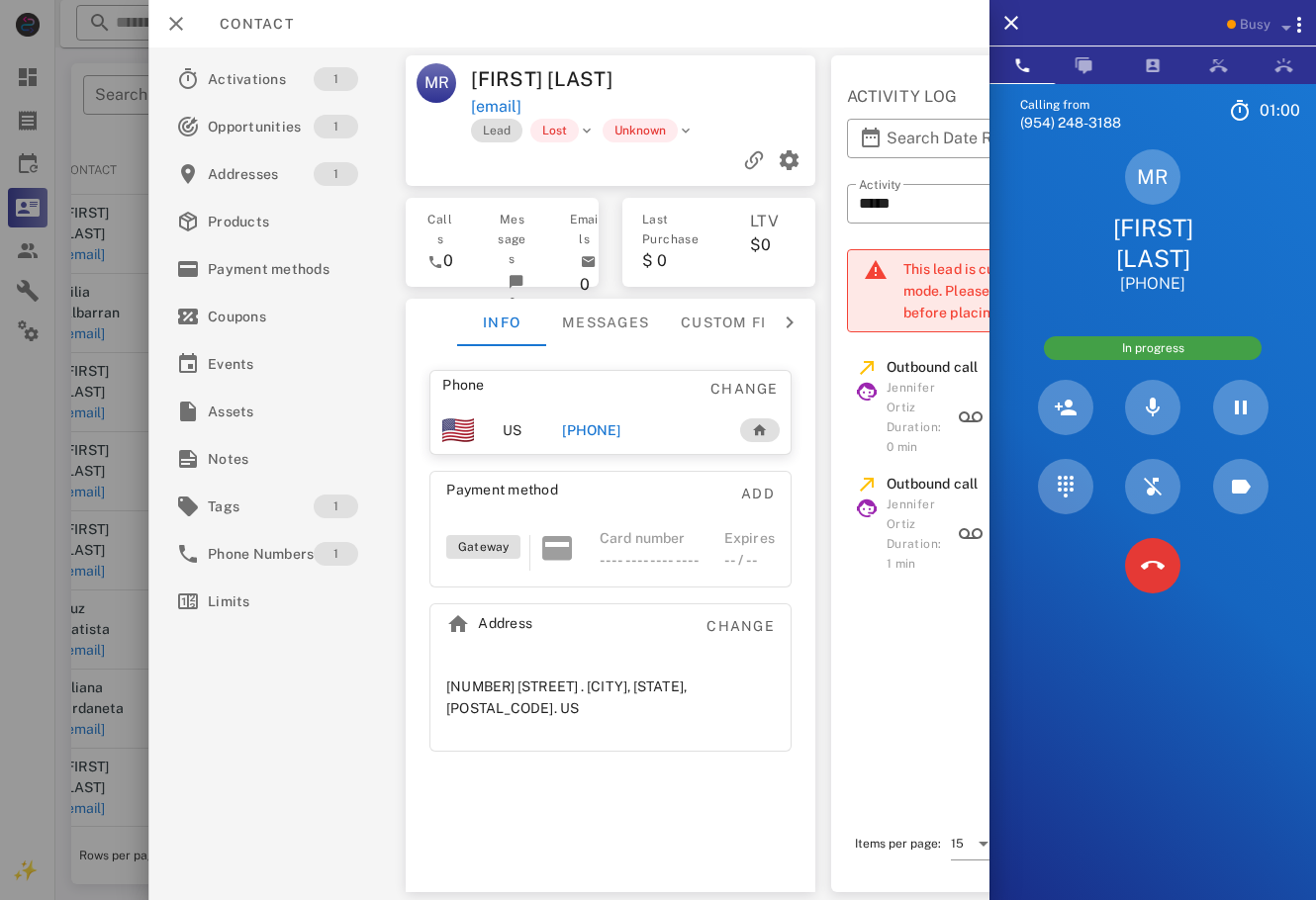 scroll, scrollTop: 0, scrollLeft: 0, axis: both 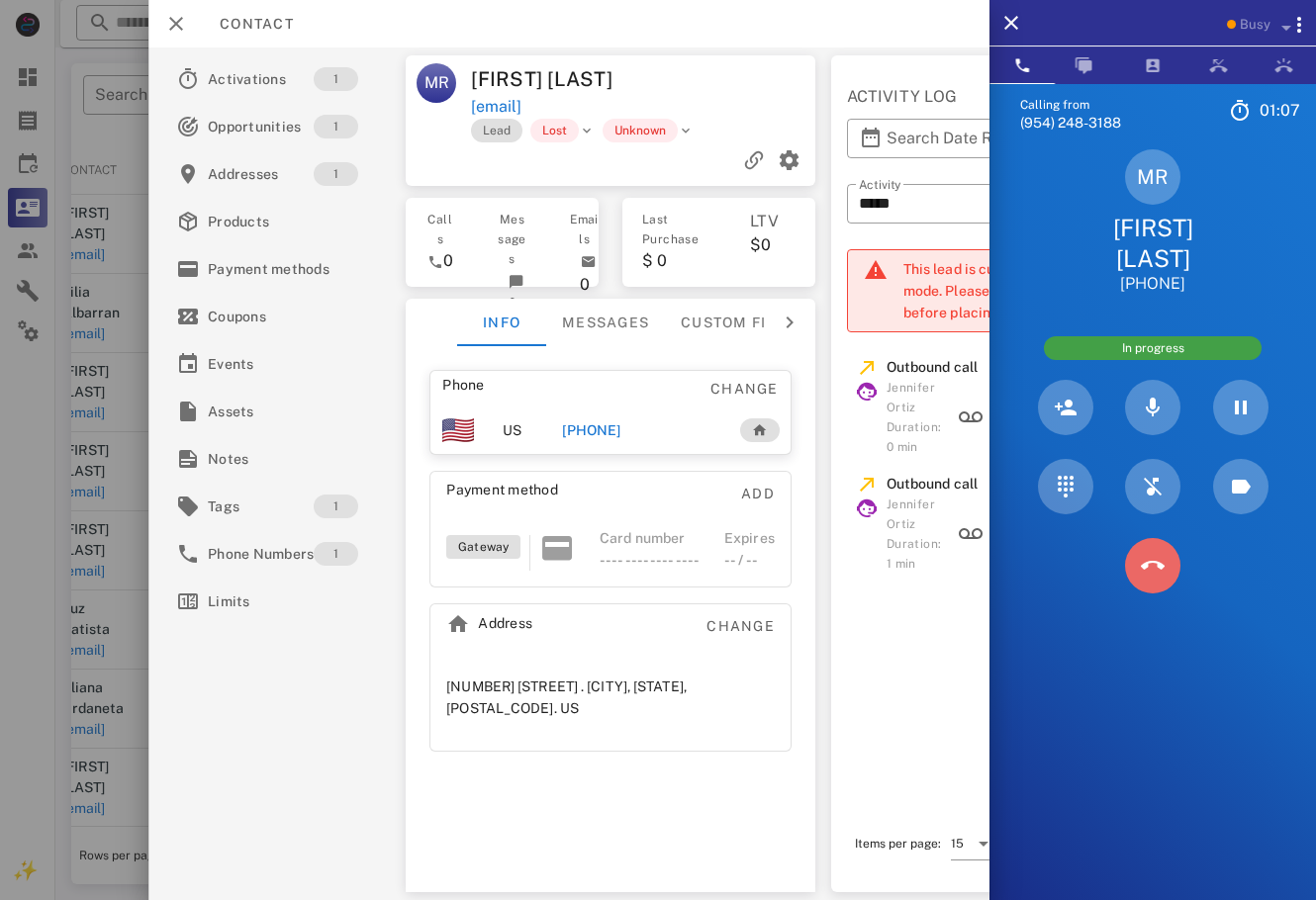 click at bounding box center [1153, 566] 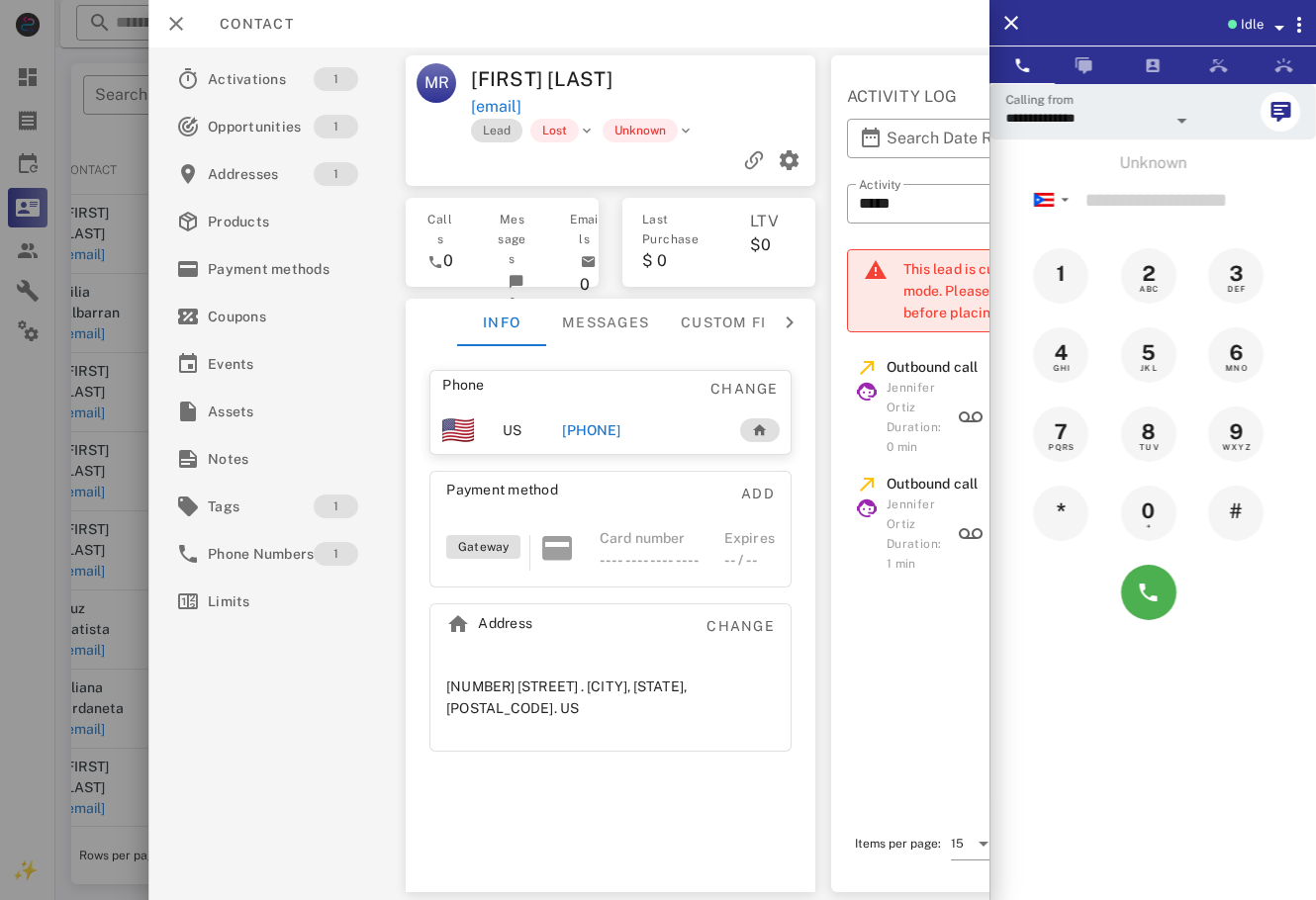 click on "Contact" at bounding box center [569, 24] 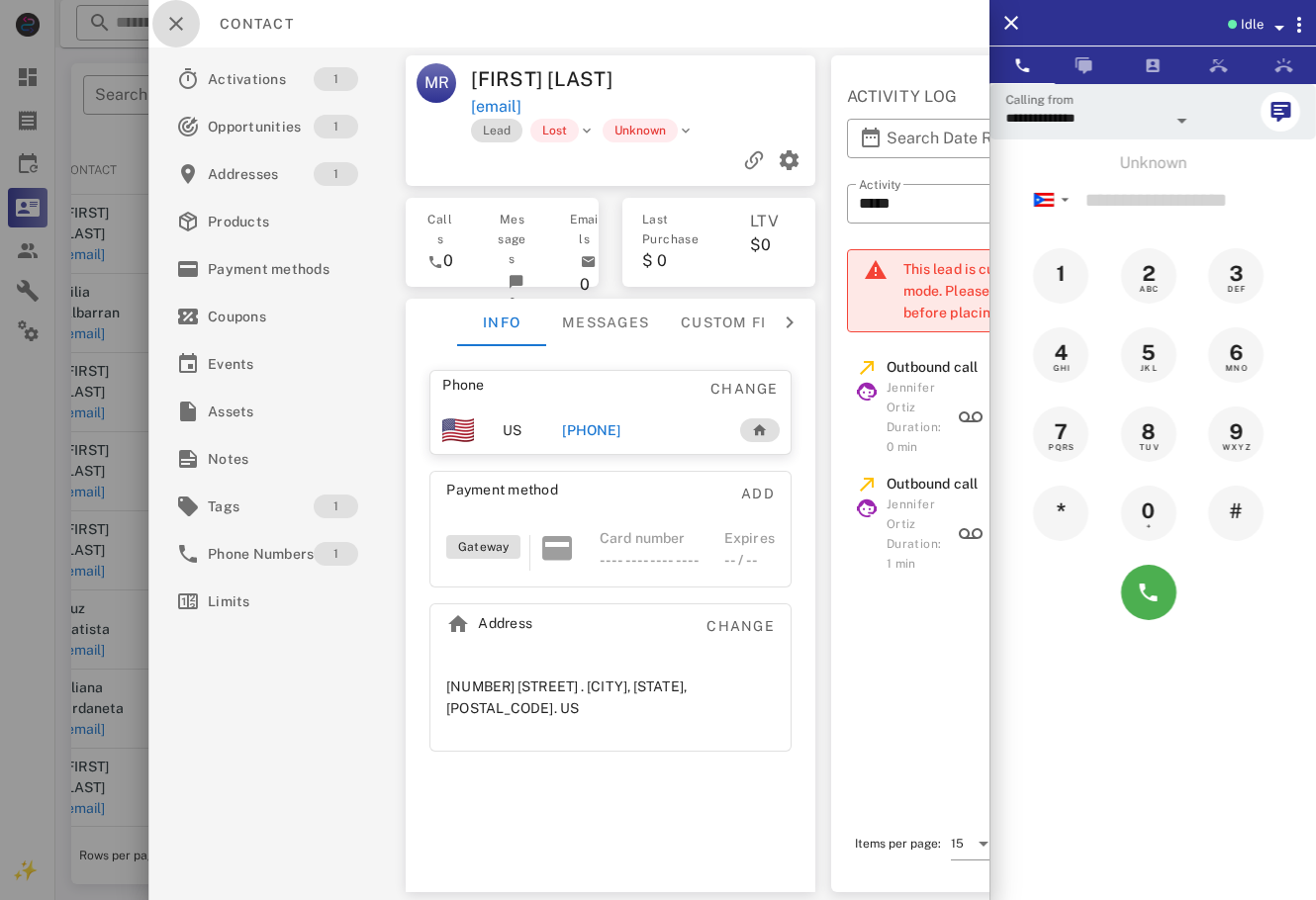 click at bounding box center (176, 24) 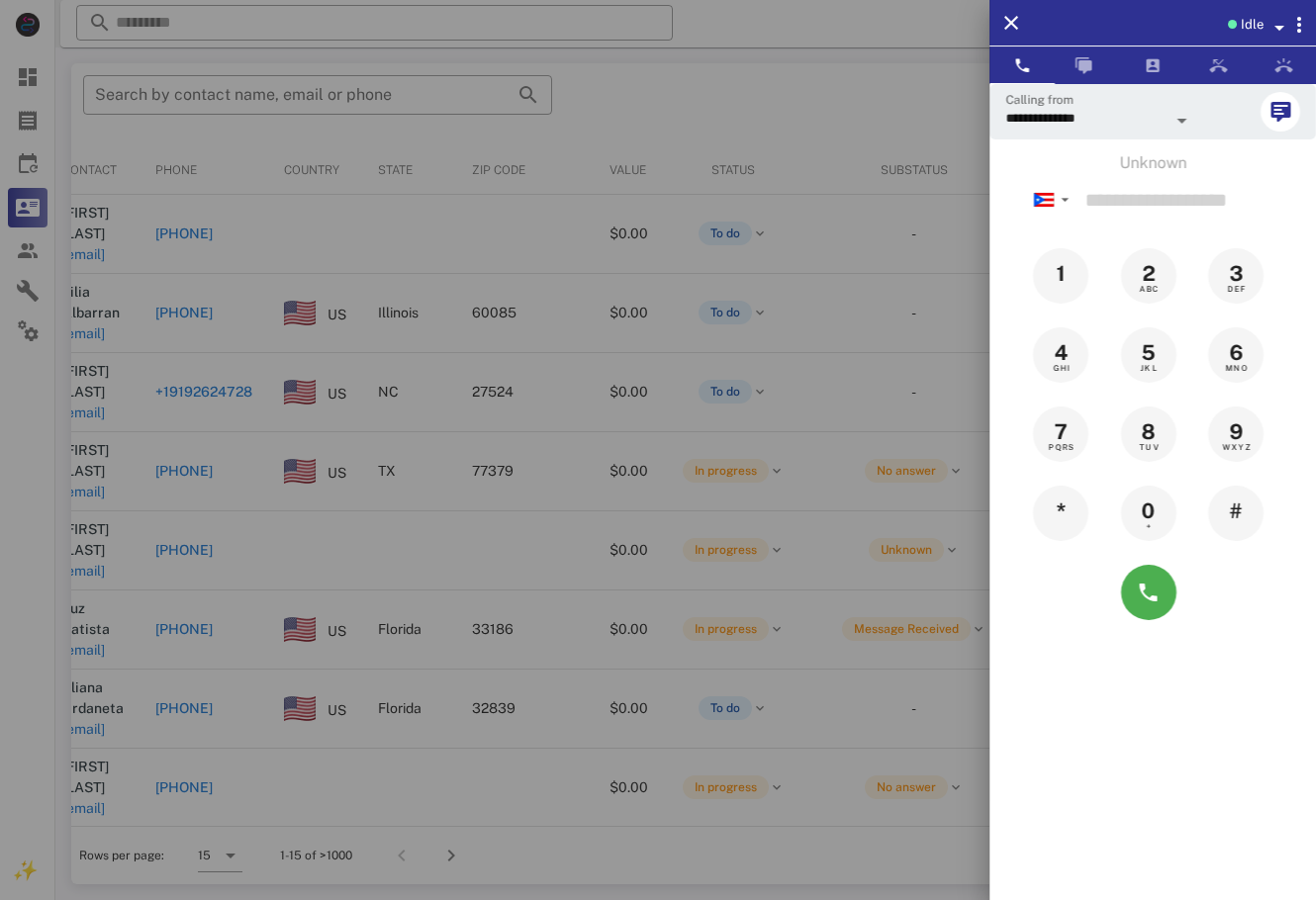 click at bounding box center [658, 450] 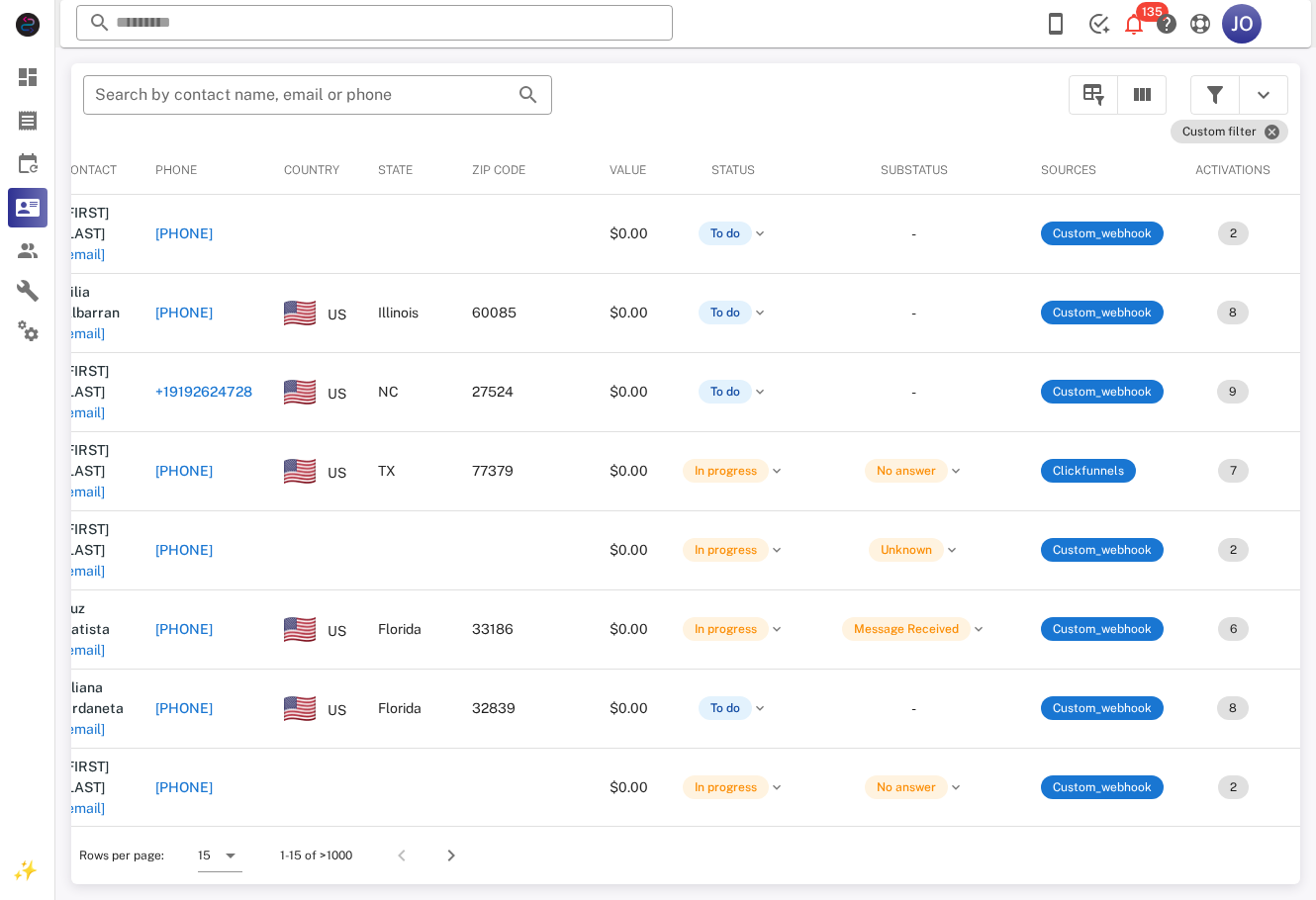 scroll, scrollTop: 0, scrollLeft: 764, axis: horizontal 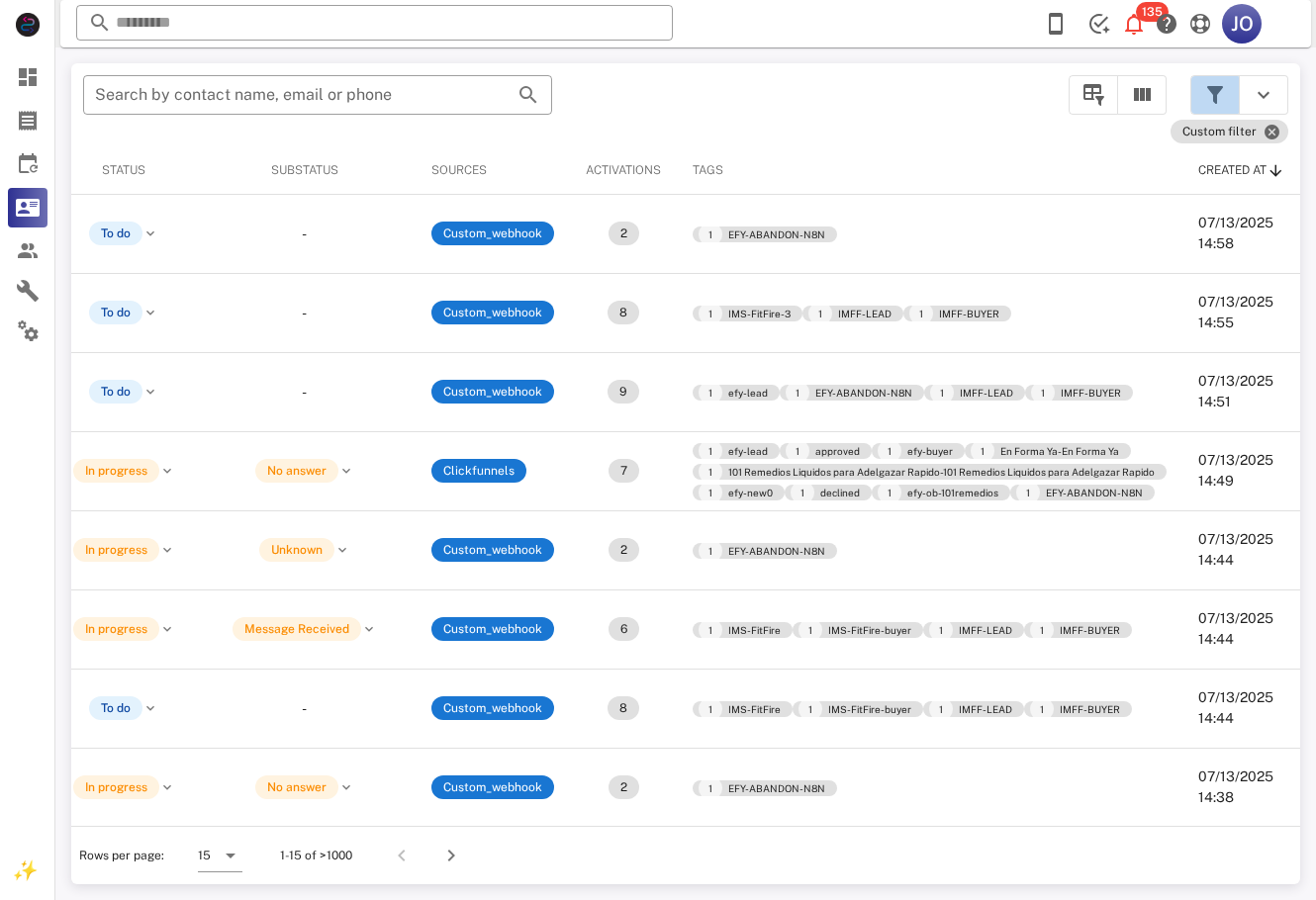 click at bounding box center (1215, 95) 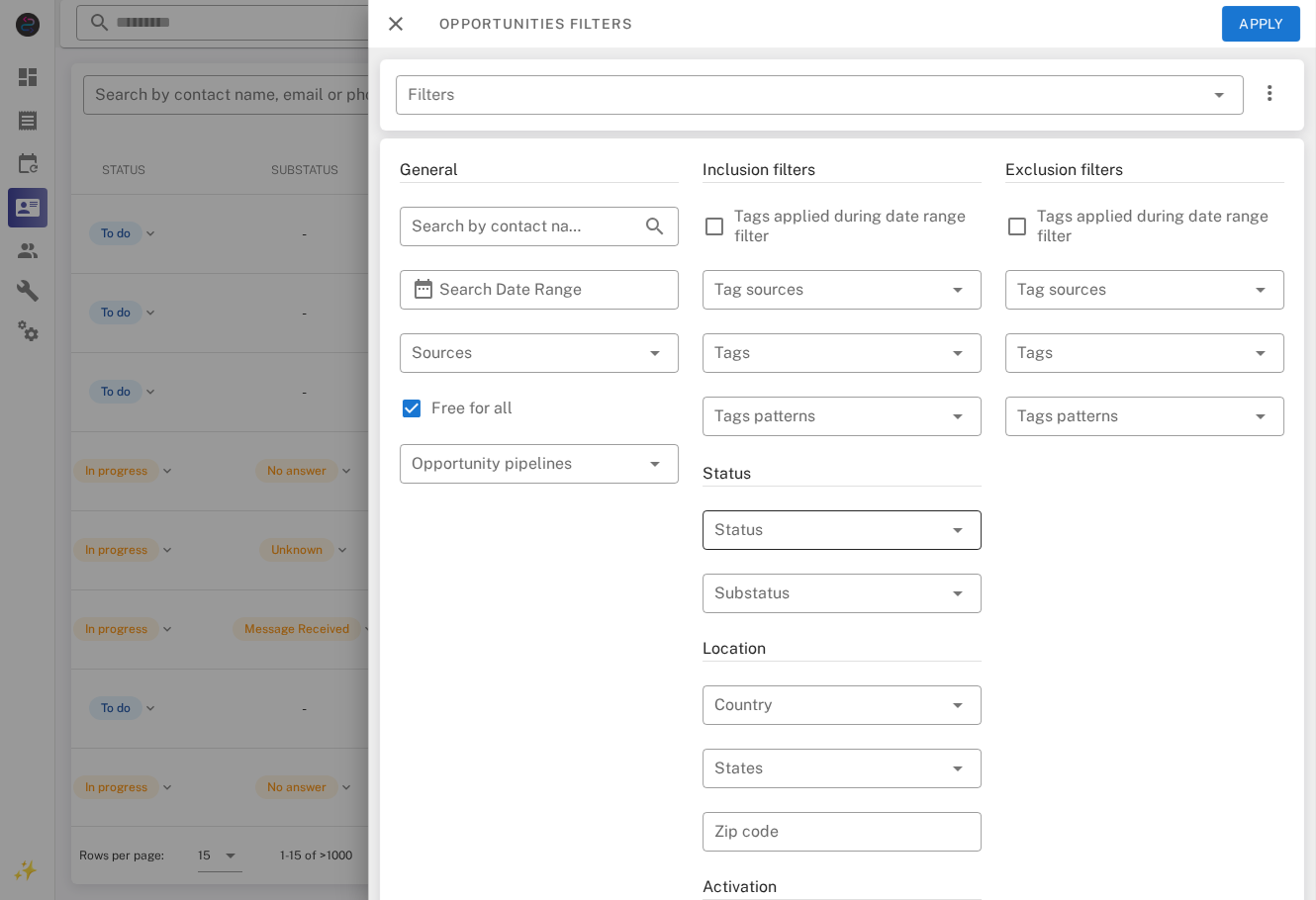 click at bounding box center [814, 530] 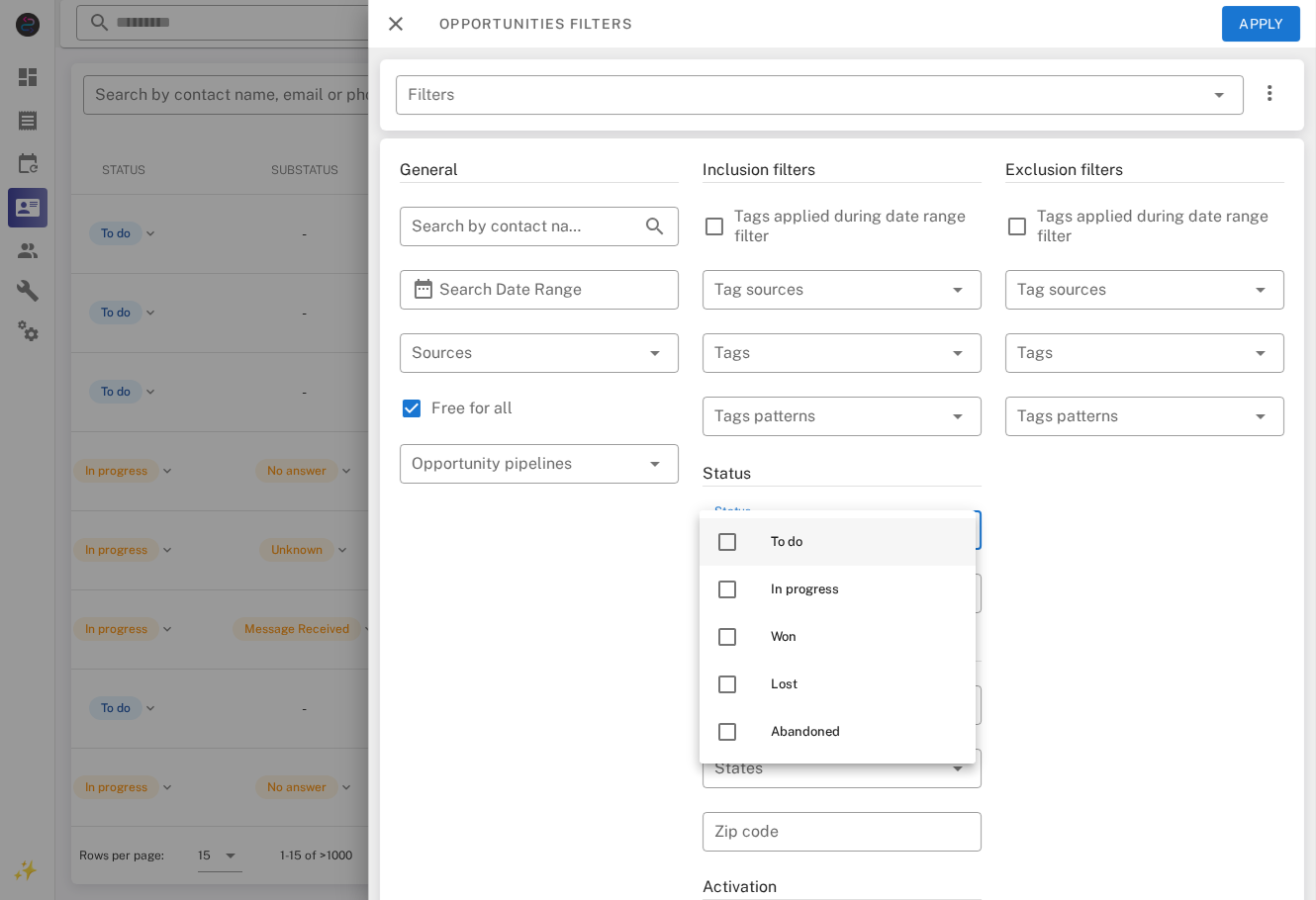 click on "To do" at bounding box center (865, 542) 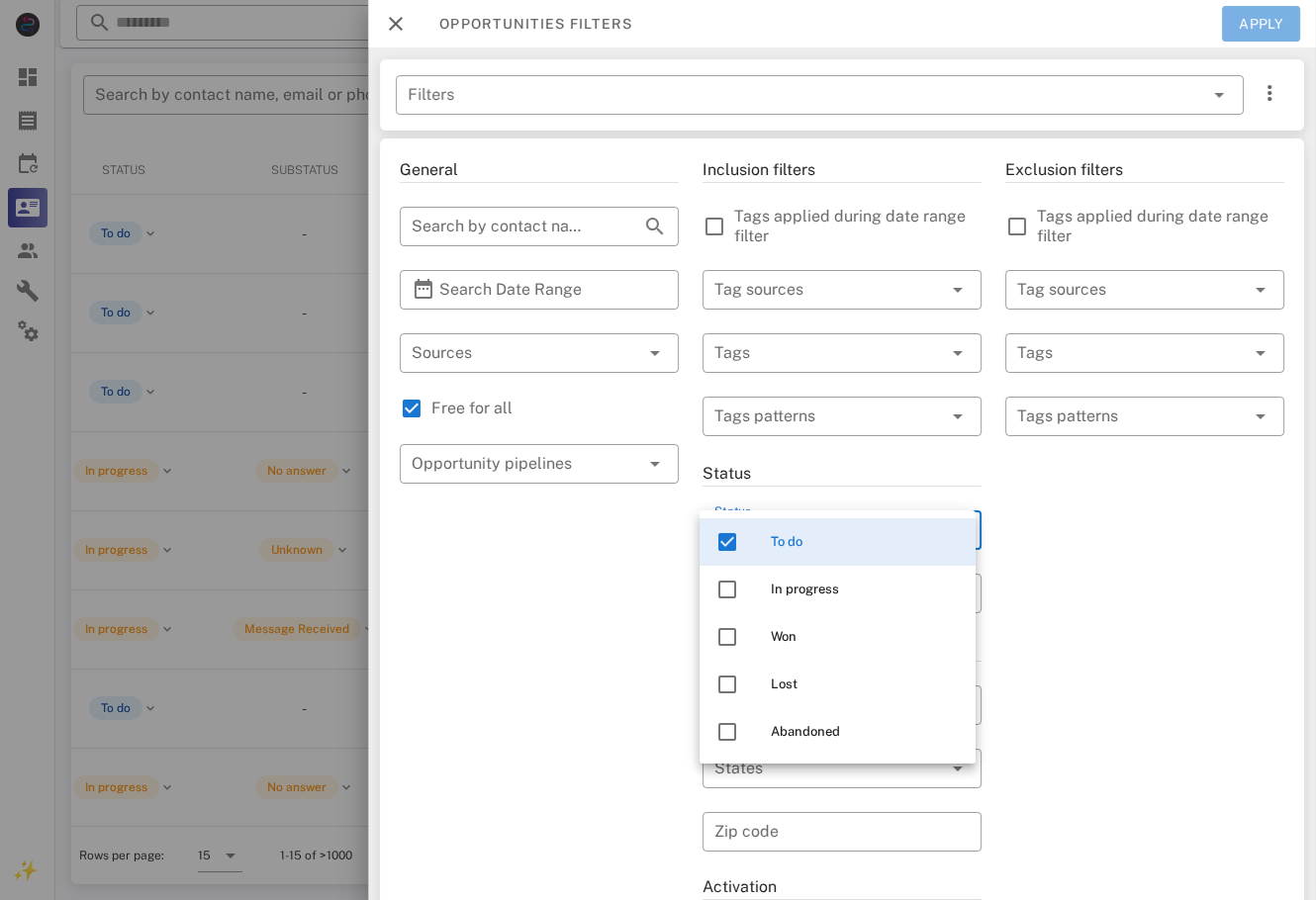 click on "Apply" at bounding box center (1262, 24) 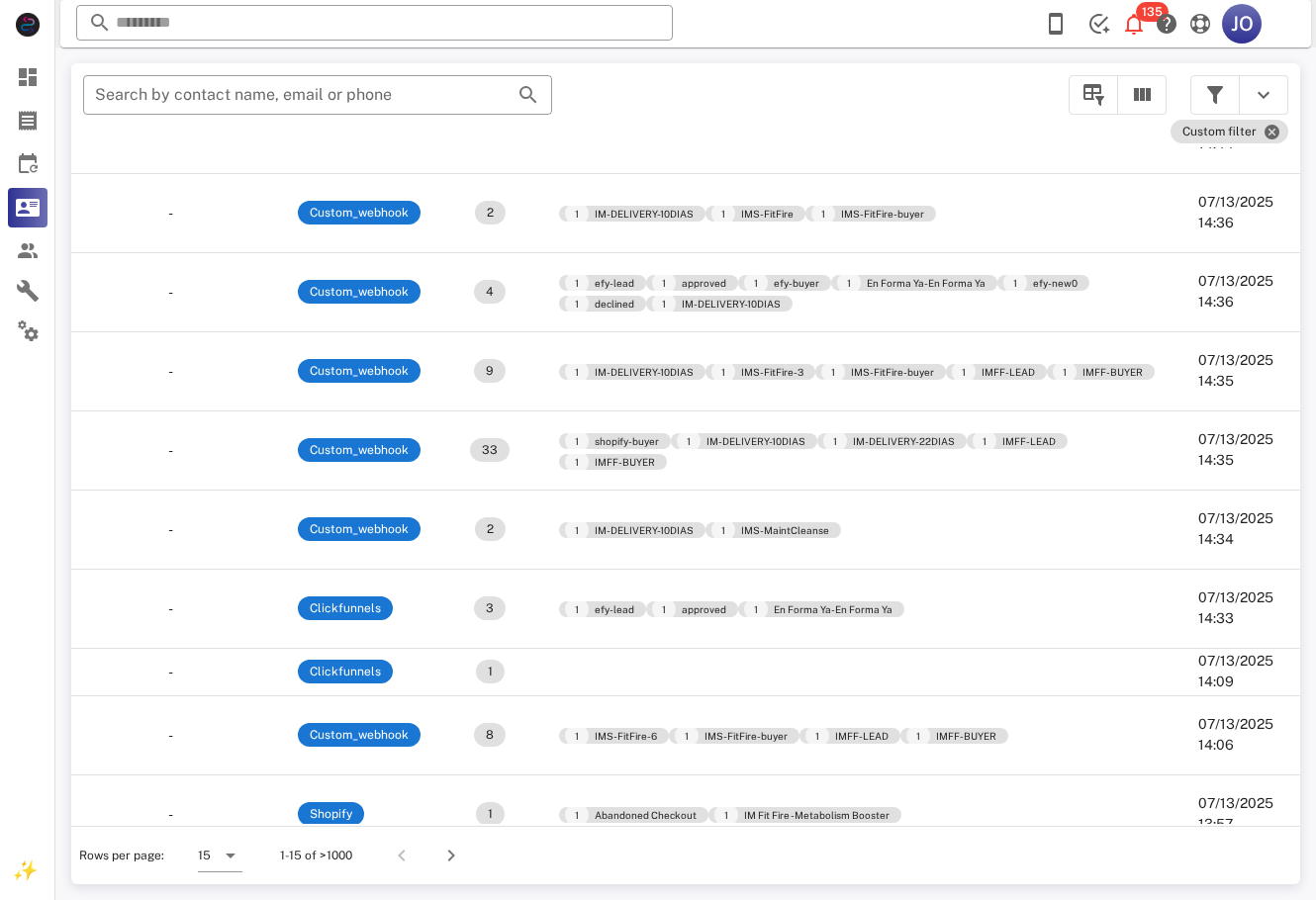 scroll, scrollTop: 337, scrollLeft: 0, axis: vertical 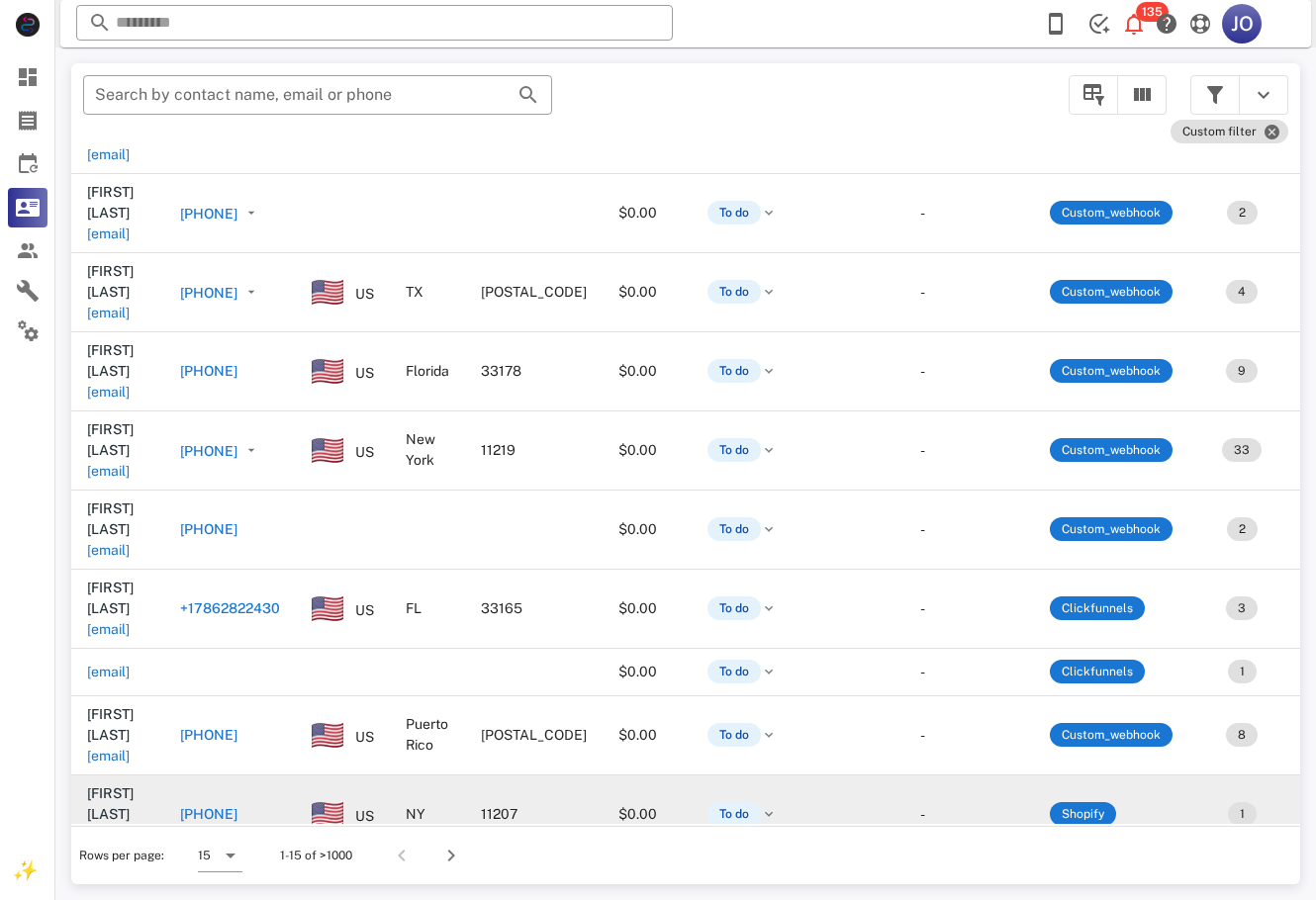 click on "[EMAIL]" at bounding box center [108, 835] 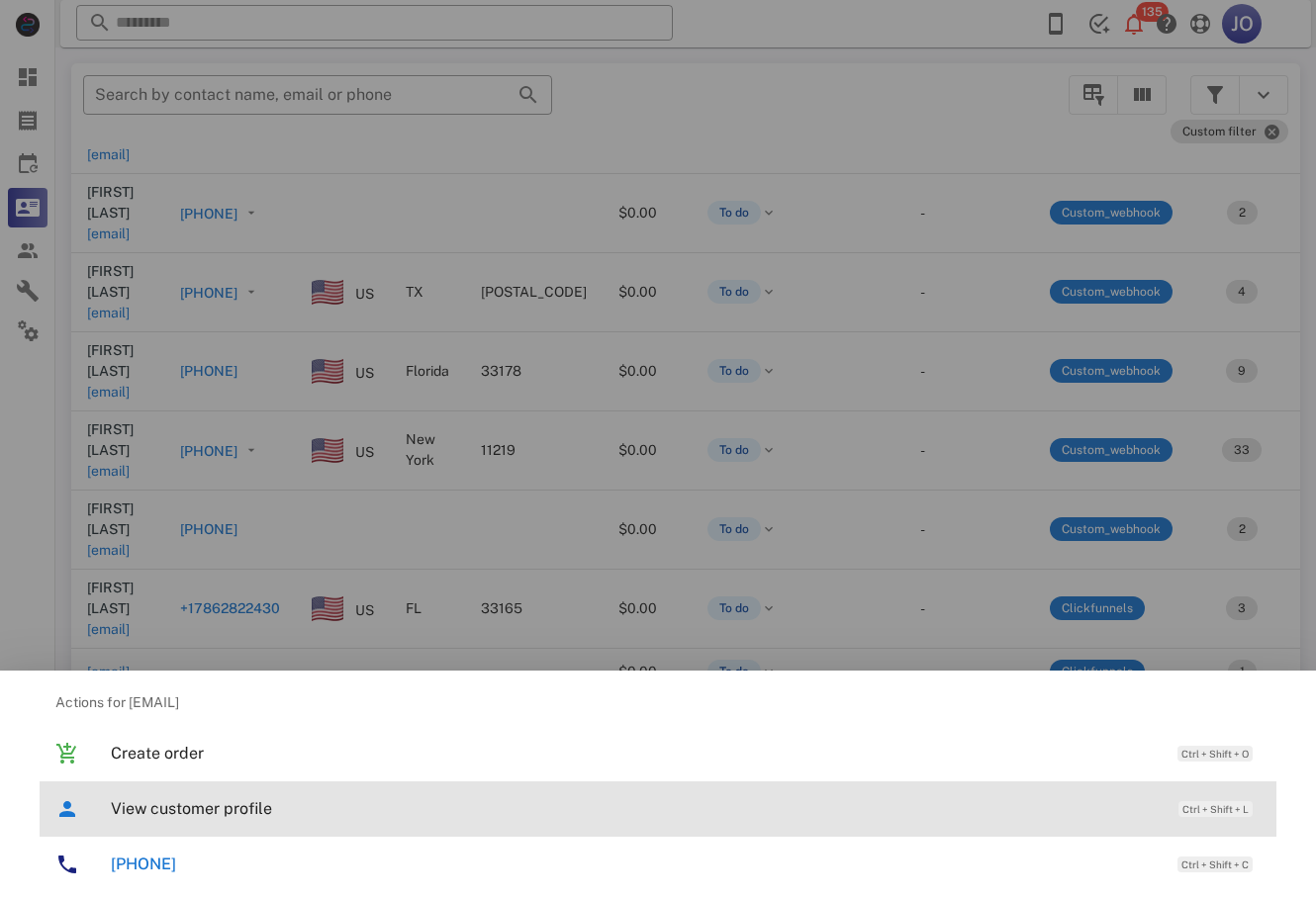 click on "View customer profile Ctrl + Shift + L" at bounding box center (686, 808) 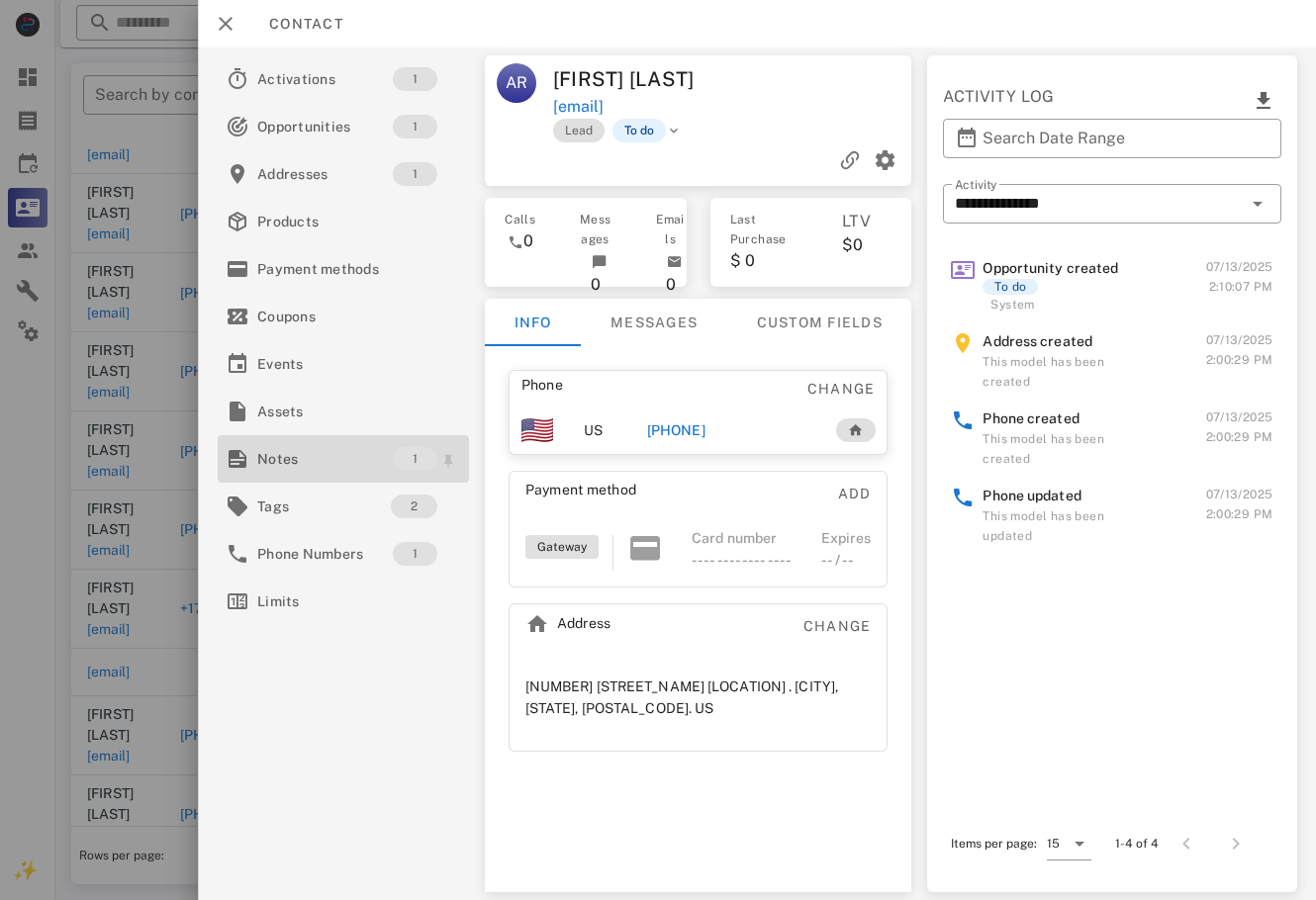 click on "Notes" at bounding box center (325, 459) 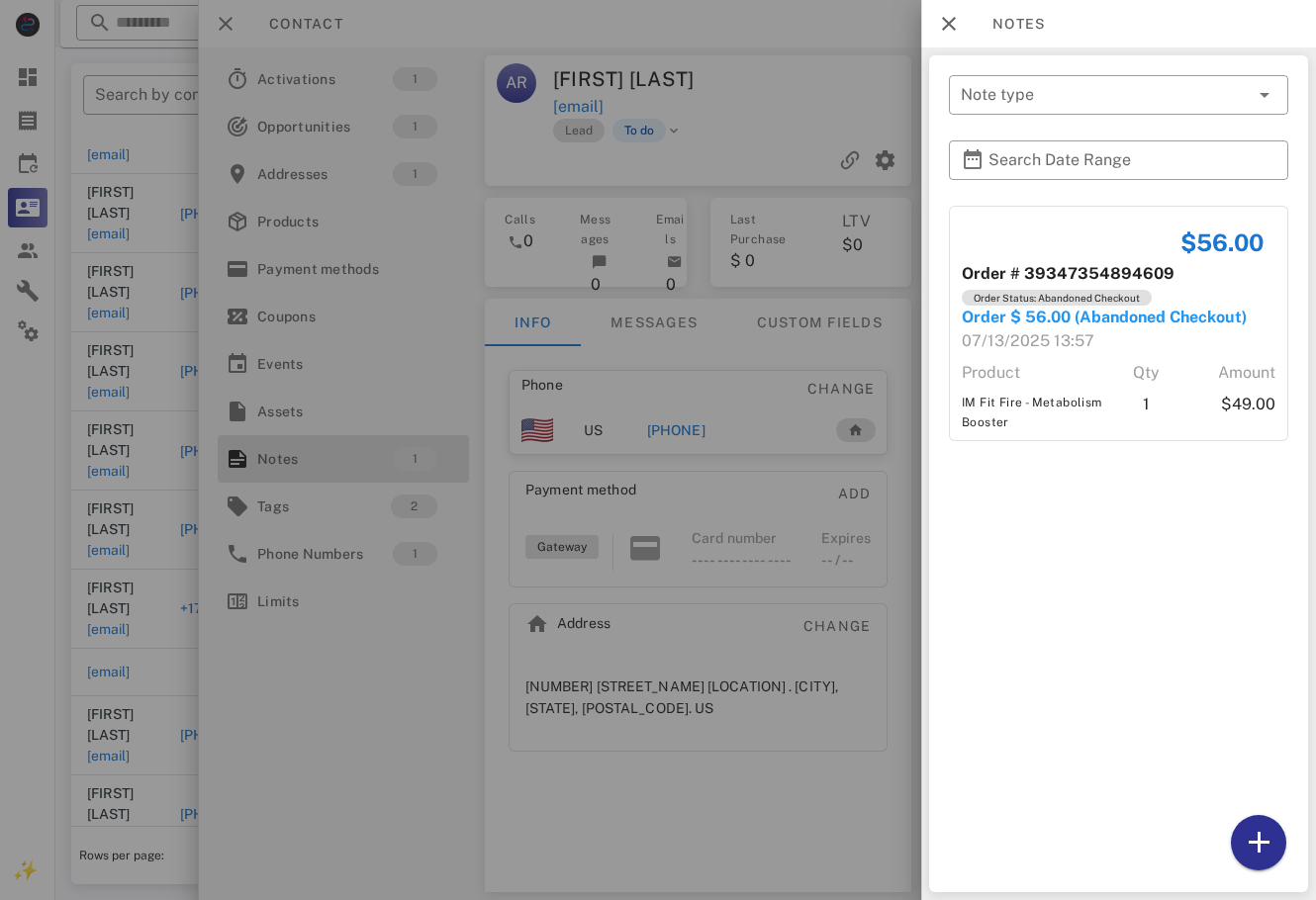 click at bounding box center (658, 450) 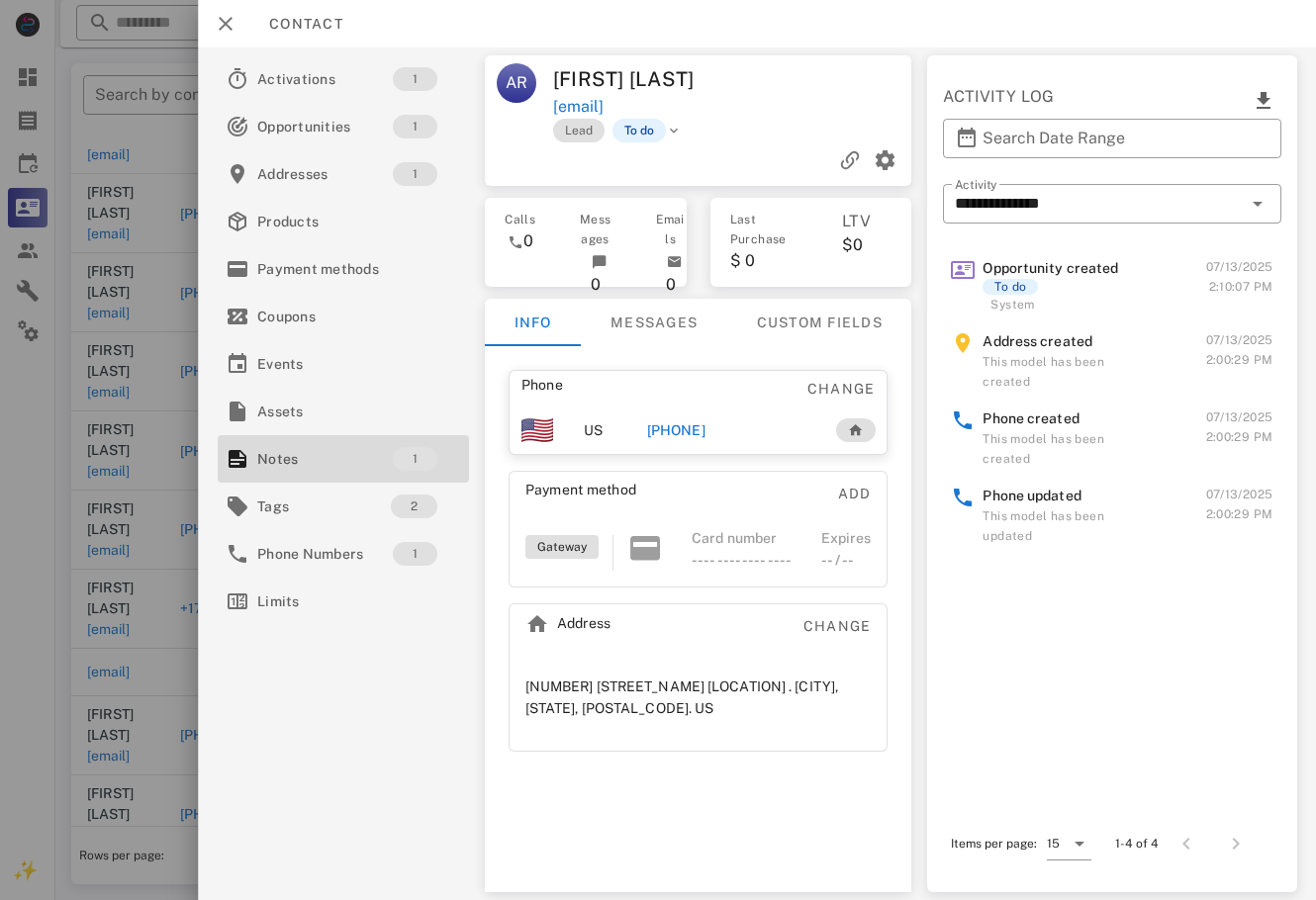 click on "[PHONE]" at bounding box center (675, 430) 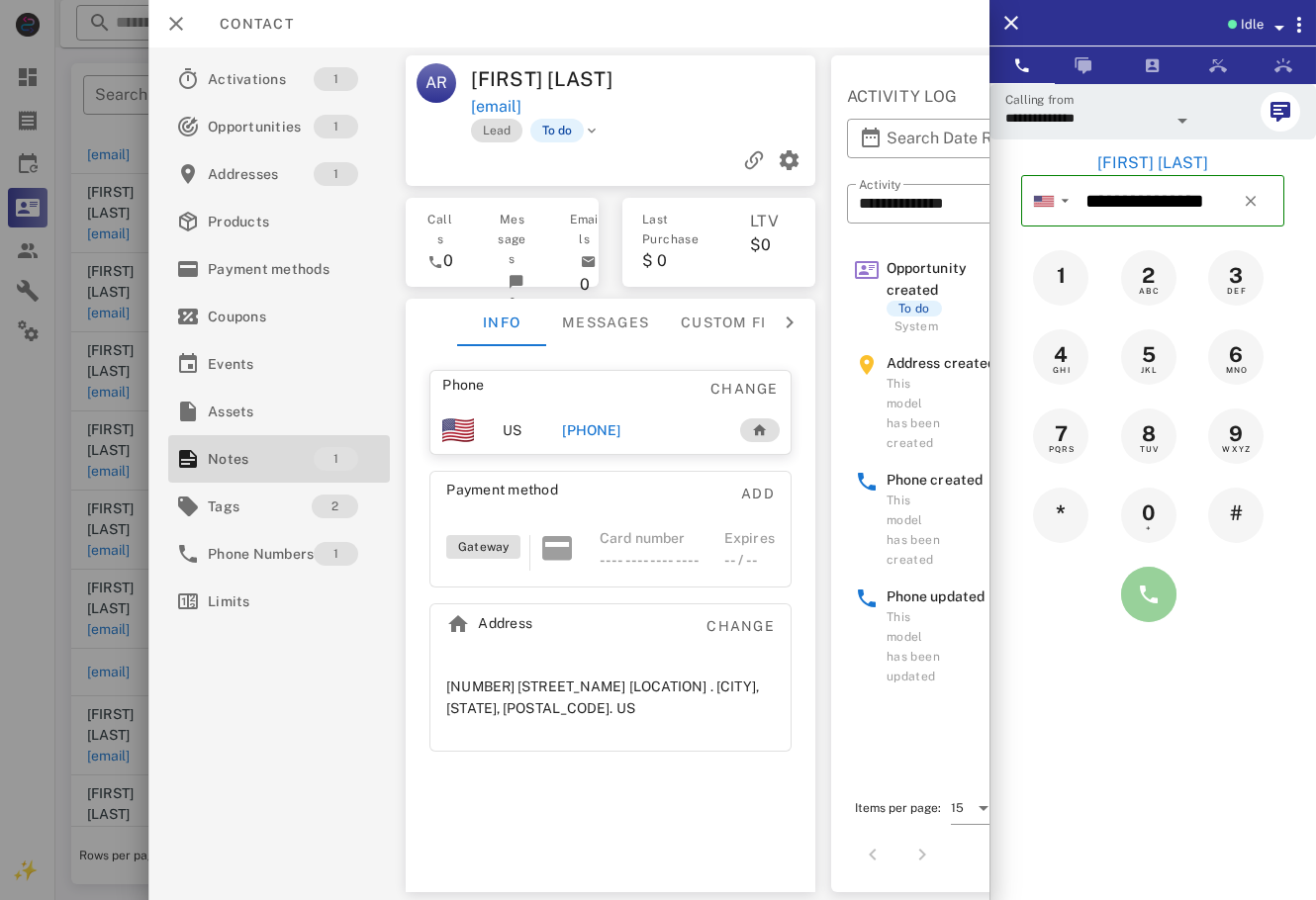 click at bounding box center (1149, 594) 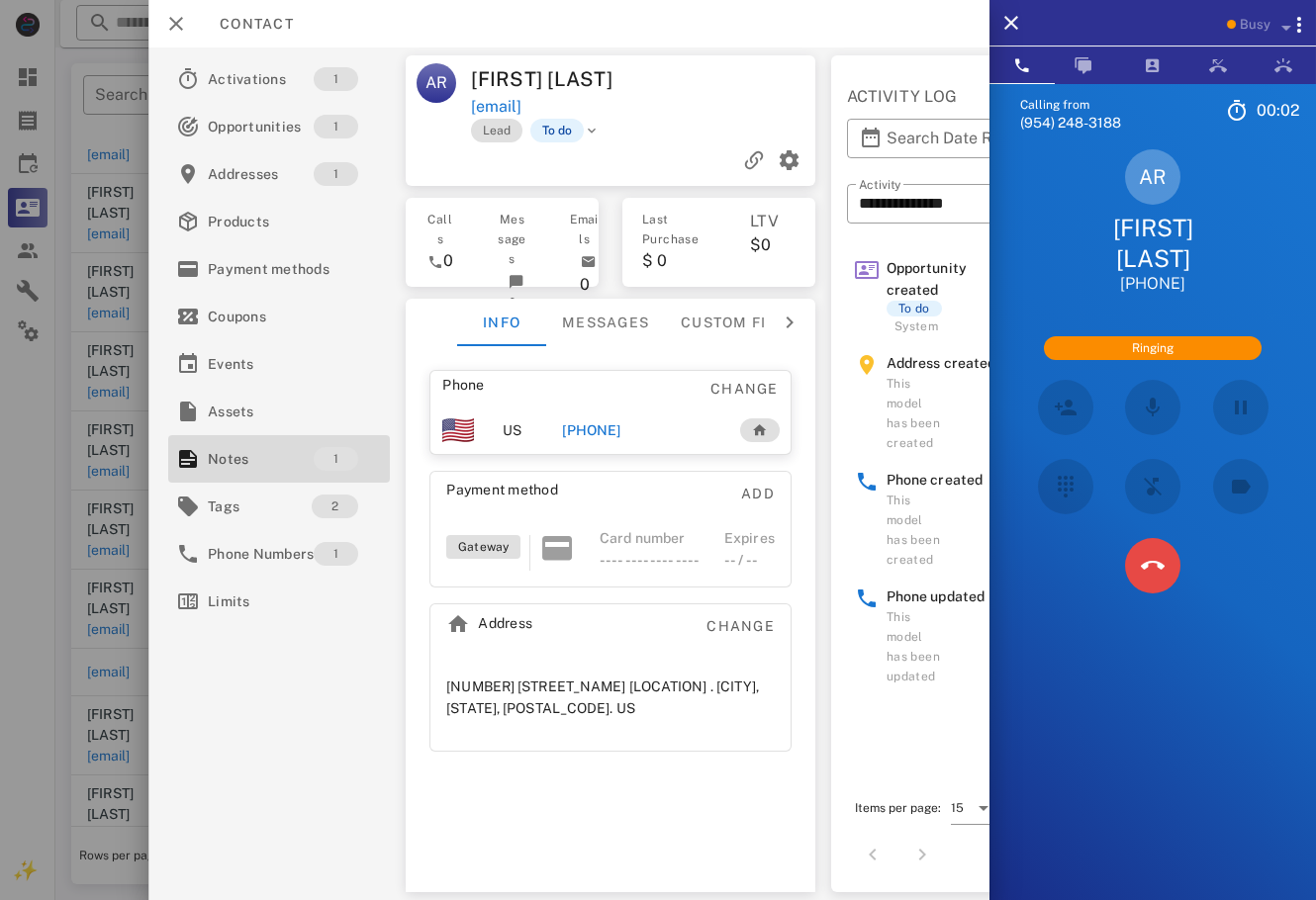 scroll, scrollTop: 279, scrollLeft: 0, axis: vertical 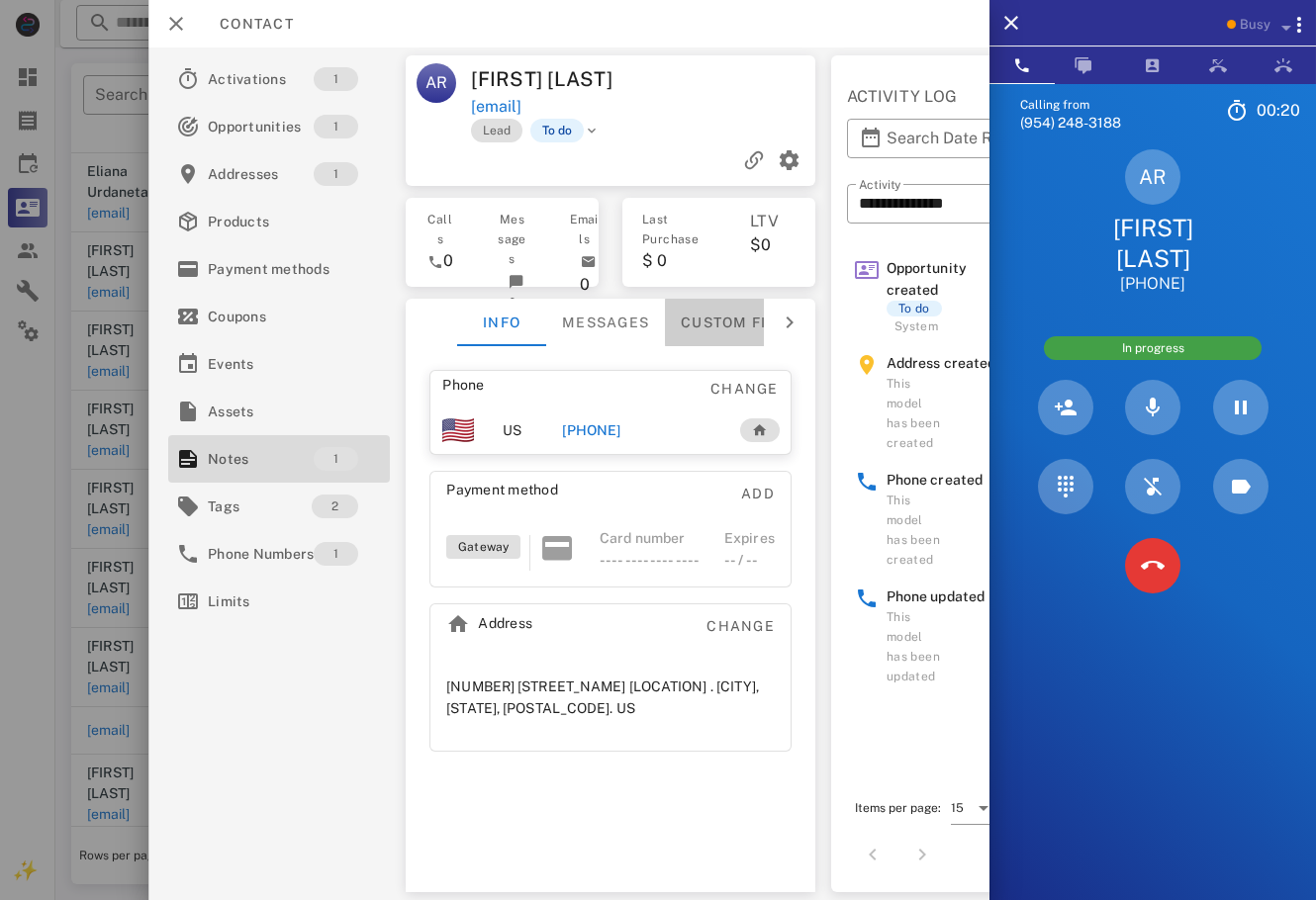click on "Custom fields" at bounding box center [743, 322] 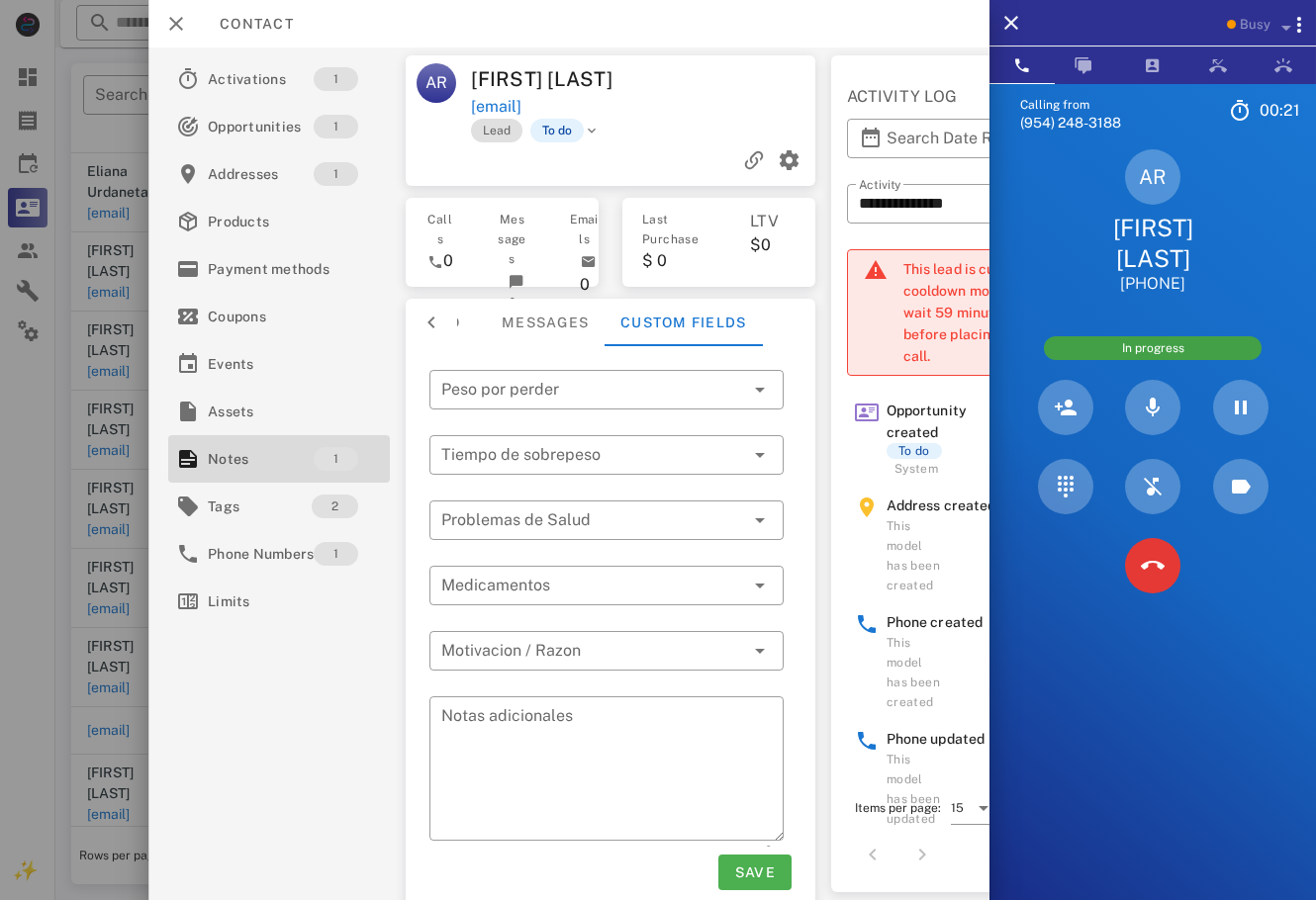 click at bounding box center [431, 322] 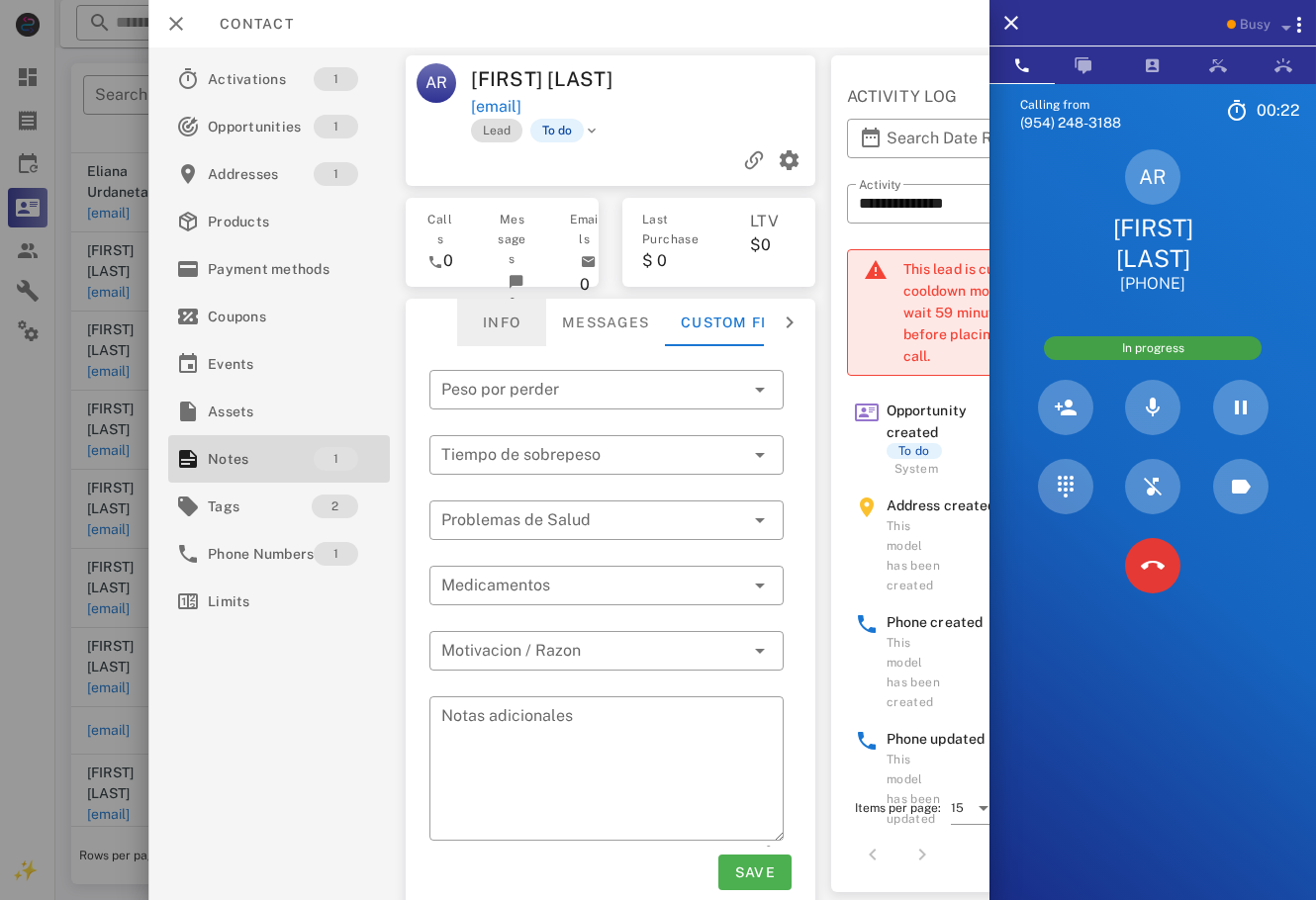 click on "Info" at bounding box center (502, 322) 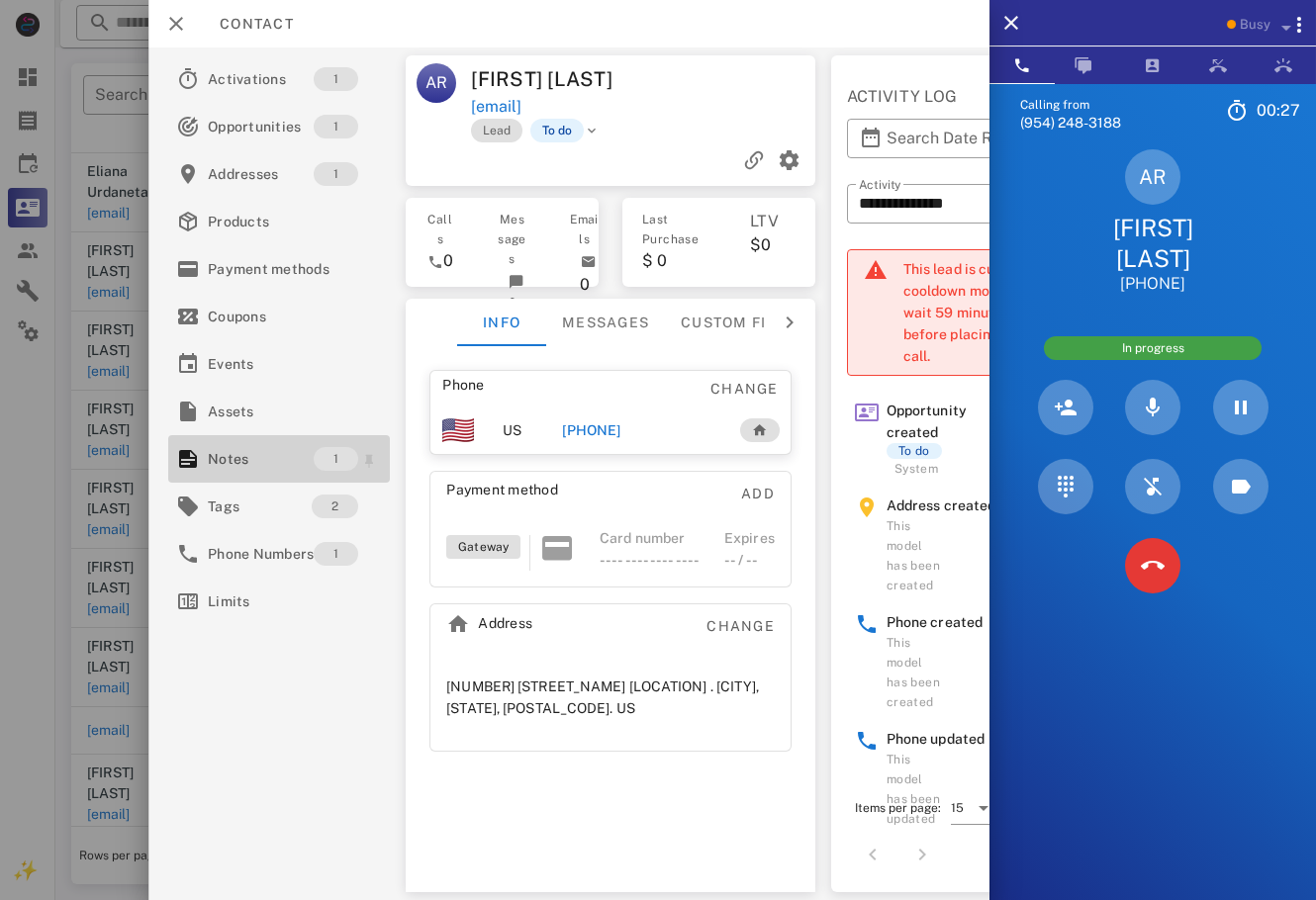 click on "Notes" at bounding box center [260, 459] 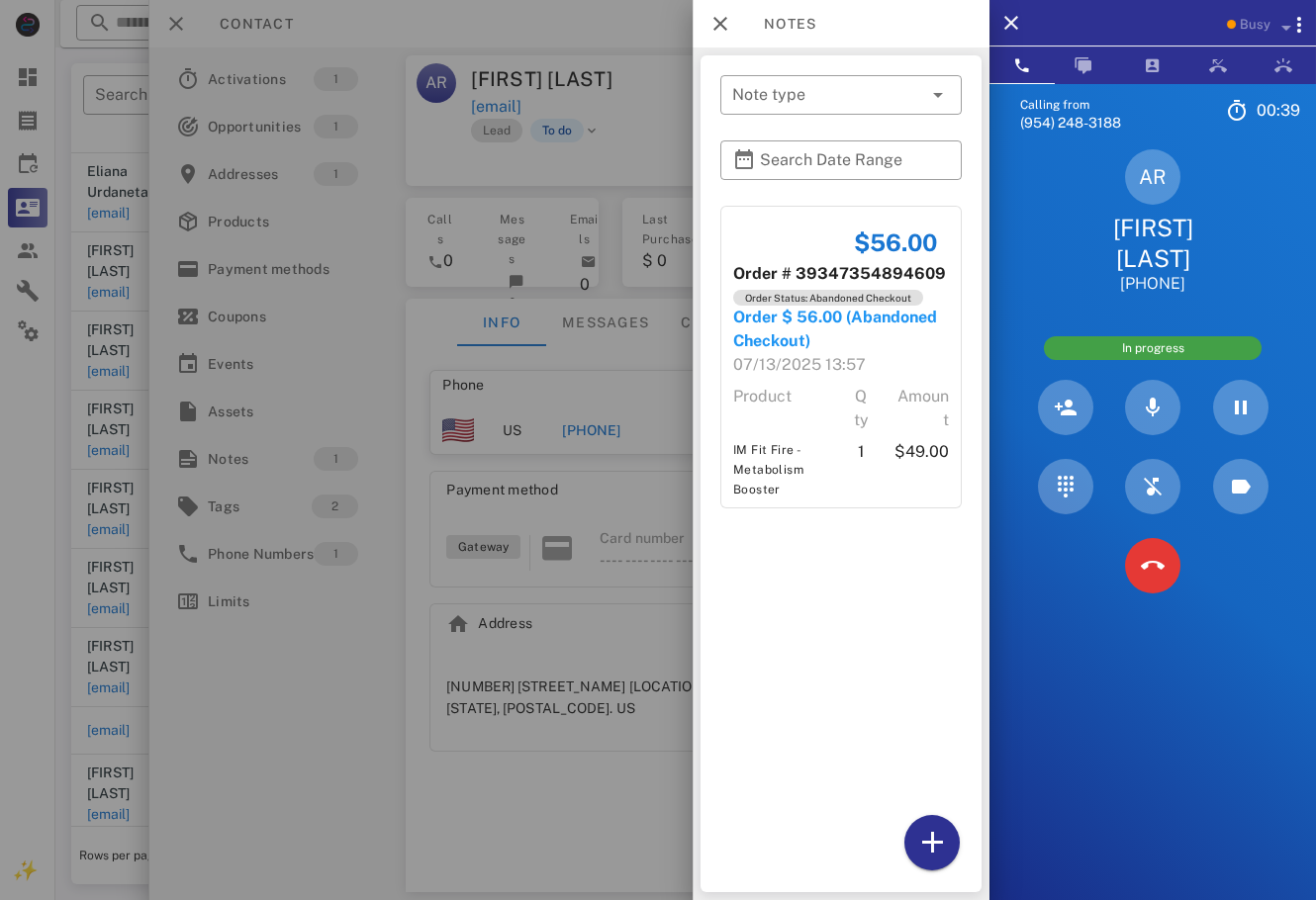 drag, startPoint x: 823, startPoint y: 536, endPoint x: 821, endPoint y: 237, distance: 299.00669 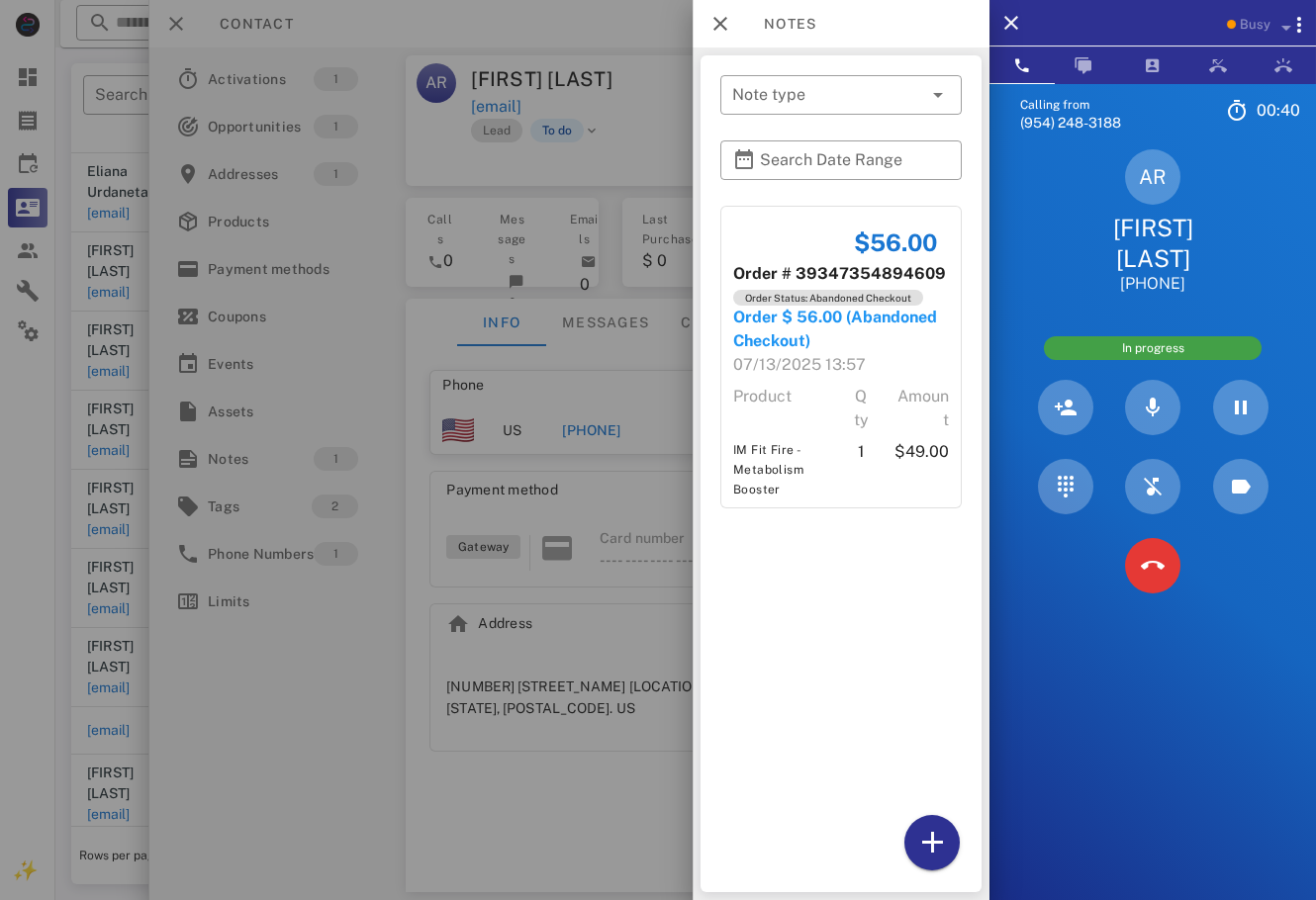 click at bounding box center (658, 450) 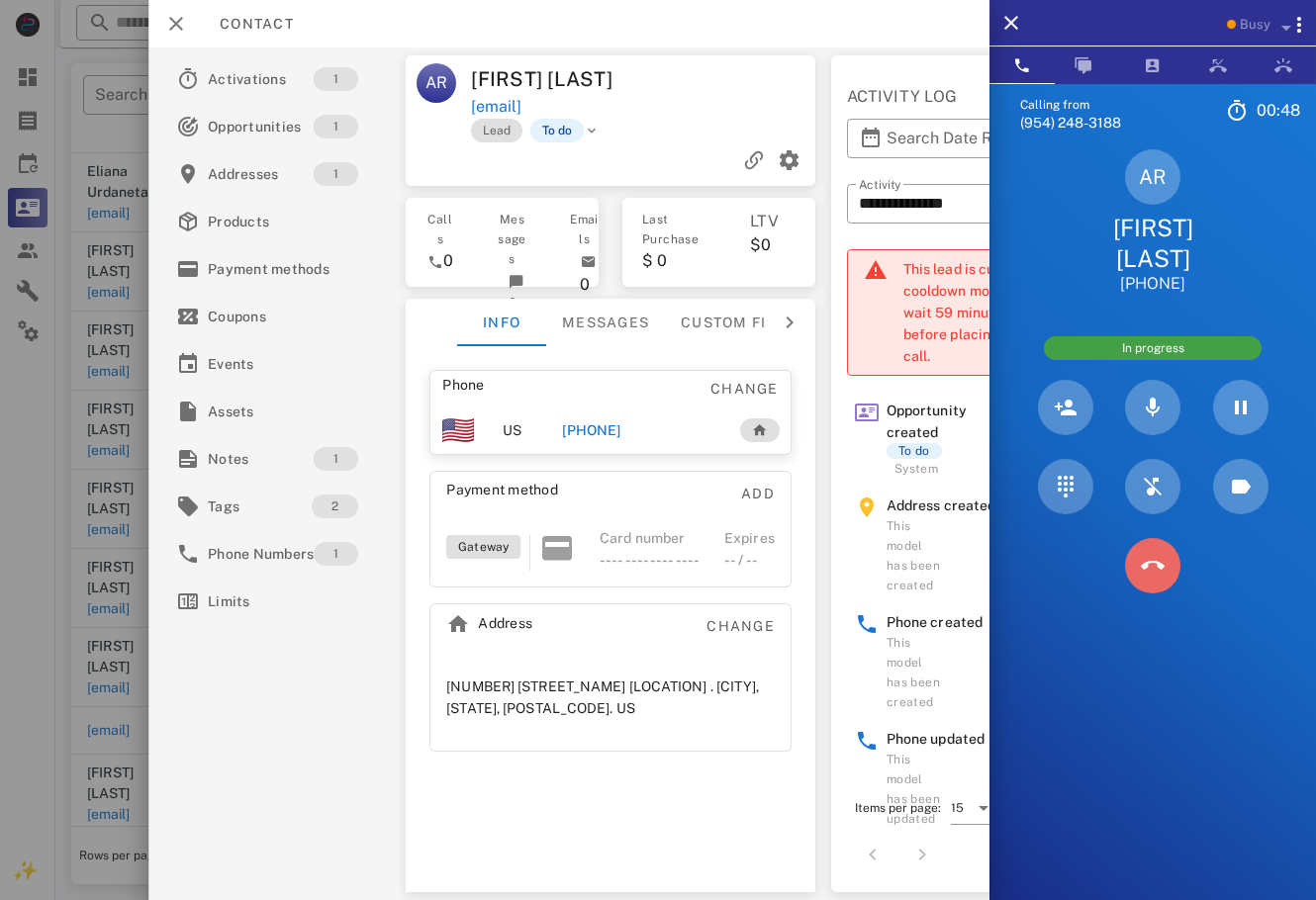 click at bounding box center (1153, 566) 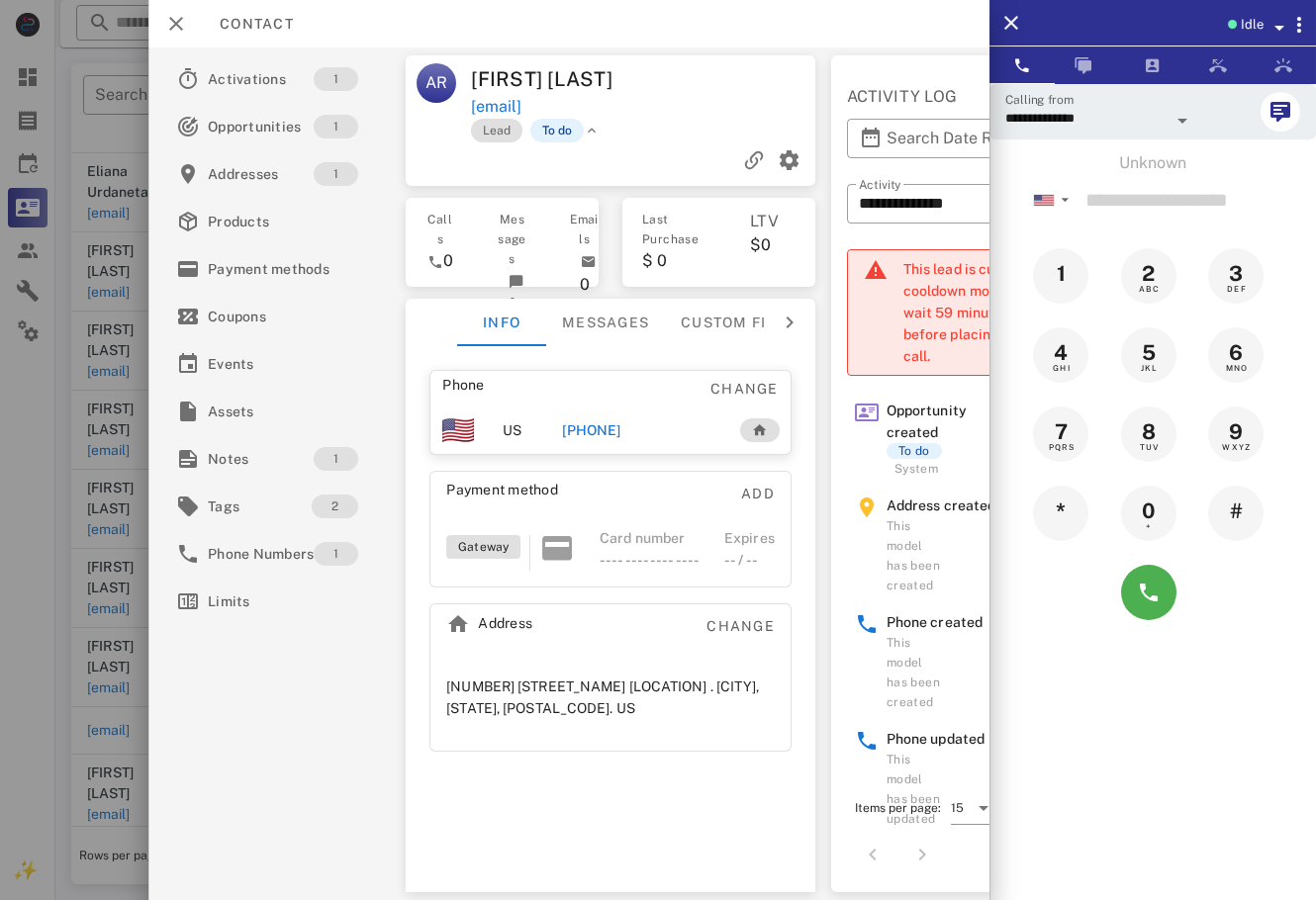 click on "To do" at bounding box center [565, 131] 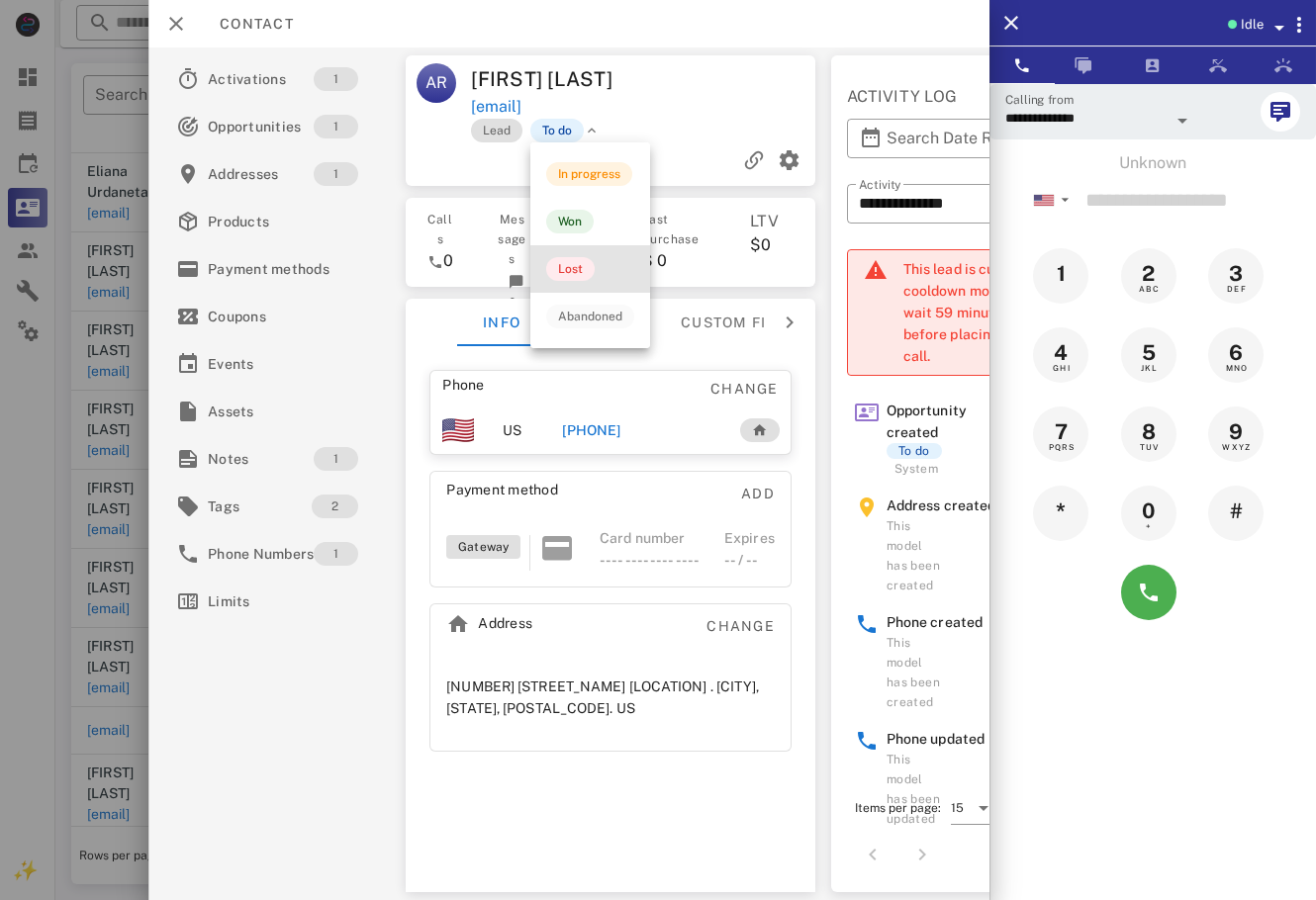 click on "Lost" at bounding box center [590, 269] 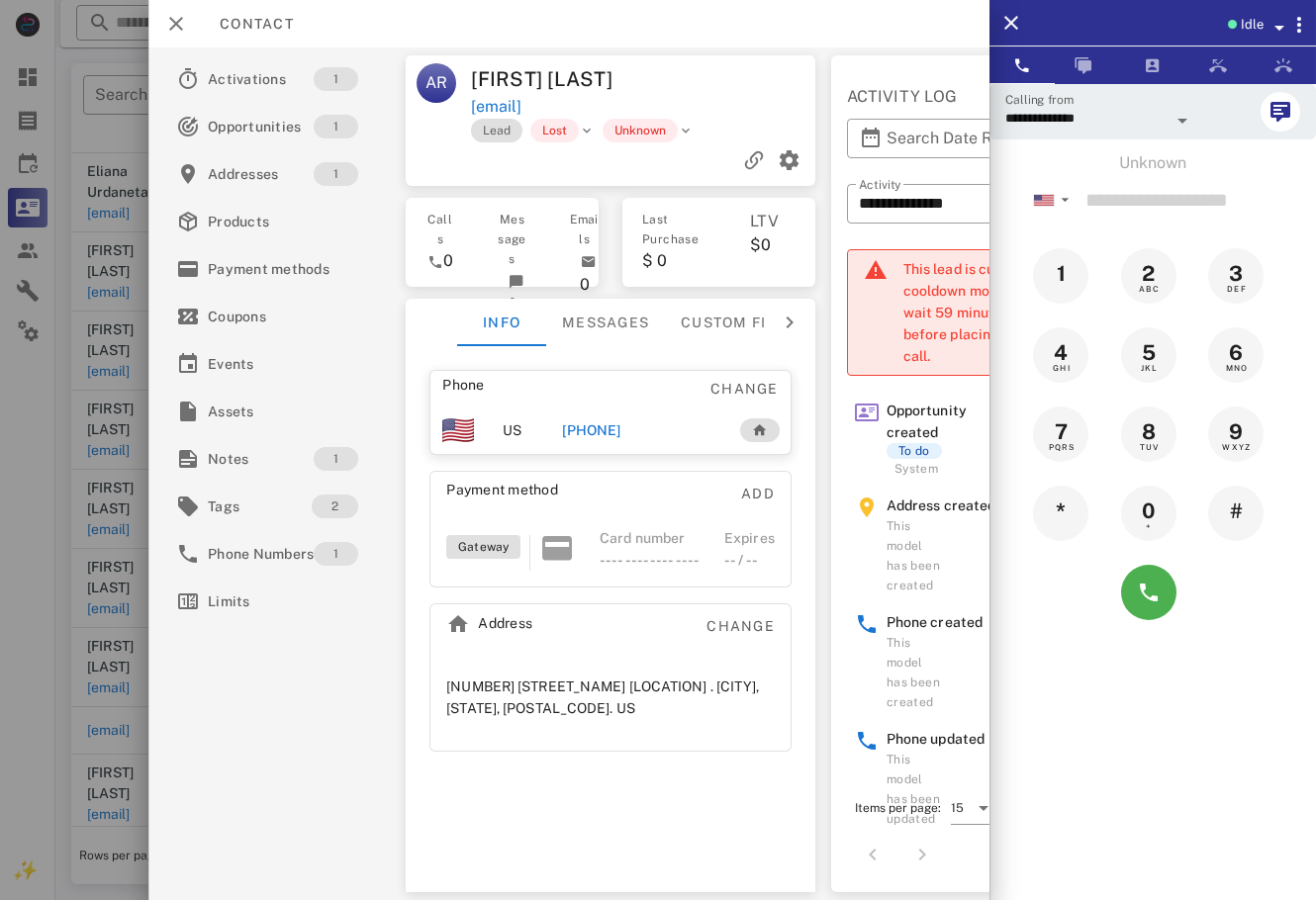 click at bounding box center (658, 450) 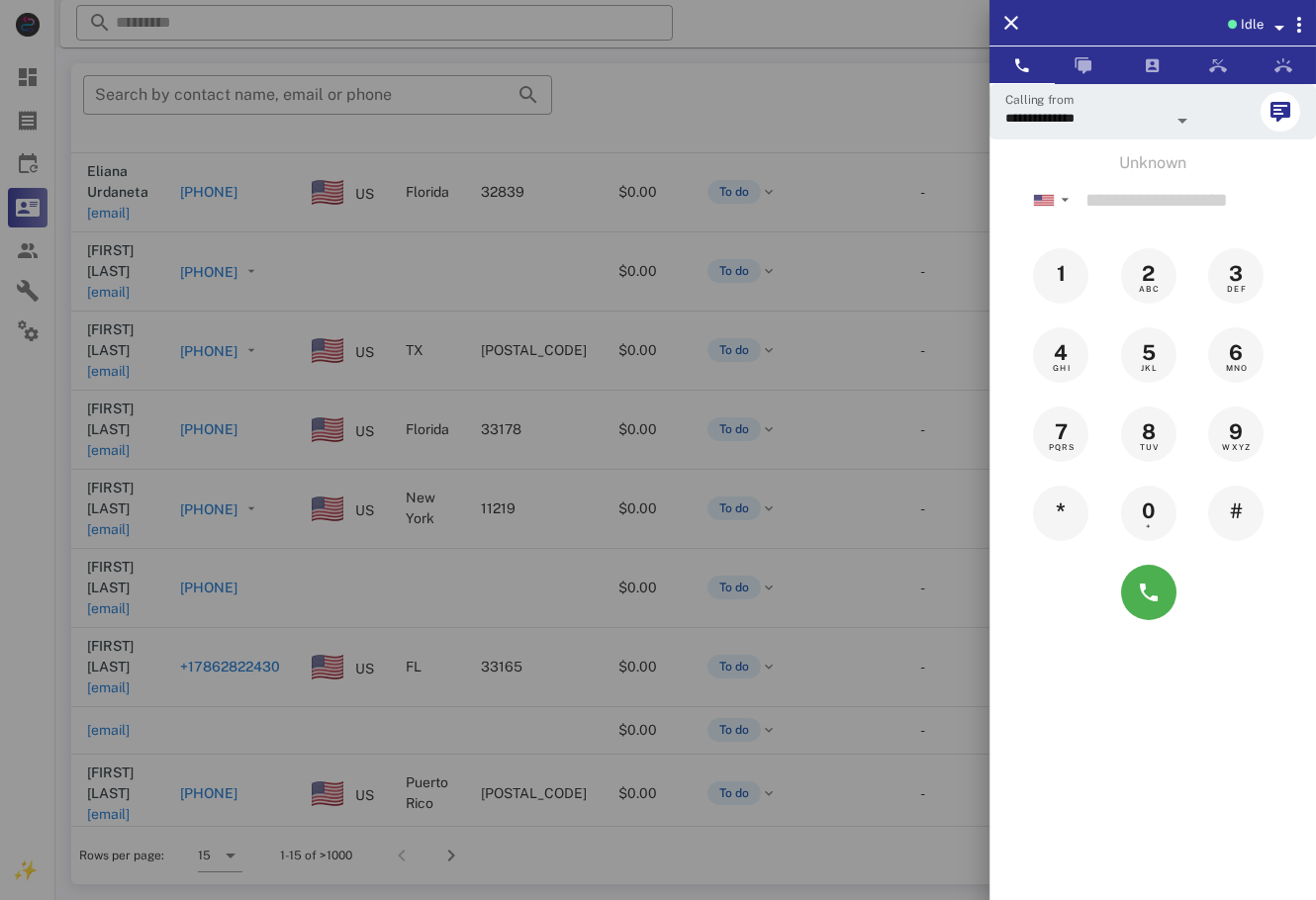 click at bounding box center (658, 450) 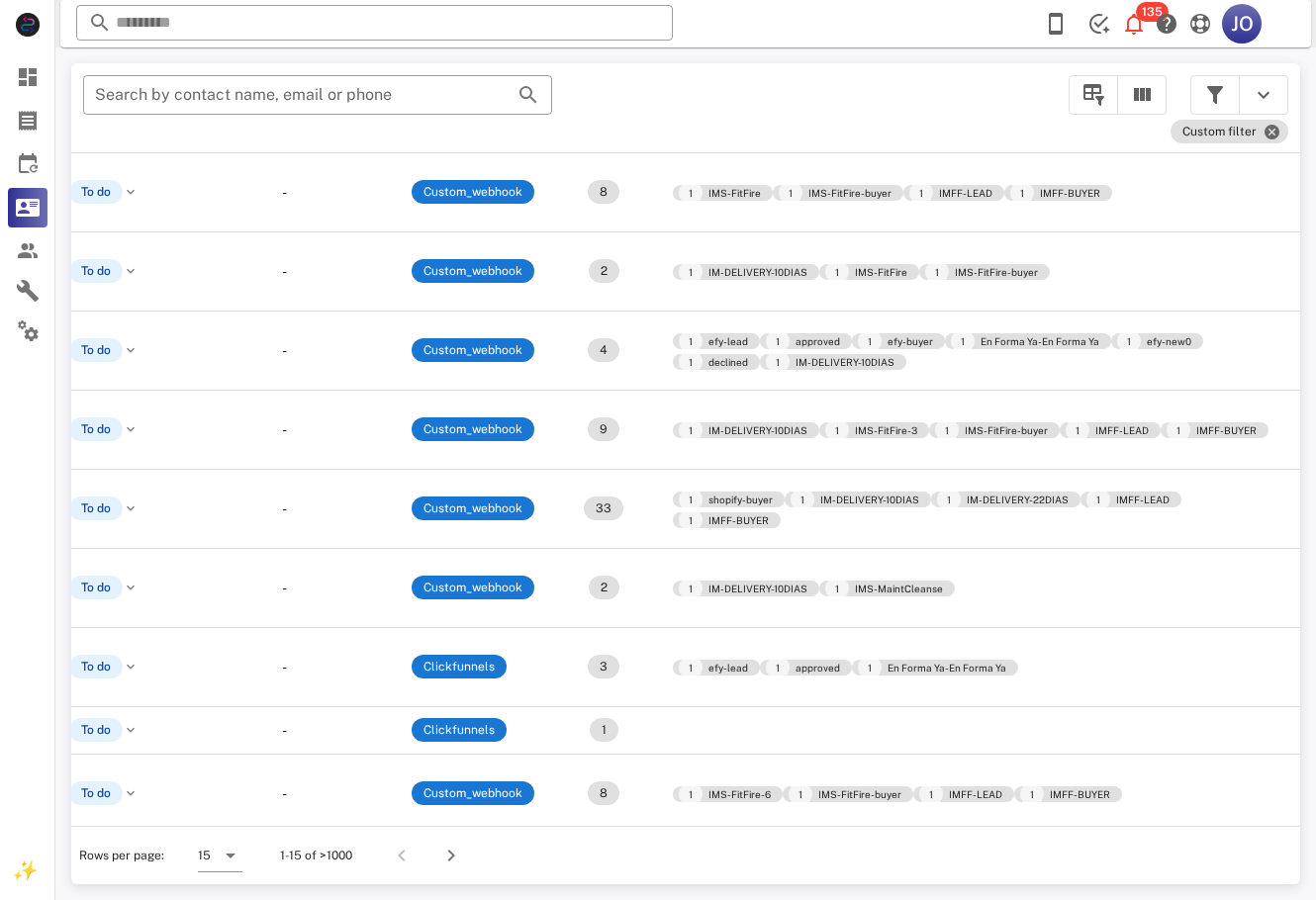 scroll, scrollTop: 279, scrollLeft: 0, axis: vertical 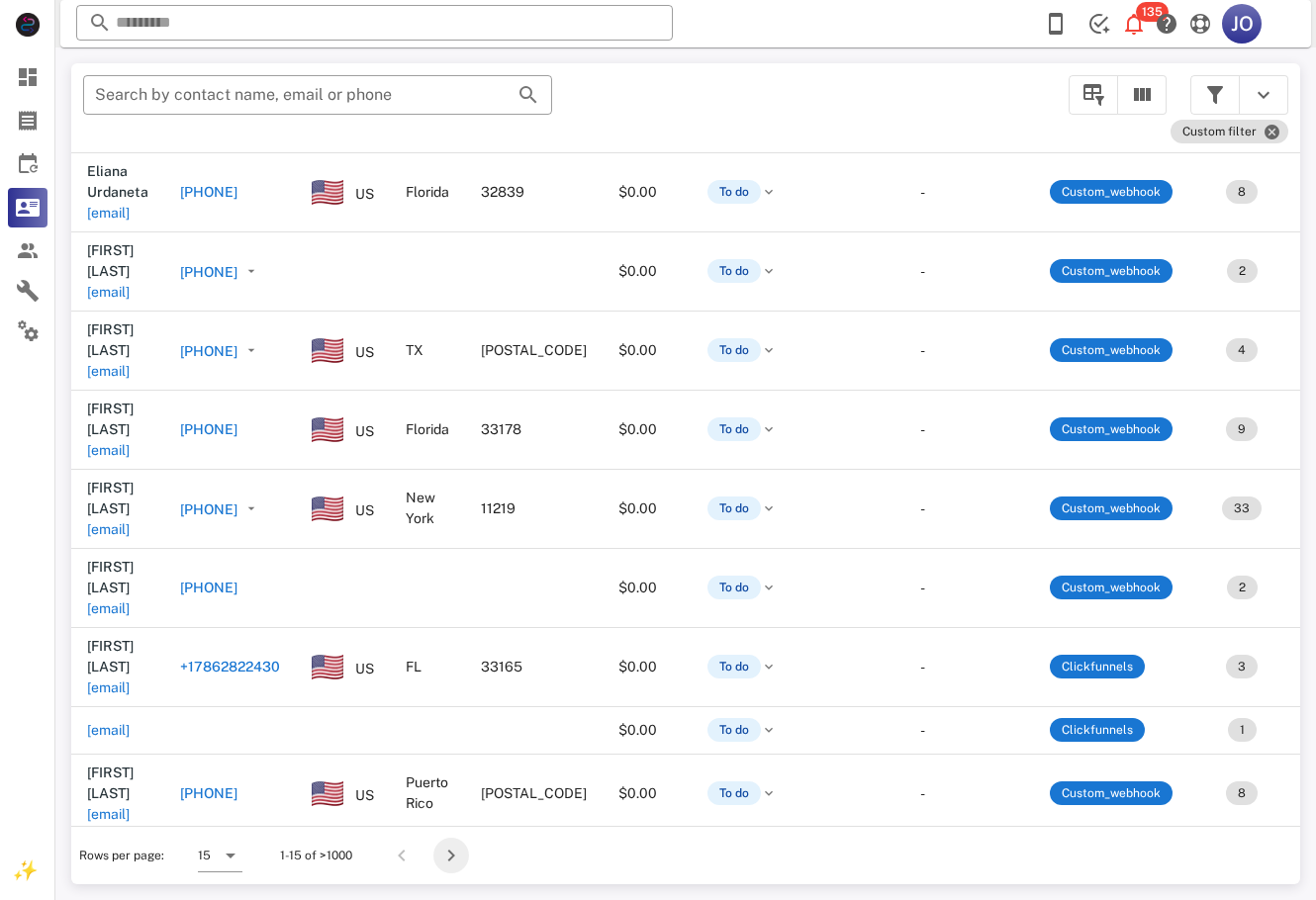 click at bounding box center (451, 855) 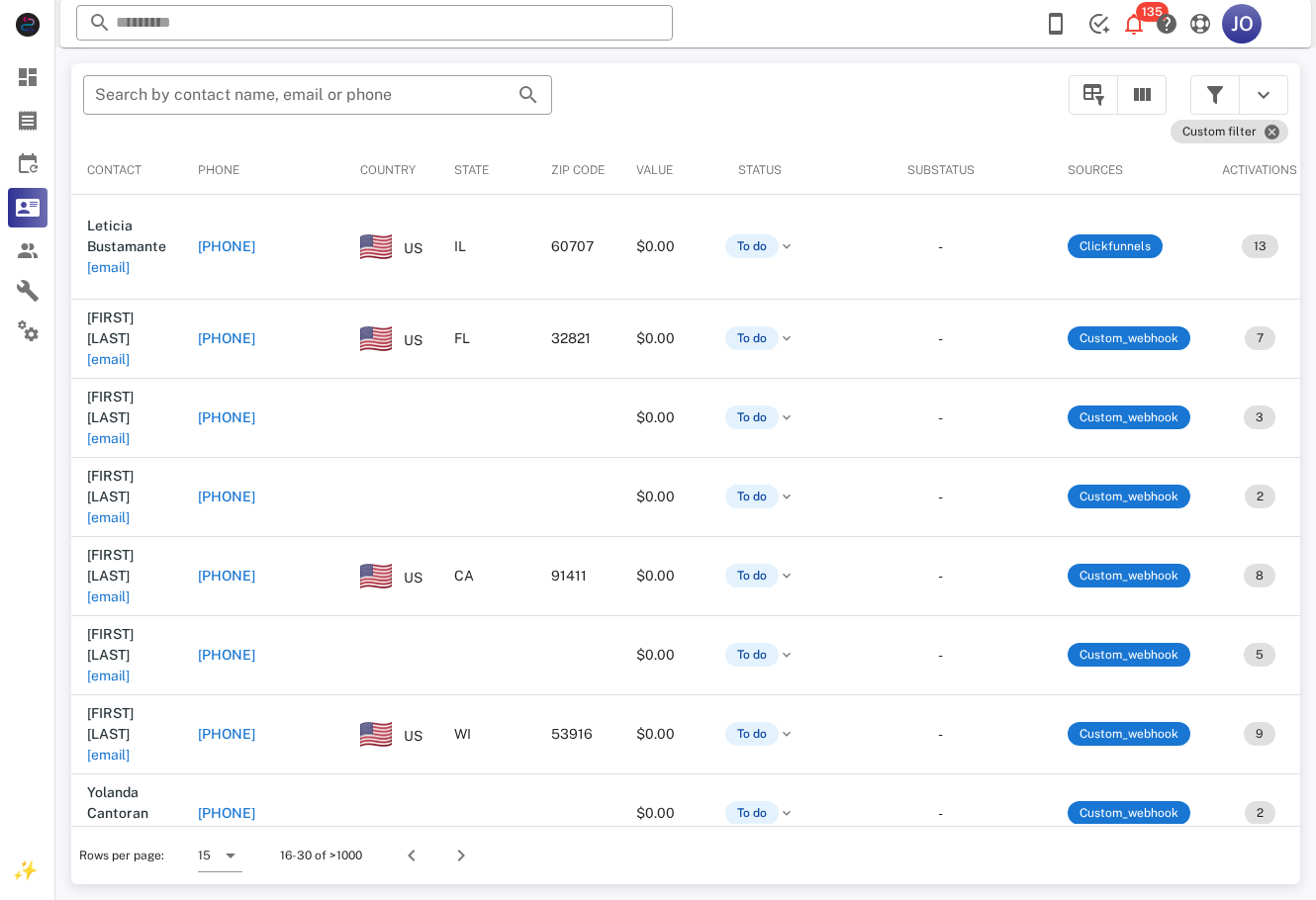 scroll, scrollTop: 0, scrollLeft: 764, axis: horizontal 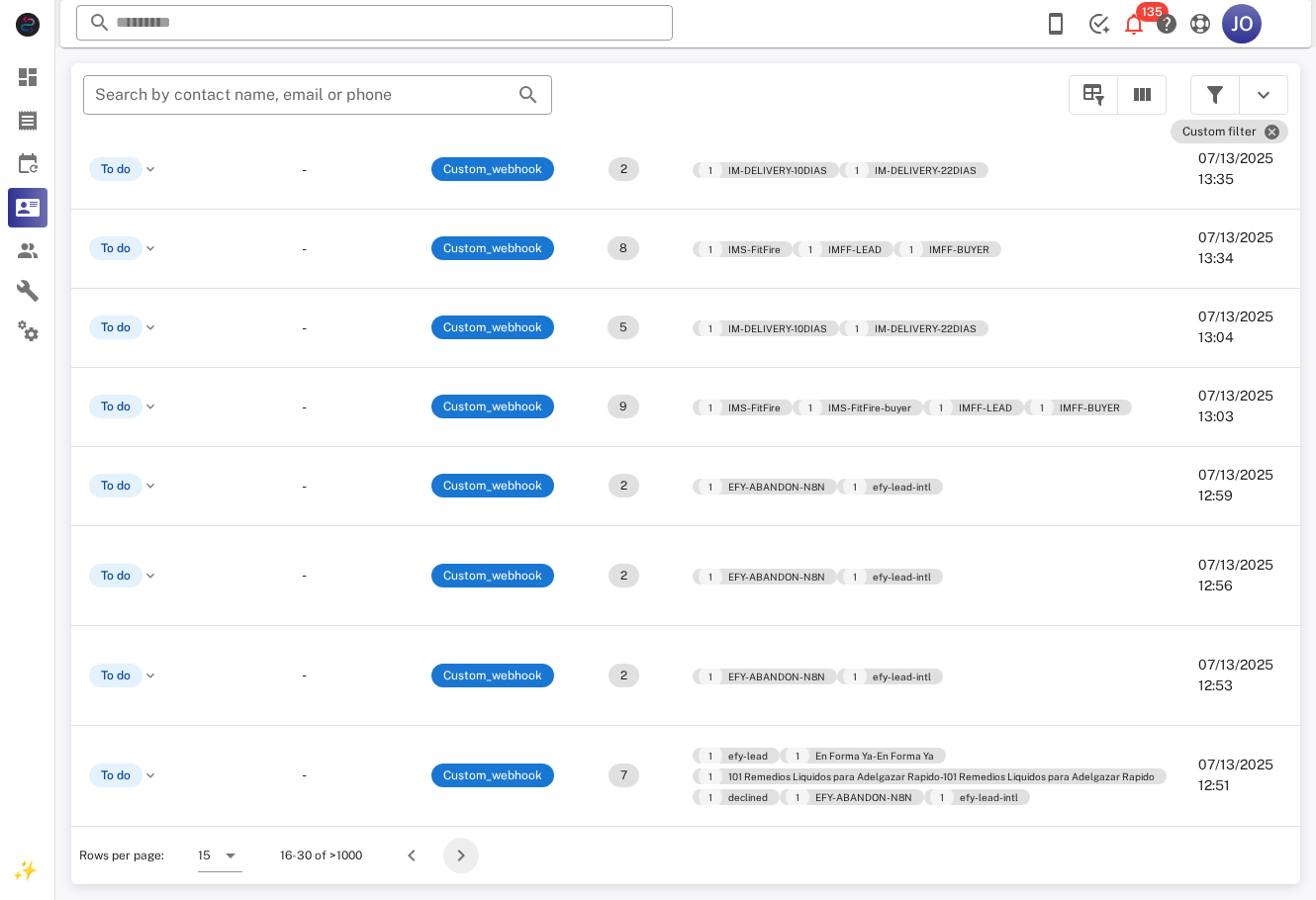 click at bounding box center (461, 855) 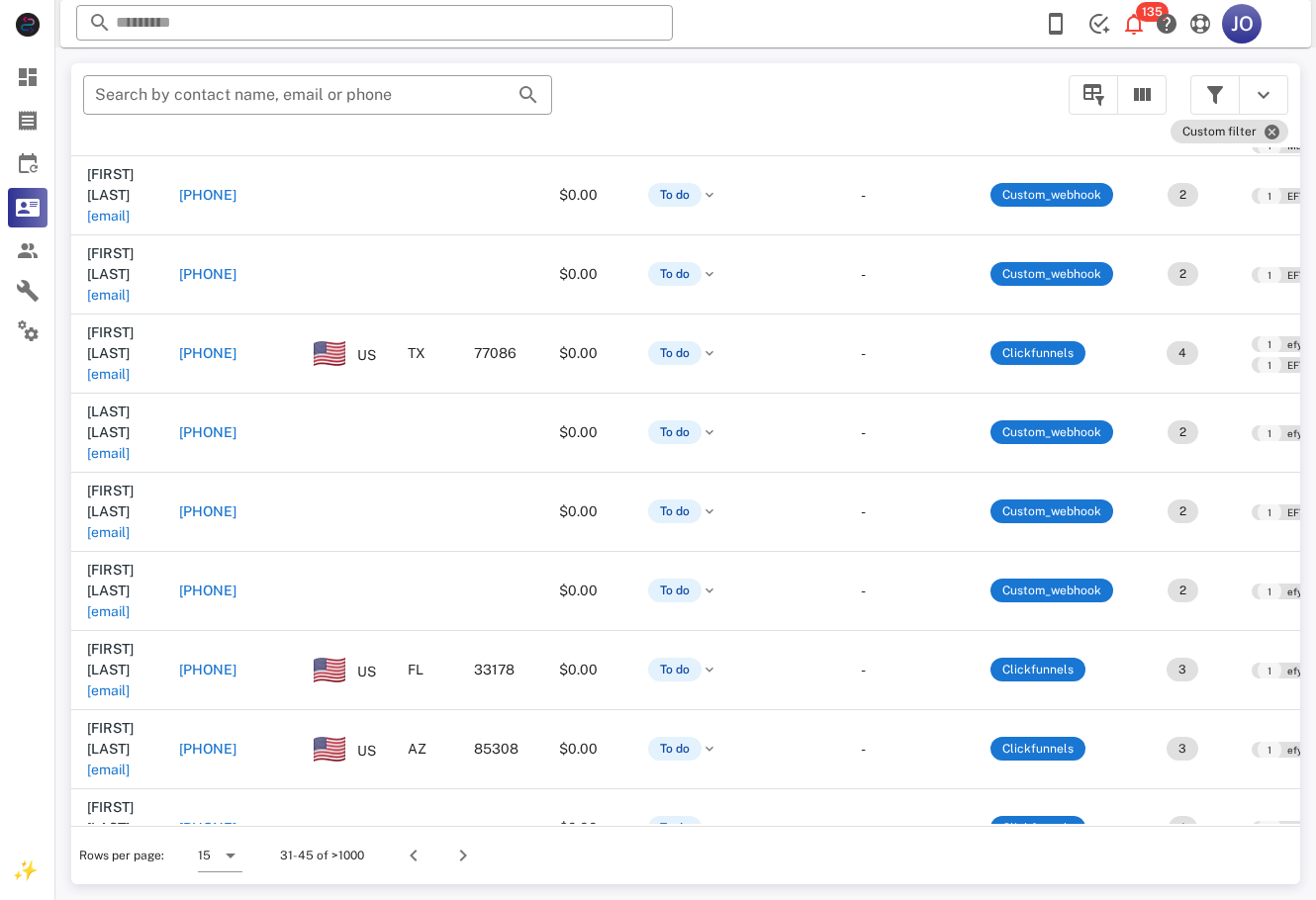 scroll, scrollTop: 322, scrollLeft: 971, axis: both 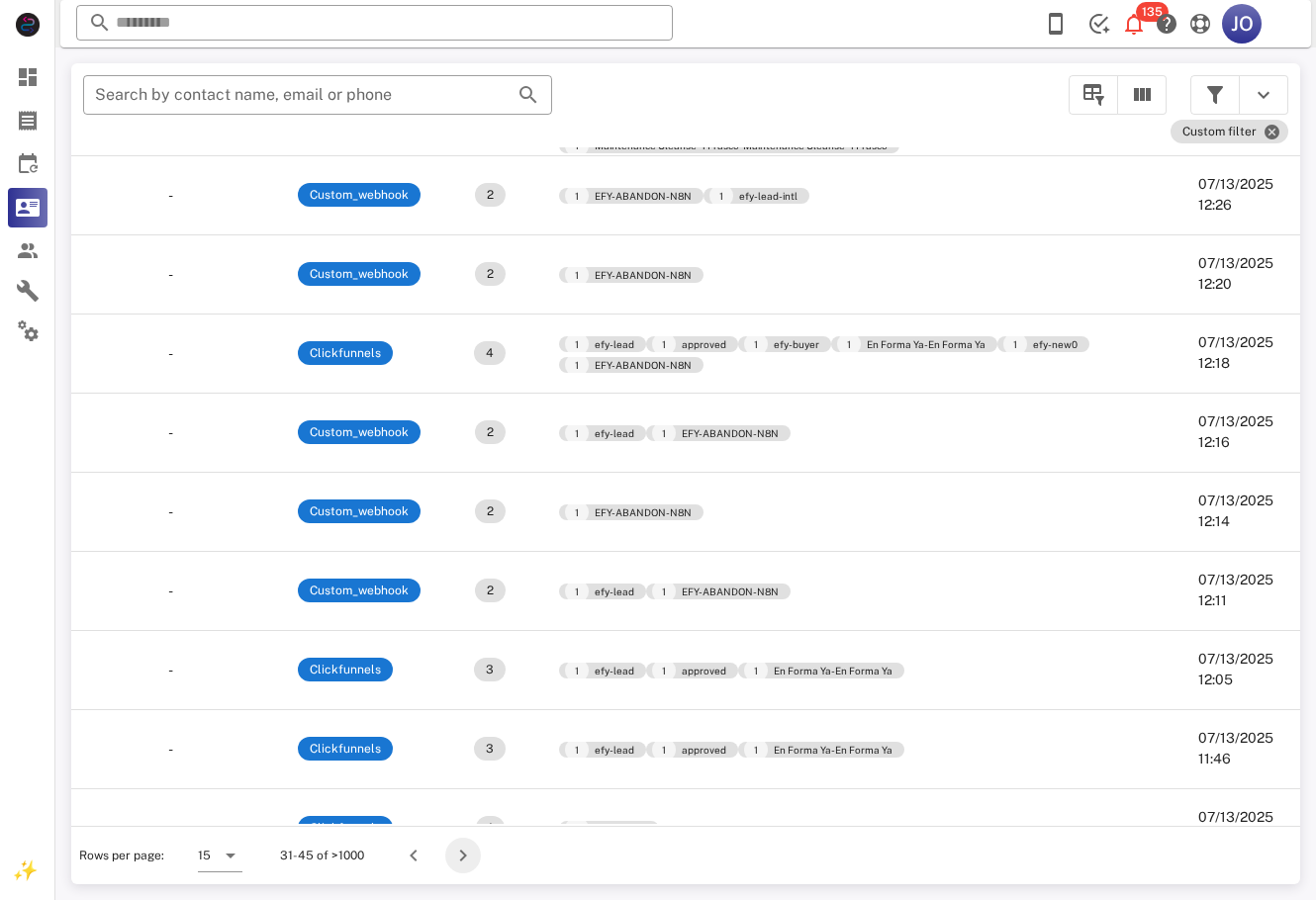 click at bounding box center [463, 855] 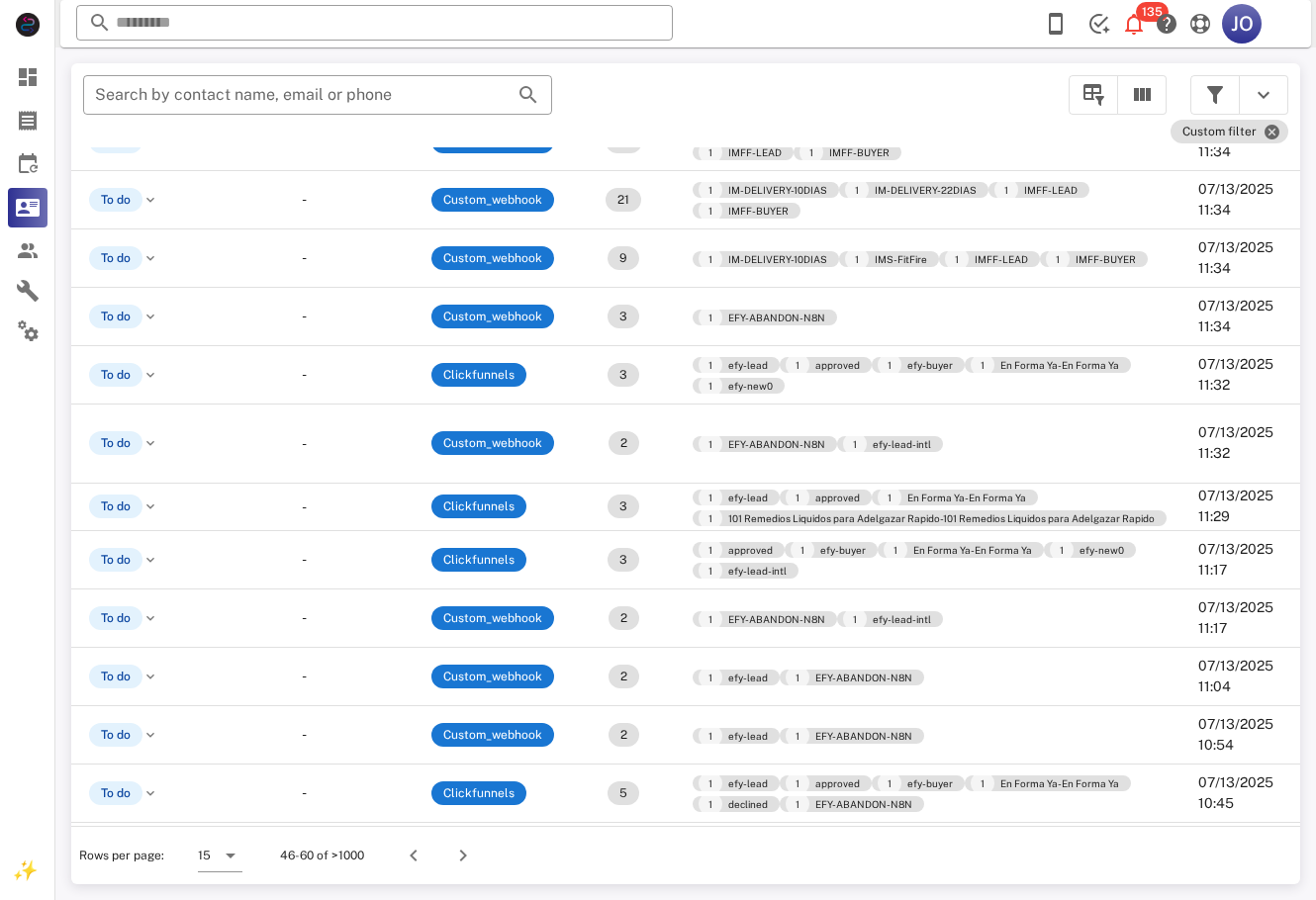 scroll, scrollTop: 244, scrollLeft: 736, axis: both 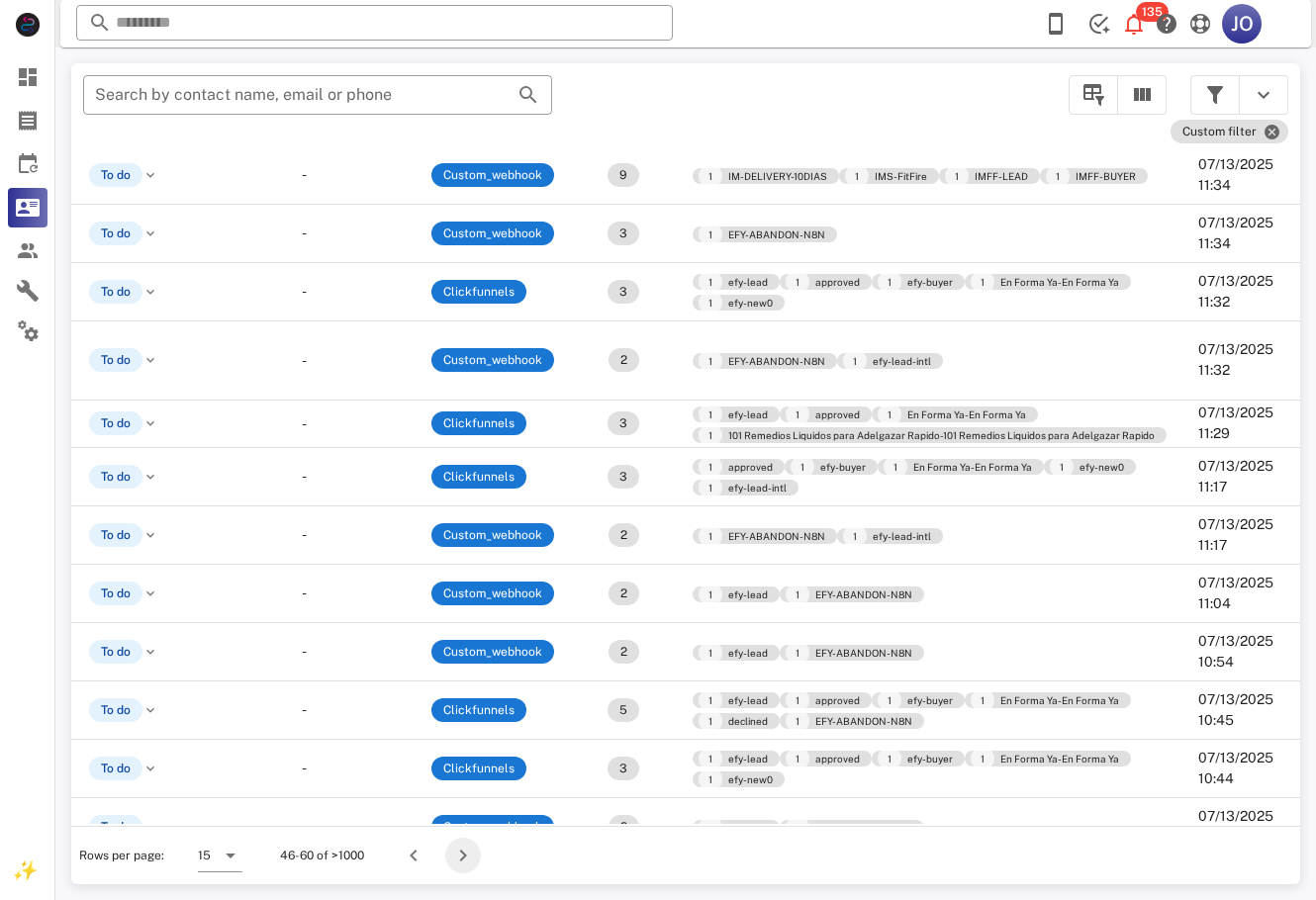 click at bounding box center (463, 855) 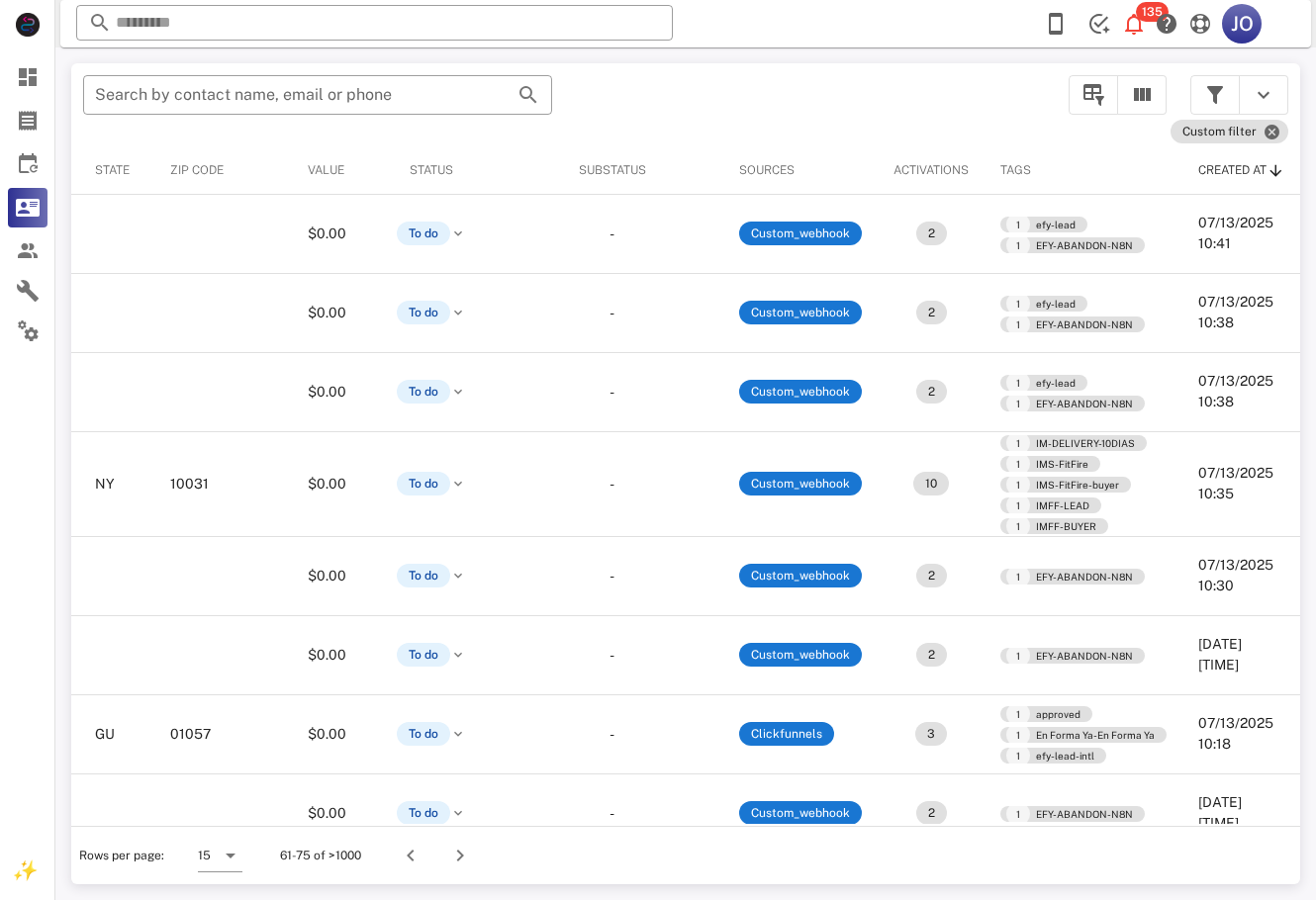 scroll, scrollTop: 405, scrollLeft: 452, axis: both 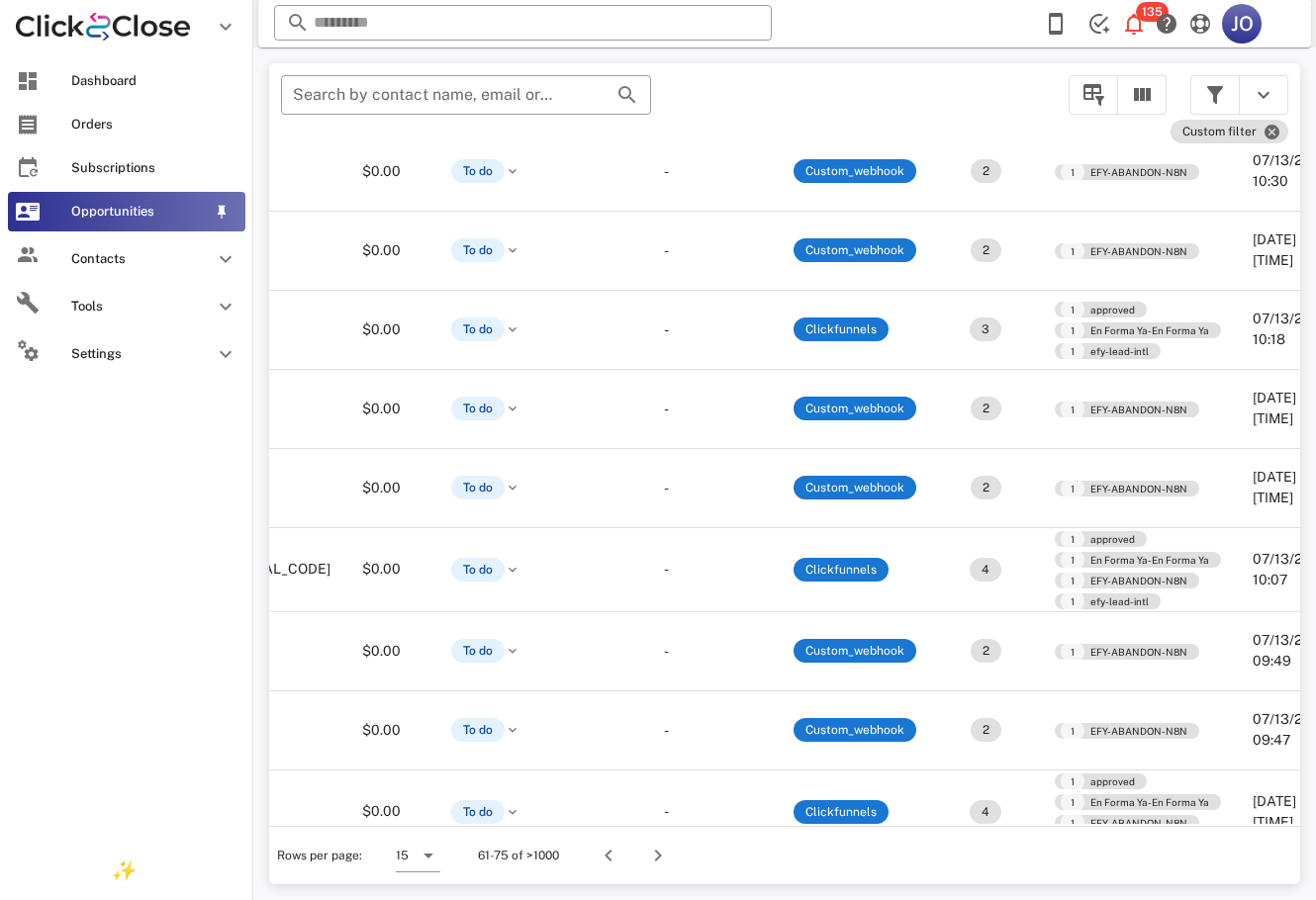 click on "Opportunities" at bounding box center [139, 212] 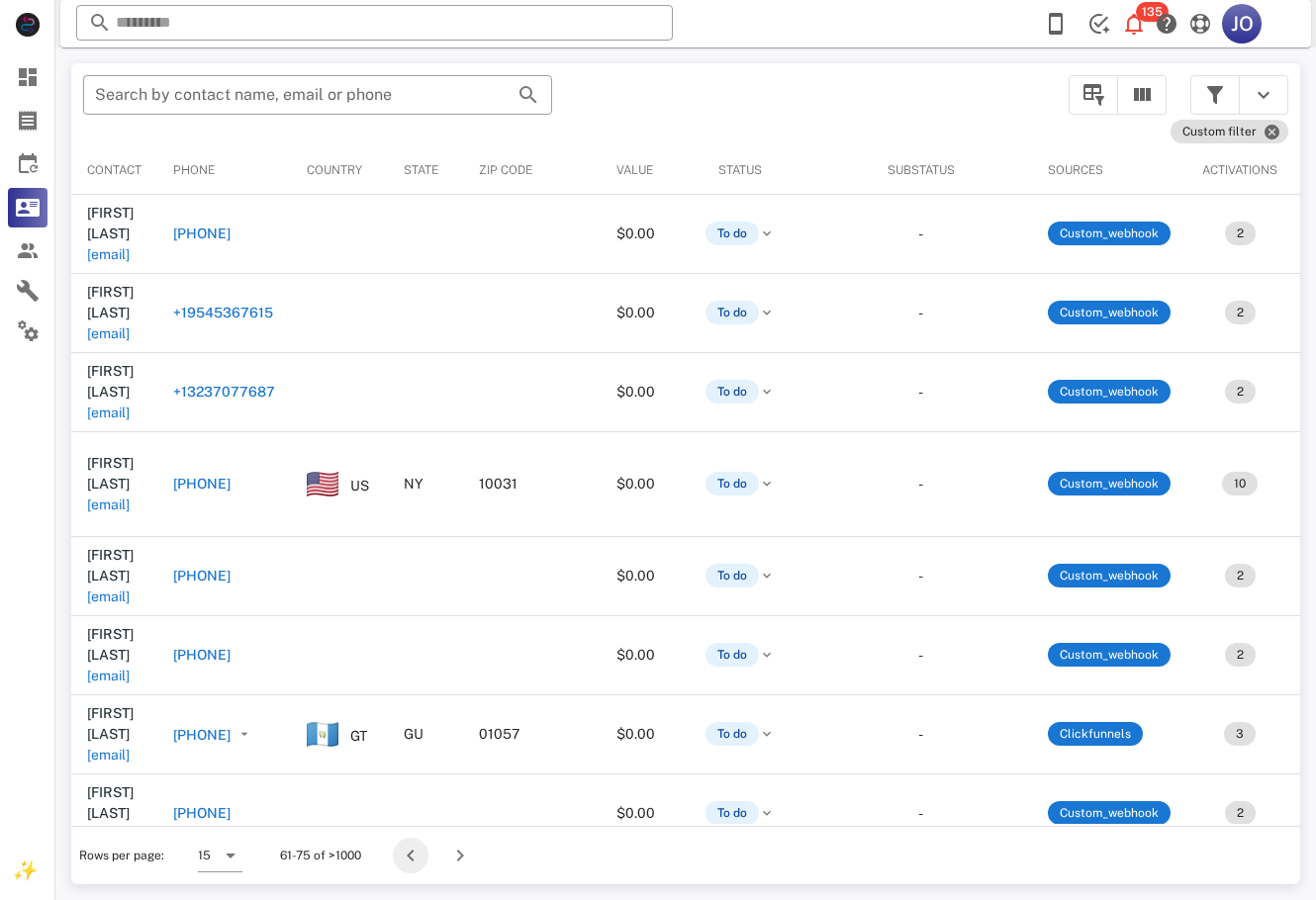 click at bounding box center [411, 855] 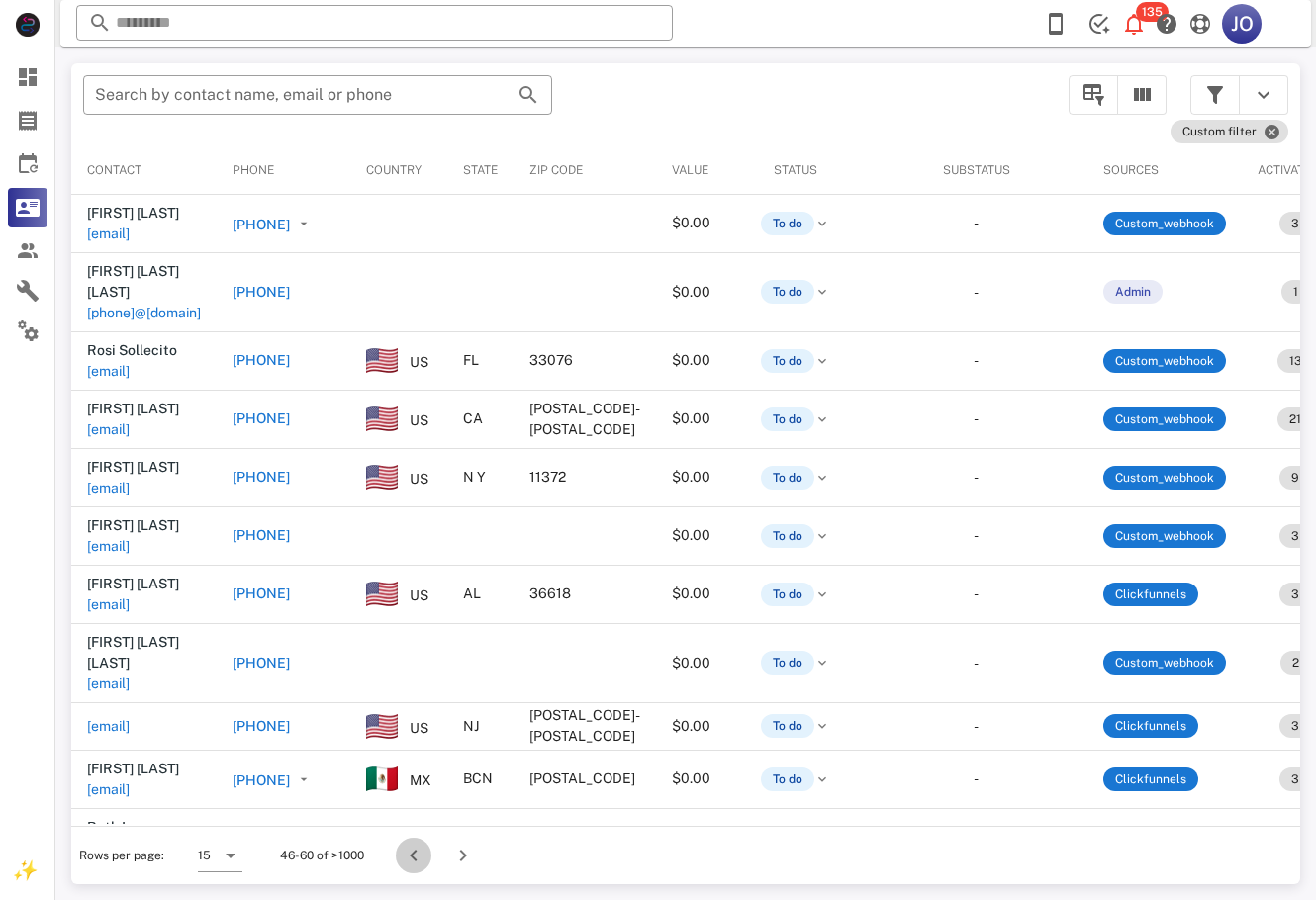 click at bounding box center (414, 855) 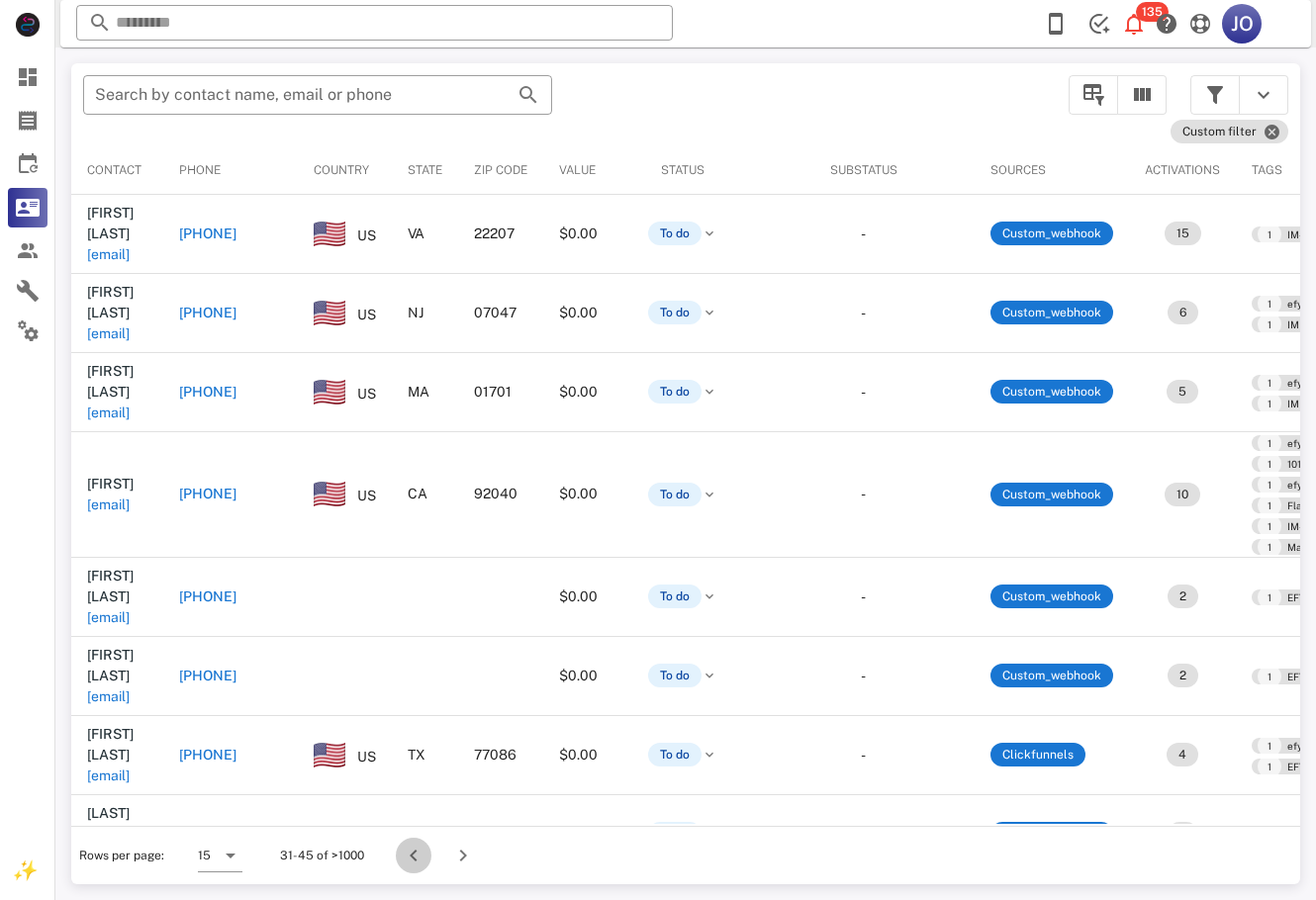 click at bounding box center (414, 855) 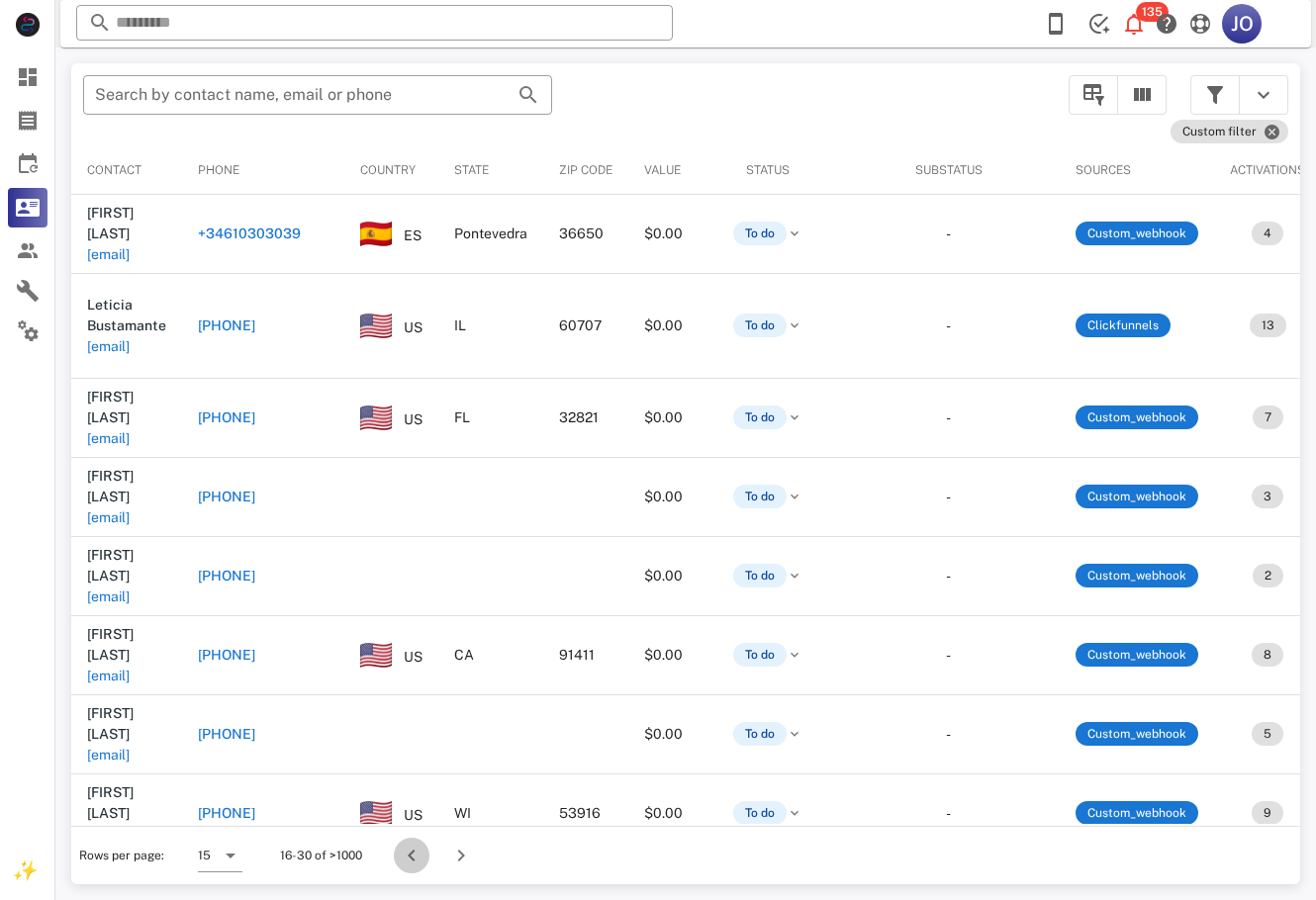 click at bounding box center [412, 855] 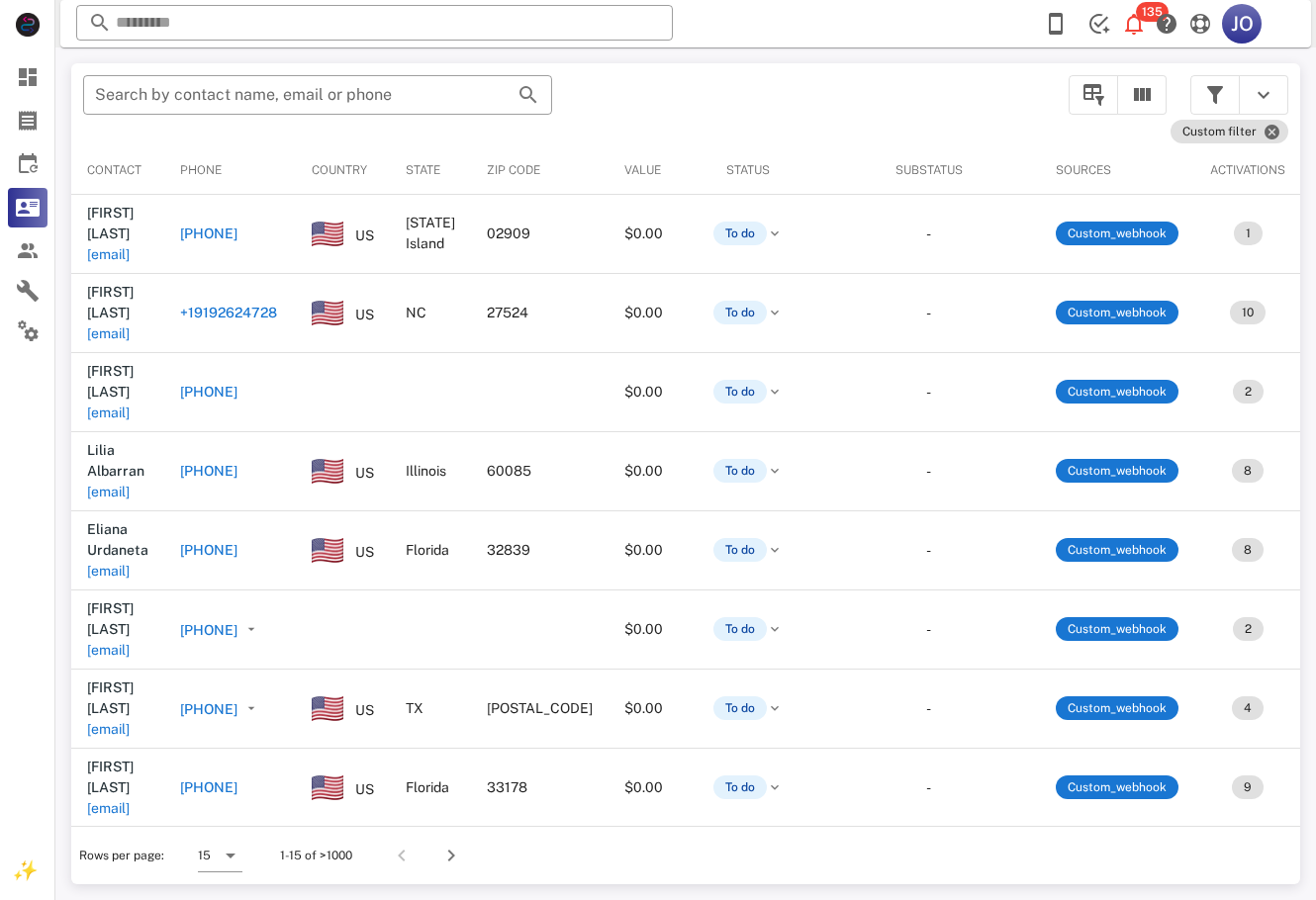 click at bounding box center [405, 855] 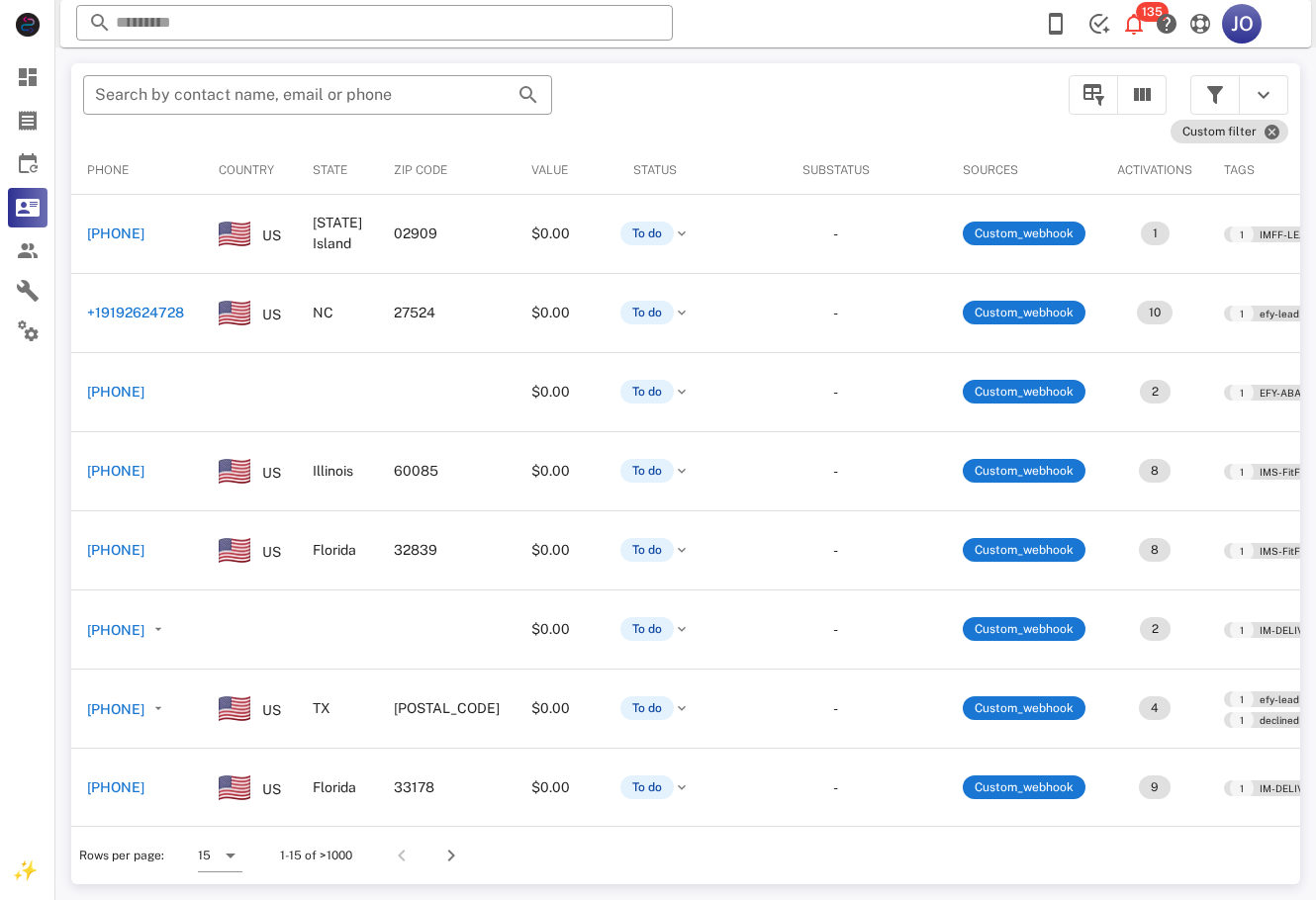 scroll, scrollTop: 0, scrollLeft: 0, axis: both 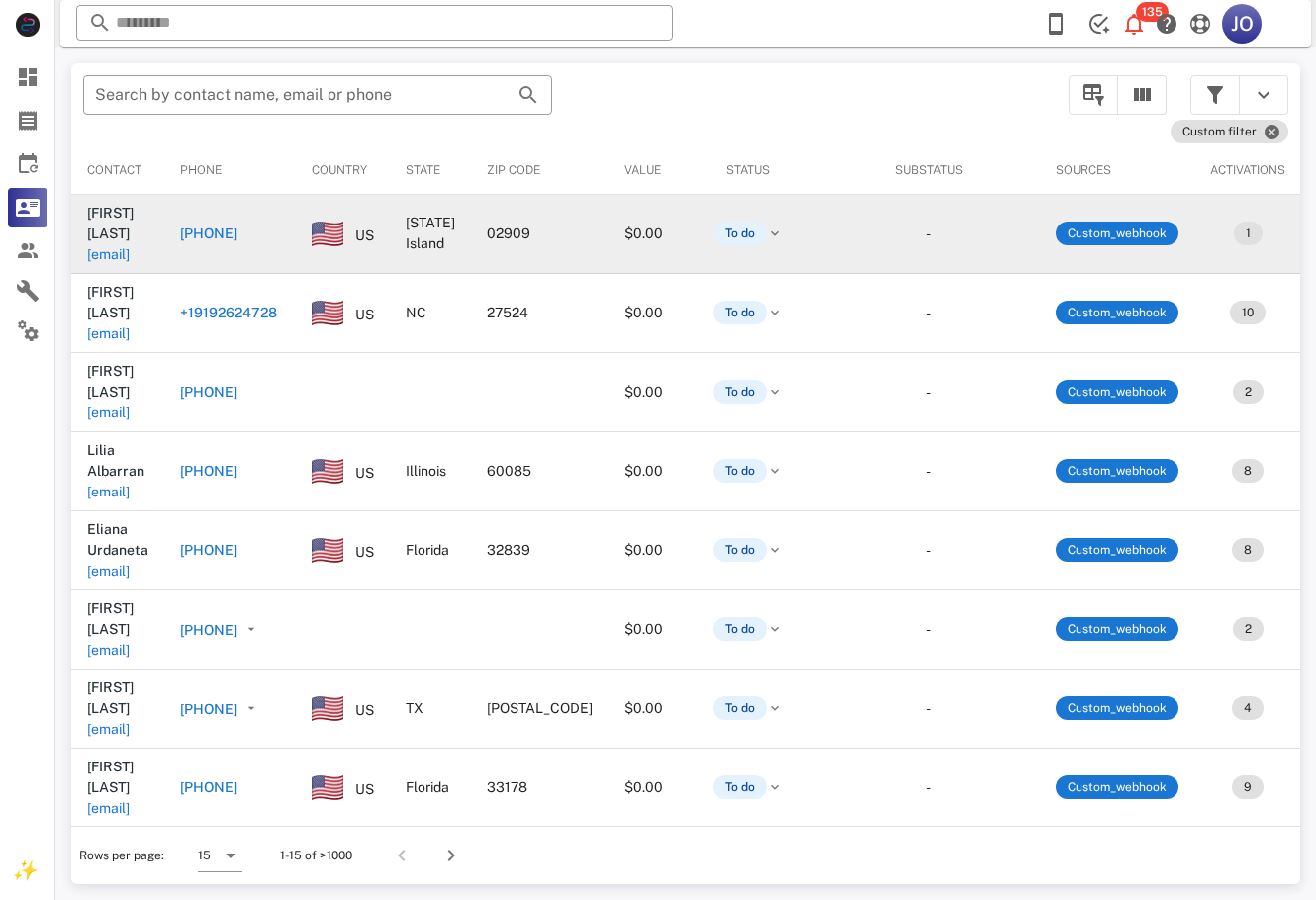 click on "[EMAIL]" at bounding box center [108, 254] 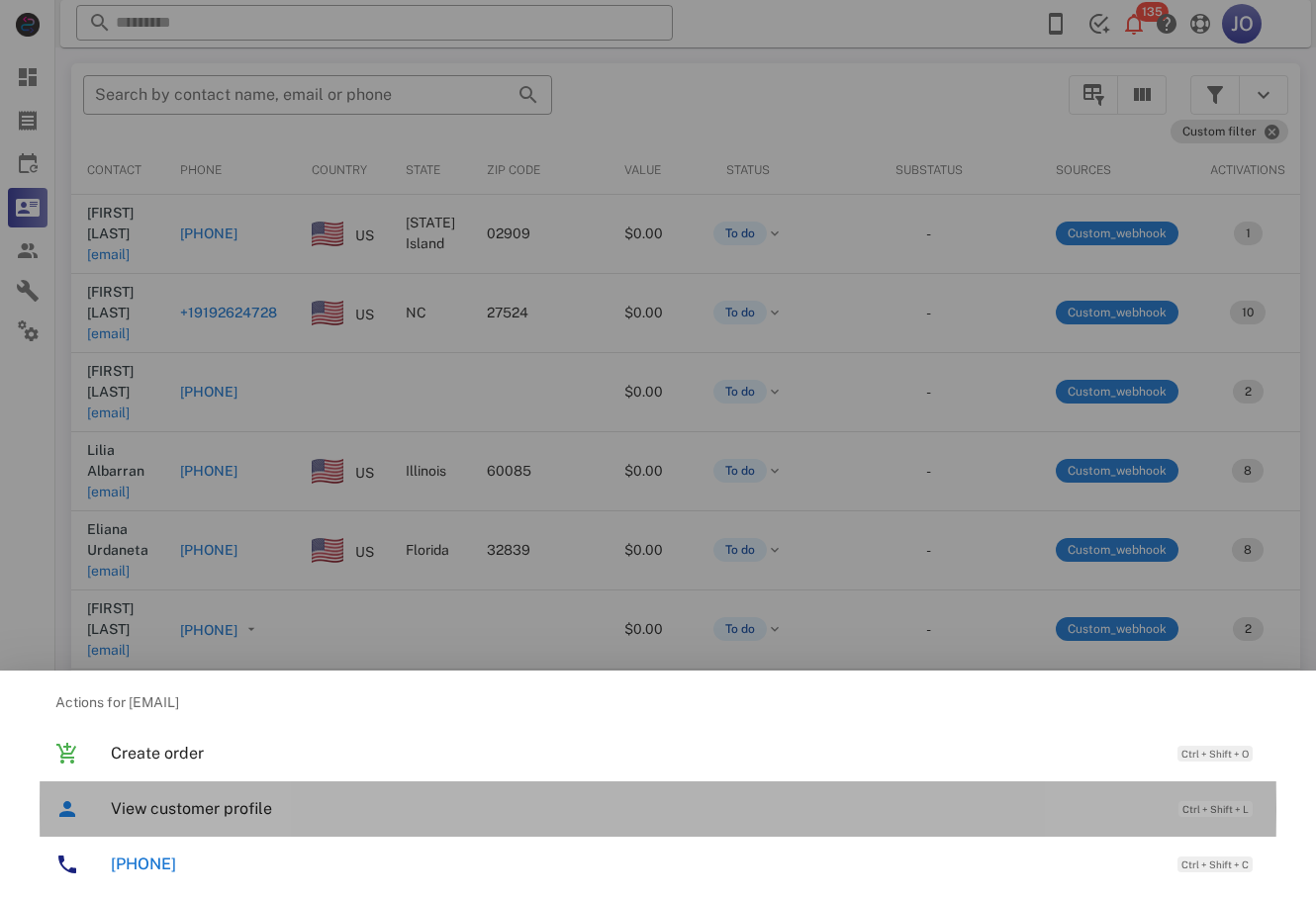click on "View customer profile Ctrl + Shift + L" at bounding box center [686, 808] 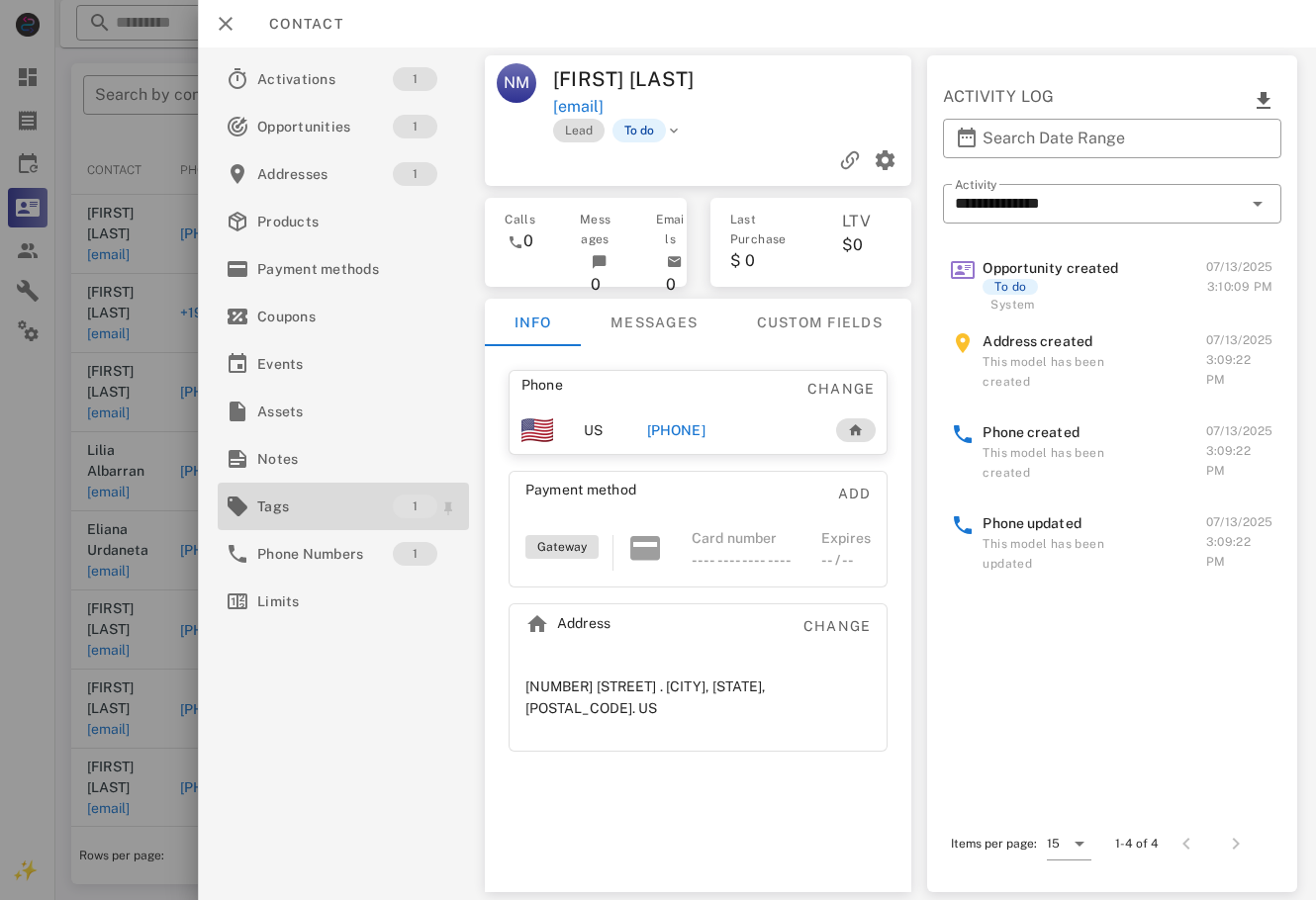click on "Tags" at bounding box center [325, 506] 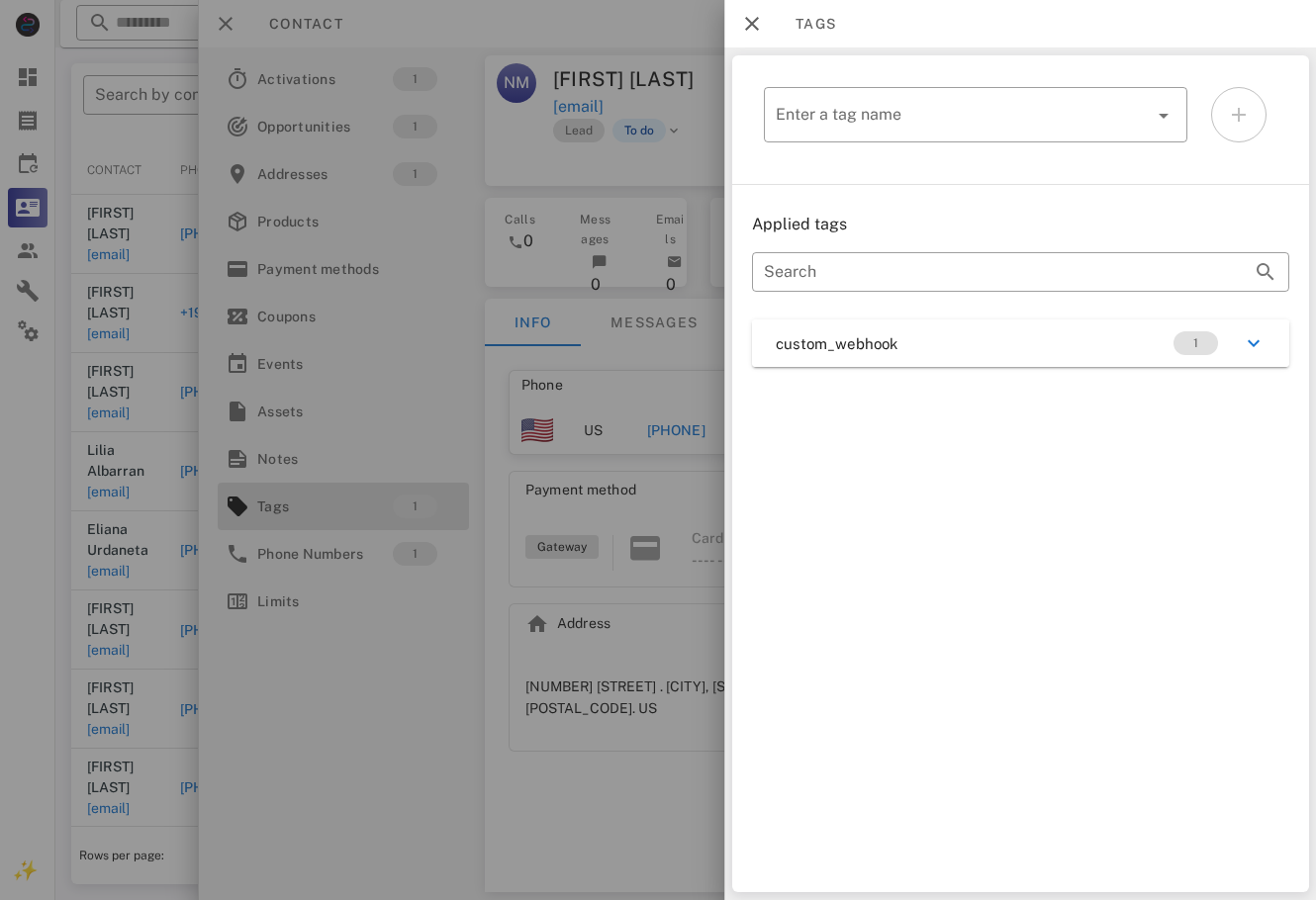 click at bounding box center [658, 450] 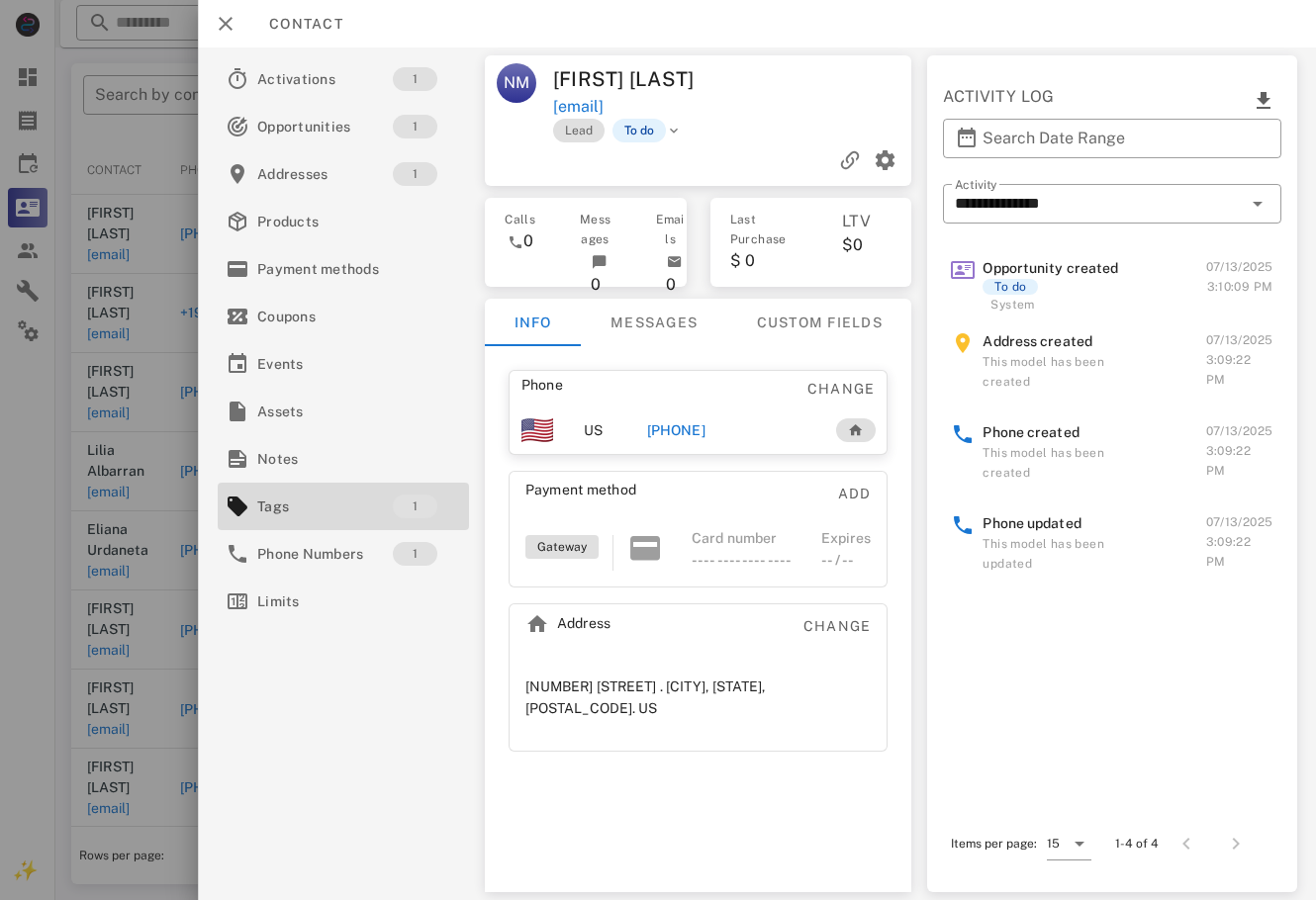click on "[PHONE]" at bounding box center [675, 430] 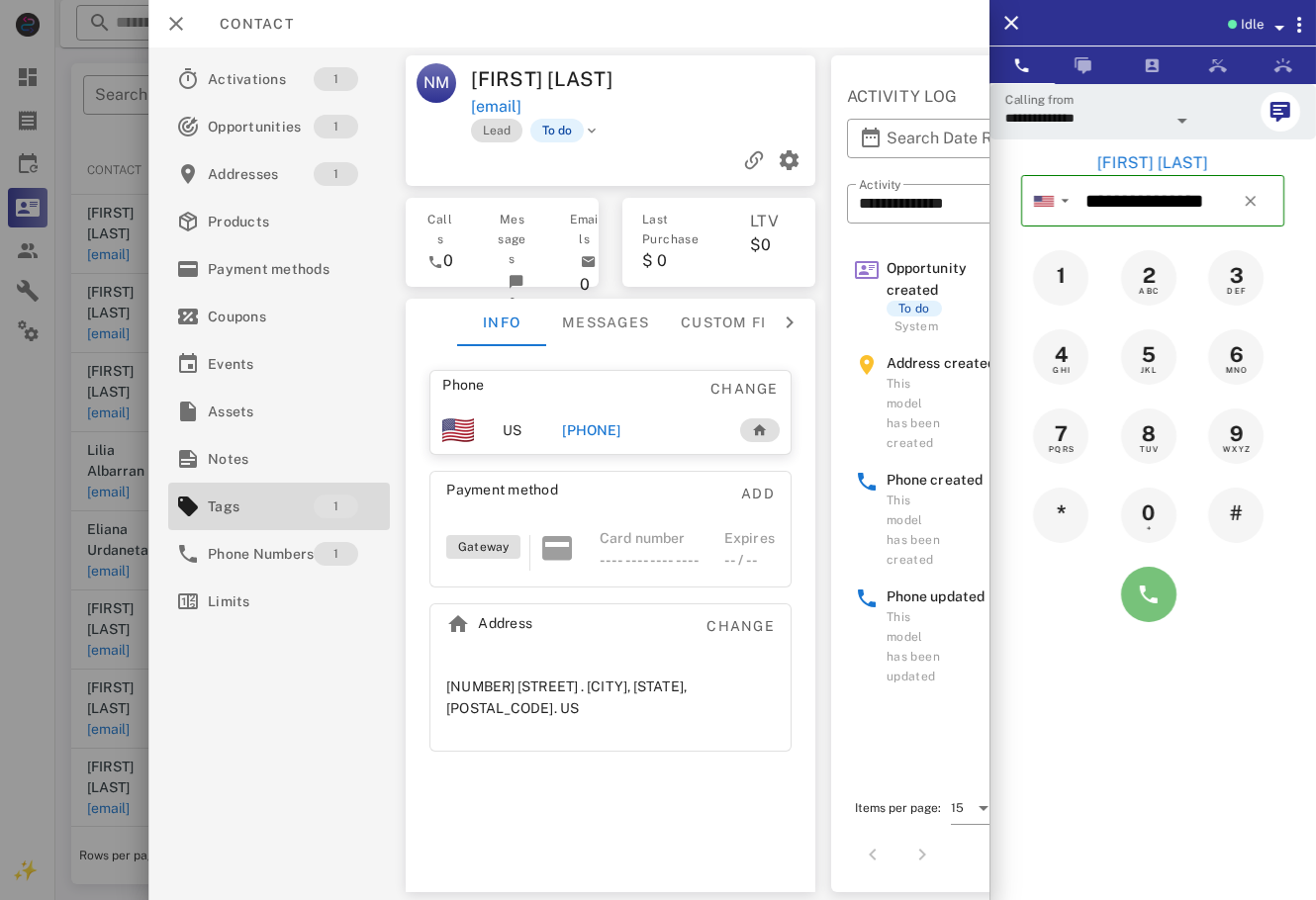 click at bounding box center (1149, 594) 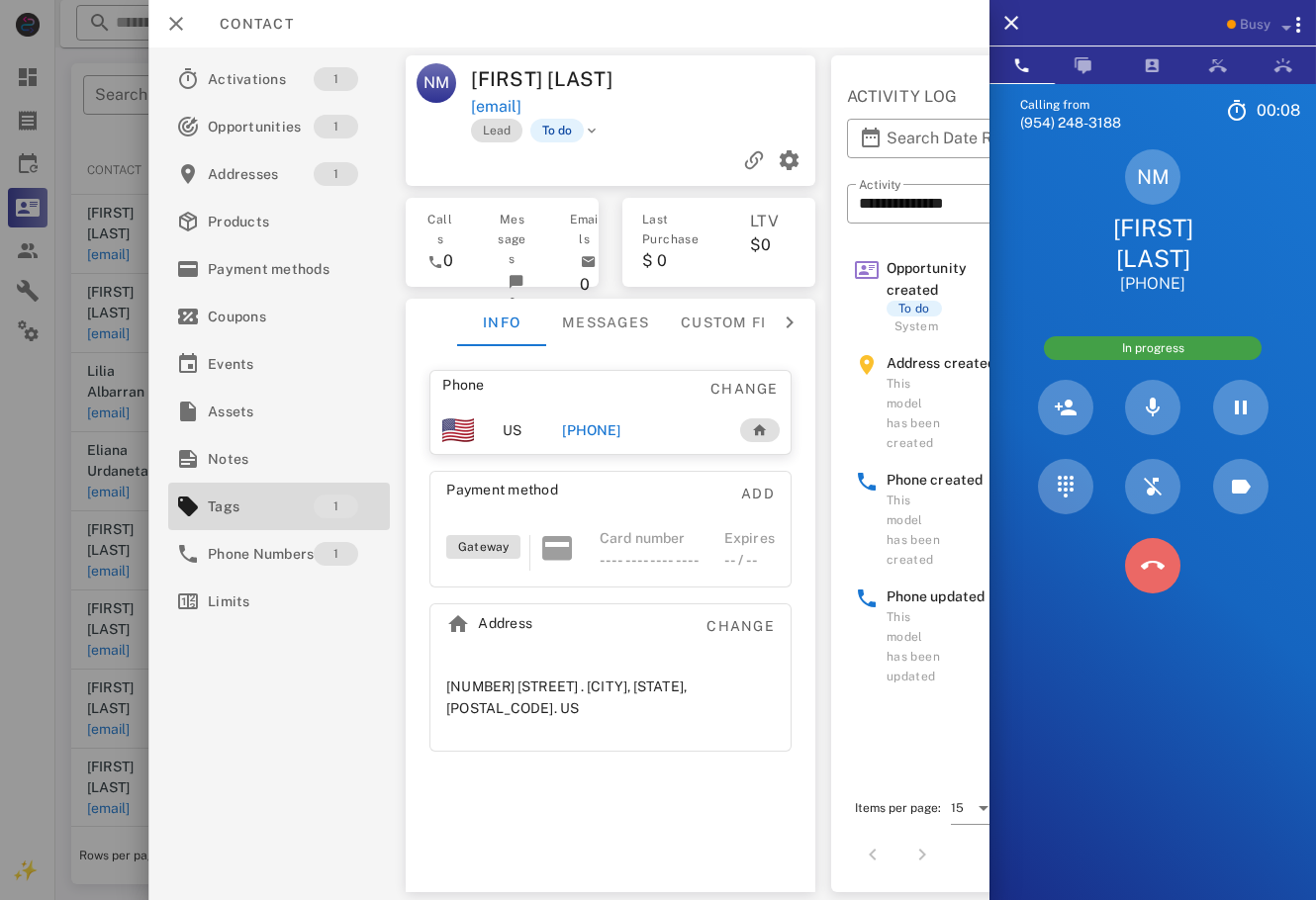 click at bounding box center [1153, 566] 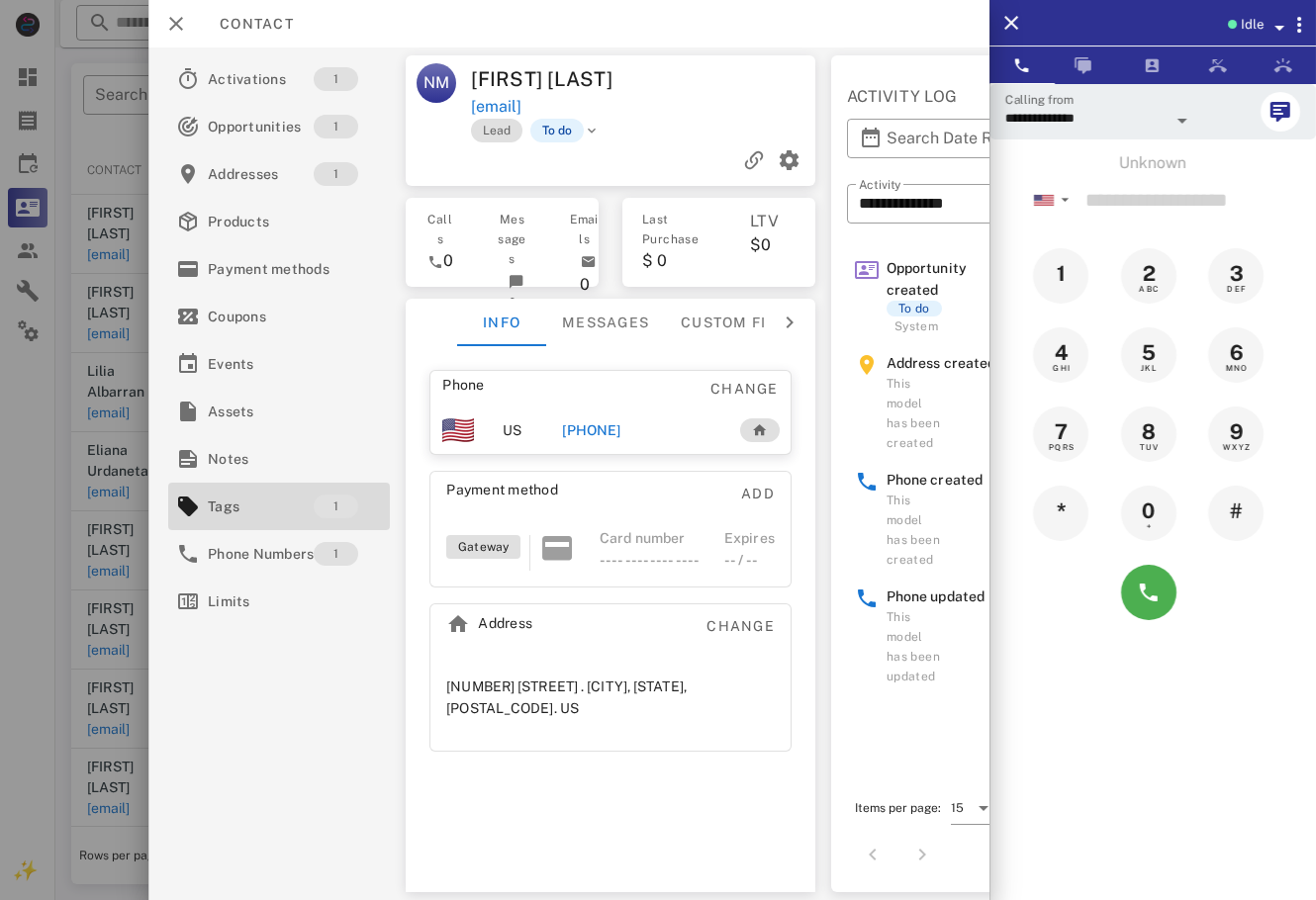 click on "[PHONE]" at bounding box center [591, 430] 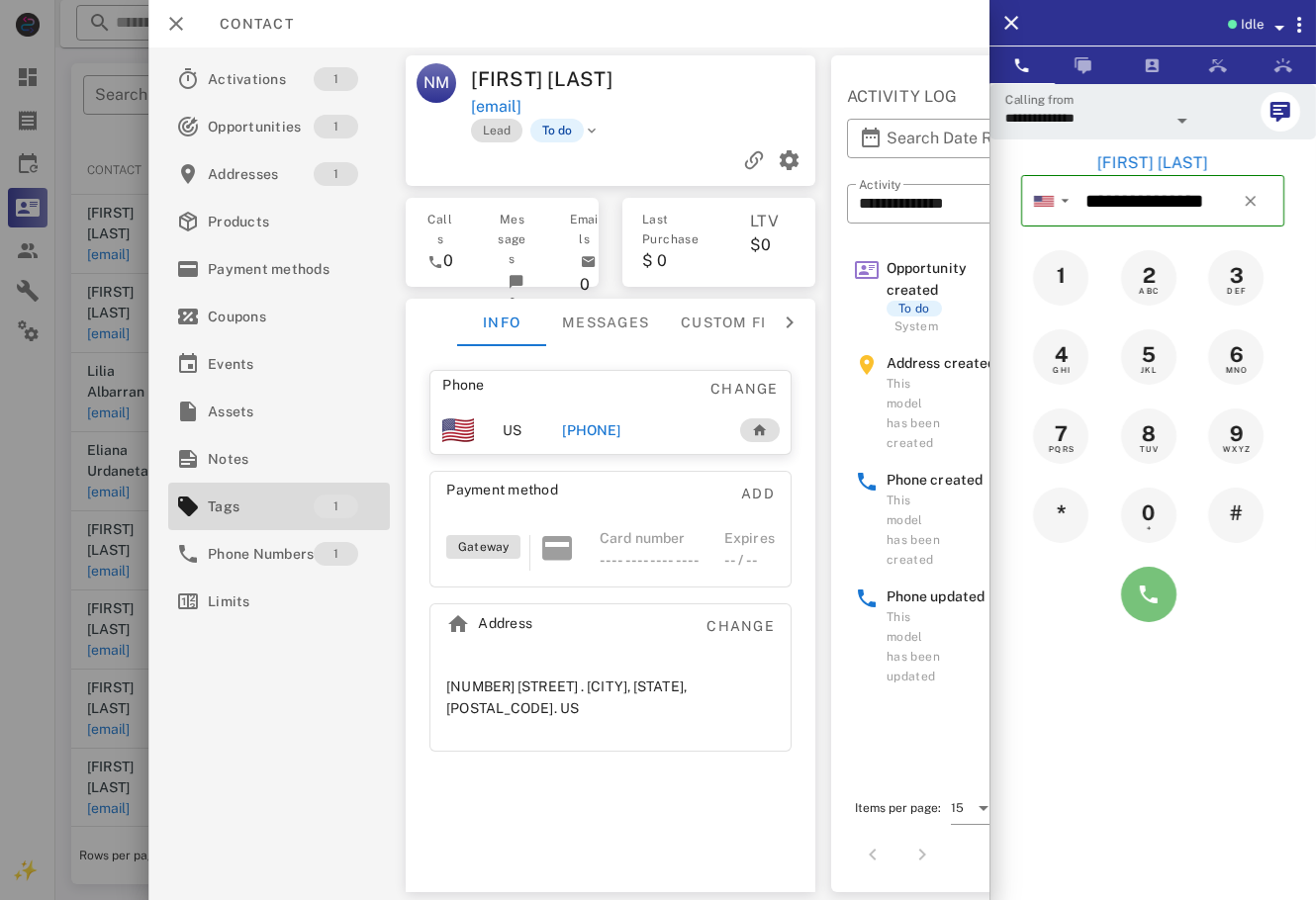 click at bounding box center [1149, 594] 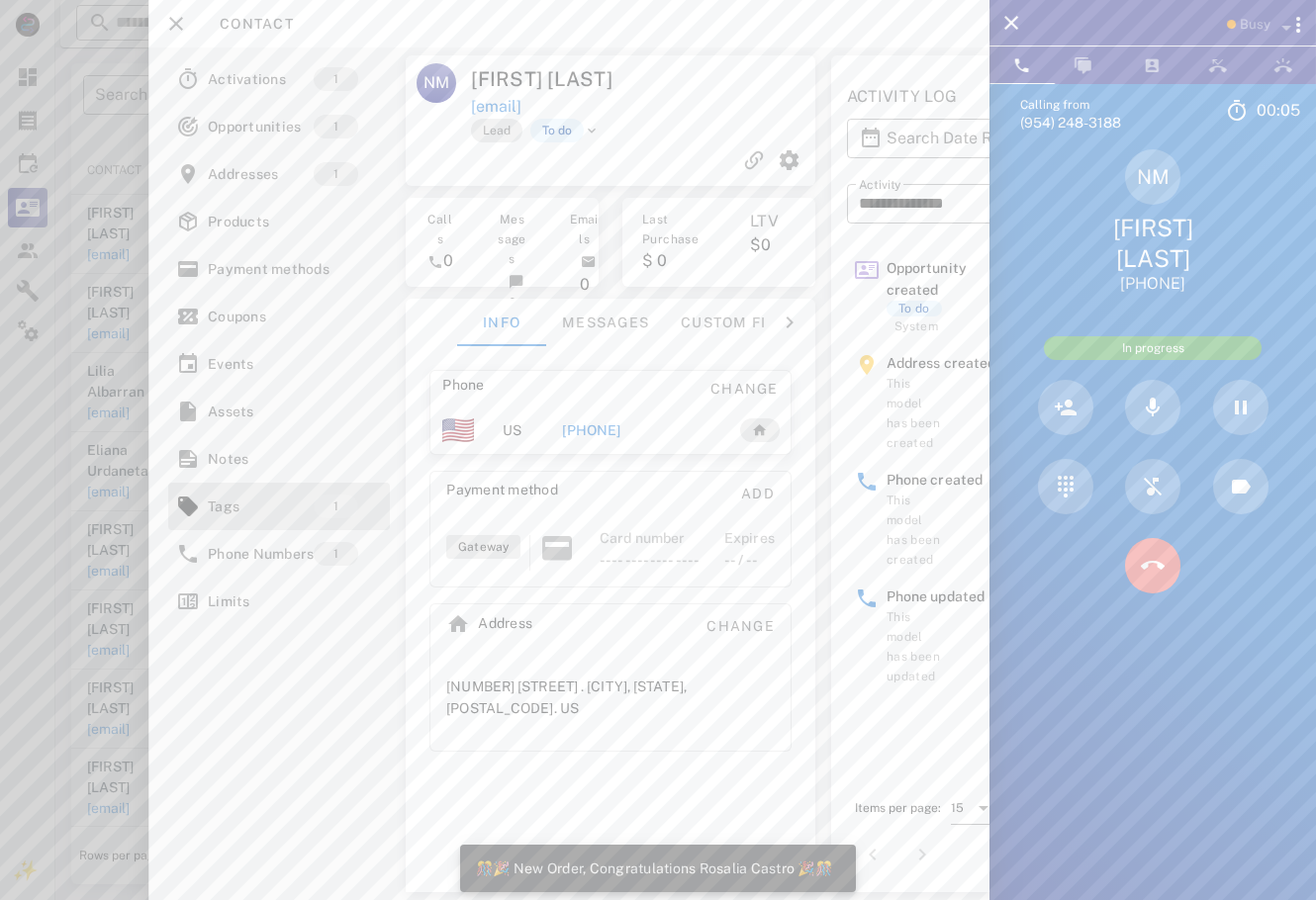 click at bounding box center [1153, 566] 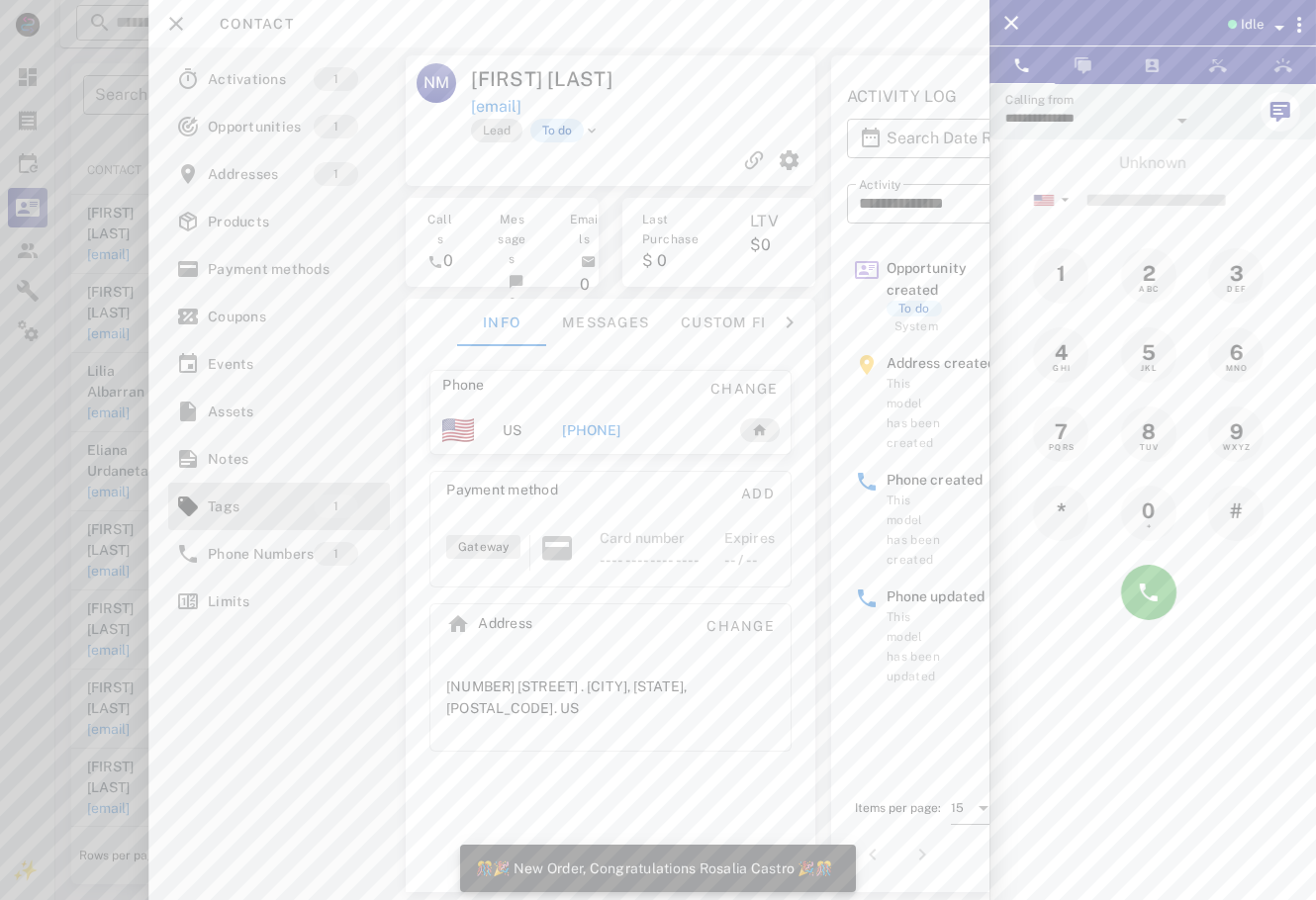 click on "To do" at bounding box center (557, 131) 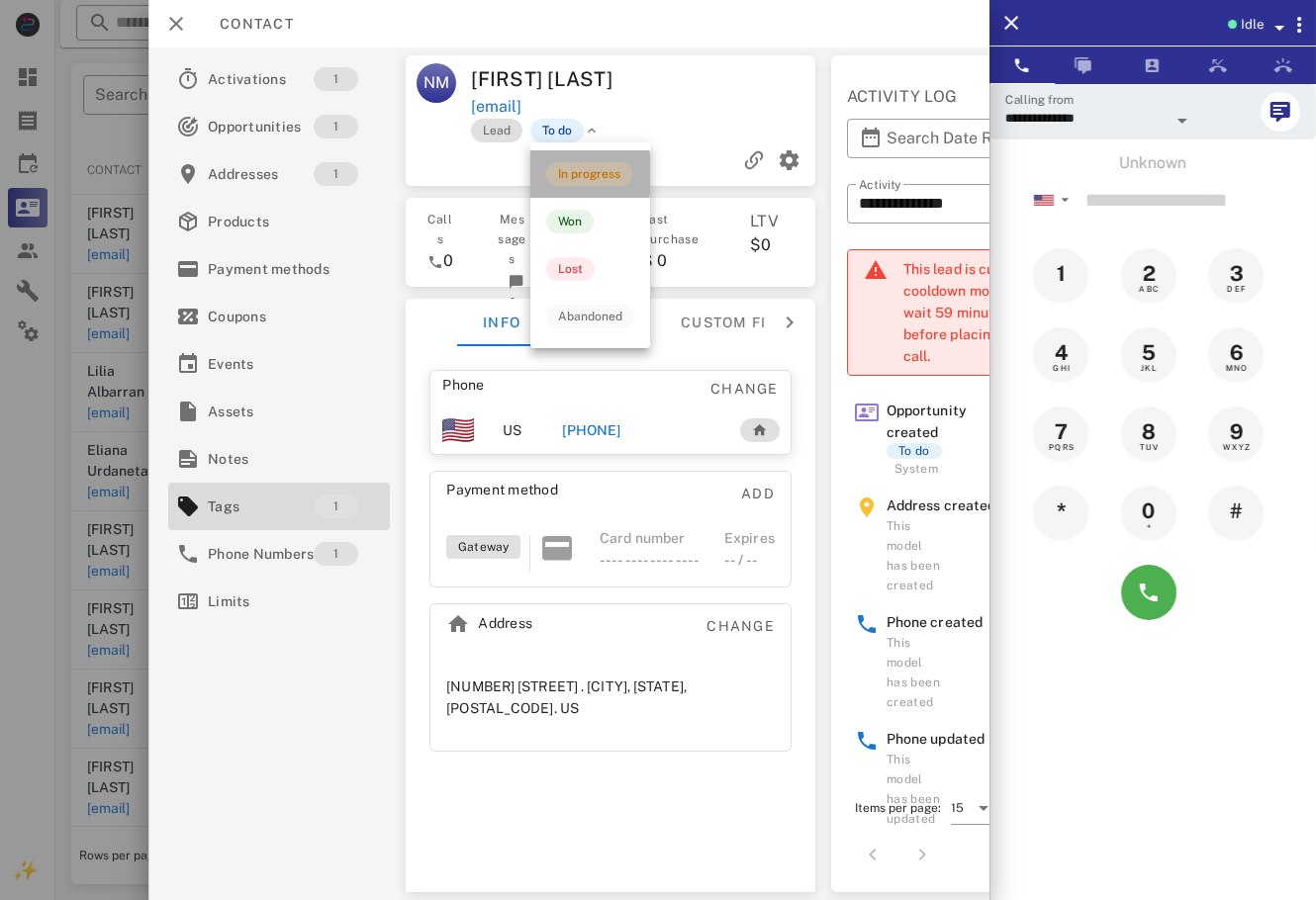click on "In progress" at bounding box center [589, 174] 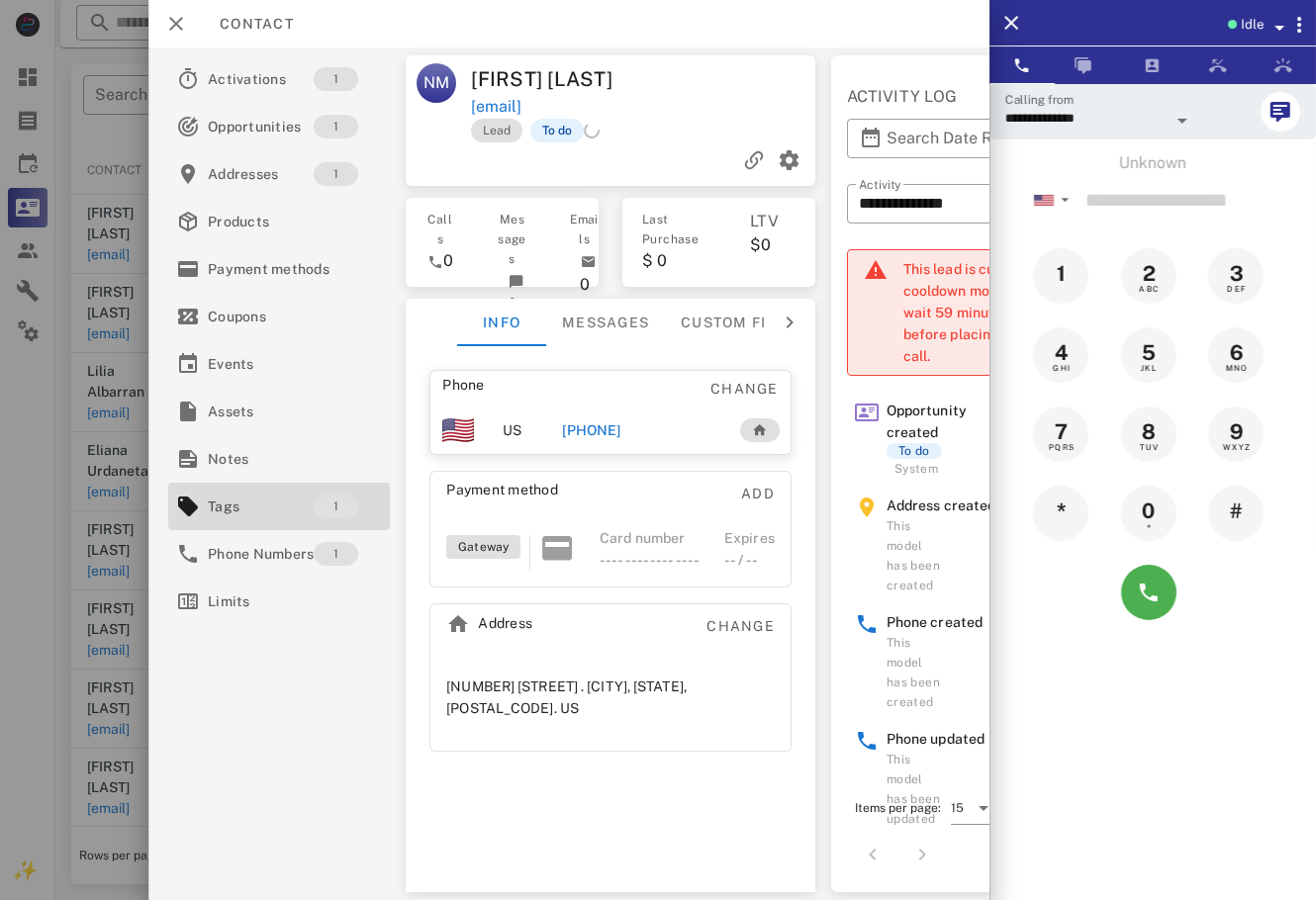 click at bounding box center (658, 450) 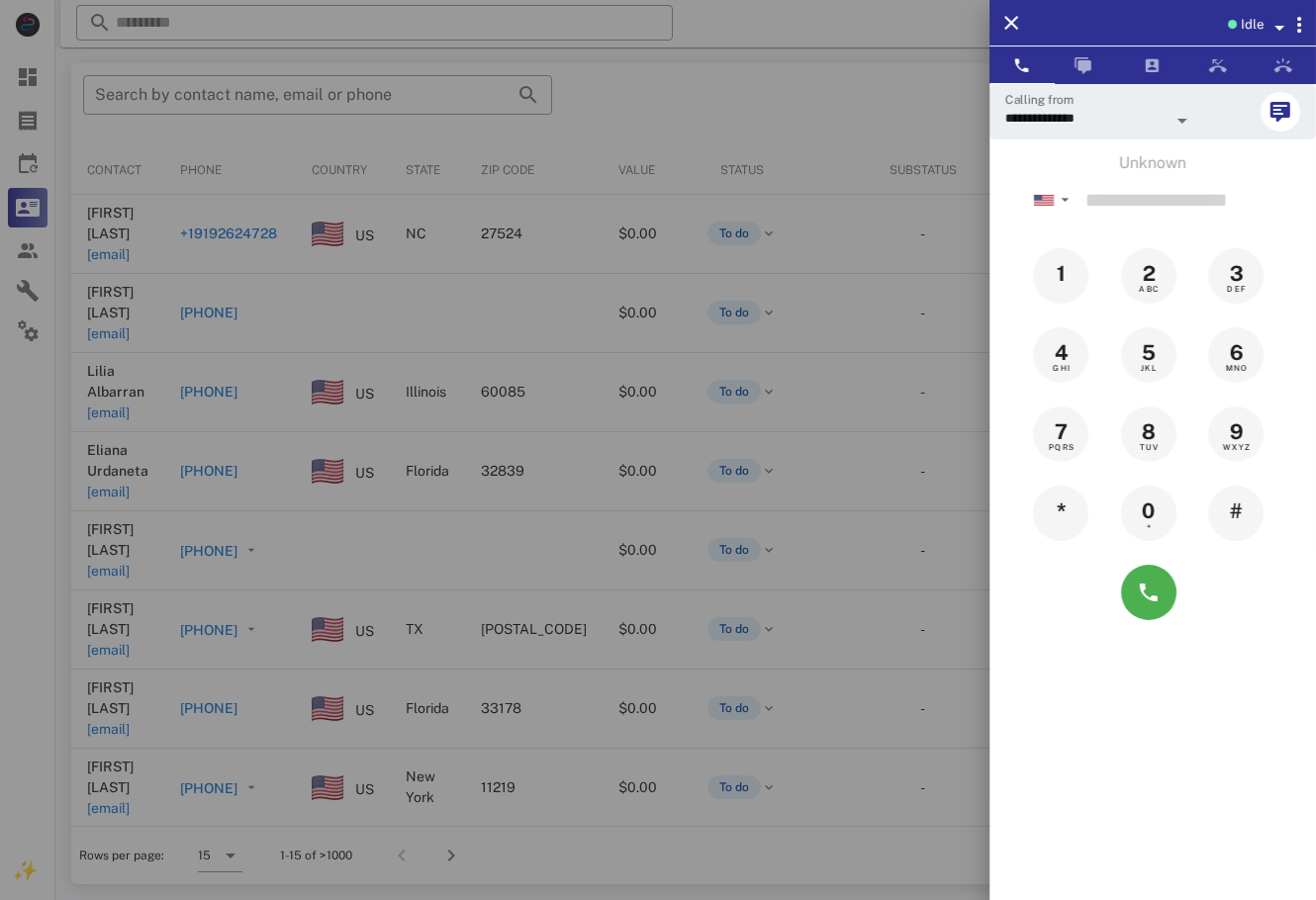click at bounding box center (658, 450) 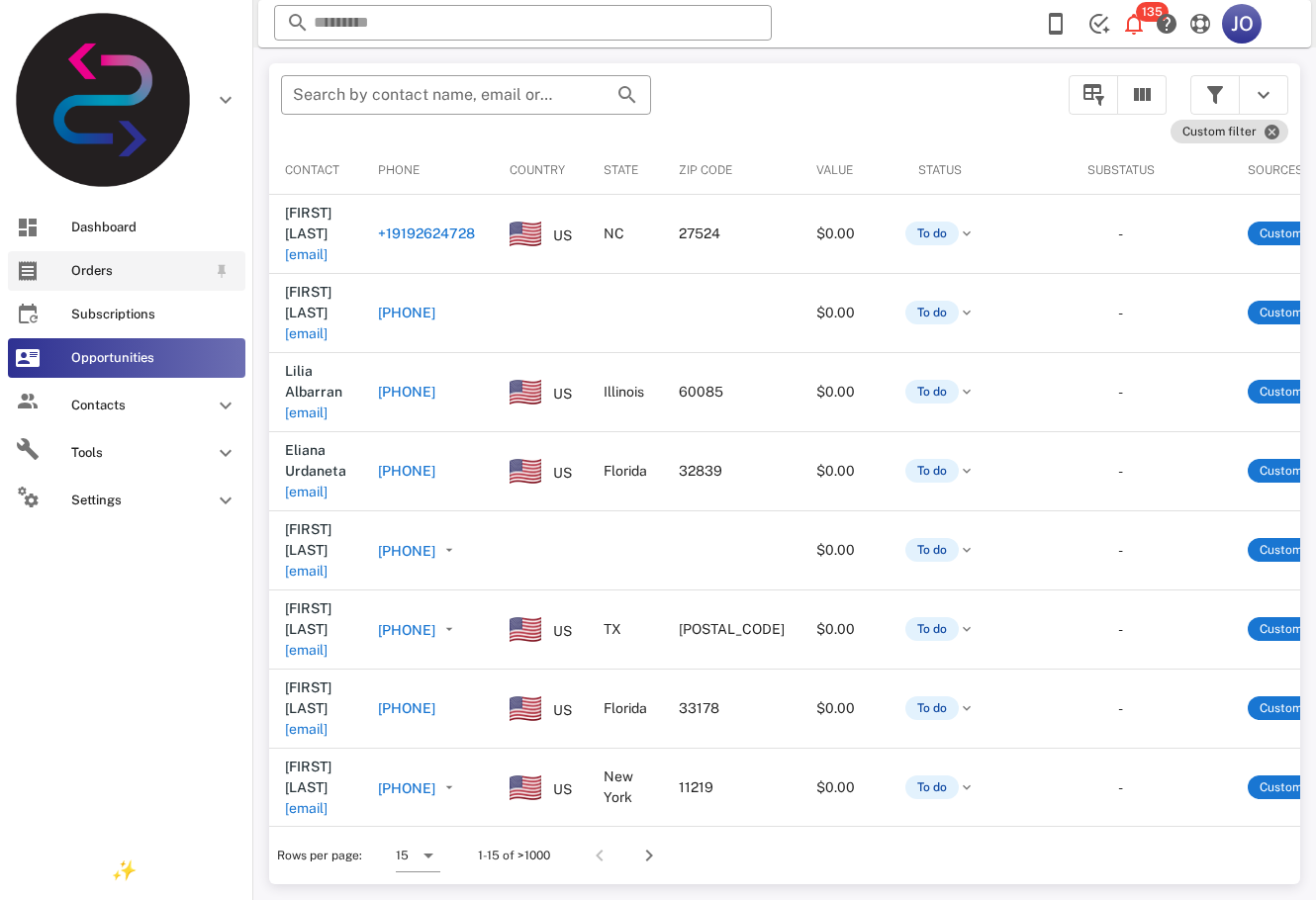 click at bounding box center [28, 271] 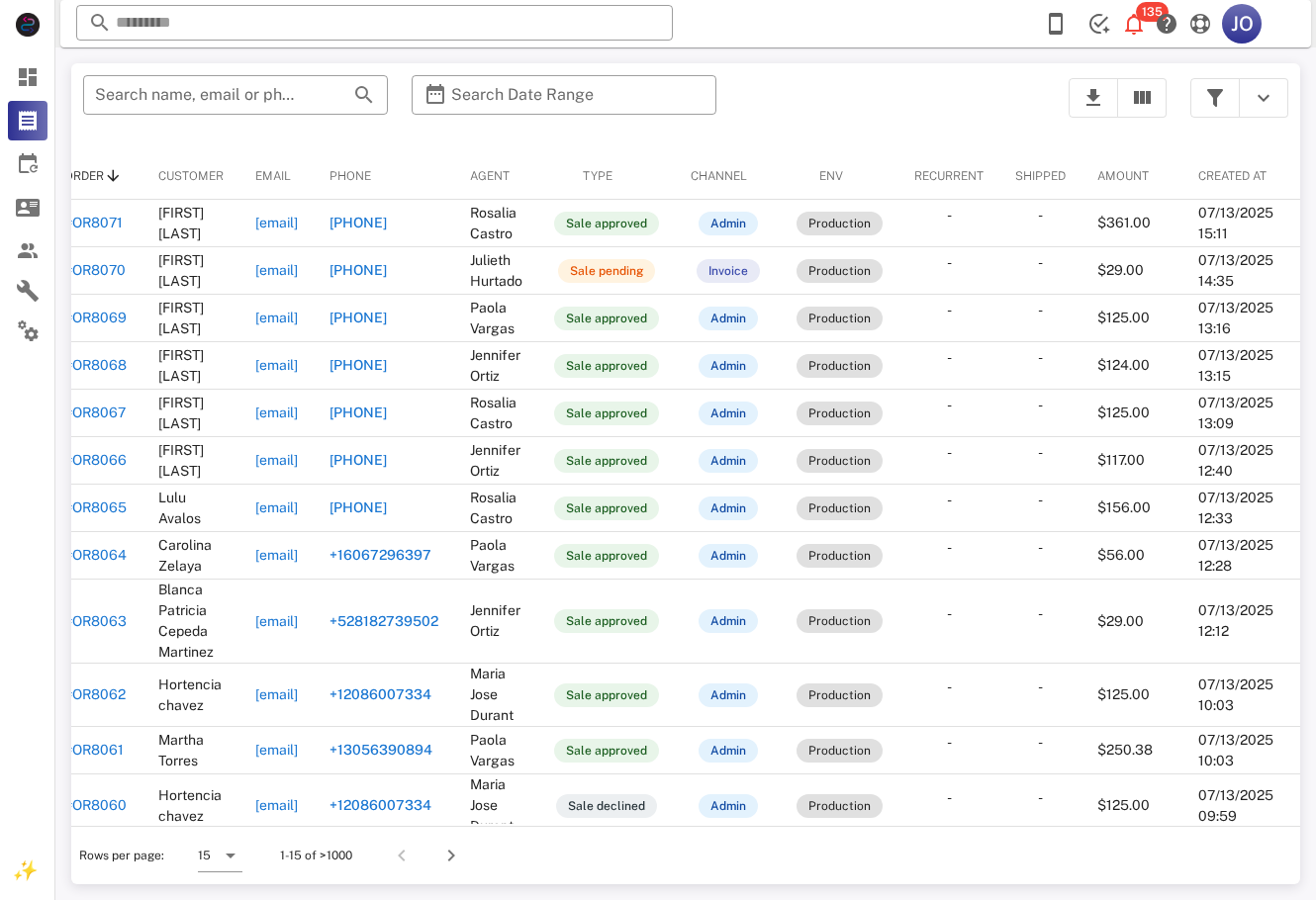 scroll, scrollTop: 0, scrollLeft: 0, axis: both 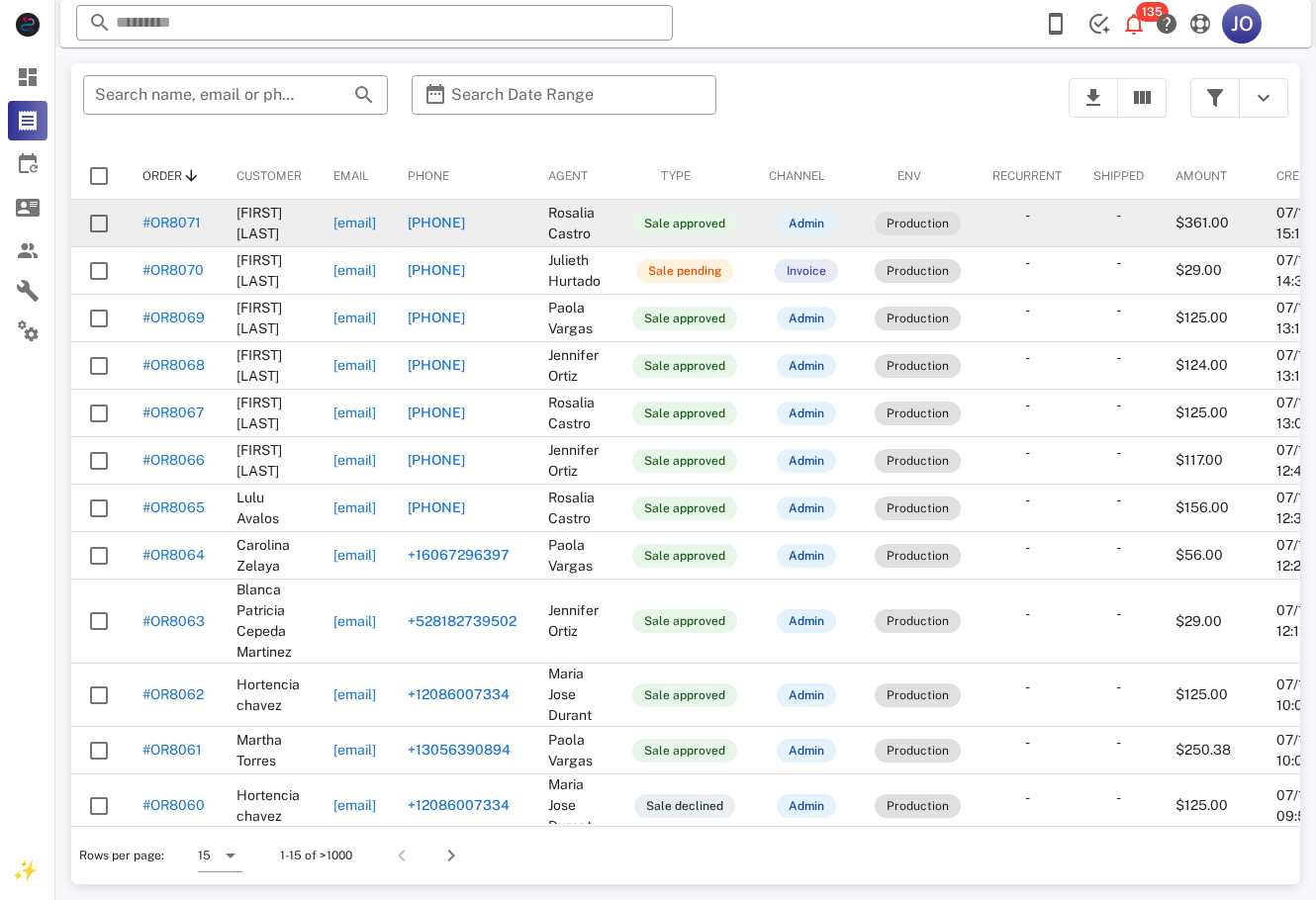 click on "[EMAIL]" at bounding box center (354, 223) 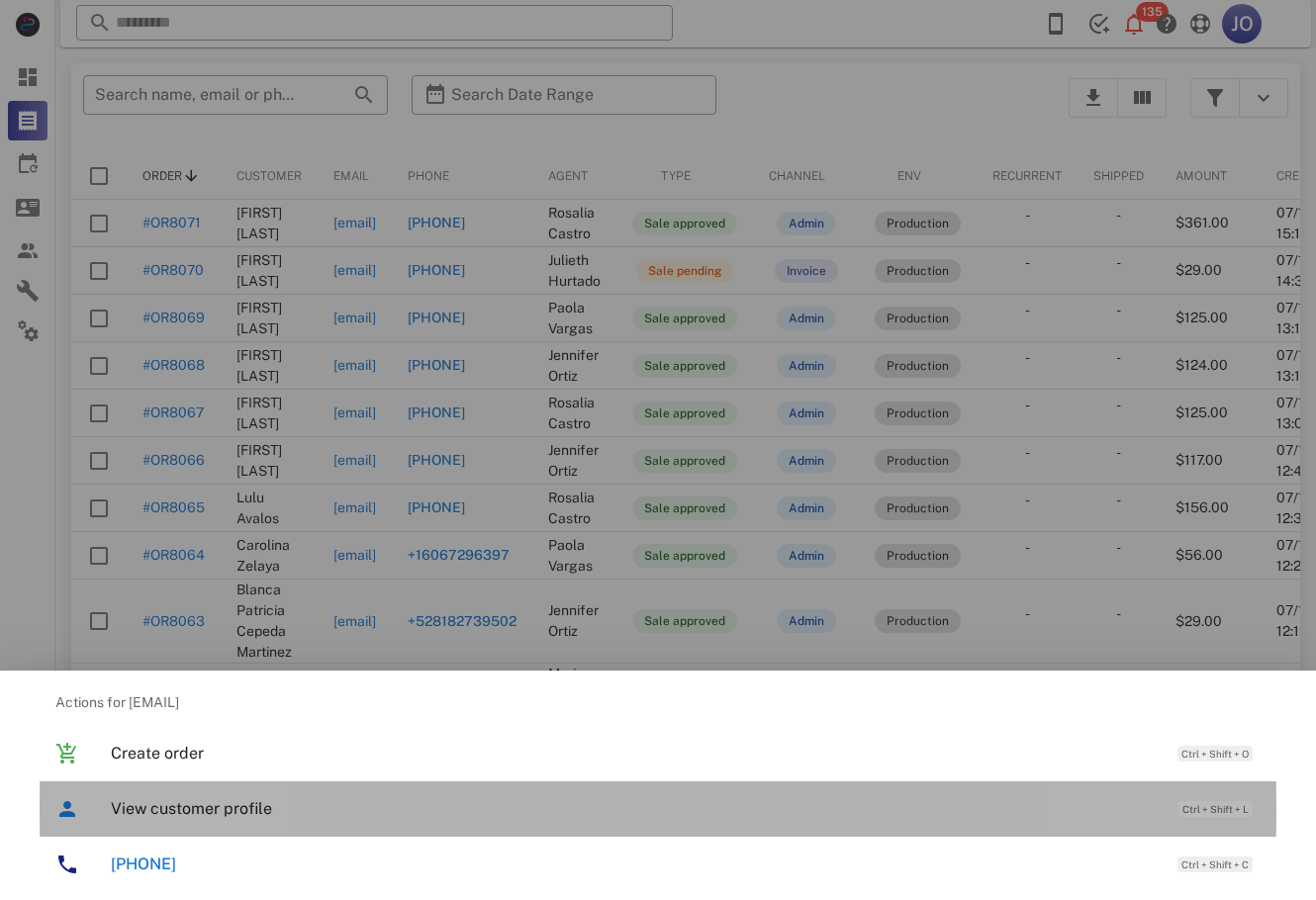 click on "View customer profile Ctrl + Shift + L" at bounding box center (686, 808) 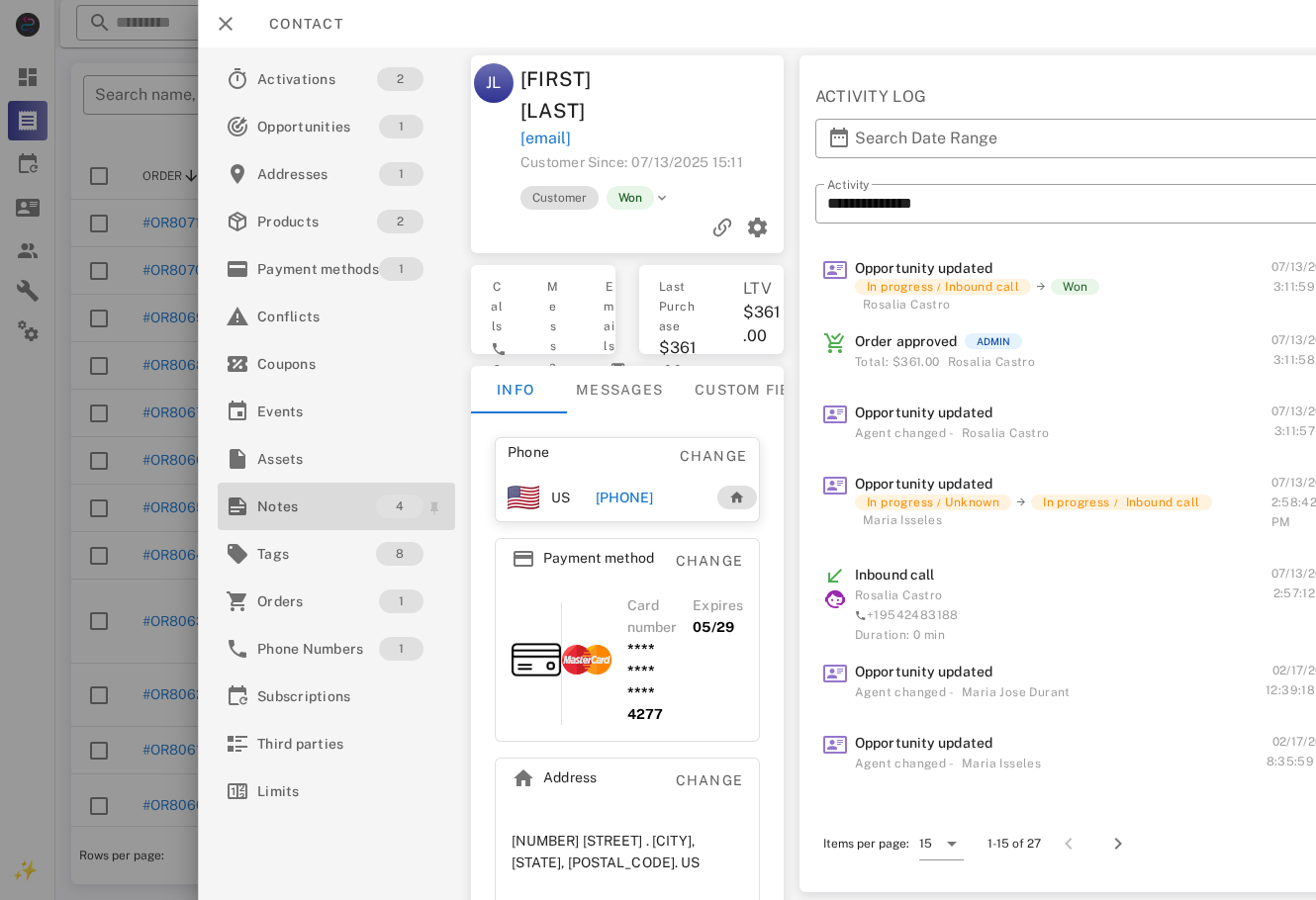 click on "Notes" at bounding box center [317, 506] 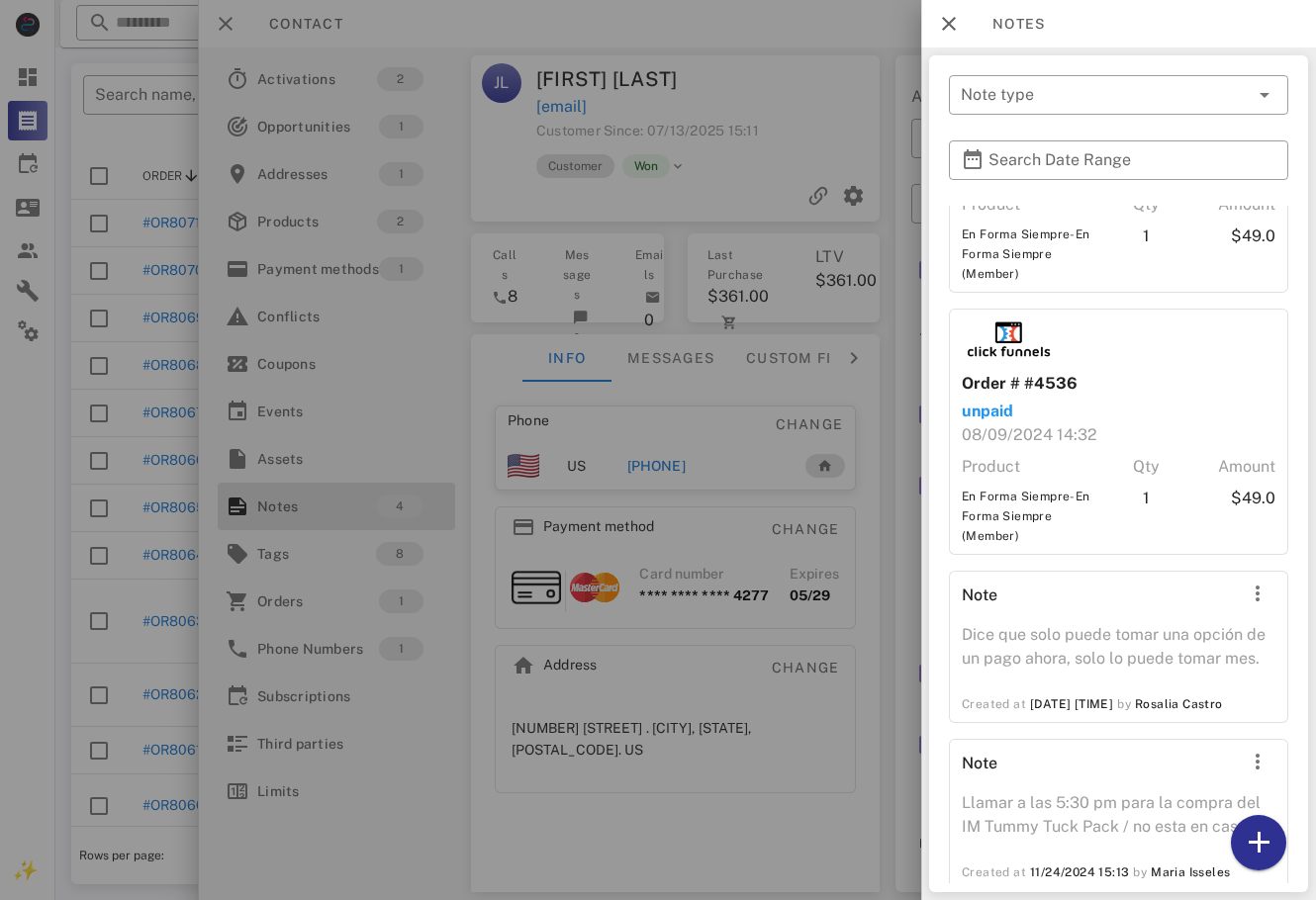 scroll, scrollTop: 192, scrollLeft: 0, axis: vertical 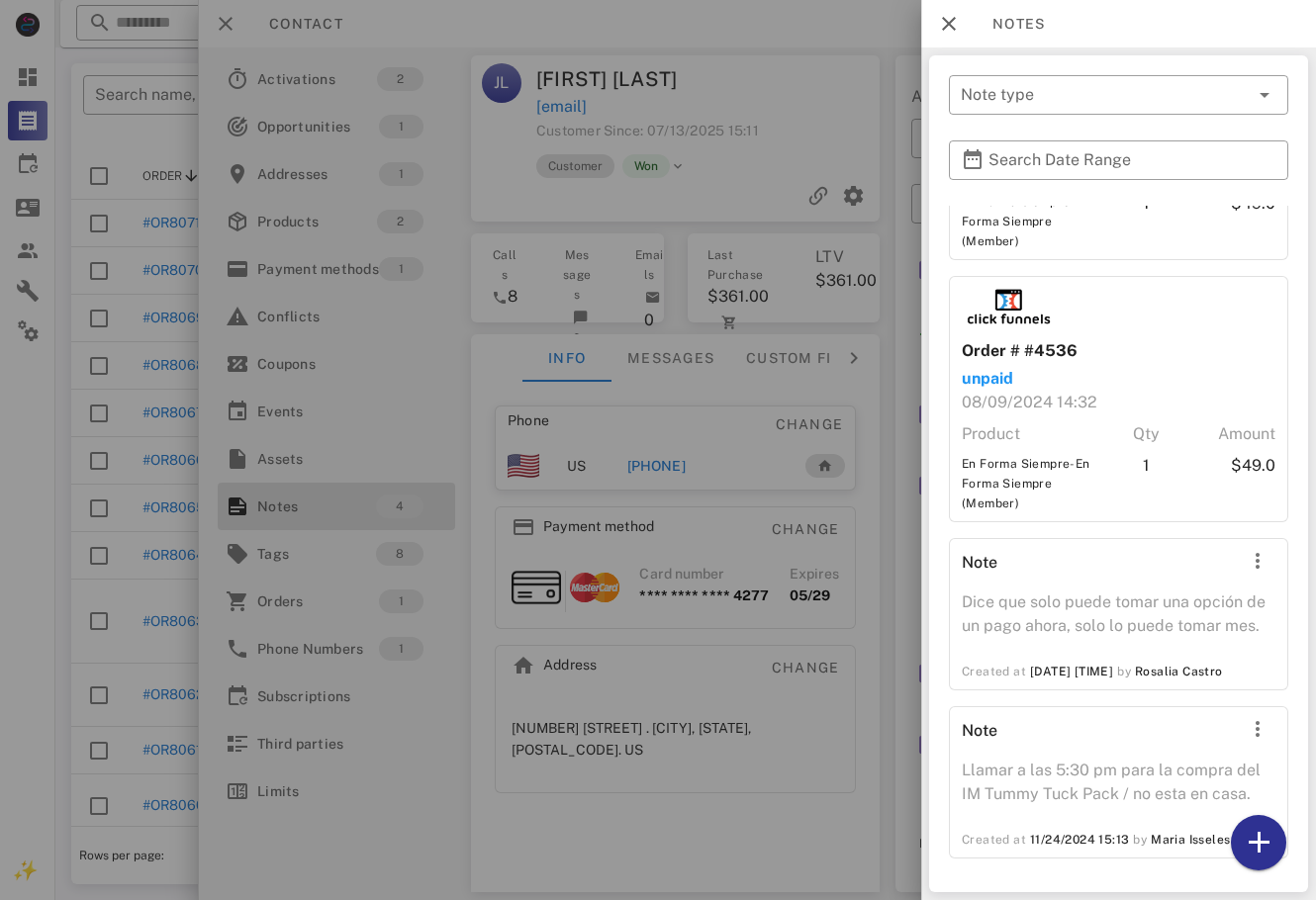 click at bounding box center (658, 450) 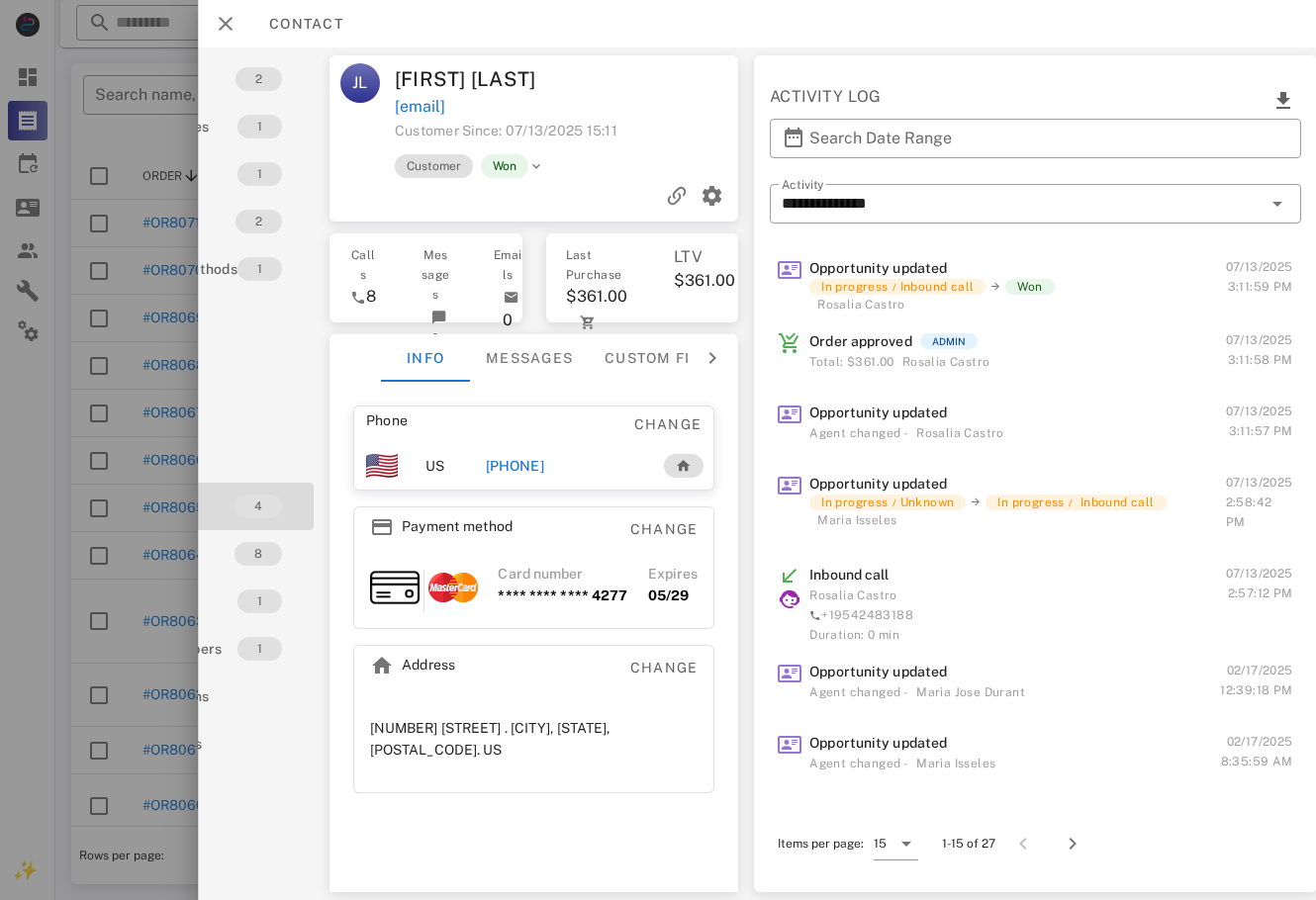scroll, scrollTop: 0, scrollLeft: 0, axis: both 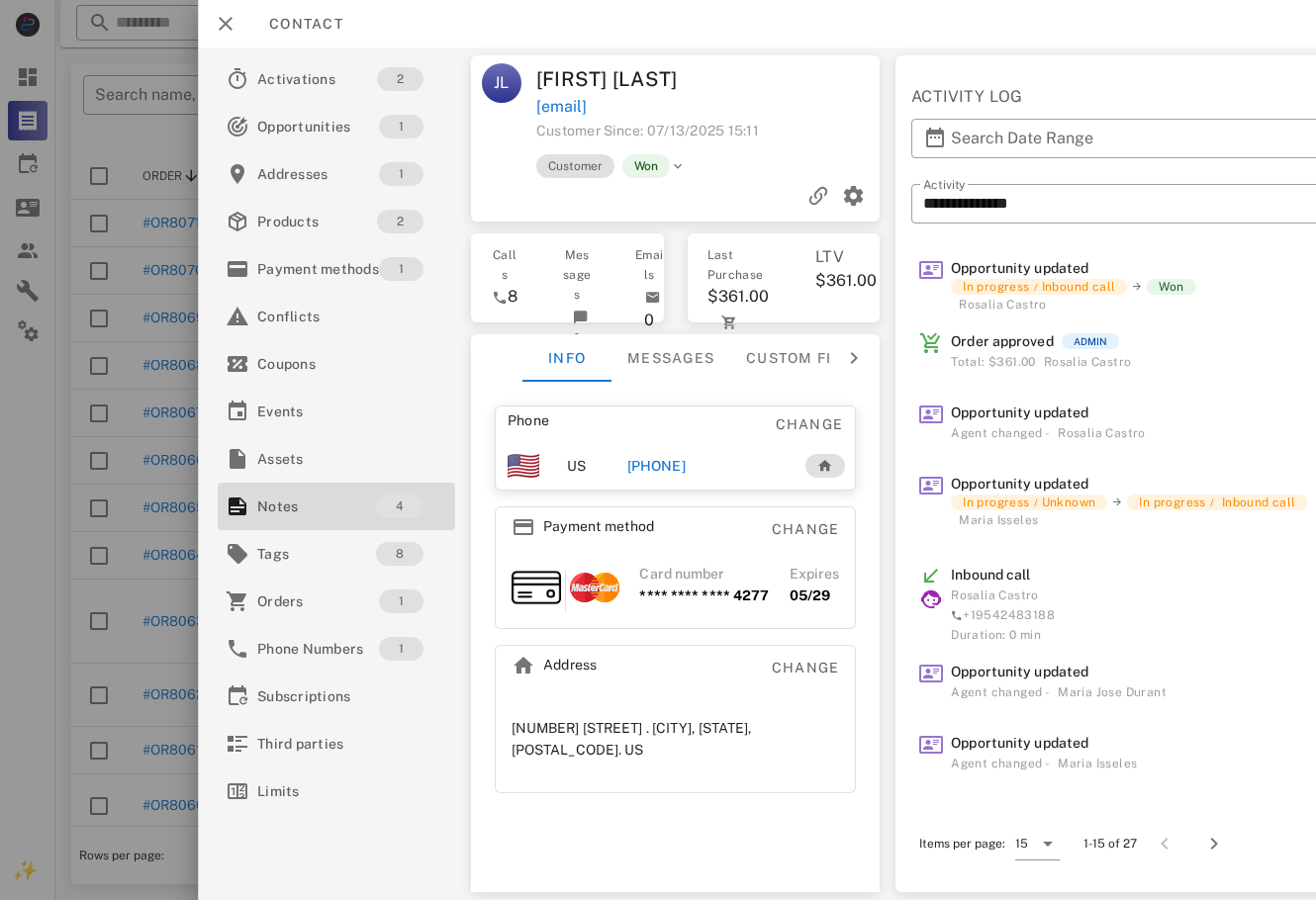 click at bounding box center [658, 450] 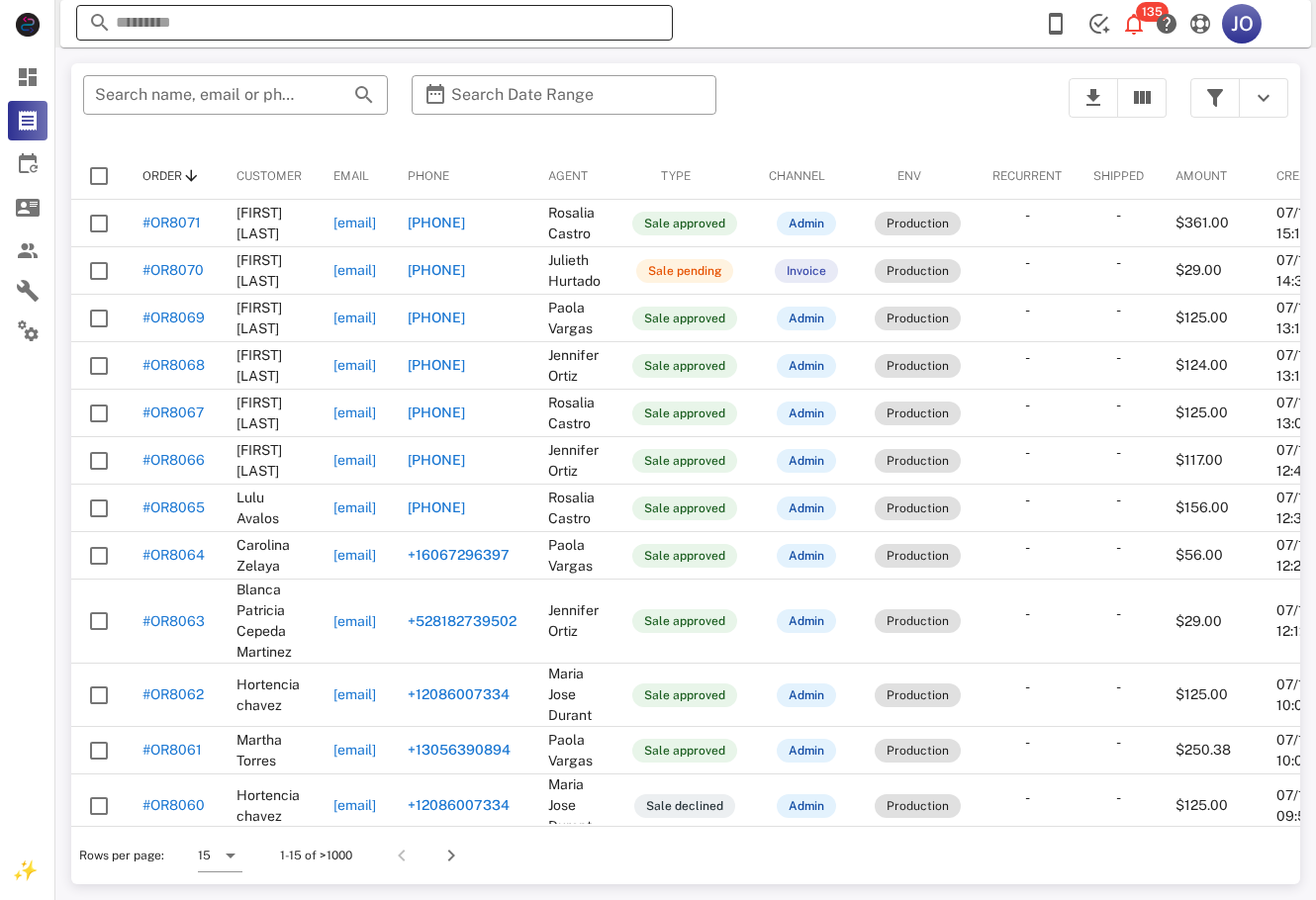 click at bounding box center (374, 23) 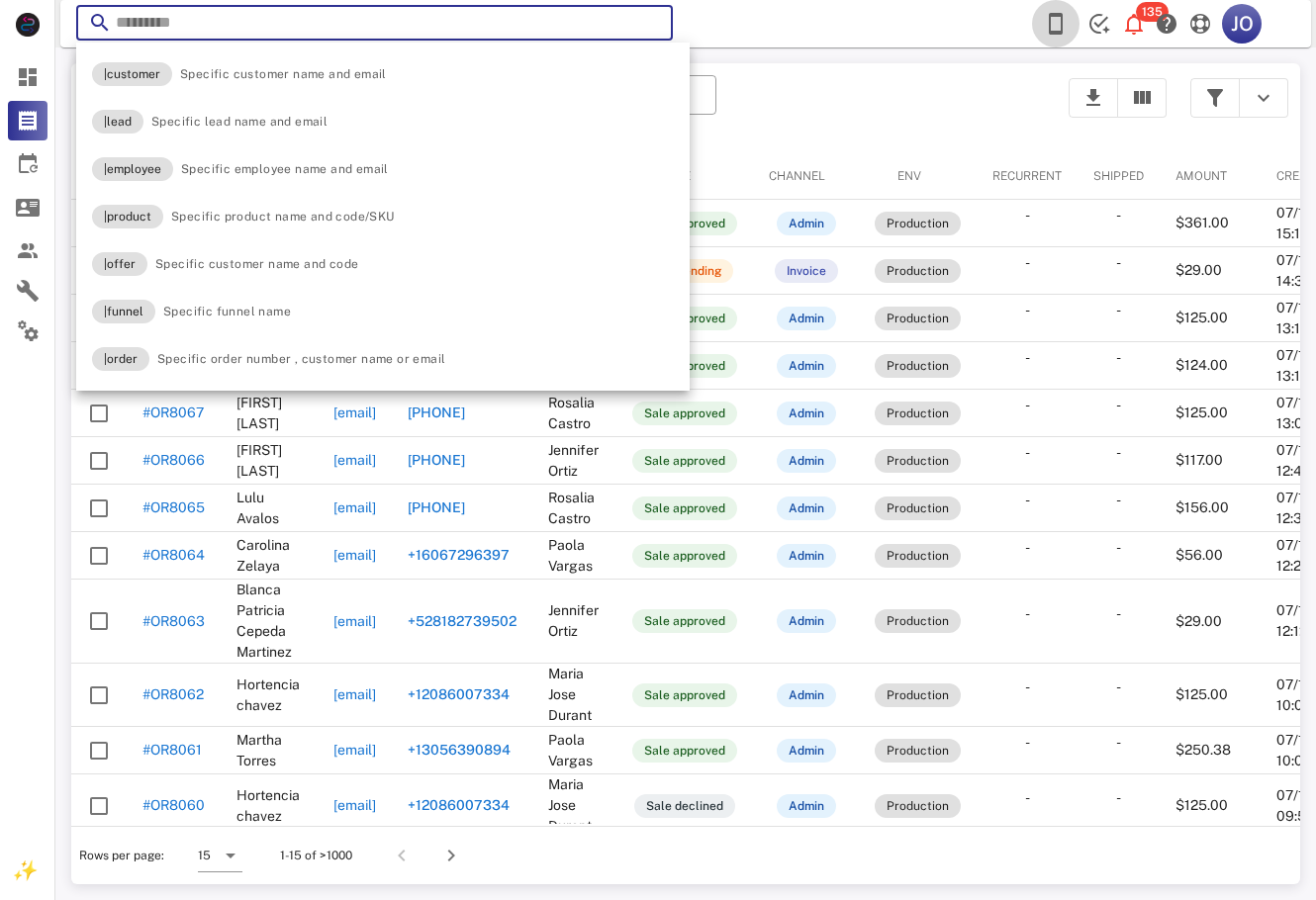 click at bounding box center (1056, 24) 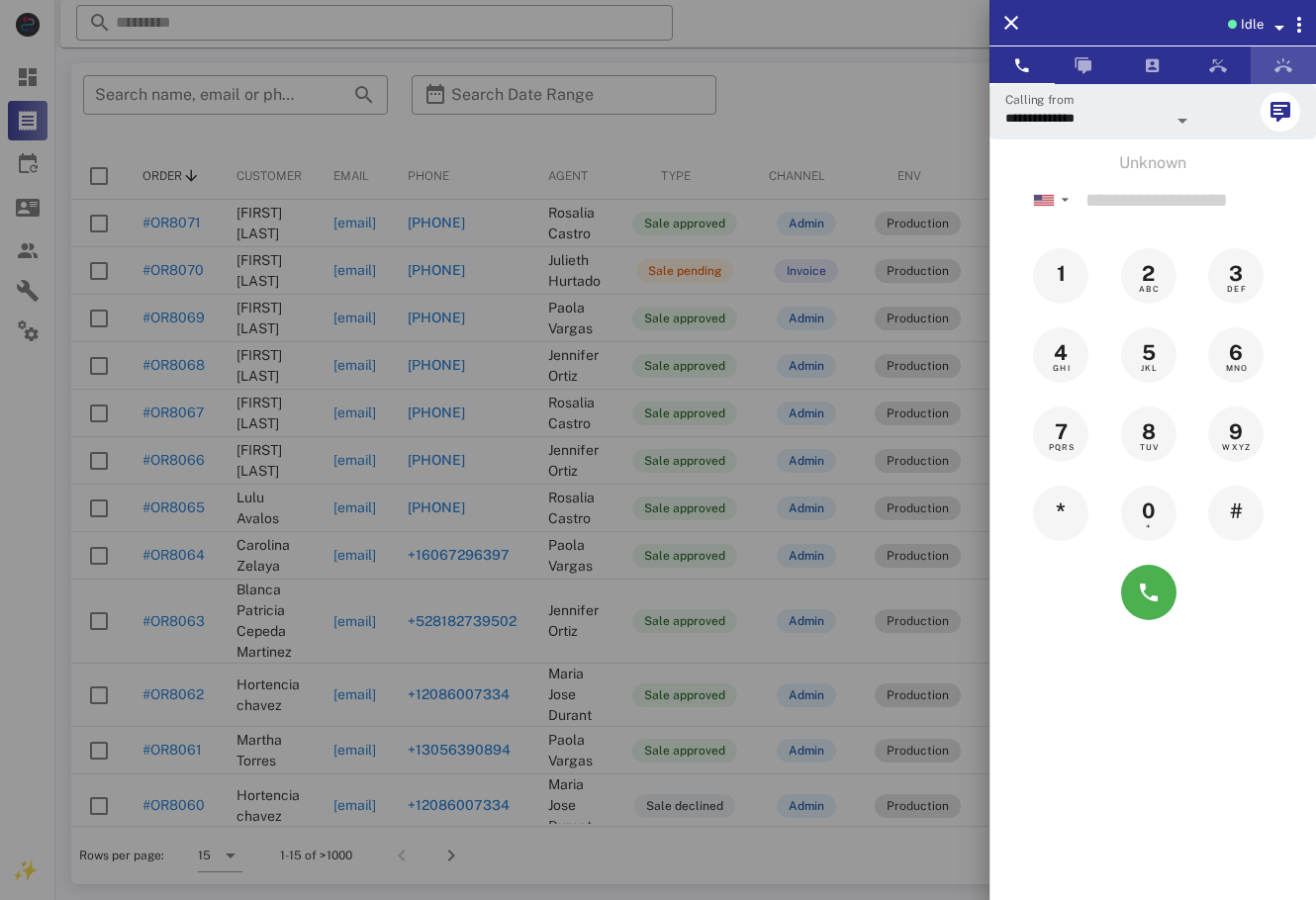 click at bounding box center [1283, 65] 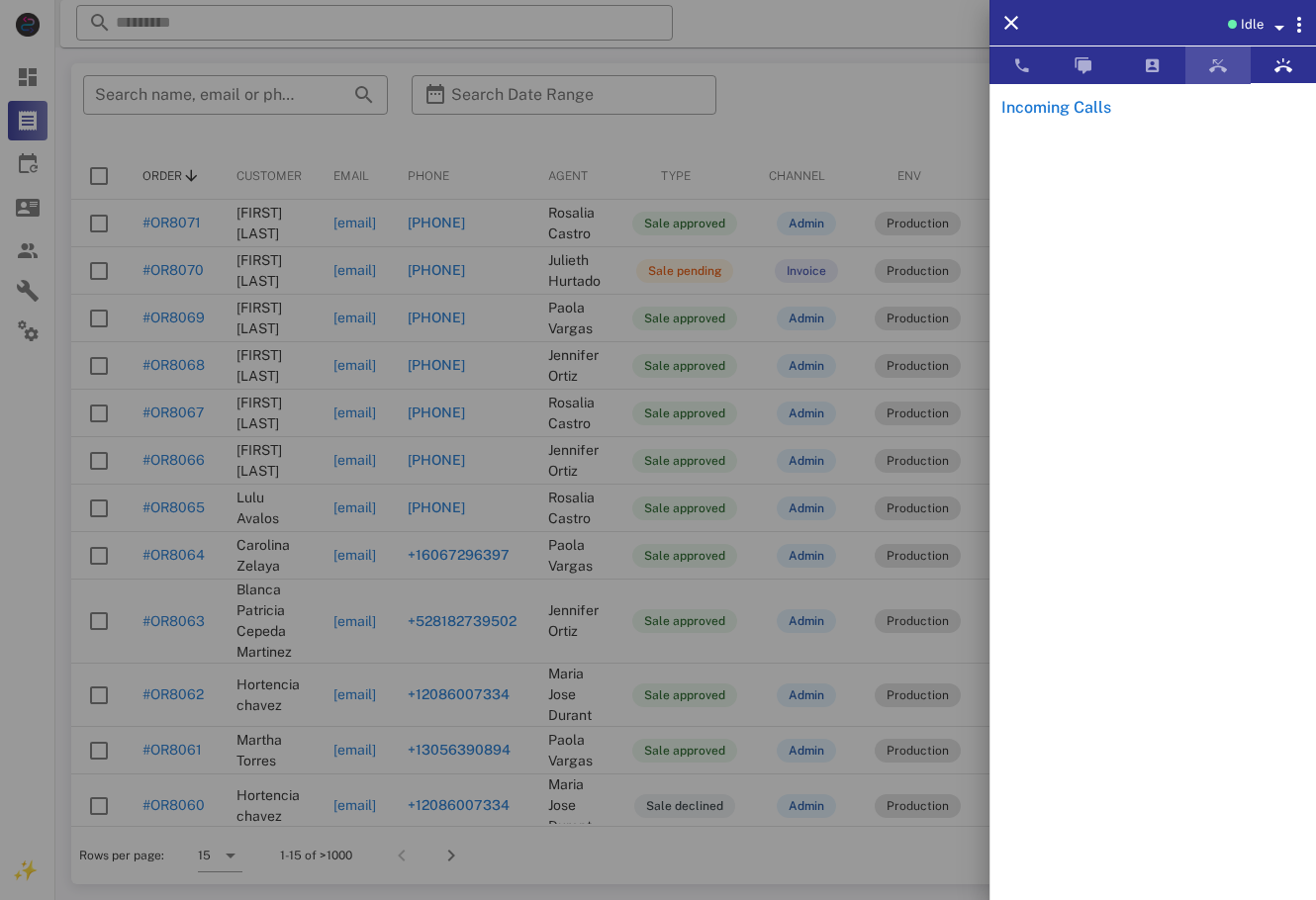 click at bounding box center [1218, 65] 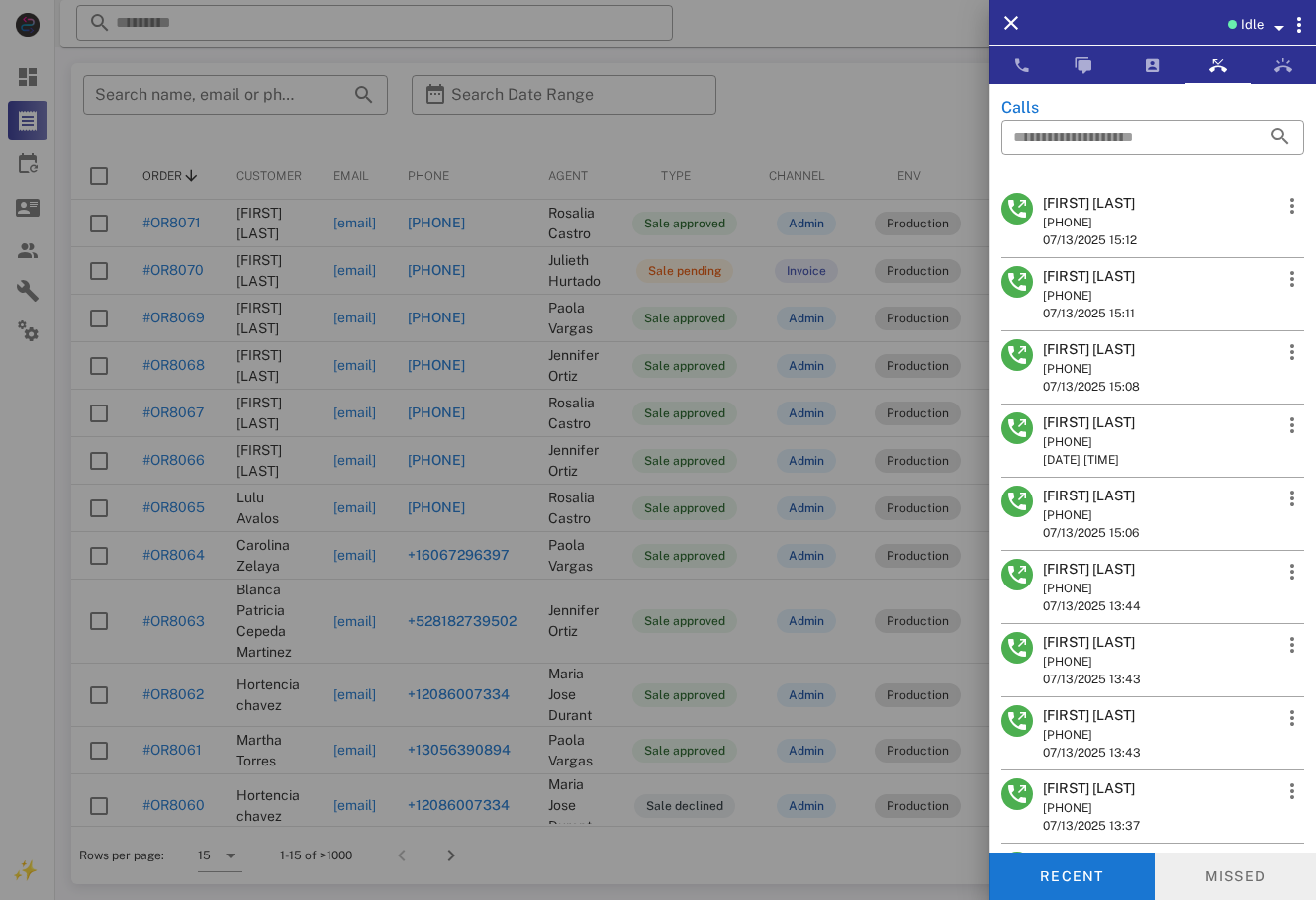 click on "Missed" at bounding box center [1236, 876] 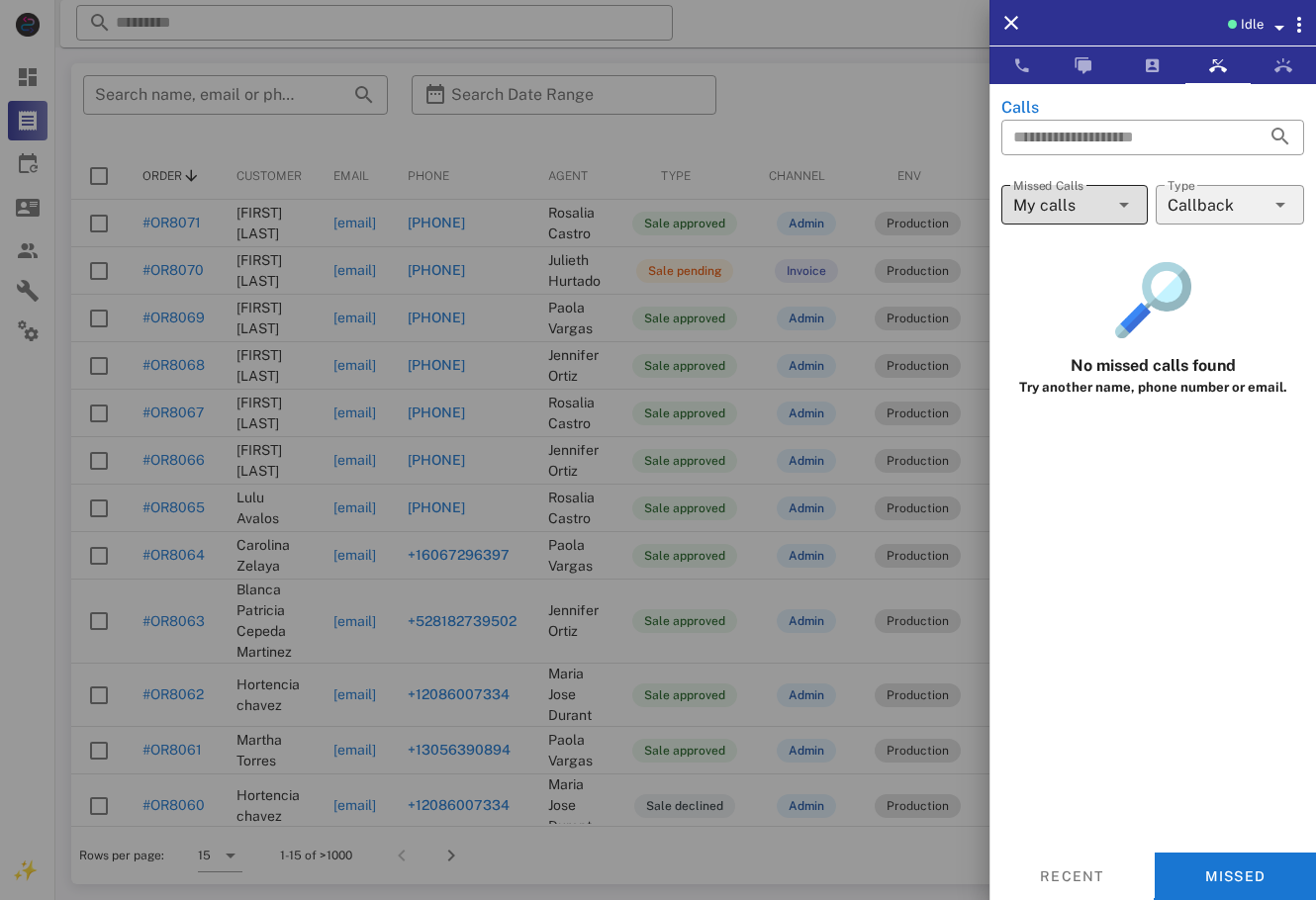 click on "My calls" at bounding box center [1044, 206] 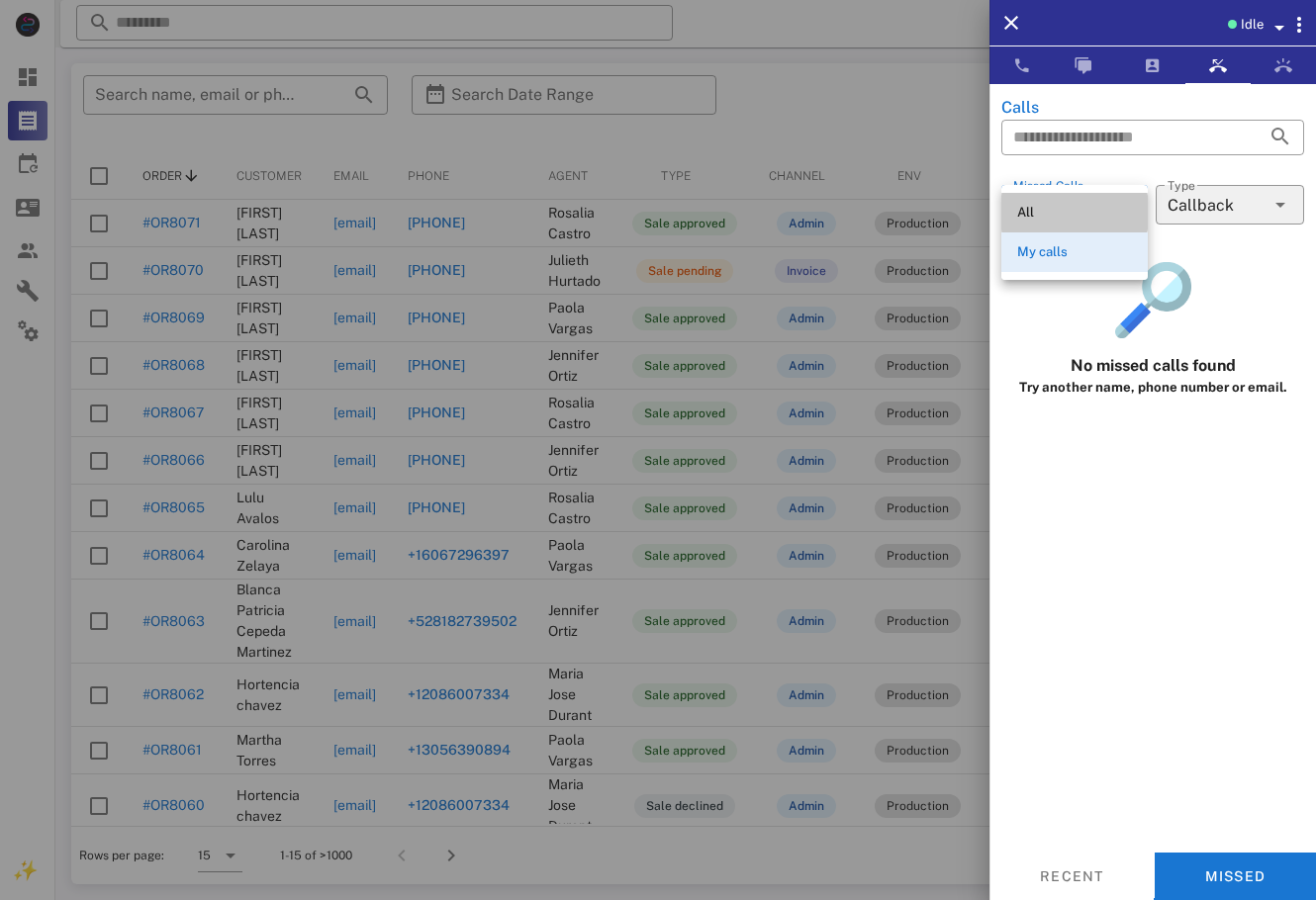 click on "All" at bounding box center (1075, 213) 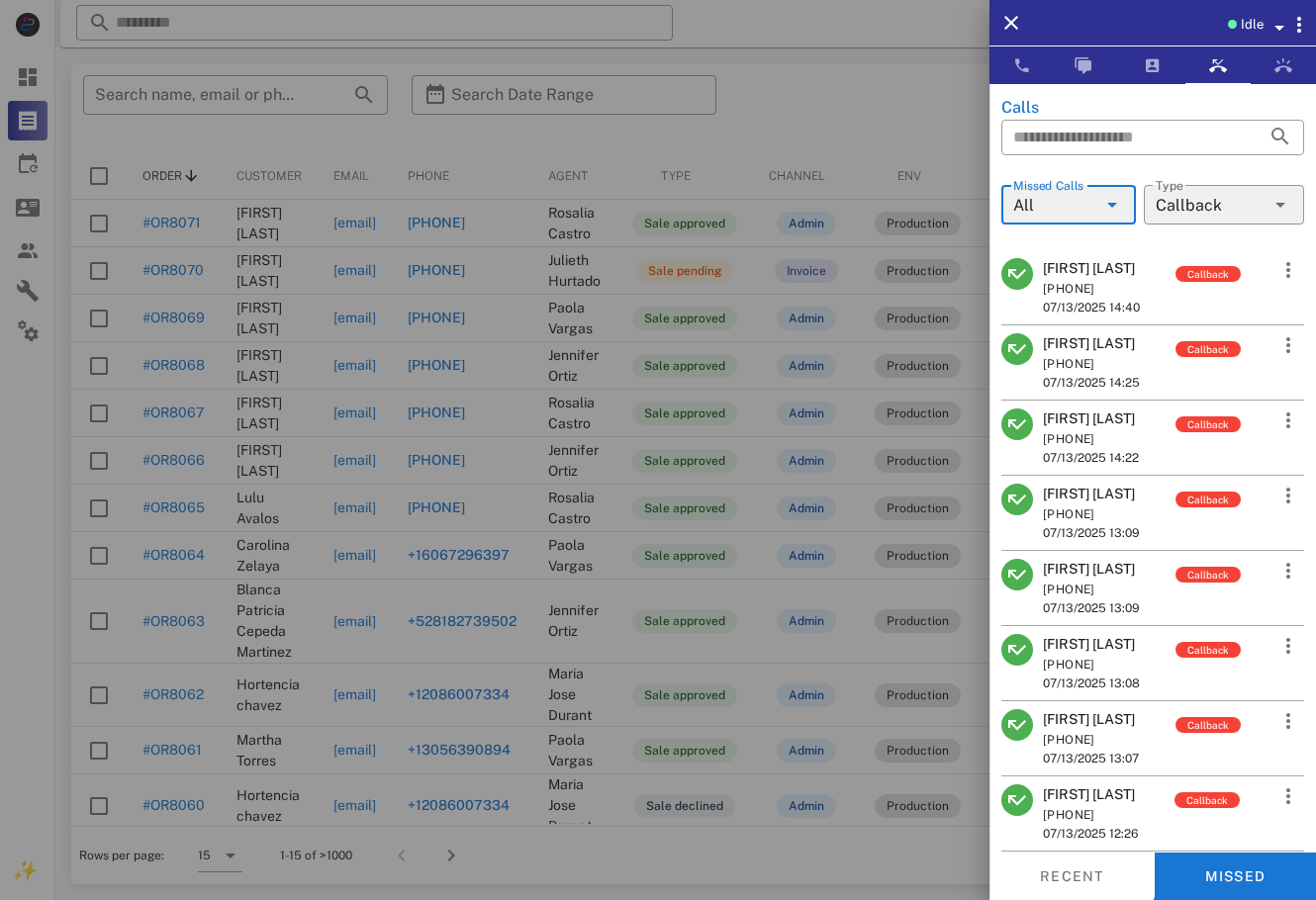 click on "[FIRST] [LAST]" at bounding box center [1091, 268] 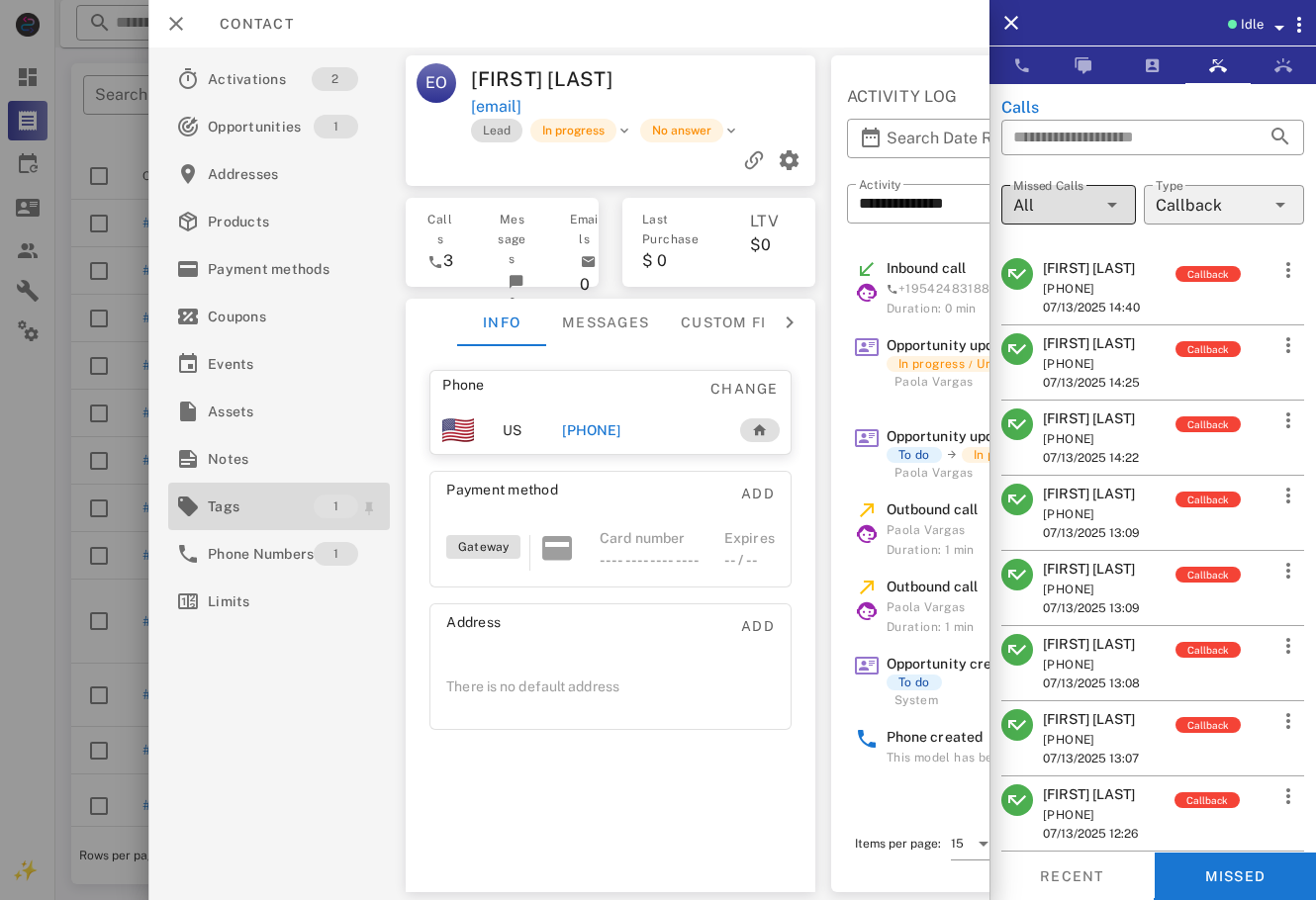 click on "Tags  1" at bounding box center [279, 506] 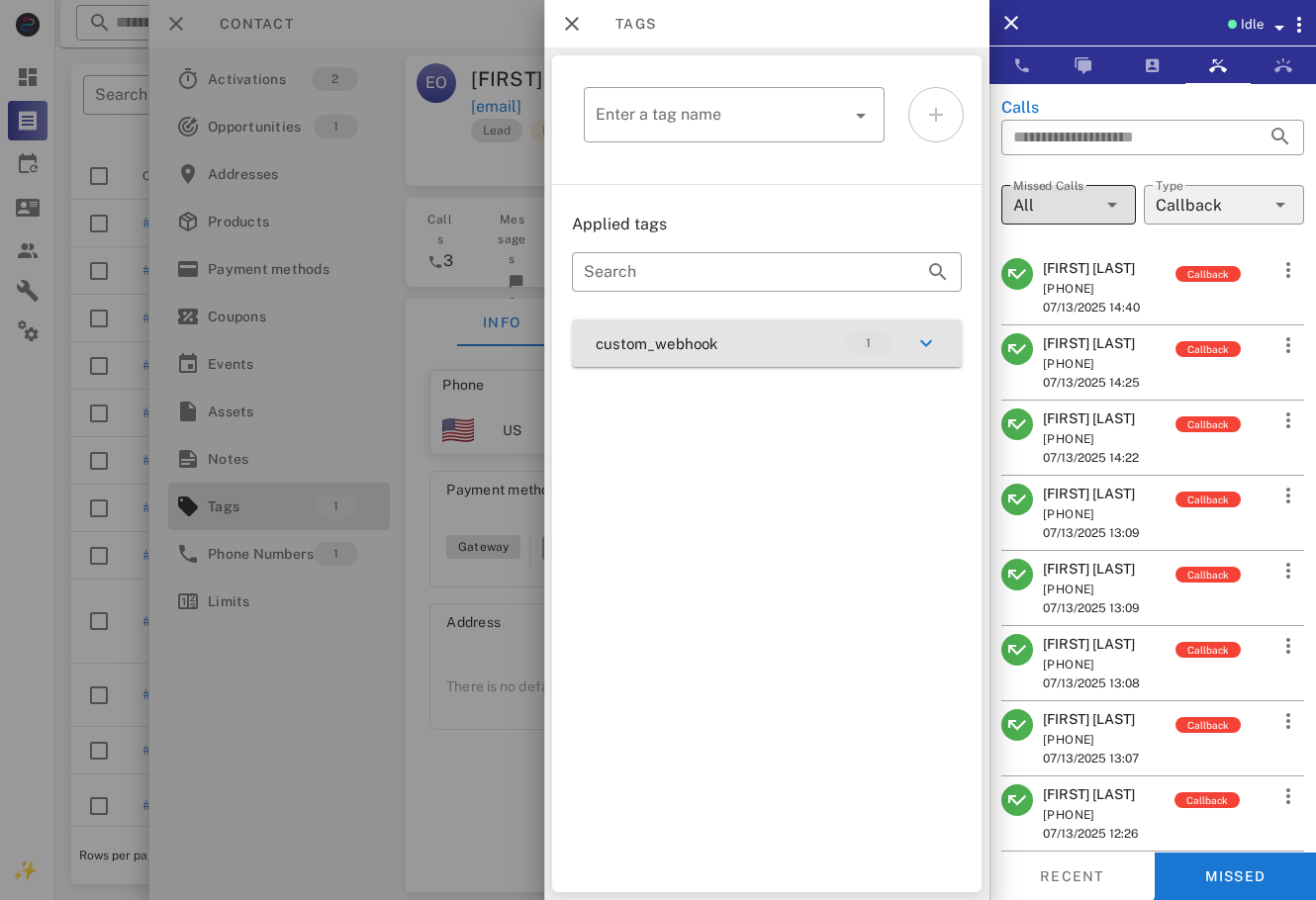 click on "custom_webhook  1" at bounding box center [767, 343] 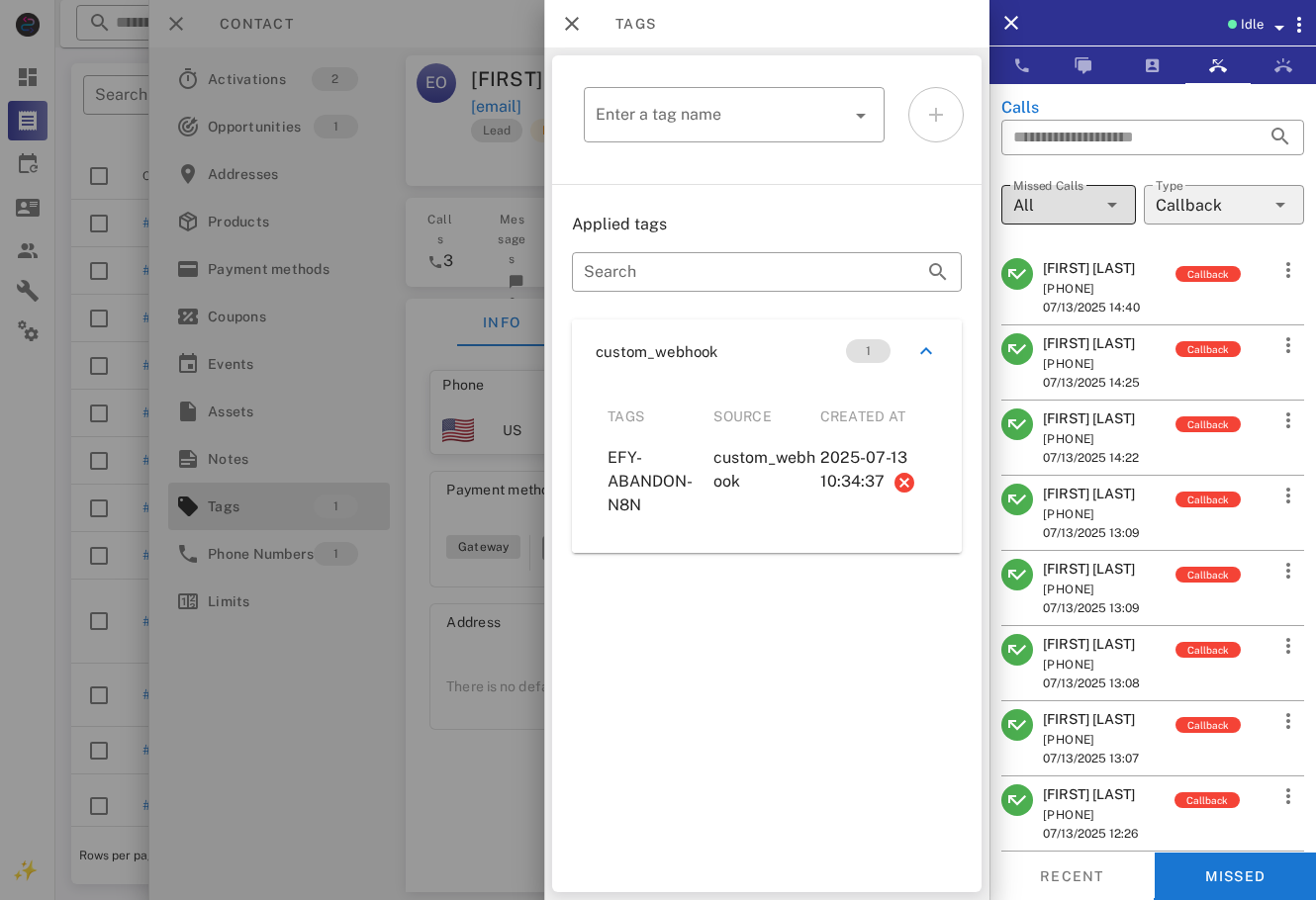 click at bounding box center [658, 450] 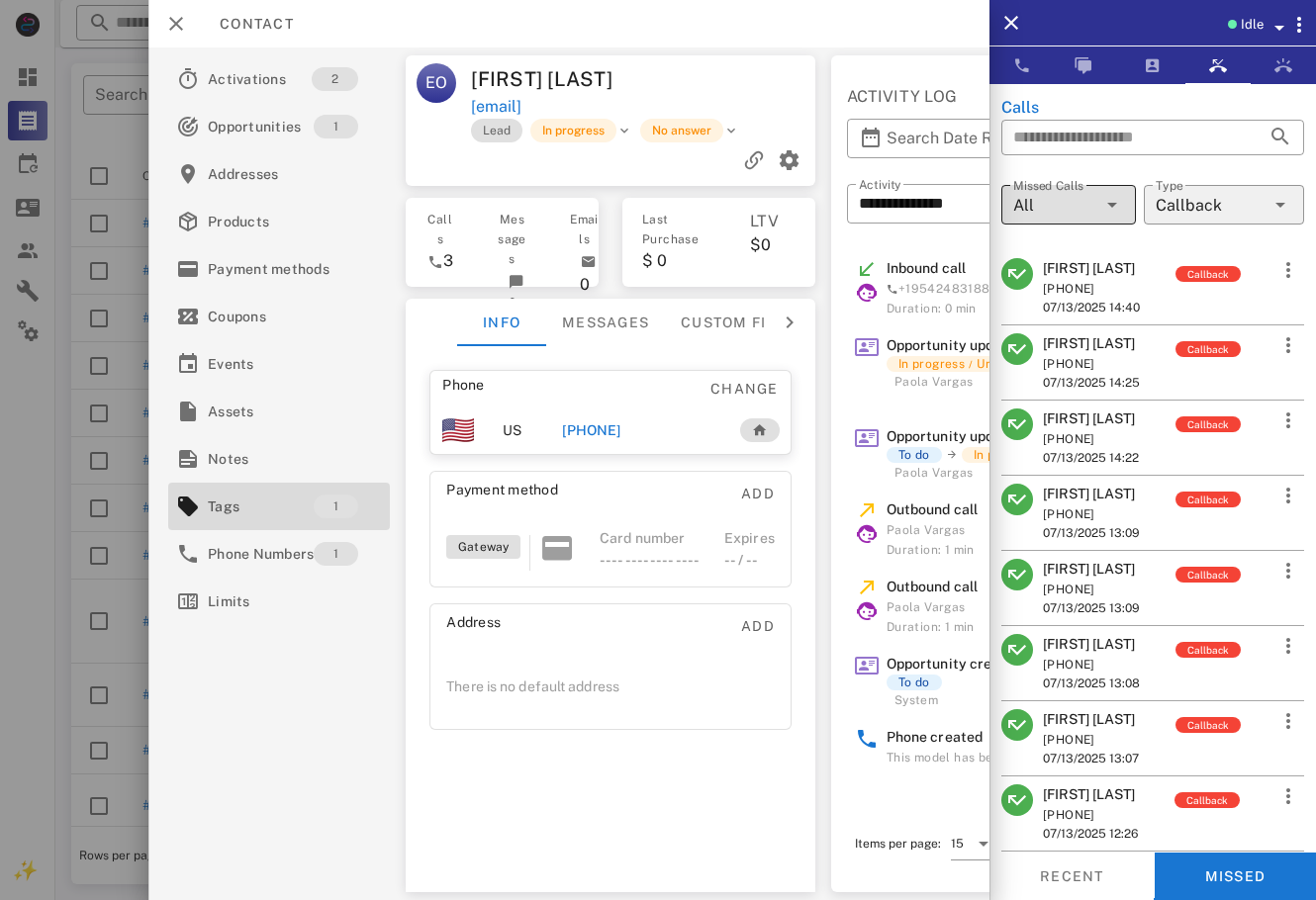 click on "[PHONE]" at bounding box center (591, 430) 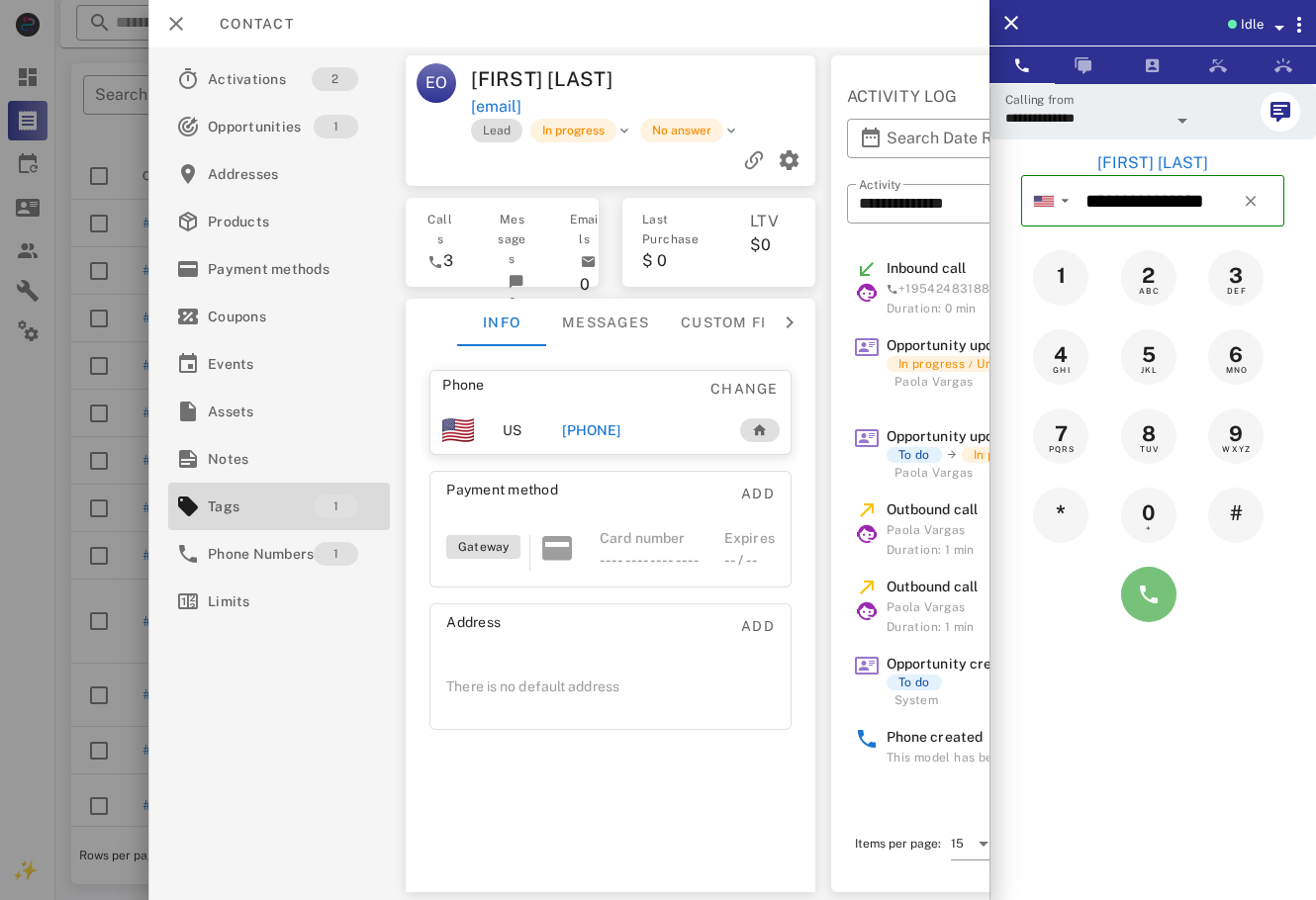click at bounding box center (1149, 594) 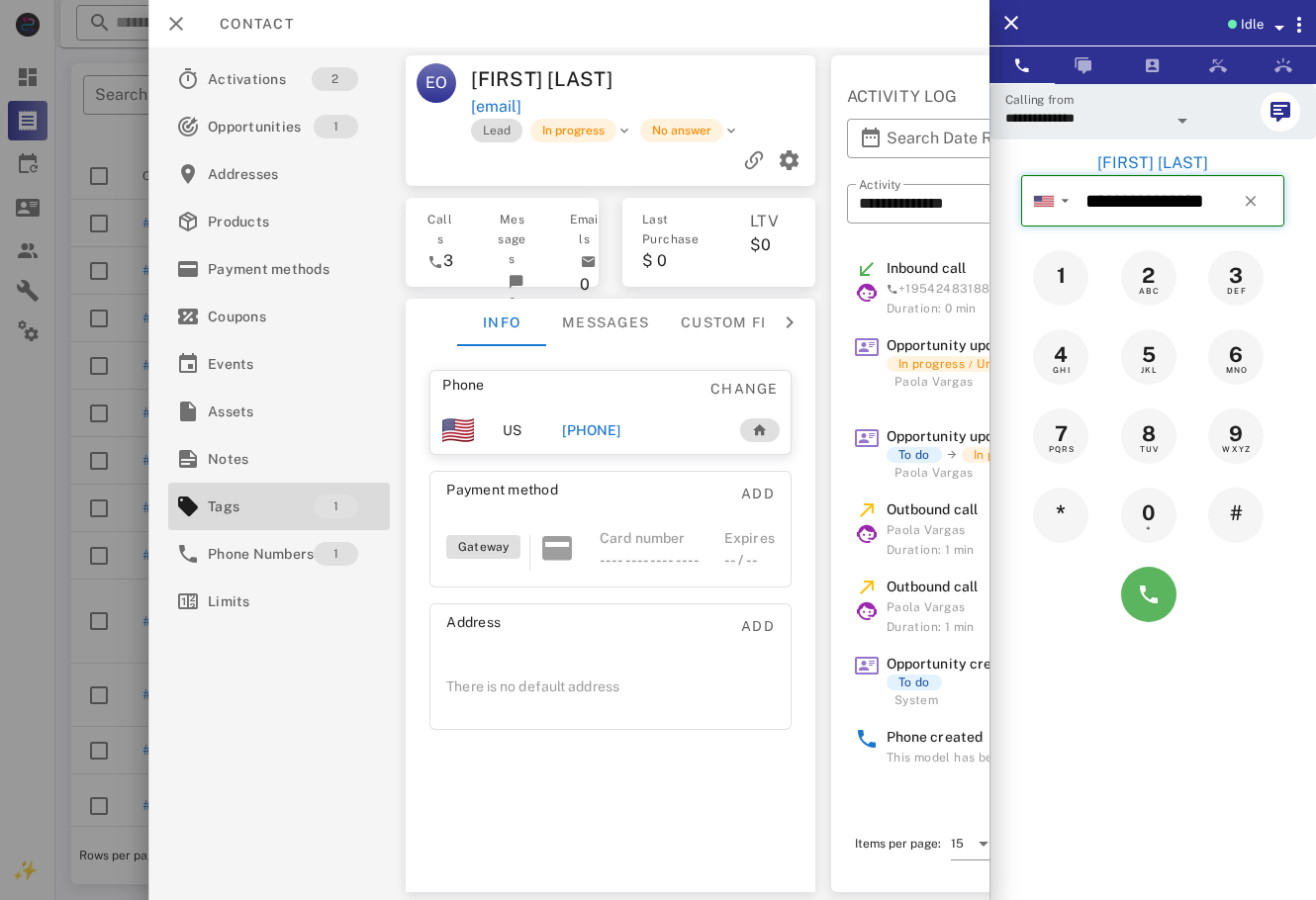 type 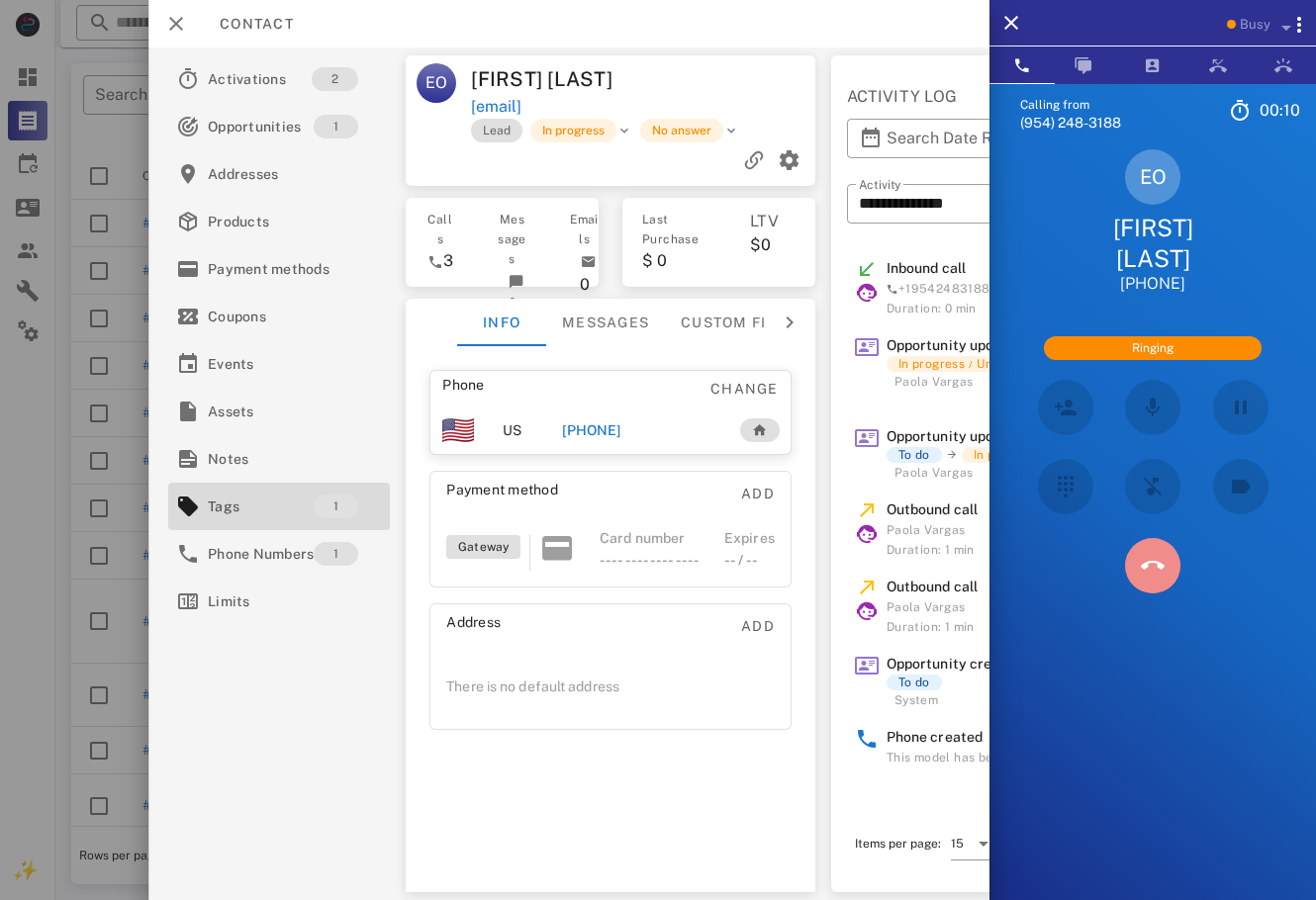 click at bounding box center [1153, 566] 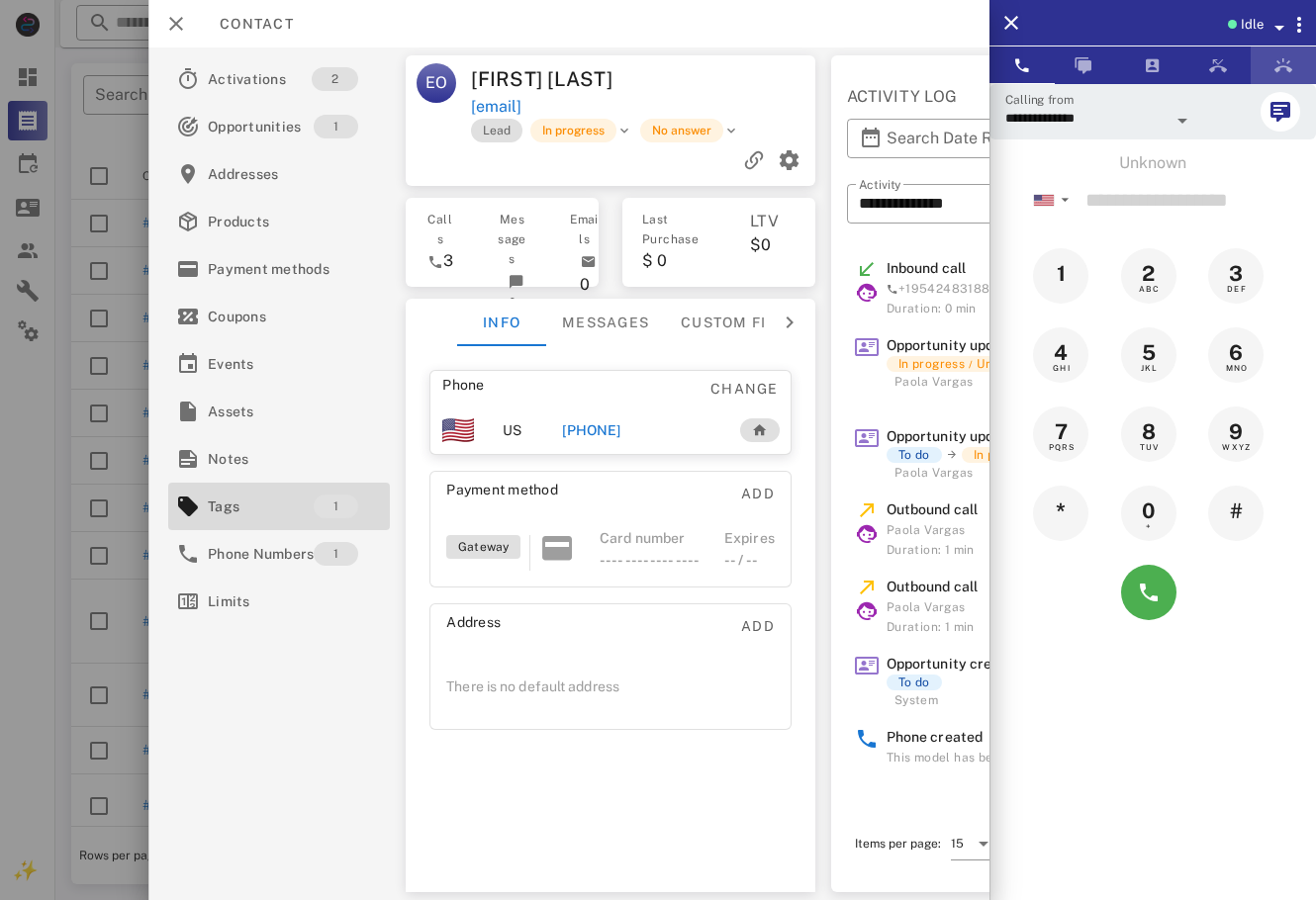 click at bounding box center [1283, 65] 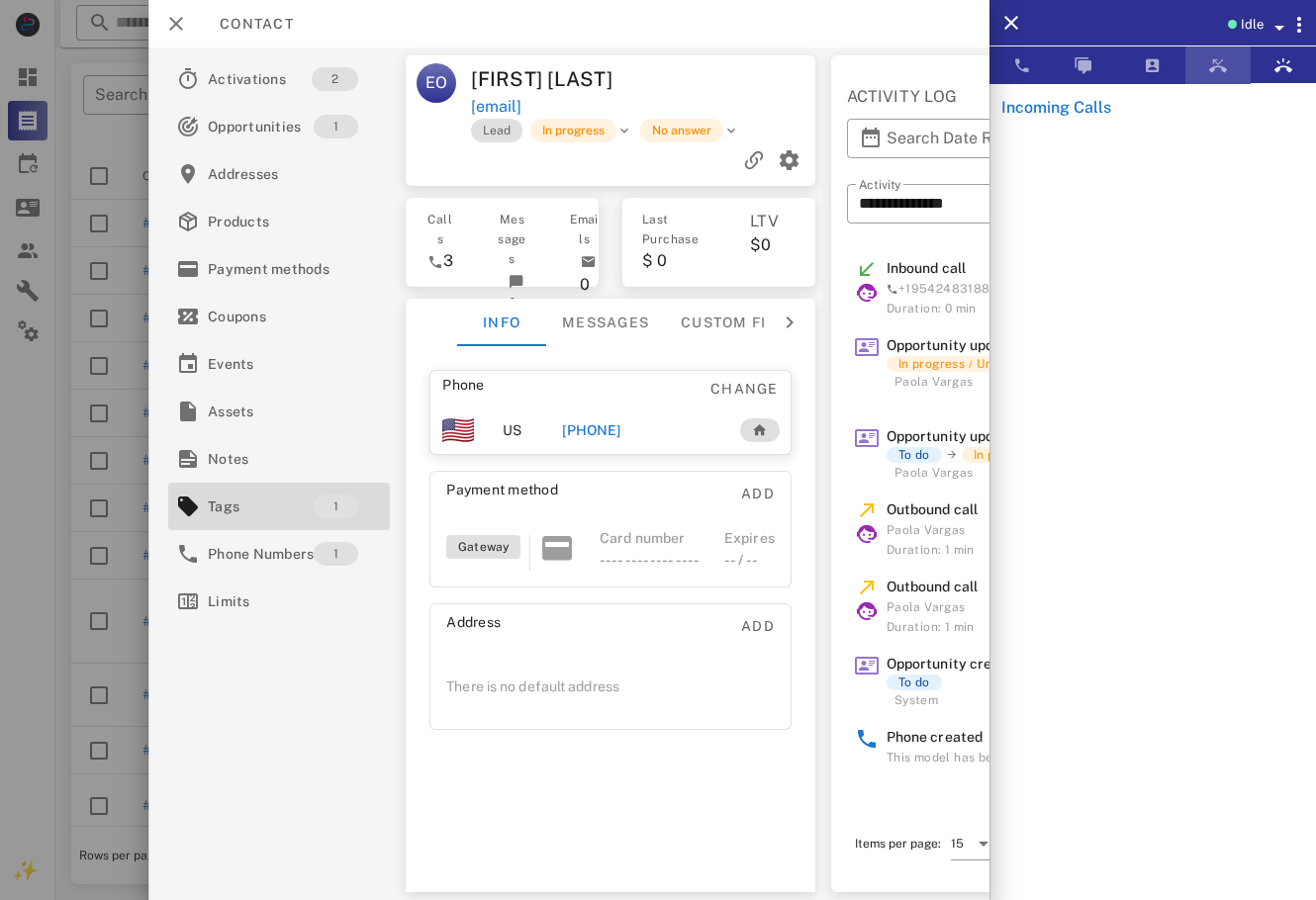click at bounding box center [1218, 65] 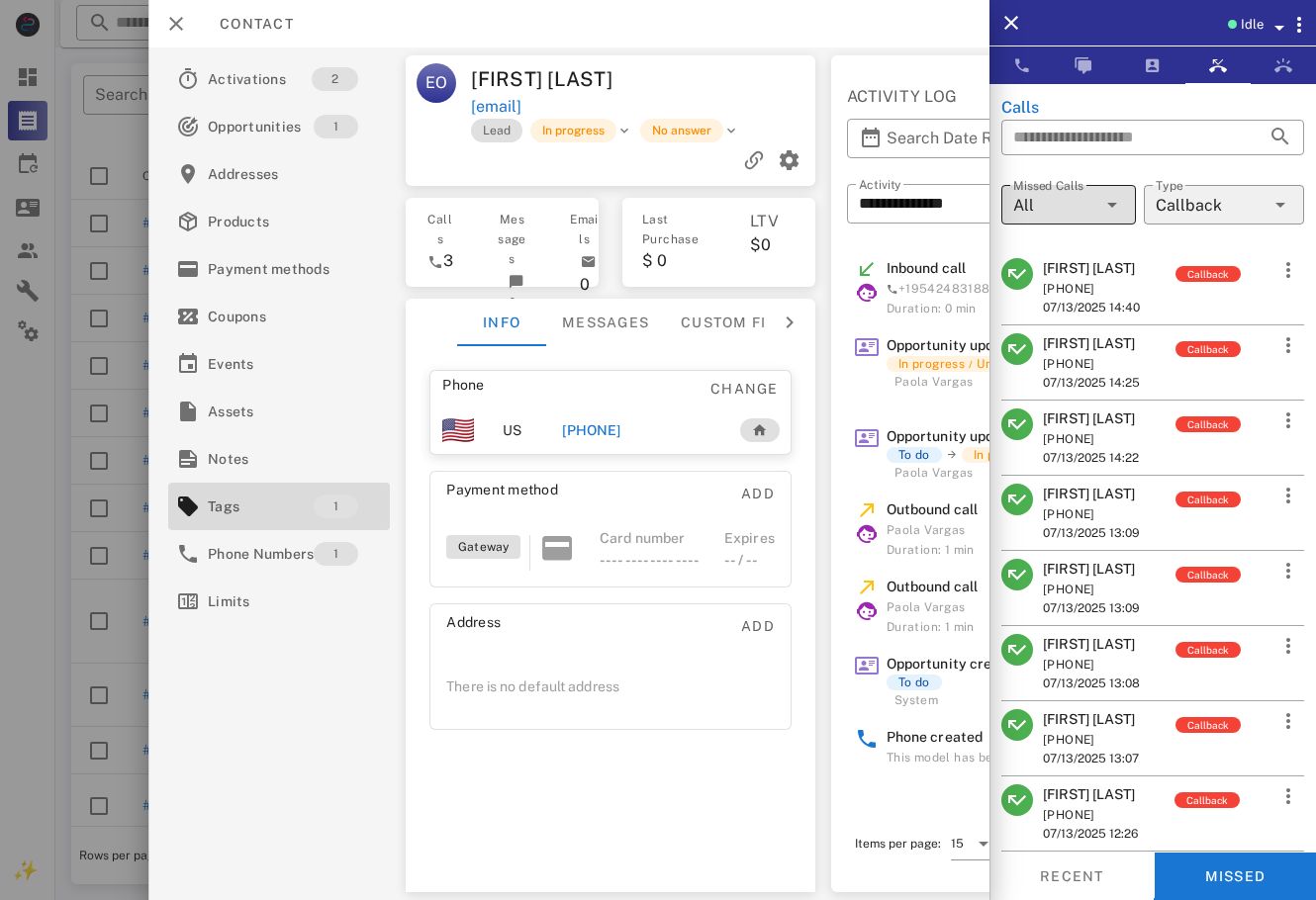 click on "[FIRST] [LAST]" at bounding box center (1091, 343) 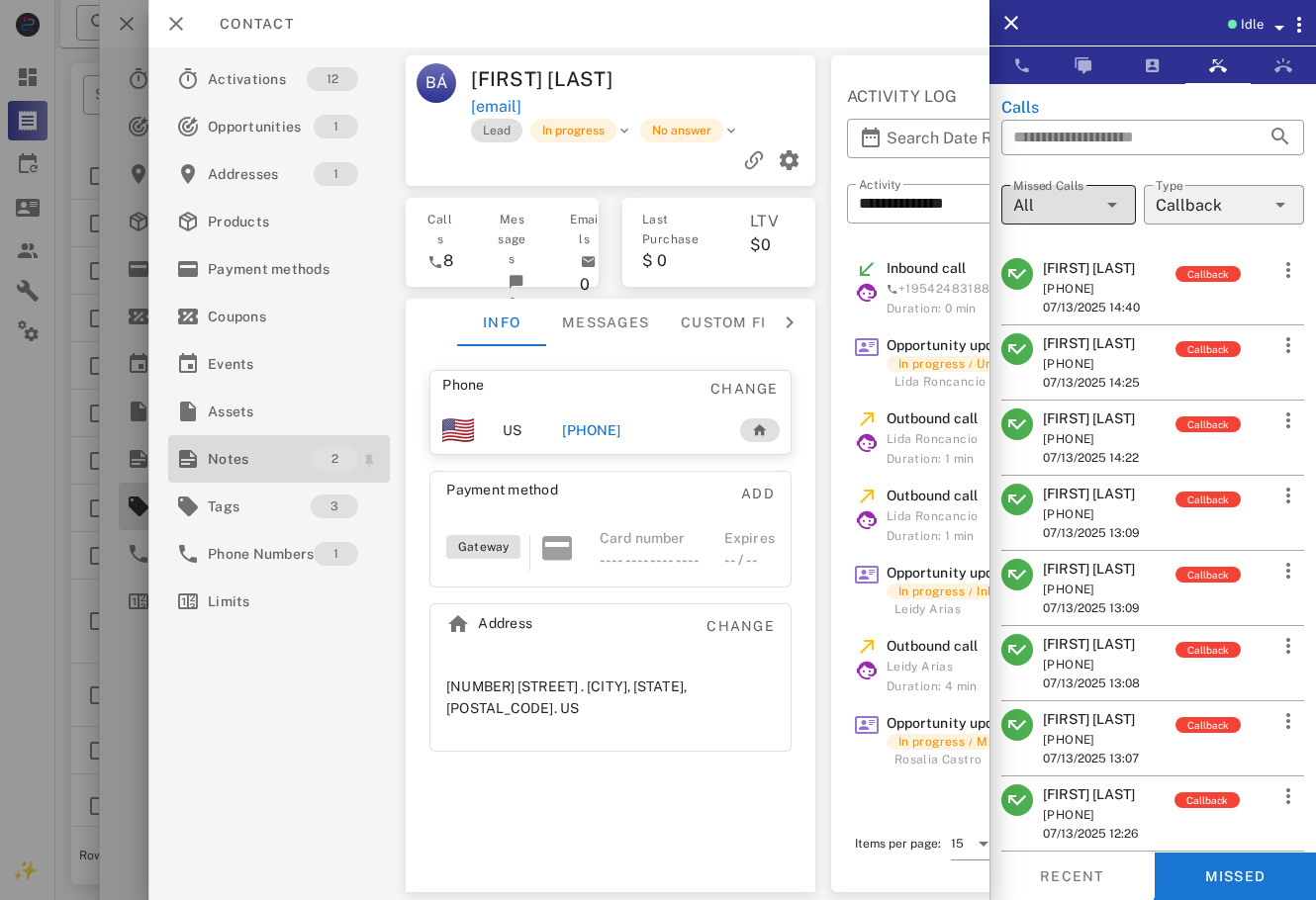 click on "Notes" at bounding box center [259, 459] 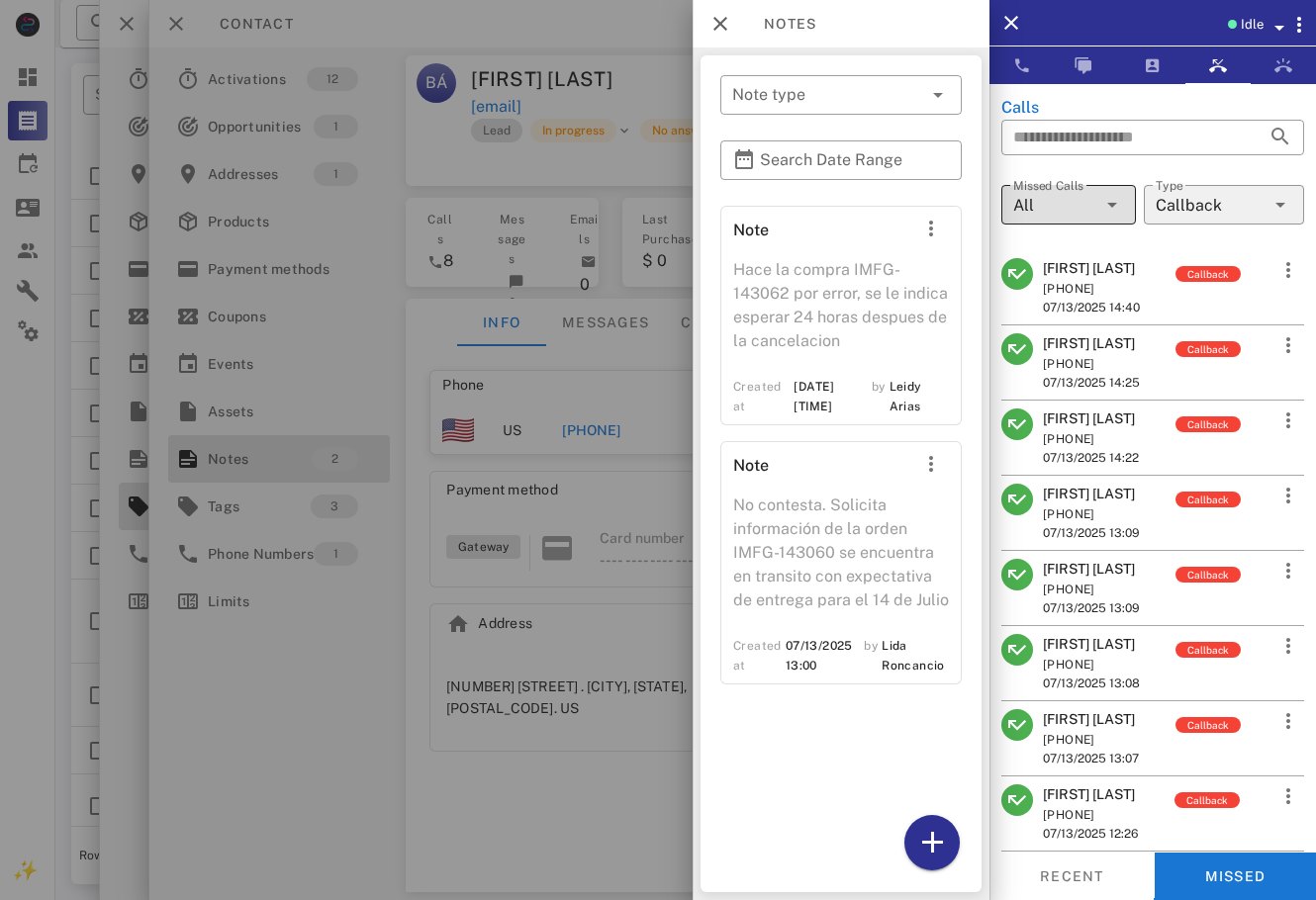 click at bounding box center (658, 450) 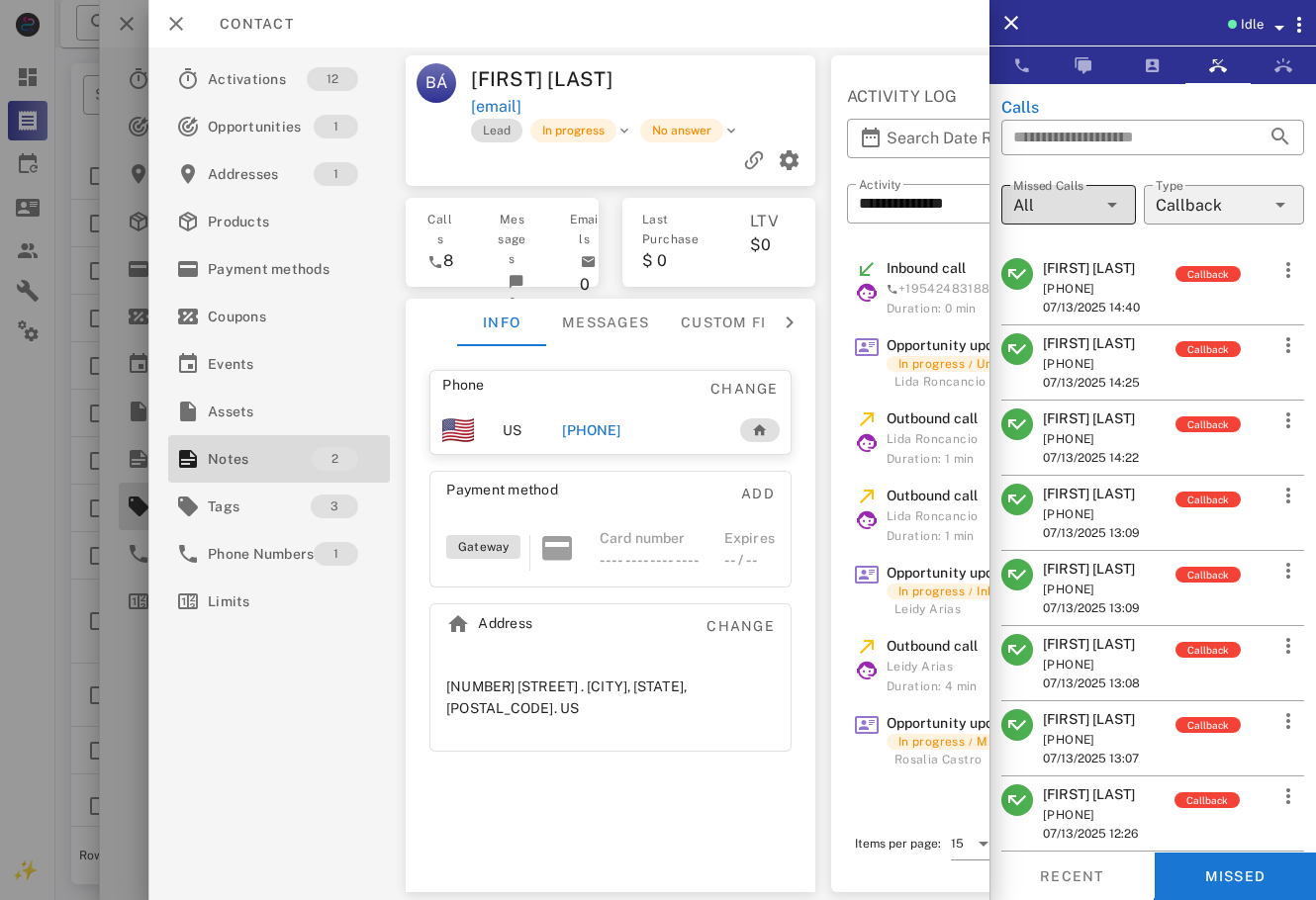 click on "[FIRST] [LAST]" at bounding box center (1091, 494) 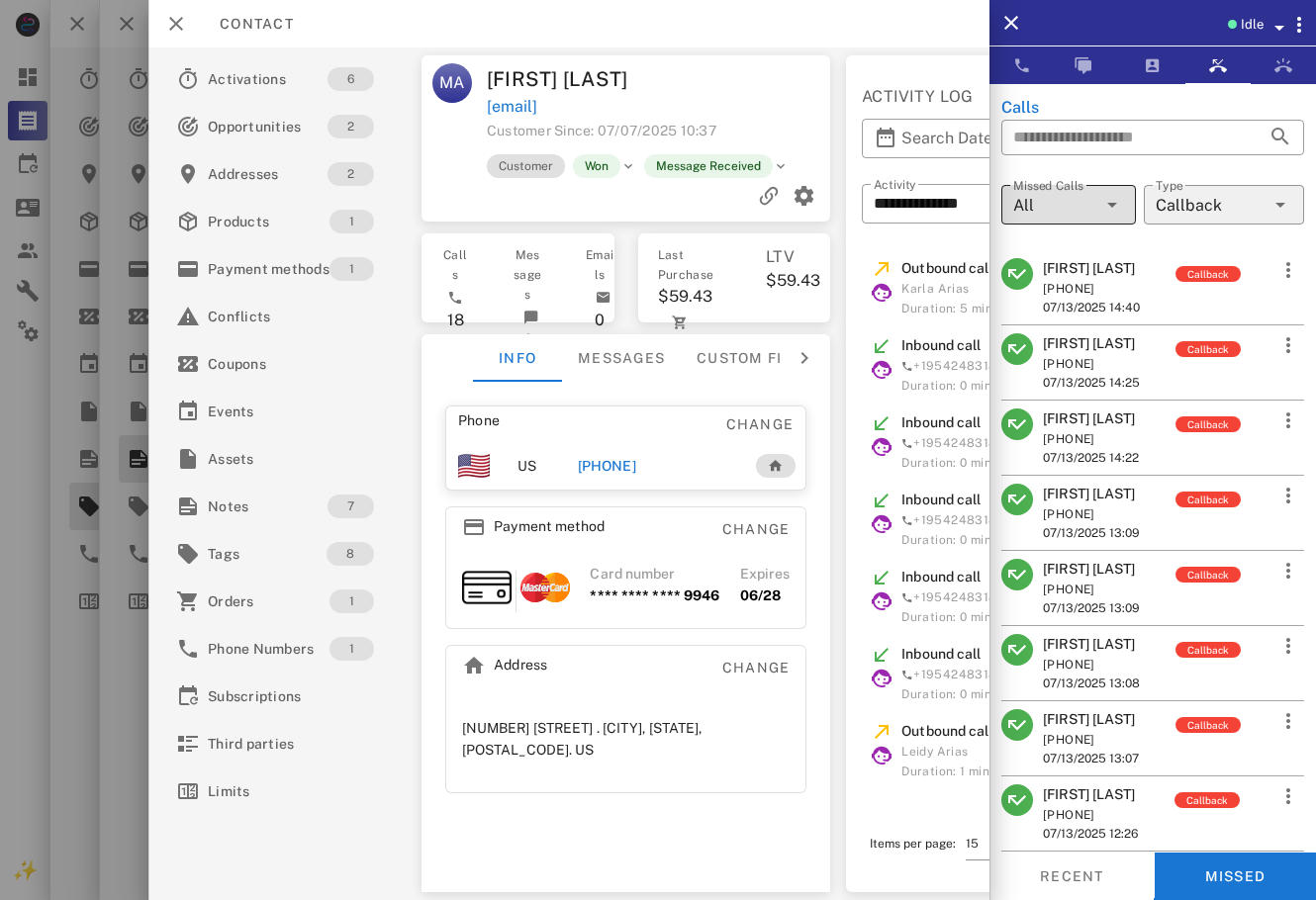 click on "[FIRST] [LAST]  [EMAIL]   Customer Since:  07/07/2025 10:37   Customer   Won   Message Received   Calls   18   Messages   1   Emails   0   Last Purchase   $59.43   07/07/2025   LTV   $59.43   Info   Messages   Custom fields   Phone   Change   US   [PHONE]   Payment method   Change   Card number   **** **** **** 9946   Expires  06/28  Address   Change   [NUMBER] [STREET] .
[CITY], [STATE], [POSTAL_CODE].
US" at bounding box center [626, 474] 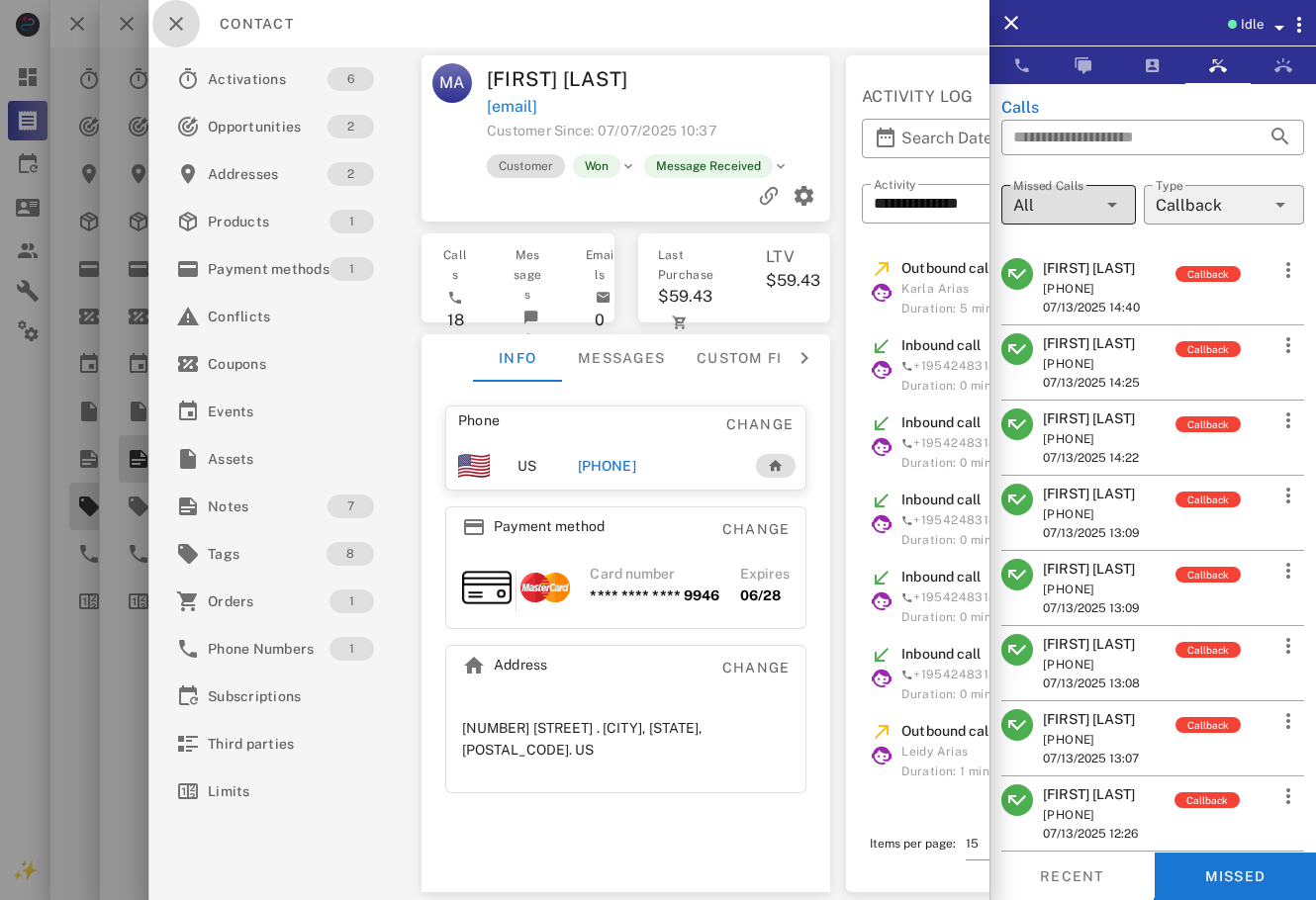 click at bounding box center [176, 24] 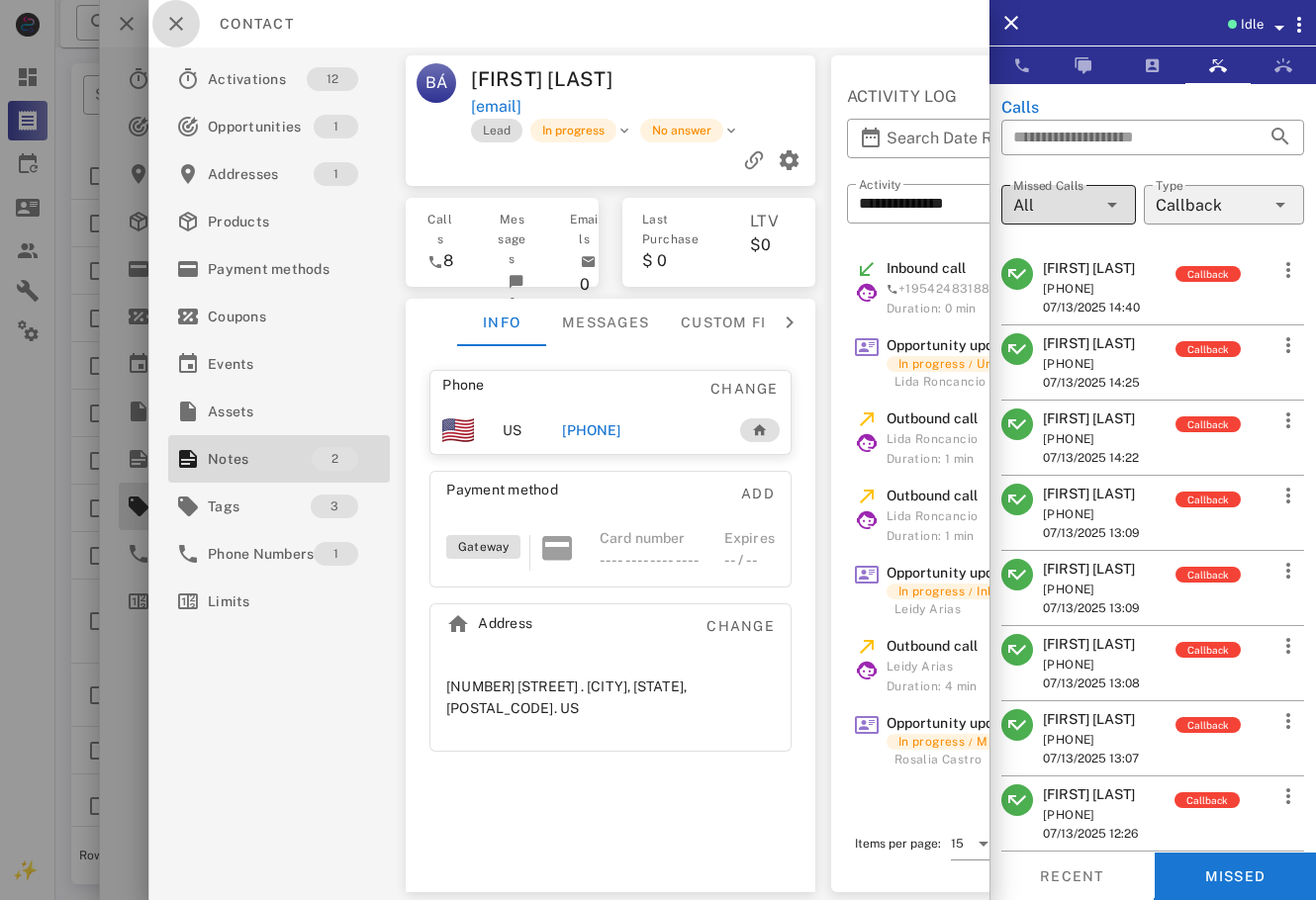 click at bounding box center [176, 24] 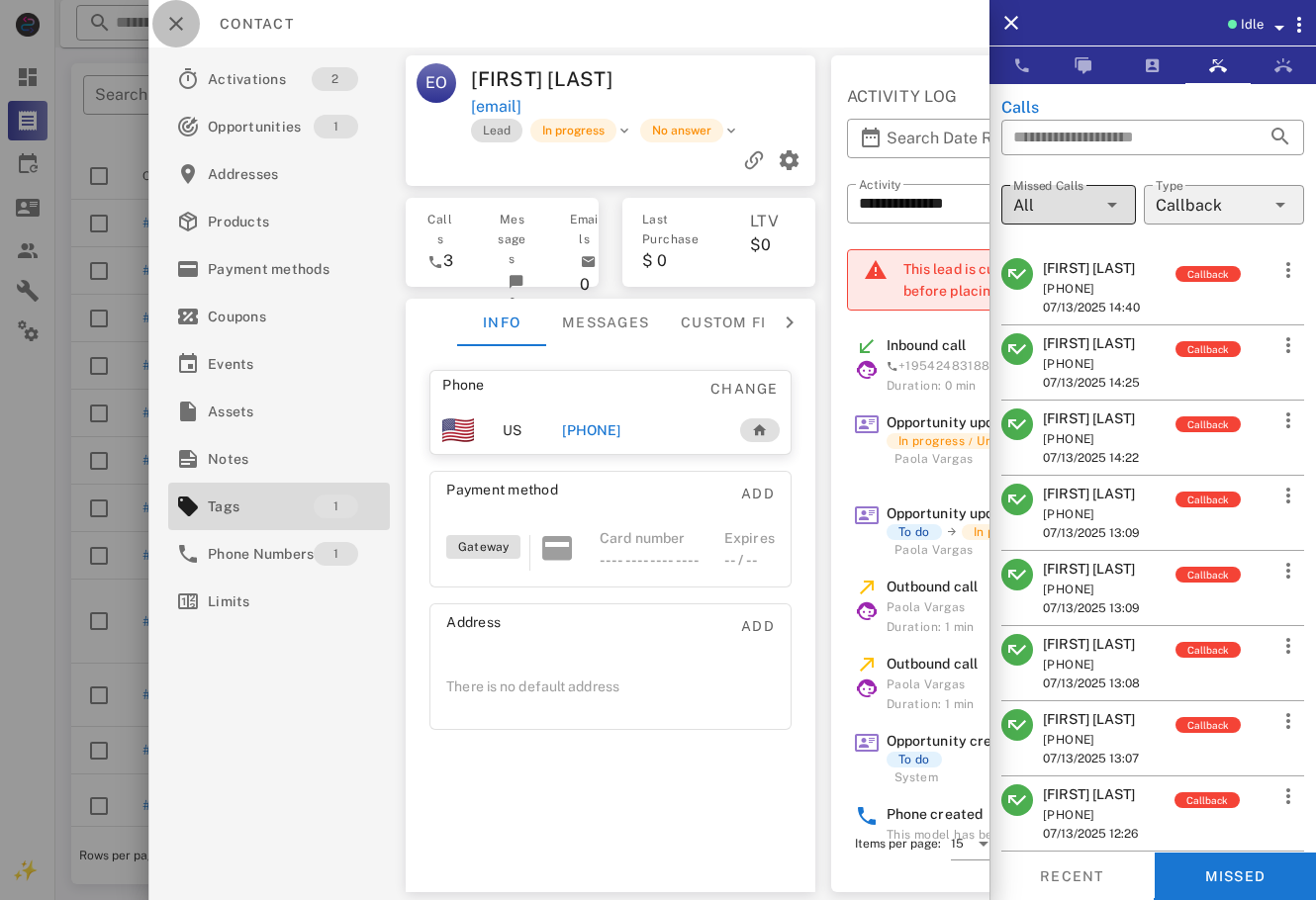 click at bounding box center (176, 24) 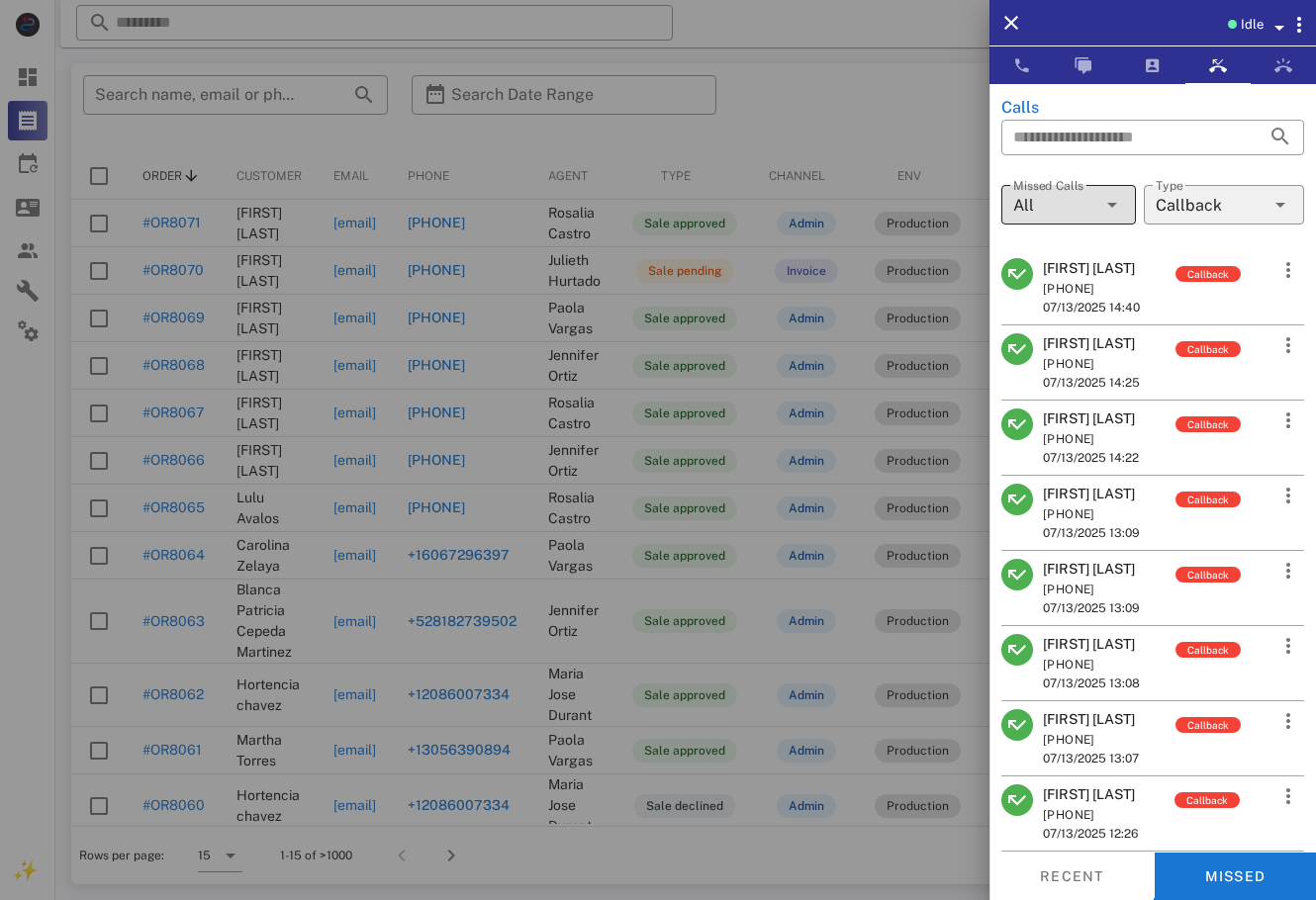click at bounding box center [658, 450] 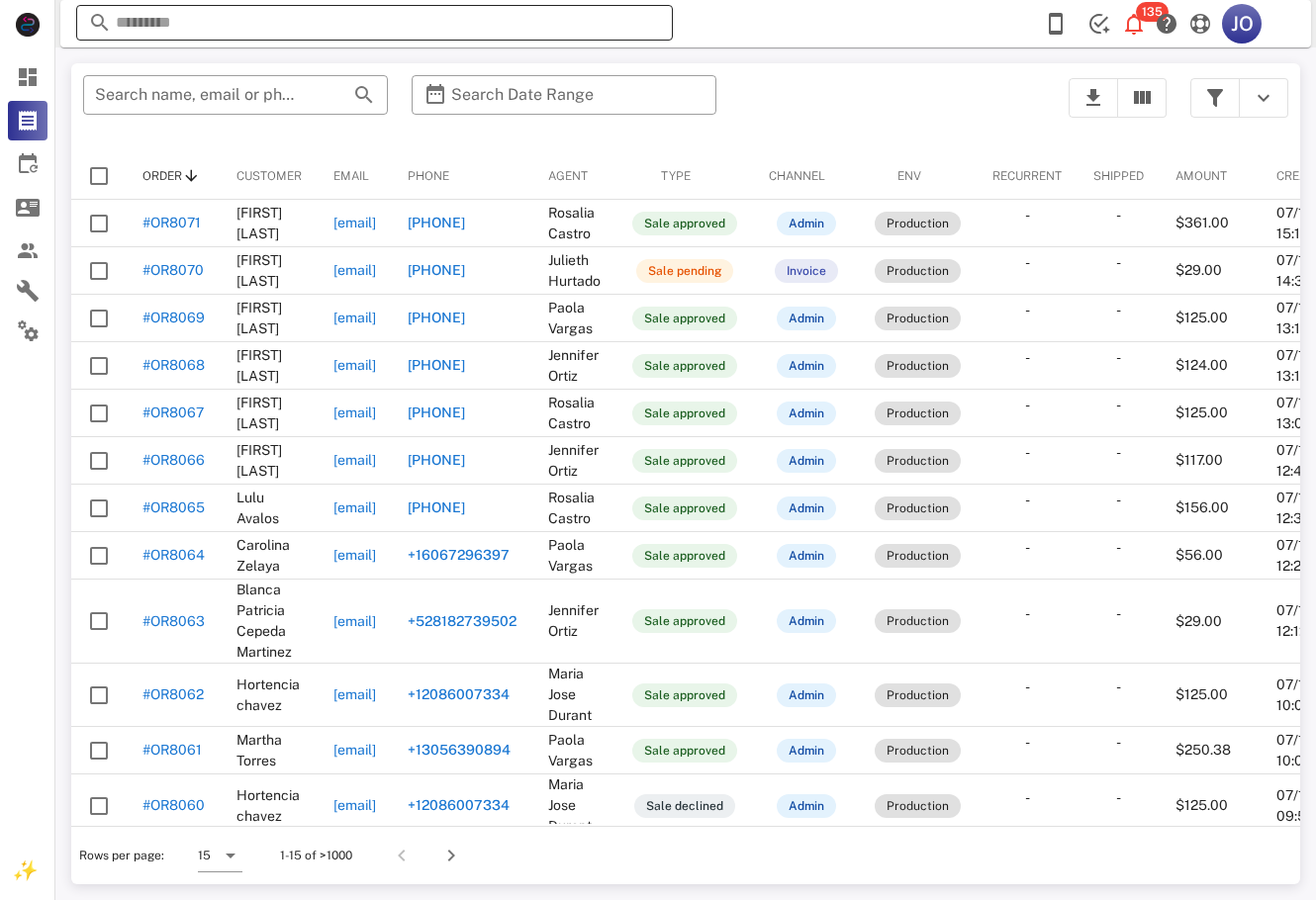 click at bounding box center (374, 23) 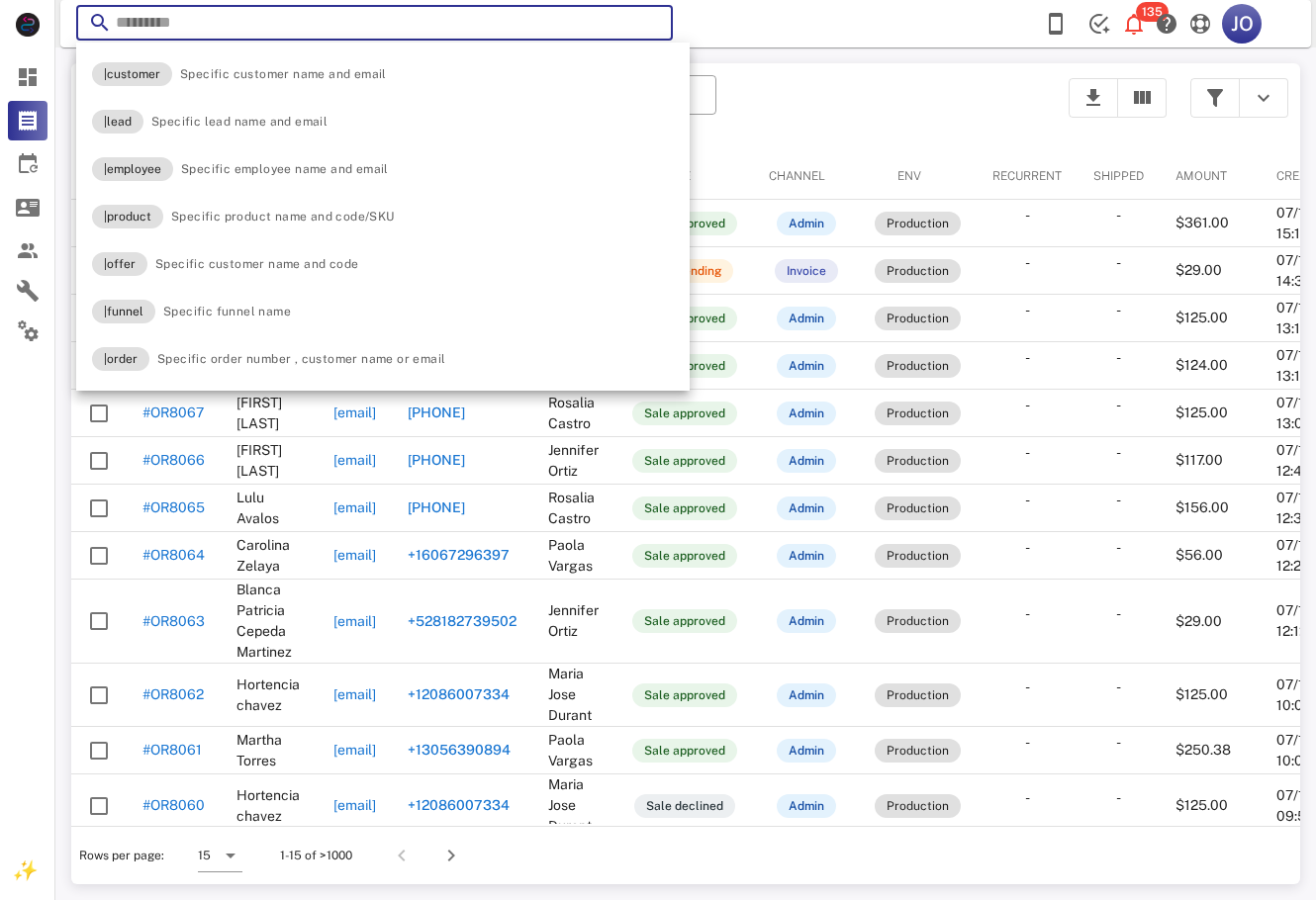 paste on "**********" 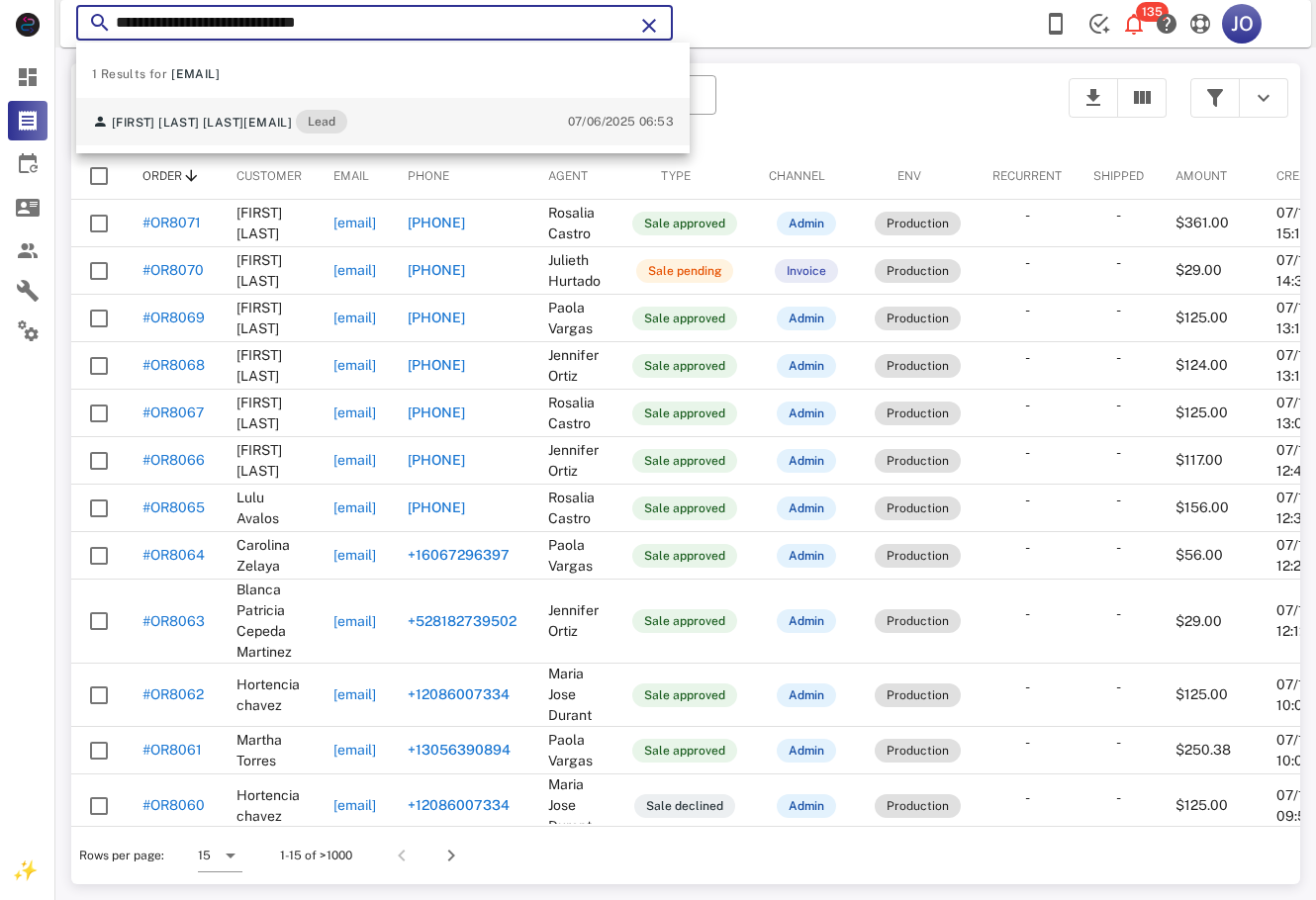 type on "**********" 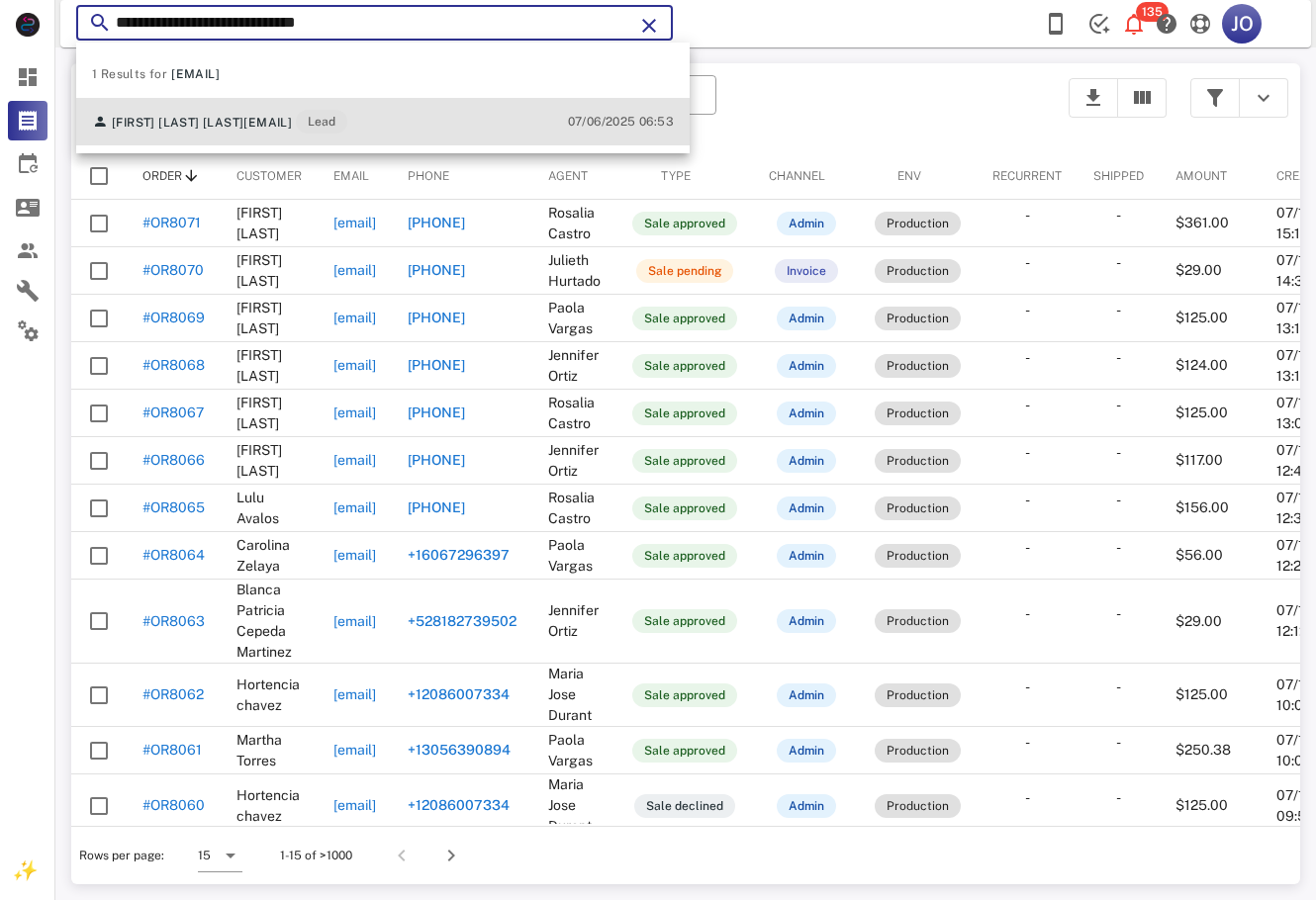 click on "[FIRST] [LAST]   [EMAIL]   Lead" at bounding box center [220, 122] 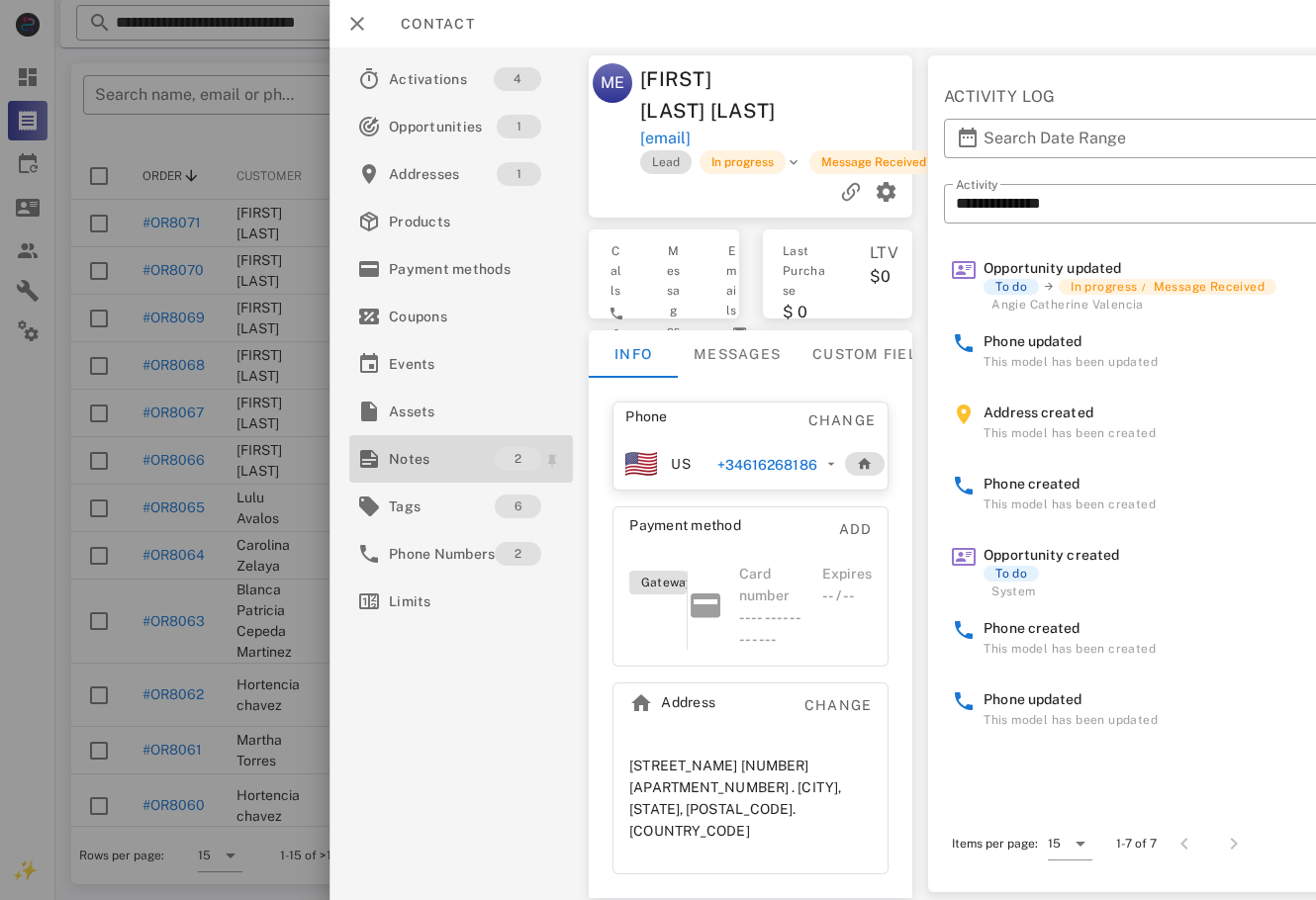 click at bounding box center [369, 459] 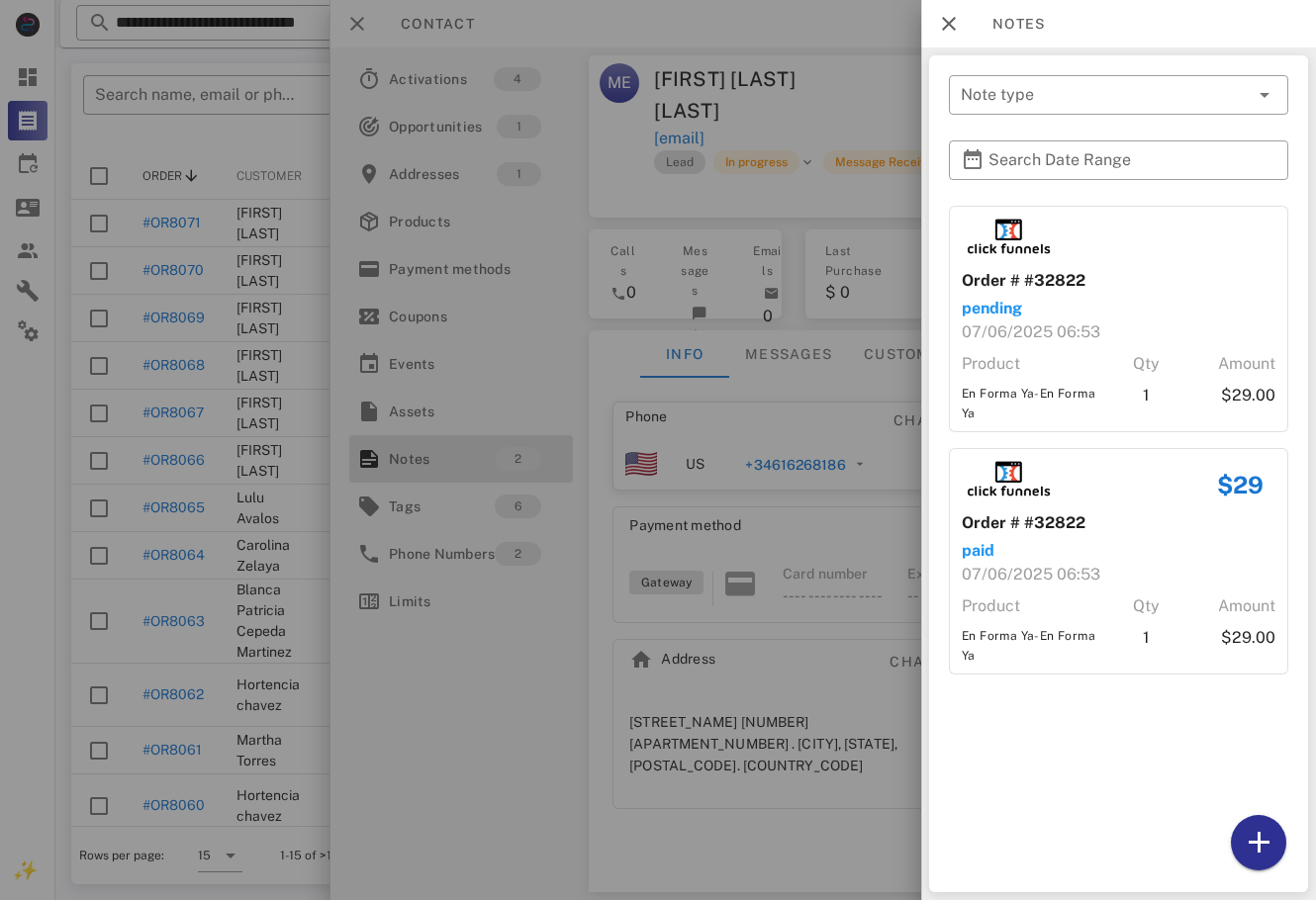 click at bounding box center (658, 450) 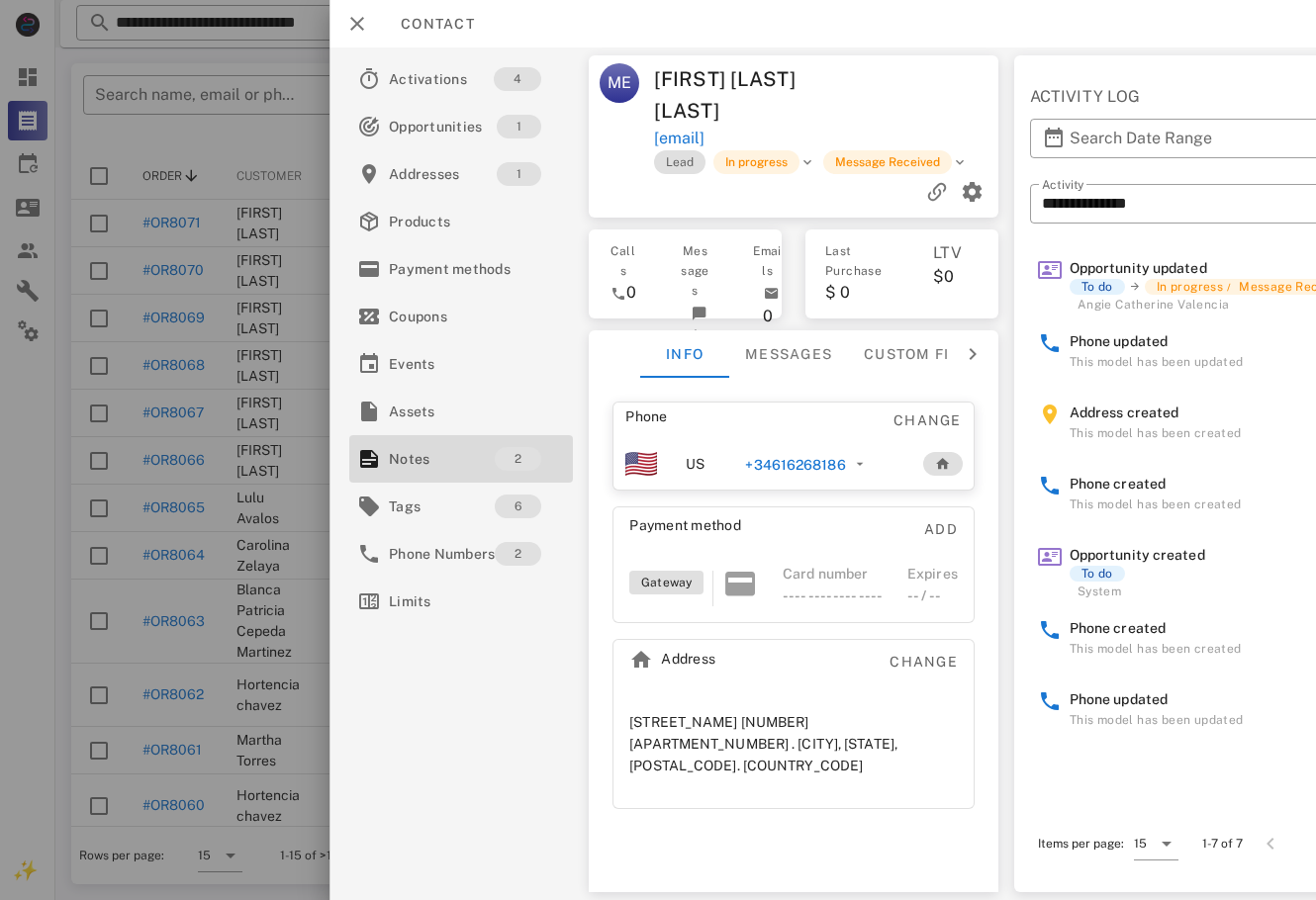 click on "+34616268186" at bounding box center [795, 465] 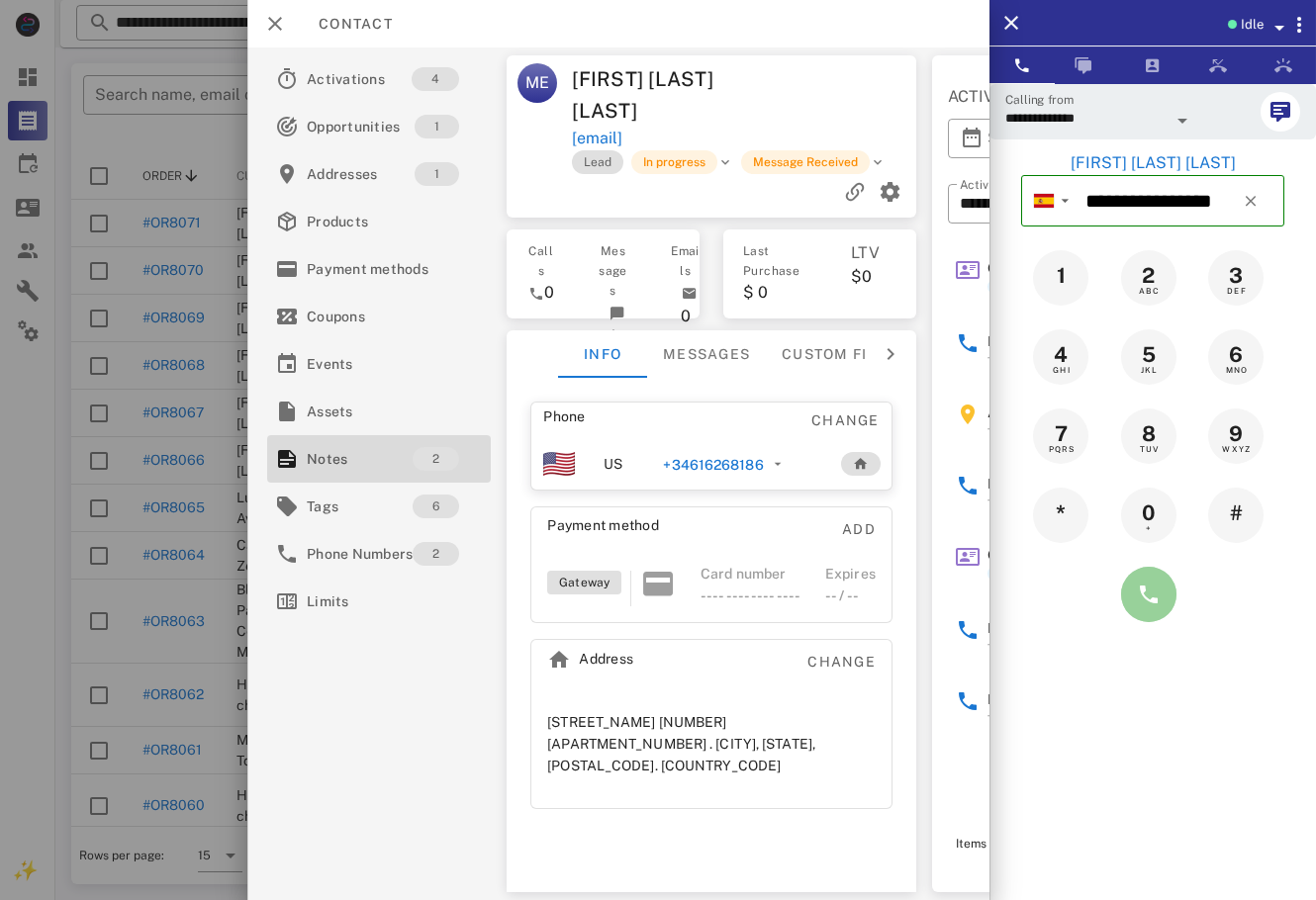 click at bounding box center (1149, 594) 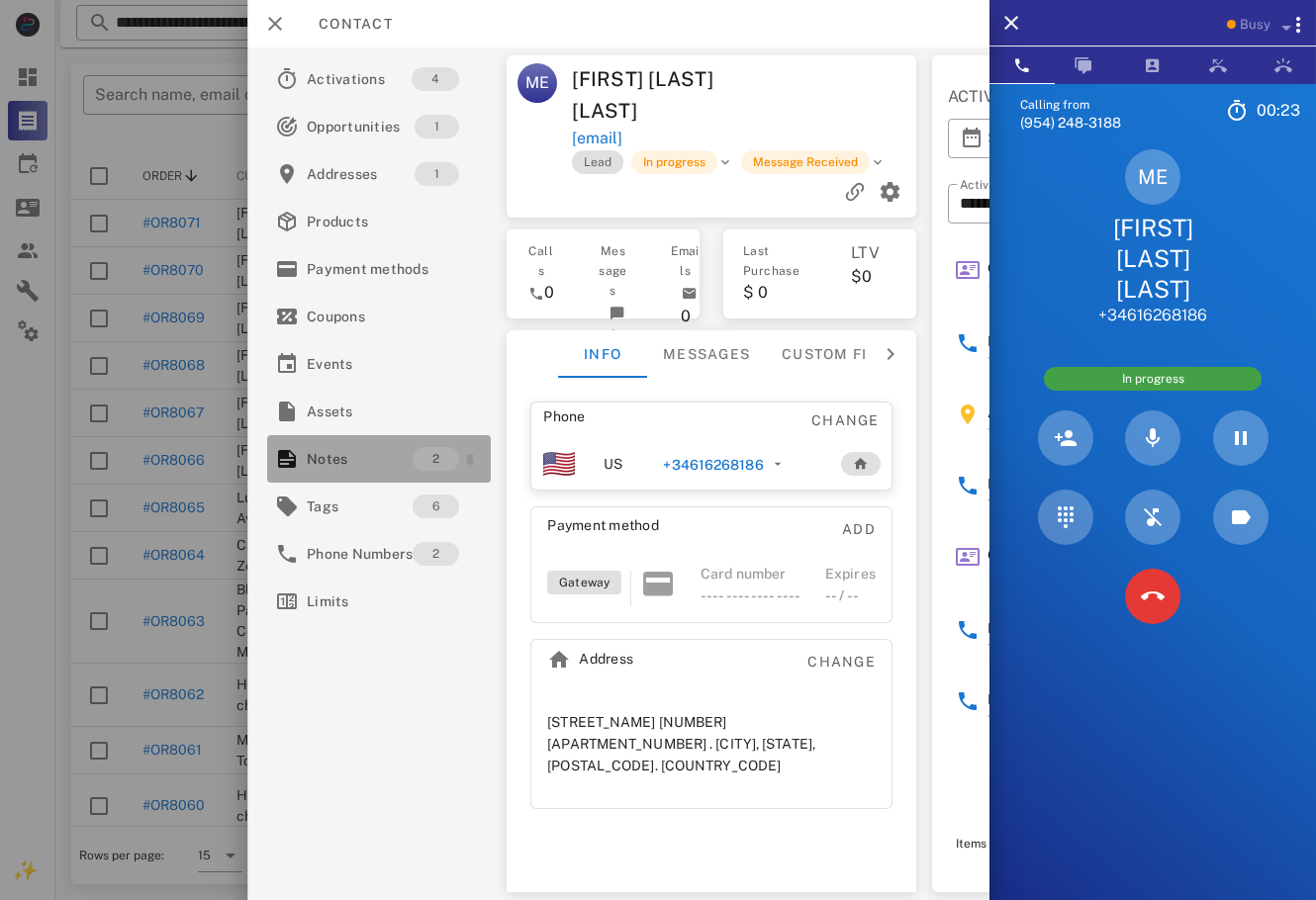 click on "Notes" at bounding box center (359, 459) 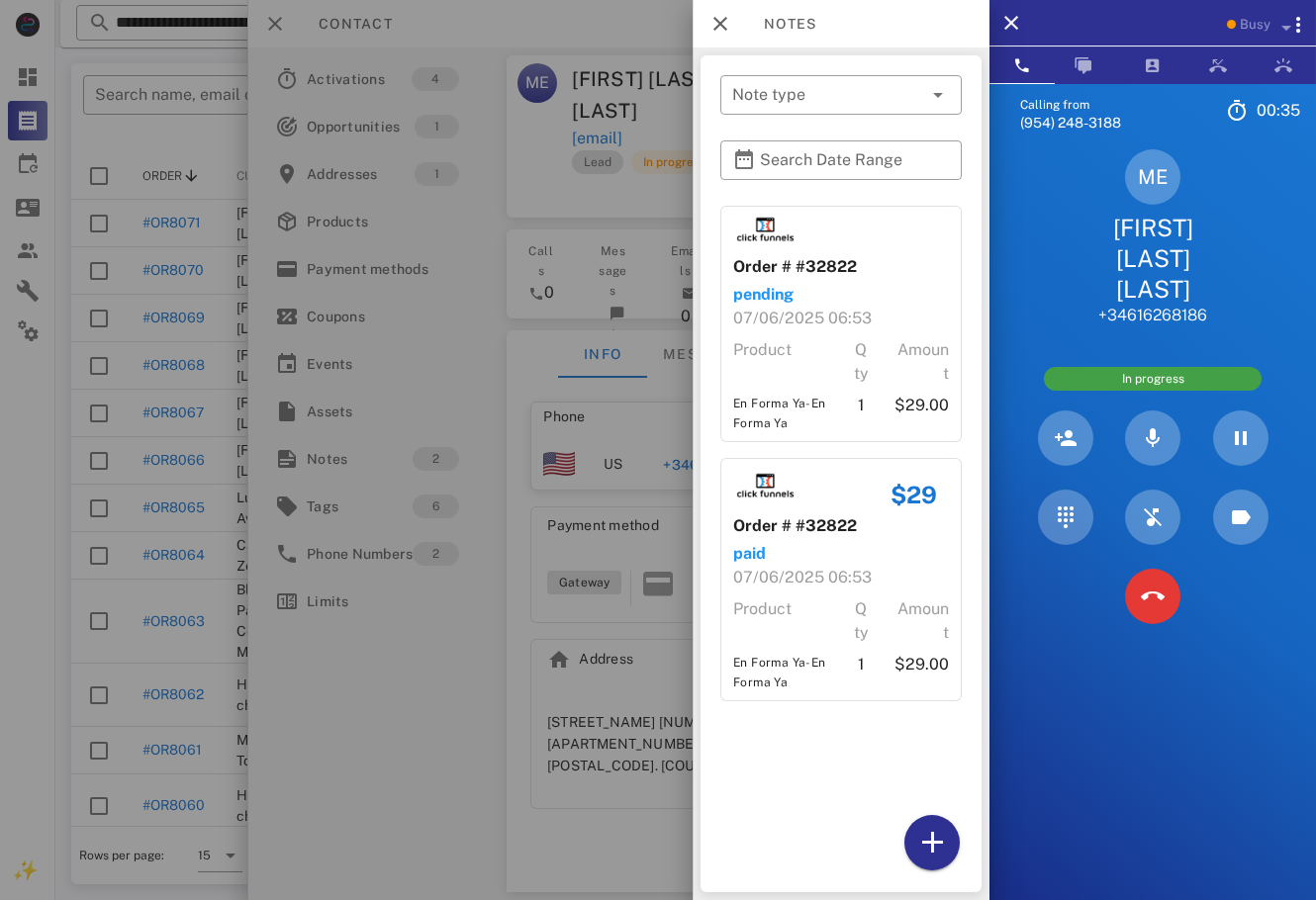 click at bounding box center [658, 450] 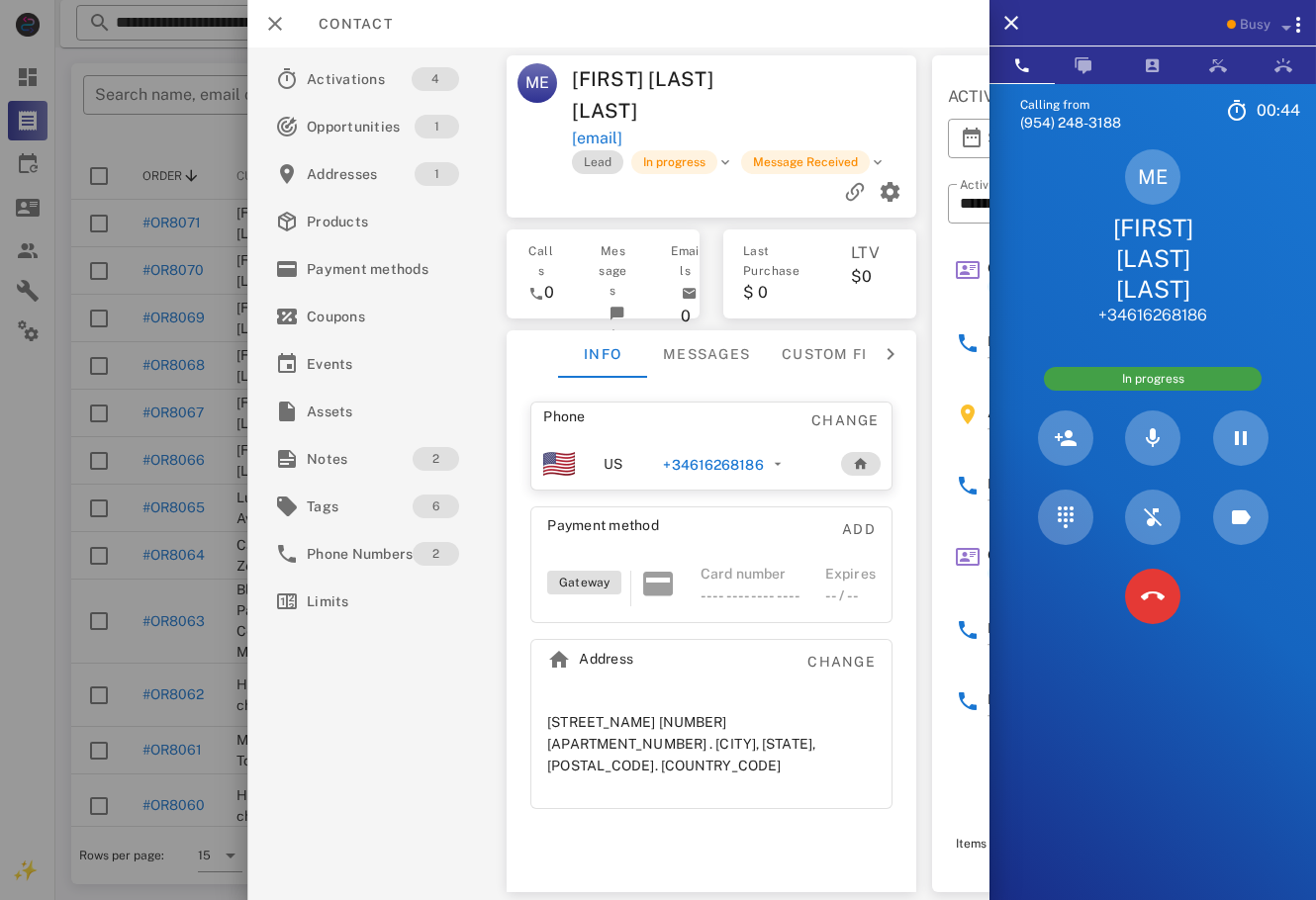 click at bounding box center (833, 95) 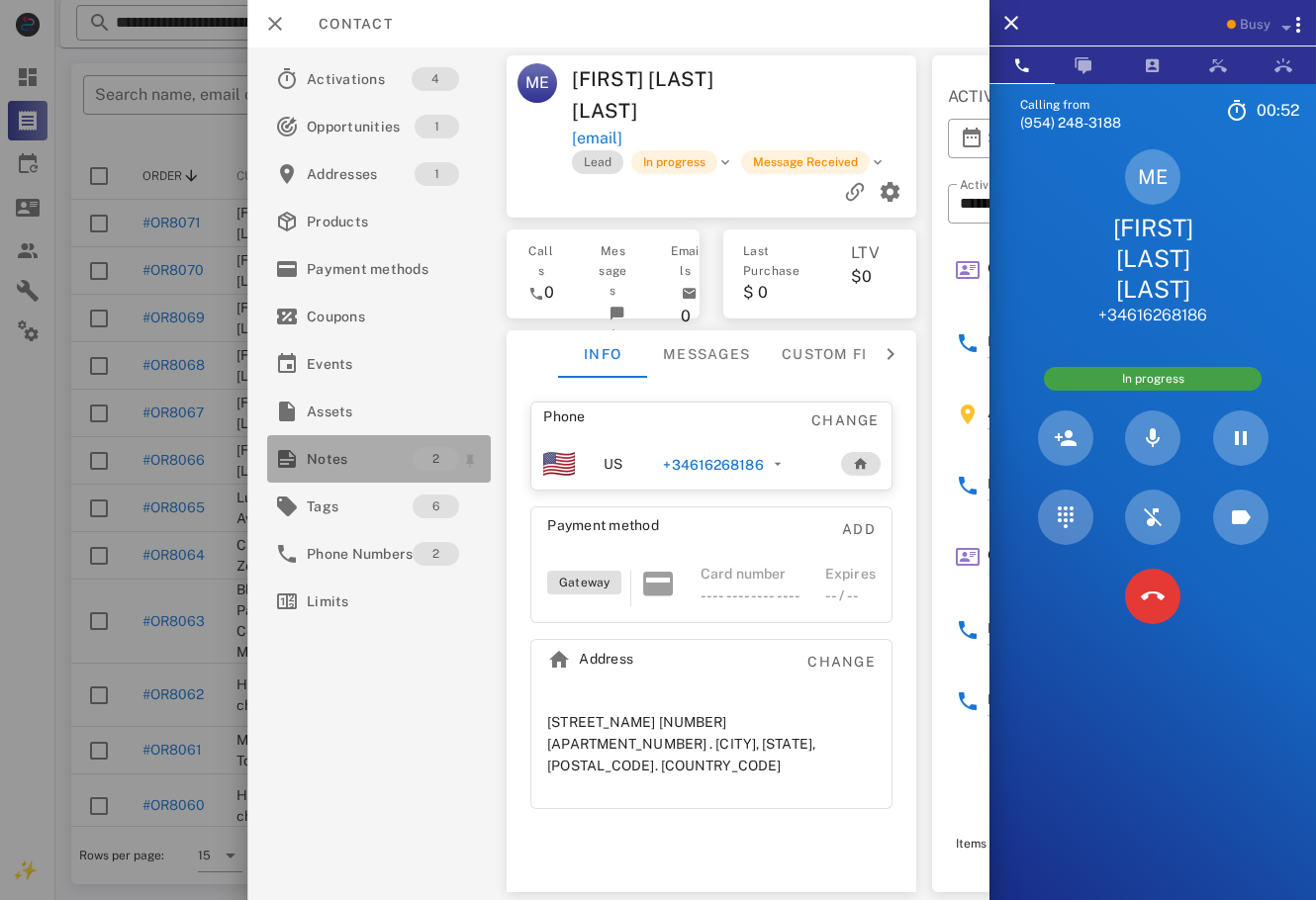 click on "Notes" at bounding box center (359, 459) 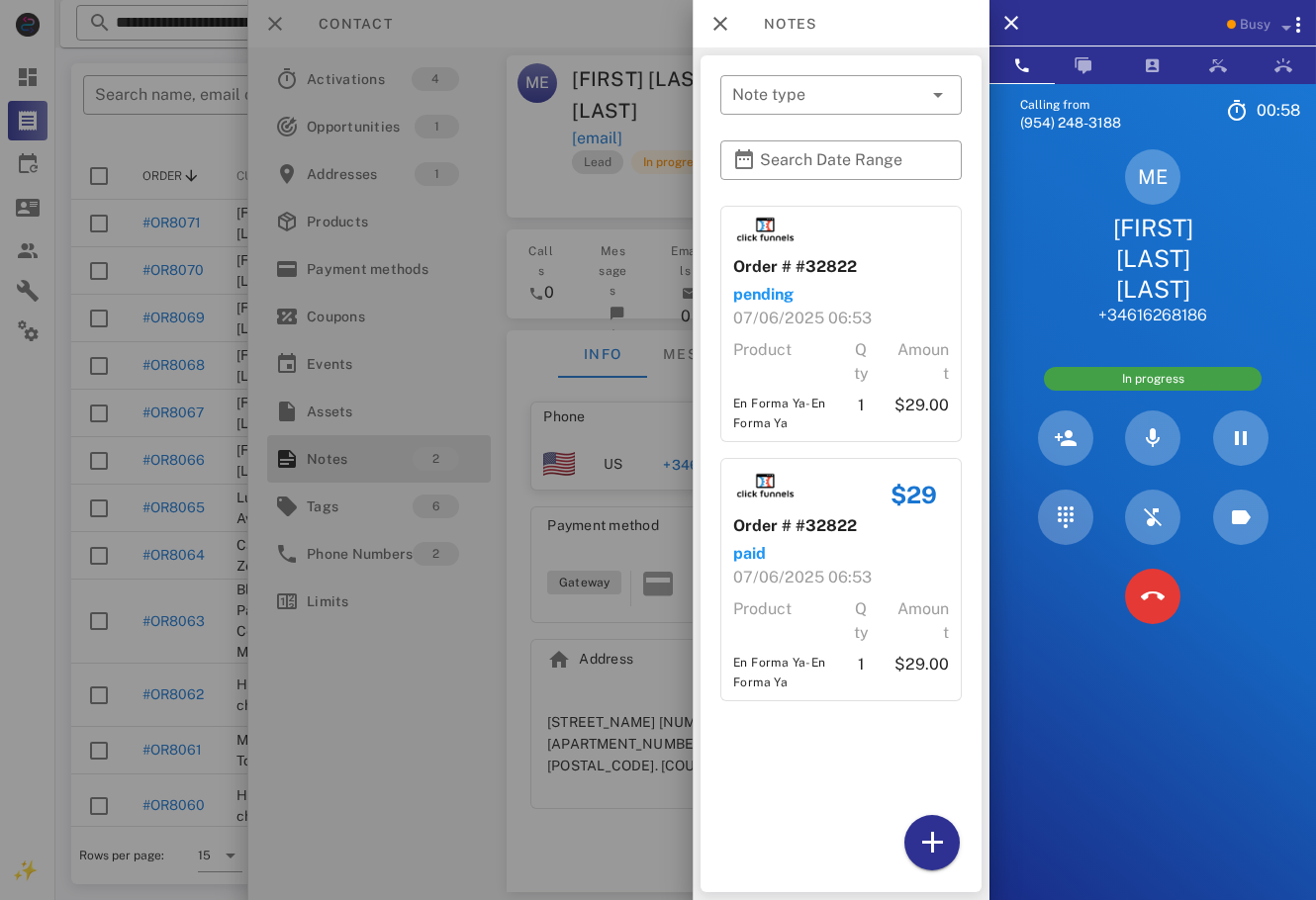 click at bounding box center [658, 450] 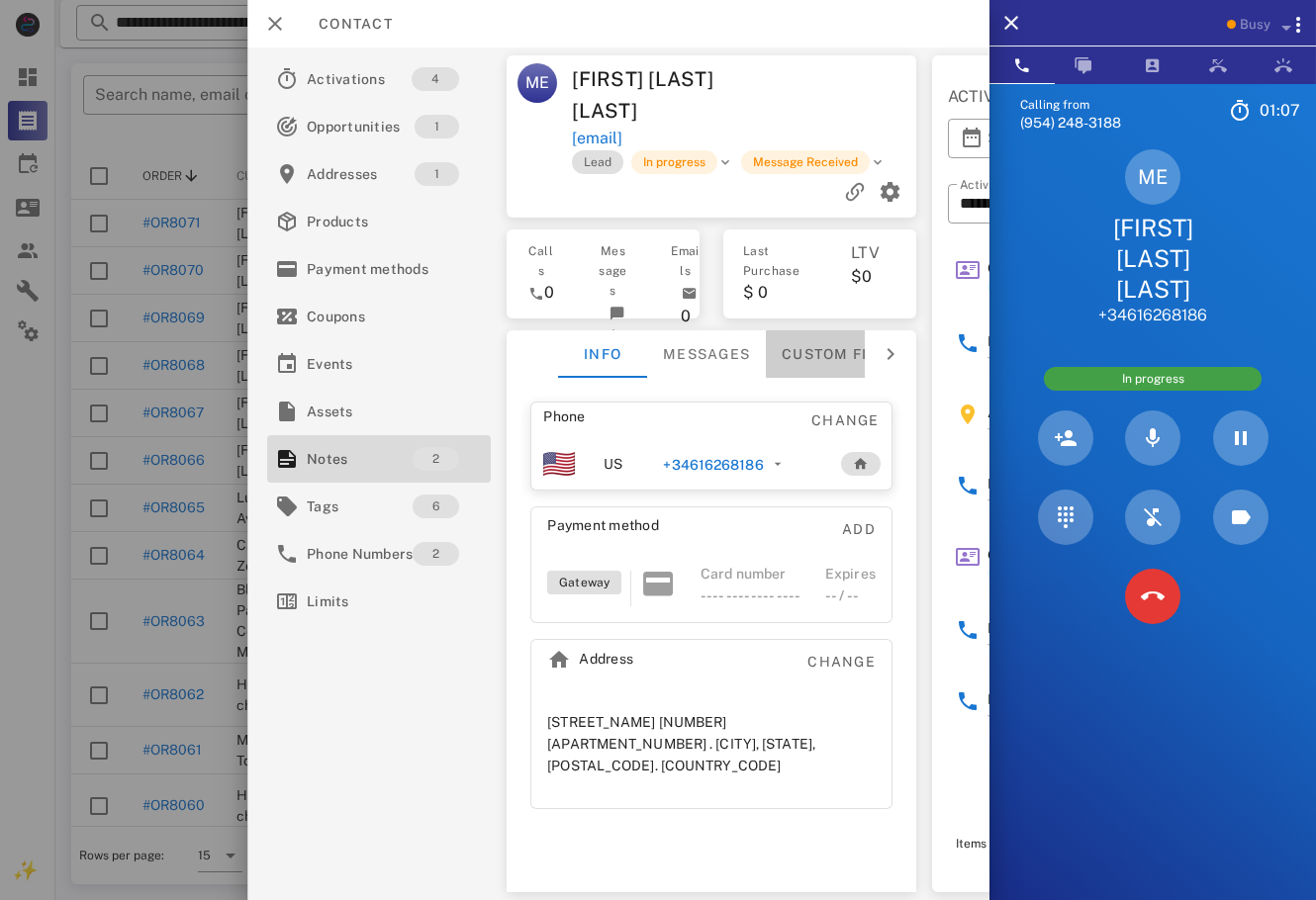 click on "Custom fields" at bounding box center [844, 354] 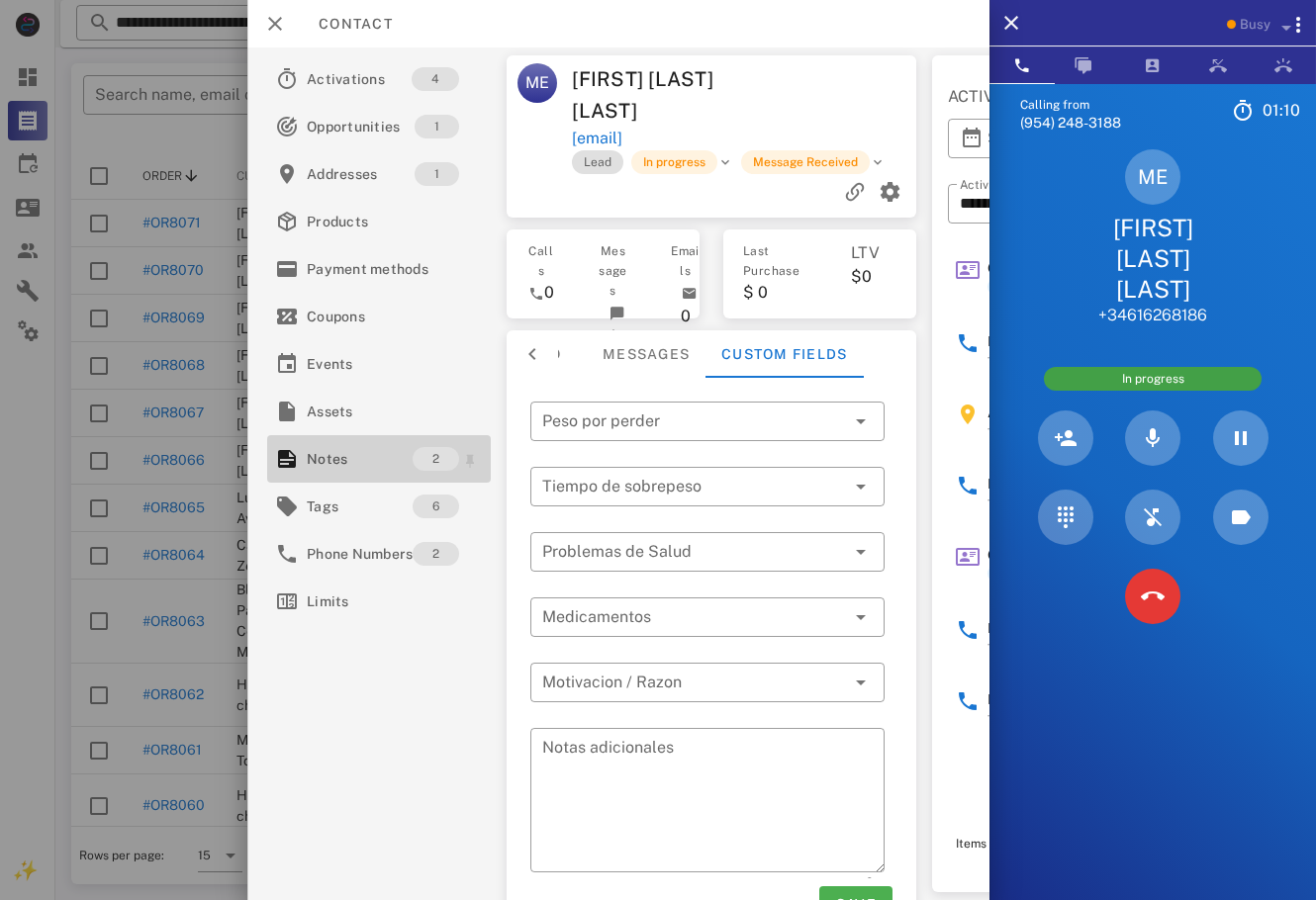 click on "Notes" at bounding box center (359, 459) 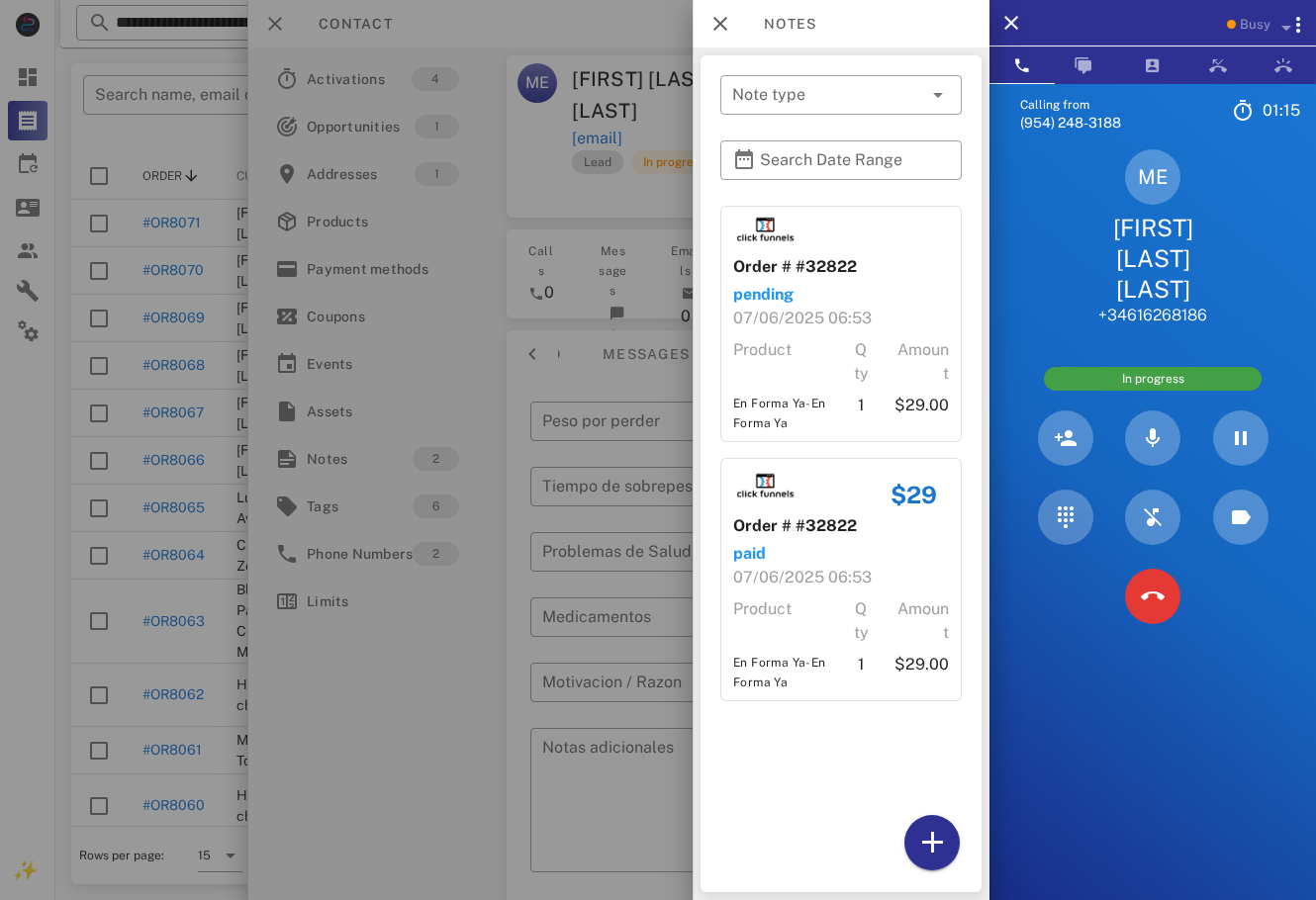 click at bounding box center (658, 450) 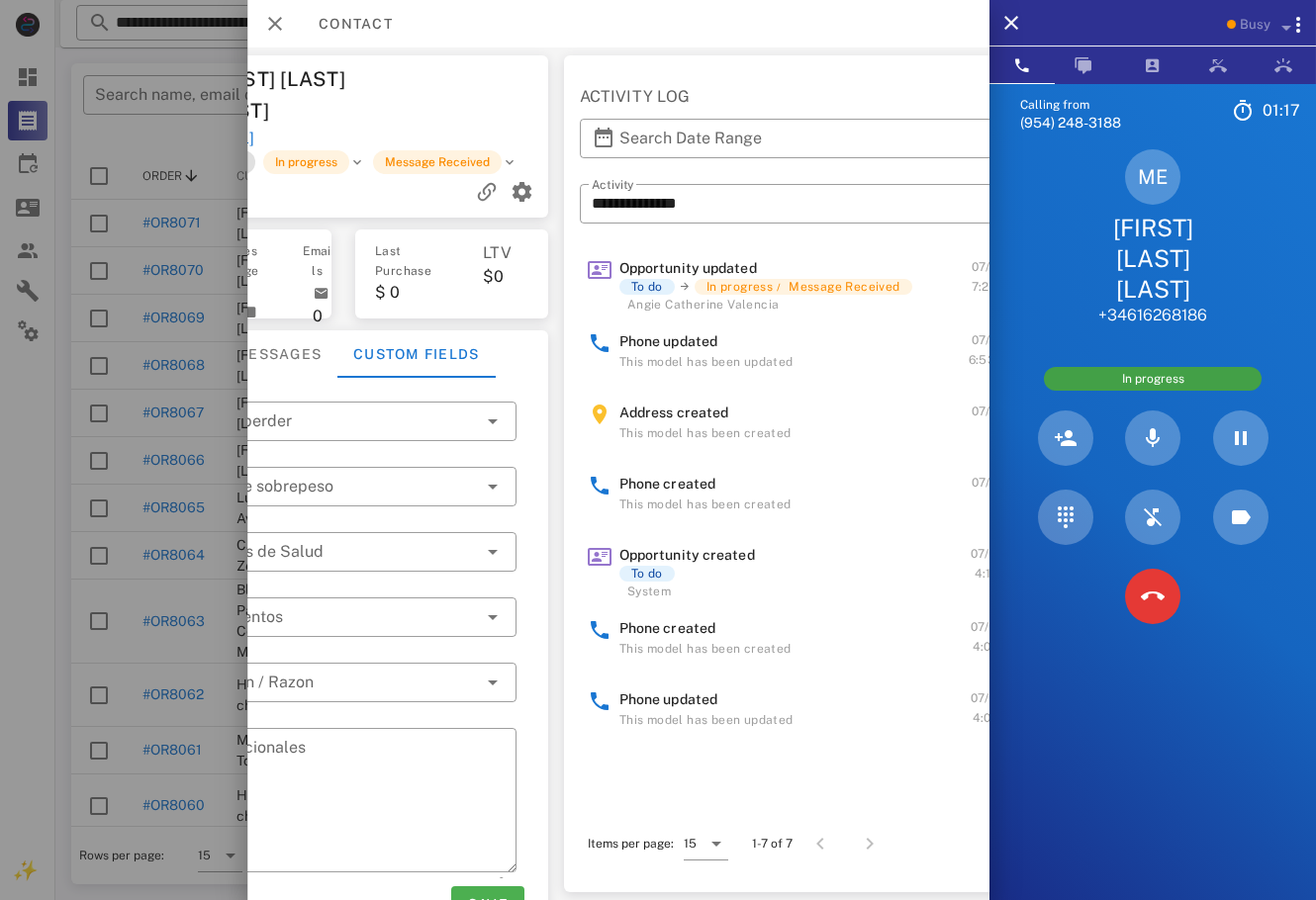 scroll, scrollTop: 0, scrollLeft: 451, axis: horizontal 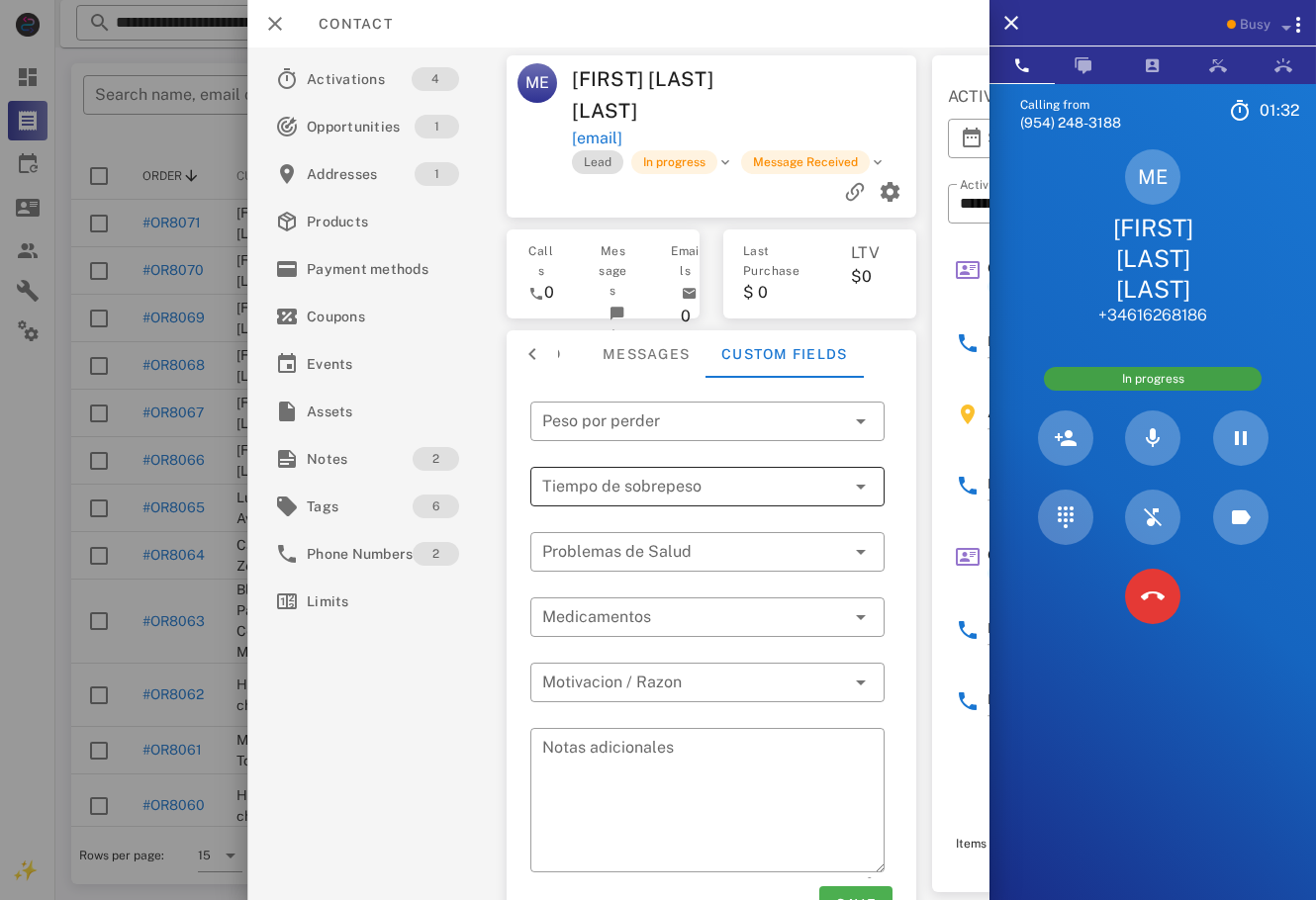 click at bounding box center (680, 487) 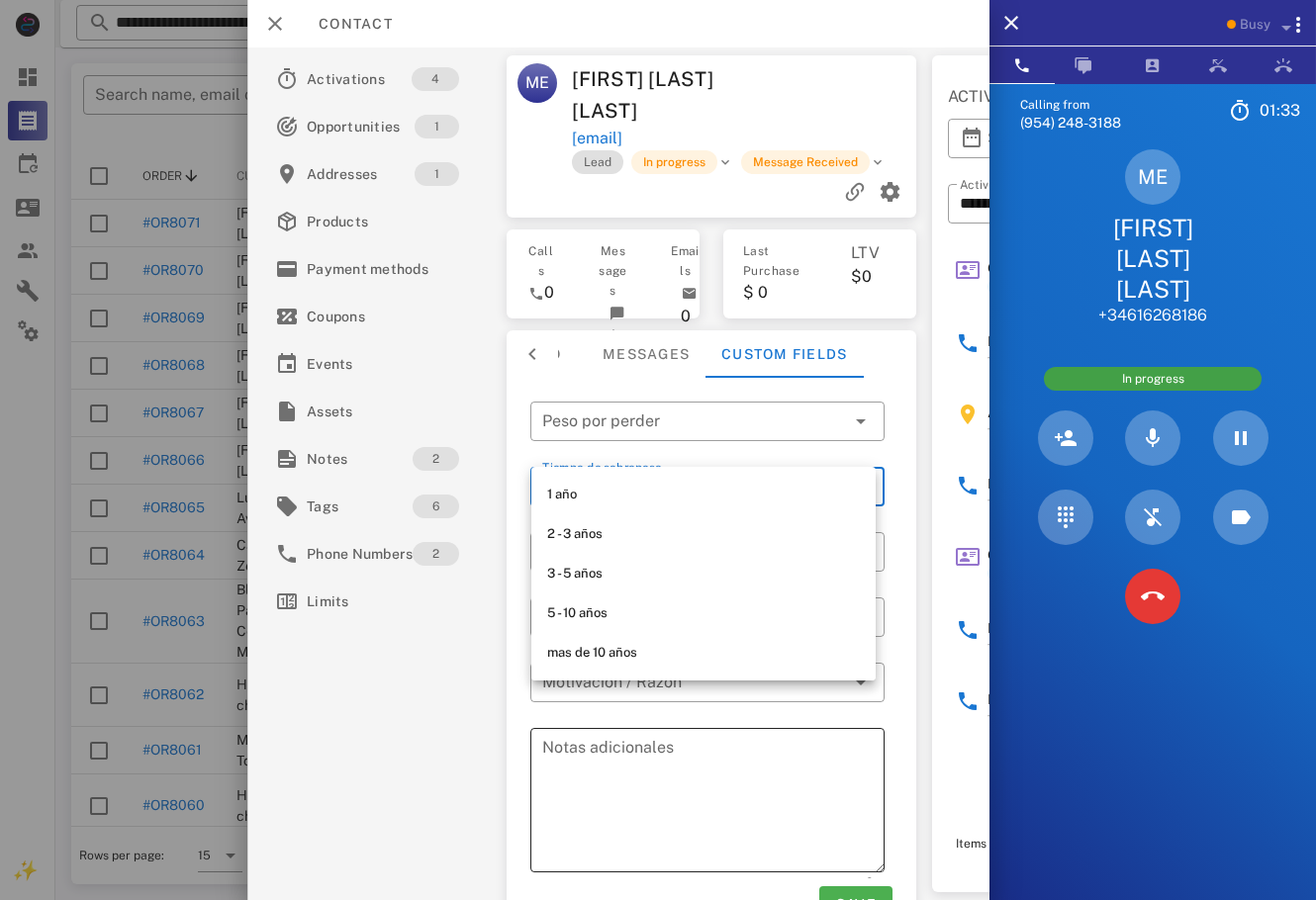 click on "Notas adicionales" at bounding box center (713, 803) 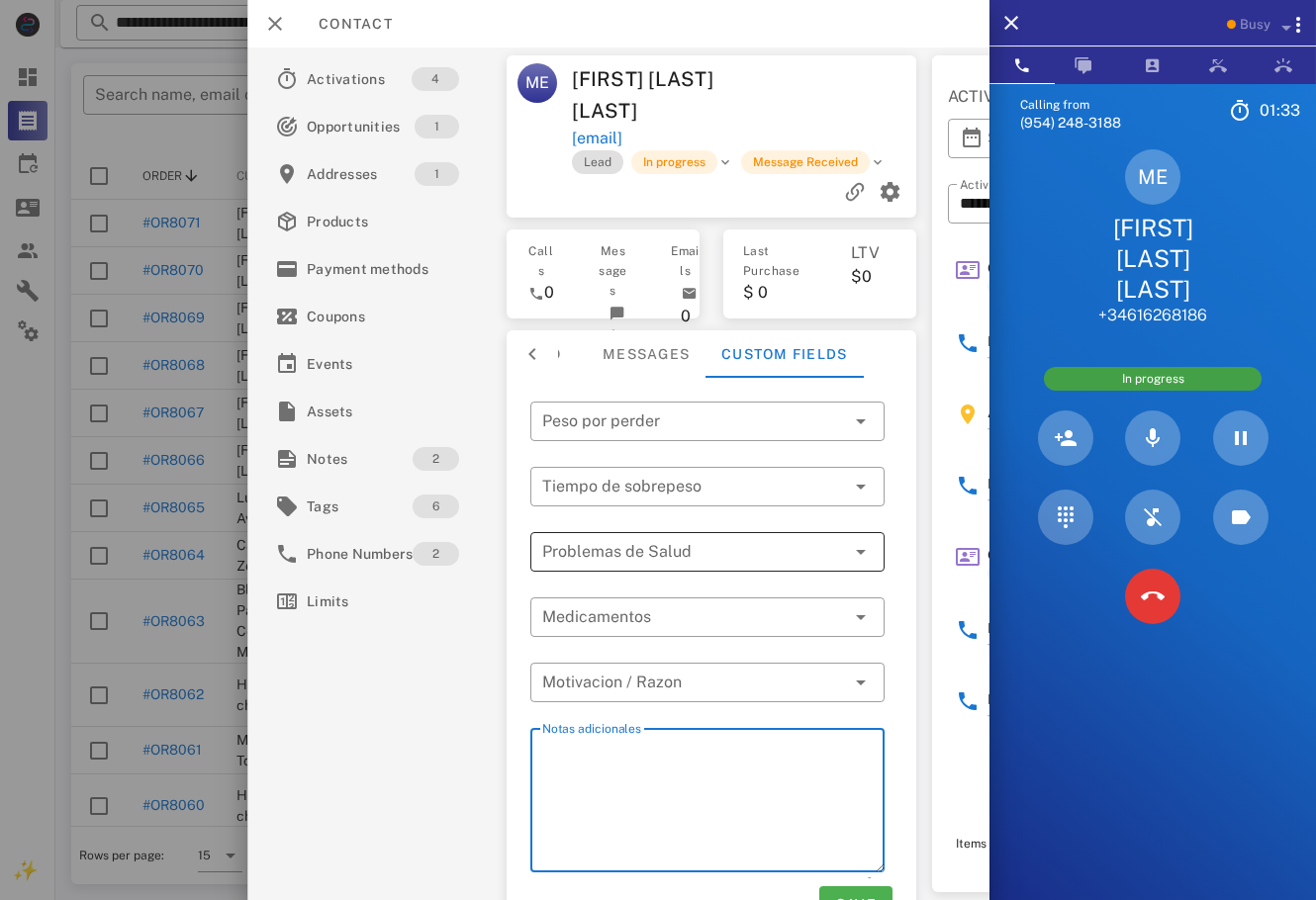 click at bounding box center [694, 552] 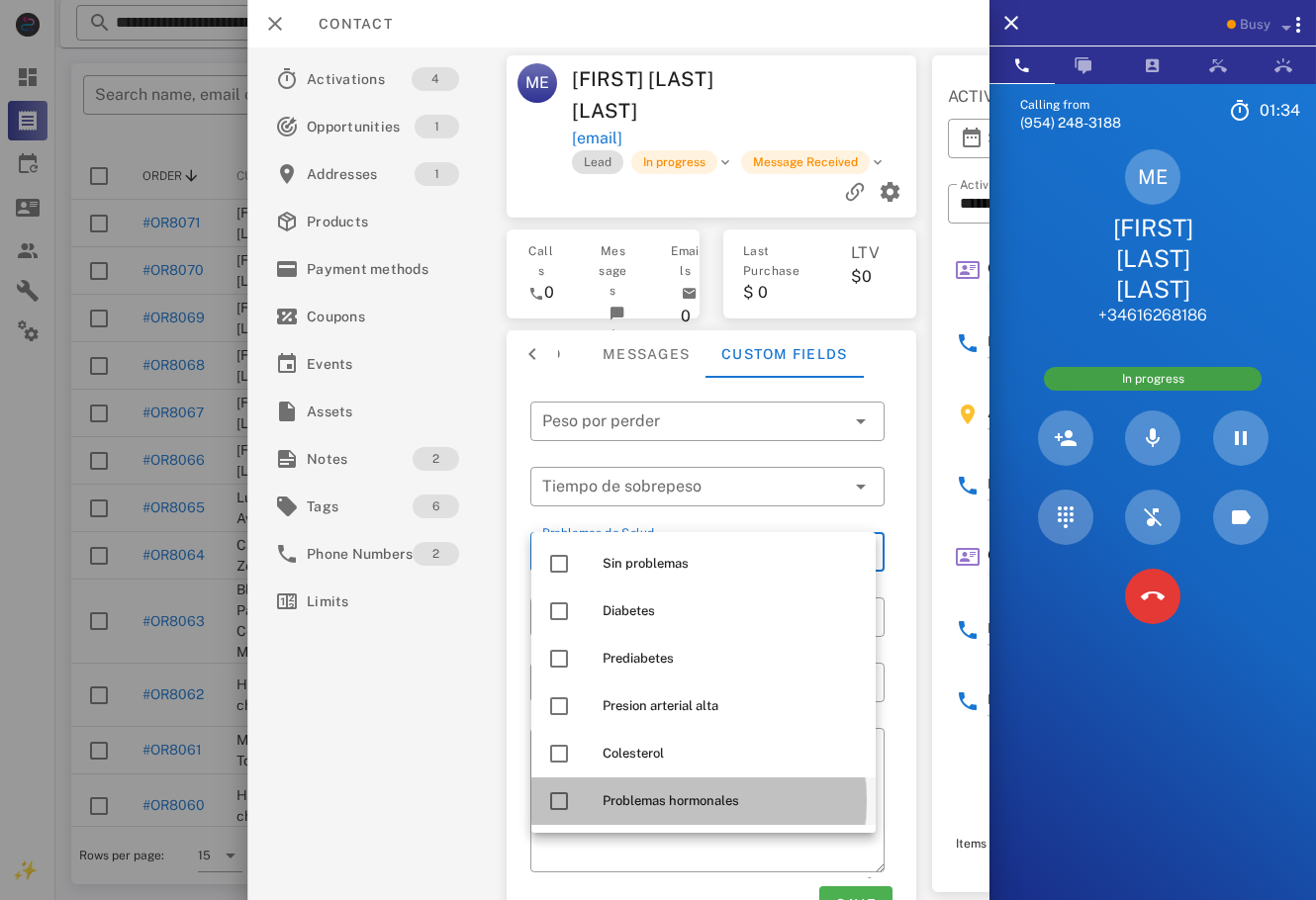 click on "Problemas hormonales" at bounding box center (731, 801) 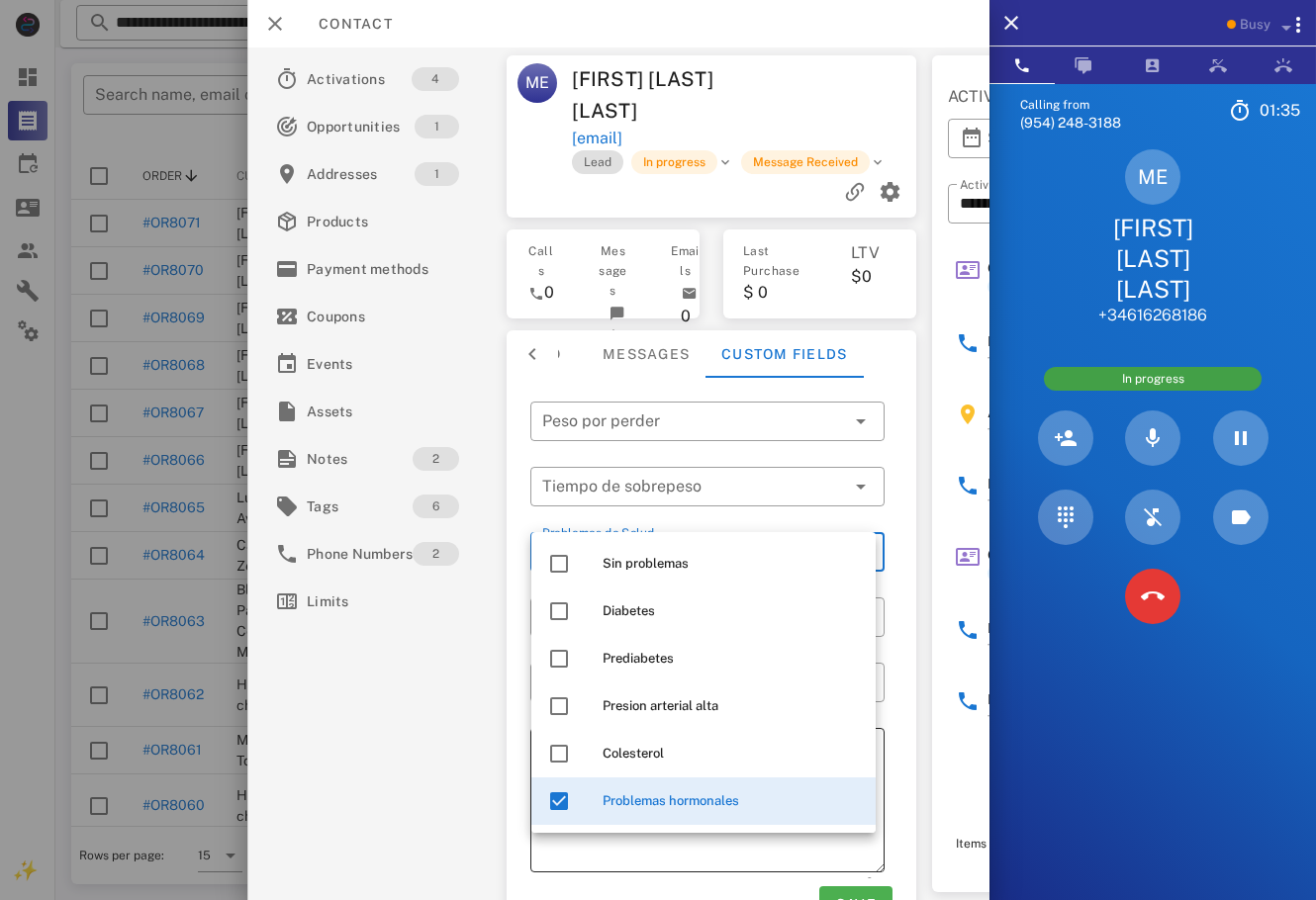 click on "Notas adicionales" at bounding box center [713, 803] 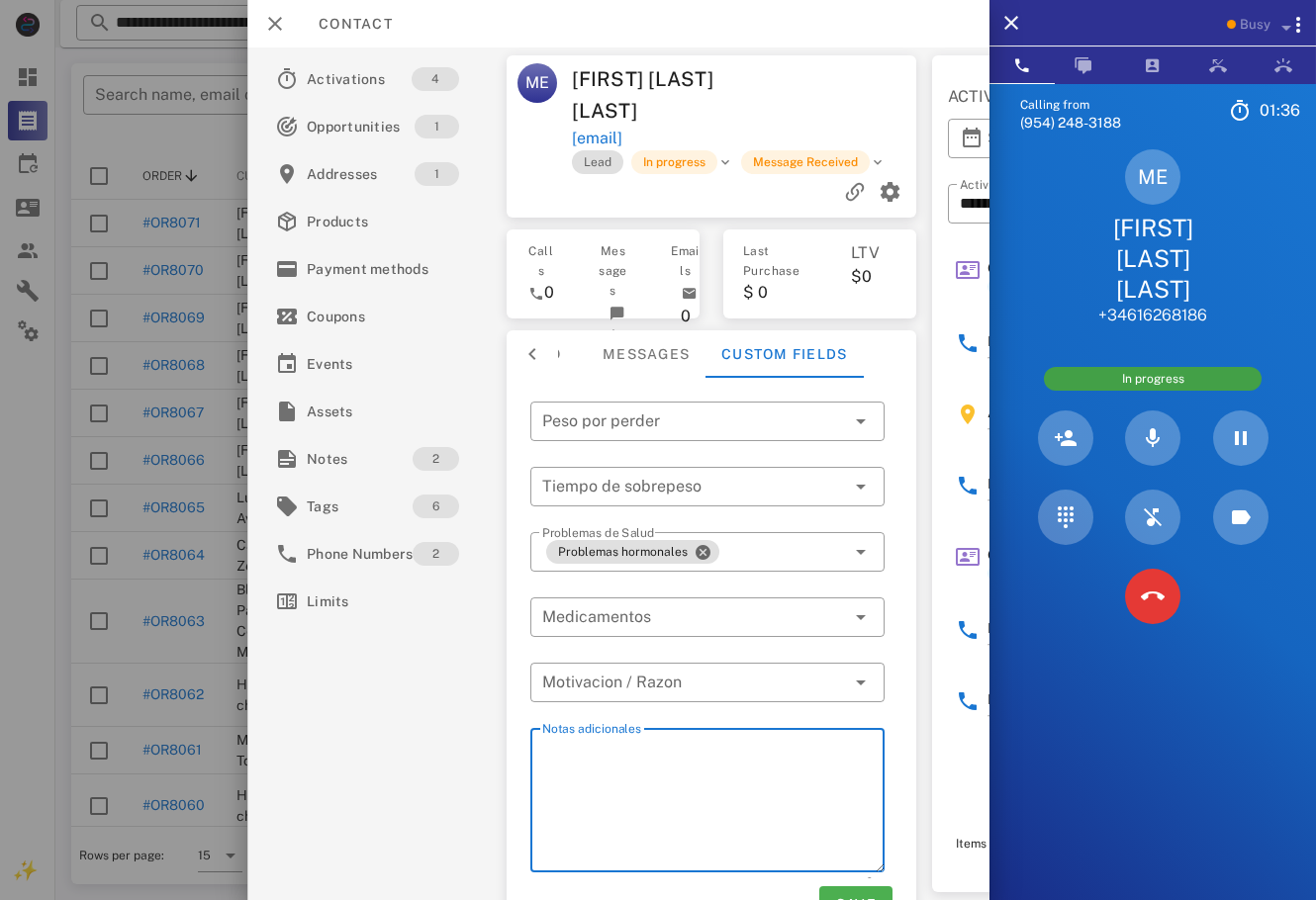 scroll, scrollTop: 55, scrollLeft: 0, axis: vertical 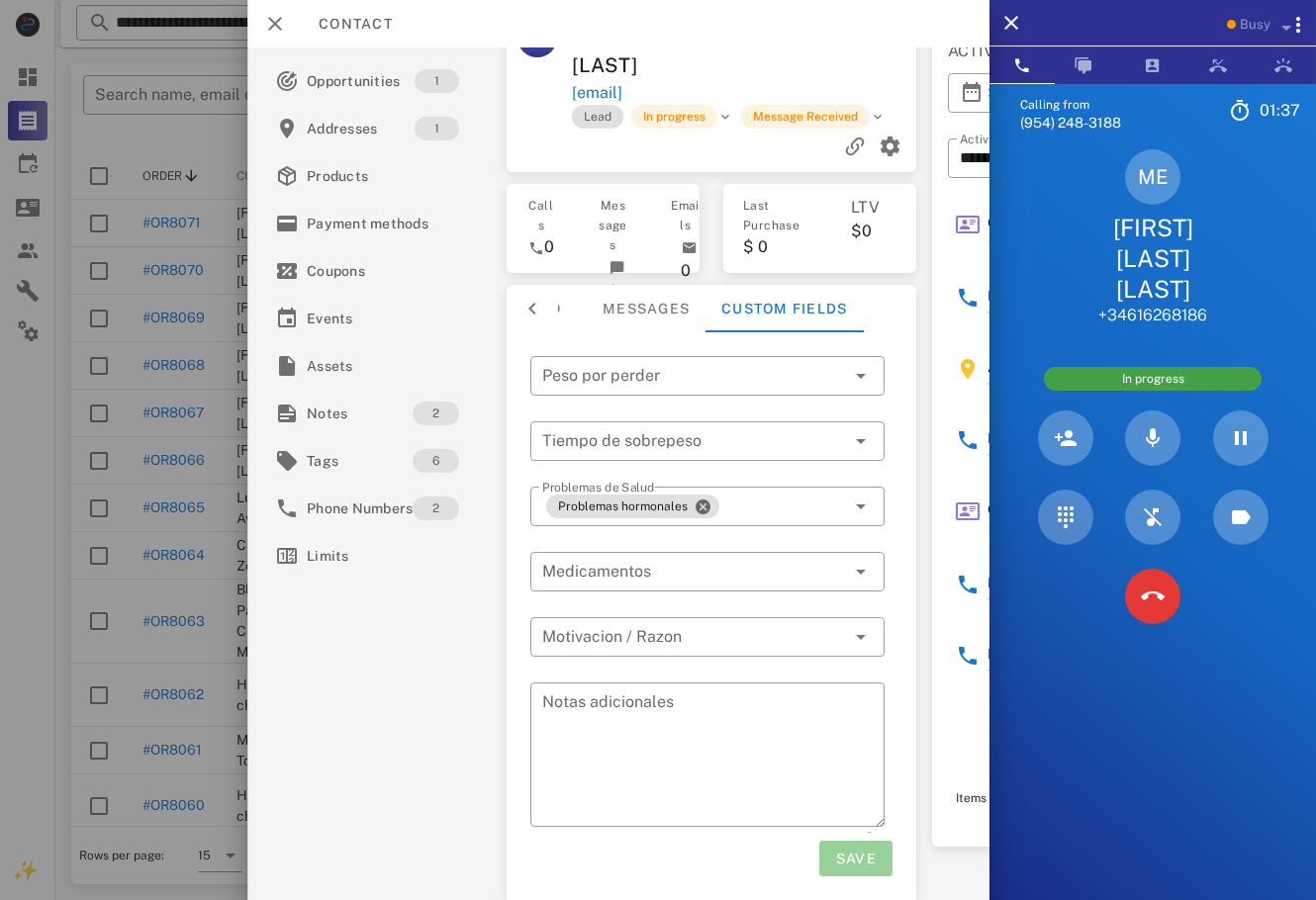 click on "Save" at bounding box center [856, 858] 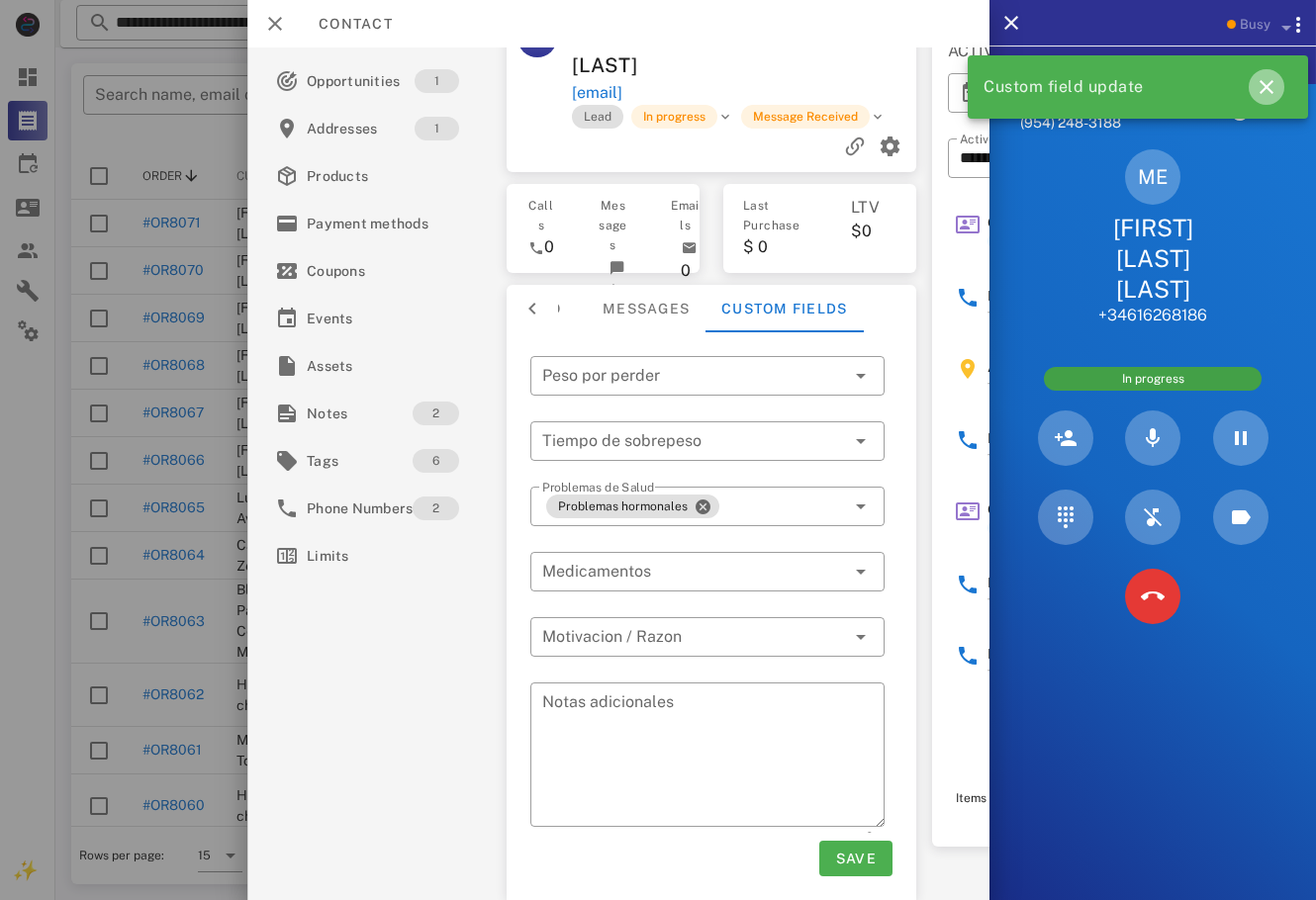 click at bounding box center [1267, 87] 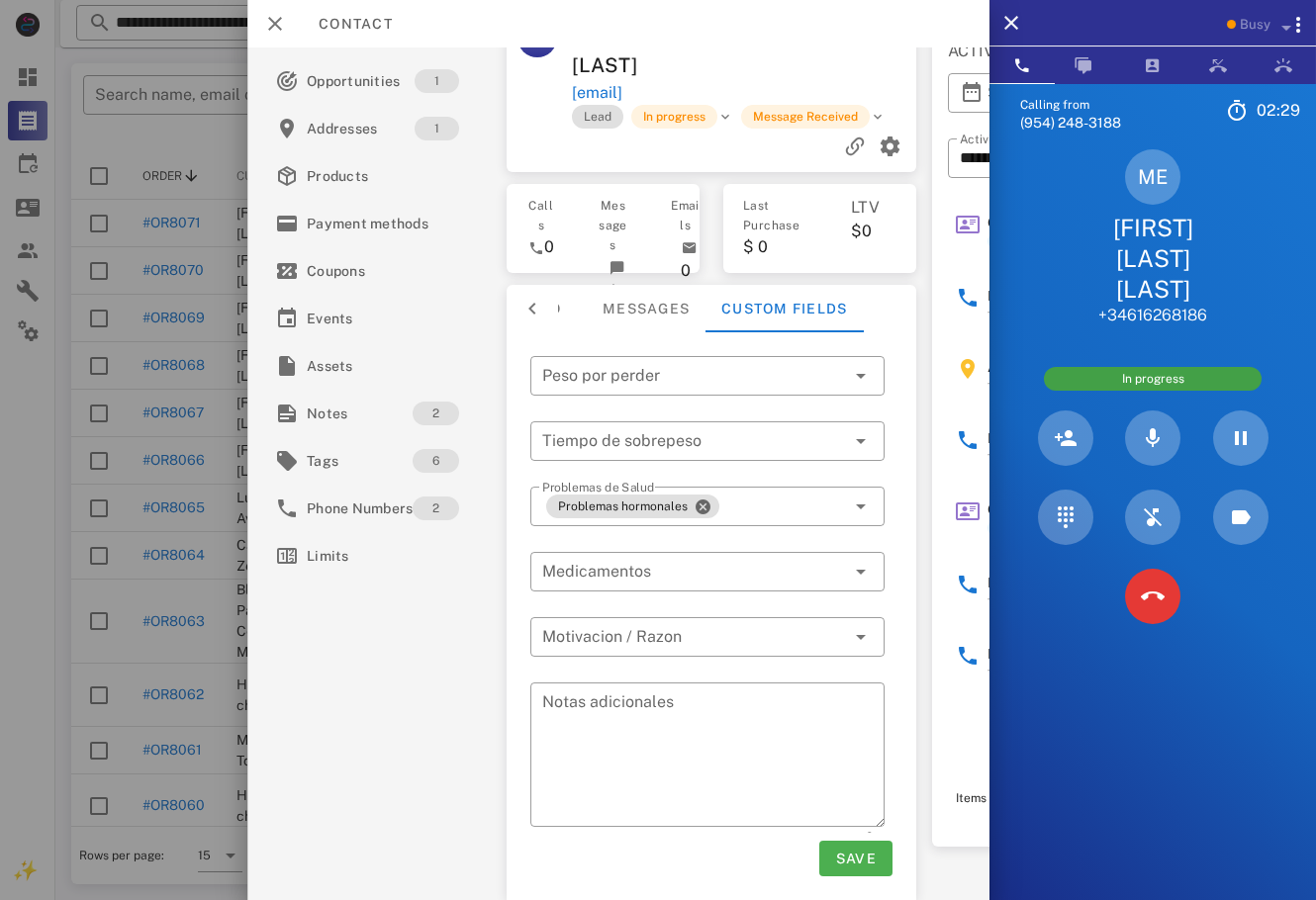 click on "​ Peso por perder ​ Tiempo de sobrepeso ​ Problemas de Salud Problemas hormonales ​ Medicamentos ​ Motivacion / Razon ​ Notas adicionales 0" at bounding box center (711, 590) 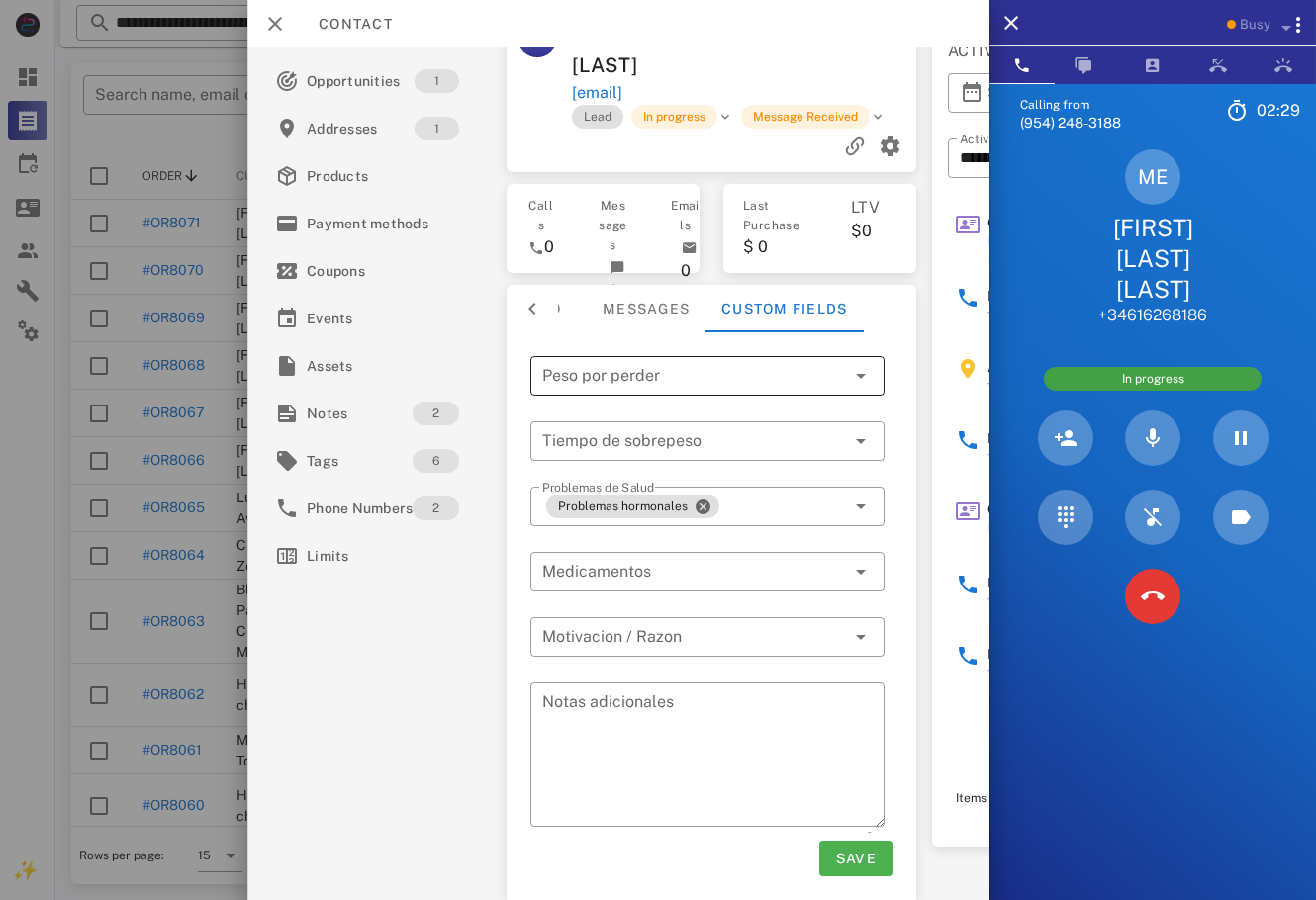 click at bounding box center (694, 376) 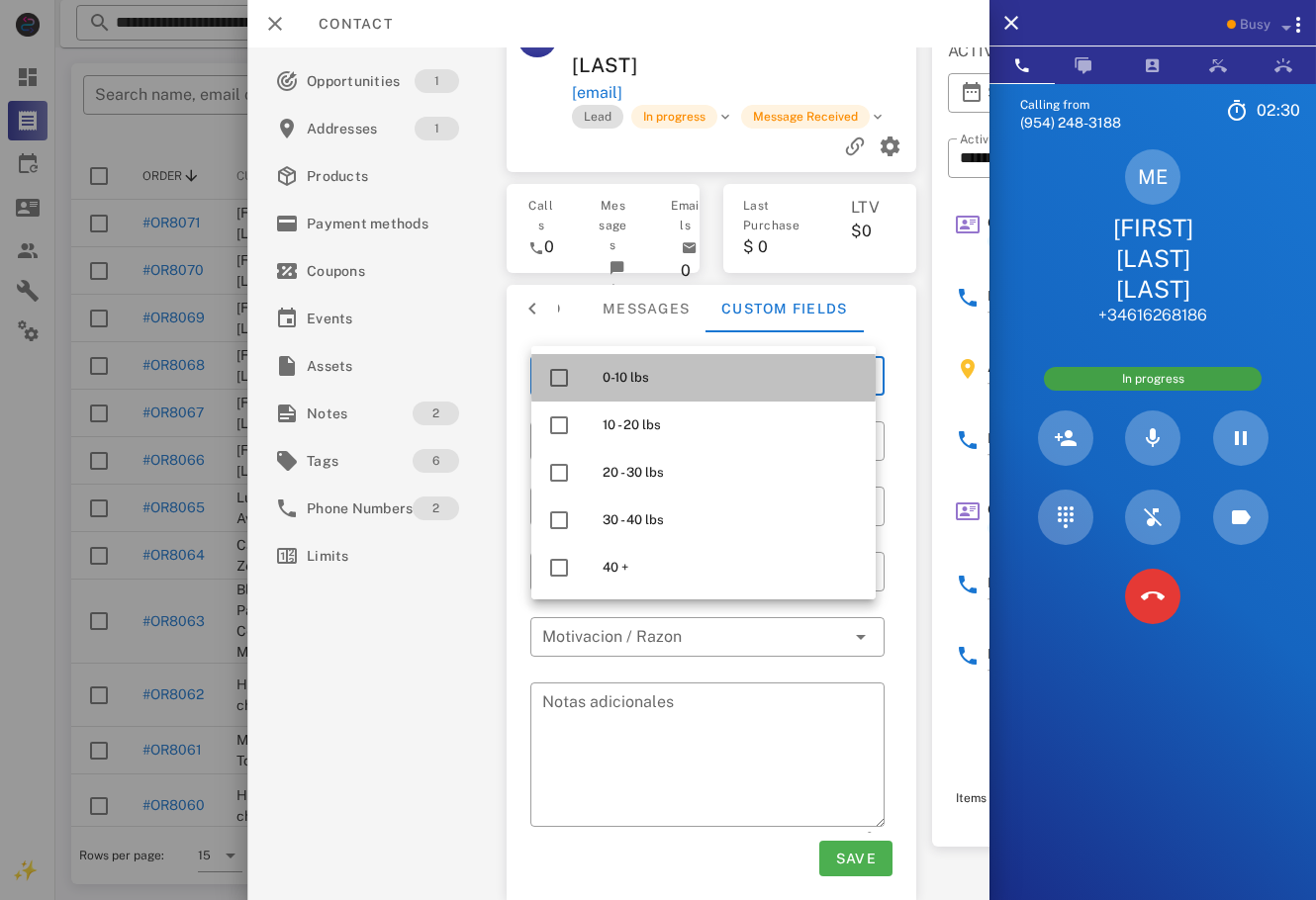 click on "0-10 lbs" at bounding box center [731, 378] 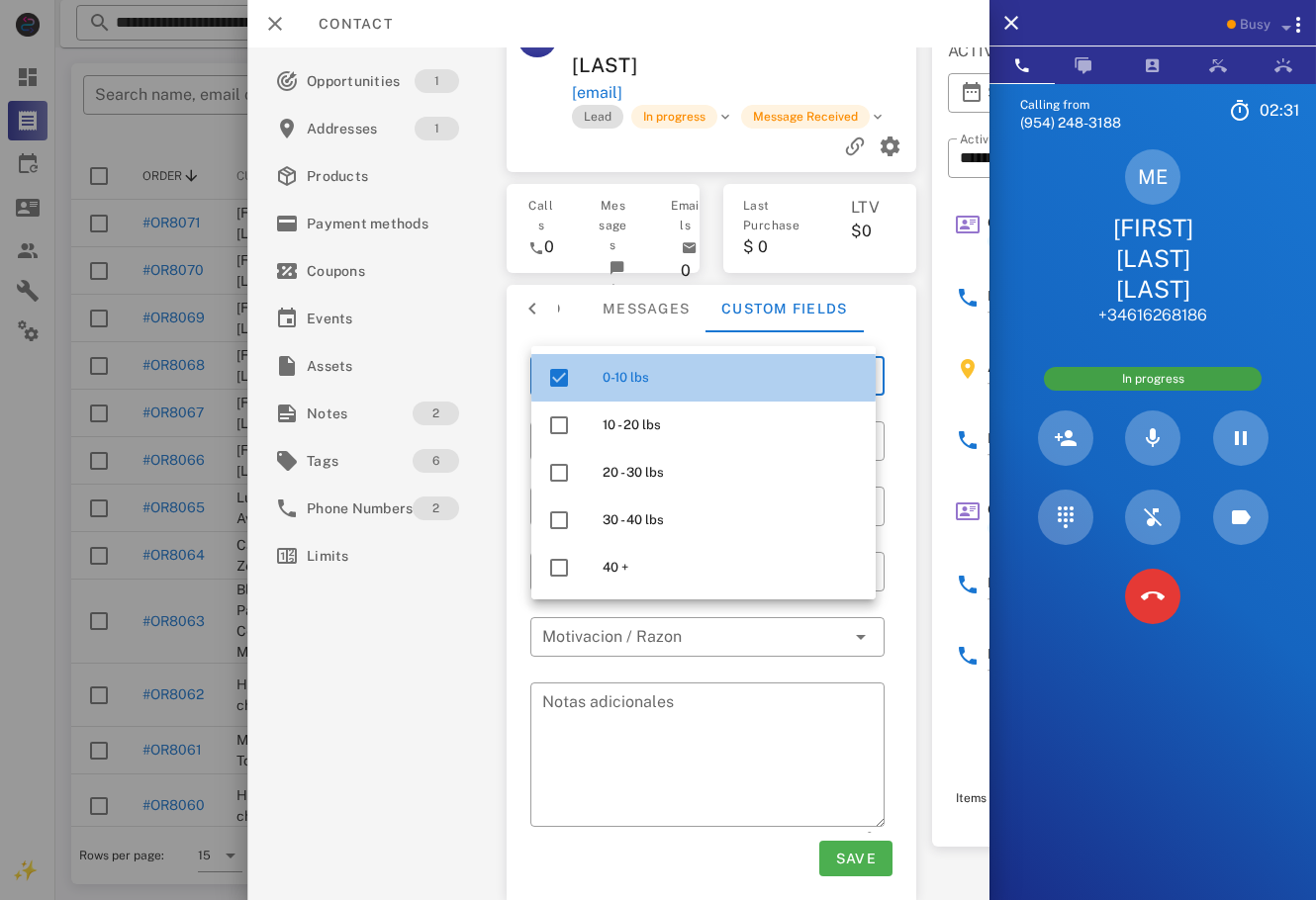 click on "0-10 lbs" at bounding box center [731, 378] 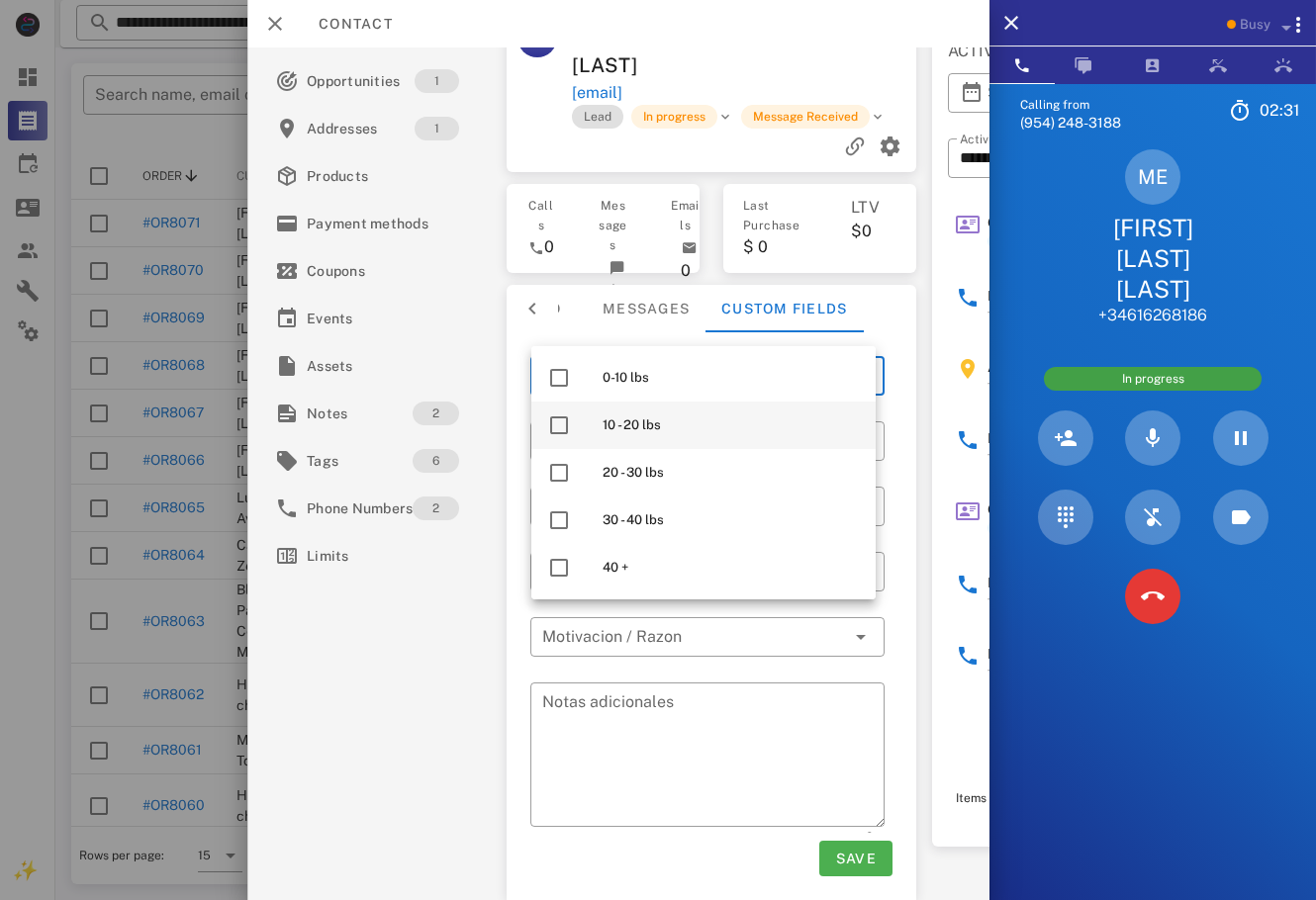 click on "10 - 20 lbs" at bounding box center (731, 425) 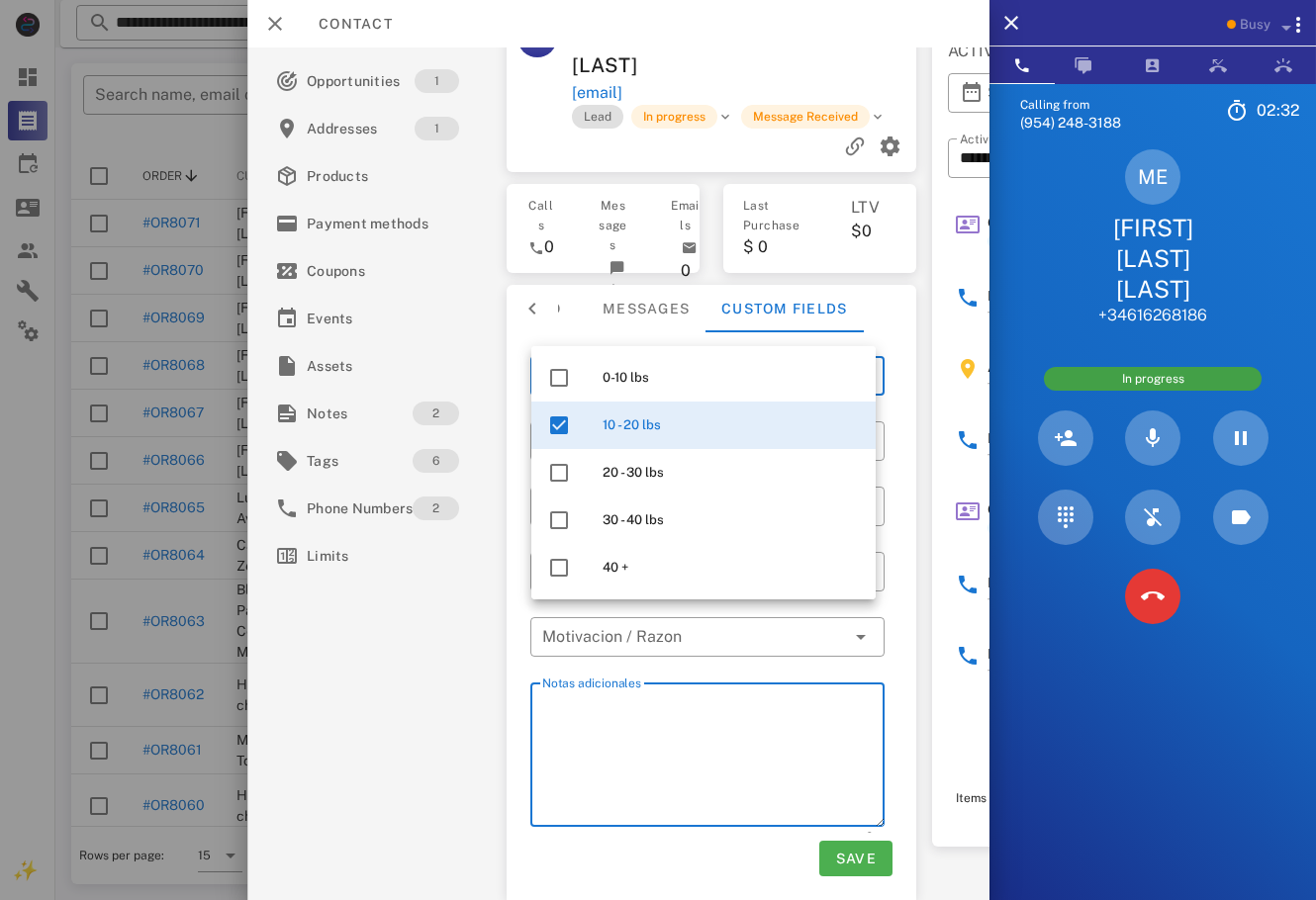 click on "Notas adicionales" at bounding box center (713, 758) 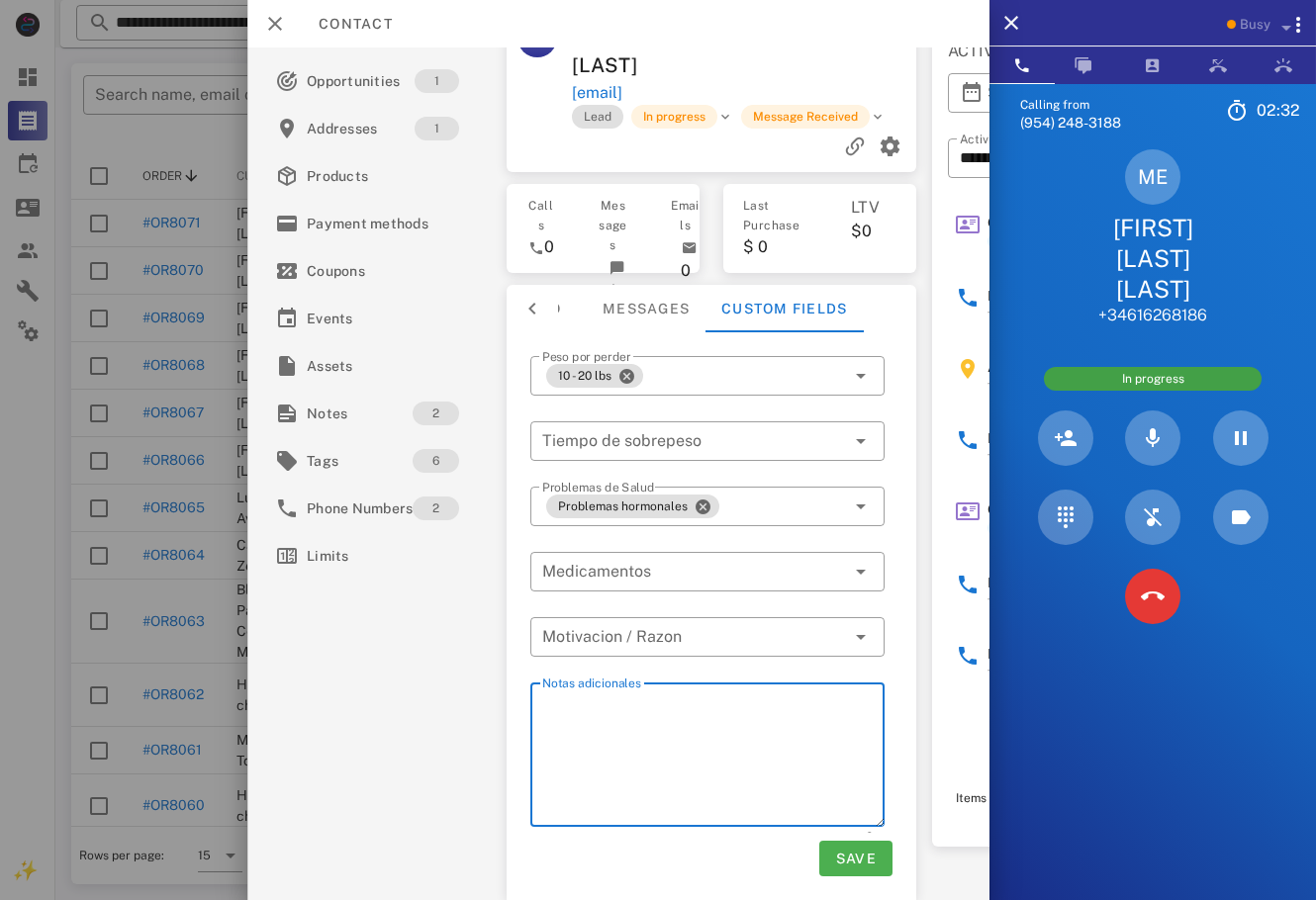 click on "Notas adicionales" at bounding box center (713, 758) 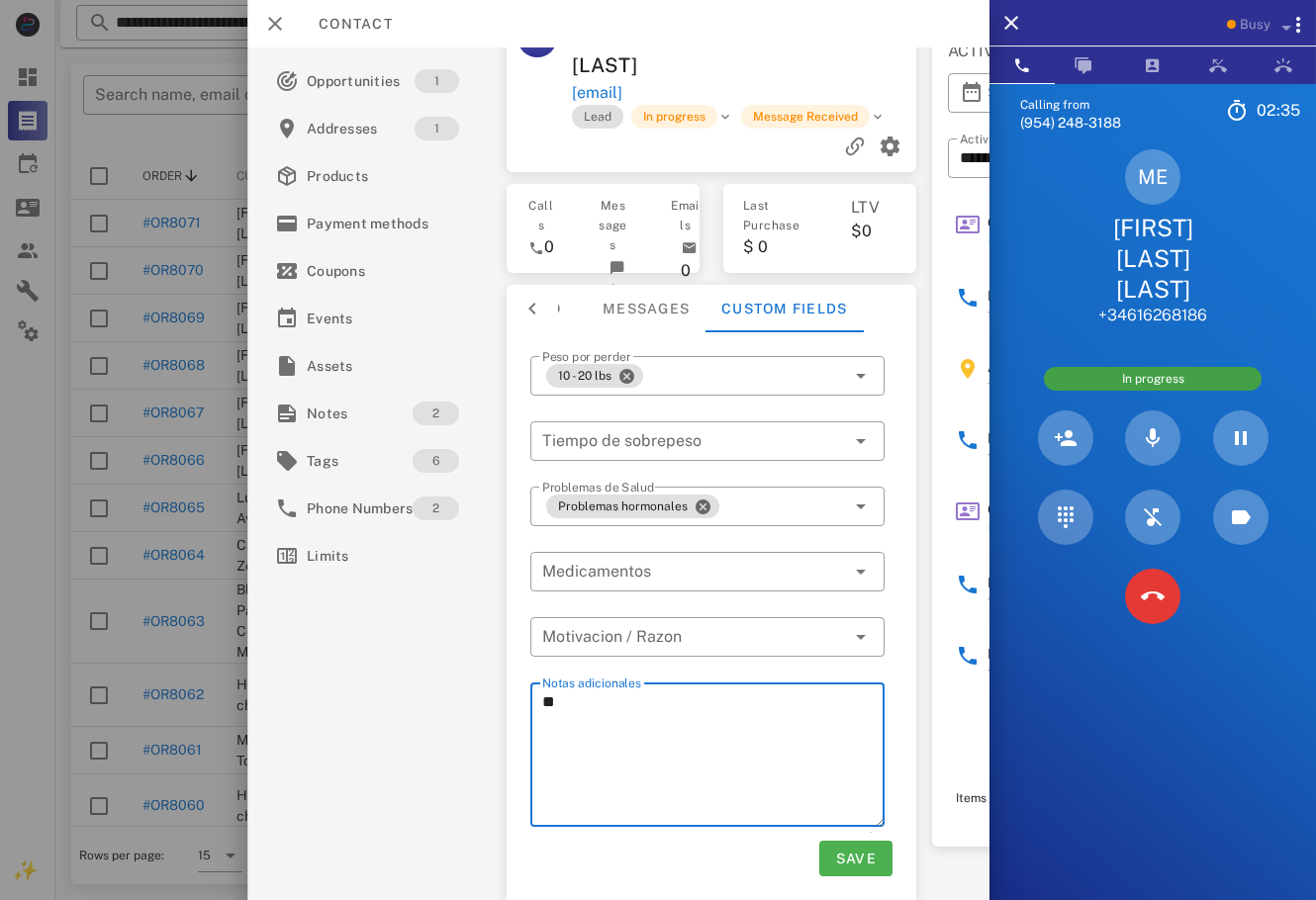 type on "*" 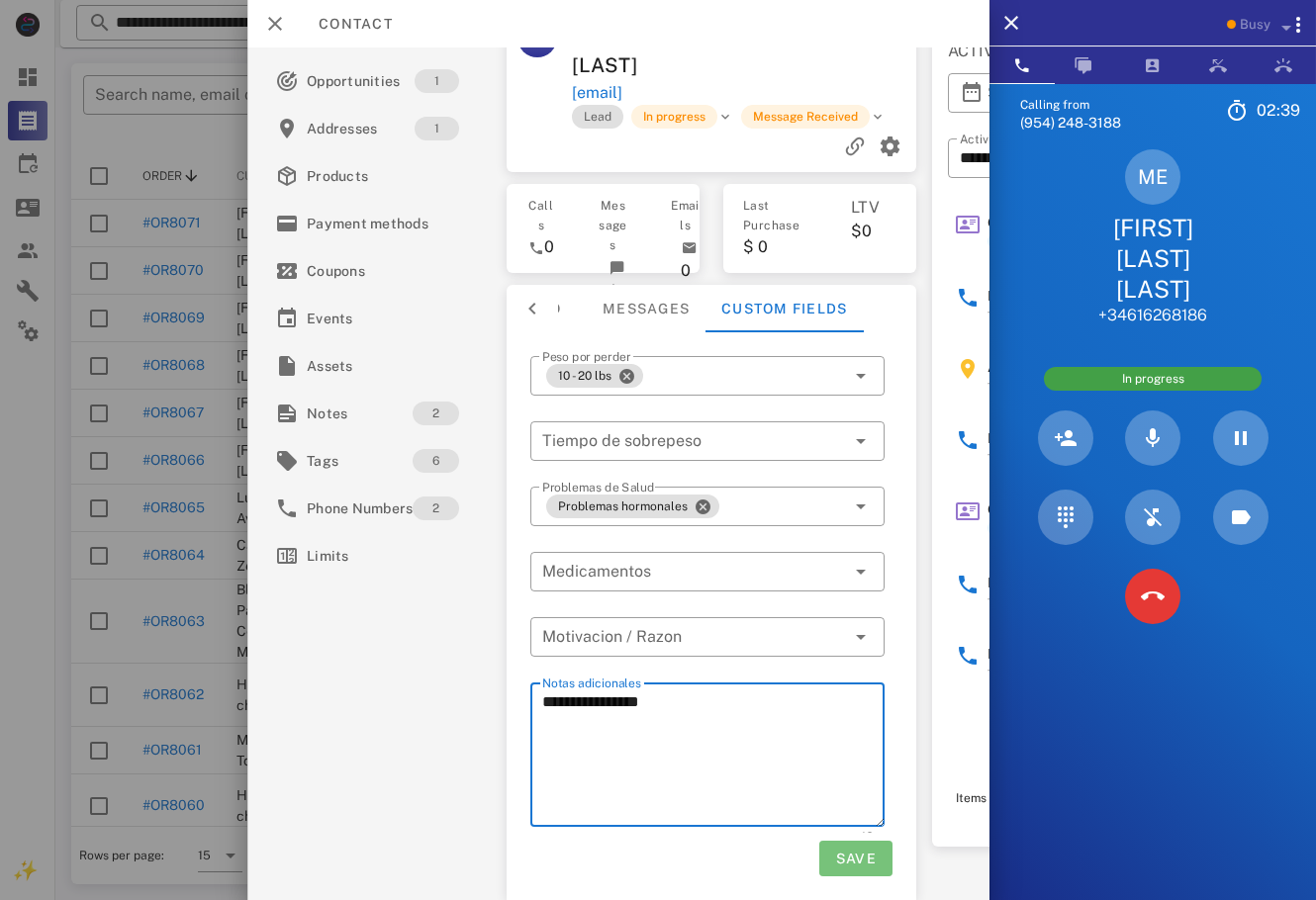 click on "Save" at bounding box center (856, 858) 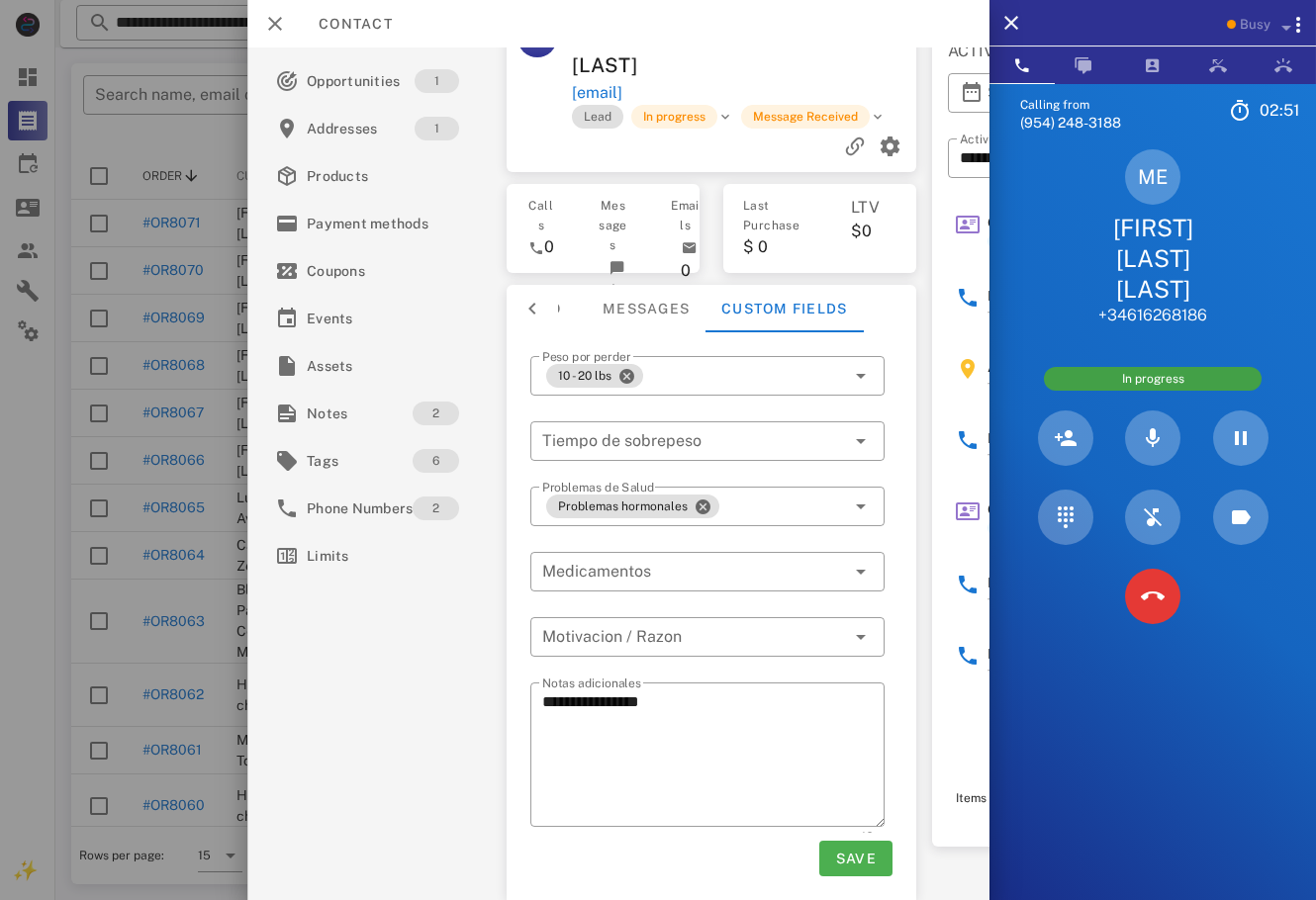click on "​ Peso por perder 10 - 20 lbs" at bounding box center [707, 389] 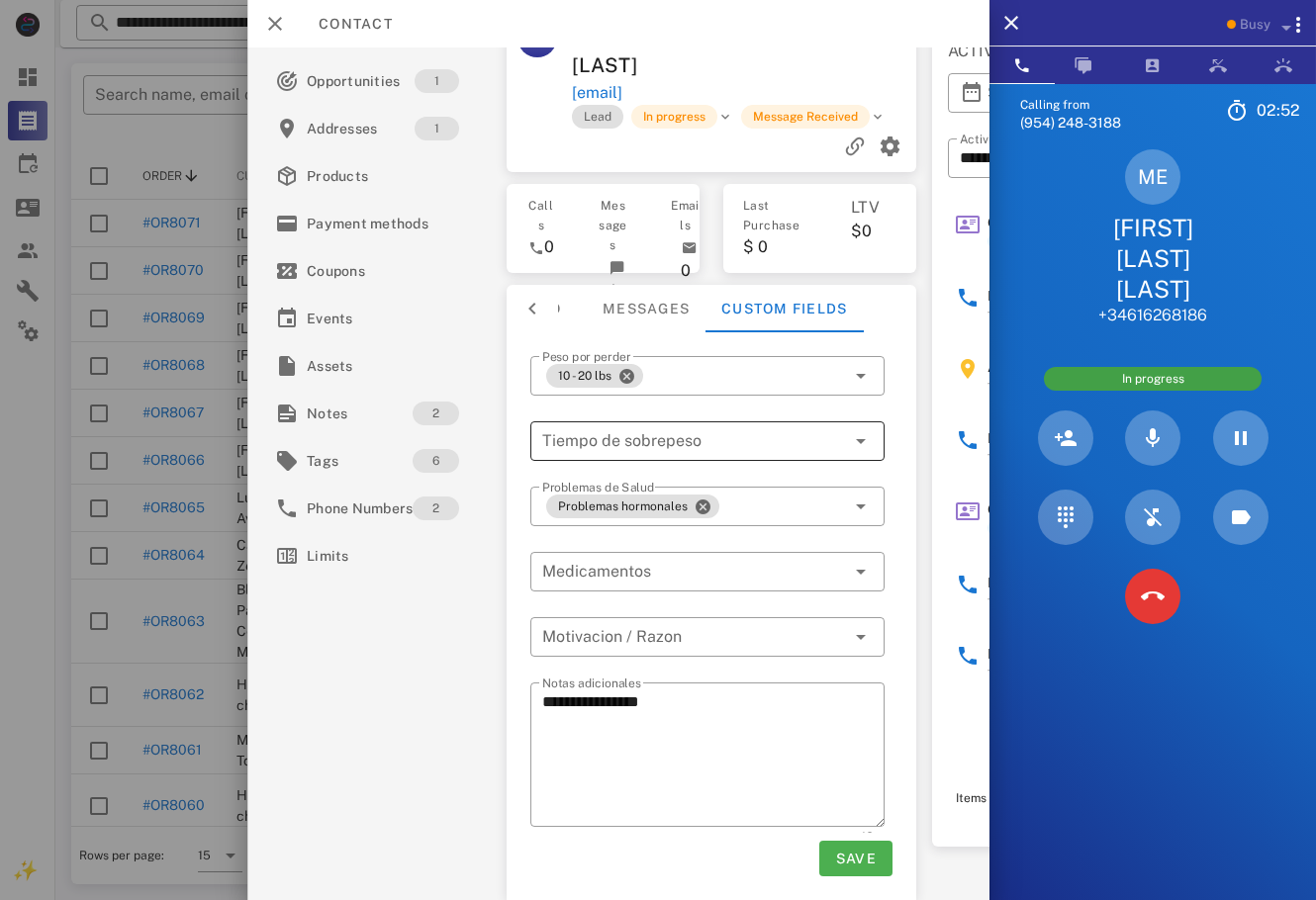 click at bounding box center [680, 441] 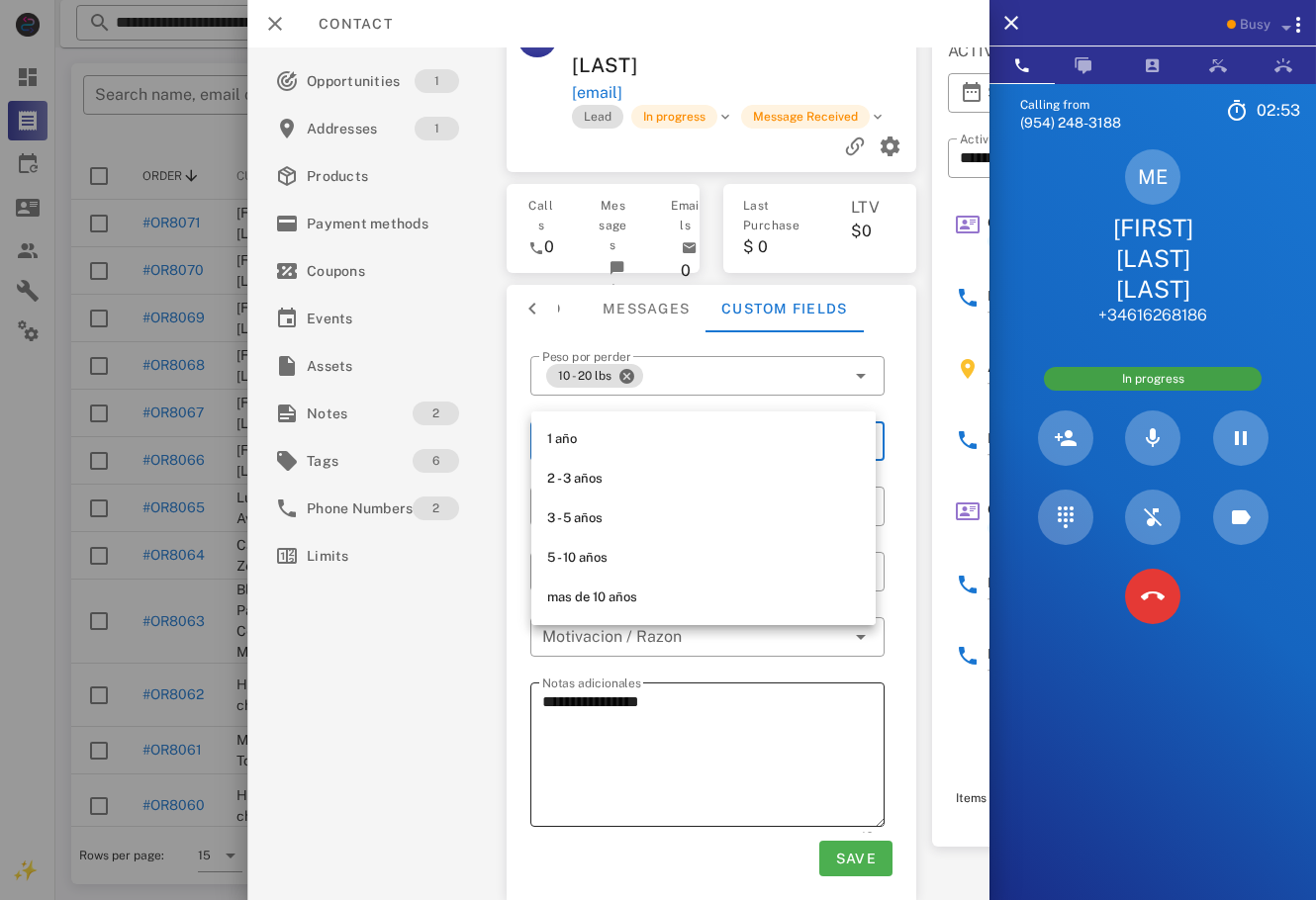 drag, startPoint x: 765, startPoint y: 753, endPoint x: 752, endPoint y: 731, distance: 25.553865 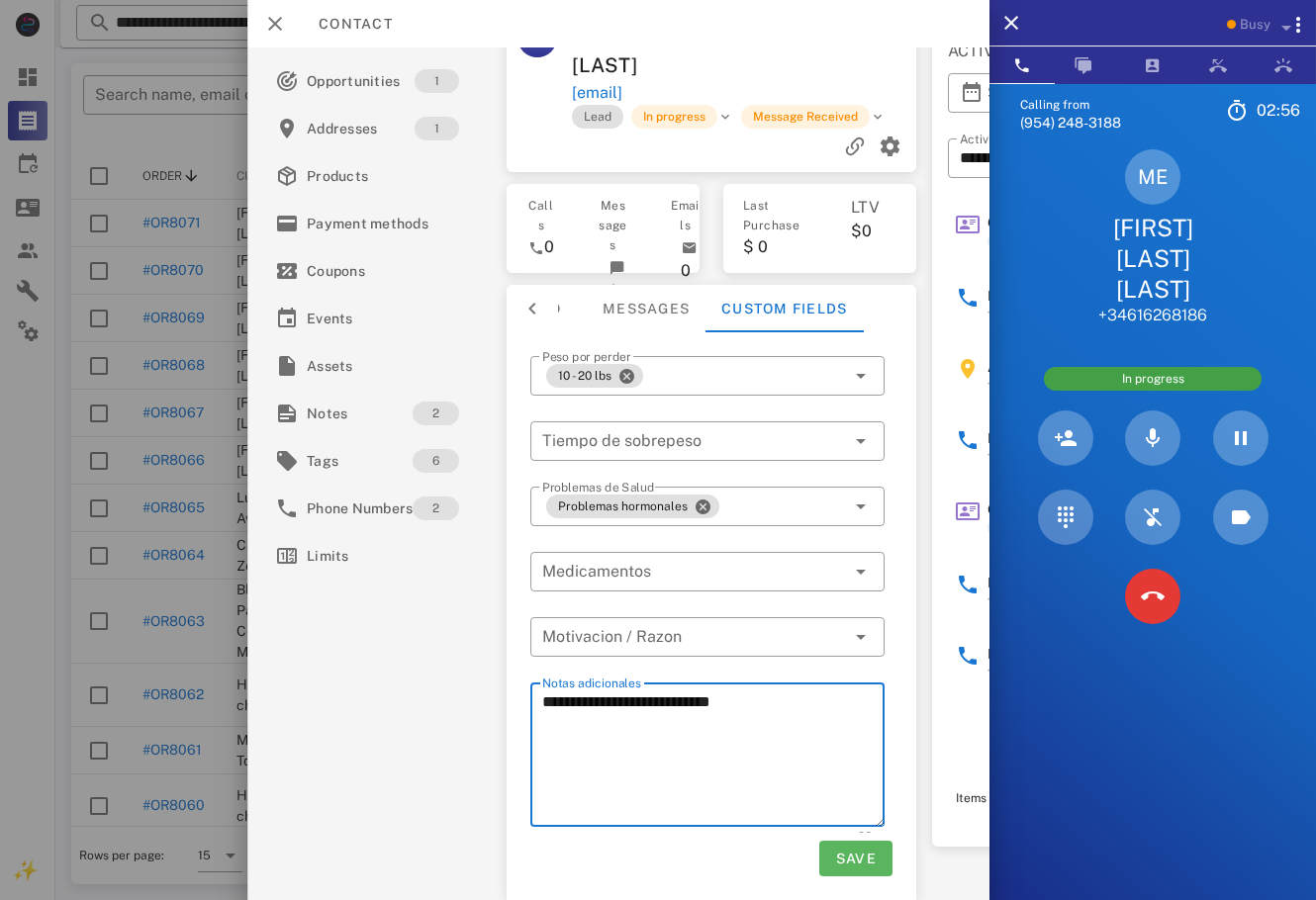 type on "**********" 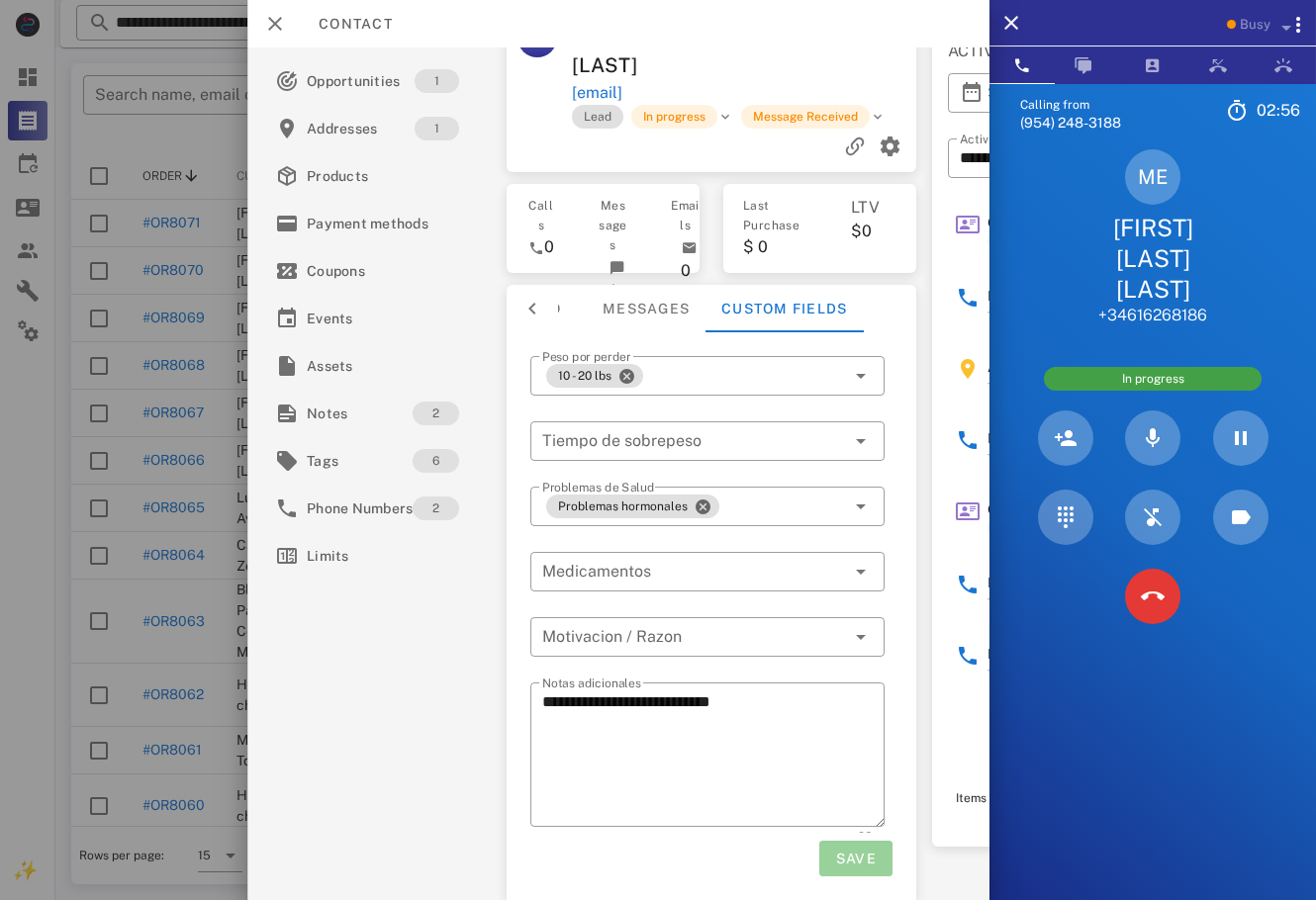 click on "Save" at bounding box center (856, 858) 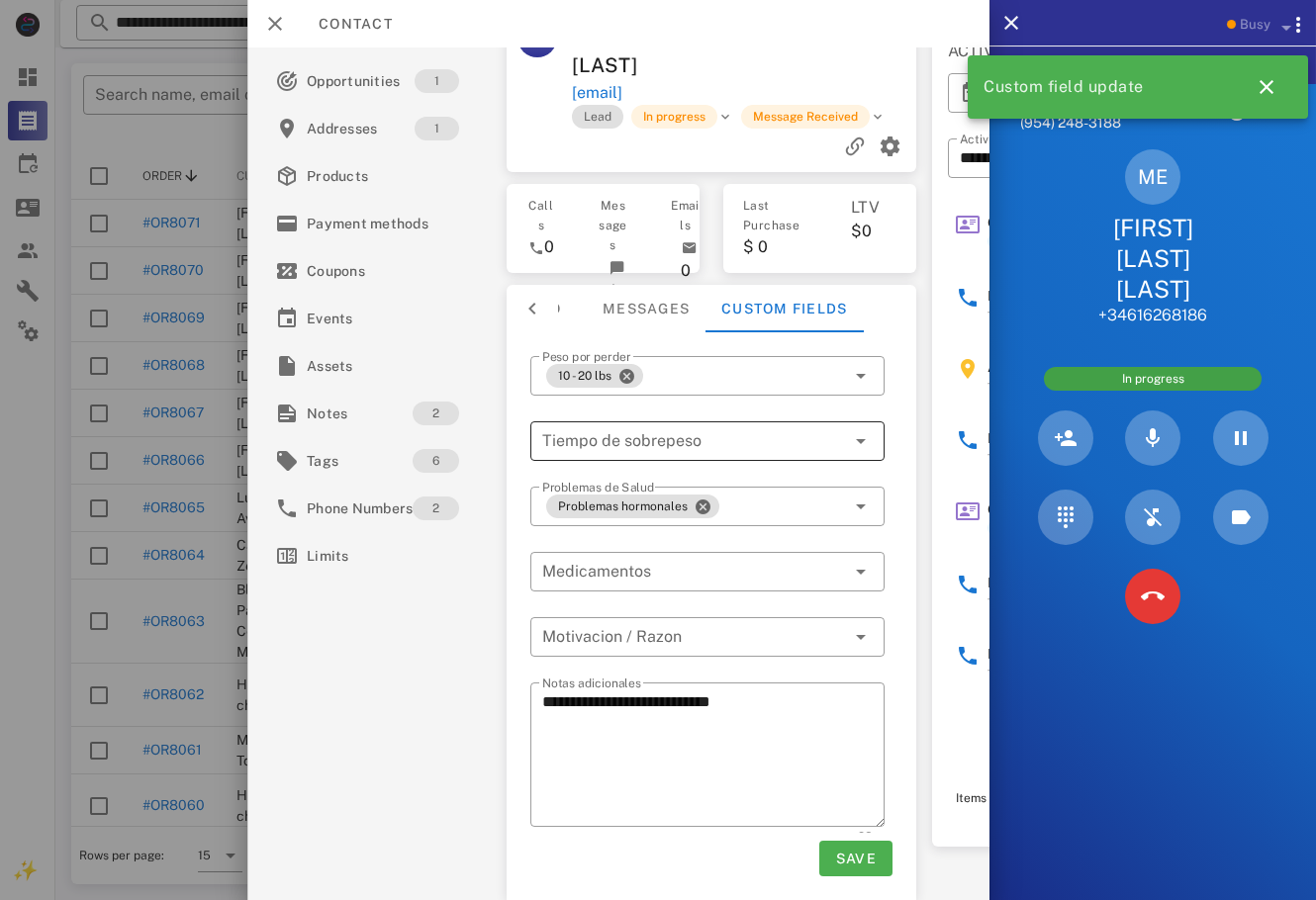 click at bounding box center (680, 441) 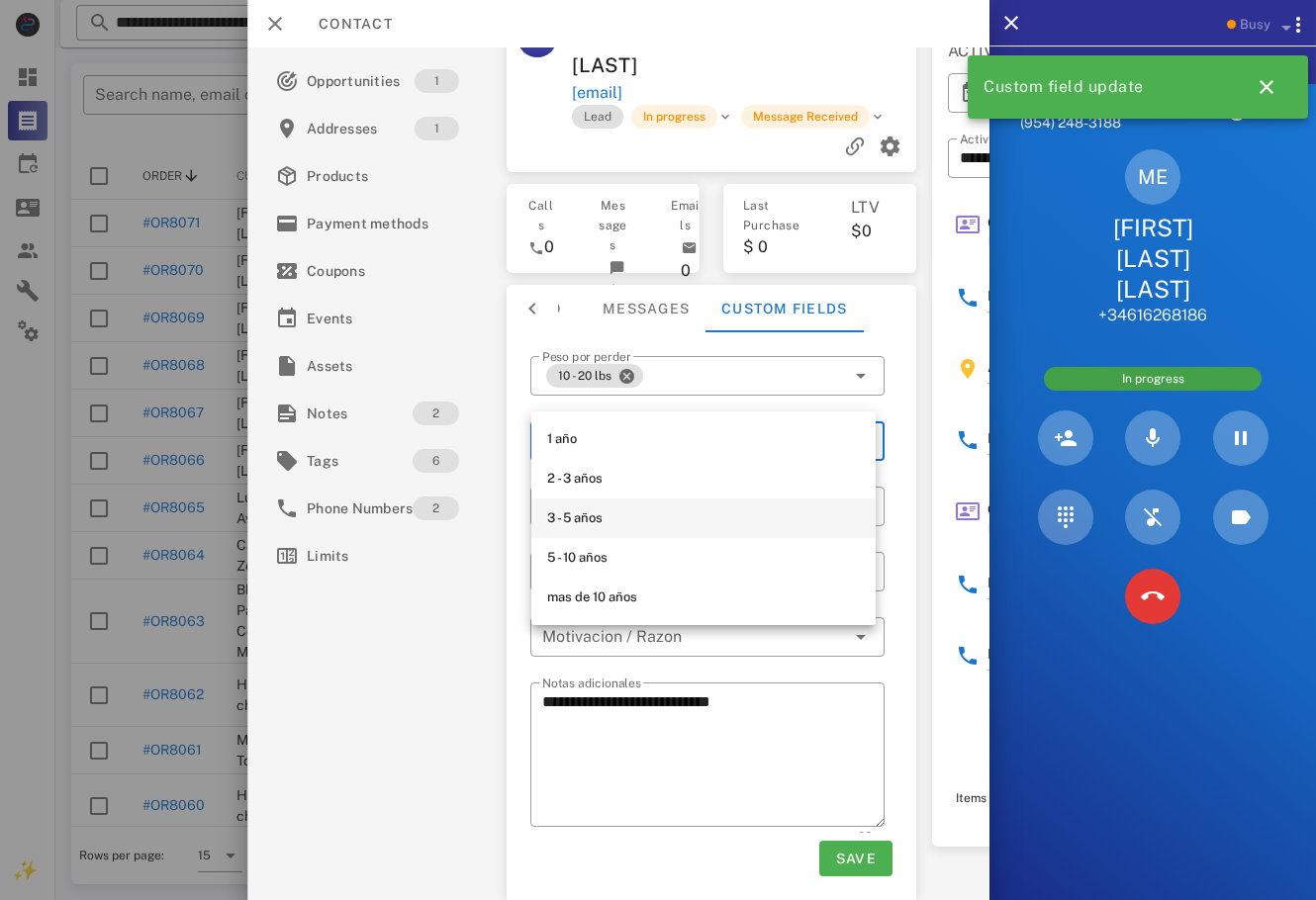 click on "3 - 5 años" at bounding box center (704, 518) 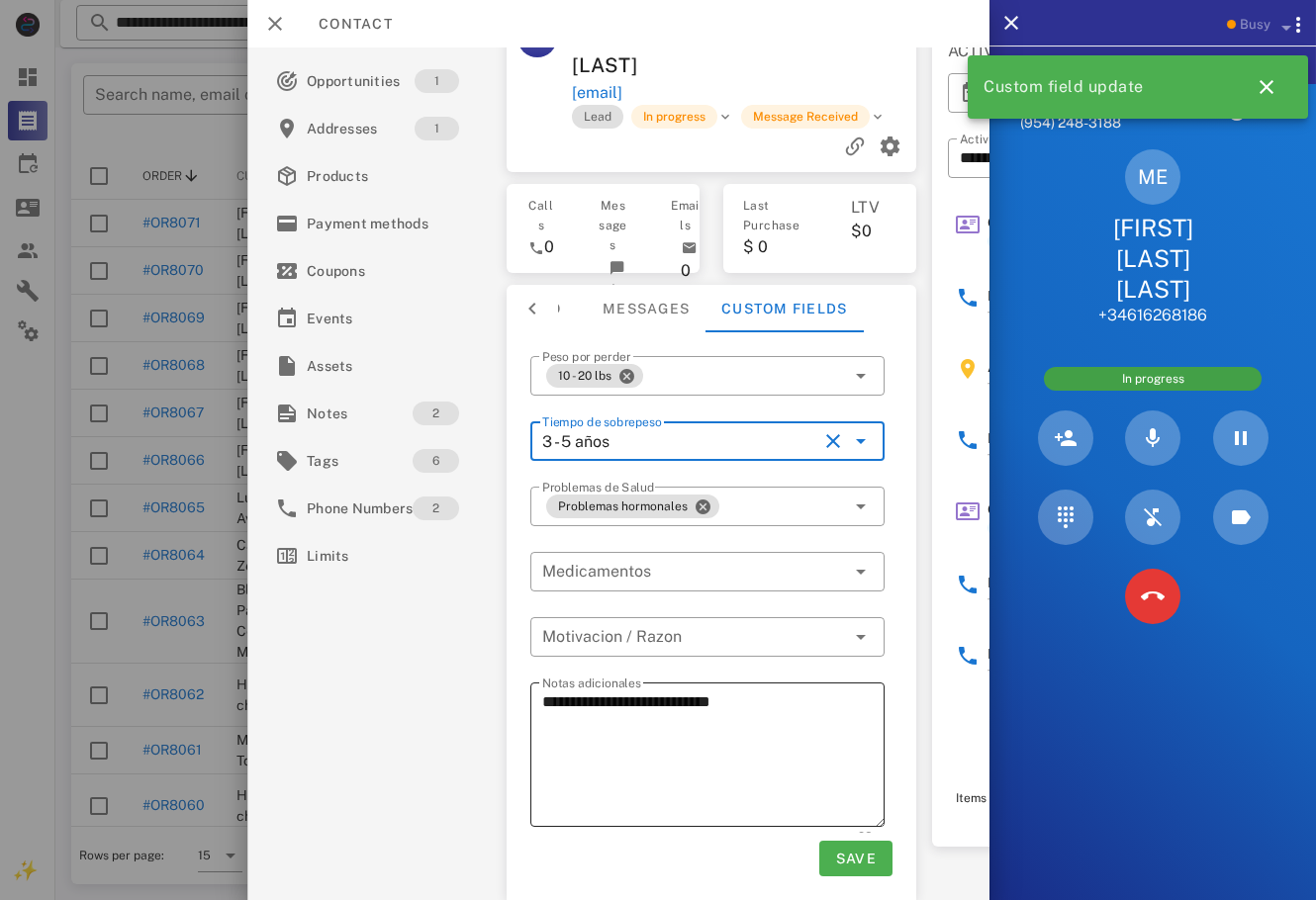 click on "**********" at bounding box center [713, 758] 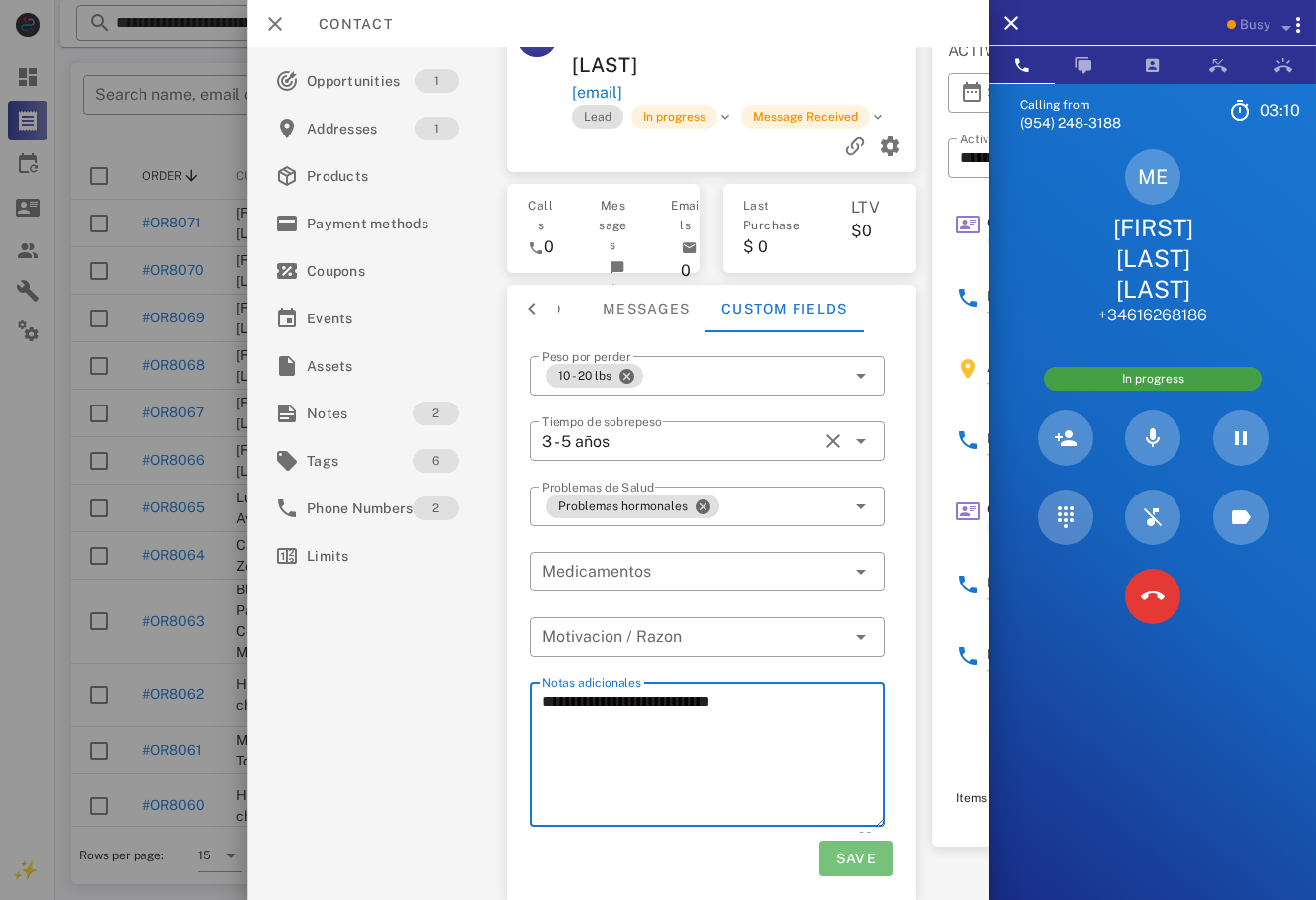 click on "Save" at bounding box center [856, 858] 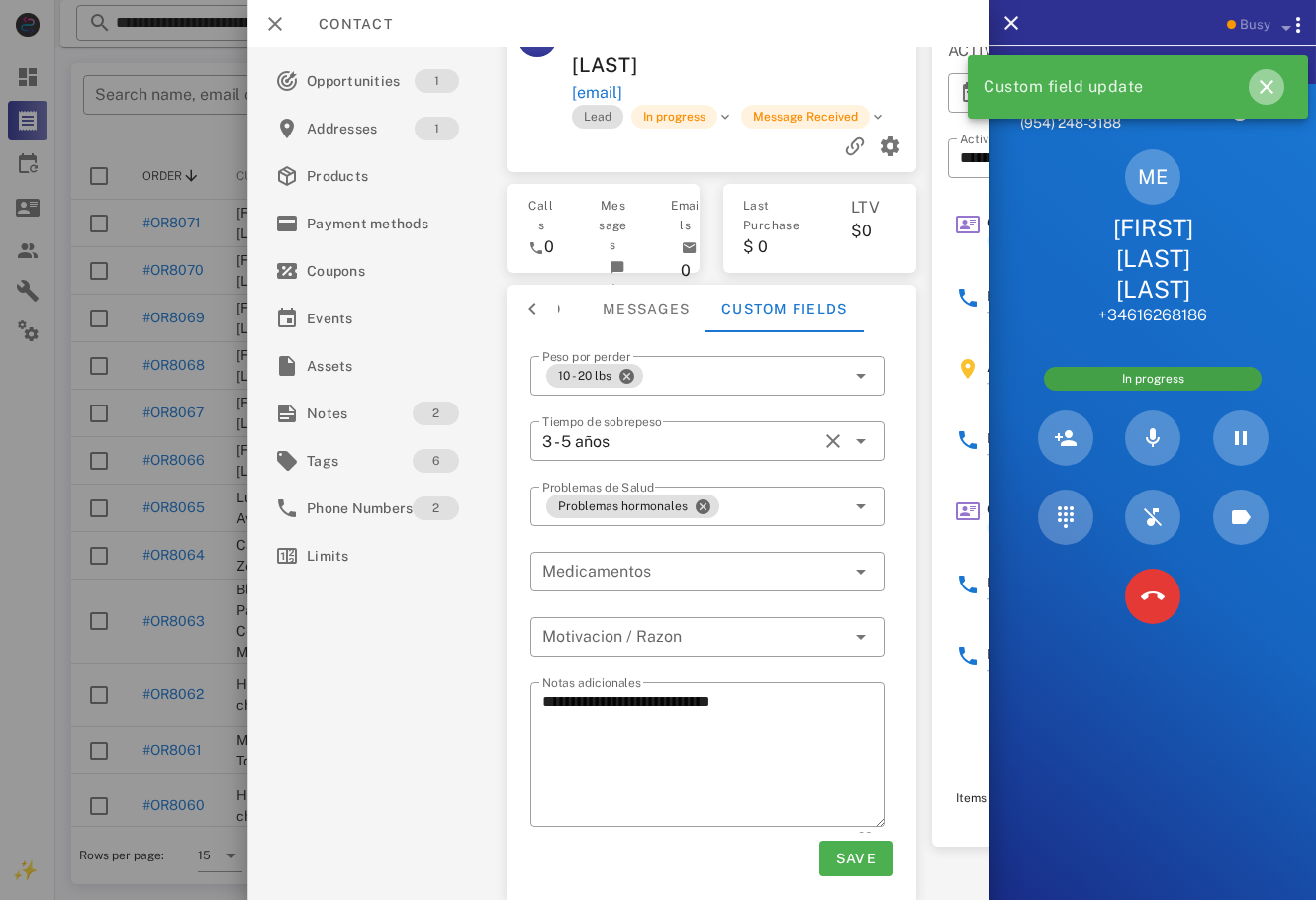 click at bounding box center (1267, 87) 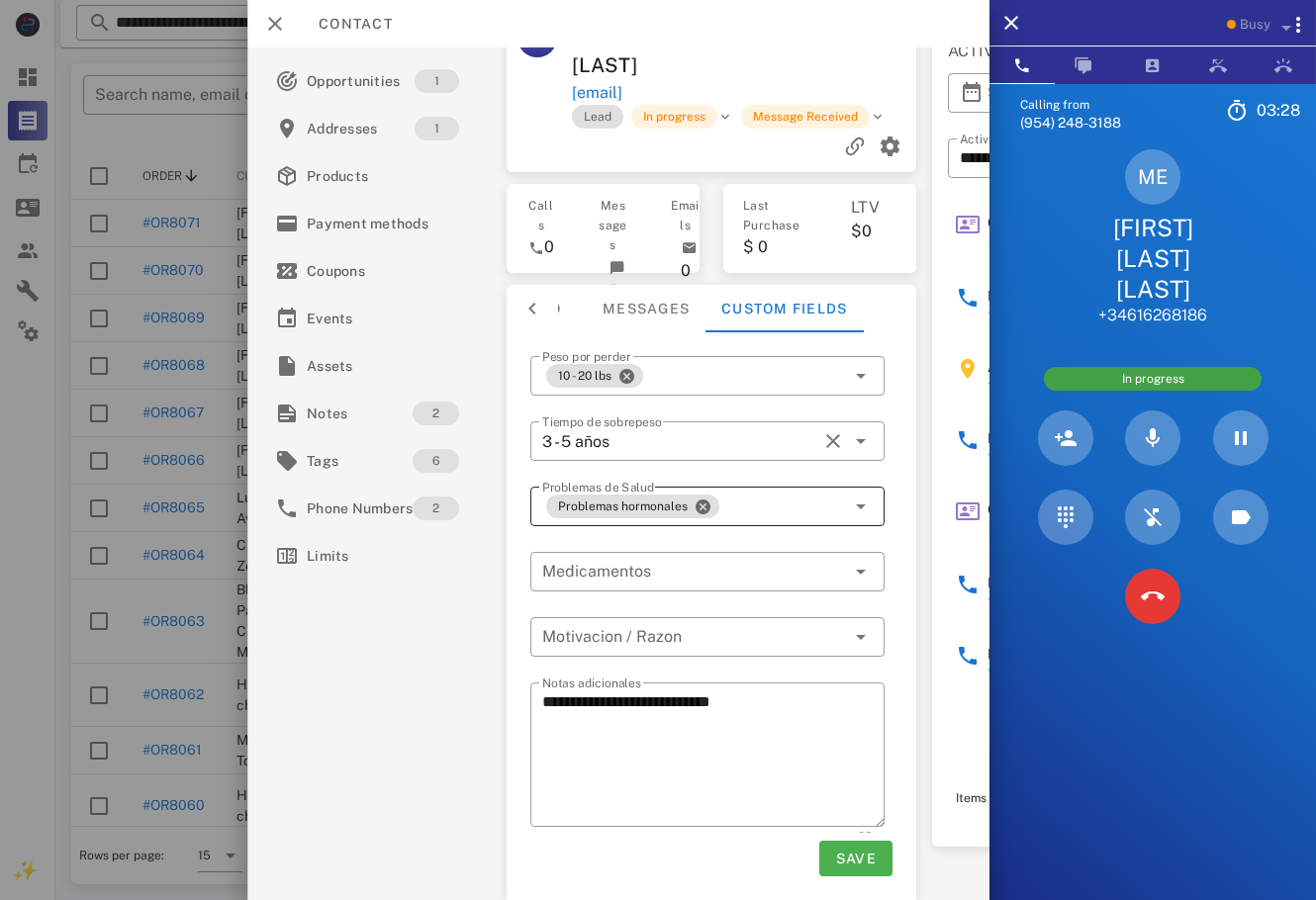click at bounding box center [861, 506] 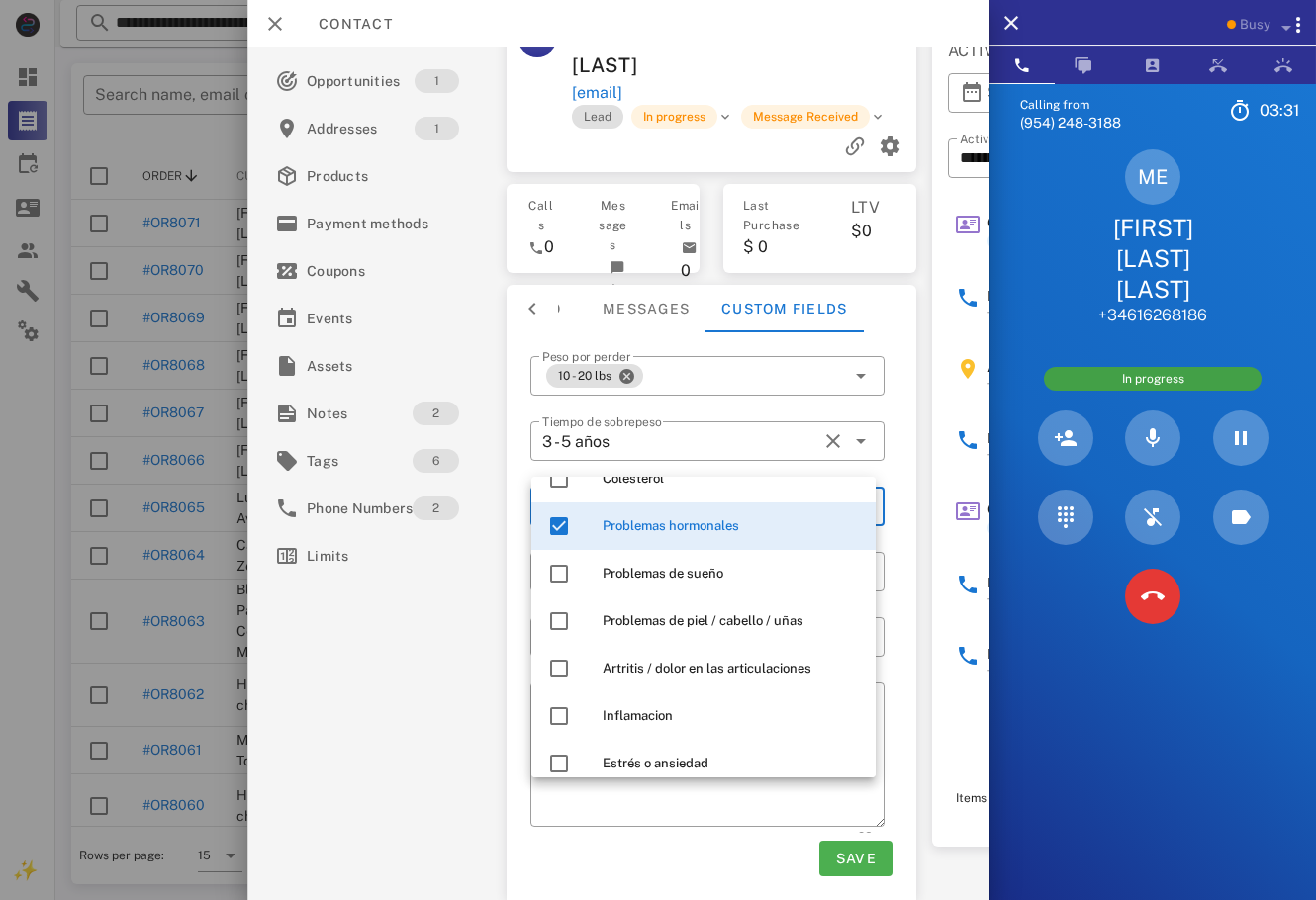 scroll, scrollTop: 225, scrollLeft: 0, axis: vertical 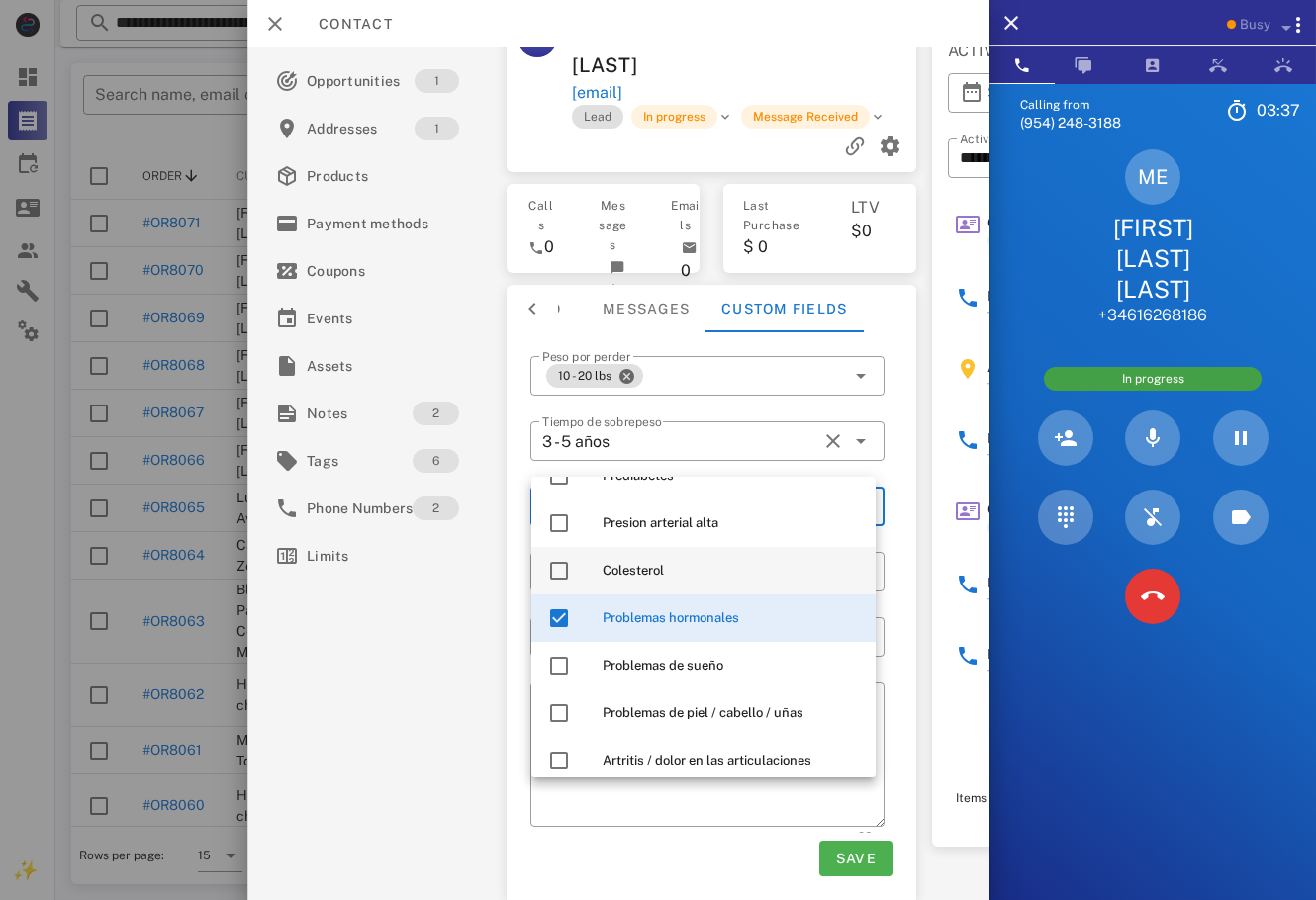 click on "Colesterol" at bounding box center [731, 571] 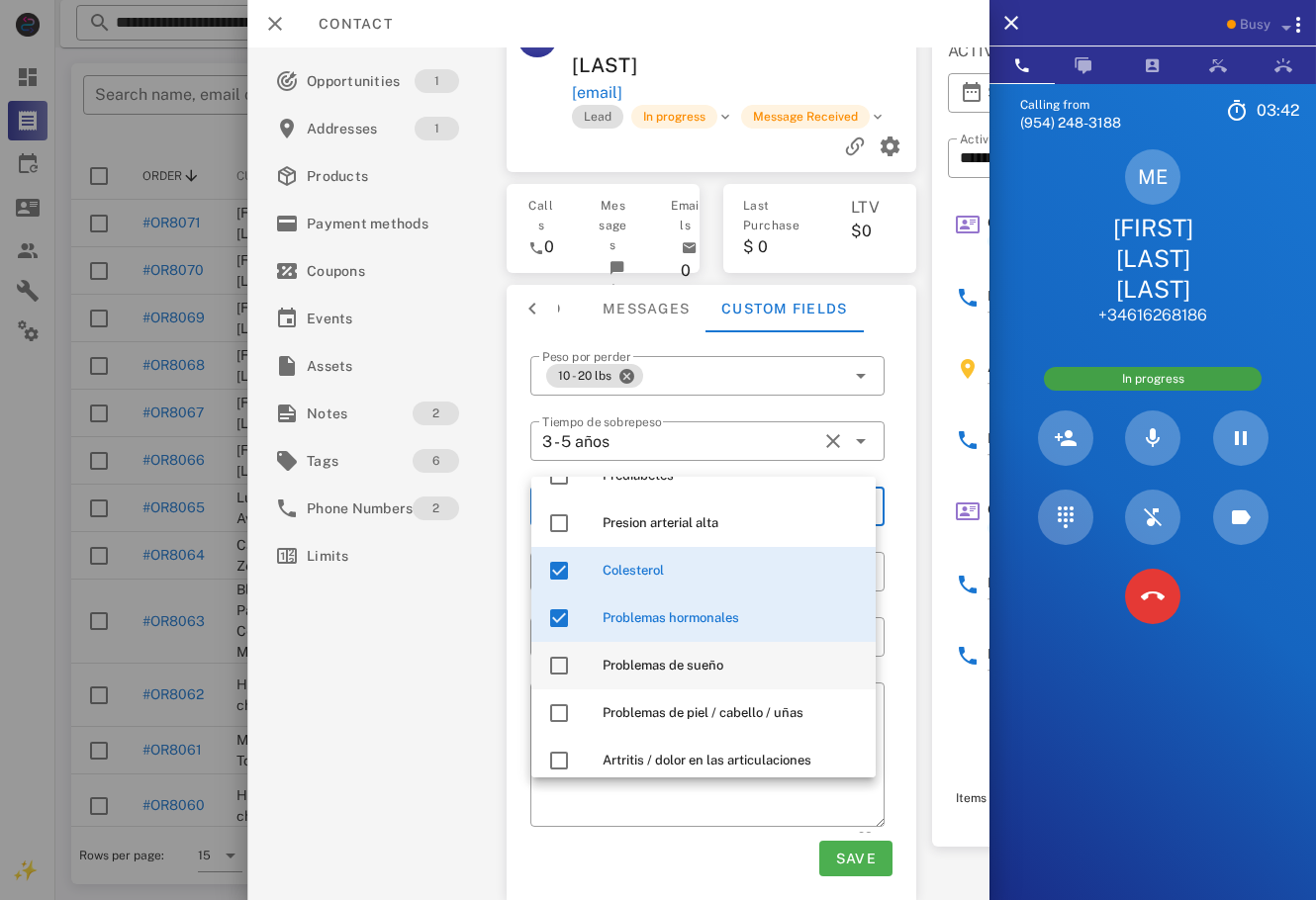 click on "Problemas de sueño" at bounding box center (731, 666) 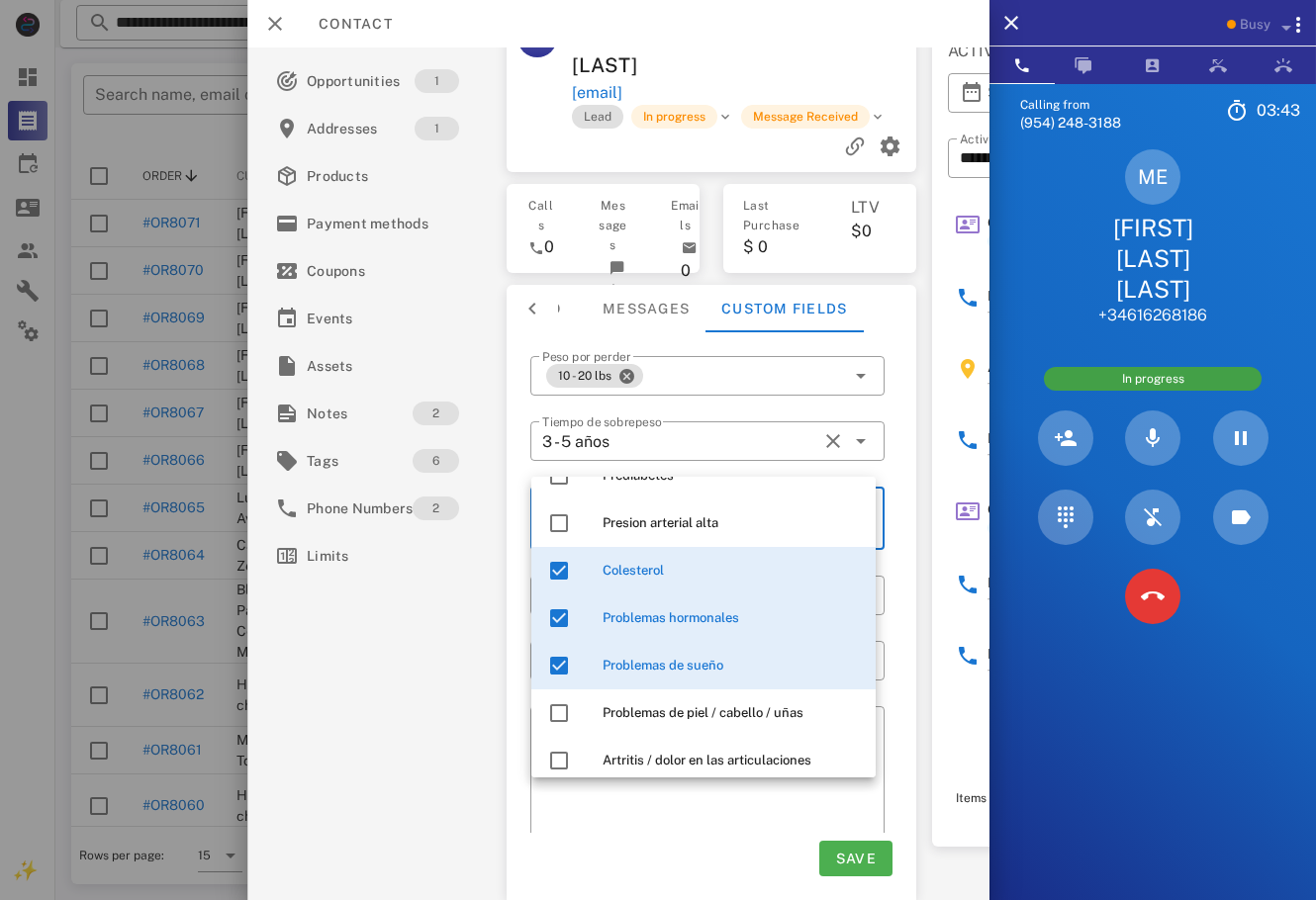 click on "Activations  4  Opportunities  1  Addresses  1  Products Payment methods Coupons Events Assets Notes  2  Tags  6  Phone Numbers  2  Limits" at bounding box center (379, 428) 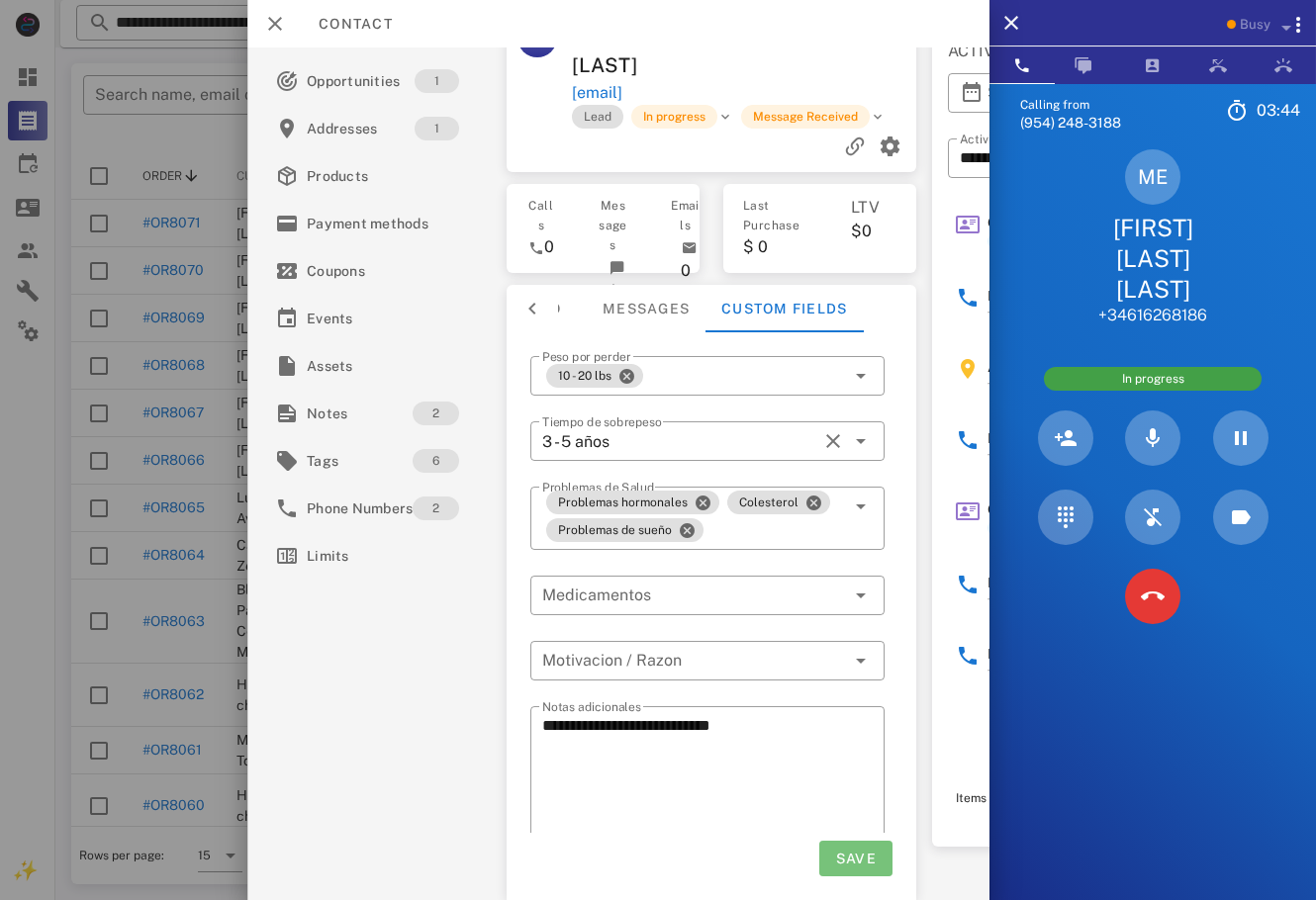 click on "Save" at bounding box center (856, 858) 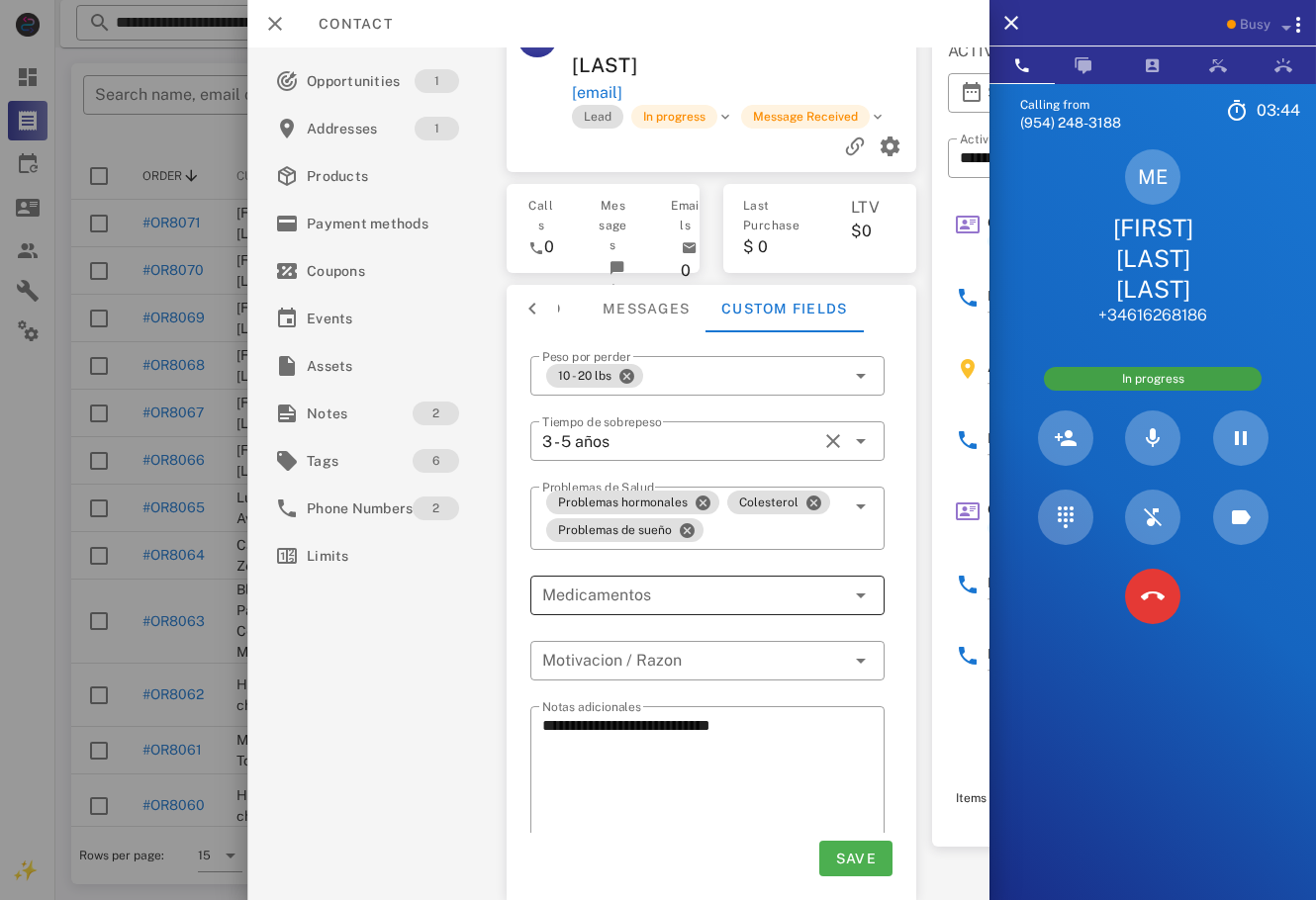 click at bounding box center [694, 595] 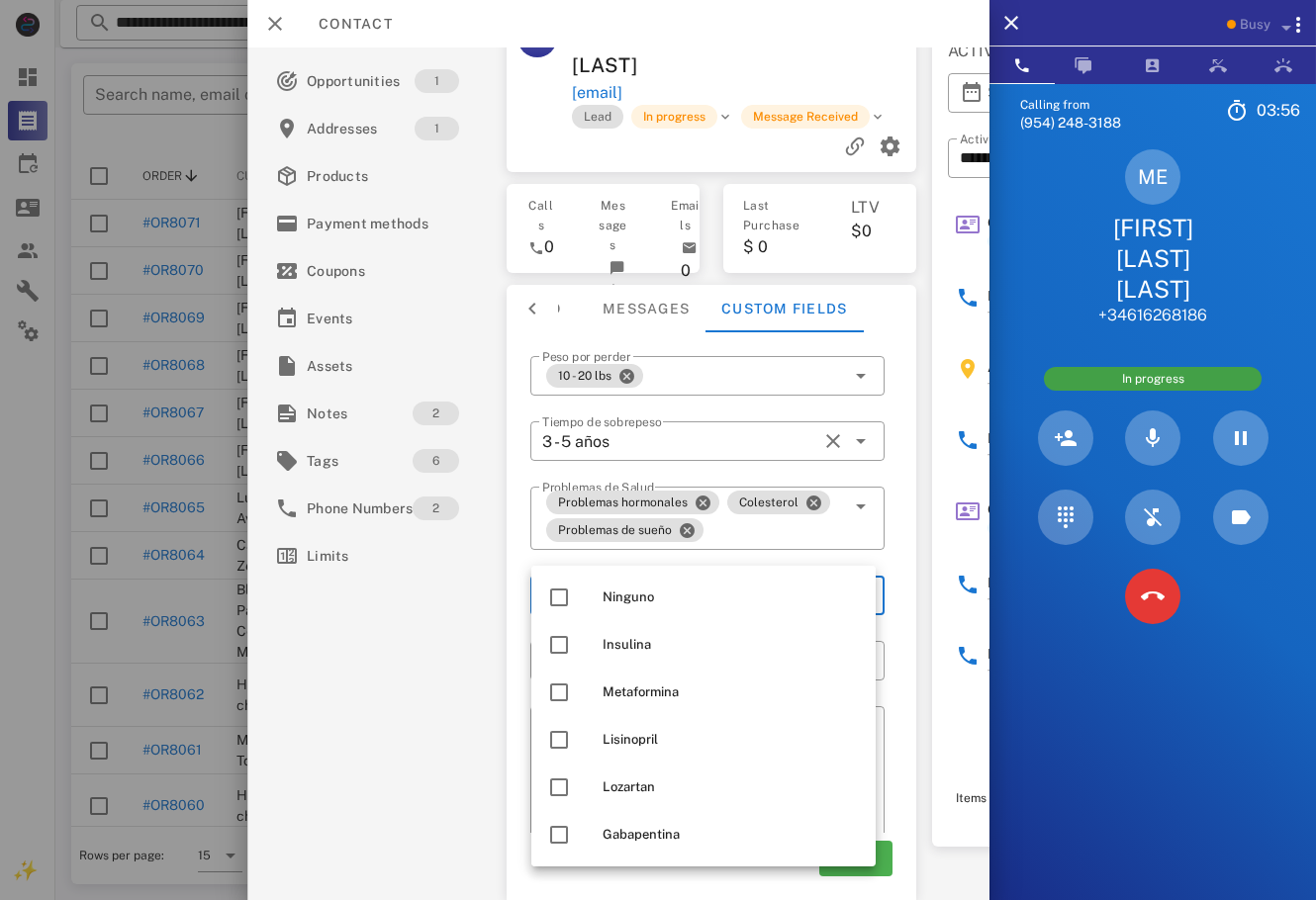 click on "**********" at bounding box center [711, 428] 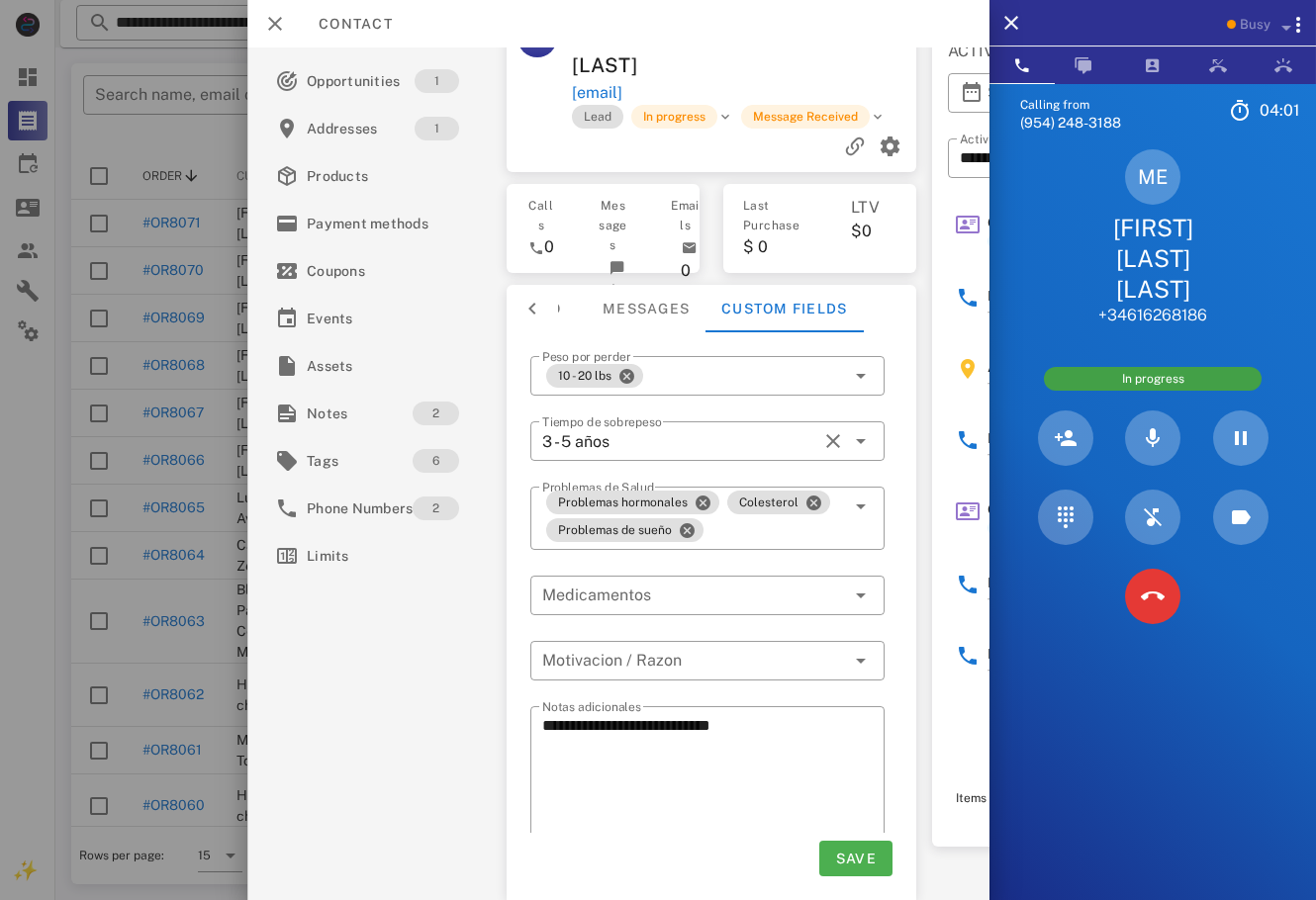 scroll, scrollTop: 0, scrollLeft: 0, axis: both 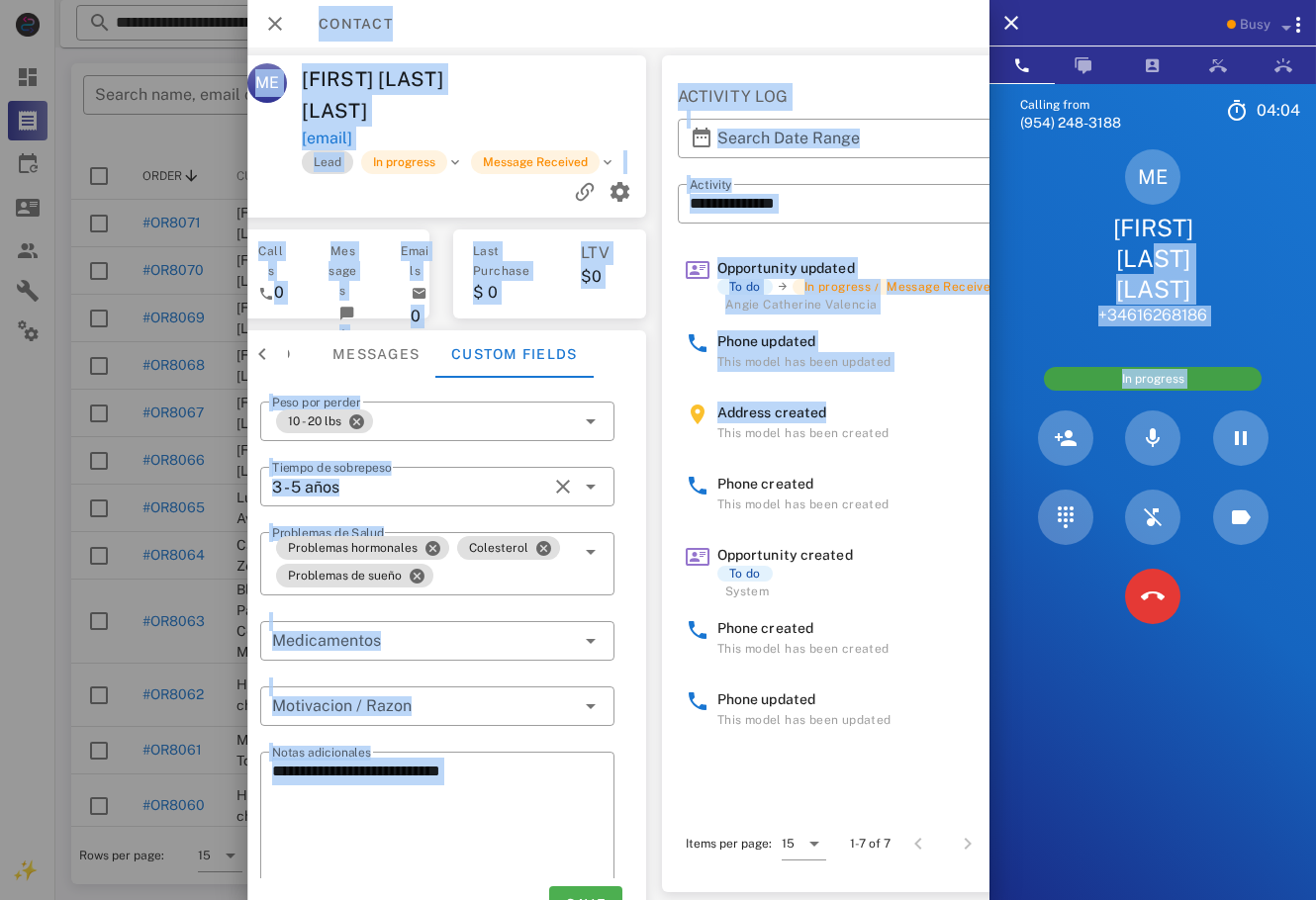 drag, startPoint x: 991, startPoint y: 257, endPoint x: 965, endPoint y: 413, distance: 158.15183 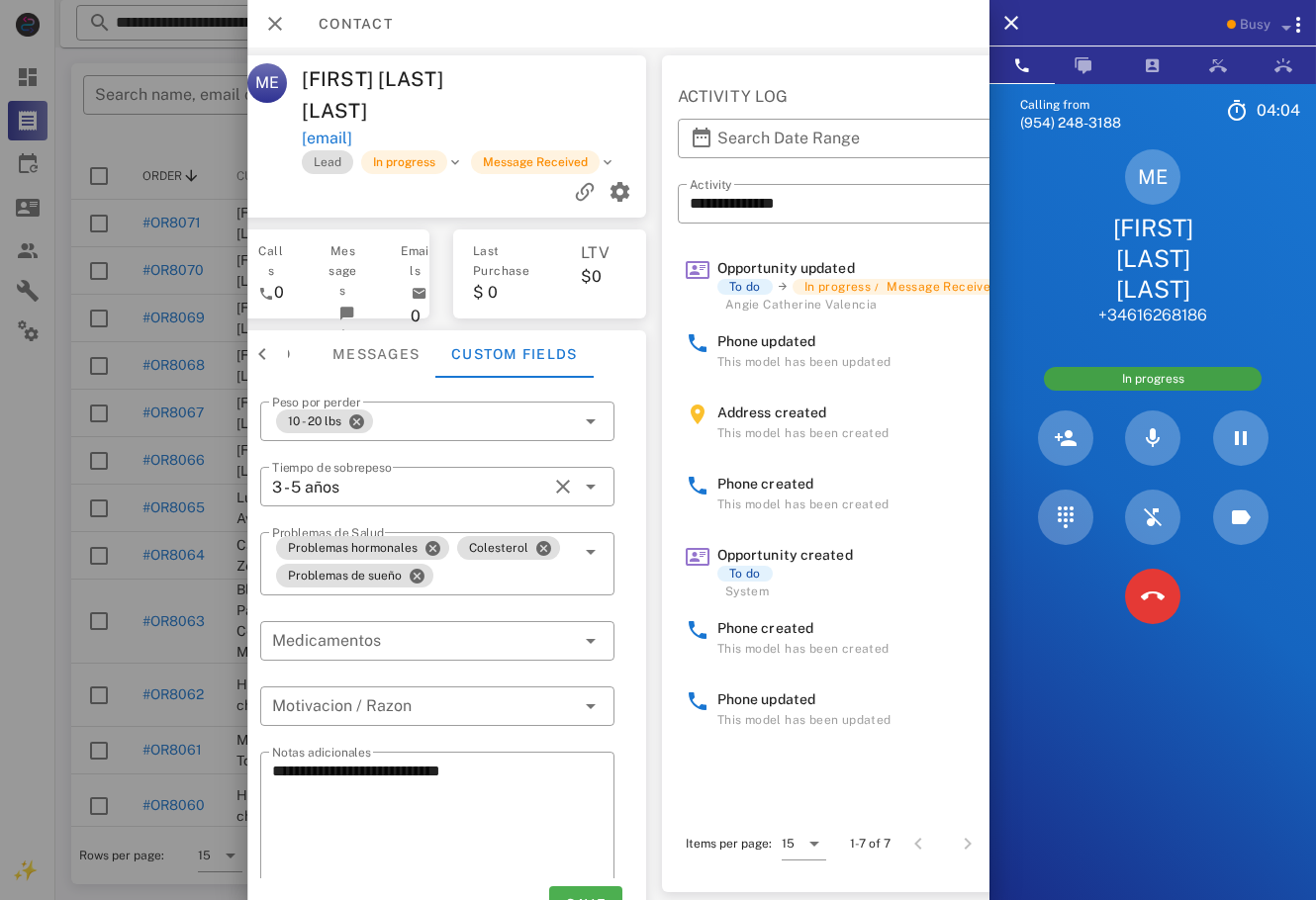 click on "Phone created" at bounding box center [893, 484] 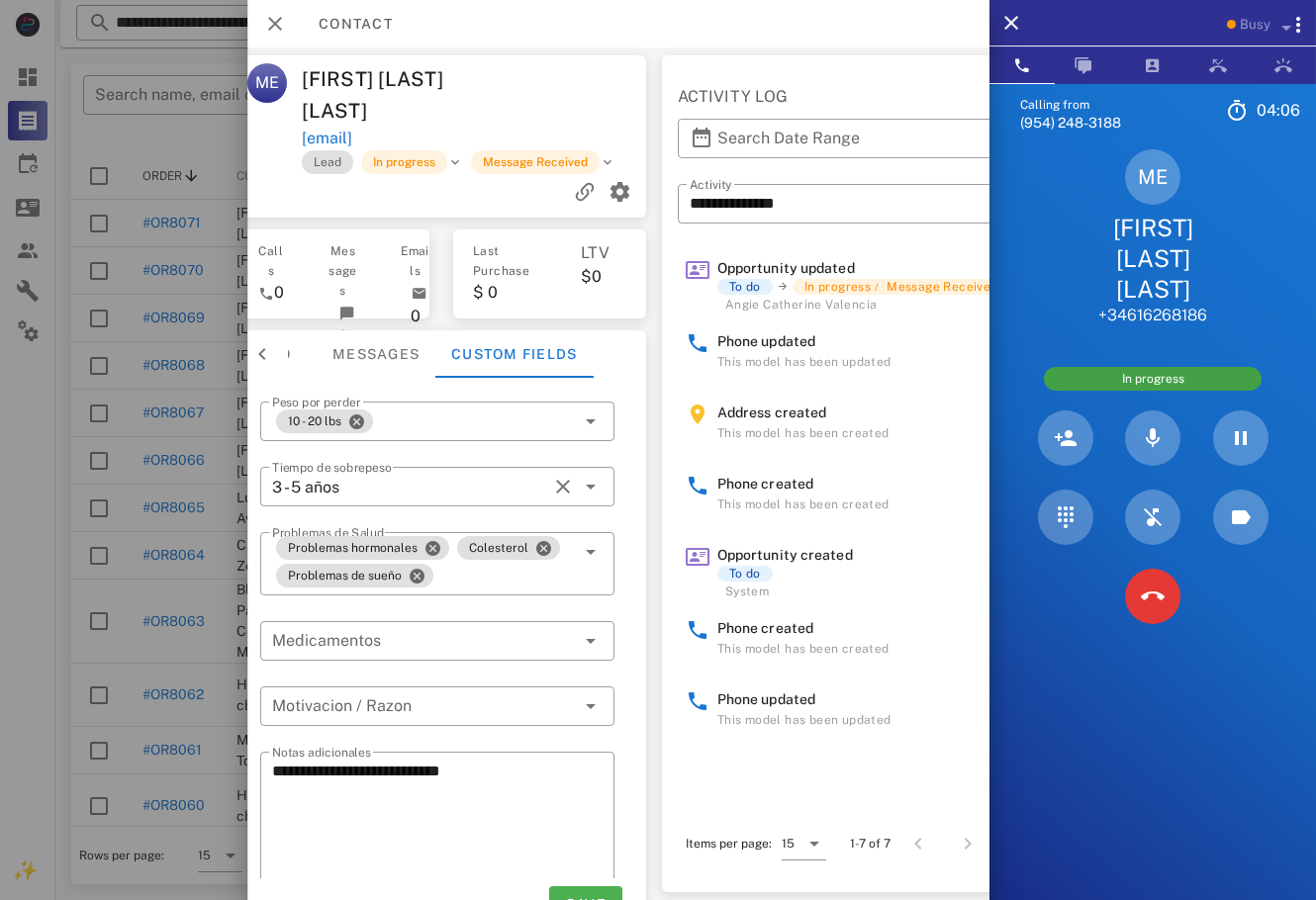 scroll, scrollTop: 0, scrollLeft: 0, axis: both 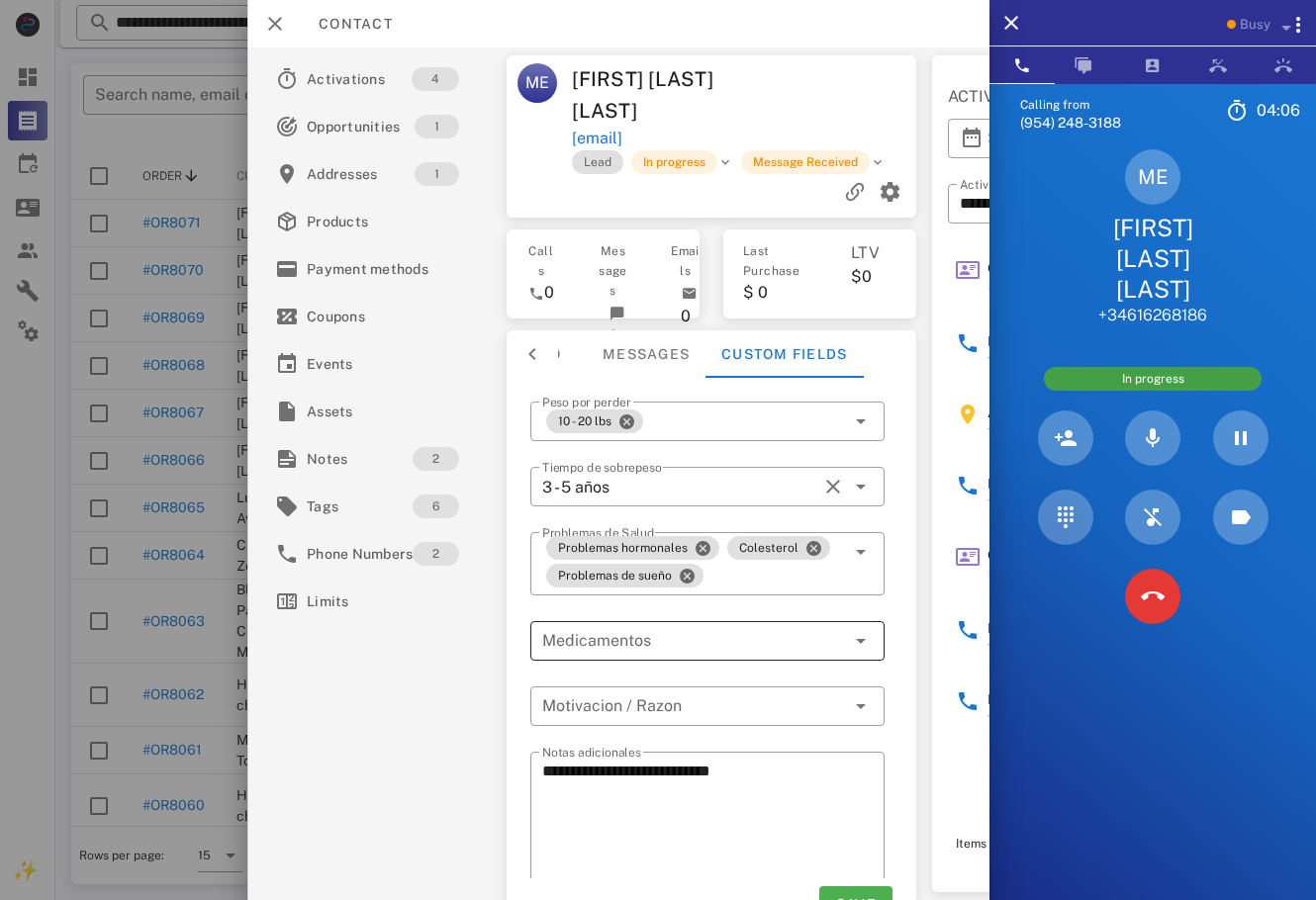 click at bounding box center (694, 641) 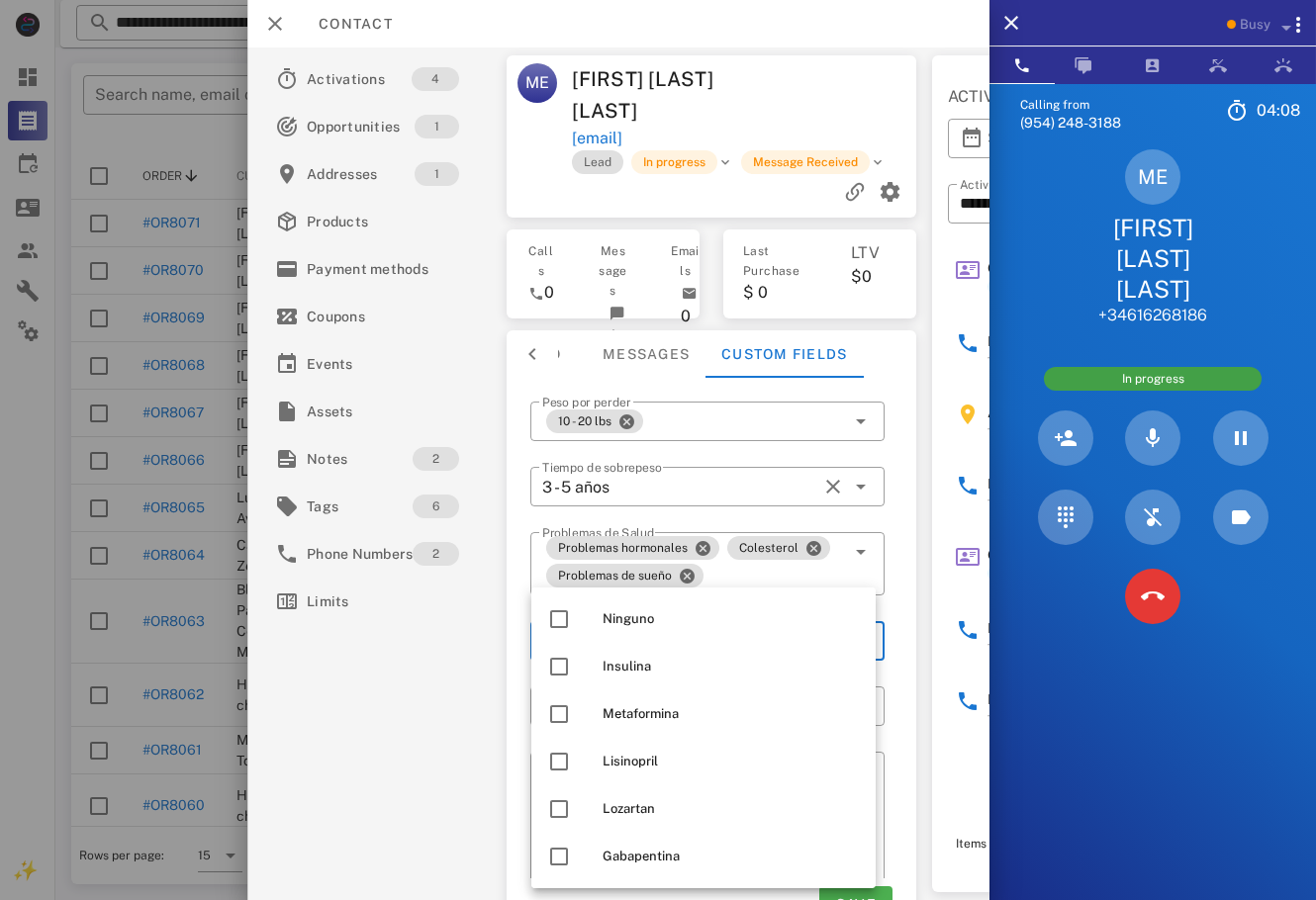 scroll, scrollTop: 47, scrollLeft: 0, axis: vertical 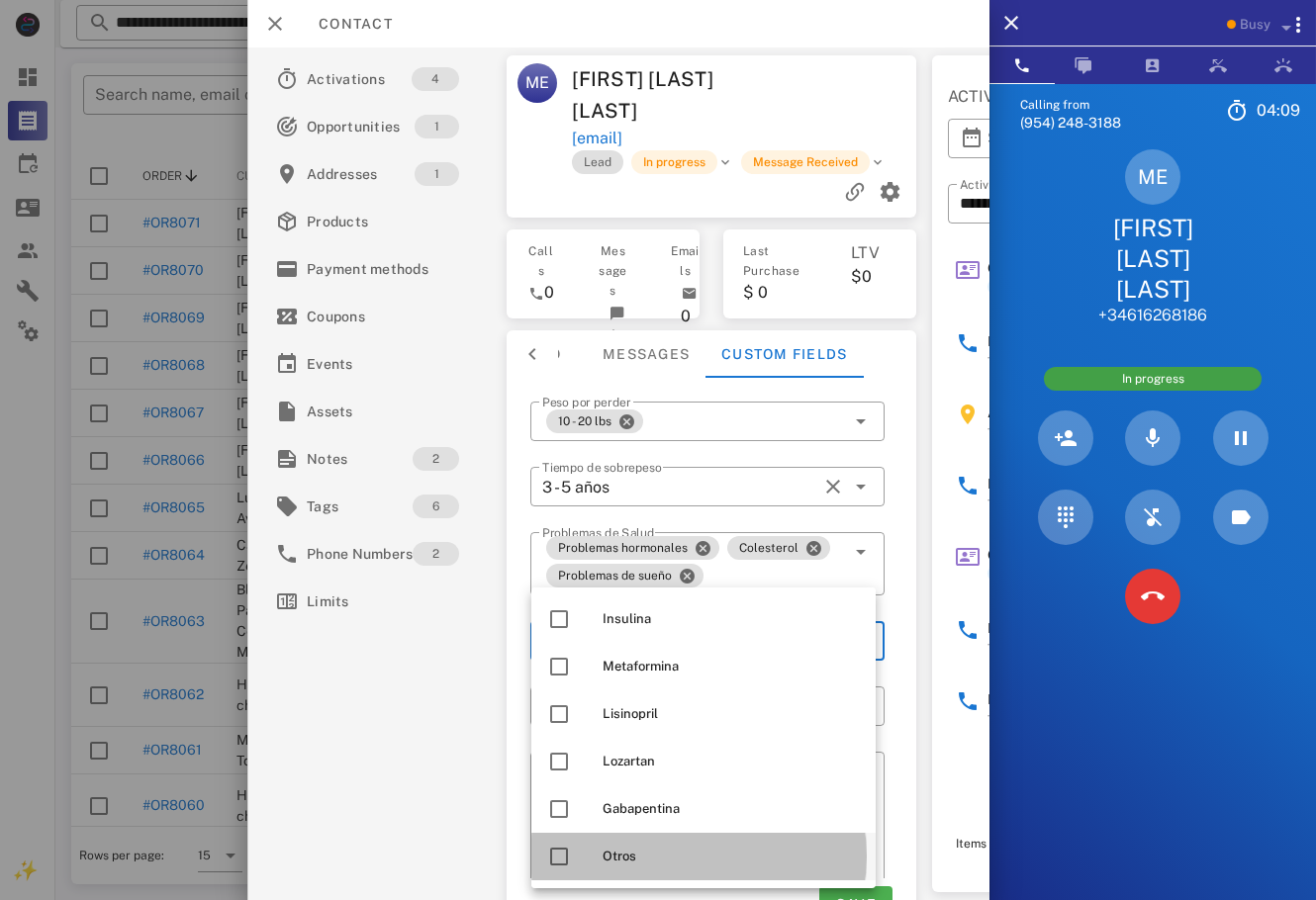 drag, startPoint x: 674, startPoint y: 851, endPoint x: 662, endPoint y: 844, distance: 13.892444 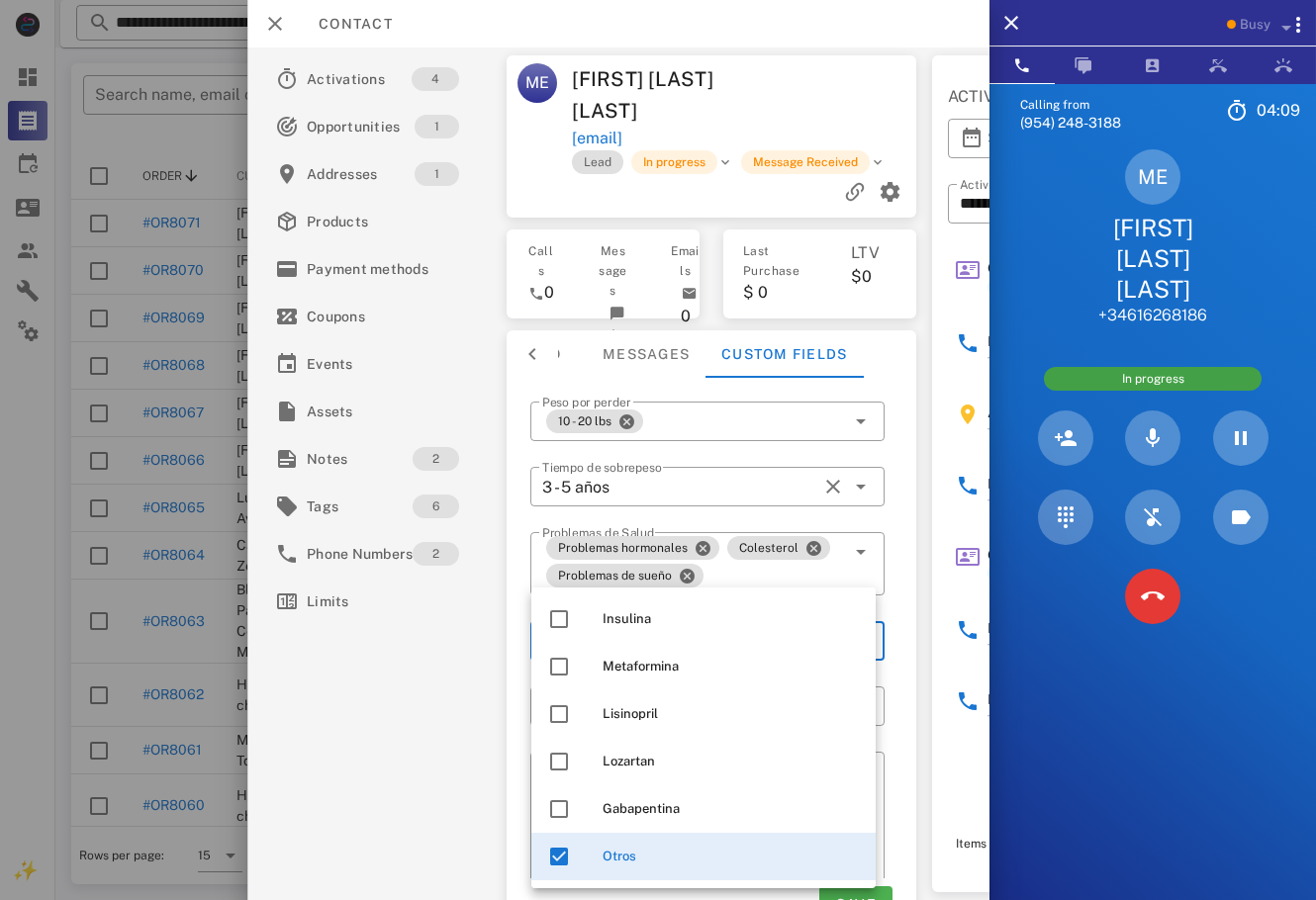 click on "Activations  4  Opportunities  1  Addresses  1  Products Payment methods Coupons Events Assets Notes  2  Tags  6  Phone Numbers  2  Limits" at bounding box center (379, 474) 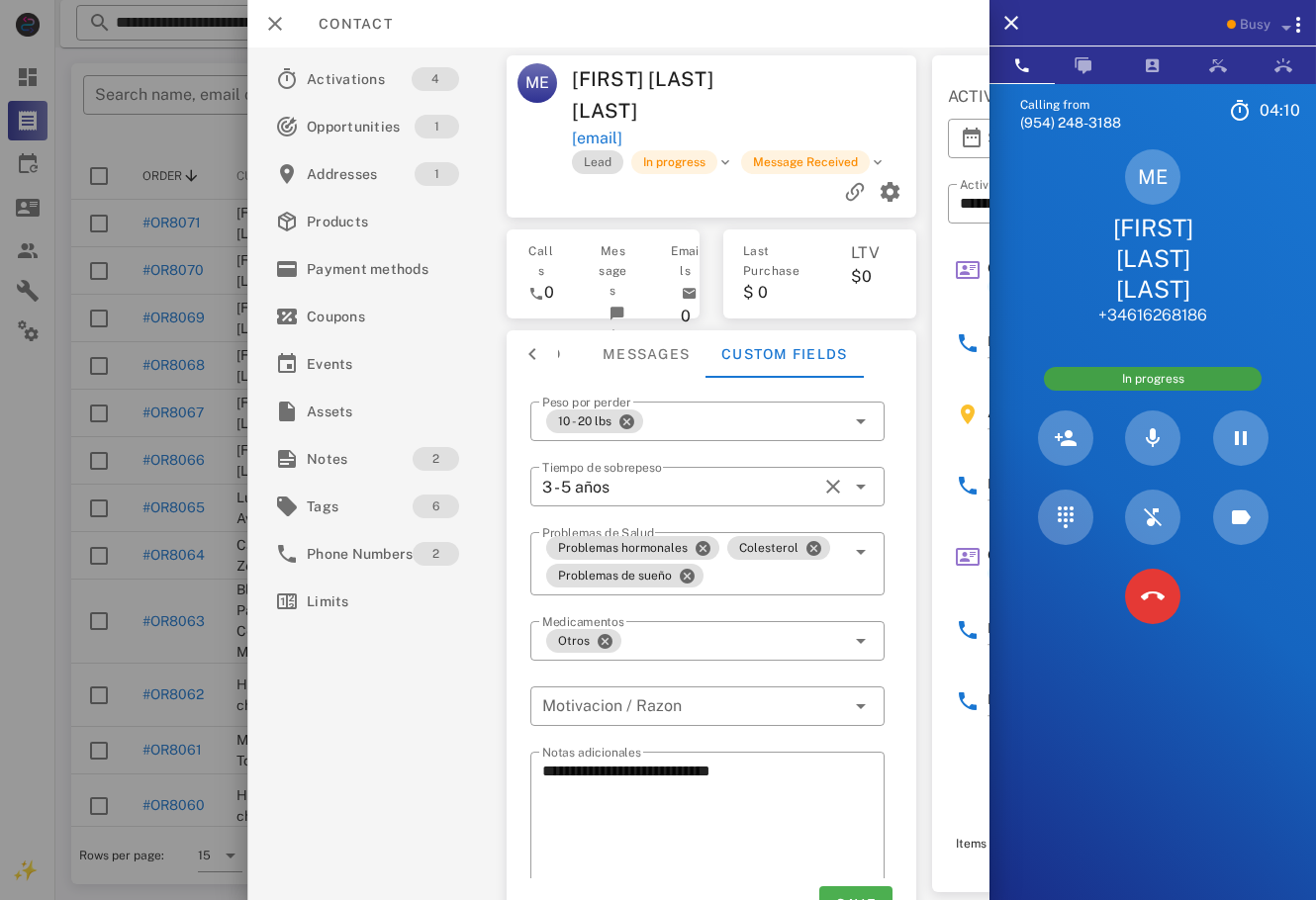scroll, scrollTop: 55, scrollLeft: 0, axis: vertical 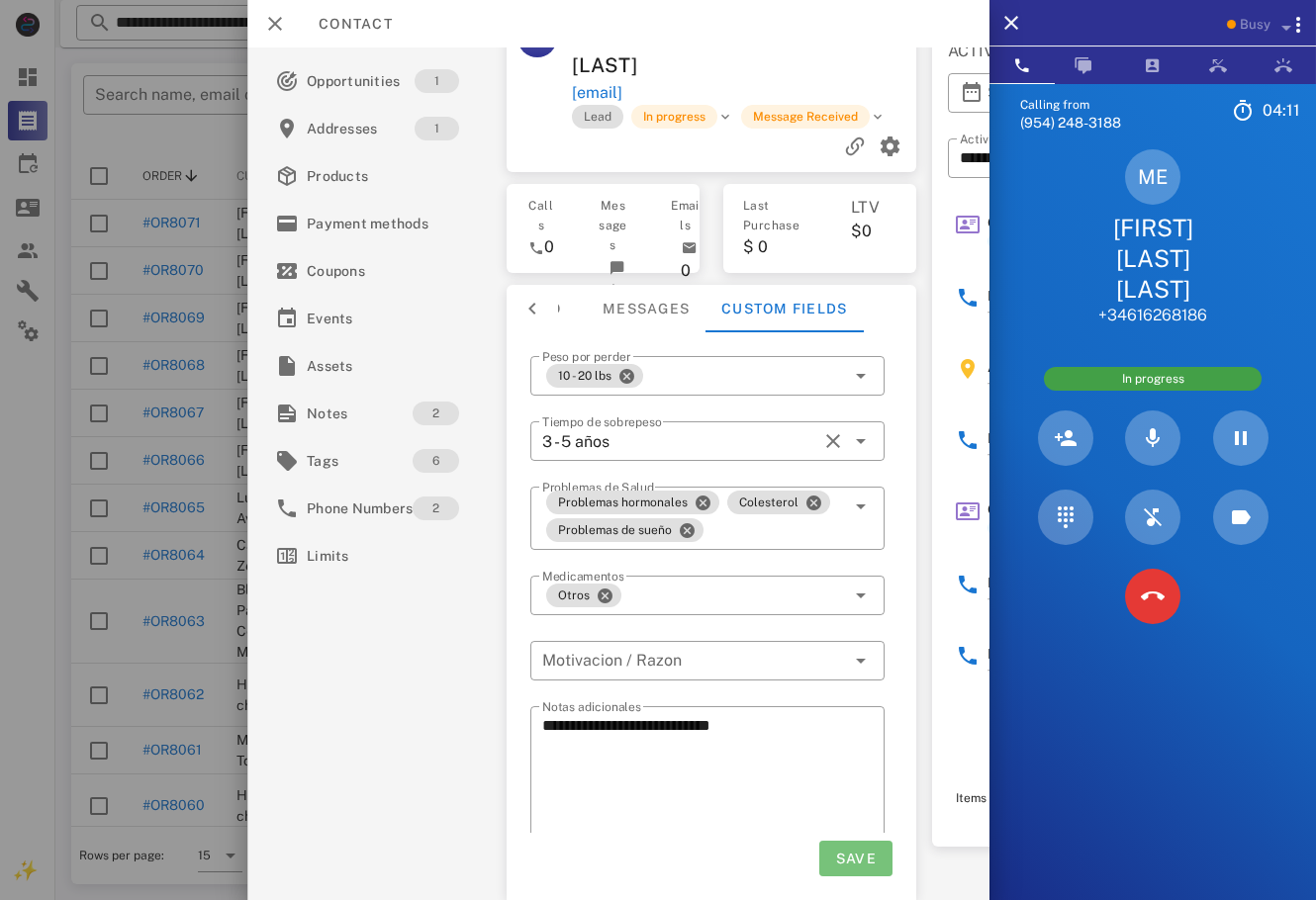 click on "Save" at bounding box center [856, 858] 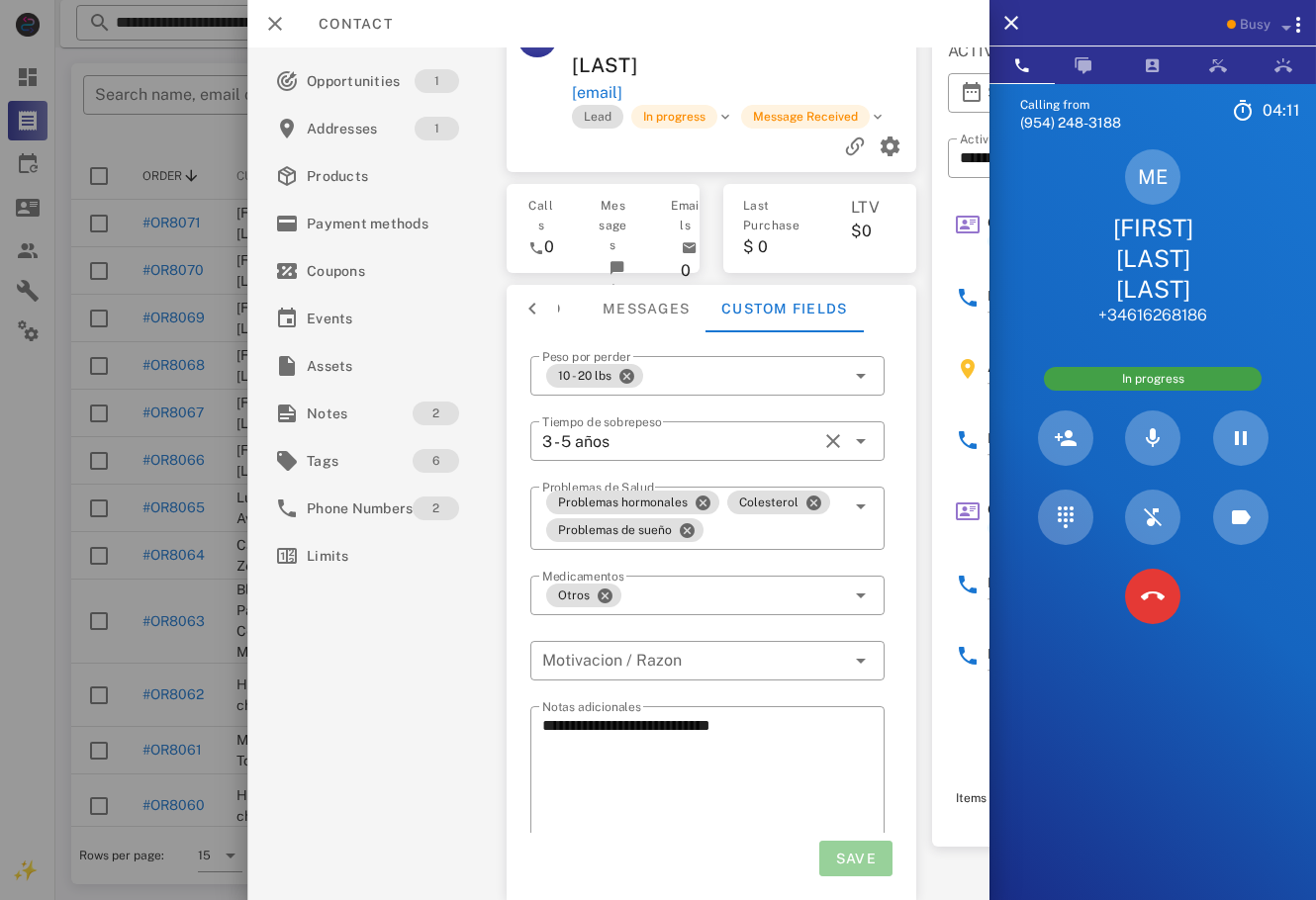 click on "Save" at bounding box center [856, 858] 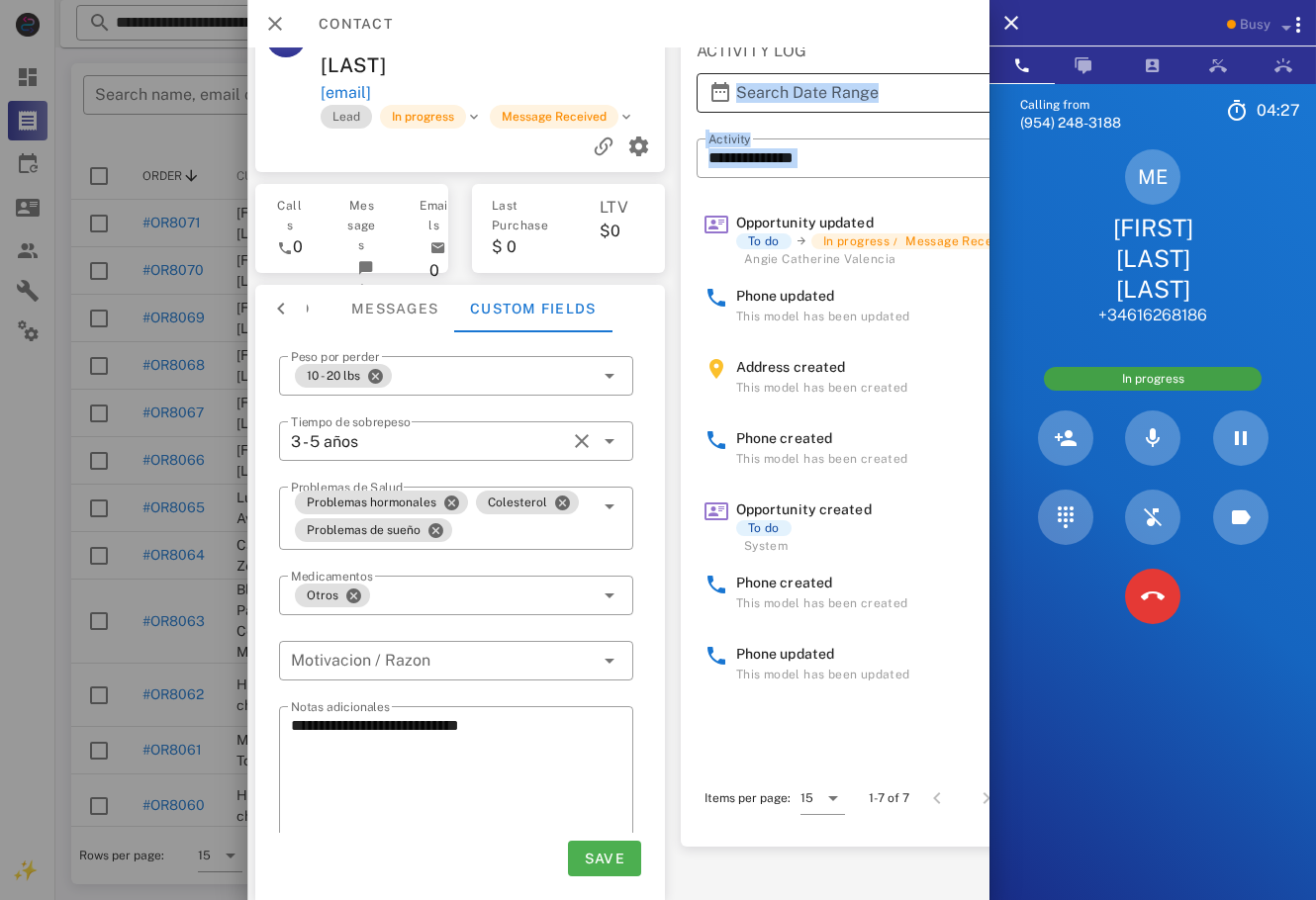 scroll, scrollTop: 55, scrollLeft: 362, axis: both 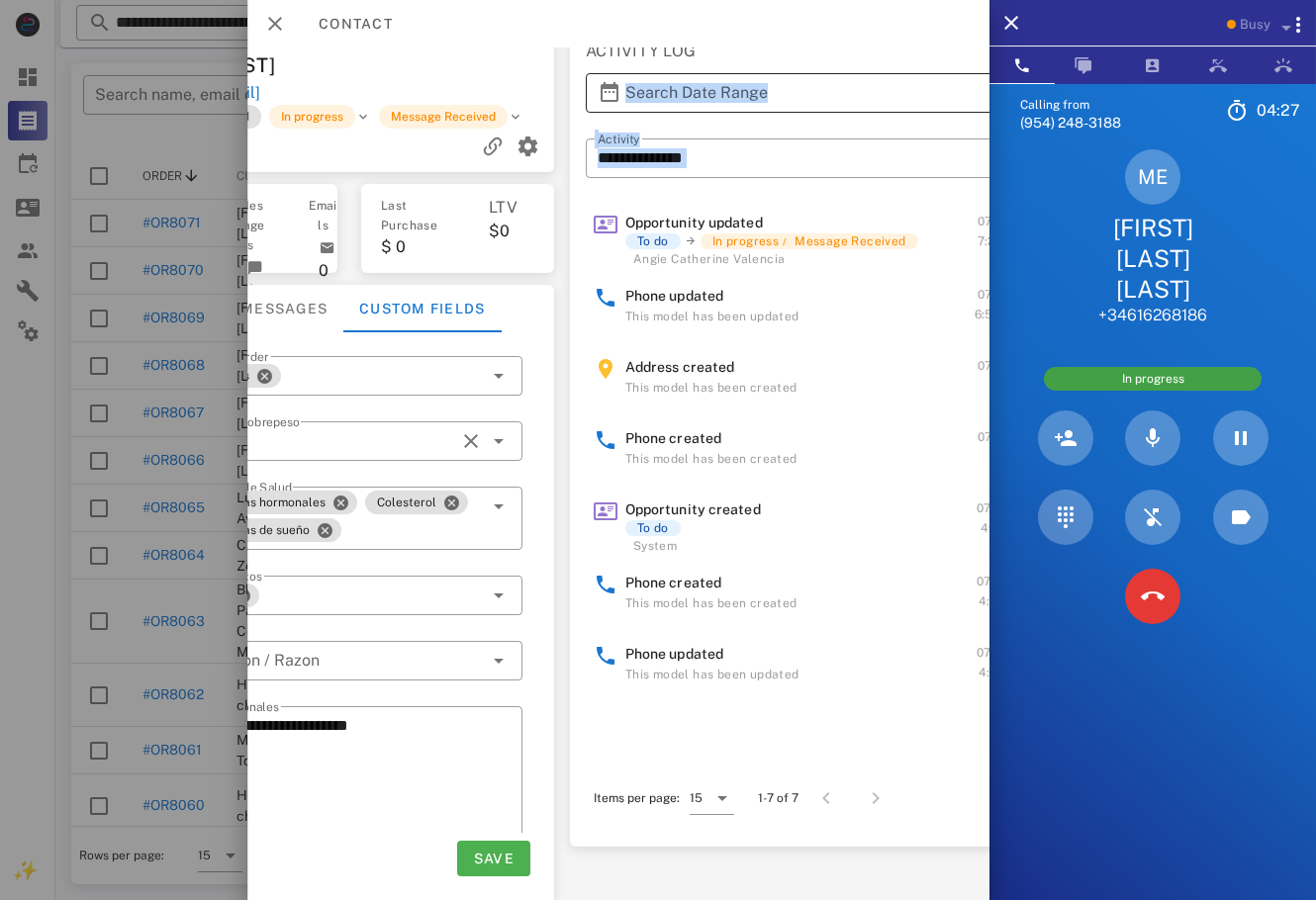 drag, startPoint x: 978, startPoint y: 173, endPoint x: 975, endPoint y: 102, distance: 71.06335 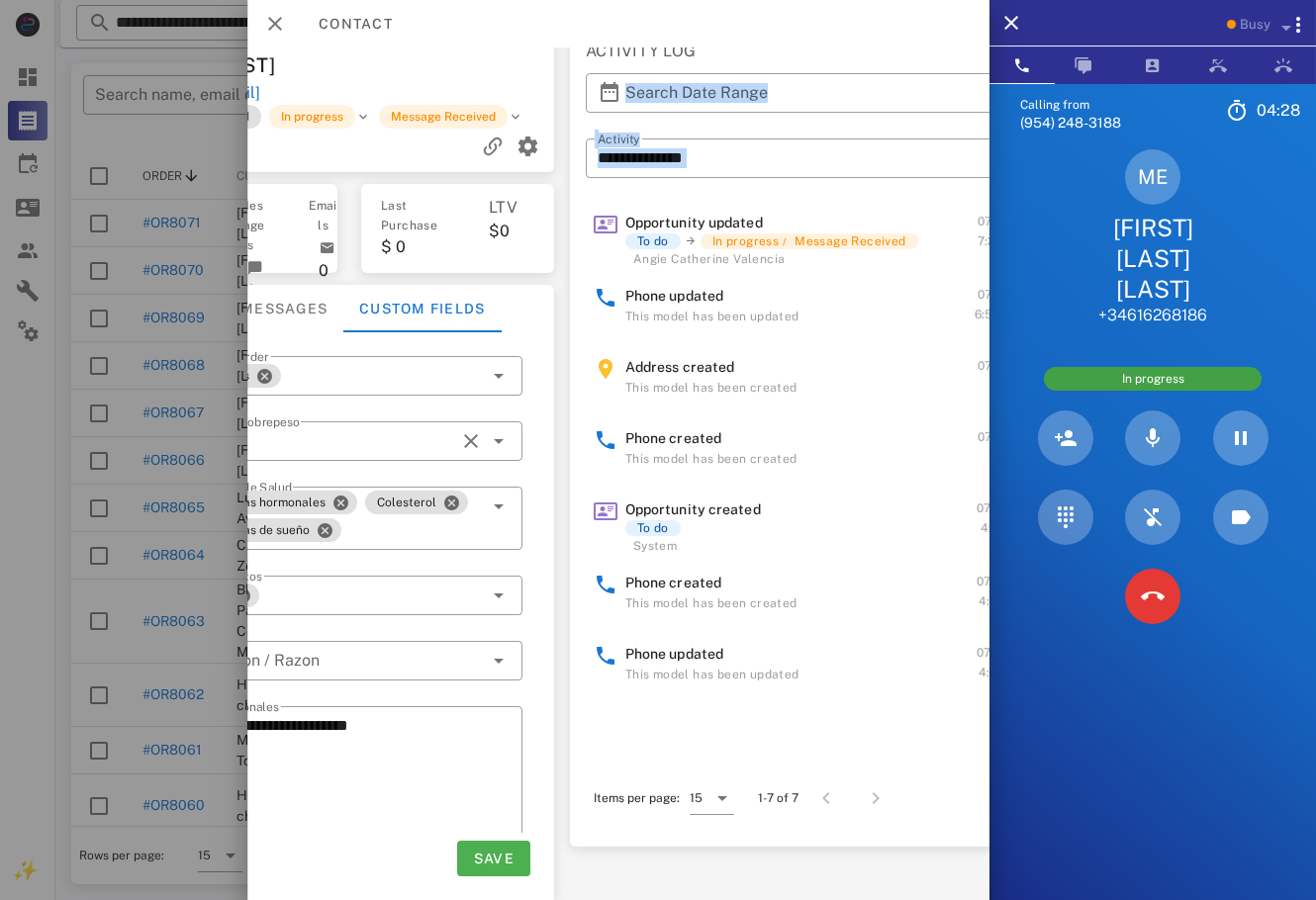 scroll, scrollTop: 0, scrollLeft: 362, axis: horizontal 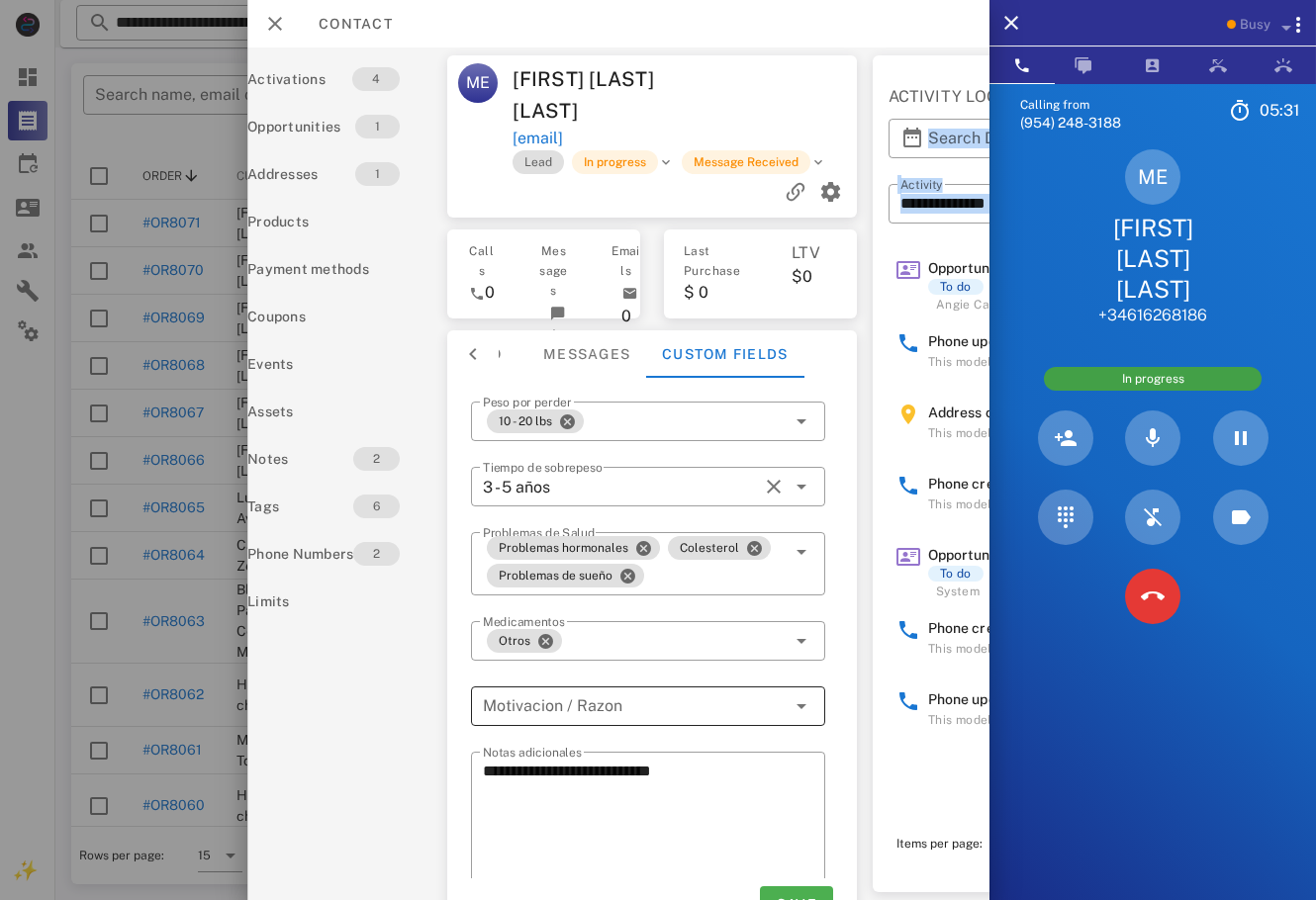 click at bounding box center [634, 706] 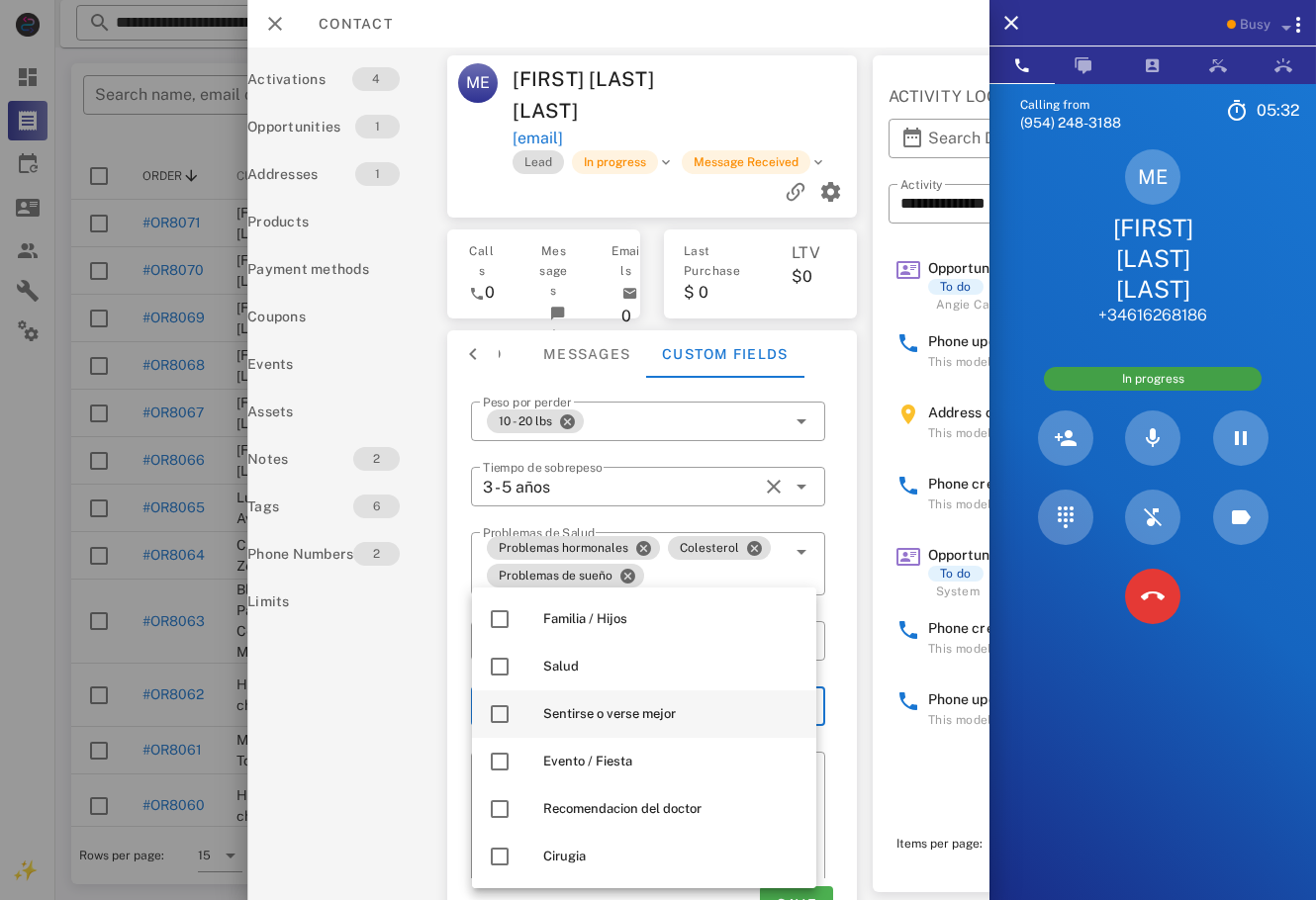 click on "Salud" at bounding box center [672, 667] 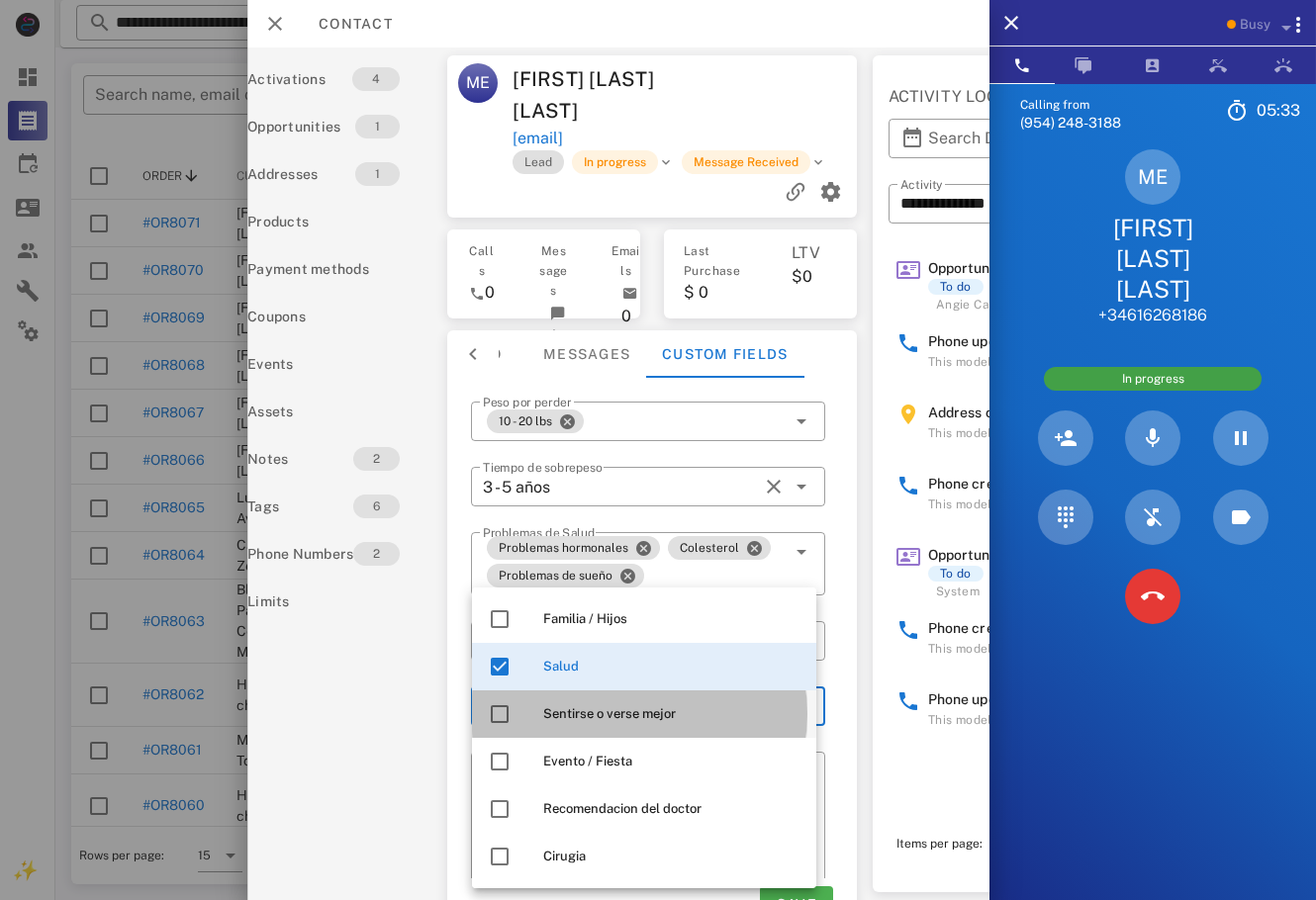 click on "Sentirse o verse mejor" at bounding box center [672, 714] 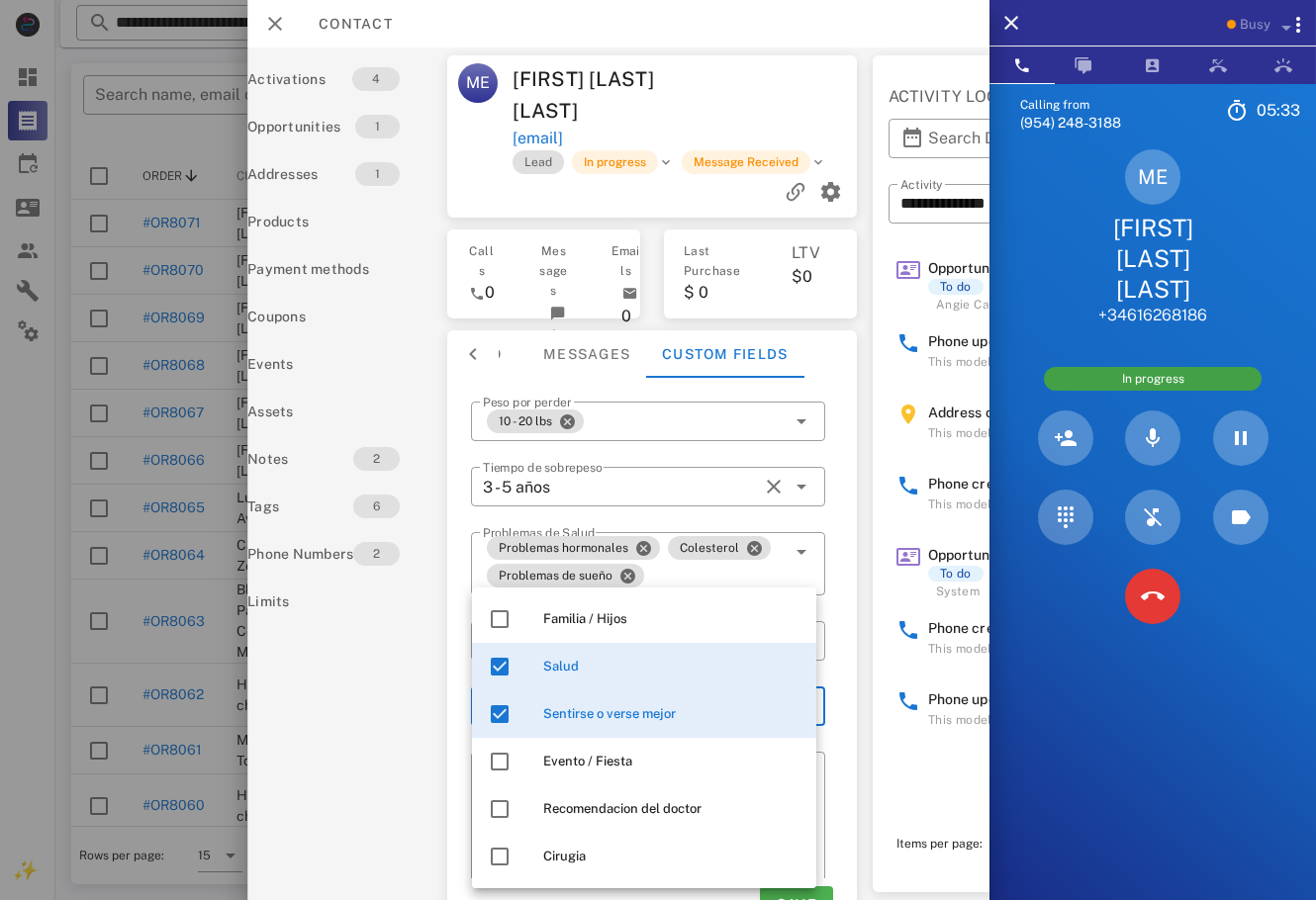 click on "**********" at bounding box center (559, 474) 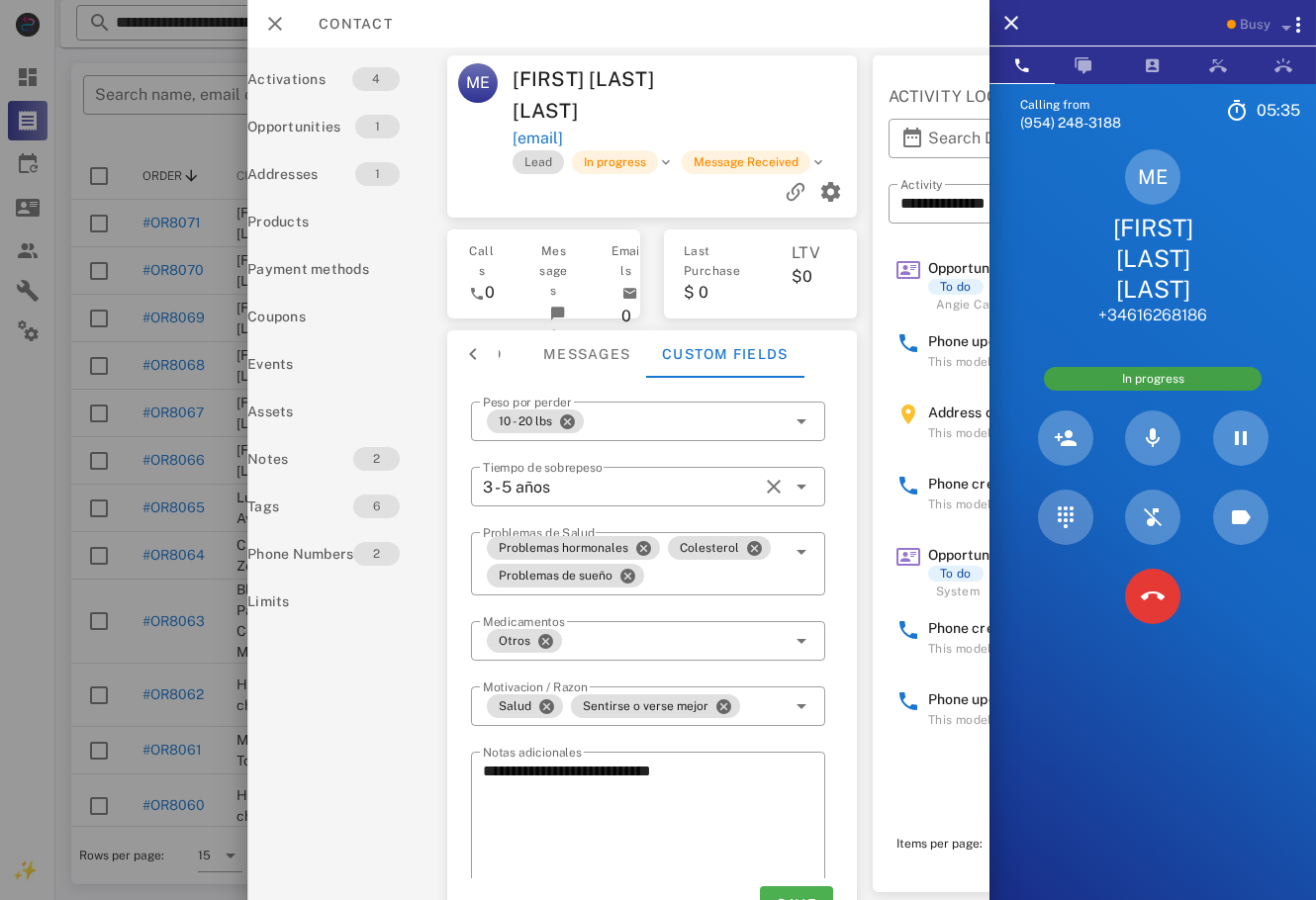 click on "Save" at bounding box center (652, 904) 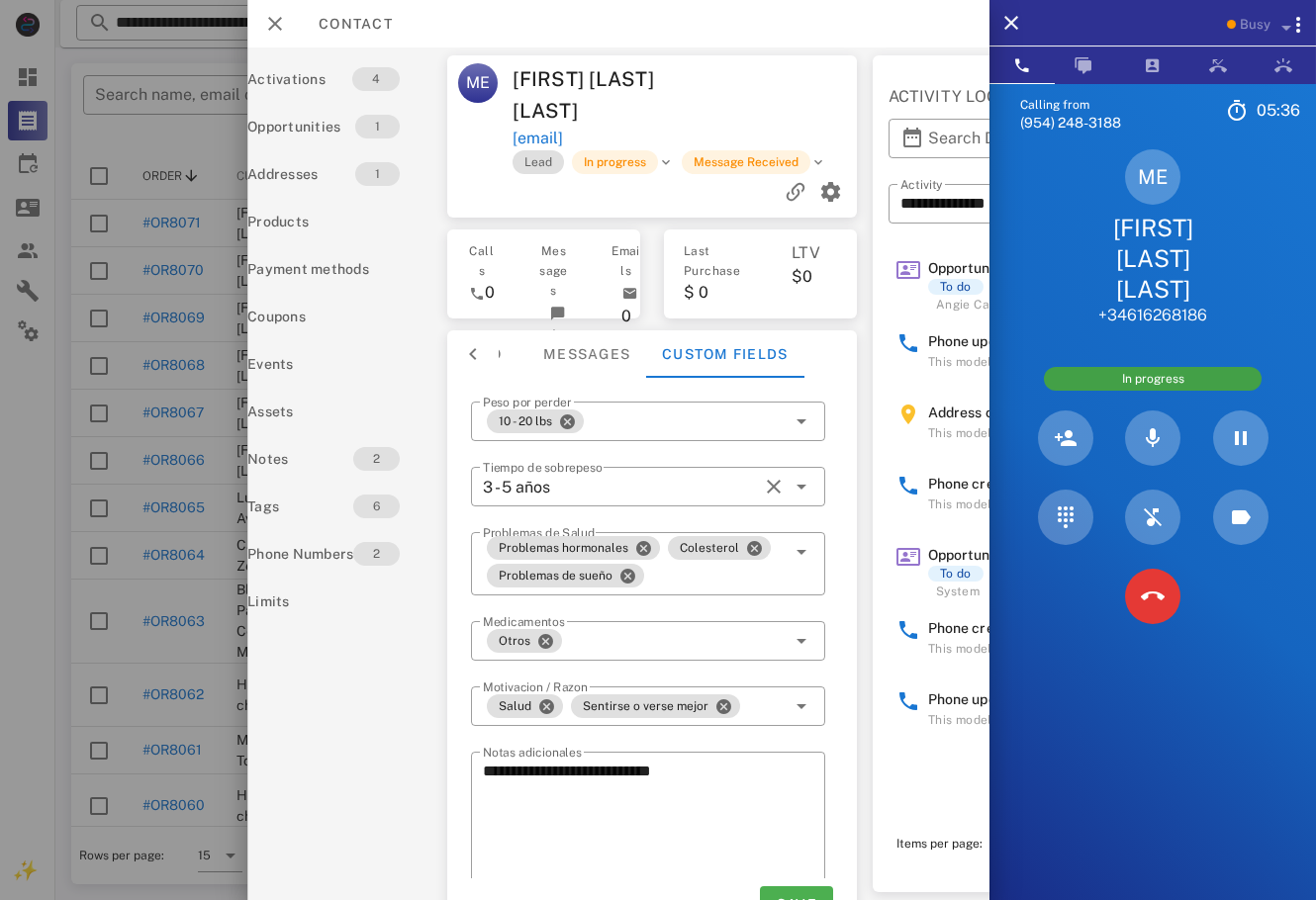 scroll, scrollTop: 55, scrollLeft: 59, axis: both 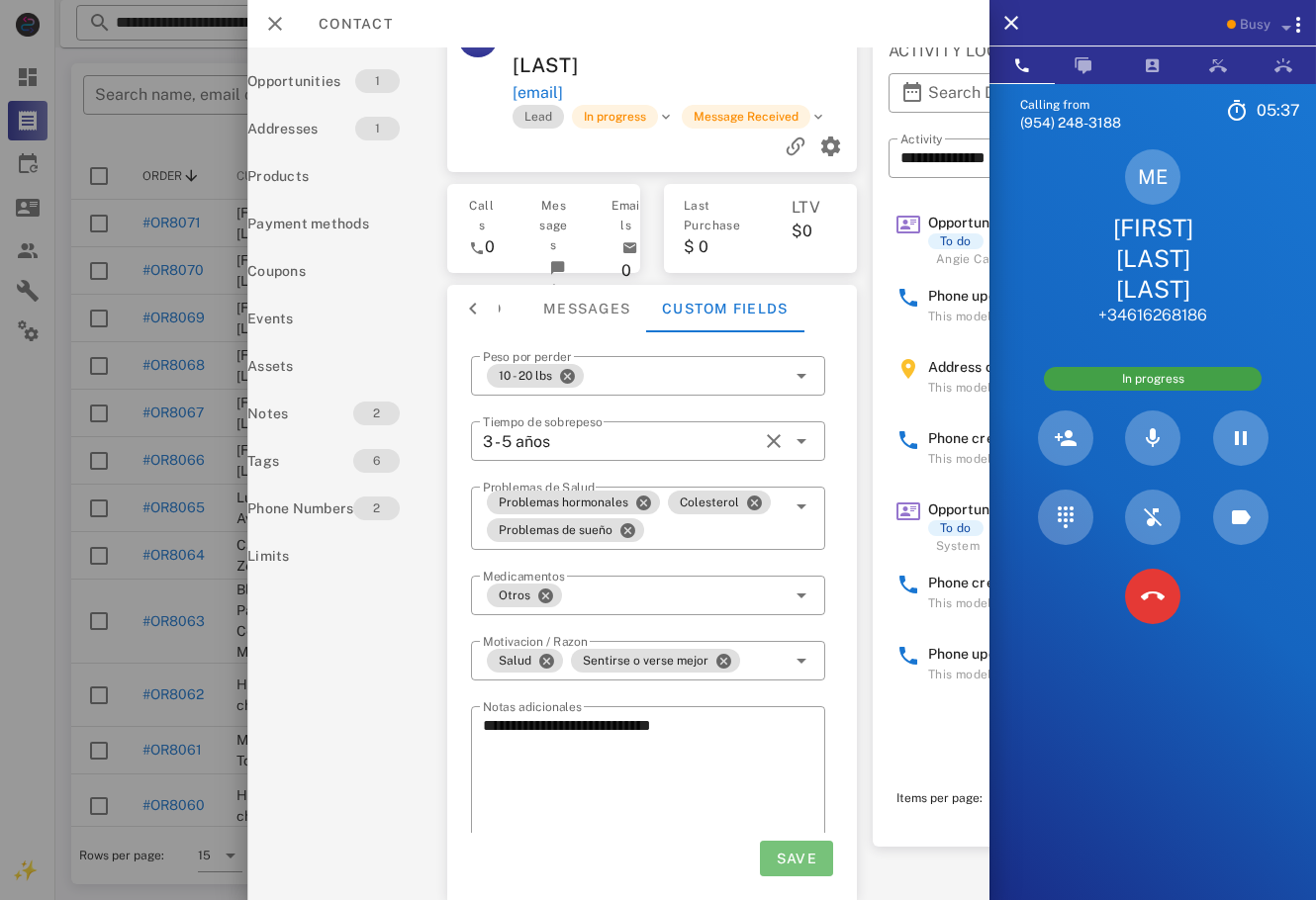 click on "Save" at bounding box center [797, 858] 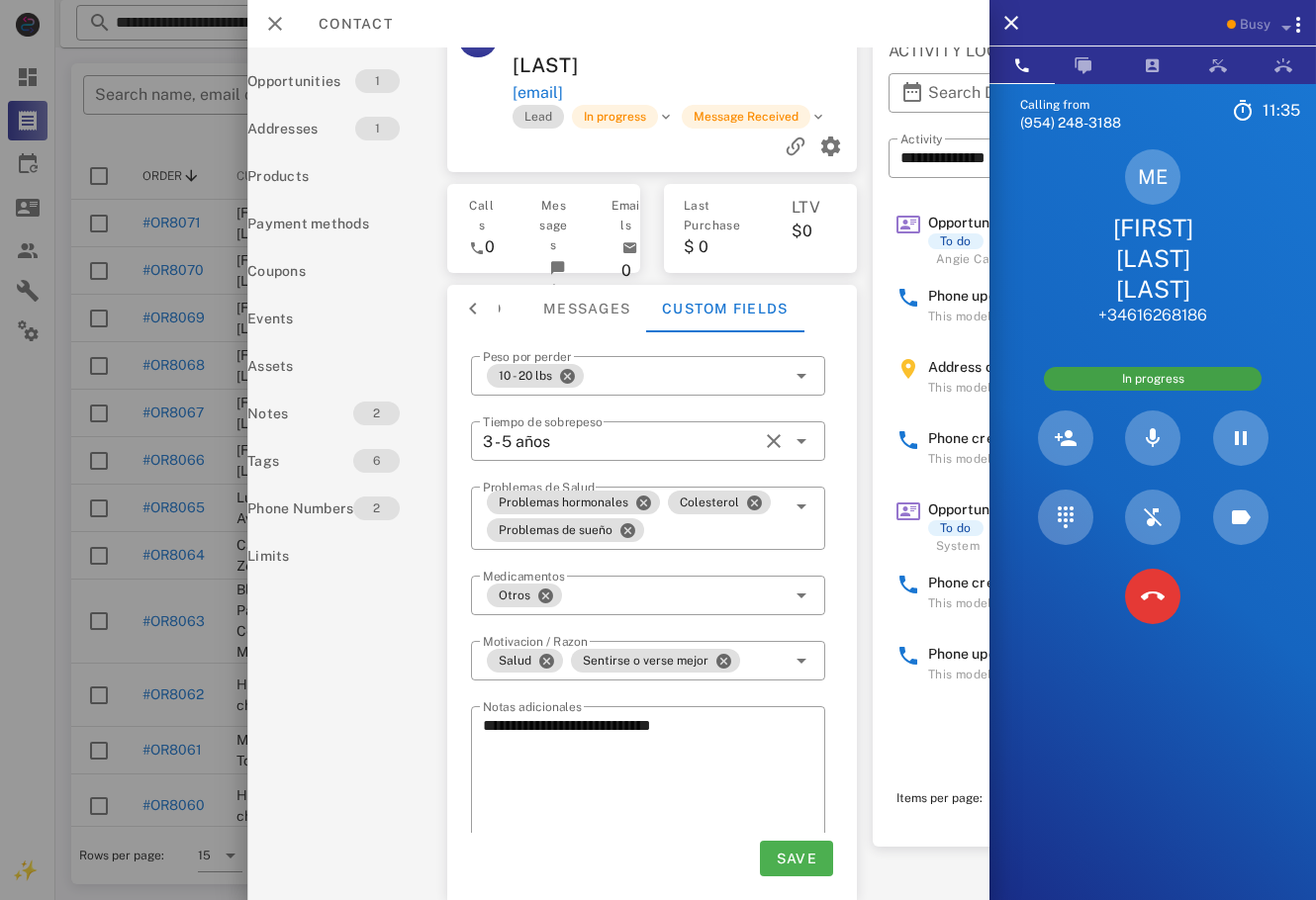 scroll, scrollTop: 0, scrollLeft: 59, axis: horizontal 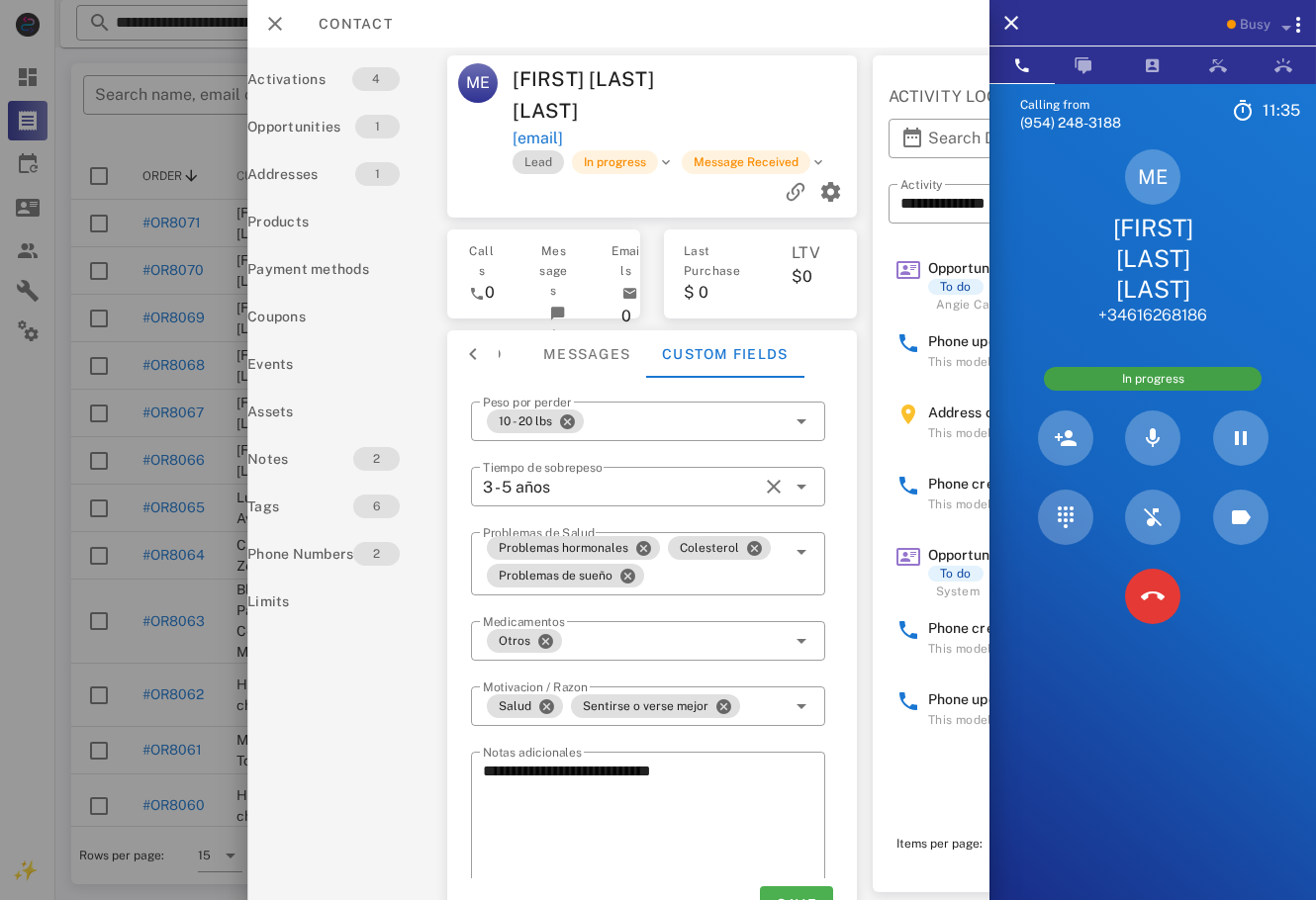 click at bounding box center [774, 95] 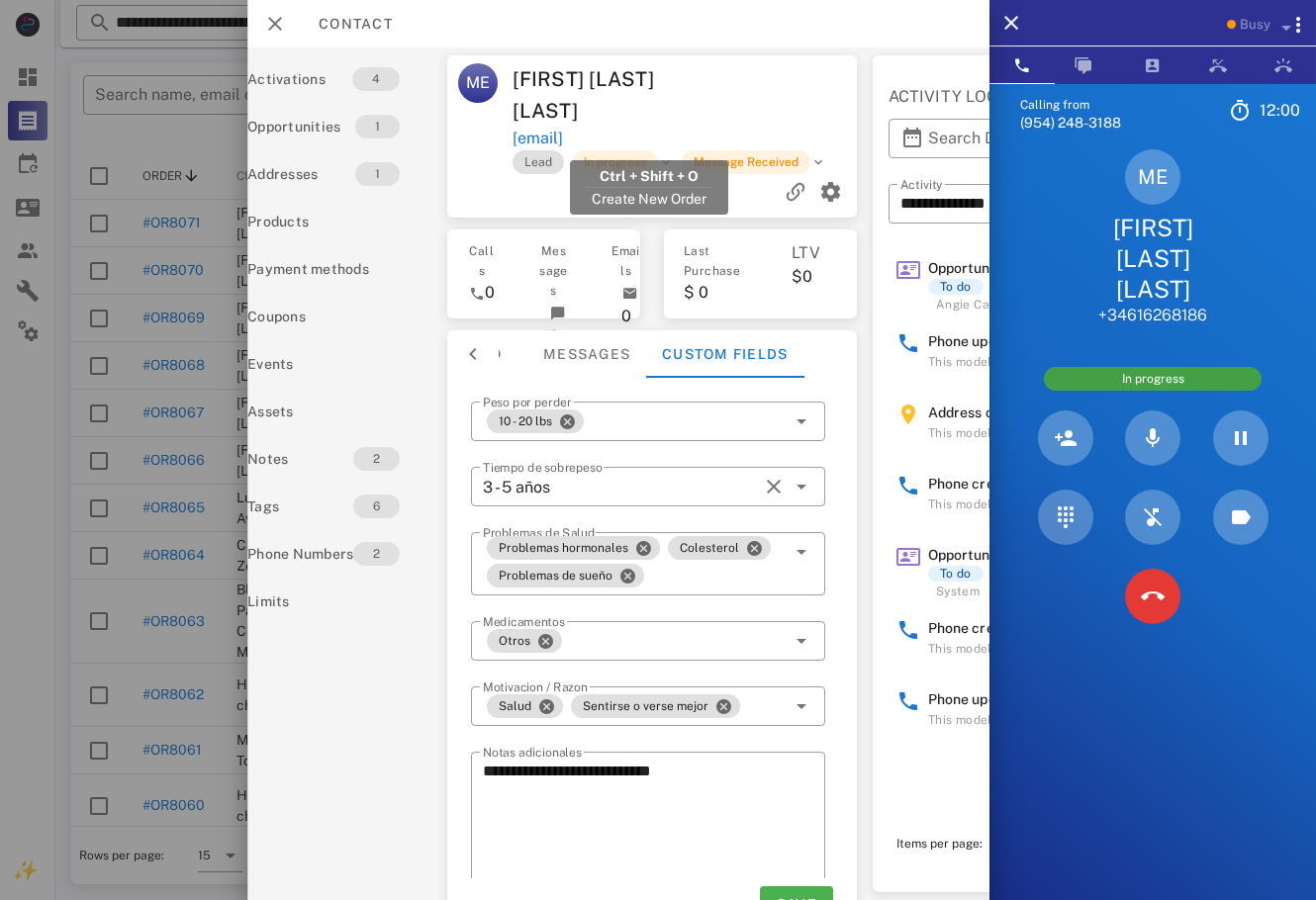 click on "[EMAIL]" at bounding box center (537, 138) 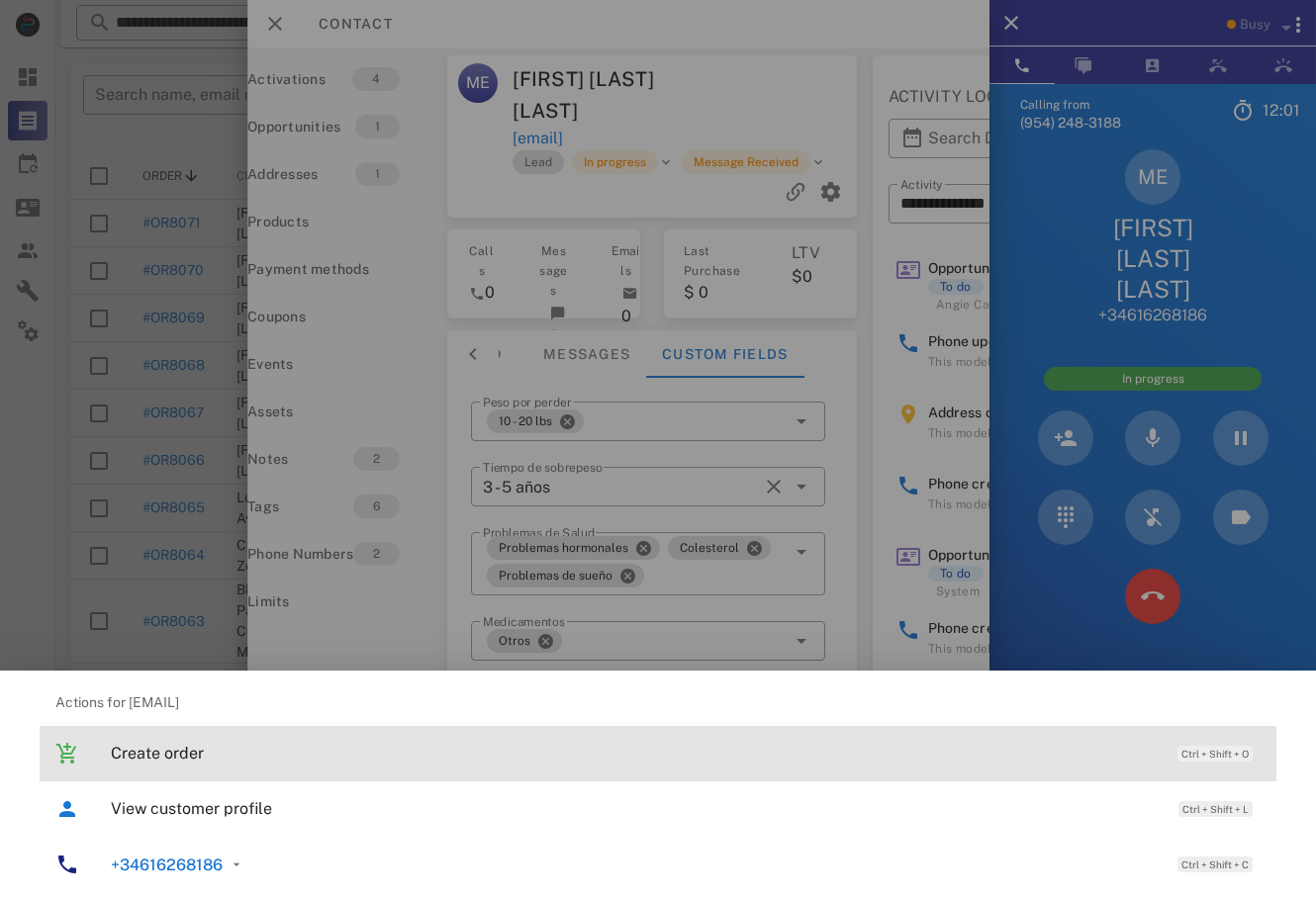 click on "Create order" at bounding box center [634, 753] 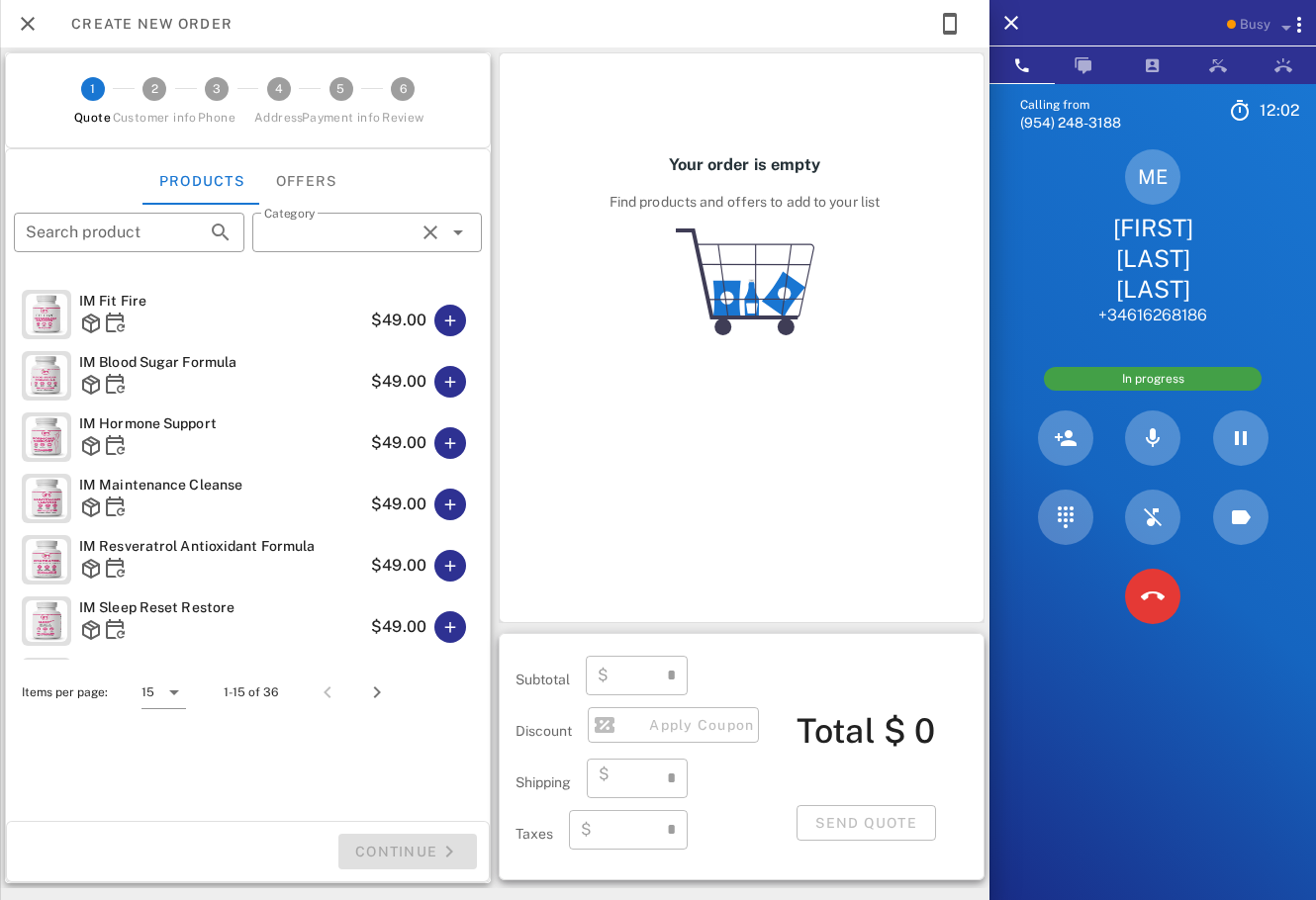 type on "**********" 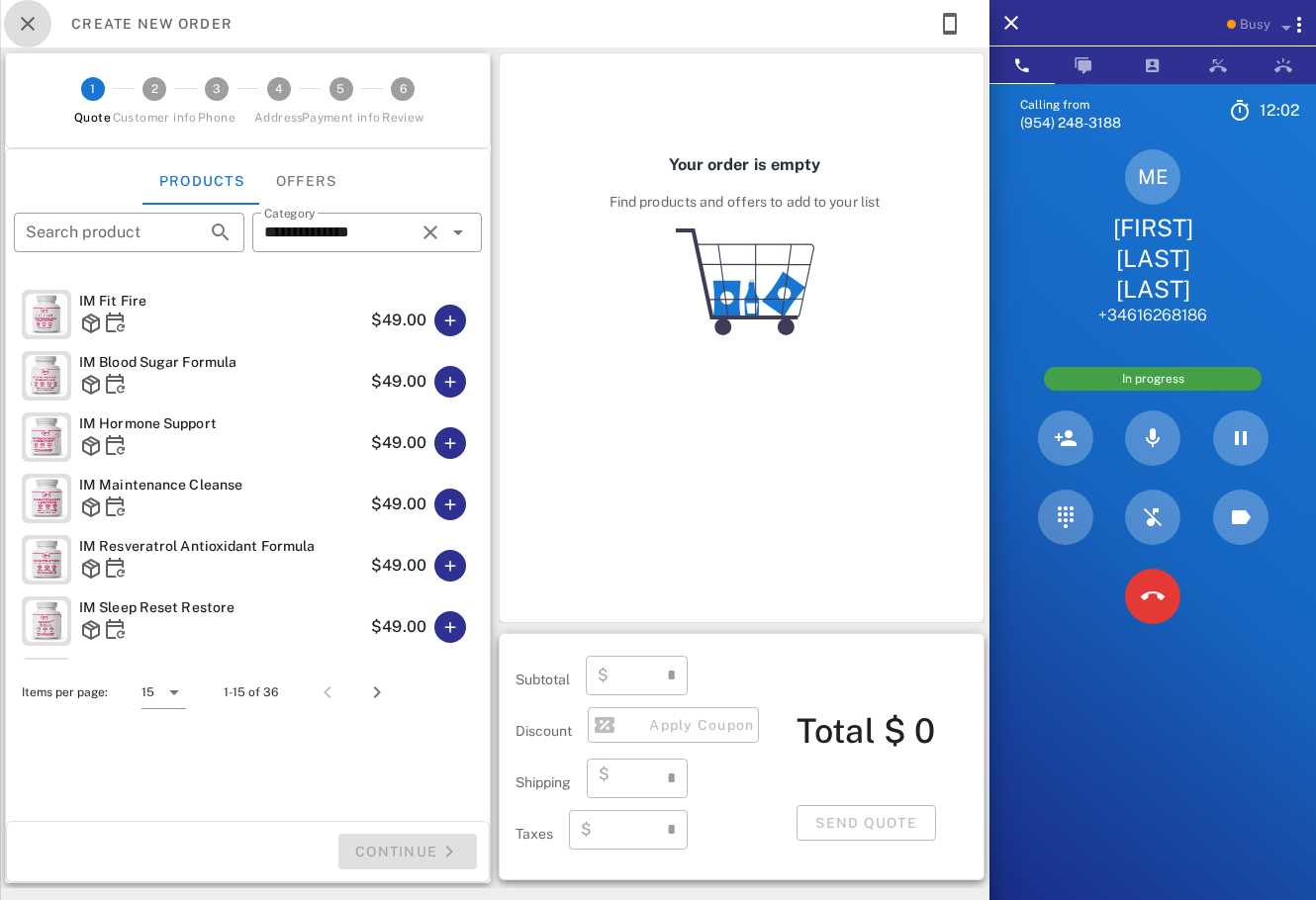 click at bounding box center (28, 24) 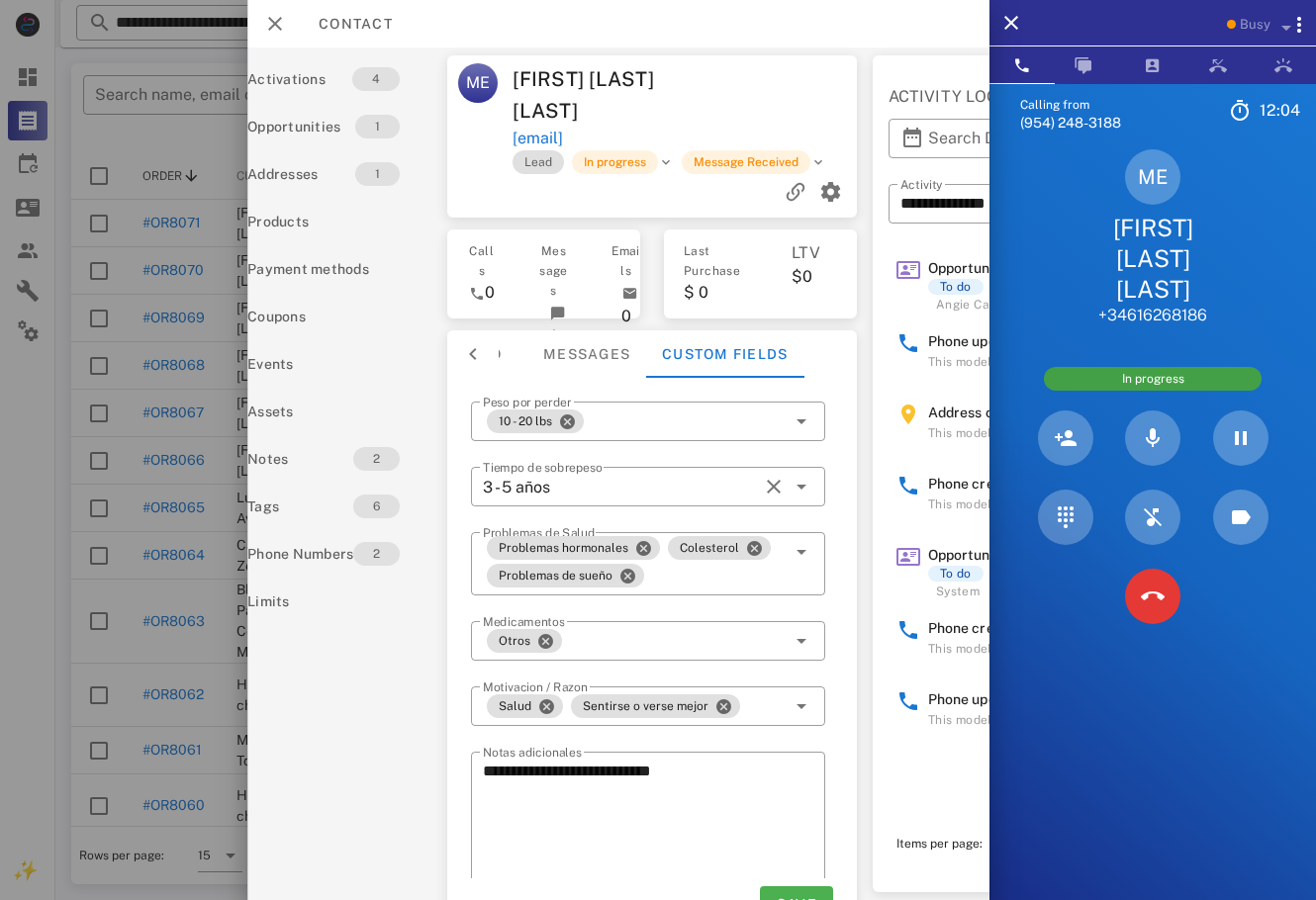 click at bounding box center [774, 95] 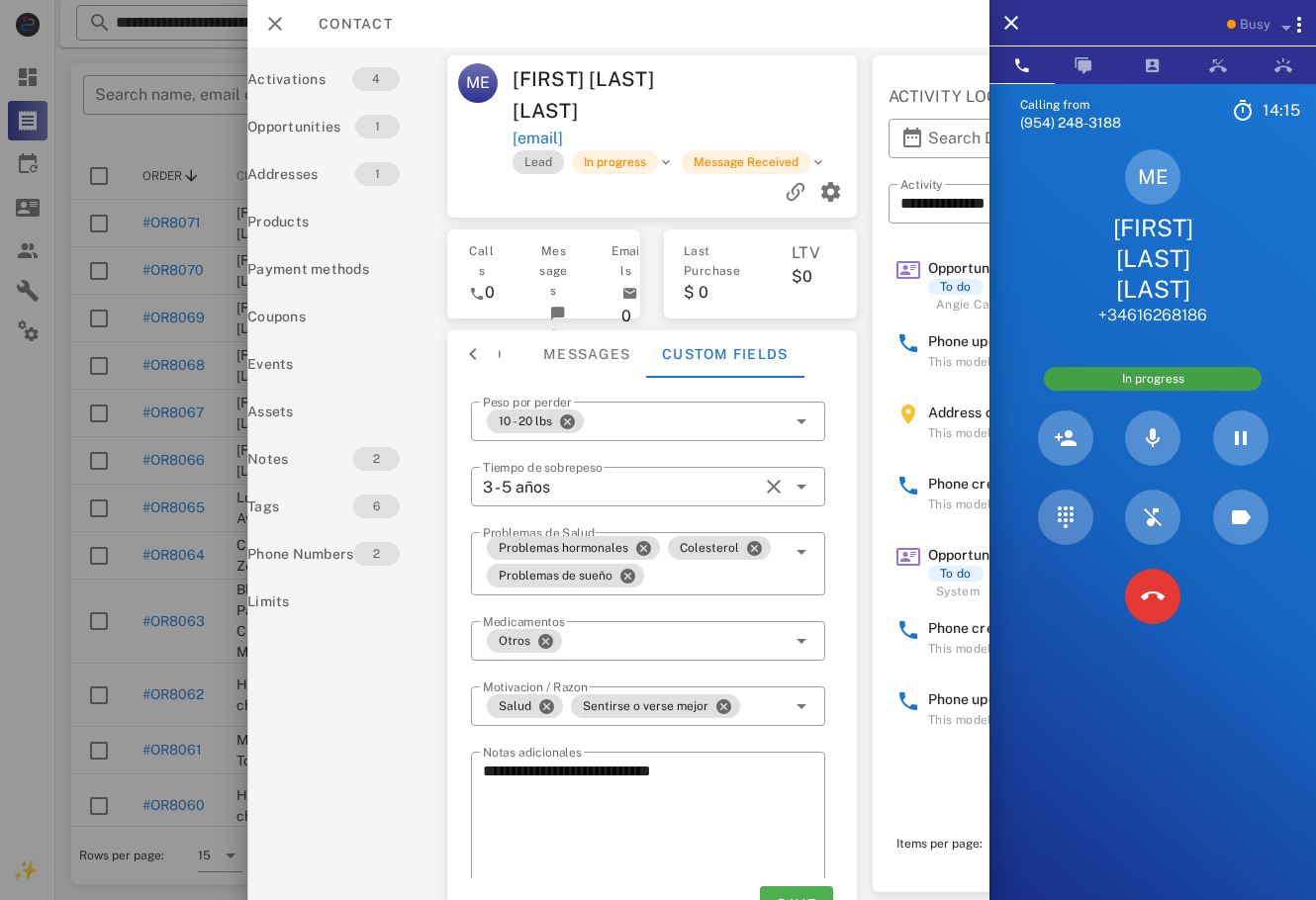 click on "[EMAIL]" at bounding box center (537, 138) 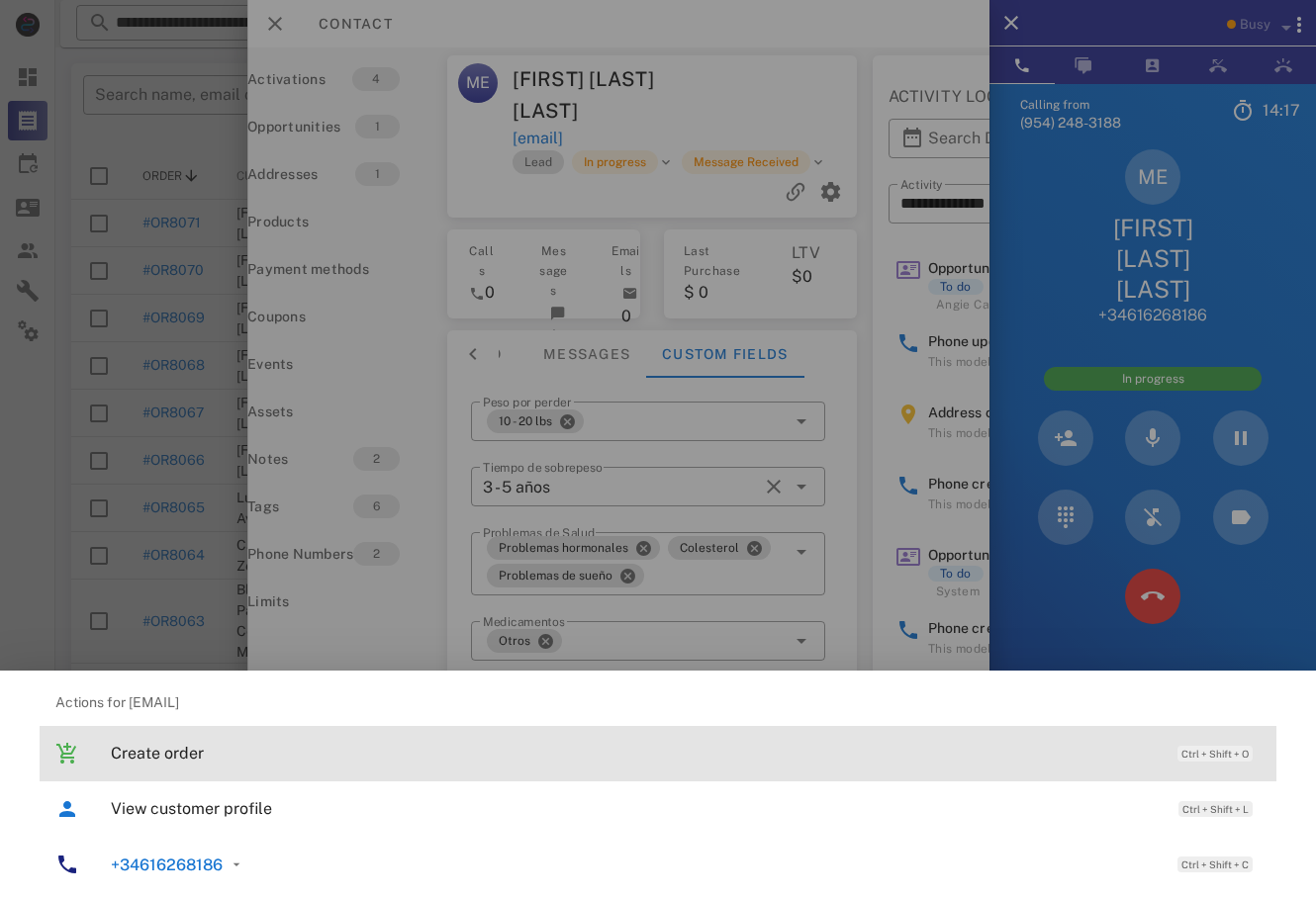 click on "Create order Ctrl + Shift + O" at bounding box center [686, 753] 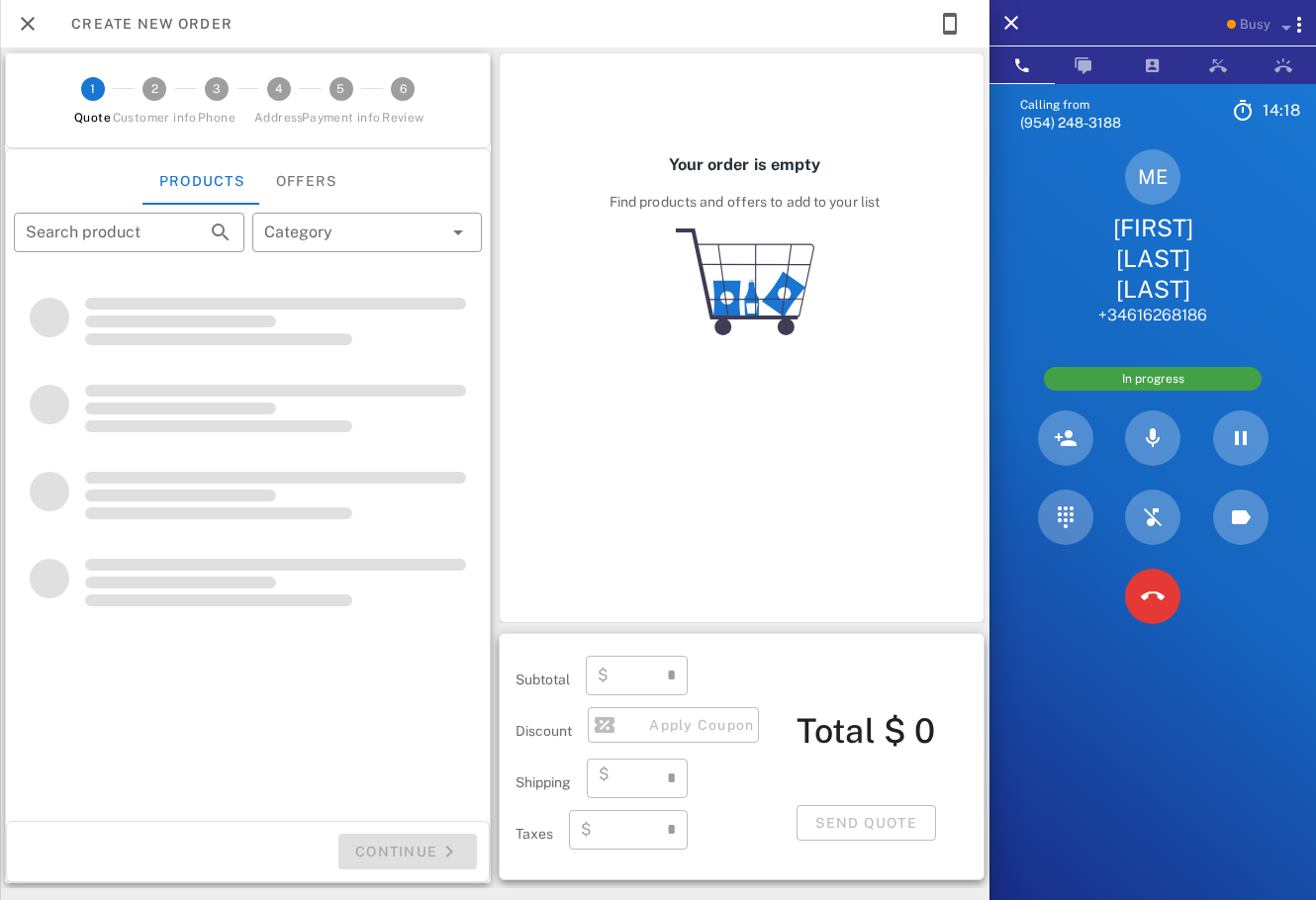 type on "**********" 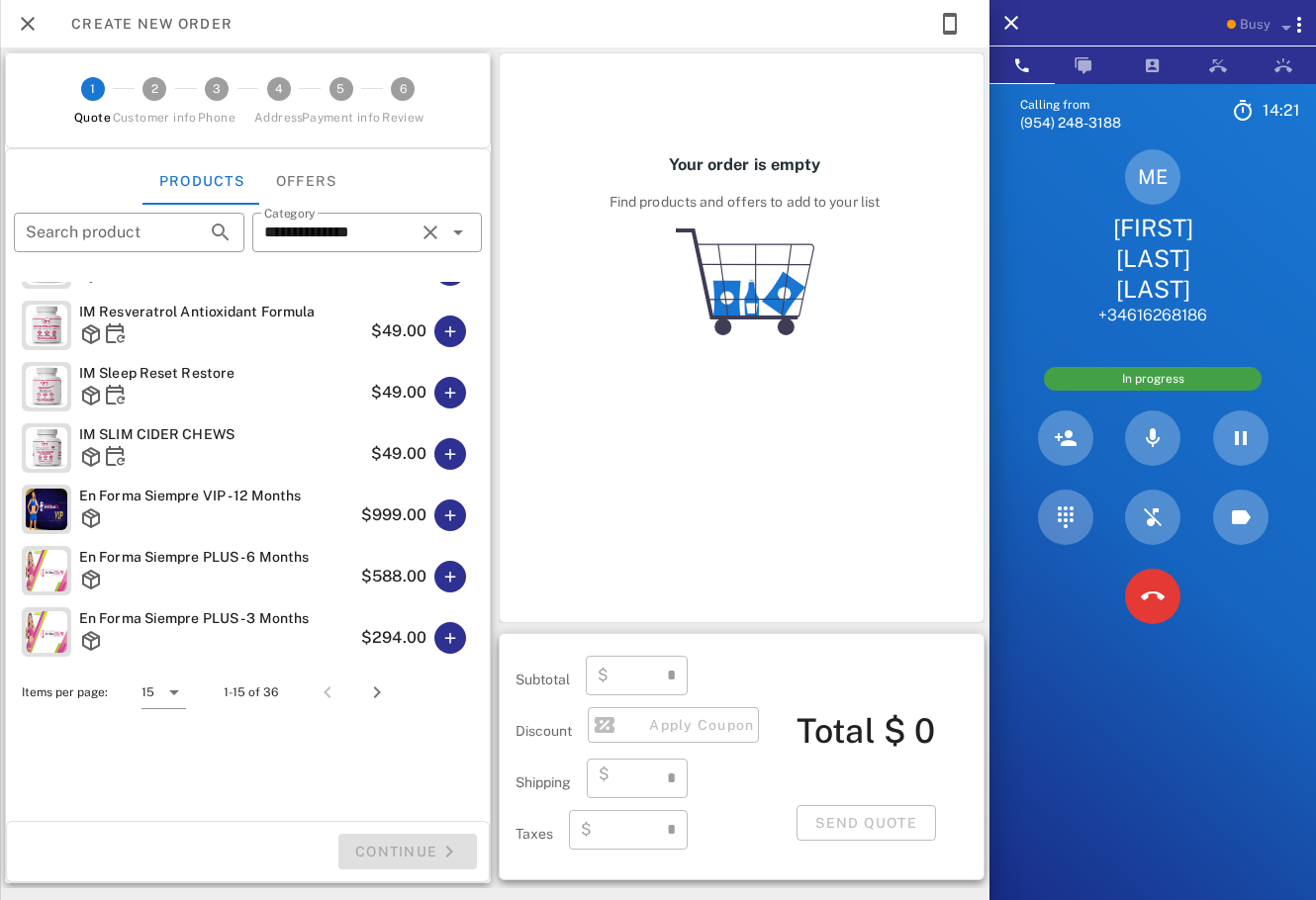 type on "****" 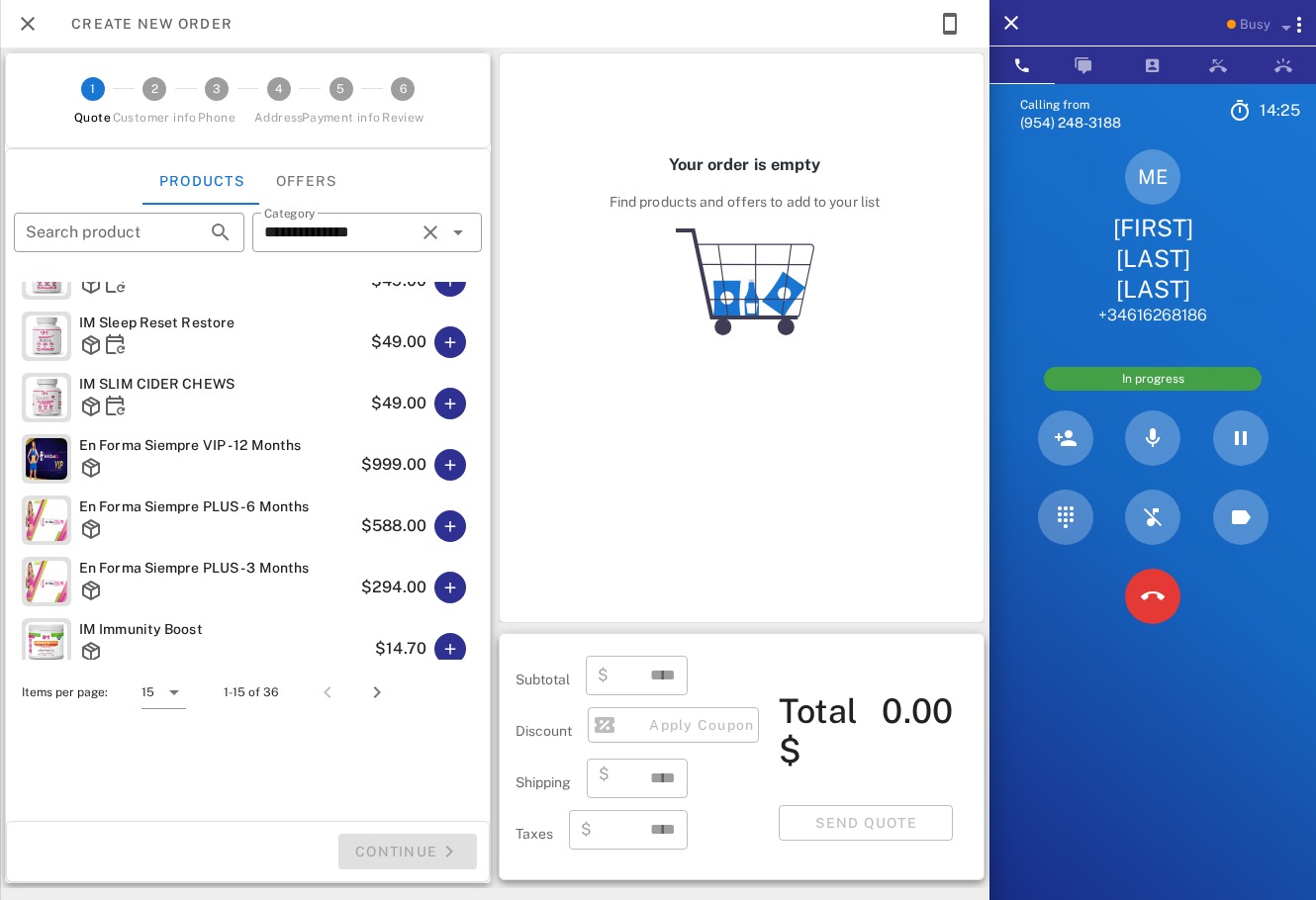 scroll, scrollTop: 275, scrollLeft: 0, axis: vertical 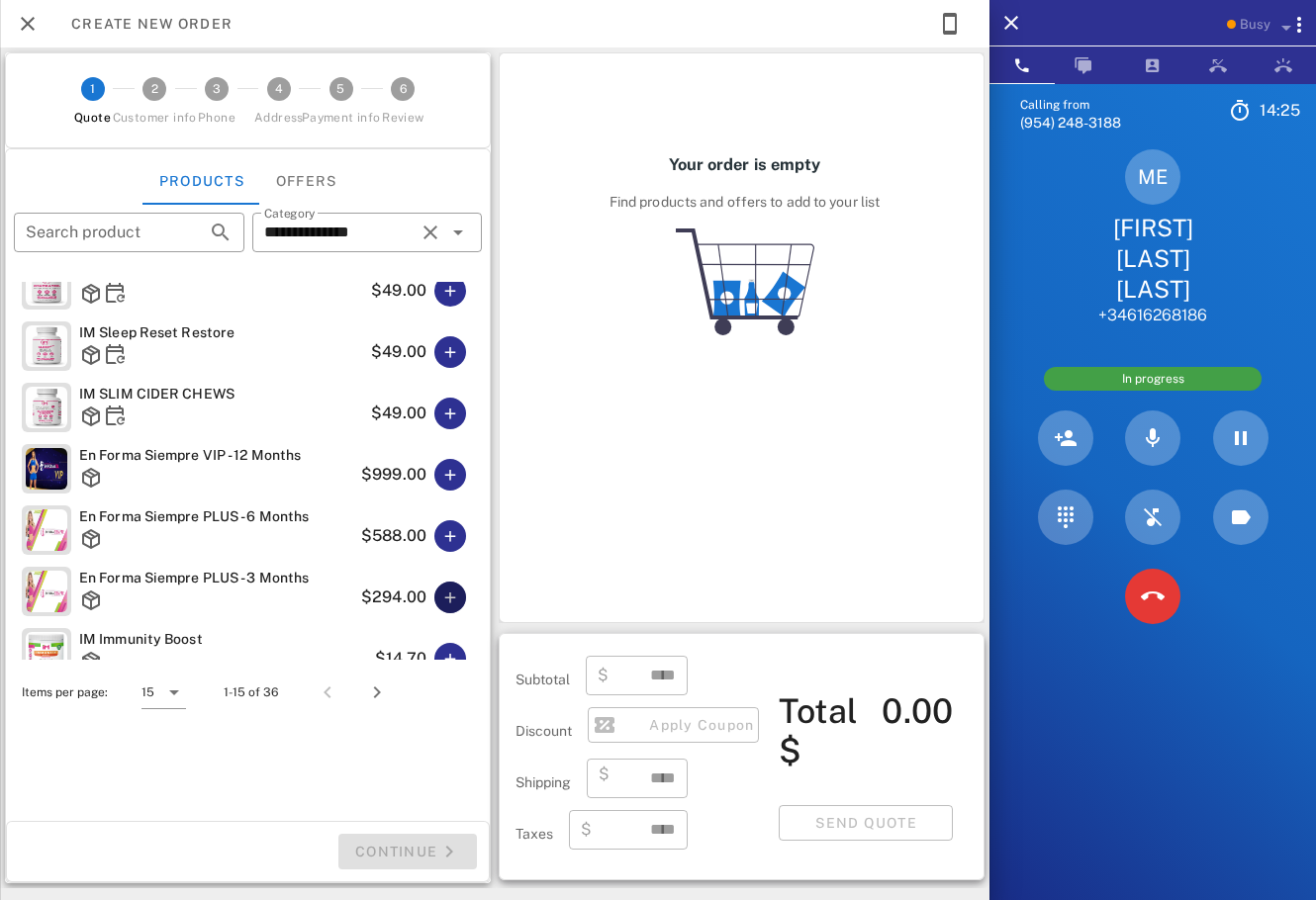 click at bounding box center [450, 597] 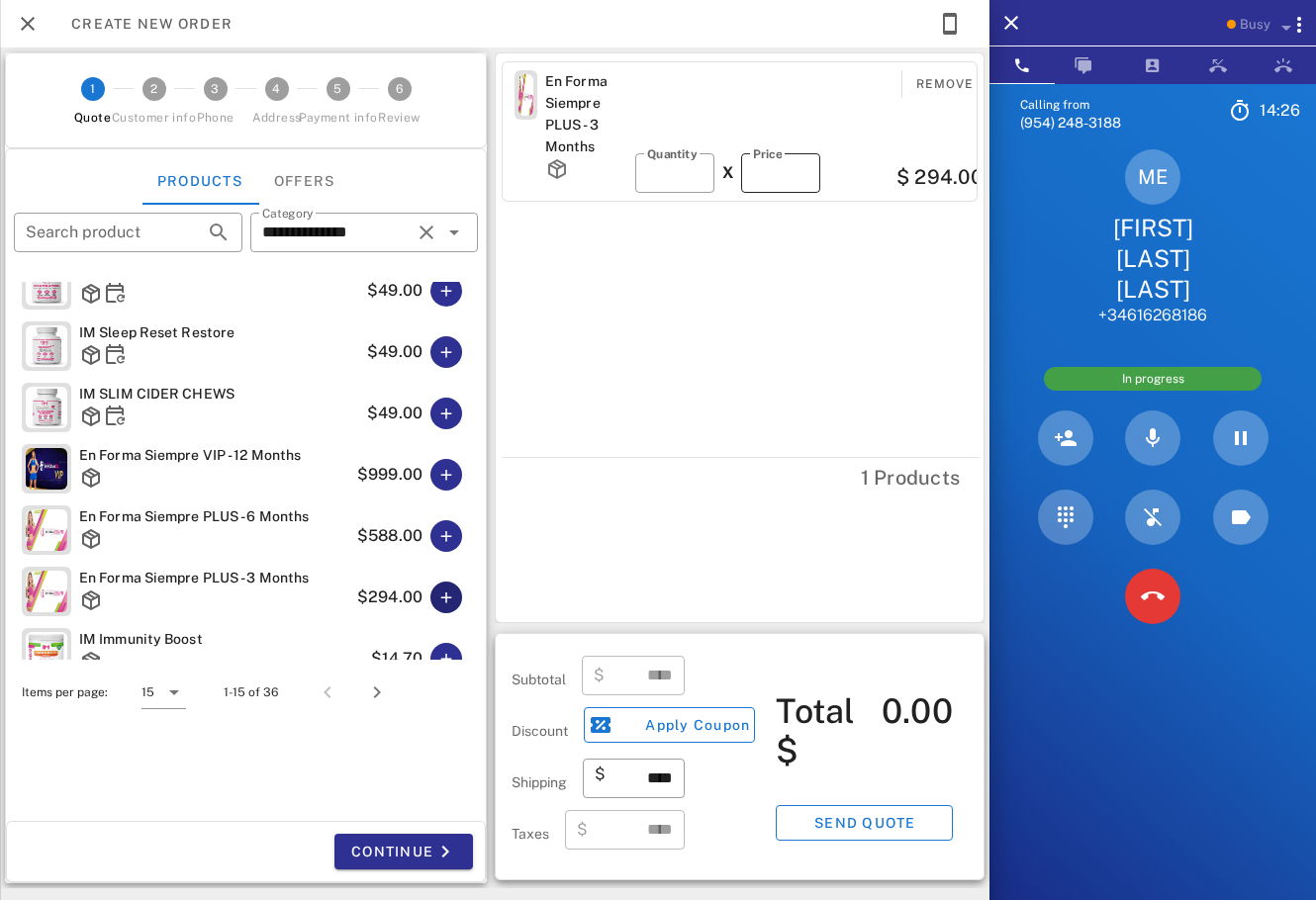 type on "******" 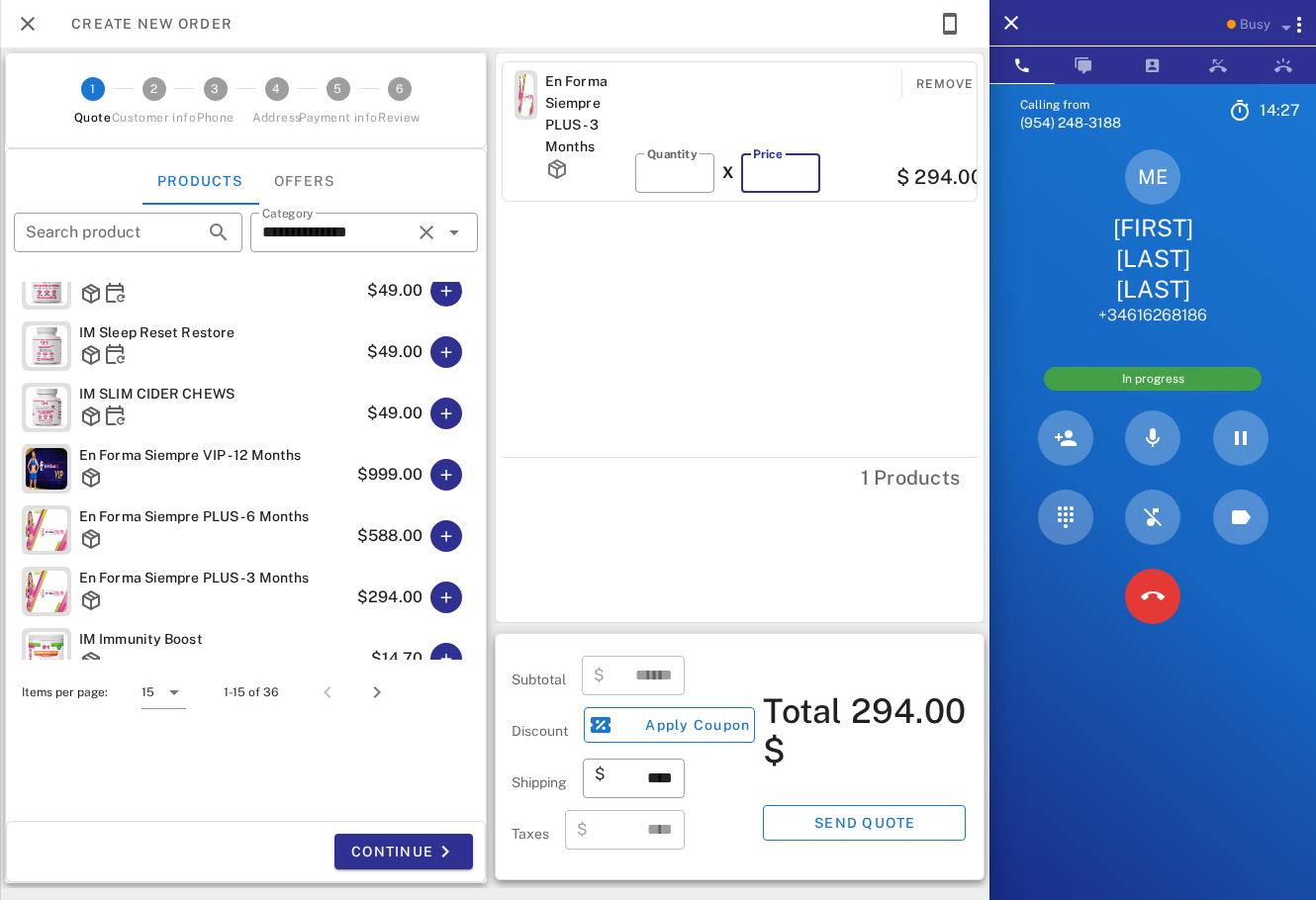 drag, startPoint x: 787, startPoint y: 177, endPoint x: 723, endPoint y: 181, distance: 64.12488 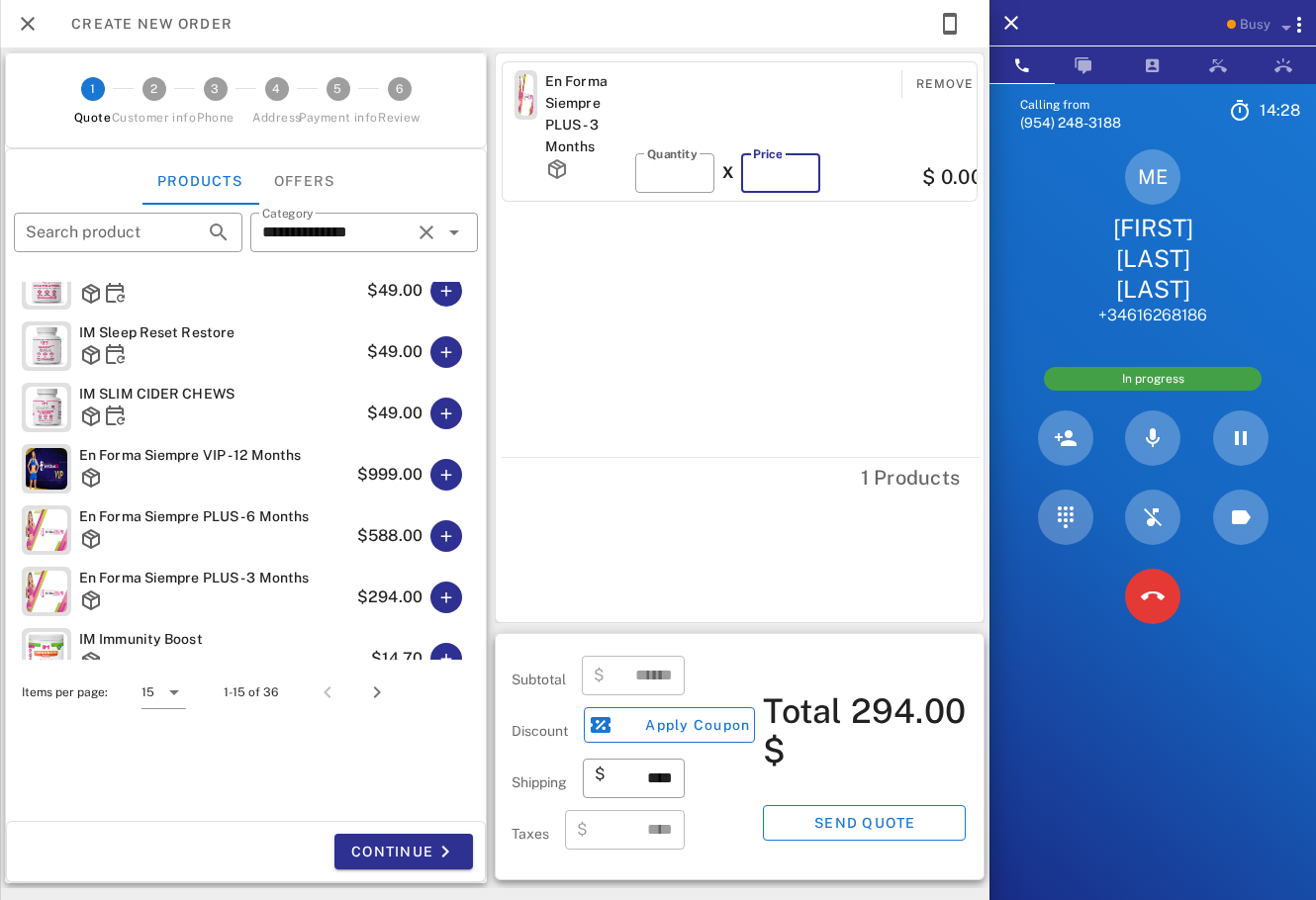 type on "****" 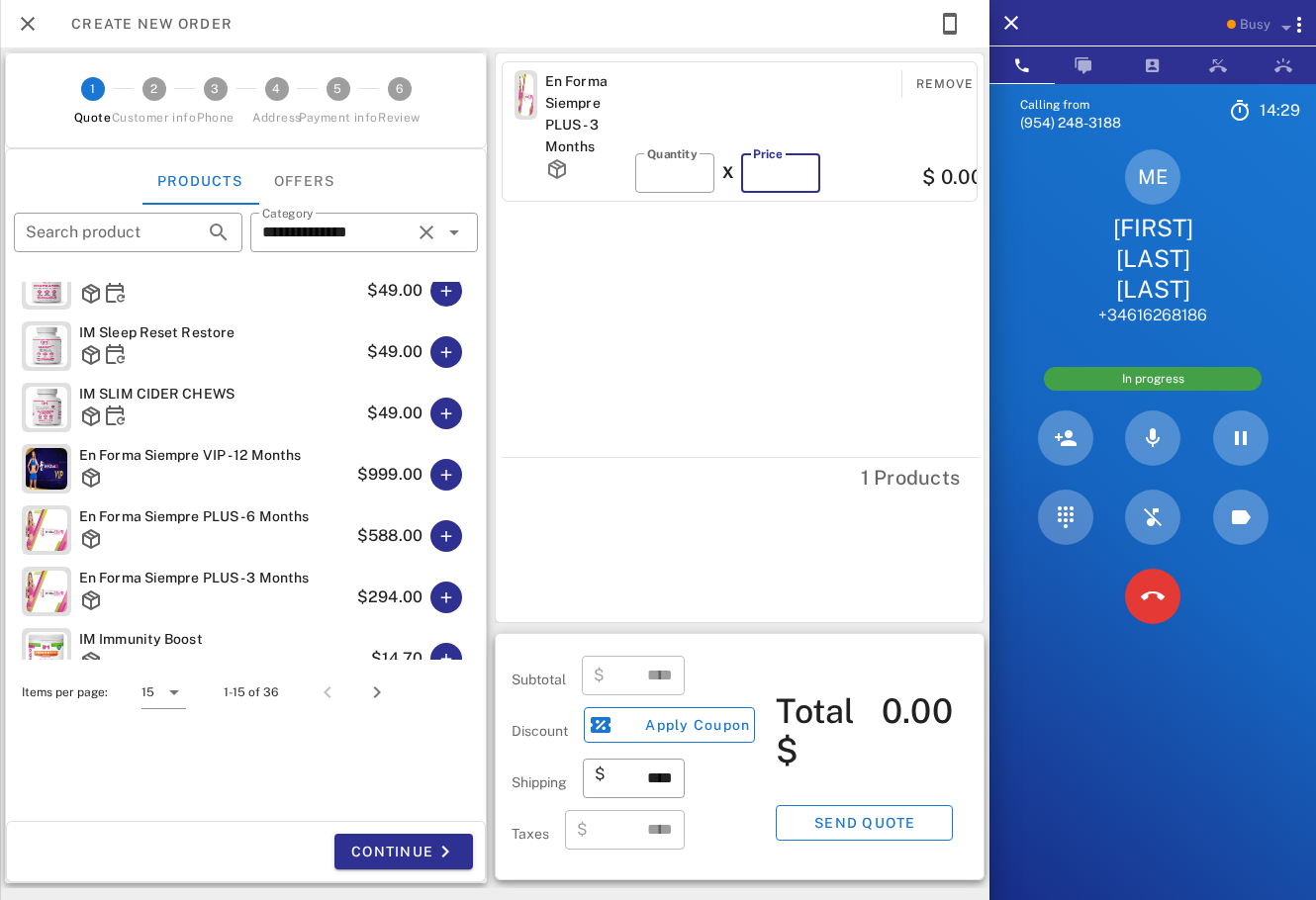 type on "*" 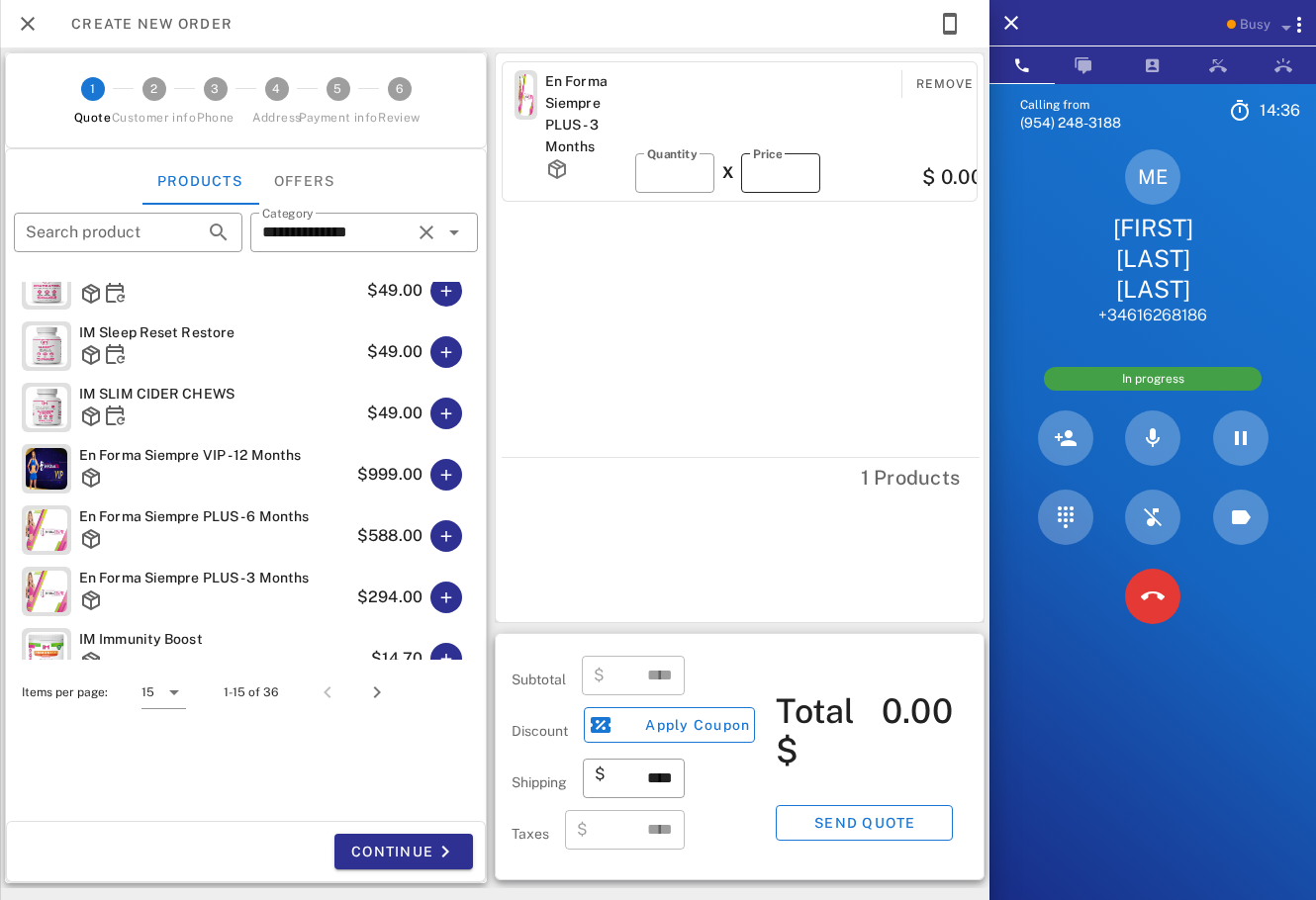 click on "*" at bounding box center [781, 173] 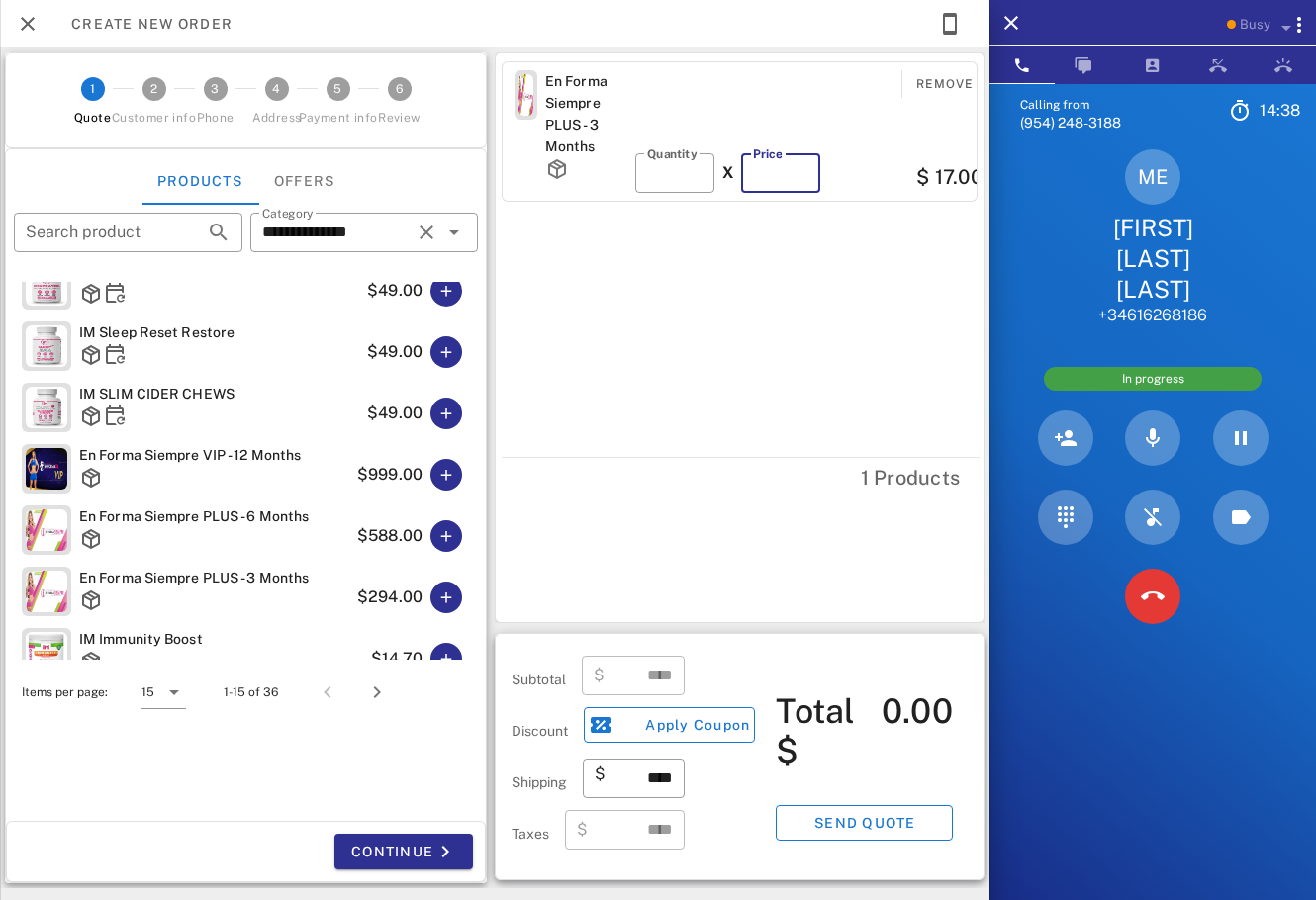 type on "***" 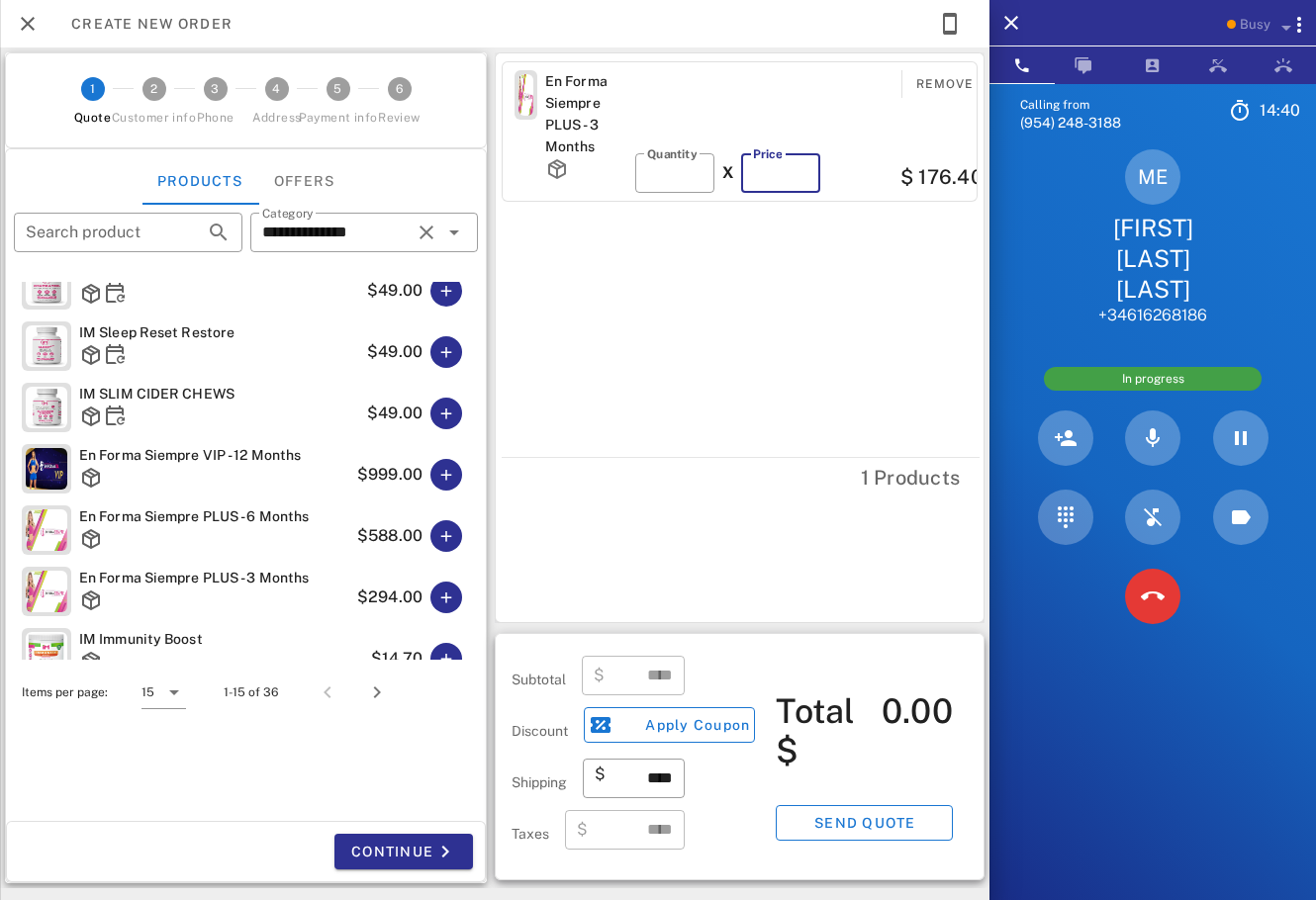 scroll, scrollTop: 0, scrollLeft: 11, axis: horizontal 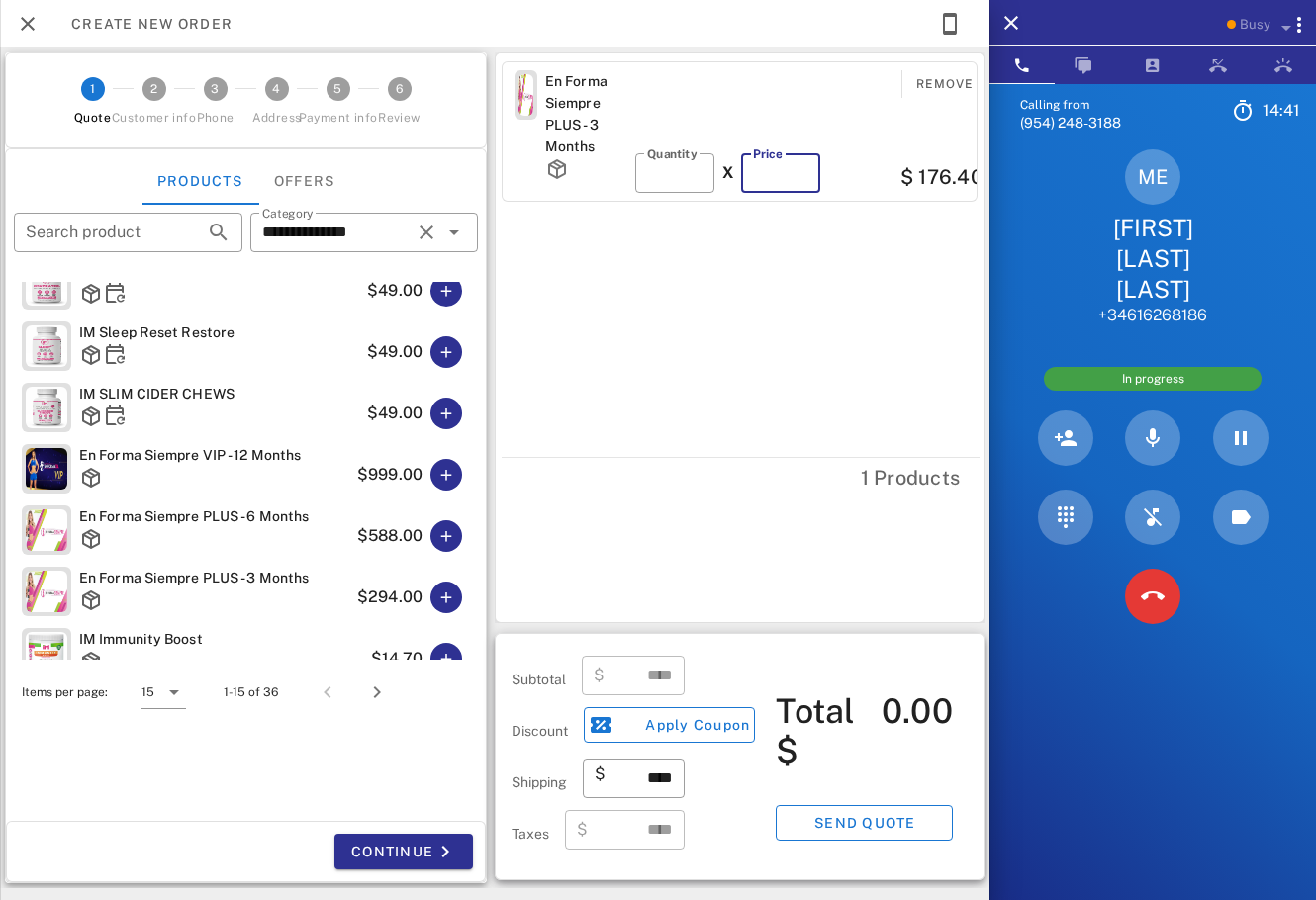 type on "******" 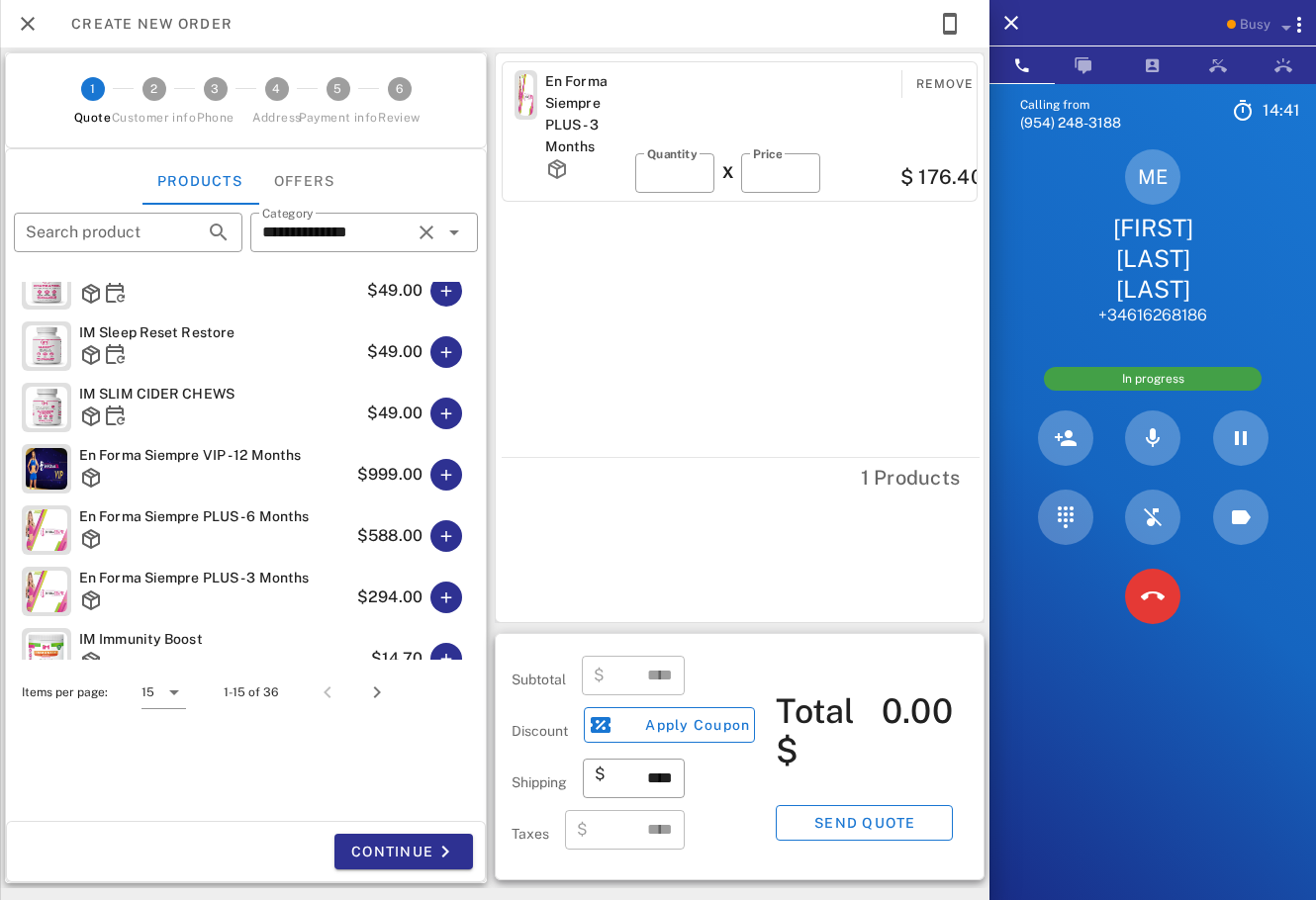 type on "******" 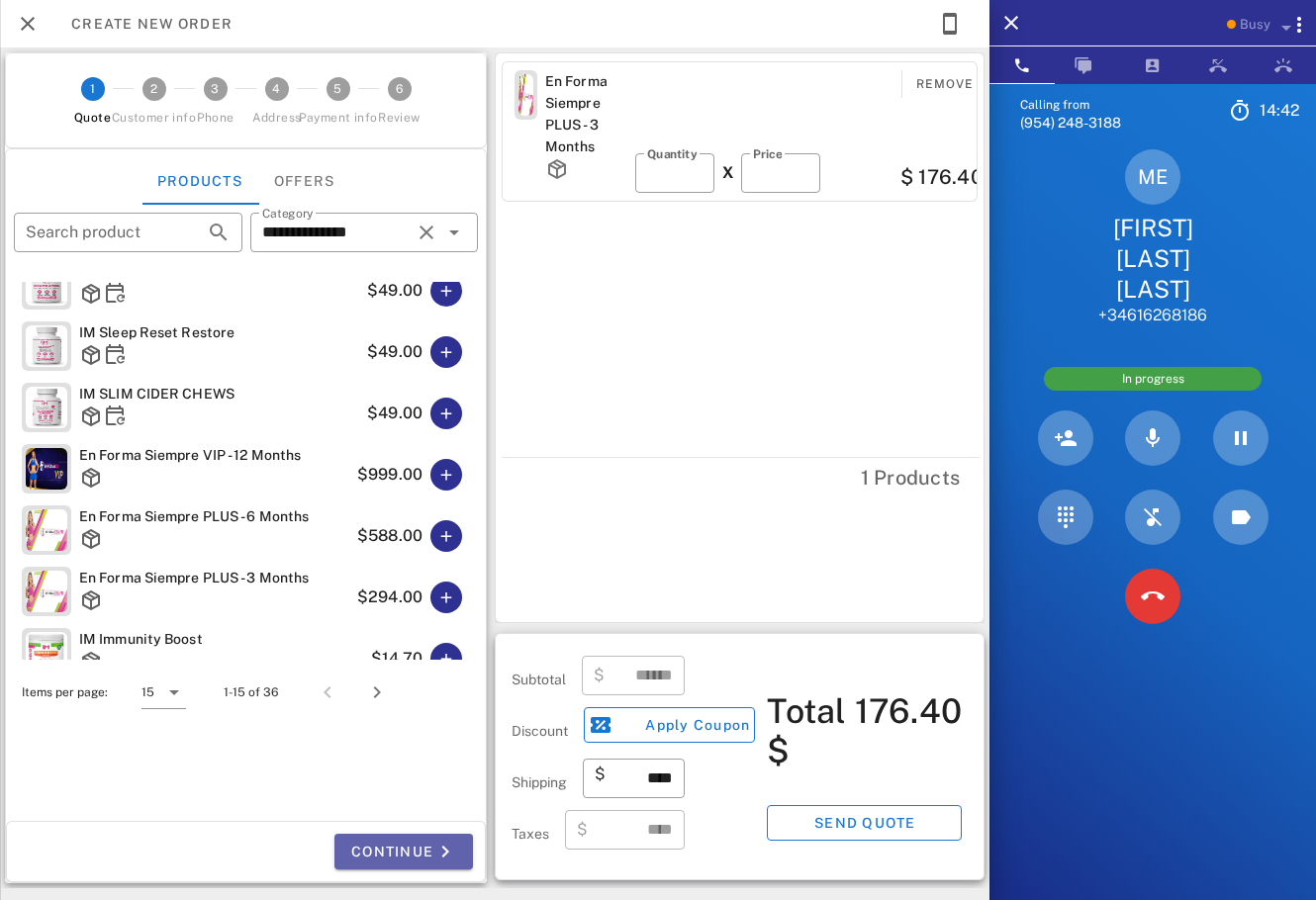 click on "Continue" at bounding box center (404, 852) 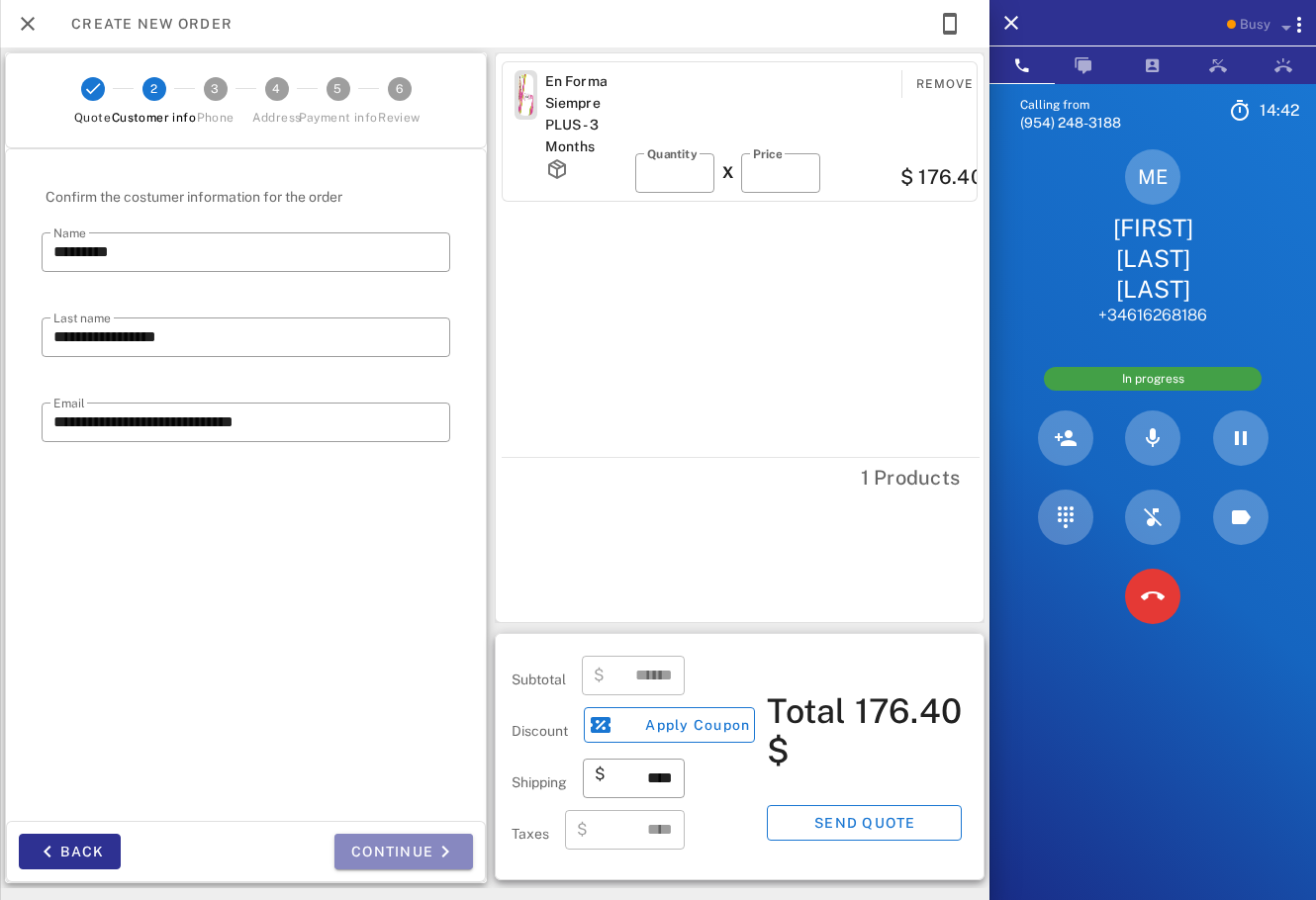 click on "Continue" at bounding box center (404, 852) 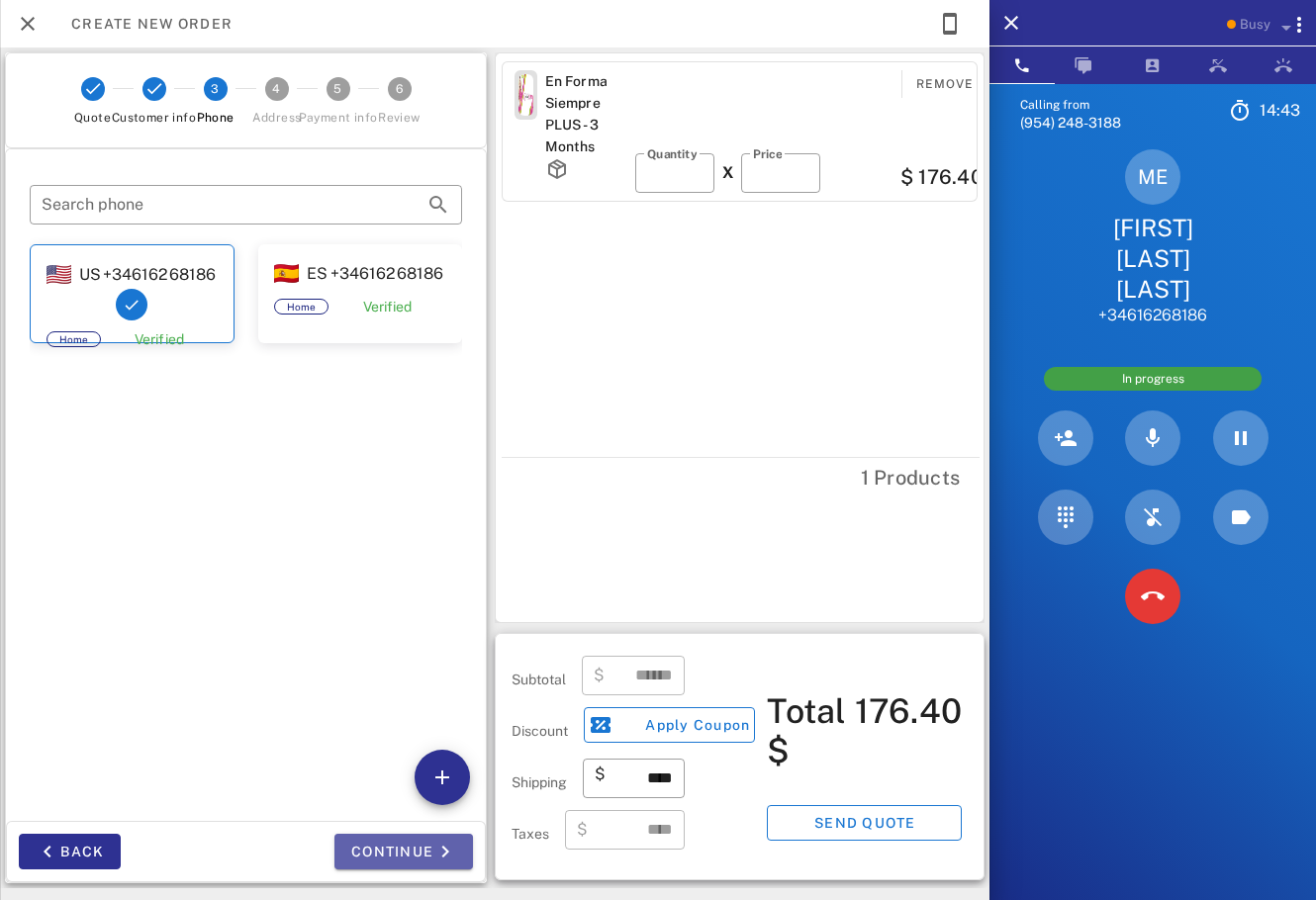click on "Continue" at bounding box center (404, 852) 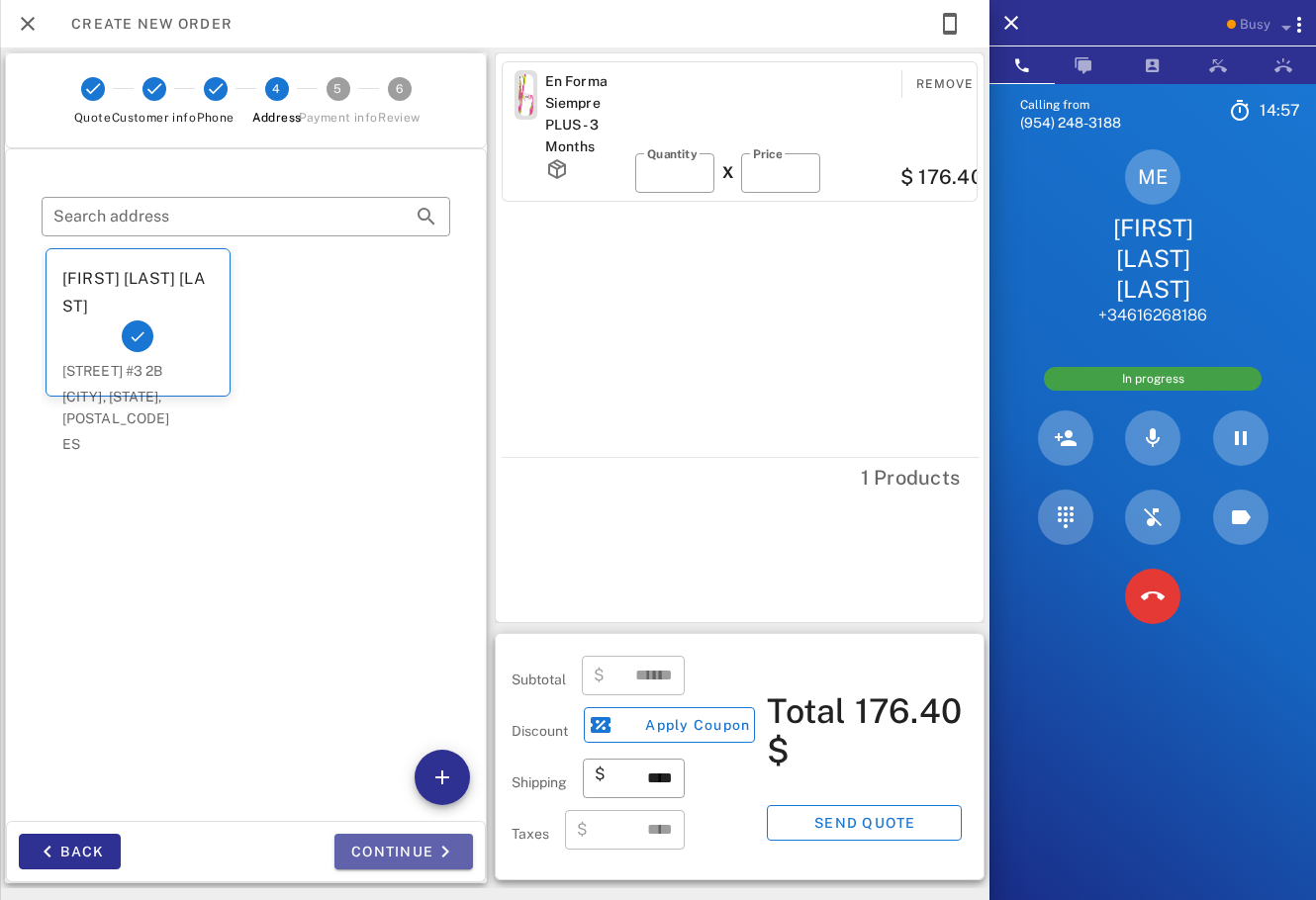 click on "Continue" at bounding box center [404, 852] 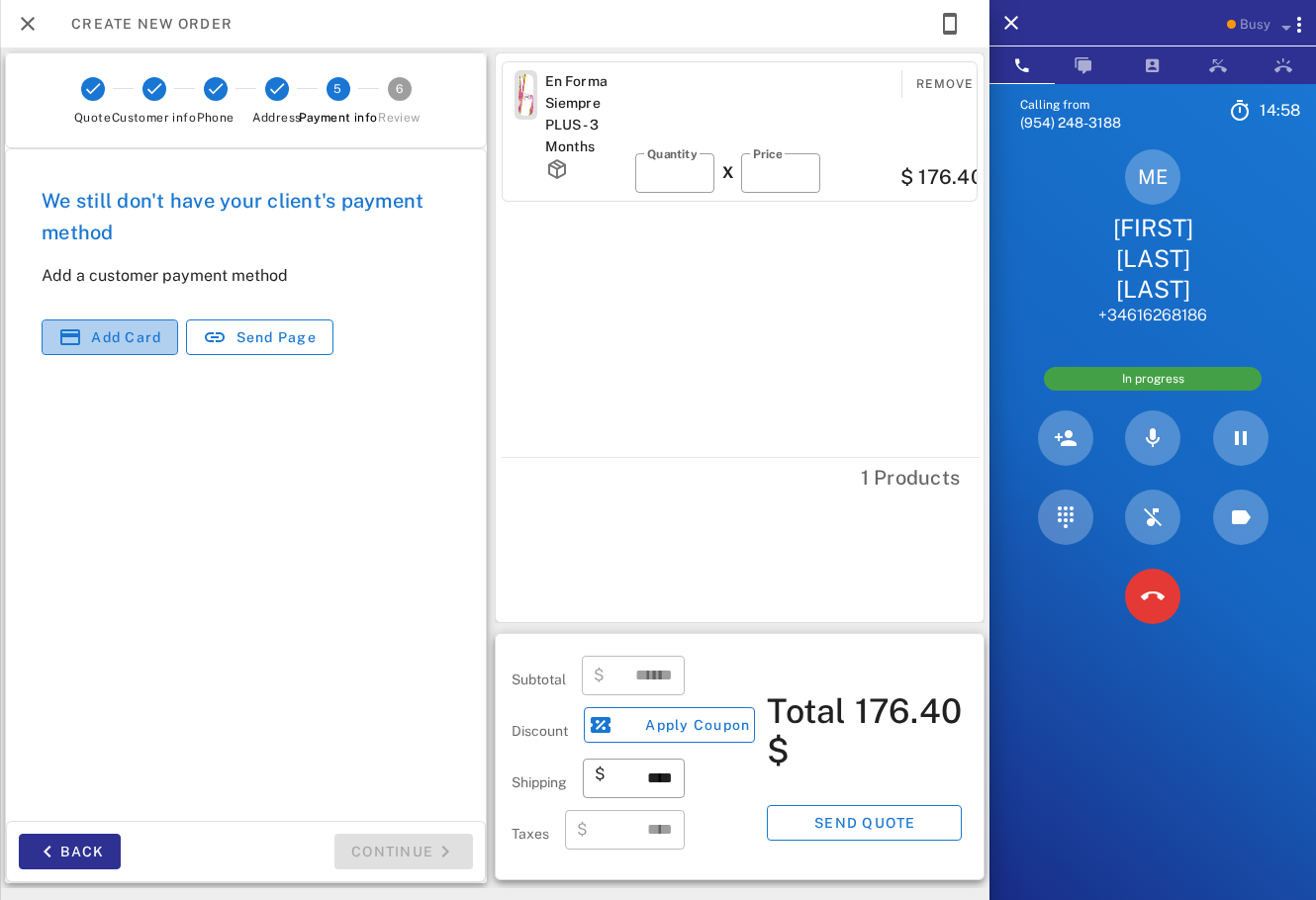 click on "Add card" at bounding box center [126, 337] 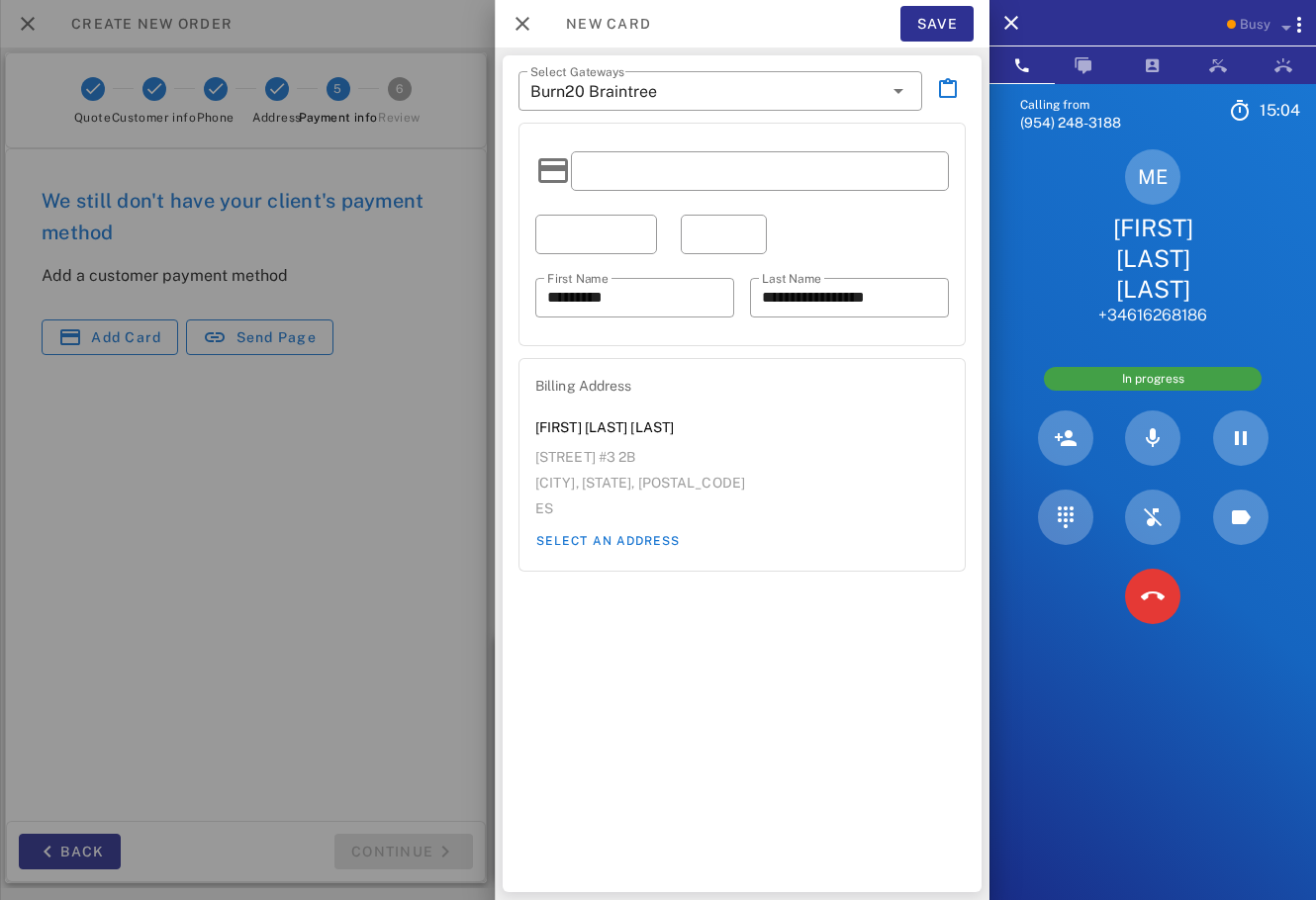 click on "ME   [FIRST] [LAST]  [PHONE]" at bounding box center (1153, 237) 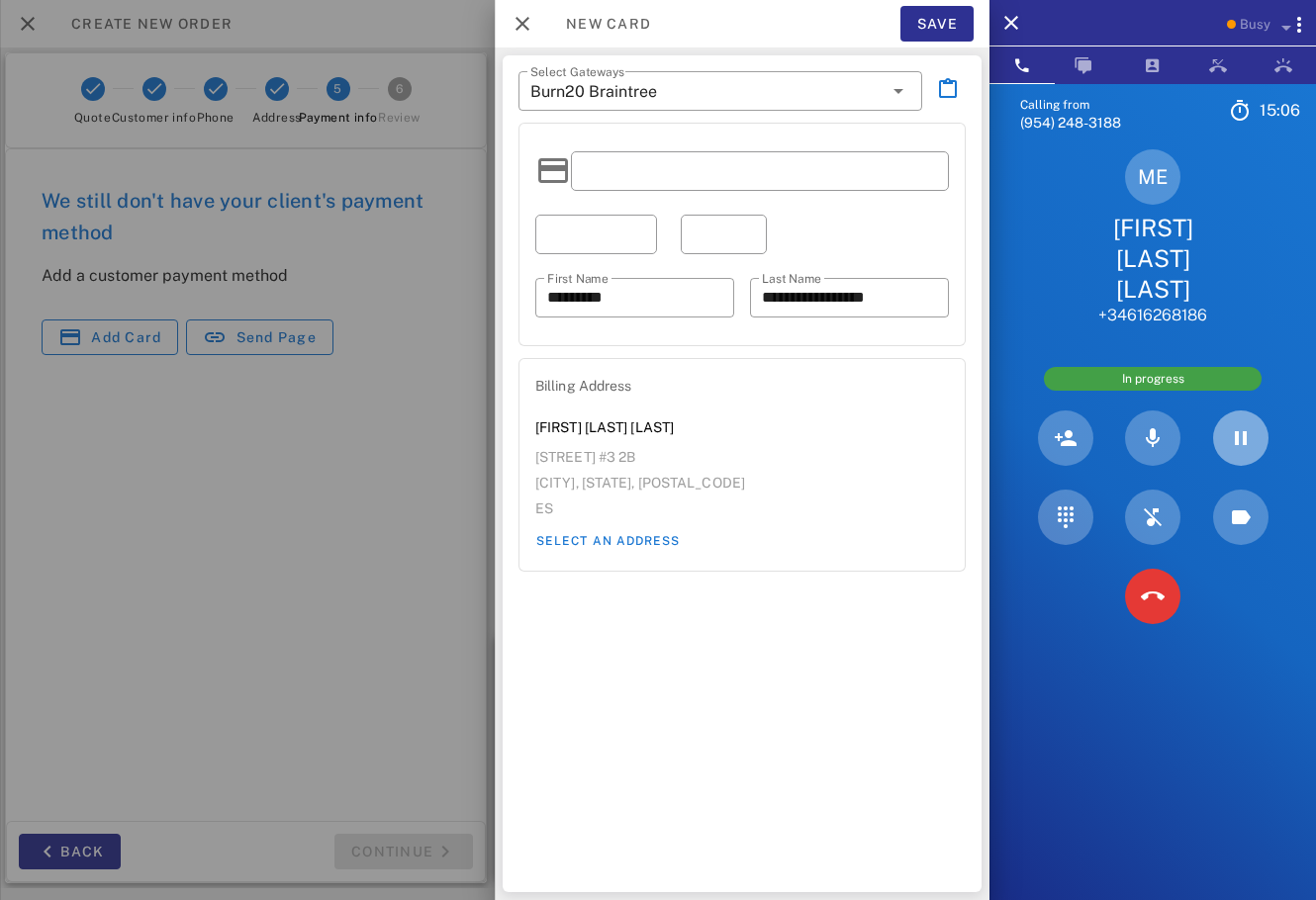 click at bounding box center (1241, 438) 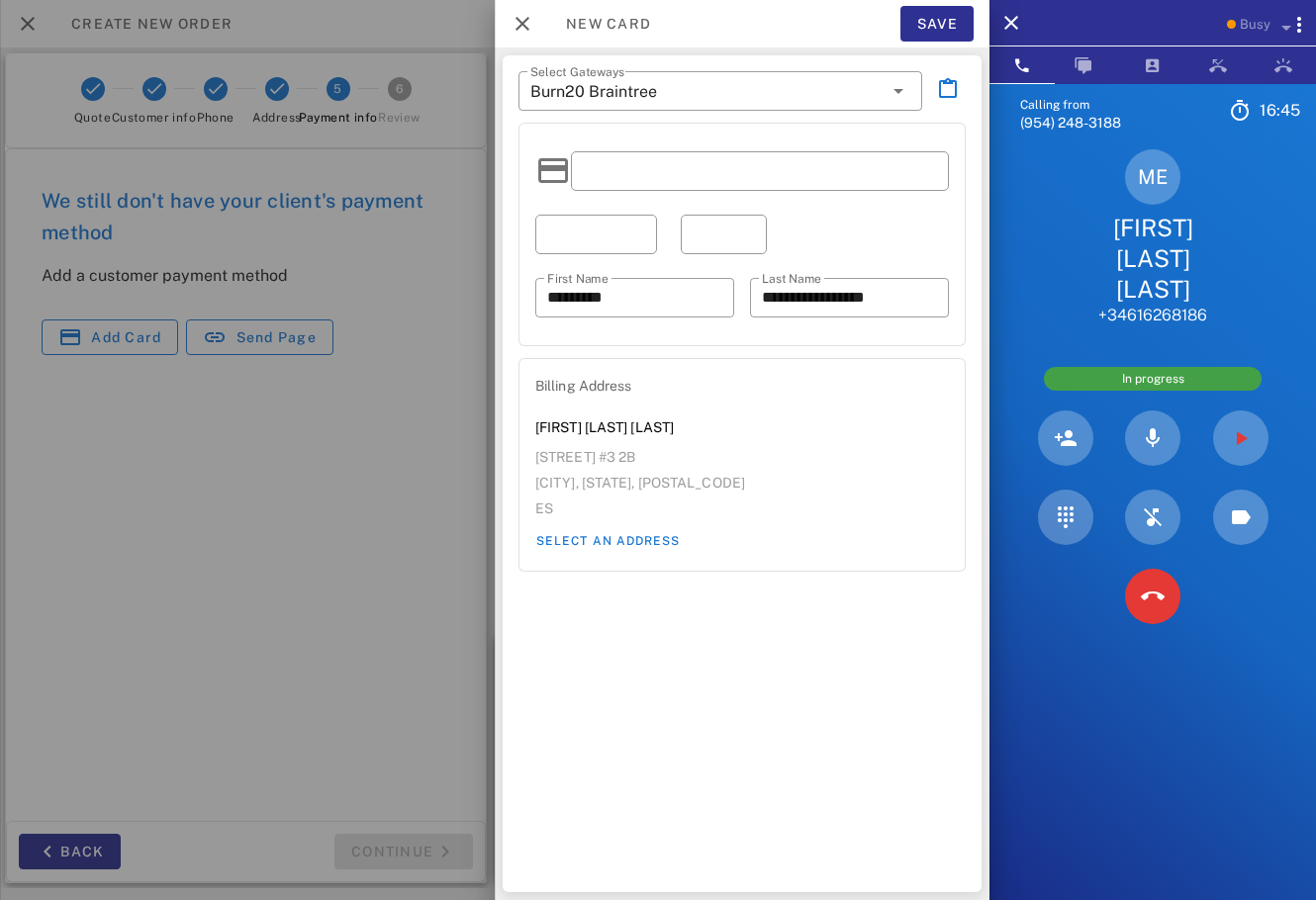 click at bounding box center [723, 234] 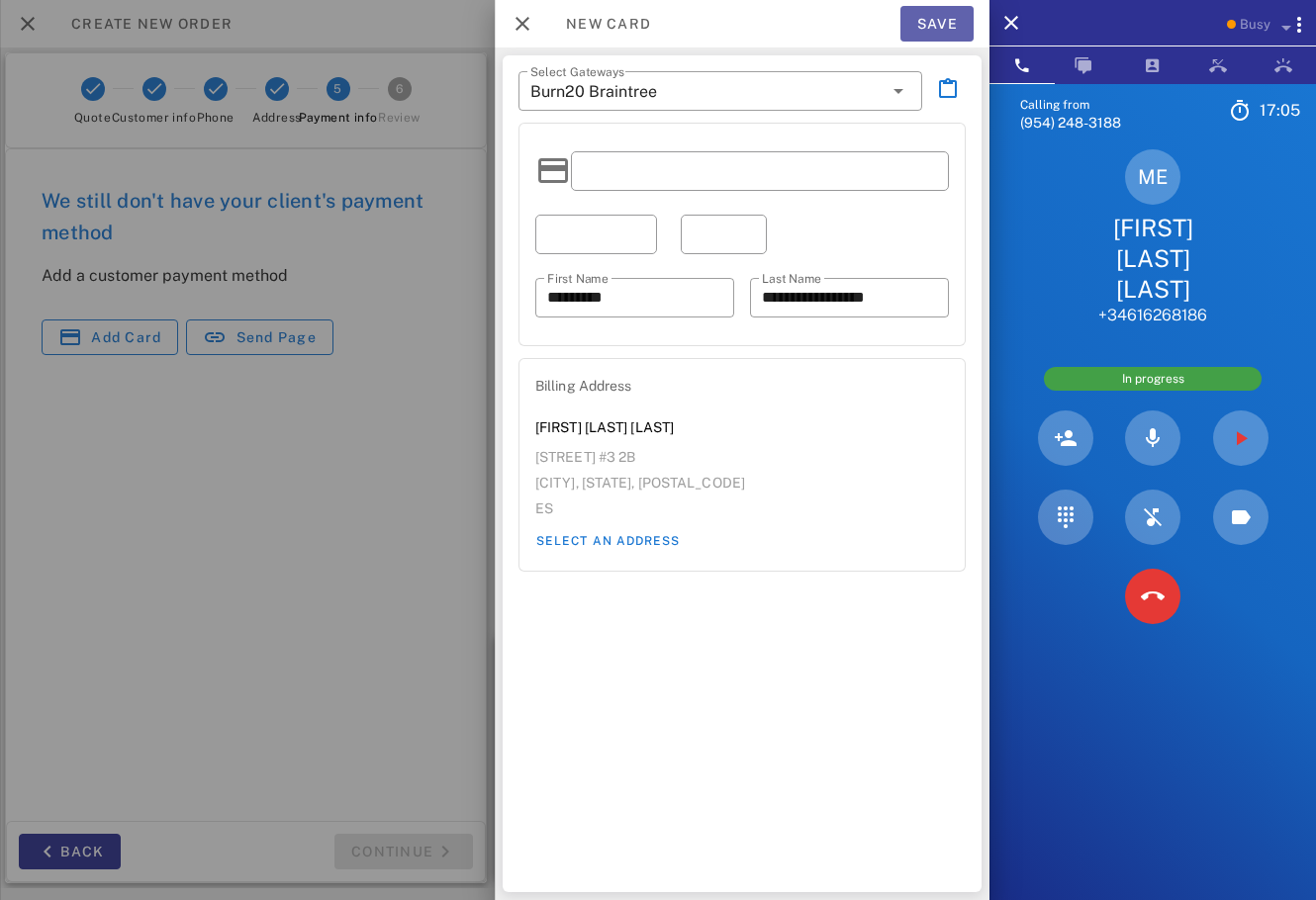 click on "Save" at bounding box center (937, 24) 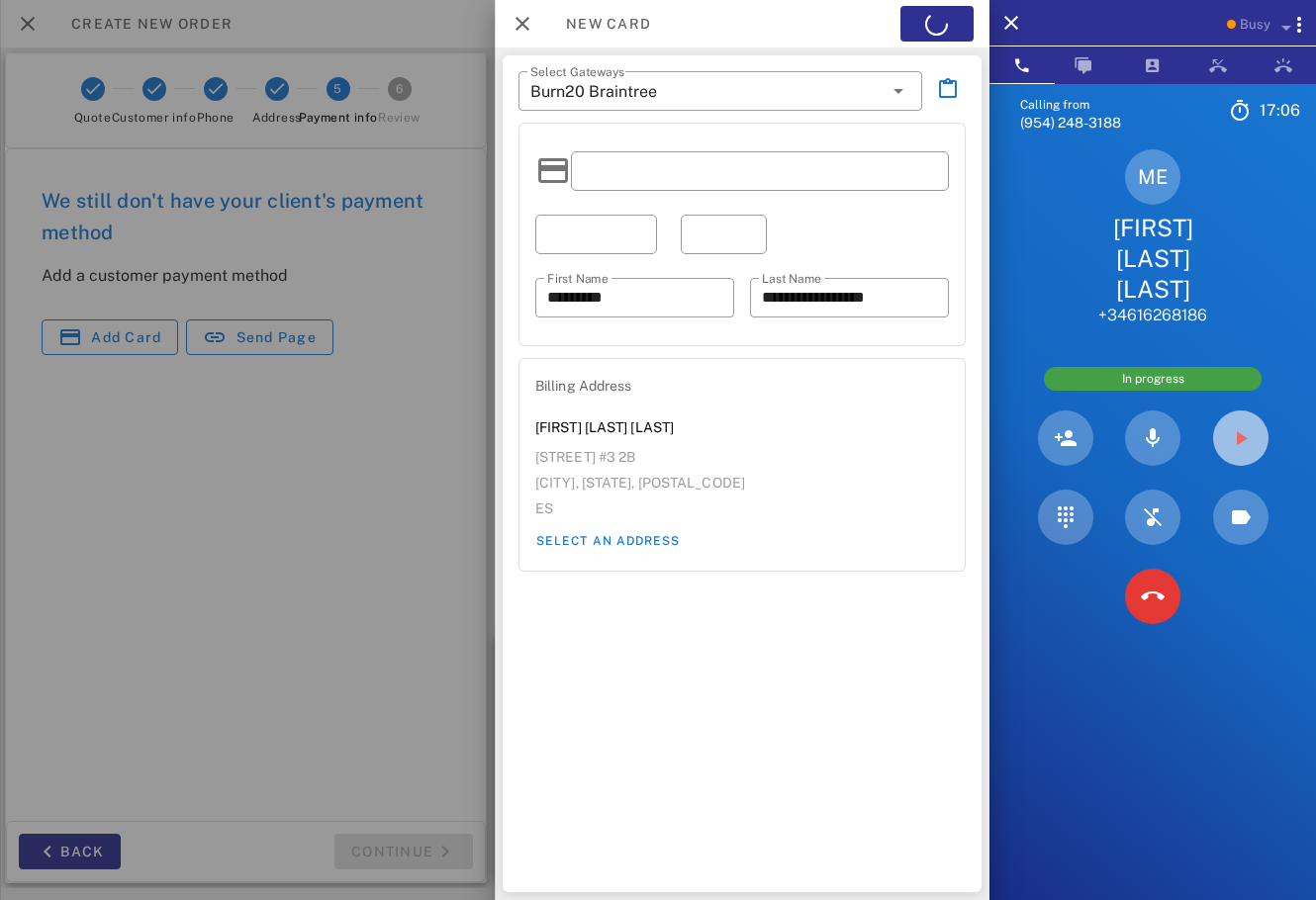 click at bounding box center (1241, 438) 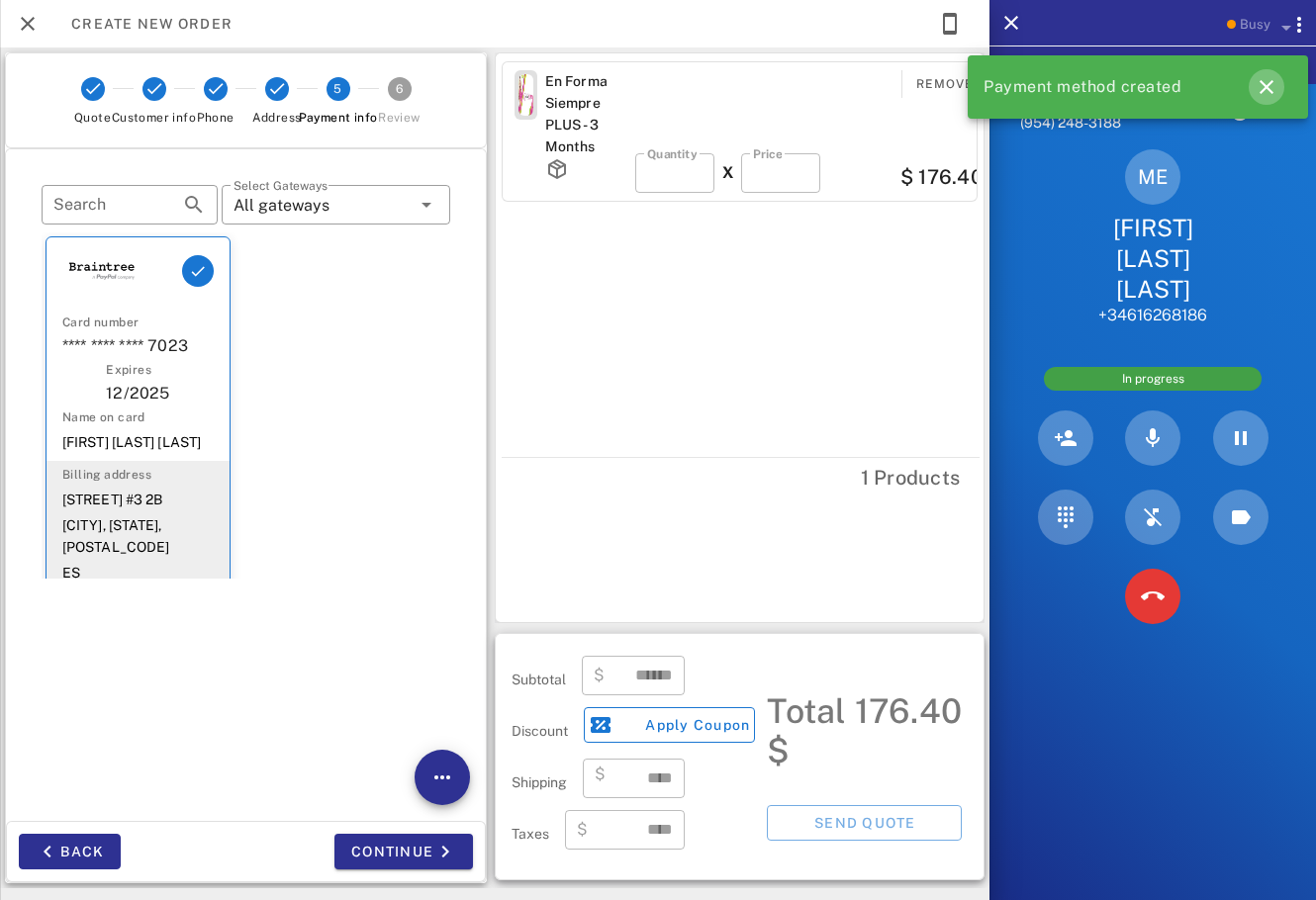 click at bounding box center (1267, 87) 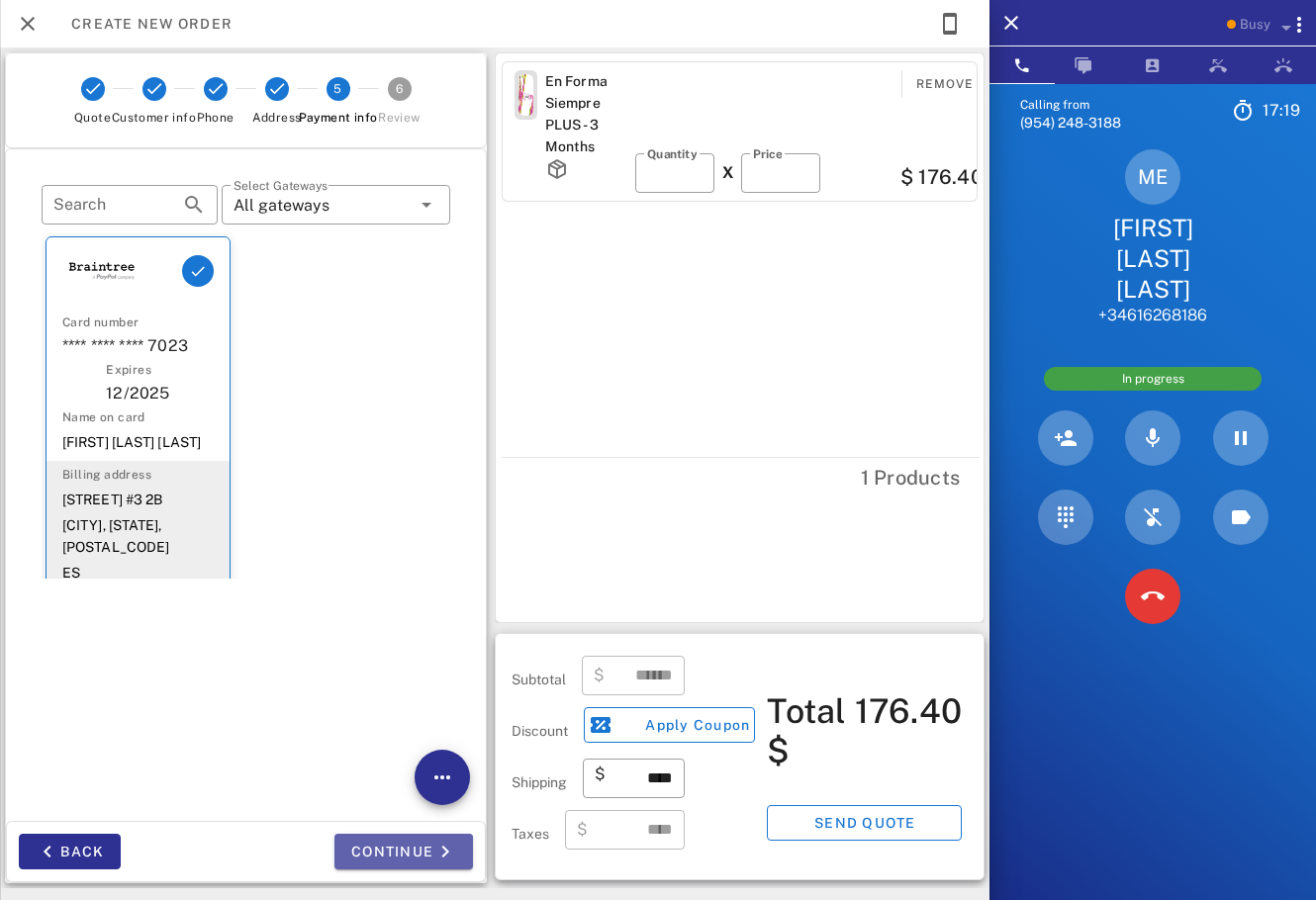 click on "Continue" at bounding box center [404, 852] 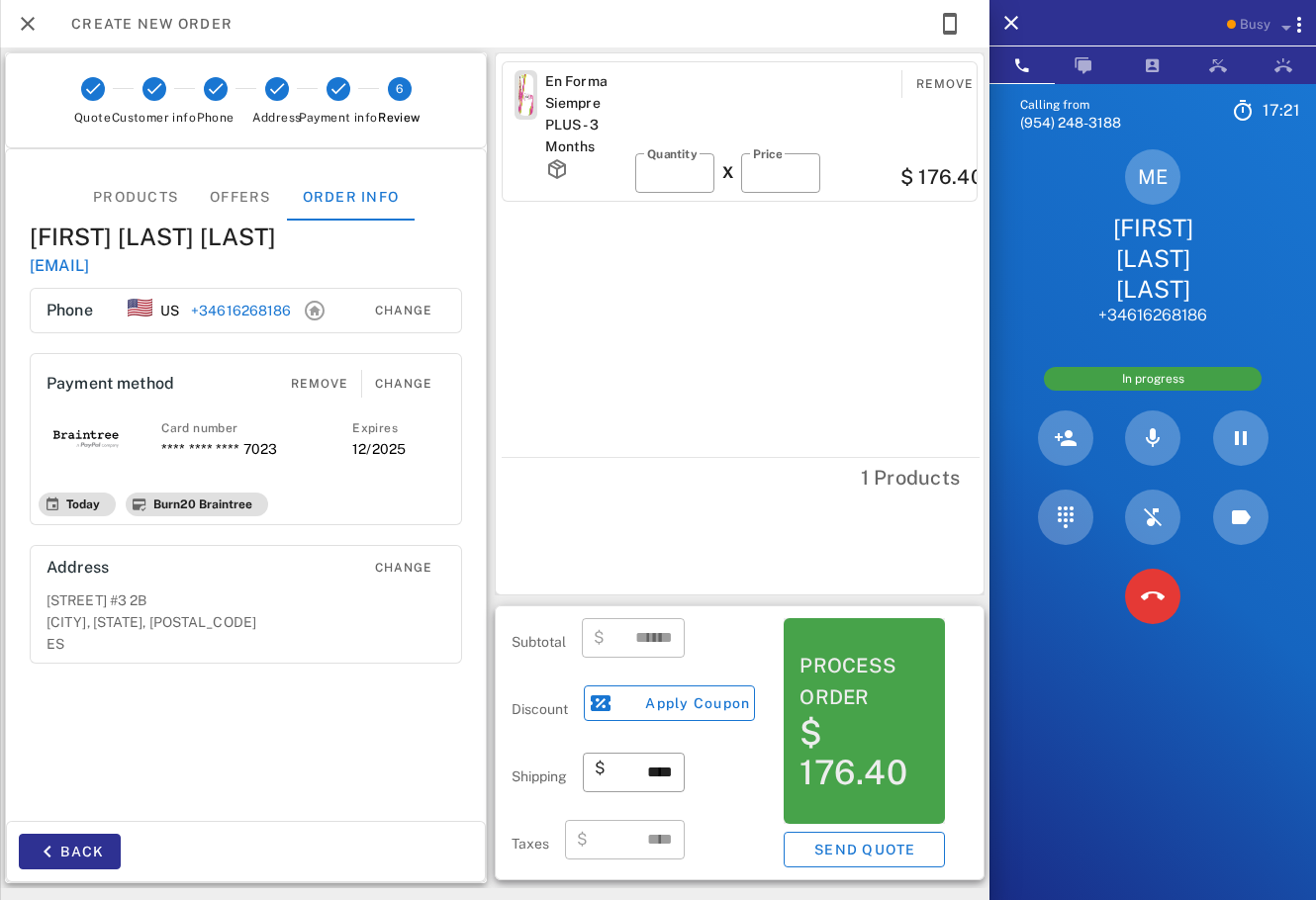 click on "Process order" at bounding box center (864, 681) 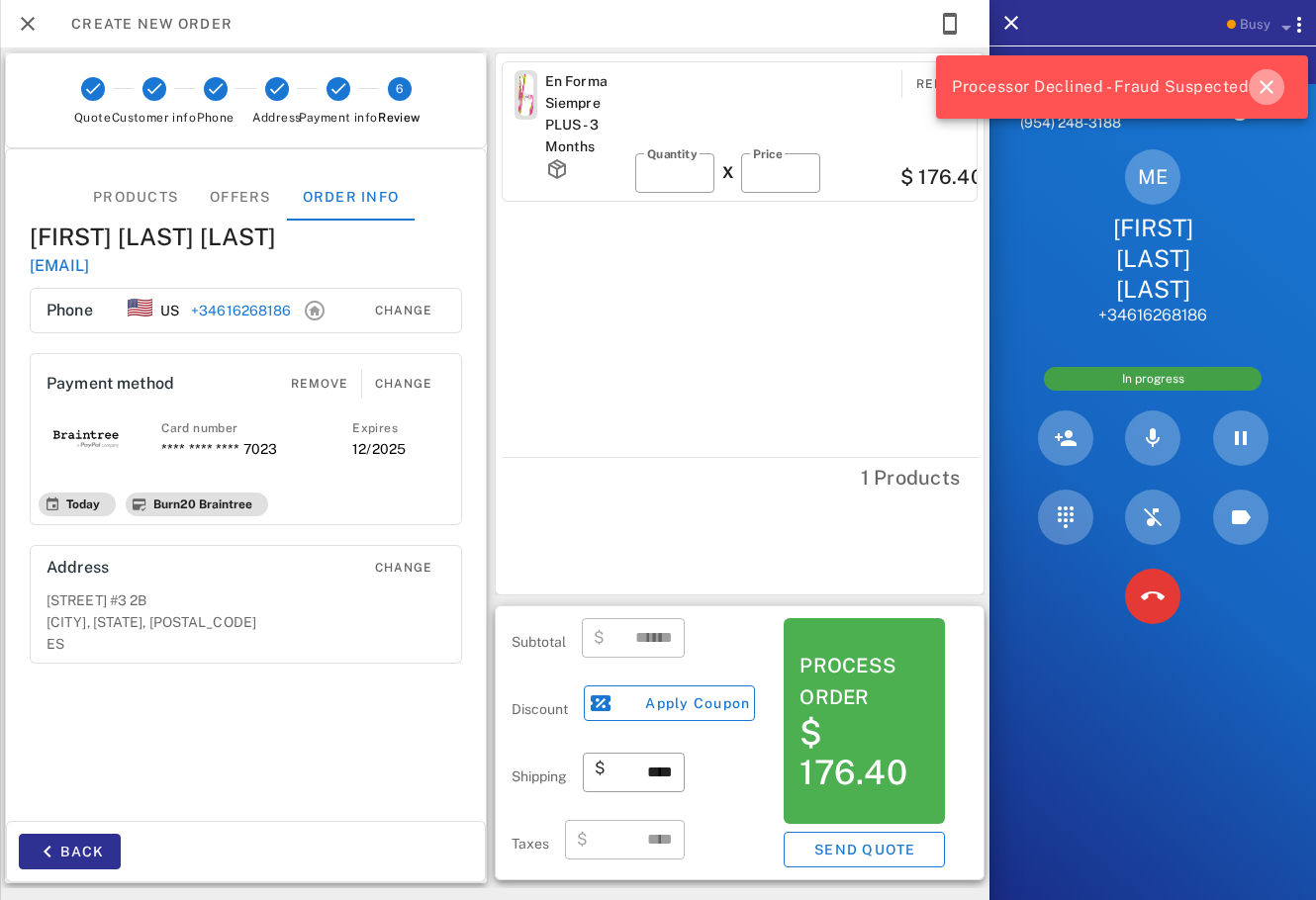 click at bounding box center [1267, 87] 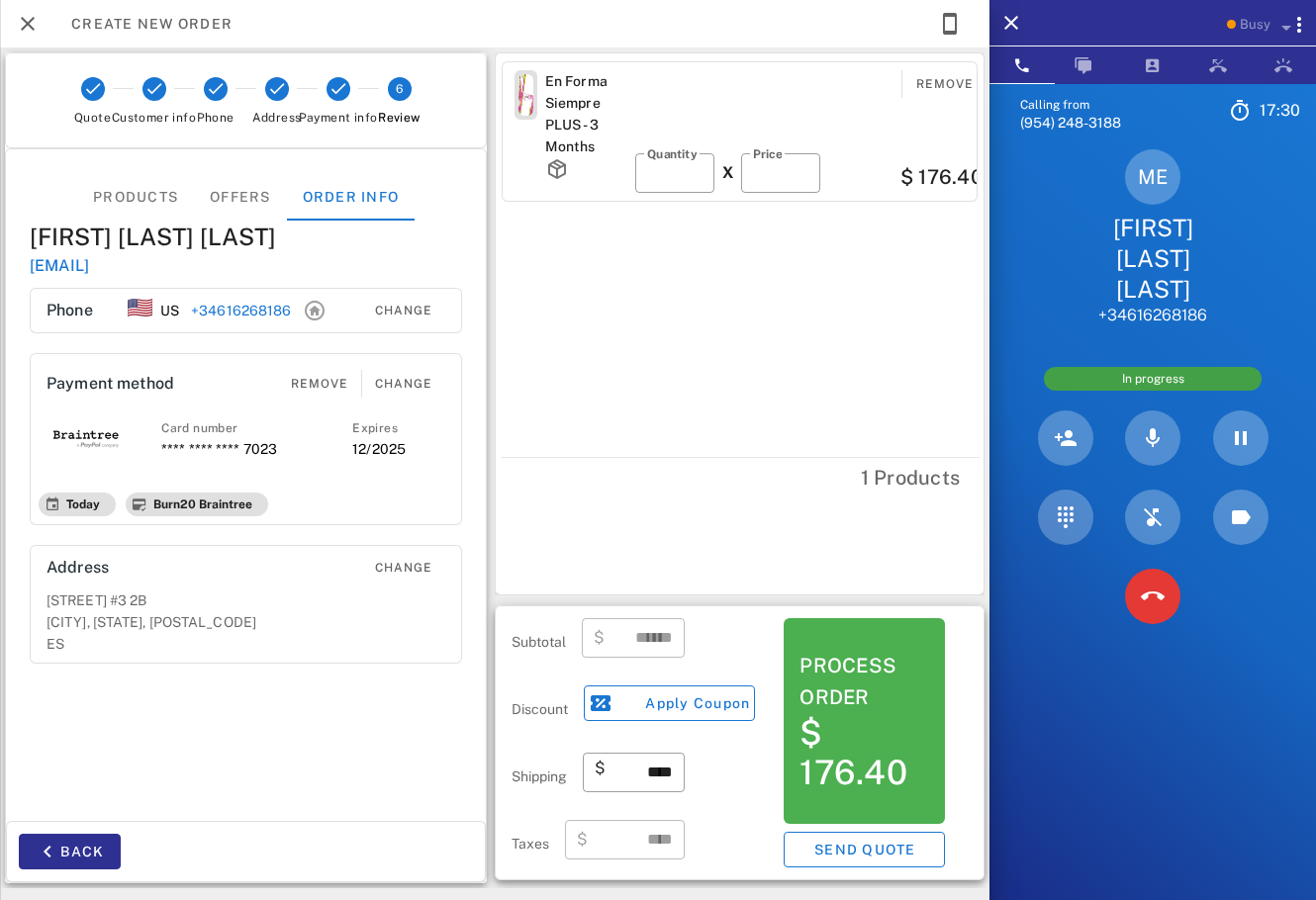 click on "ME   [FIRST] [LAST]  [PHONE]" at bounding box center [1153, 237] 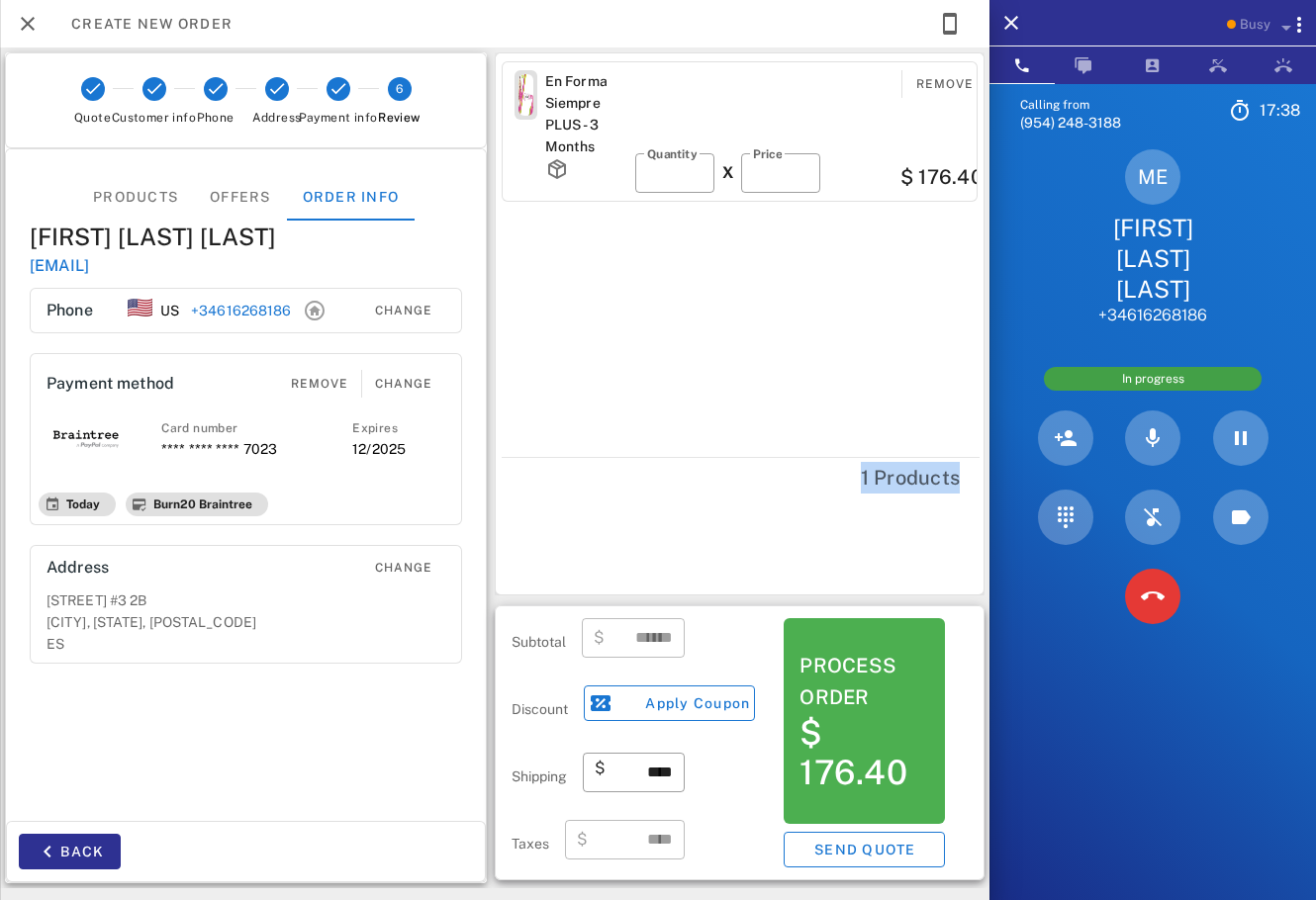 drag, startPoint x: 959, startPoint y: 480, endPoint x: 837, endPoint y: 488, distance: 122.26201 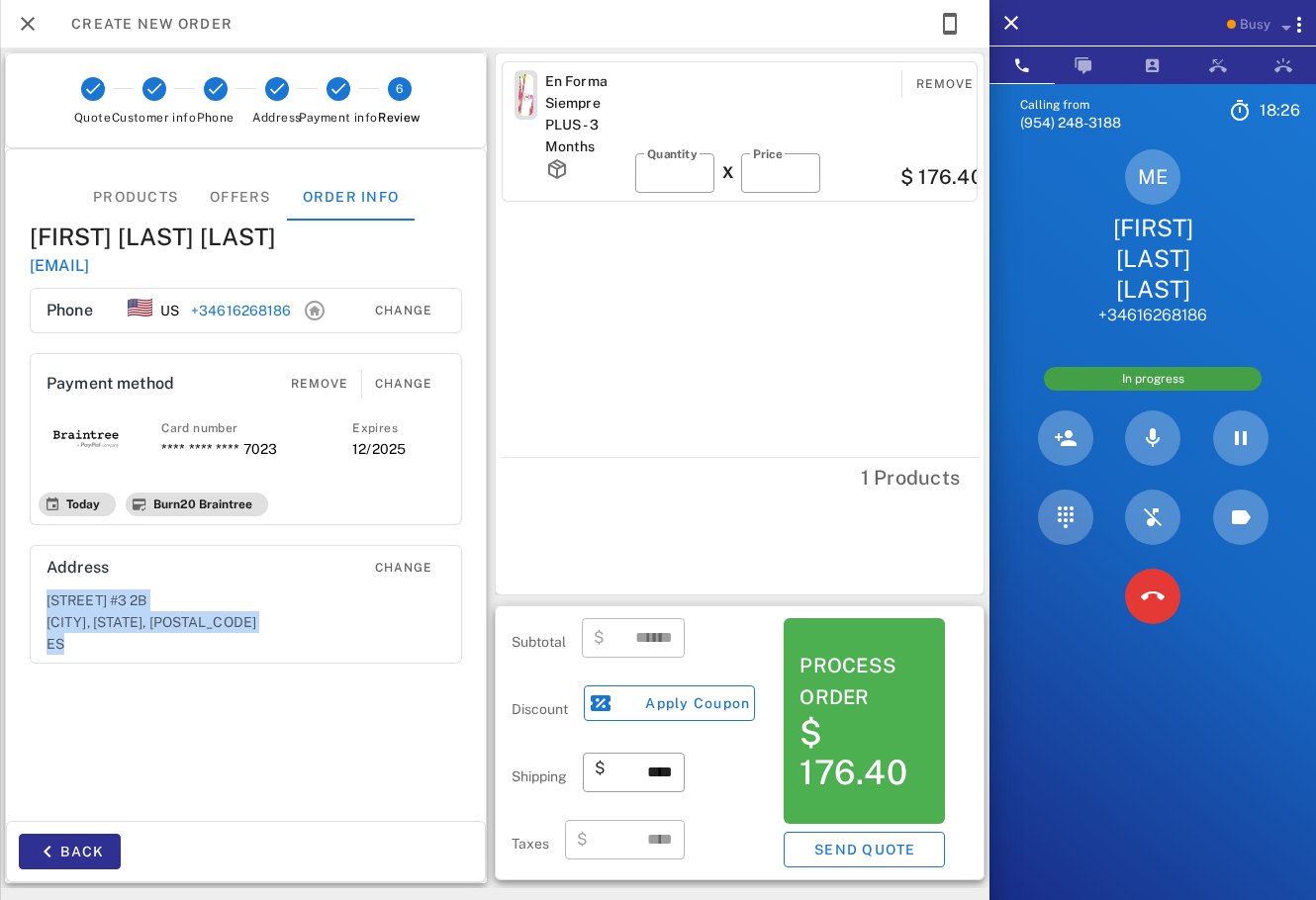 drag, startPoint x: 93, startPoint y: 643, endPoint x: 36, endPoint y: 602, distance: 70.21396 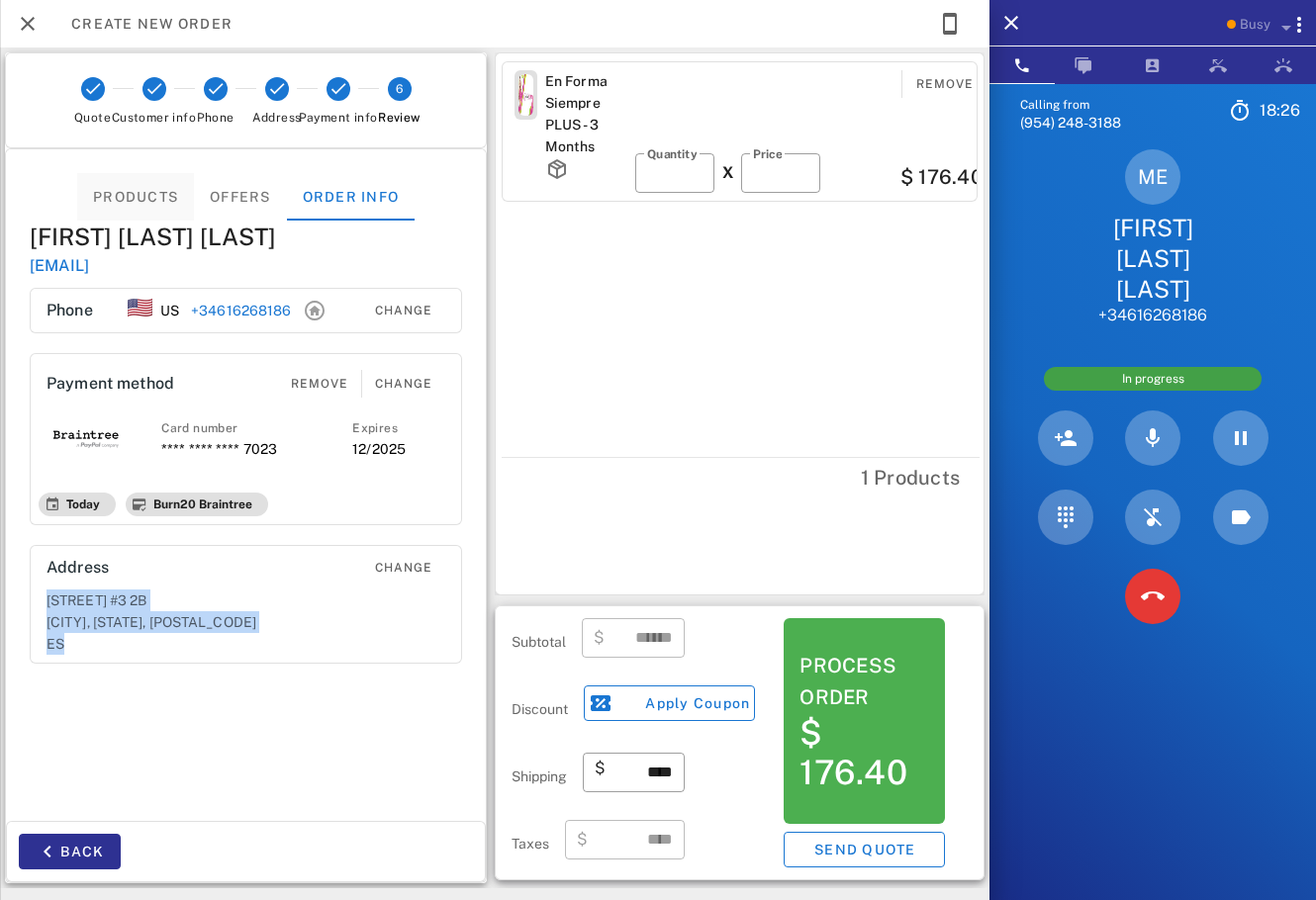 copy on "[STREET_NAME] [NUMBER]  [CITY], [STATE], [POSTAL_CODE]  ES" 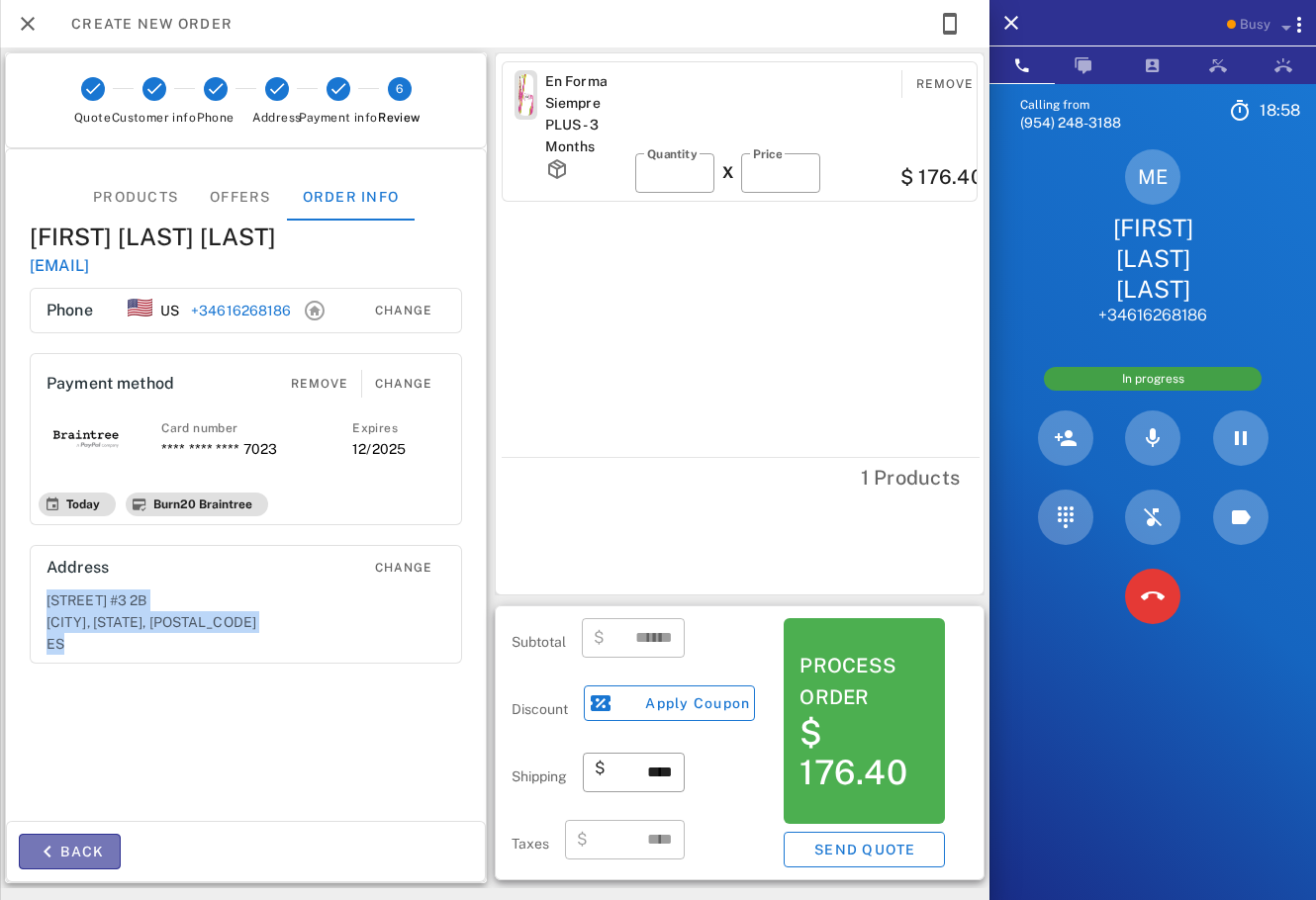 click on "Back" at bounding box center [69, 852] 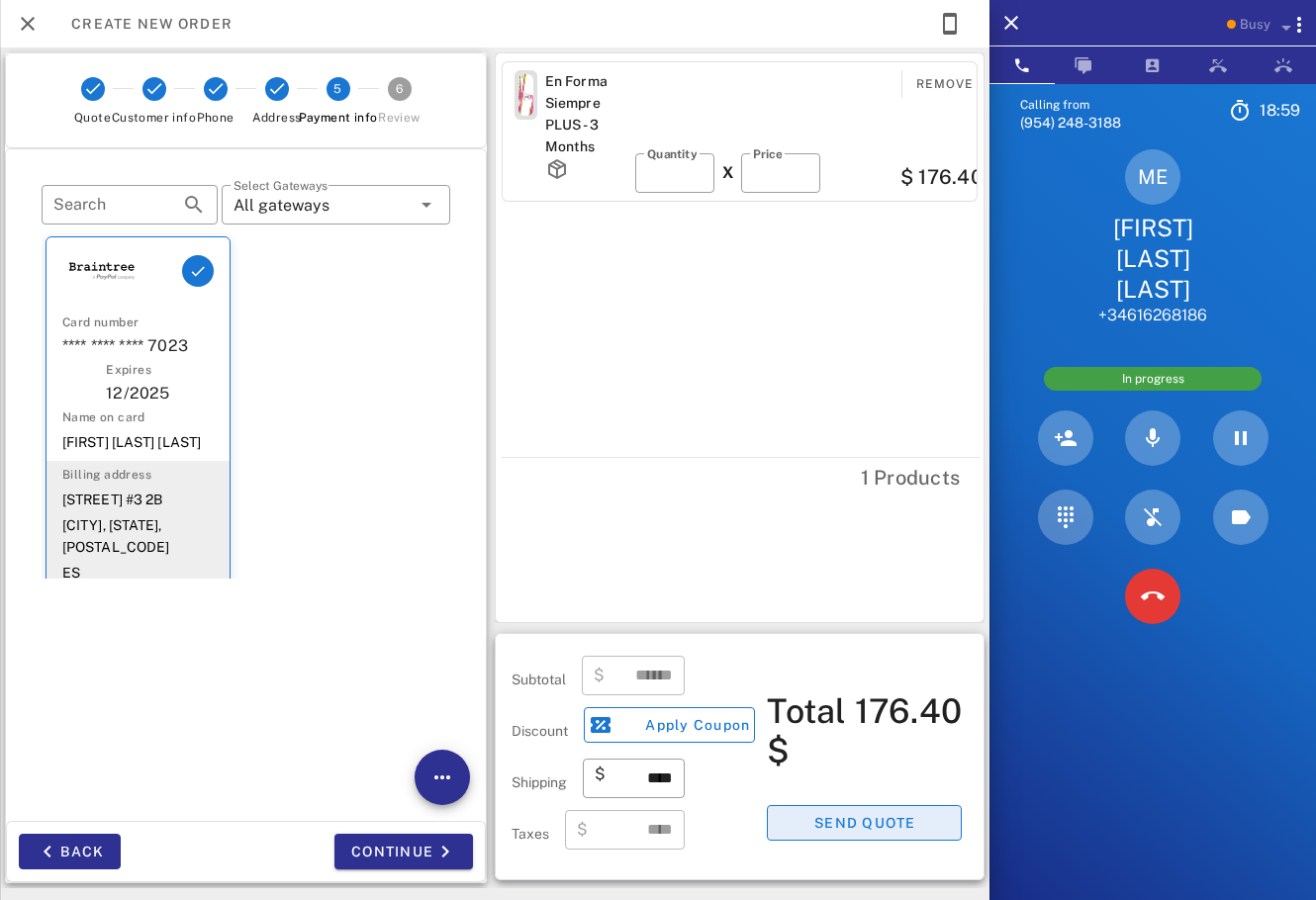 click on "Send quote" at bounding box center [864, 823] 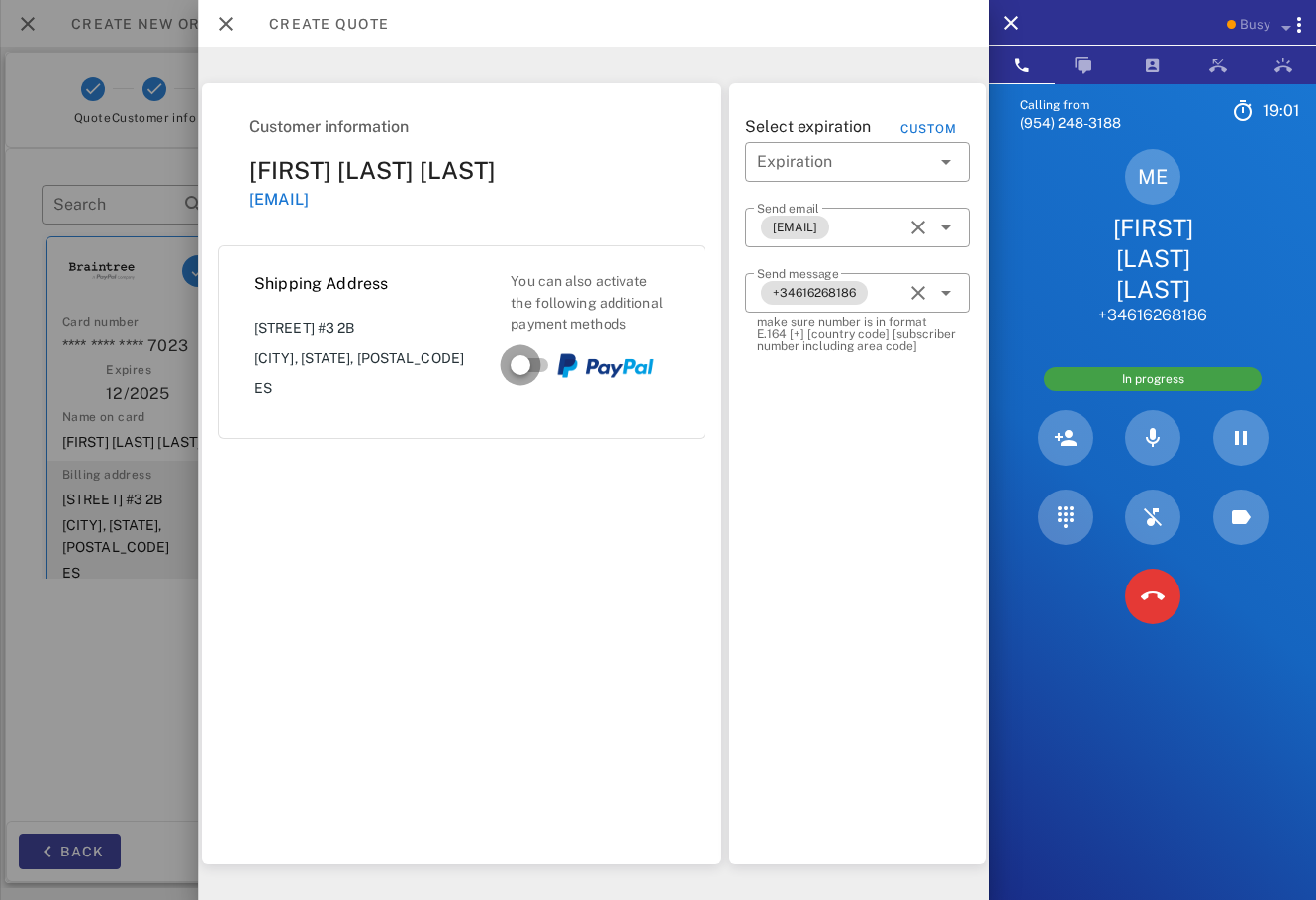 click at bounding box center (520, 365) 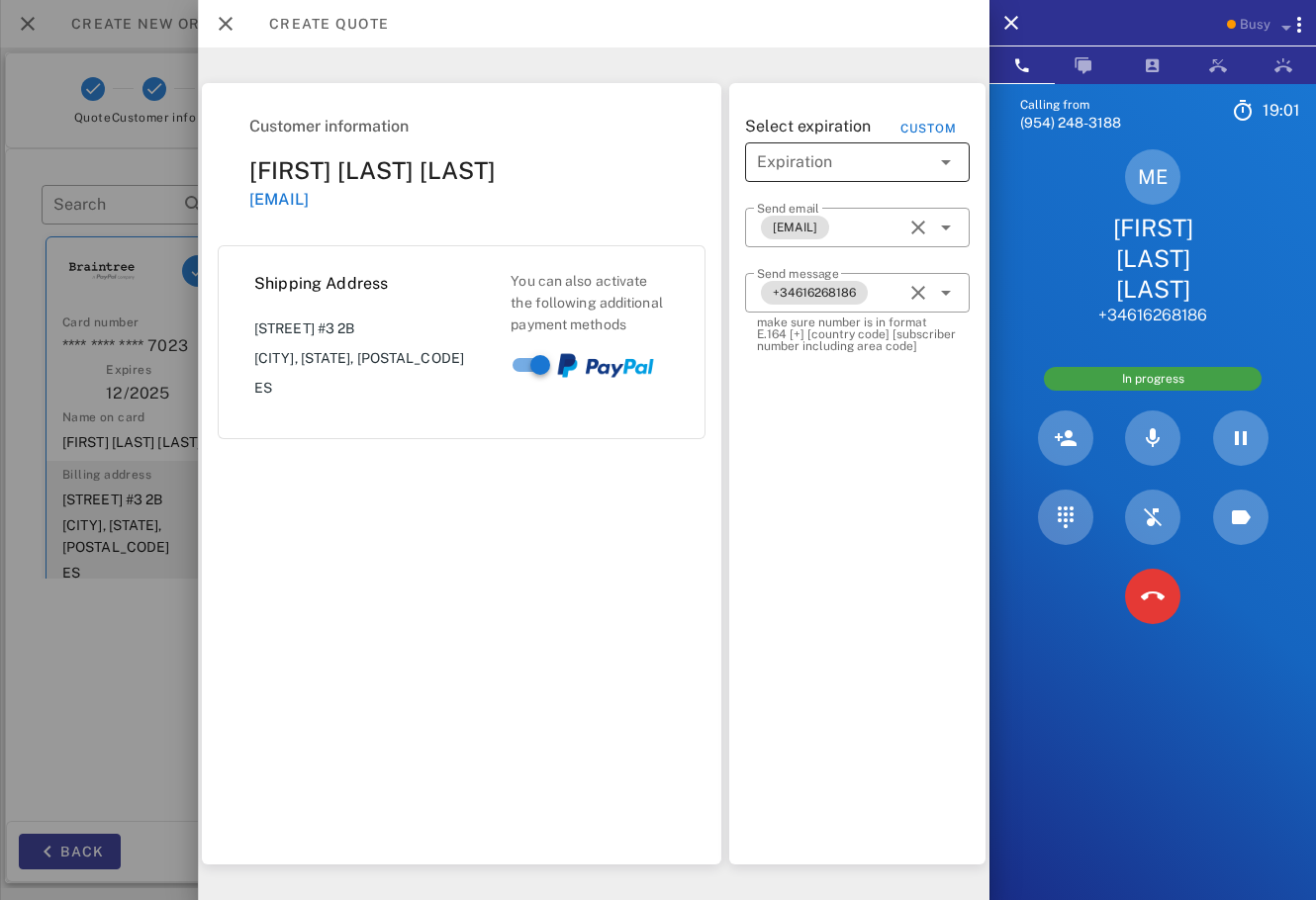 click at bounding box center (843, 162) 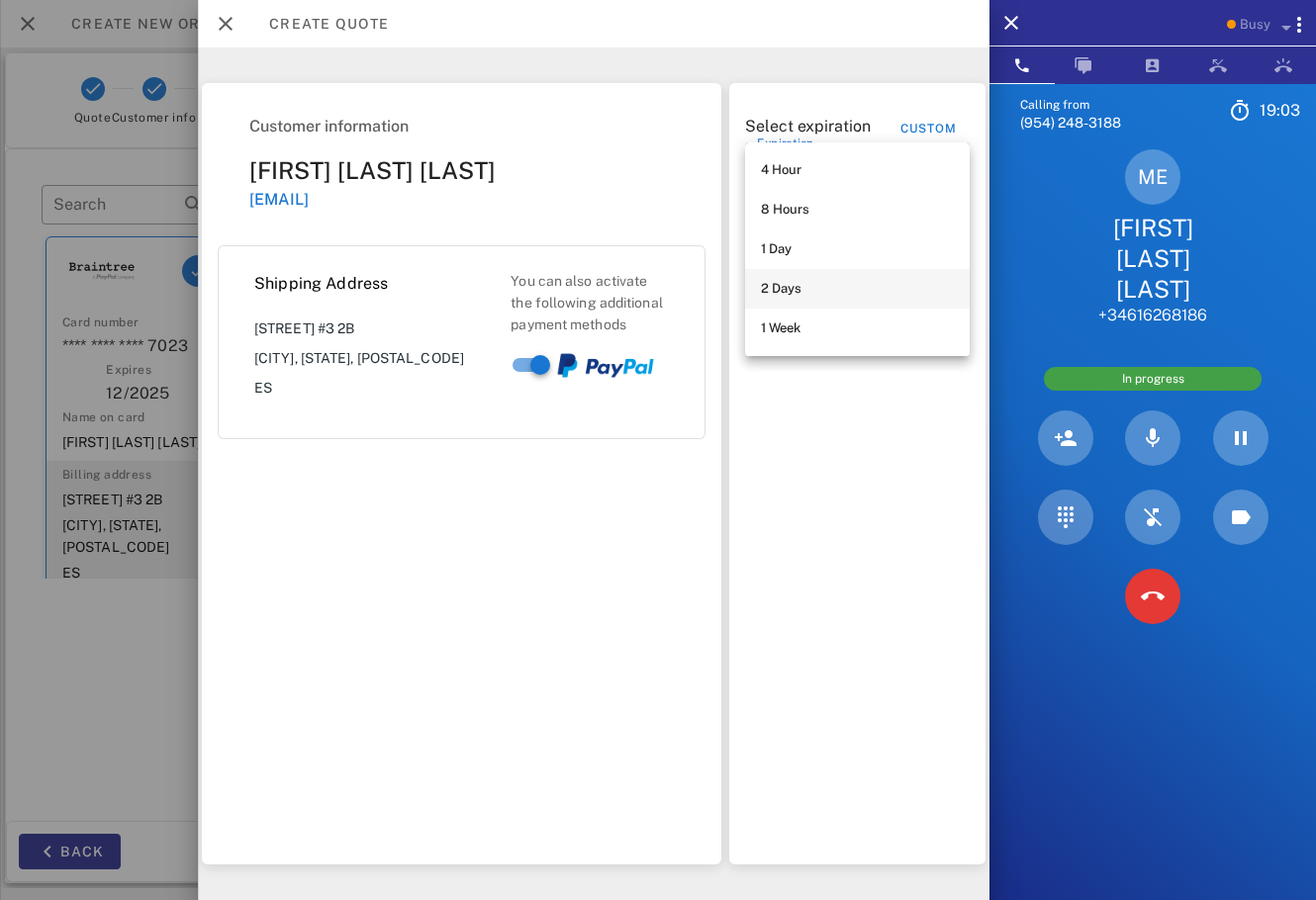 click on "2 Days" at bounding box center (857, 289) 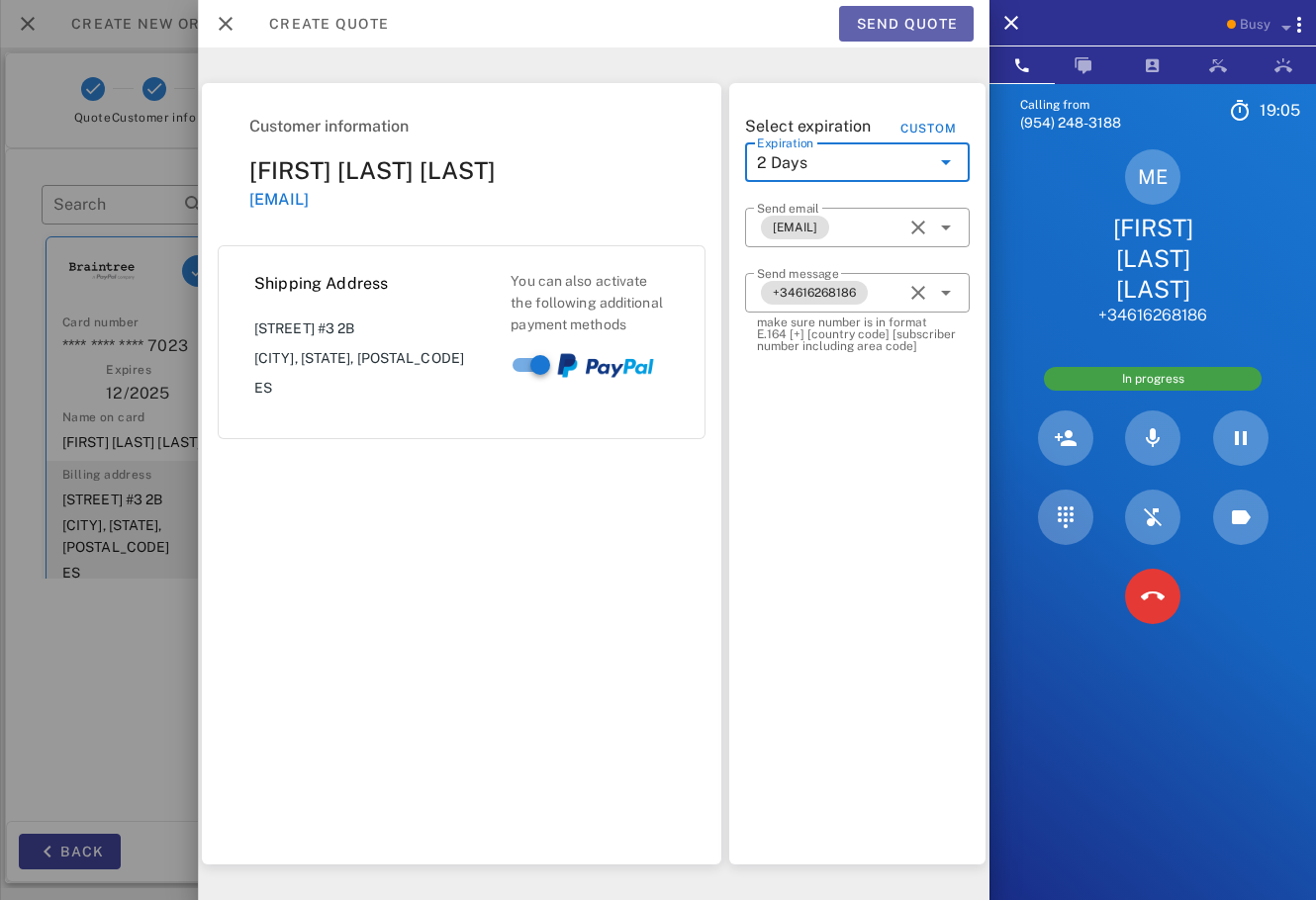 click on "Send quote" at bounding box center (906, 24) 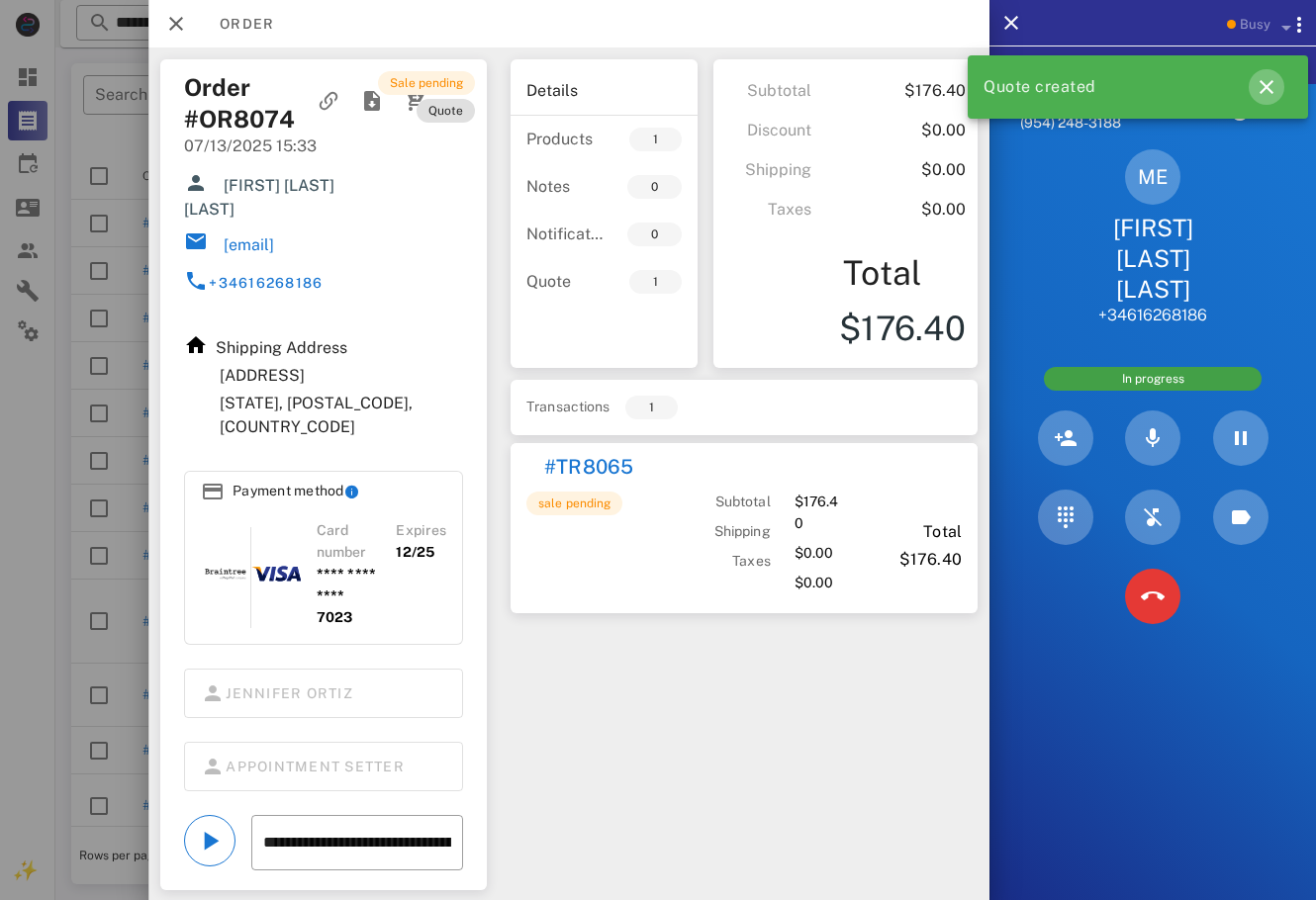 click at bounding box center (1267, 87) 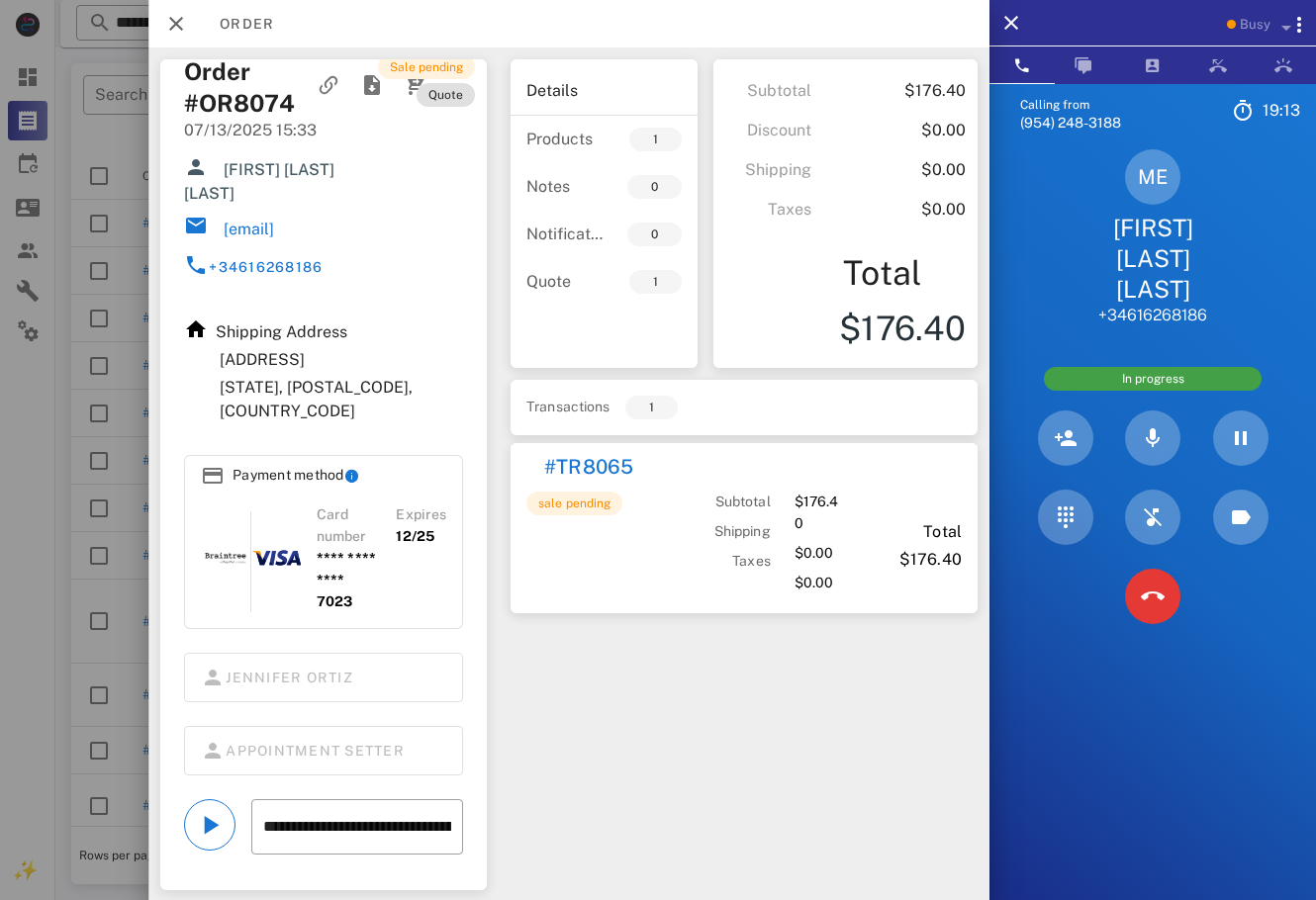 scroll, scrollTop: 0, scrollLeft: 0, axis: both 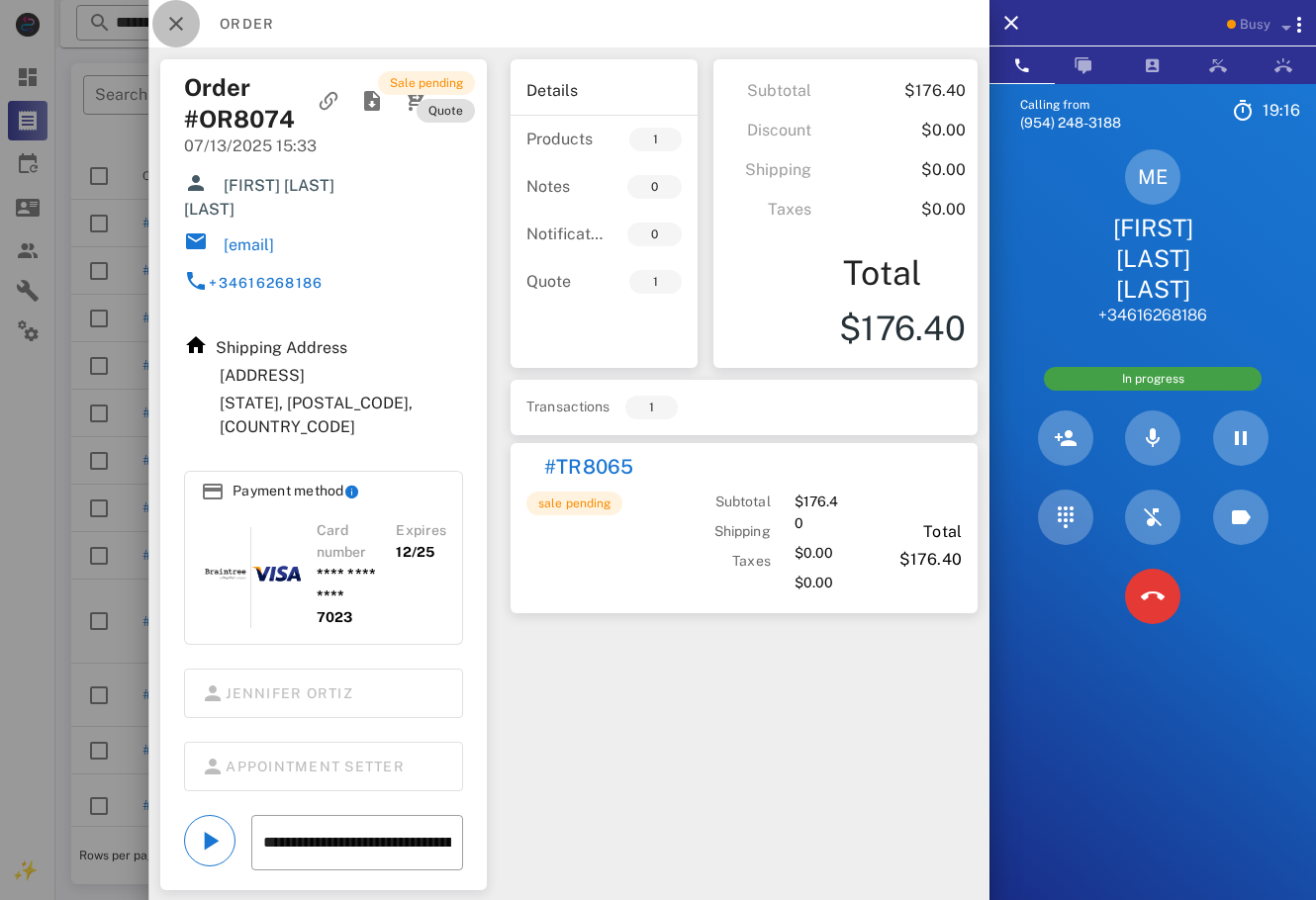 click at bounding box center [176, 24] 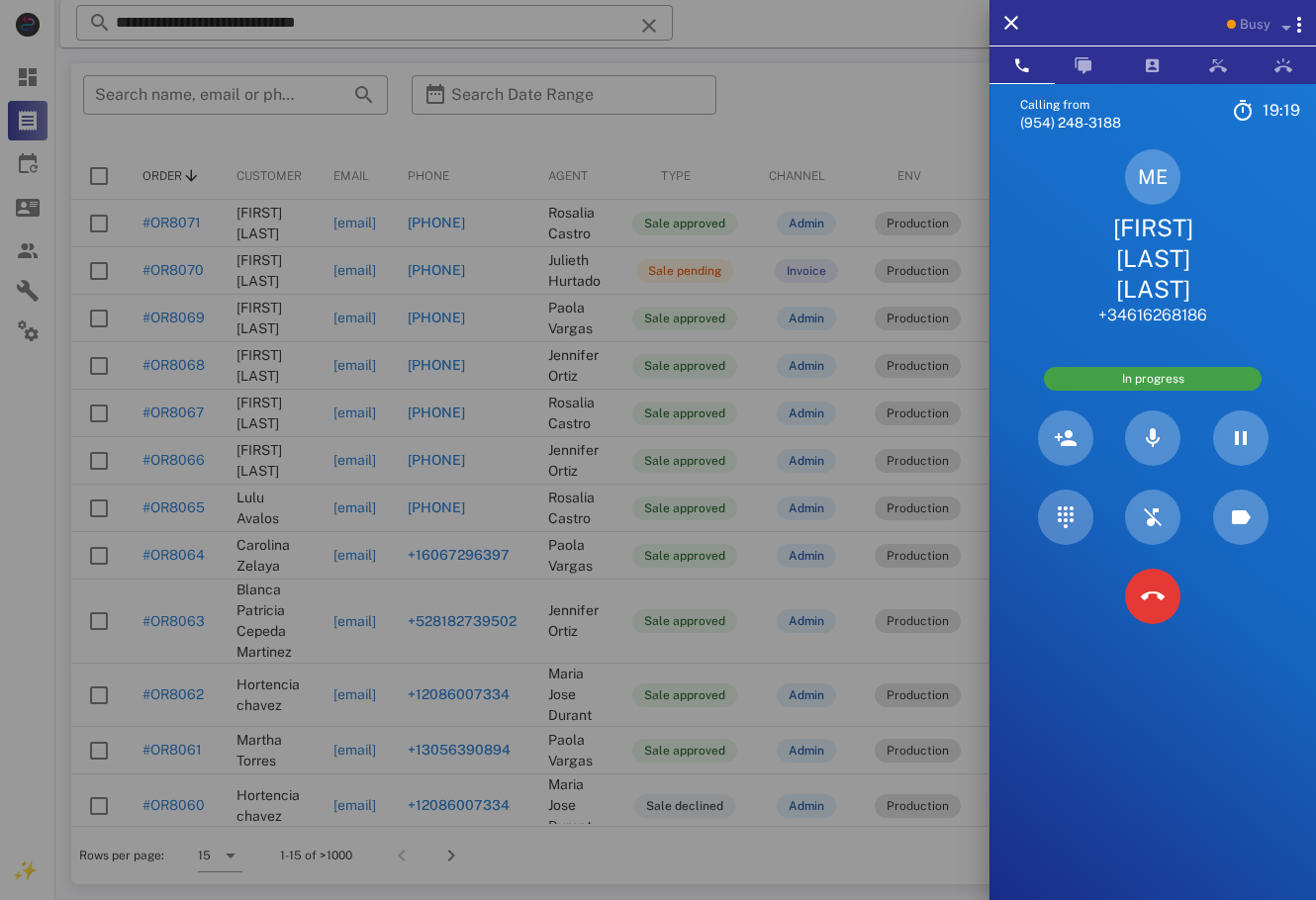 click at bounding box center (658, 450) 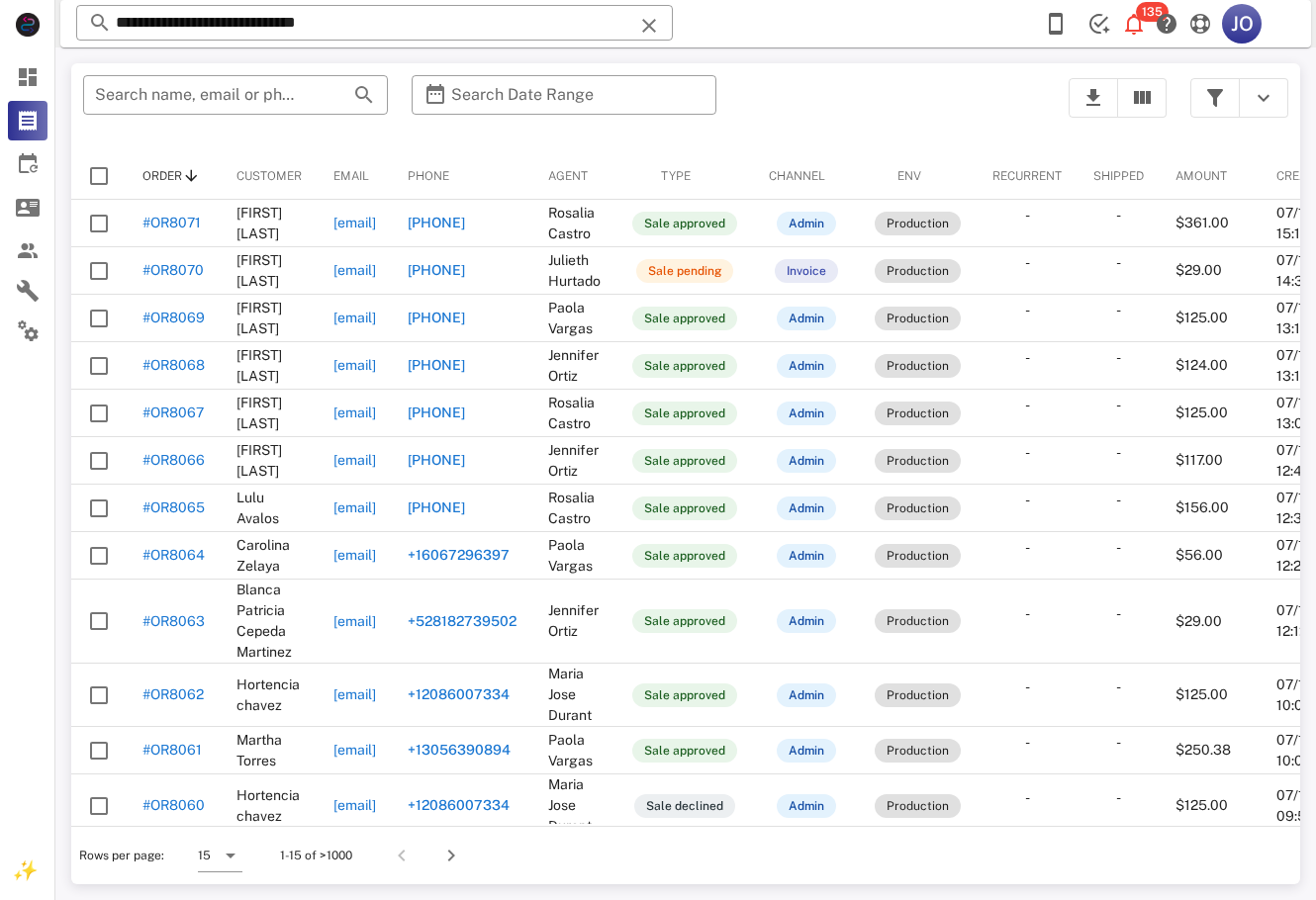 scroll, scrollTop: 0, scrollLeft: 268, axis: horizontal 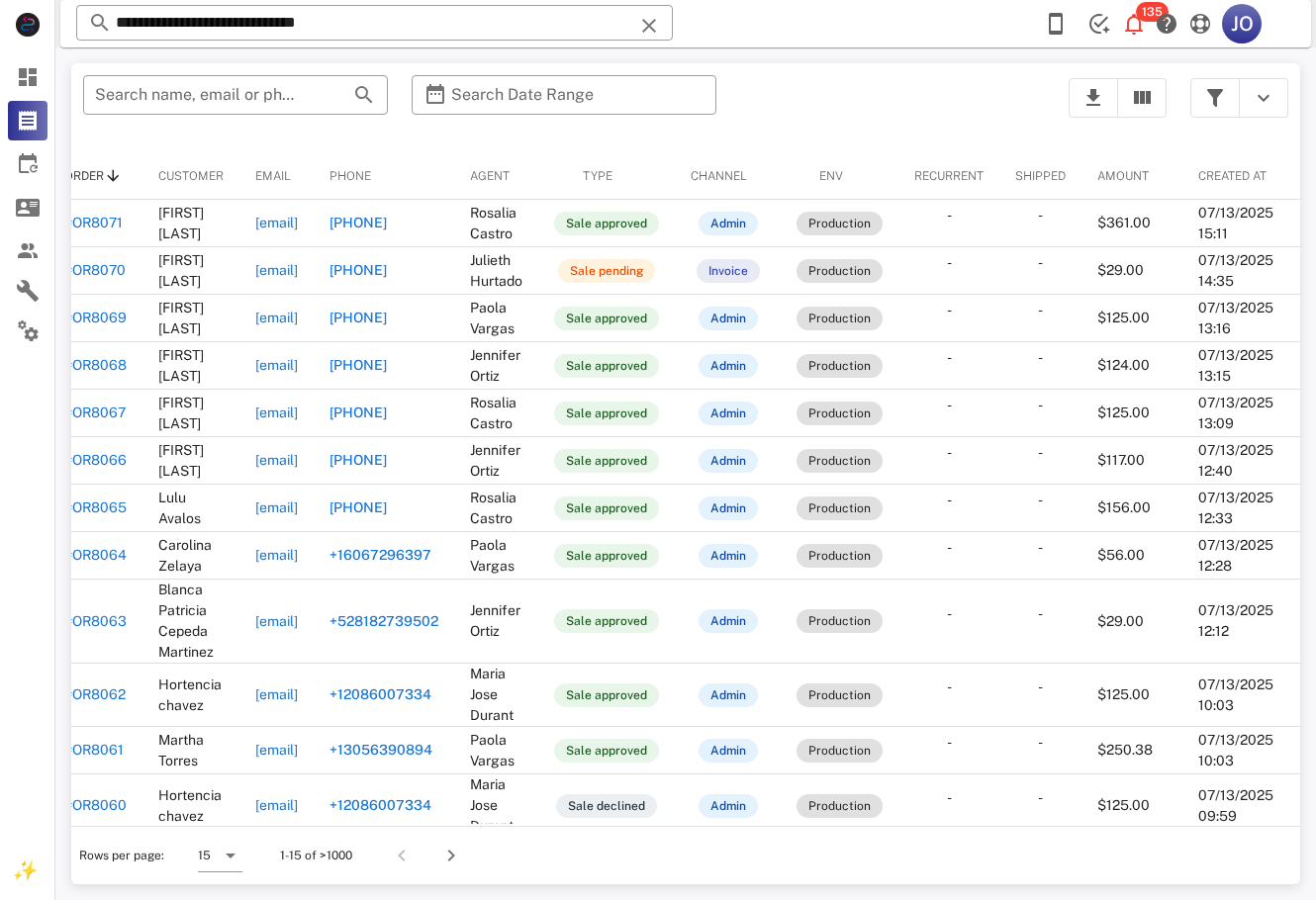 click on "​ Search name, email or phone ​ Search Date Range" at bounding box center (564, 108) 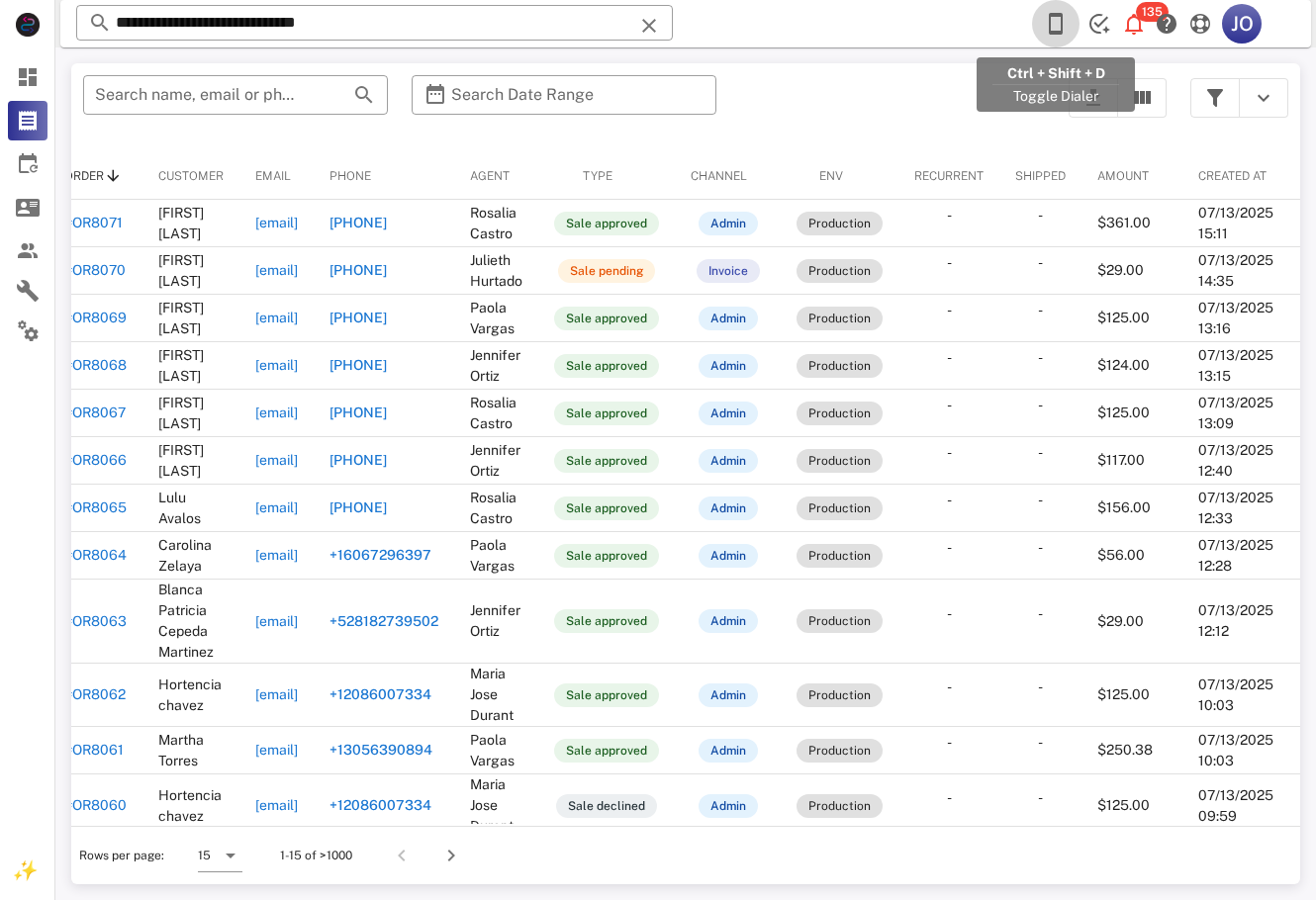 click at bounding box center [1056, 24] 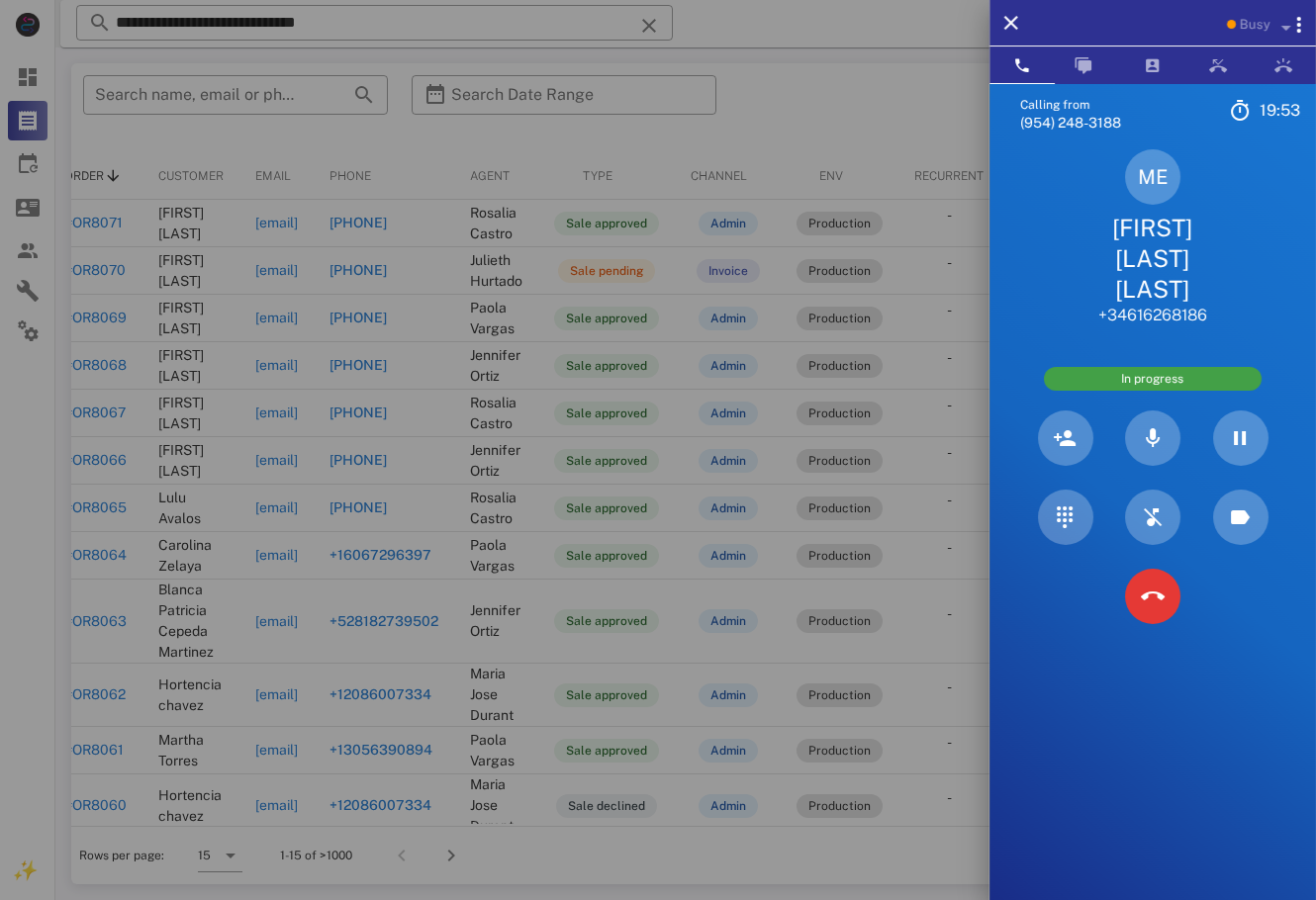 click on "[FIRST] [LAST] [LAST]" at bounding box center (1153, 259) 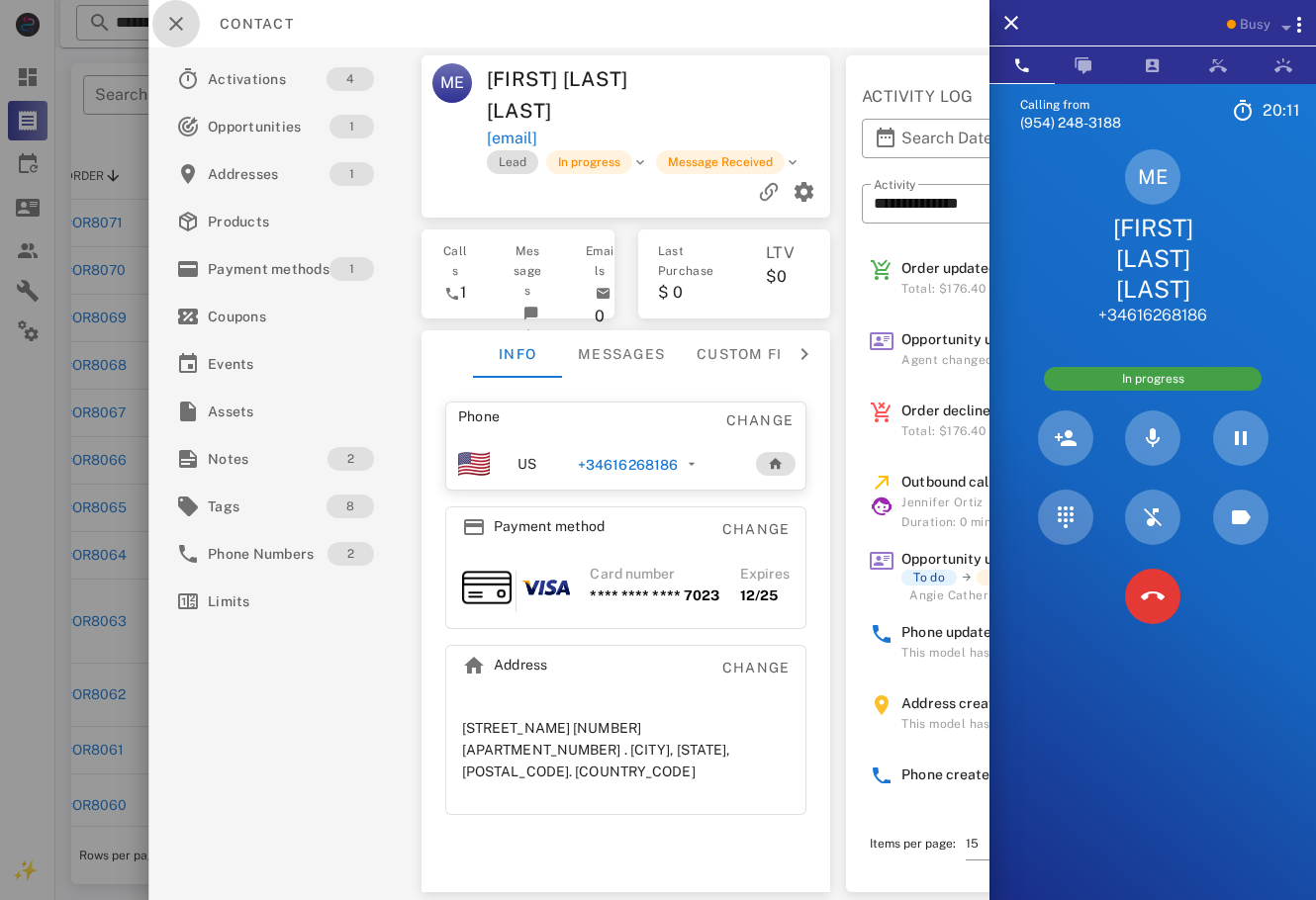 click at bounding box center [176, 24] 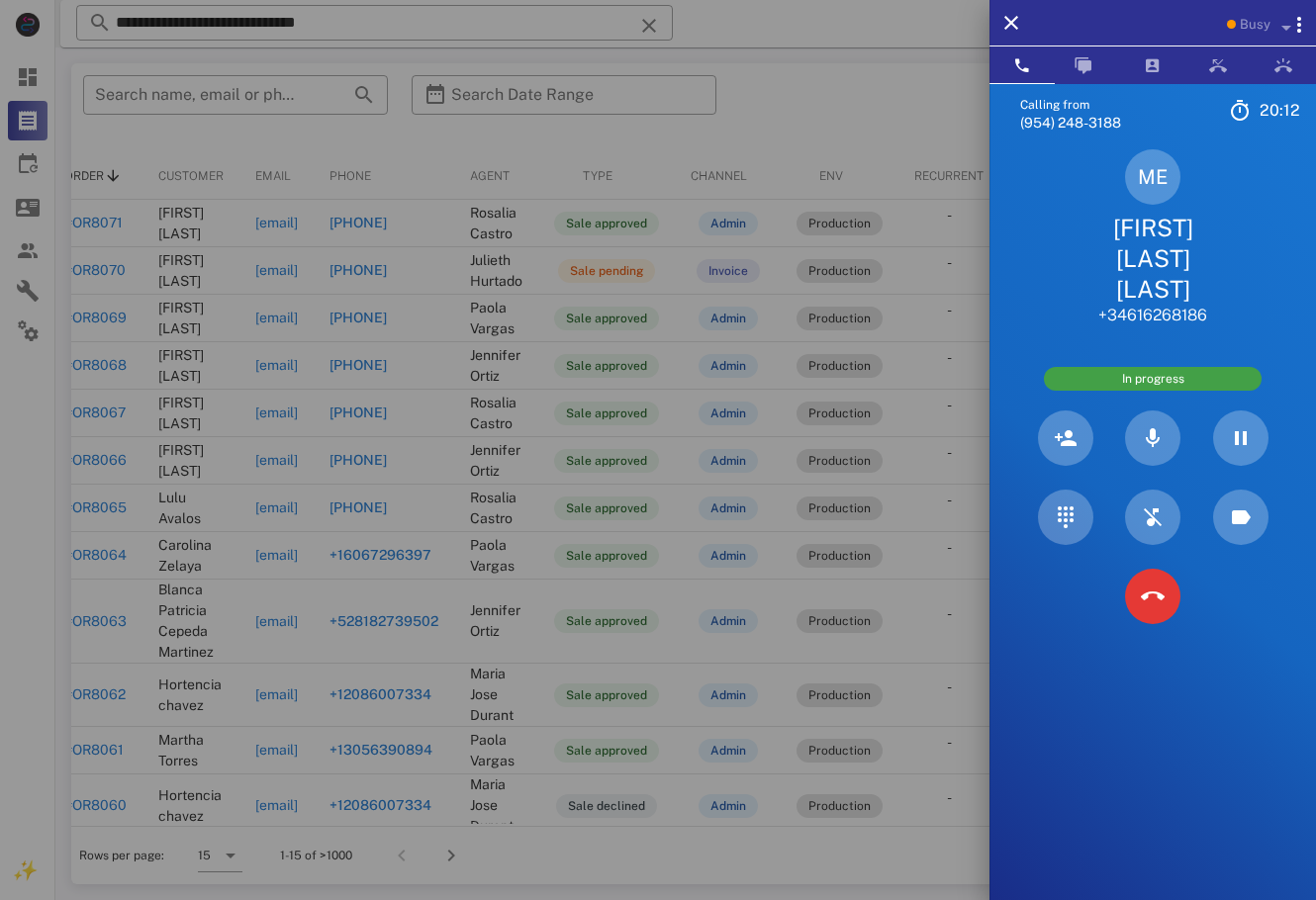 click at bounding box center [658, 450] 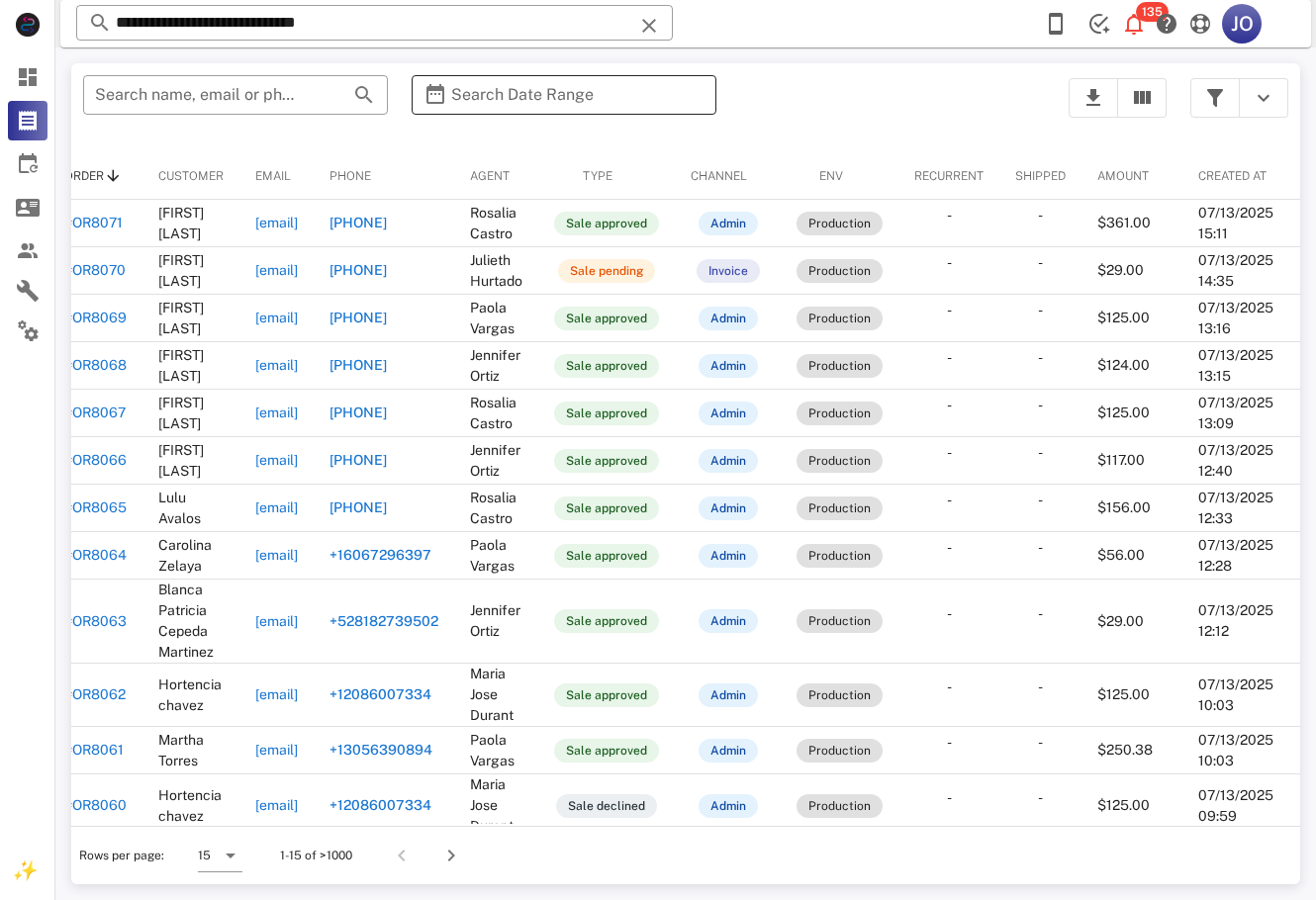 click on "Search Date Range" at bounding box center (564, 95) 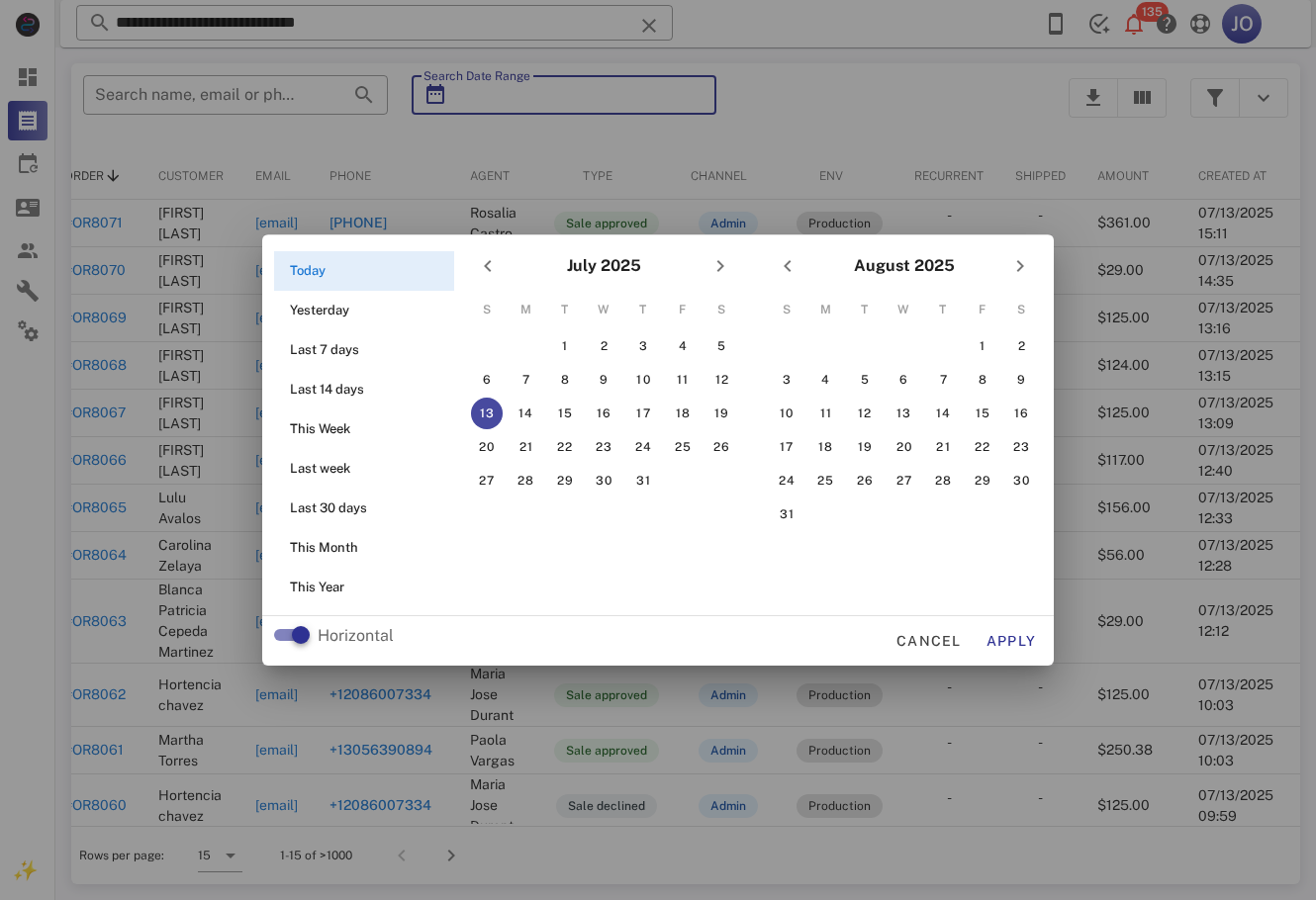 click at bounding box center (658, 450) 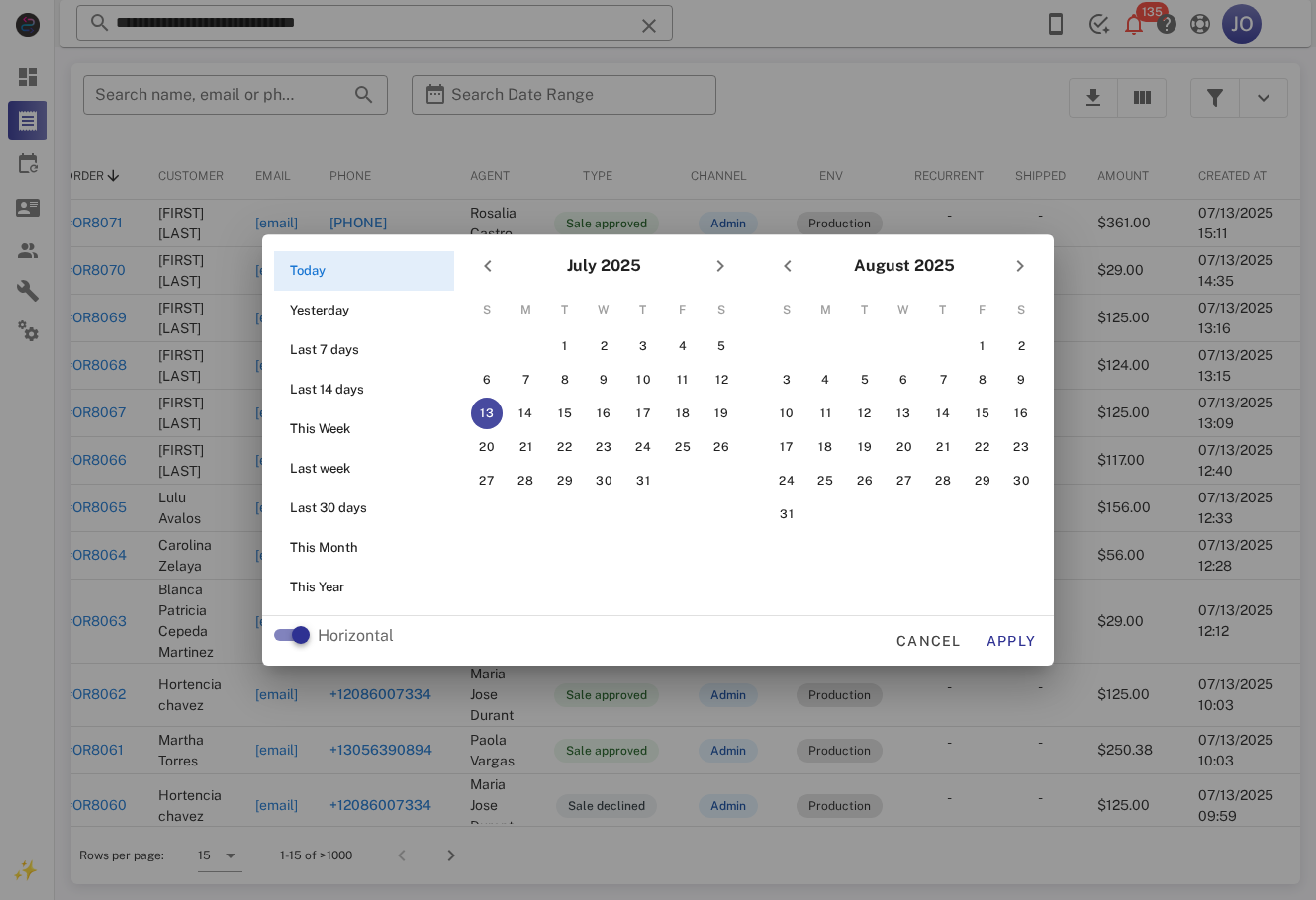 click at bounding box center [658, 450] 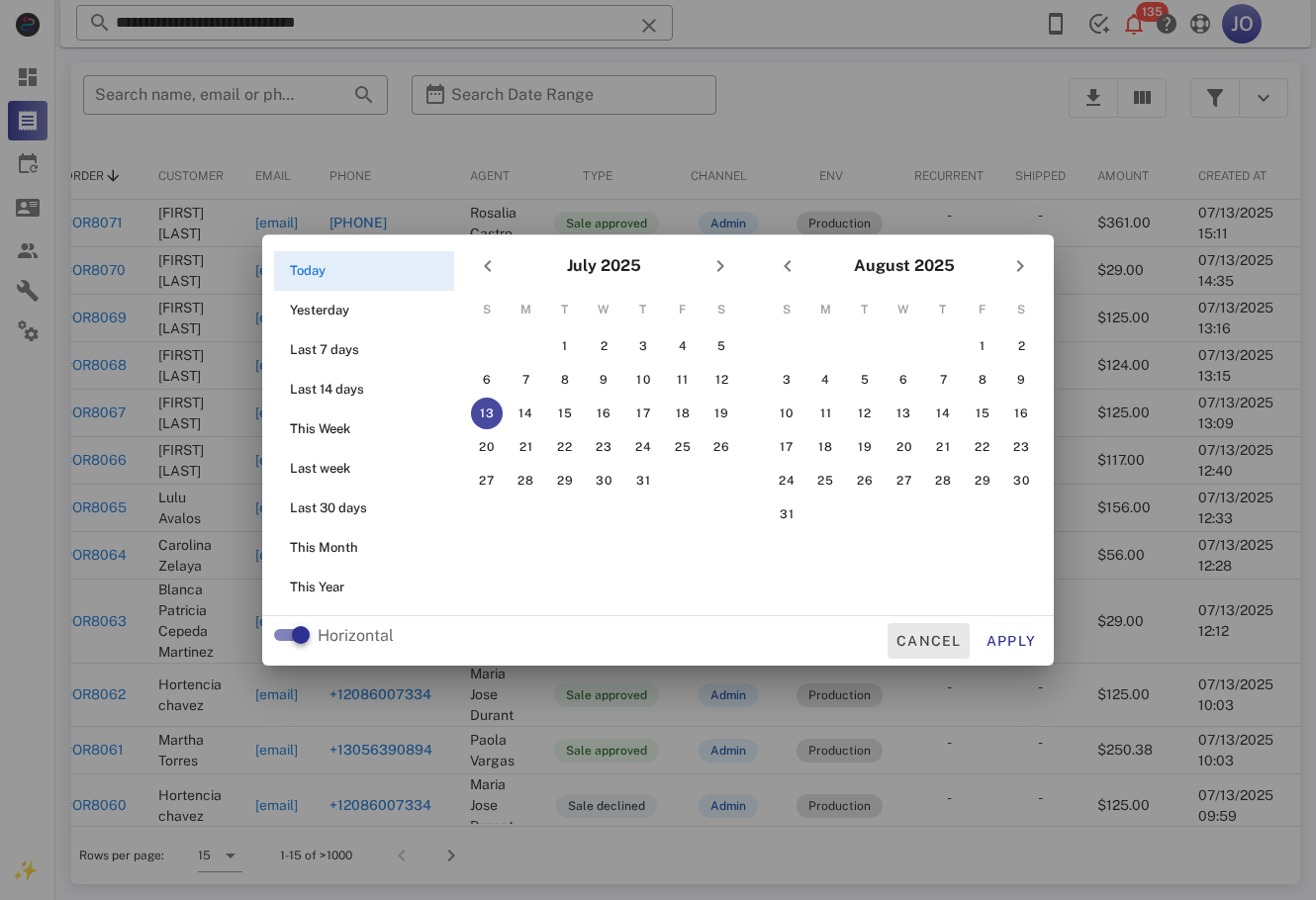 click on "Cancel" at bounding box center (928, 641) 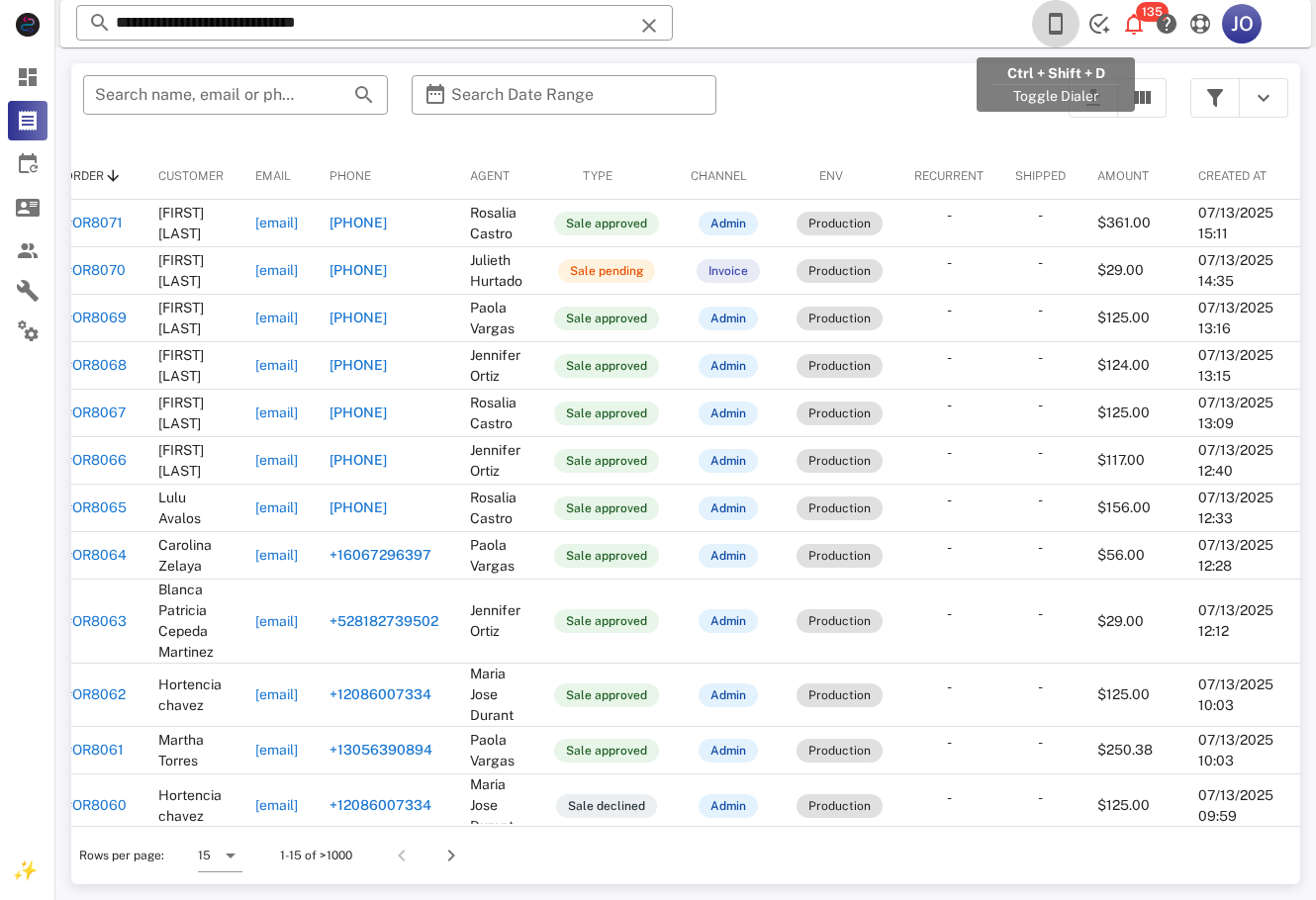 click at bounding box center [1056, 24] 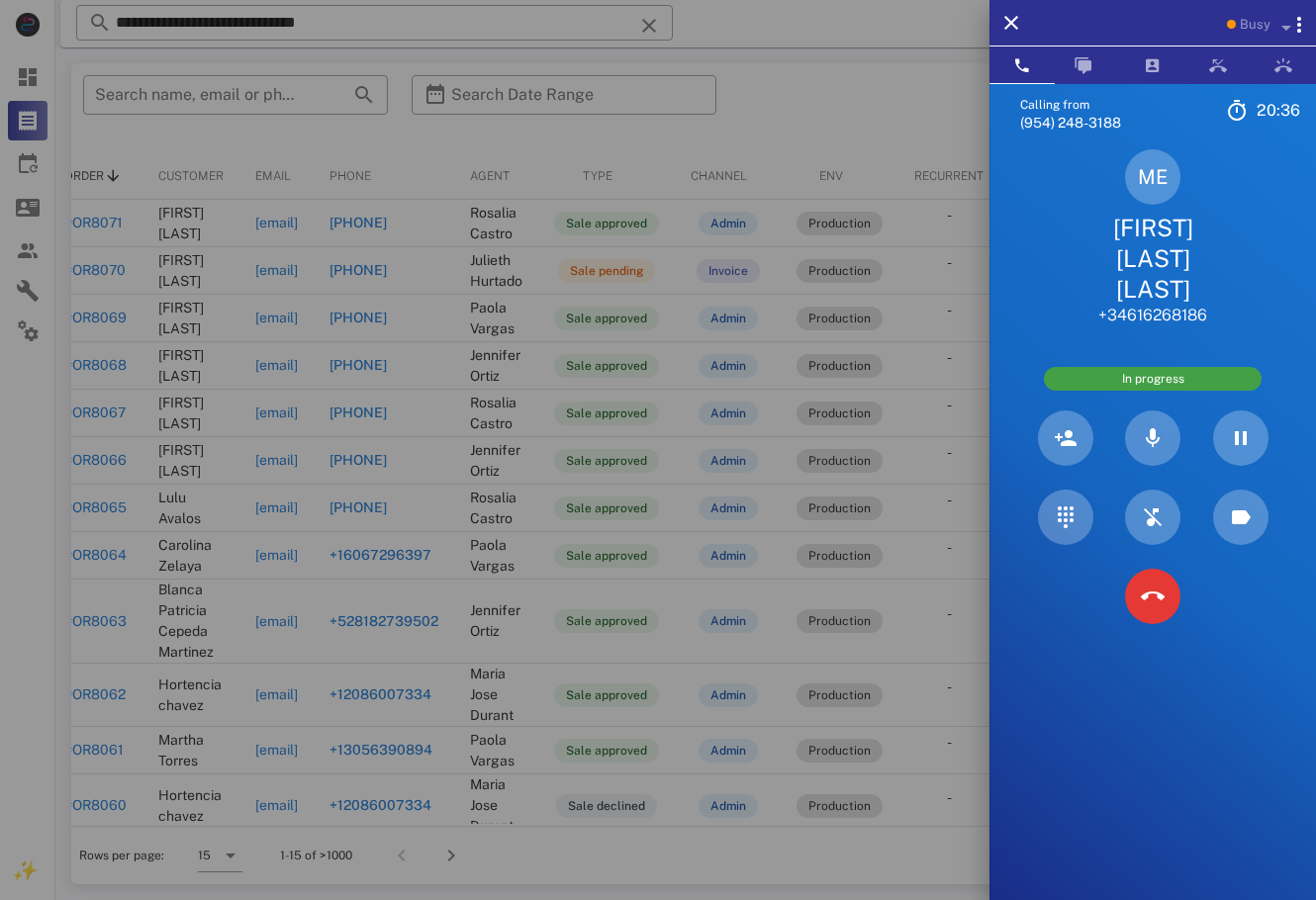 click at bounding box center [658, 450] 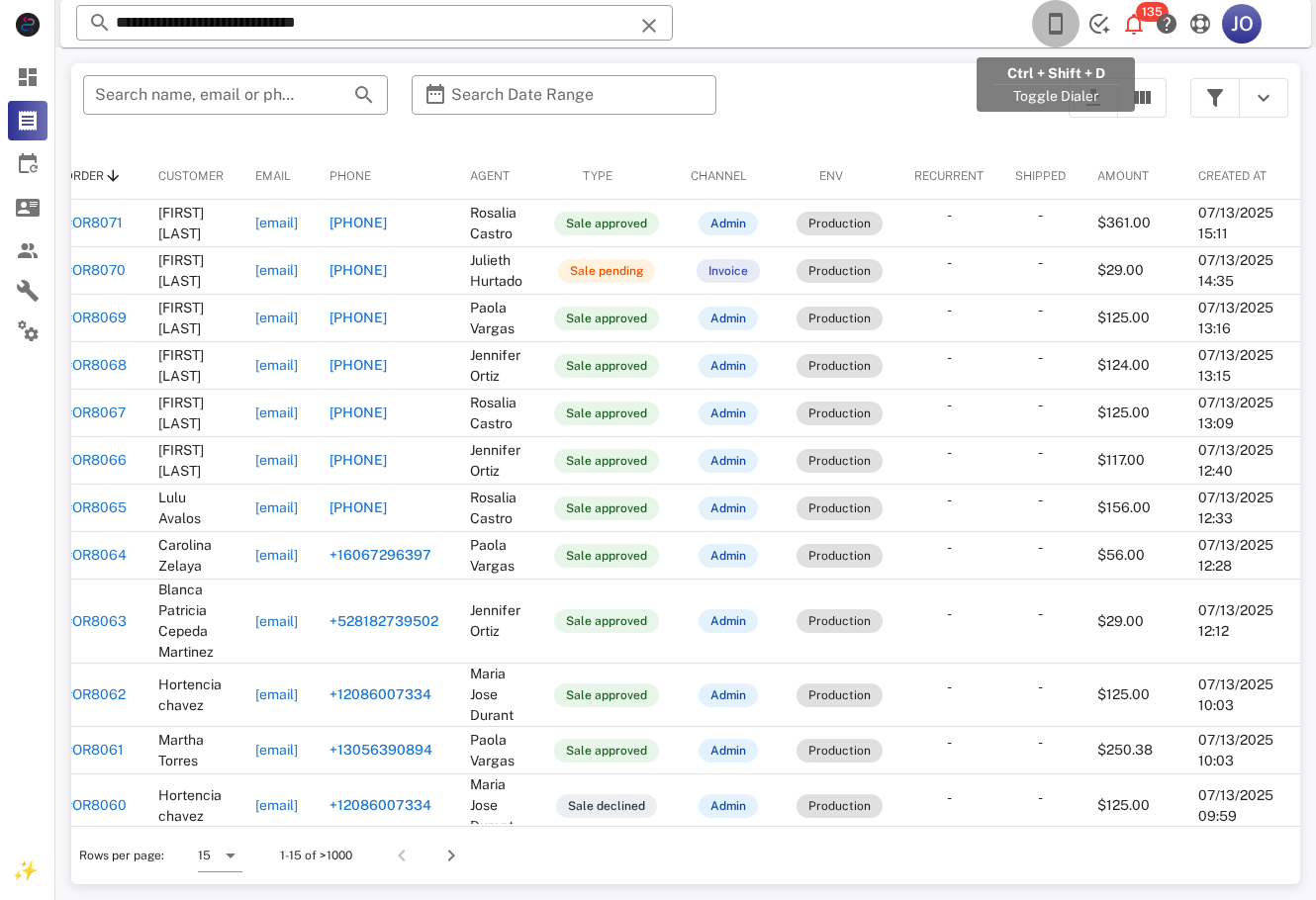 click at bounding box center (1056, 24) 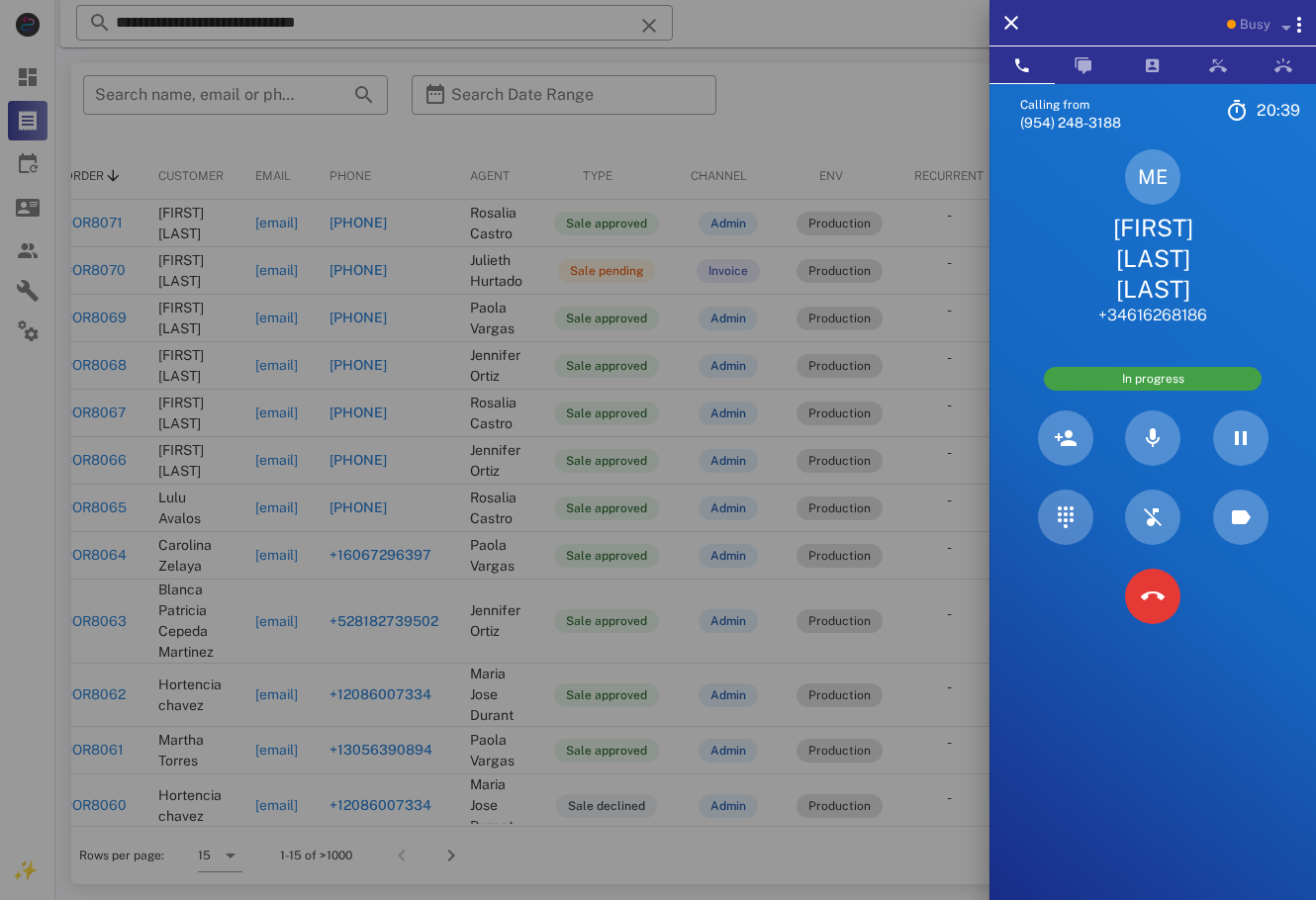 click at bounding box center (658, 450) 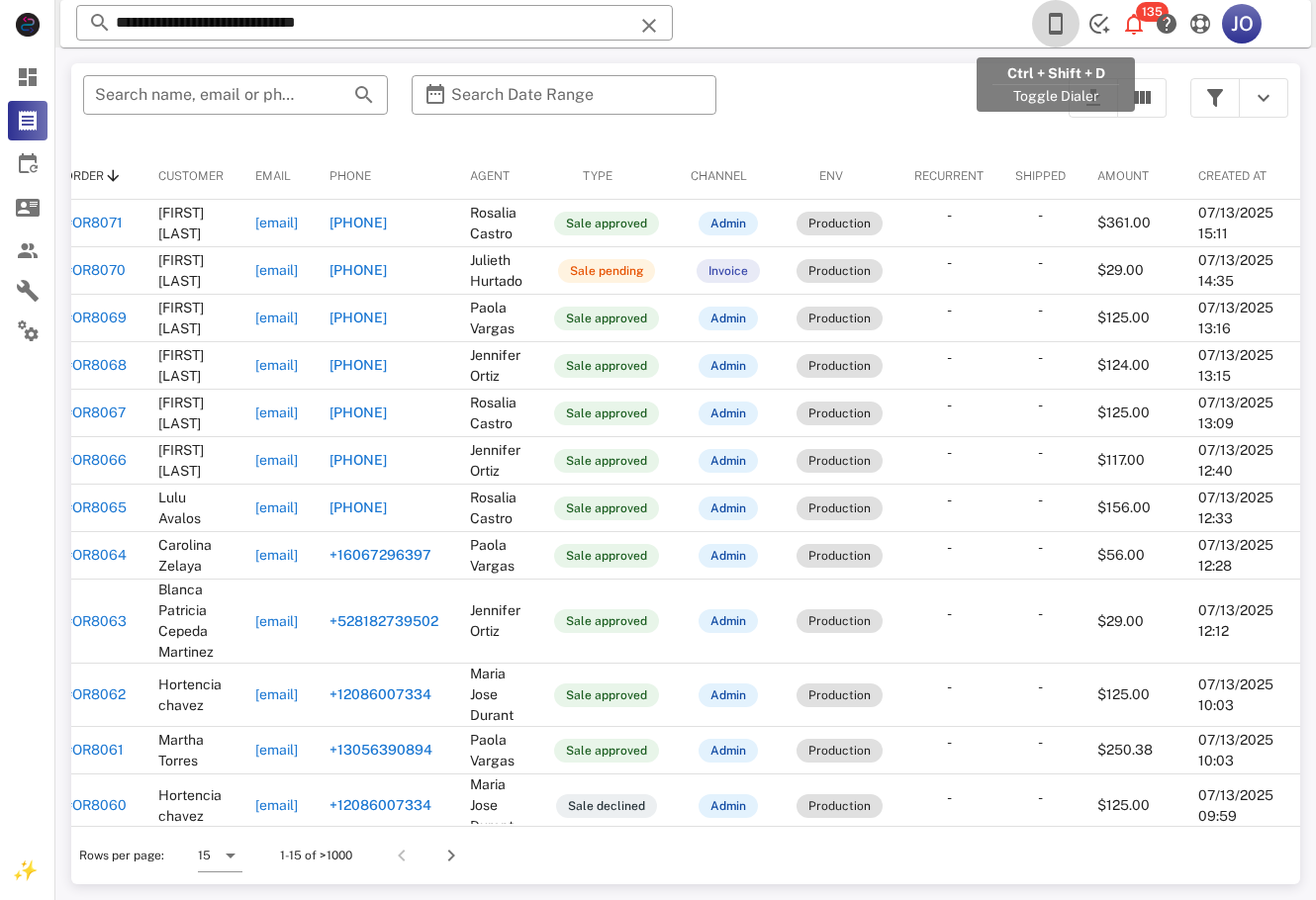click at bounding box center [1056, 24] 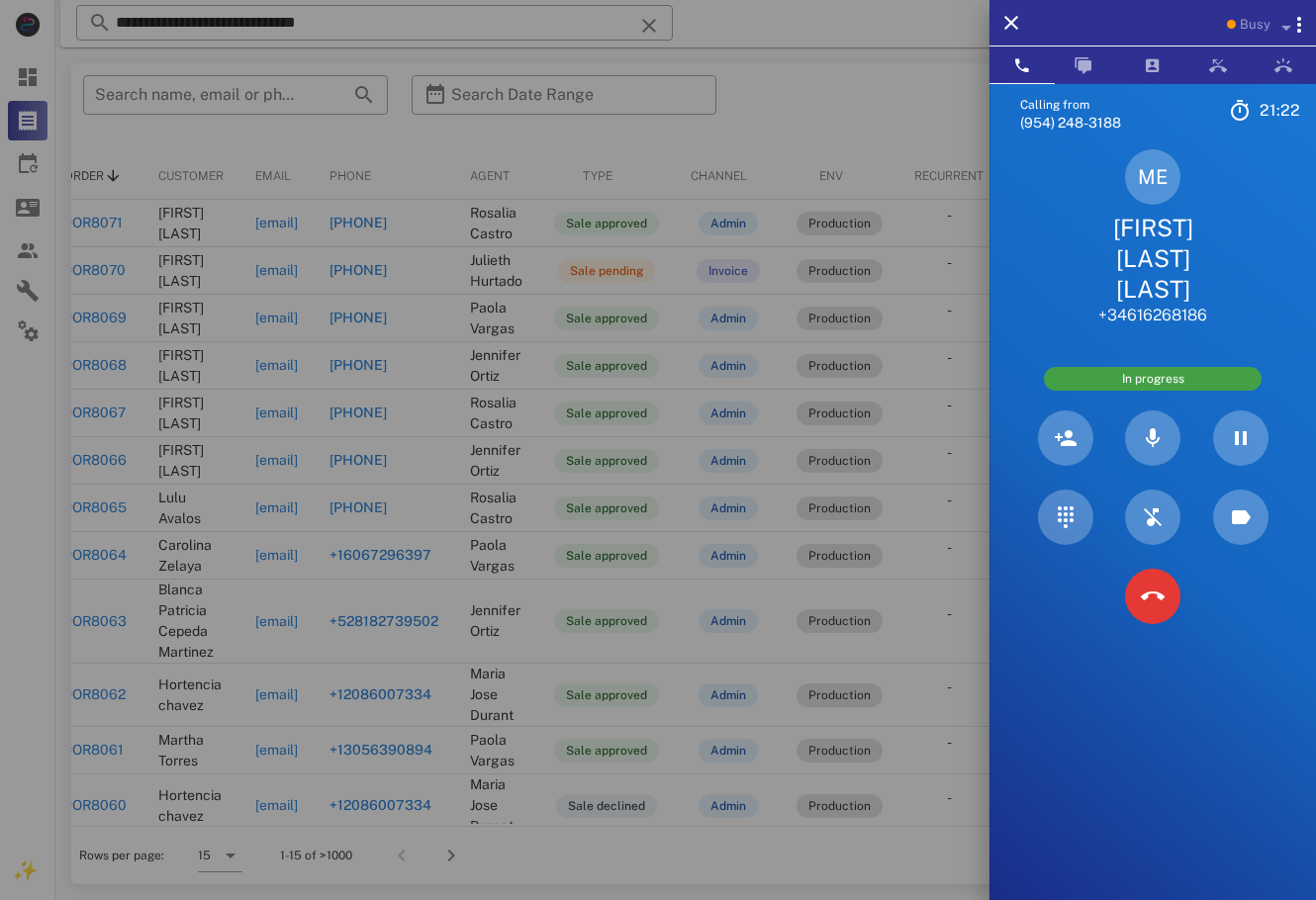 click on "Calling from [PHONE] [TIME]  Unknown      ▼     Andorra
+376
Argentina
+54
Aruba
+297
Australia
+61
Belgium (België)
+32
Bolivia
+591
Brazil (Brasil)
+55
Canada
+1
Chile
+56
Colombia
+57
Costa Rica
+506
Dominican Republic (República Dominicana)
+1
Ecuador
+593
El Salvador
+503
France
+33
Germany (Deutschland)
+49
Guadeloupe
+590
Guatemala
+502
Honduras
+504
Iceland (Ísland)
+354
India (भारत)
+91
Israel (‫ישראל‬‎)
+972
Italy (Italia)
+39" at bounding box center (1153, 533) 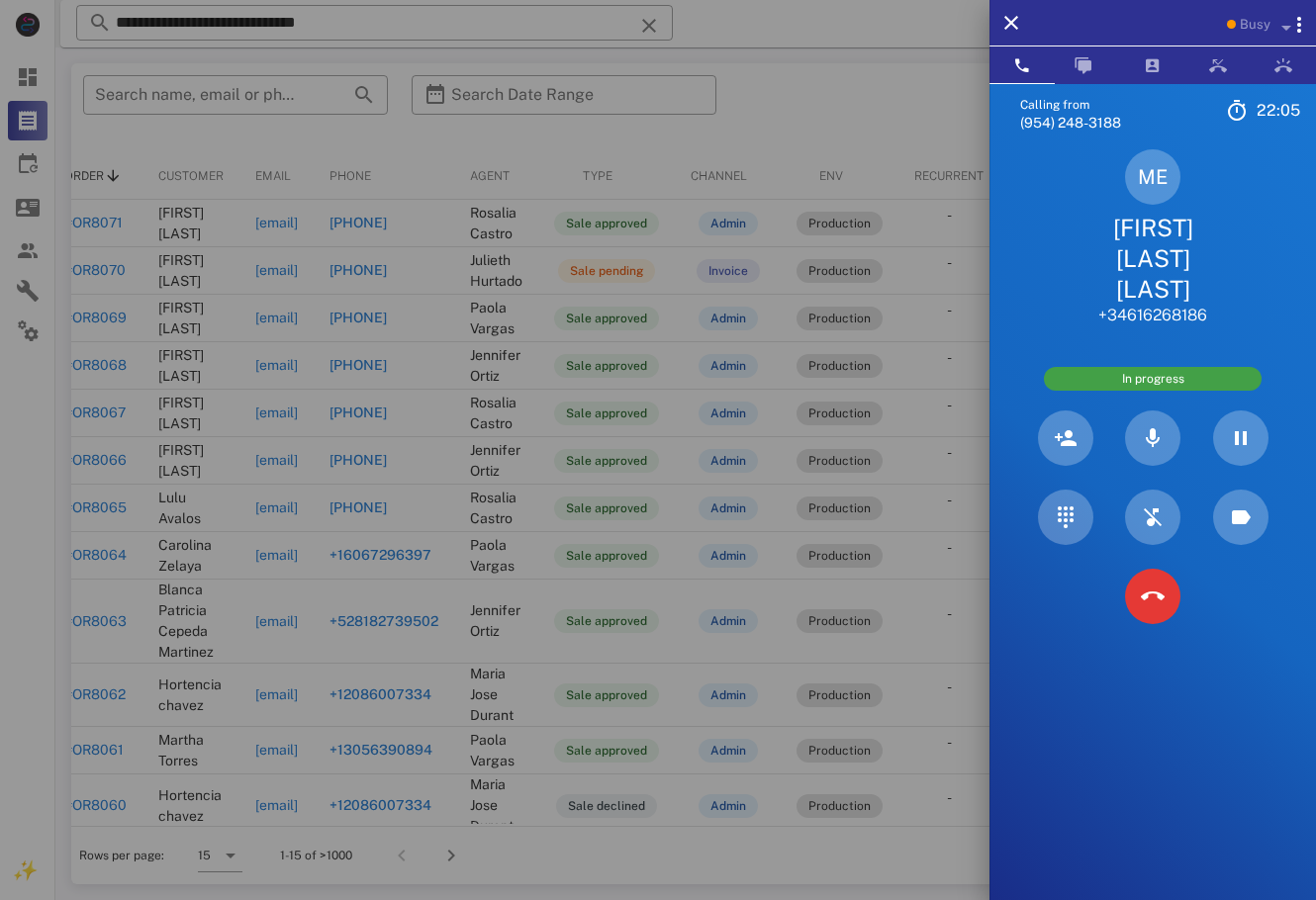 click on "Calling from [PHONE] [TIME]  Unknown      ▼     Andorra
+376
Argentina
+54
Aruba
+297
Australia
+61
Belgium (België)
+32
Bolivia
+591
Brazil (Brasil)
+55
Canada
+1
Chile
+56
Colombia
+57
Costa Rica
+506
Dominican Republic (República Dominicana)
+1
Ecuador
+593
El Salvador
+503
France
+33
Germany (Deutschland)
+49
Guadeloupe
+590
Guatemala
+502
Honduras
+504
Iceland (Ísland)
+354
India (भारत)
+91
Israel (‫ישראל‬‎)
+972
Italy (Italia)
+39" at bounding box center (1153, 533) 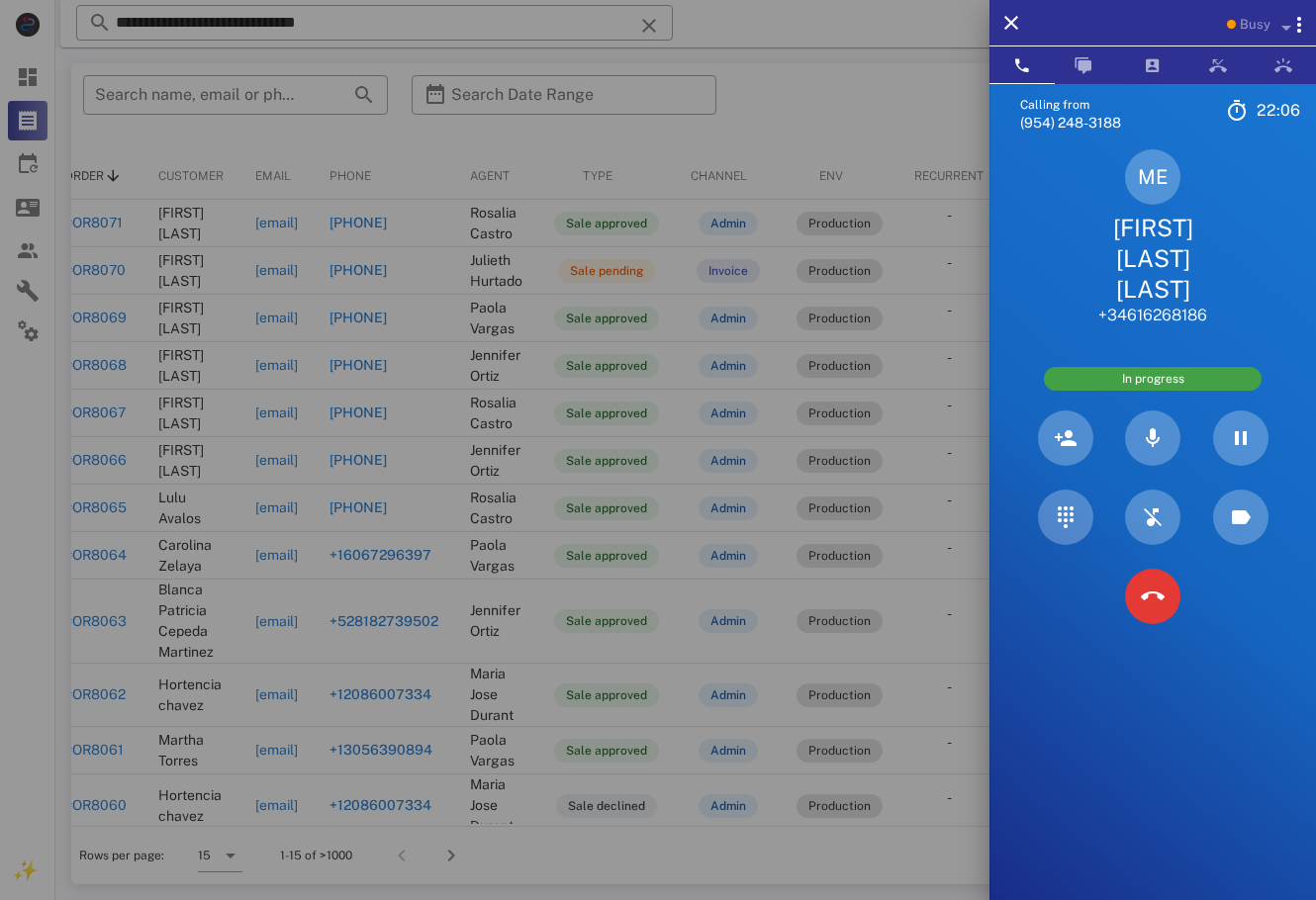 click on "[FIRST] [LAST] [LAST]" at bounding box center (1153, 259) 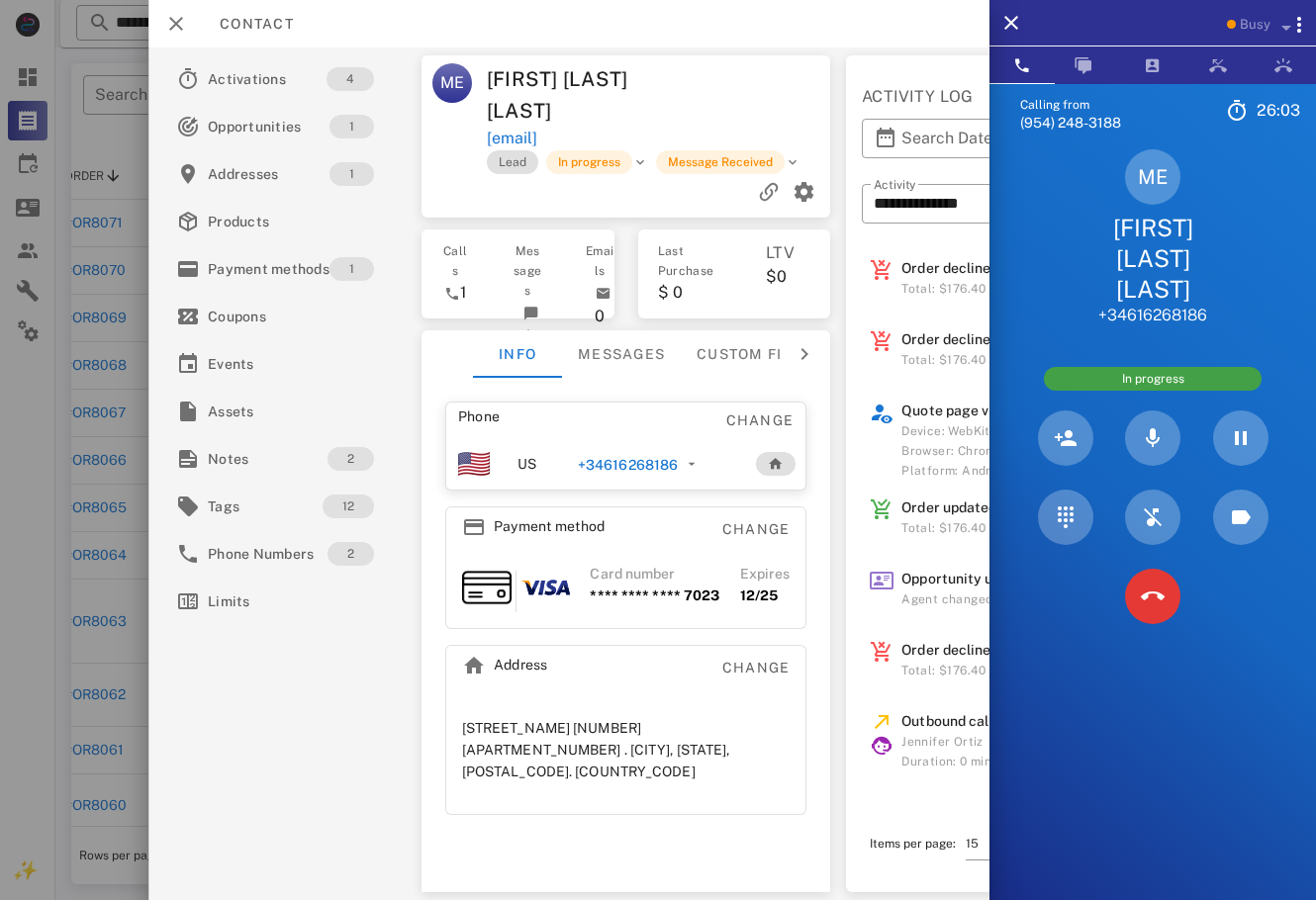 click on "Calling from (555) 555-5555 26: 03  Unknown      ▼     Andorra
+376
Argentina
+54
Aruba
+297
Australia
+61
Belgium (België)
+32
Bolivia
+591
Brazil (Brasil)
+55
Canada
+1
Chile
+56
Colombia
+57
Costa Rica
+506
Dominican Republic (República Dominicana)
+1
Ecuador
+593
El Salvador
+503
France
+33
Germany (Deutschland)
+49
Guadeloupe
+590
Guatemala
+502
Honduras
+504
Iceland (Ísland)
+354
India (भारत)
+91
Israel (‫ישראל‬‎)
+972
Italy (Italia)
+39" at bounding box center (1153, 533) 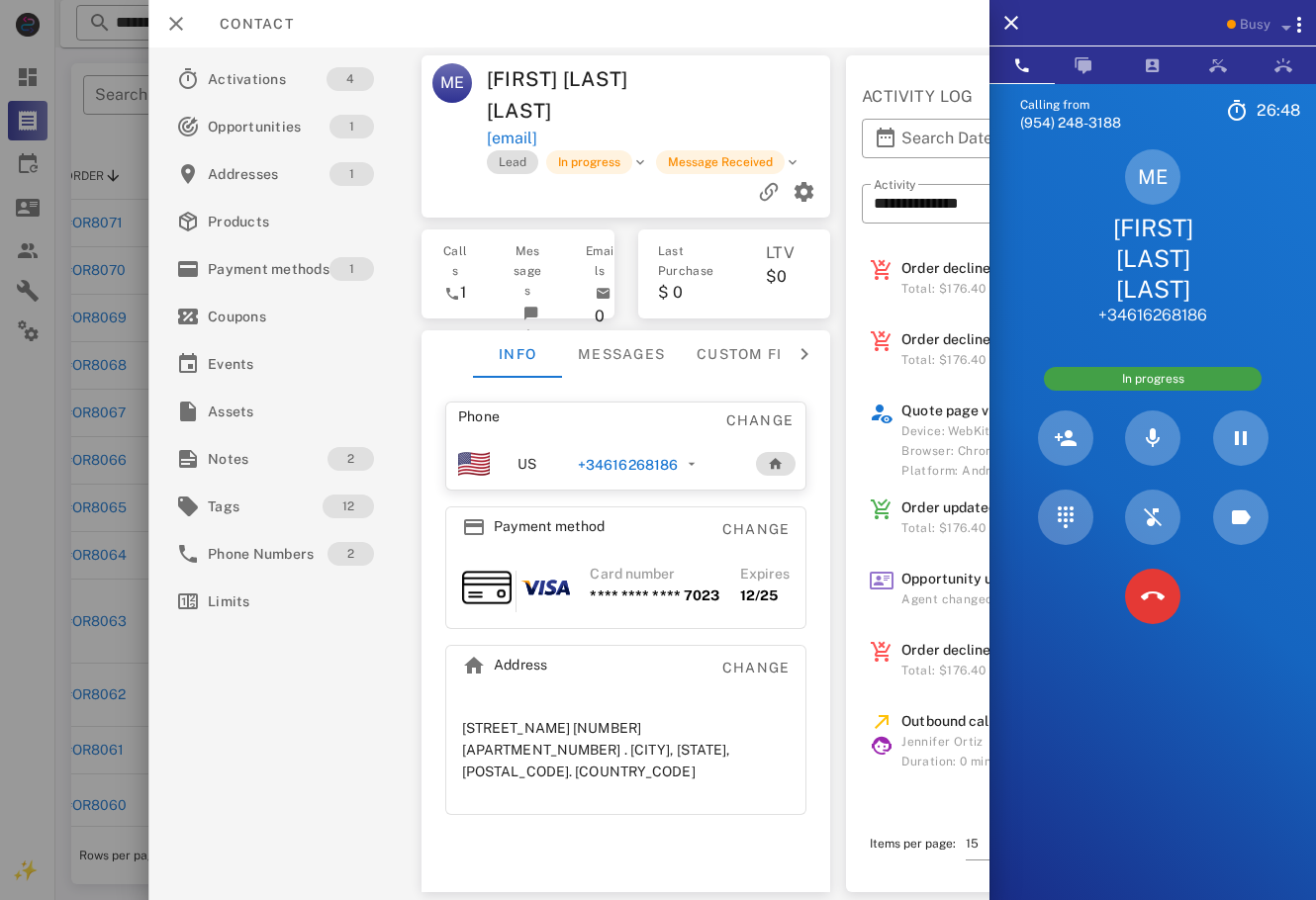 click on "Calling from [PHONE] [TIME]  Unknown      ▼     Andorra
+376
Argentina
+54
Aruba
+297
Australia
+61
Belgium (België)
+32
Bolivia
+591
Brazil (Brasil)
+55
Canada
+1
Chile
+56
Colombia
+57
Costa Rica
+506
Dominican Republic (República Dominicana)
+1
Ecuador
+593
El Salvador
+503
France
+33
Germany (Deutschland)
+49
Guadeloupe
+590
Guatemala
+502
Honduras
+504
Iceland (Ísland)
+354
India (भारत)
+91
Israel (‫ישראל‬‎)
+972
Italy (Italia)
+39" at bounding box center (1153, 533) 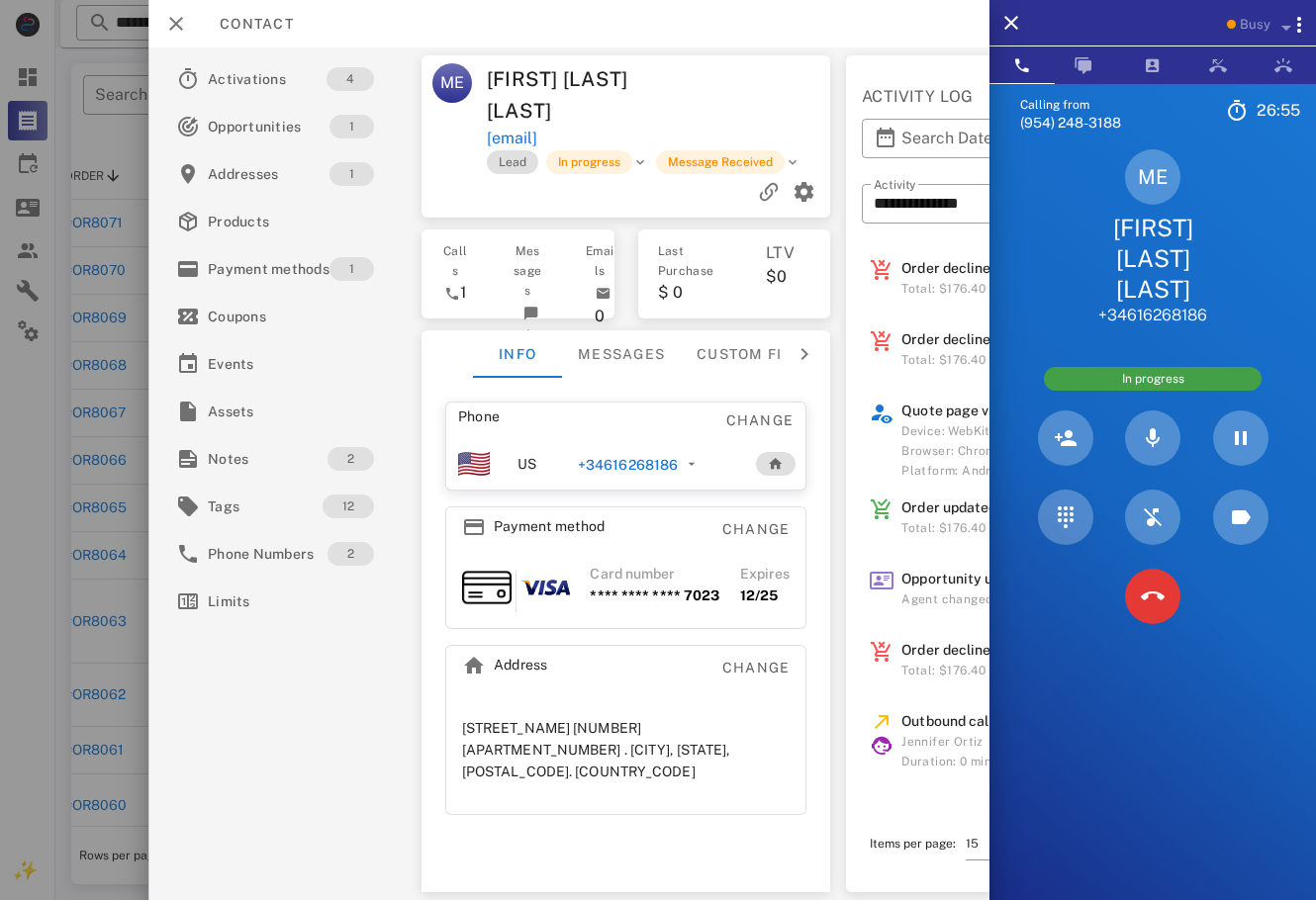 click on "Calling from [PHONE] 26: 55  Unknown      ▼     Andorra
+376
Argentina
+54
Aruba
+297
Australia
+61
Belgium (België)
+32
Bolivia
+591
Brazil (Brasil)
+55
Canada
+1
Chile
+56
Colombia
+57
Costa Rica
+506
Dominican Republic (República Dominicana)
+1
Ecuador
+593
El Salvador
+503
France
+33
Germany (Deutschland)
+49
Guadeloupe
+590
Guatemala
+502
Honduras
+504
Iceland (Ísland)
+354
India (भारत)
+91
Israel (‫ישראל‬‎)
+972
Italy (Italia)
+39" at bounding box center [1153, 533] 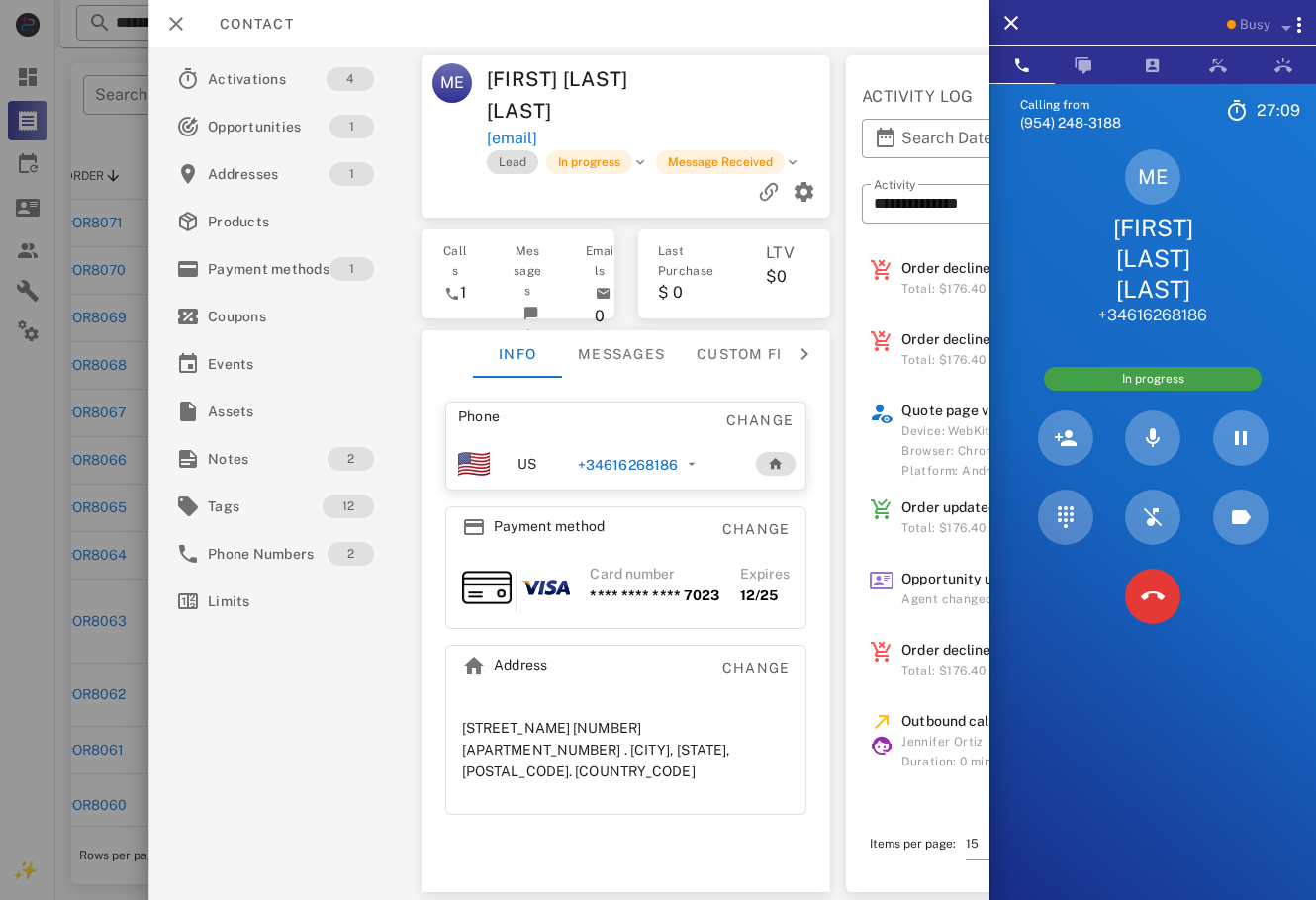 click on "ME   [FIRST] [LAST]  [PHONE]" at bounding box center [1153, 237] 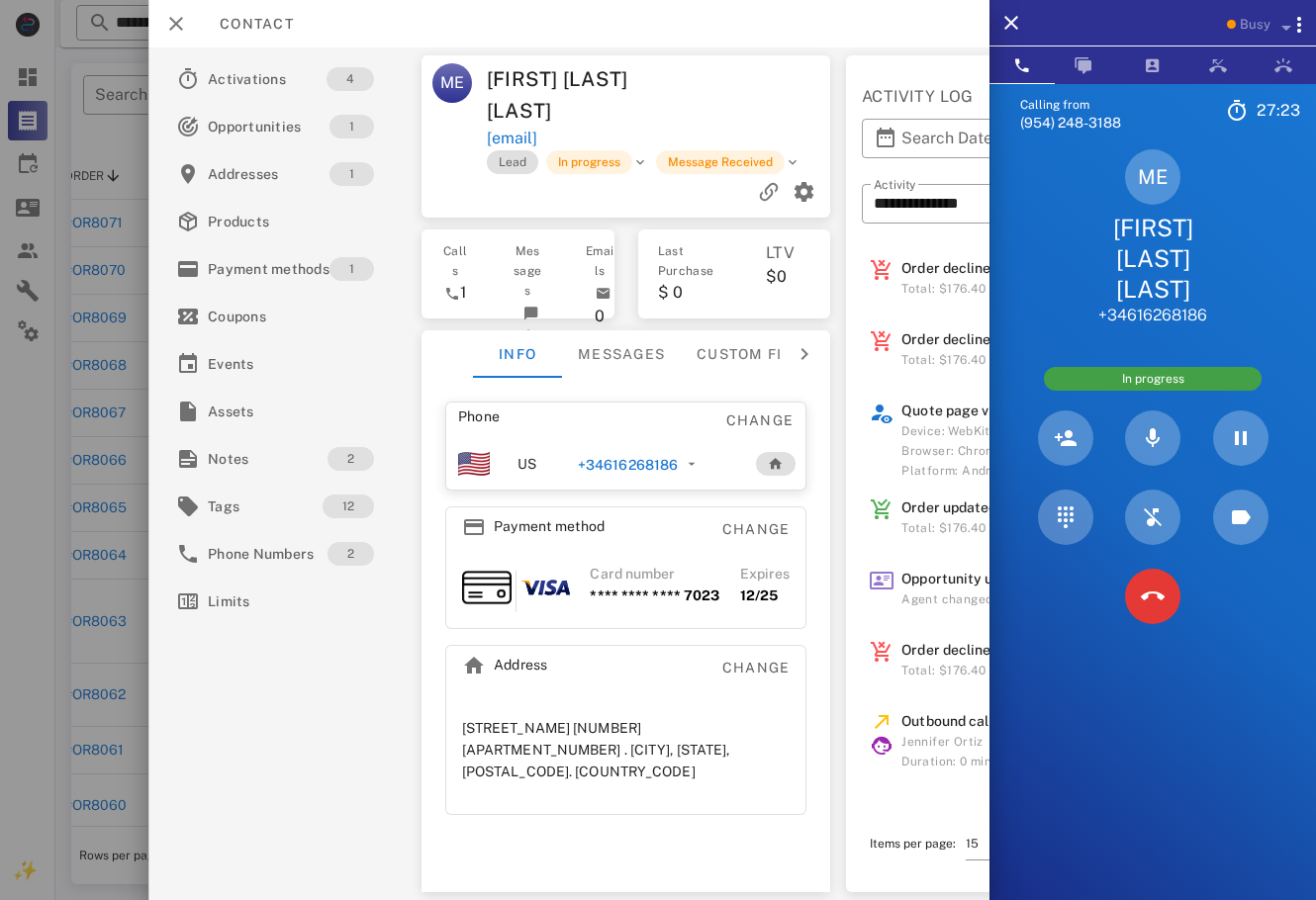 click on "Calling from [PHONE] 27: 23  Unknown      ▼     Andorra
+376
Argentina
+54
Aruba
+297
Australia
+61
Belgium (België)
+32
Bolivia
+591
Brazil (Brasil)
+55
Canada
+1
Chile
+56
Colombia
+57
Costa Rica
+506
Dominican Republic (República Dominicana)
+1
Ecuador
+593
El Salvador
+503
France
+33
Germany (Deutschland)
+49
Guadeloupe
+590
Guatemala
+502
Honduras
+504
Iceland (Ísland)
+354
India (भारत)
+91
Israel (‫ישראל‬‎)
+972
Italy (Italia)
+39" at bounding box center [1153, 533] 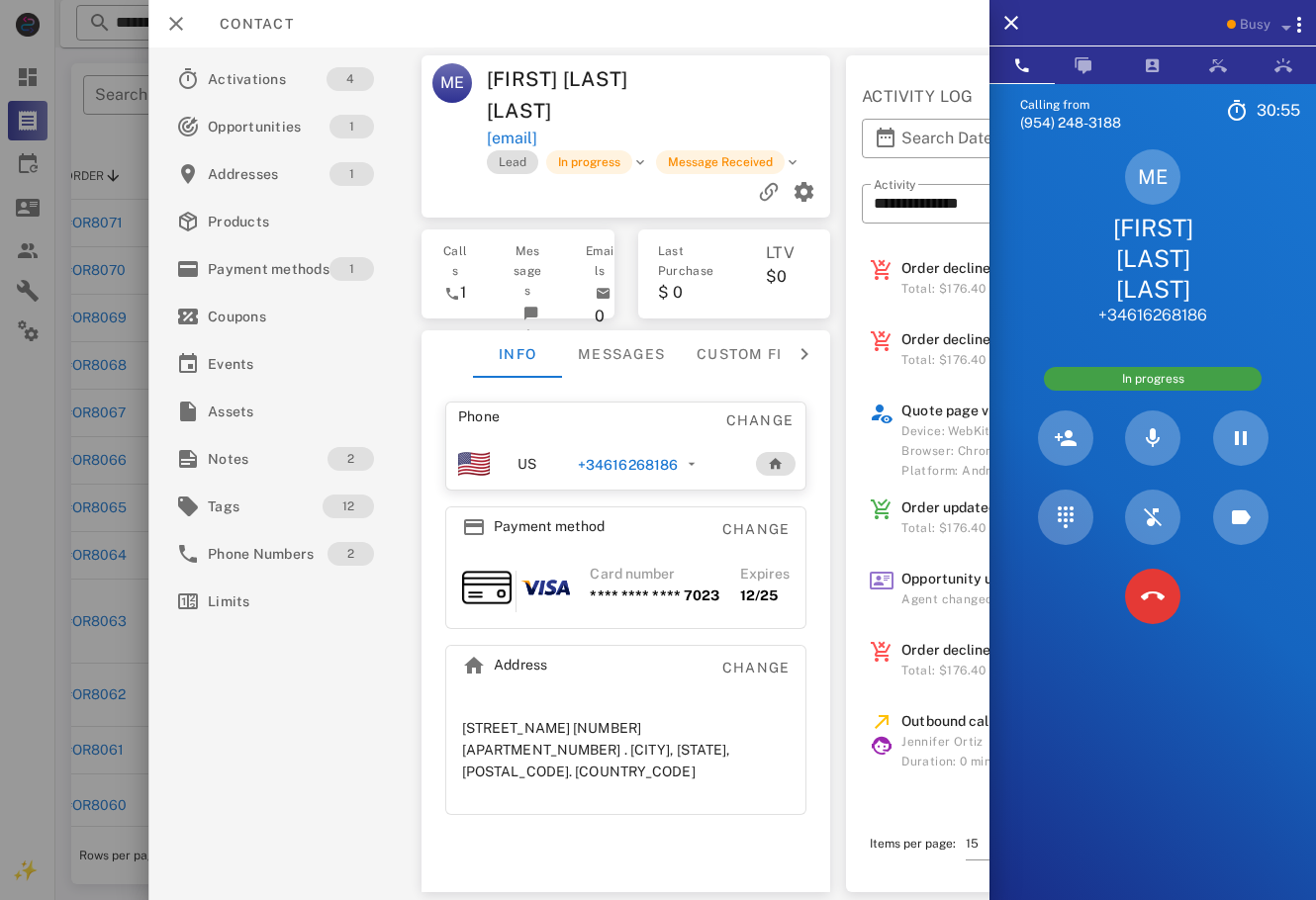 drag, startPoint x: 739, startPoint y: 108, endPoint x: 824, endPoint y: 108, distance: 85 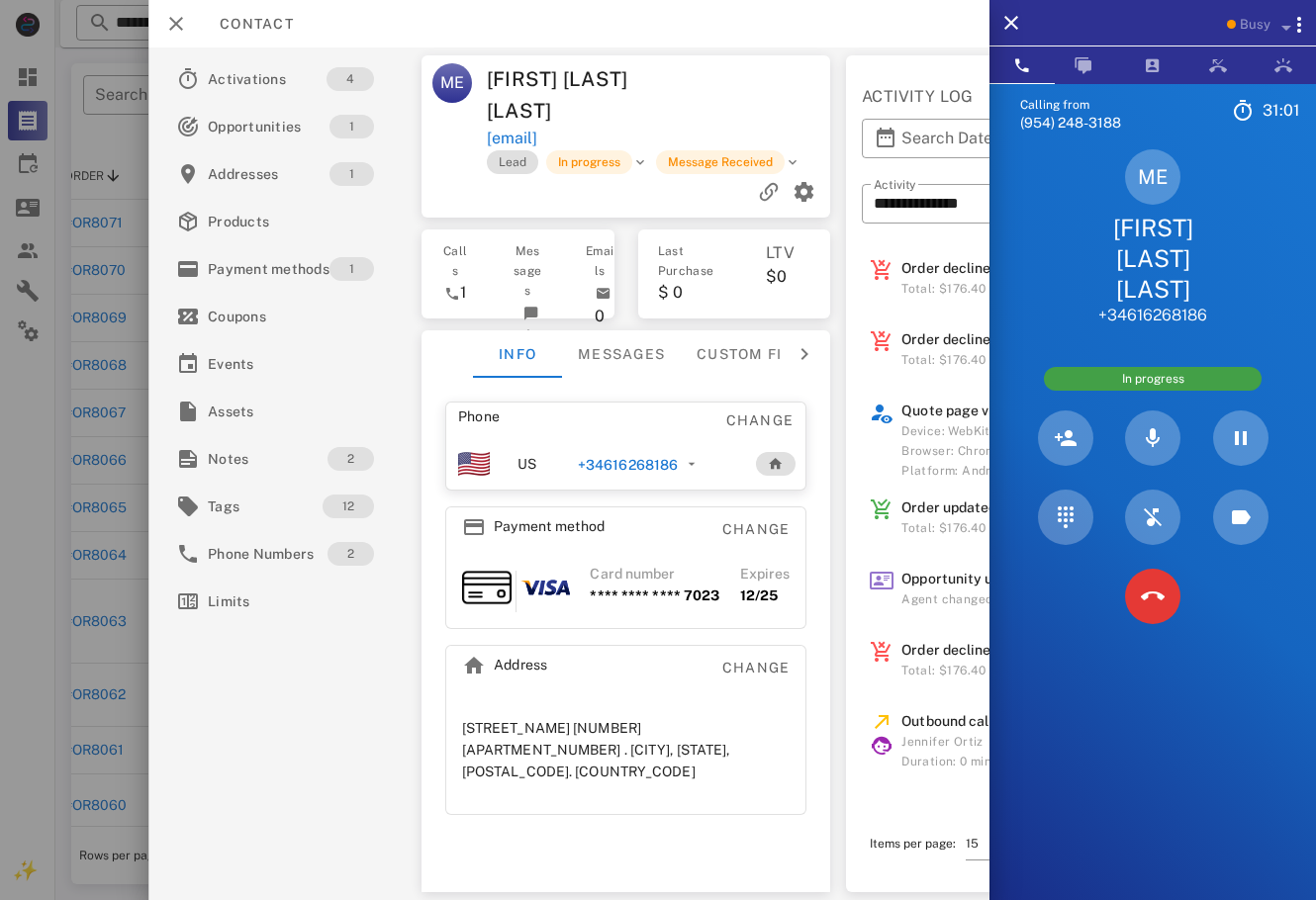 click on "ME   [FIRST] [LAST]  [PHONE]" at bounding box center (1153, 237) 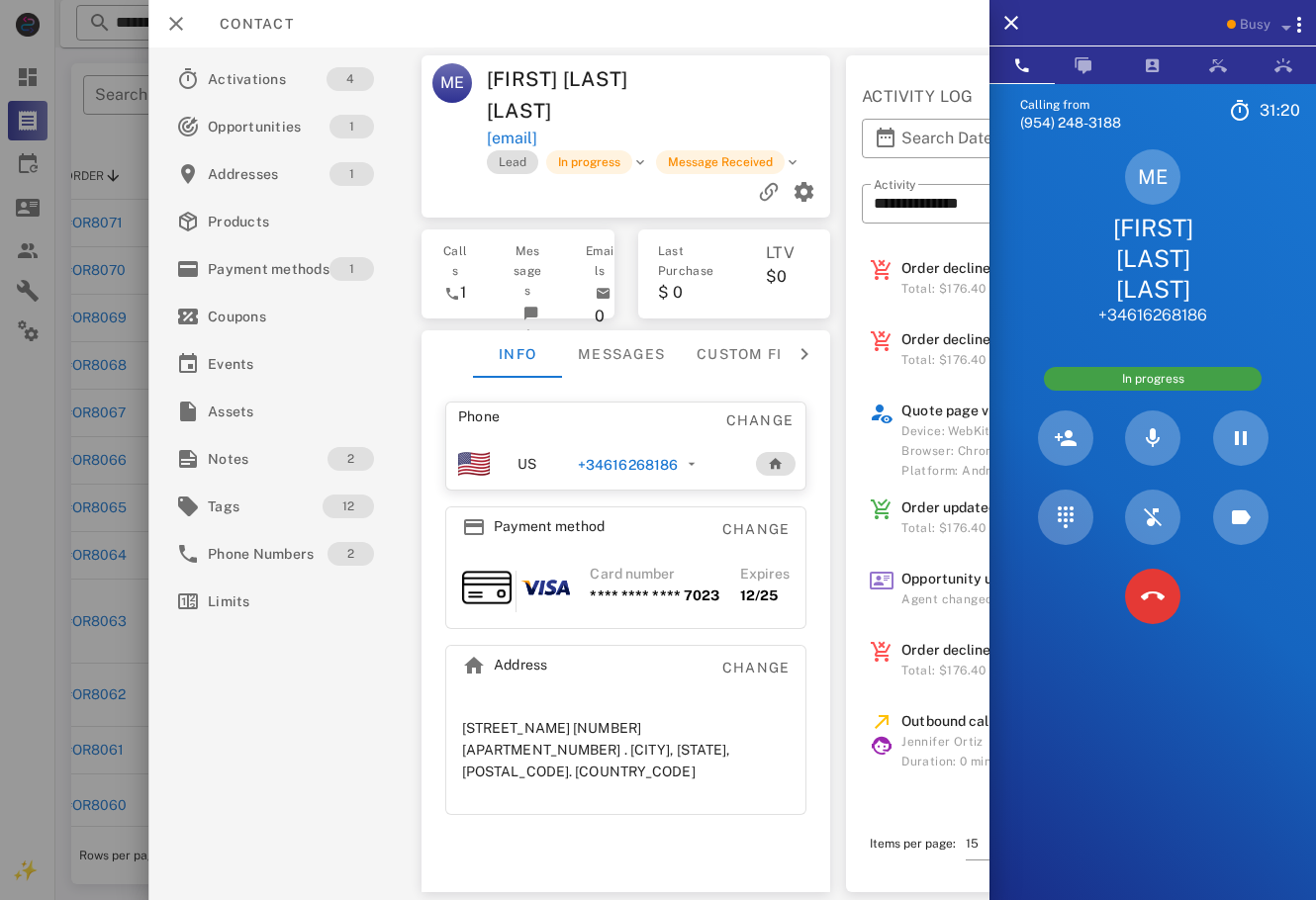 click on "Calling from (555) 555-5555 31: 20  Unknown      ▼     Andorra
+376
Argentina
+54
Aruba
+297
Australia
+61
Belgium (België)
+32
Bolivia
+591
Brazil (Brasil)
+55
Canada
+1
Chile
+56
Colombia
+57
Costa Rica
+506
Dominican Republic (República Dominicana)
+1
Ecuador
+593
El Salvador
+503
France
+33
Germany (Deutschland)
+49
Guadeloupe
+590
Guatemala
+502
Honduras
+504
Iceland (Ísland)
+354
India (भारत)
+91
Israel (‫ישראל‬‎)
+972
Italy (Italia)
+39" at bounding box center (1153, 533) 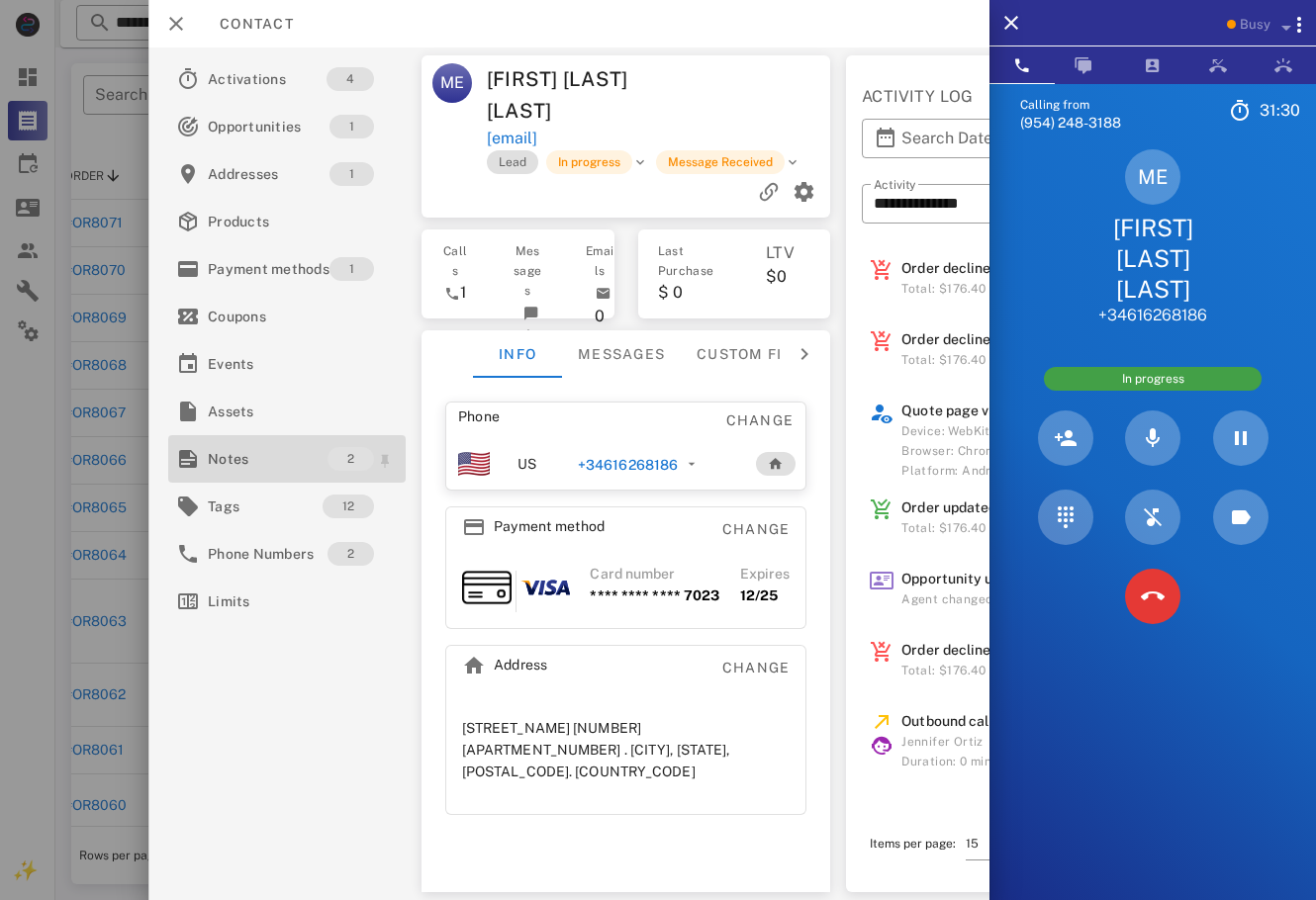 click on "Notes" at bounding box center (267, 459) 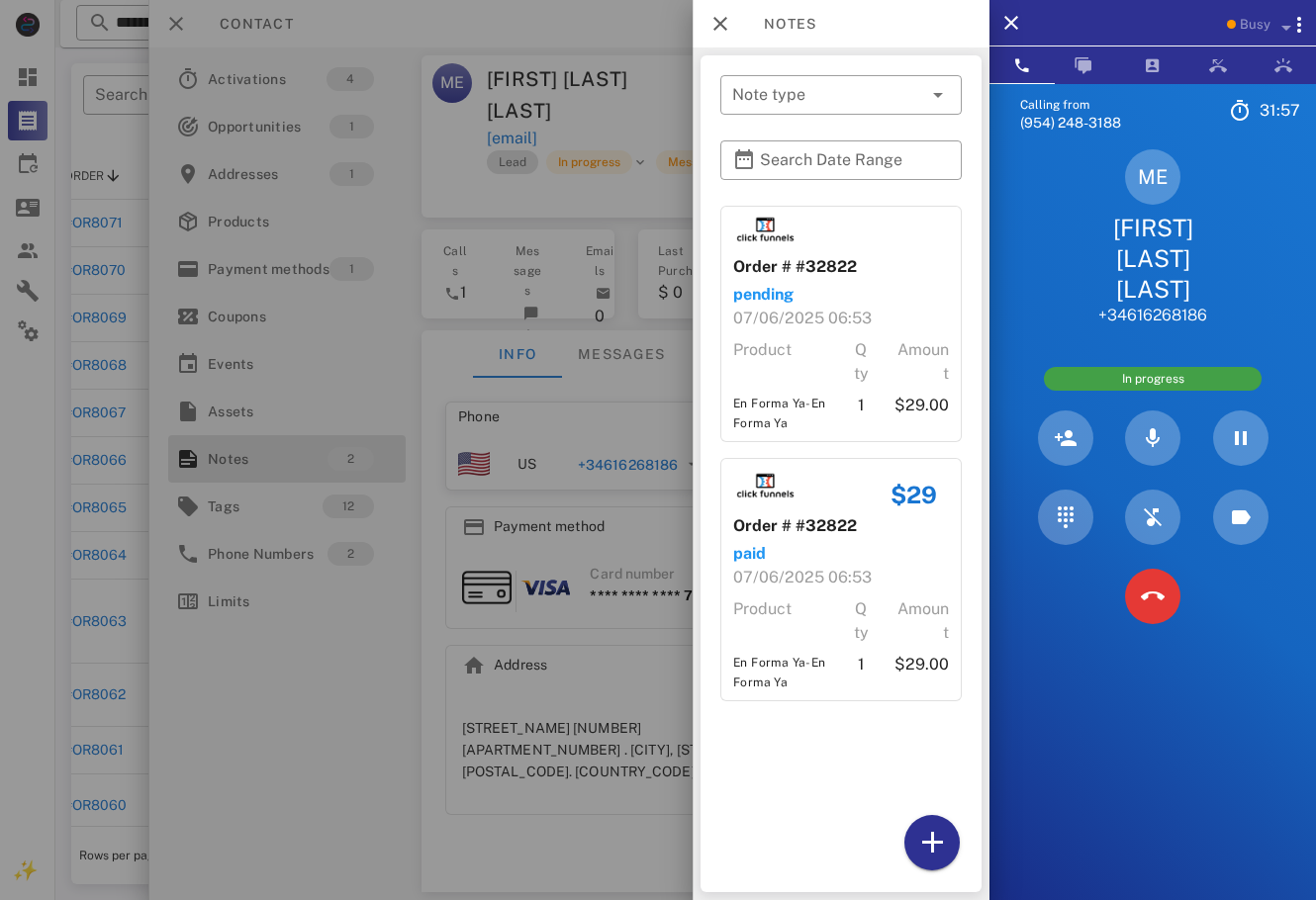 click on "Calling from [PHONE] 31: 57  Unknown      ▼     Andorra
+376
Argentina
+54
Aruba
+297
Australia
+61
Belgium (België)
+32
Bolivia
+591
Brazil (Brasil)
+55
Canada
+1
Chile
+56
Colombia
+57
Costa Rica
+506
Dominican Republic (República Dominicana)
+1
Ecuador
+593
El Salvador
+503
France
+33
Germany (Deutschland)
+49
Guadeloupe
+590
Guatemala
+502
Honduras
+504
Iceland (Ísland)
+354
India (भारत)
+91
Israel (‫ישראל‬‎)
+972
Italy (Italia)
+39" at bounding box center [1153, 533] 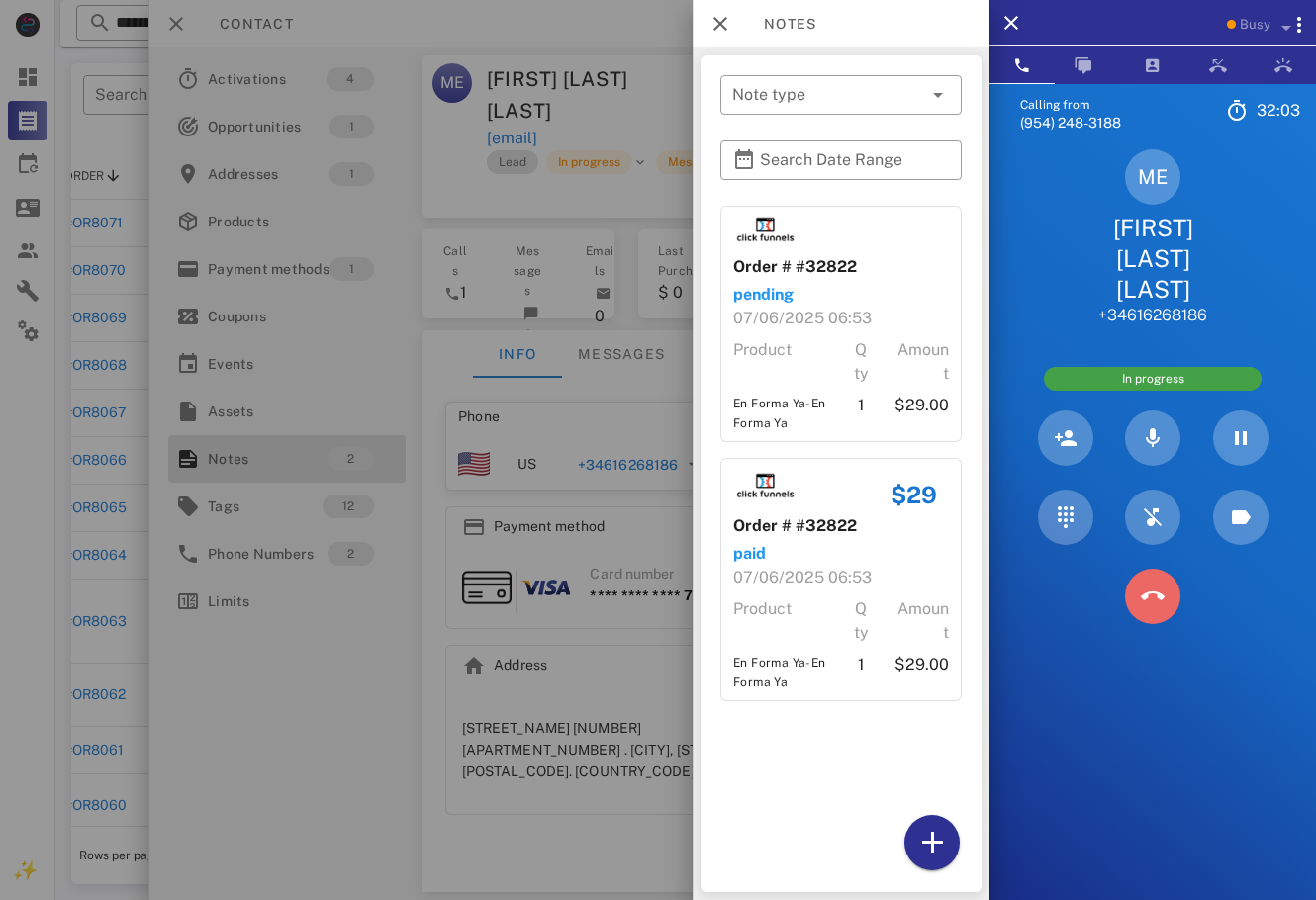 click at bounding box center [1153, 596] 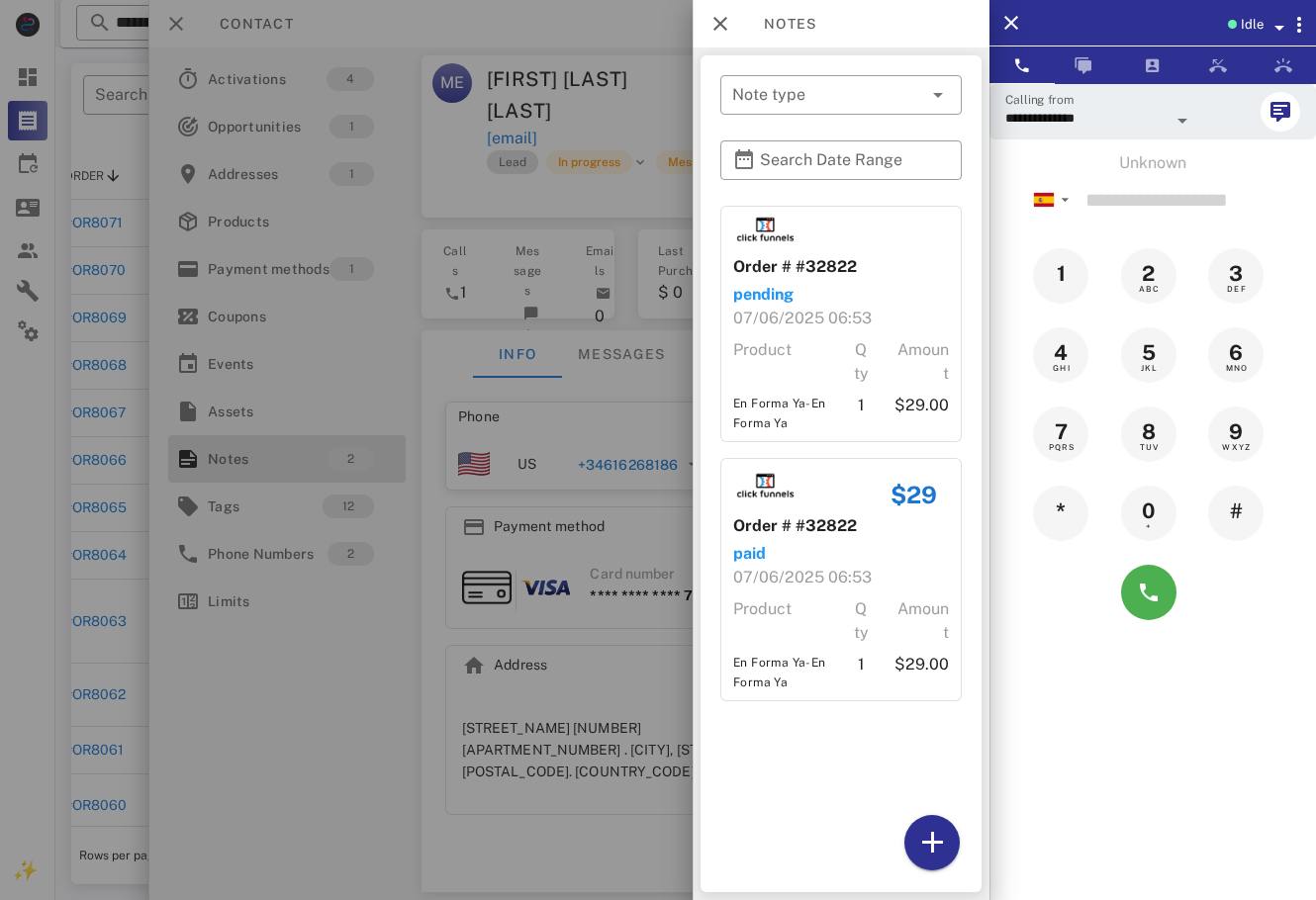 click on "**********" at bounding box center [1153, 533] 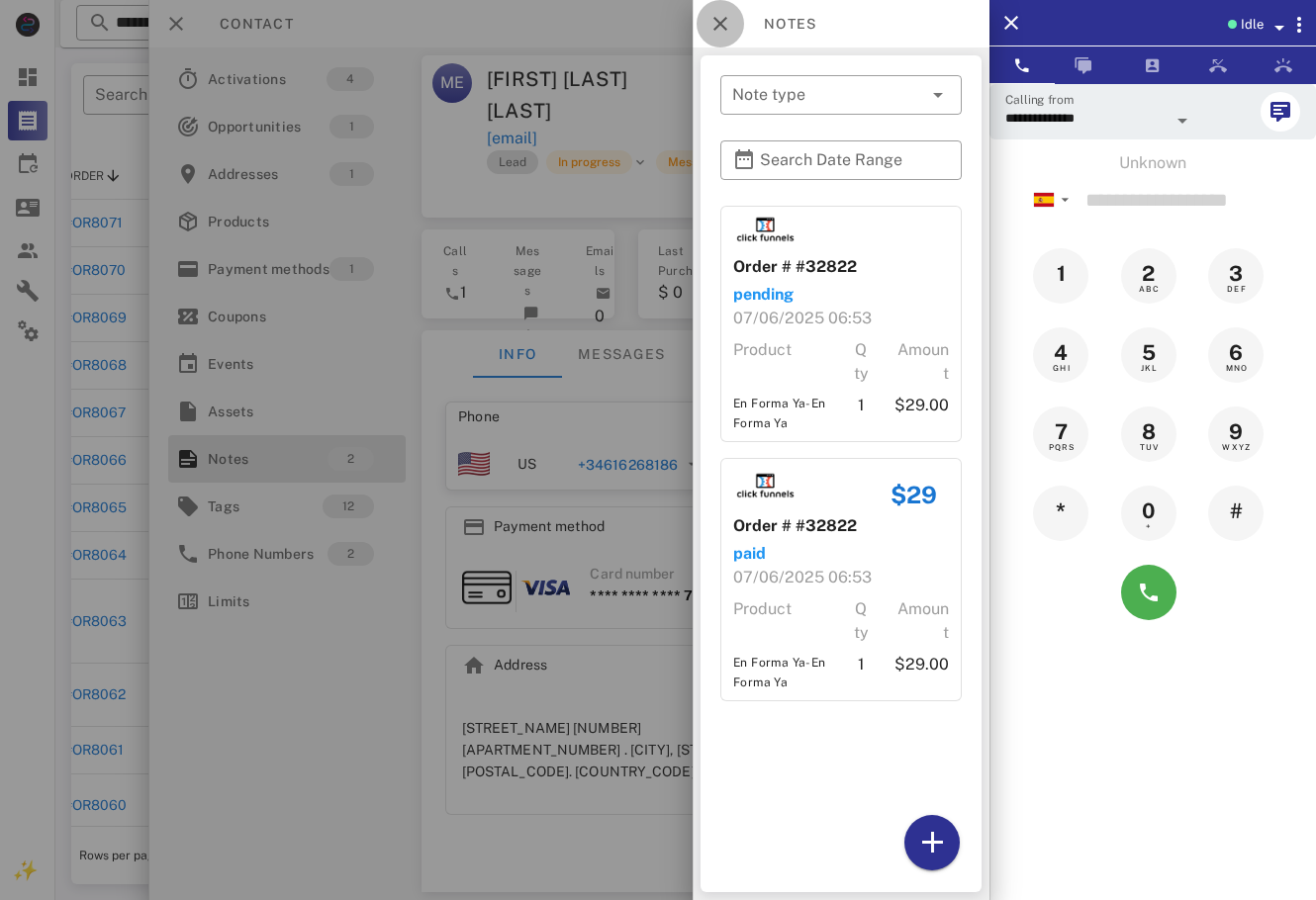 click at bounding box center [720, 24] 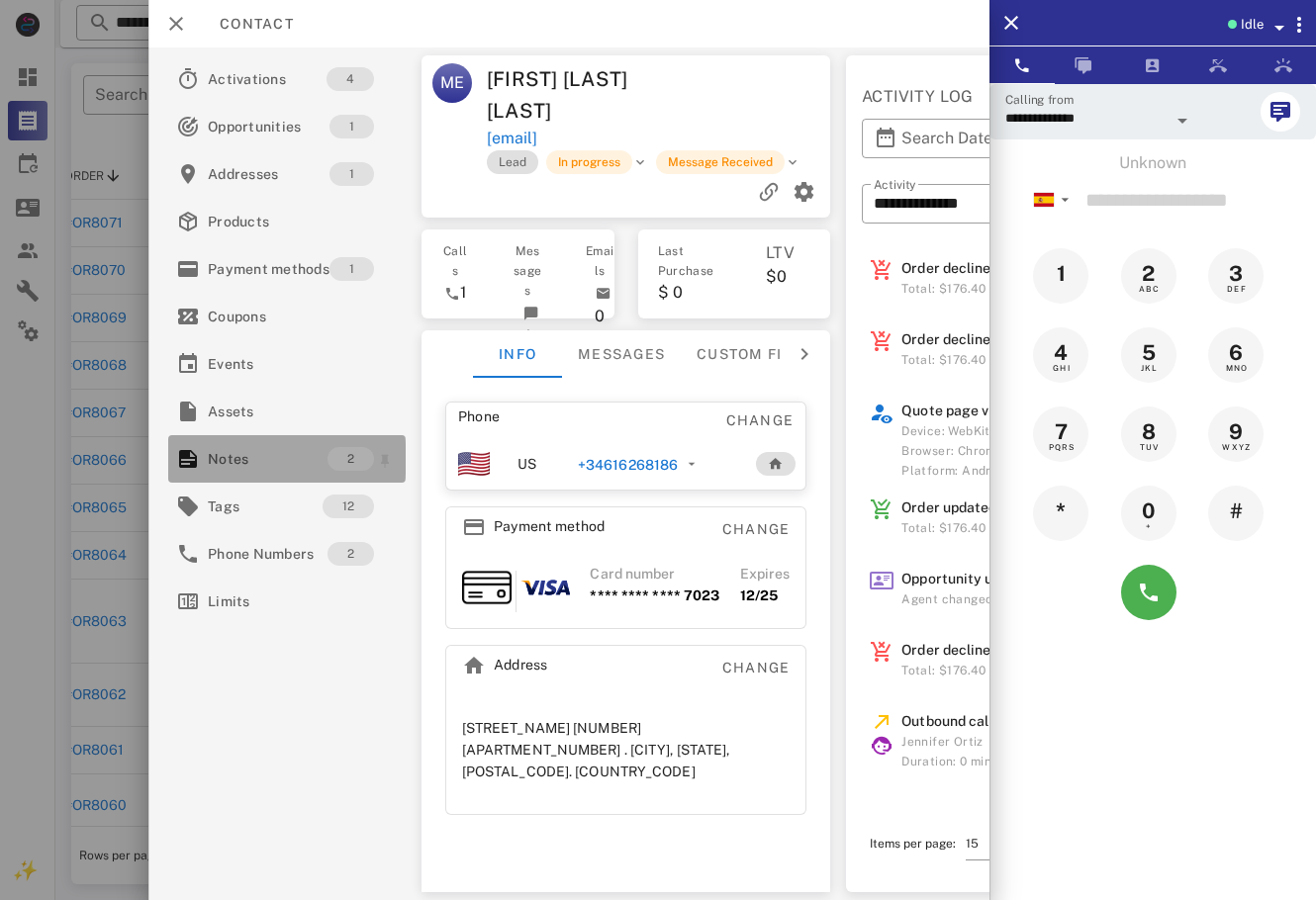 click on "Notes" at bounding box center [267, 459] 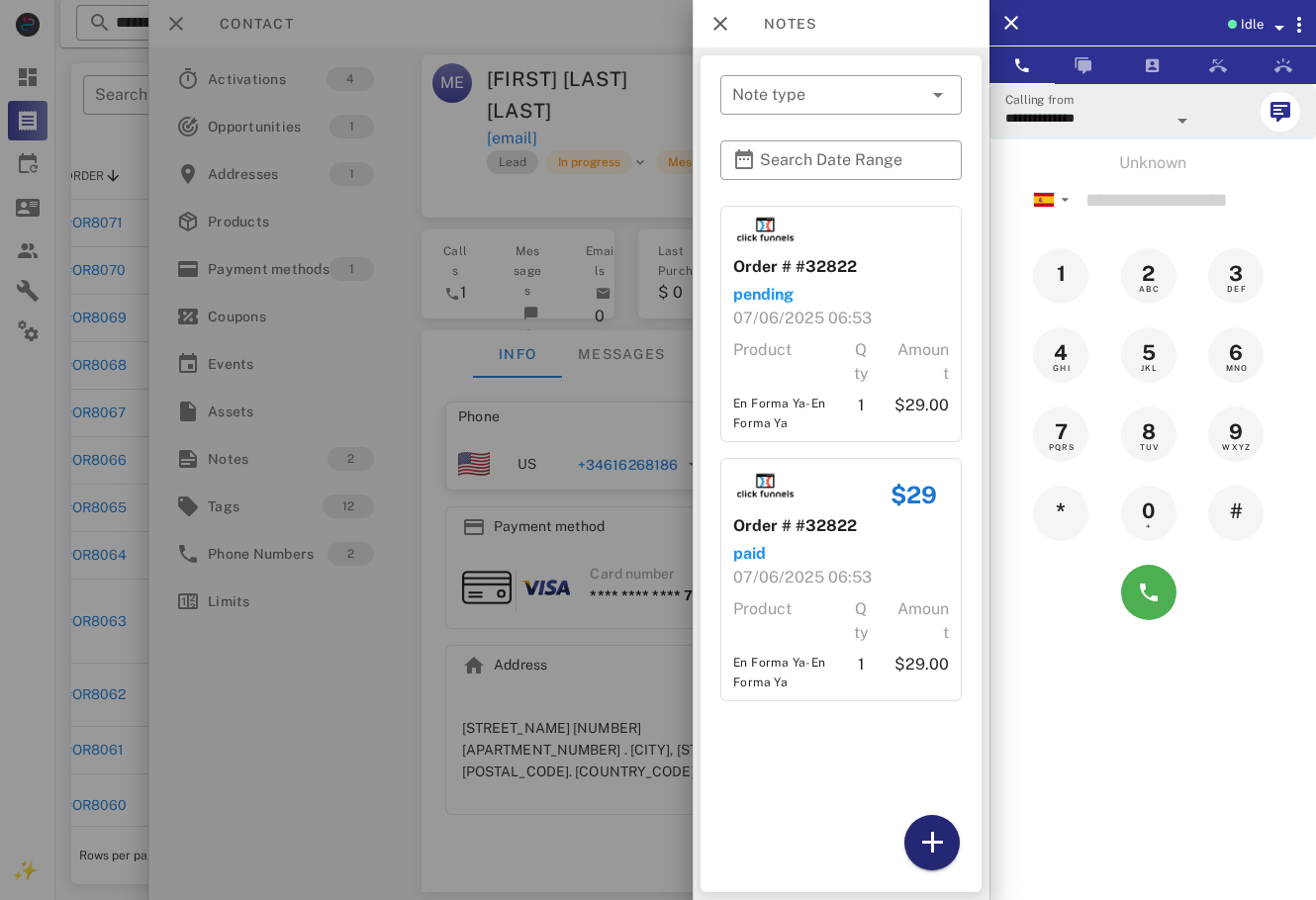 click at bounding box center (932, 843) 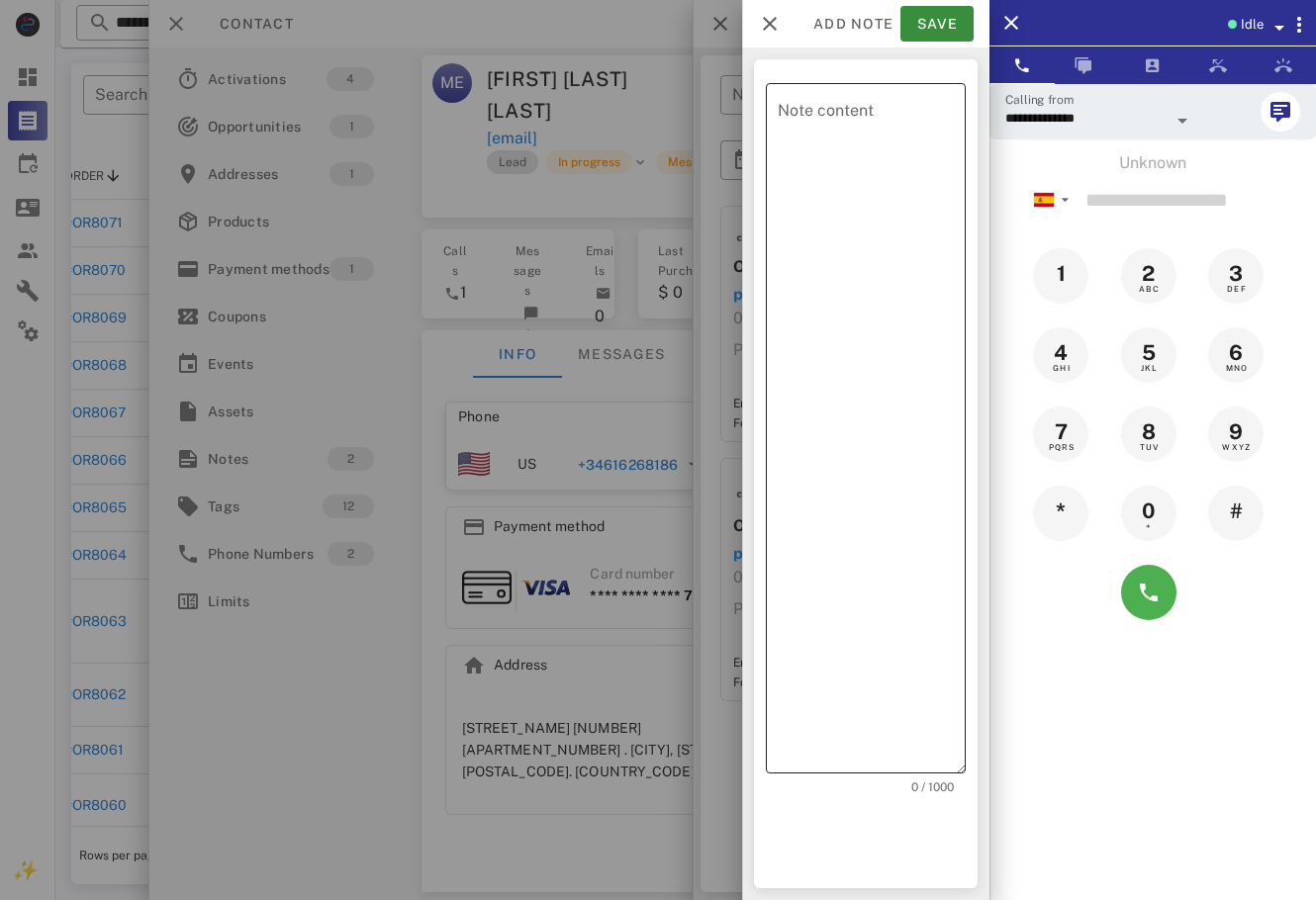 click on "Note content" at bounding box center (872, 433) 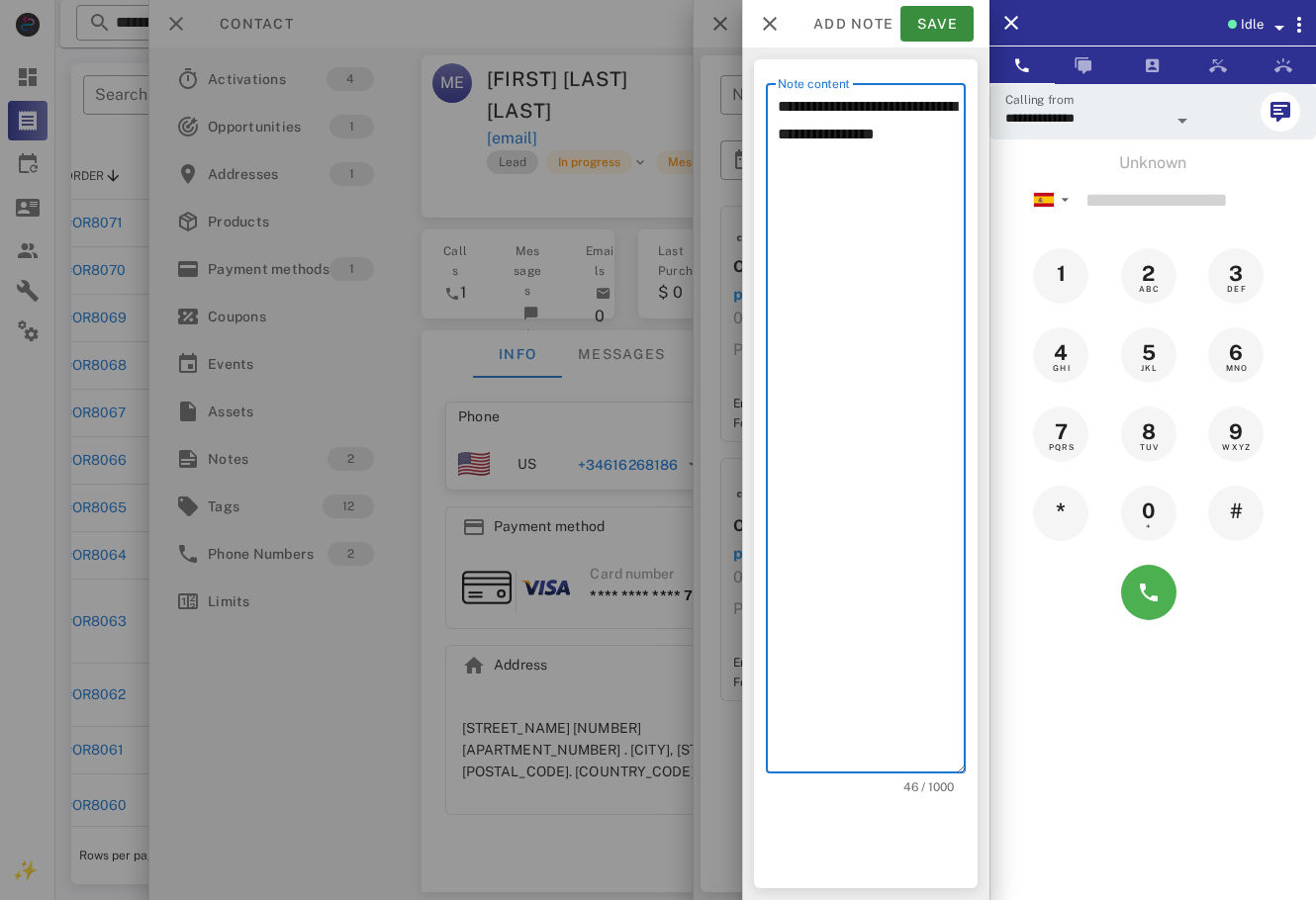drag, startPoint x: 821, startPoint y: 147, endPoint x: 789, endPoint y: 168, distance: 38.275318 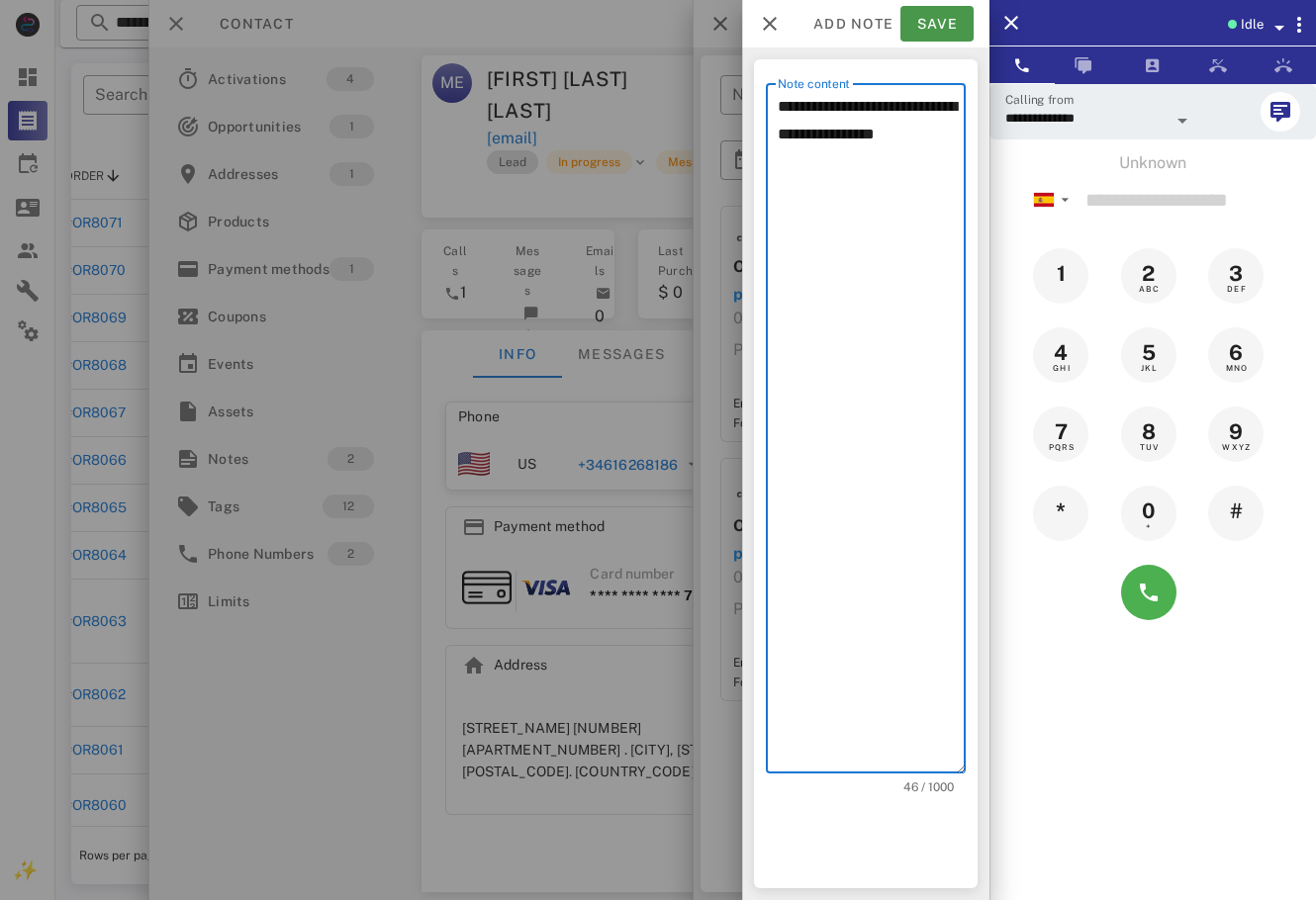 type on "**********" 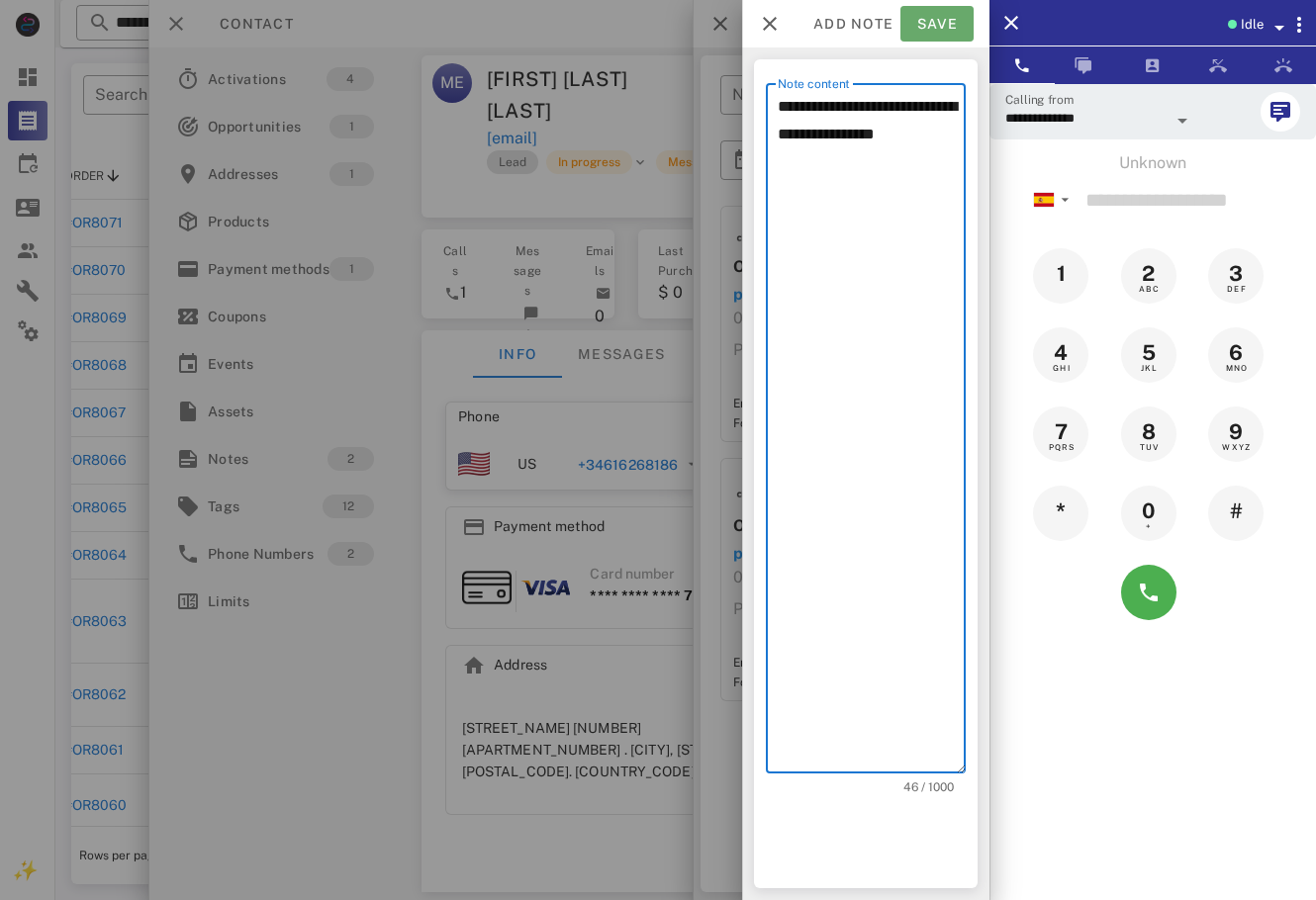 click on "Save" at bounding box center (937, 24) 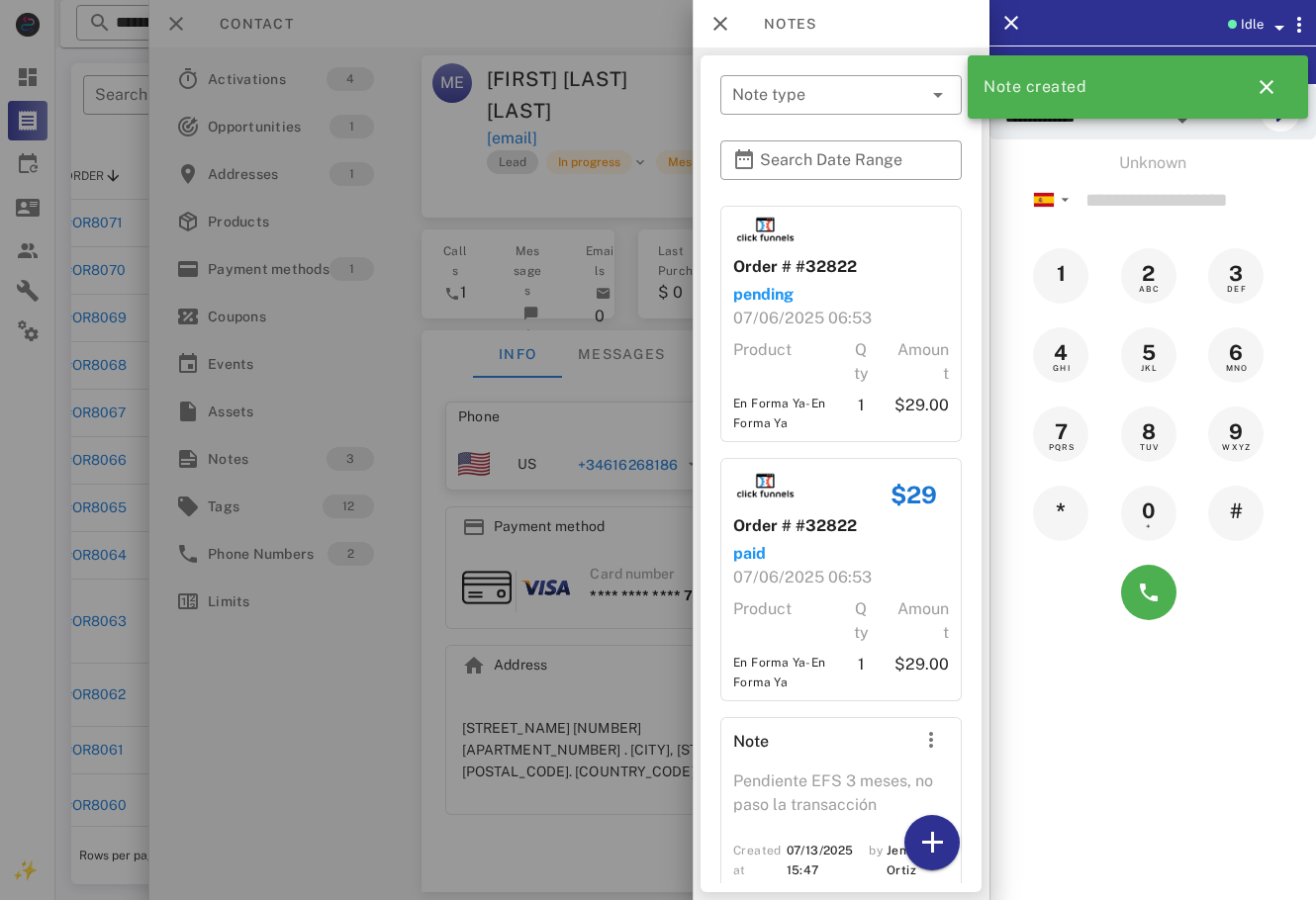 click at bounding box center (658, 450) 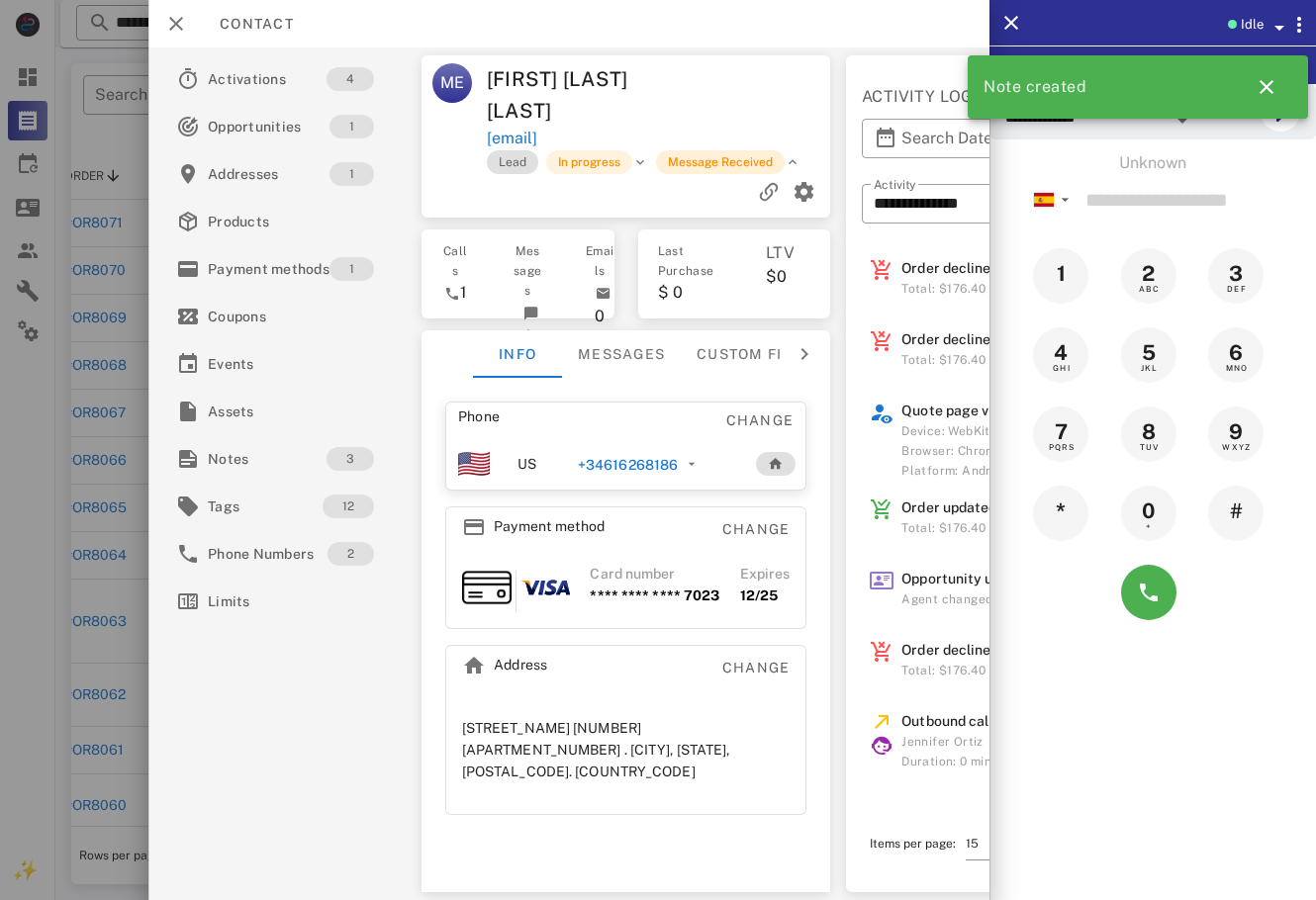 click on "Message Received" at bounding box center [720, 162] 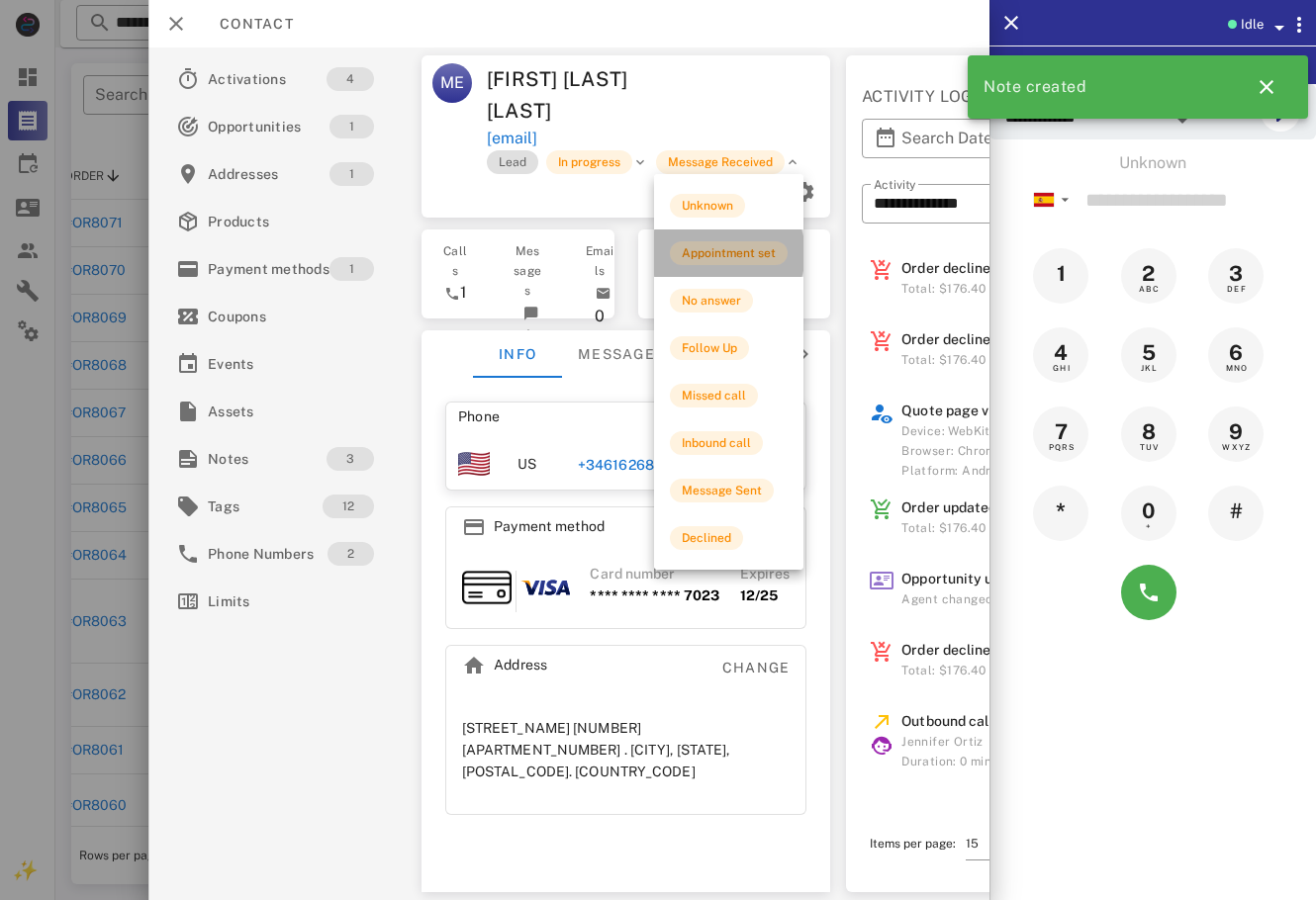 click on "Appointment set" at bounding box center (728, 253) 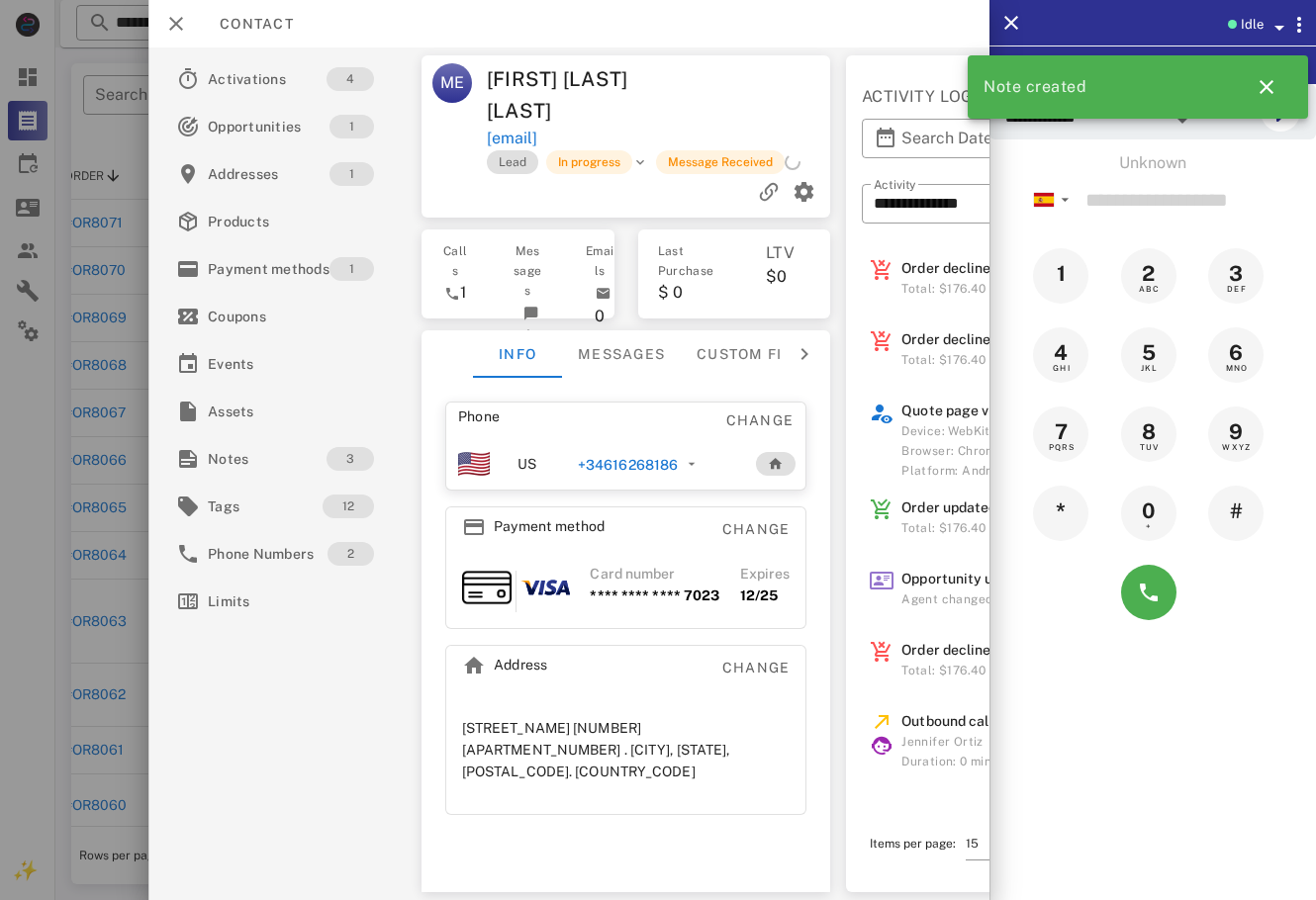 click on "ME [LAST] [LAST] [LAST]  [EMAIL]   Lead   In progress   Message Received" at bounding box center (626, 136) 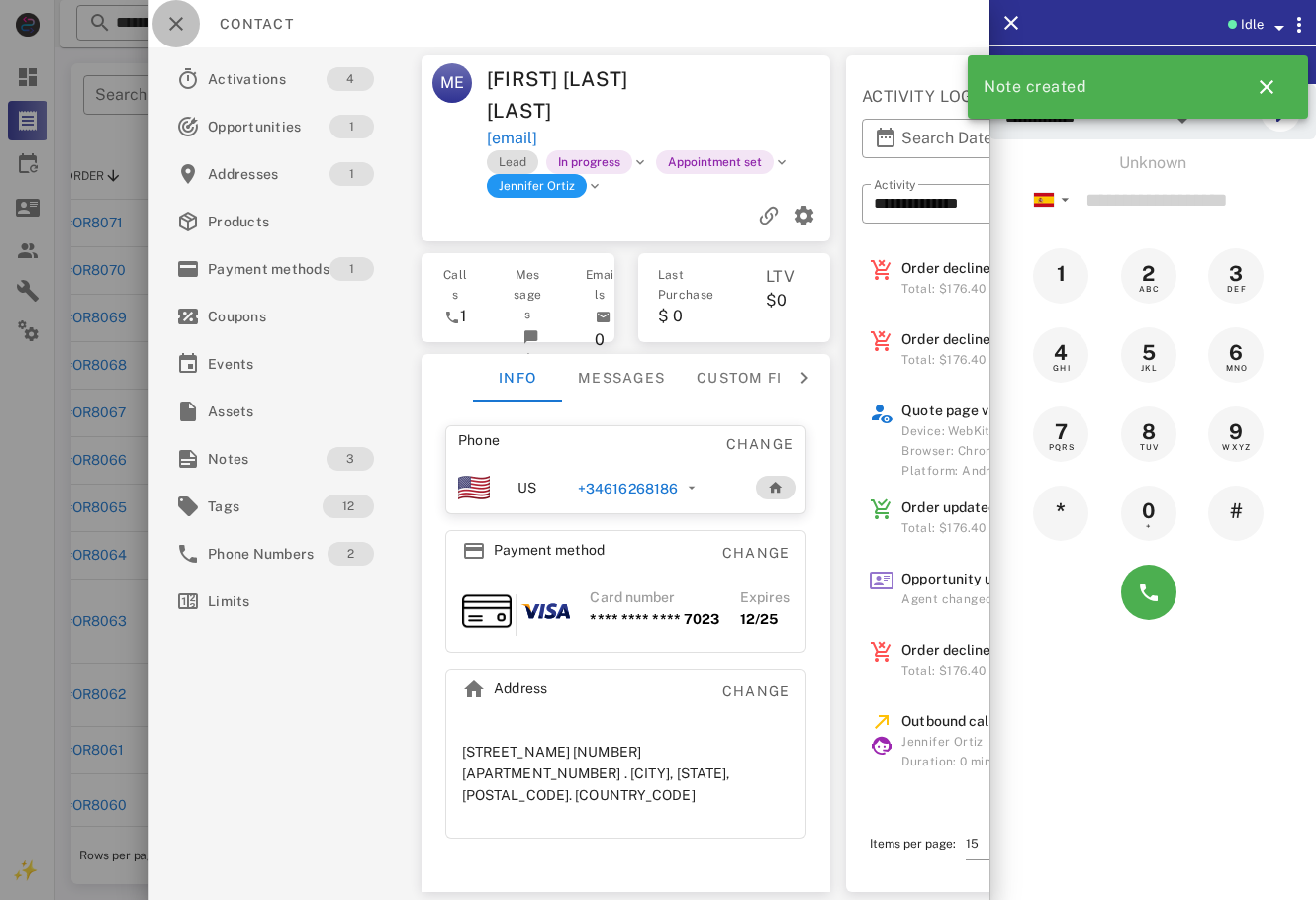 click at bounding box center (176, 24) 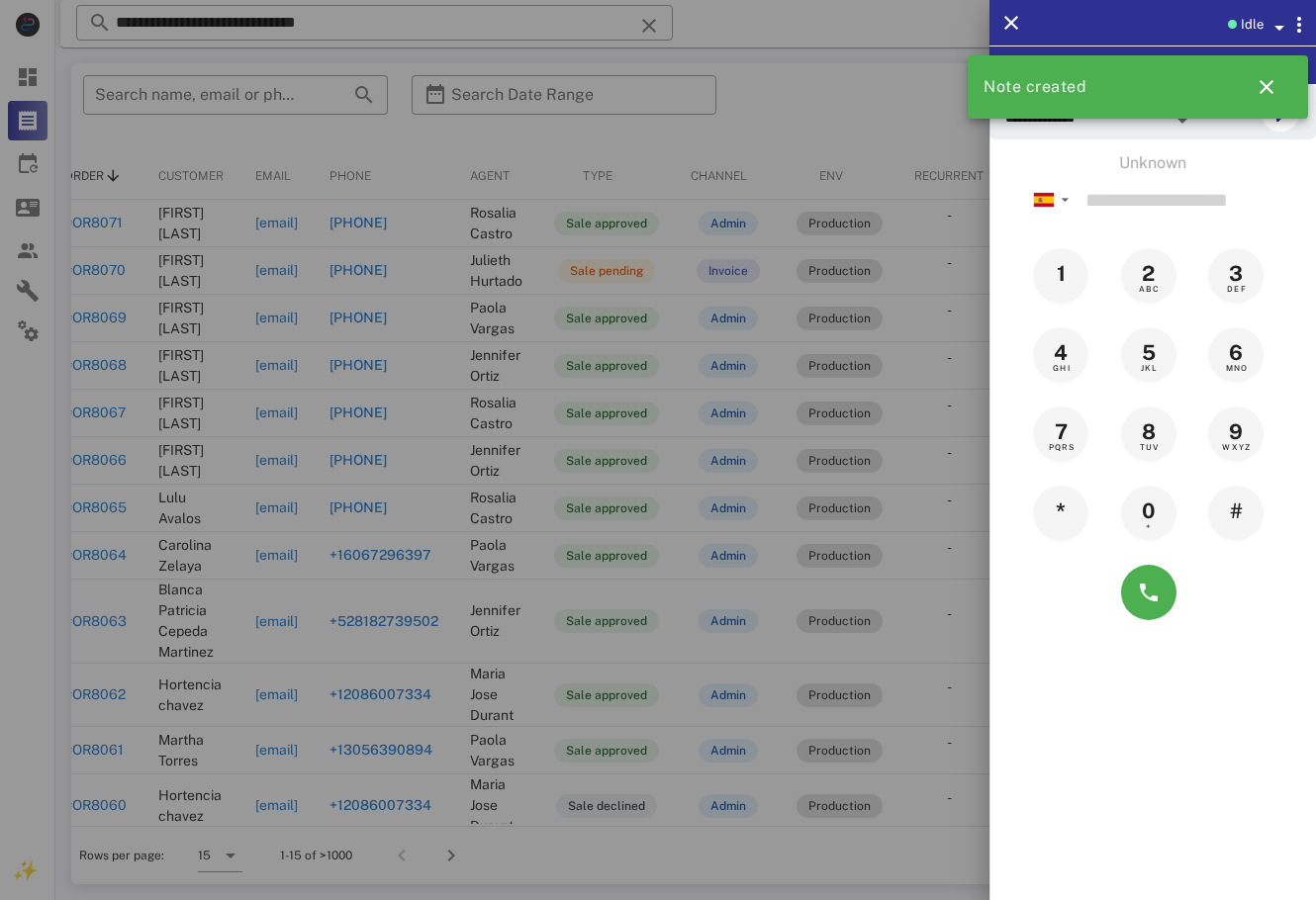 click at bounding box center [658, 450] 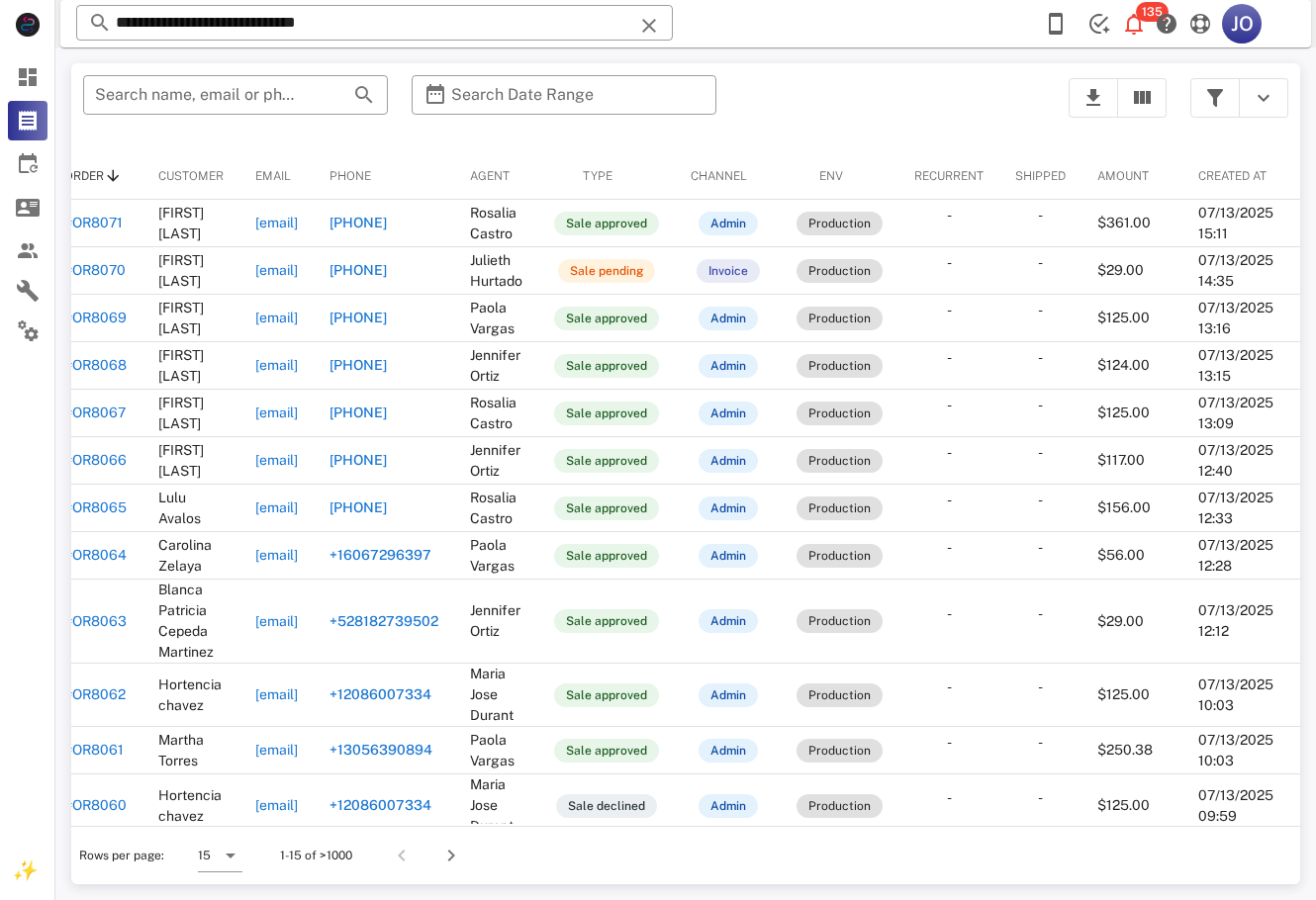 scroll, scrollTop: 0, scrollLeft: 0, axis: both 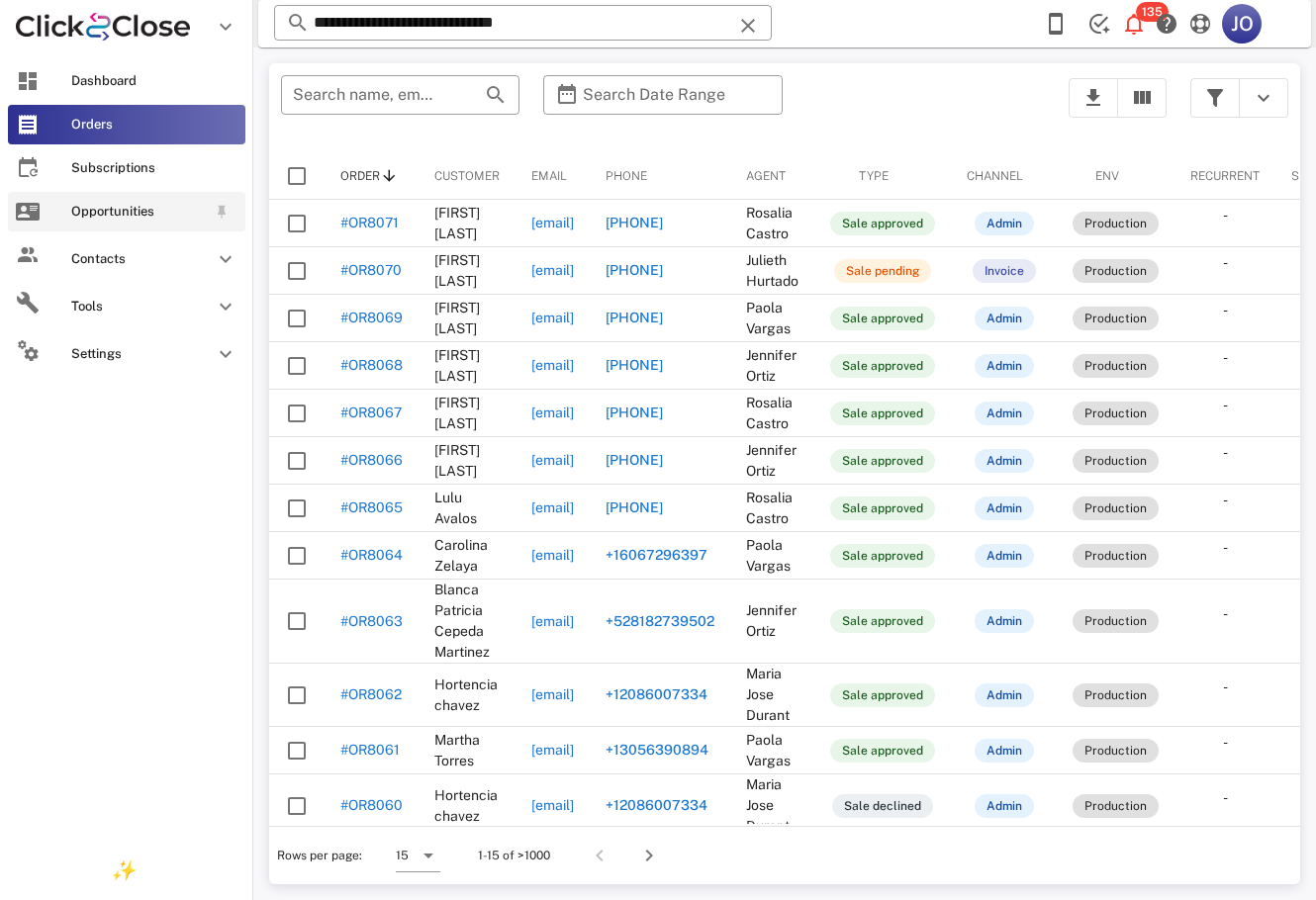 click on "Opportunities" at bounding box center [127, 212] 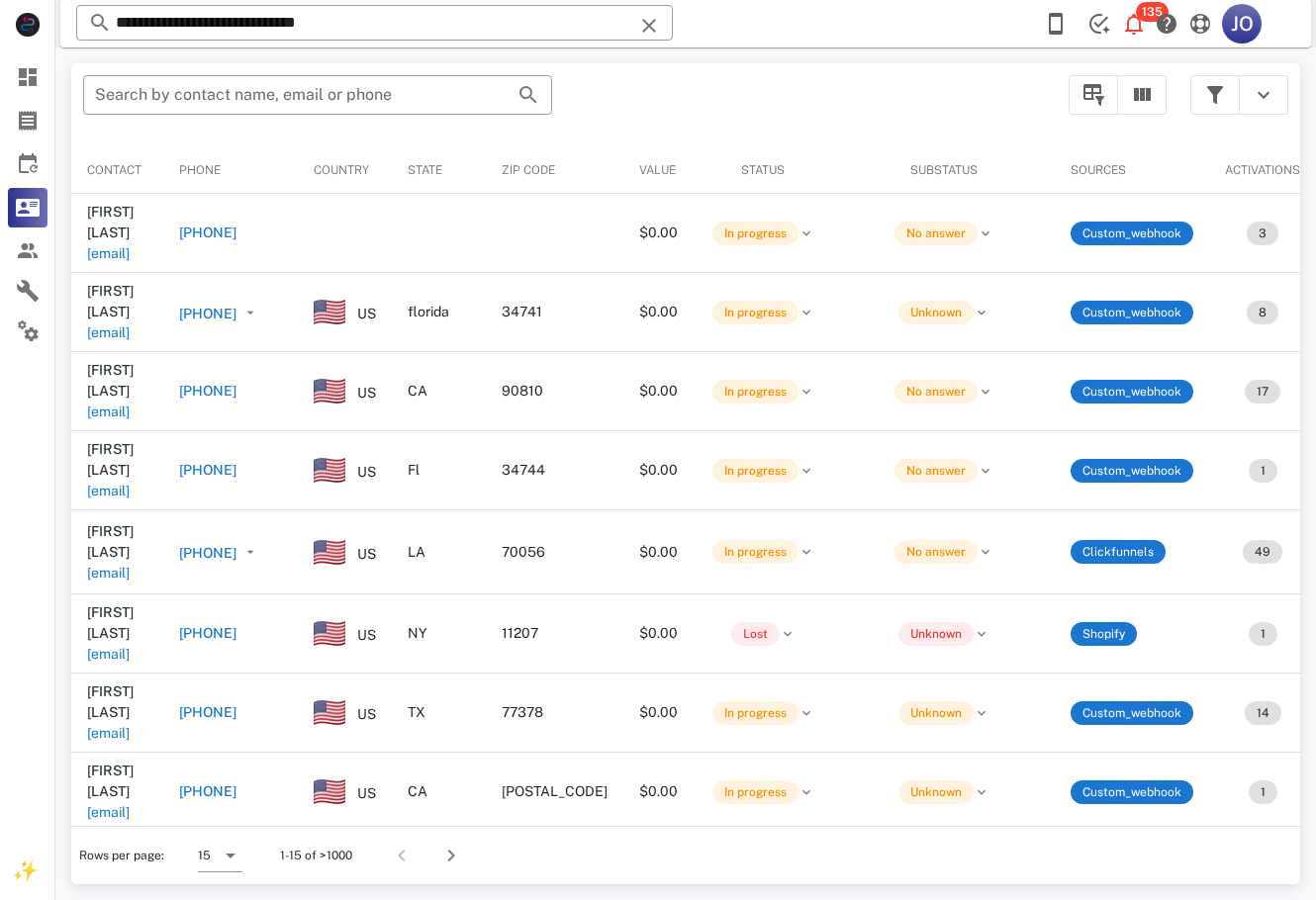 click on "​ Search by contact name, email or phone Contact Phone Country State Zip code Value Status Substatus Sources Activations Tags Created at [FIRST] [LAST]   [EMAIL]   [PHONE]   $0.00   In progress   No answer   Custom_webhook  3 1  EFY-ABANDON-N8N  1  IM-DELIVERY-10DIAS  1  IMS-WeightLossPack   [DATE] [TIME]  [FIRST] [LAST]   [EMAIL]   [PHONE]   US [STATE] [POSTAL_CODE]  $0.00   In progress   Unknown   Custom_webhook  8 1  EFY-ABANDON-N8N  1  IM-DELIVERY-10DIAS  1  IM-DELIVERY-22DIAS  1  IMFF-LEAD   [DATE] [TIME]  [FIRST] [LAST]   [EMAIL]   [PHONE]   US [STATE] [POSTAL_CODE]  $0.00   In progress   No answer   Custom_webhook  17 1  IM-DELIVERY-10DIAS  1  IM-DELIVERY-22DIAS  1  IMFF-LEAD  1  IMFF-BUYER   [DATE] [TIME]  [FIRST] [LAST]  [EMAIL]   [PHONE]   US [STATE] [POSTAL_CODE]  $0.00   In progress   No answer   Custom_webhook  1 1  IMFF-LEAD   [DATE] [TIME]  [FIRST] [LAST]  [EMAIL]   [PHONE]   US [STATE] [POSTAL_CODE]  $0.00   In progress   No answer  49 1 1 1" at bounding box center [686, 474] 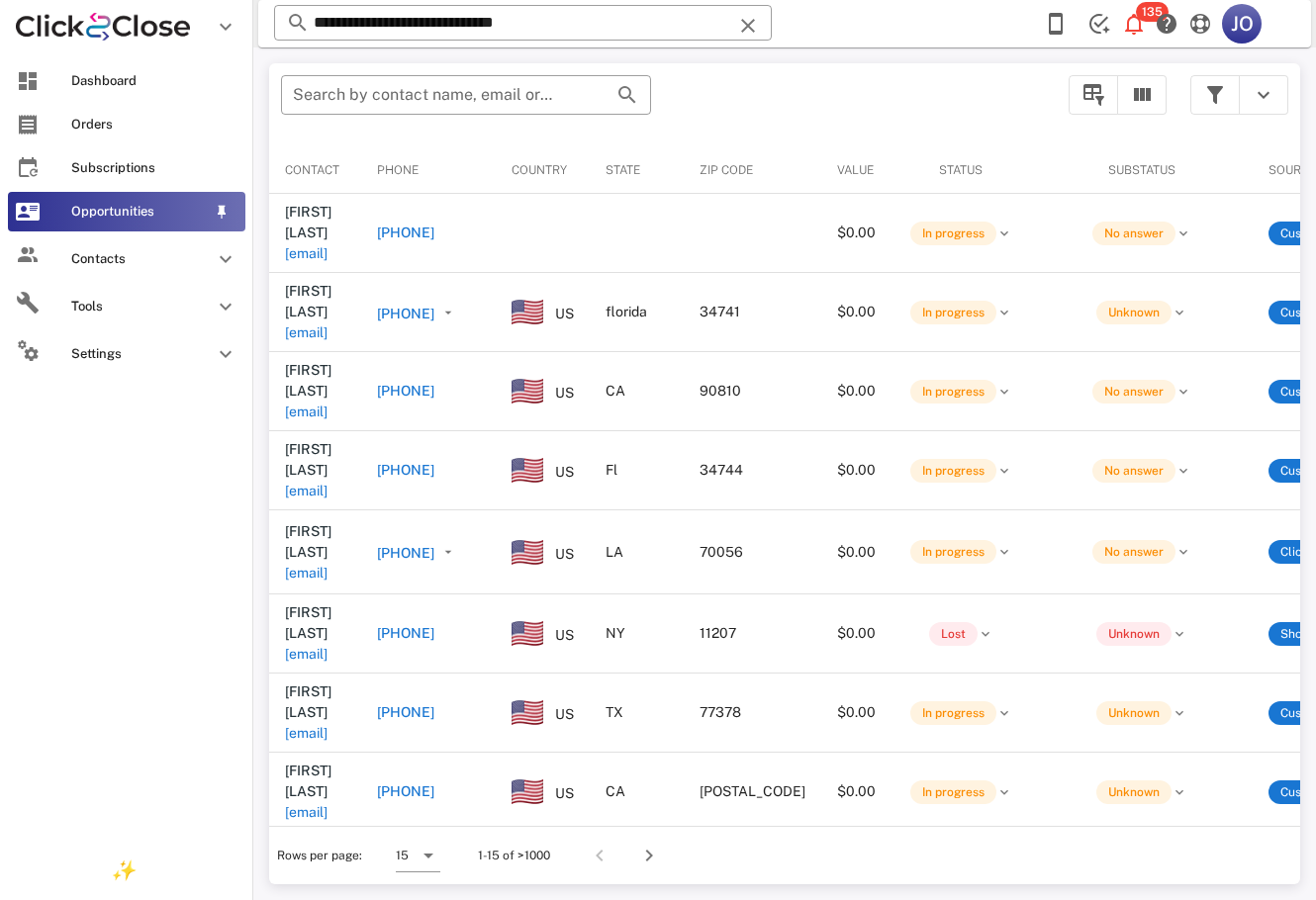 click on "Opportunities" at bounding box center (139, 212) 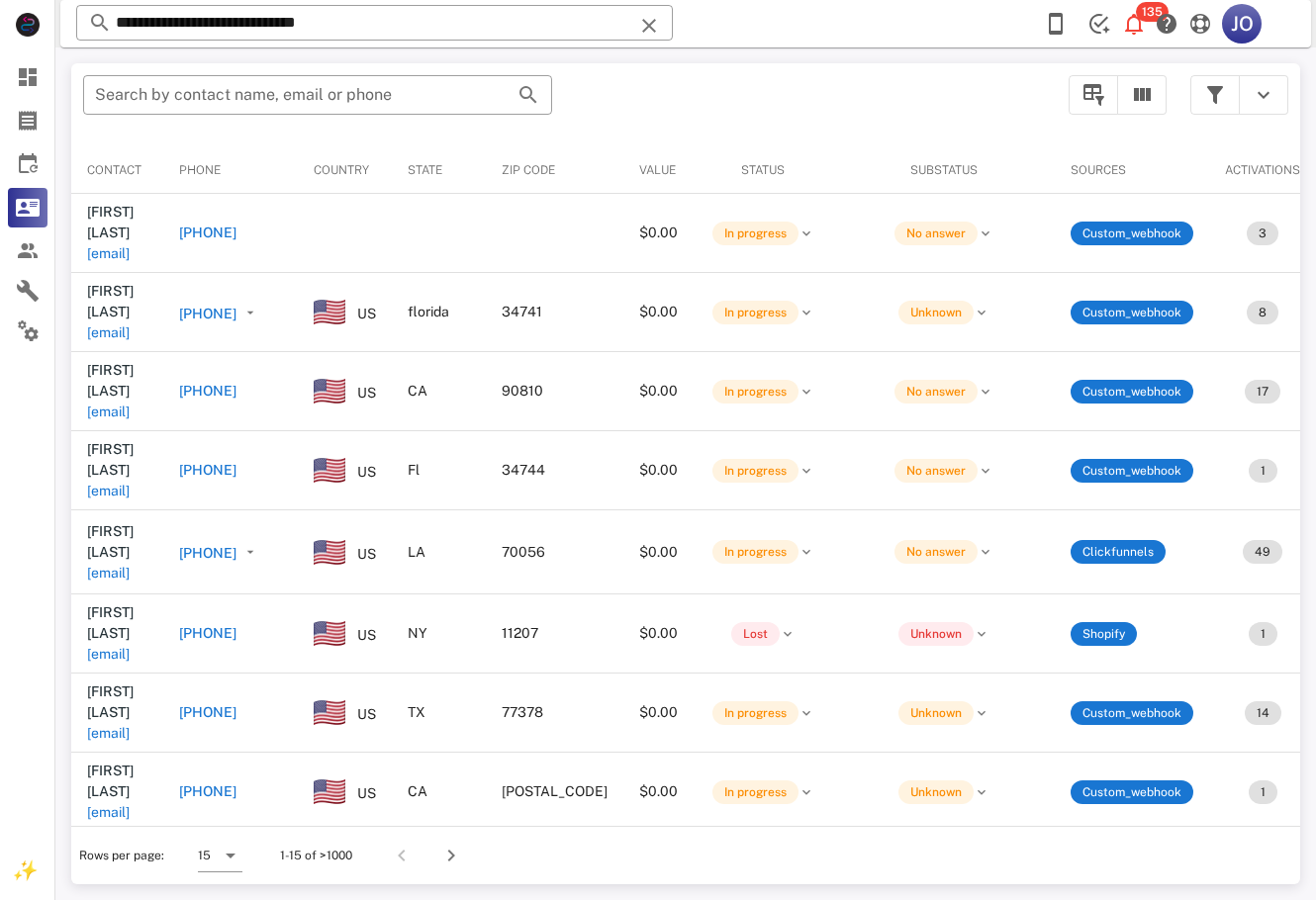 click on "​ Search by contact name, email or phone" at bounding box center [564, 105] 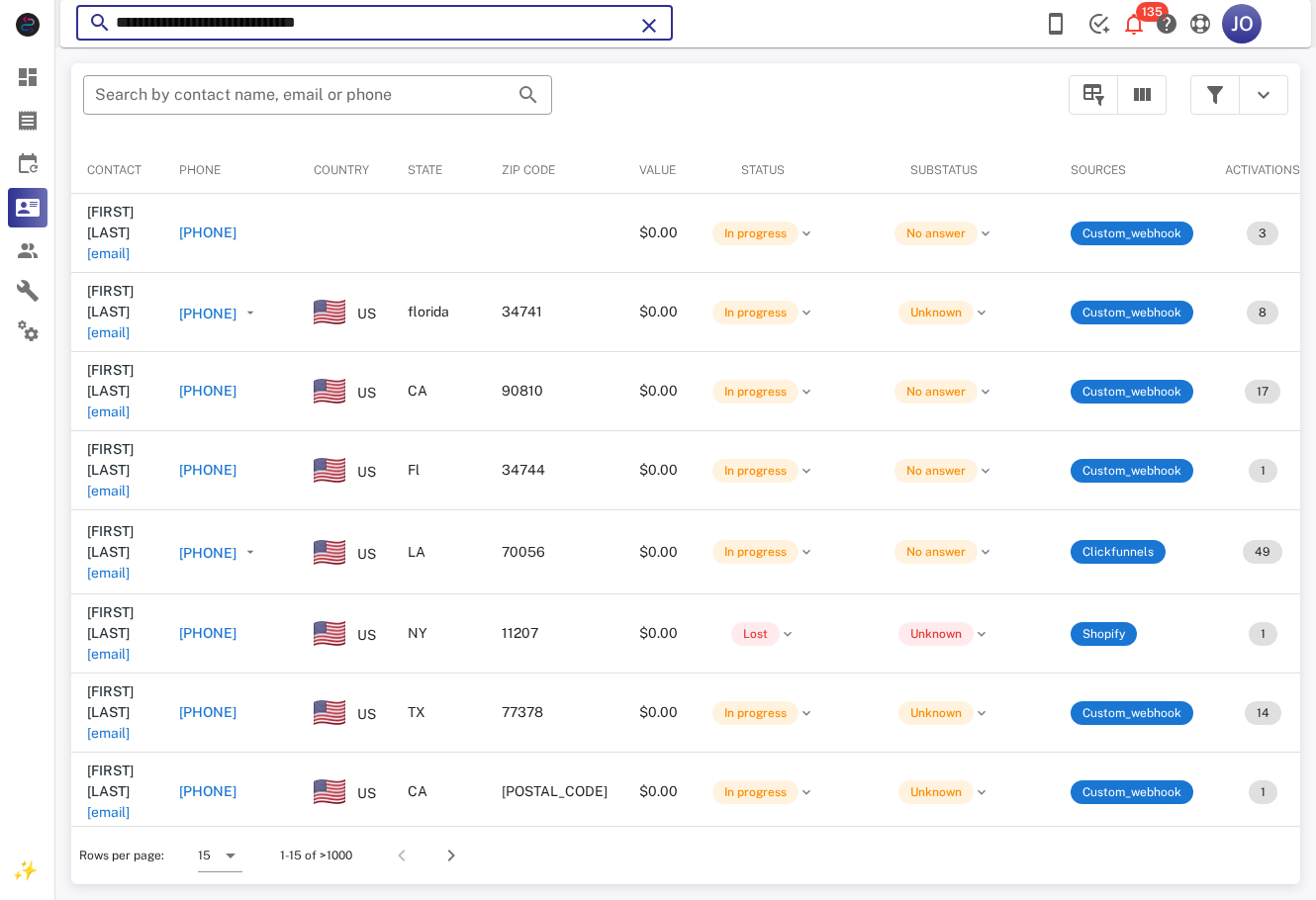 drag, startPoint x: 381, startPoint y: 23, endPoint x: 102, endPoint y: 20, distance: 279.01613 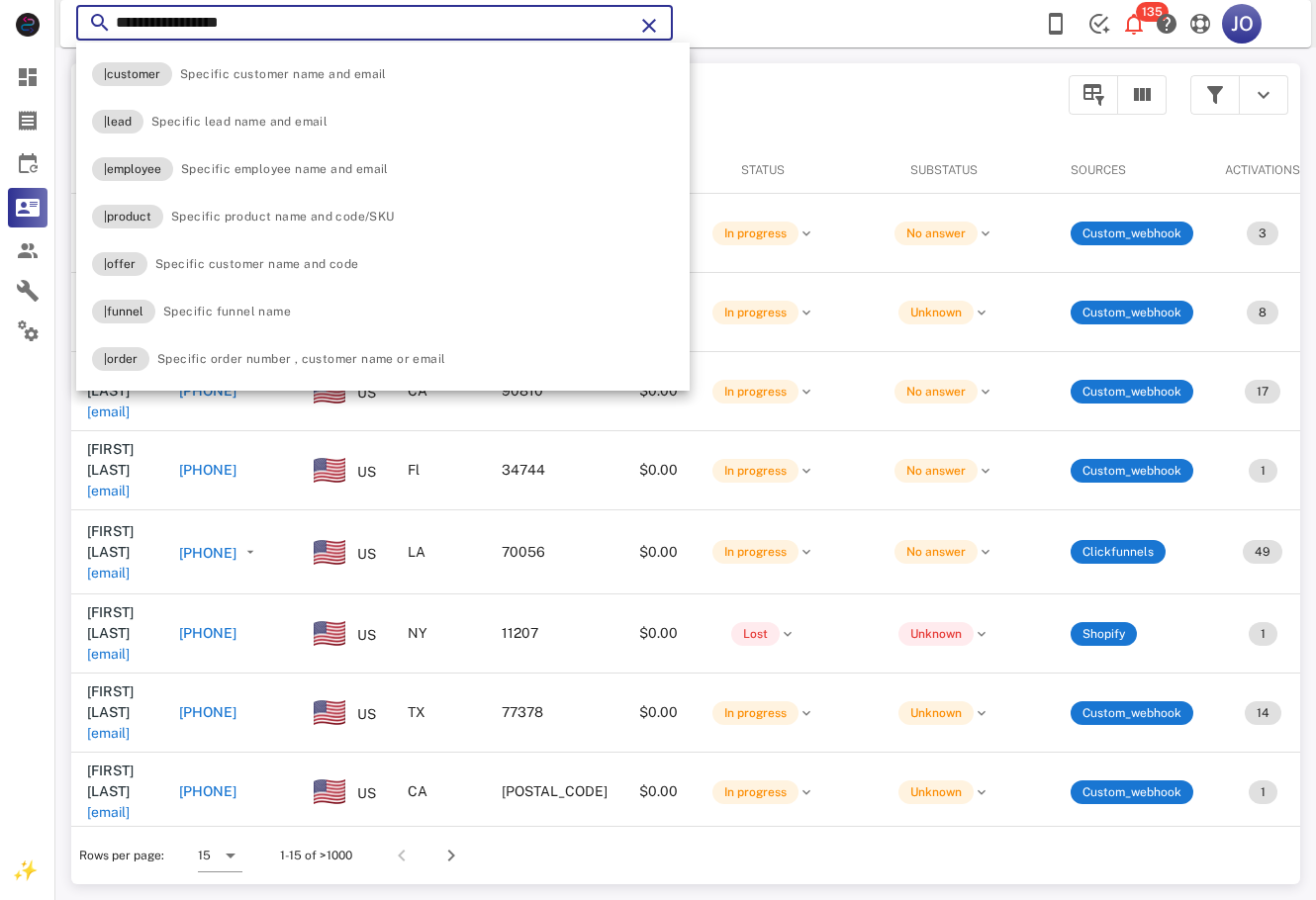 click on "**********" at bounding box center [374, 23] 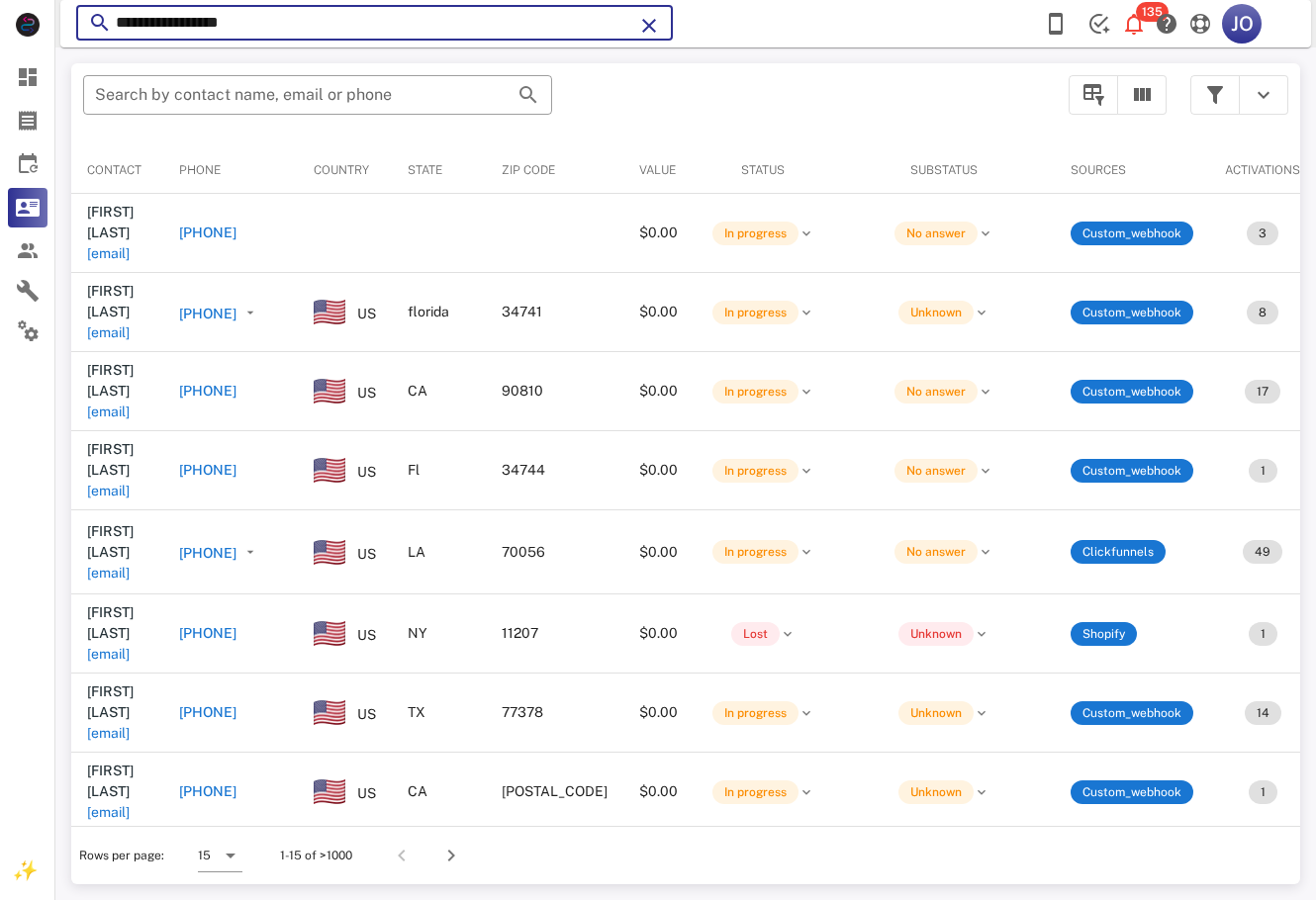 click on "**********" at bounding box center [374, 23] 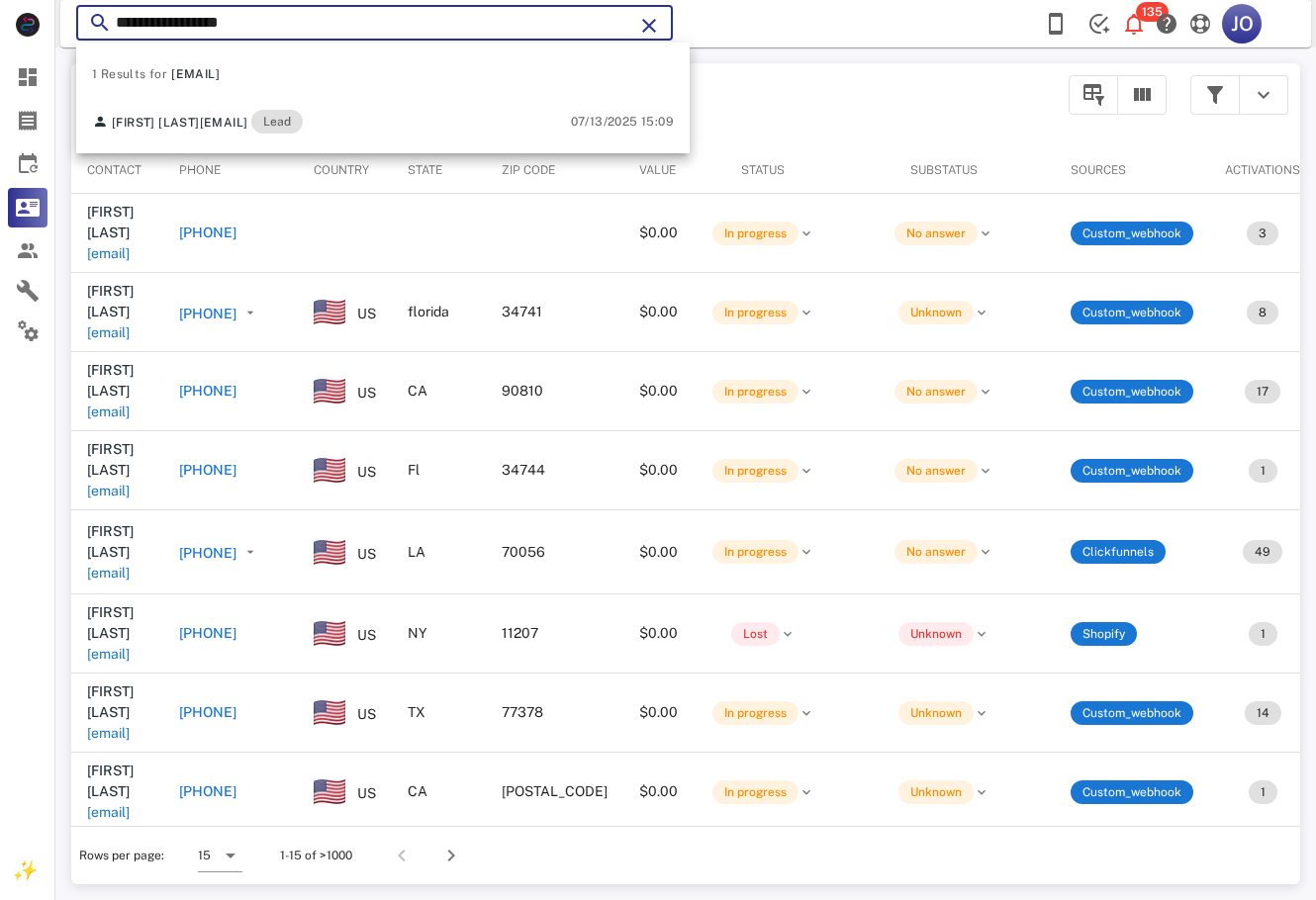 type on "**********" 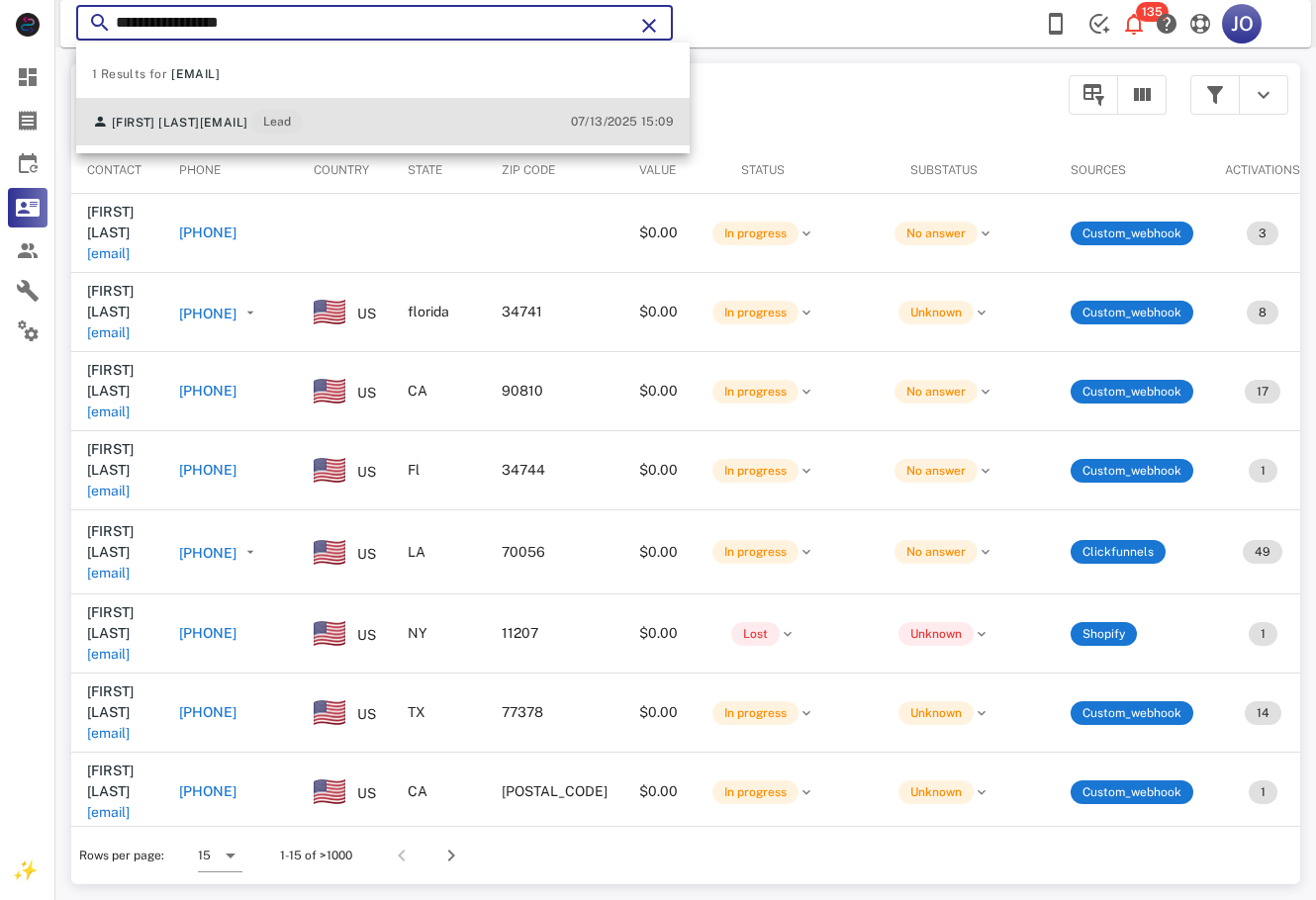 click on "[FIRST] [LAST]   [EMAIL]   Lead" at bounding box center (197, 122) 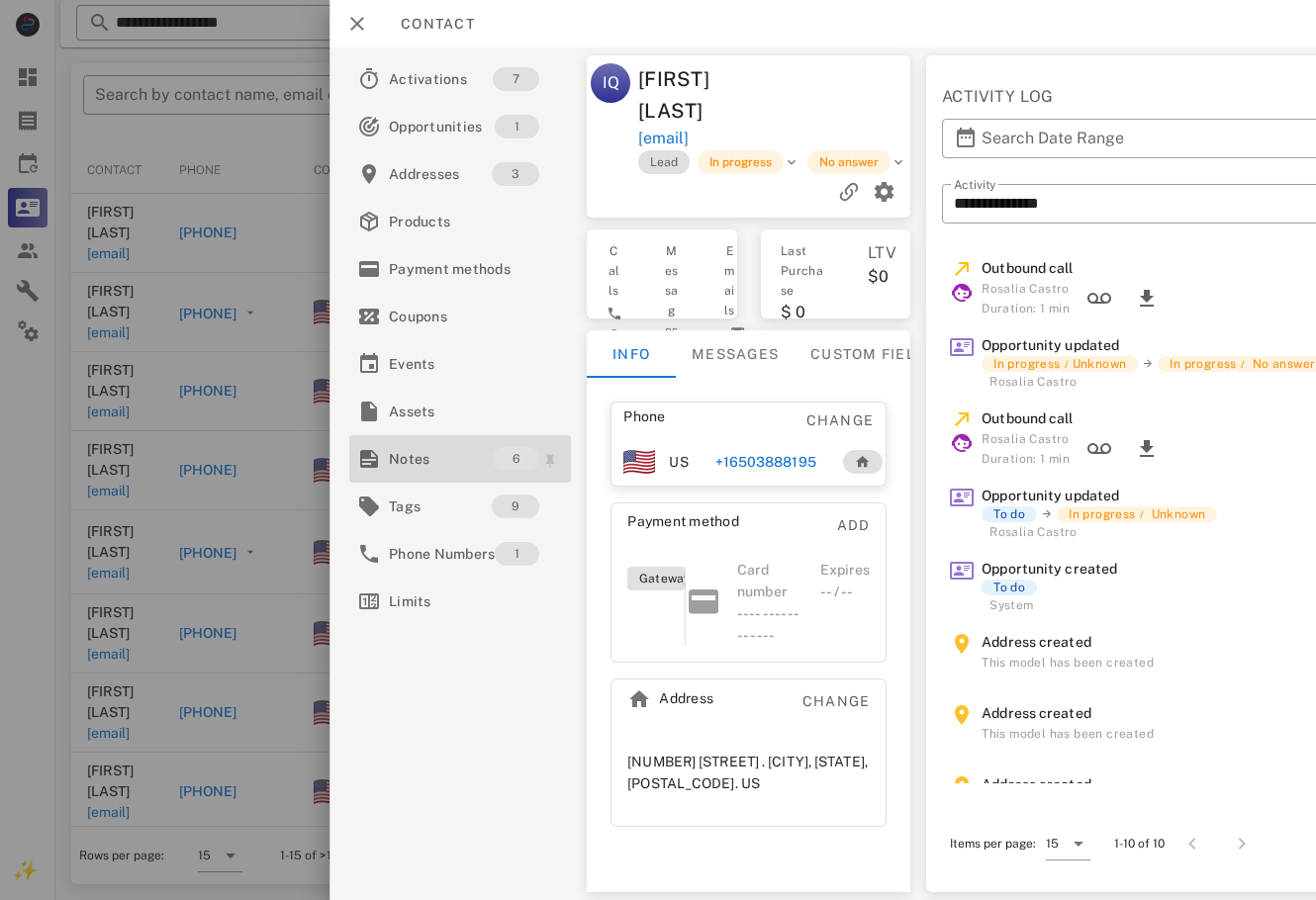 click on "Notes" at bounding box center (440, 459) 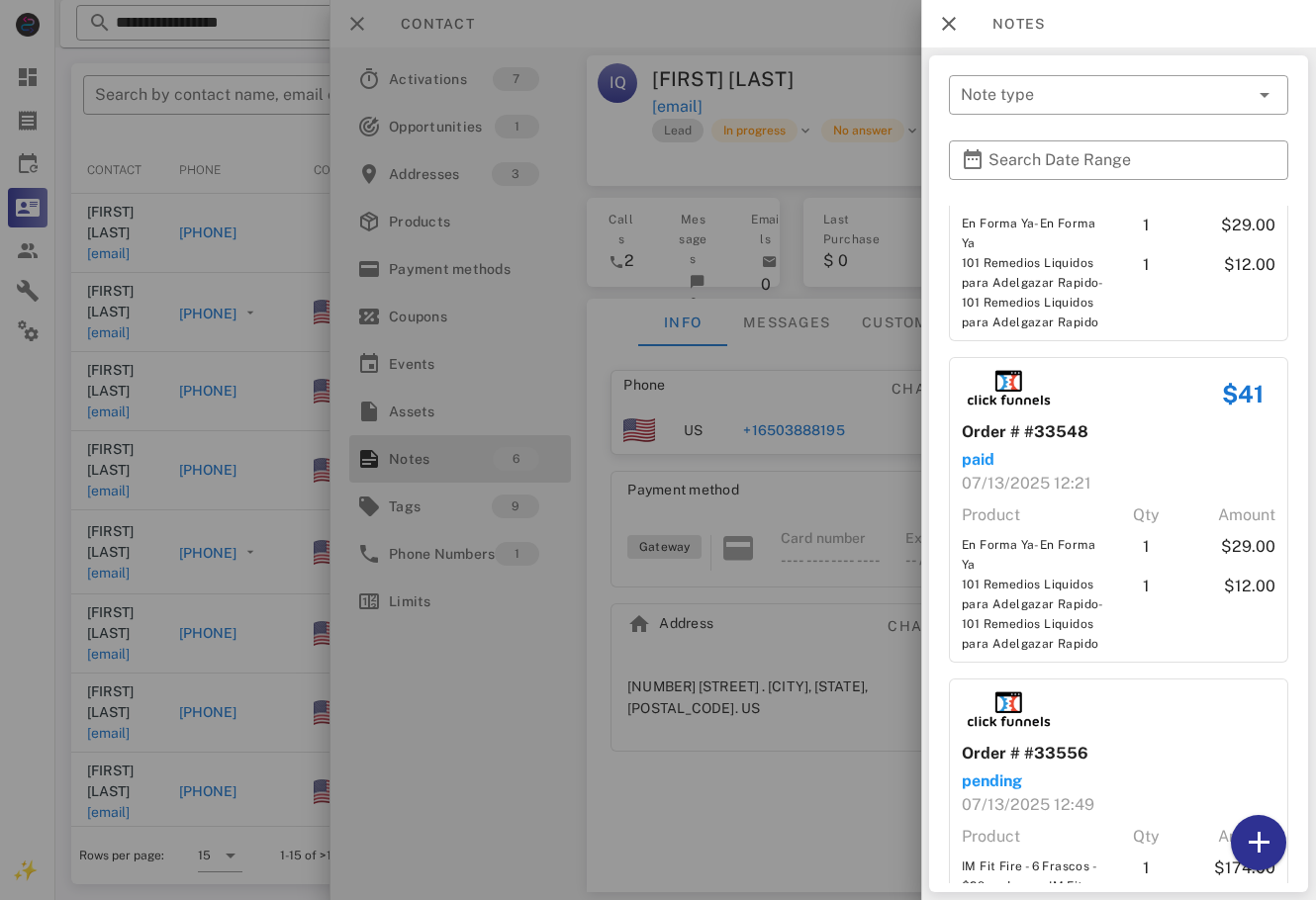 scroll, scrollTop: 1175, scrollLeft: 0, axis: vertical 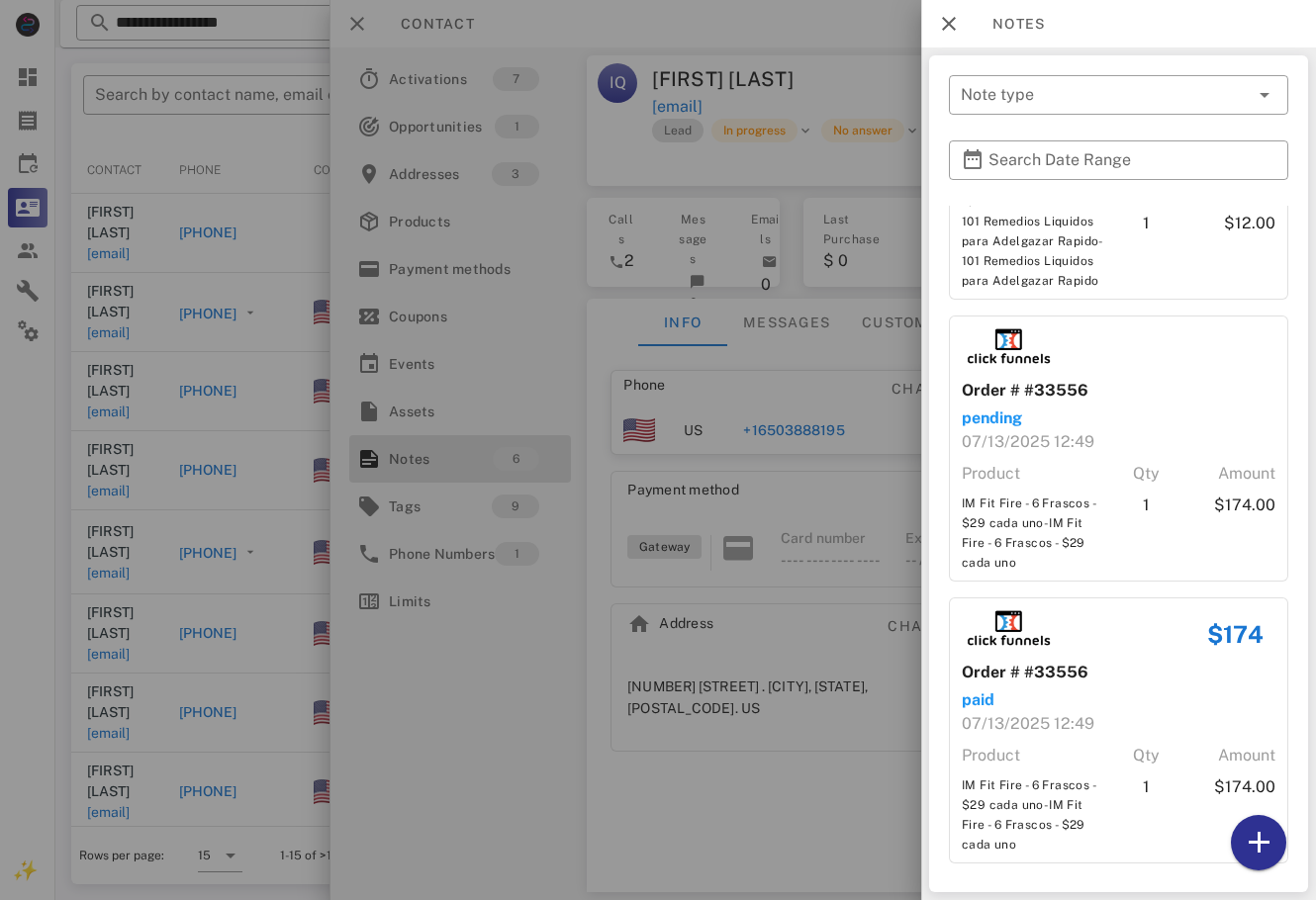 click at bounding box center (658, 450) 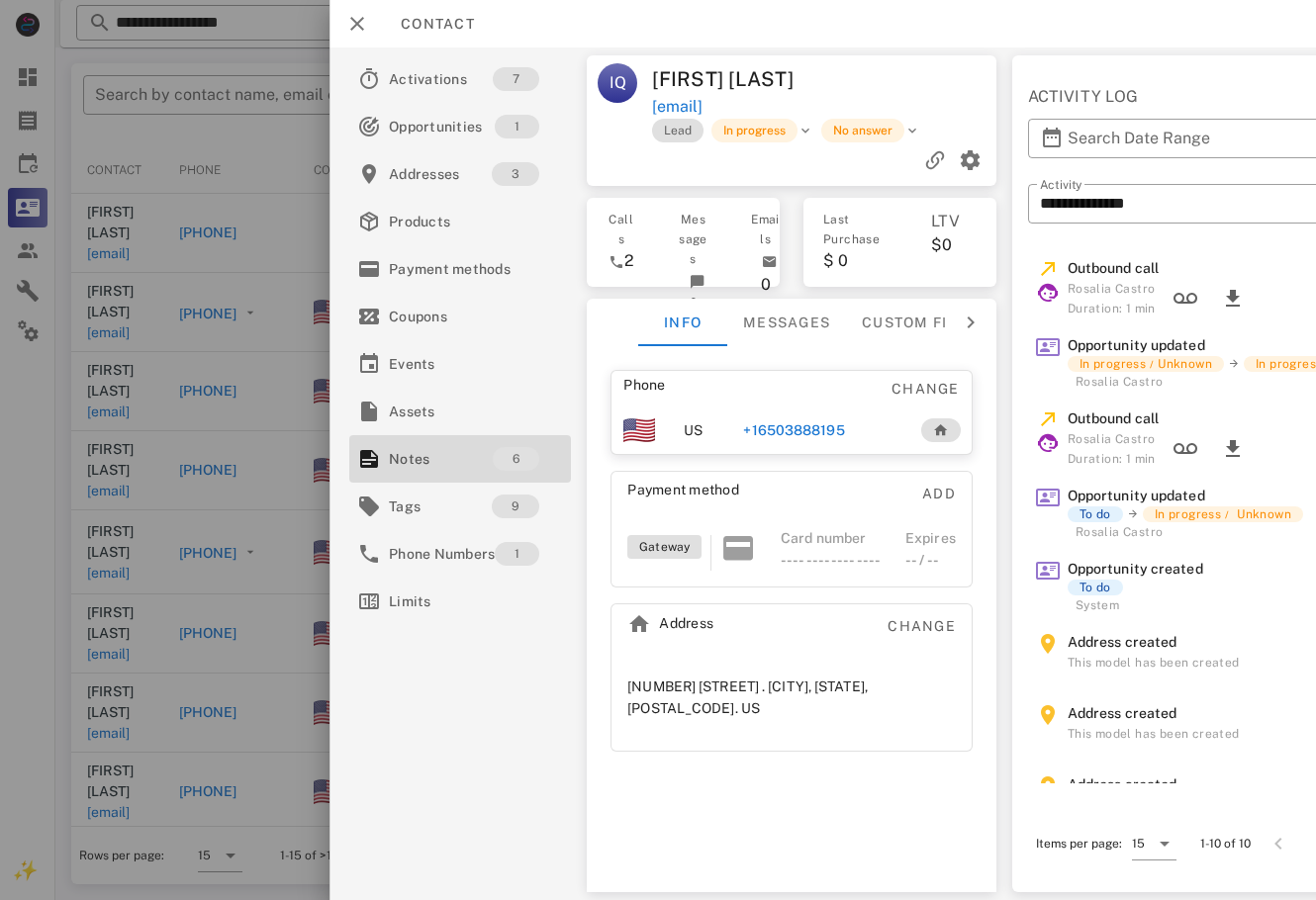 click on "+16503888195" at bounding box center [794, 430] 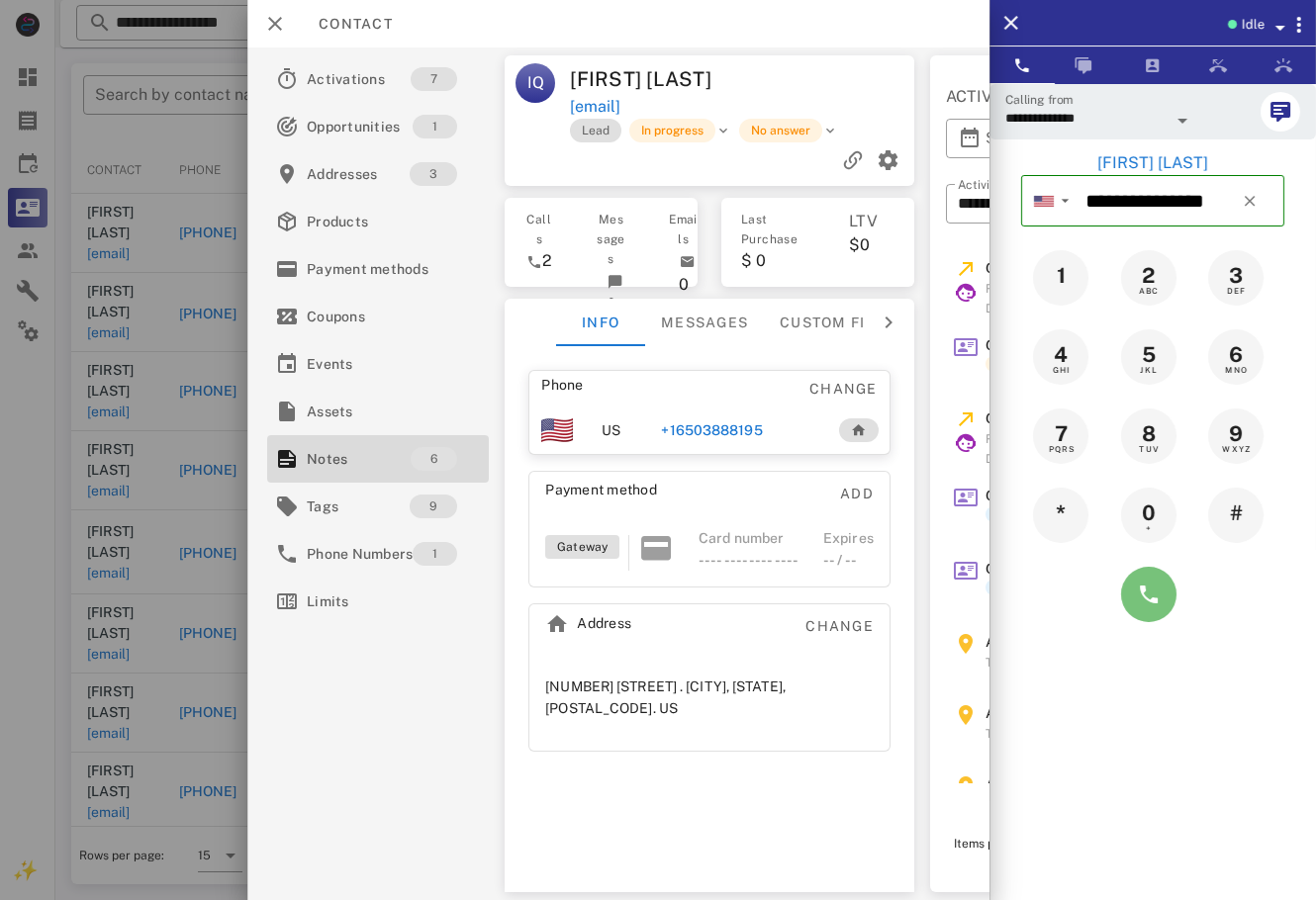click at bounding box center (1149, 594) 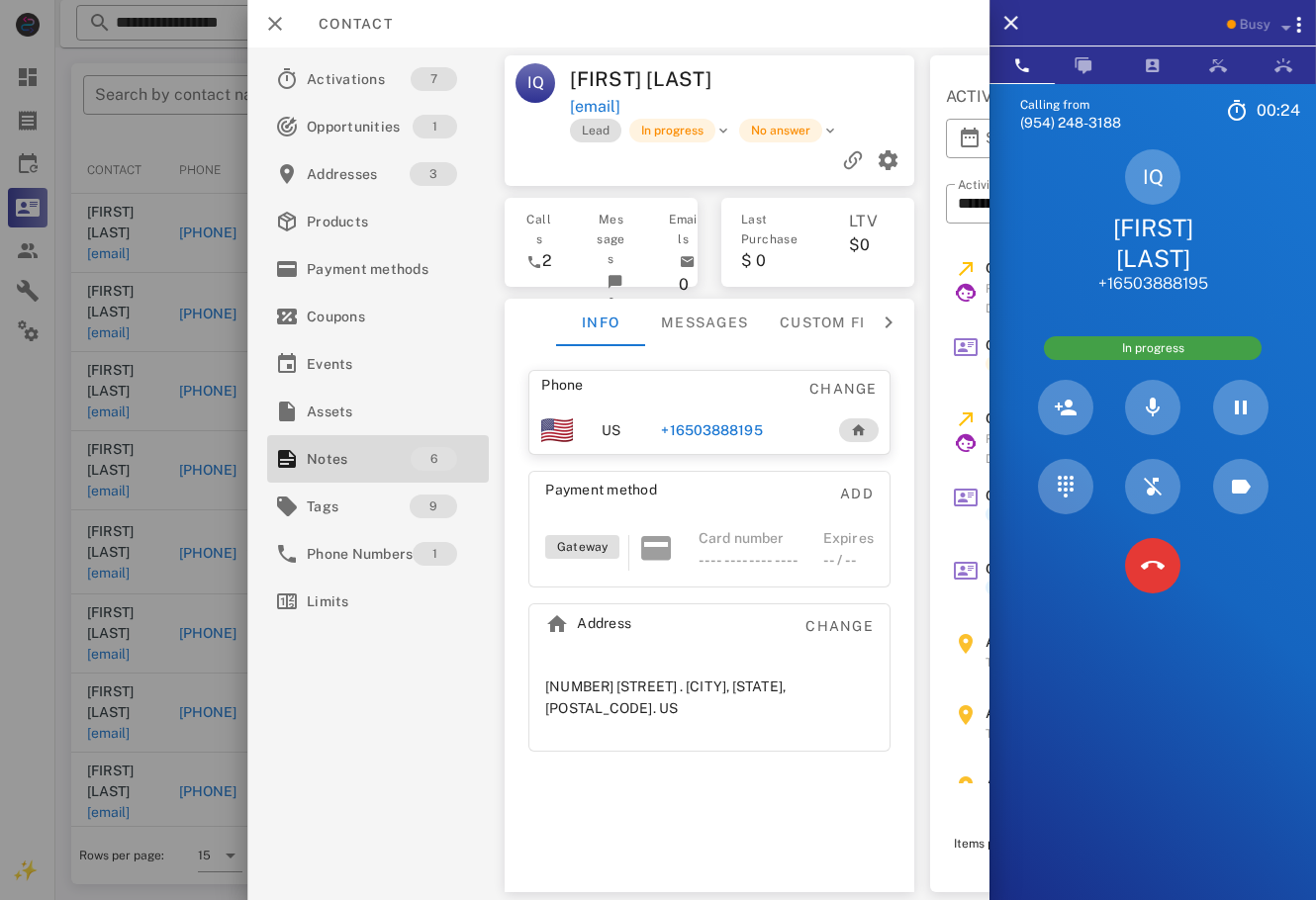 click on "Calling from [PHONE] 00: 24  Unknown      ▼     Andorra
+376
Argentina
+54
Aruba
+297
Australia
+61
Belgium (België)
+32
Bolivia
+591
Brazil (Brasil)
+55
Canada
+1
Chile
+56
Colombia
+57
Costa Rica
+506
Dominican Republic (República Dominicana)
+1
Ecuador
+593
El Salvador
+503
France
+33
Germany (Deutschland)
+49
Guadeloupe
+590
Guatemala
+502
Honduras
+504
Iceland (Ísland)
+354
India (भारत)
+91
Israel (‫ישראל‬‎)
+972
Italy (Italia)
+39" at bounding box center [1153, 533] 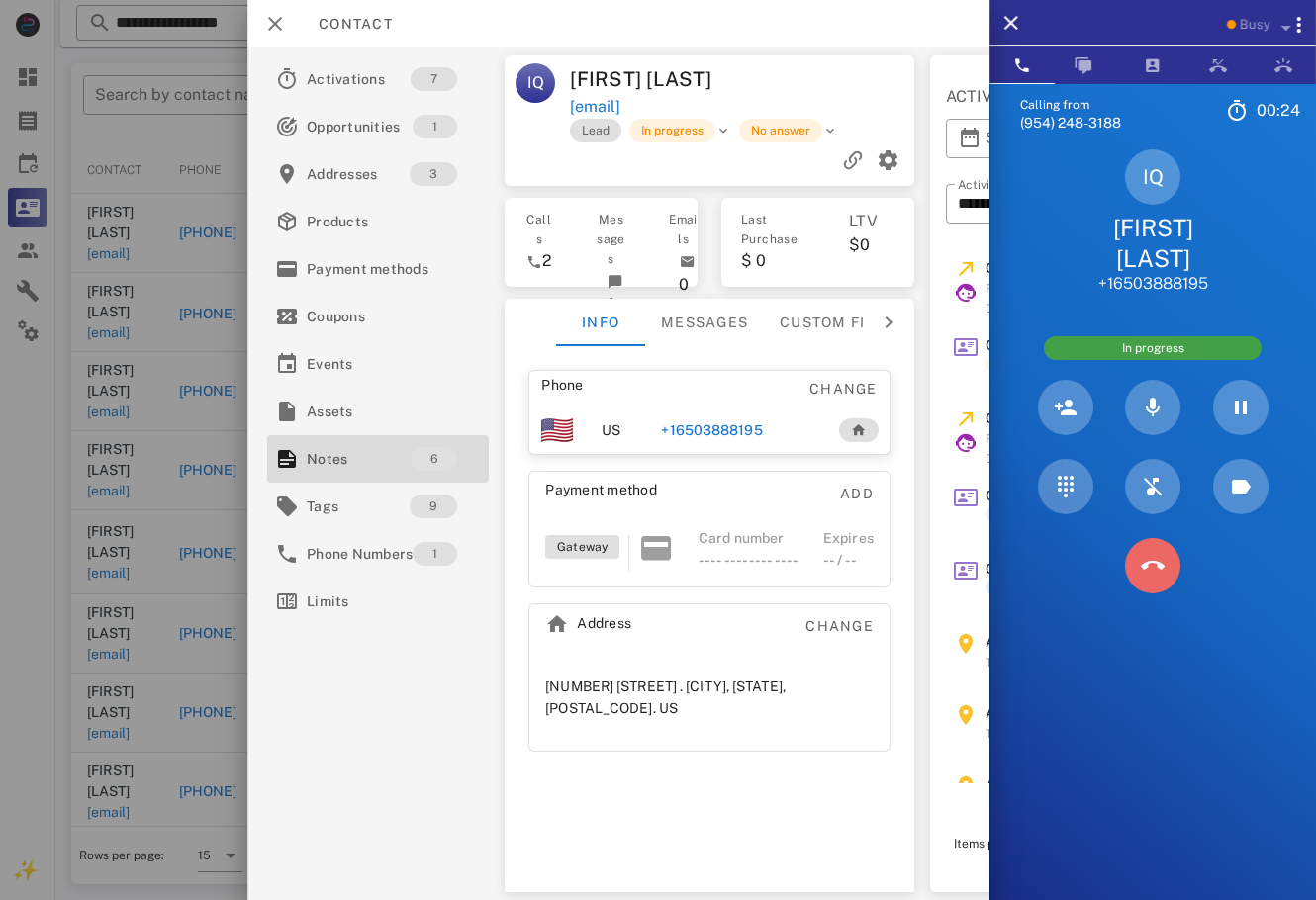 click at bounding box center (1153, 566) 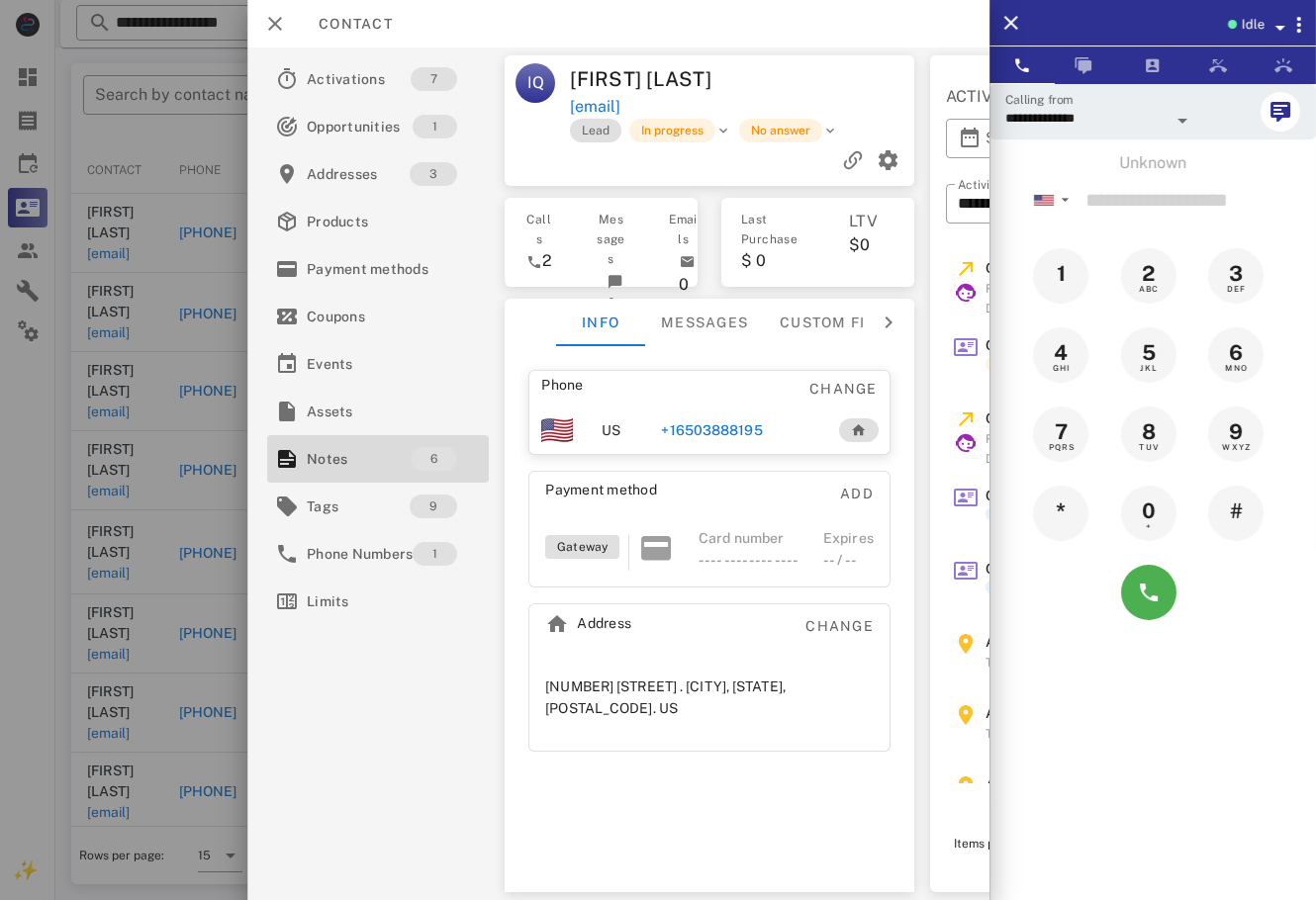 click at bounding box center [831, 79] 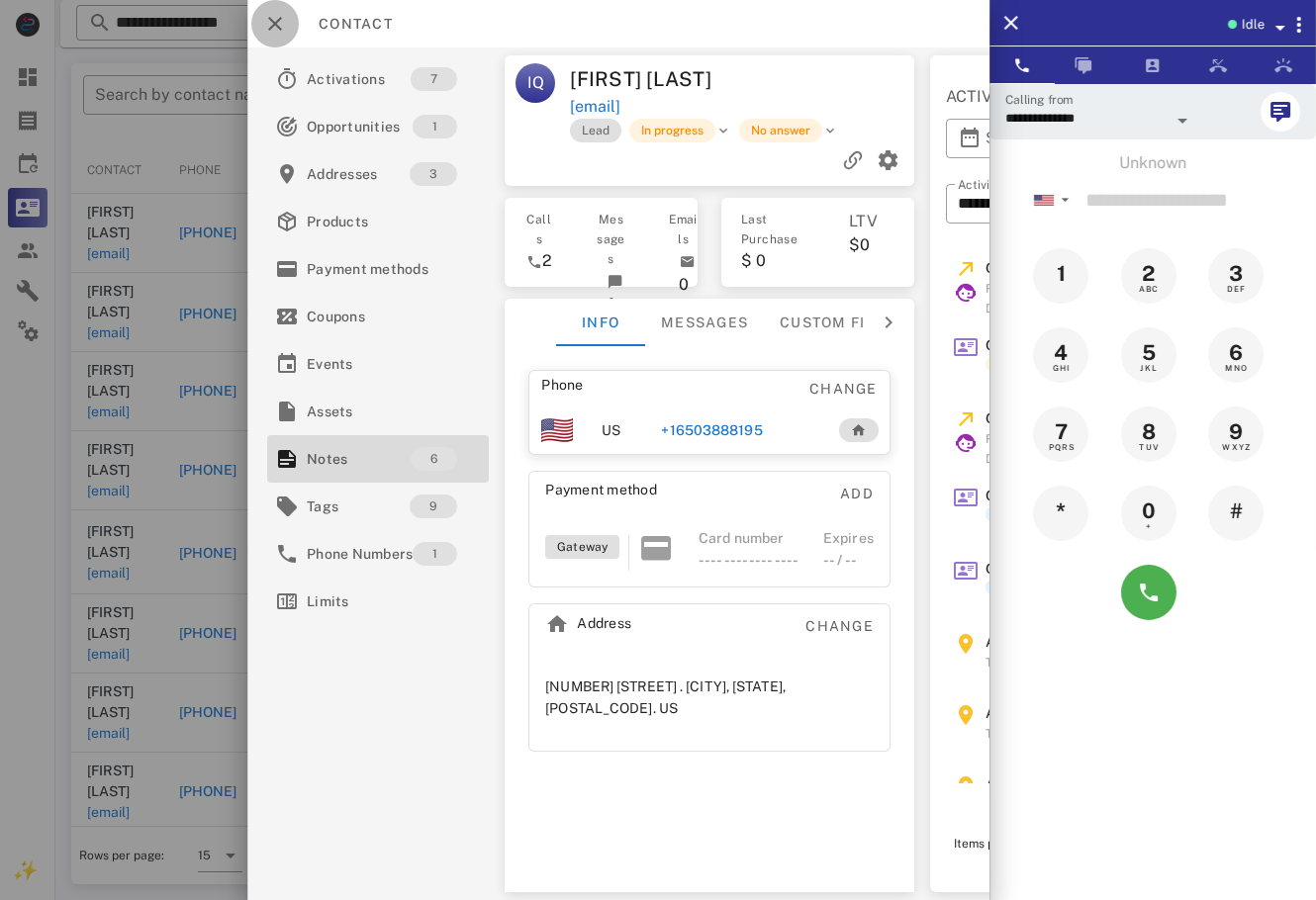 click at bounding box center (275, 24) 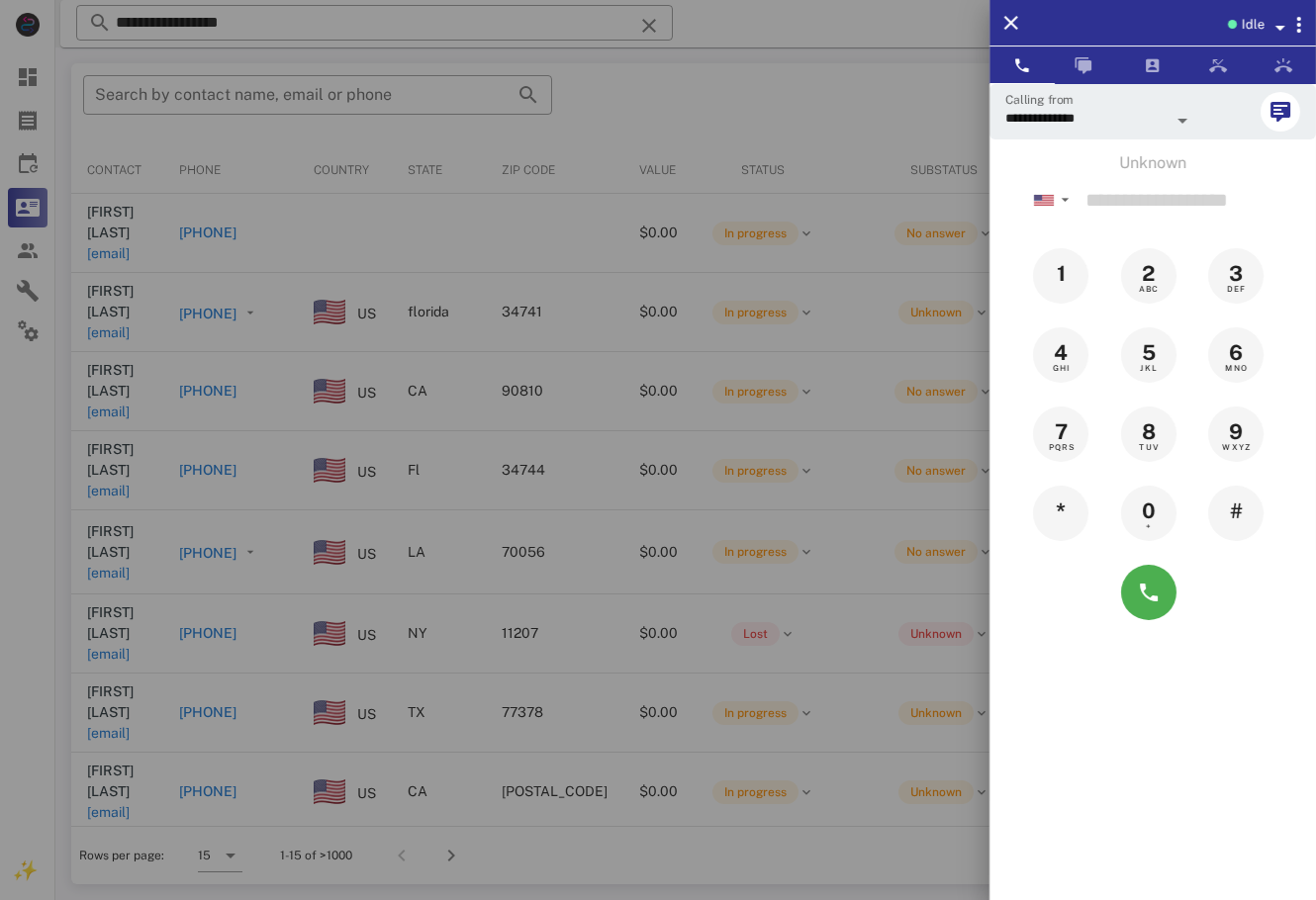 click at bounding box center [658, 450] 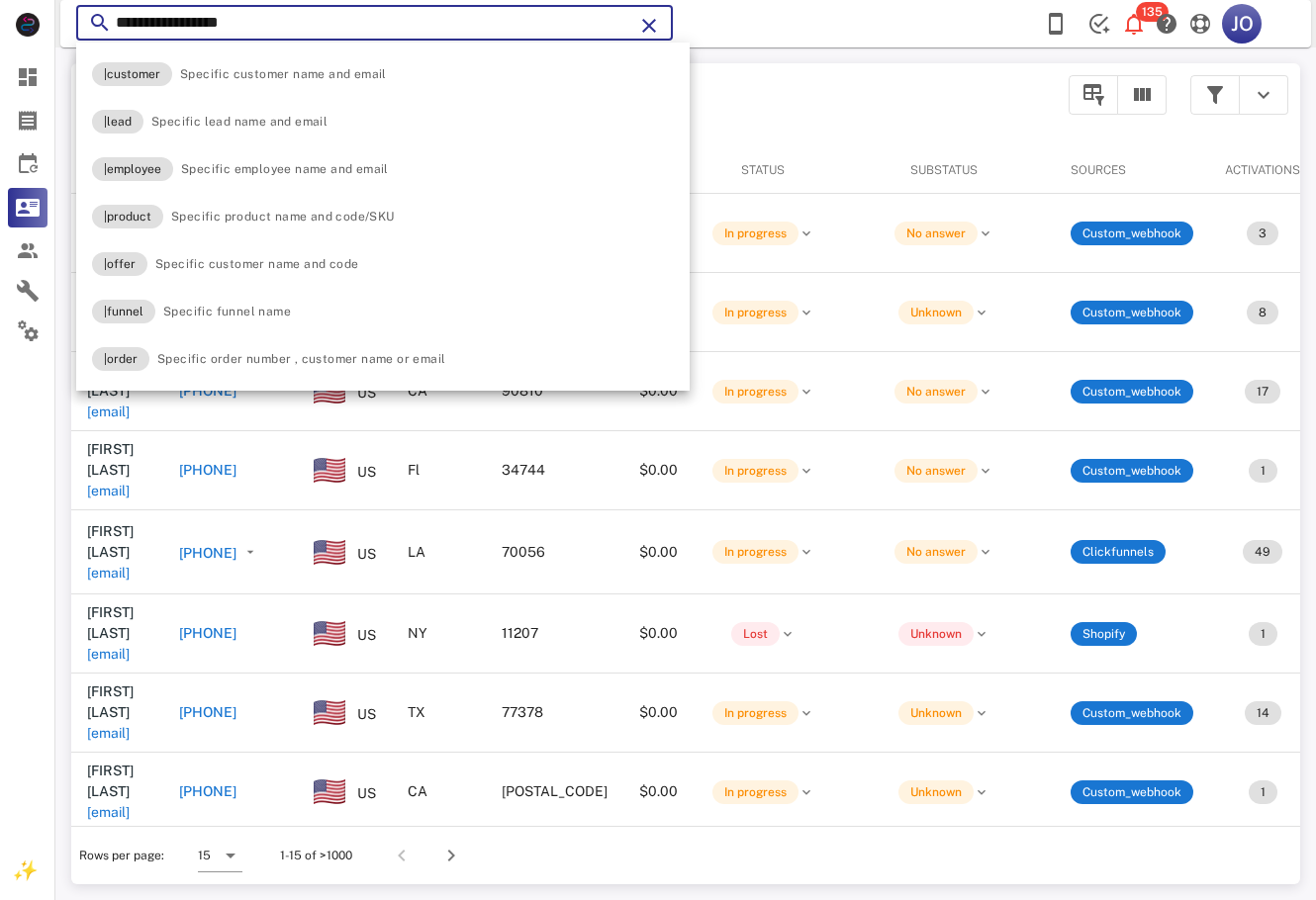 drag, startPoint x: 346, startPoint y: 21, endPoint x: 98, endPoint y: 20, distance: 248.002 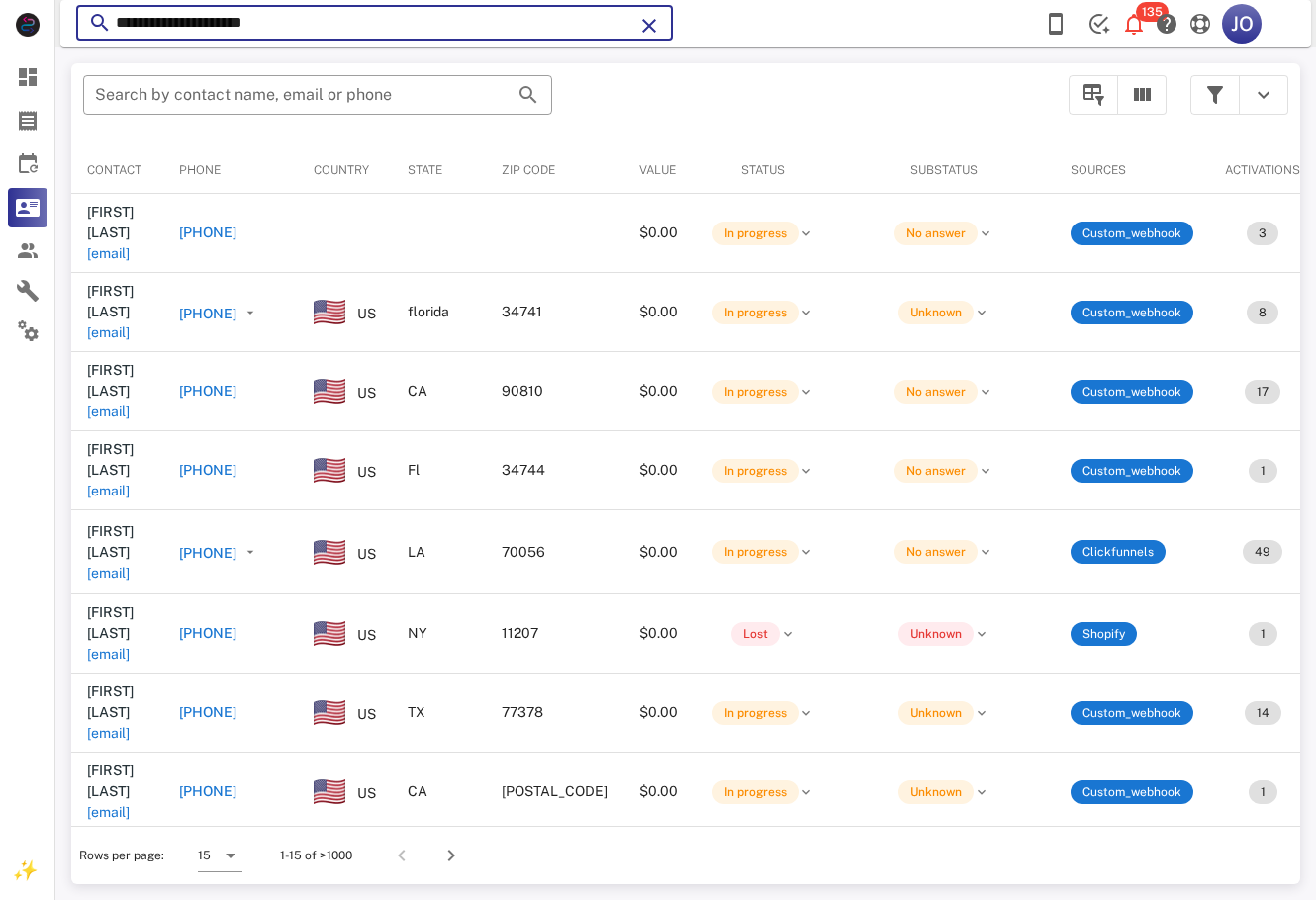 click on "**********" at bounding box center (374, 23) 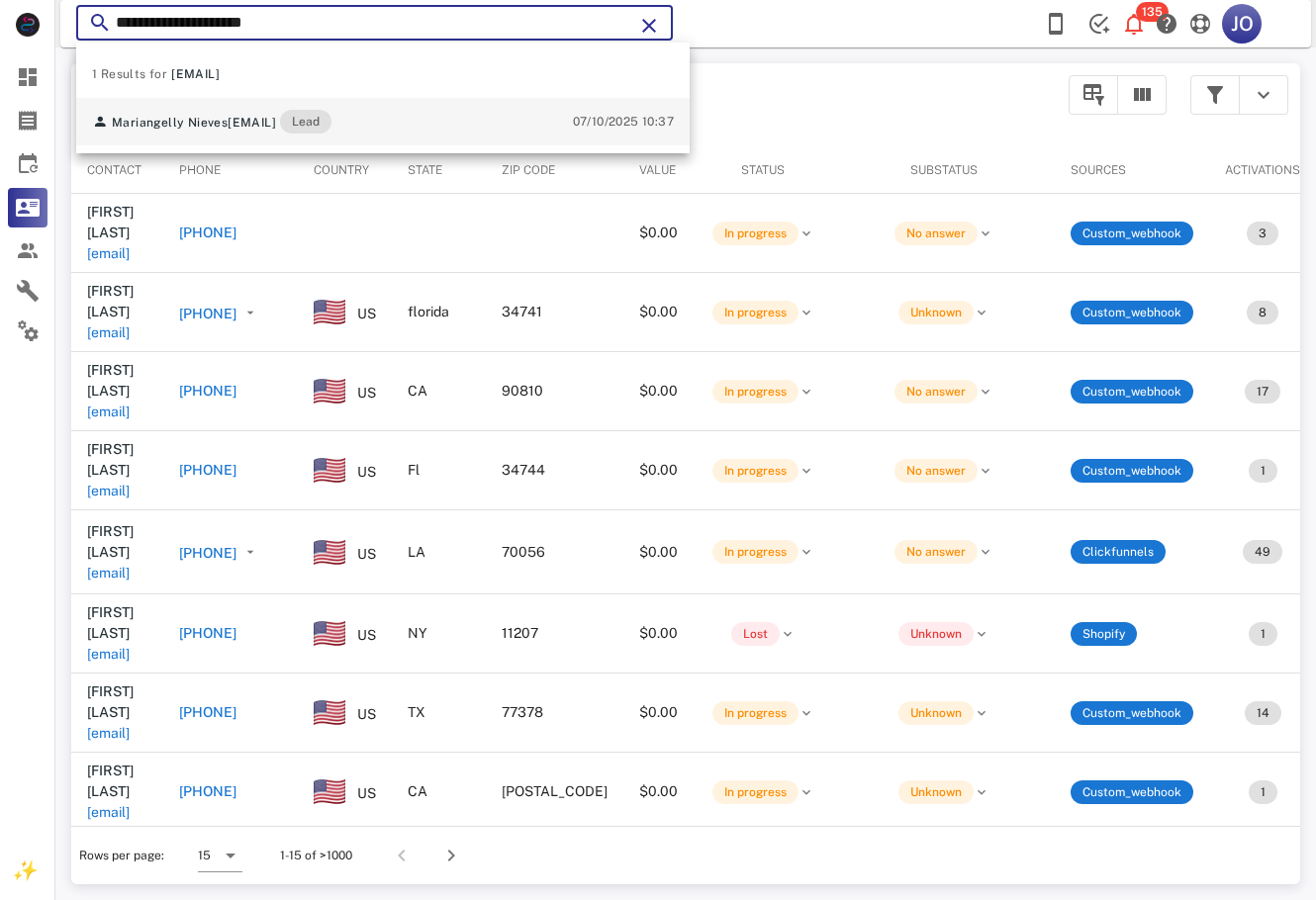type on "**********" 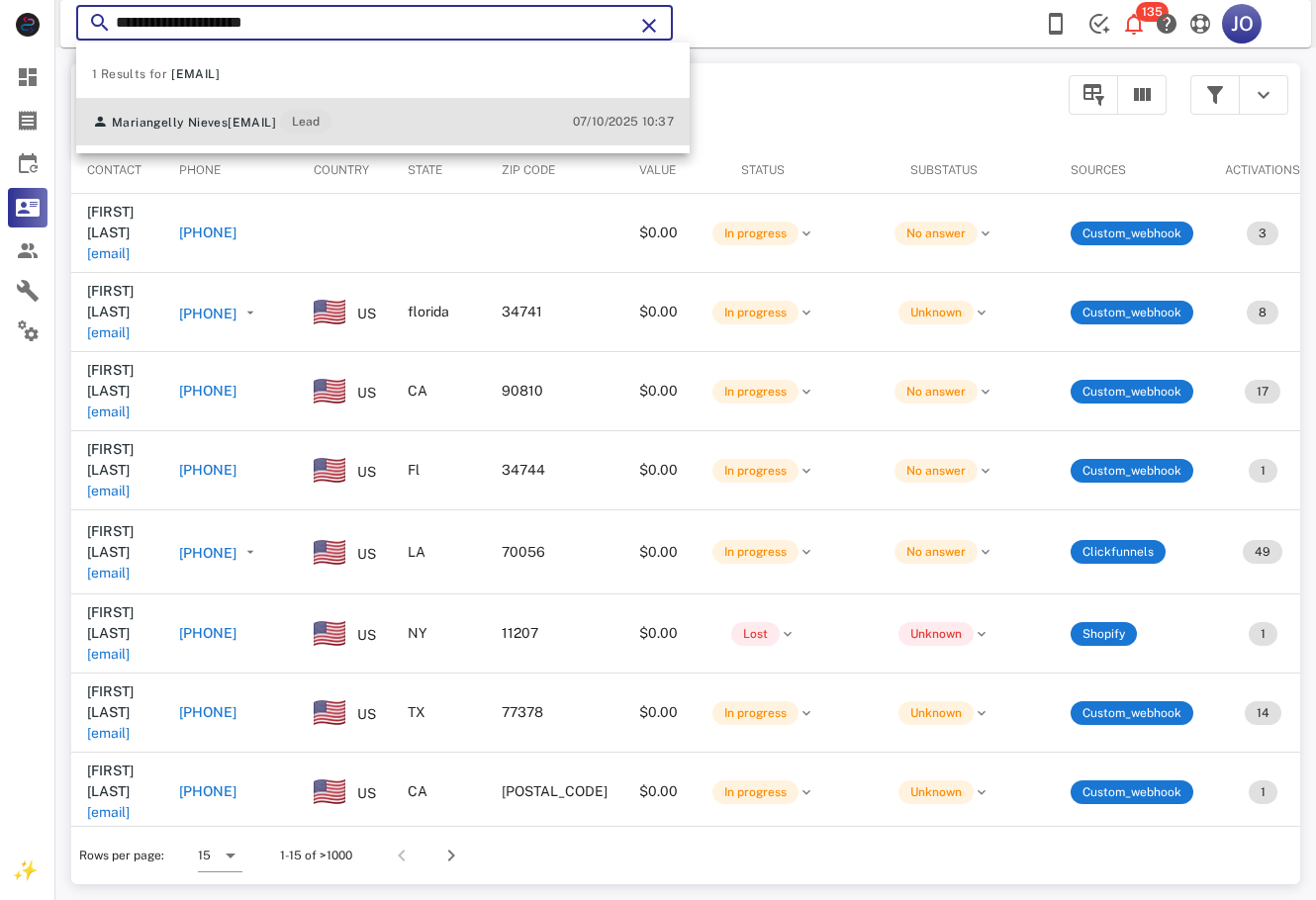 click on "[FIRST] [LAST]   [EMAIL]   Lead   [DATE] [TIME]" at bounding box center (383, 122) 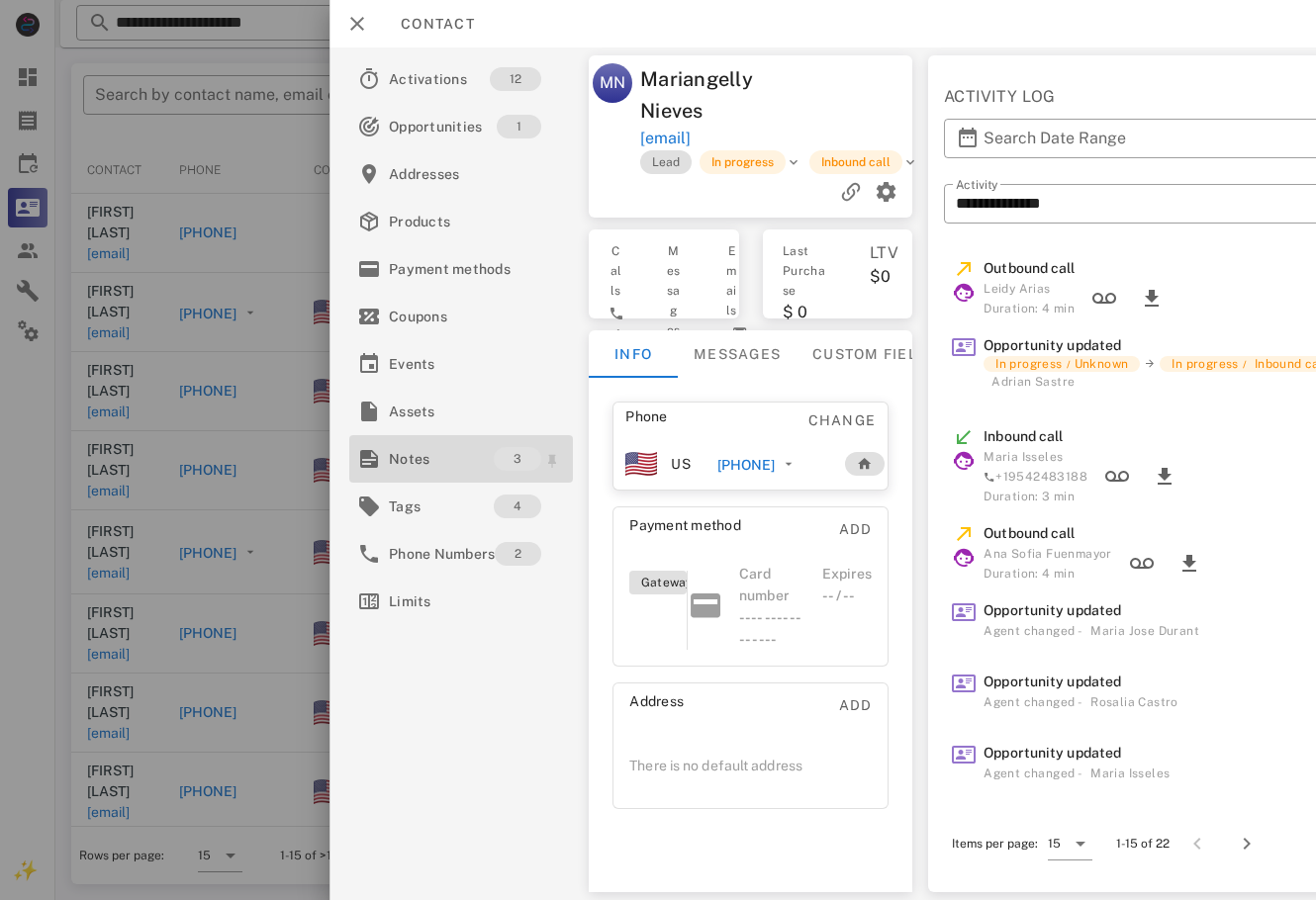 click on "Notes" at bounding box center (441, 459) 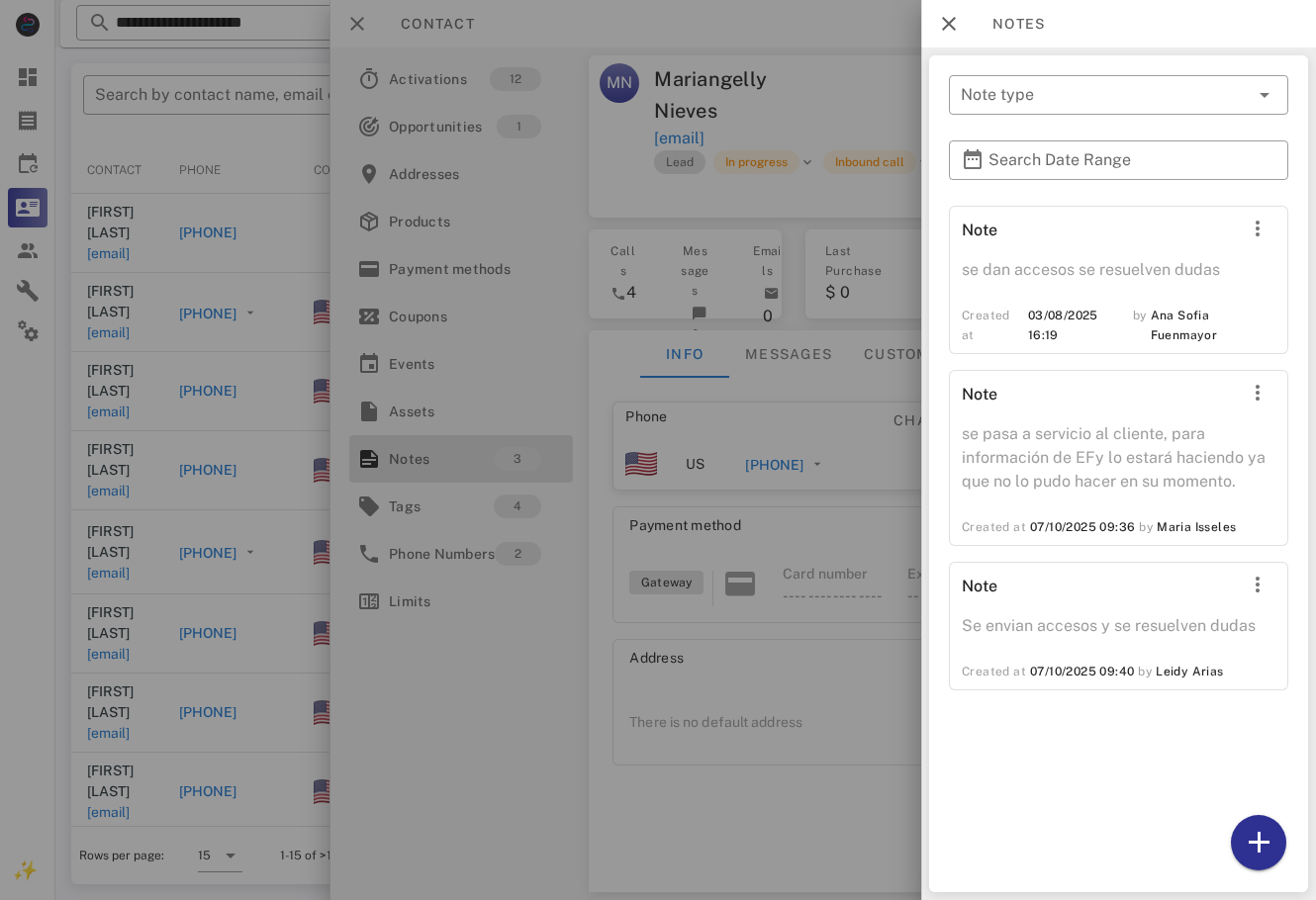 click at bounding box center [658, 450] 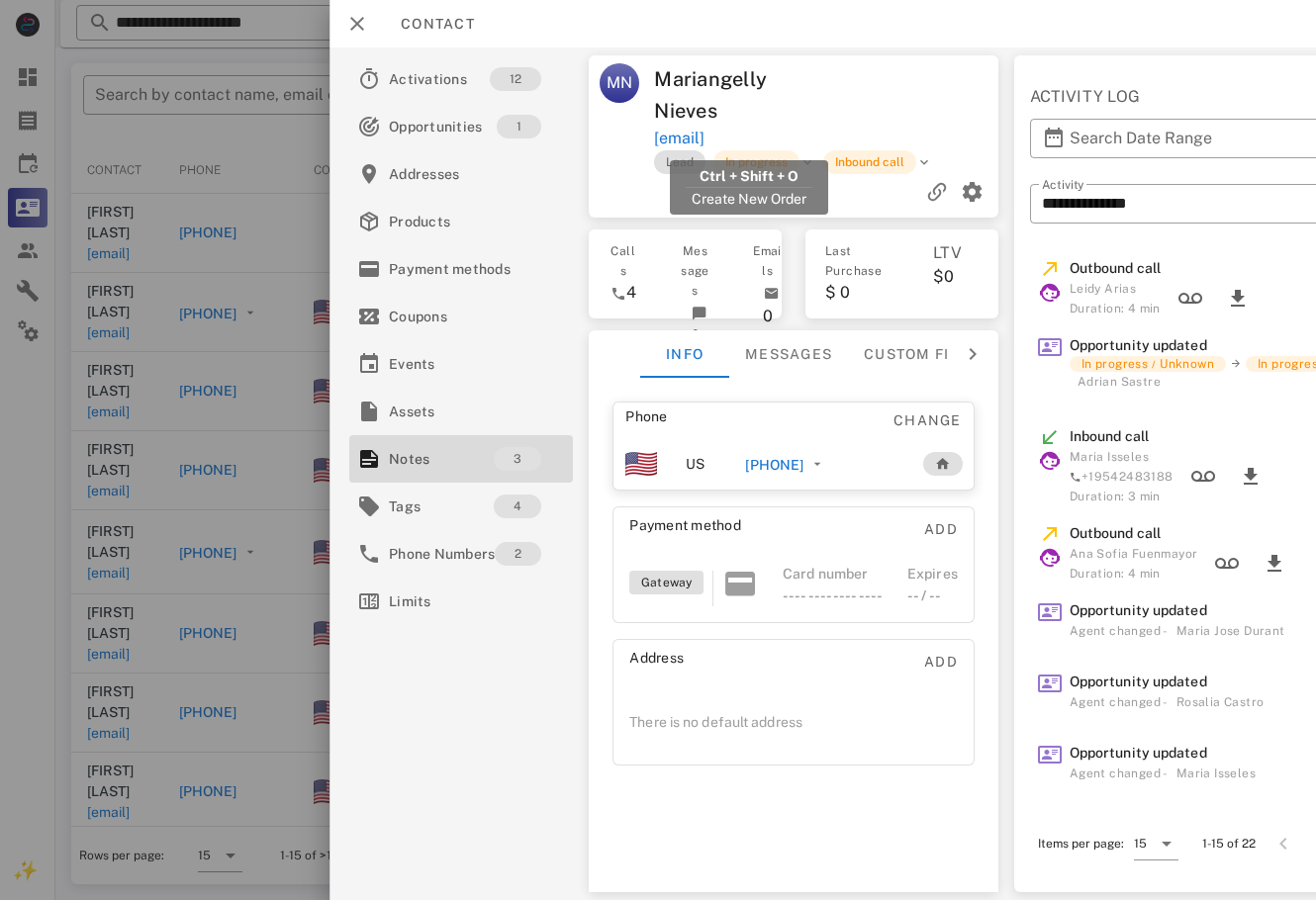 drag, startPoint x: 858, startPoint y: 146, endPoint x: 658, endPoint y: 132, distance: 200.4894 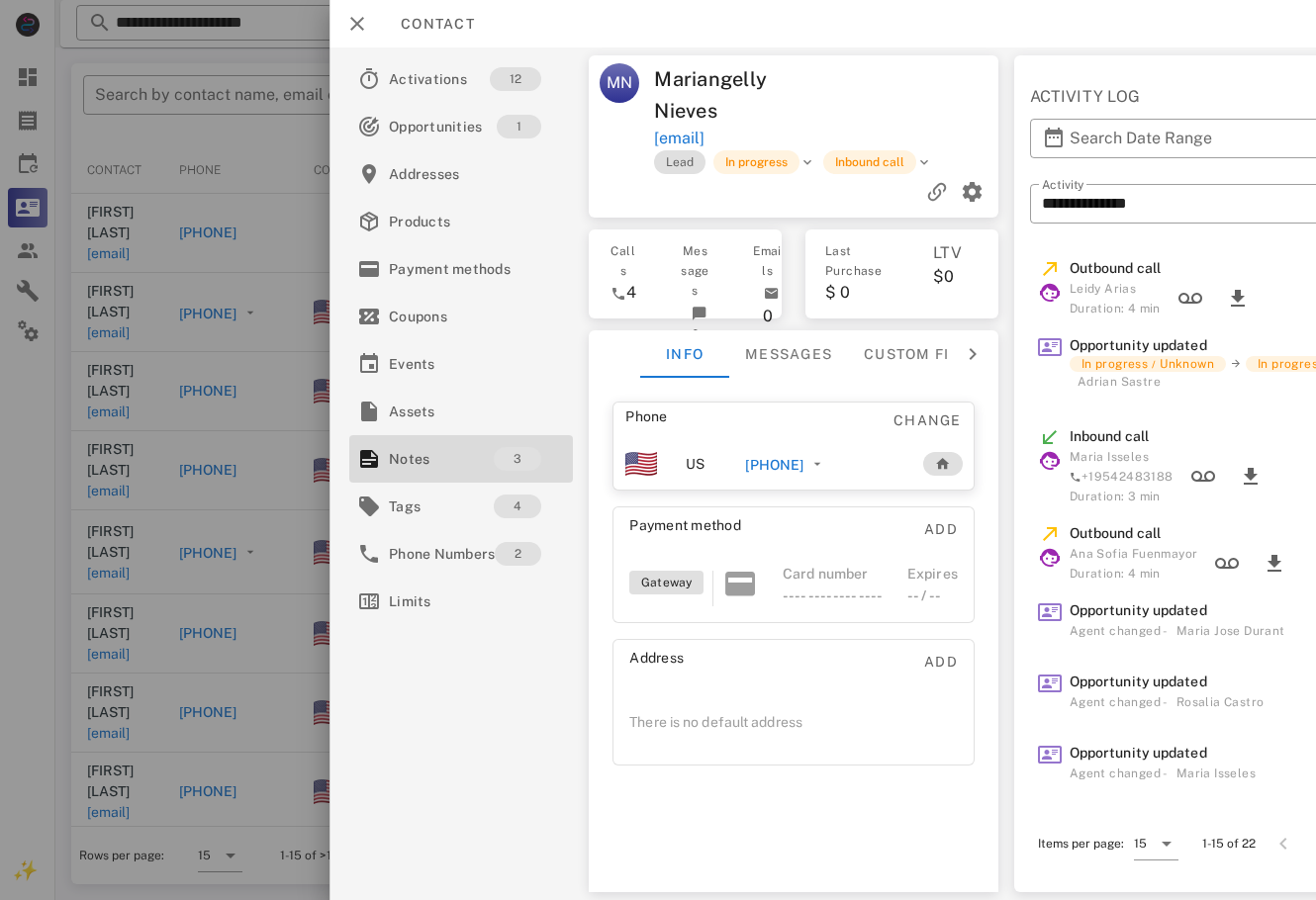 copy on "[EMAIL]" 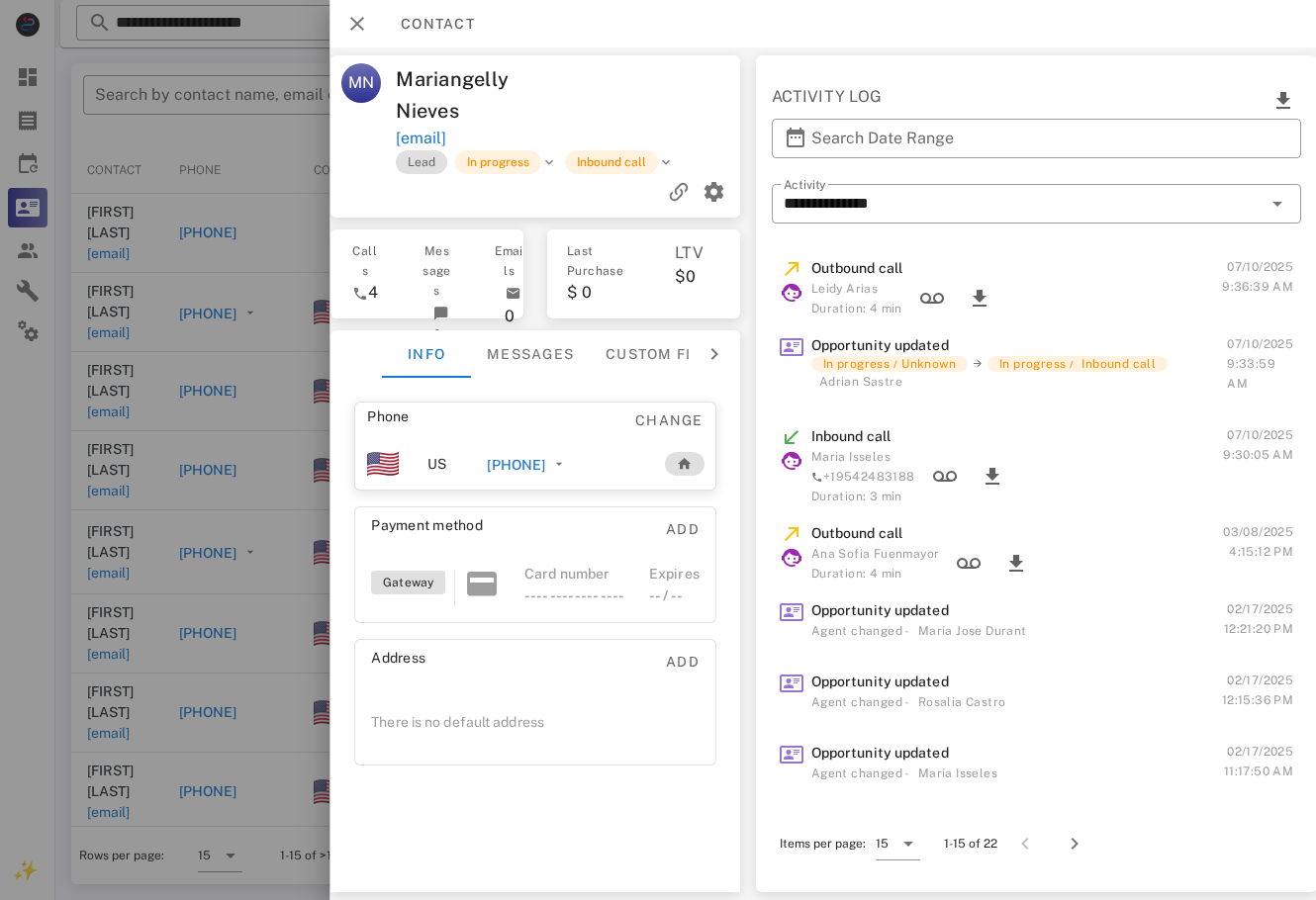 click on "There is no default address" at bounding box center (535, 730) 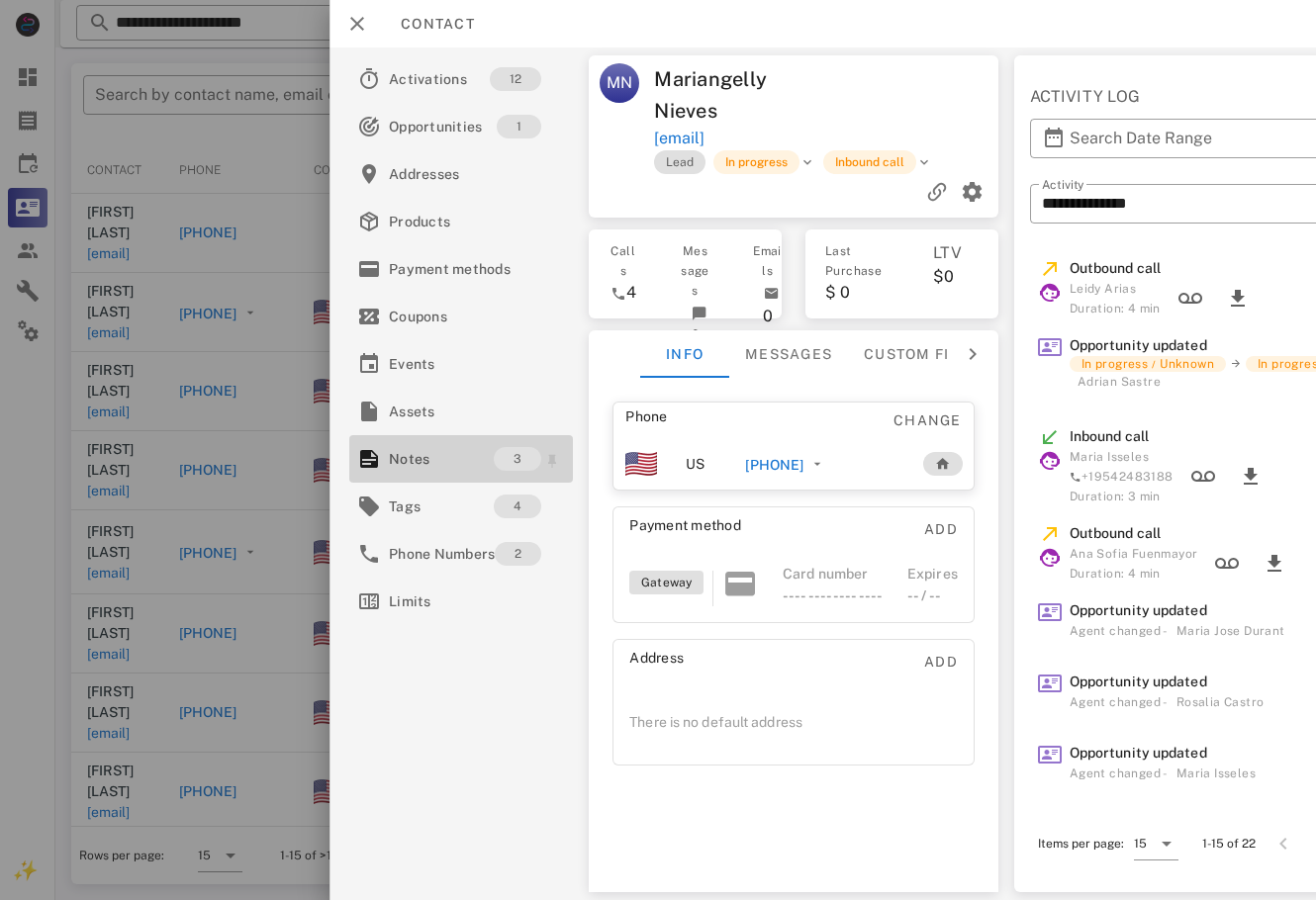 click on "Notes" at bounding box center (441, 459) 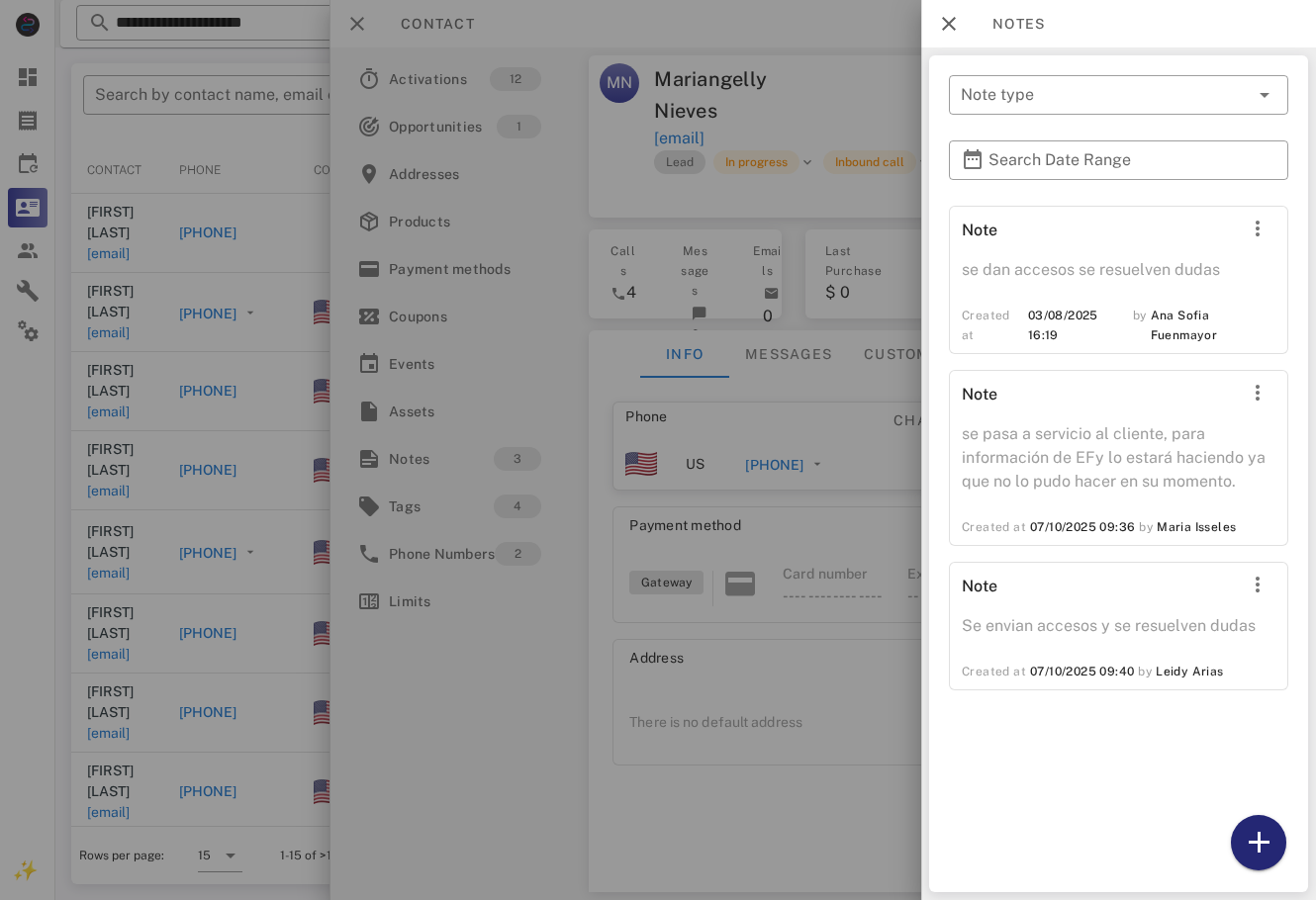 click at bounding box center (1259, 843) 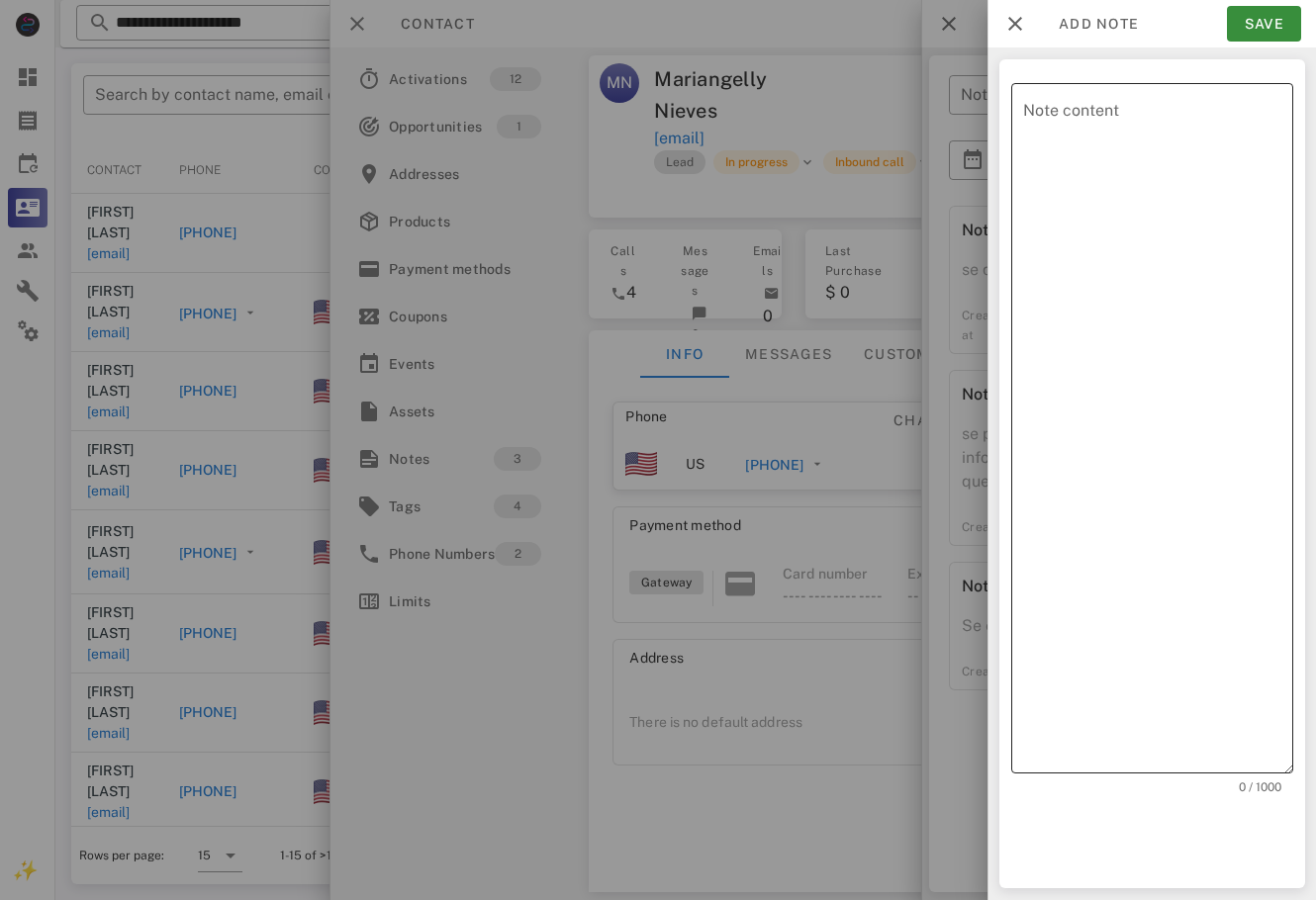 click on "Note content" at bounding box center [1158, 433] 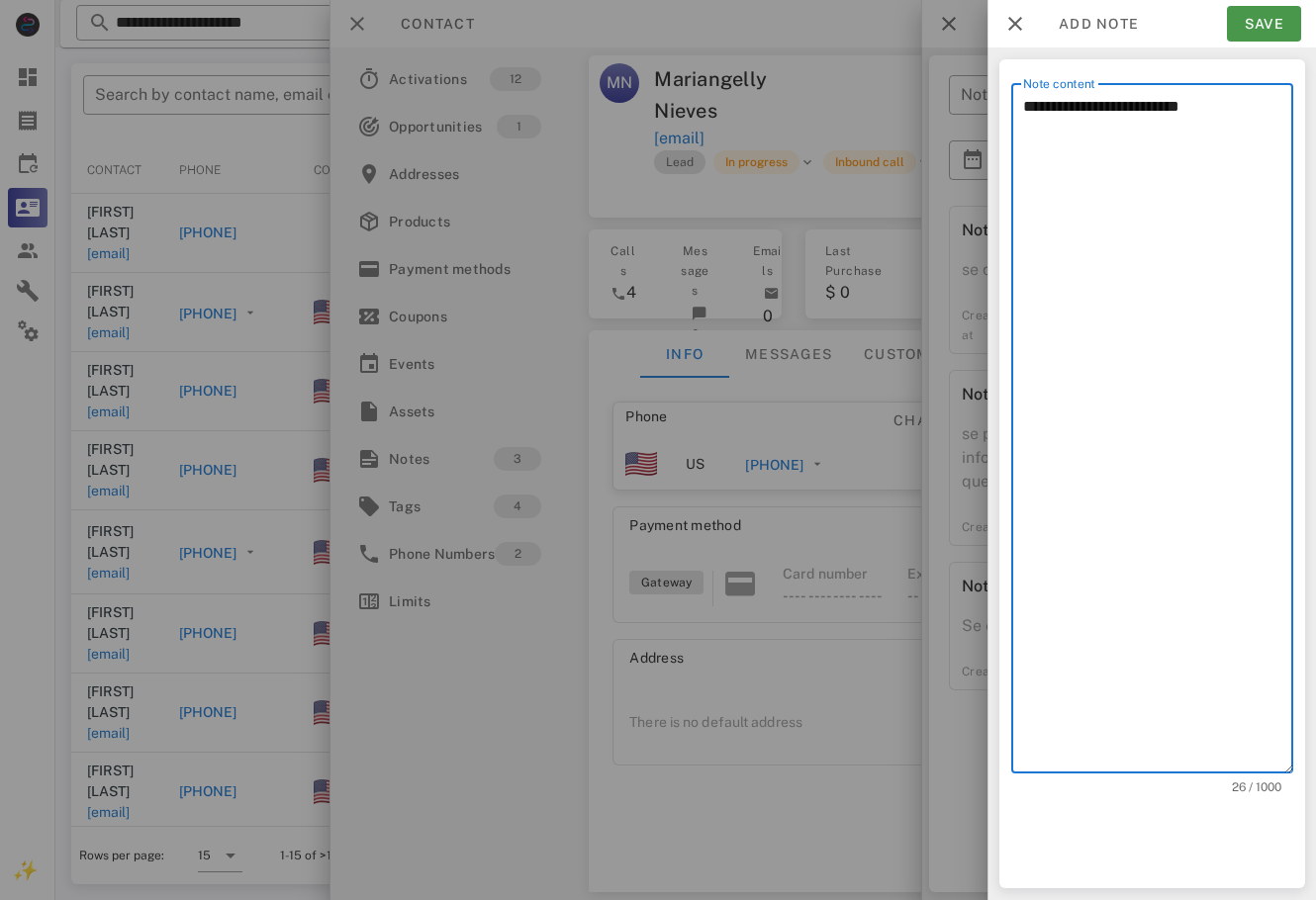 type on "**********" 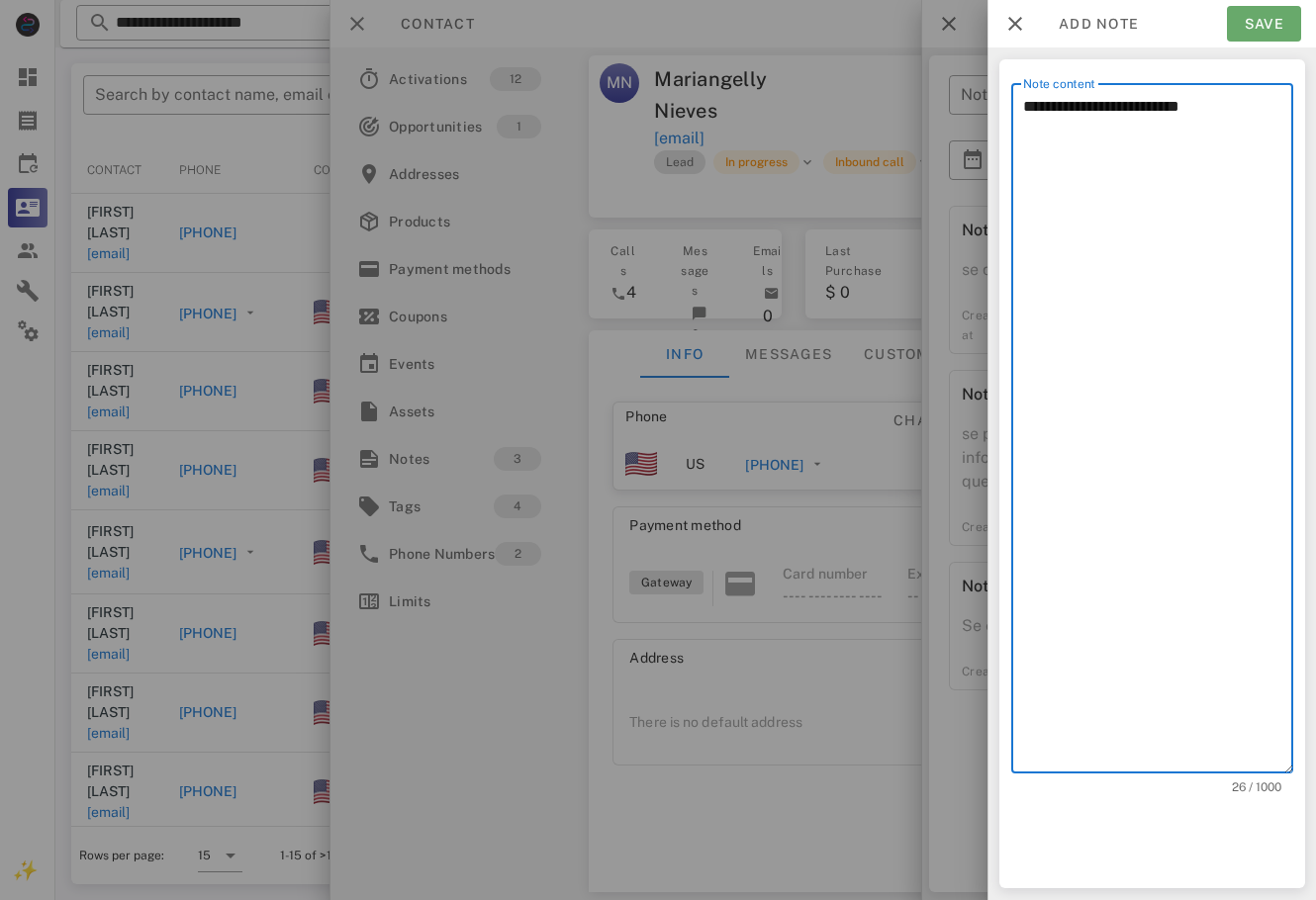 click on "Save" at bounding box center (1264, 24) 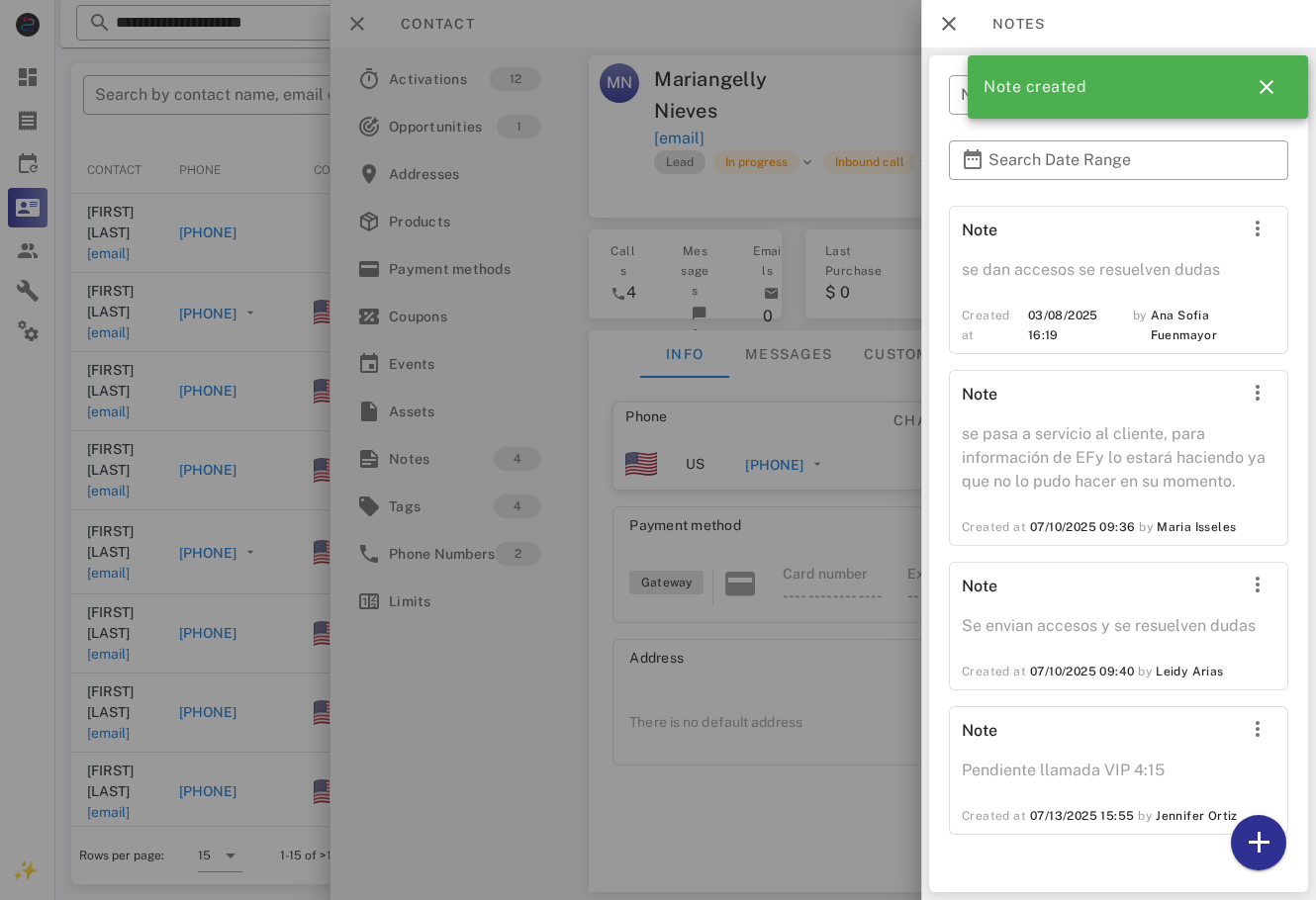 click on "Note created" at bounding box center (1134, 87) 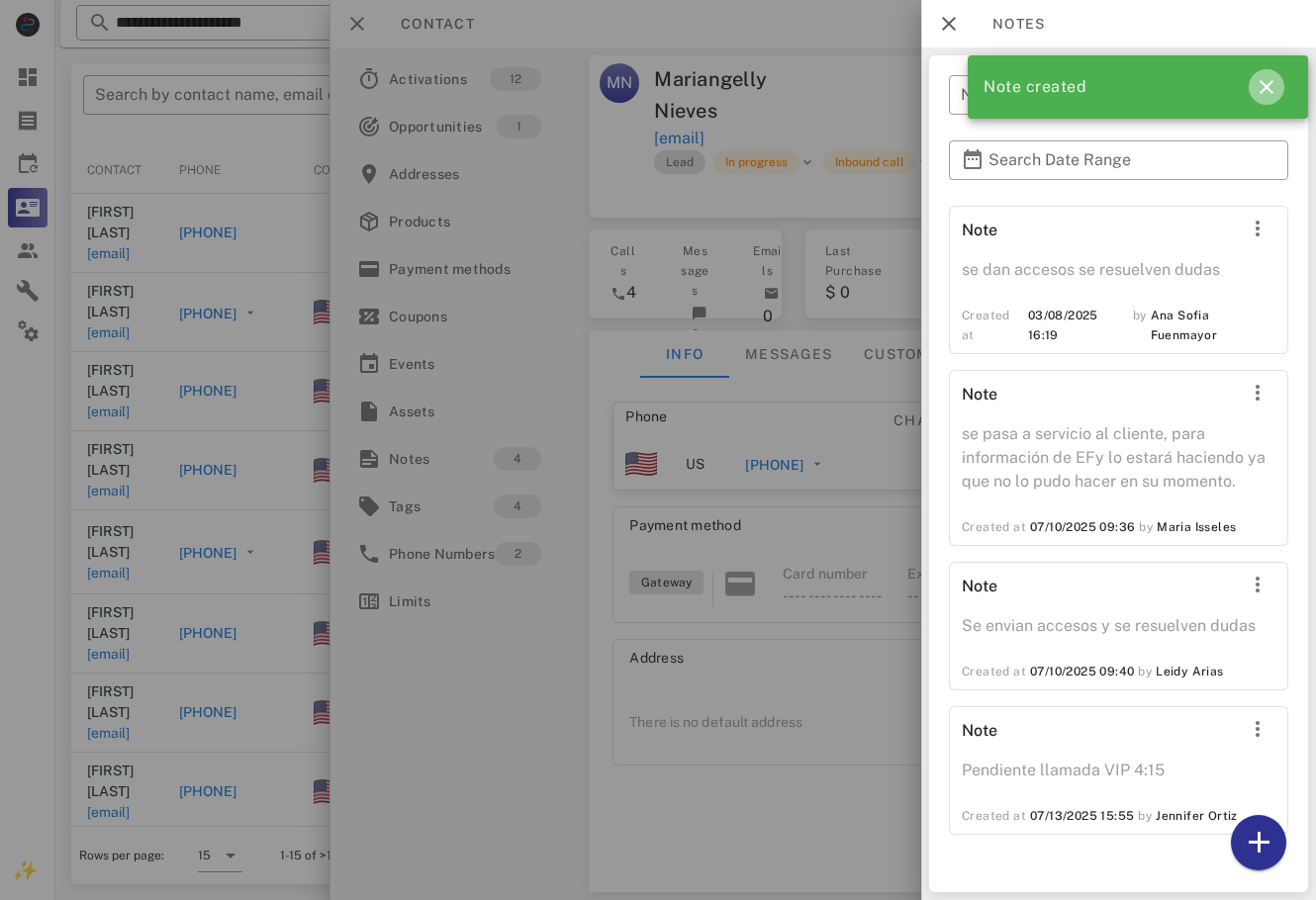 click at bounding box center (1267, 87) 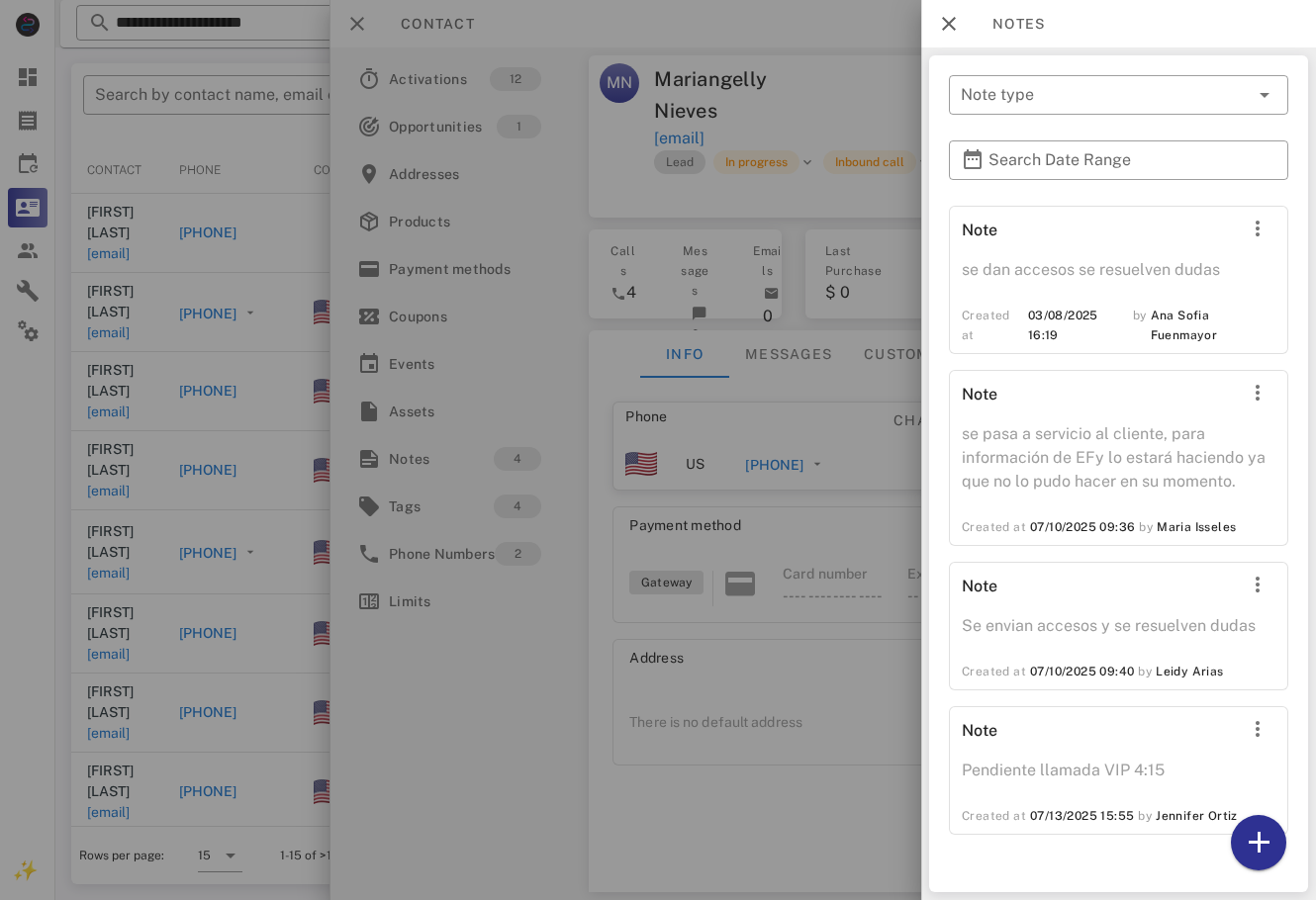 click at bounding box center [658, 450] 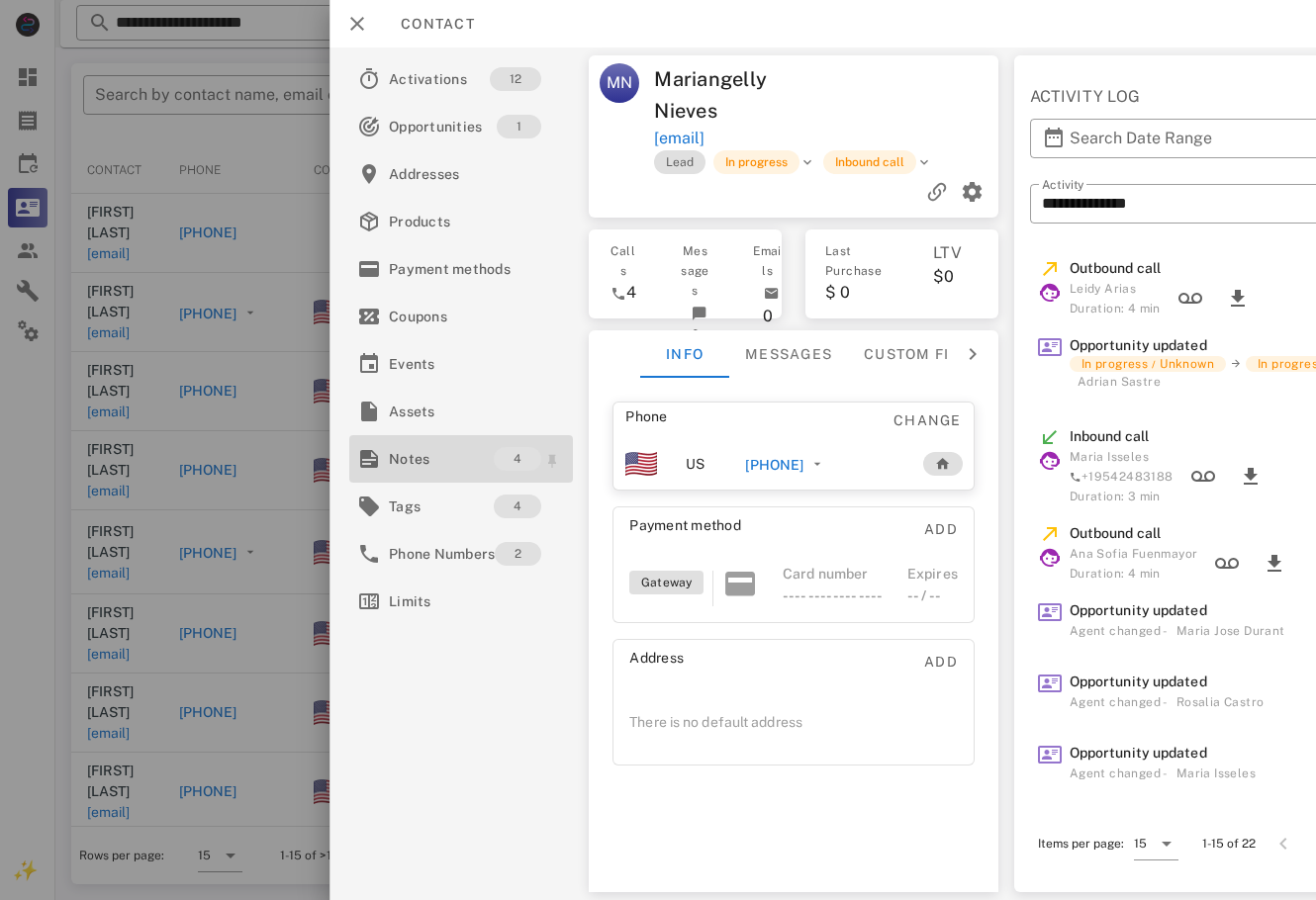 click on "Notes" at bounding box center (441, 459) 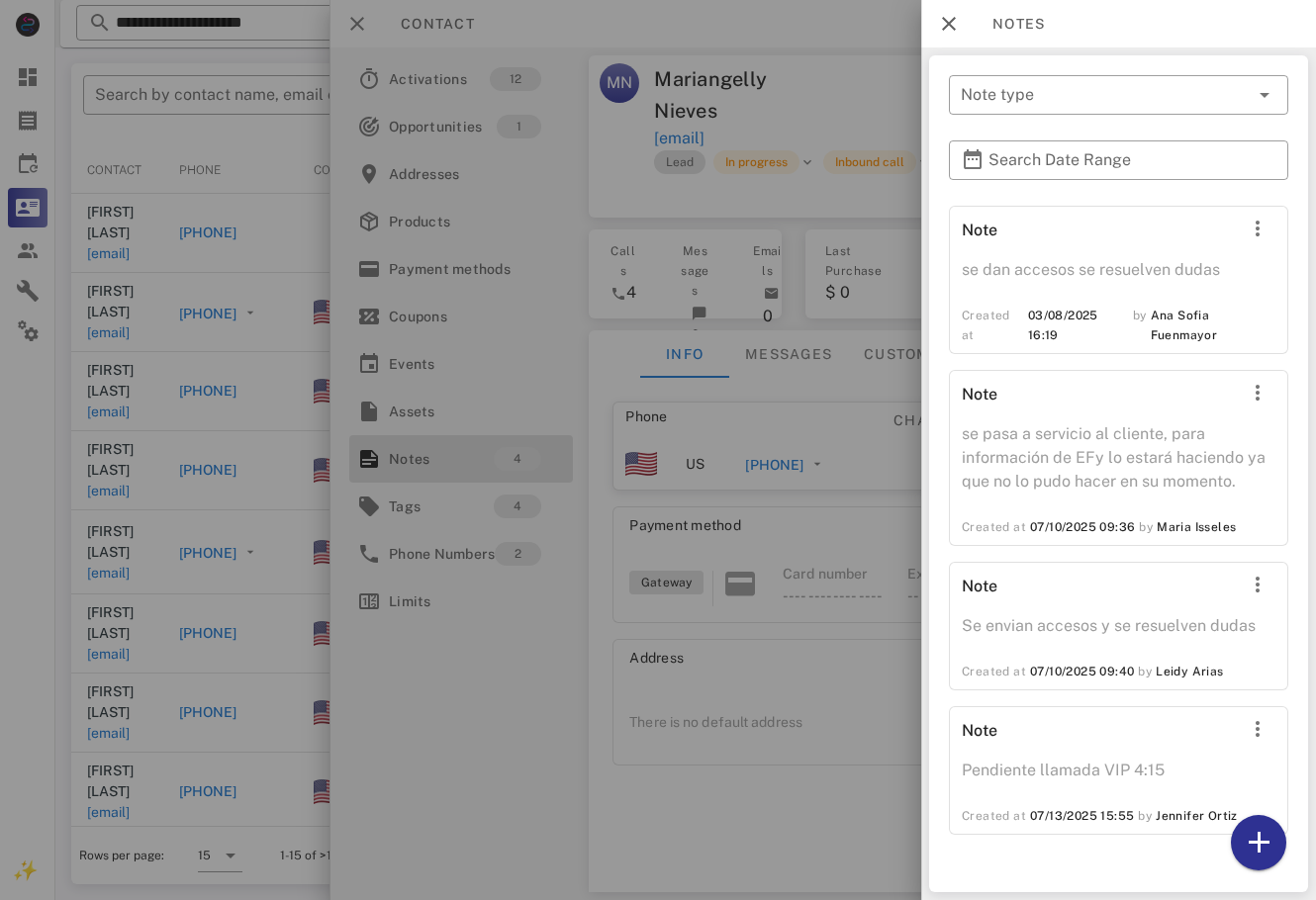 click at bounding box center [658, 450] 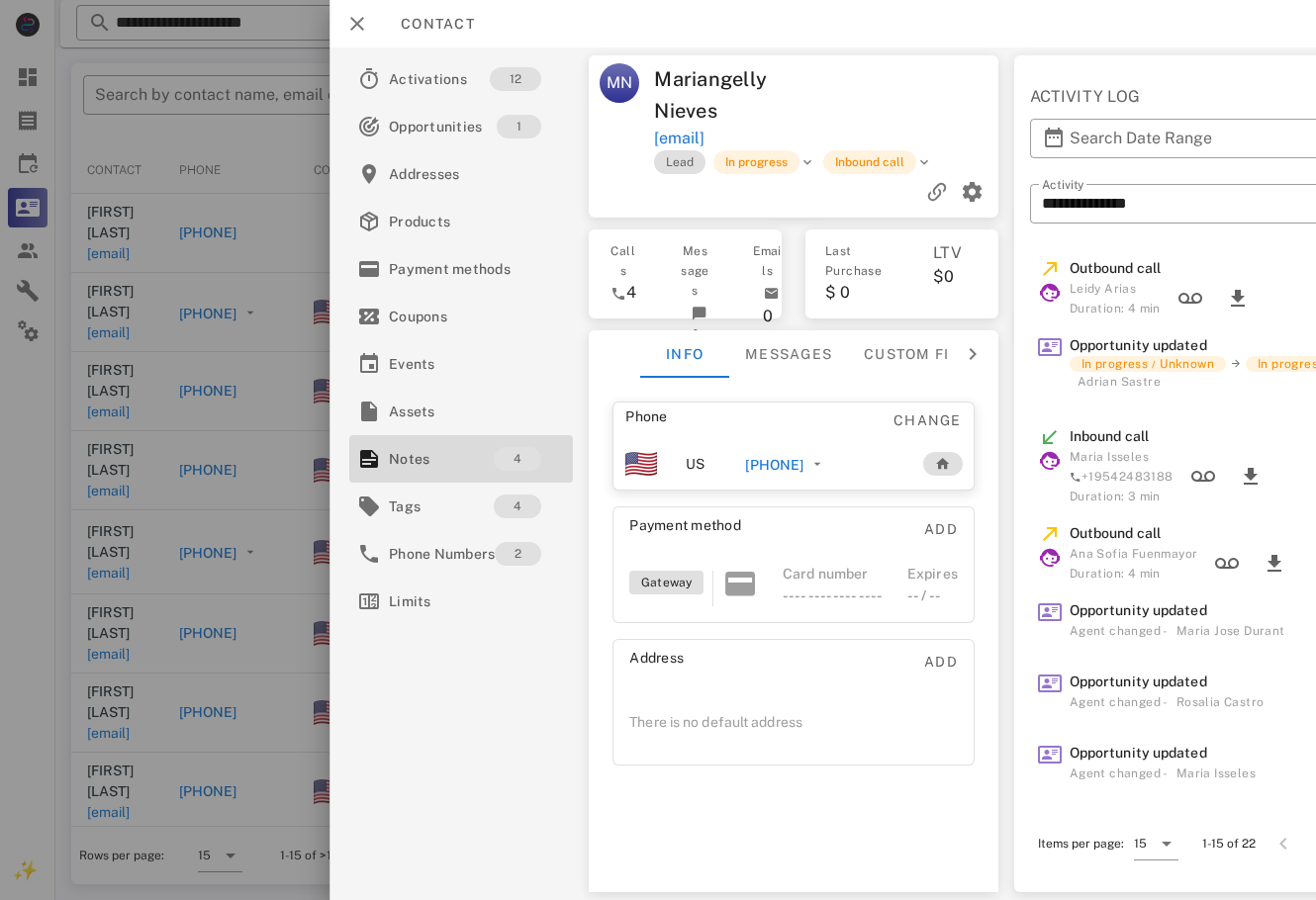 click on "[PHONE]" at bounding box center [788, 464] 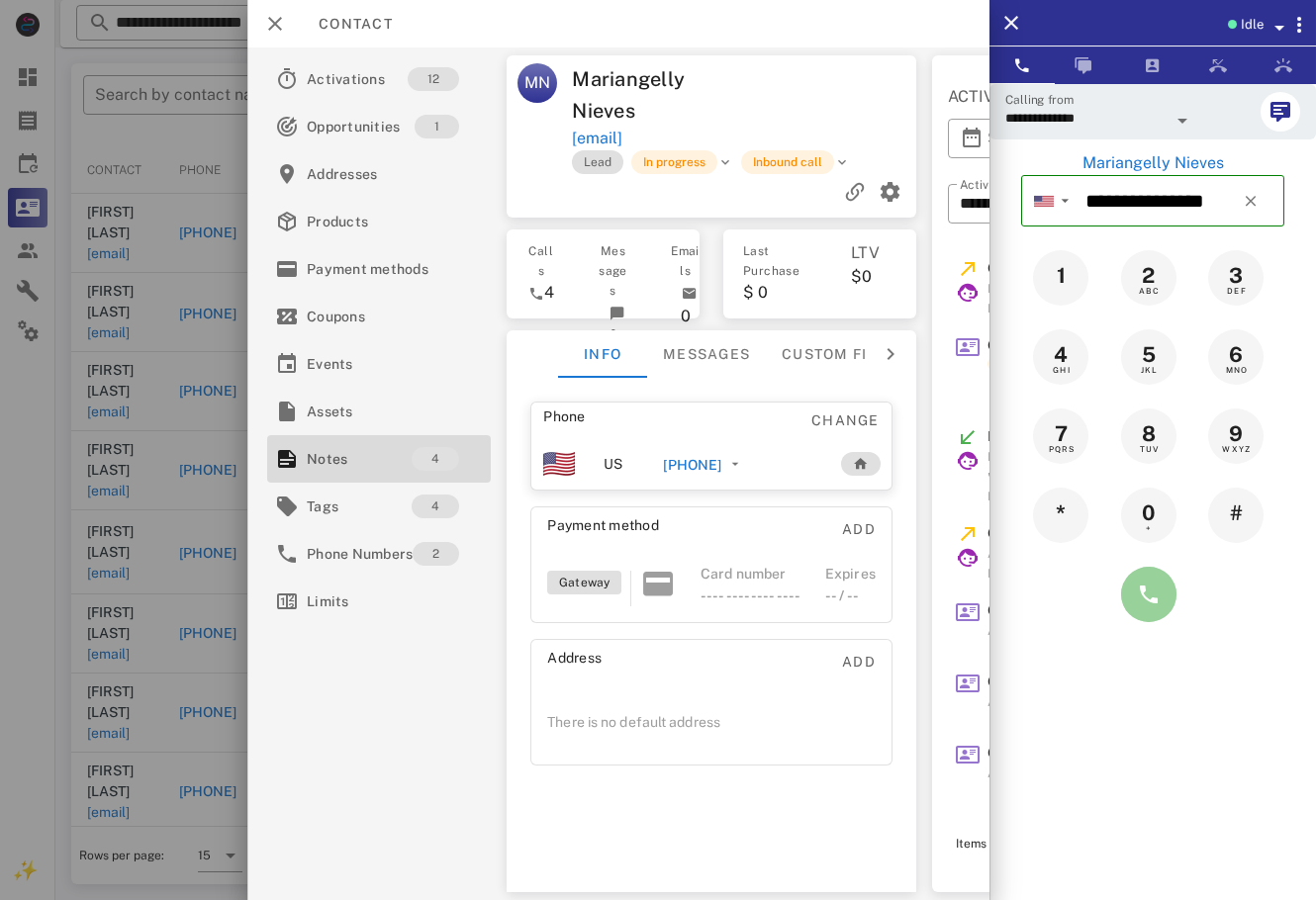 click at bounding box center [1149, 594] 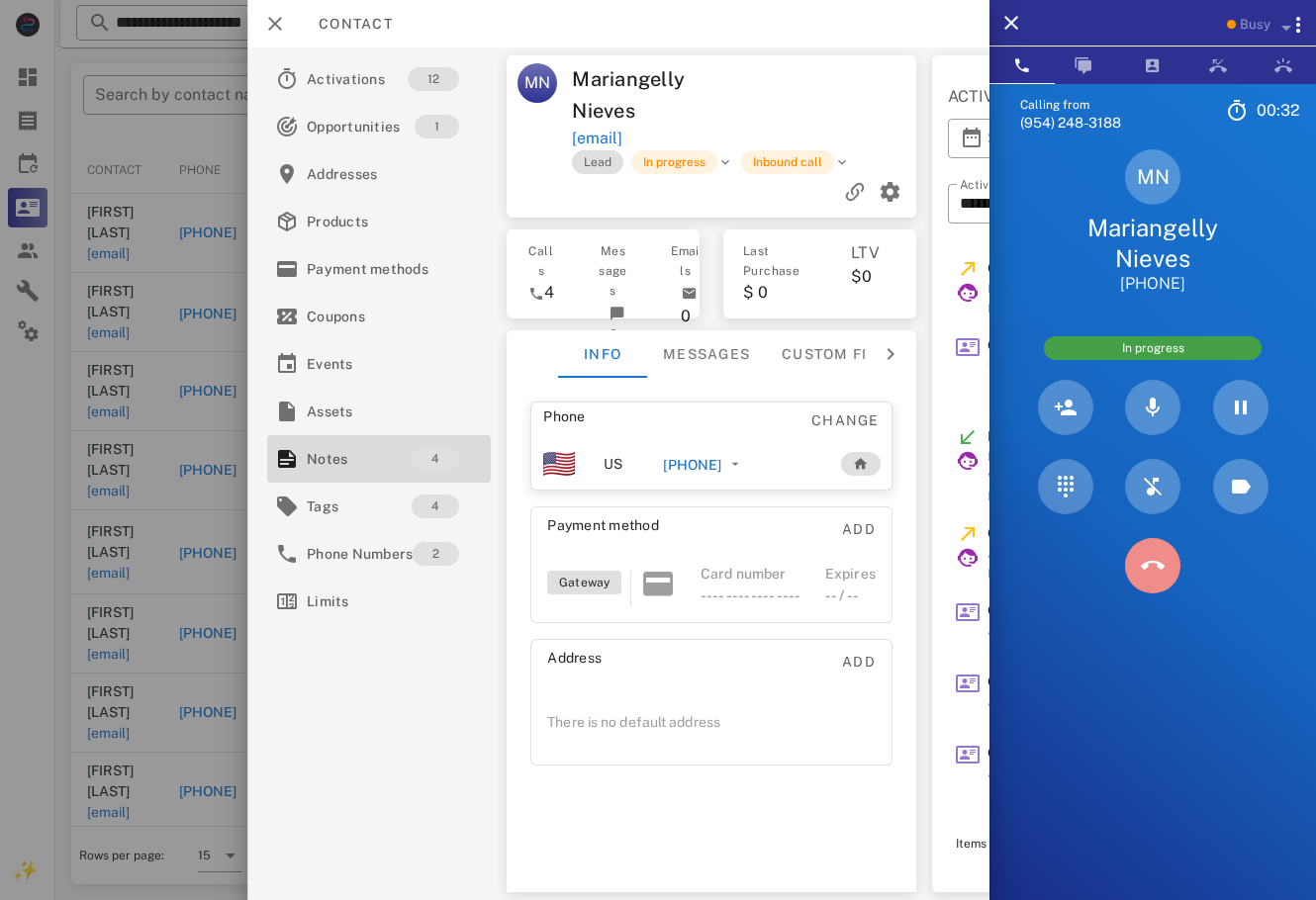 click at bounding box center (1153, 566) 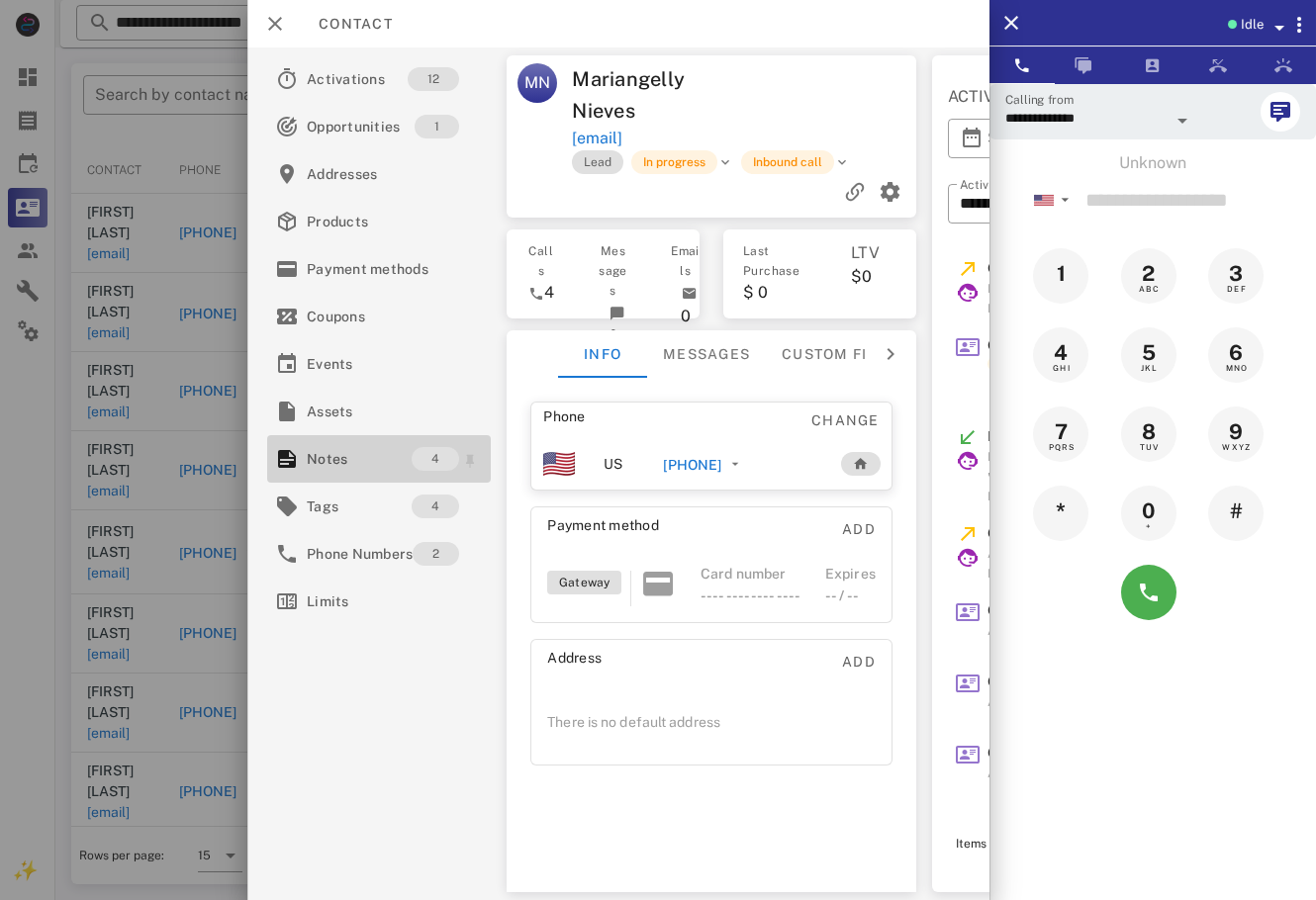 click on "Notes" at bounding box center [359, 459] 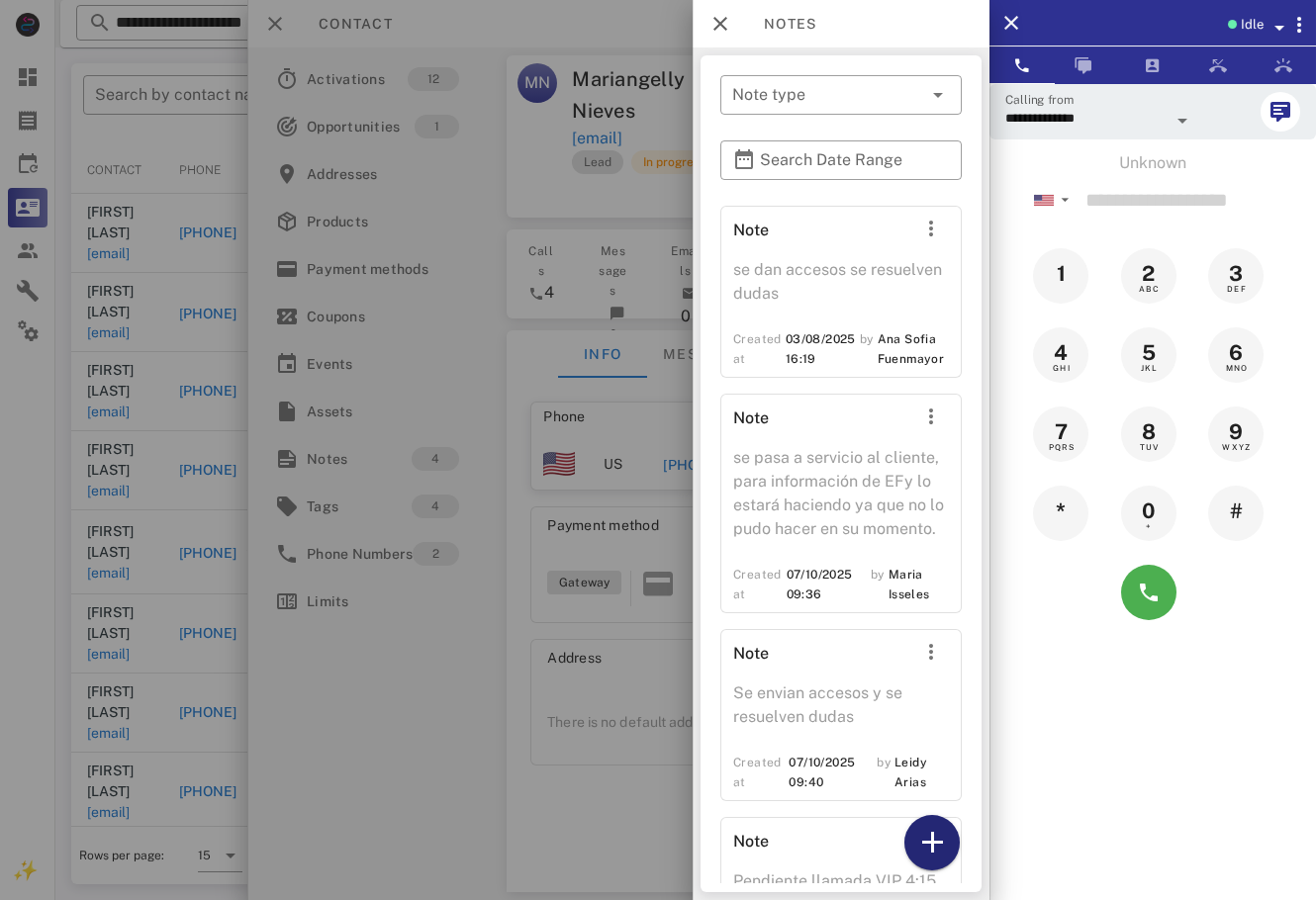 click at bounding box center (932, 843) 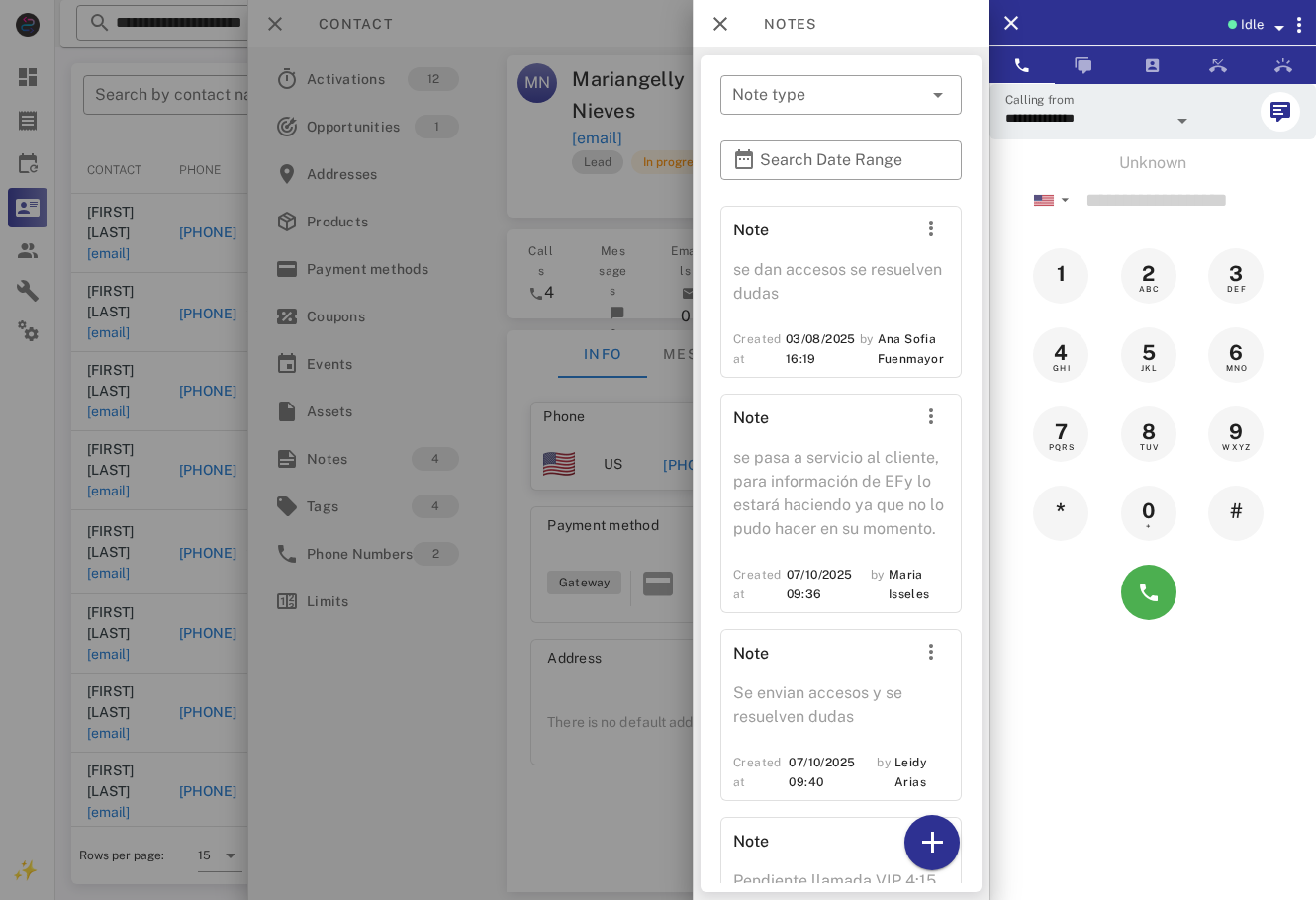 click at bounding box center (941, 420) 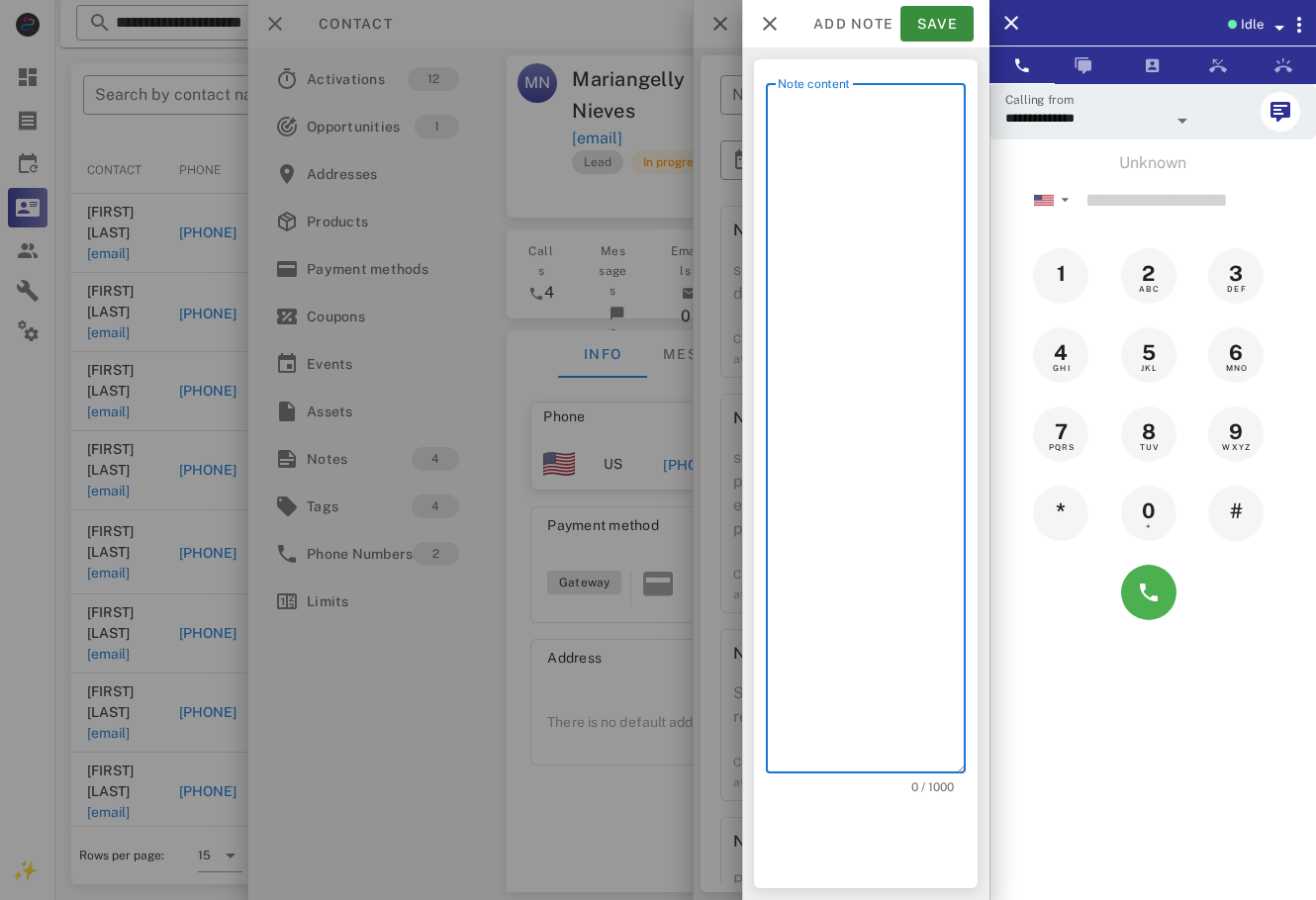 click on "Note content" at bounding box center [872, 433] 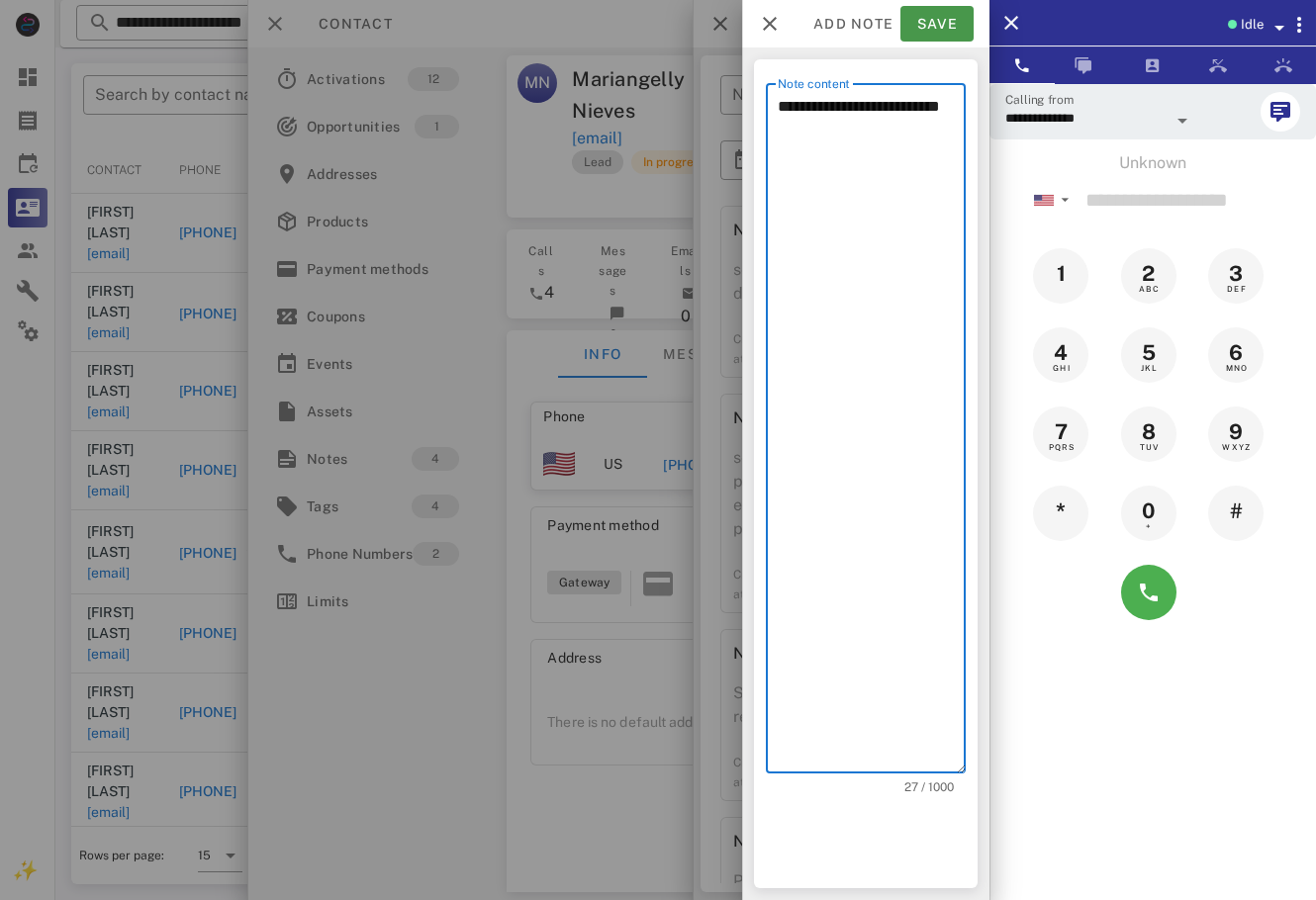 type on "**********" 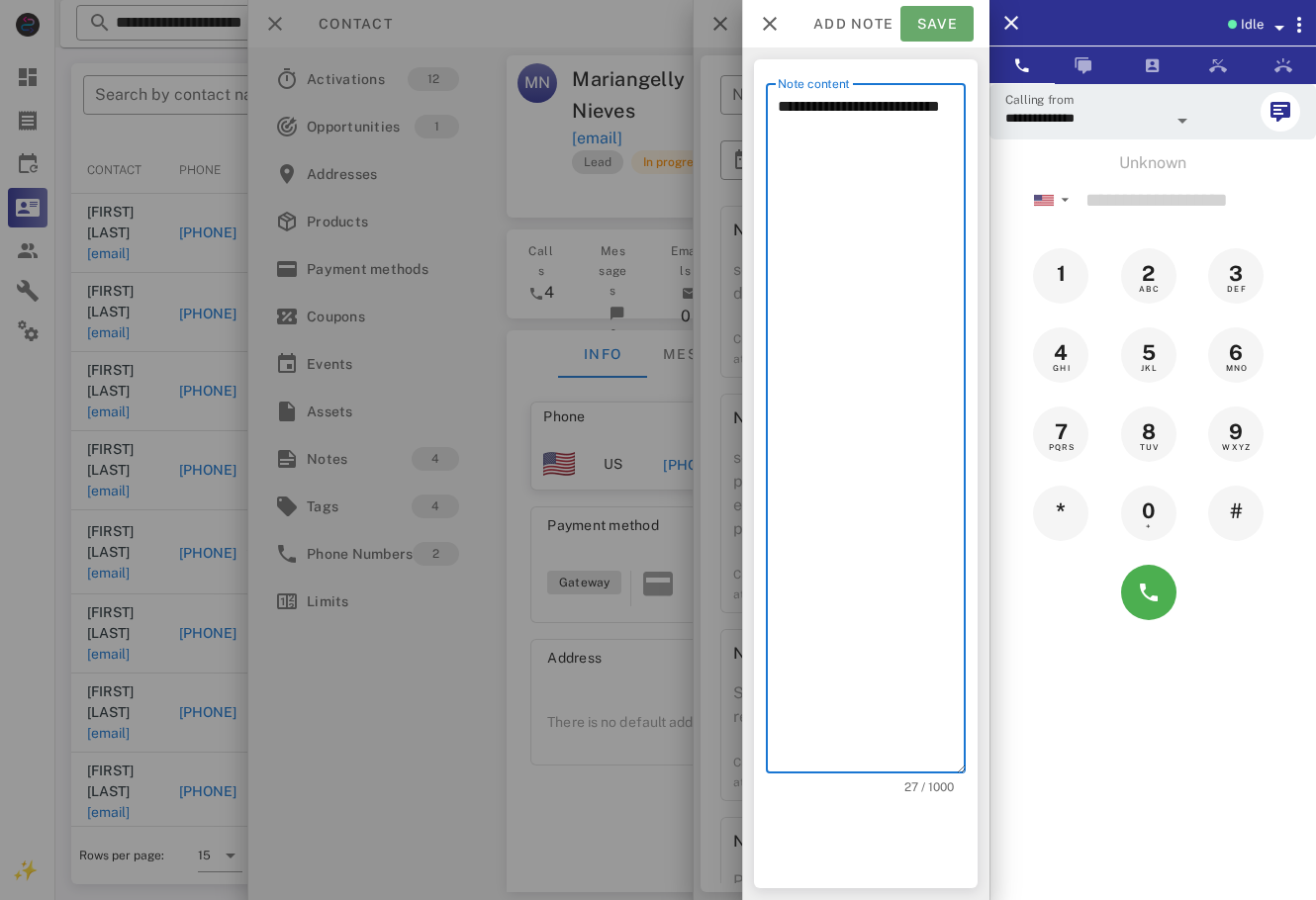 click on "Save" at bounding box center (937, 24) 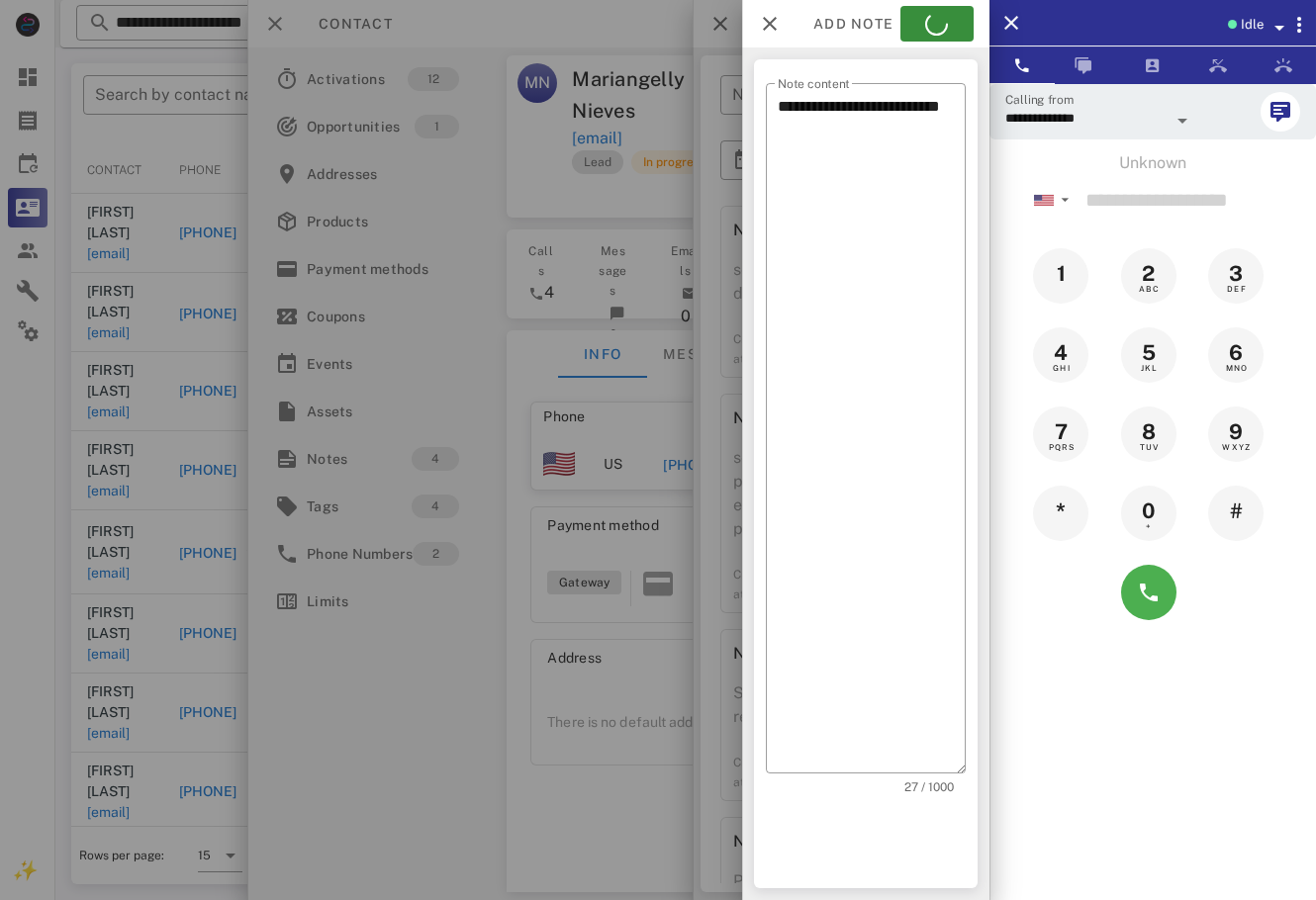 click at bounding box center [658, 450] 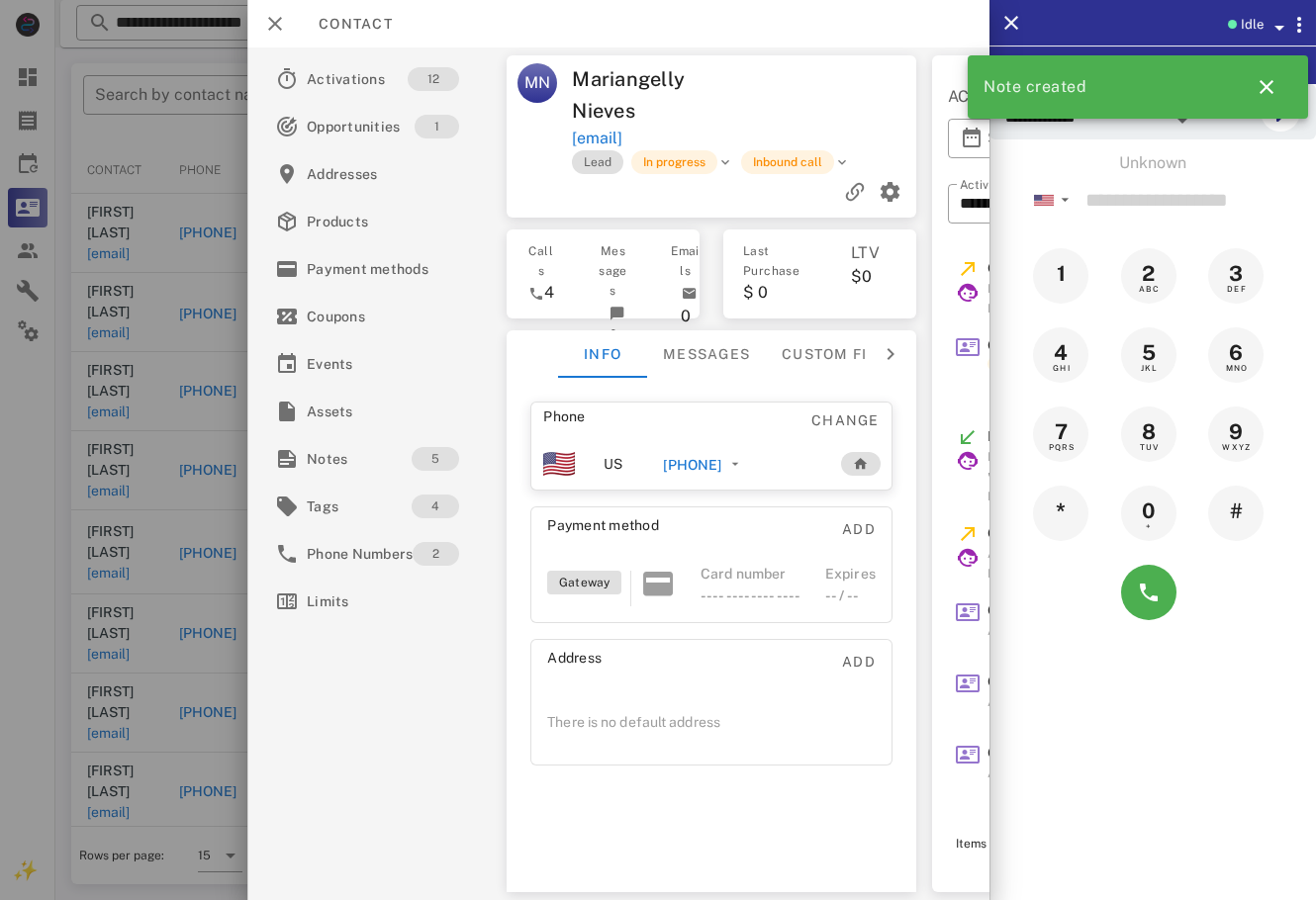 click on "[EMAIL]" at bounding box center [745, 138] 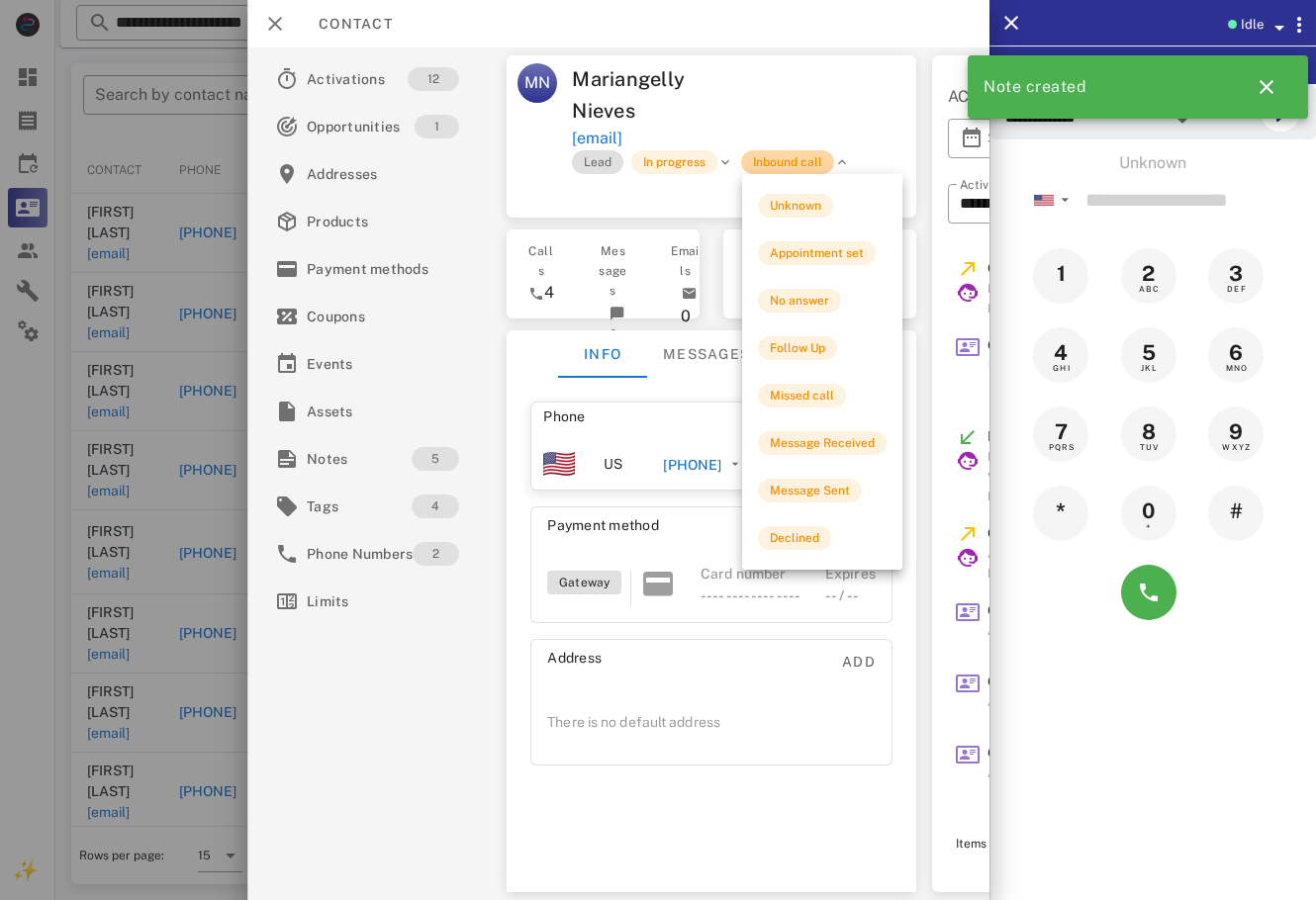 click on "Inbound call" at bounding box center [788, 162] 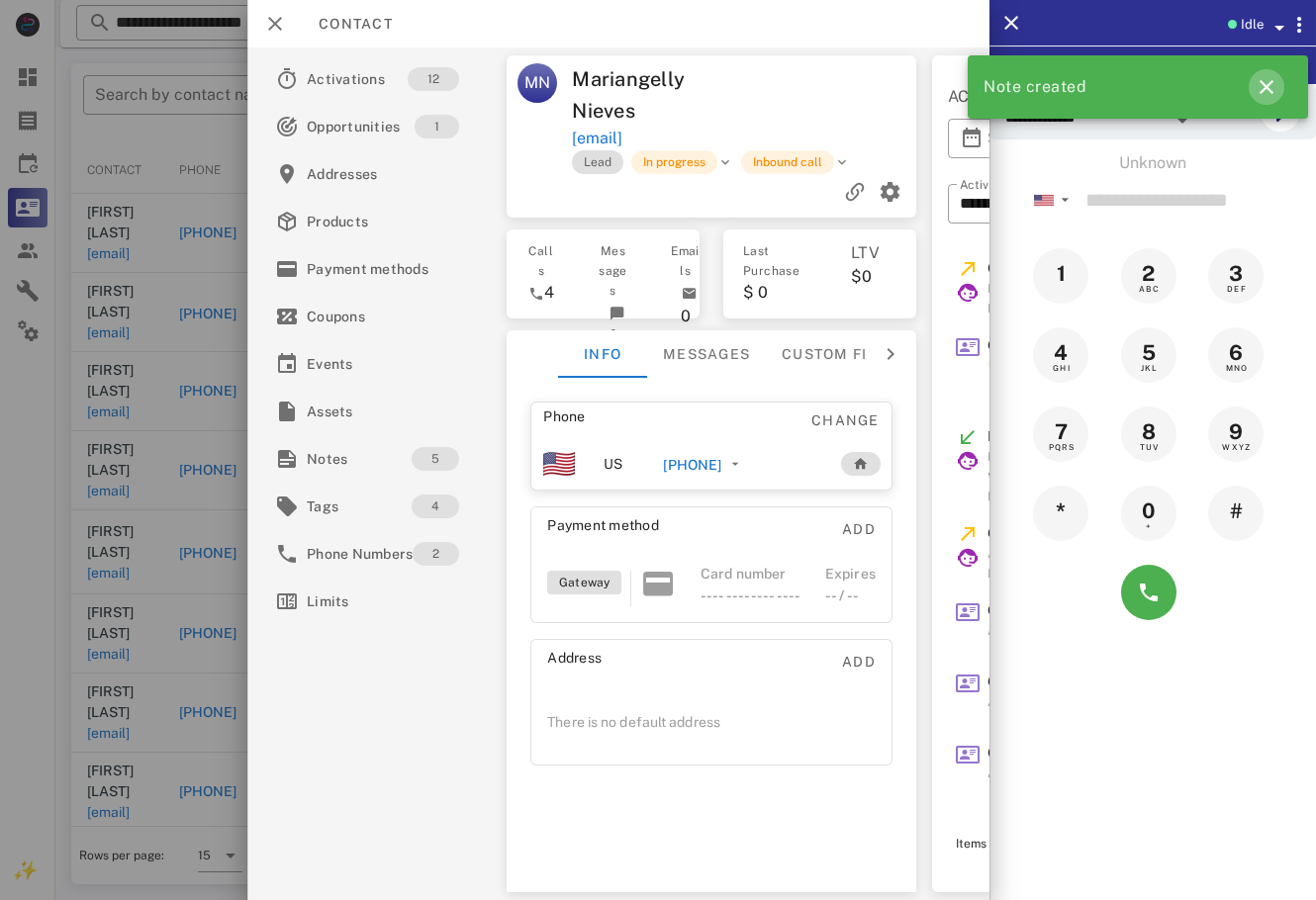 click at bounding box center [1267, 87] 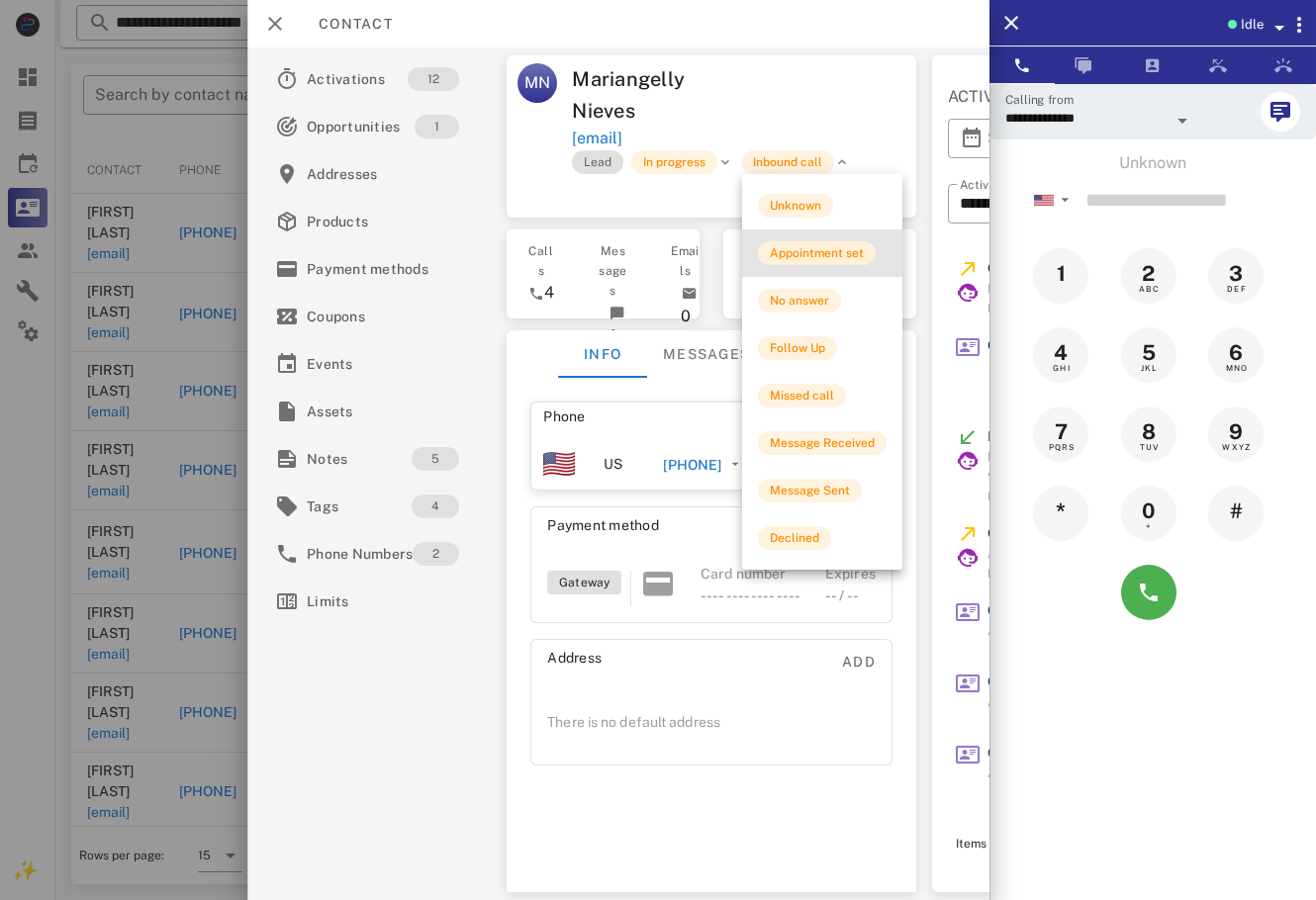 click on "Appointment set" at bounding box center [816, 253] 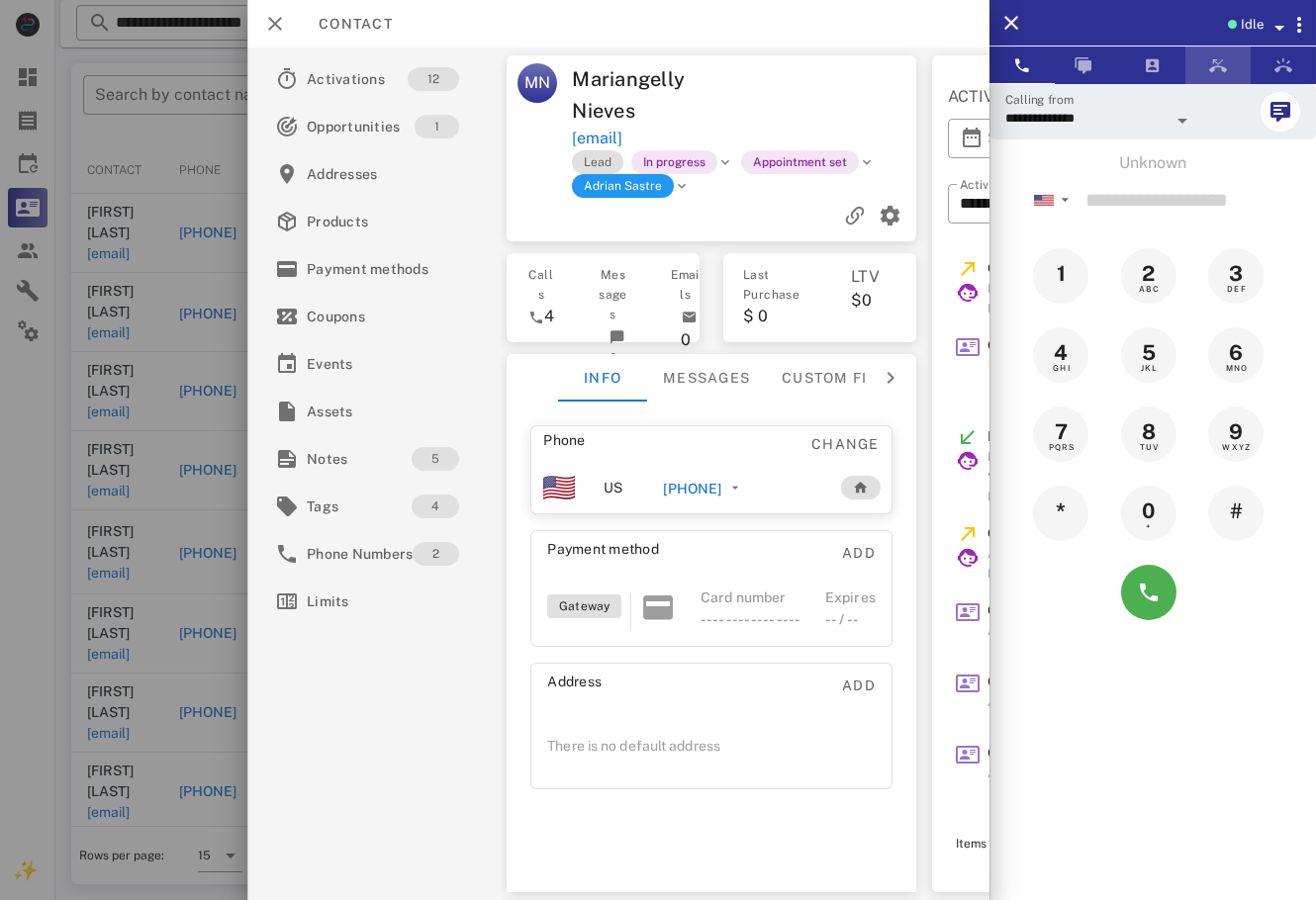 click at bounding box center [1218, 65] 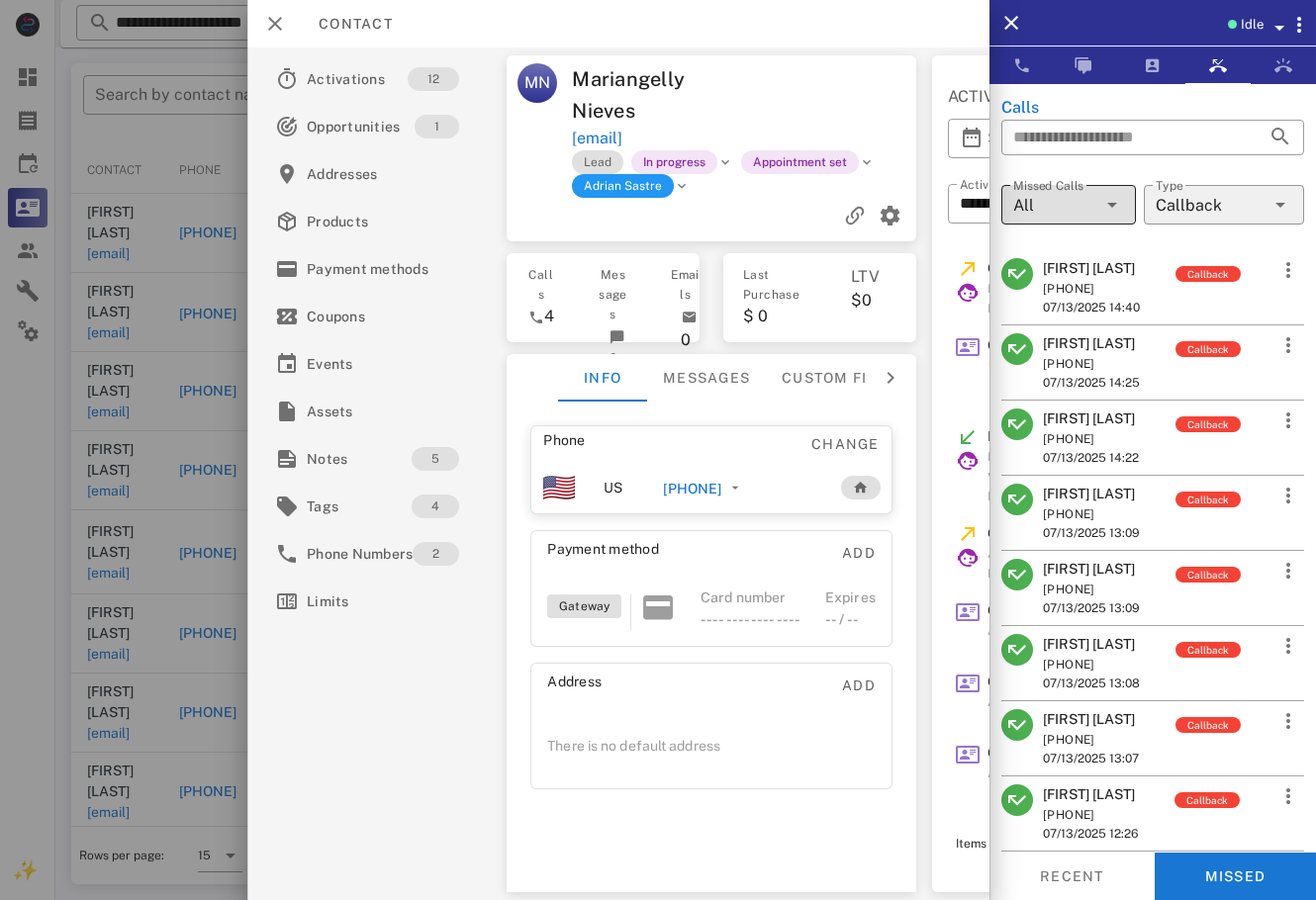 click on "​ Missed Calls All ​ Type Callback" at bounding box center (1153, 218) 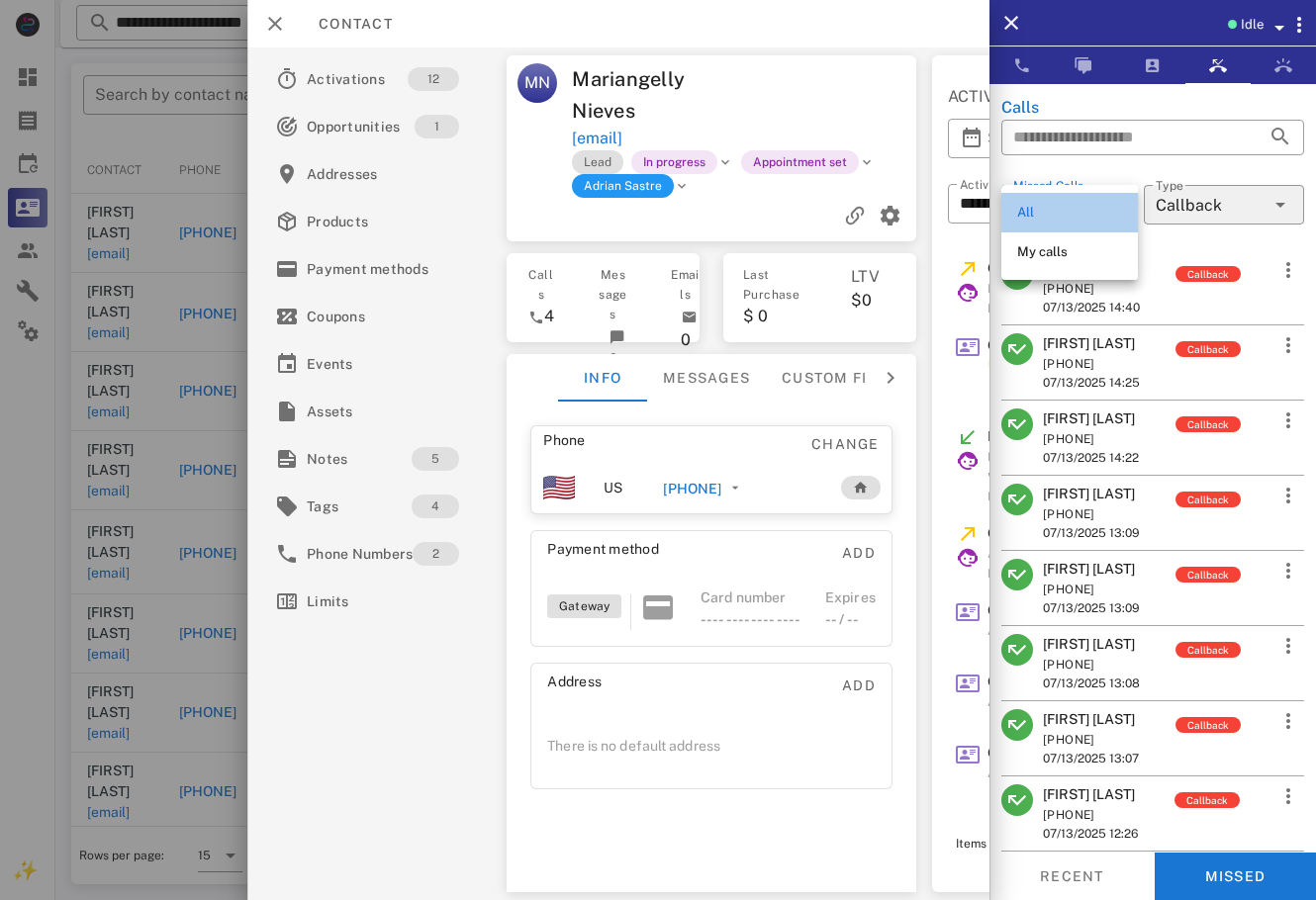 drag, startPoint x: 1085, startPoint y: 218, endPoint x: 1077, endPoint y: 226, distance: 11.313708 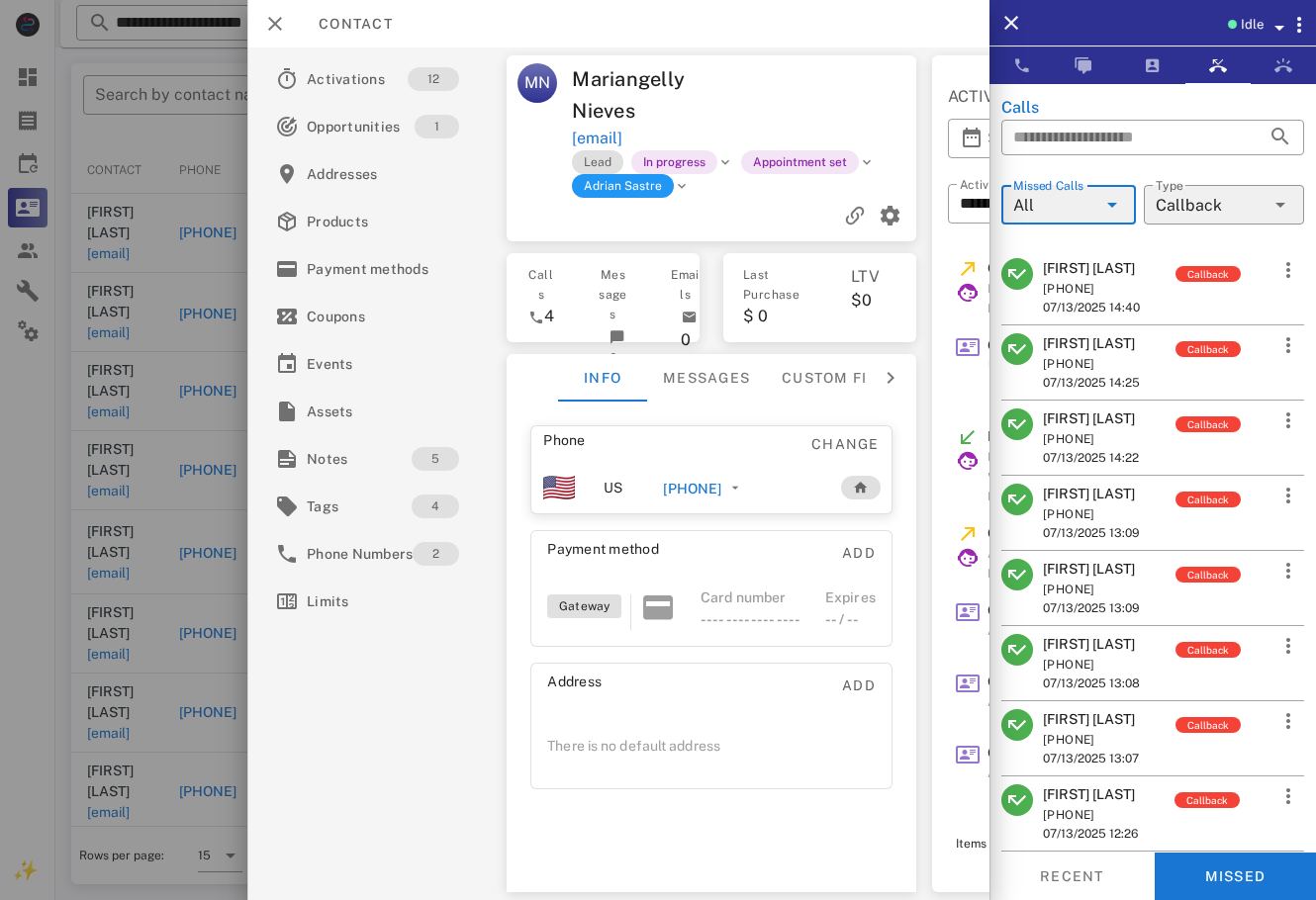 click on "All" at bounding box center (1055, 205) 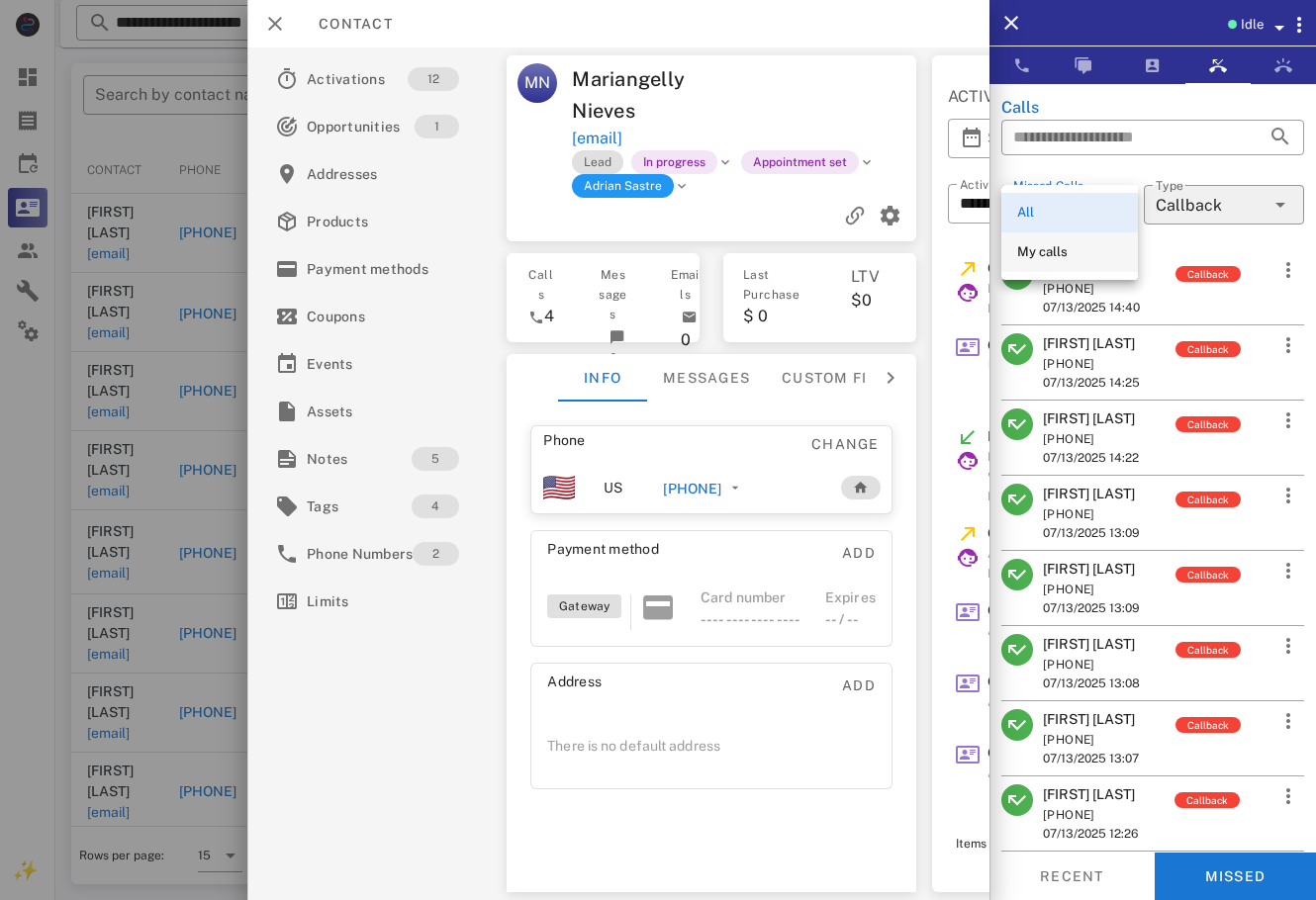 click on "My calls" at bounding box center (1070, 252) 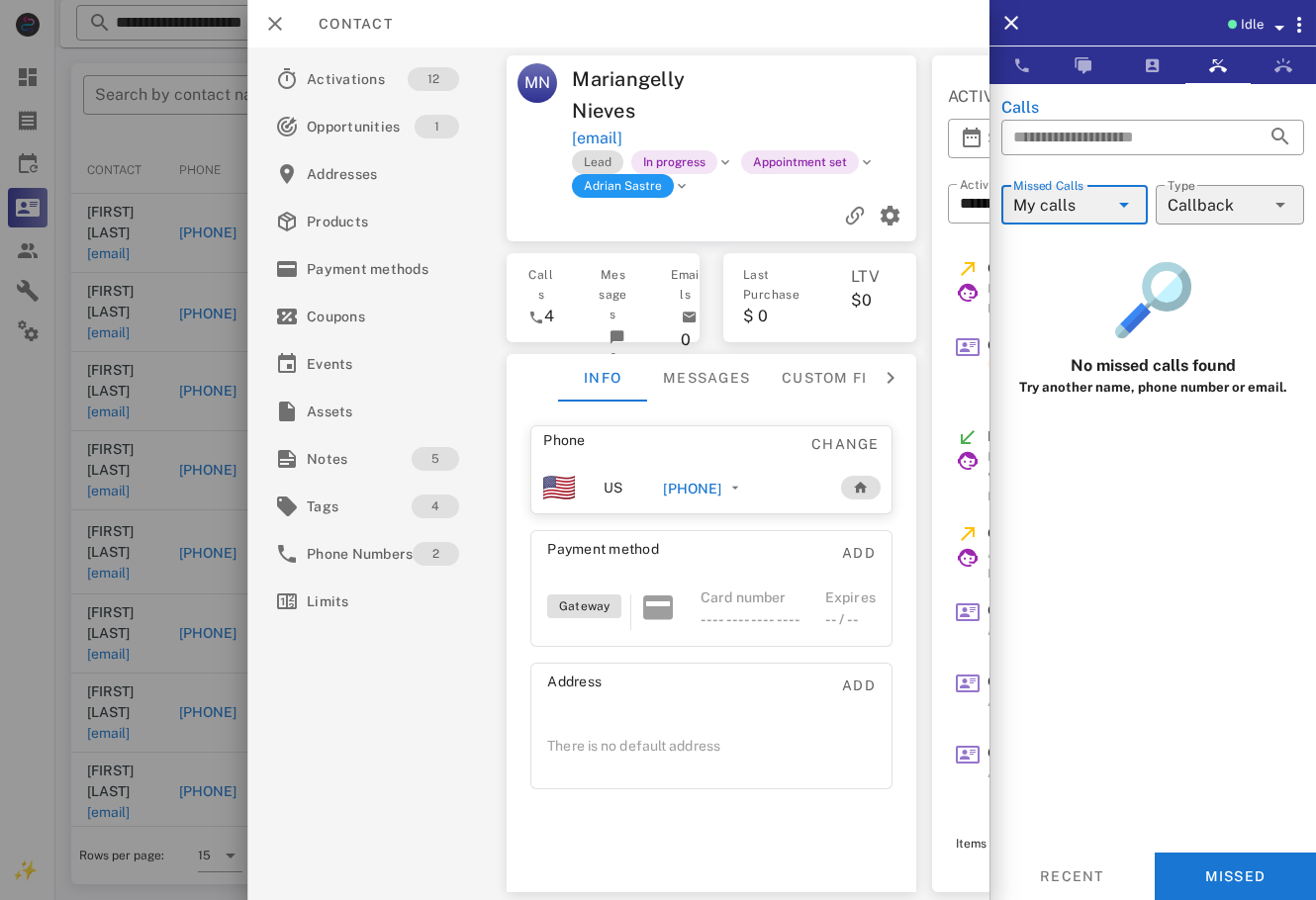 click on "My calls" at bounding box center (1061, 205) 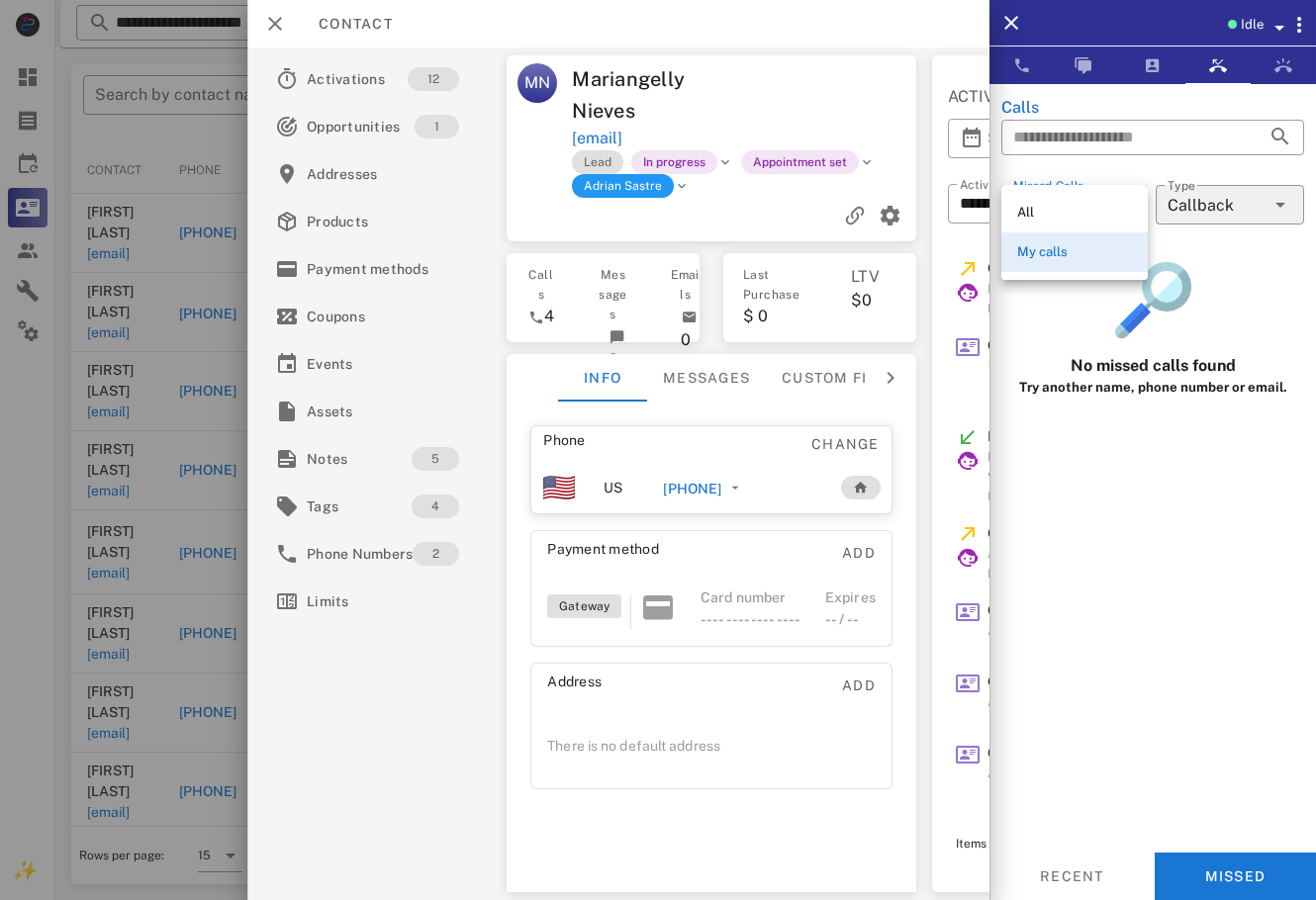 click on "All" at bounding box center (1075, 213) 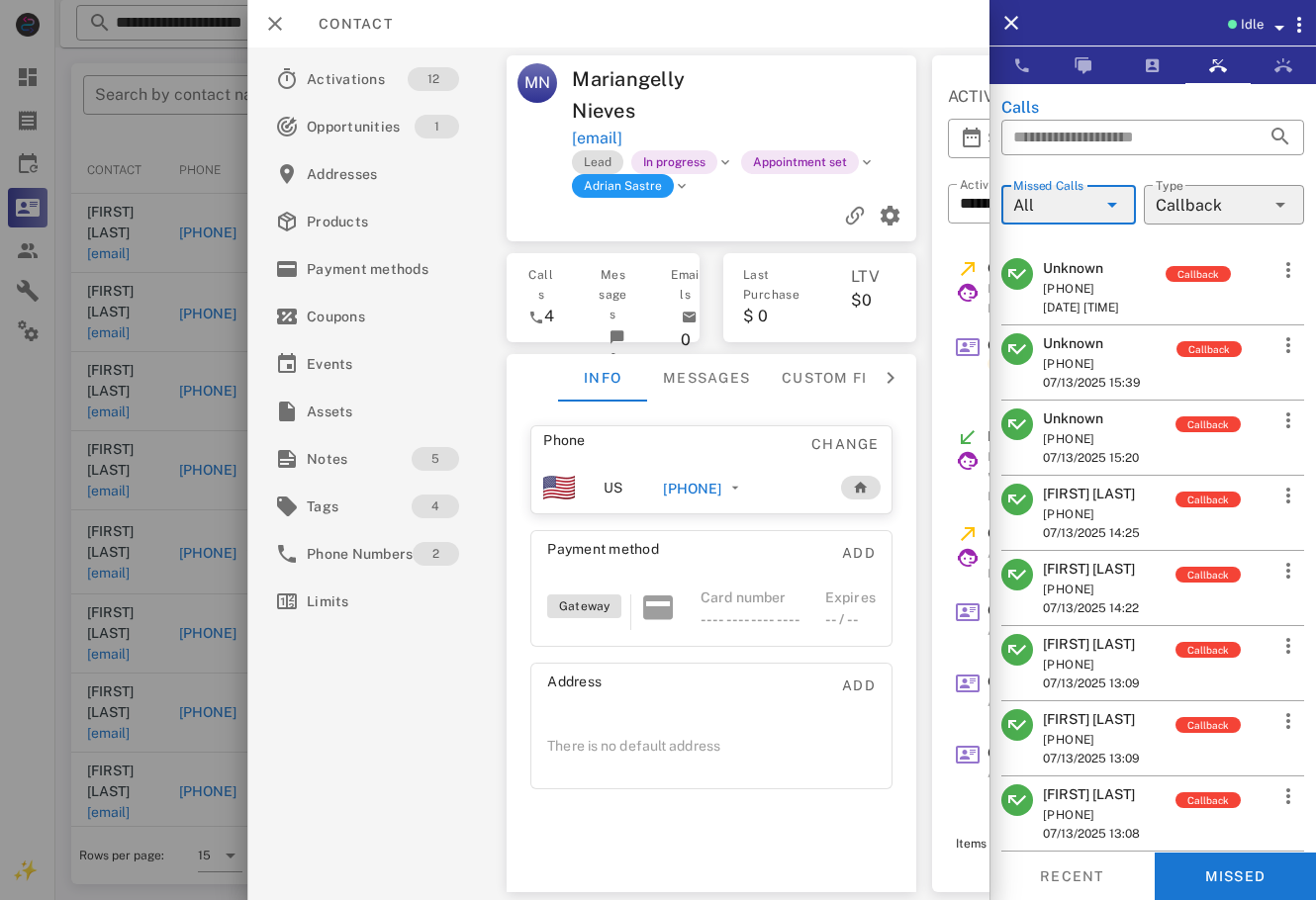 click on "[FIRST] [LAST]" at bounding box center [1091, 494] 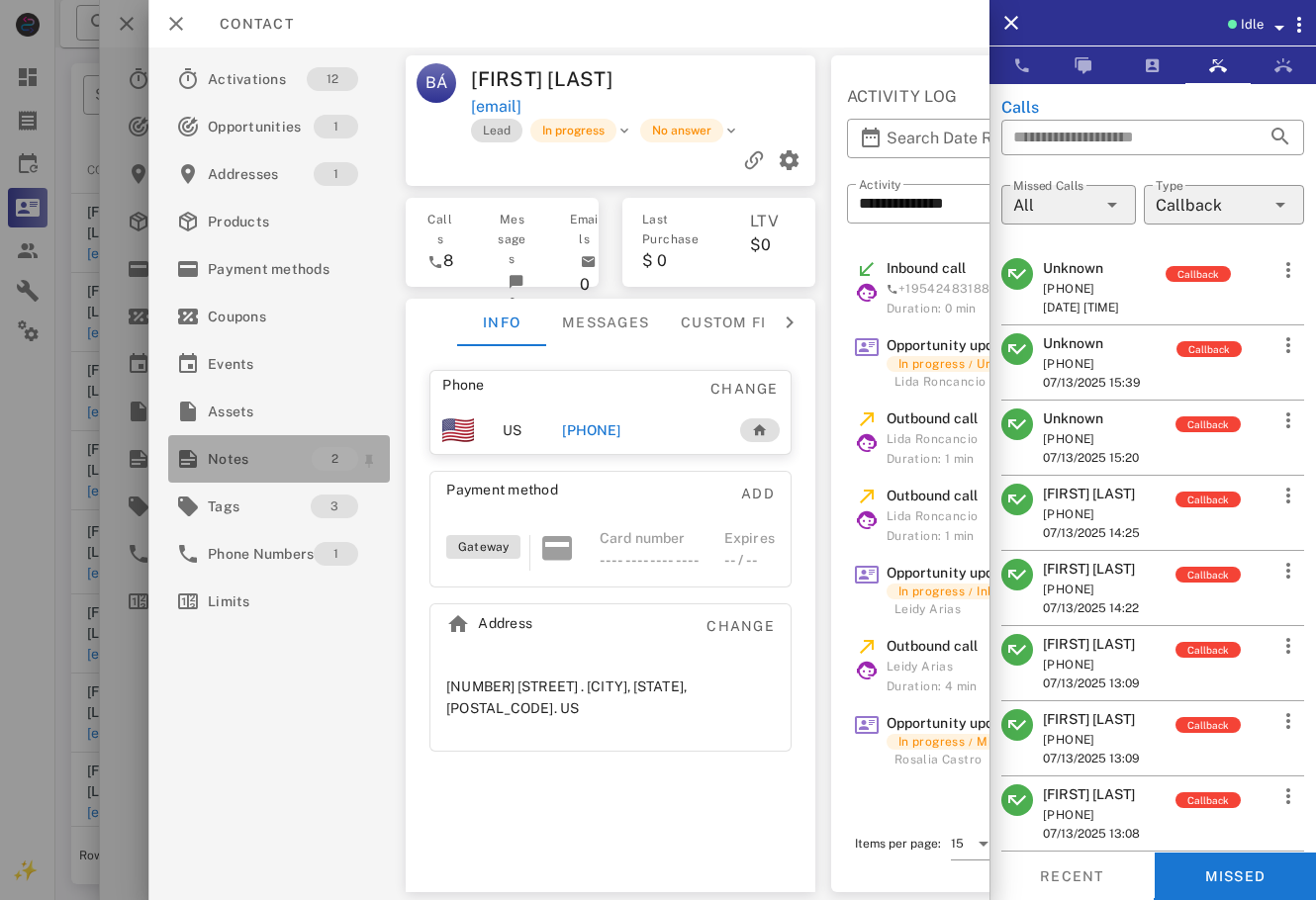 click on "Notes" at bounding box center [259, 459] 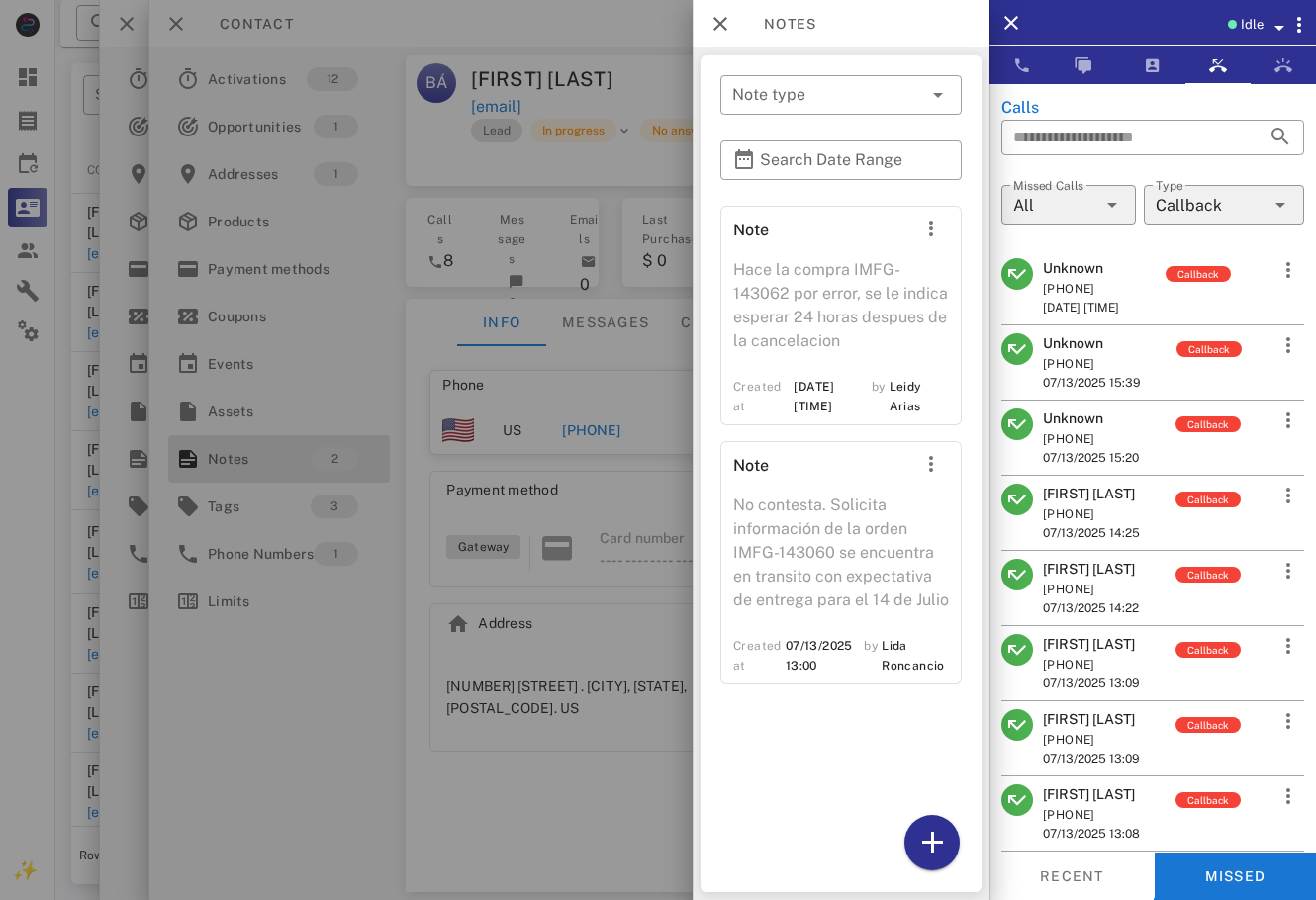 click at bounding box center [658, 450] 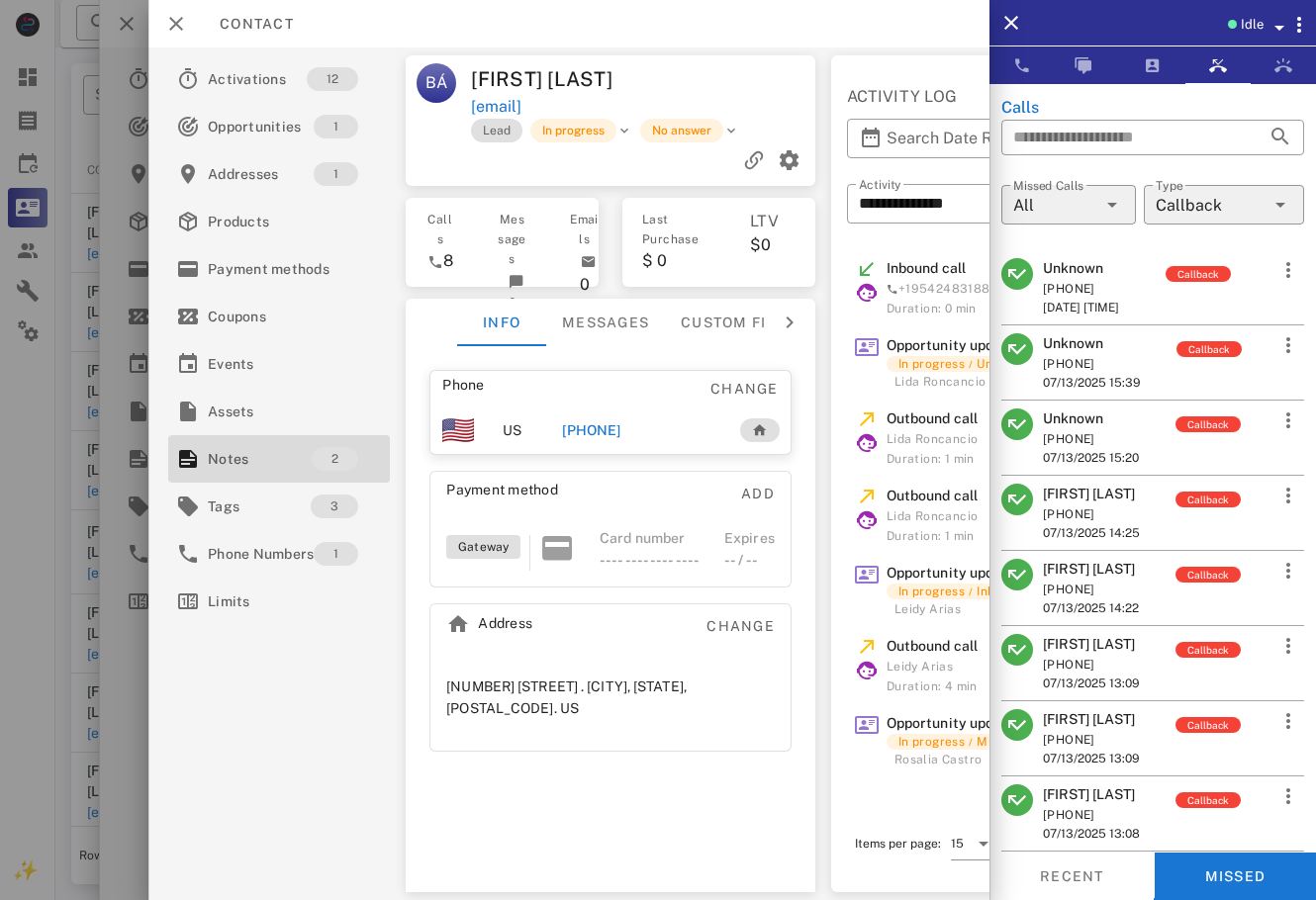 click on "Contact" at bounding box center (569, 24) 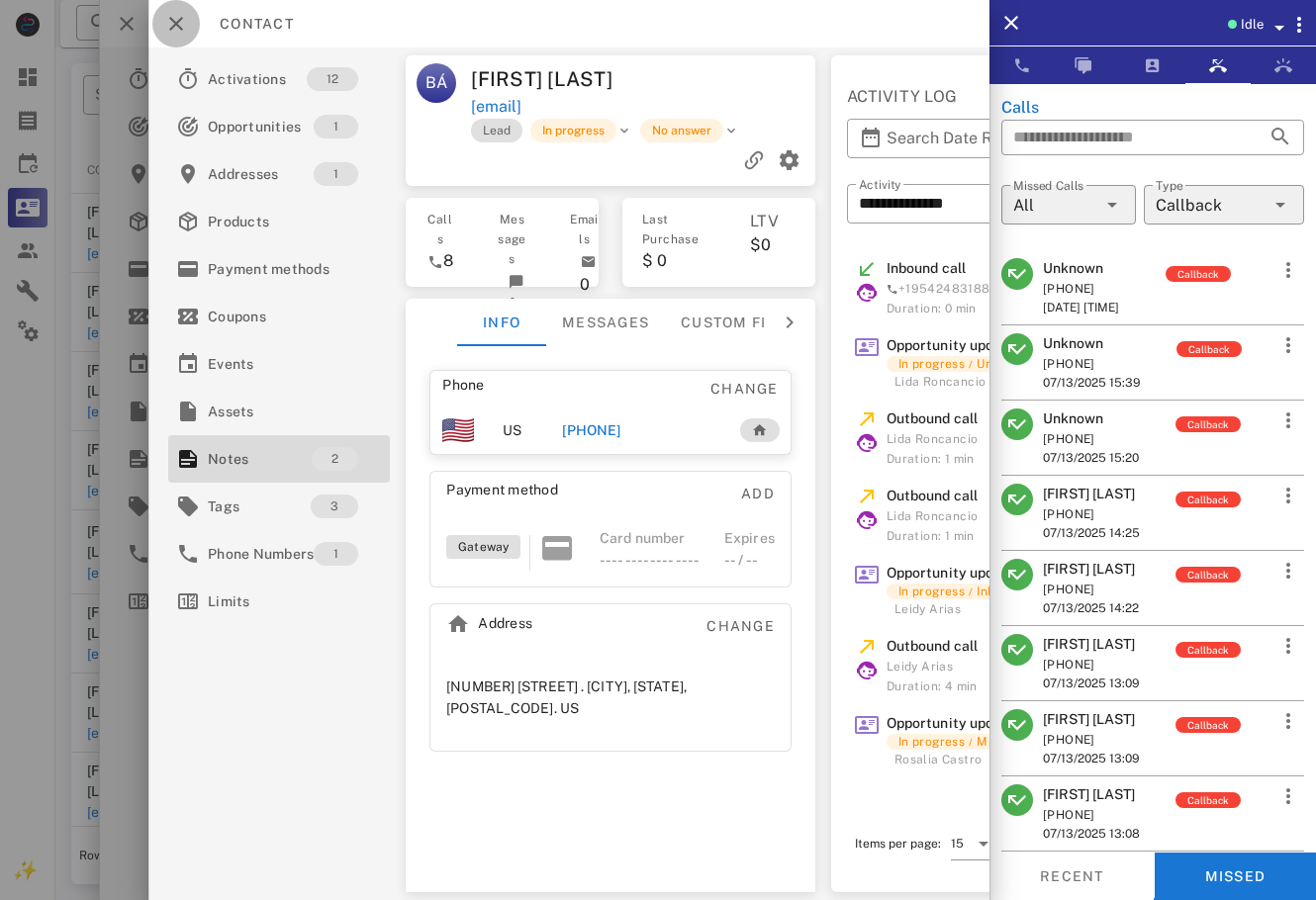 click at bounding box center (176, 24) 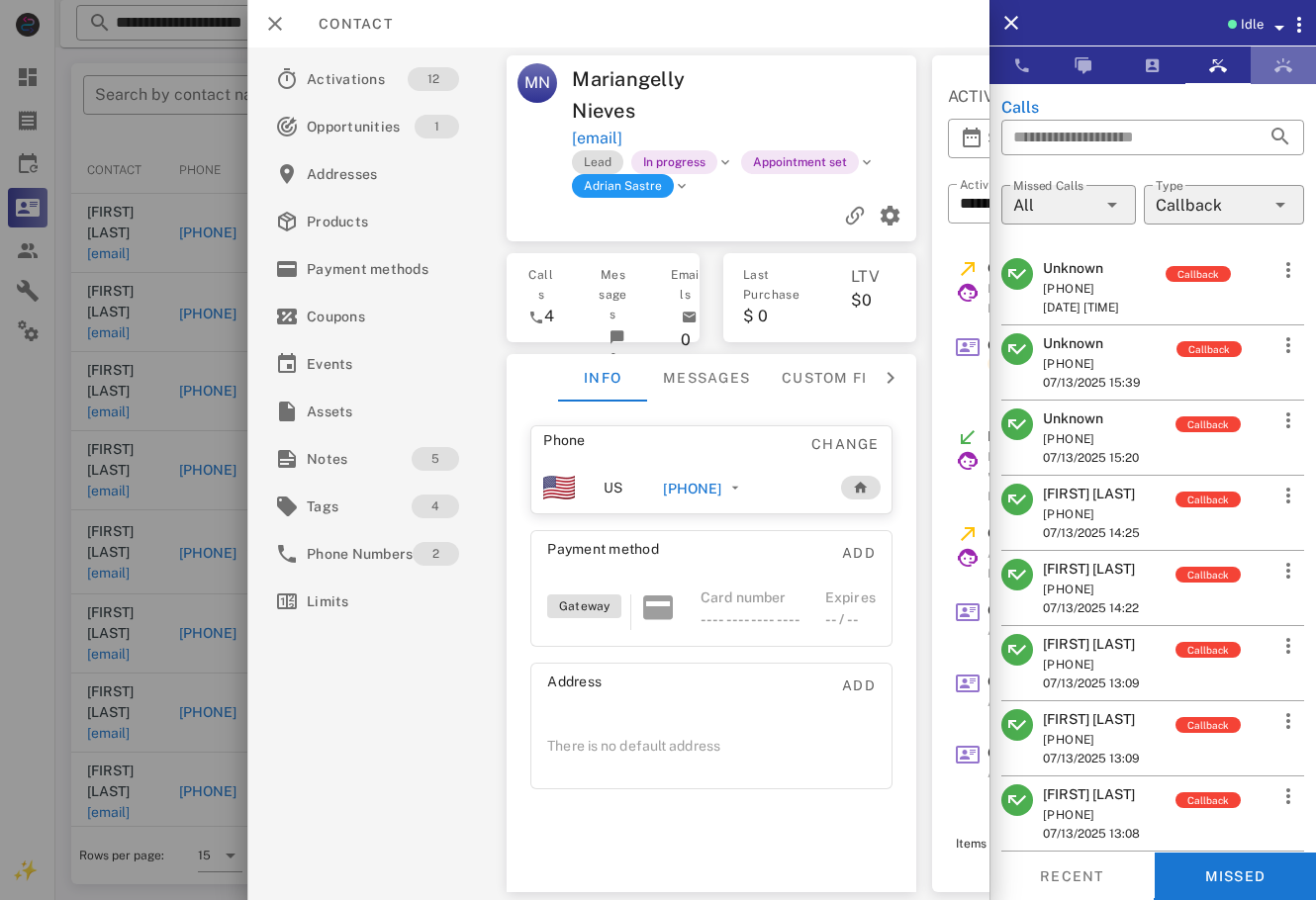 click at bounding box center (1283, 65) 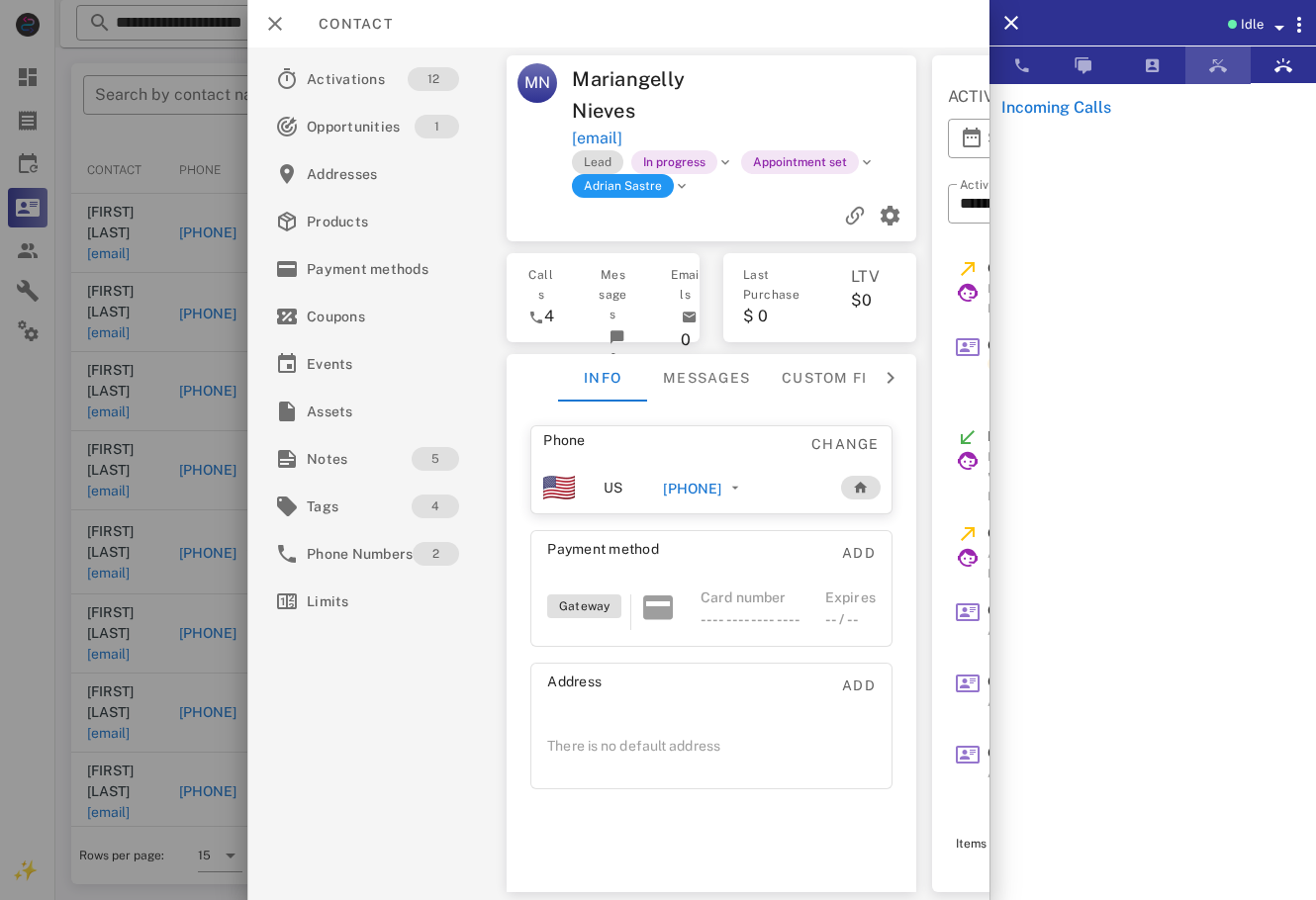 click at bounding box center (1218, 65) 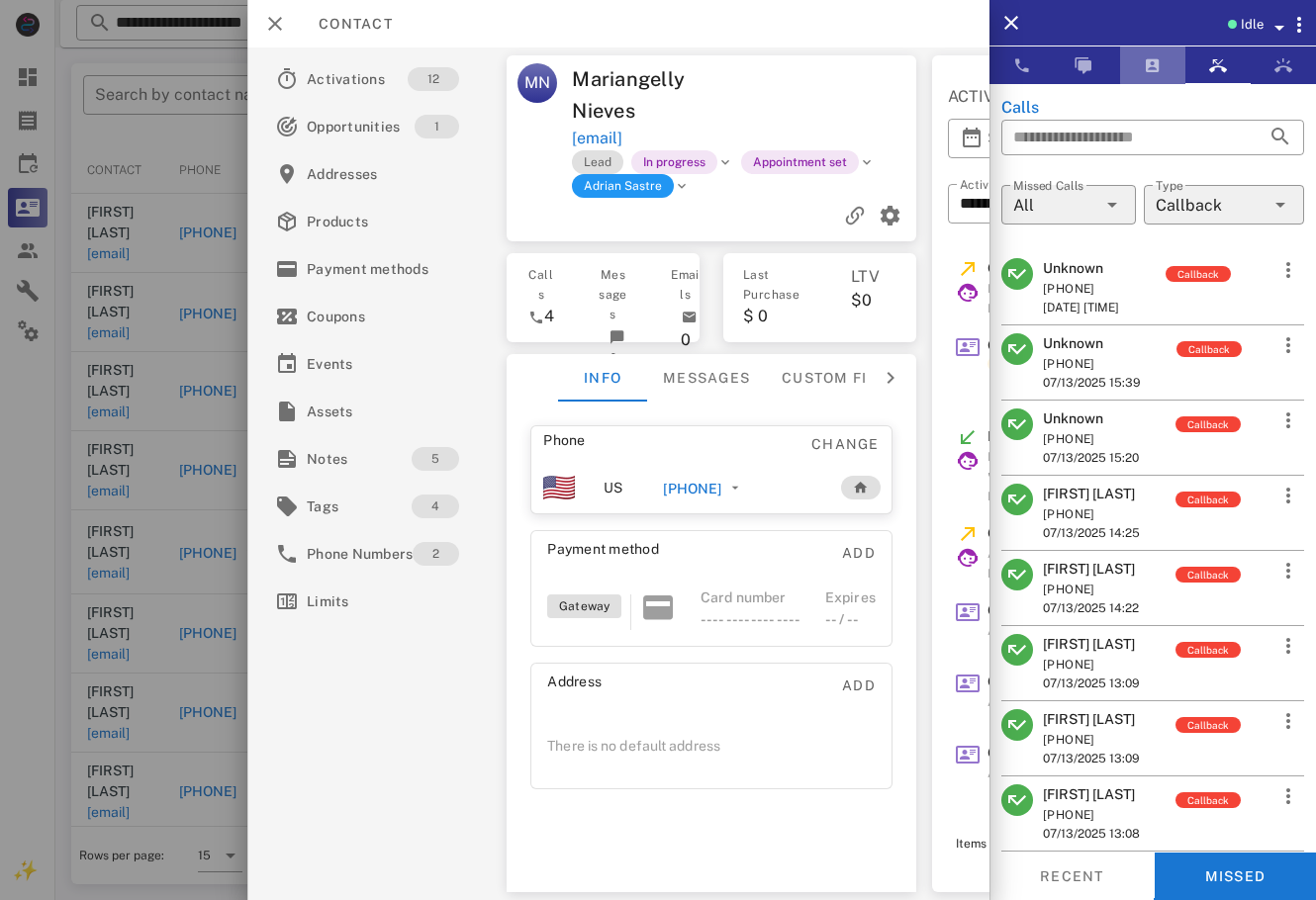 click at bounding box center (1153, 65) 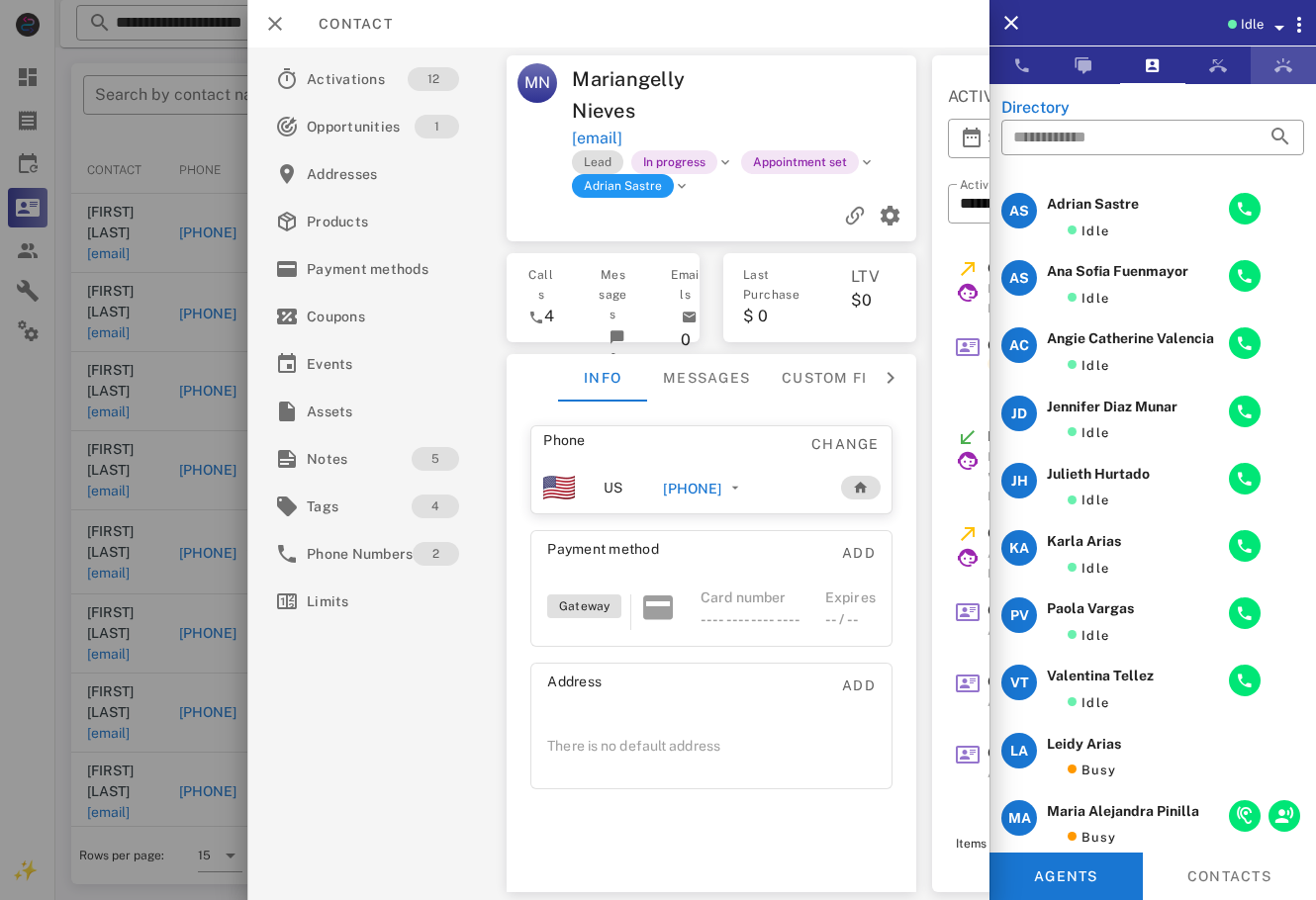 click at bounding box center (1283, 65) 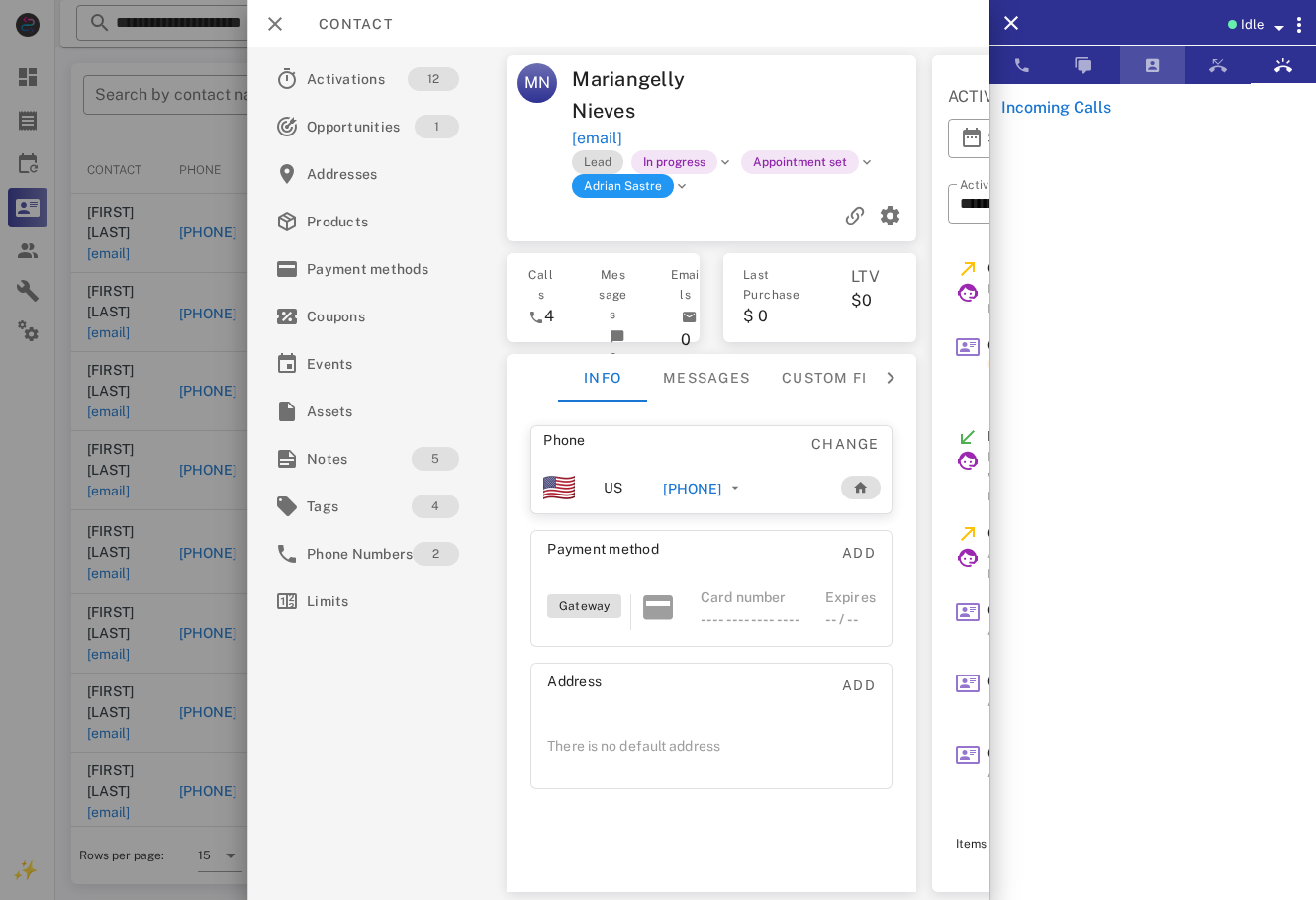 click at bounding box center [1153, 65] 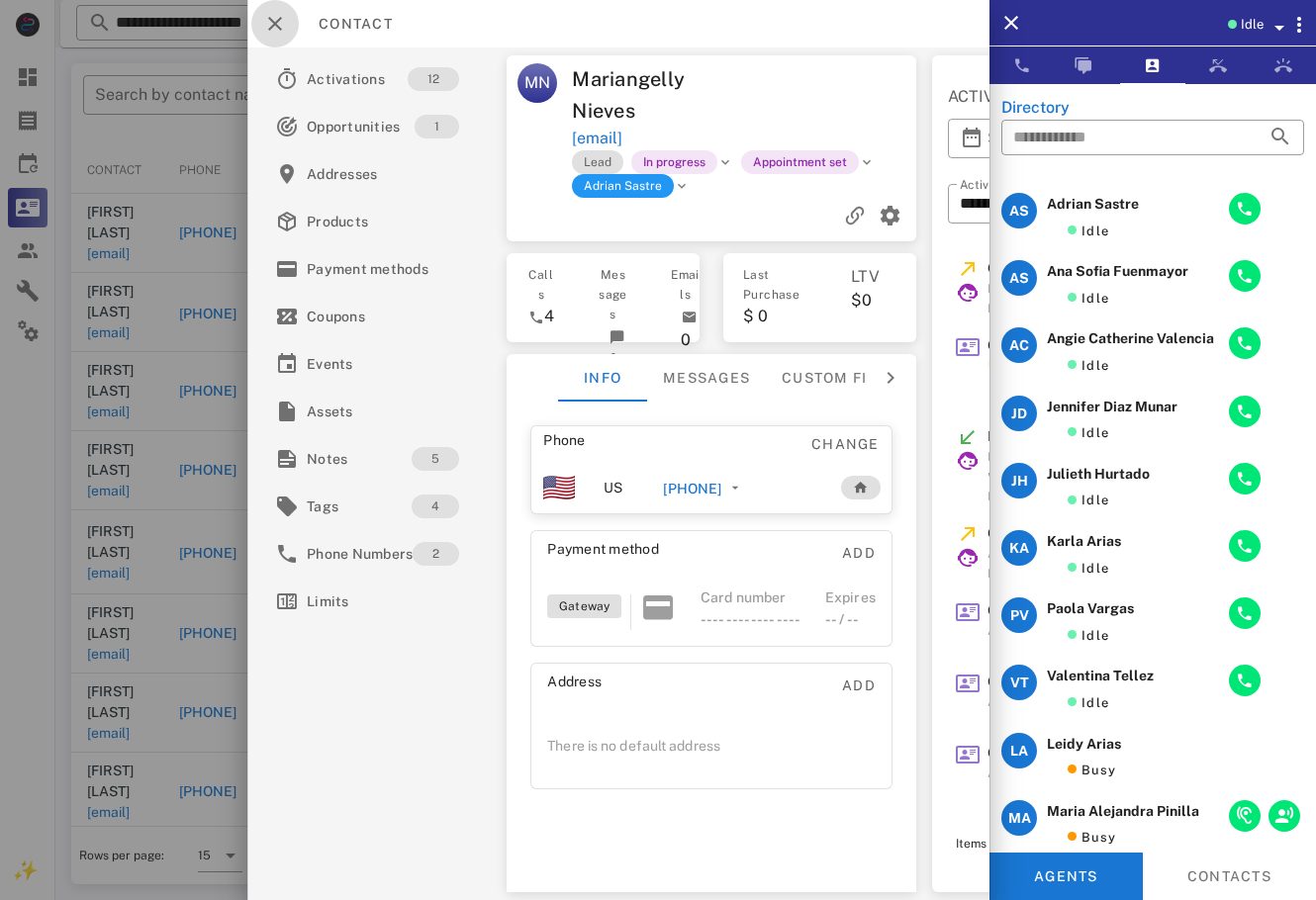 click at bounding box center [275, 24] 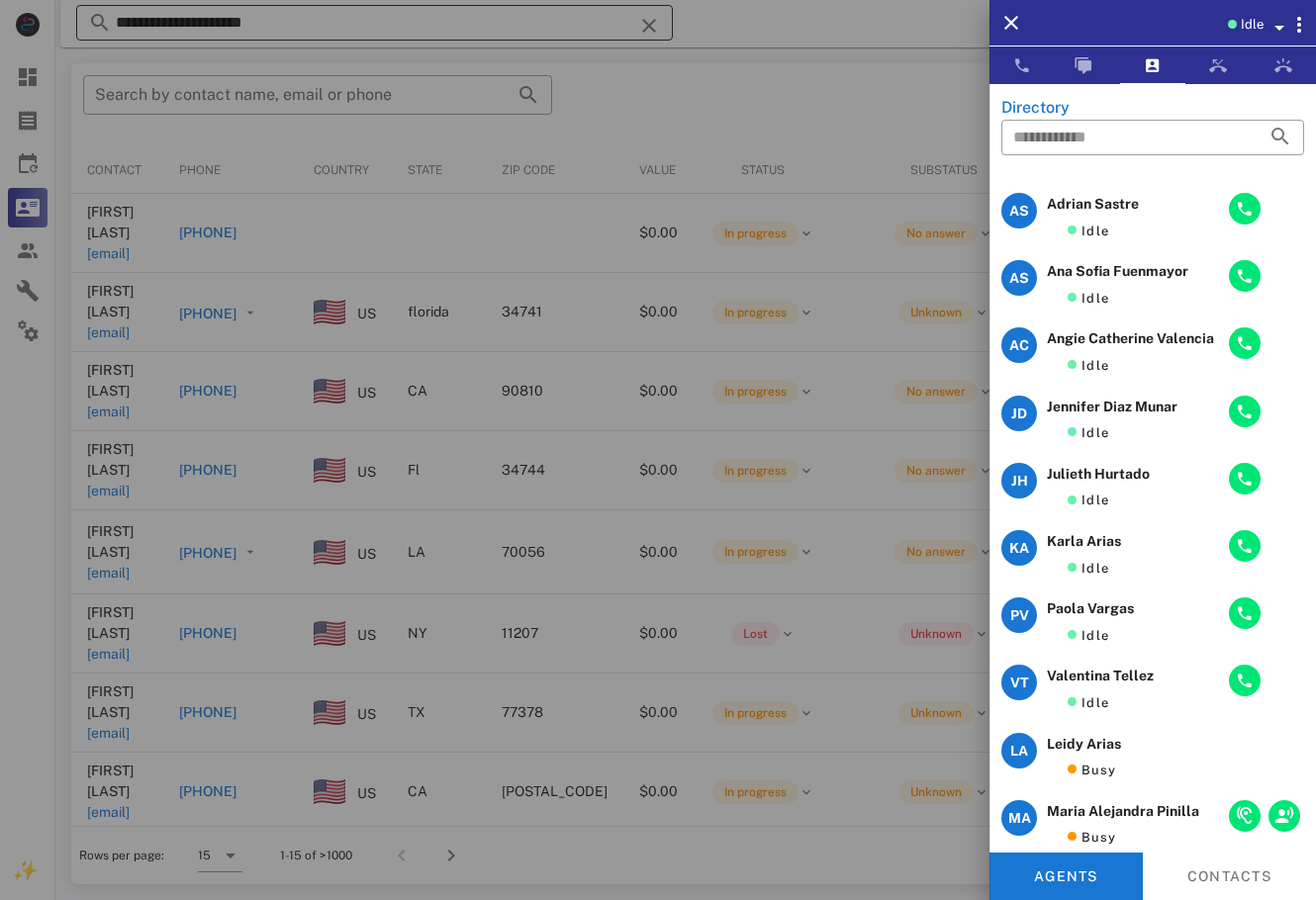 click at bounding box center [658, 450] 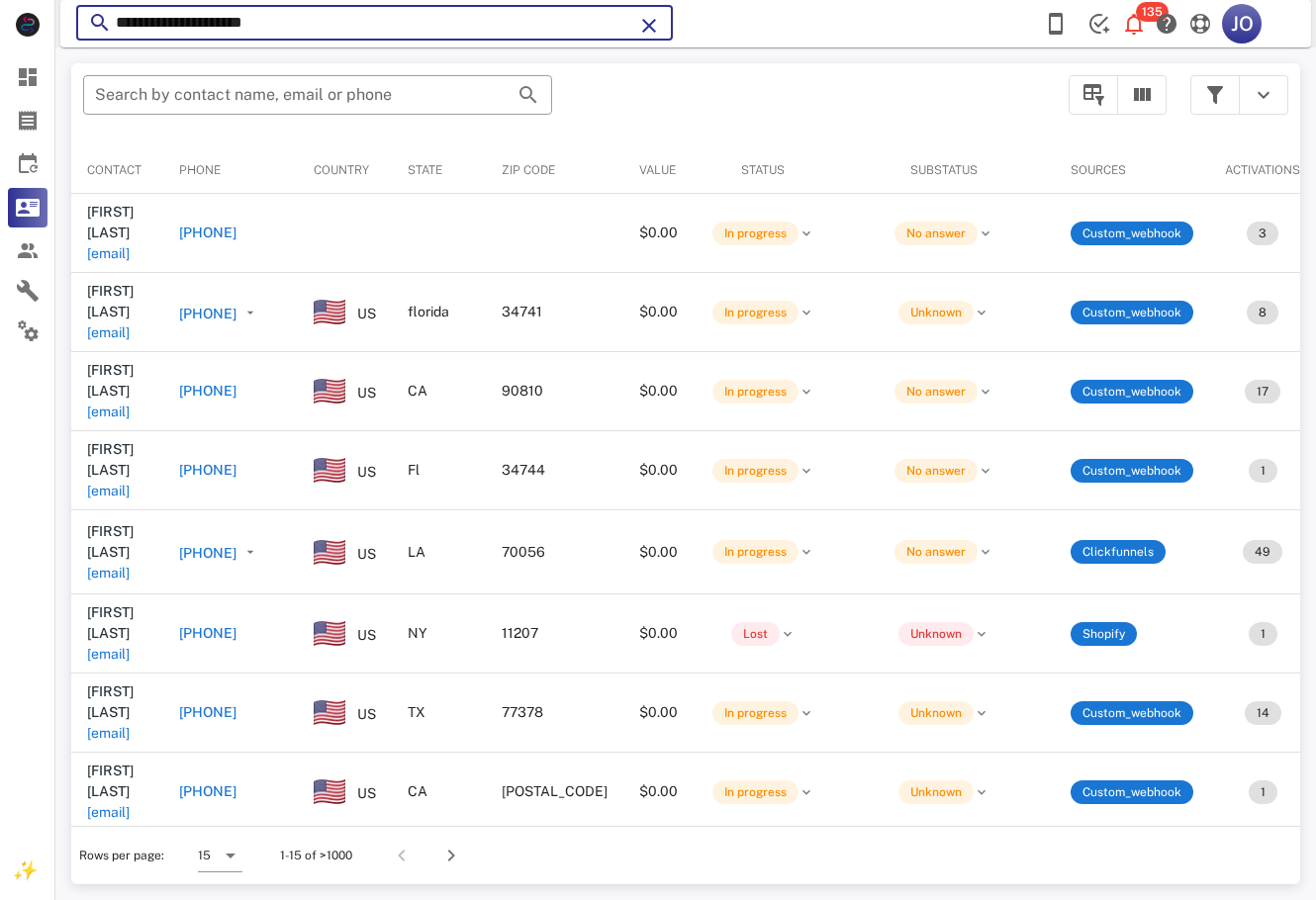 drag, startPoint x: 374, startPoint y: 16, endPoint x: 78, endPoint y: 16, distance: 296 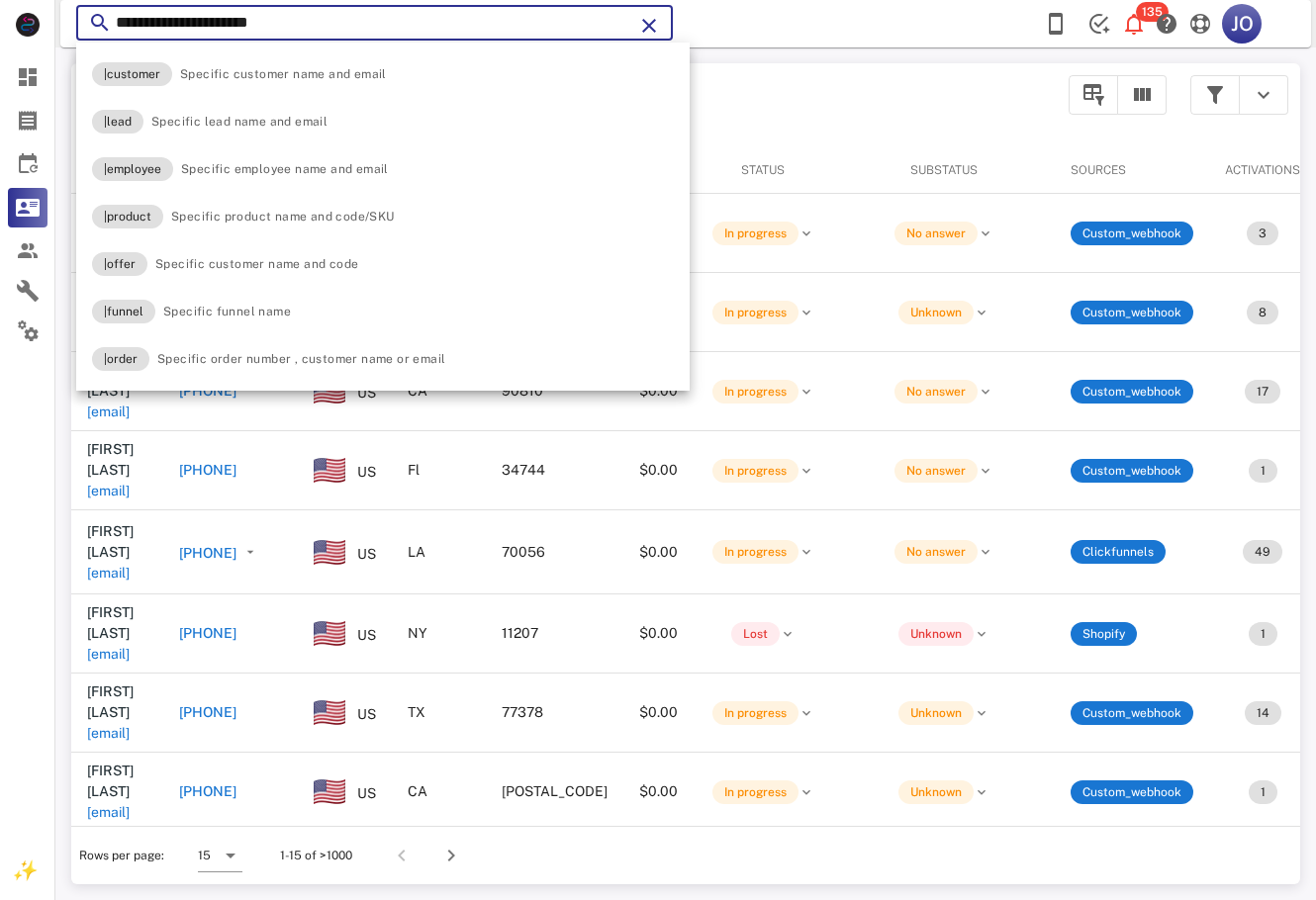 click on "**********" at bounding box center (374, 23) 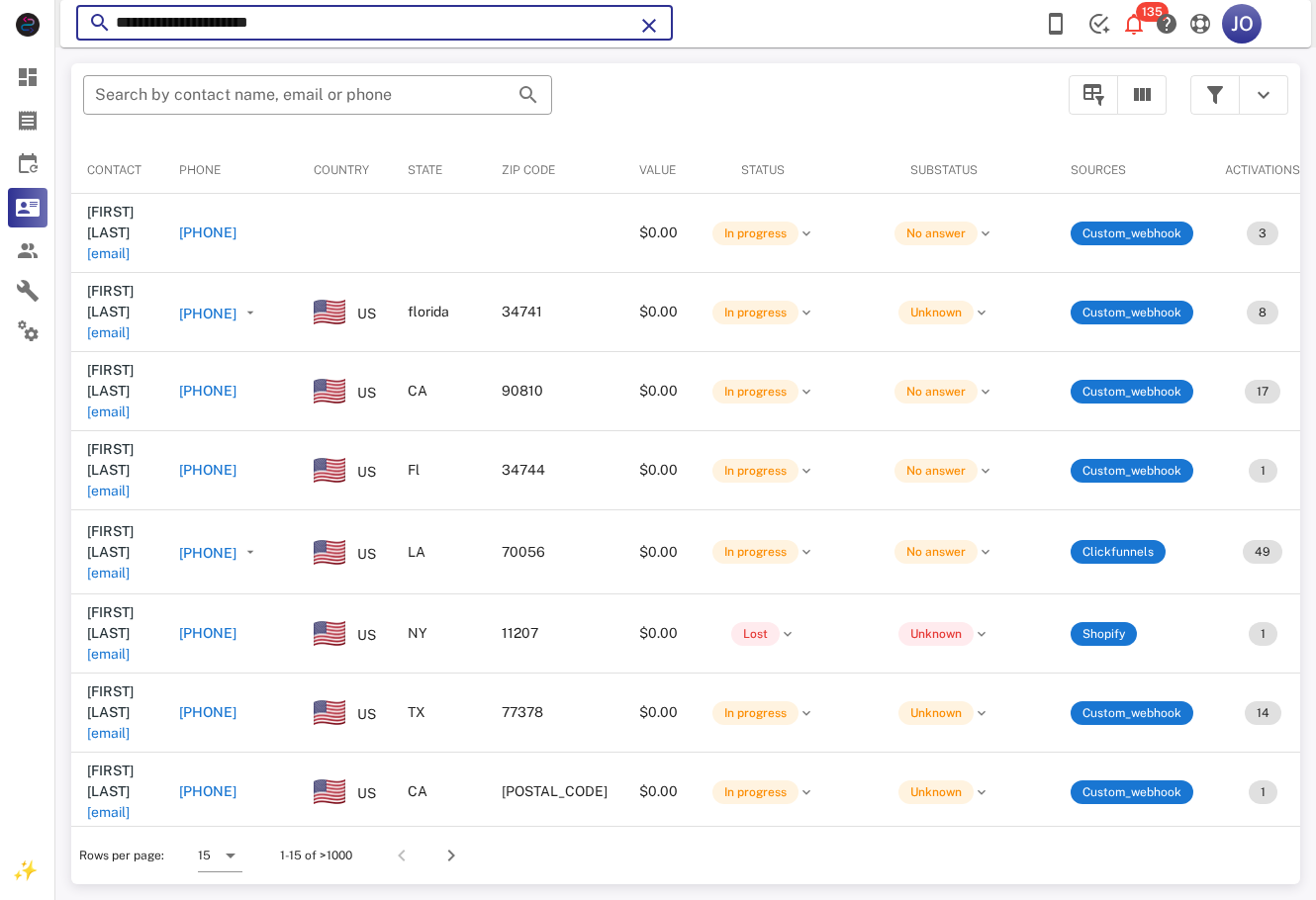 click on "**********" at bounding box center [374, 23] 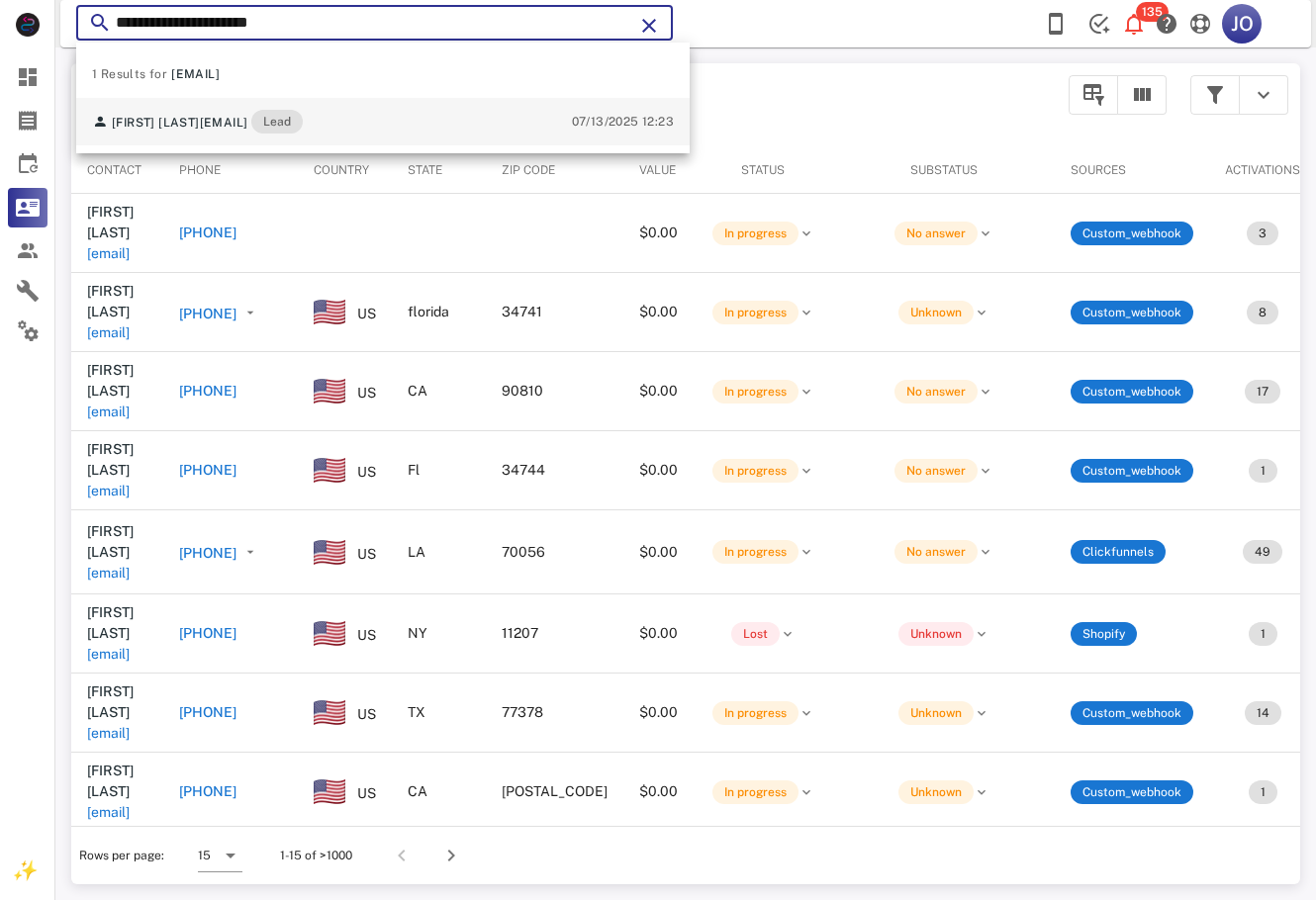 type on "**********" 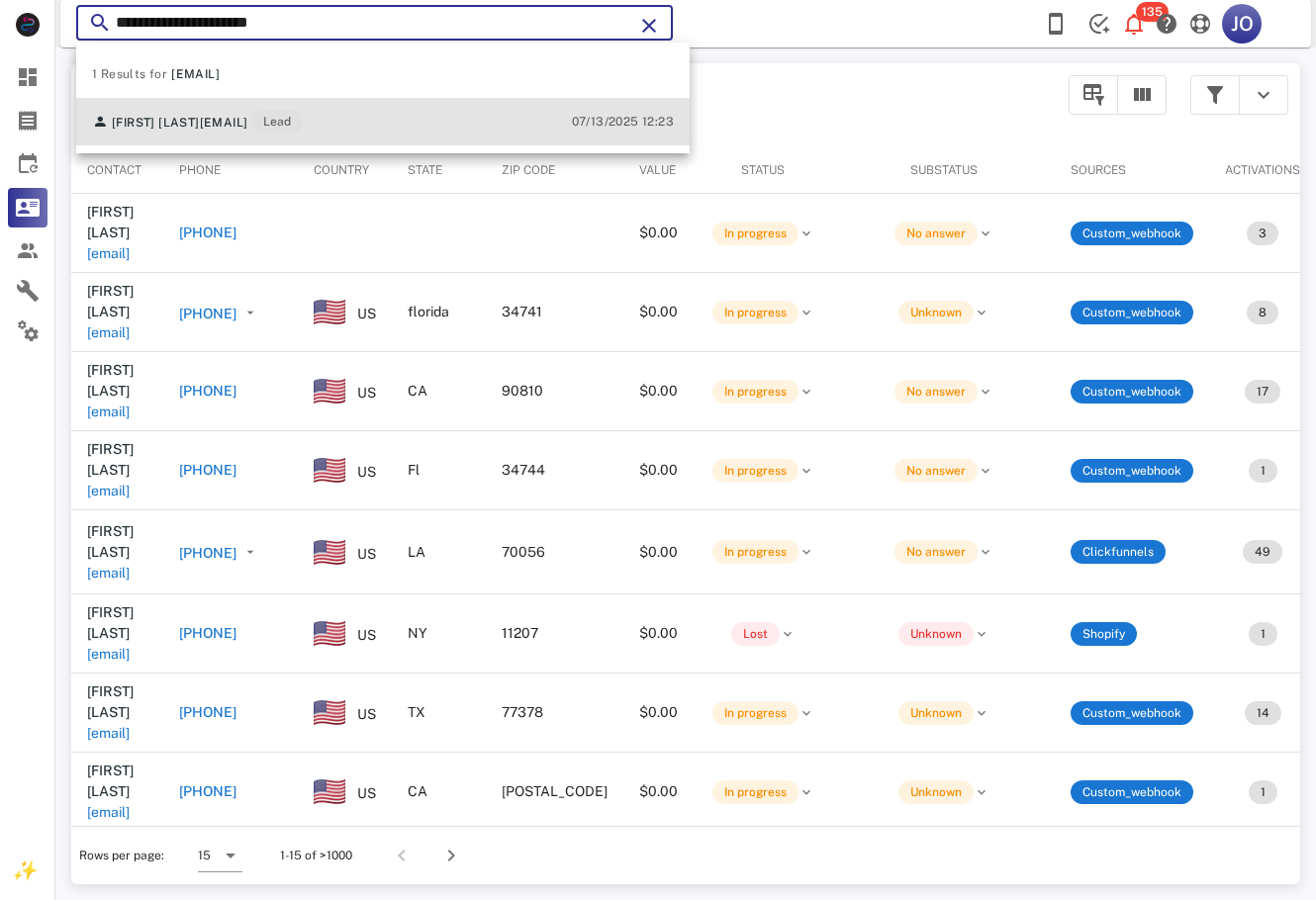 click on "[FIRST] [LAST]   [EMAIL]   Lead" at bounding box center [197, 122] 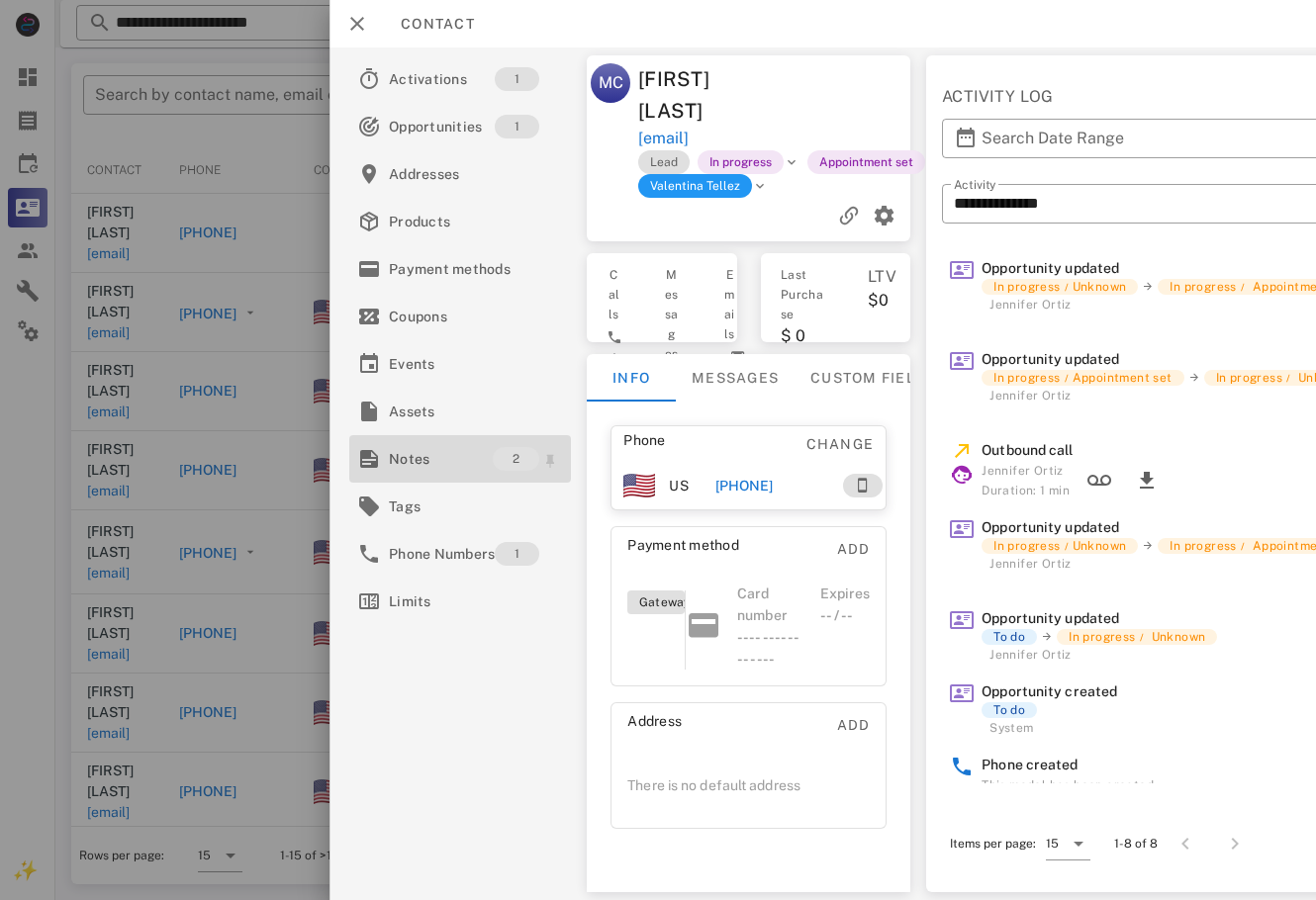click on "Notes" at bounding box center (440, 459) 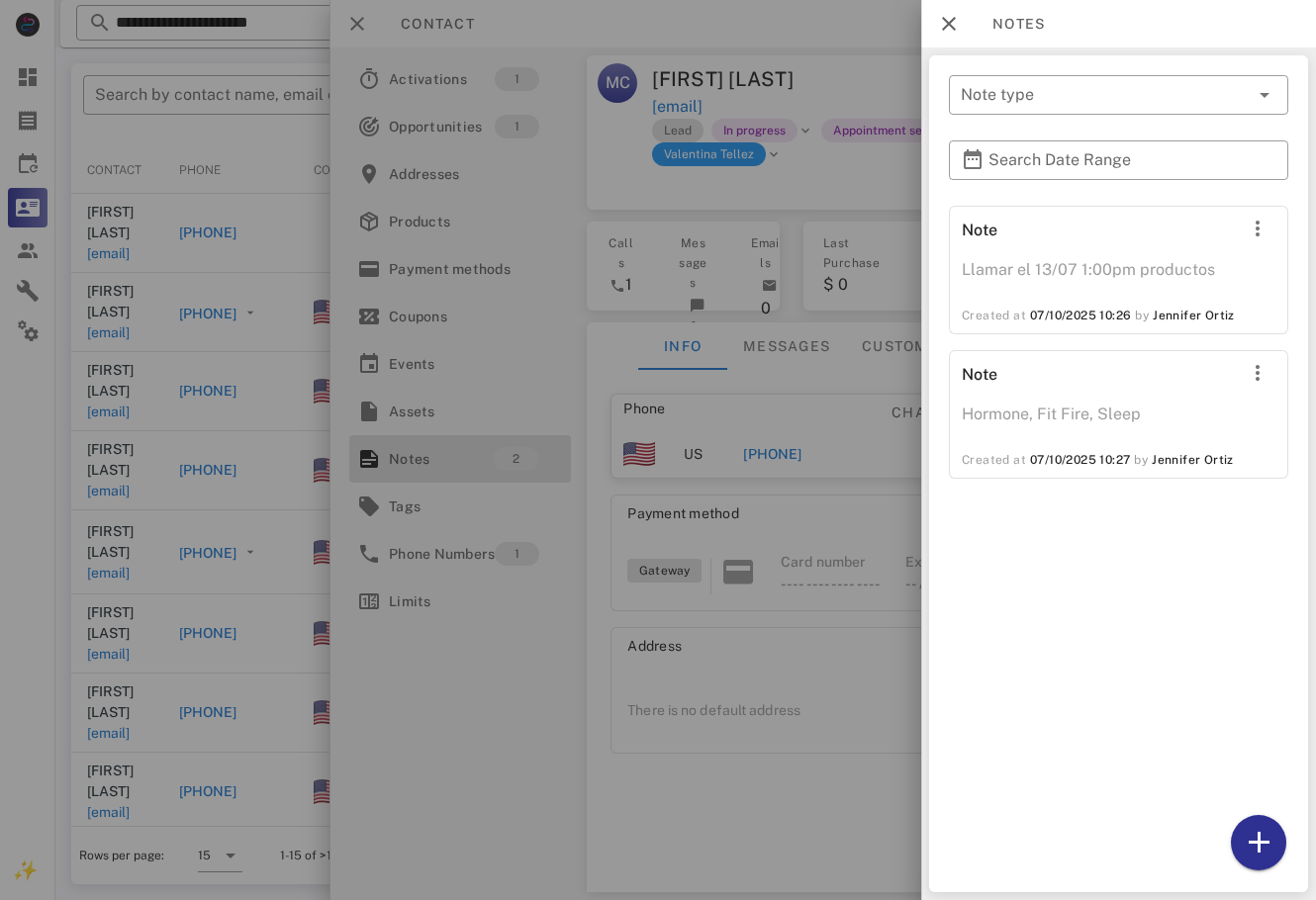 click at bounding box center (658, 450) 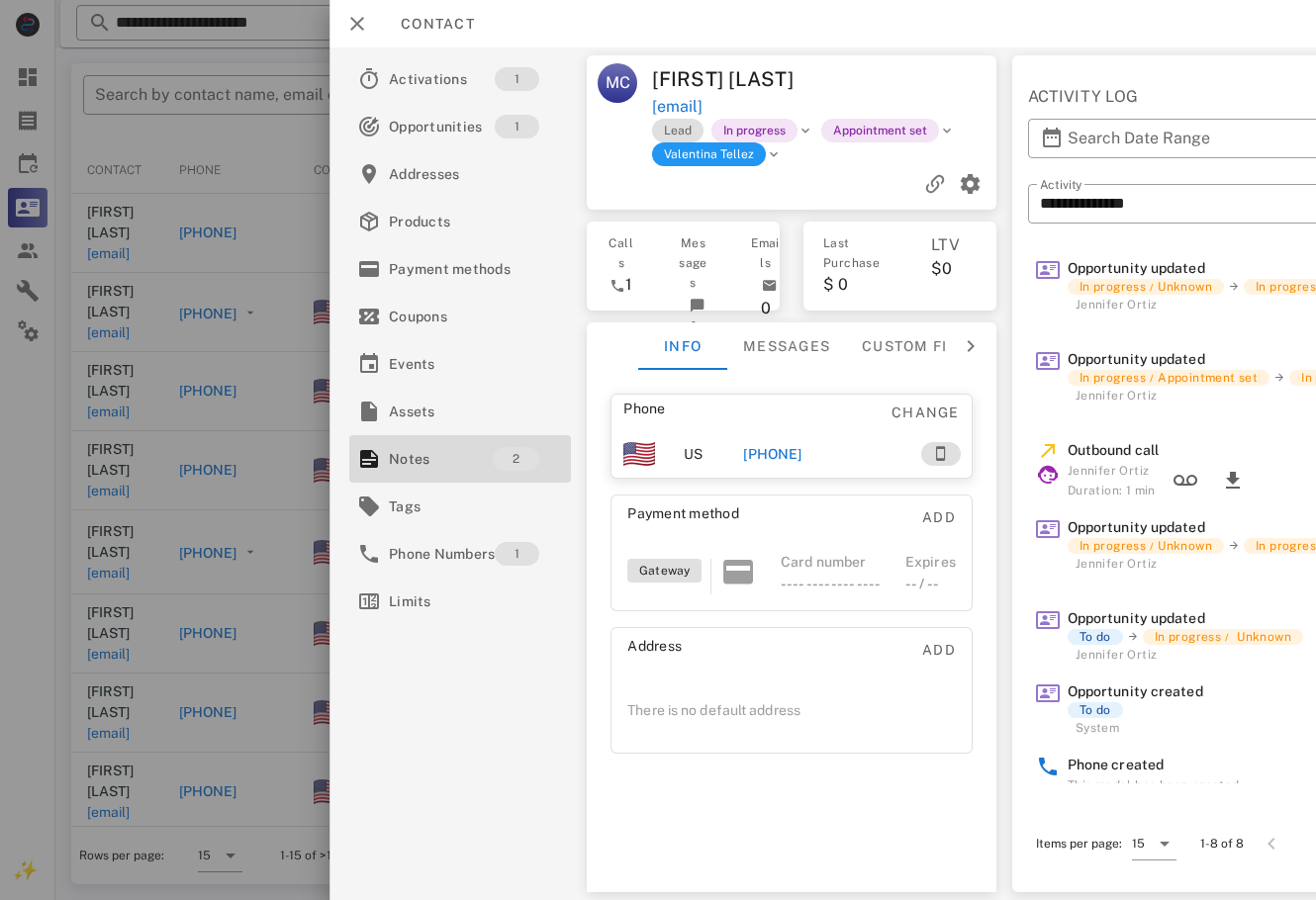 click on "[PHONE]" at bounding box center (821, 454) 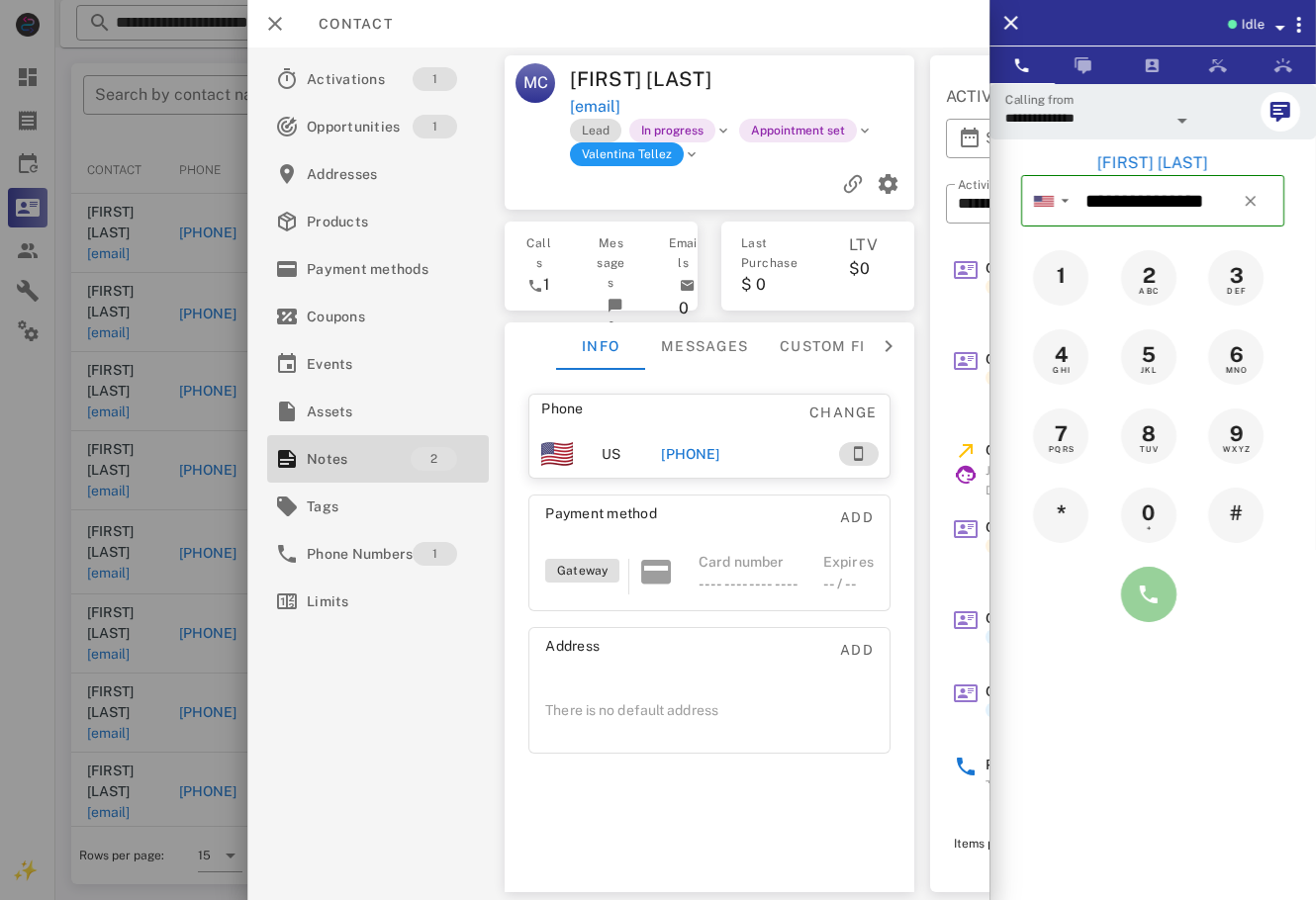 click at bounding box center (1149, 594) 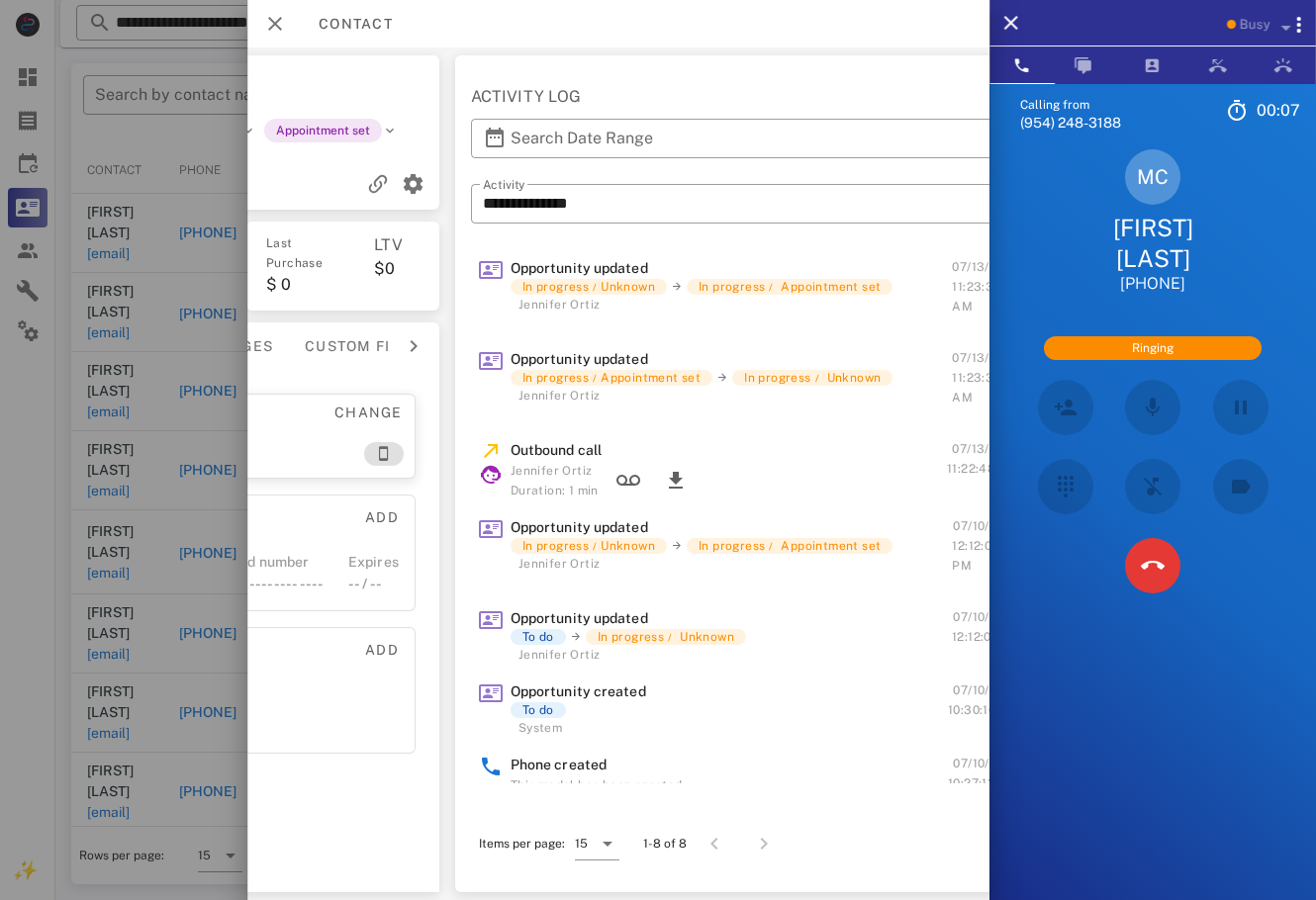 scroll, scrollTop: 0, scrollLeft: 0, axis: both 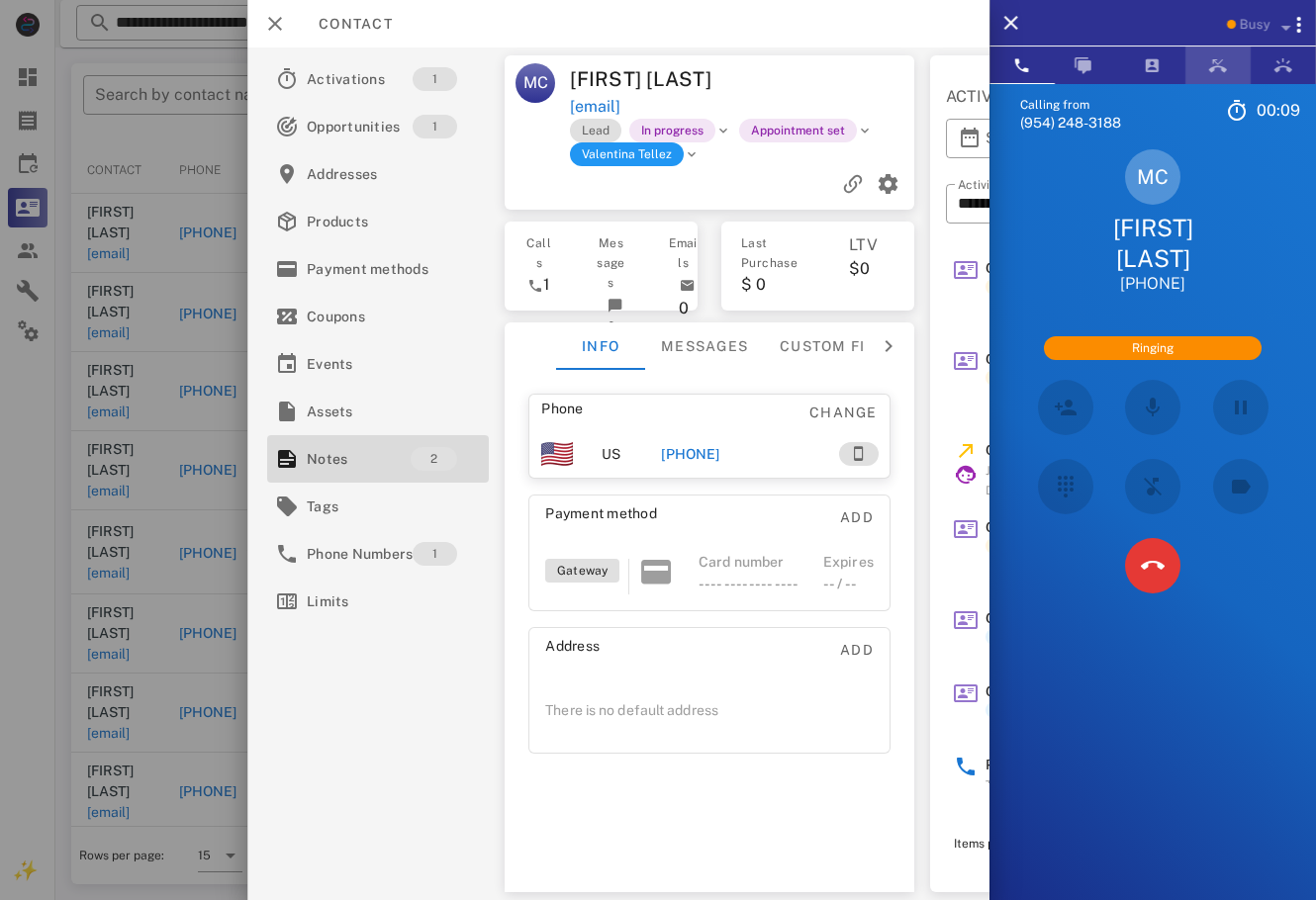 click at bounding box center (1218, 65) 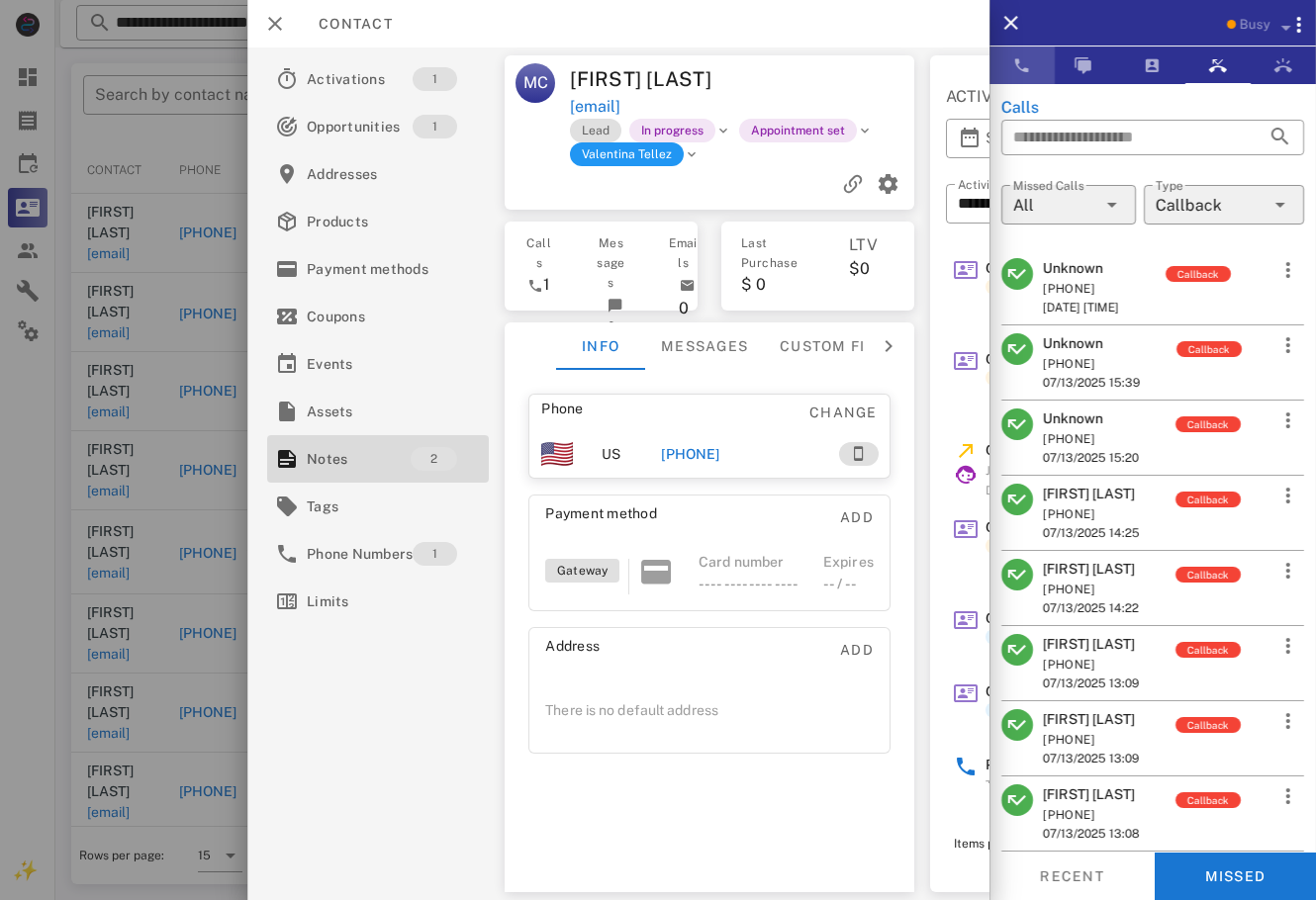 click at bounding box center [1022, 65] 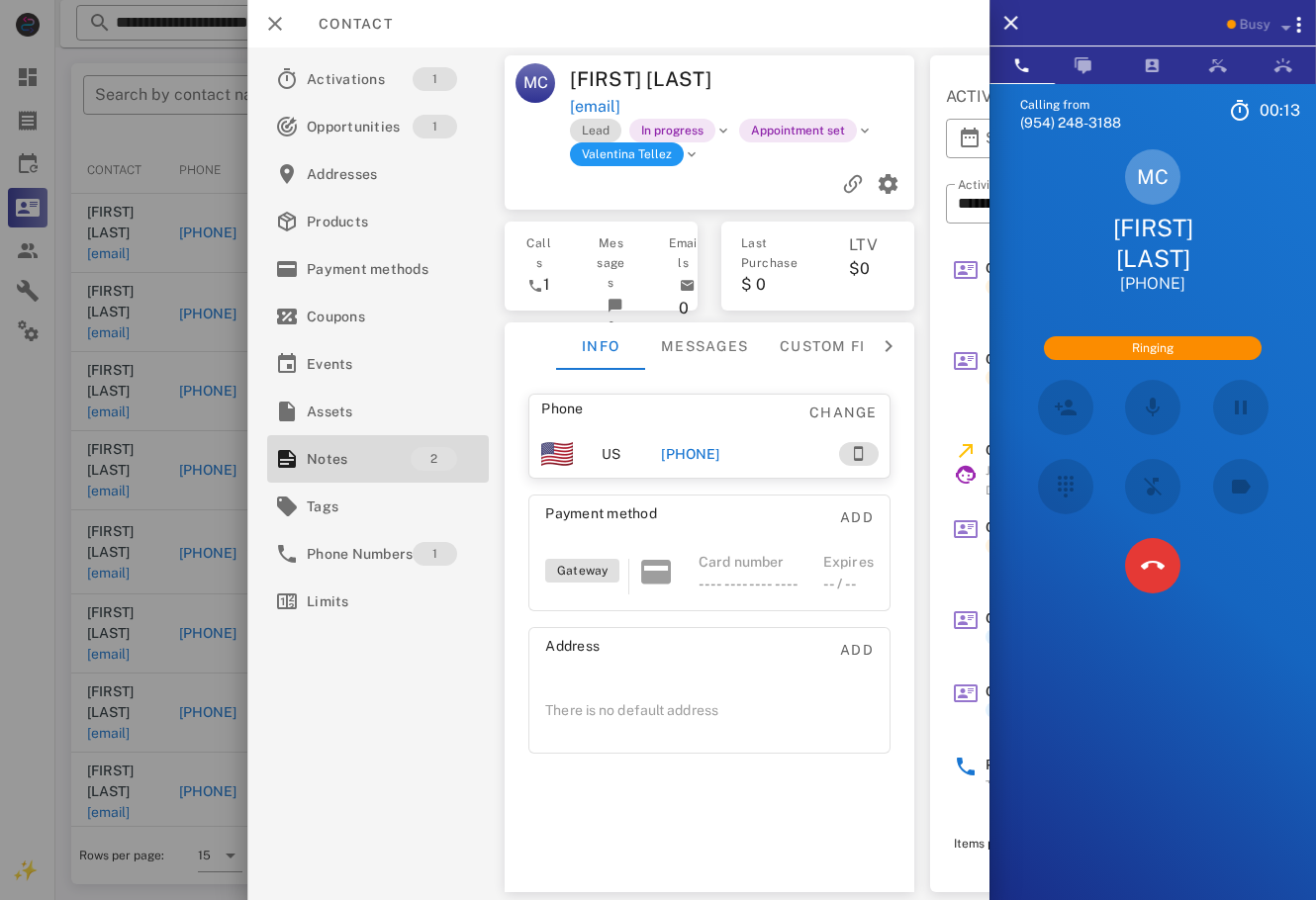 click on "(954) 248-3188" at bounding box center (1071, 123) 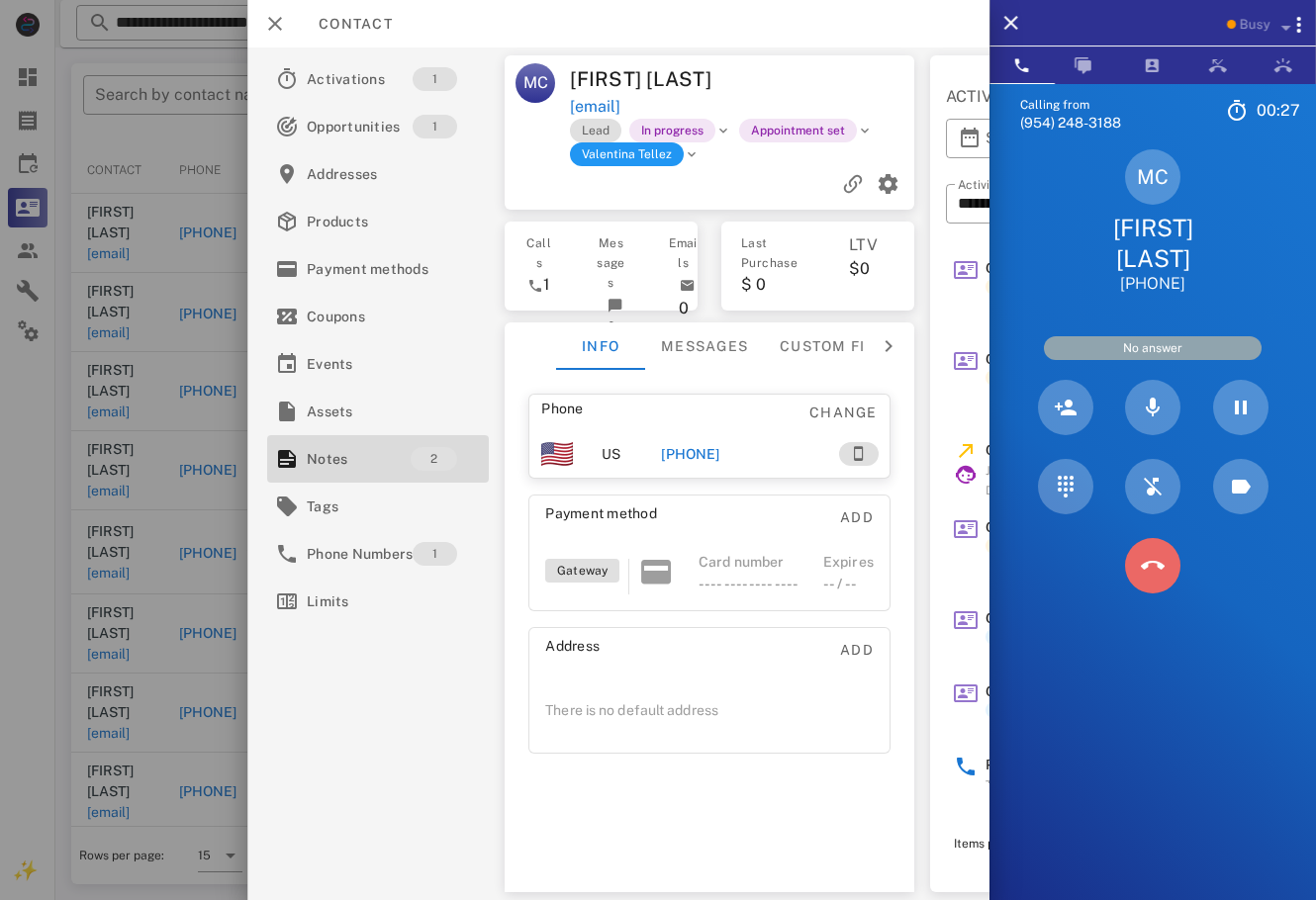 click at bounding box center [1153, 566] 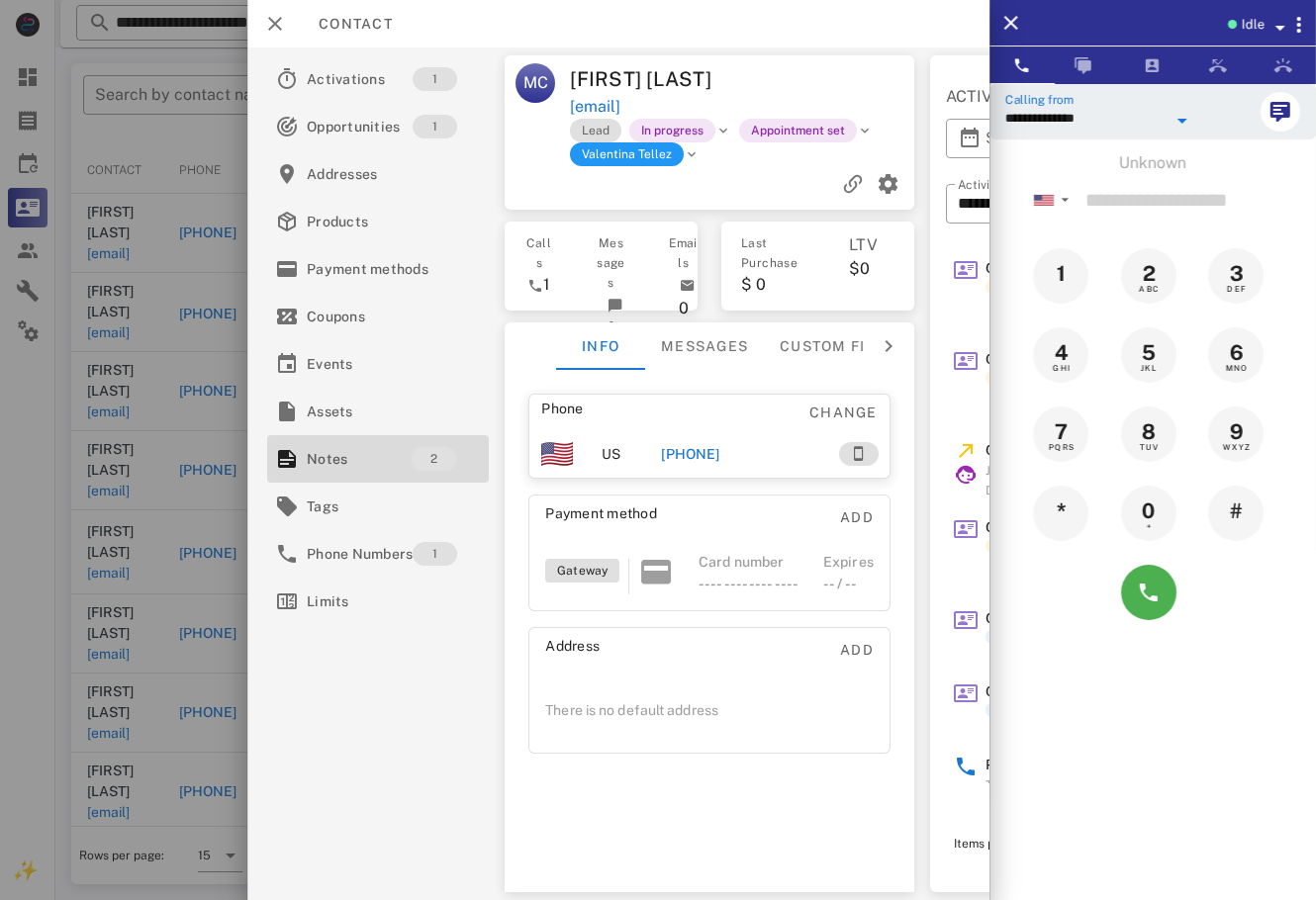 click on "**********" at bounding box center [1085, 118] 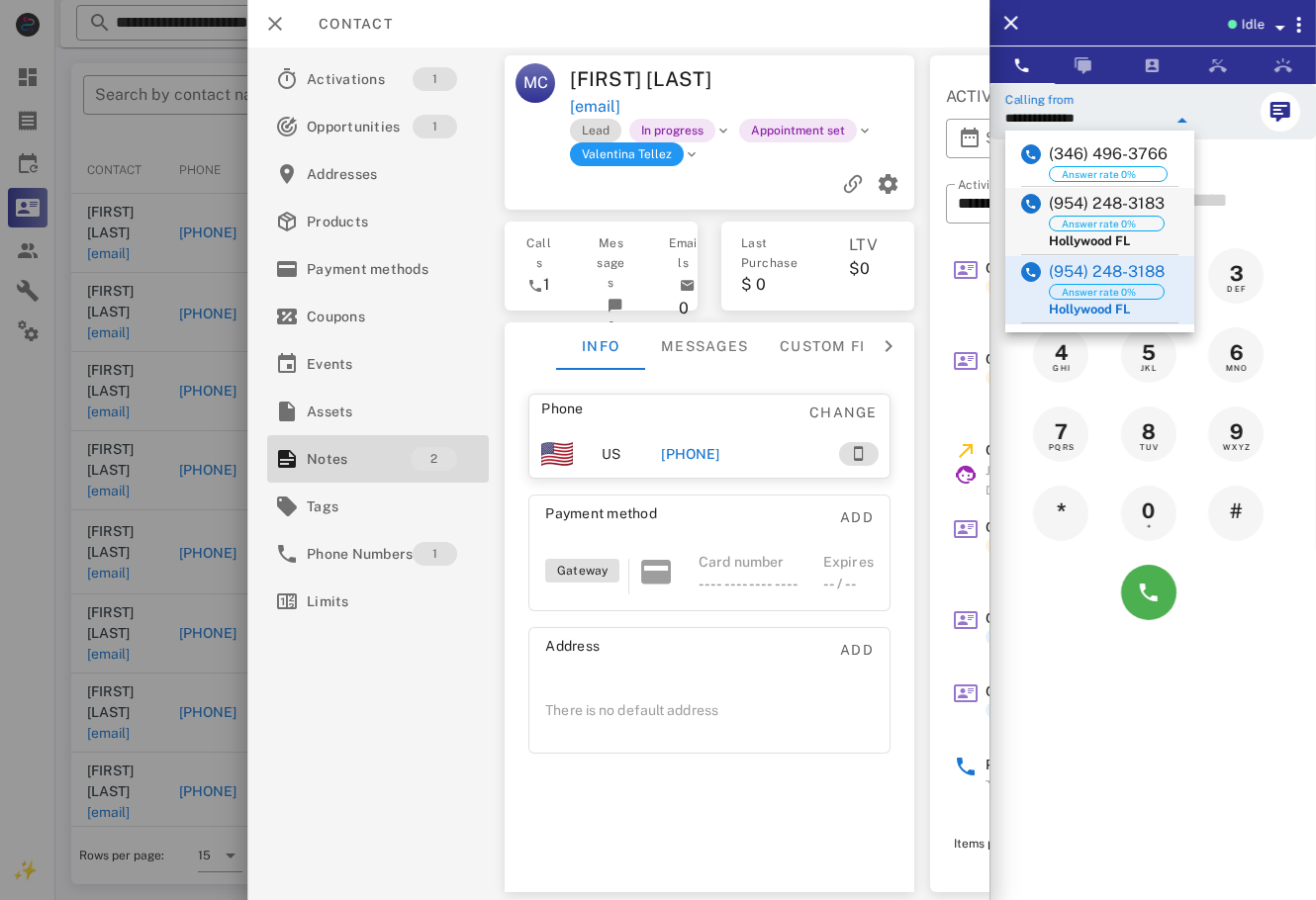 click on "(954) 248-3183" at bounding box center [1106, 204] 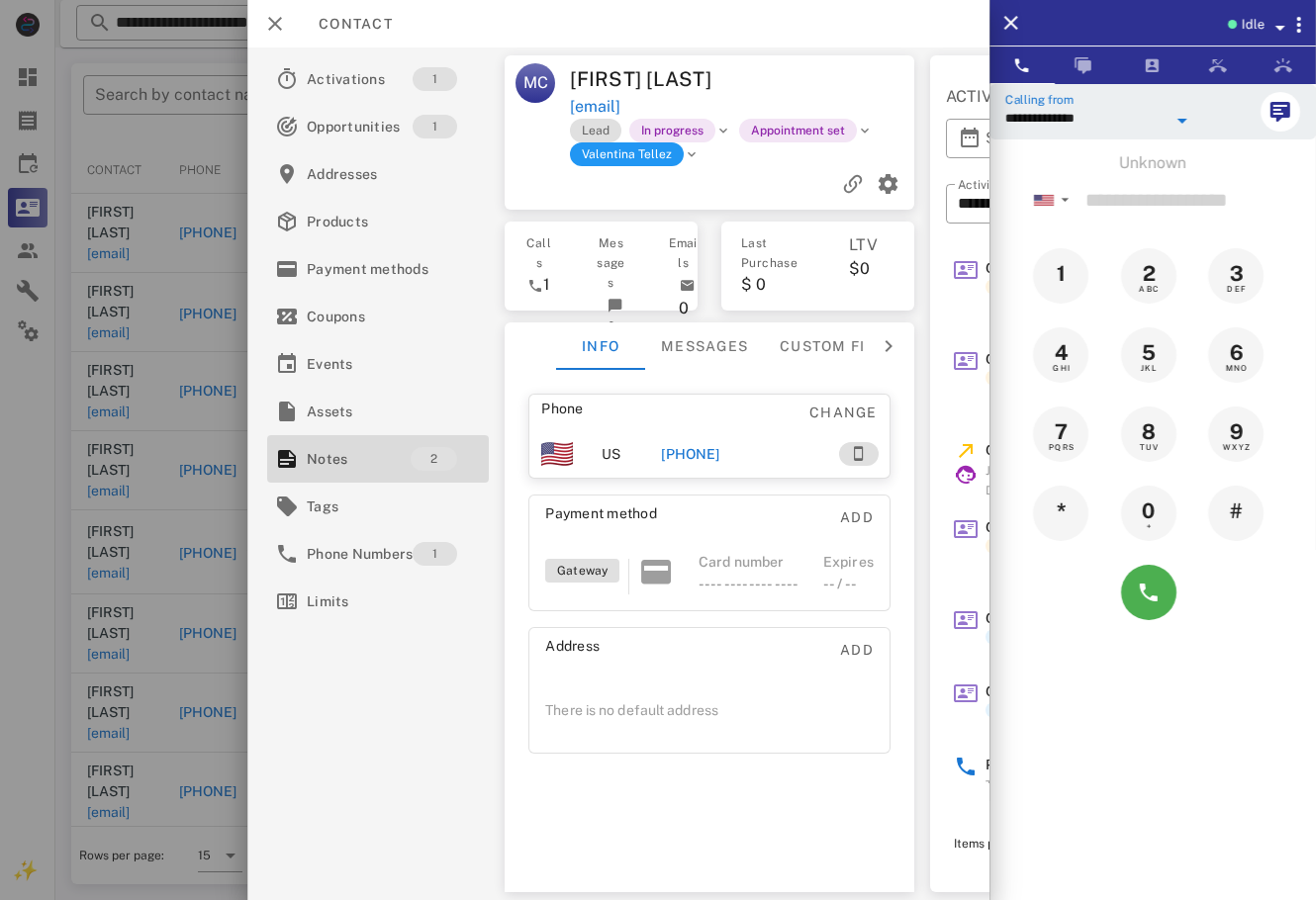 click on "**********" at bounding box center (1085, 118) 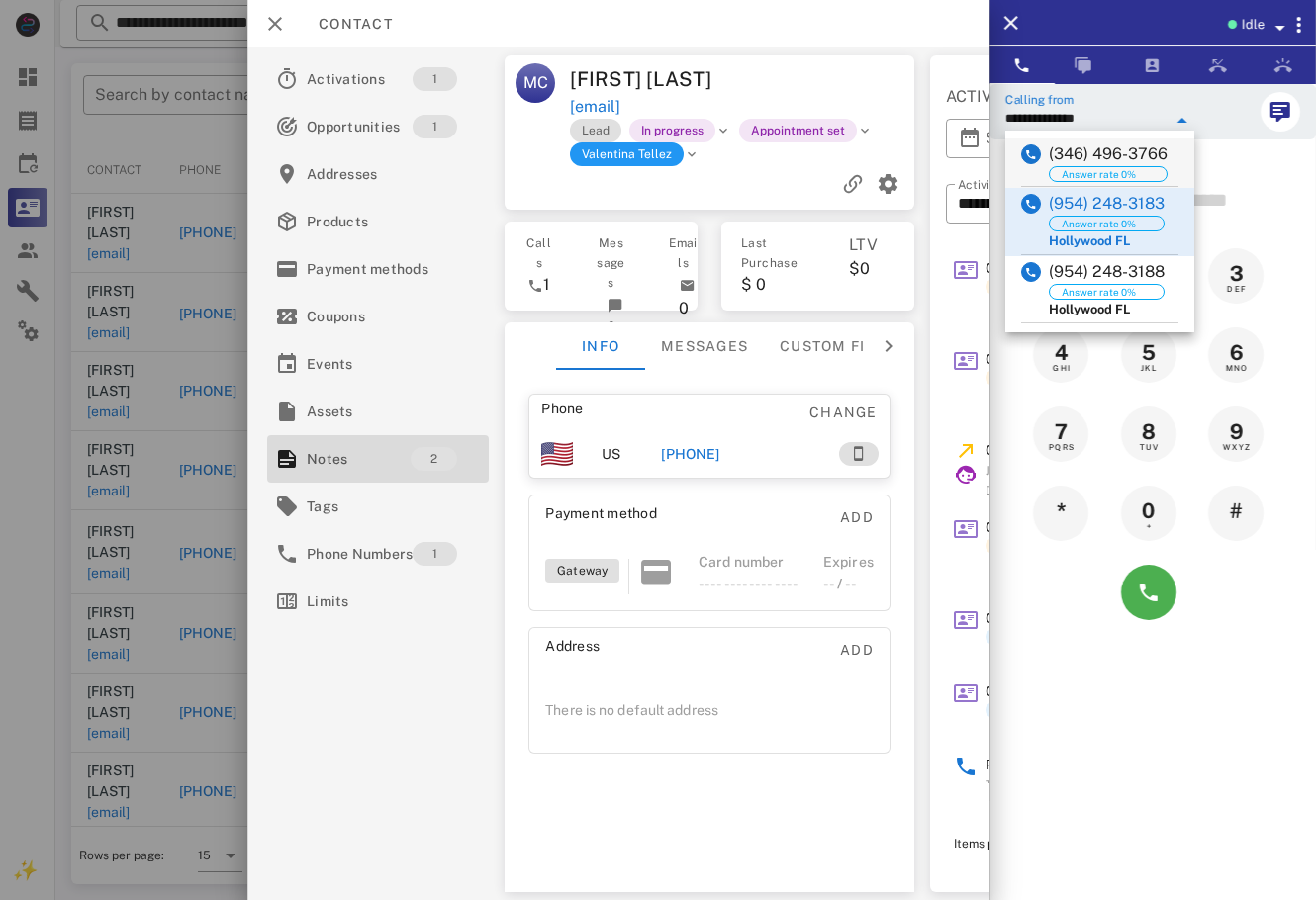 drag, startPoint x: 1096, startPoint y: 133, endPoint x: 1098, endPoint y: 142, distance: 9.219544 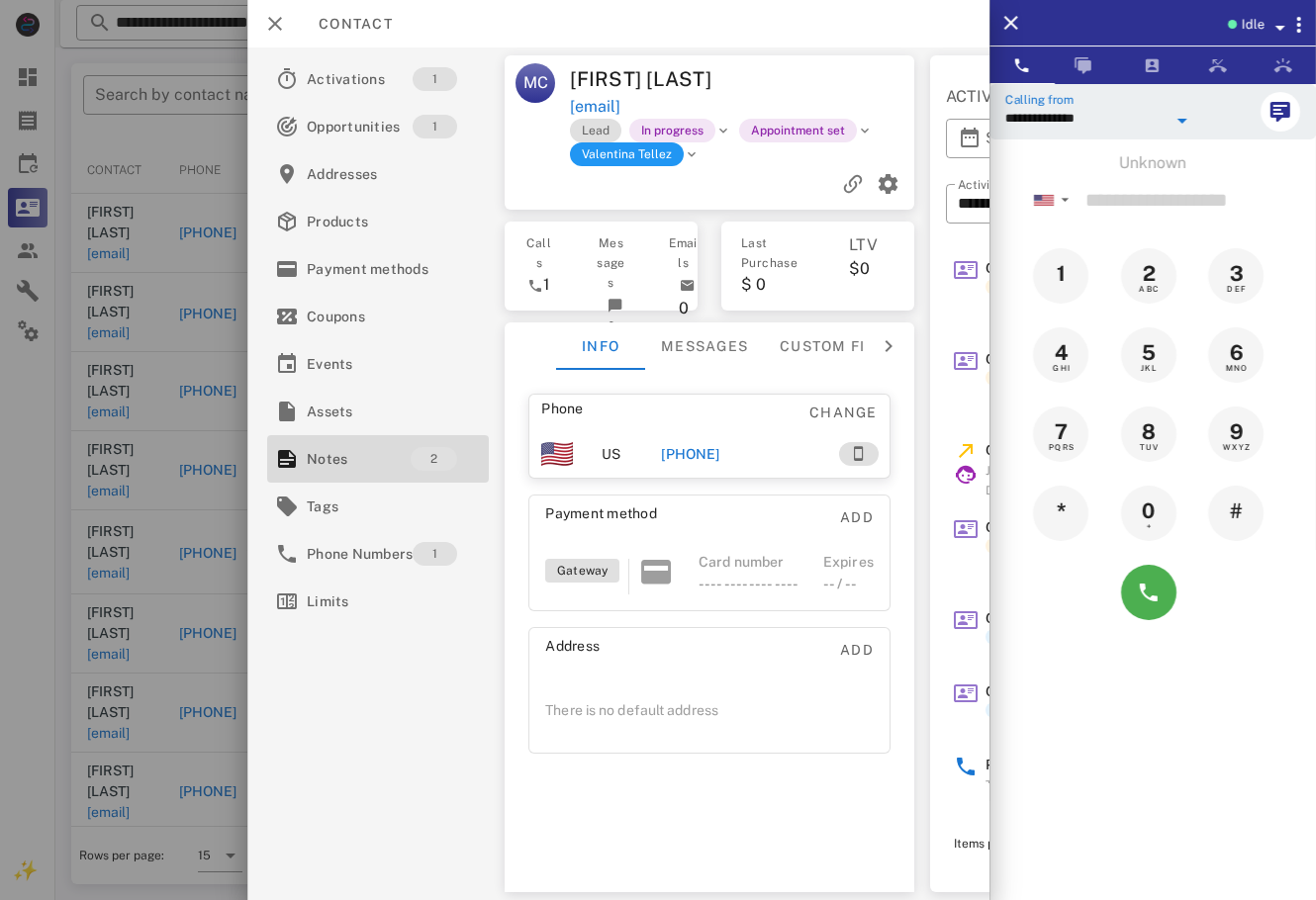 type on "**********" 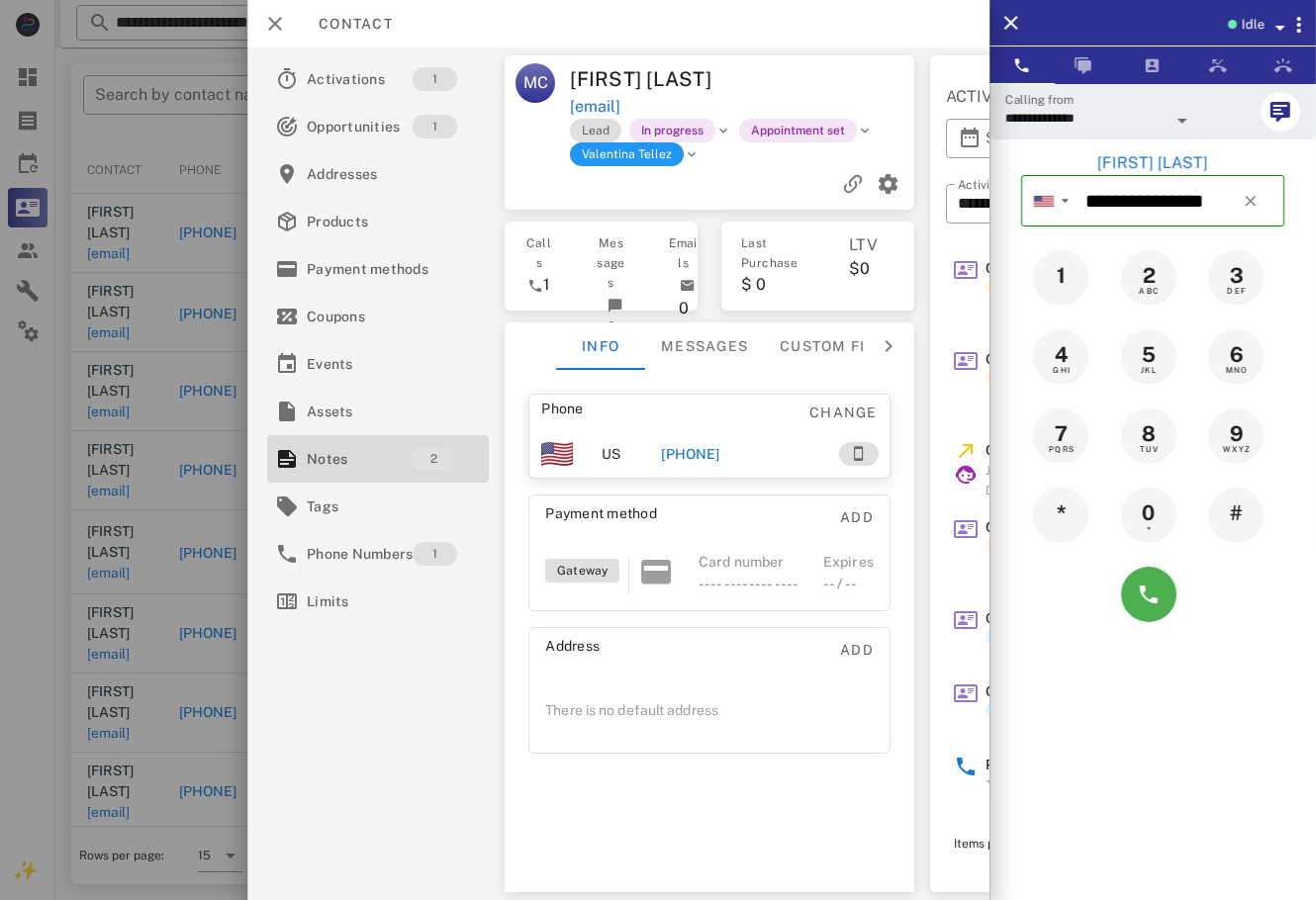click on "**********" at bounding box center (1153, 112) 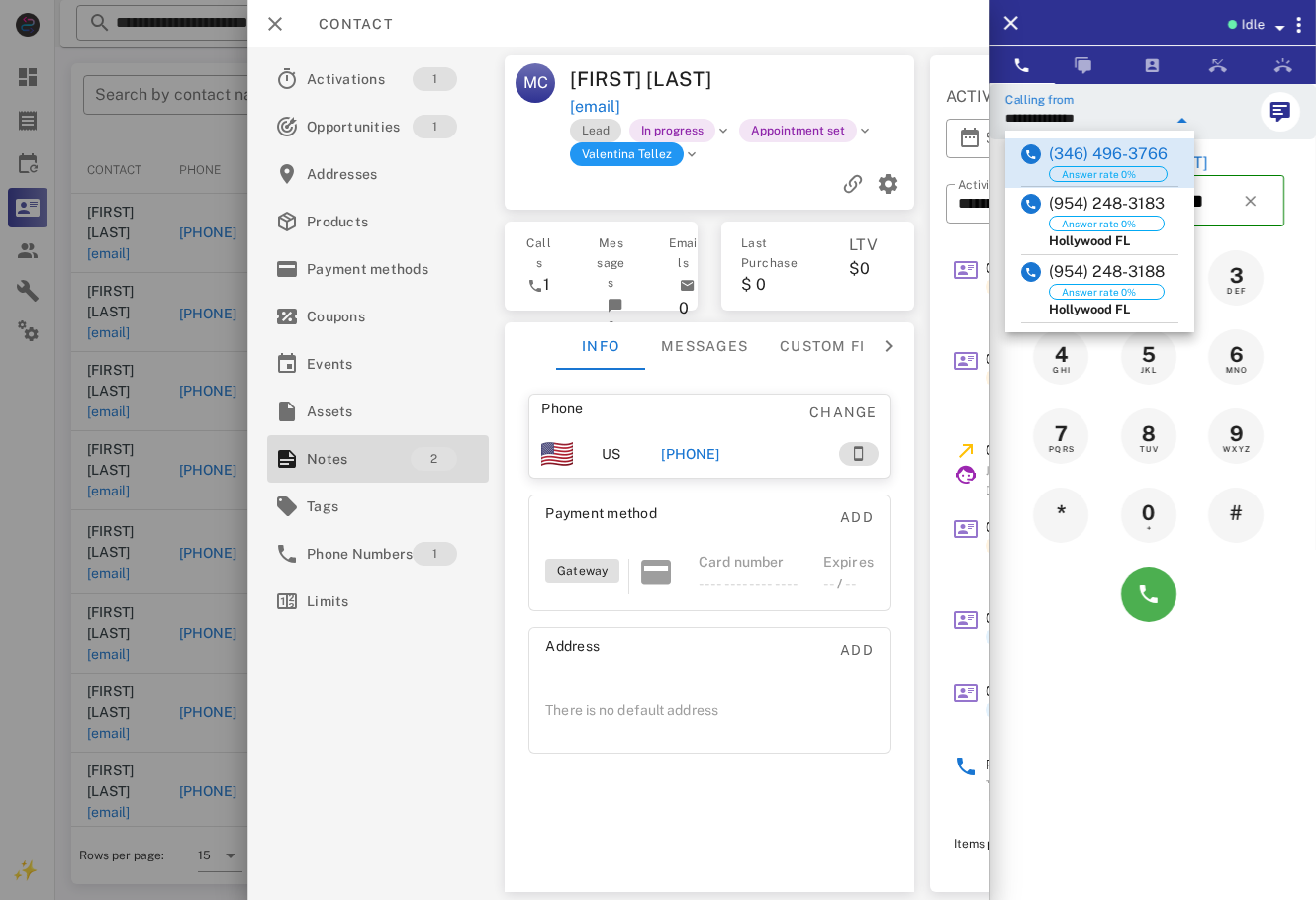 click on "**********" at bounding box center [1153, 533] 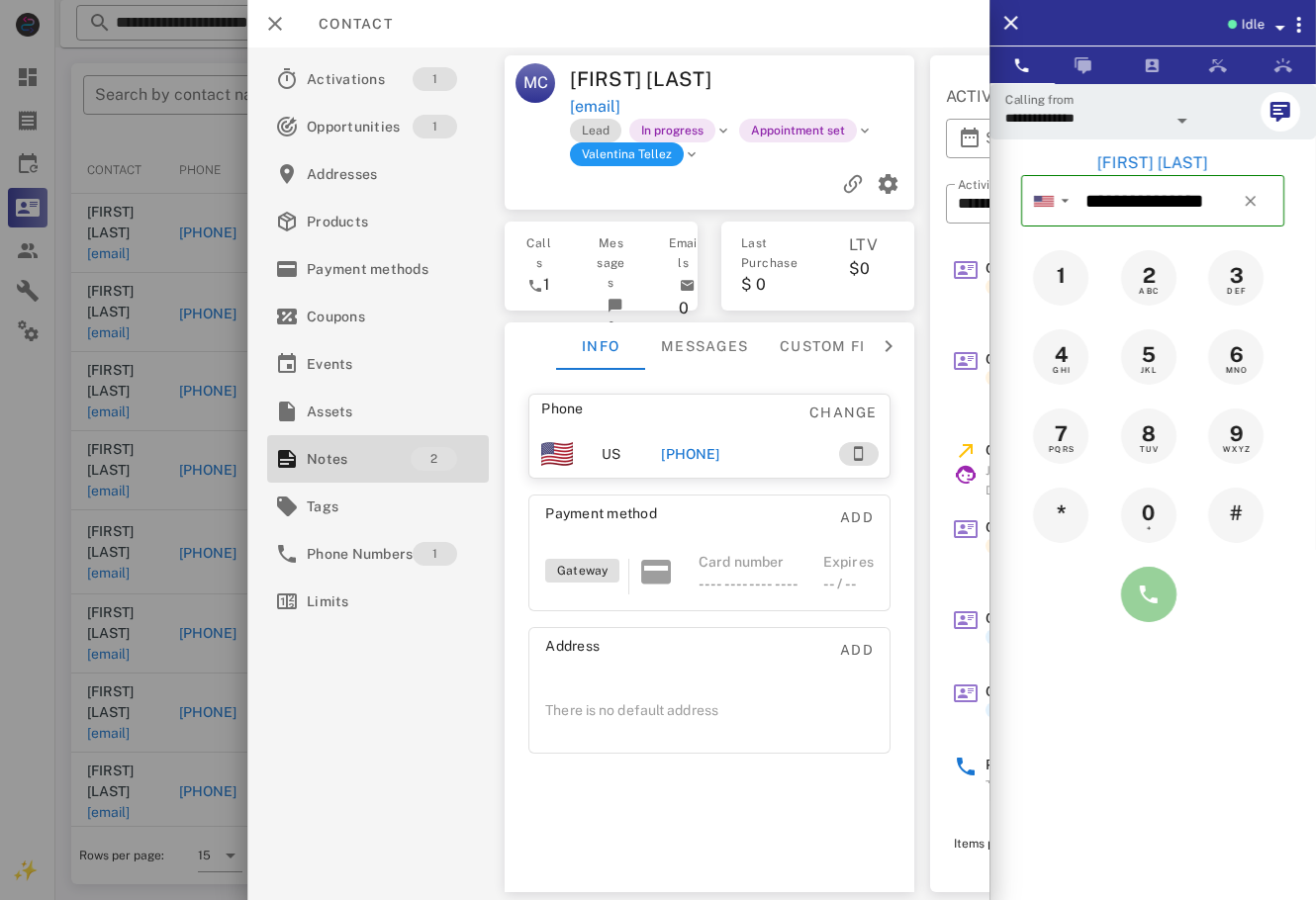 click at bounding box center [1149, 594] 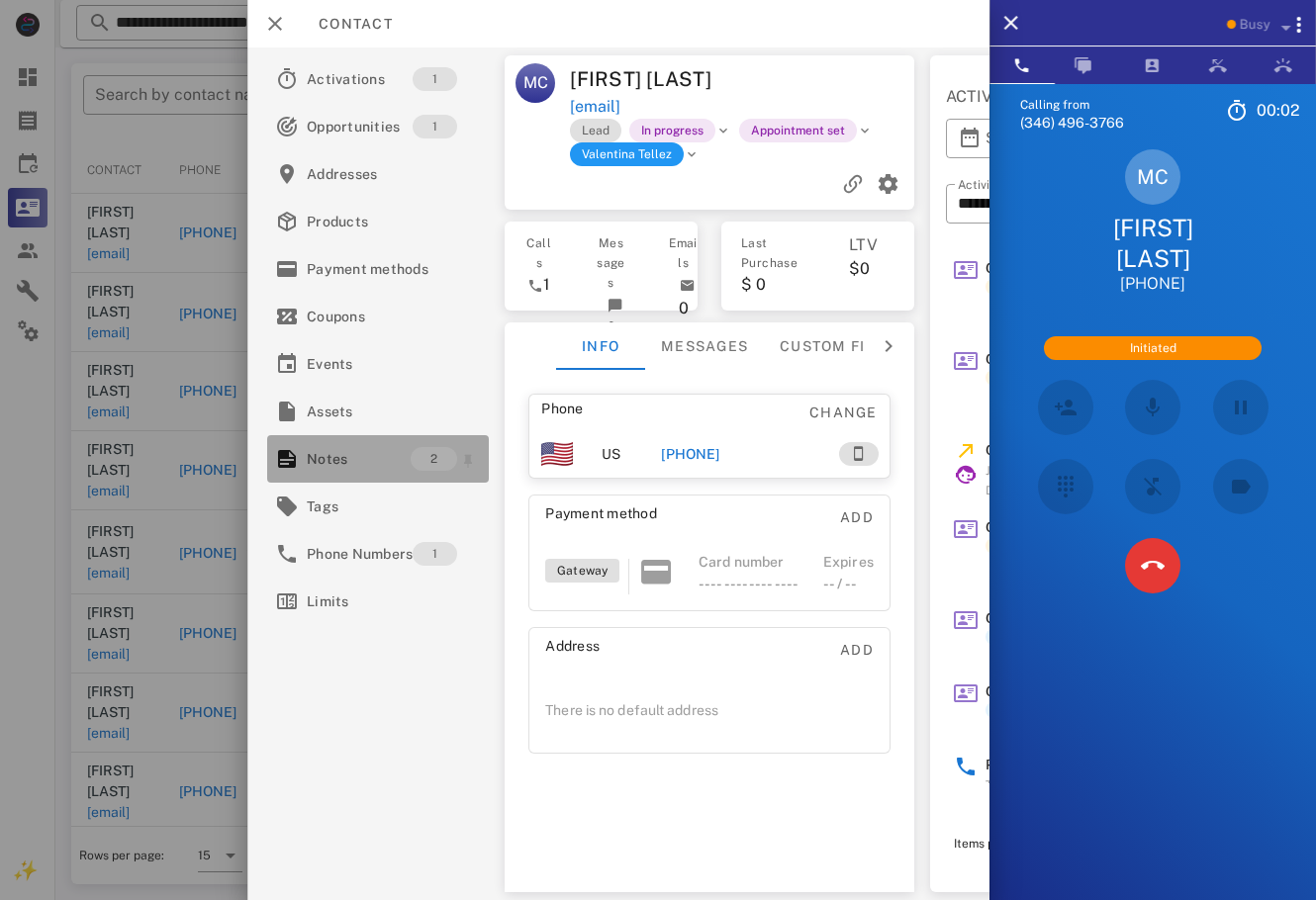 click on "Notes  2" at bounding box center [378, 459] 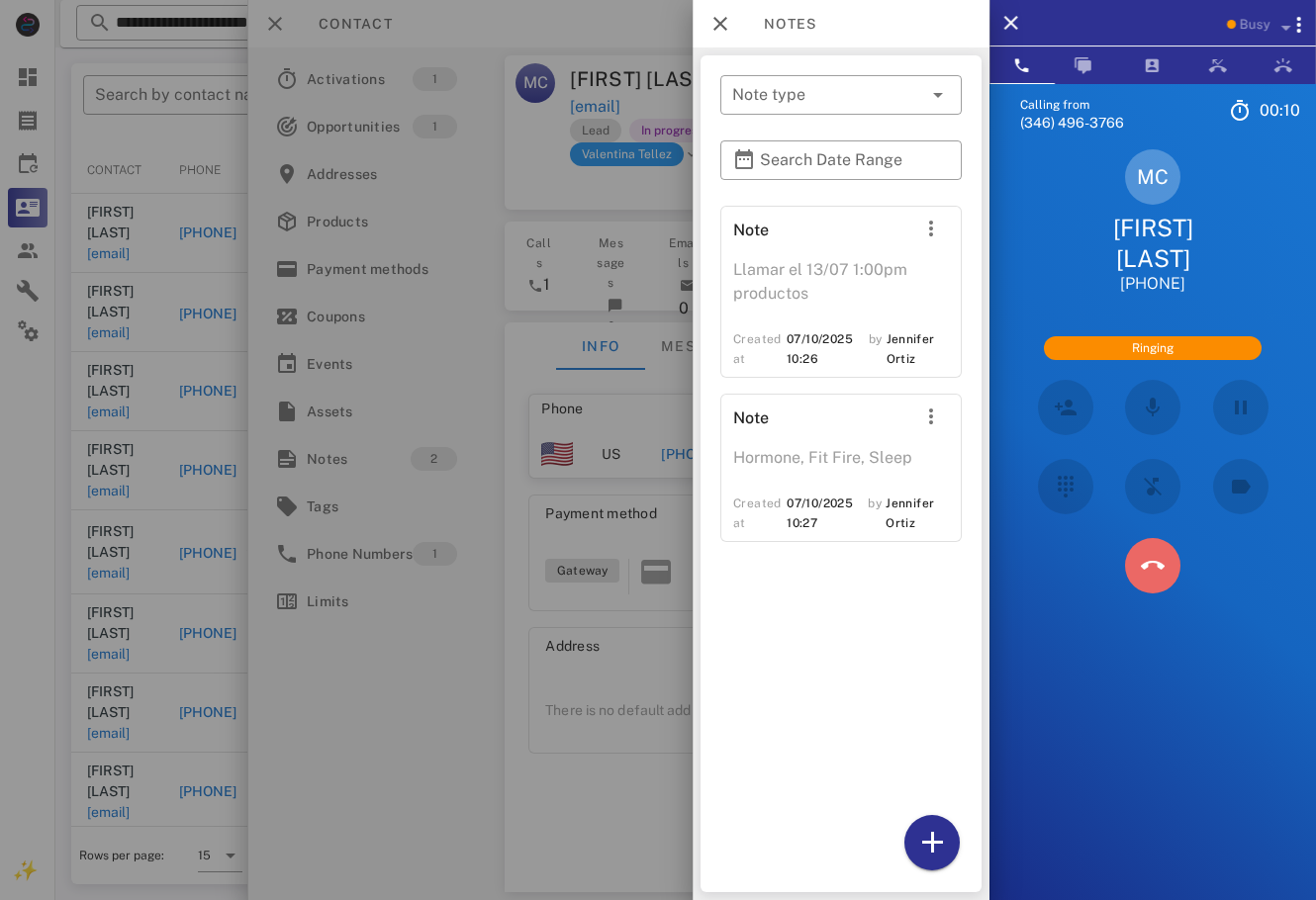 click at bounding box center [1153, 566] 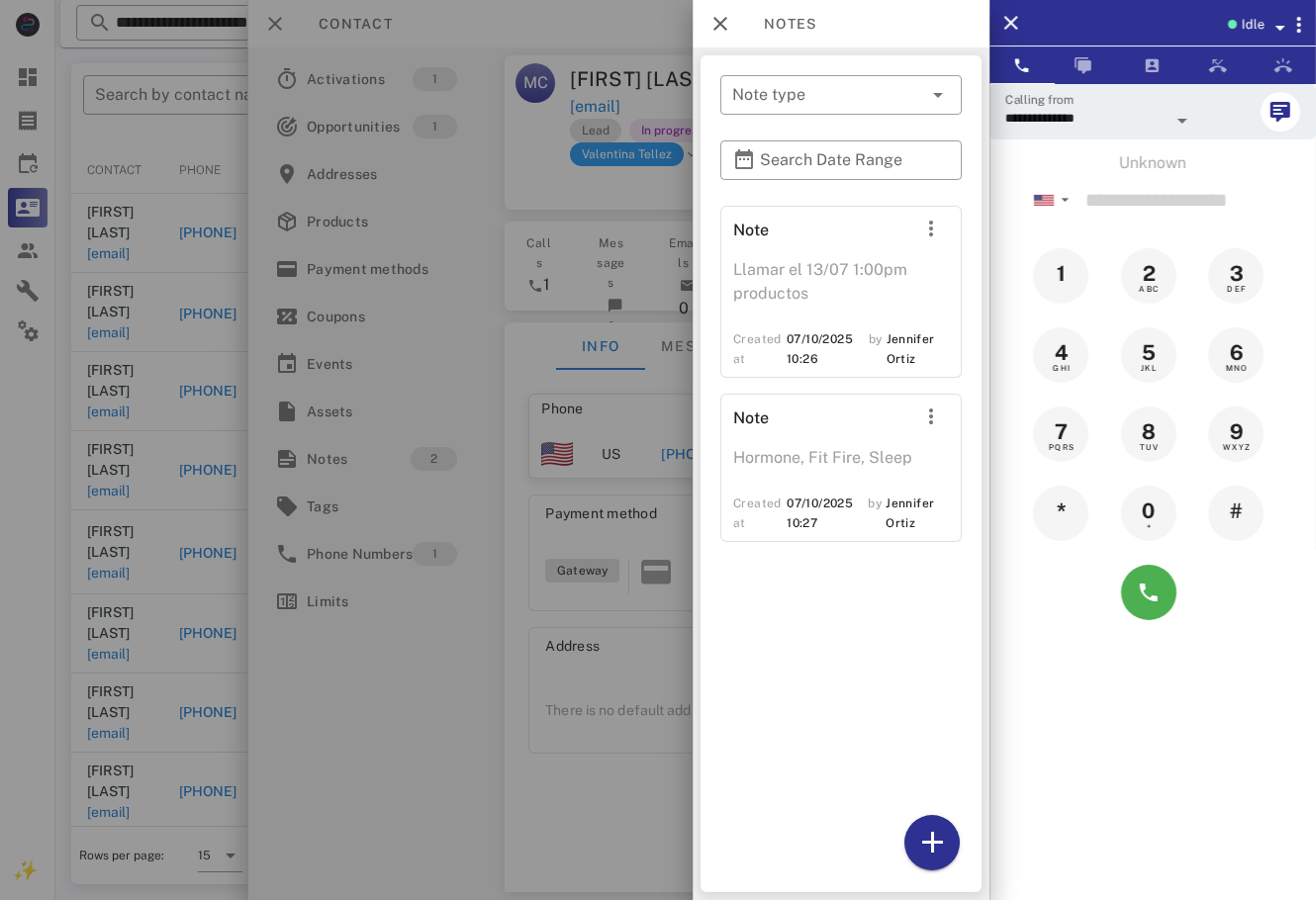 click on "**********" at bounding box center (1085, 118) 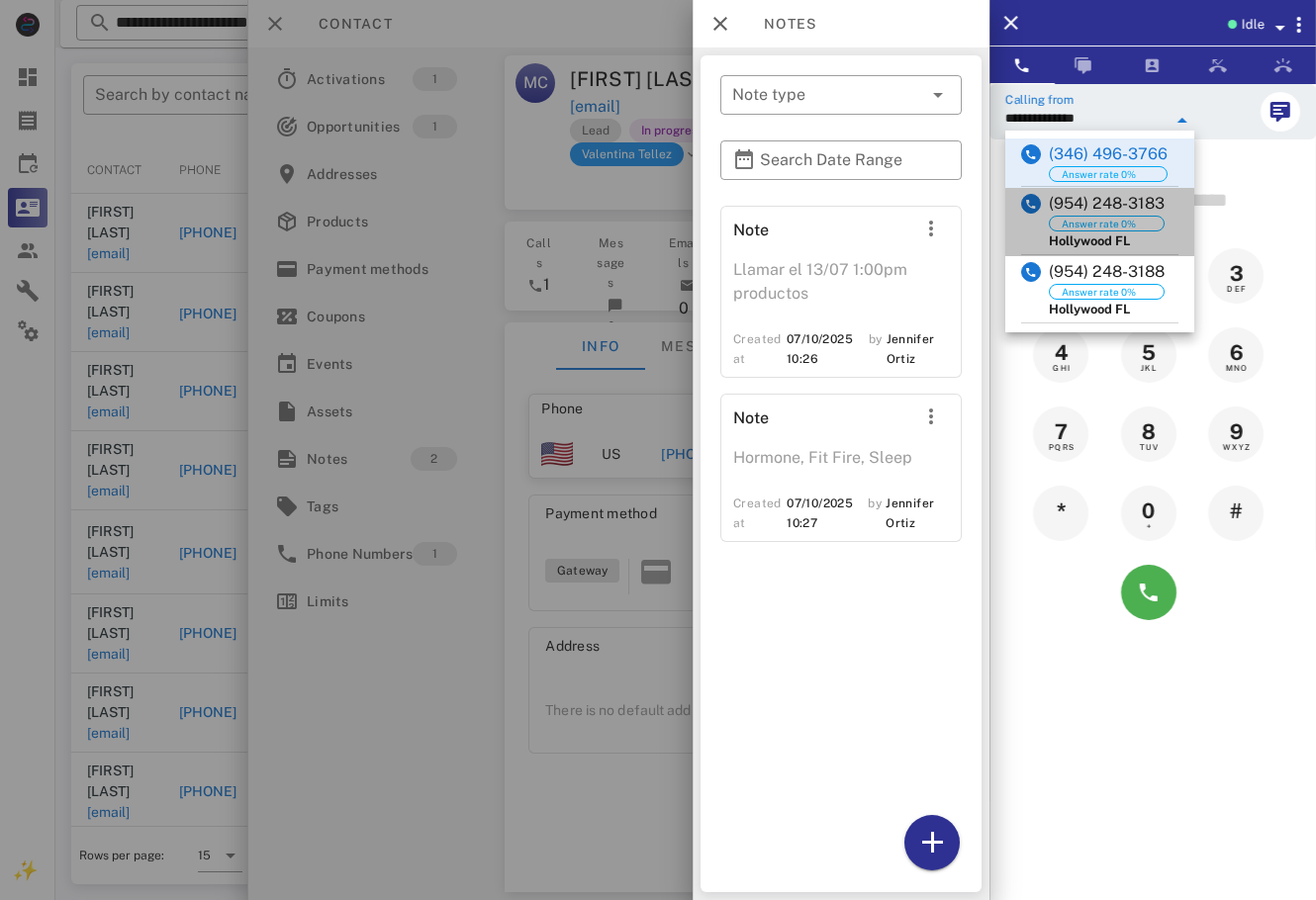 click on "(954) 248-3183" at bounding box center [1106, 204] 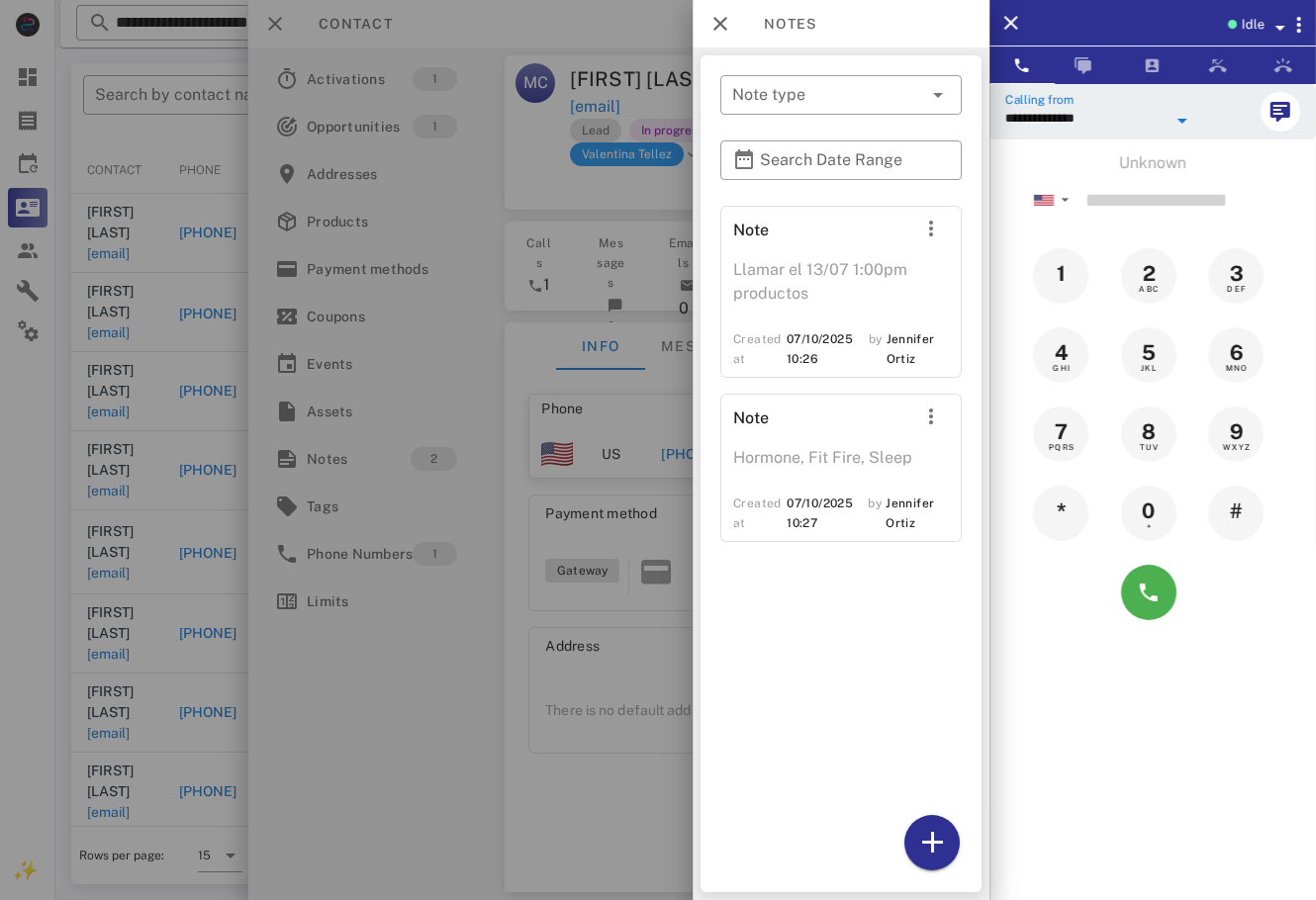 click at bounding box center (658, 450) 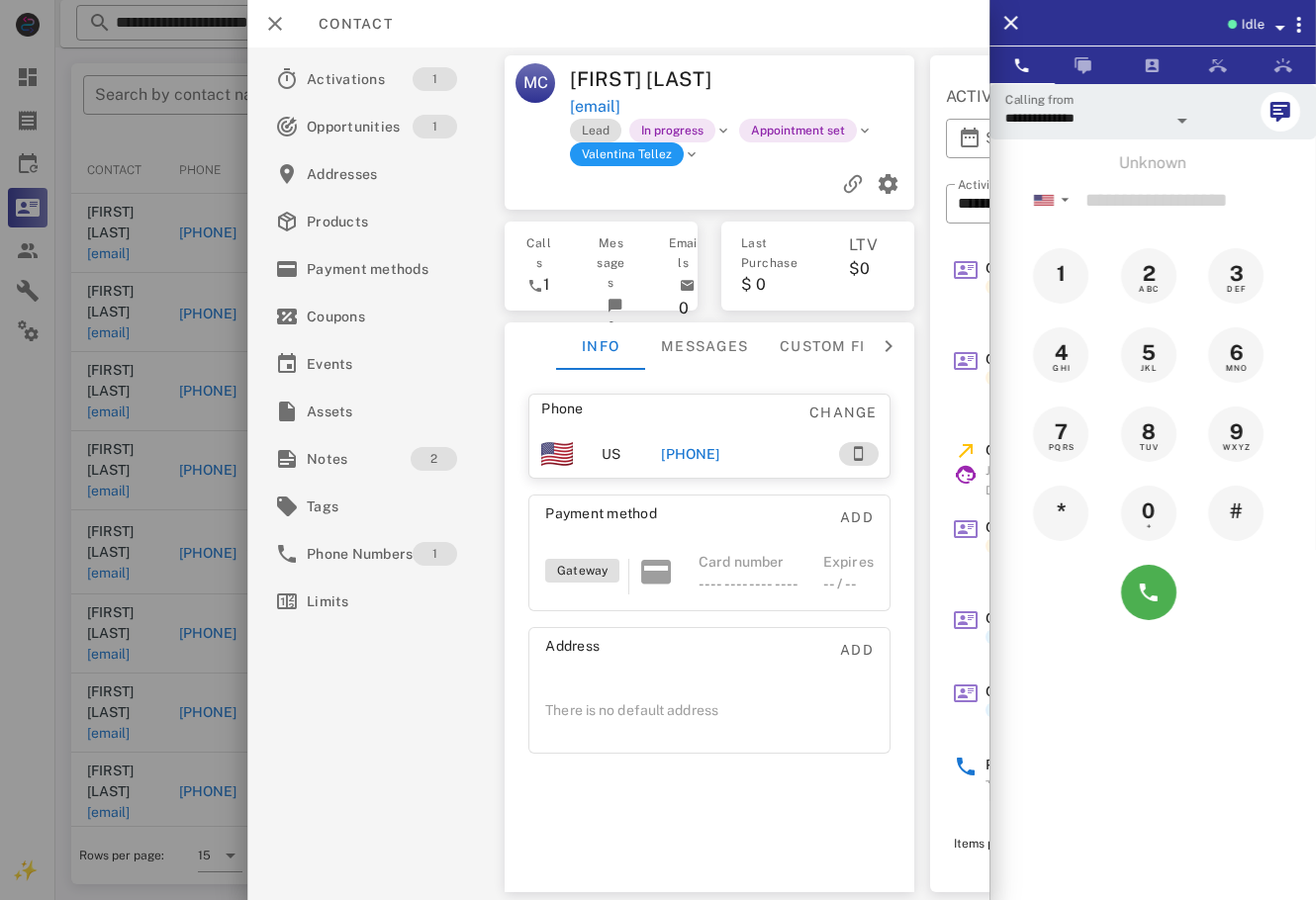 click on "[PHONE]" at bounding box center [690, 454] 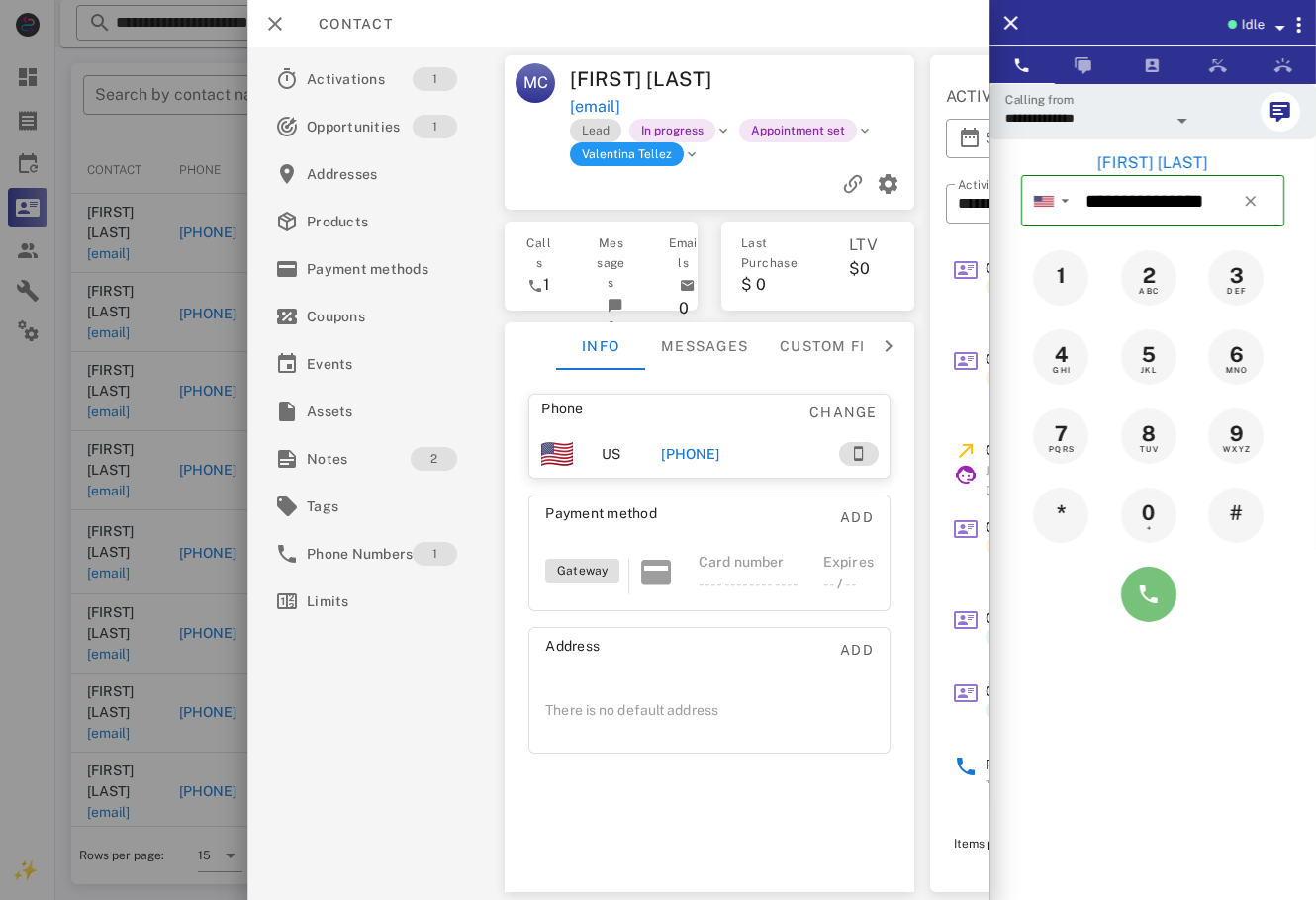 click at bounding box center [1149, 594] 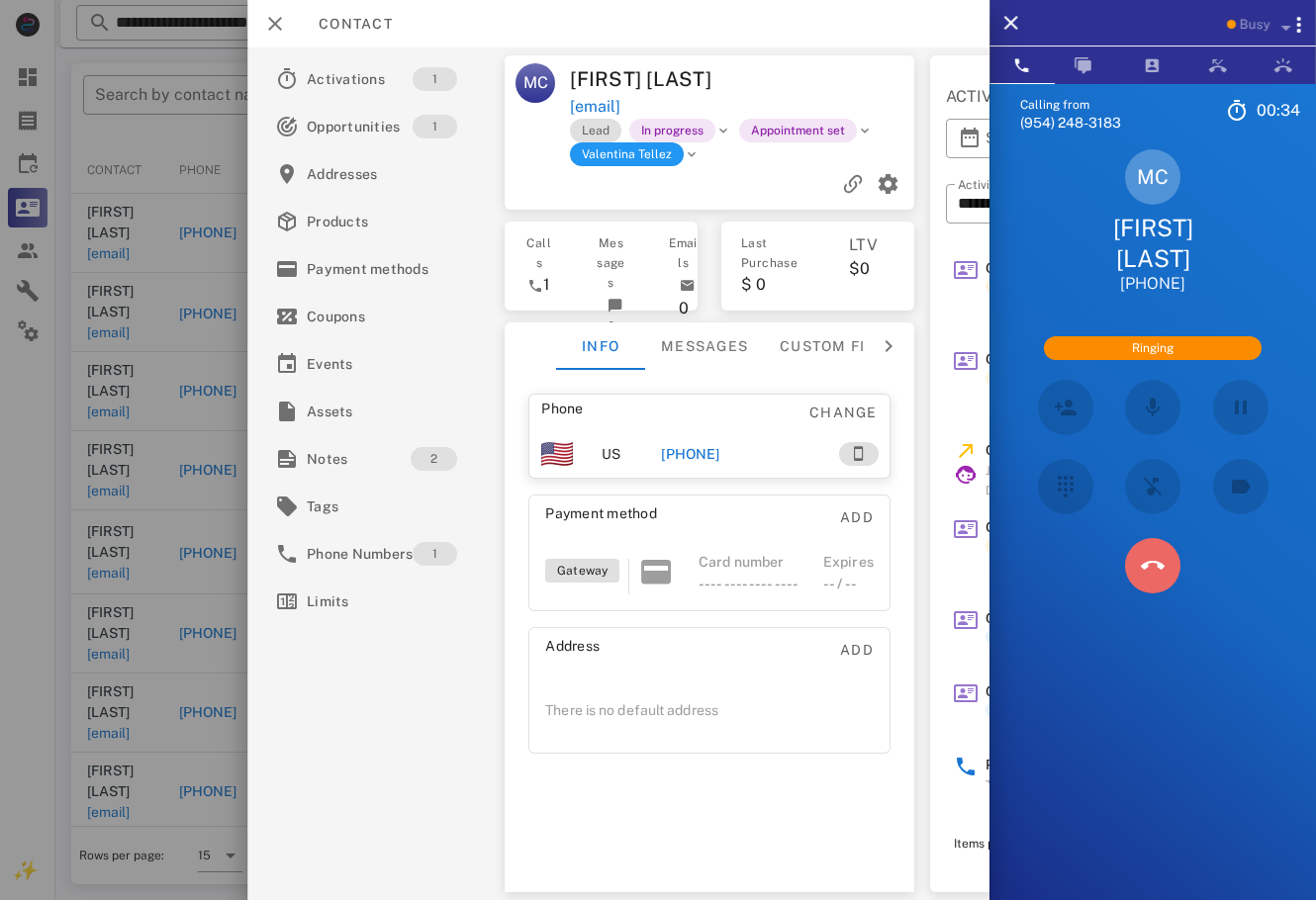 click at bounding box center (1153, 566) 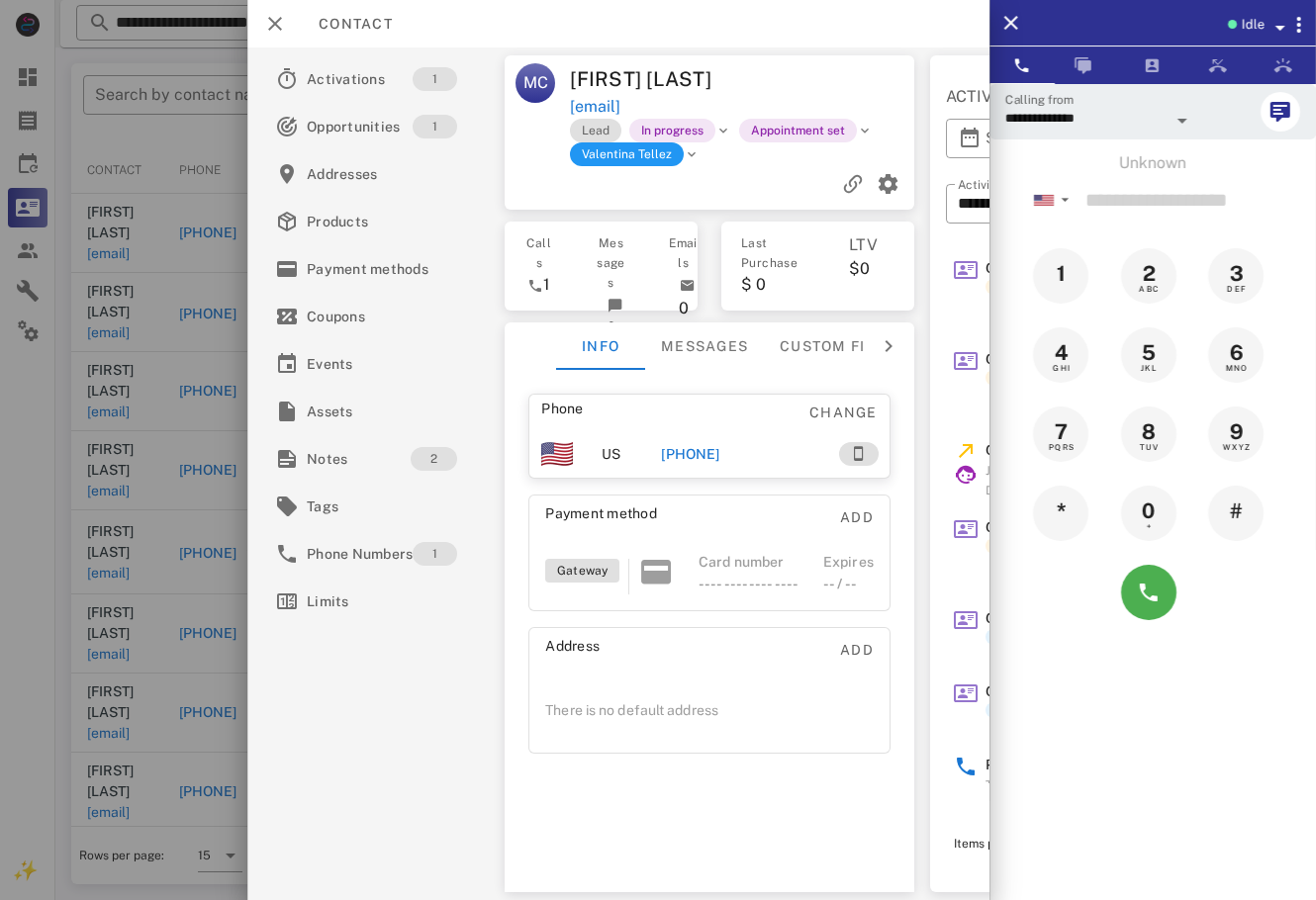 click on "**********" at bounding box center (1153, 112) 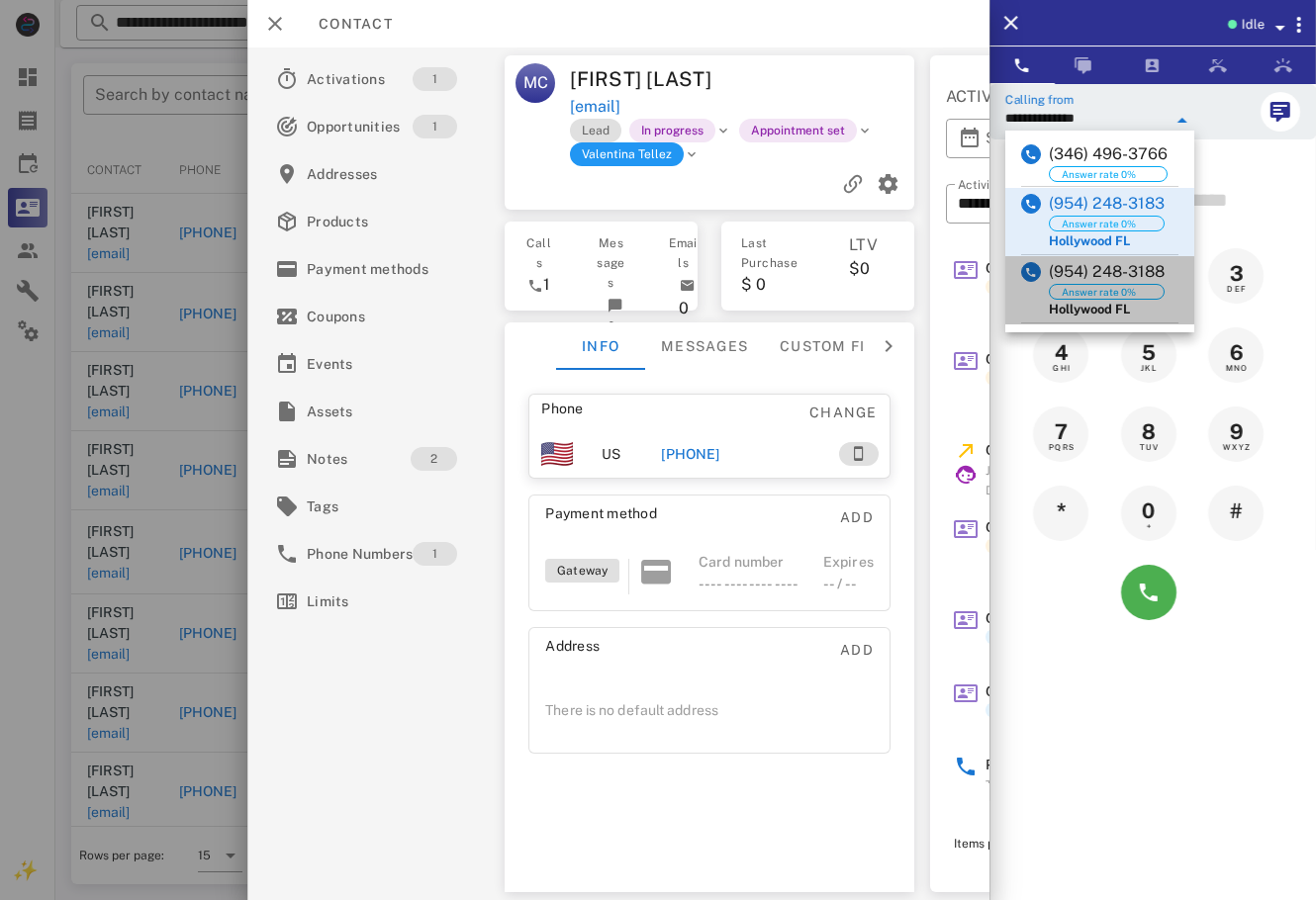 click on "[PHONE]   Answer rate 0%    [CITY]   [STATE]" at bounding box center [1099, 290] 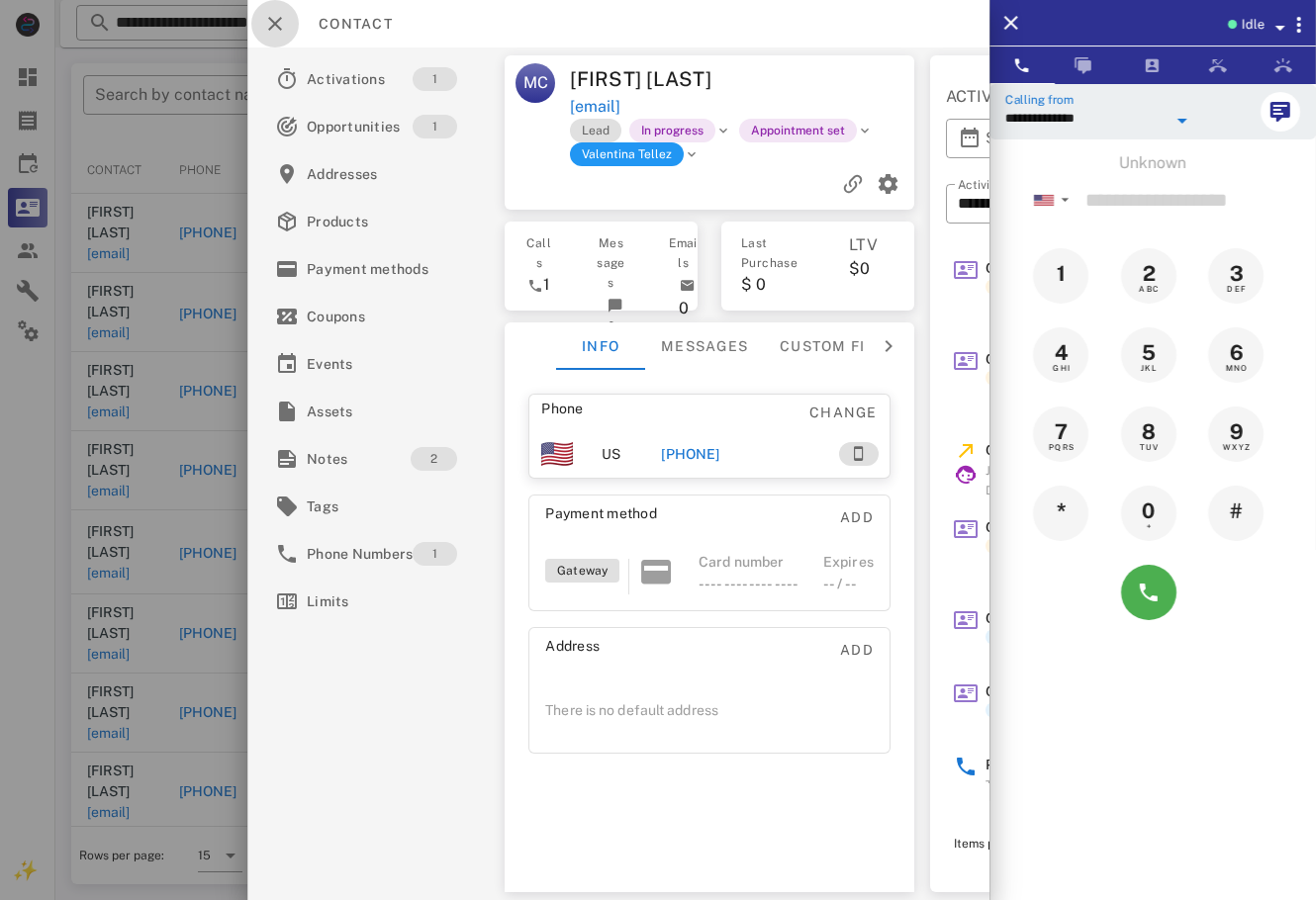 click at bounding box center [275, 24] 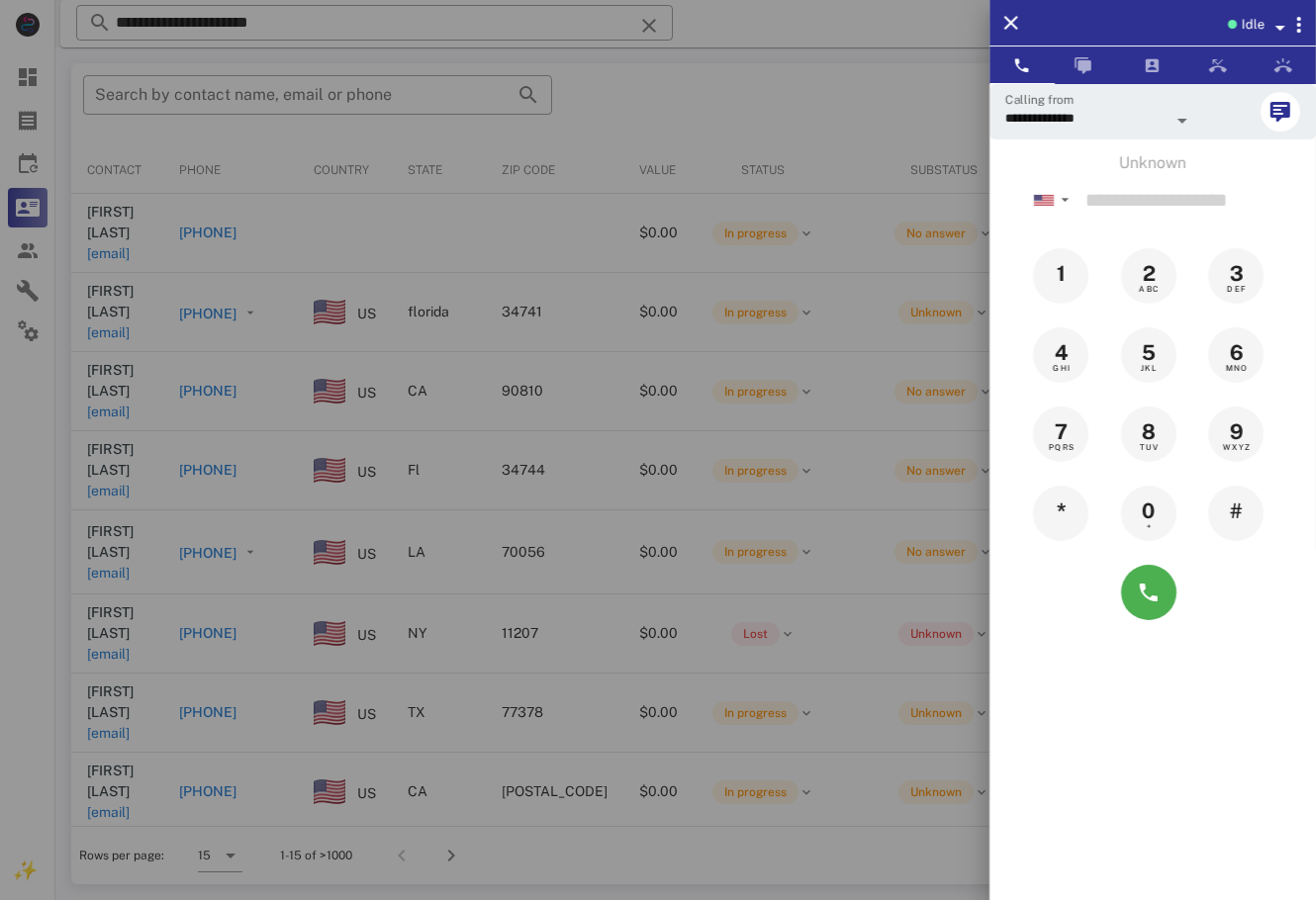 click at bounding box center (658, 450) 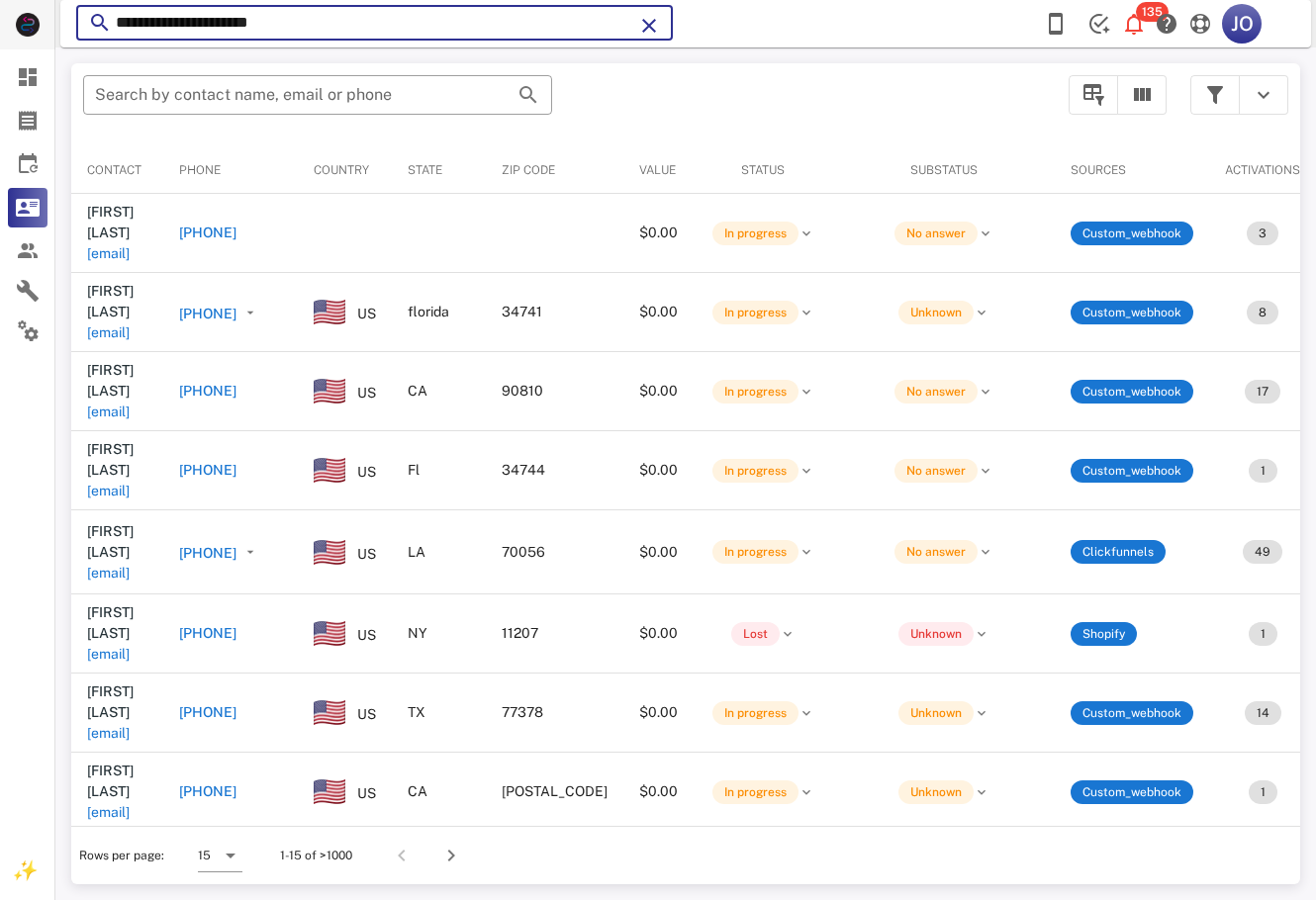 drag, startPoint x: 390, startPoint y: 20, endPoint x: 34, endPoint y: 40, distance: 356.5614 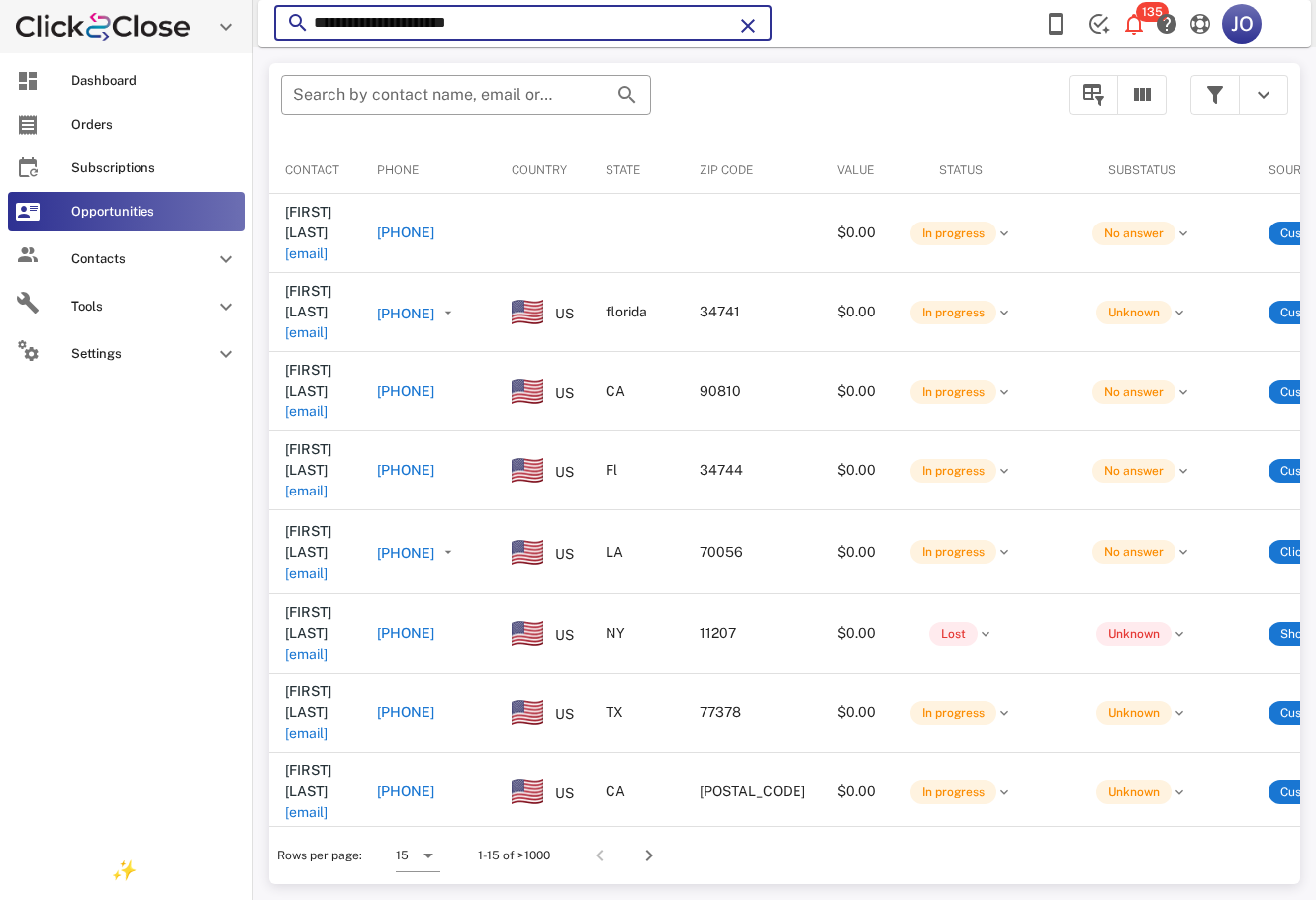 paste on "*" 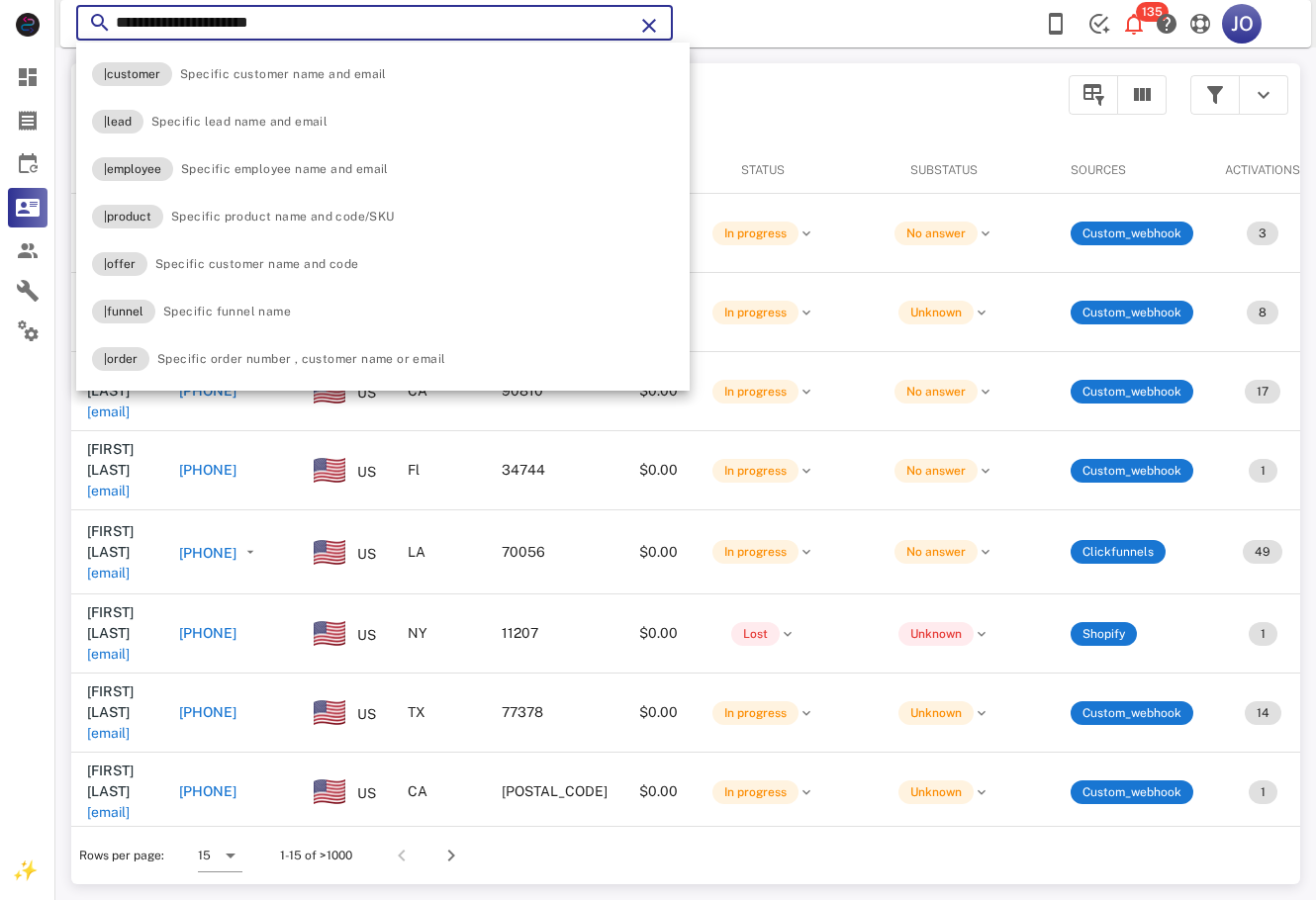 click on "**********" at bounding box center [374, 23] 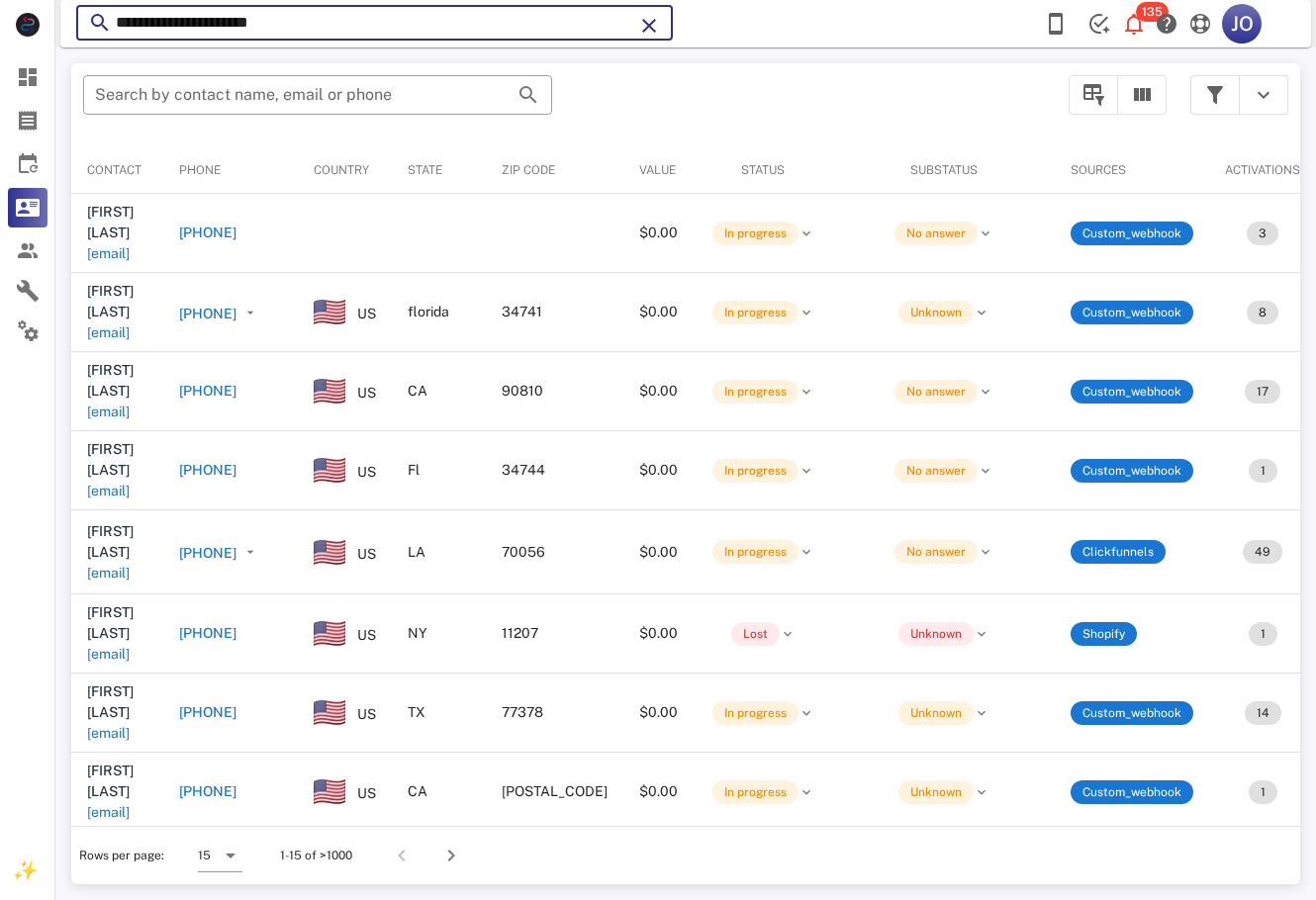 click on "**********" at bounding box center [374, 23] 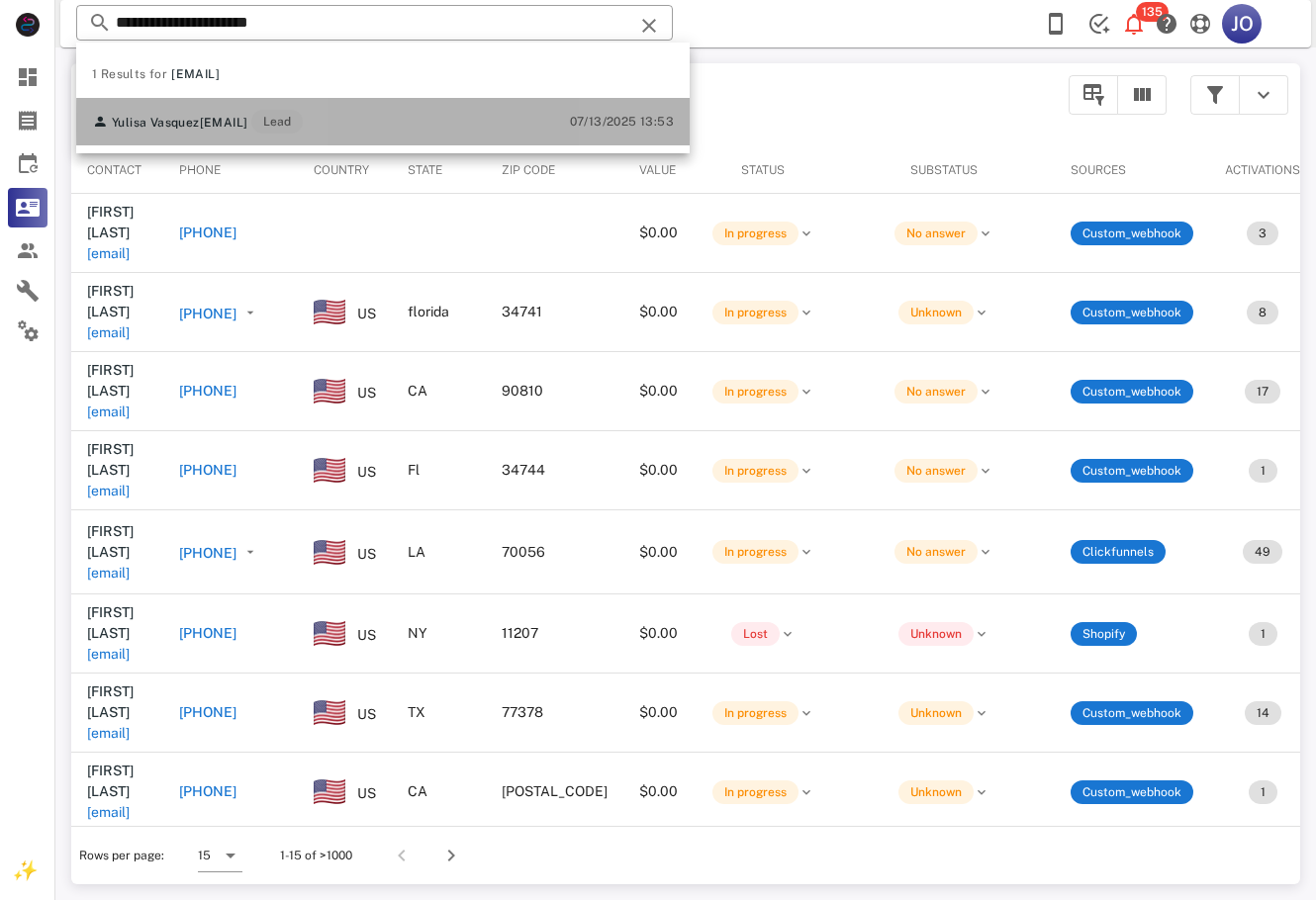 click on "[FIRST] [LAST]   [EMAIL]   Lead" at bounding box center (197, 122) 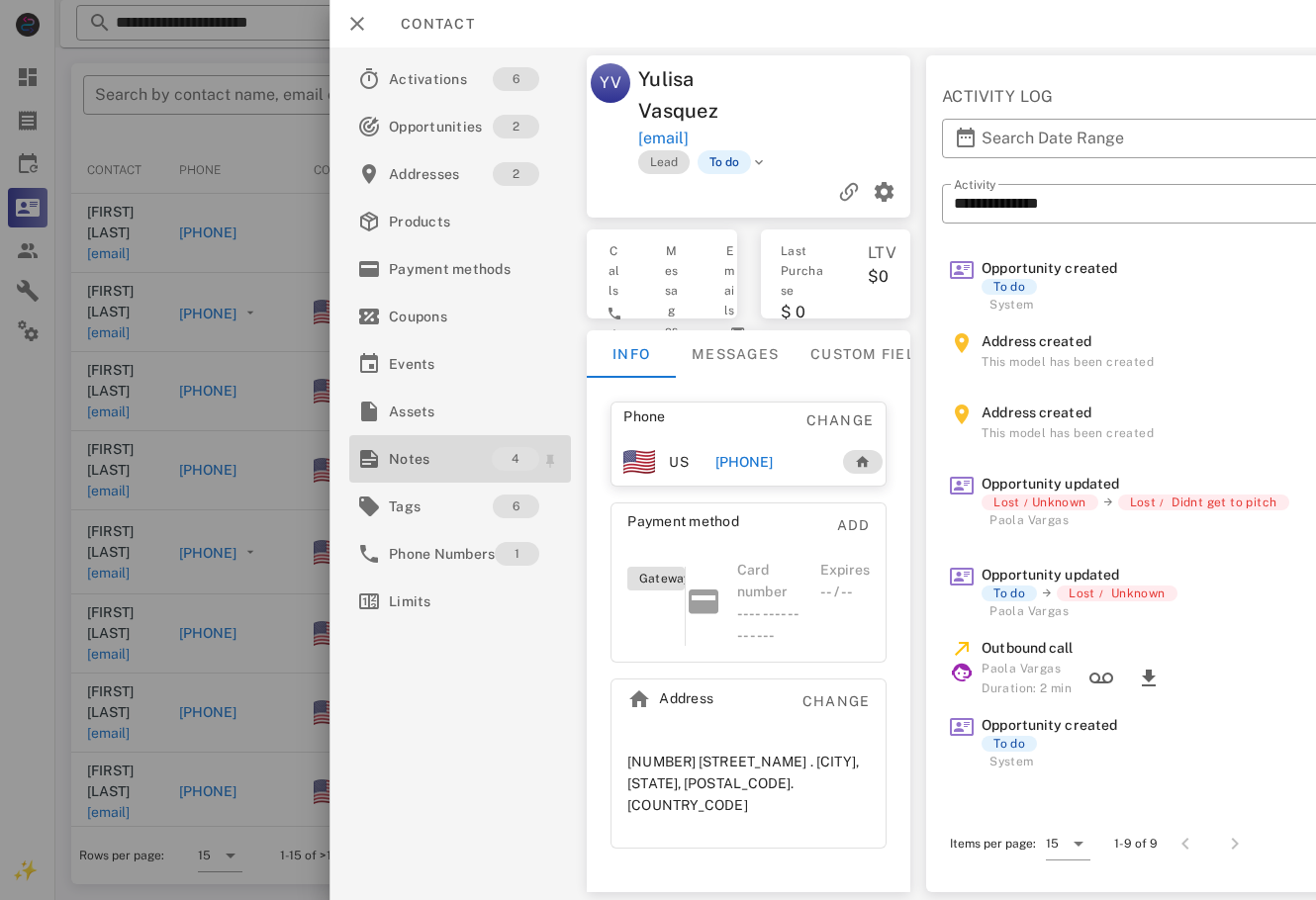 click on "Notes" at bounding box center (440, 459) 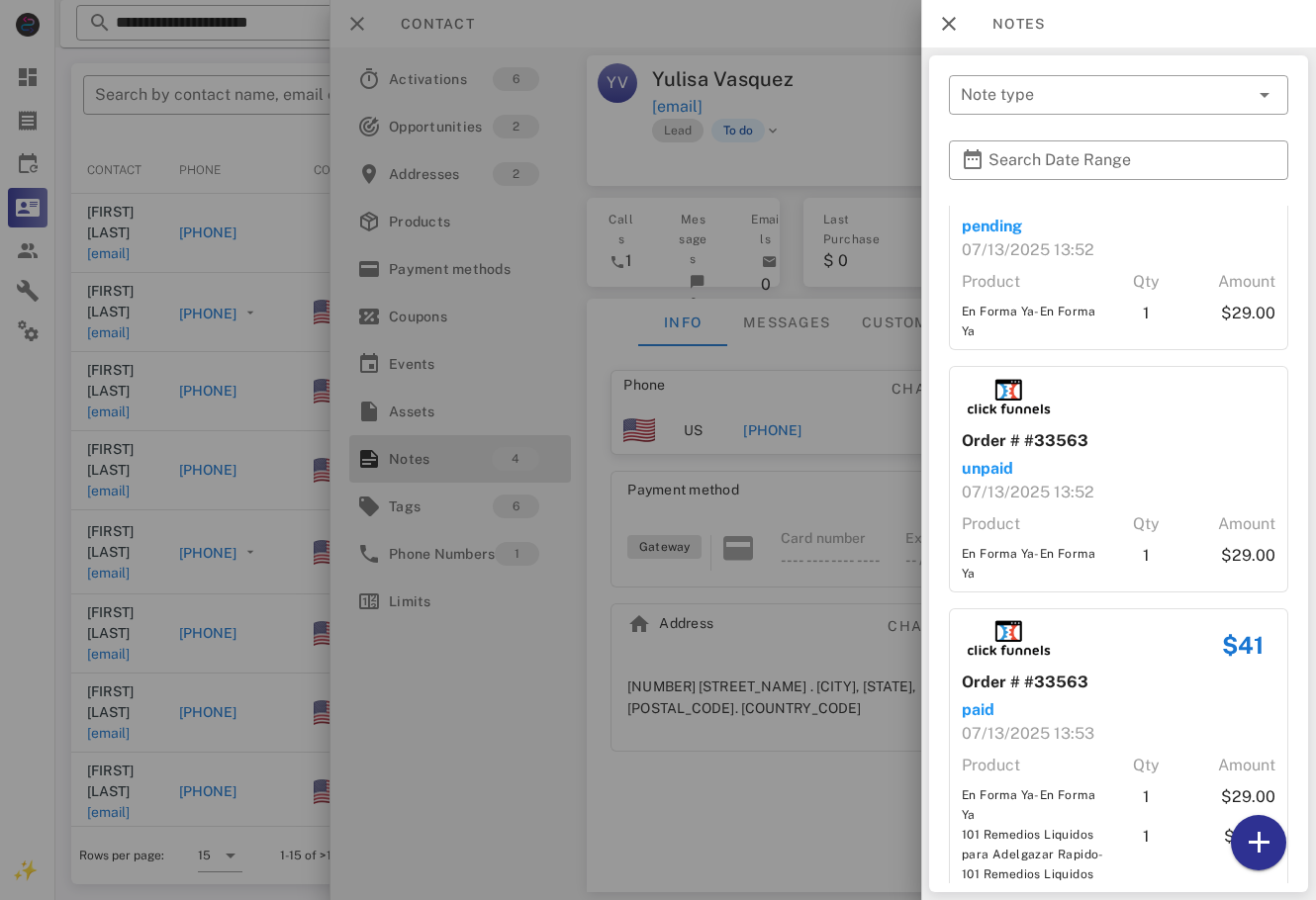 scroll, scrollTop: 327, scrollLeft: 0, axis: vertical 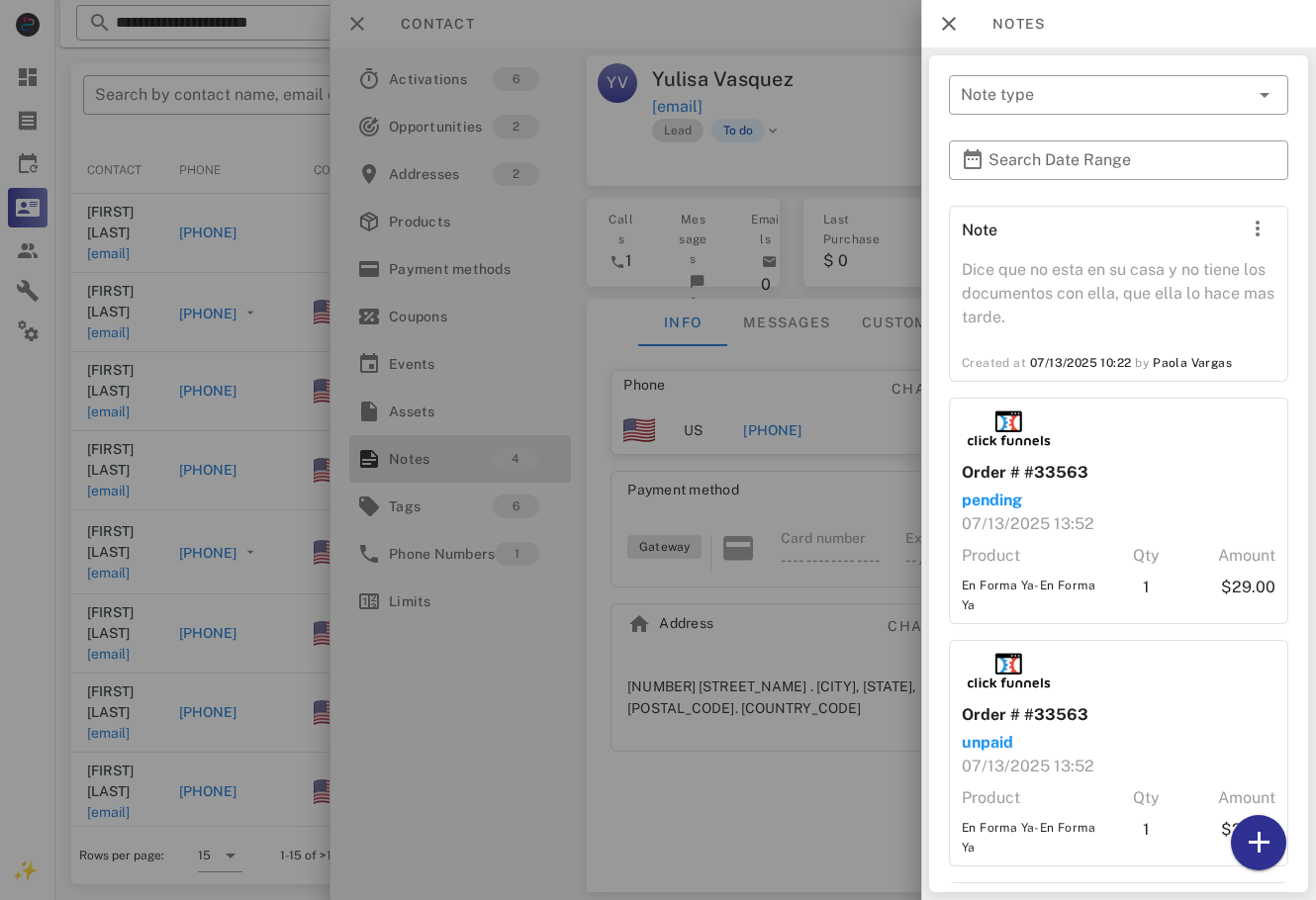 click at bounding box center [658, 450] 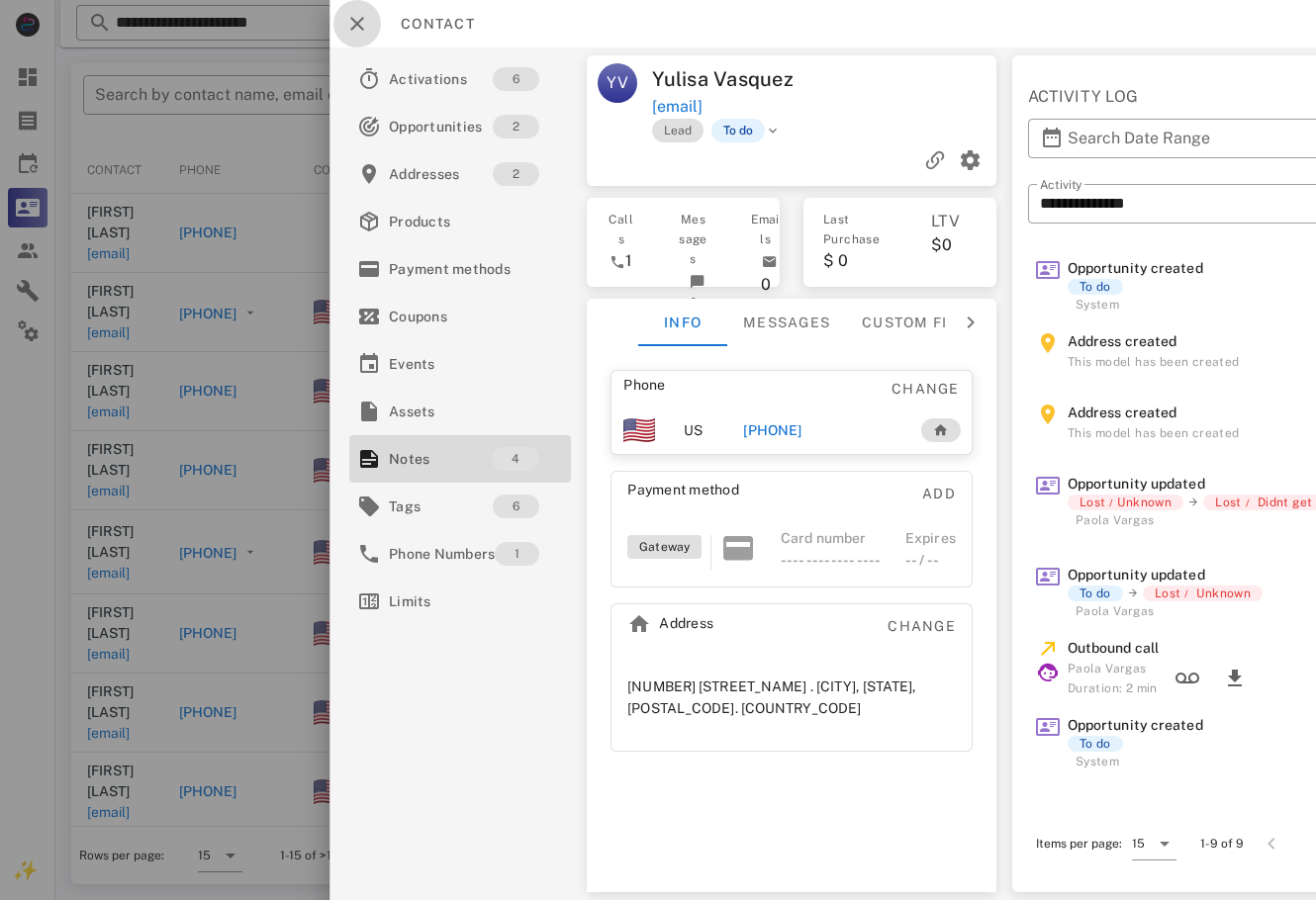click at bounding box center [357, 24] 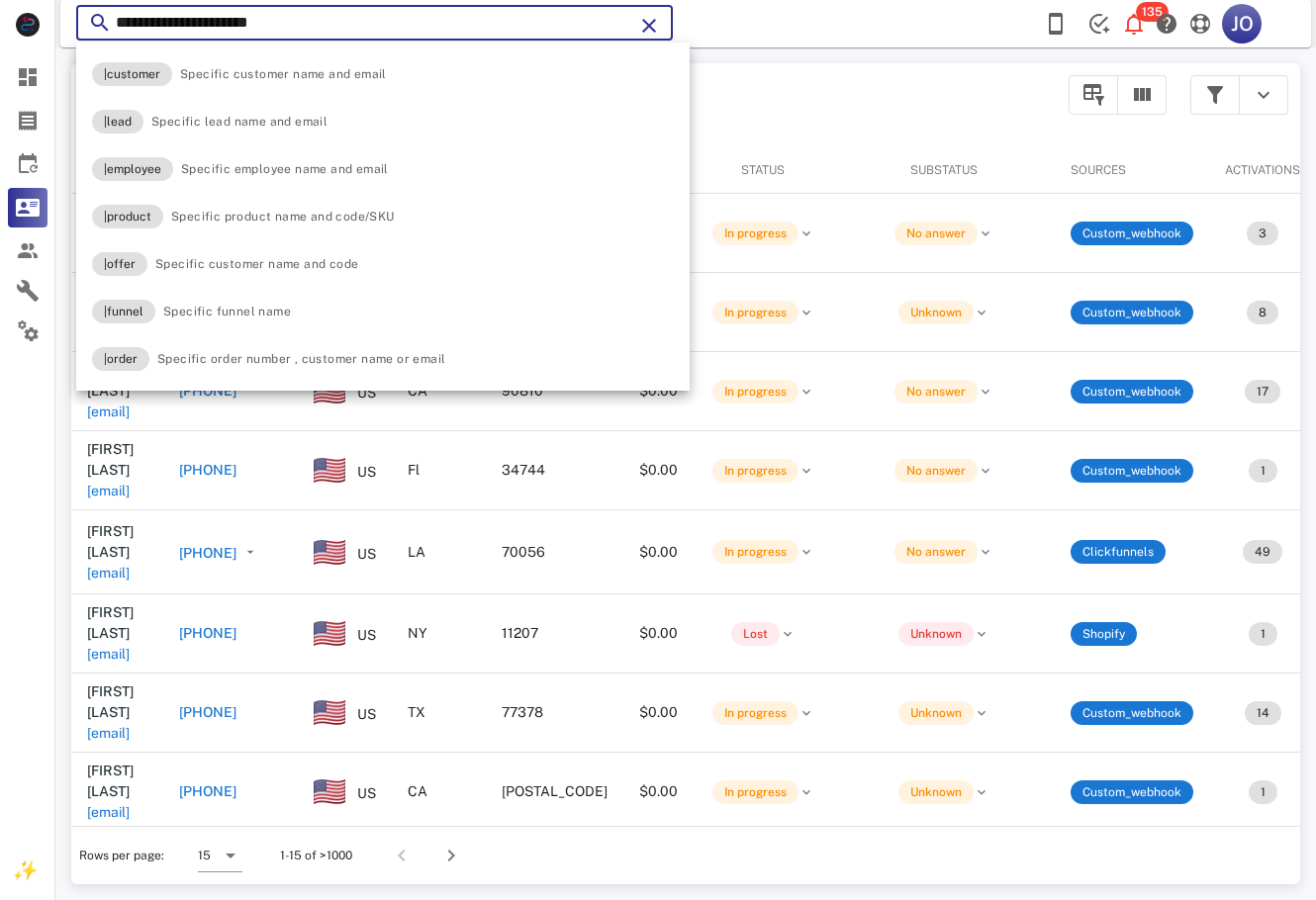 drag, startPoint x: 358, startPoint y: 23, endPoint x: 102, endPoint y: 19, distance: 256.03125 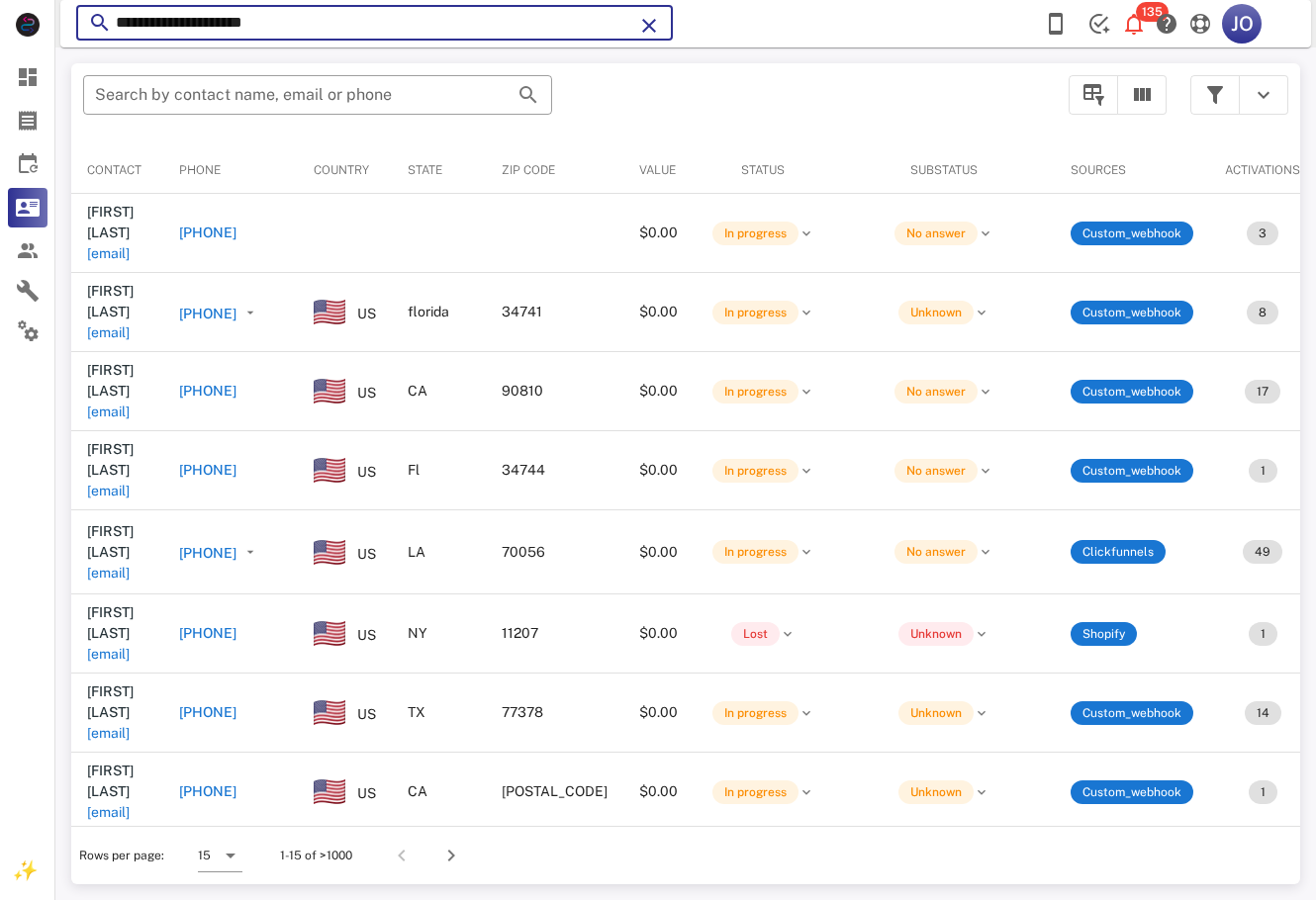 click on "**********" at bounding box center (374, 23) 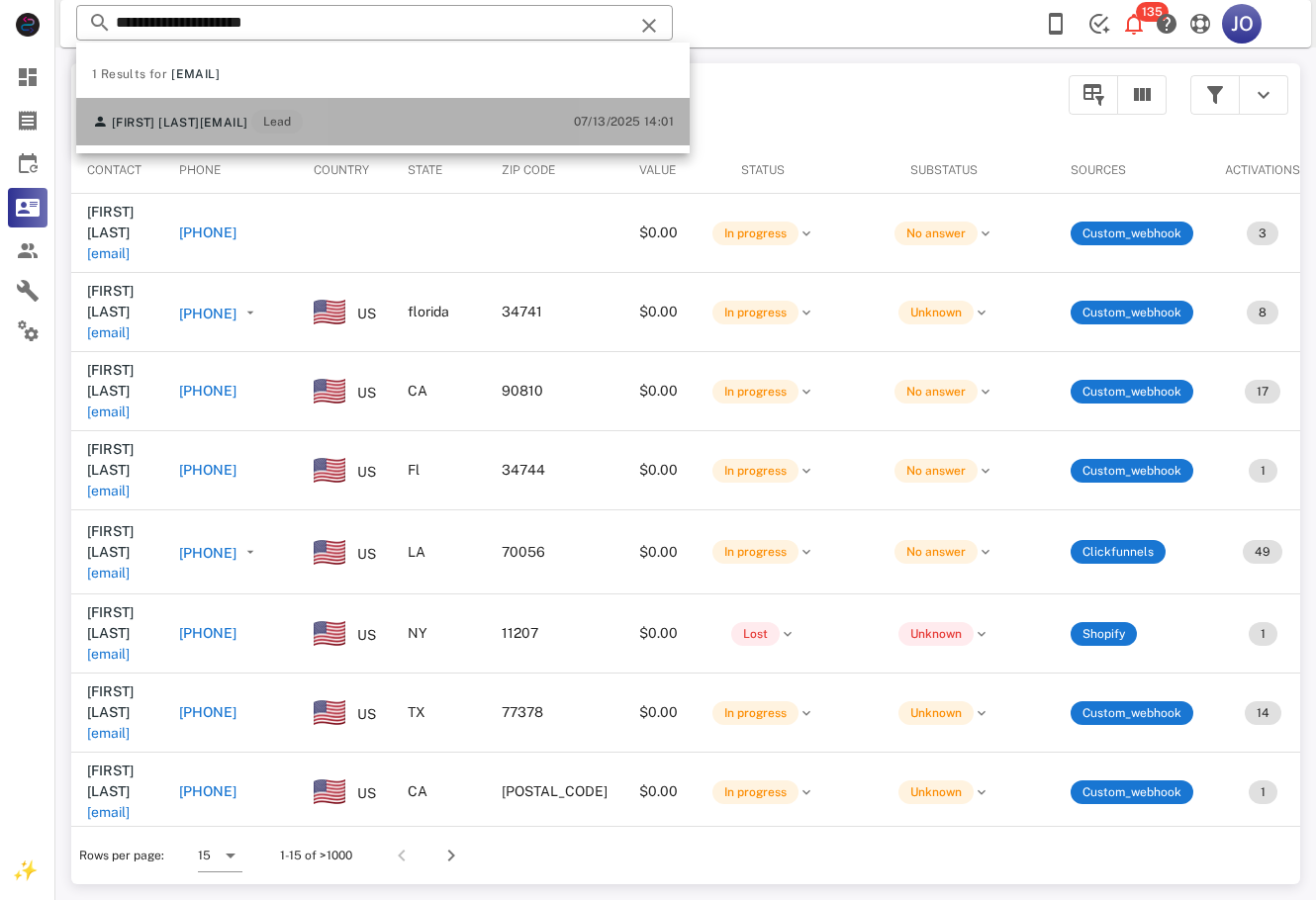 click on "[FIRST] [LAST]" at bounding box center [155, 123] 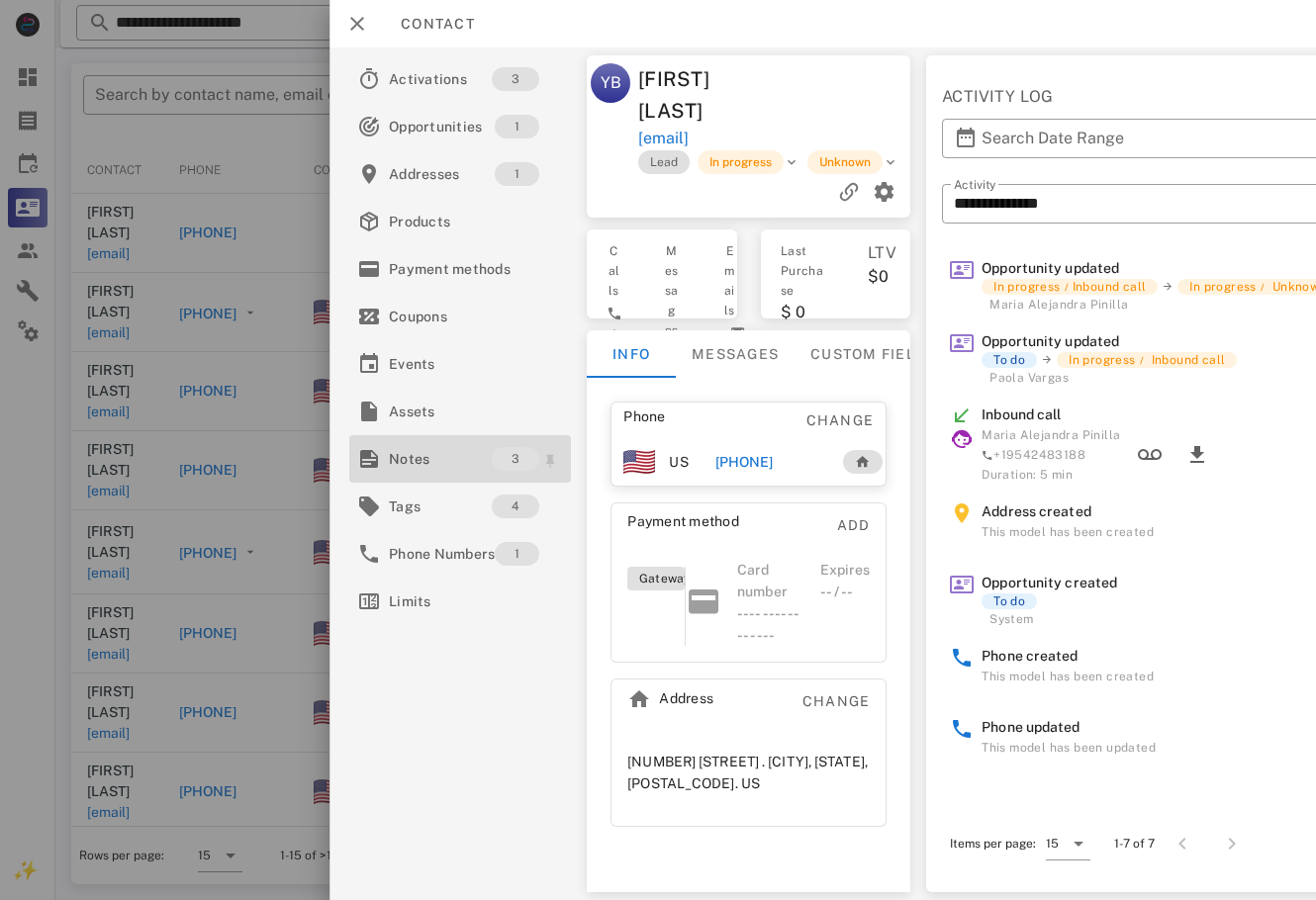click on "Notes" at bounding box center (440, 459) 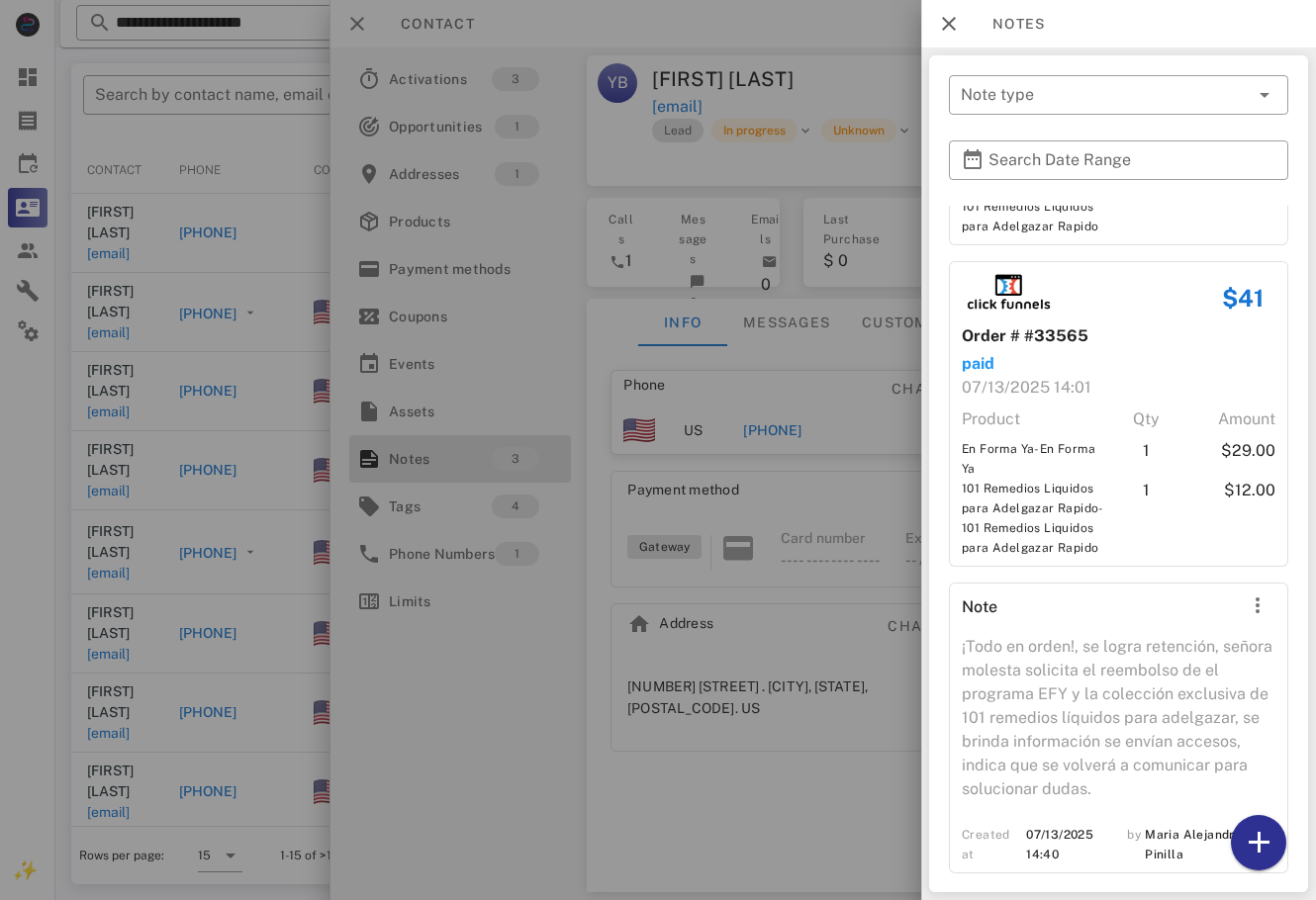 scroll, scrollTop: 281, scrollLeft: 0, axis: vertical 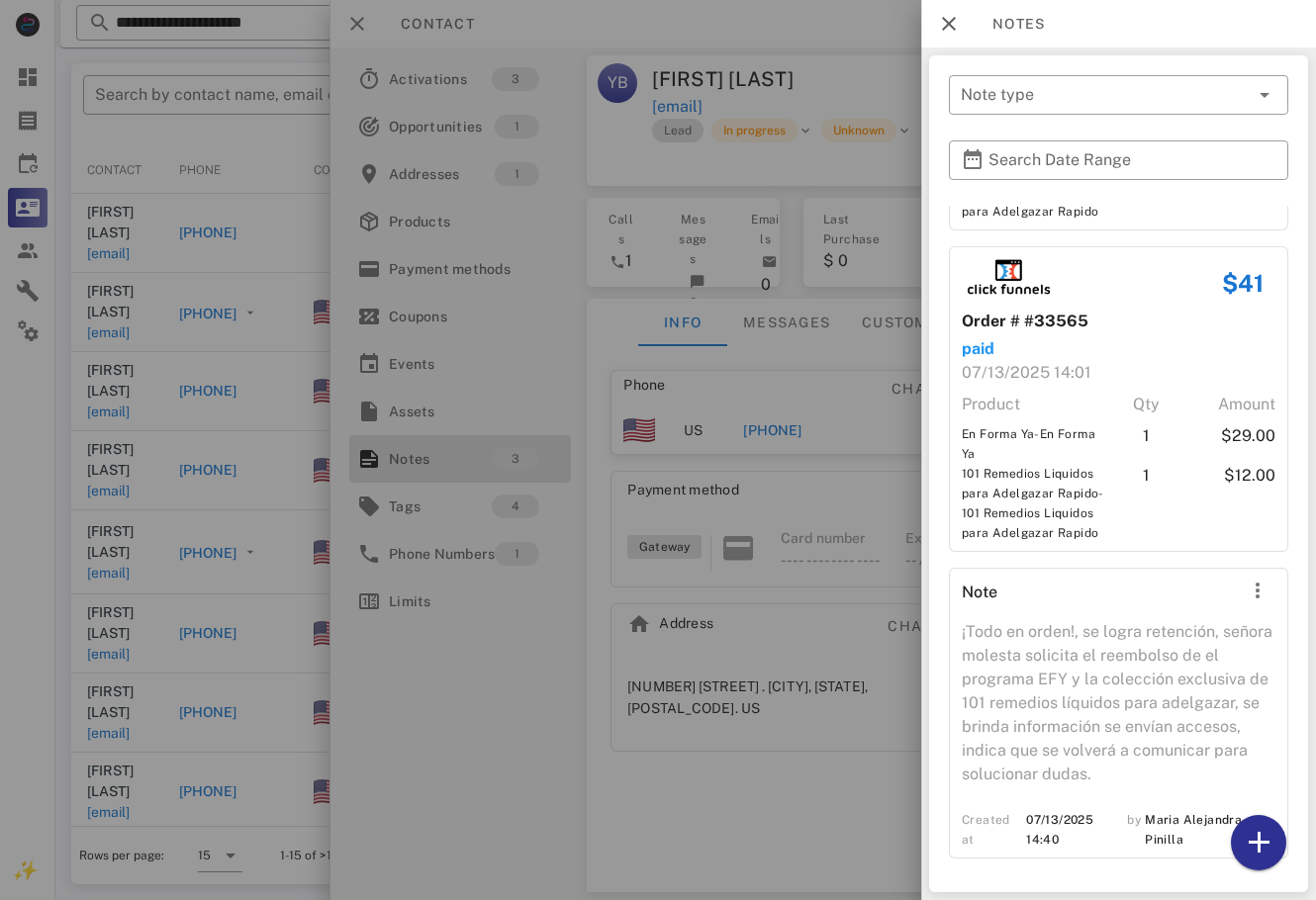 click at bounding box center (658, 450) 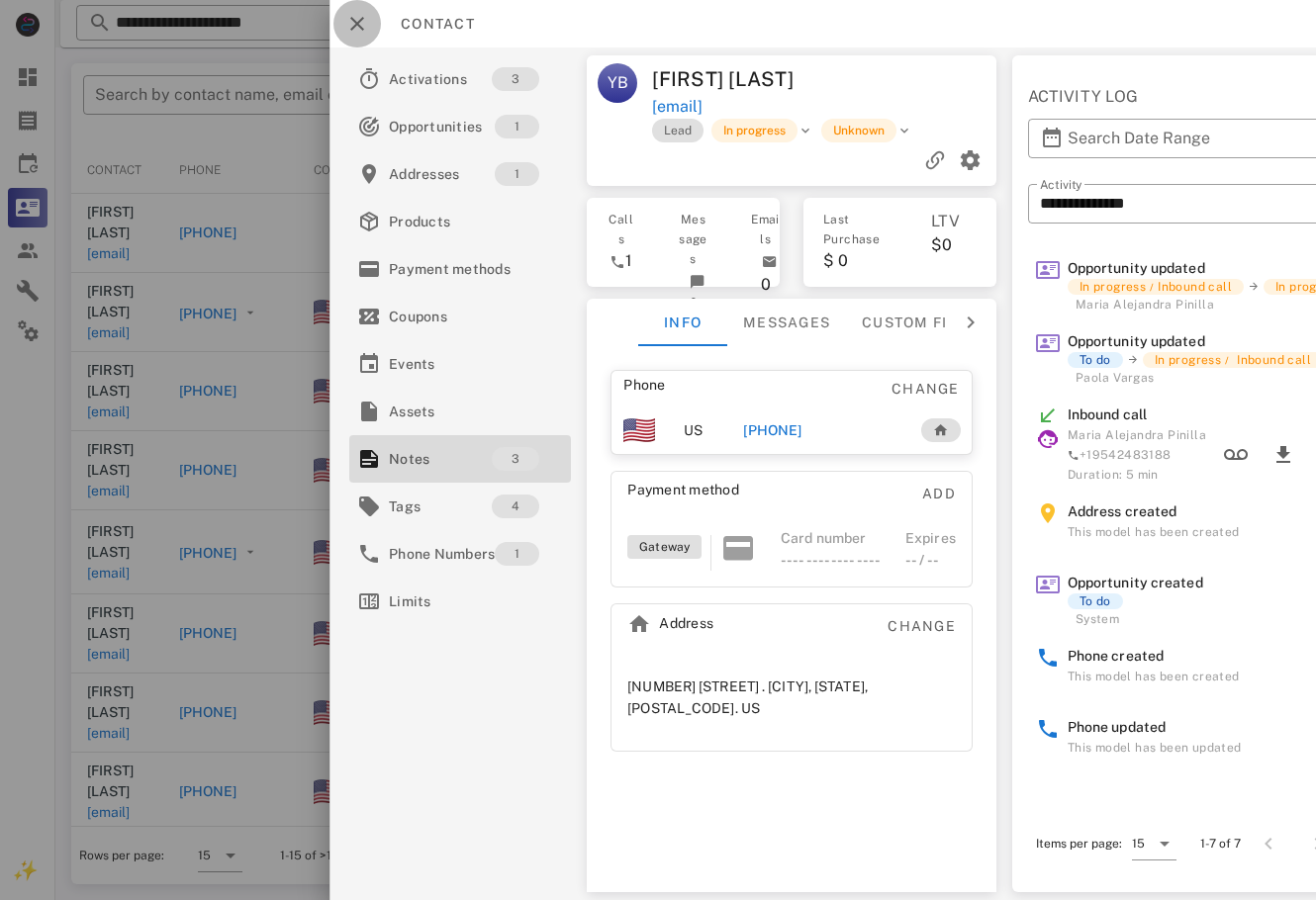 click at bounding box center (357, 24) 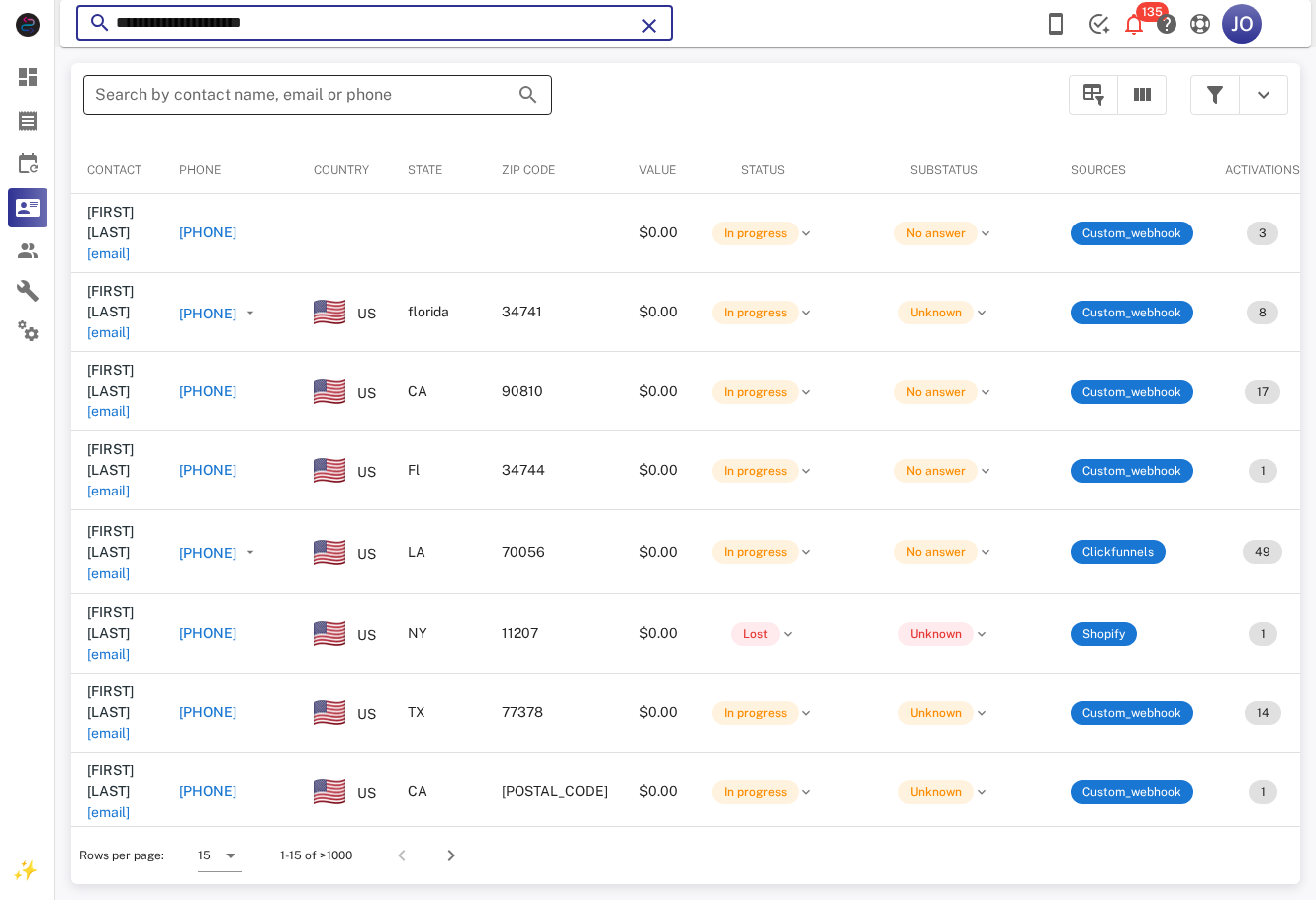 drag, startPoint x: 355, startPoint y: 29, endPoint x: 101, endPoint y: 92, distance: 261.696 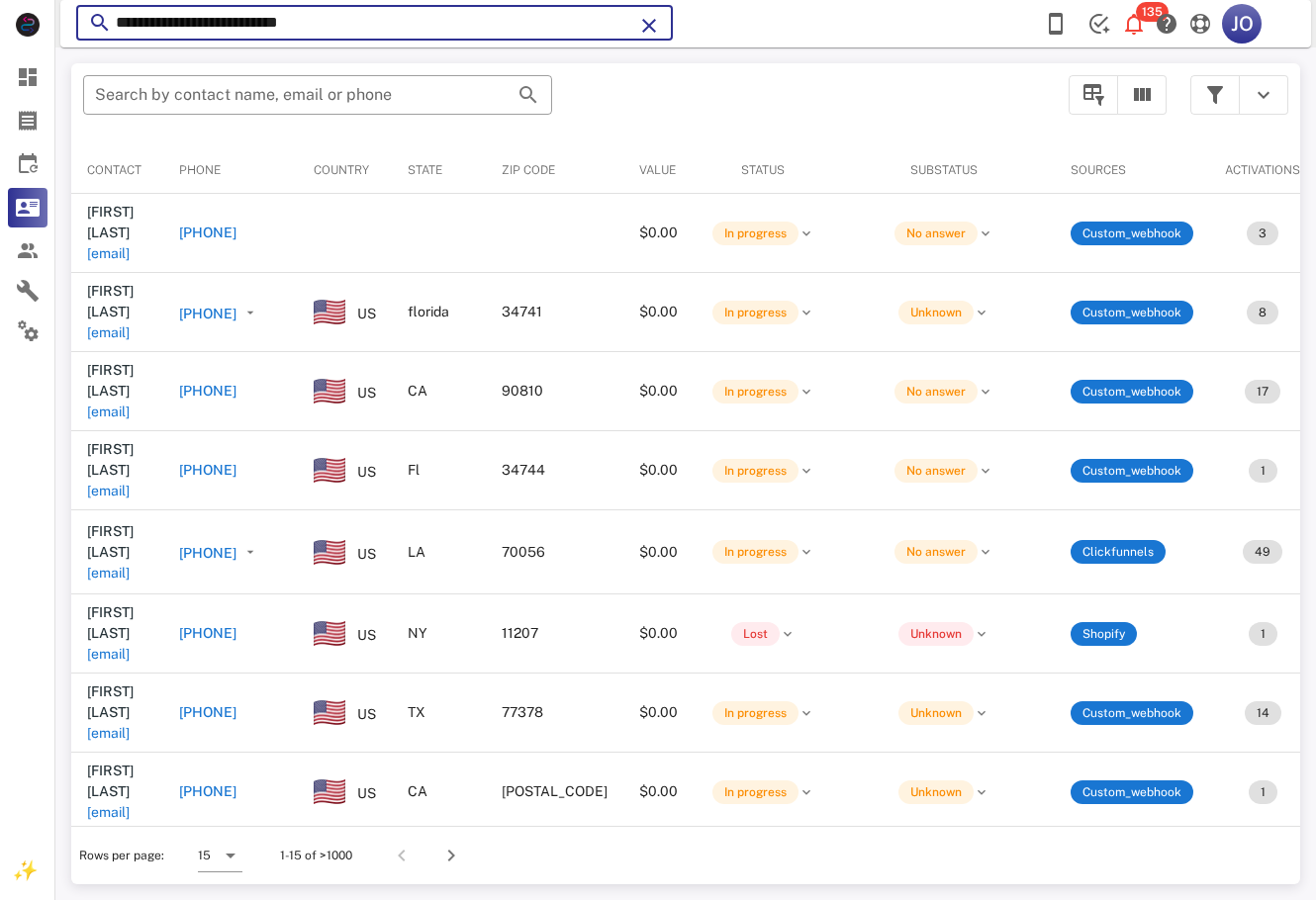click on "**********" at bounding box center (374, 23) 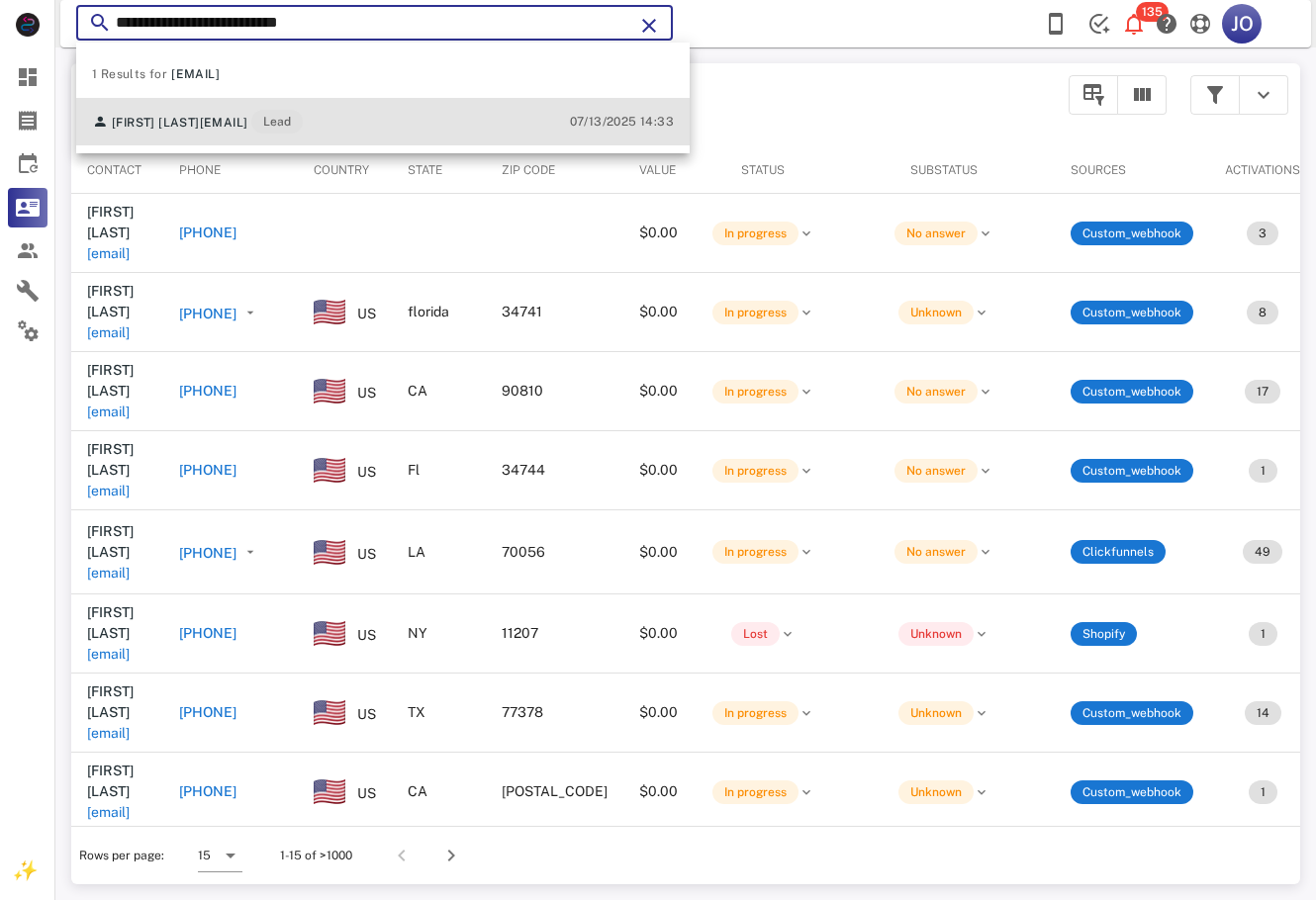 click on "[EMAIL]" at bounding box center [224, 123] 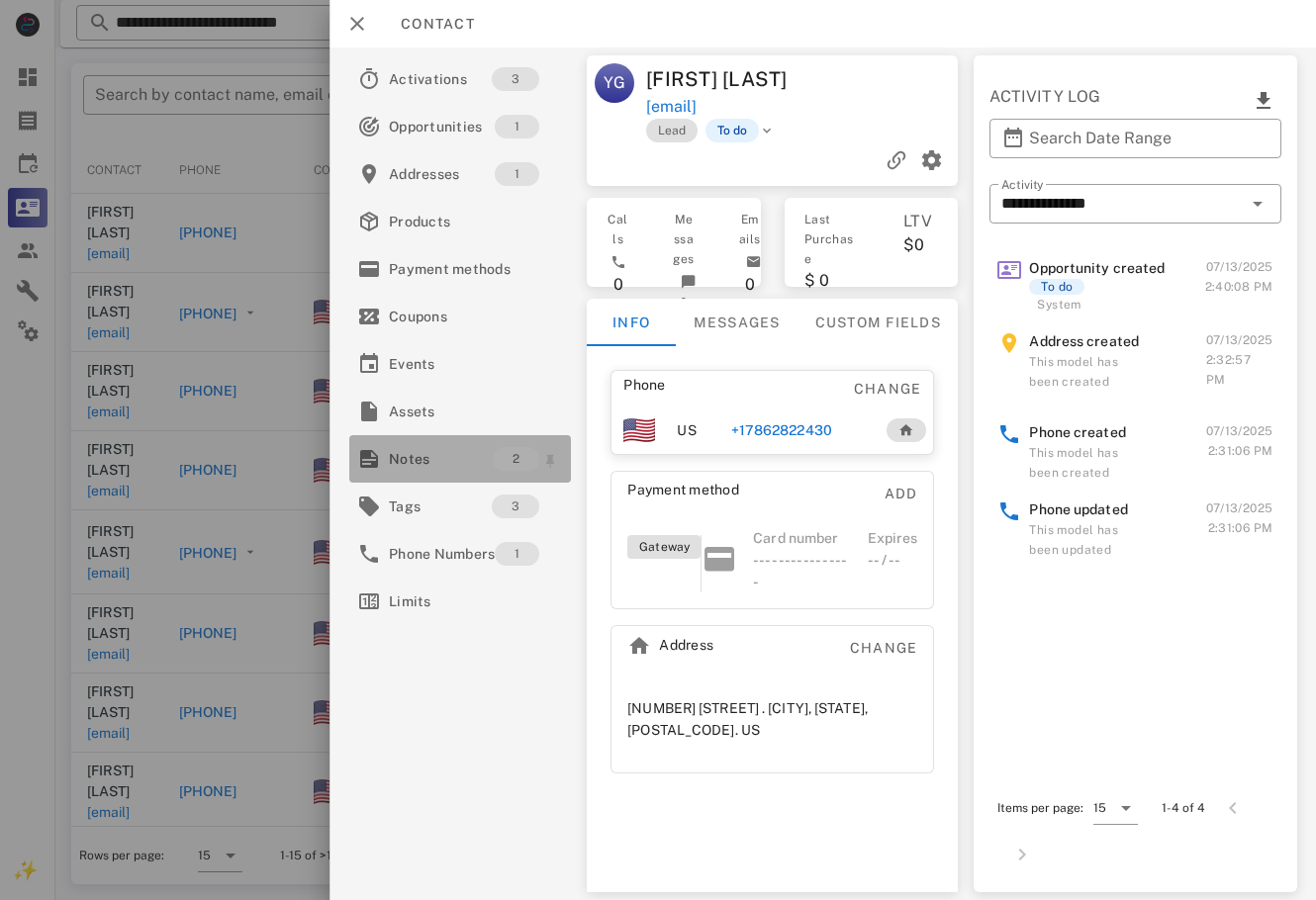 click on "Notes" at bounding box center [440, 459] 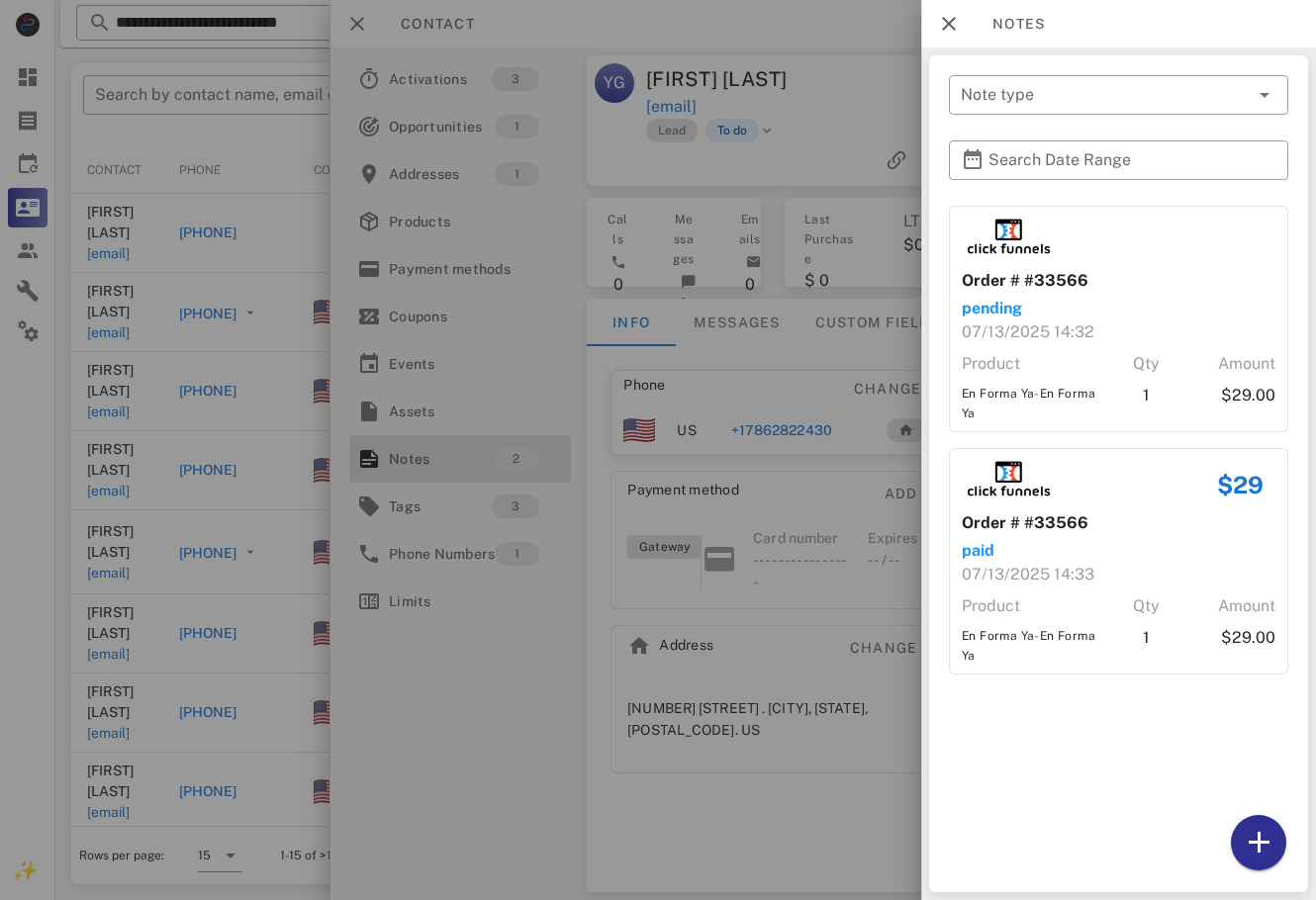 click at bounding box center [658, 450] 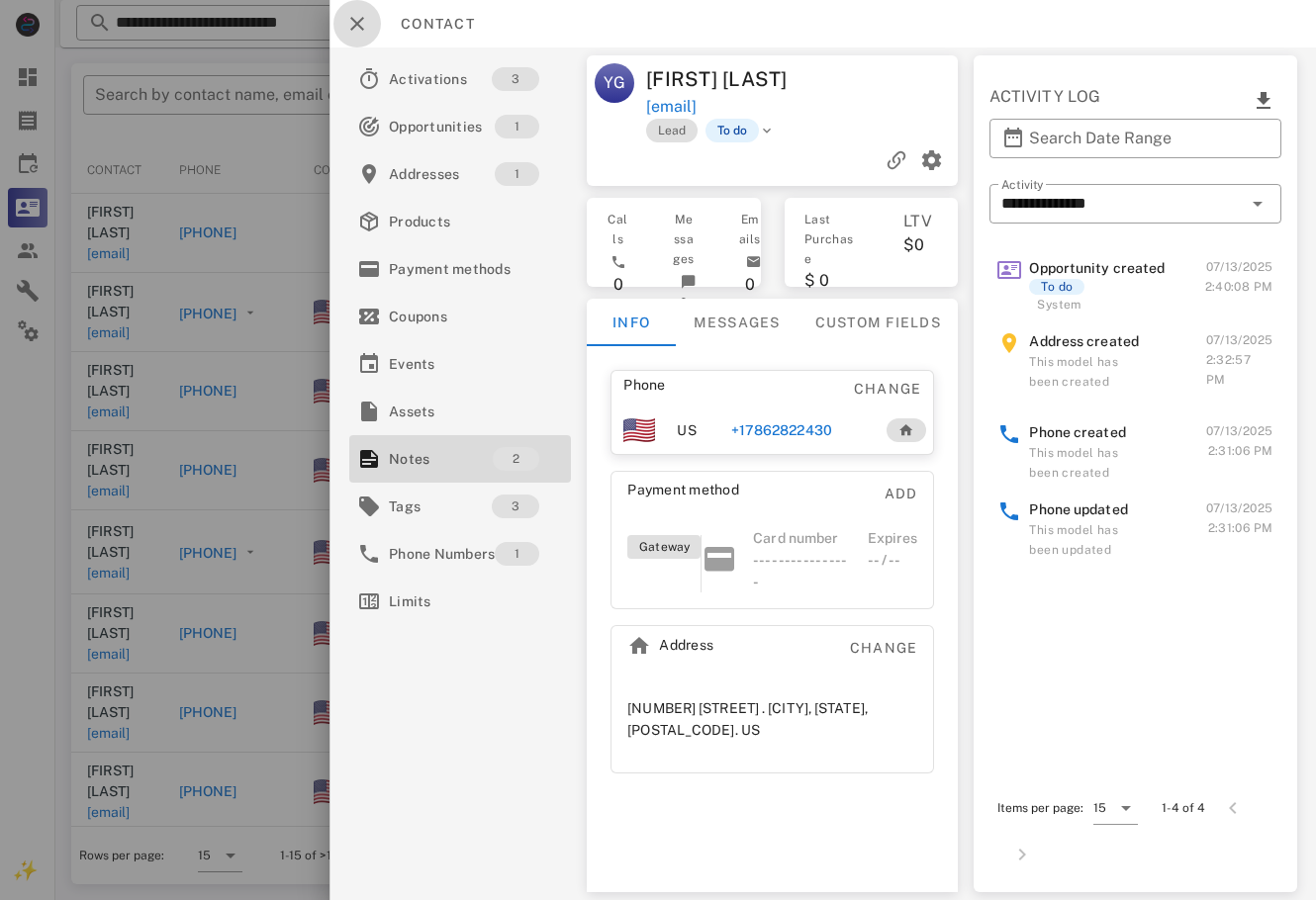 click at bounding box center (357, 24) 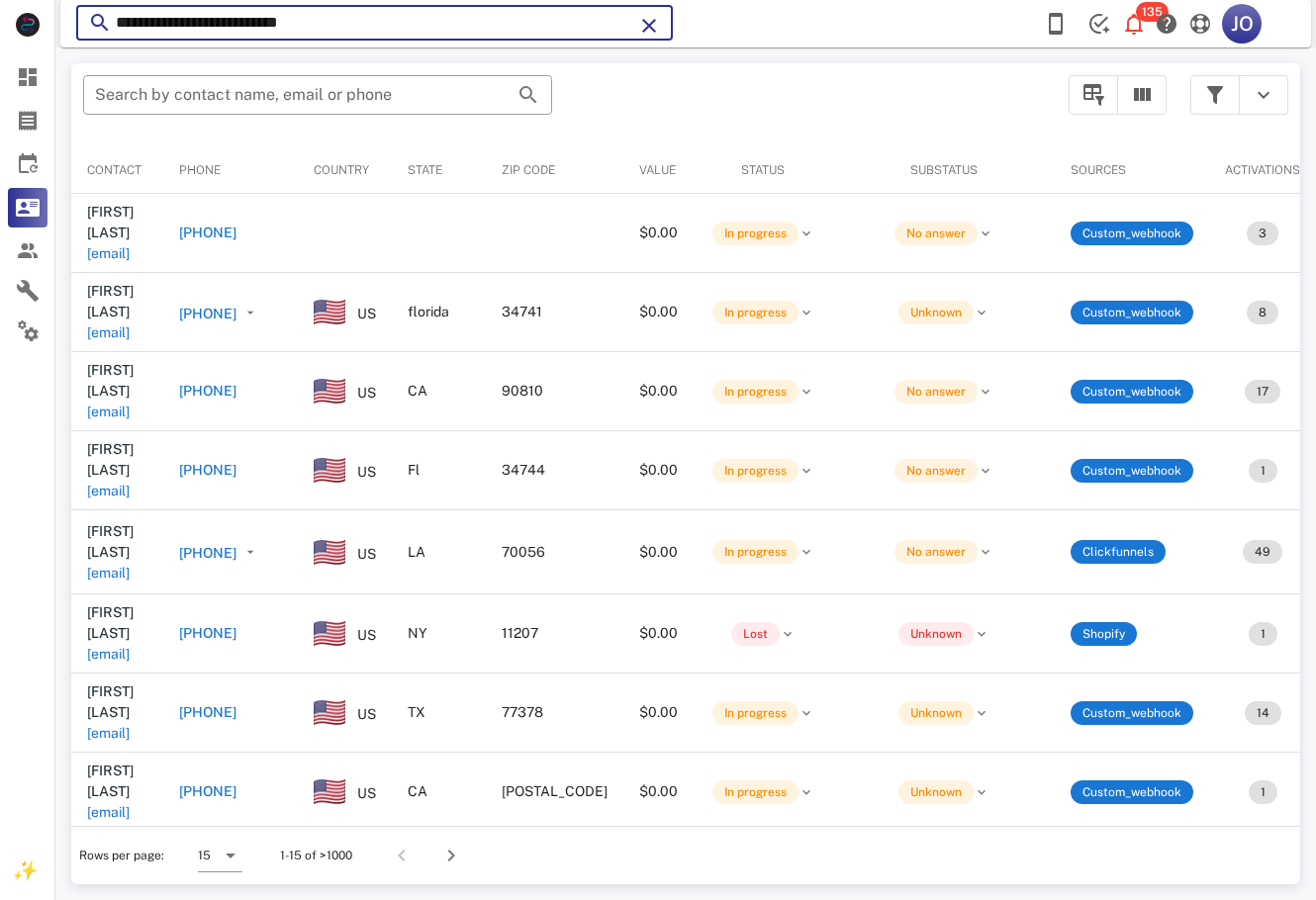 drag, startPoint x: 365, startPoint y: 26, endPoint x: 63, endPoint y: 76, distance: 306.11109 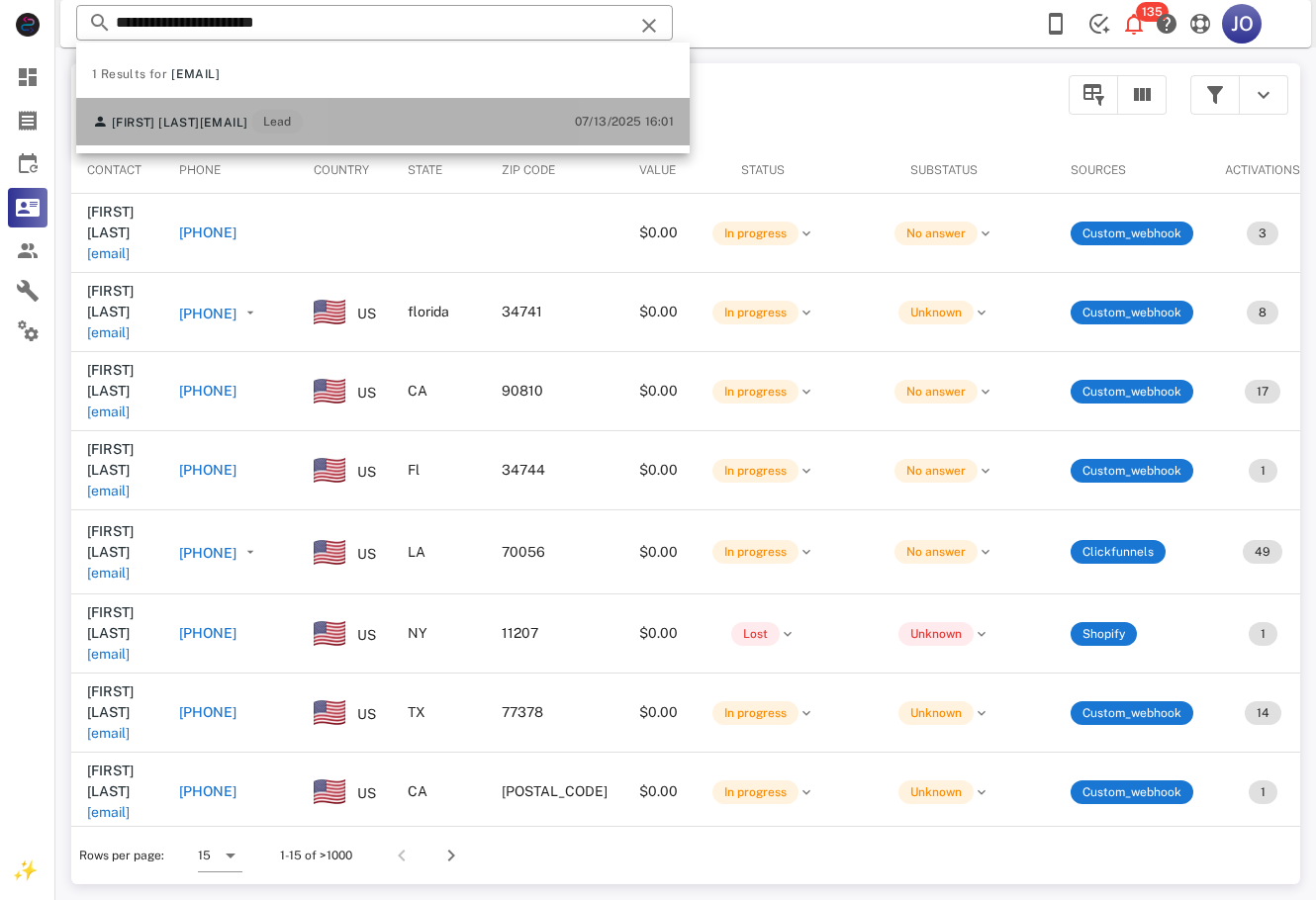 click on "[EMAIL]" at bounding box center [224, 123] 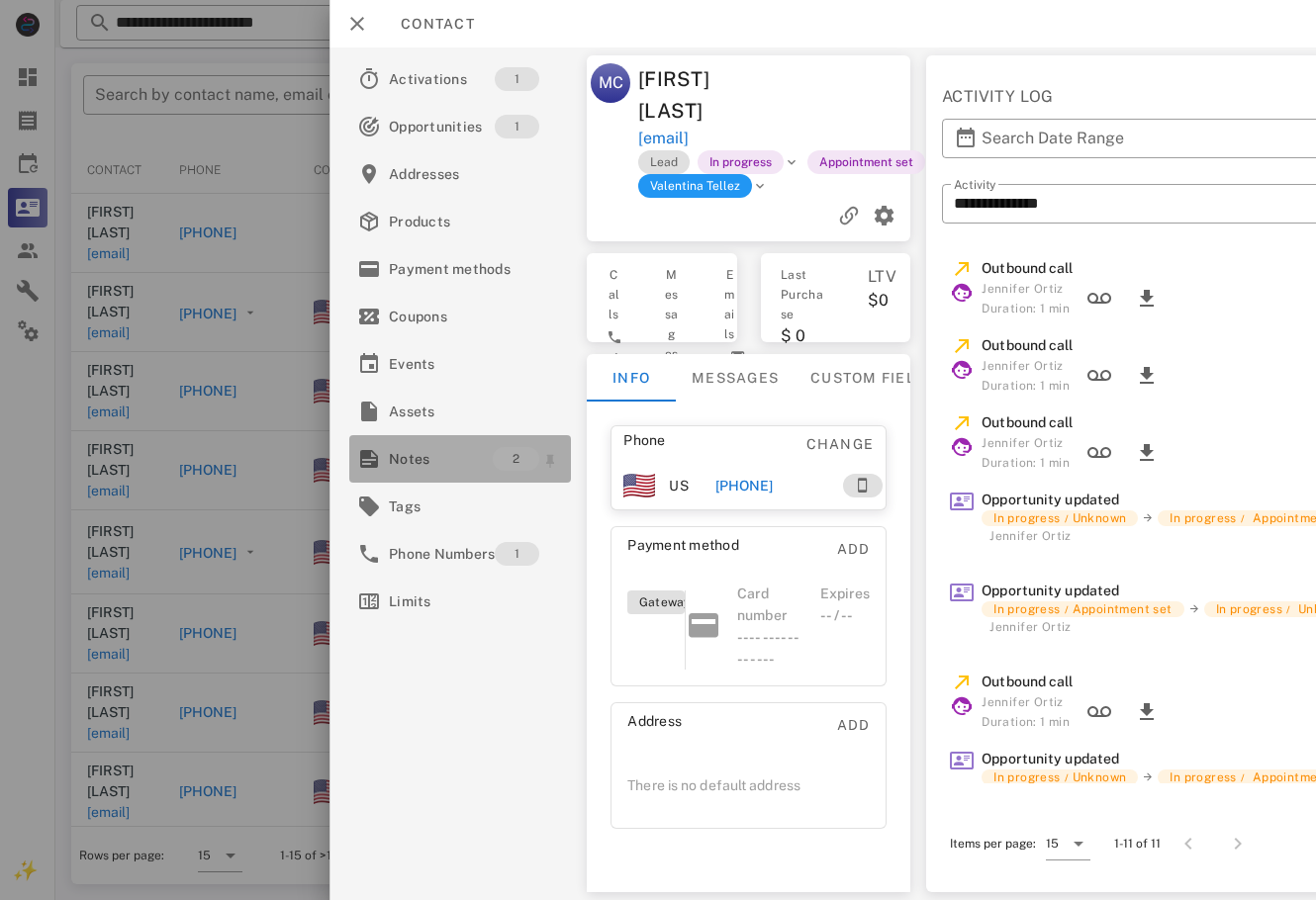 click on "Notes" at bounding box center (440, 459) 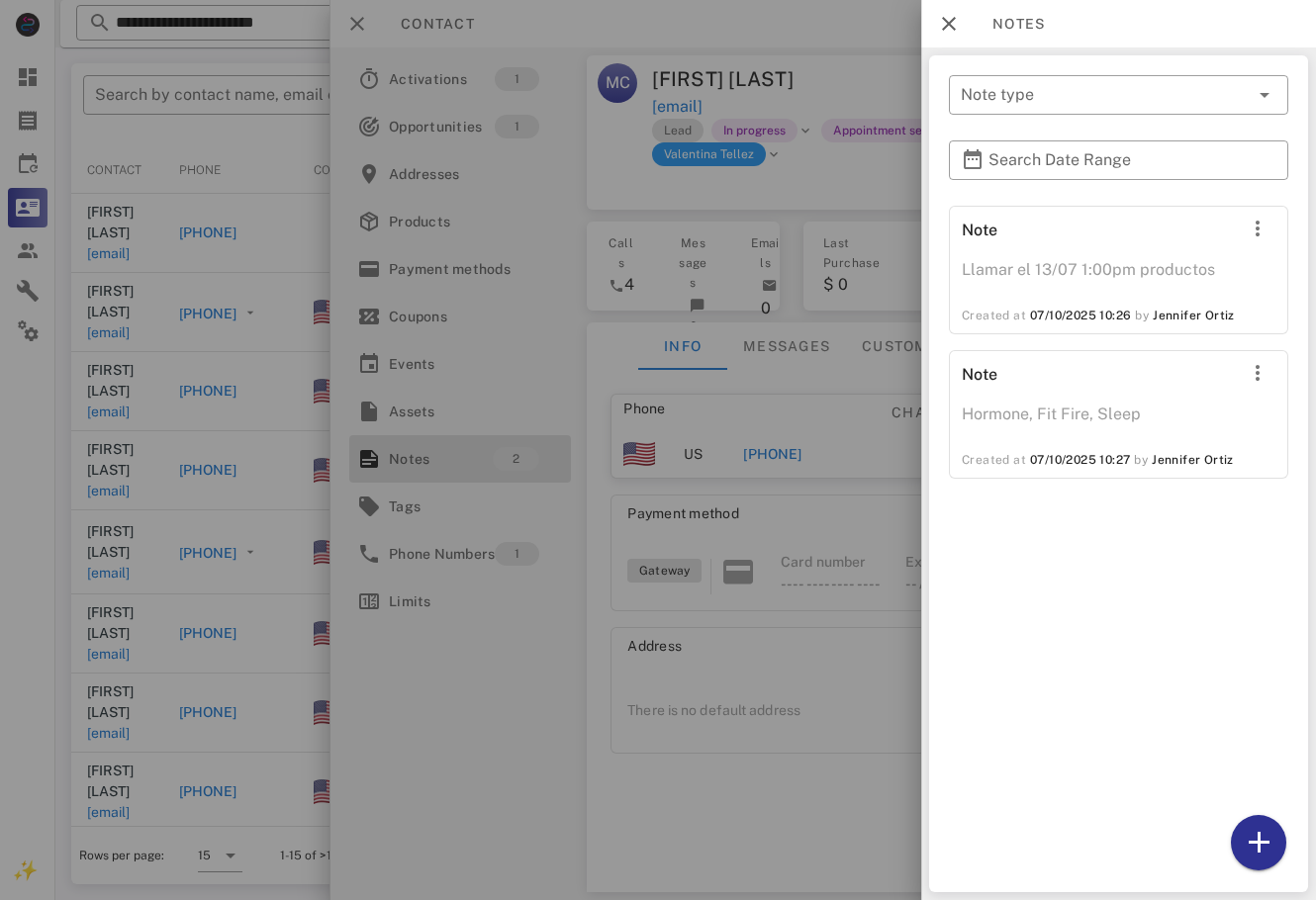 click at bounding box center [658, 450] 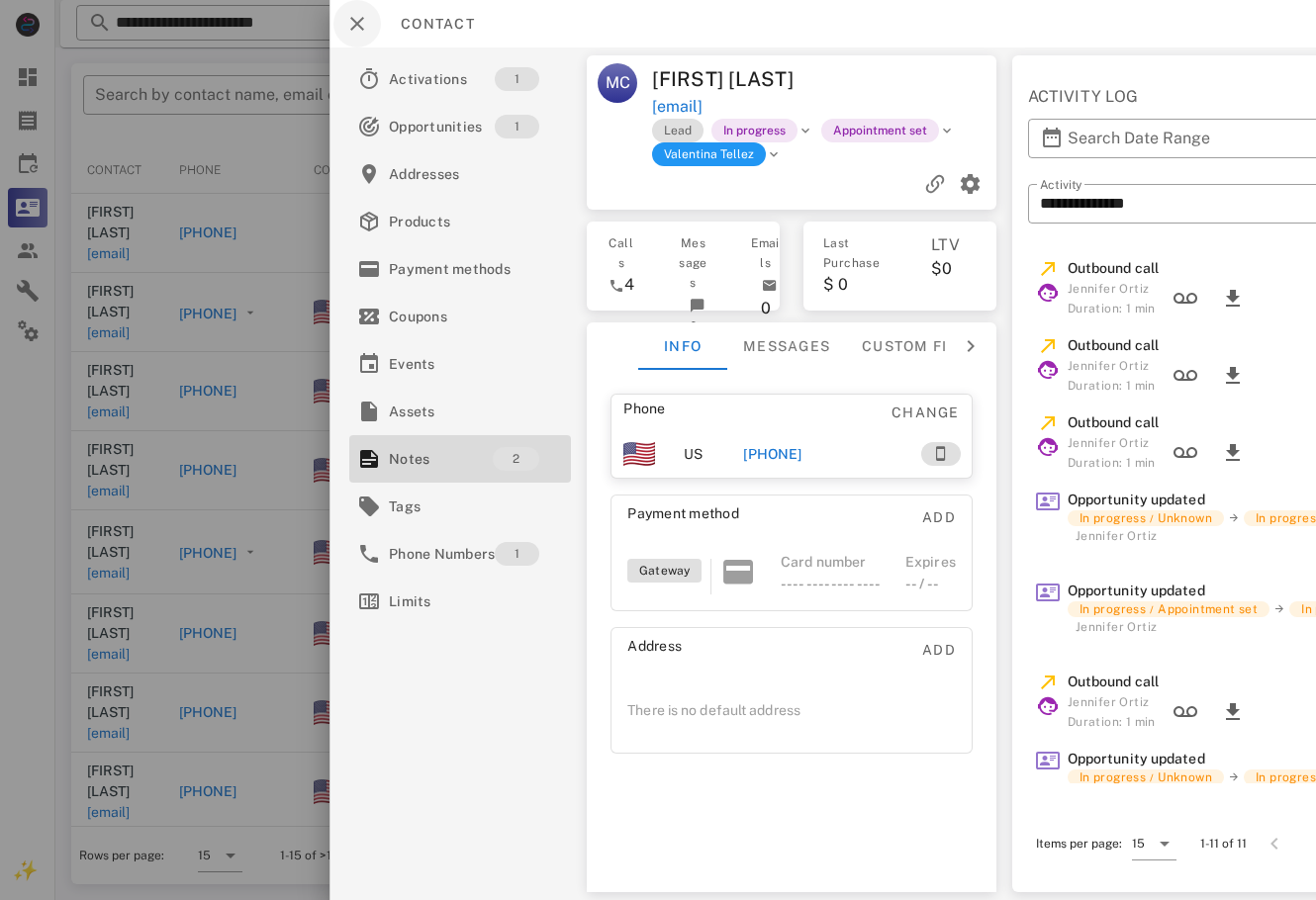 drag, startPoint x: 399, startPoint y: 30, endPoint x: 347, endPoint y: 30, distance: 52 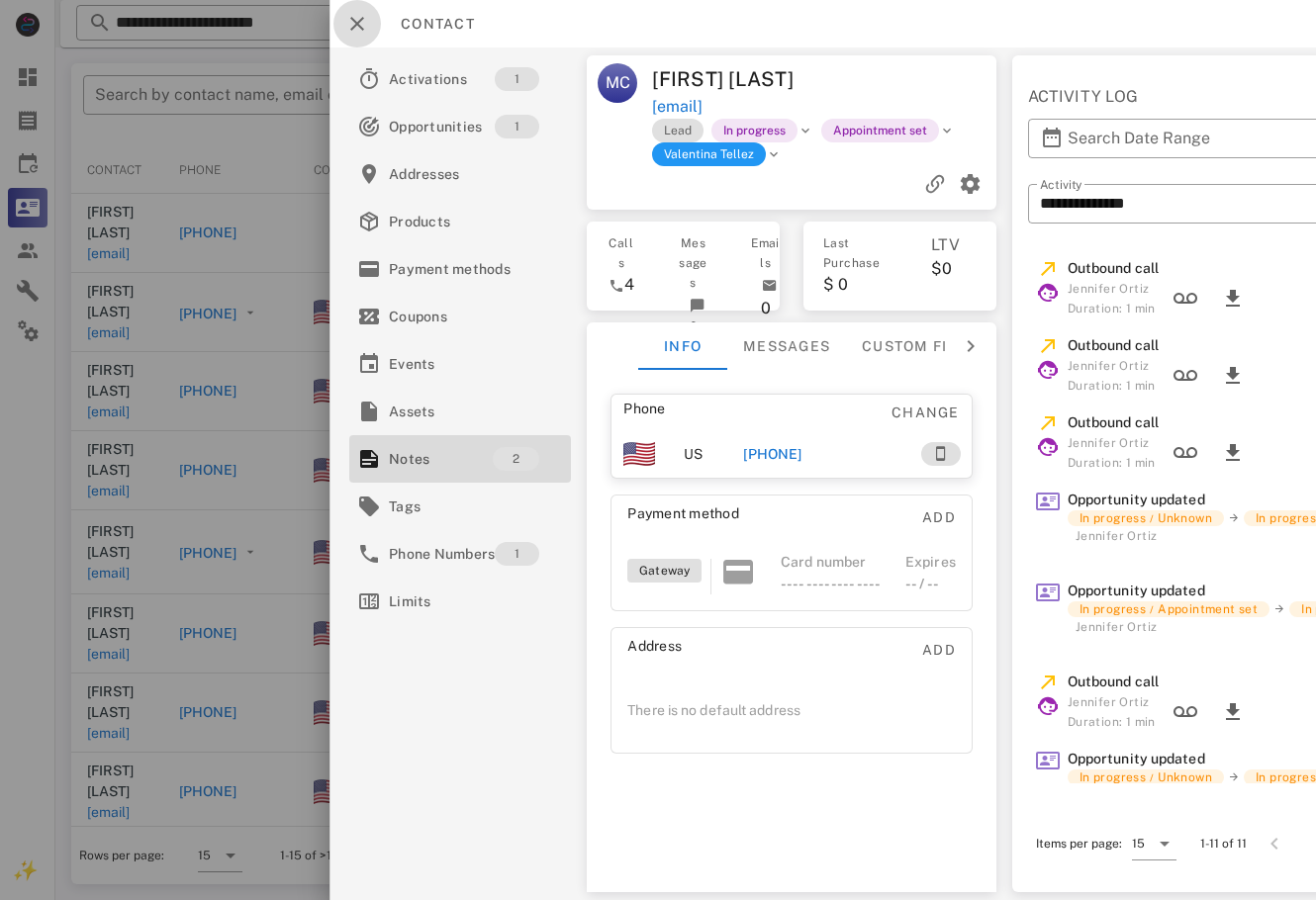 click at bounding box center [357, 24] 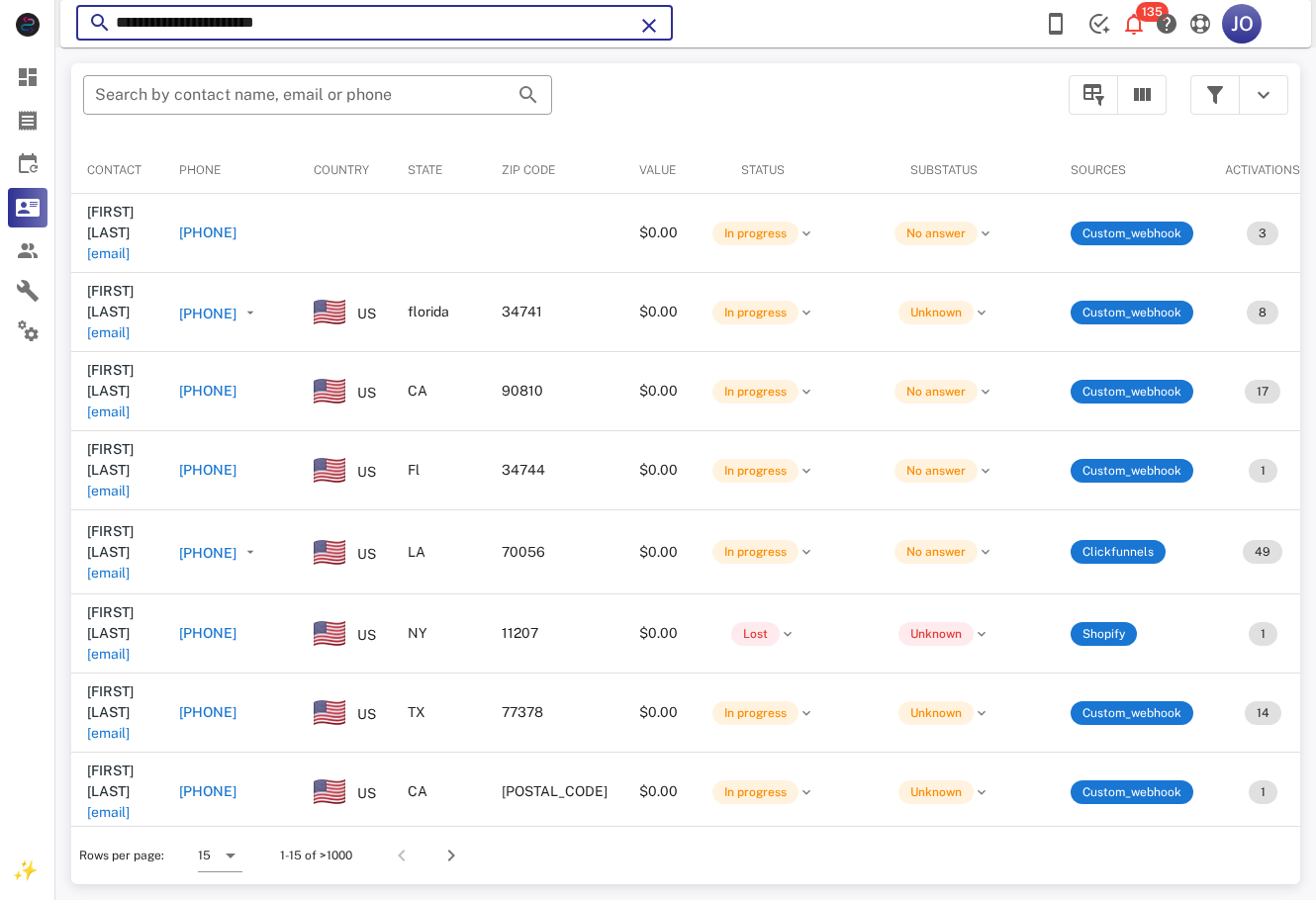 drag, startPoint x: 342, startPoint y: 30, endPoint x: 117, endPoint y: 43, distance: 225.37524 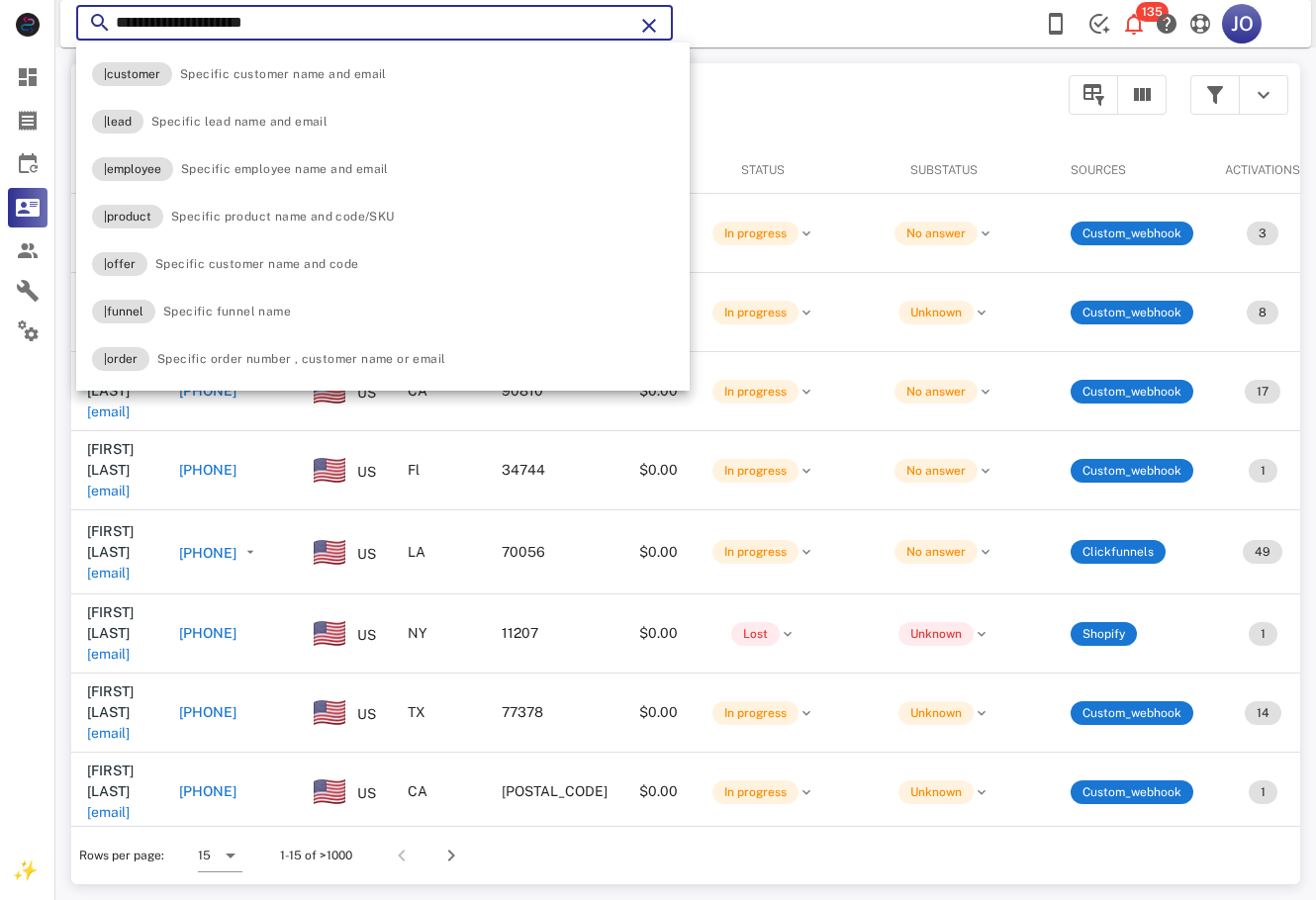click on "**********" at bounding box center (374, 23) 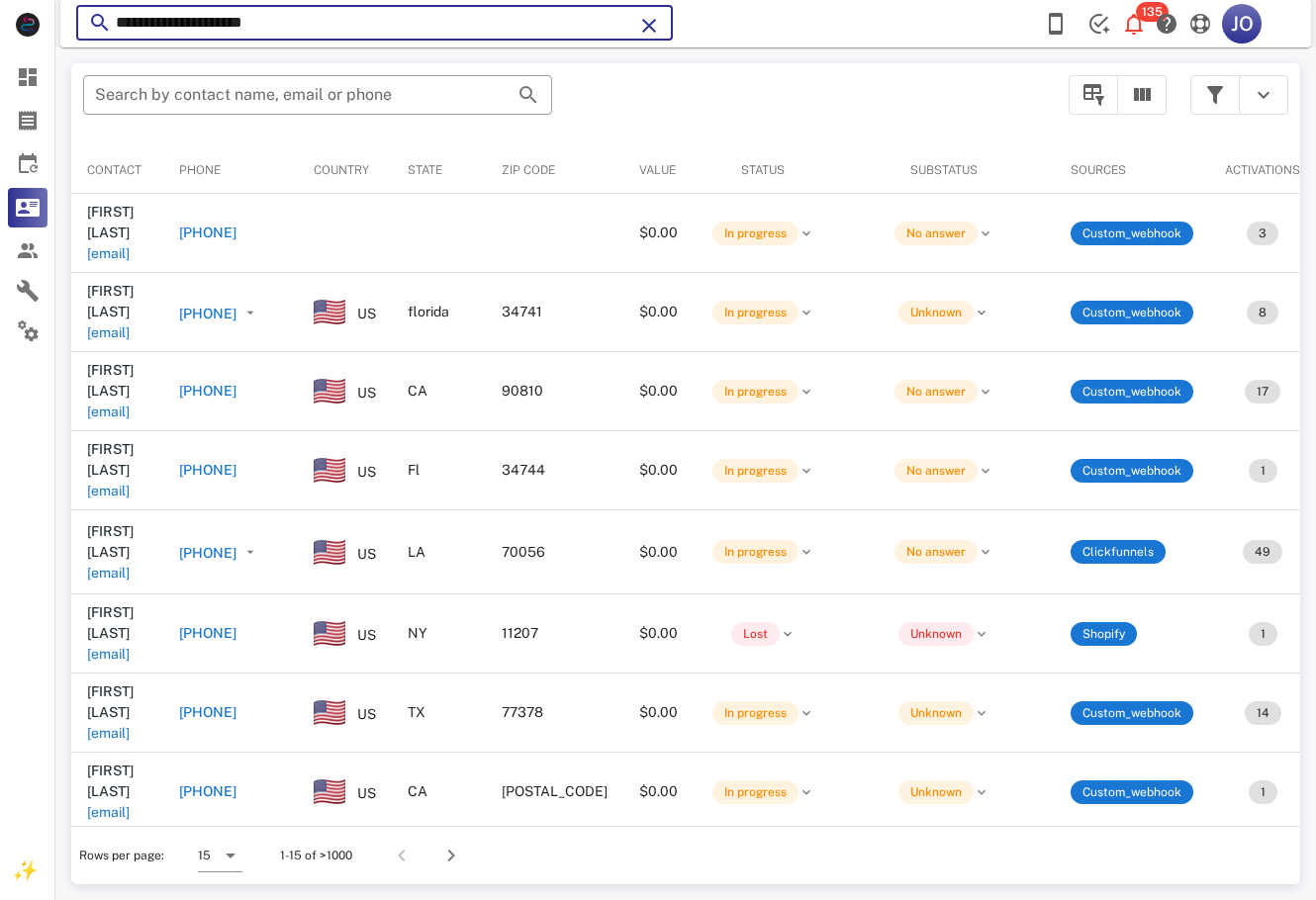 click on "**********" at bounding box center [374, 23] 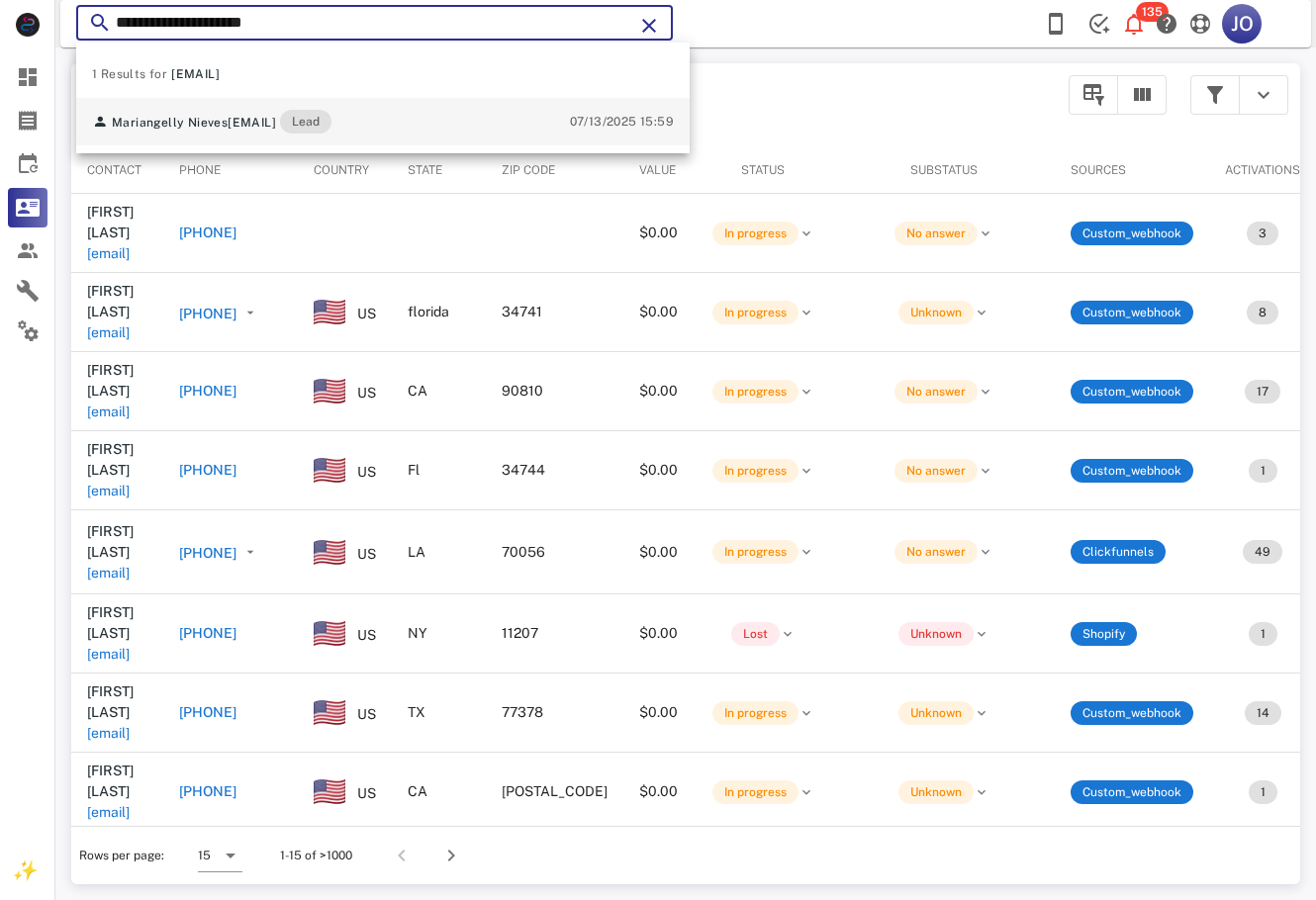 type on "**********" 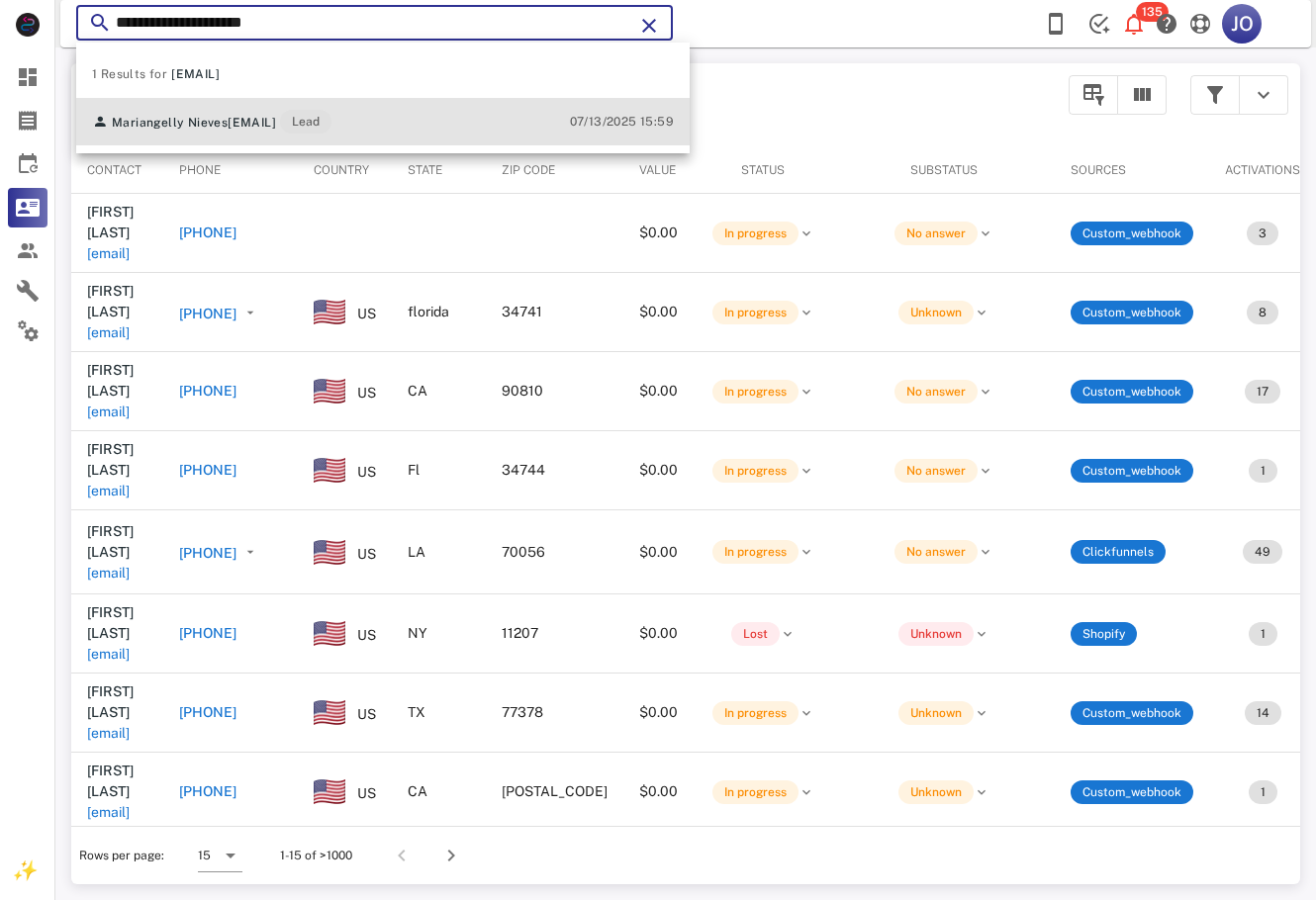 click on "[EMAIL]" at bounding box center [251, 123] 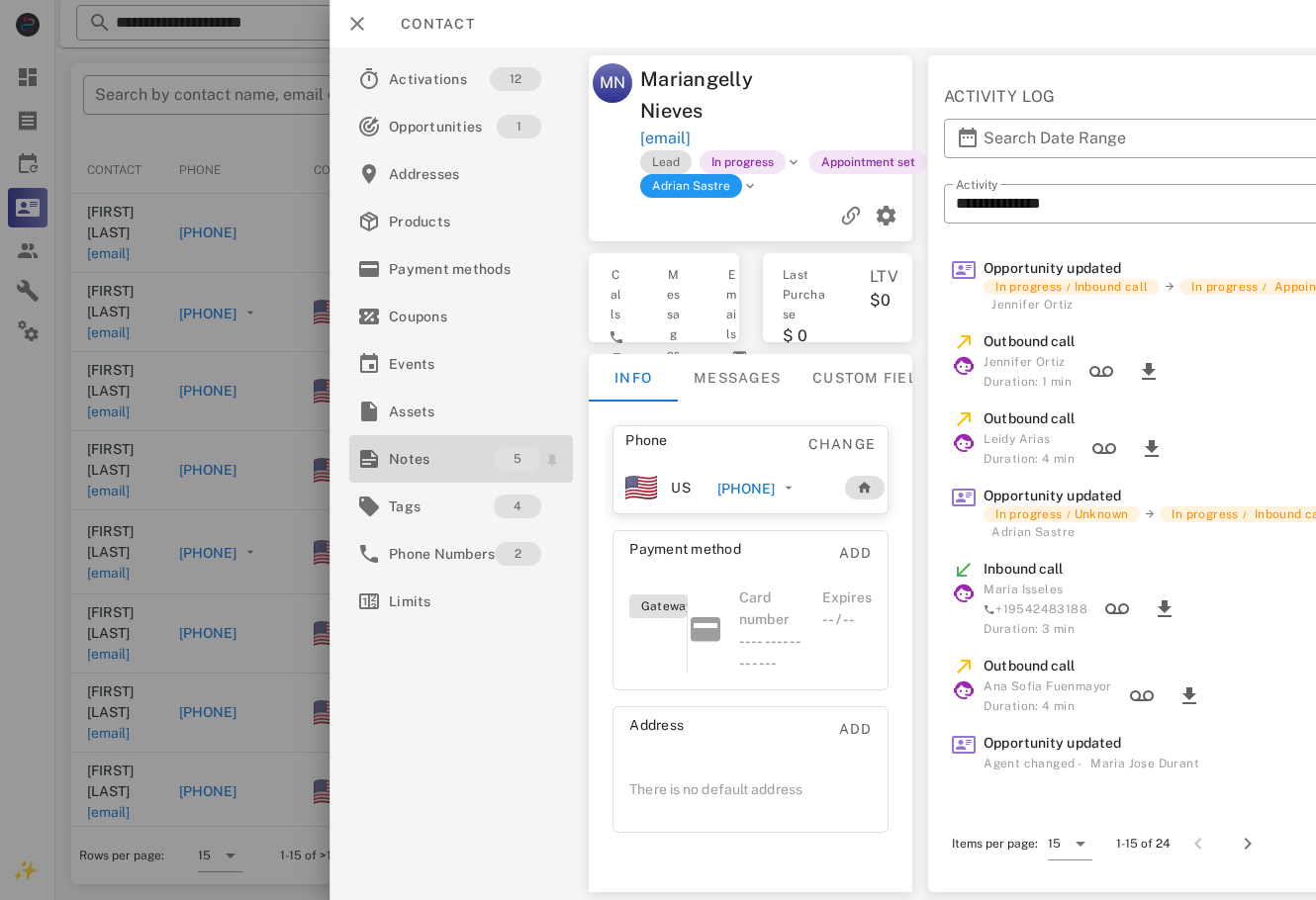 click on "Notes" at bounding box center [441, 459] 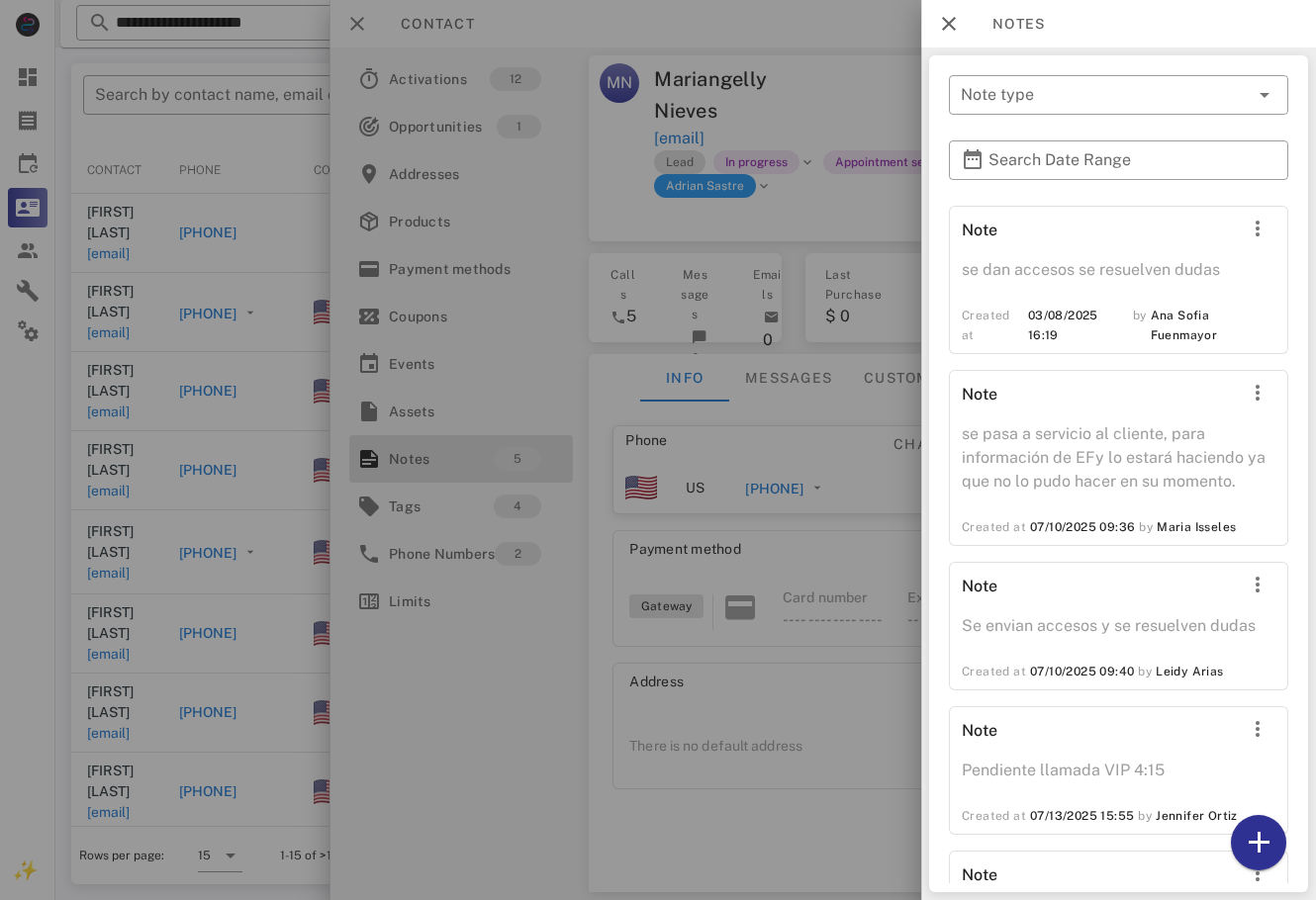 scroll, scrollTop: 124, scrollLeft: 0, axis: vertical 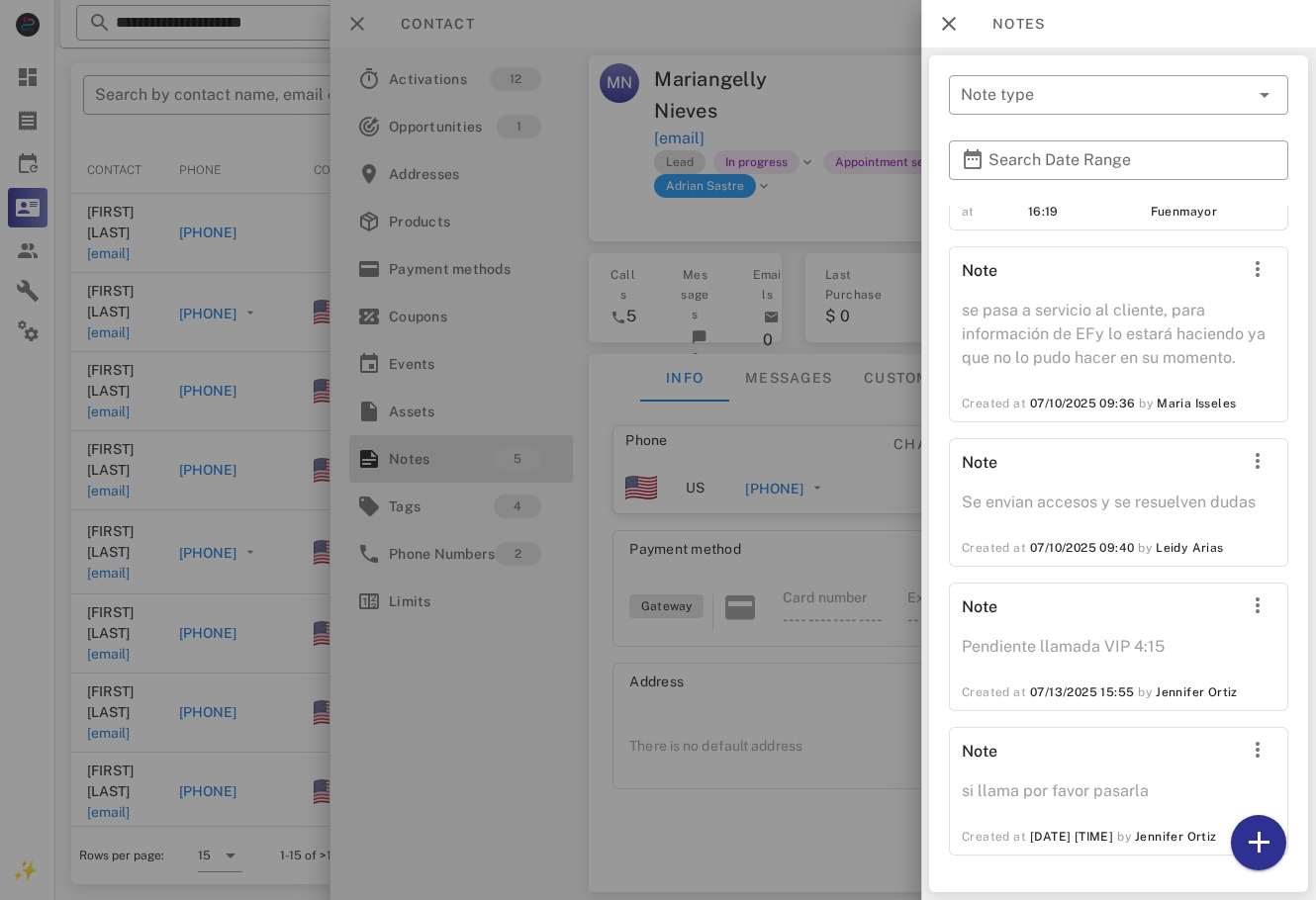 click at bounding box center [658, 450] 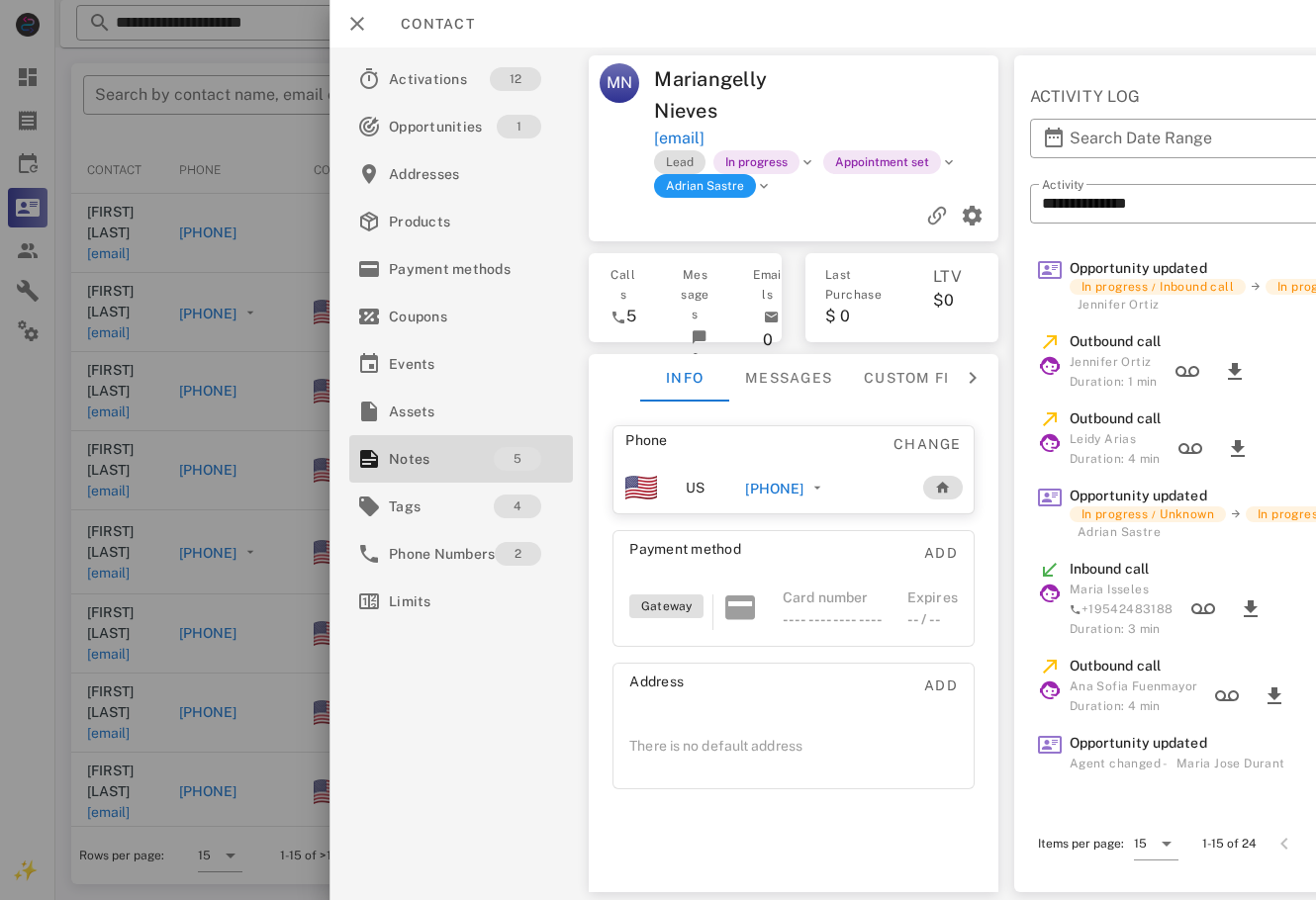 click on "[PHONE]" at bounding box center [774, 489] 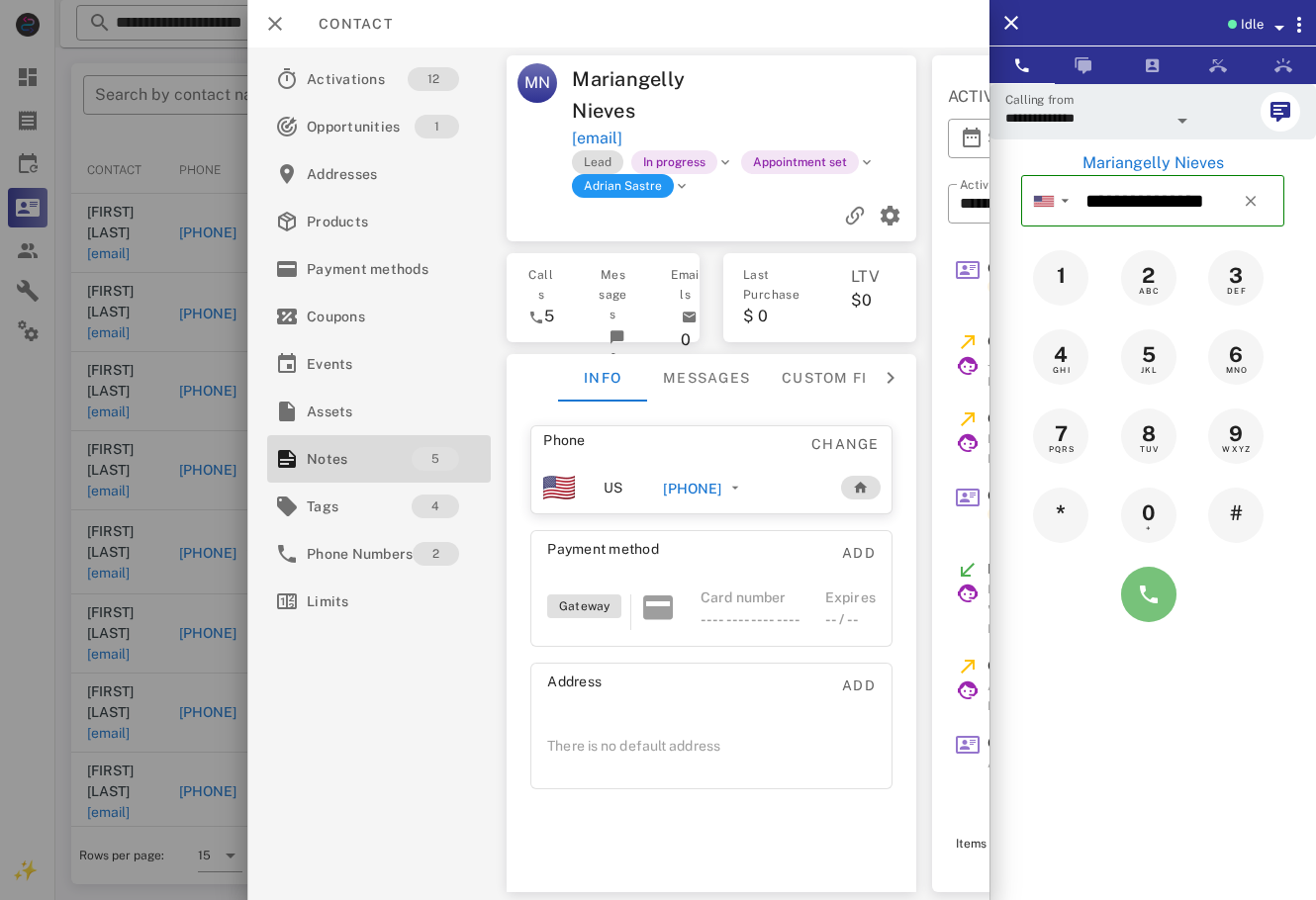 click at bounding box center [1149, 594] 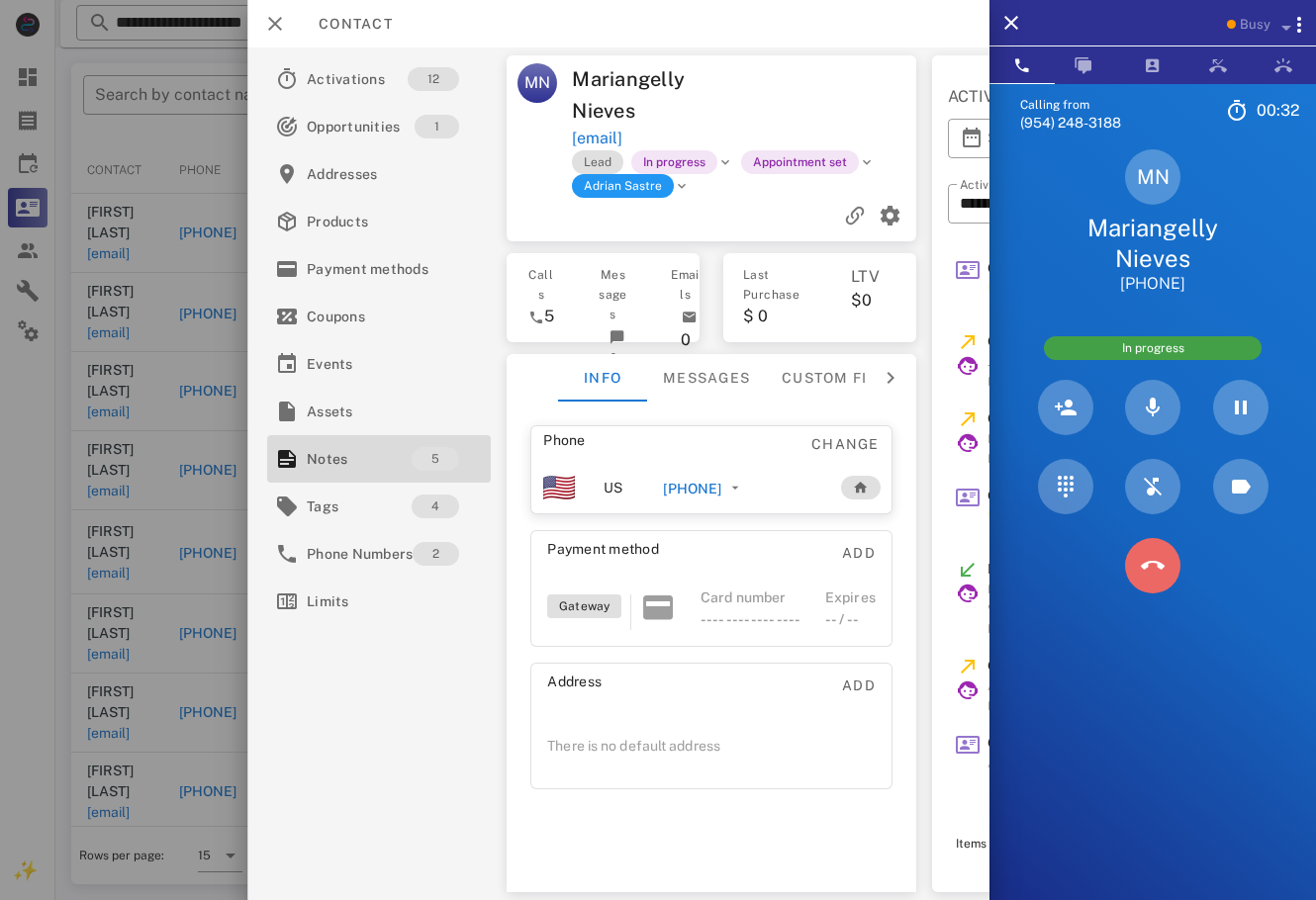 click at bounding box center (1153, 566) 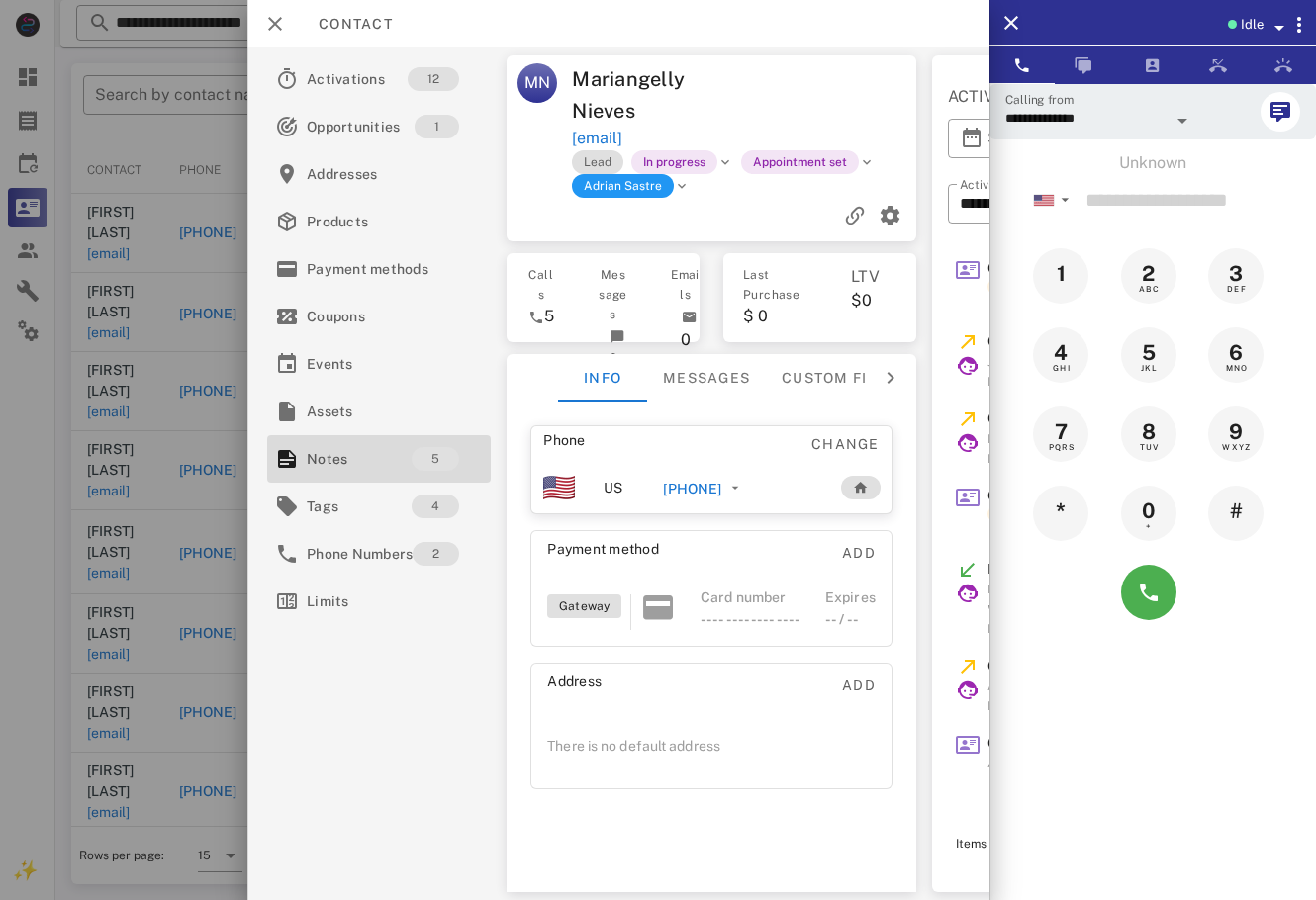 click at bounding box center [658, 450] 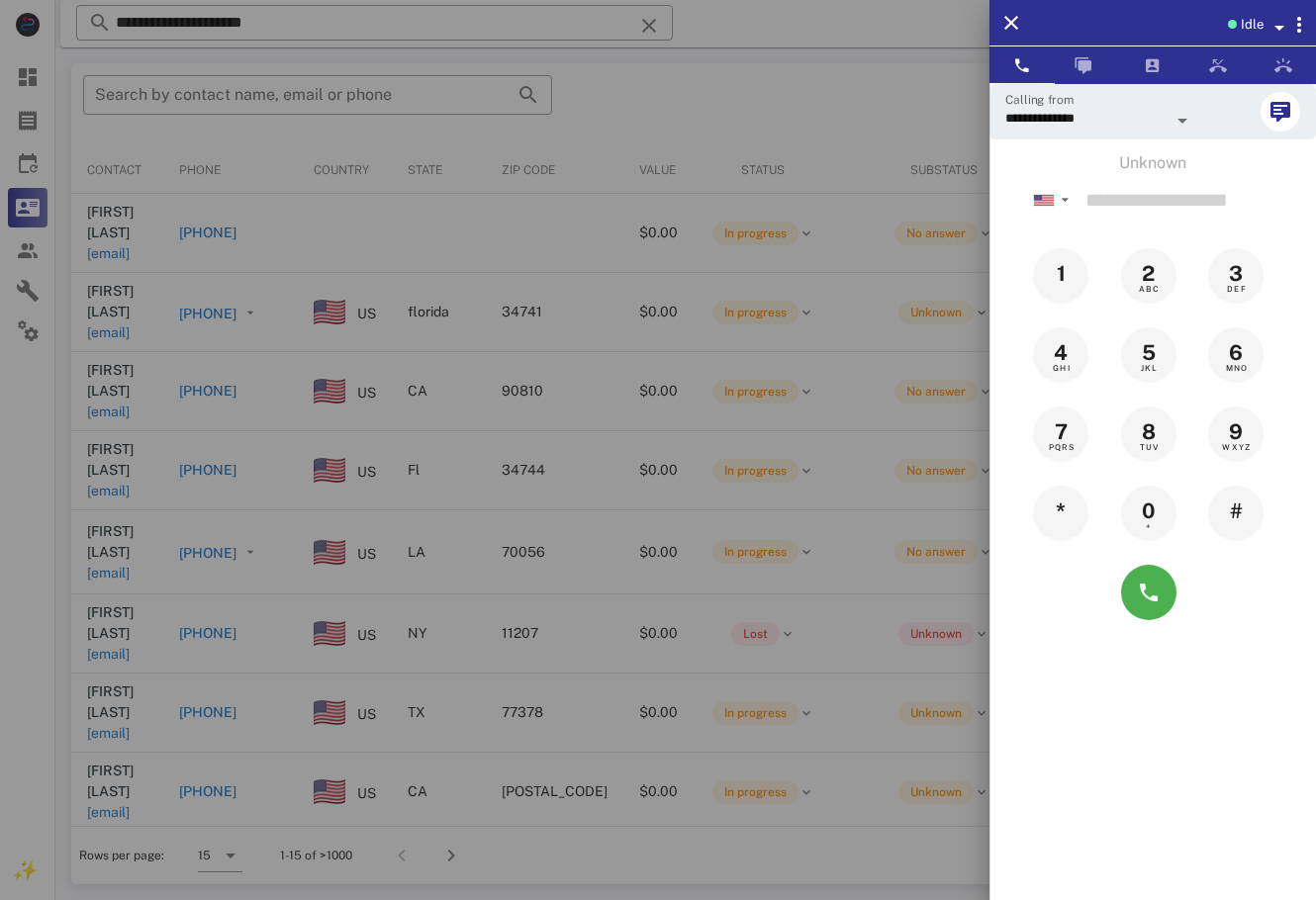 click at bounding box center (658, 450) 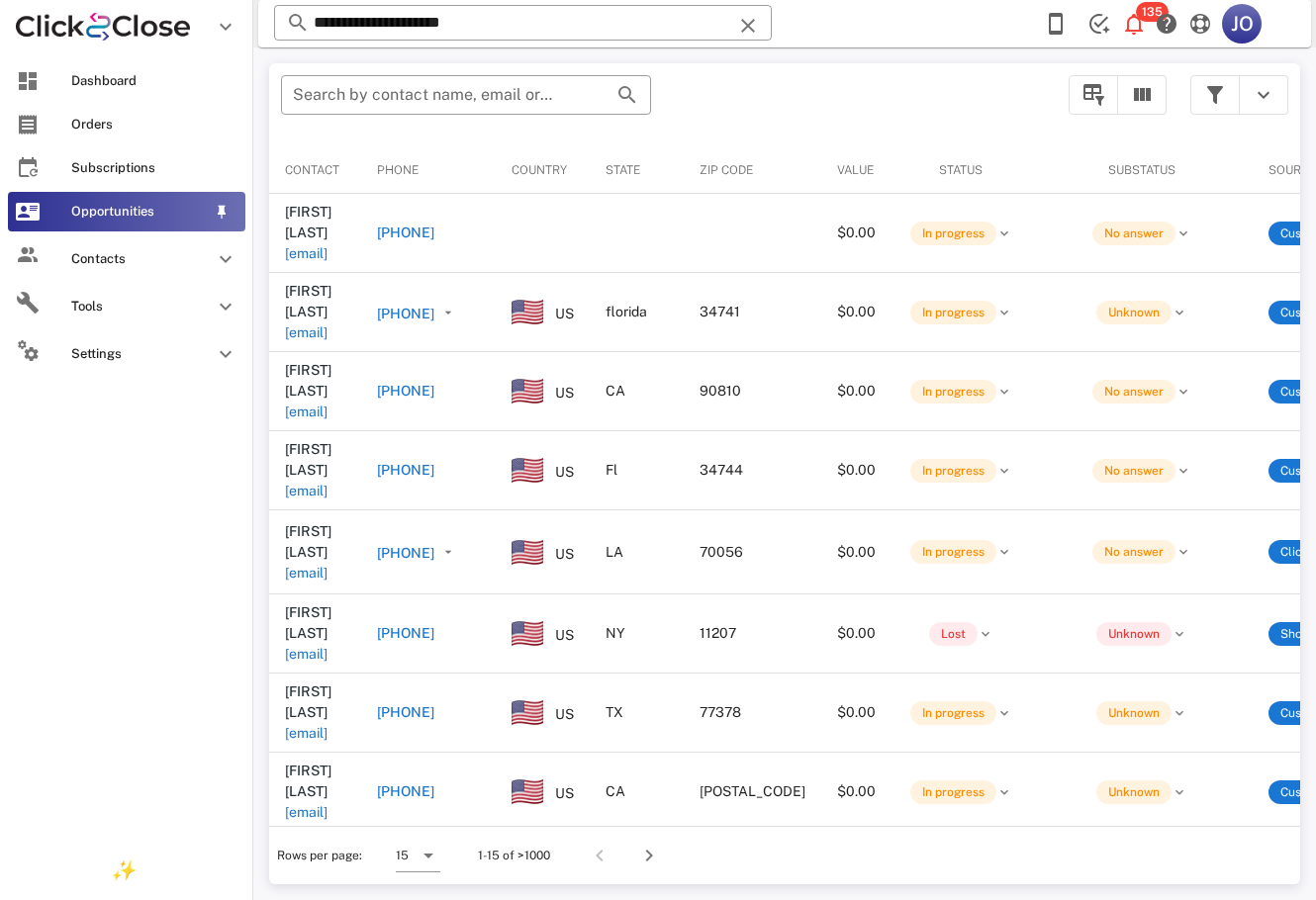 click on "Opportunities" at bounding box center (139, 212) 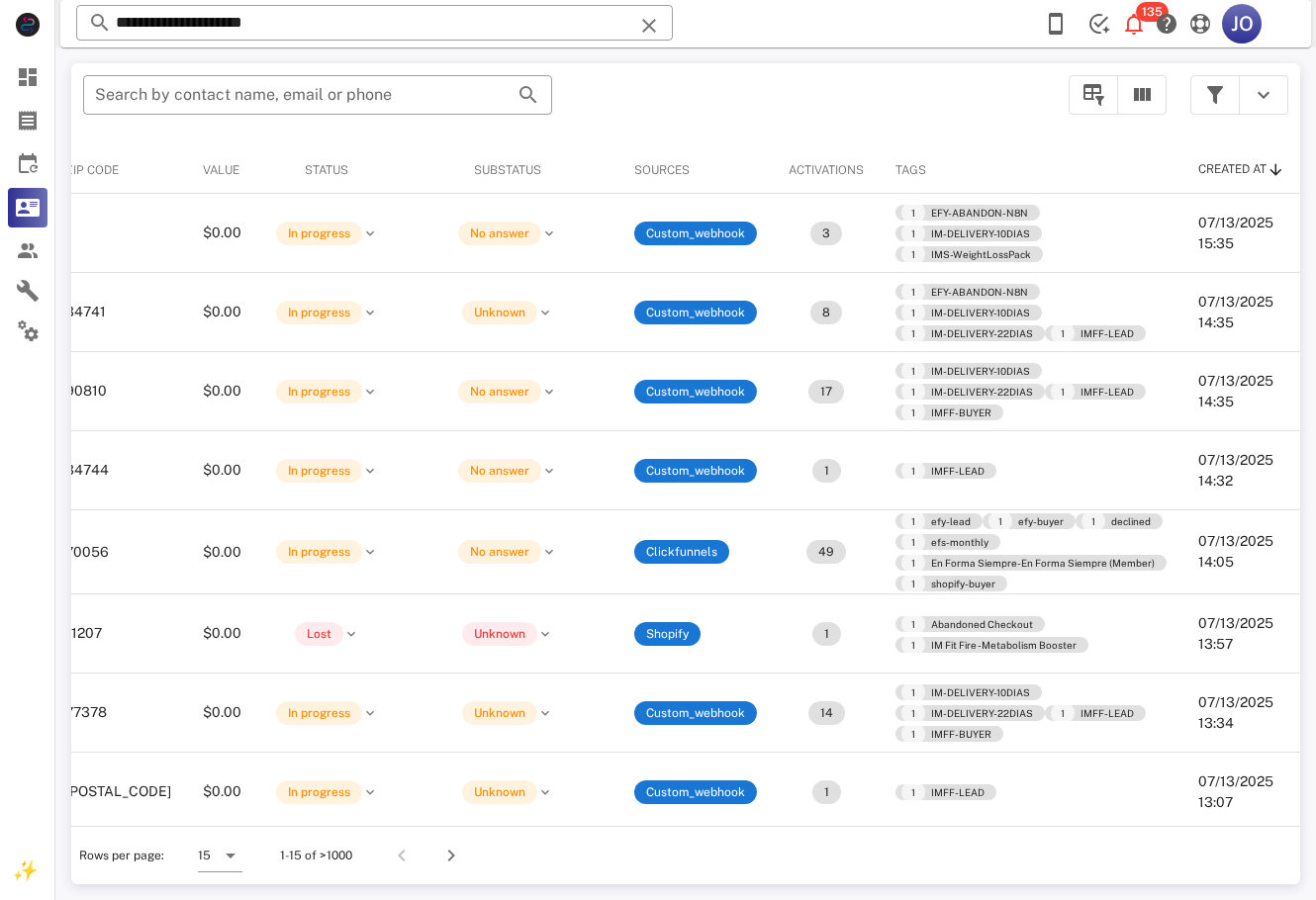 scroll, scrollTop: 0, scrollLeft: 0, axis: both 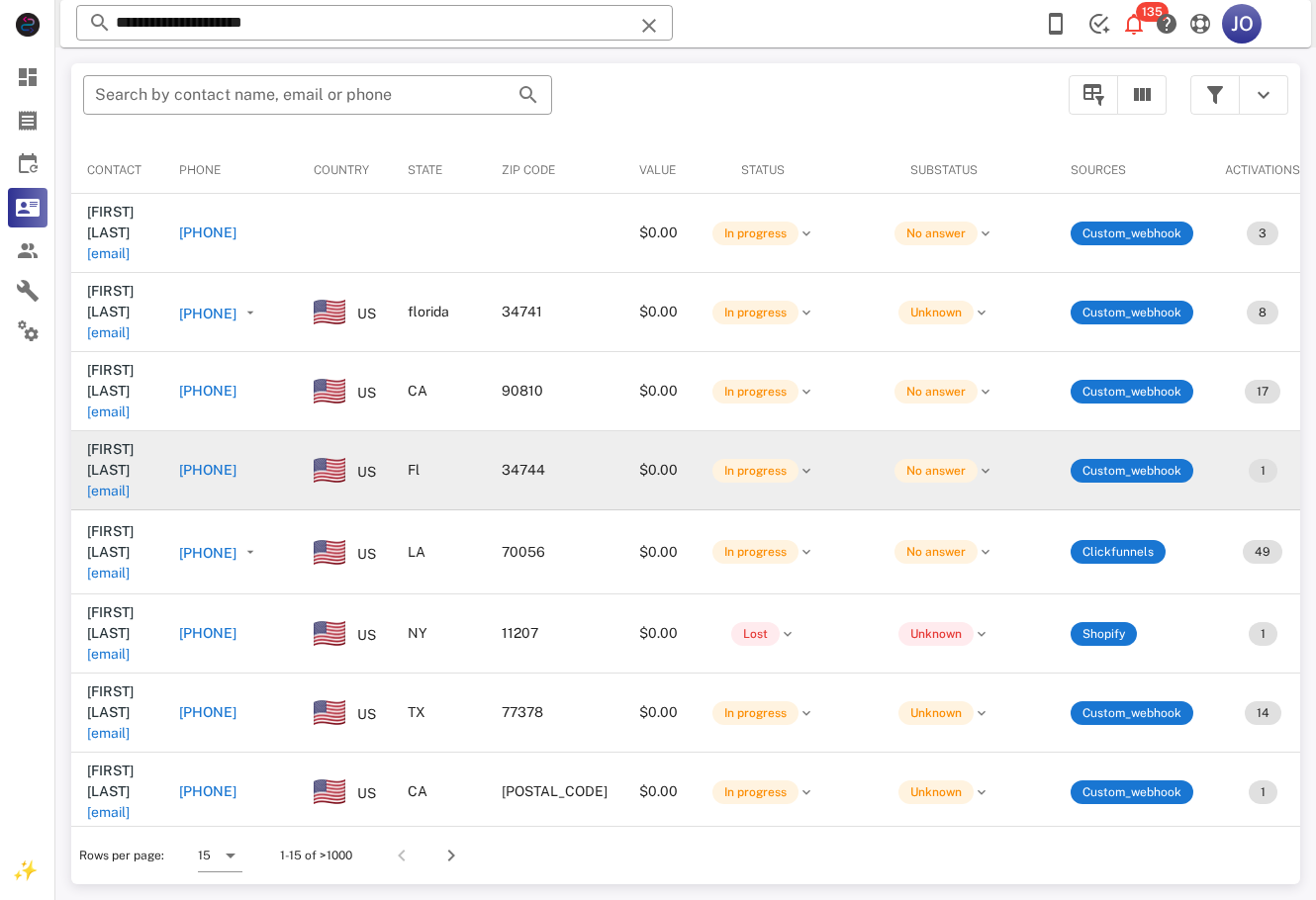 click on "[EMAIL]" at bounding box center [108, 491] 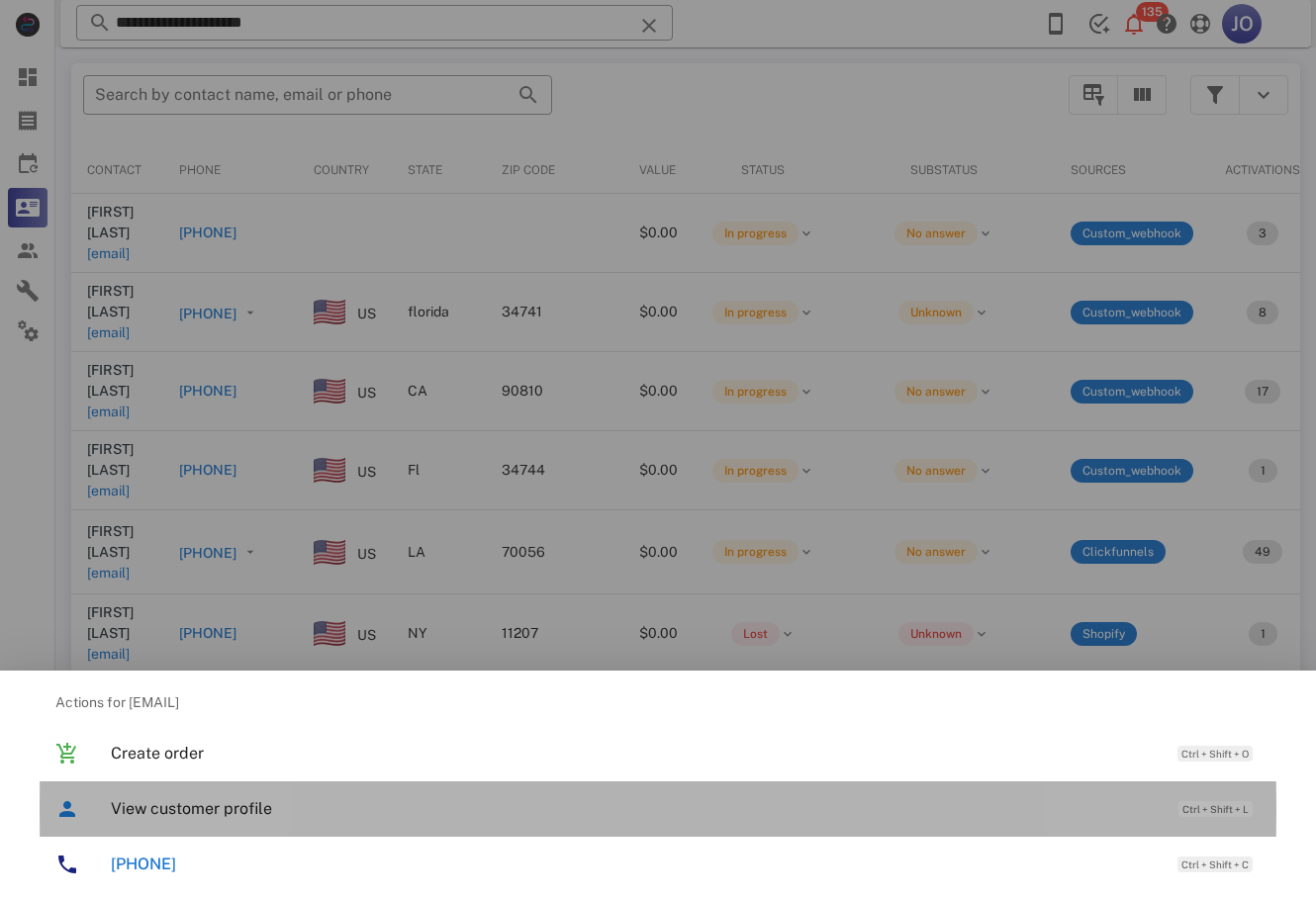 click on "View customer profile" at bounding box center (634, 808) 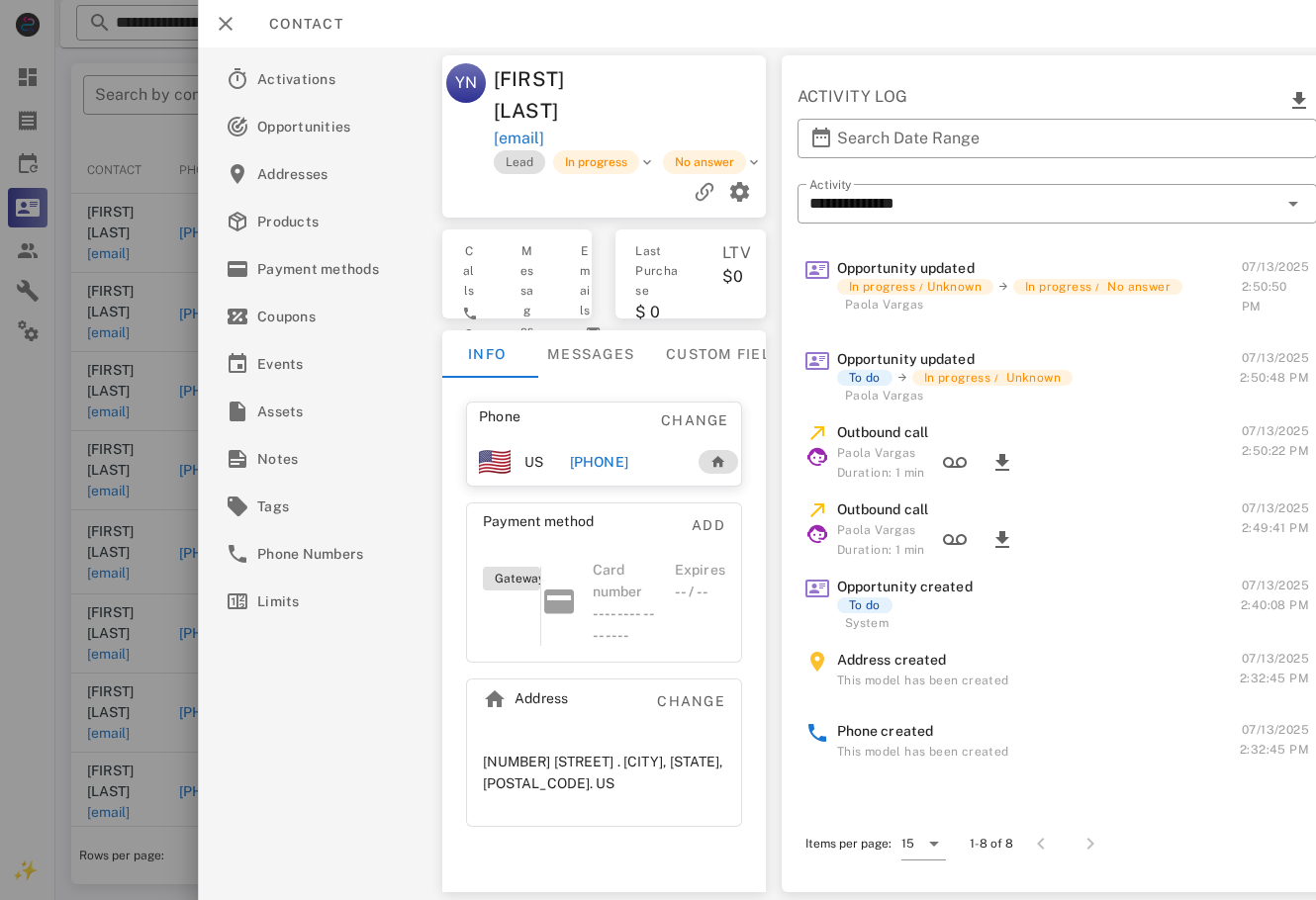 click on "[PHONE]" at bounding box center [626, 462] 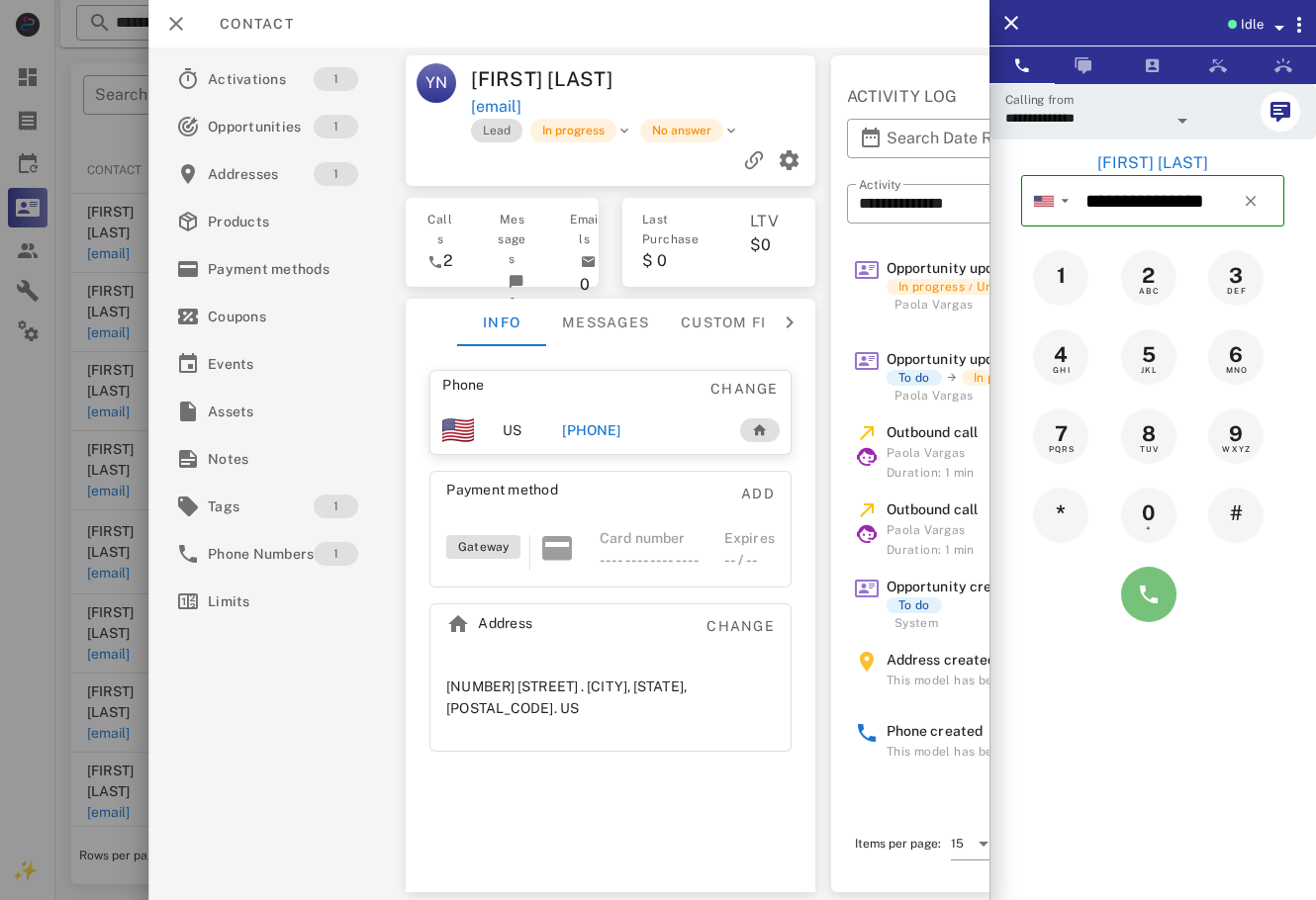 click at bounding box center [1149, 594] 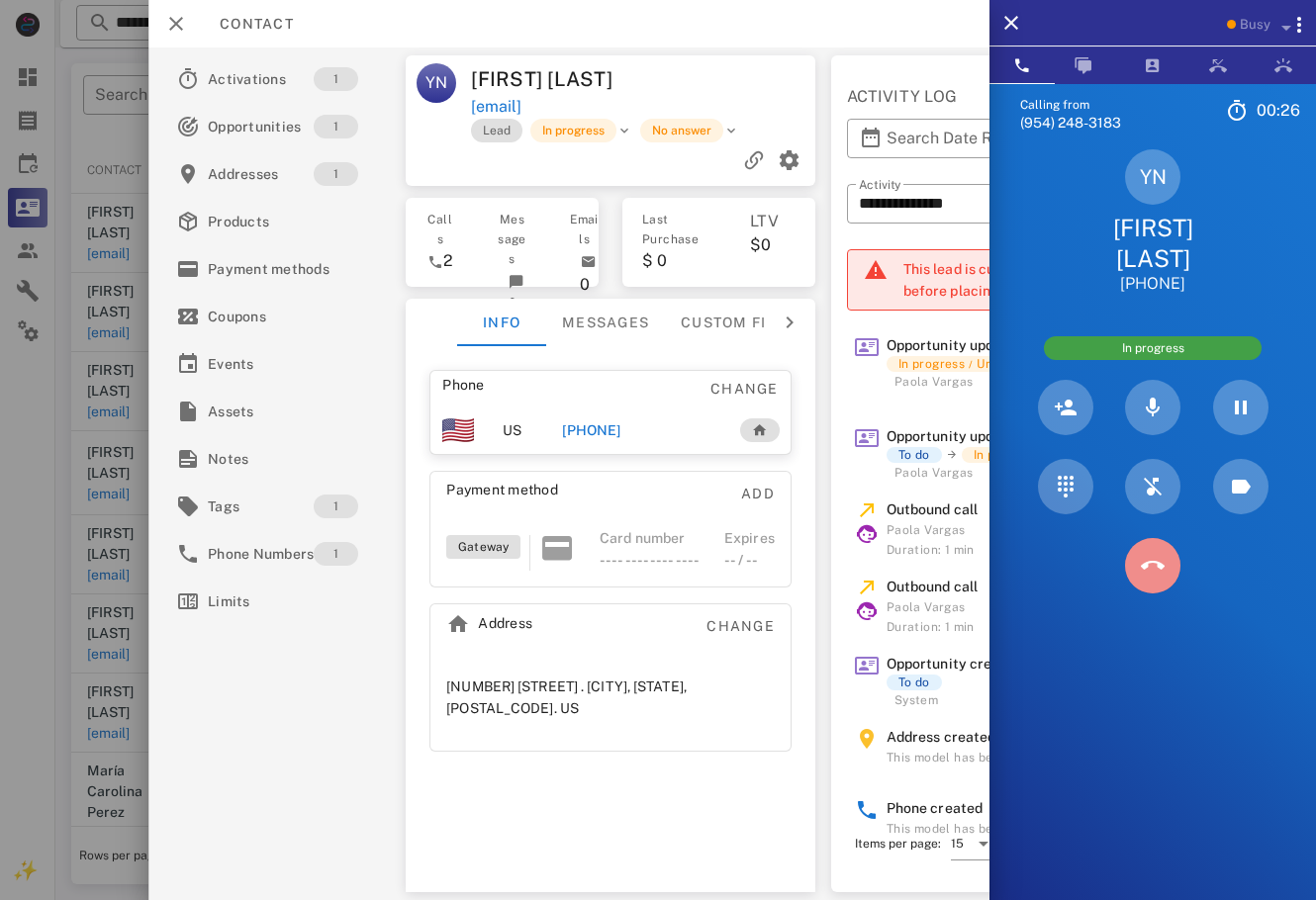 click at bounding box center (1153, 566) 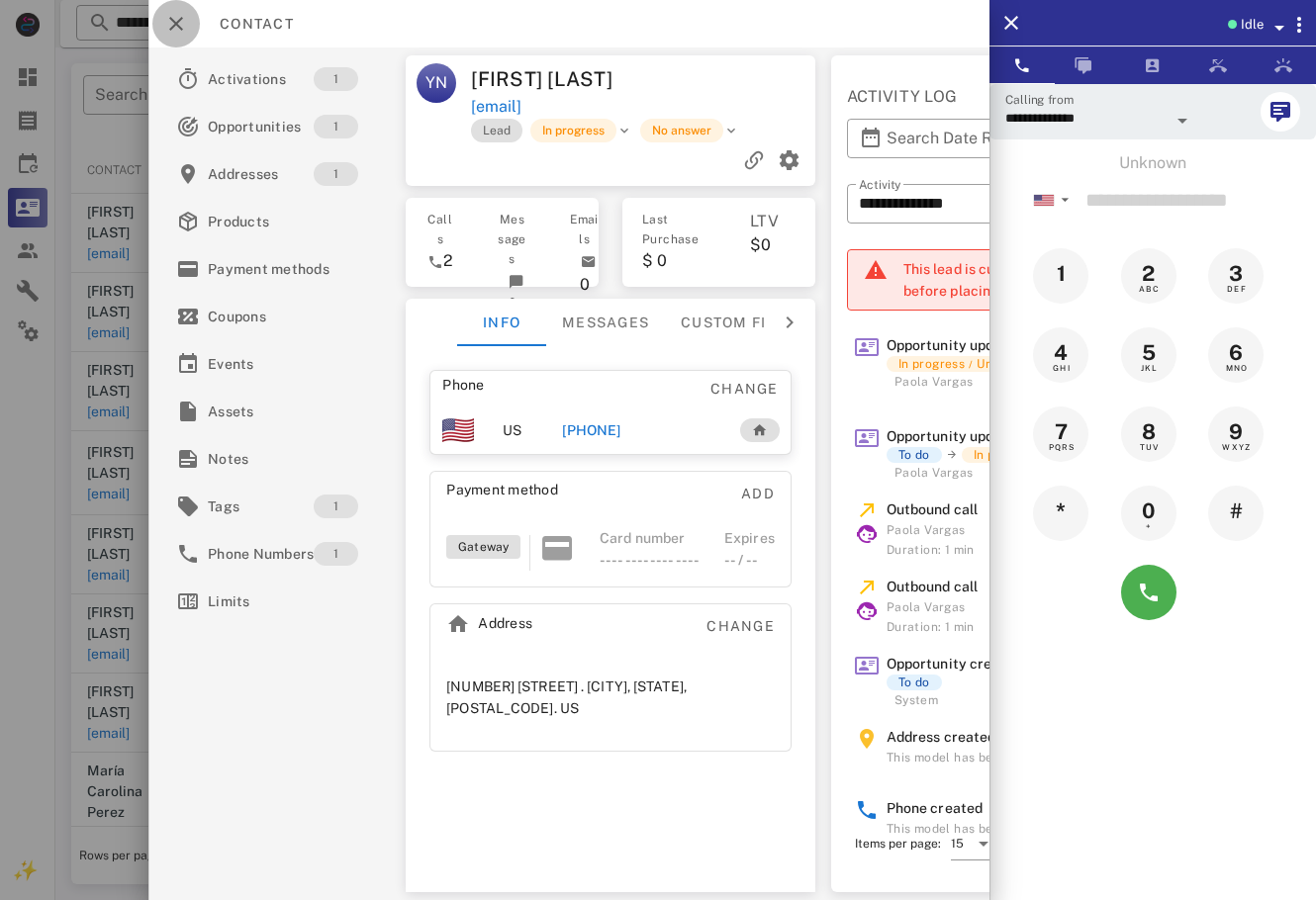 click at bounding box center (176, 24) 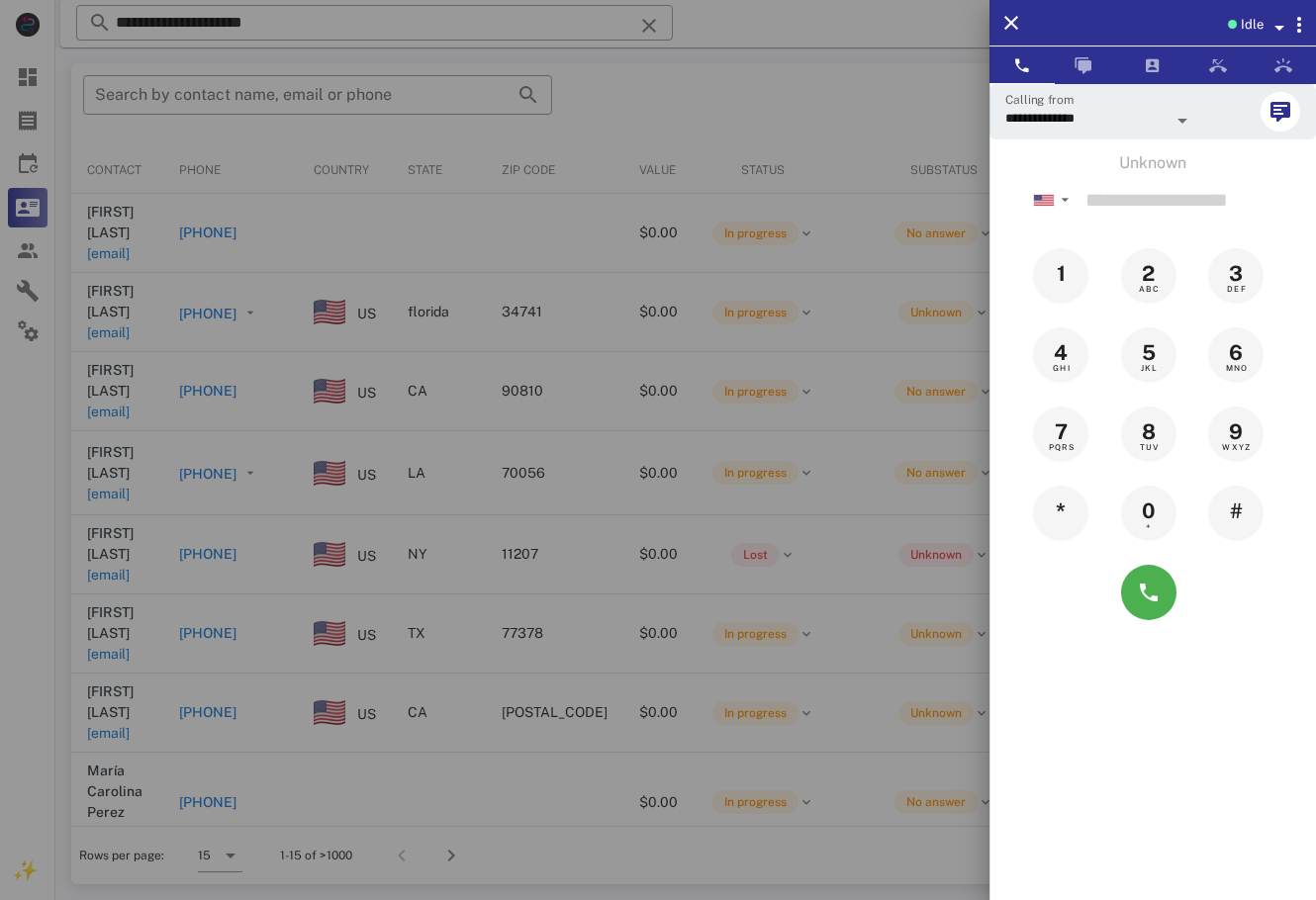 click at bounding box center (658, 450) 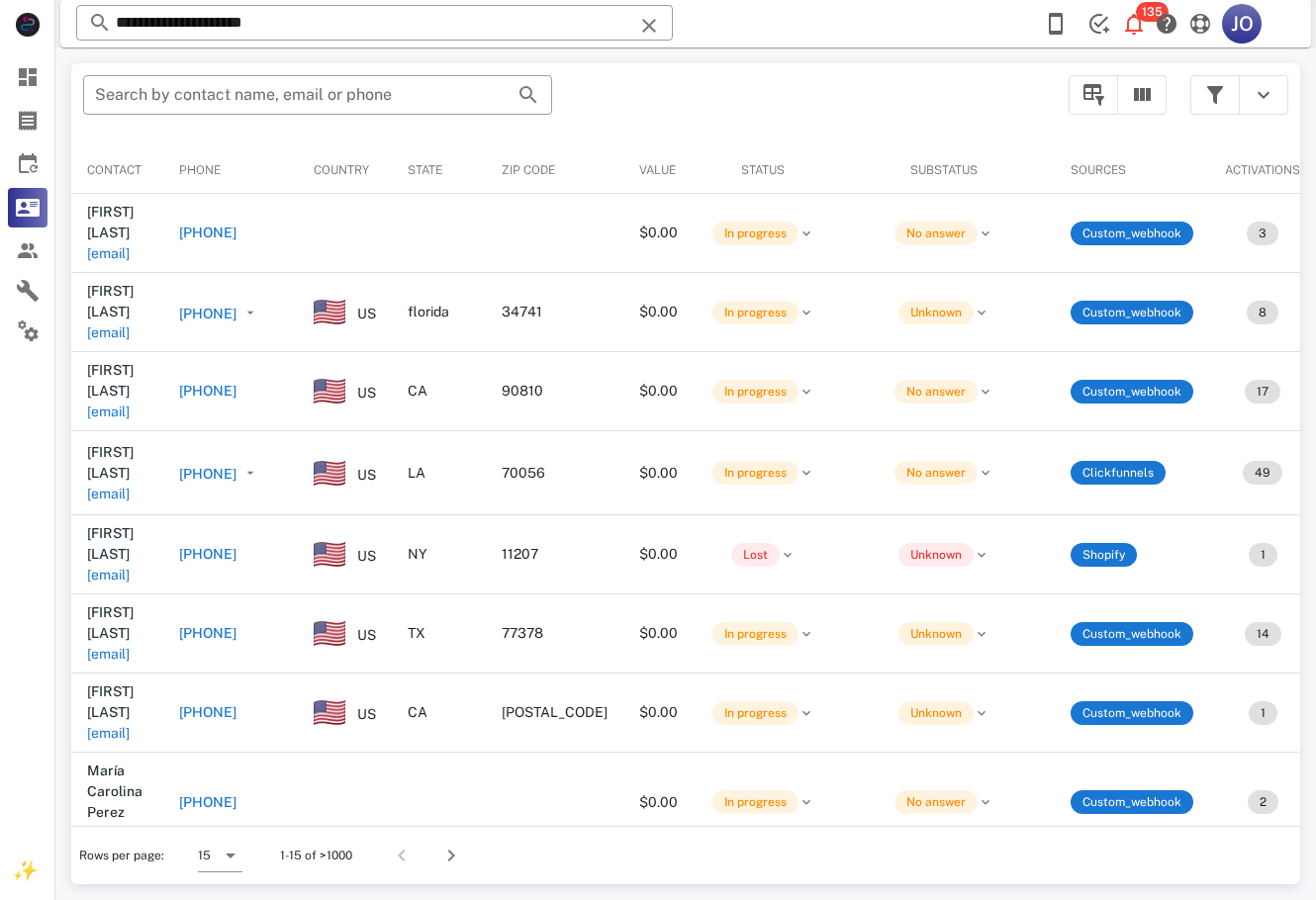 click at bounding box center (1239, 95) 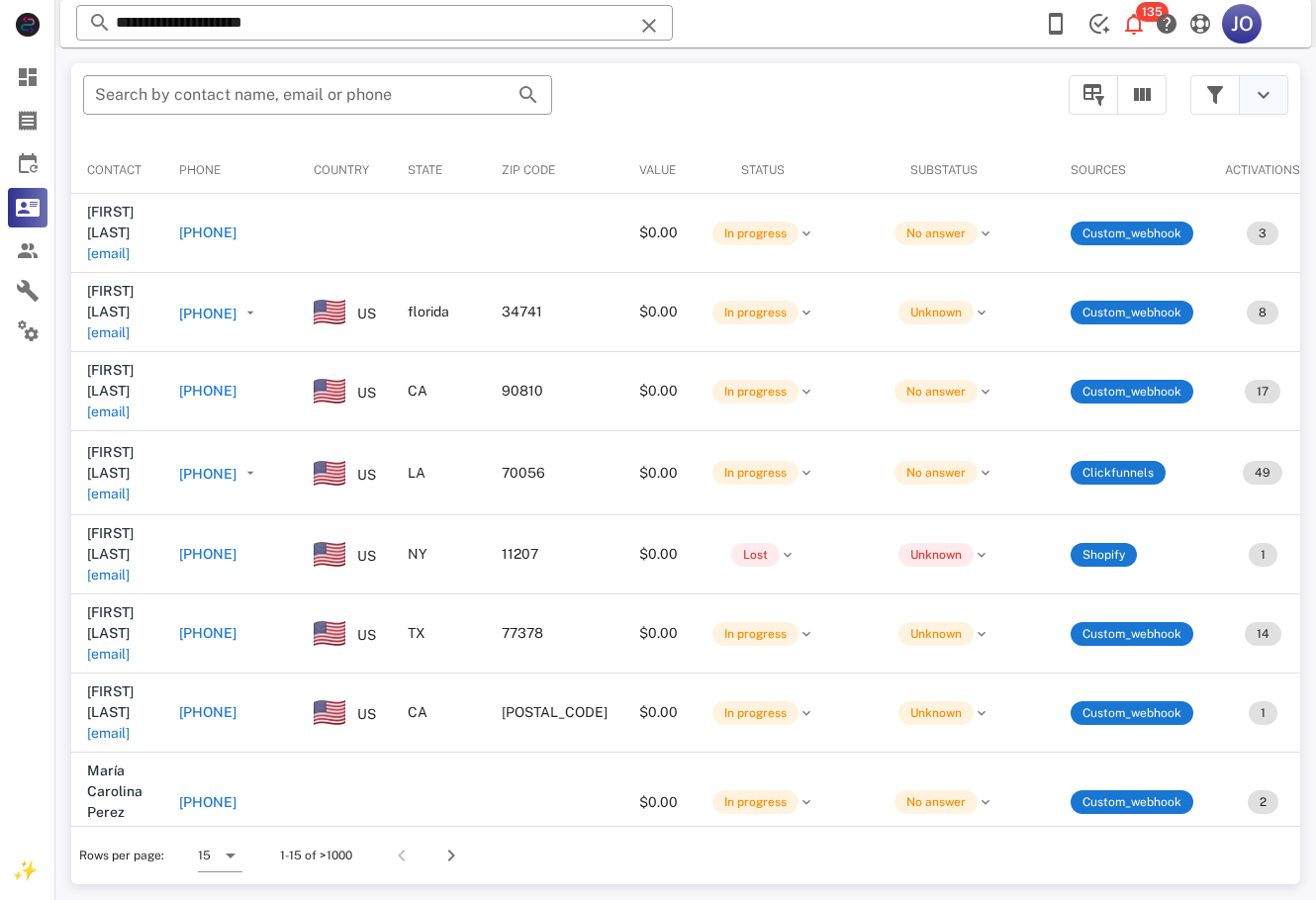 click at bounding box center (1264, 95) 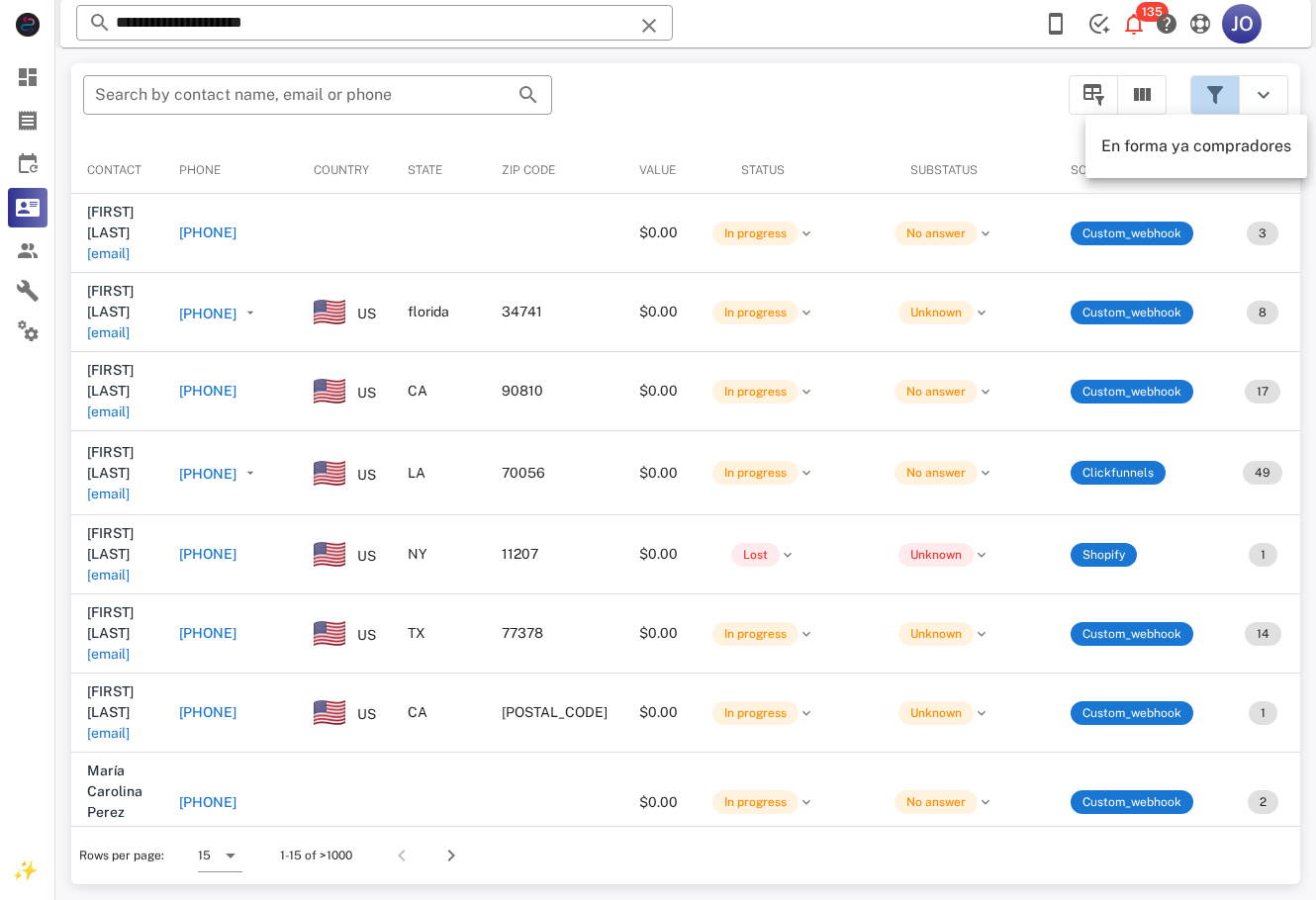click at bounding box center [1215, 95] 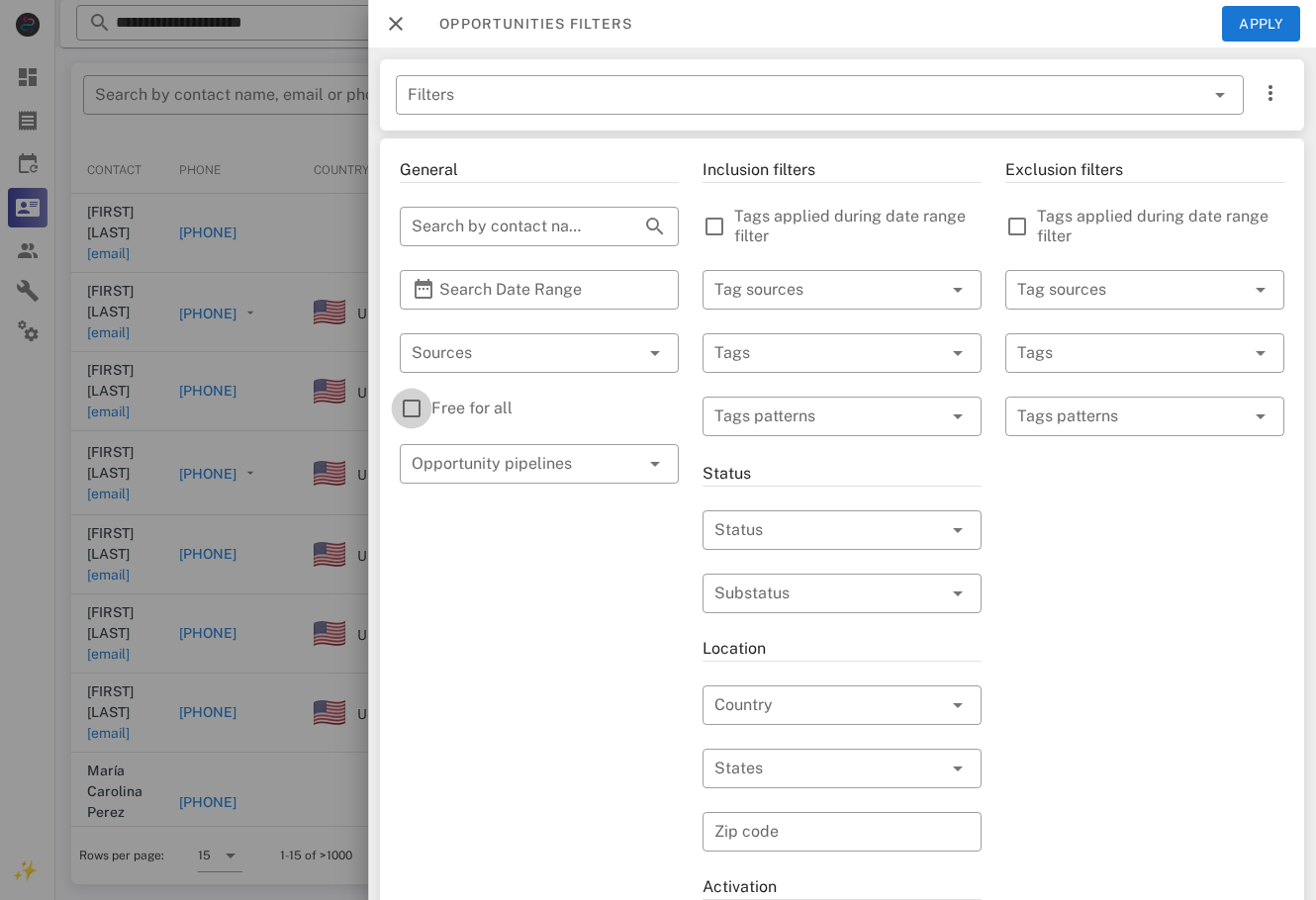 click at bounding box center (412, 408) 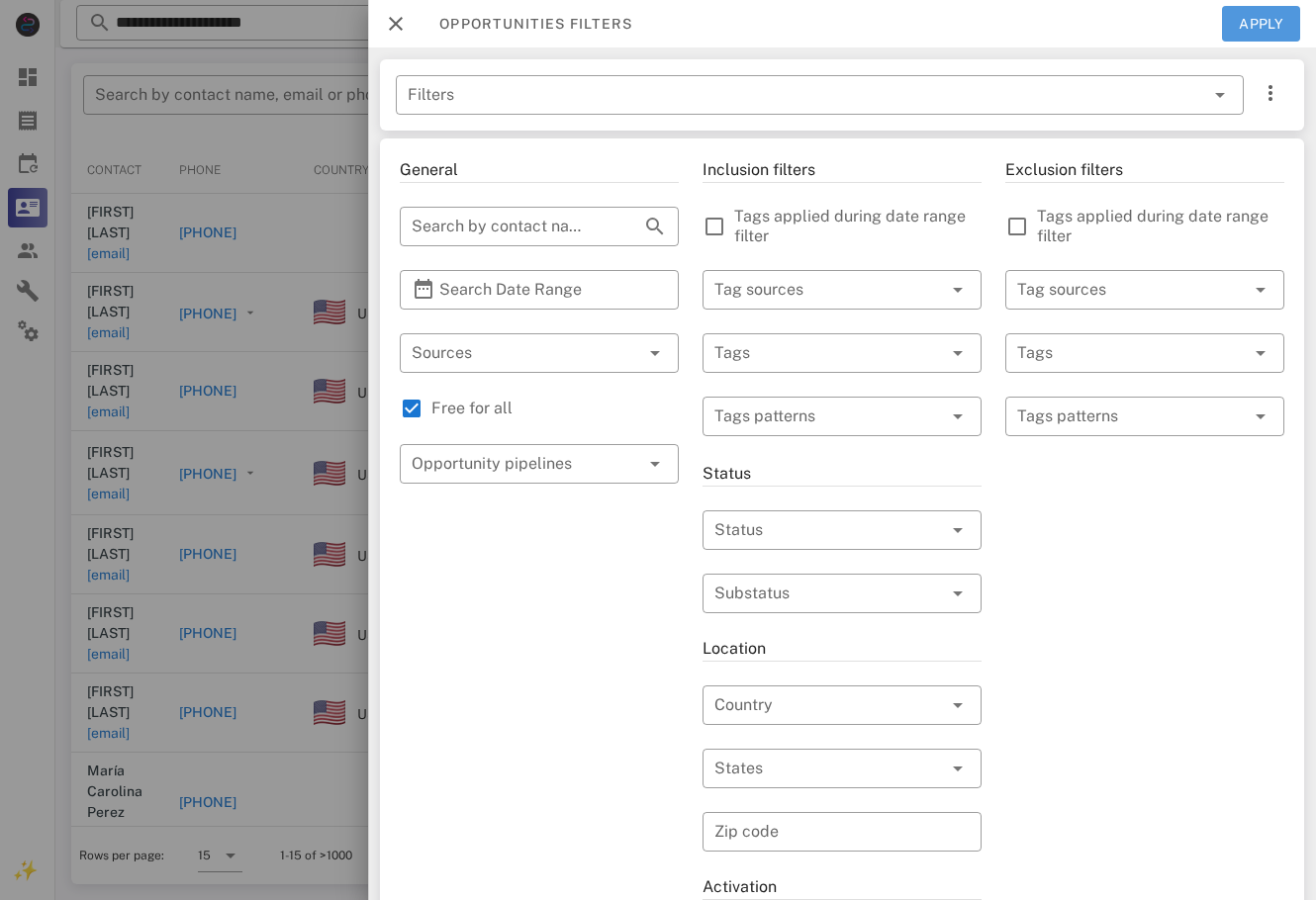 click on "Apply" at bounding box center [1262, 24] 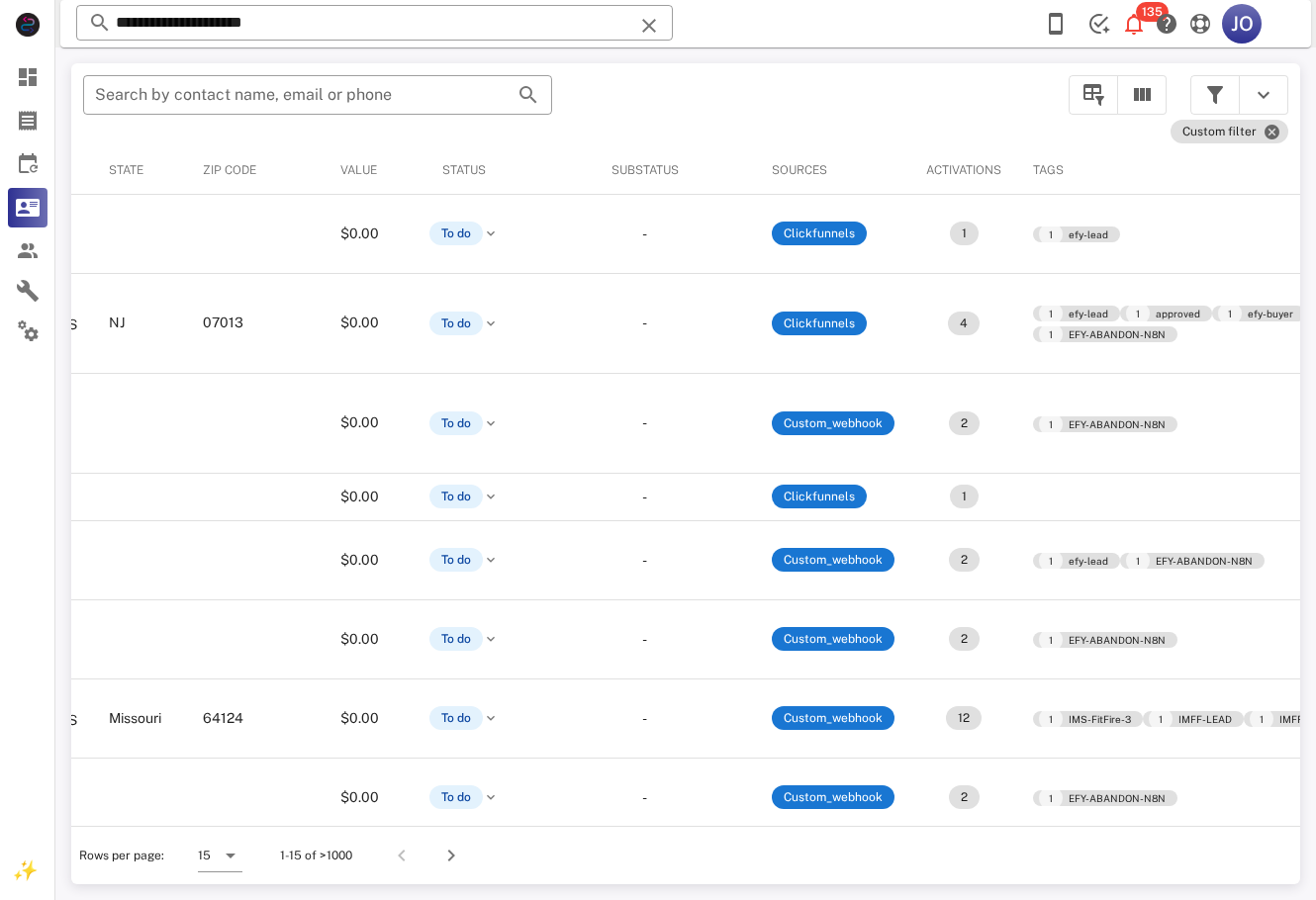 scroll, scrollTop: 0, scrollLeft: 0, axis: both 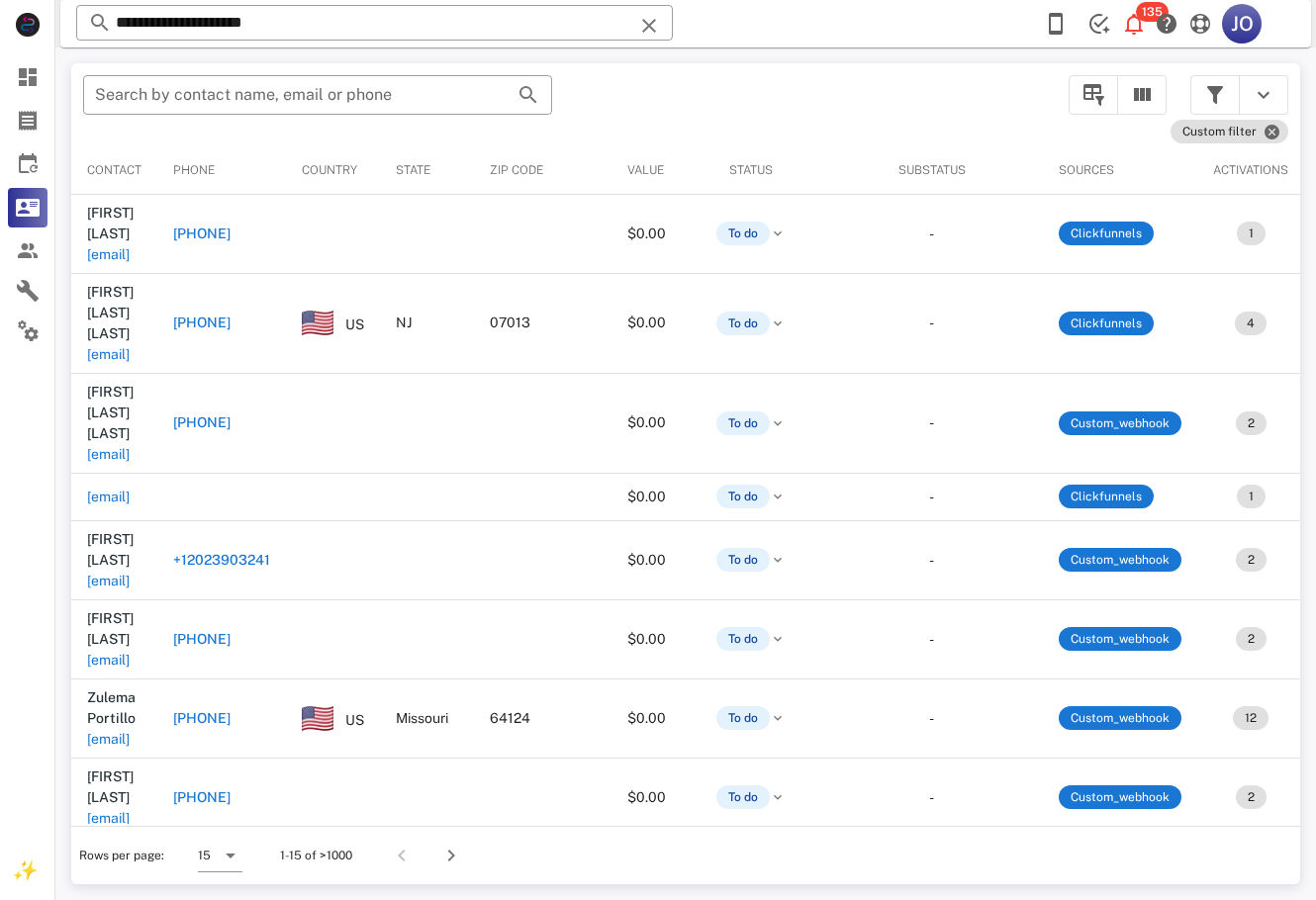 click on "[EMAIL]" at bounding box center [108, 997] 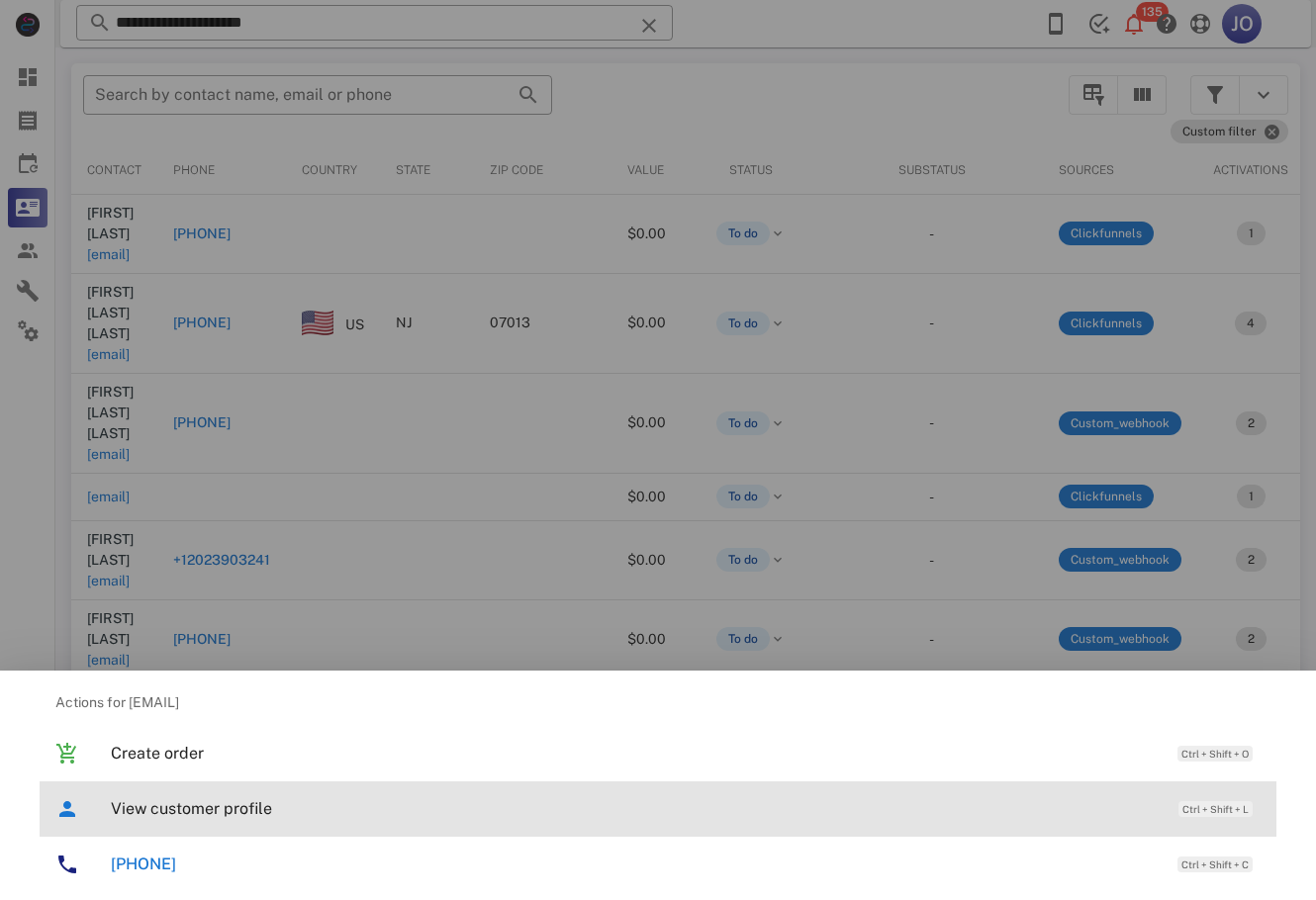 click on "View customer profile Ctrl + Shift + L" at bounding box center (686, 808) 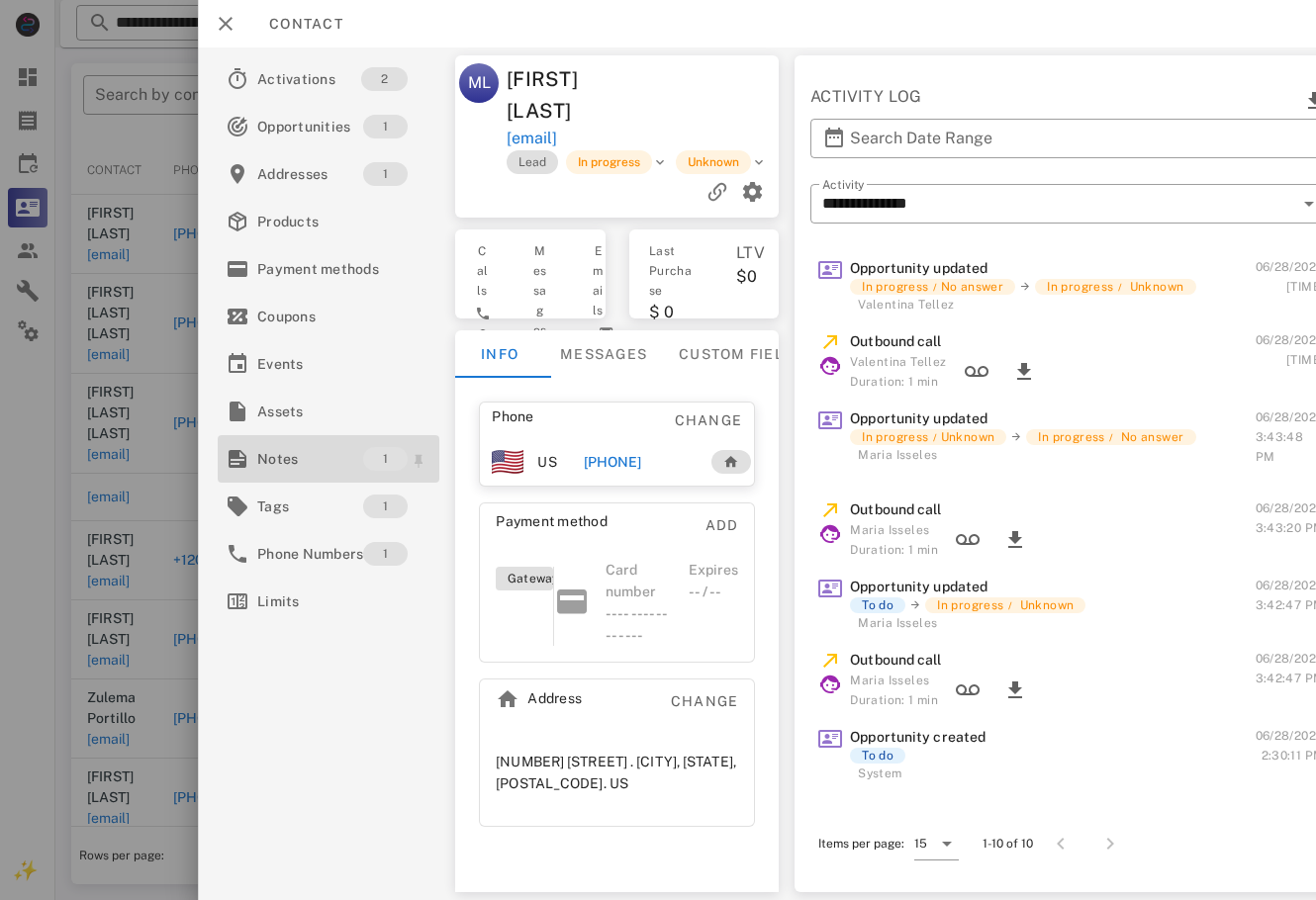 click on "Notes" at bounding box center [310, 459] 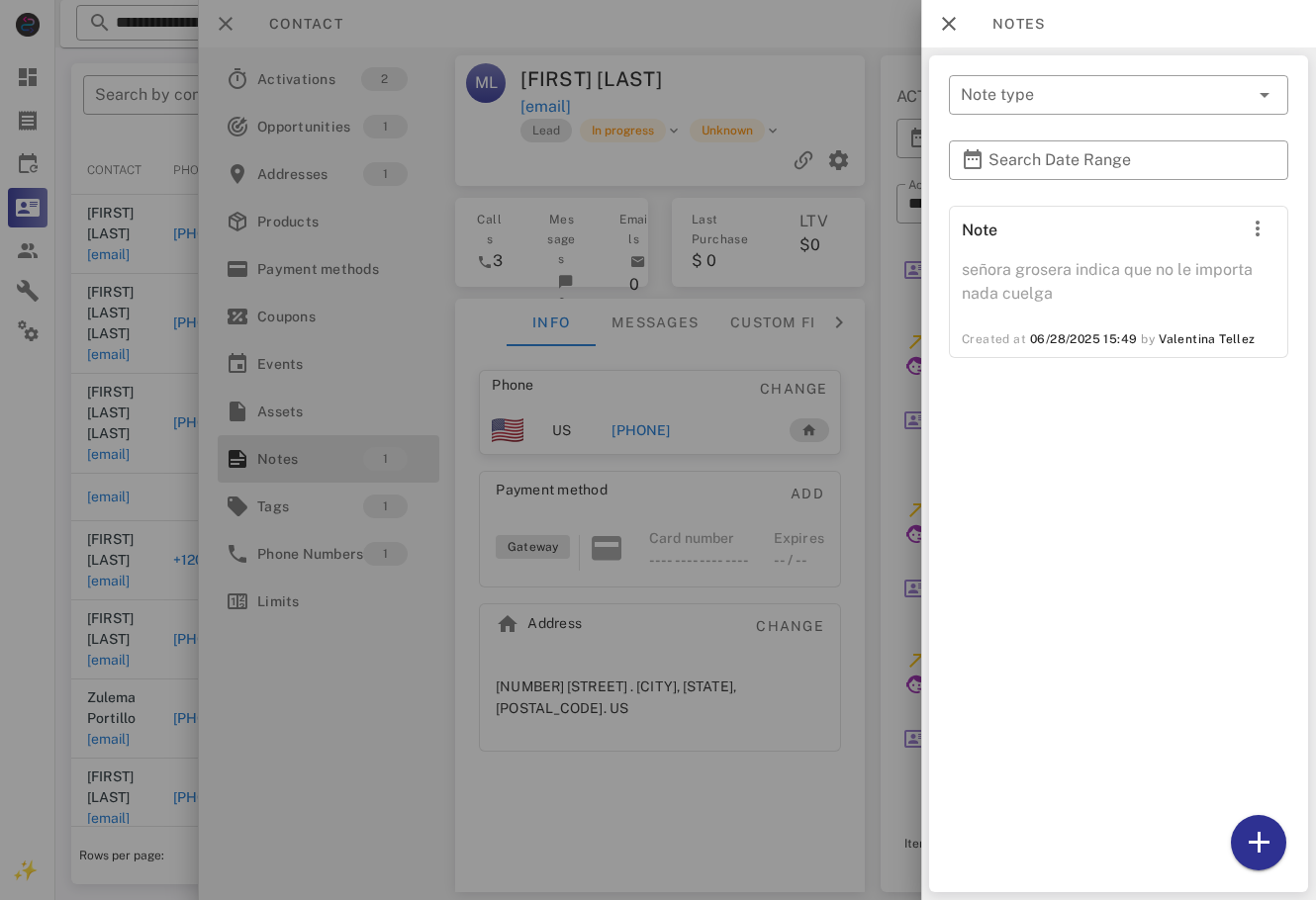 click at bounding box center (658, 450) 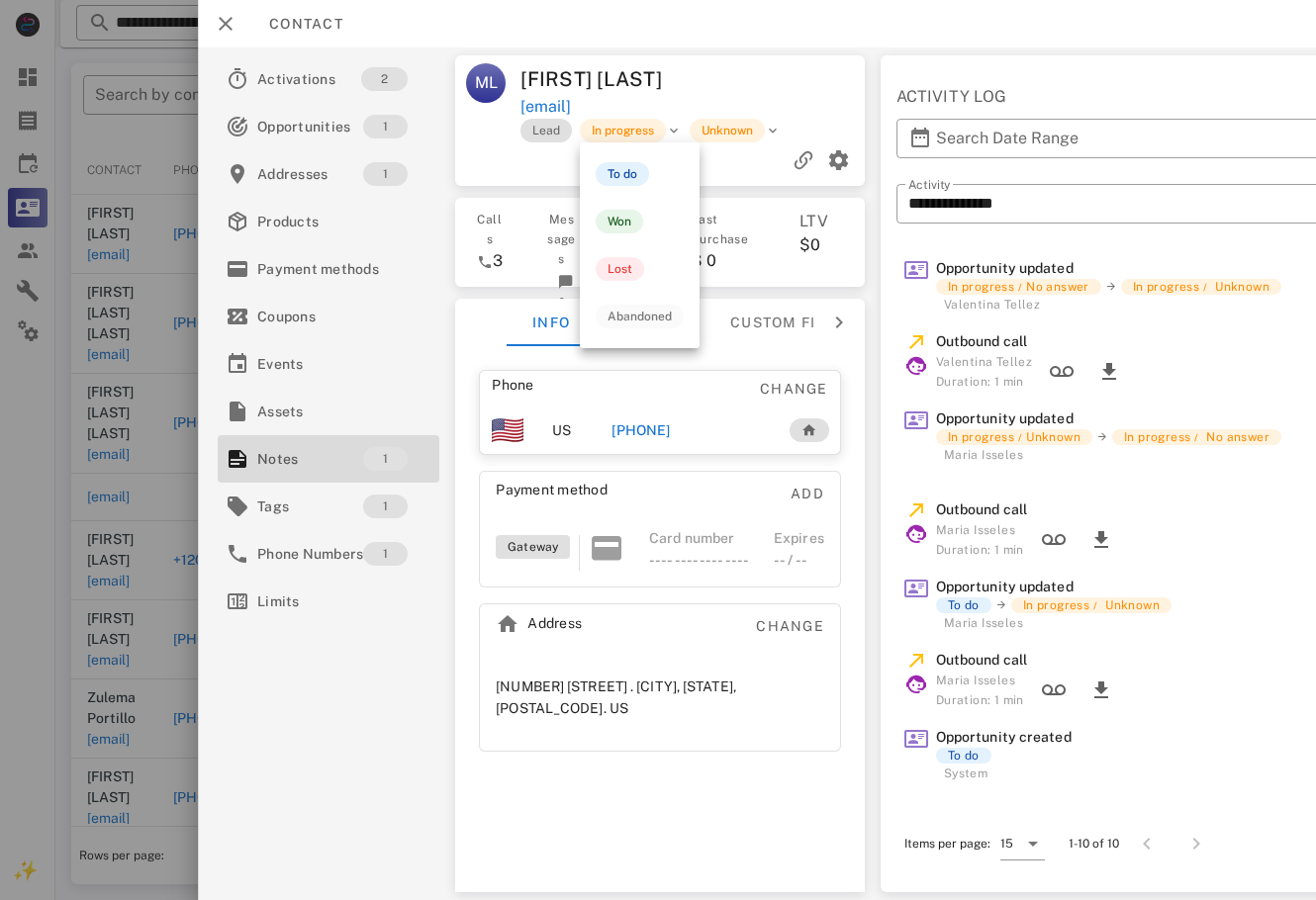 click on "[EMAIL]" at bounding box center [545, 107] 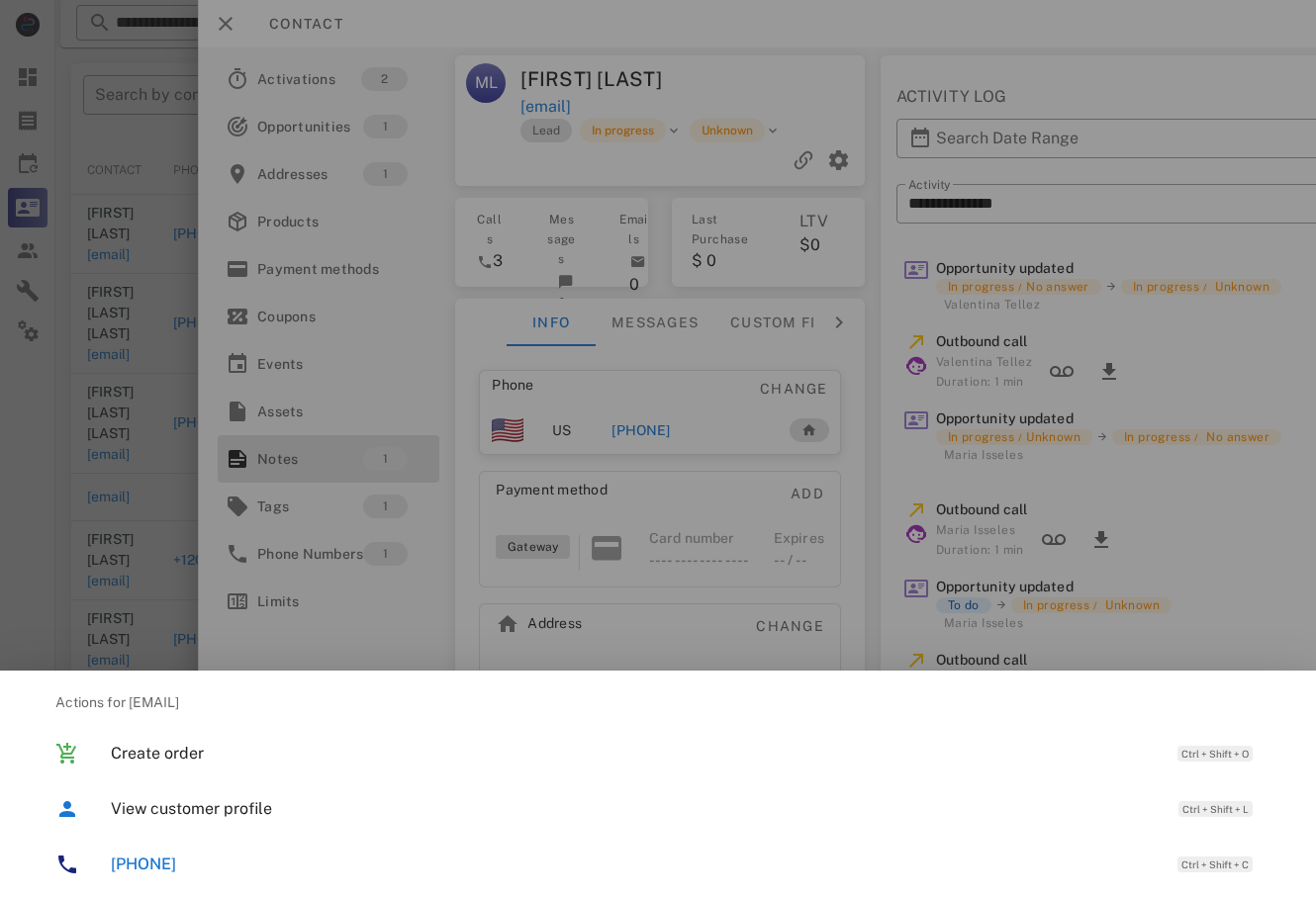click at bounding box center [658, 450] 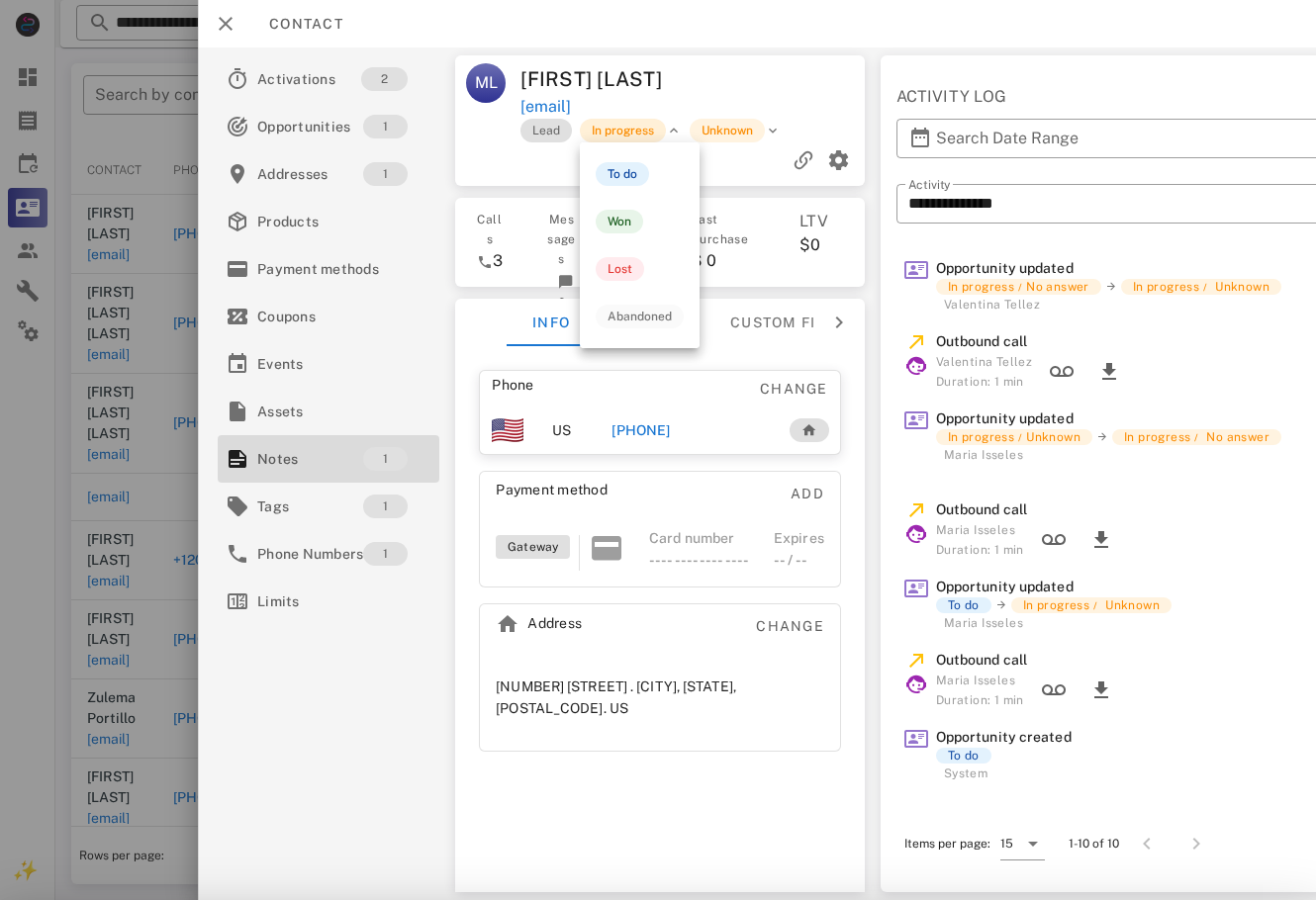 click on "In progress" at bounding box center (622, 131) 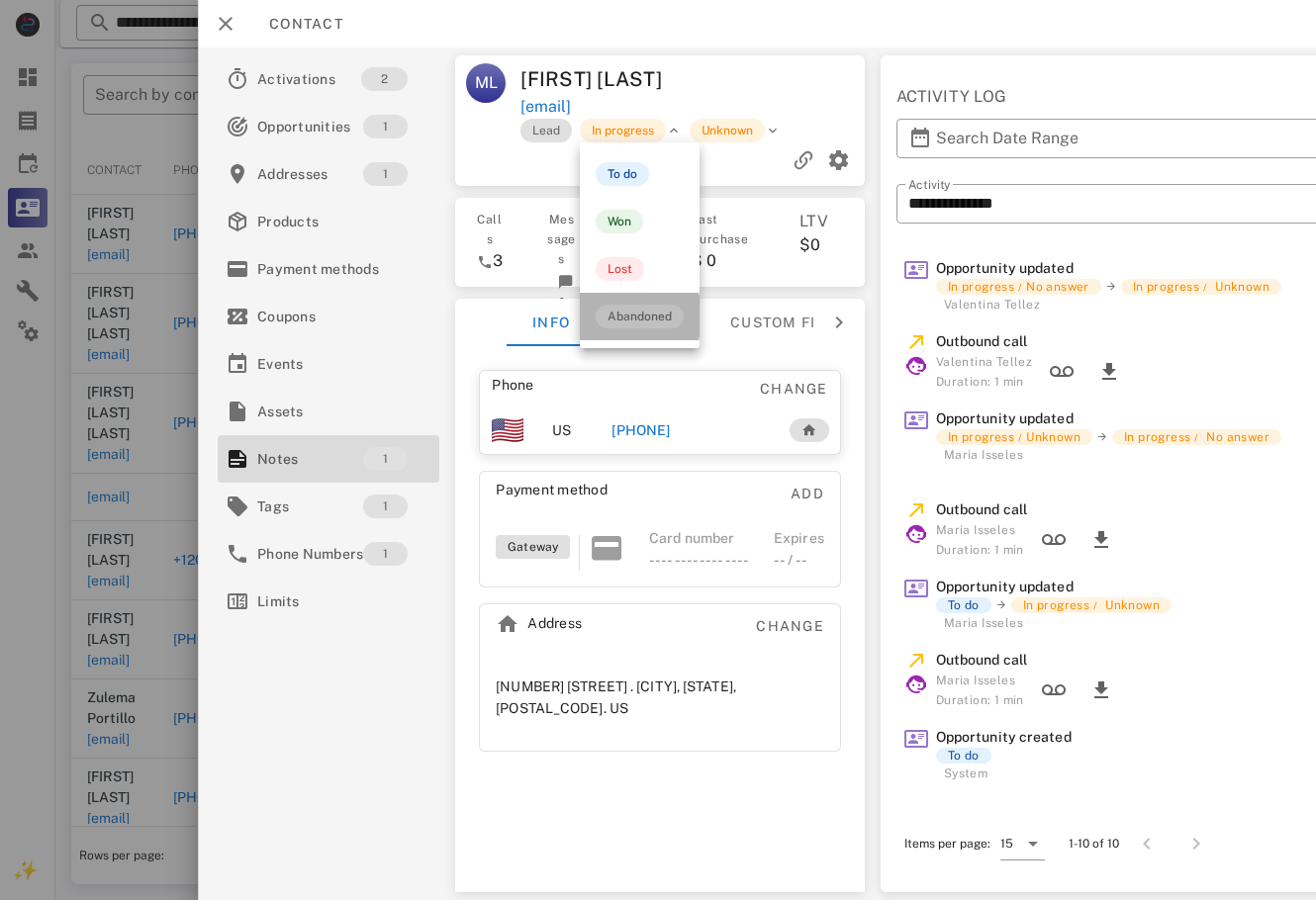 click on "Abandoned" at bounding box center (639, 316) 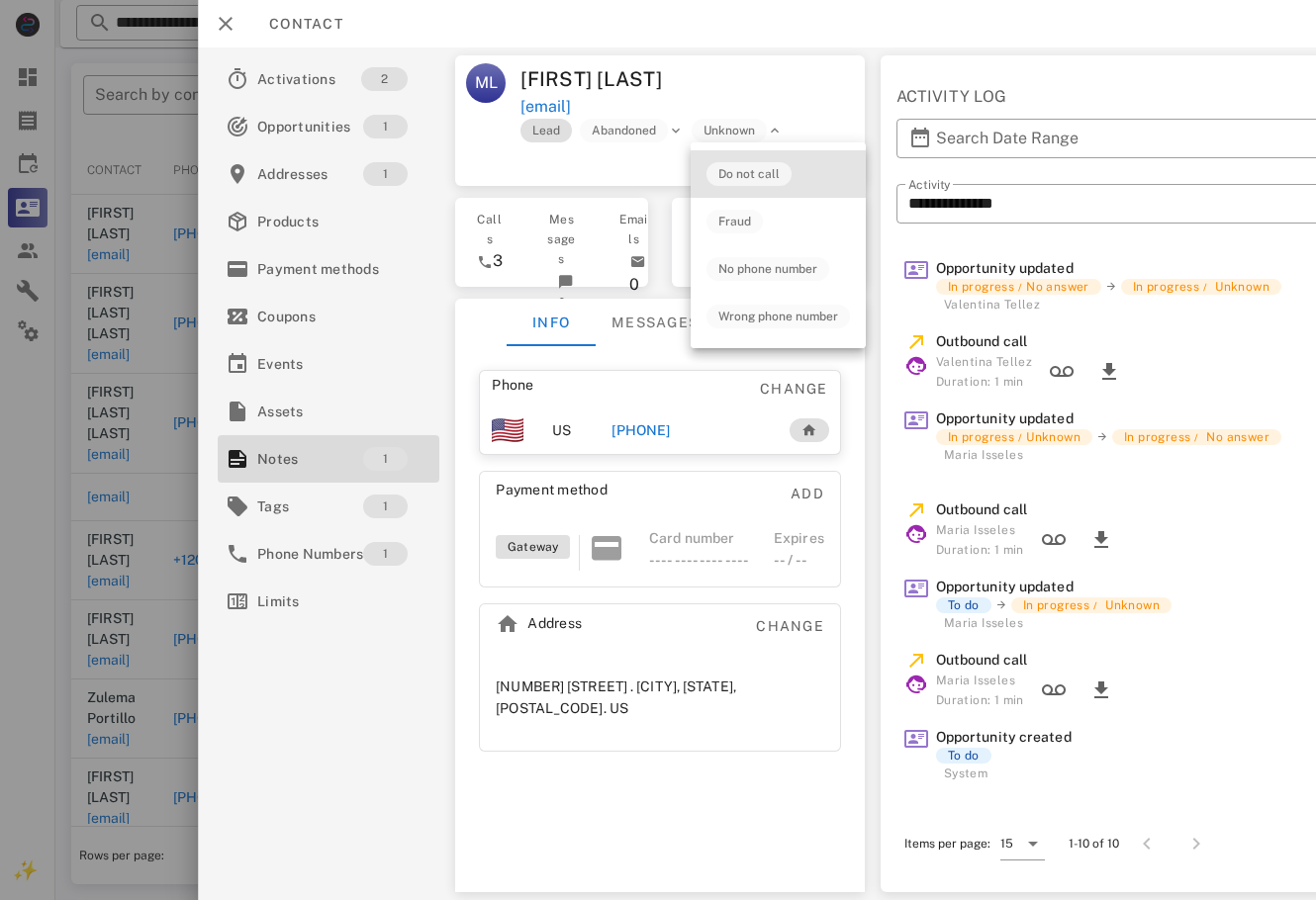 click on "Do not call" at bounding box center [749, 174] 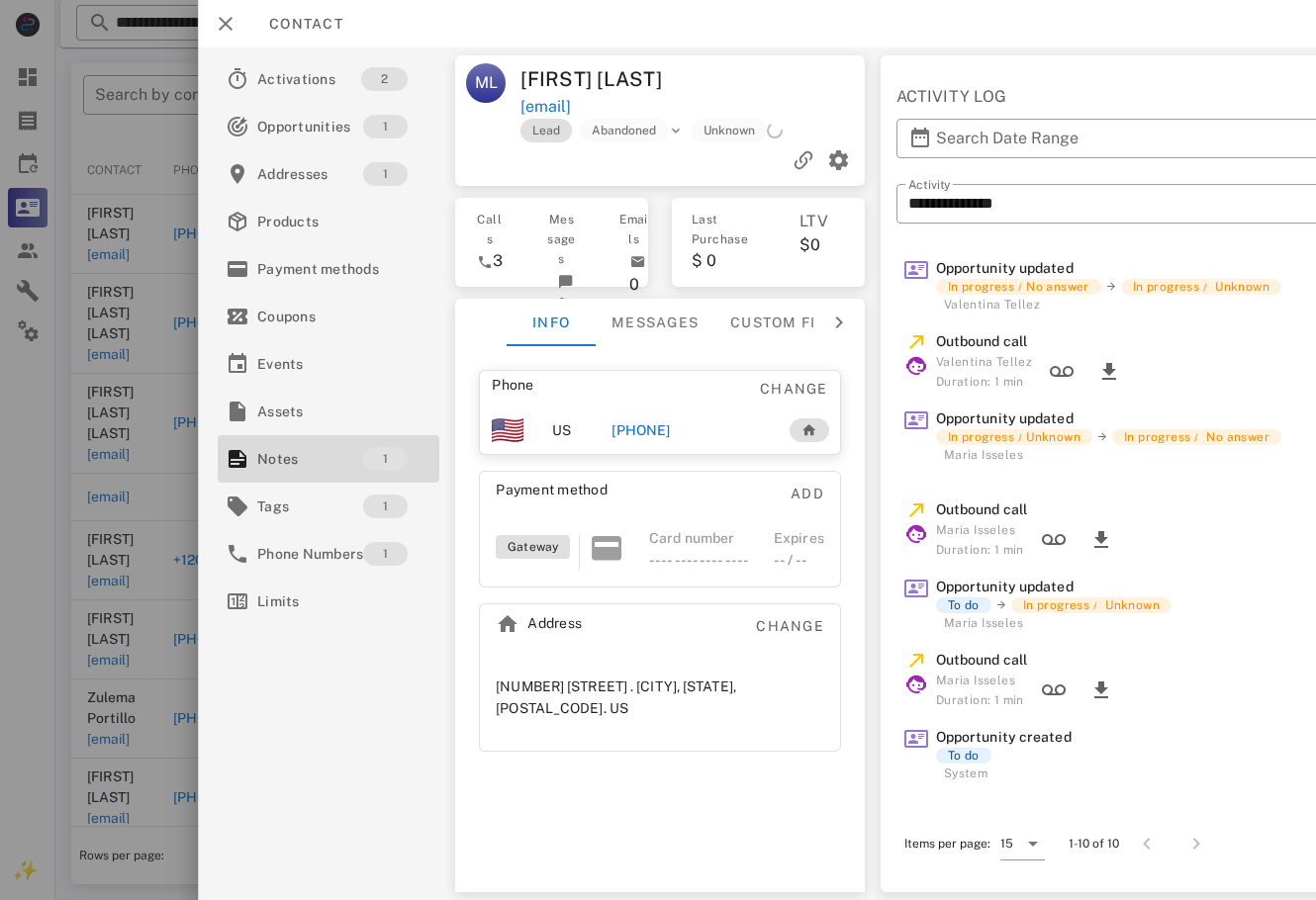 click at bounding box center [658, 450] 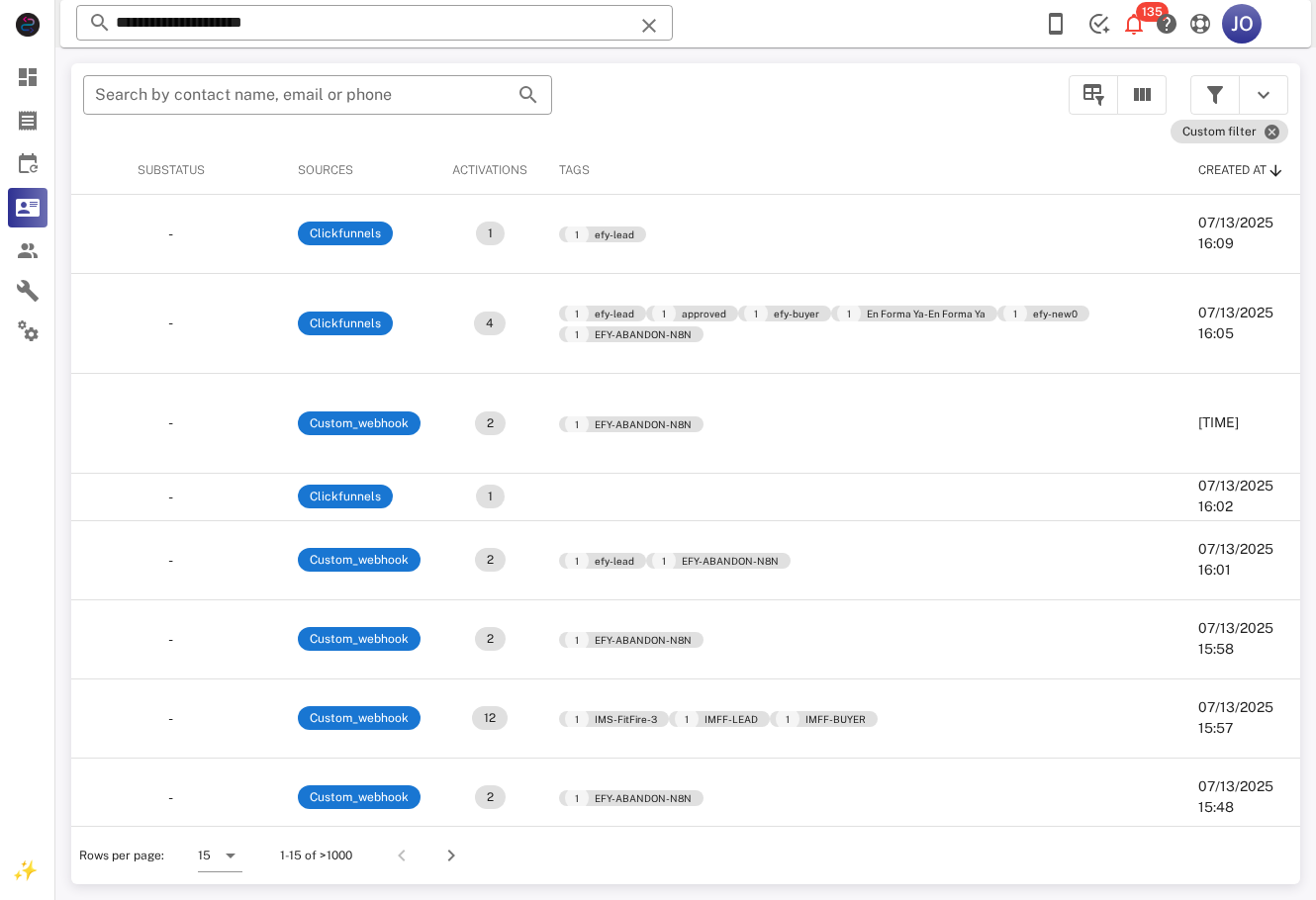 scroll, scrollTop: 249, scrollLeft: 858, axis: both 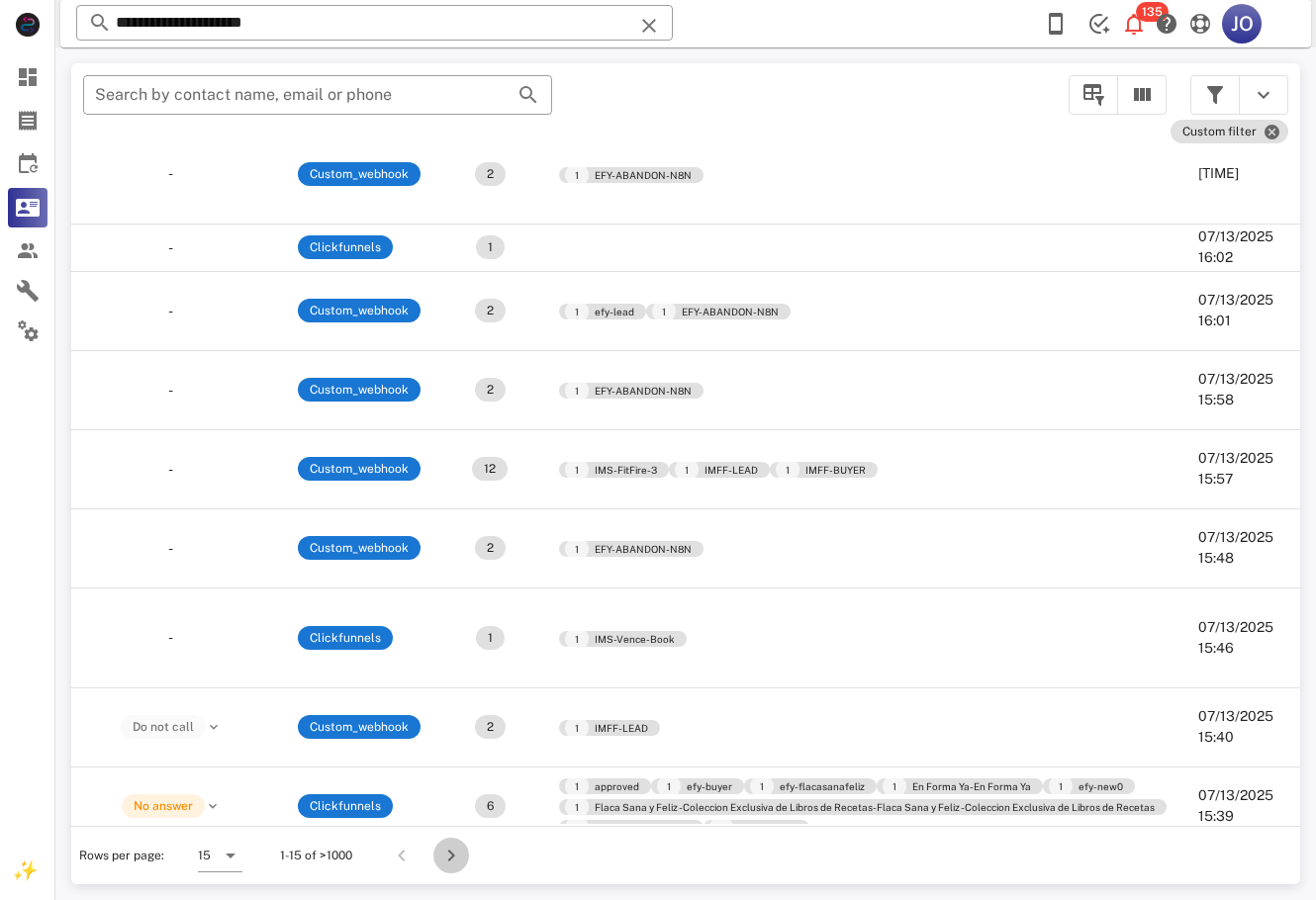 click at bounding box center (451, 855) 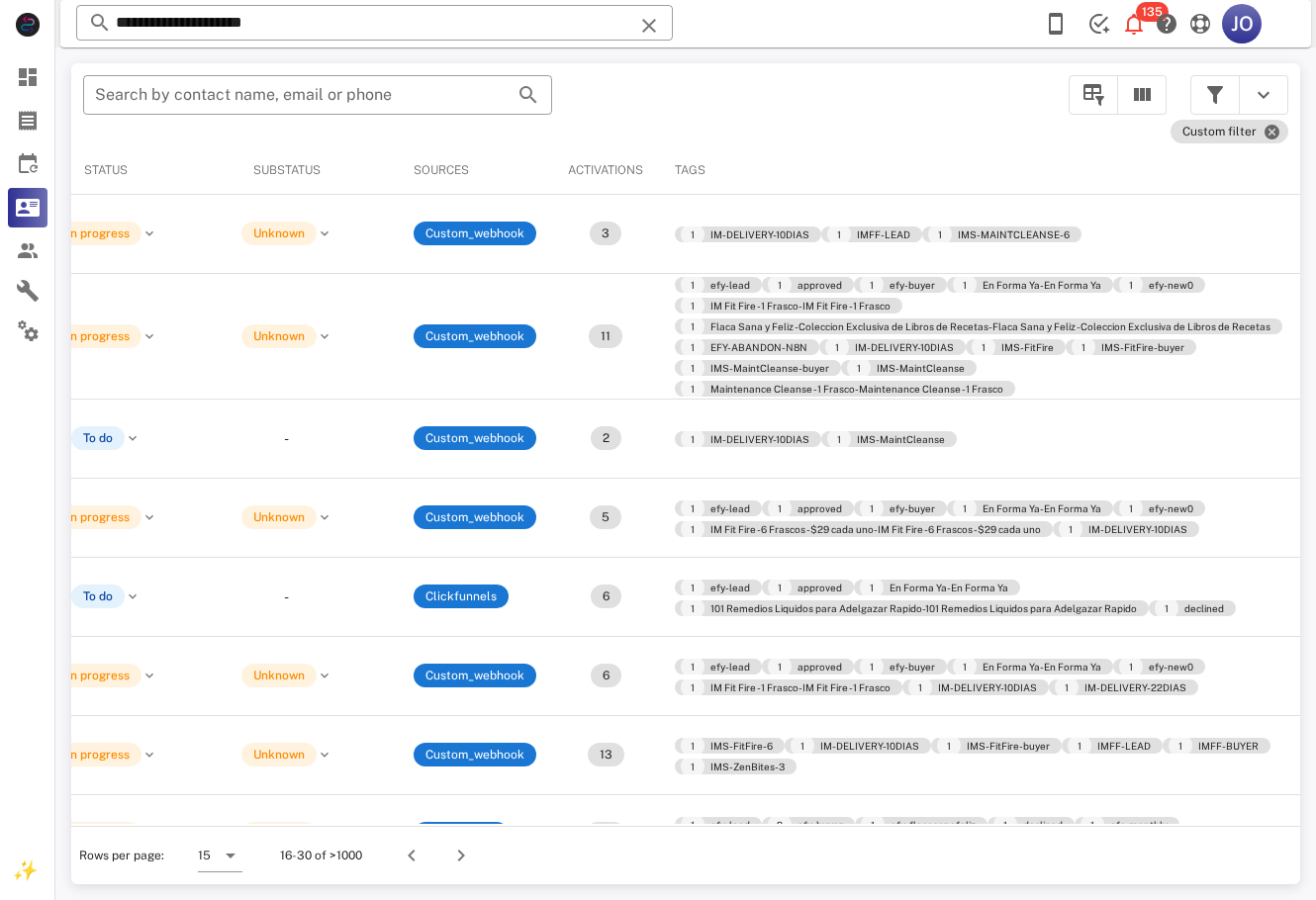 scroll, scrollTop: 327, scrollLeft: 593, axis: both 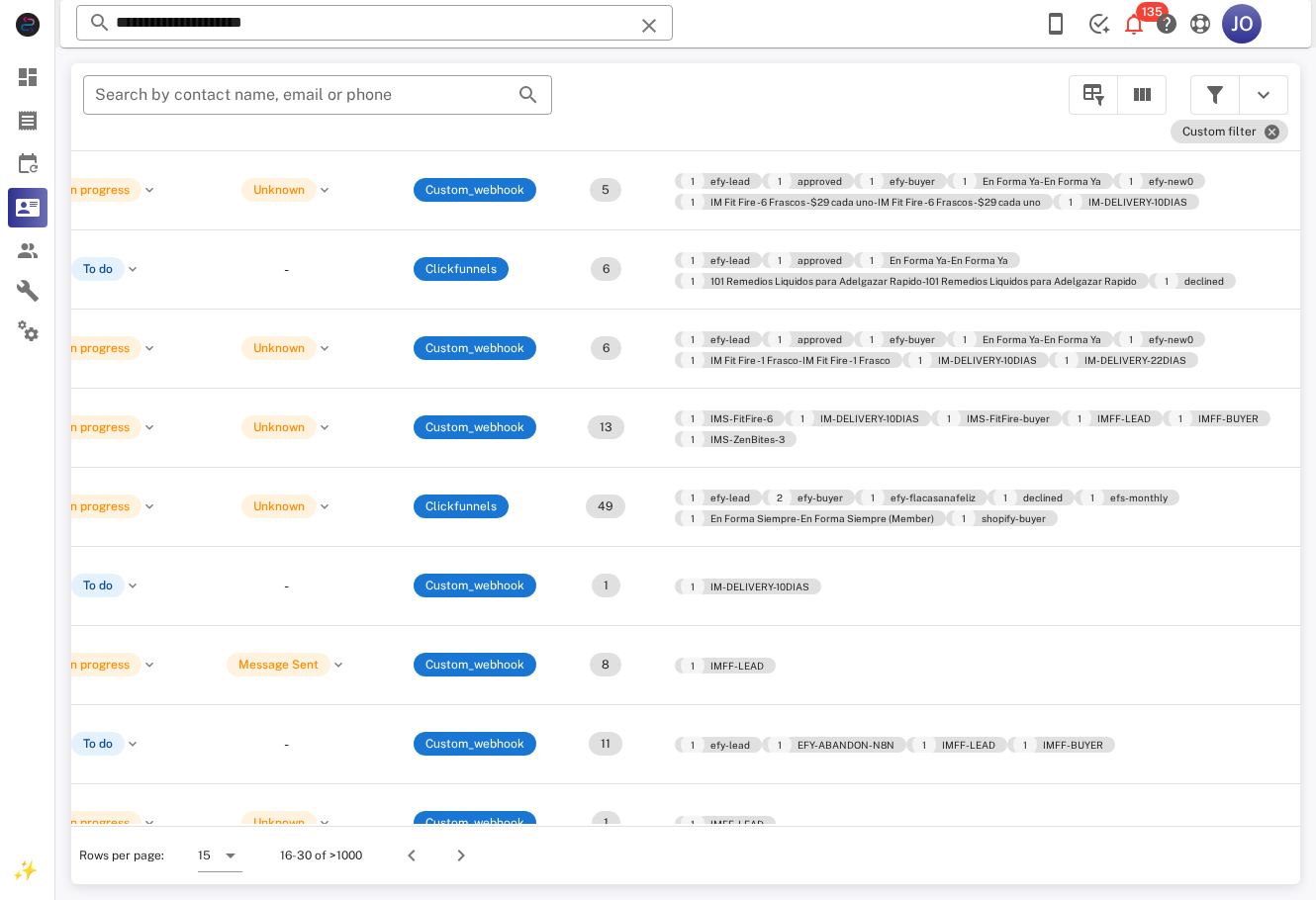 drag, startPoint x: 1012, startPoint y: 813, endPoint x: 169, endPoint y: 803, distance: 843.05931 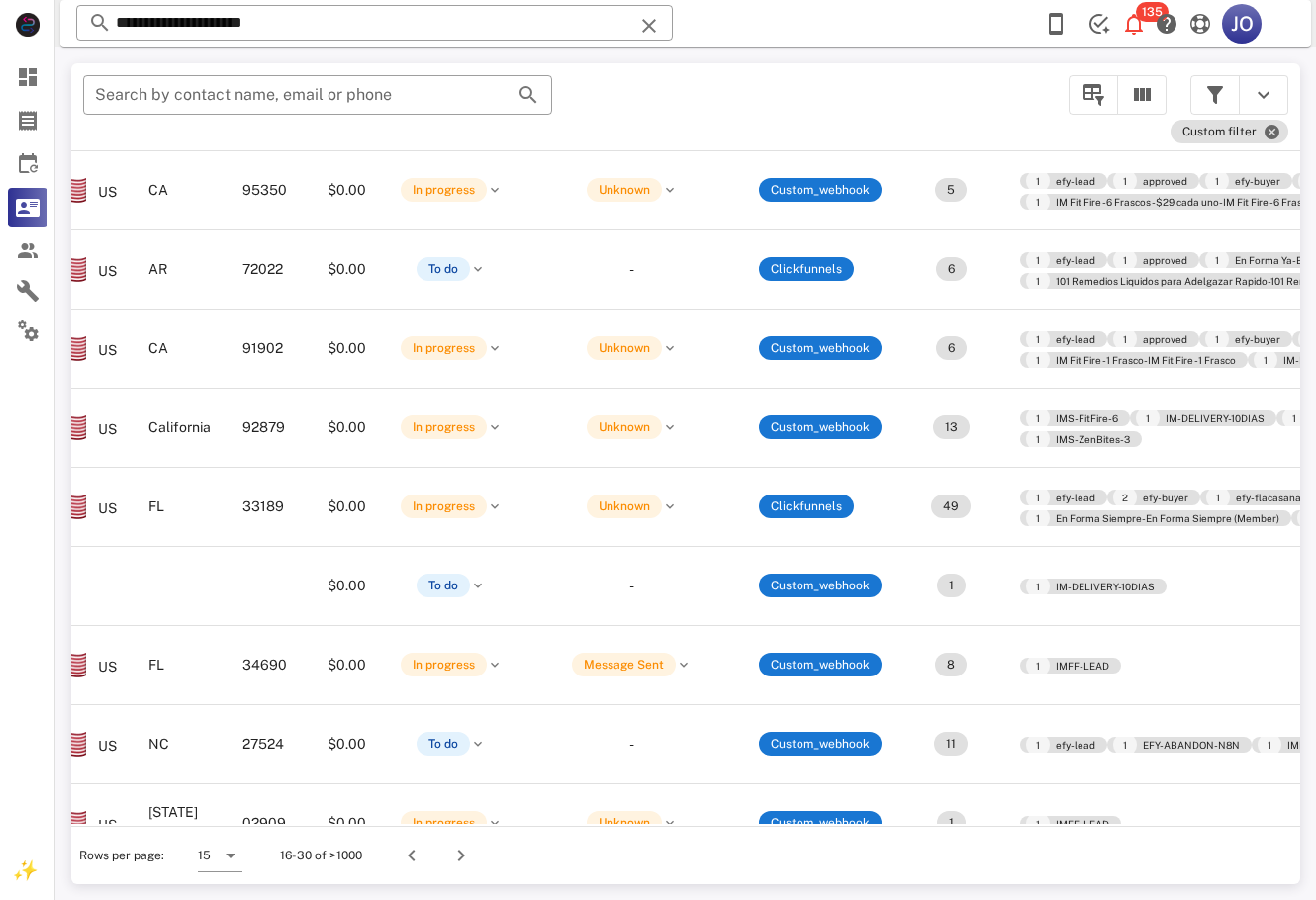 scroll, scrollTop: 327, scrollLeft: 0, axis: vertical 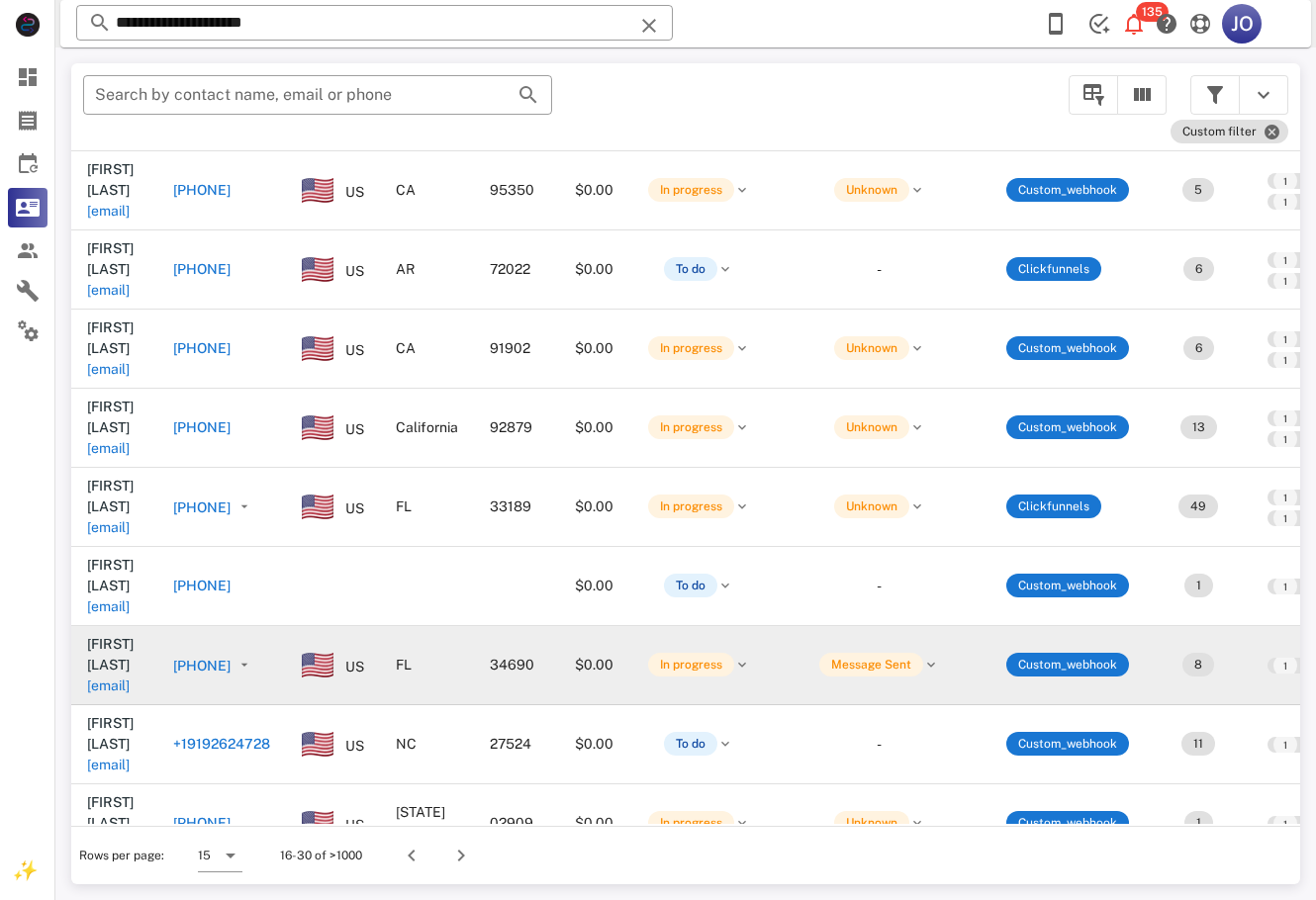 click on "[EMAIL]" at bounding box center (108, 685) 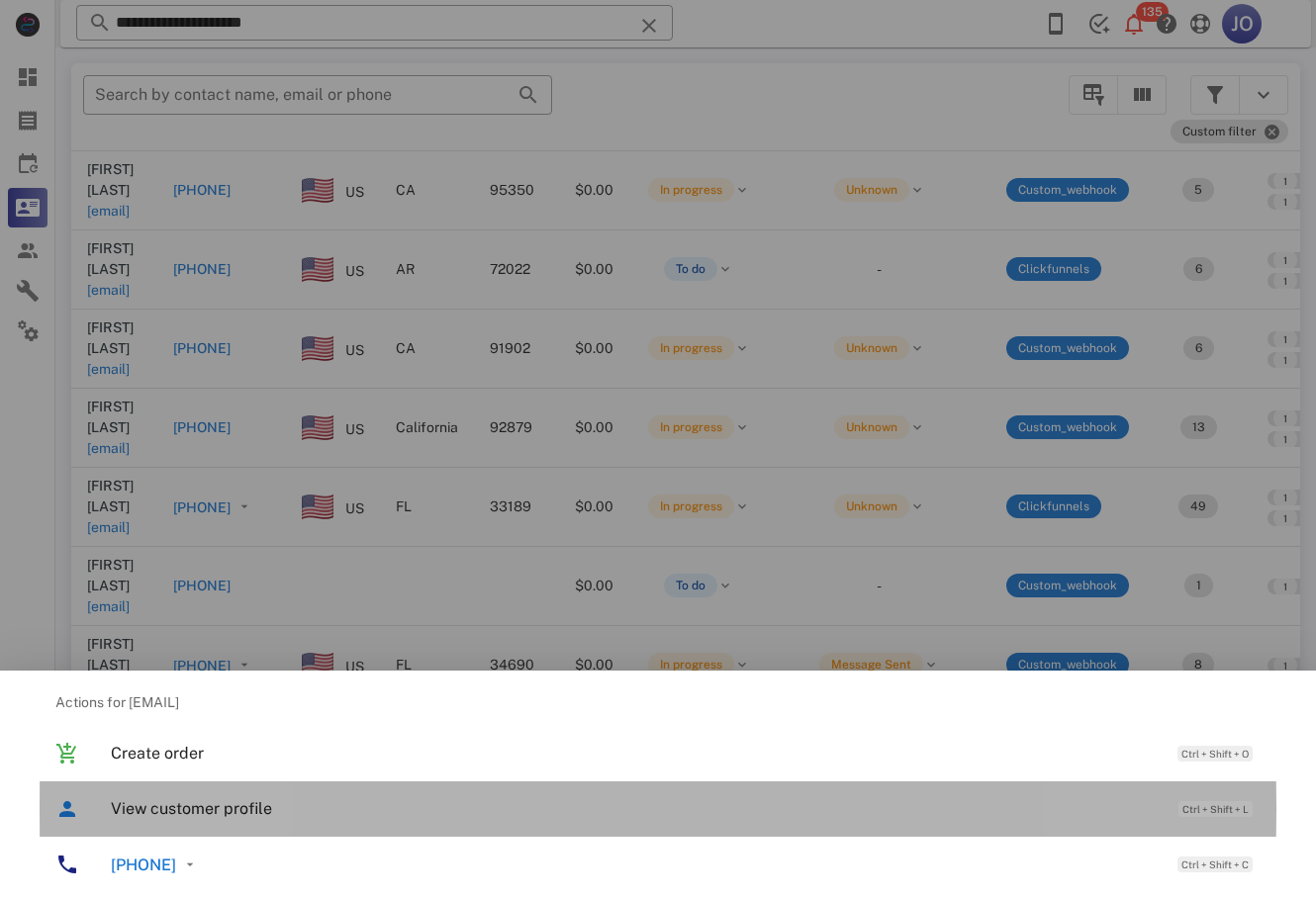 click on "View customer profile" at bounding box center [634, 808] 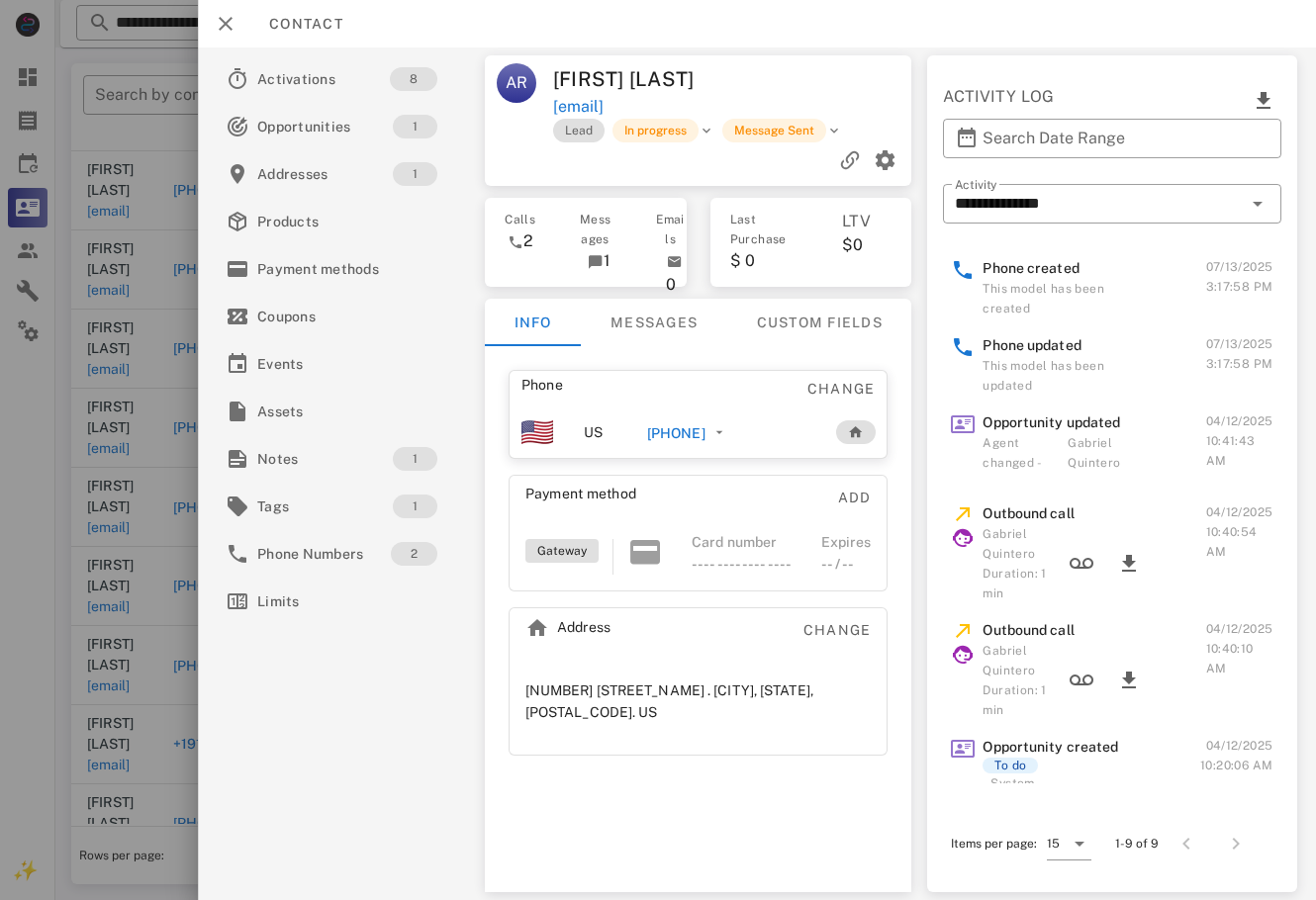 click on "[PHONE]" at bounding box center [675, 433] 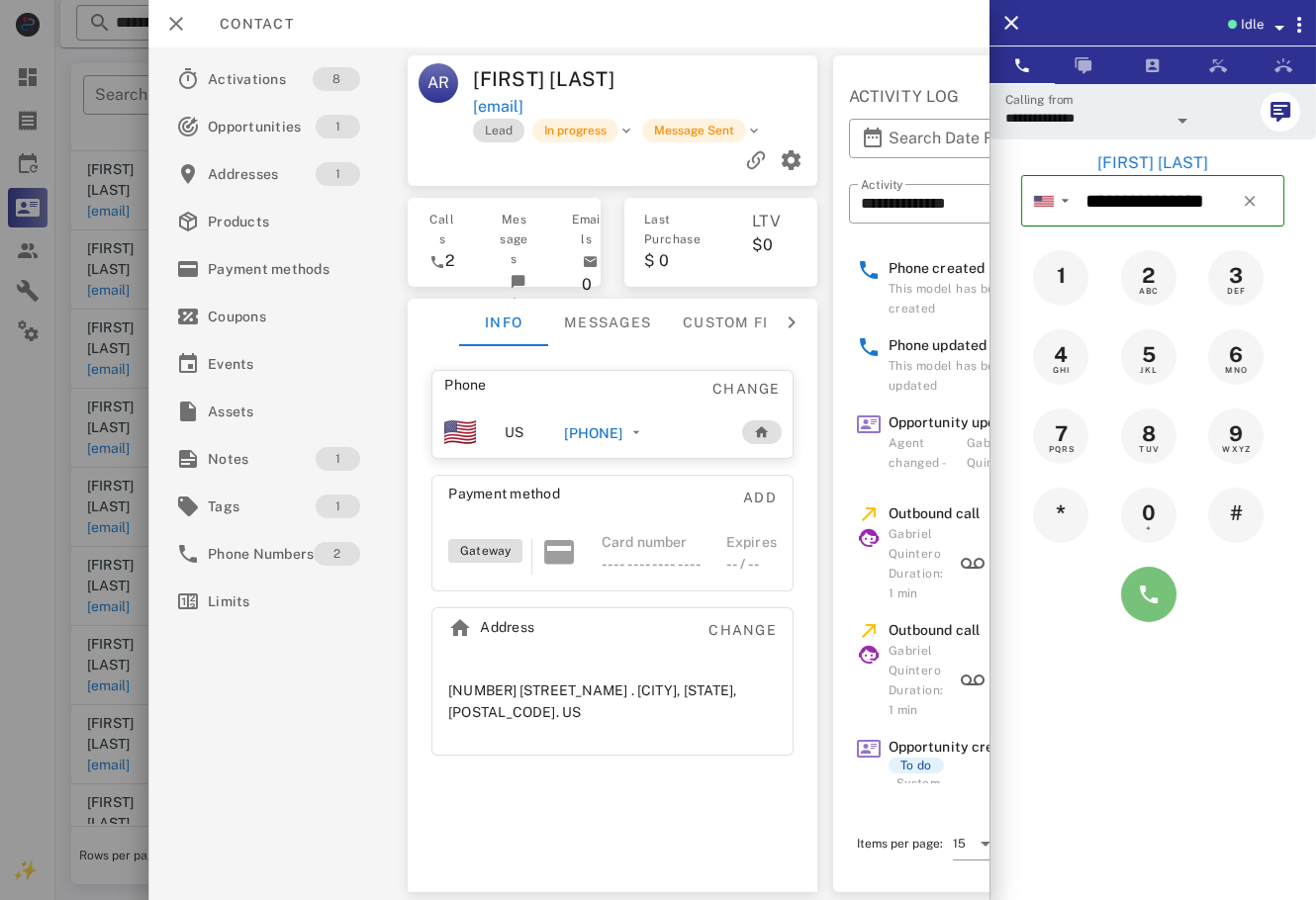 click at bounding box center (1149, 594) 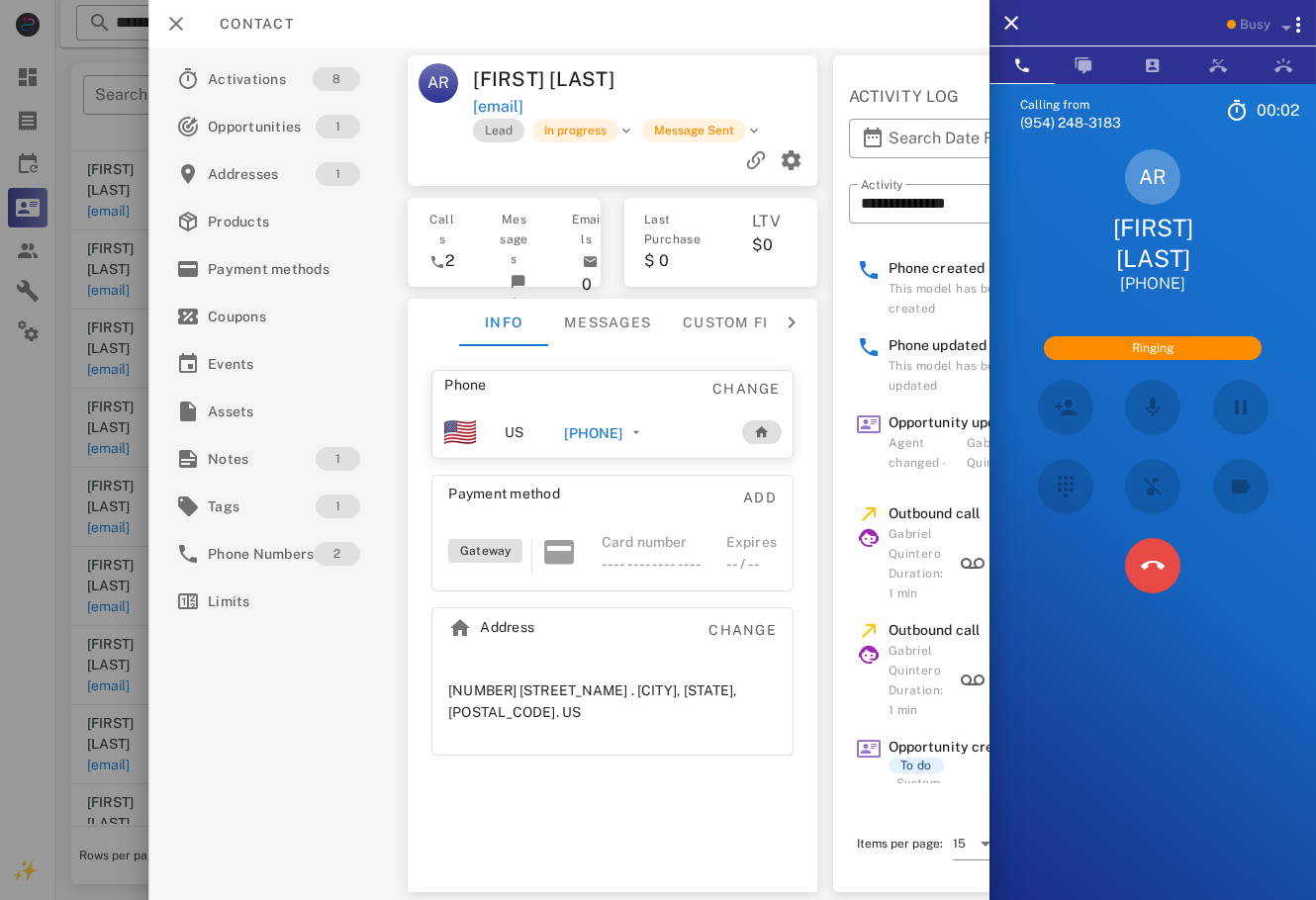 scroll, scrollTop: 269, scrollLeft: 0, axis: vertical 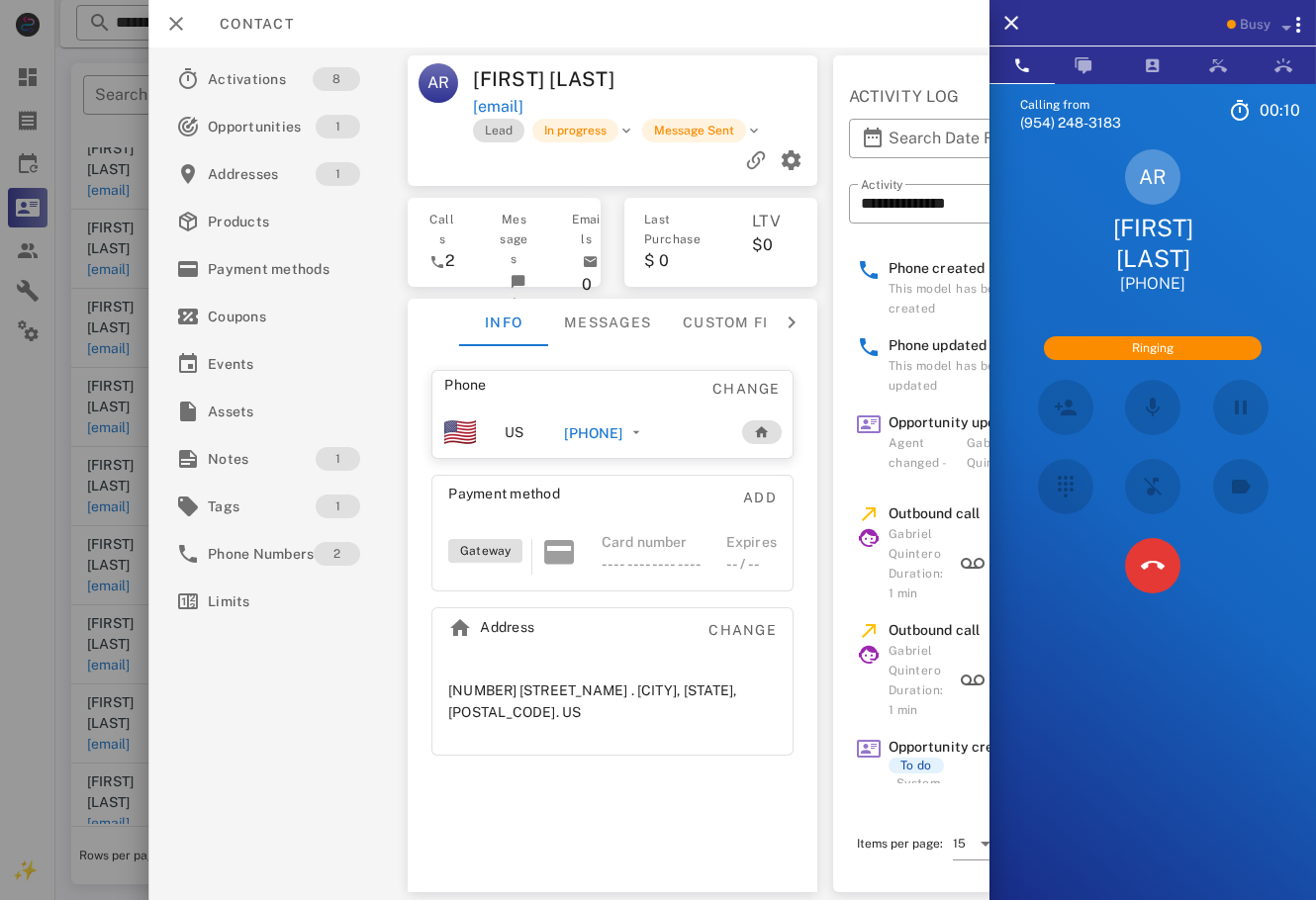 click on "AR   [FIRST] [LAST]  [PHONE]" at bounding box center (1153, 222) 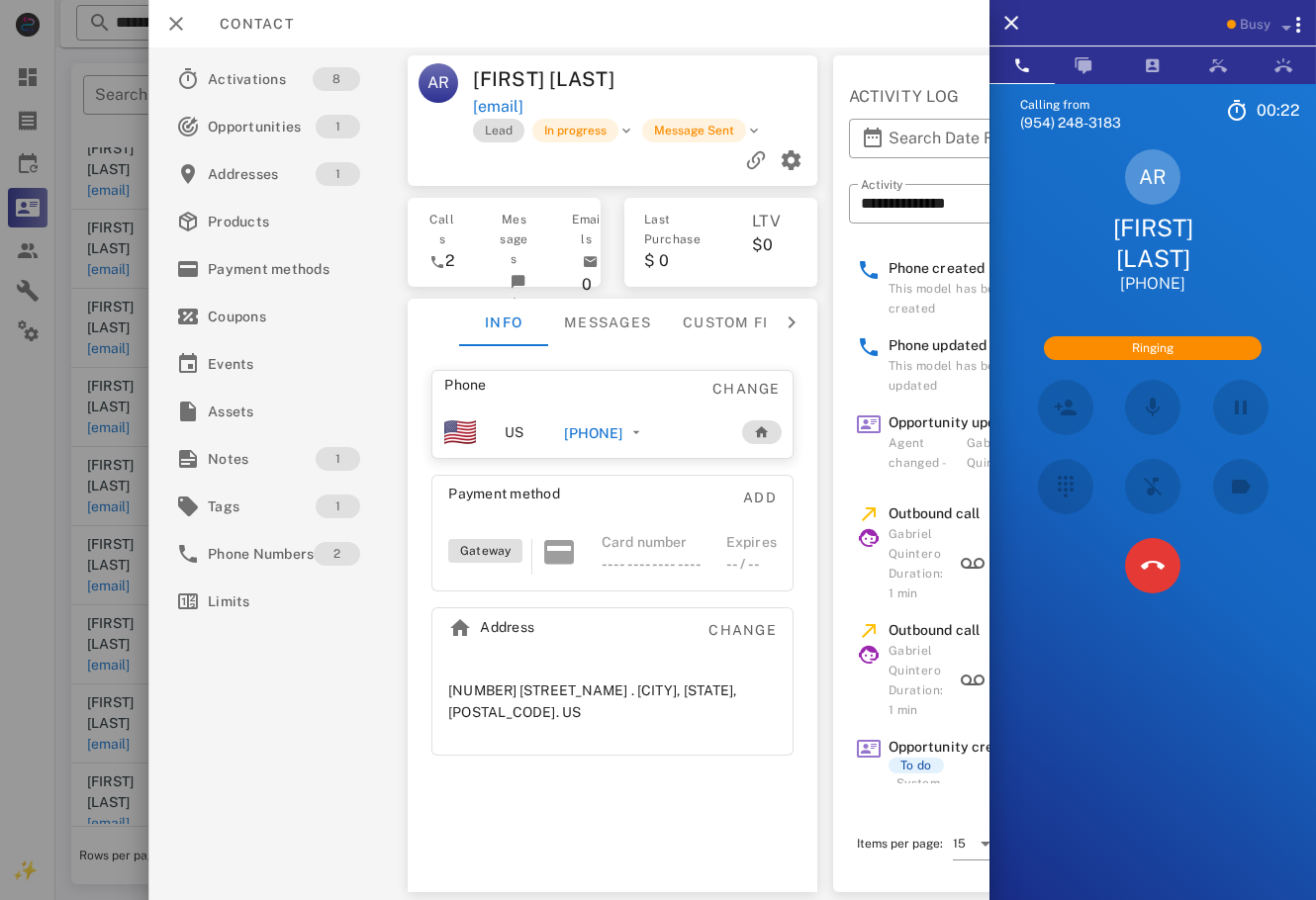 drag, startPoint x: 988, startPoint y: 709, endPoint x: 1073, endPoint y: 658, distance: 99.12618 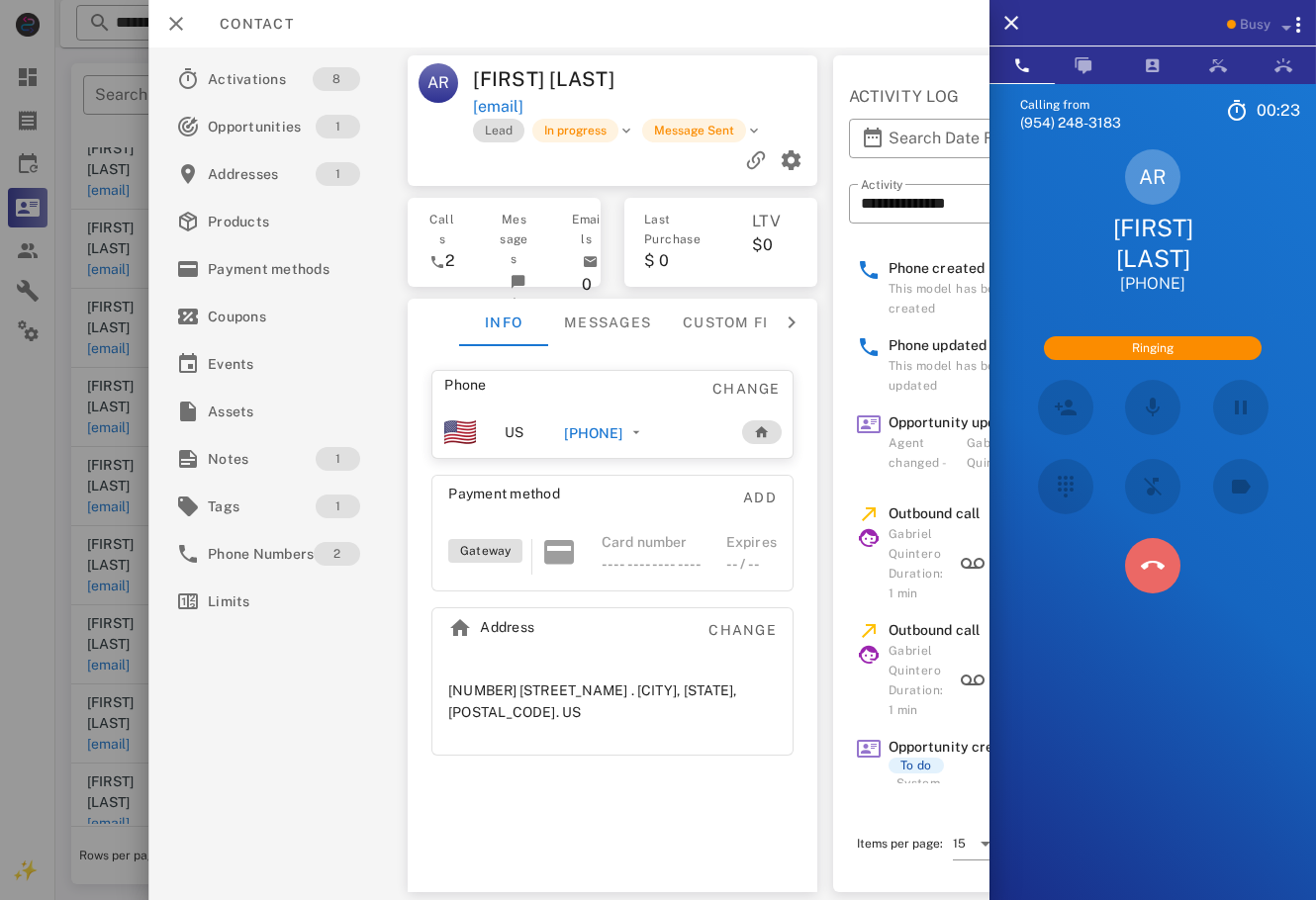 click at bounding box center [1153, 566] 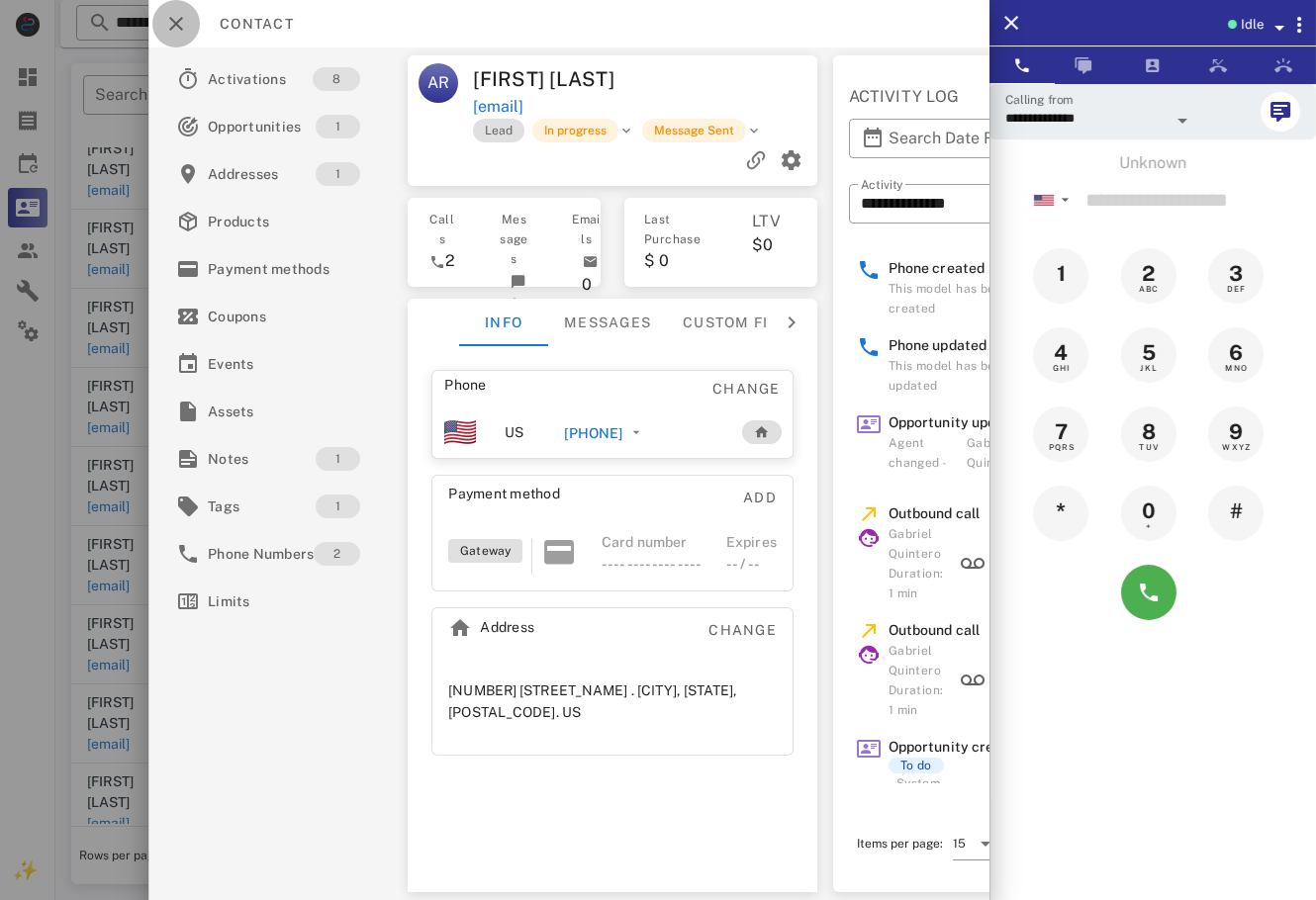 click at bounding box center (176, 24) 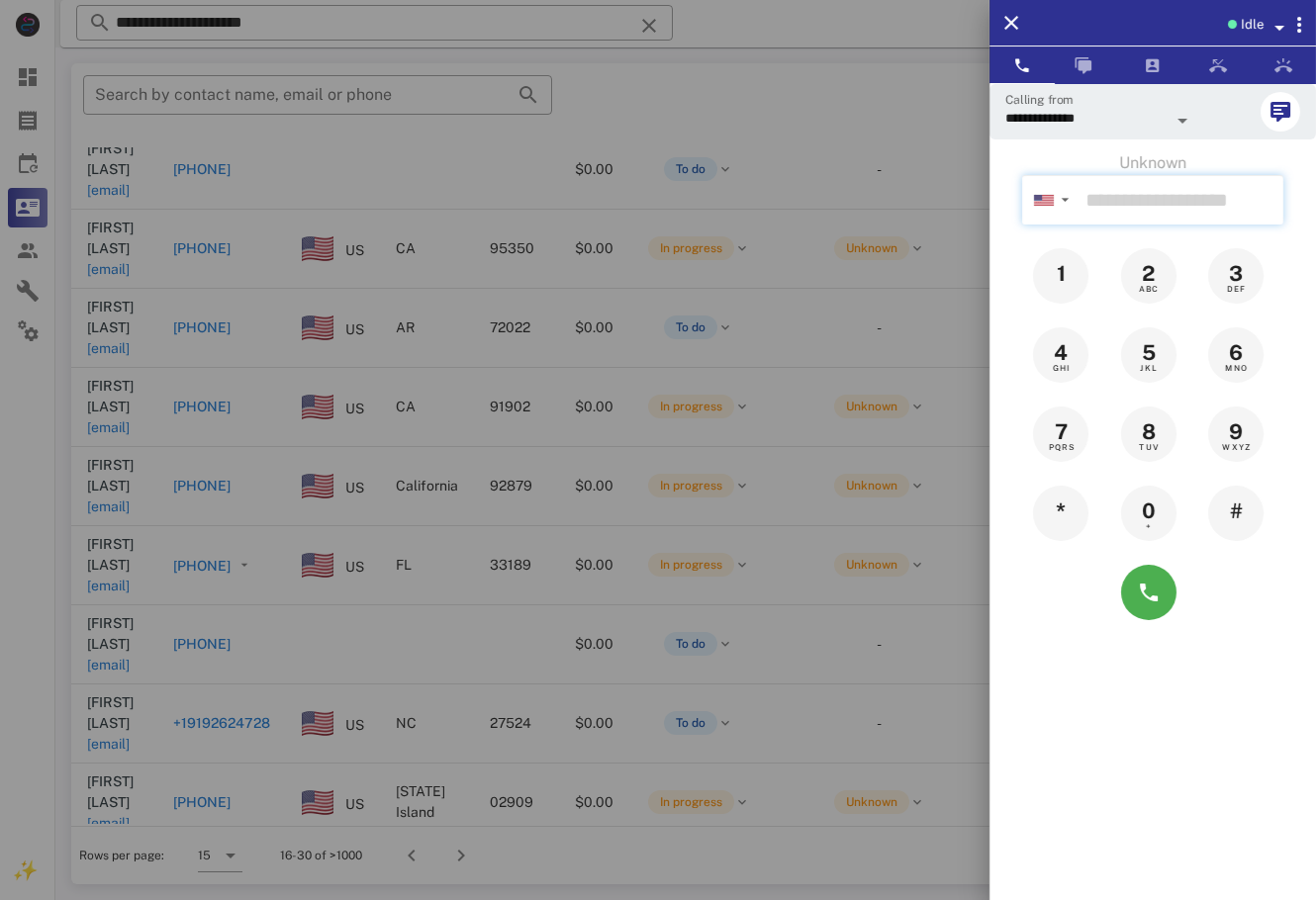 click at bounding box center [1180, 200] 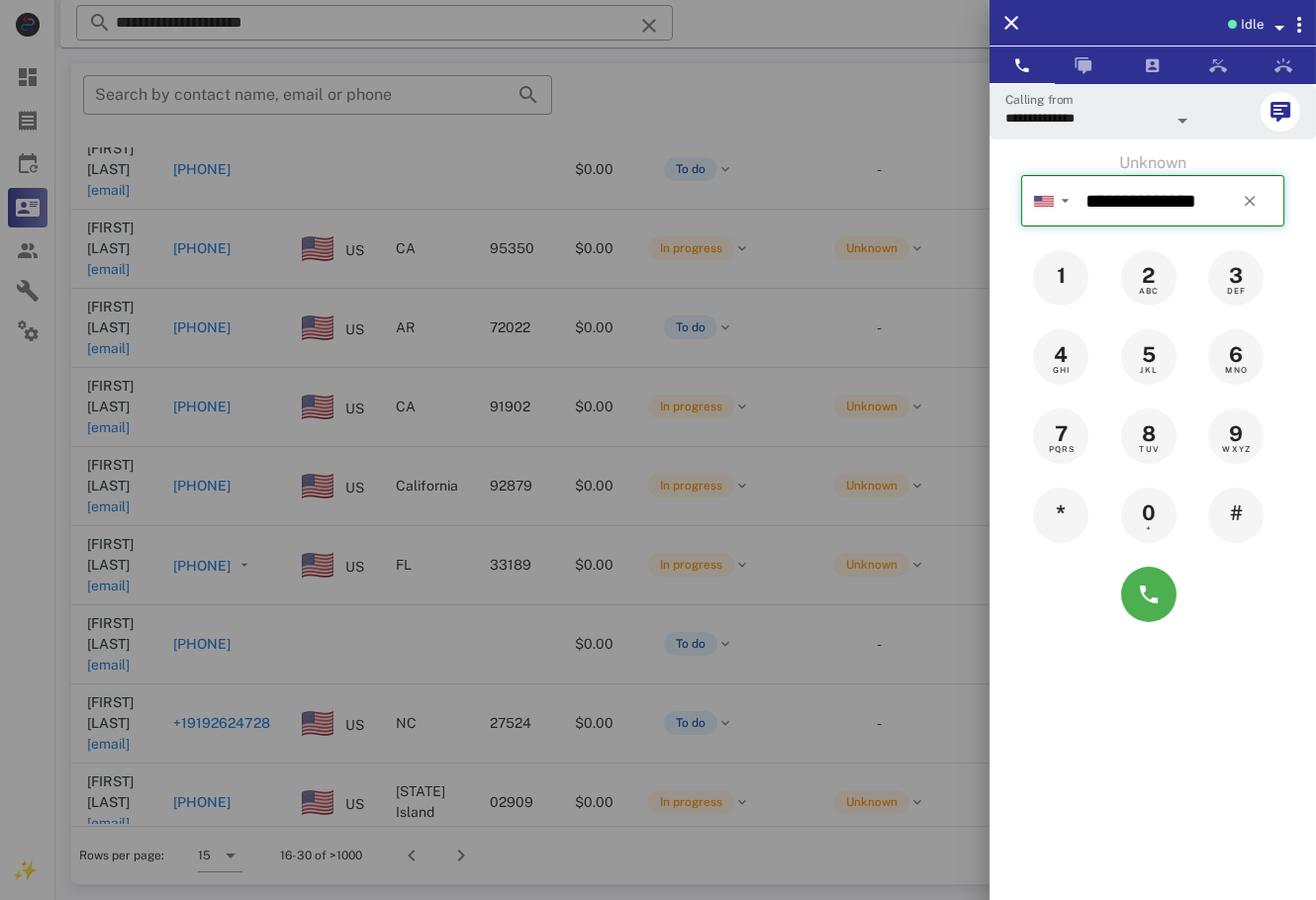 click on "**********" at bounding box center [1180, 201] 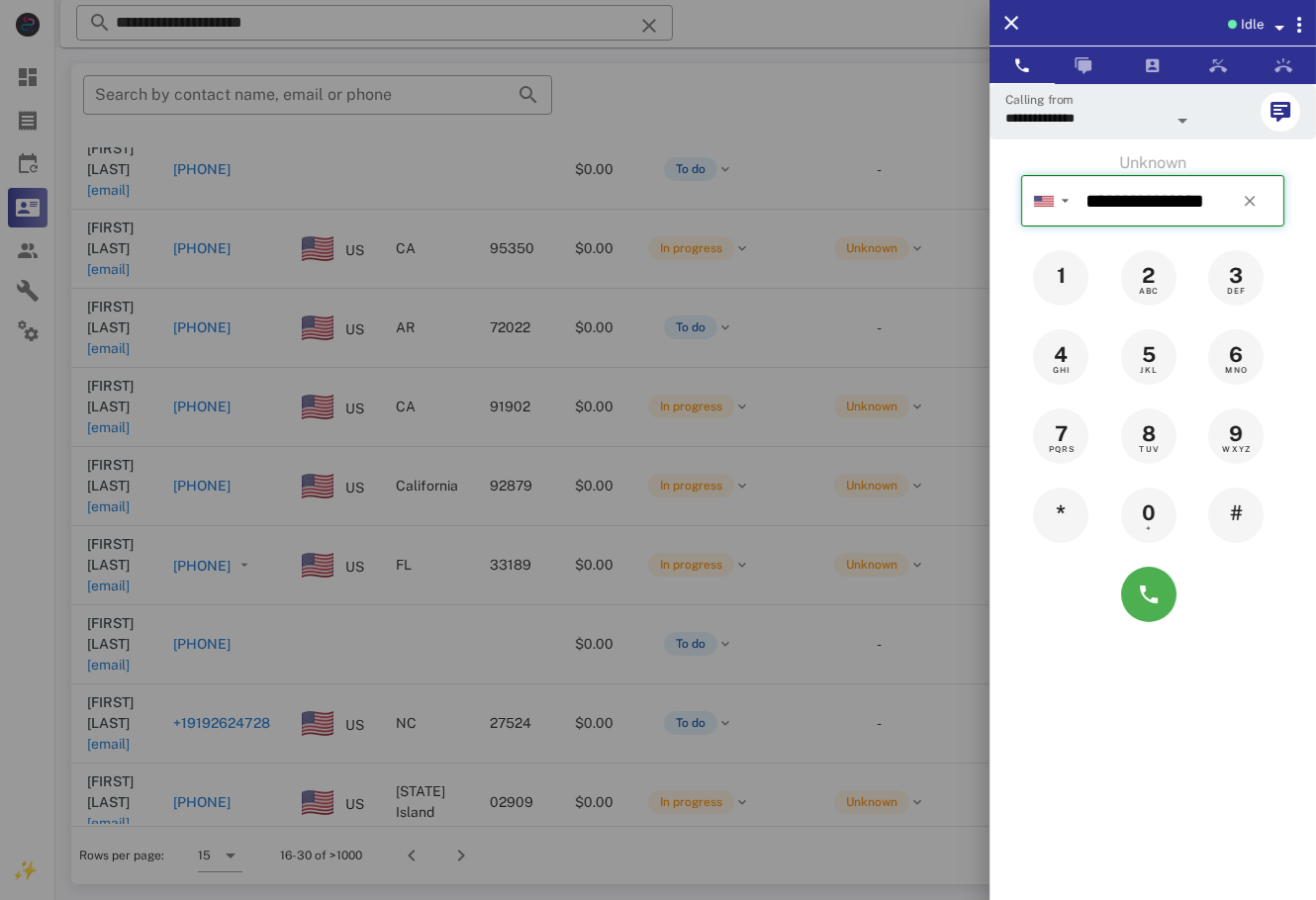 click on "**********" at bounding box center (1180, 201) 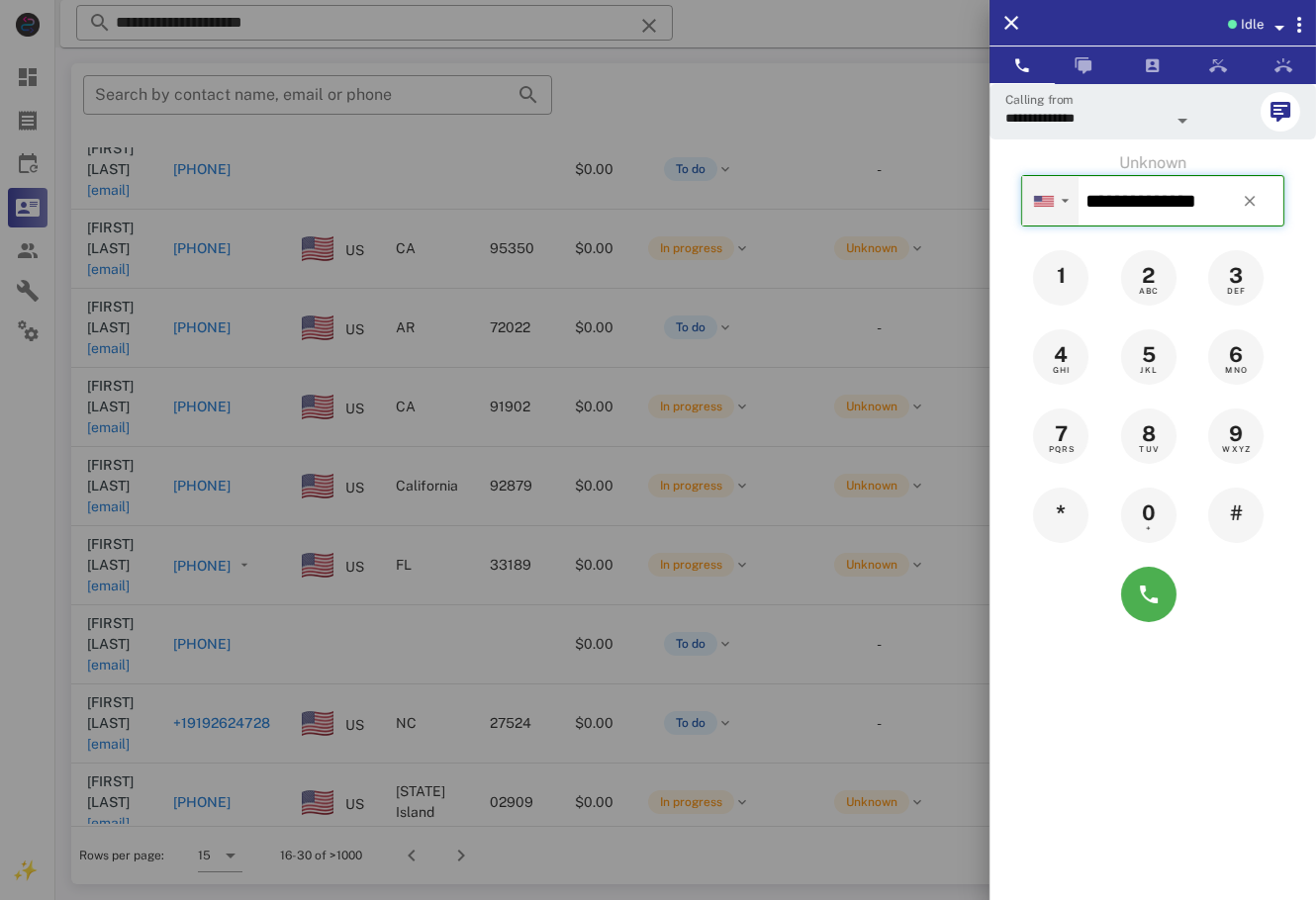 drag, startPoint x: 1222, startPoint y: 200, endPoint x: 1051, endPoint y: 213, distance: 171.49344 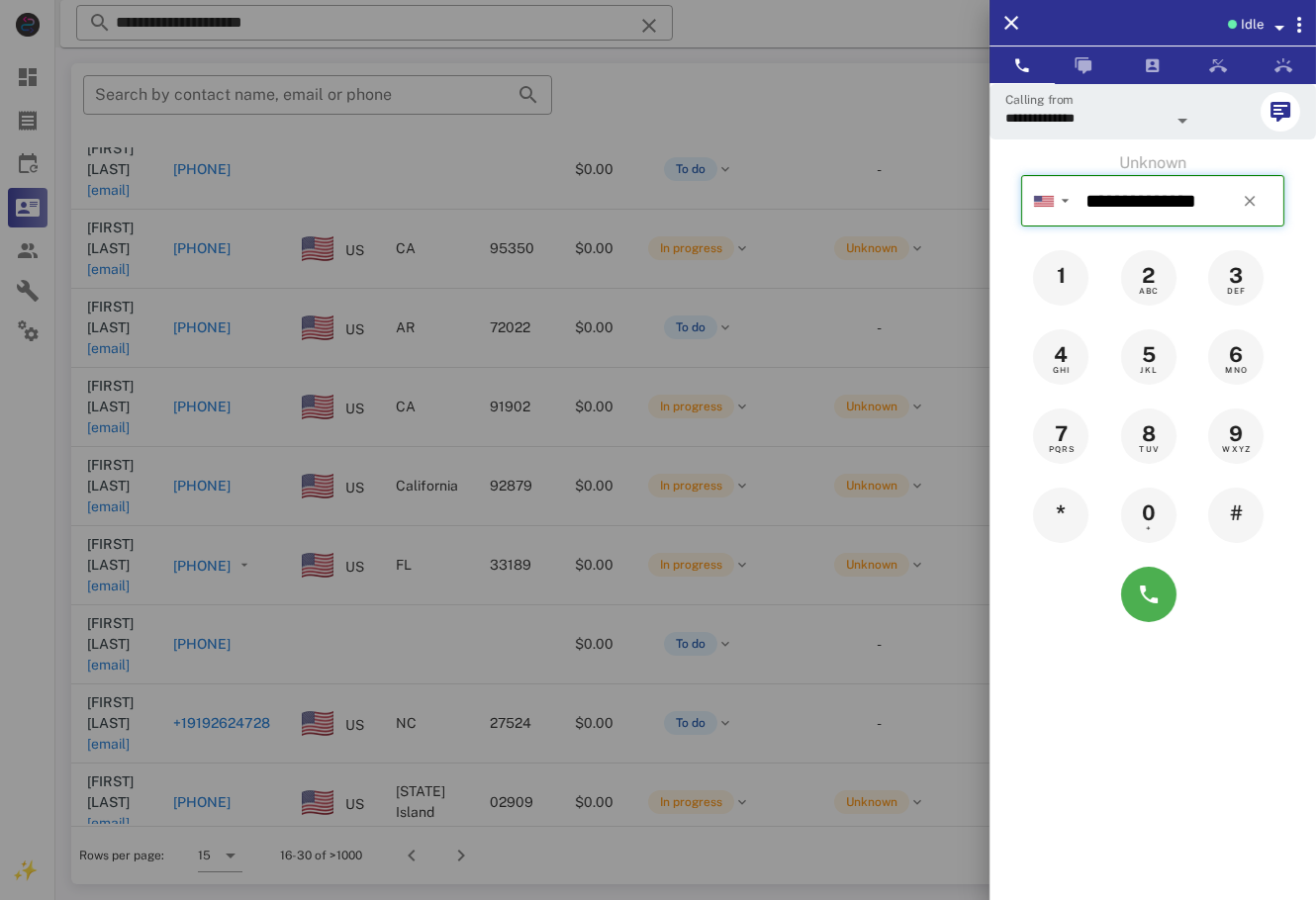 type on "**********" 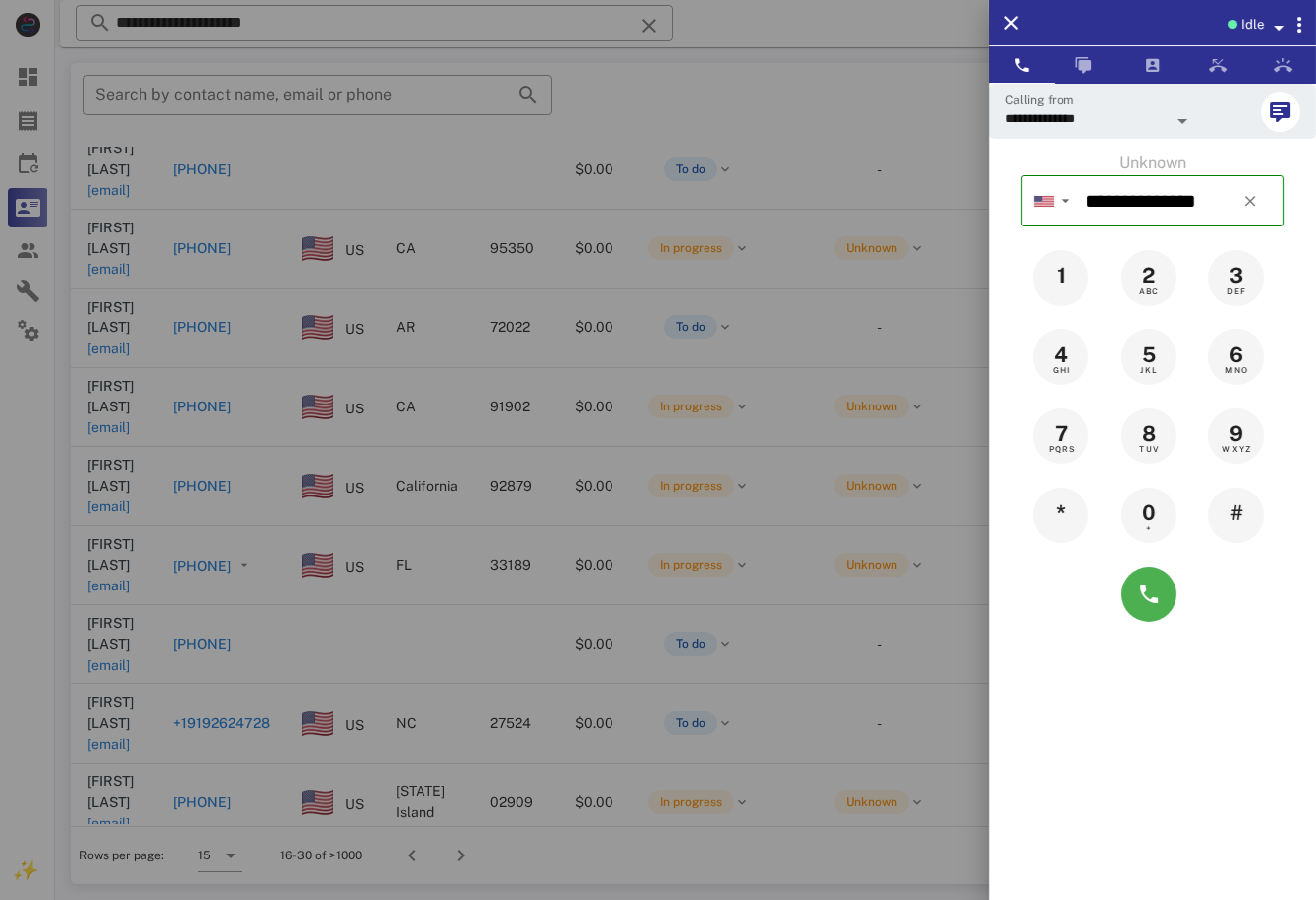 click at bounding box center [658, 450] 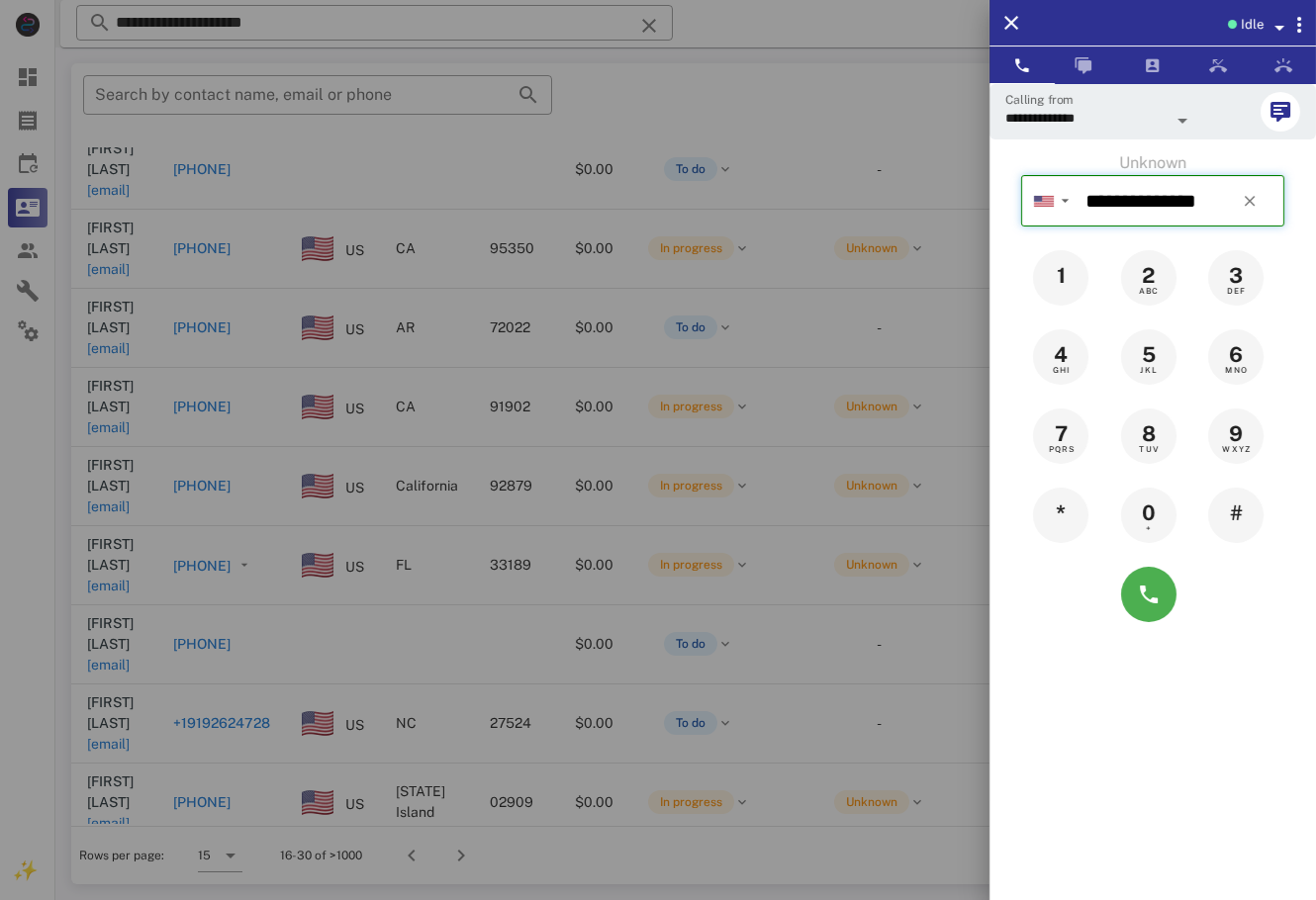 type 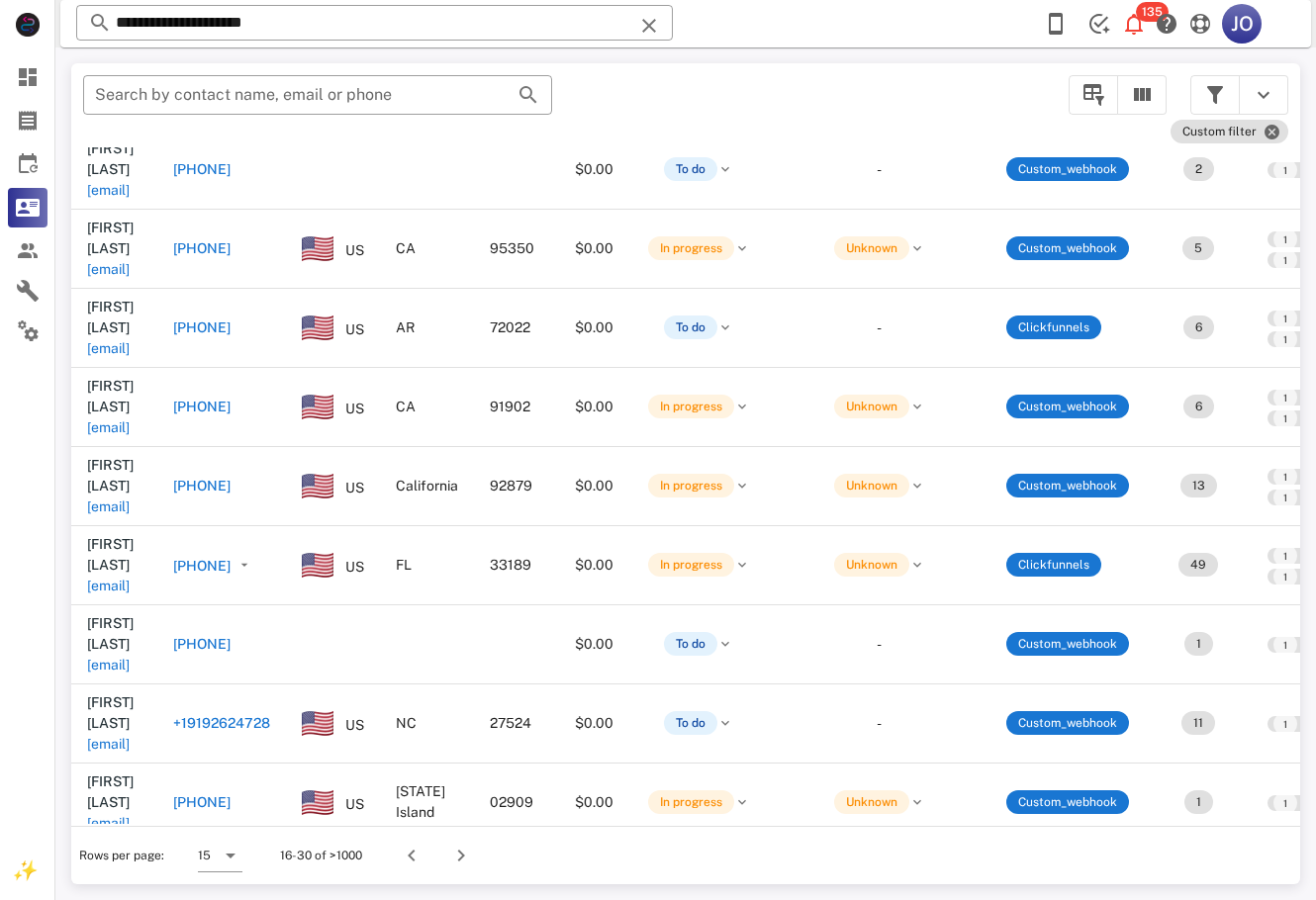 scroll, scrollTop: 269, scrollLeft: 904, axis: both 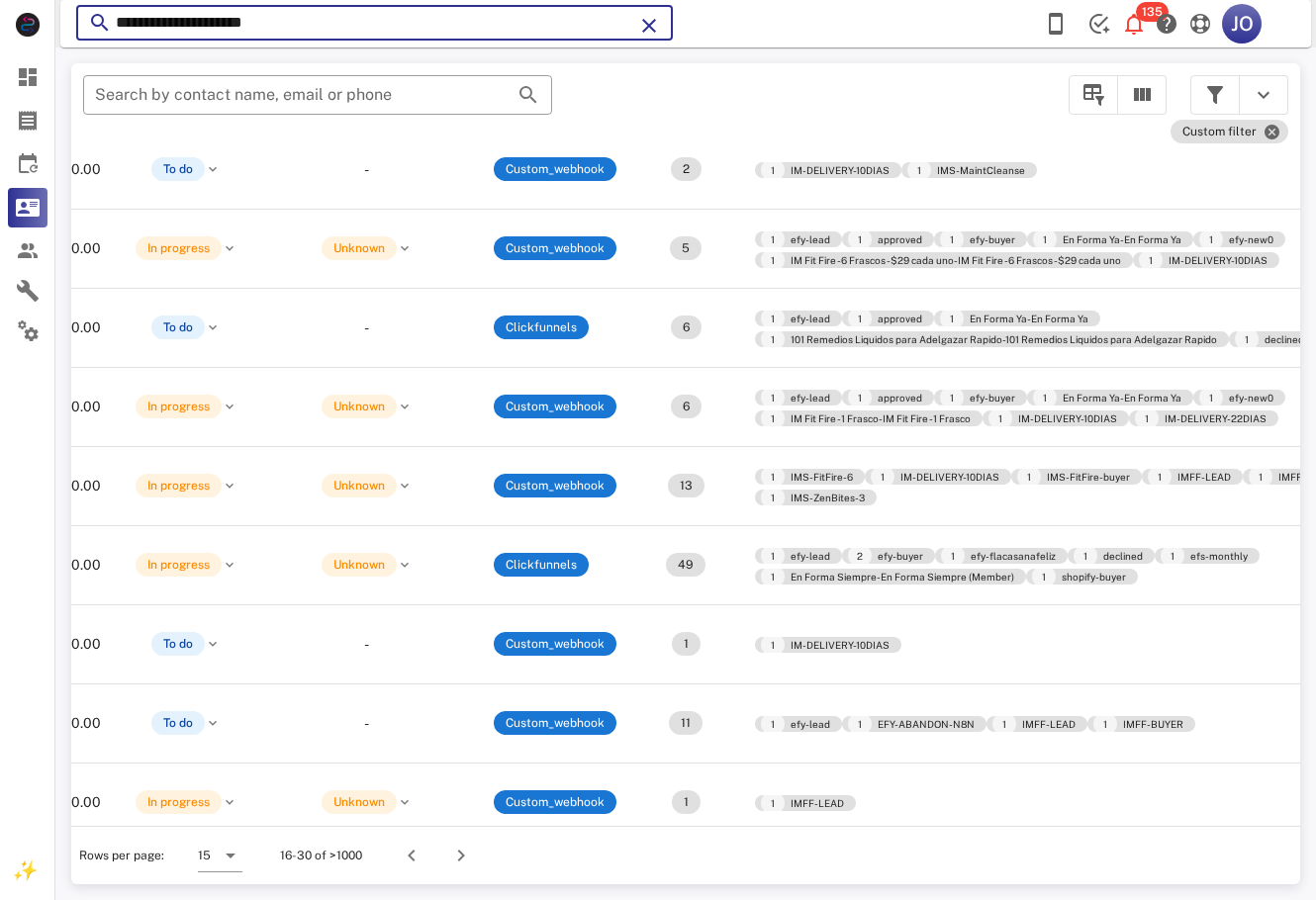 drag, startPoint x: 337, startPoint y: 20, endPoint x: 109, endPoint y: 20, distance: 228 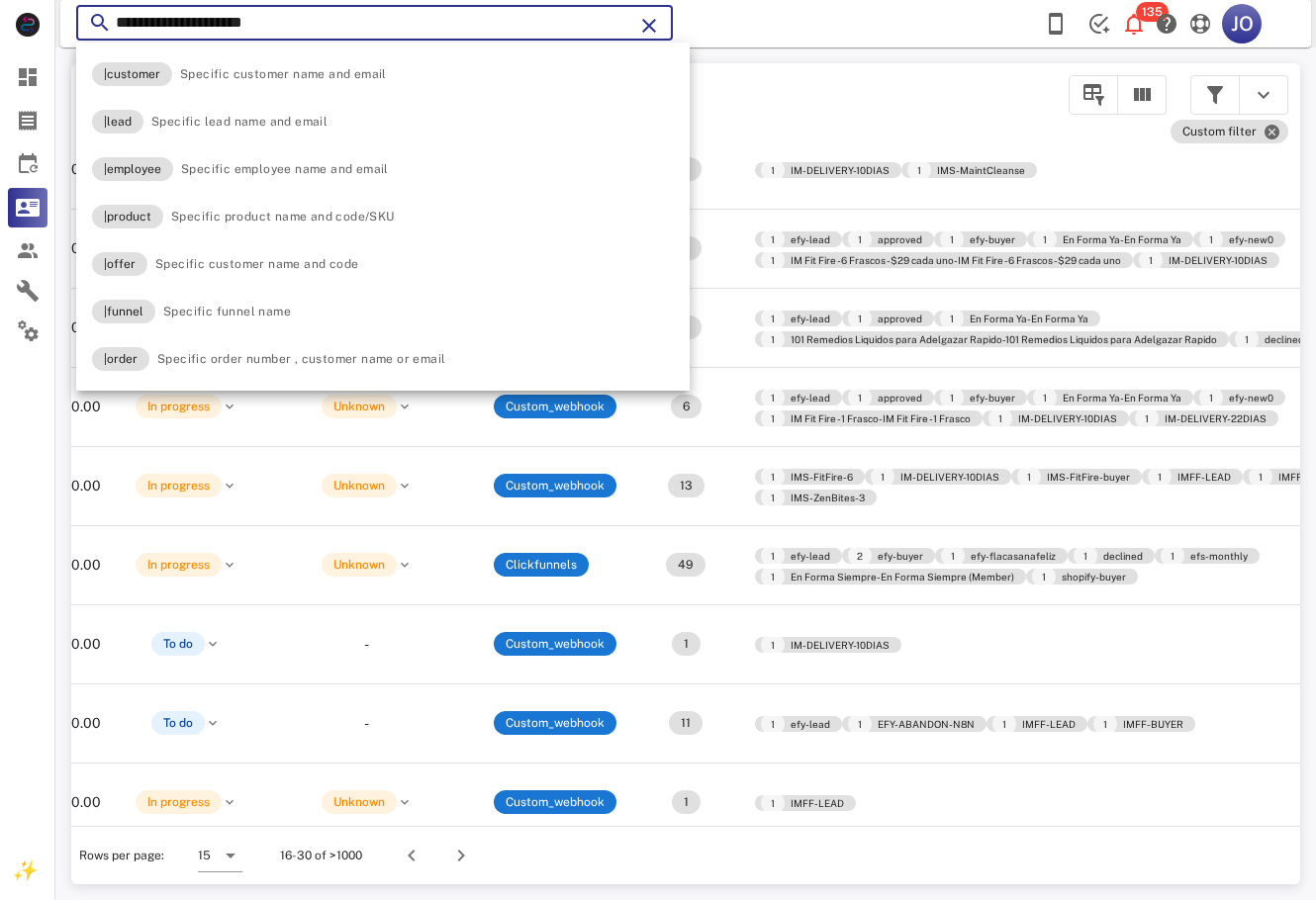 paste 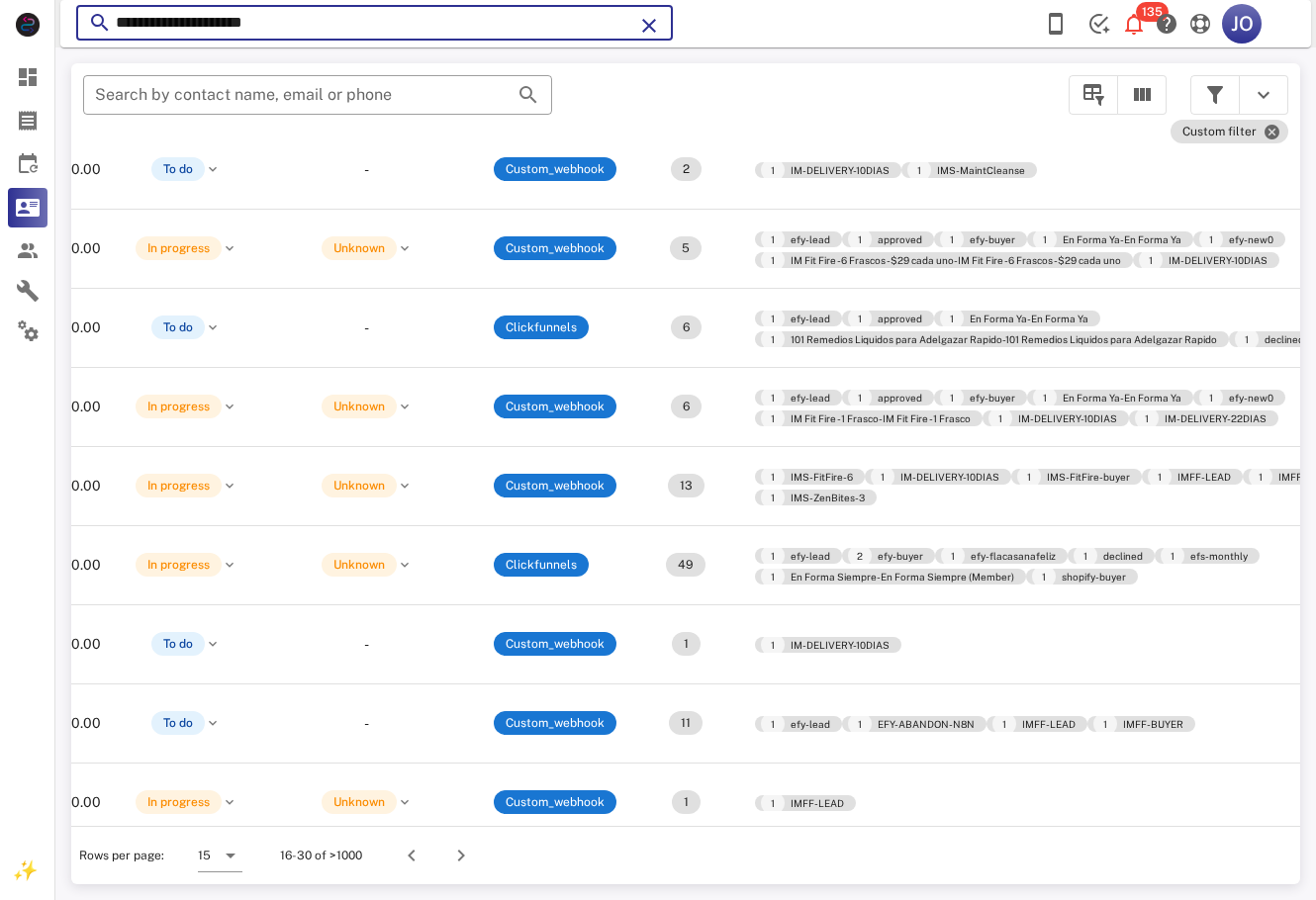 click on "**********" at bounding box center (374, 23) 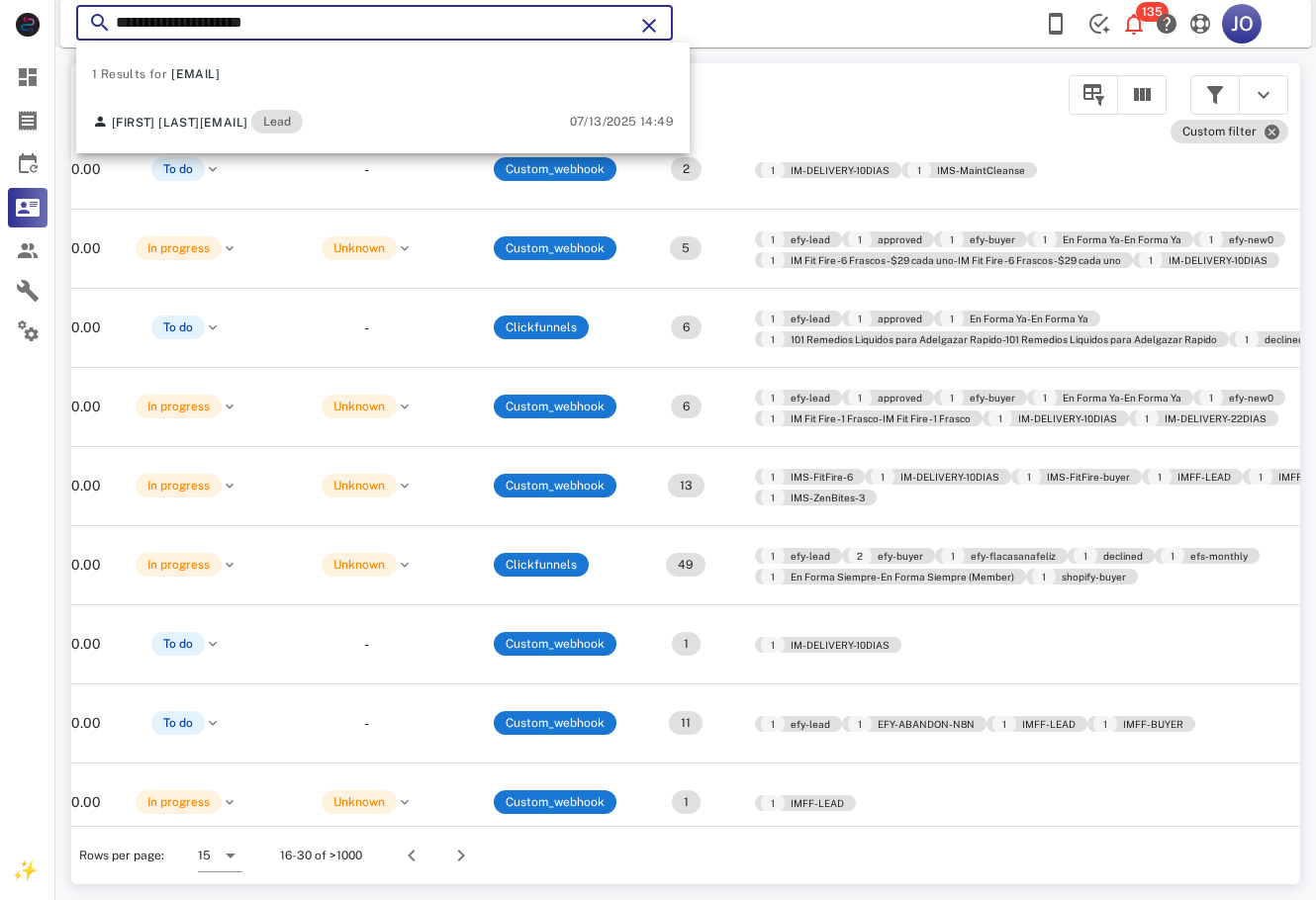 type on "**********" 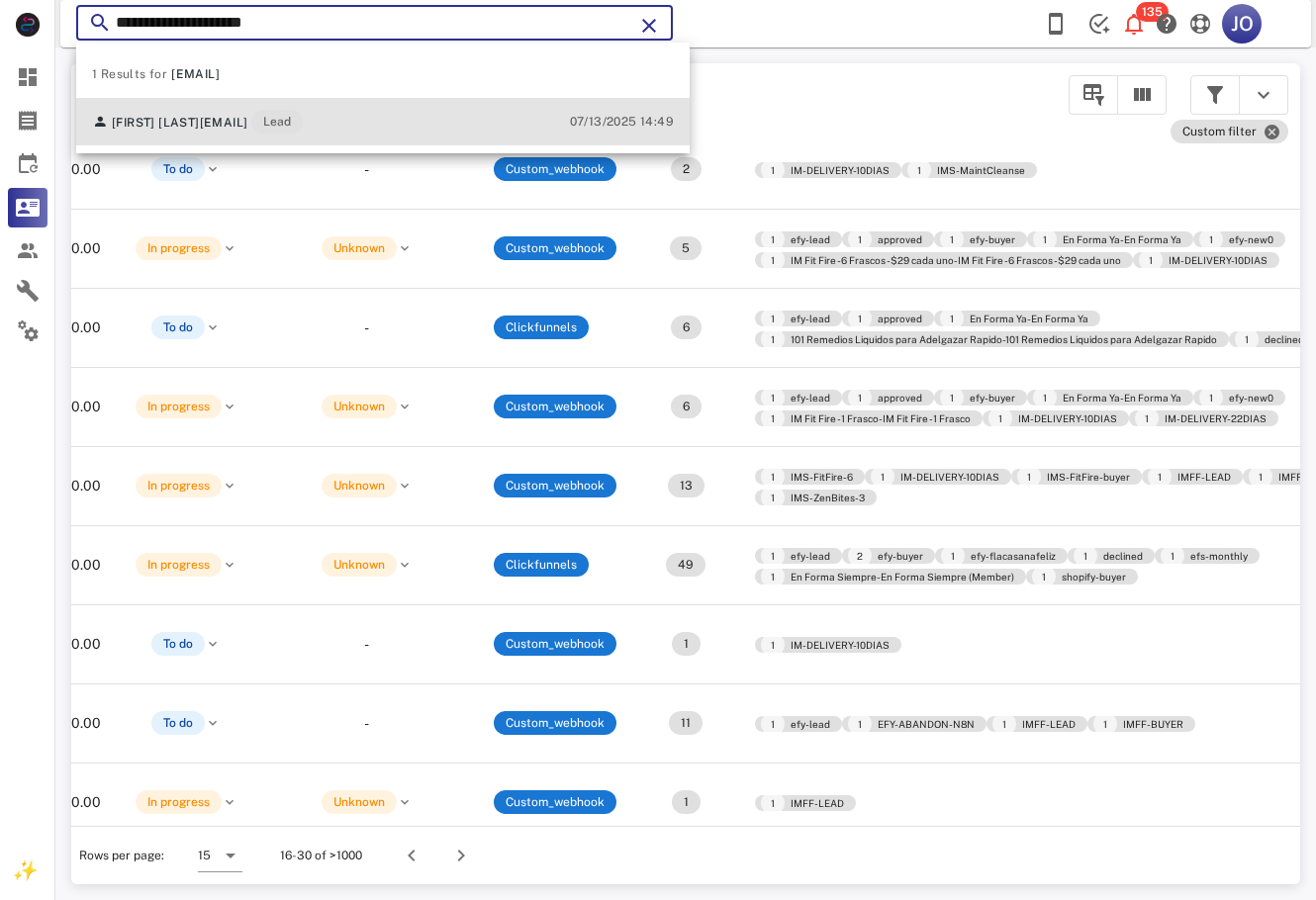 click on "[FIRST] [LAST]   [EMAIL]   Lead   [DATE] [TIME]" at bounding box center (383, 122) 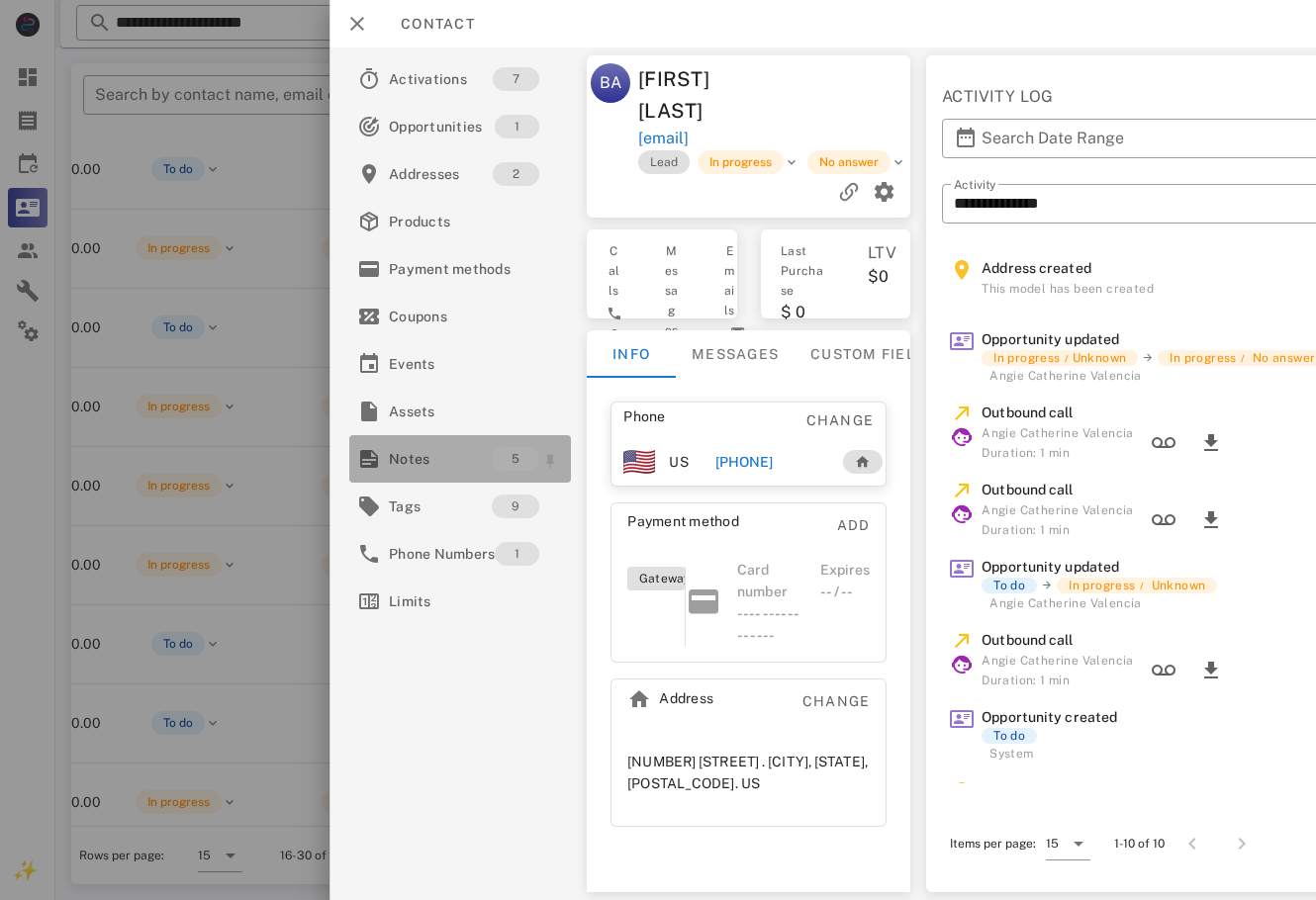 click on "Notes" at bounding box center (440, 459) 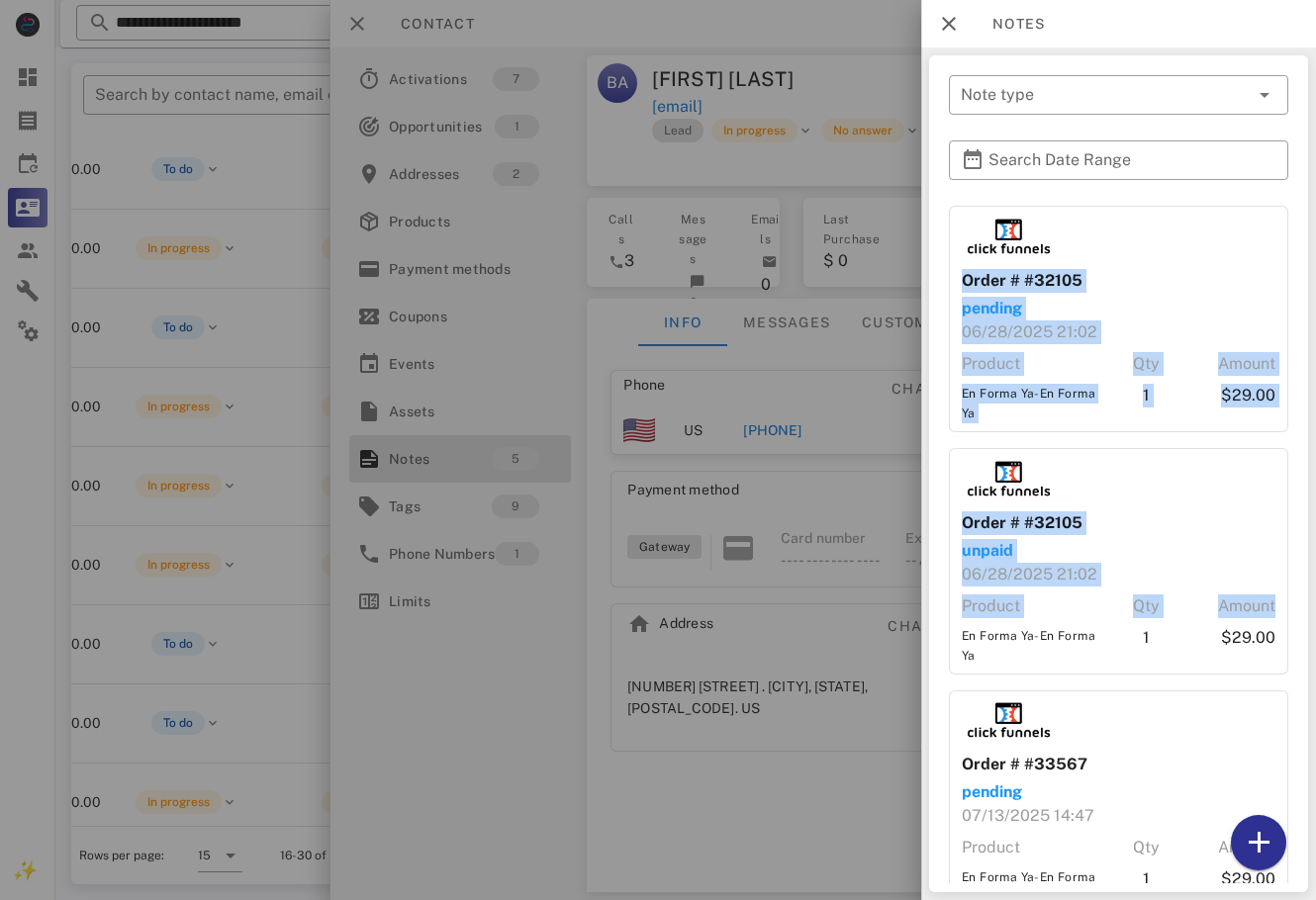 drag, startPoint x: 1289, startPoint y: 255, endPoint x: 1270, endPoint y: 497, distance: 242.74472 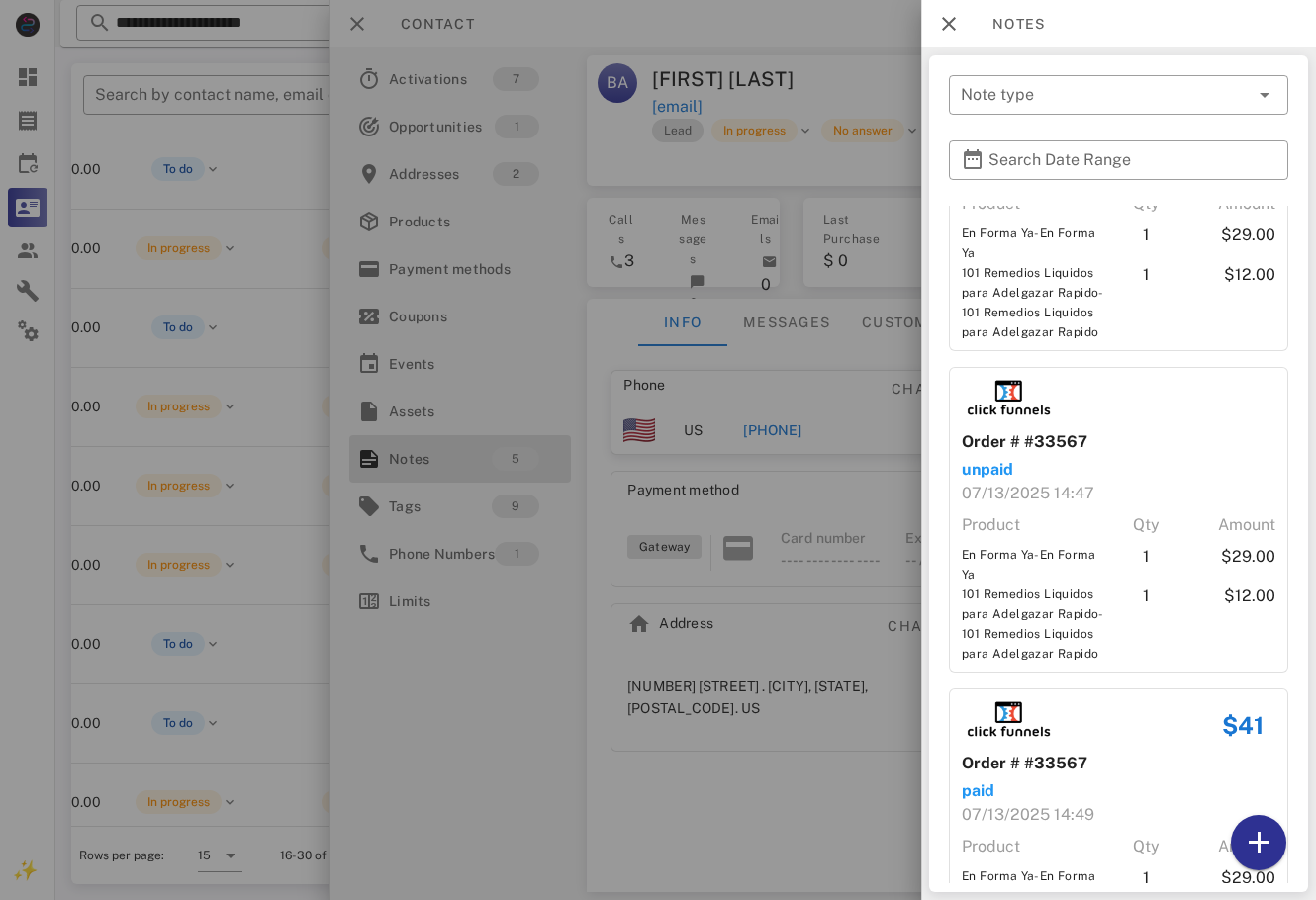 scroll, scrollTop: 775, scrollLeft: 0, axis: vertical 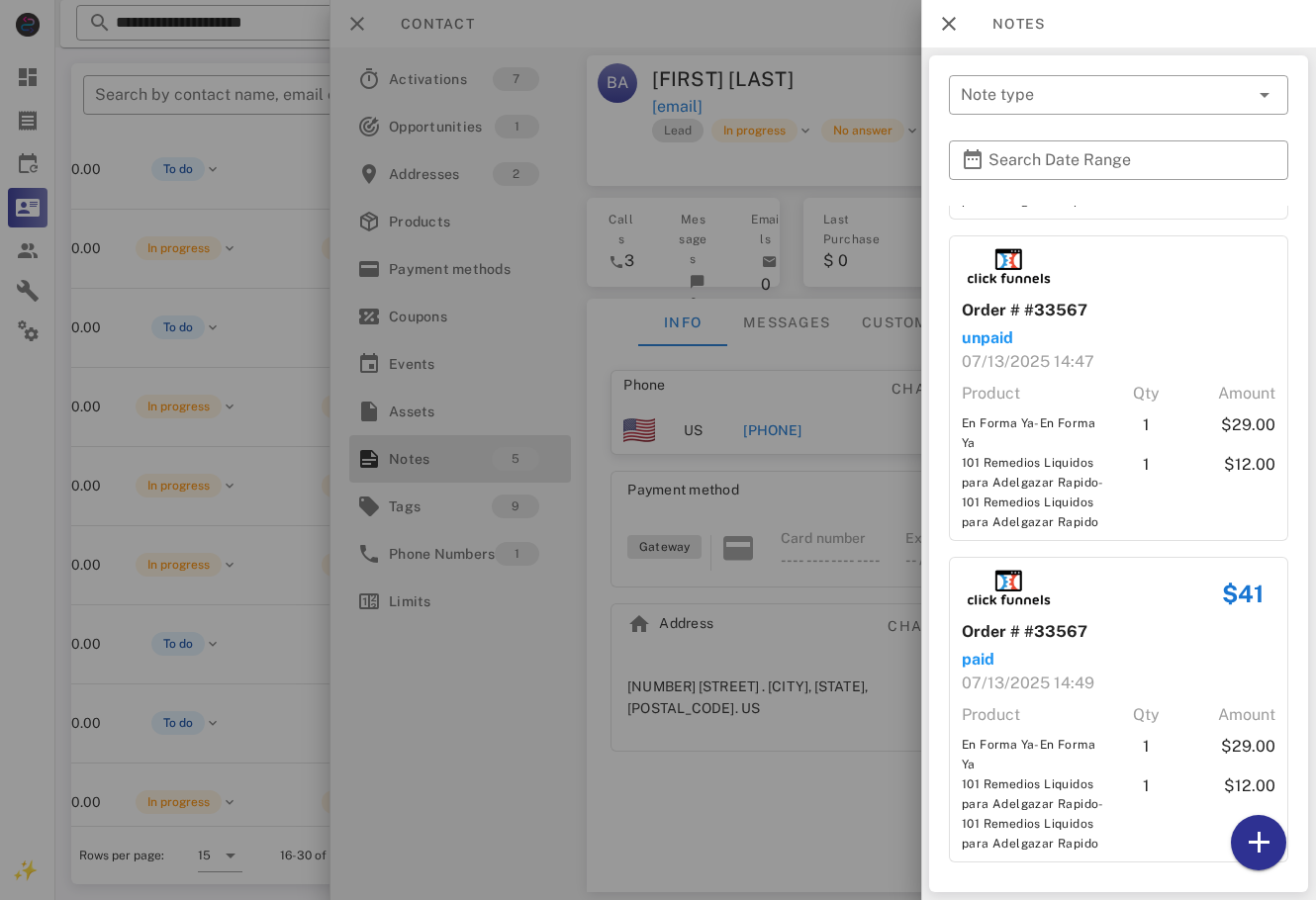 click at bounding box center [658, 450] 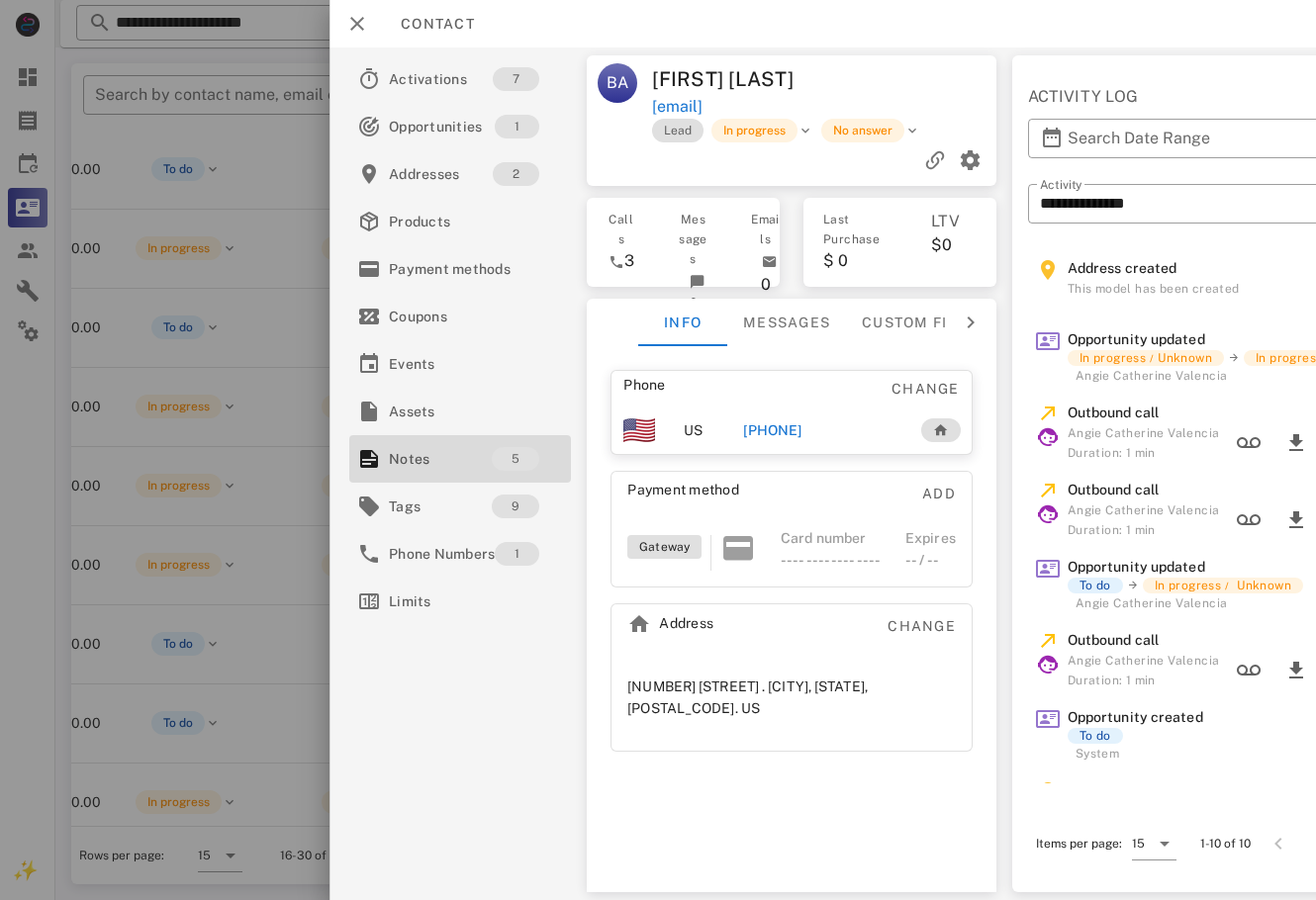 click on "[PHONE]" at bounding box center (821, 430) 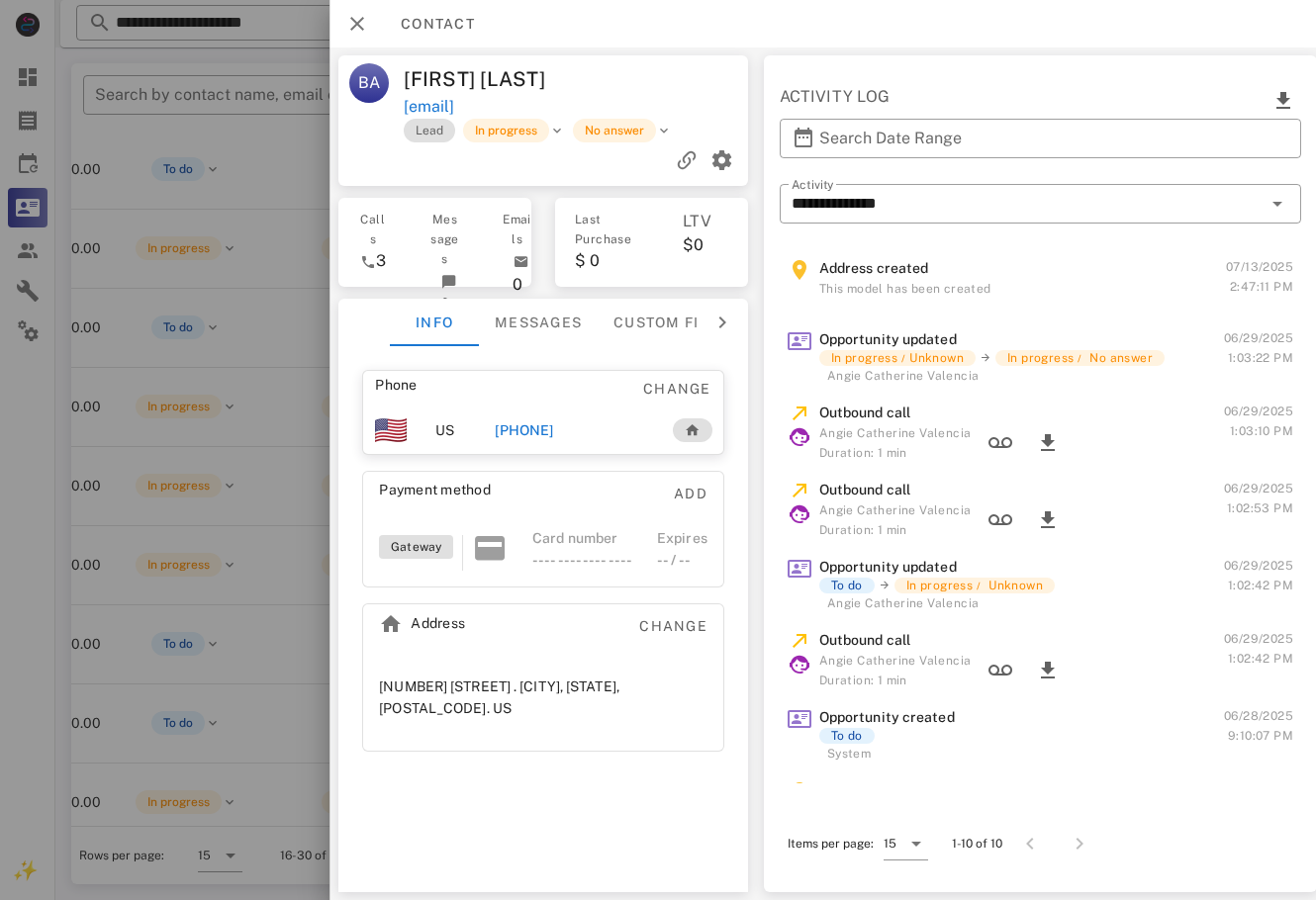 scroll, scrollTop: 0, scrollLeft: 0, axis: both 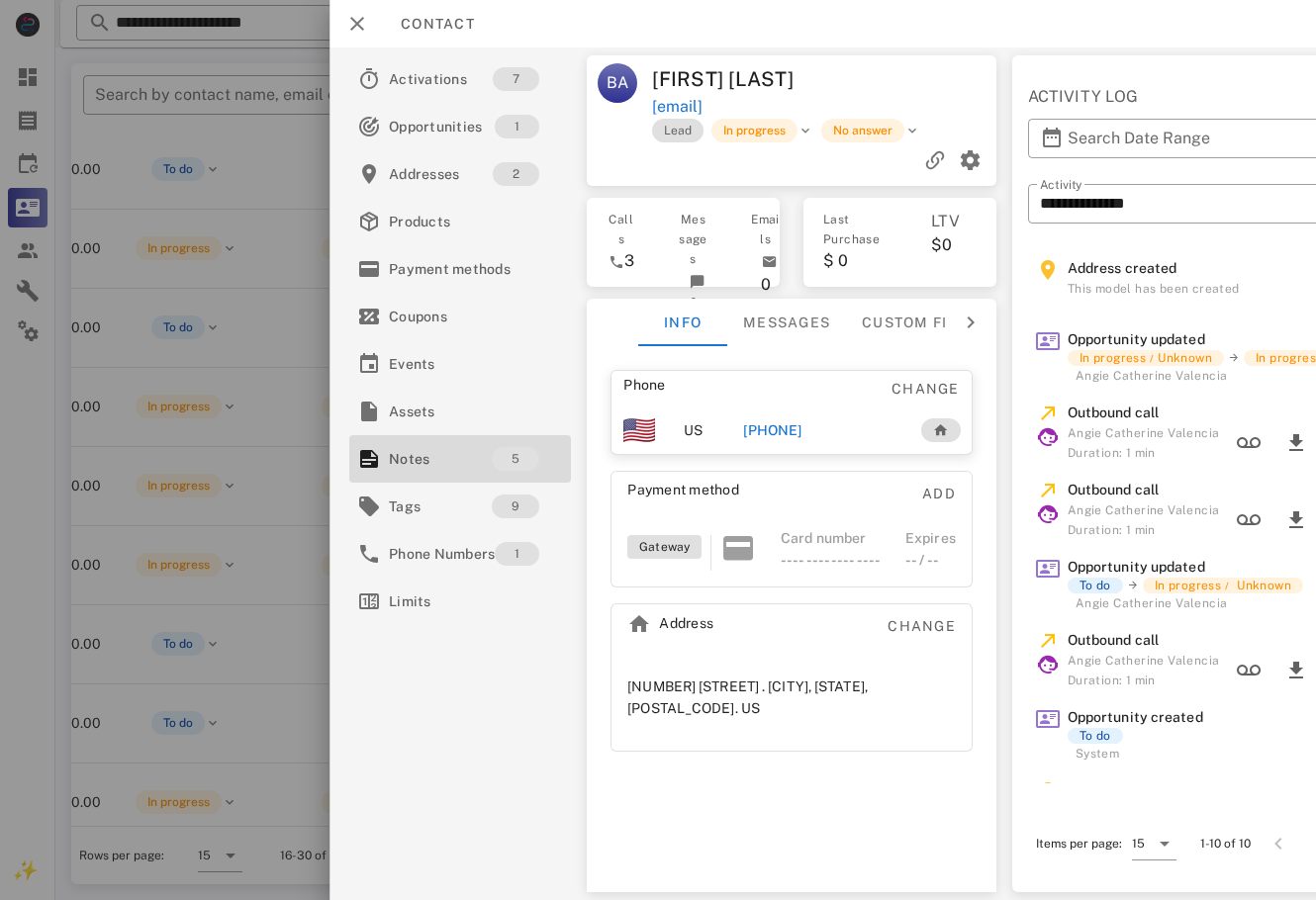click on "[PHONE]" at bounding box center [772, 430] 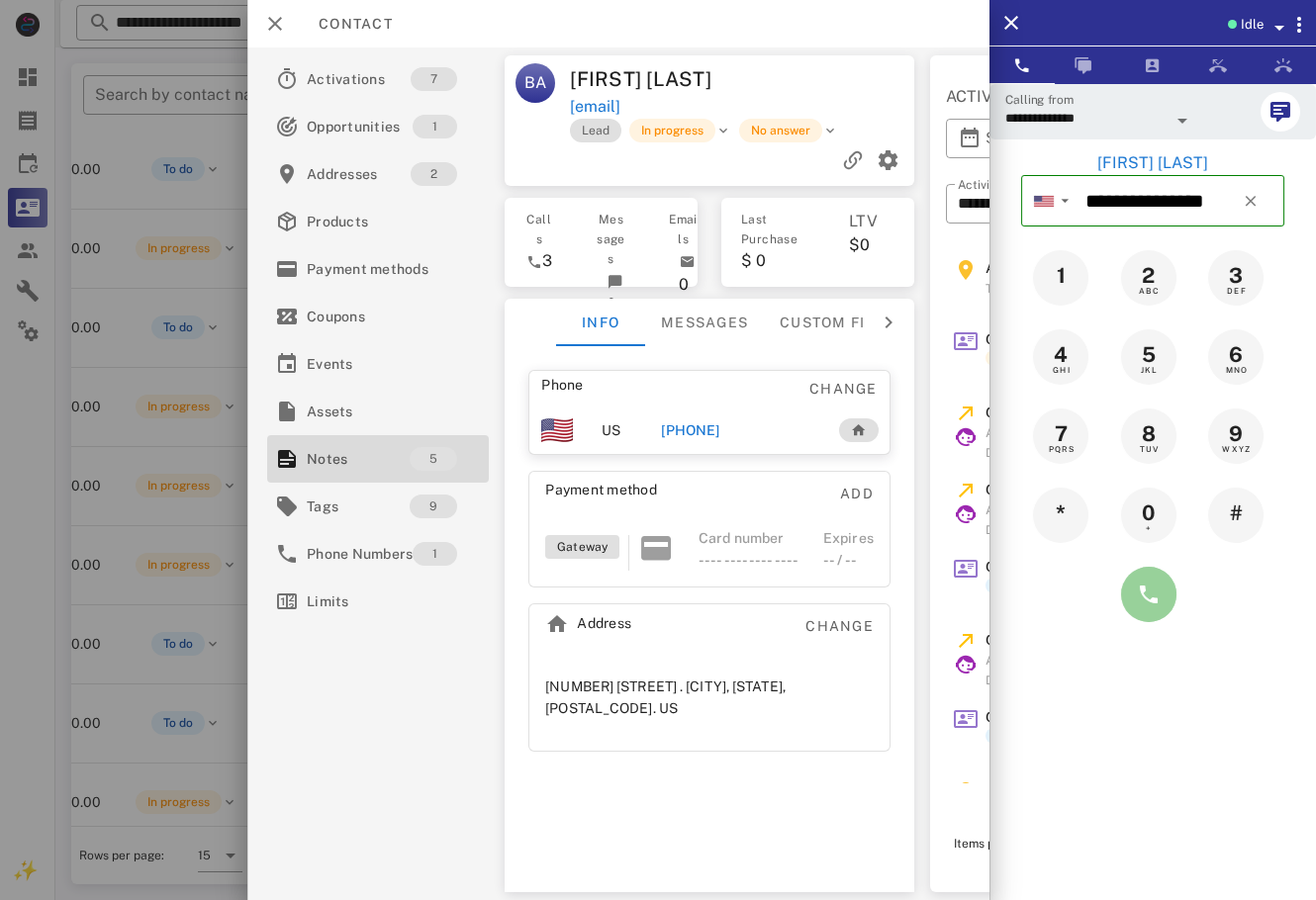 click at bounding box center [1149, 594] 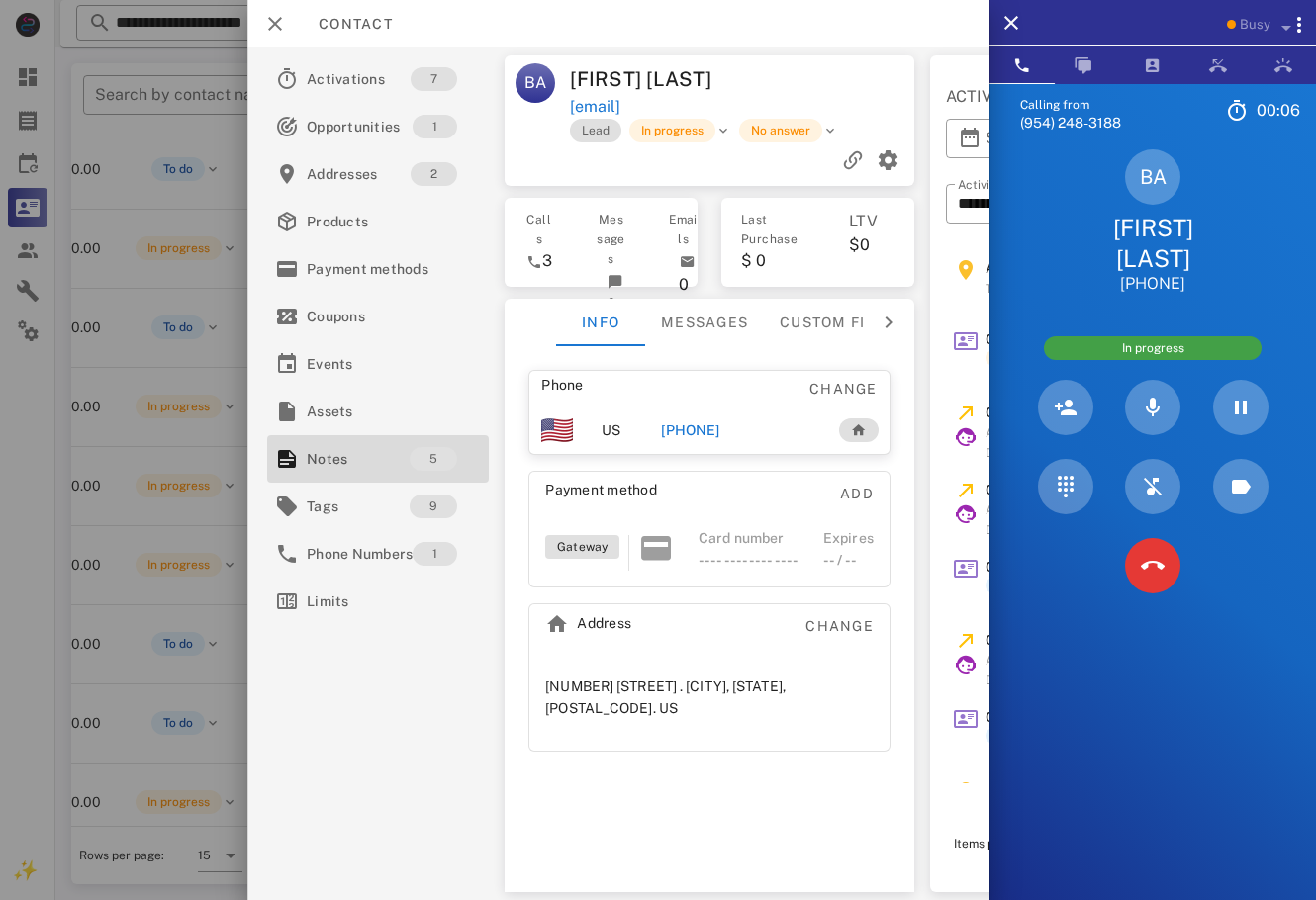 click on "Calling from (954) 248-3188 00: 06  Unknown      ▼     Andorra
+376
Argentina
+54
Aruba
+297
Australia
+61
Belgium (België)
+32
Bolivia
+591
Brazil (Brasil)
+55
Canada
+1
Chile
+56
Colombia
+57
Costa Rica
+506
Dominican Republic (República Dominicana)
+1
Ecuador
+593
El Salvador
+503
France
+33
Germany (Deutschland)
+49
Guadeloupe
+590
Guatemala
+502
Honduras
+504
Iceland (Ísland)
+354
India (भारत)
+91
Israel (‫ישראל‬‎)
+972
Italy (Italia)
+39" at bounding box center [1153, 533] 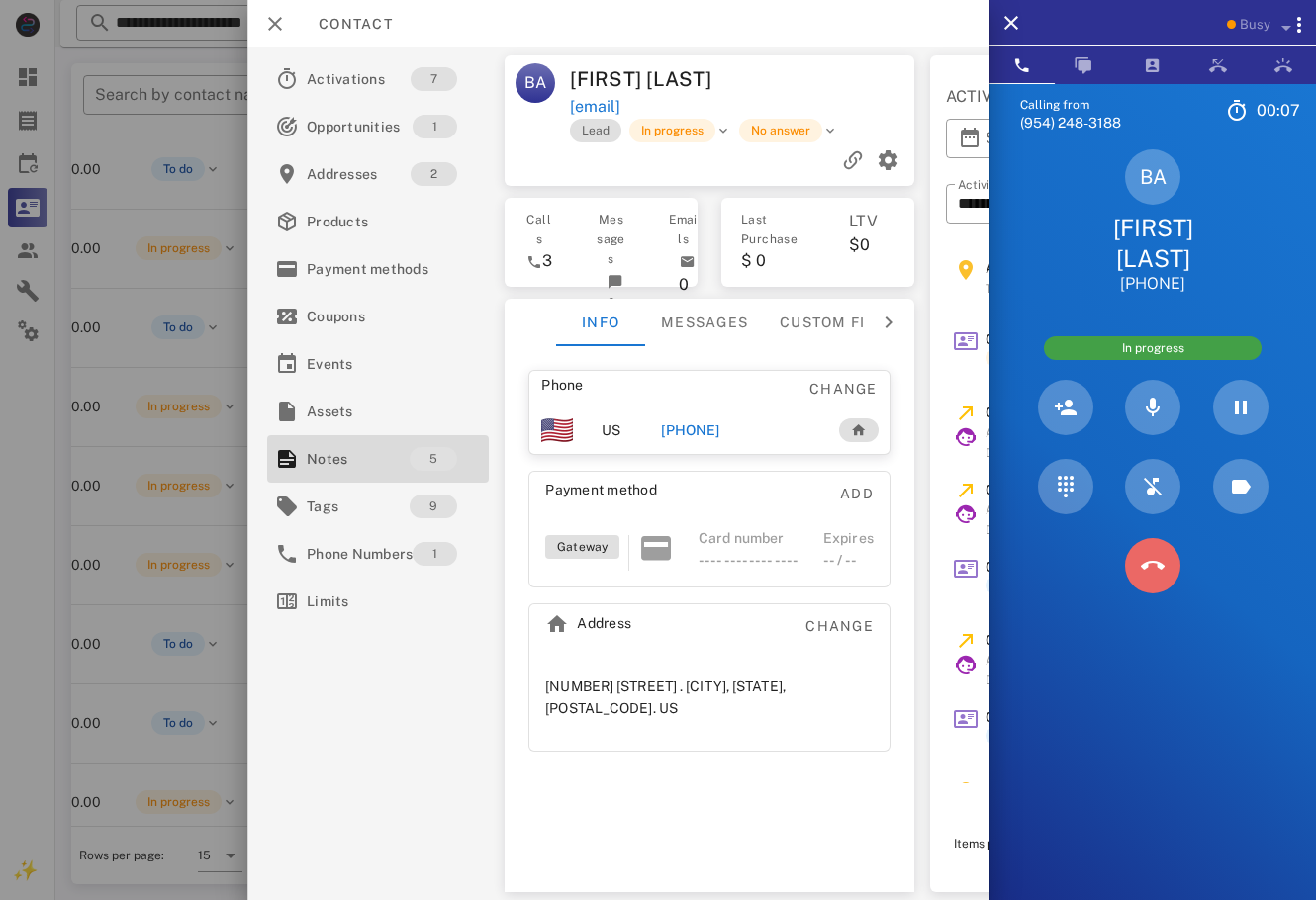 click at bounding box center (1153, 566) 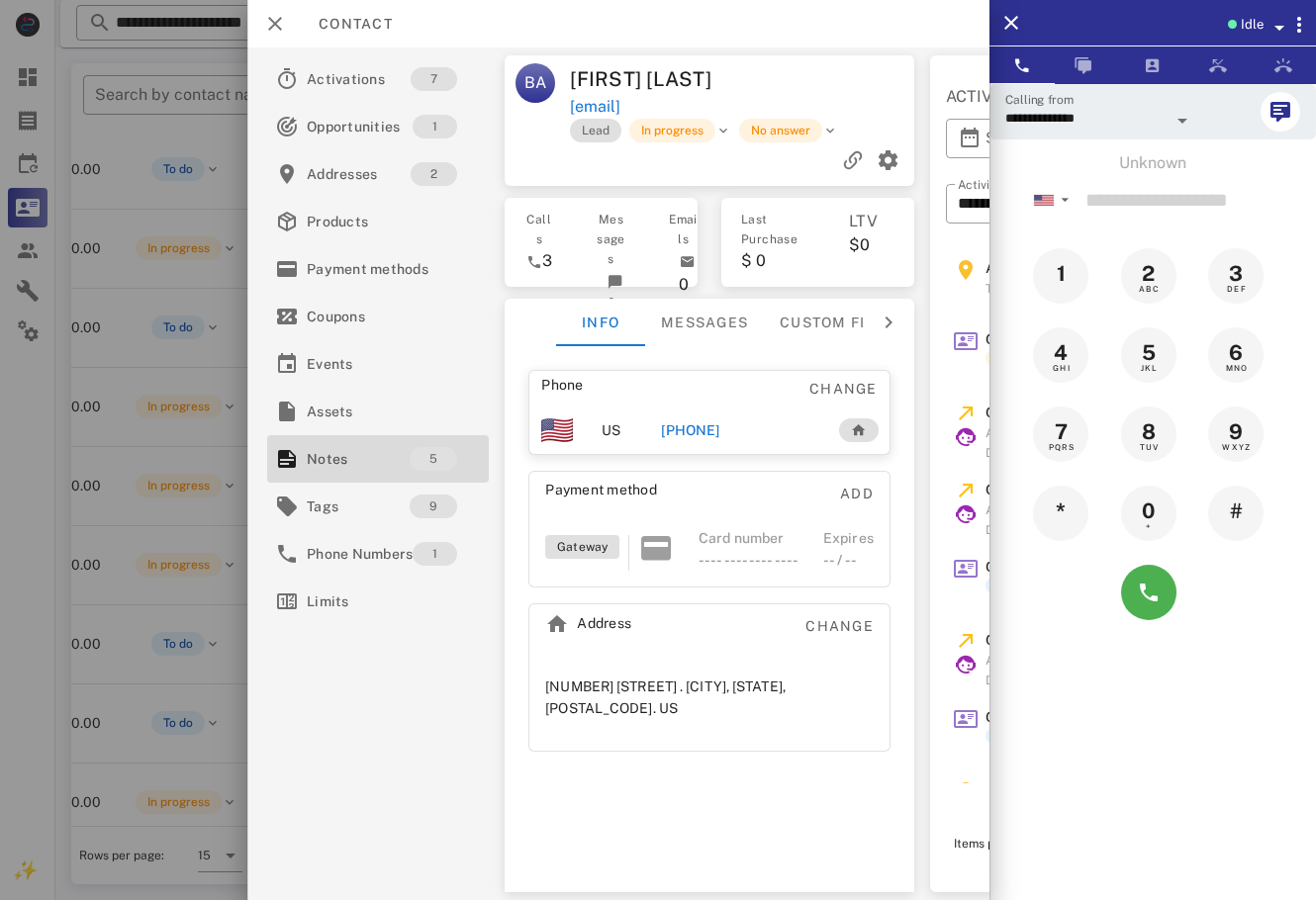 click on "[PHONE]" at bounding box center [690, 430] 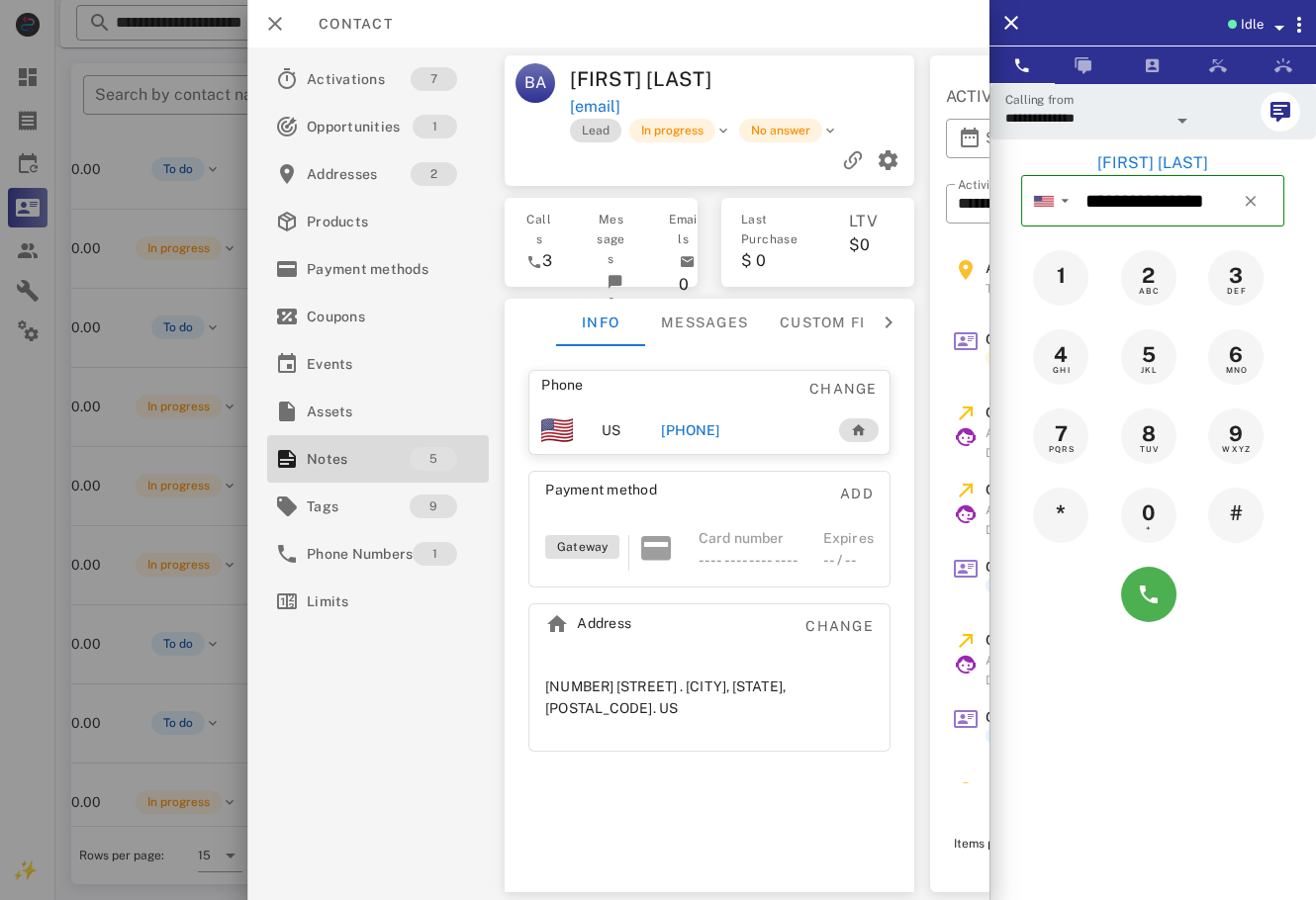 click at bounding box center (1153, 594) 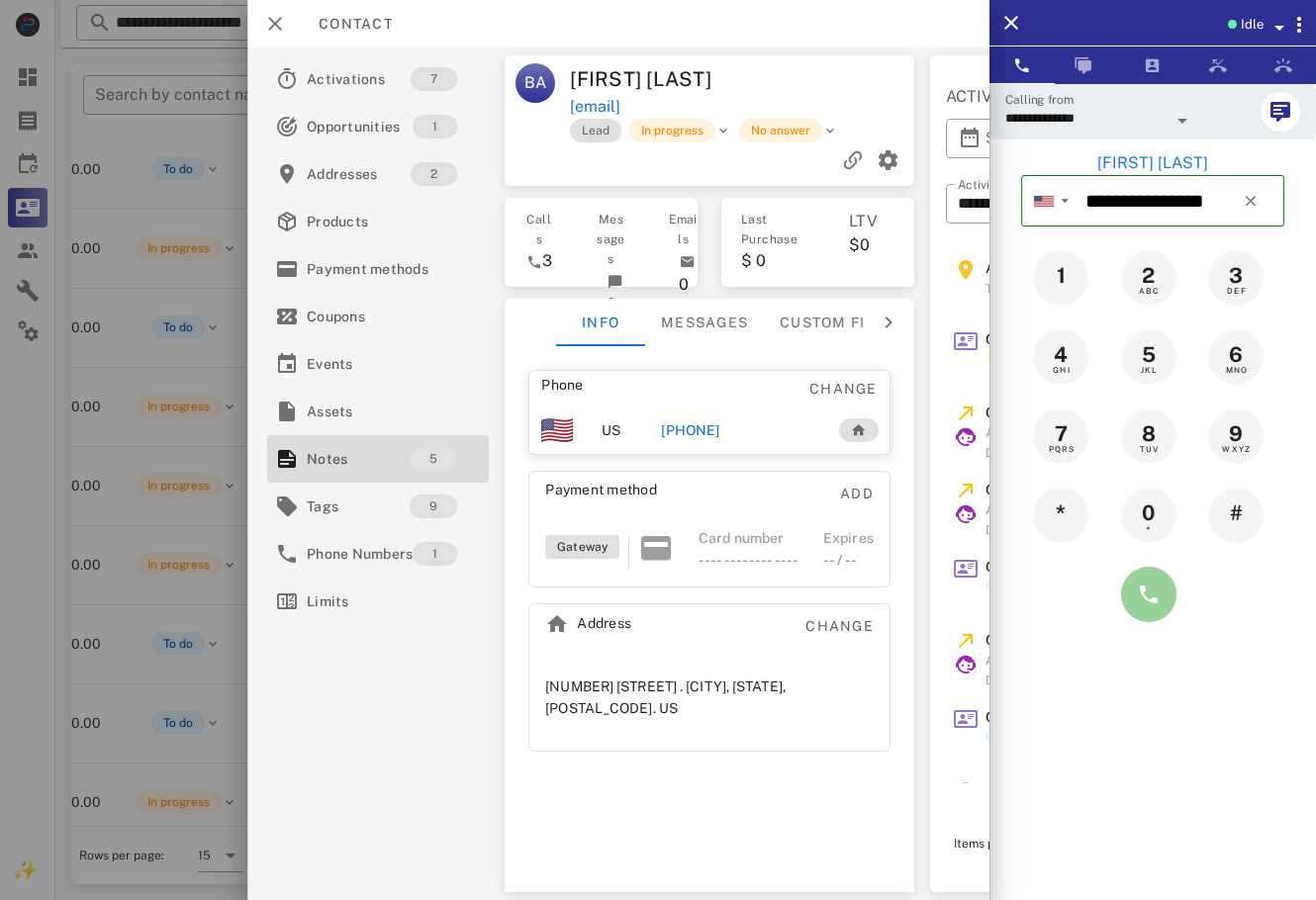click at bounding box center (1149, 594) 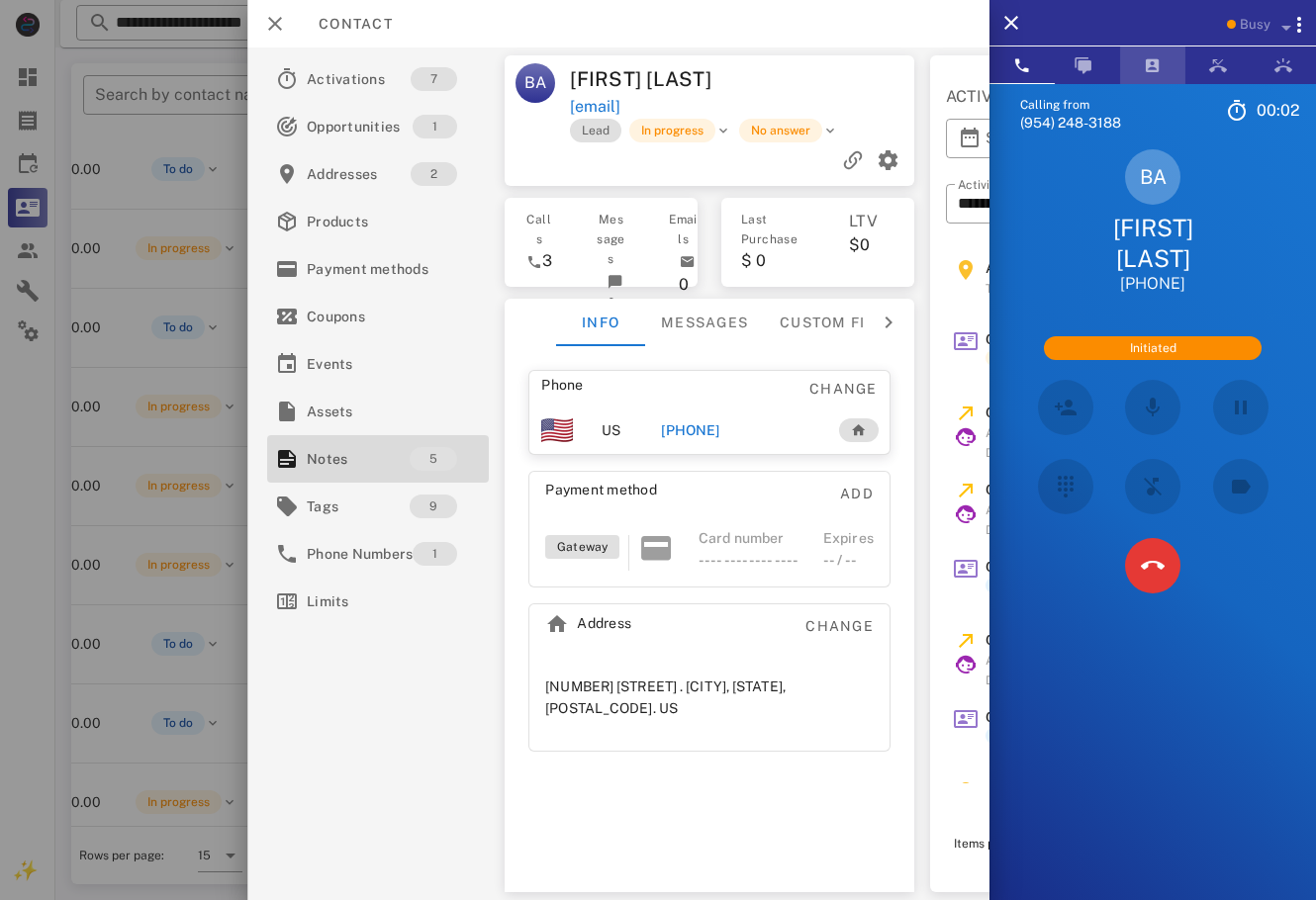click at bounding box center [1153, 65] 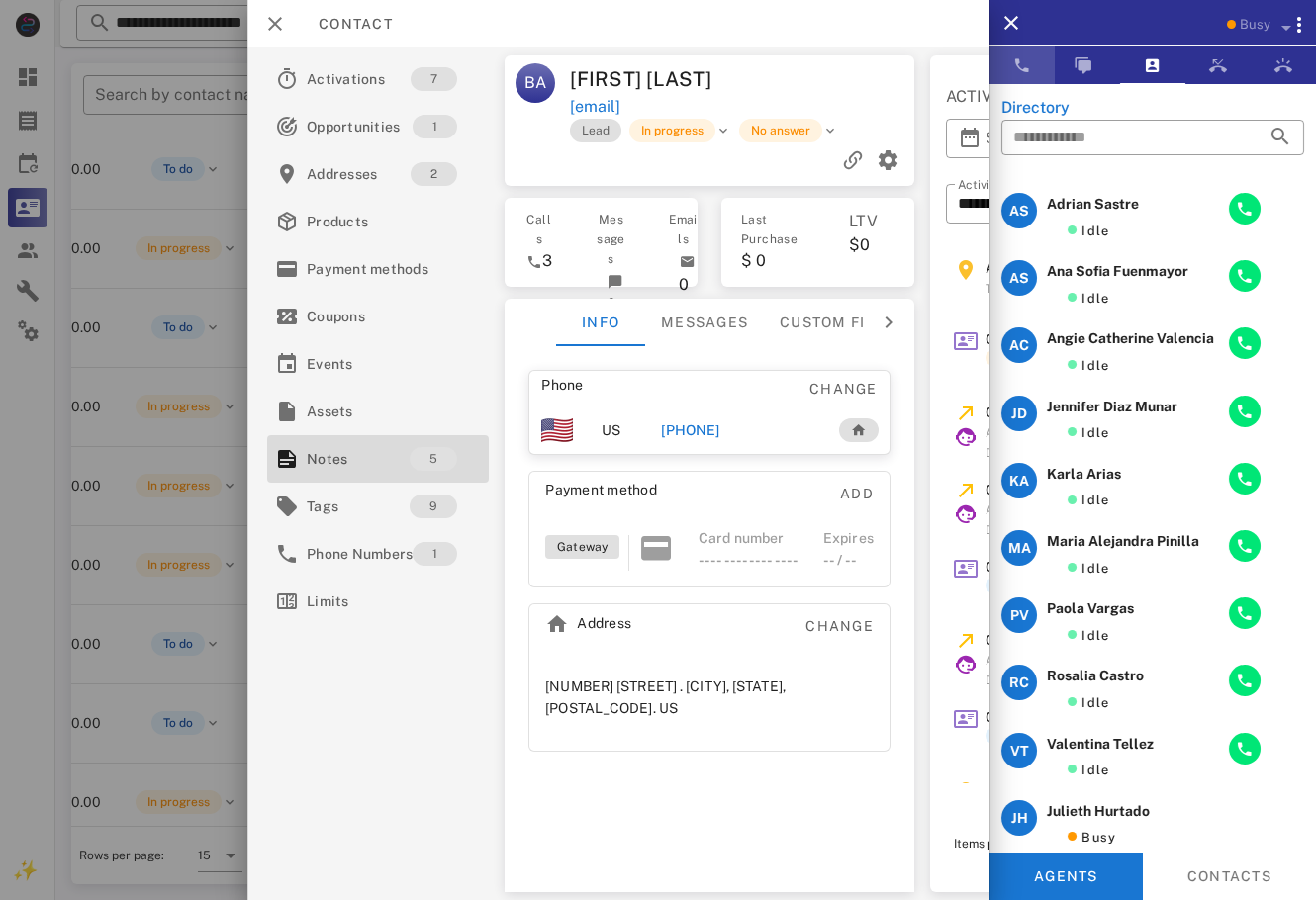 click at bounding box center (1022, 65) 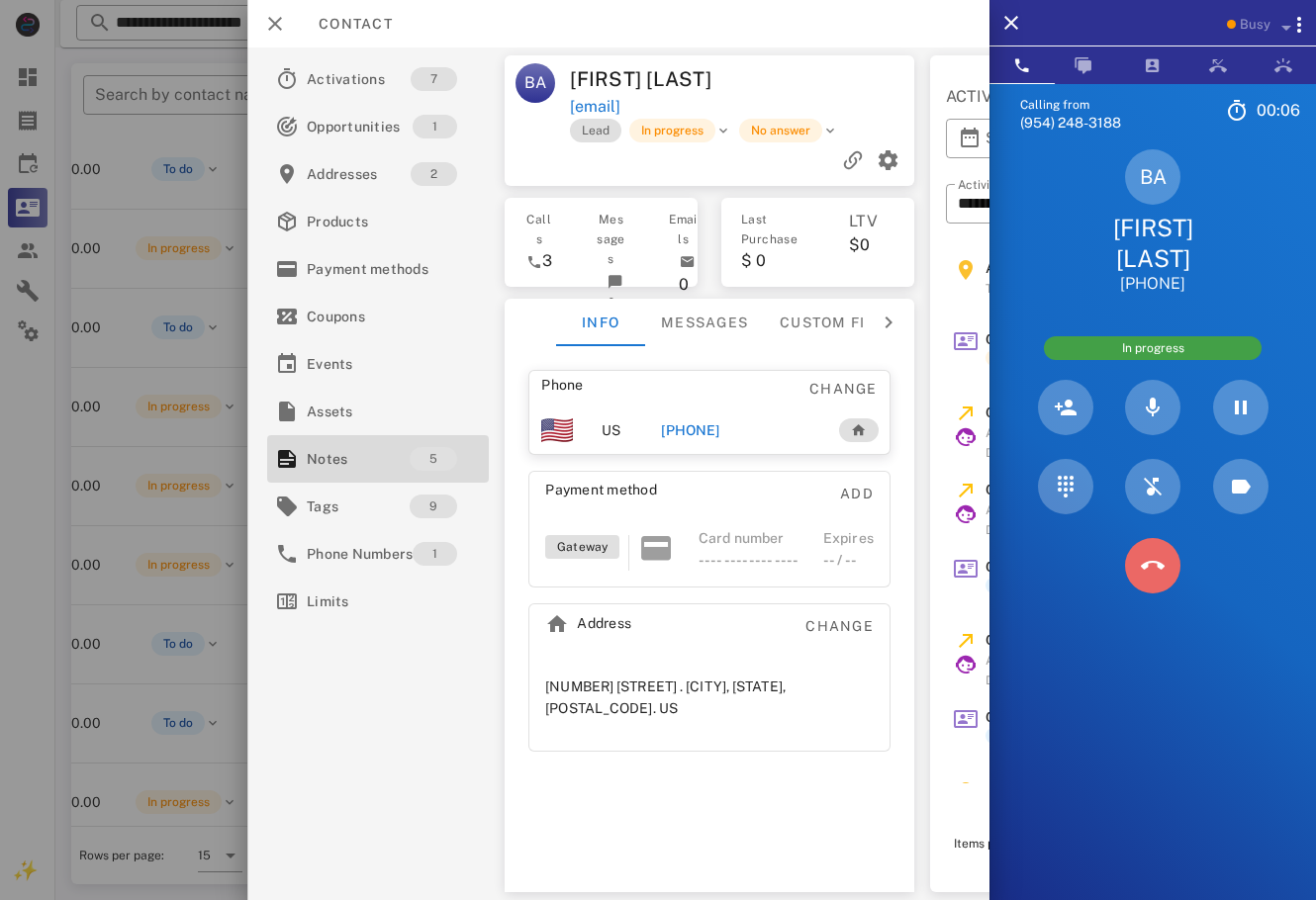 click at bounding box center (1153, 566) 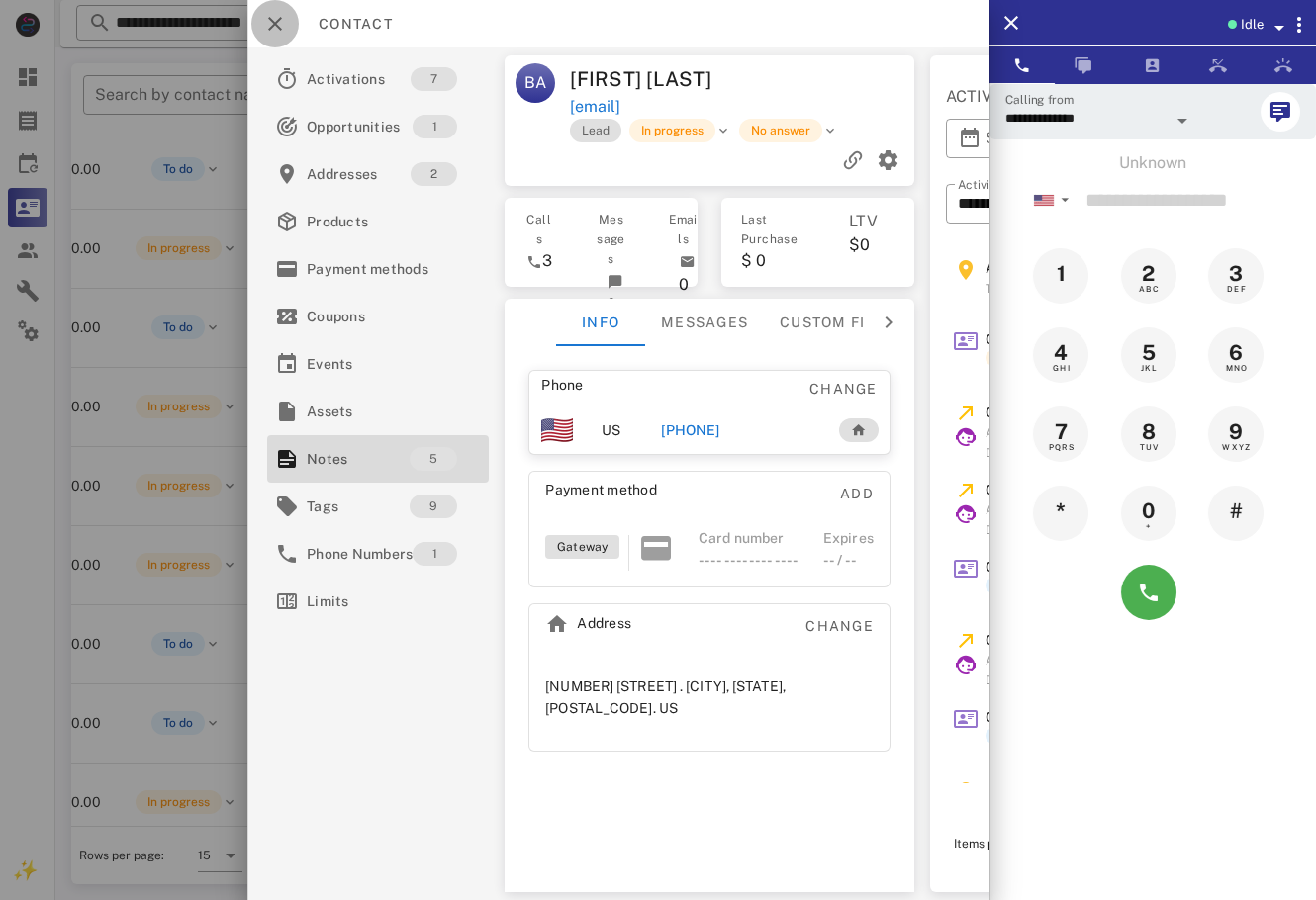 click at bounding box center [275, 24] 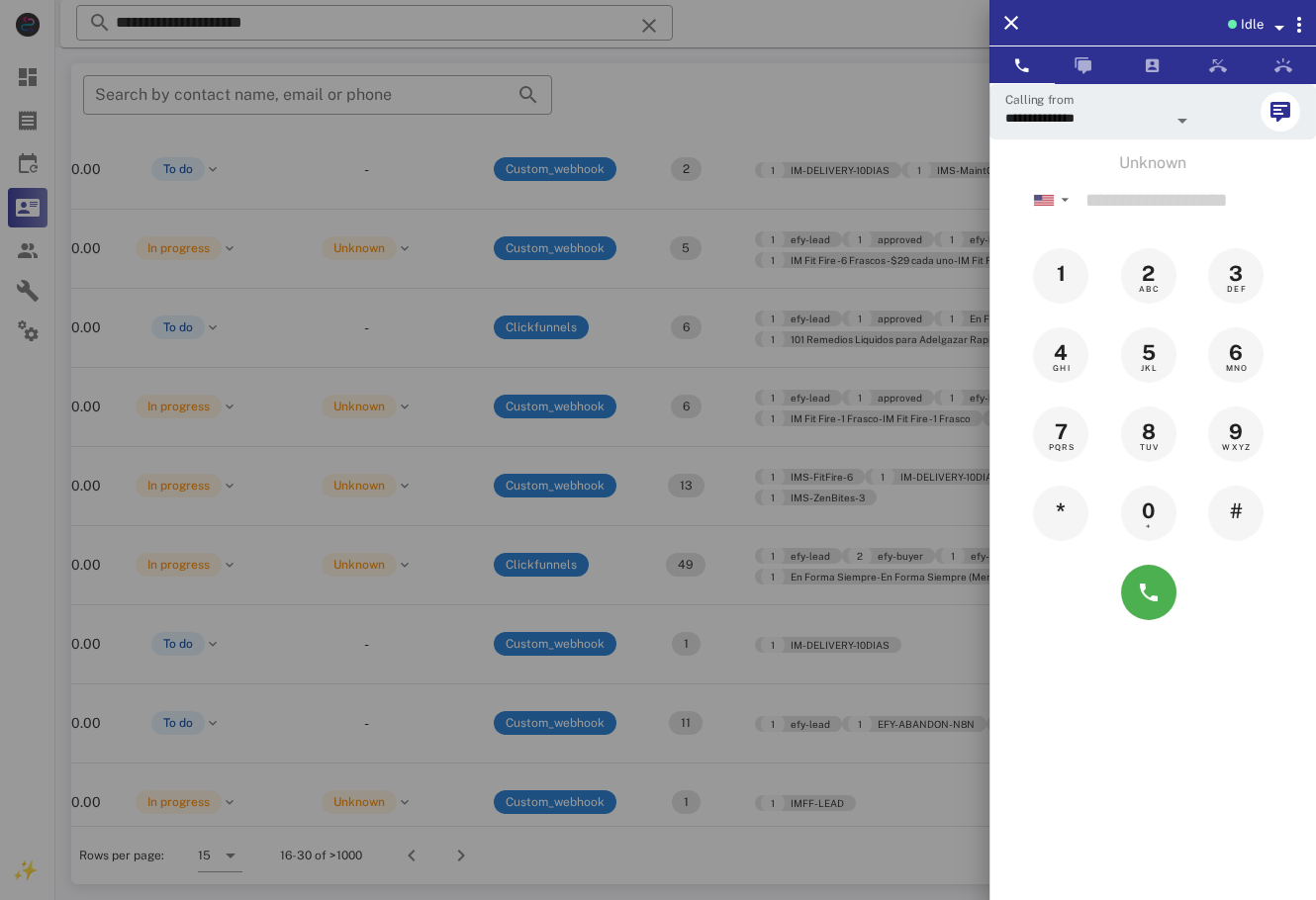 click at bounding box center (658, 450) 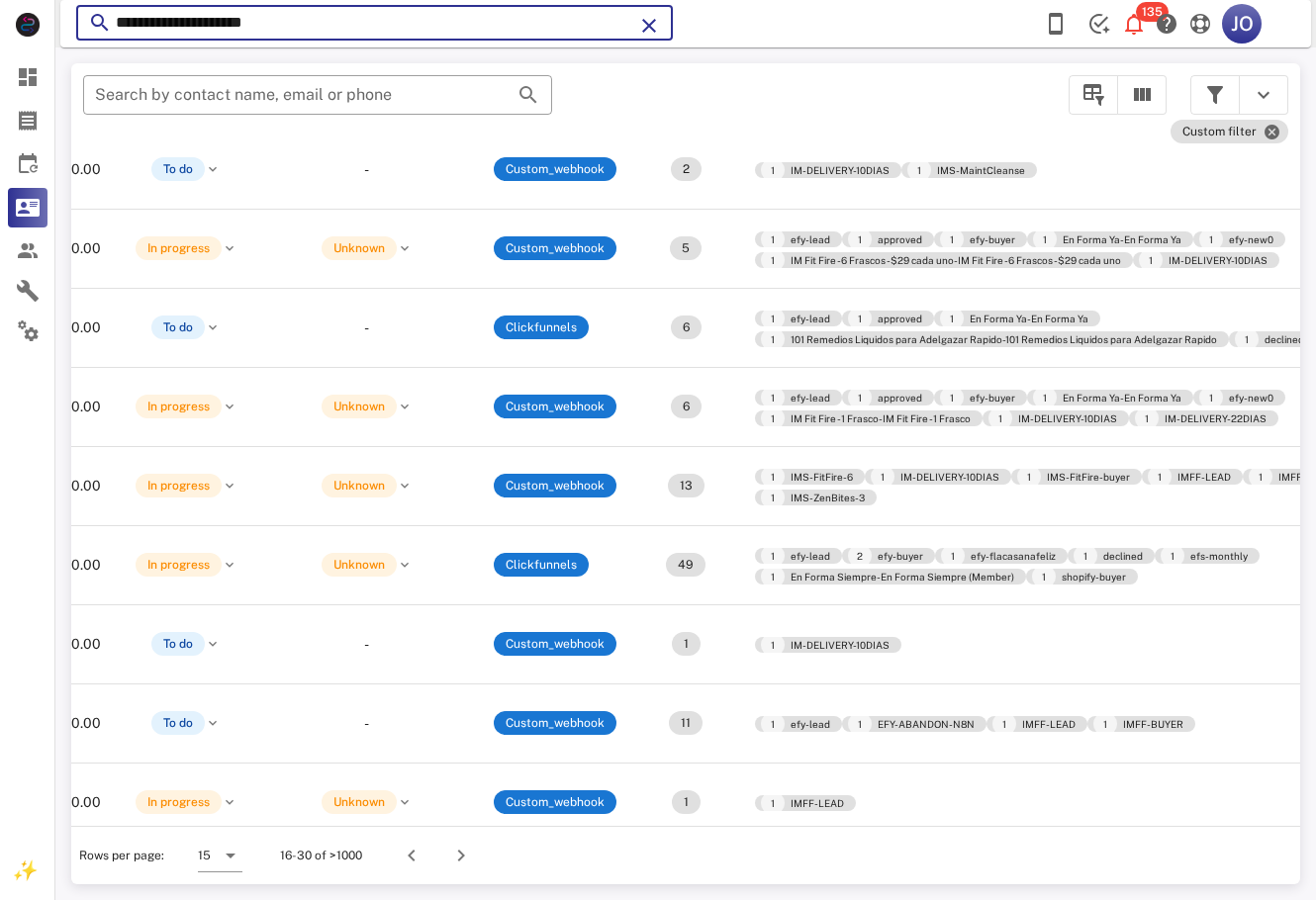 drag, startPoint x: 304, startPoint y: 27, endPoint x: 108, endPoint y: 46, distance: 196.91876 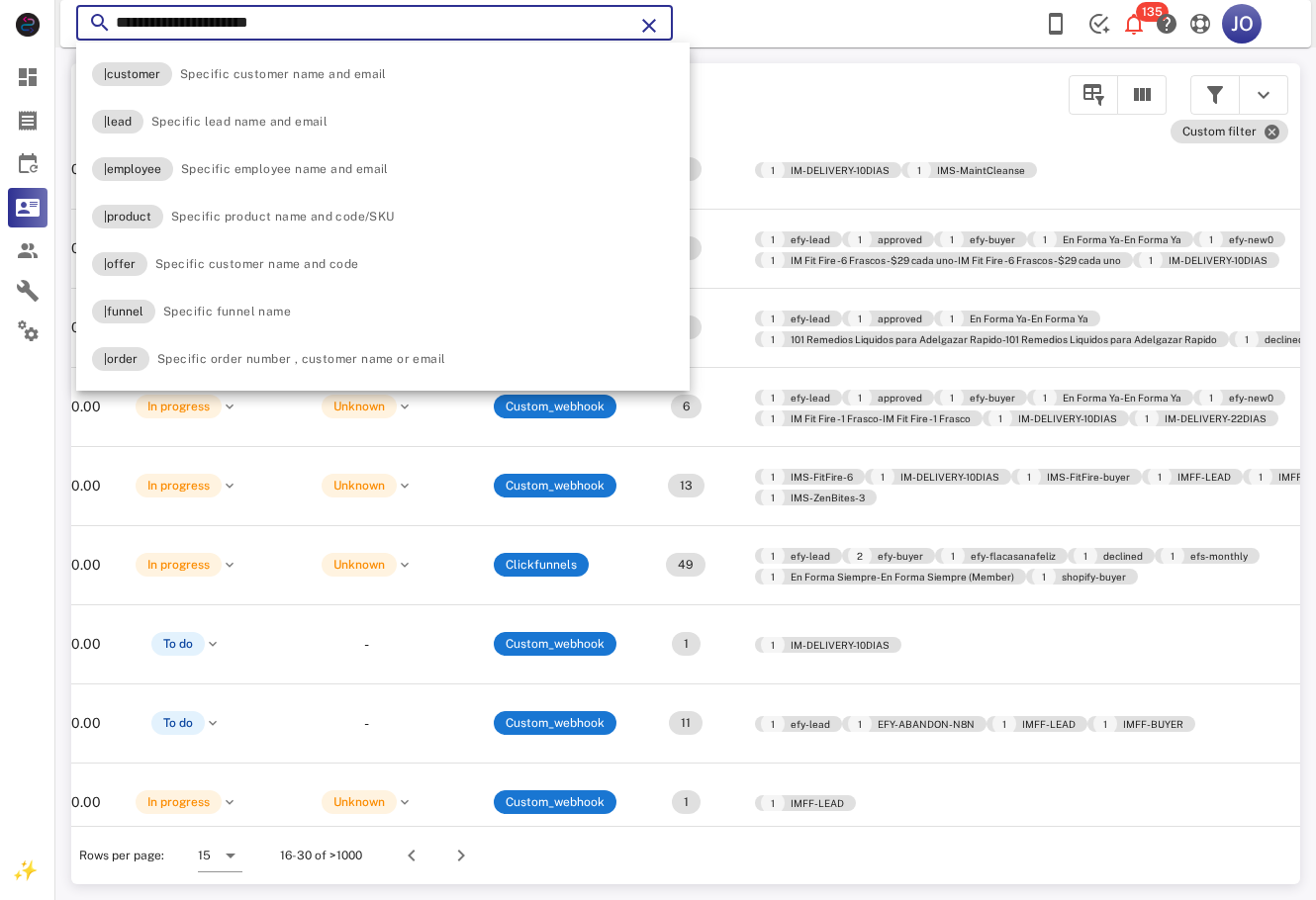 click on "**********" at bounding box center [374, 23] 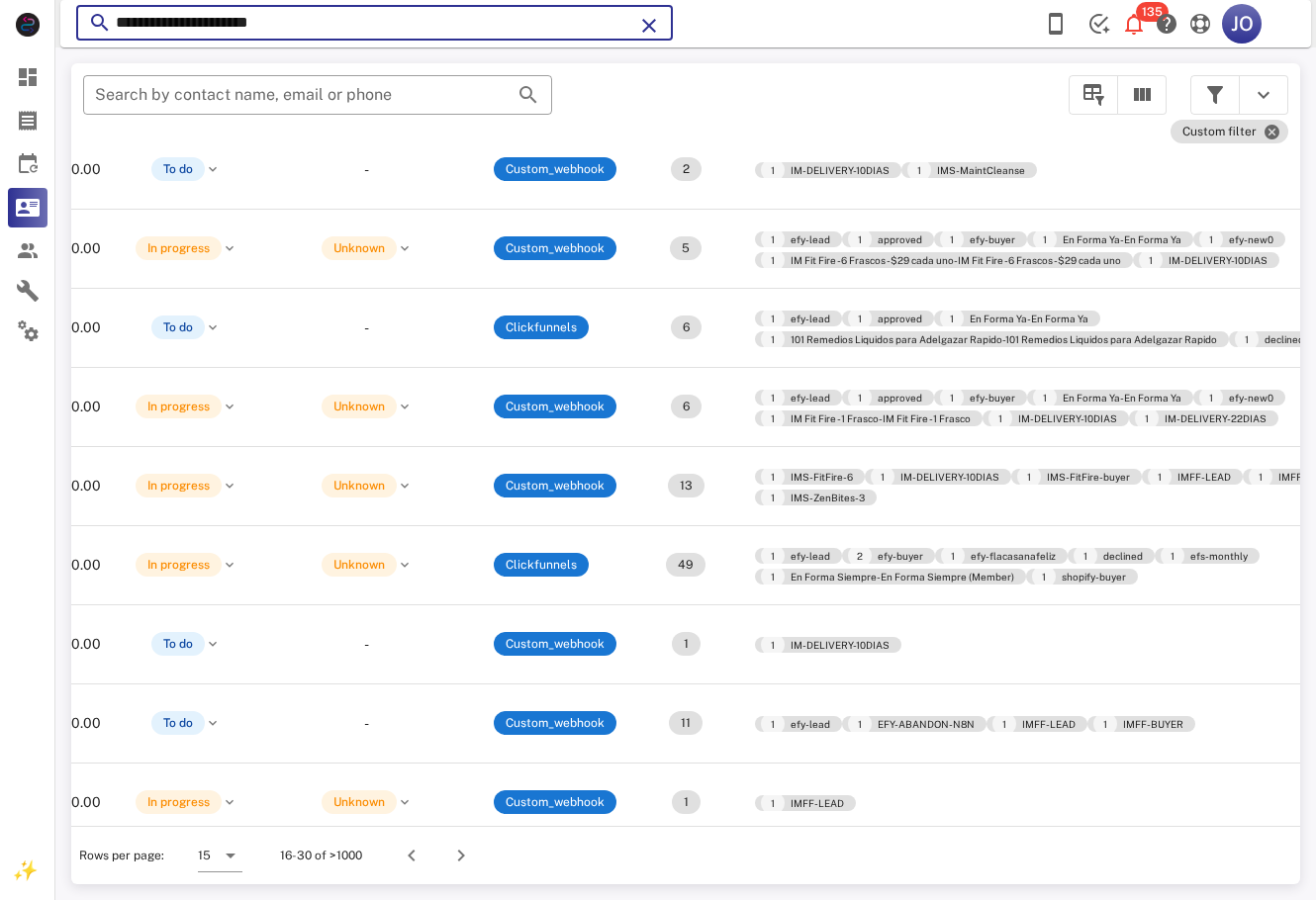 click on "**********" at bounding box center (374, 23) 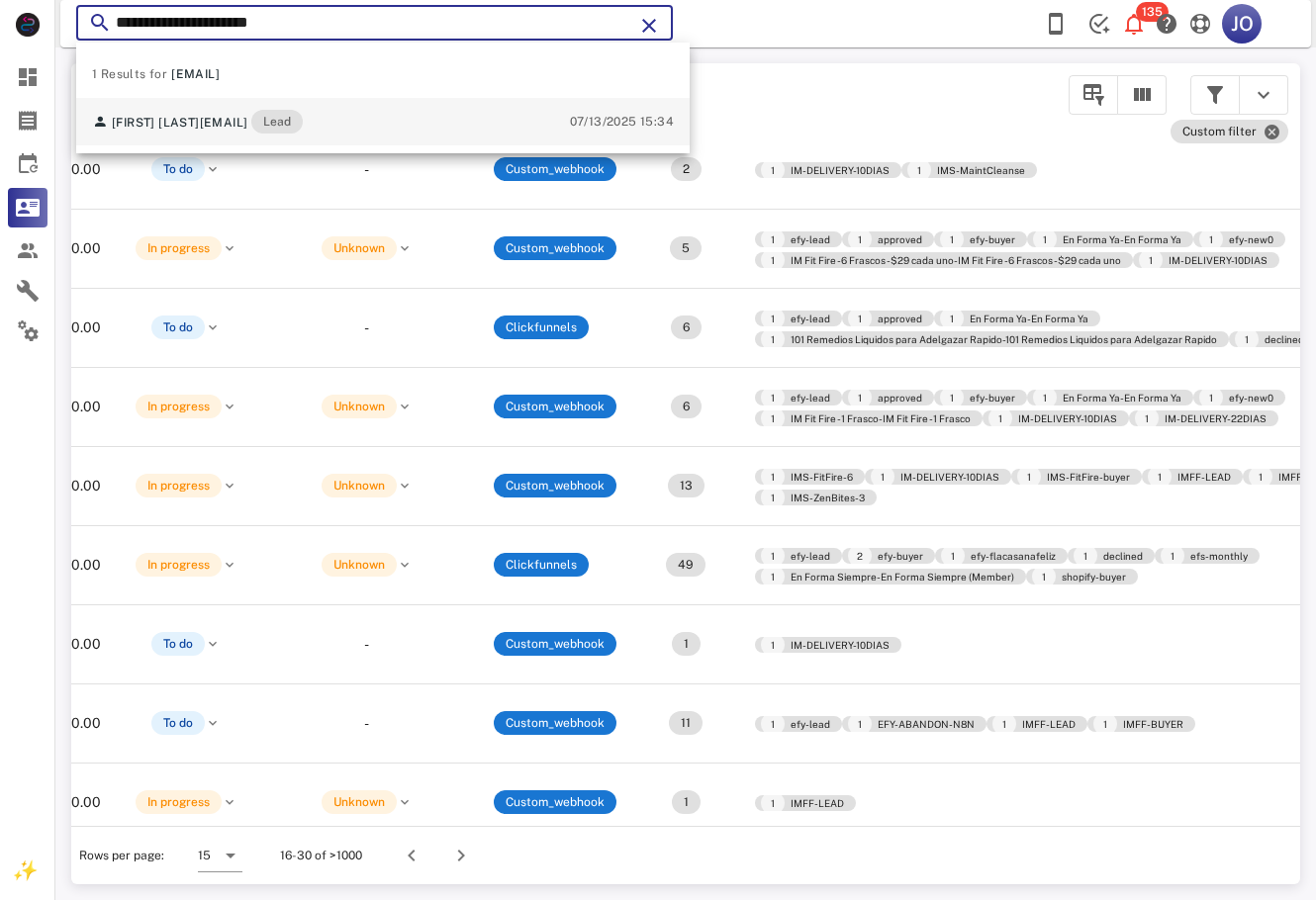 type on "**********" 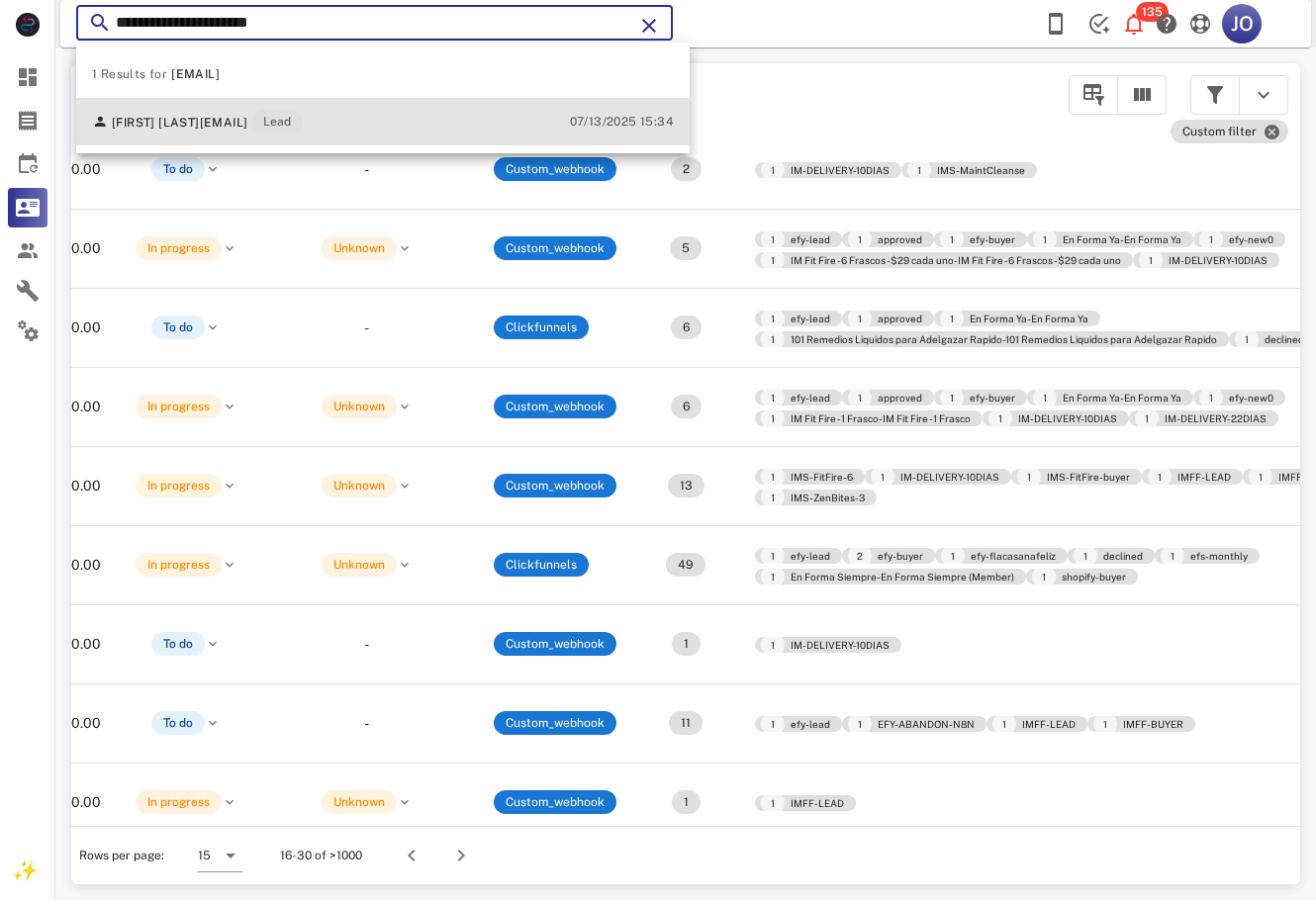 click on "[FIRST] [LAST]   [EMAIL]   Lead" at bounding box center [197, 122] 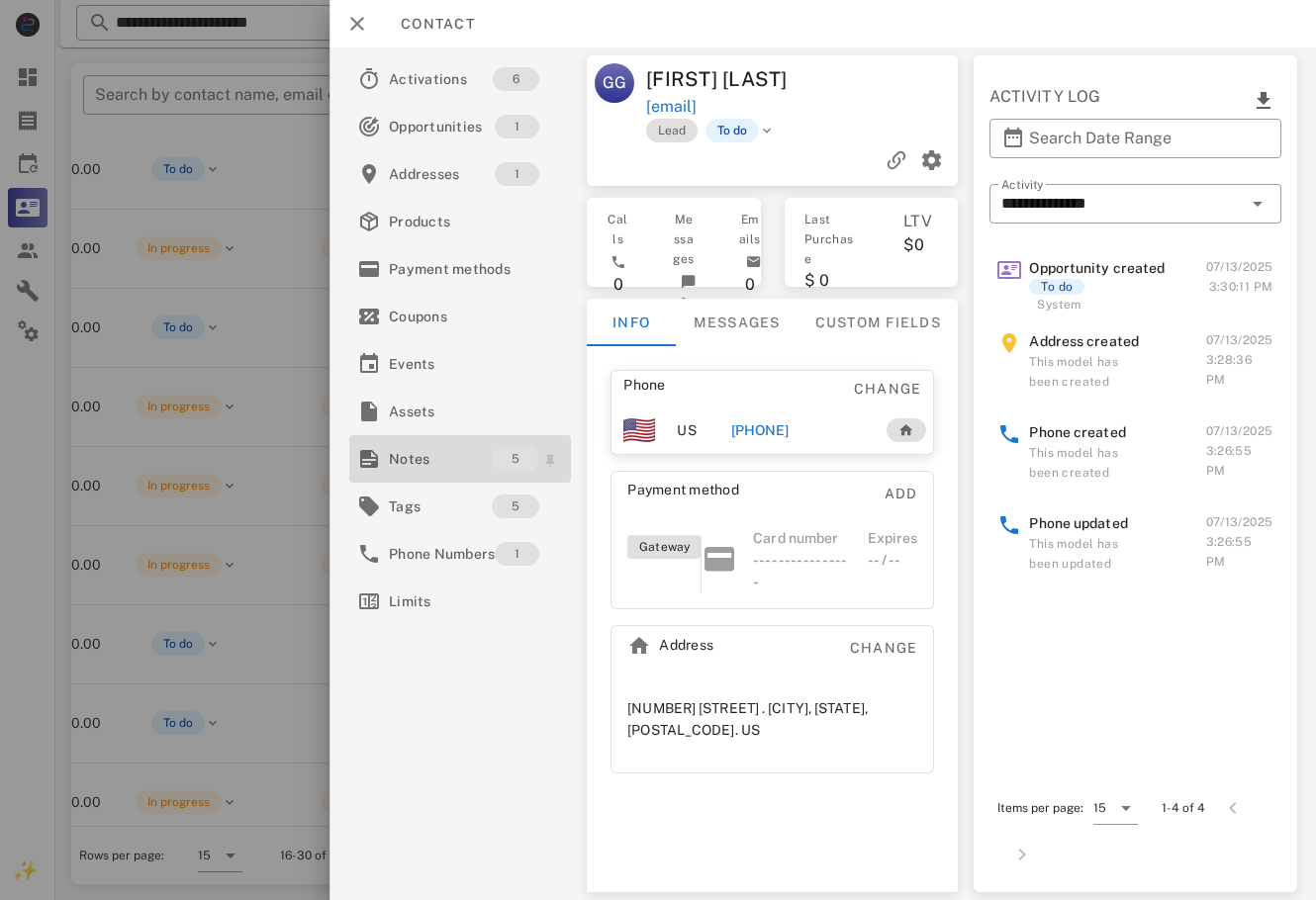 click on "Notes" at bounding box center (440, 459) 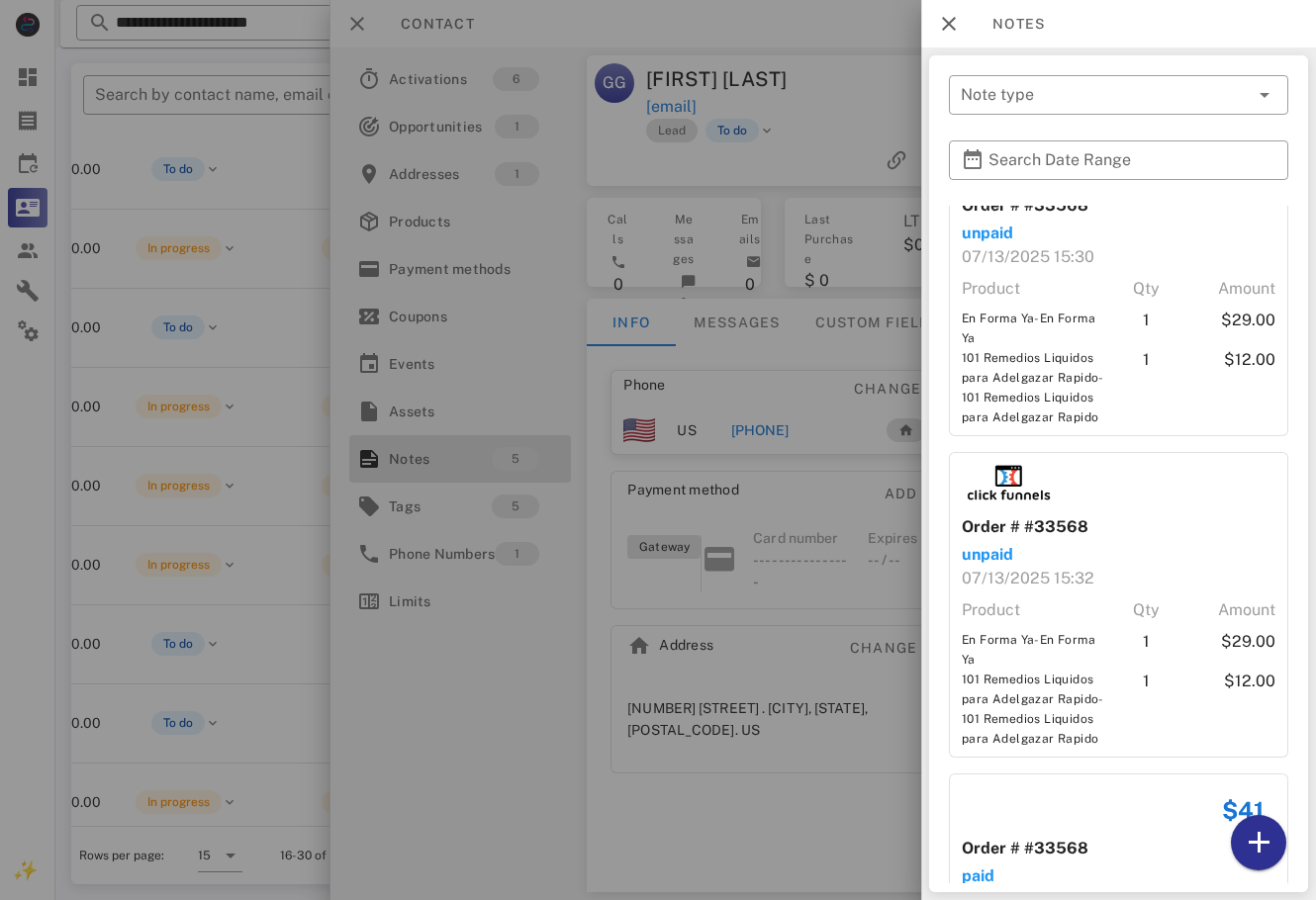 scroll, scrollTop: 934, scrollLeft: 0, axis: vertical 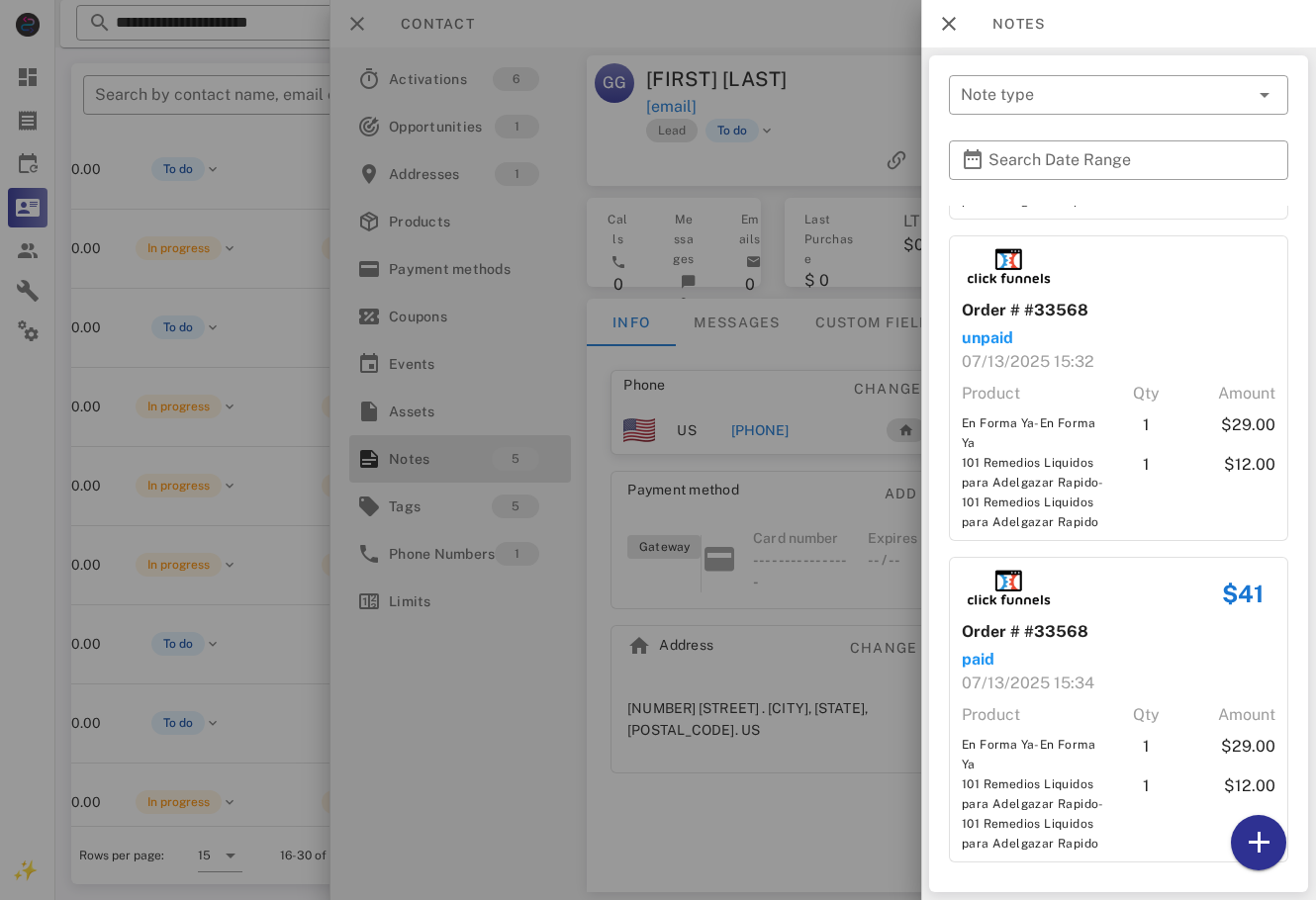 click at bounding box center (658, 450) 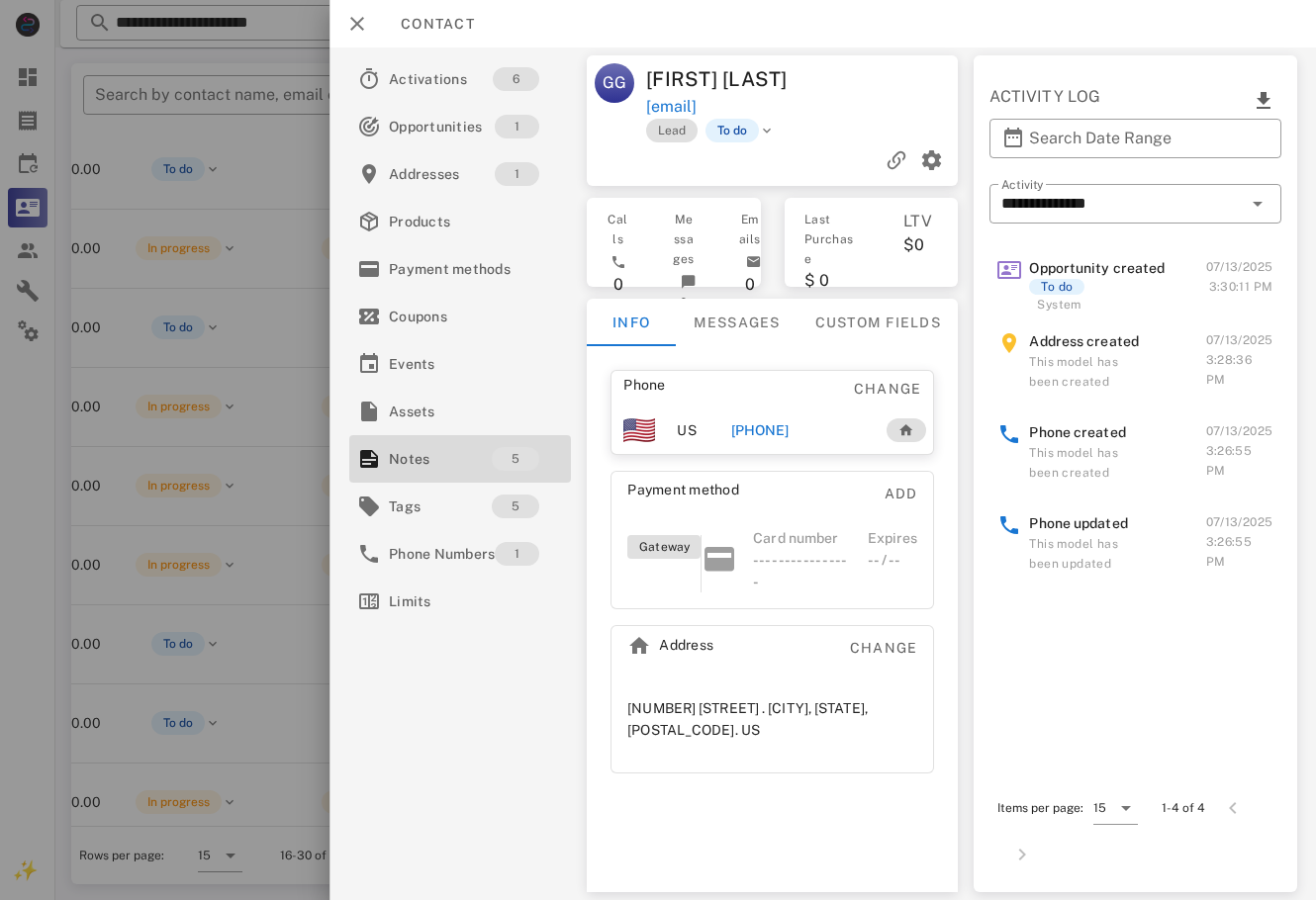 click on "[PHONE]" at bounding box center [759, 430] 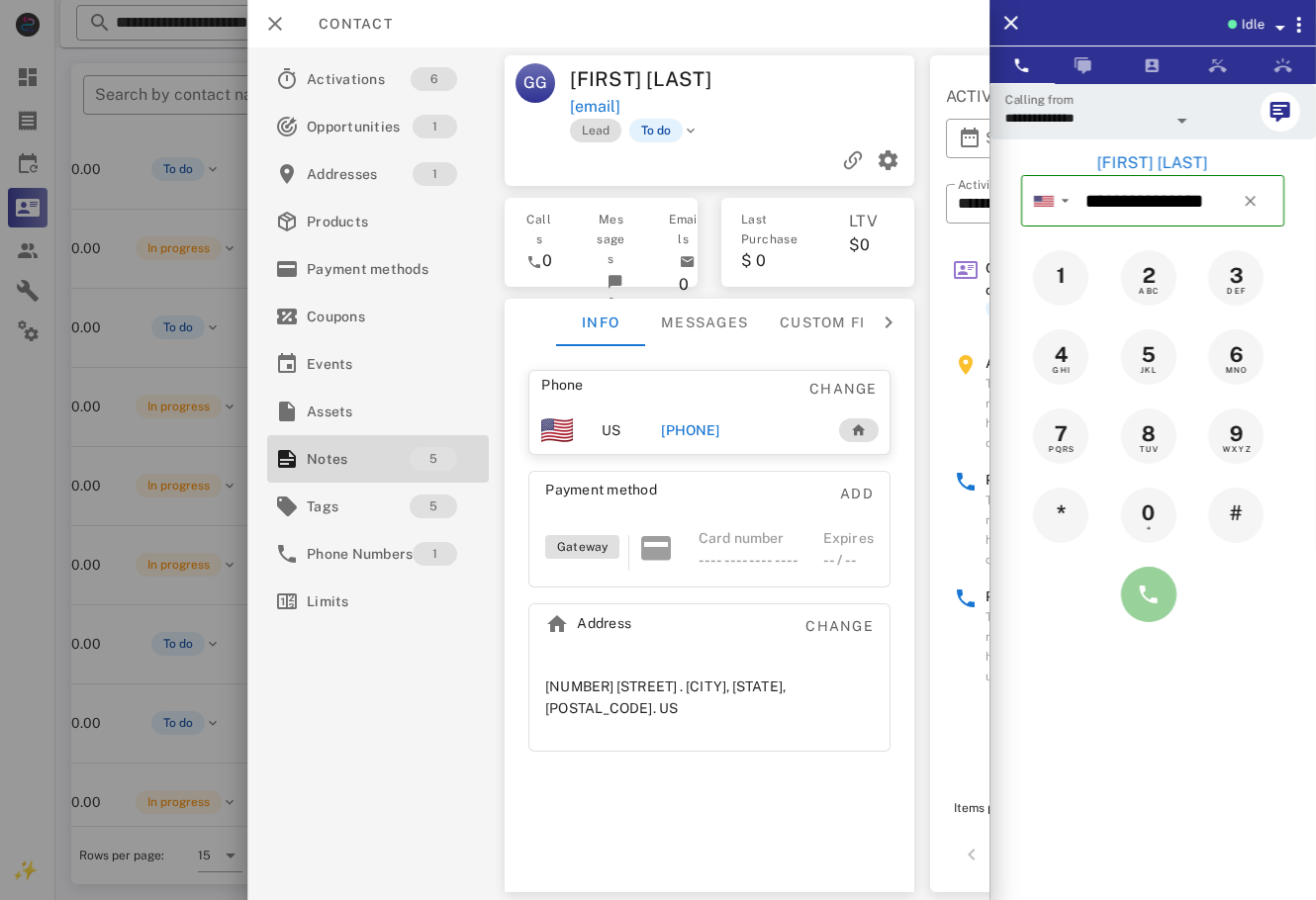 click at bounding box center (1149, 594) 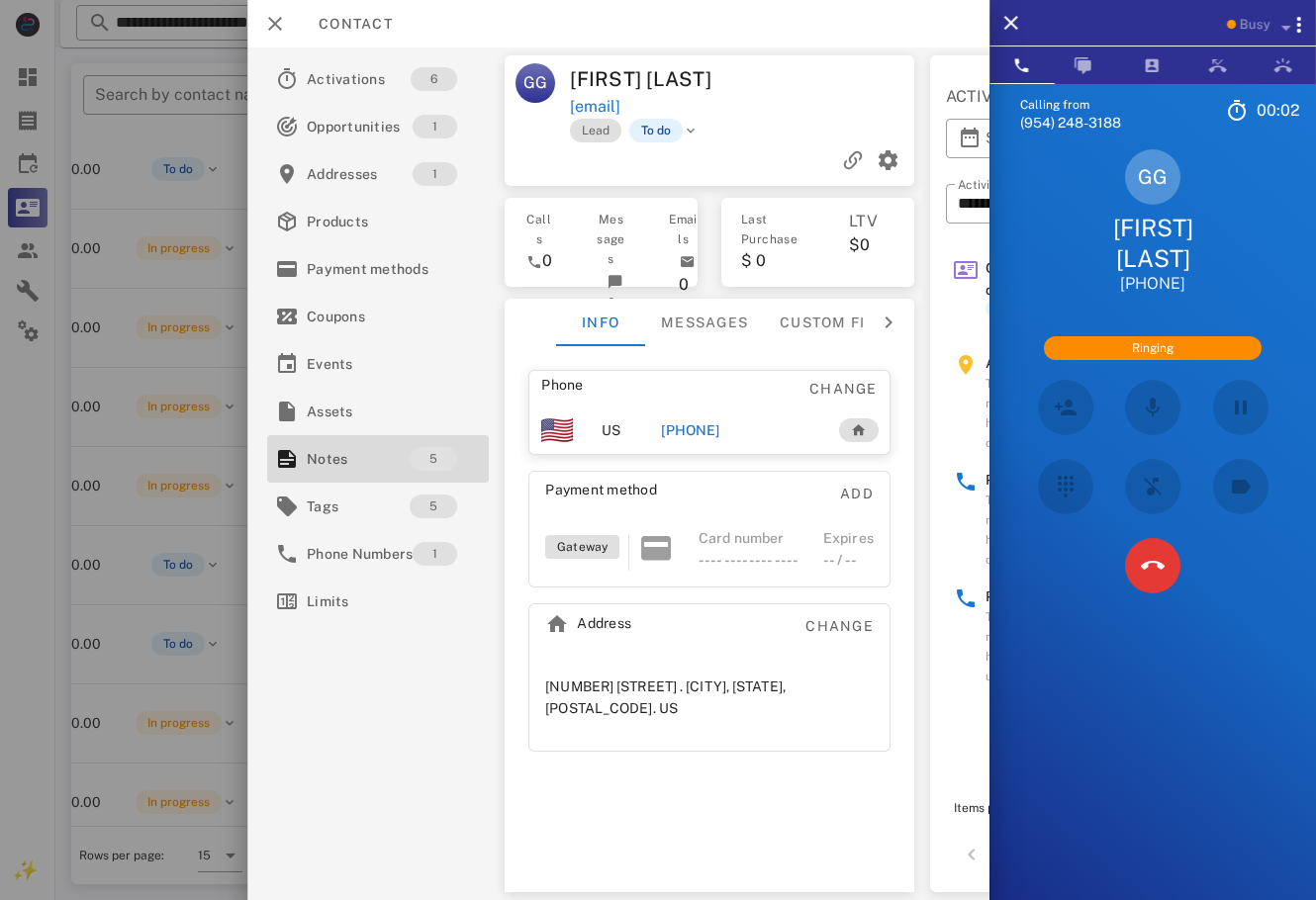 scroll, scrollTop: 211, scrollLeft: 513, axis: both 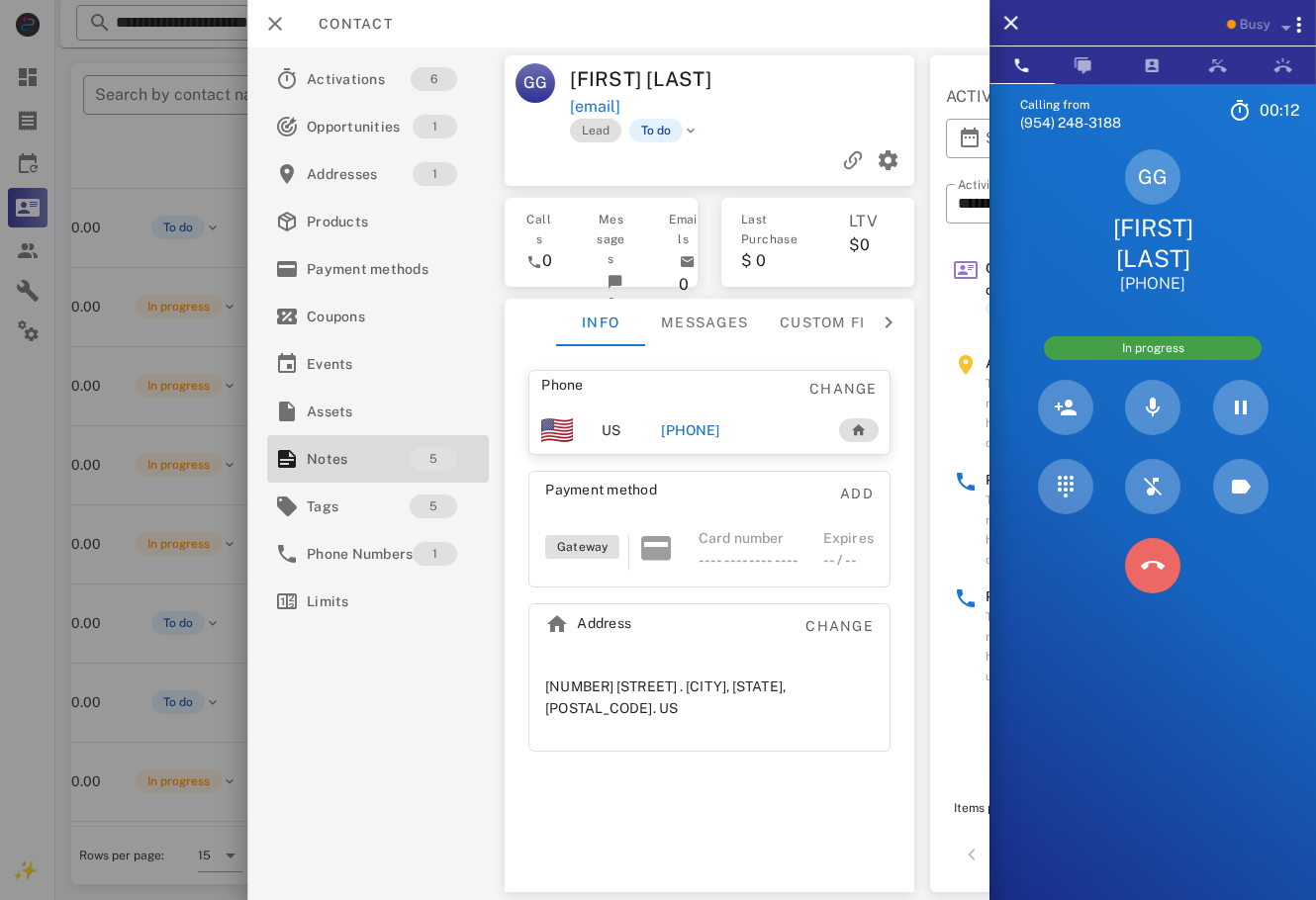 click at bounding box center [1153, 566] 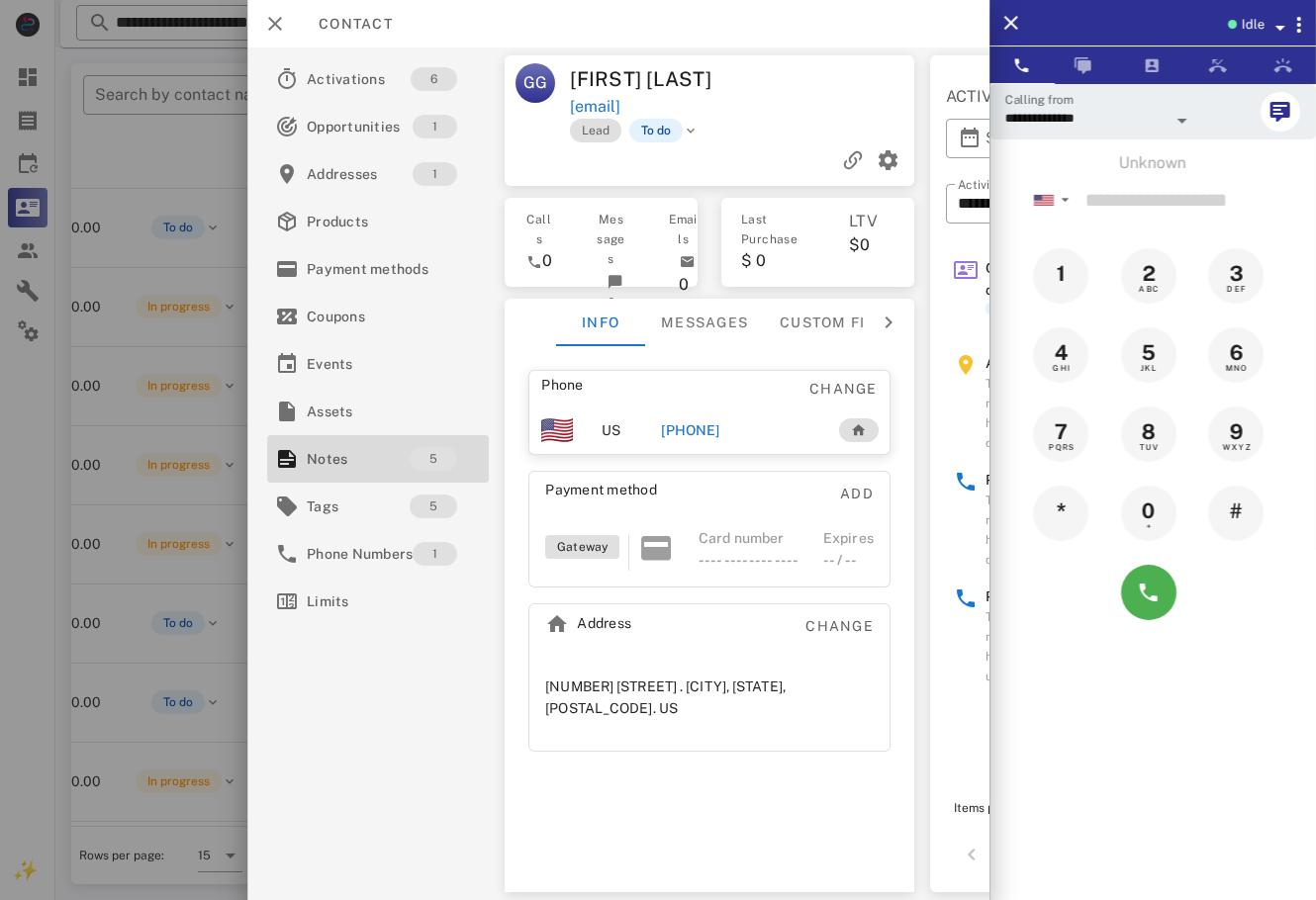 click on "[PHONE]" at bounding box center (739, 430) 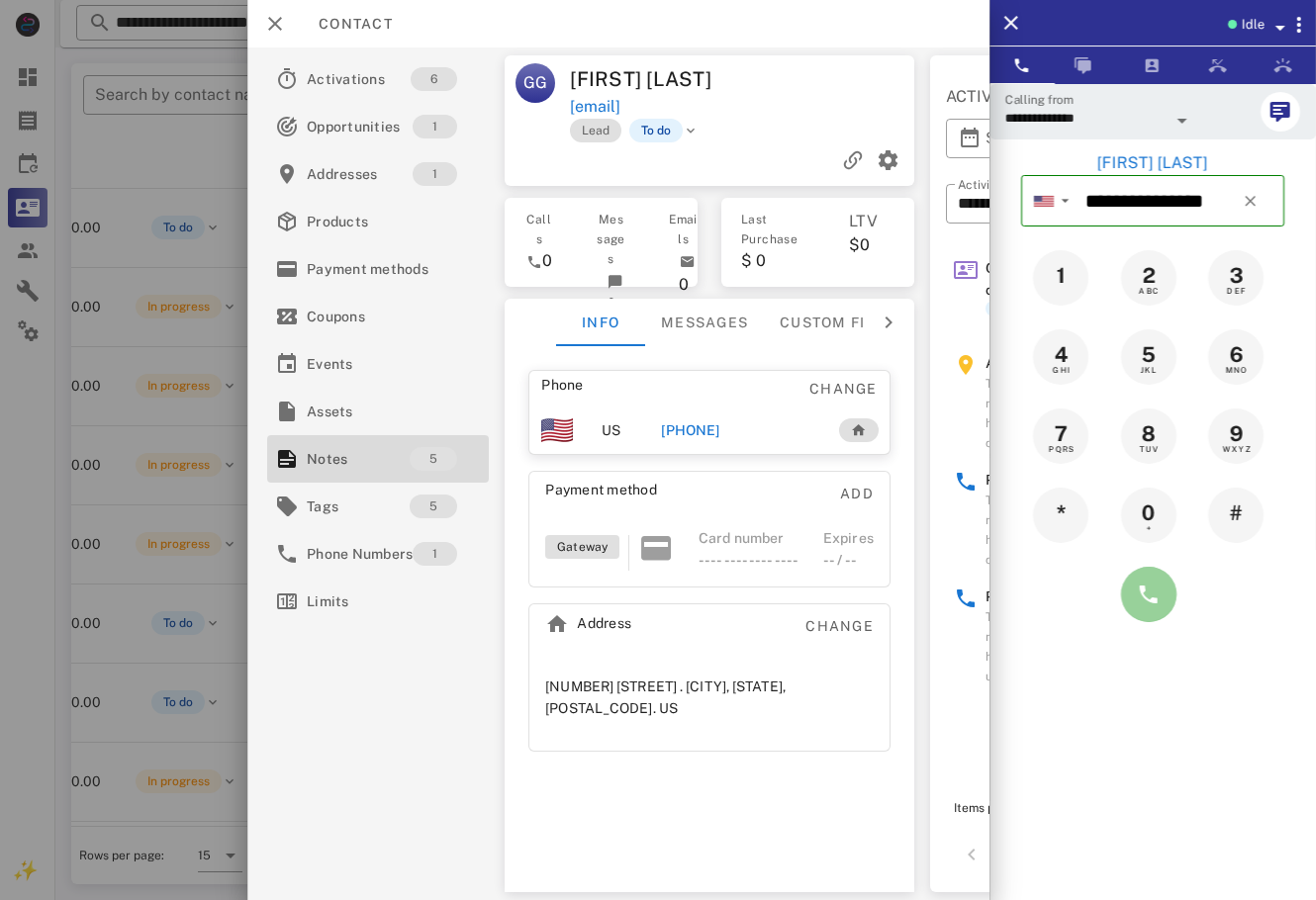 click at bounding box center (1149, 594) 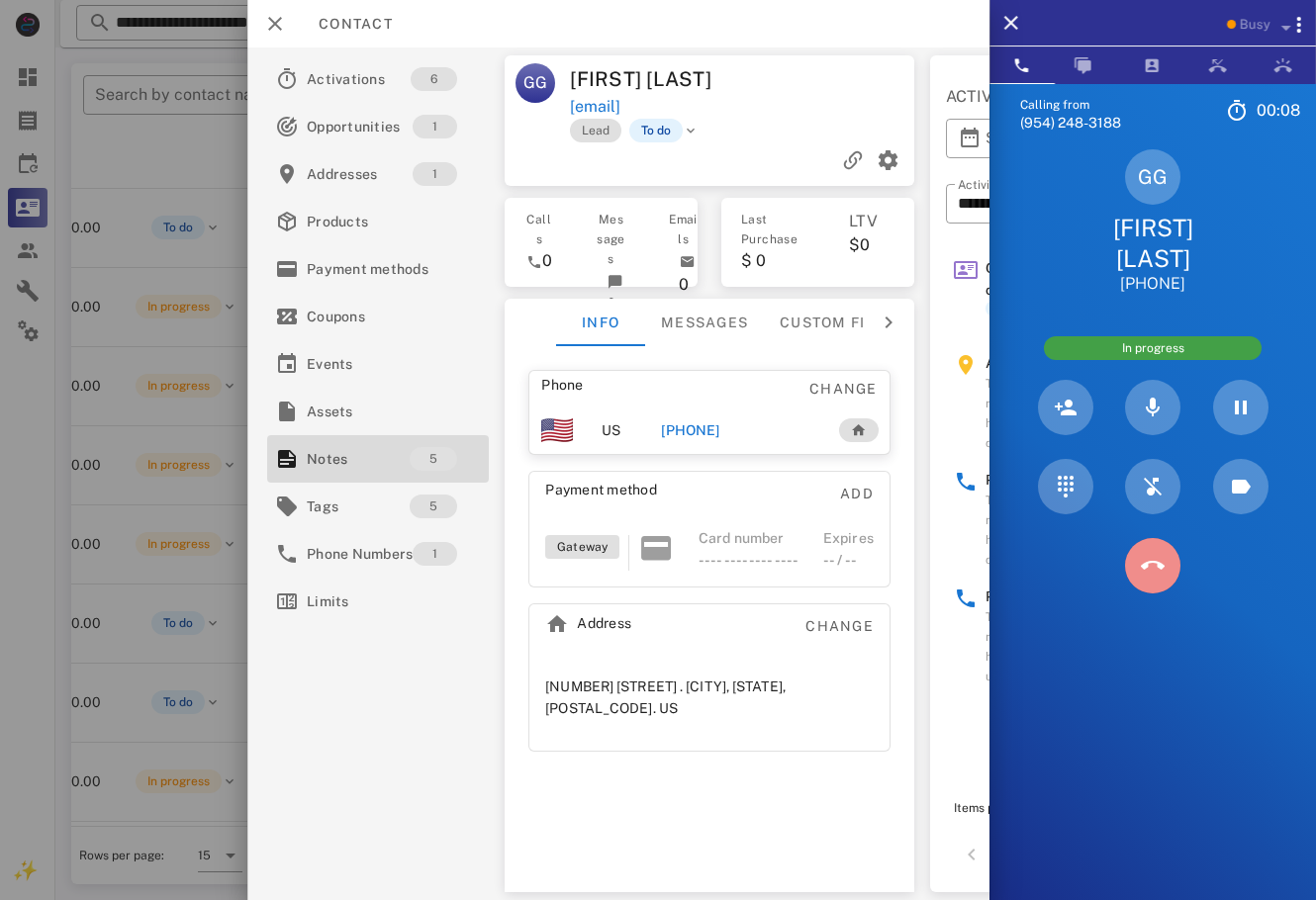 click at bounding box center (1153, 566) 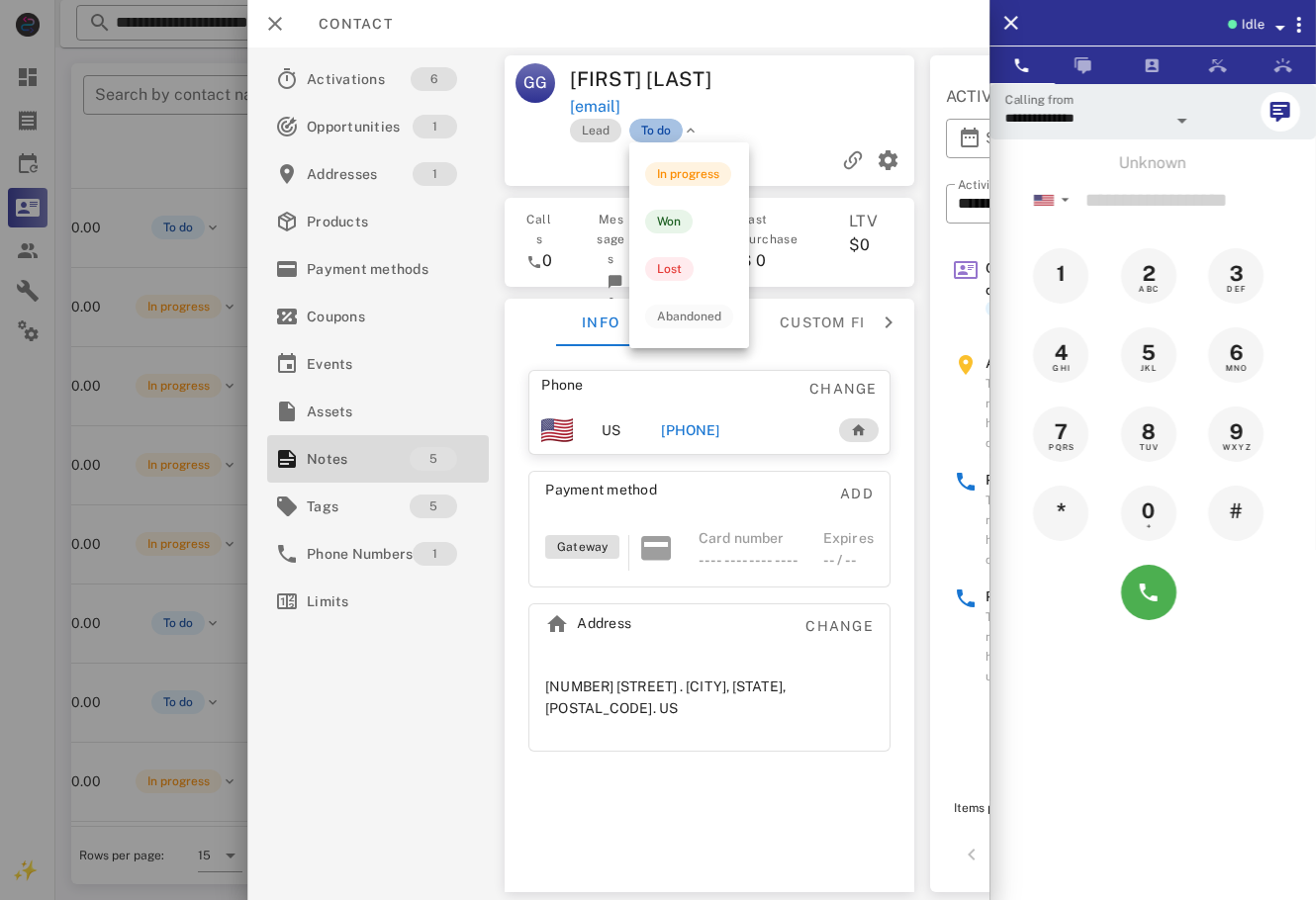 click on "To do" at bounding box center (656, 131) 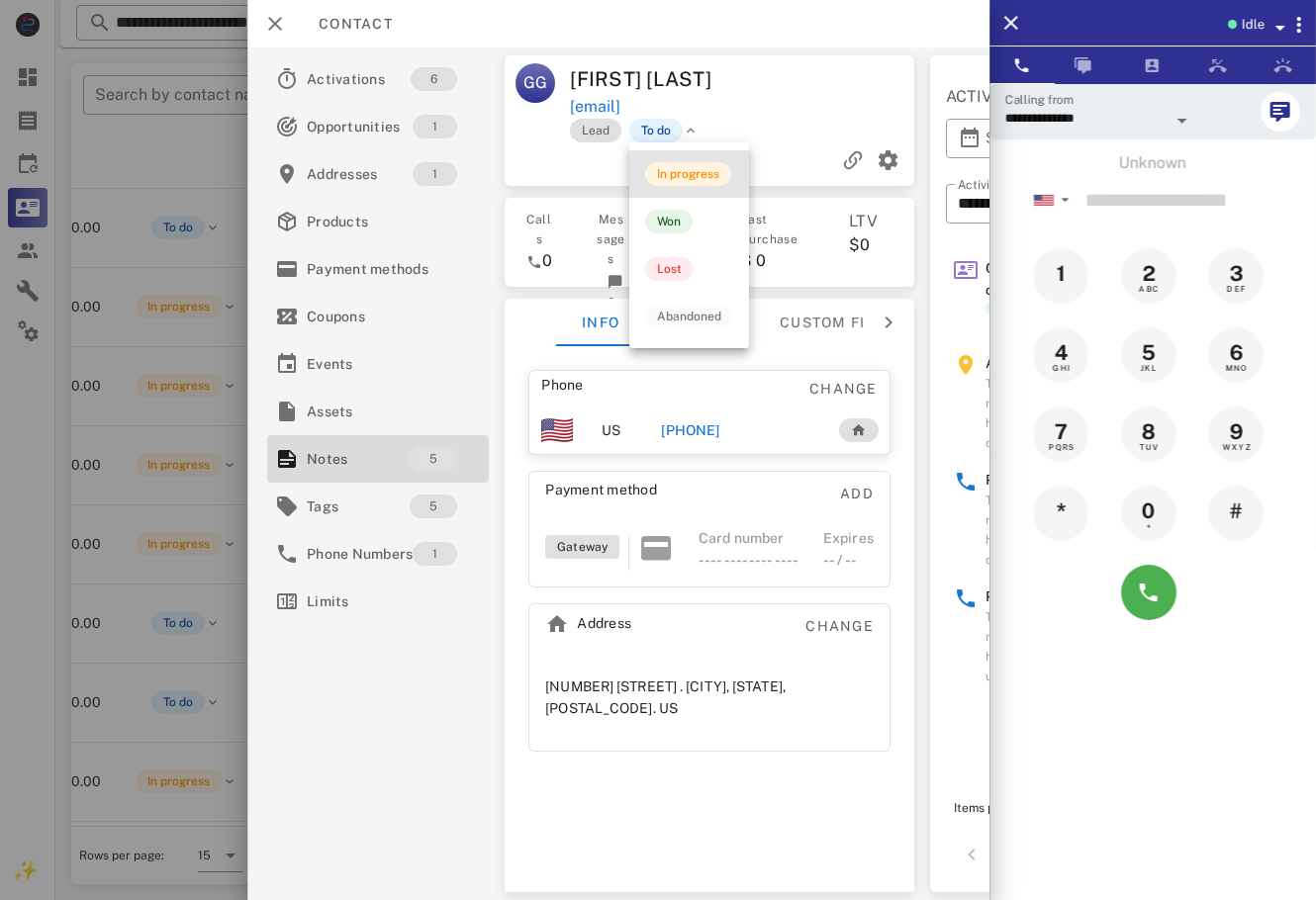 click on "In progress" at bounding box center (689, 174) 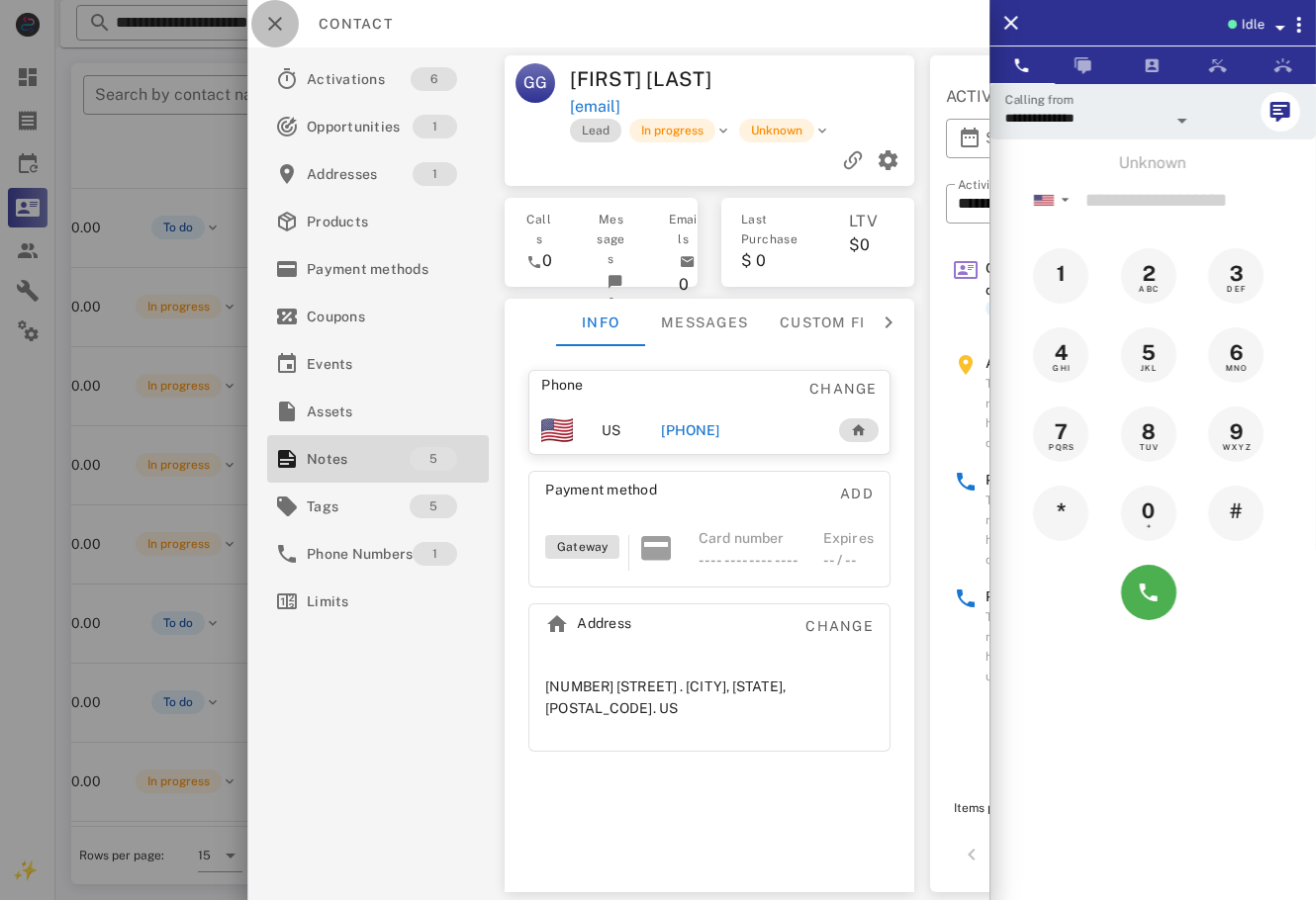 click at bounding box center [275, 24] 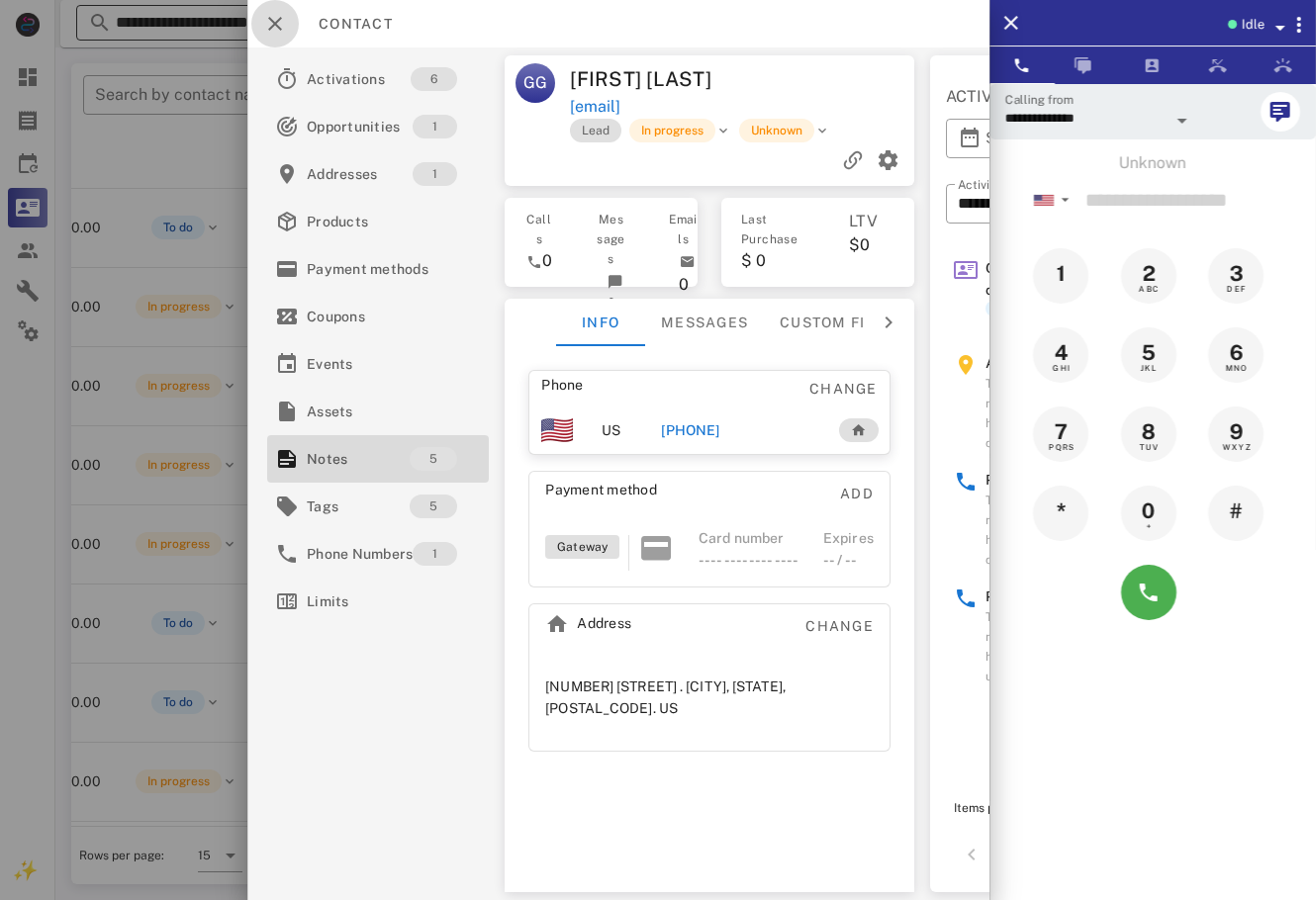 click at bounding box center [658, 450] 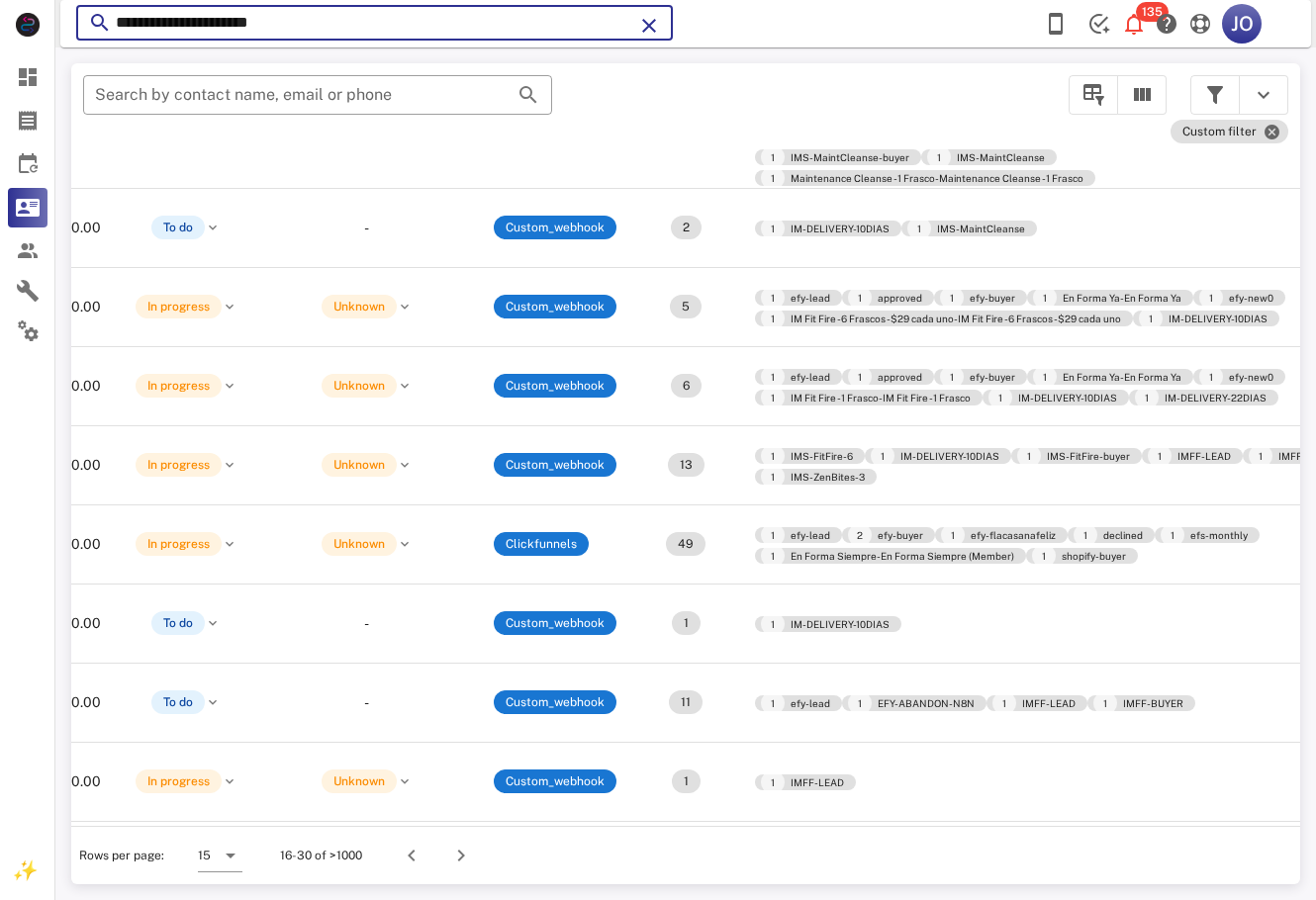 drag, startPoint x: 295, startPoint y: 25, endPoint x: 405, endPoint y: 40, distance: 111.01802 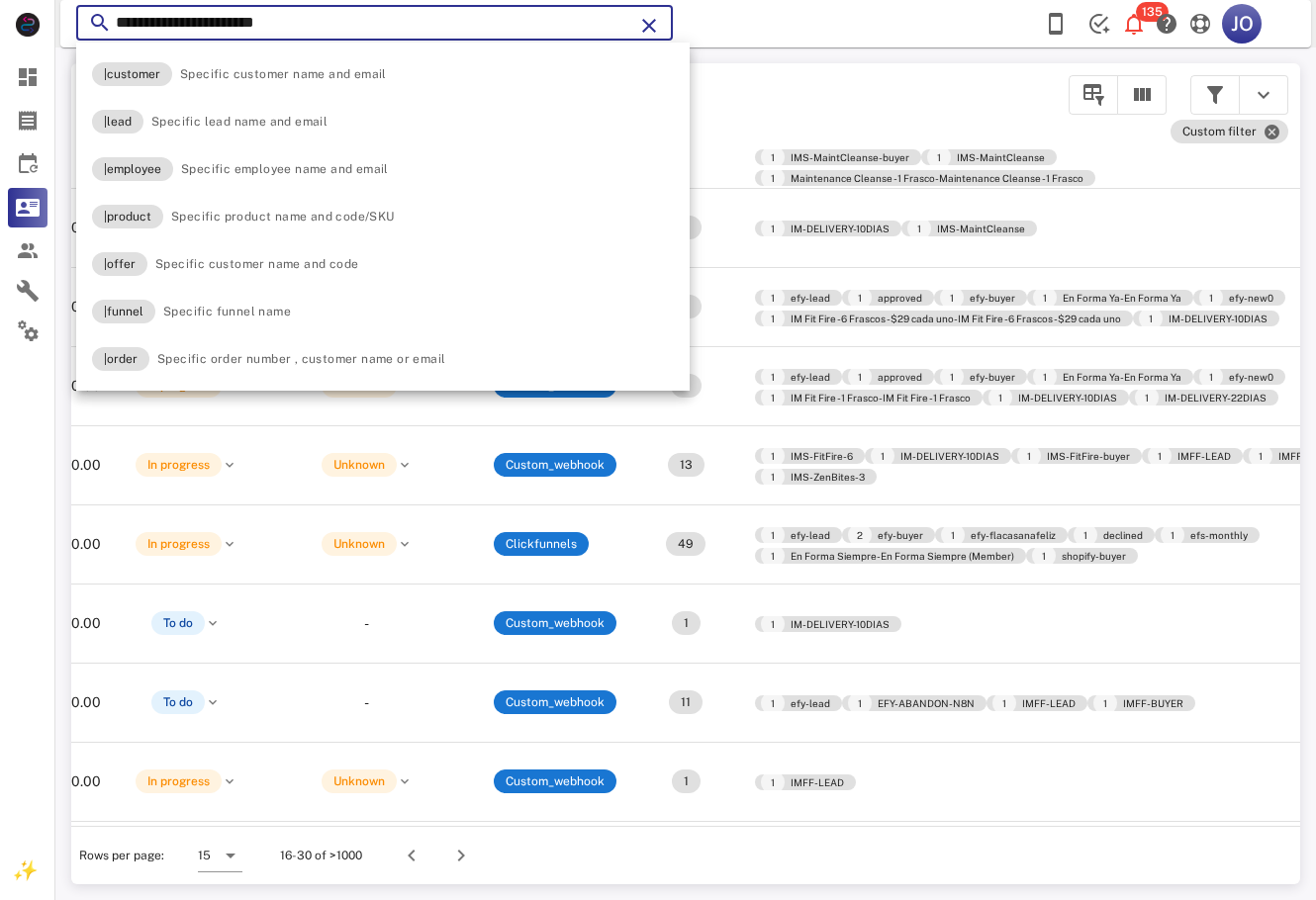 click on "**********" at bounding box center (374, 23) 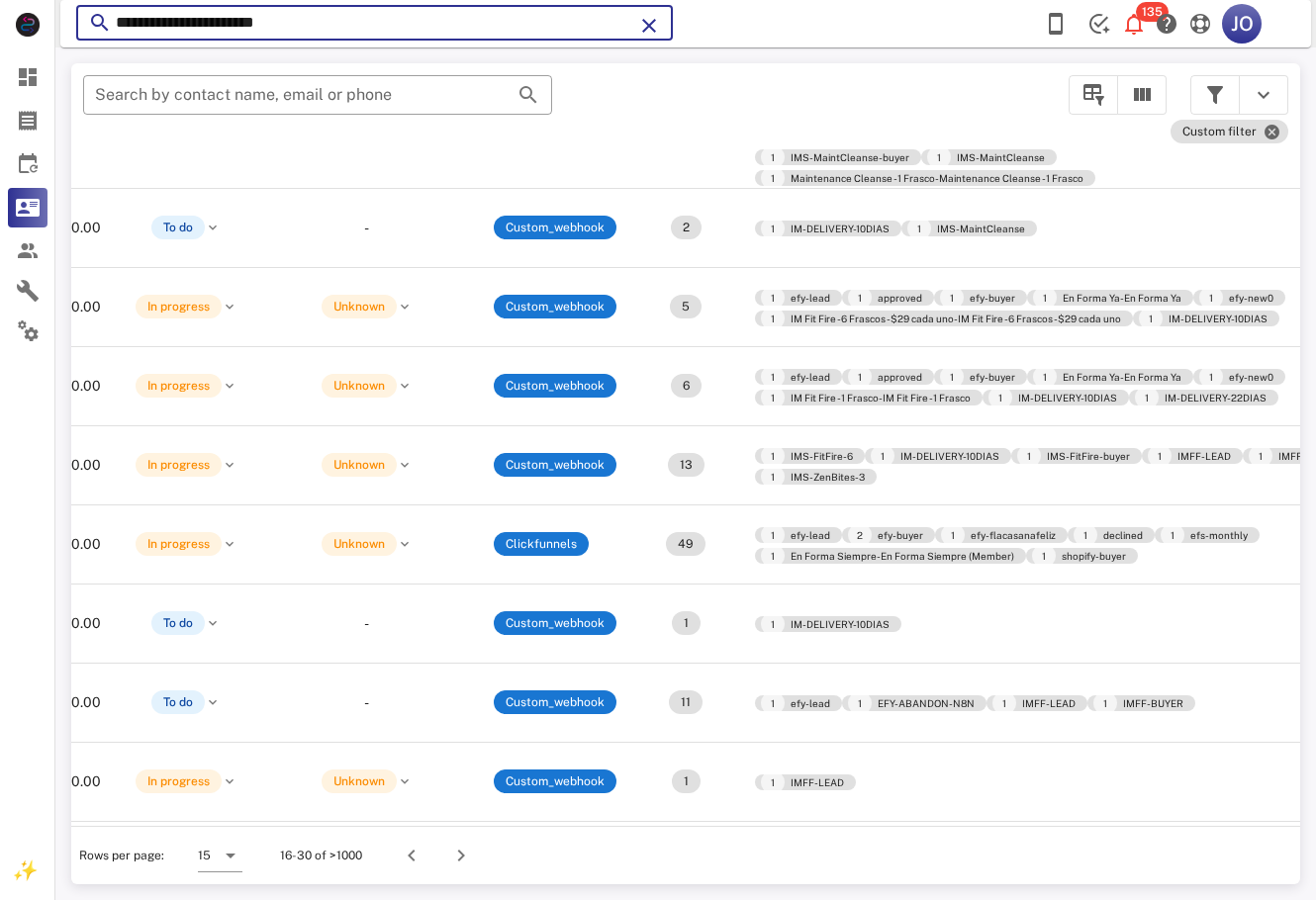 click on "**********" at bounding box center (374, 23) 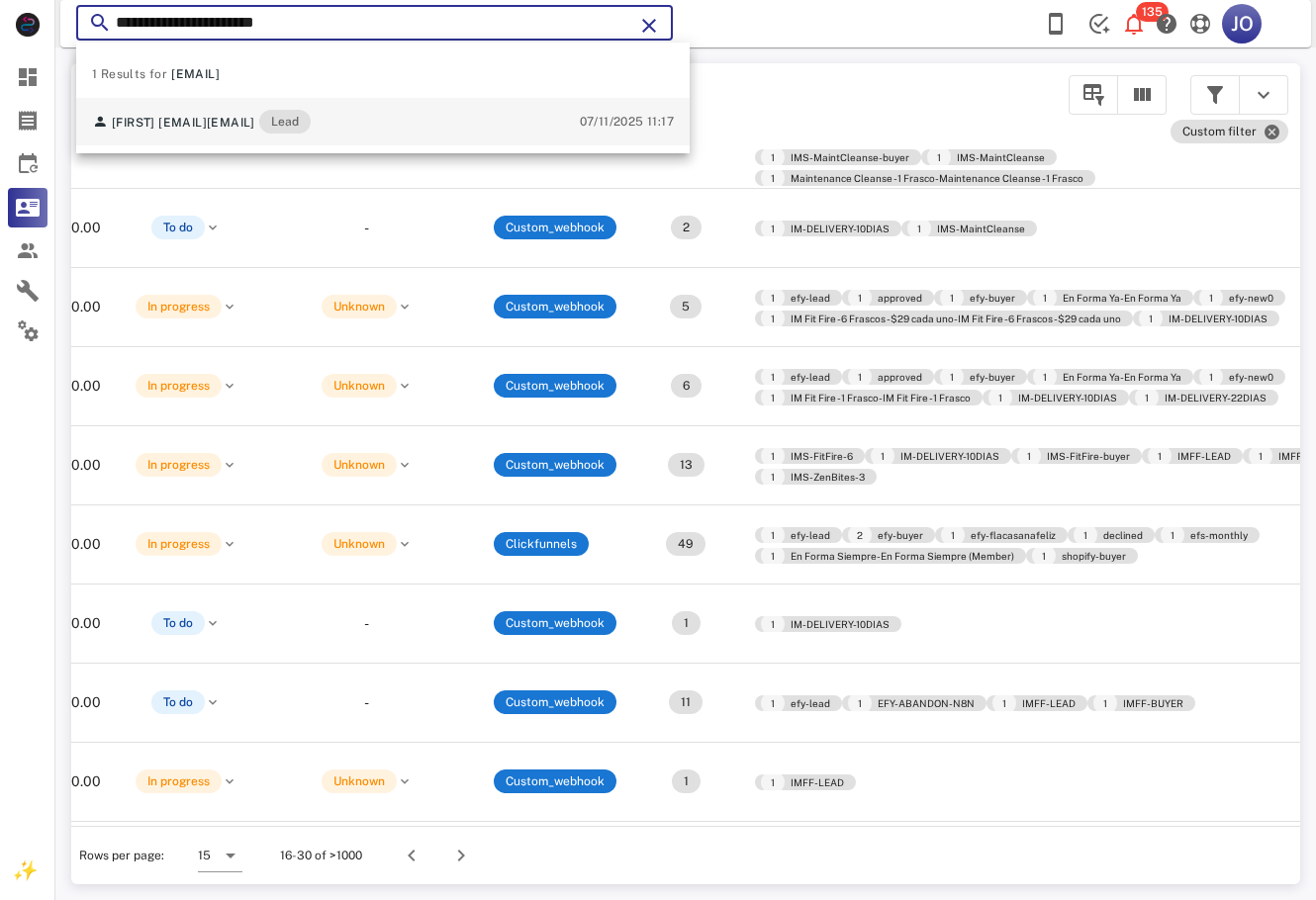 type on "**********" 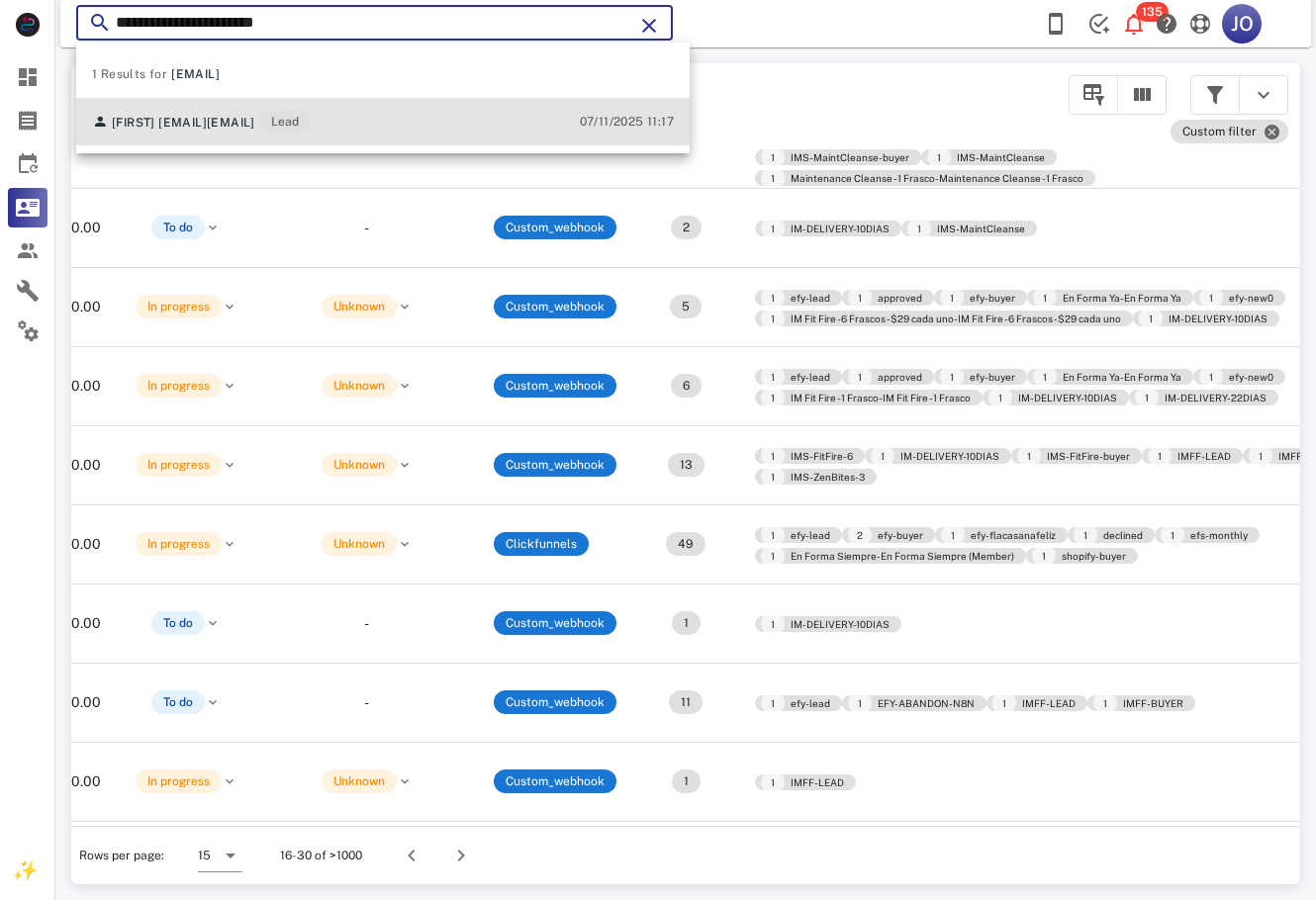 click on "[FIRST] [EMAIL]" at bounding box center [159, 123] 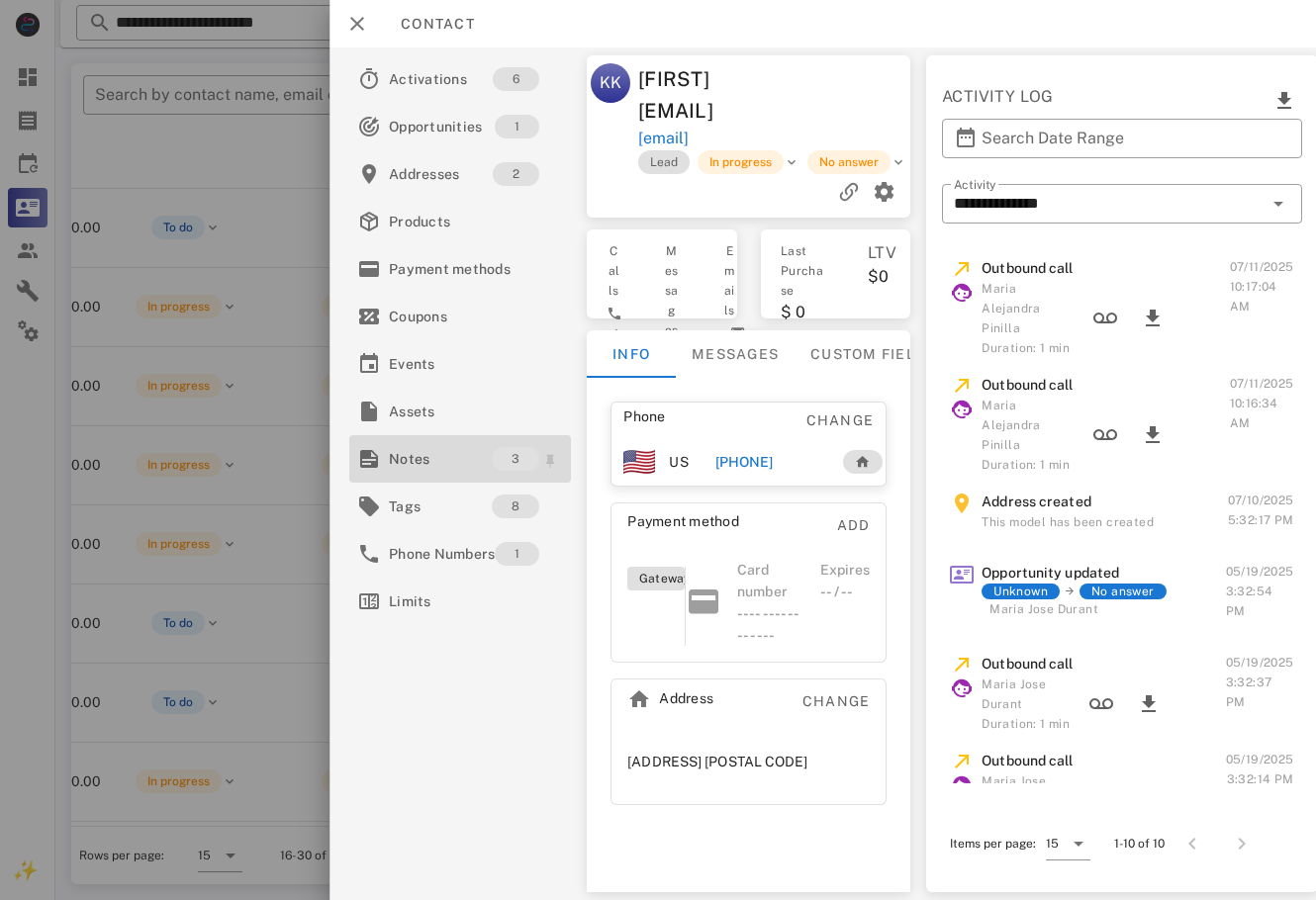 click on "Notes" at bounding box center (440, 459) 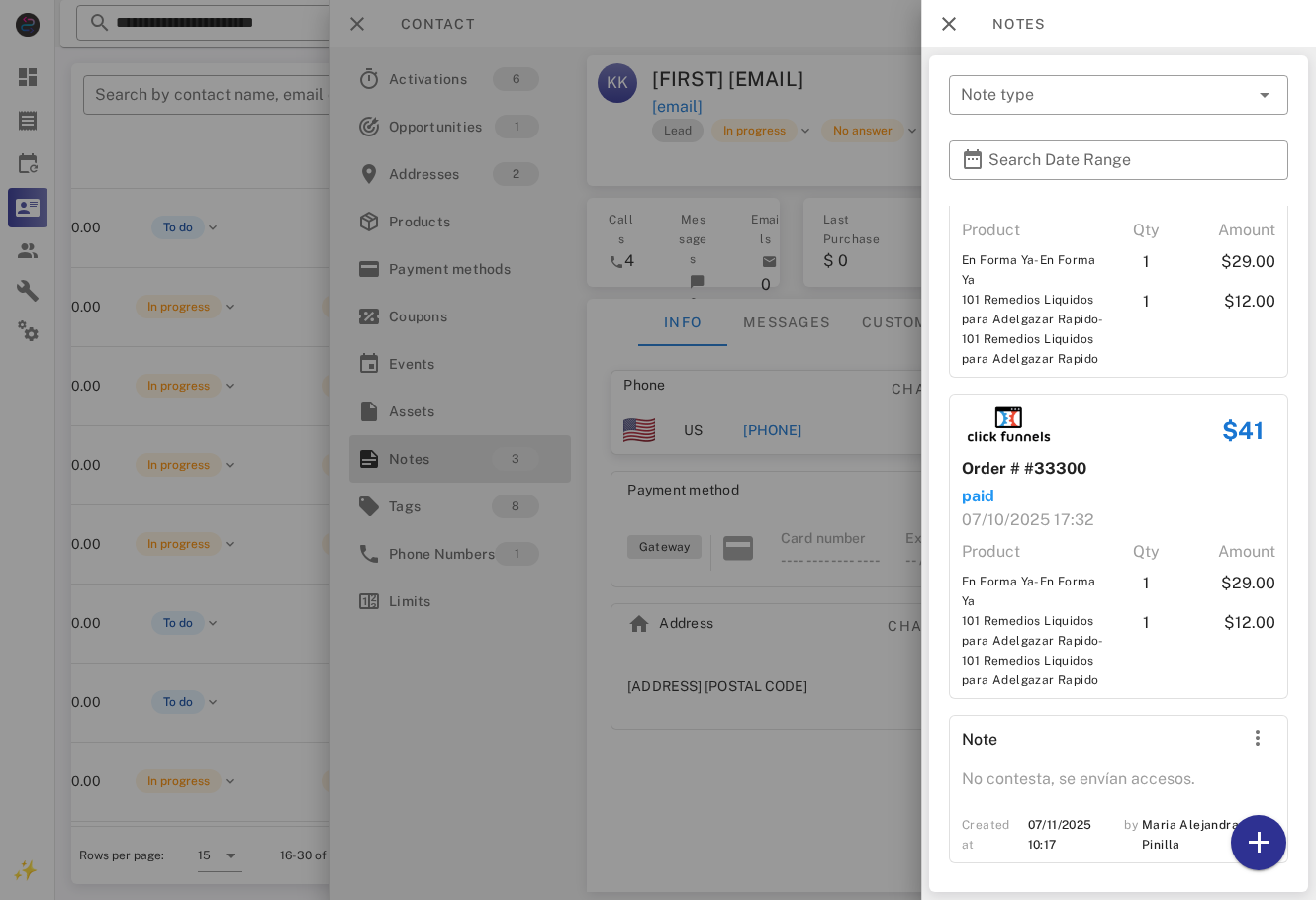 scroll, scrollTop: 138, scrollLeft: 0, axis: vertical 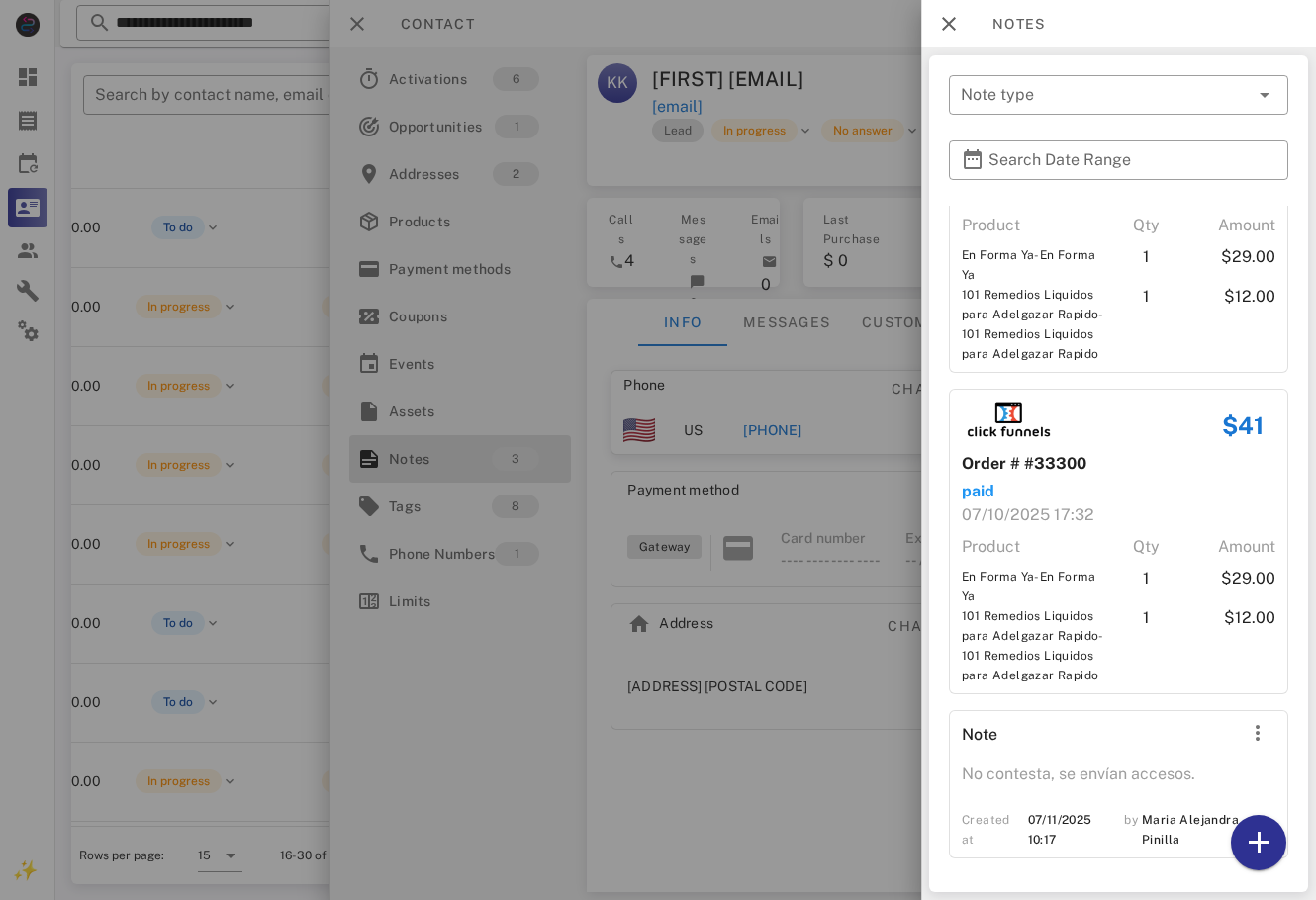 click at bounding box center [658, 450] 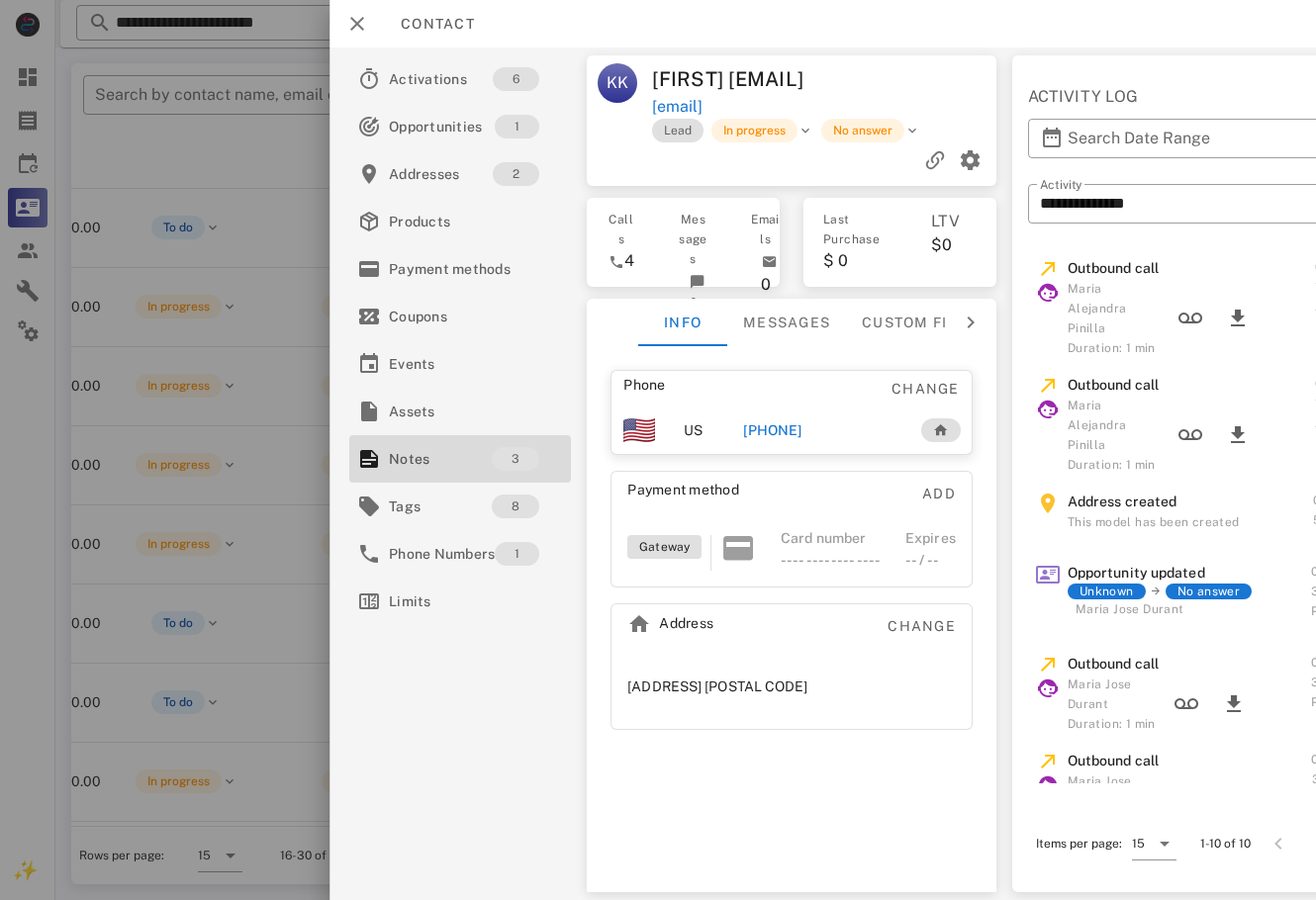 click on "[PHONE]" at bounding box center (821, 430) 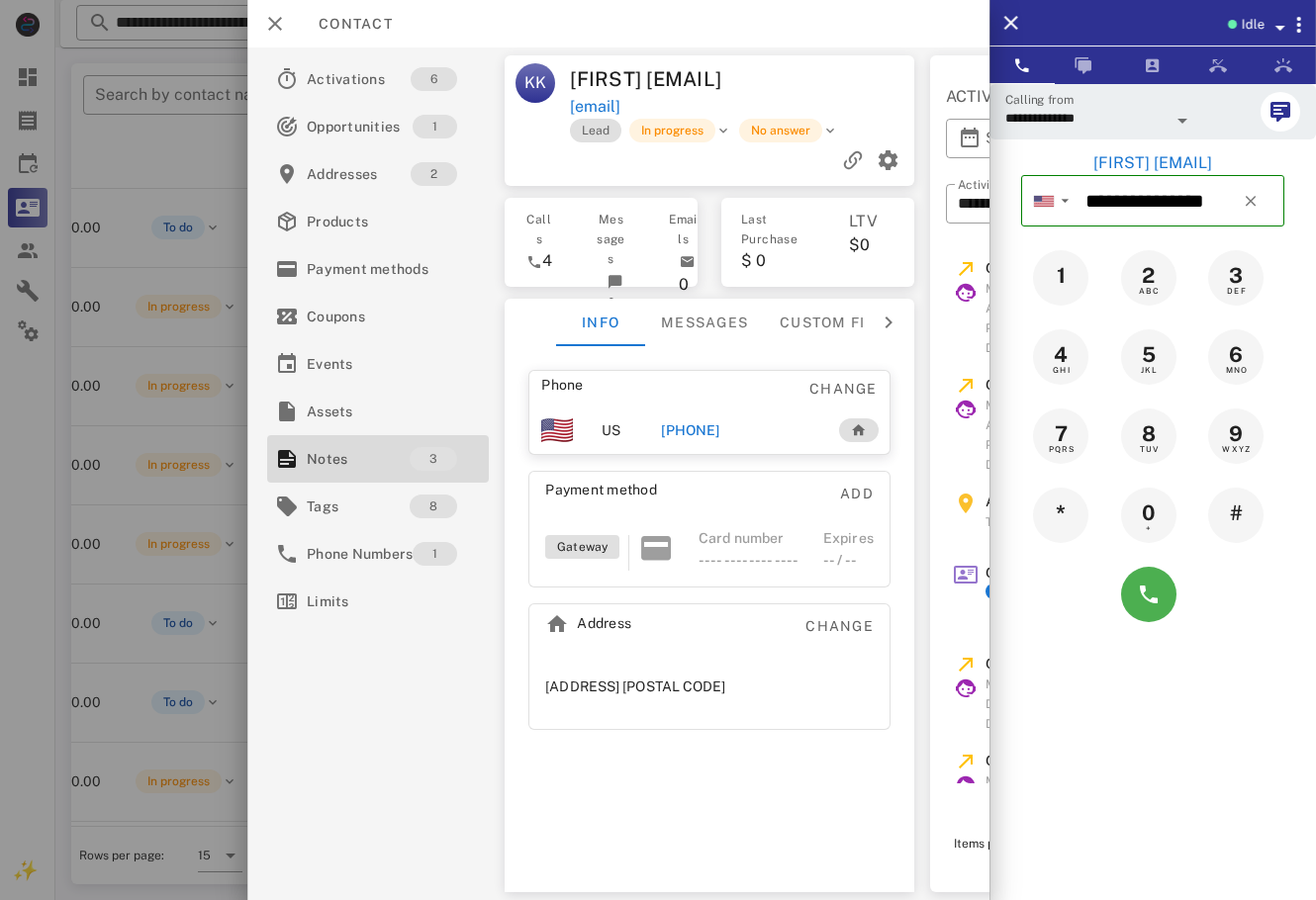 click at bounding box center [1153, 594] 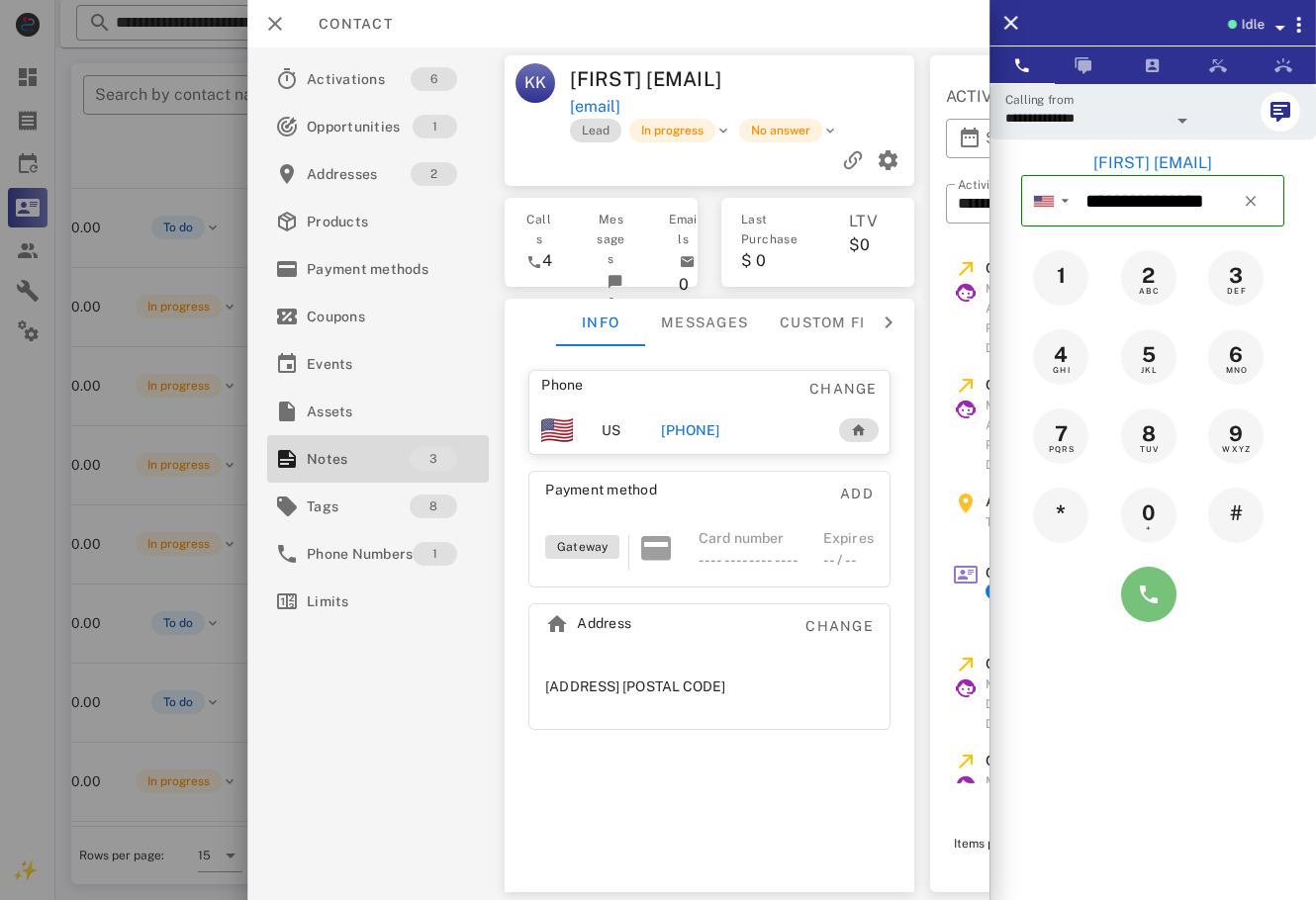 click at bounding box center [1149, 594] 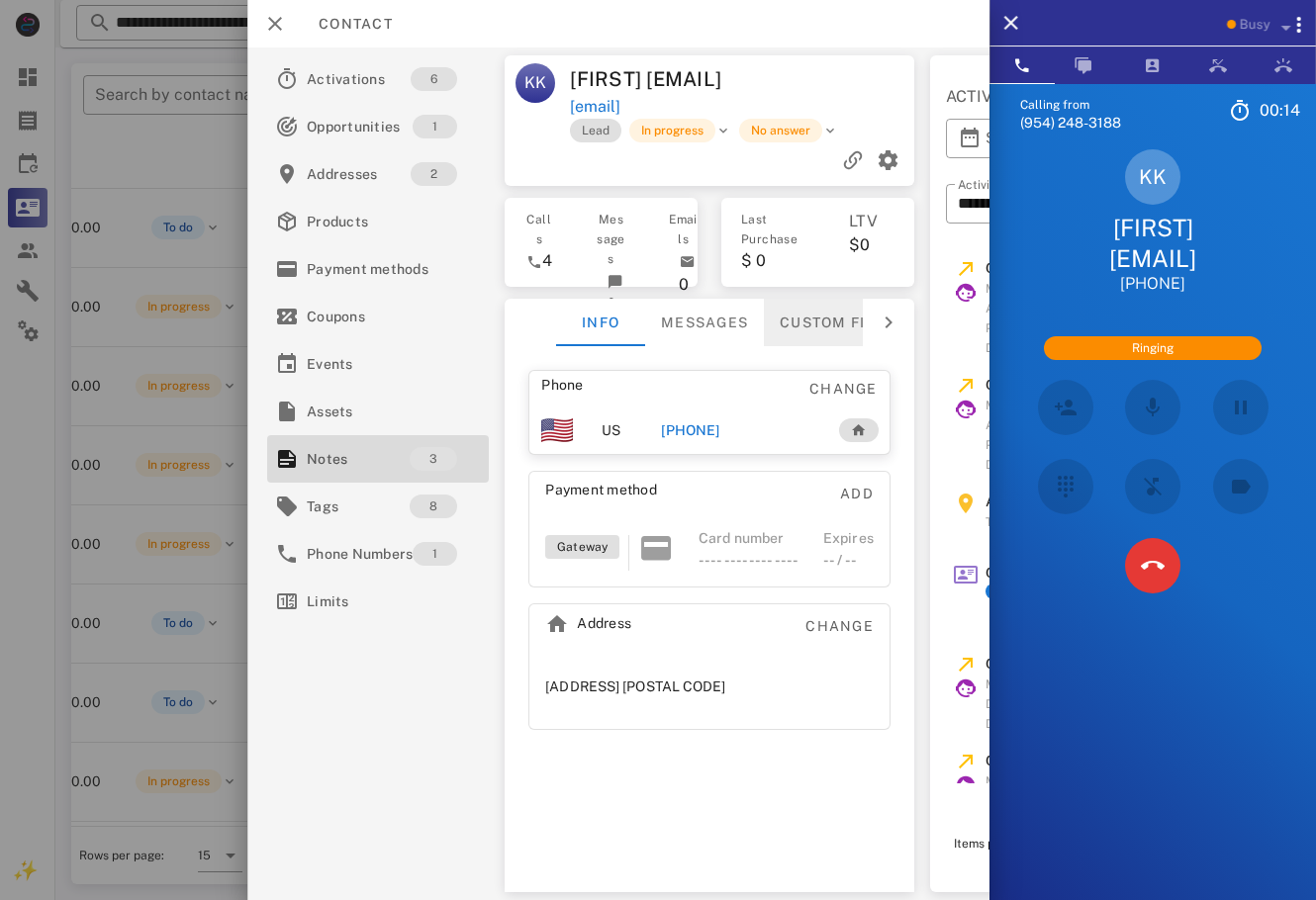 click on "Custom fields" at bounding box center [842, 322] 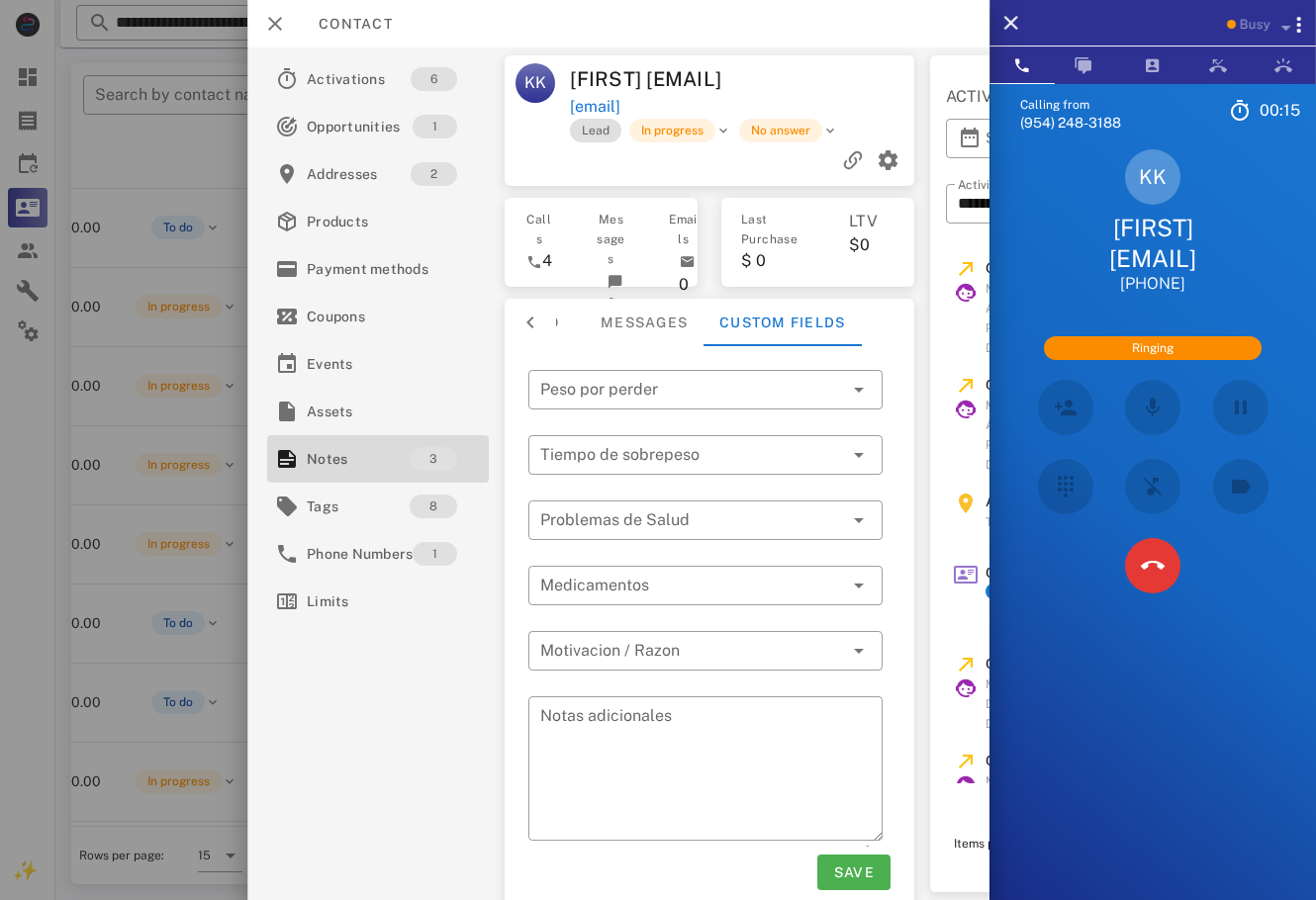 click at bounding box center [530, 322] 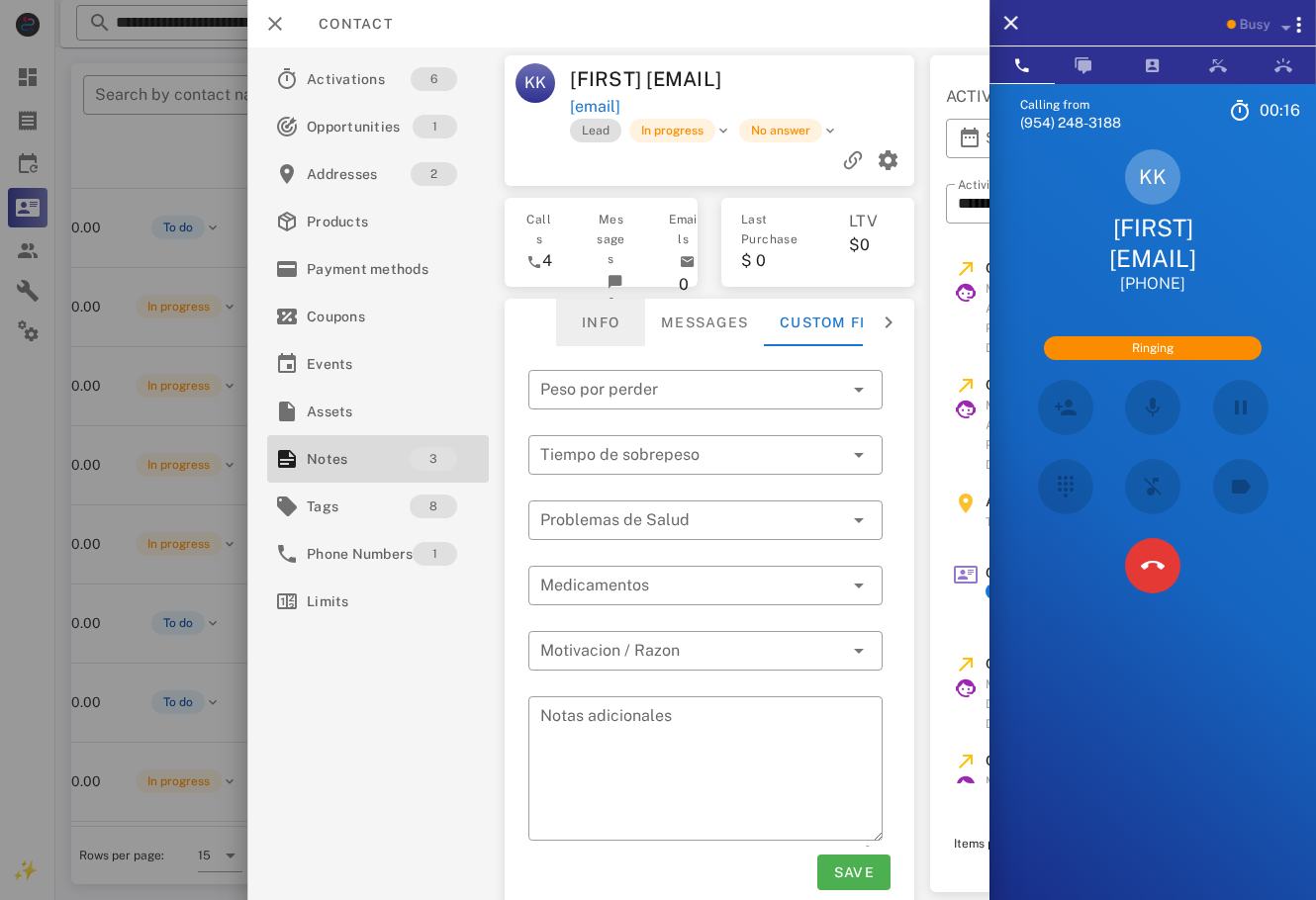 click on "Info" at bounding box center [601, 322] 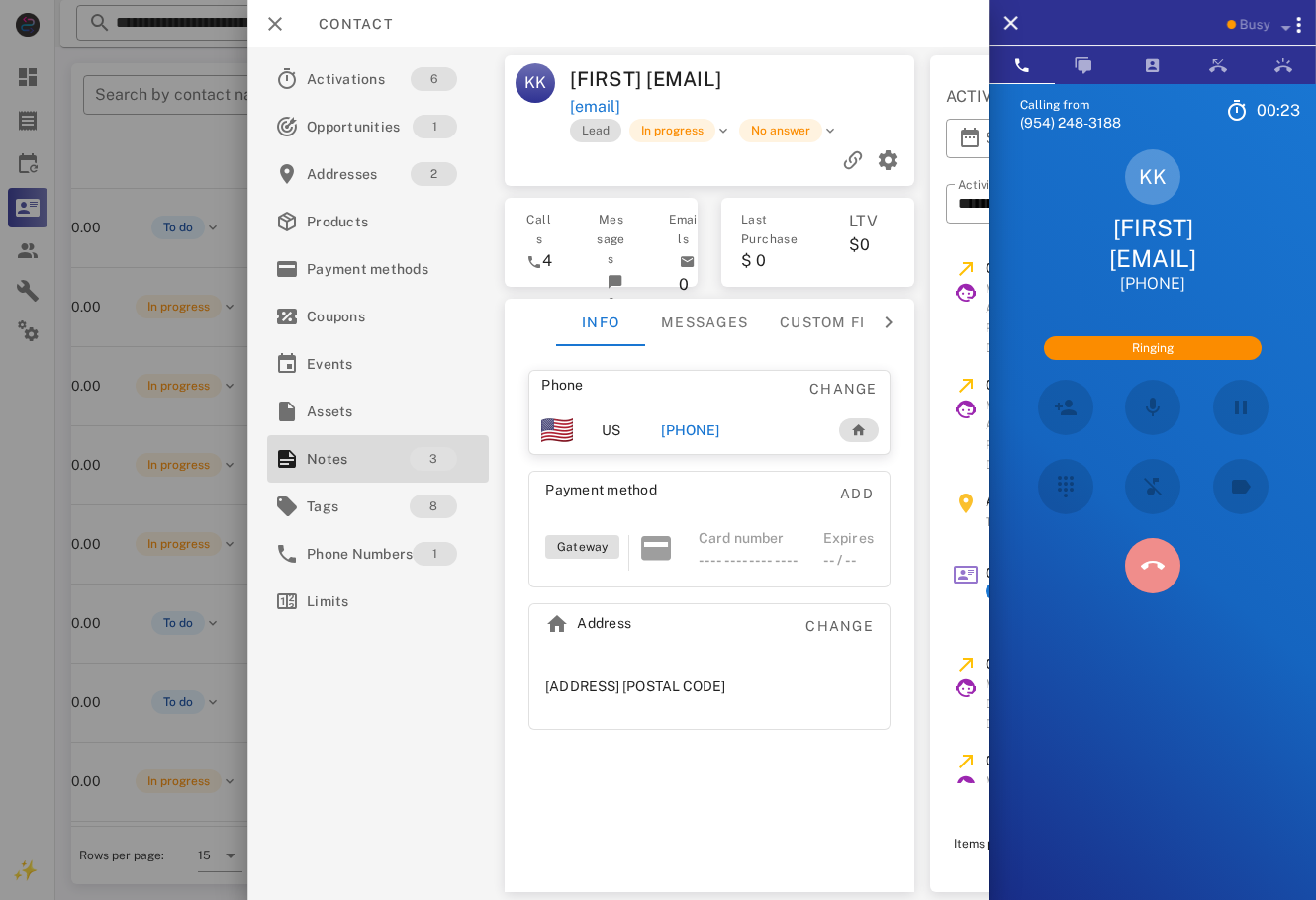 click at bounding box center [1153, 566] 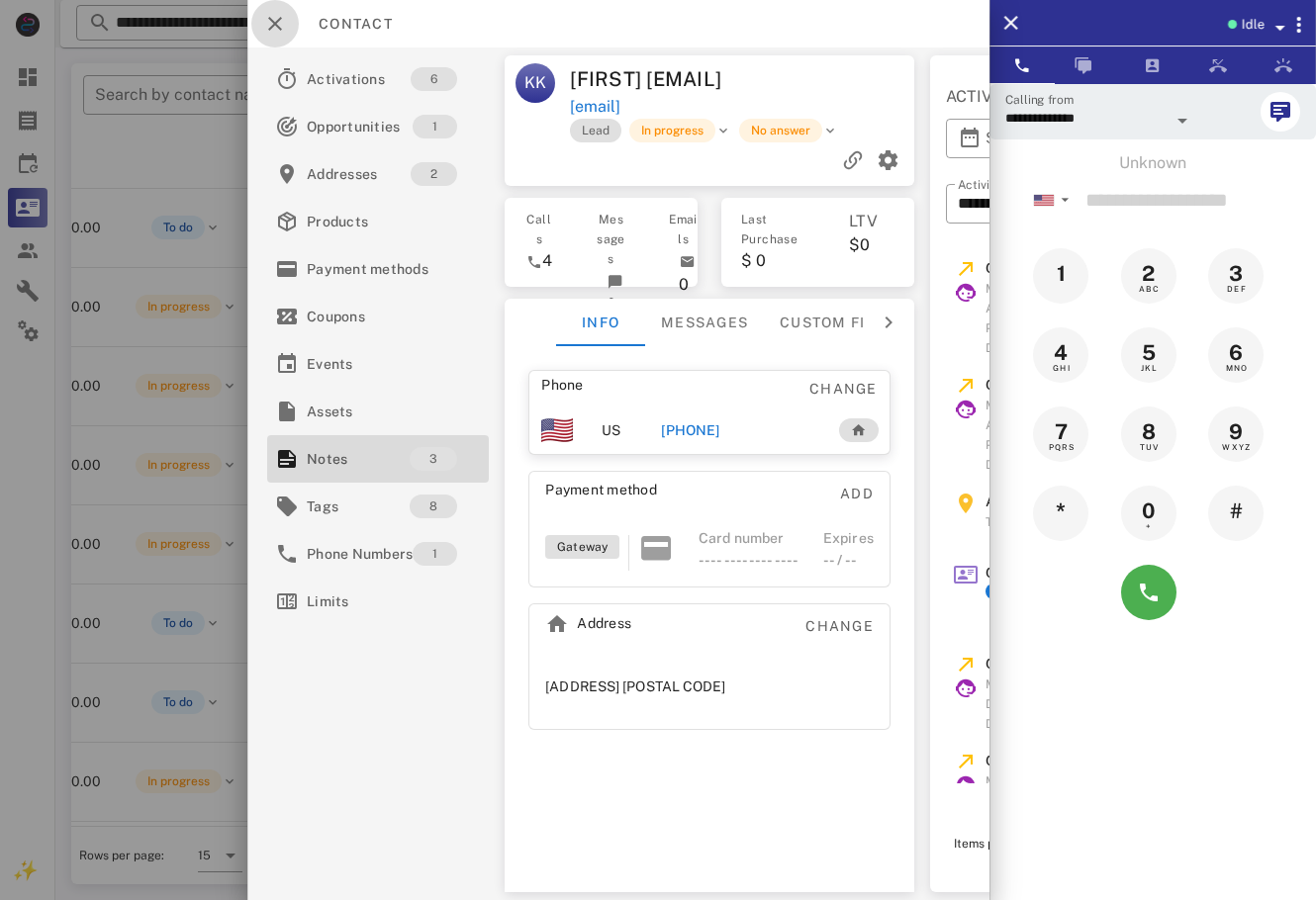 click at bounding box center [275, 24] 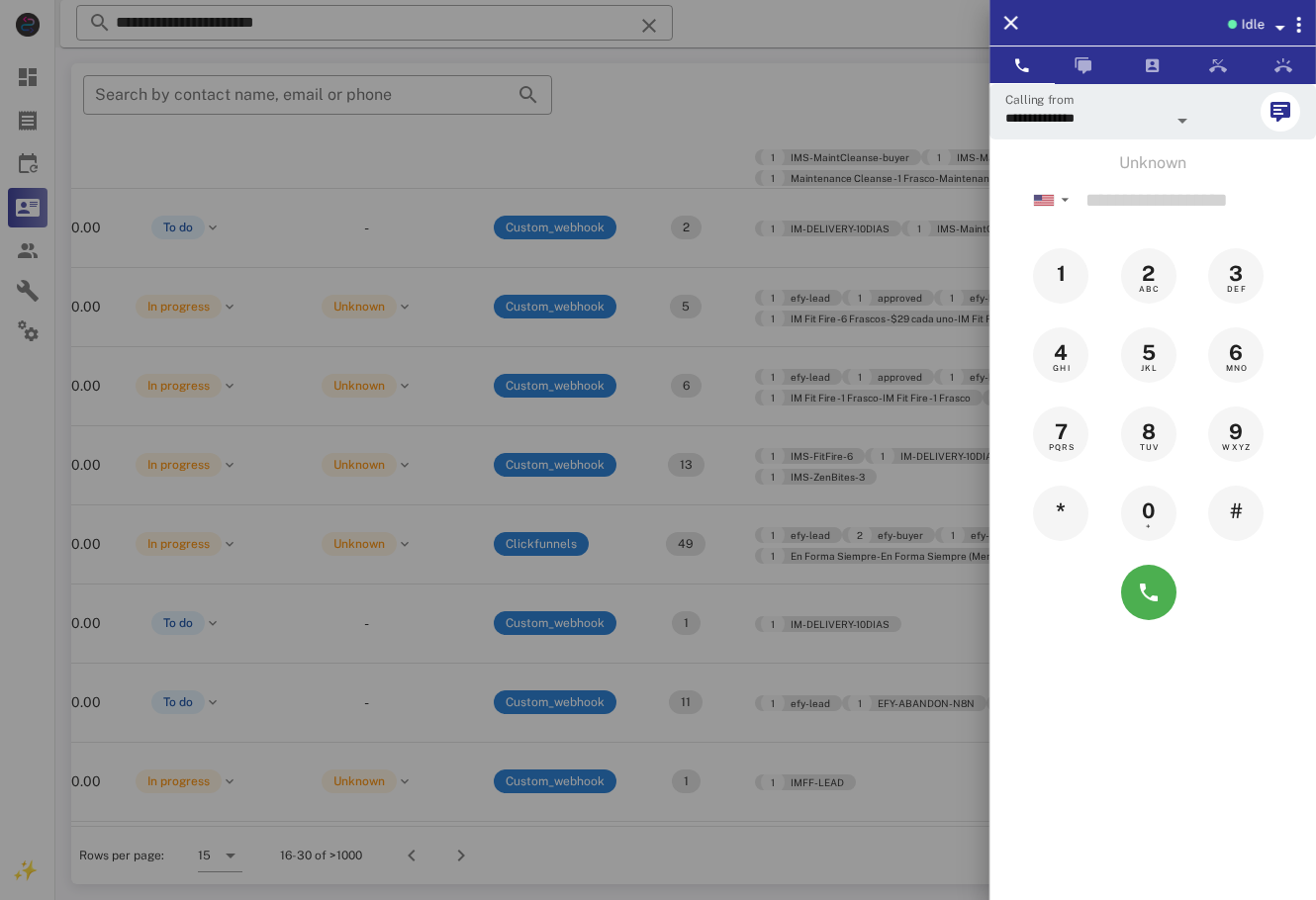 click at bounding box center [658, 450] 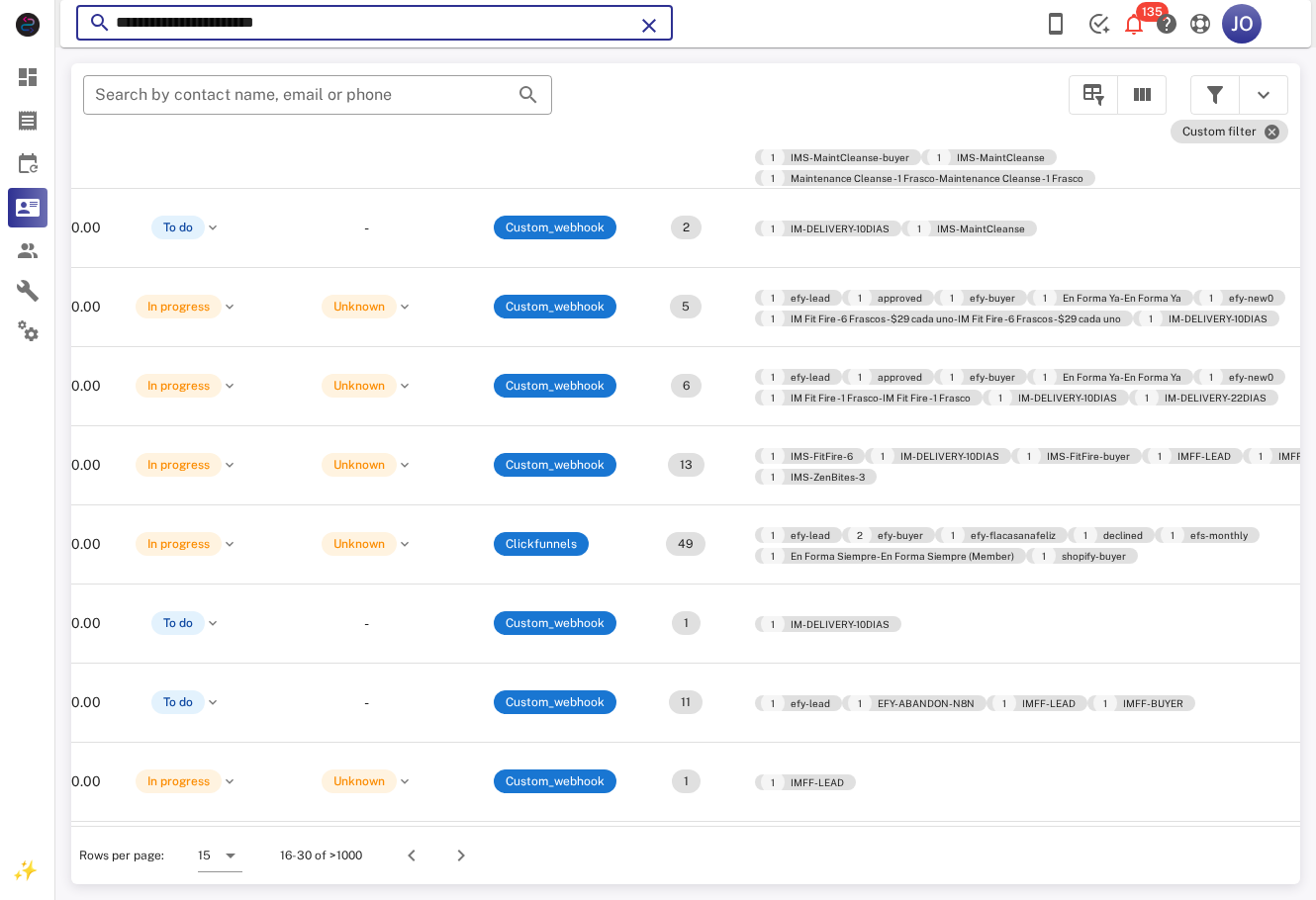 drag, startPoint x: 340, startPoint y: 27, endPoint x: 97, endPoint y: 16, distance: 243.24884 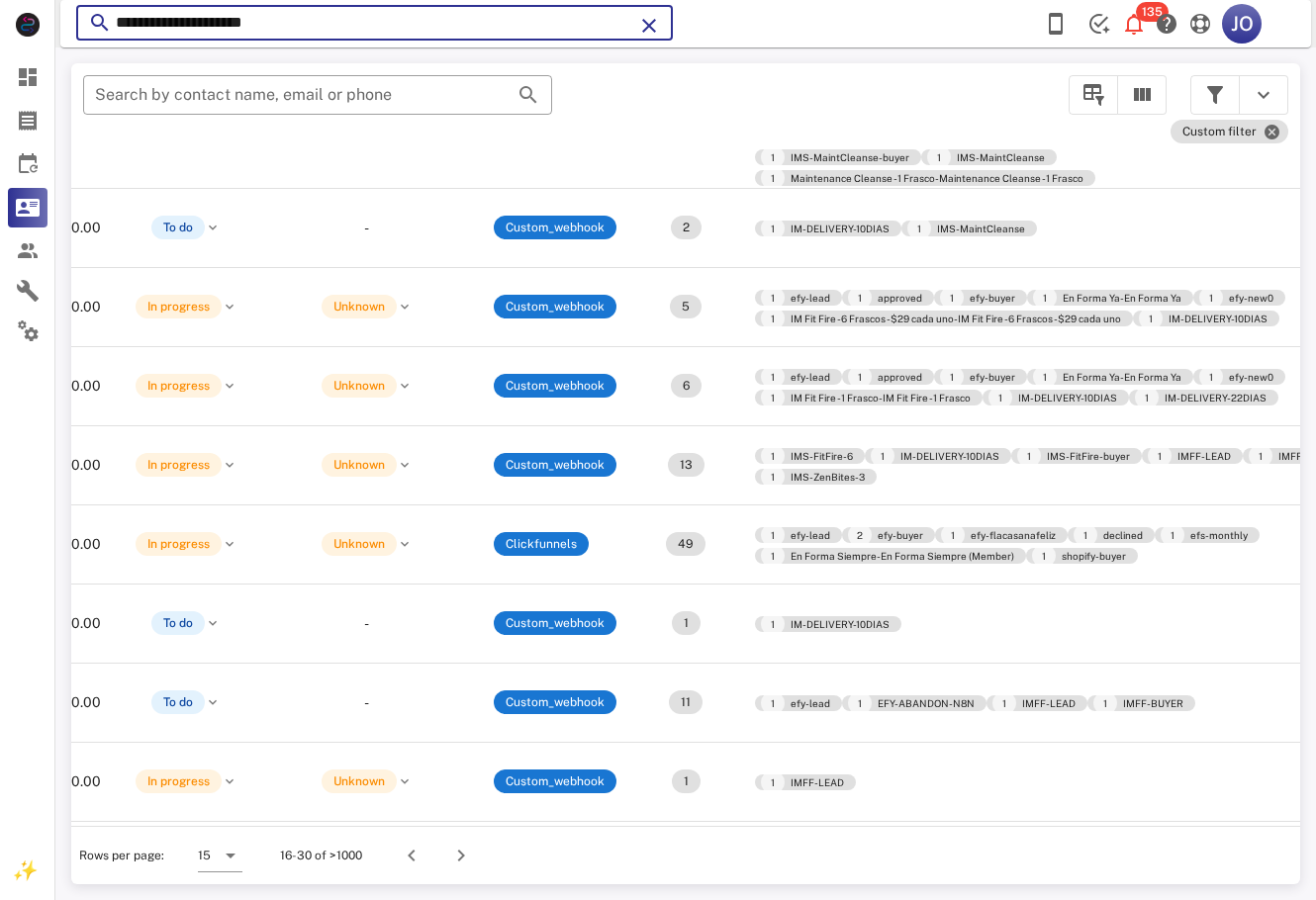 click on "**********" at bounding box center (374, 23) 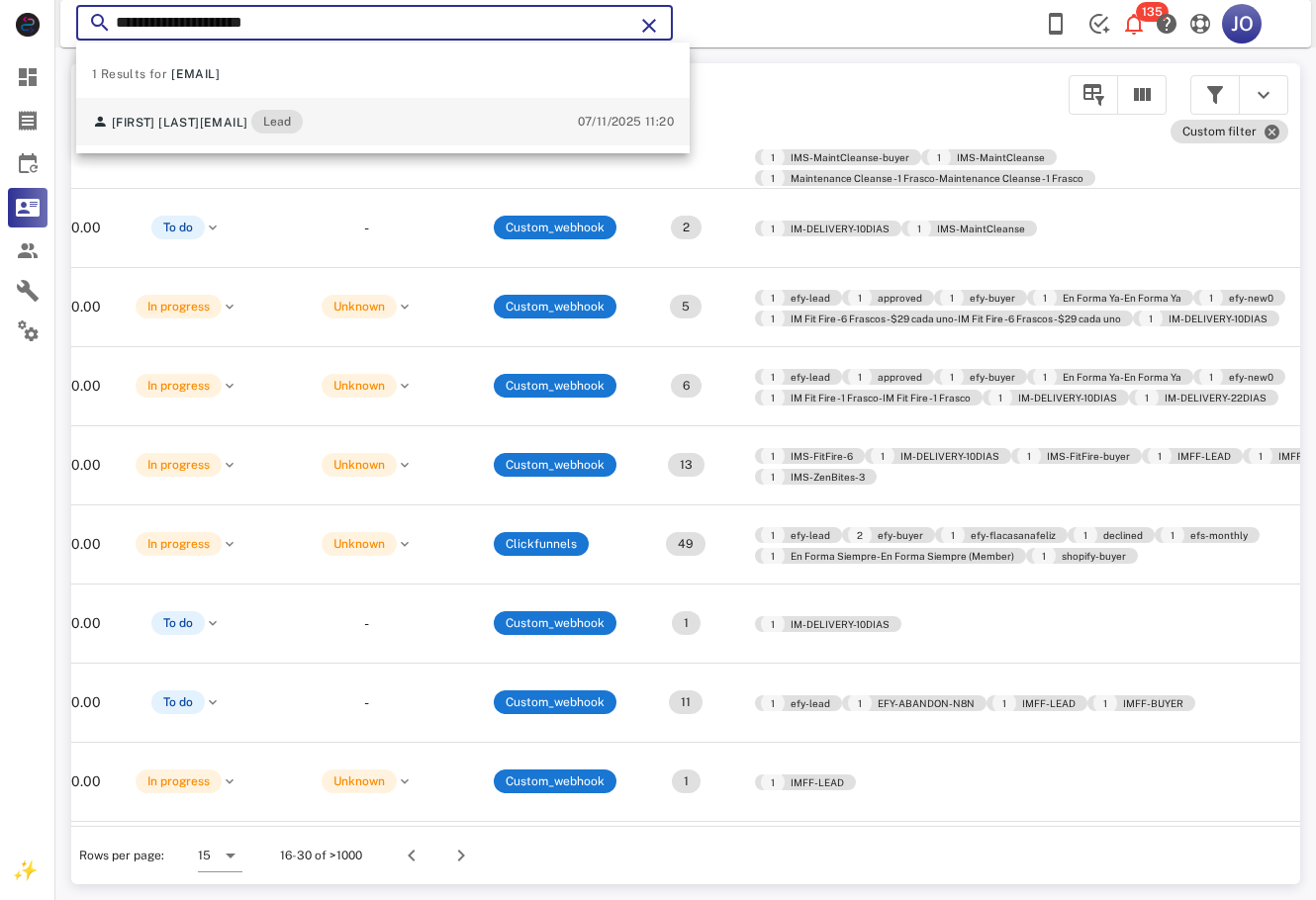 type on "**********" 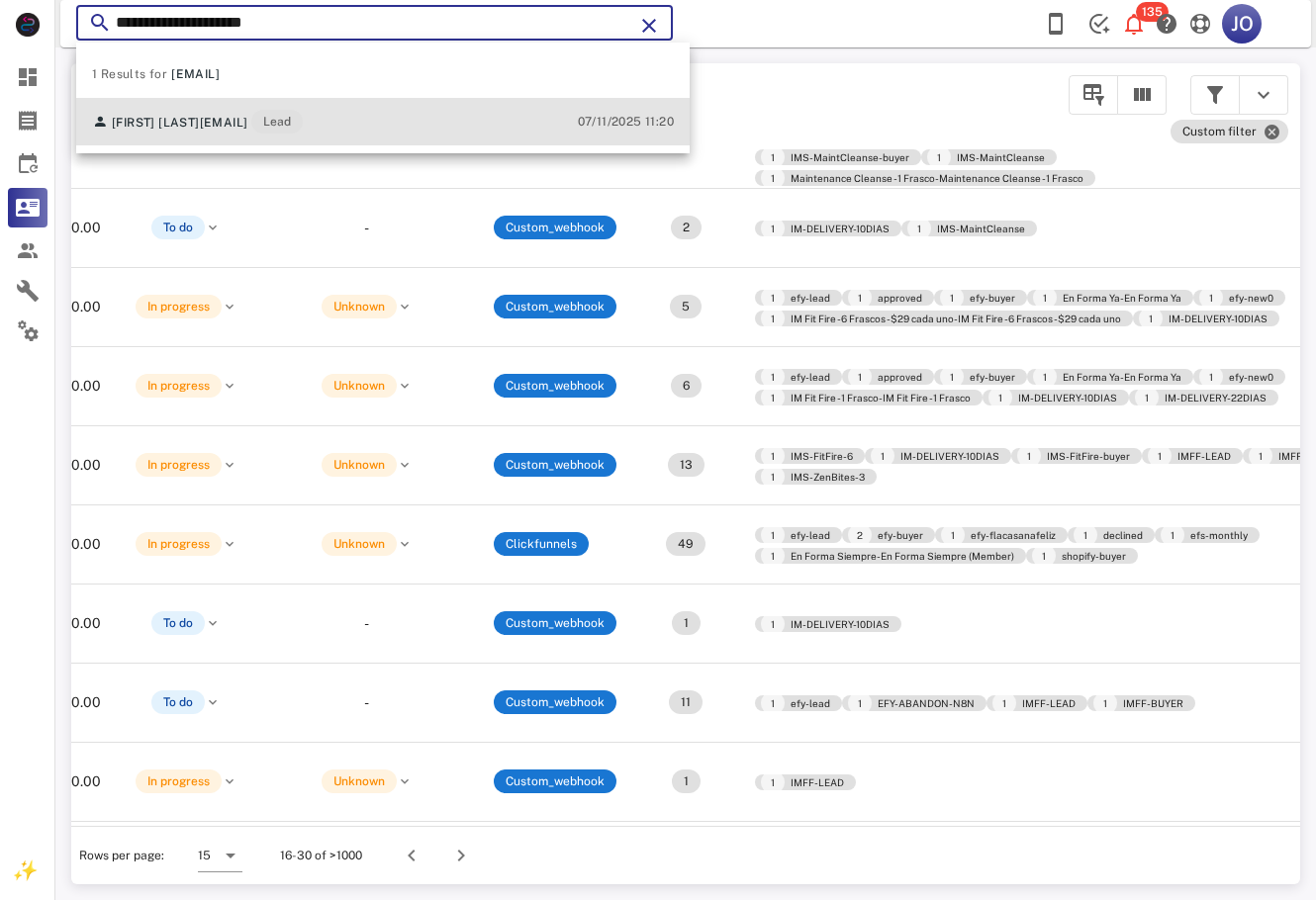 click on "[EMAIL]" at bounding box center (224, 123) 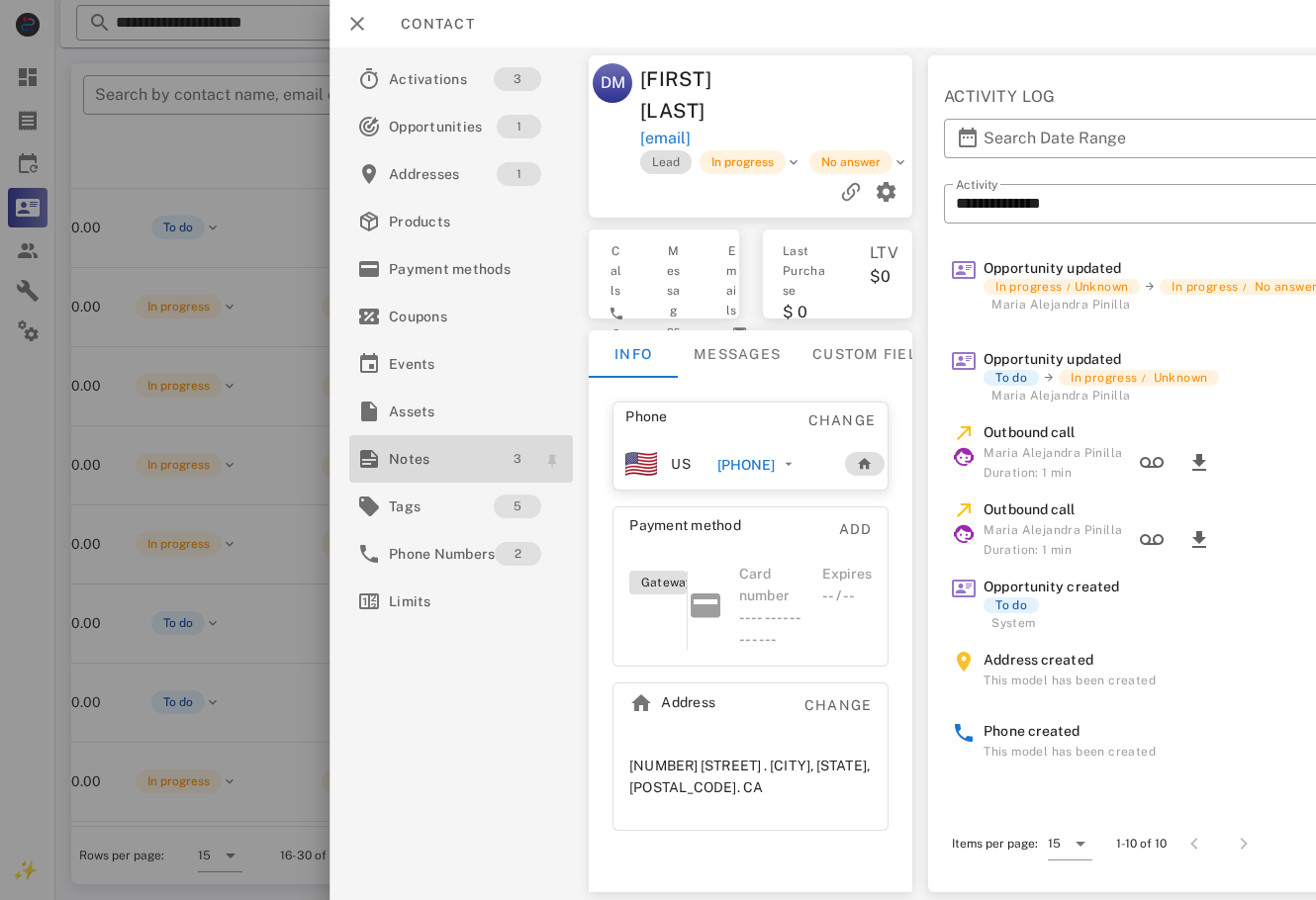 click on "Notes" at bounding box center (441, 459) 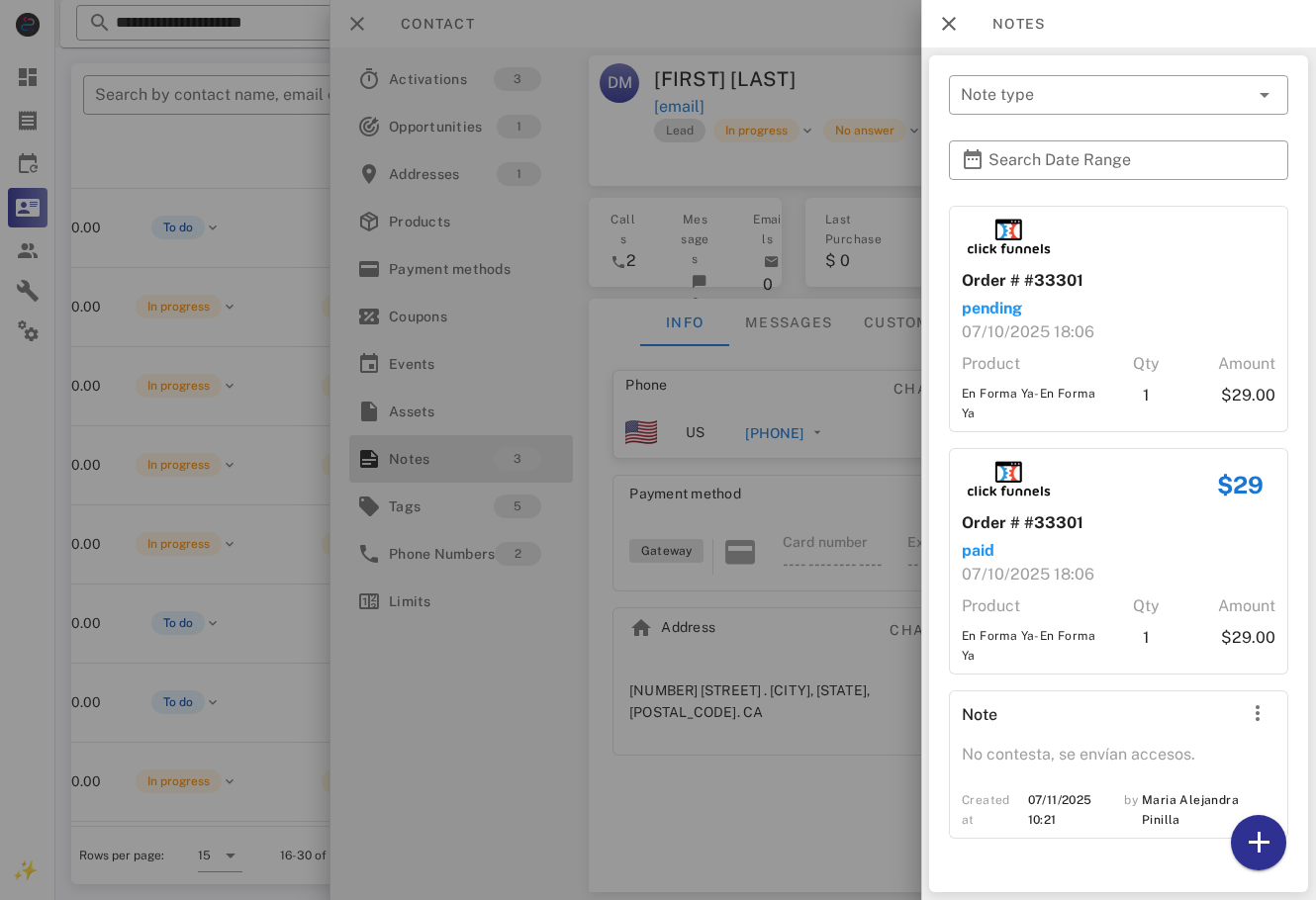 click at bounding box center [658, 450] 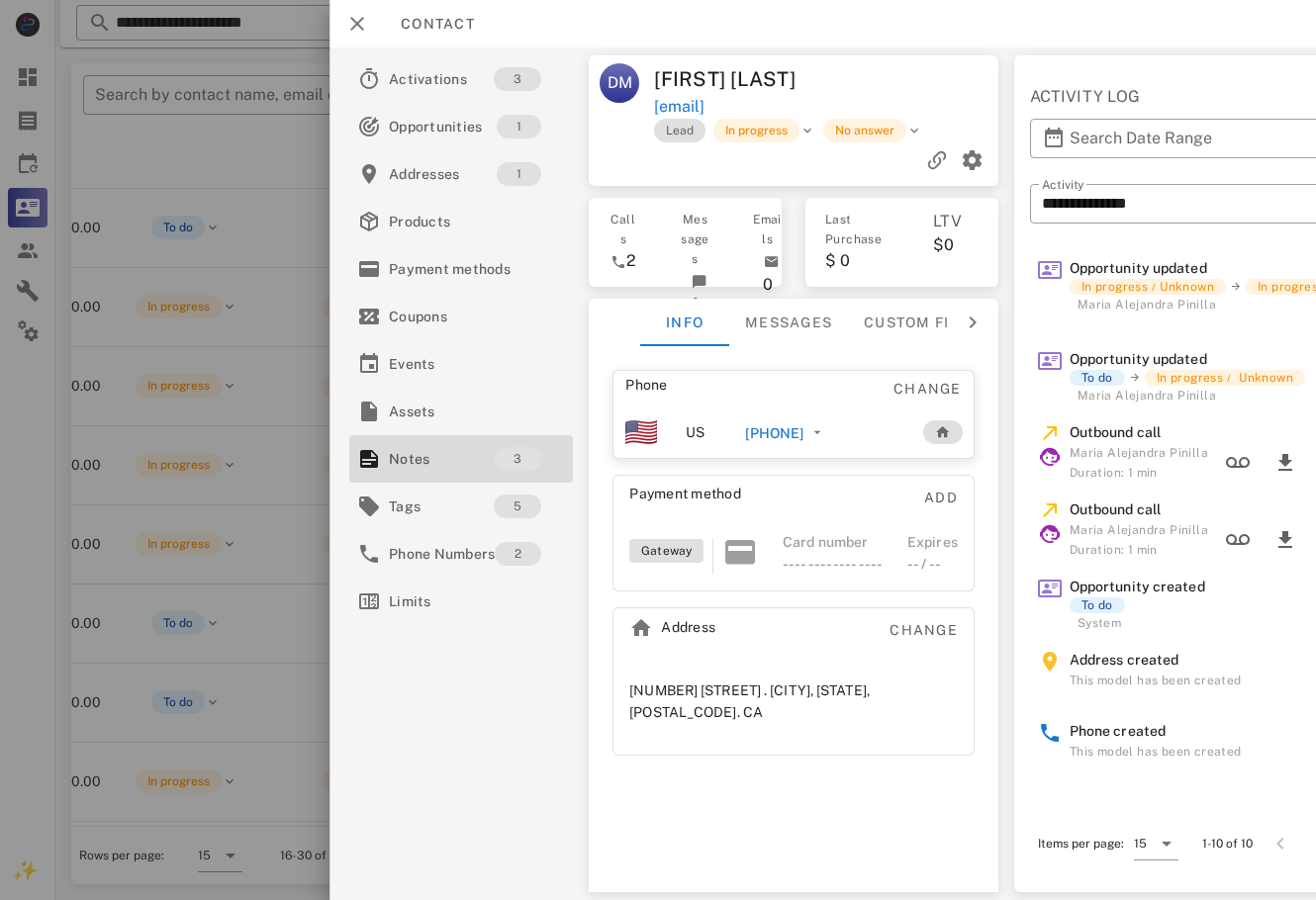 click on "[PHONE]" at bounding box center [788, 432] 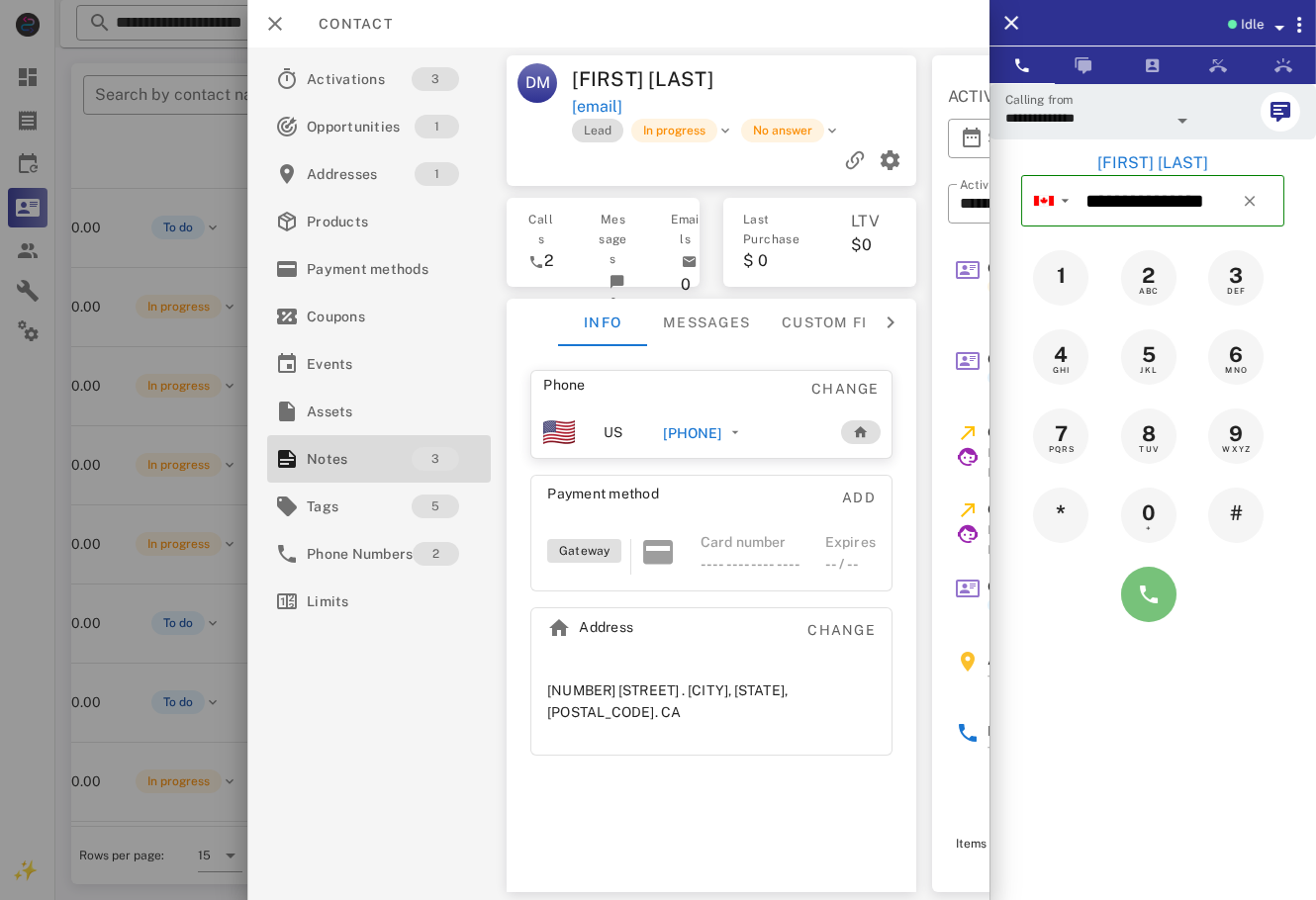 click at bounding box center [1149, 594] 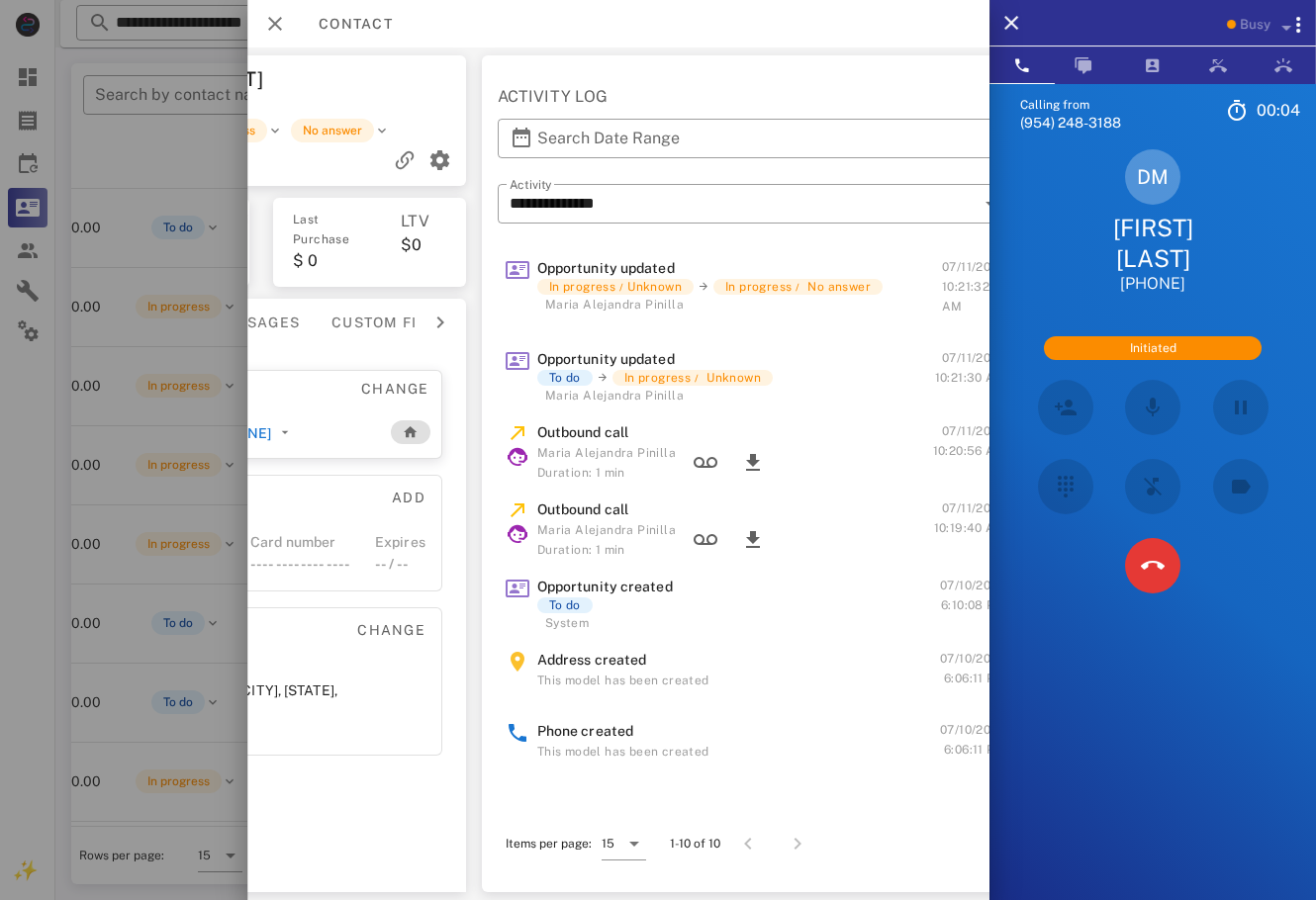 scroll, scrollTop: 0, scrollLeft: 0, axis: both 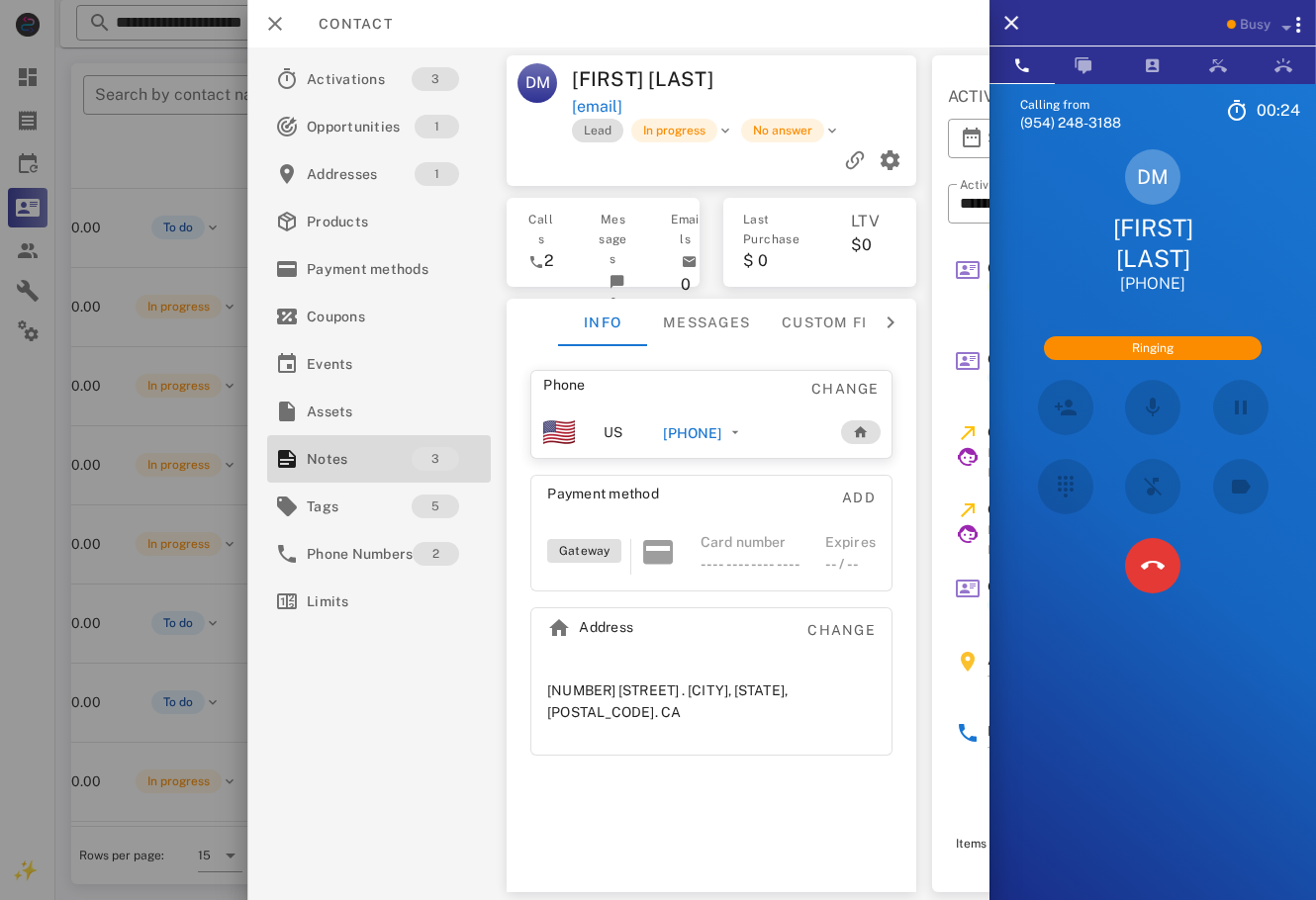 click at bounding box center [1153, 566] 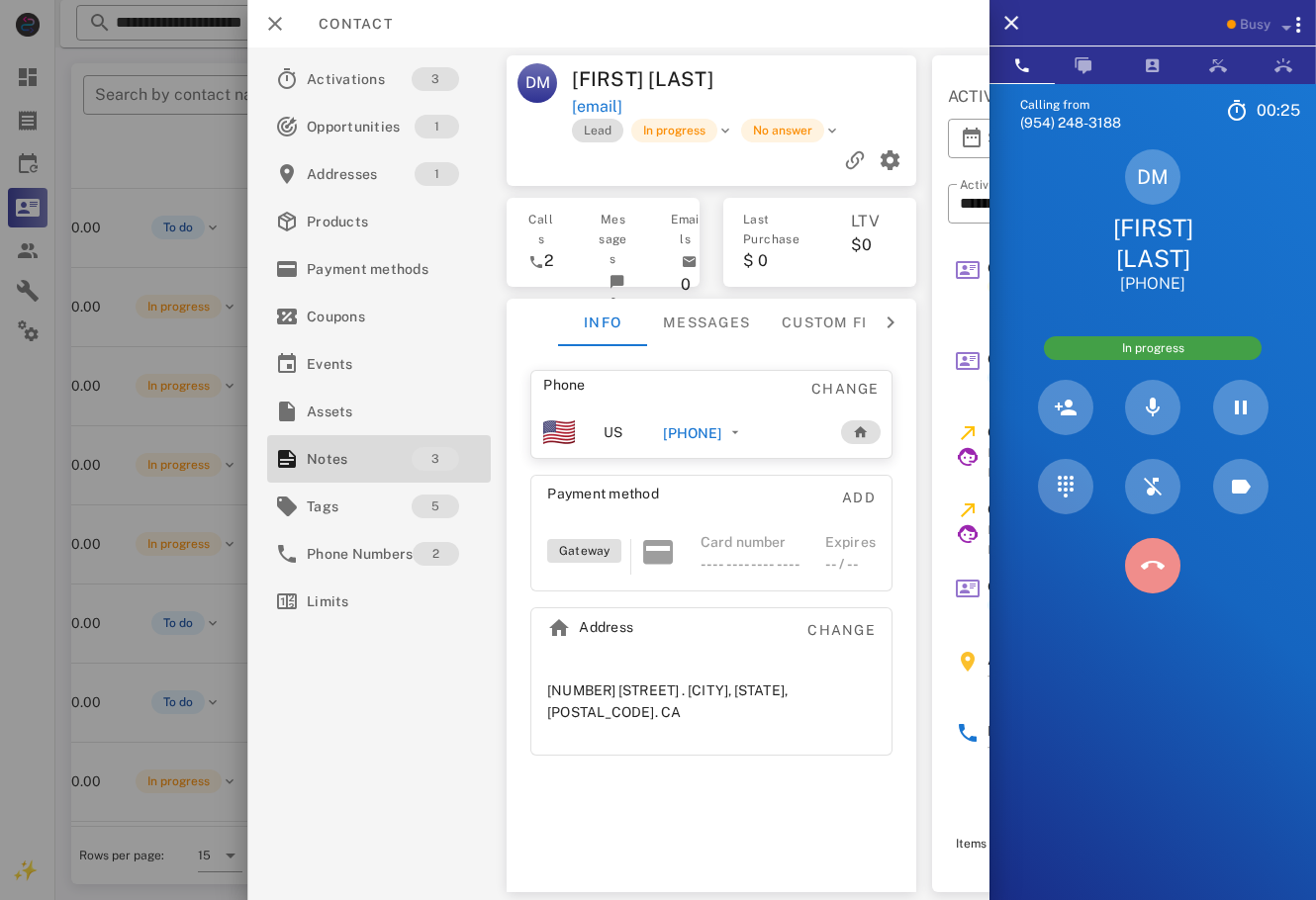 click at bounding box center (1153, 566) 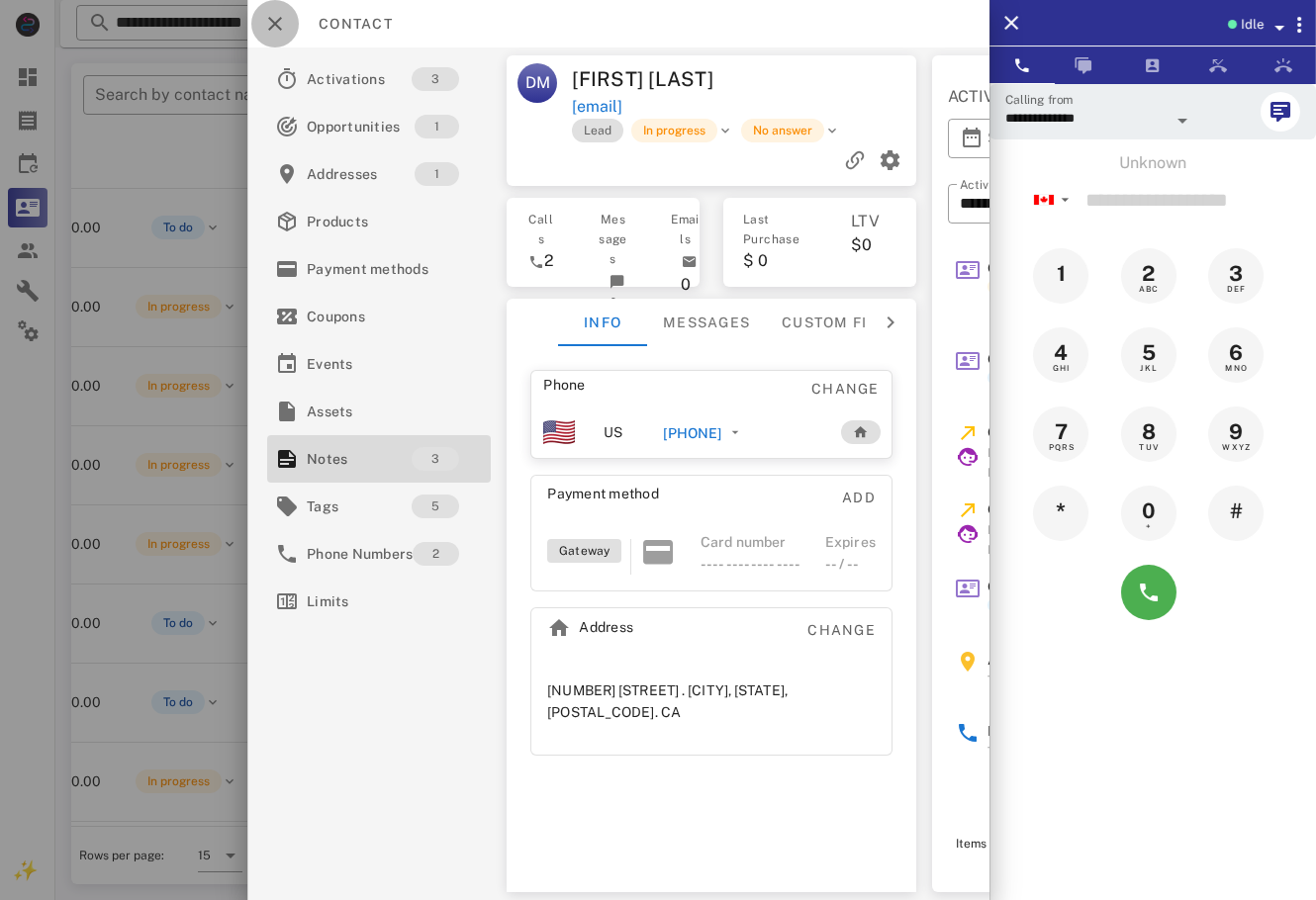 click at bounding box center [275, 24] 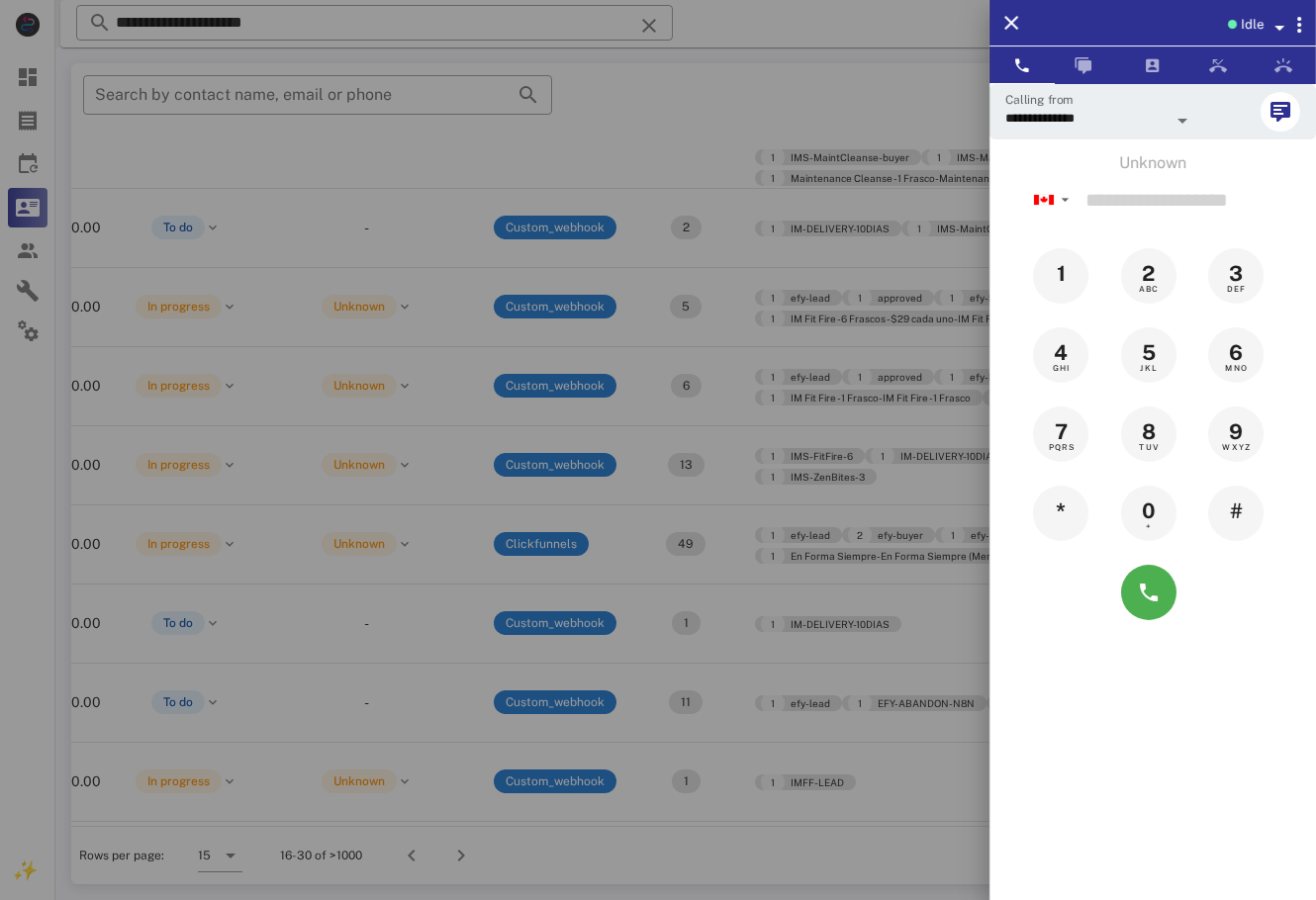click at bounding box center (658, 450) 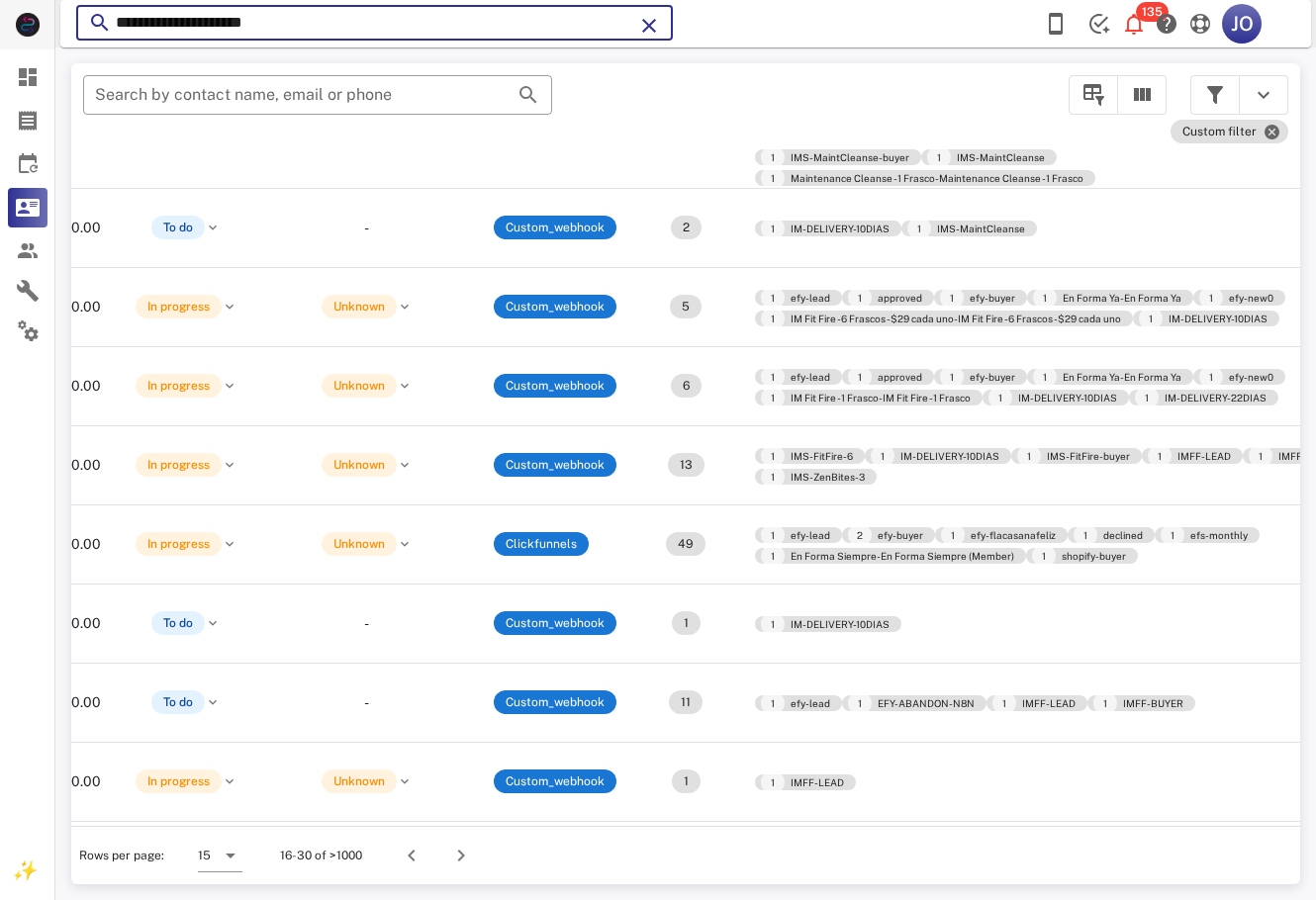 drag, startPoint x: 331, startPoint y: 20, endPoint x: 116, endPoint y: 7, distance: 215.39266 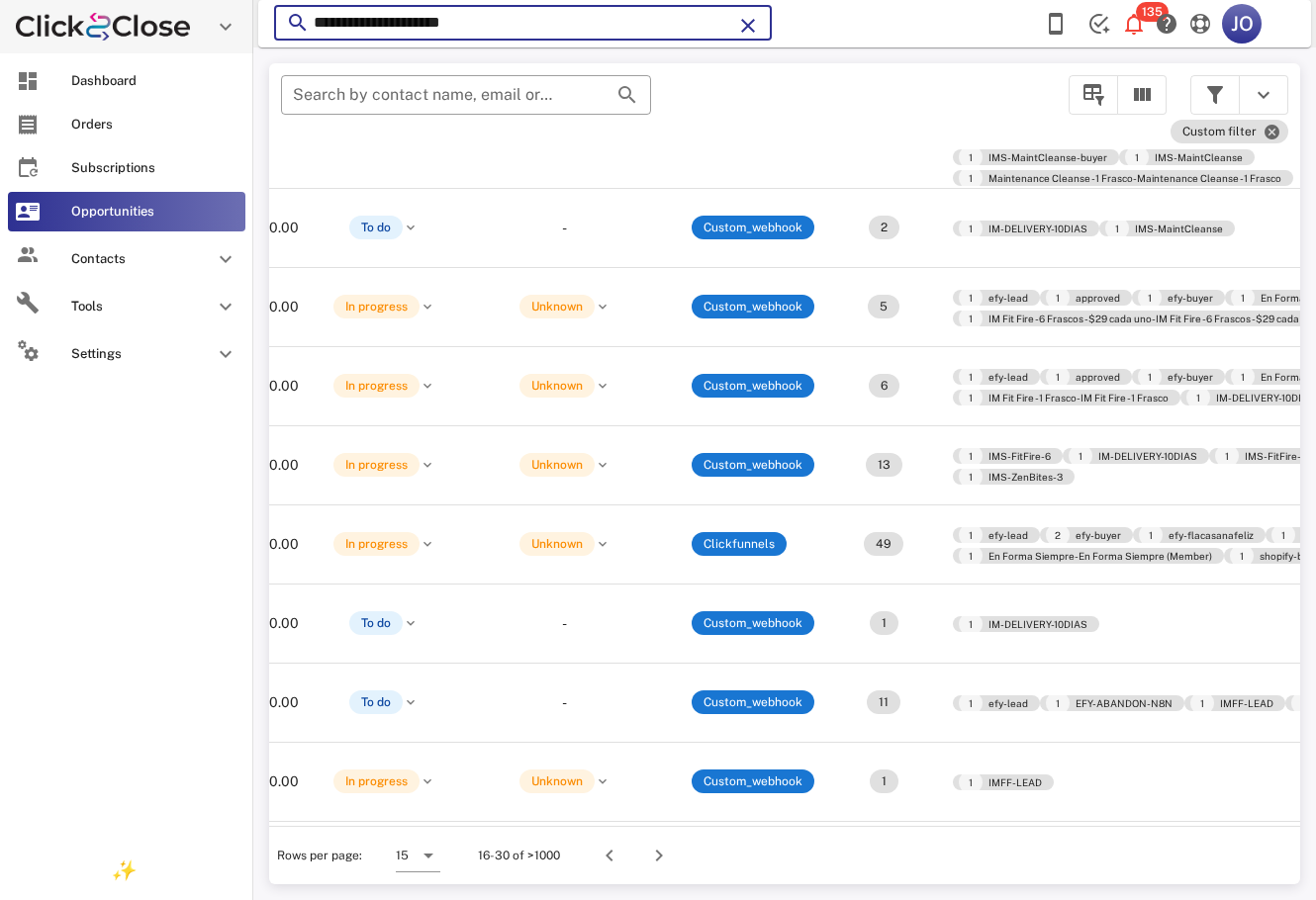paste 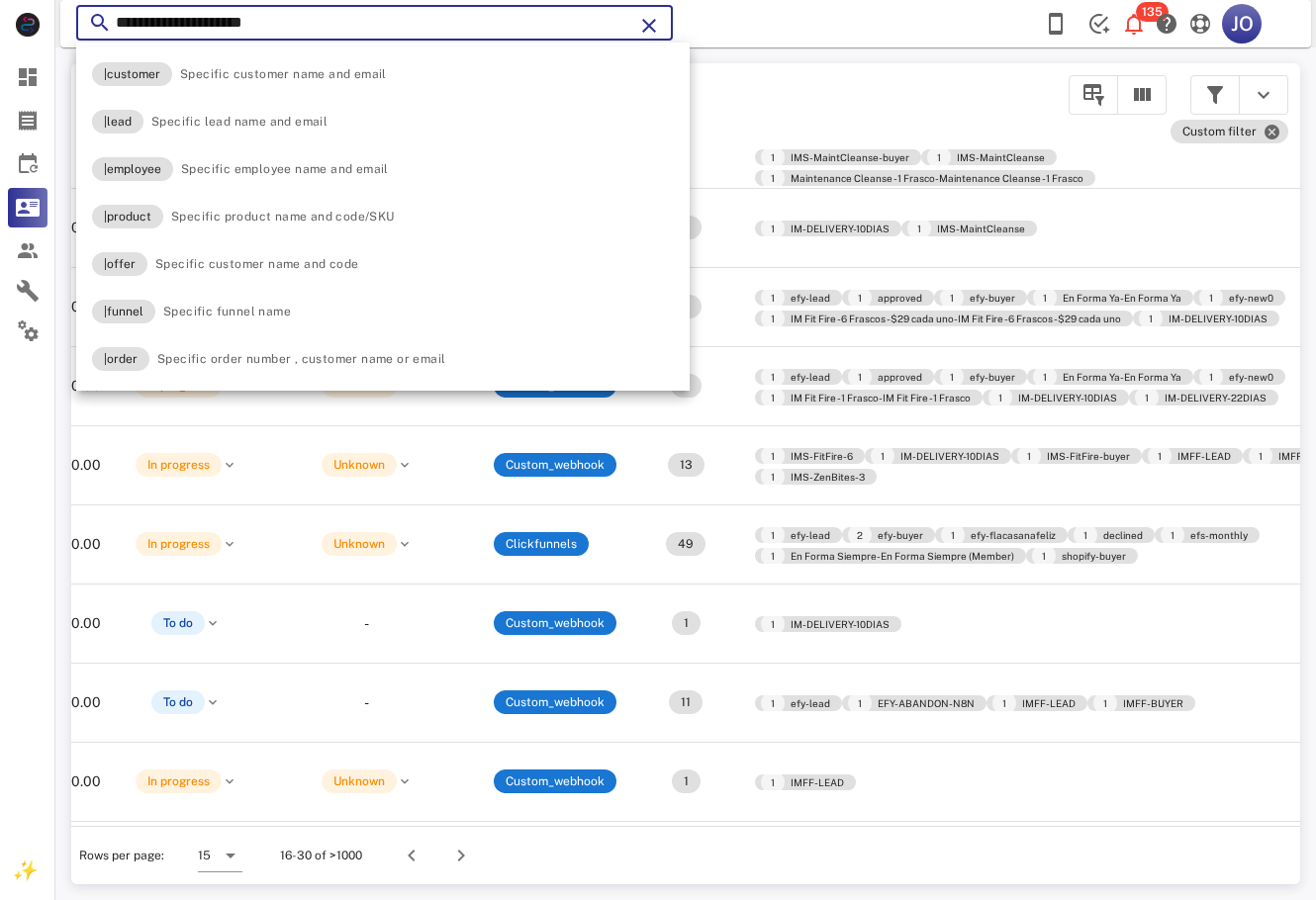 click on "**********" at bounding box center (374, 23) 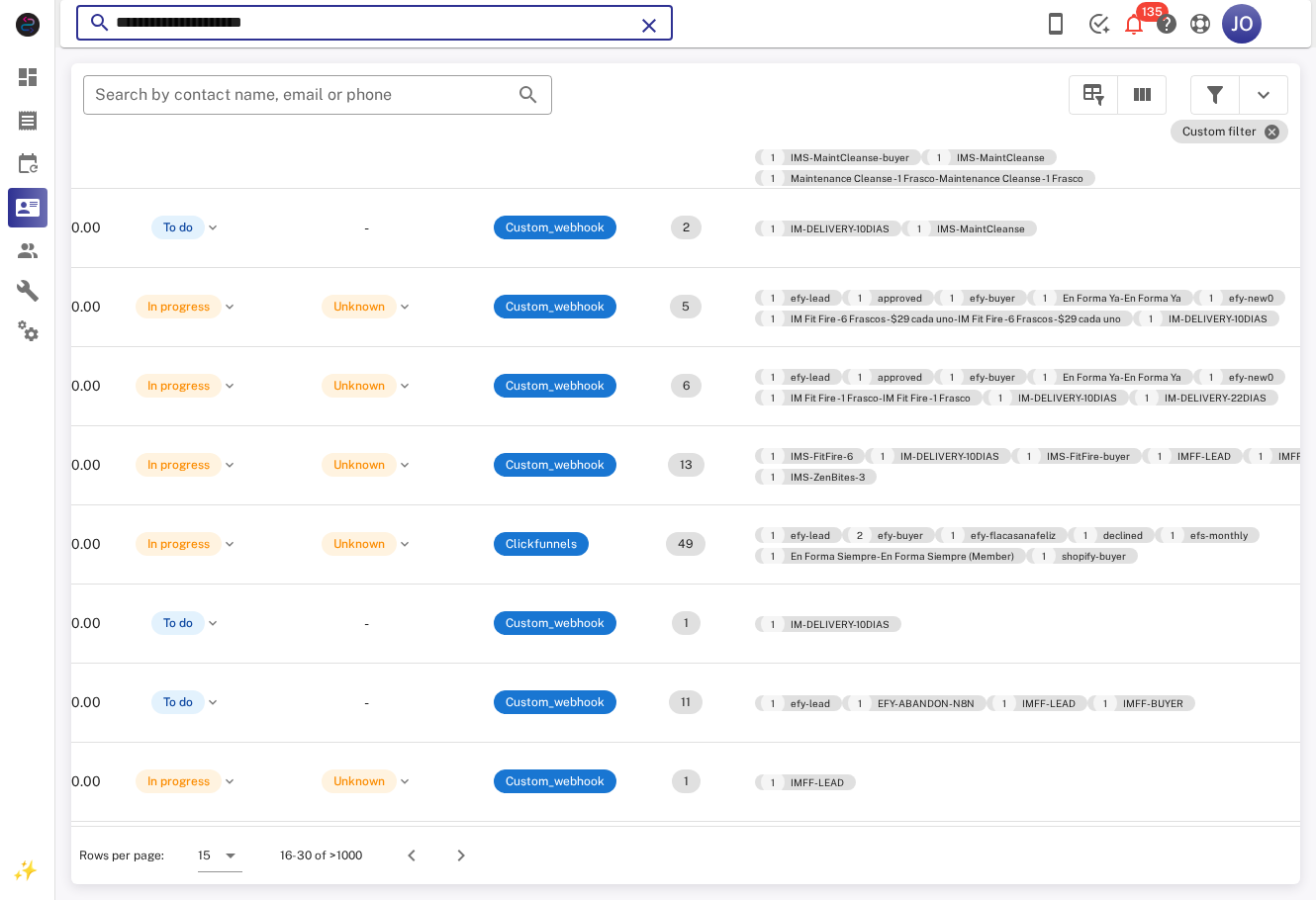 click on "**********" at bounding box center [374, 23] 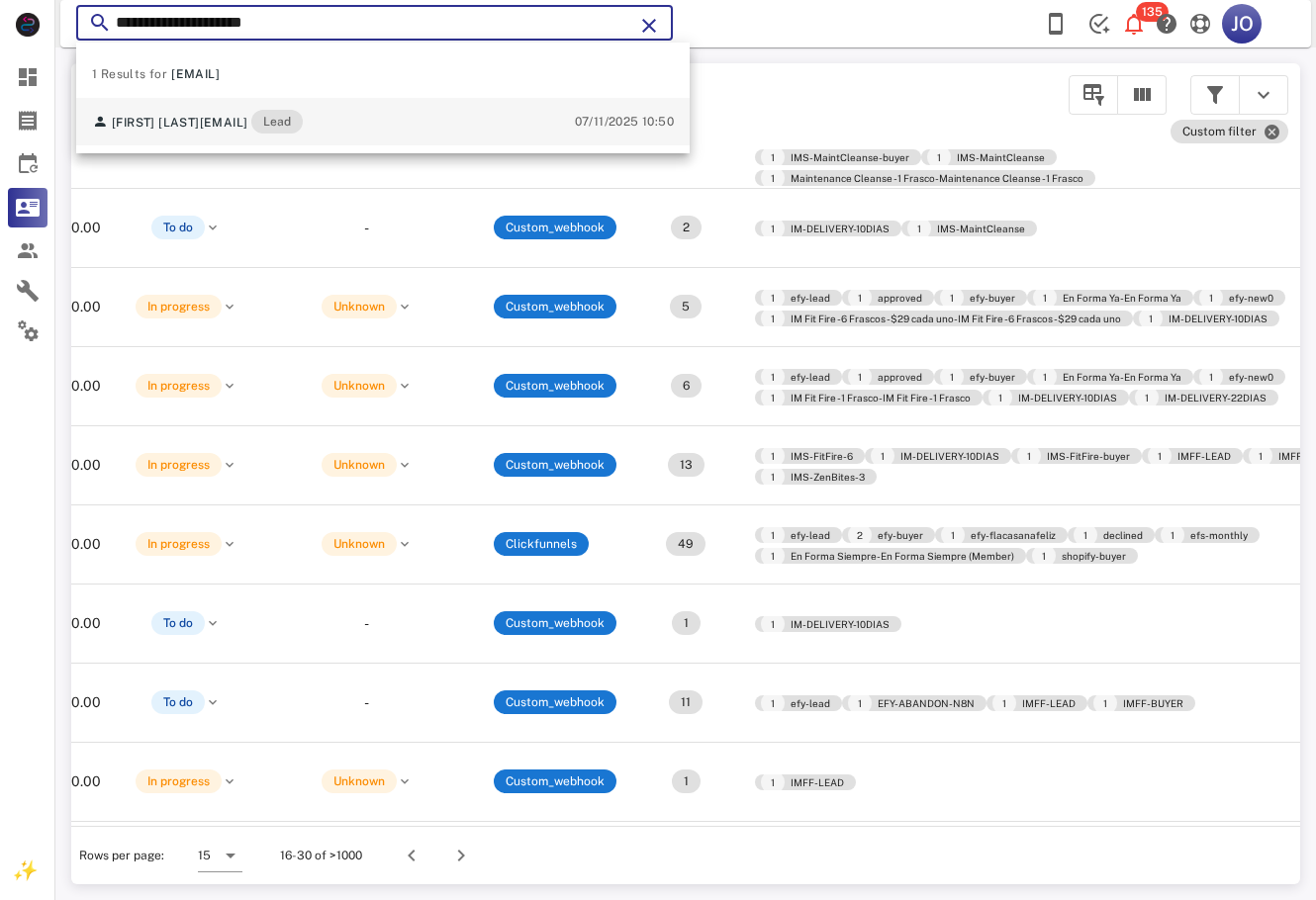 type on "**********" 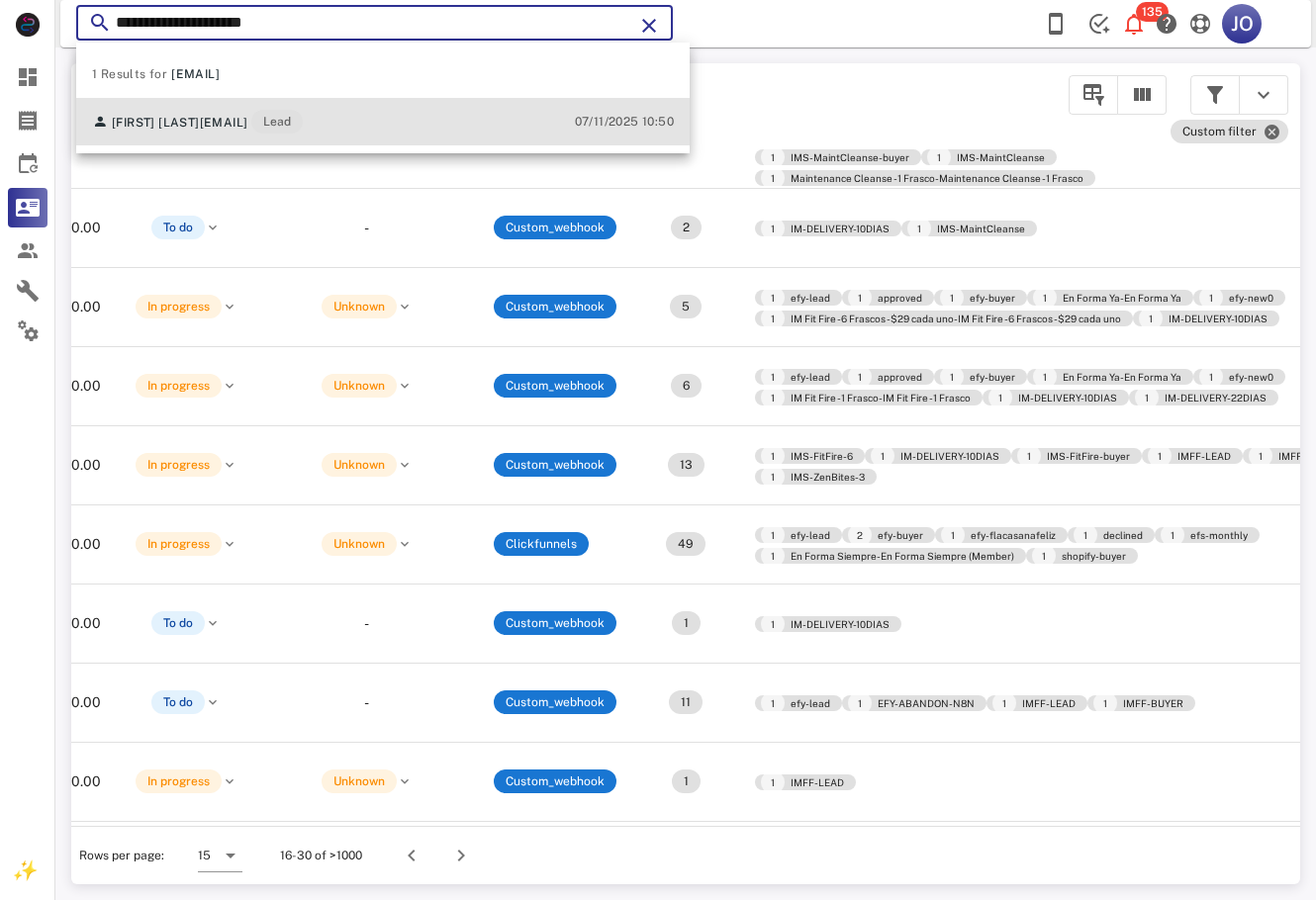 click on "[FIRST] [LAST]   [EMAIL]   Lead" at bounding box center (197, 122) 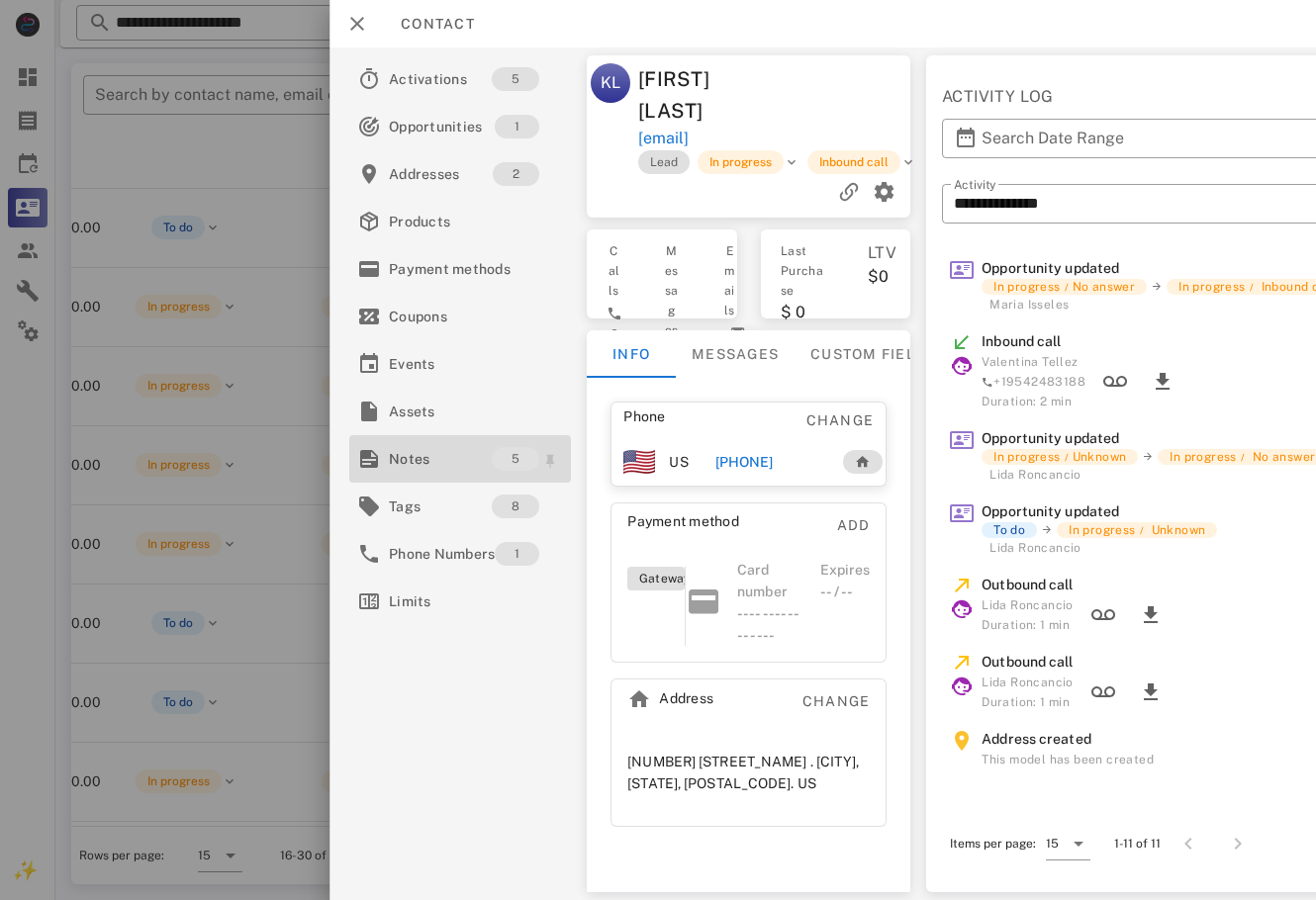 click on "Notes" at bounding box center [440, 459] 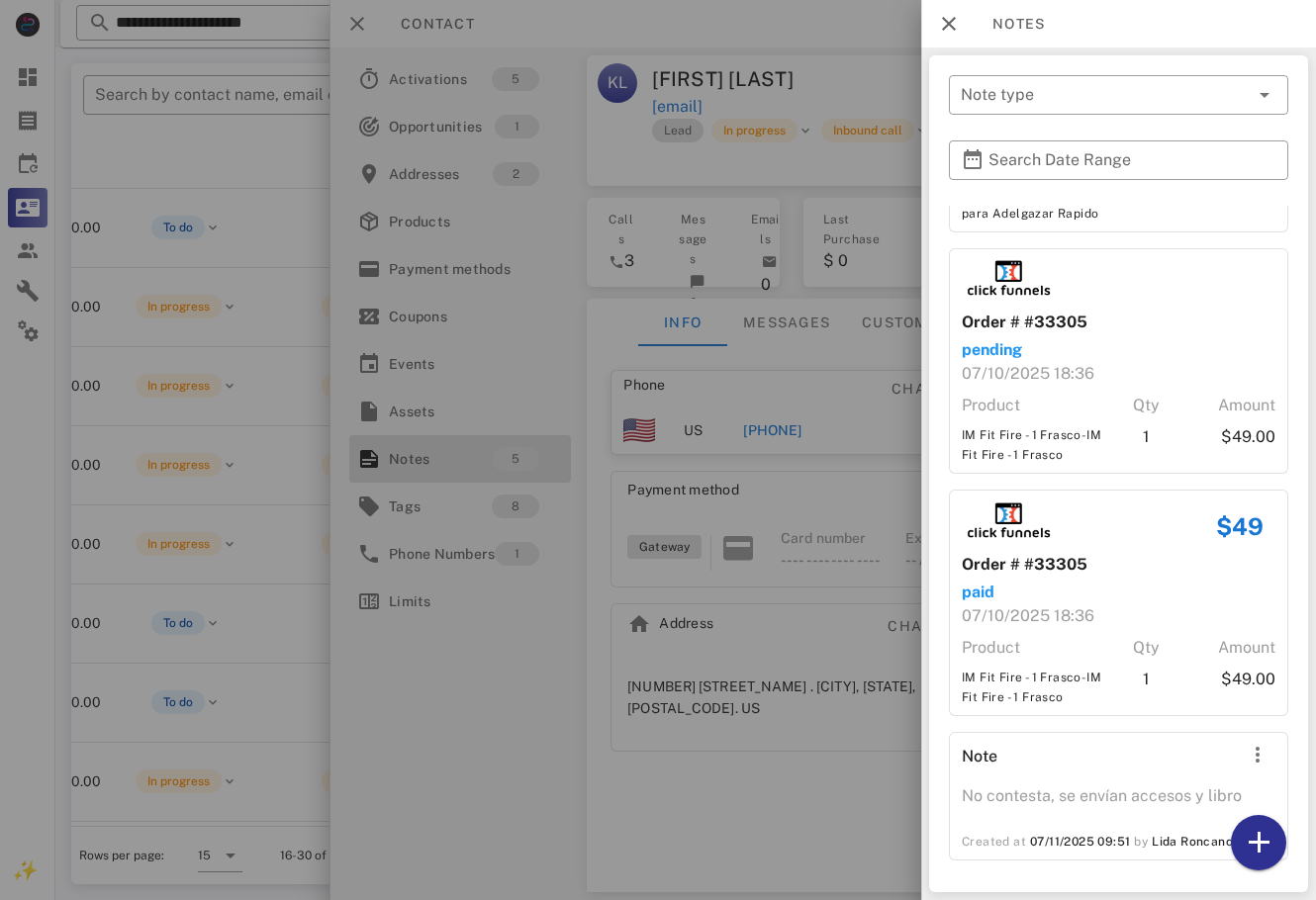 scroll, scrollTop: 193, scrollLeft: 0, axis: vertical 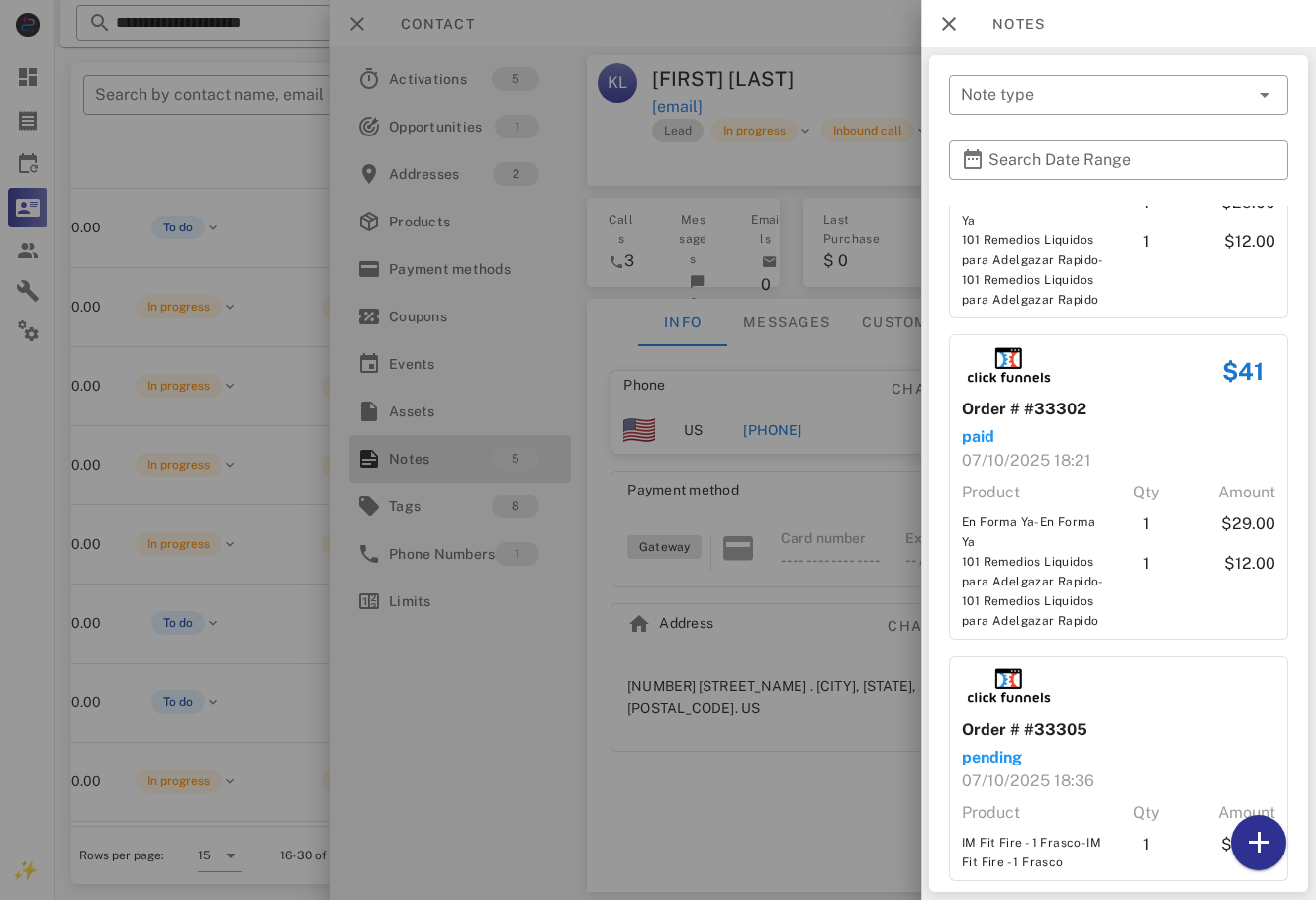 click at bounding box center (658, 450) 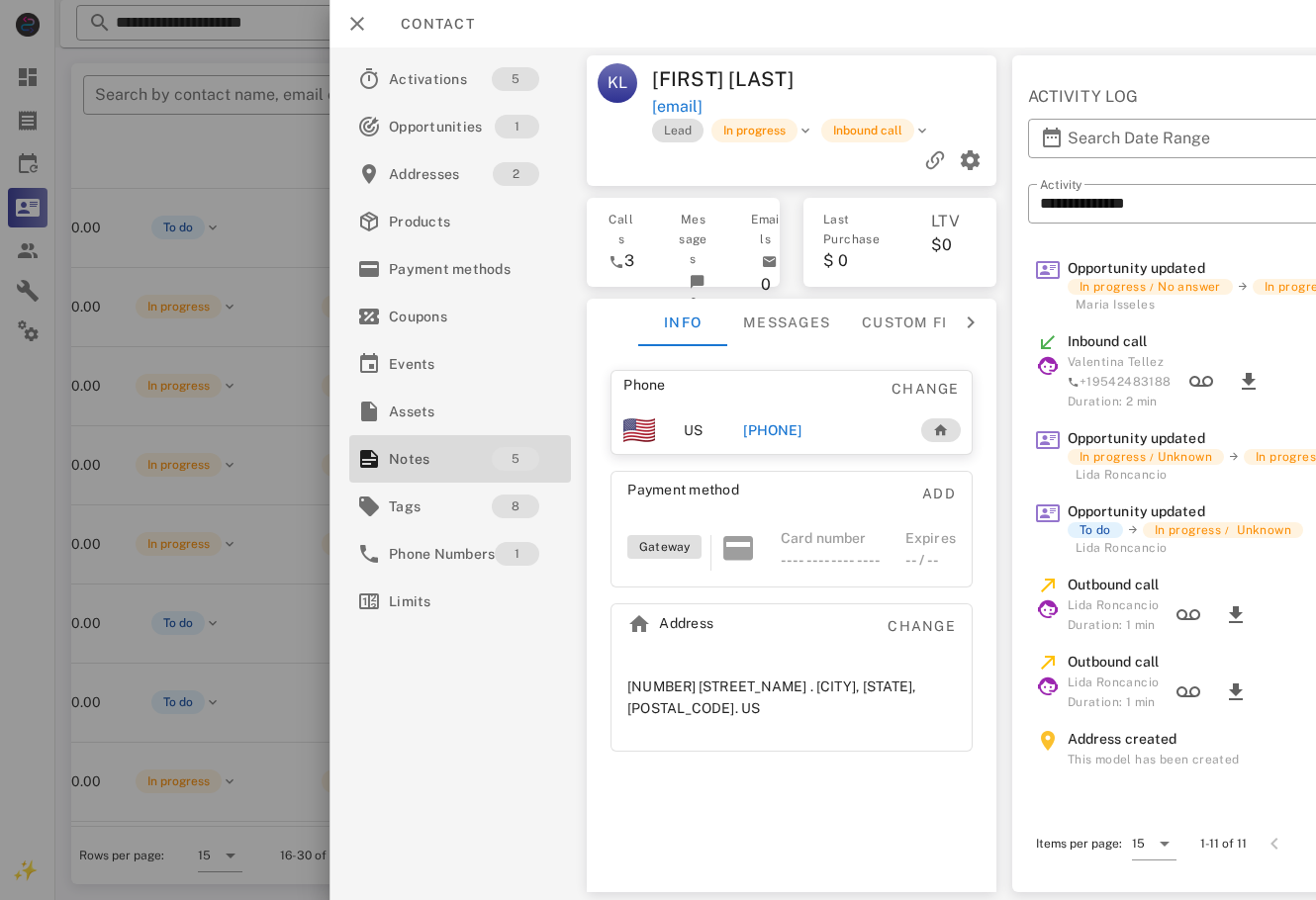 click on "[PHONE]" at bounding box center [772, 430] 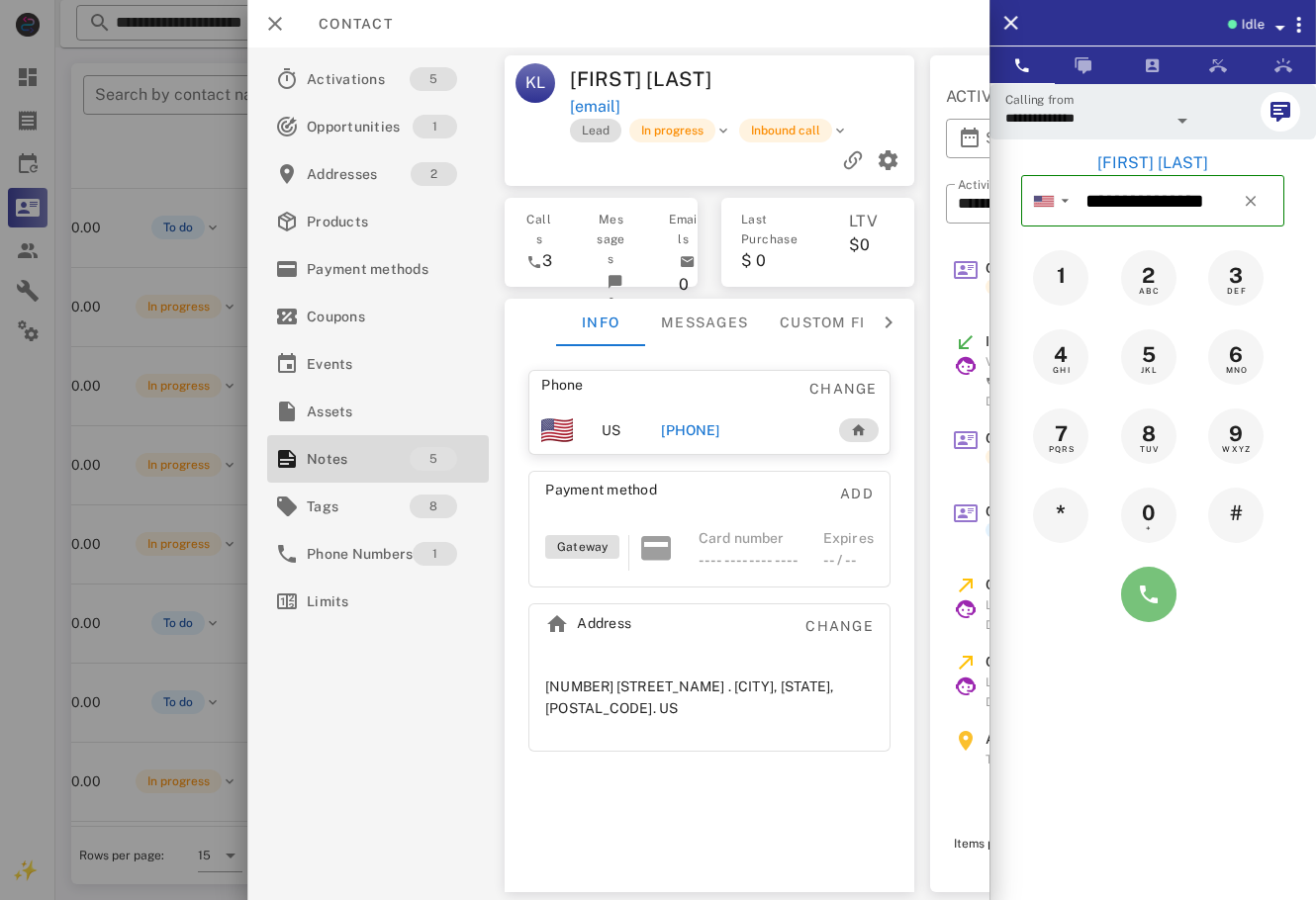 click at bounding box center (1149, 594) 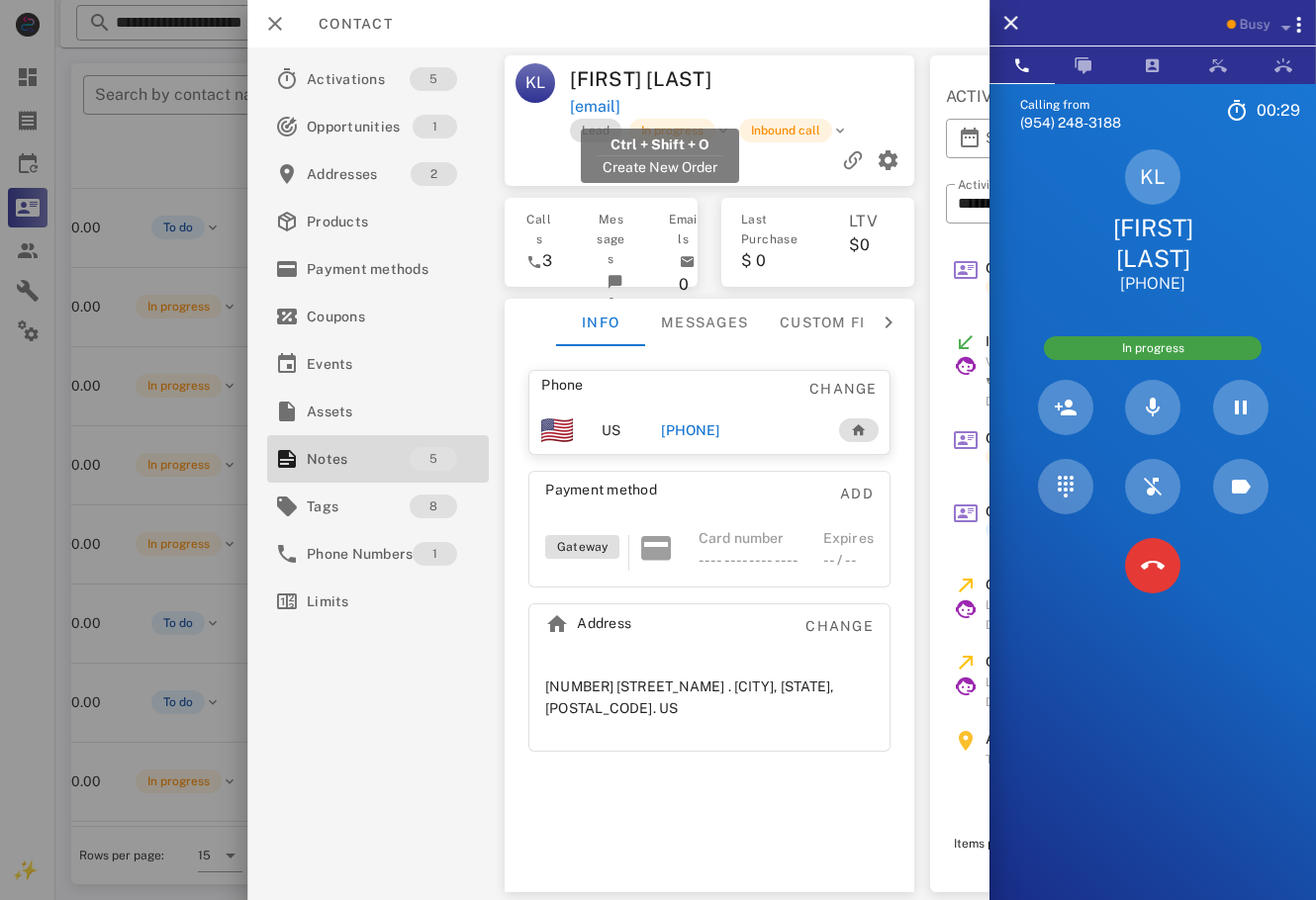 drag, startPoint x: 758, startPoint y: 104, endPoint x: 572, endPoint y: 110, distance: 186.09675 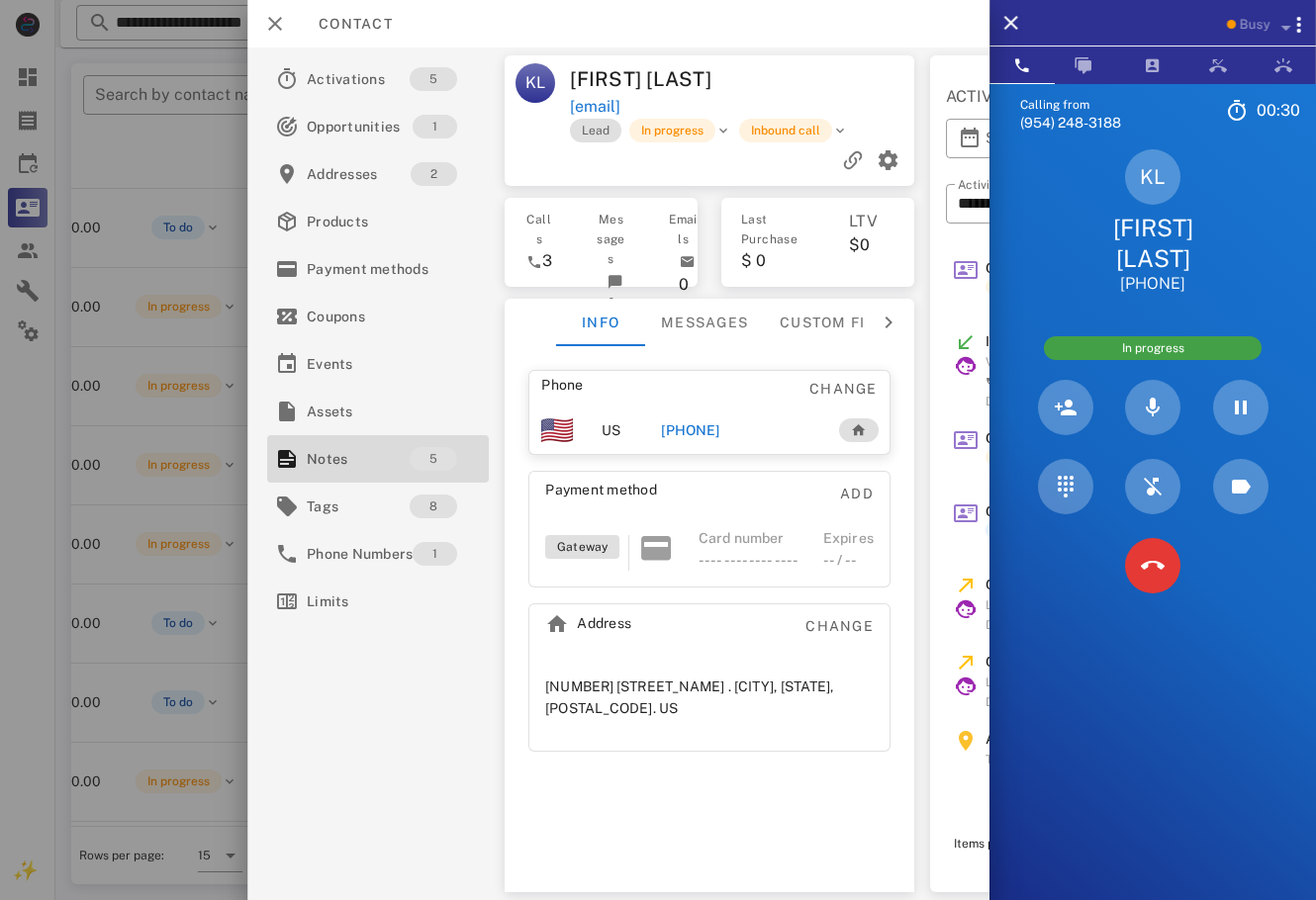 click on "KL [FIRST] [LAST]  [EMAIL]   Lead   In progress   Inbound call" at bounding box center (709, 121) 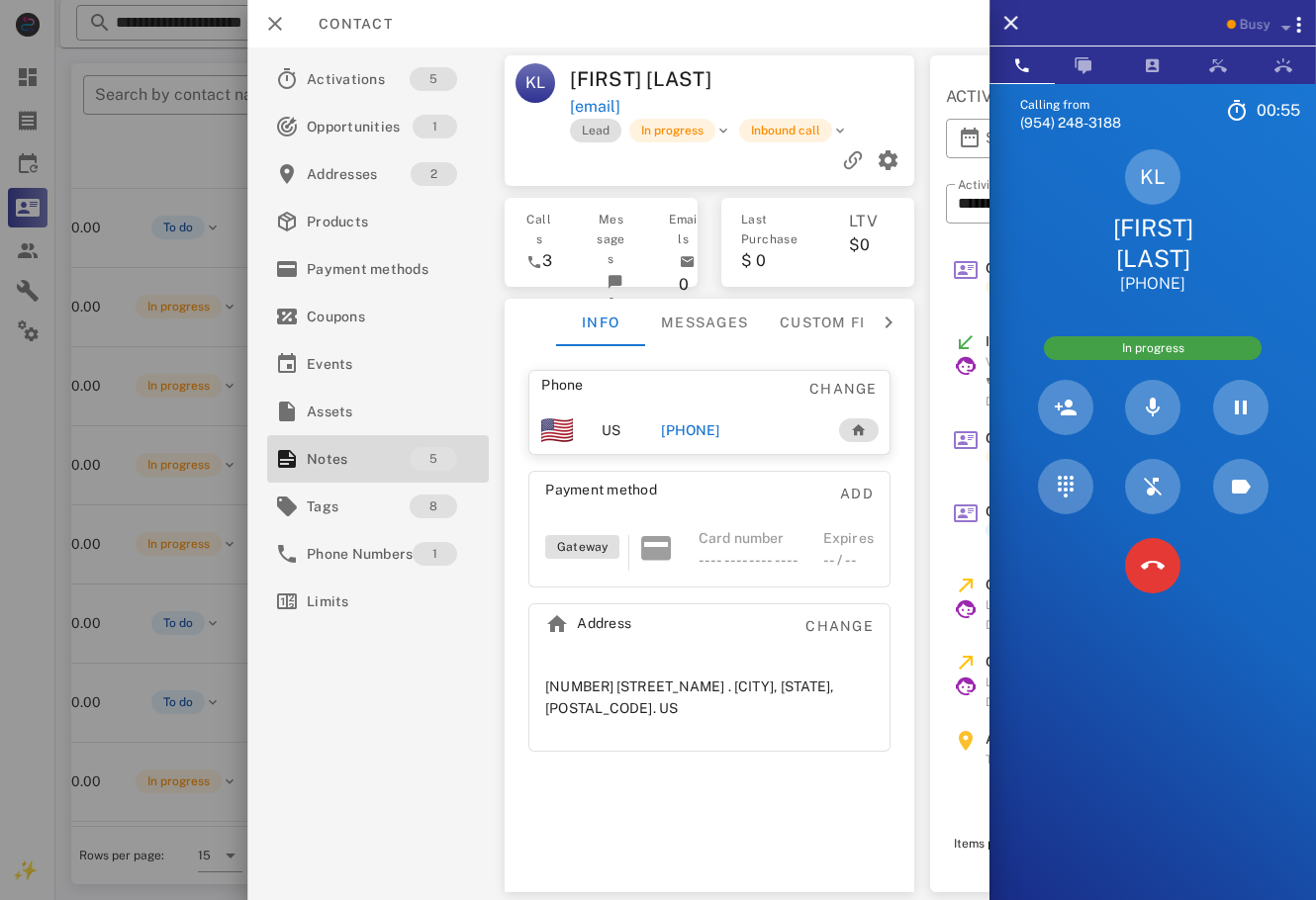 drag, startPoint x: 788, startPoint y: 107, endPoint x: 569, endPoint y: 106, distance: 219.00228 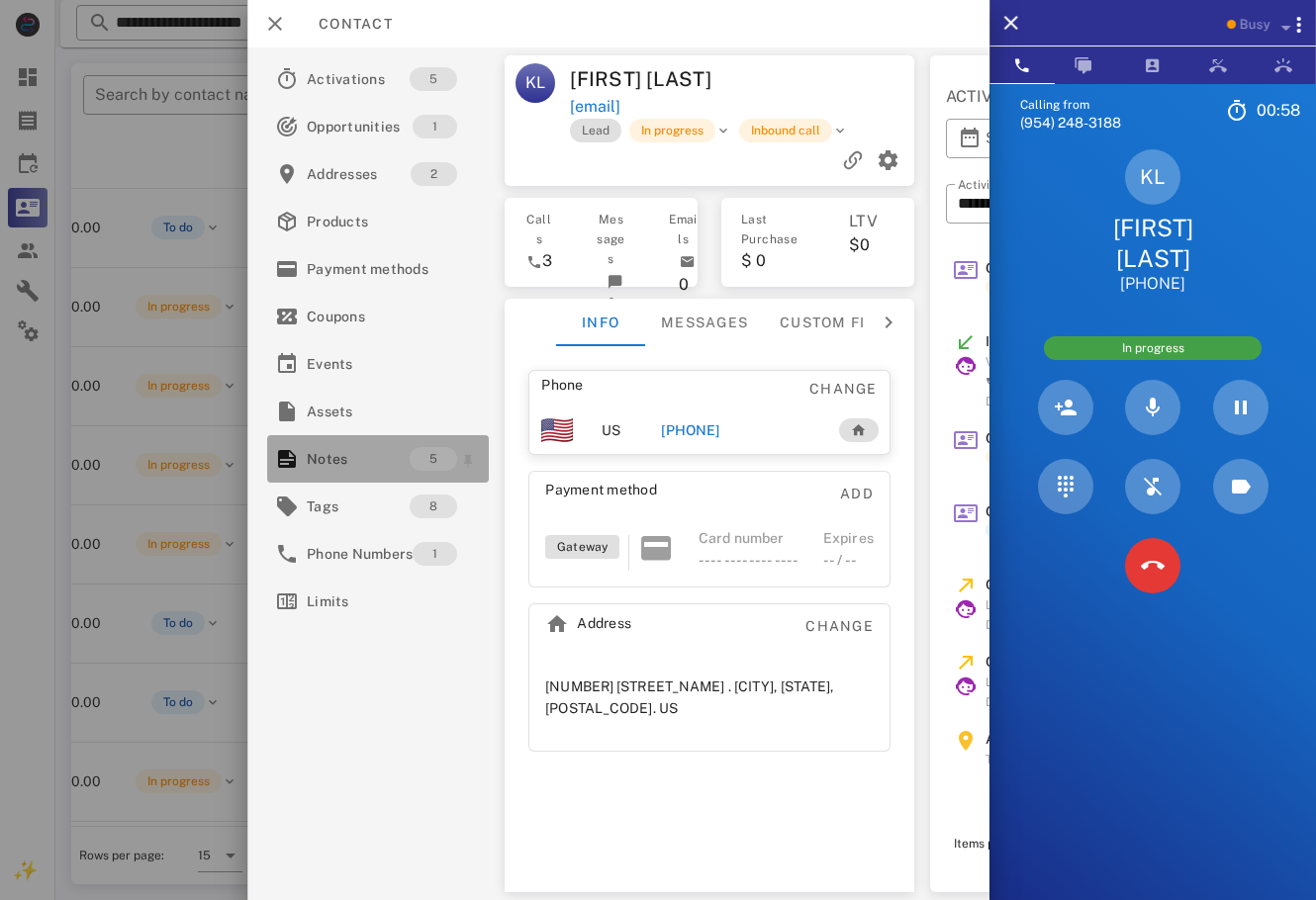 click on "Notes" at bounding box center (358, 459) 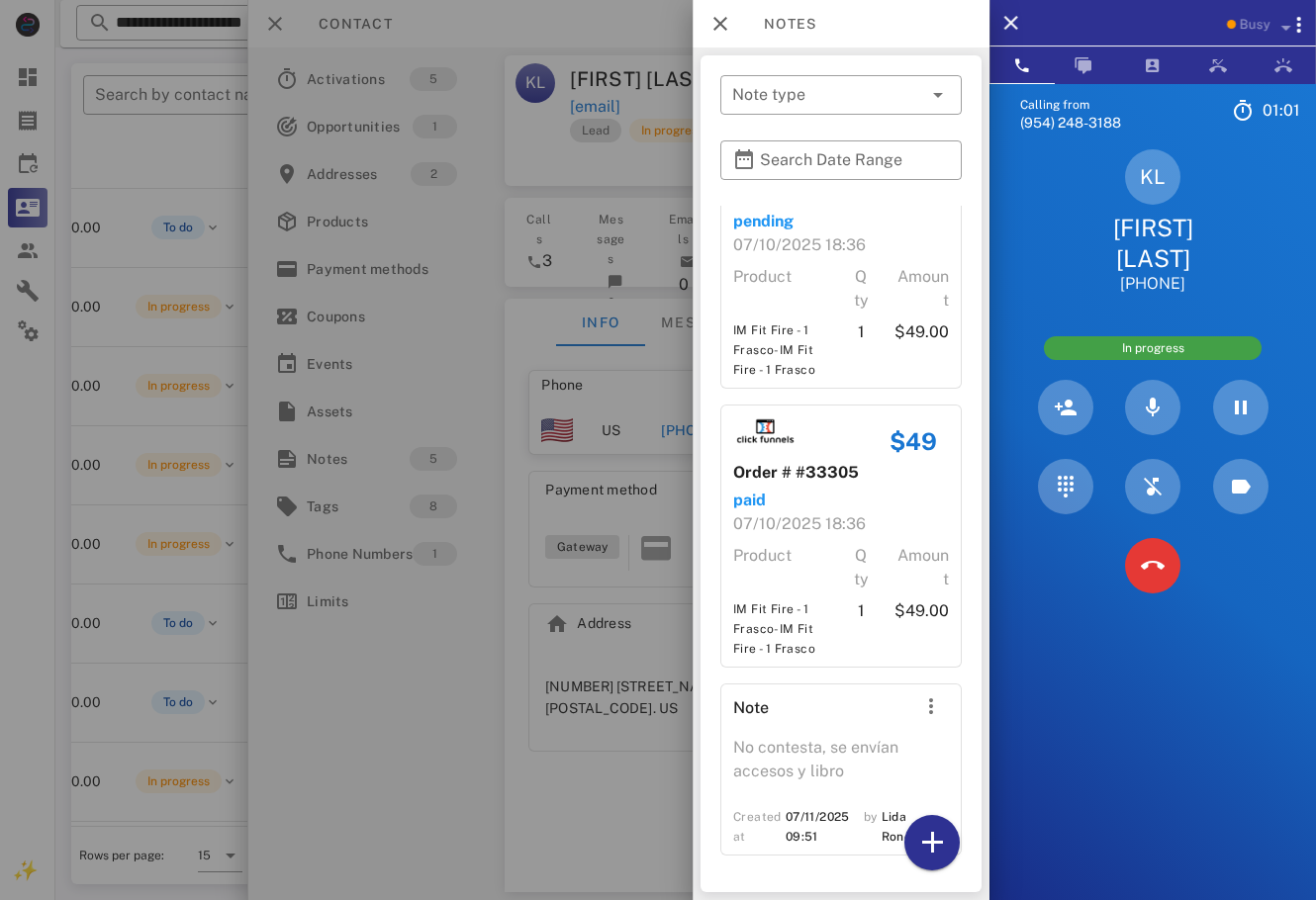 scroll, scrollTop: 994, scrollLeft: 0, axis: vertical 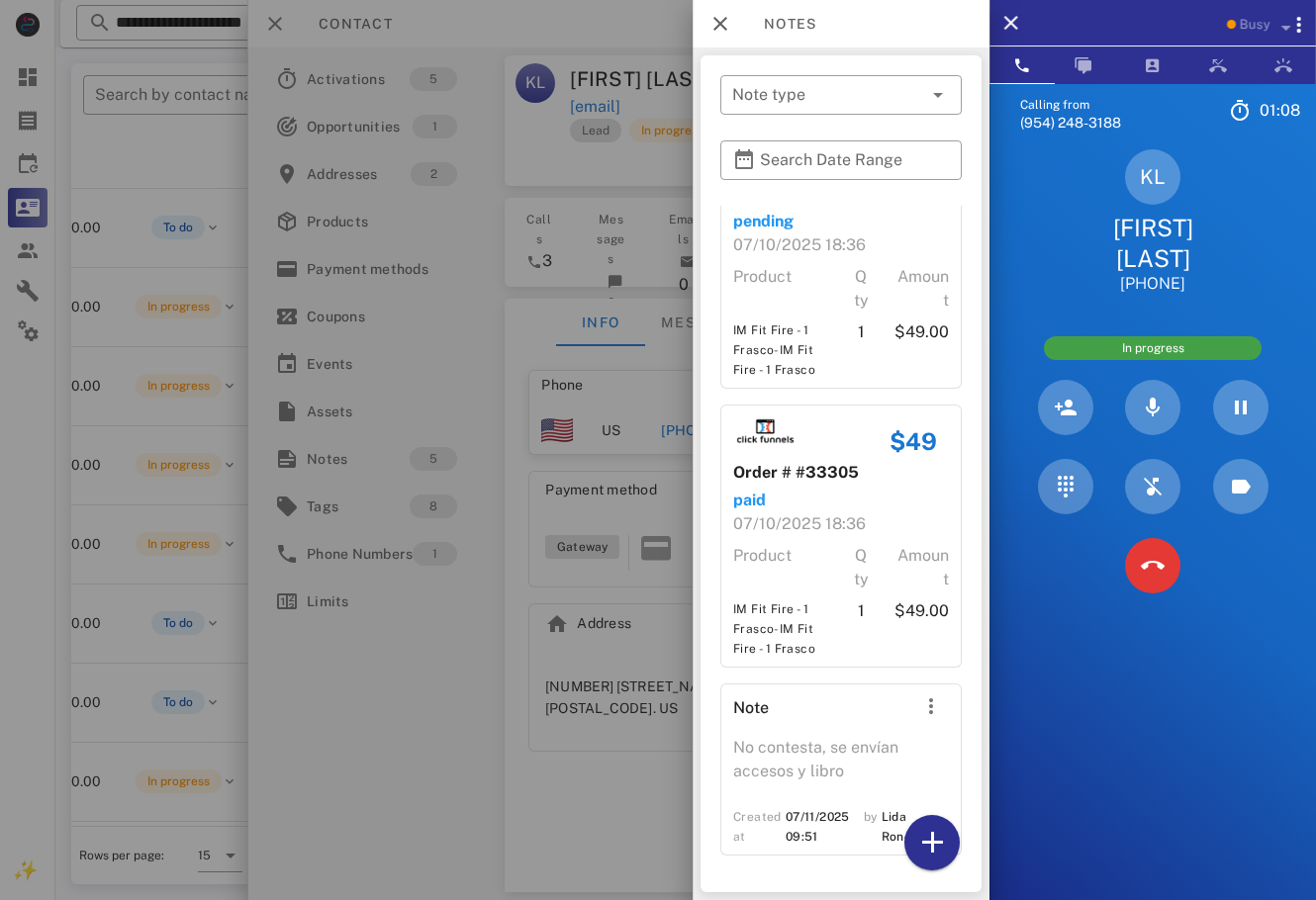 click at bounding box center [658, 450] 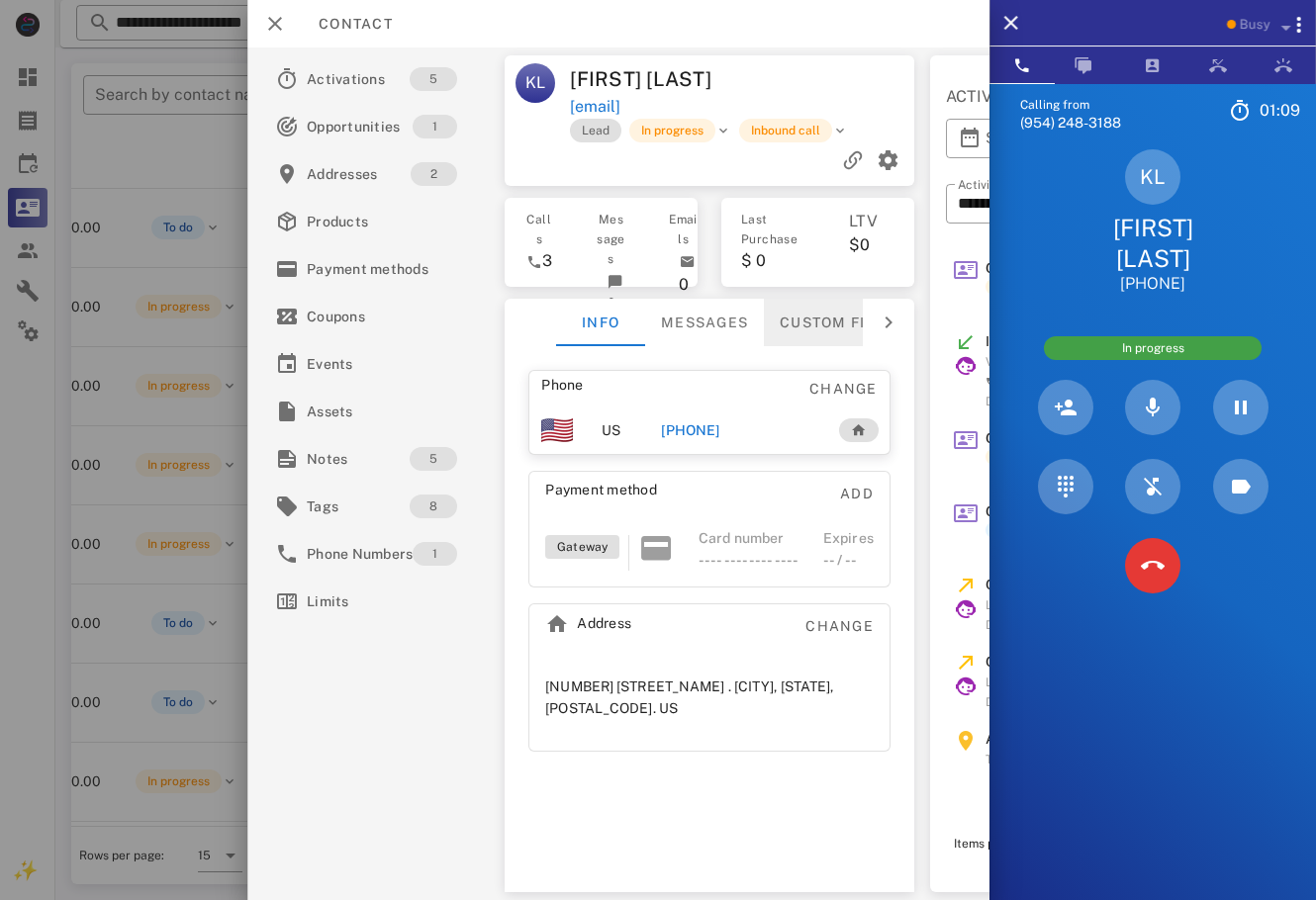 click on "Custom fields" at bounding box center [842, 322] 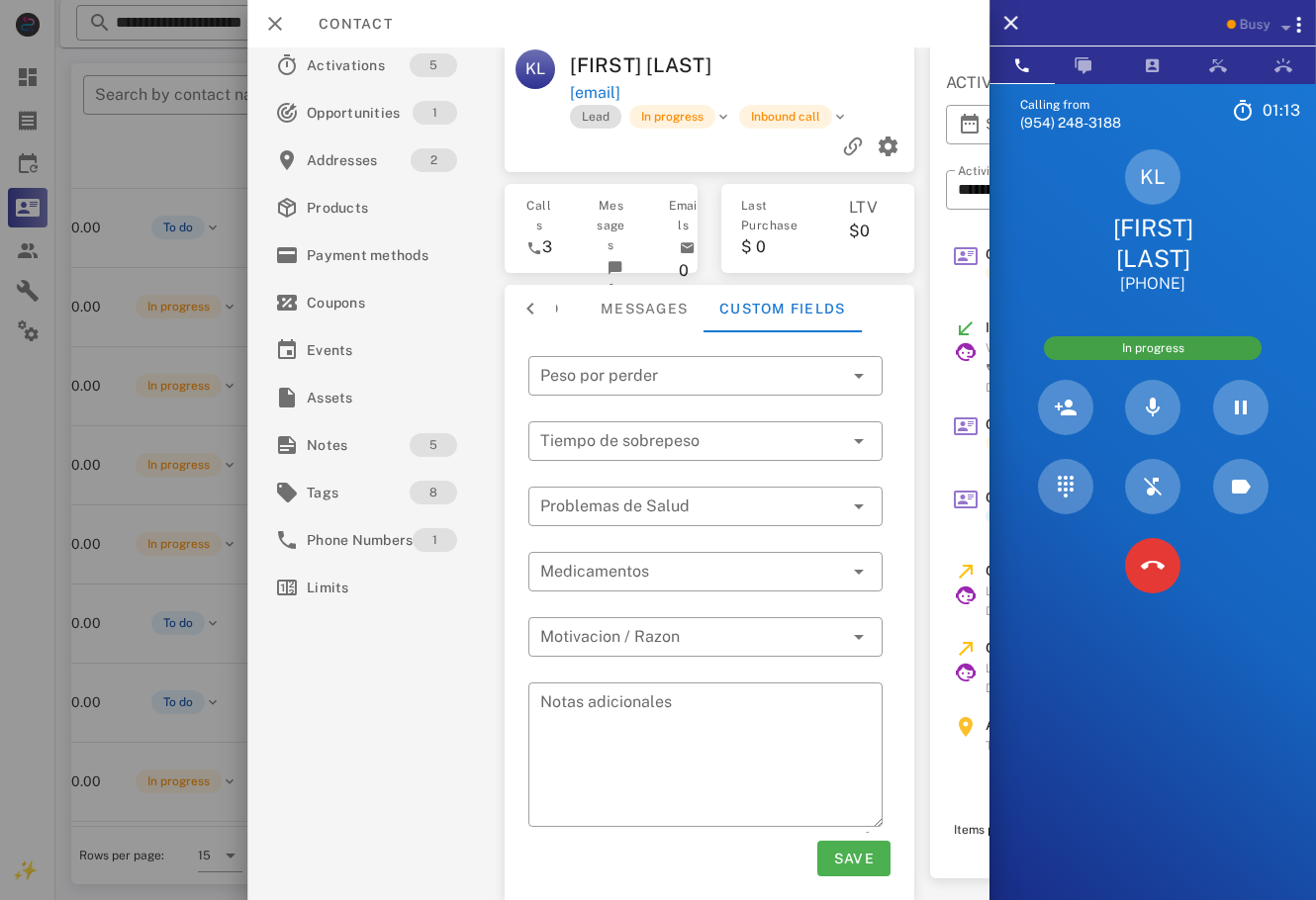 scroll, scrollTop: 0, scrollLeft: 0, axis: both 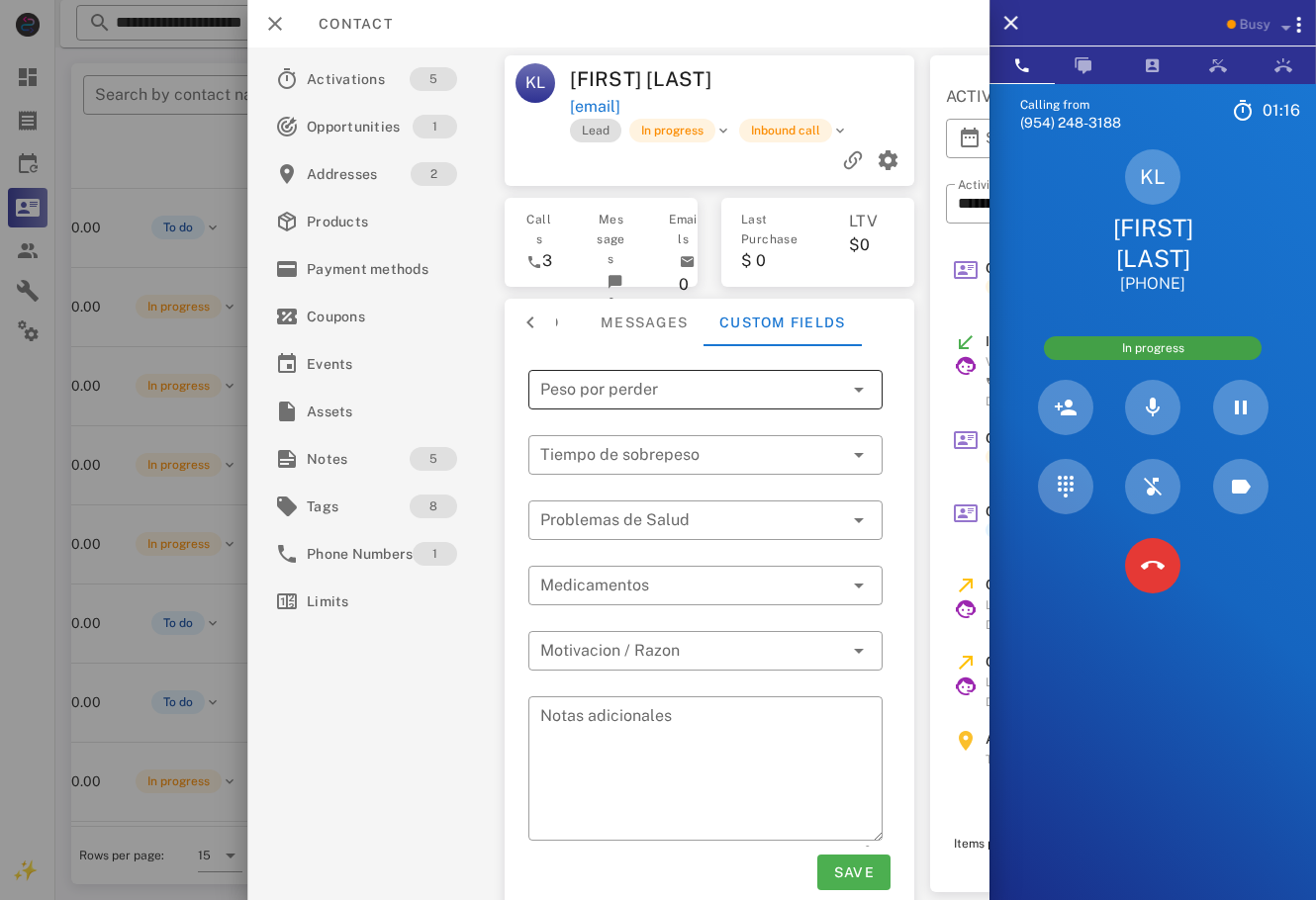 click at bounding box center [692, 390] 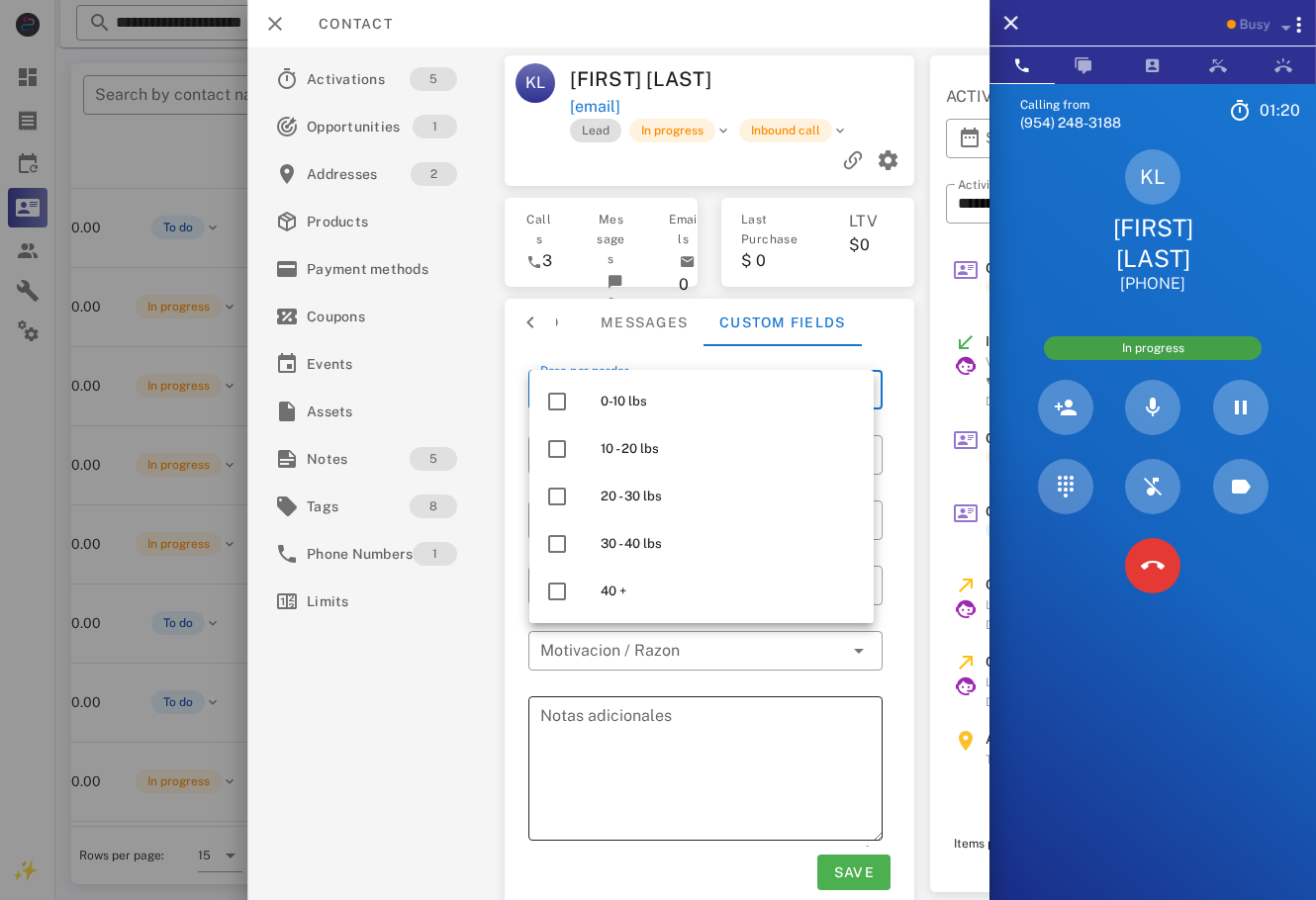 click on "Notas adicionales" at bounding box center [711, 771] 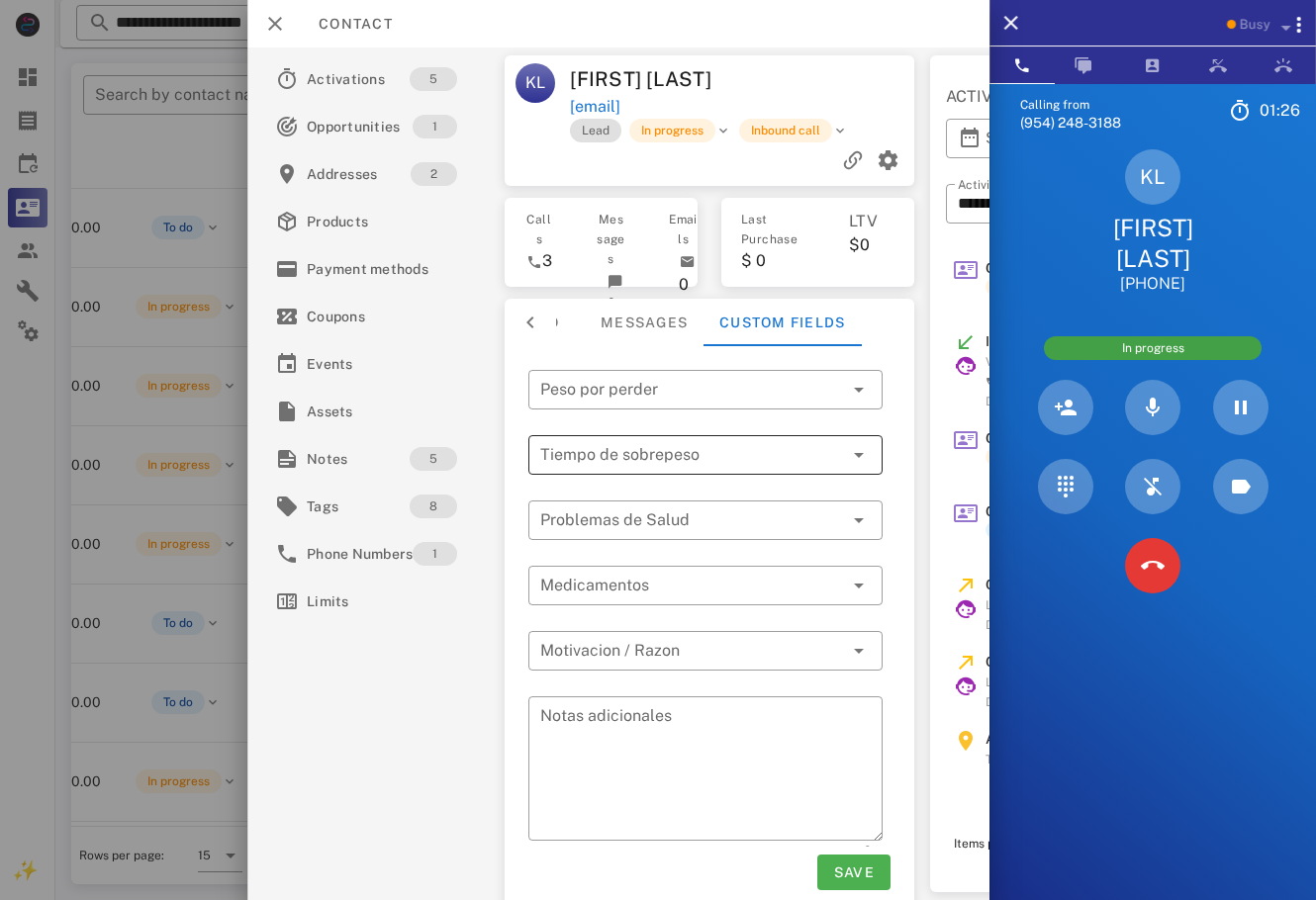 drag, startPoint x: 758, startPoint y: 464, endPoint x: 797, endPoint y: 437, distance: 47.434165 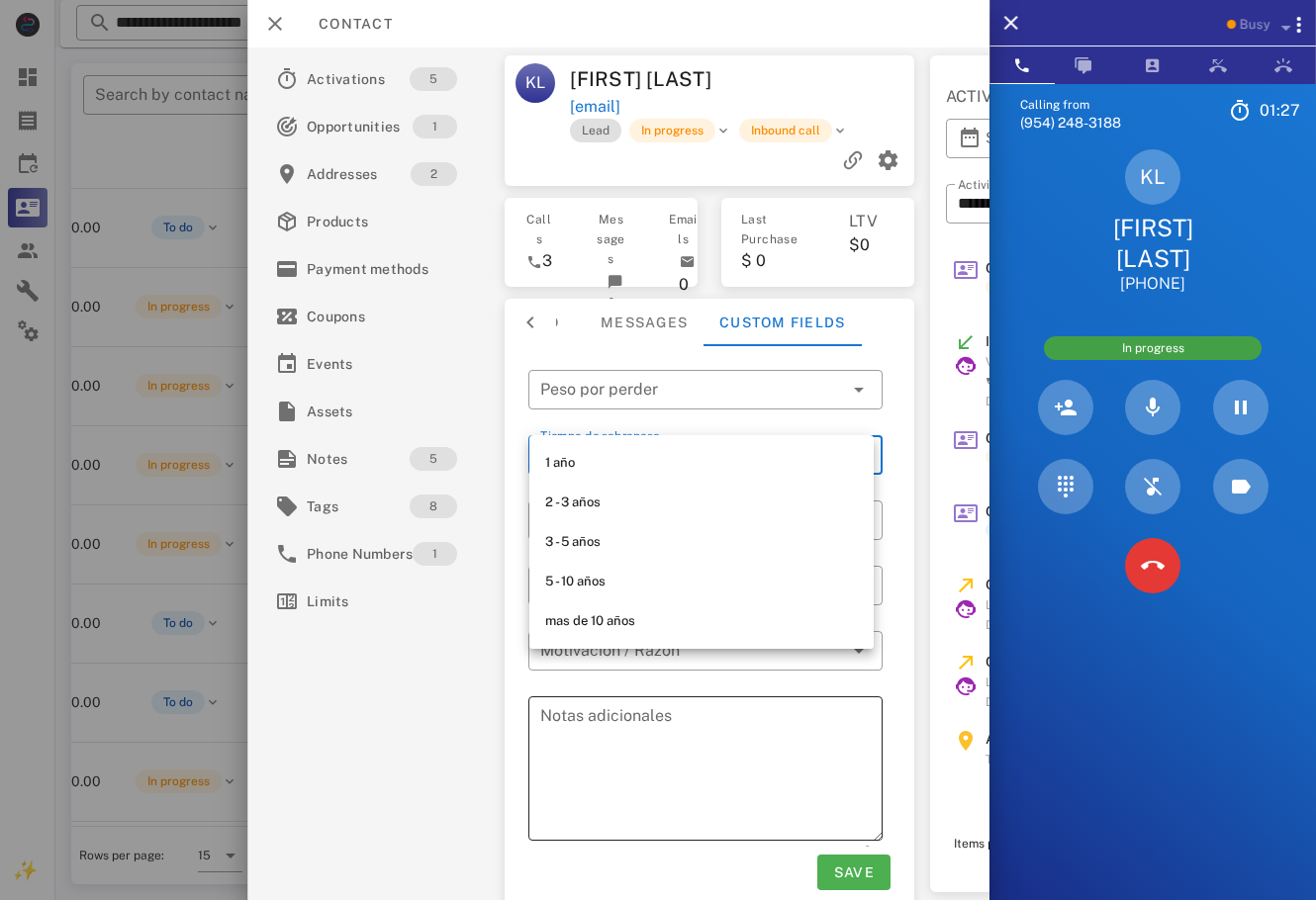 click on "Notas adicionales" at bounding box center [711, 768] 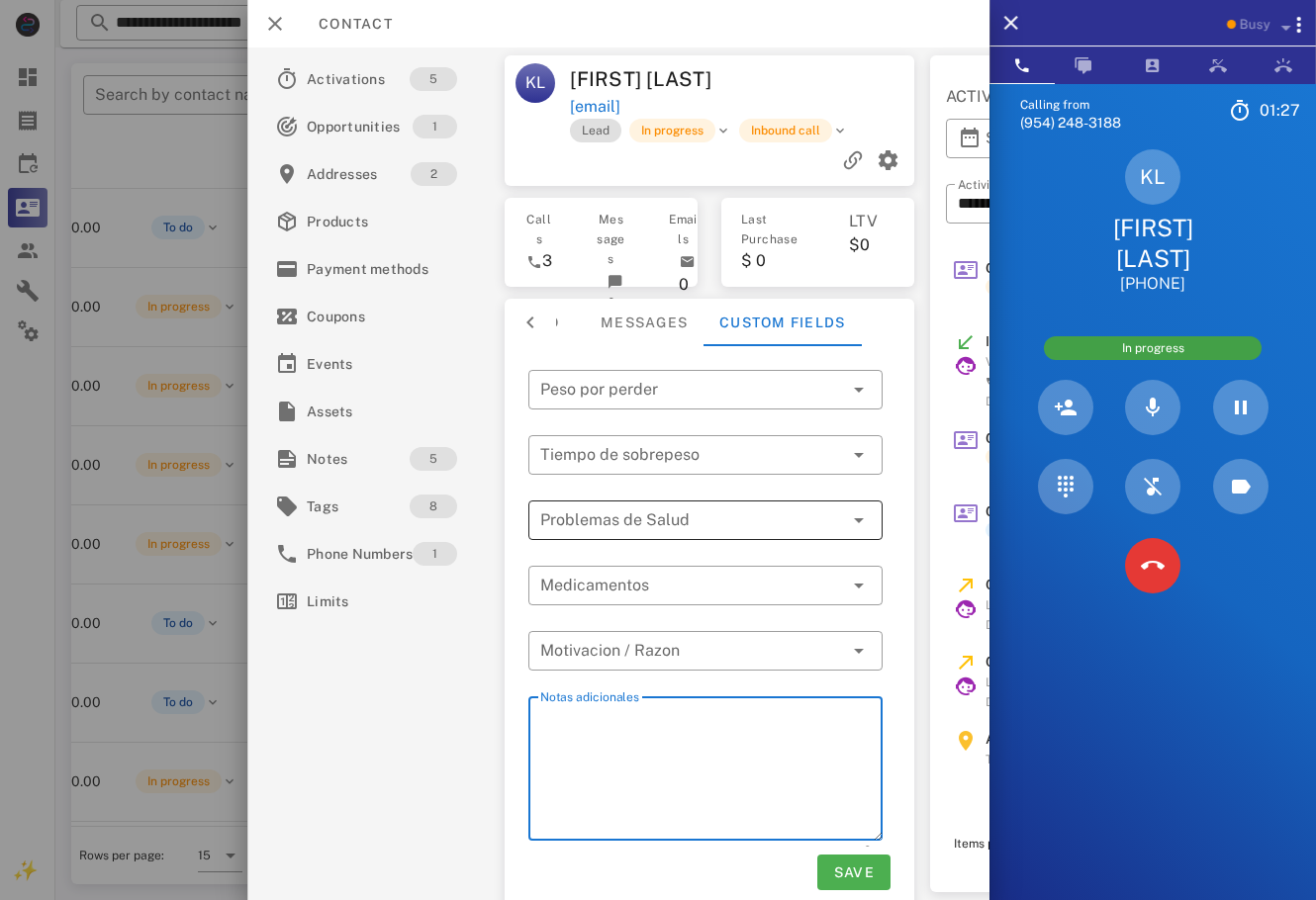 click at bounding box center (692, 520) 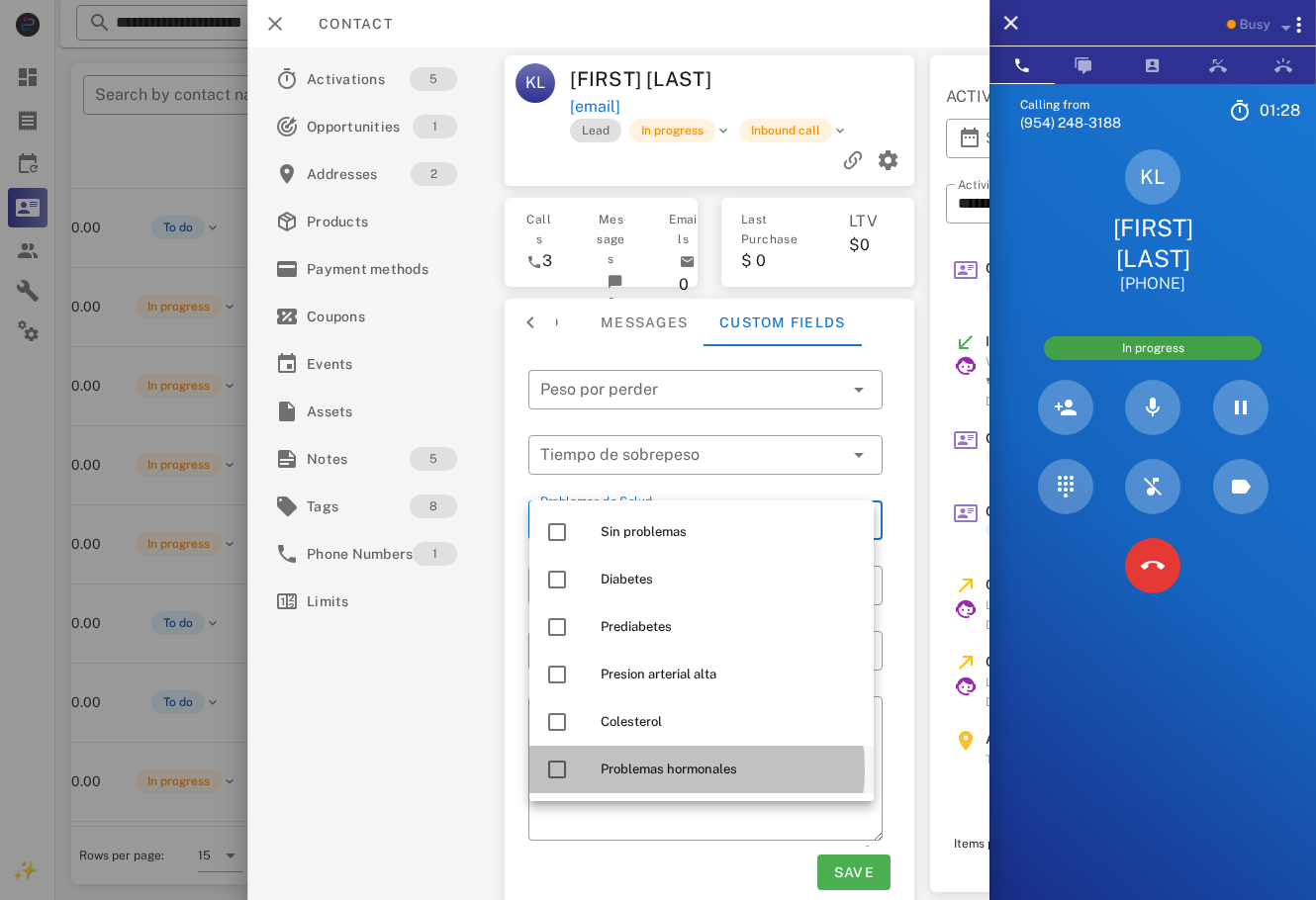 click on "Problemas hormonales" at bounding box center [729, 769] 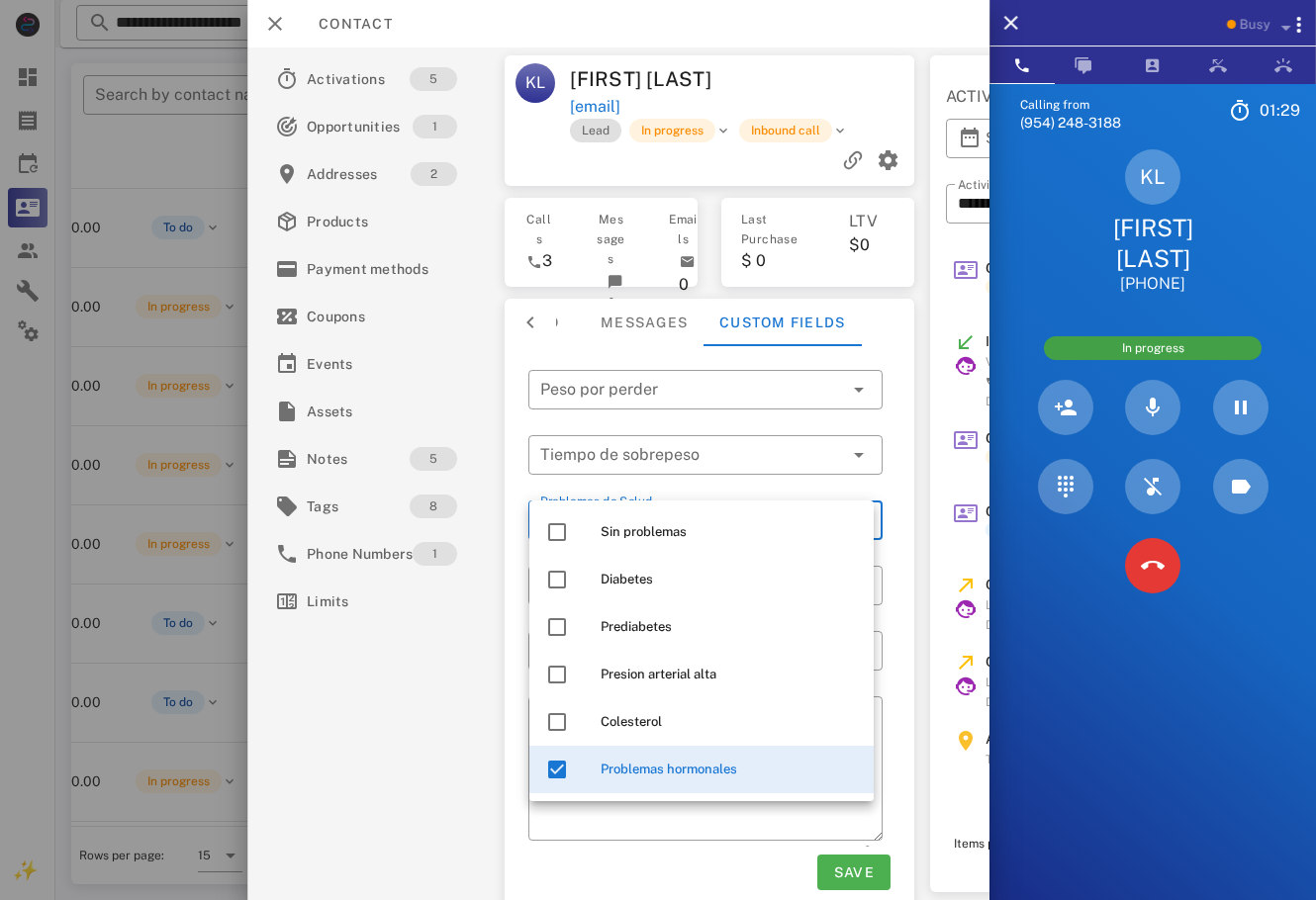 click on "Save" at bounding box center (709, 872) 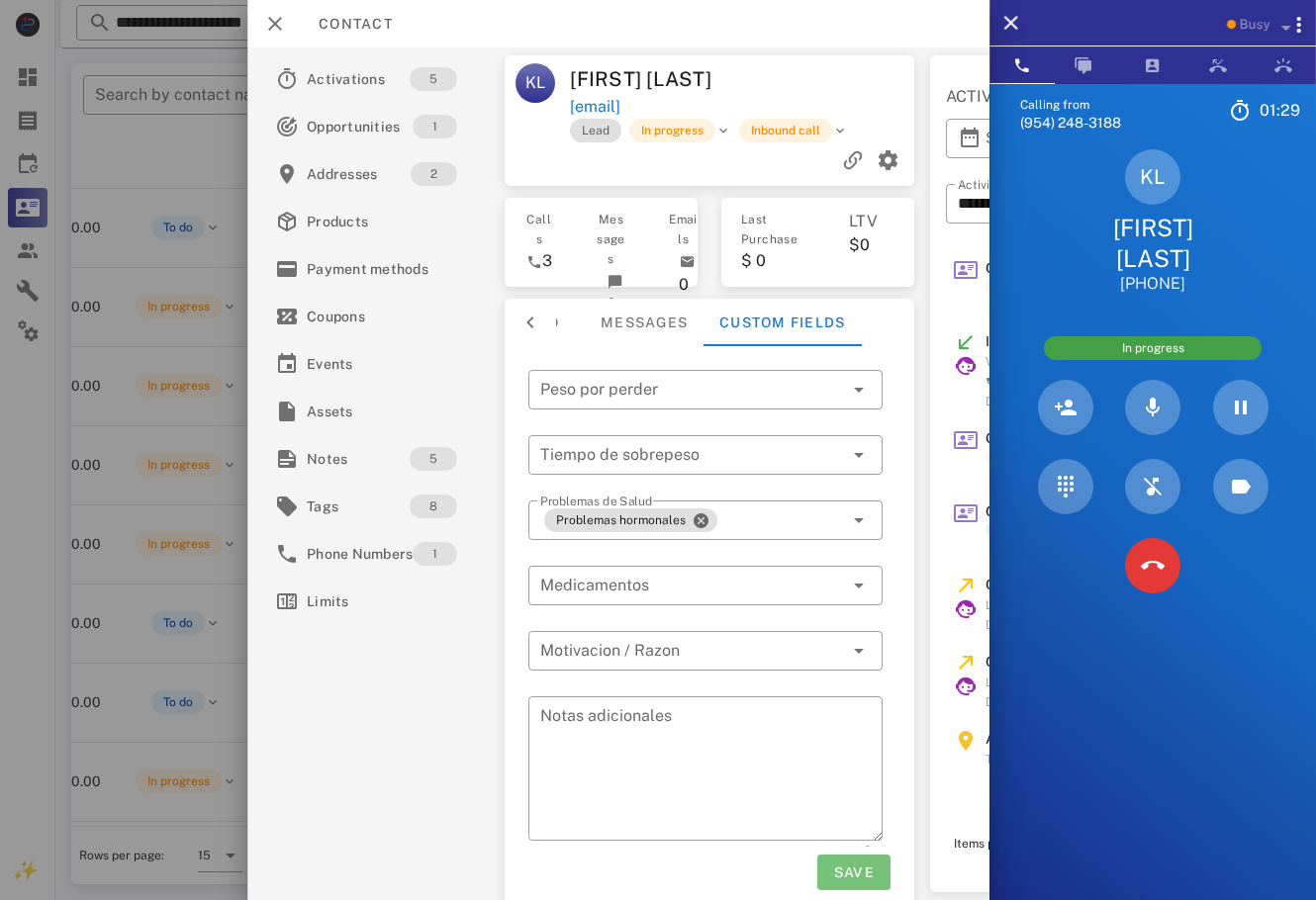 click on "Save" at bounding box center (854, 872) 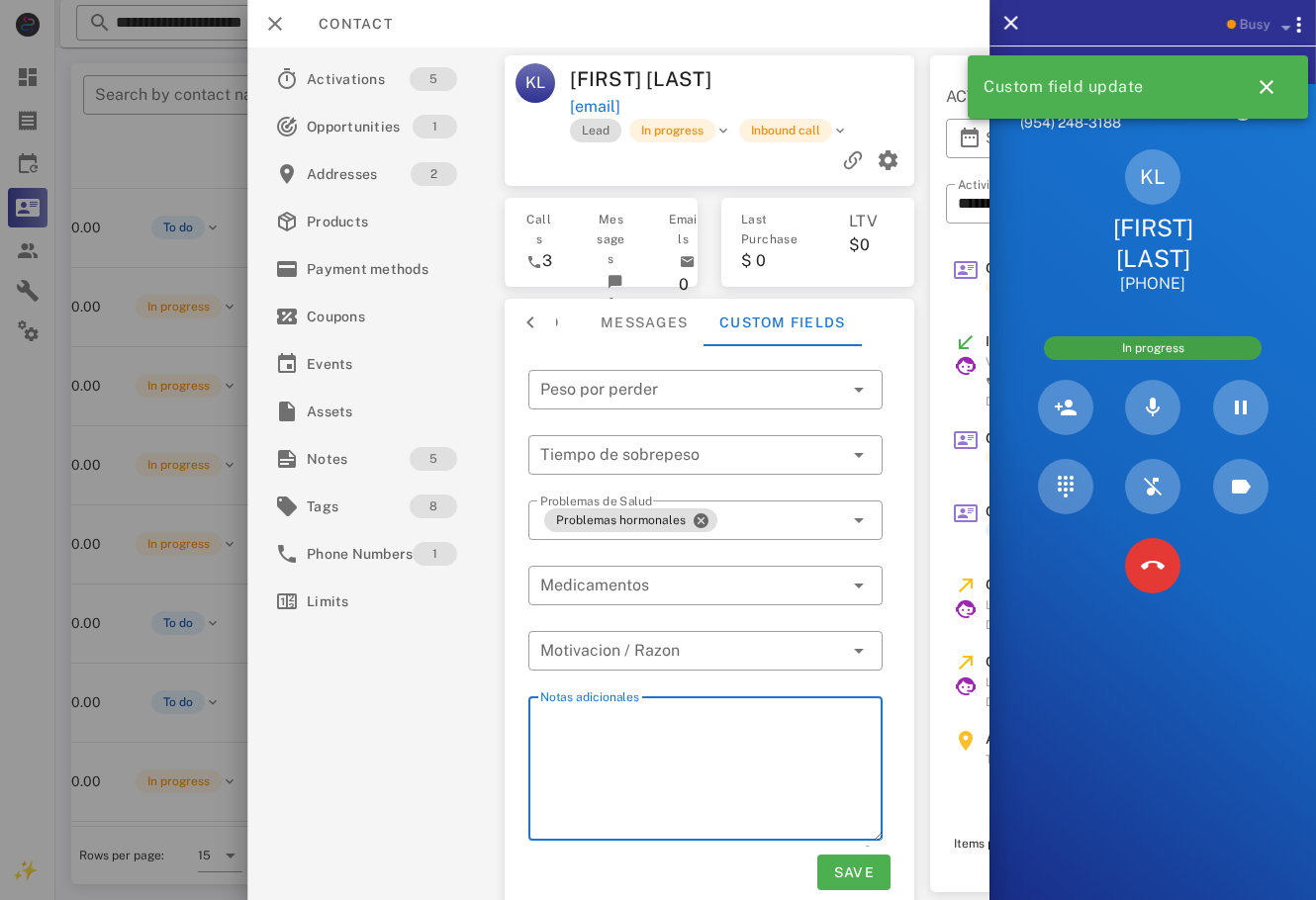 click on "Notas adicionales" at bounding box center (711, 771) 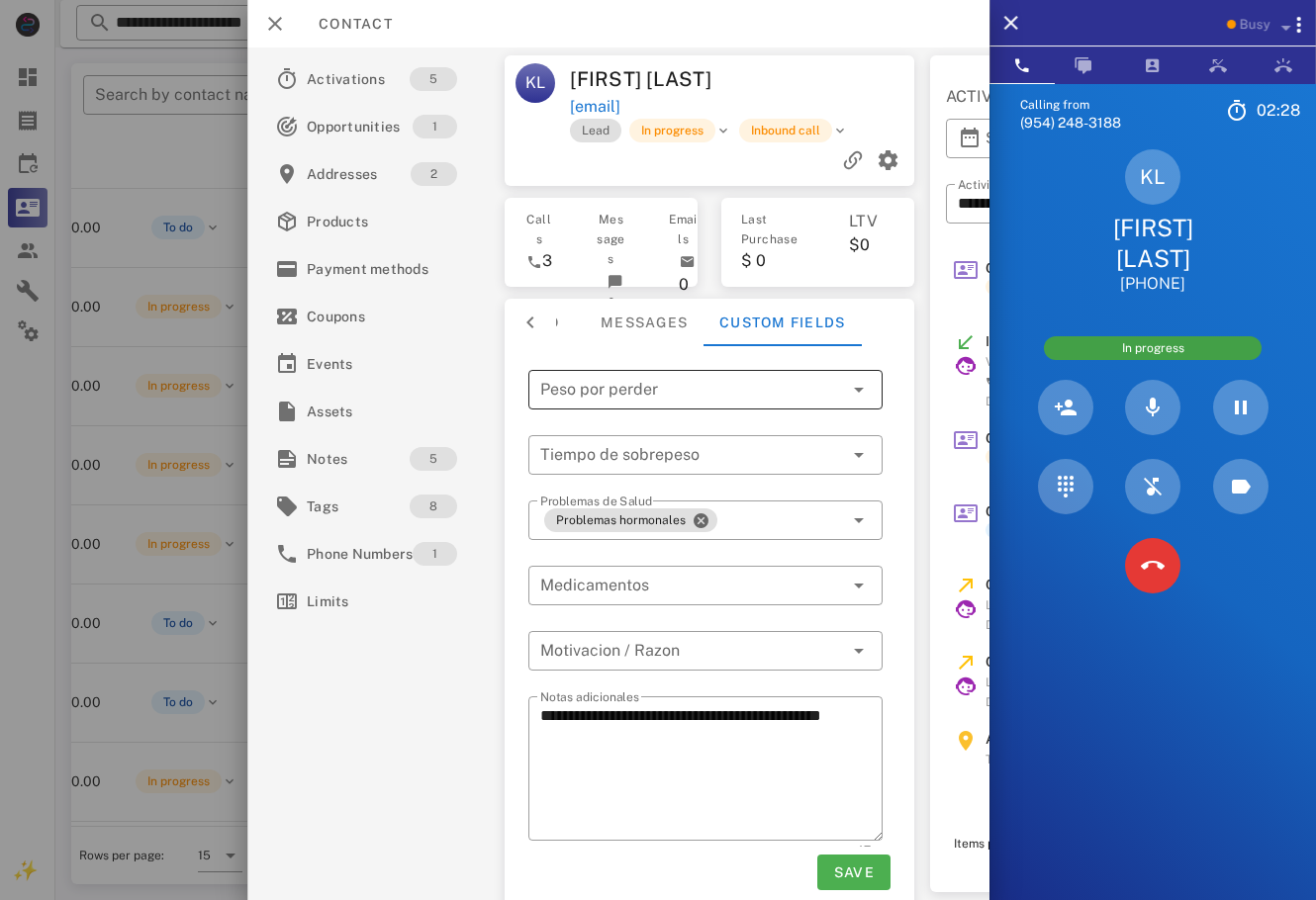 click at bounding box center [692, 390] 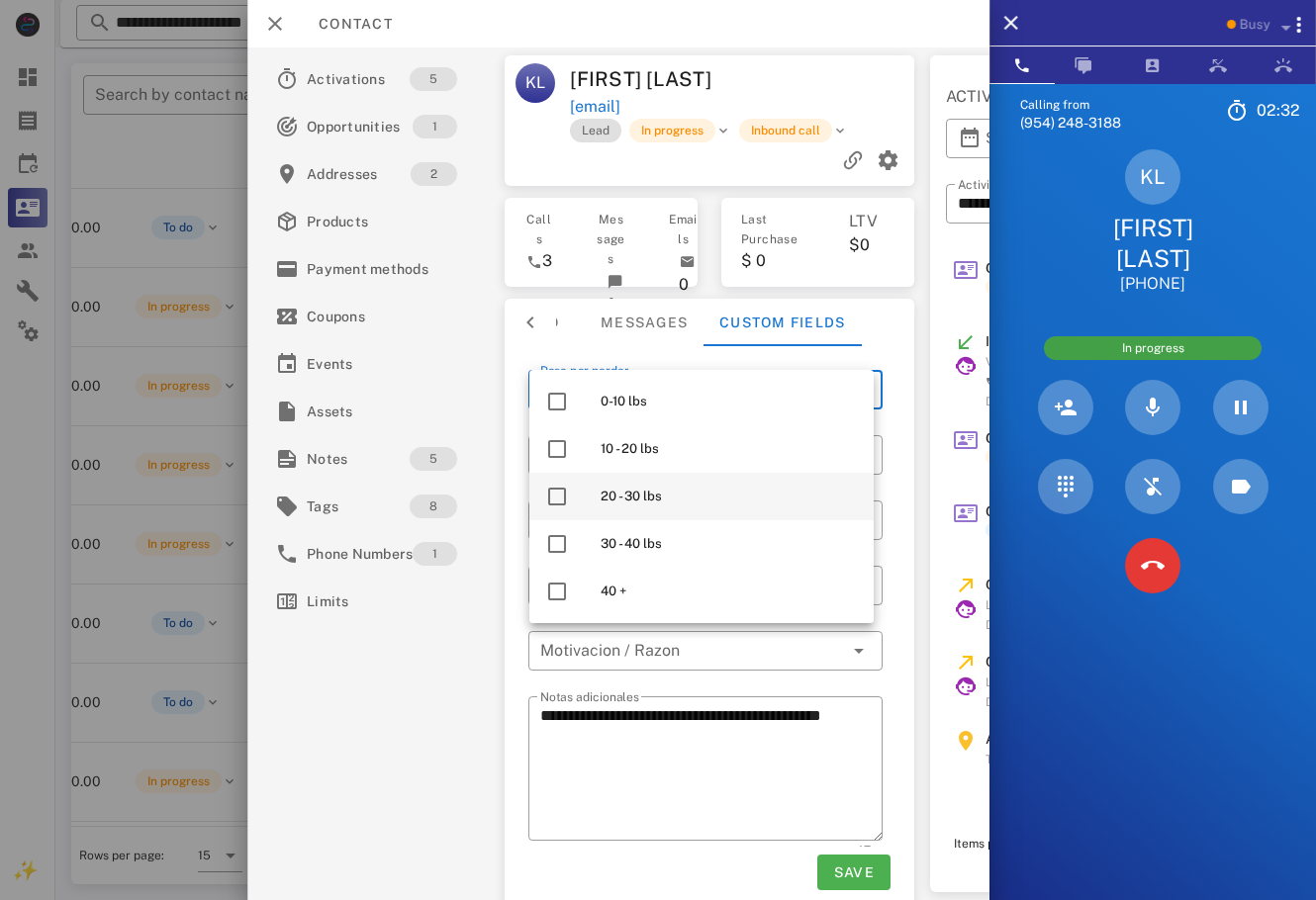 click on "20 - 30 lbs" at bounding box center (729, 496) 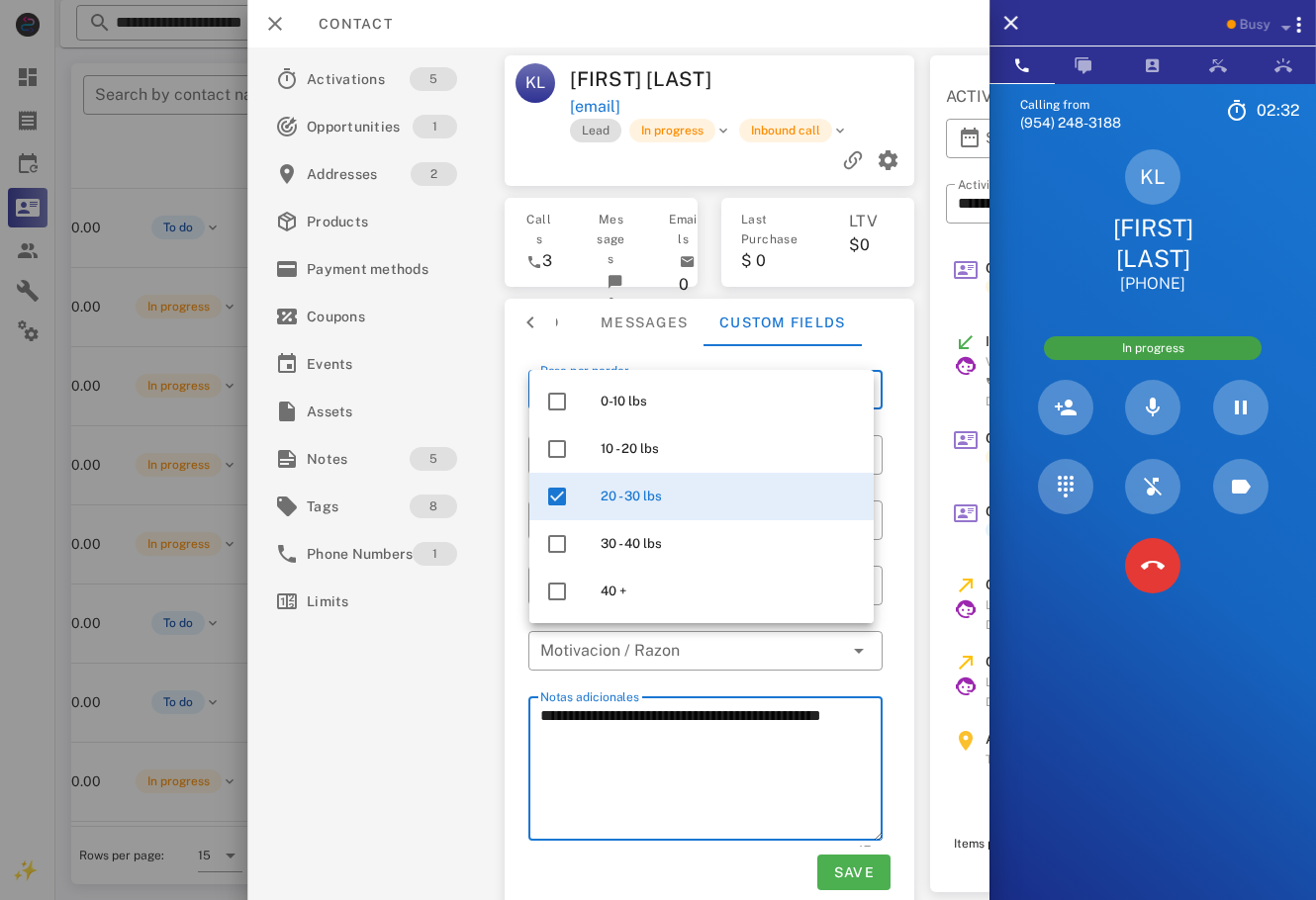 click on "**********" at bounding box center [711, 771] 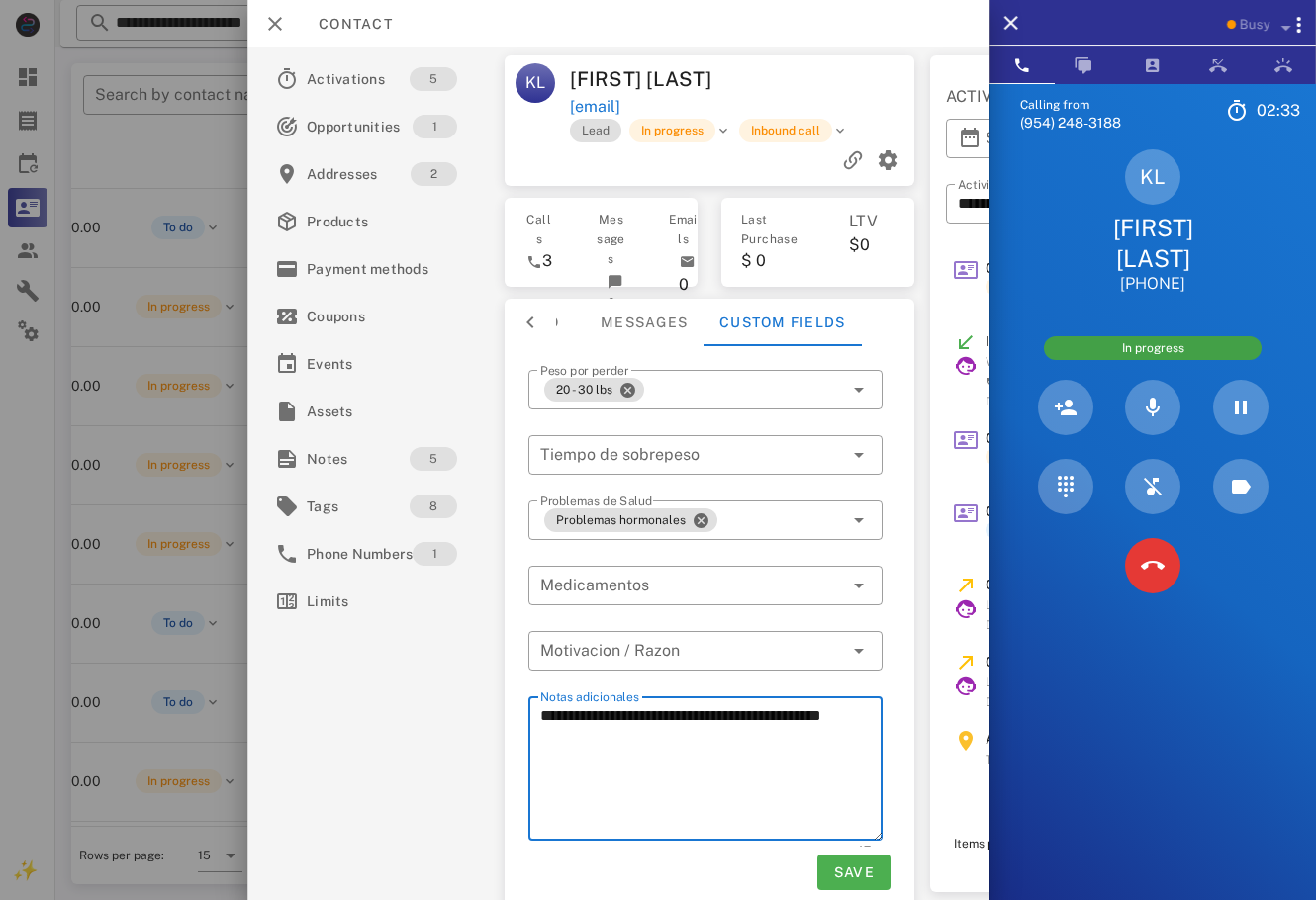 click on "**********" at bounding box center (711, 771) 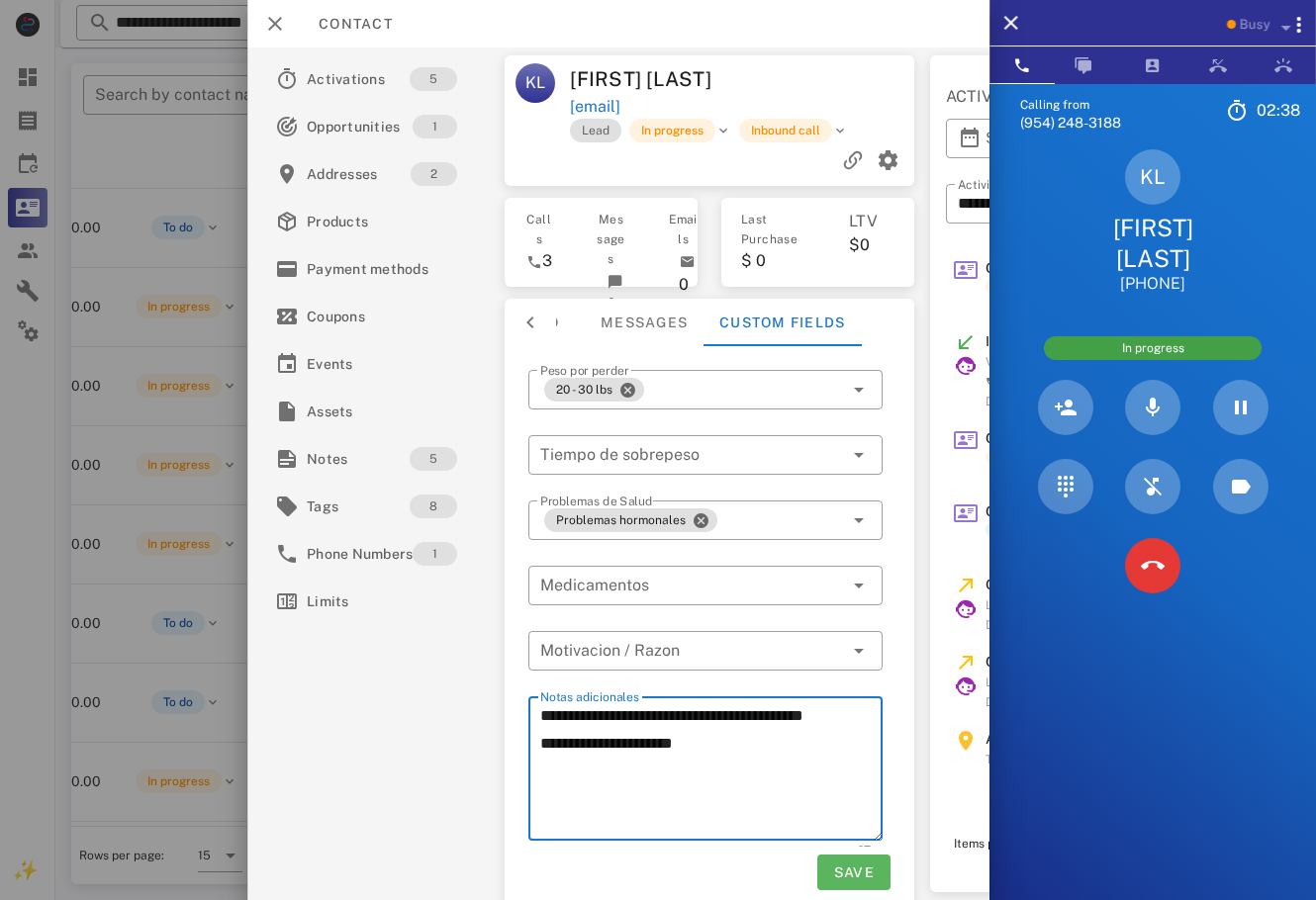 type on "**********" 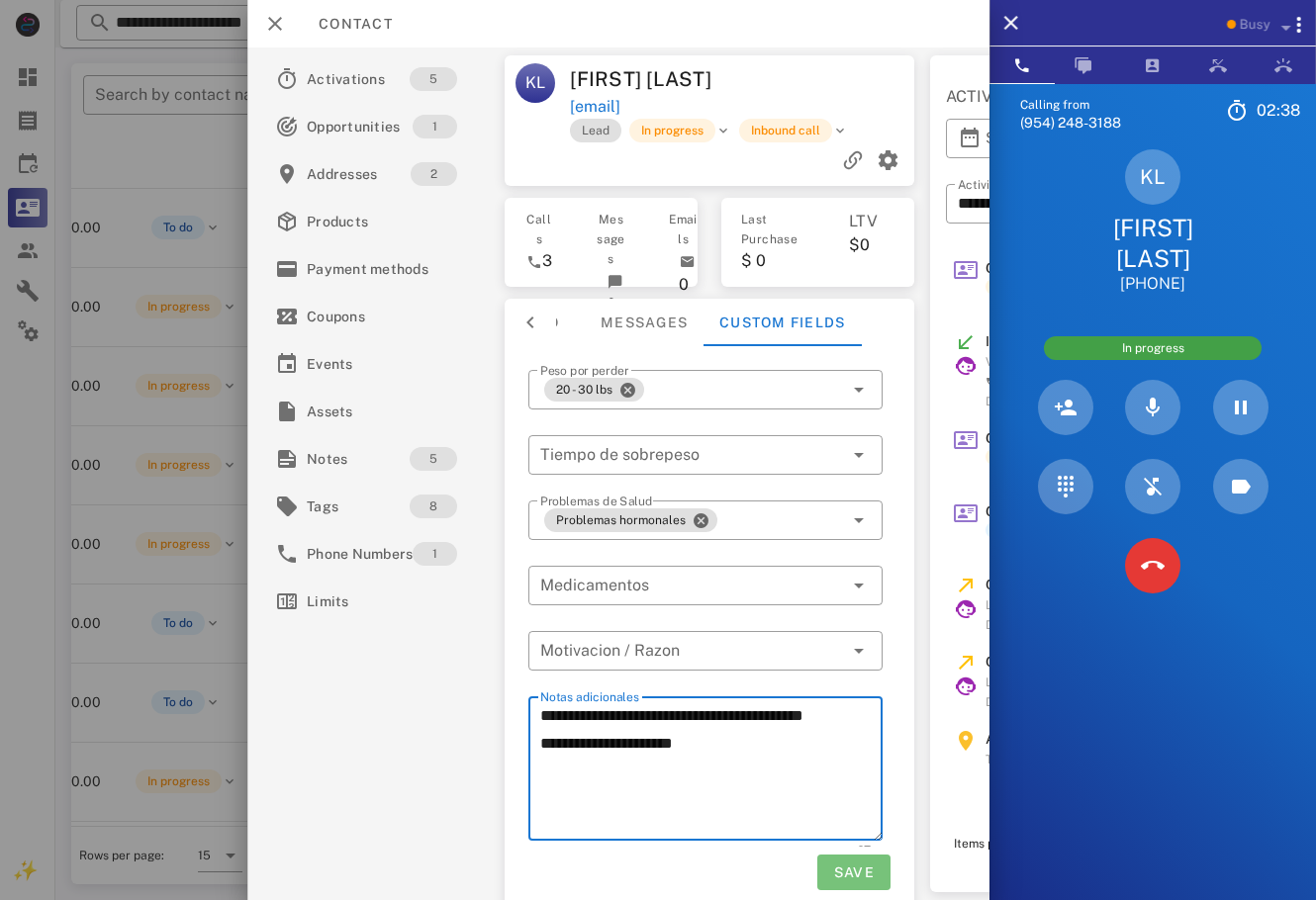 click on "Save" at bounding box center (854, 872) 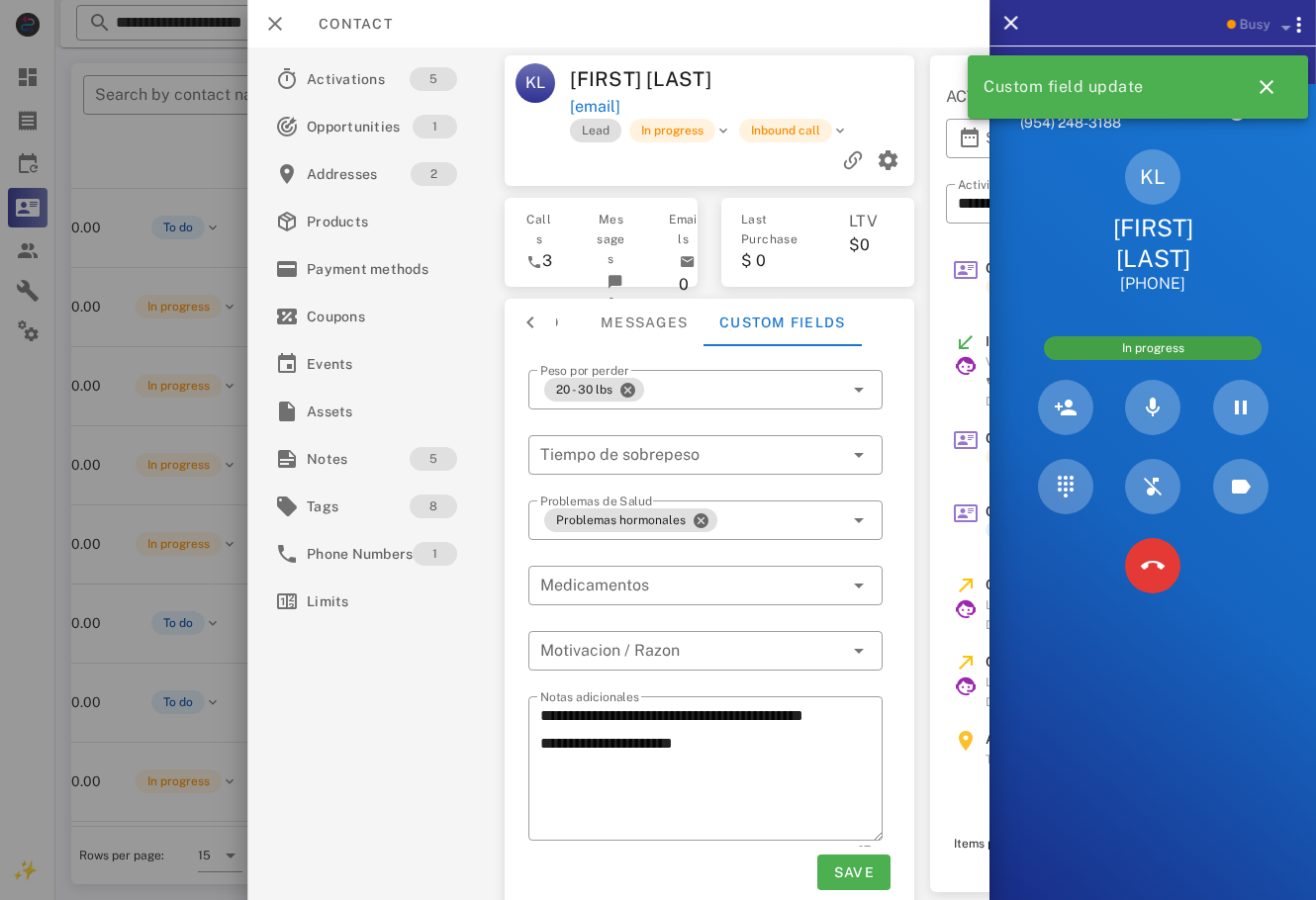 scroll, scrollTop: 24, scrollLeft: 0, axis: vertical 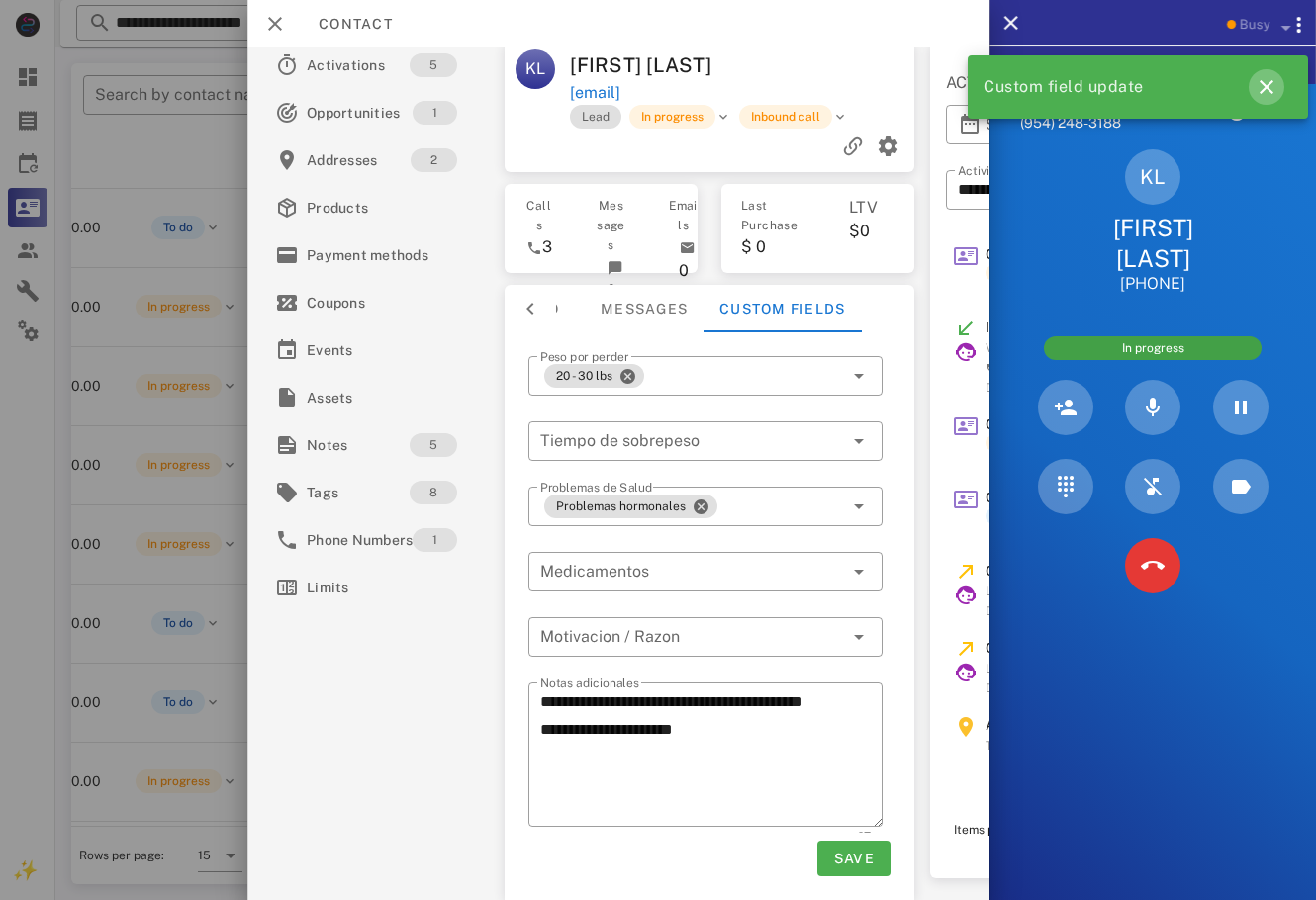 click at bounding box center (1267, 87) 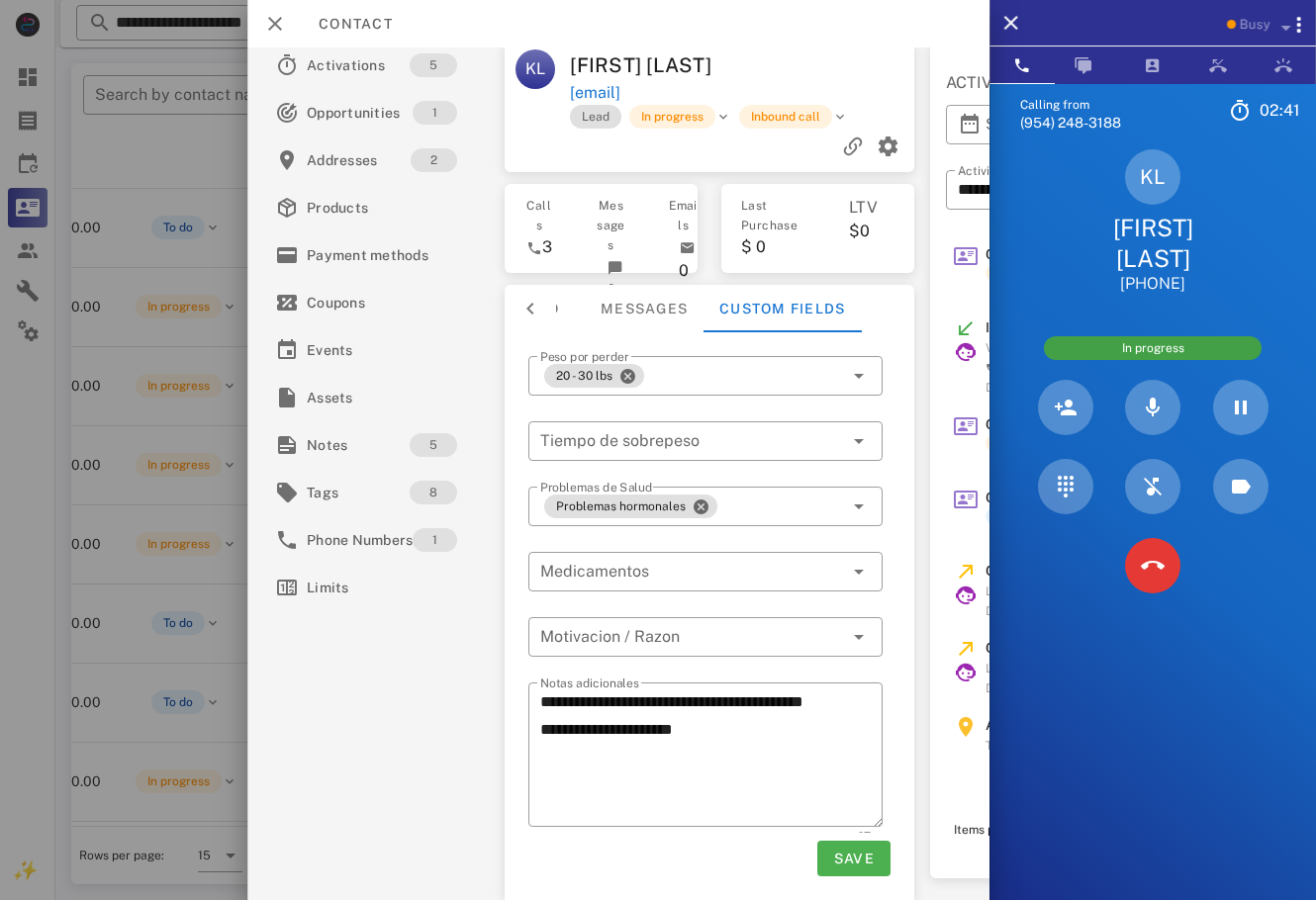 click on "​ Peso por perder 20 - 30 lbs" at bounding box center (705, 389) 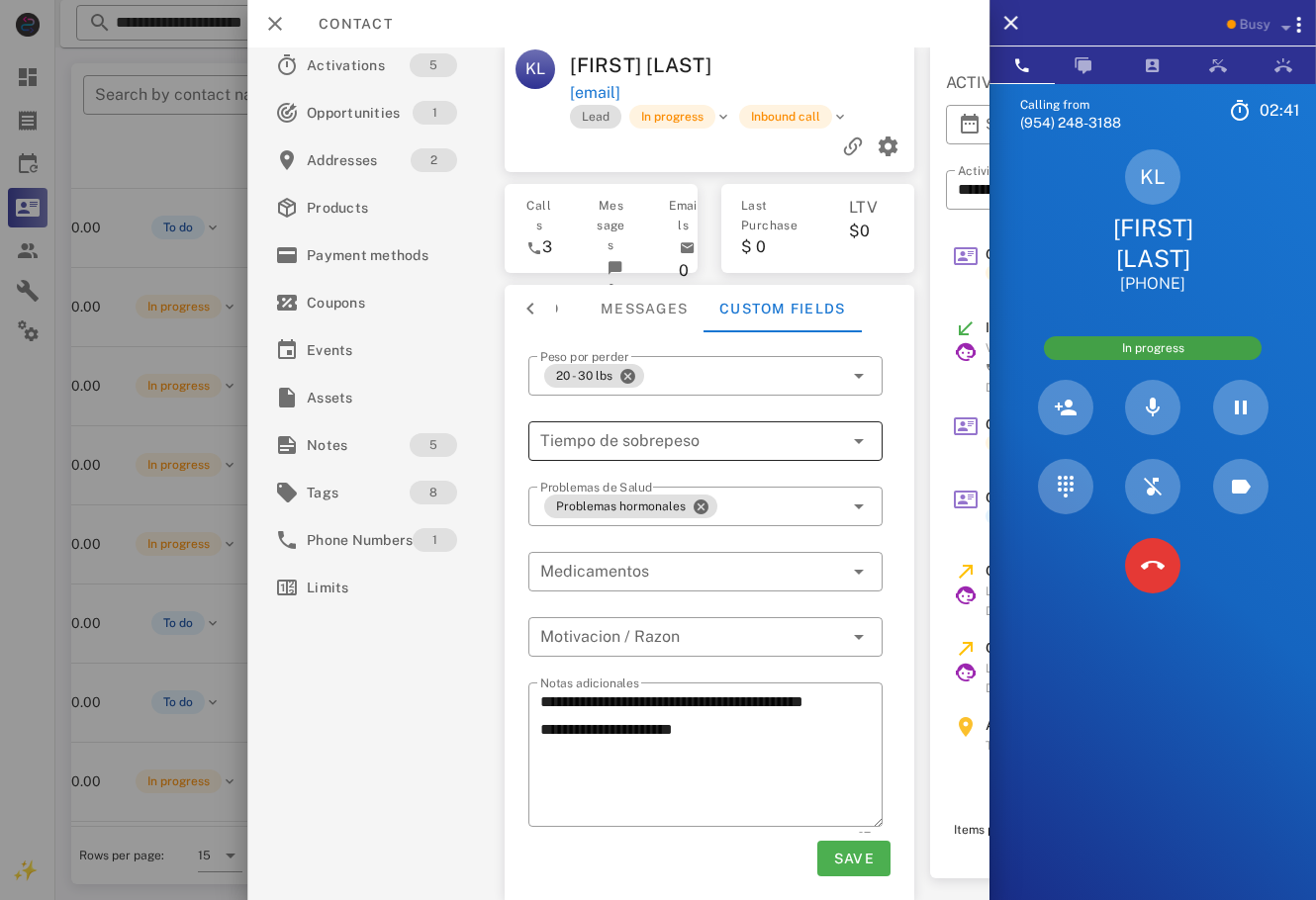 click at bounding box center [678, 441] 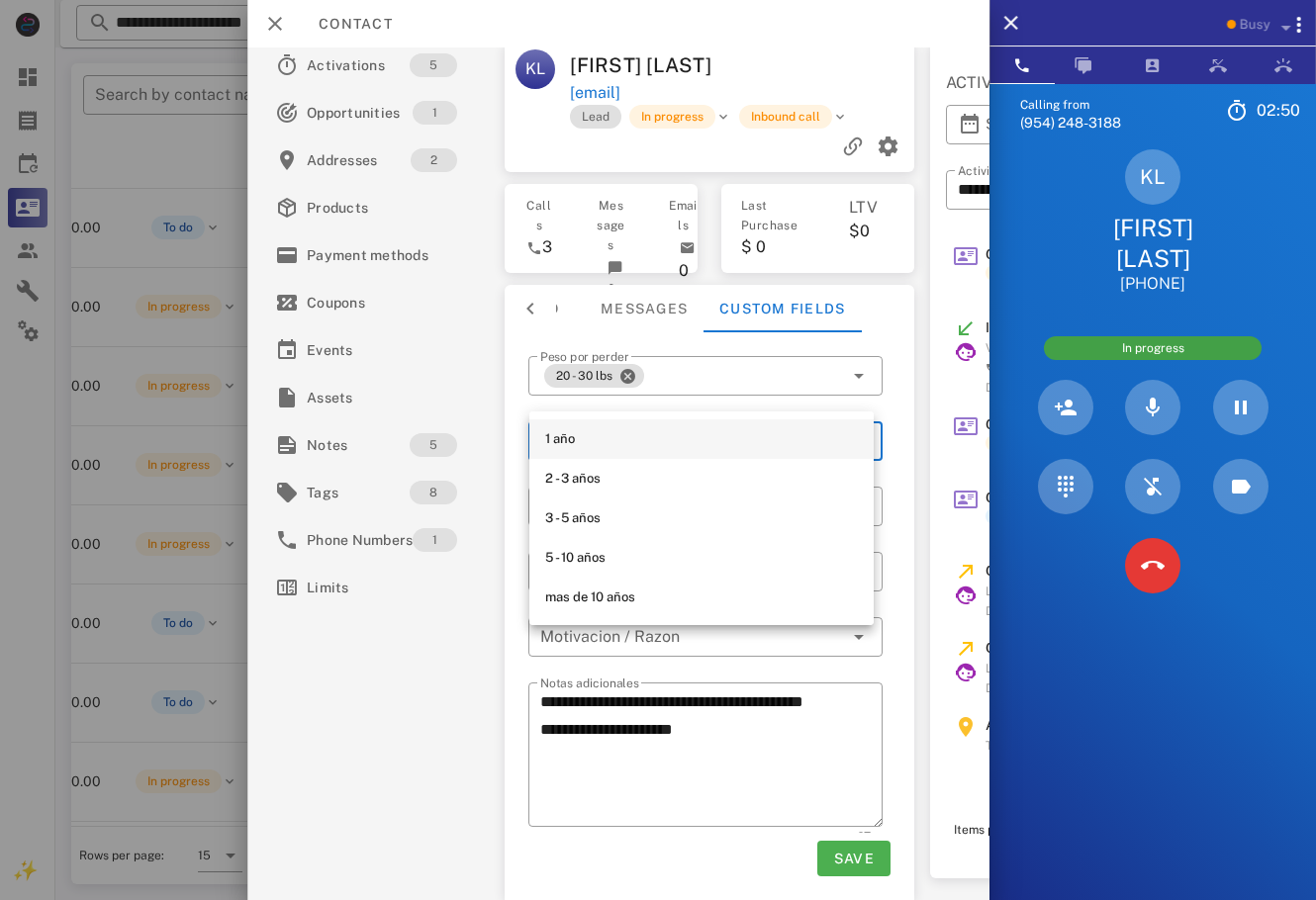 click on "1 año" at bounding box center [702, 439] 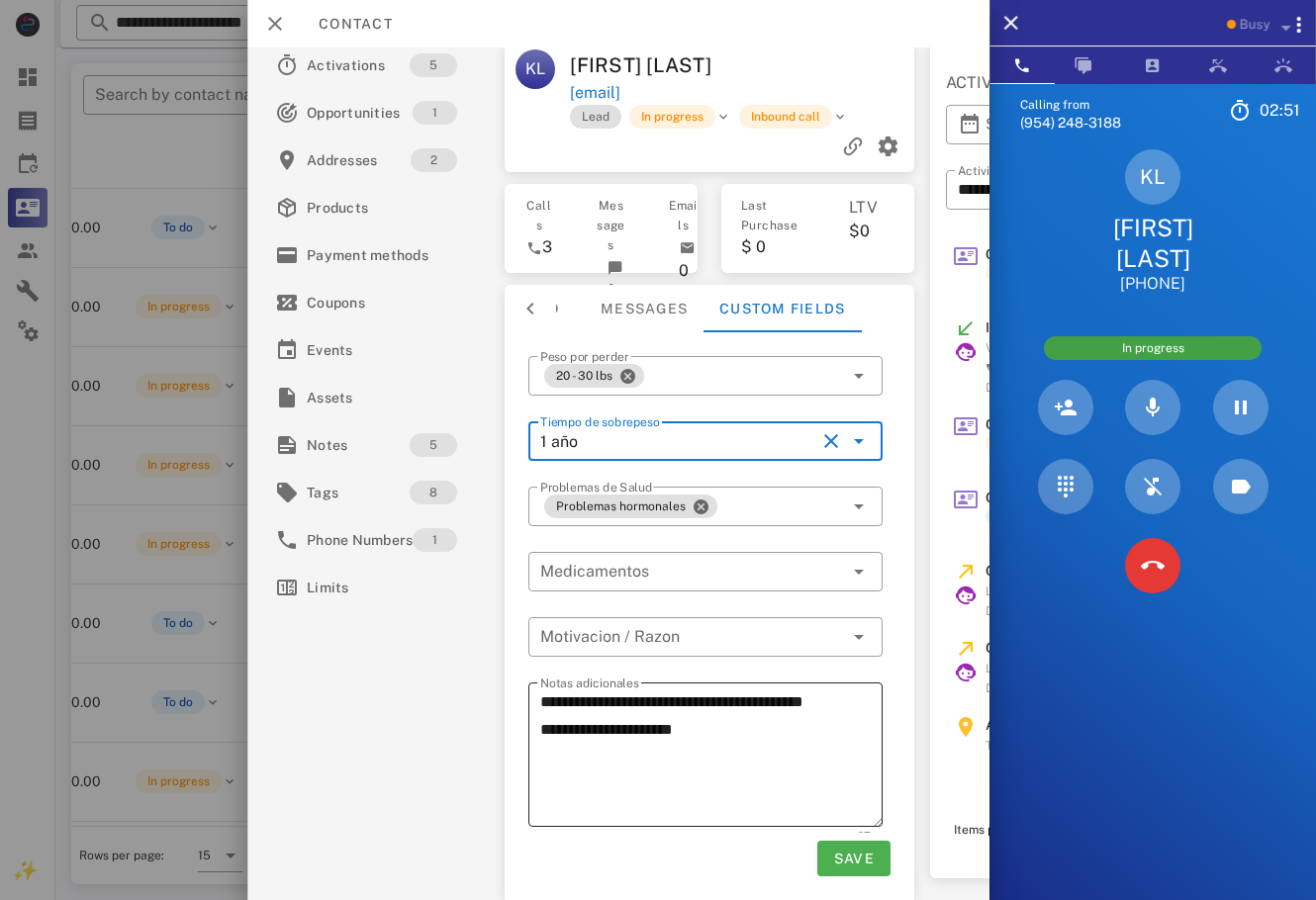 click on "**********" at bounding box center (711, 758) 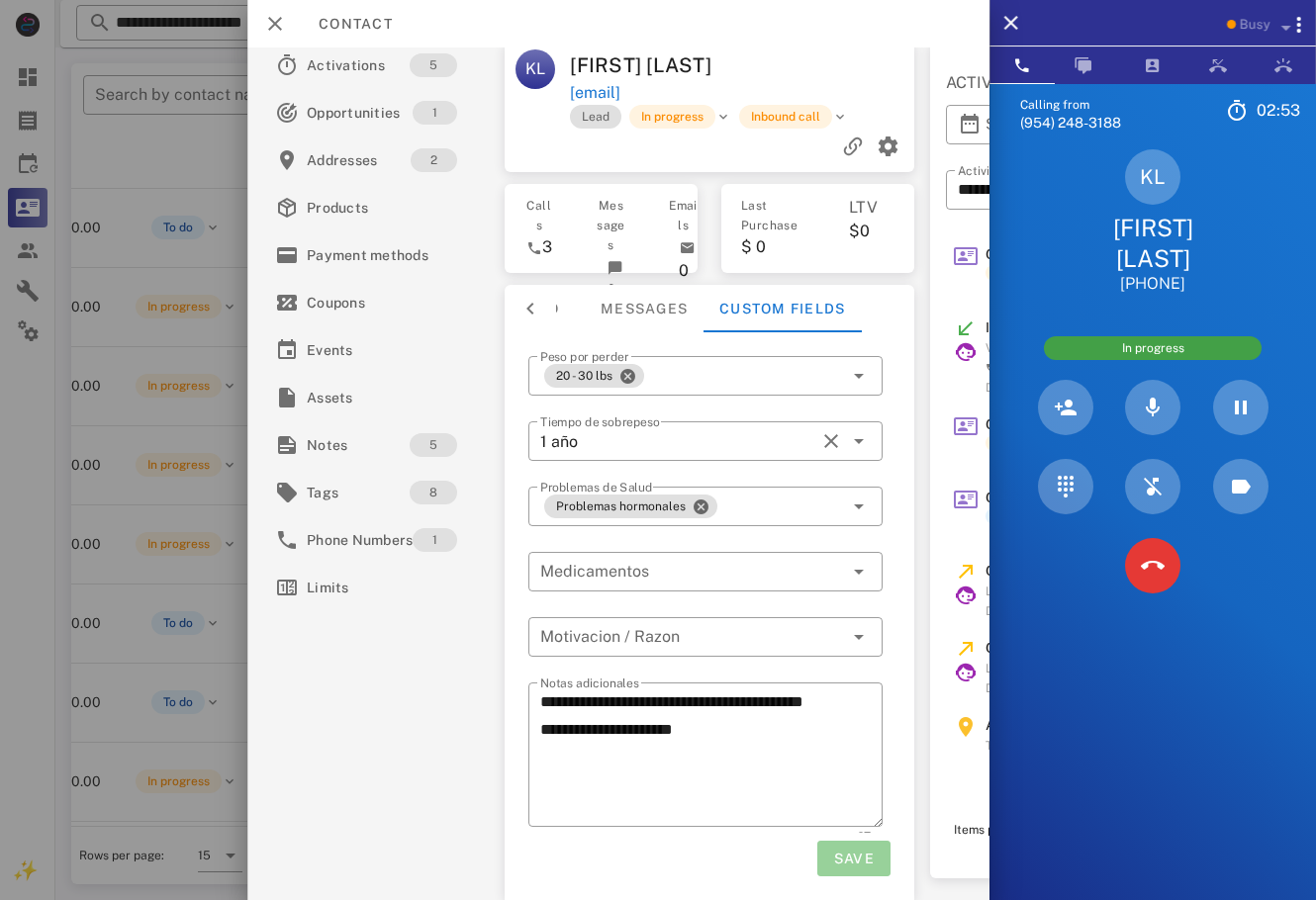click on "Save" at bounding box center (854, 858) 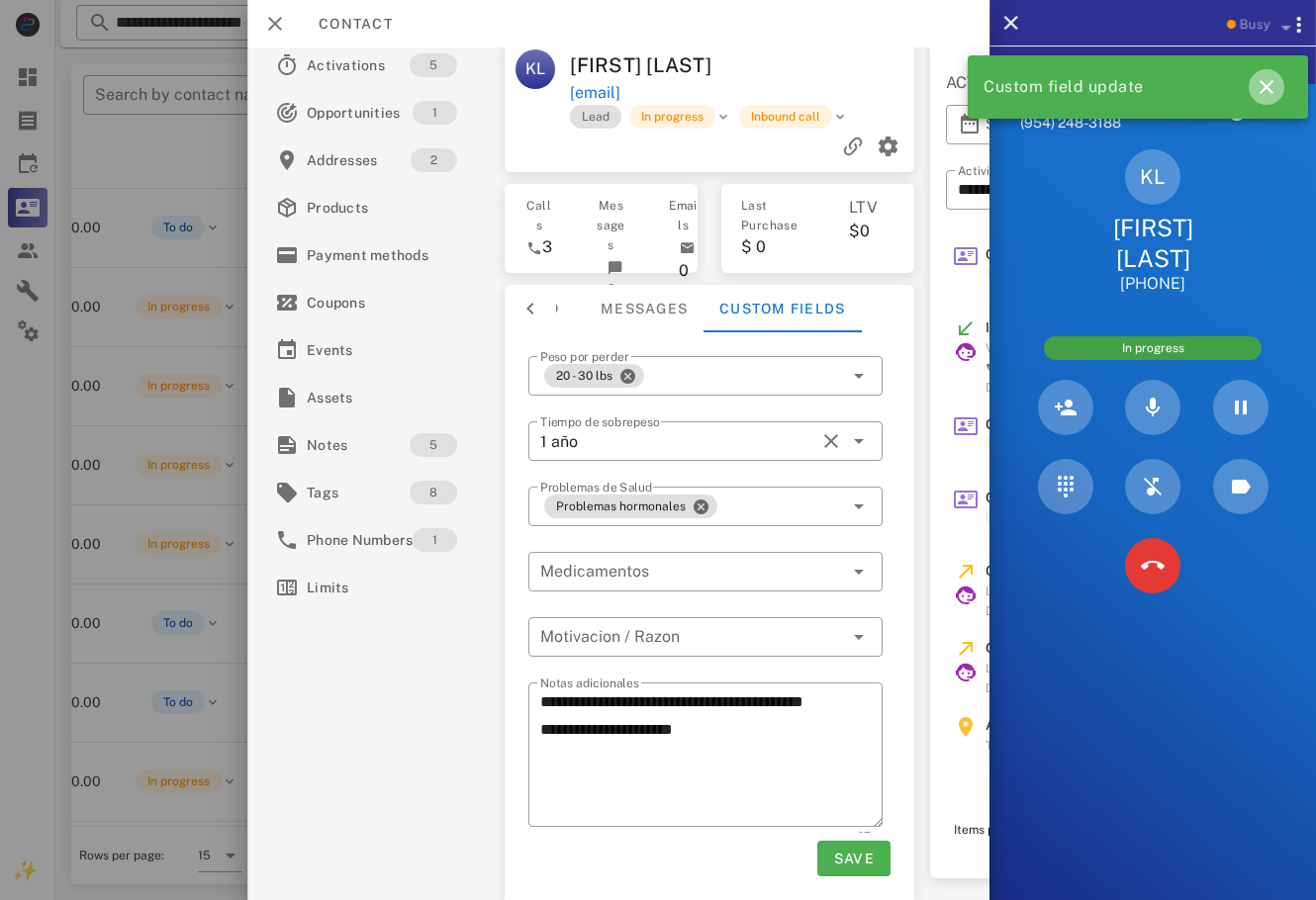 click at bounding box center (1267, 87) 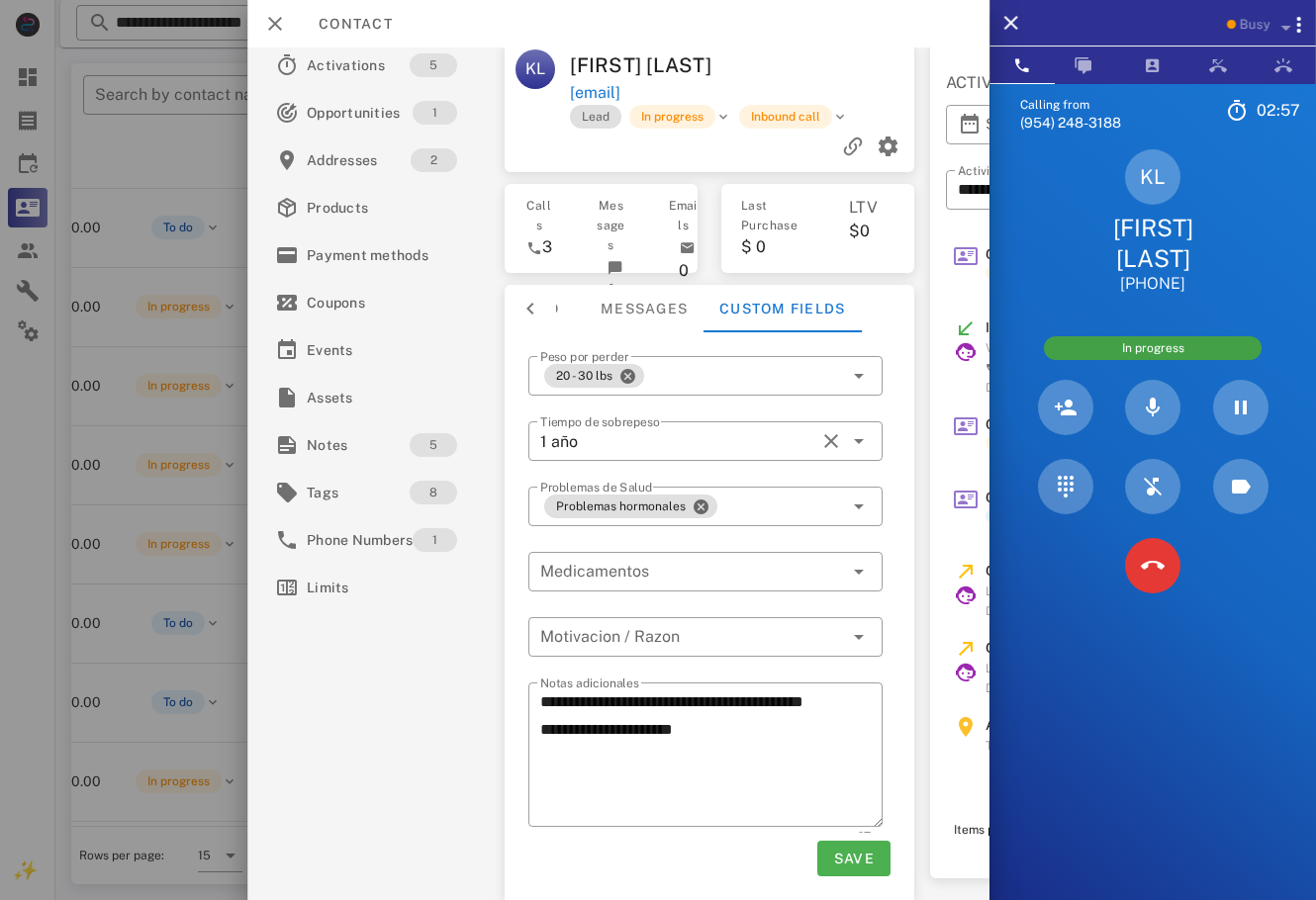 scroll, scrollTop: 0, scrollLeft: 0, axis: both 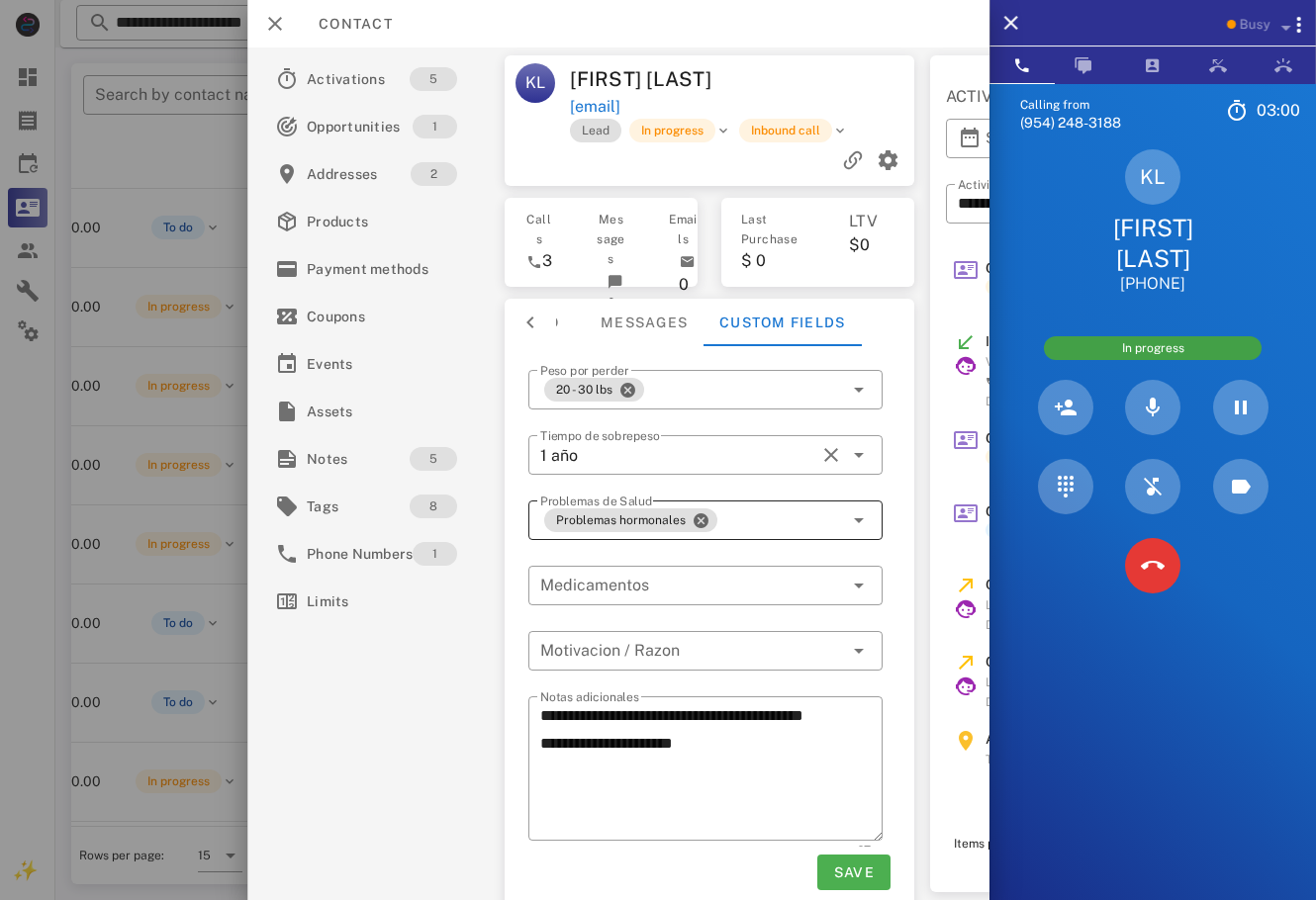 click on "Problemas hormonales" at bounding box center (692, 520) 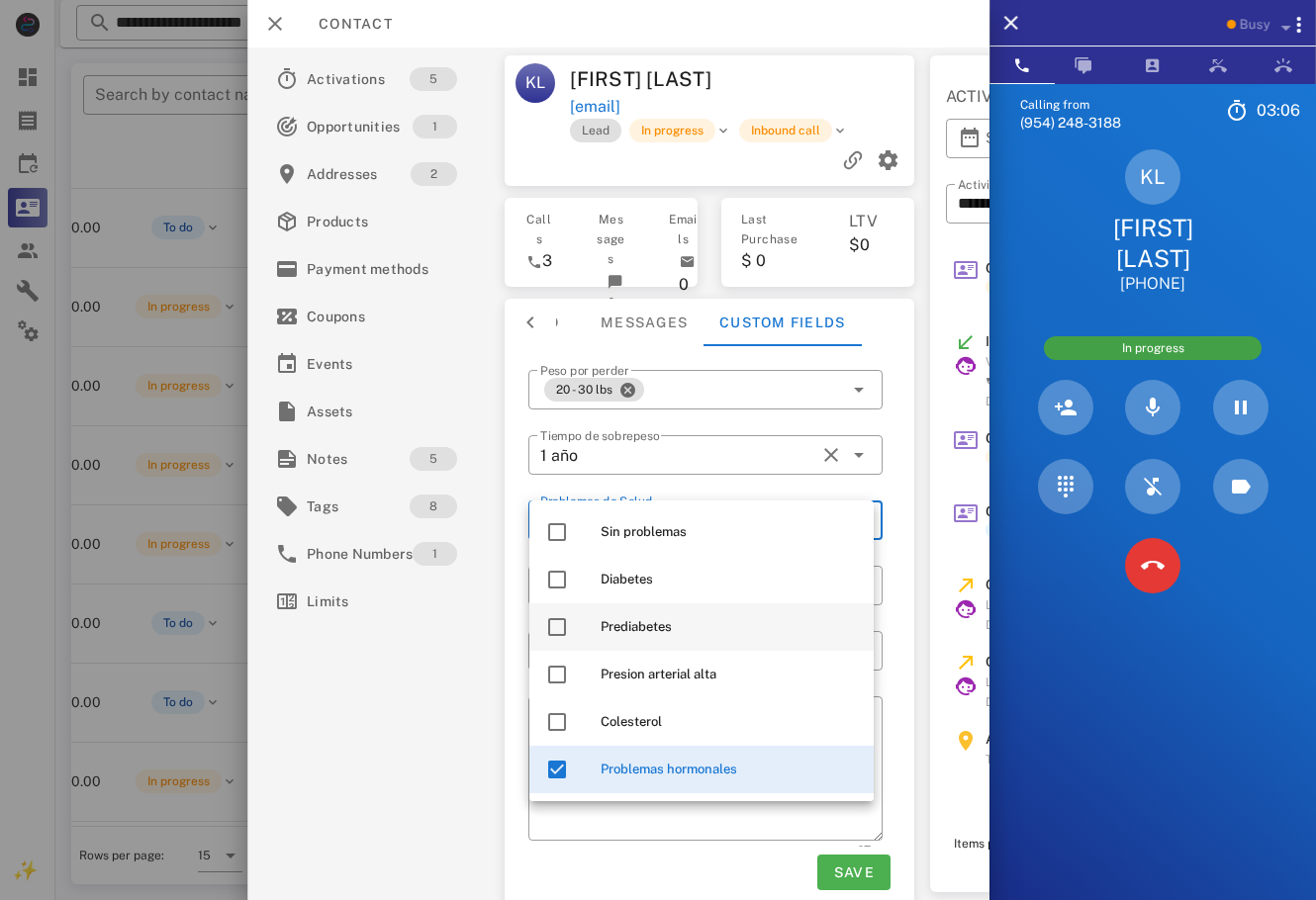 click on "Prediabetes" at bounding box center [729, 627] 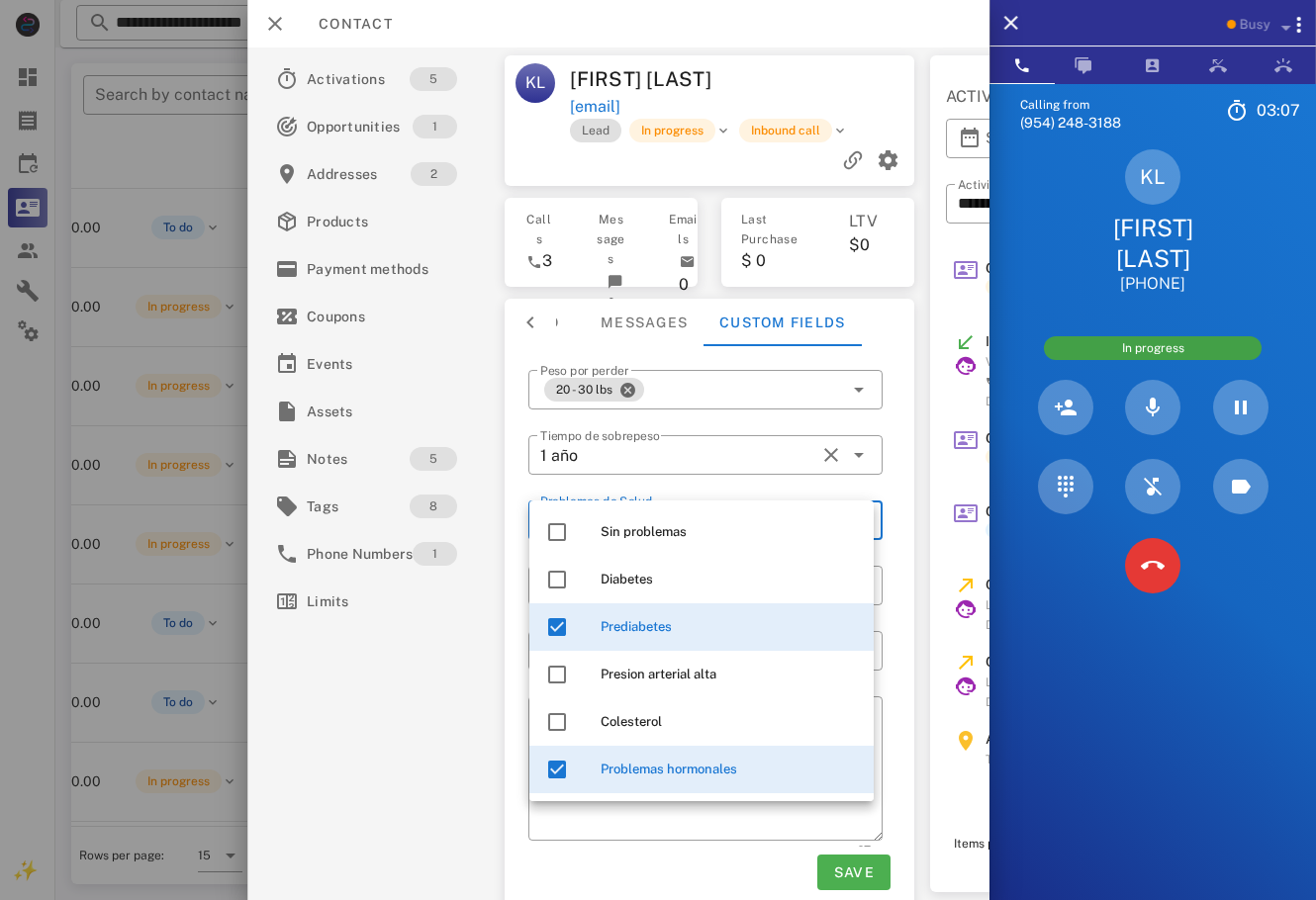 click on "Activations  5  Opportunities  1  Addresses  2  Products Payment methods Coupons Events Assets Notes  5  Tags  8  Phone Numbers  1  Limits" at bounding box center (378, 474) 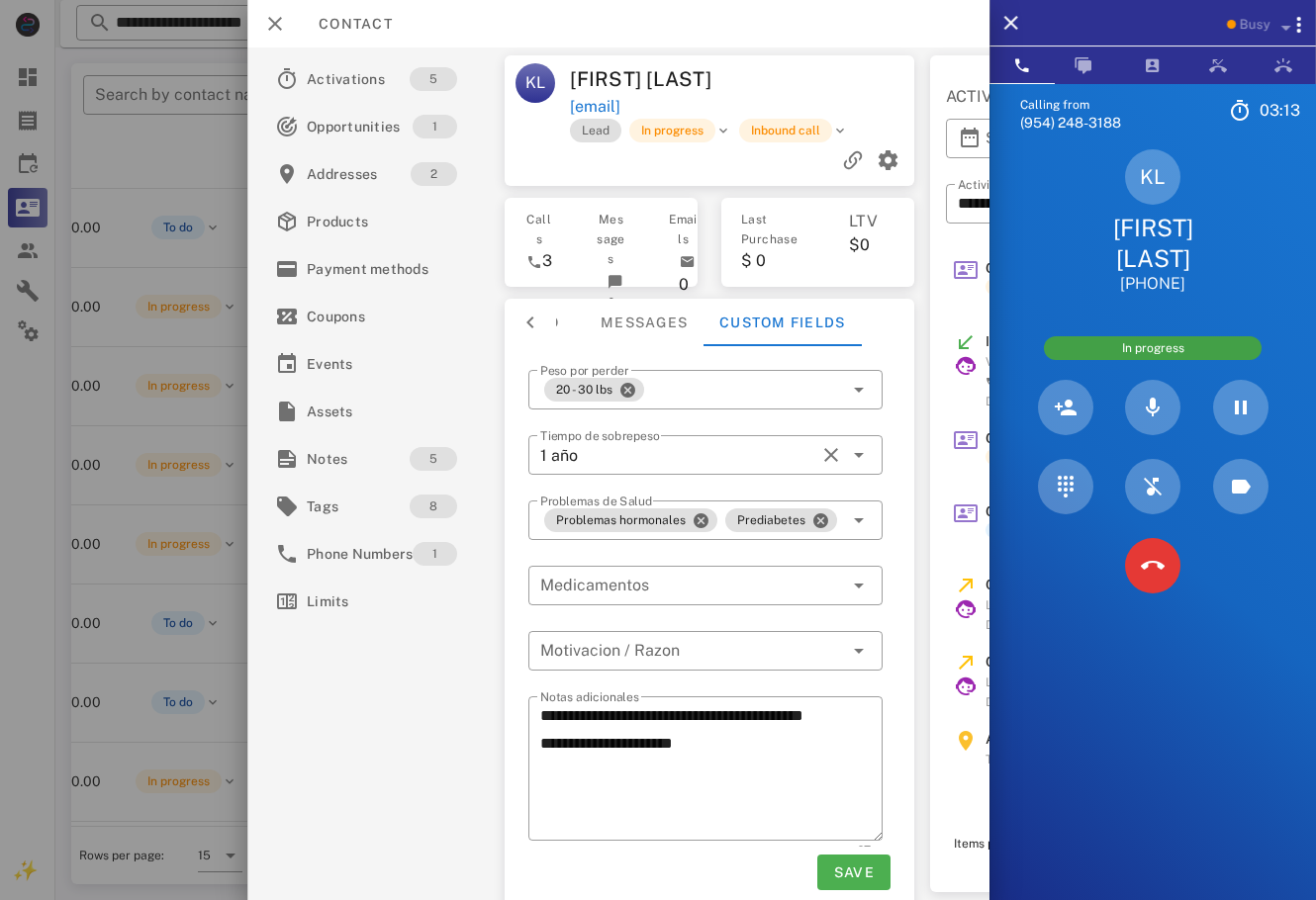scroll, scrollTop: 24, scrollLeft: 0, axis: vertical 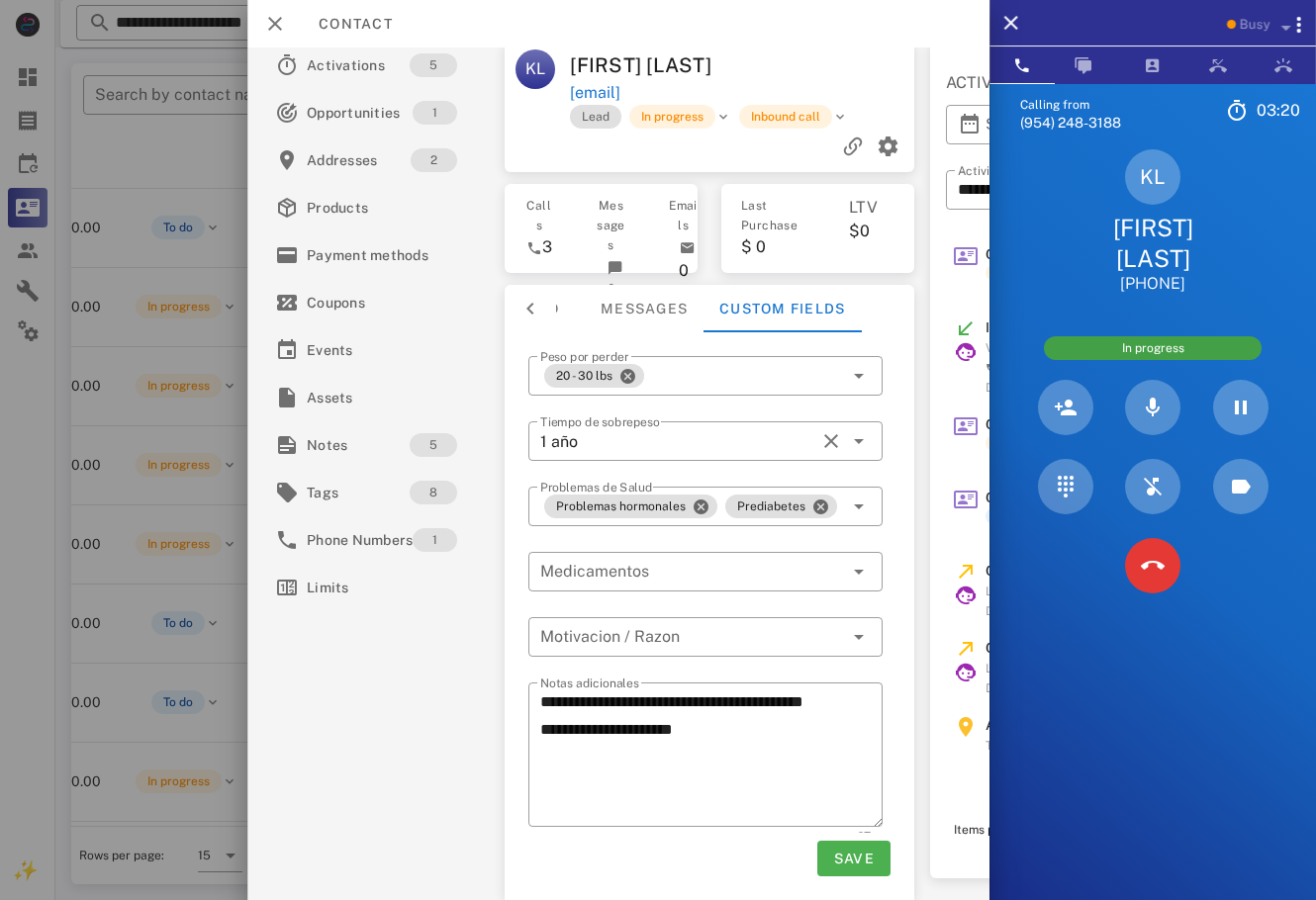 click on "[FIRST] [LAST] [PHONE]" at bounding box center (1153, 222) 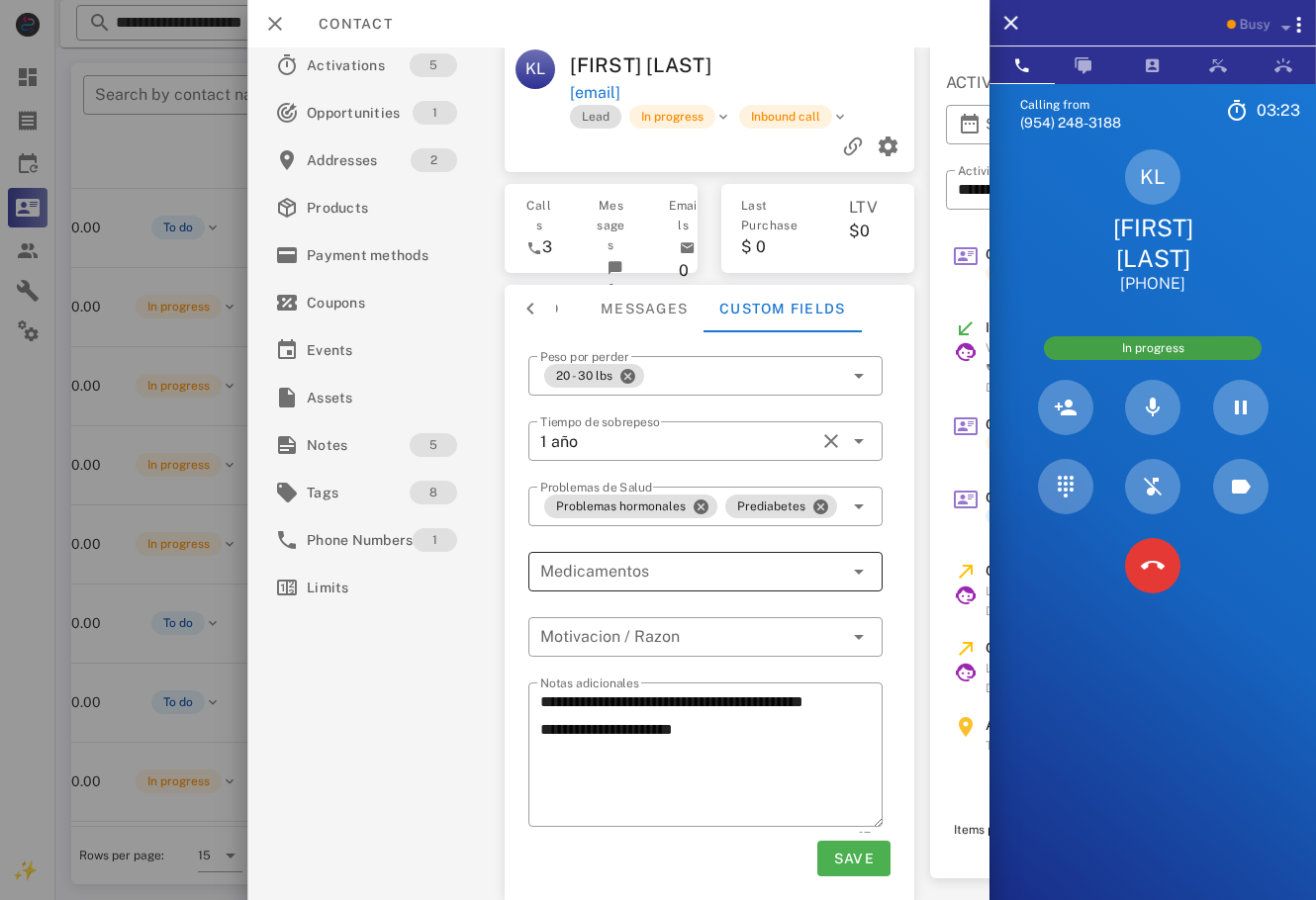 click at bounding box center (692, 572) 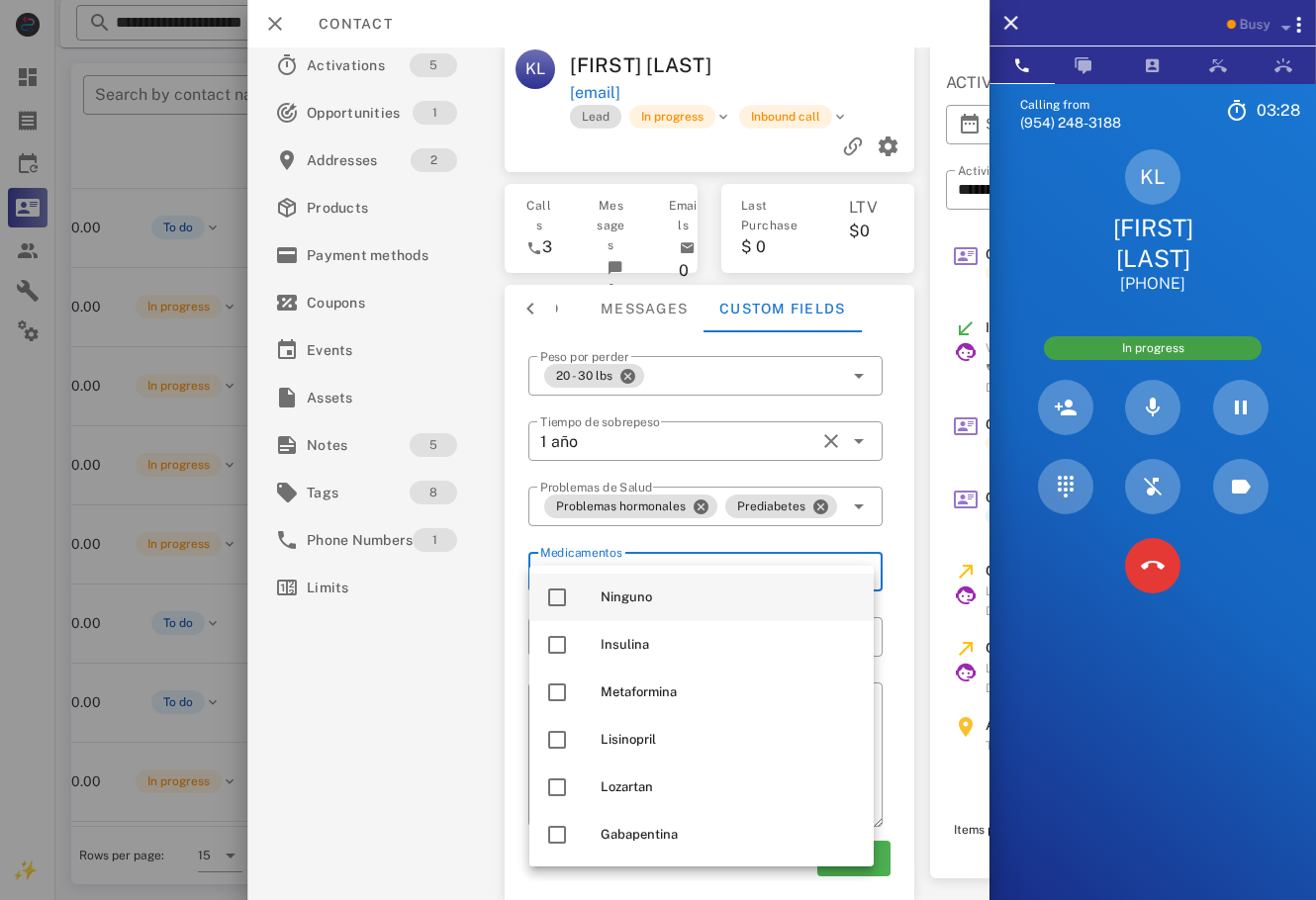 click on "Ninguno" at bounding box center (729, 597) 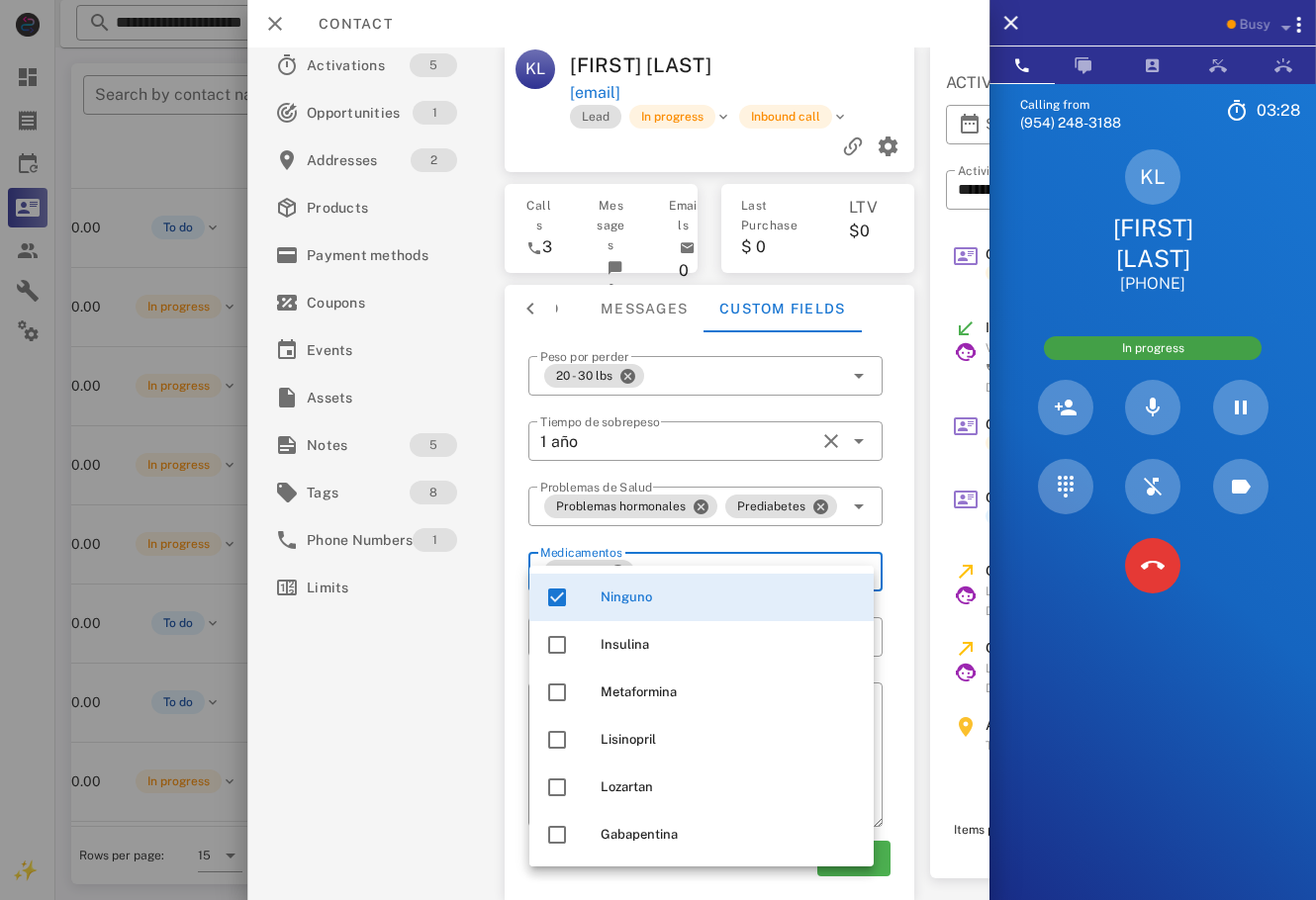 click on "Activations  5  Opportunities  1  Addresses  2  Products Payment methods Coupons Events Assets Notes  5  Tags  8  Phone Numbers  1  Limits" at bounding box center (378, 460) 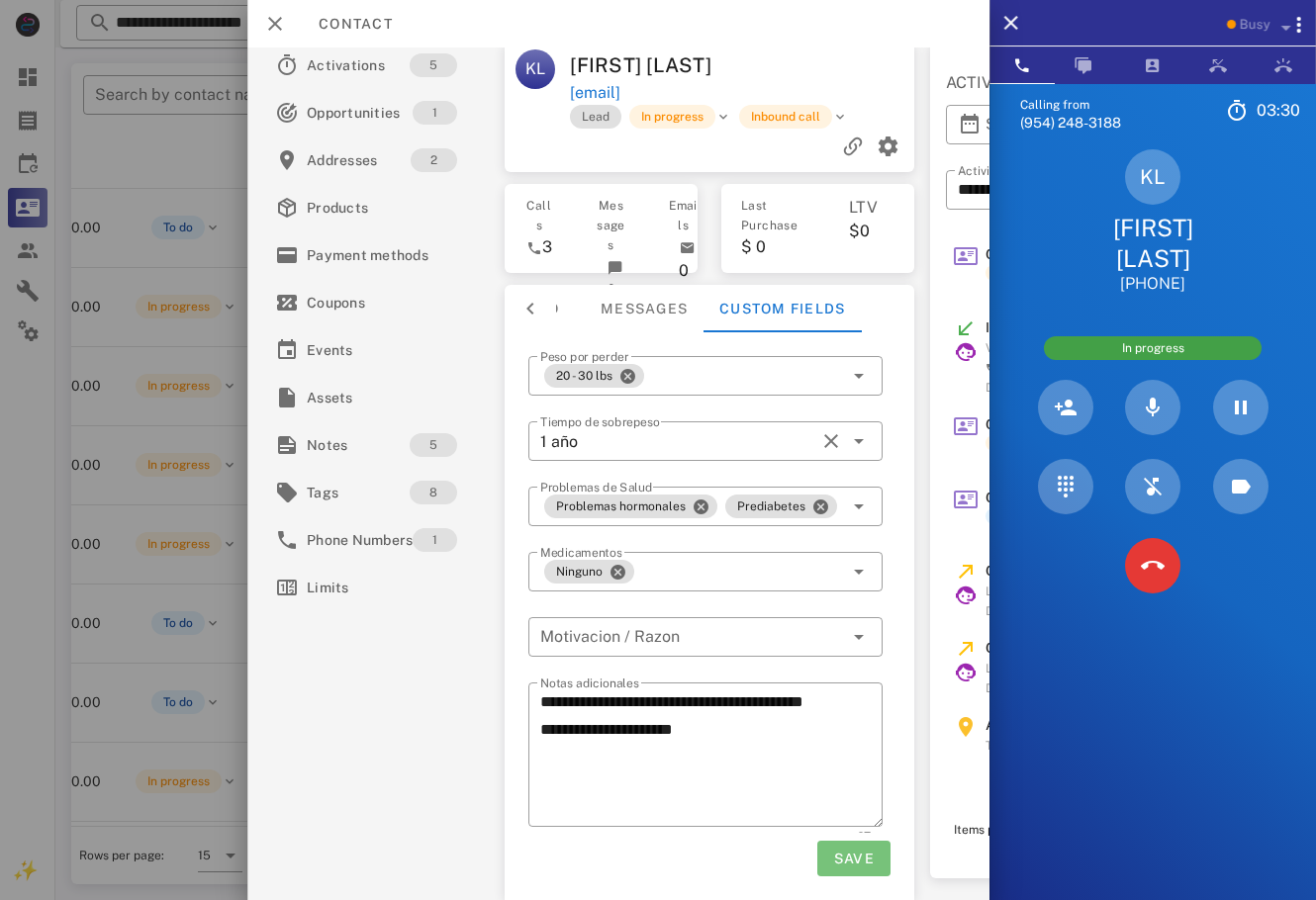 click on "Save" at bounding box center (854, 858) 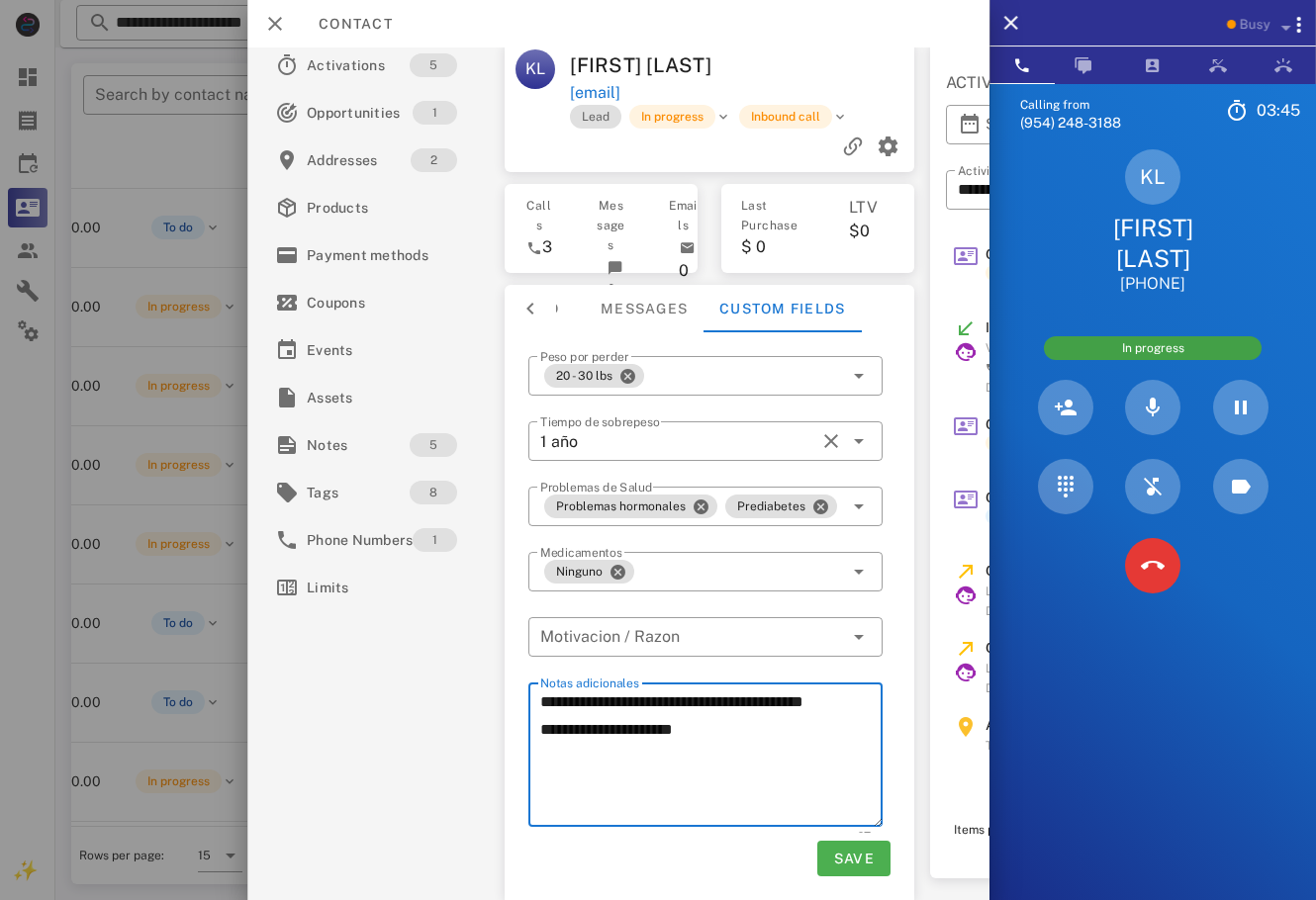 drag, startPoint x: 564, startPoint y: 746, endPoint x: 532, endPoint y: 745, distance: 32.01562 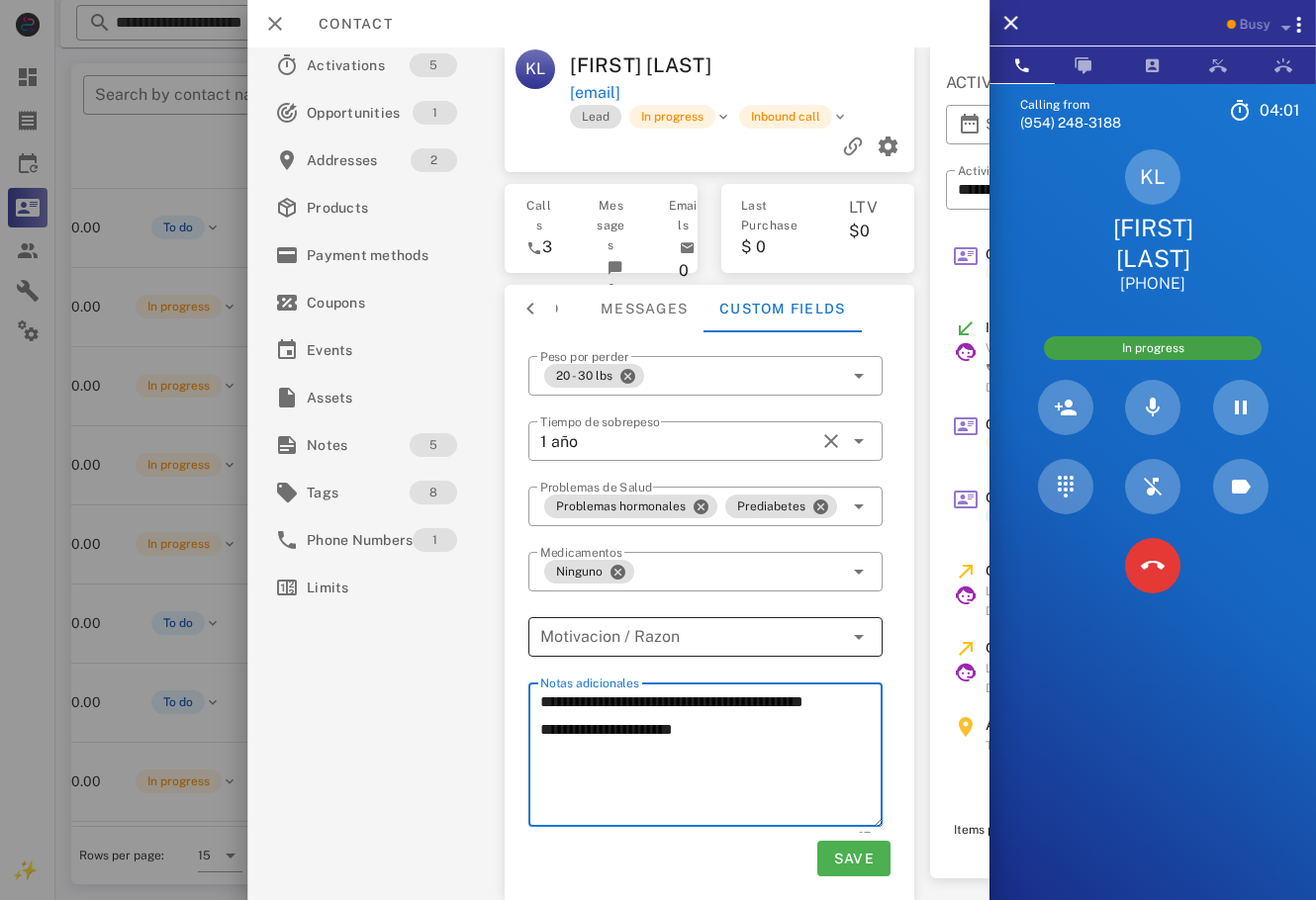 click at bounding box center [692, 637] 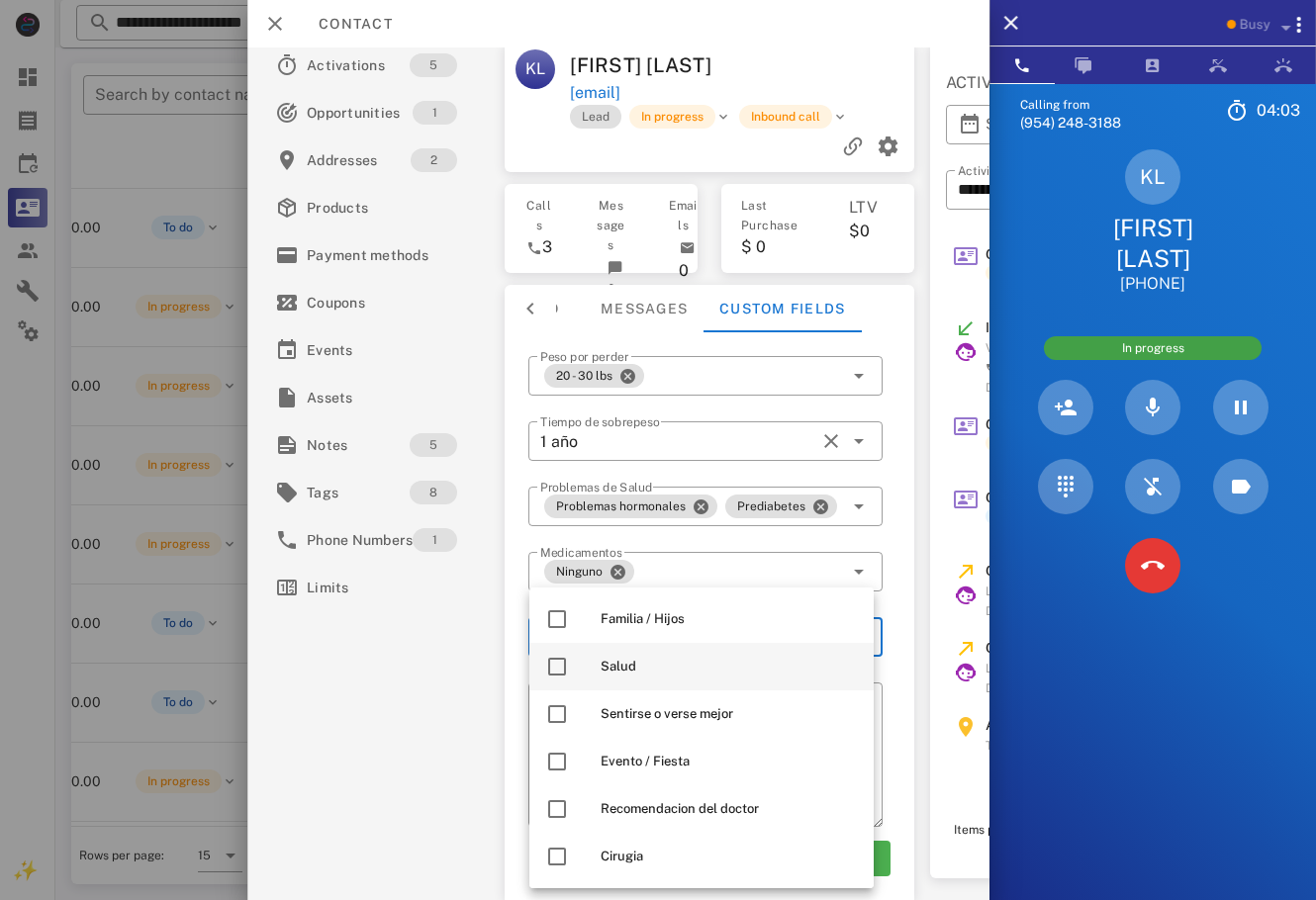 click on "Salud" at bounding box center (702, 667) 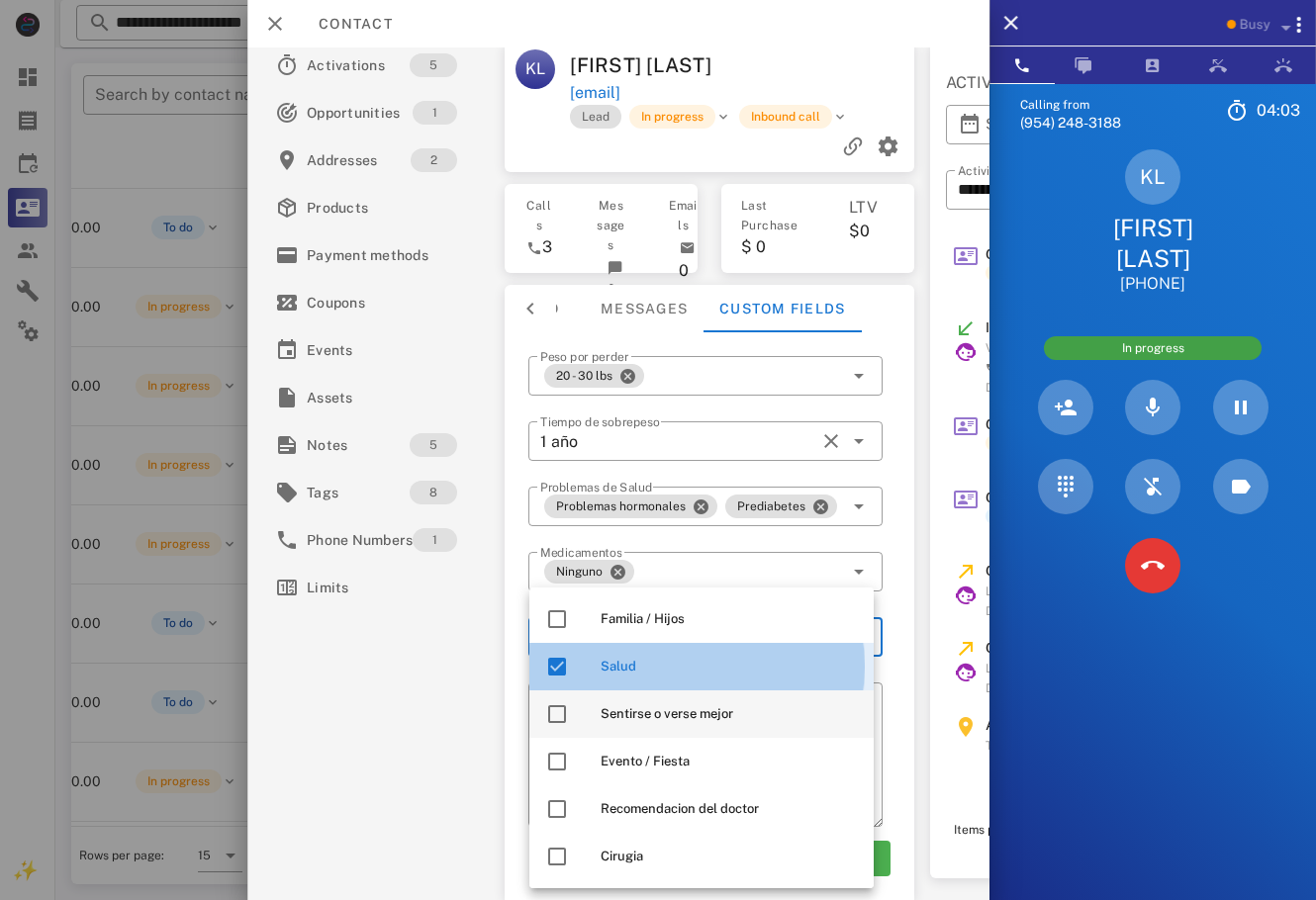 click on "Sentirse o verse mejor" at bounding box center (729, 714) 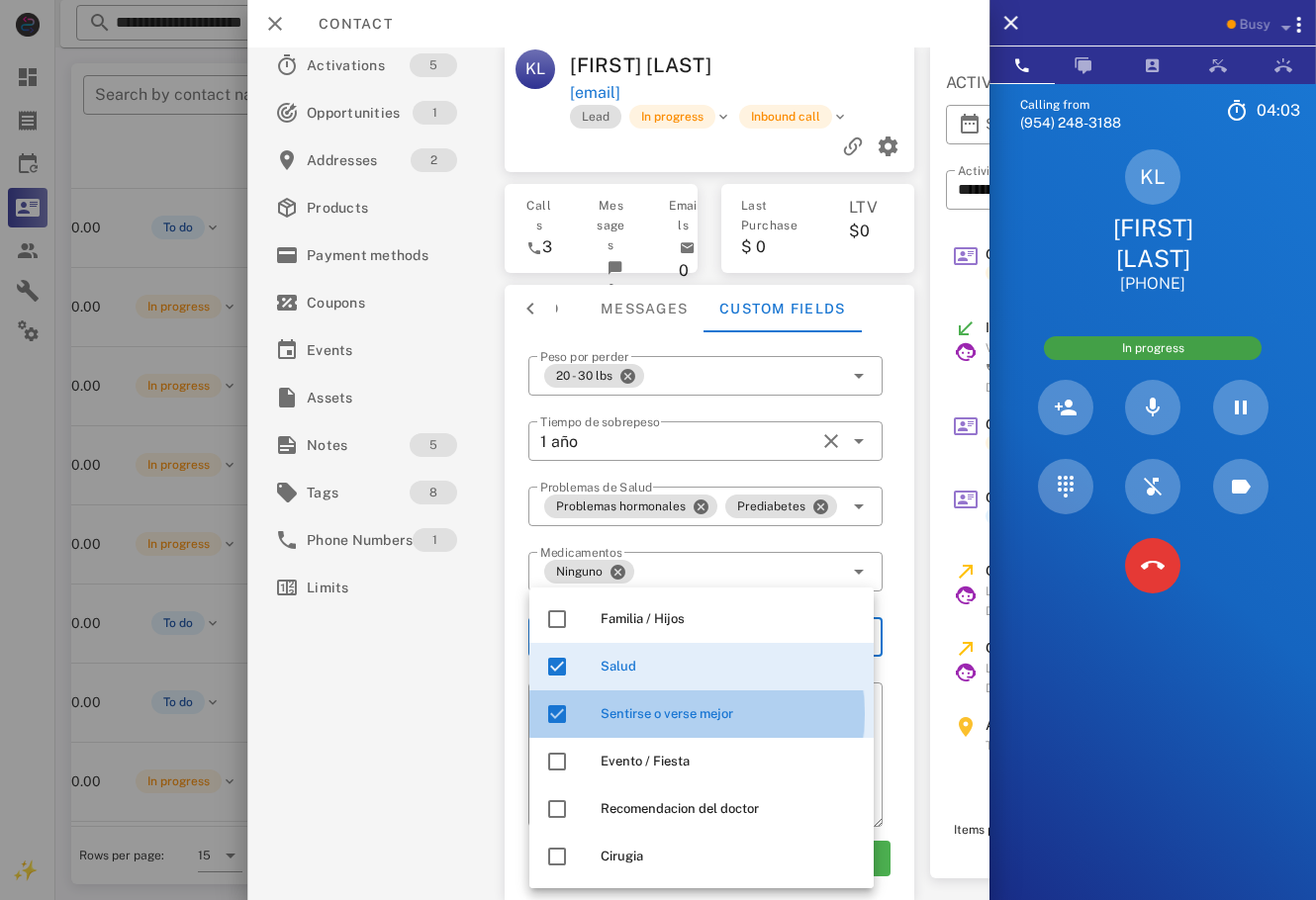 click on "Activations  5  Opportunities  1  Addresses  2  Products Payment methods Coupons Events Assets Notes  5  Tags  8  Phone Numbers  1  Limits" at bounding box center [378, 460] 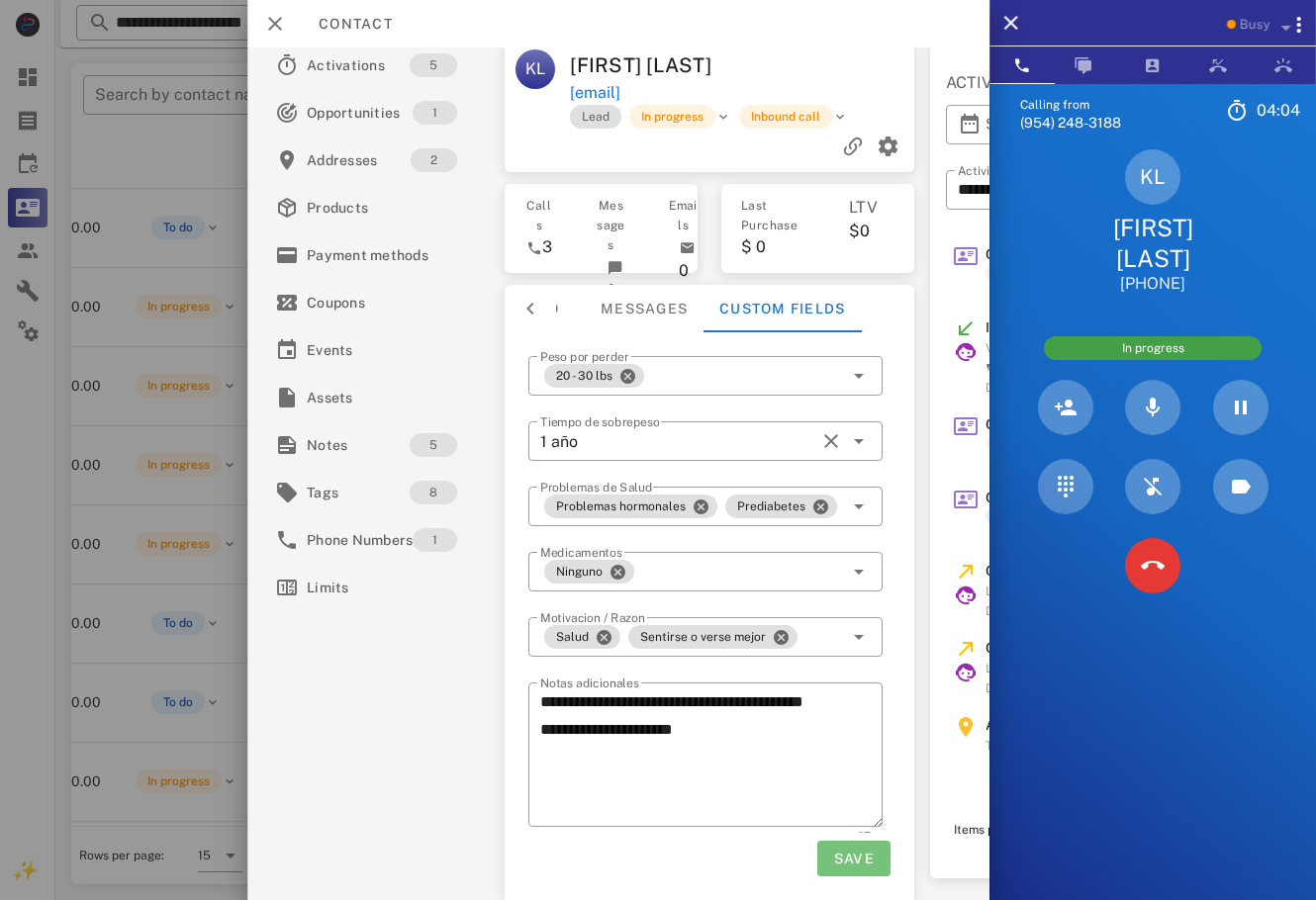 click on "Save" at bounding box center (854, 858) 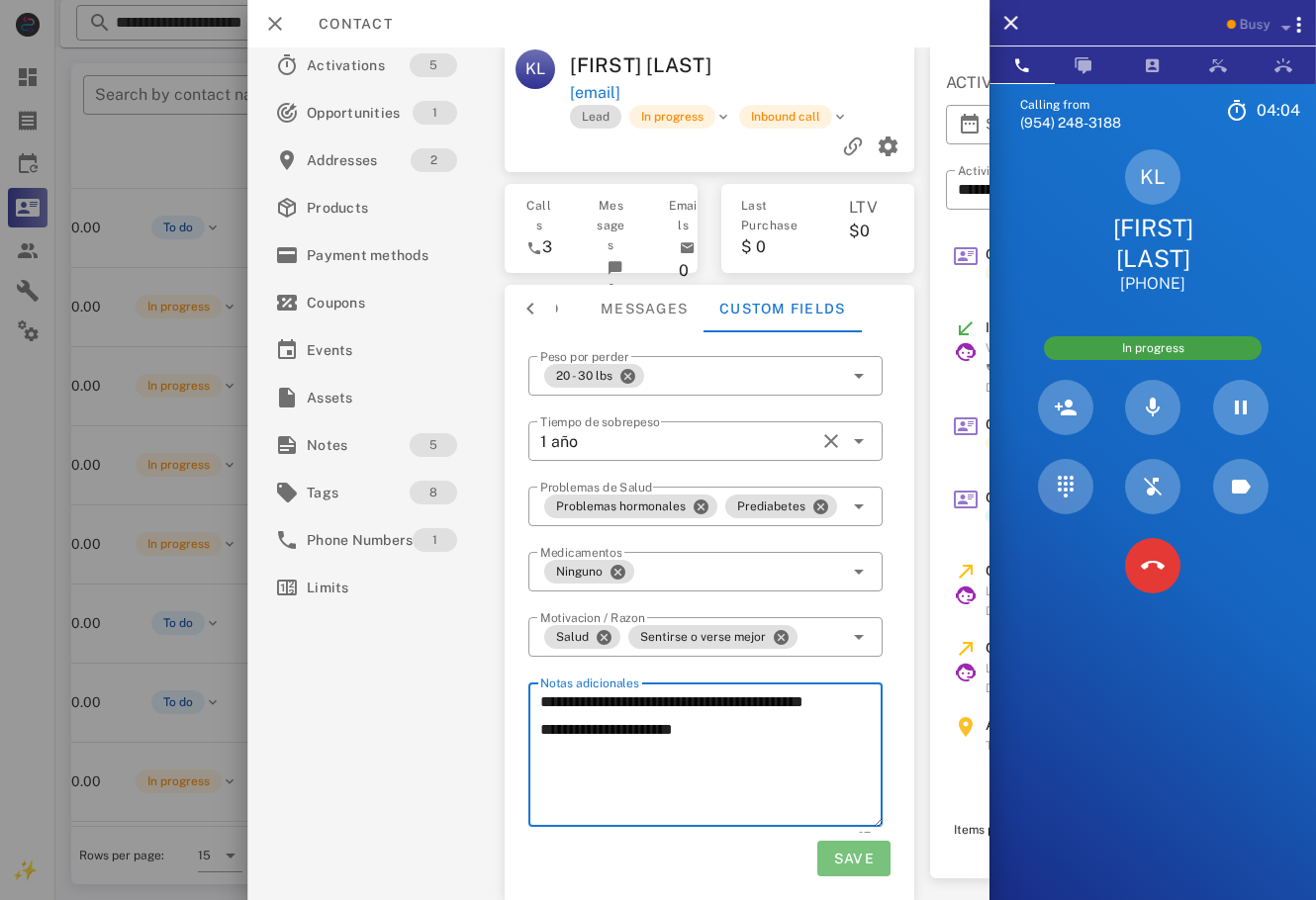 click on "**********" at bounding box center (711, 758) 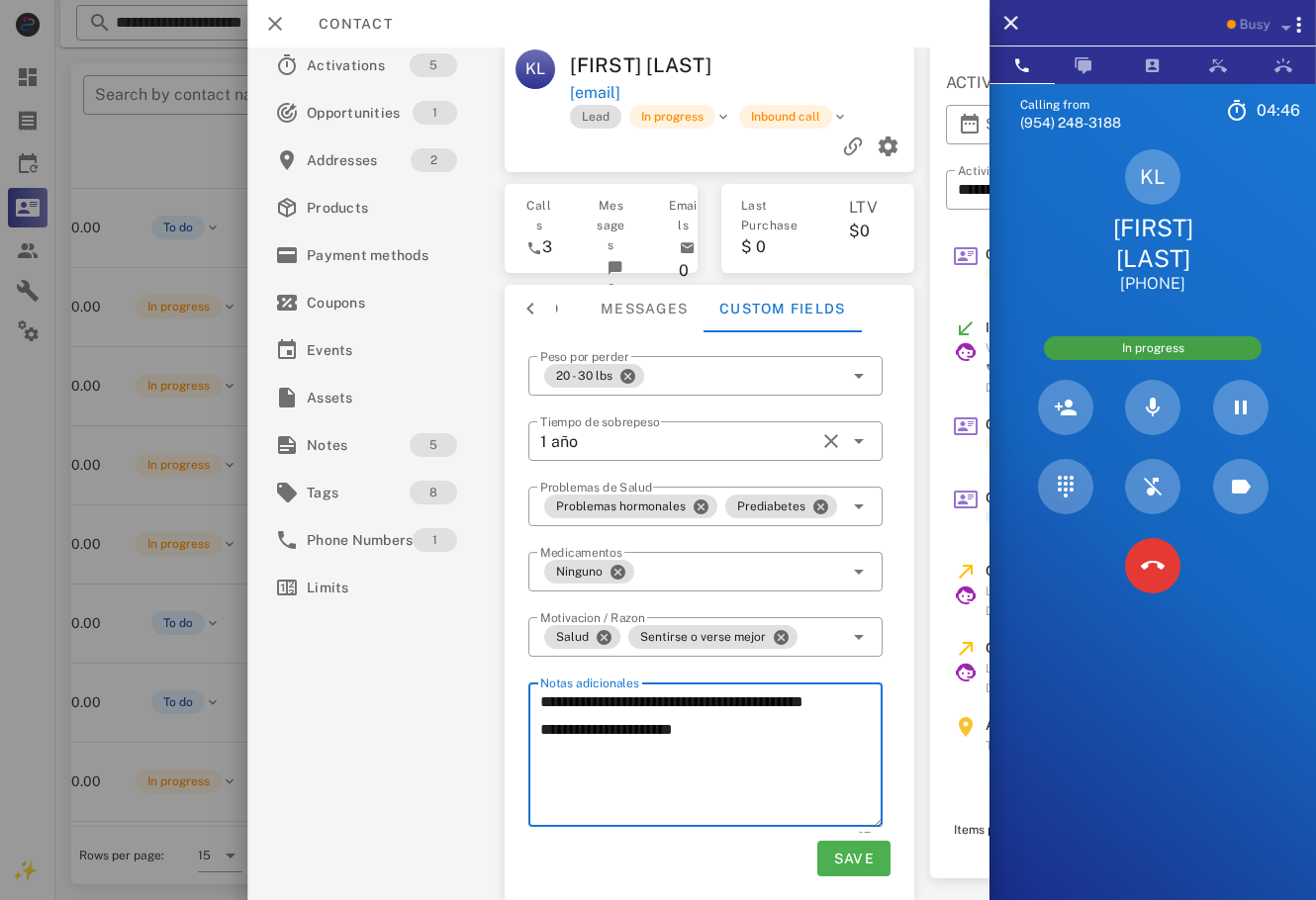 scroll, scrollTop: 0, scrollLeft: 0, axis: both 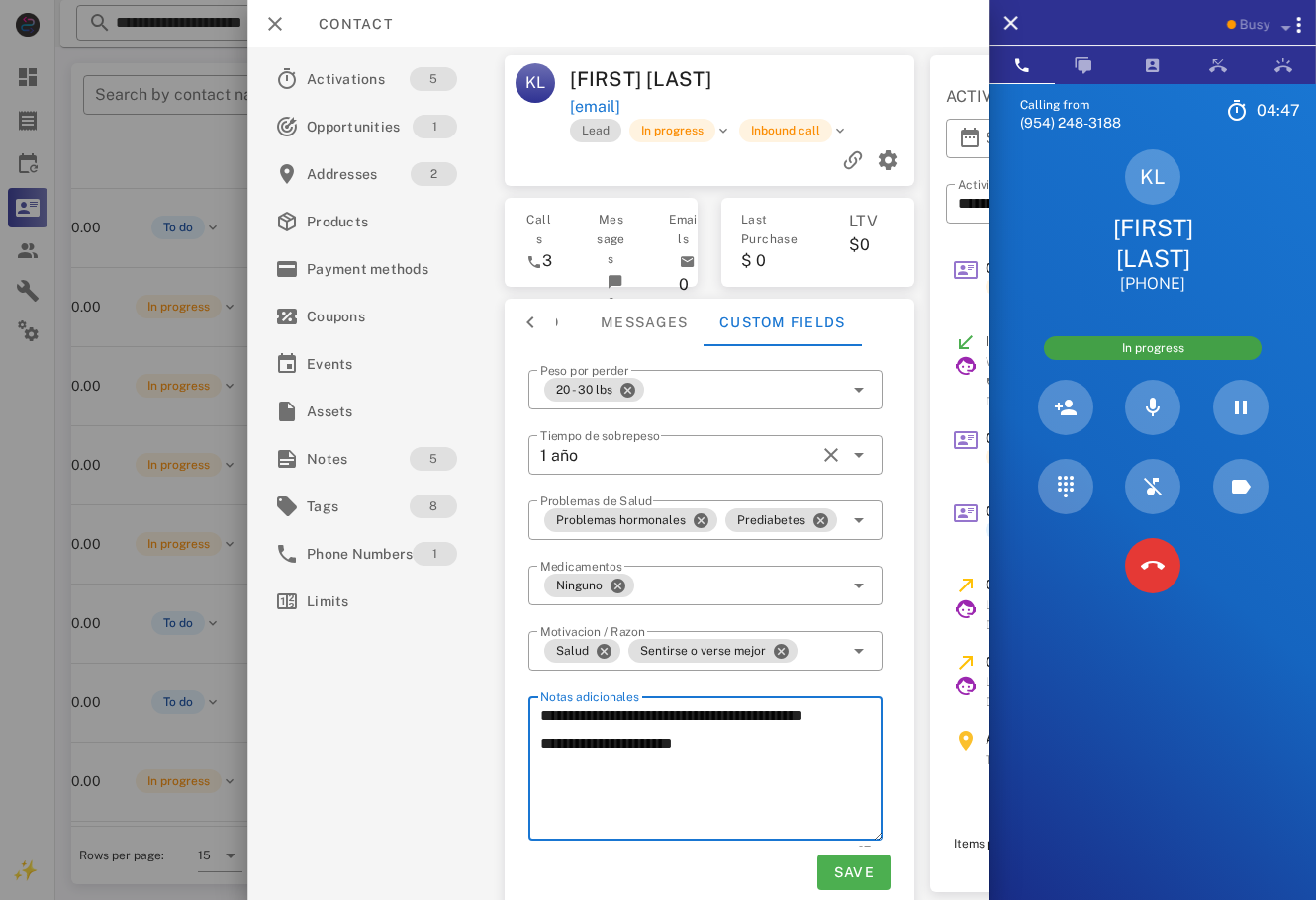click at bounding box center (831, 79) 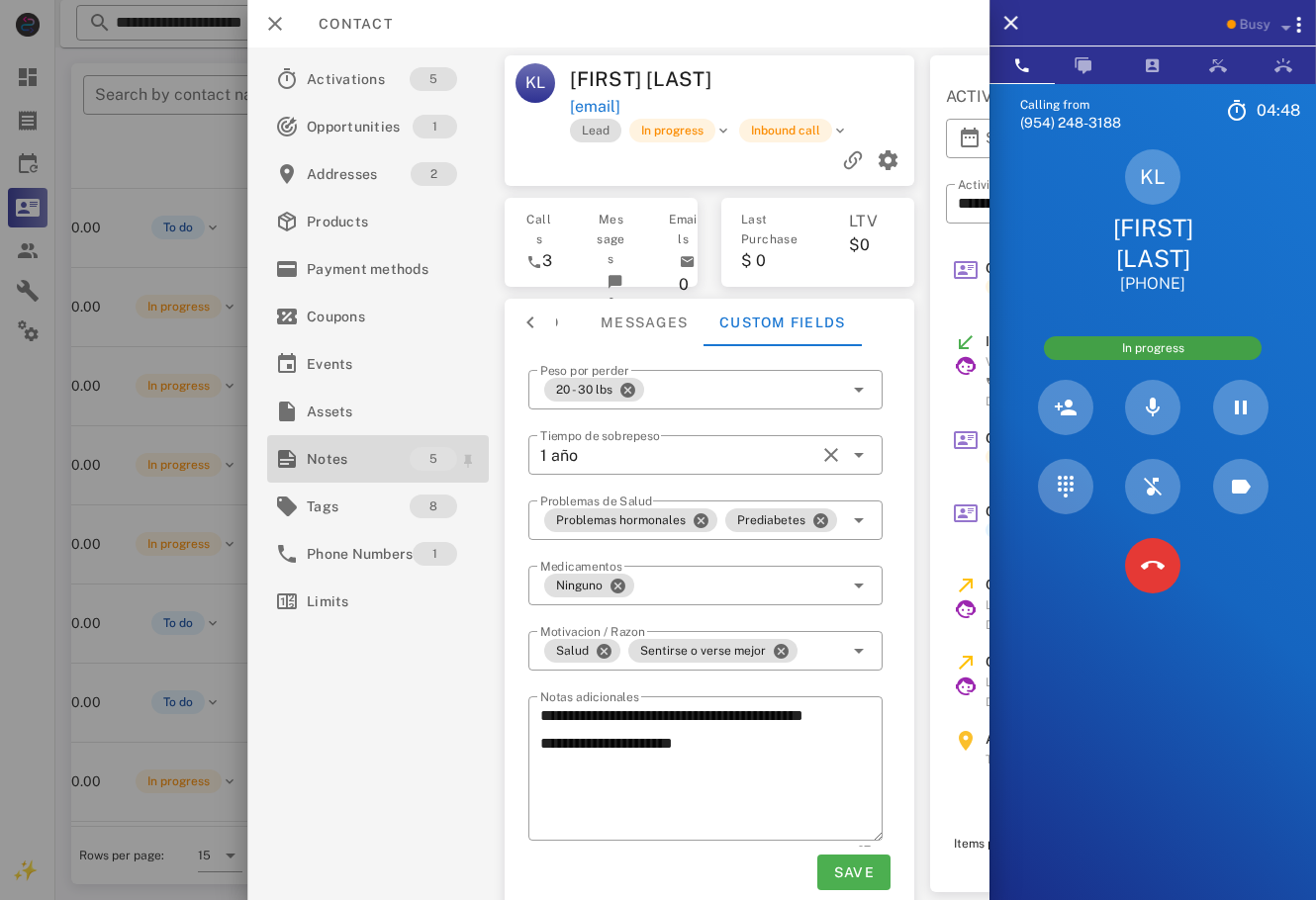 click on "Notes" at bounding box center (358, 459) 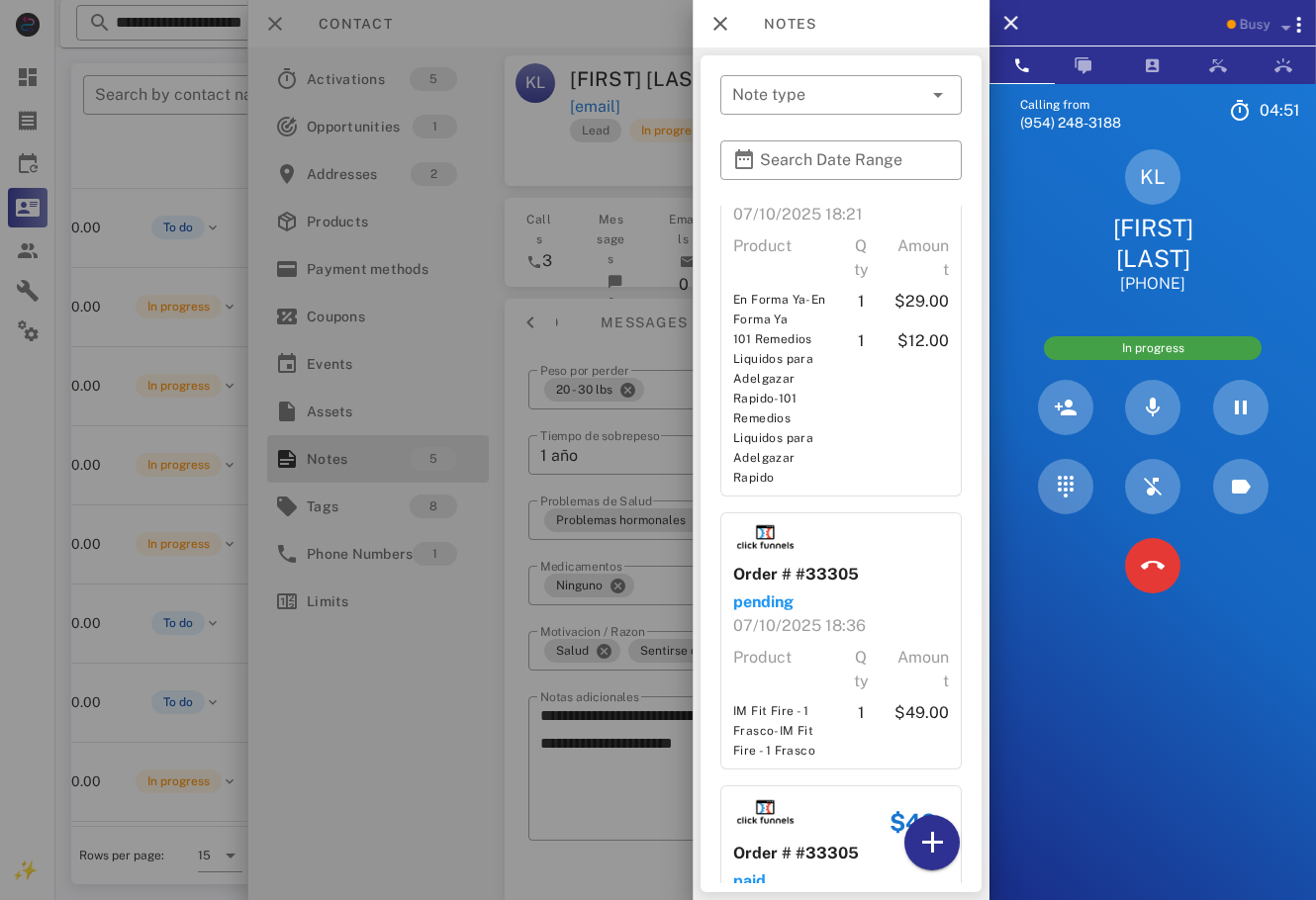 scroll, scrollTop: 435, scrollLeft: 0, axis: vertical 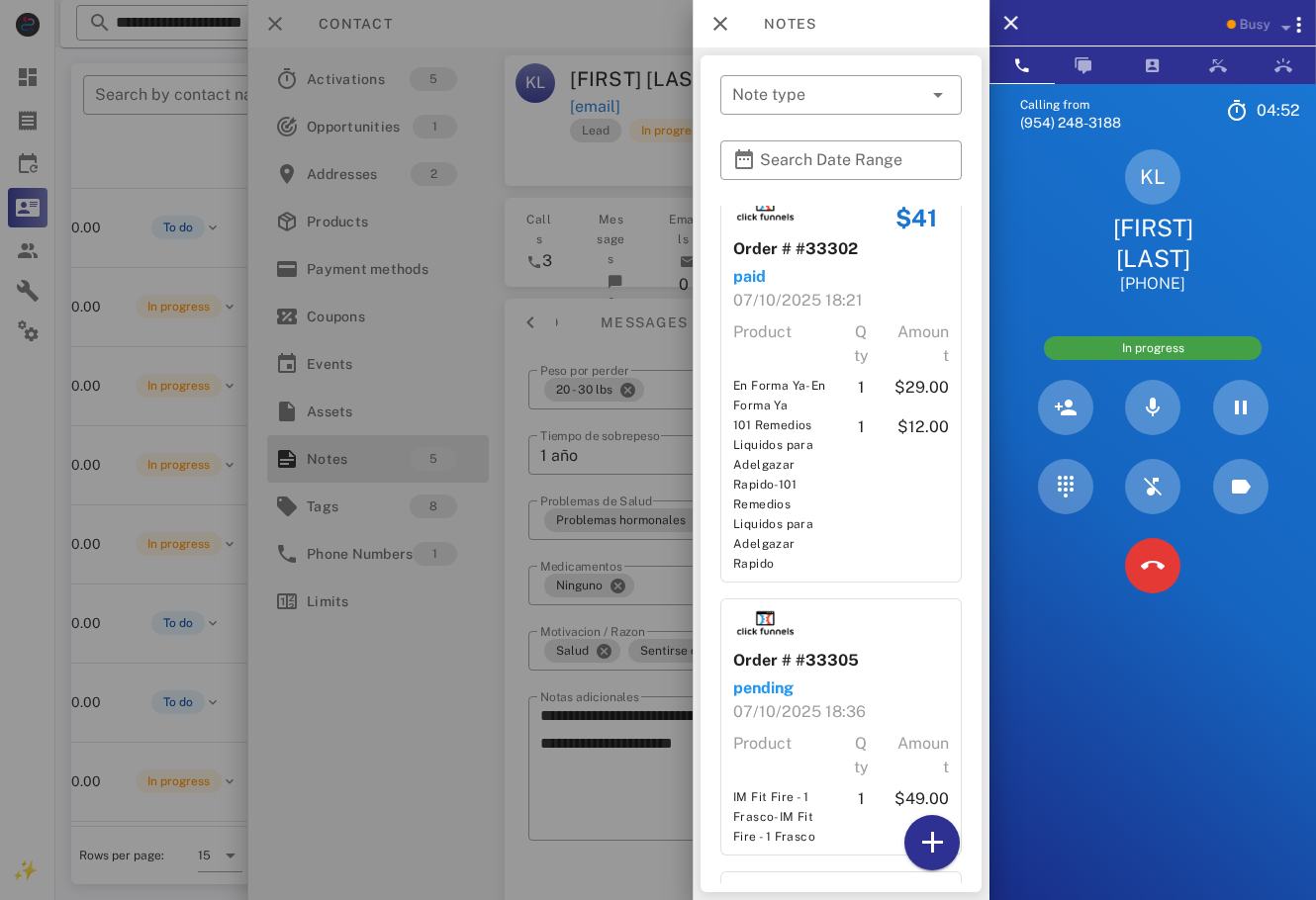 click at bounding box center (658, 450) 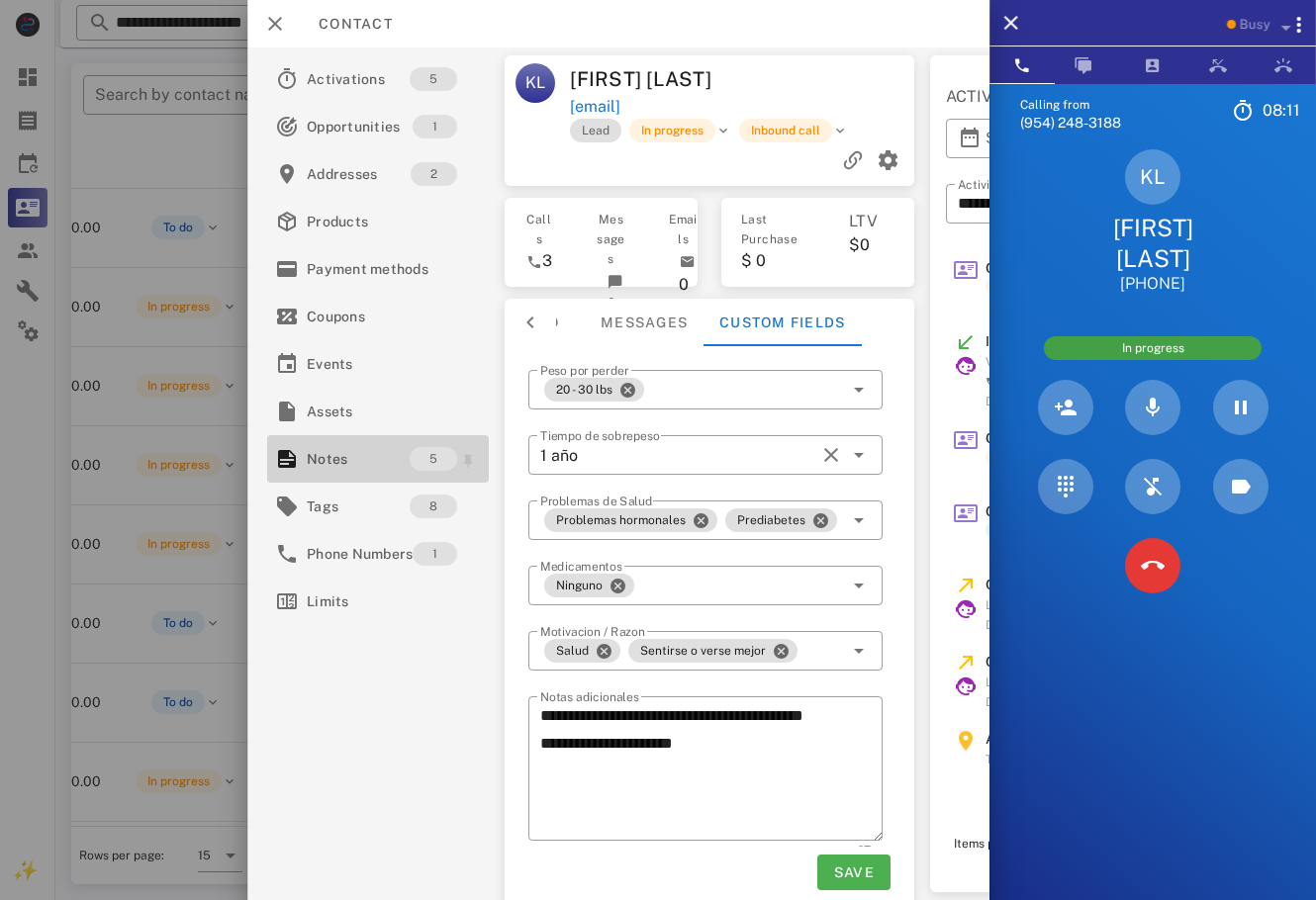 click on "Notes" at bounding box center (358, 459) 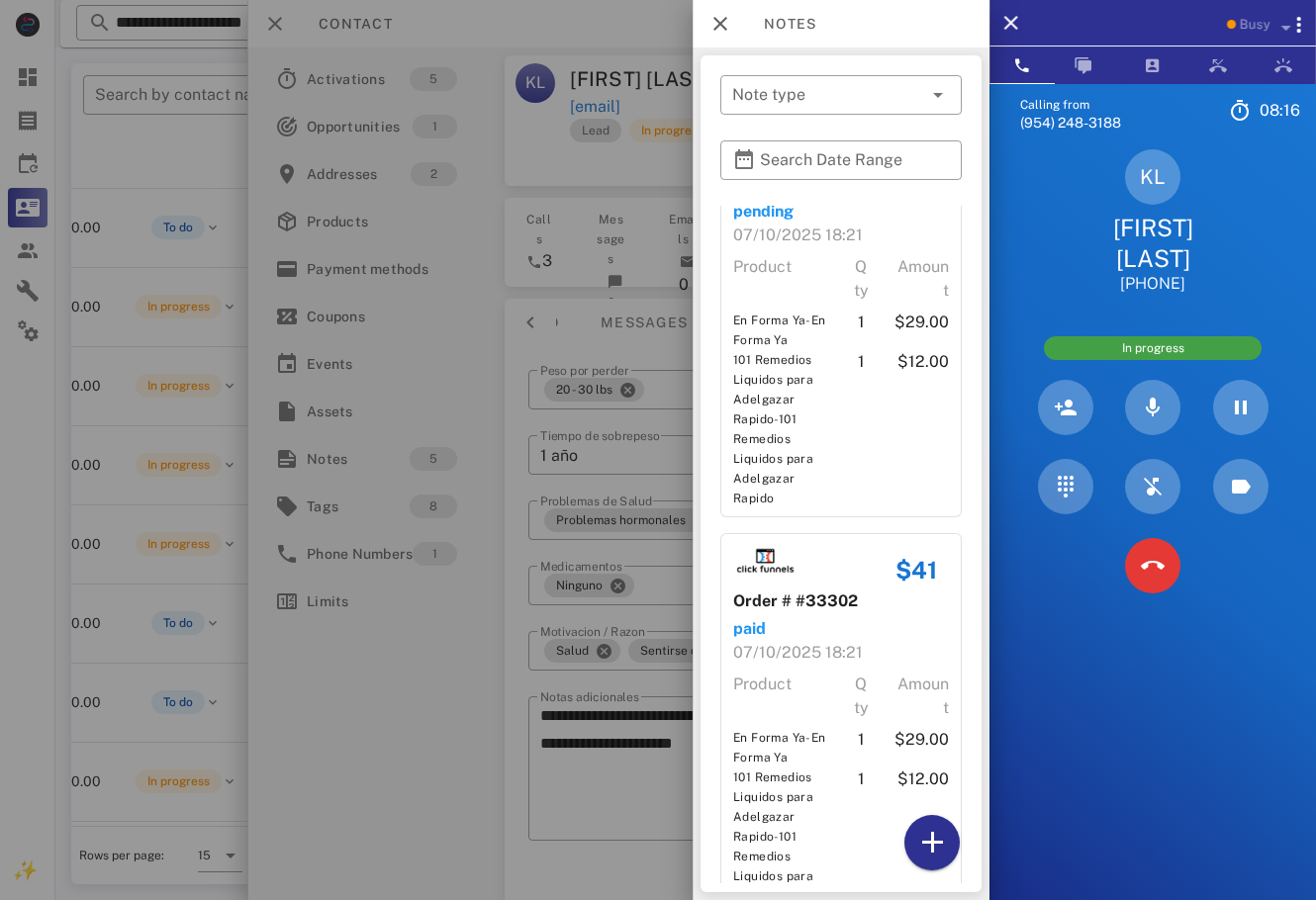 scroll, scrollTop: 0, scrollLeft: 0, axis: both 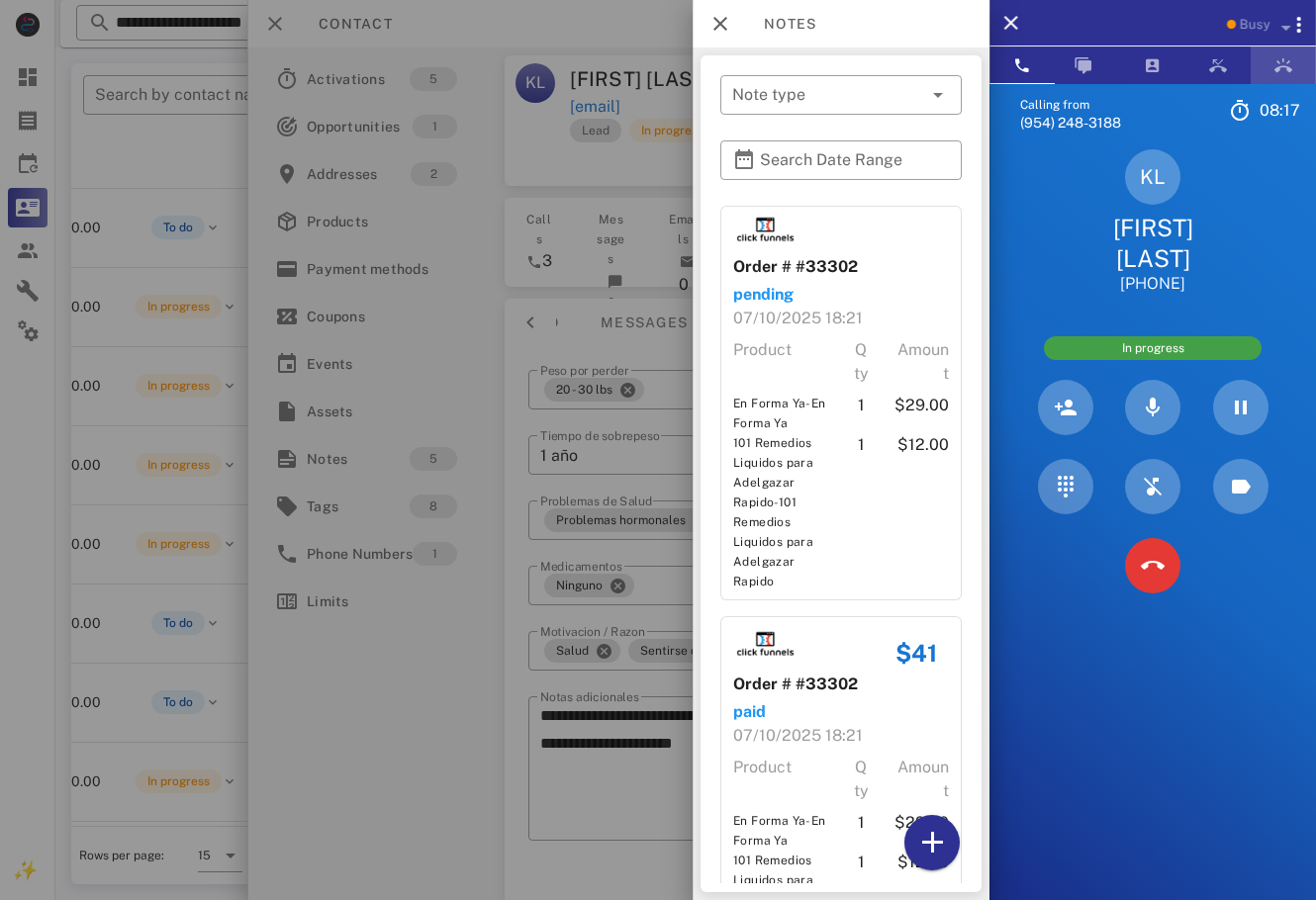 click at bounding box center (1283, 65) 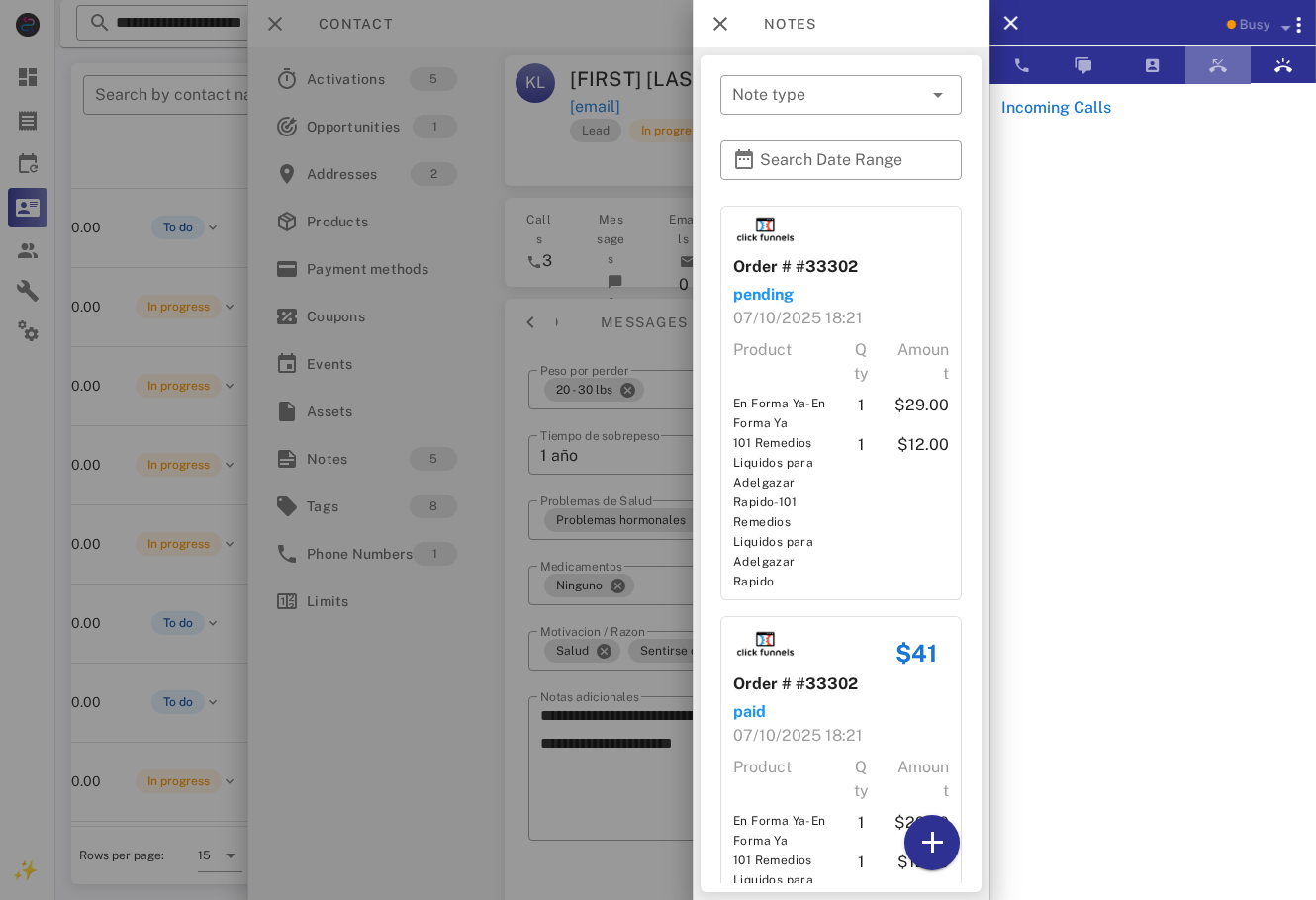 click at bounding box center (1218, 65) 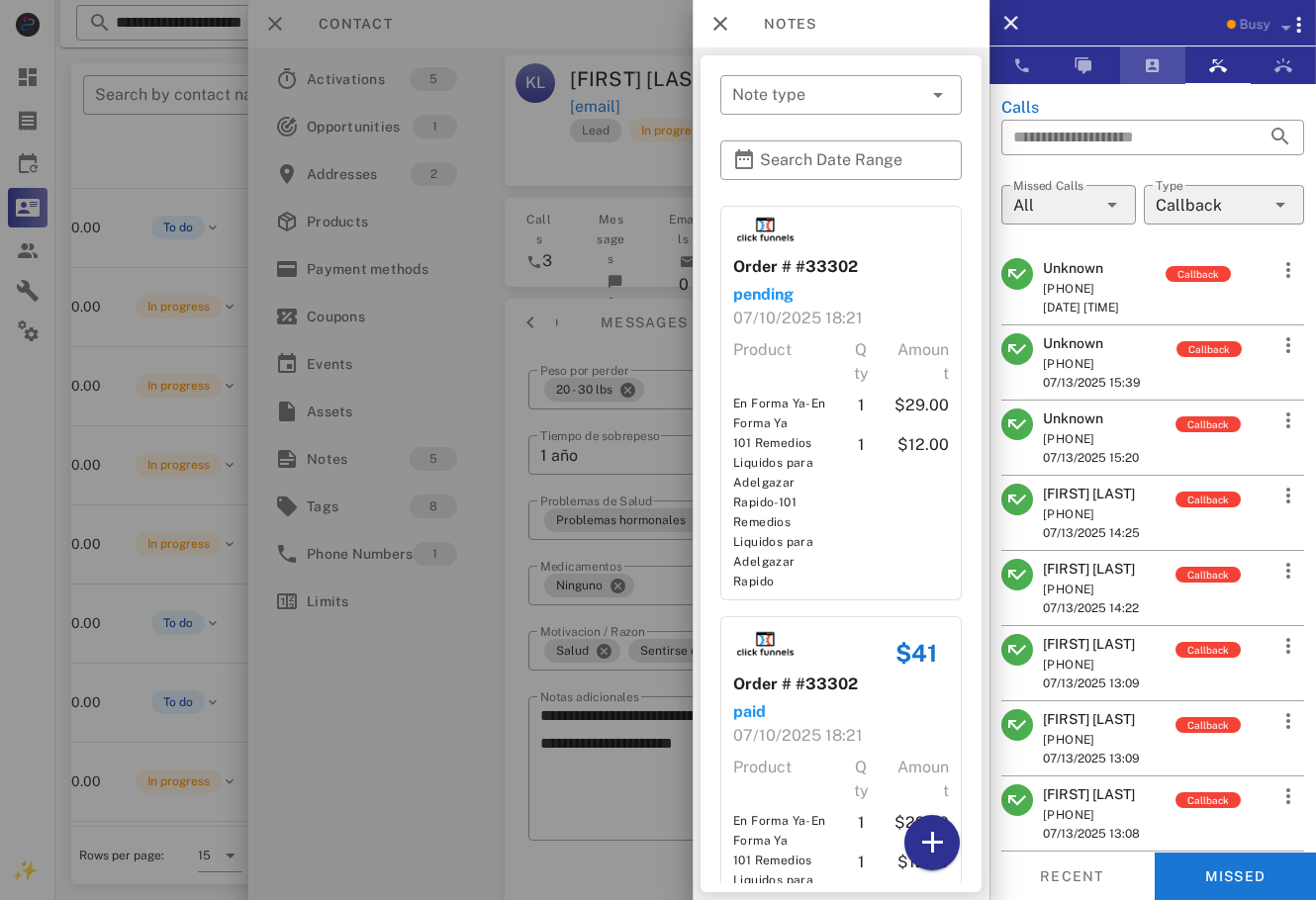 click at bounding box center [1153, 65] 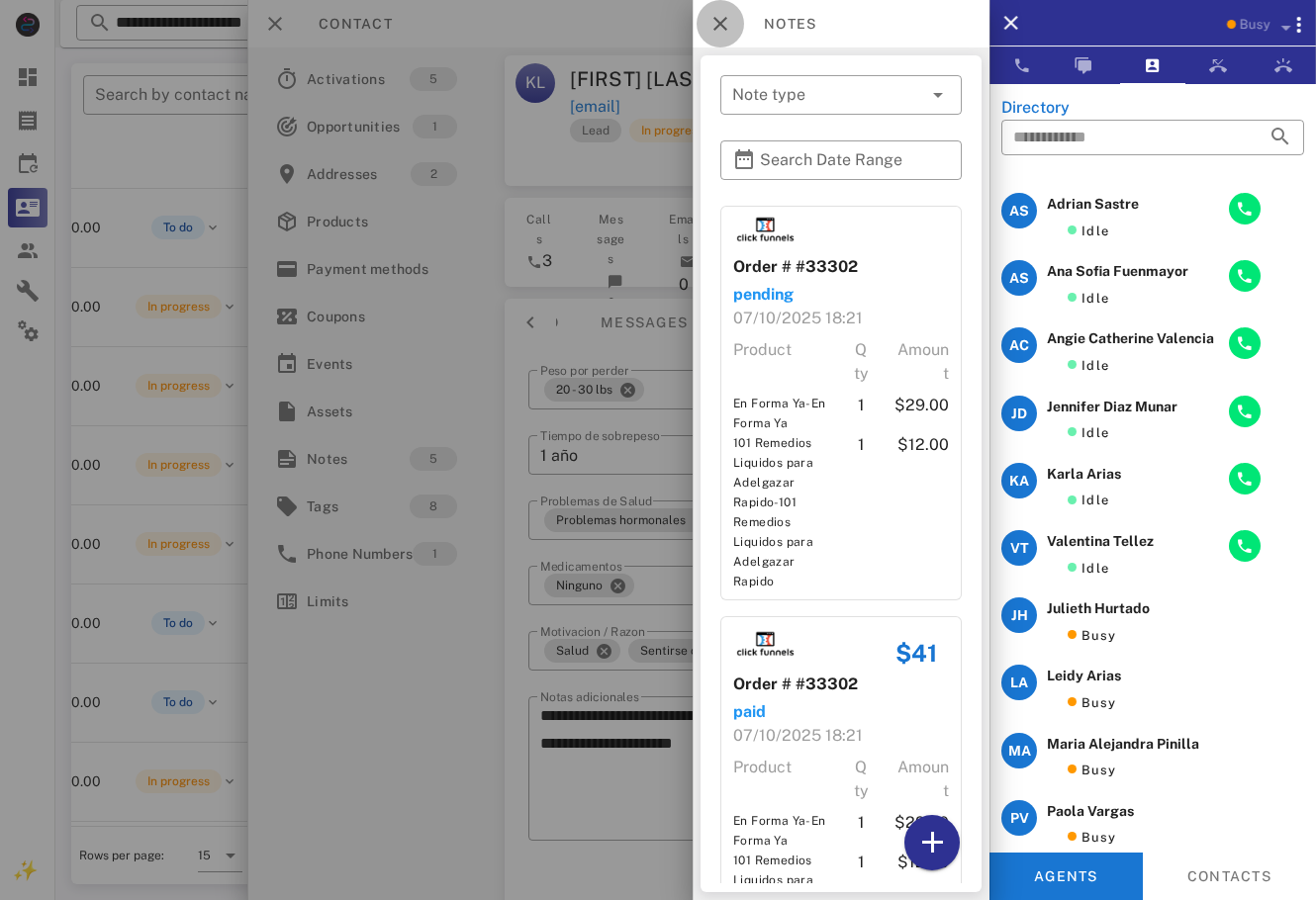 click at bounding box center (720, 24) 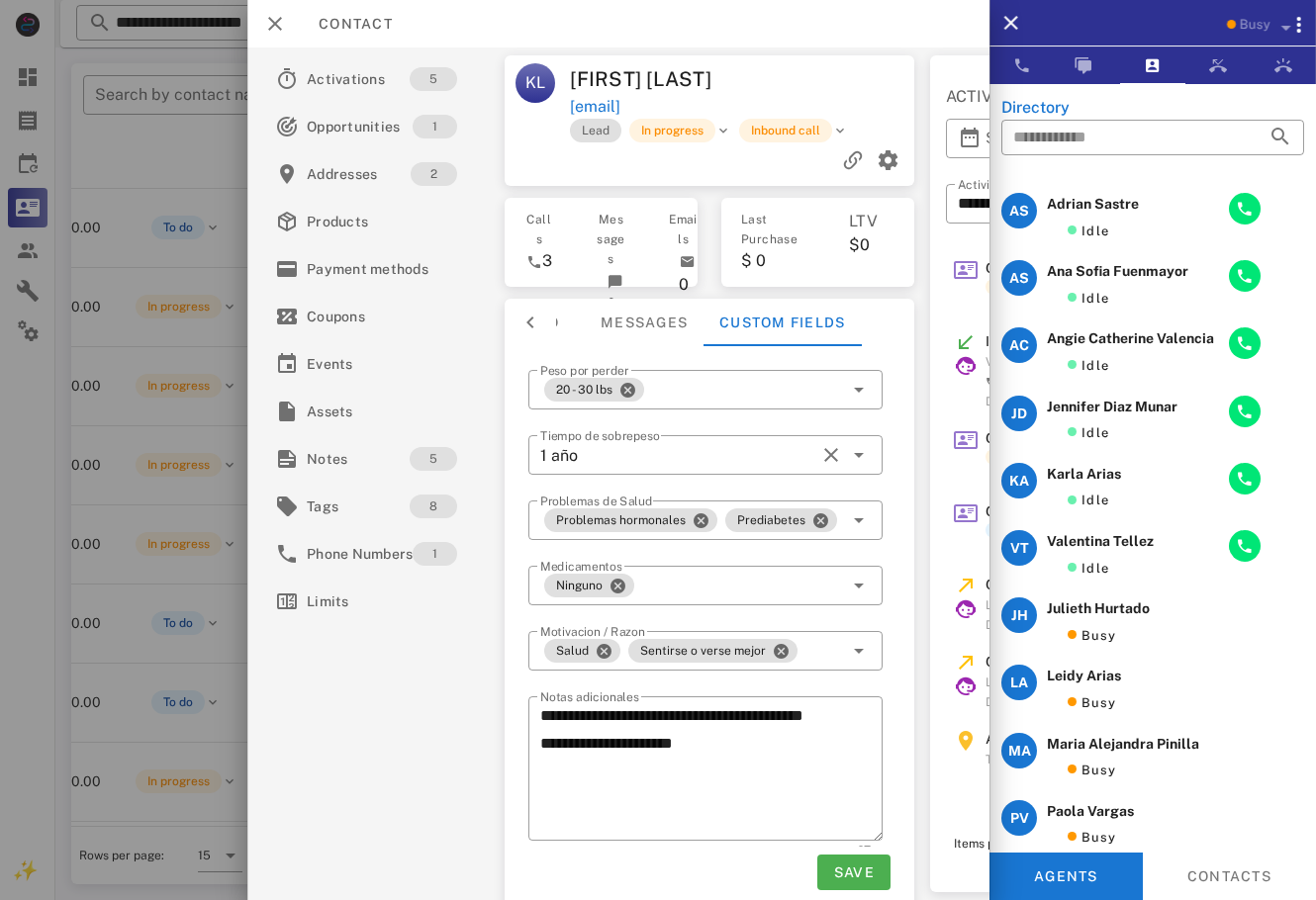 click on "Busy" at bounding box center [1153, 23] 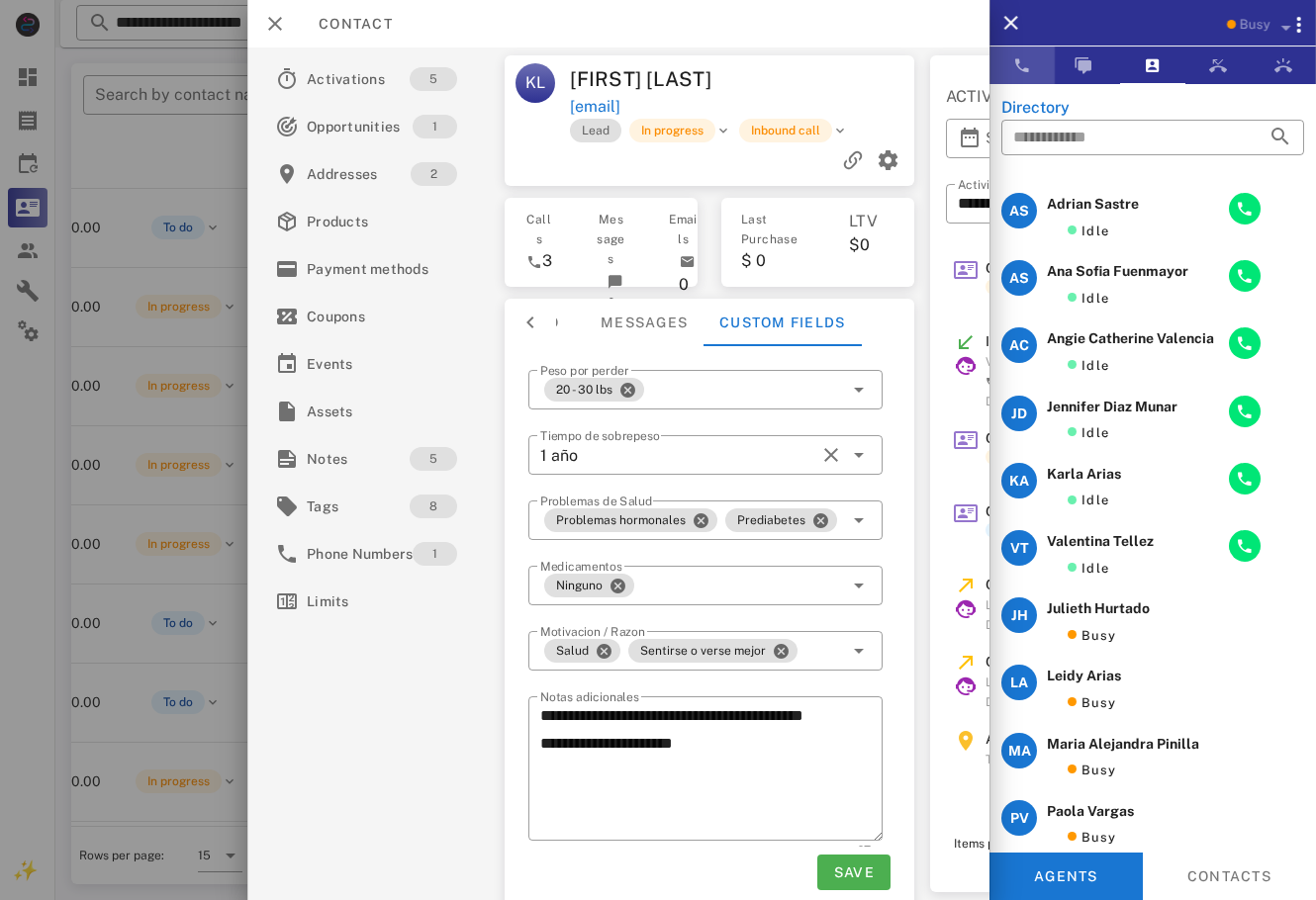 click at bounding box center [1022, 65] 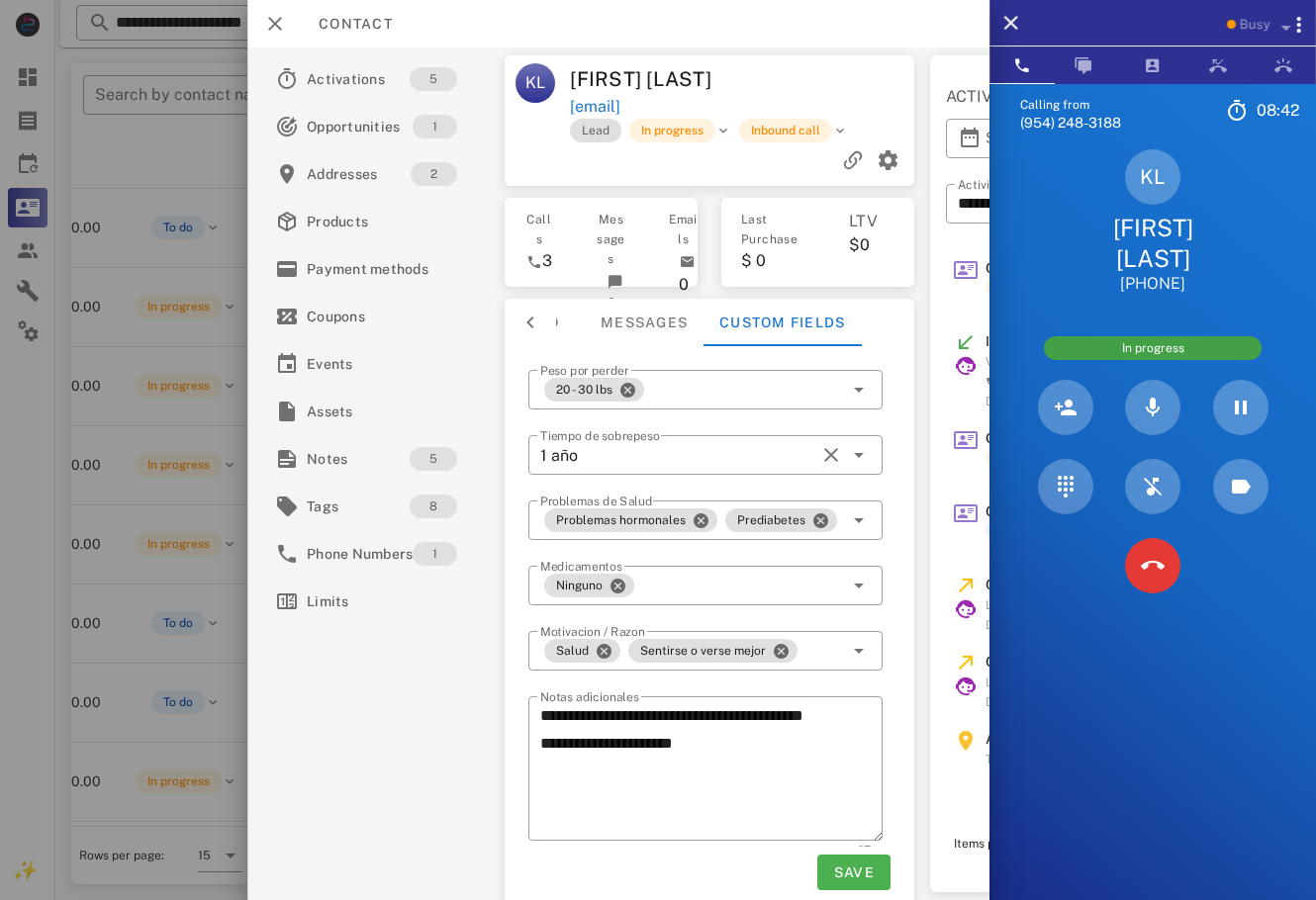 click at bounding box center [831, 79] 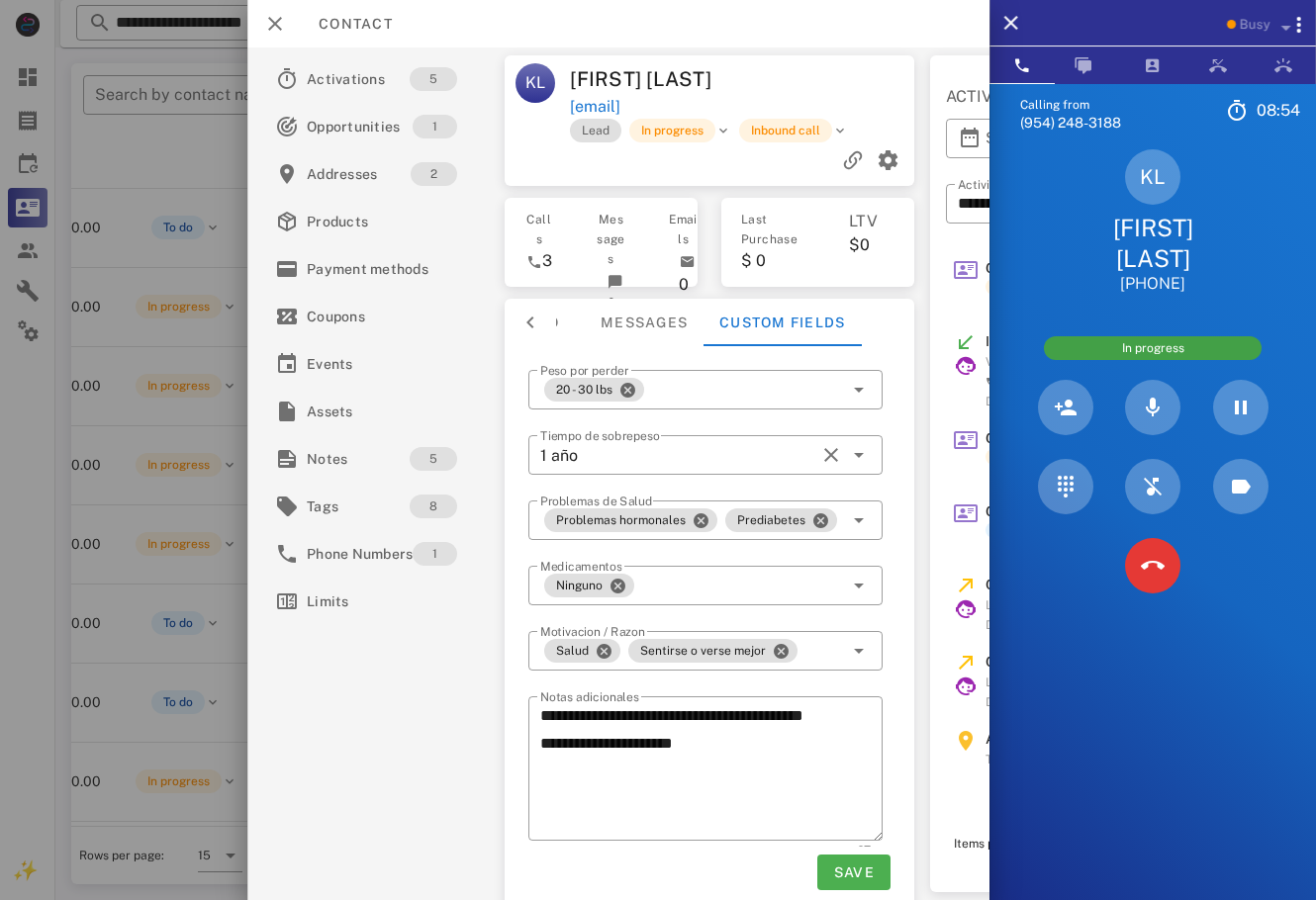 scroll, scrollTop: 24, scrollLeft: 0, axis: vertical 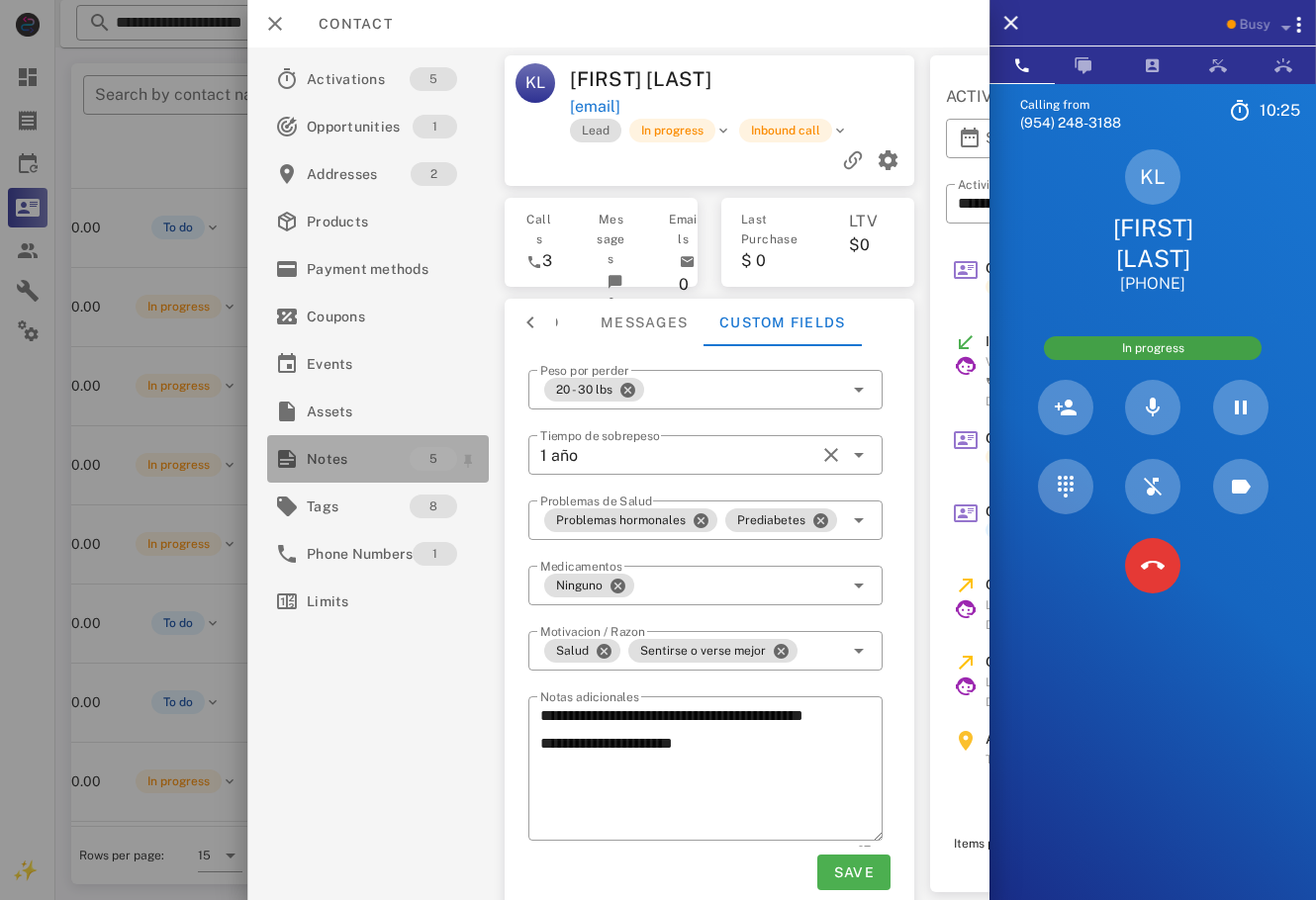 click on "Notes" at bounding box center (358, 459) 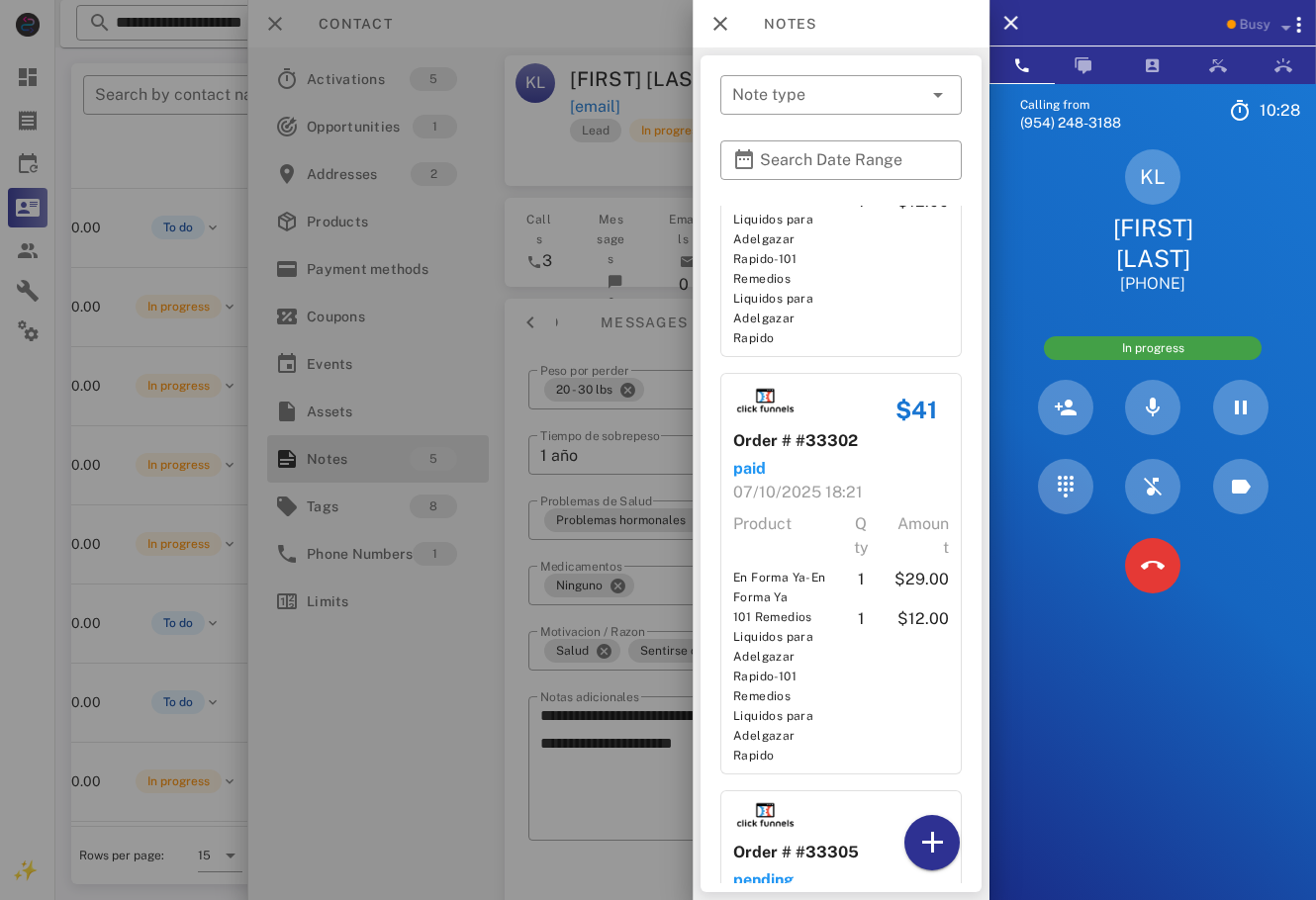 scroll, scrollTop: 0, scrollLeft: 0, axis: both 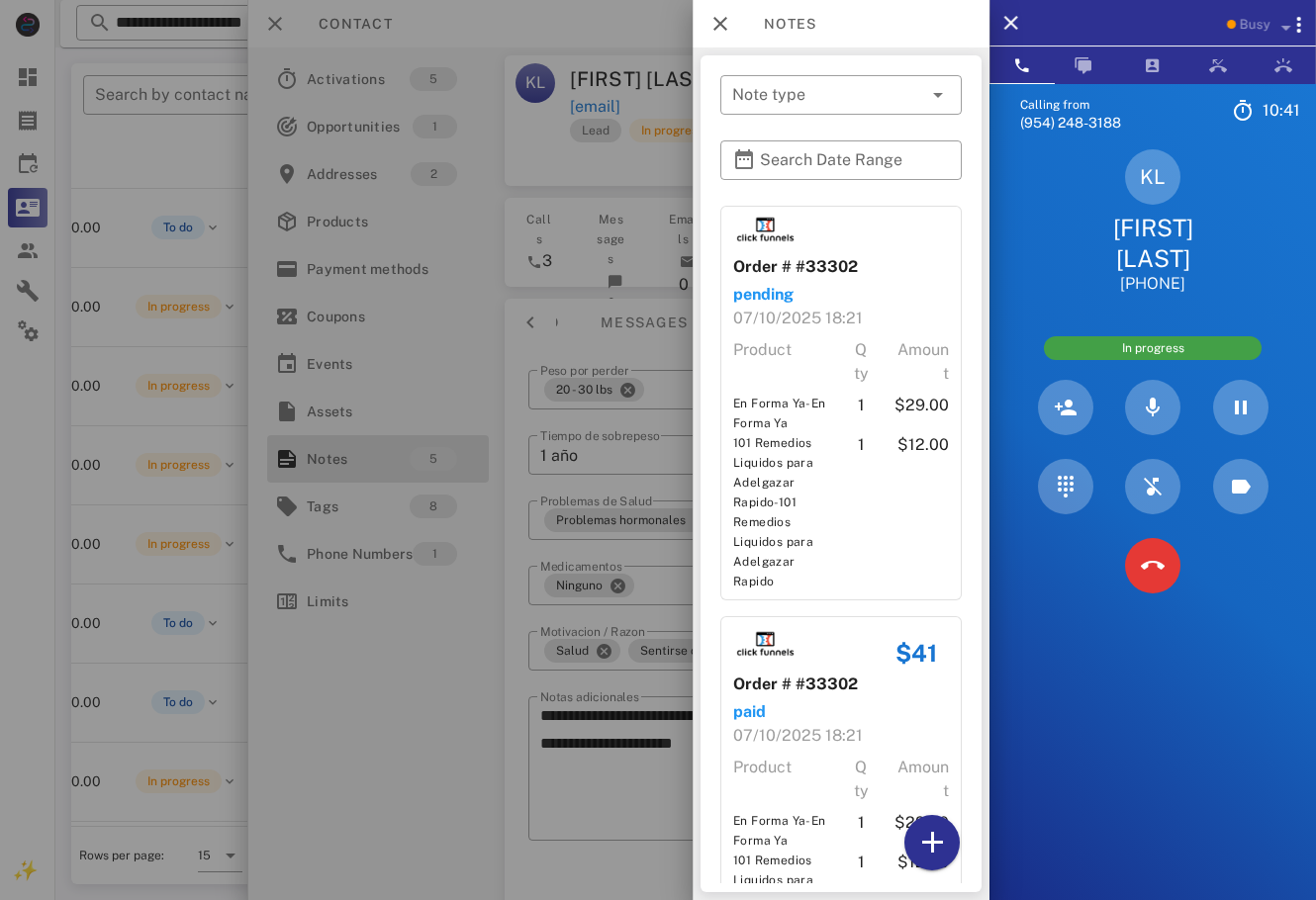 click at bounding box center (658, 450) 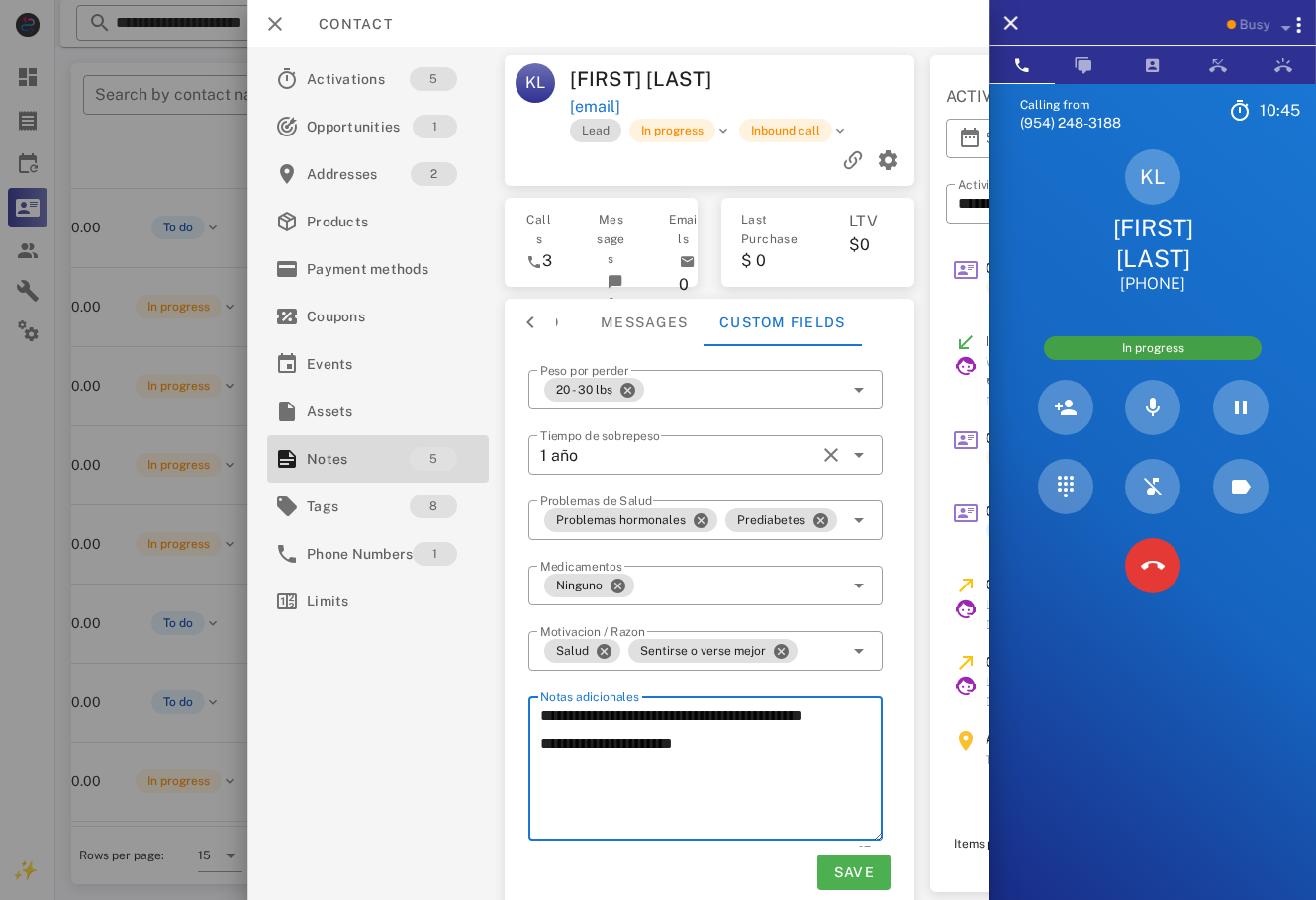 drag, startPoint x: 568, startPoint y: 771, endPoint x: 552, endPoint y: 770, distance: 16.03122 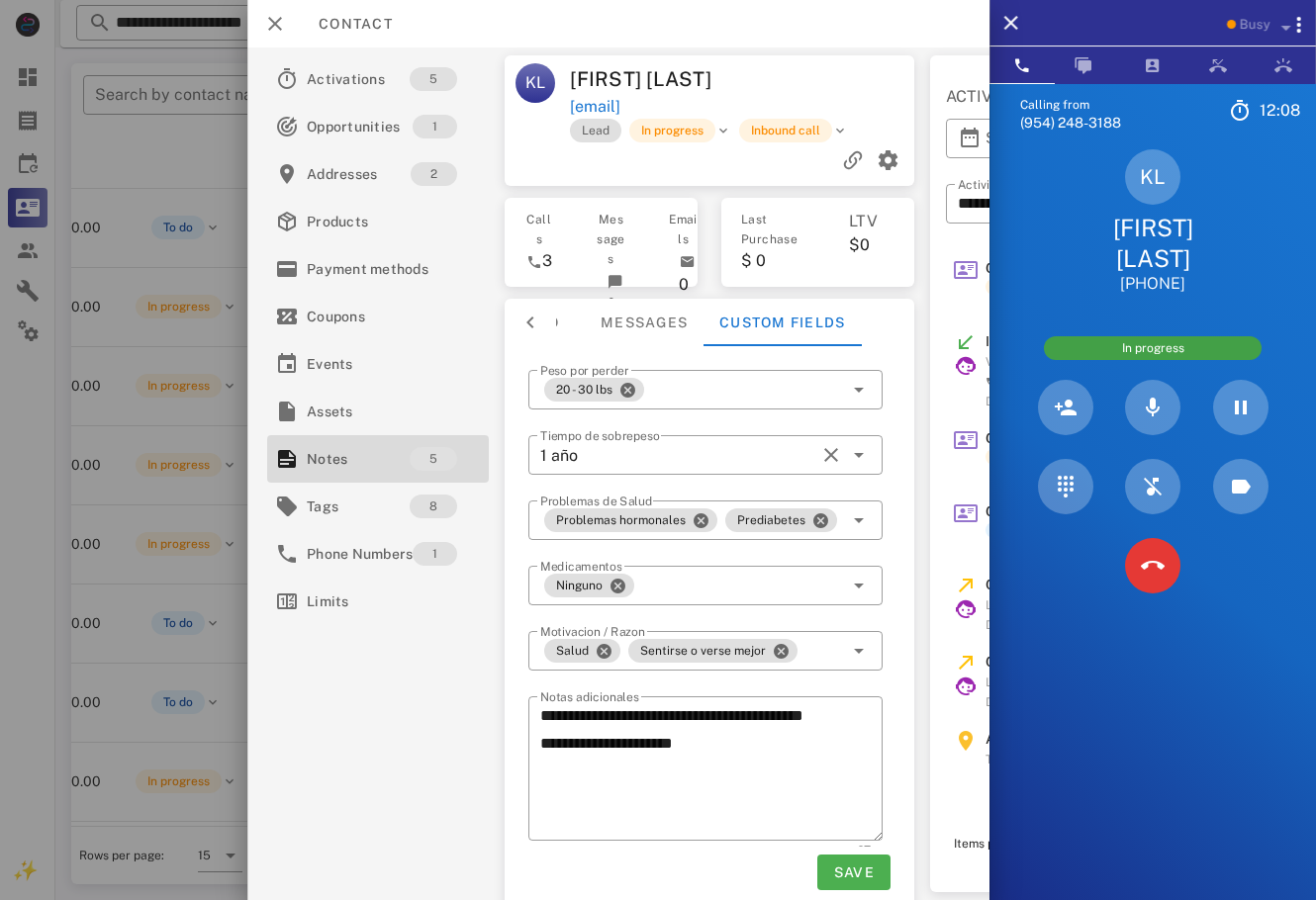 click on "Calling from [PHONE] [TIME]  Unknown      ▼     Andorra
+376
Argentina
+54
Aruba
+297
Australia
+61
Belgium (België)
+32
Bolivia
+591
Brazil (Brasil)
+55
Canada
+1
Chile
+56
Colombia
+57
Costa Rica
+506
Dominican Republic (República Dominicana)
+1
Ecuador
+593
El Salvador
+503
France
+33
Germany (Deutschland)
+49
Guadeloupe
+590
Guatemala
+502
Honduras
+504
Iceland (Ísland)
+354
India (भारत)
+91
Israel (‫ישראל‬‎)
+972
Italy (Italia)
+39" at bounding box center [1153, 533] 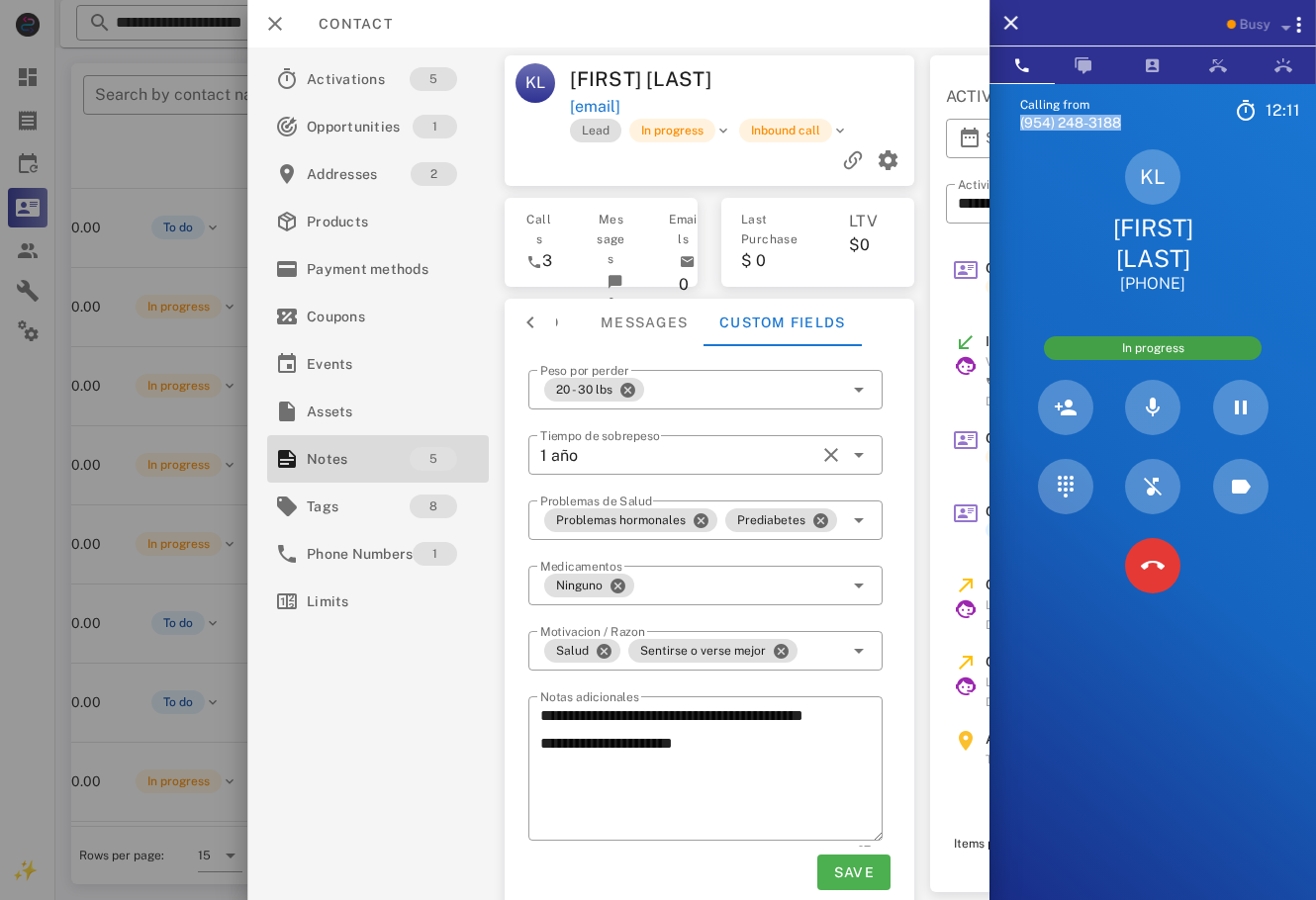 drag, startPoint x: 1134, startPoint y: 124, endPoint x: 1017, endPoint y: 124, distance: 117 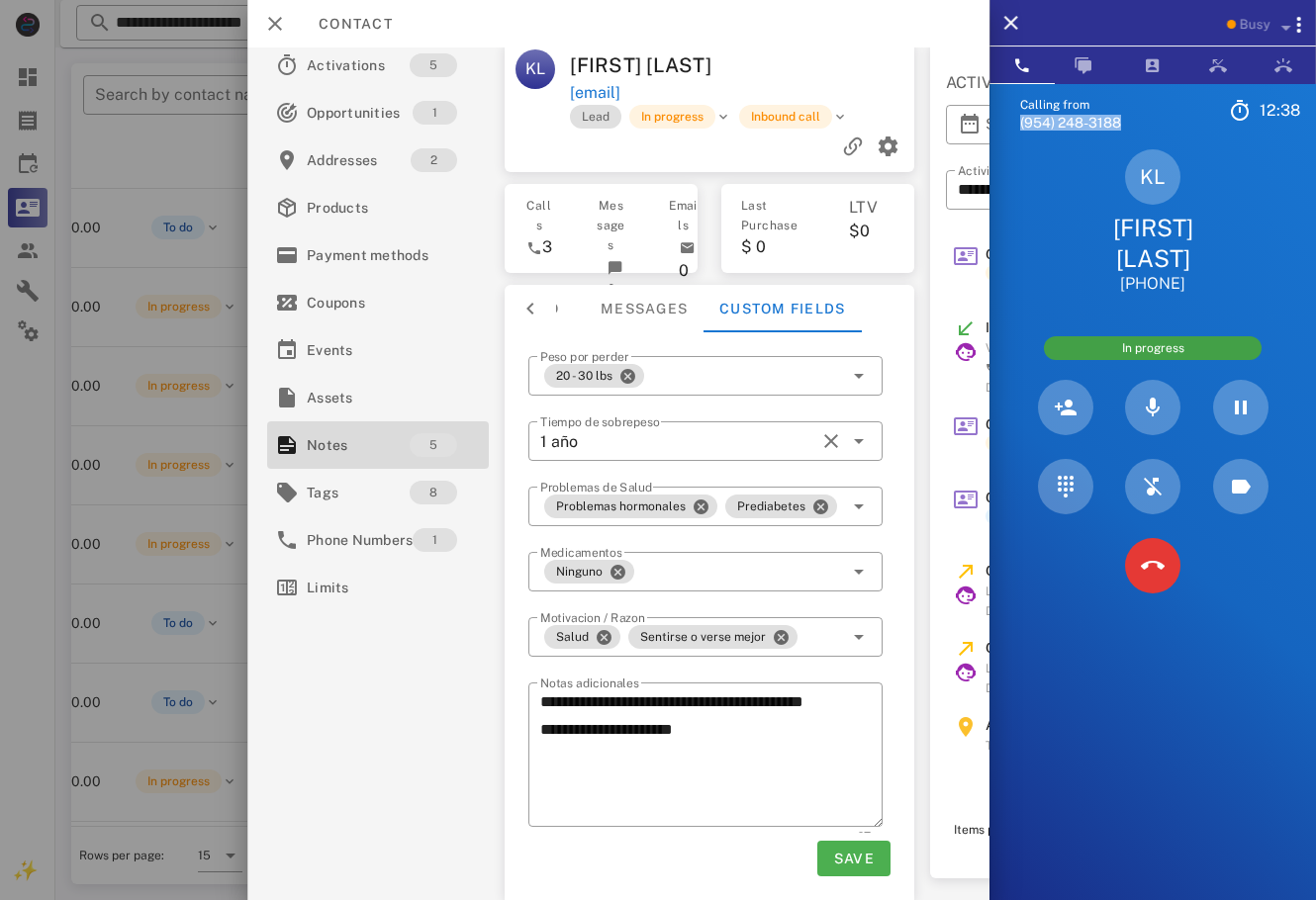 scroll, scrollTop: 0, scrollLeft: 0, axis: both 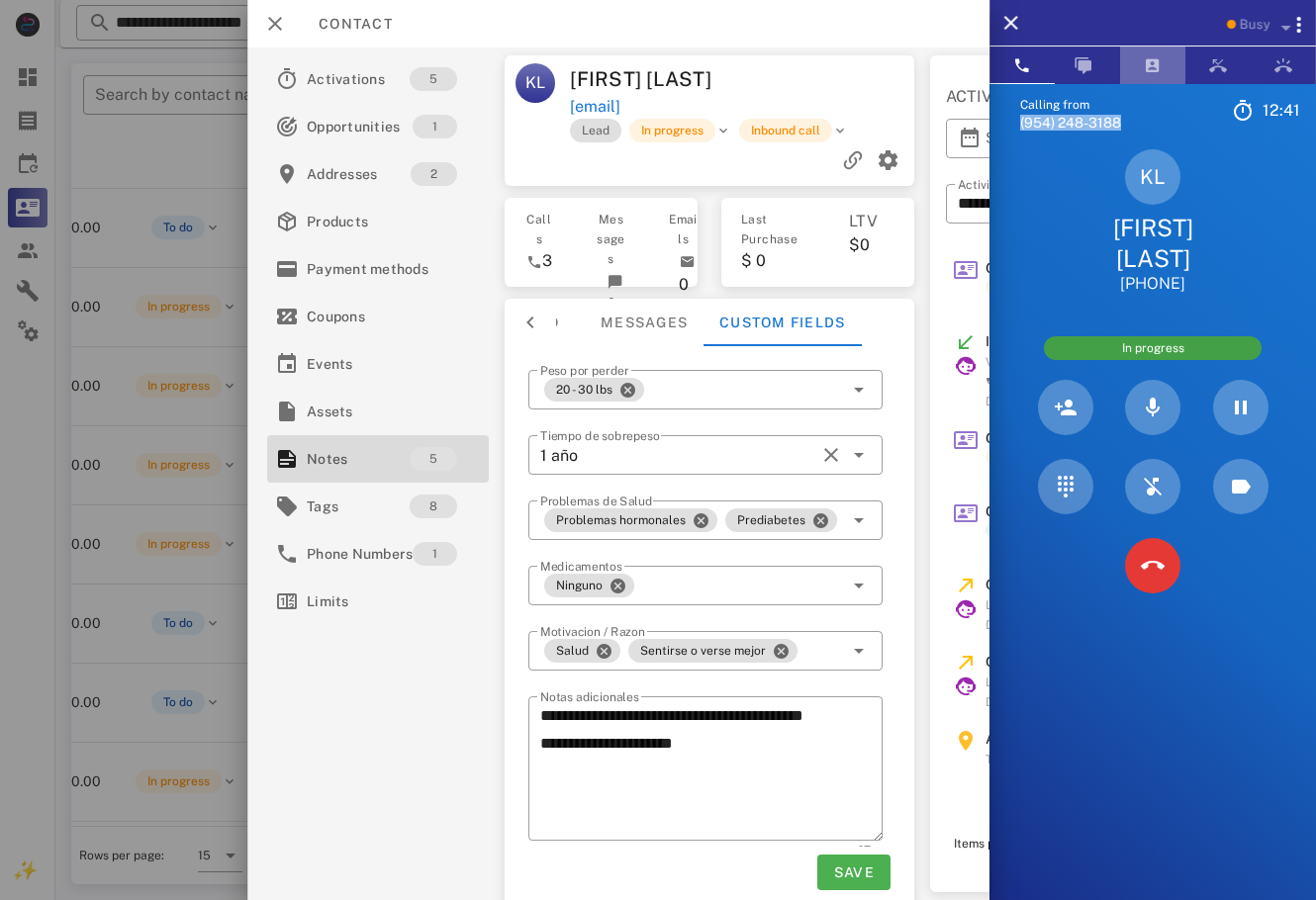 click at bounding box center [1153, 65] 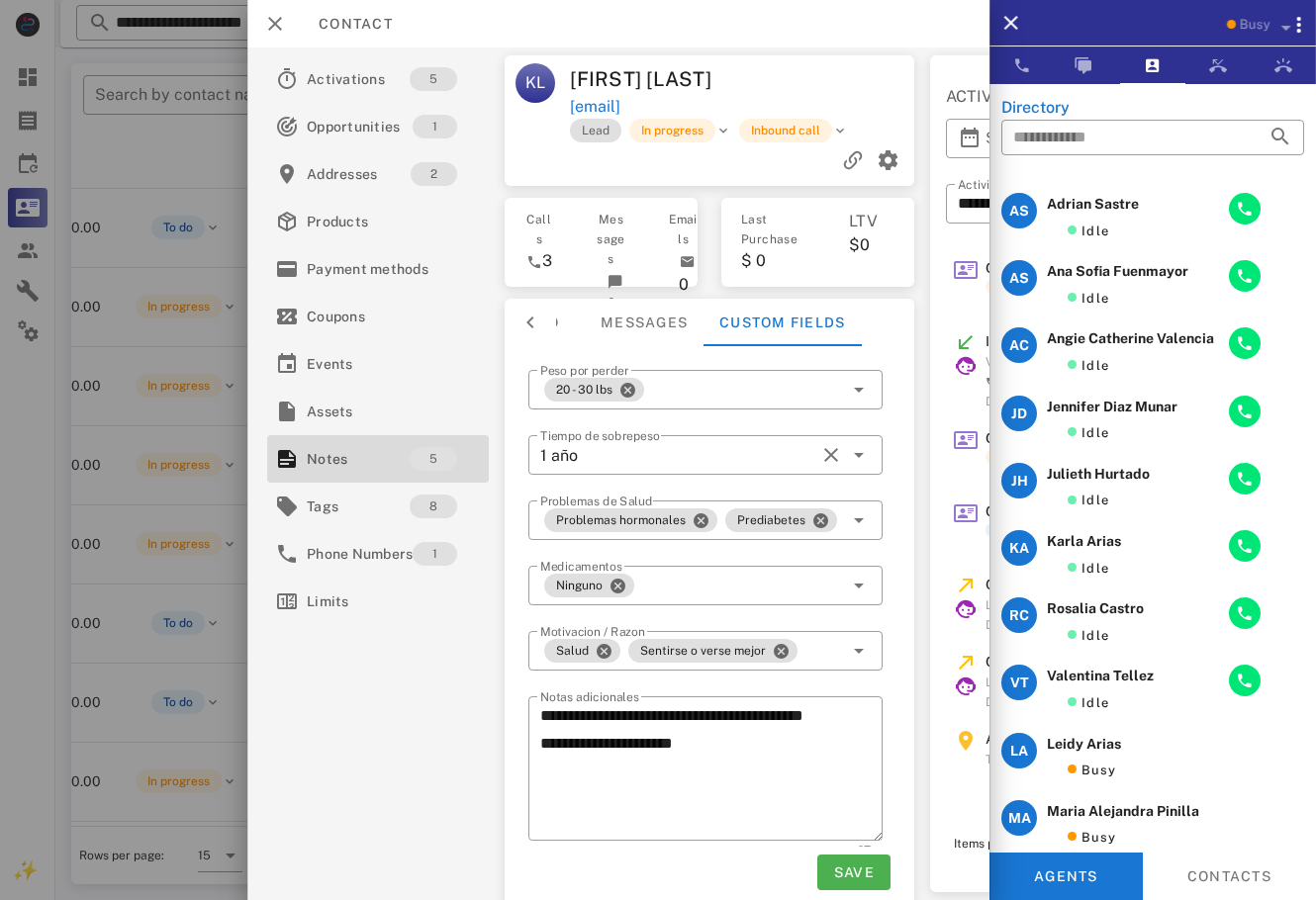 click at bounding box center (530, 322) 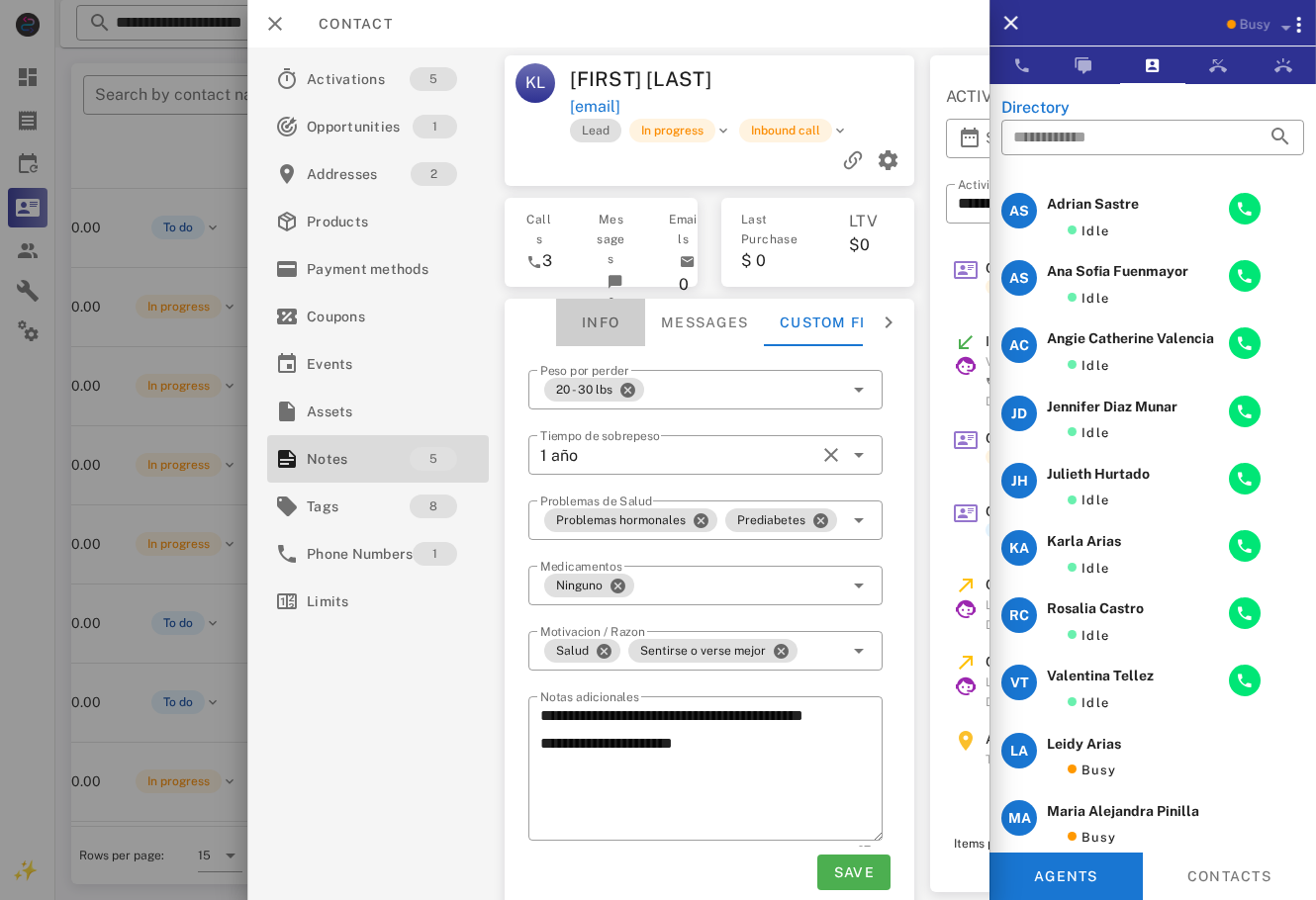 click on "Info" at bounding box center [601, 322] 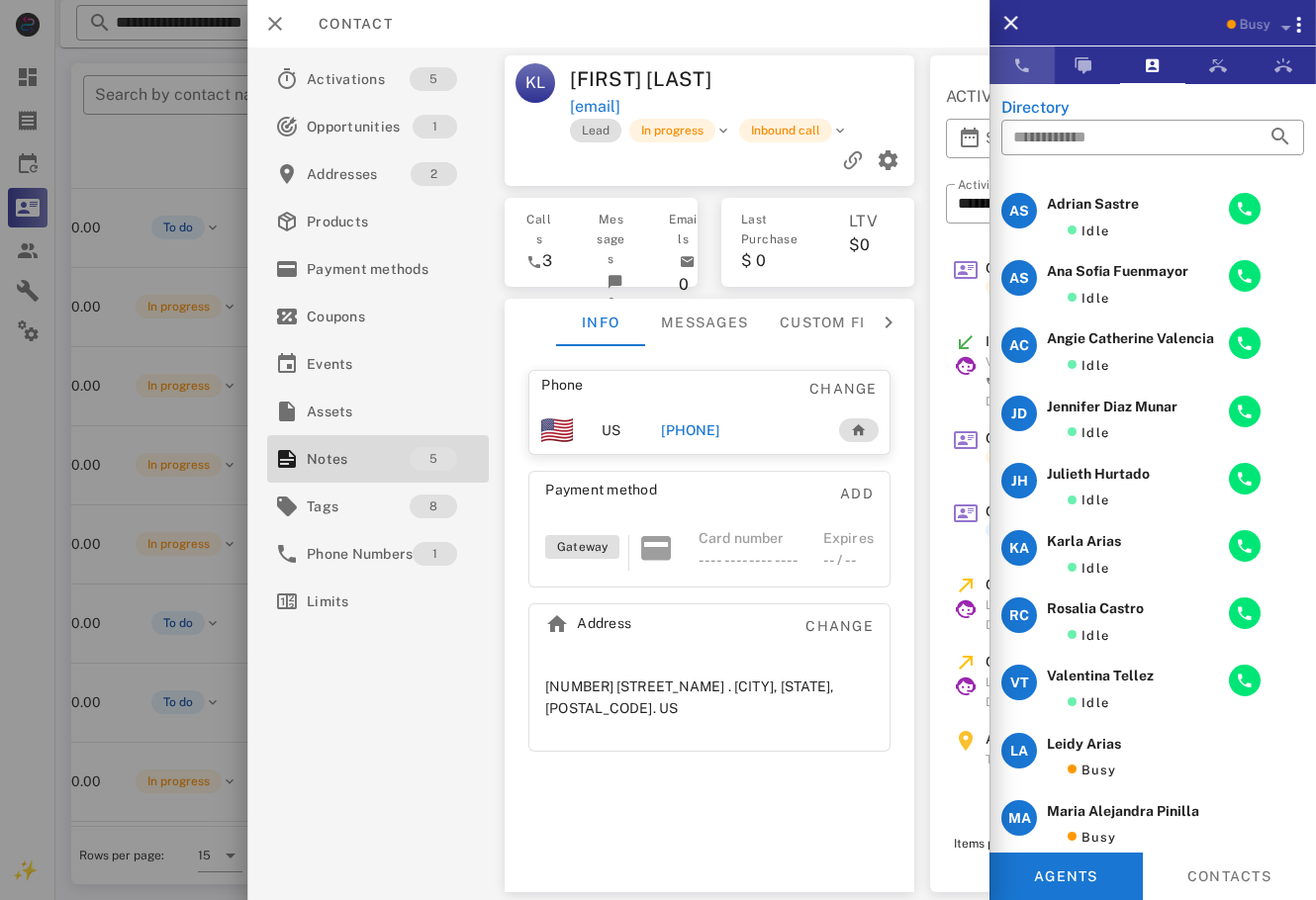 drag, startPoint x: 1035, startPoint y: 52, endPoint x: 957, endPoint y: 54, distance: 78.025637 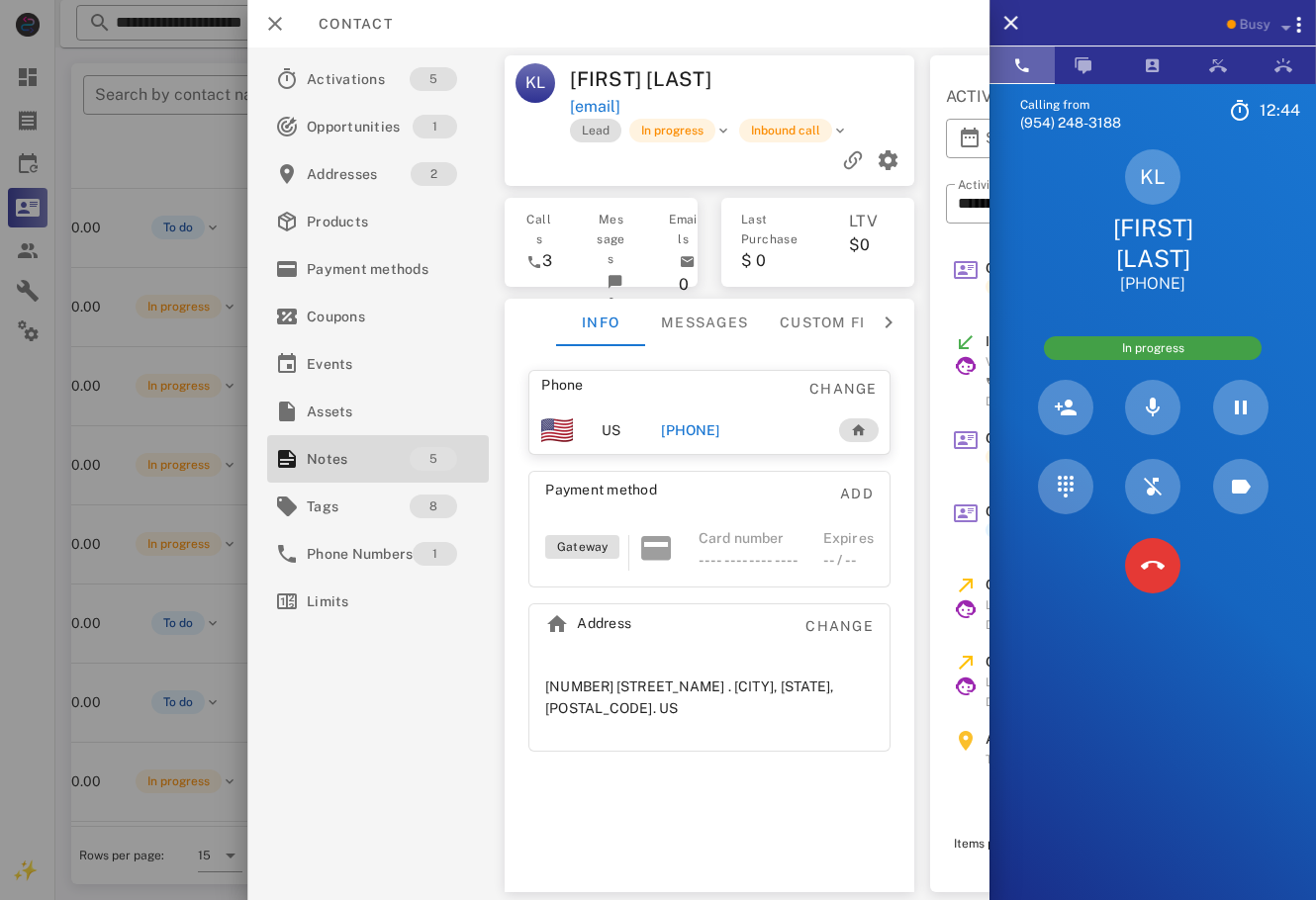 click at bounding box center [831, 79] 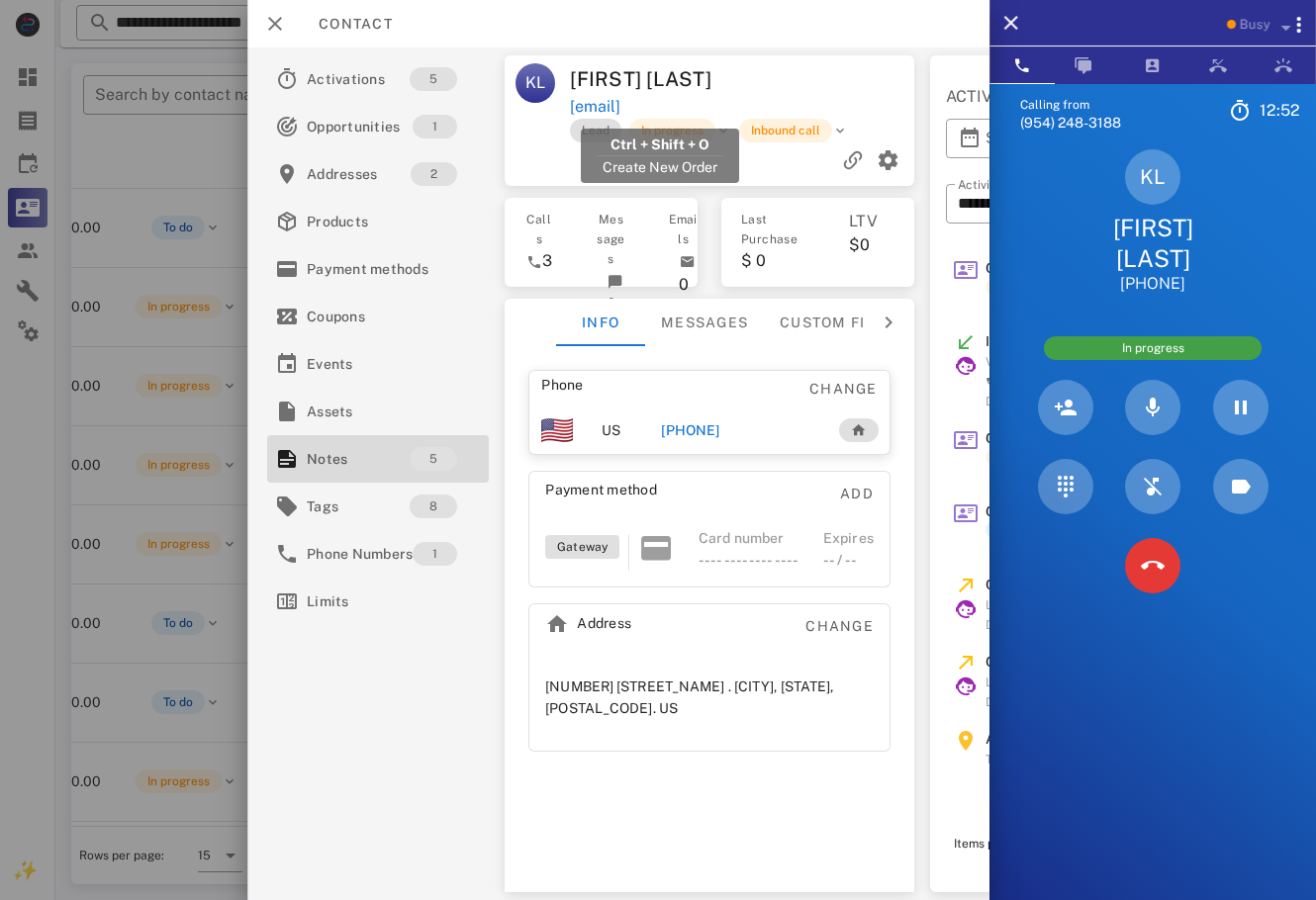 drag, startPoint x: 801, startPoint y: 103, endPoint x: 571, endPoint y: 105, distance: 230.0087 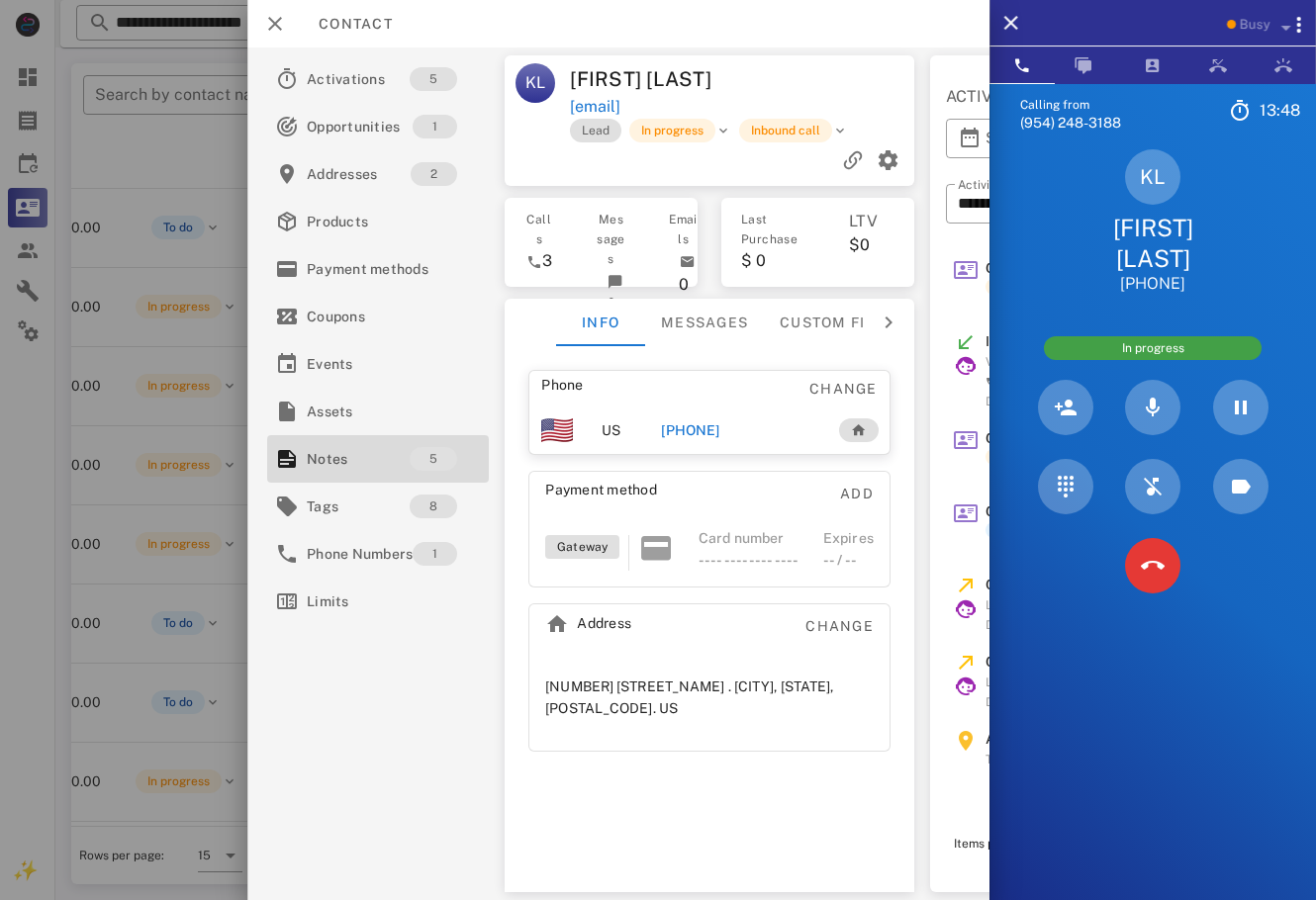 click on "KL" at bounding box center (535, 91) 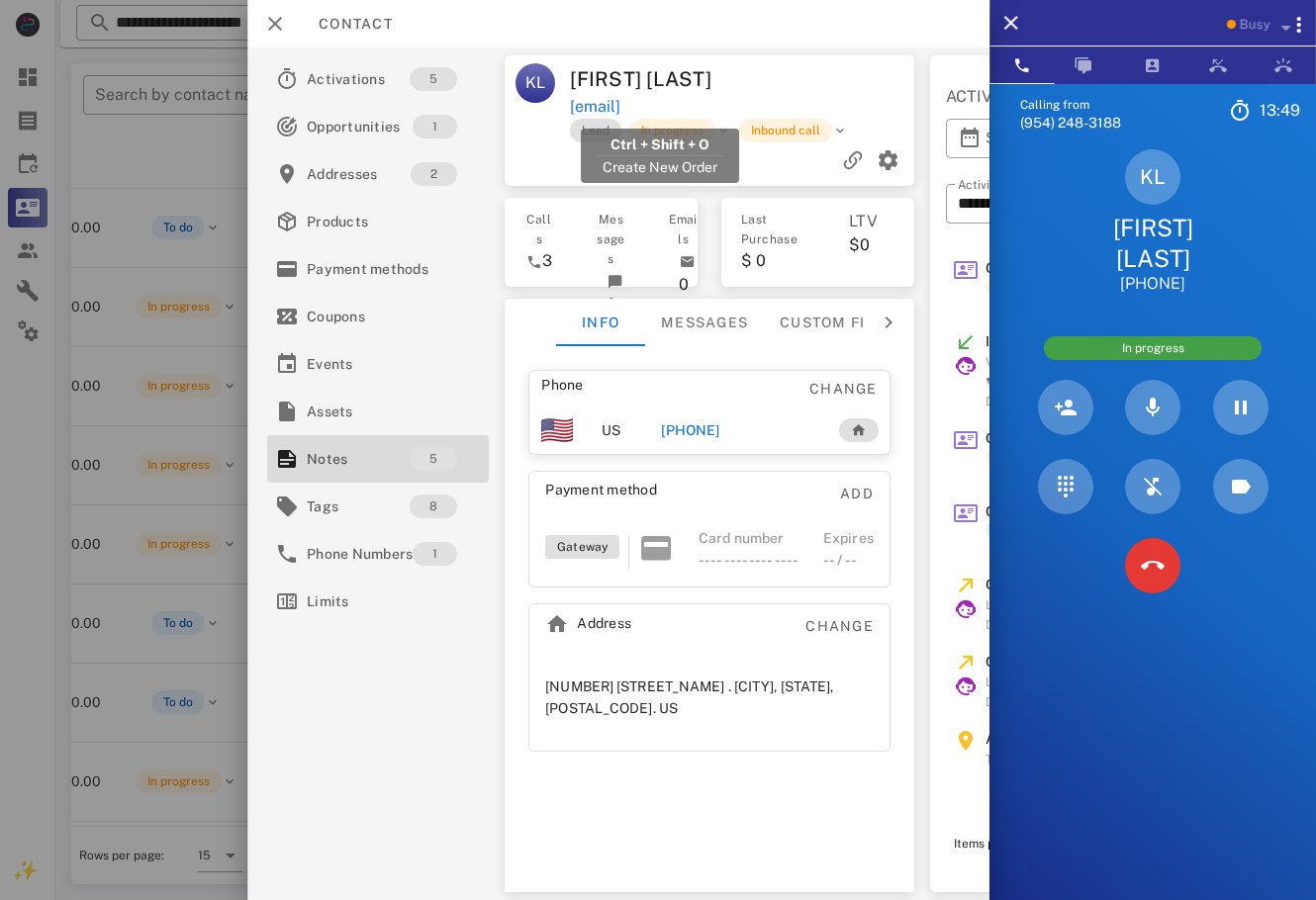 click on "[EMAIL]" at bounding box center (595, 107) 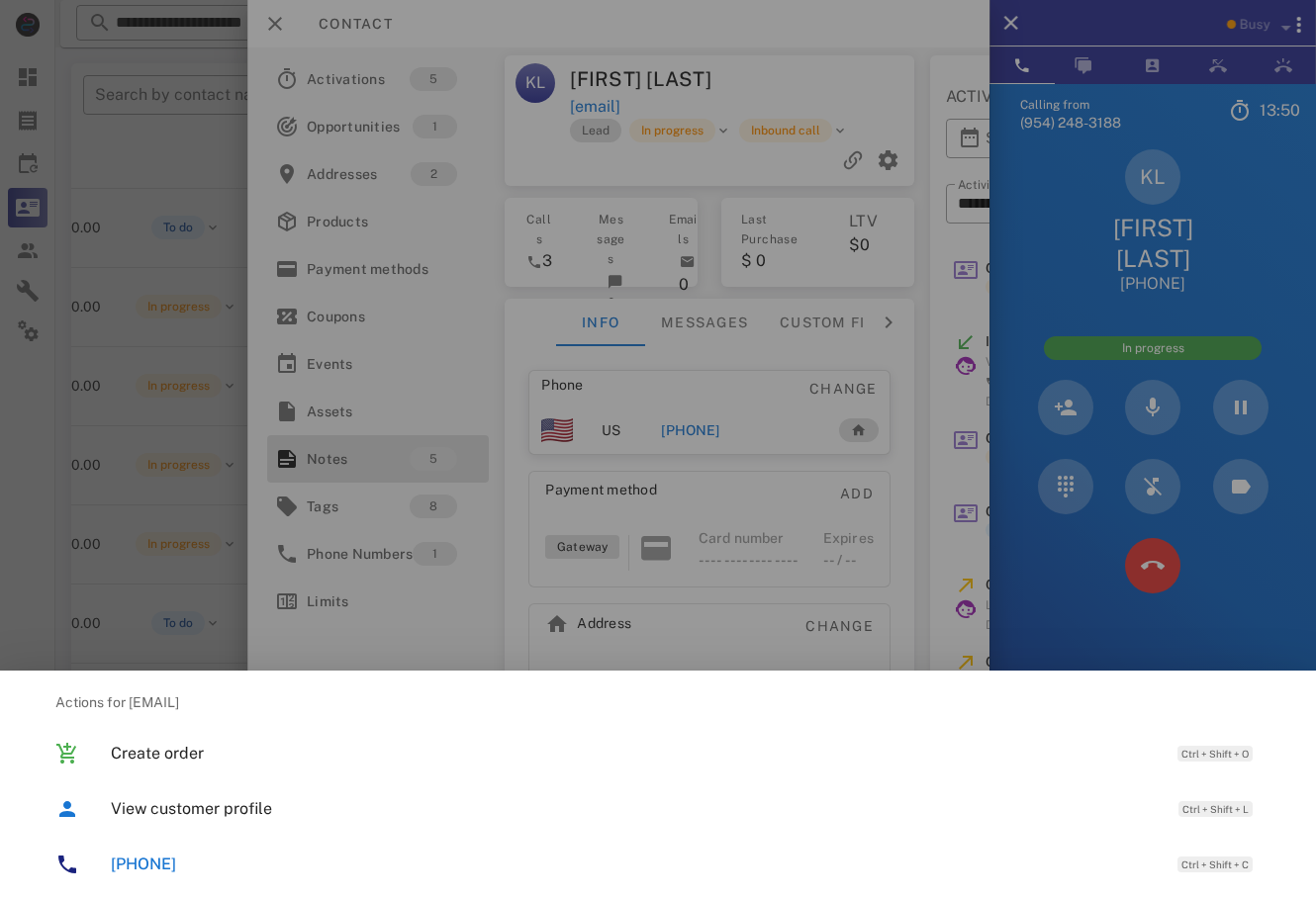 click at bounding box center (658, 450) 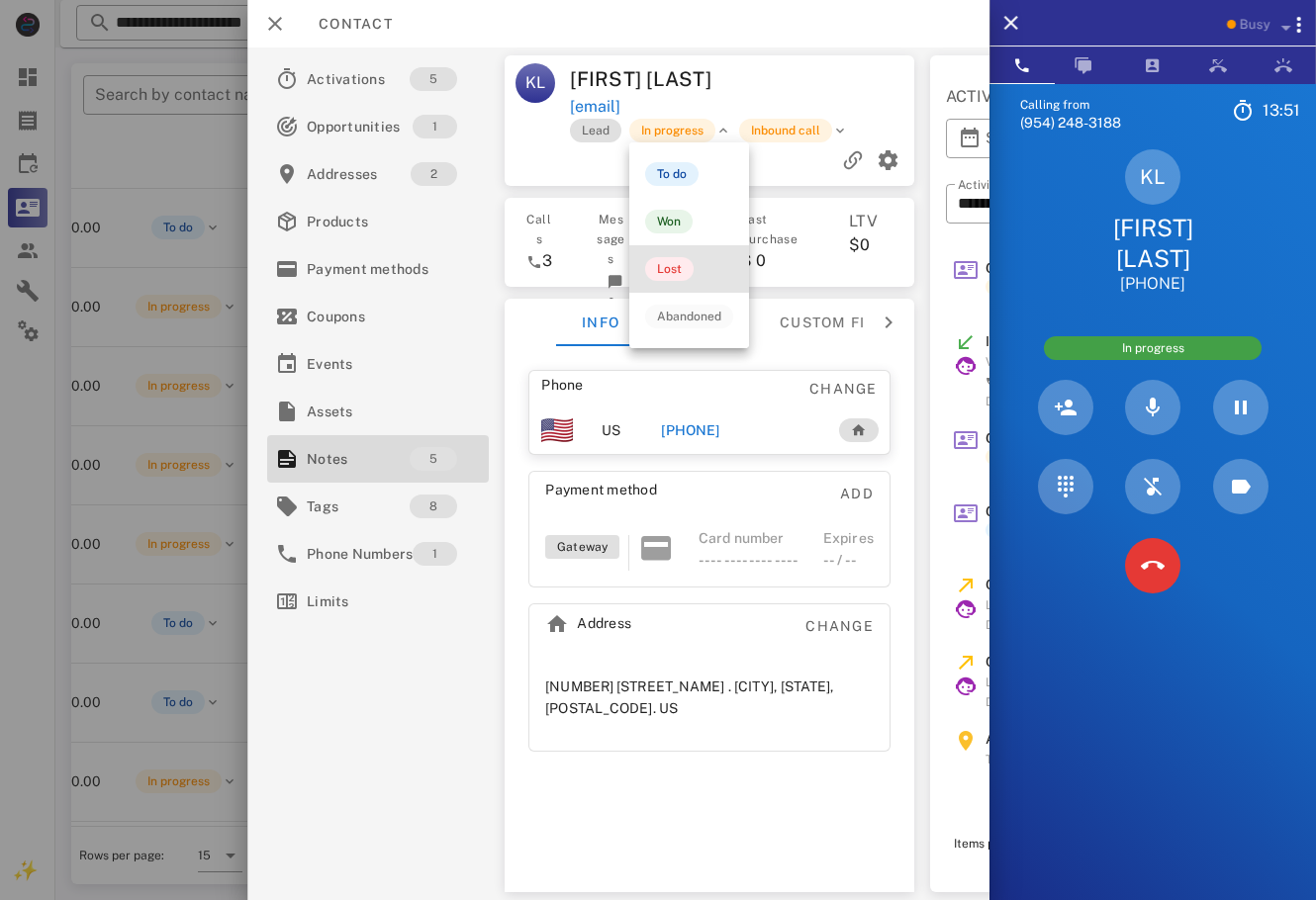 click on "Lost" at bounding box center (689, 269) 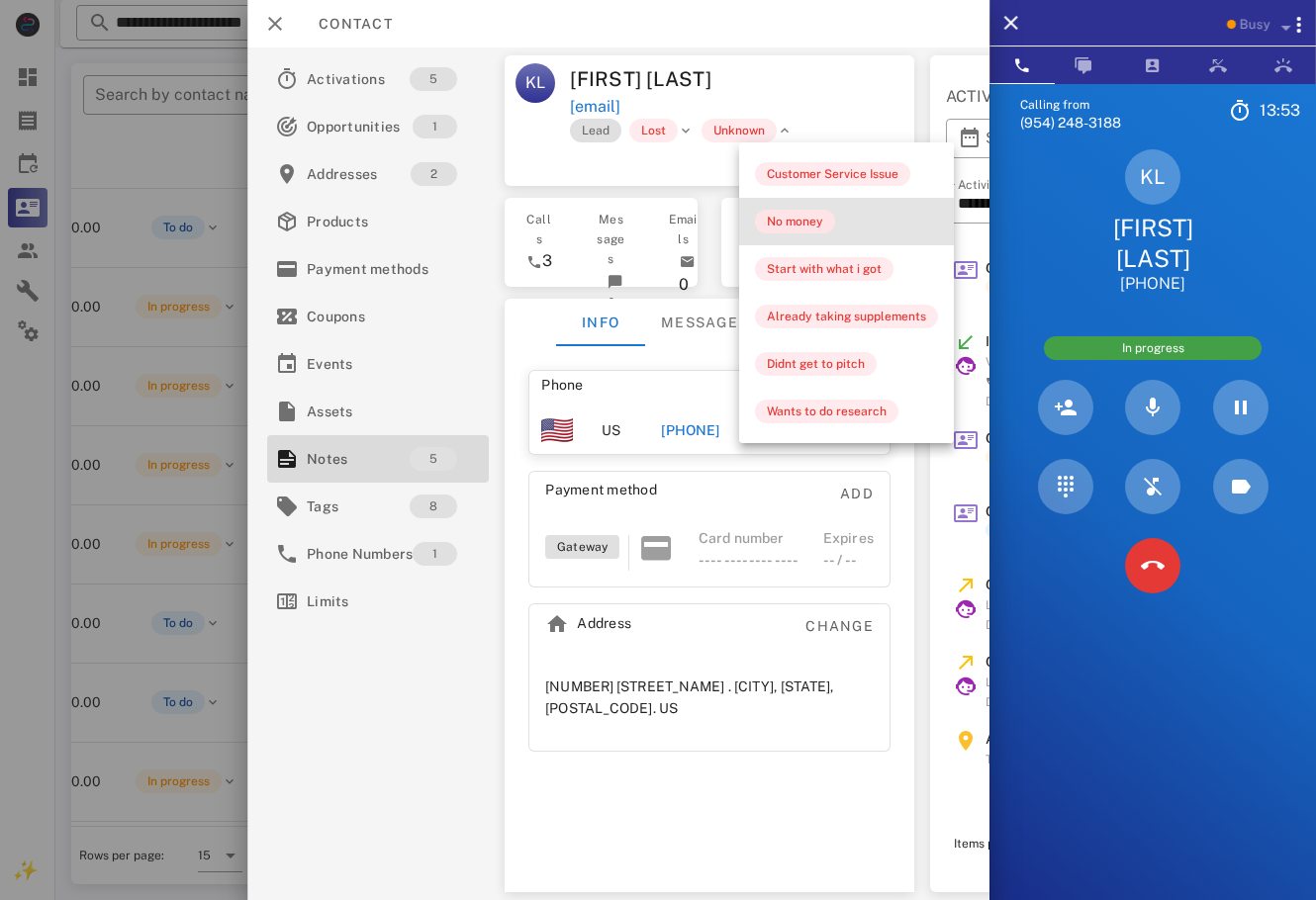 click on "No money" at bounding box center (795, 222) 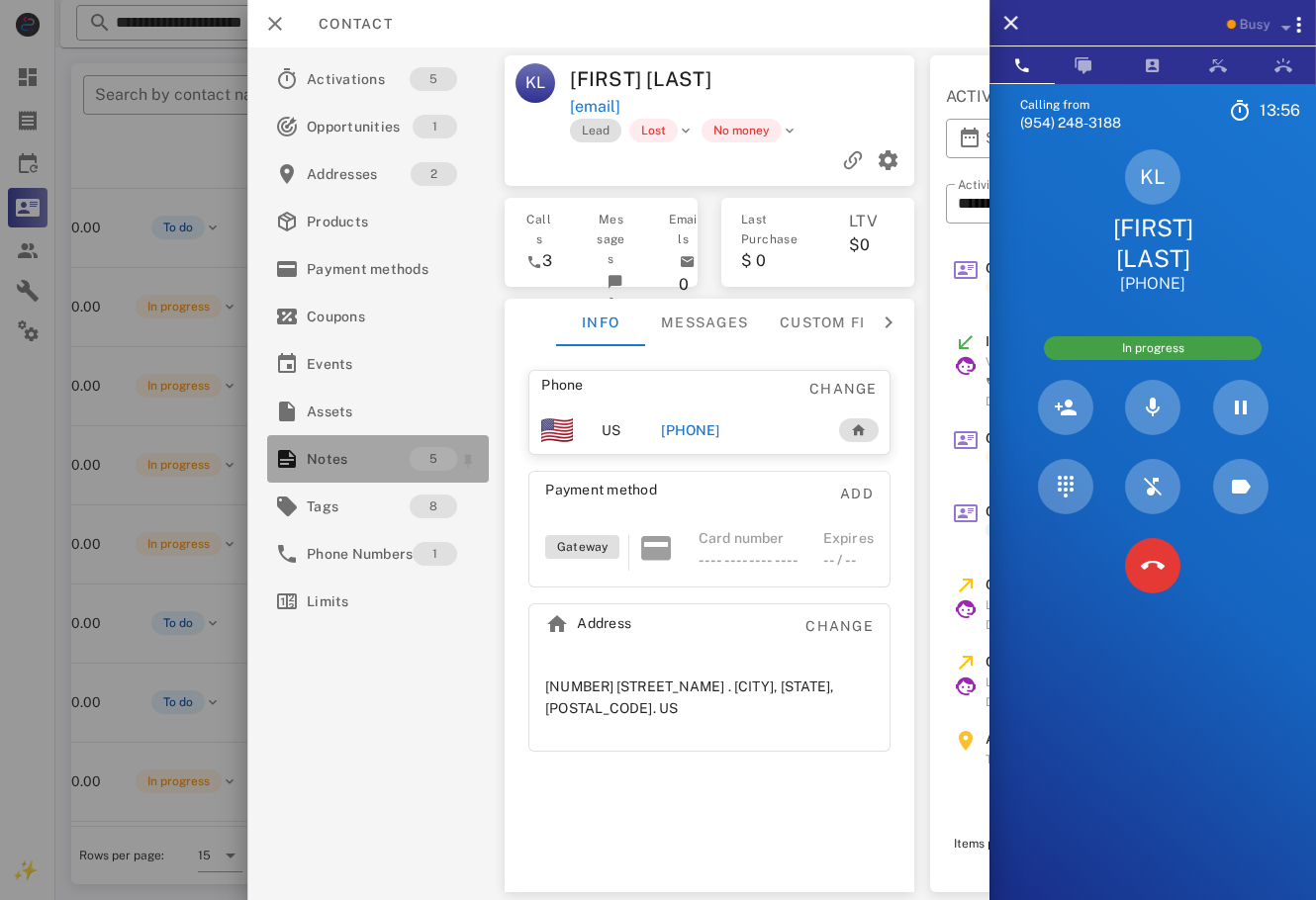 click on "Notes" at bounding box center [358, 459] 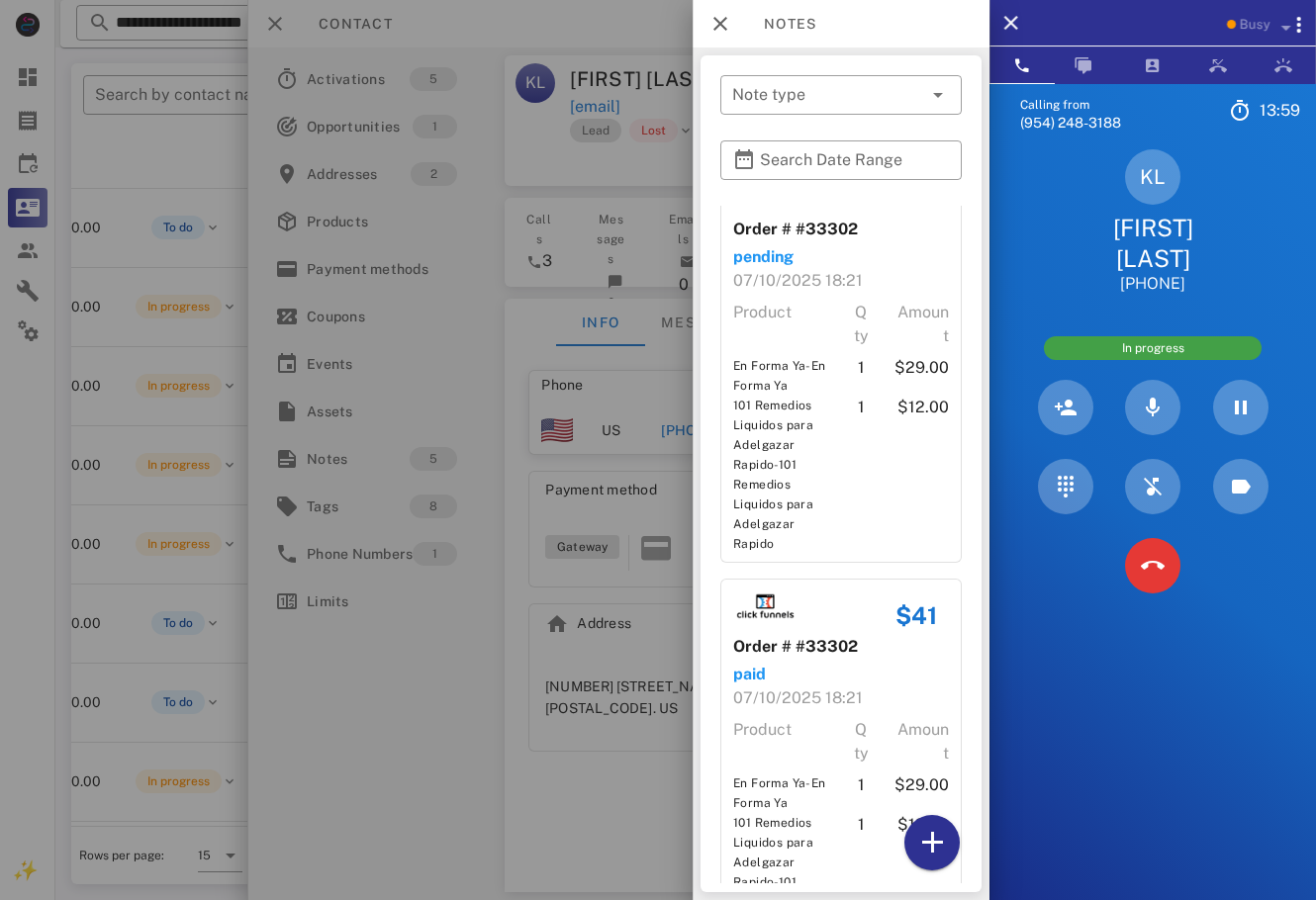 scroll, scrollTop: 0, scrollLeft: 0, axis: both 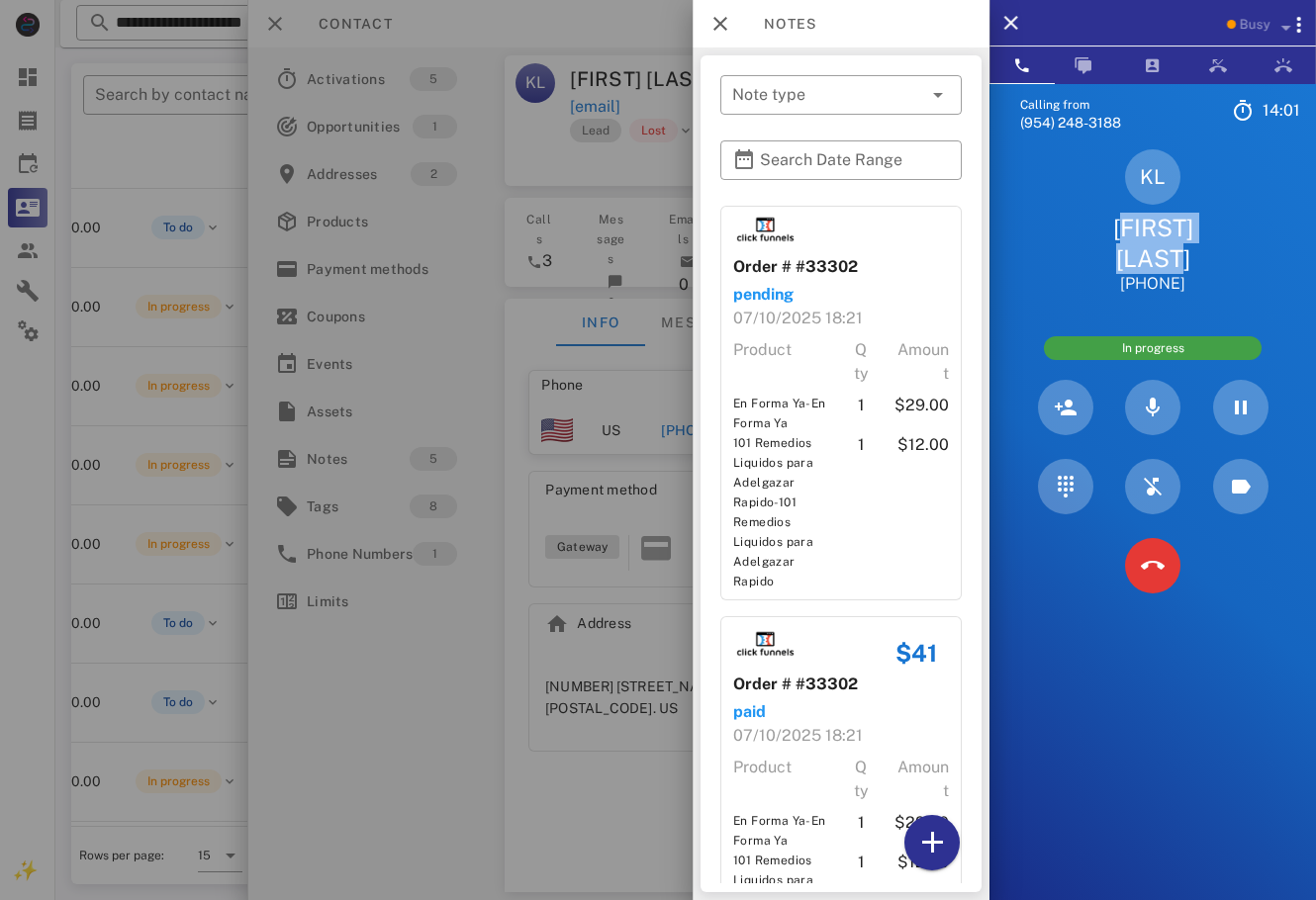drag, startPoint x: 1219, startPoint y: 239, endPoint x: 1084, endPoint y: 232, distance: 135.18136 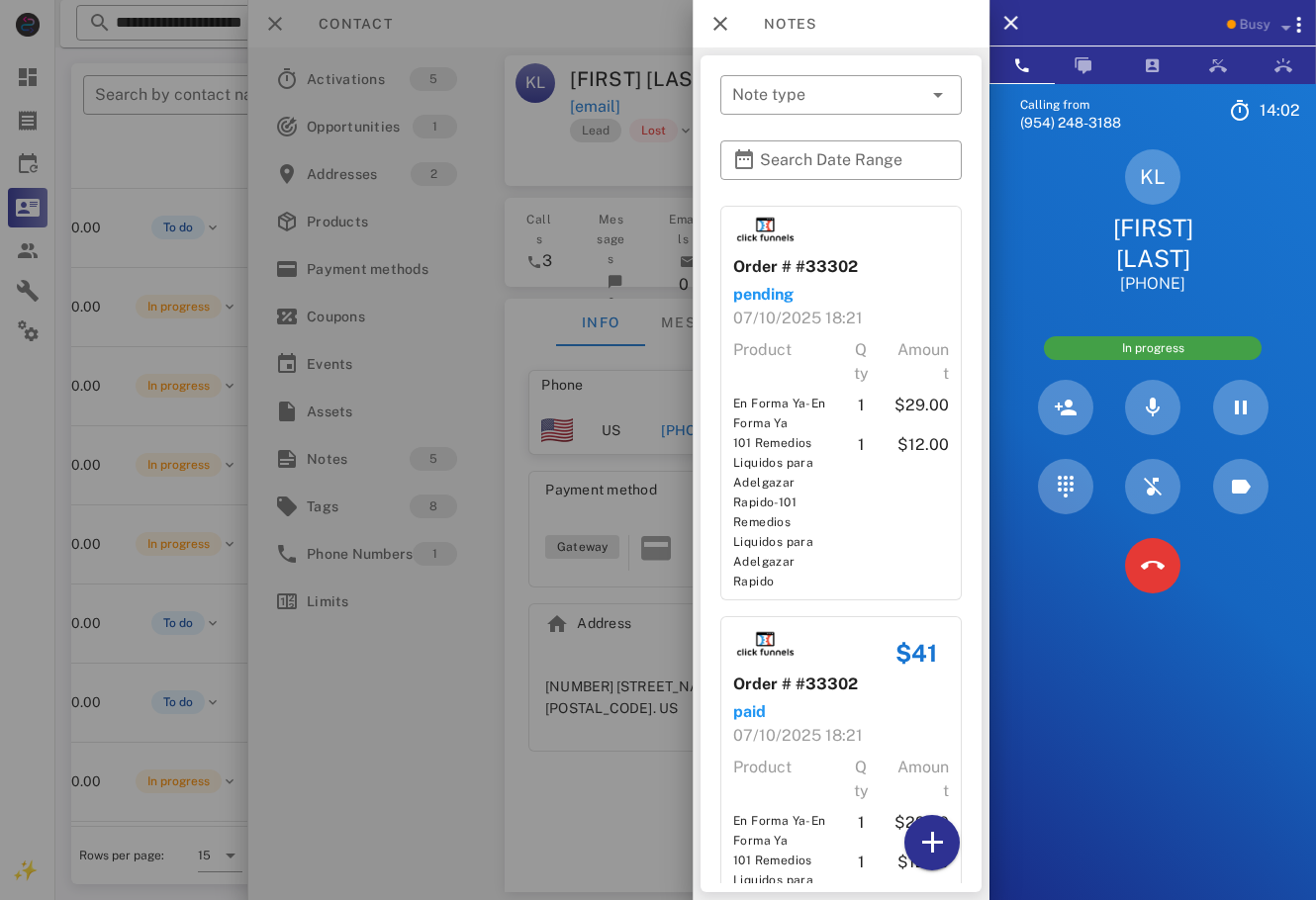 click on "[FIRST] [LAST] [PHONE]" at bounding box center [1153, 222] 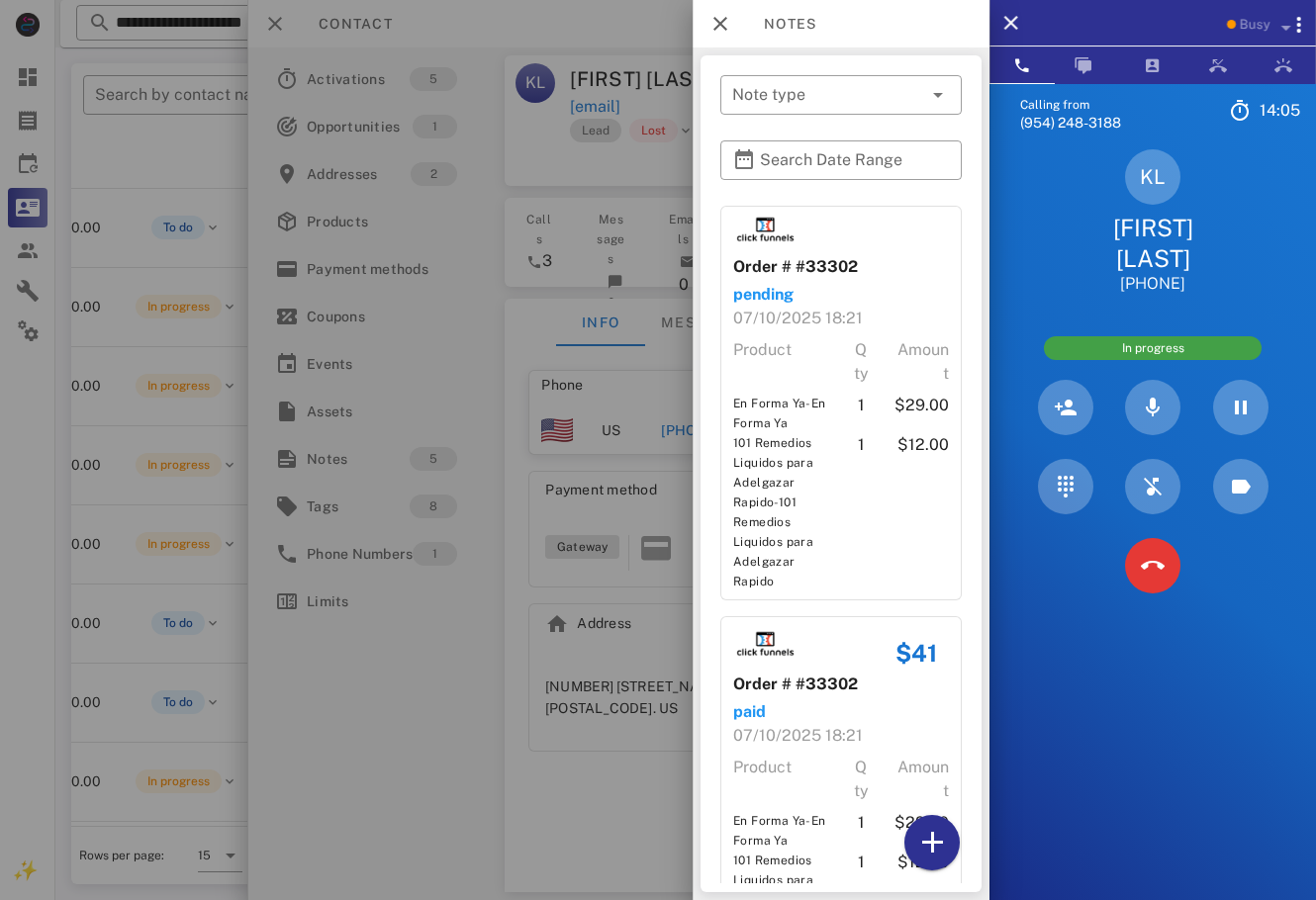 drag, startPoint x: 1232, startPoint y: 255, endPoint x: 1083, endPoint y: 230, distance: 151.08276 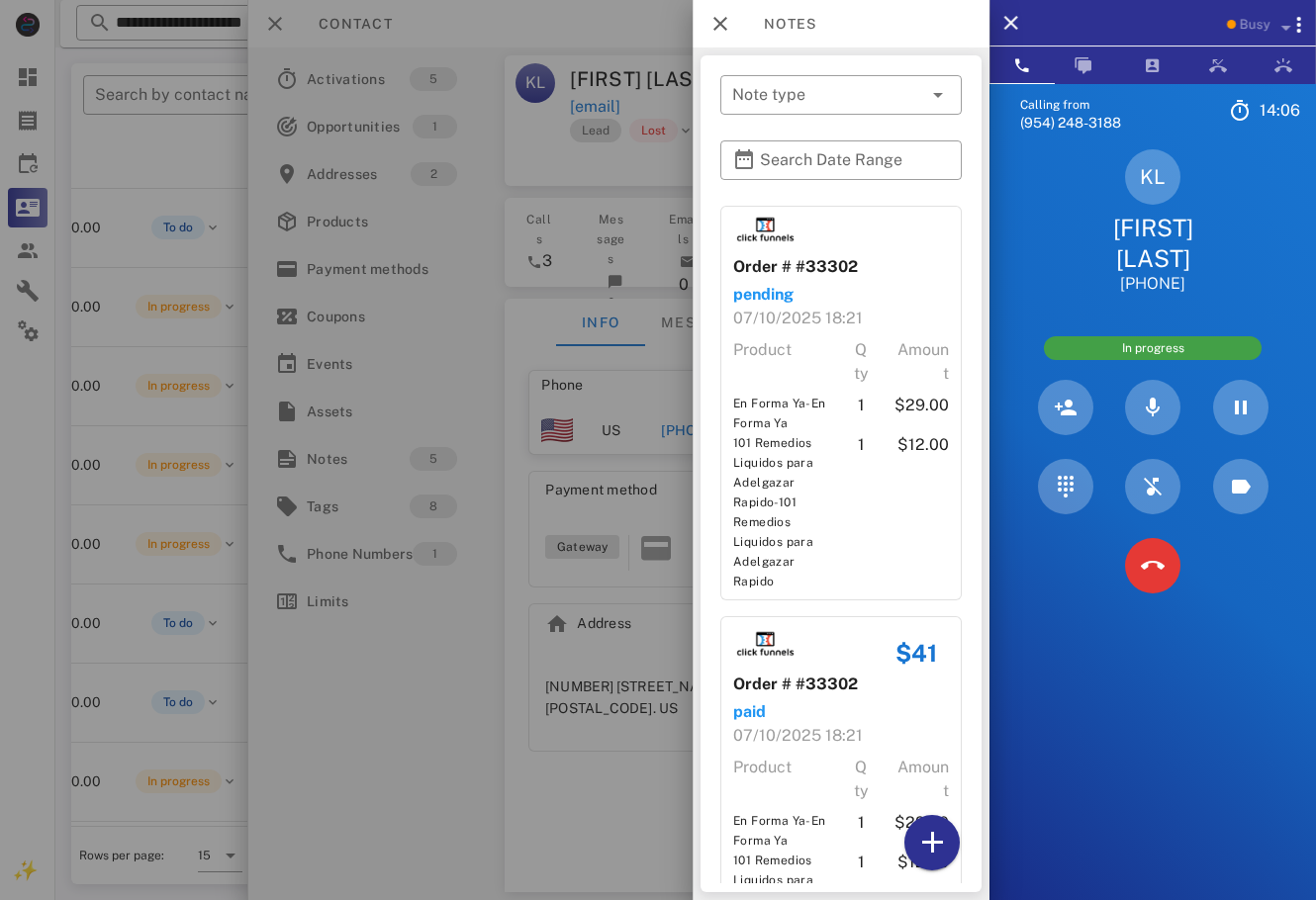 click at bounding box center [658, 450] 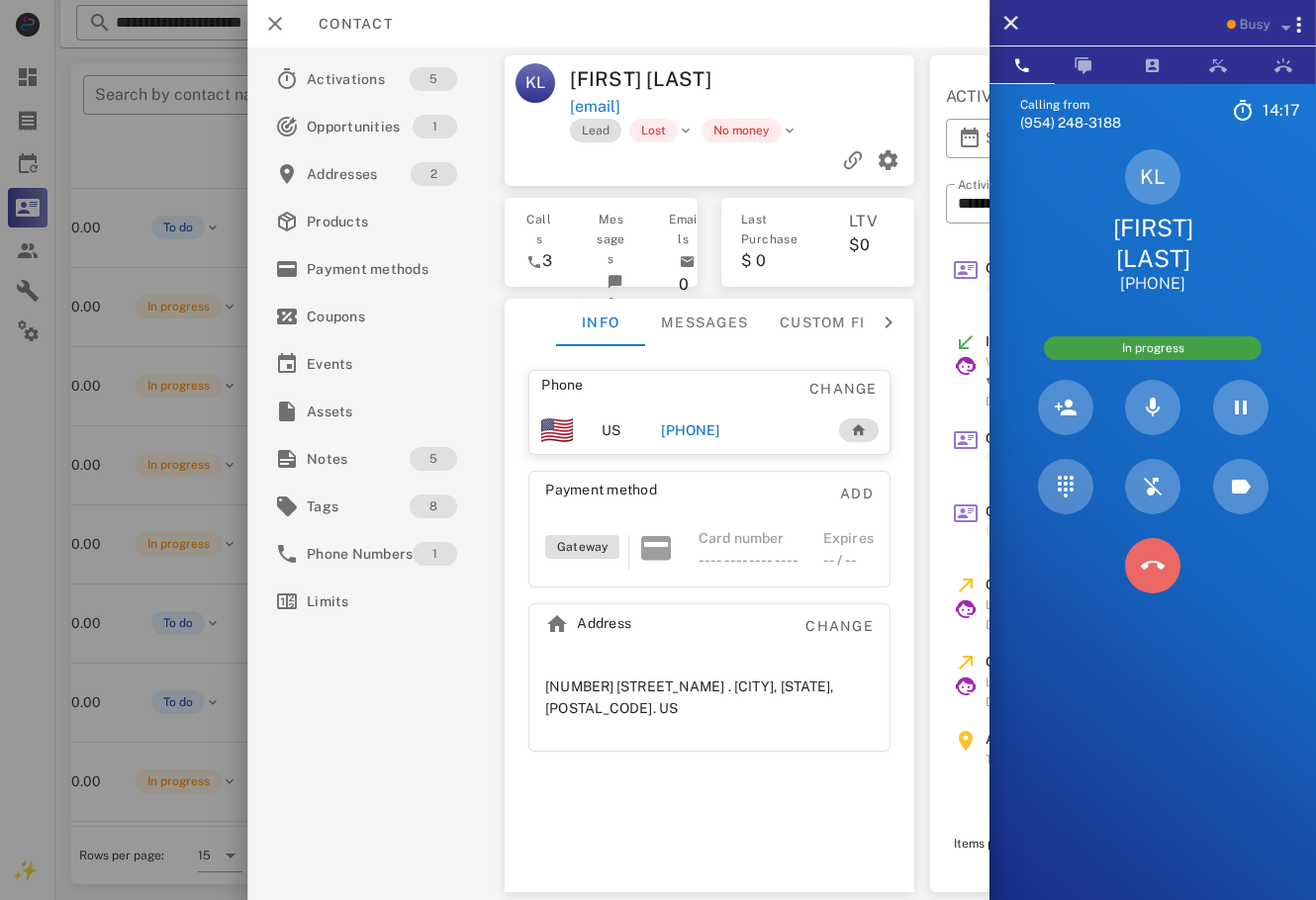 click at bounding box center [1153, 566] 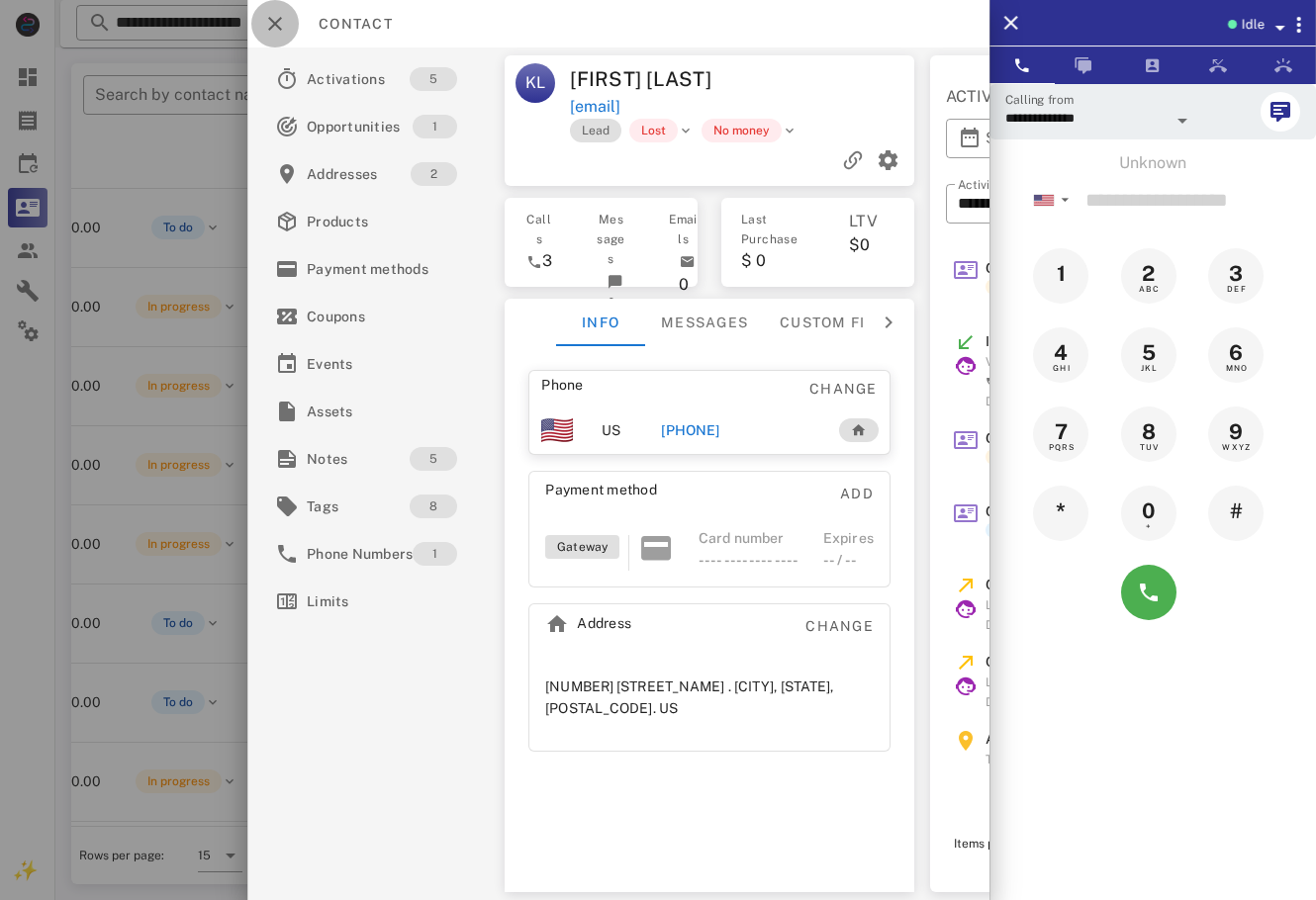 click at bounding box center (275, 24) 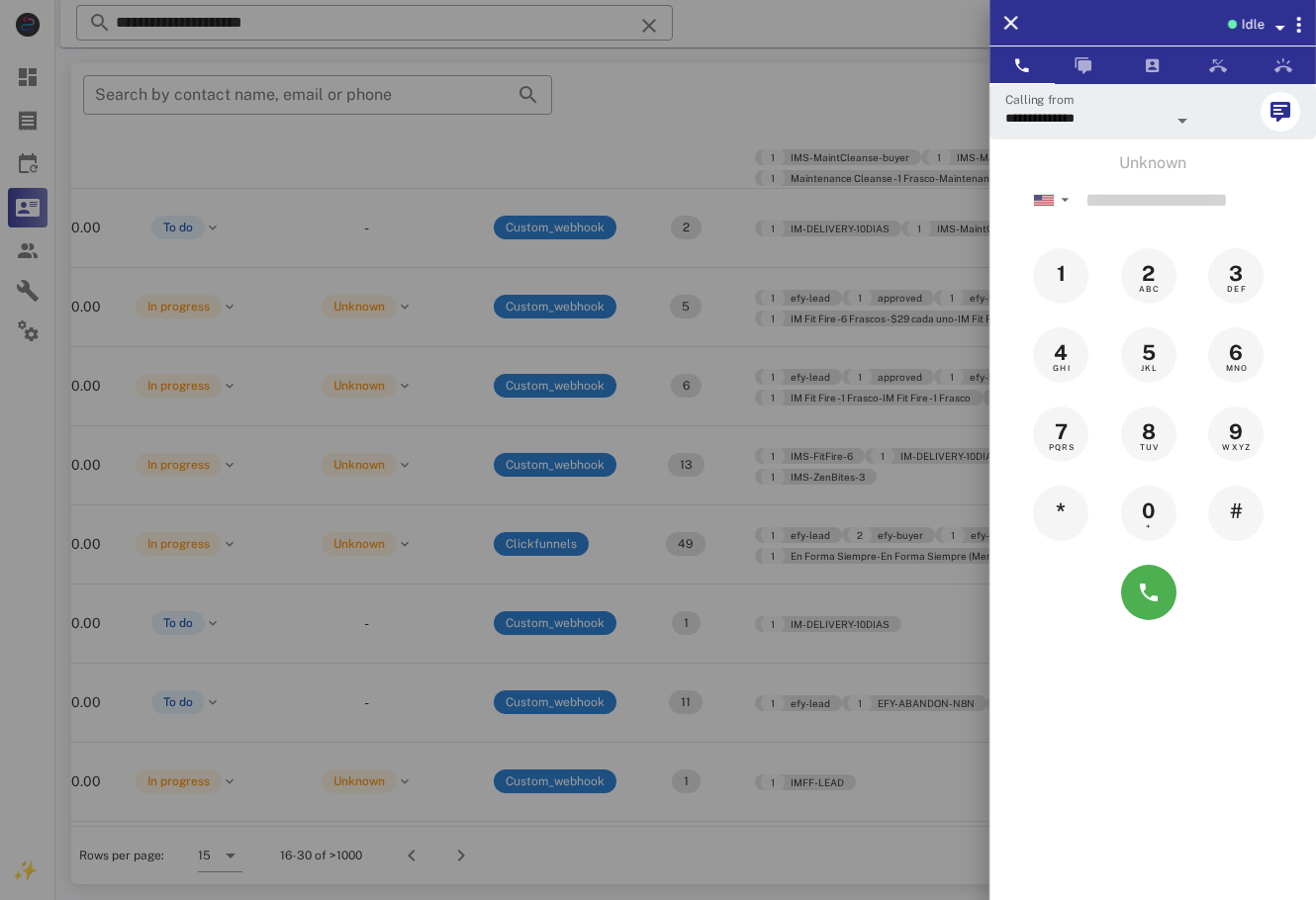 click at bounding box center (658, 450) 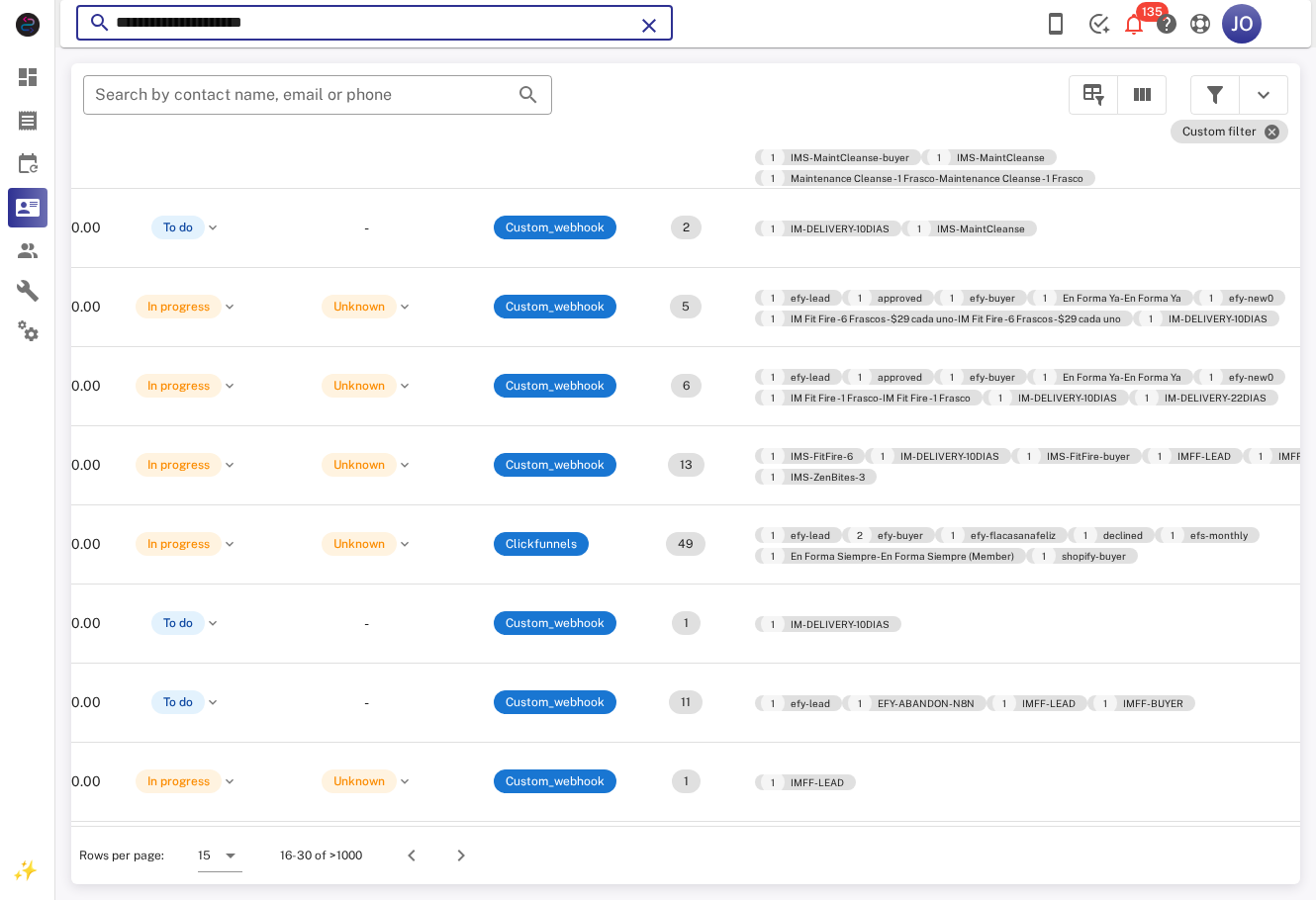 drag, startPoint x: 339, startPoint y: 23, endPoint x: 107, endPoint y: 2, distance: 232.94849 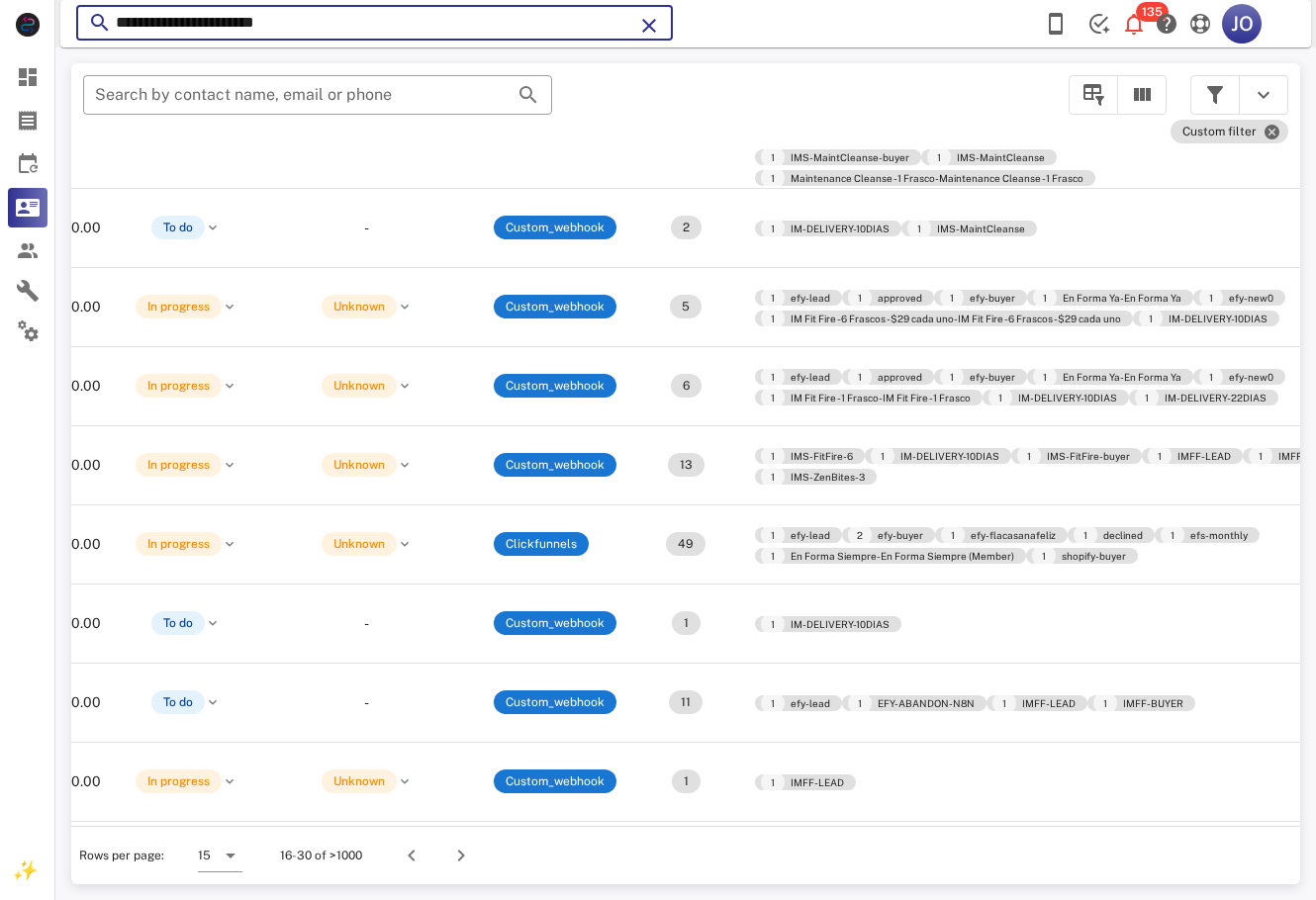 click on "**********" at bounding box center (374, 23) 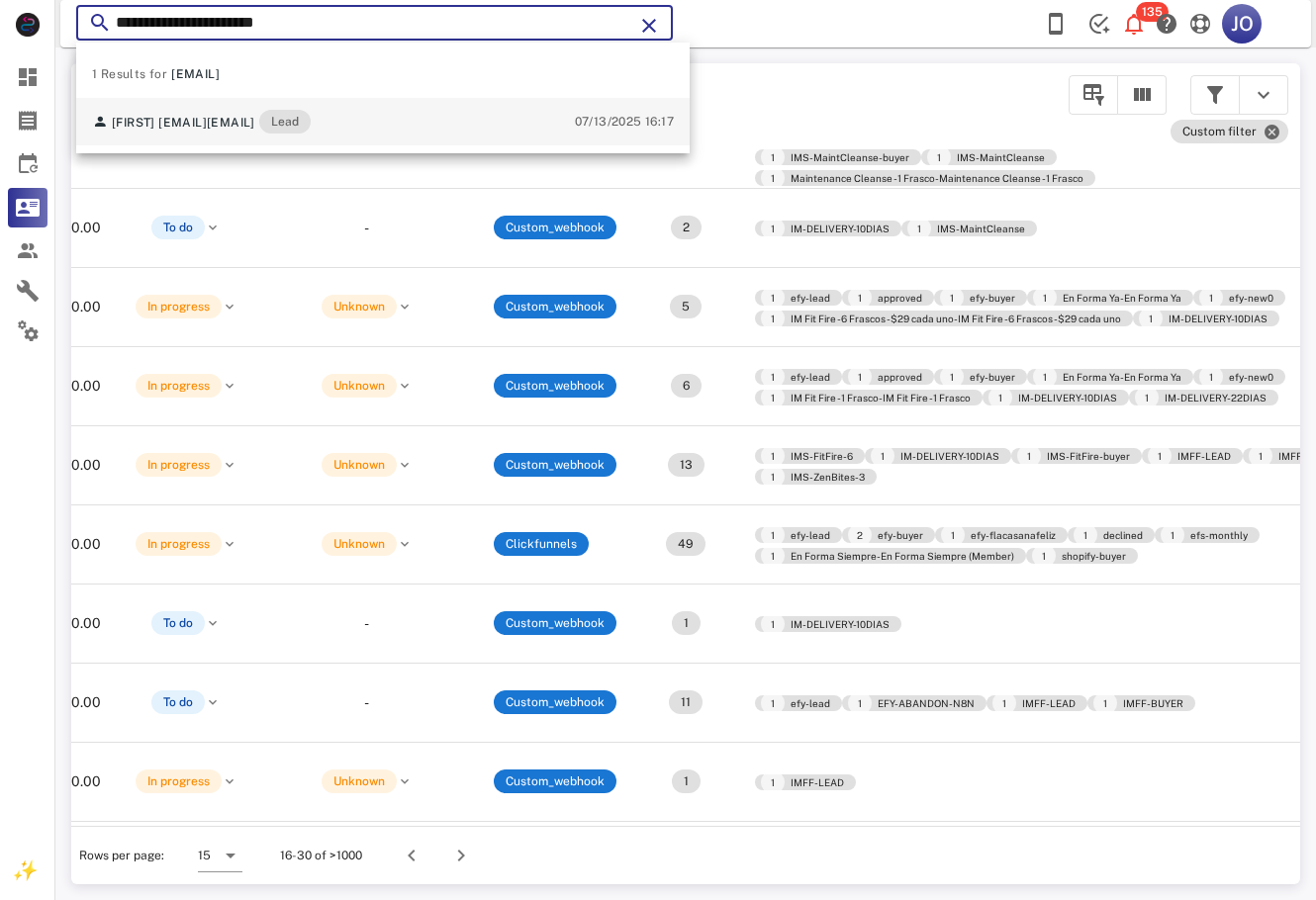 type on "**********" 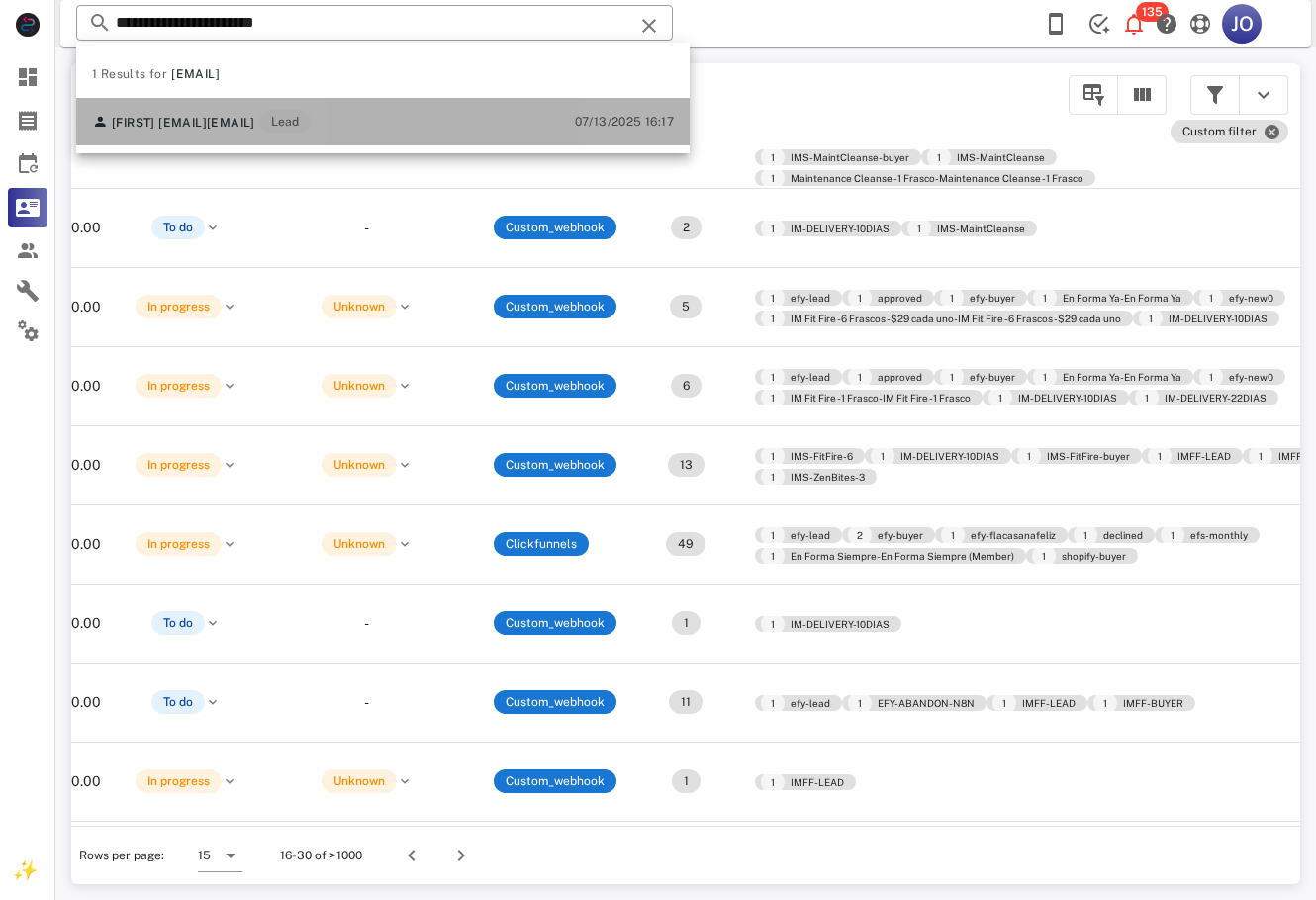 click on "[FIRST] [LAST]   [EMAIL]   [EMAIL]   Lead" at bounding box center (201, 122) 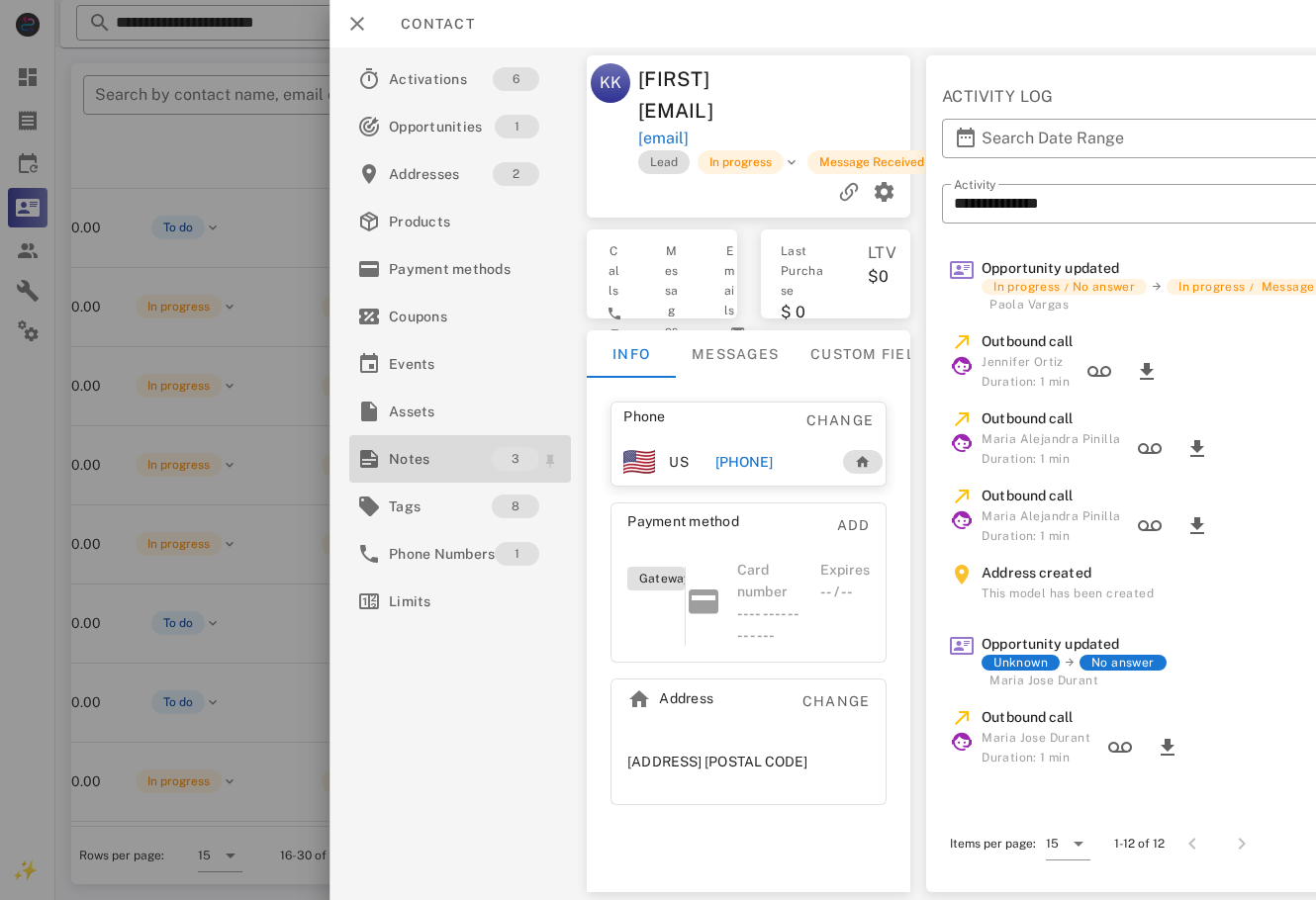 click on "Notes" at bounding box center (440, 459) 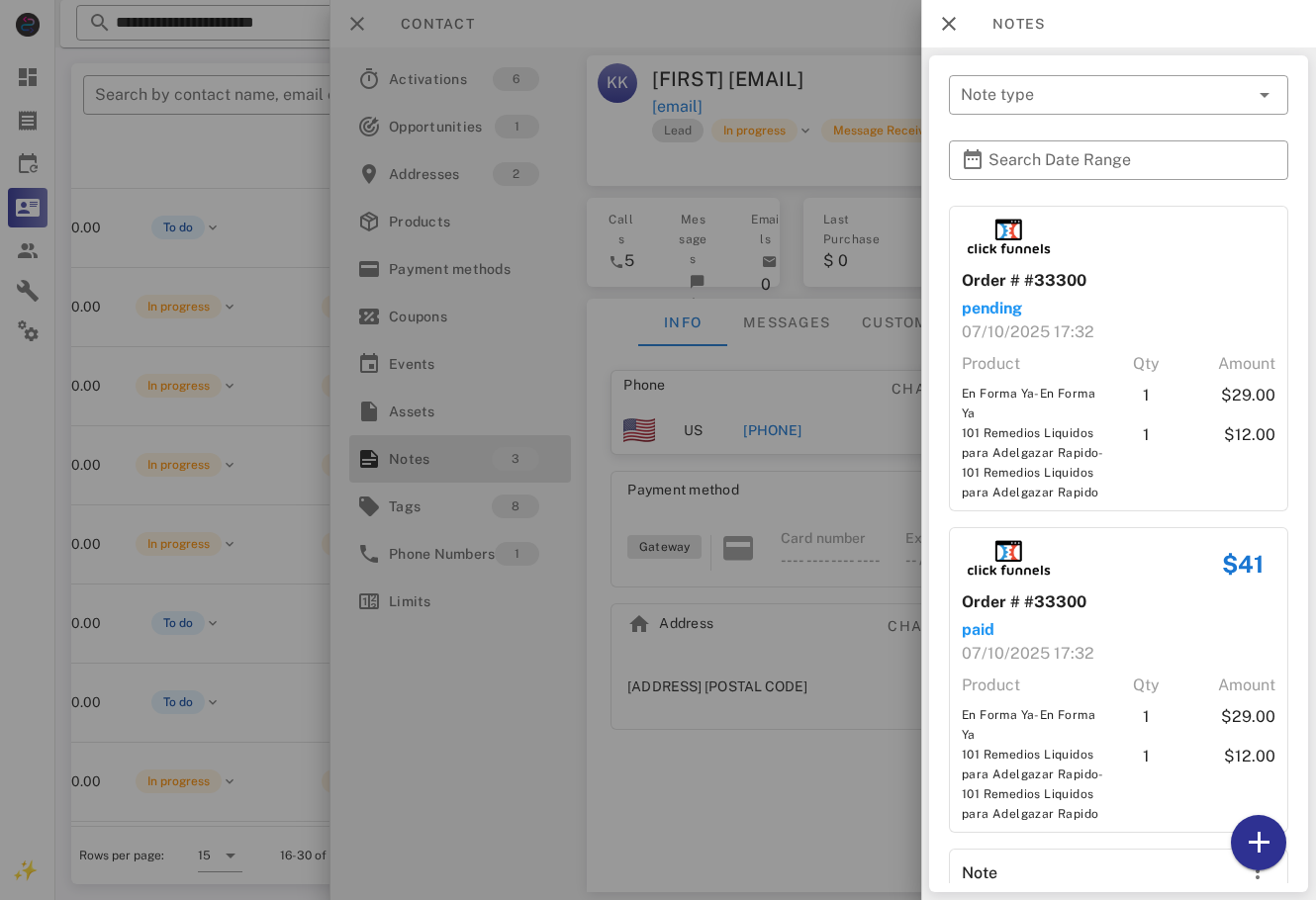 scroll, scrollTop: 138, scrollLeft: 0, axis: vertical 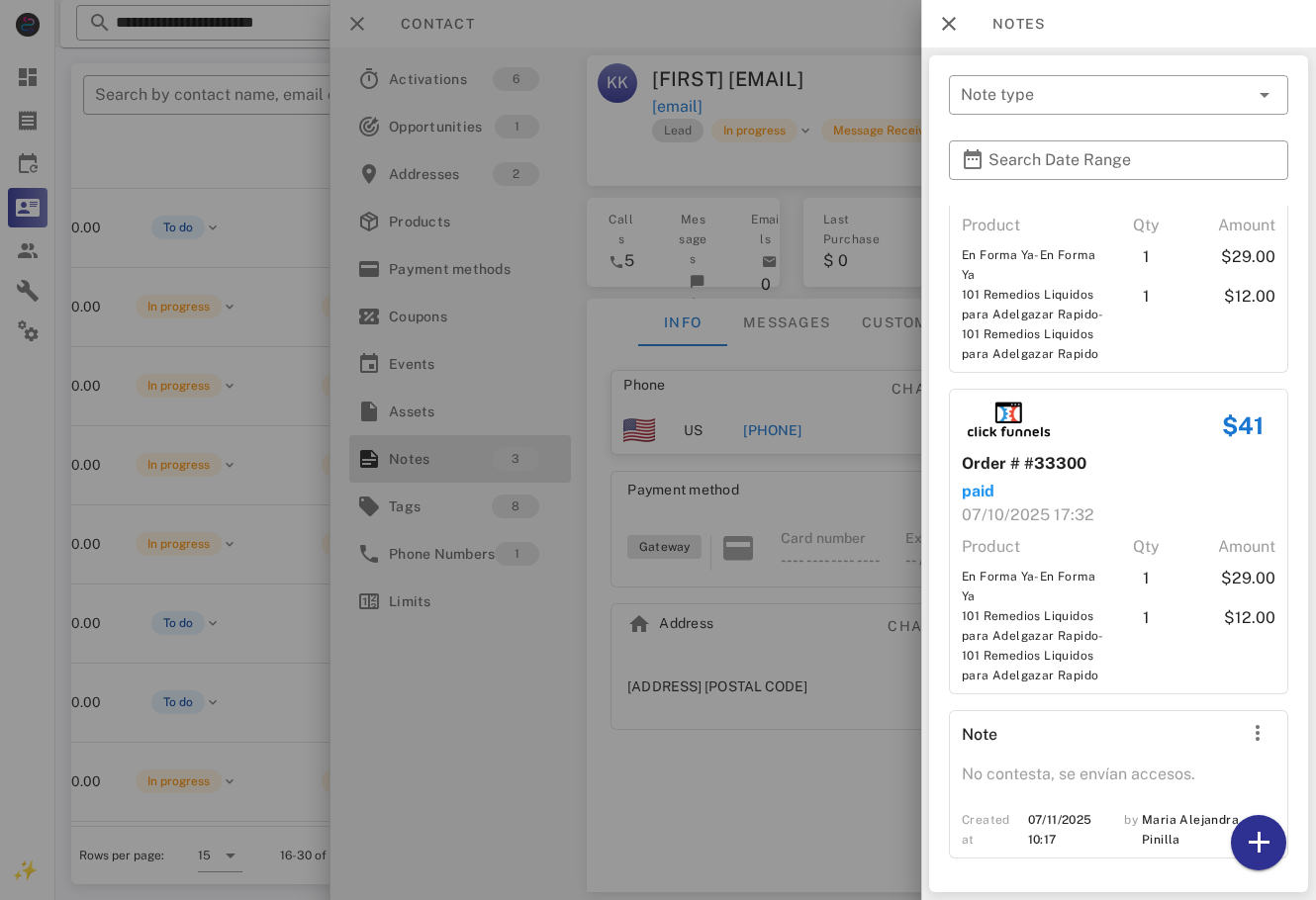 click at bounding box center (658, 450) 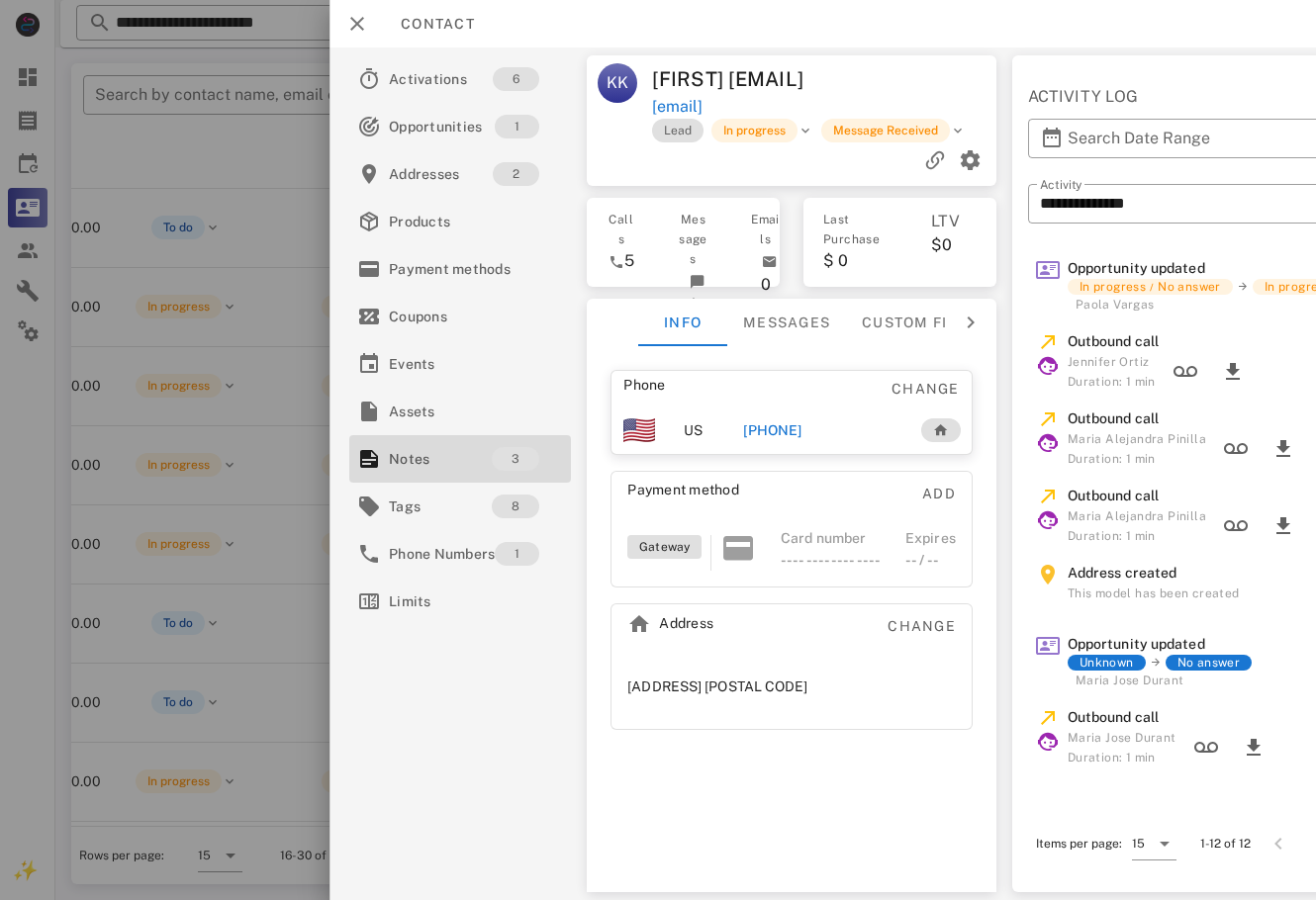 click on "[PHONE]" at bounding box center [772, 430] 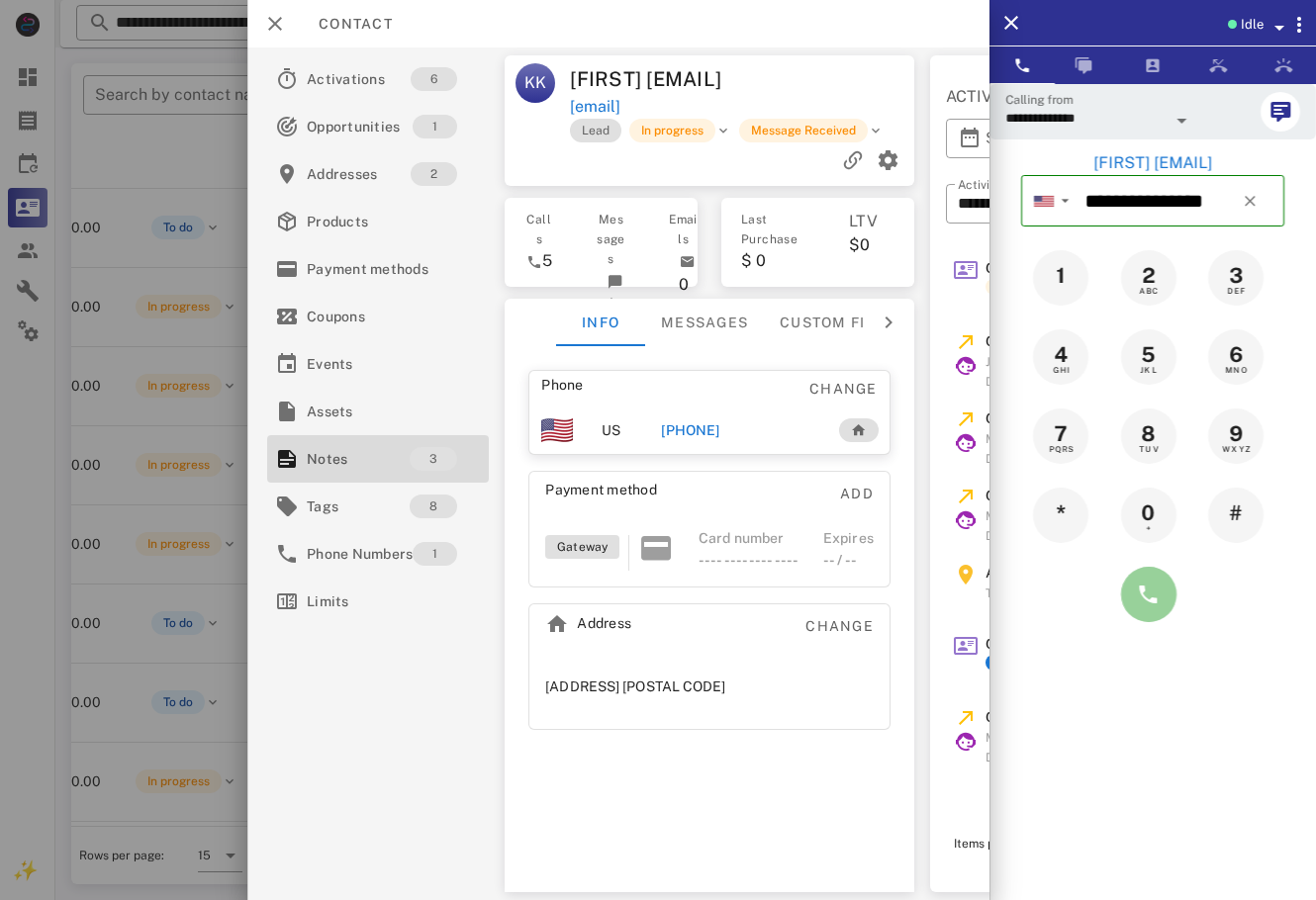 click at bounding box center [1149, 594] 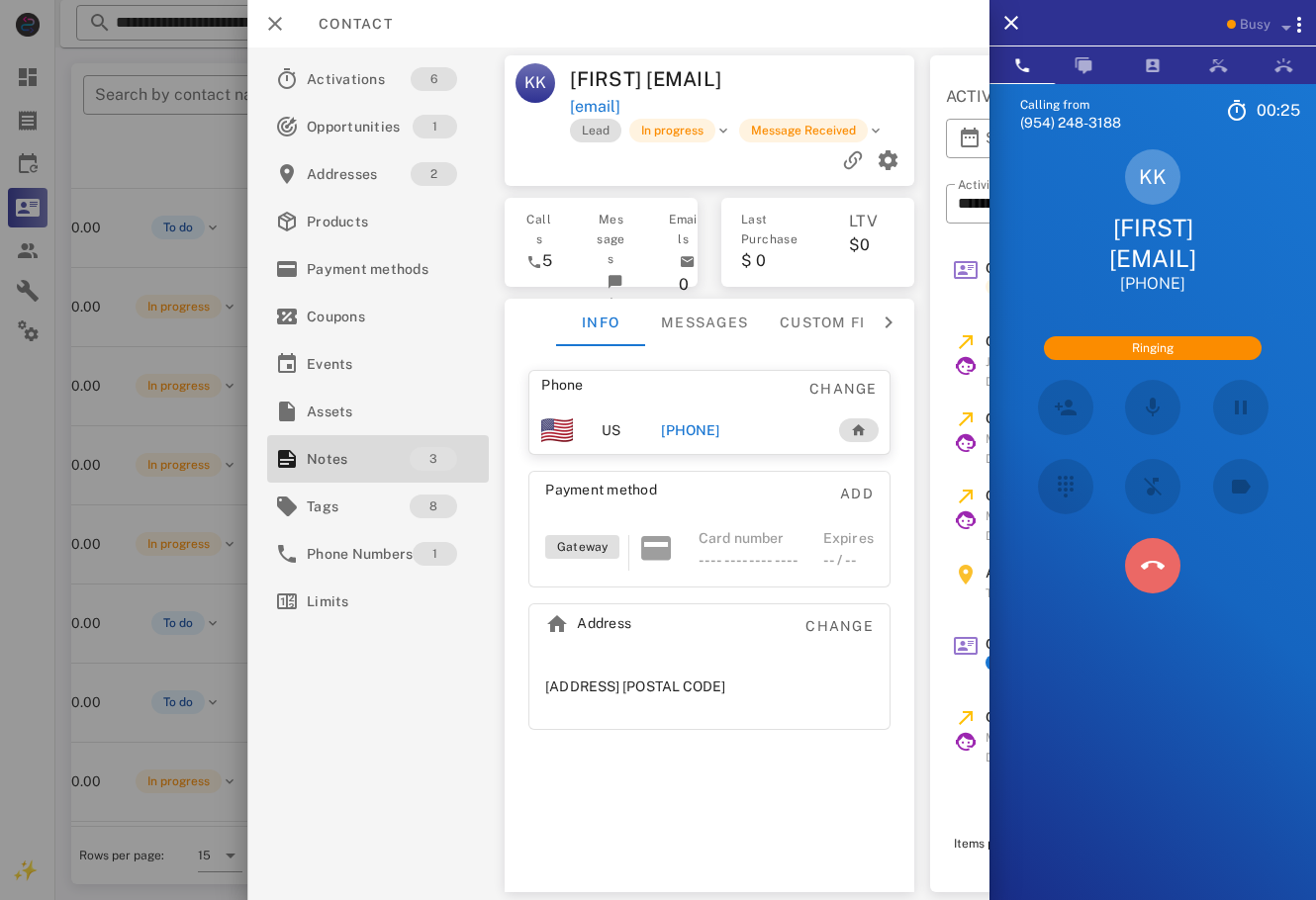 click at bounding box center (1152, 566) 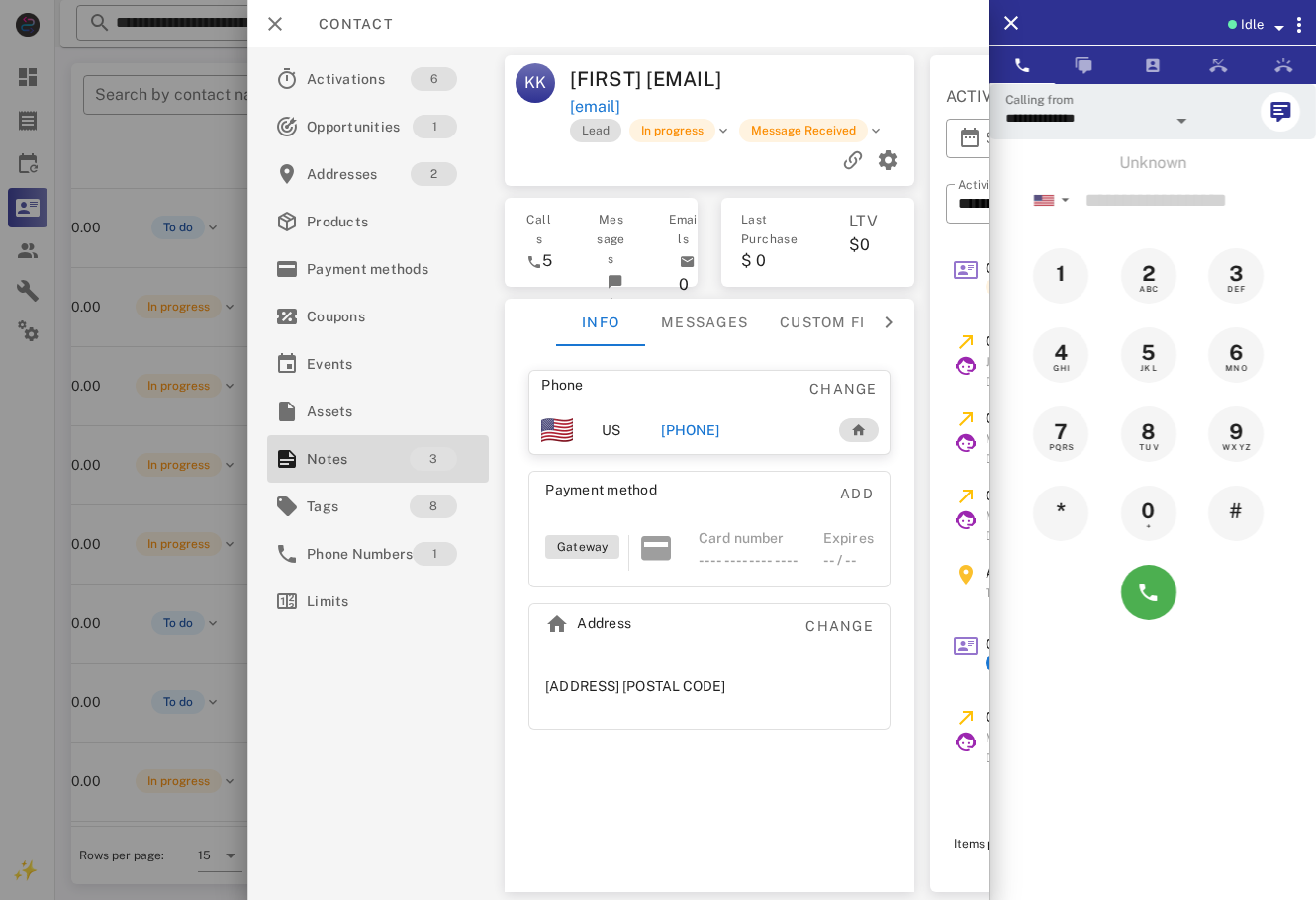 click on "[PHONE]" at bounding box center (690, 430) 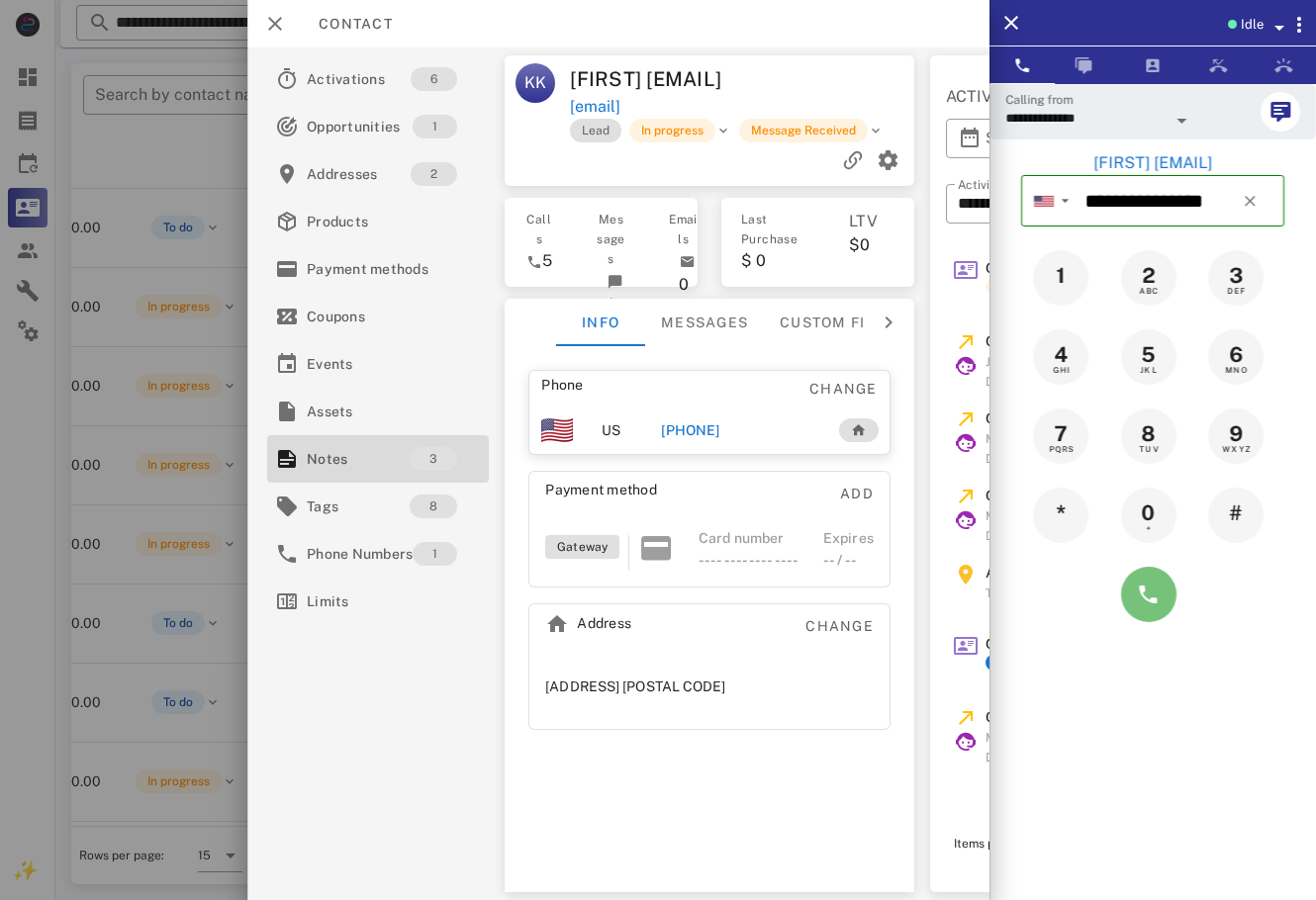 click at bounding box center (1149, 594) 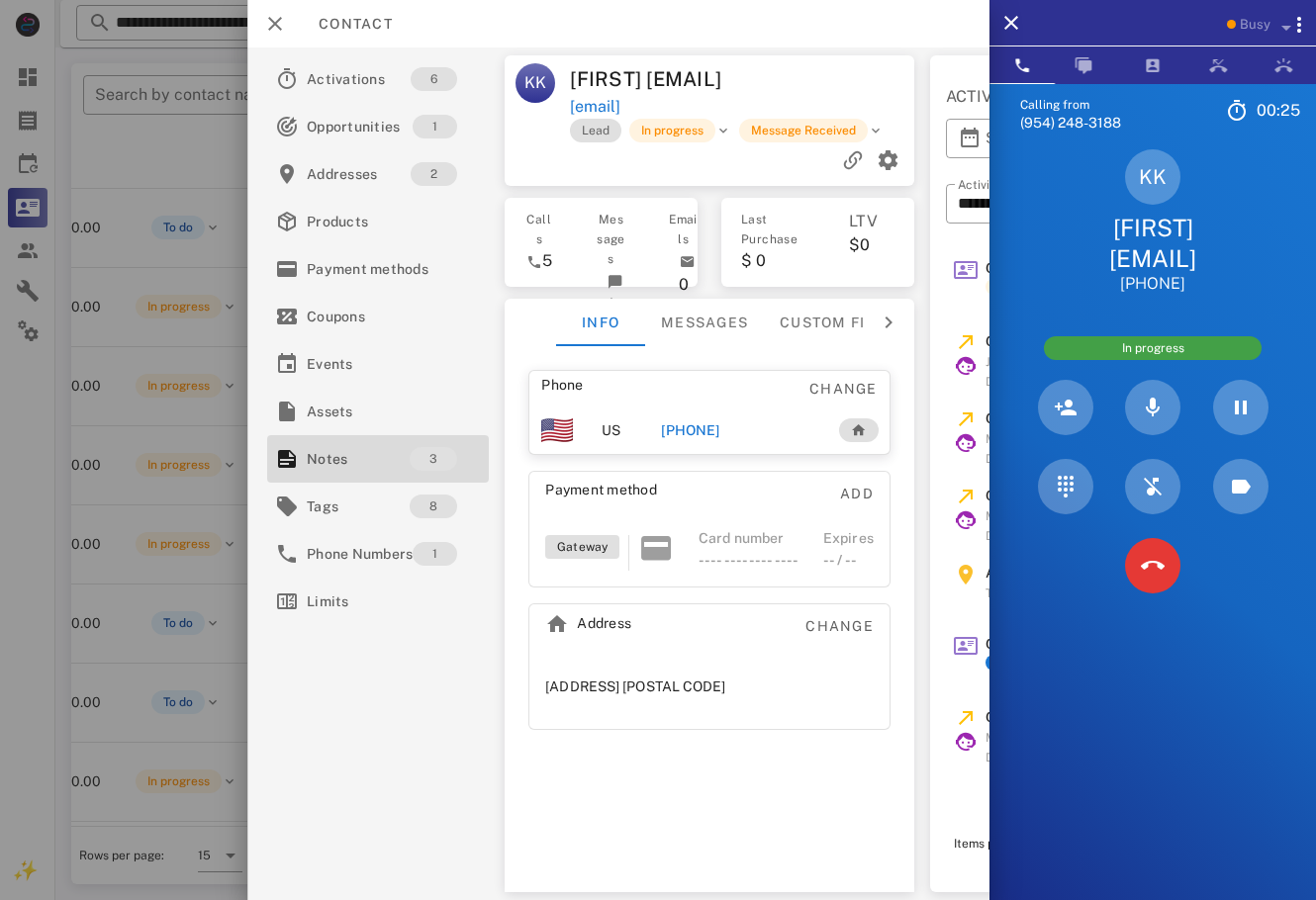 click at bounding box center [1153, 566] 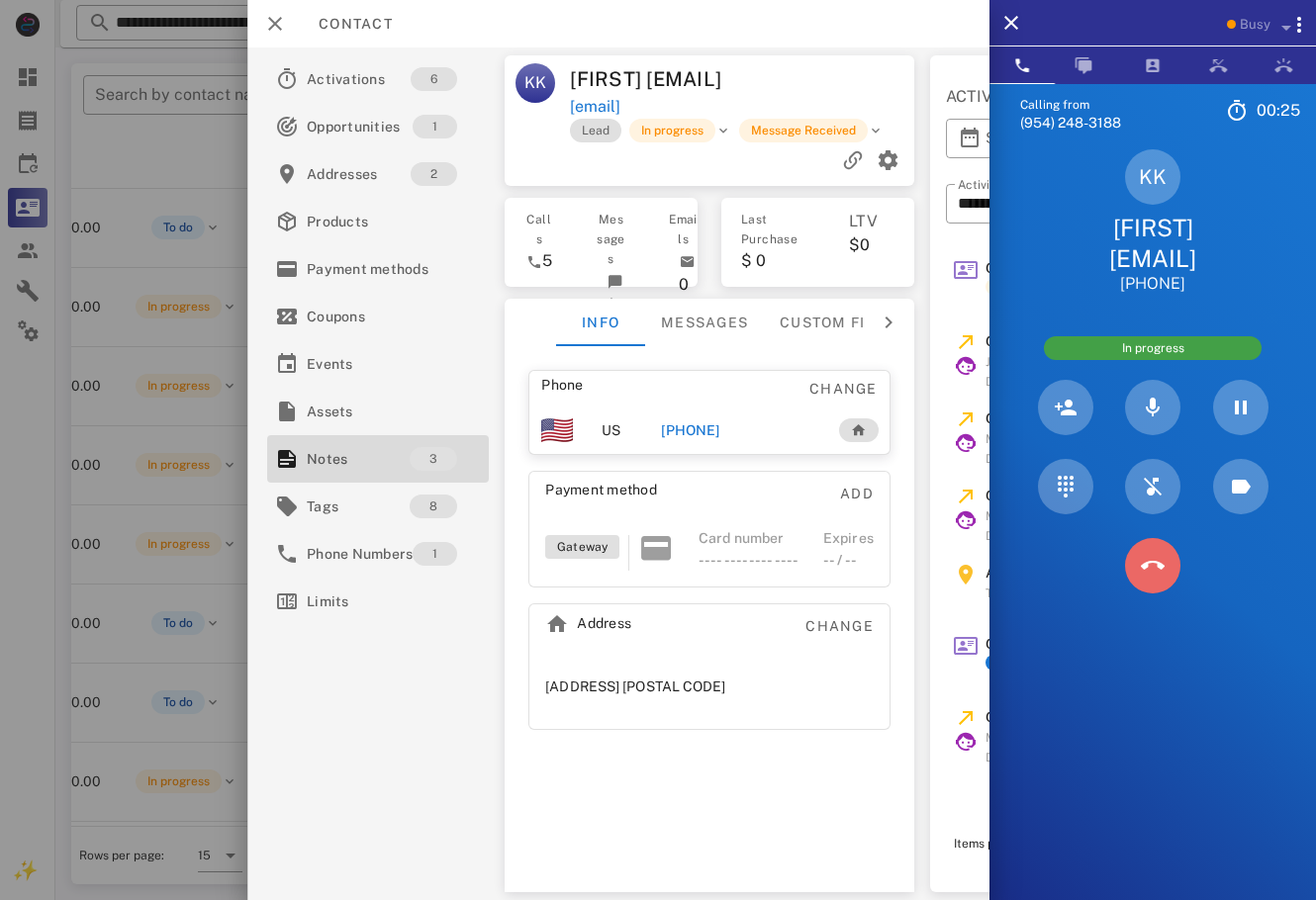 click at bounding box center (1153, 566) 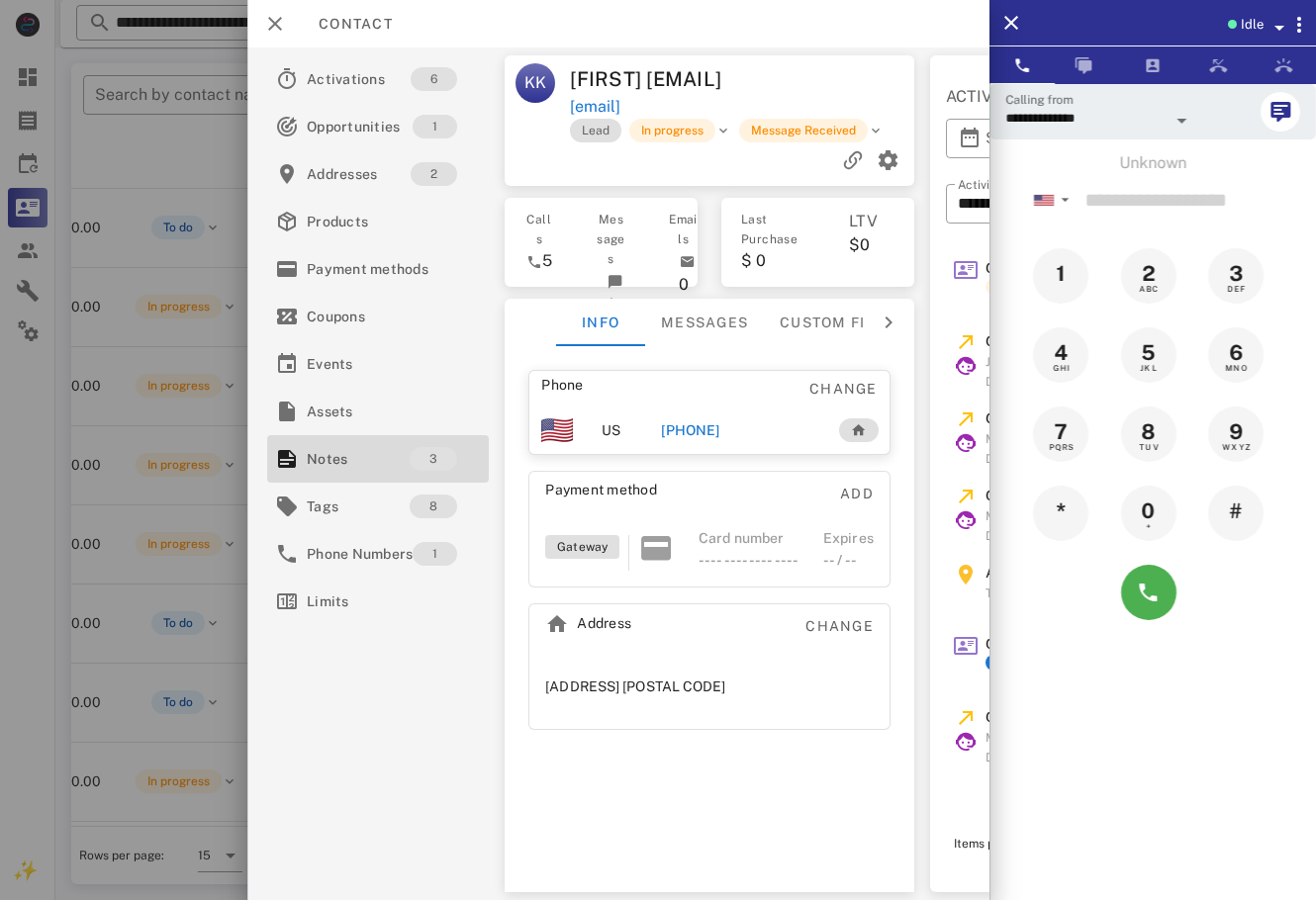 click at bounding box center (658, 450) 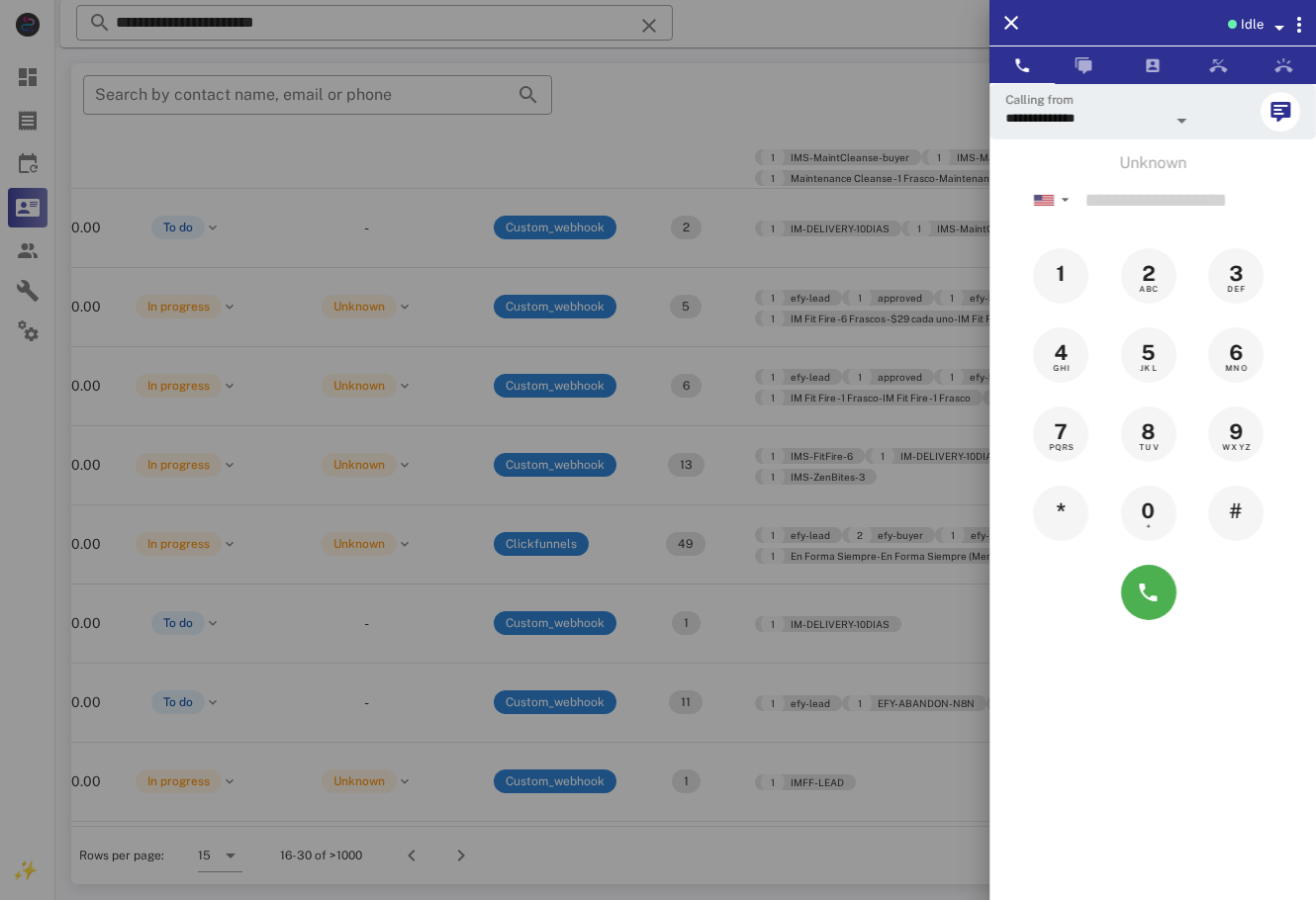 click at bounding box center [658, 450] 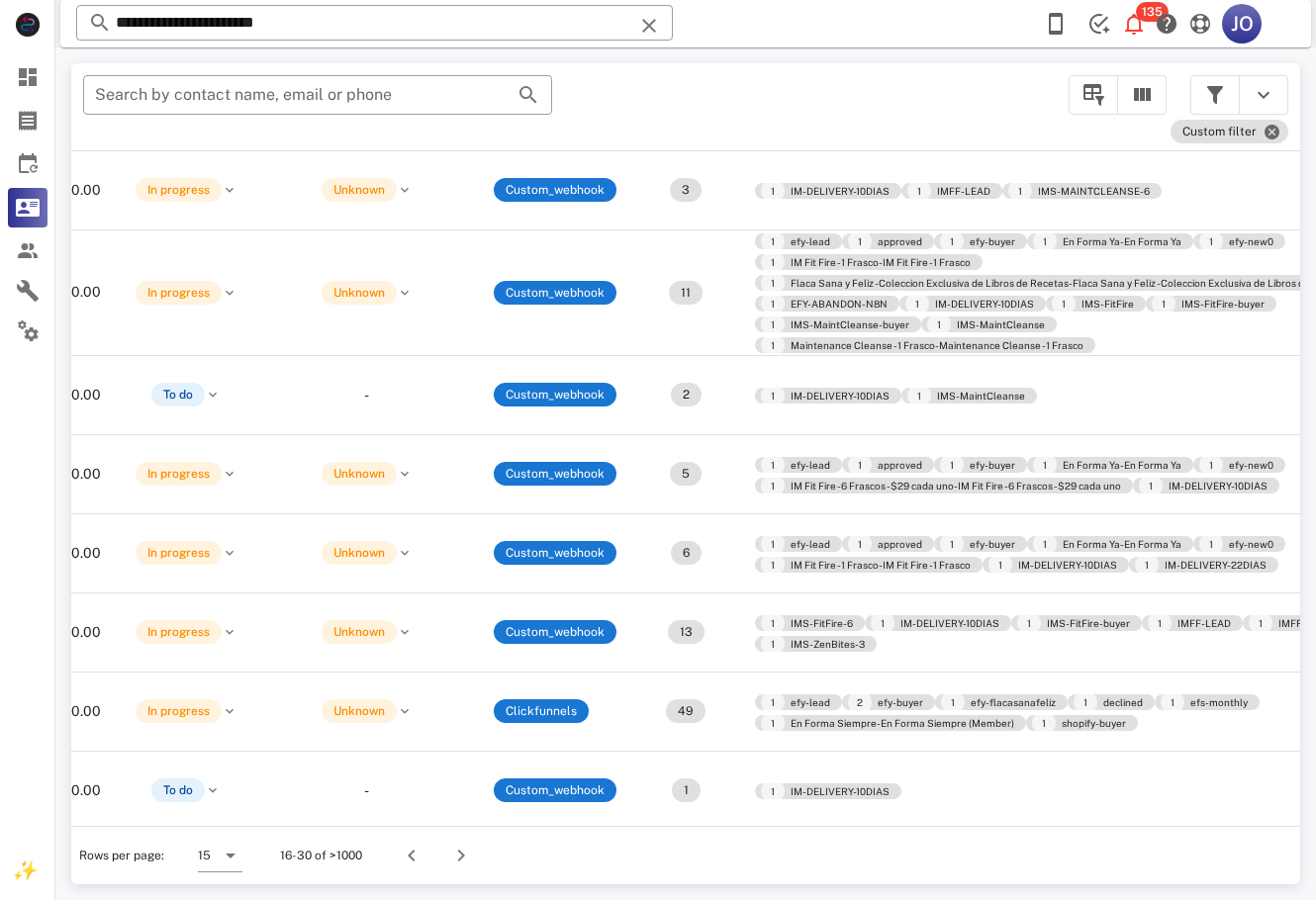scroll, scrollTop: 0, scrollLeft: 513, axis: horizontal 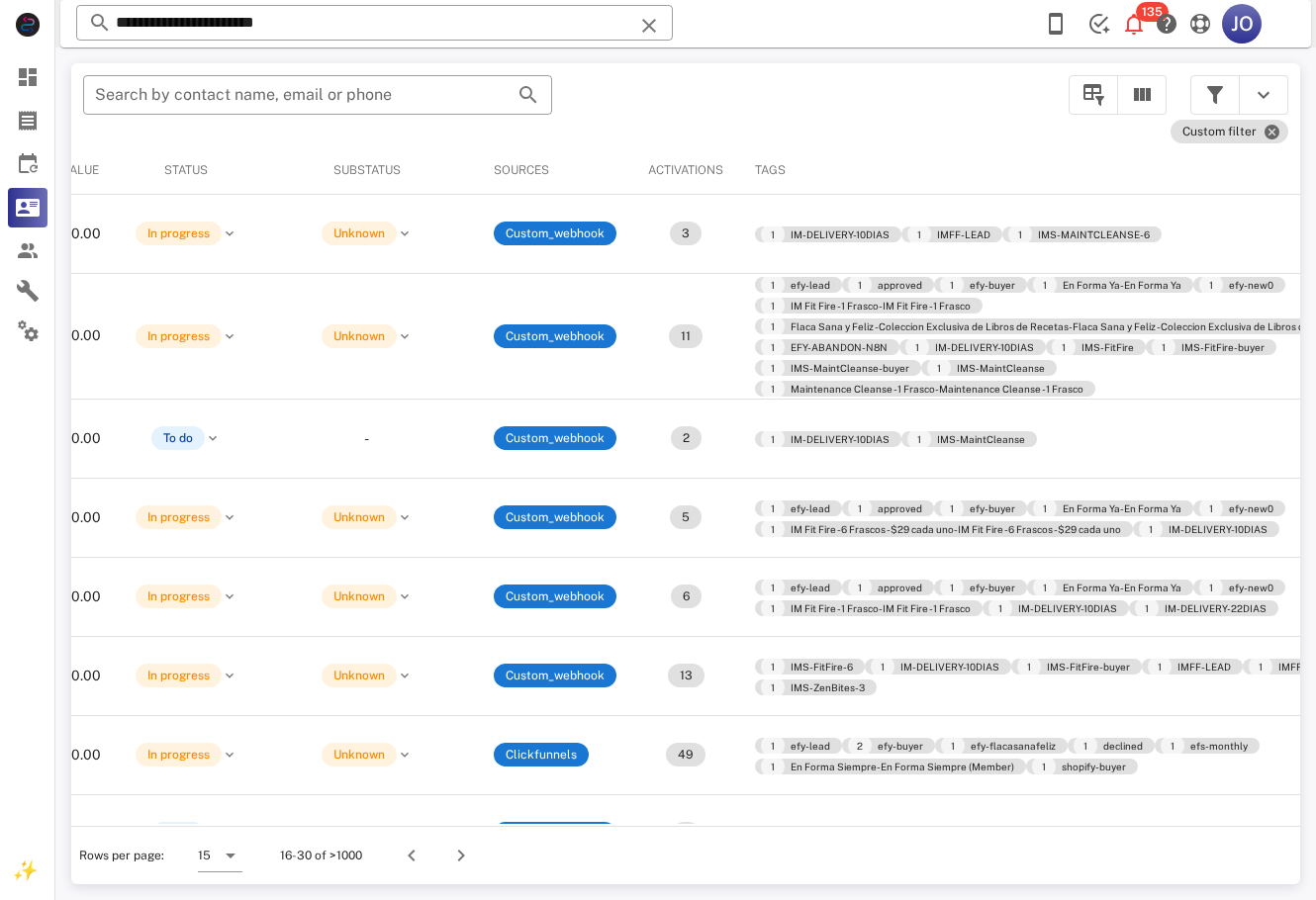 click at bounding box center (1239, 95) 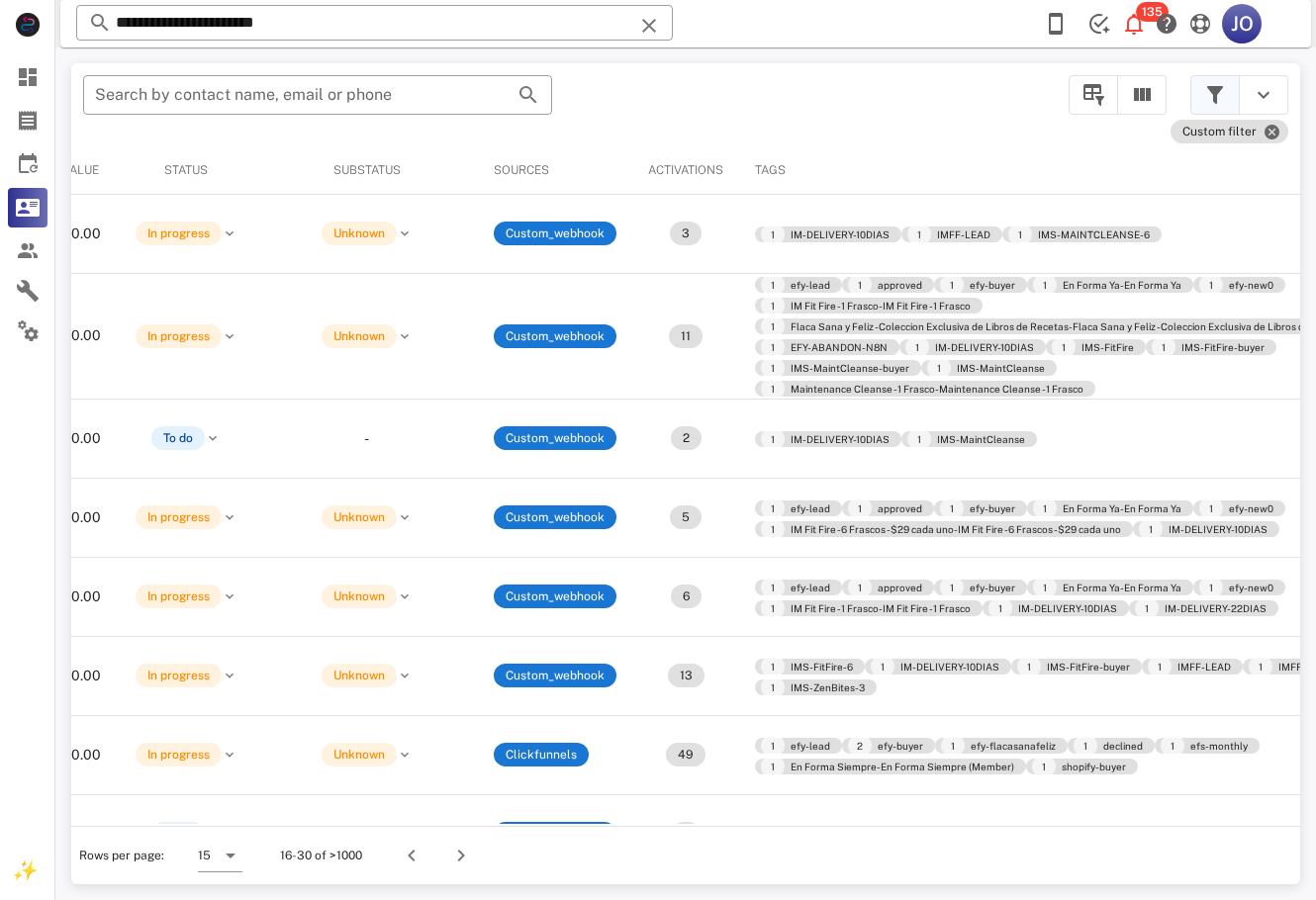 click at bounding box center (1215, 95) 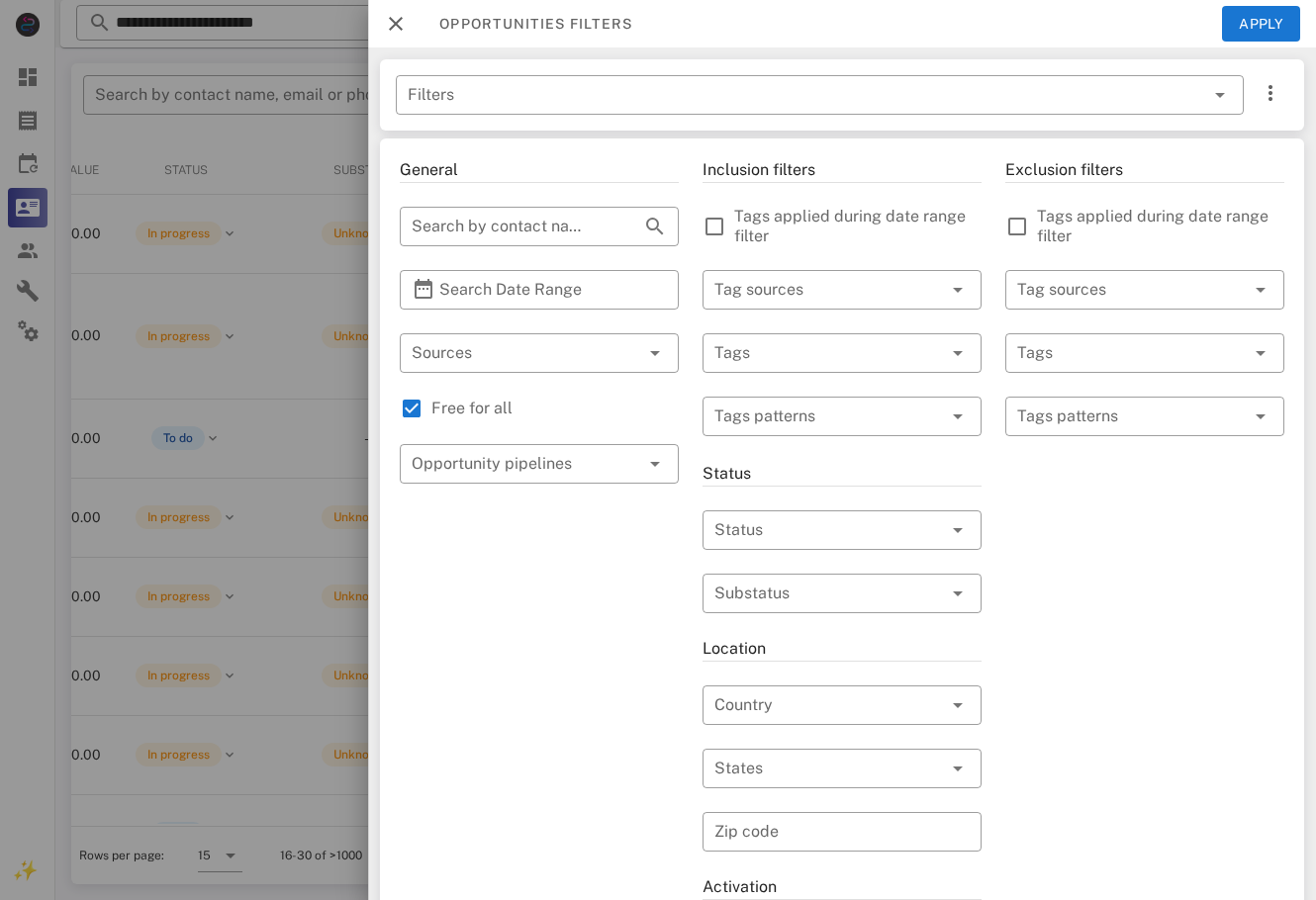 click on "Free for all" at bounding box center (555, 408) 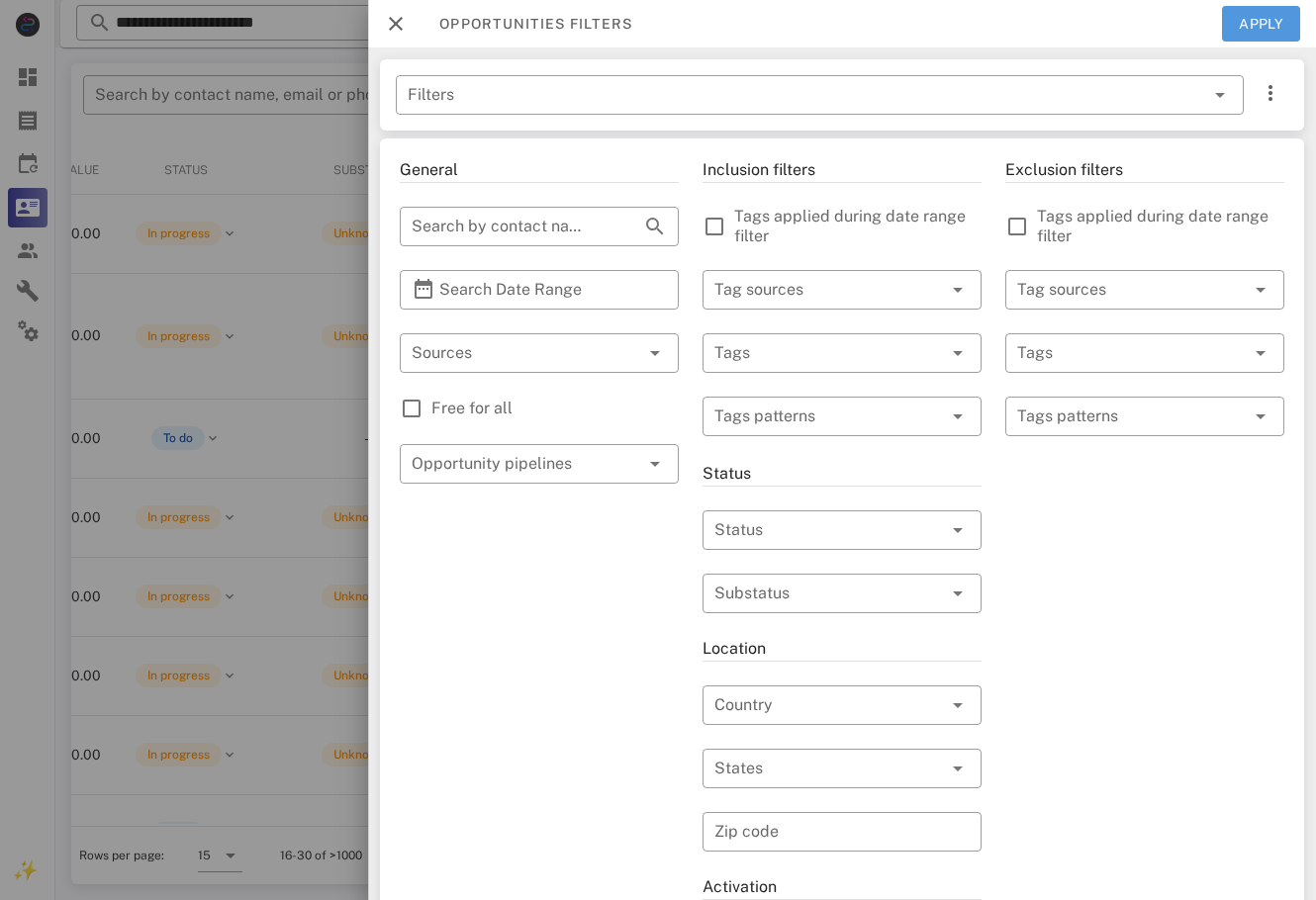 click on "Apply" at bounding box center [1262, 24] 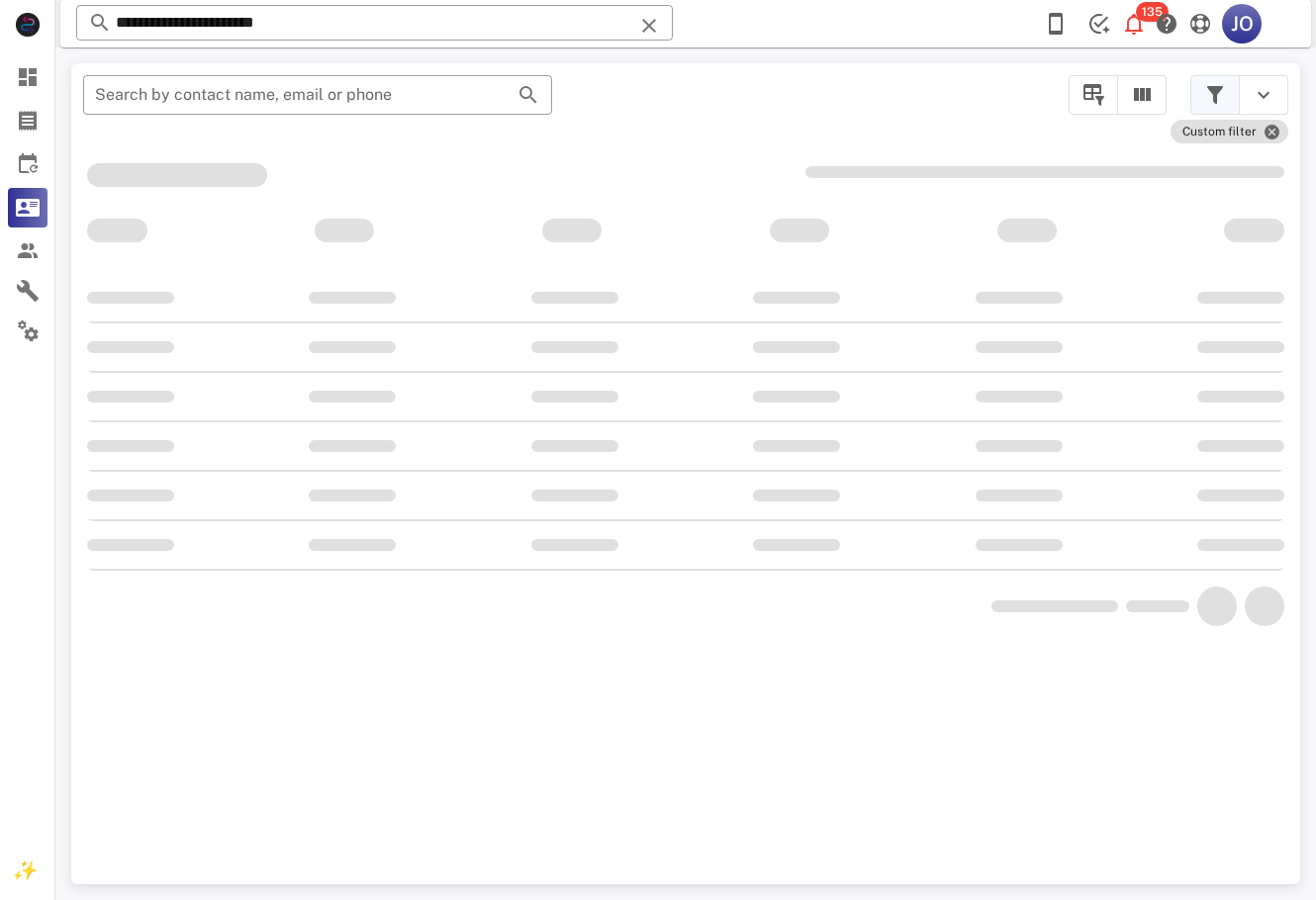 click at bounding box center (1215, 95) 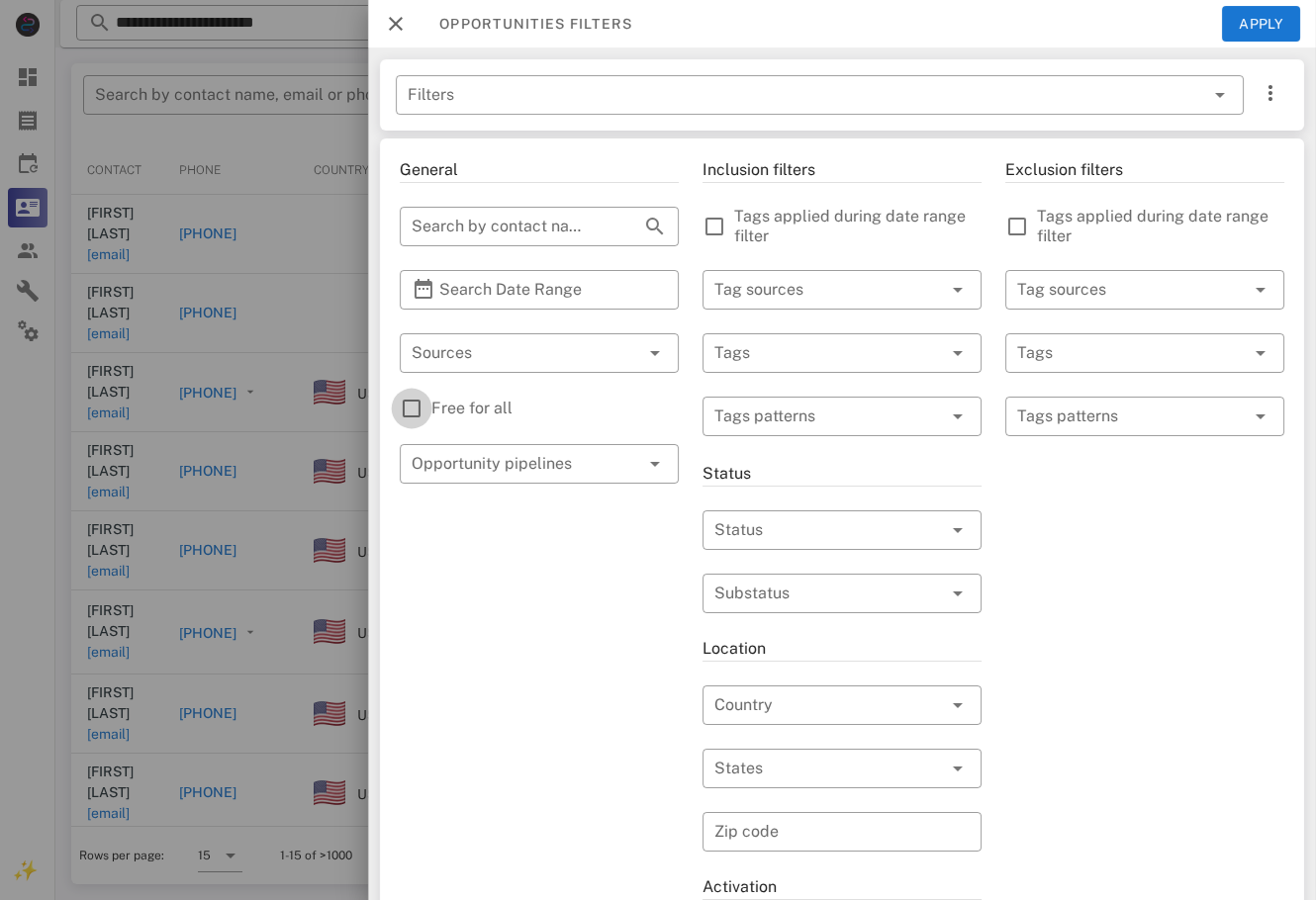 click at bounding box center [412, 408] 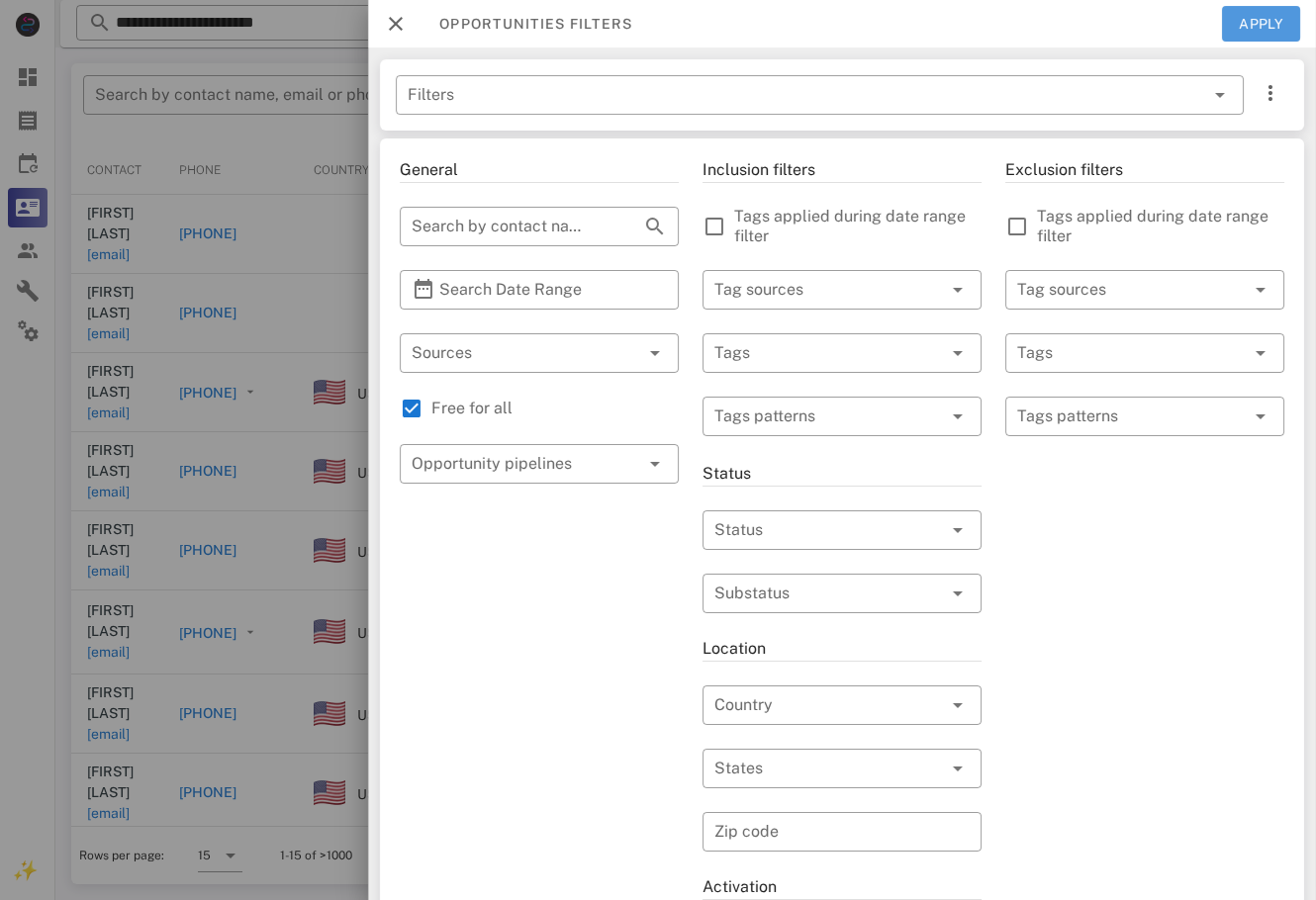 click on "Apply" at bounding box center (1262, 24) 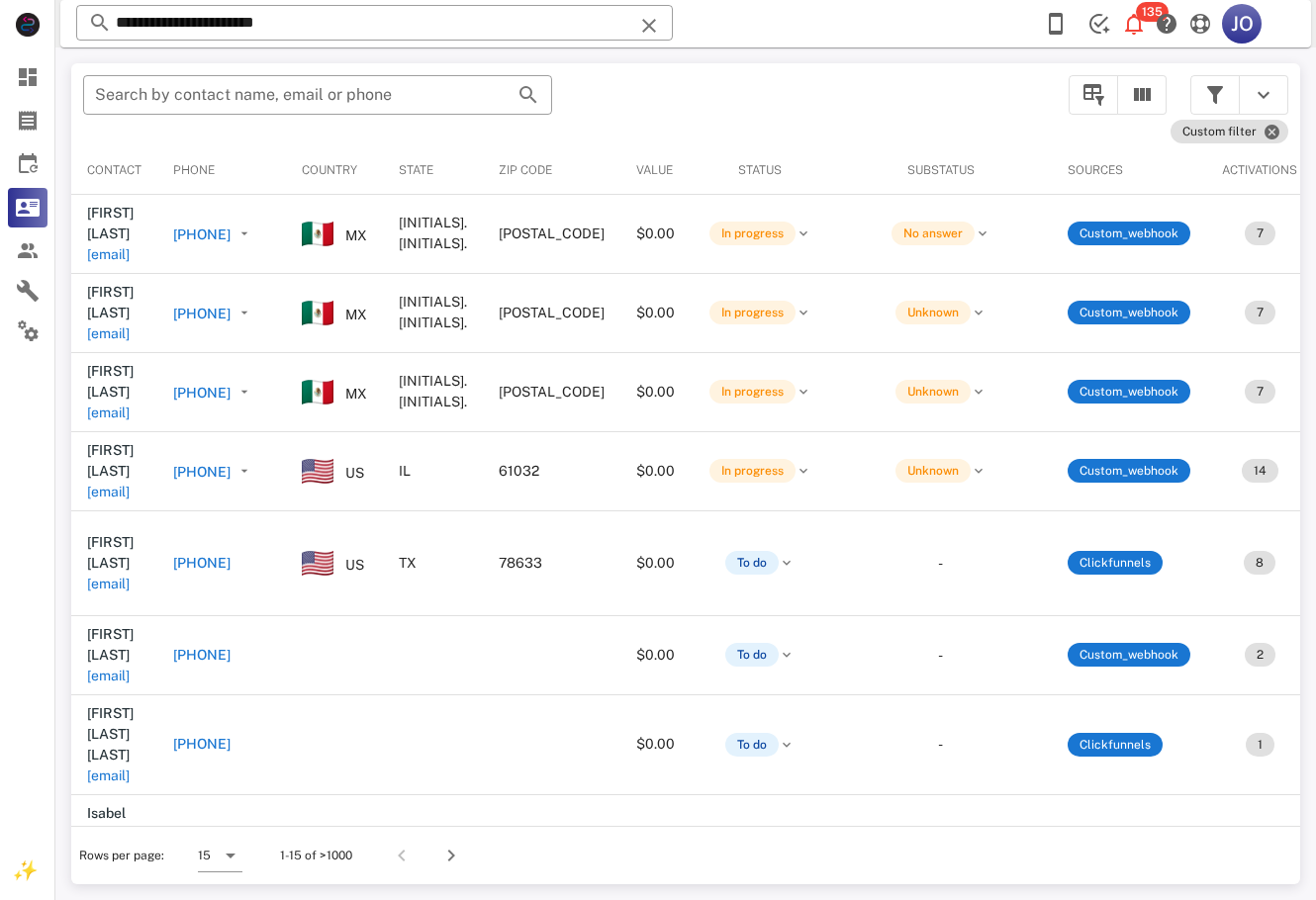 scroll, scrollTop: 0, scrollLeft: 758, axis: horizontal 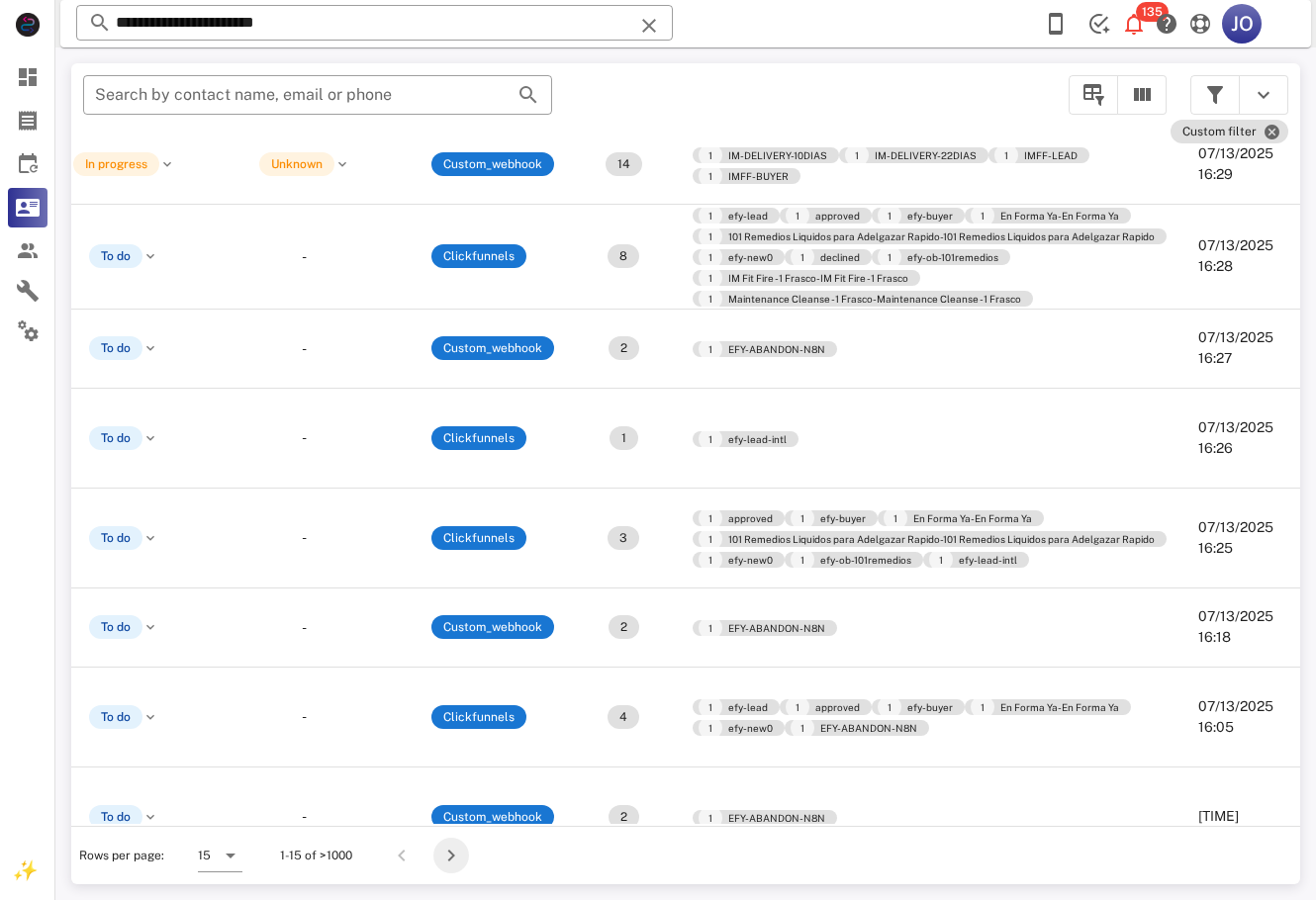 click at bounding box center (451, 855) 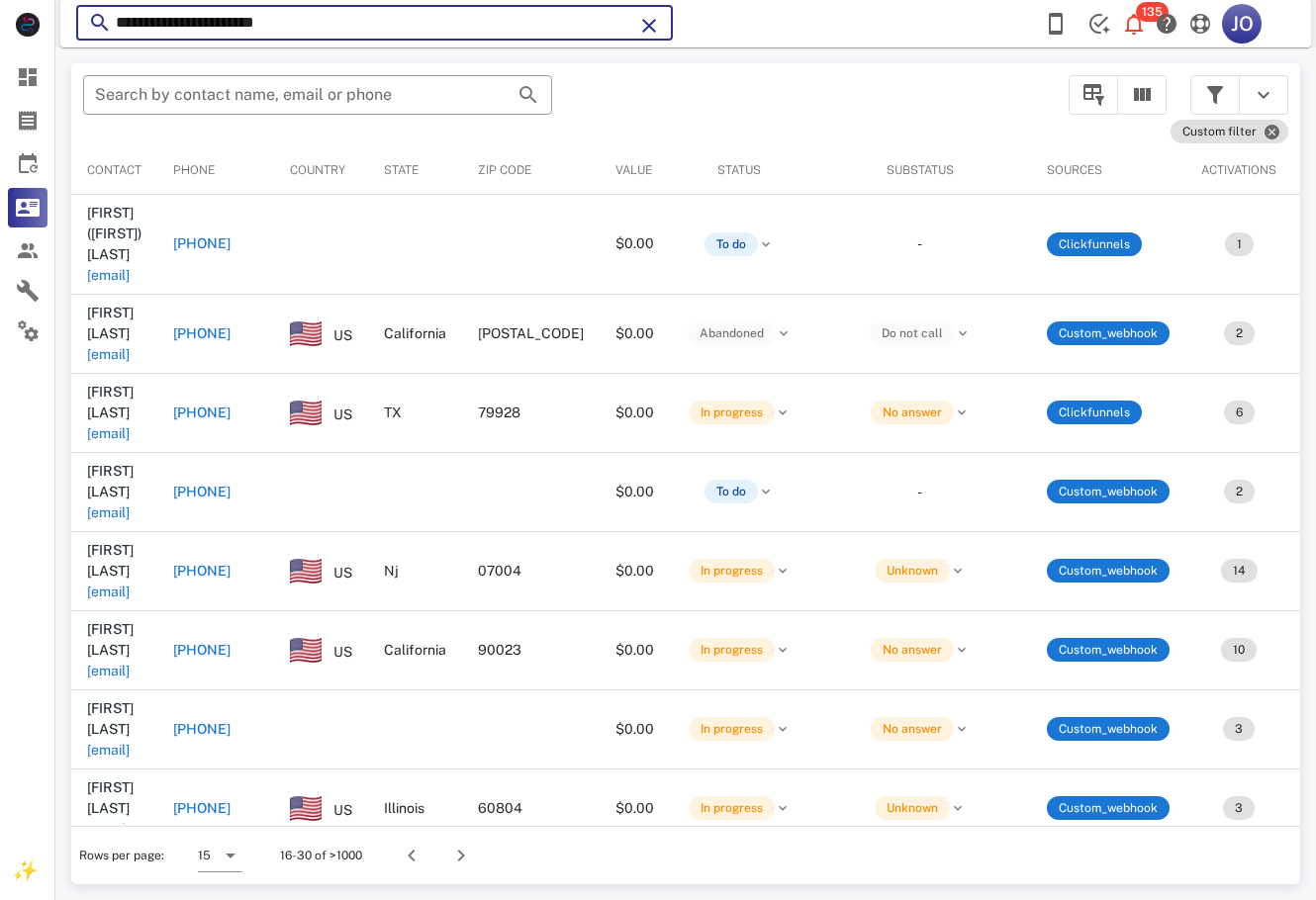 drag, startPoint x: 322, startPoint y: 27, endPoint x: 62, endPoint y: 25, distance: 260.00769 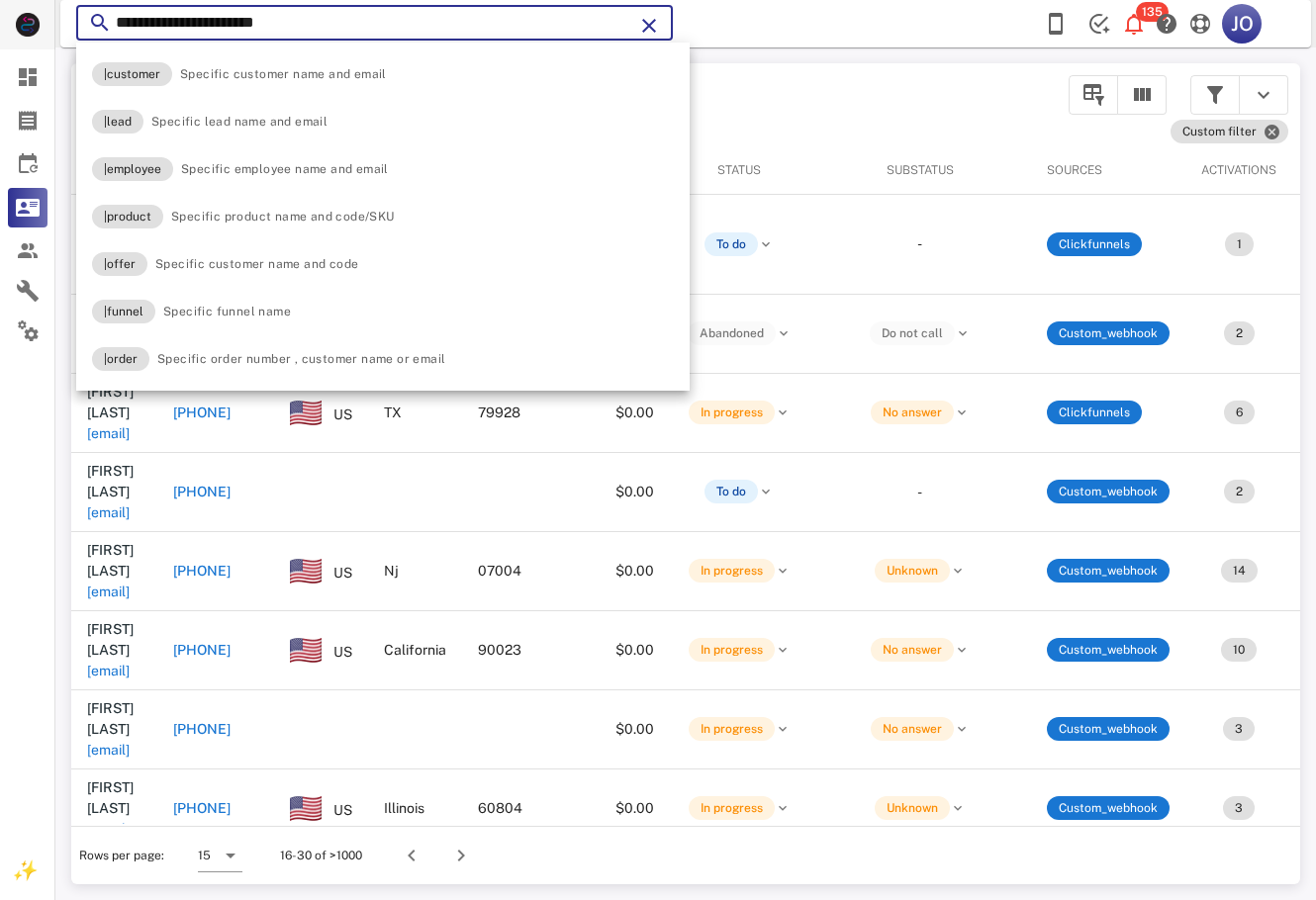 type on "**********" 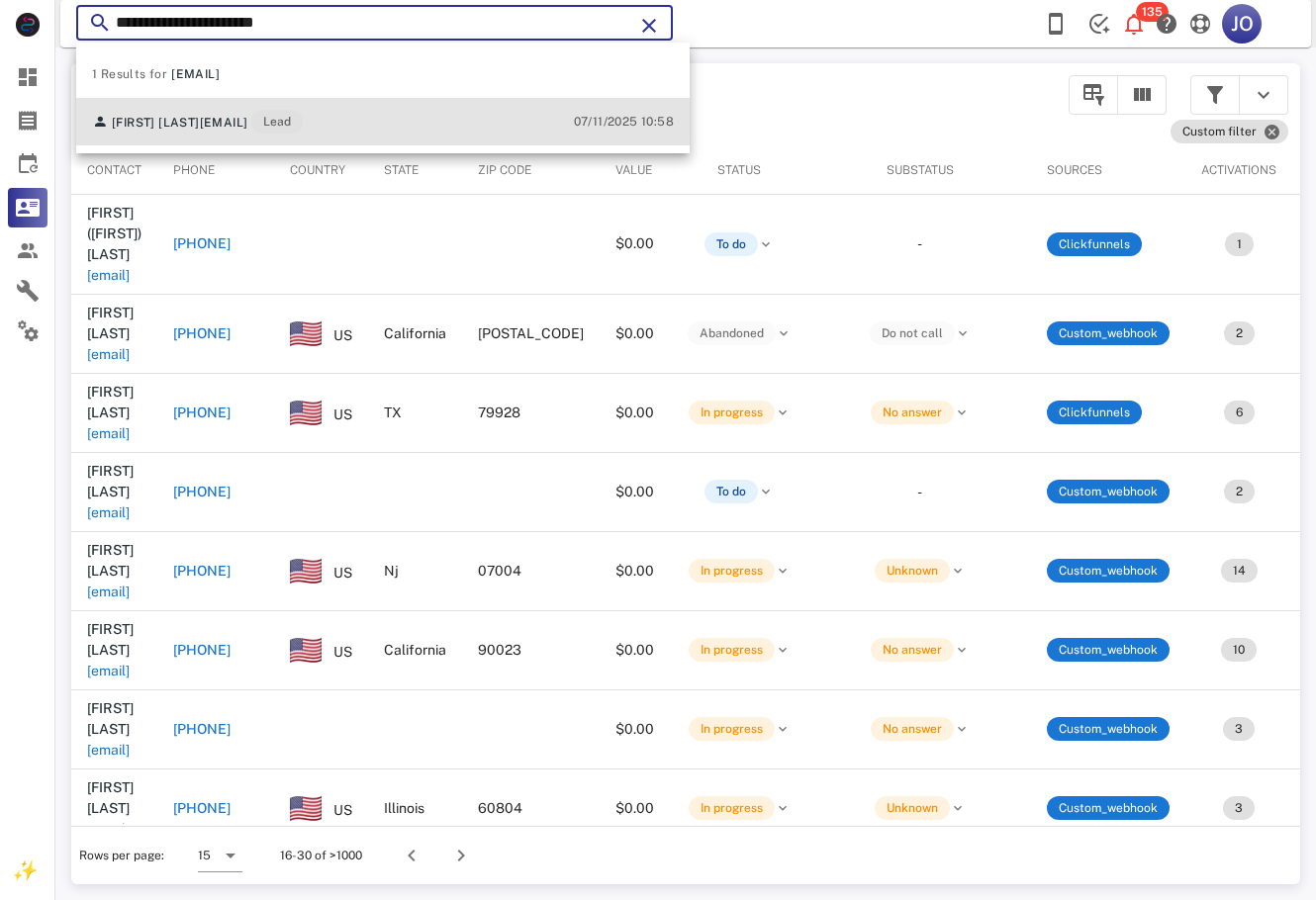 click on "[EMAIL]" at bounding box center [224, 123] 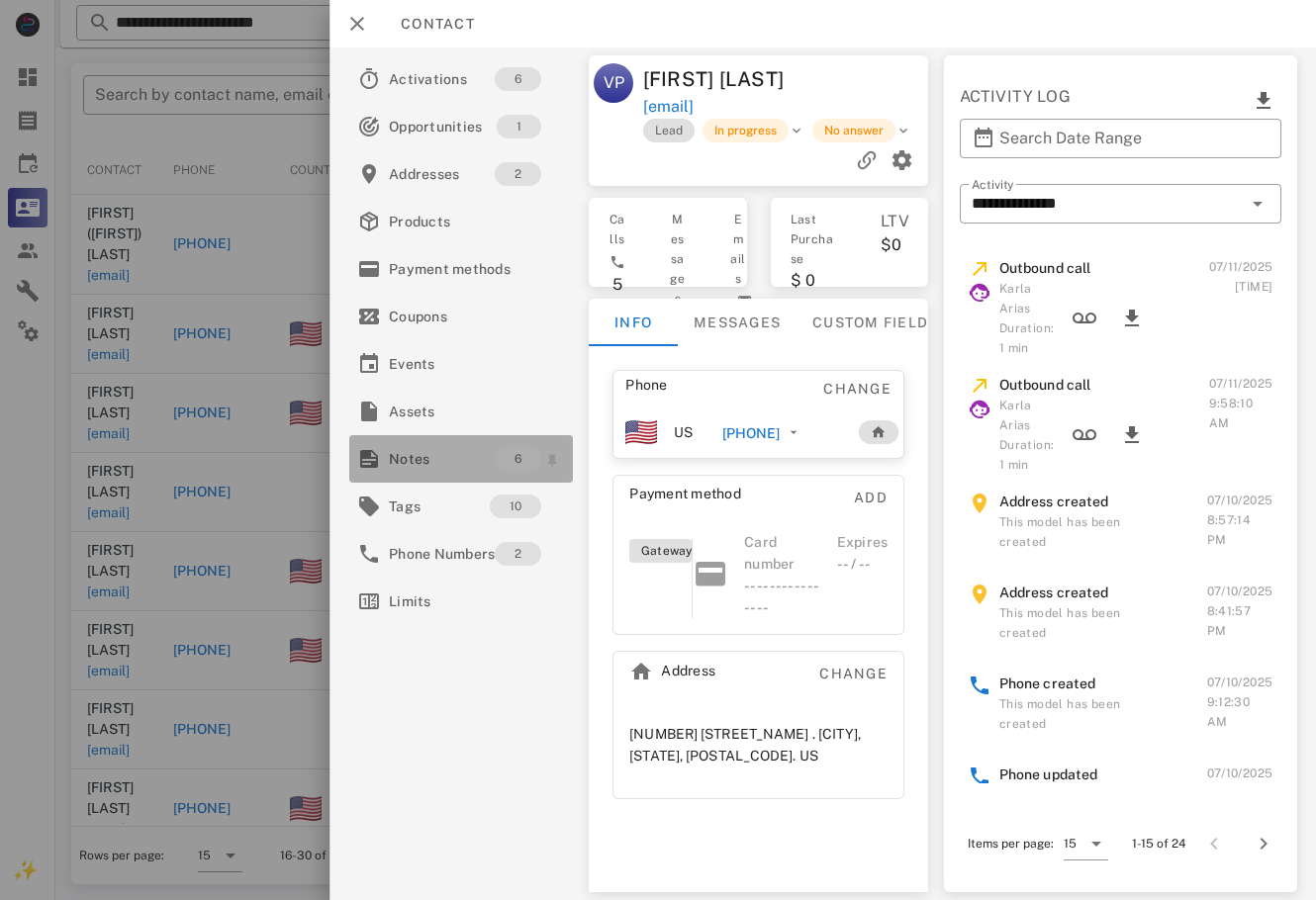 click on "Notes" at bounding box center (441, 459) 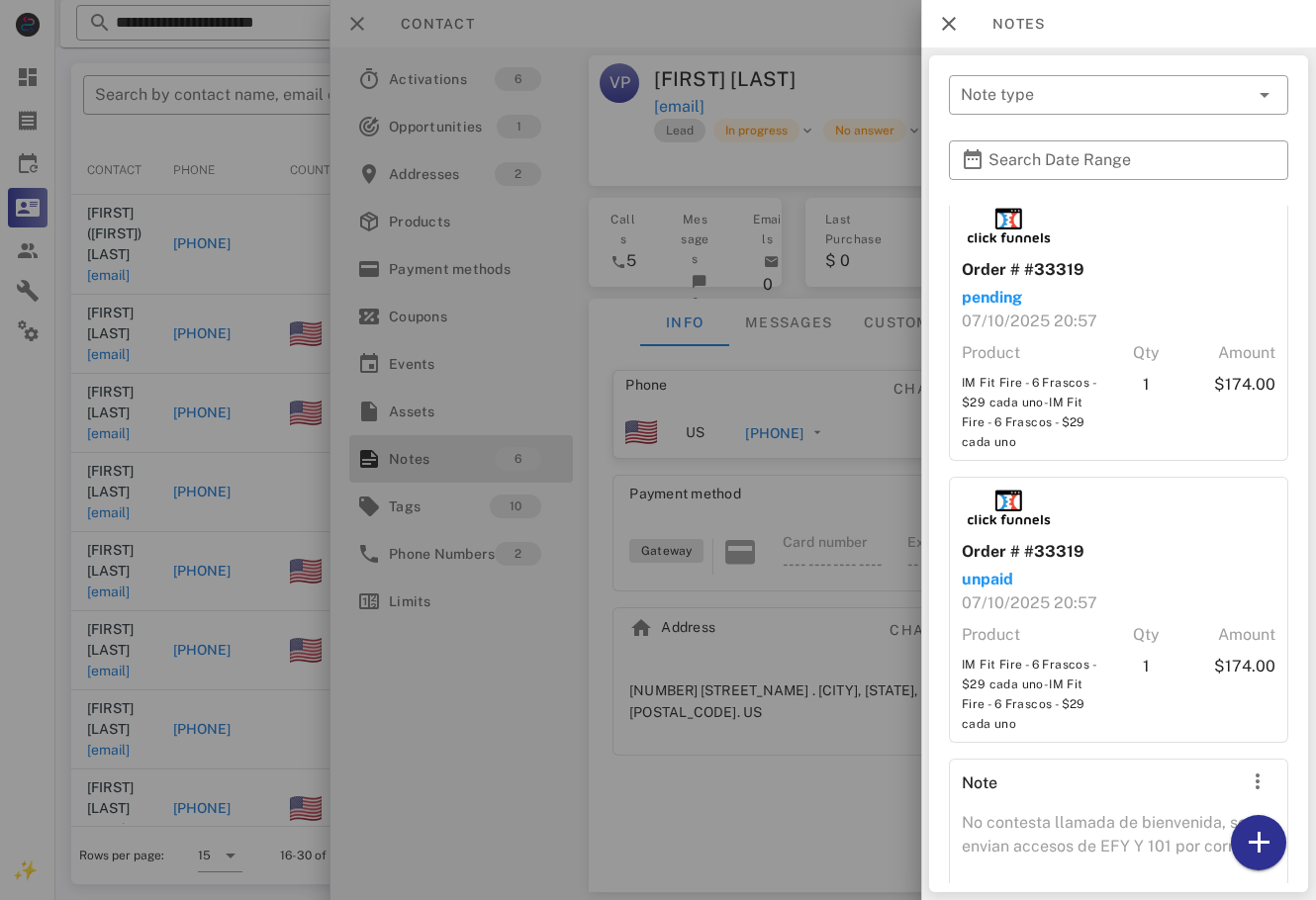 scroll, scrollTop: 848, scrollLeft: 0, axis: vertical 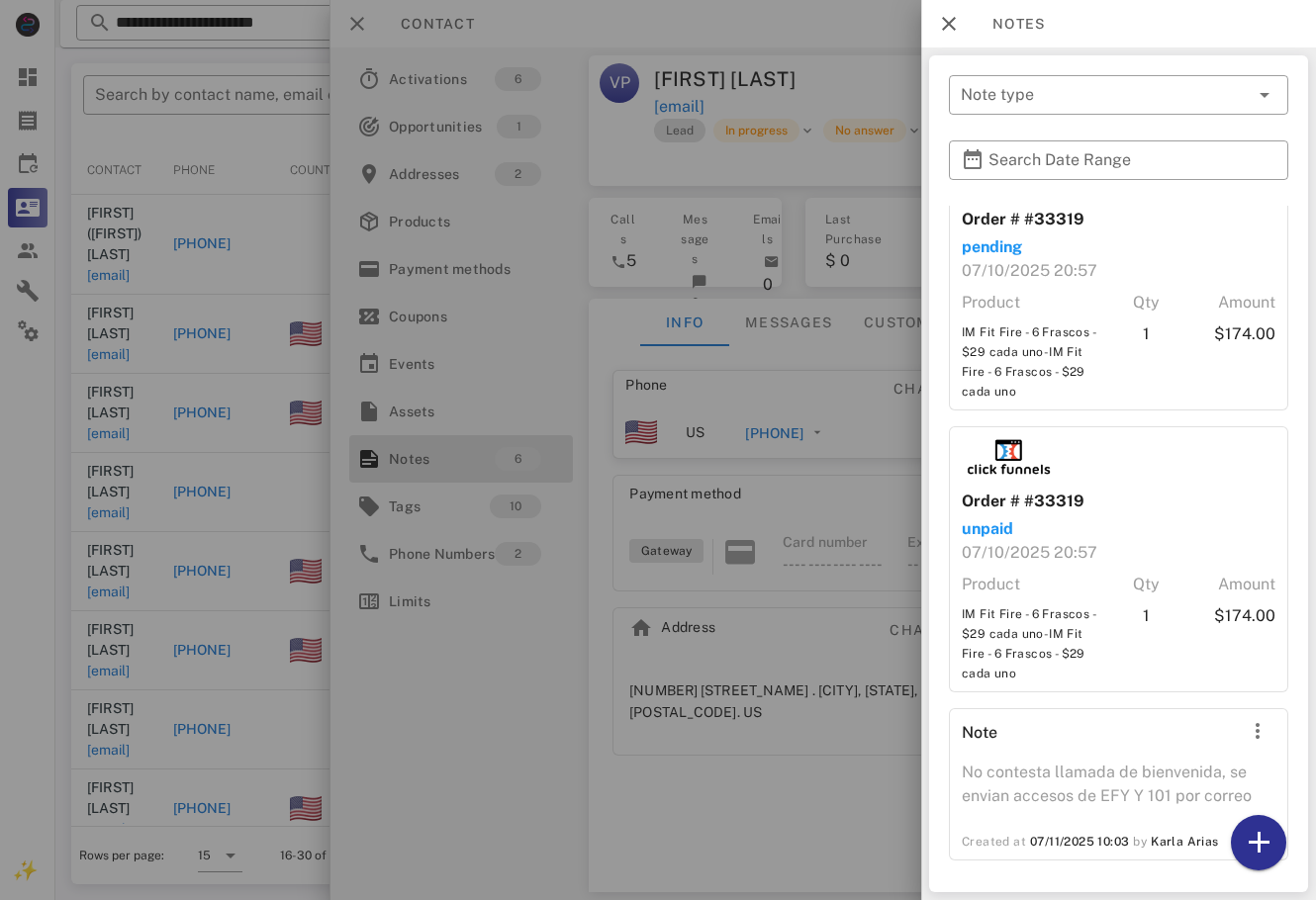 click at bounding box center [658, 450] 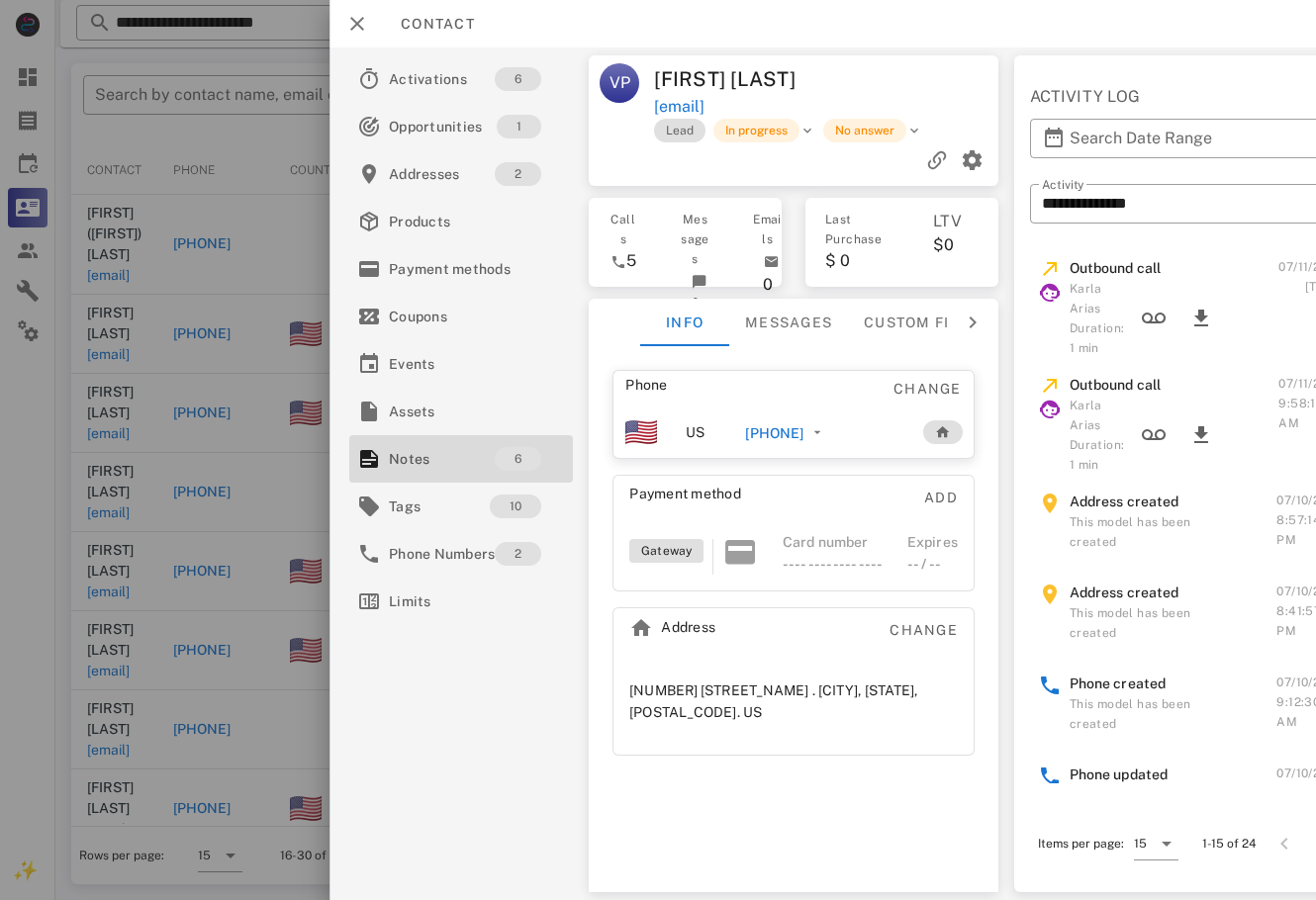 click on "[PHONE]" at bounding box center (774, 433) 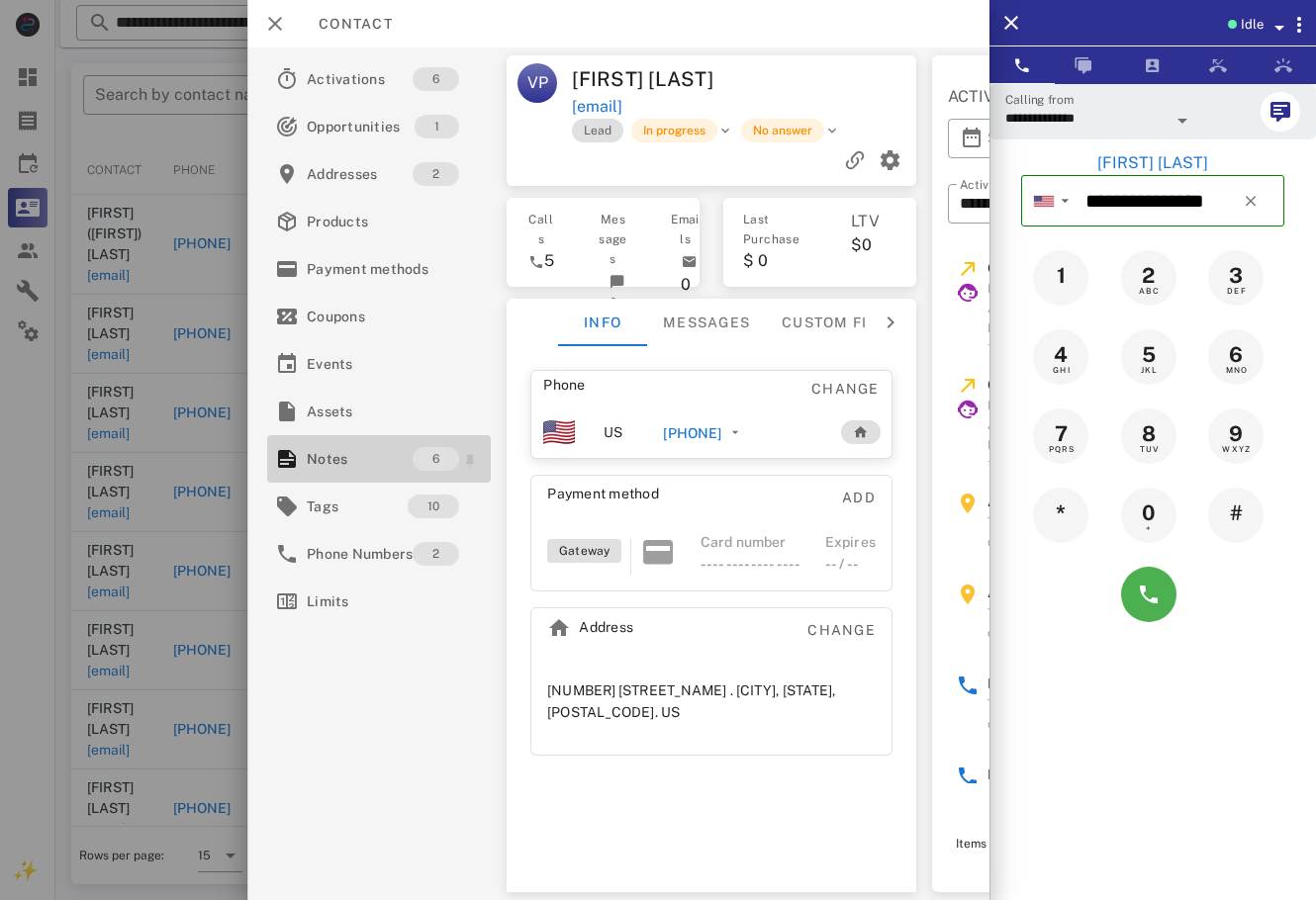 click on "Notes" at bounding box center [359, 459] 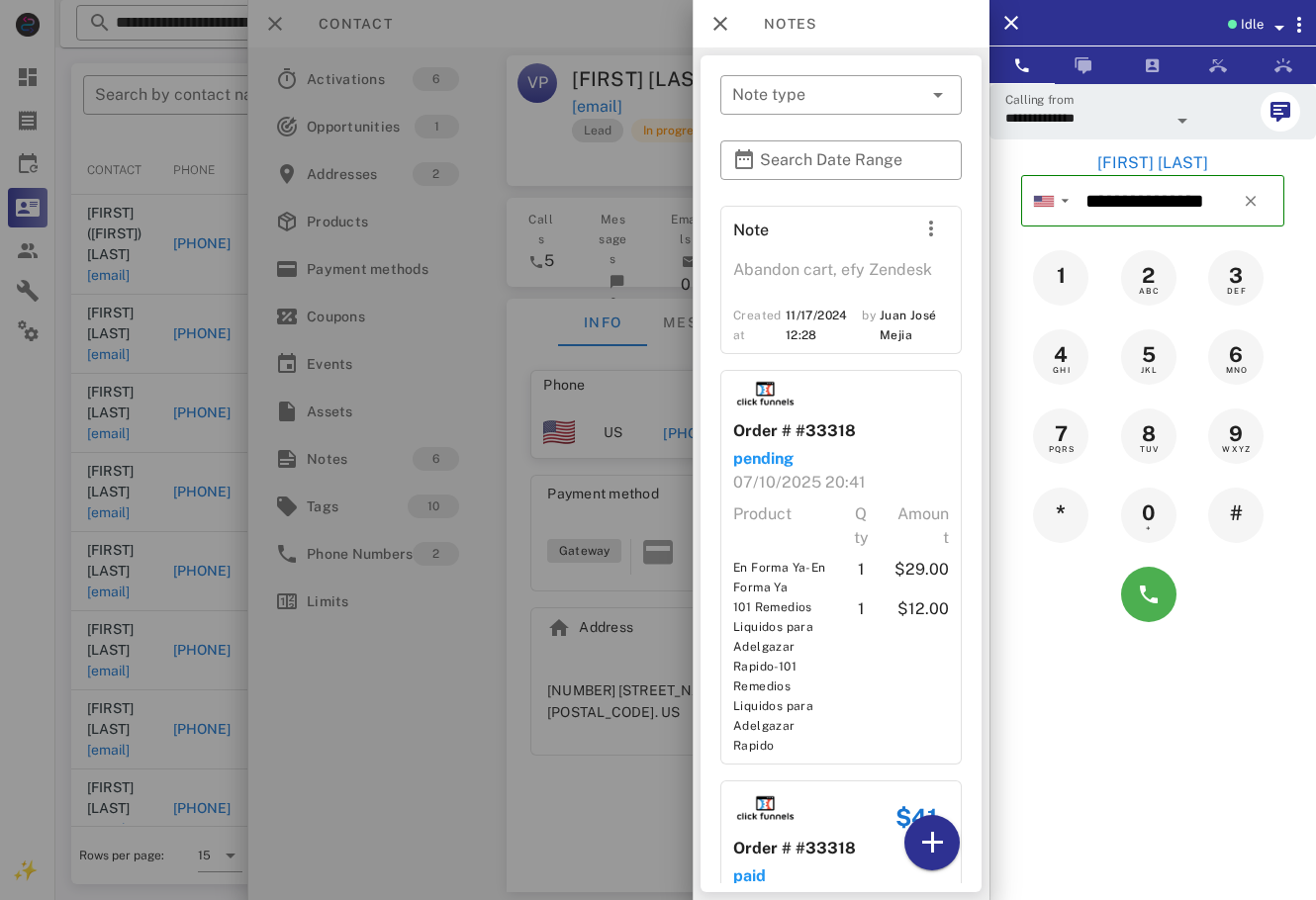 scroll, scrollTop: 0, scrollLeft: 0, axis: both 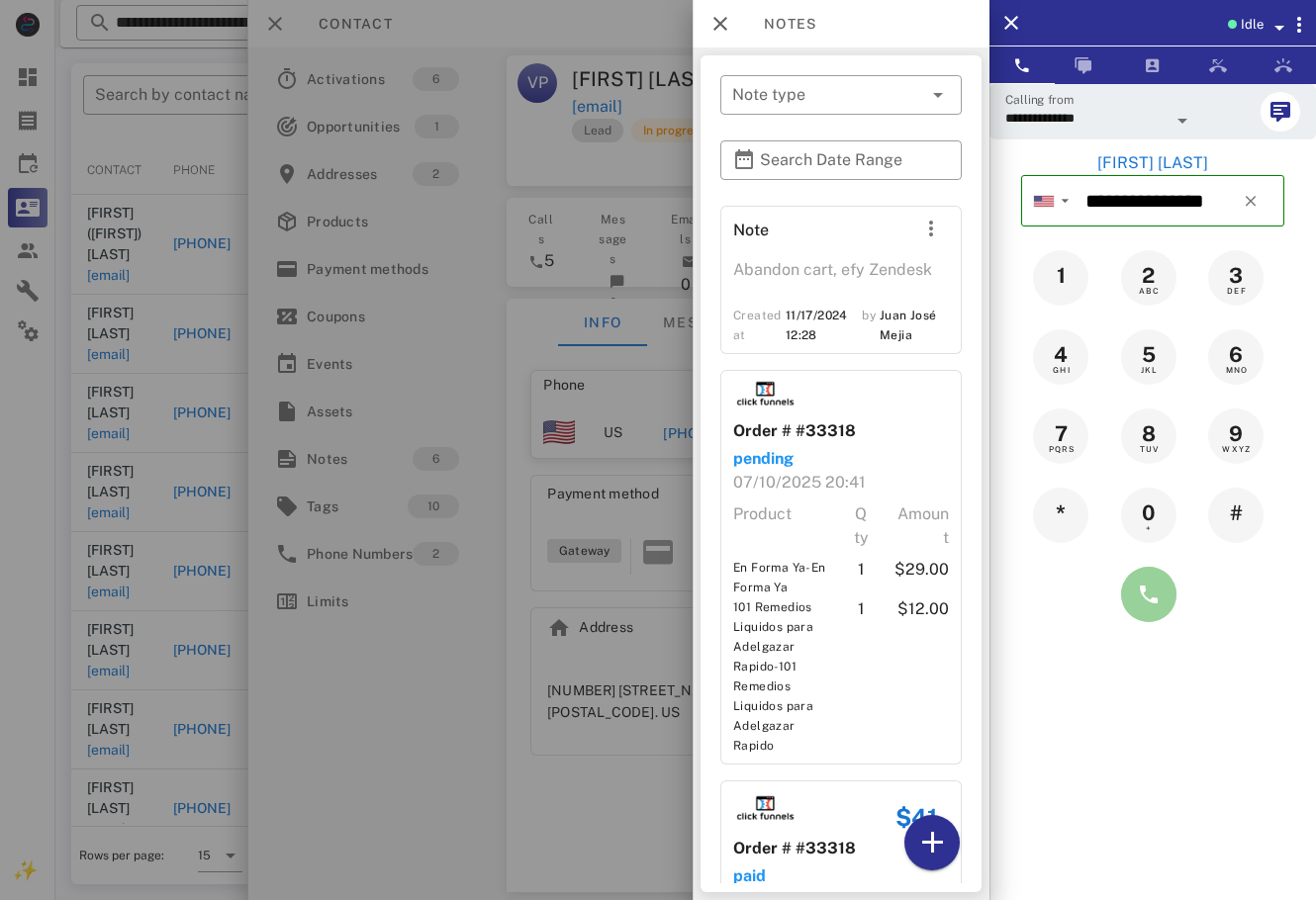 click at bounding box center [1149, 594] 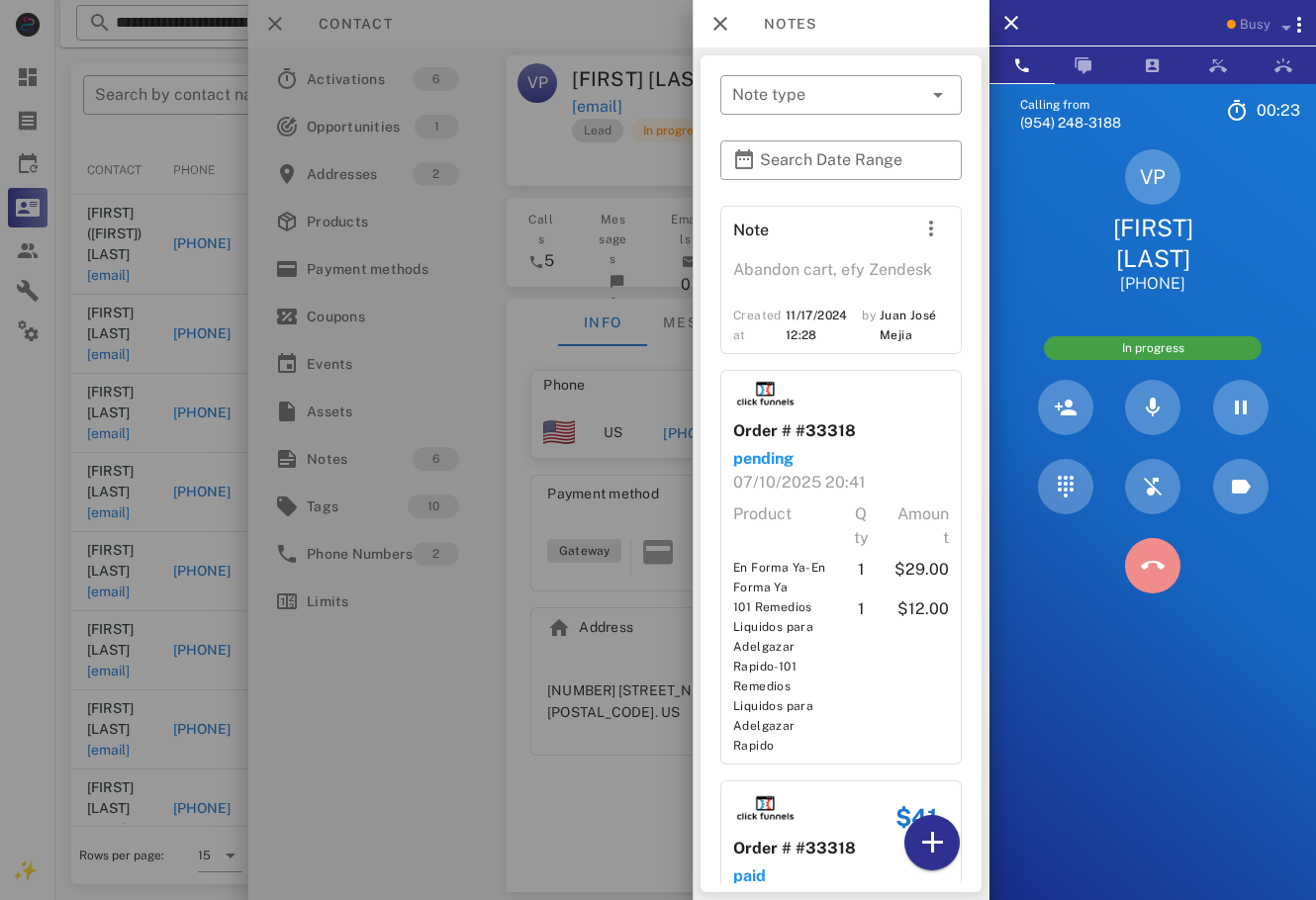 click at bounding box center [1153, 566] 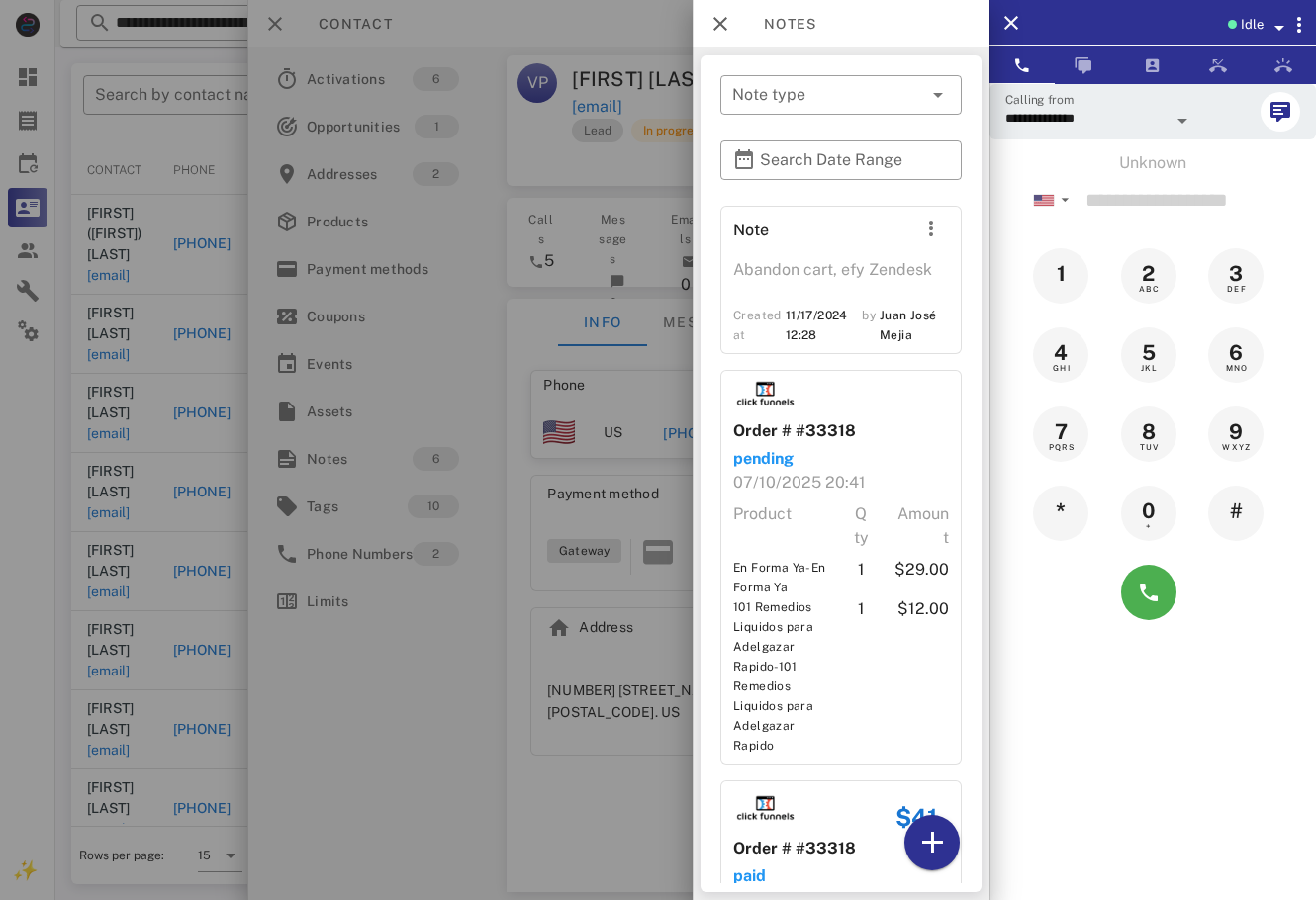 click at bounding box center (658, 450) 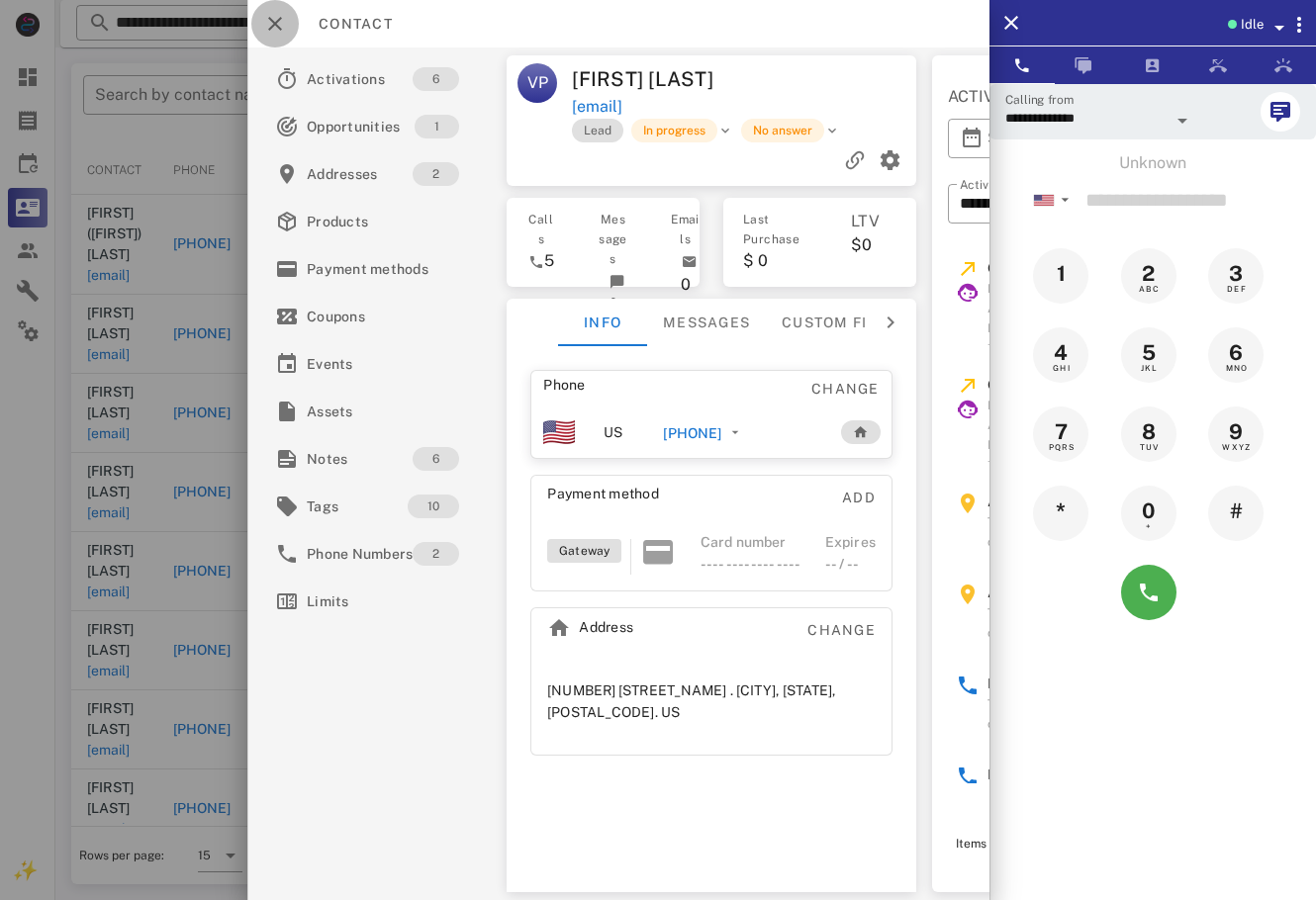 click at bounding box center (275, 24) 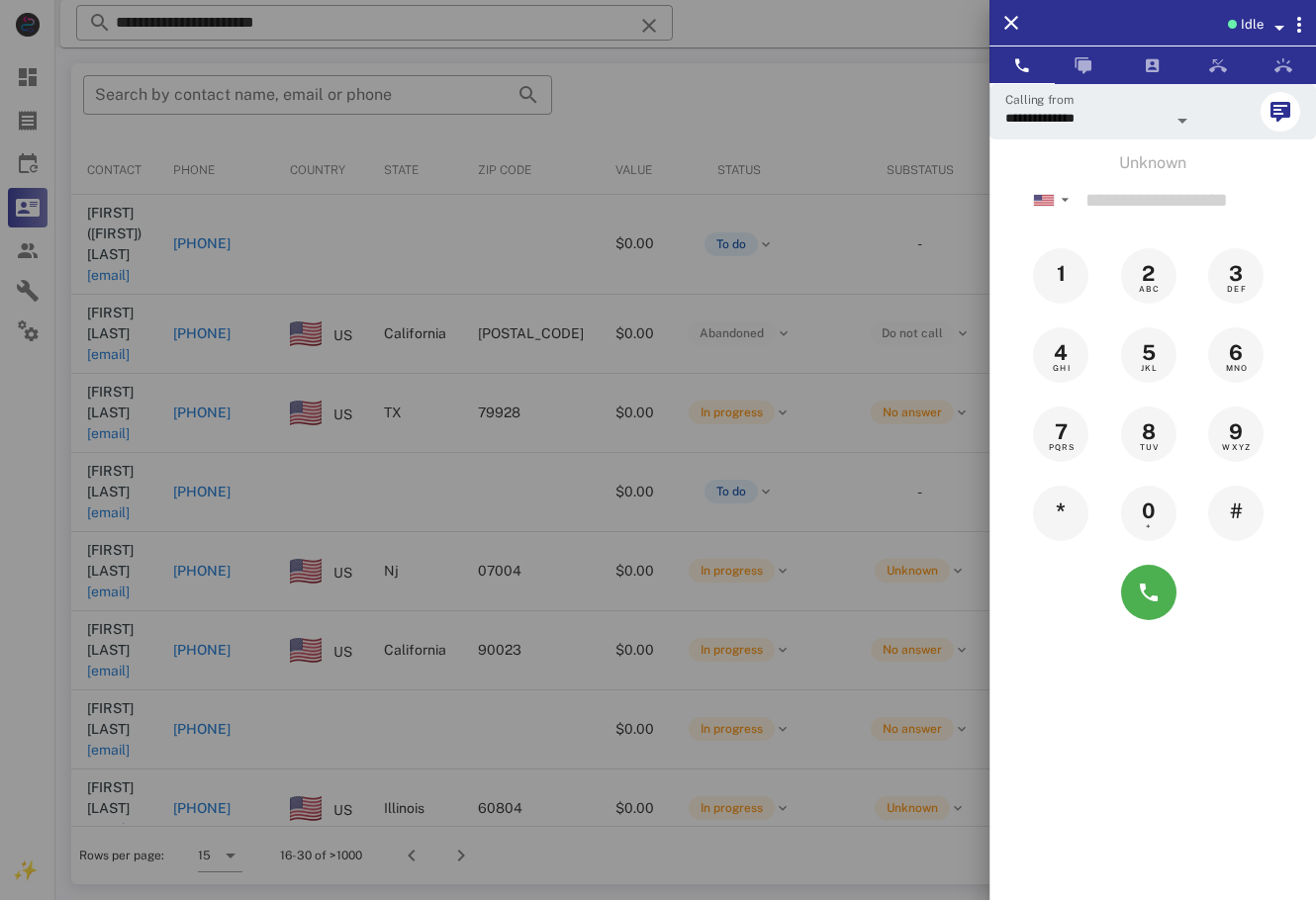 drag, startPoint x: 393, startPoint y: 27, endPoint x: 384, endPoint y: 49, distance: 23.769729 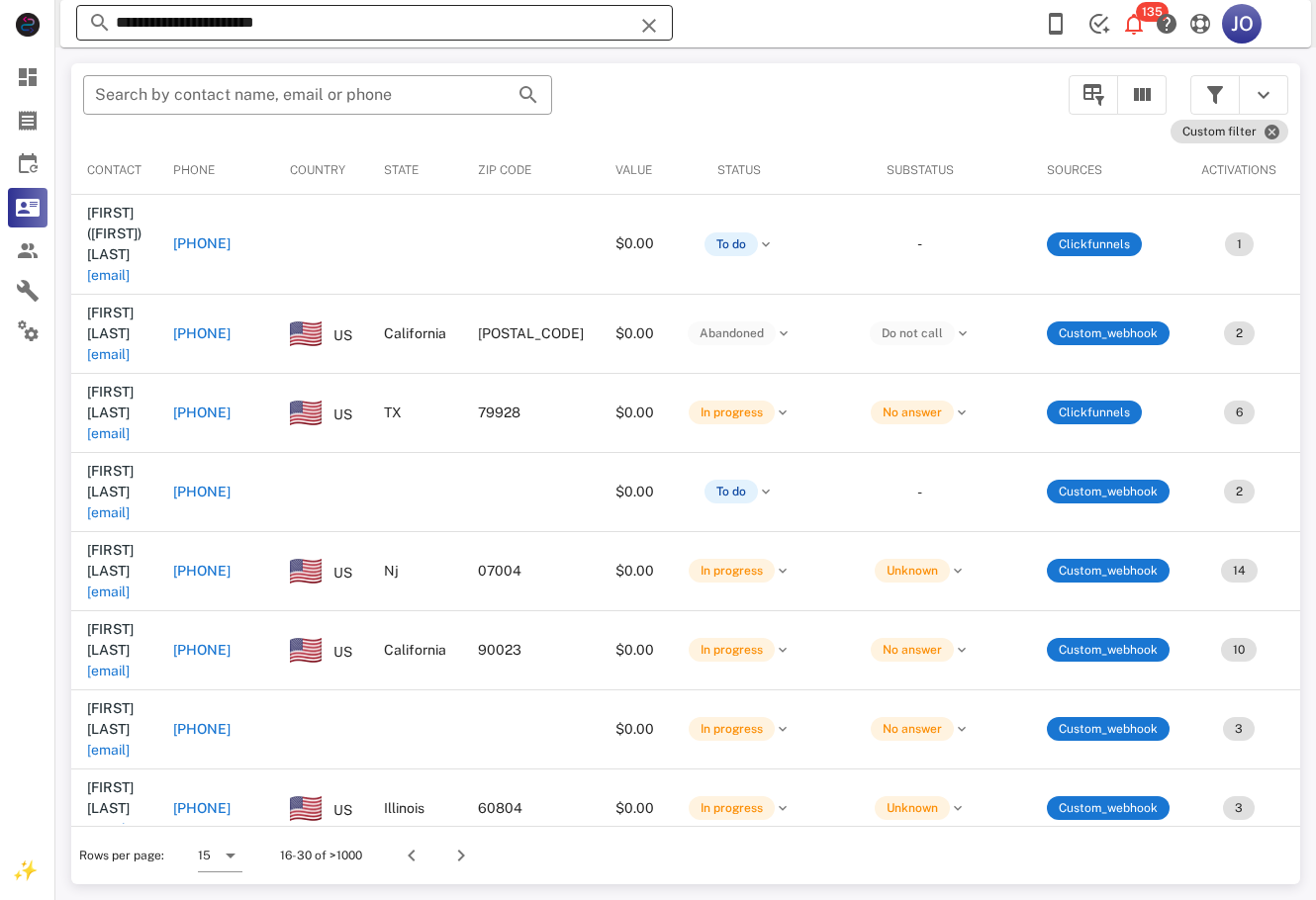 click on "**********" at bounding box center [374, 23] 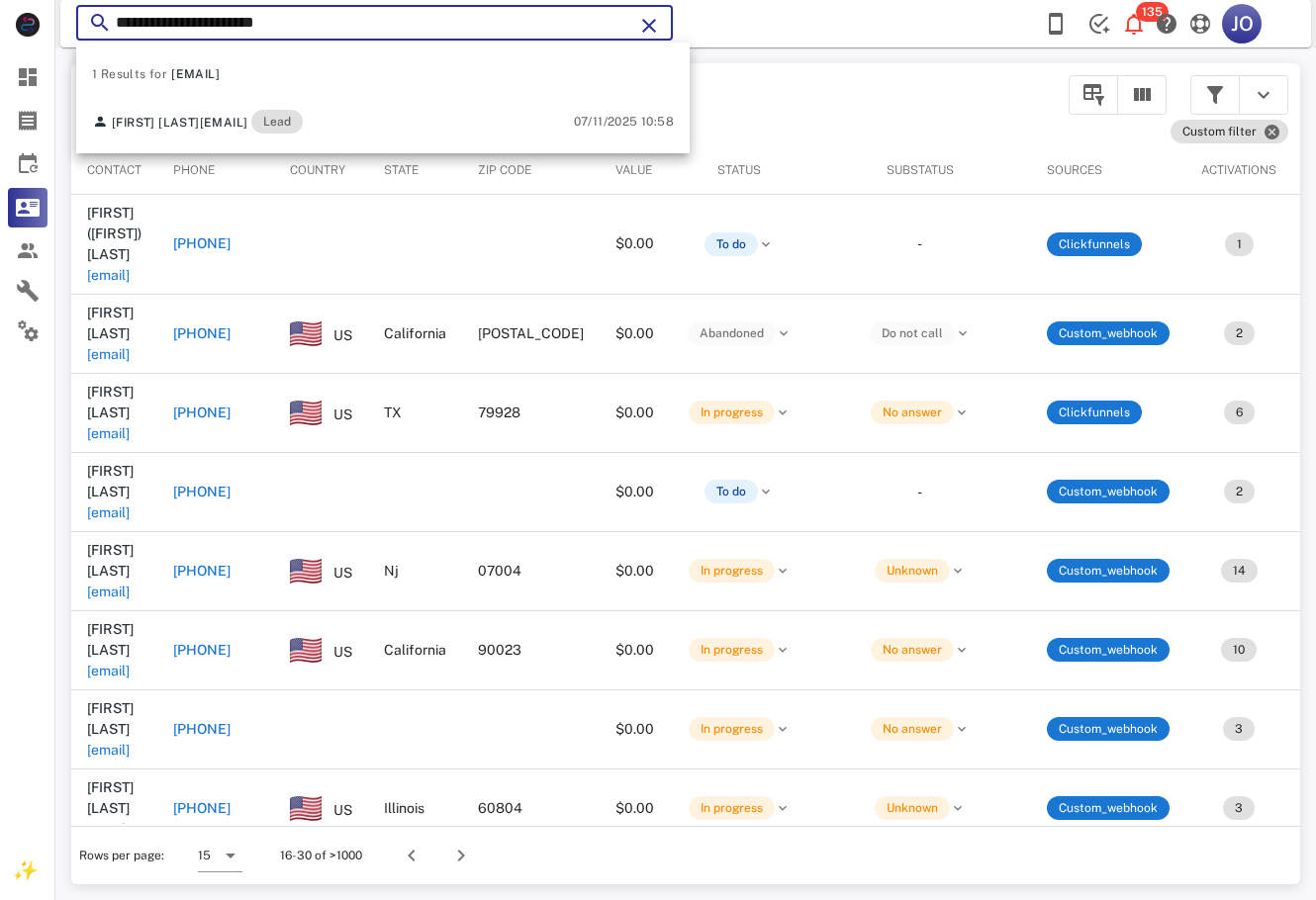 click on "**********" at bounding box center (658, 450) 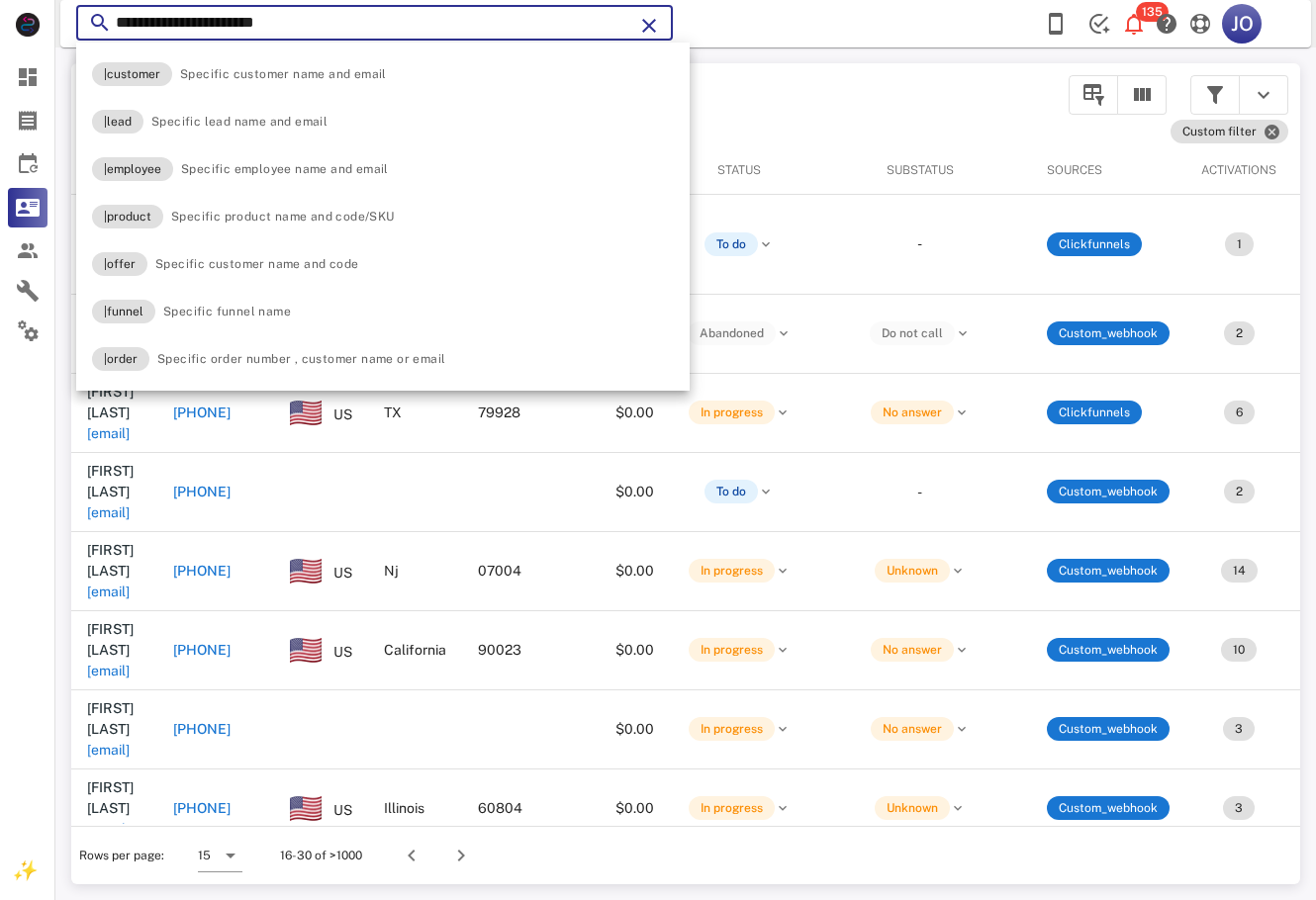 paste on "**" 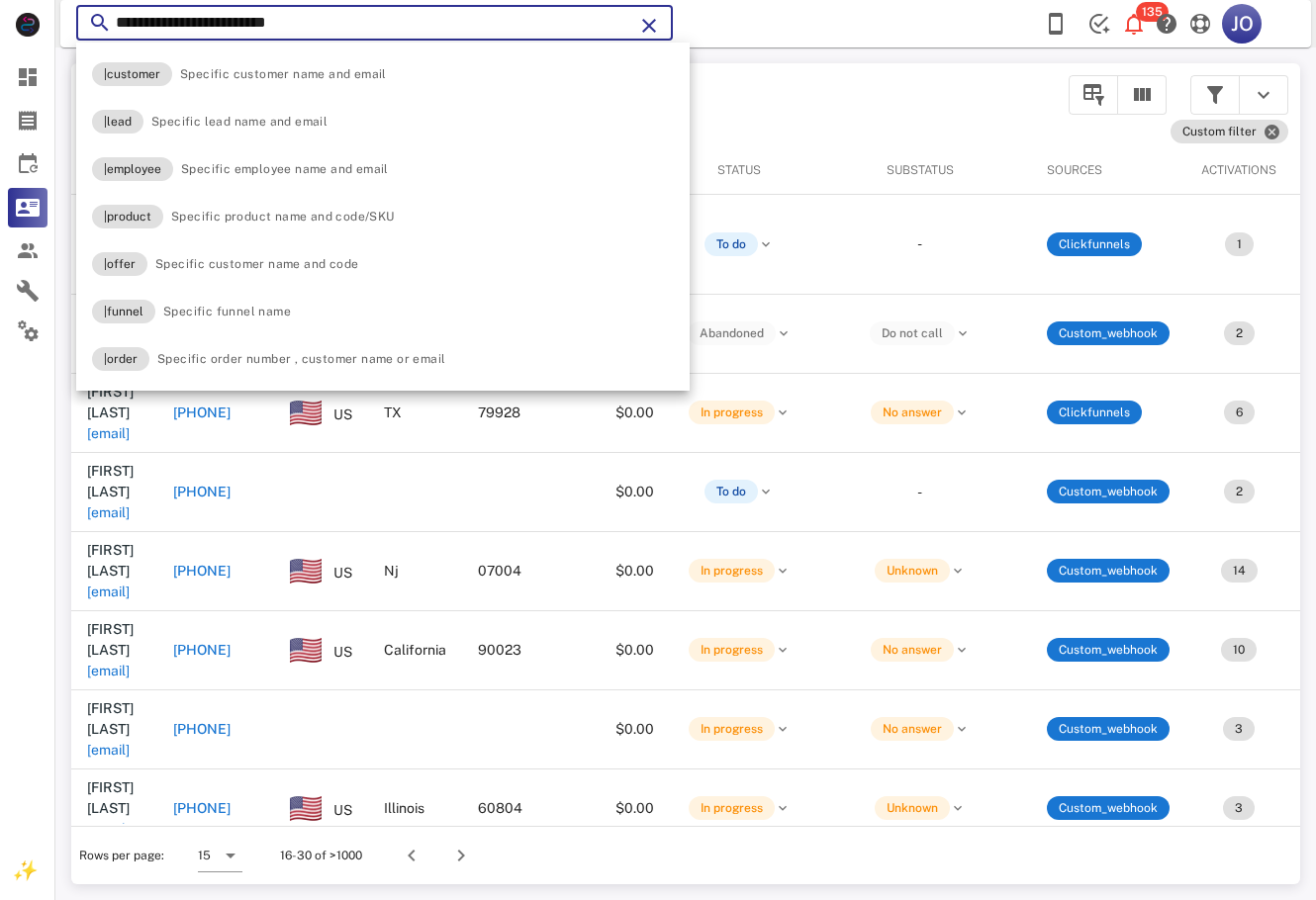 click on "**********" at bounding box center [374, 23] 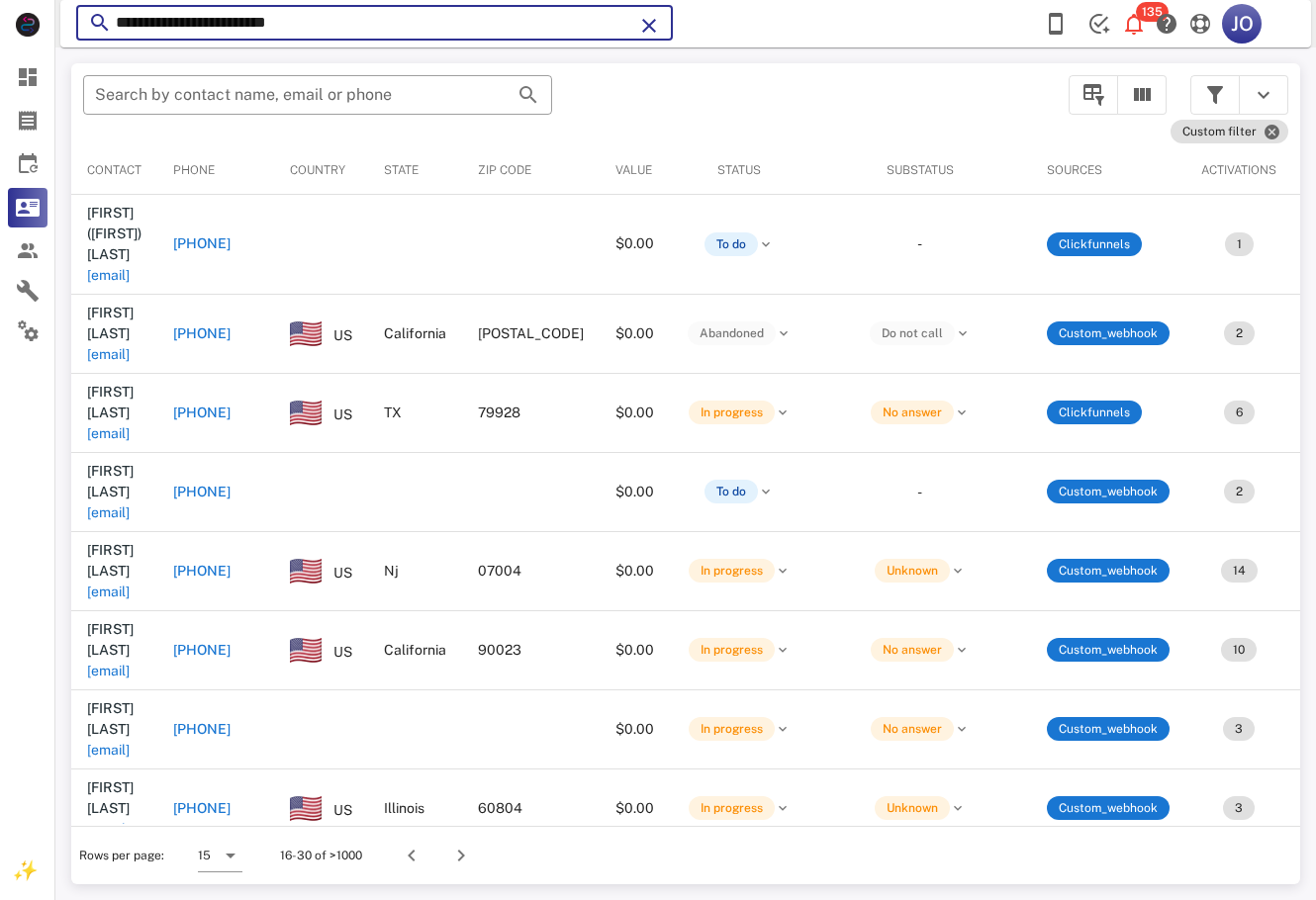 click on "**********" at bounding box center [374, 23] 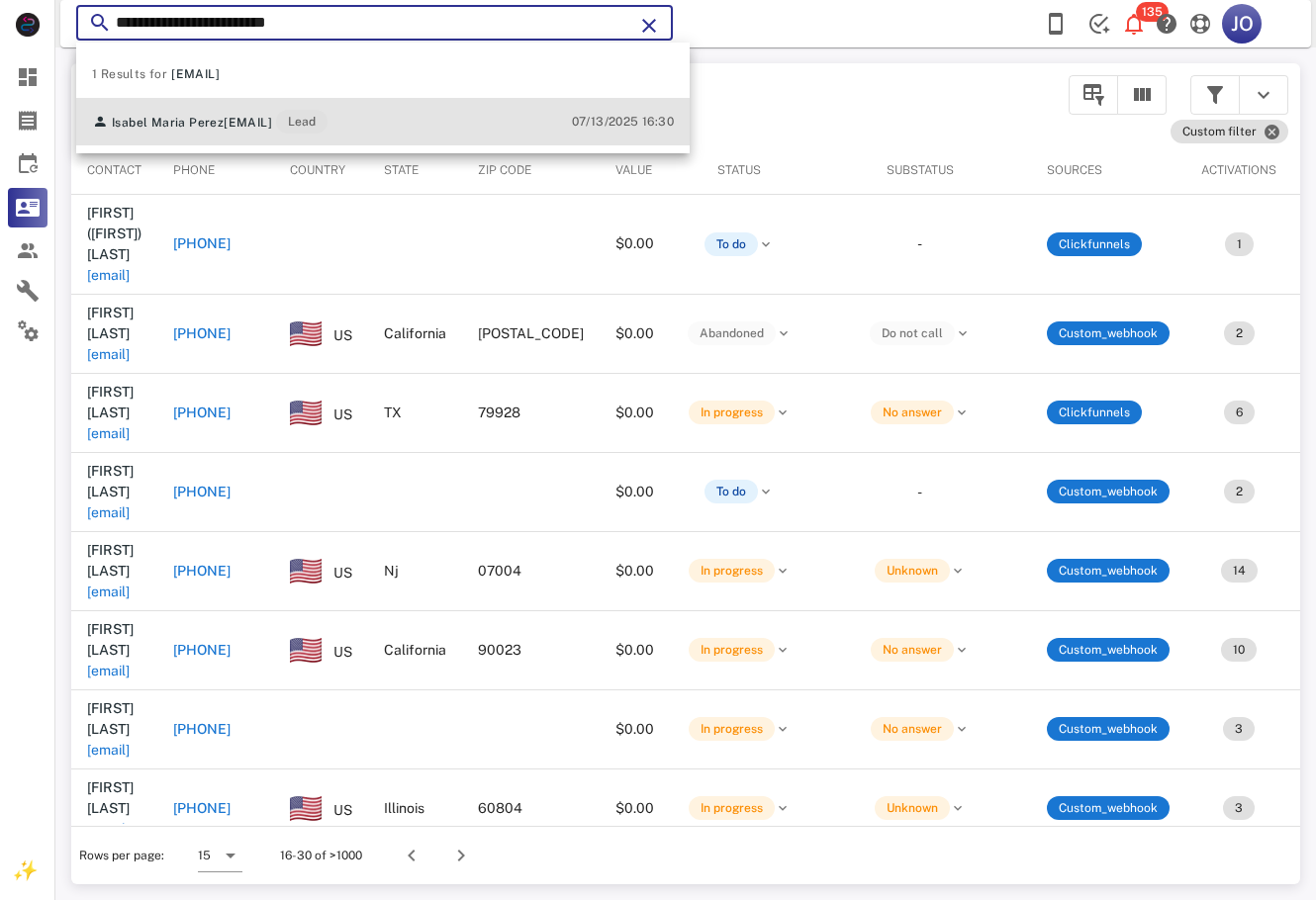 click on "[EMAIL]" at bounding box center [247, 123] 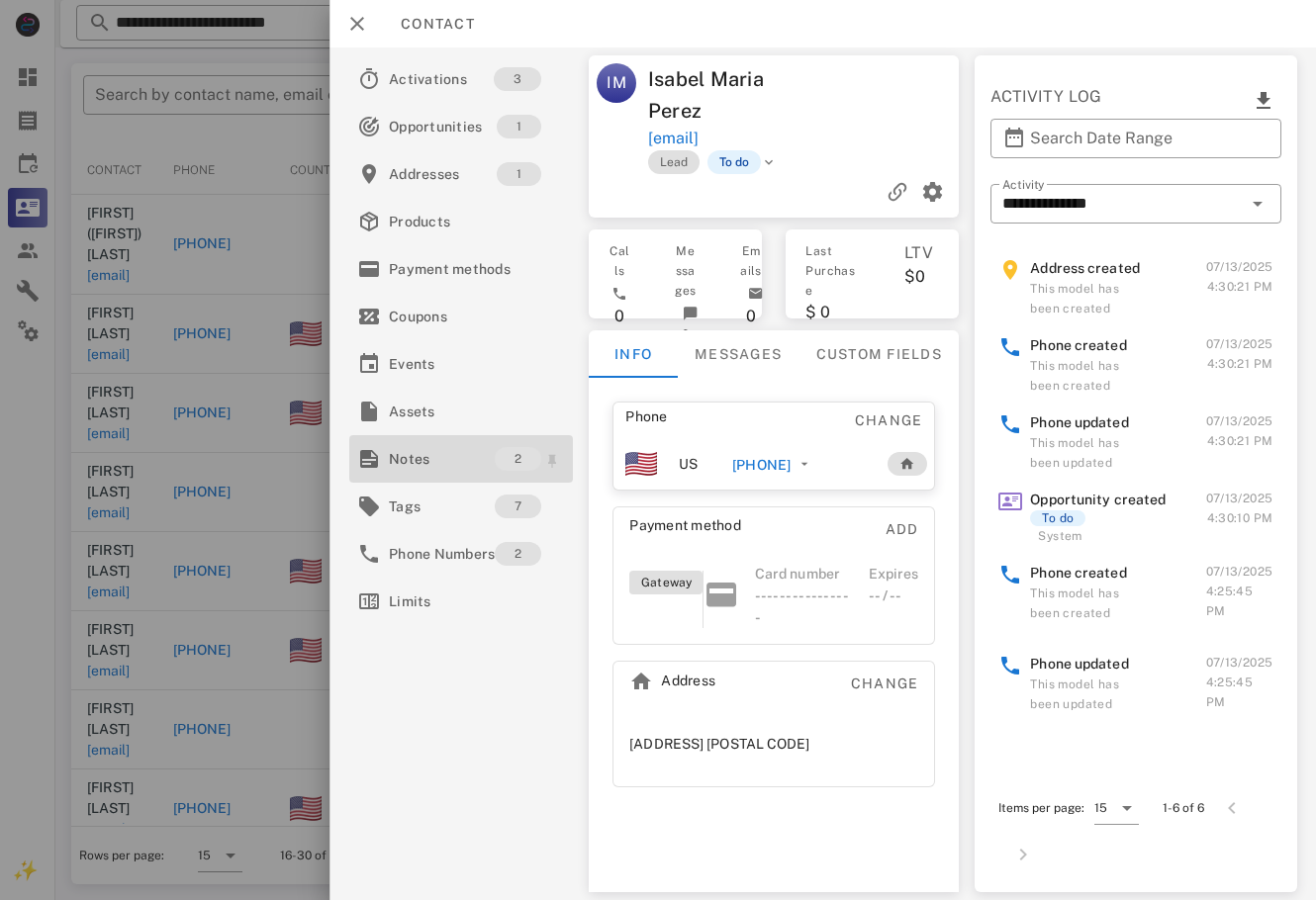 click on "Notes" at bounding box center [441, 459] 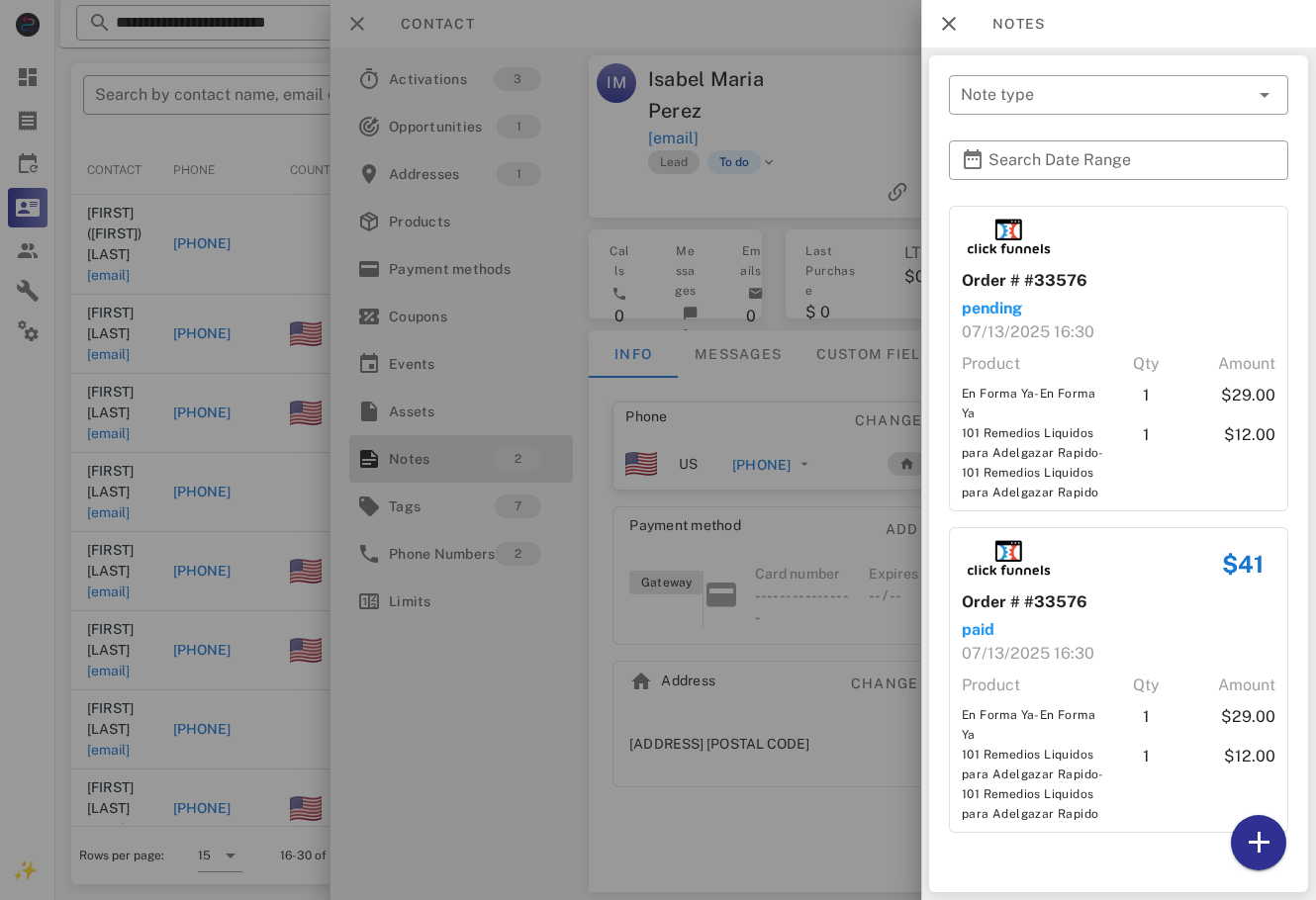 click at bounding box center [658, 450] 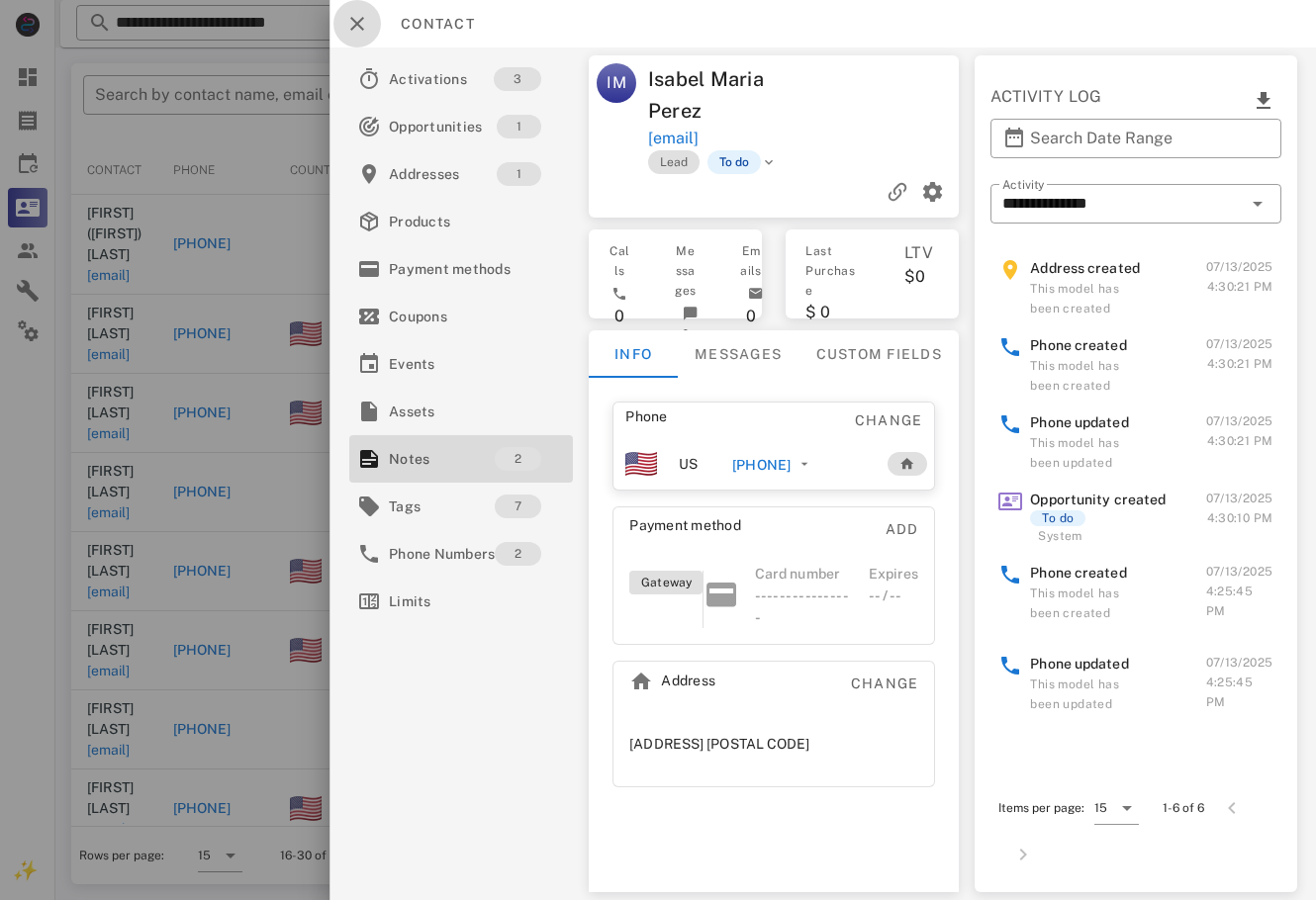 click at bounding box center [357, 24] 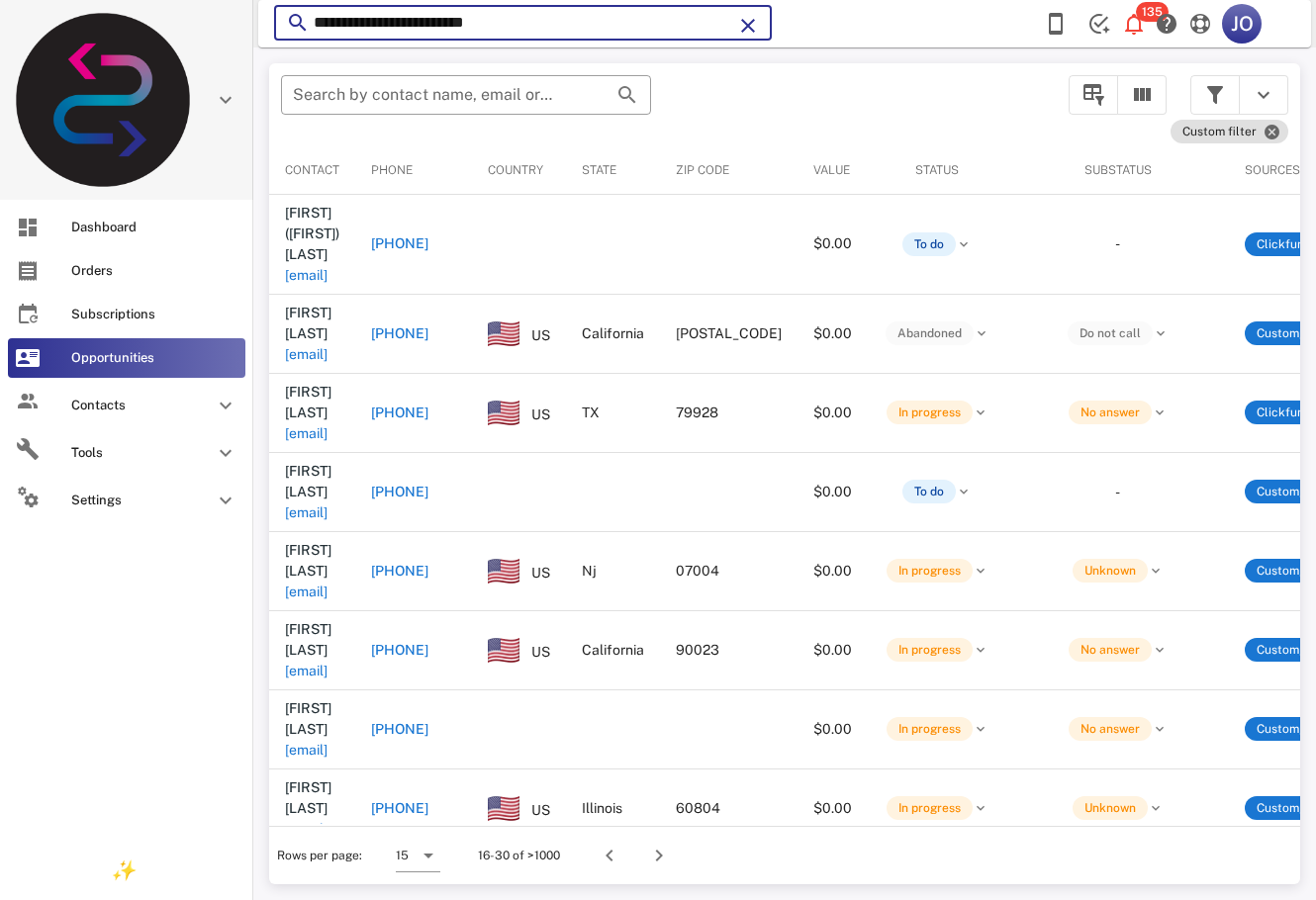 drag, startPoint x: 338, startPoint y: 30, endPoint x: 35, endPoint y: 30, distance: 303 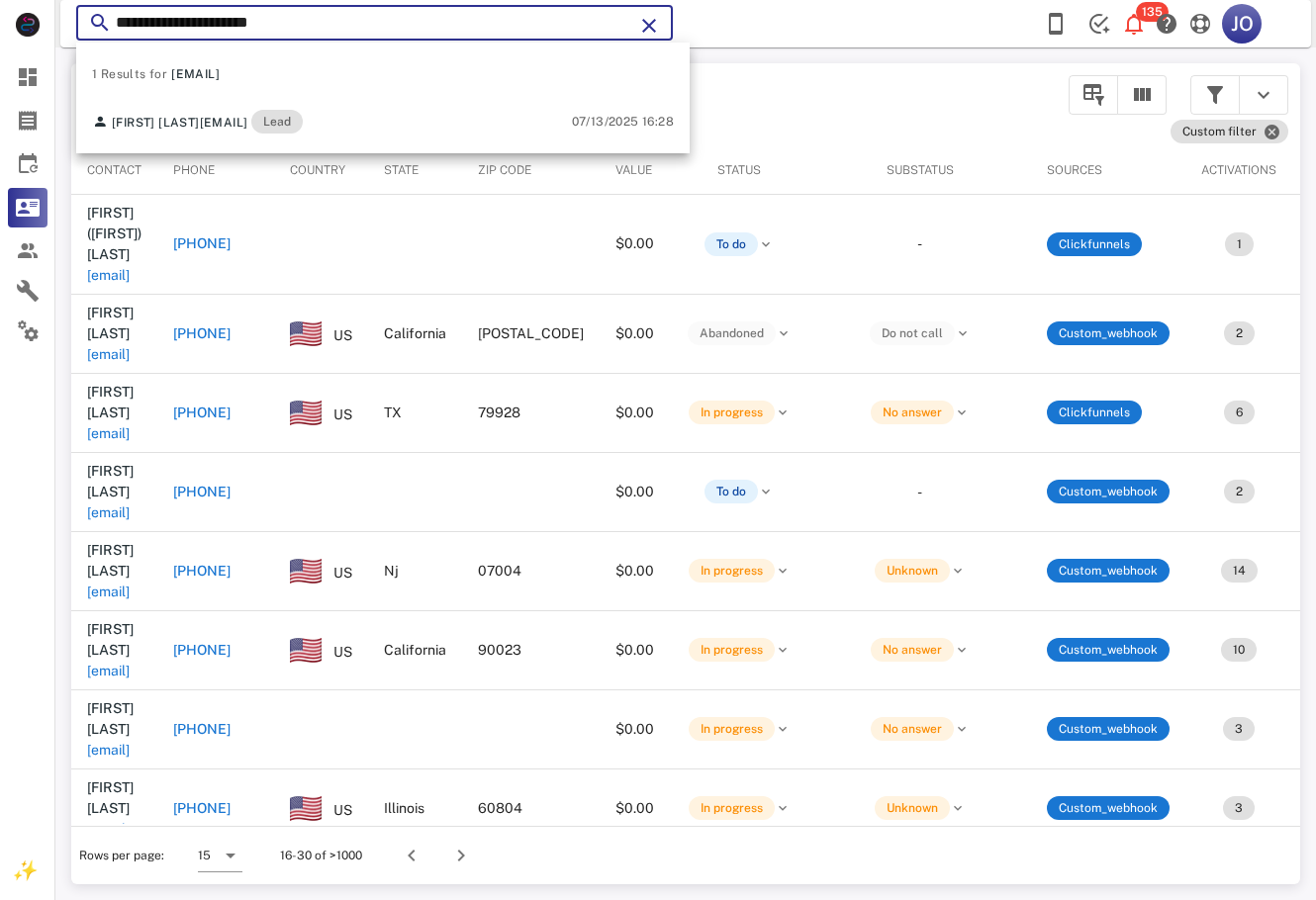 click on "**********" at bounding box center (374, 23) 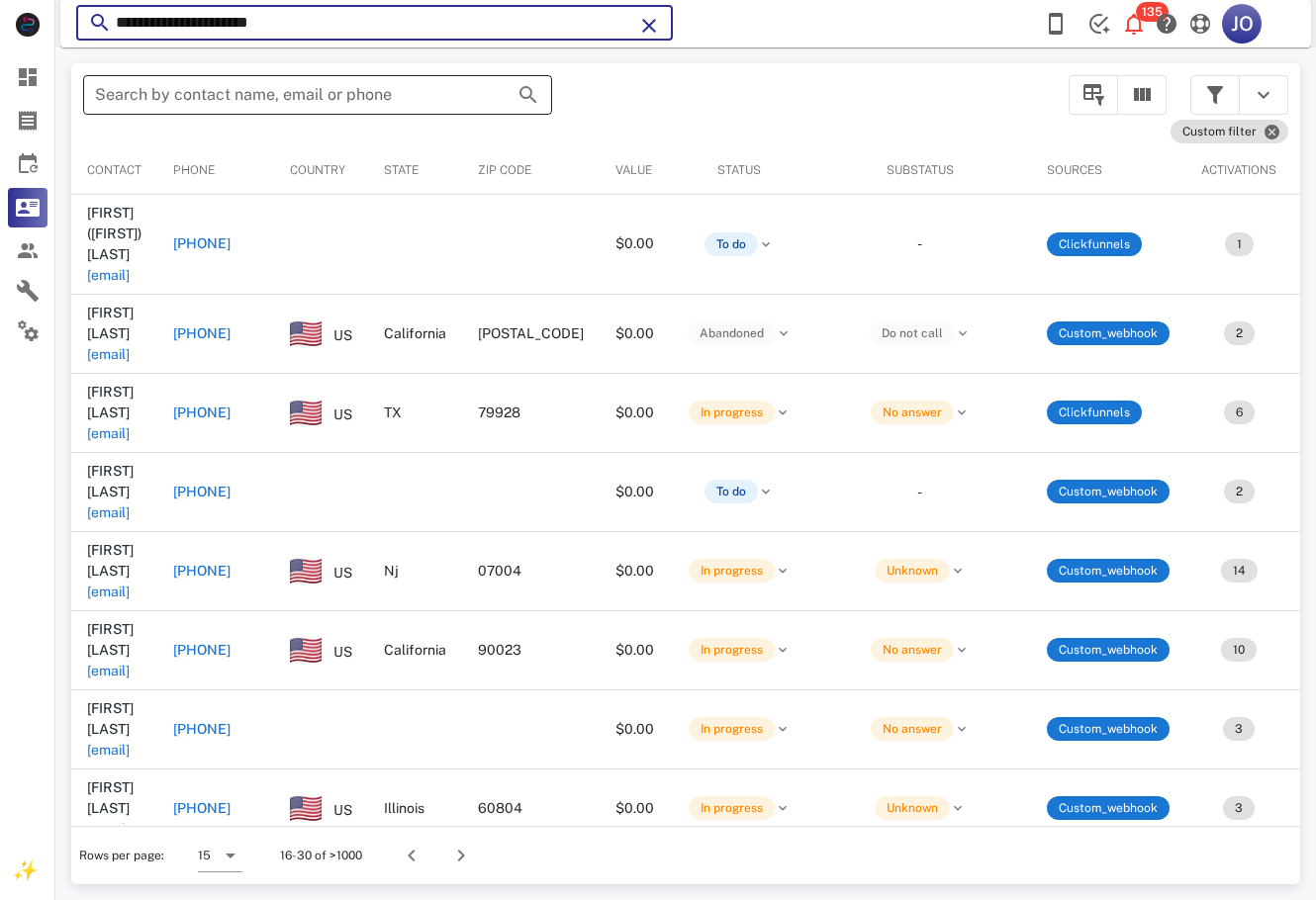 type on "**********" 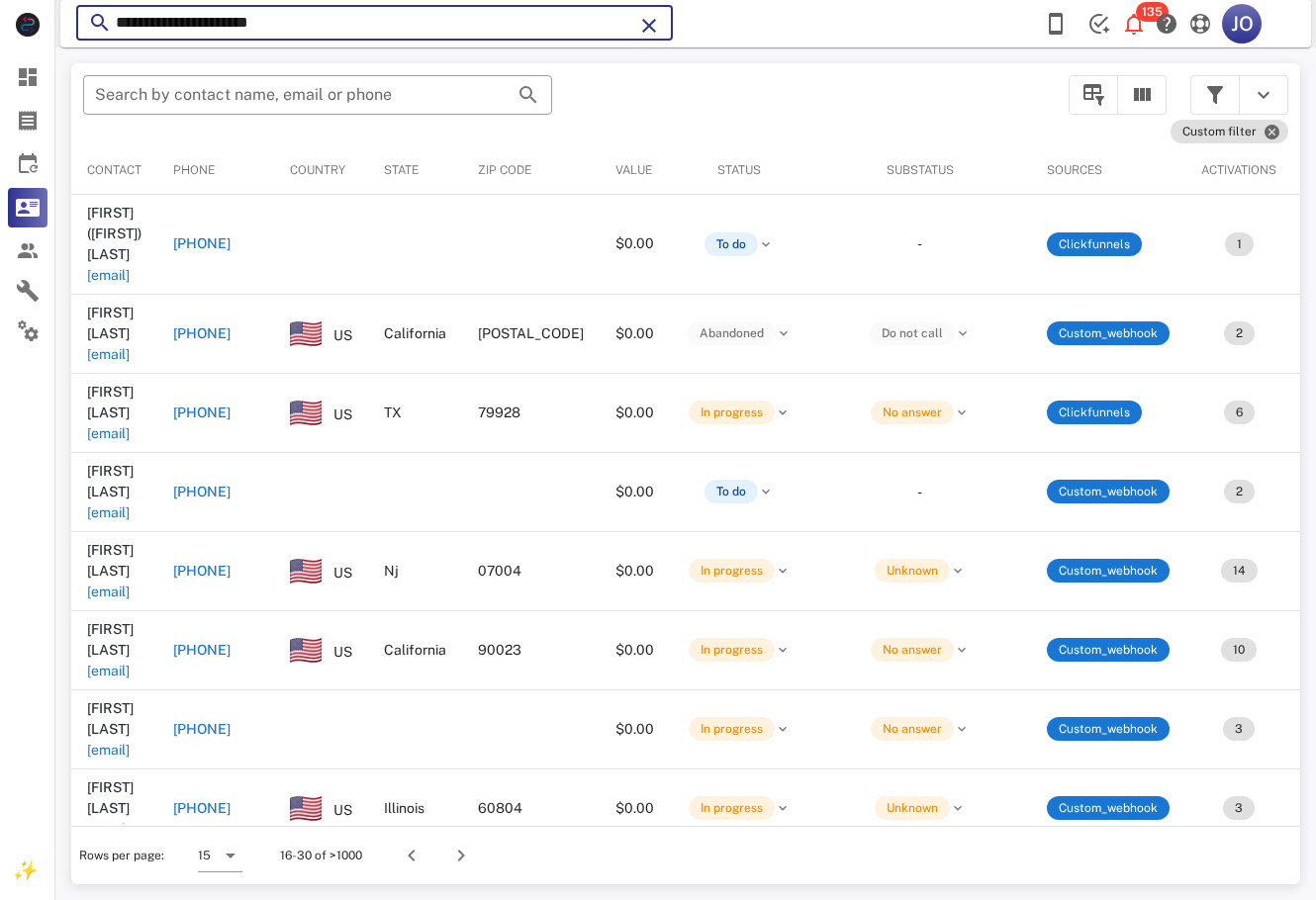 click on "**********" at bounding box center (374, 23) 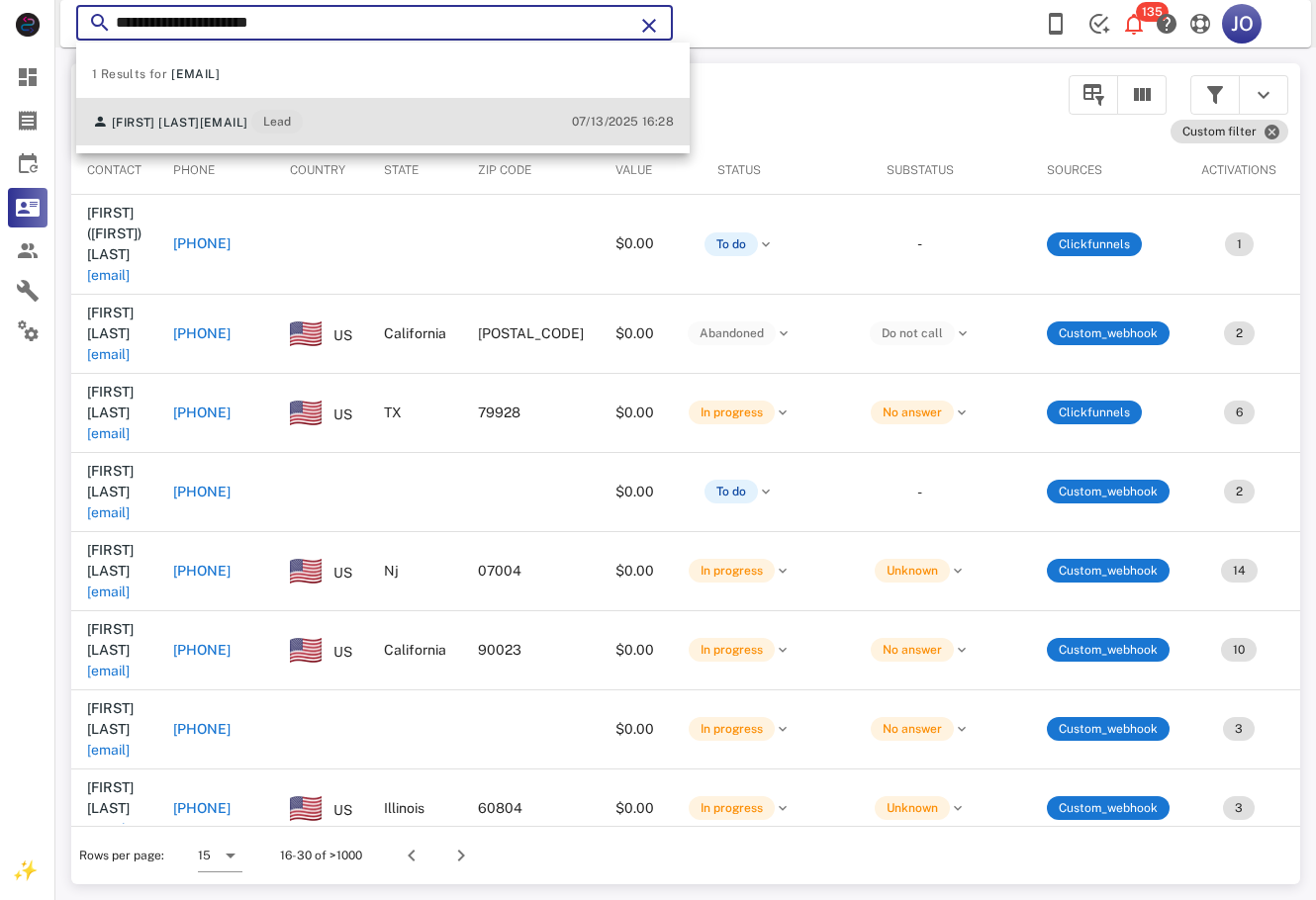 click on "[FIRST] [LAST]   [EMAIL]   Lead" at bounding box center (197, 122) 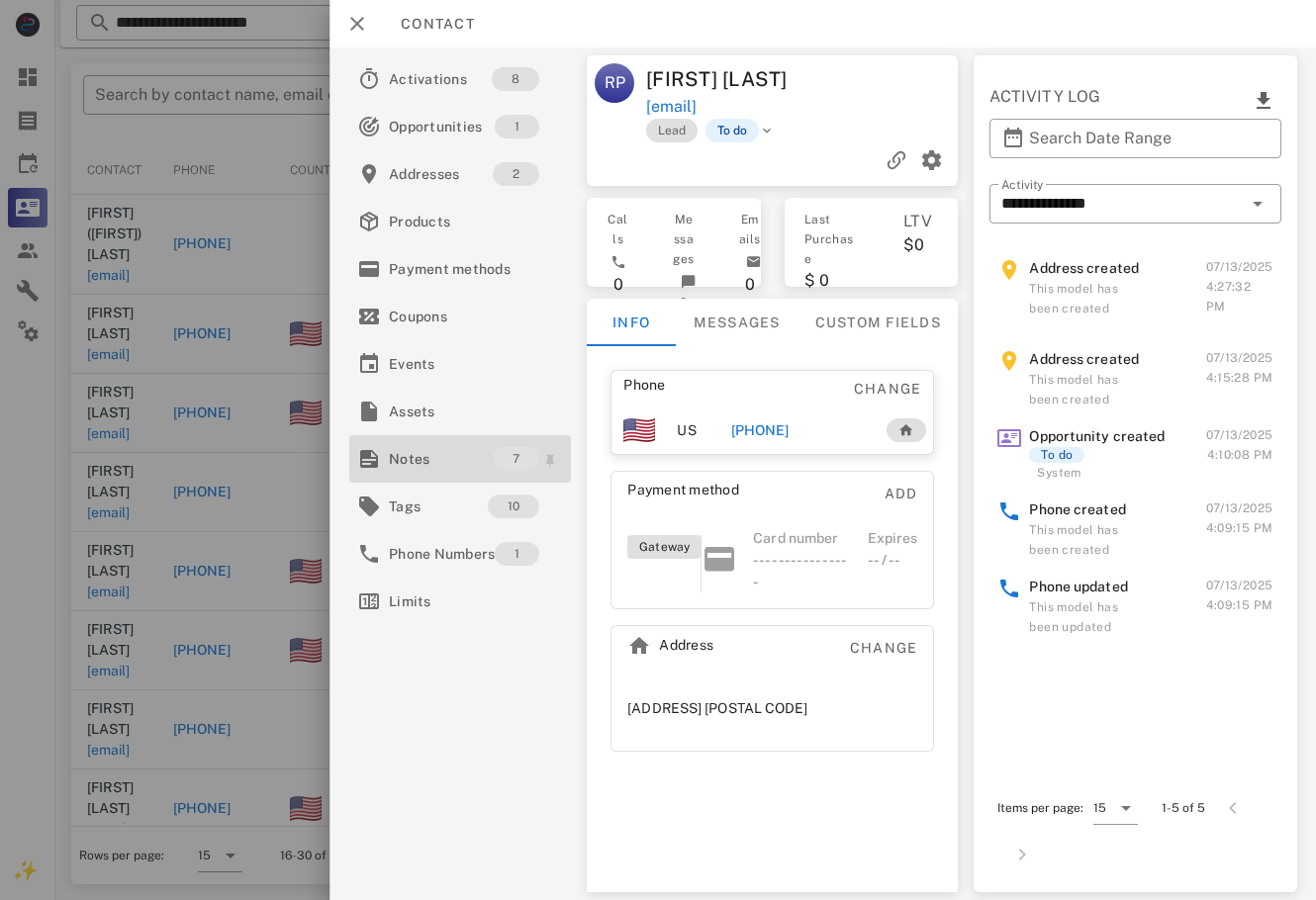 click on "Notes" at bounding box center [440, 459] 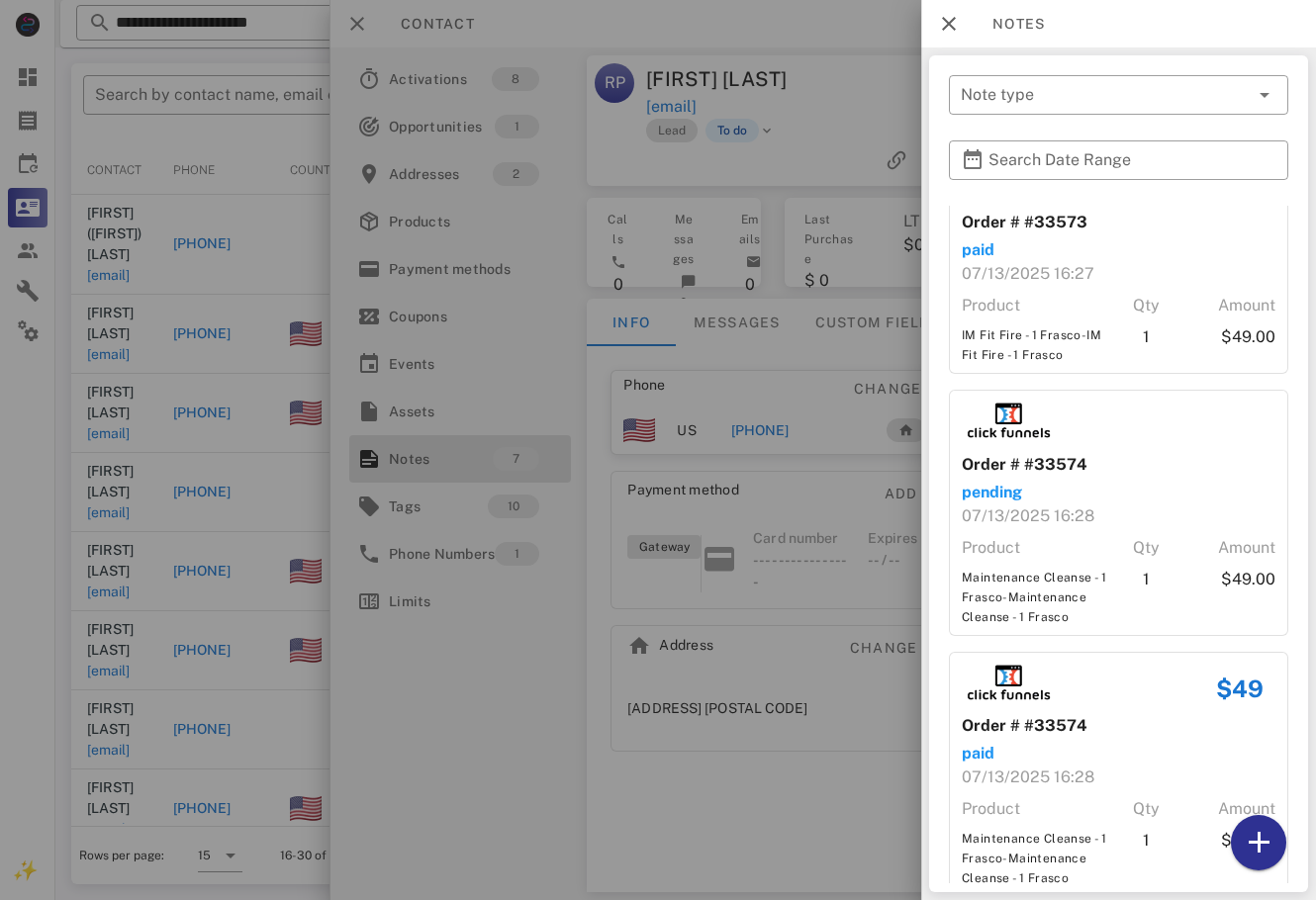 scroll, scrollTop: 1138, scrollLeft: 0, axis: vertical 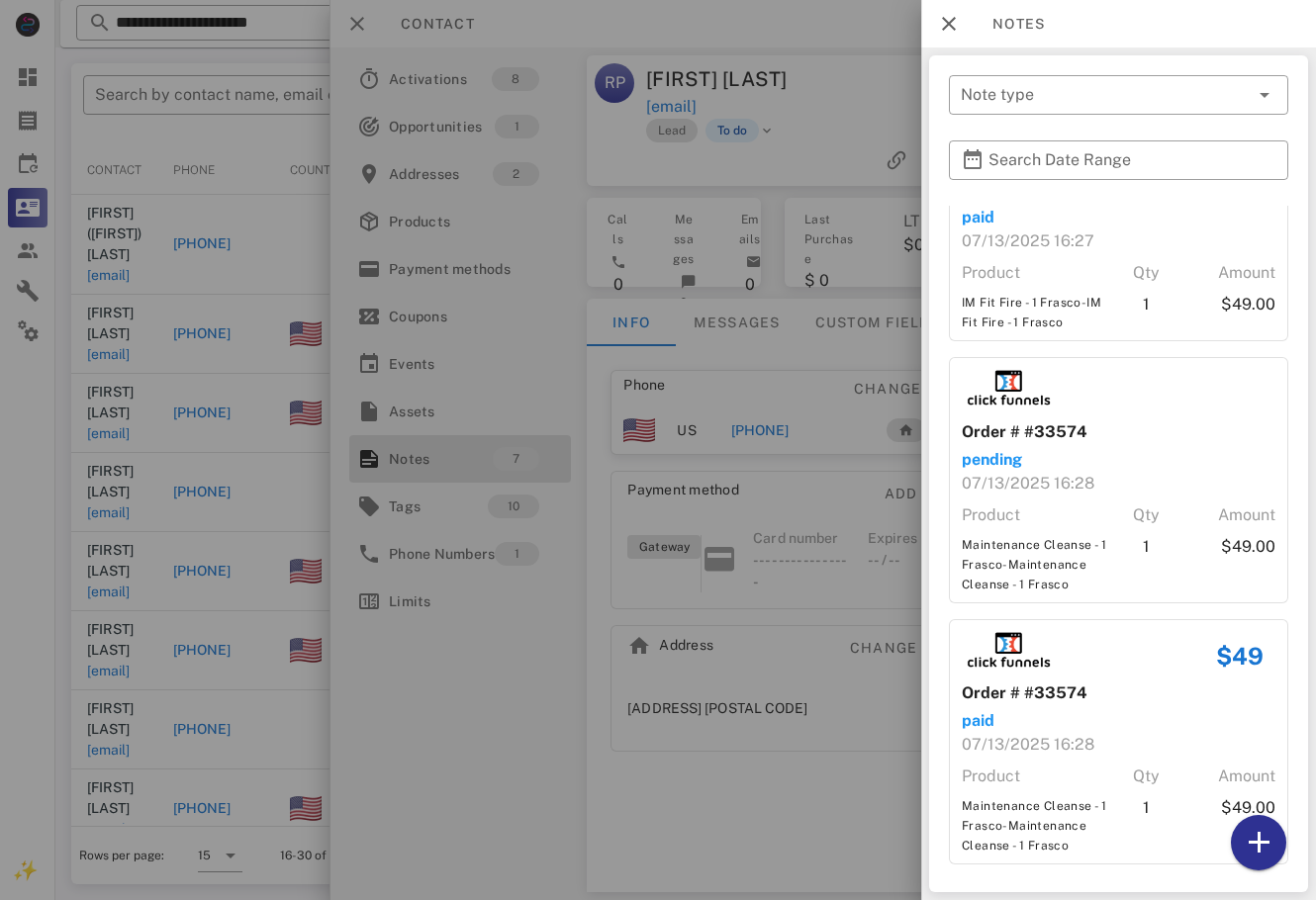 click at bounding box center (658, 450) 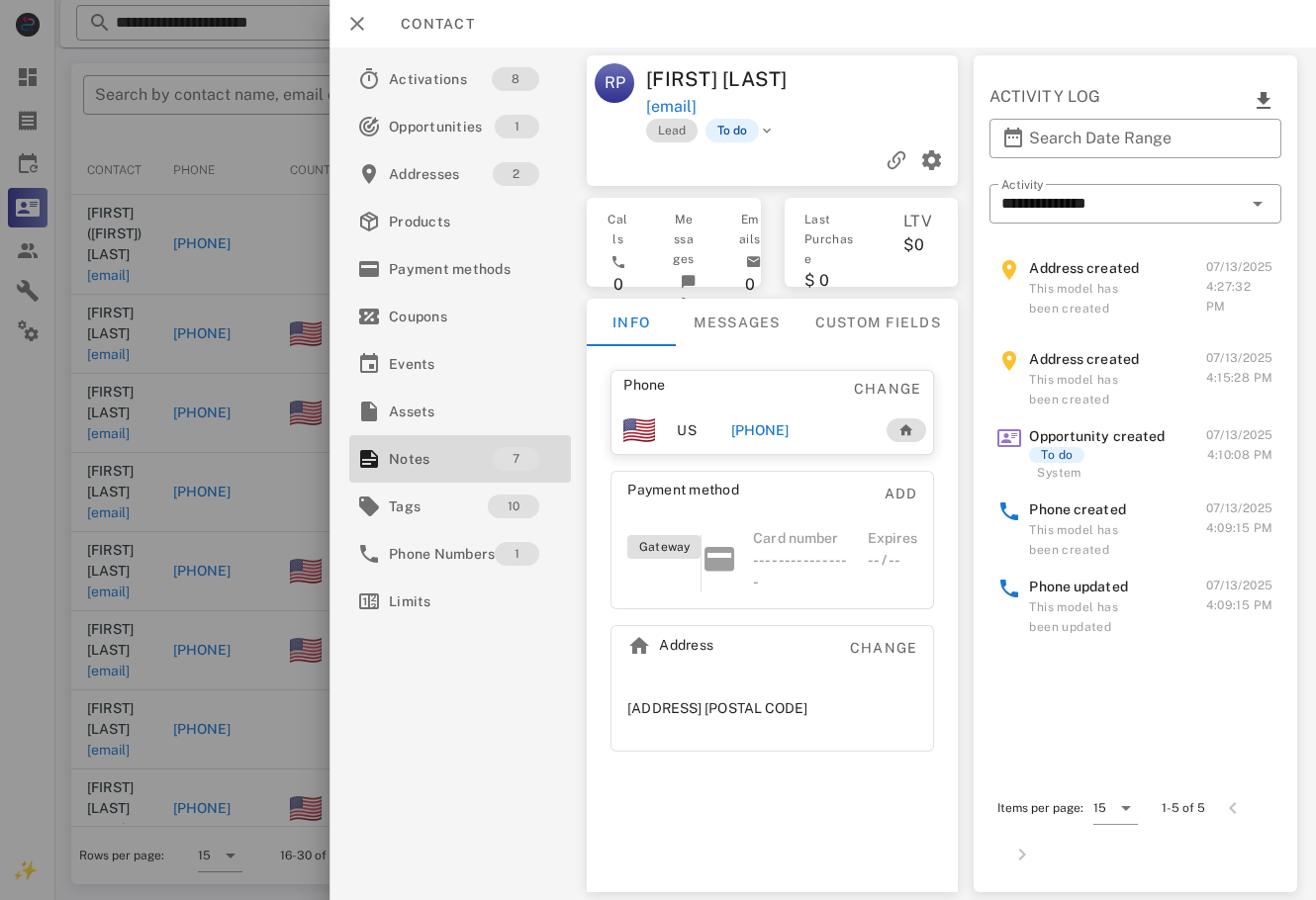 click on "[PHONE]" at bounding box center (759, 430) 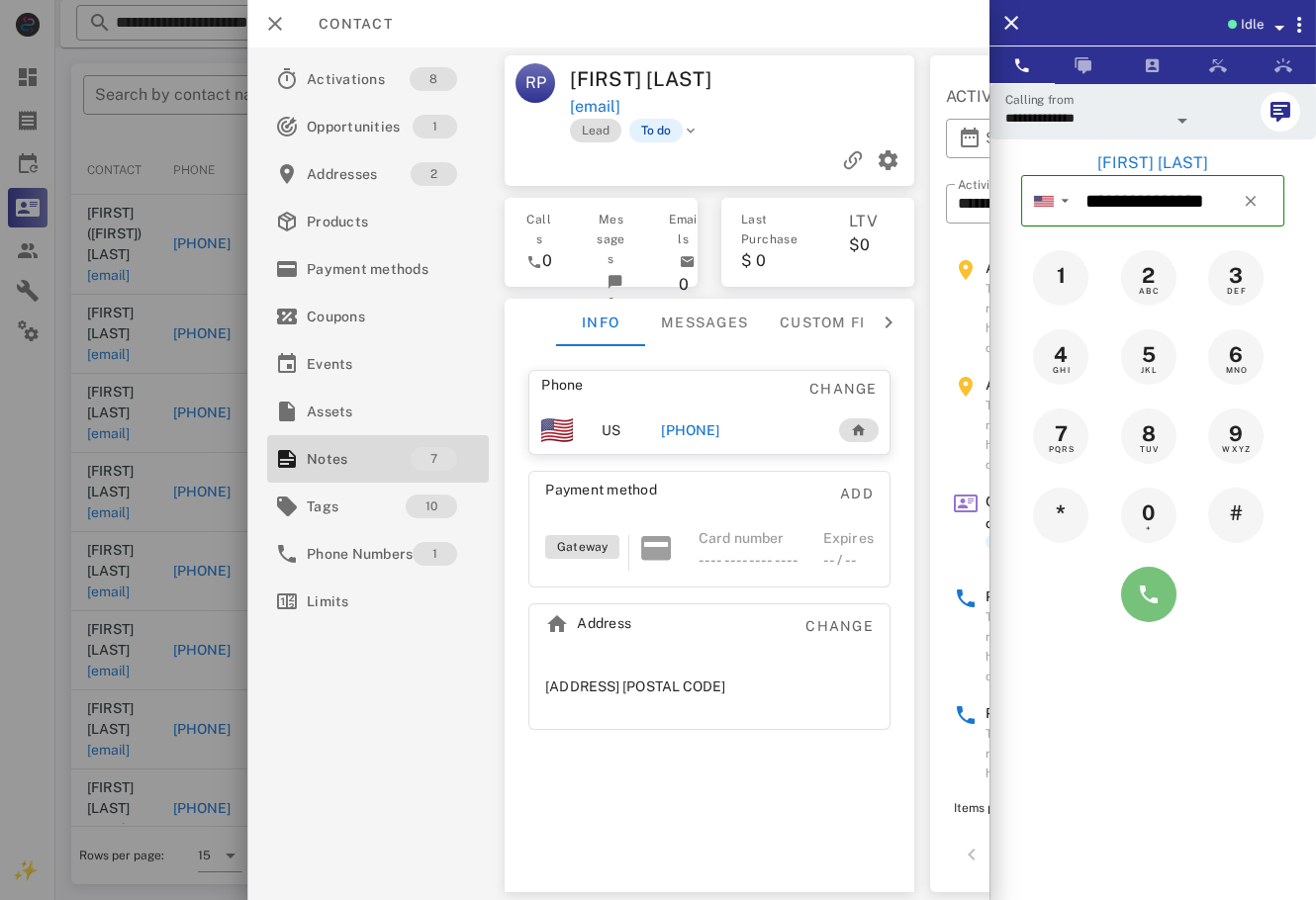 click at bounding box center [1149, 594] 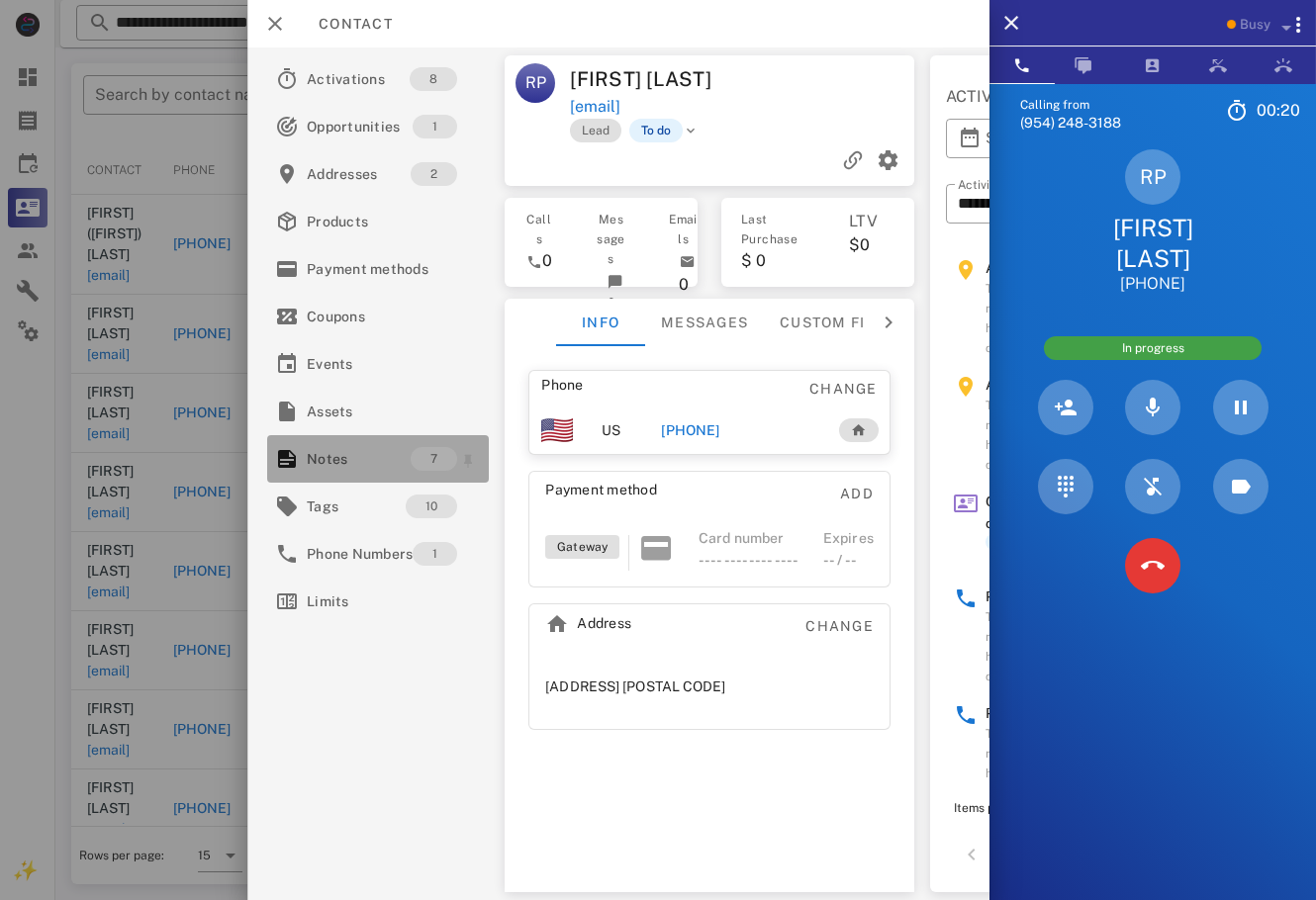 click on "Notes" at bounding box center [358, 459] 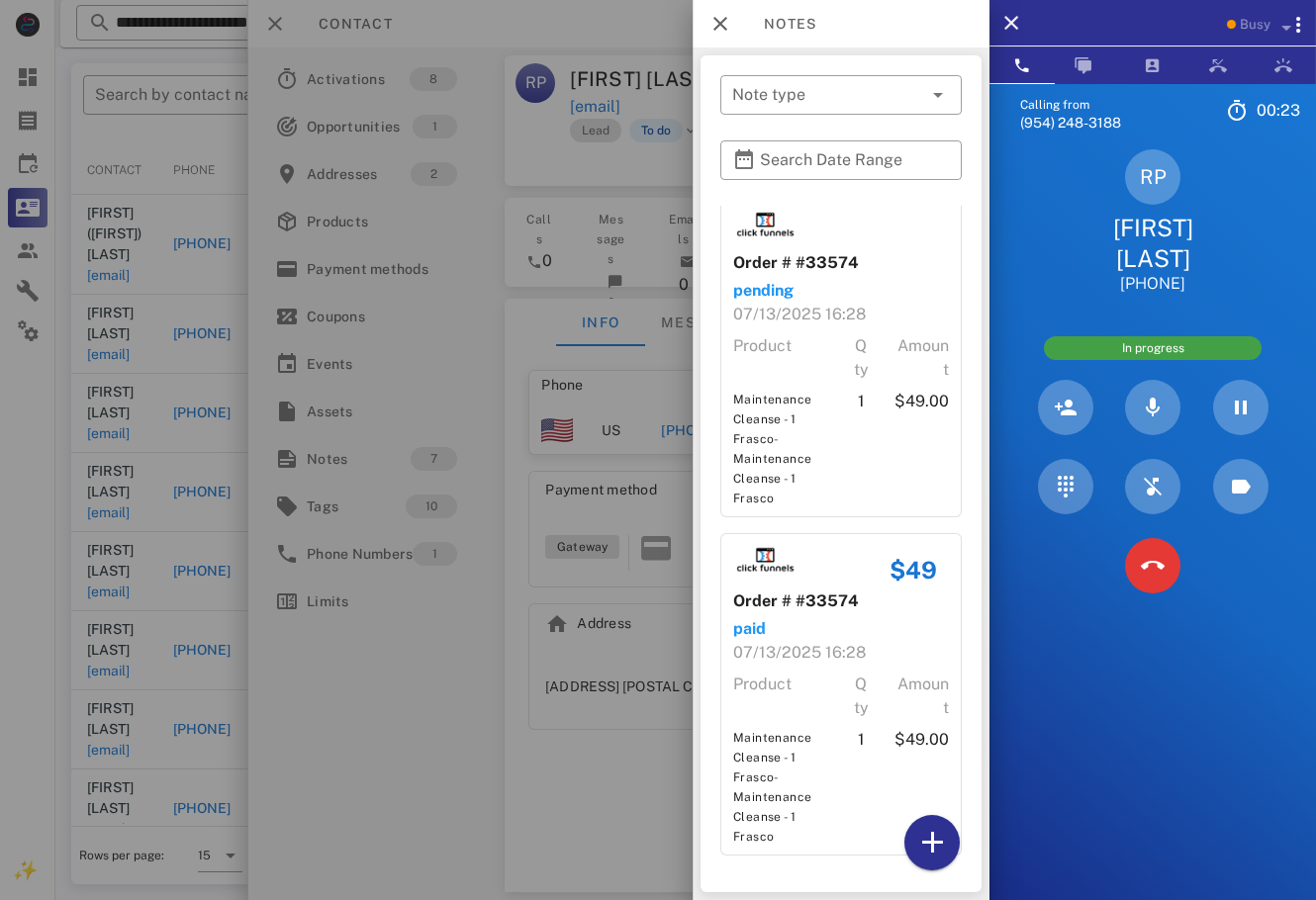 scroll, scrollTop: 1639, scrollLeft: 0, axis: vertical 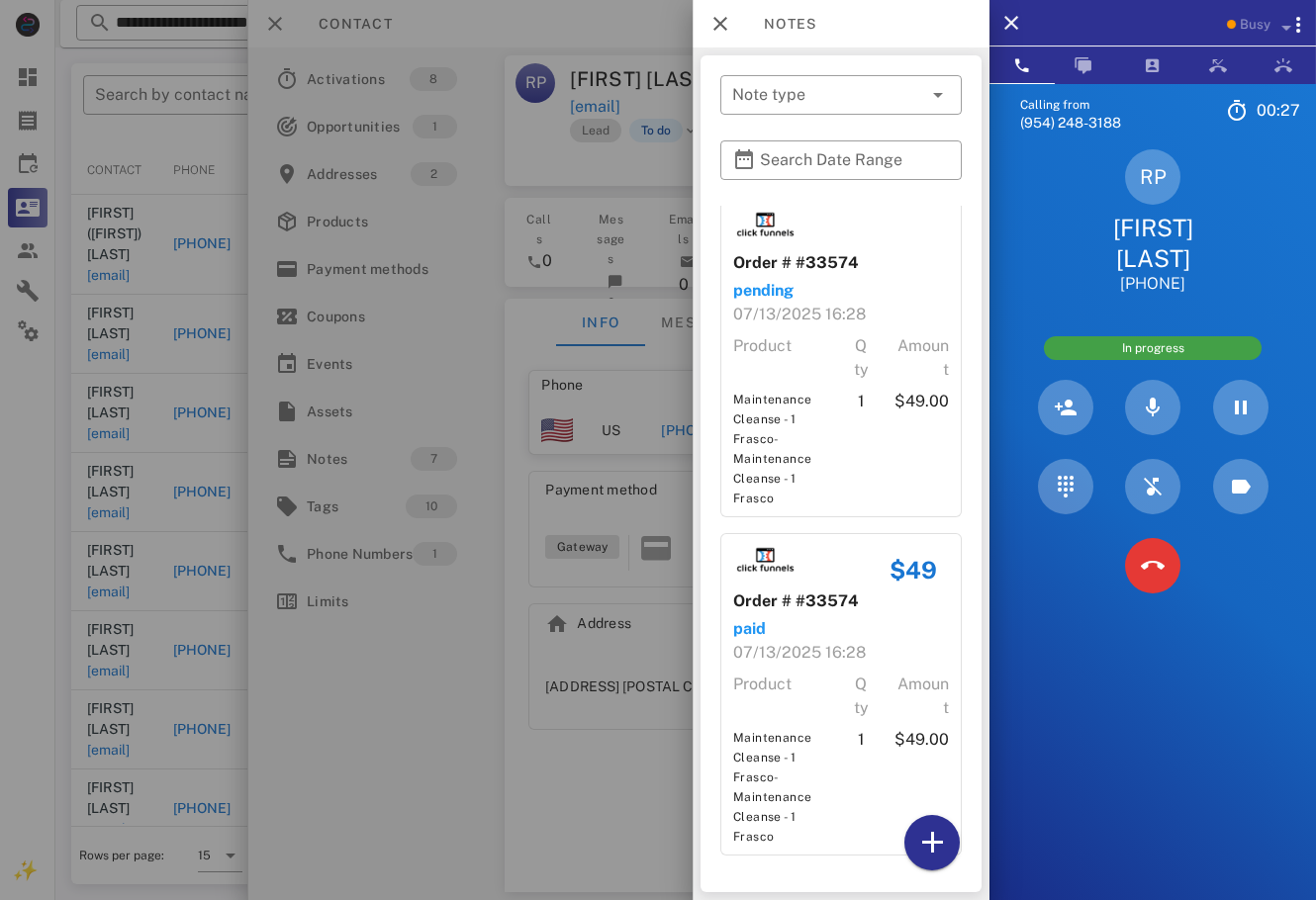 click at bounding box center [658, 450] 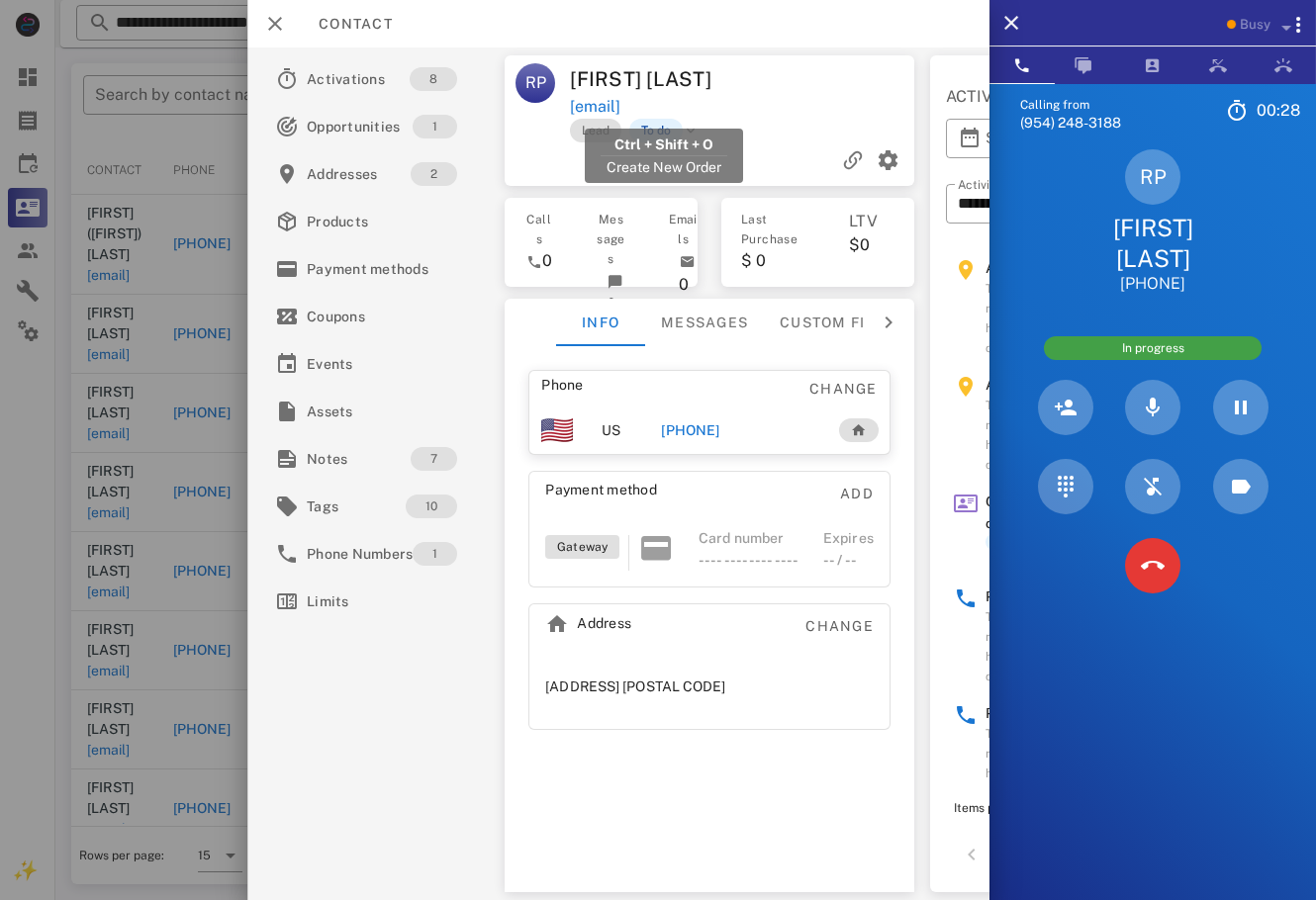 drag, startPoint x: 758, startPoint y: 108, endPoint x: 574, endPoint y: 115, distance: 184.1331 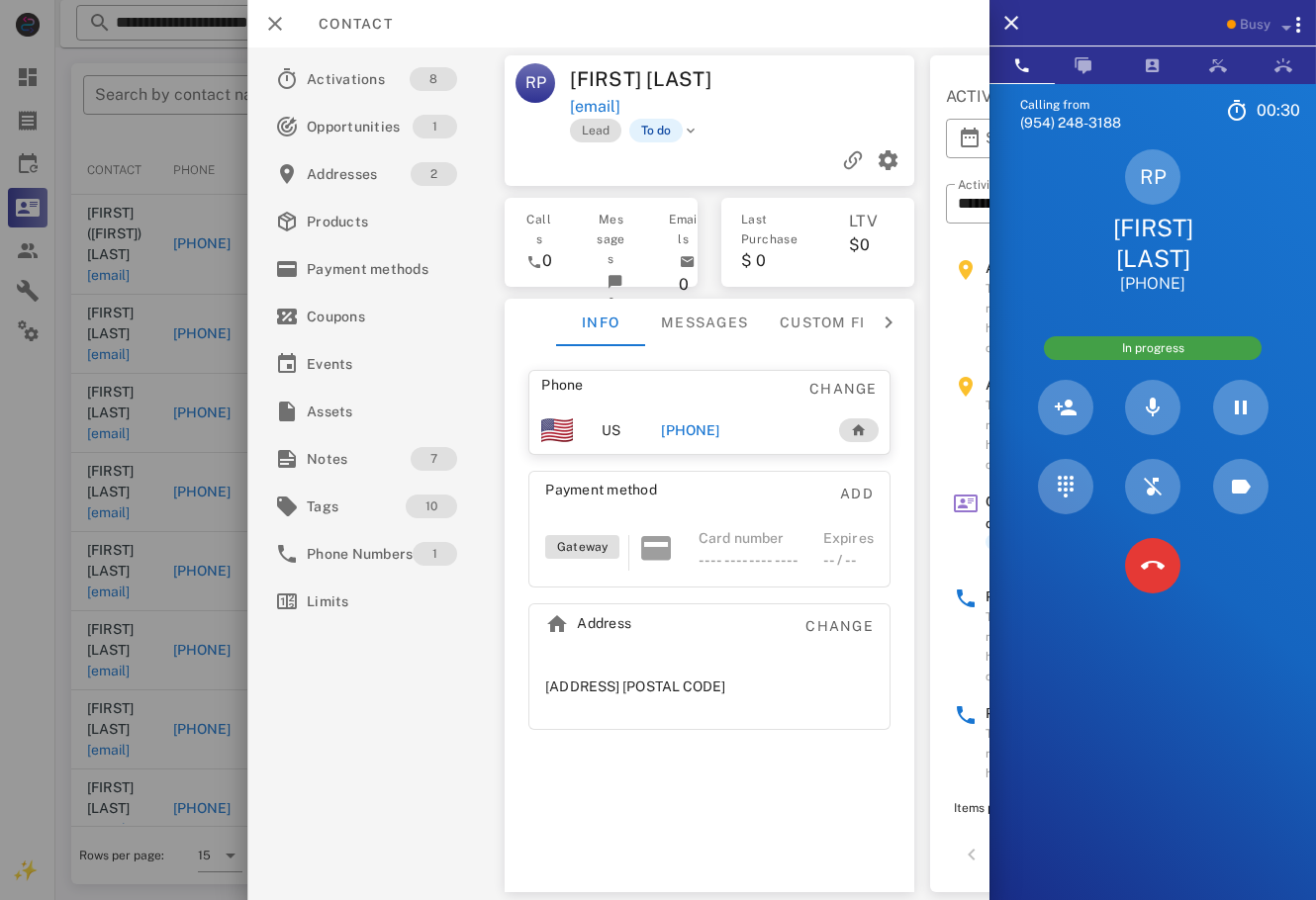 click on "[EMAIL]" at bounding box center (743, 107) 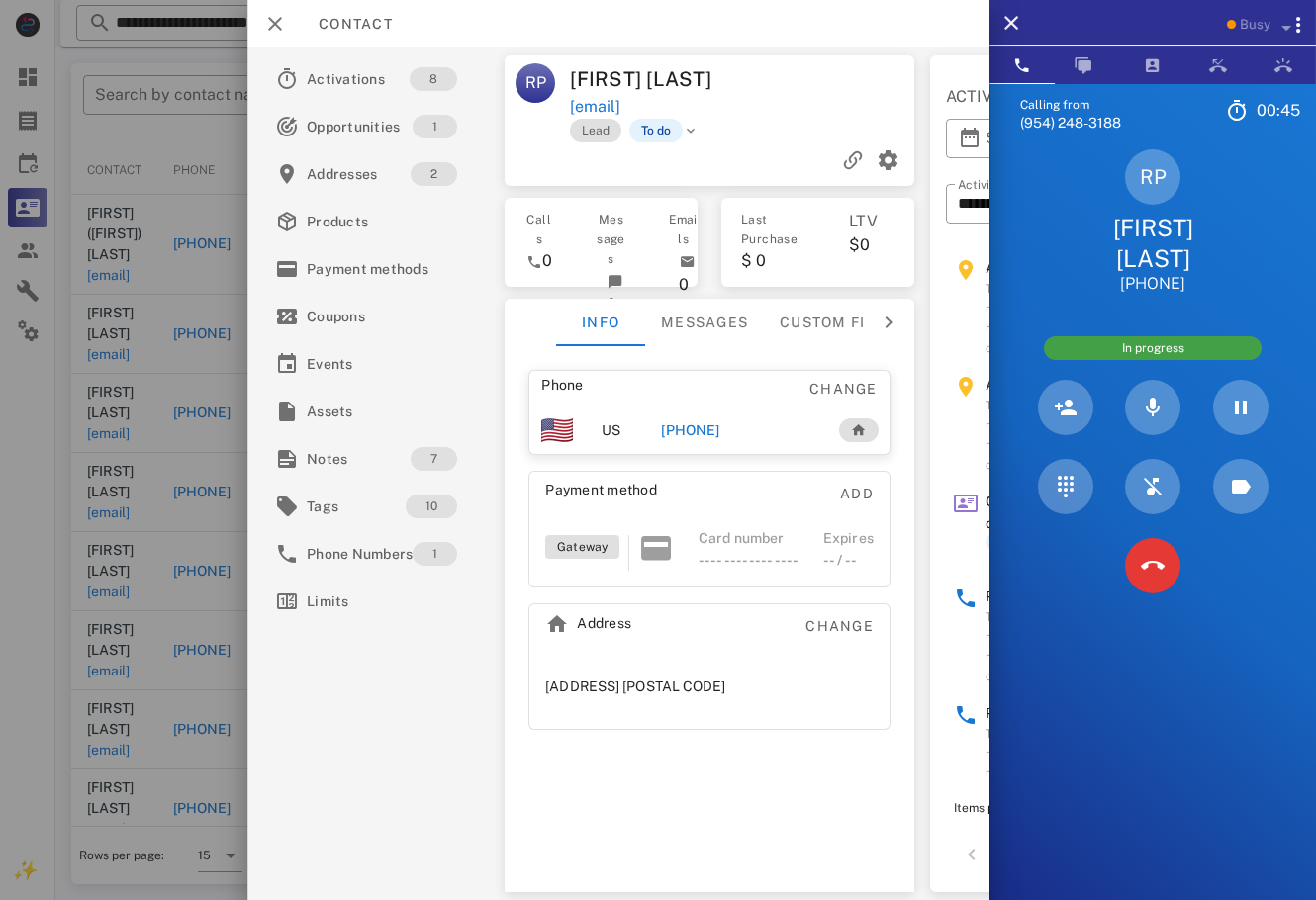 click at bounding box center (831, 79) 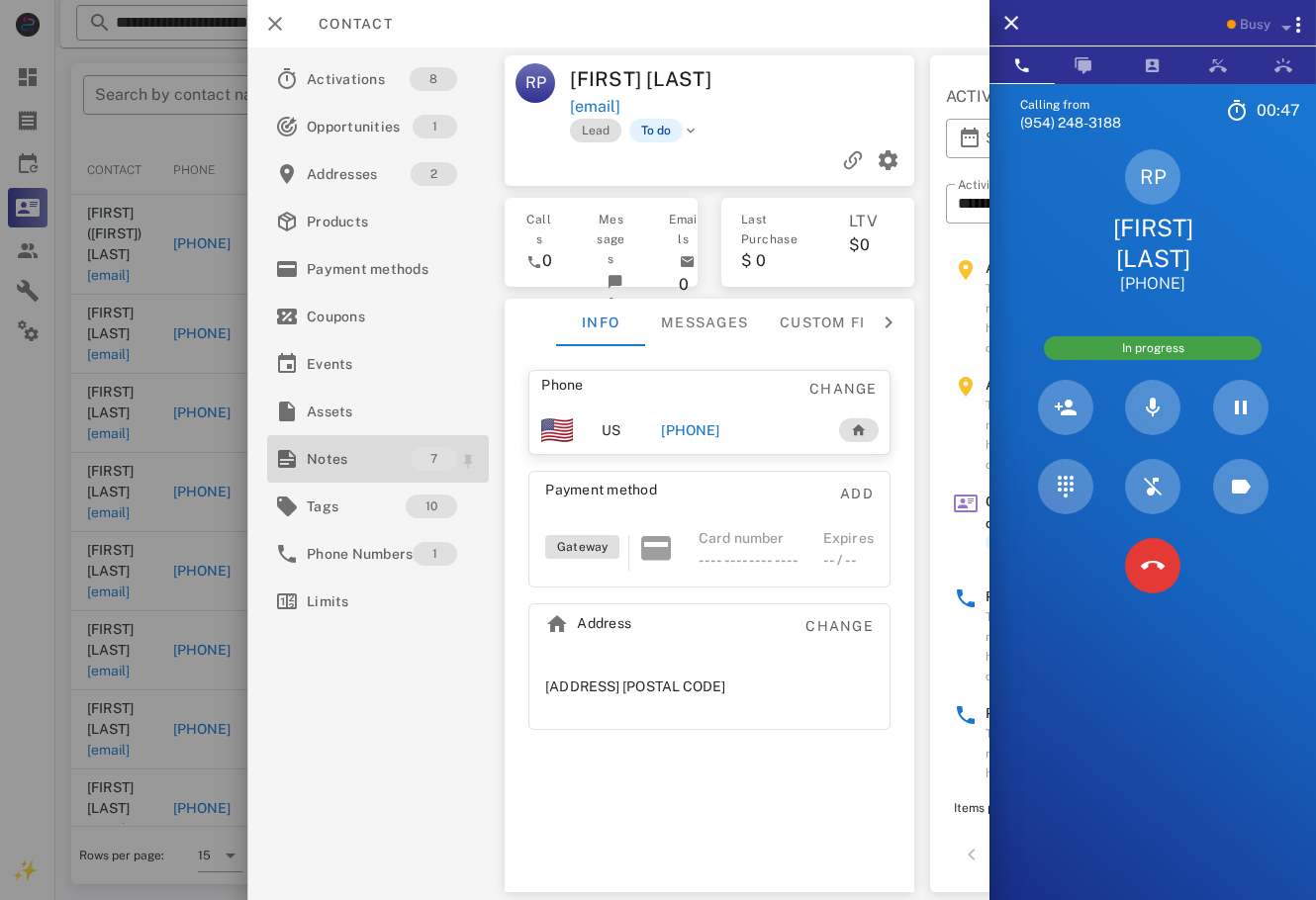 click on "Notes" at bounding box center [358, 459] 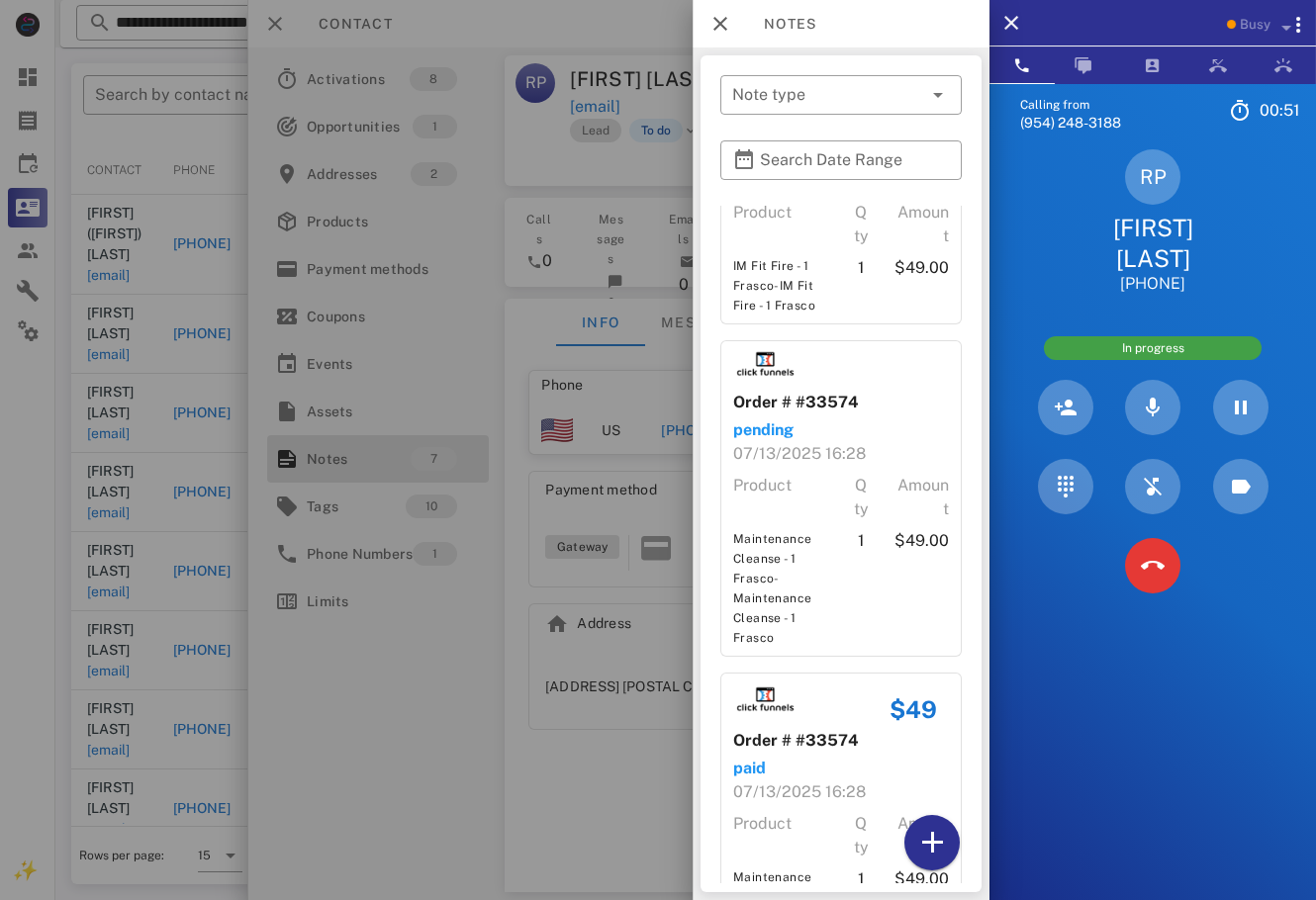 scroll, scrollTop: 1076, scrollLeft: 0, axis: vertical 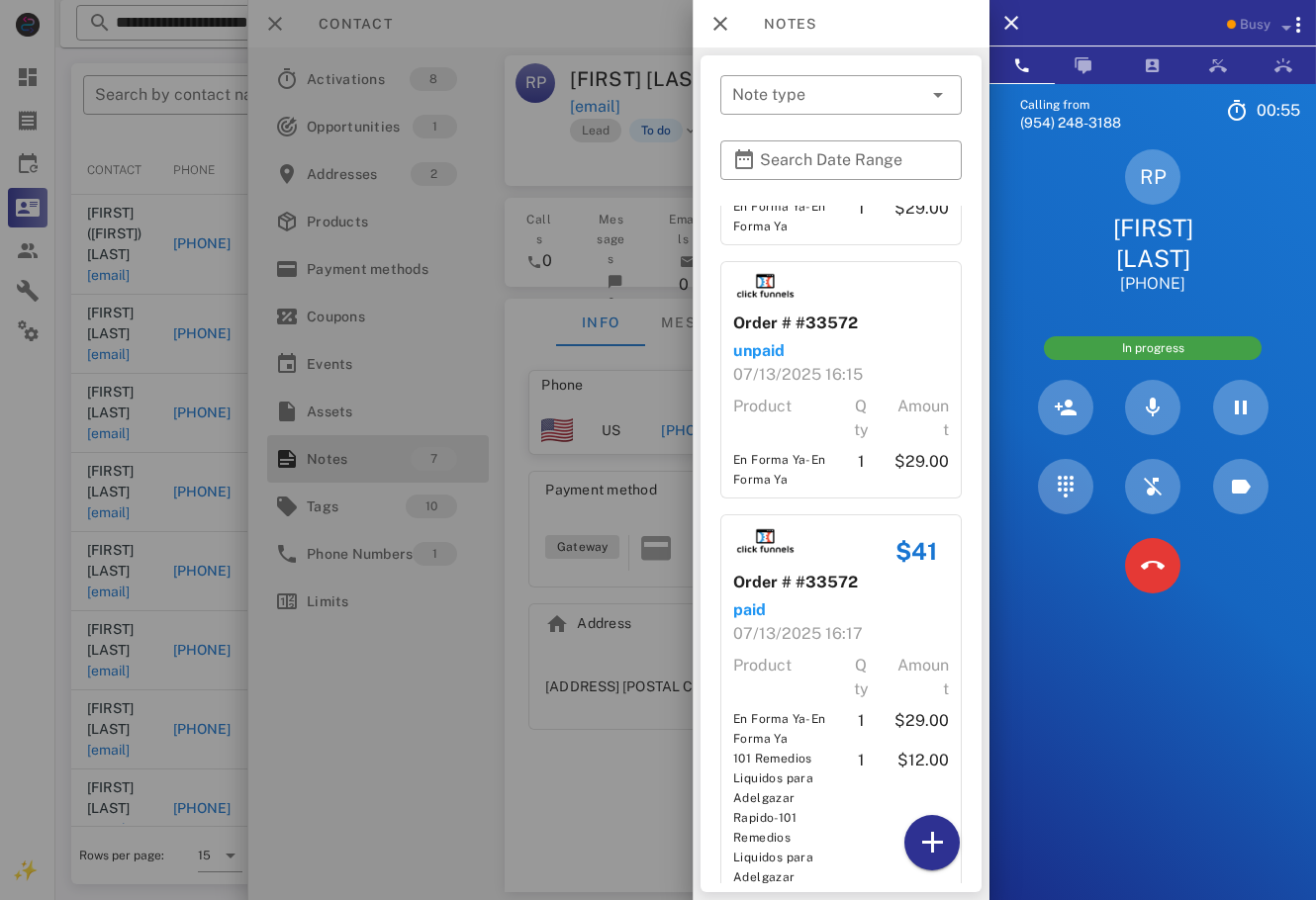 click at bounding box center (658, 450) 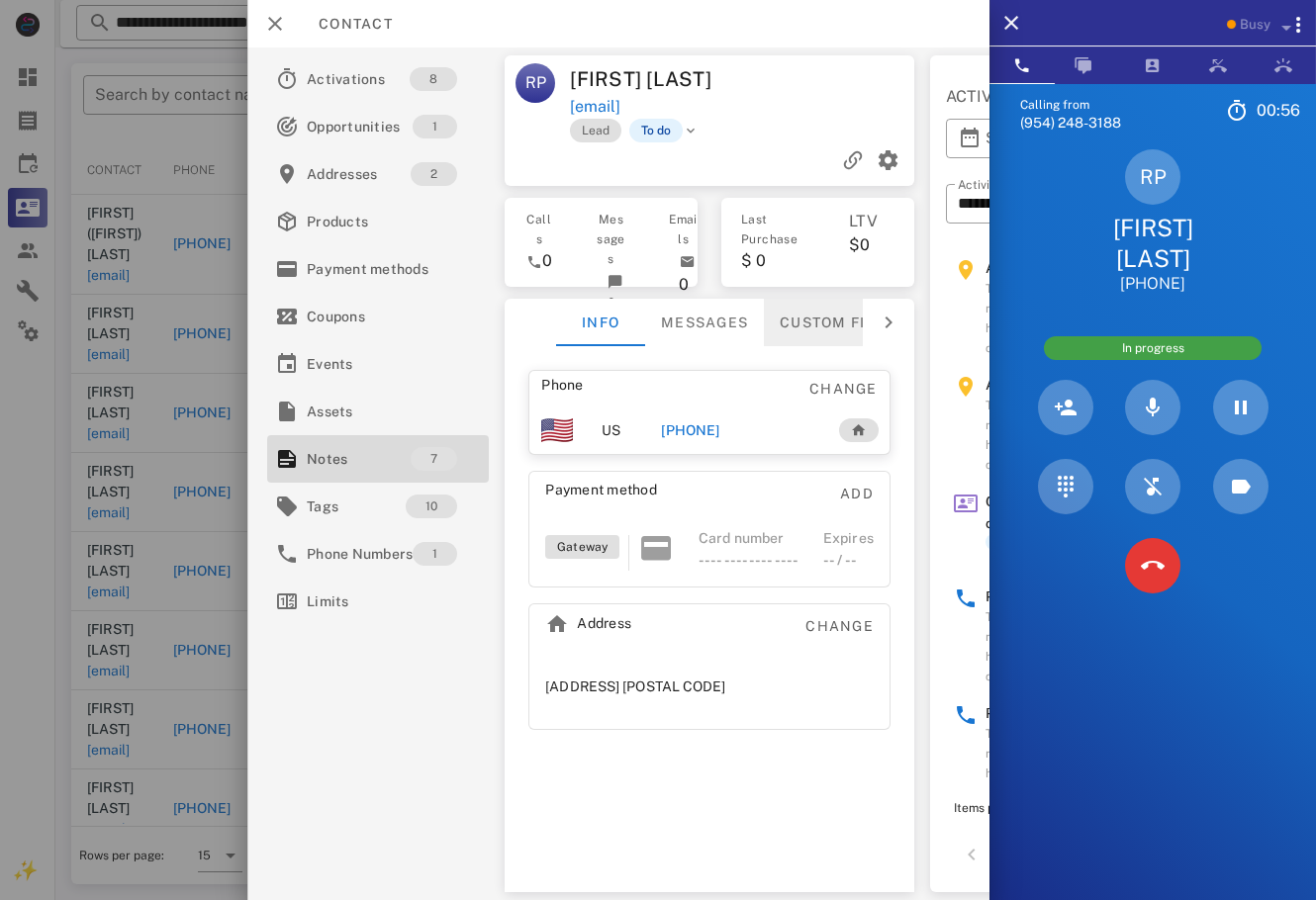 click on "Custom fields" at bounding box center [842, 322] 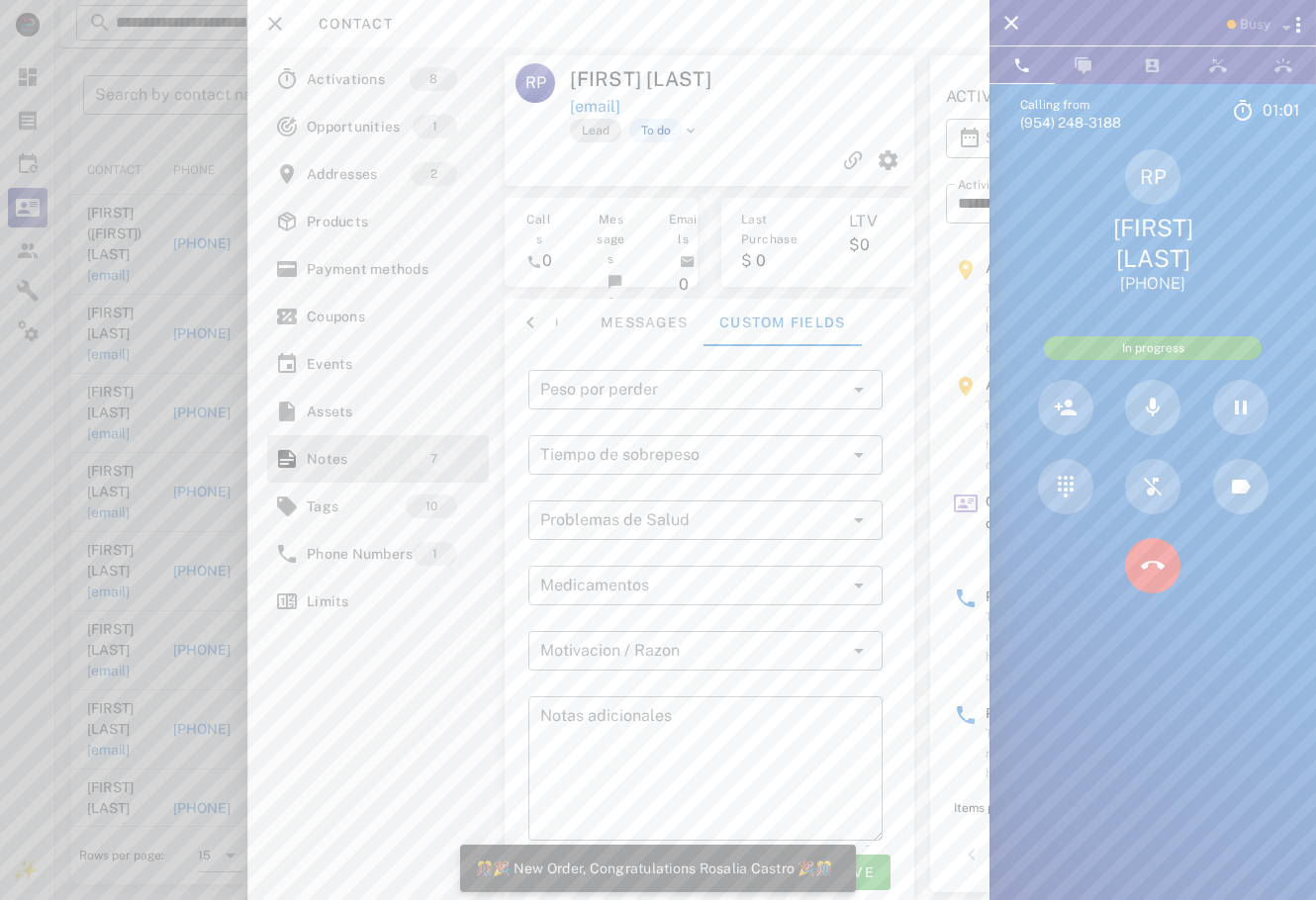 click on "Lead   To do" at bounding box center [779, 131] 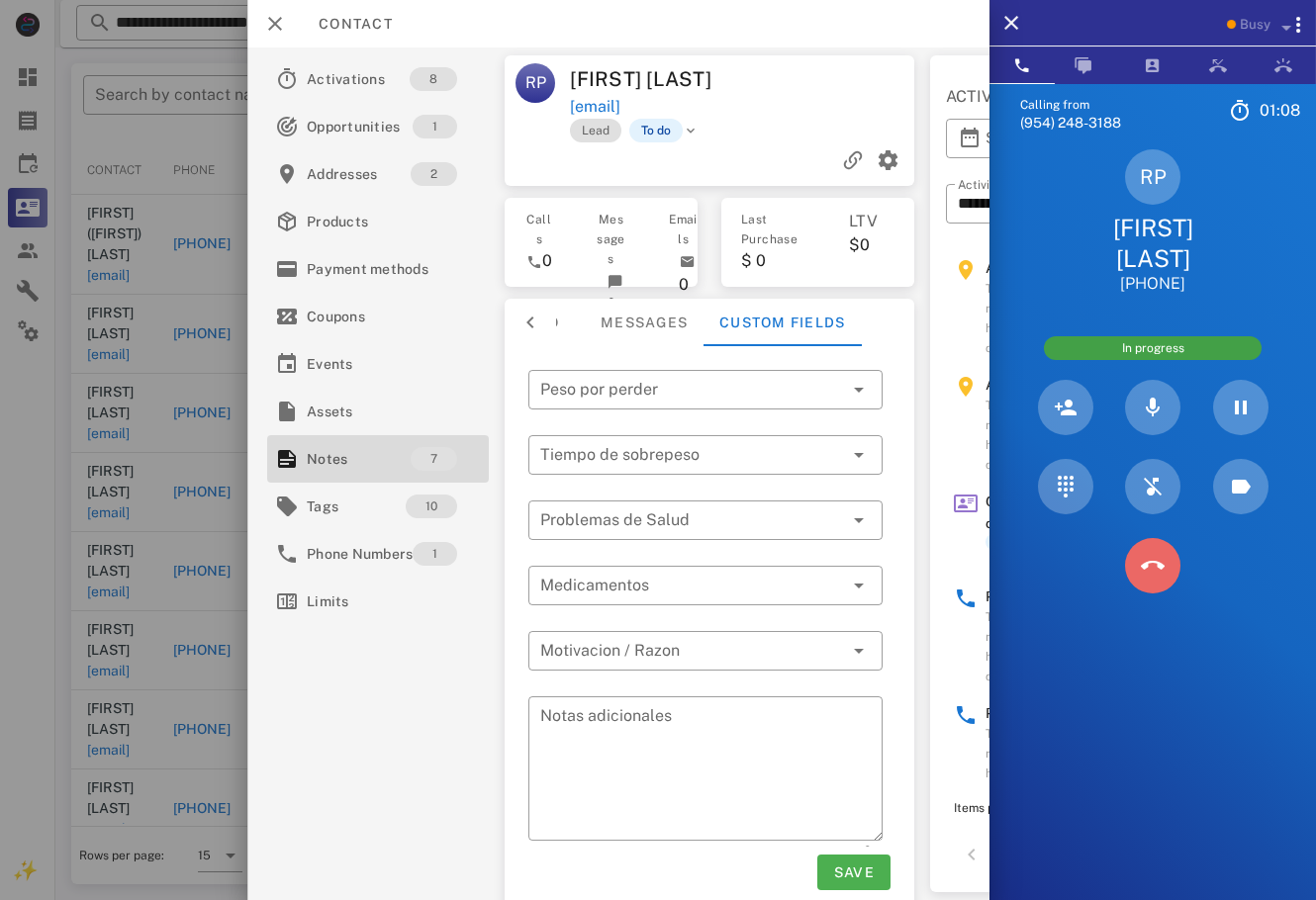 click at bounding box center [1153, 566] 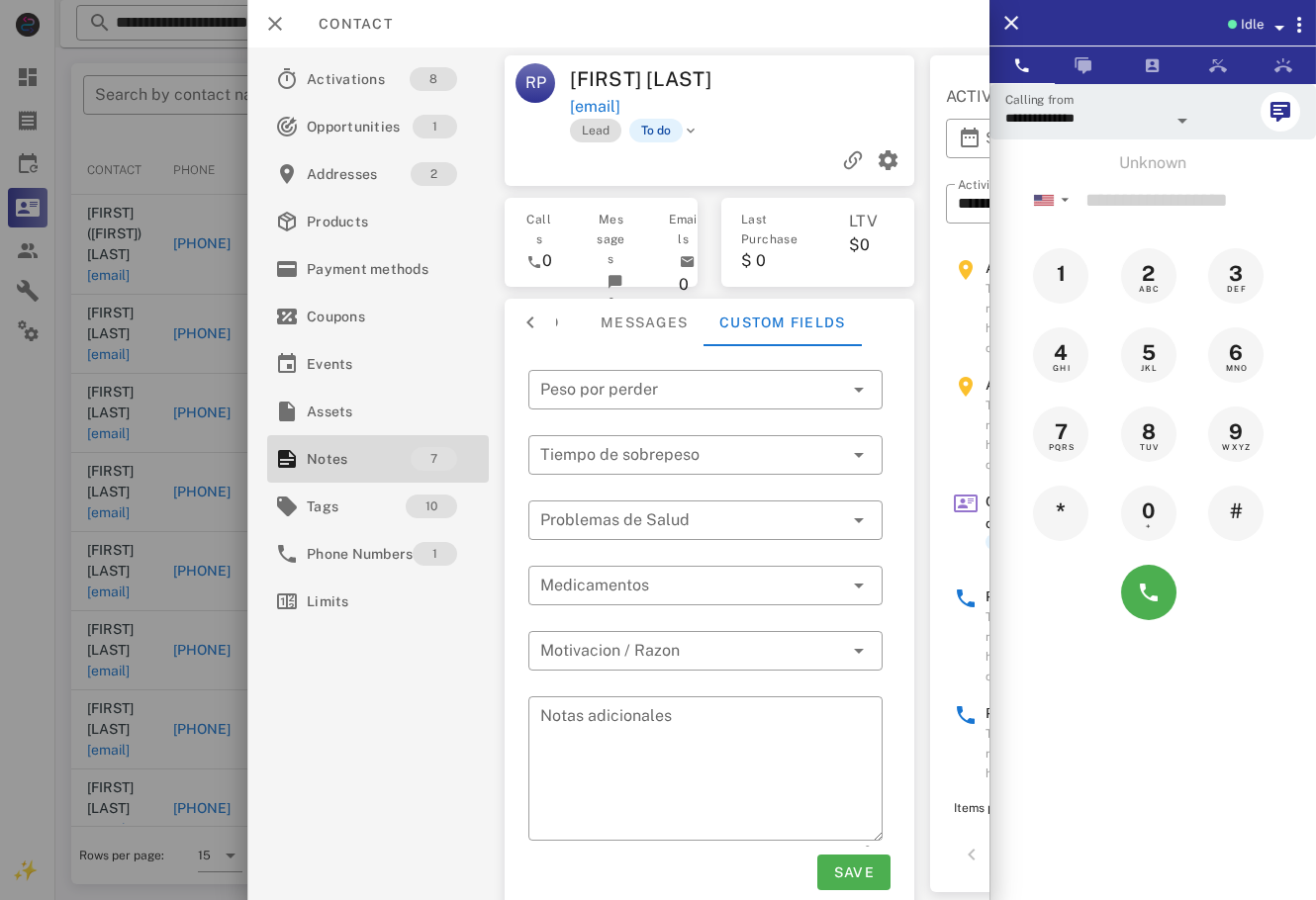 click at bounding box center [658, 450] 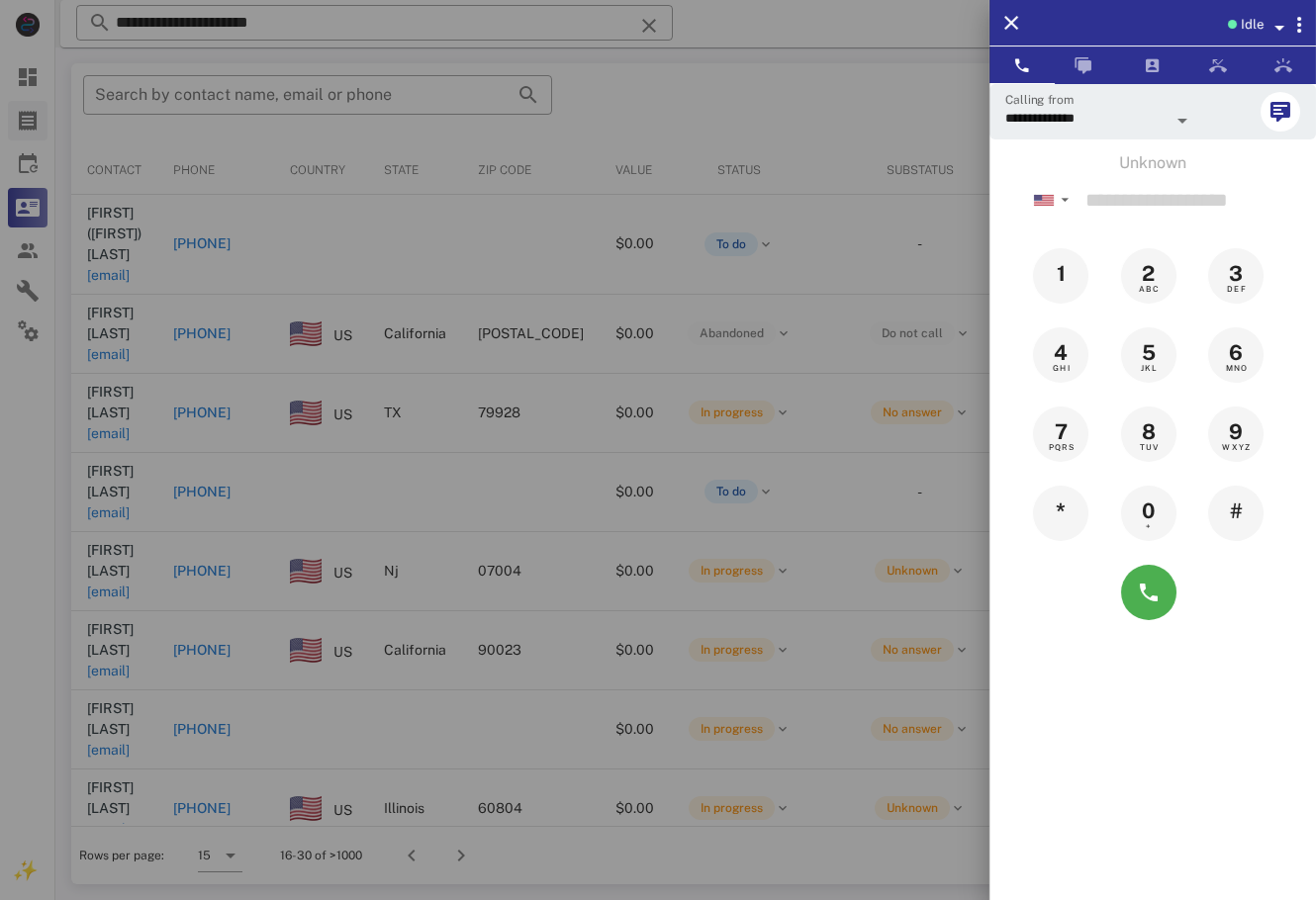 drag, startPoint x: 29, startPoint y: 92, endPoint x: 34, endPoint y: 118, distance: 26.476405 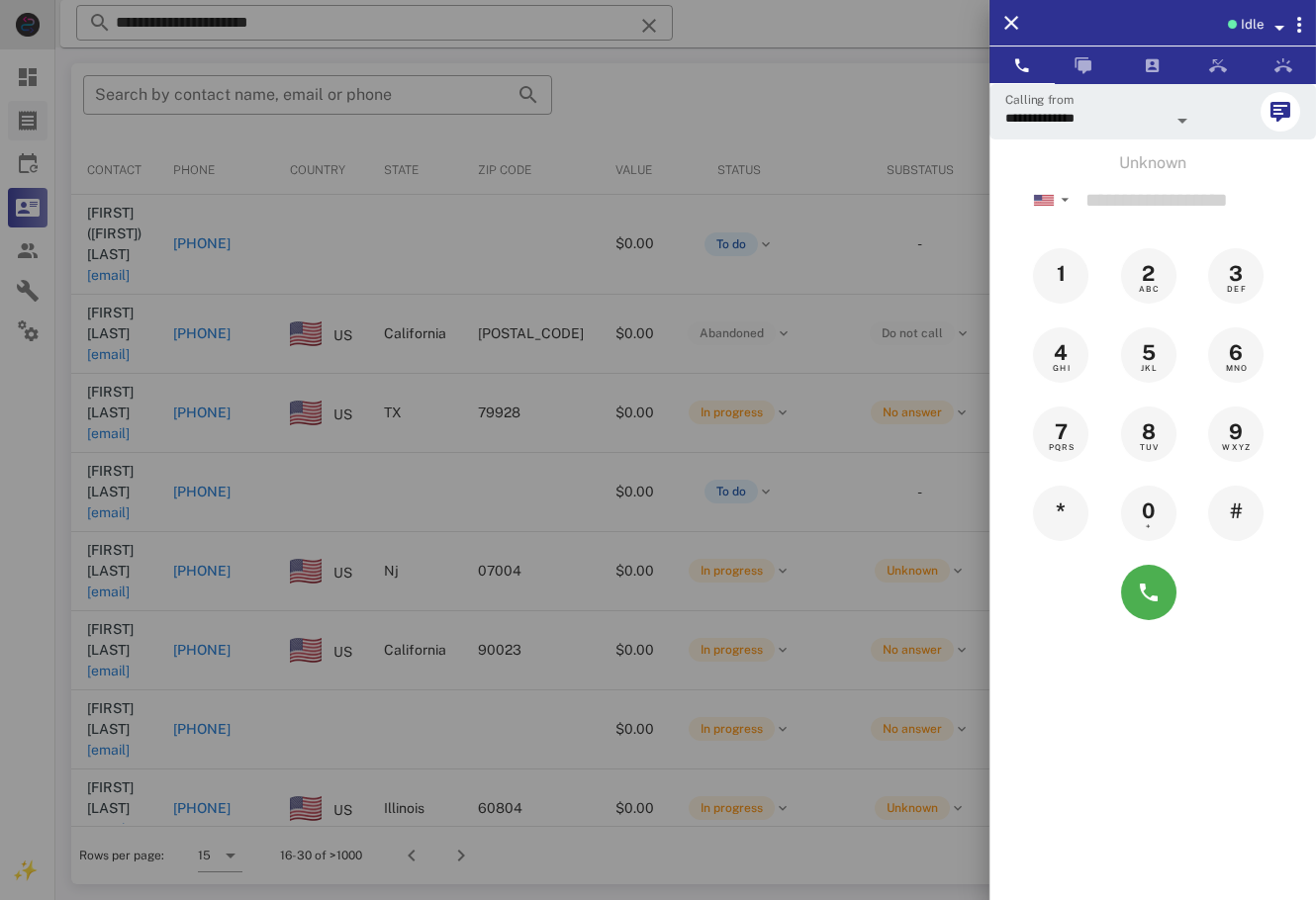 click at bounding box center [28, 25] 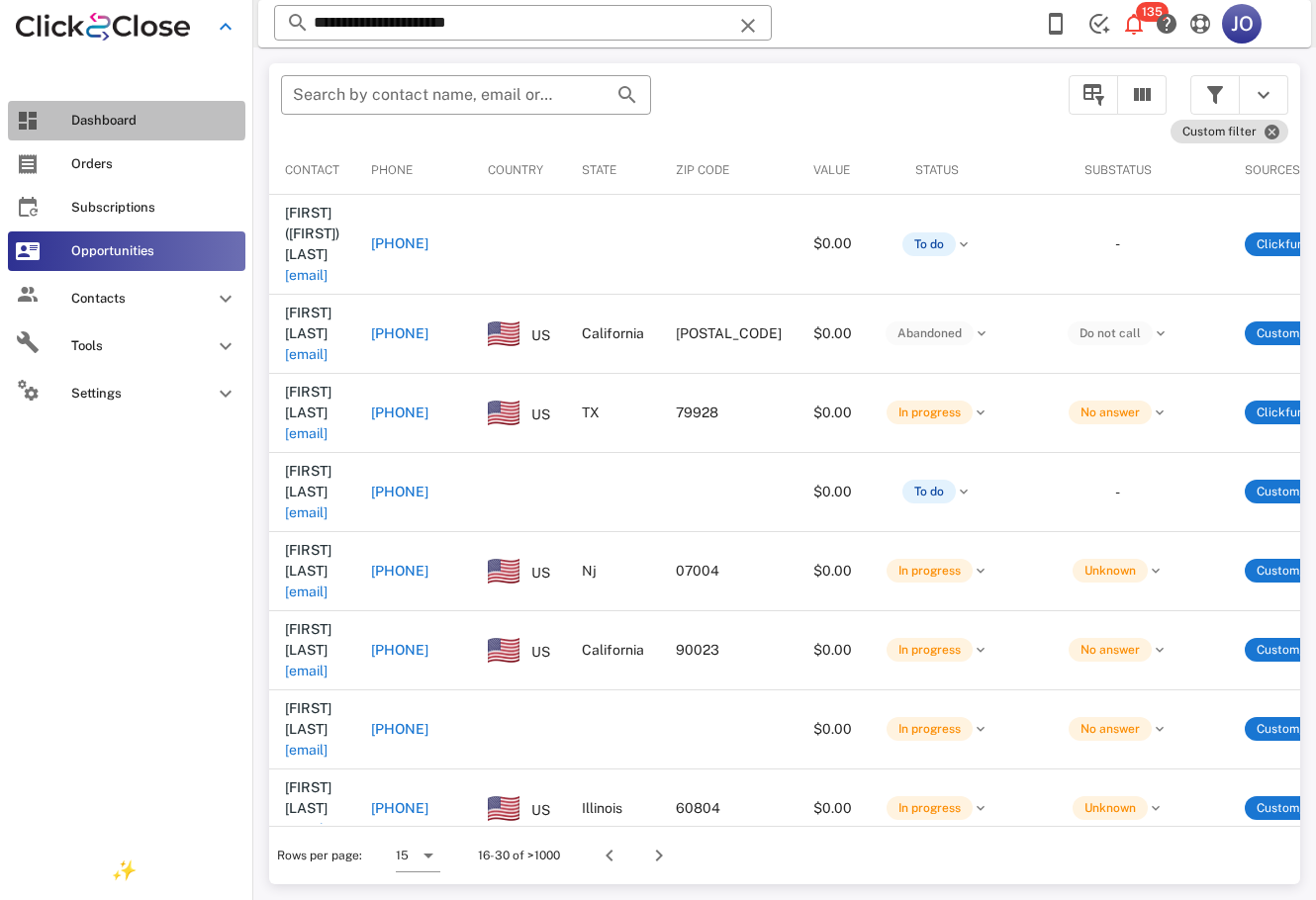 click on "Dashboard" at bounding box center [127, 121] 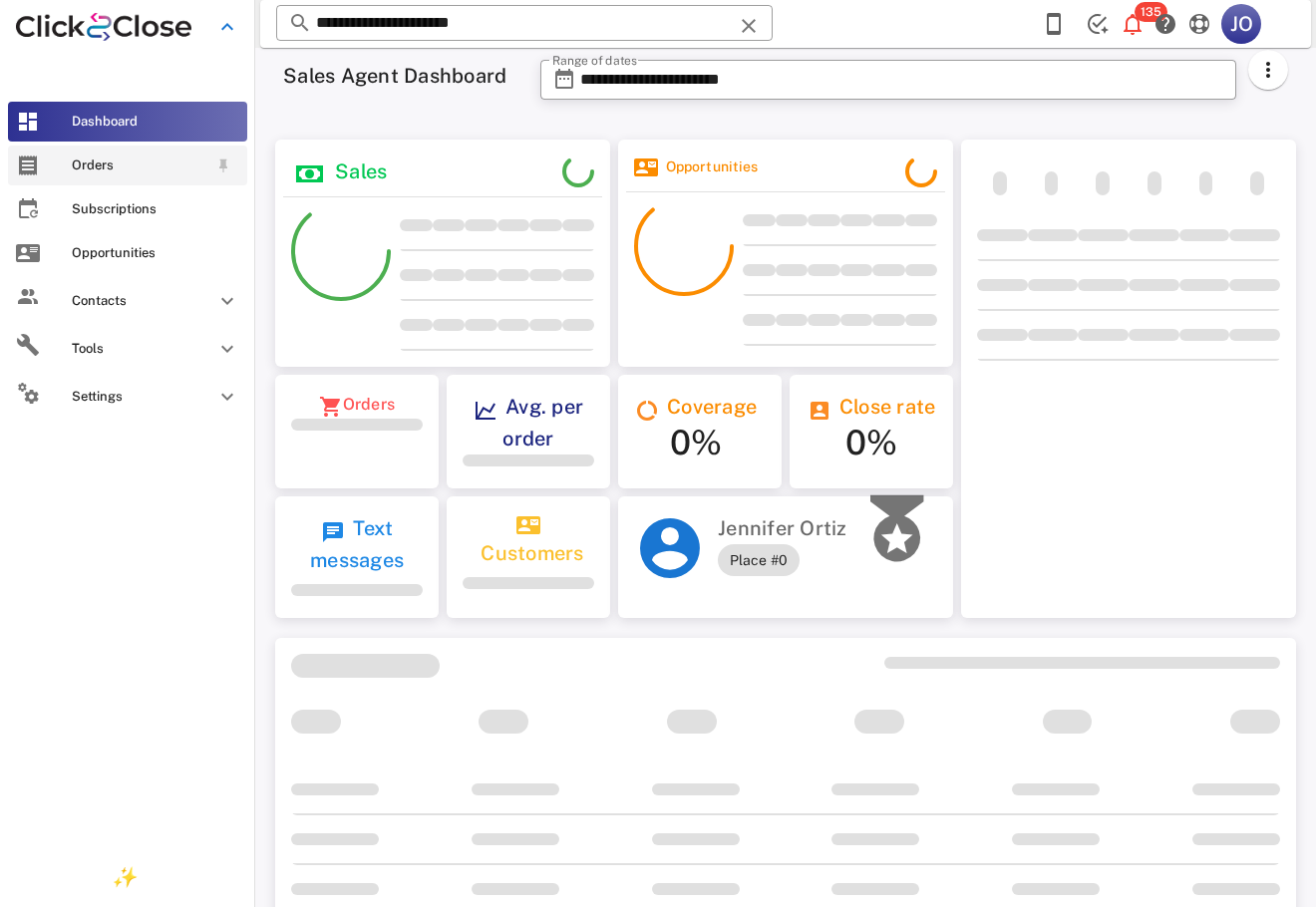 click on "Orders" at bounding box center (128, 165) 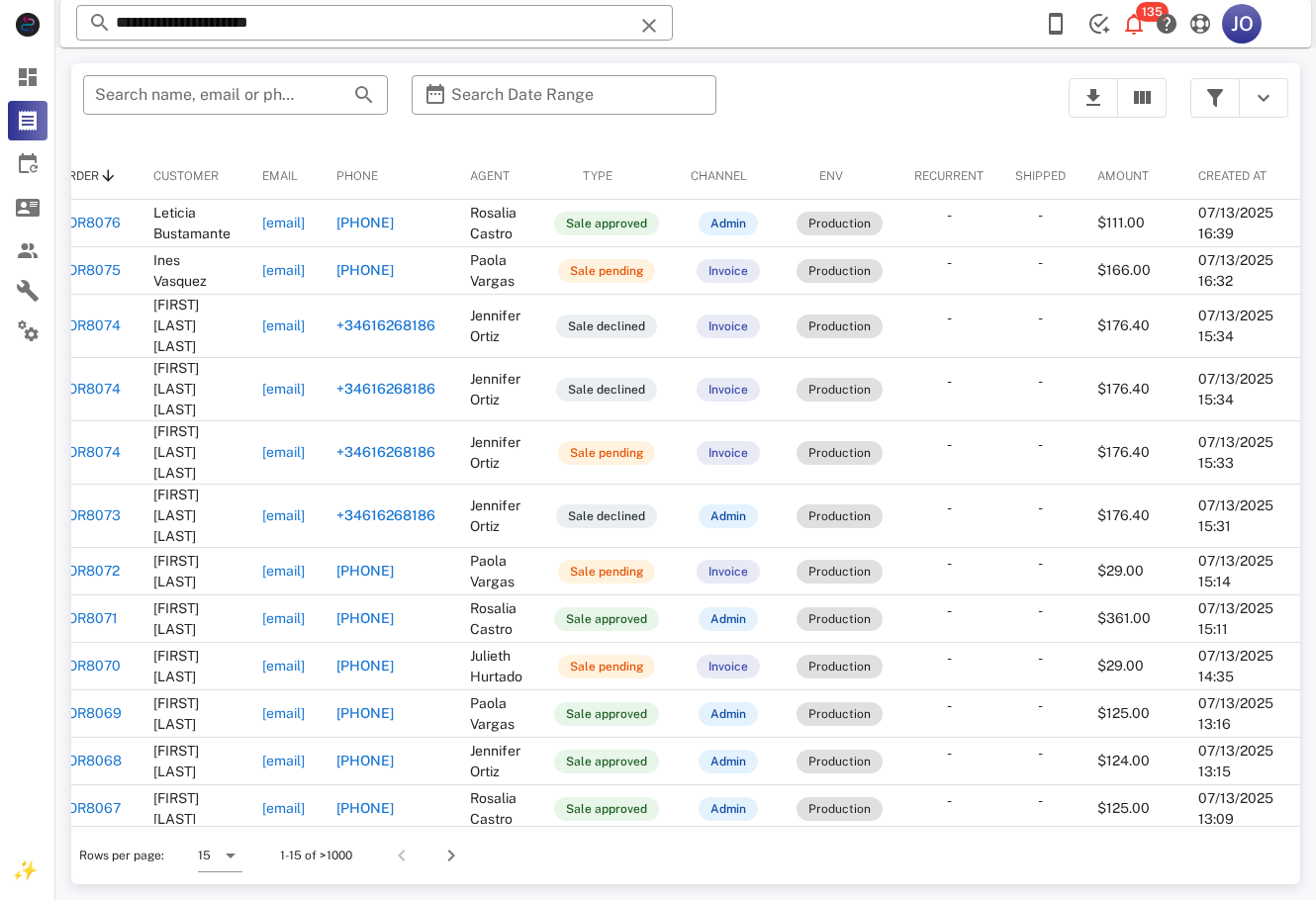 scroll, scrollTop: 0, scrollLeft: 0, axis: both 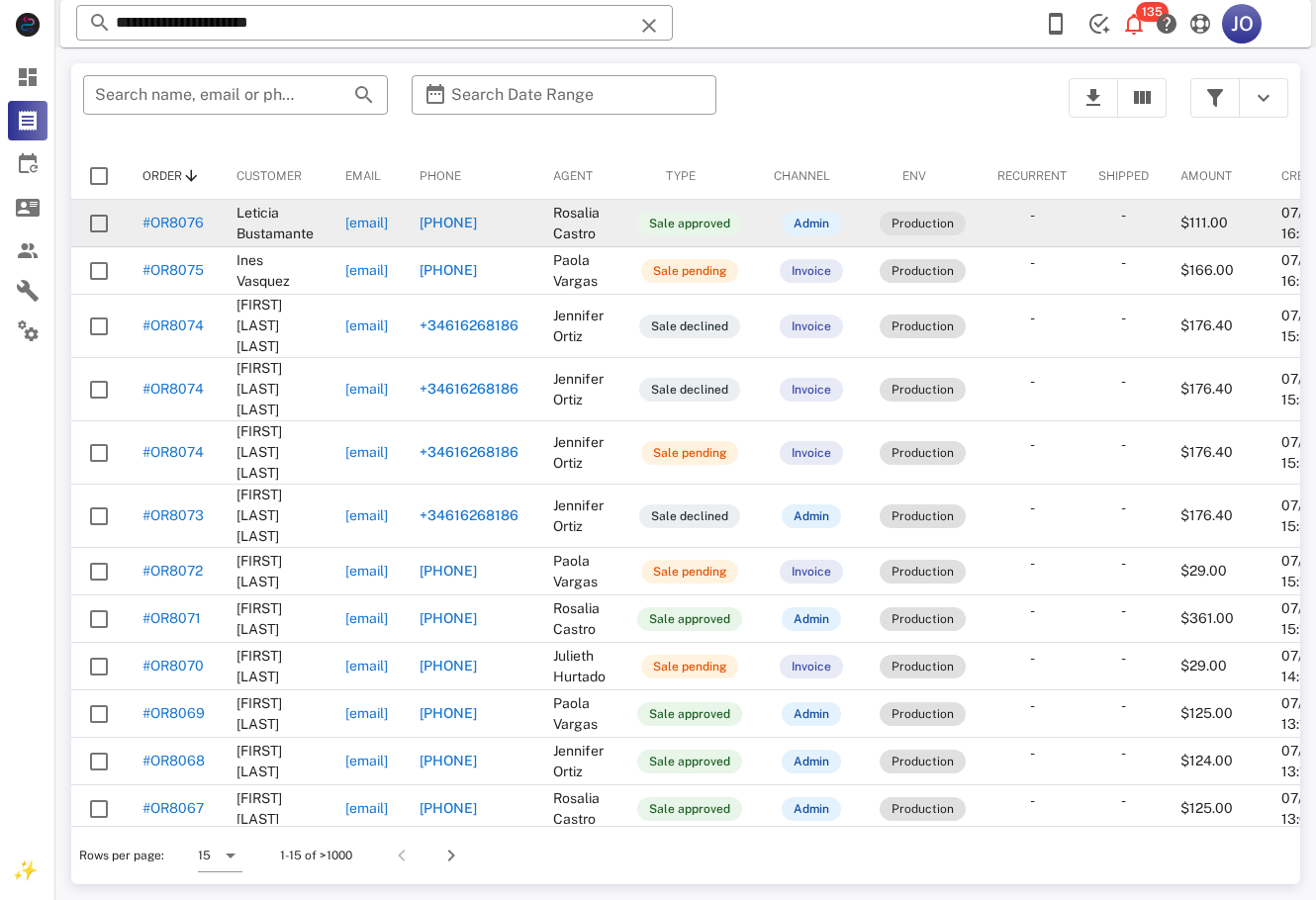 click on "[EMAIL]" at bounding box center [366, 223] 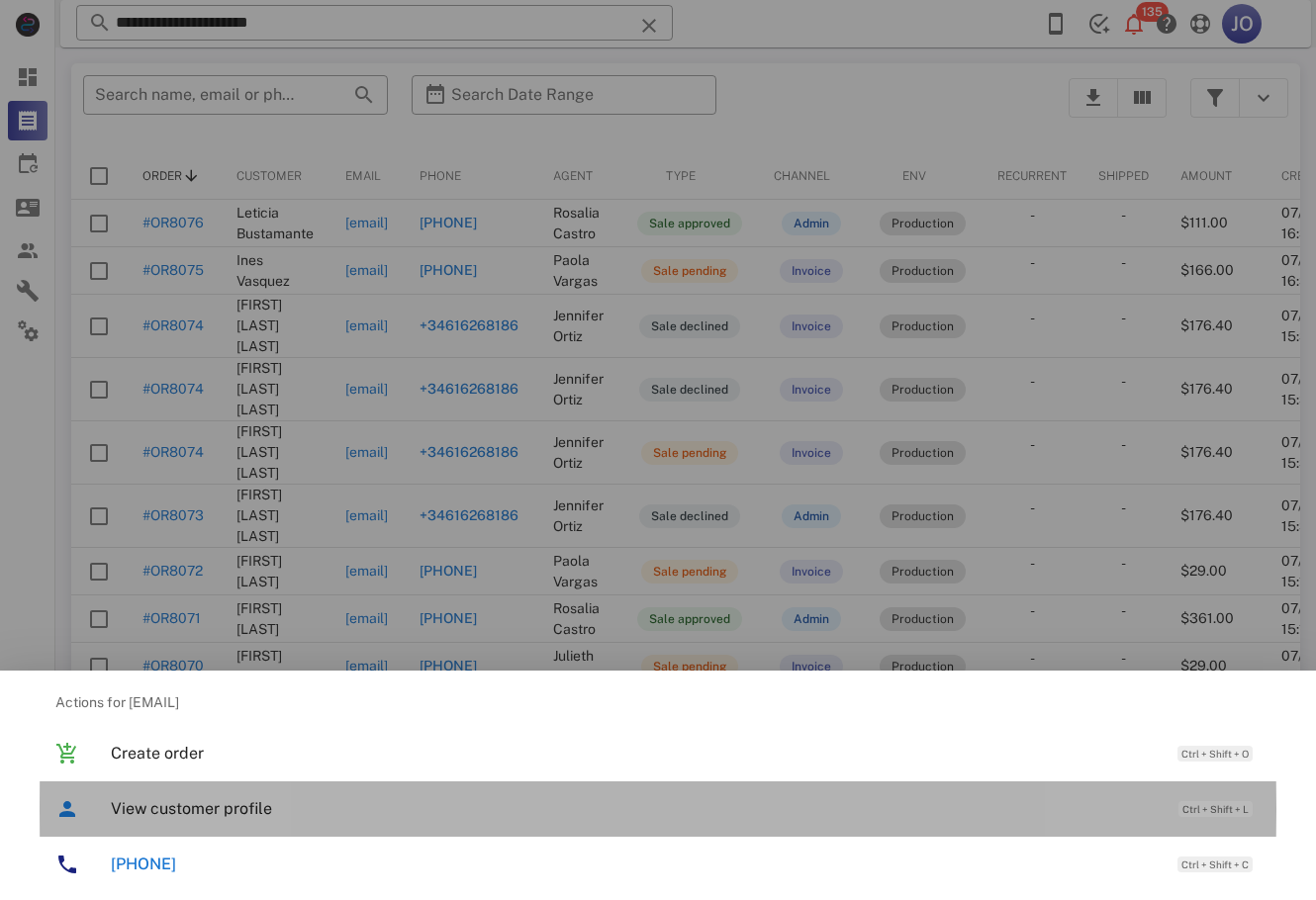 click on "View customer profile Ctrl + Shift + L" at bounding box center (686, 808) 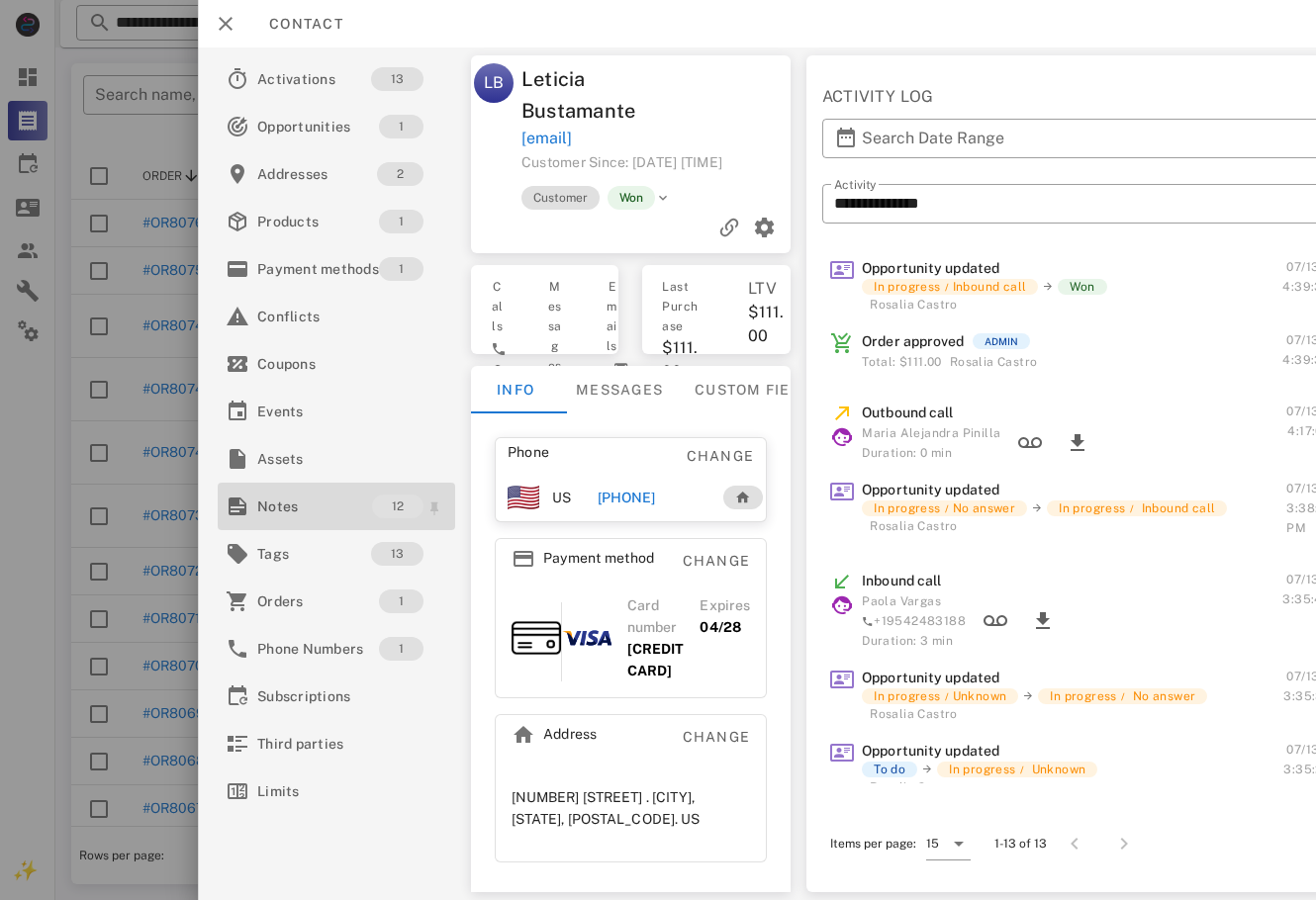 click on "Notes" at bounding box center (315, 506) 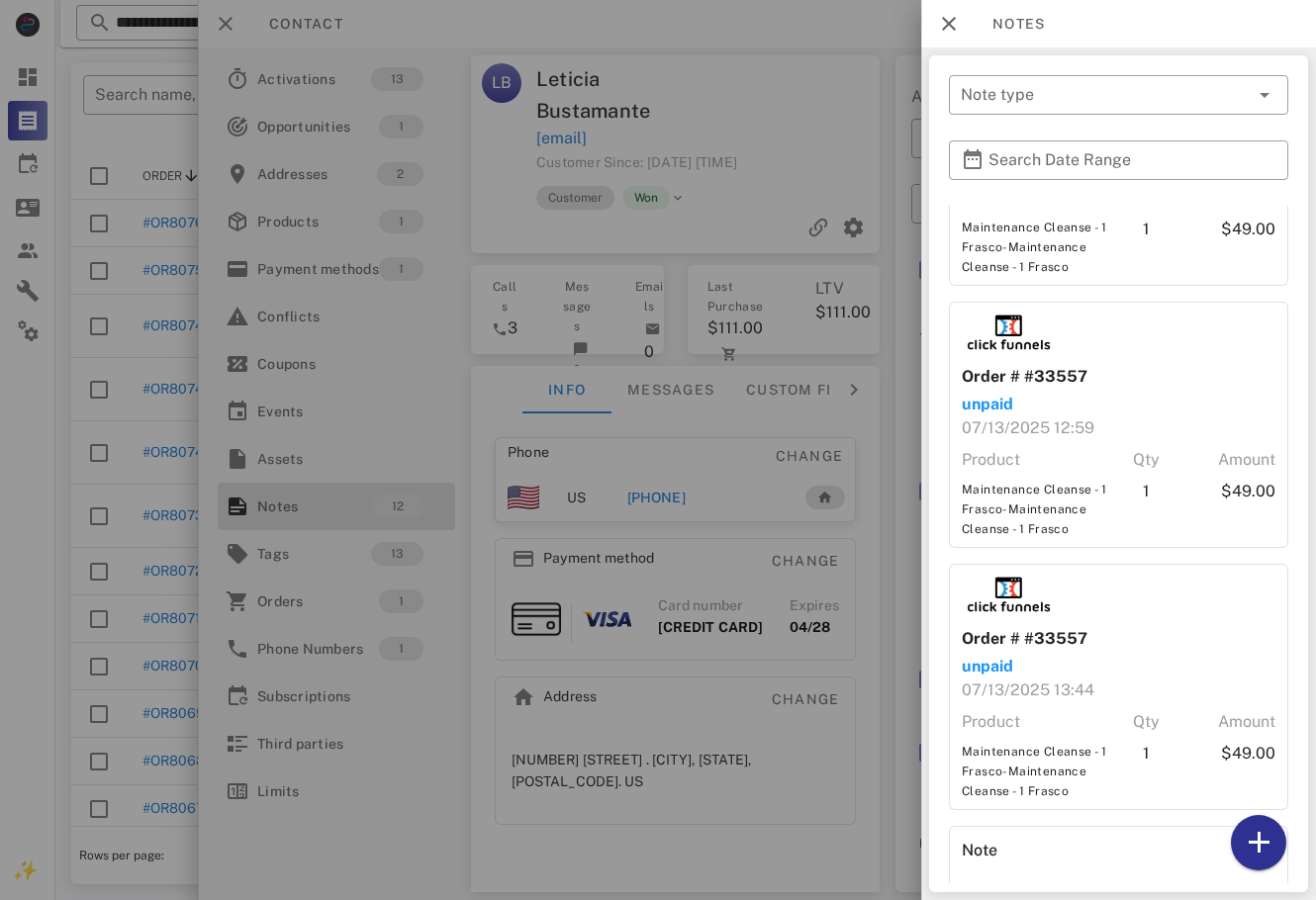 scroll, scrollTop: 2432, scrollLeft: 0, axis: vertical 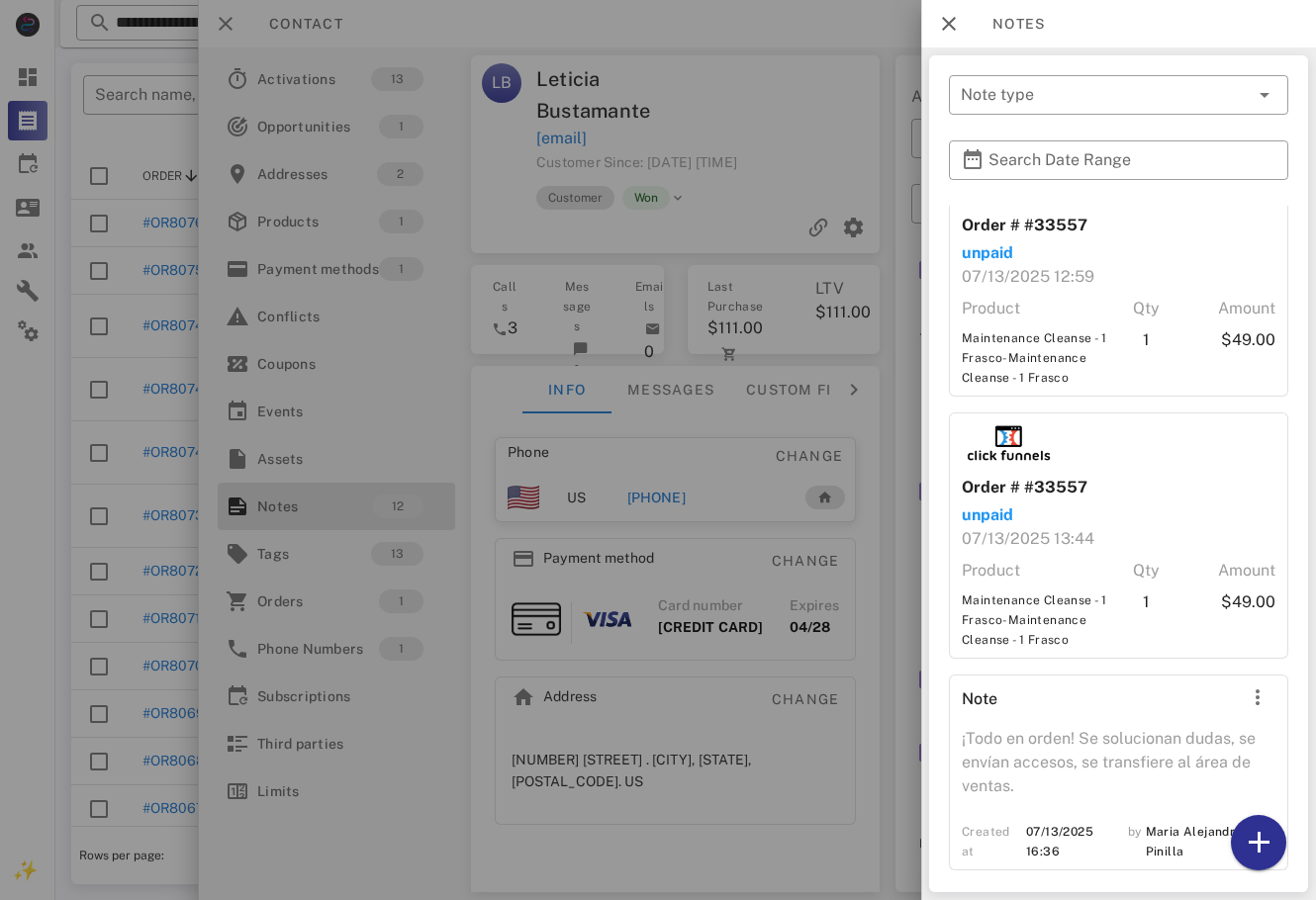 click at bounding box center [658, 450] 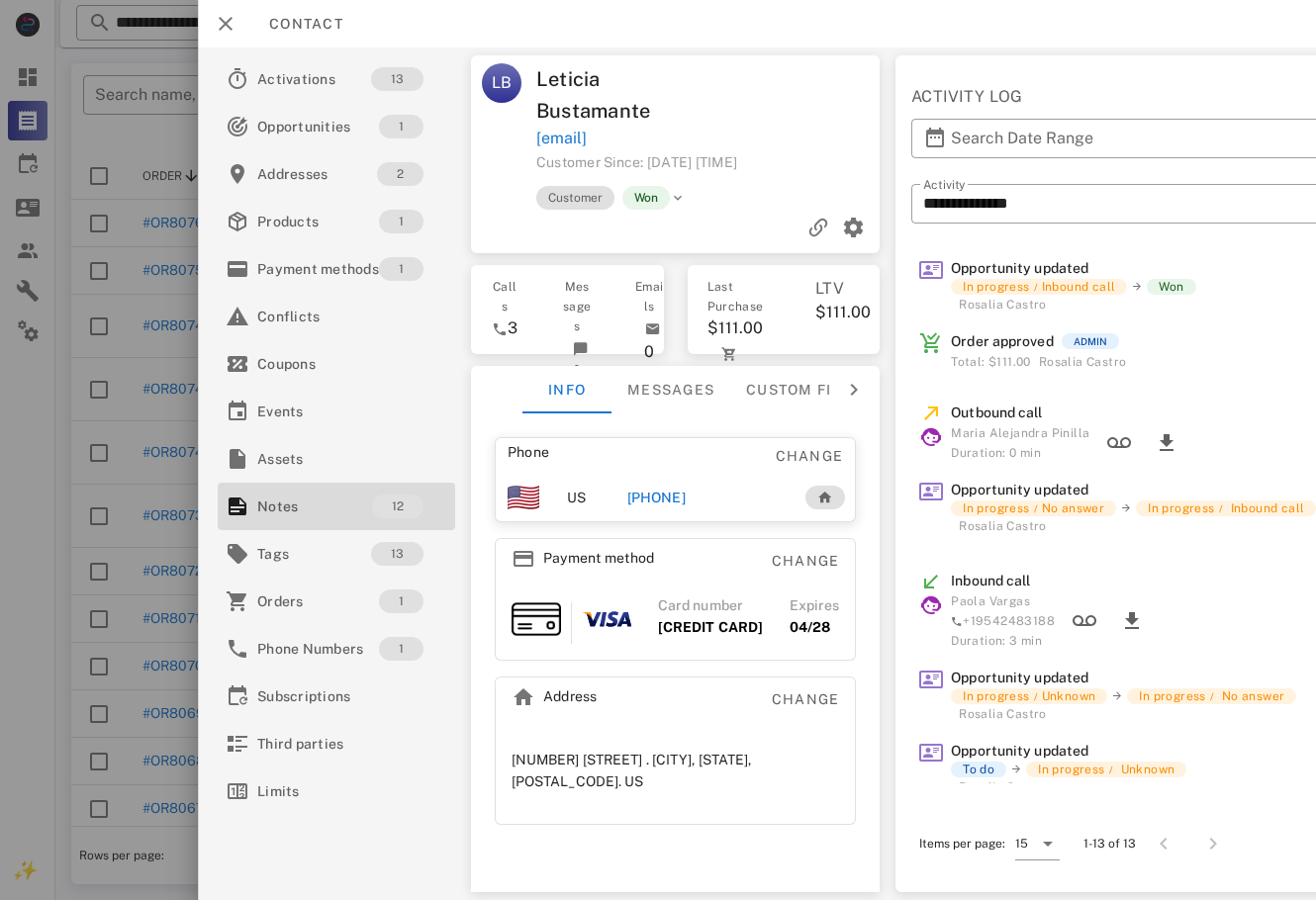 click at bounding box center [658, 450] 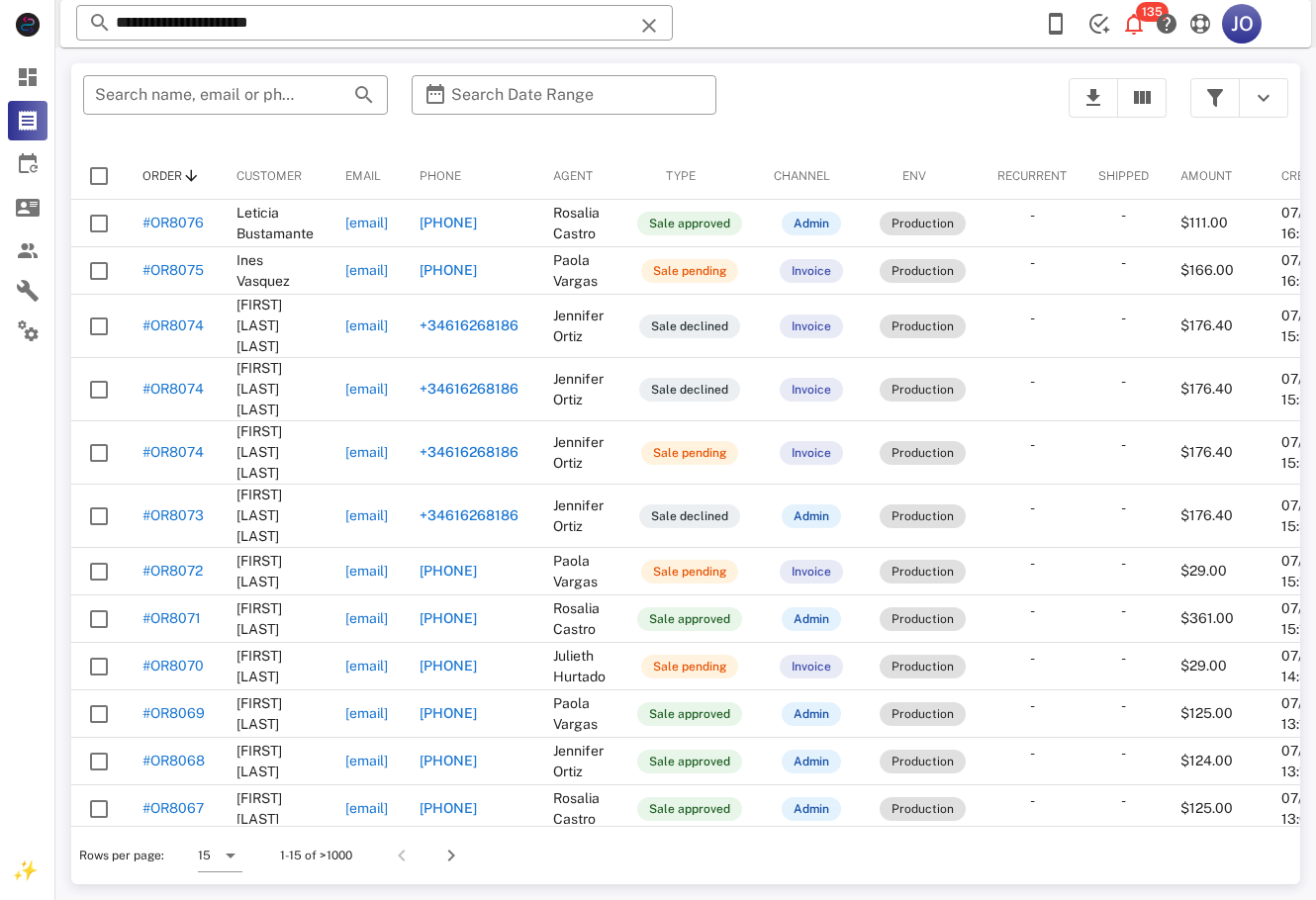 click on "​ Search name, email or phone ​ Search Date Range Order Customer Email Phone Agent Type Channel Env Recurrent Shipped Amount Created at  #OR8076  [FIRST] [LAST]  [EMAIL]   [PHONE]  [FIRST] [LAST]  Sale approved   Admin   Production  - -  $111.00  [DATE] [TIME]  #OR8075  [FIRST] [LAST]  [EMAIL]   [PHONE]  [FIRST] [LAST]  Sale pending   Invoice   Production  - -  $166.00  [DATE] [TIME]  #OR8074  [FIRST] [LAST]  [EMAIL]   [PHONE]  [FIRST] [LAST]  Sale declined   Invoice   Production  - -  $176.40  [DATE] [TIME]  #OR8074  [FIRST] [LAST]  [EMAIL]   [PHONE]  [FIRST] [LAST]  Sale declined   Invoice   Production  - -  $176.40  [DATE] [TIME]  #OR8074  [FIRST] [LAST]  [EMAIL]   [PHONE]  [FIRST] [LAST]  Sale pending   Invoice   Production  - -  $176.40  [DATE] [TIME]  #OR8073  [FIRST] [LAST]  [EMAIL]  - -" at bounding box center (686, 474) 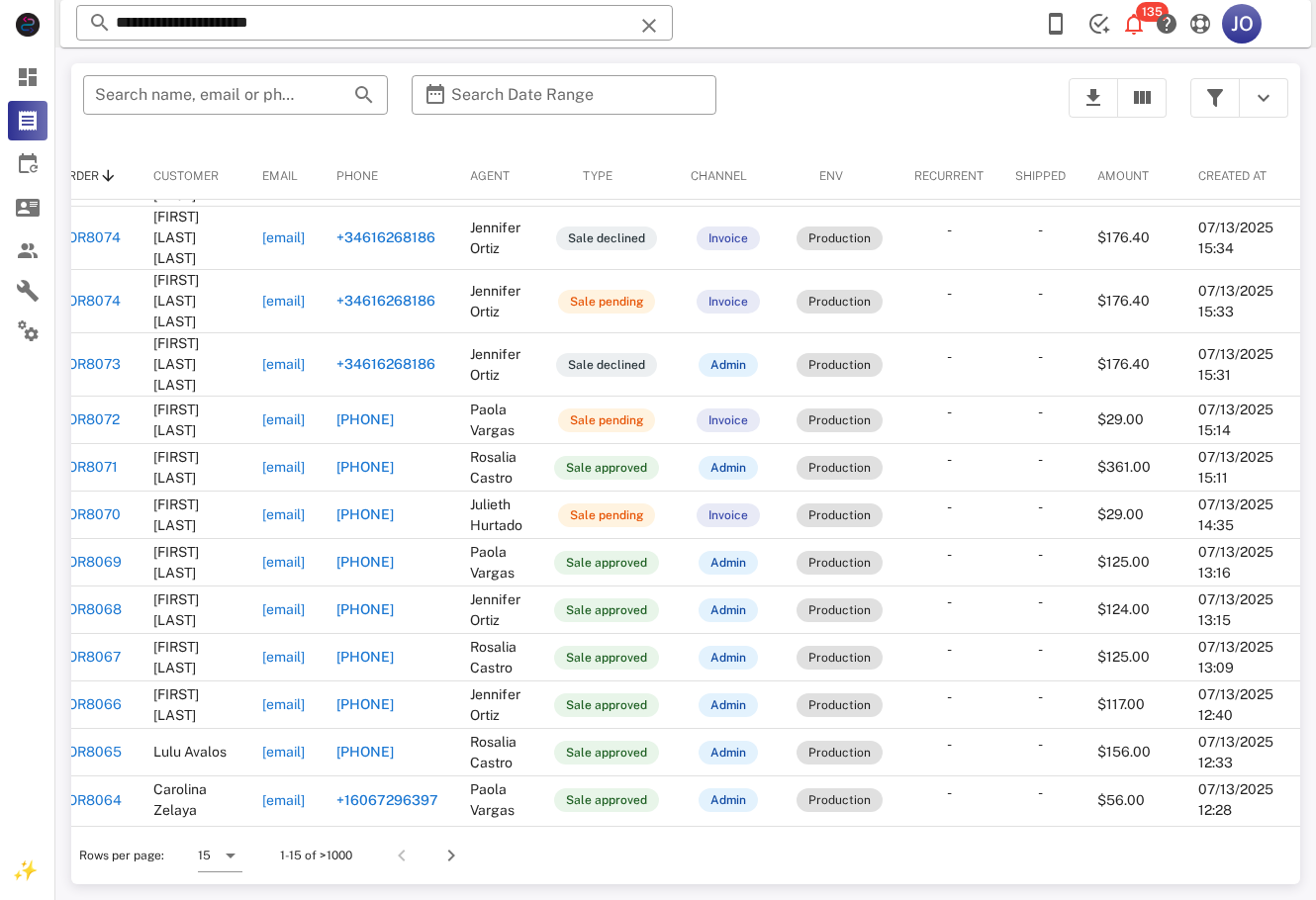 scroll, scrollTop: 0, scrollLeft: 300, axis: horizontal 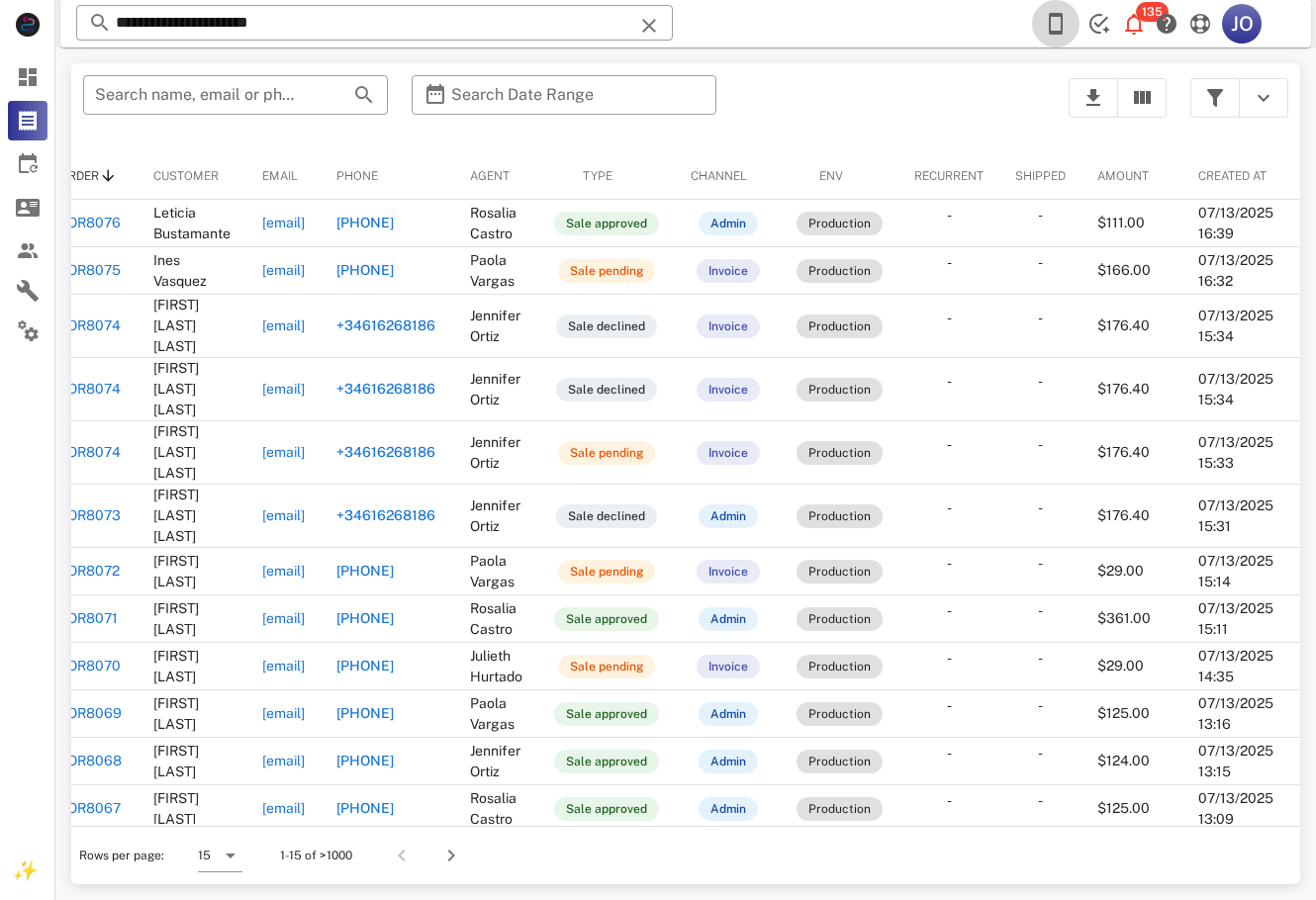 click at bounding box center (1056, 24) 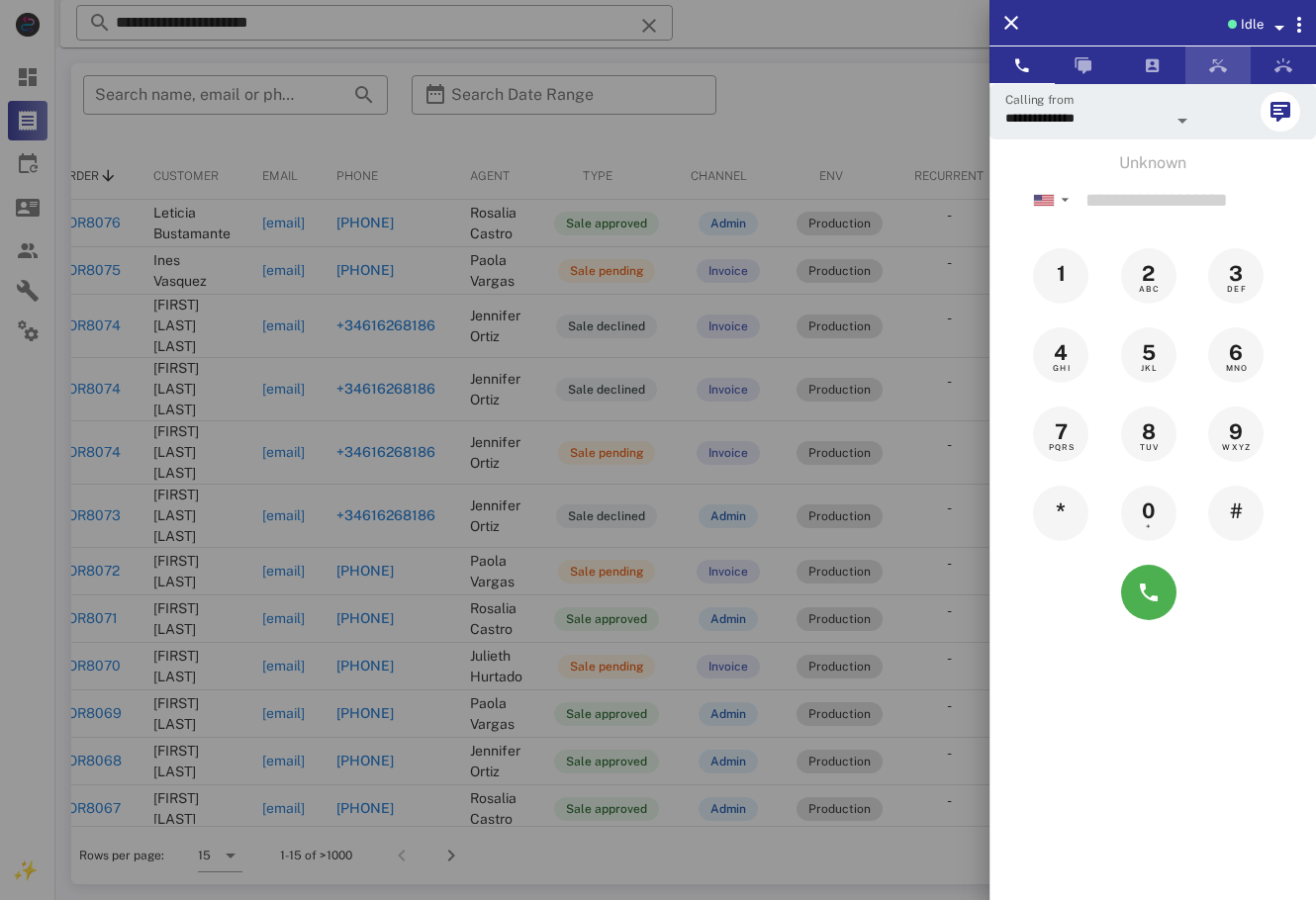 click at bounding box center (1218, 65) 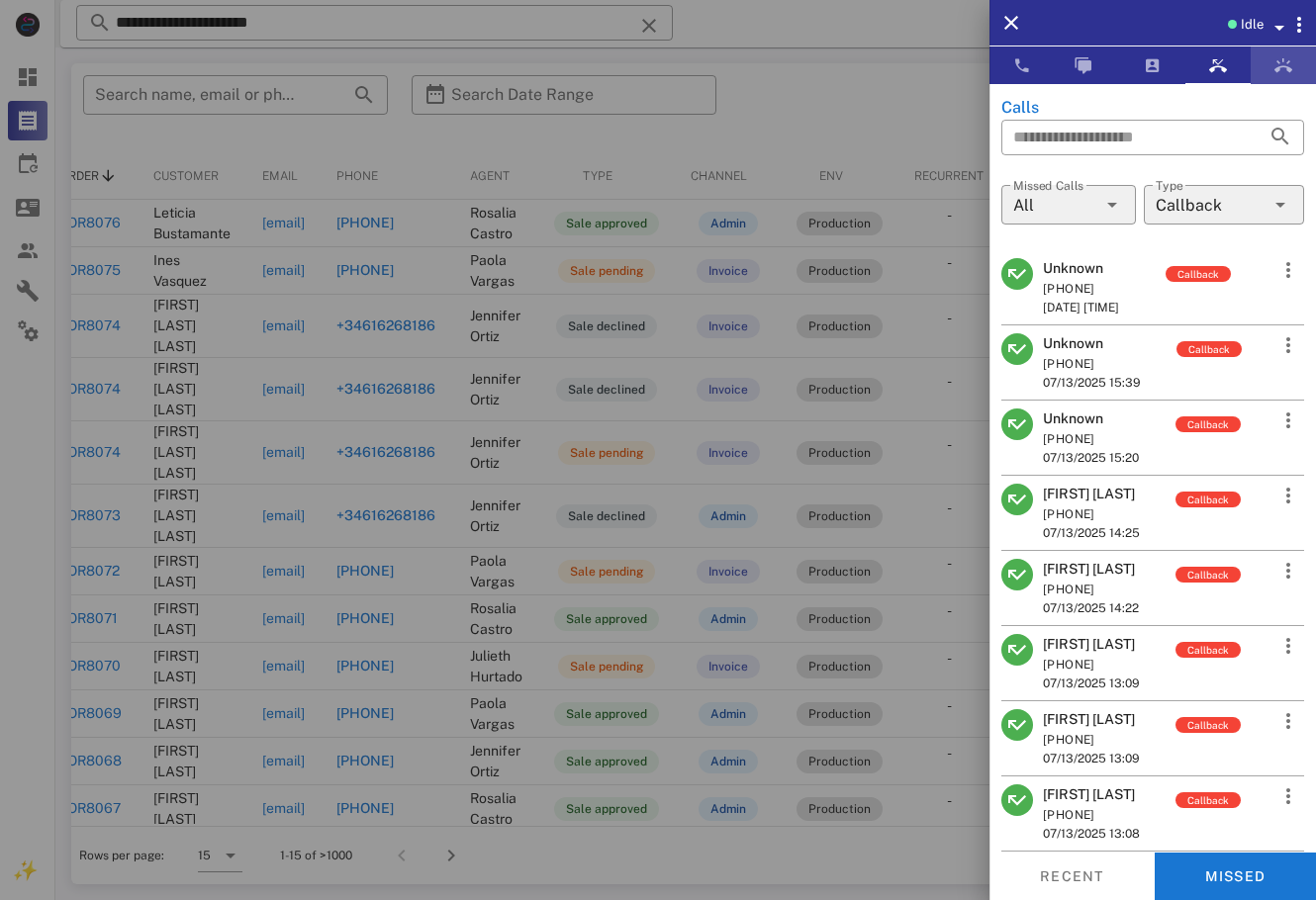 click at bounding box center [1283, 65] 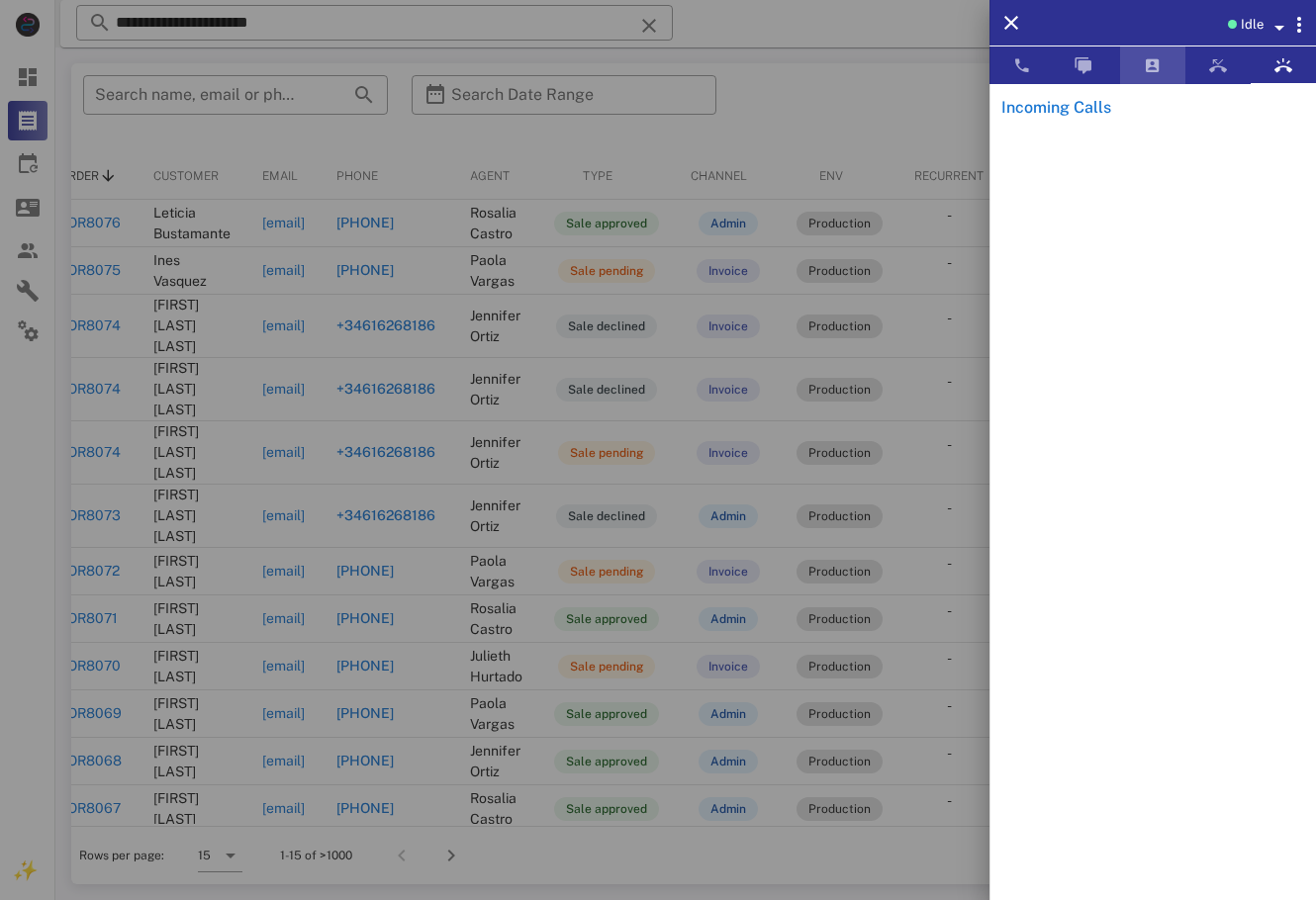 click at bounding box center (1153, 65) 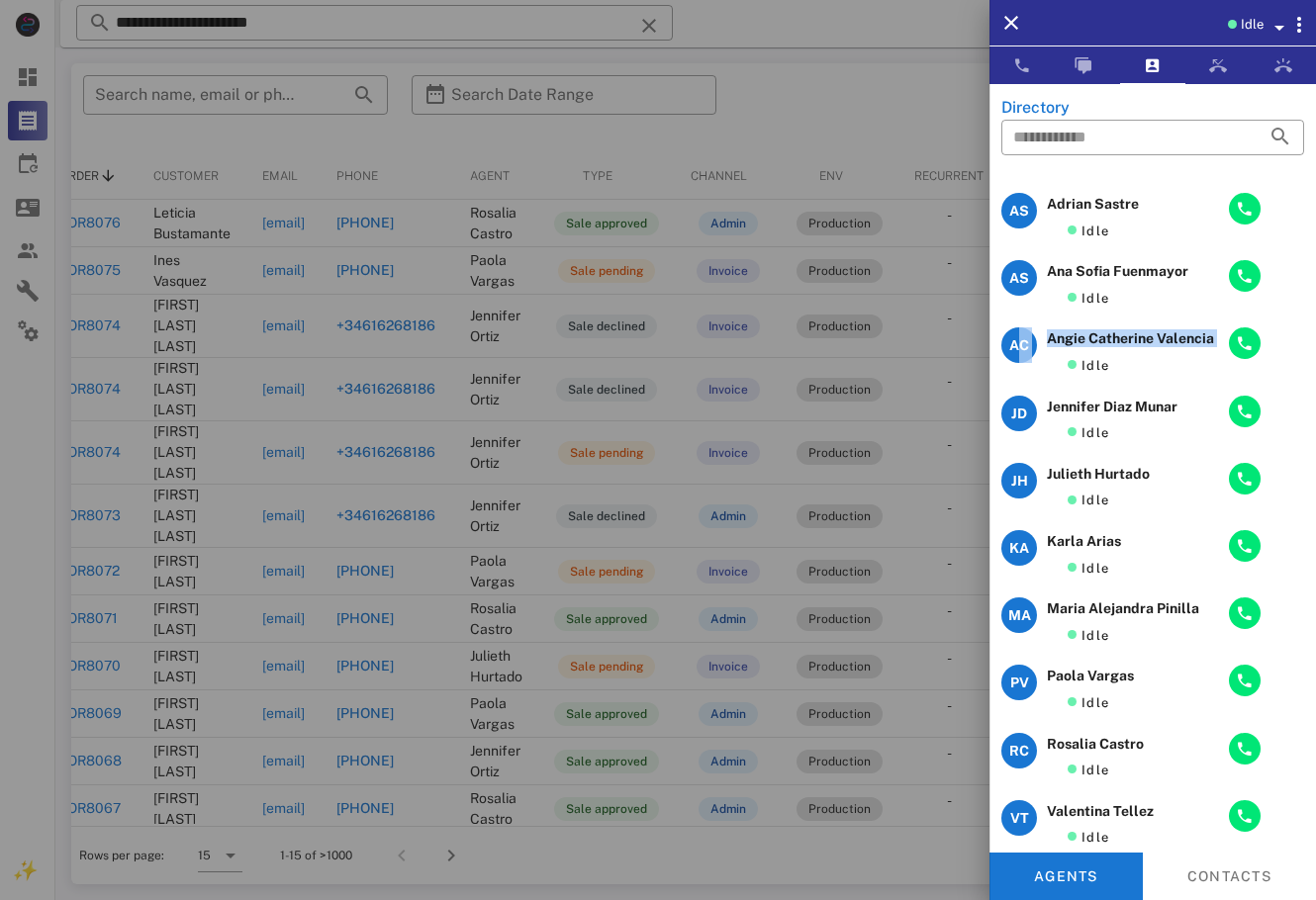 drag, startPoint x: 1287, startPoint y: 250, endPoint x: 1274, endPoint y: 268, distance: 22.203603 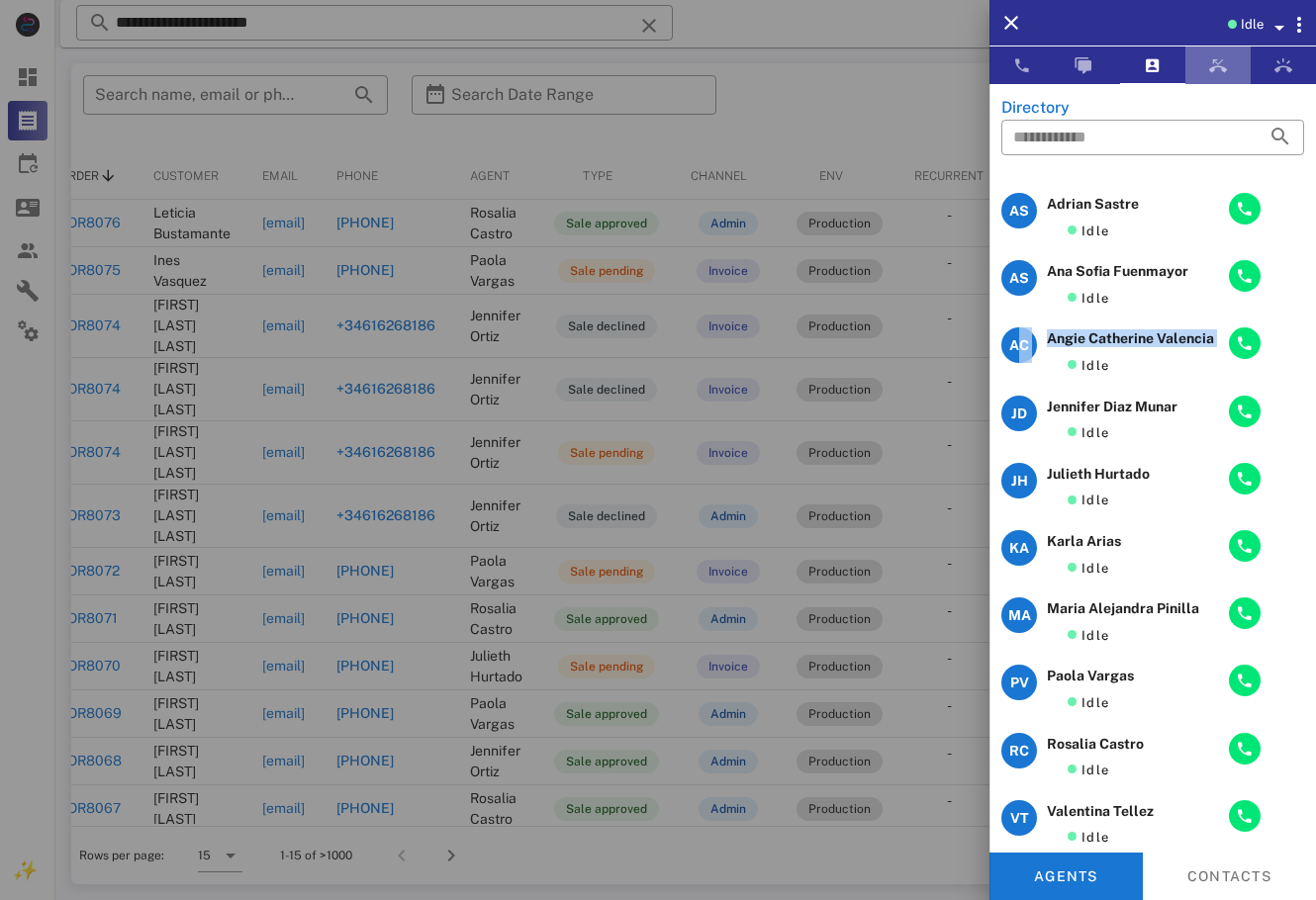 click at bounding box center [1218, 65] 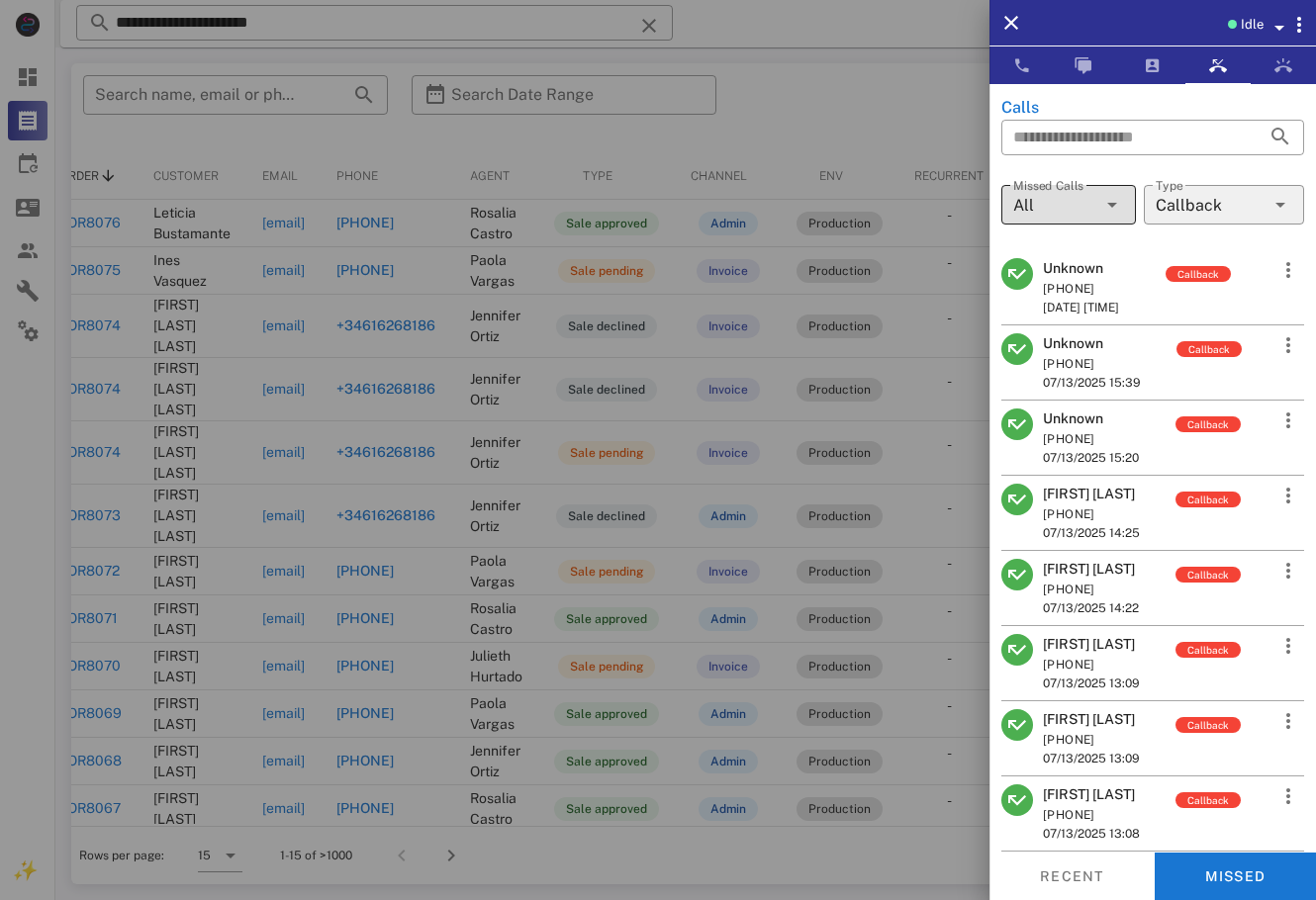 click on "All" at bounding box center [1055, 205] 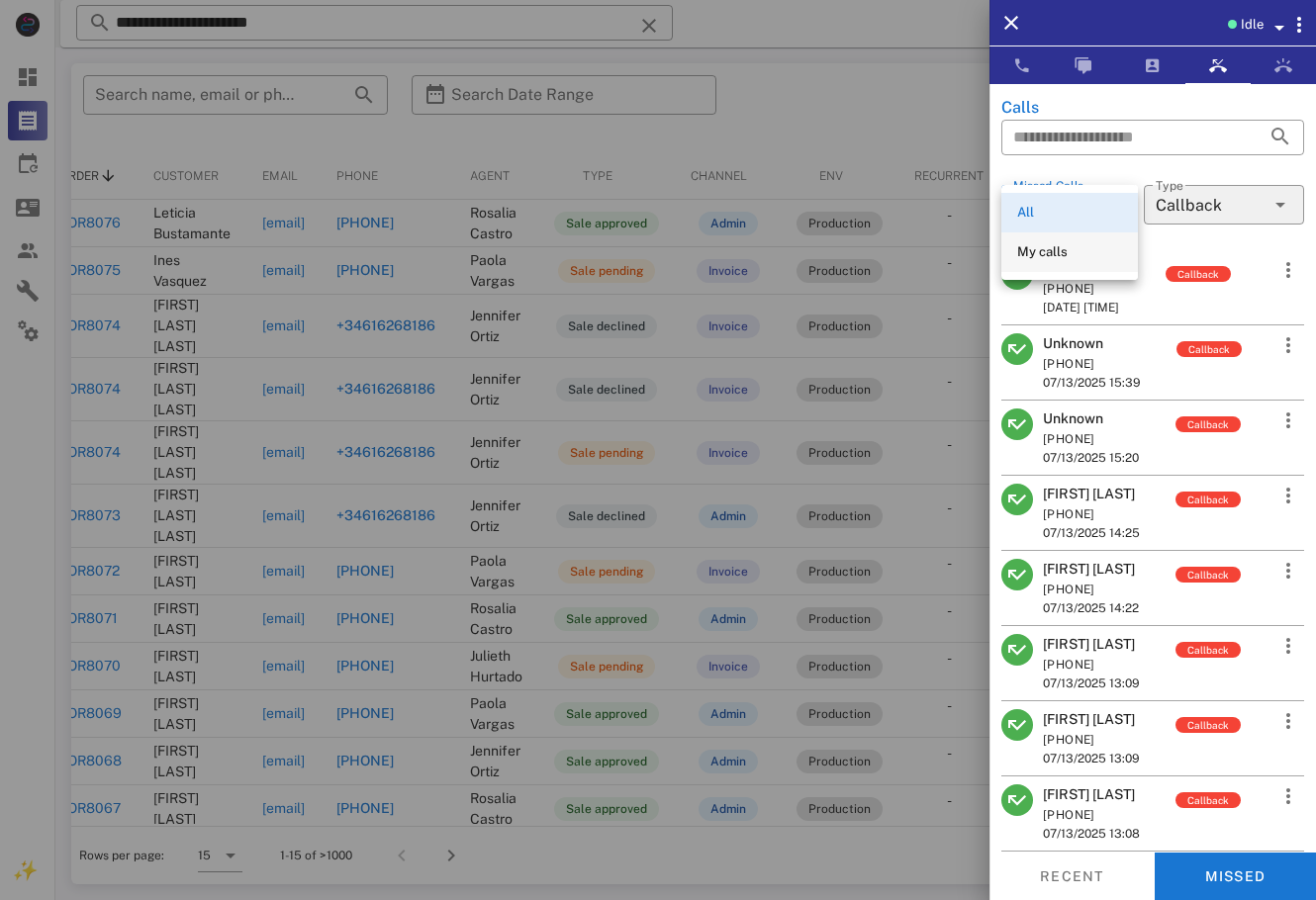 click on "My calls" at bounding box center (1070, 252) 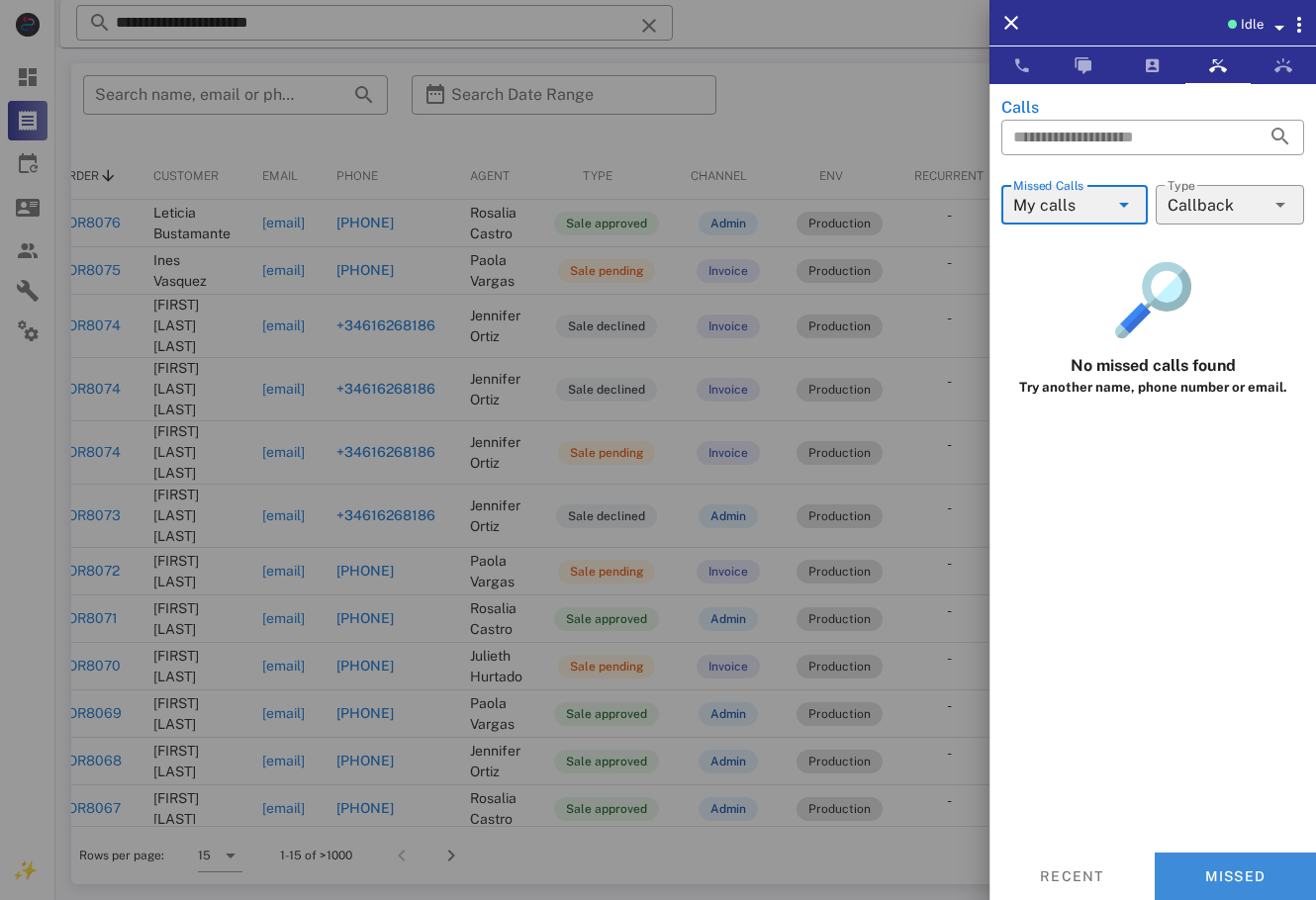 click on "Missed" at bounding box center (1236, 876) 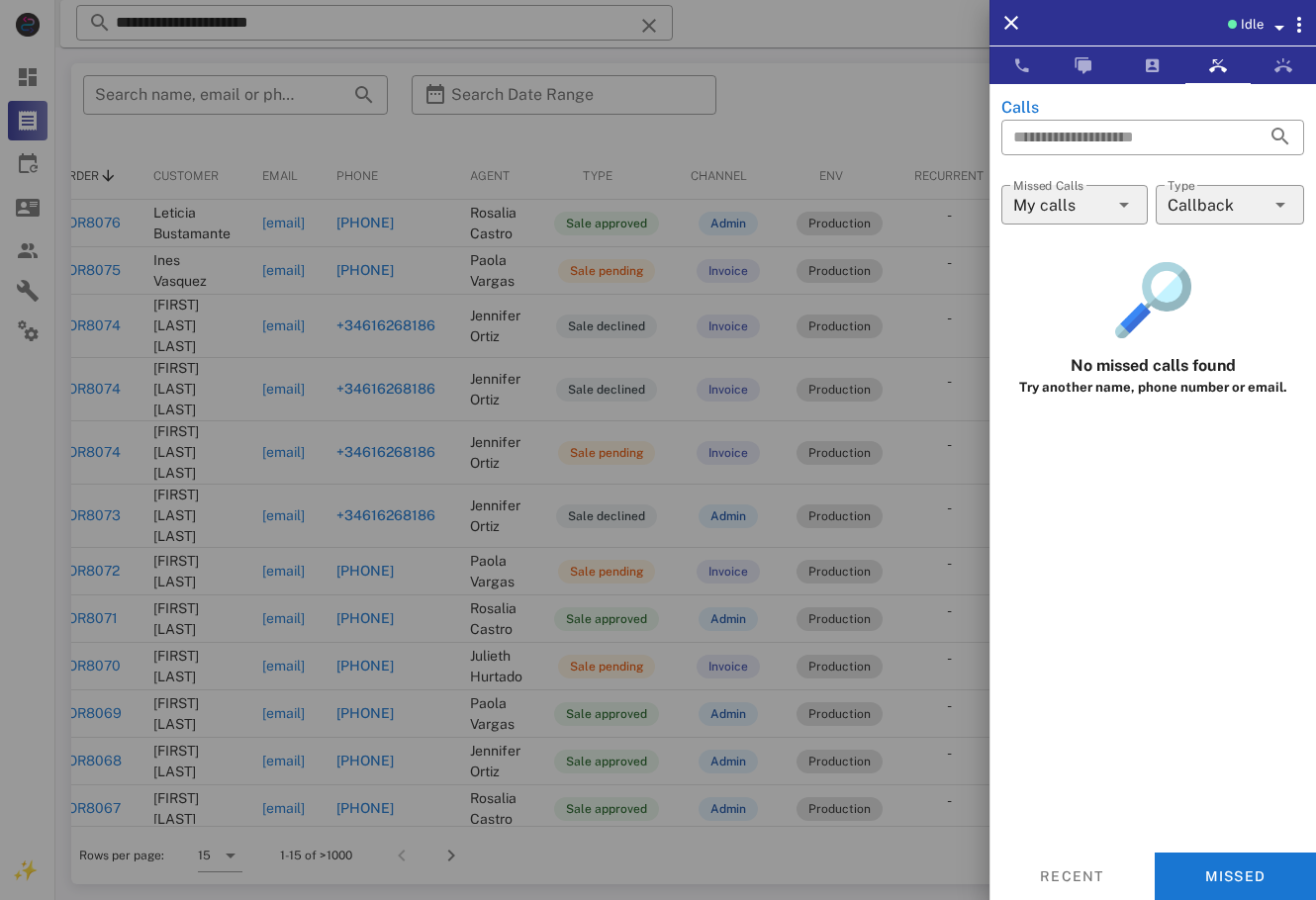 click at bounding box center [1124, 205] 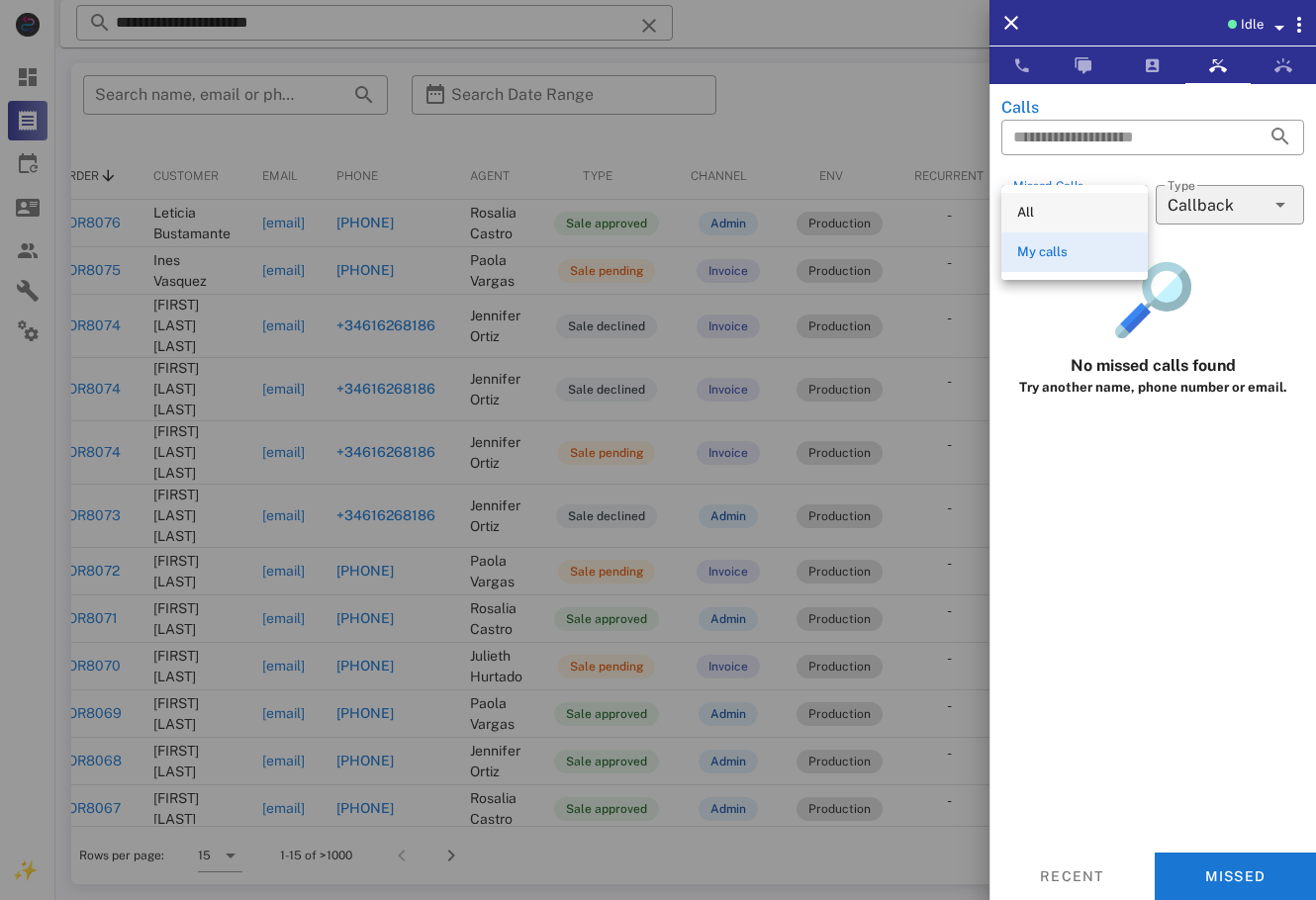 click on "All" at bounding box center [1075, 213] 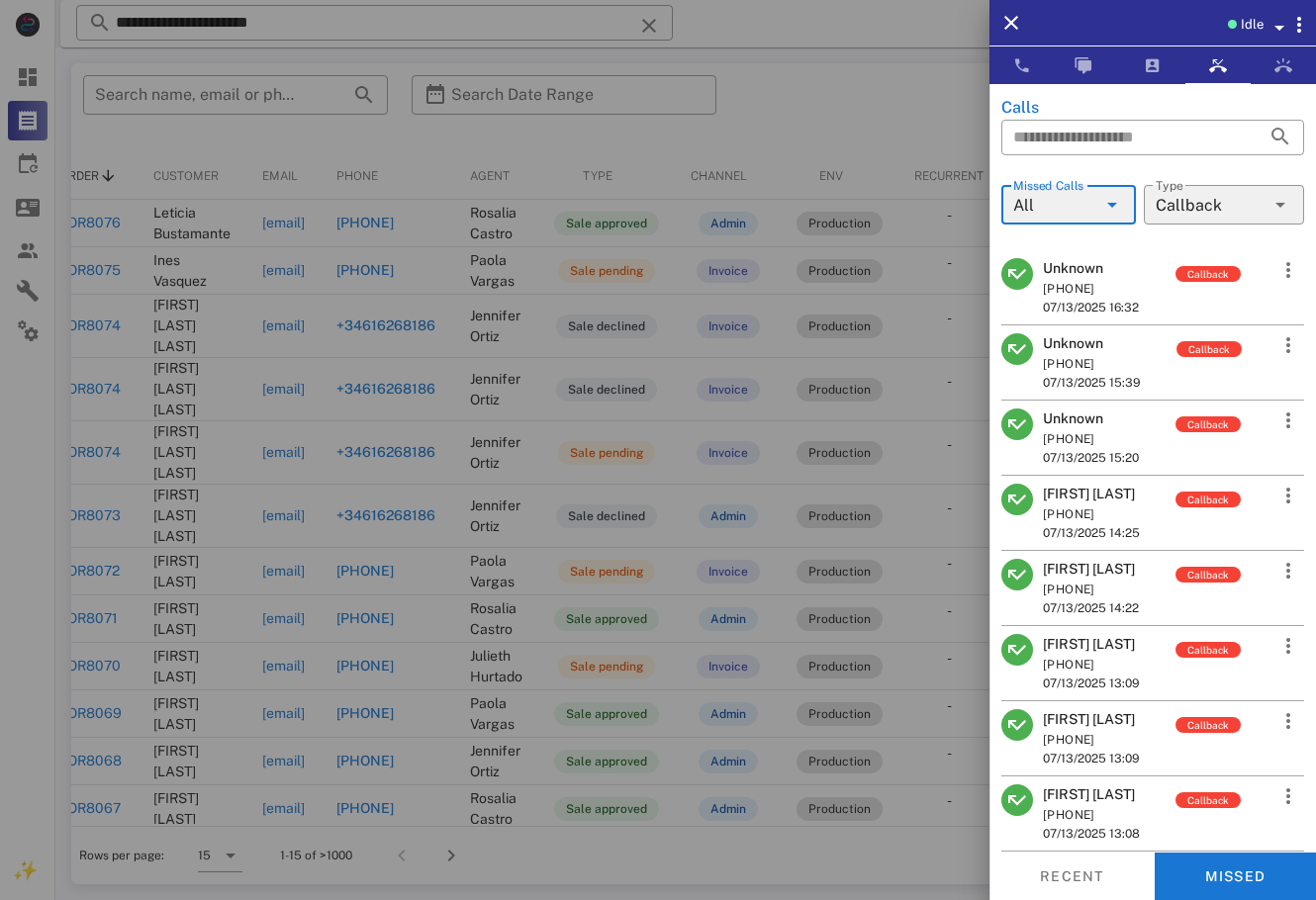 click at bounding box center (658, 450) 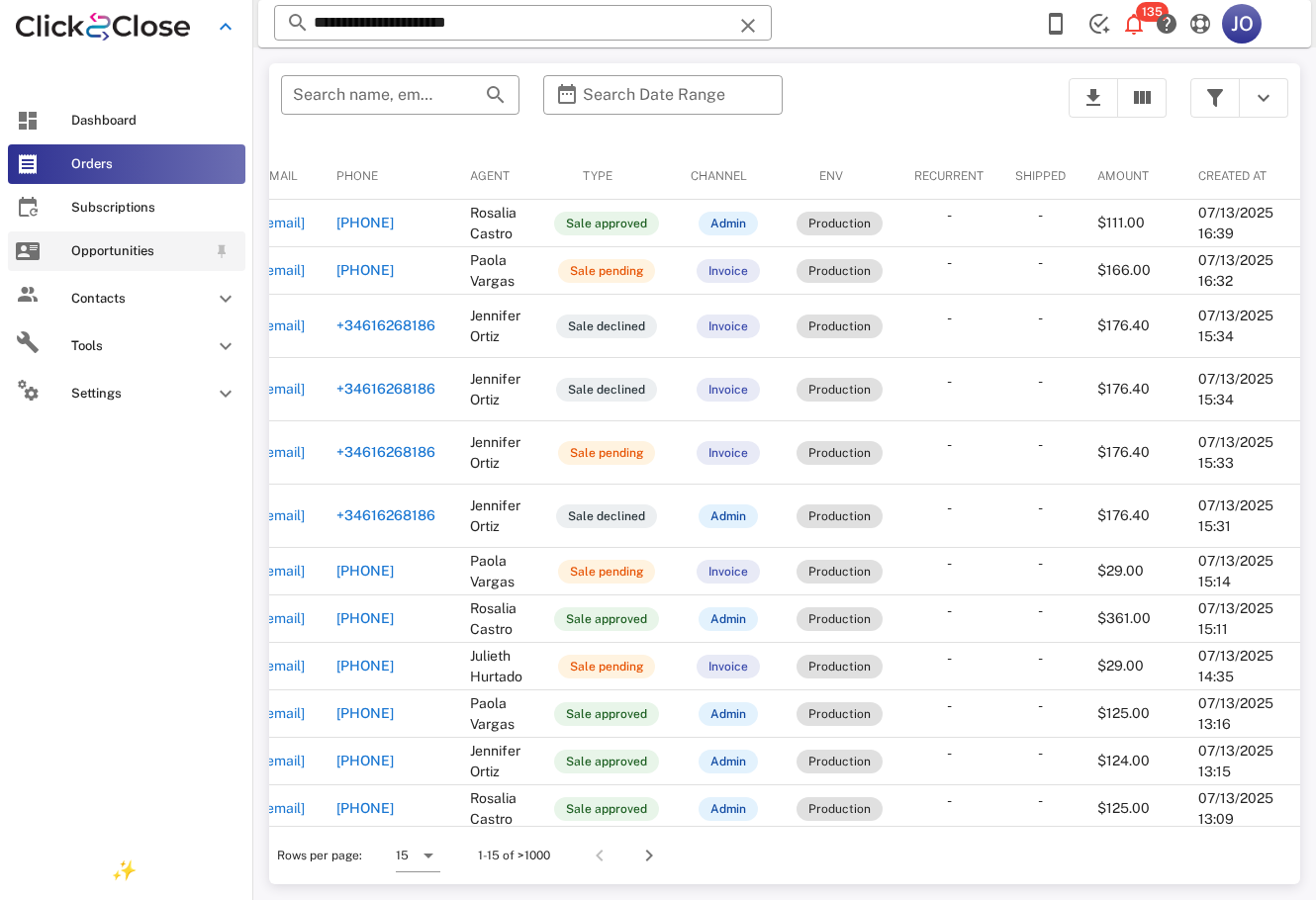 click on "Opportunities" at bounding box center (127, 251) 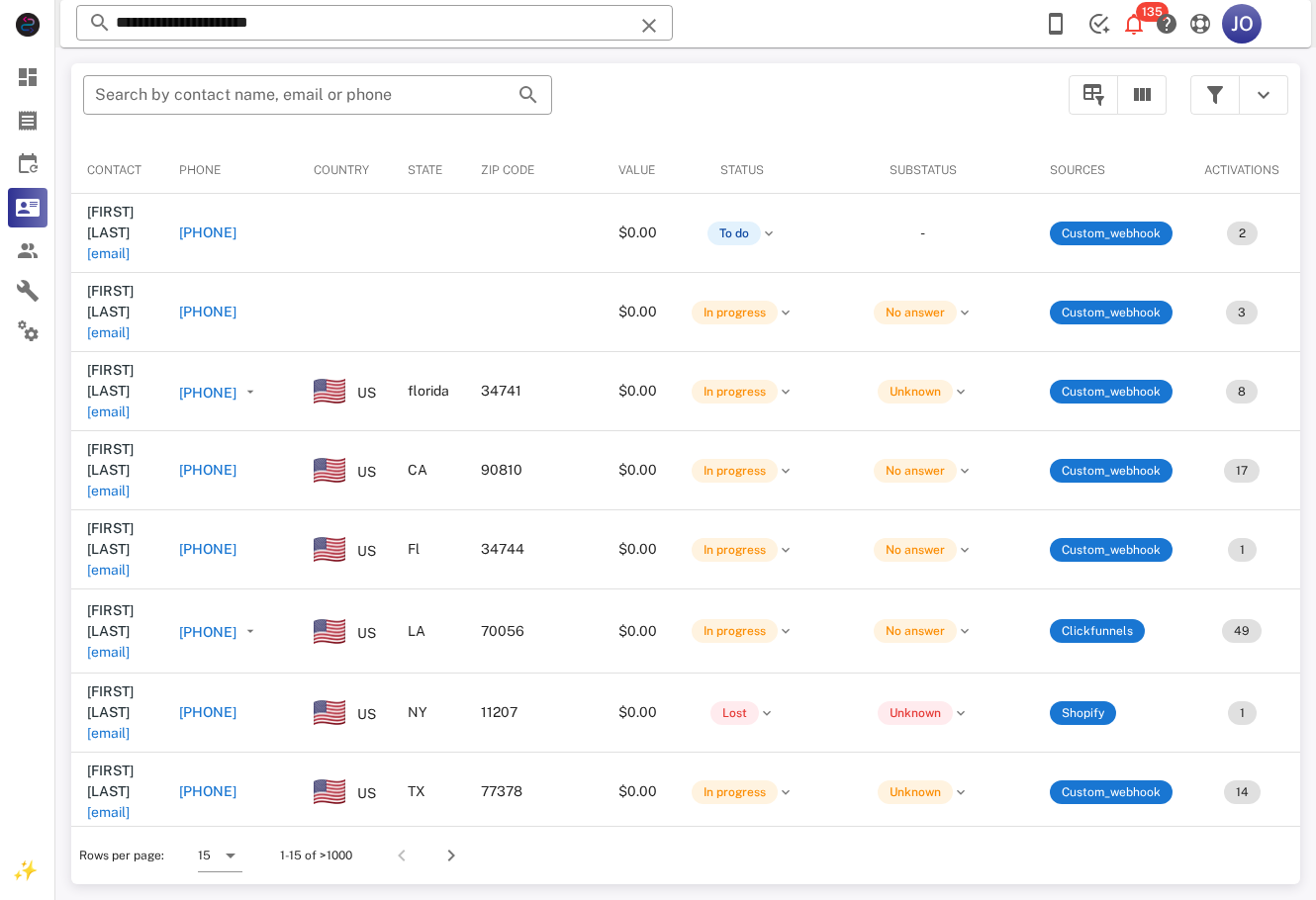 drag, startPoint x: 639, startPoint y: 813, endPoint x: 1082, endPoint y: 825, distance: 443.1625 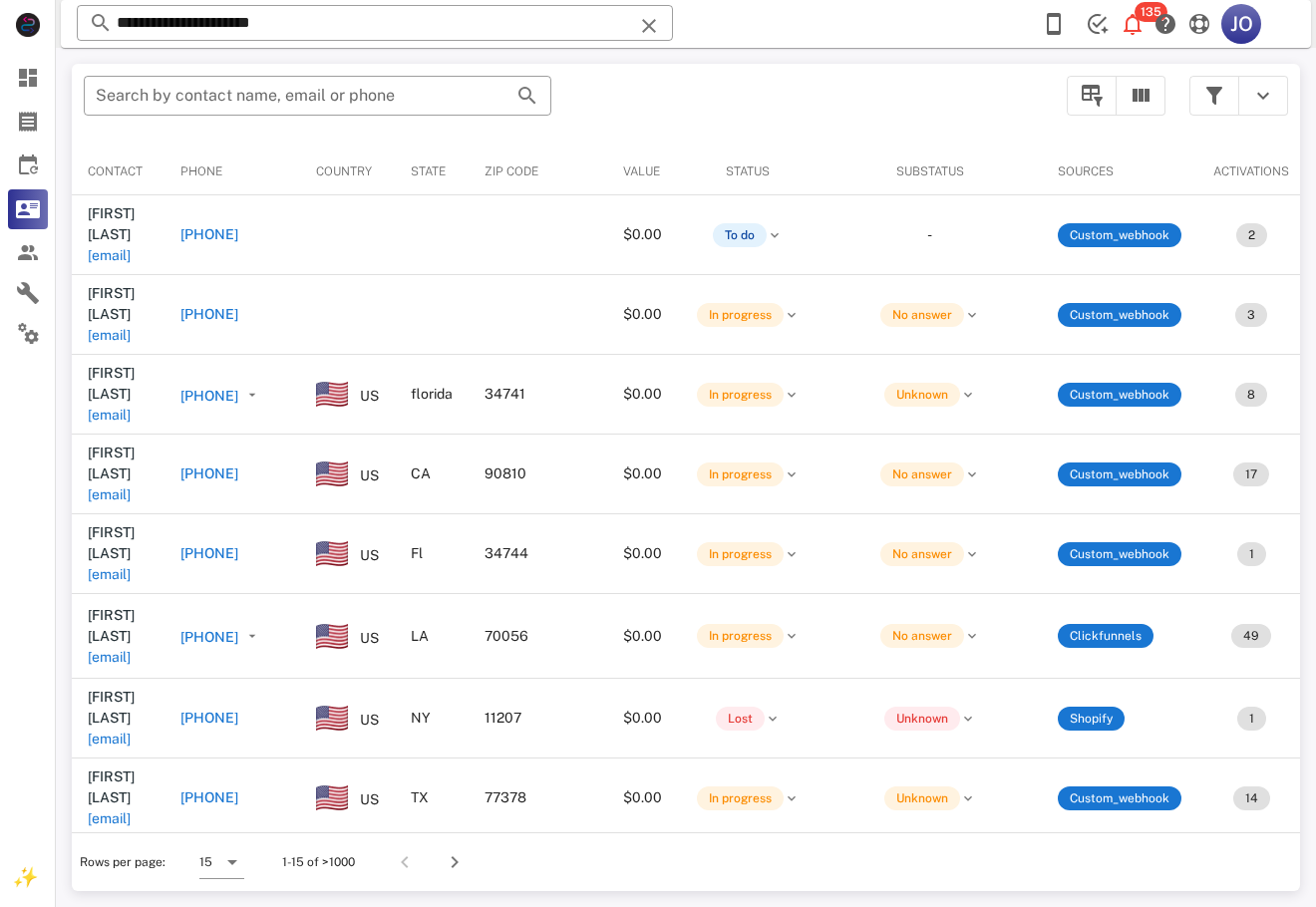 click on "​ Search by contact name, email or phone Contact Phone Country State Zip code Value Status Substatus Sources Activations Tags Created at [FIRST] [LAST]  [EMAIL]   [PHONE]   $0.00   To do  -  Custom_webhook  2 1  EFY-ABANDON-N8N   [DATE] [TIME]  [FIRST] [LAST]  [EMAIL]   [PHONE]   $0.00   In progress   No answer   Custom_webhook  3 1  EFY-ABANDON-N8N  1  IM-DELIVERY-10DIAS  1  IMS-WeightLossPack   [DATE] [TIME]  [FIRST] [LAST]  [EMAIL]   [PHONE]   US [STATE] [POSTAL_CODE]  $0.00   In progress   Unknown   Custom_webhook  8 1  EFY-ABANDON-N8N  1  IM-DELIVERY-10DIAS  1  IM-DELIVERY-22DIAS  1  IMFF-LEAD   [DATE] [TIME]  [FIRST] [LAST]  [EMAIL]   [PHONE]   US [STATE] [POSTAL_CODE]  $0.00   In progress   No answer   Custom_webhook  17 1  IM-DELIVERY-10DIAS  1  IM-DELIVERY-22DIAS  1  IMFF-LEAD  1  IMFF-BUYER   [DATE] [TIME]  [FIRST] [LAST]  [EMAIL]   [PHONE]   US [STATE] [POSTAL_CODE]  $0.00   In progress   No answer   Custom_webhook  1 1  US LA" at bounding box center (686, 477) 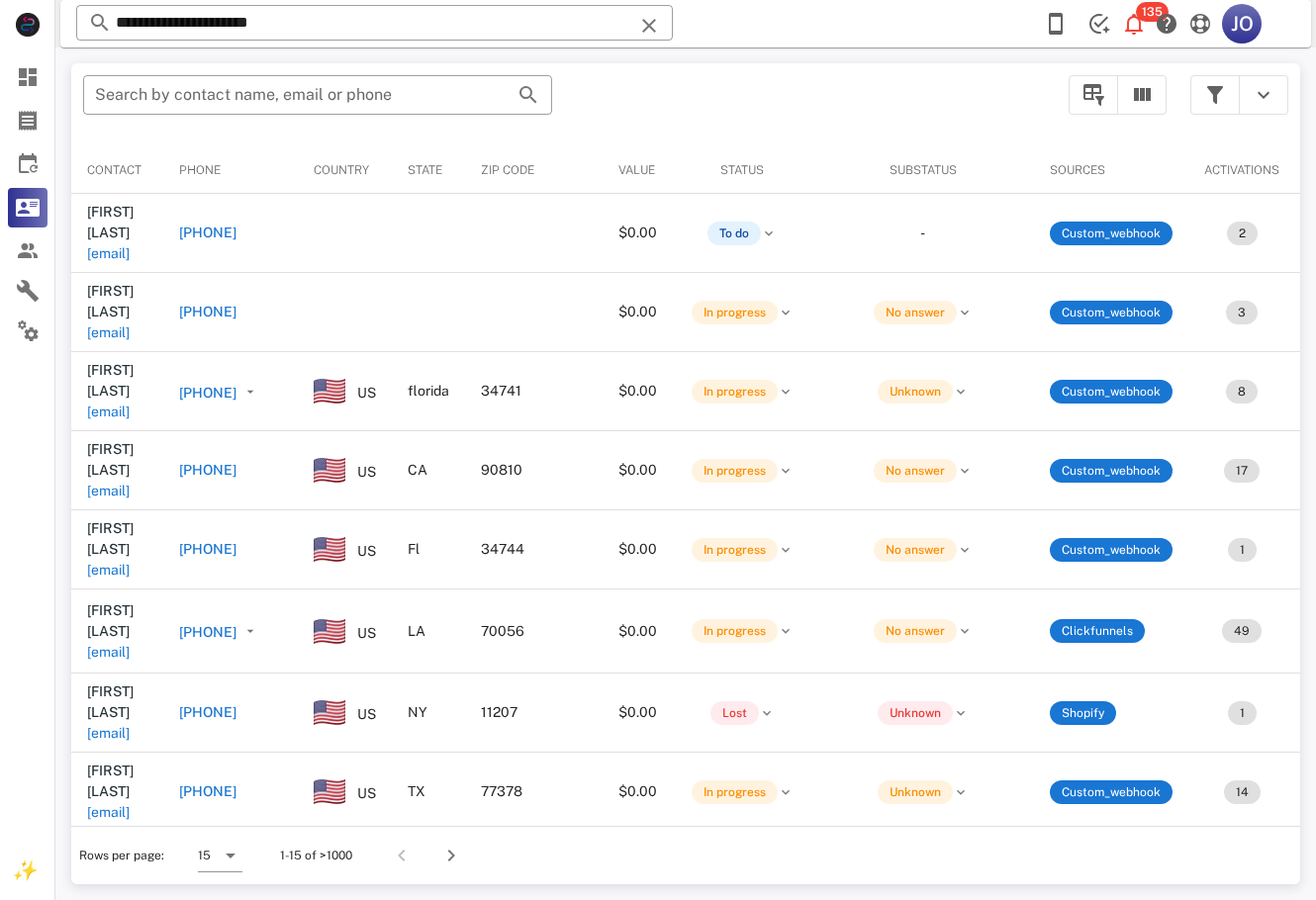 scroll, scrollTop: 0, scrollLeft: 531, axis: horizontal 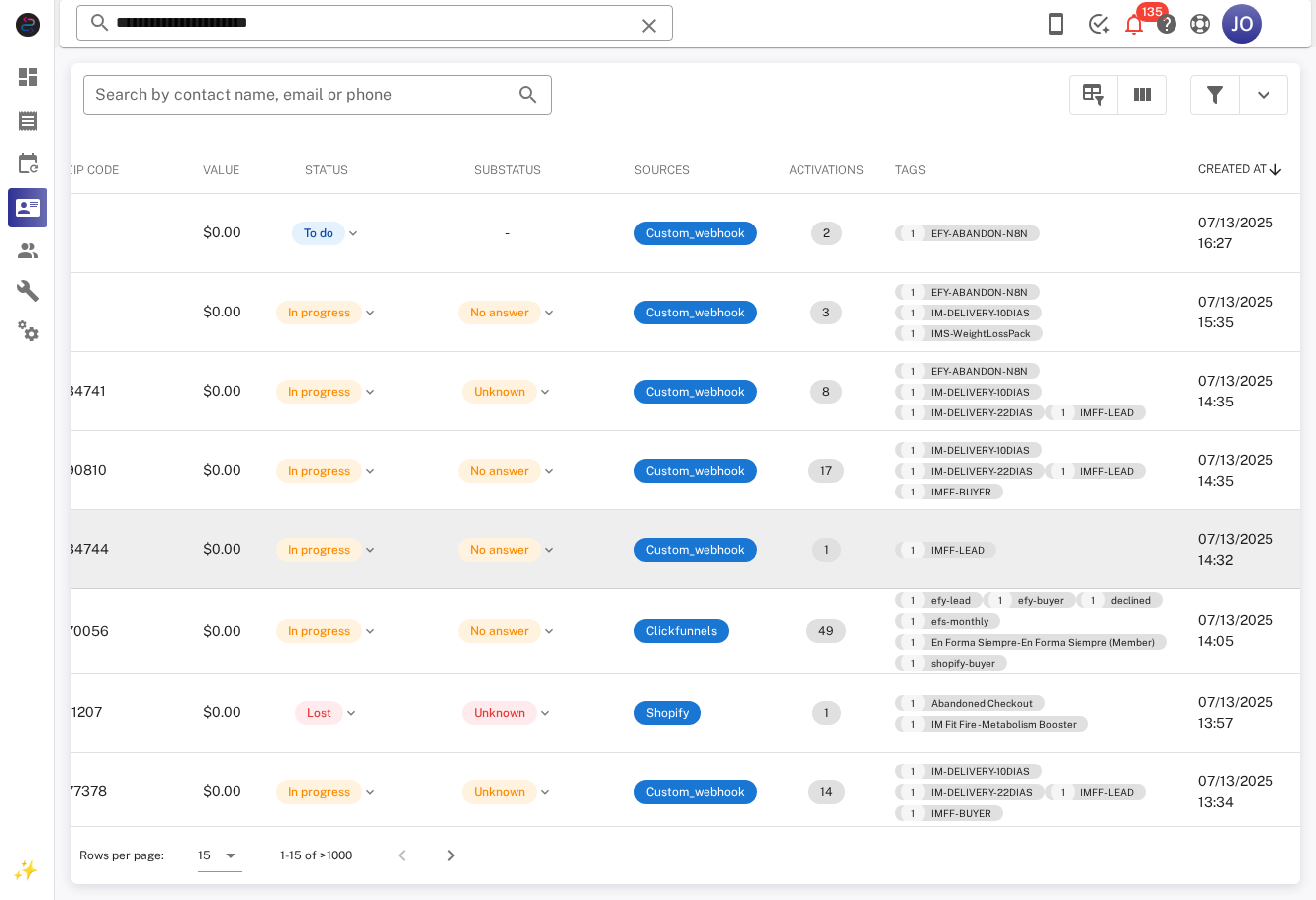 drag, startPoint x: 1288, startPoint y: 450, endPoint x: 1281, endPoint y: 492, distance: 42.579338 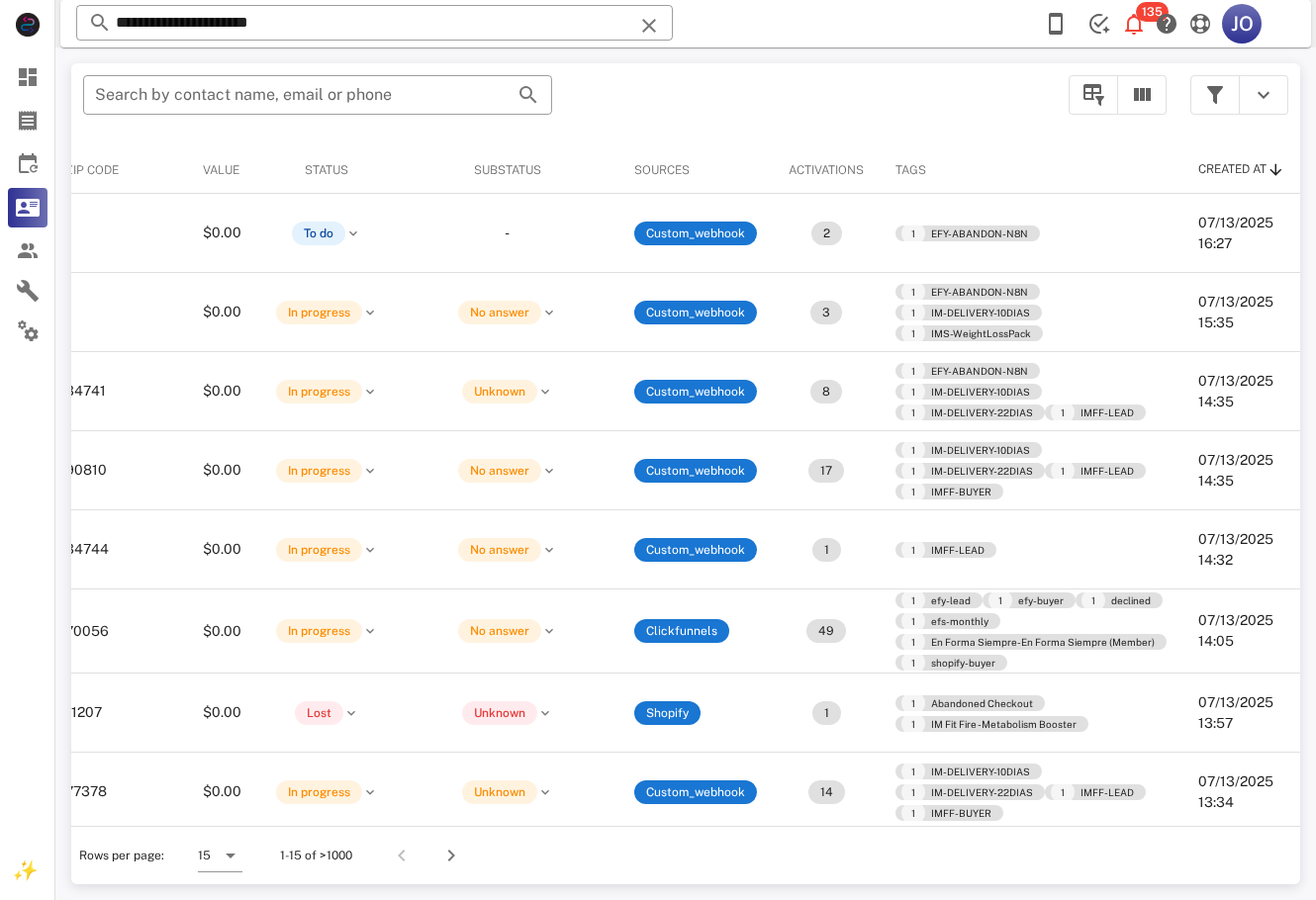 scroll, scrollTop: 0, scrollLeft: 0, axis: both 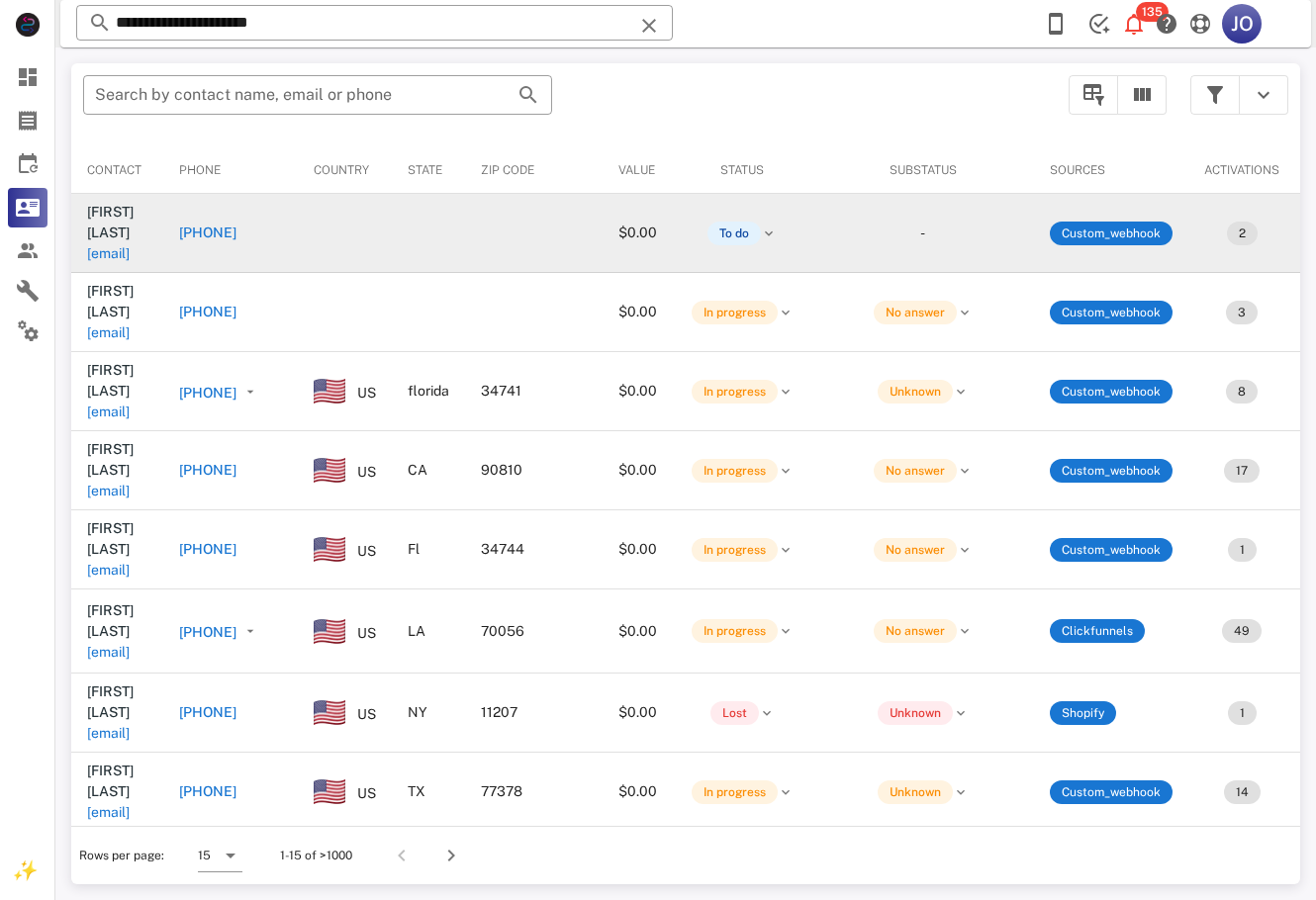click at bounding box center [1215, 95] 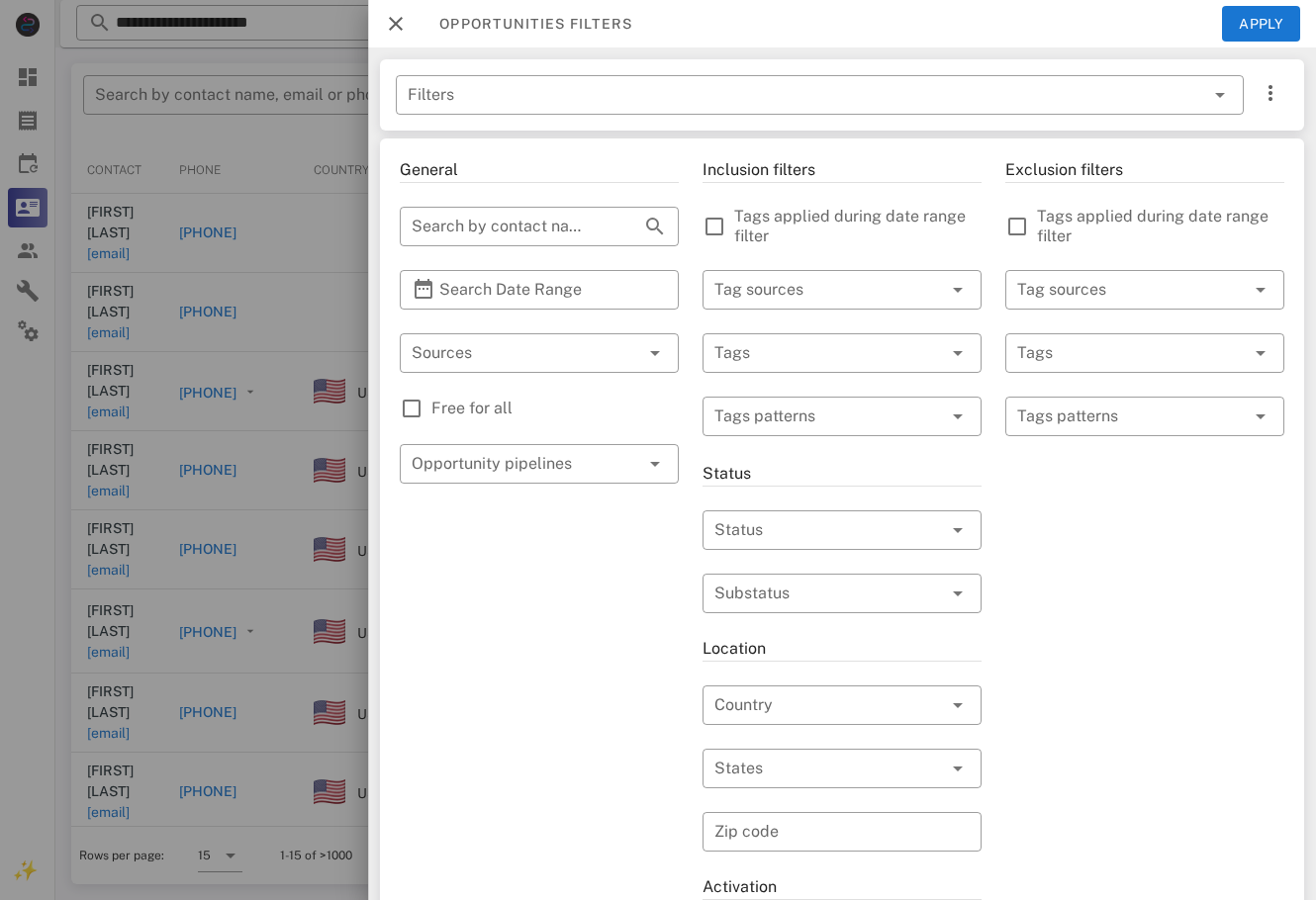 click on "Free for all" at bounding box center (539, 408) 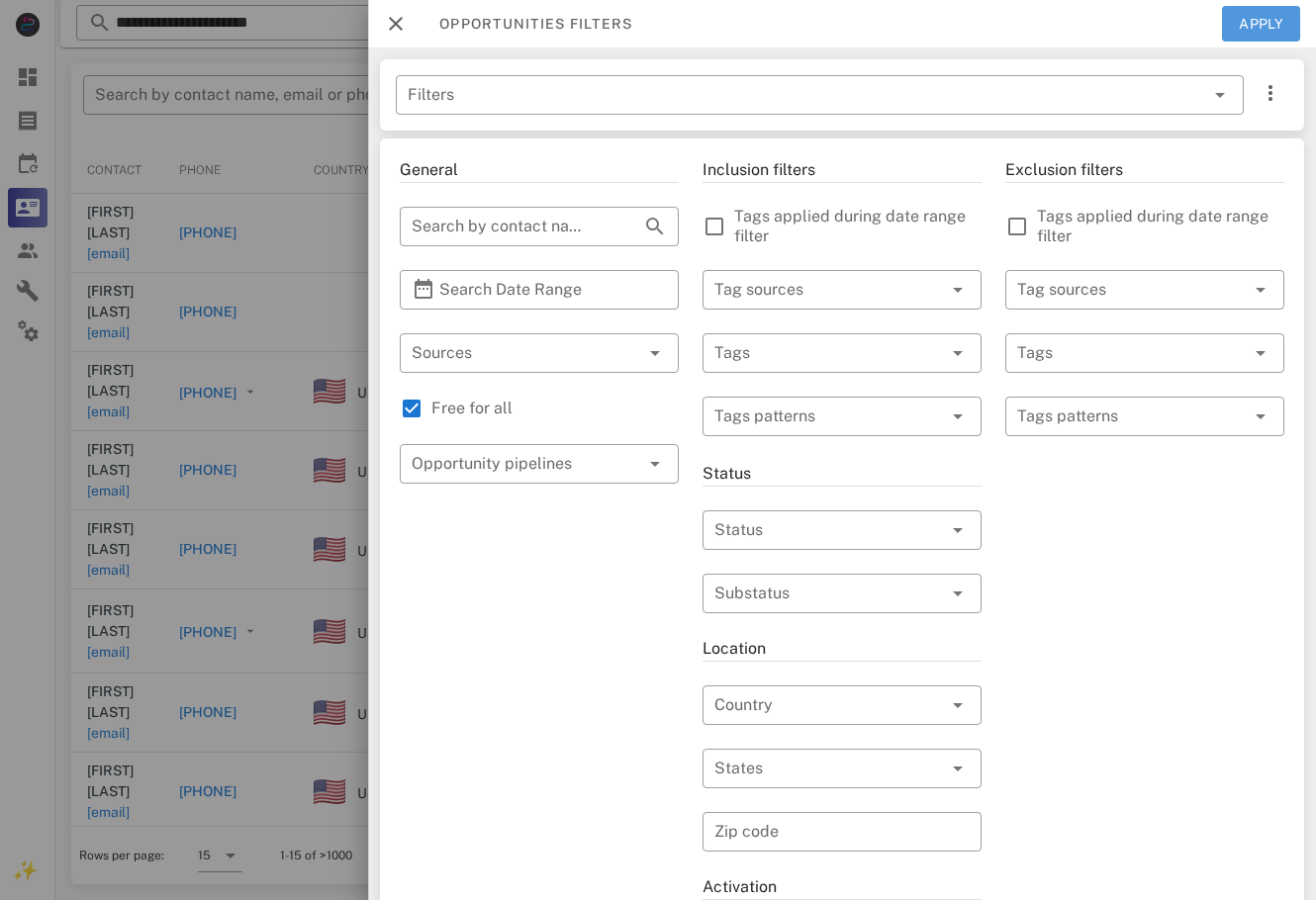 click on "Apply" at bounding box center [1262, 24] 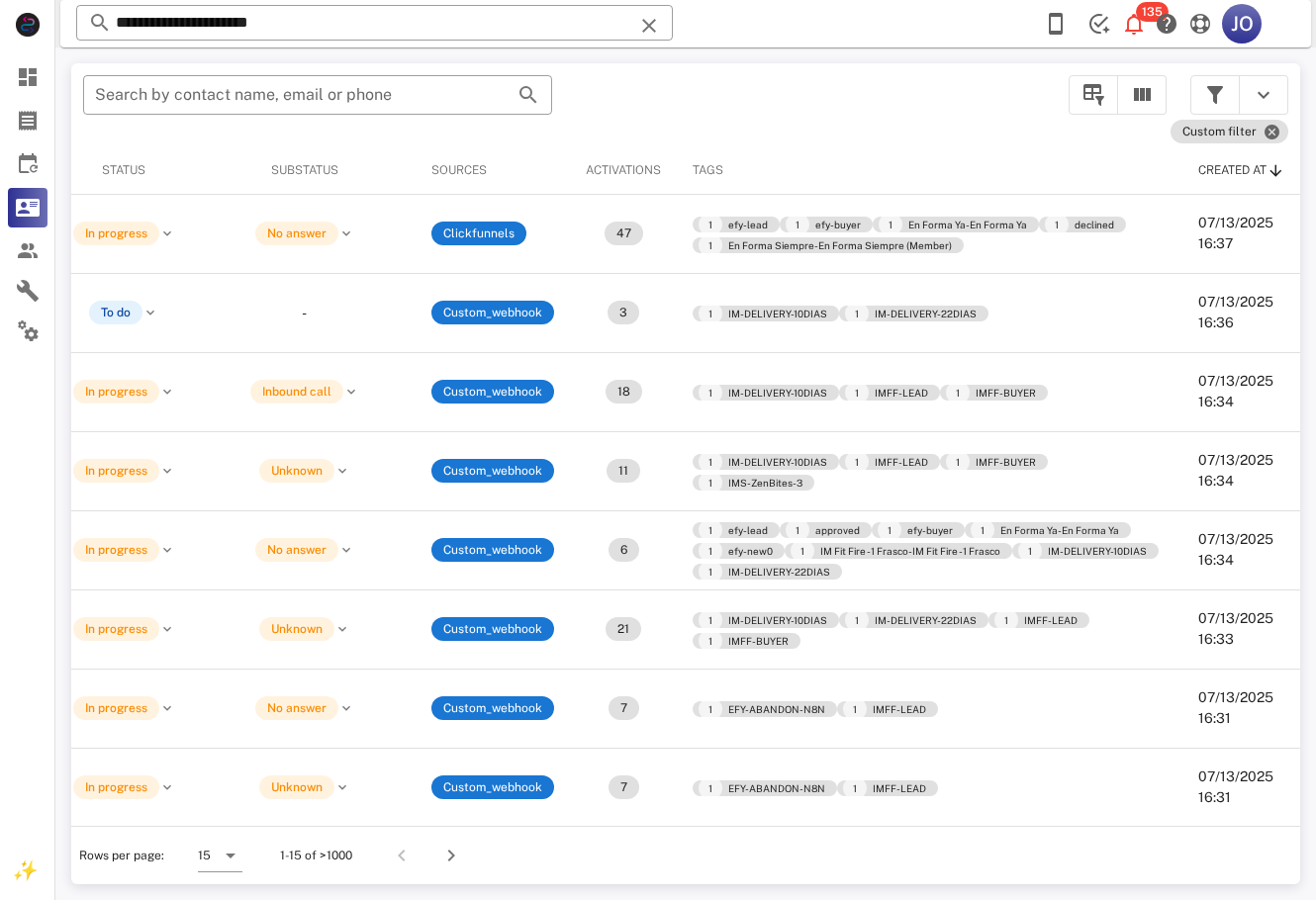 scroll, scrollTop: 0, scrollLeft: 665, axis: horizontal 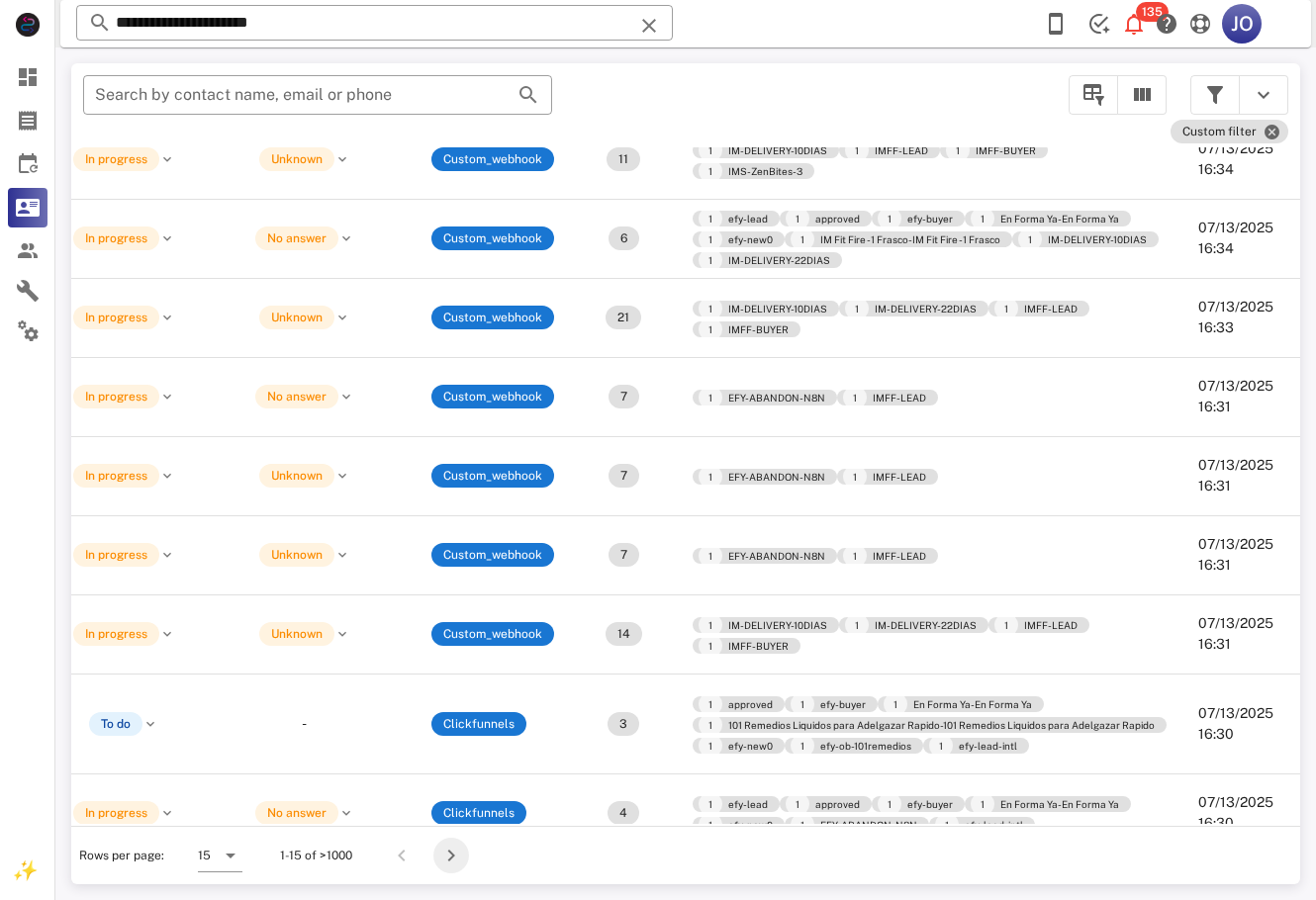 click at bounding box center (451, 855) 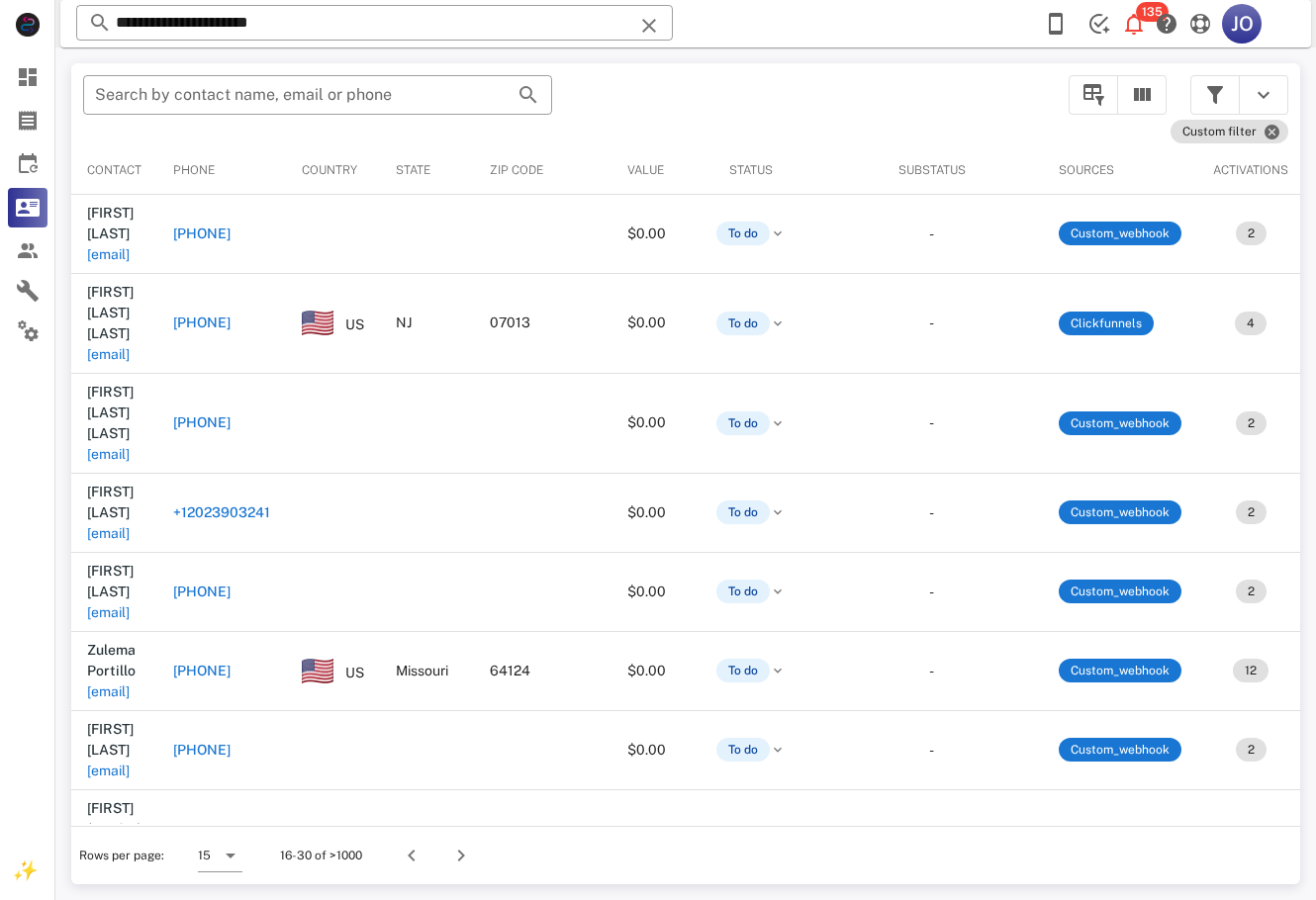 scroll, scrollTop: 0, scrollLeft: 881, axis: horizontal 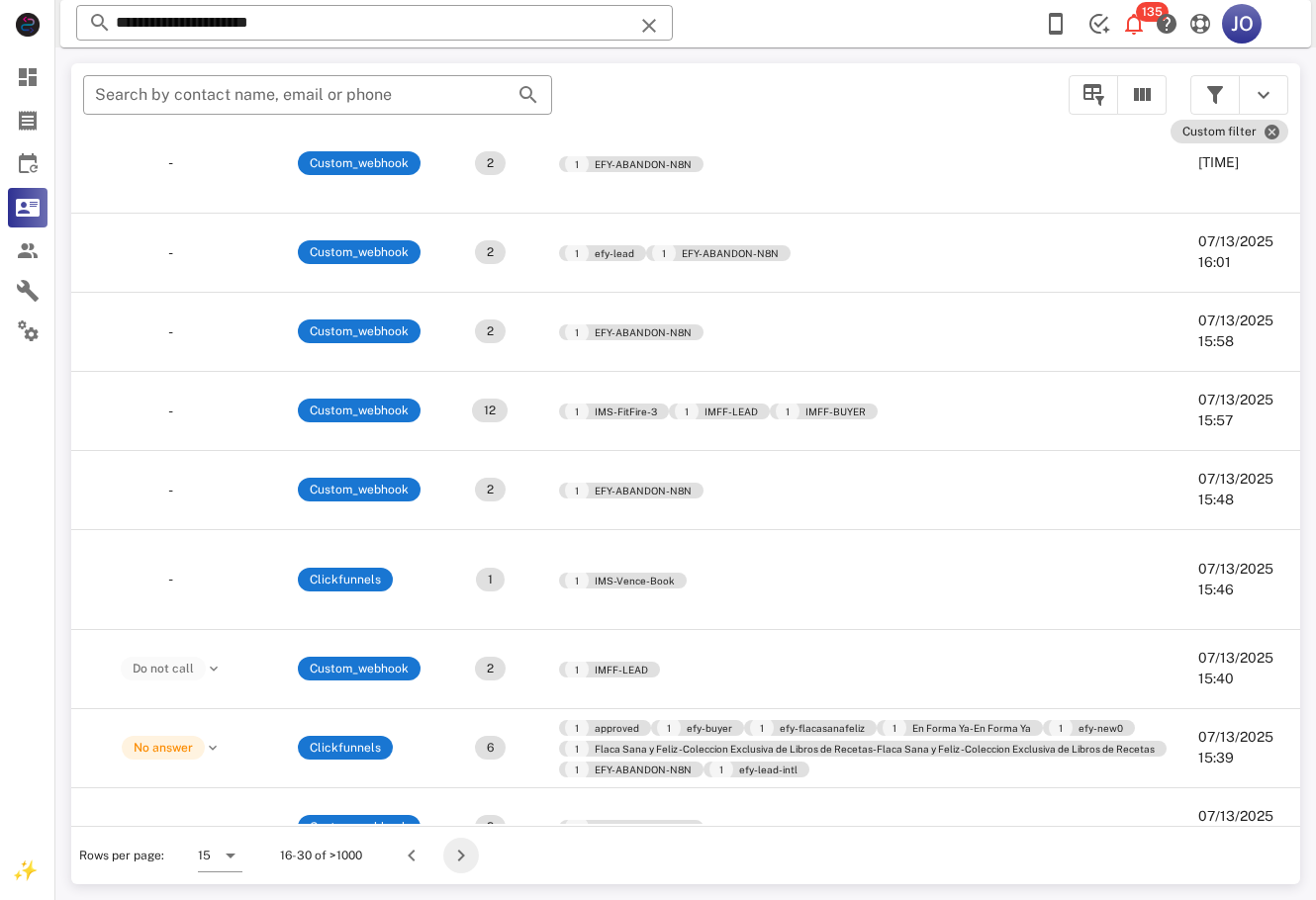 click at bounding box center [461, 855] 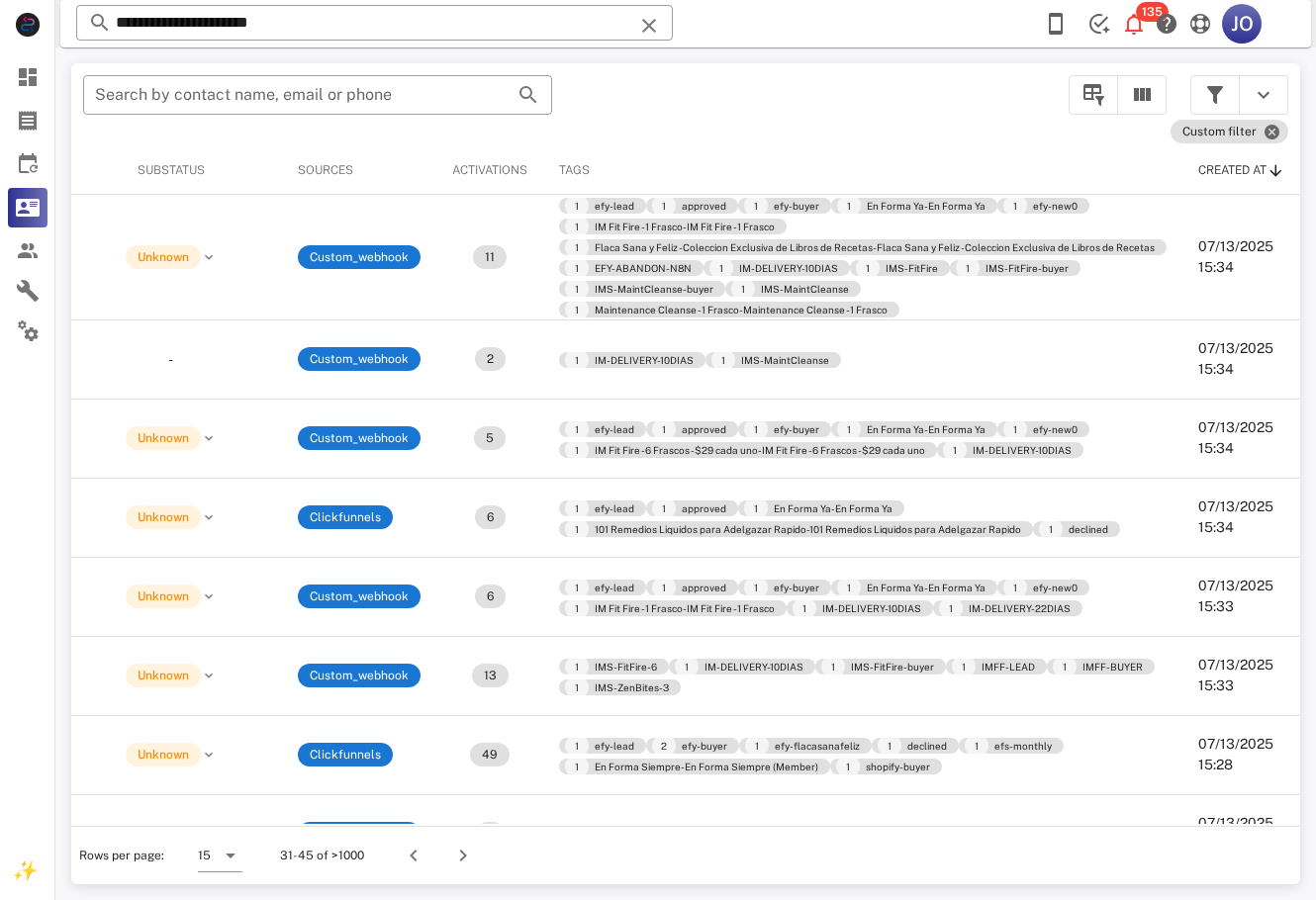 scroll, scrollTop: 0, scrollLeft: 0, axis: both 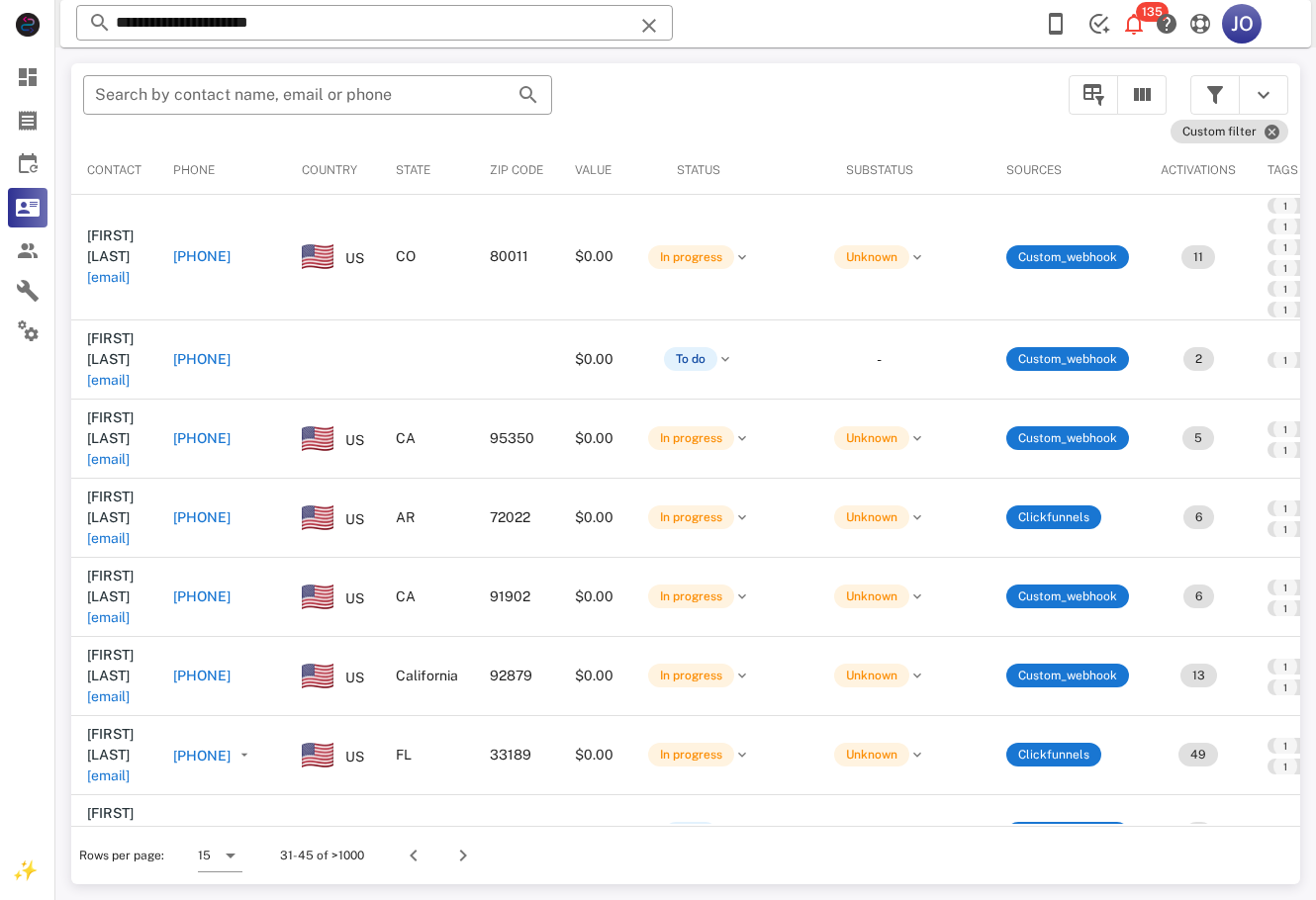 click on "[EMAIL]" at bounding box center [108, 934] 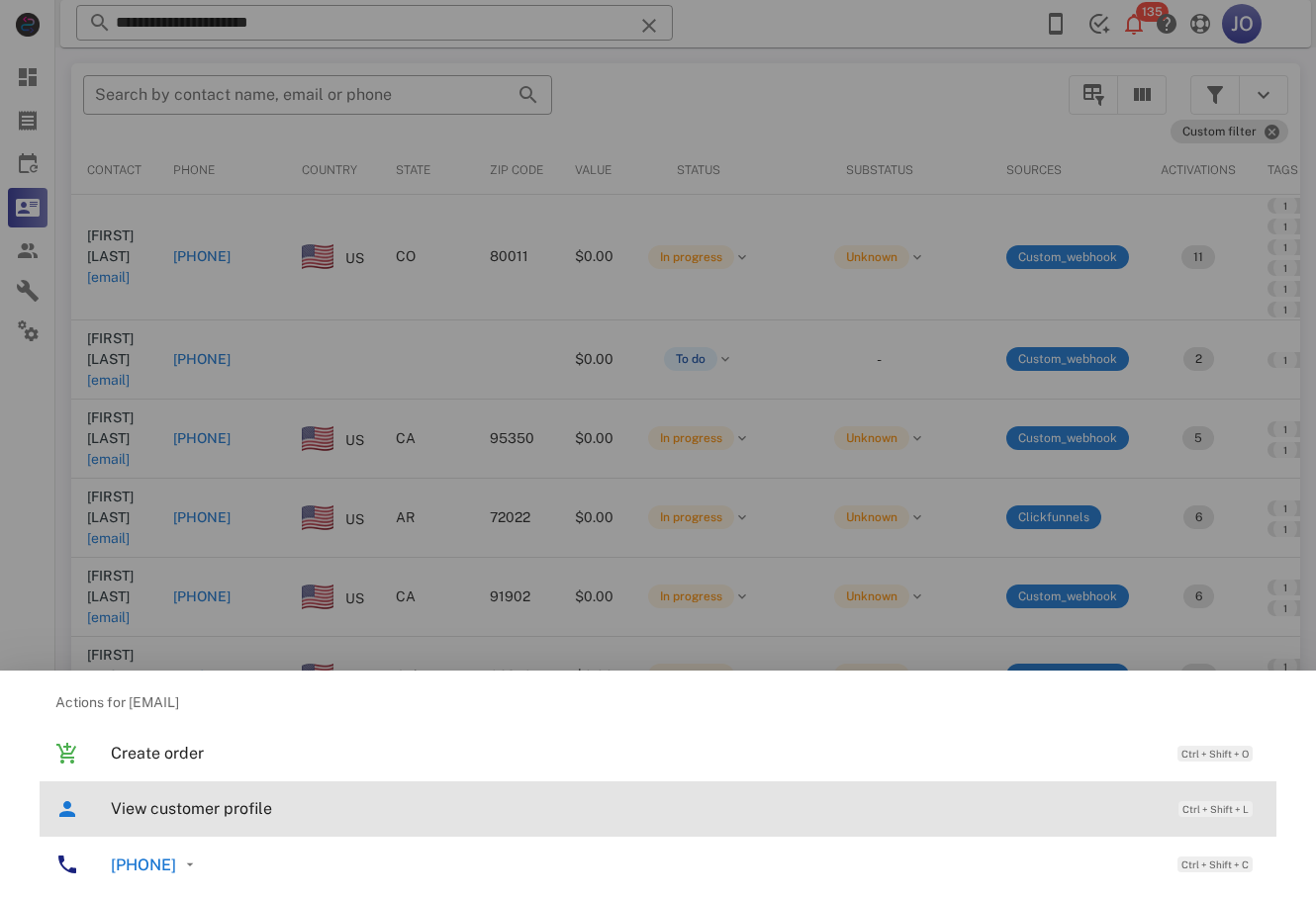 click on "View customer profile Ctrl + Shift + L" at bounding box center (686, 808) 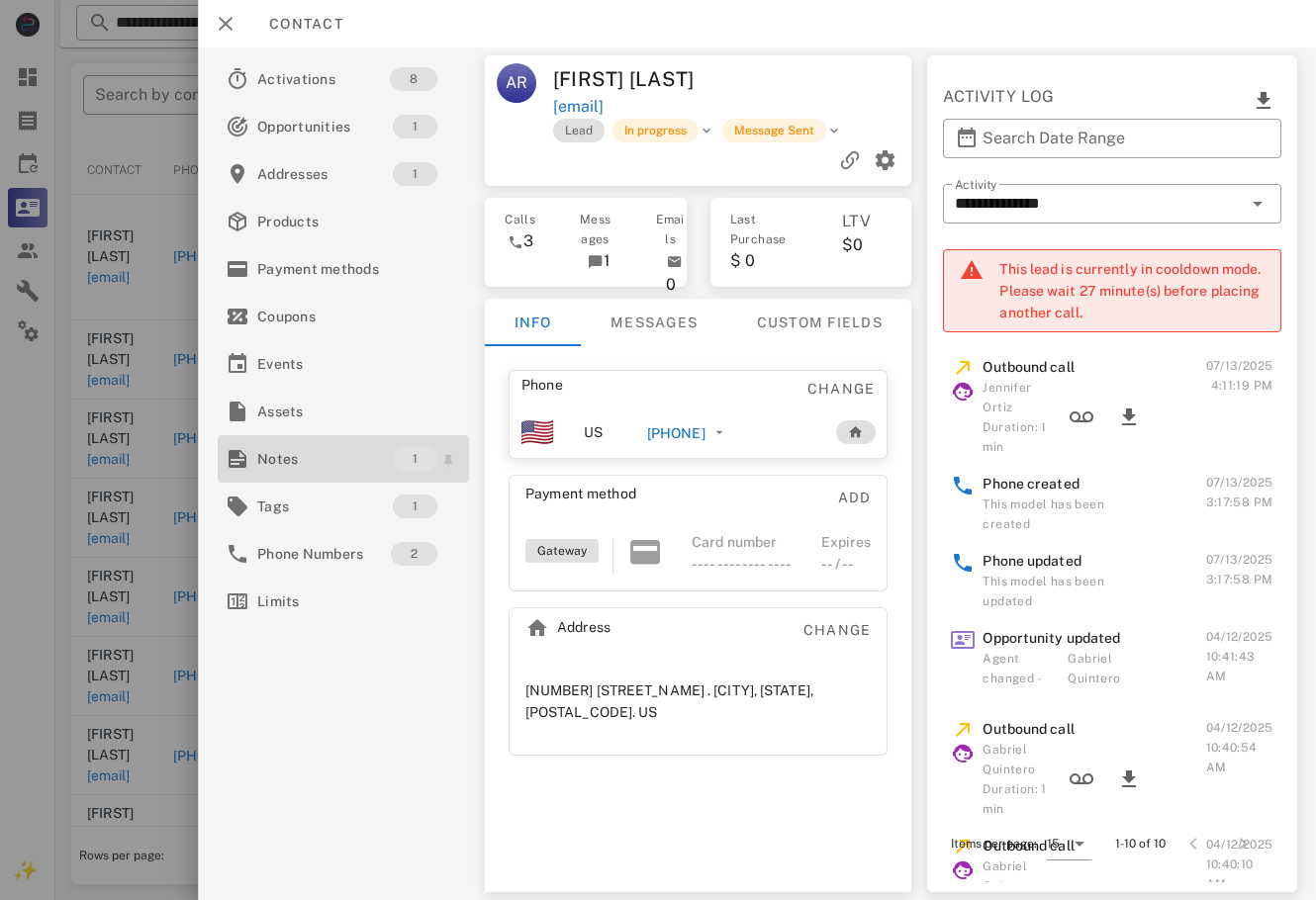 click on "Notes" at bounding box center (325, 459) 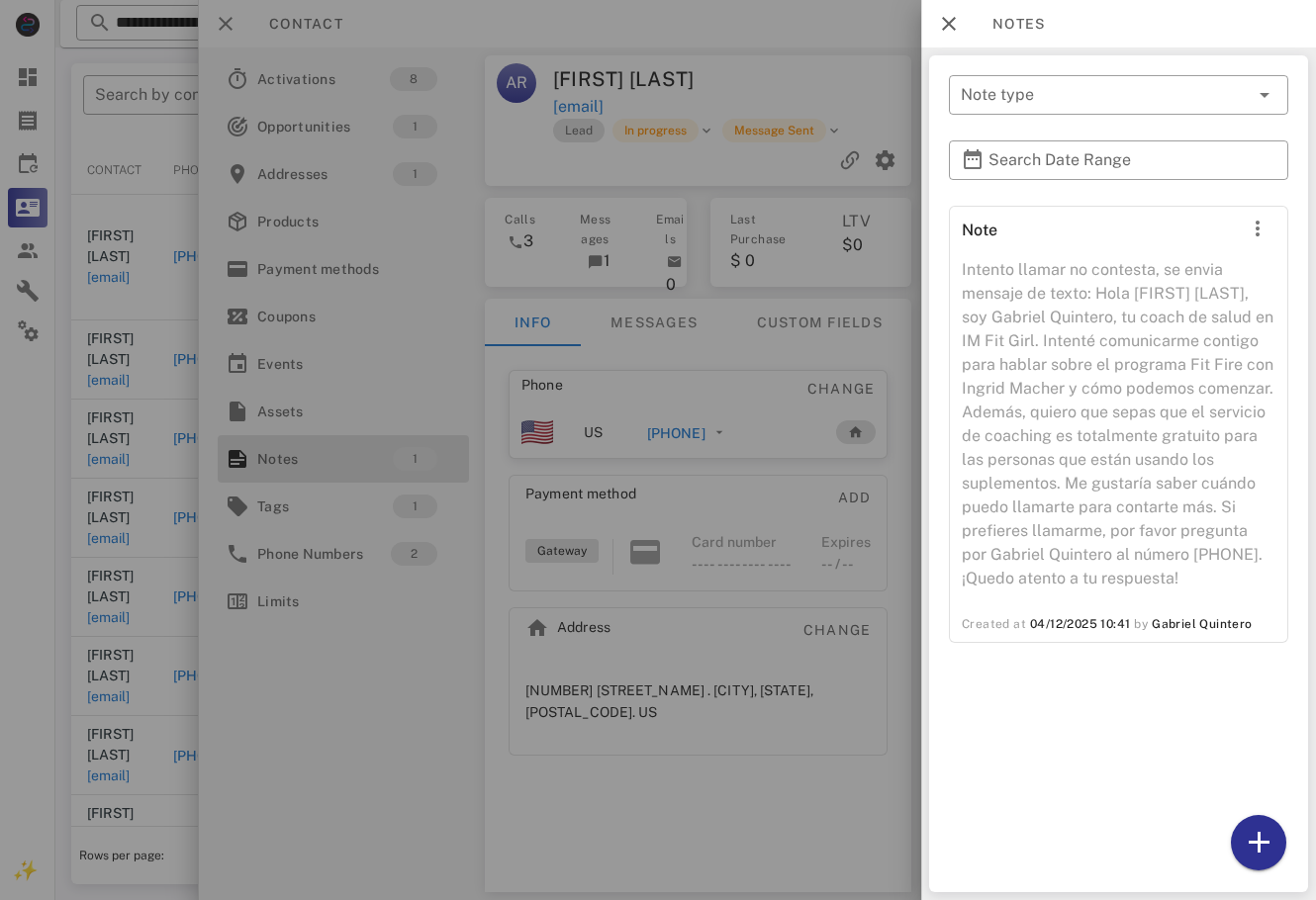 click at bounding box center [658, 450] 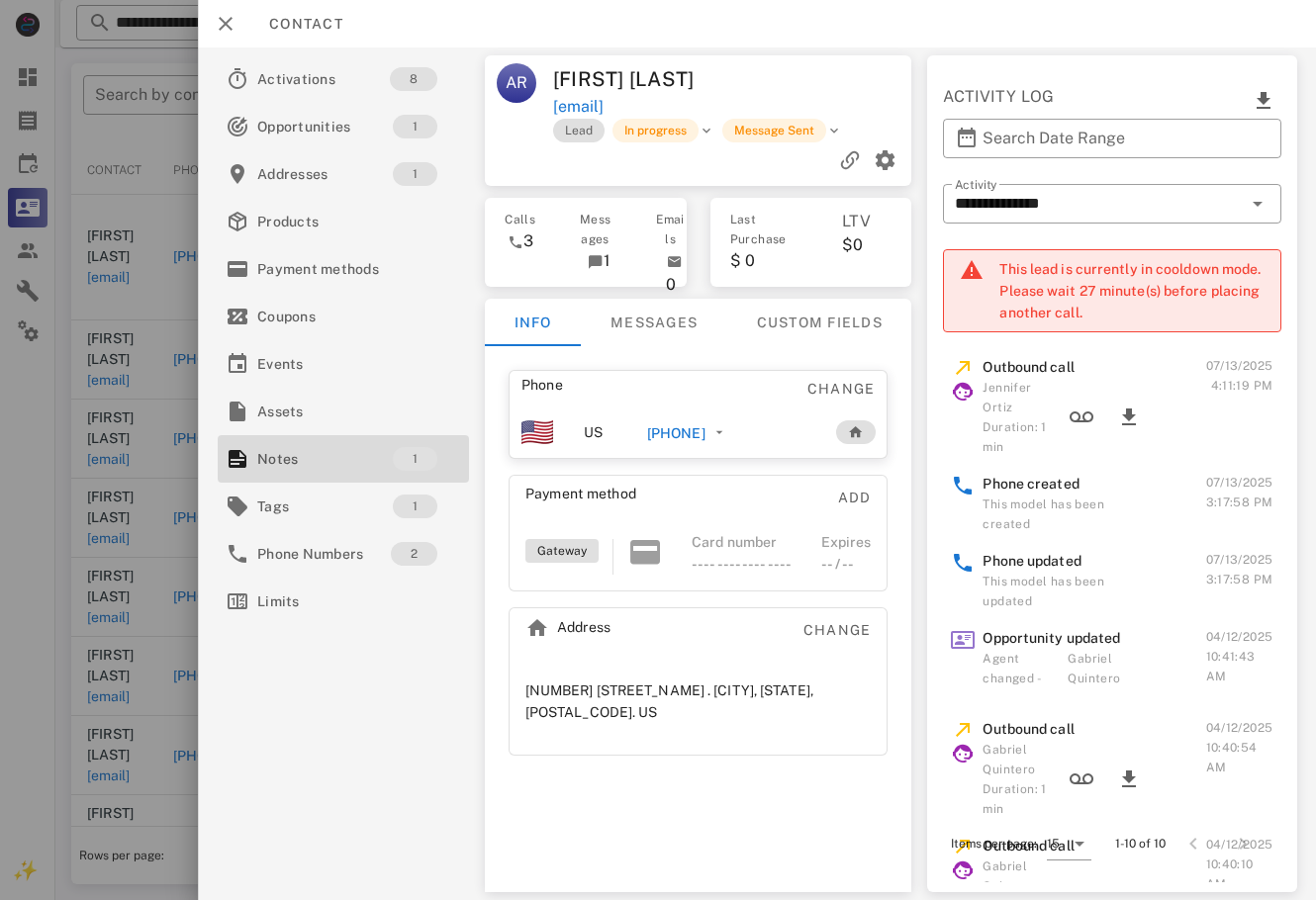 click at bounding box center [658, 450] 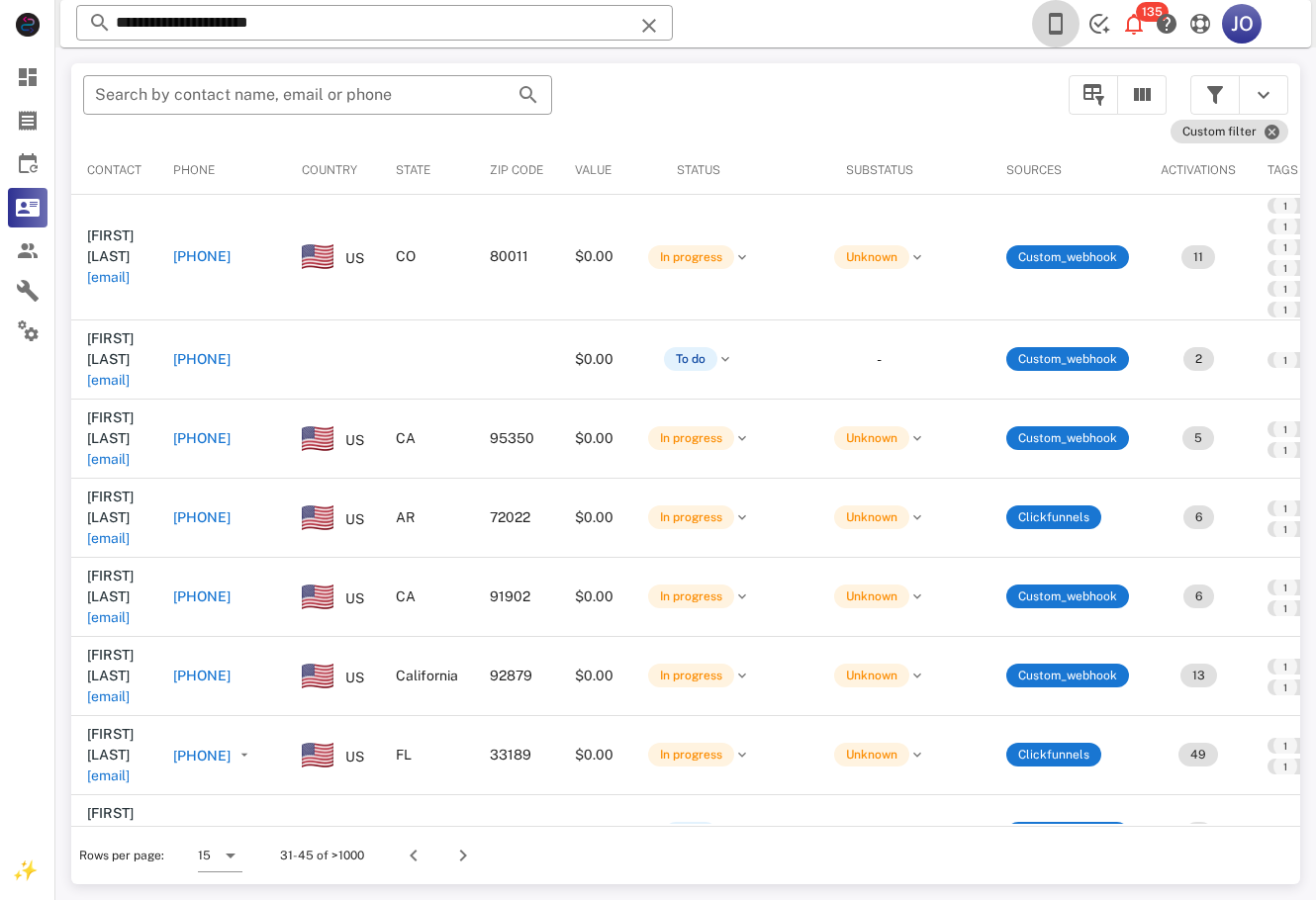 click at bounding box center (1056, 24) 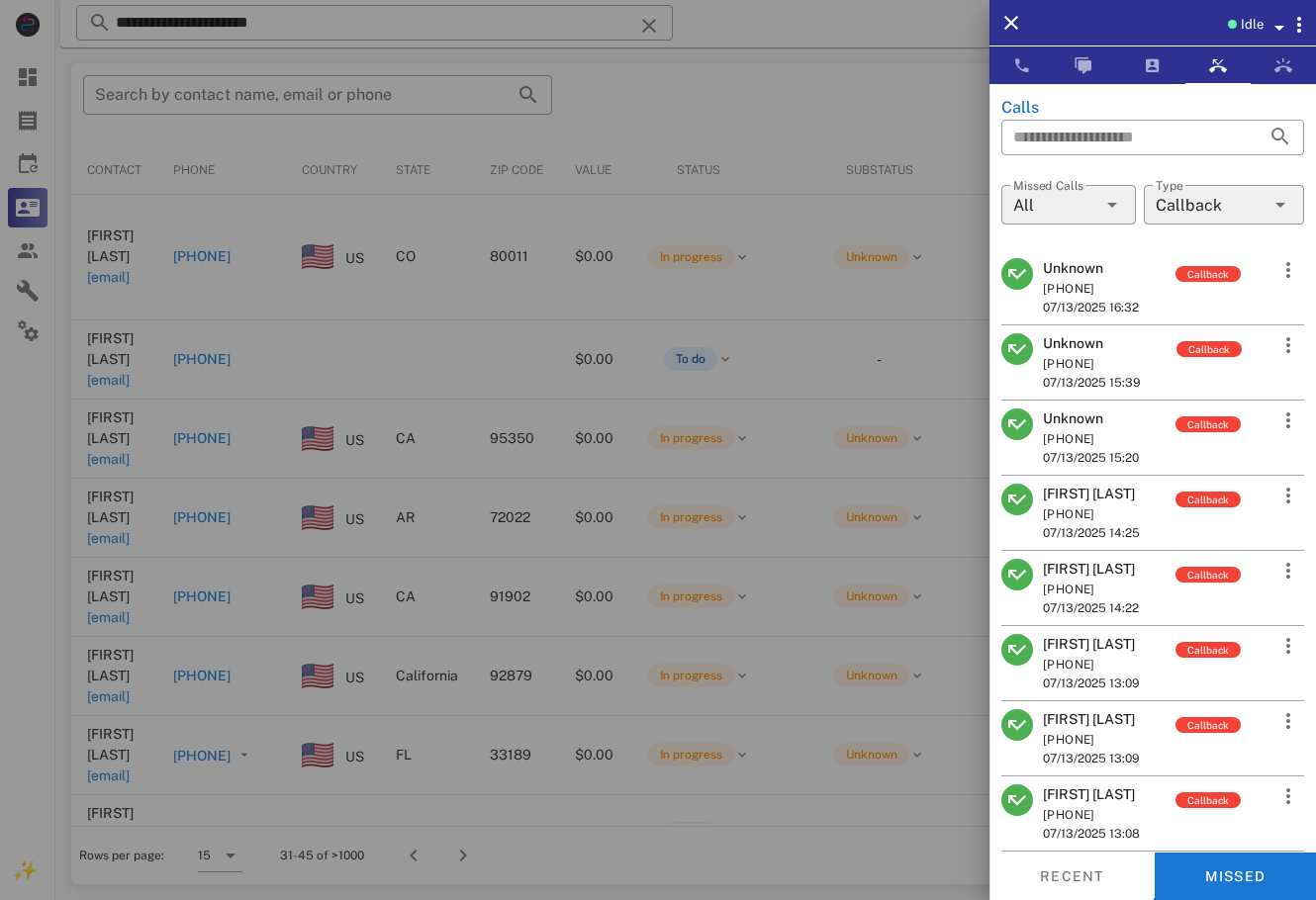 click on "Calls ​ ​ Missed Calls All ​ Type Callback  Unknown   [PHONE]   [DATE] [TIME]  Callback  Unknown   [PHONE]   [DATE] [TIME]  Callback  Unknown   [PHONE]   [DATE] [TIME]  Callback  [FIRST] [LAST]   [PHONE]   [DATE] [TIME]  Callback  [FIRST] [LAST]   [PHONE]   [DATE] [TIME]  Callback  [FIRST] [LAST]   [PHONE]   [DATE] [TIME]  Callback  [FIRST] [LAST]   [PHONE]   [DATE] [TIME]  Callback  [FIRST] [LAST]   [PHONE]   [DATE] [TIME]  Callback  [FIRST] [LAST]   [PHONE]   [DATE] [TIME]  Callback  [FIRST] [LAST]   [PHONE]   [DATE] [TIME]  Callback  [FIRST] [LAST]   [PHONE]   [DATE] [TIME]  Callback  [FIRST] [LAST]   [PHONE]   [DATE] [TIME]  Callback  Unknown   [PHONE]   [DATE] [TIME]  Callback  [FIRST] [LAST]   [PHONE]   [DATE] [TIME]  Callback  [FIRST] [LAST]   [PHONE]   [DATE] [TIME]  Callback  Unknown   [PHONE]   [DATE] [TIME]  Callback  Unknown   [PHONE]   [DATE] [TIME]  Callback" at bounding box center (1153, 537) 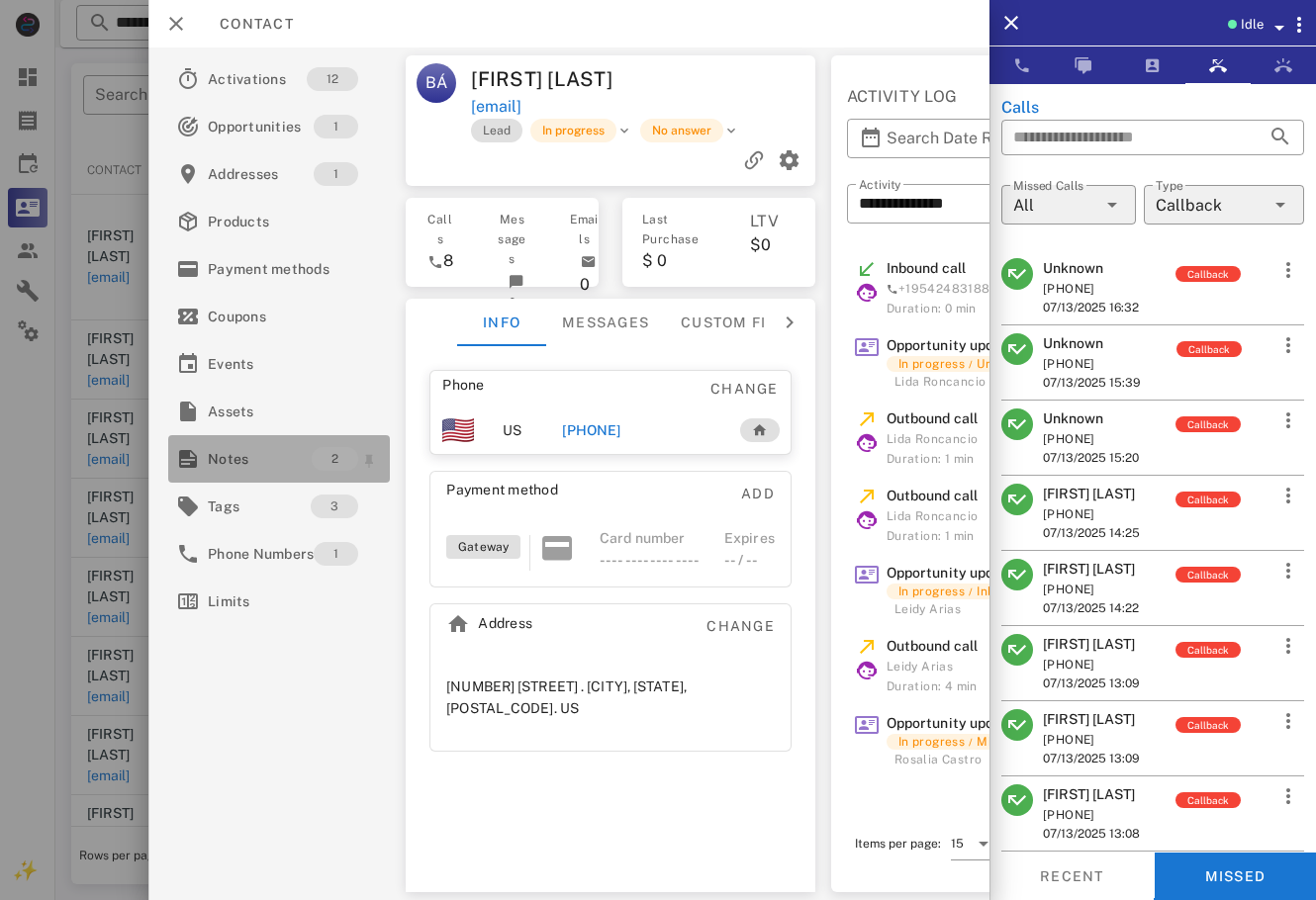 click on "Notes" at bounding box center (259, 459) 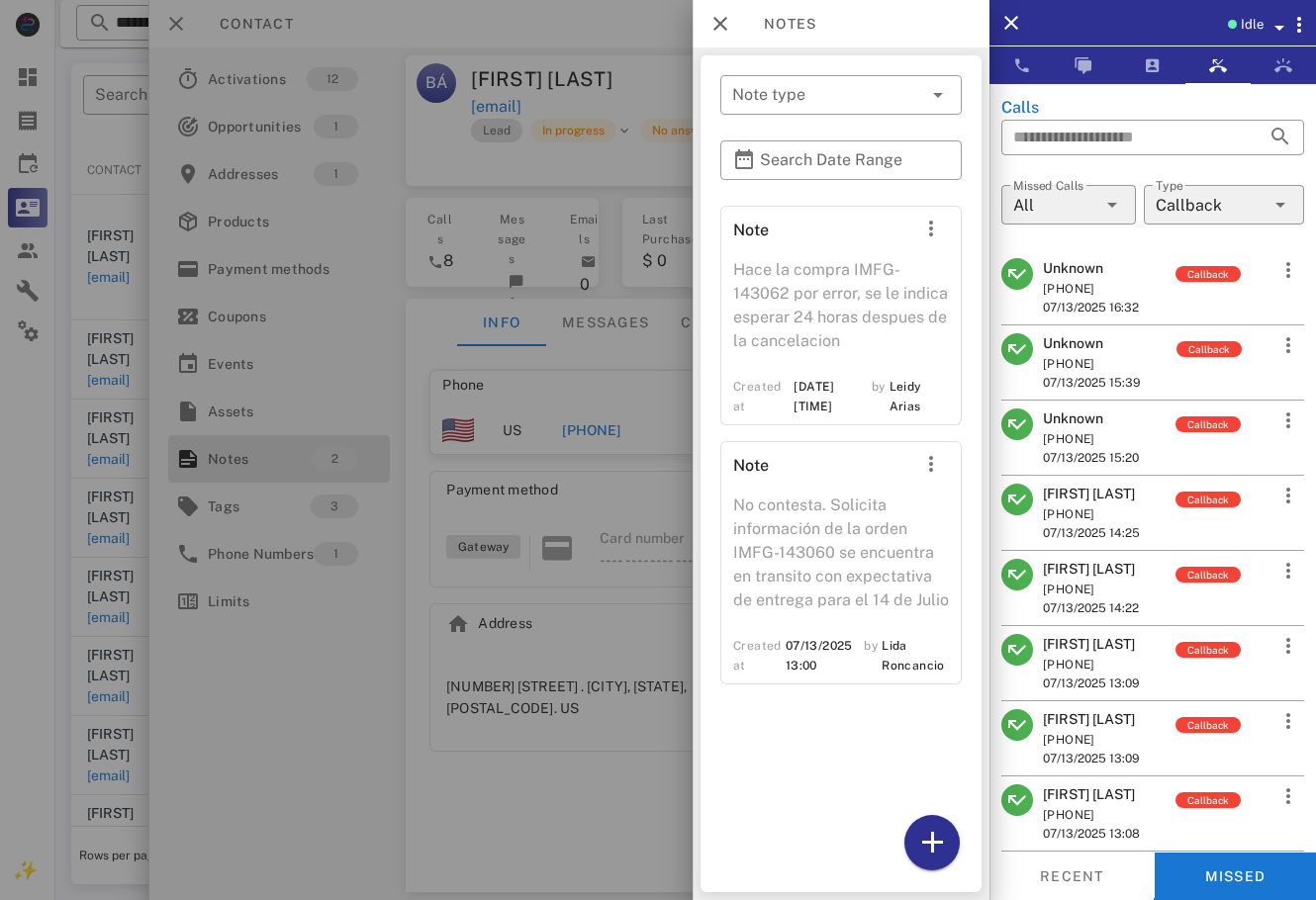 click at bounding box center (658, 450) 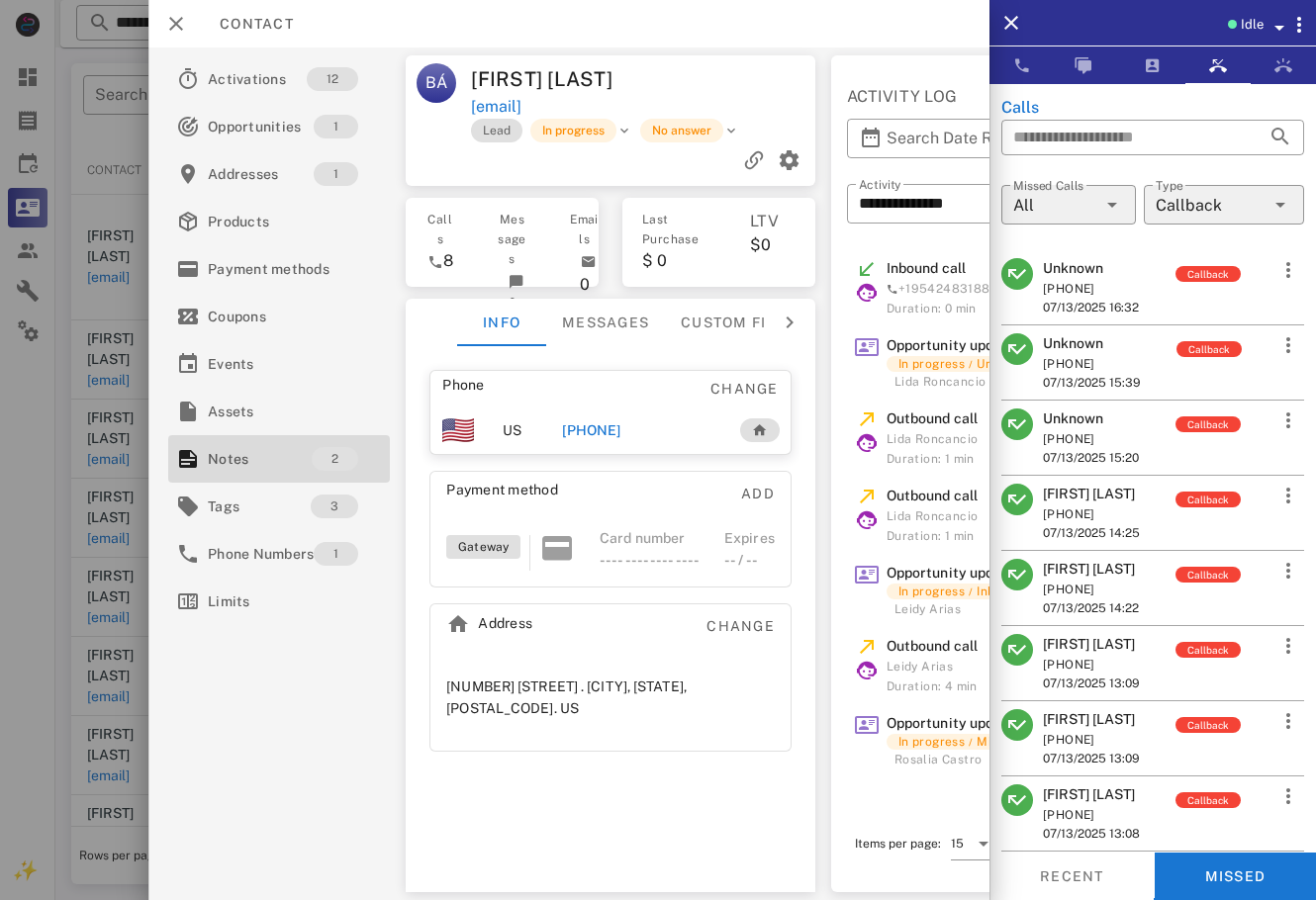 drag, startPoint x: 1146, startPoint y: 288, endPoint x: 1042, endPoint y: 294, distance: 104.17293 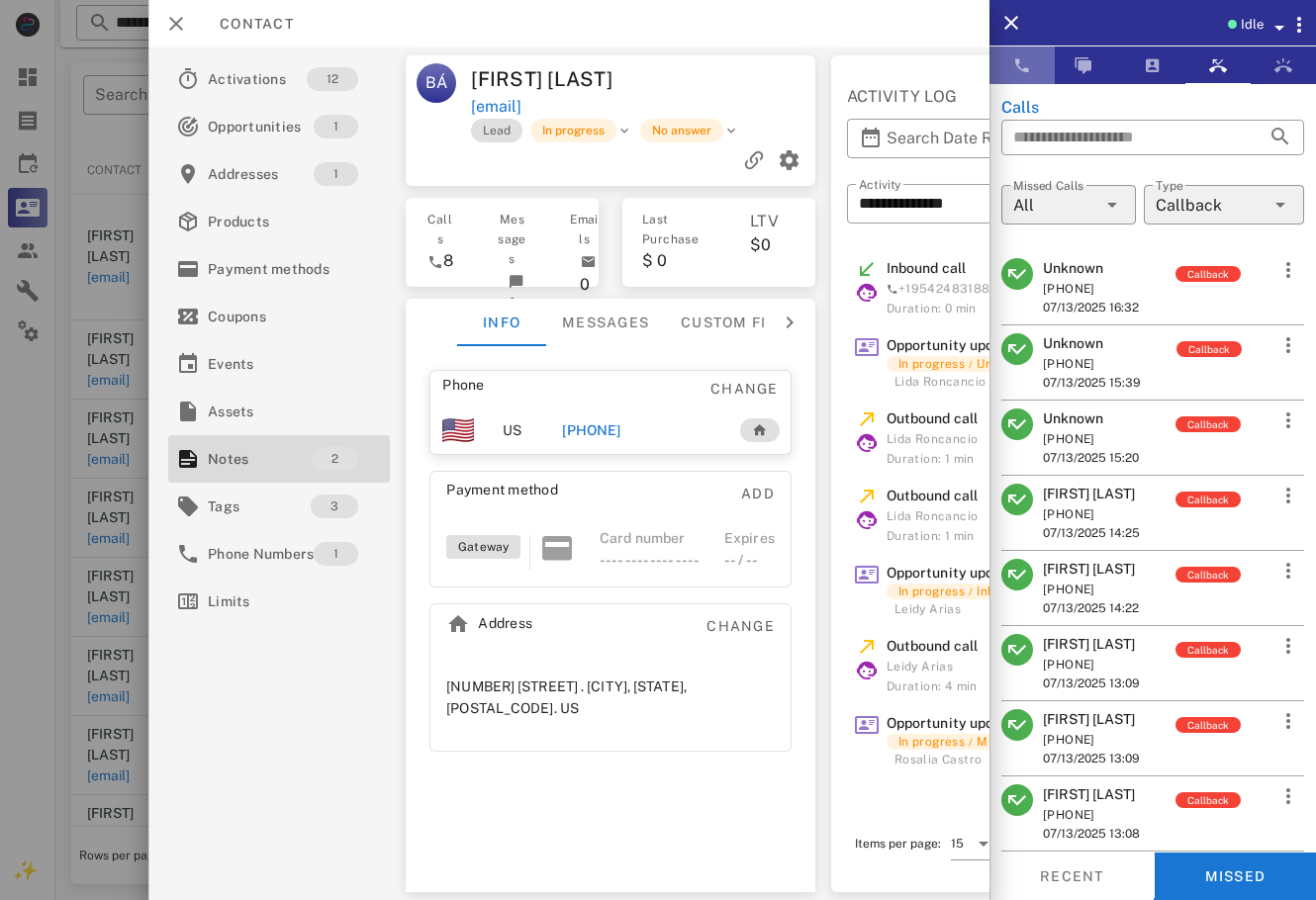 click at bounding box center [1022, 65] 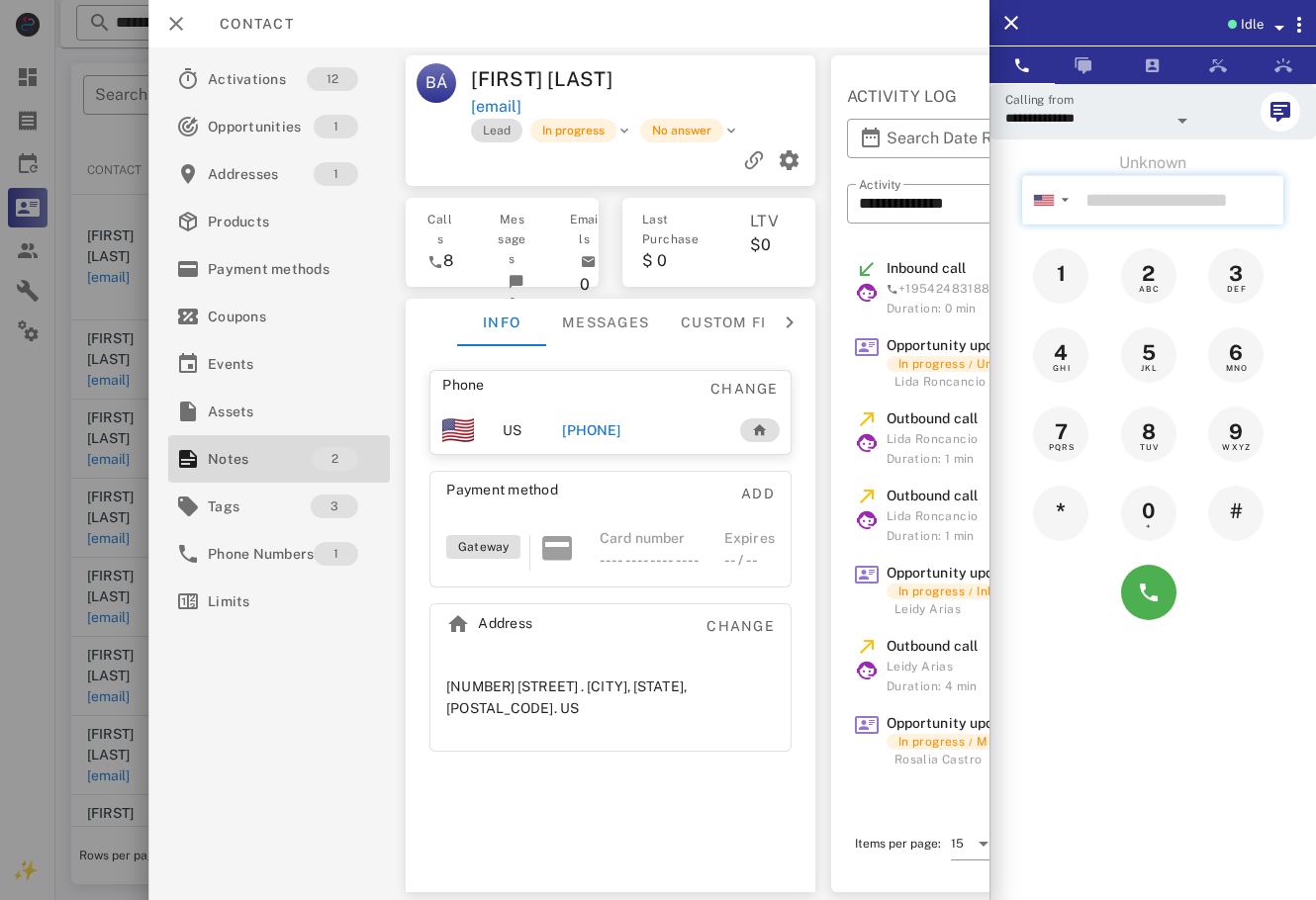click at bounding box center (1180, 200) 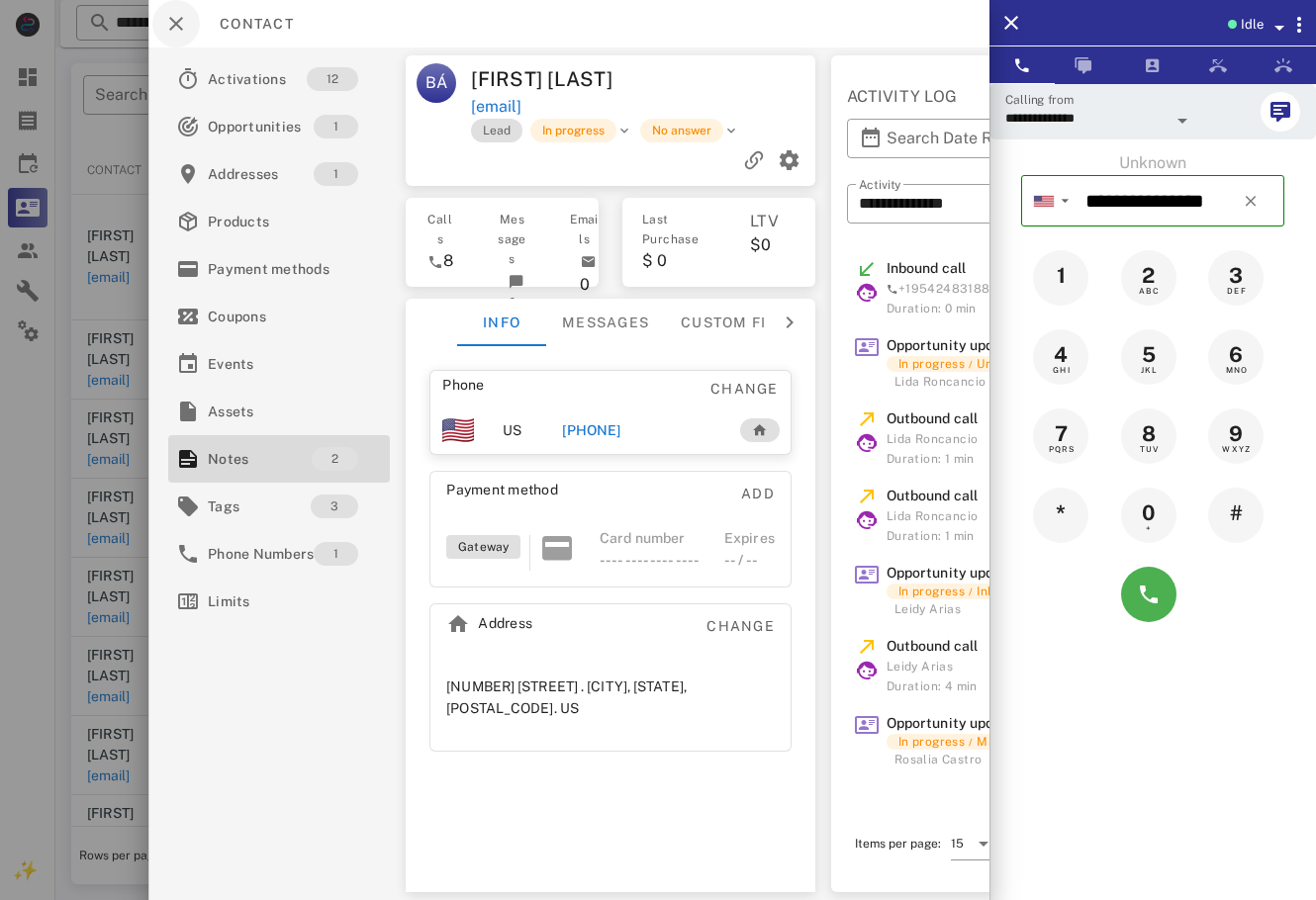 click on "Contact" at bounding box center (246, 24) 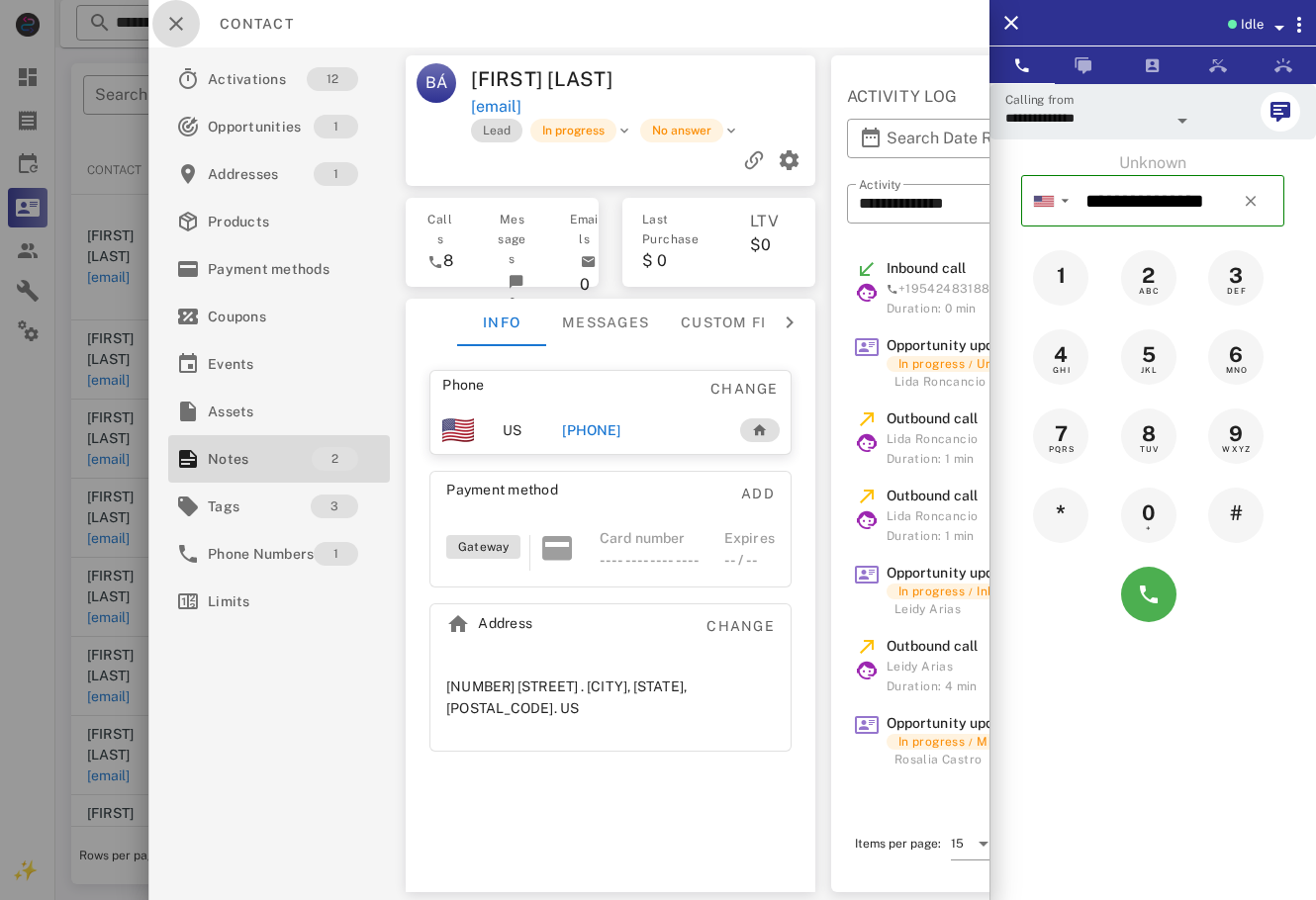 click at bounding box center [176, 24] 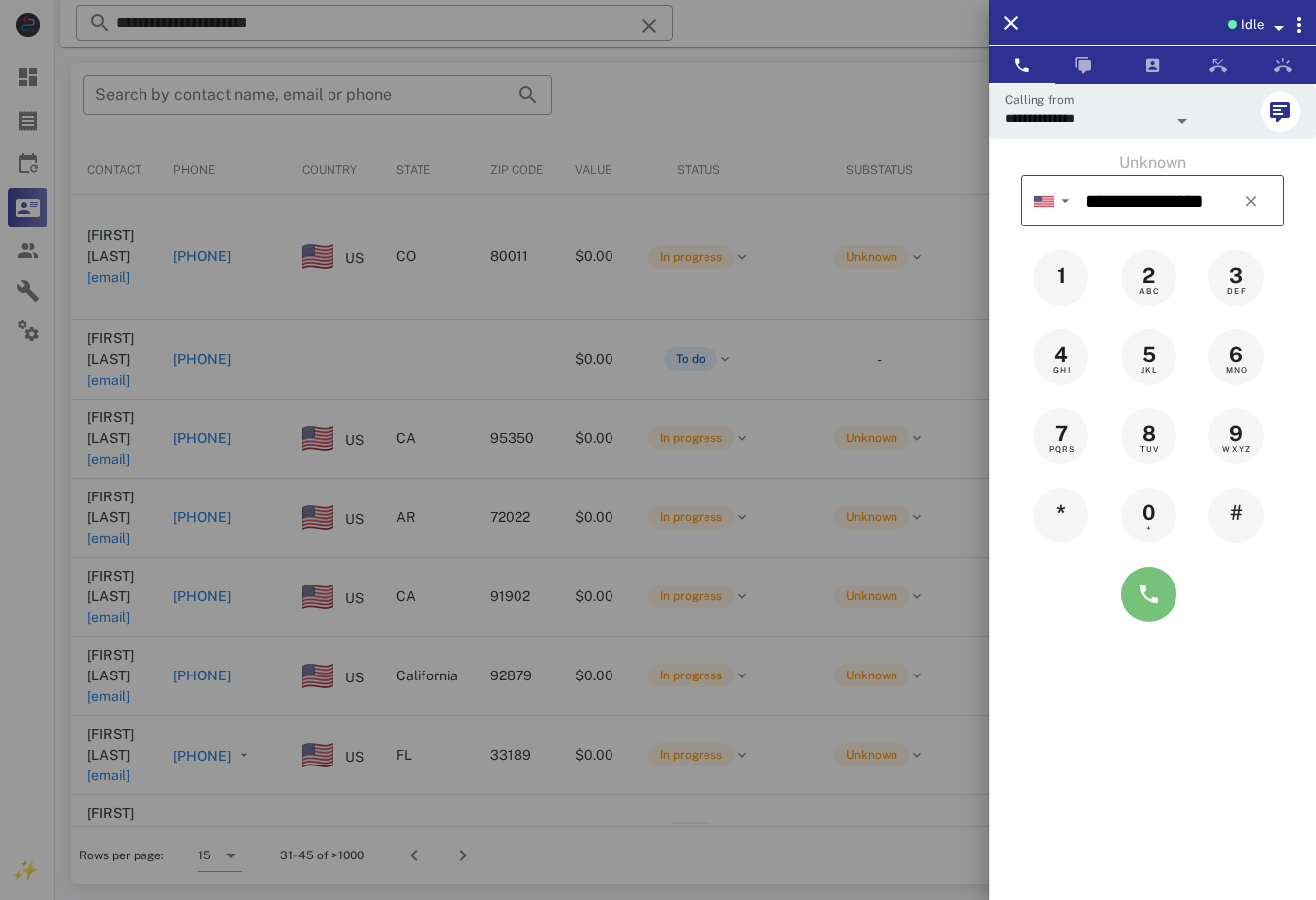 click at bounding box center (1149, 594) 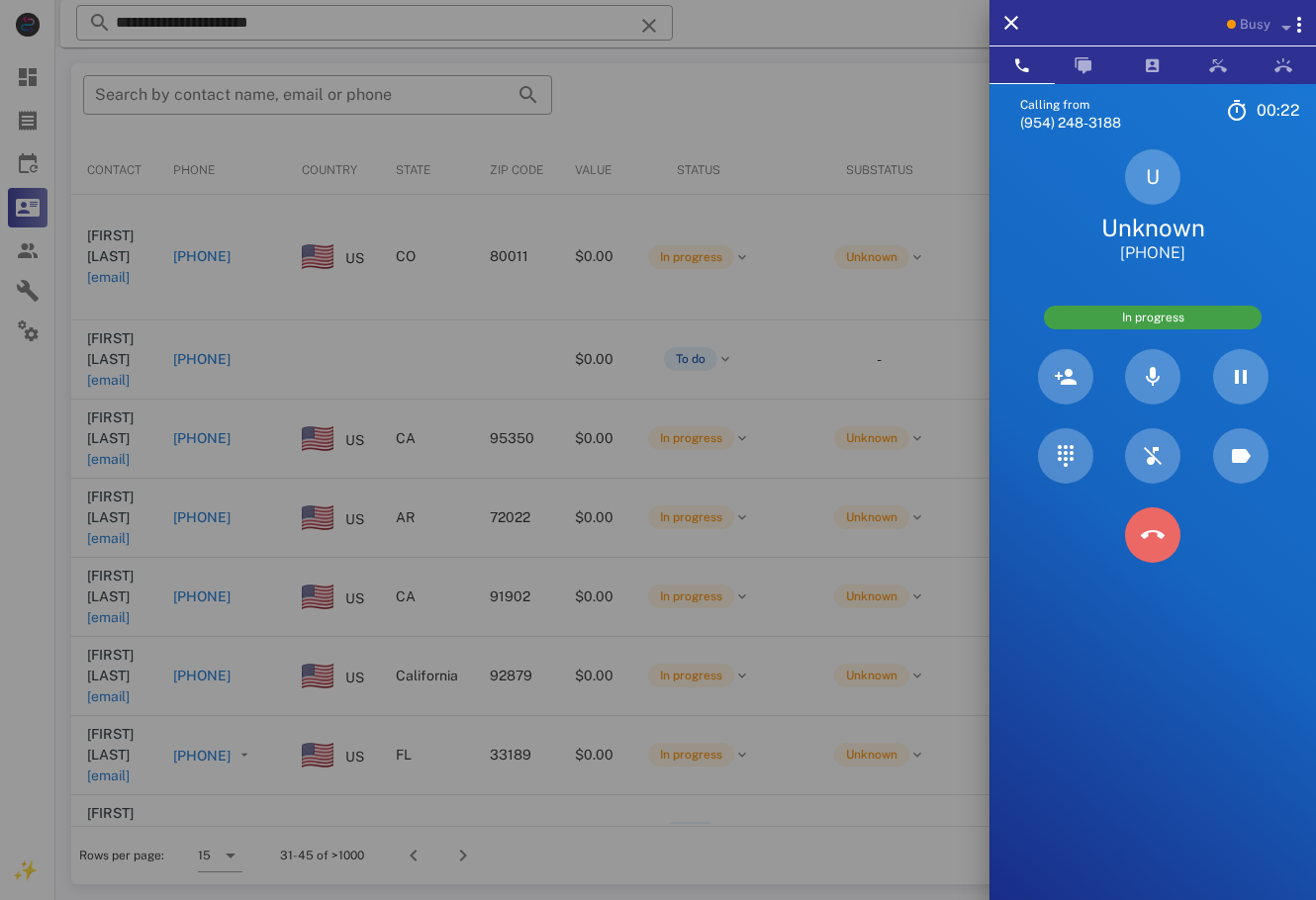click at bounding box center (1153, 535) 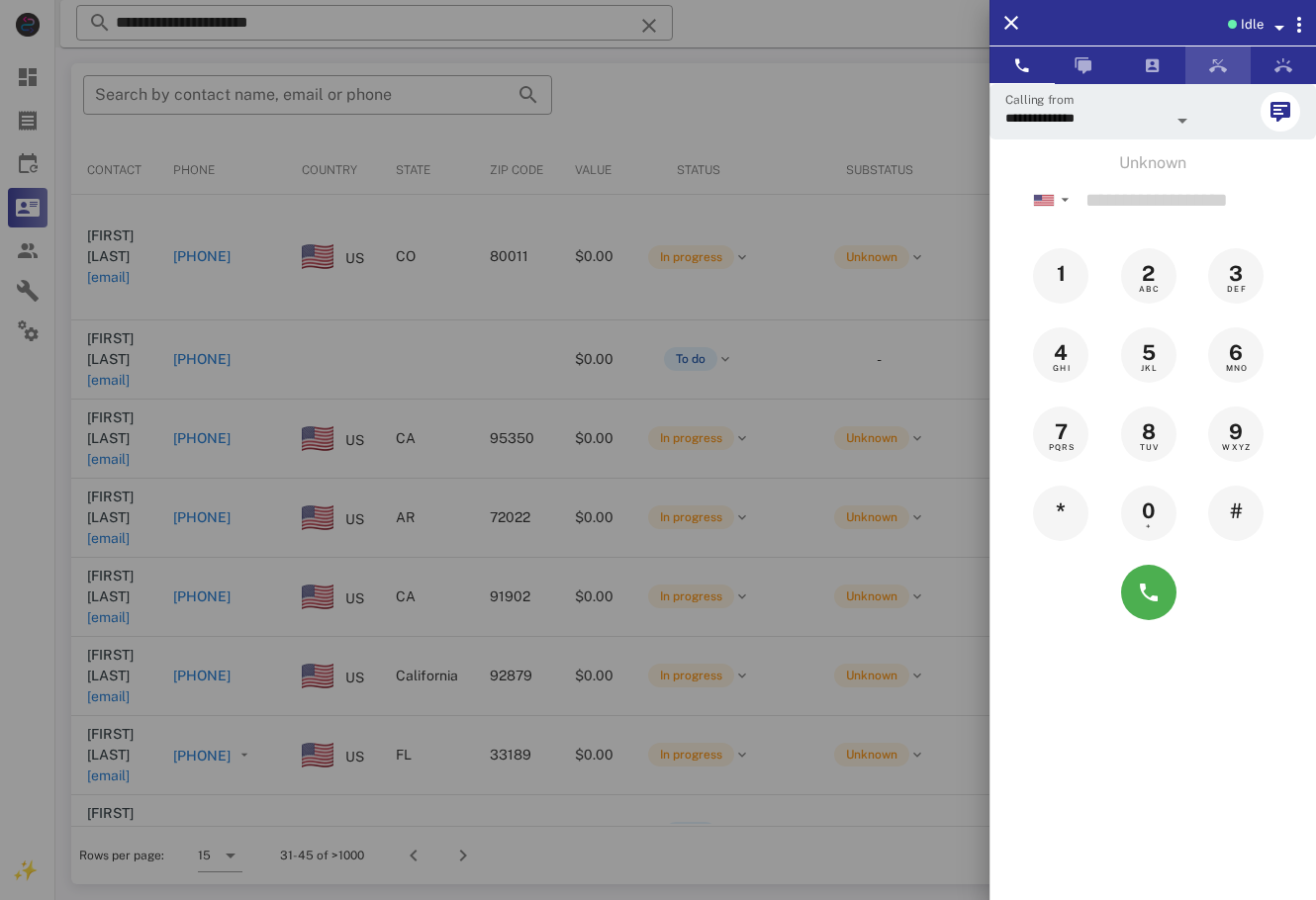 click at bounding box center (1218, 65) 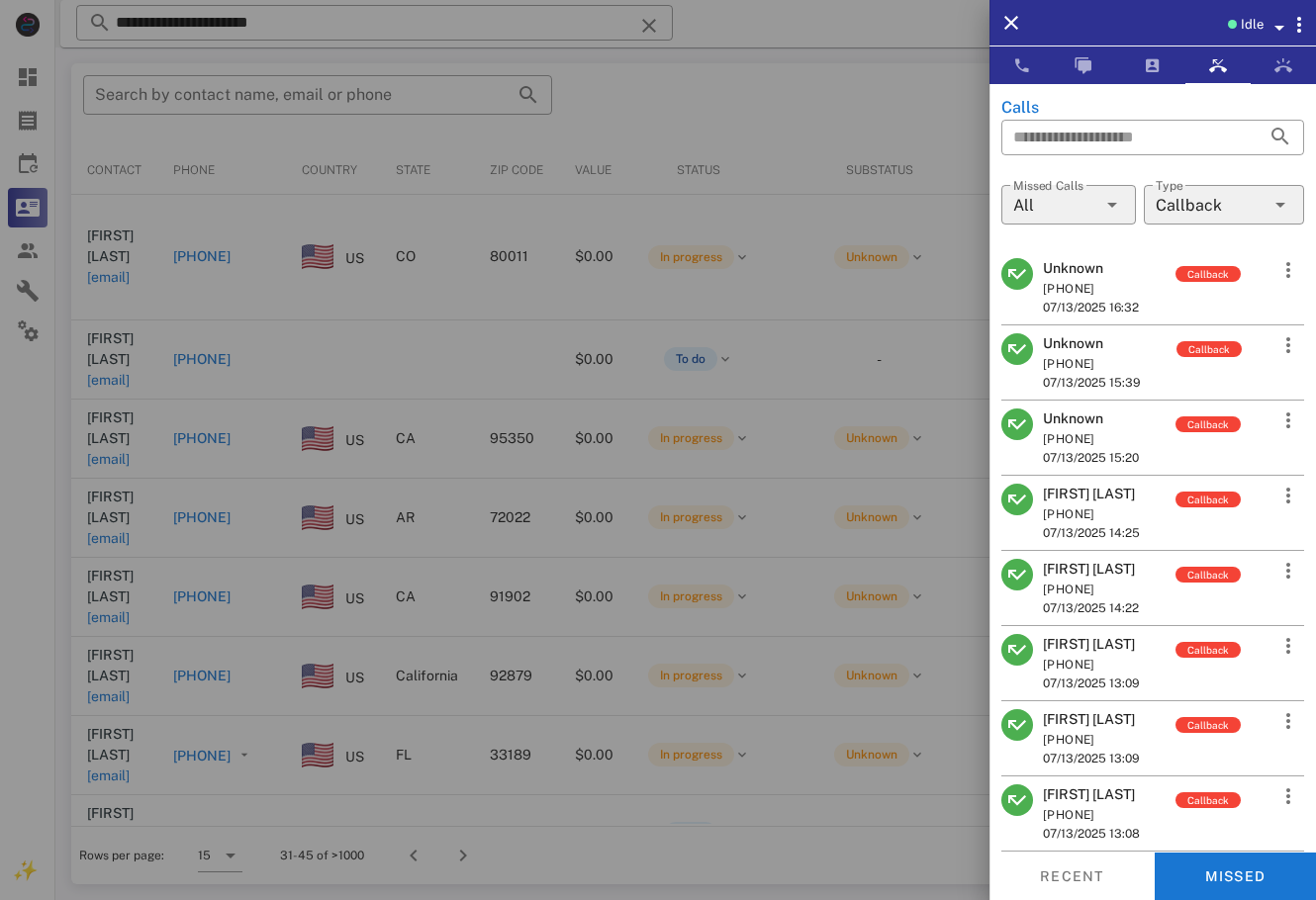 drag, startPoint x: 1141, startPoint y: 365, endPoint x: 1042, endPoint y: 372, distance: 99.2472 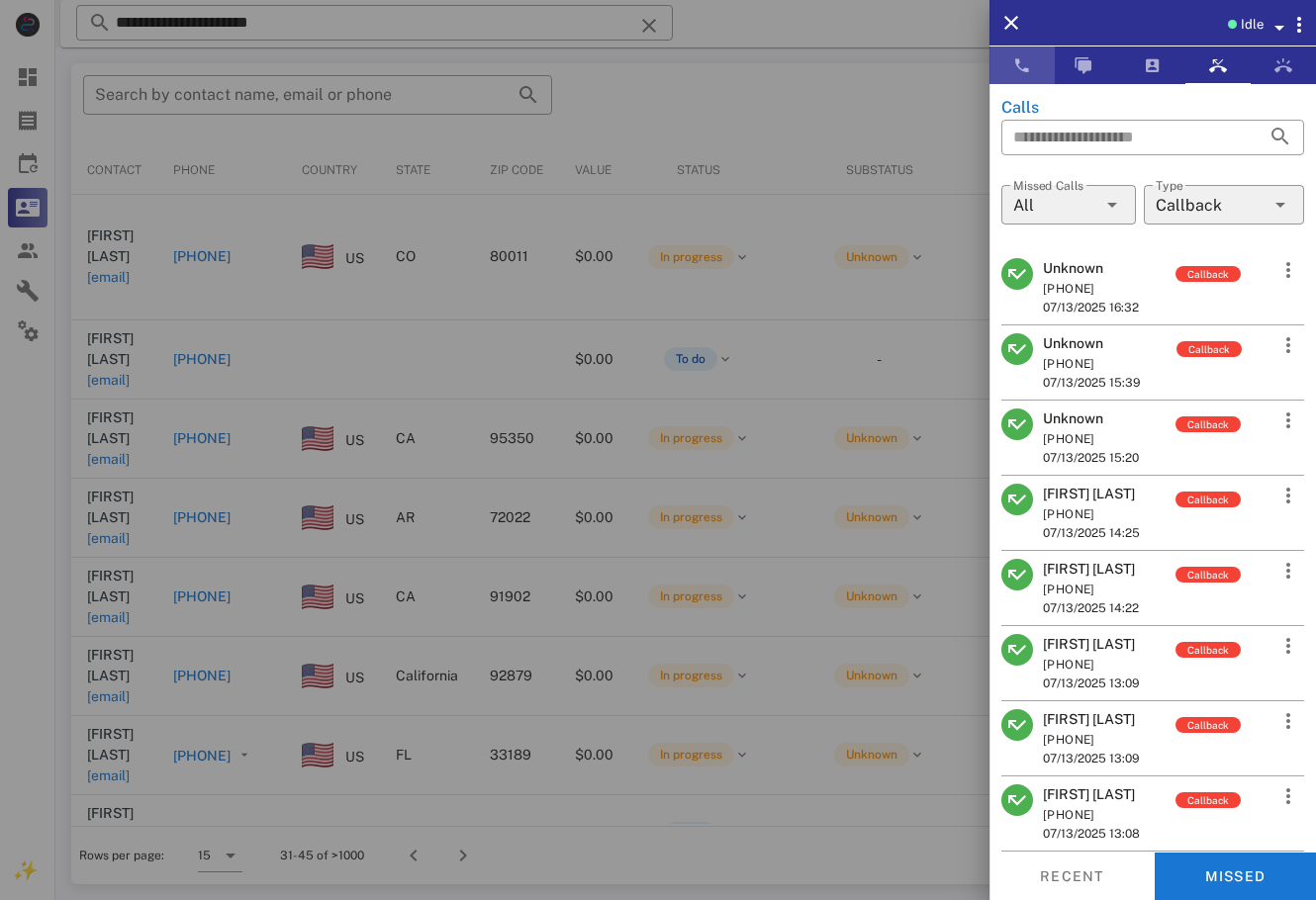 click at bounding box center [1022, 65] 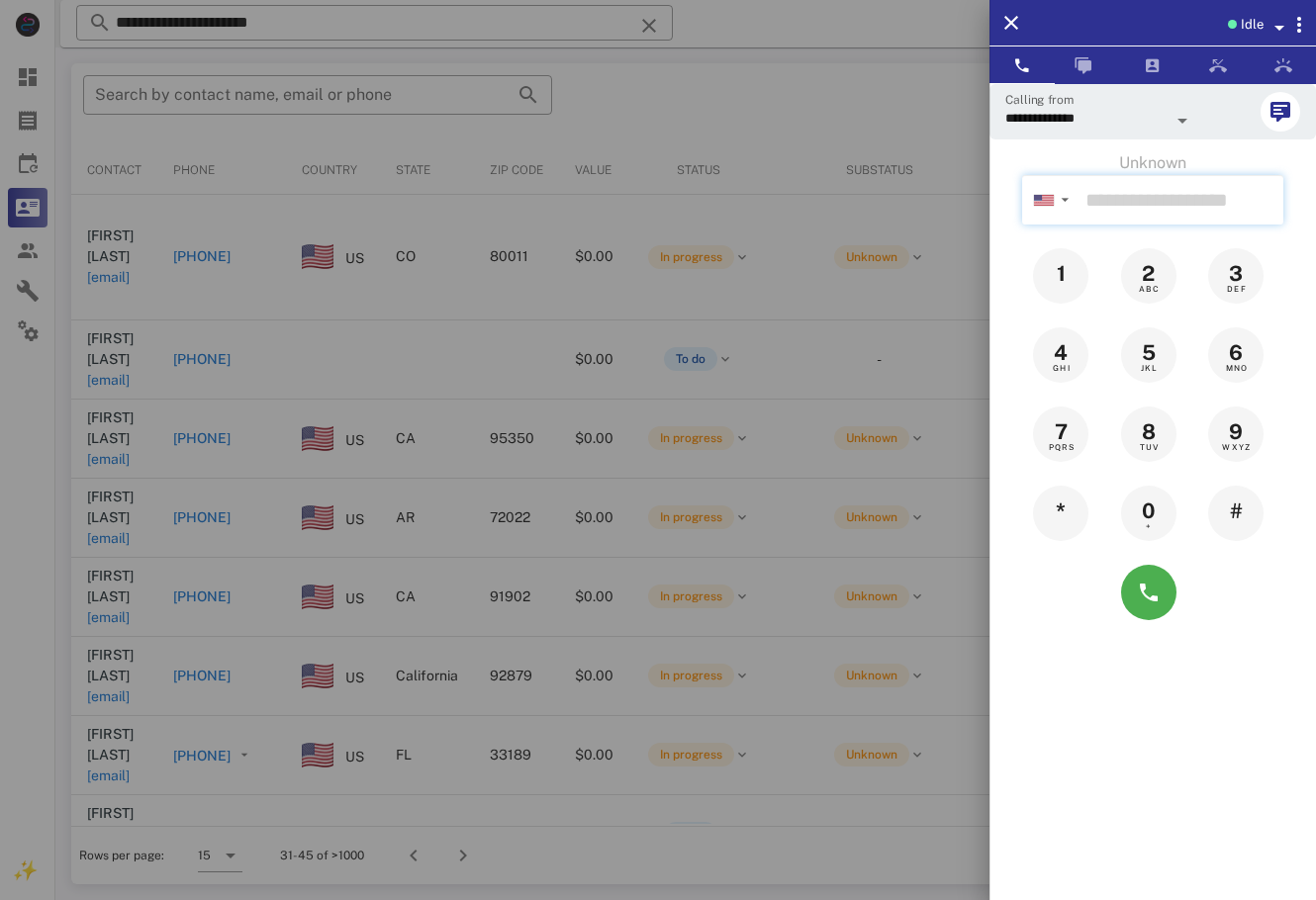 click at bounding box center [1180, 200] 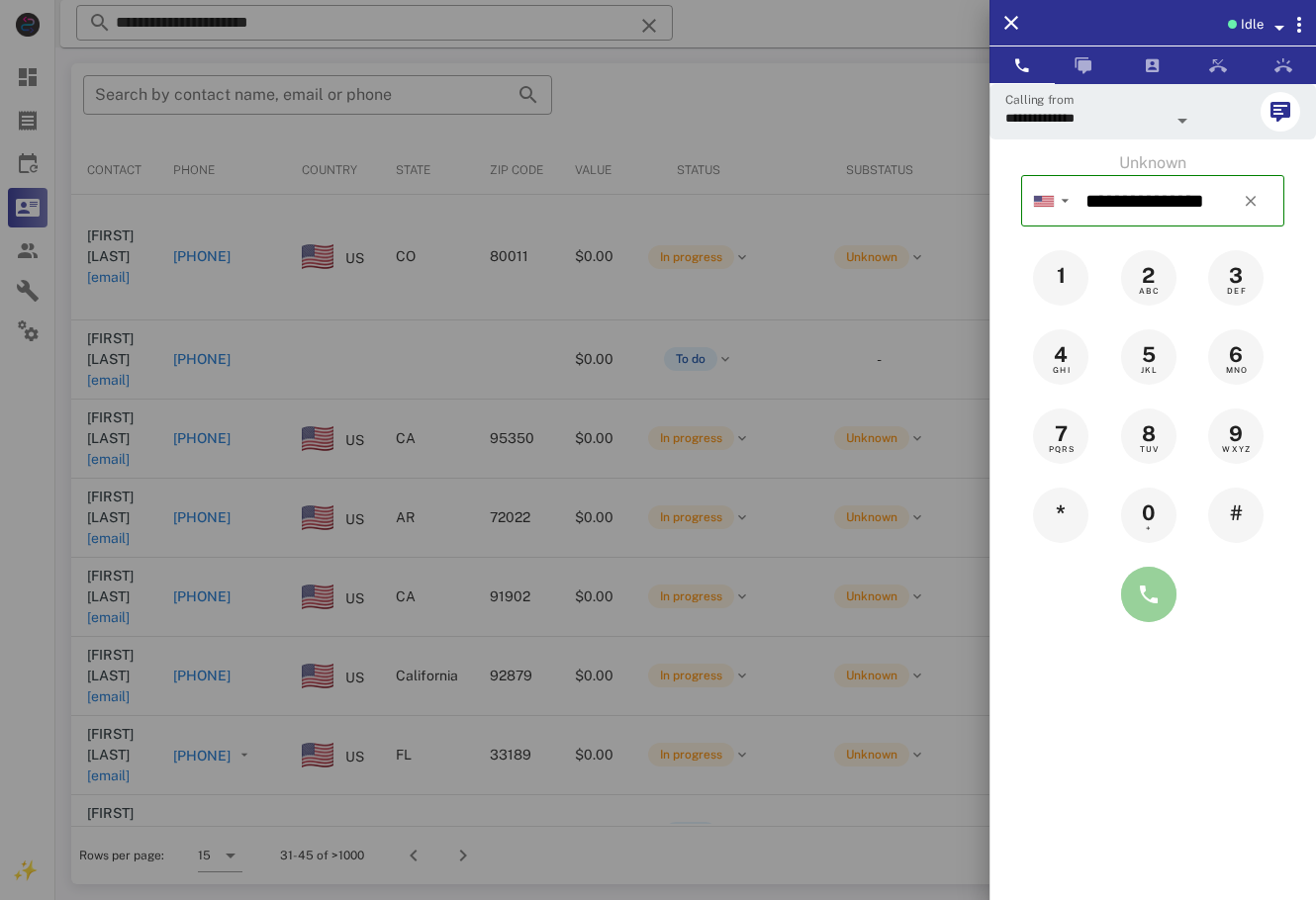 click at bounding box center [1149, 594] 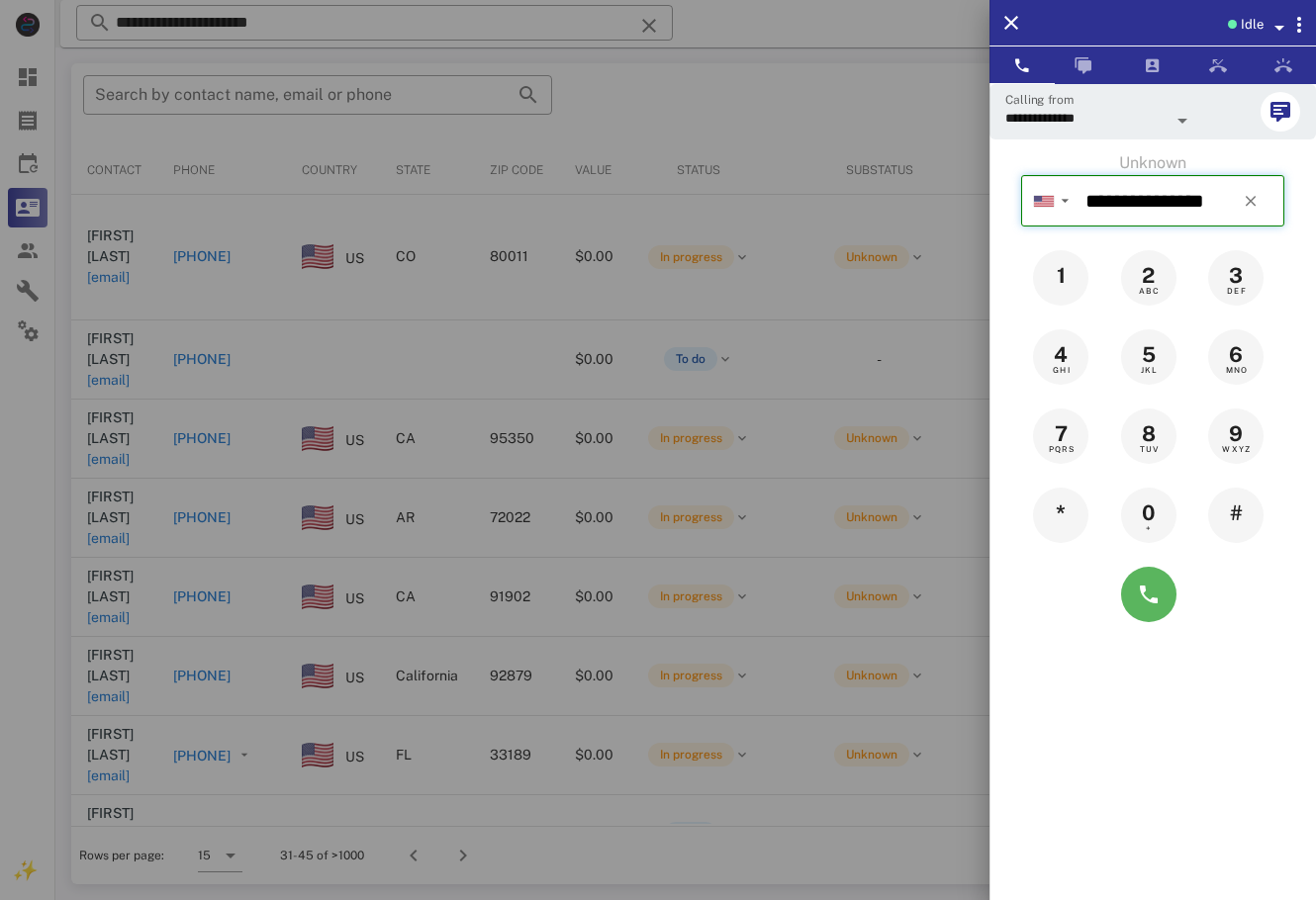 type on "**********" 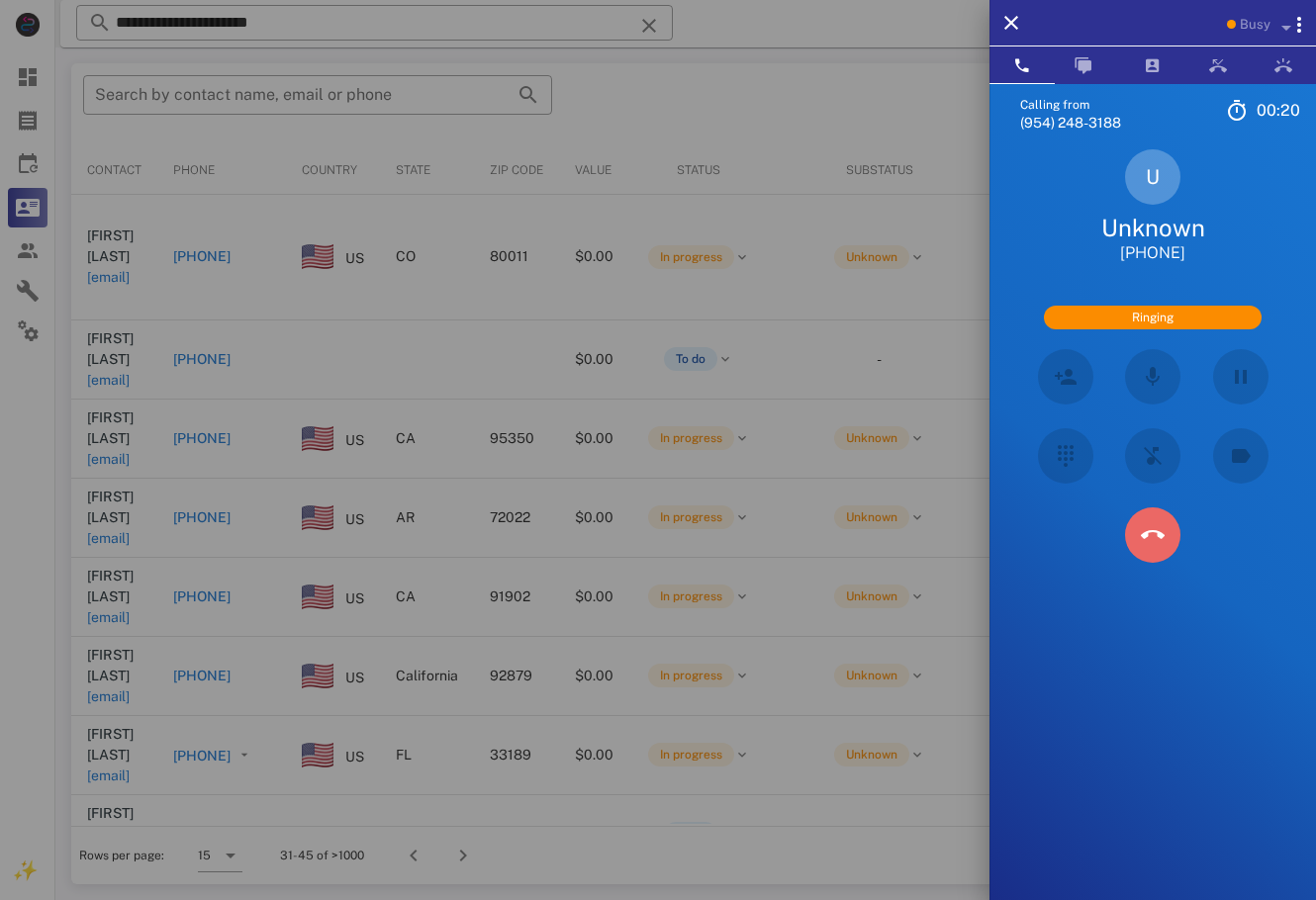 click at bounding box center (1153, 535) 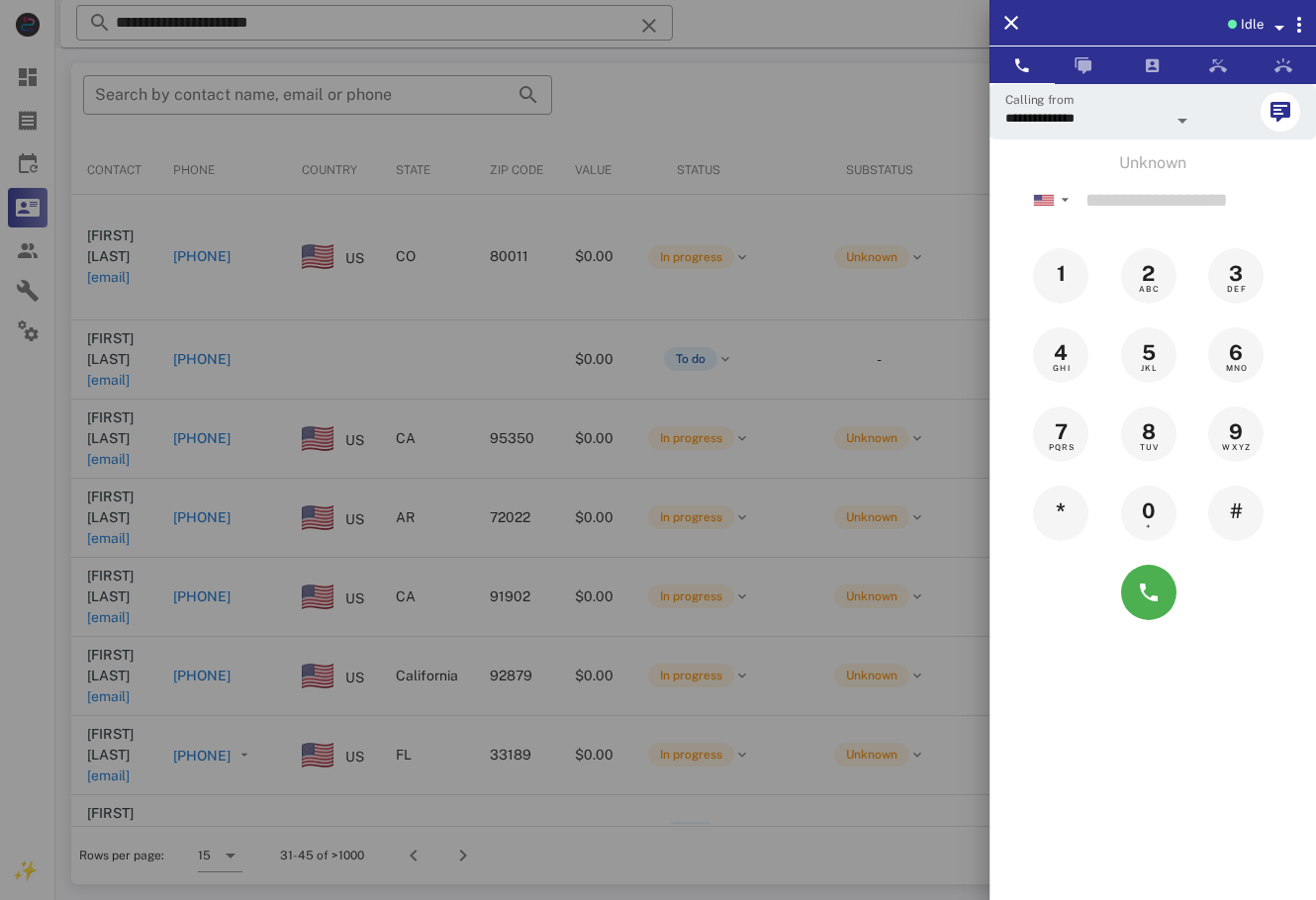 click at bounding box center [658, 450] 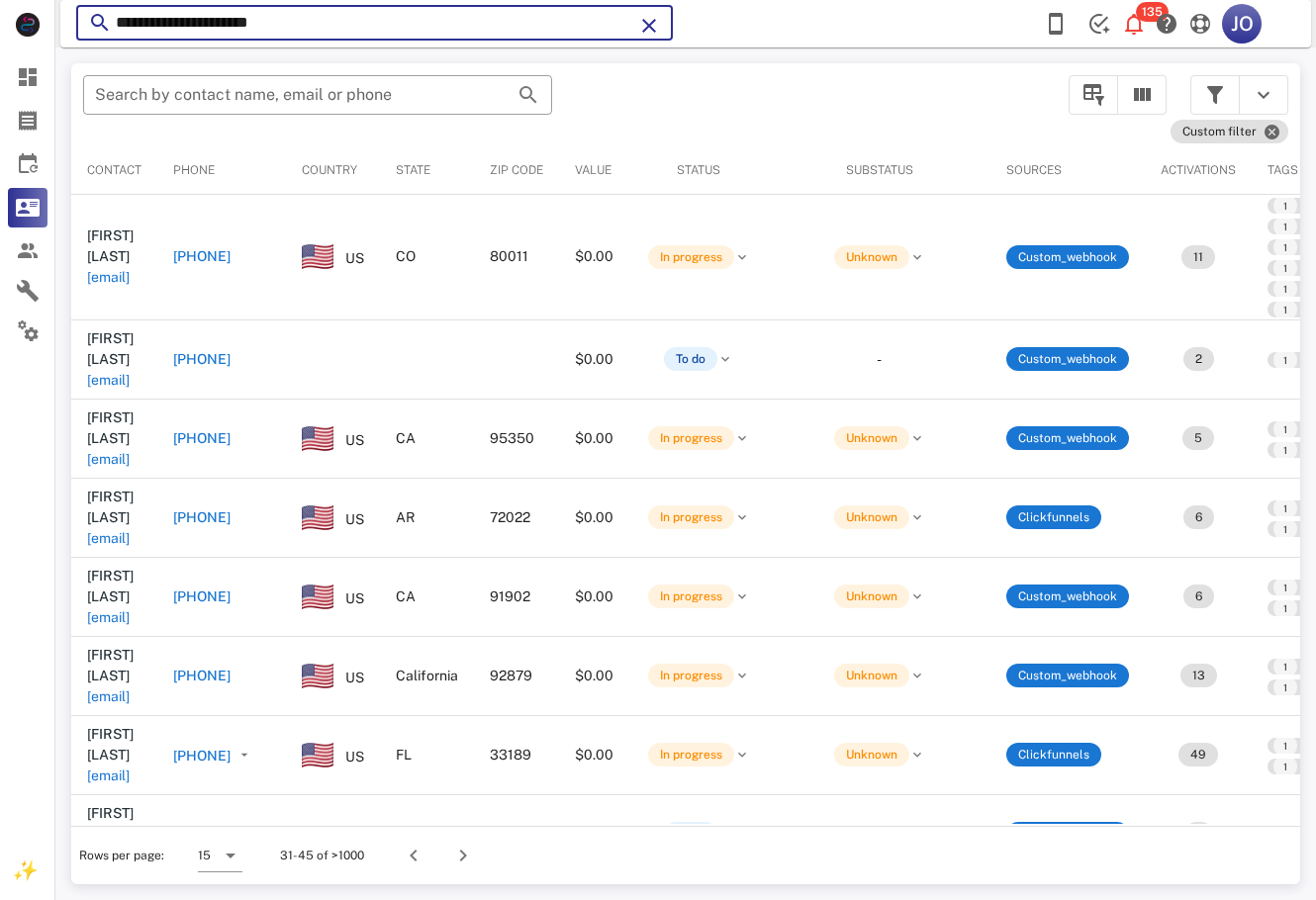 drag, startPoint x: 338, startPoint y: 26, endPoint x: 90, endPoint y: 28, distance: 248.00806 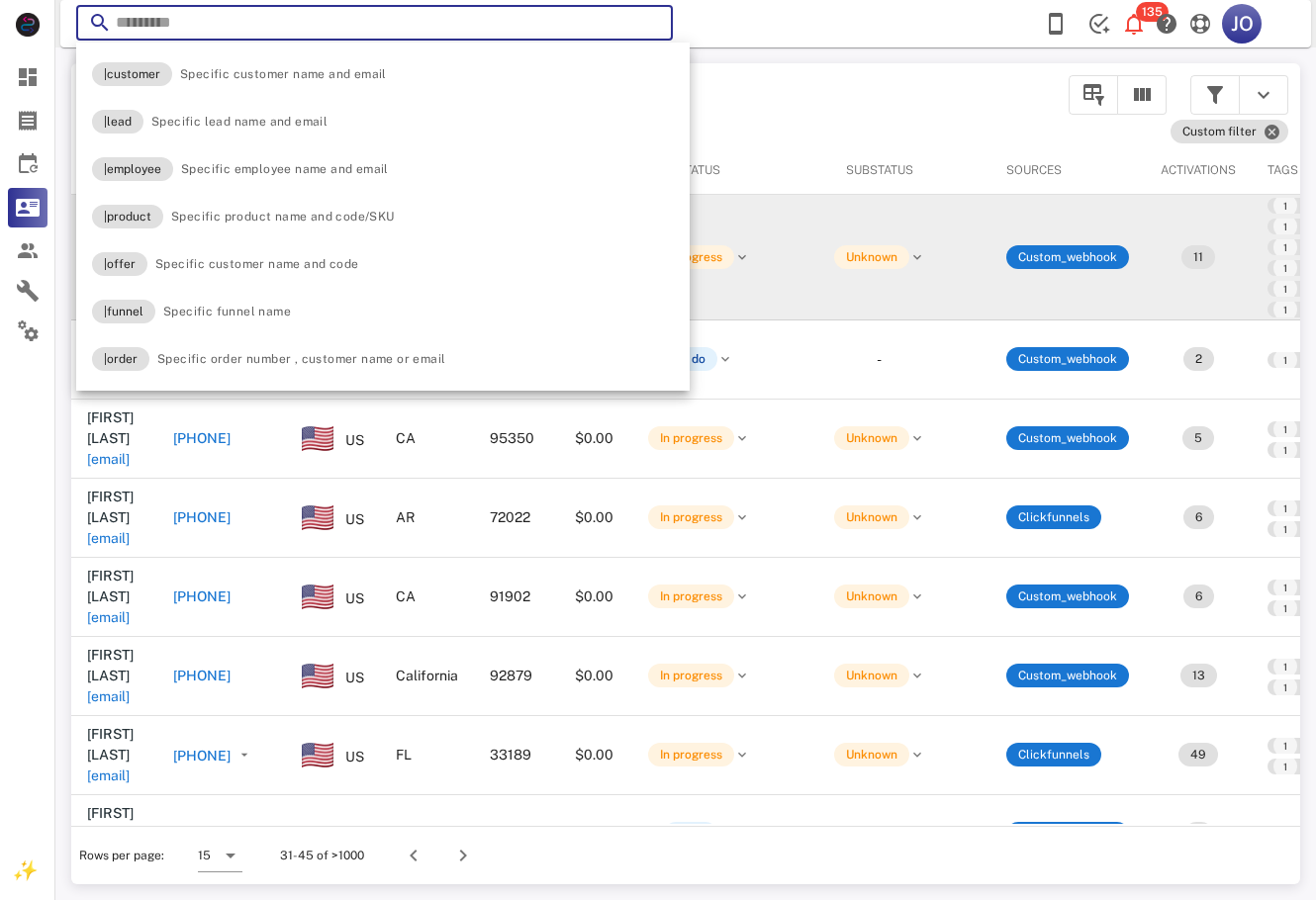 paste on "**********" 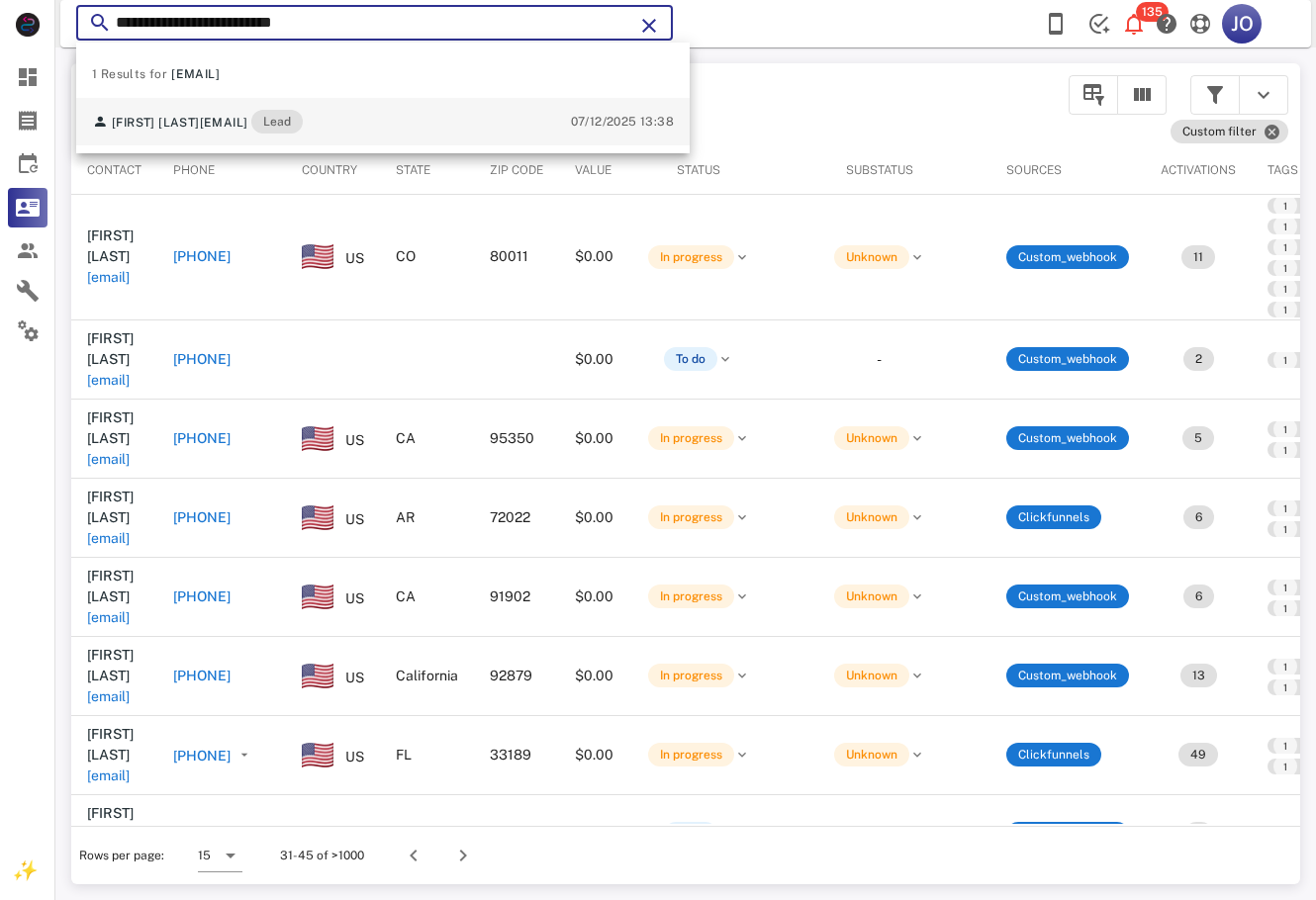 type on "**********" 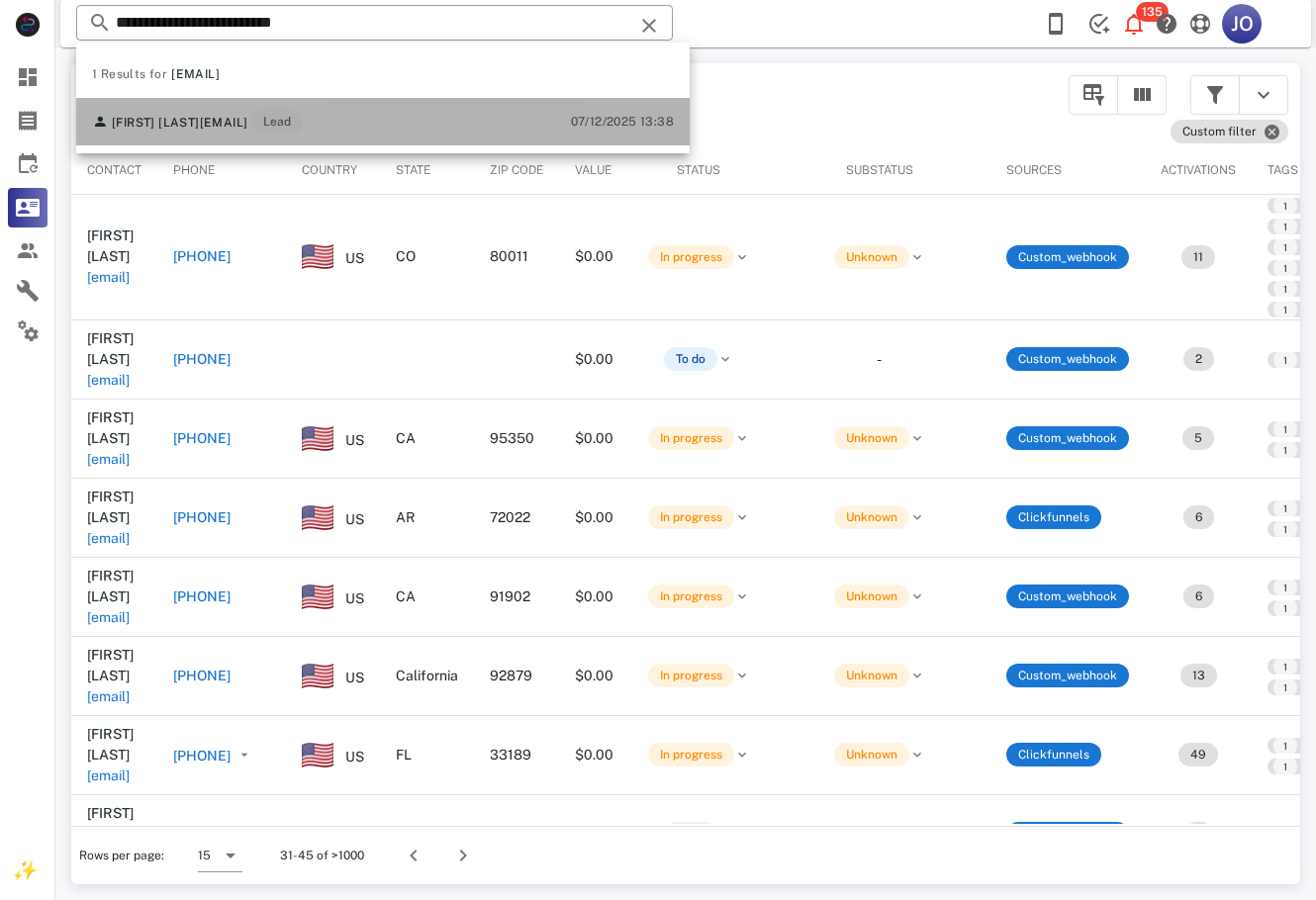 click on "[FIRST] [LAST]   [EMAIL]   Lead" at bounding box center [197, 122] 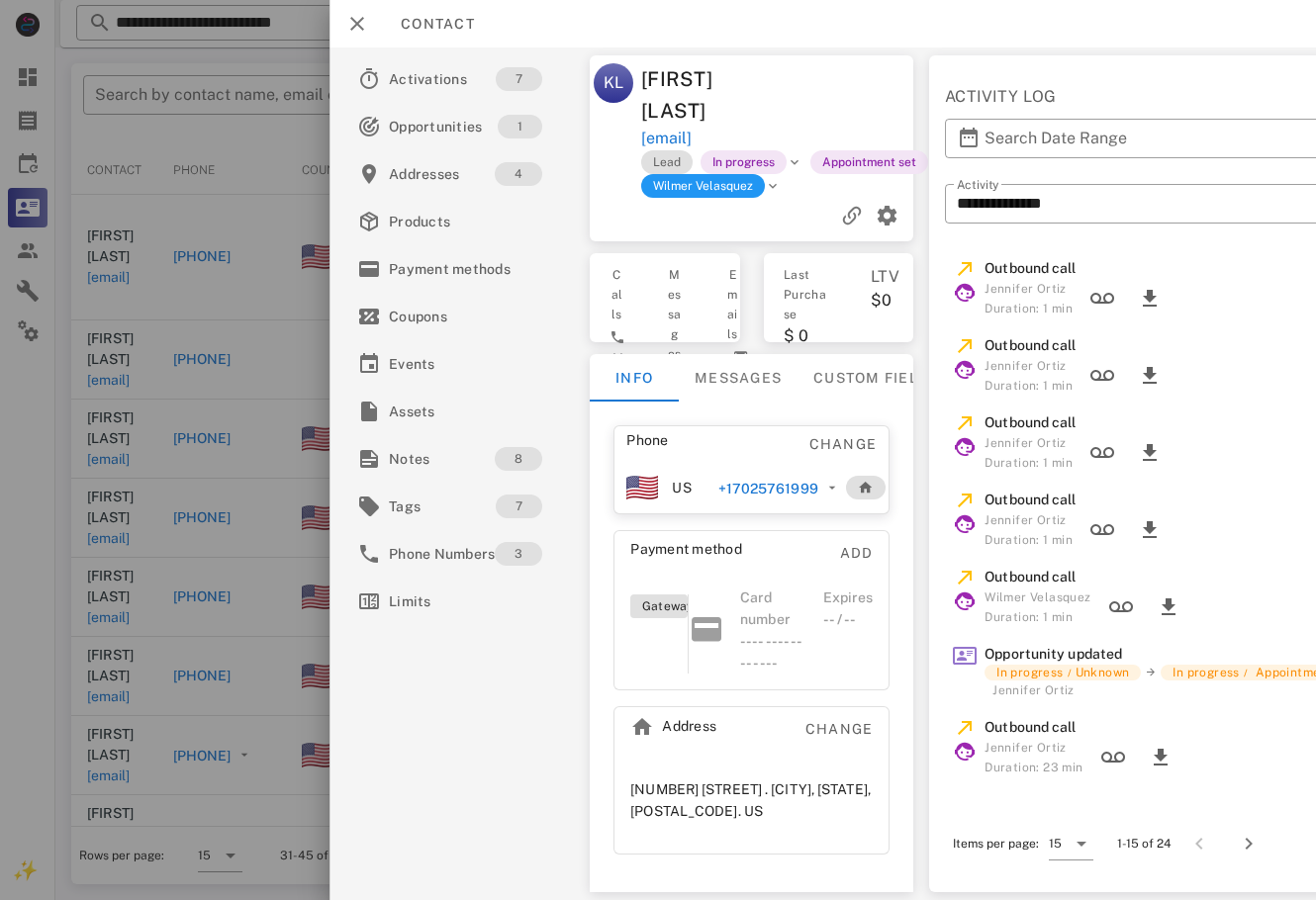 click on "+17025761999" at bounding box center [767, 489] 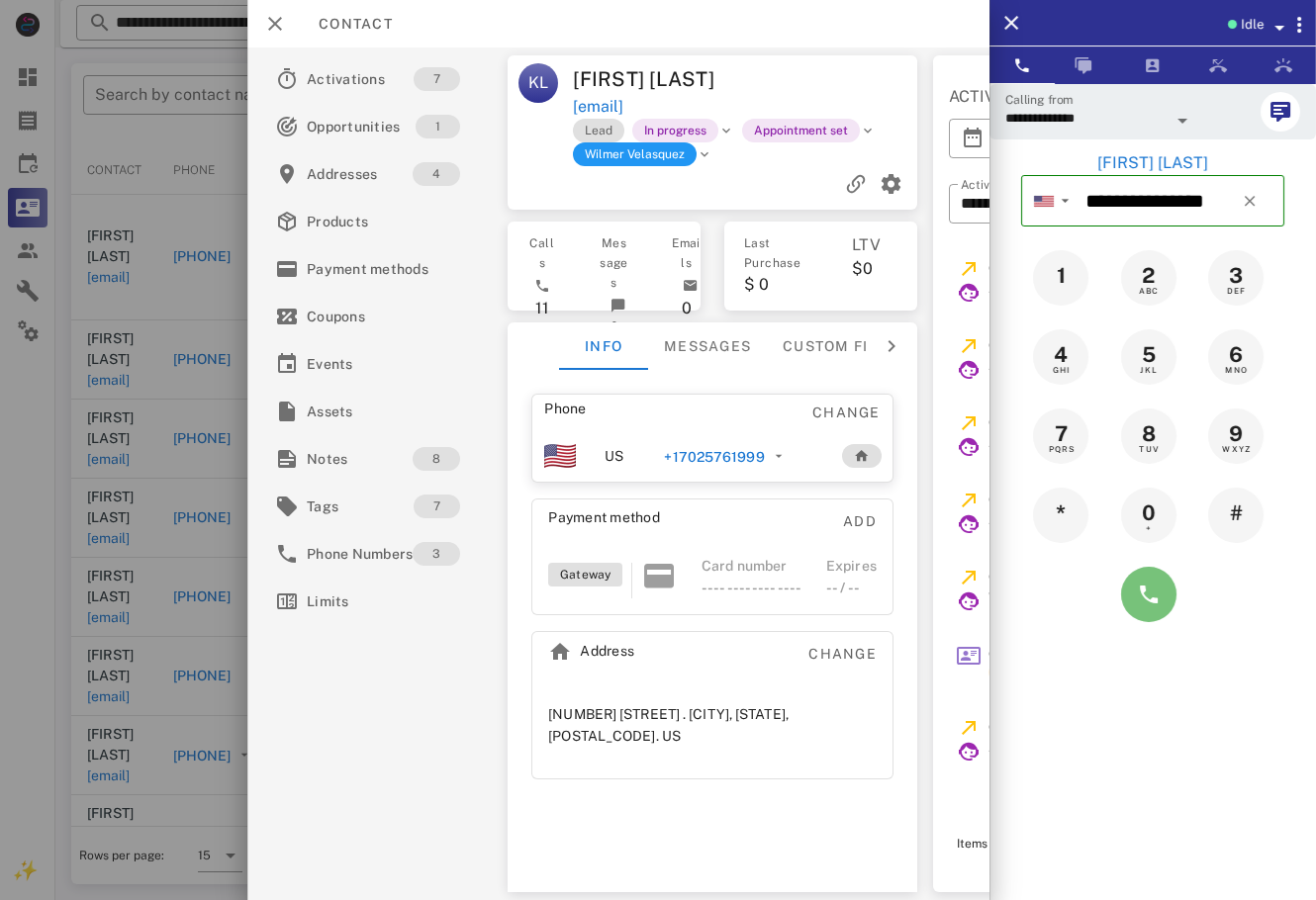 click at bounding box center (1149, 594) 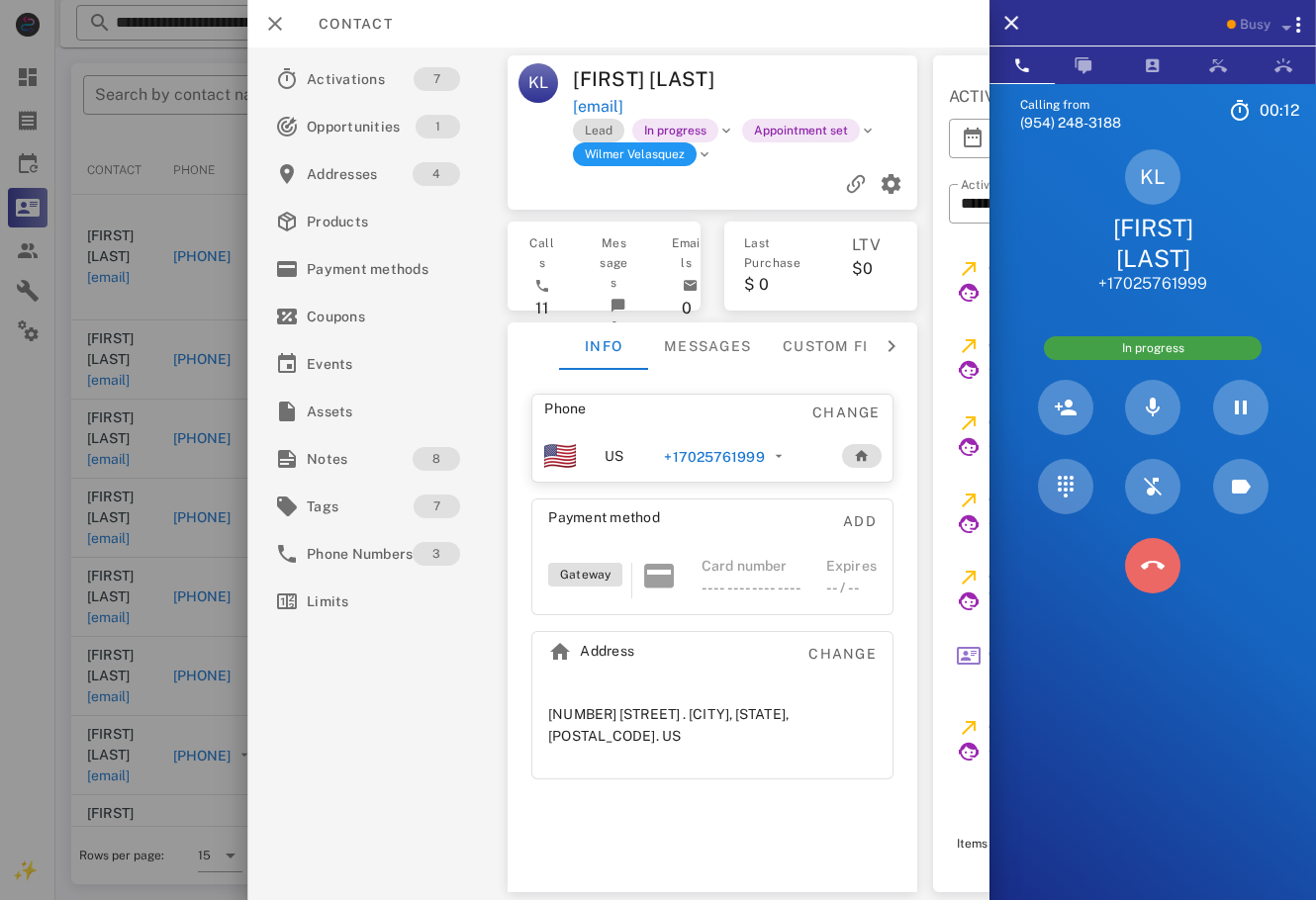 click at bounding box center (1153, 566) 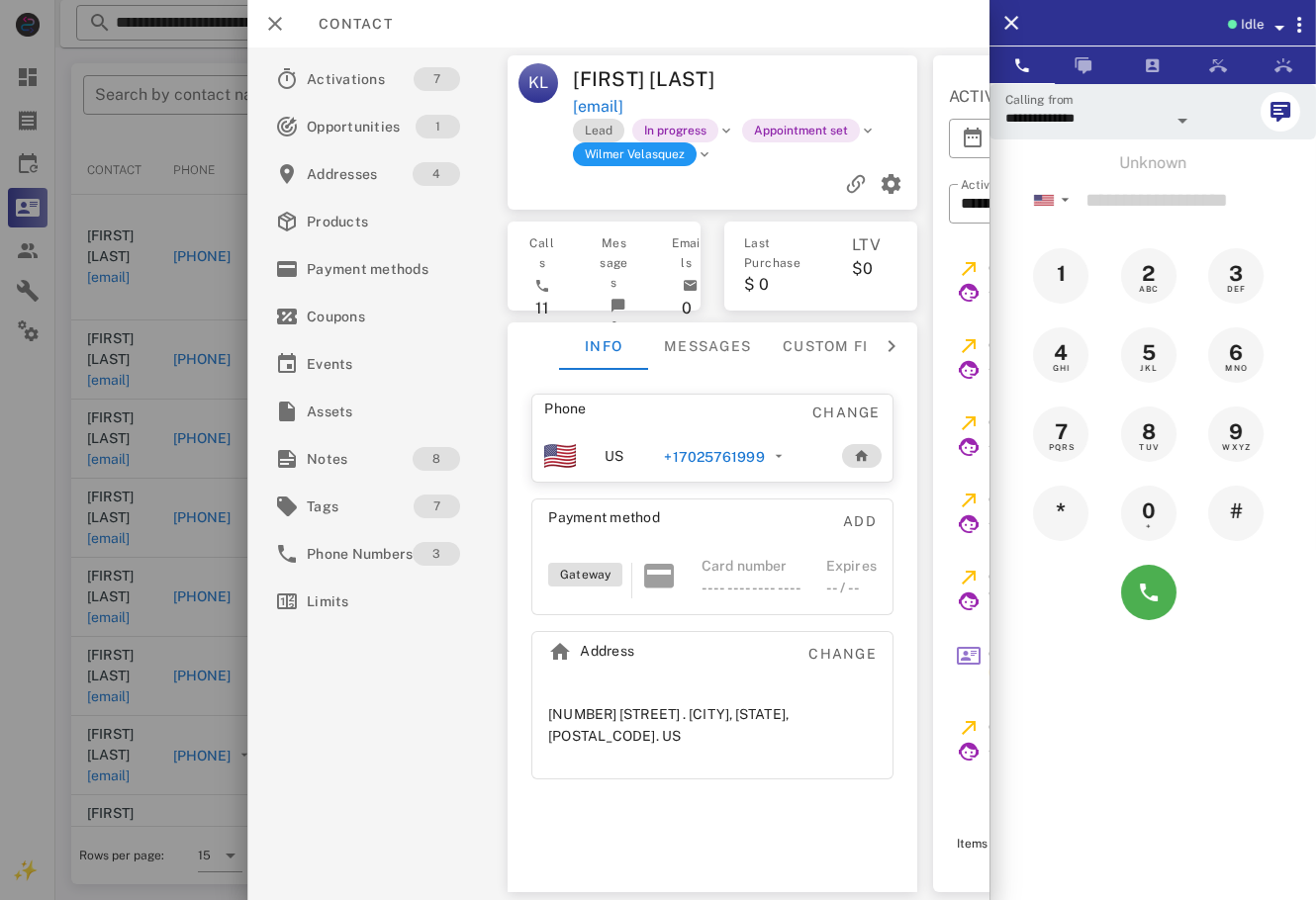 click on "**********" at bounding box center (1099, 112) 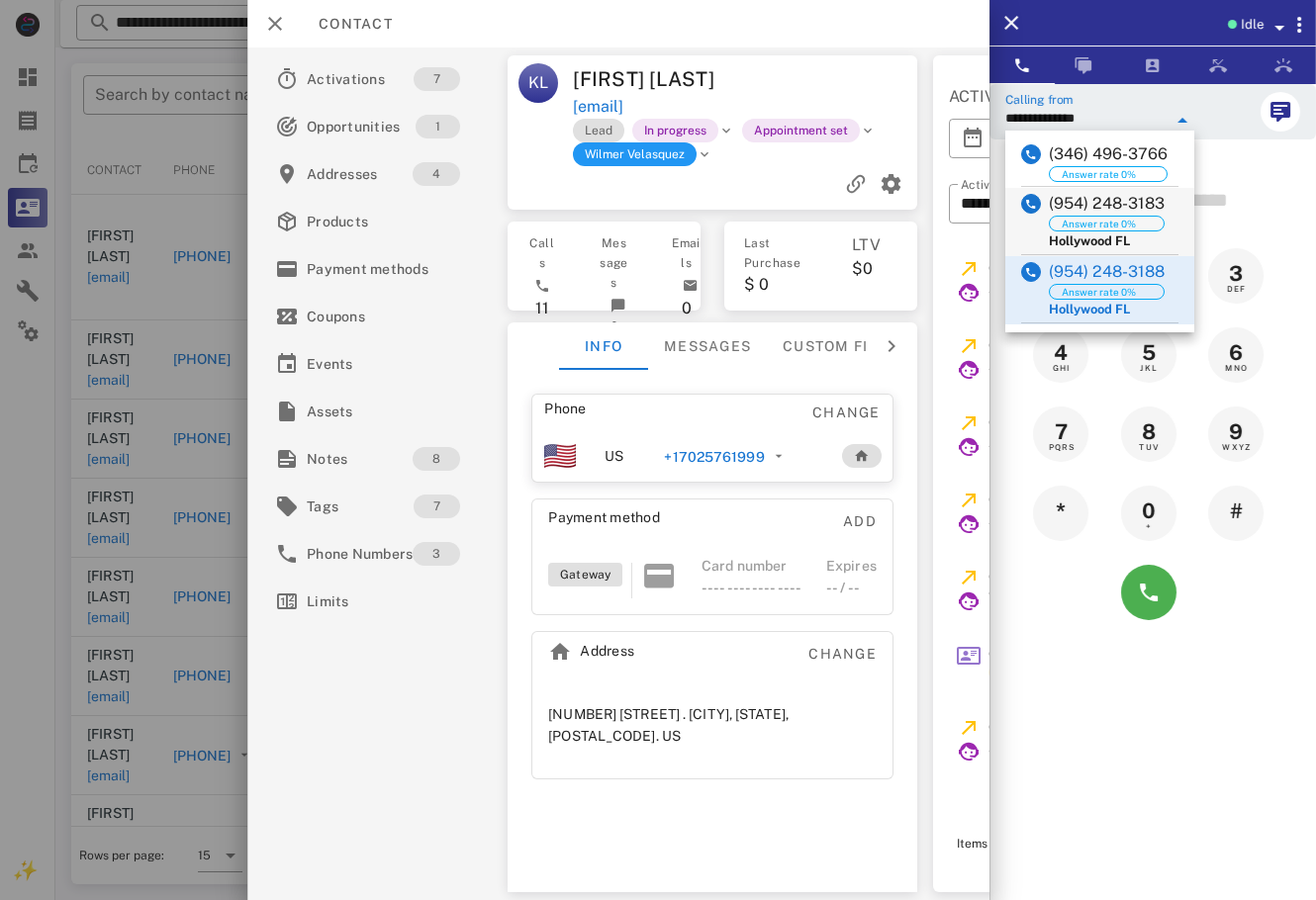 click on "[PHONE]   Answer rate 0%    Hollywood   FL" at bounding box center [1099, 222] 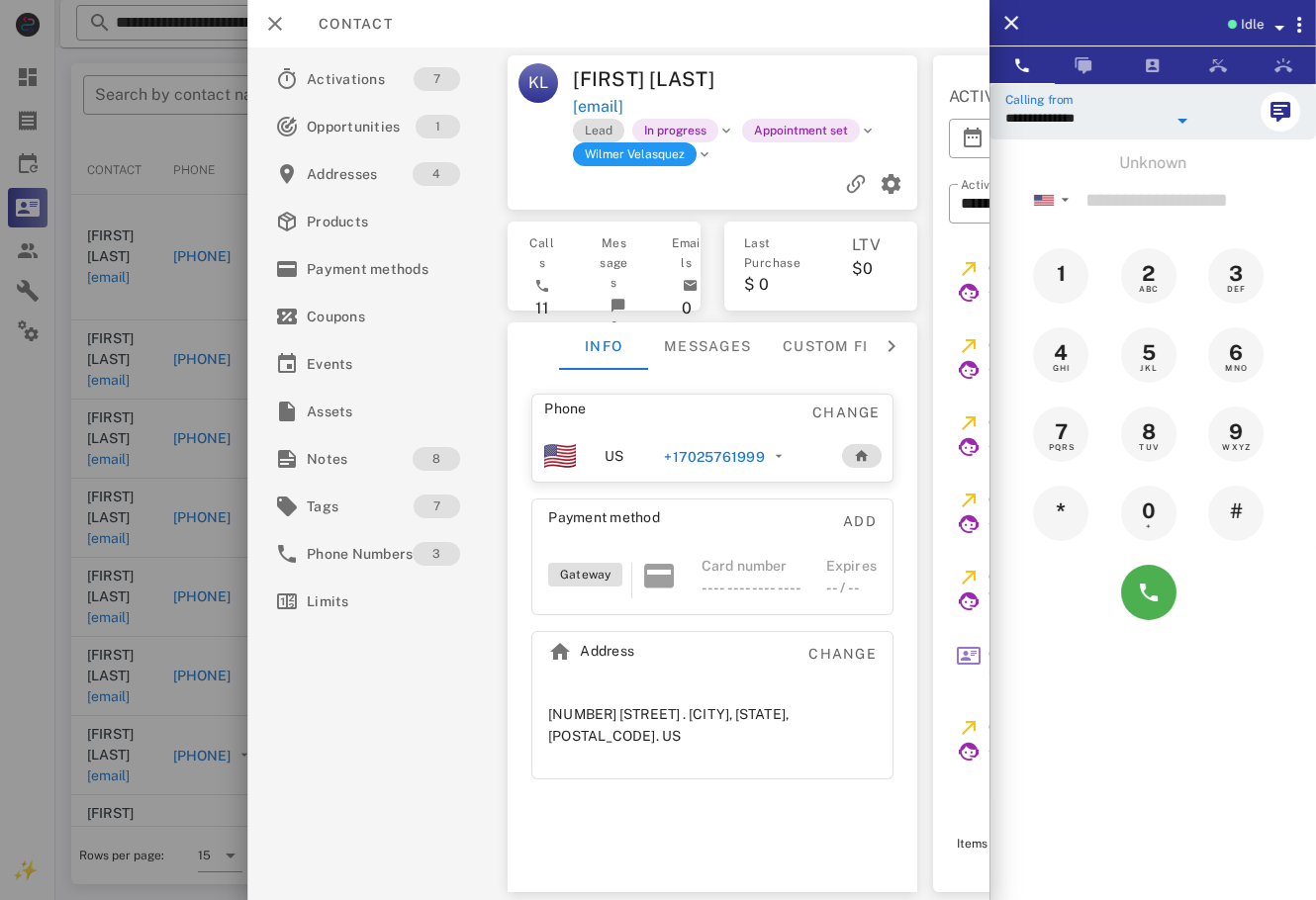 click on "+17025761999" at bounding box center [713, 457] 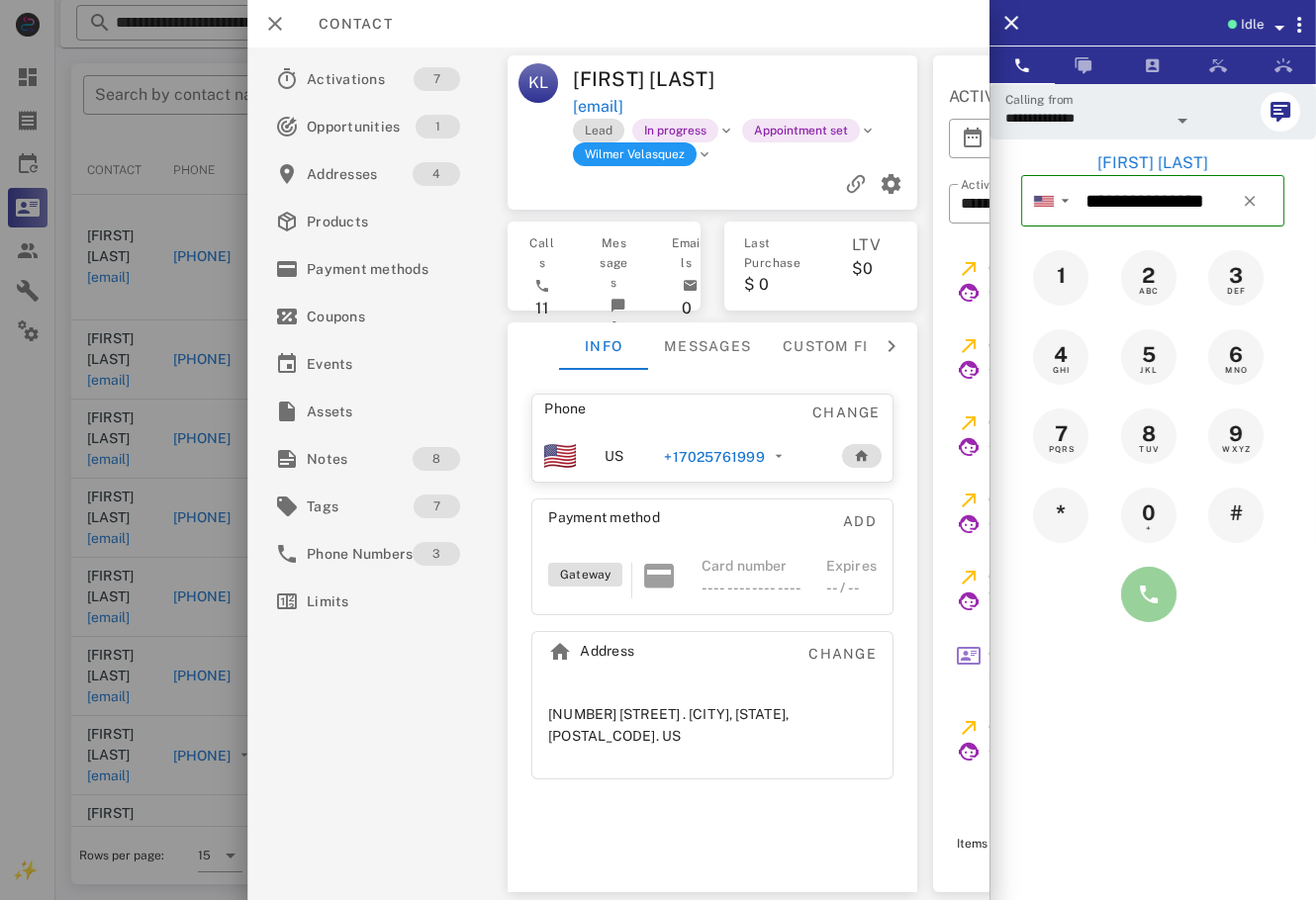 click at bounding box center (1149, 594) 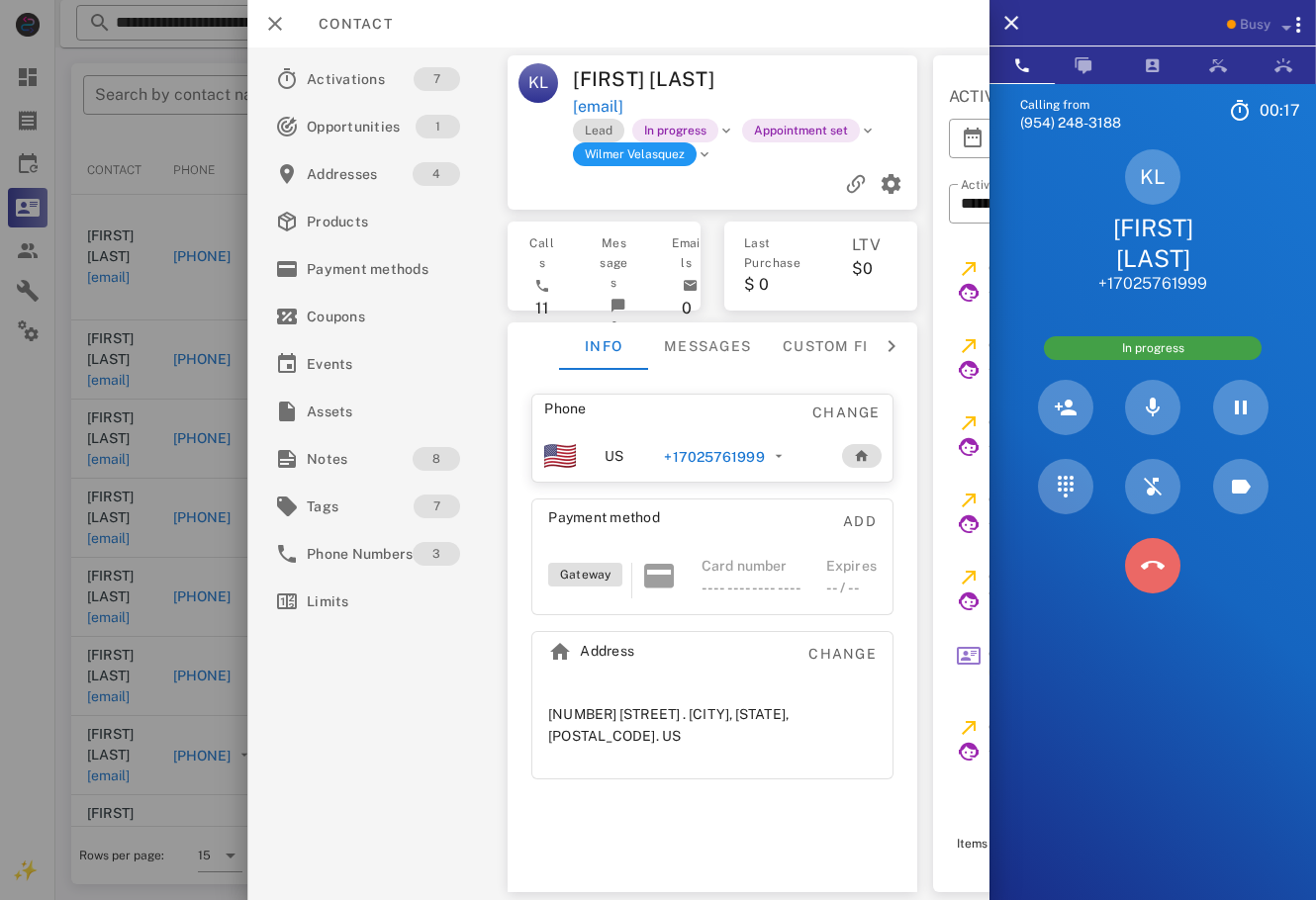 click at bounding box center [1153, 566] 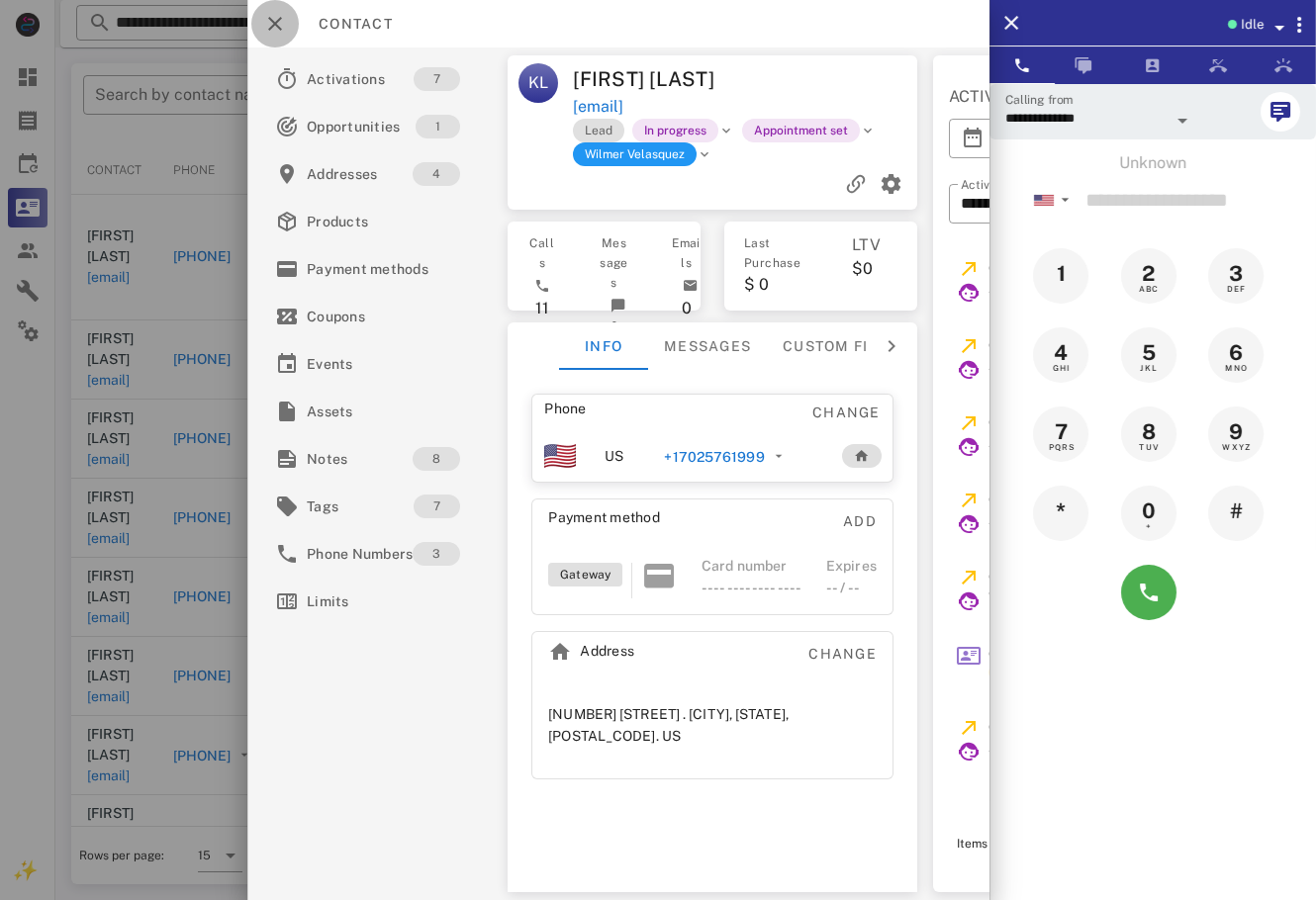 click at bounding box center [275, 24] 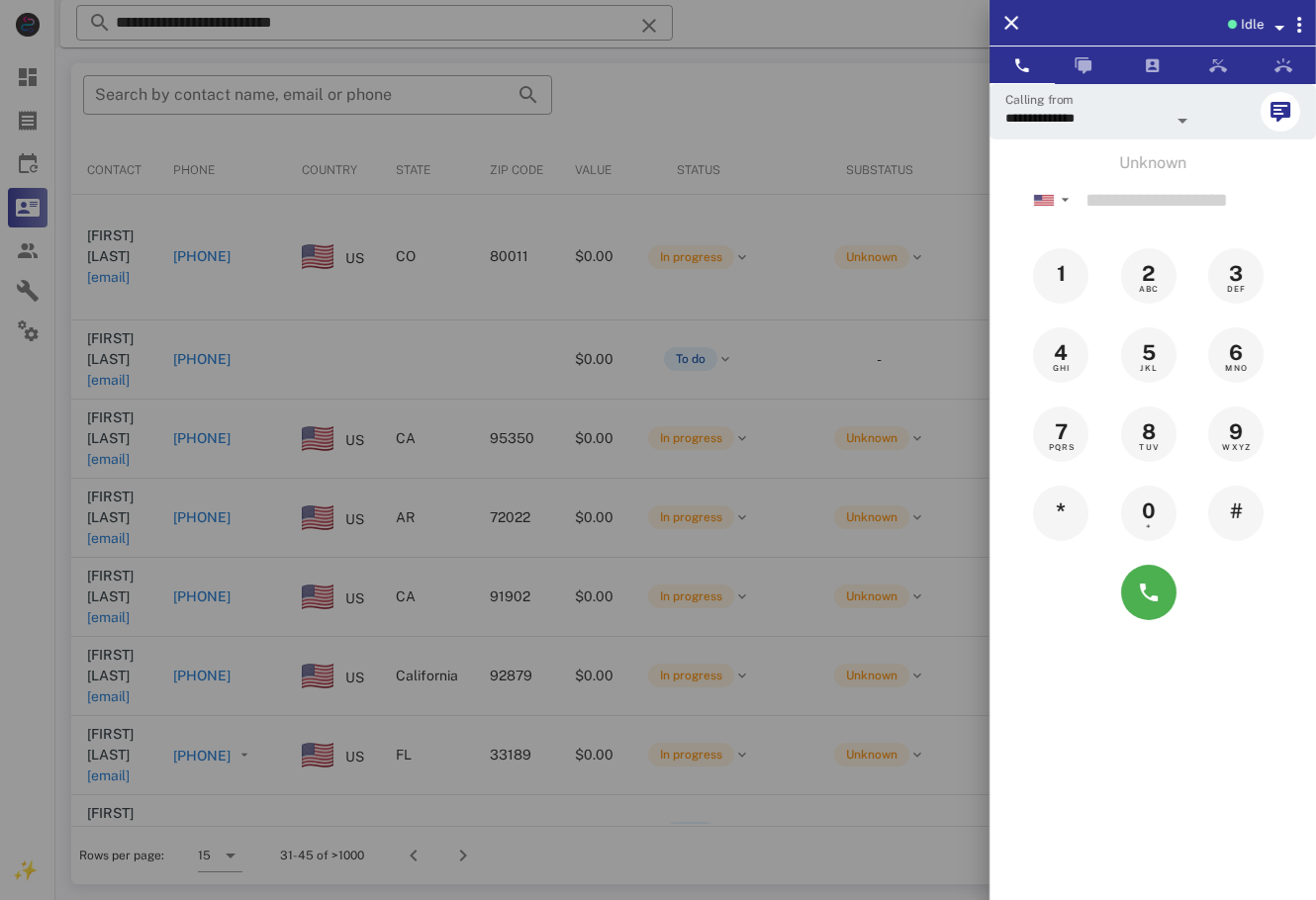click at bounding box center (658, 450) 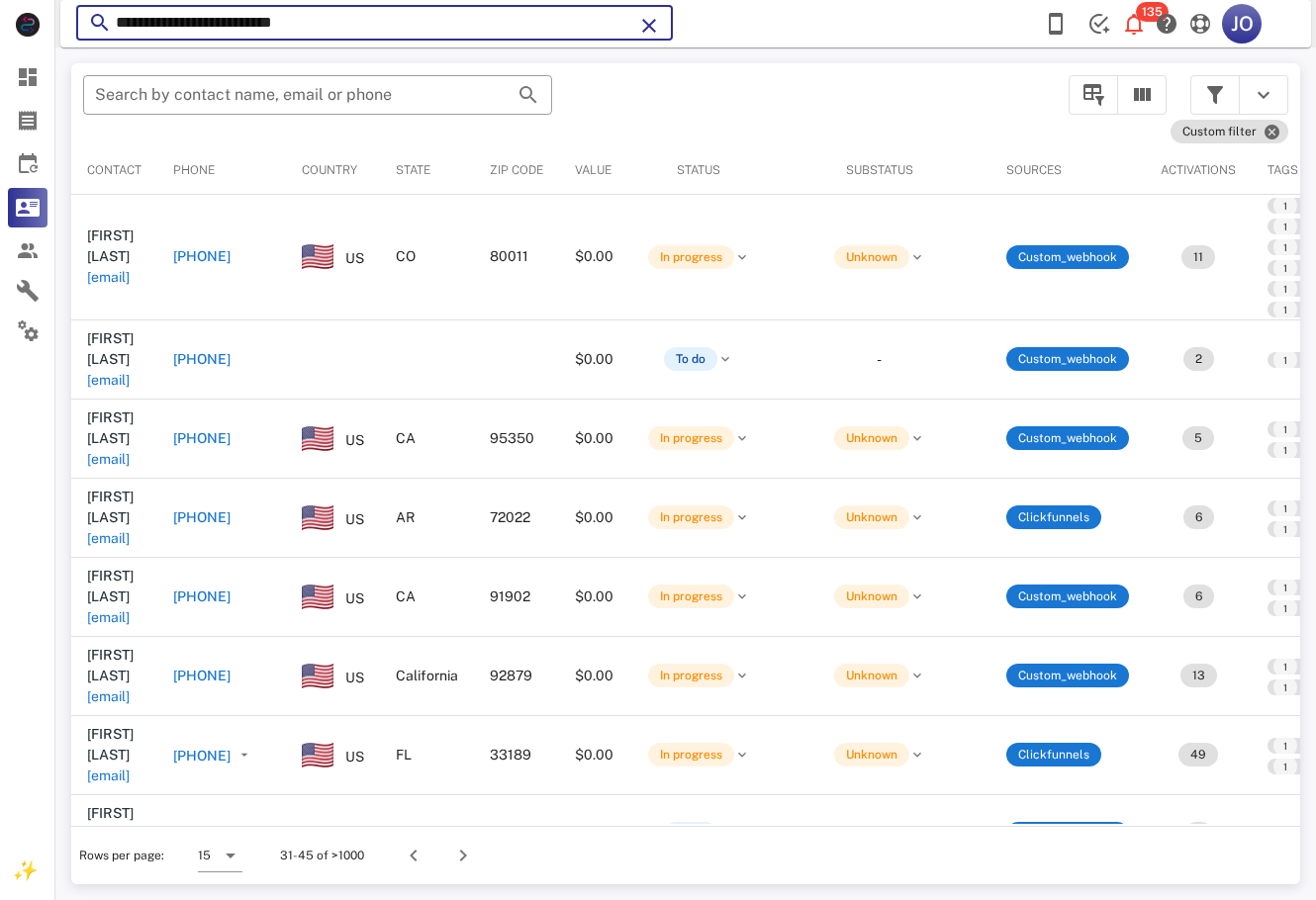 drag, startPoint x: 345, startPoint y: 23, endPoint x: 90, endPoint y: 23, distance: 255 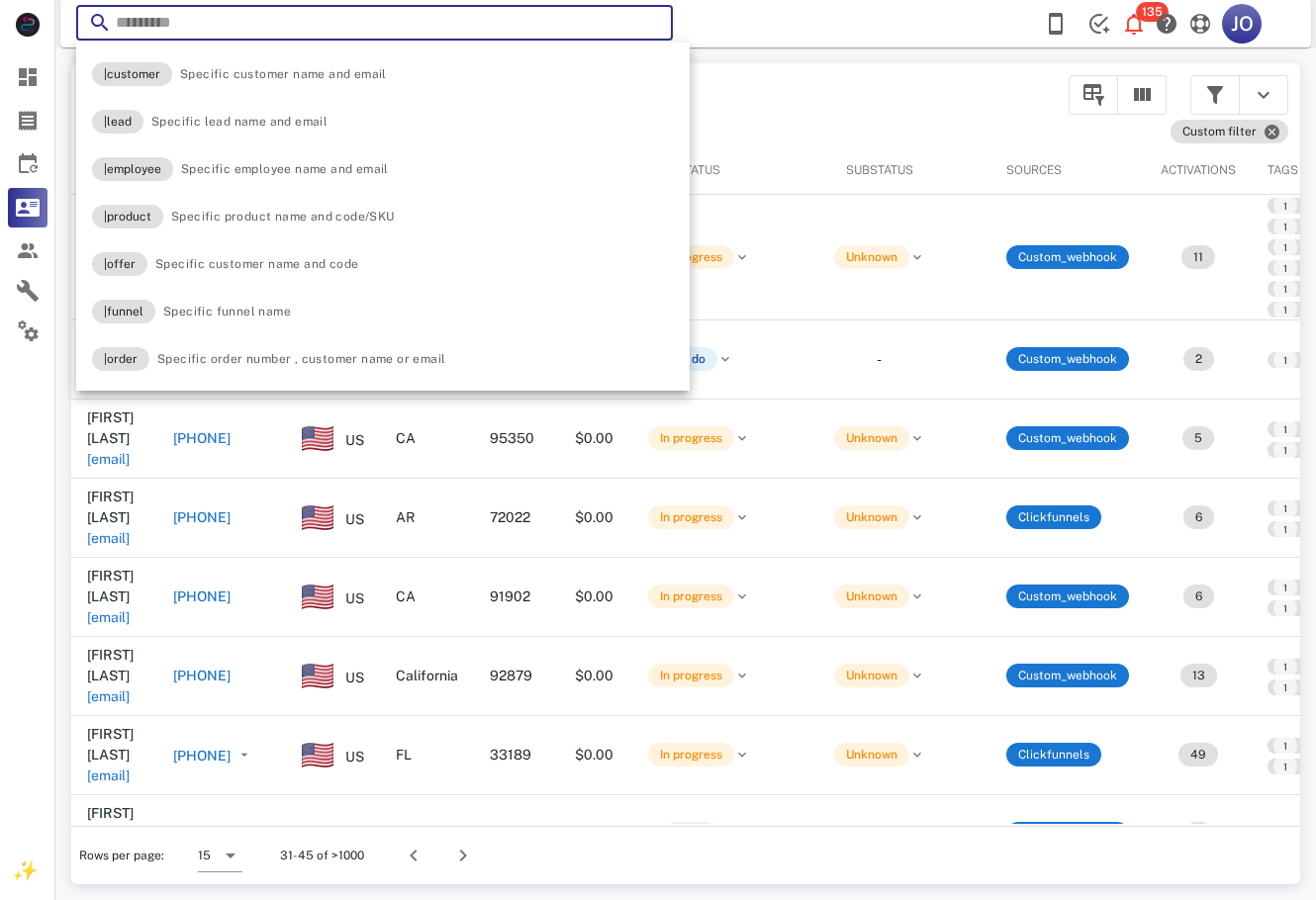 paste on "**********" 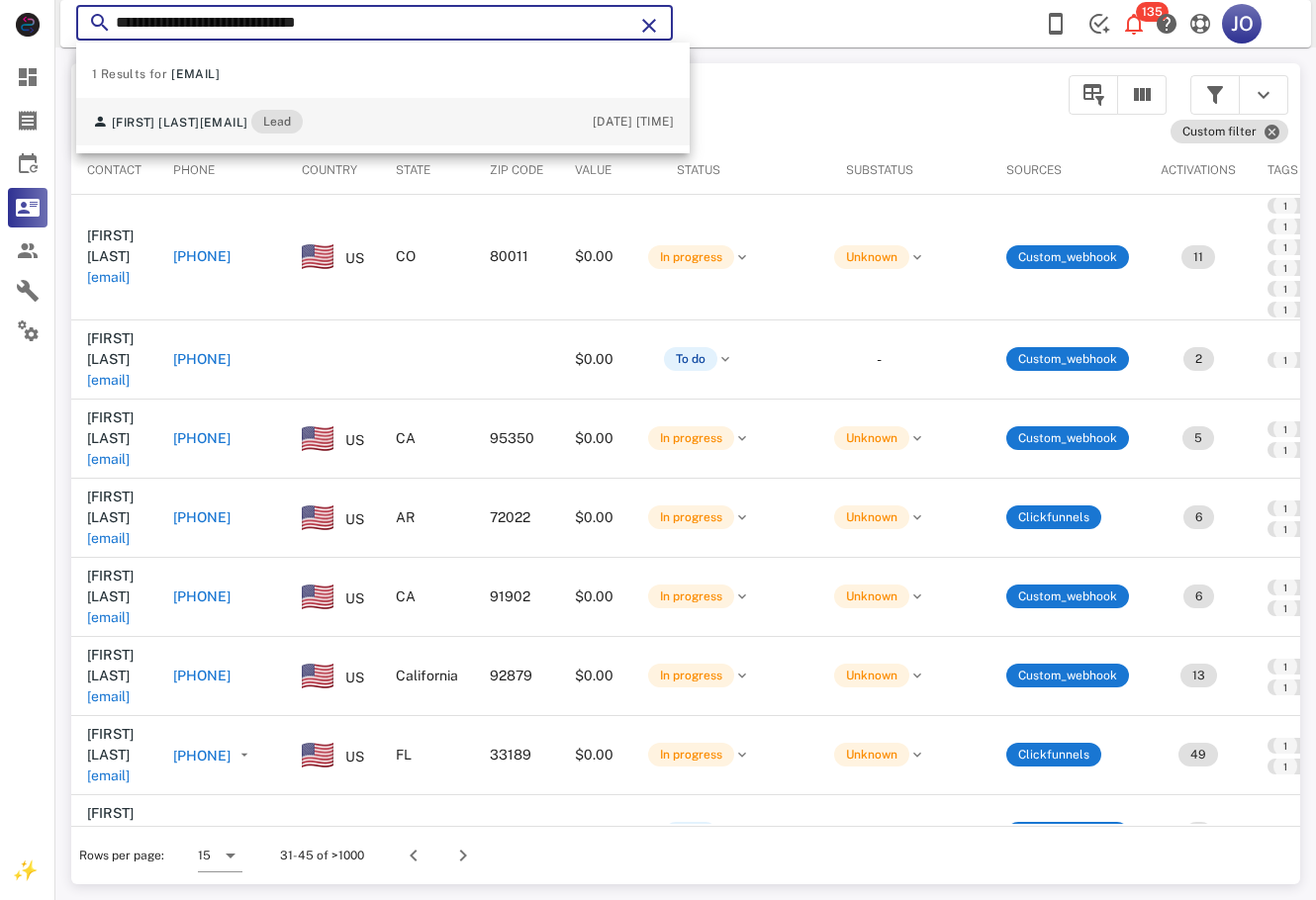 type on "**********" 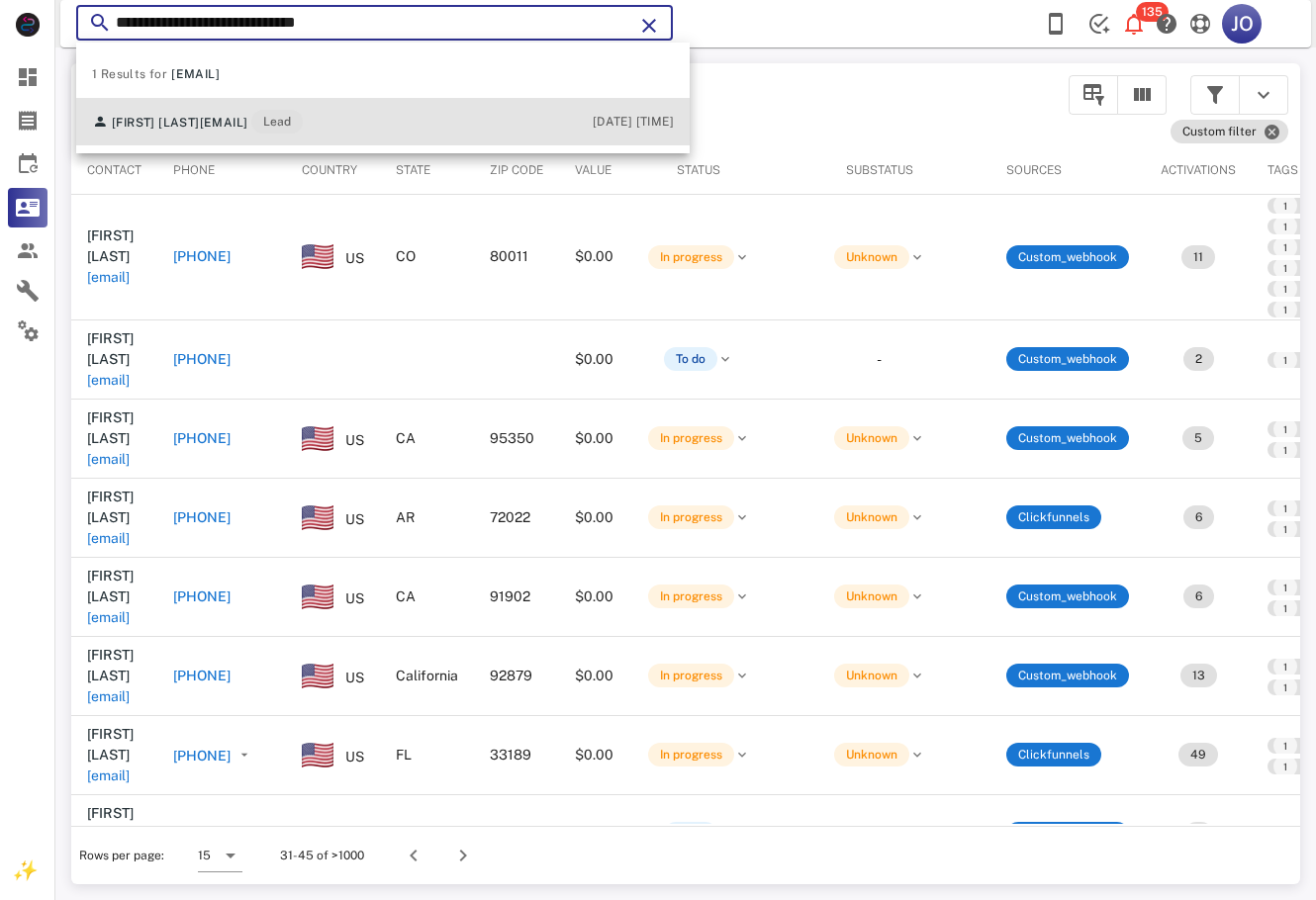 click on "[FIRST] [LAST]   [EMAIL]   Lead" at bounding box center (197, 122) 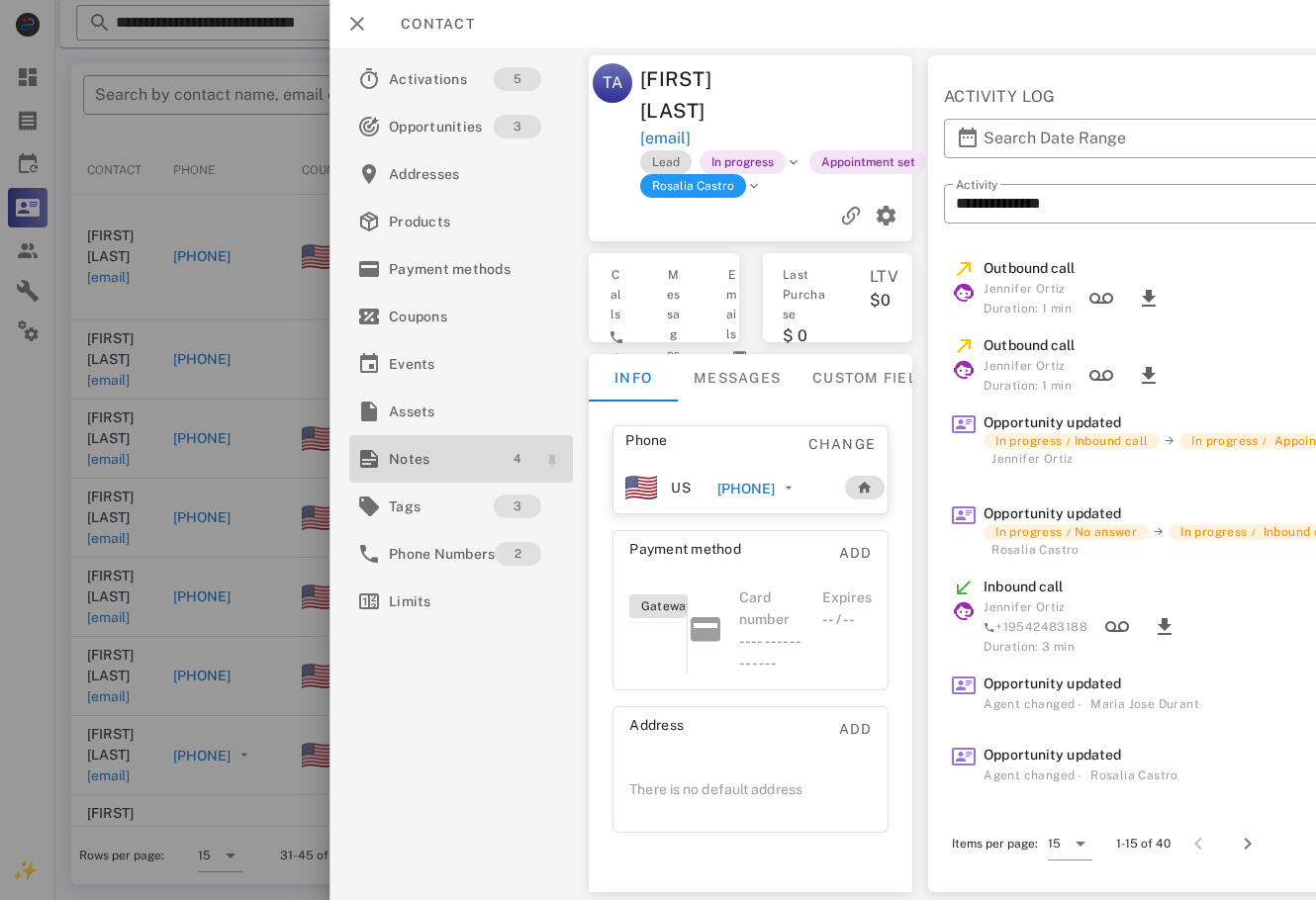 click on "4" at bounding box center (517, 459) 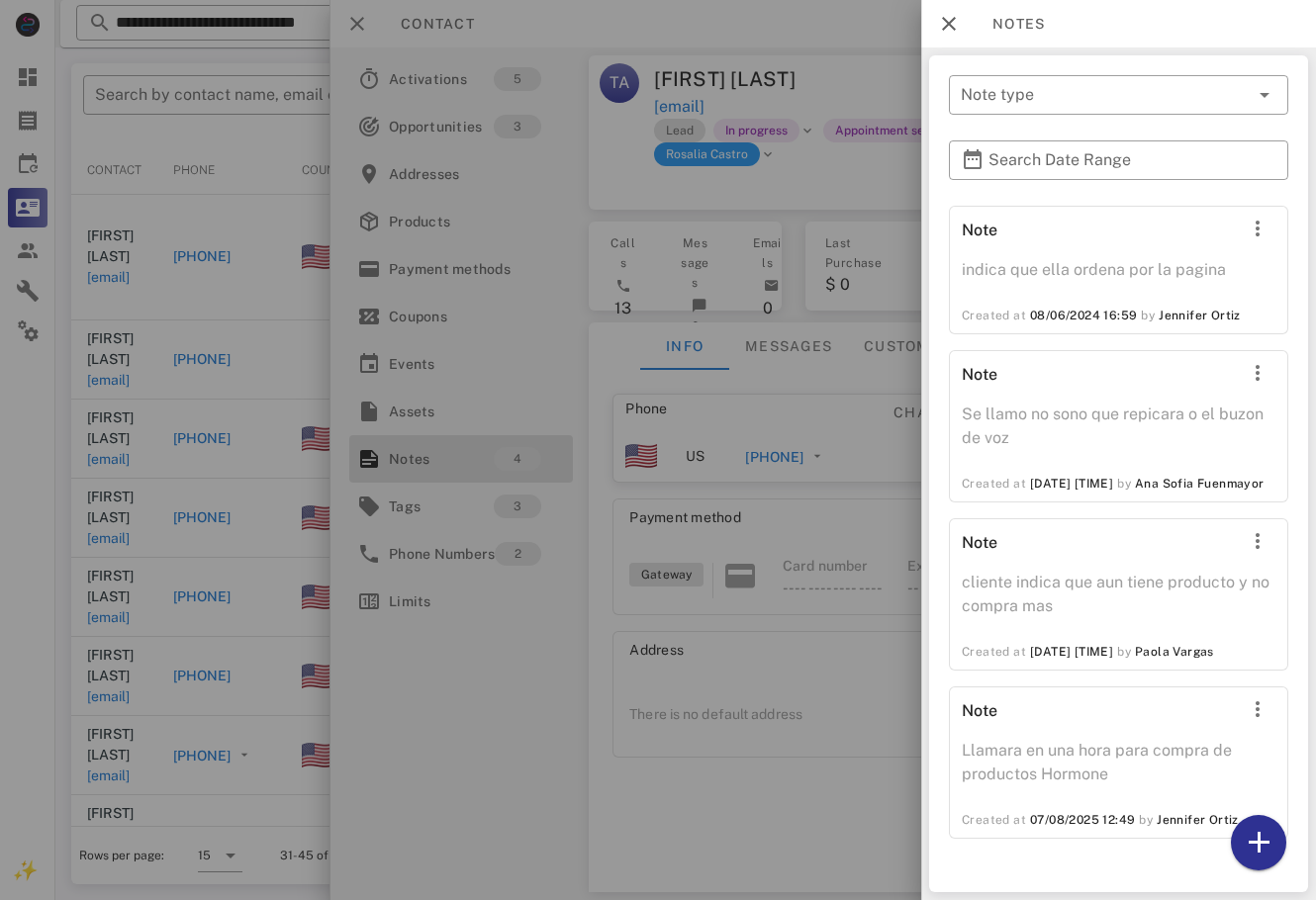 scroll, scrollTop: 3, scrollLeft: 0, axis: vertical 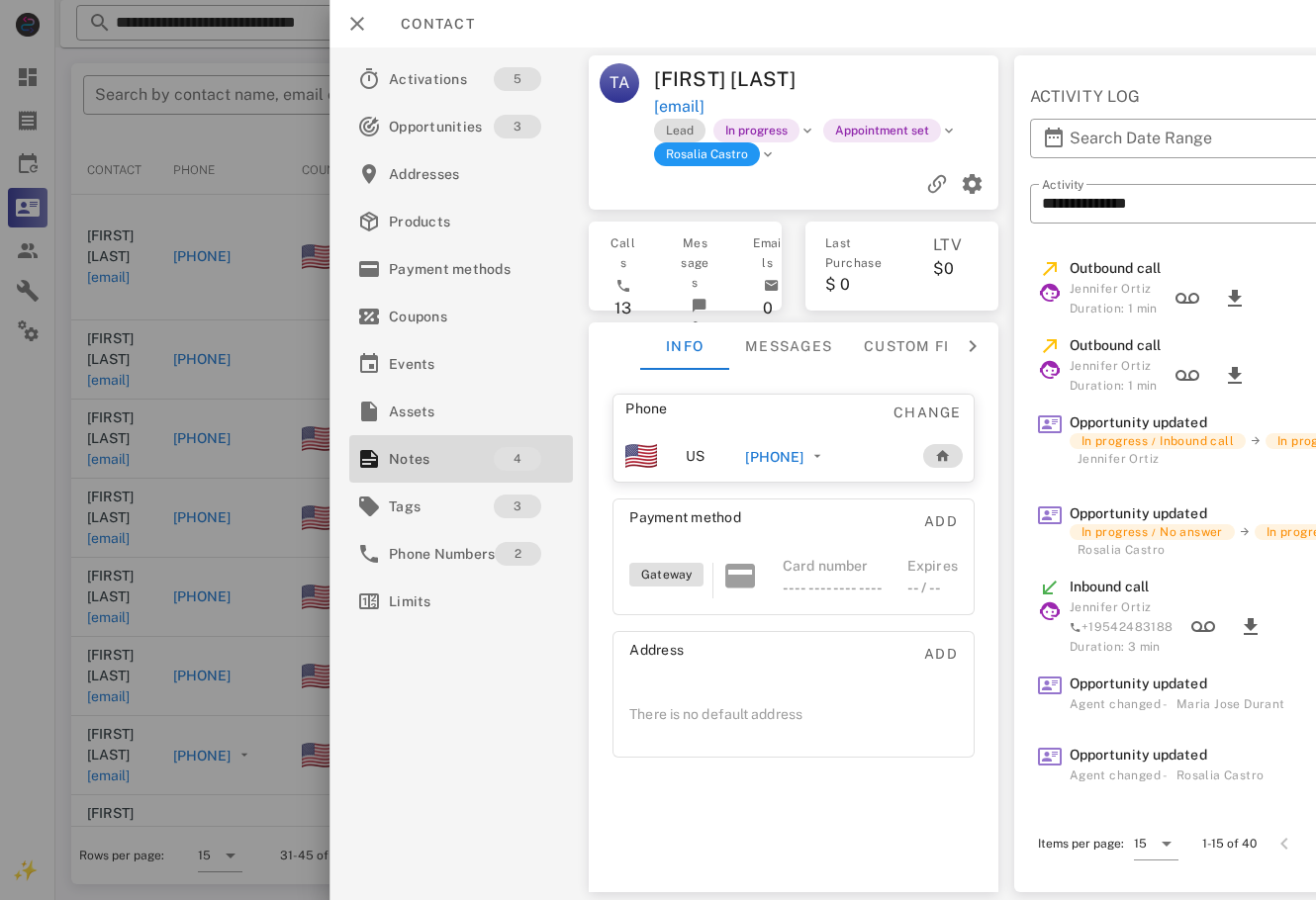 click on "[PHONE]" at bounding box center [774, 457] 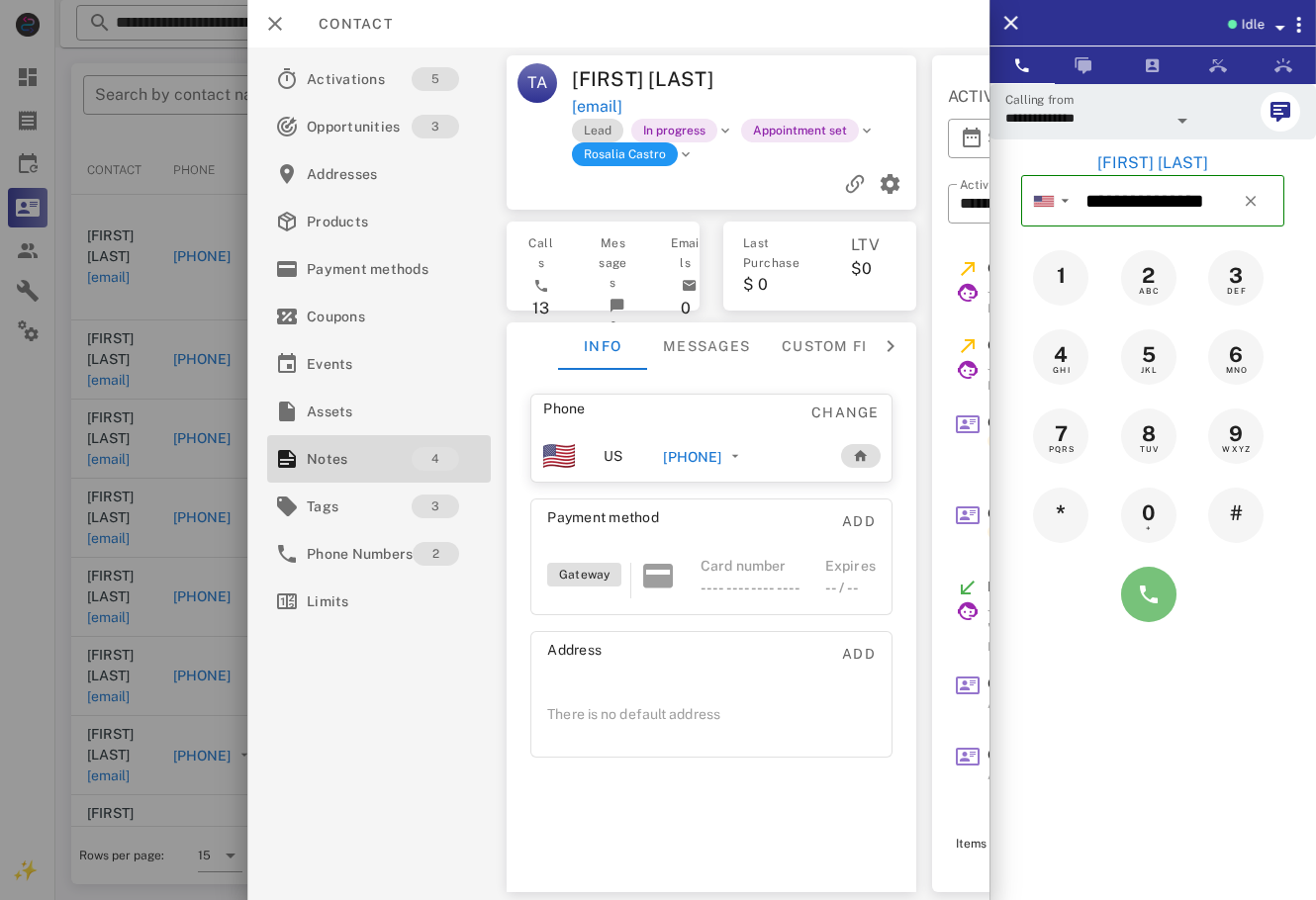 click at bounding box center (1149, 594) 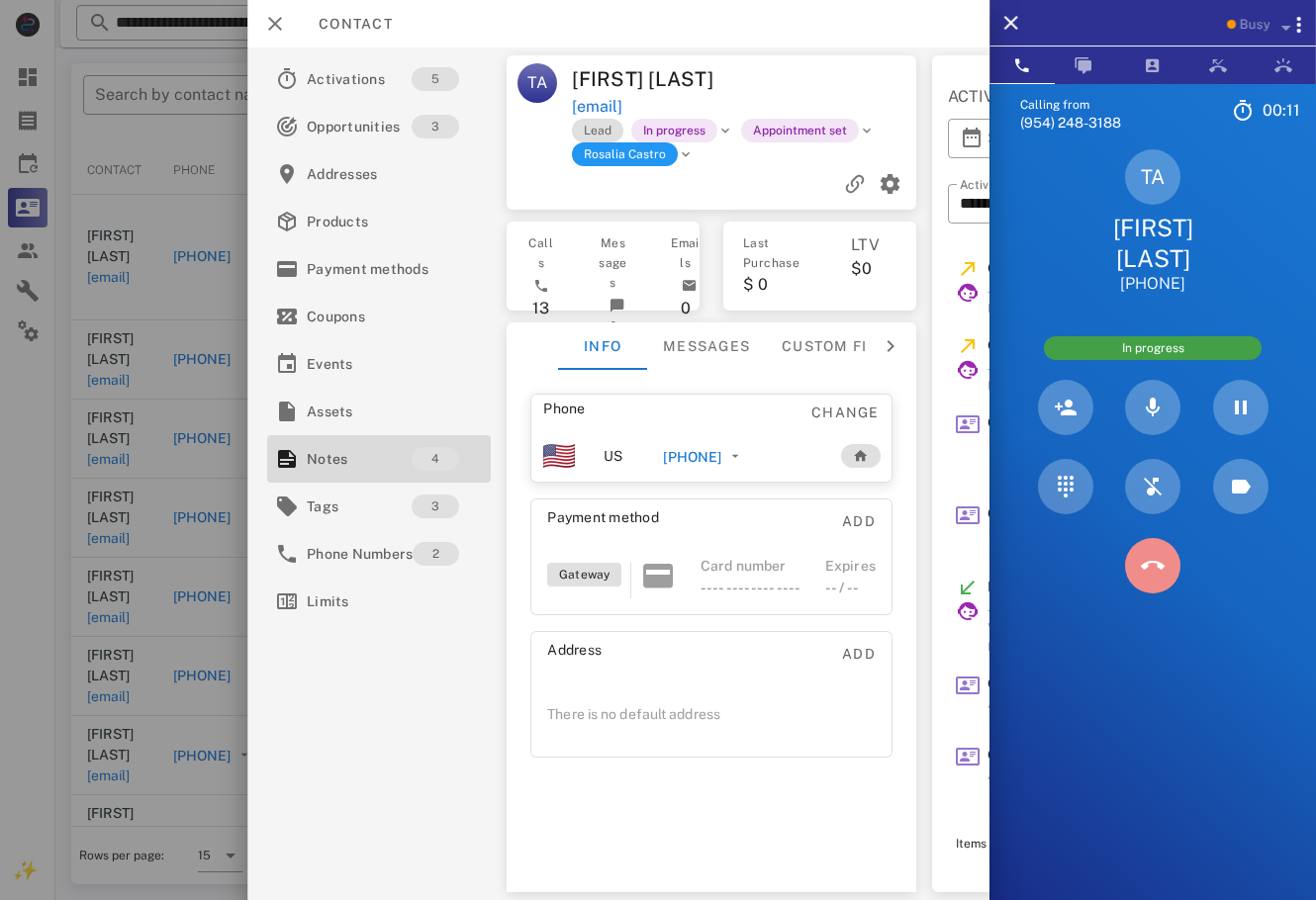 click at bounding box center (1153, 566) 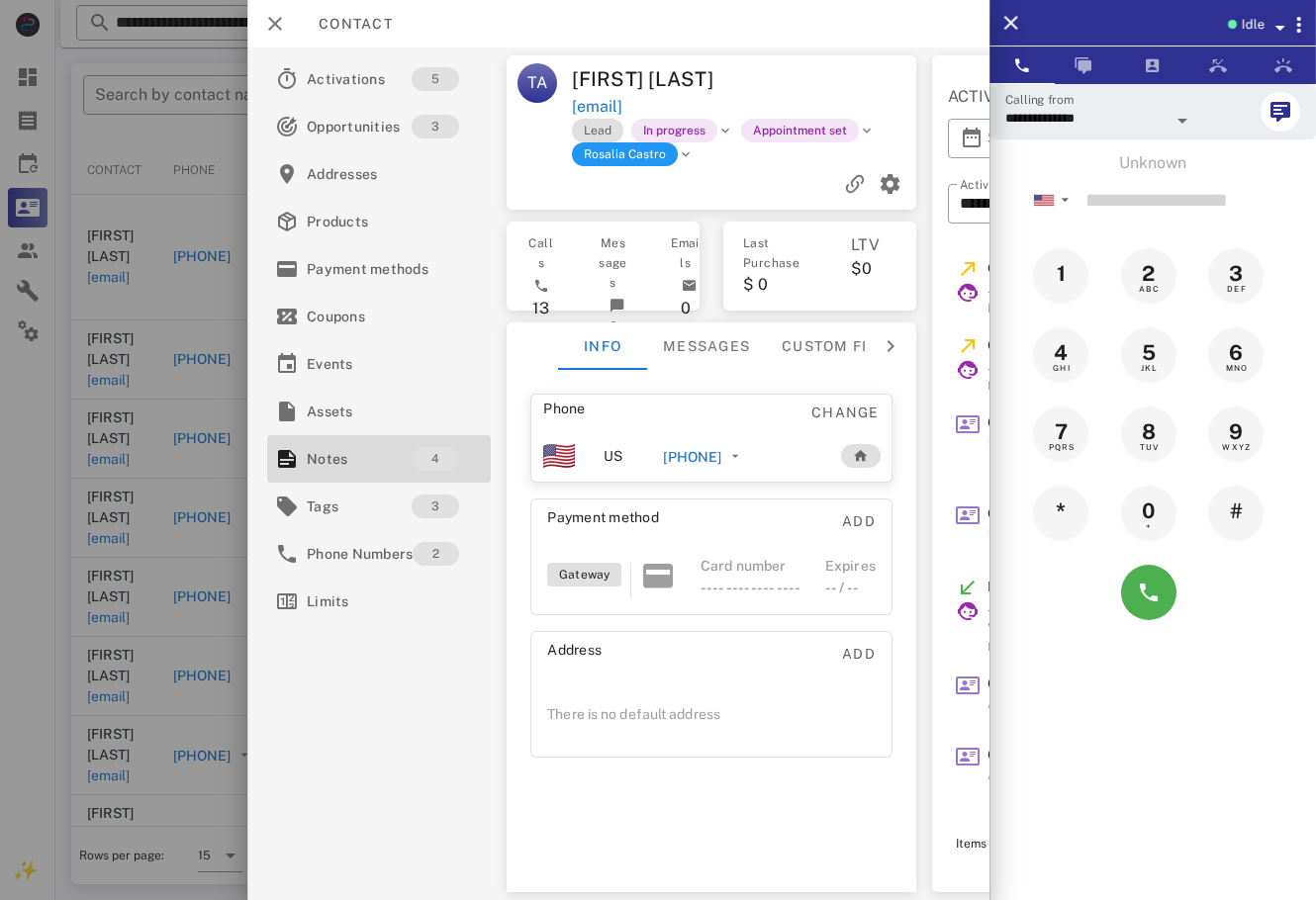 click on "**********" at bounding box center (1153, 533) 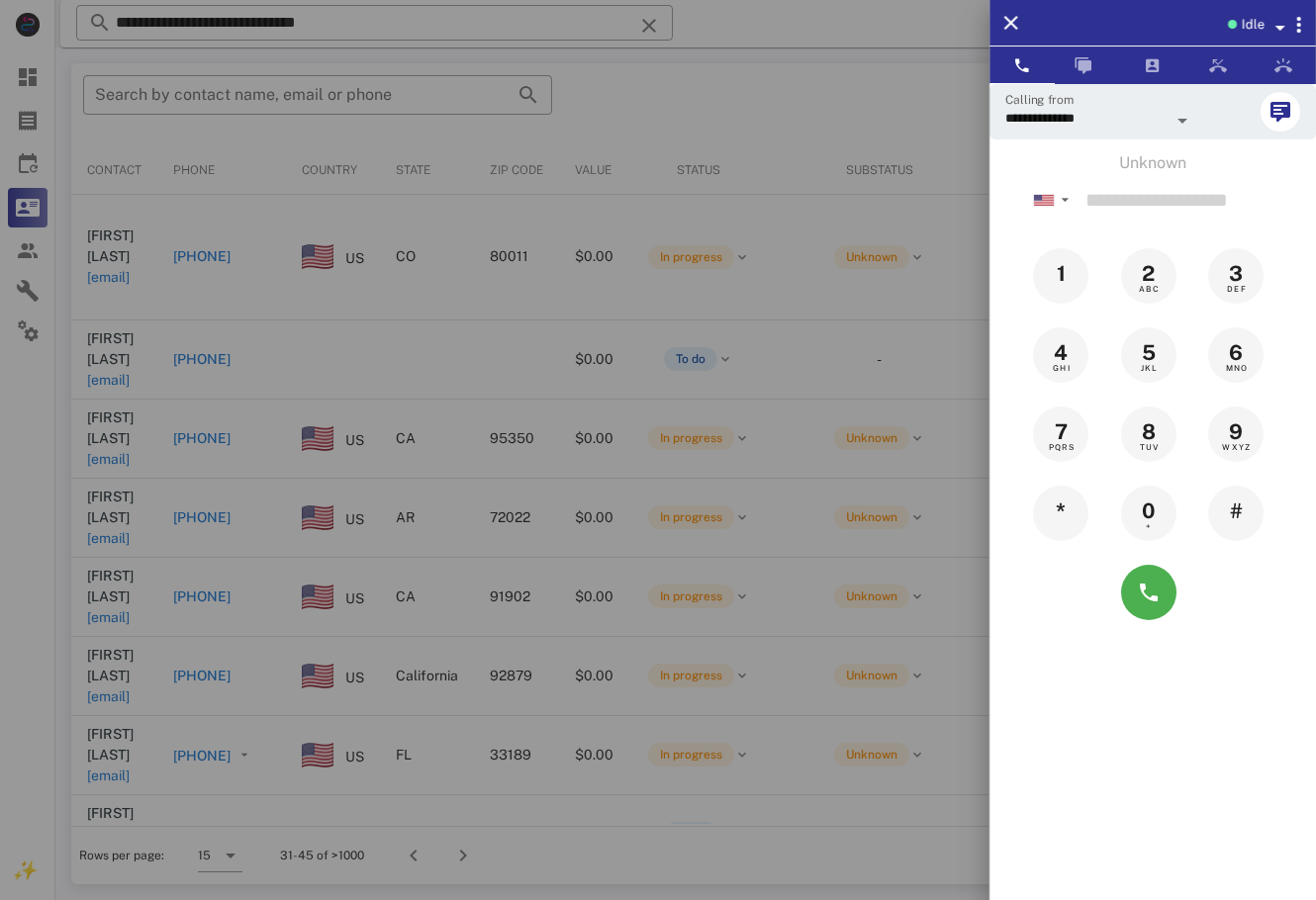 click at bounding box center (658, 450) 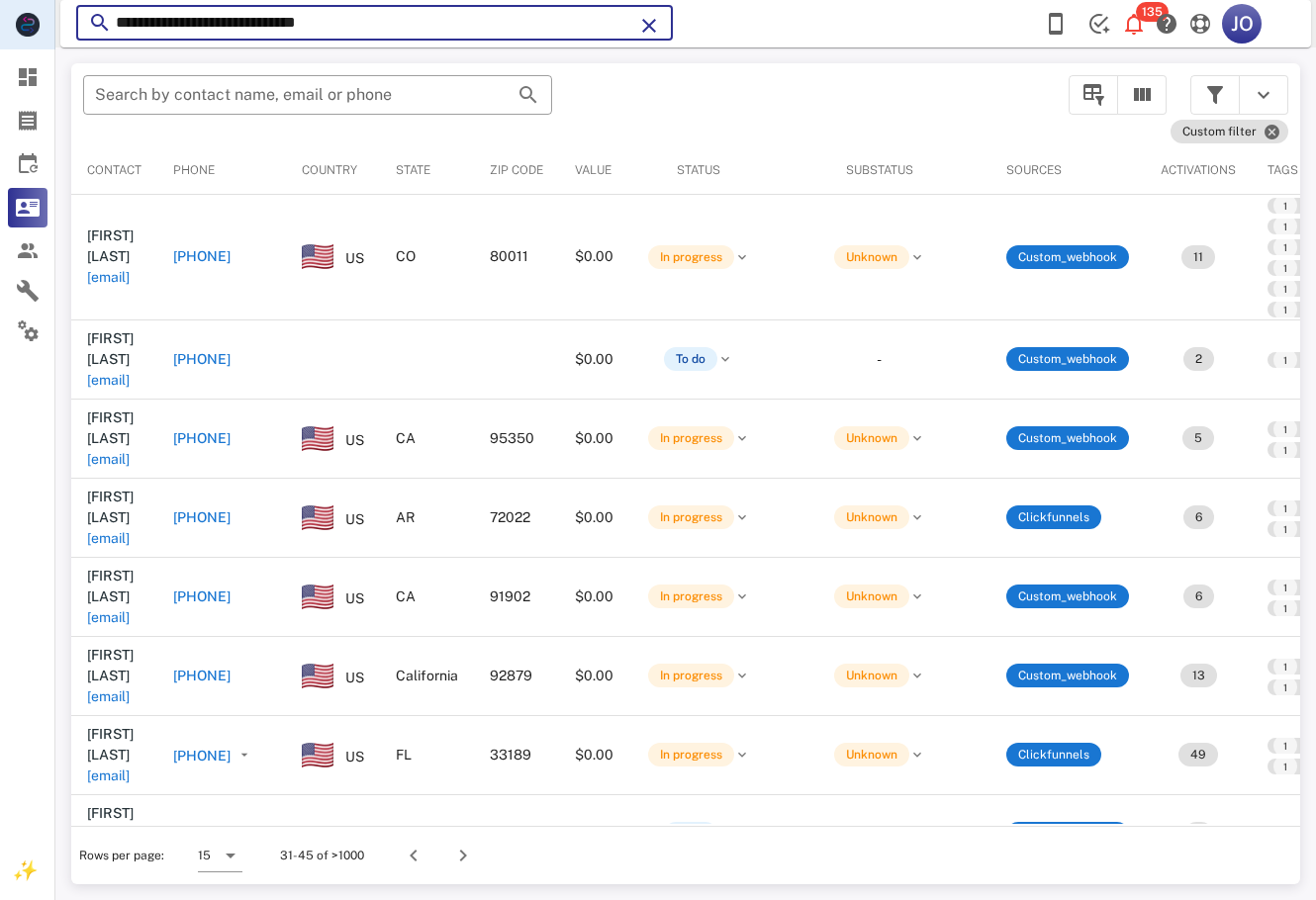 drag, startPoint x: 366, startPoint y: 25, endPoint x: 39, endPoint y: 34, distance: 327.12383 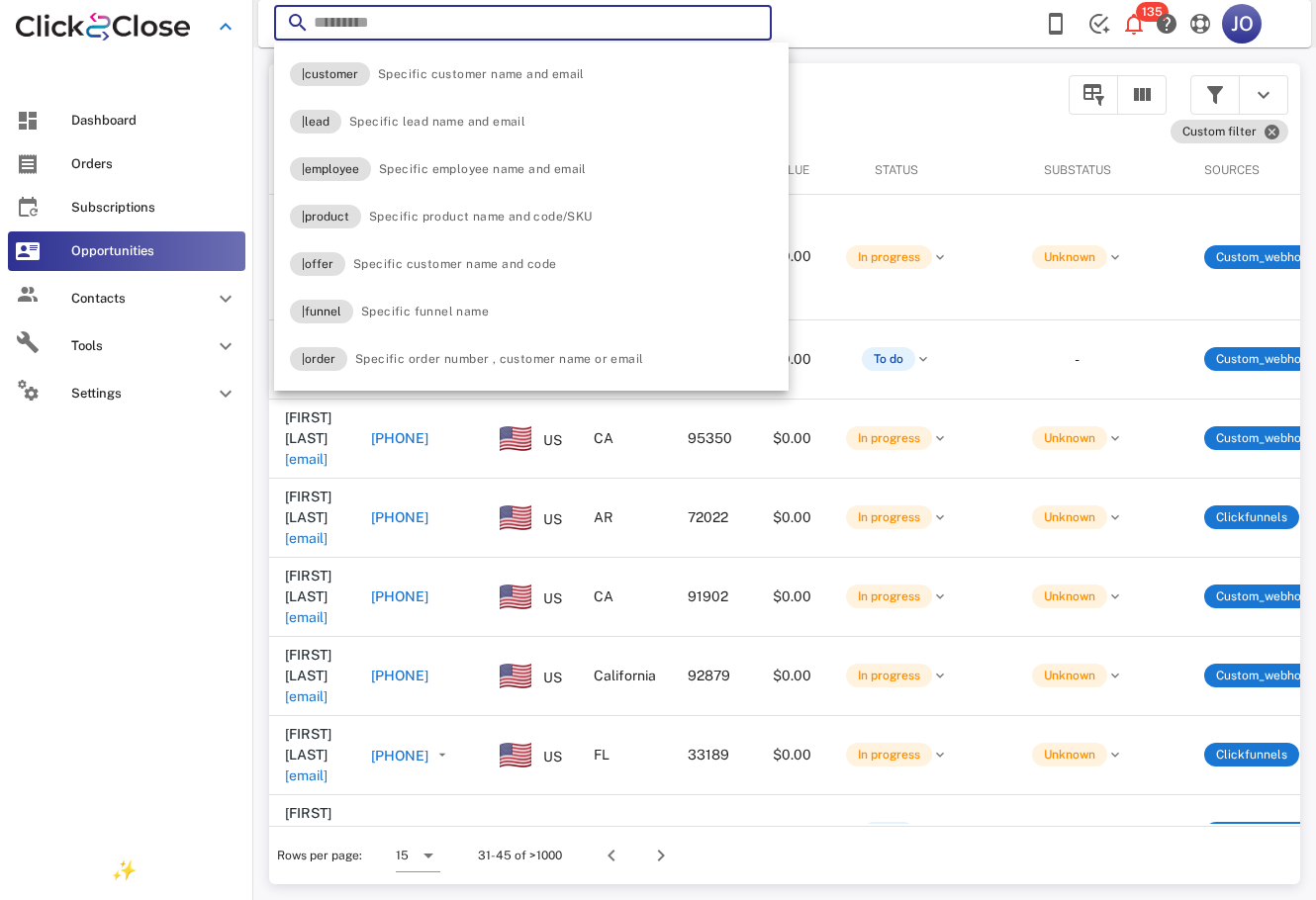 paste on "**********" 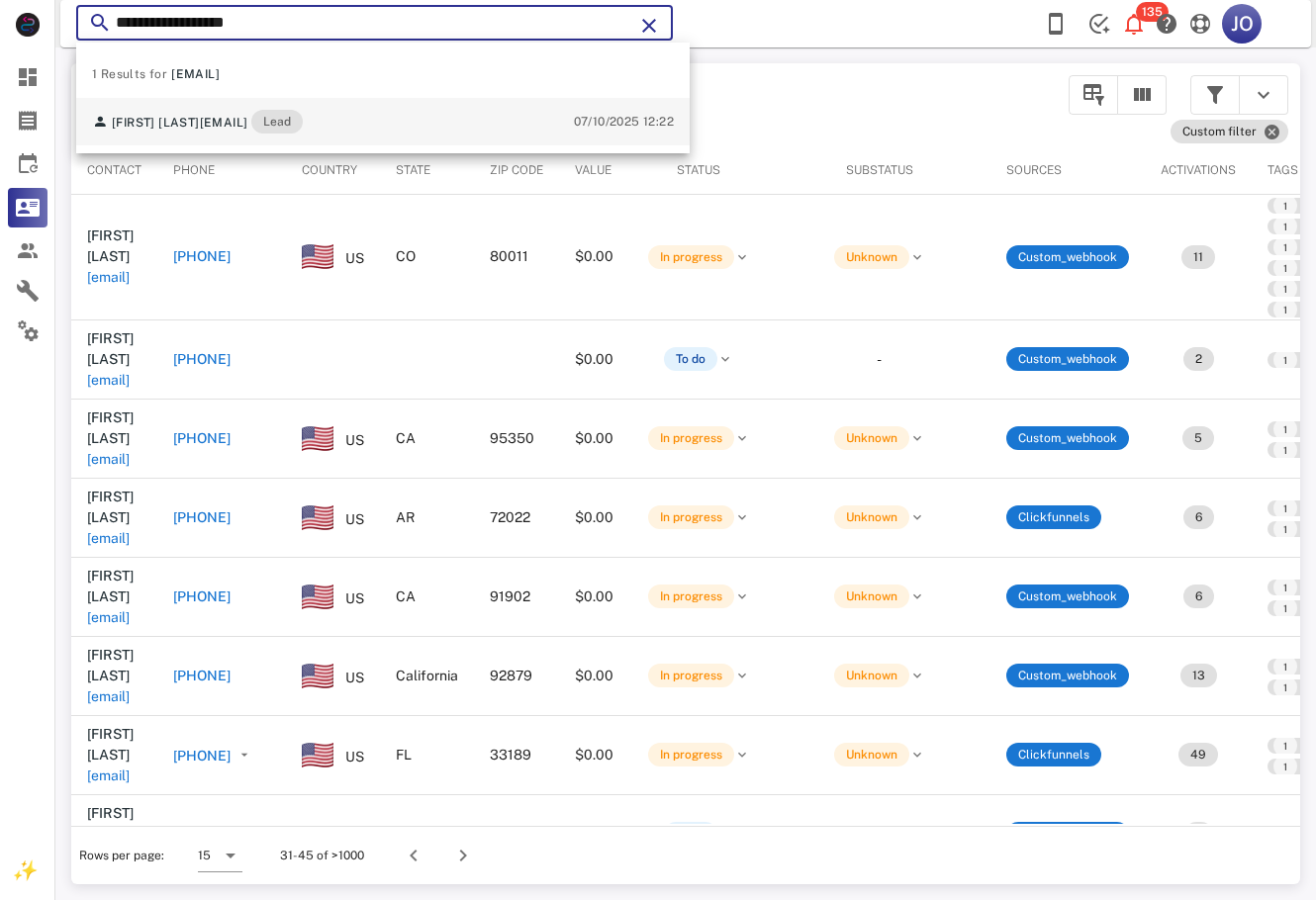 type on "**********" 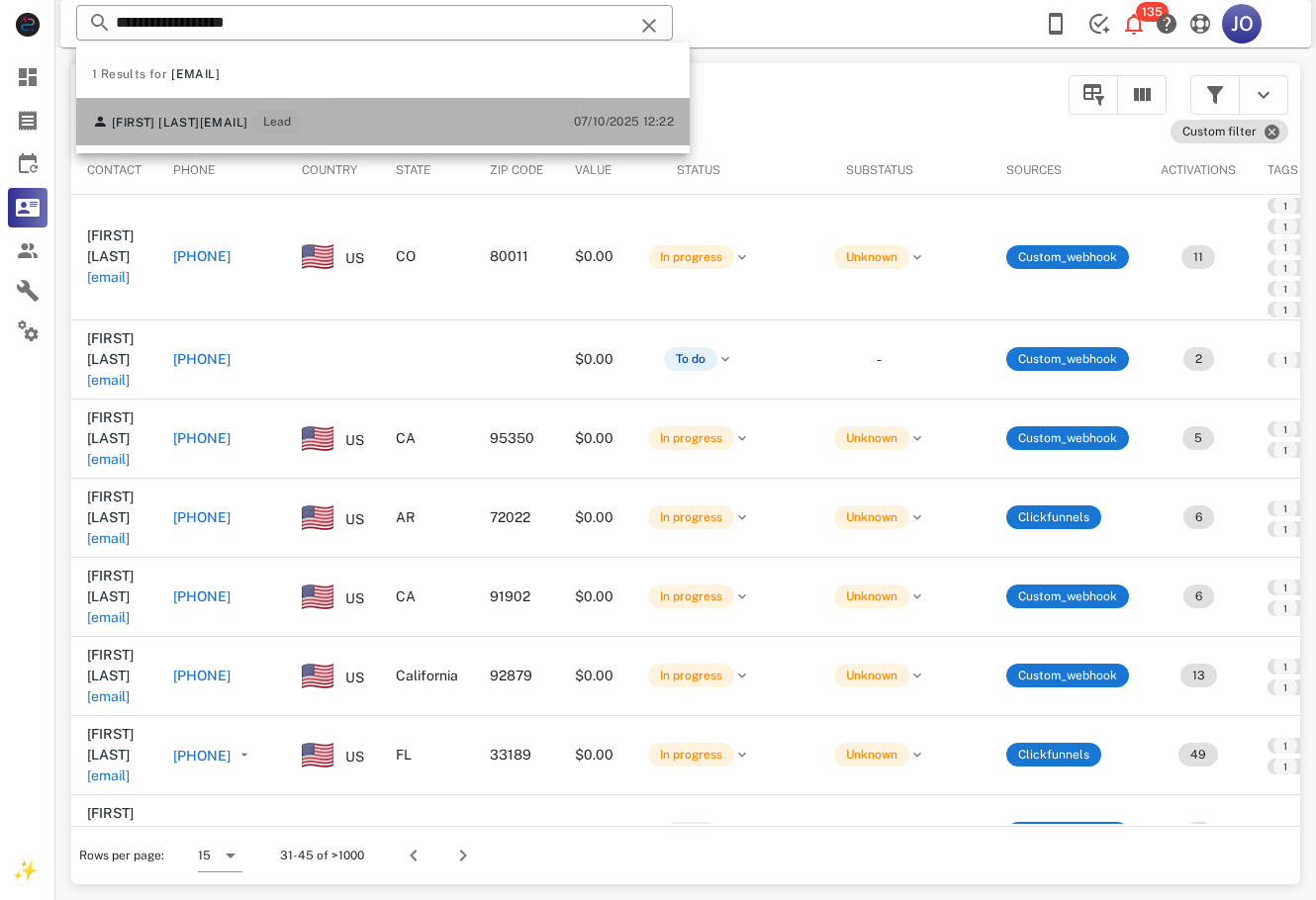 click on "[EMAIL]" at bounding box center (224, 123) 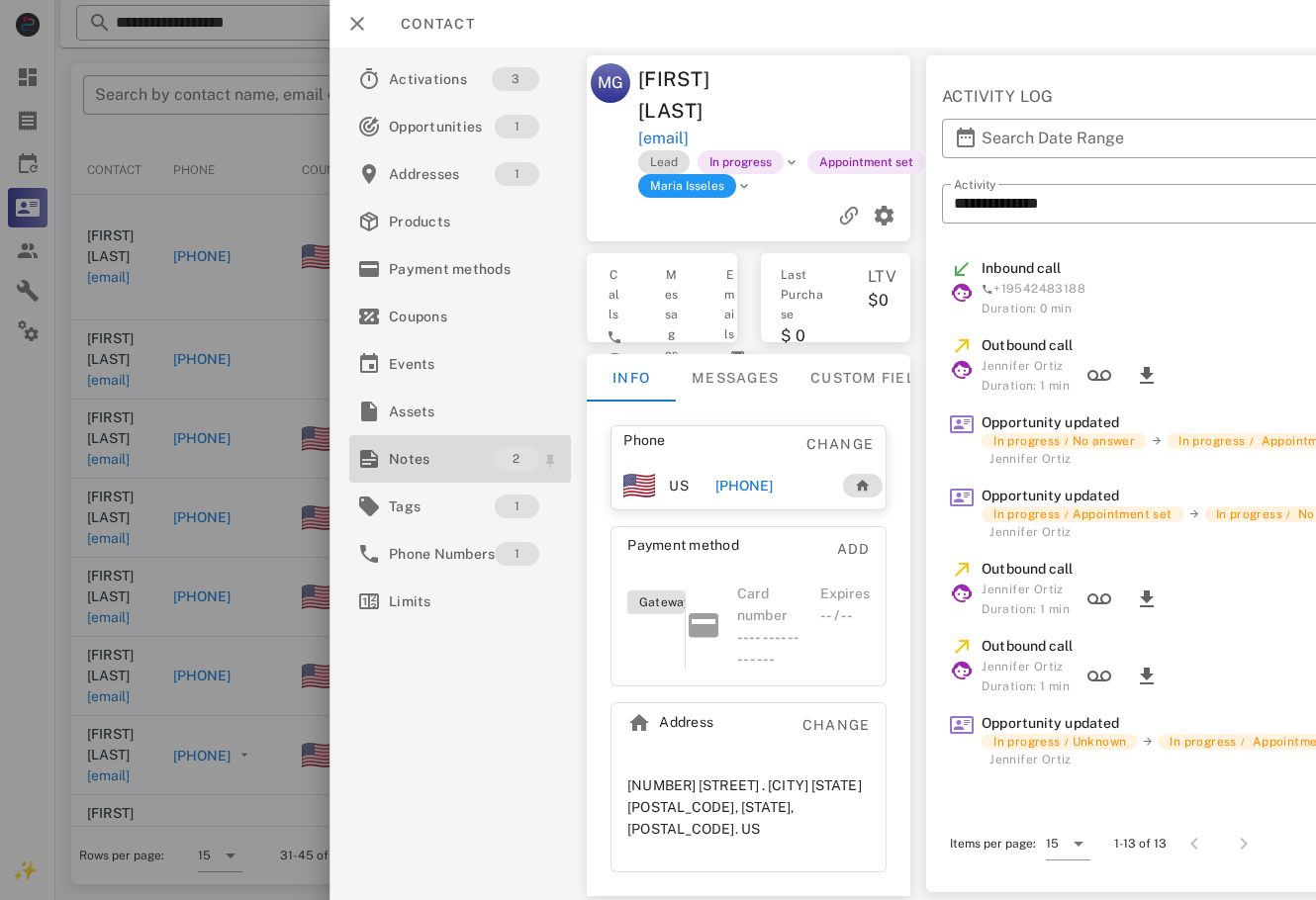 click on "Notes" at bounding box center [440, 459] 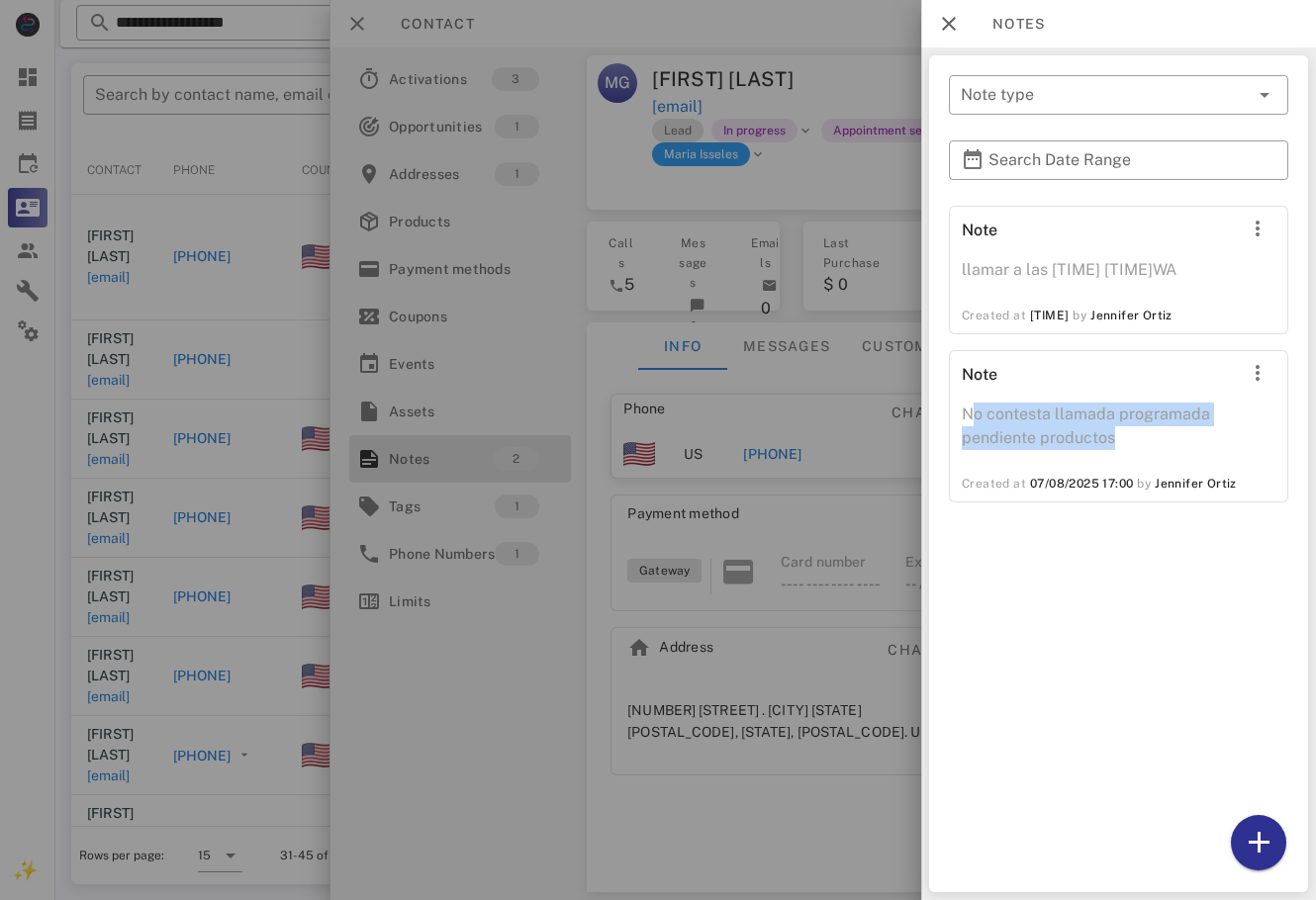 drag, startPoint x: 970, startPoint y: 419, endPoint x: 1229, endPoint y: 451, distance: 260.96935 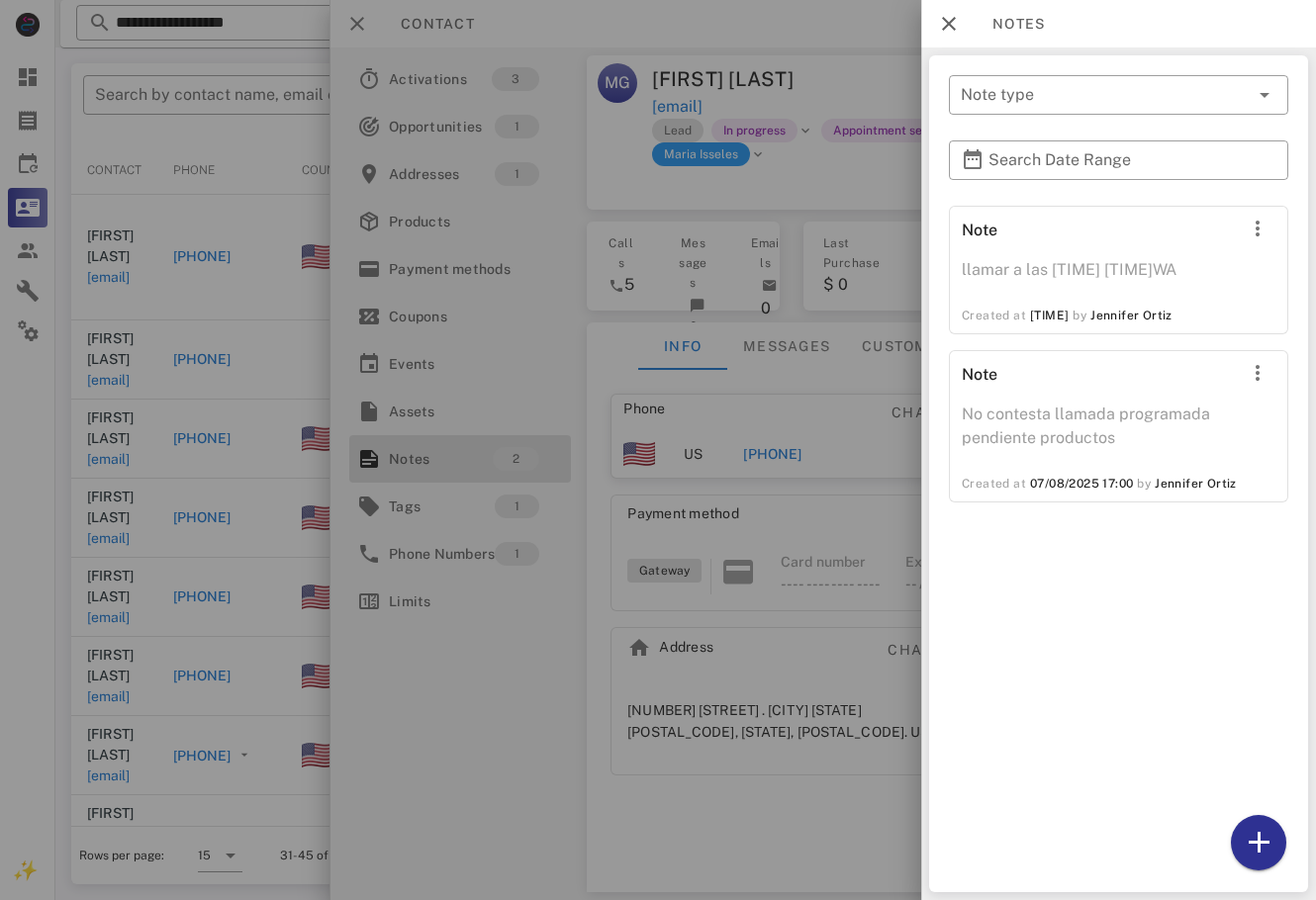 click at bounding box center [658, 450] 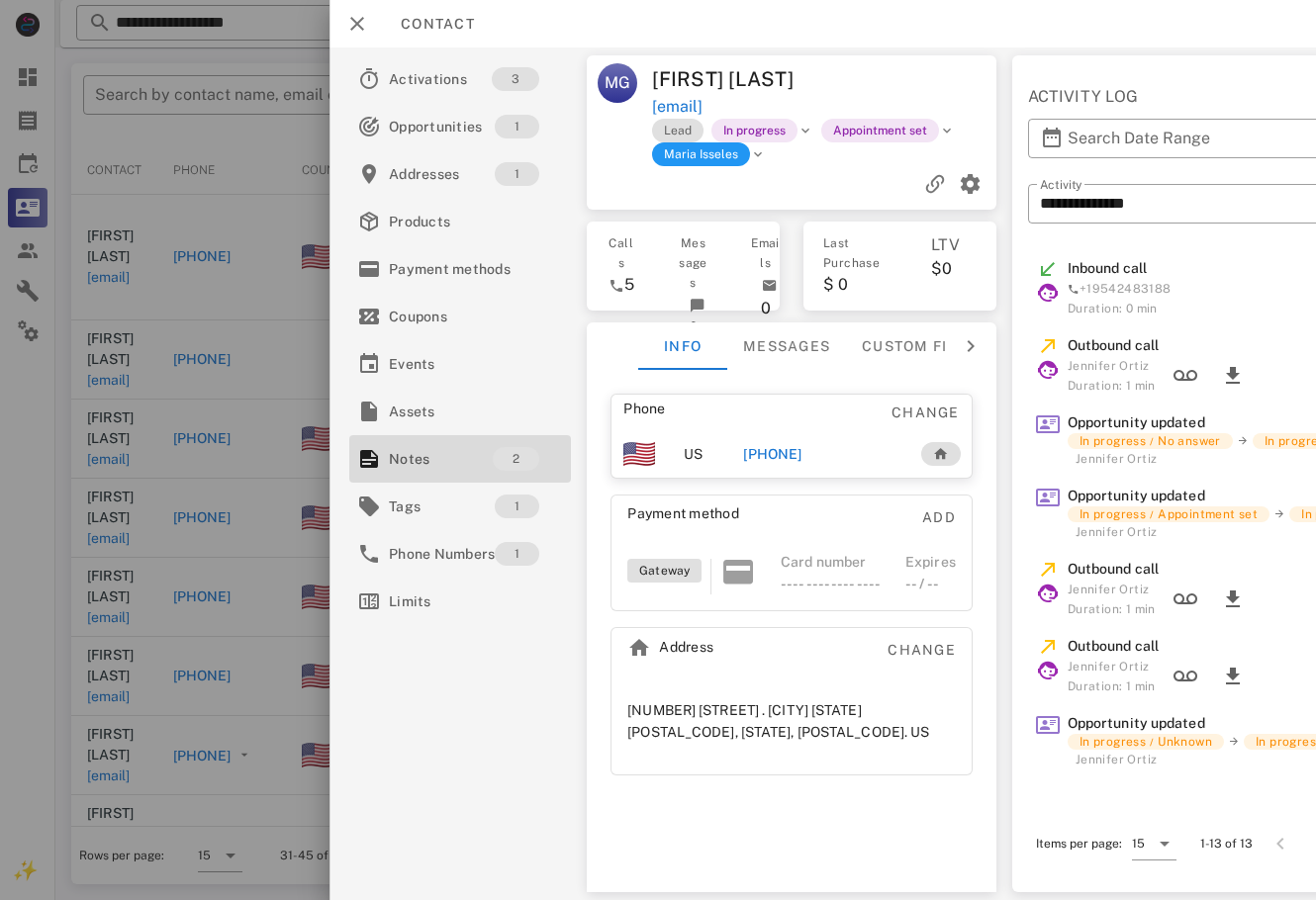 click on "[PHONE]" at bounding box center [821, 454] 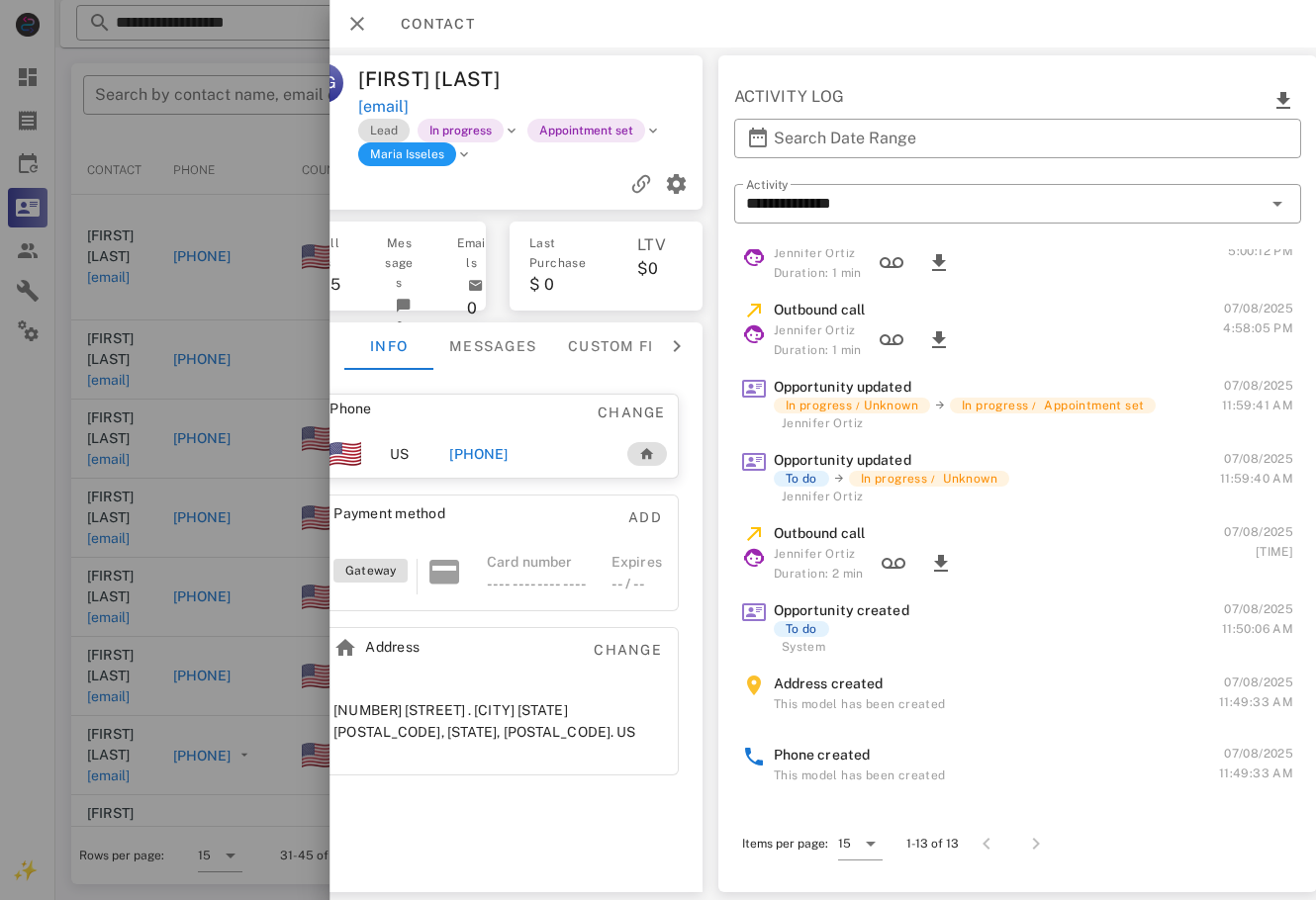 scroll, scrollTop: 441, scrollLeft: 0, axis: vertical 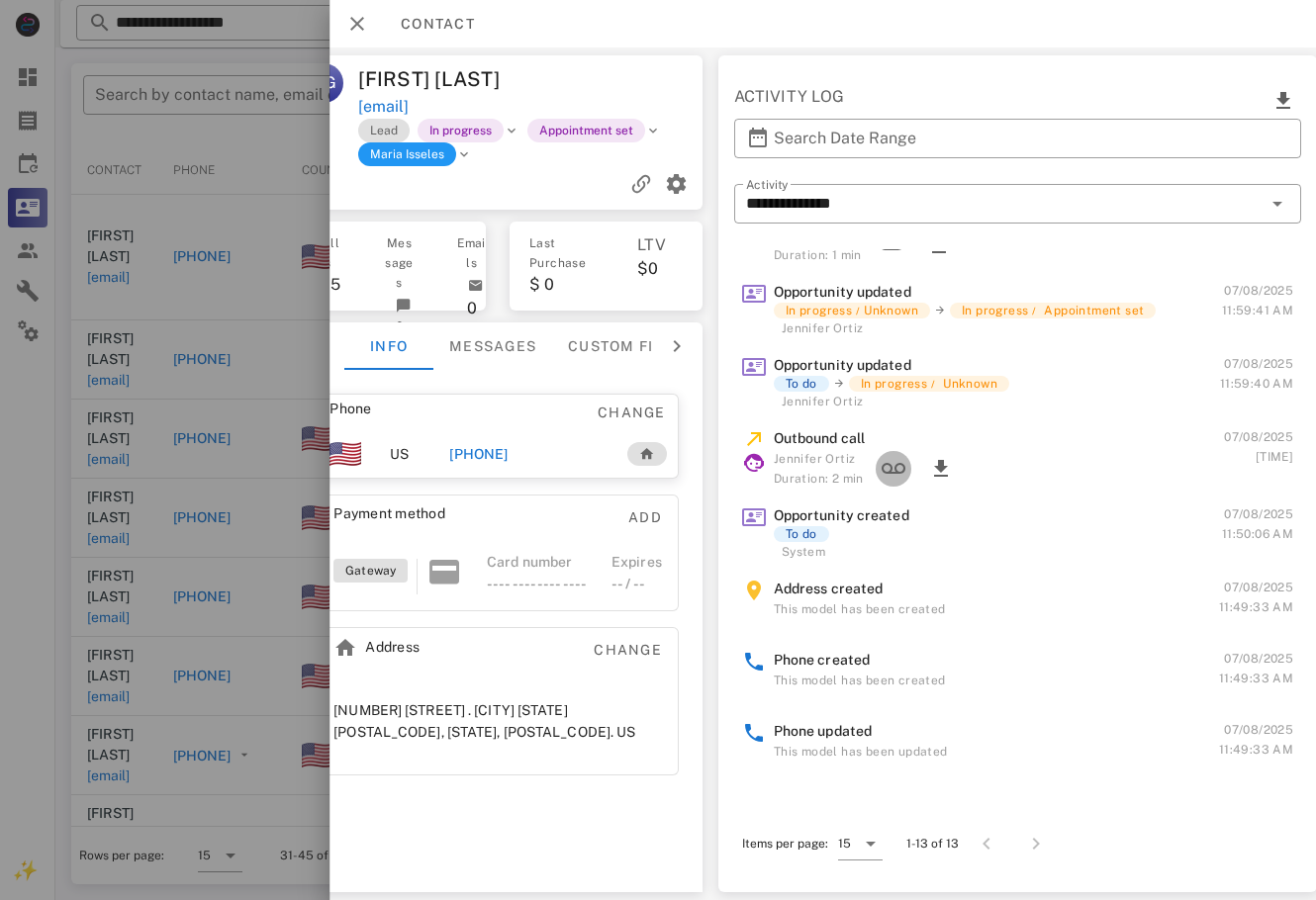 click at bounding box center [893, 469] 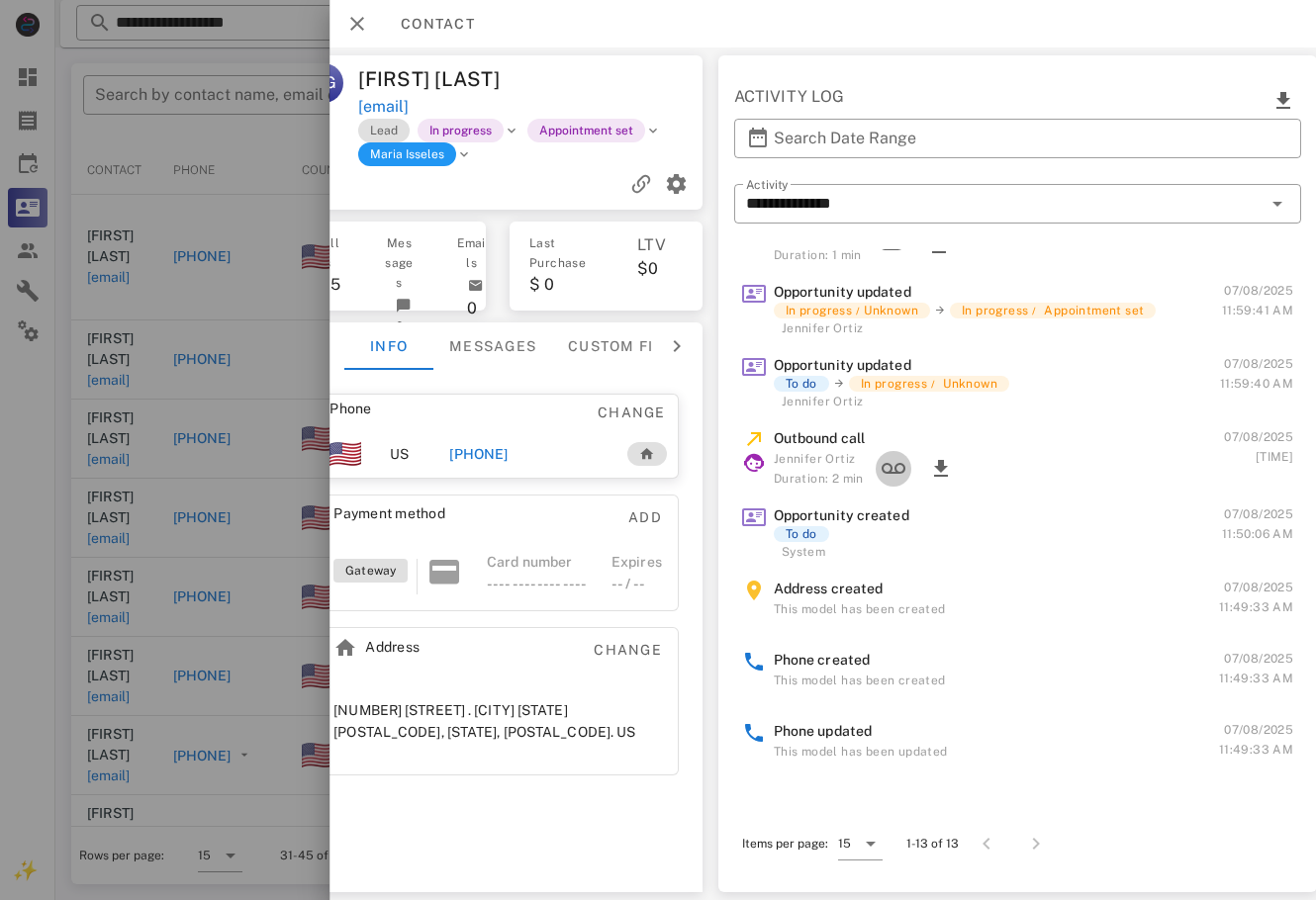 scroll, scrollTop: 431, scrollLeft: 0, axis: vertical 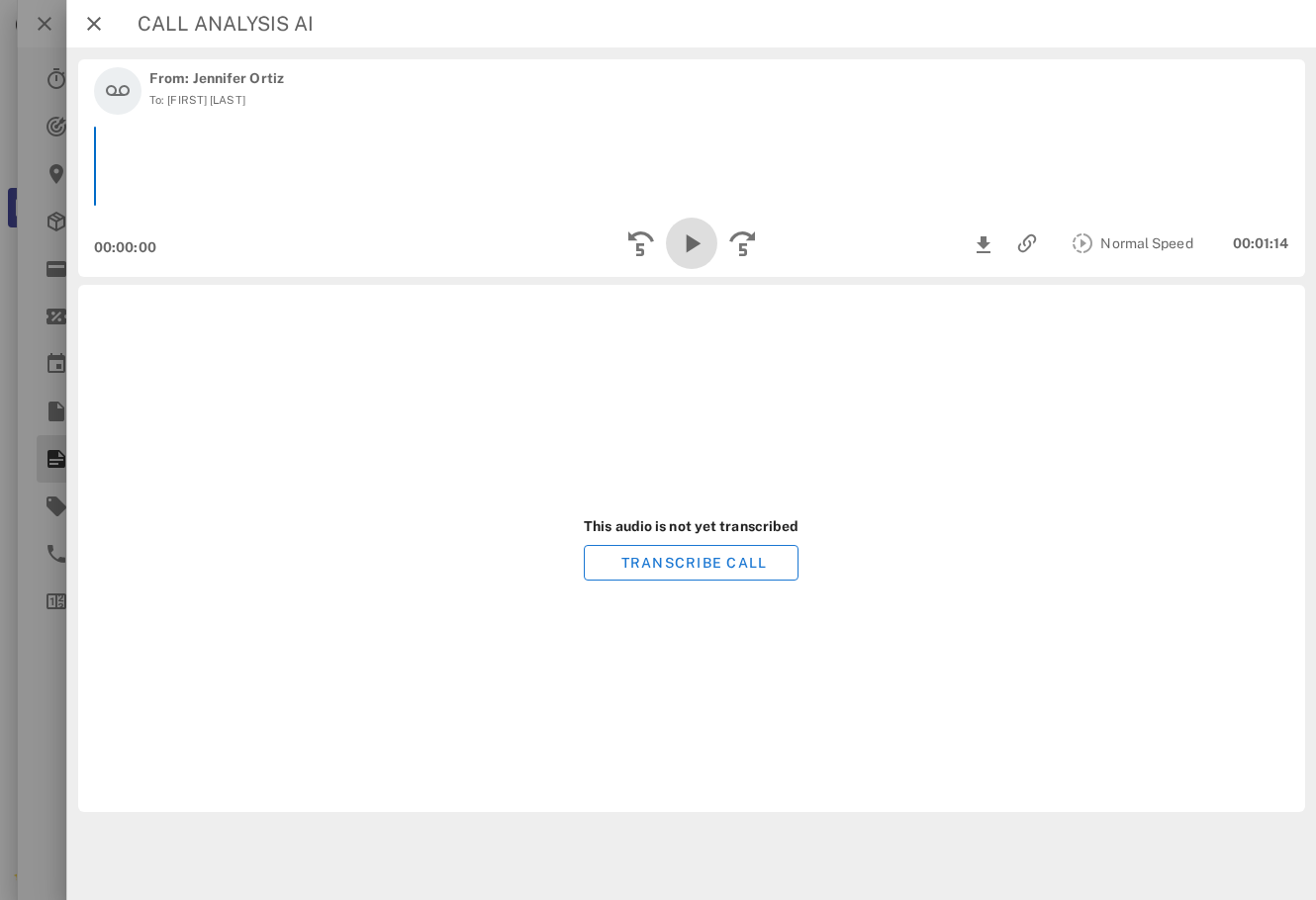 click at bounding box center (691, 243) 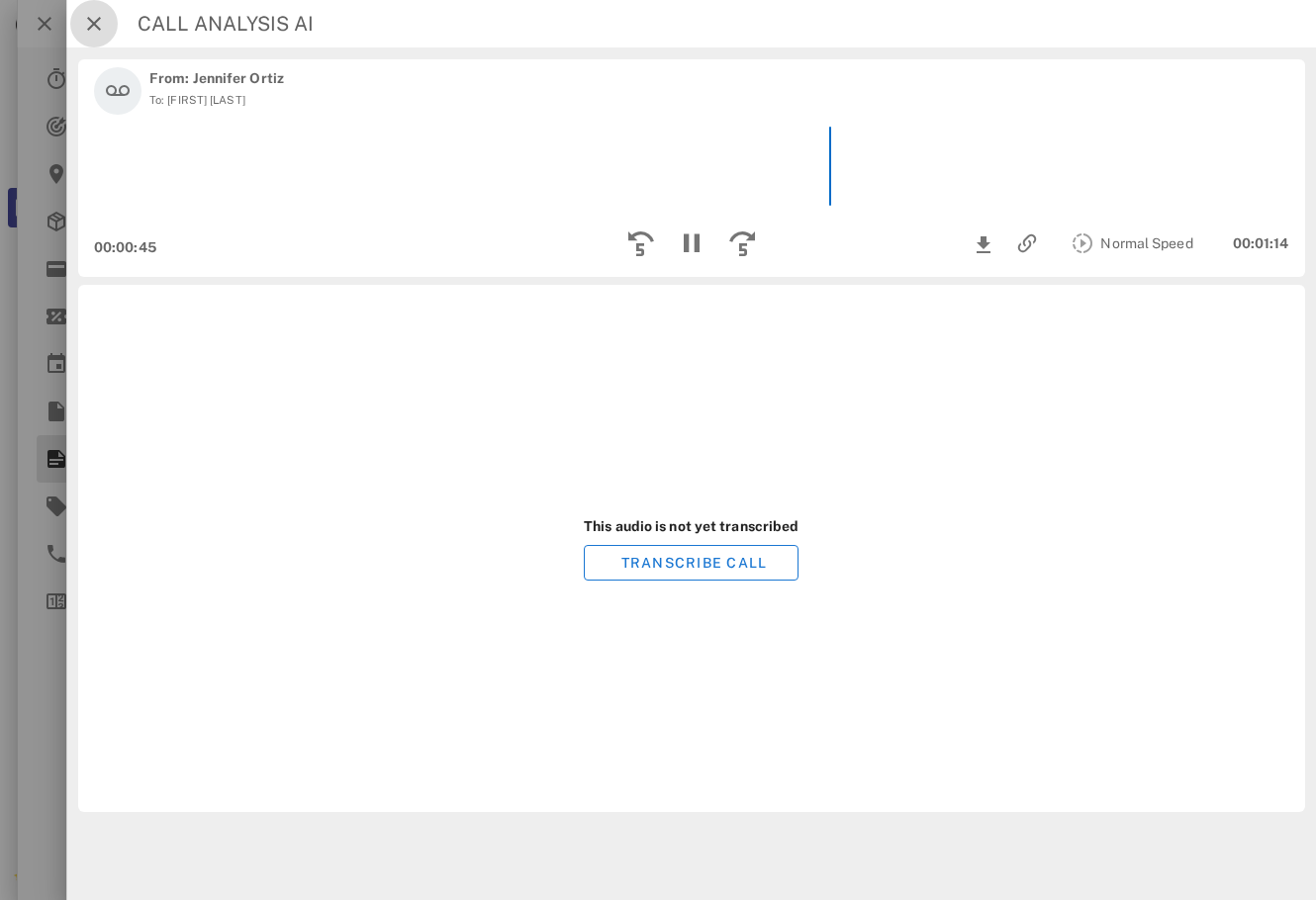 click at bounding box center [94, 24] 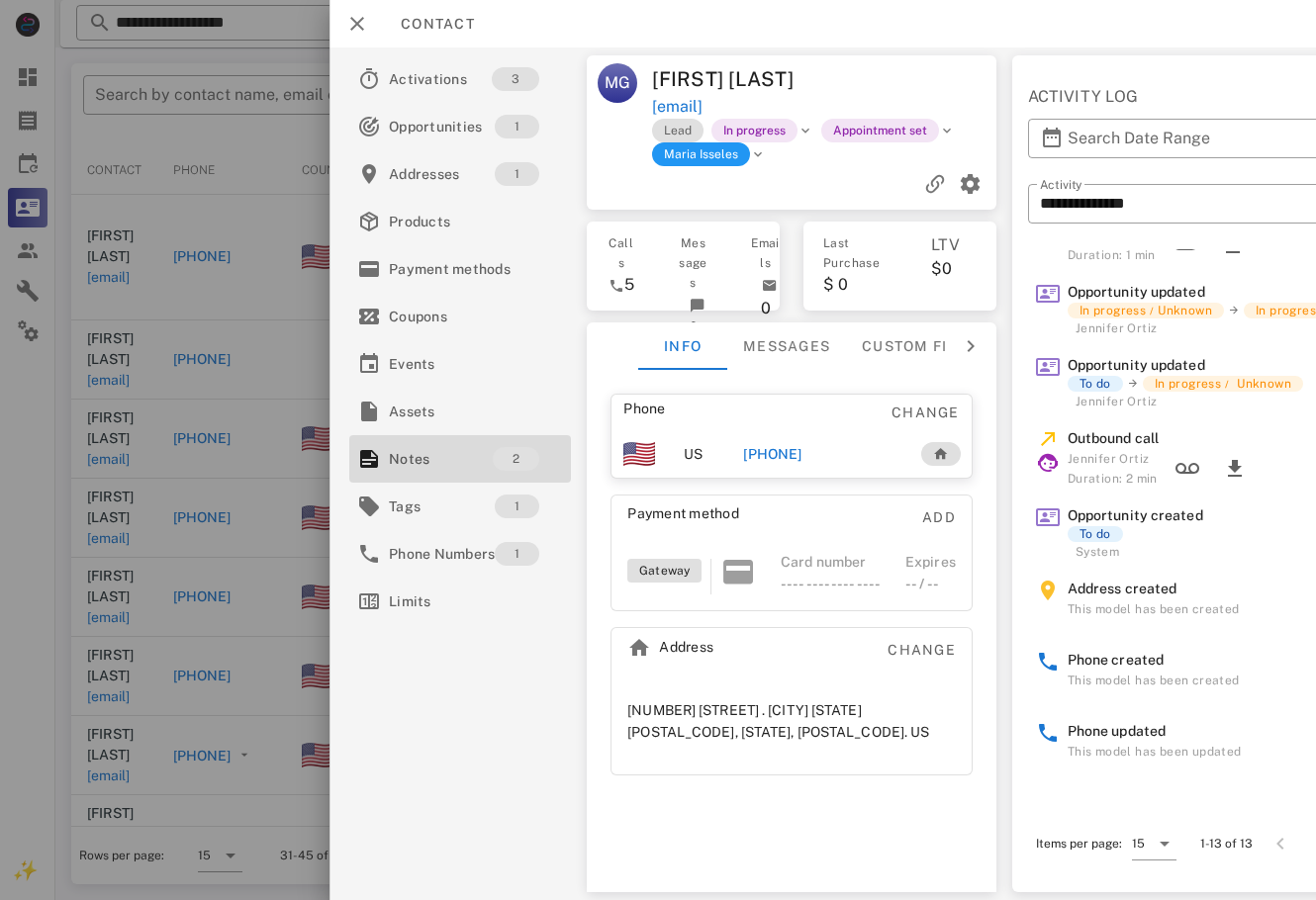 click on "[PHONE]" at bounding box center [772, 454] 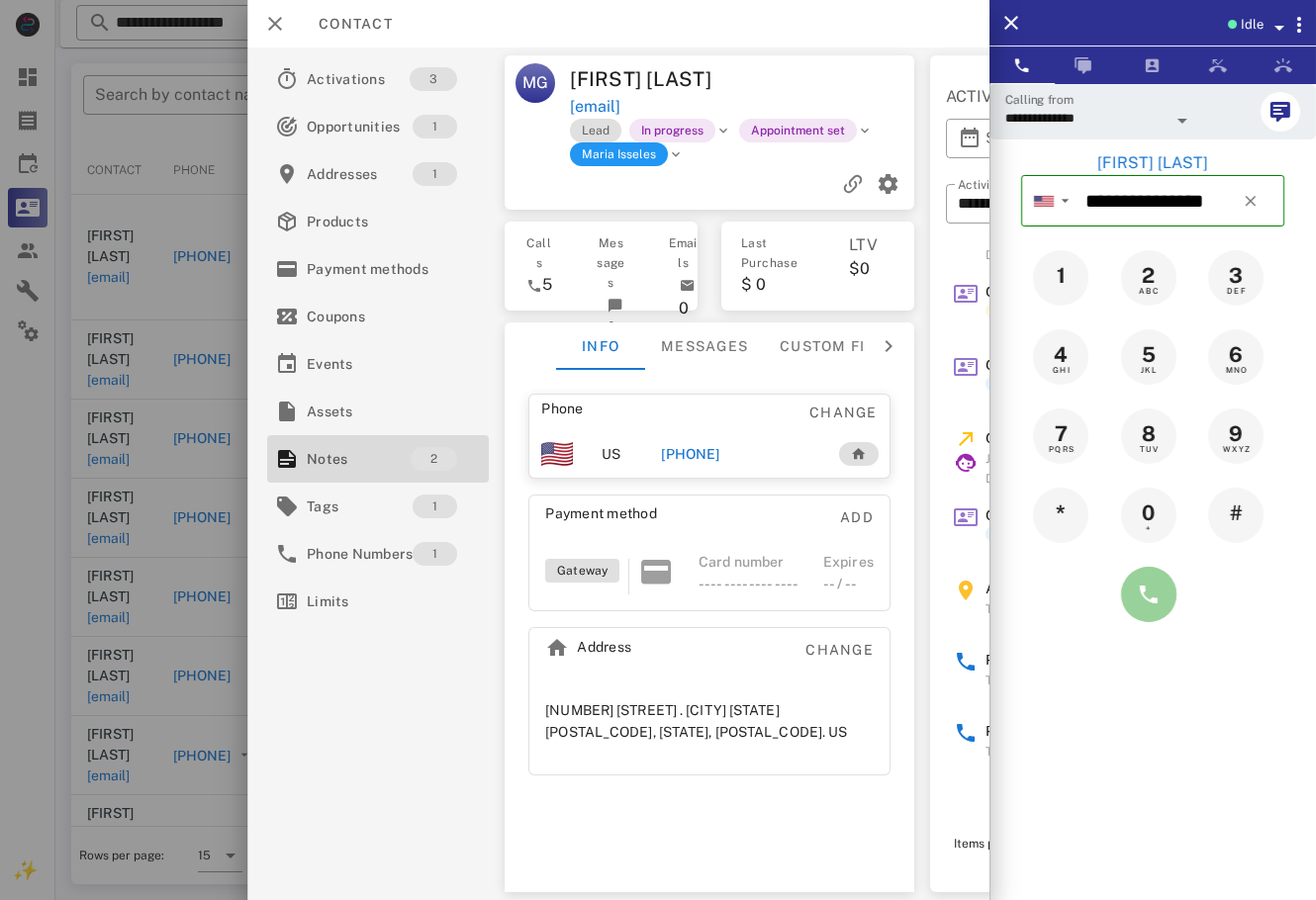 click at bounding box center [1149, 594] 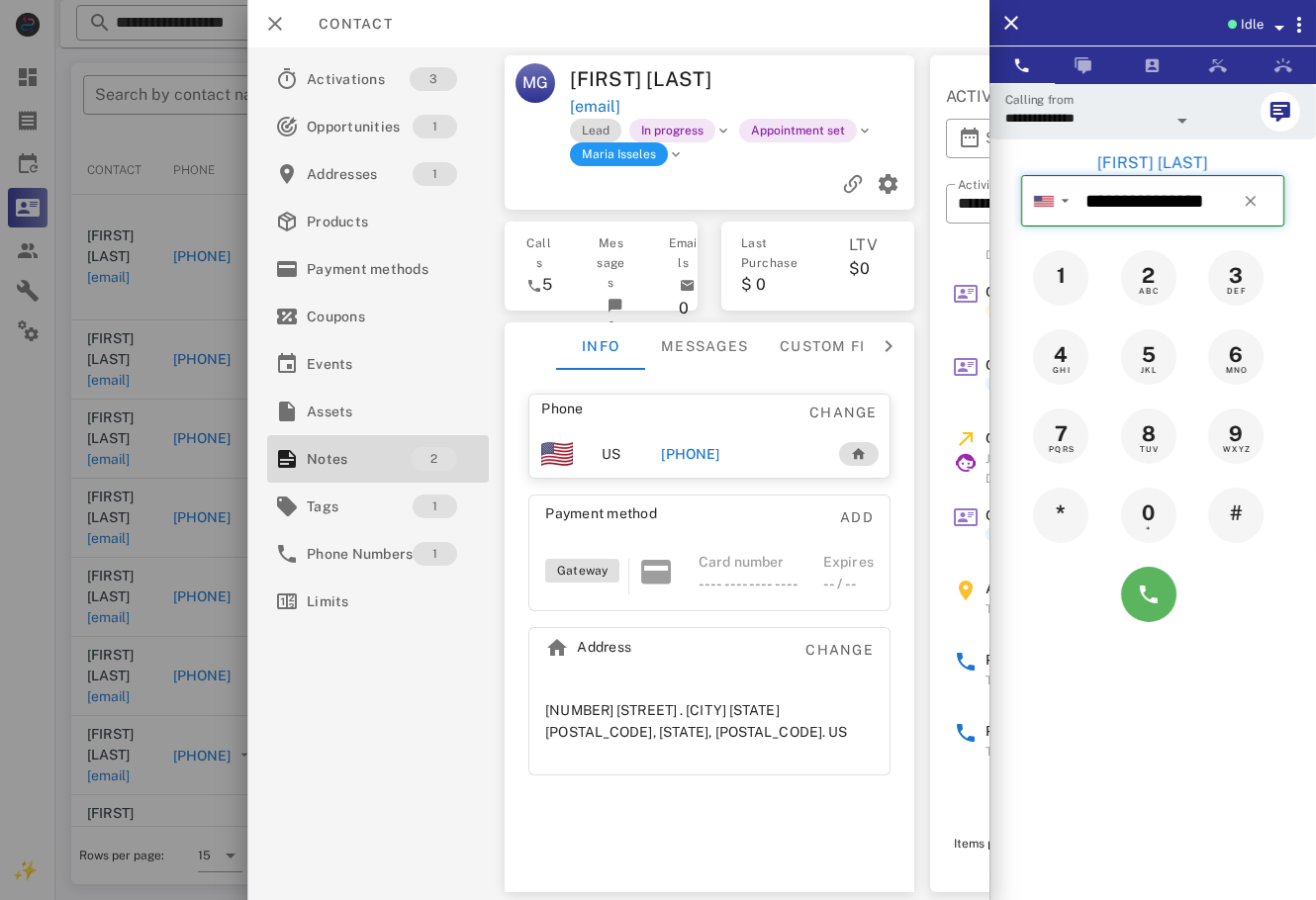 type 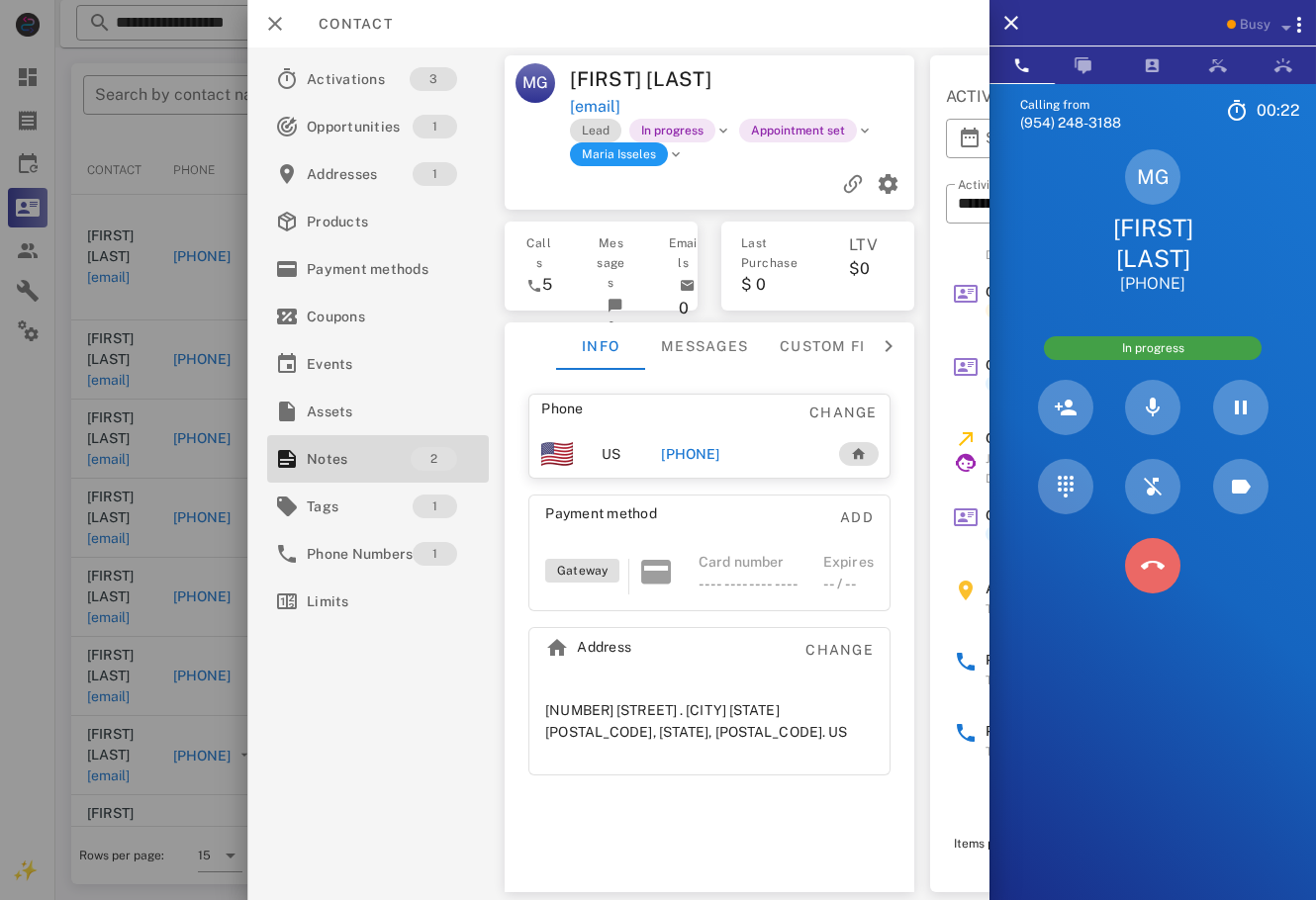 click at bounding box center (1153, 566) 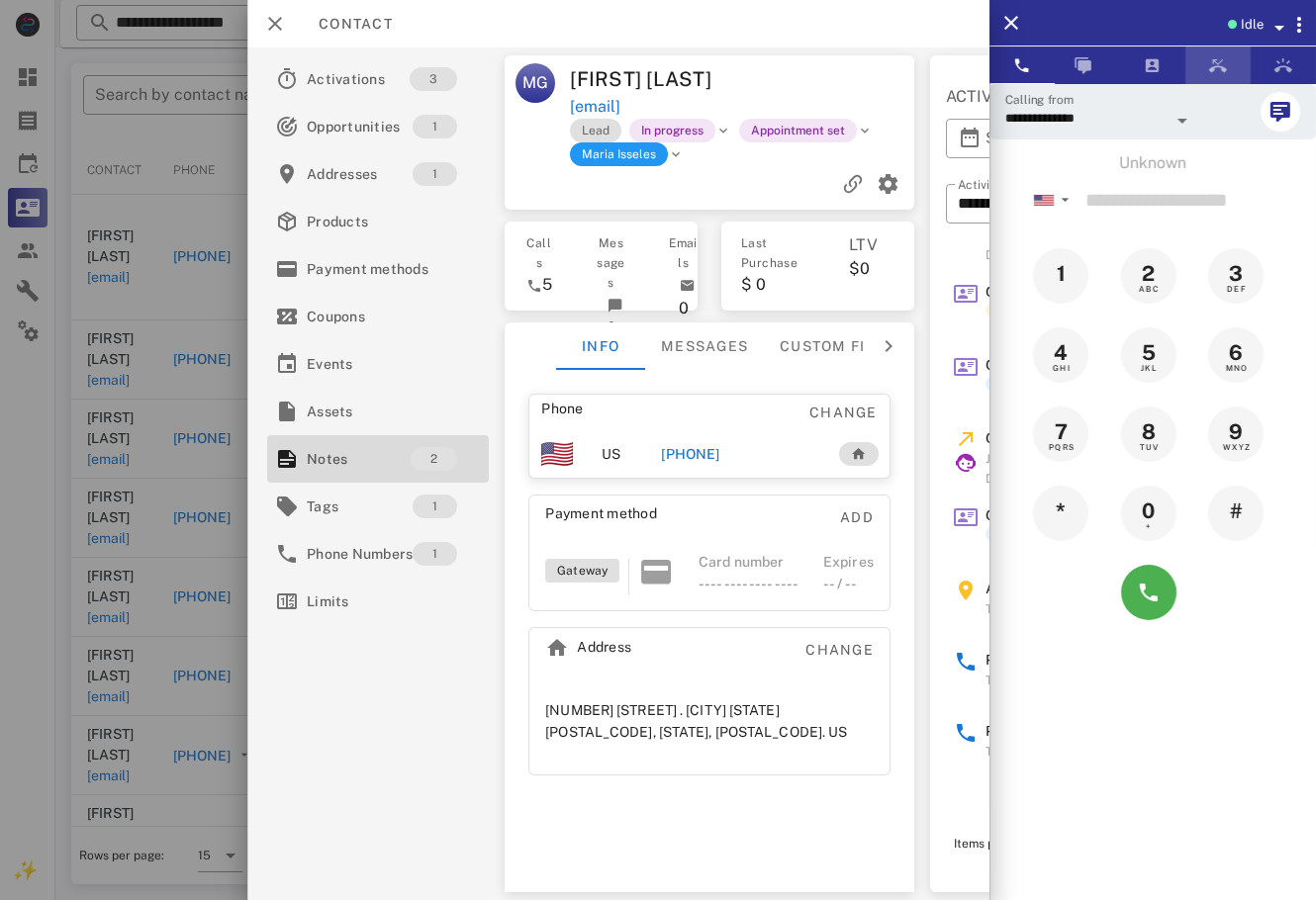 click at bounding box center [1218, 65] 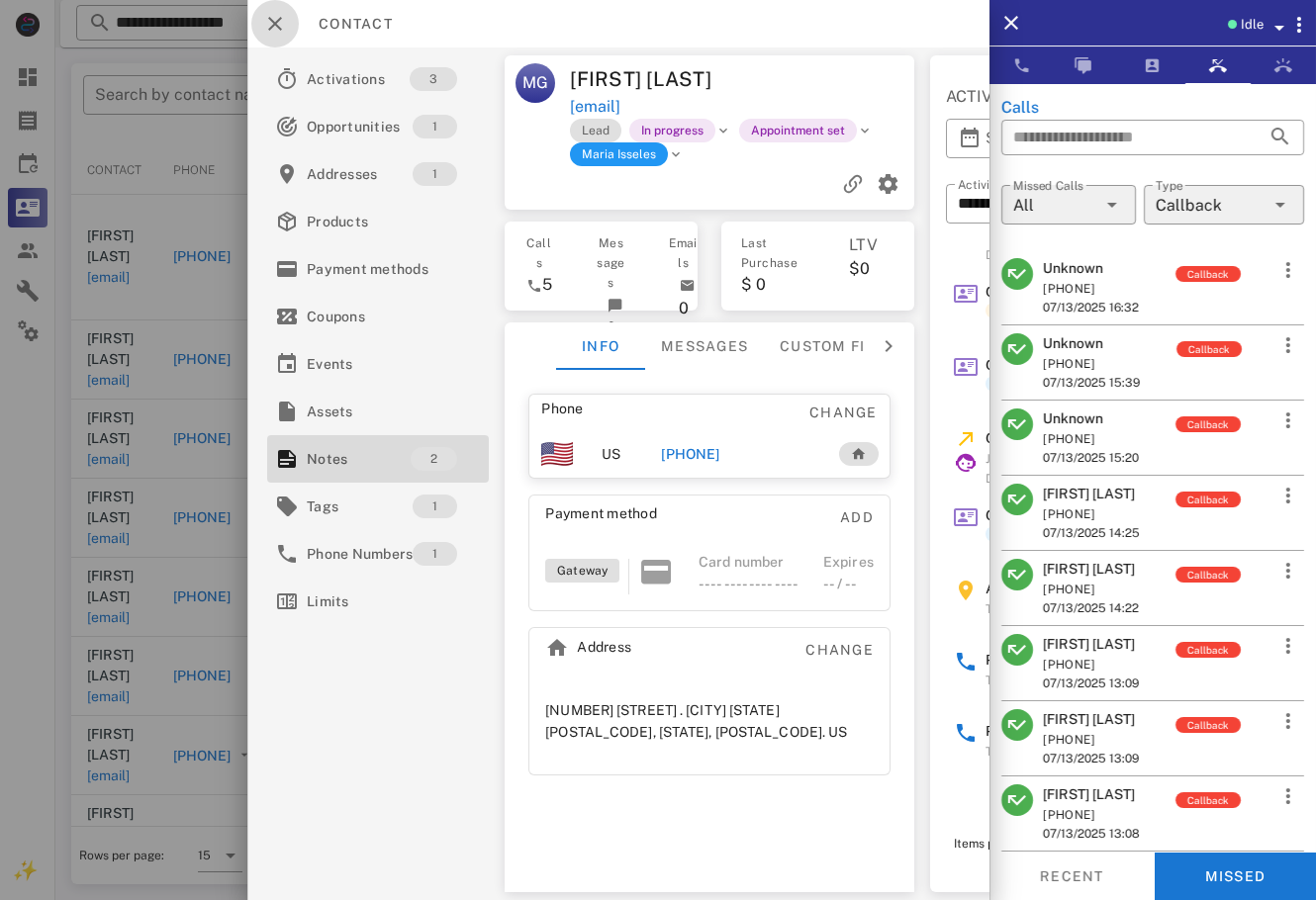 click at bounding box center (275, 24) 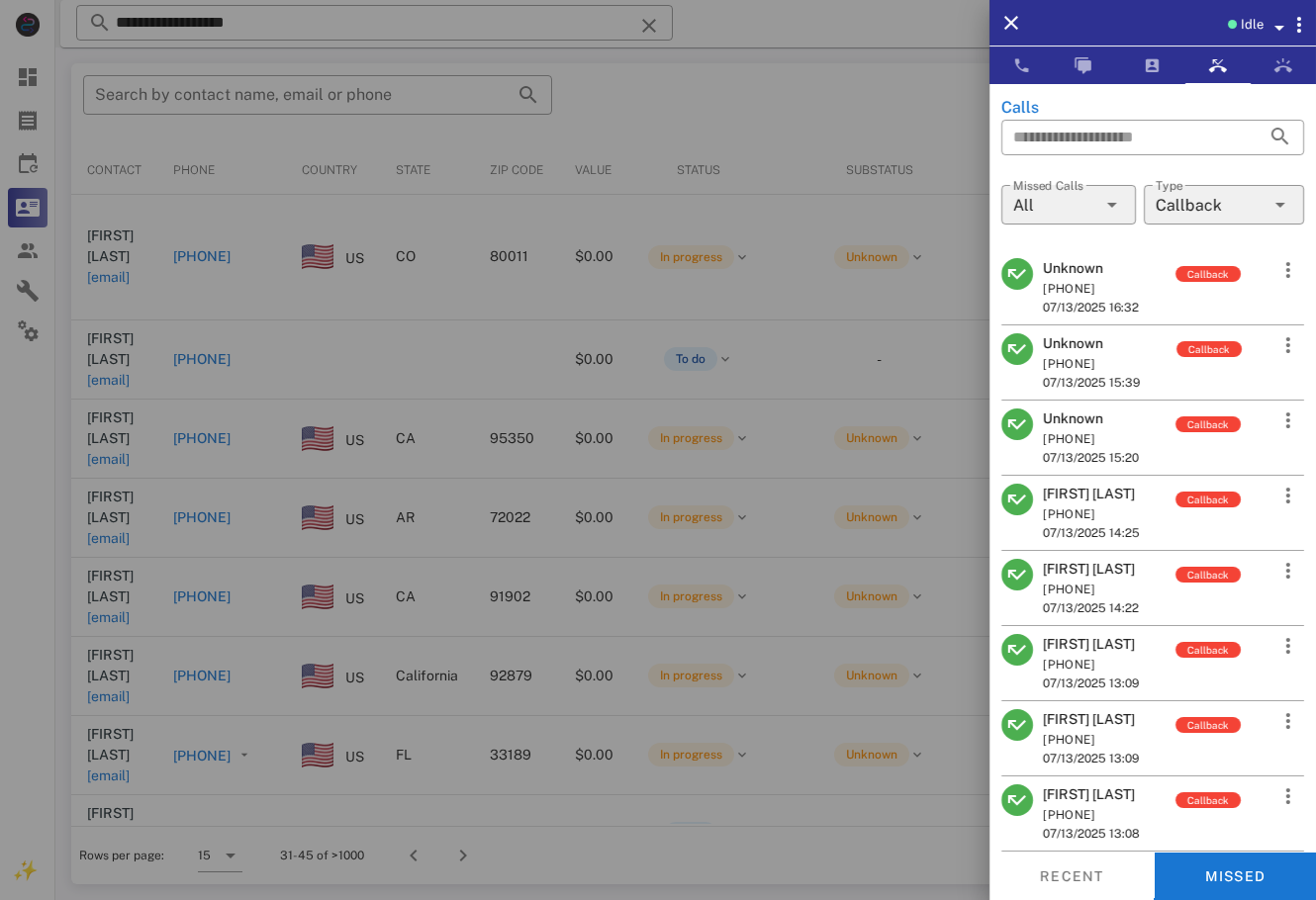 click at bounding box center (658, 450) 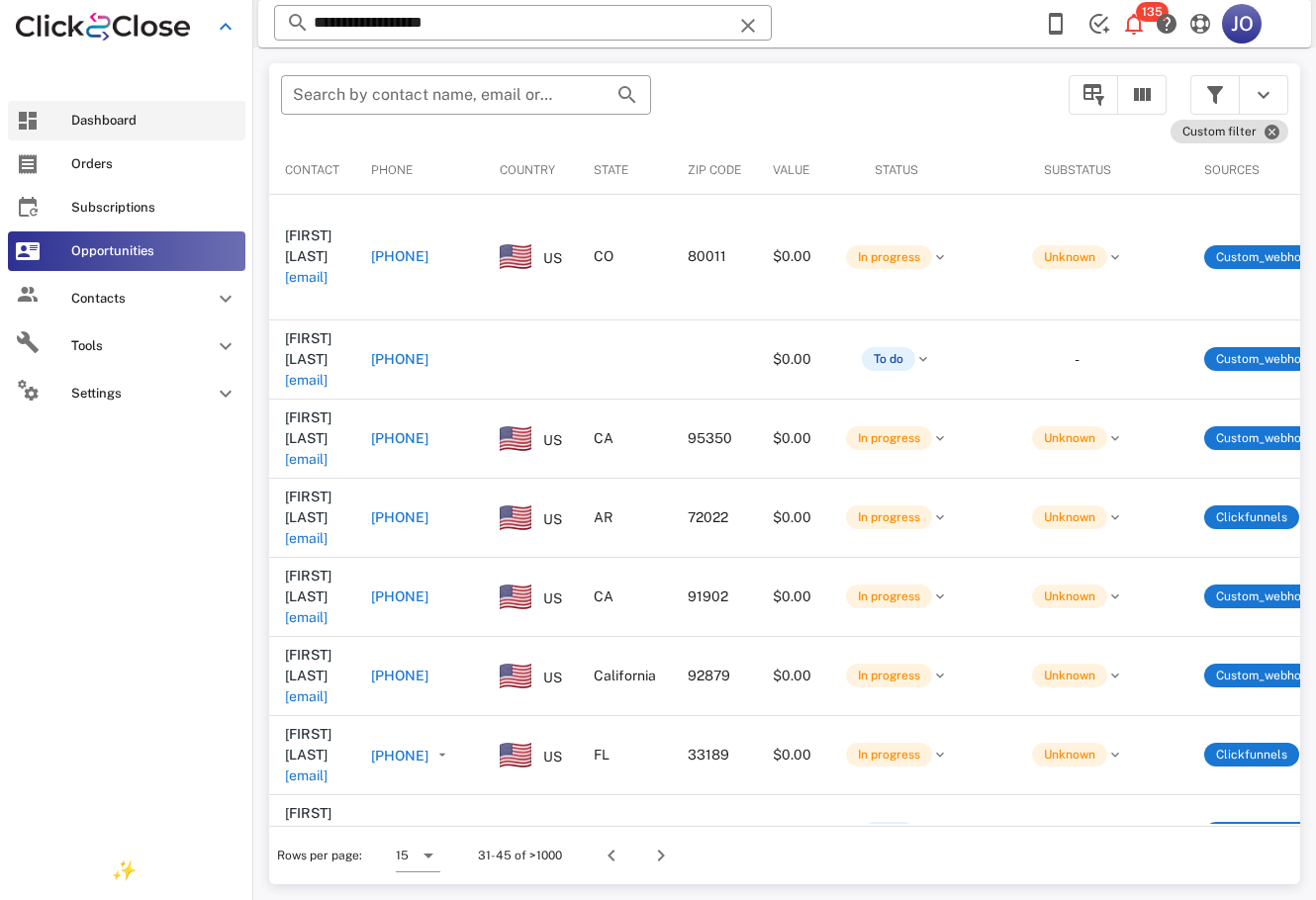 click on "Dashboard" at bounding box center (127, 121) 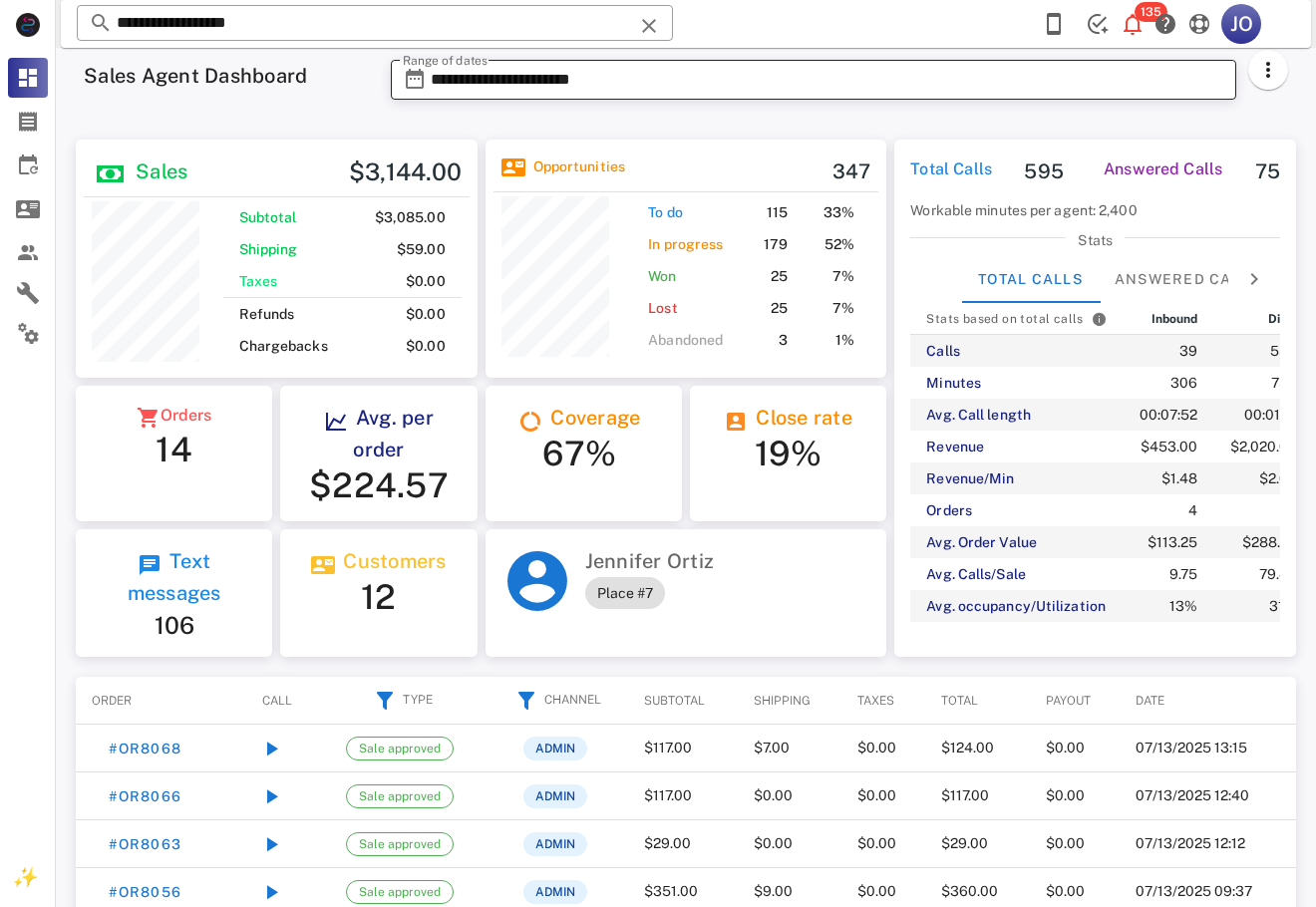 scroll, scrollTop: 996465, scrollLeft: 996568, axis: both 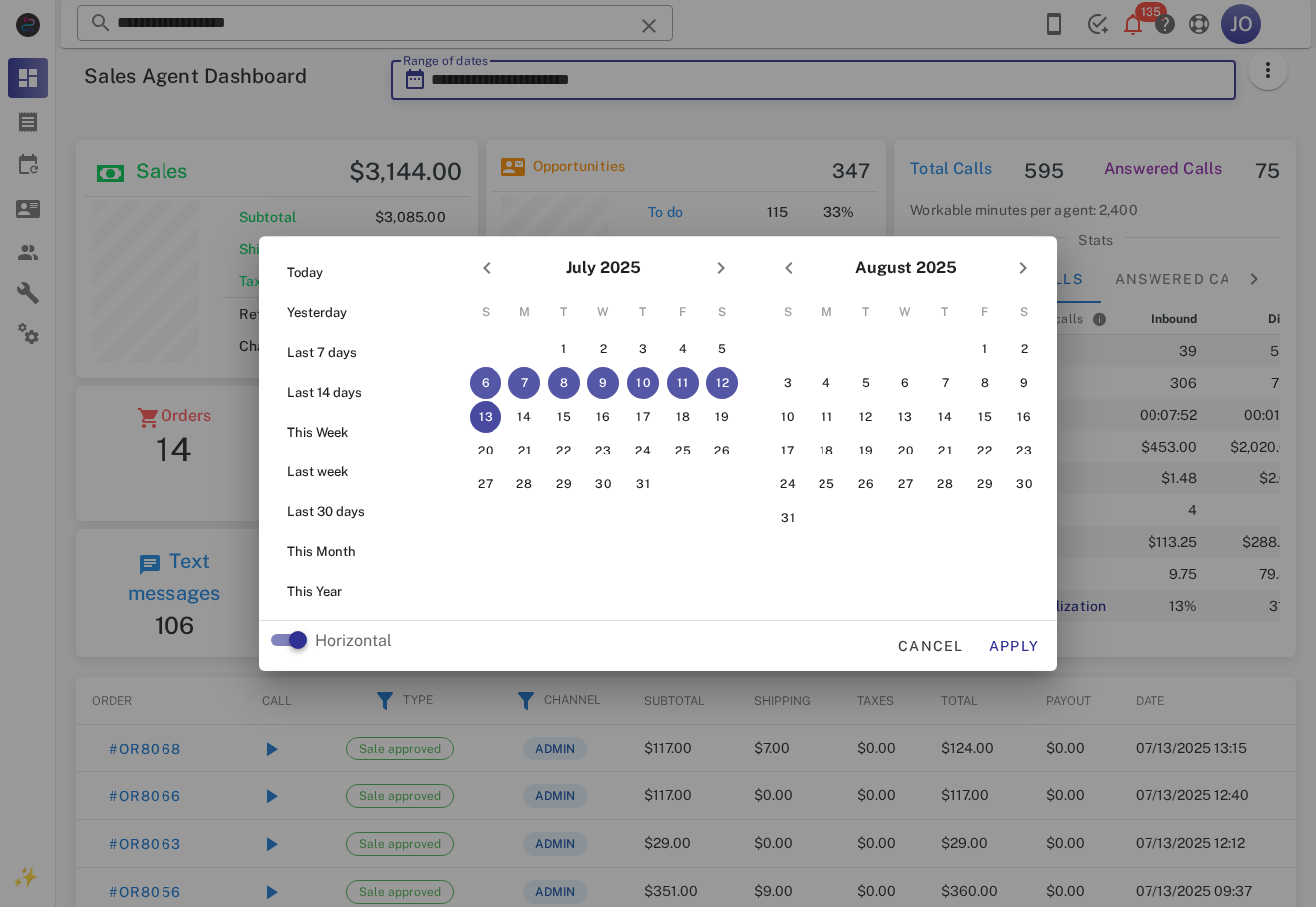 click at bounding box center [658, 454] 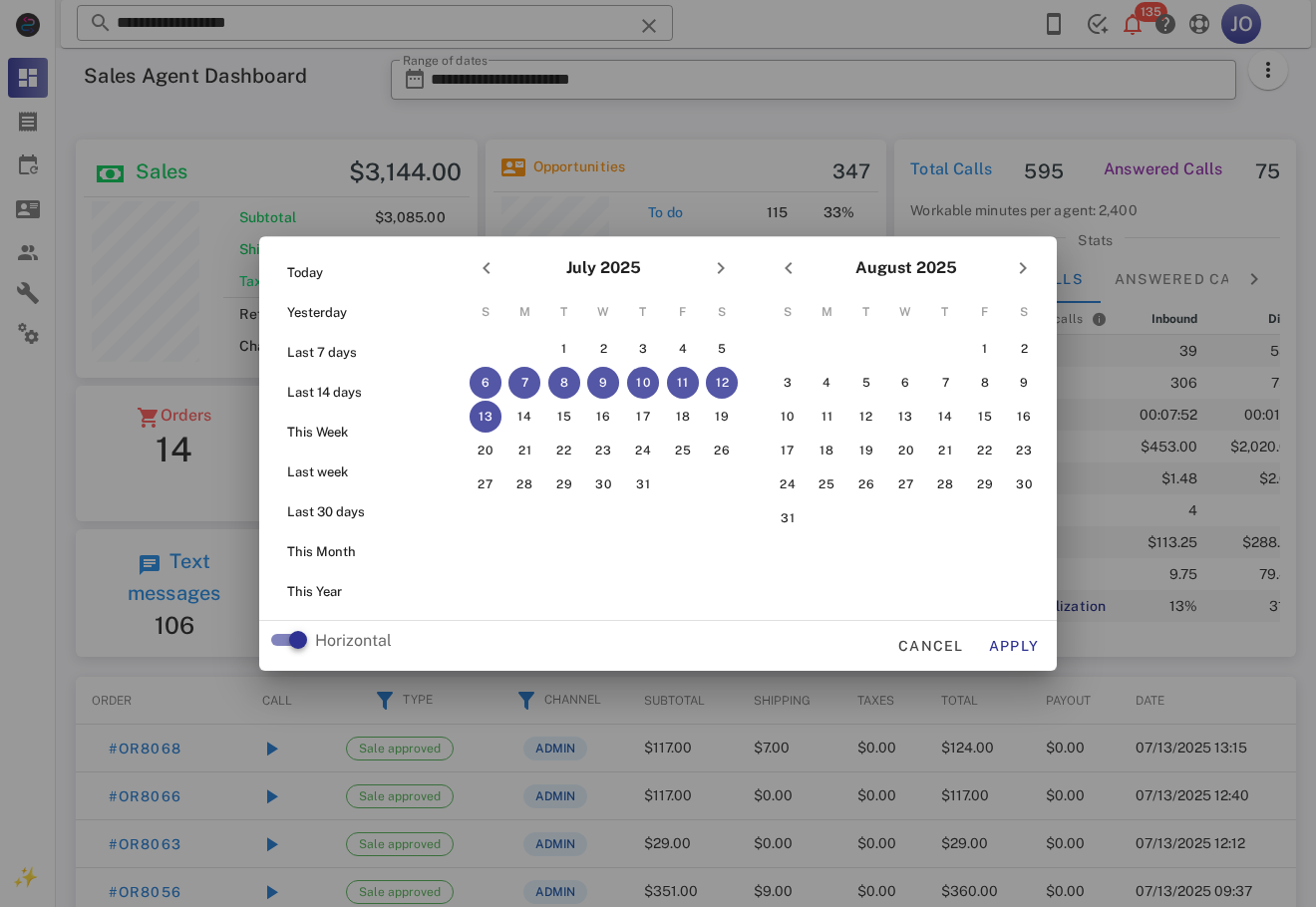 click on "13" at bounding box center [486, 417] 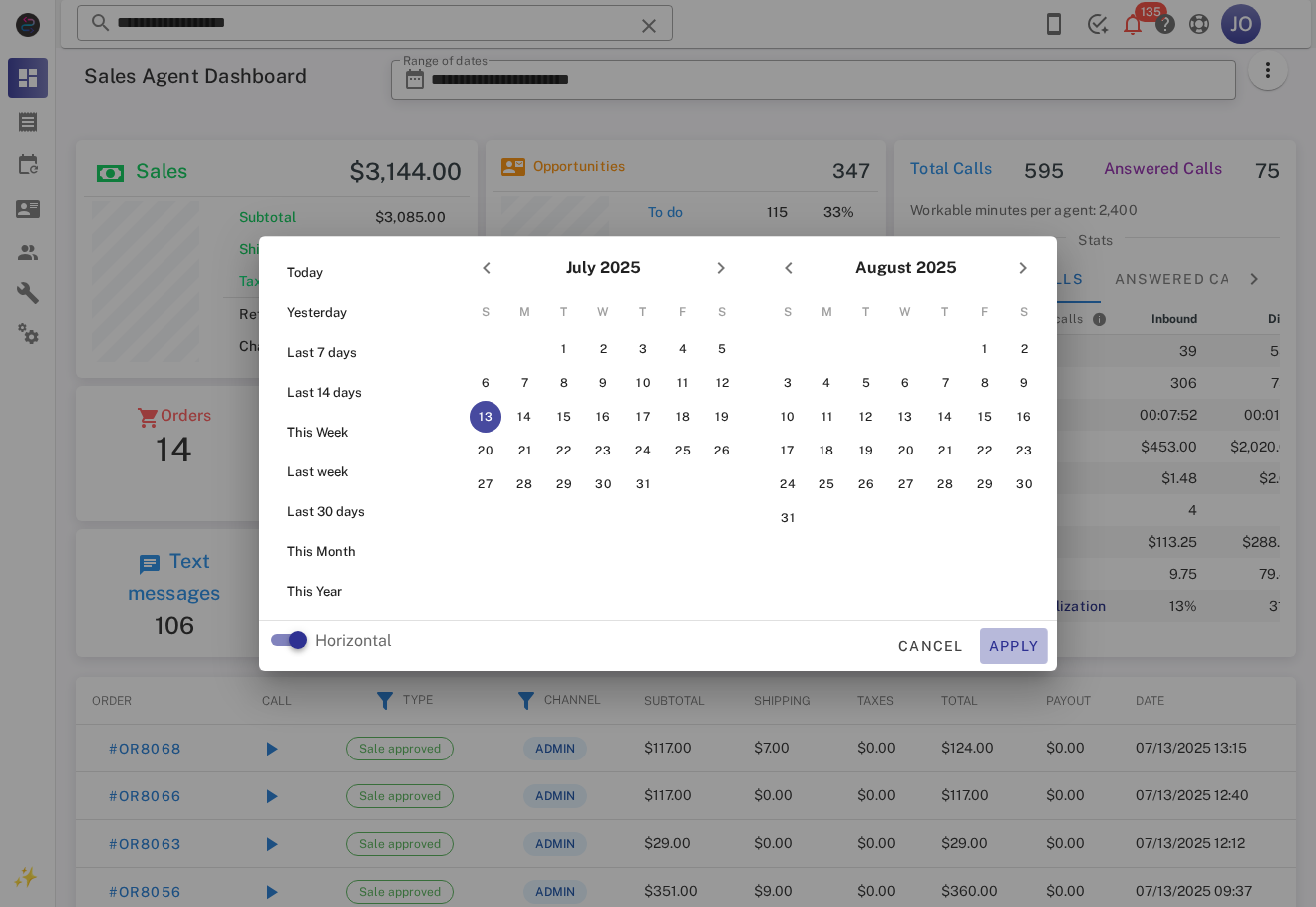 click on "Apply" at bounding box center (1014, 646) 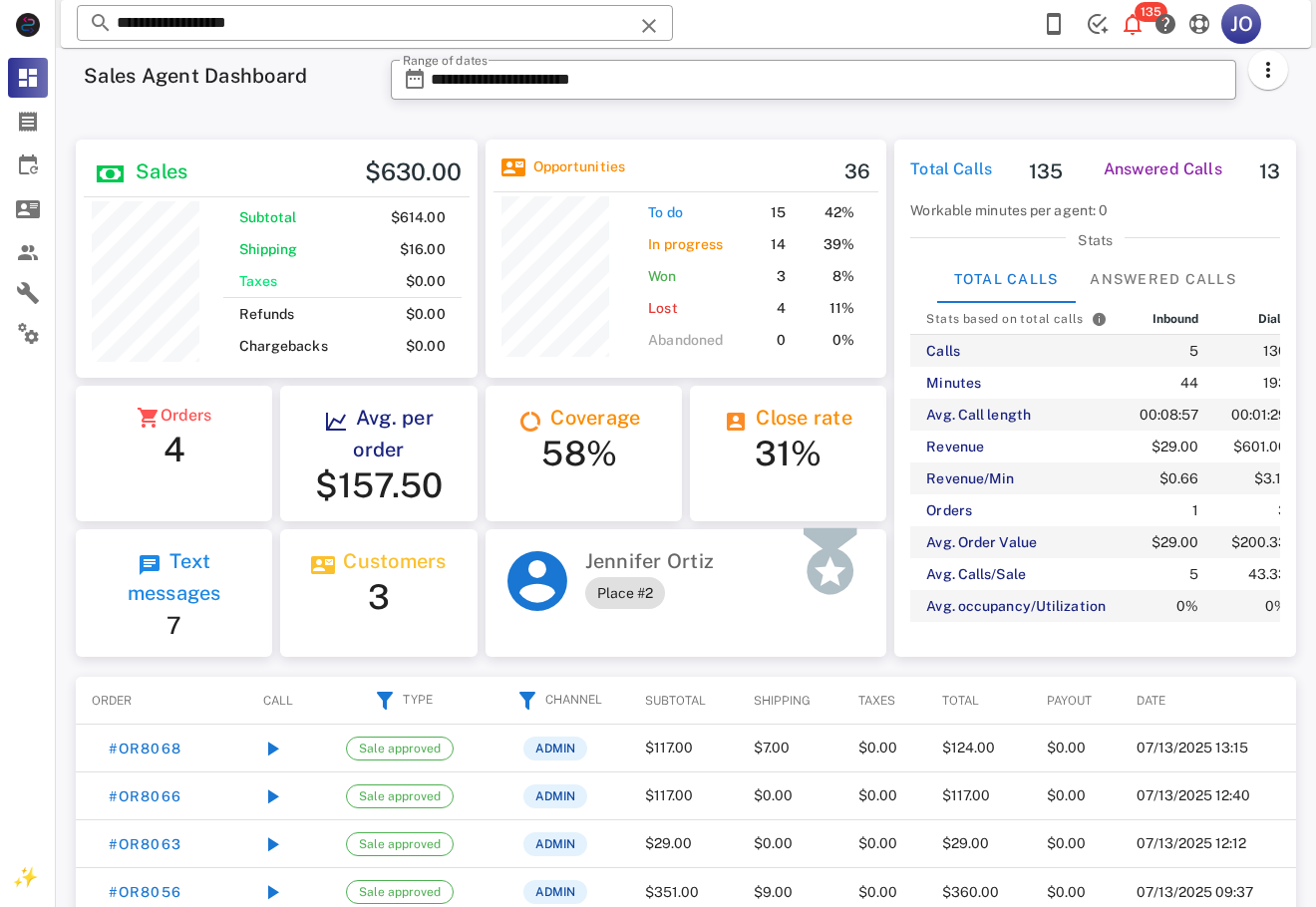 scroll, scrollTop: 996460, scrollLeft: 996568, axis: both 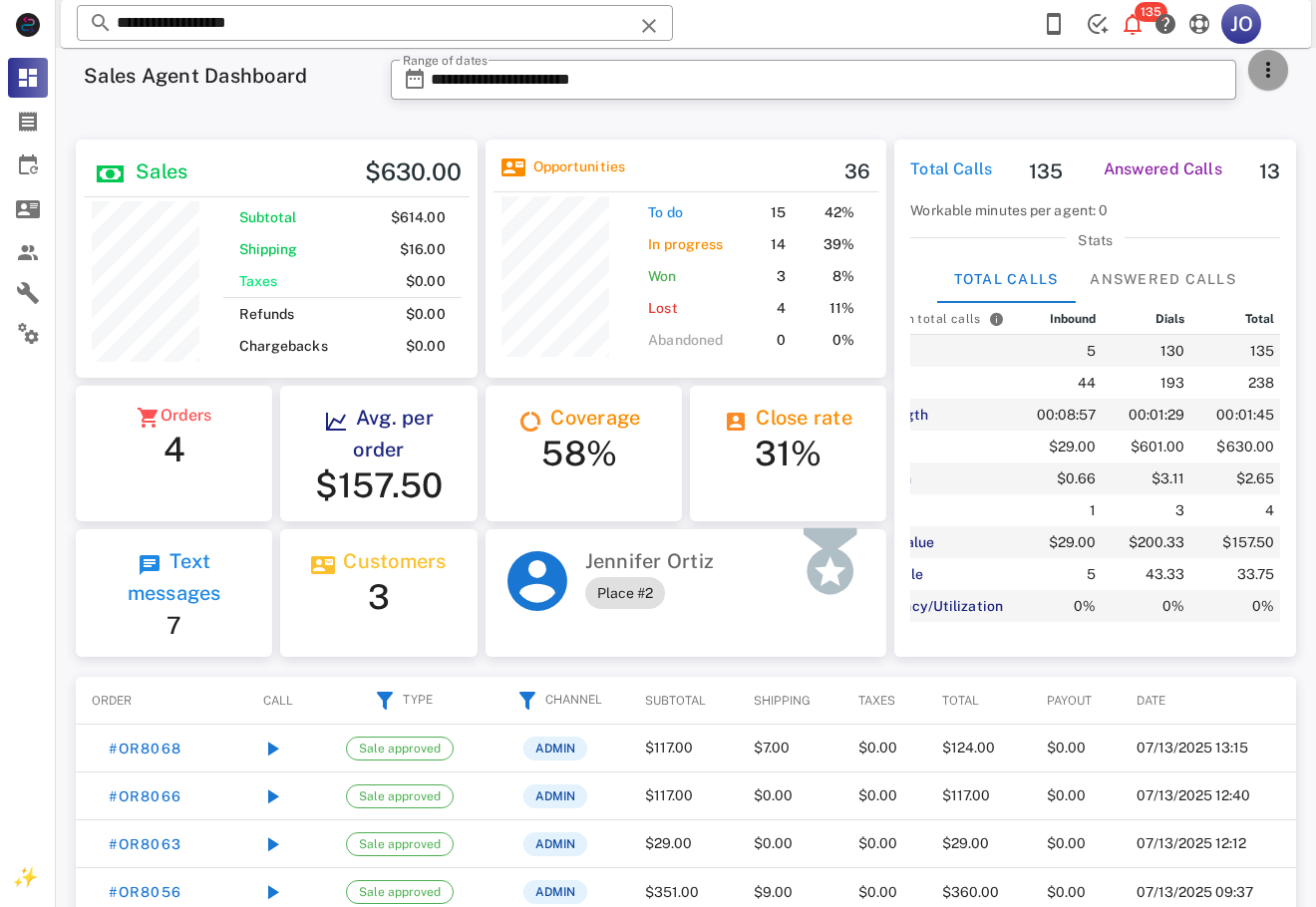 click at bounding box center [1268, 70] 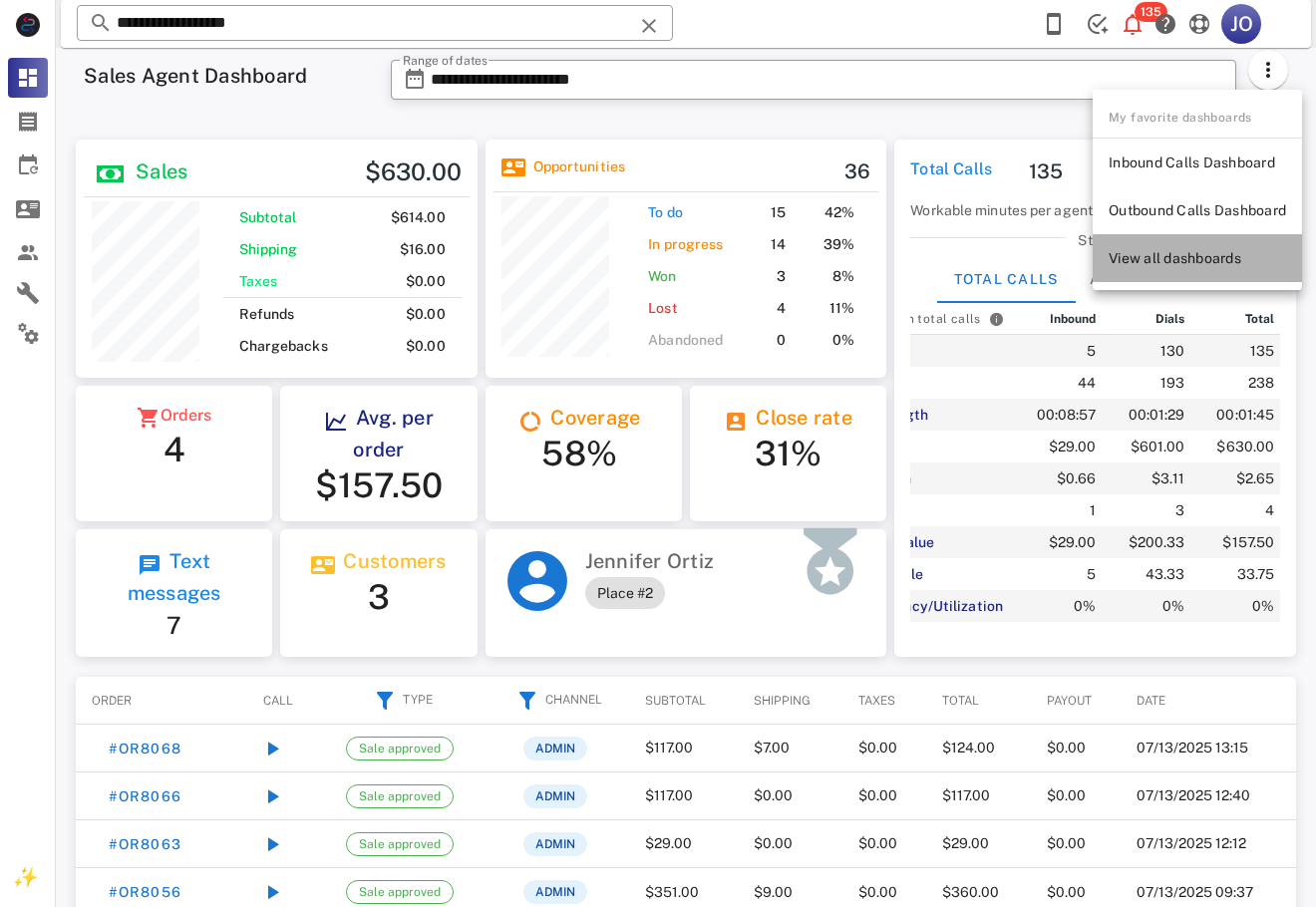 click on "View all dashboards" at bounding box center [1197, 258] 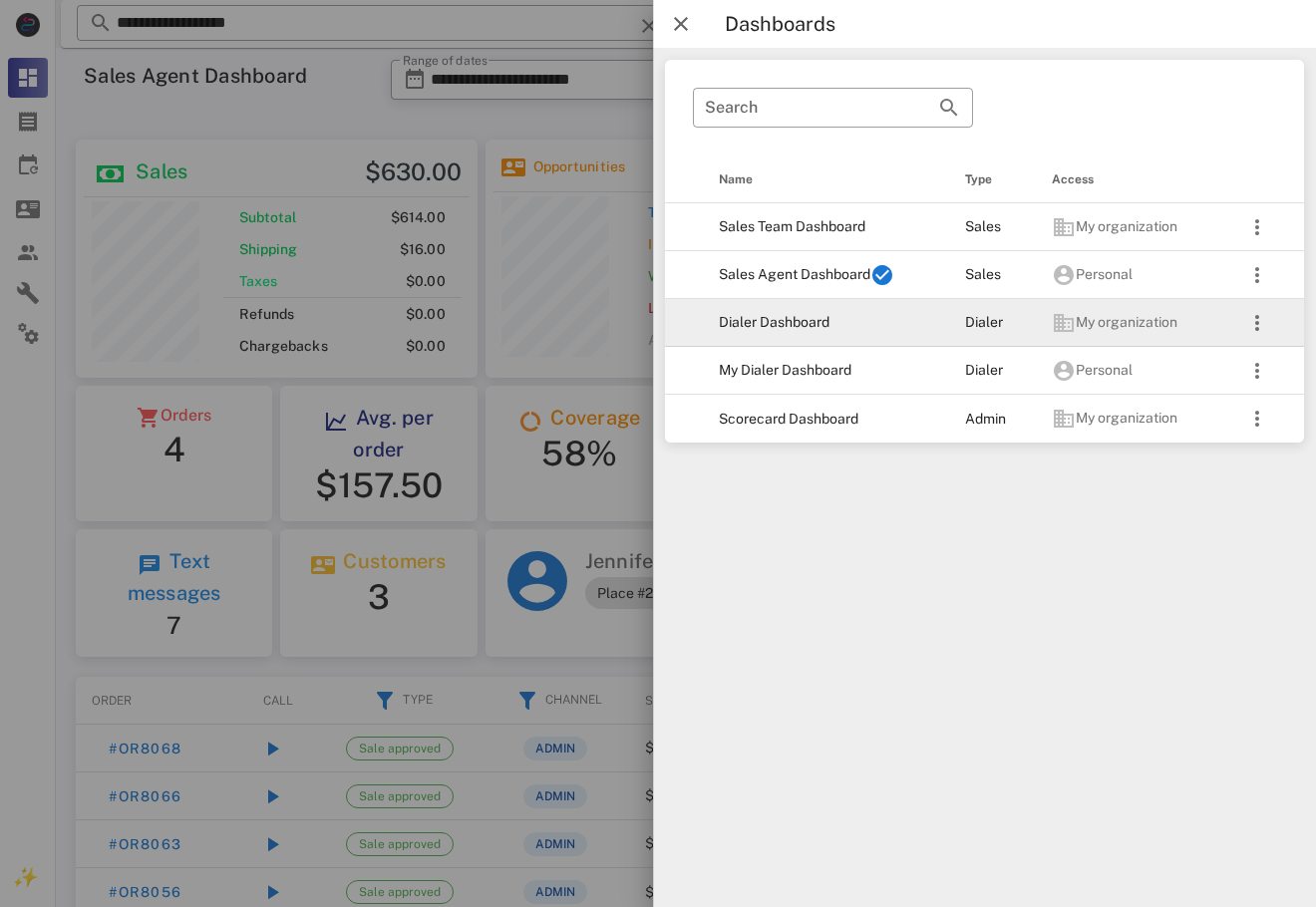 click on "Dialer Dashboard" at bounding box center [825, 323] 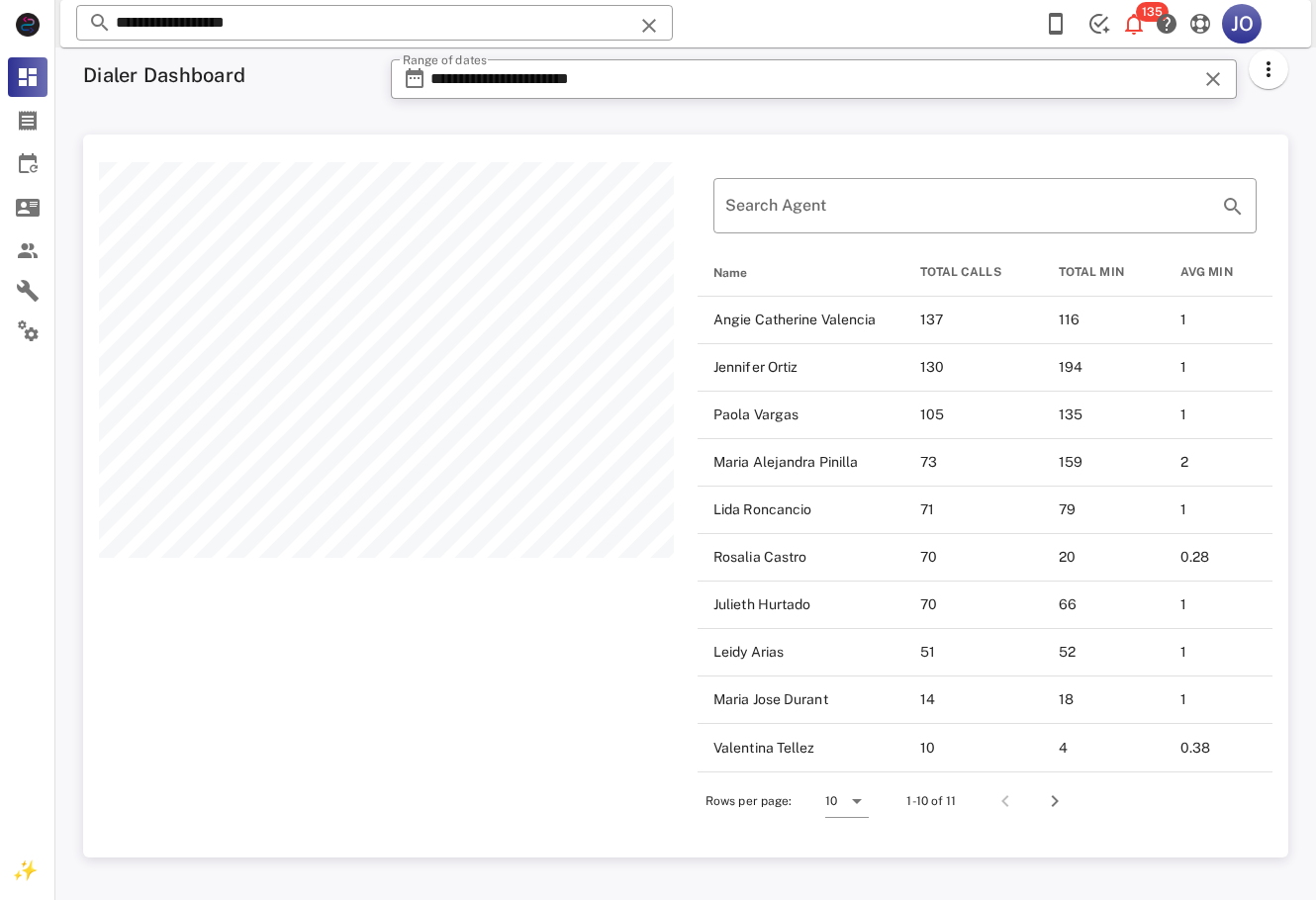 scroll, scrollTop: 988288, scrollLeft: 988269, axis: both 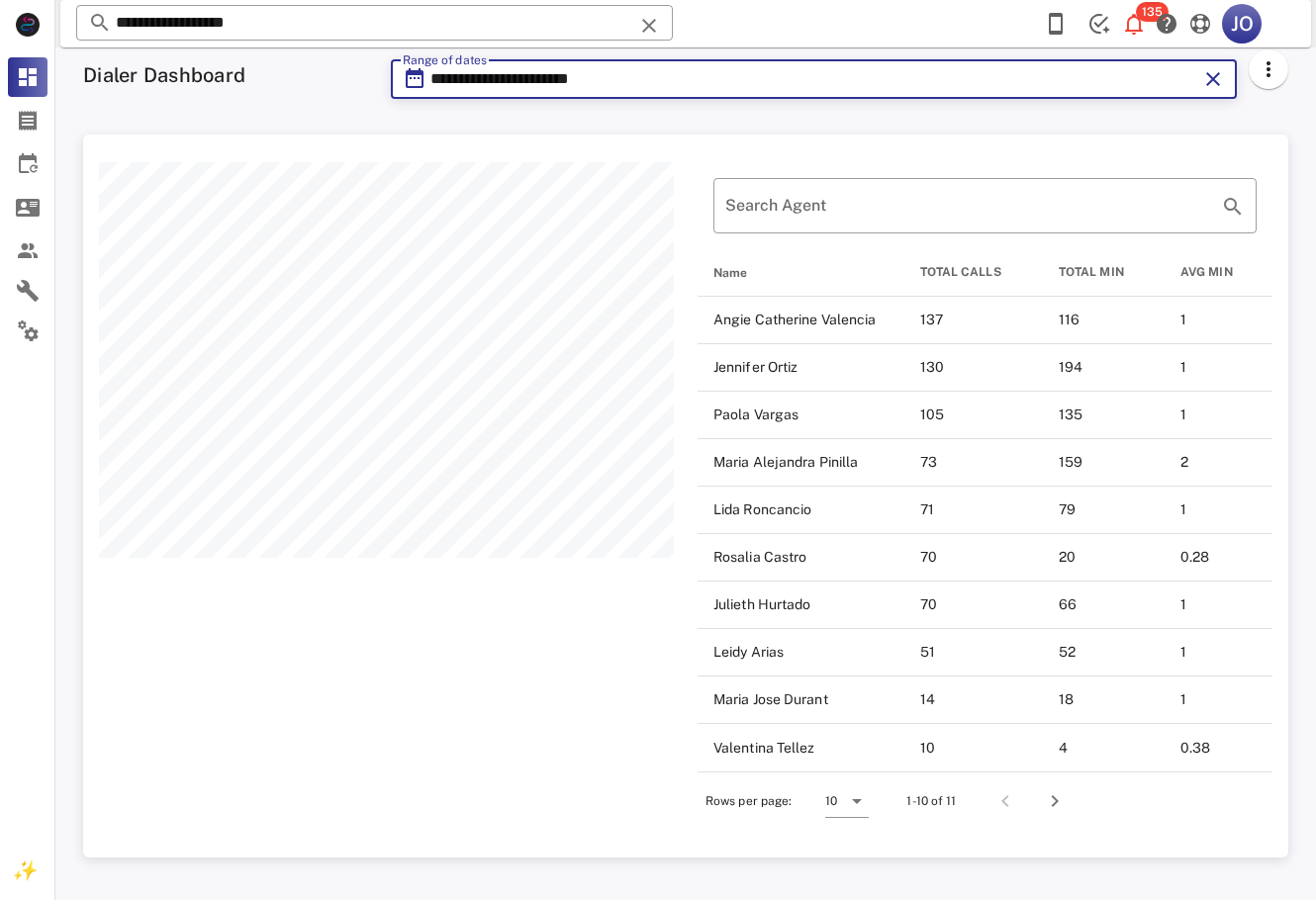 click on "**********" at bounding box center (814, 79) 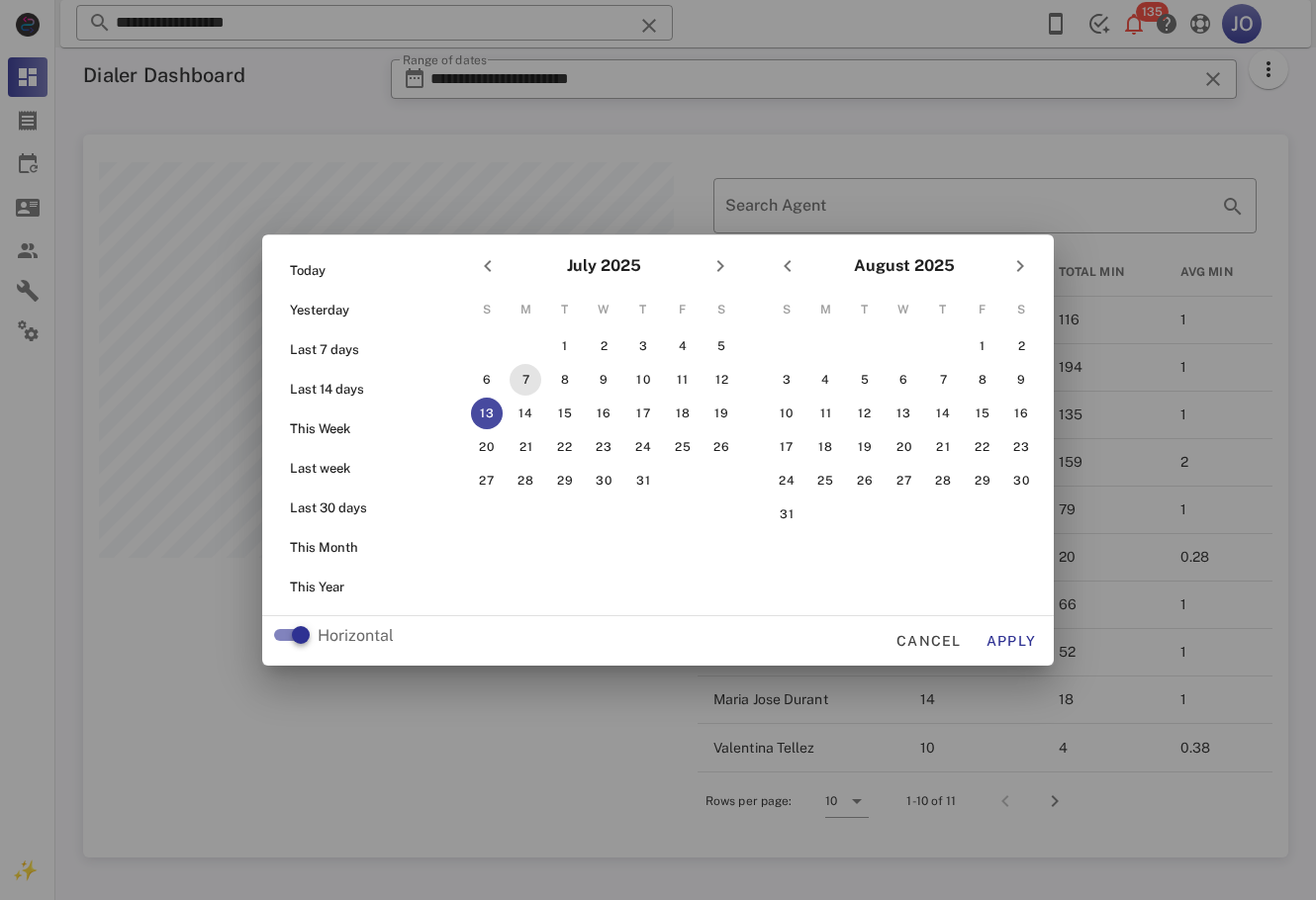 click on "7" at bounding box center (525, 380) 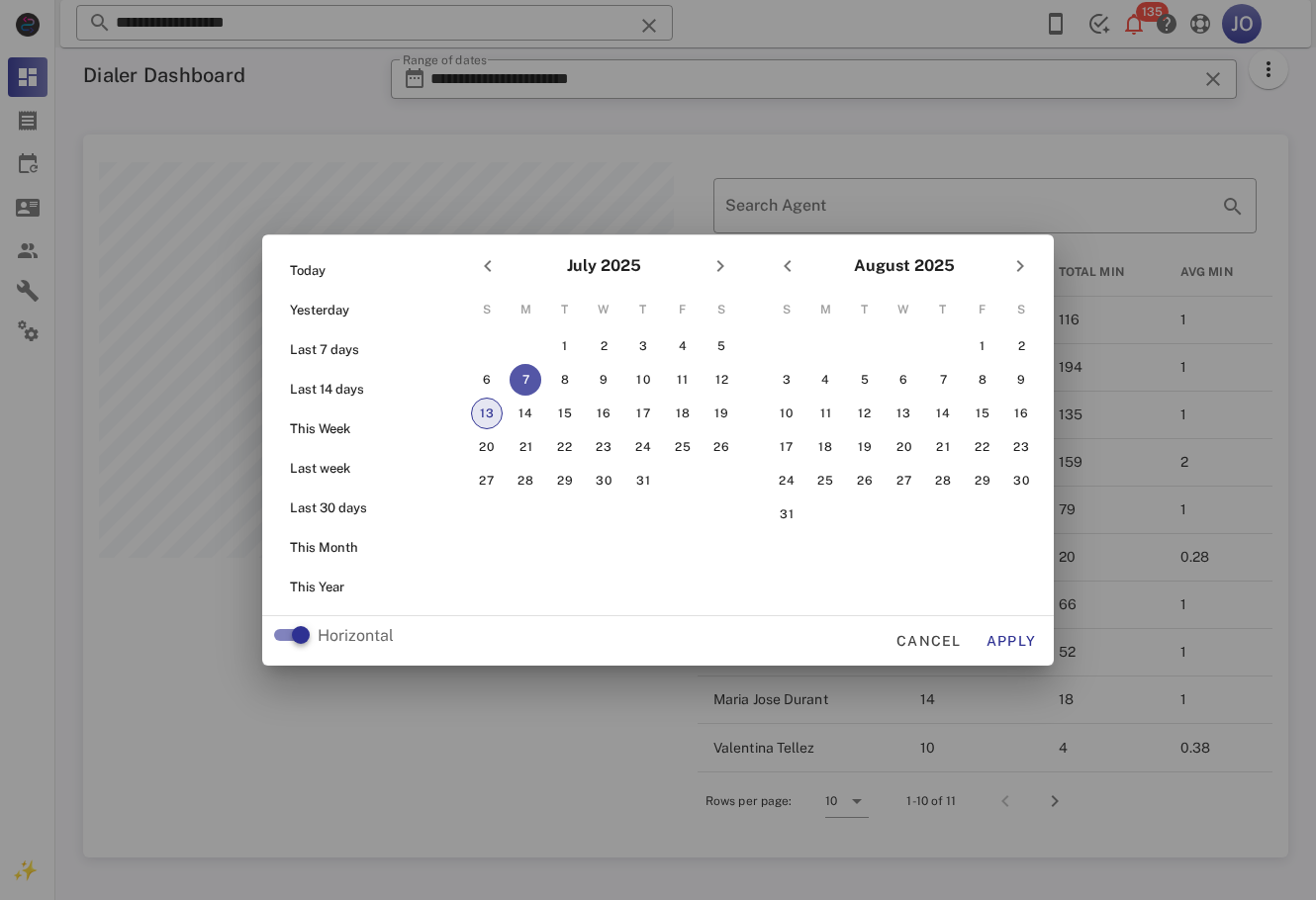 click on "13" at bounding box center (487, 413) 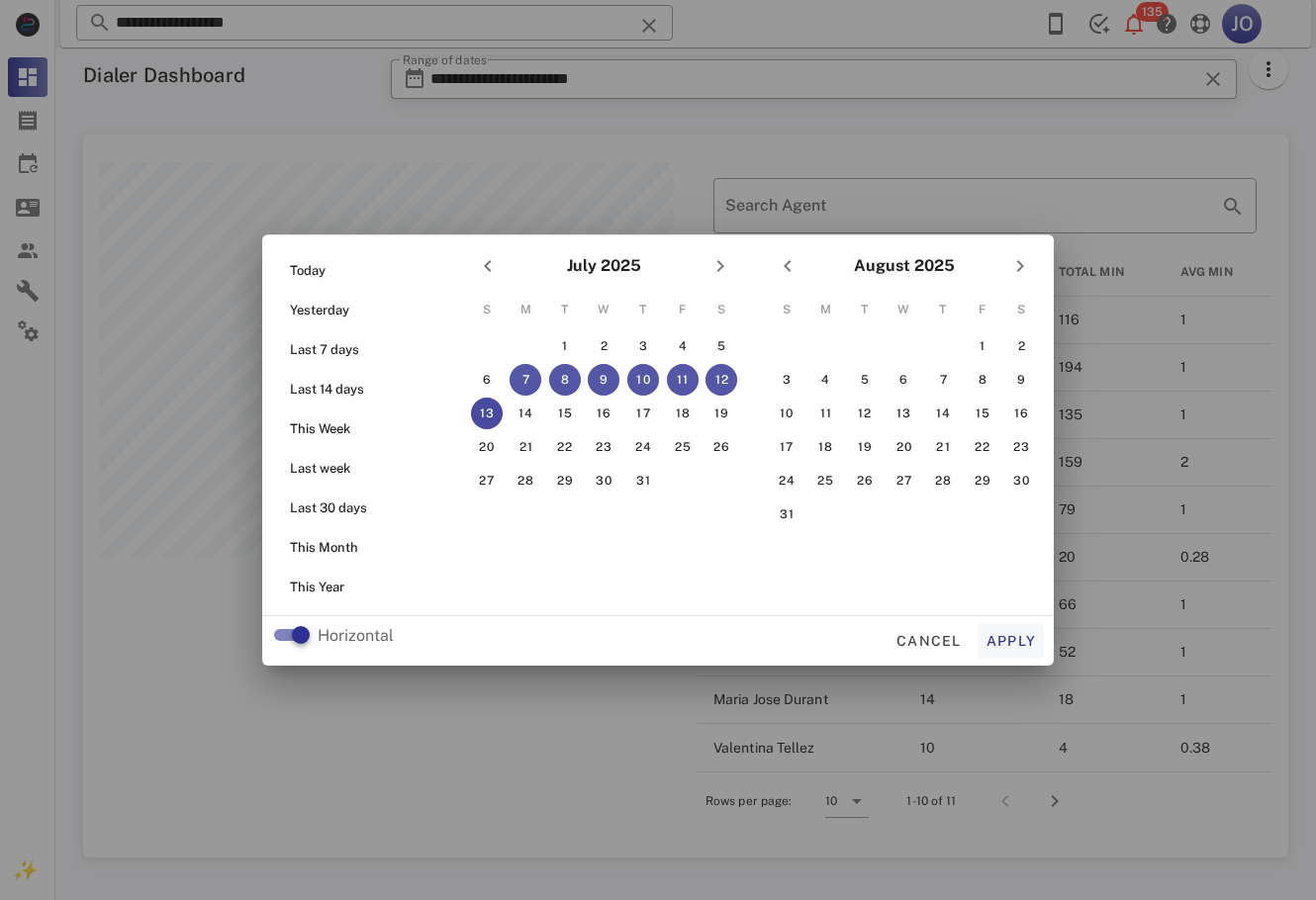 drag, startPoint x: 1047, startPoint y: 626, endPoint x: 1033, endPoint y: 639, distance: 19.104973 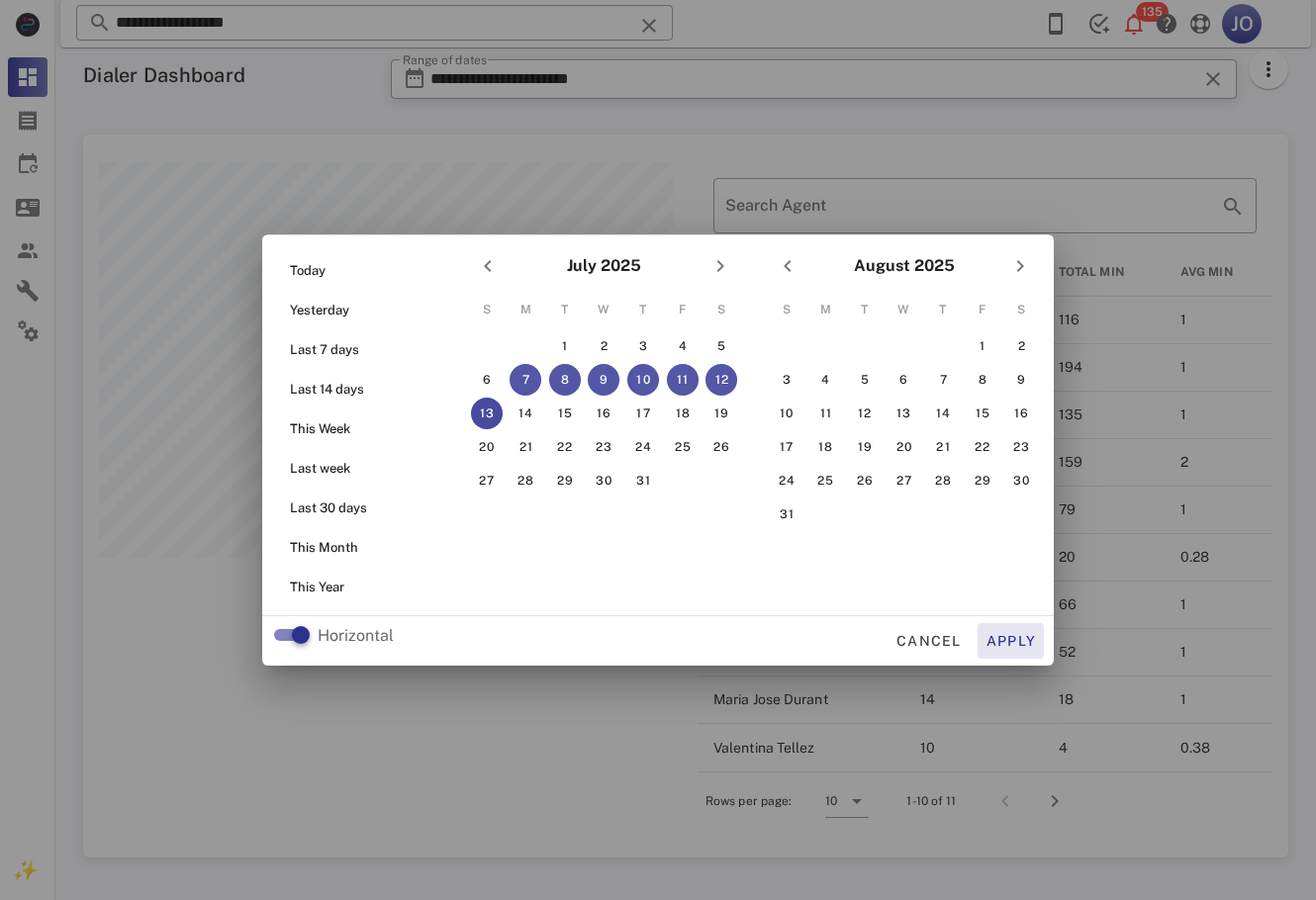 click on "Apply" at bounding box center (1011, 641) 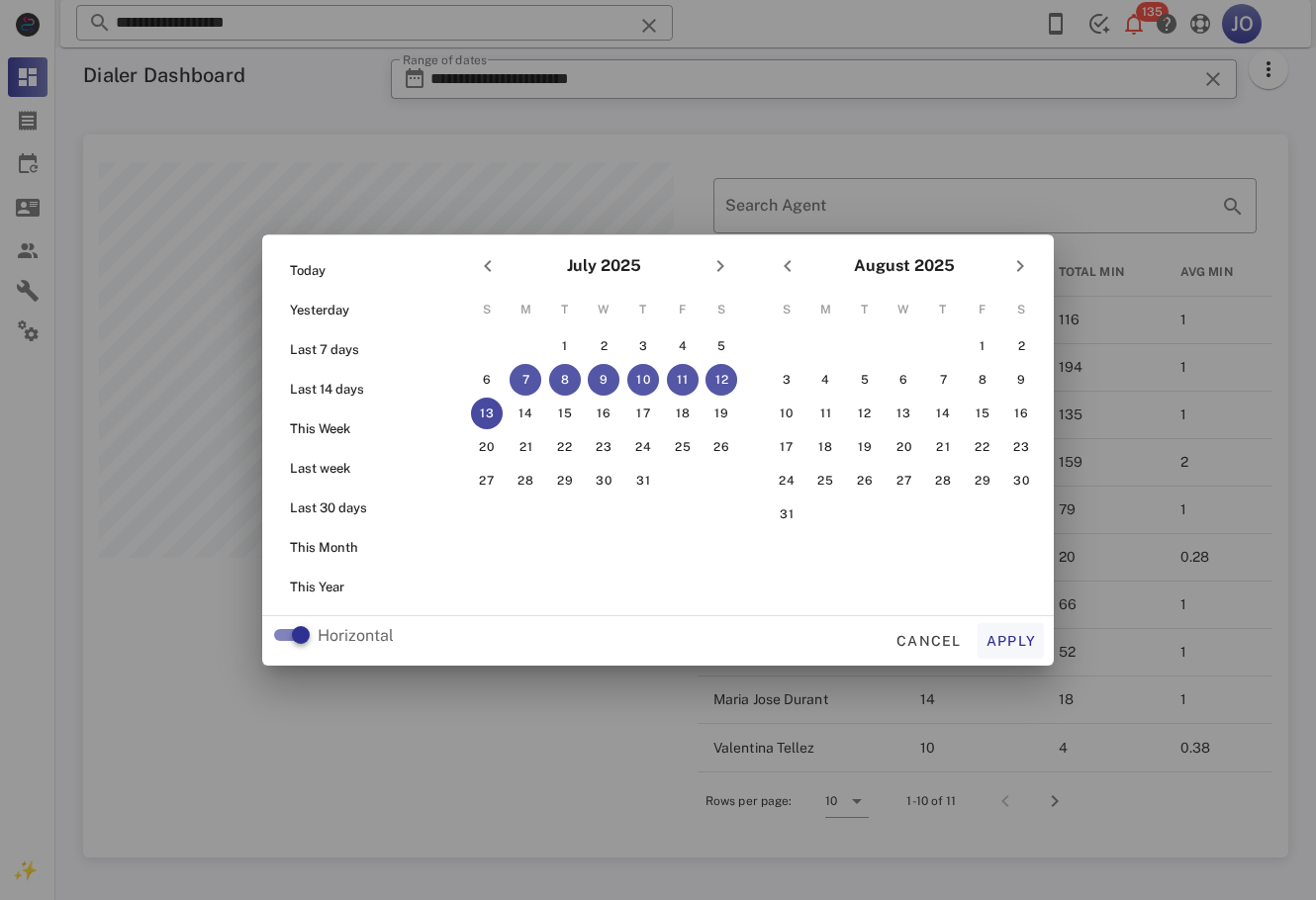 type on "**********" 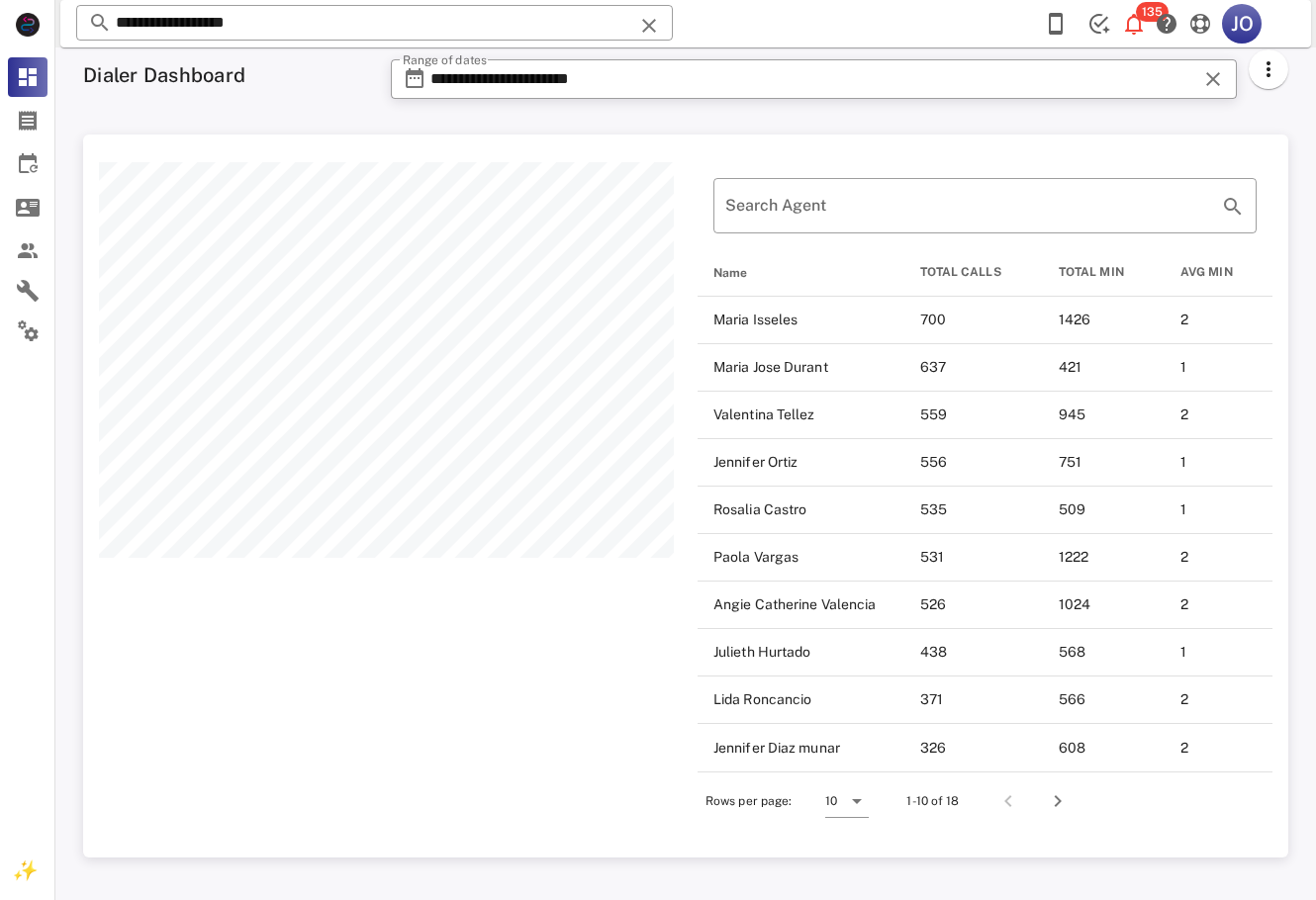 scroll, scrollTop: 988288, scrollLeft: 988269, axis: both 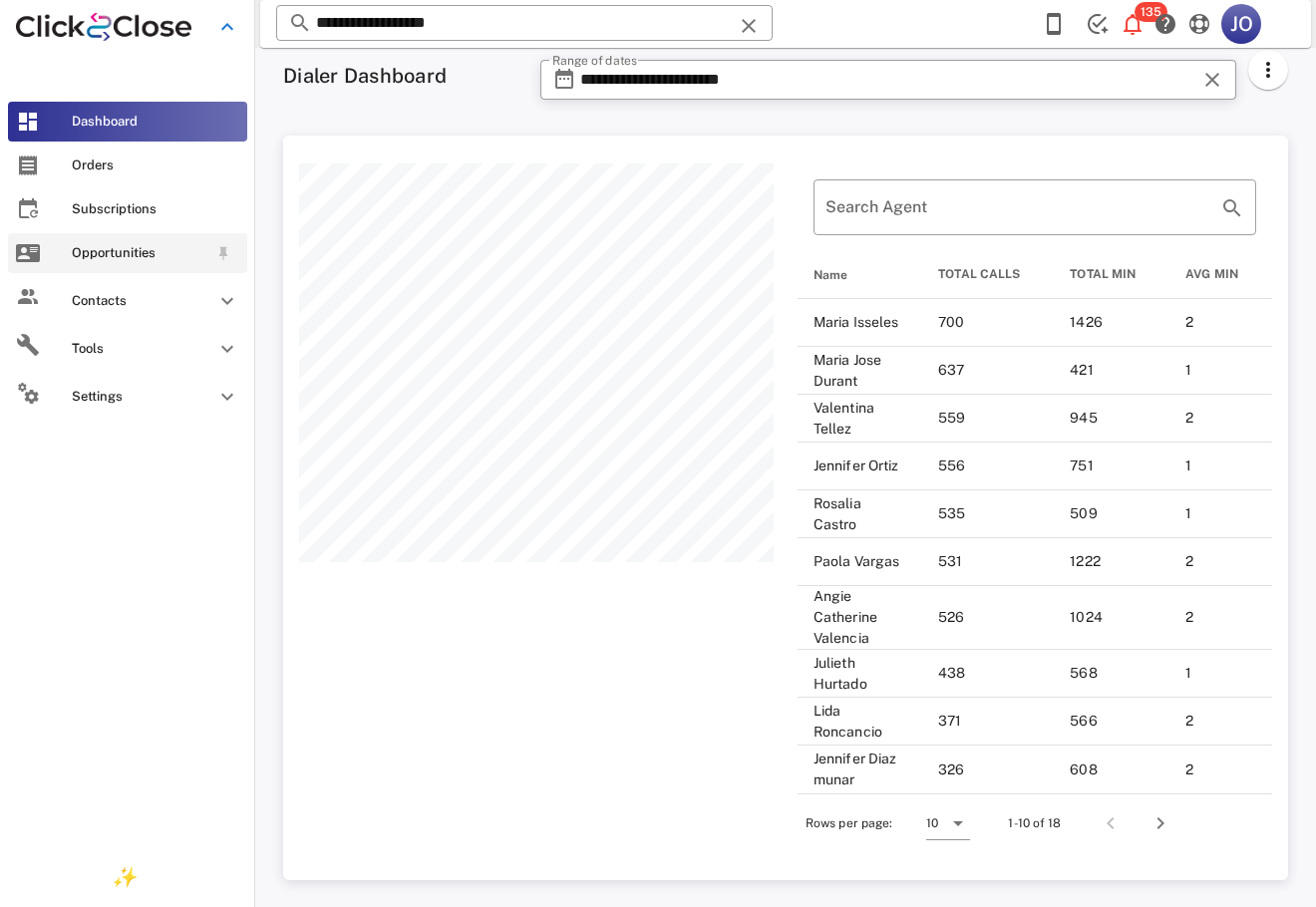 click on "Opportunities" at bounding box center [128, 253] 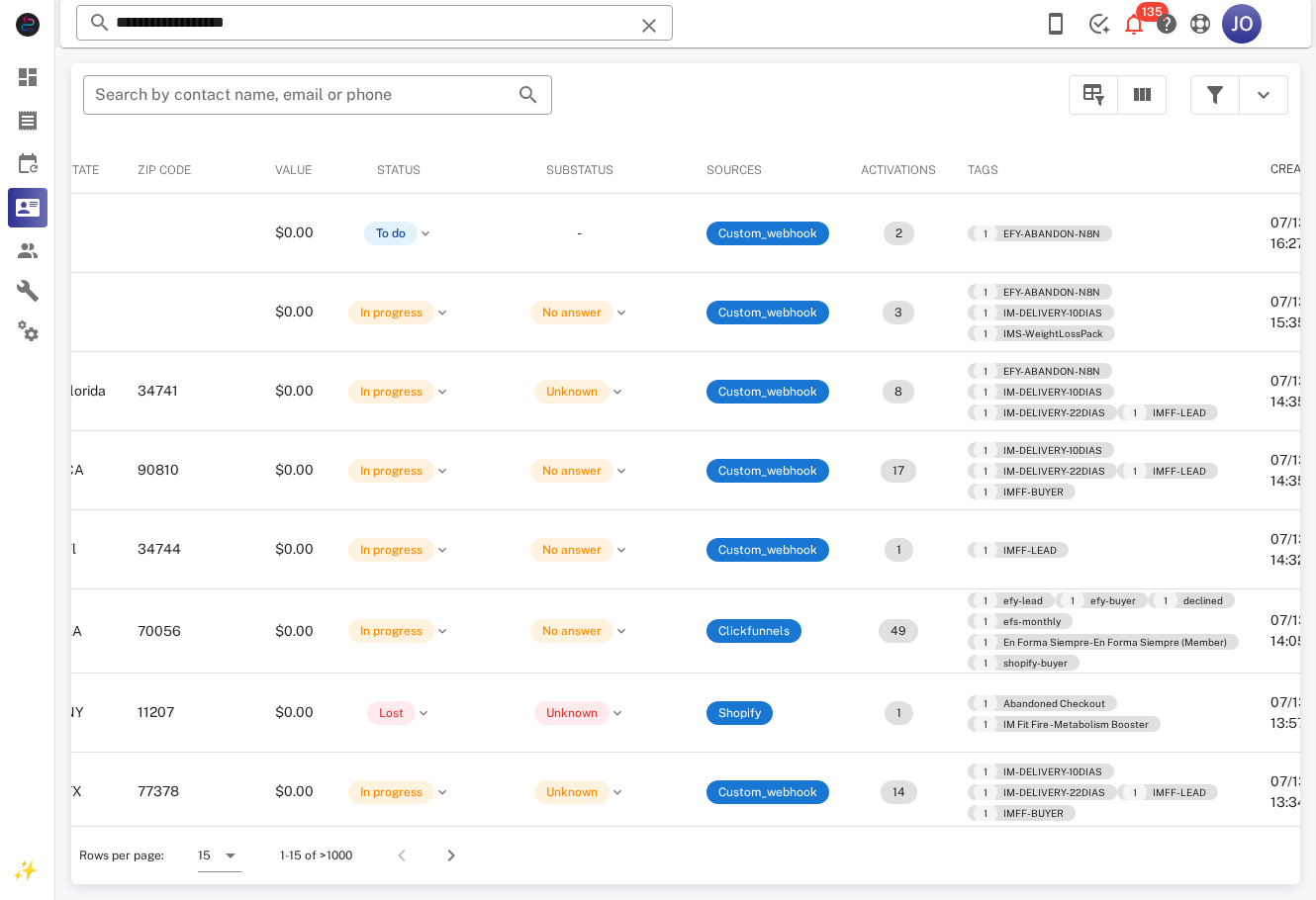 scroll, scrollTop: 0, scrollLeft: 452, axis: horizontal 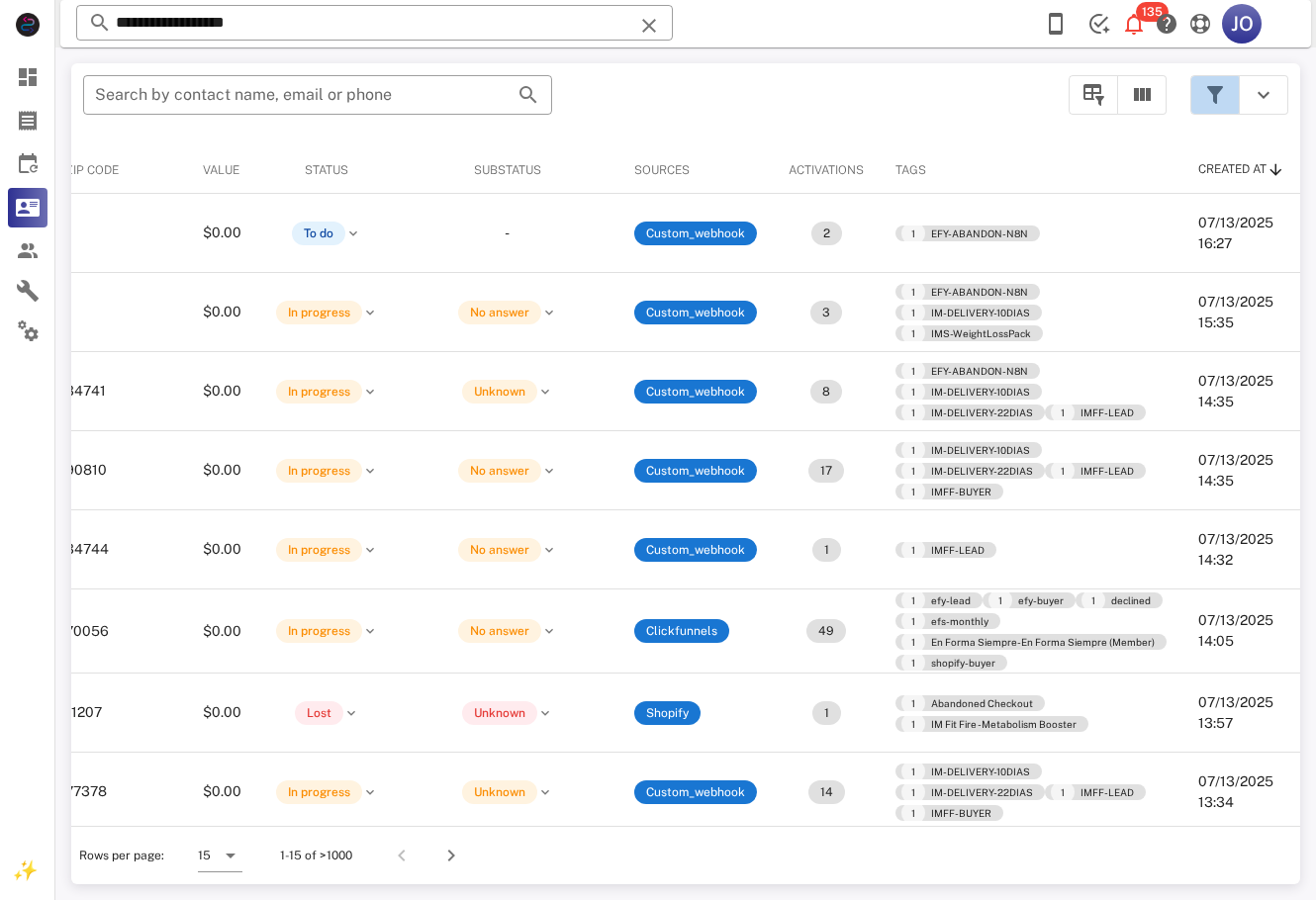 click at bounding box center [1215, 95] 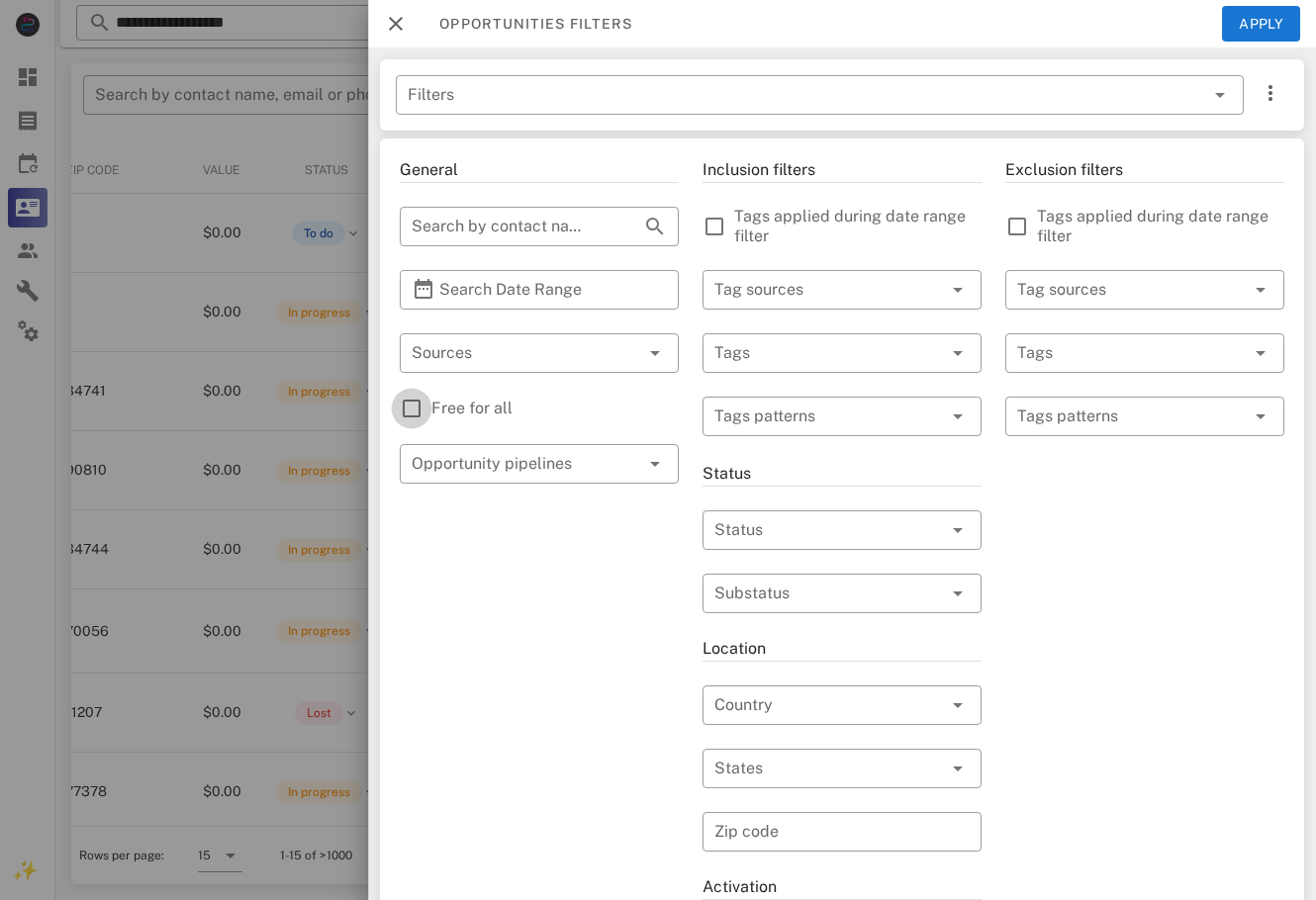 click at bounding box center (412, 408) 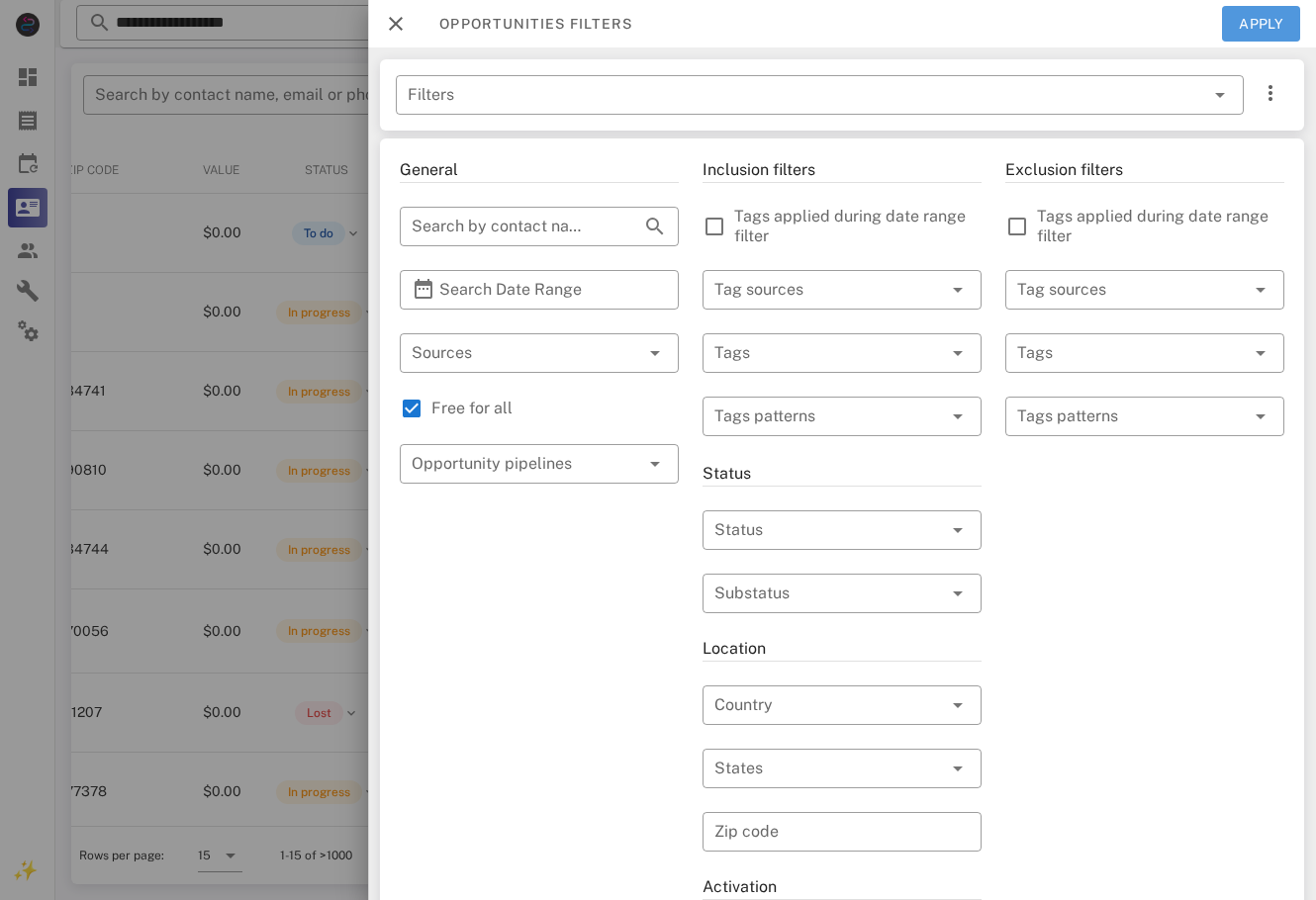 click on "Apply" at bounding box center [1262, 24] 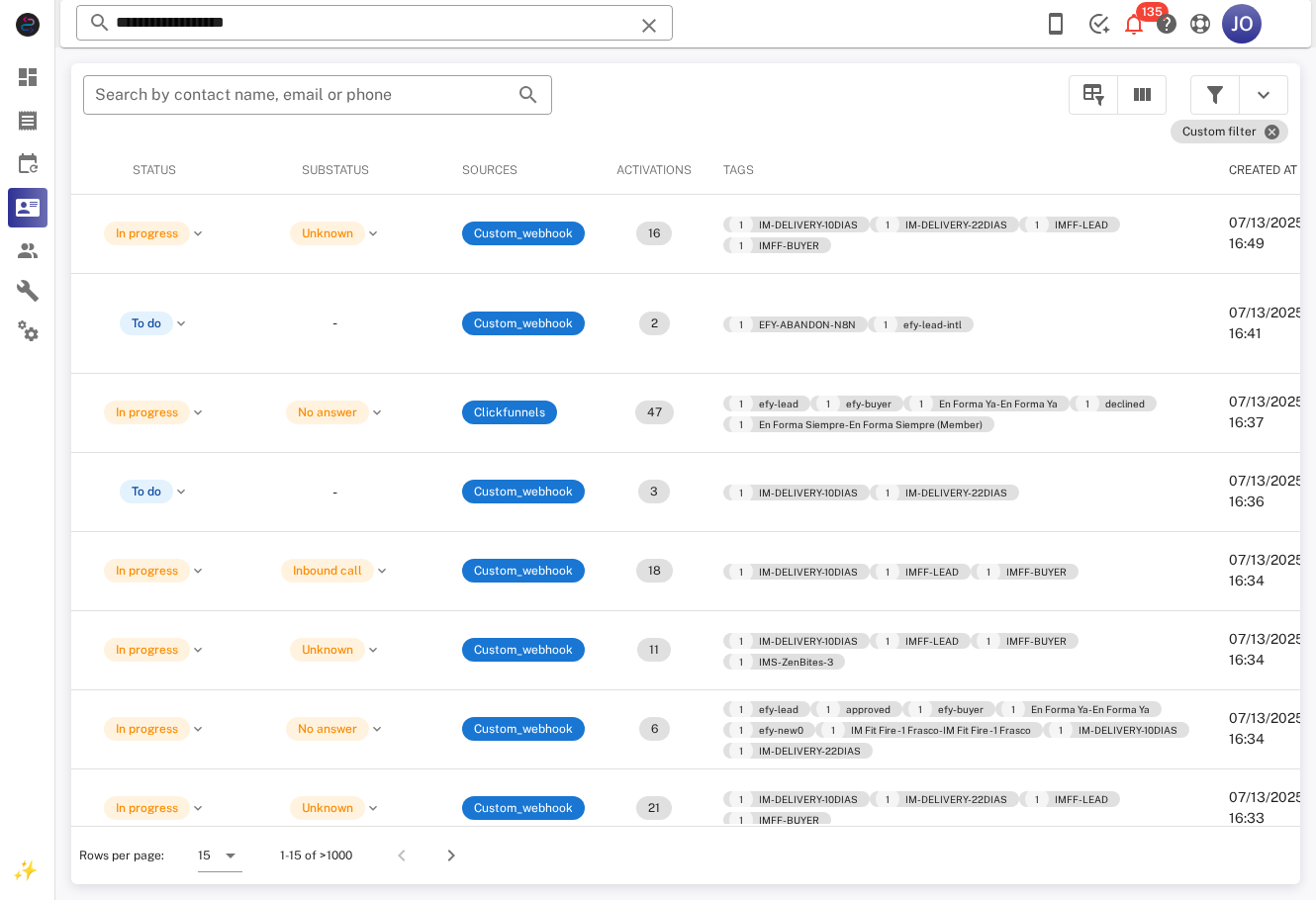 scroll, scrollTop: 0, scrollLeft: 597, axis: horizontal 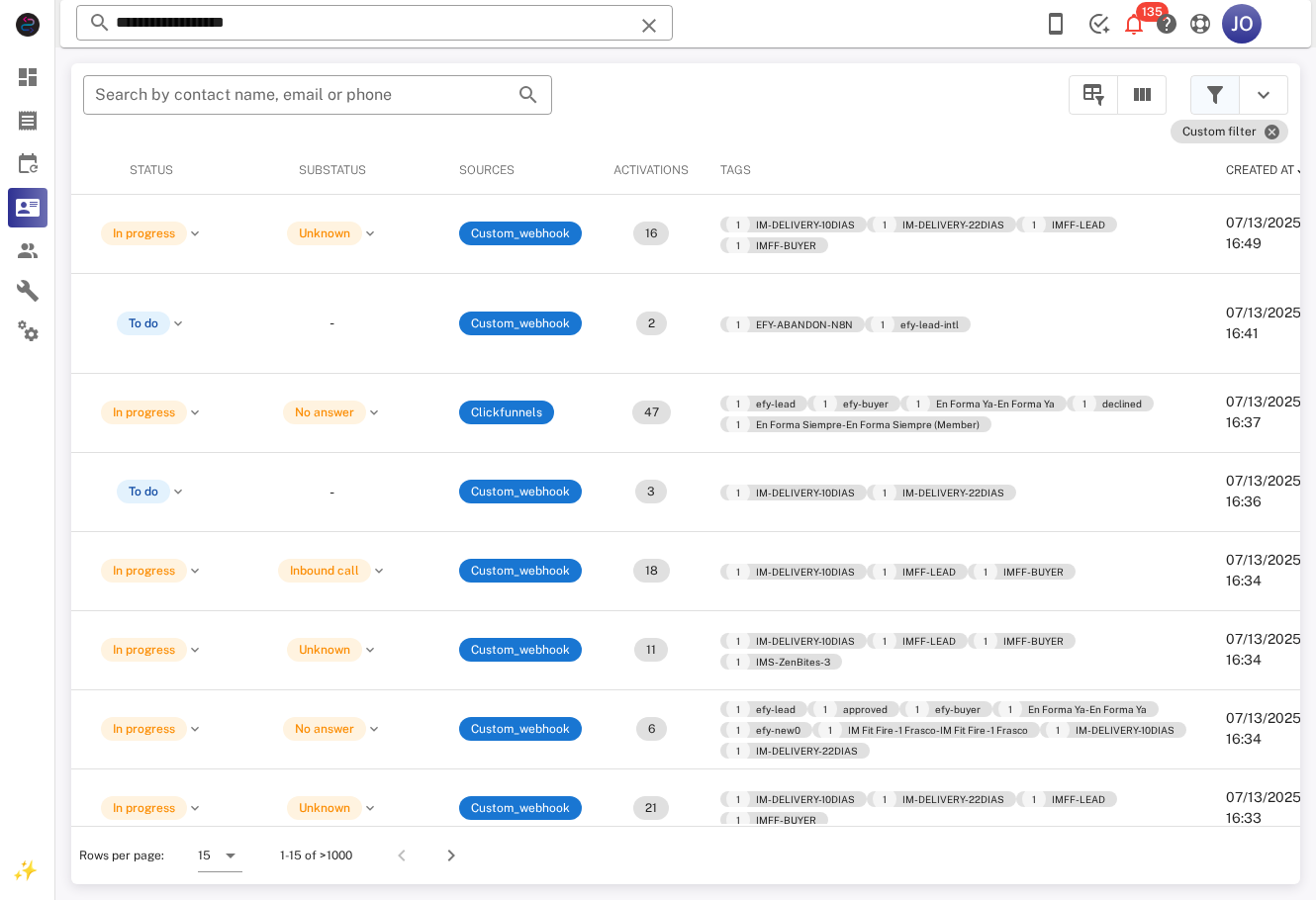 click at bounding box center [1215, 95] 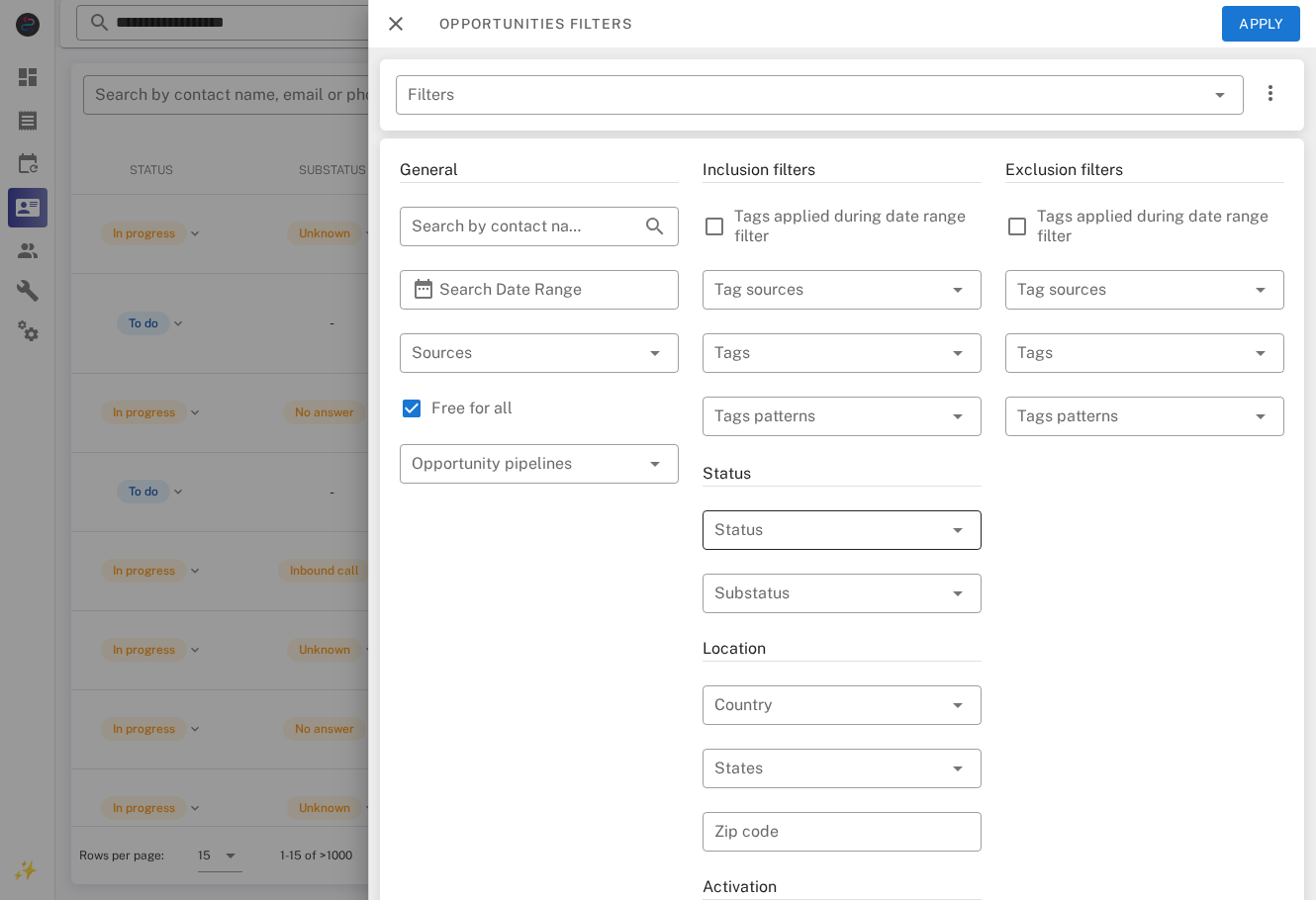 click at bounding box center [814, 530] 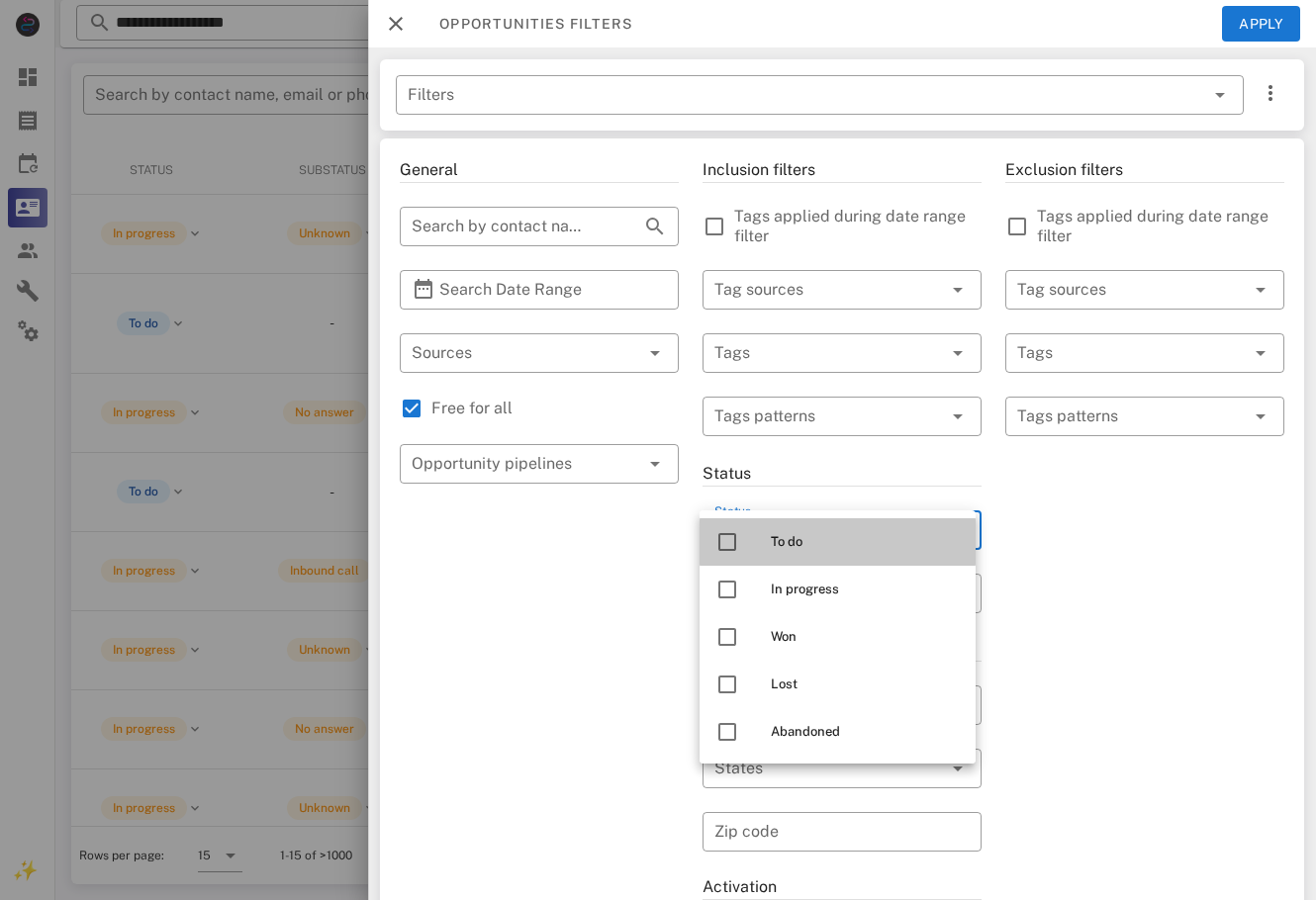 click on "To do" at bounding box center (865, 542) 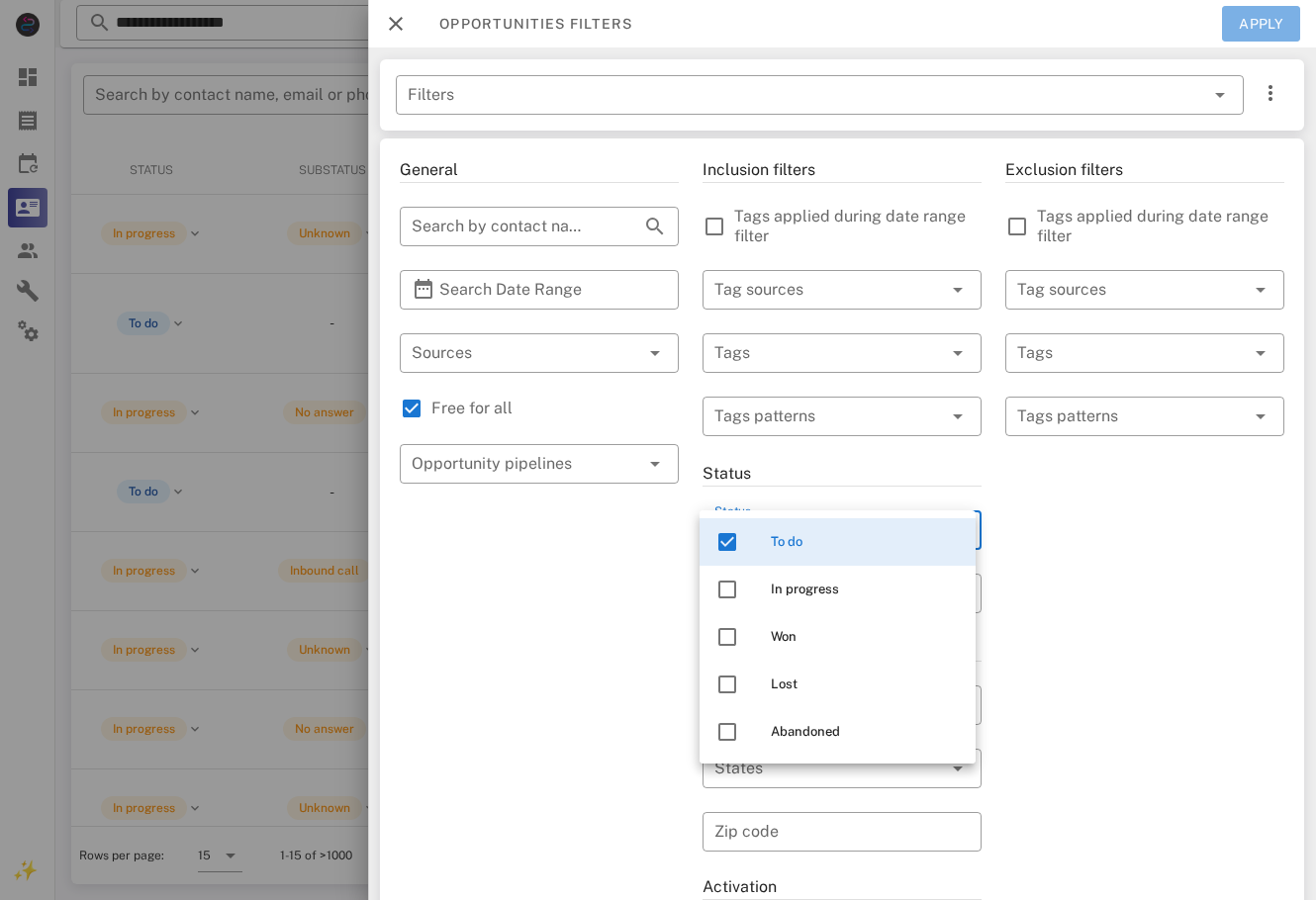 click on "Apply" at bounding box center (1262, 24) 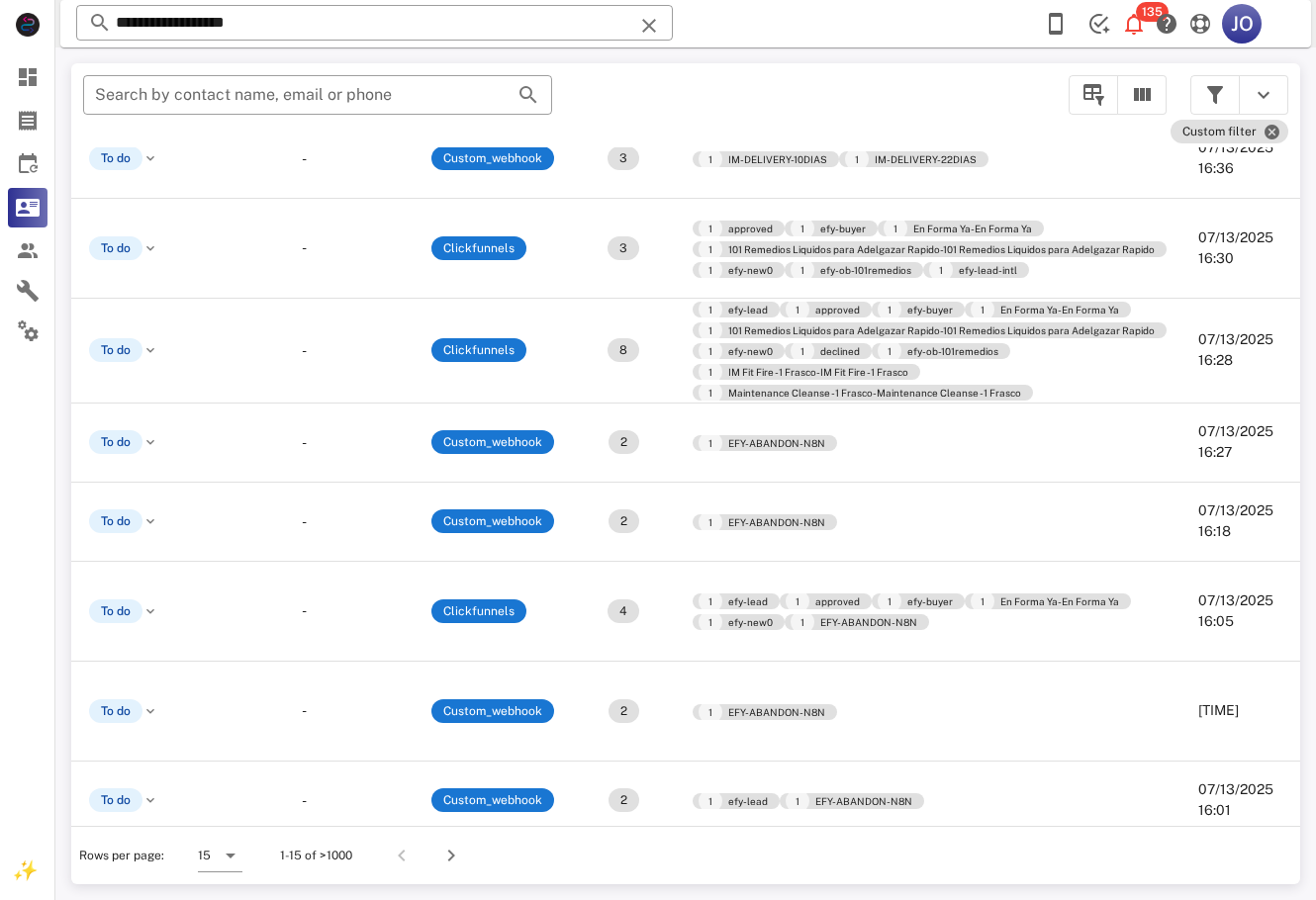 scroll, scrollTop: 307, scrollLeft: 565, axis: both 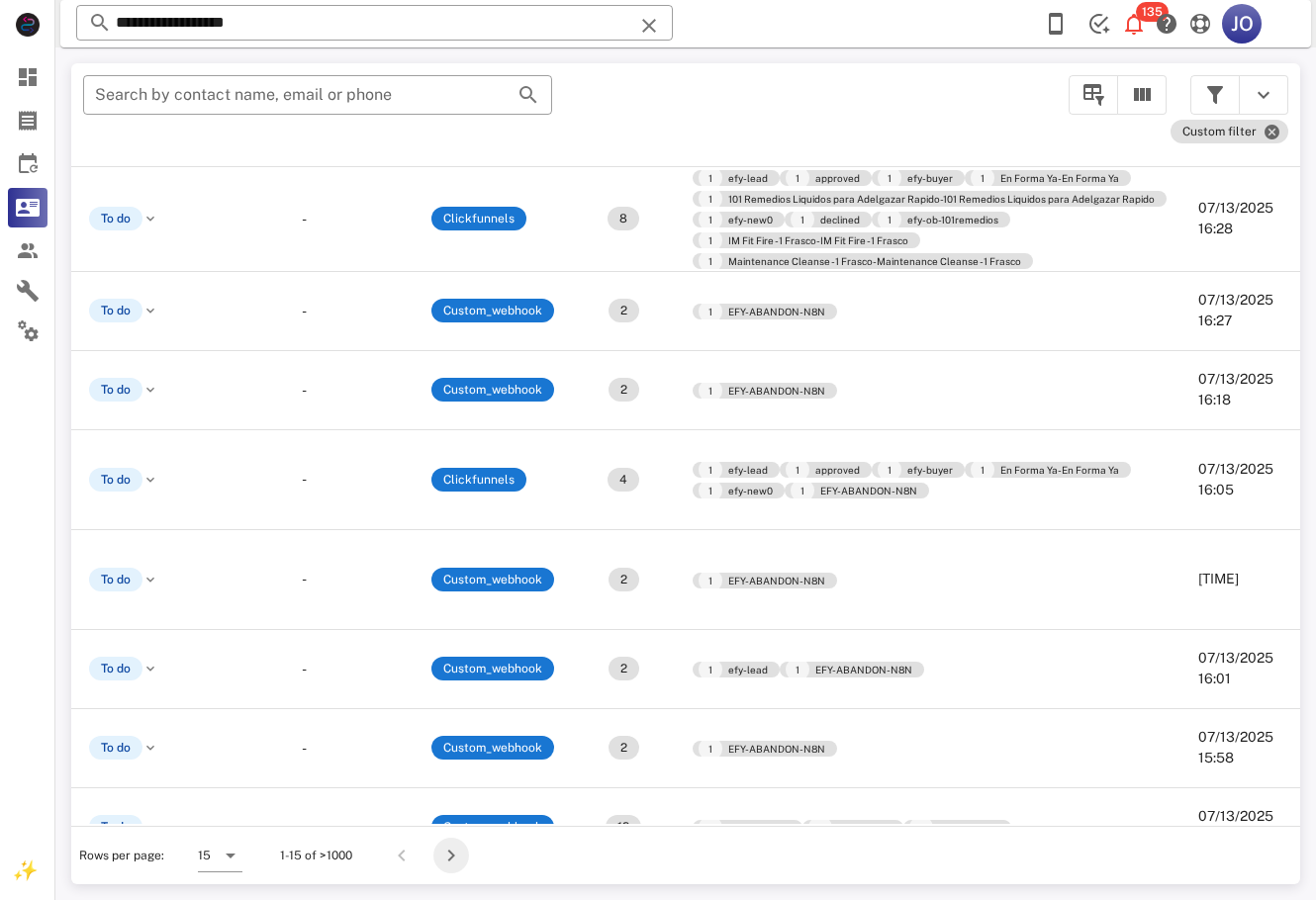 click at bounding box center (451, 855) 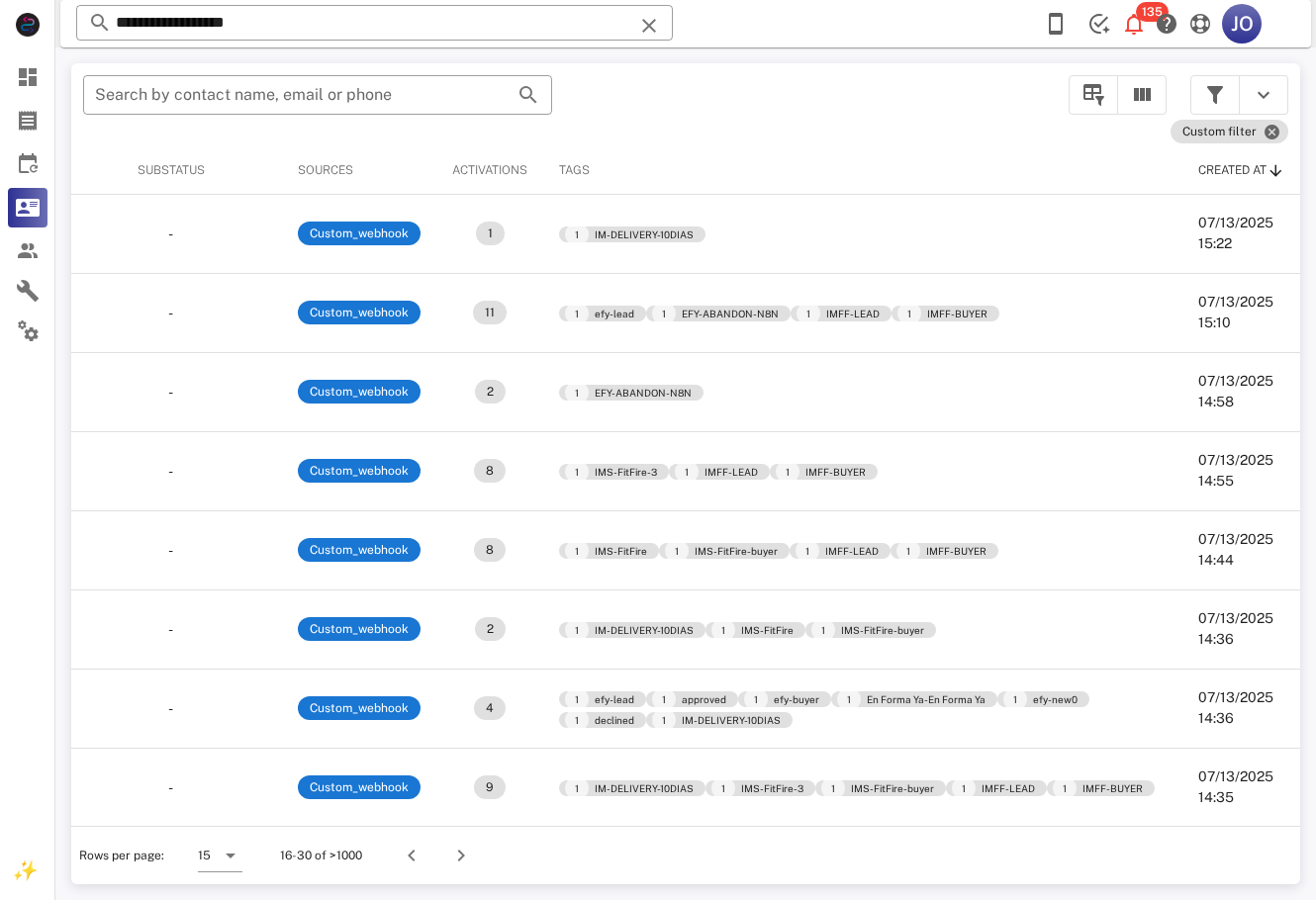 scroll, scrollTop: 0, scrollLeft: 853, axis: horizontal 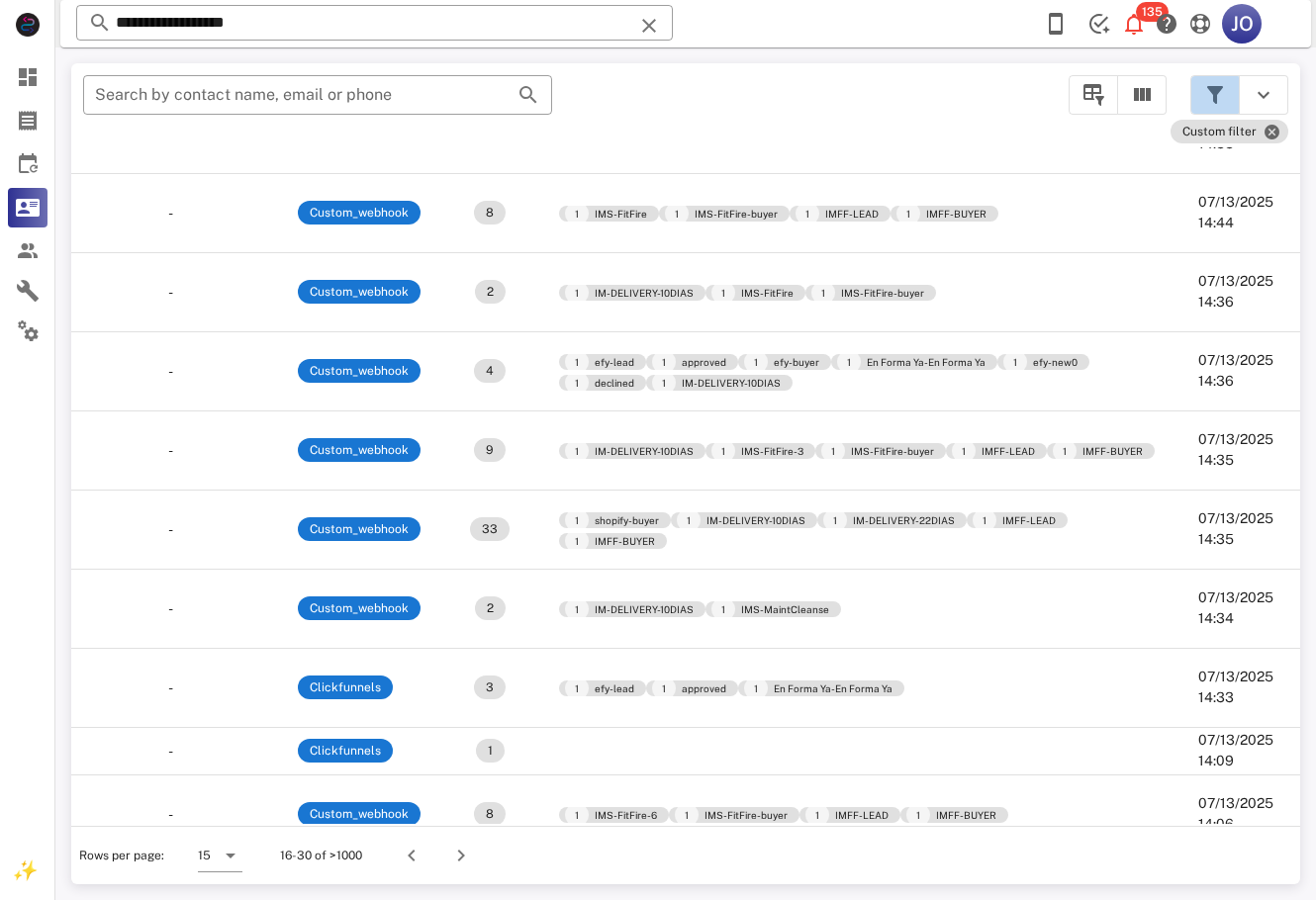 click at bounding box center (1215, 95) 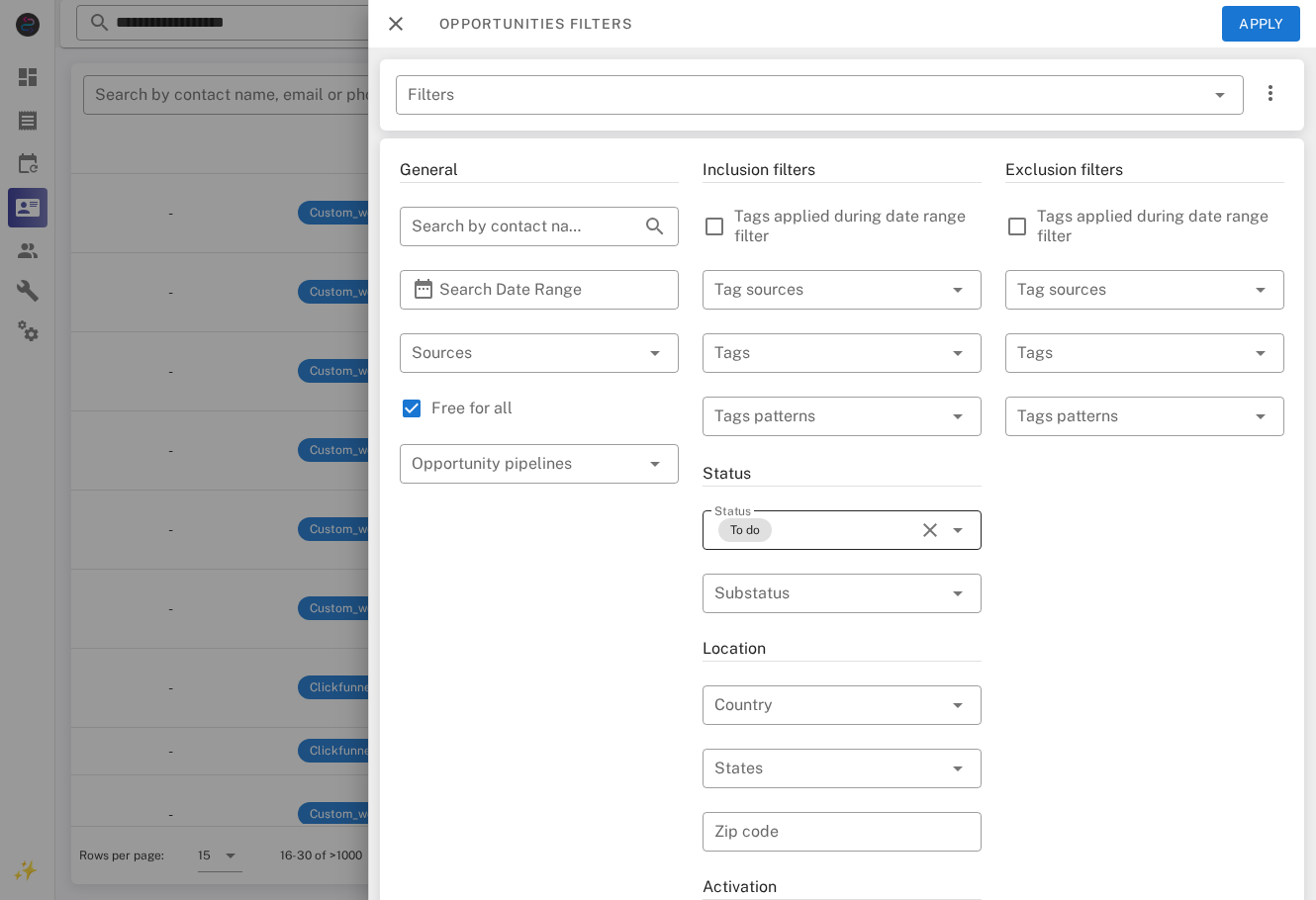 click at bounding box center (930, 530) 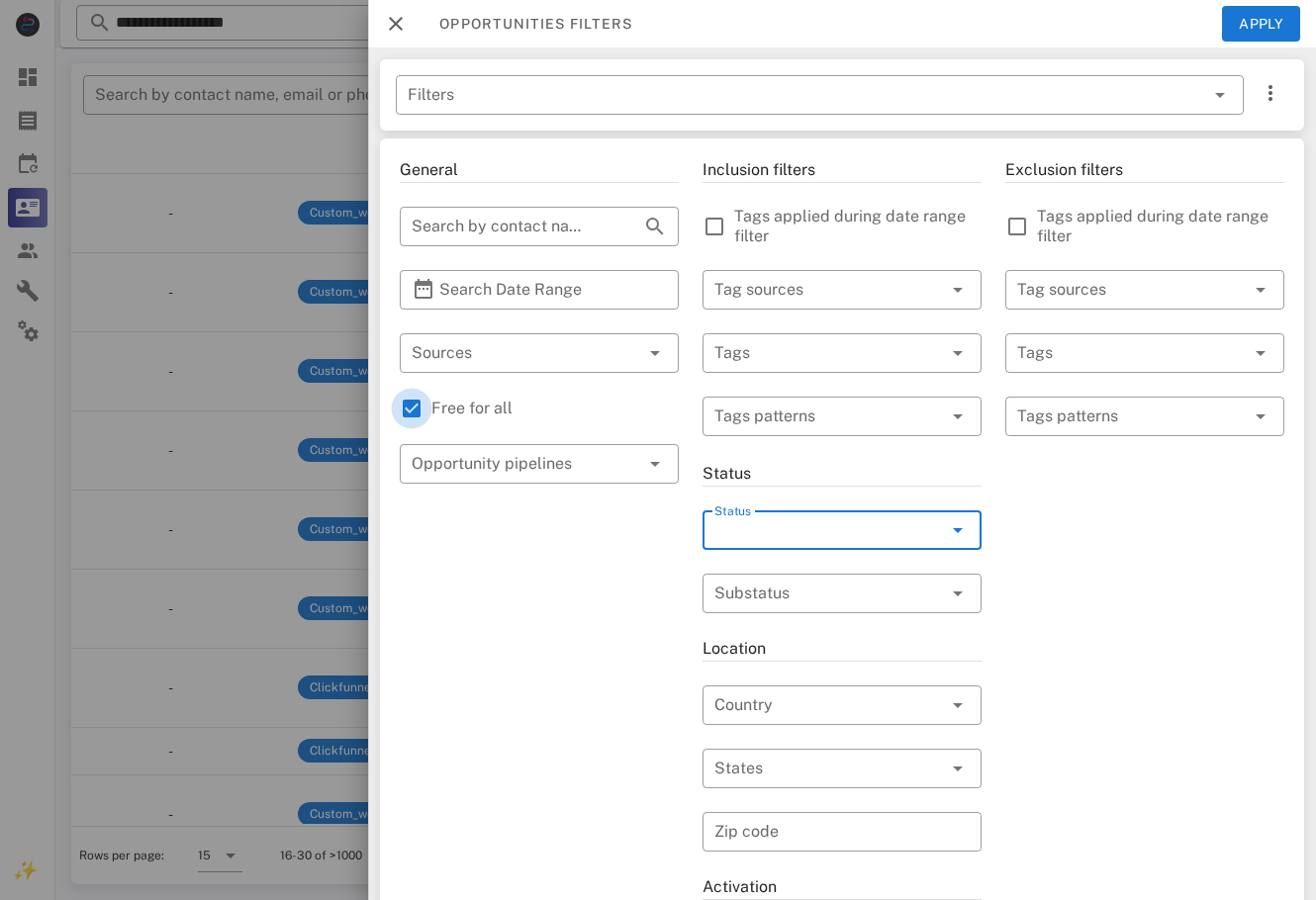 click at bounding box center [412, 408] 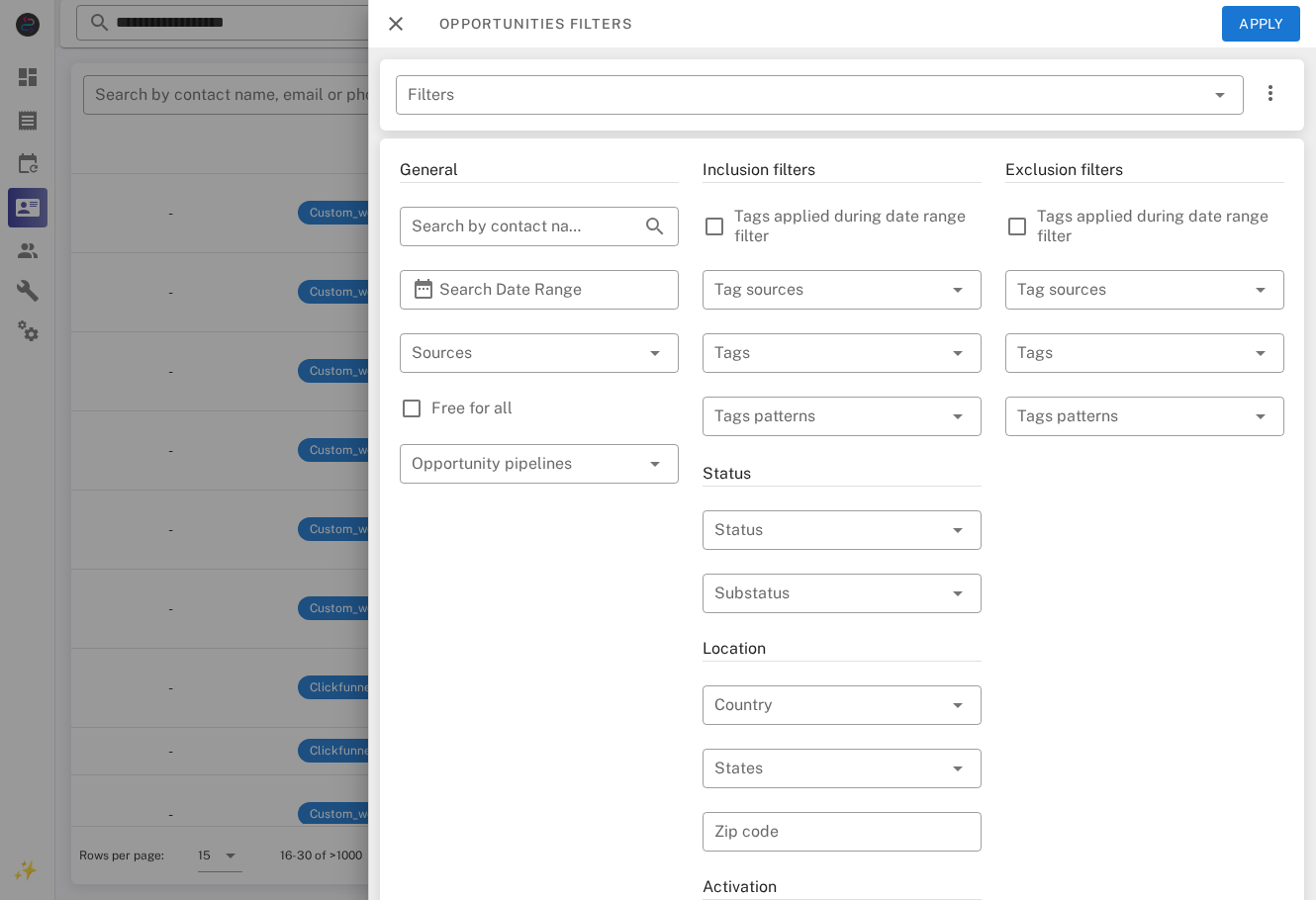 drag, startPoint x: 385, startPoint y: 417, endPoint x: 433, endPoint y: 410, distance: 48.507731 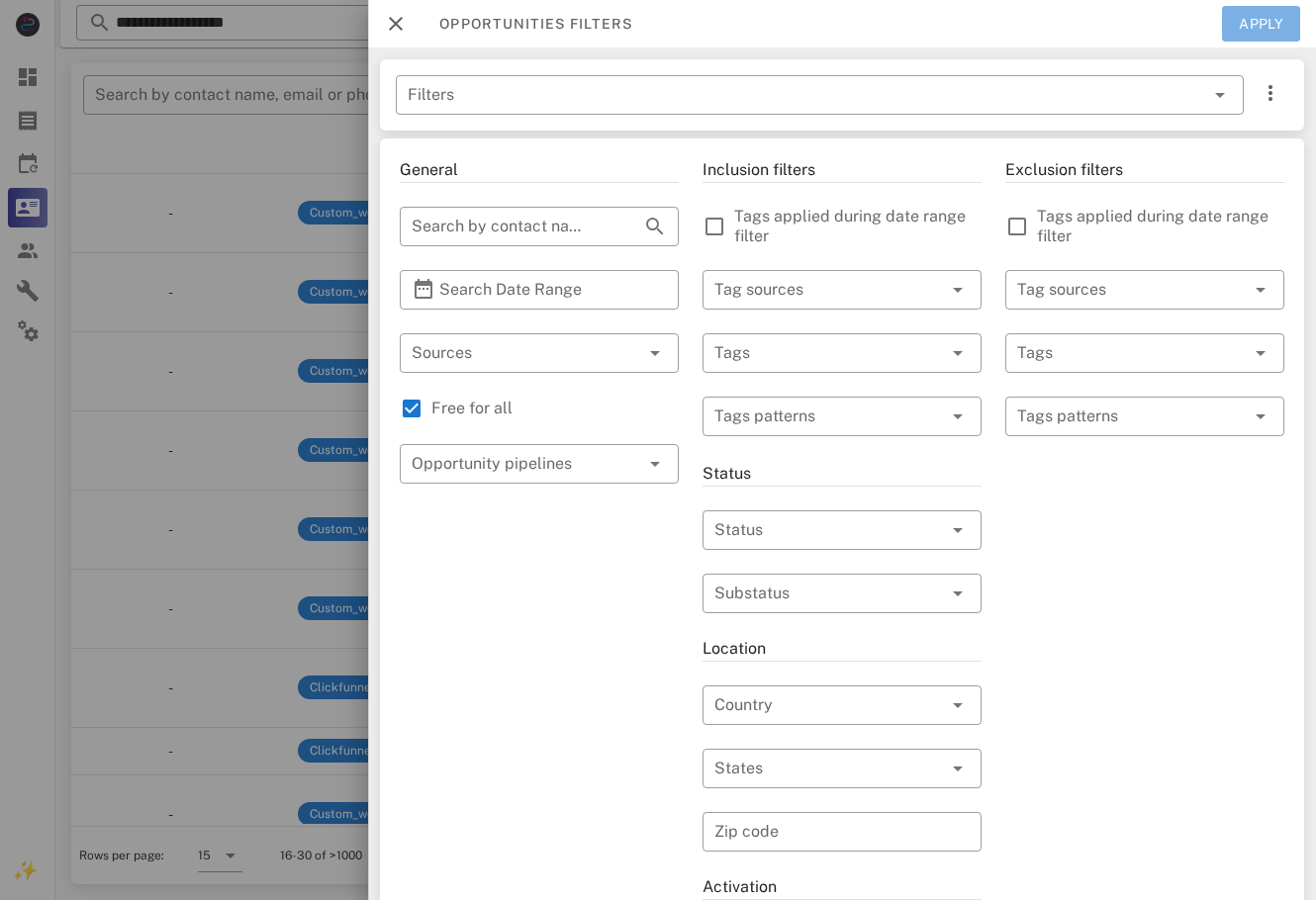 click on "Apply" at bounding box center [1262, 24] 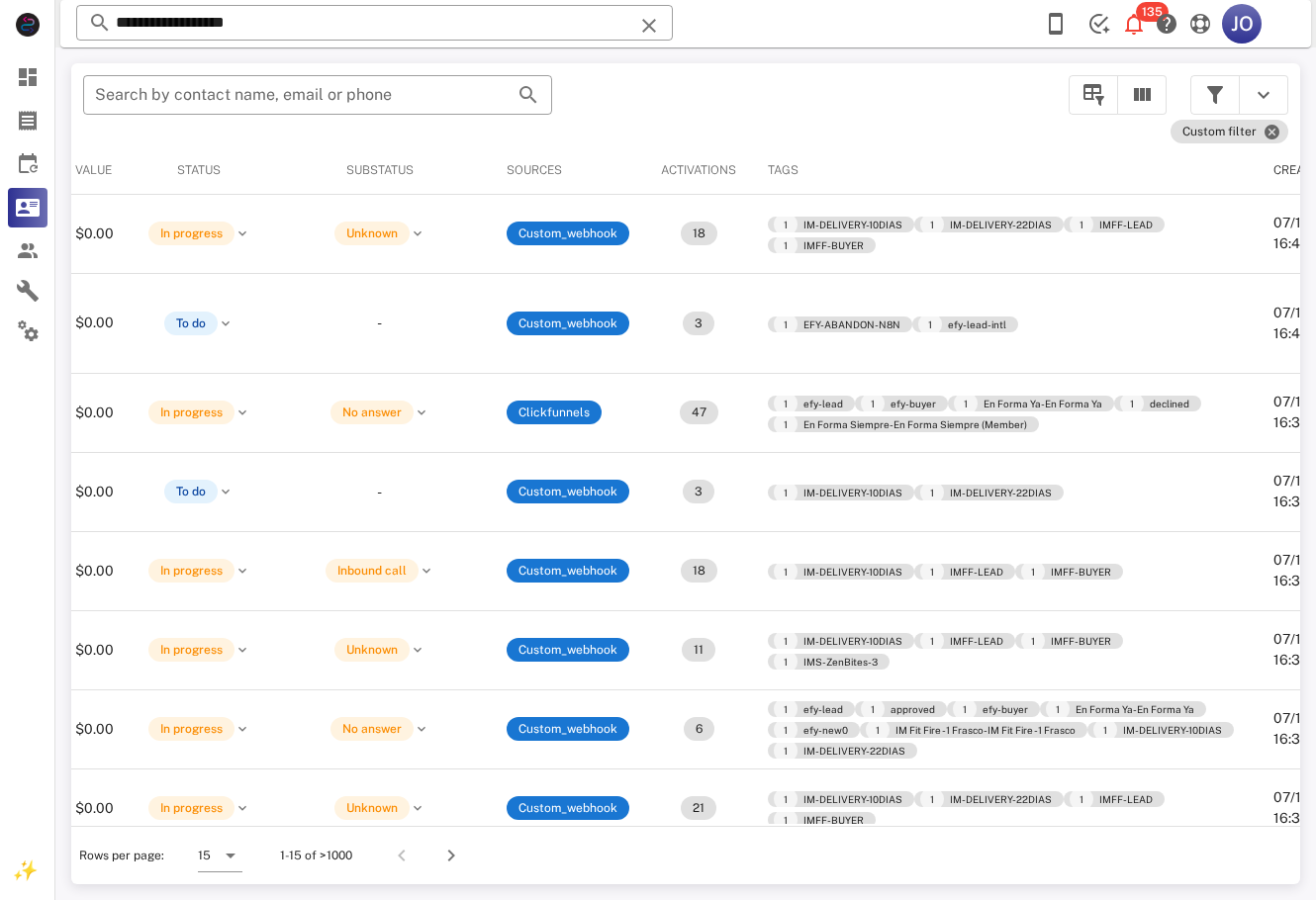 scroll, scrollTop: 0, scrollLeft: 750, axis: horizontal 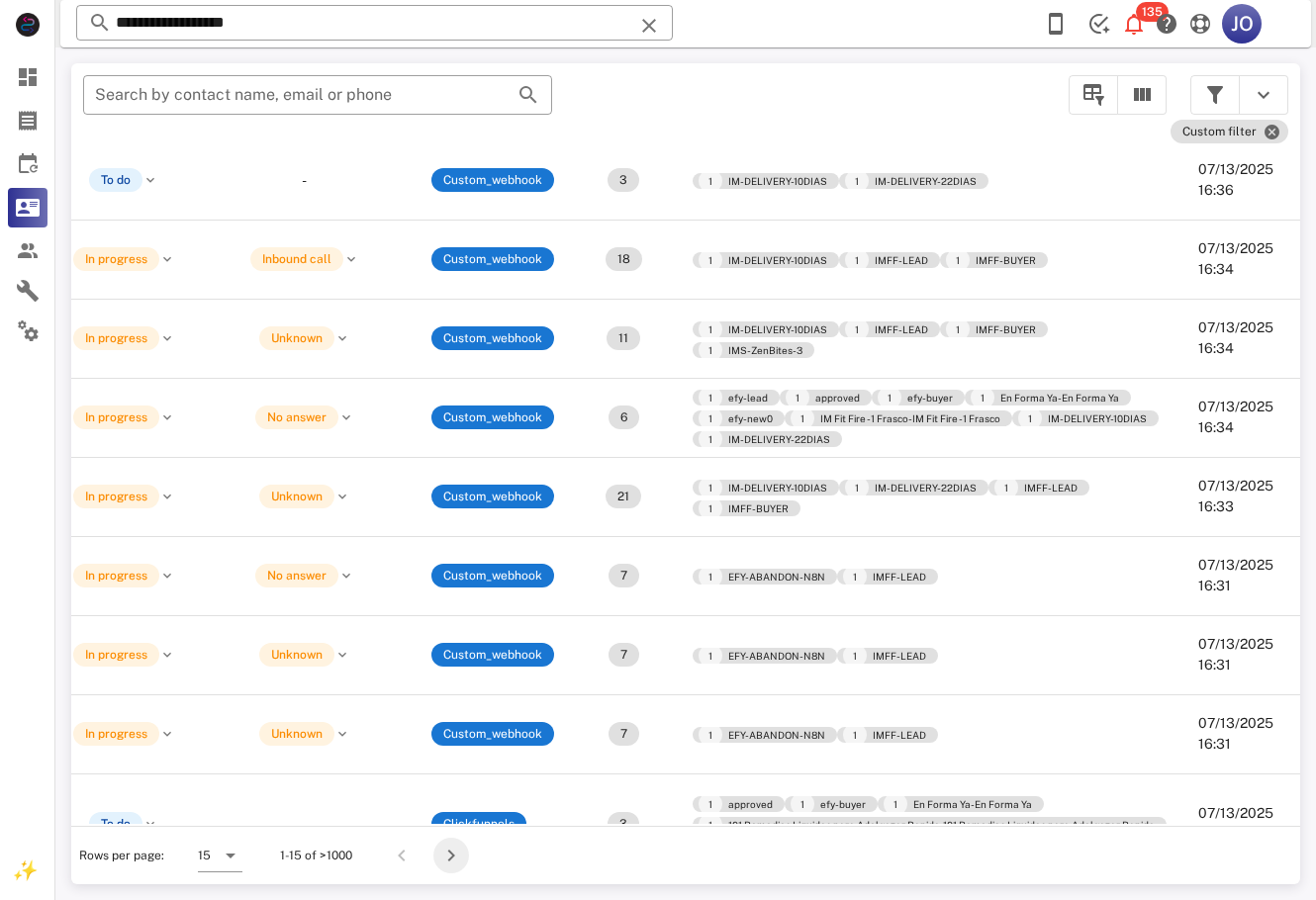 click at bounding box center (451, 855) 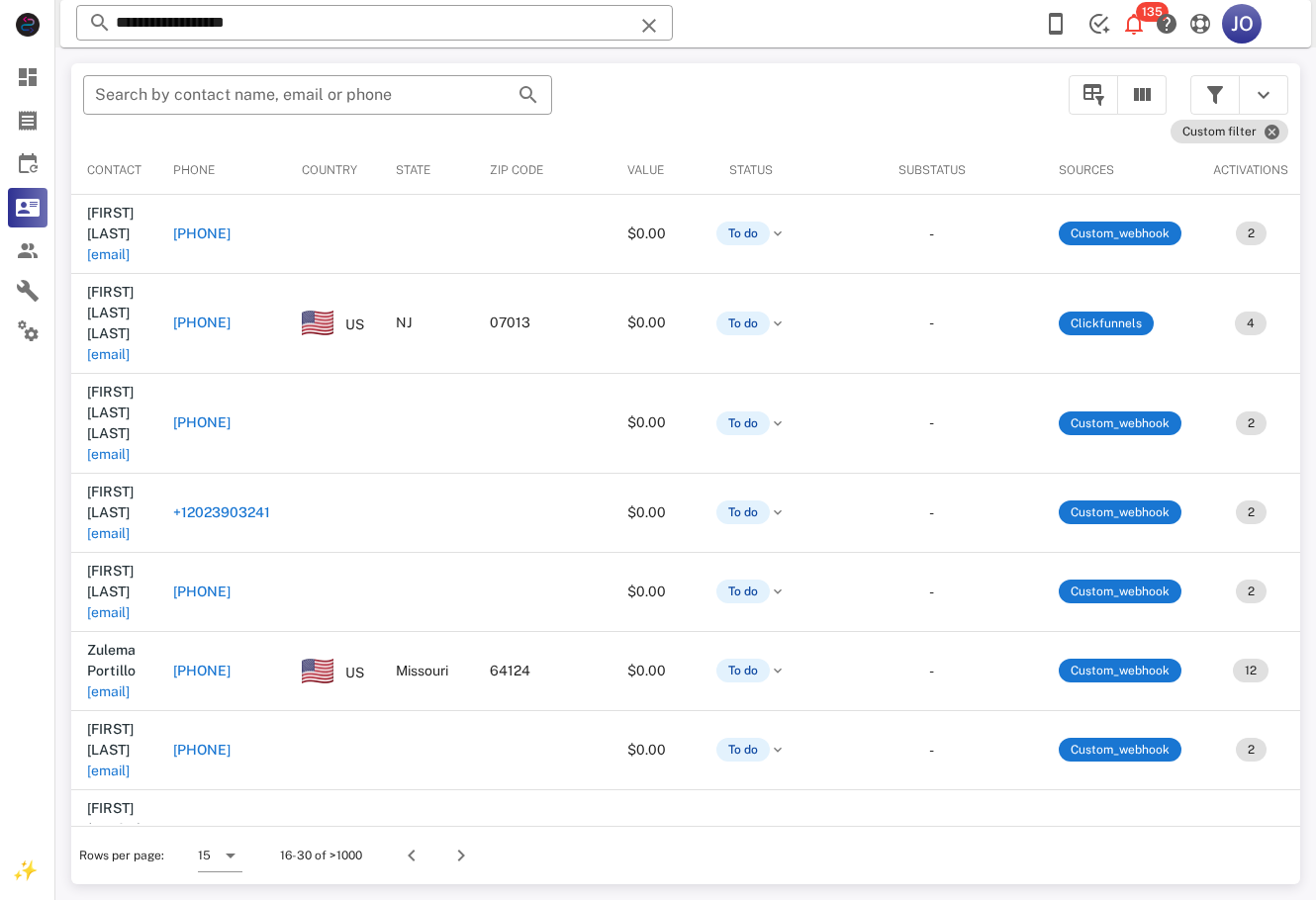 scroll, scrollTop: 0, scrollLeft: 528, axis: horizontal 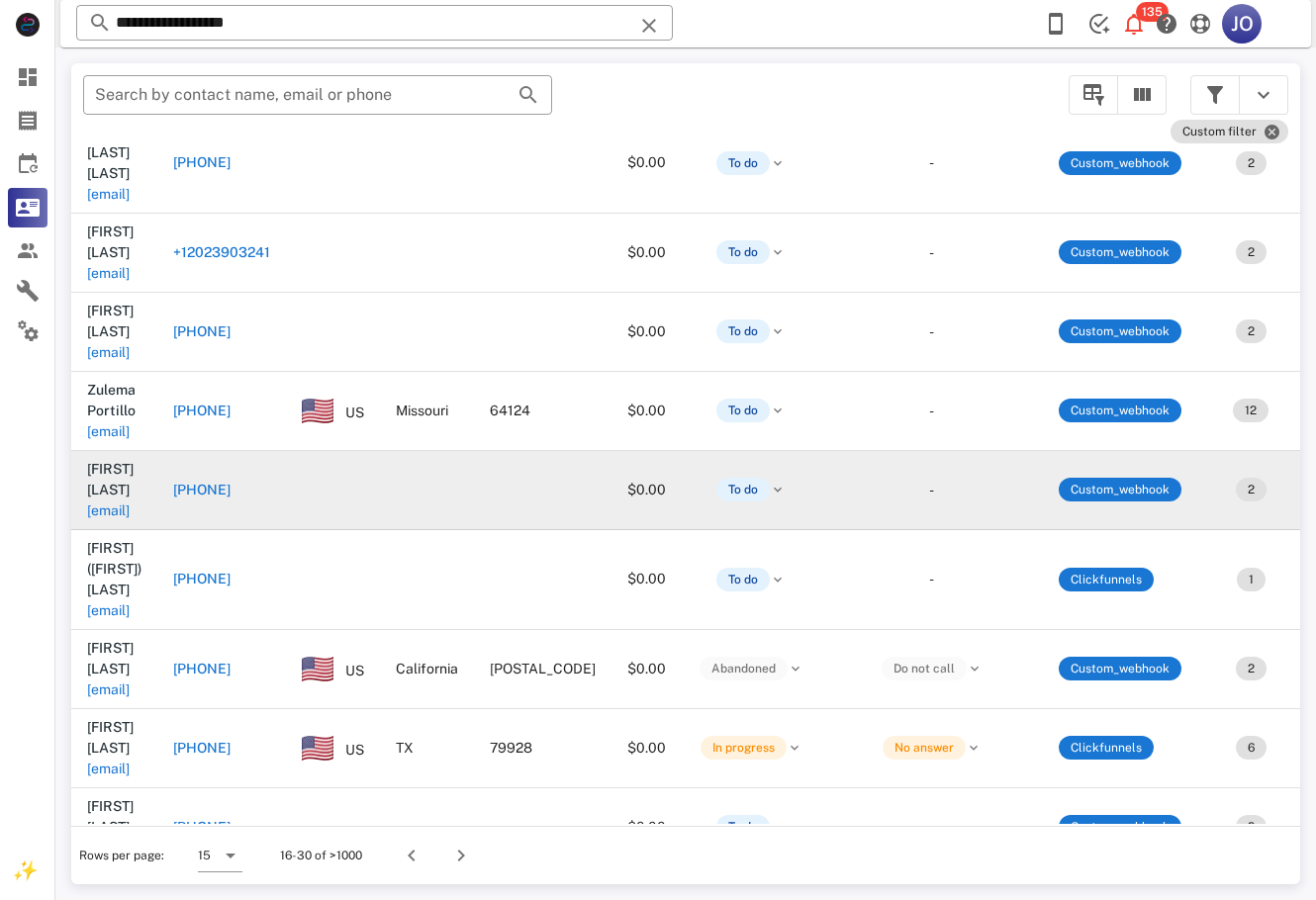 click on "[EMAIL]" at bounding box center (108, 510) 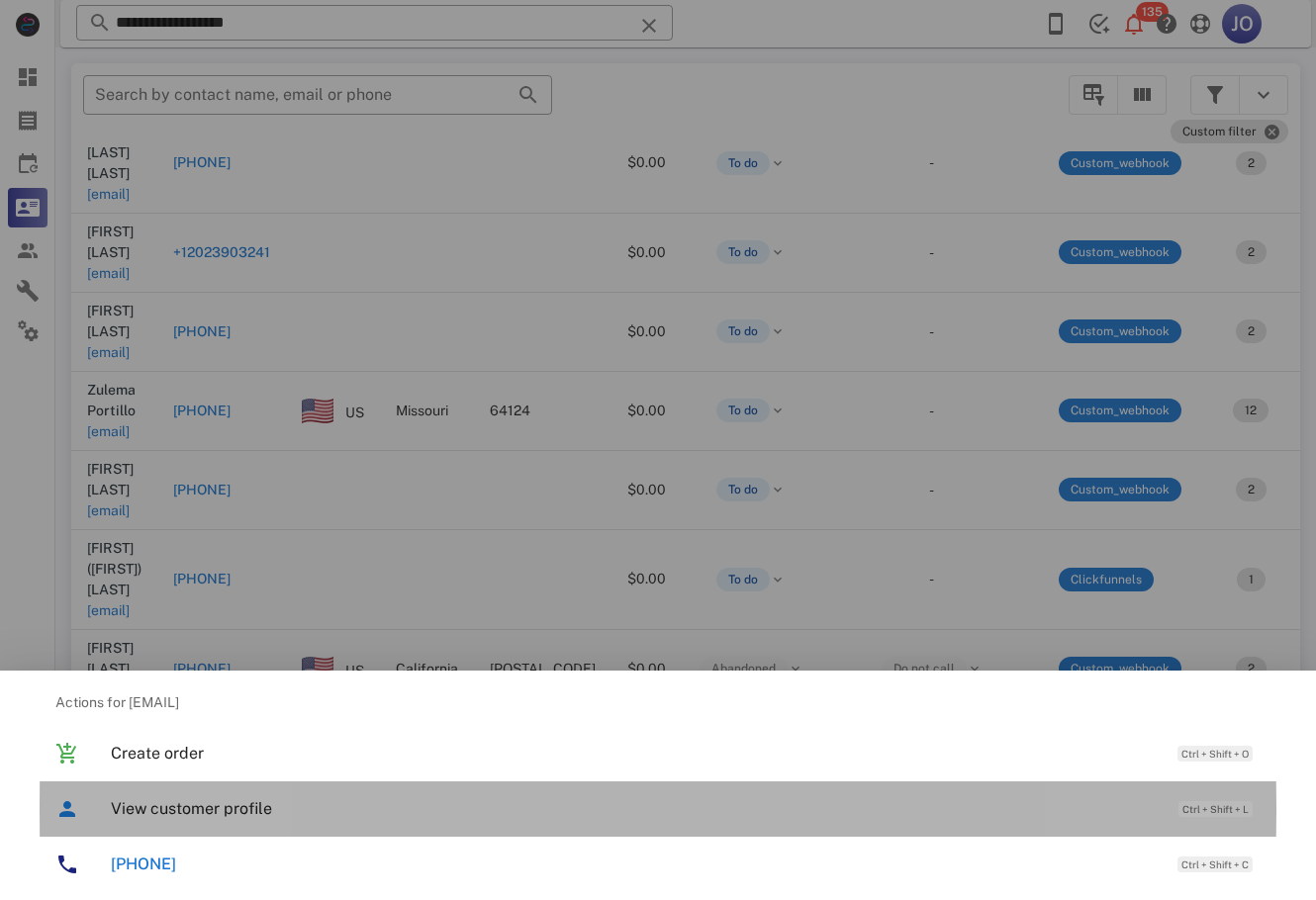 click on "View customer profile" at bounding box center (634, 808) 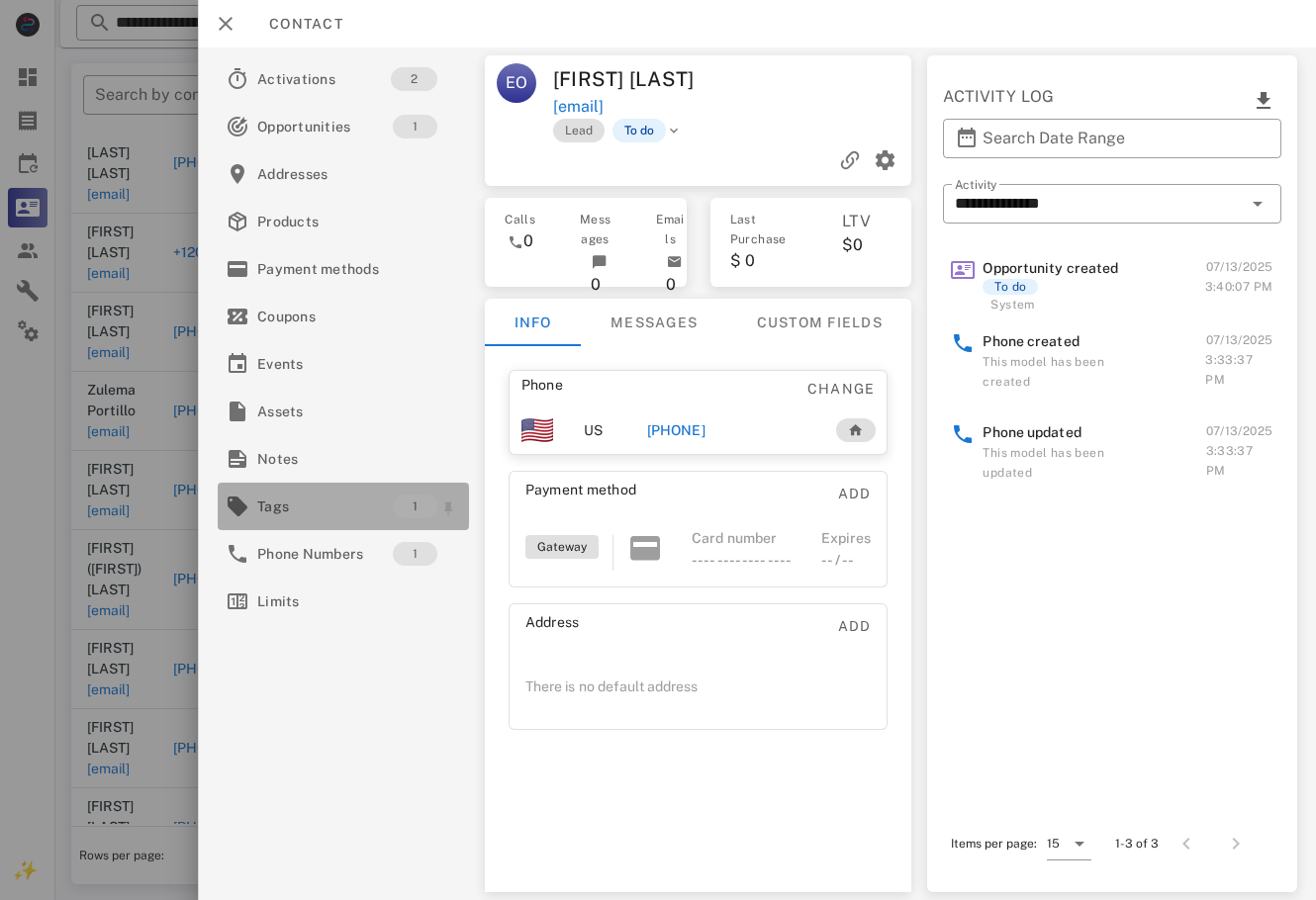 click on "Tags" at bounding box center (325, 506) 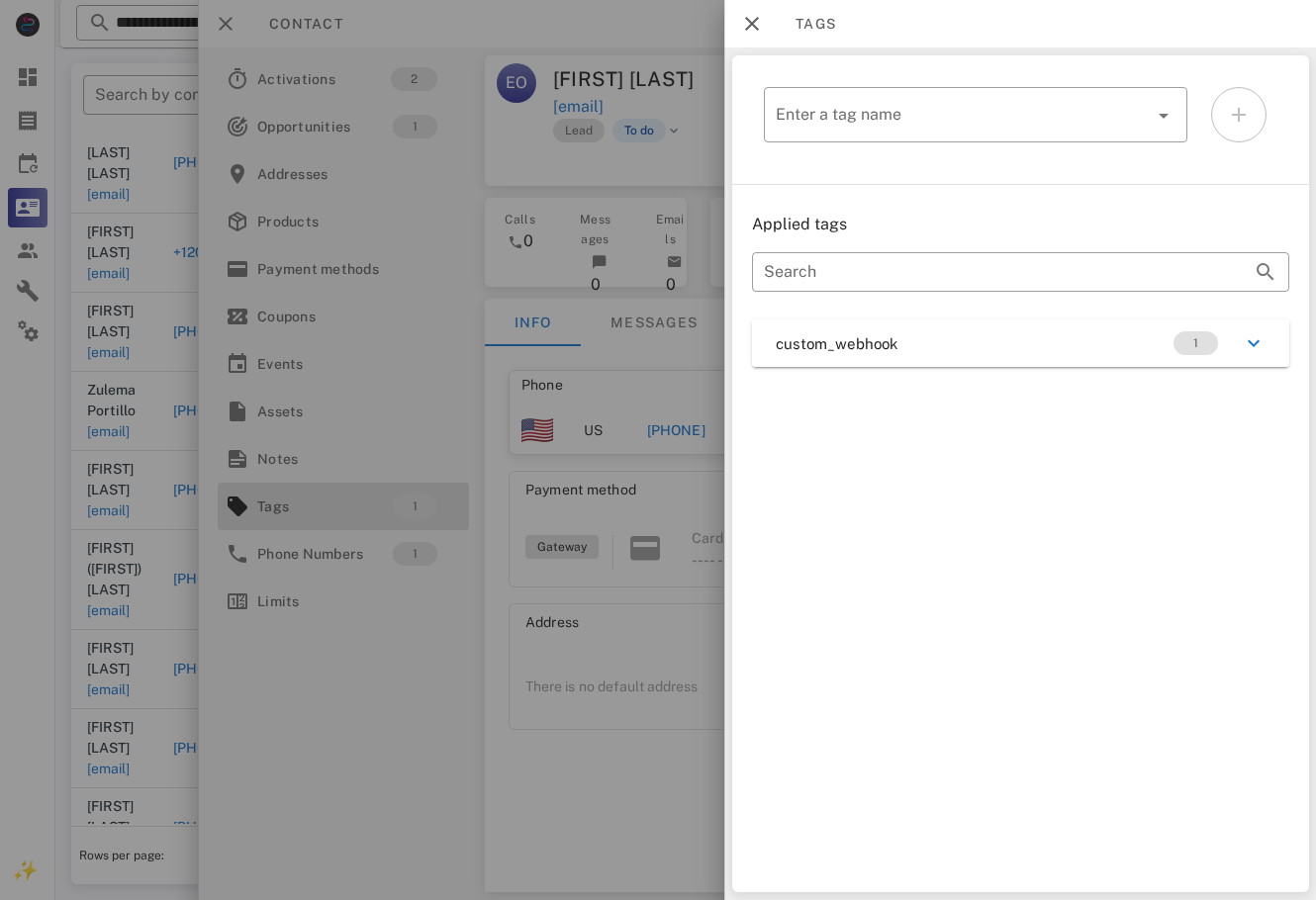 click on "custom_webhook  1" at bounding box center (1020, 343) 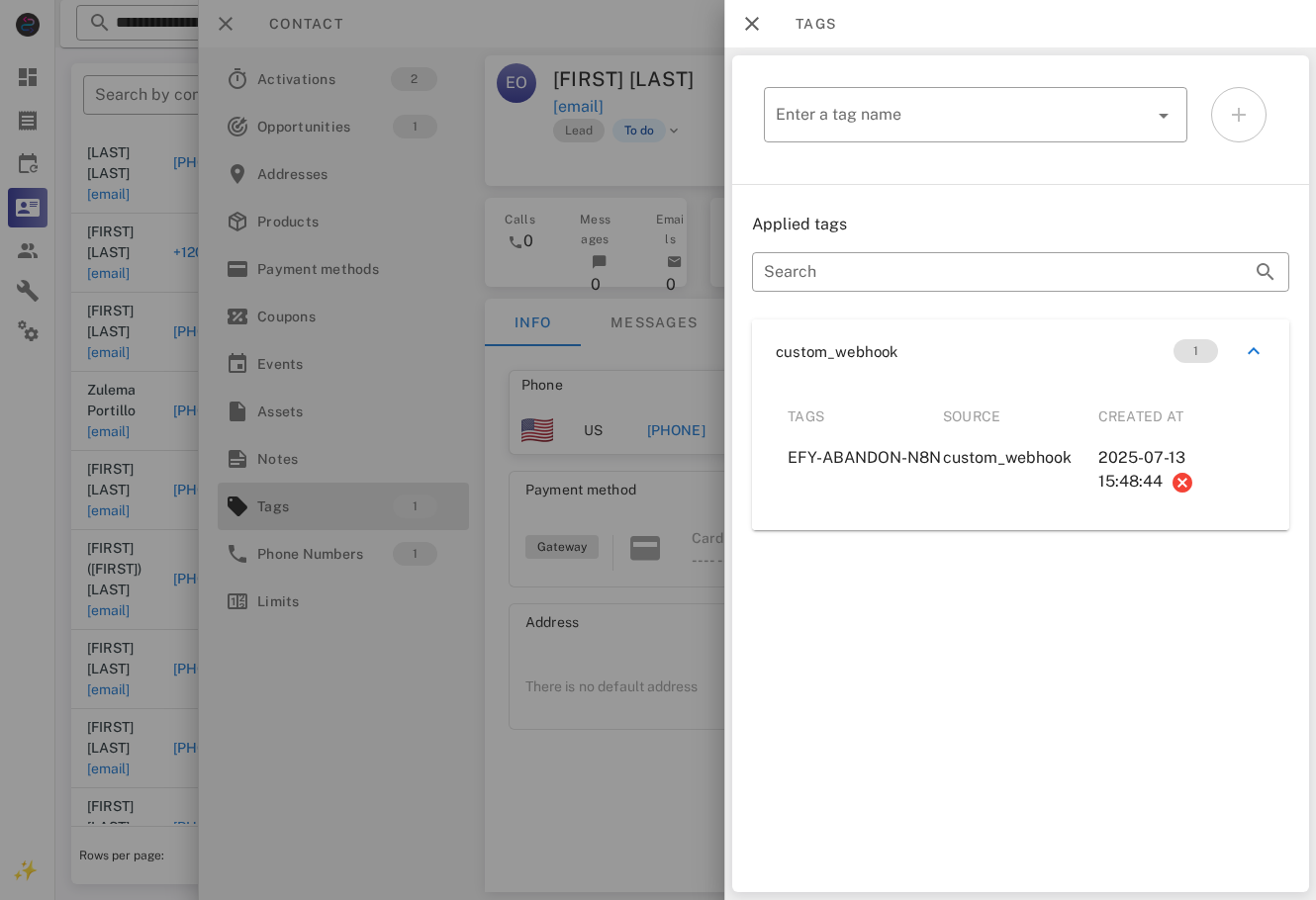 click at bounding box center [658, 450] 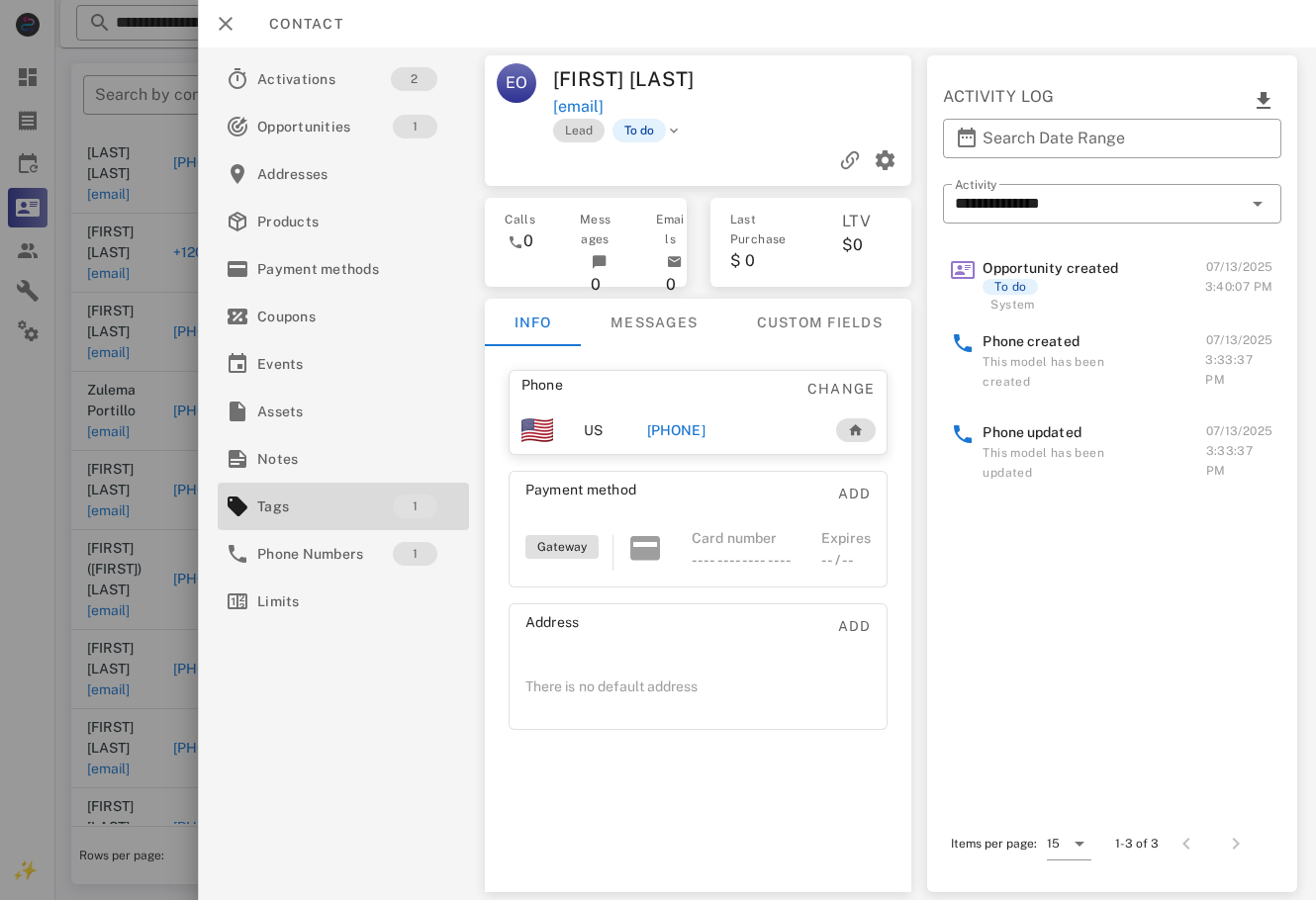 click on "[PHONE]" at bounding box center (675, 430) 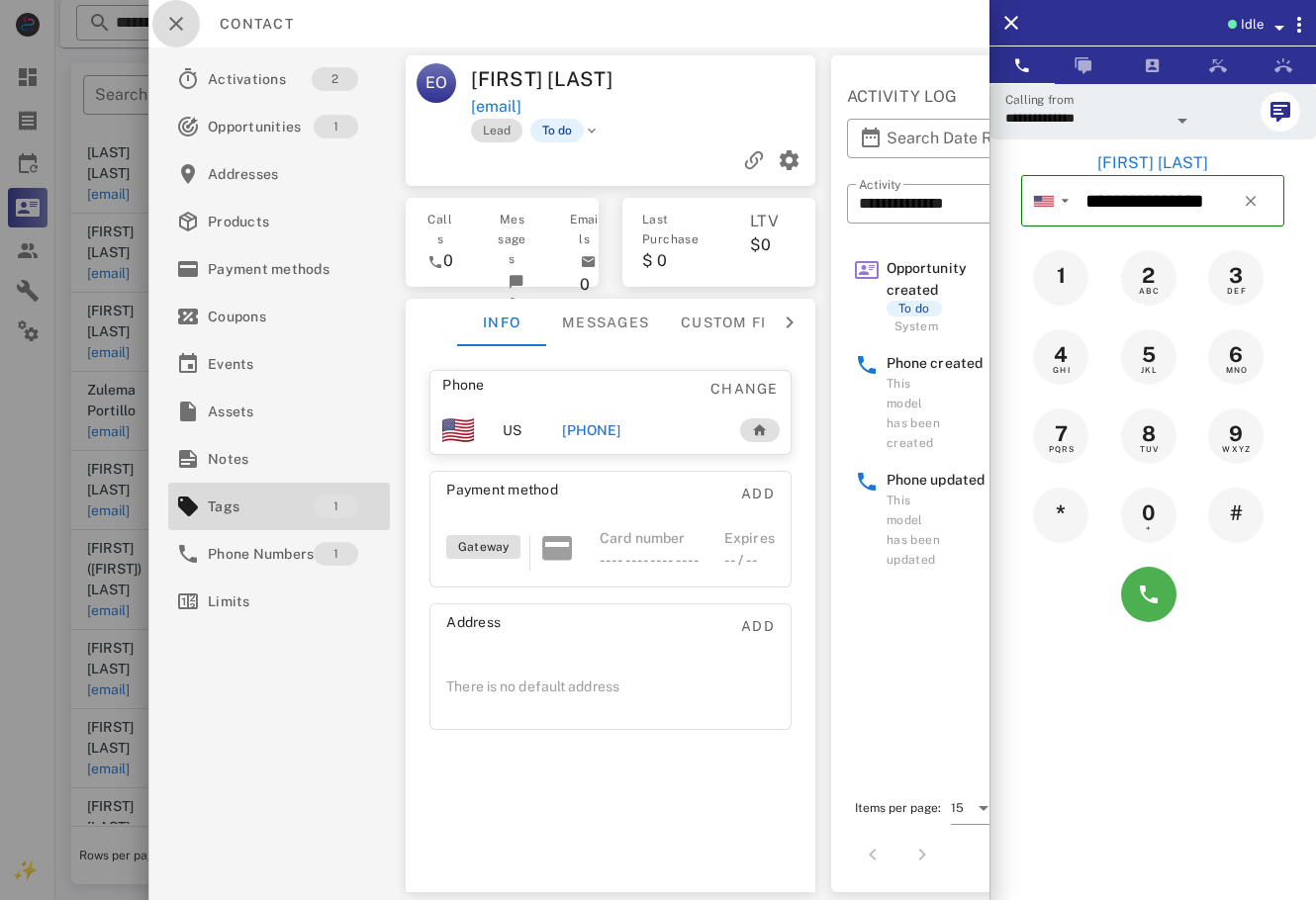drag, startPoint x: 154, startPoint y: 24, endPoint x: 31, endPoint y: 105, distance: 147.27525 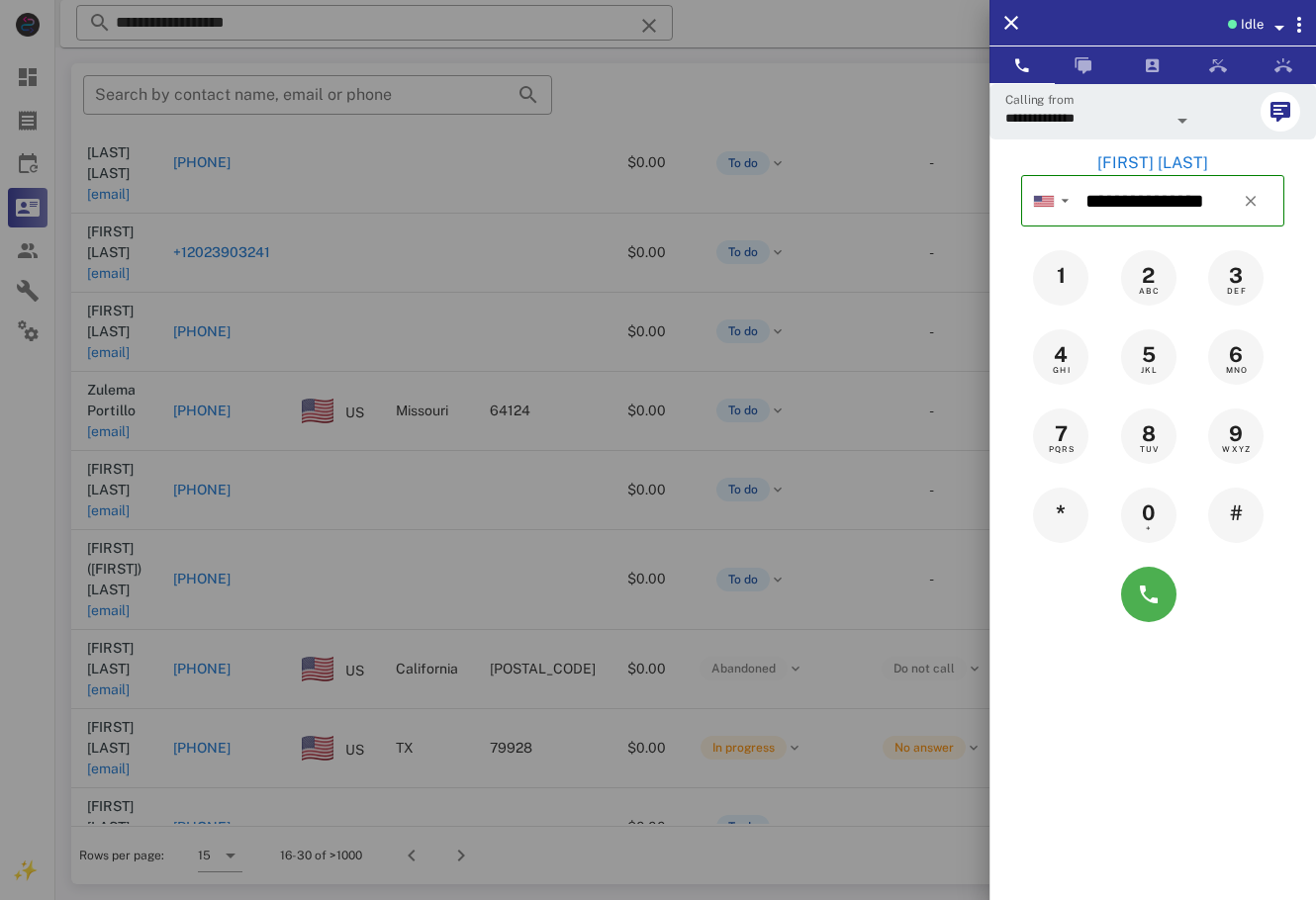 click at bounding box center [658, 450] 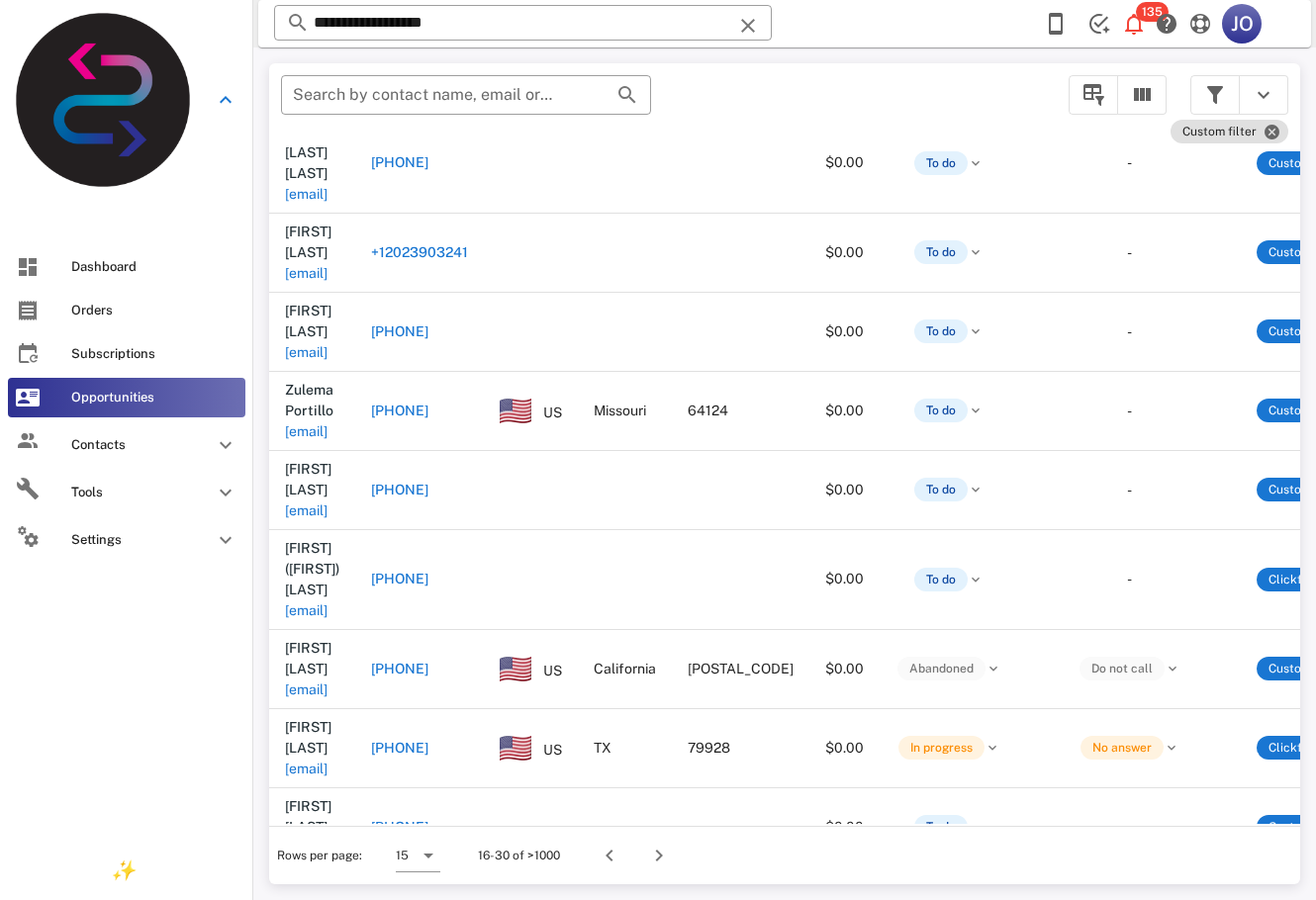 type 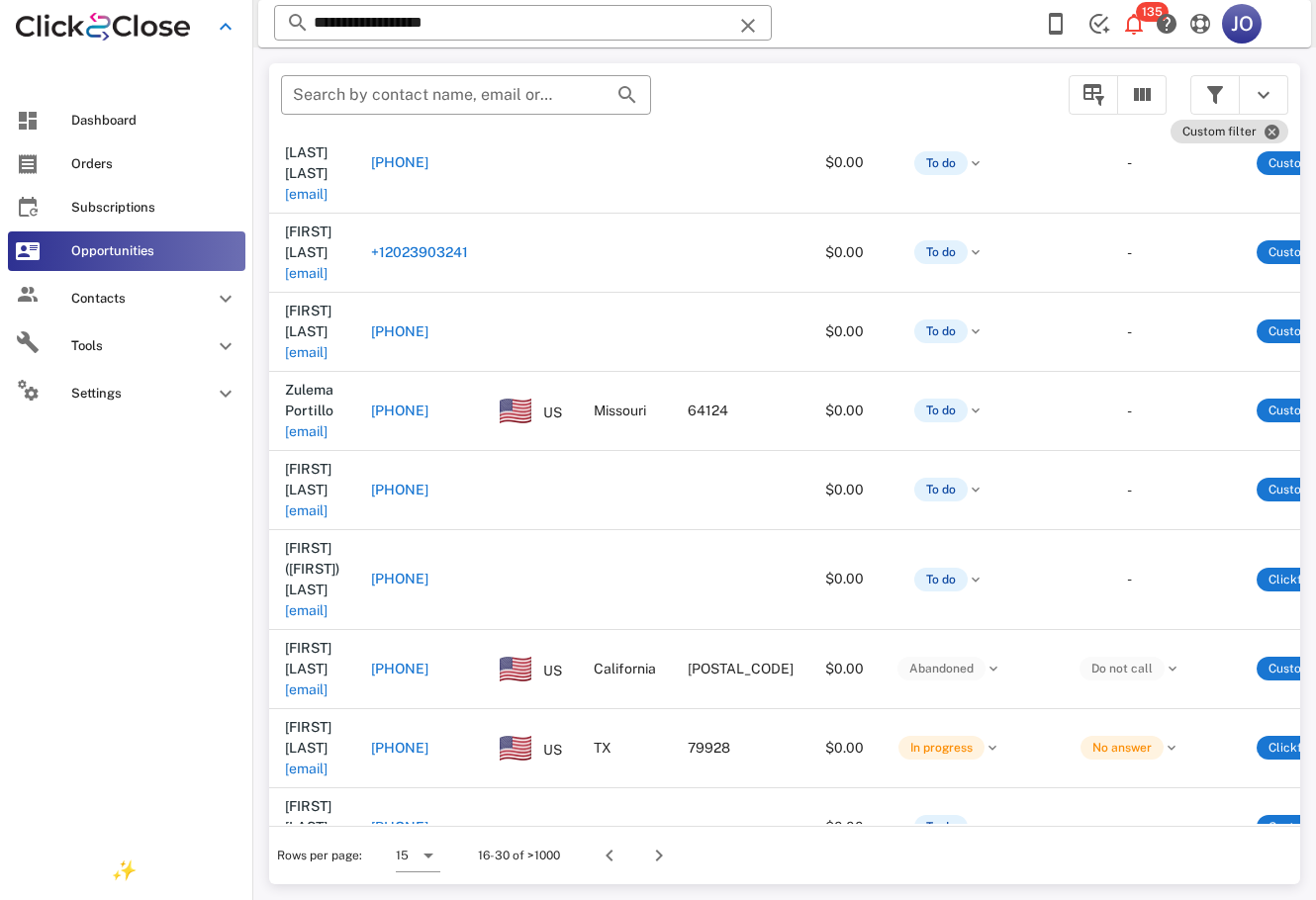 click at bounding box center (127, 73) 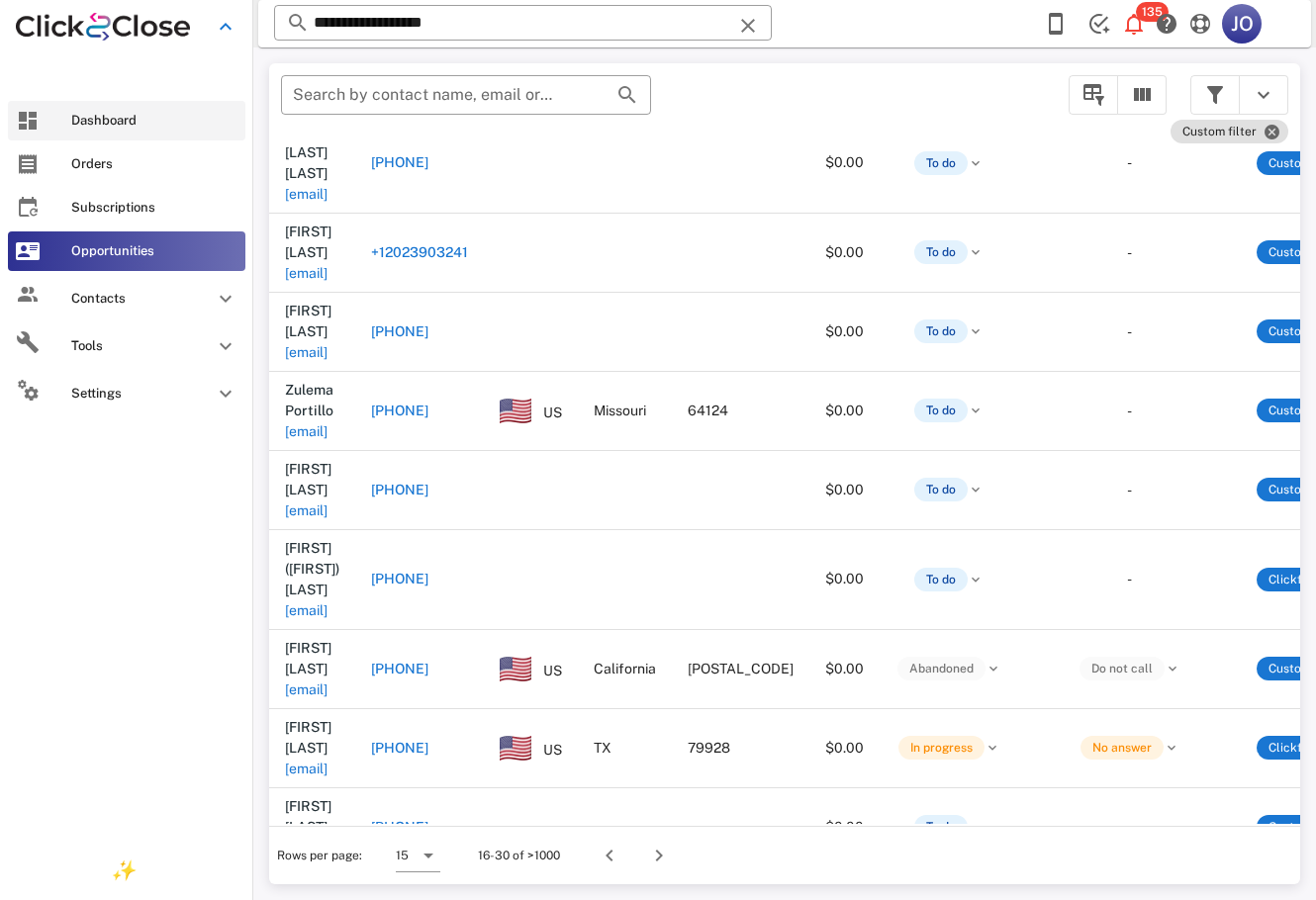 click on "Dashboard" at bounding box center (127, 121) 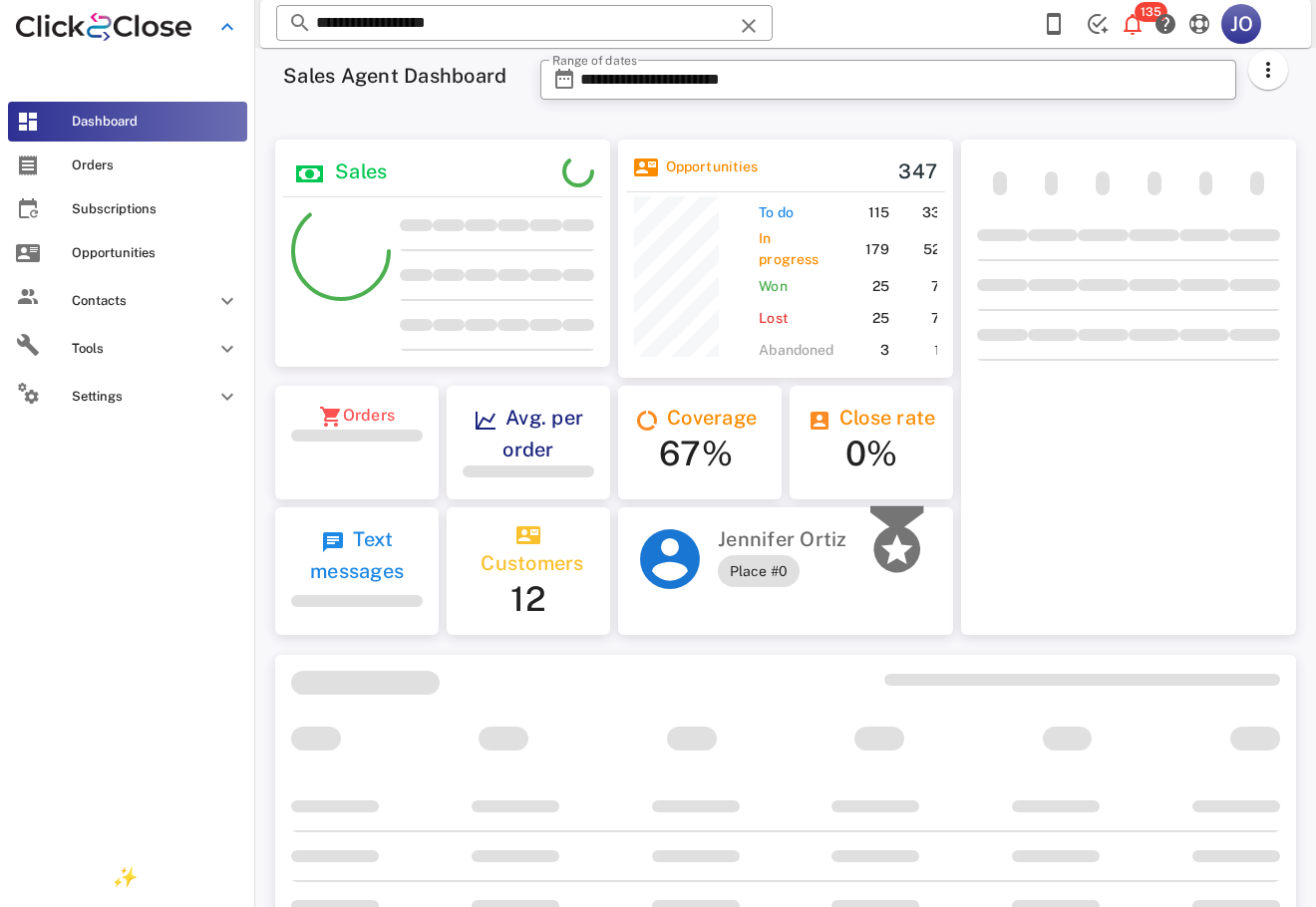 scroll, scrollTop: 996455, scrollLeft: 996635, axis: both 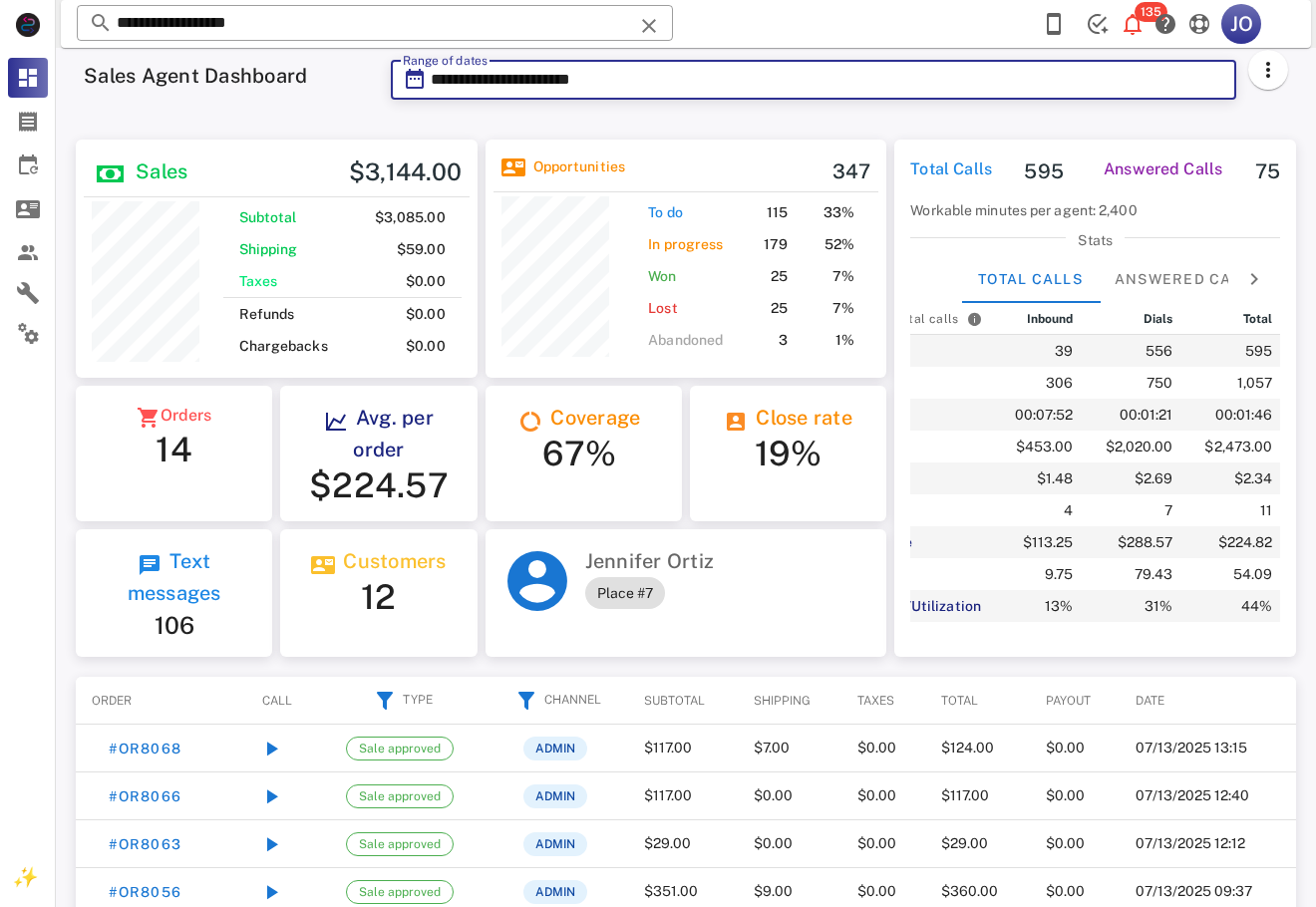 click on "**********" at bounding box center (827, 80) 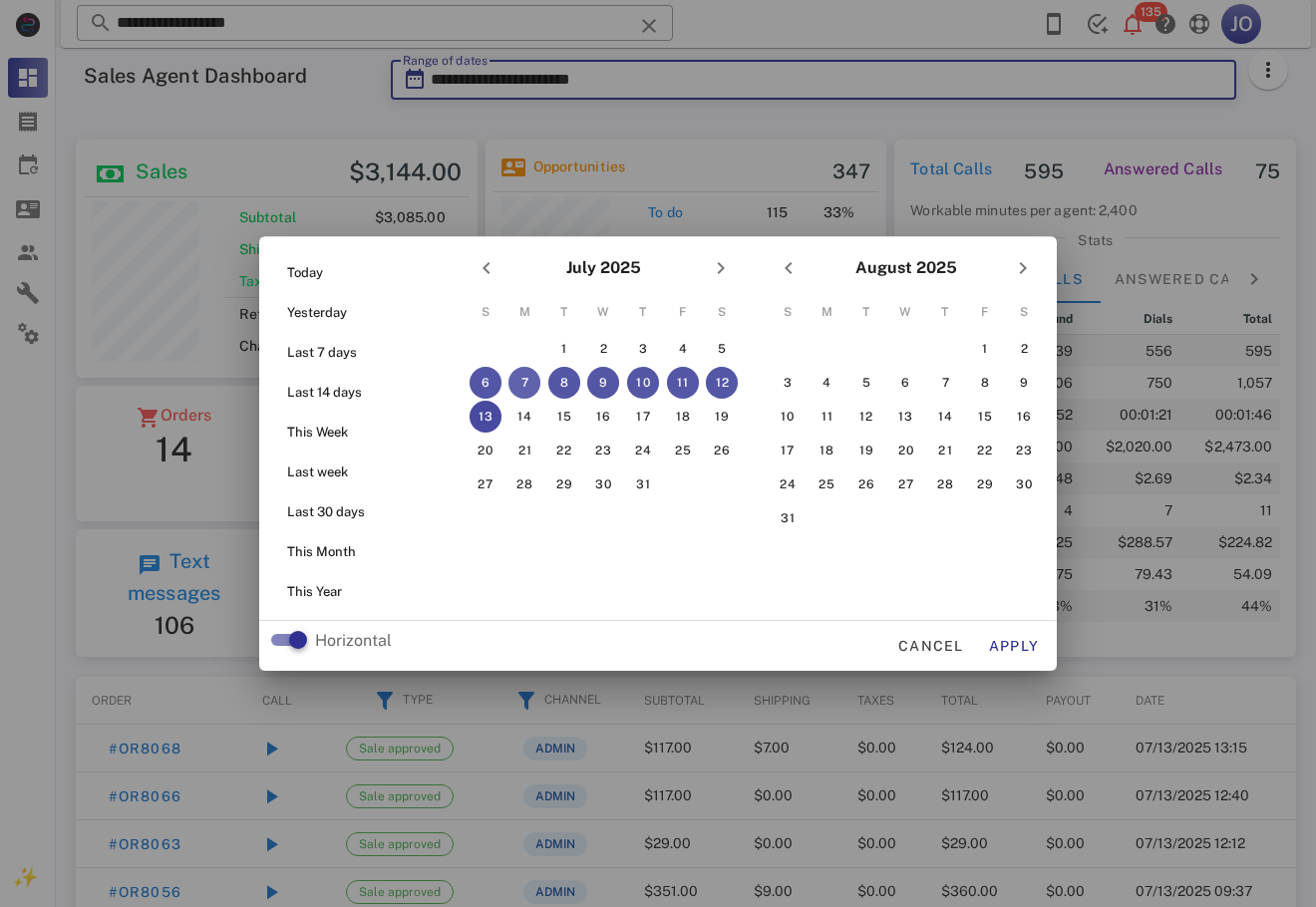 click on "7" at bounding box center [524, 383] 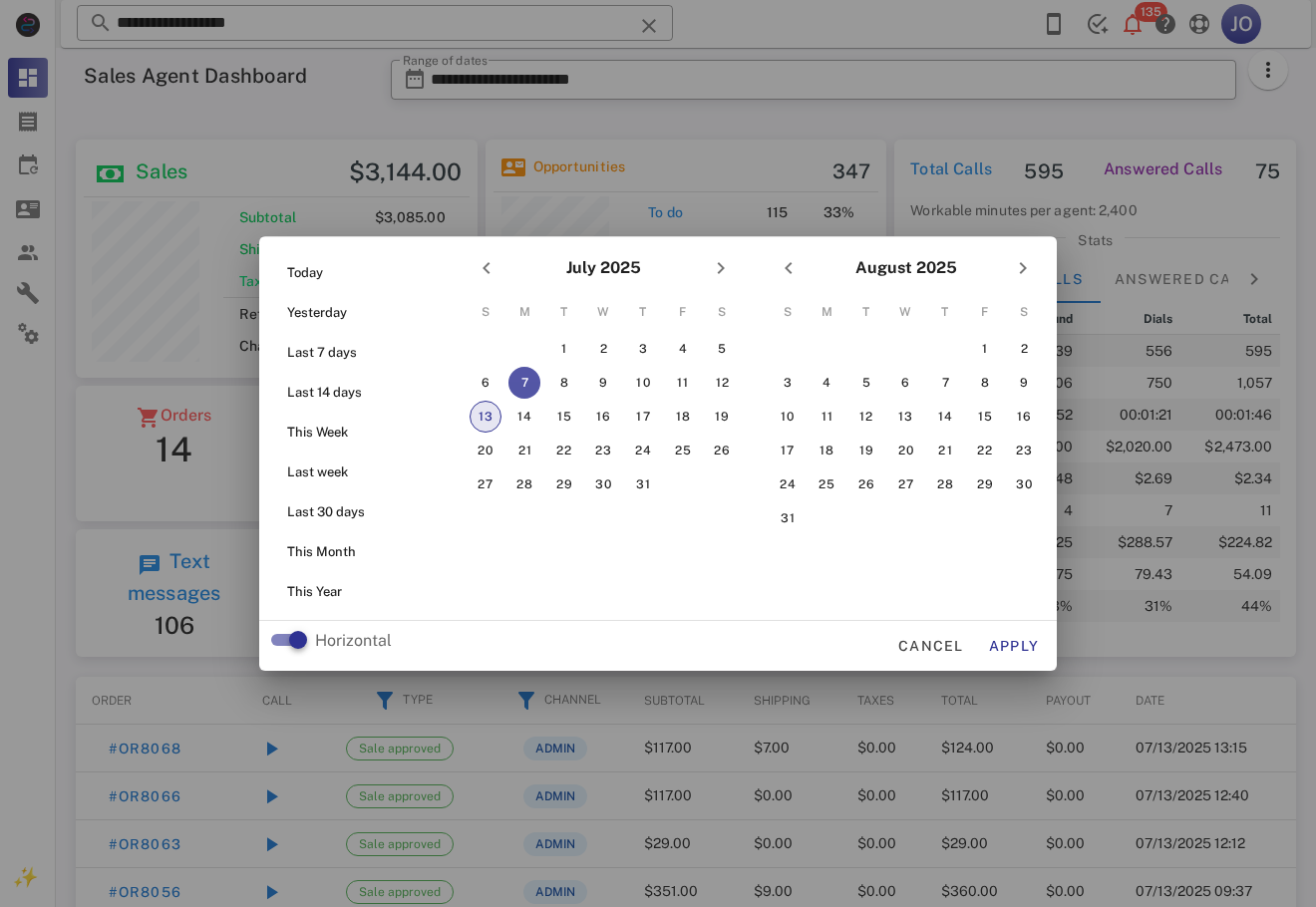 click on "13" at bounding box center (486, 417) 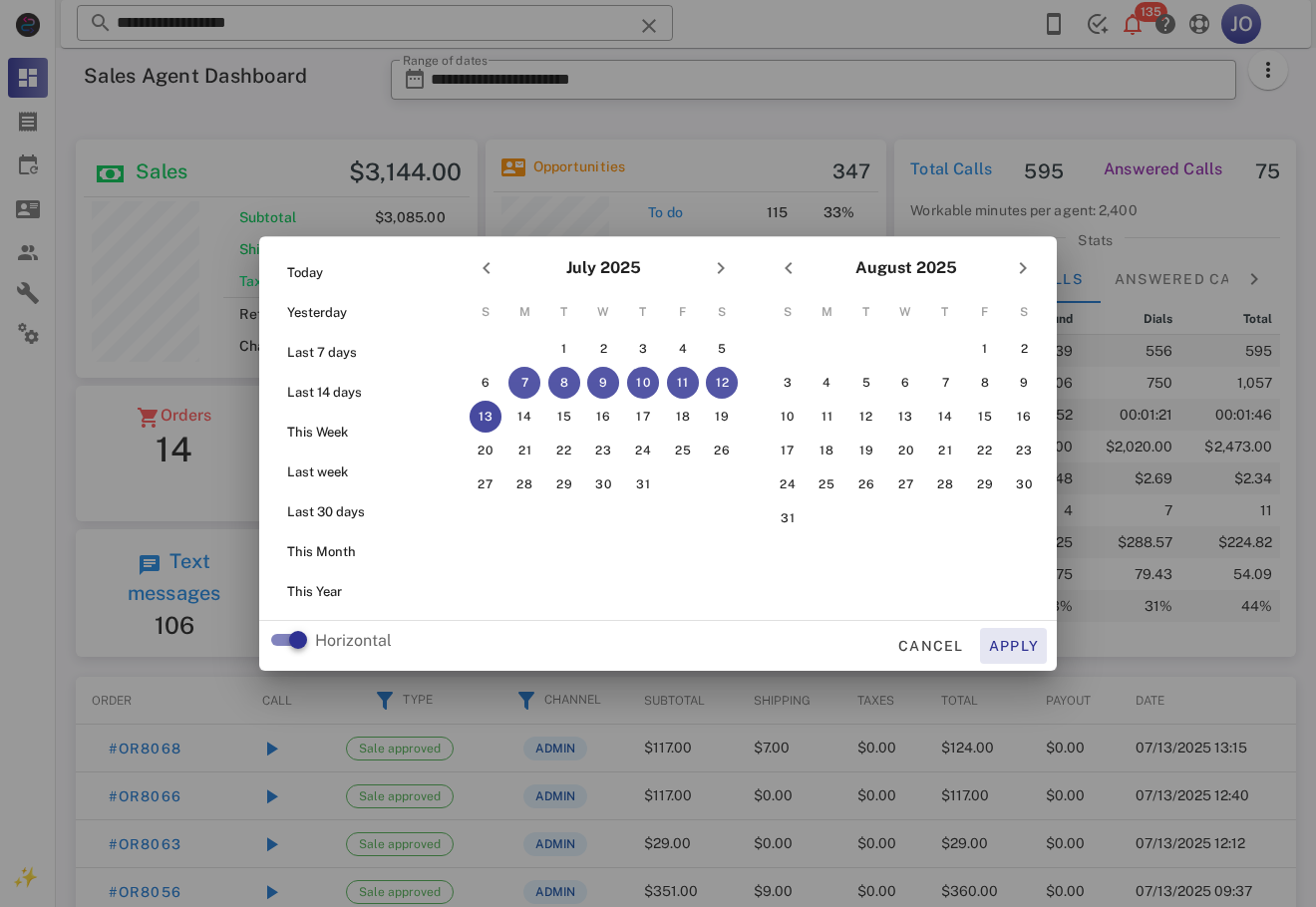 click on "Apply" at bounding box center [1014, 646] 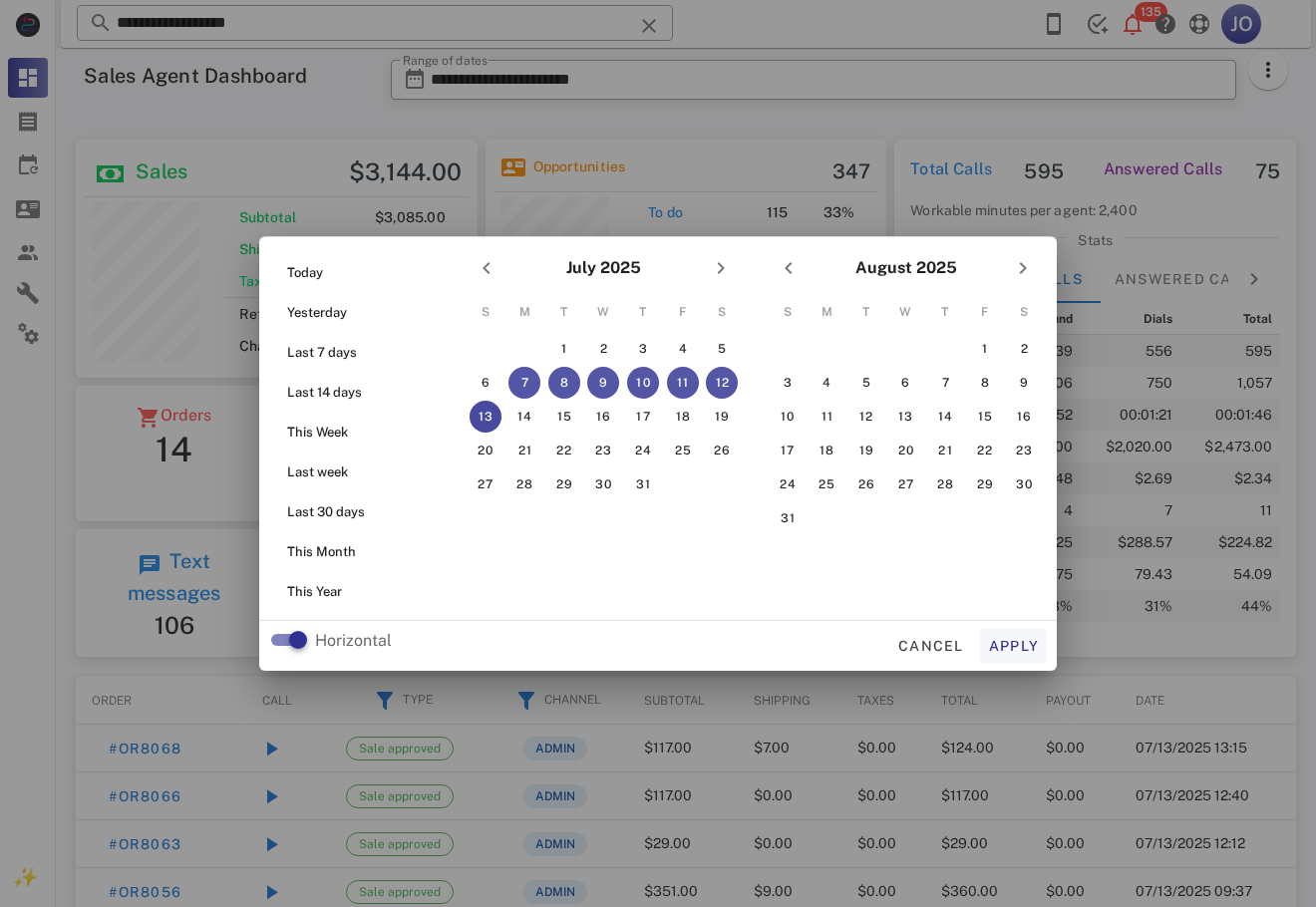 type on "**********" 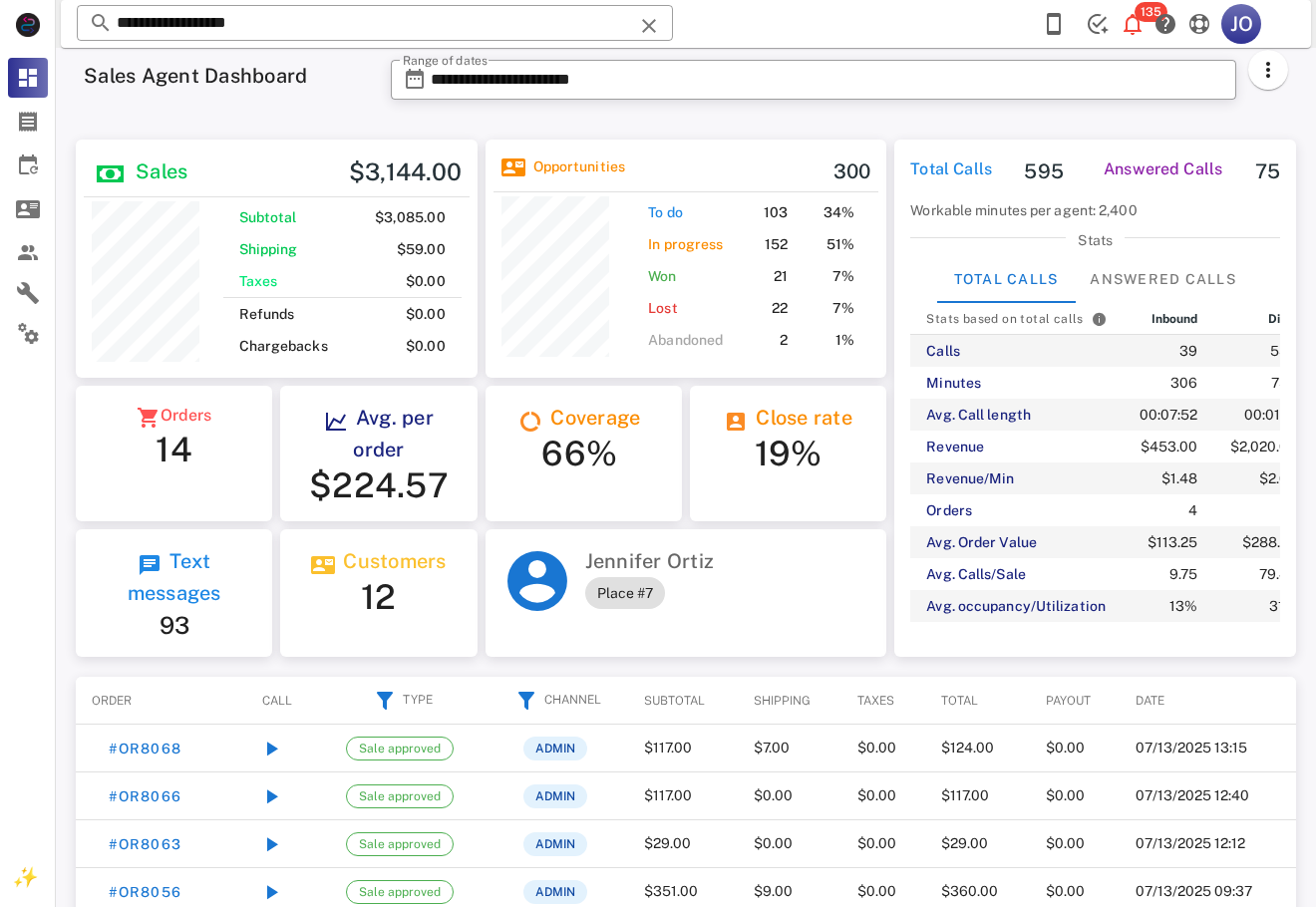 scroll, scrollTop: 996465, scrollLeft: 996568, axis: both 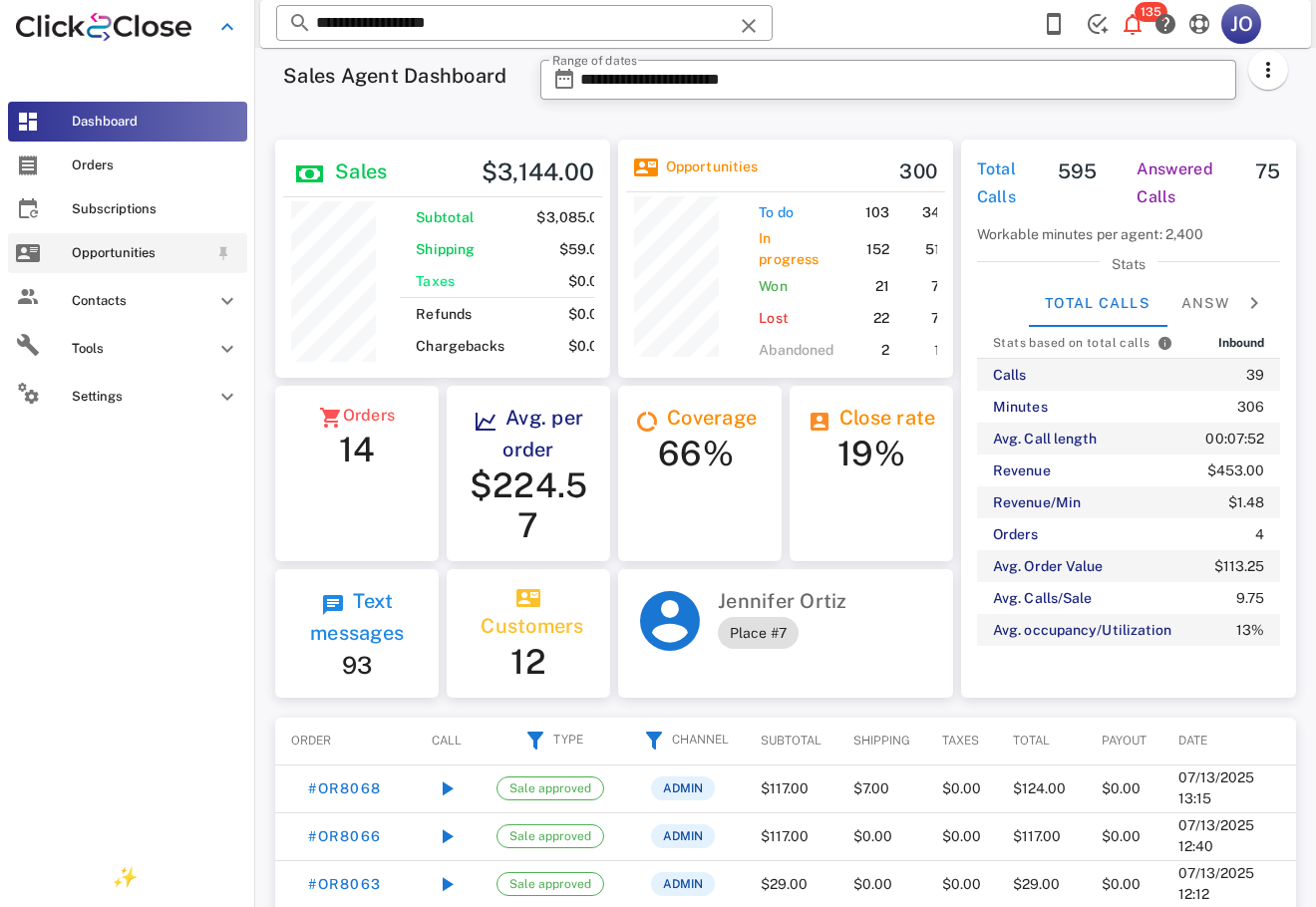 click on "Opportunities" at bounding box center [128, 253] 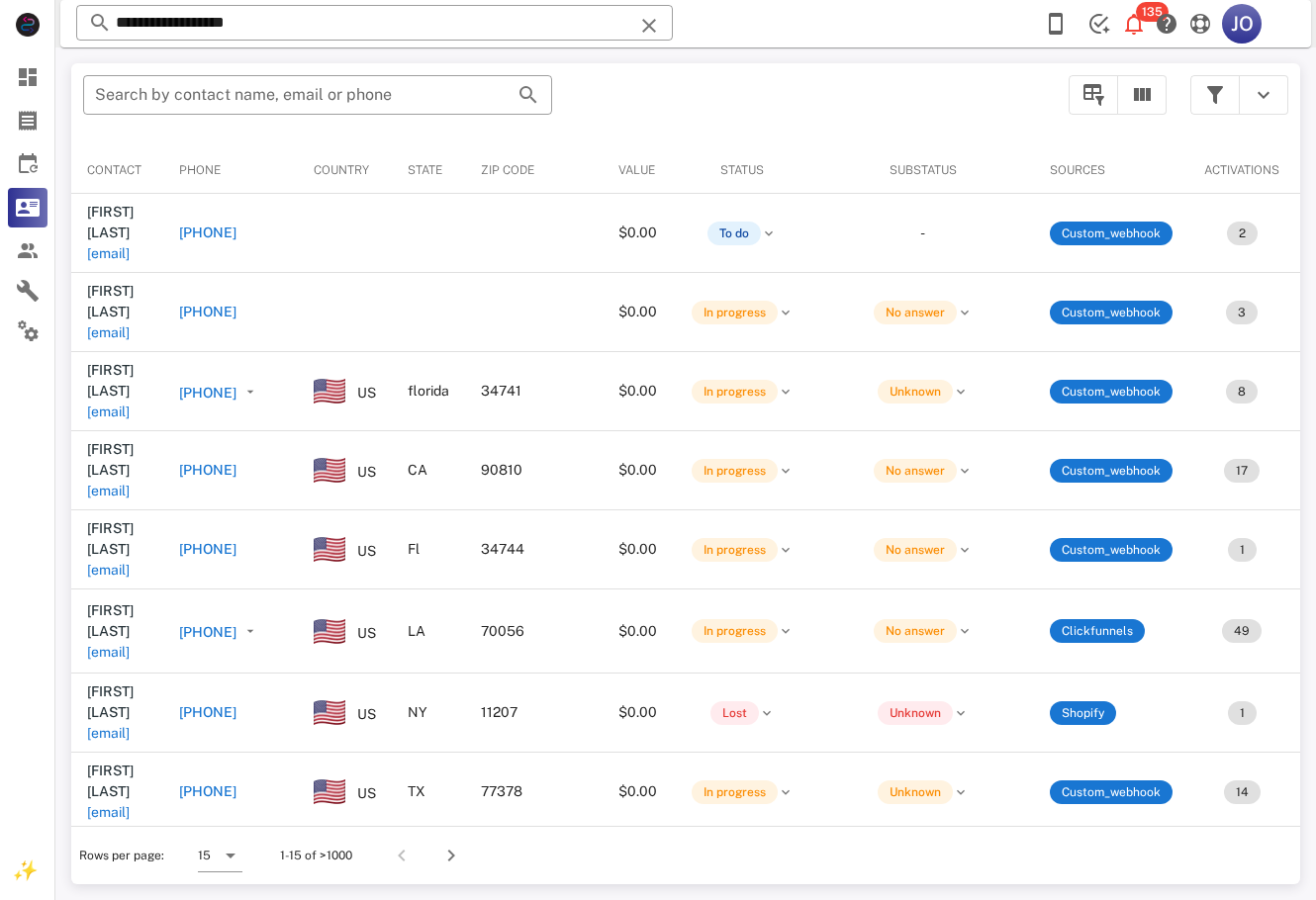 scroll, scrollTop: 0, scrollLeft: 531, axis: horizontal 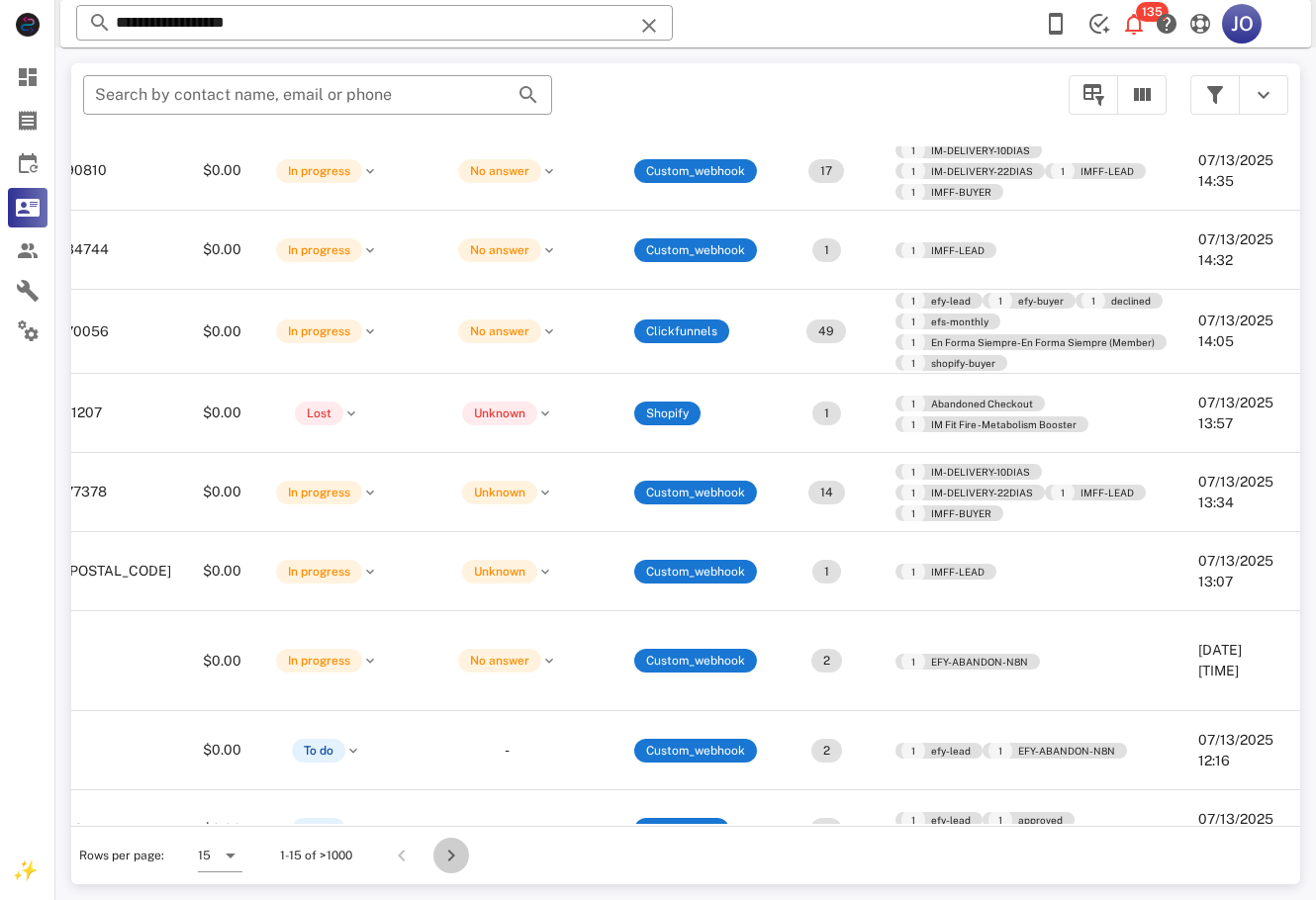 click at bounding box center [451, 855] 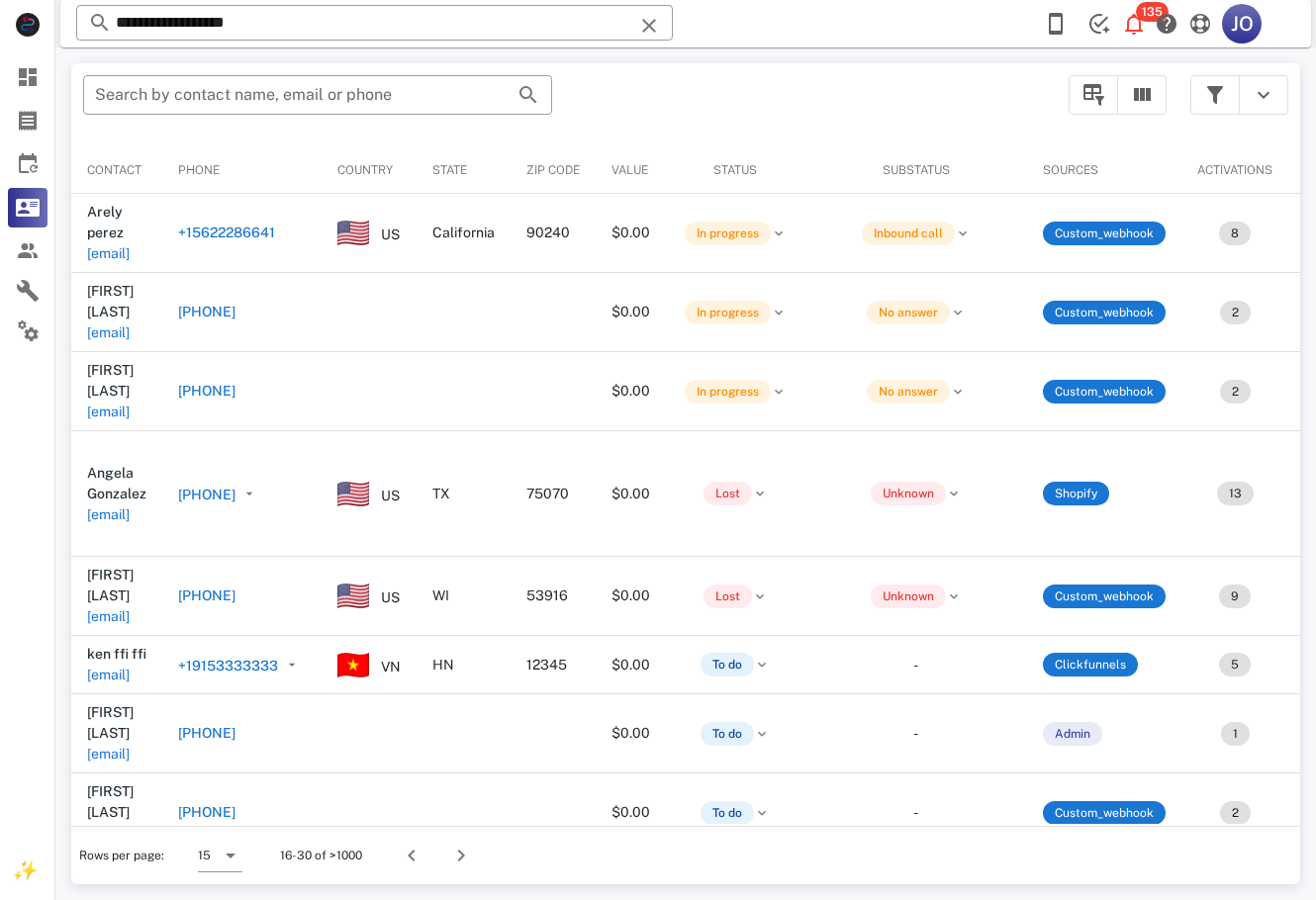 click on "[PHONE]" at bounding box center (207, 954) 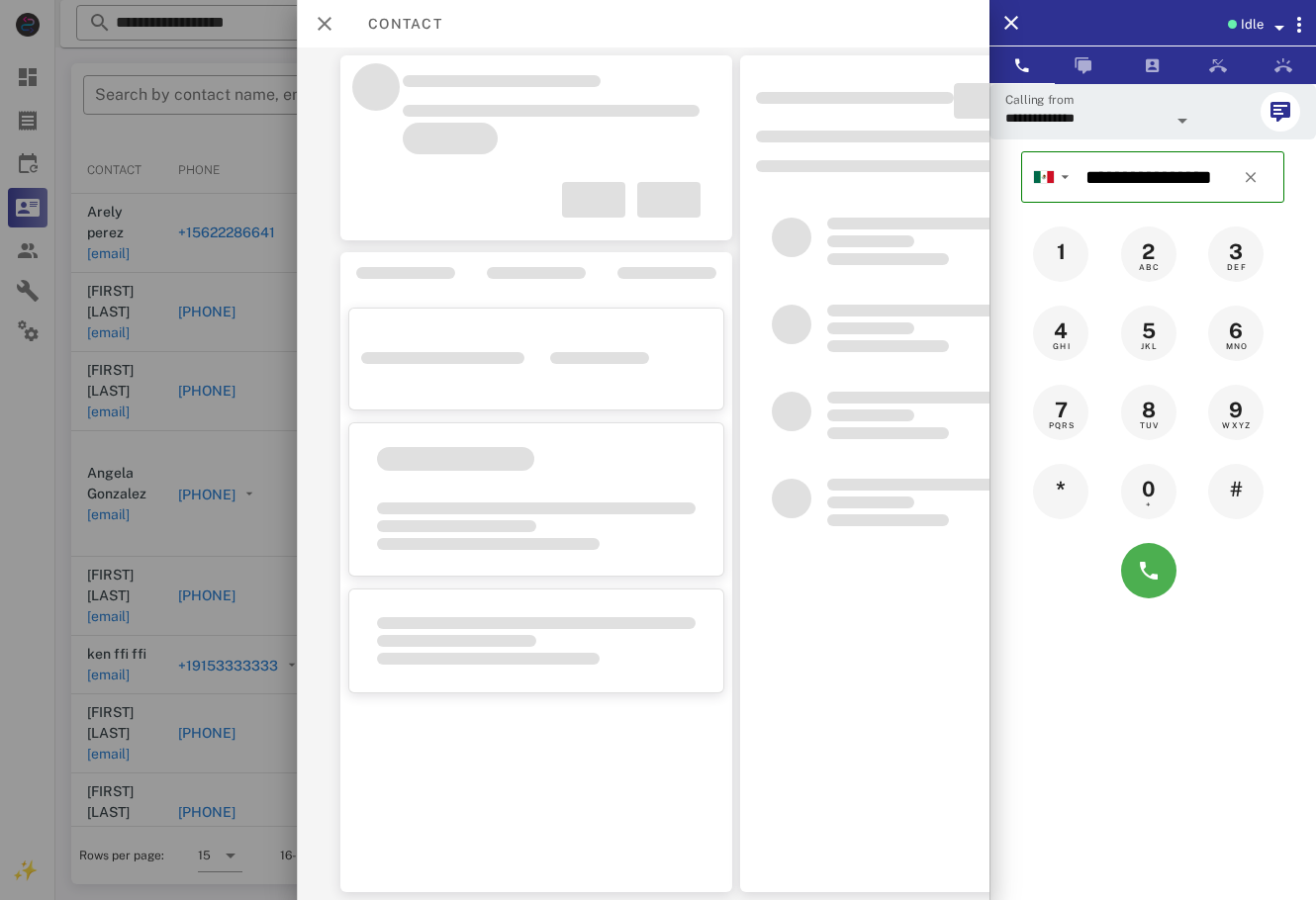 drag, startPoint x: 442, startPoint y: 819, endPoint x: 523, endPoint y: 837, distance: 82.9759 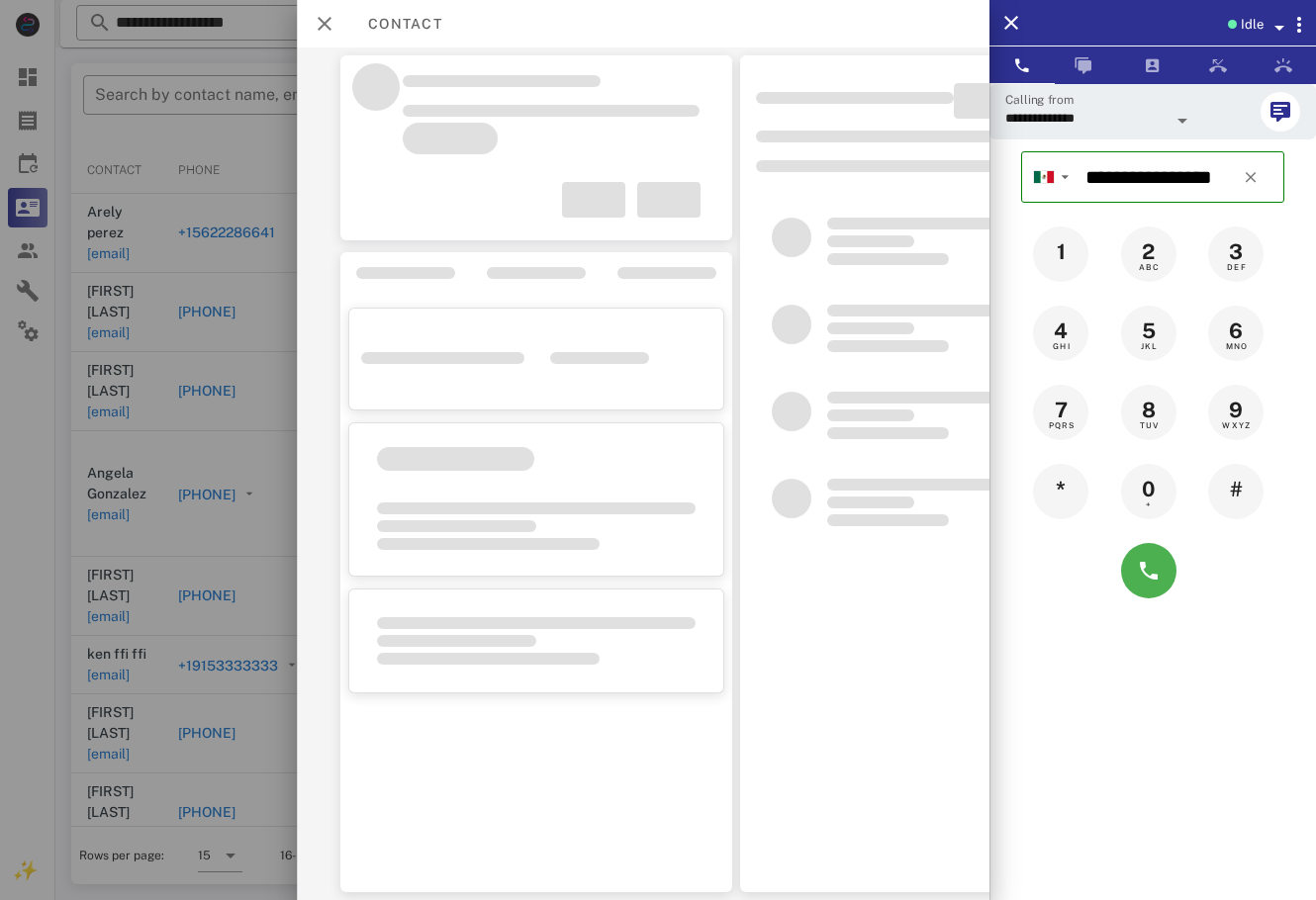 click at bounding box center [658, 450] 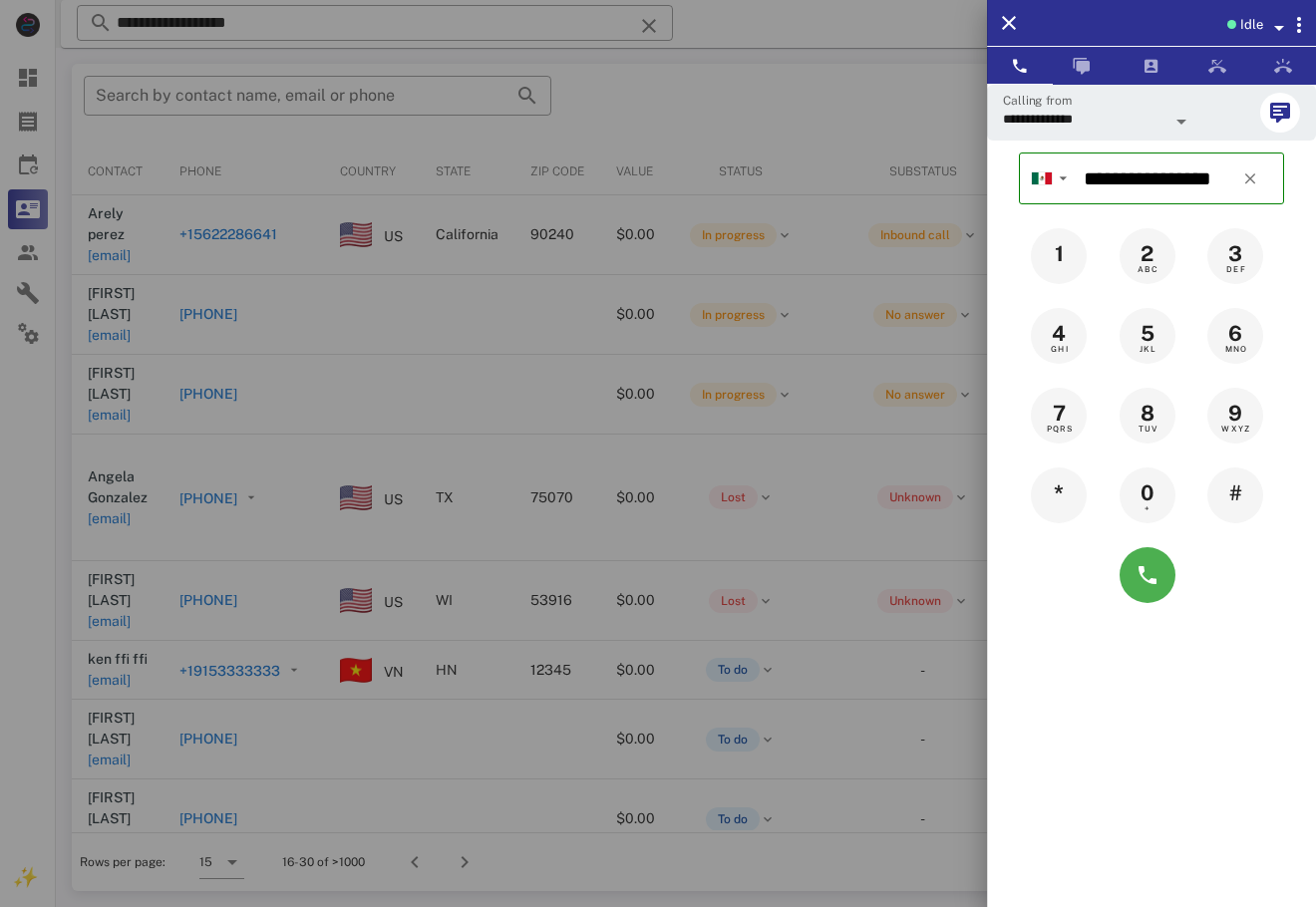 click at bounding box center [658, 454] 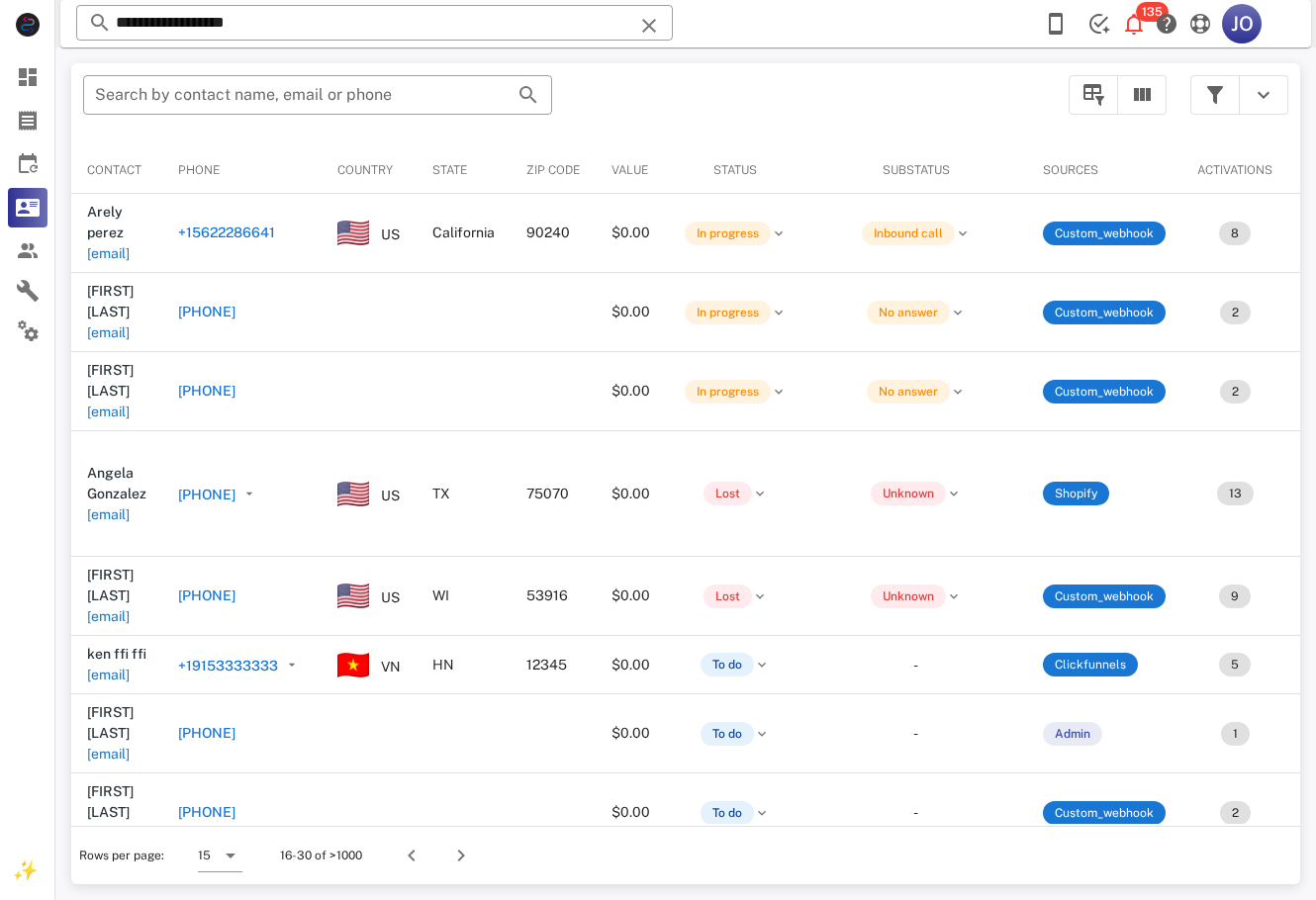 scroll, scrollTop: 0, scrollLeft: 780, axis: horizontal 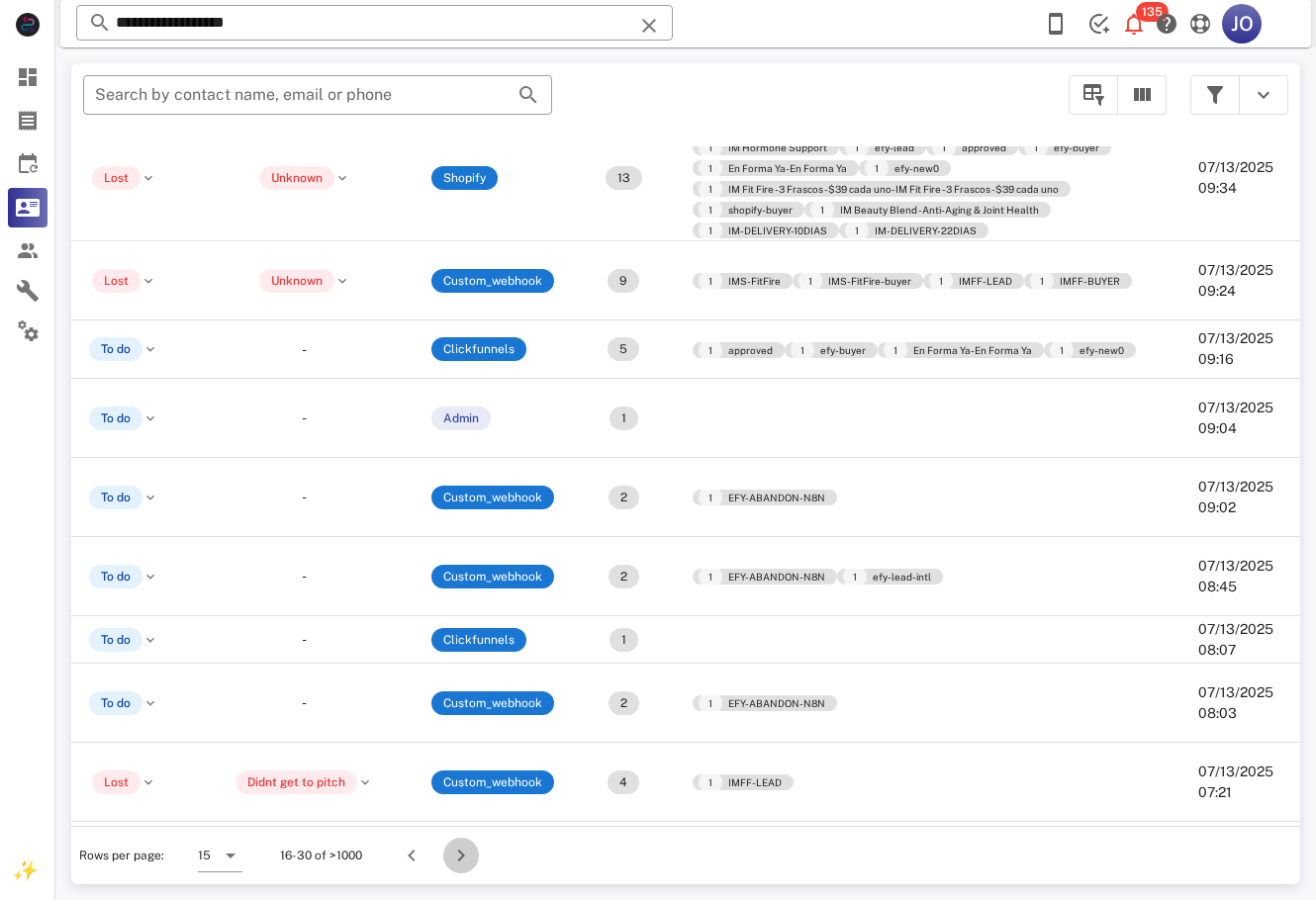 click at bounding box center (461, 855) 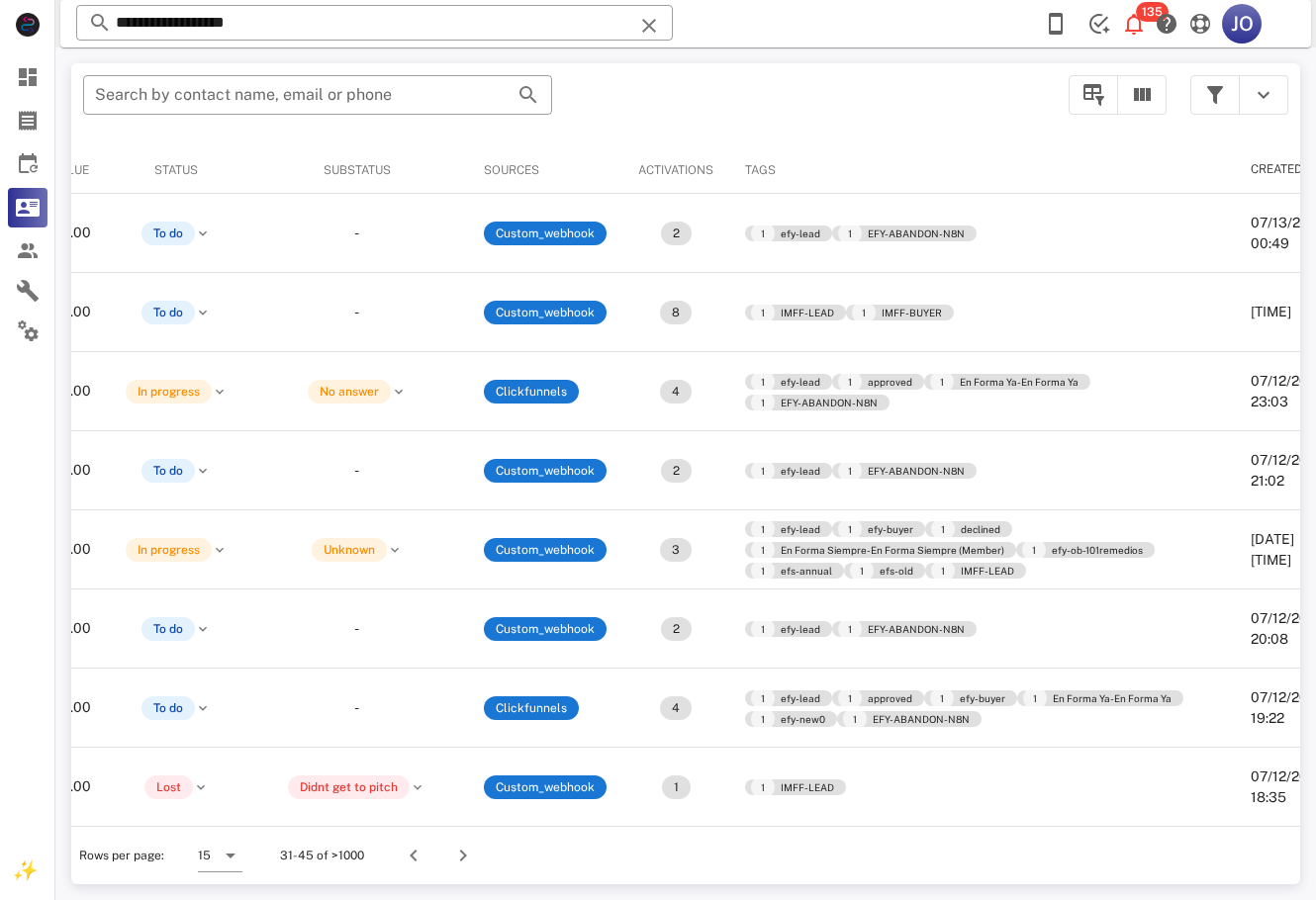 scroll, scrollTop: 0, scrollLeft: 650, axis: horizontal 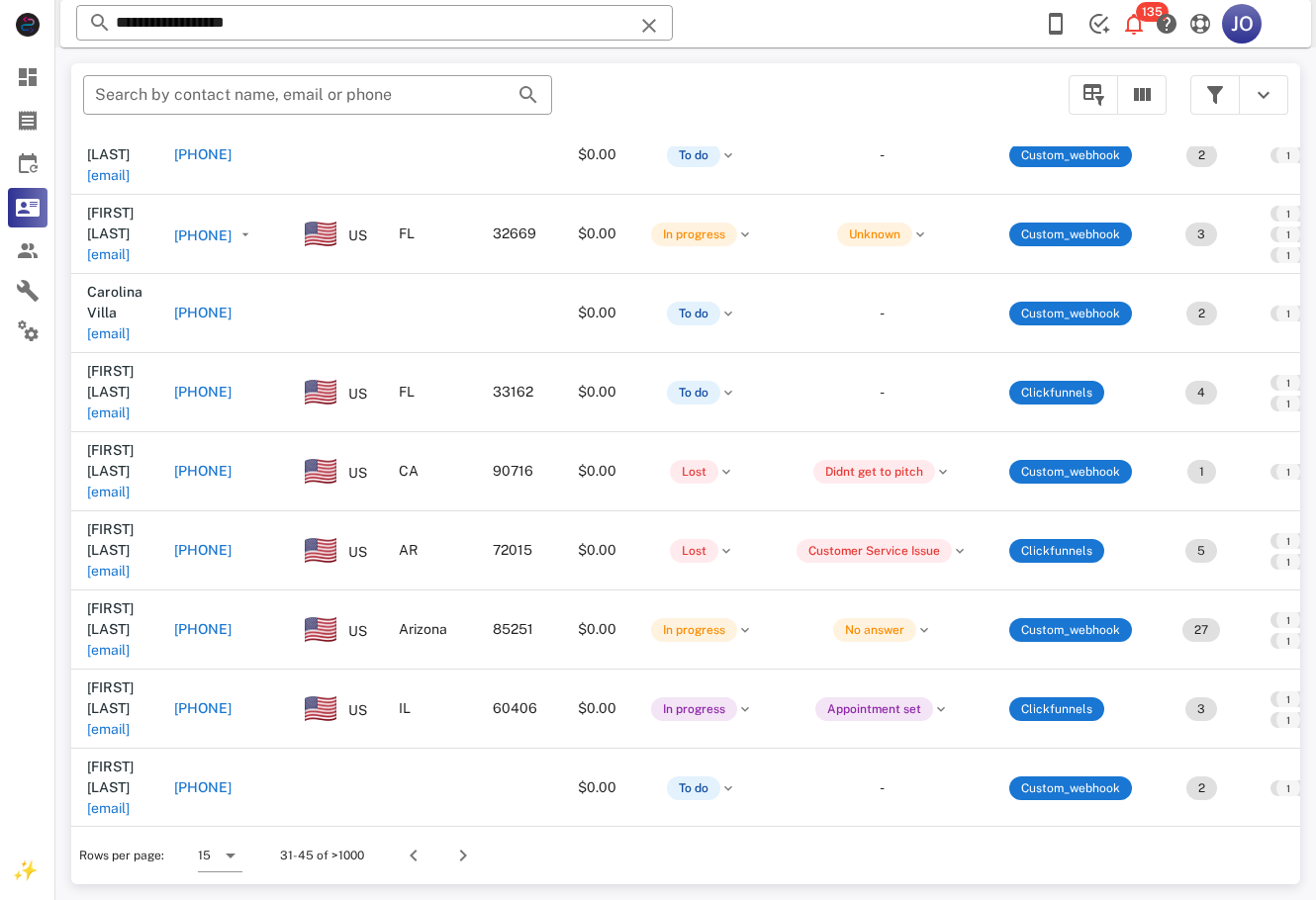 click on "[EMAIL]" at bounding box center [108, 866] 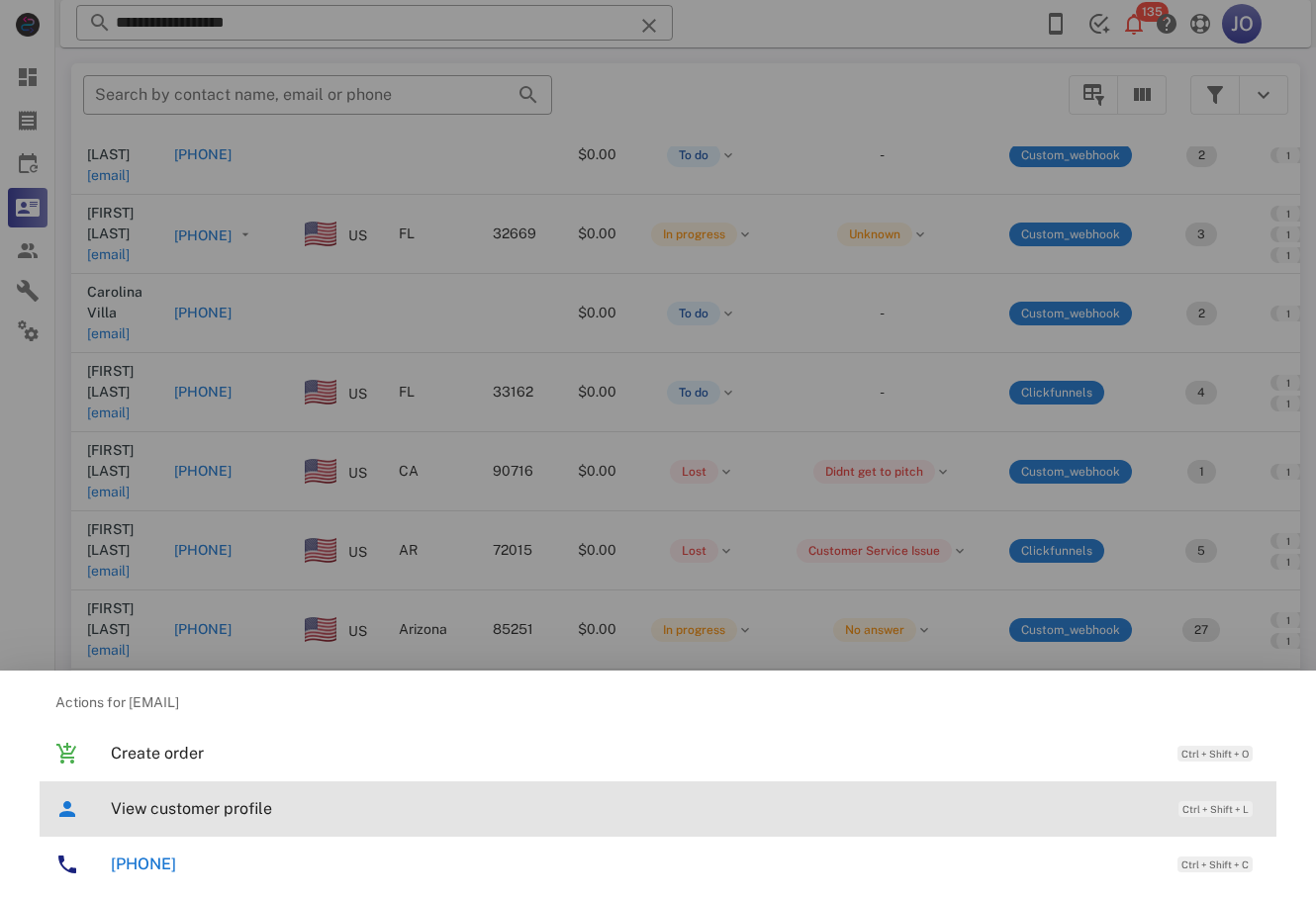 click on "View customer profile" at bounding box center [634, 808] 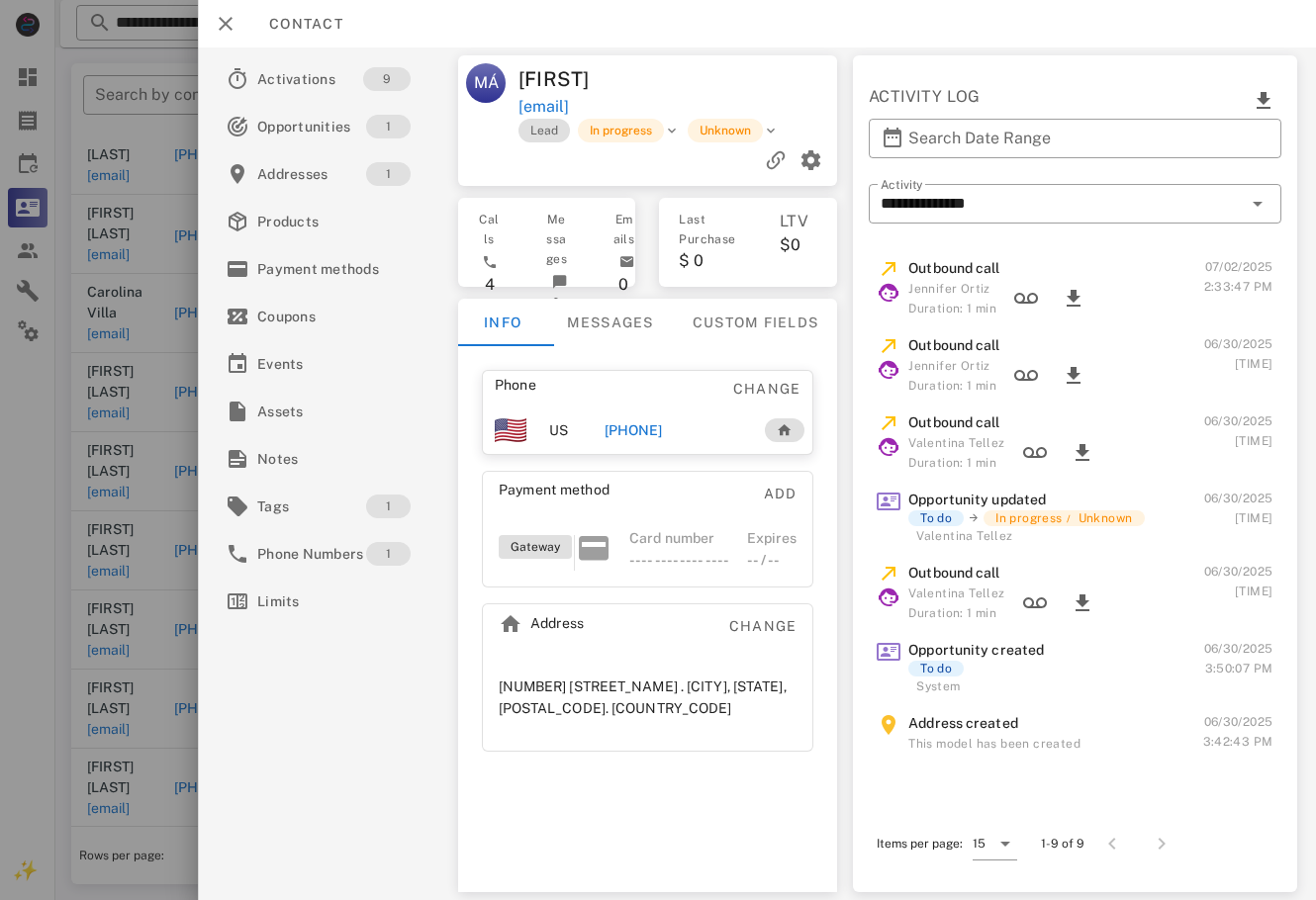 click on "[PHONE]" at bounding box center (632, 430) 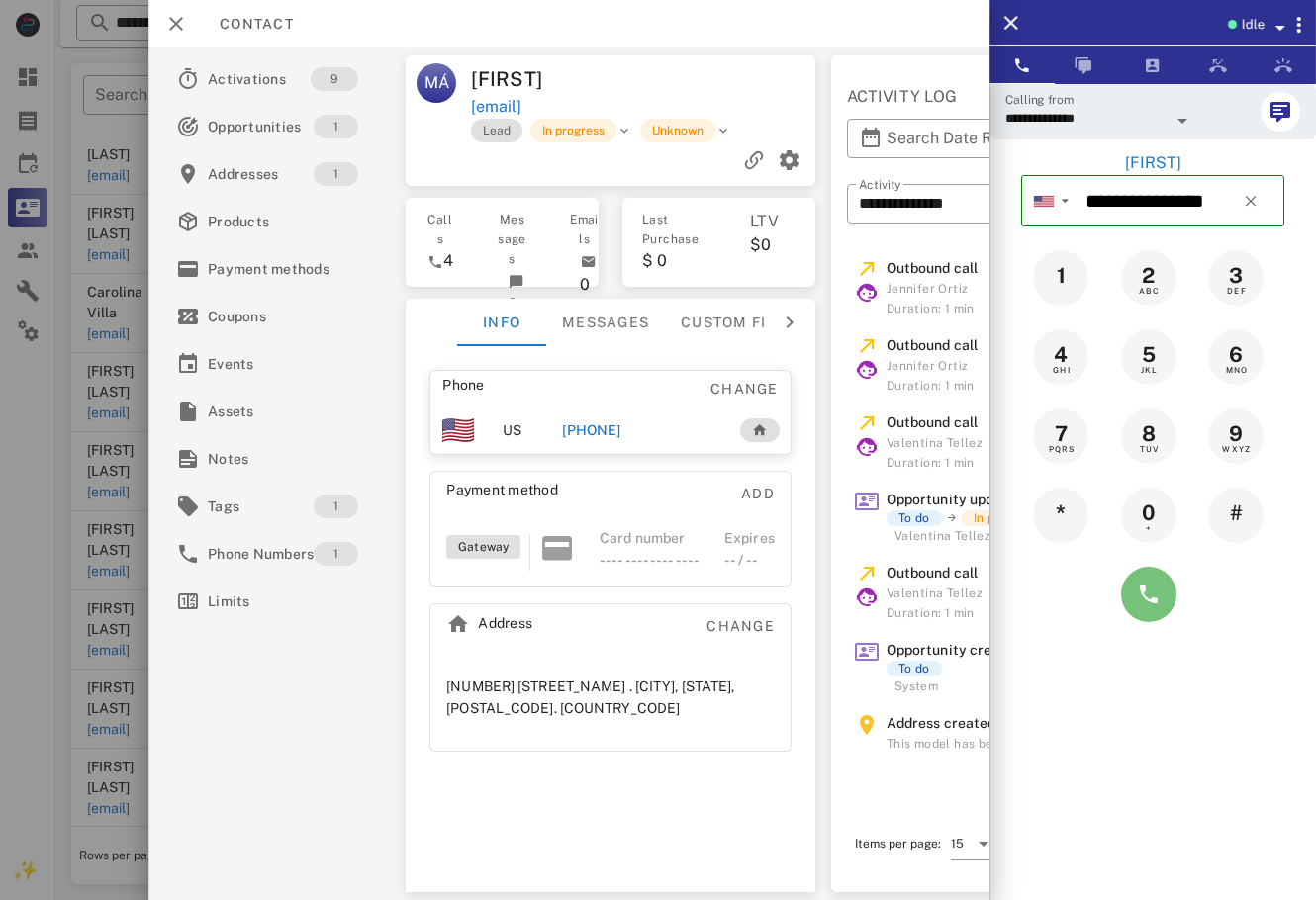 click at bounding box center [1149, 594] 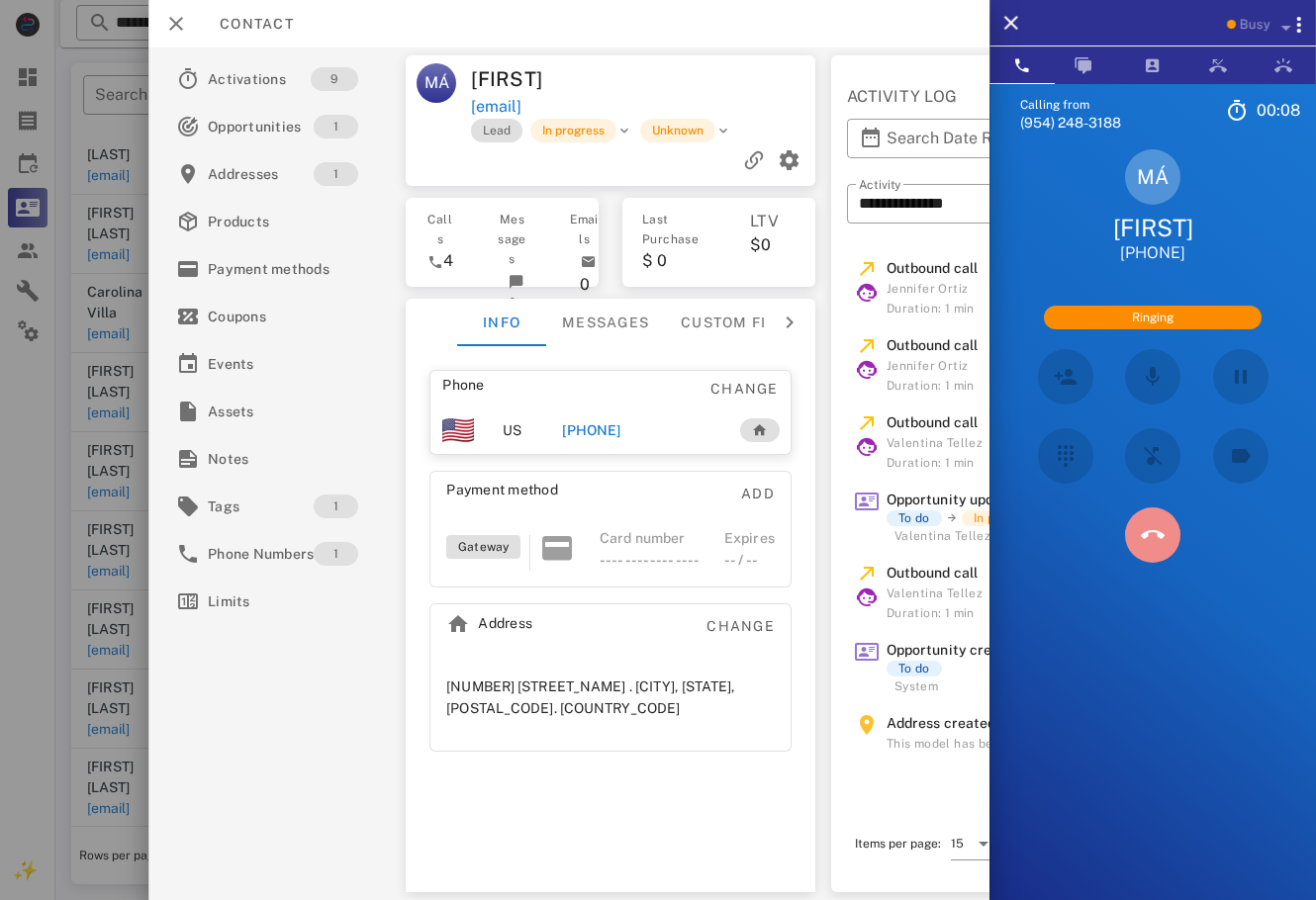 click at bounding box center [1153, 535] 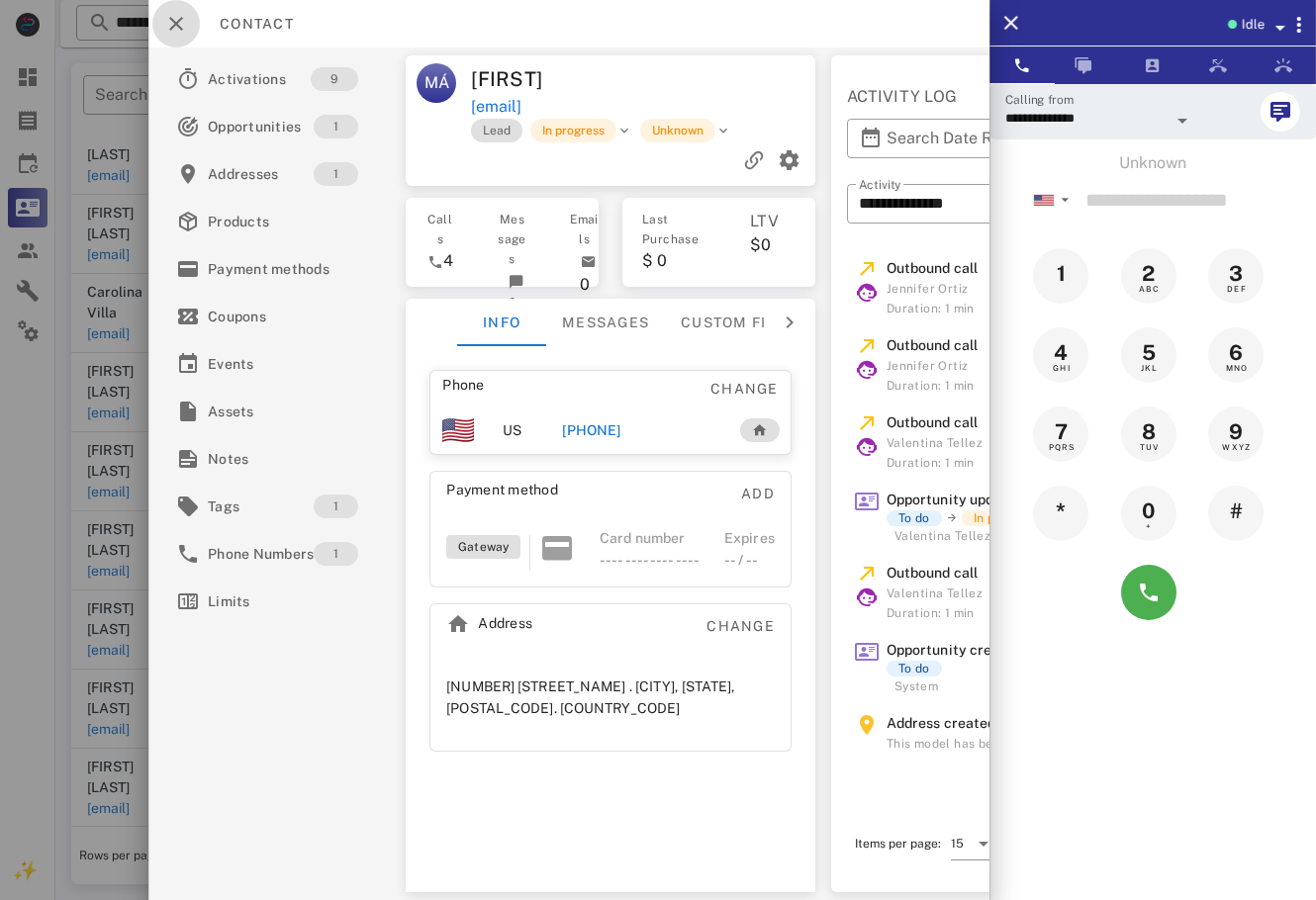 click at bounding box center [176, 24] 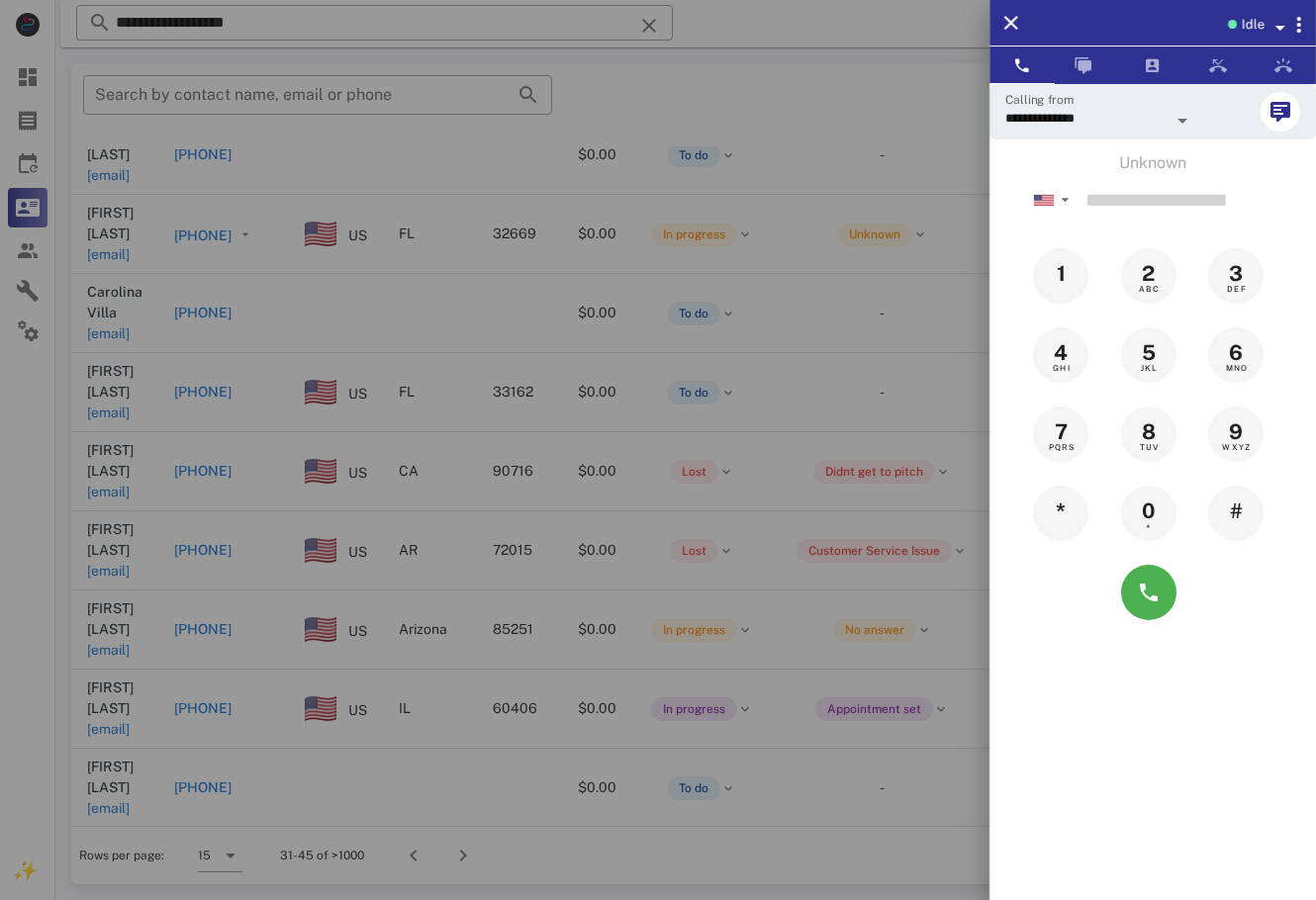 click at bounding box center (658, 450) 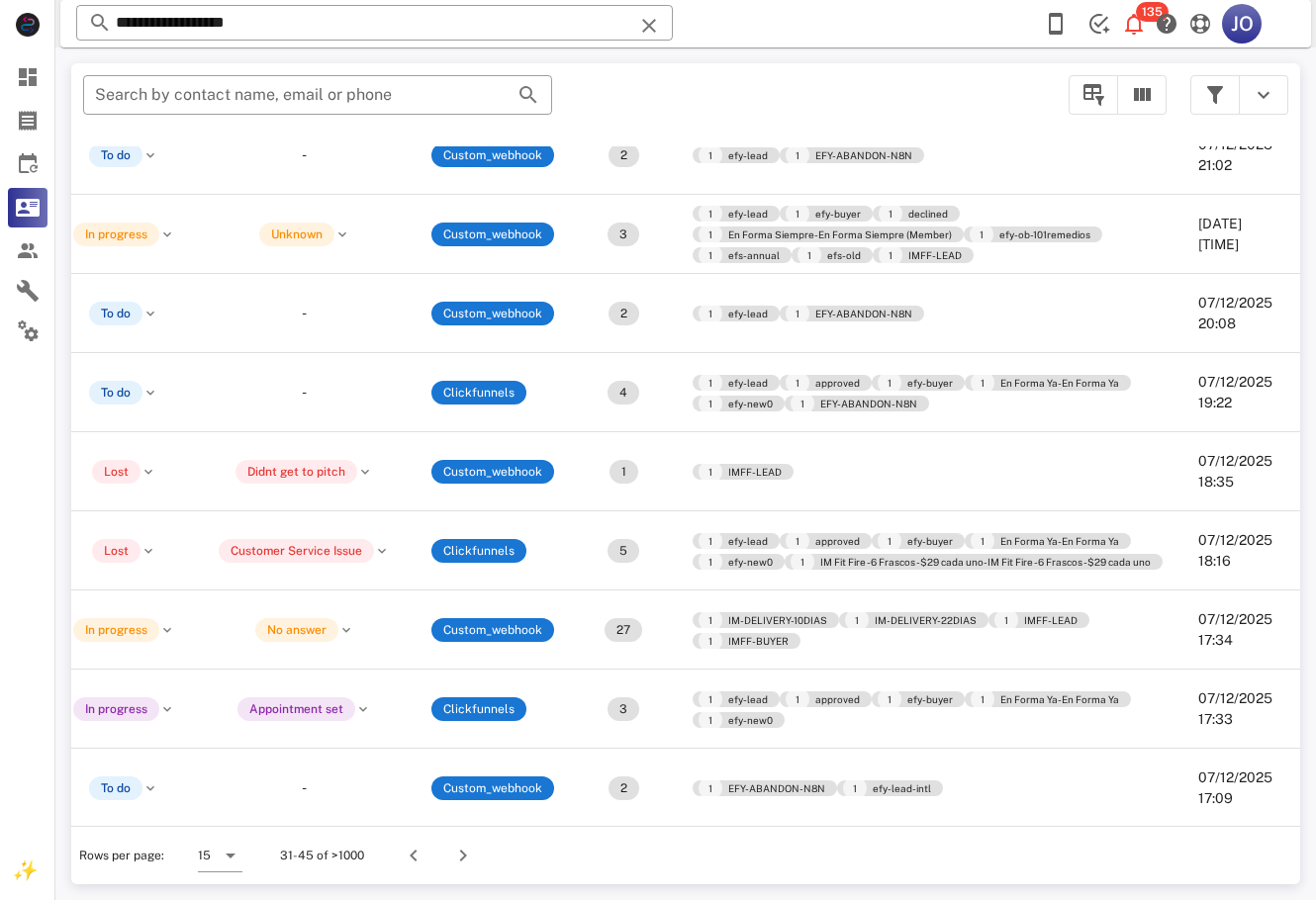 scroll, scrollTop: 315, scrollLeft: 0, axis: vertical 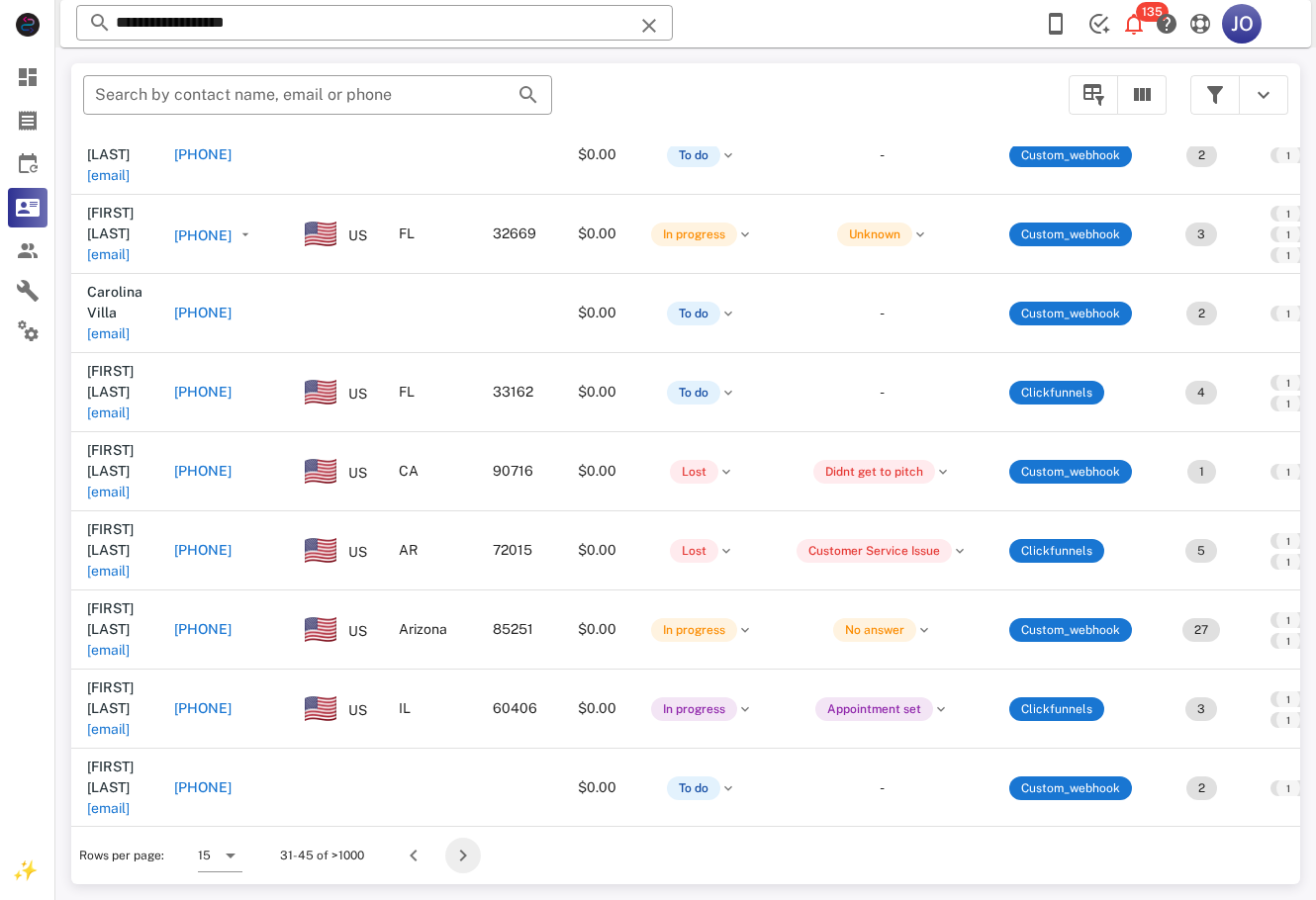 click at bounding box center [463, 855] 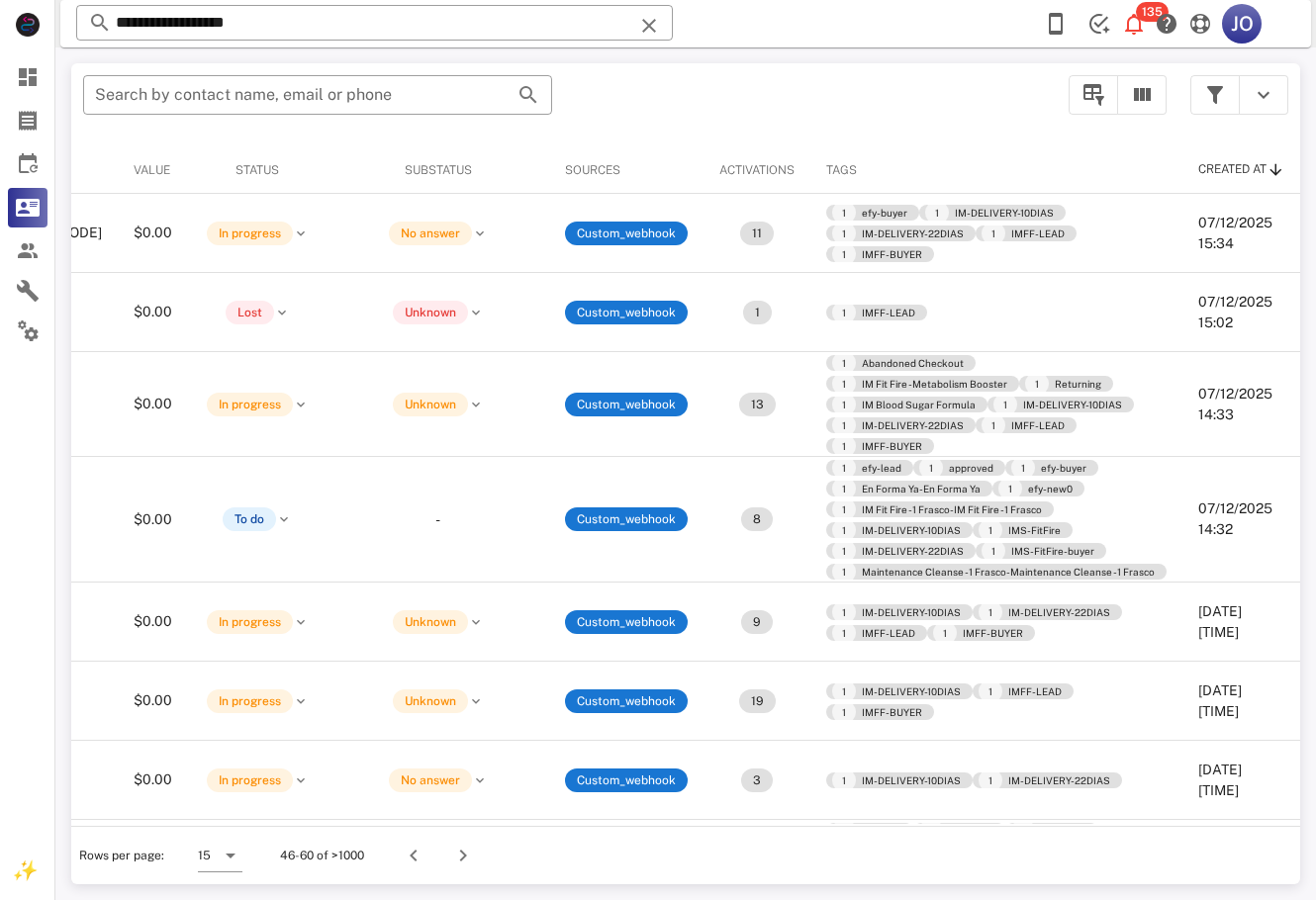 scroll, scrollTop: 501, scrollLeft: 618, axis: both 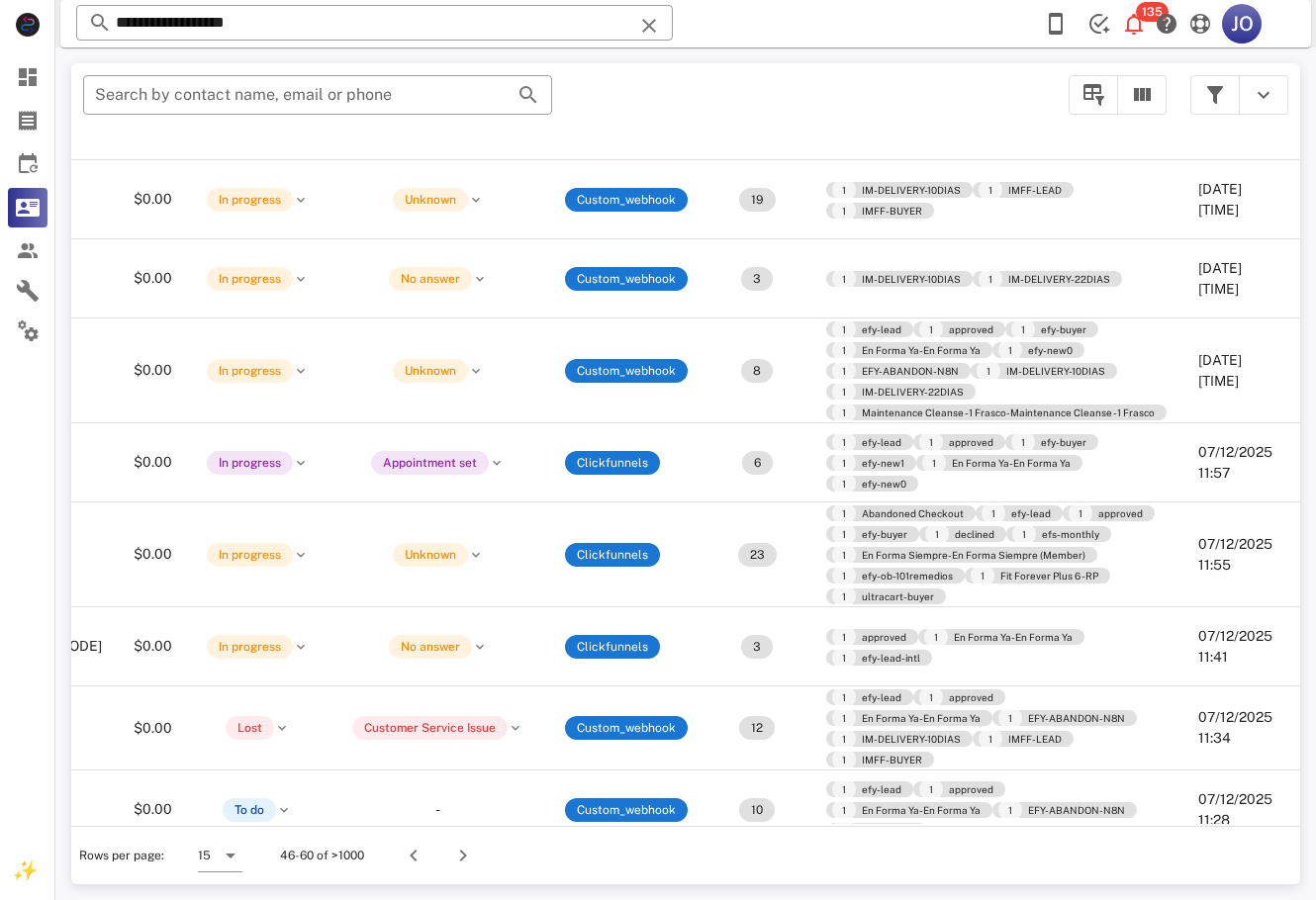 drag, startPoint x: 1290, startPoint y: 478, endPoint x: 0, endPoint y: 18, distance: 1369.562 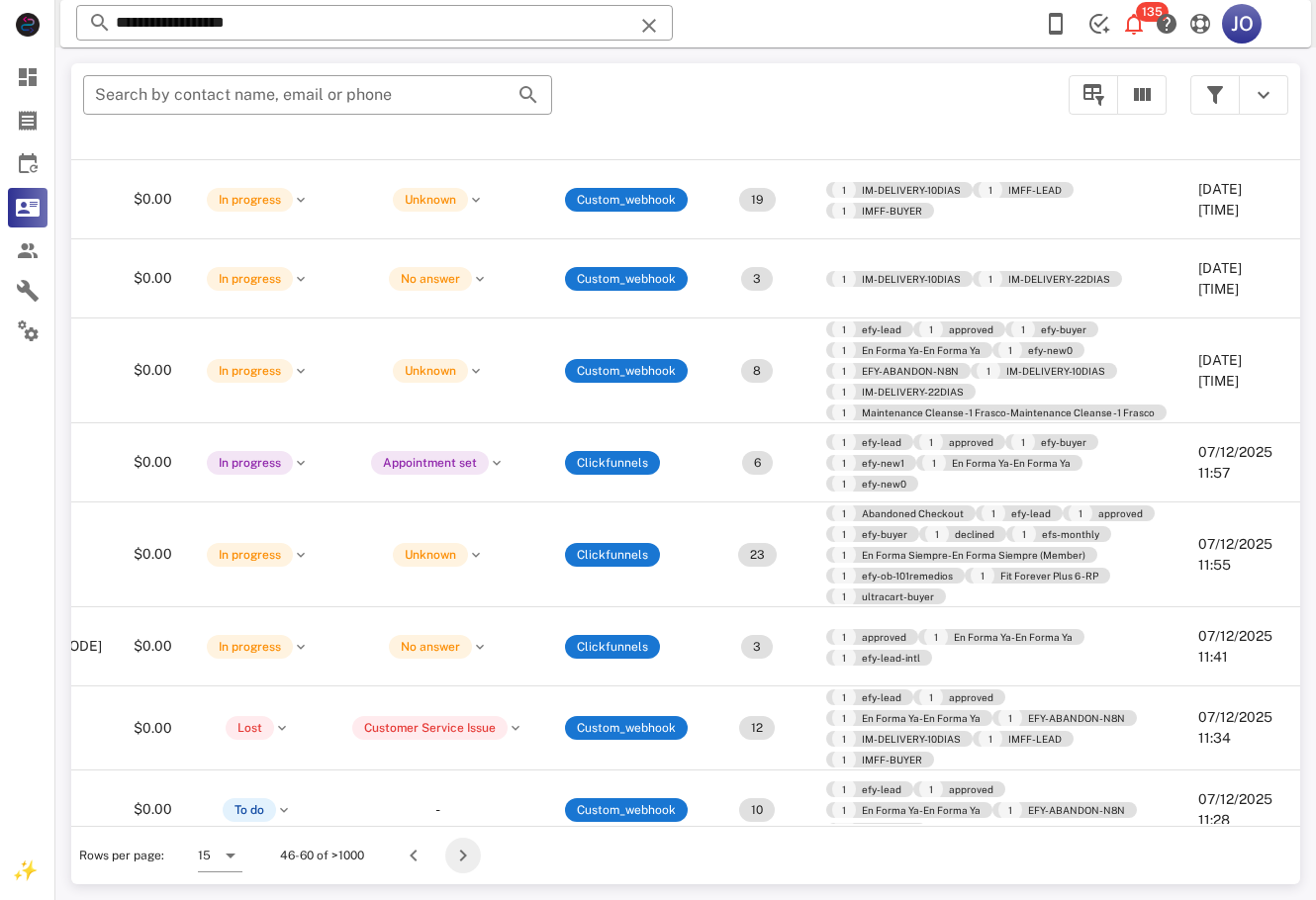 click at bounding box center [463, 855] 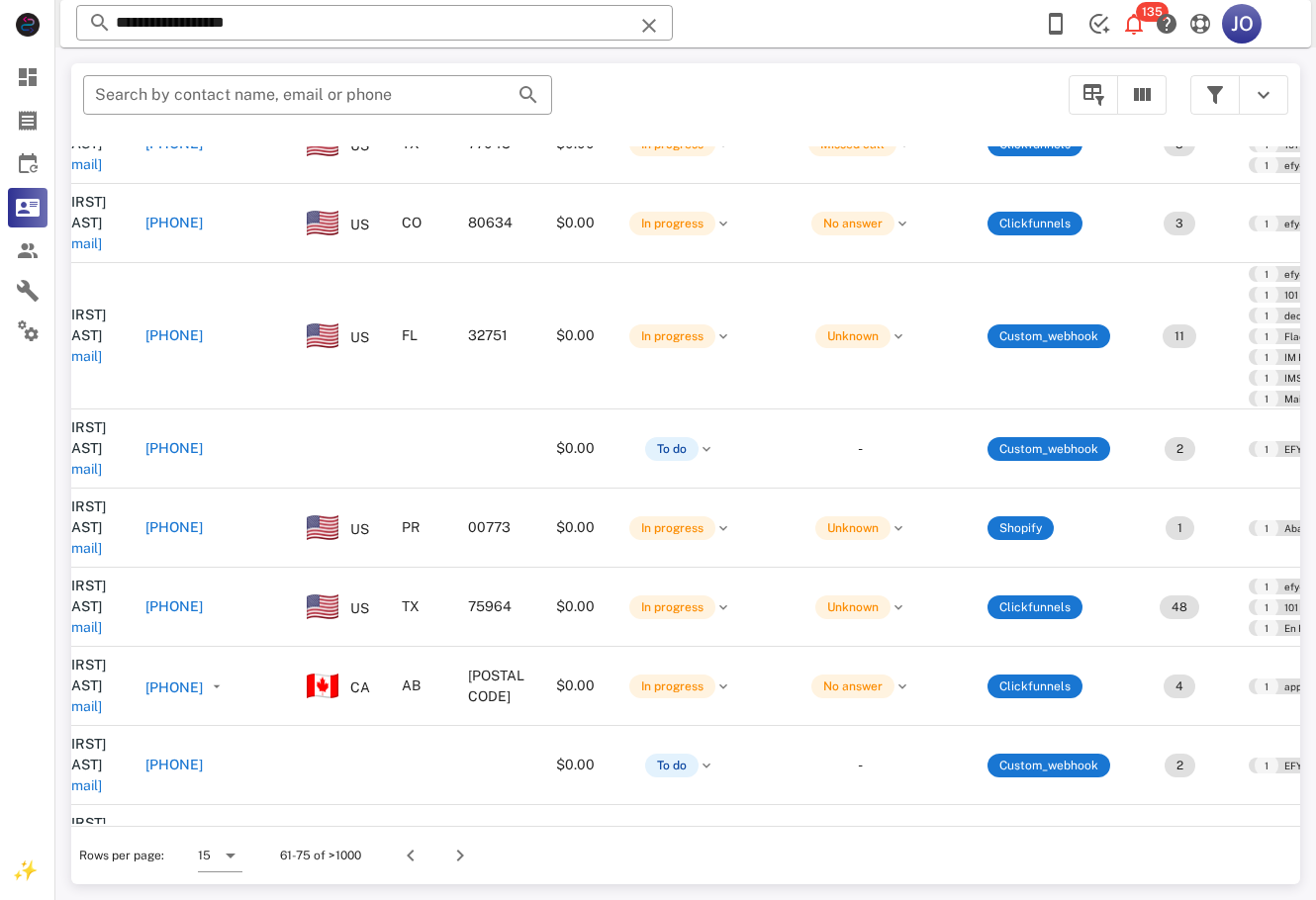 scroll, scrollTop: 378, scrollLeft: 28, axis: both 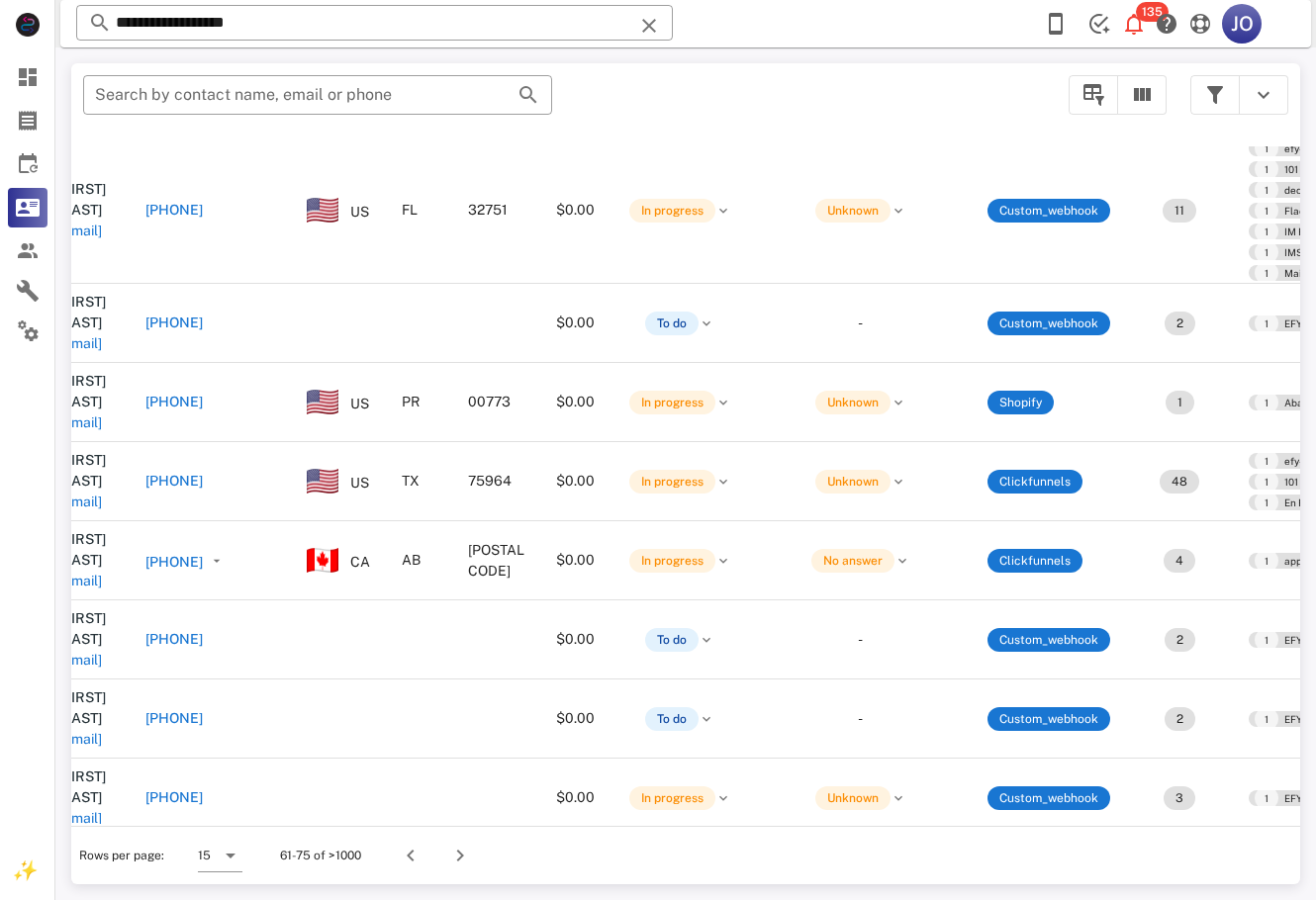 drag, startPoint x: 1299, startPoint y: 558, endPoint x: 5, endPoint y: 4, distance: 1407.6051 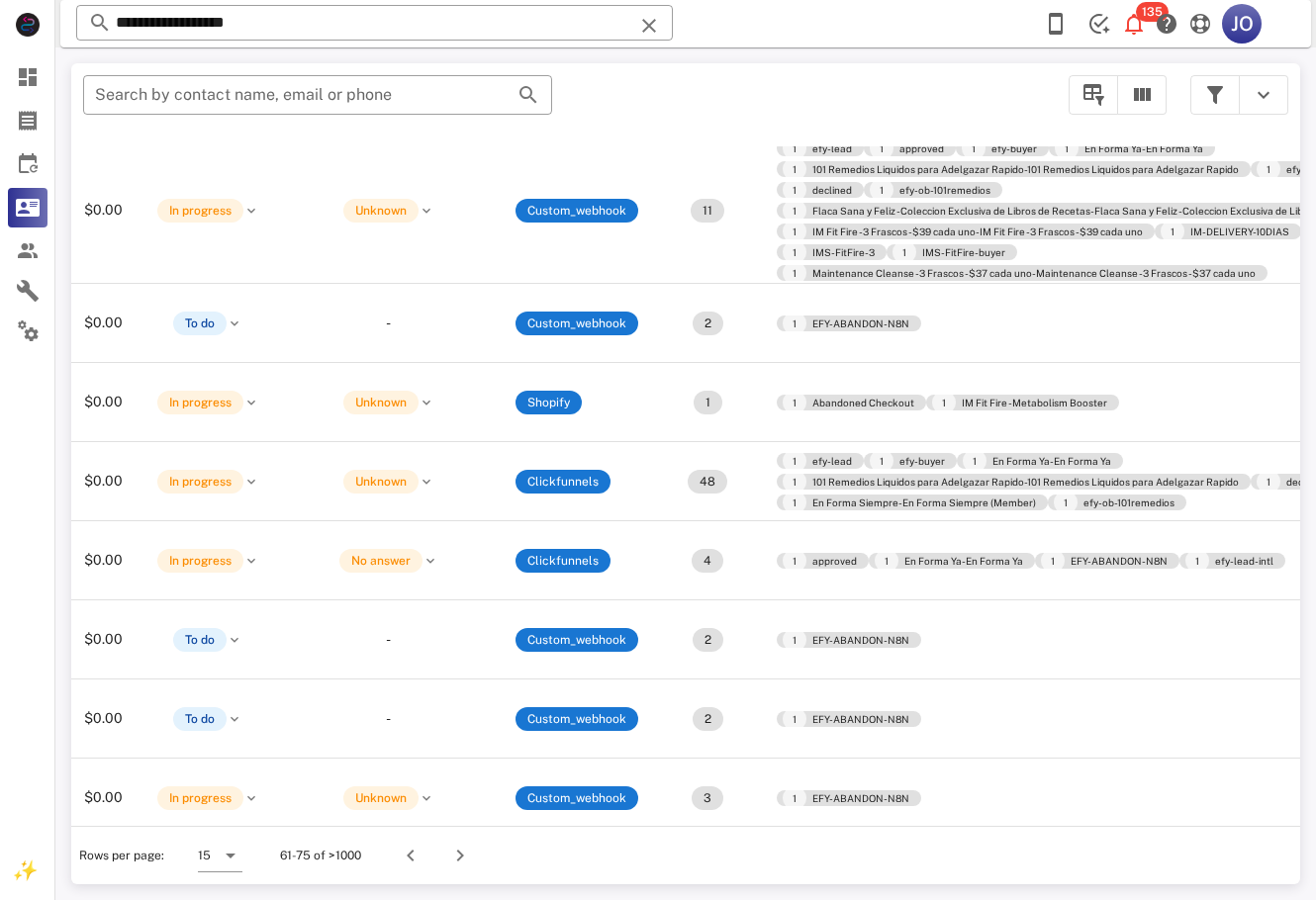 scroll, scrollTop: 378, scrollLeft: 0, axis: vertical 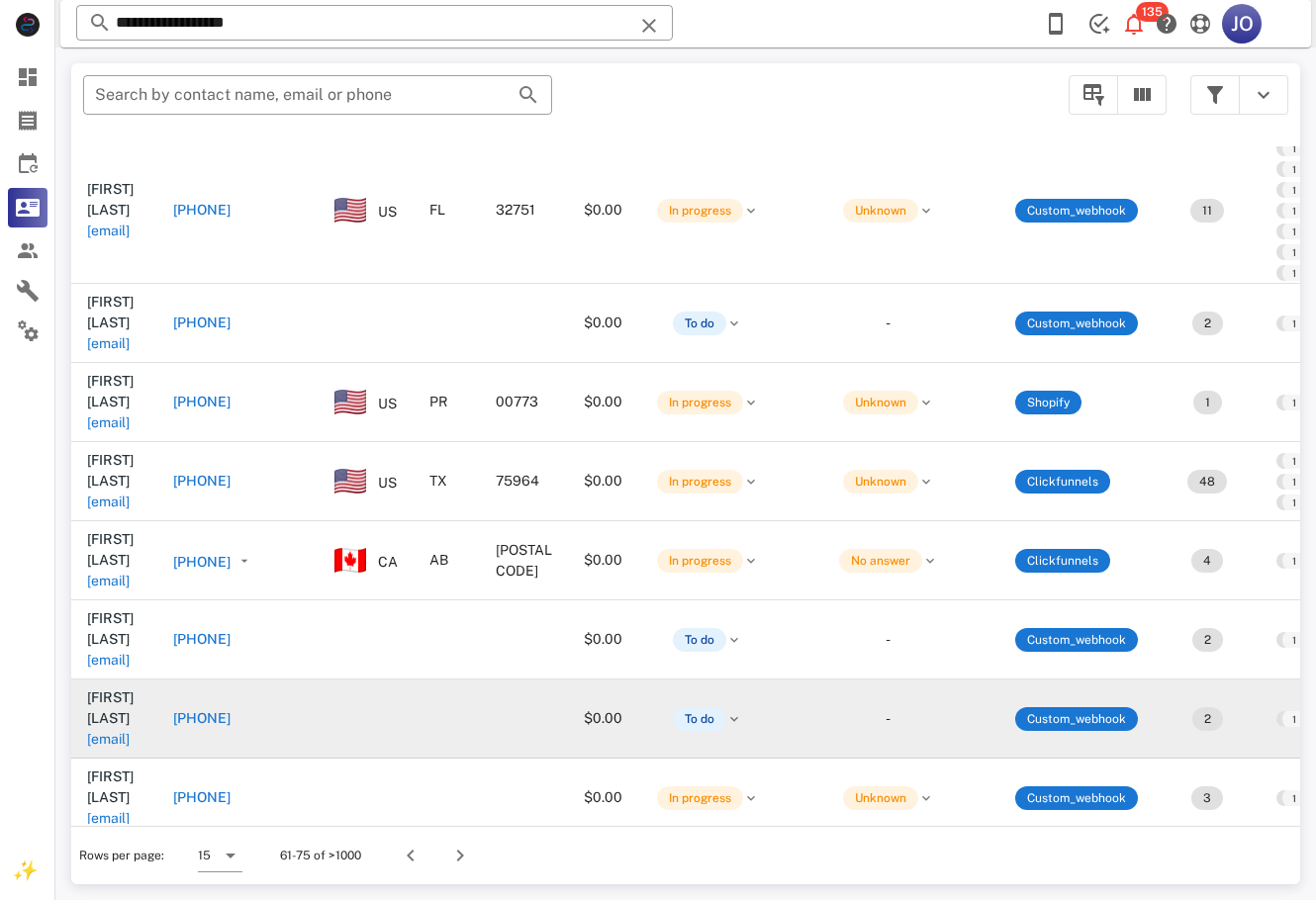 click on "[EMAIL]" at bounding box center (108, 739) 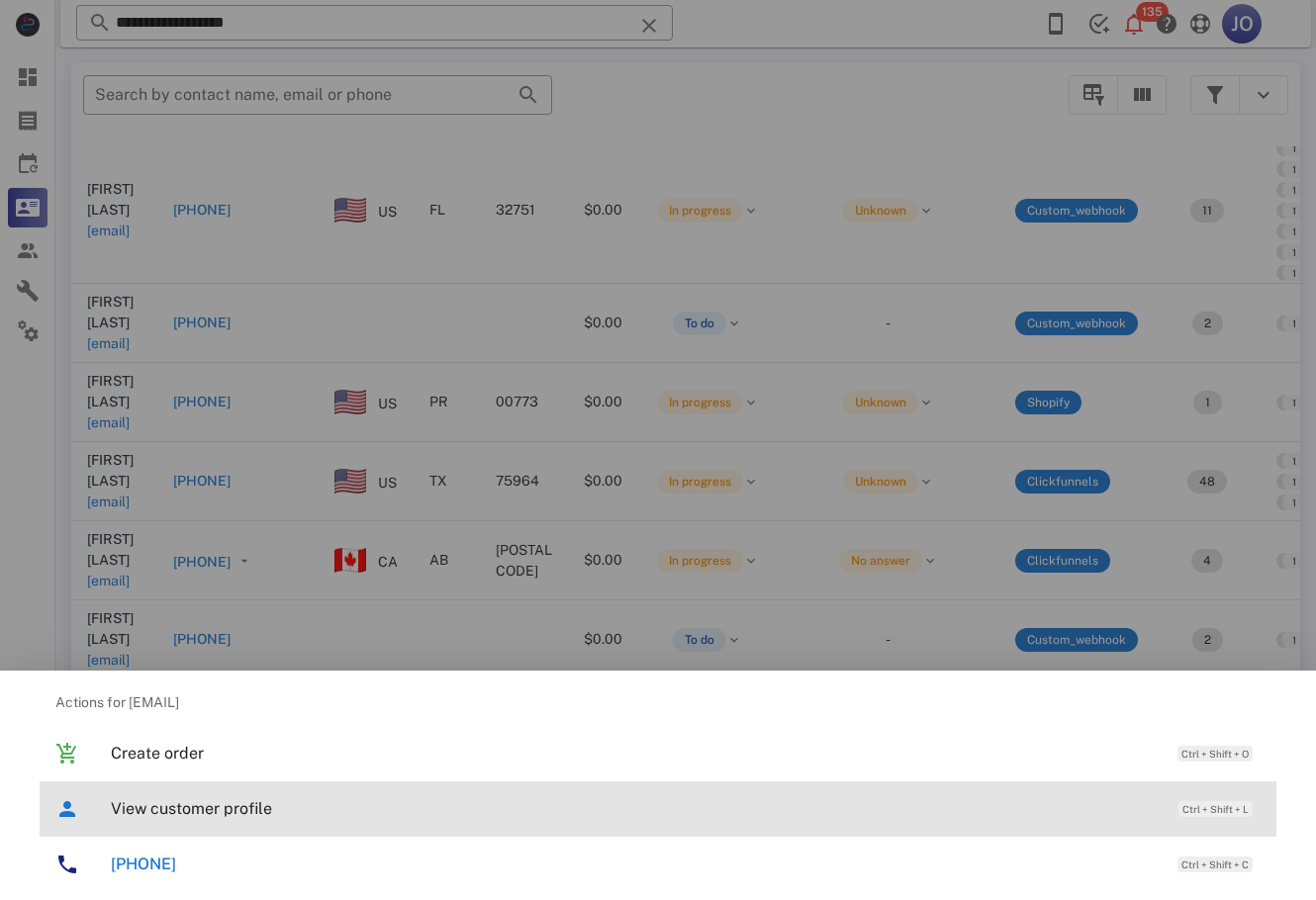 click on "View customer profile" at bounding box center (634, 808) 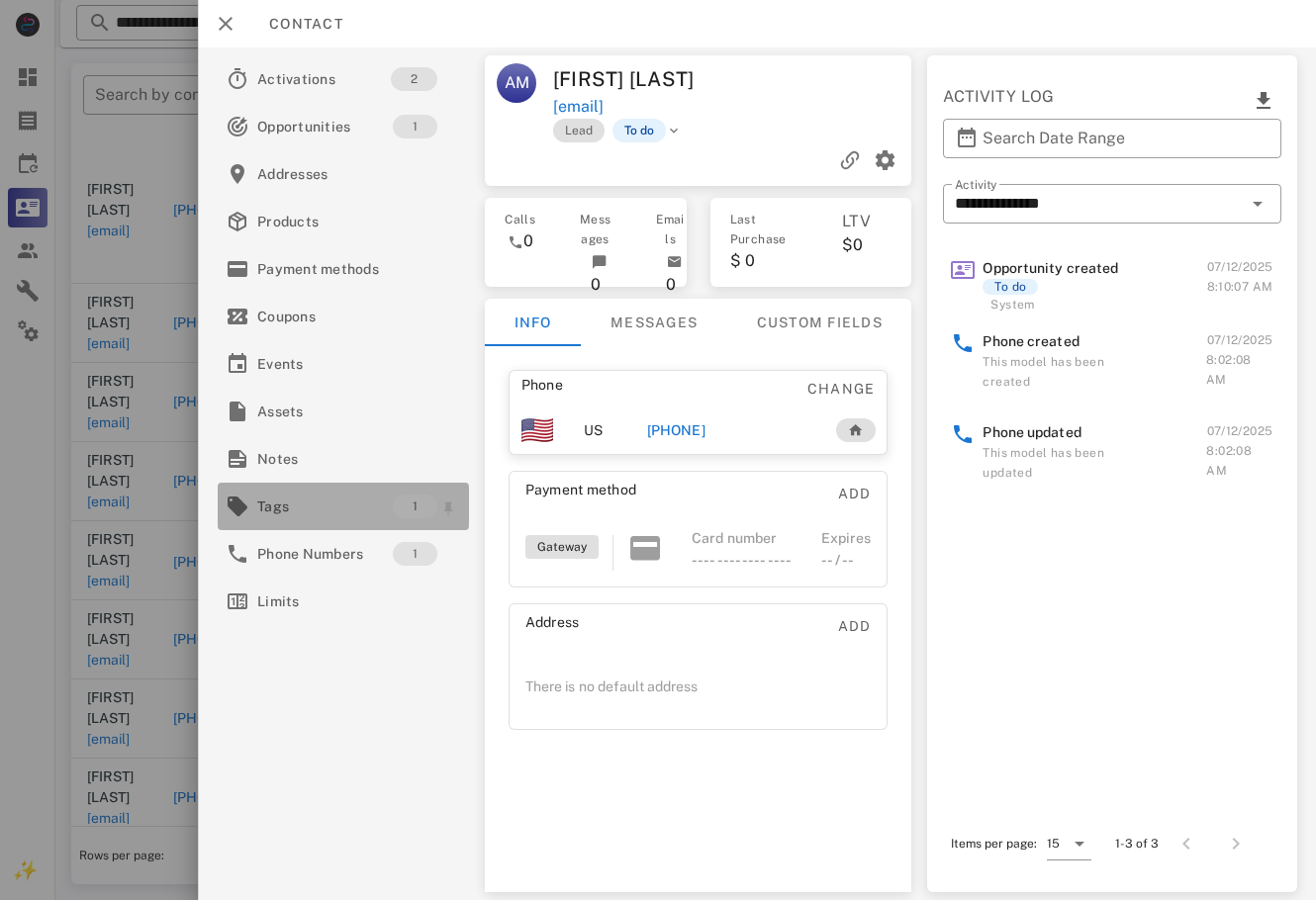 click on "Tags  1" at bounding box center [343, 506] 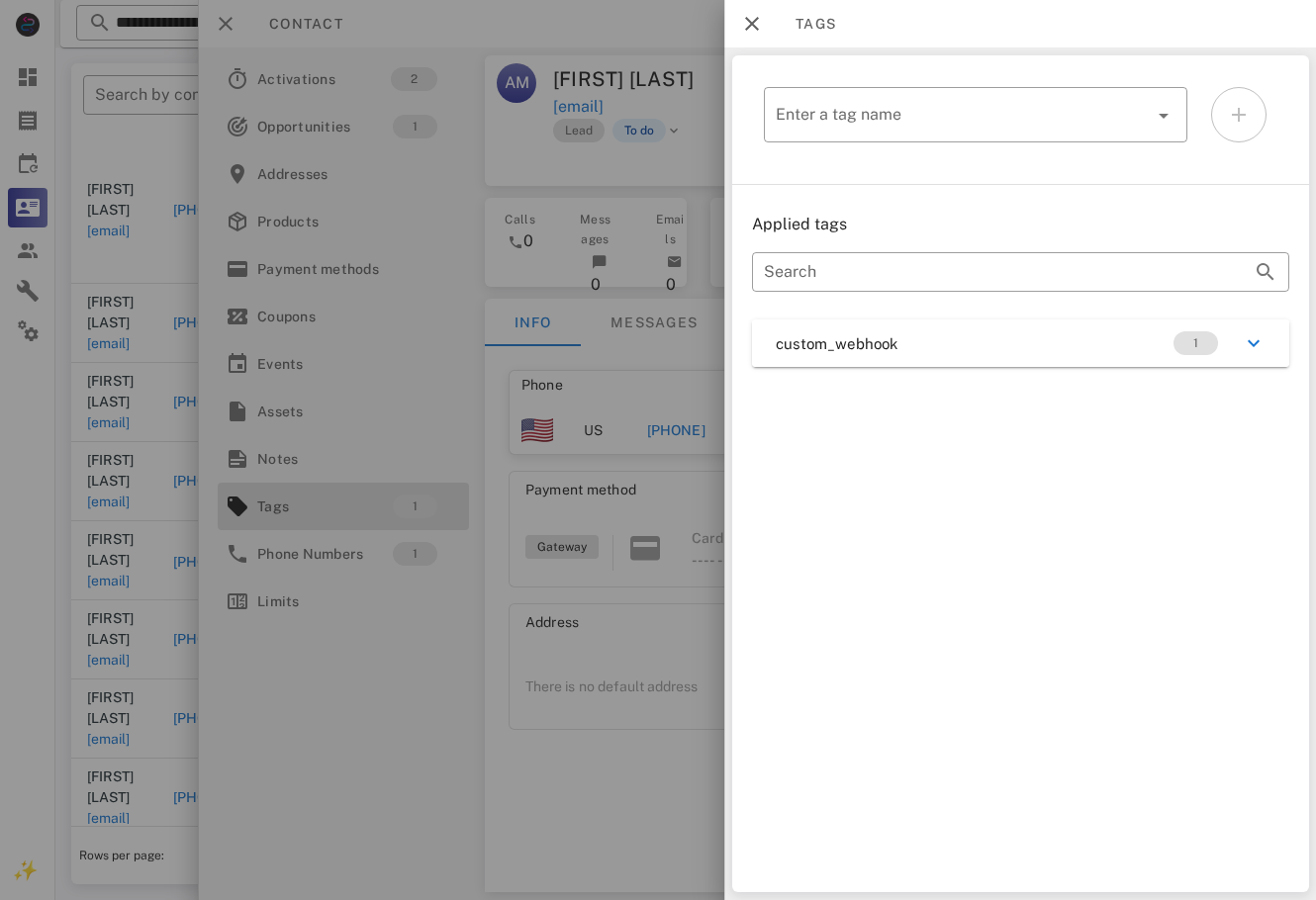 drag, startPoint x: 863, startPoint y: 329, endPoint x: 863, endPoint y: 341, distance: 12 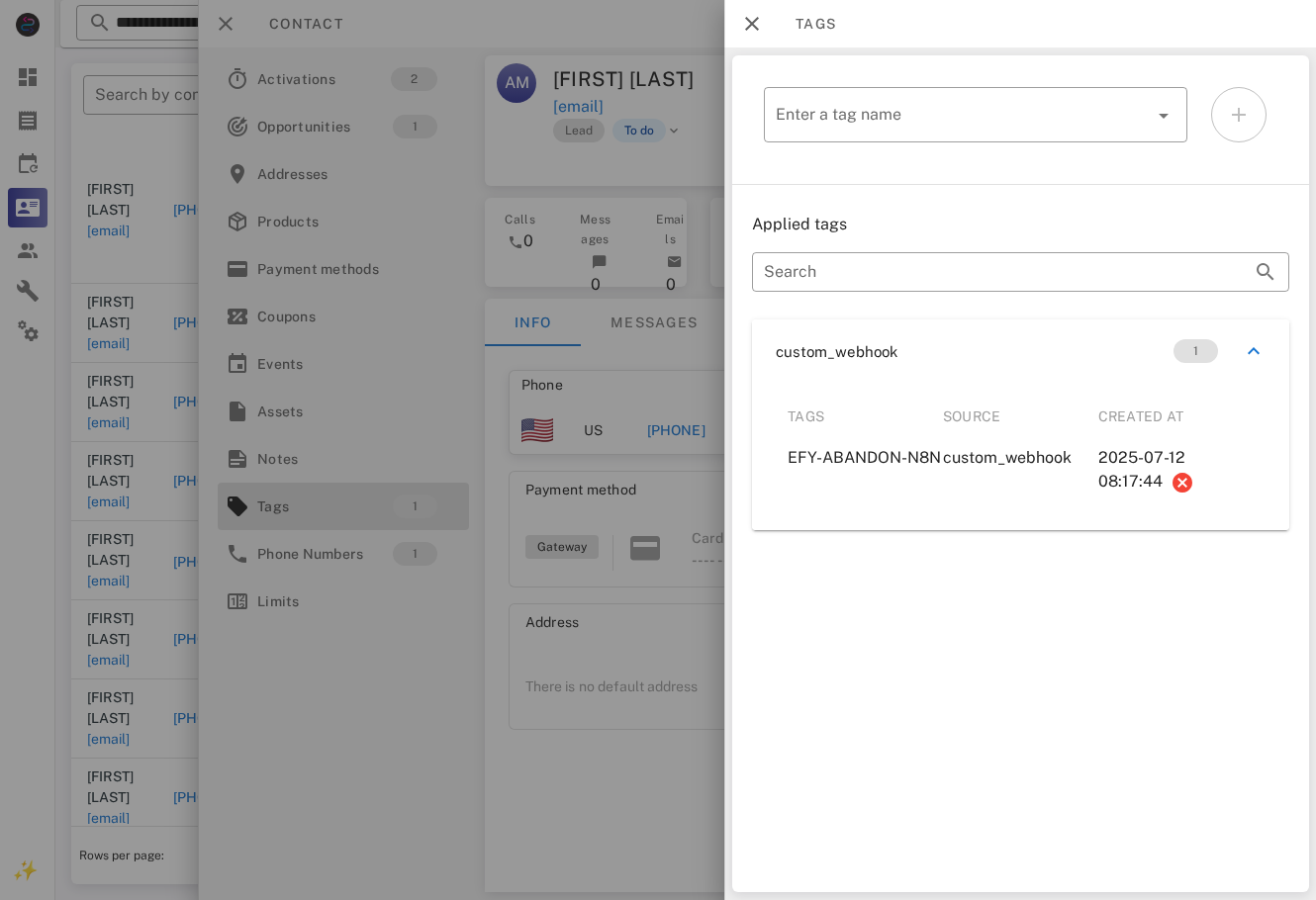 click at bounding box center [658, 450] 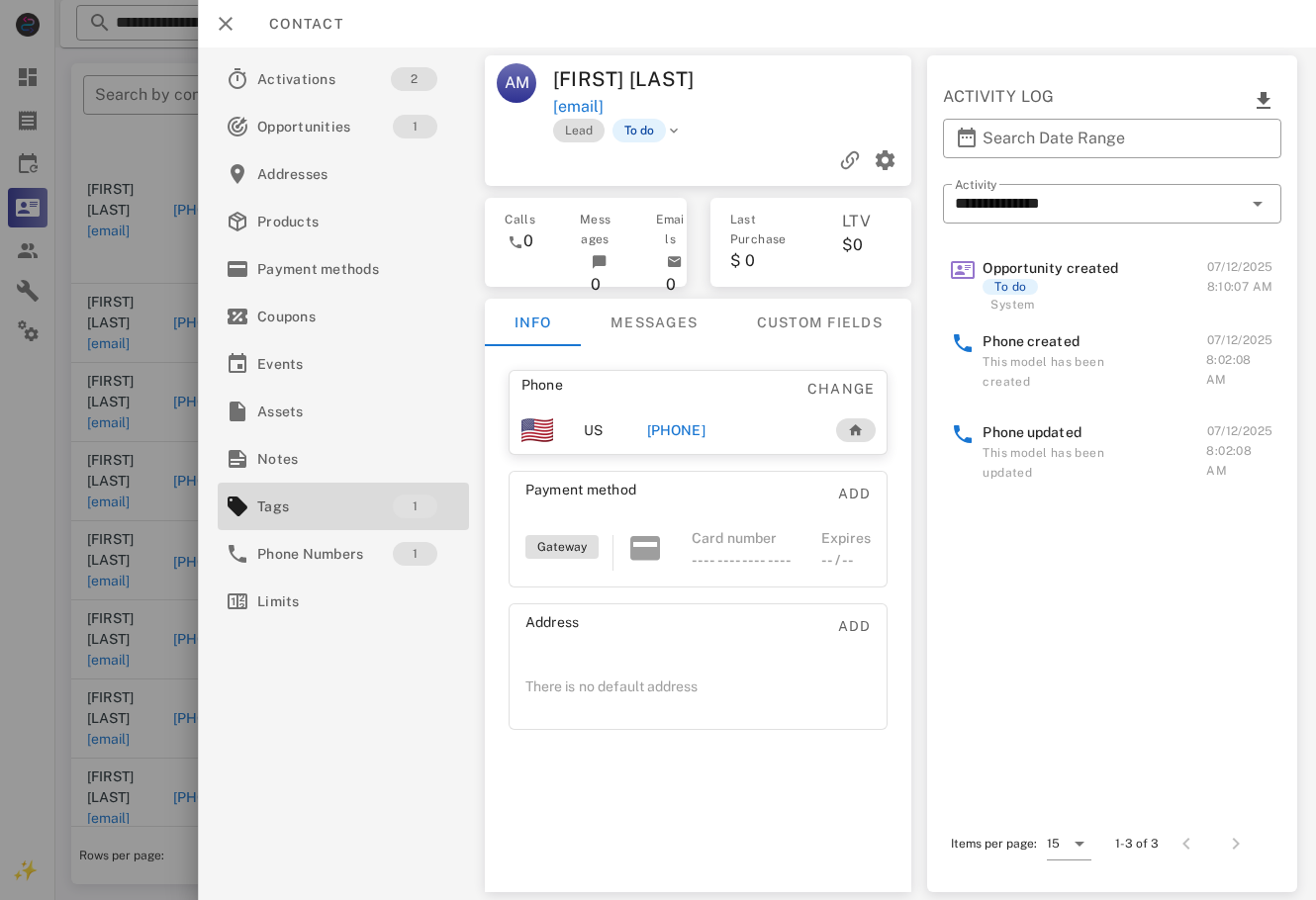 click on "[PHONE]" at bounding box center [728, 430] 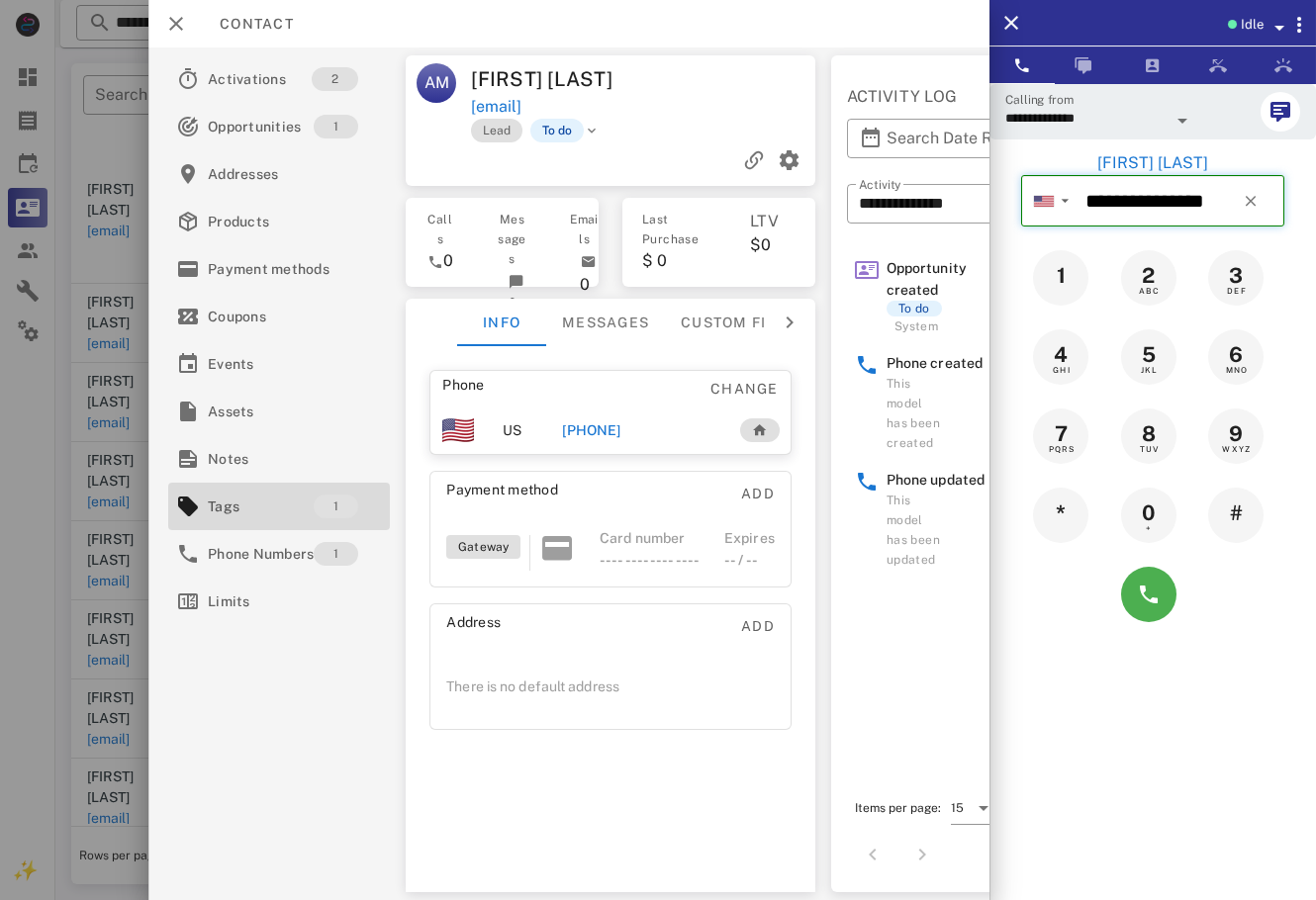 click on "**********" at bounding box center [1180, 201] 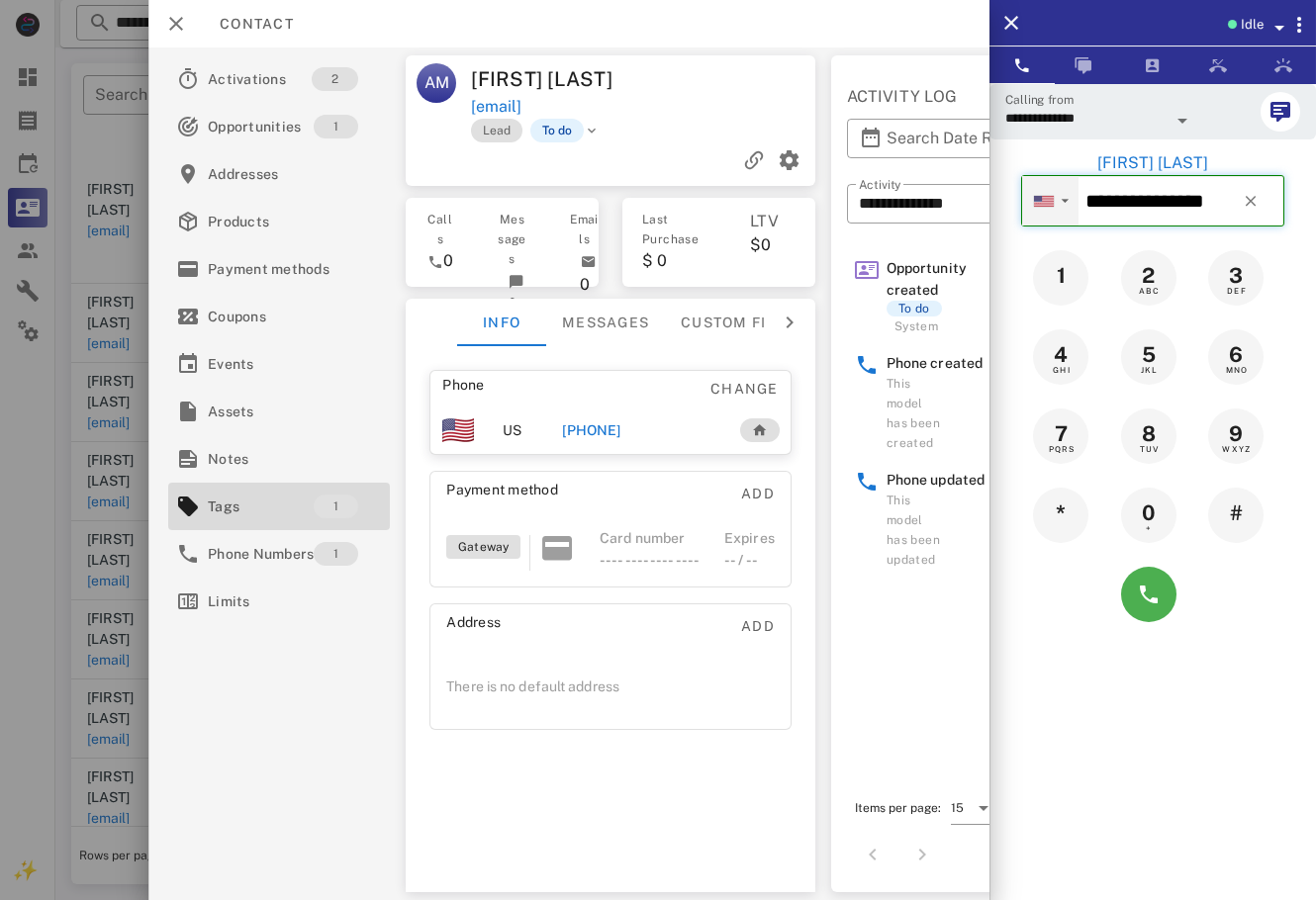 drag, startPoint x: 1231, startPoint y: 198, endPoint x: 1007, endPoint y: 198, distance: 224 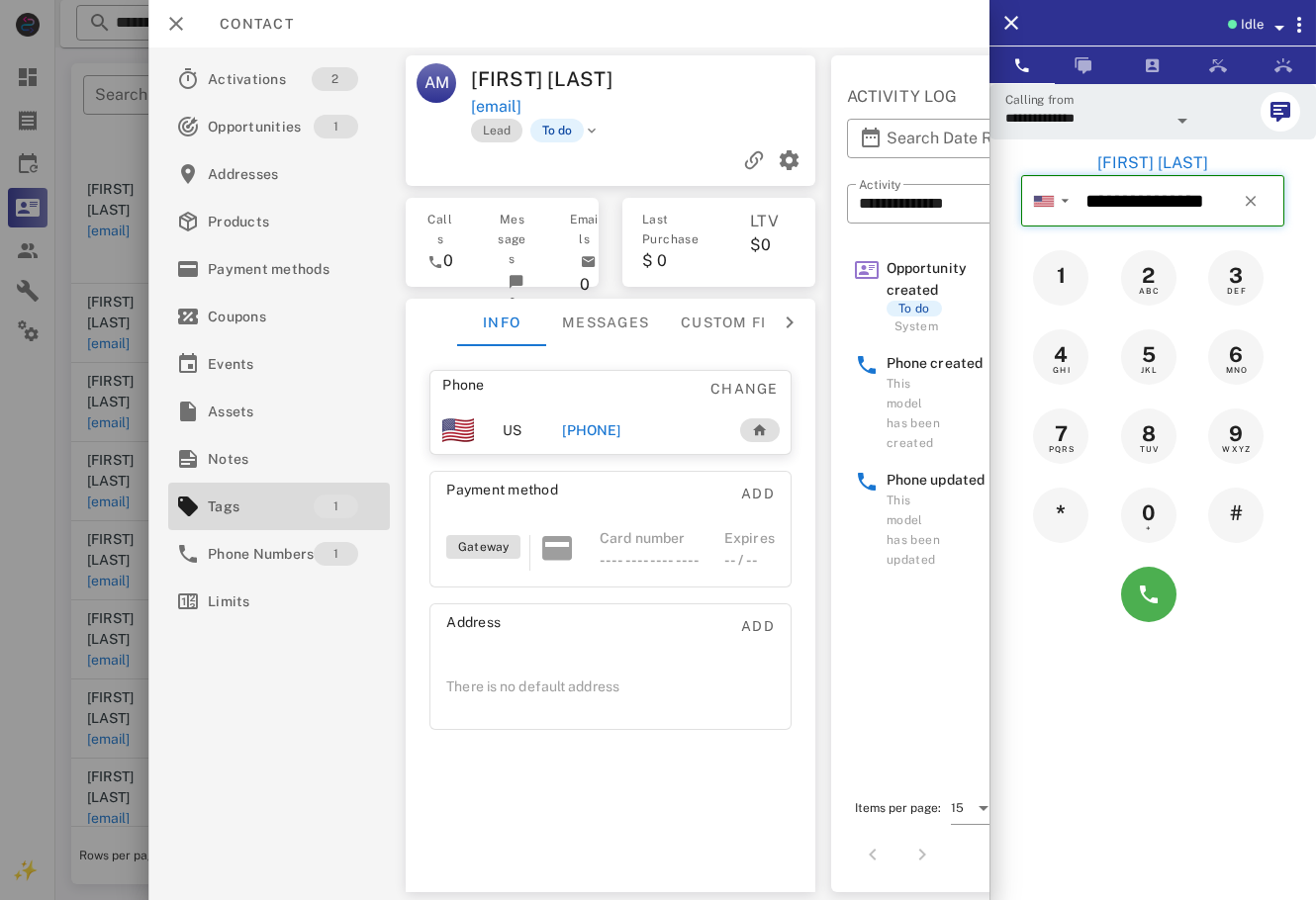 paste 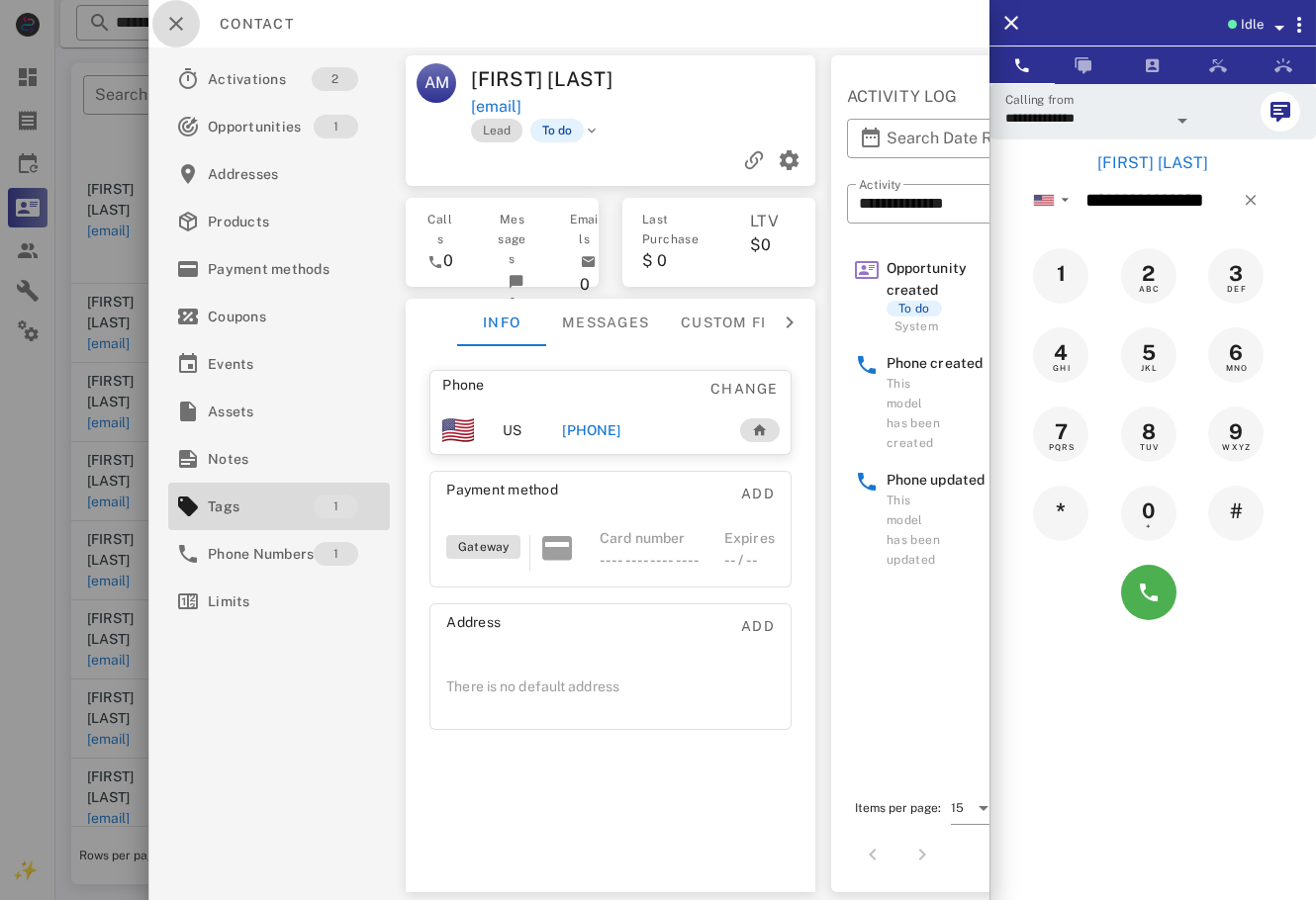 click at bounding box center [176, 24] 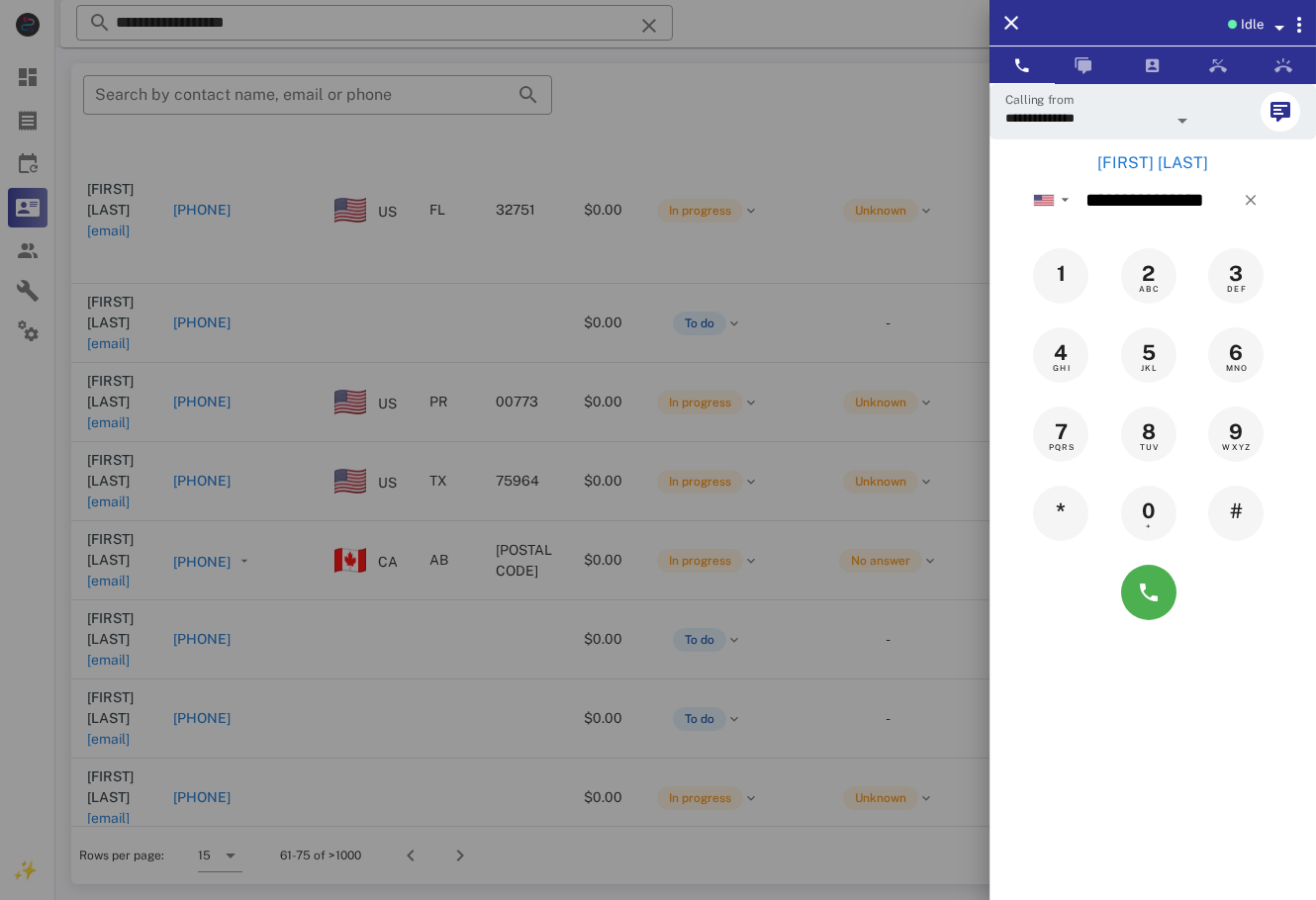 click on "[FIRST] [LAST]" at bounding box center [1153, 163] 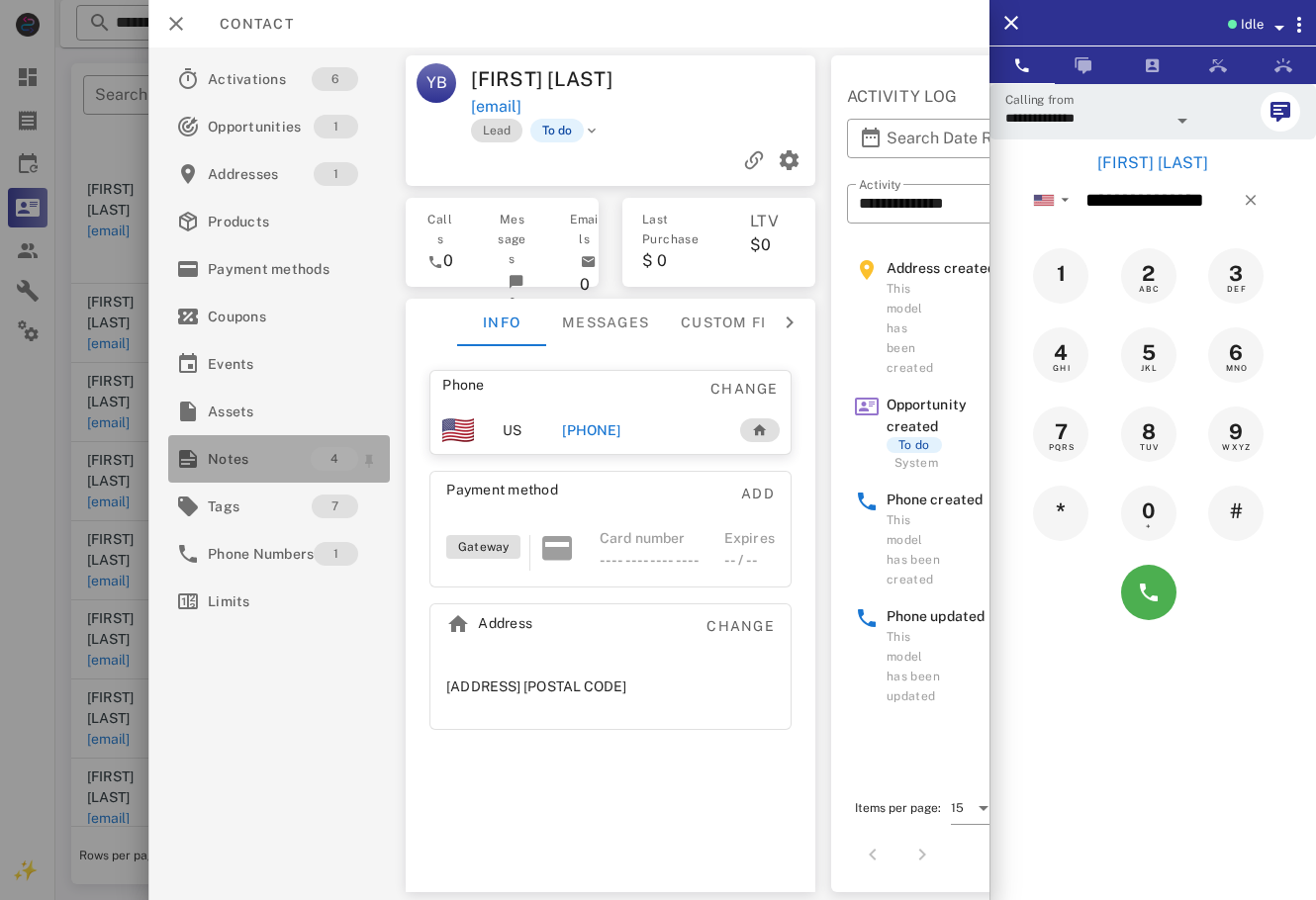 click on "Notes" at bounding box center (259, 459) 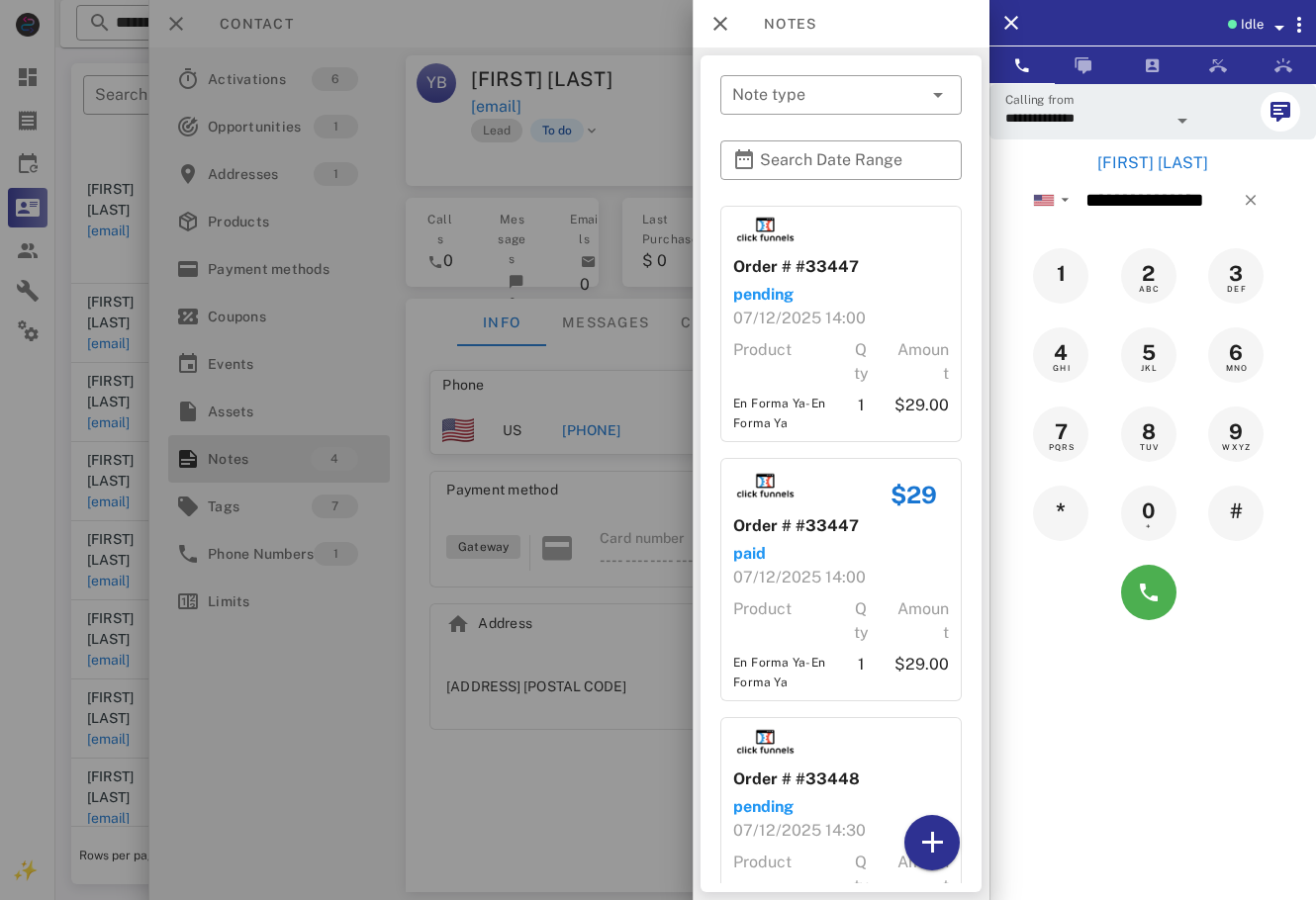 scroll, scrollTop: 608, scrollLeft: 0, axis: vertical 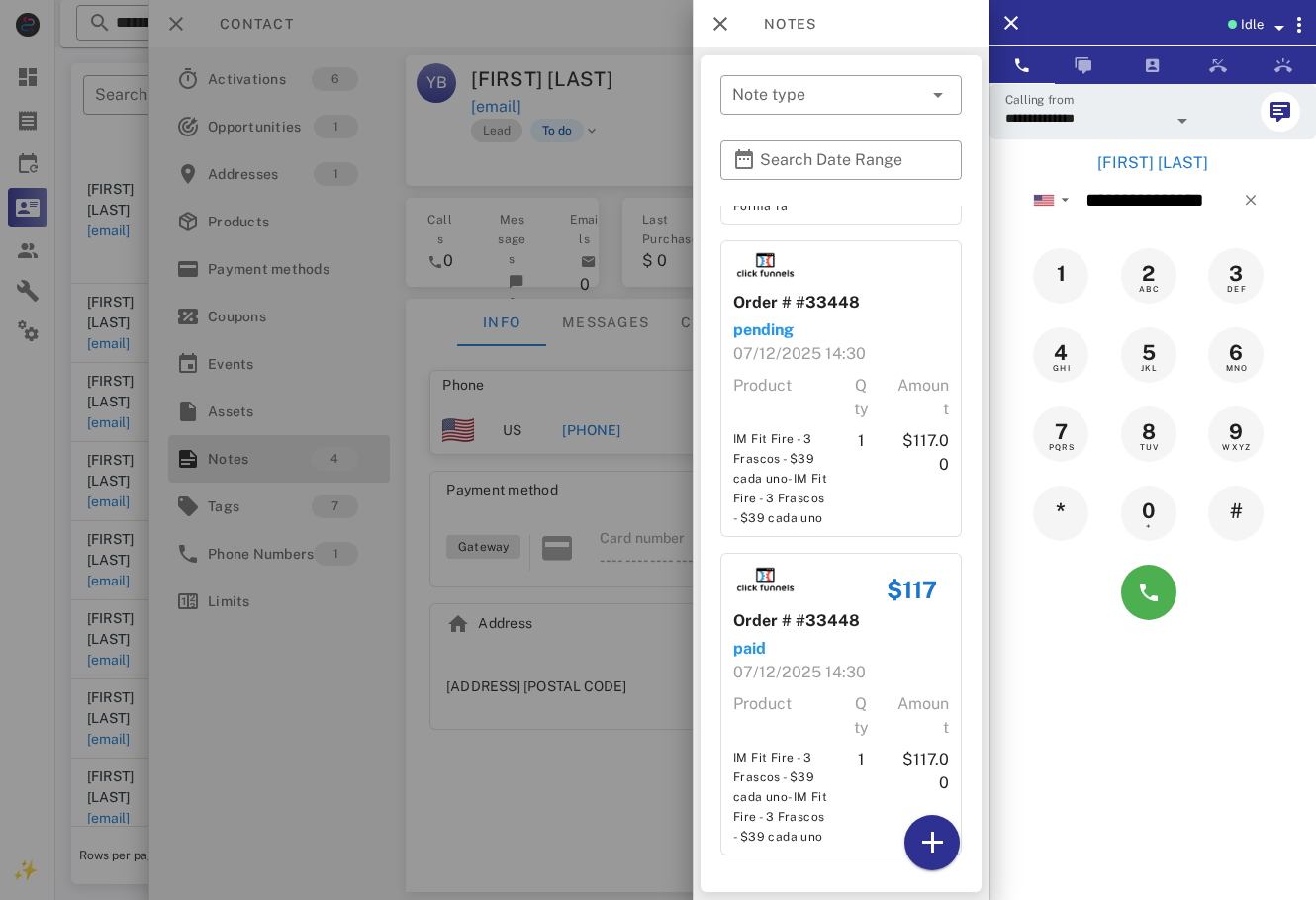 click at bounding box center [658, 450] 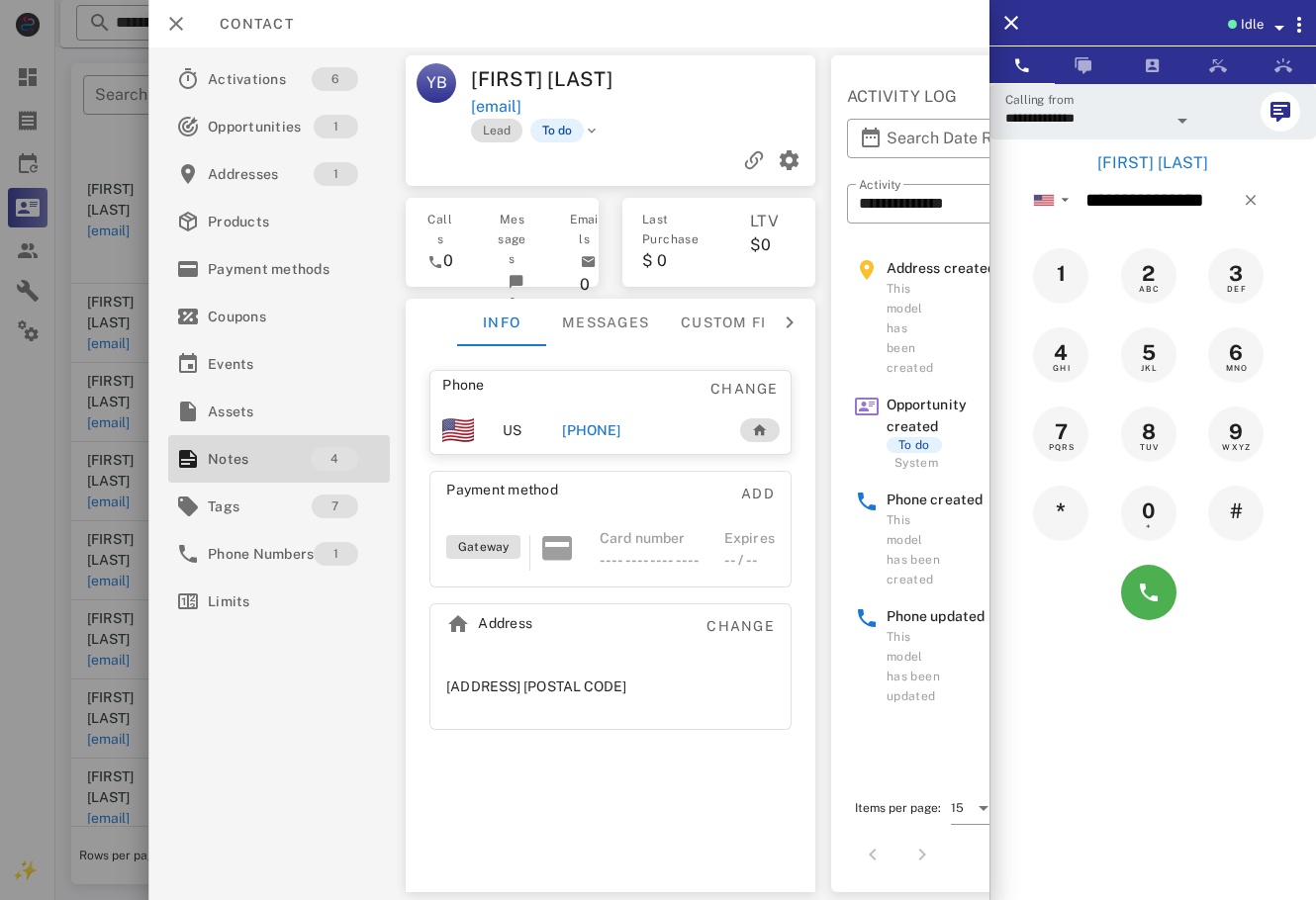 click on "[PHONE]" at bounding box center (591, 430) 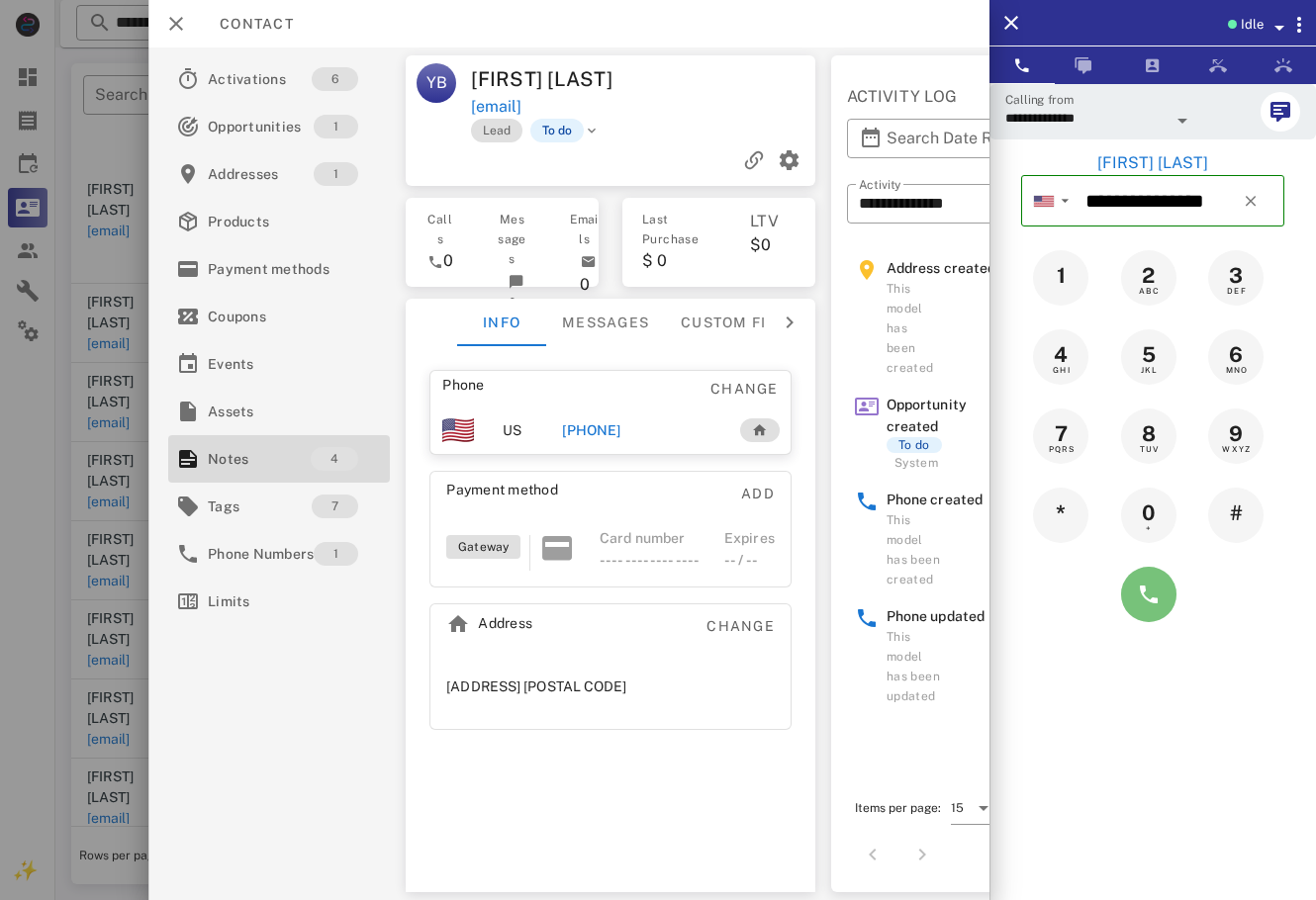 click at bounding box center [1149, 594] 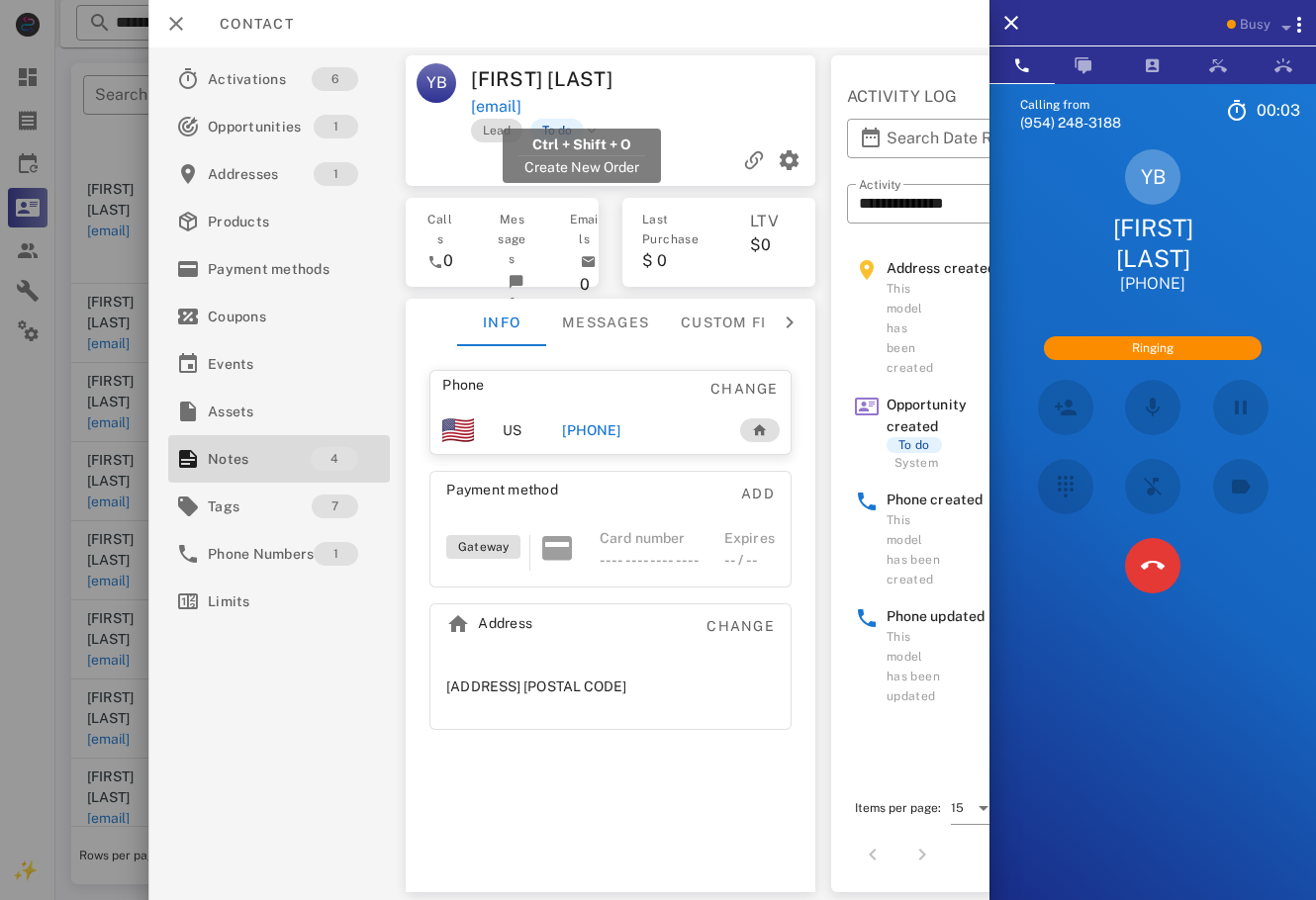 drag, startPoint x: 699, startPoint y: 115, endPoint x: 475, endPoint y: 109, distance: 224.08034 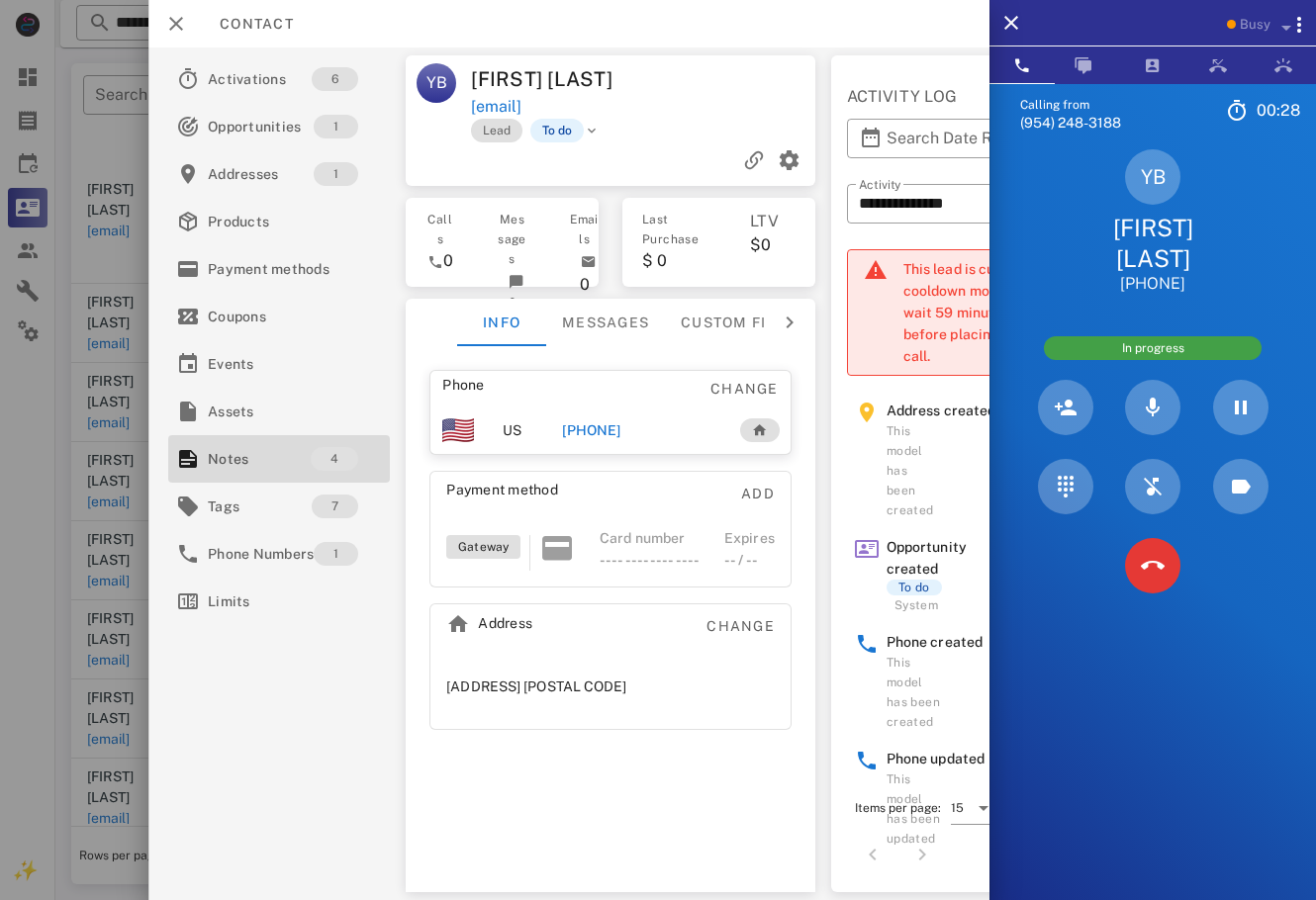 click on "YB   [FIRST] [LAST]  [PHONE]" at bounding box center [1153, 222] 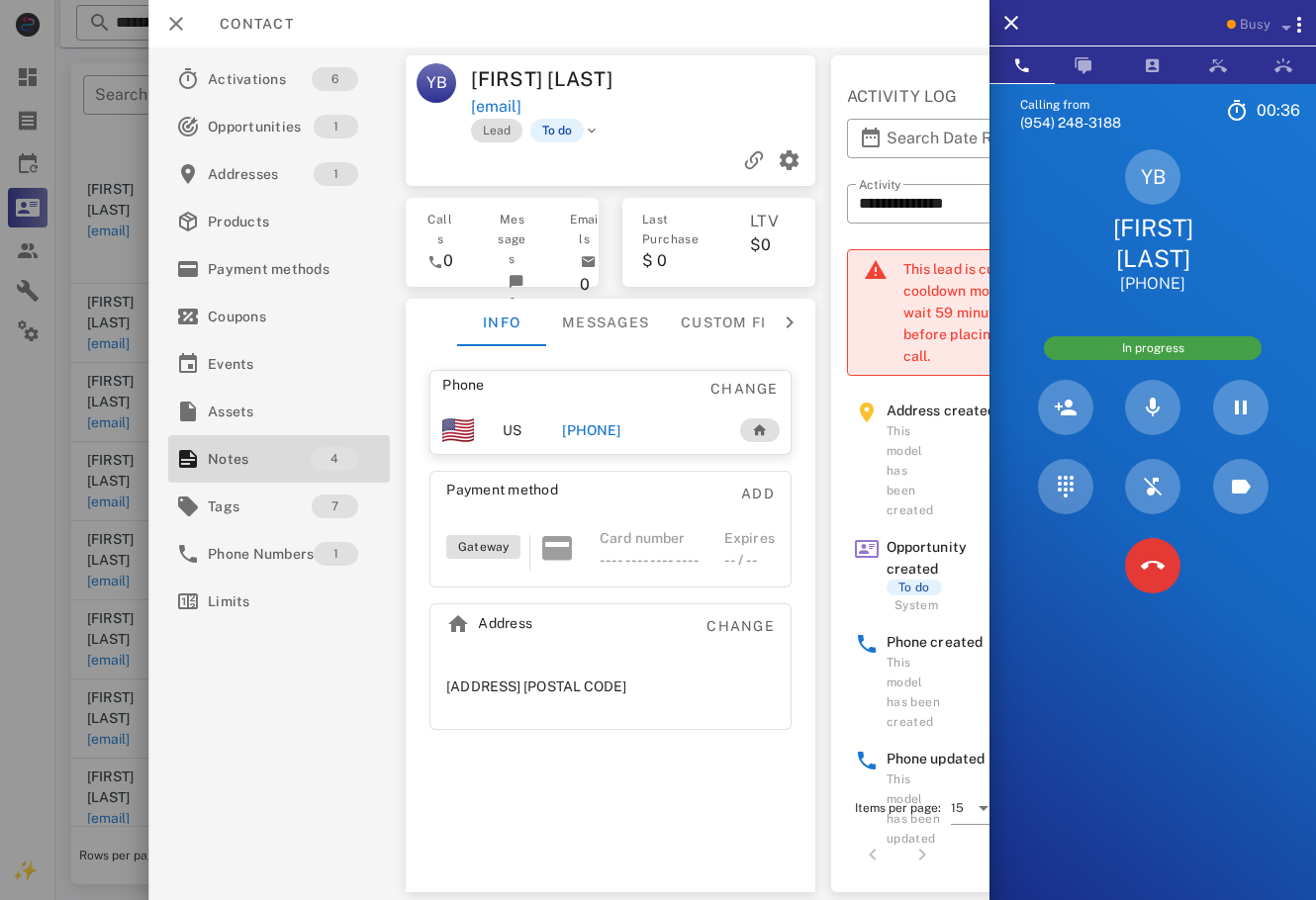 click on "[EMAIL]" at bounding box center [644, 107] 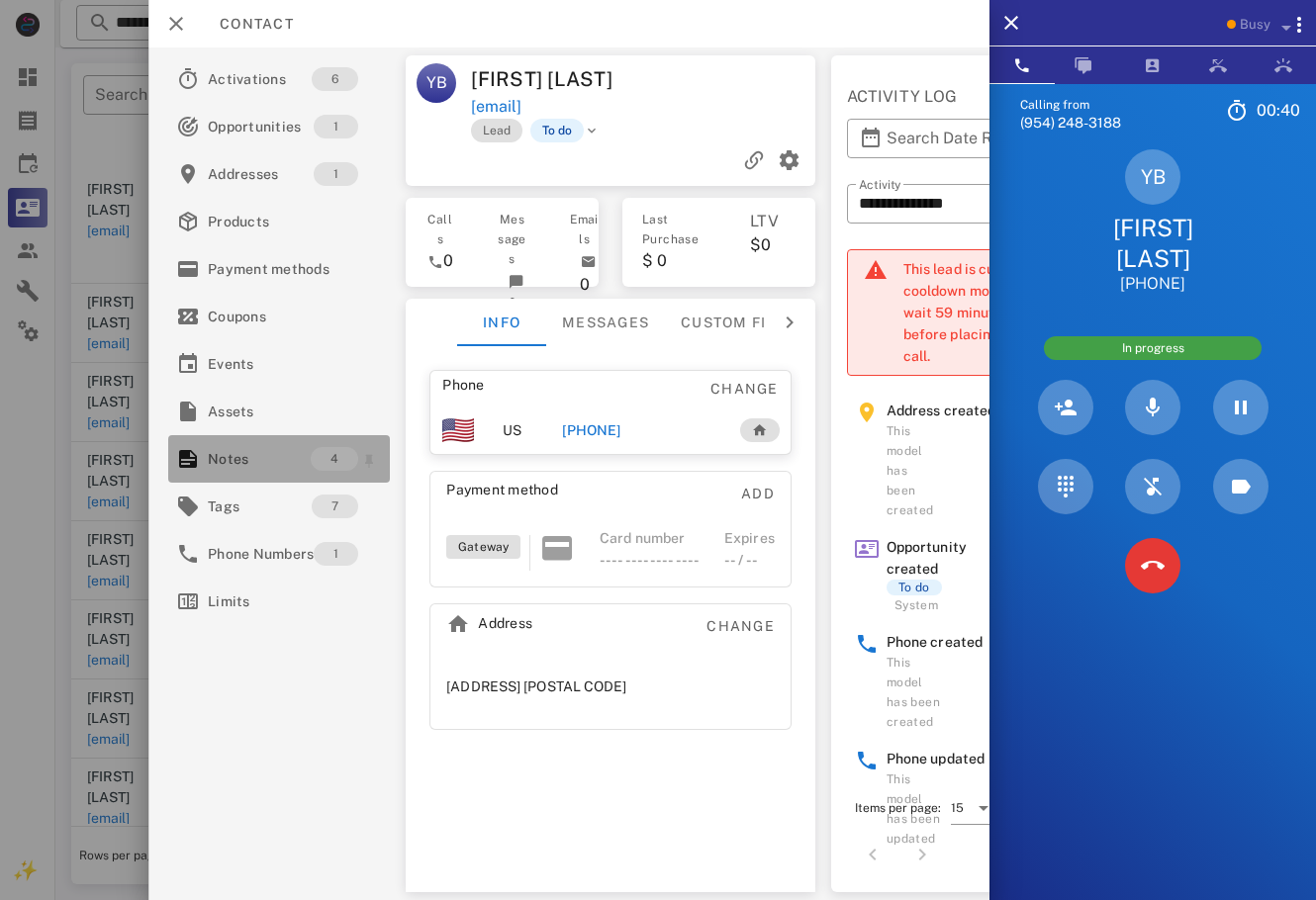 click on "Notes" at bounding box center (259, 459) 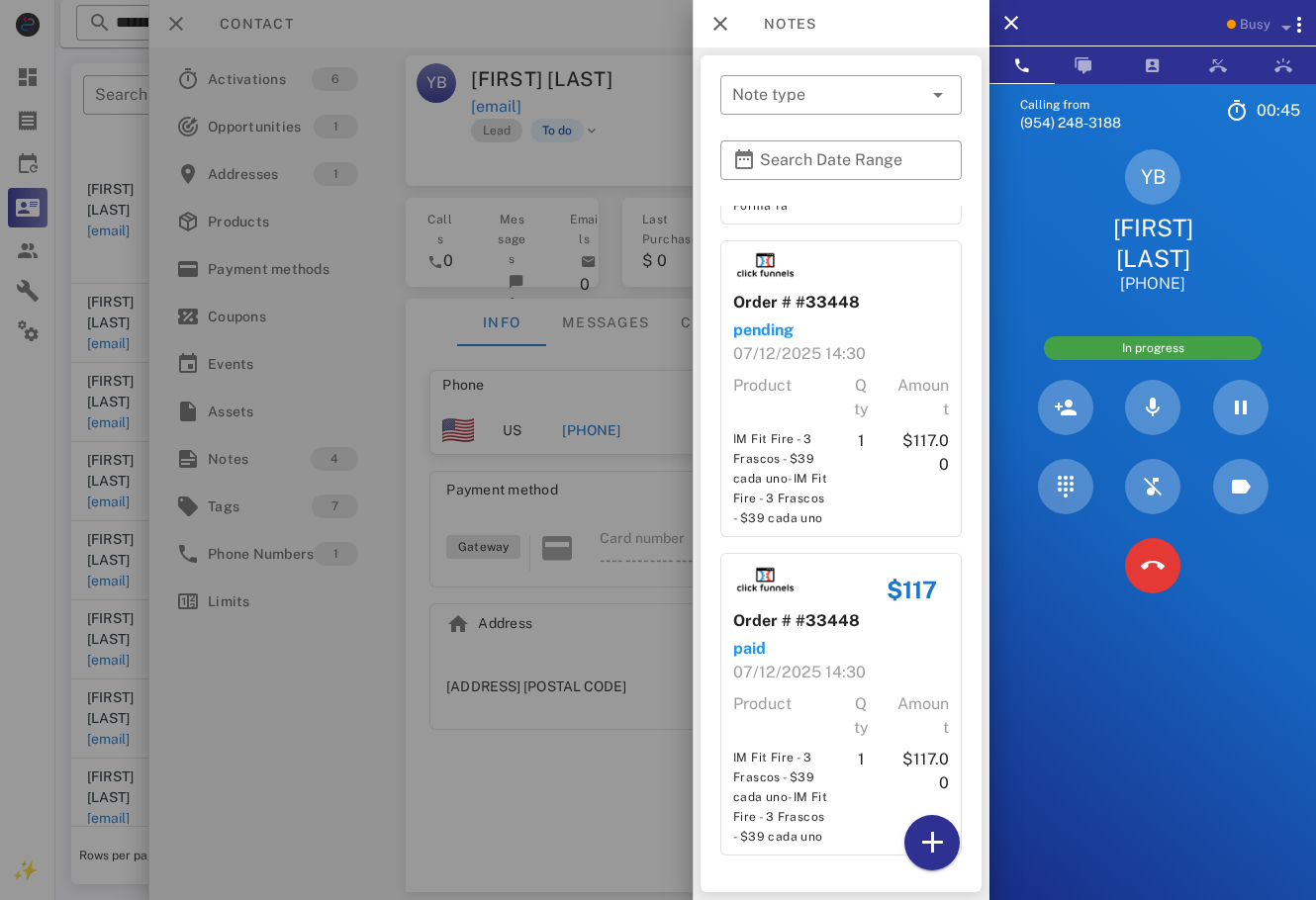 scroll, scrollTop: 608, scrollLeft: 0, axis: vertical 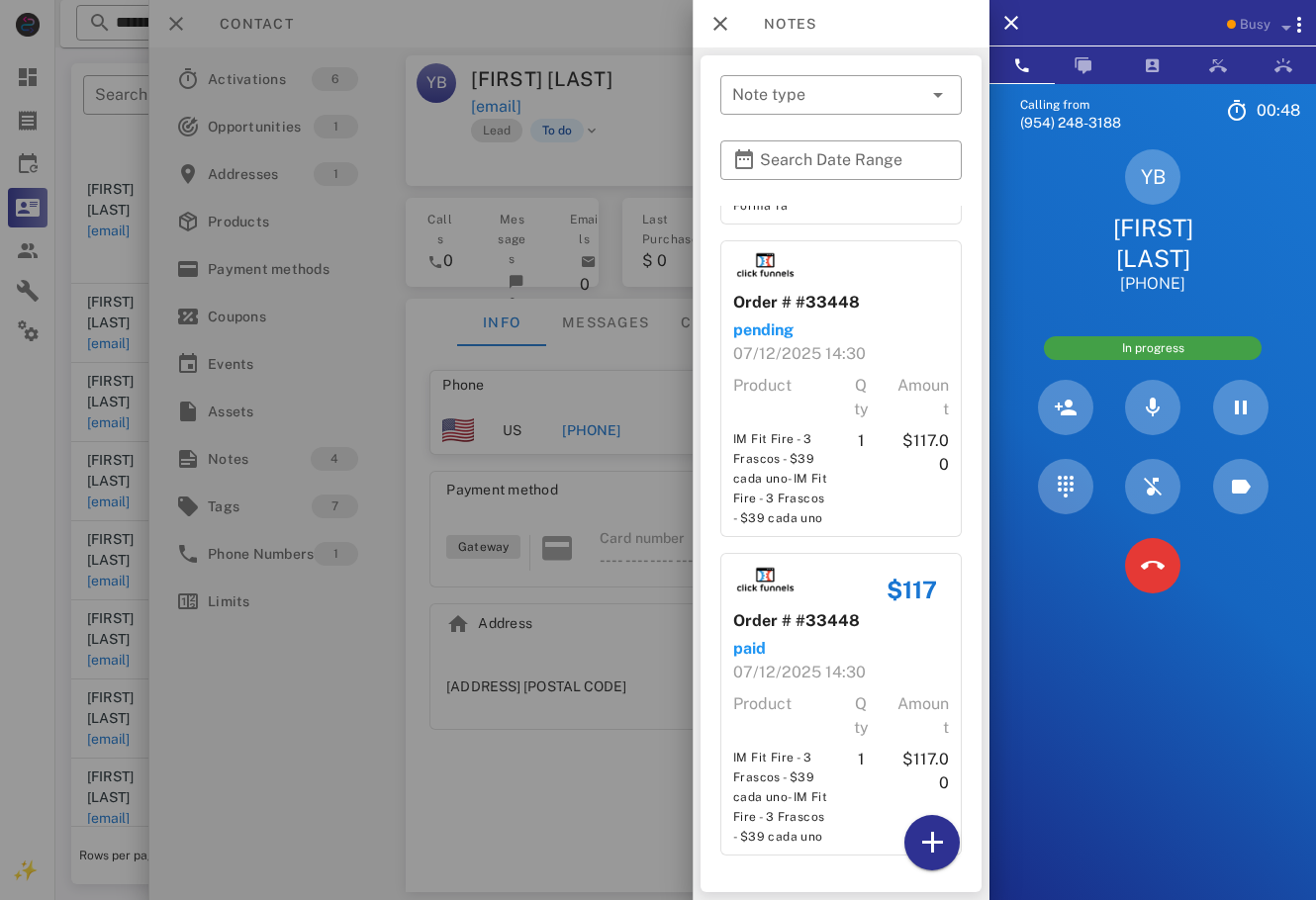 click at bounding box center [658, 450] 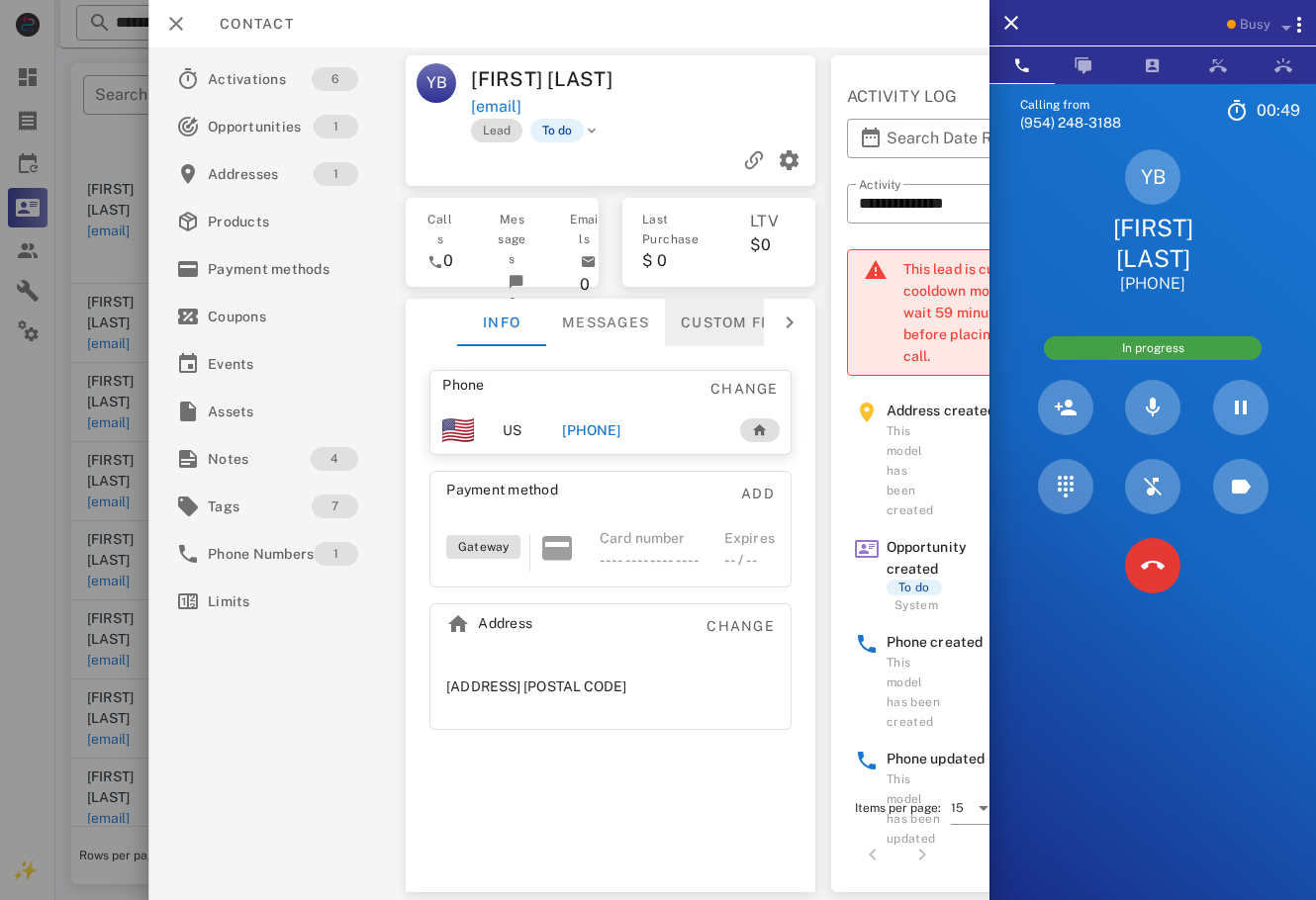 click on "Custom fields" at bounding box center (743, 322) 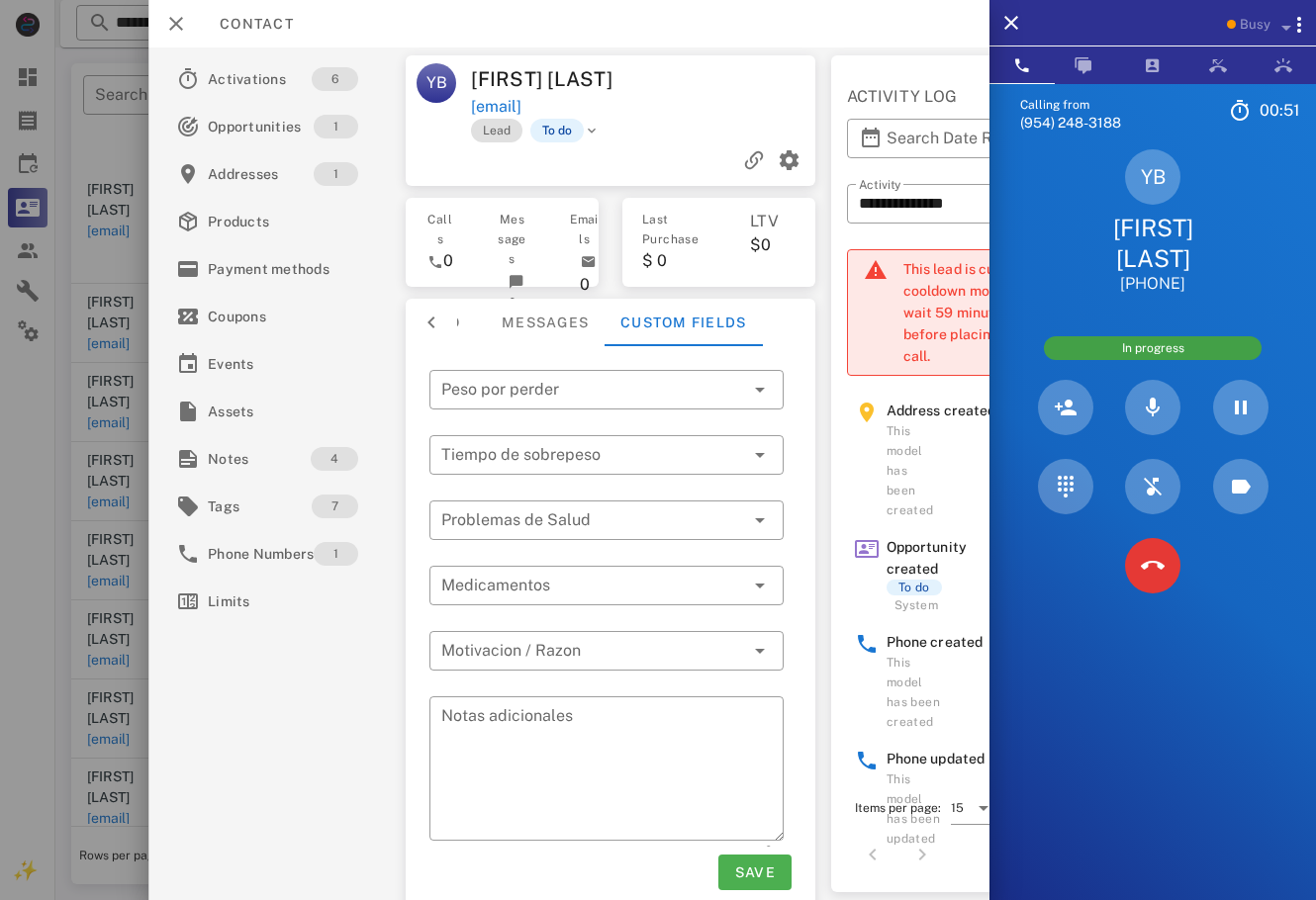 scroll, scrollTop: 51, scrollLeft: 0, axis: vertical 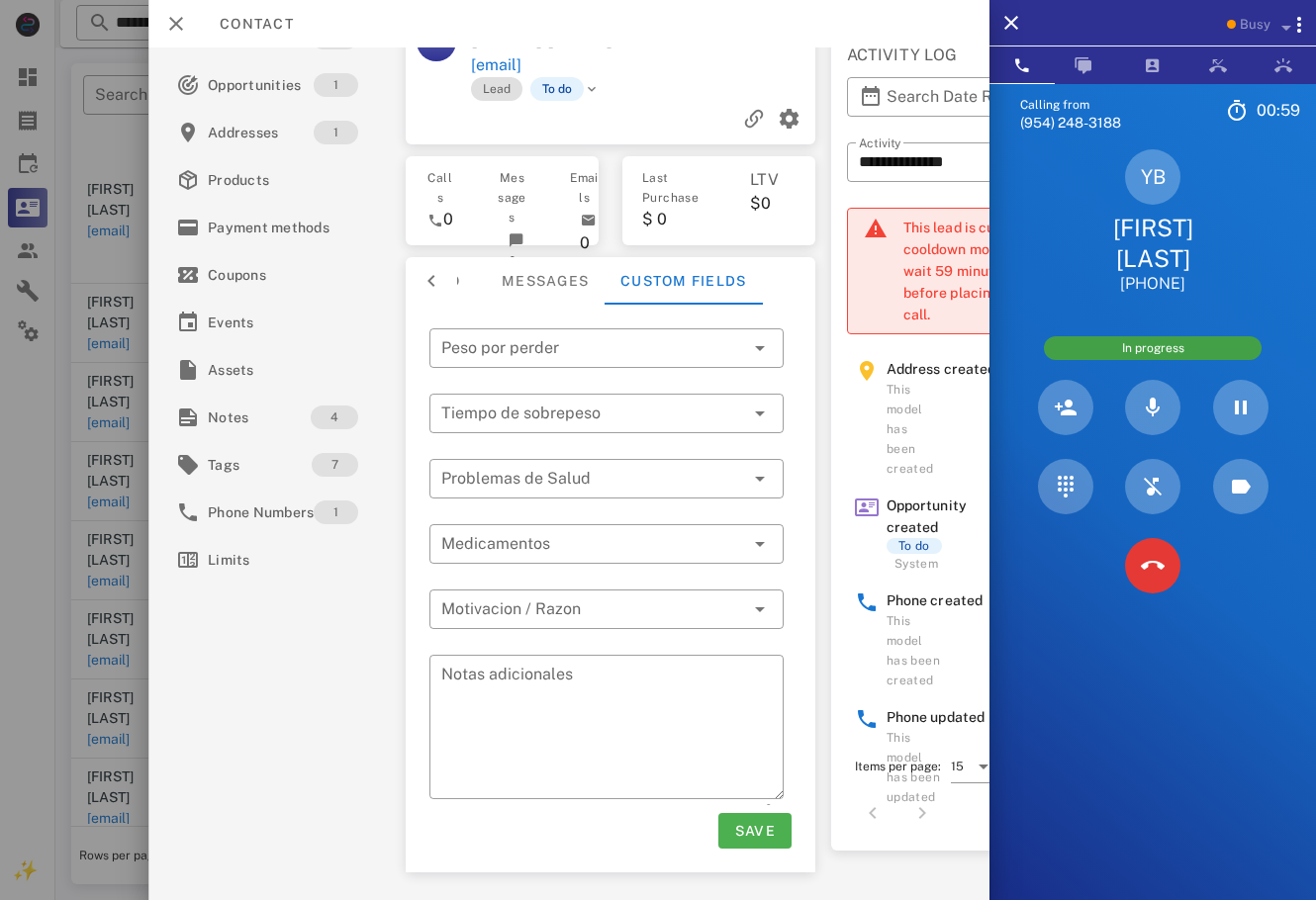click on "YB   [FIRST] [LAST]  [PHONE]" at bounding box center [1153, 222] 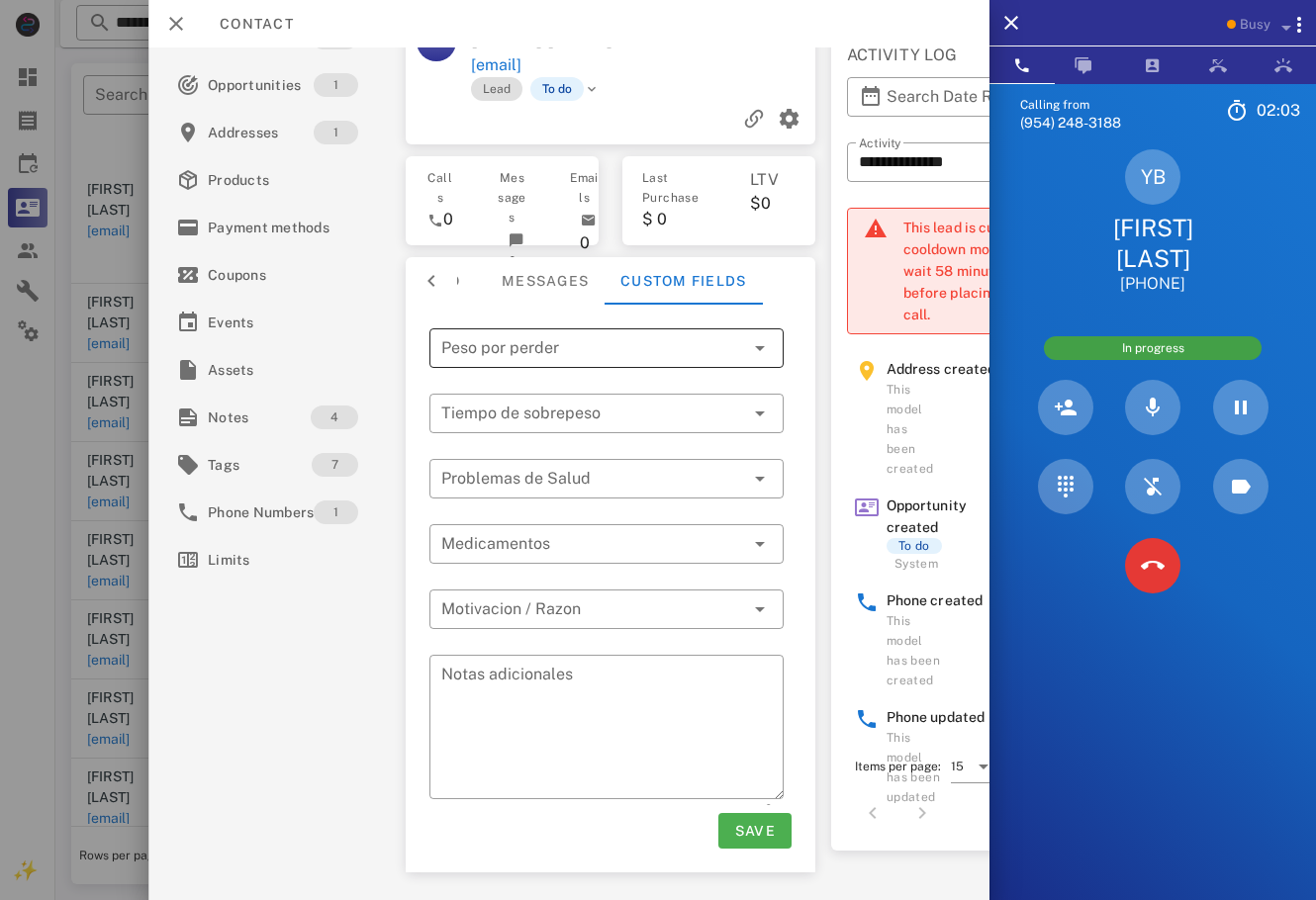 click at bounding box center [593, 348] 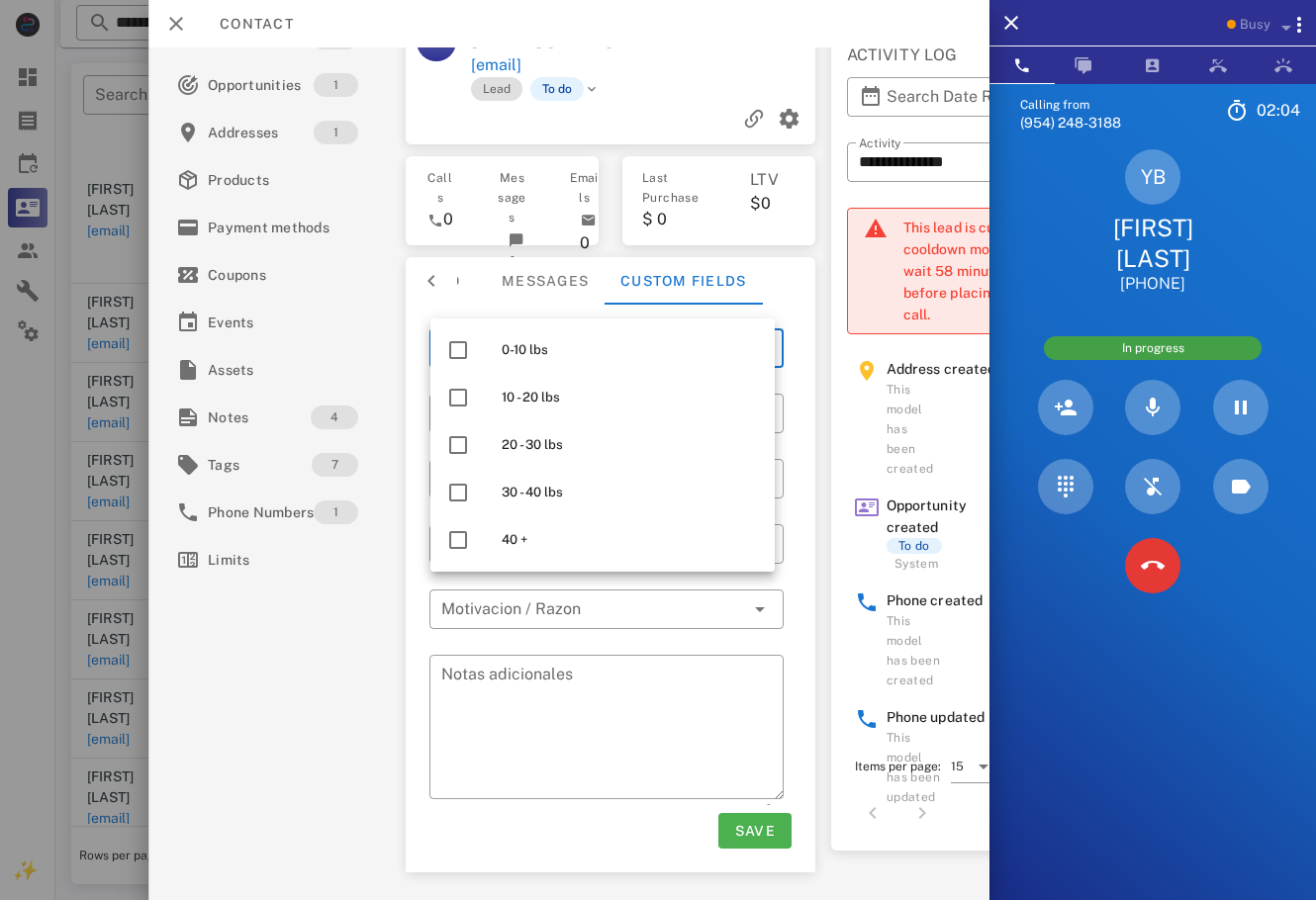 click on "40 +" at bounding box center [630, 540] 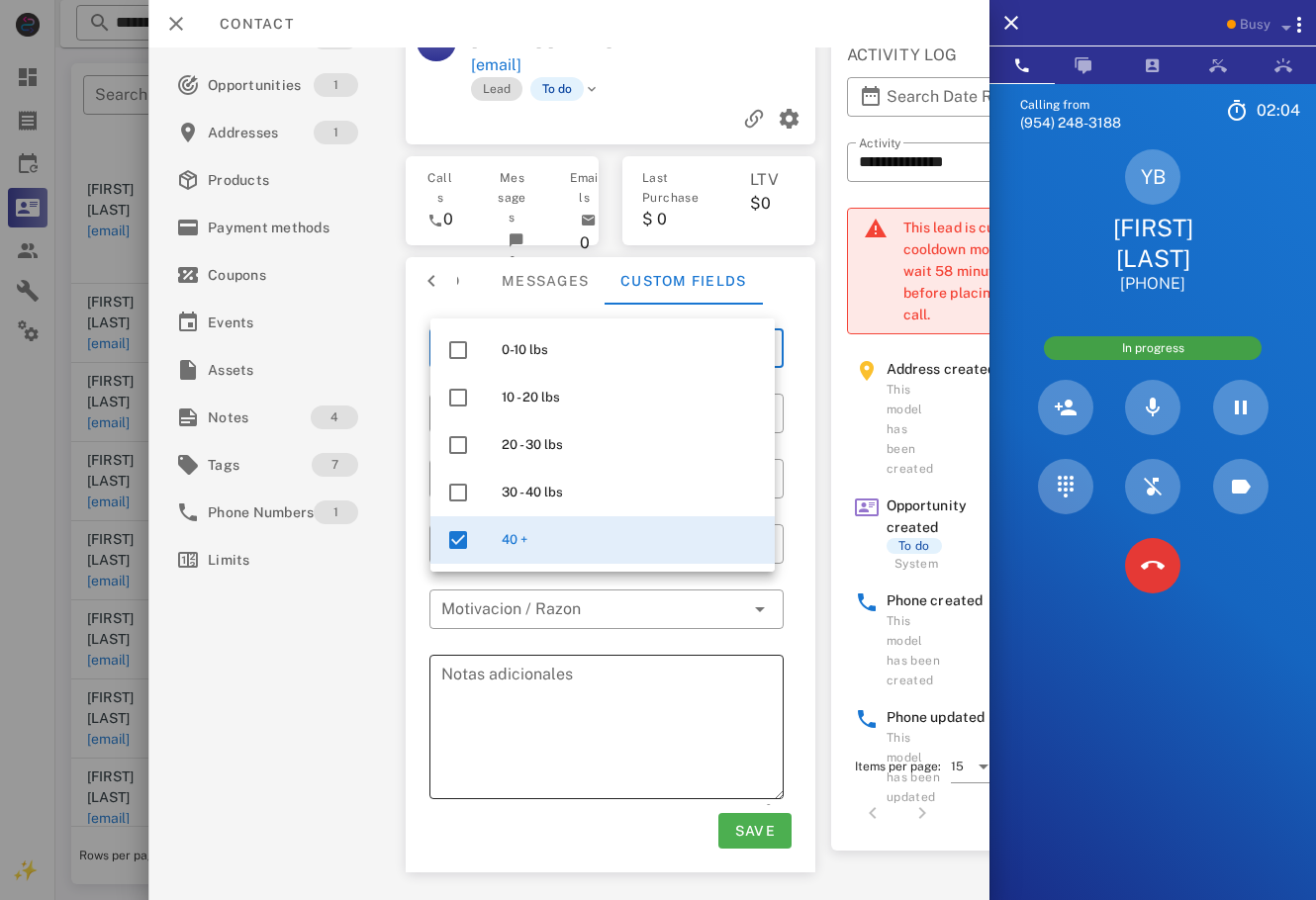 click on "Notas adicionales" at bounding box center (612, 730) 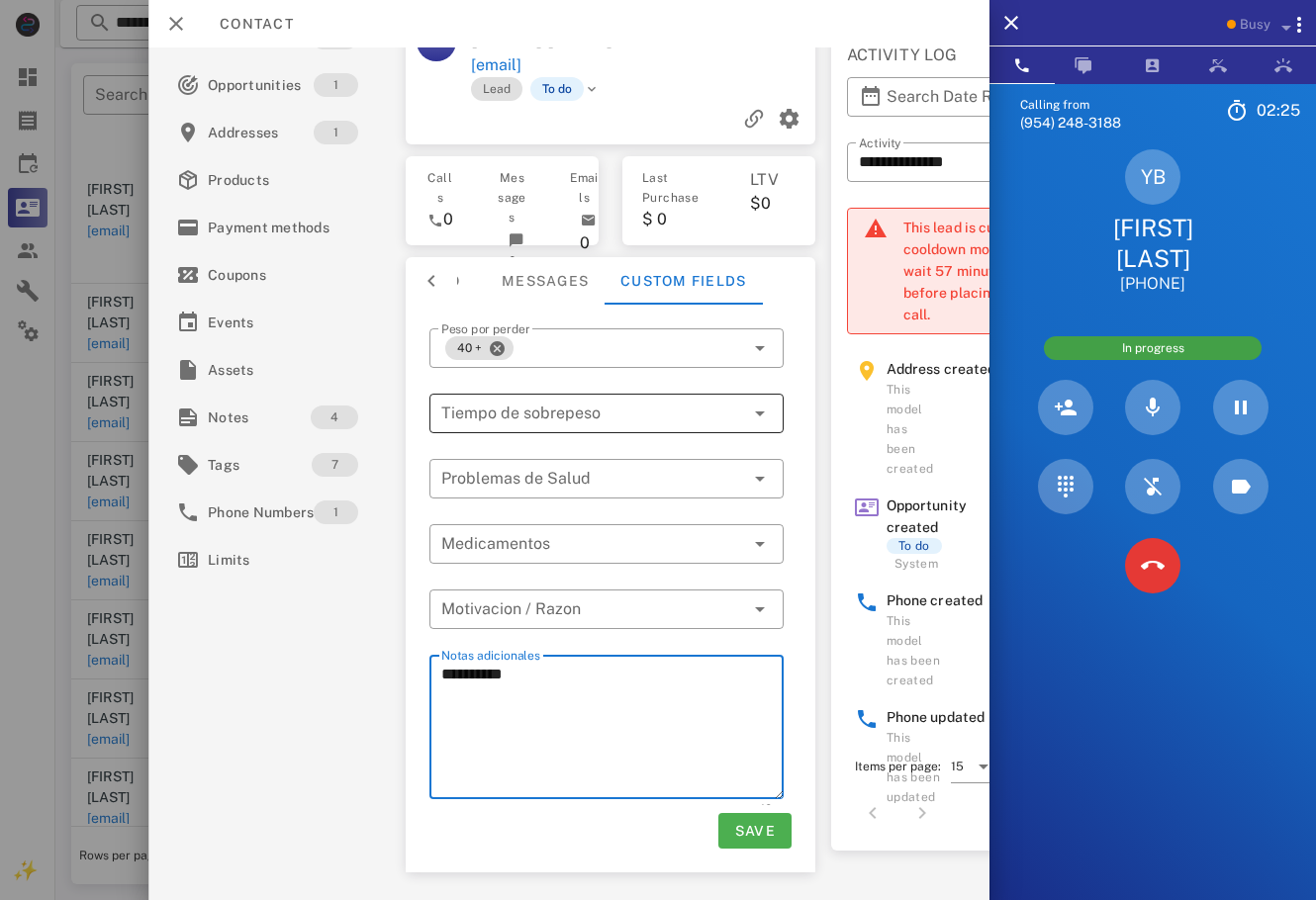 click at bounding box center (579, 413) 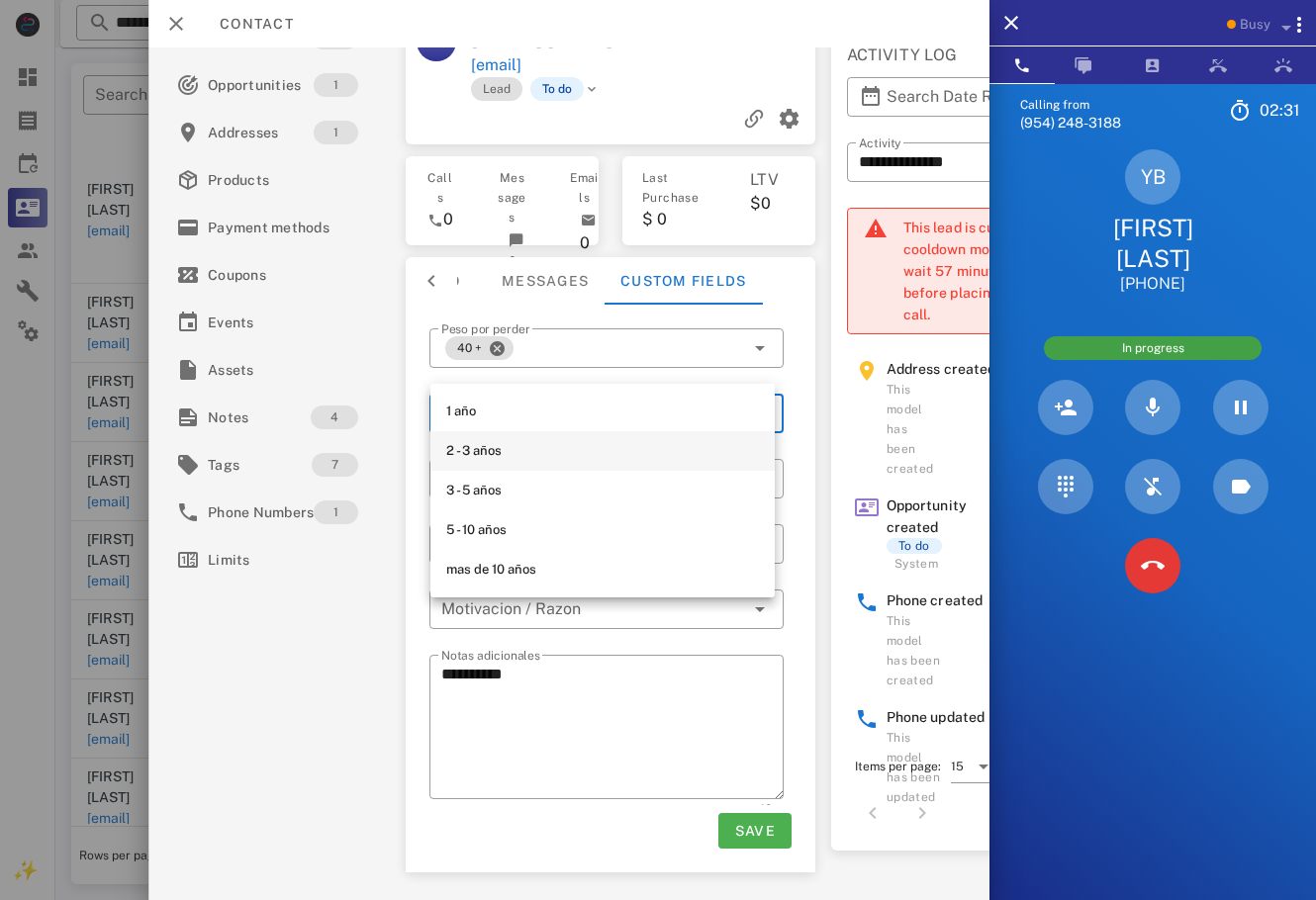 click on "2 - 3 años" at bounding box center [603, 451] 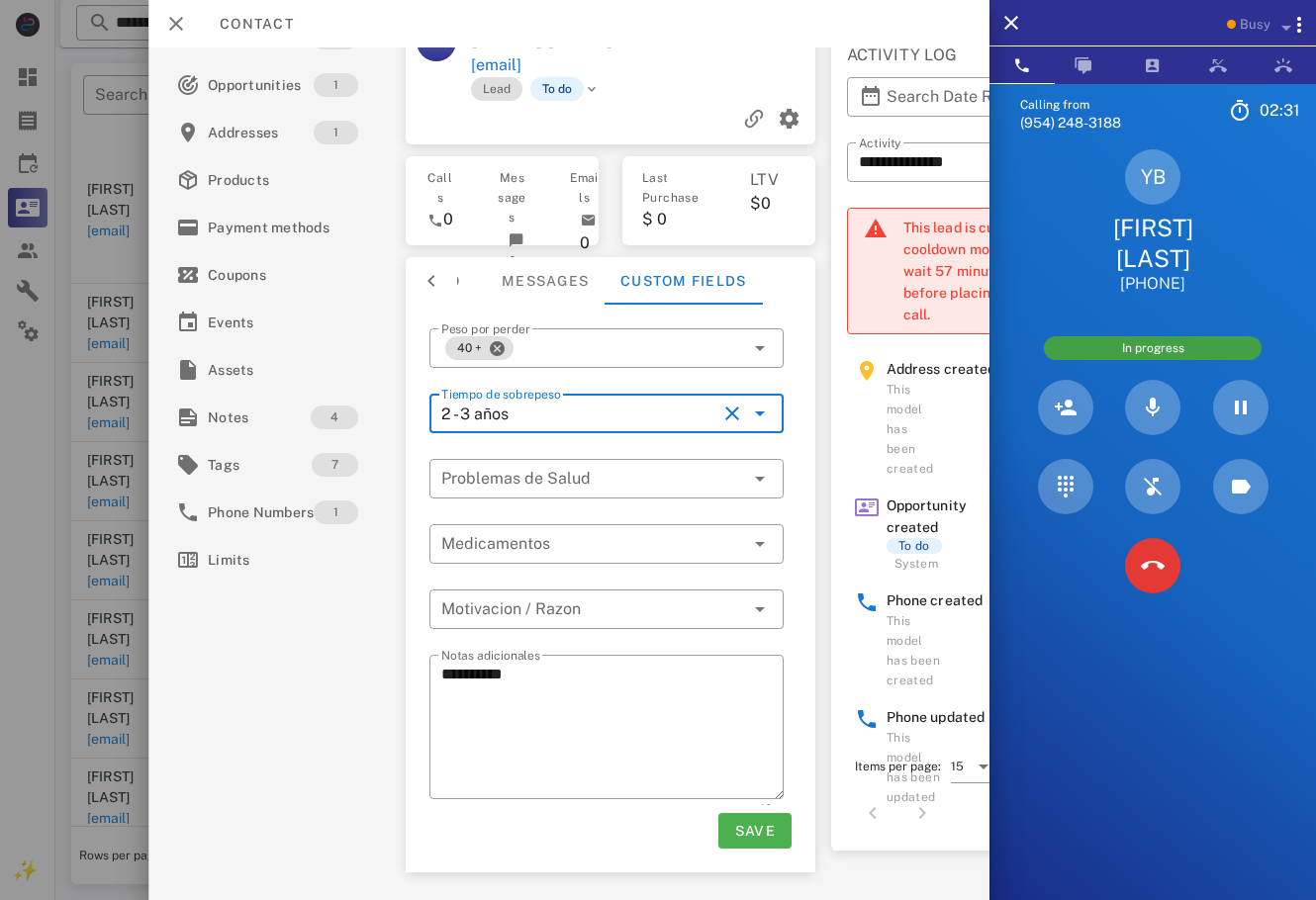 click on "2 - 3 años" at bounding box center (579, 413) 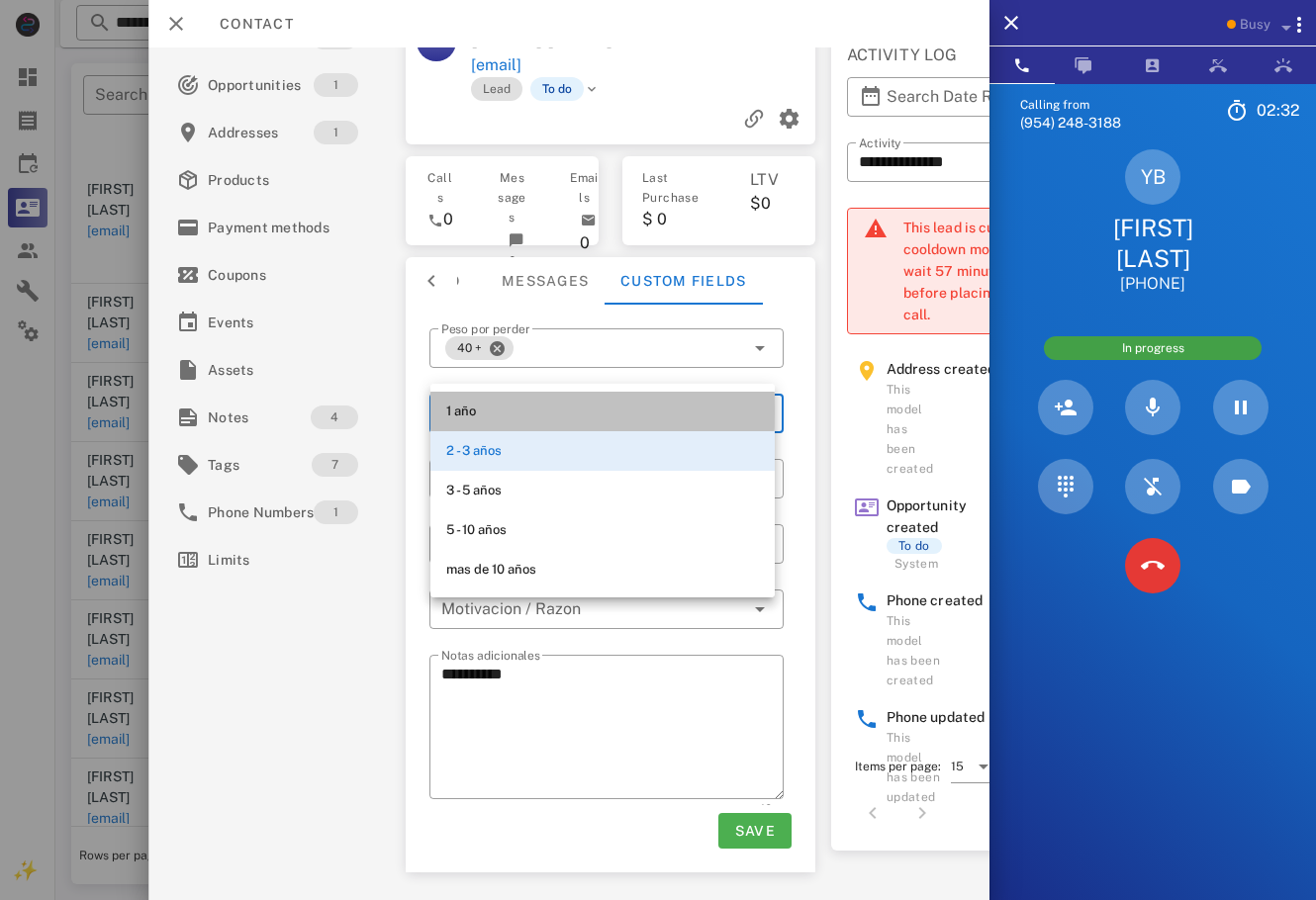 click on "1 año" at bounding box center (603, 411) 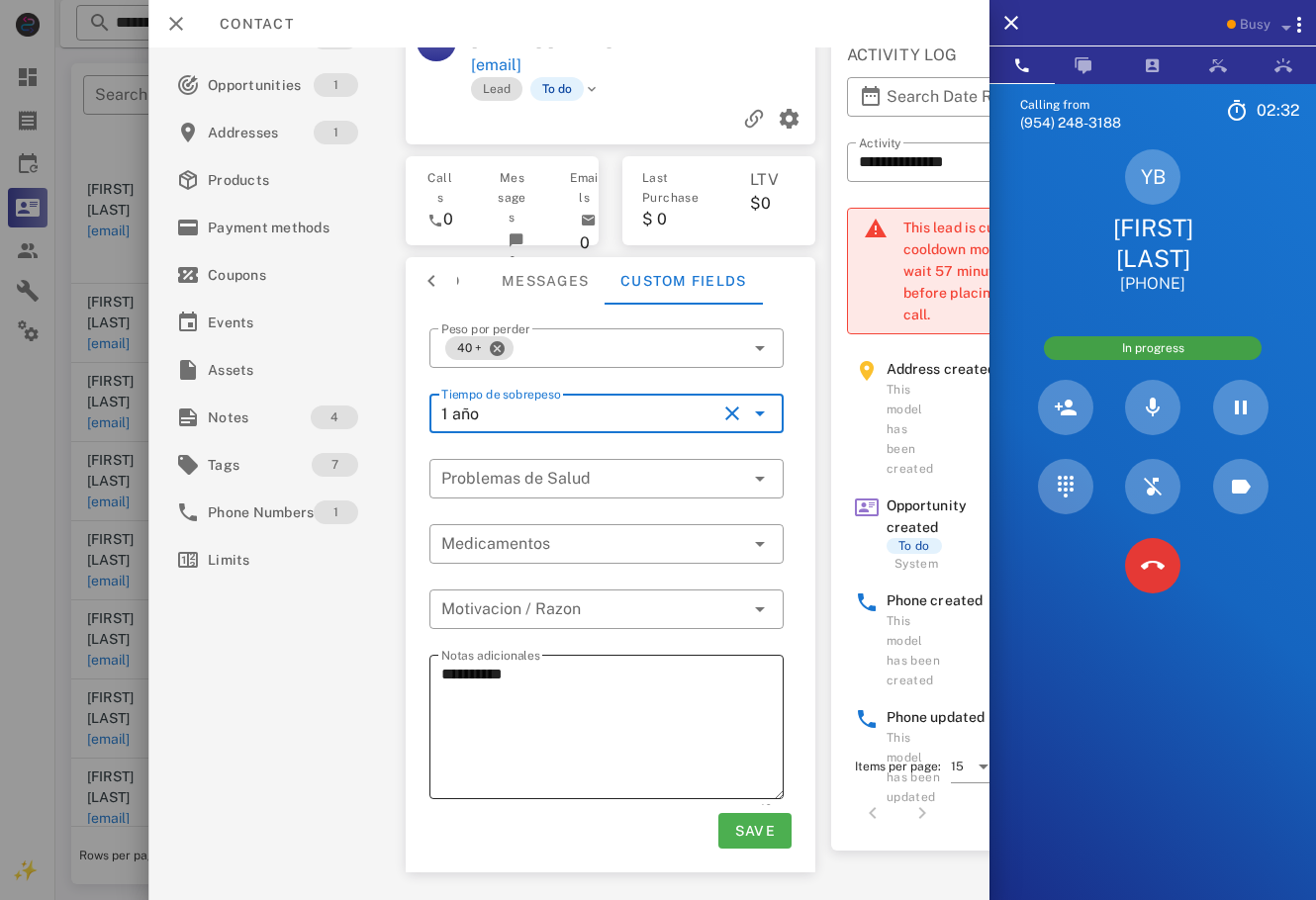 click on "Notas adicionales *********" at bounding box center [612, 727] 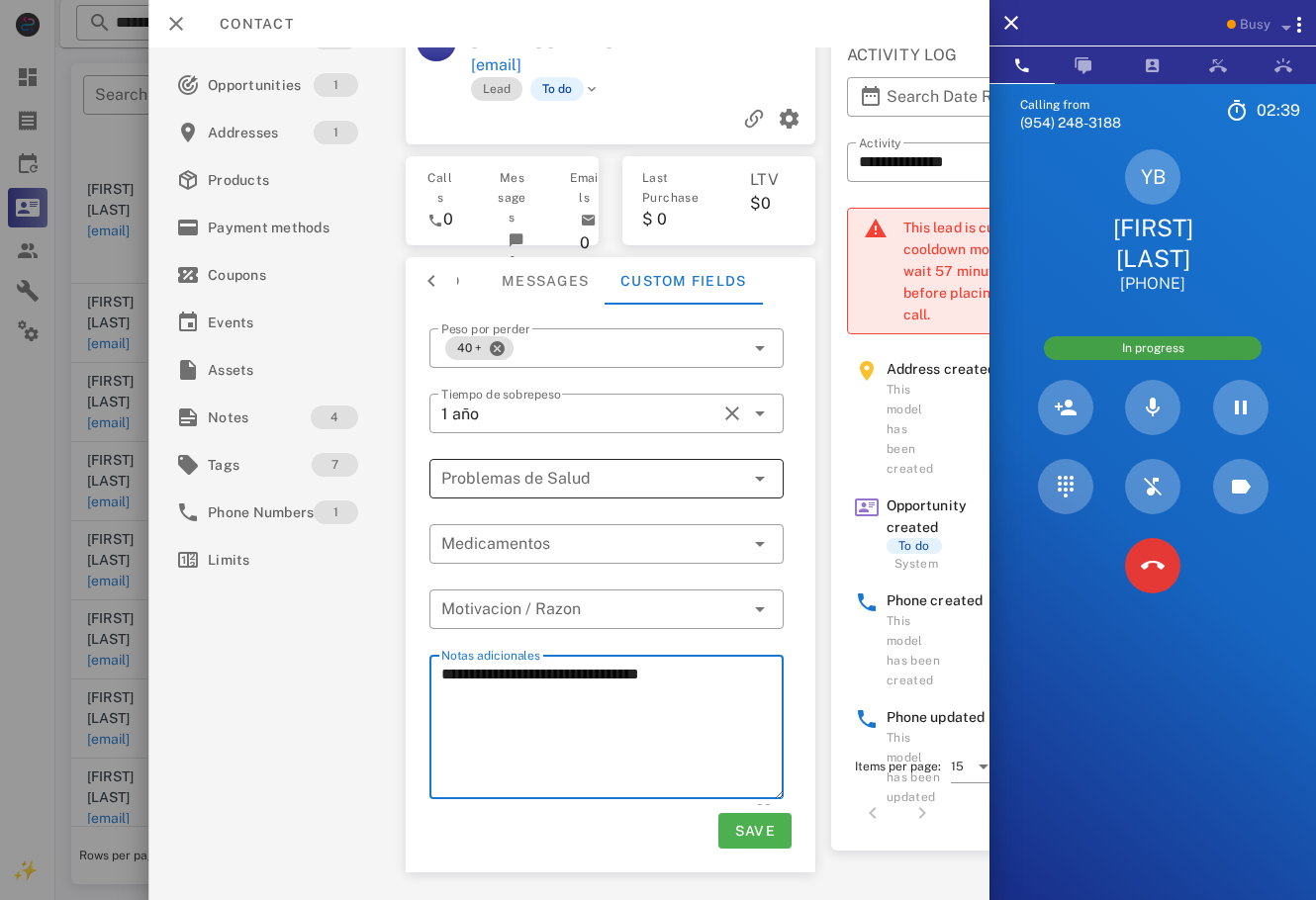 type on "**********" 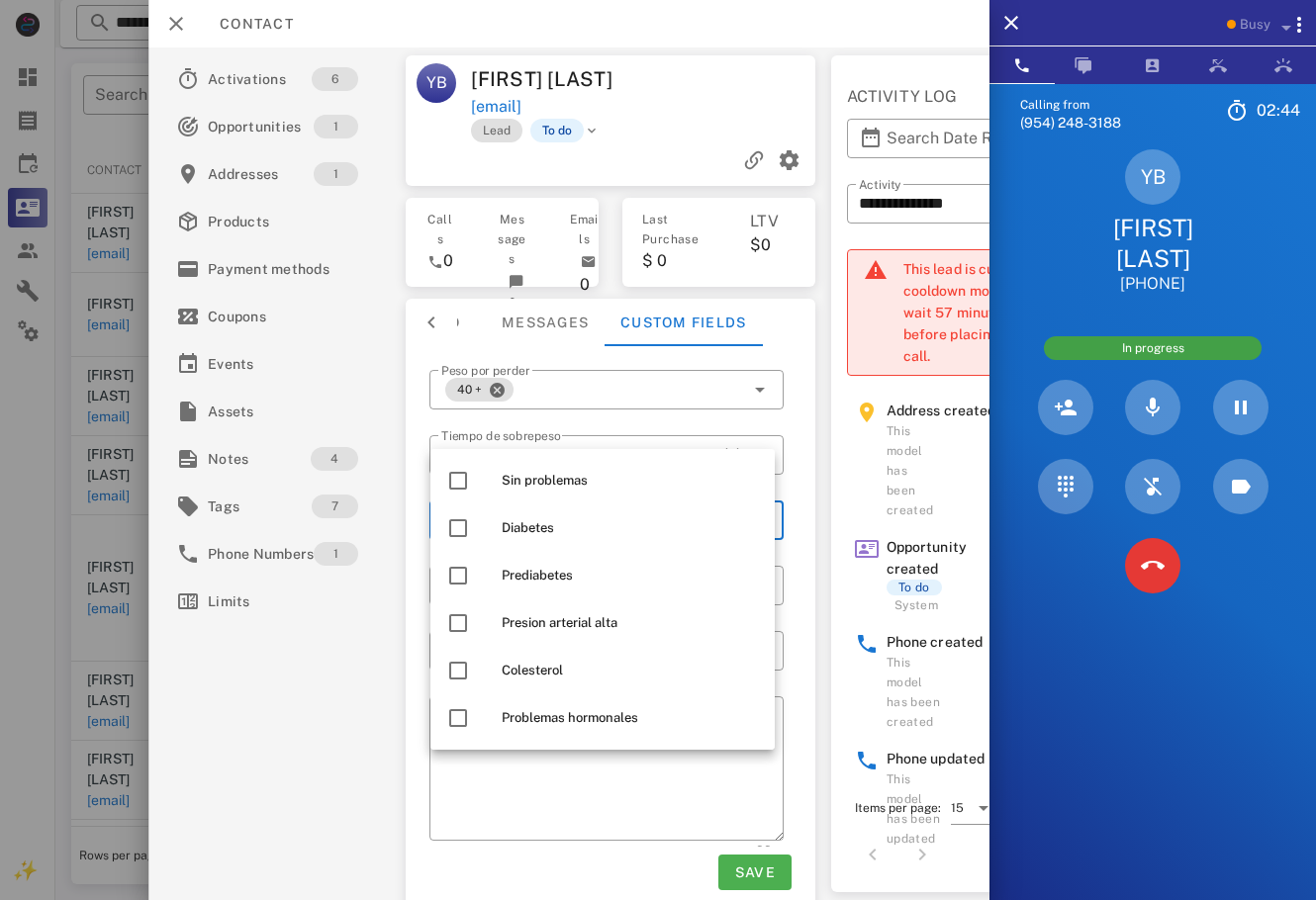 scroll, scrollTop: 0, scrollLeft: 0, axis: both 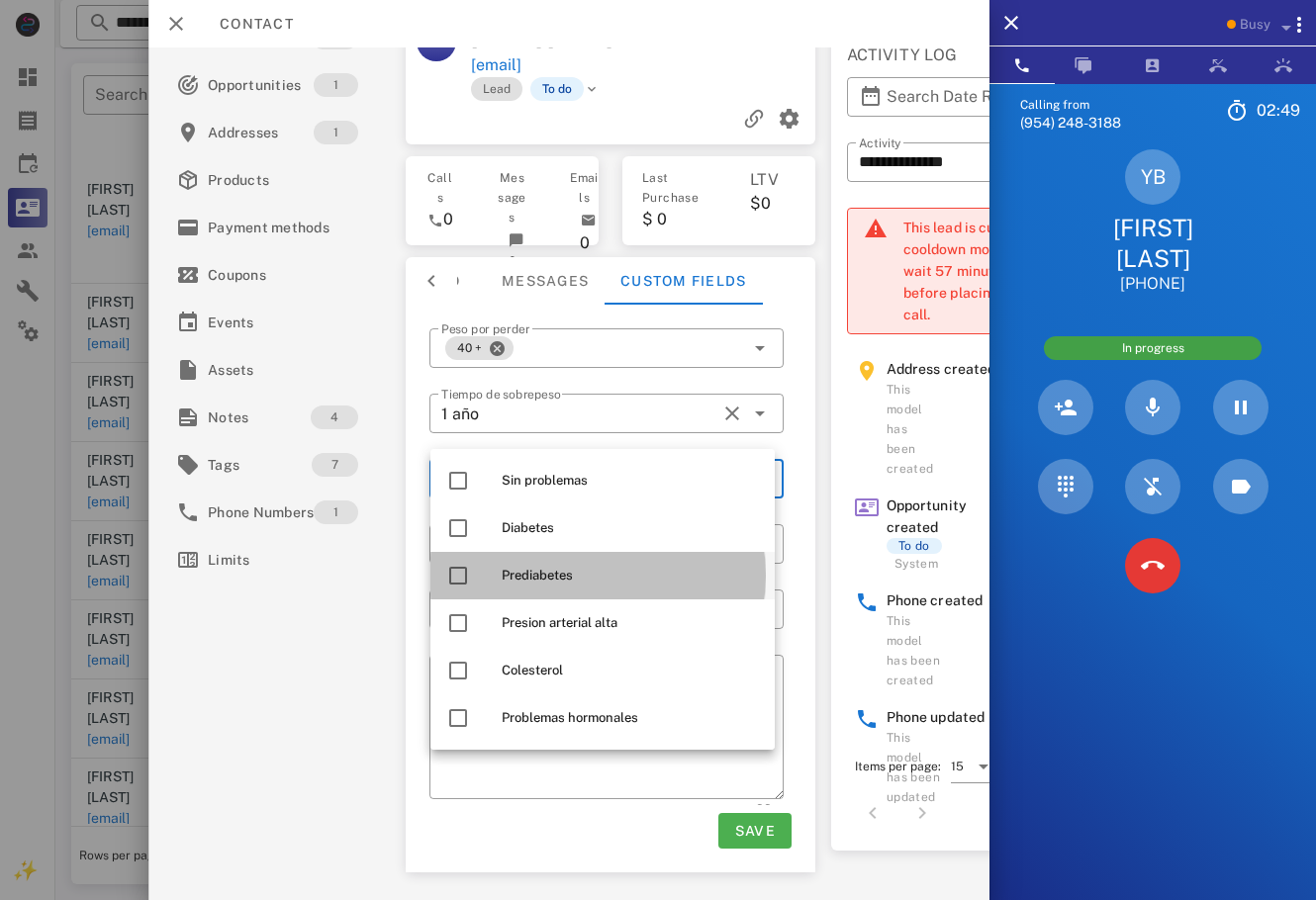 click on "Prediabetes" at bounding box center (630, 576) 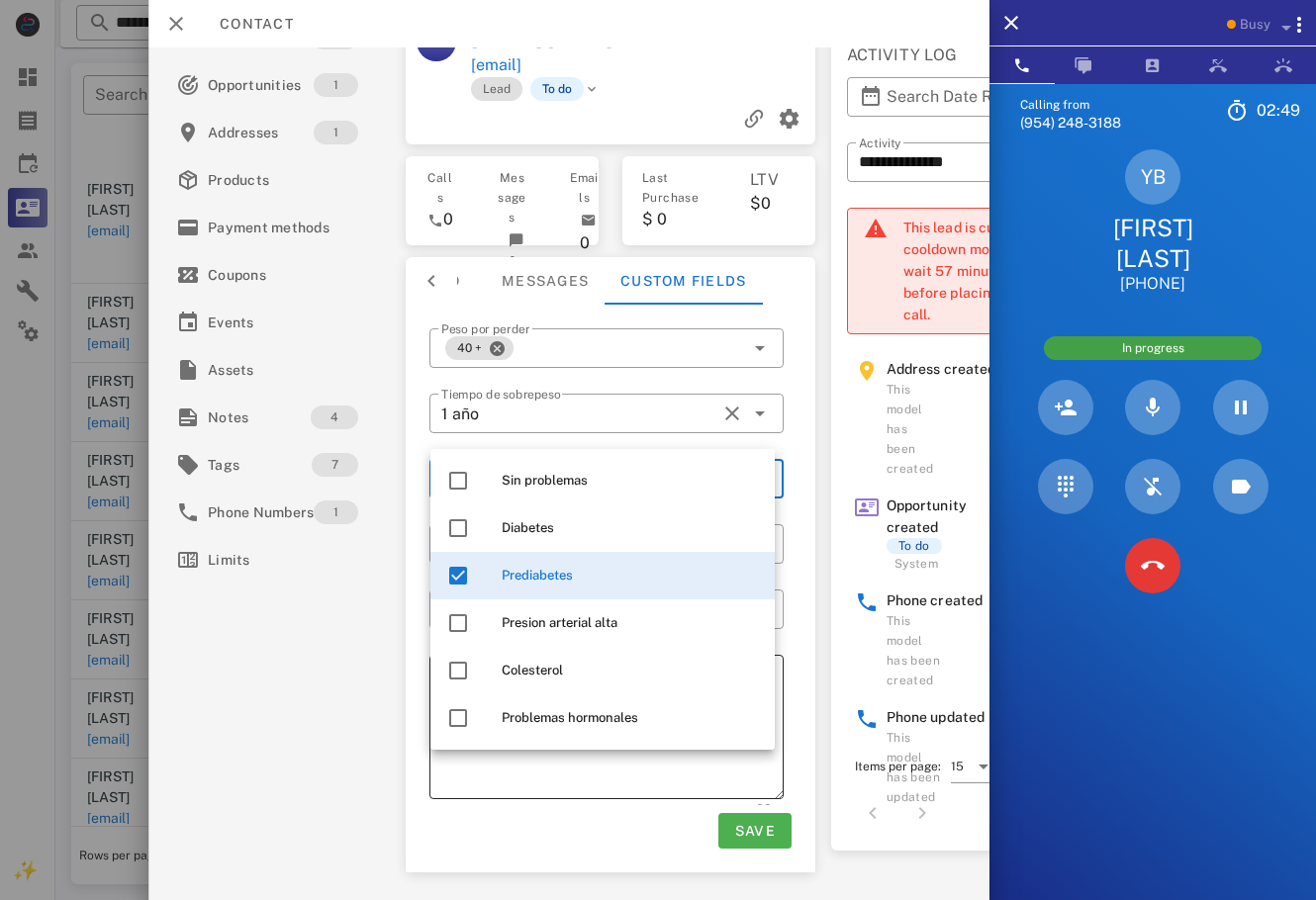 click on "**********" at bounding box center [612, 730] 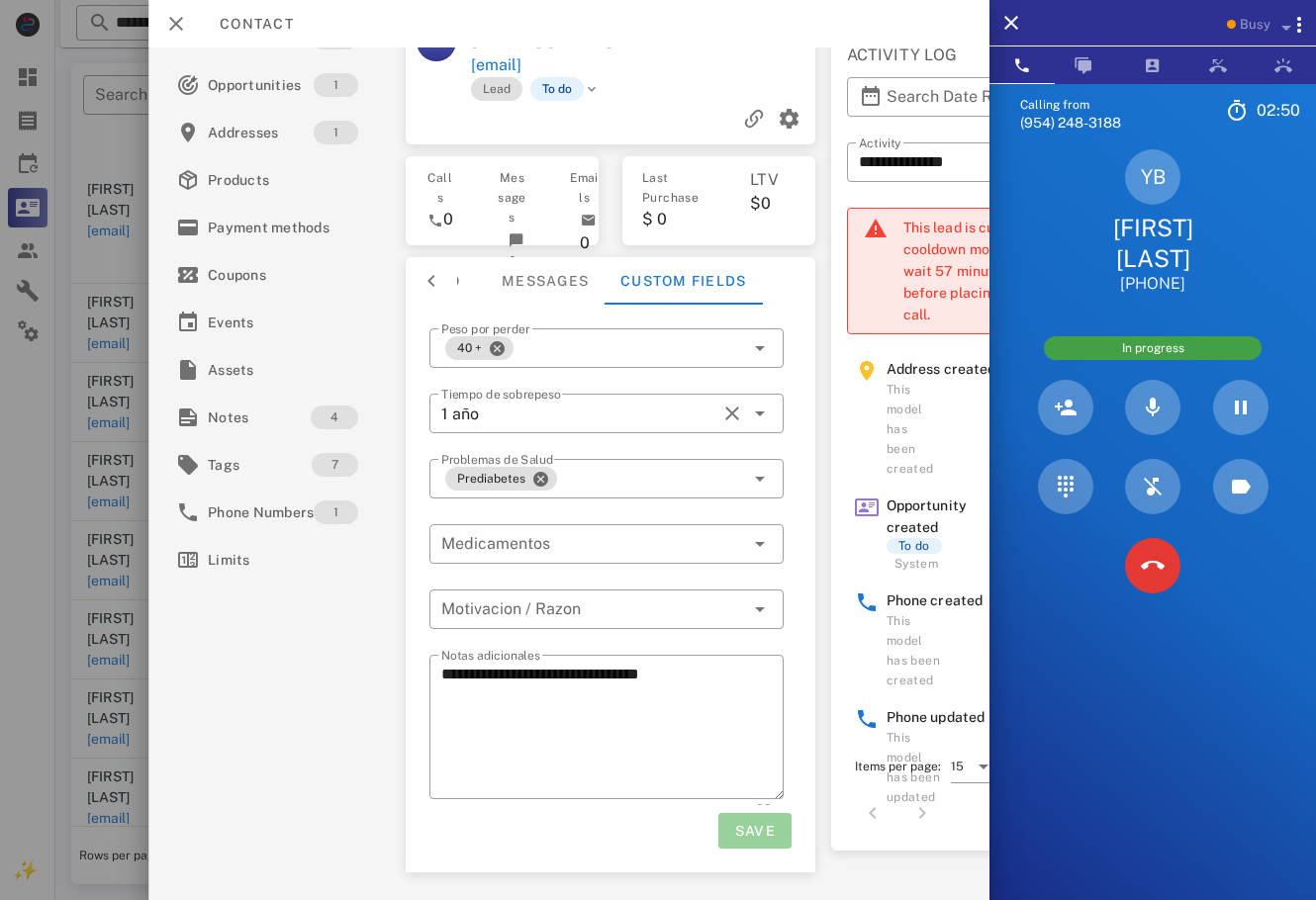 click on "Save" at bounding box center (755, 831) 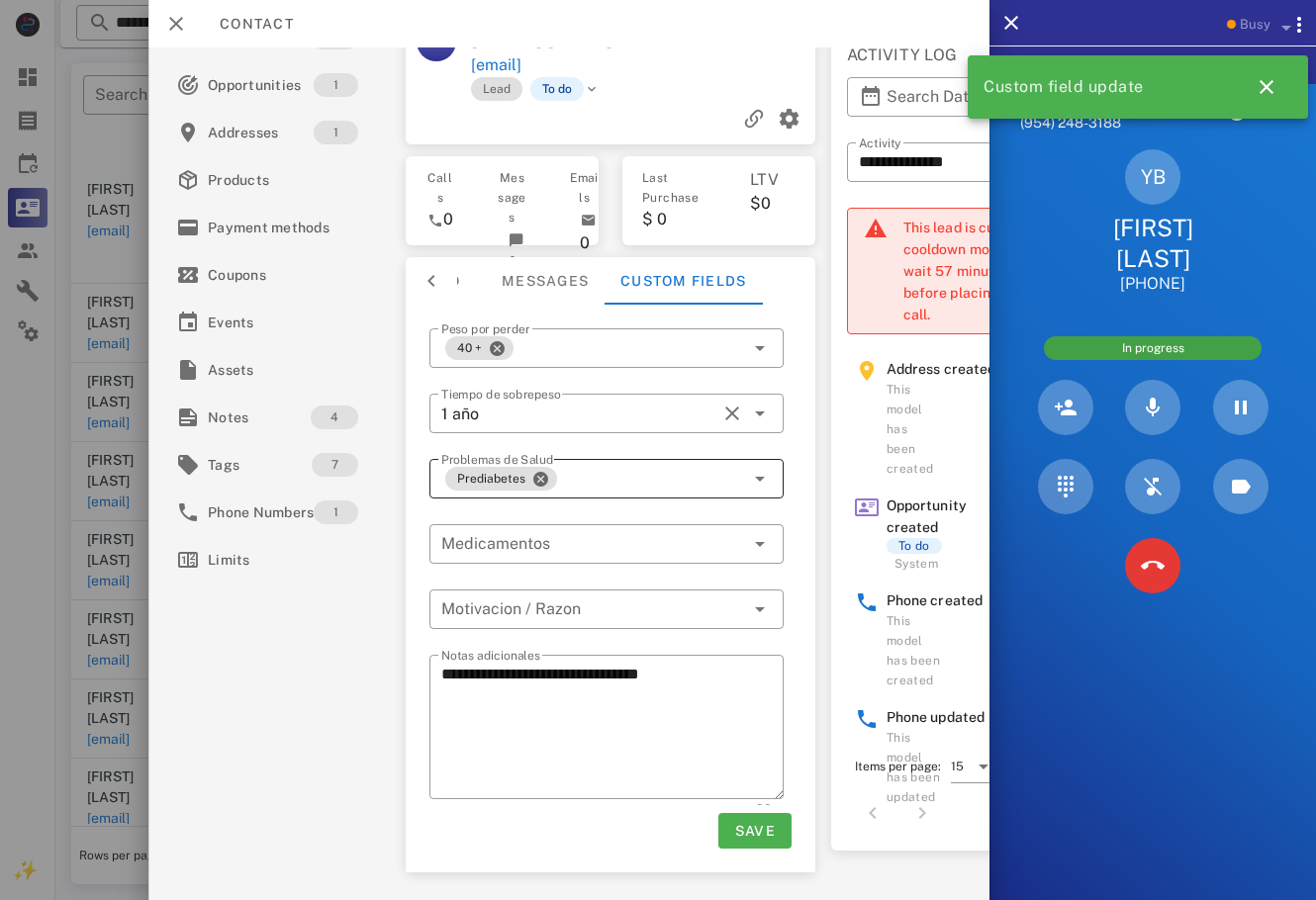 click on "Prediabetes" at bounding box center [593, 479] 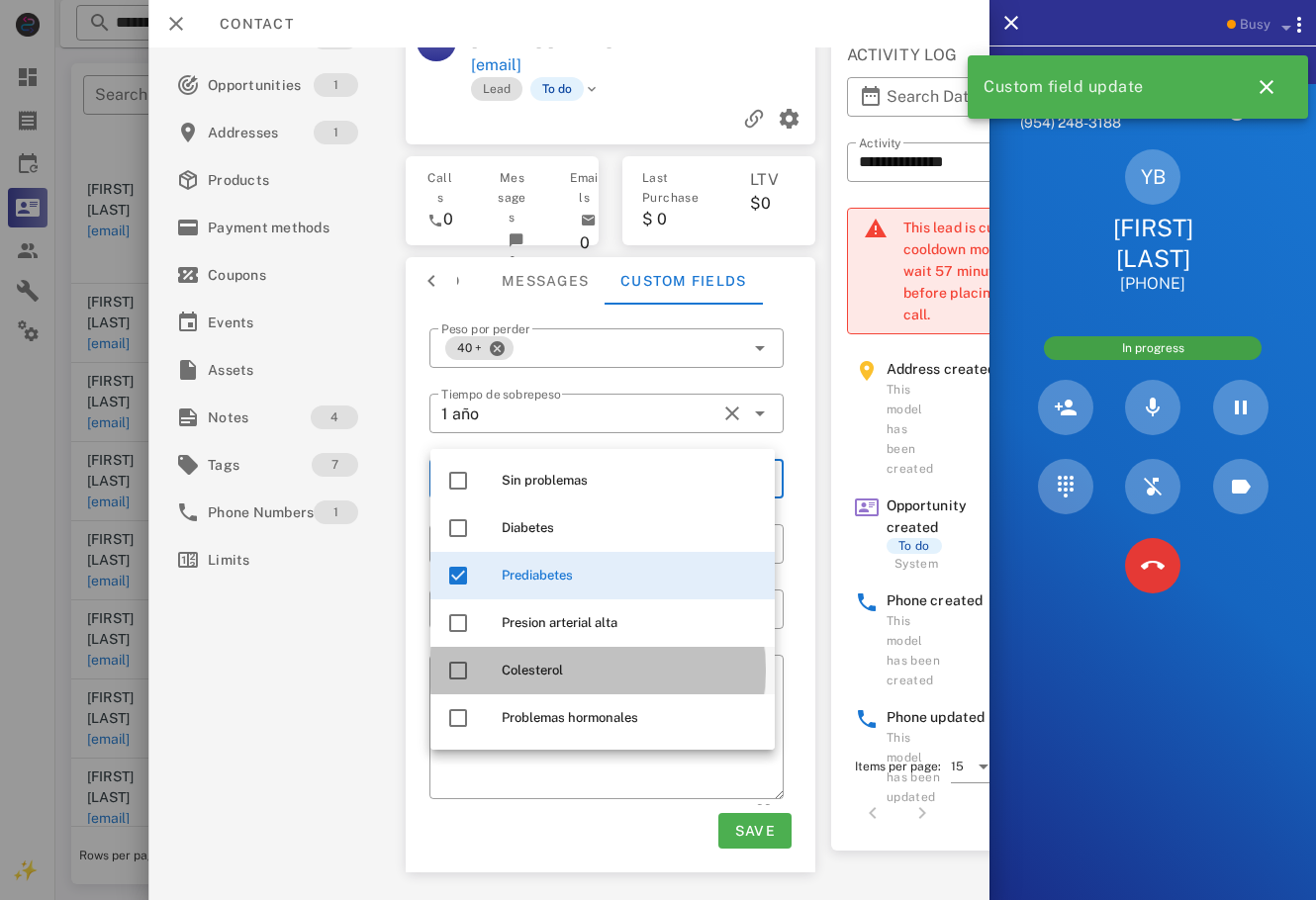 click on "Colesterol" at bounding box center [630, 671] 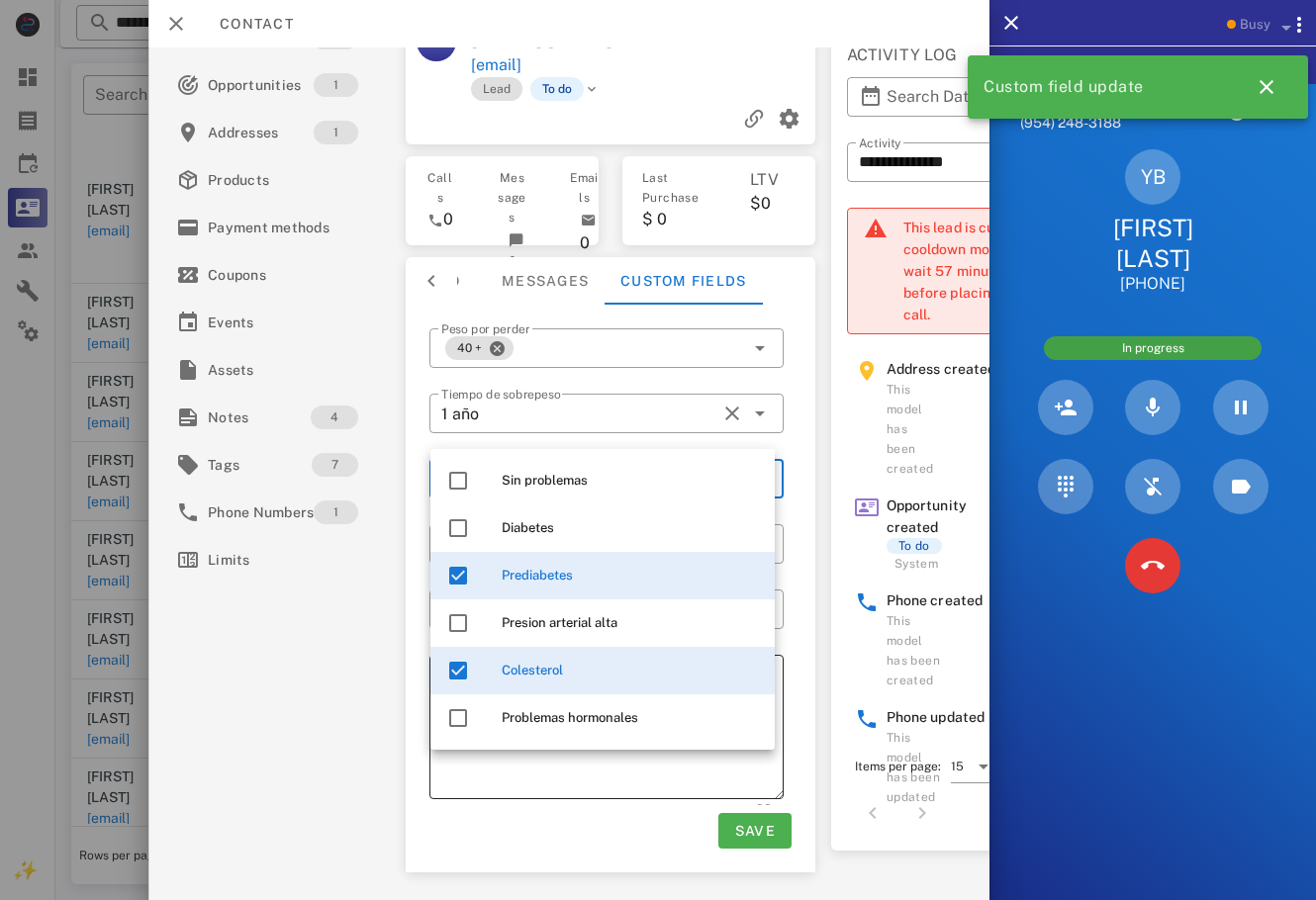 click on "**********" at bounding box center (612, 730) 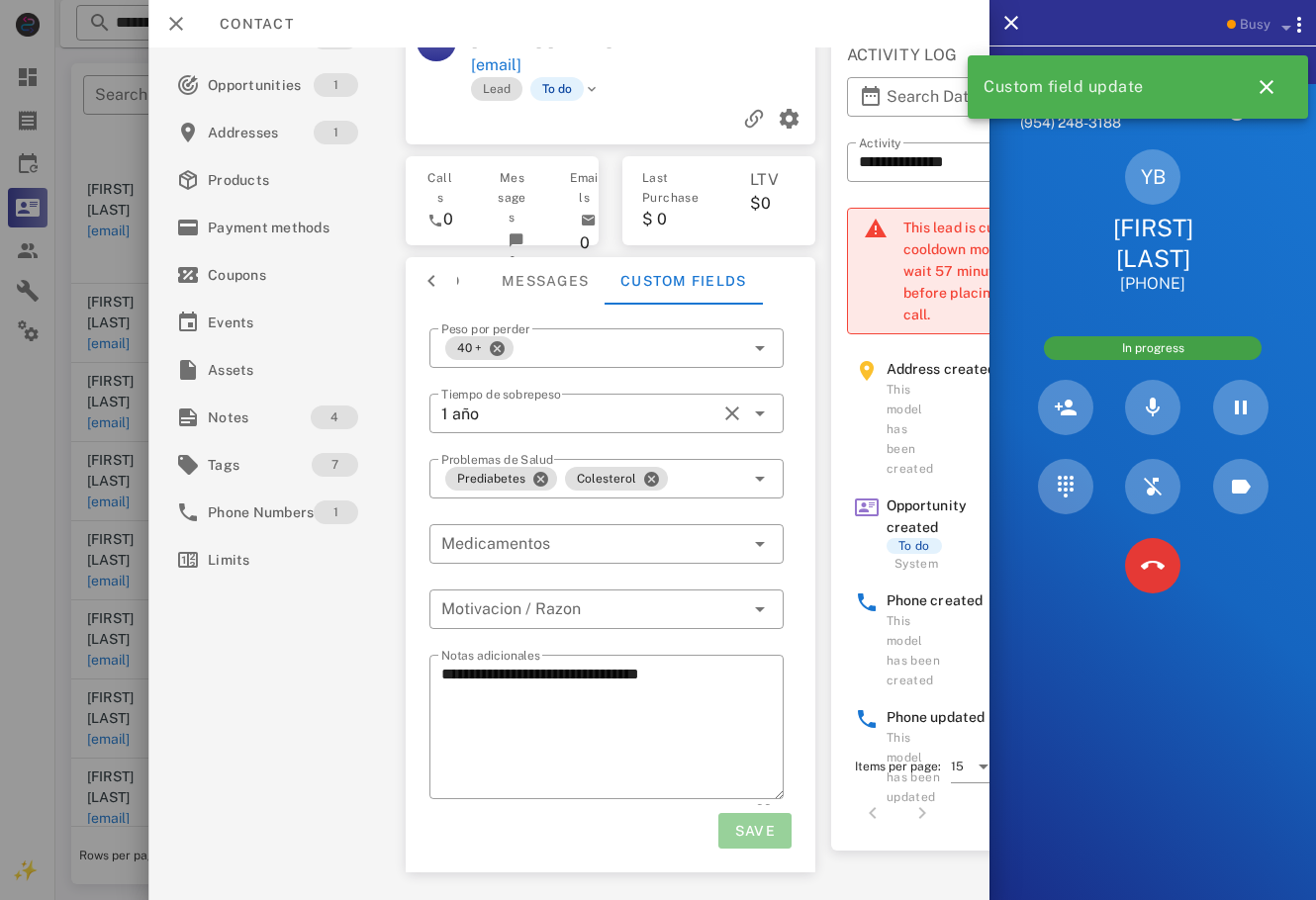 click on "Save" at bounding box center [755, 831] 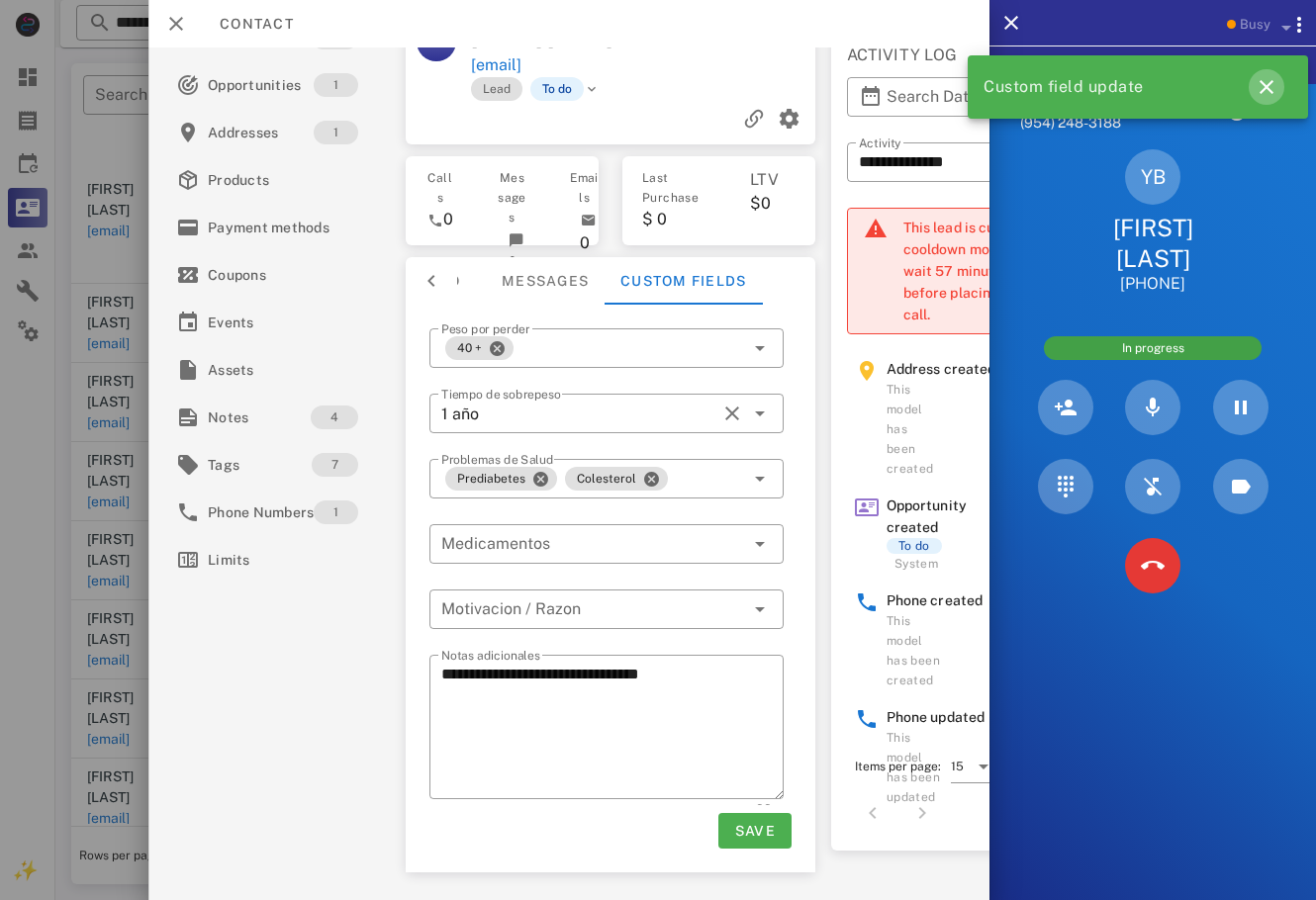 click at bounding box center (1267, 87) 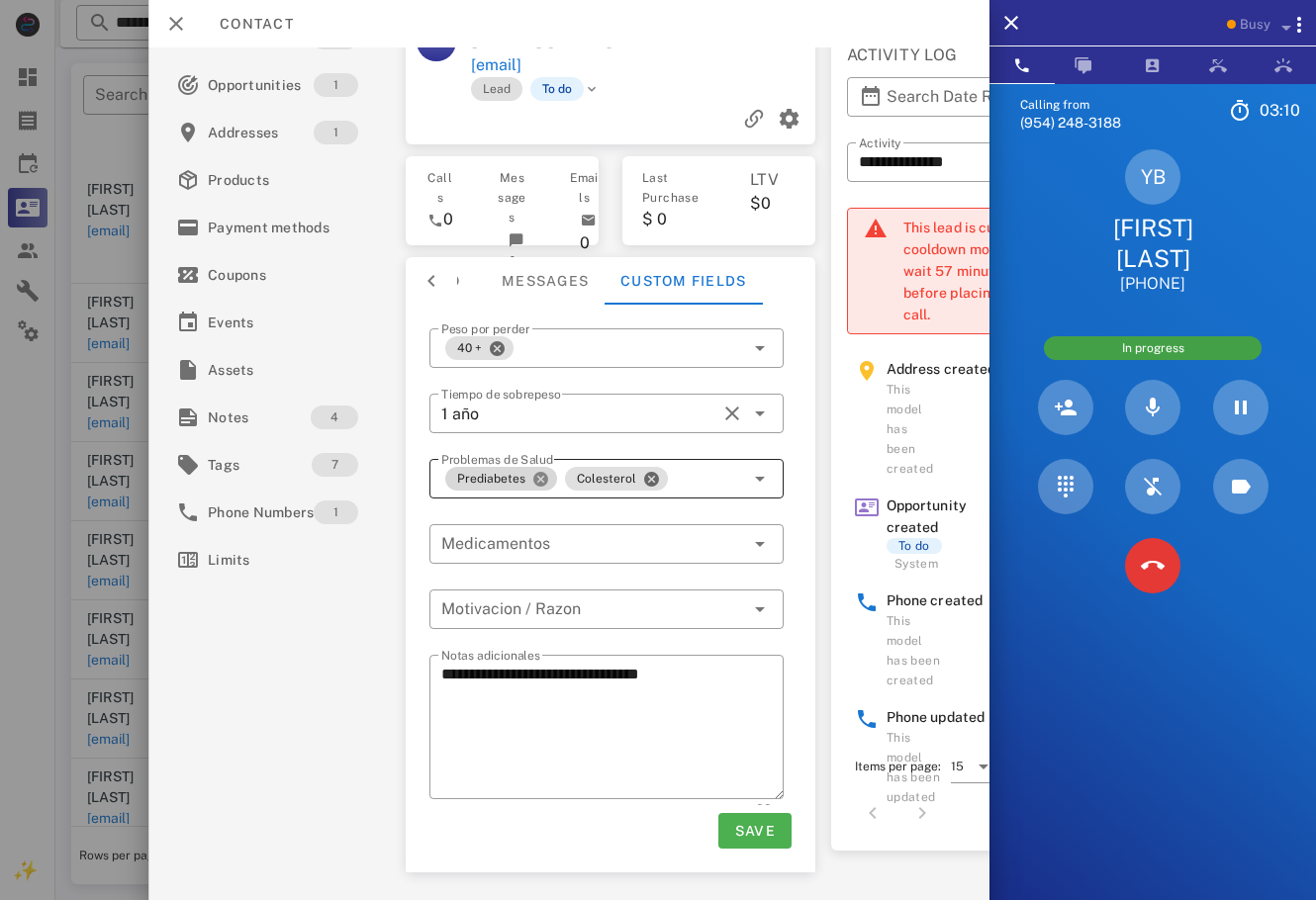 click at bounding box center (540, 479) 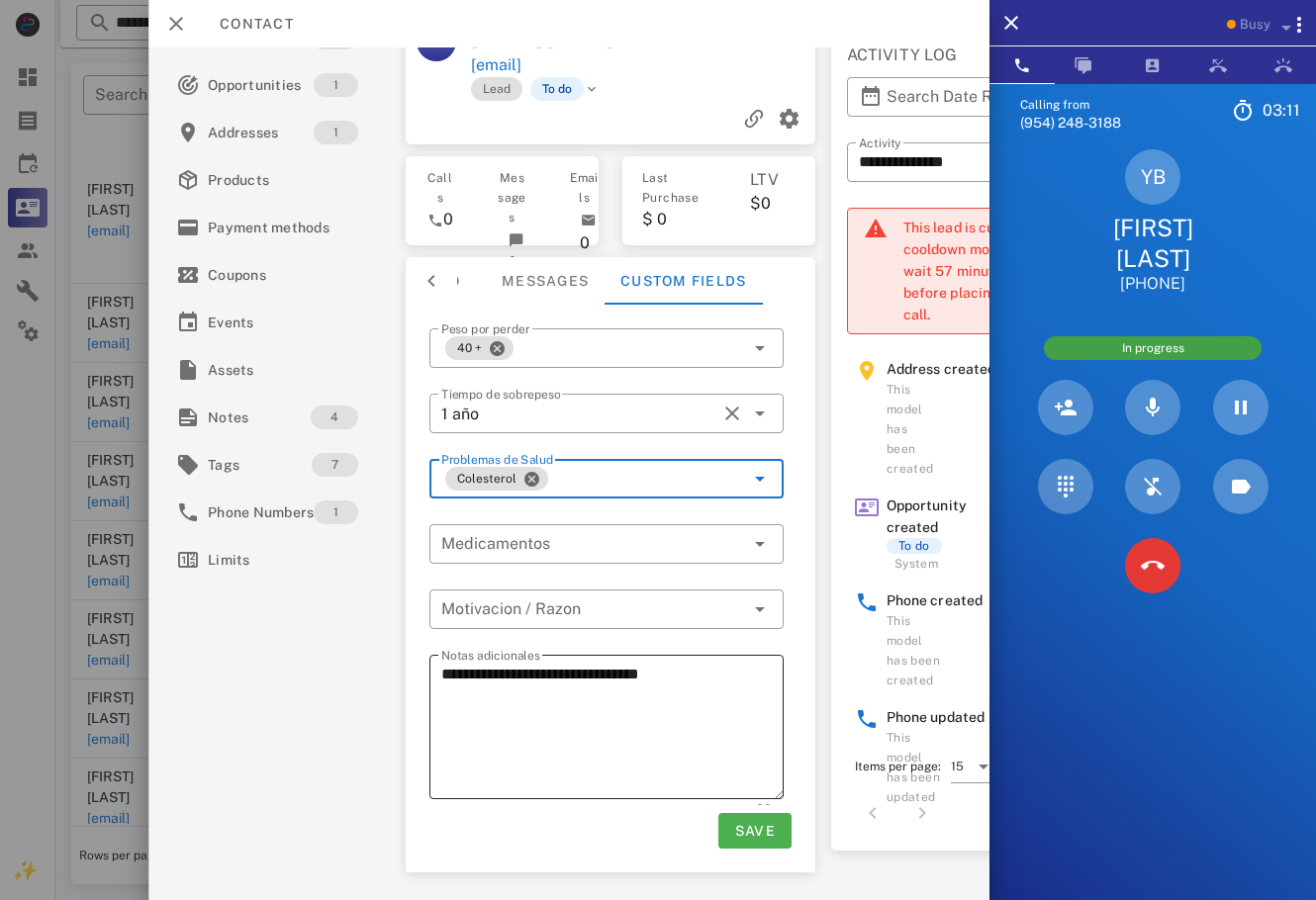click on "**********" at bounding box center (612, 730) 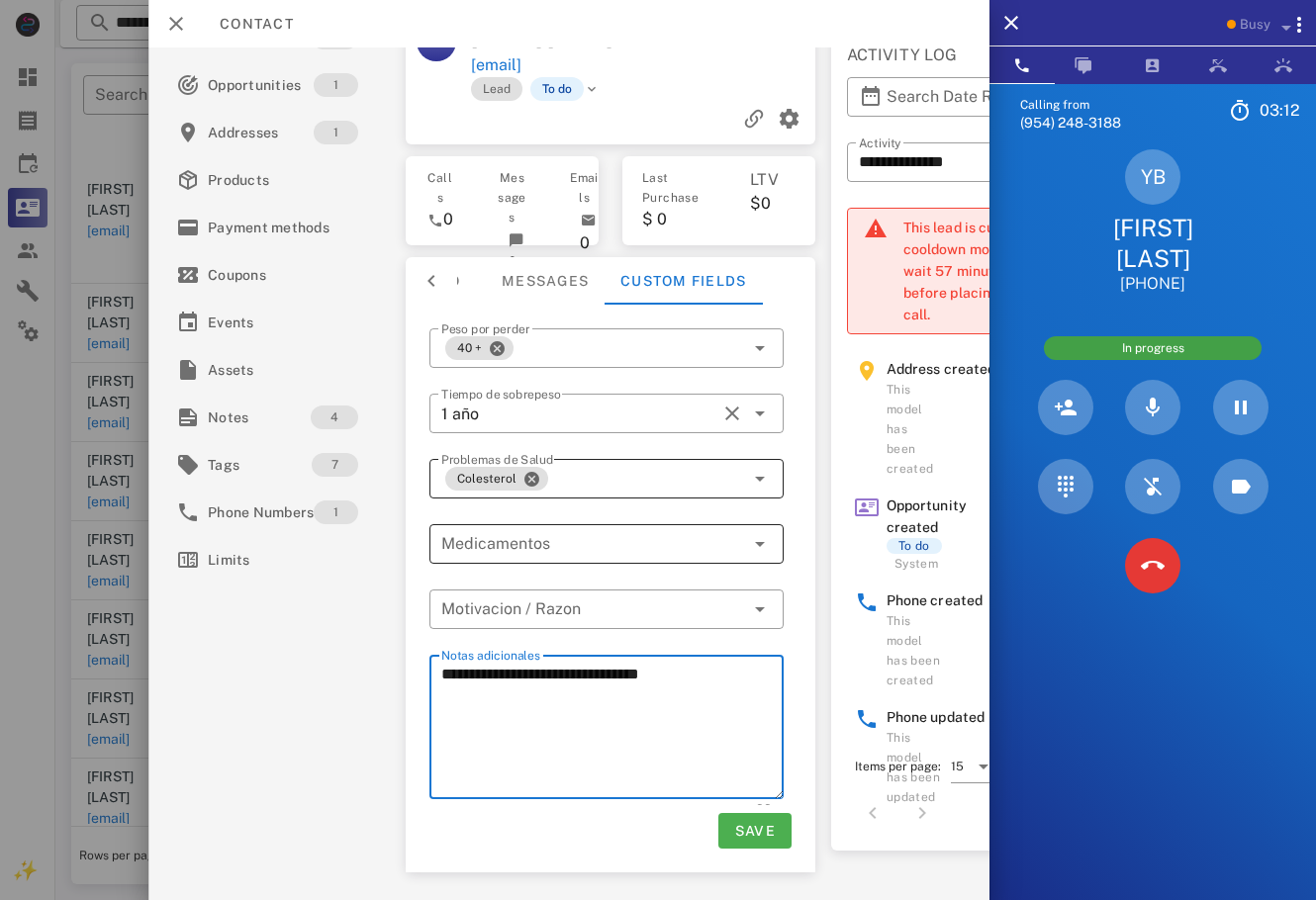click at bounding box center (593, 544) 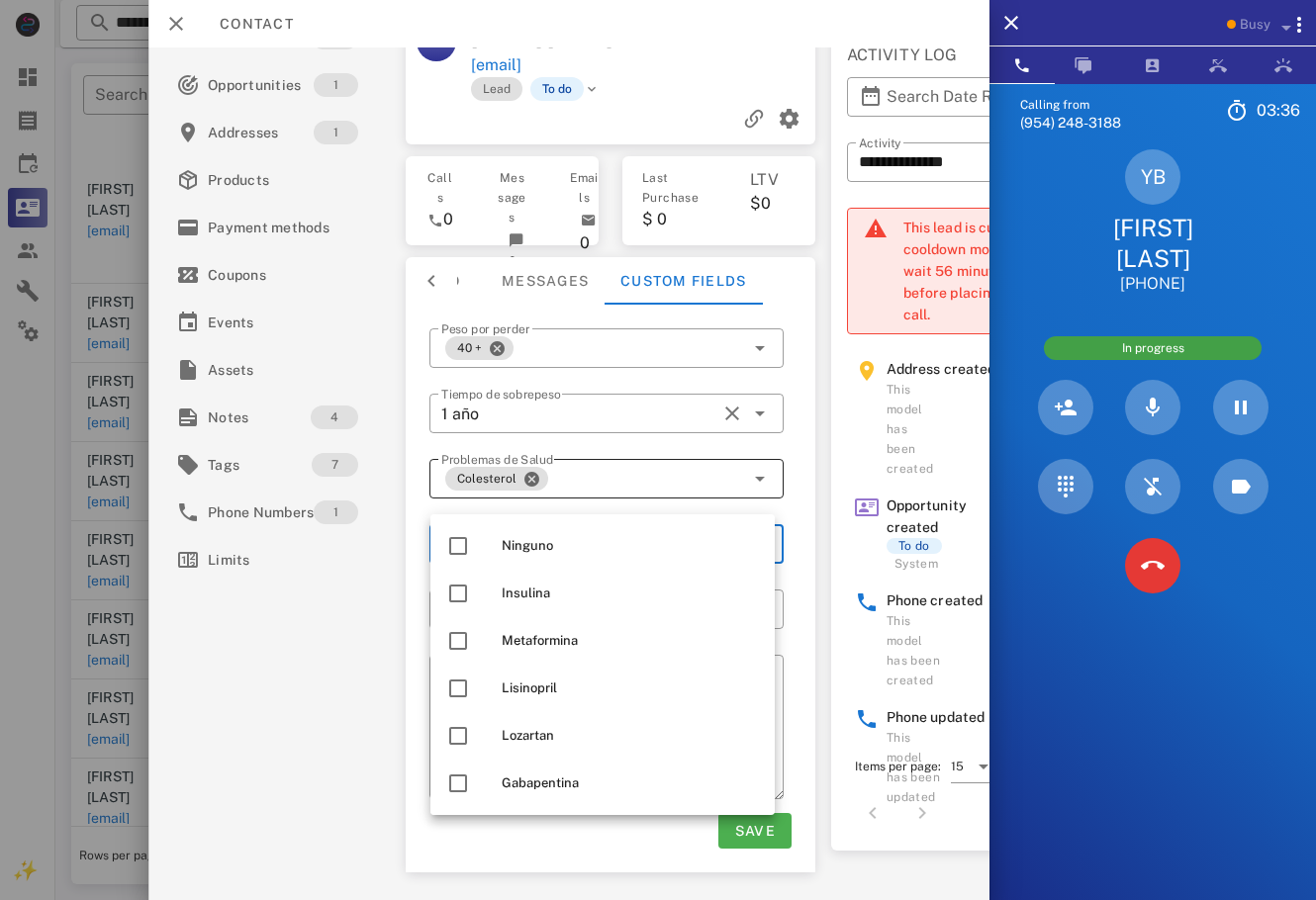 click on "**********" at bounding box center [611, 588] 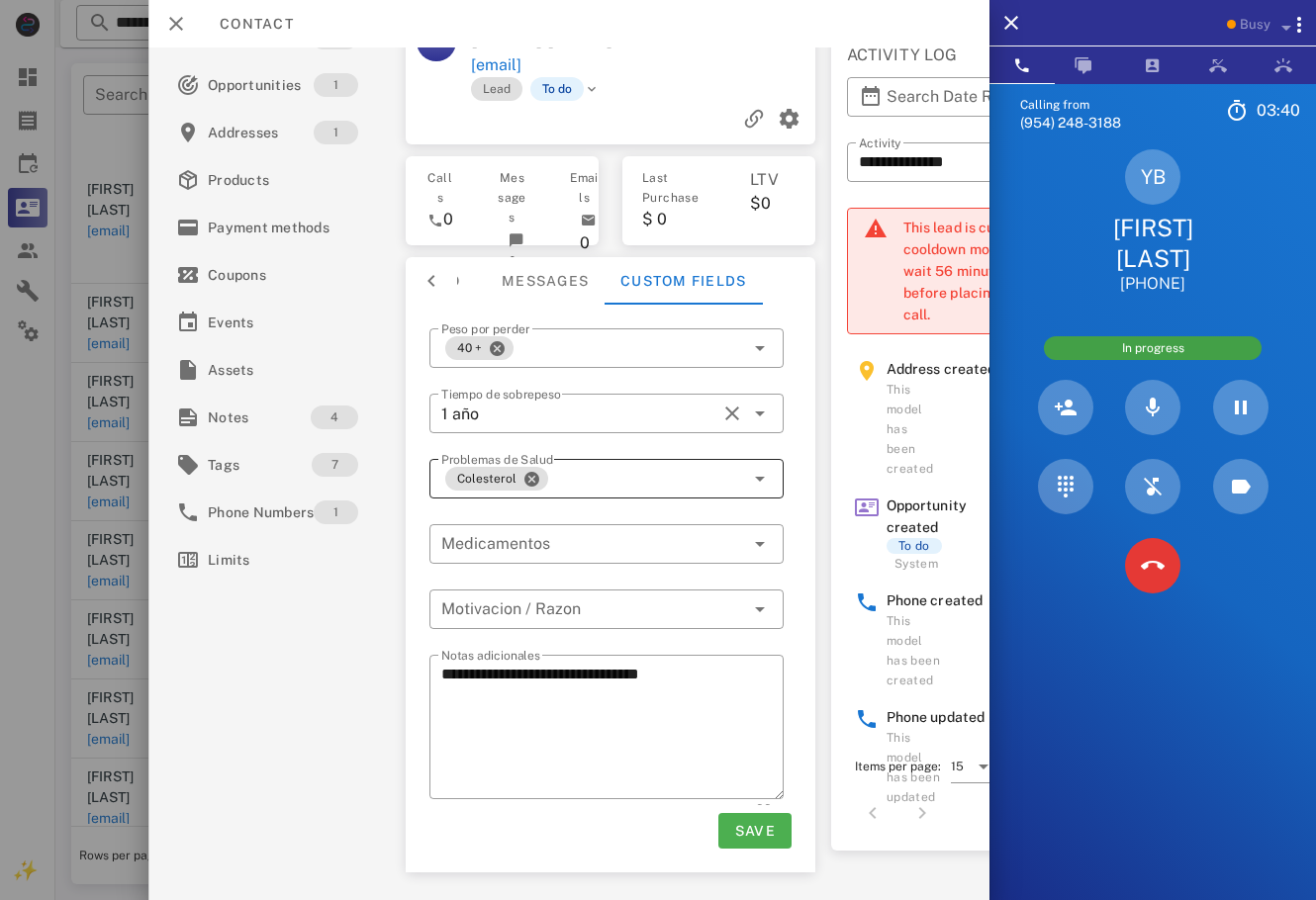 click on "Colesterol" at bounding box center (593, 479) 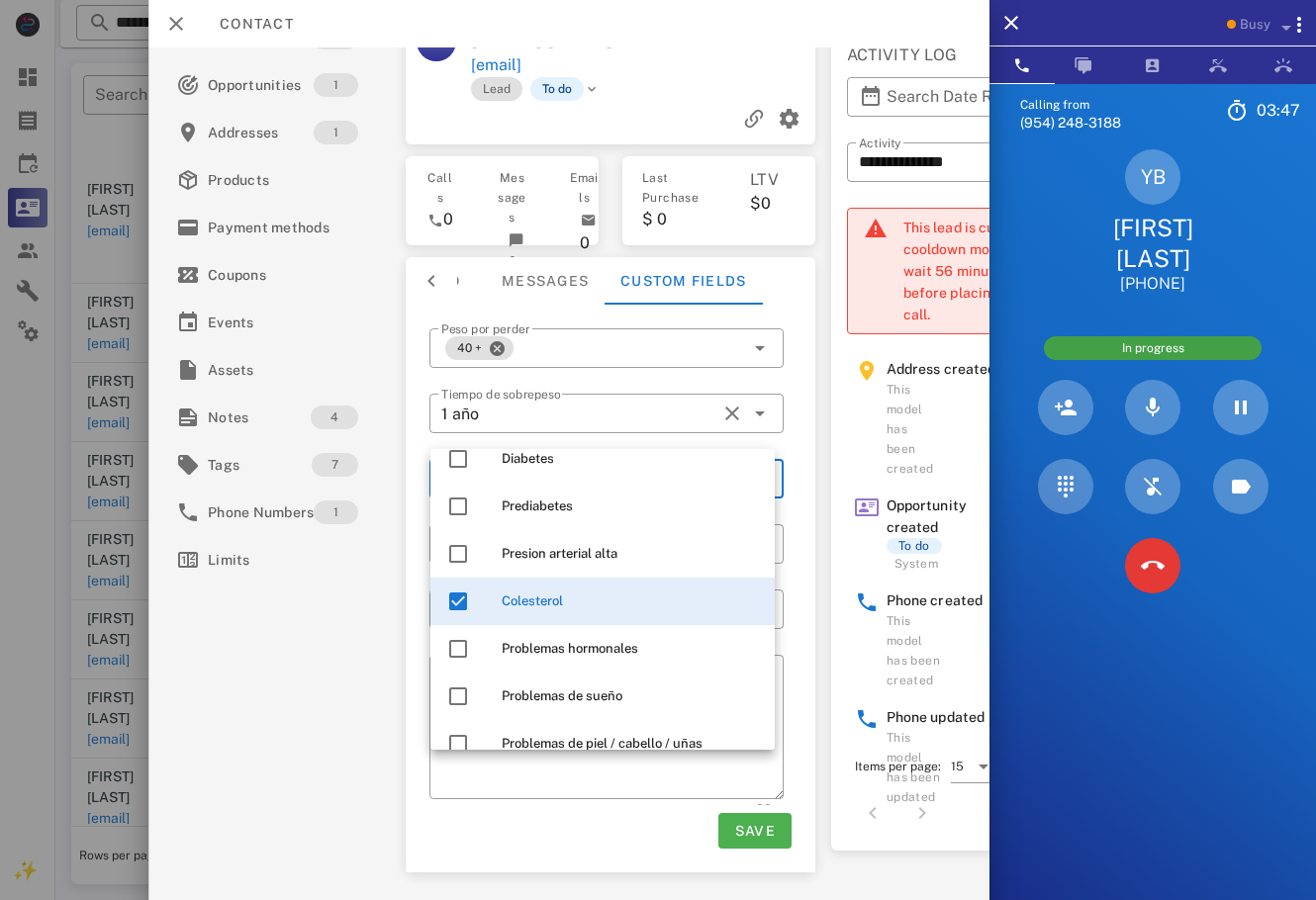 scroll, scrollTop: 79, scrollLeft: 0, axis: vertical 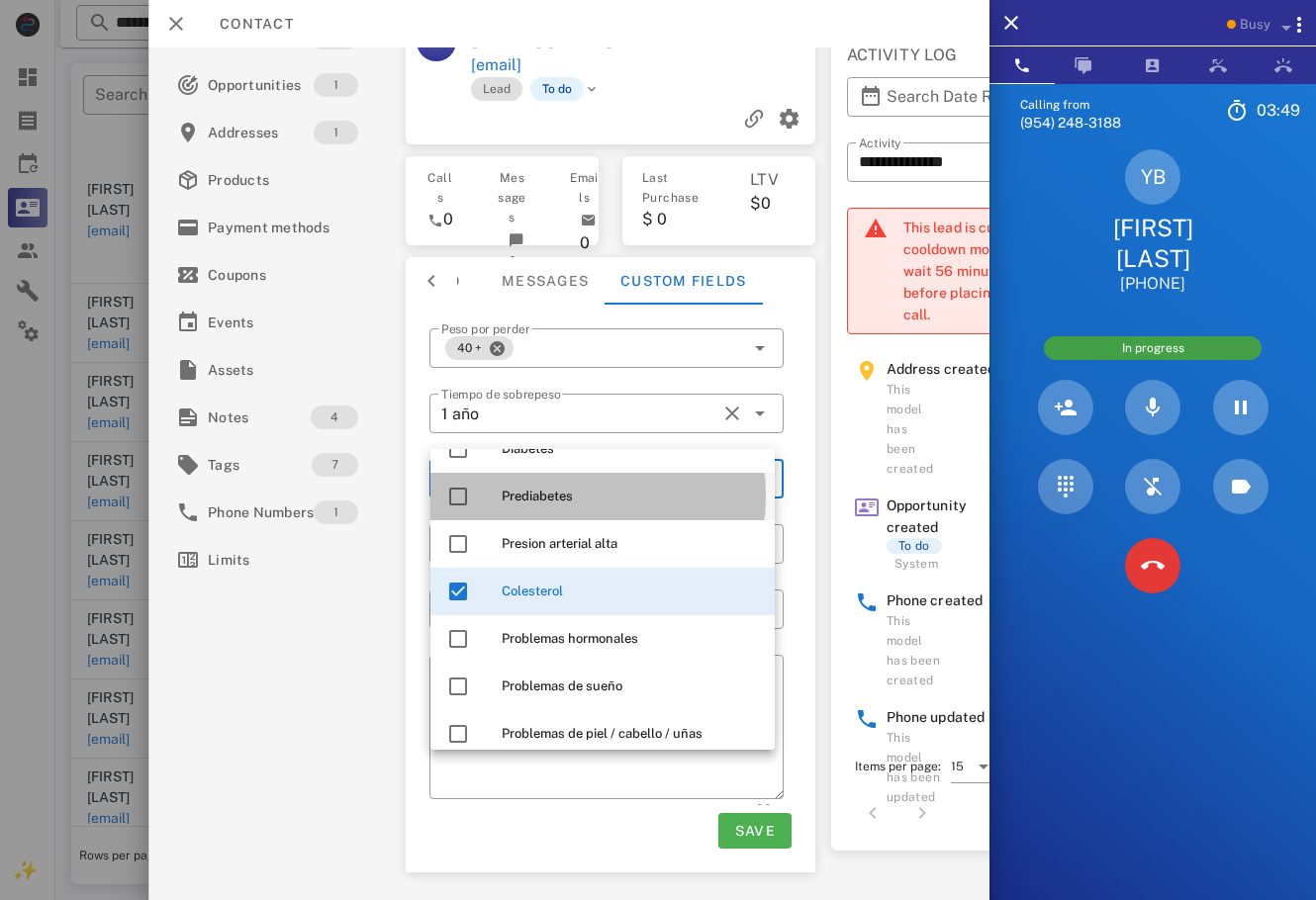 click on "Prediabetes" at bounding box center [630, 496] 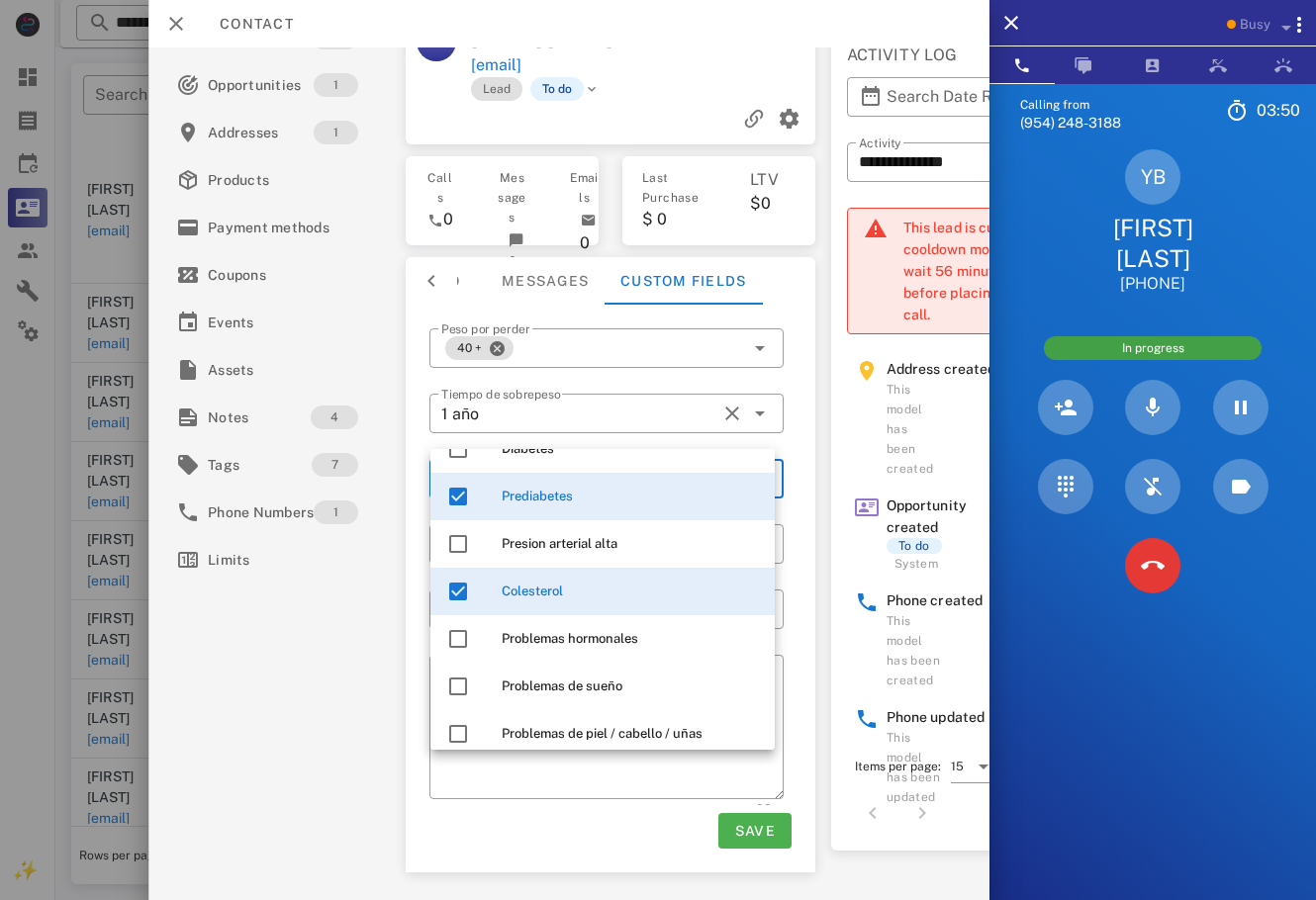 click on "Save" at bounding box center [611, 831] 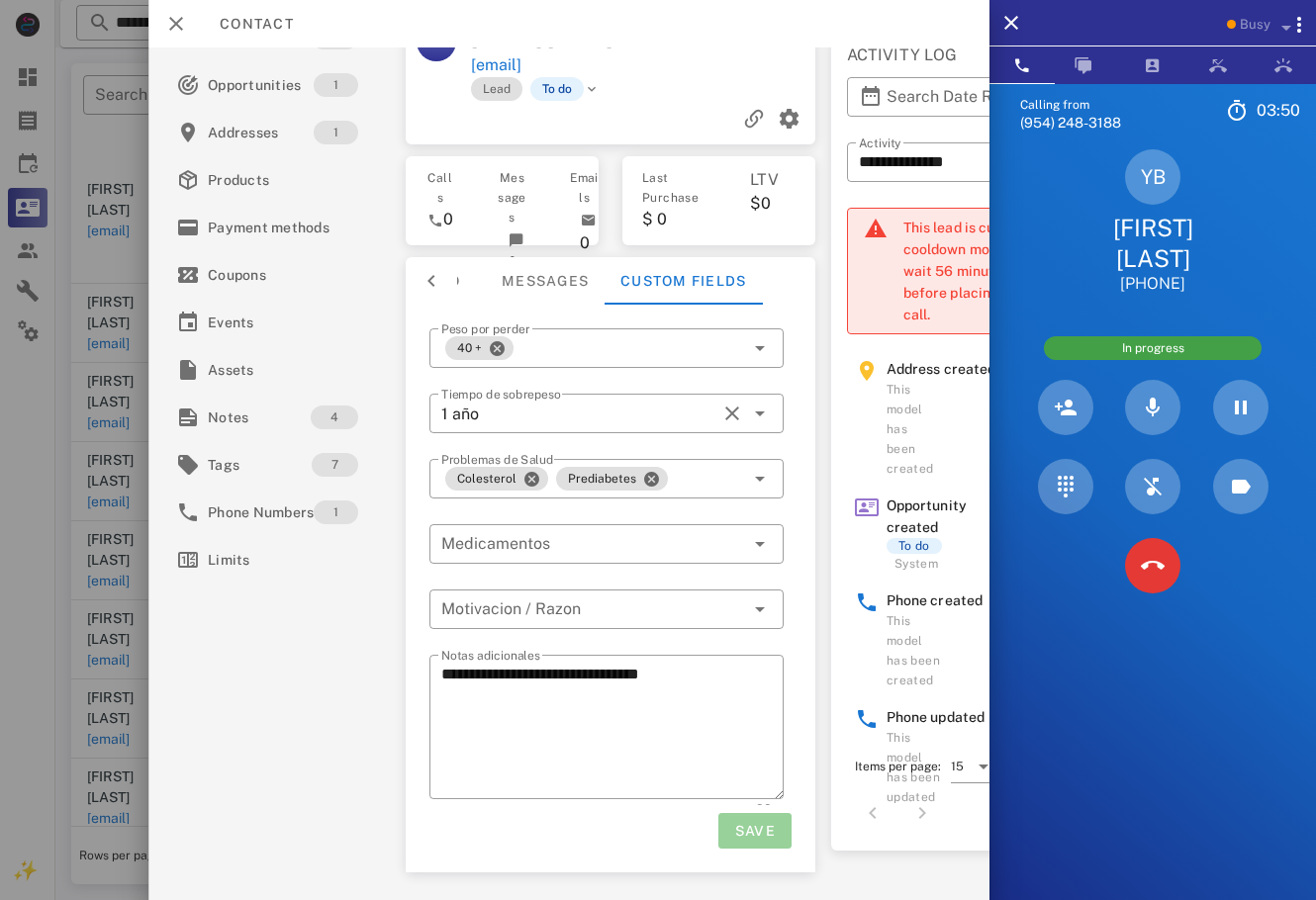 click on "Save" at bounding box center (755, 831) 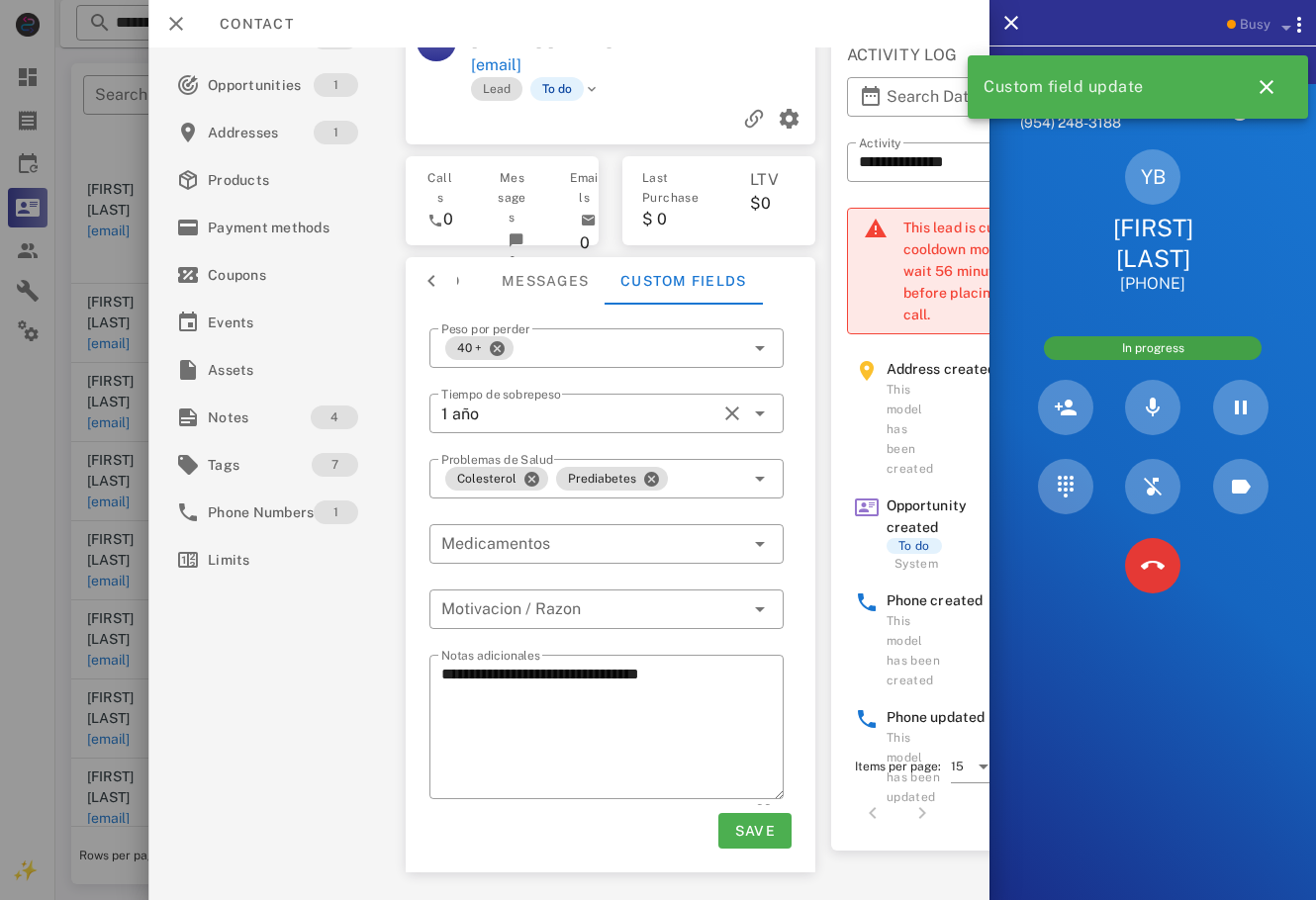 click at bounding box center (607, 509) 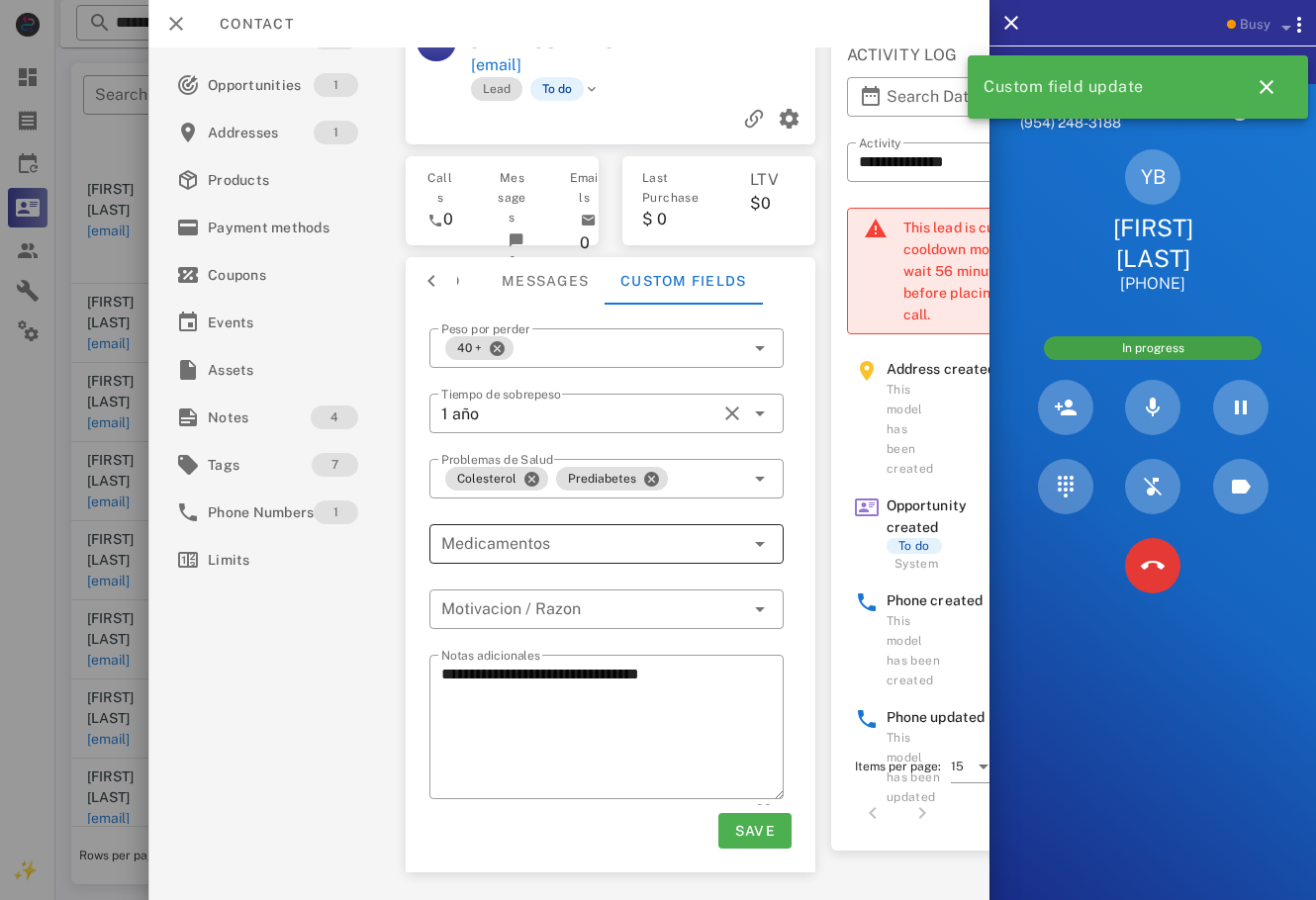 click at bounding box center (593, 544) 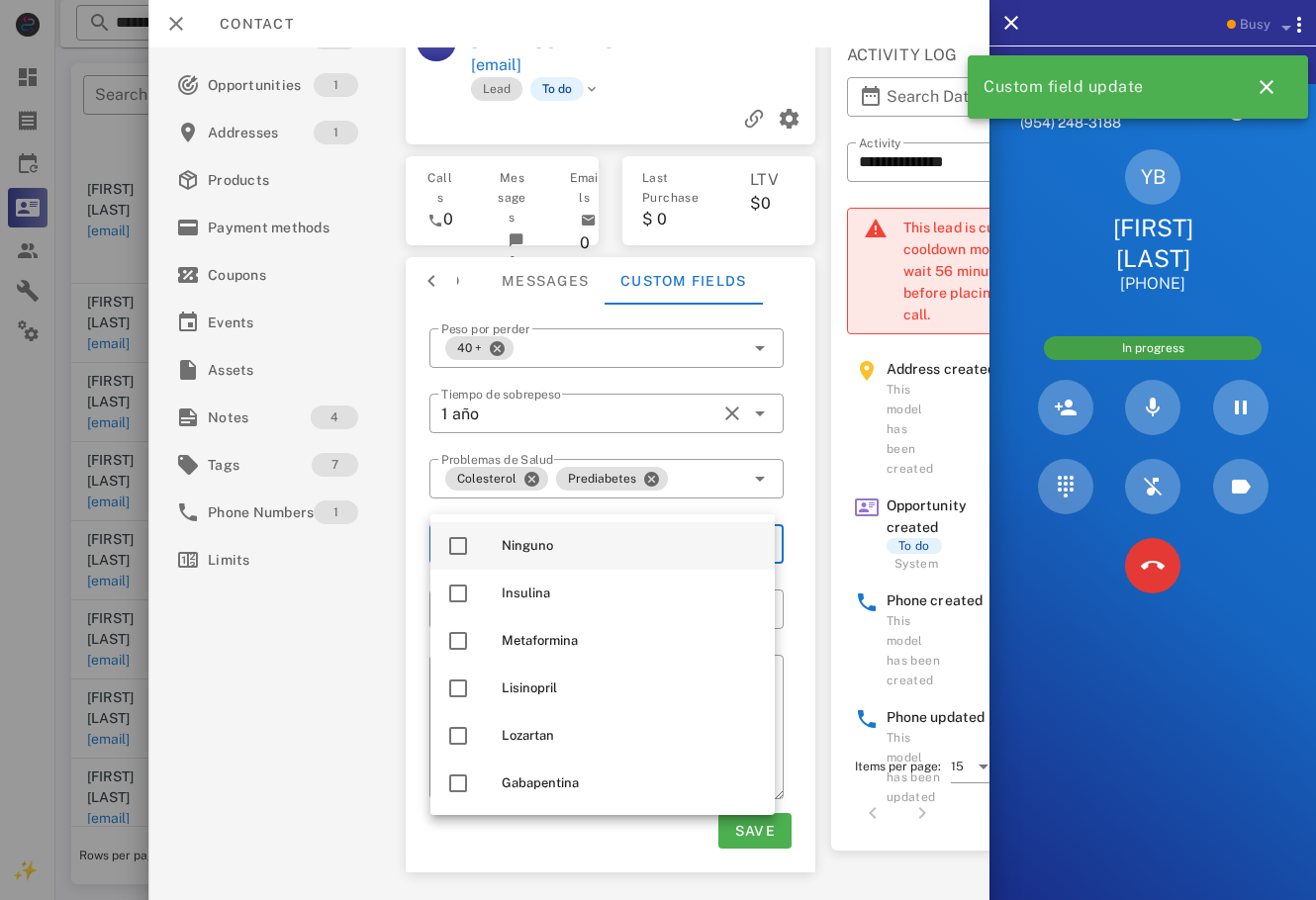 click on "Ninguno" at bounding box center (630, 546) 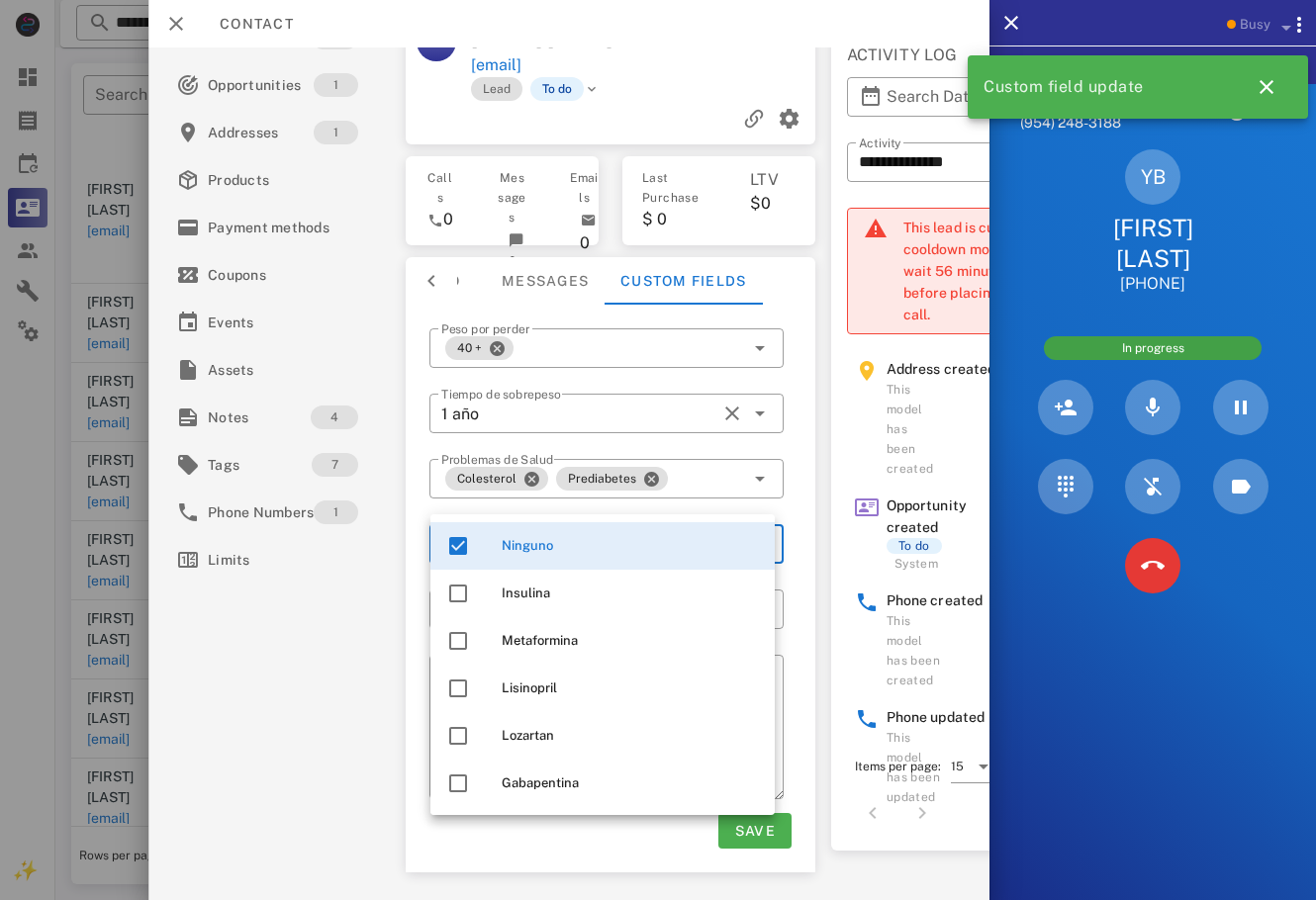 click on "**********" at bounding box center [611, 432] 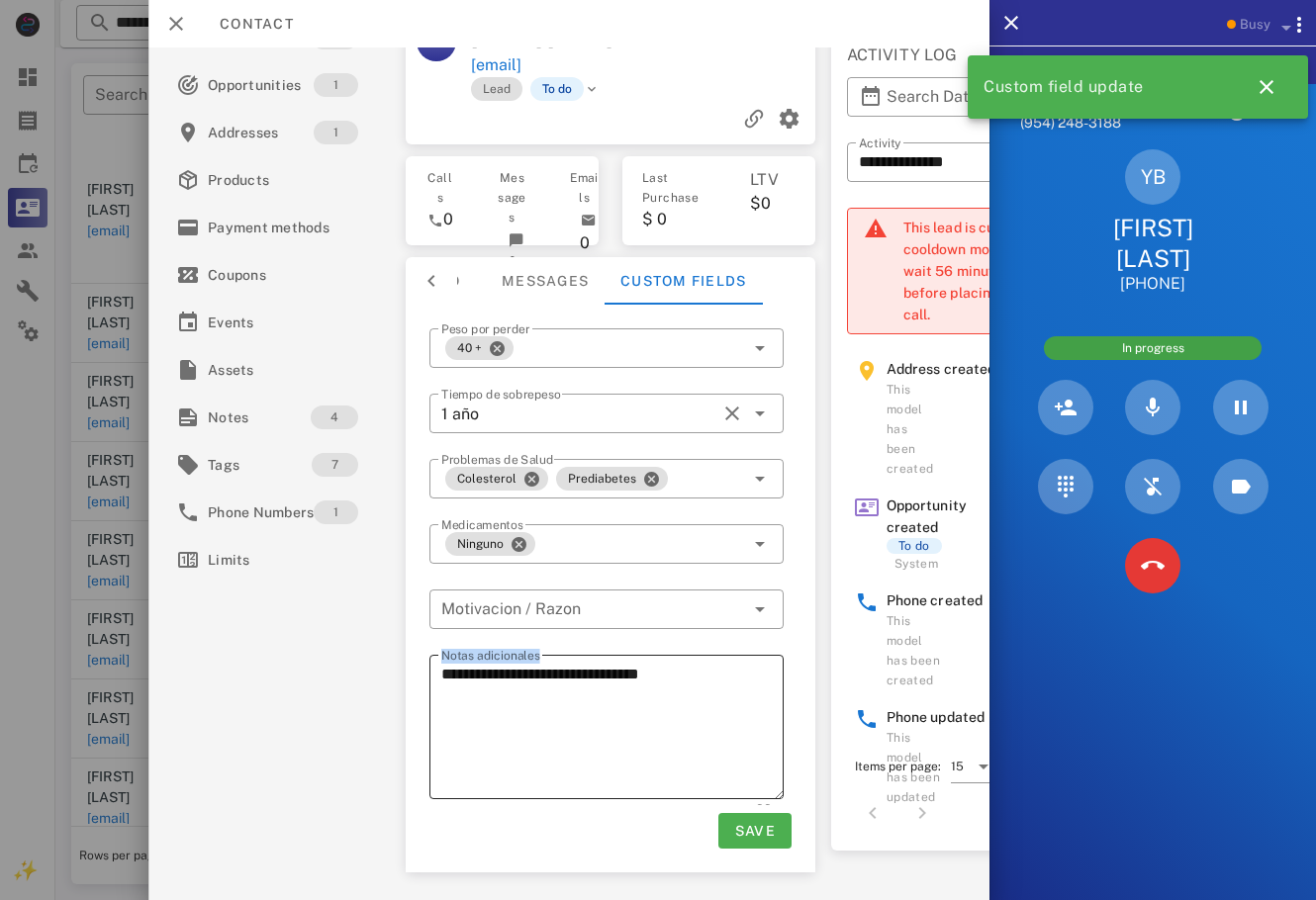 drag, startPoint x: 399, startPoint y: 666, endPoint x: 488, endPoint y: 689, distance: 91.92388 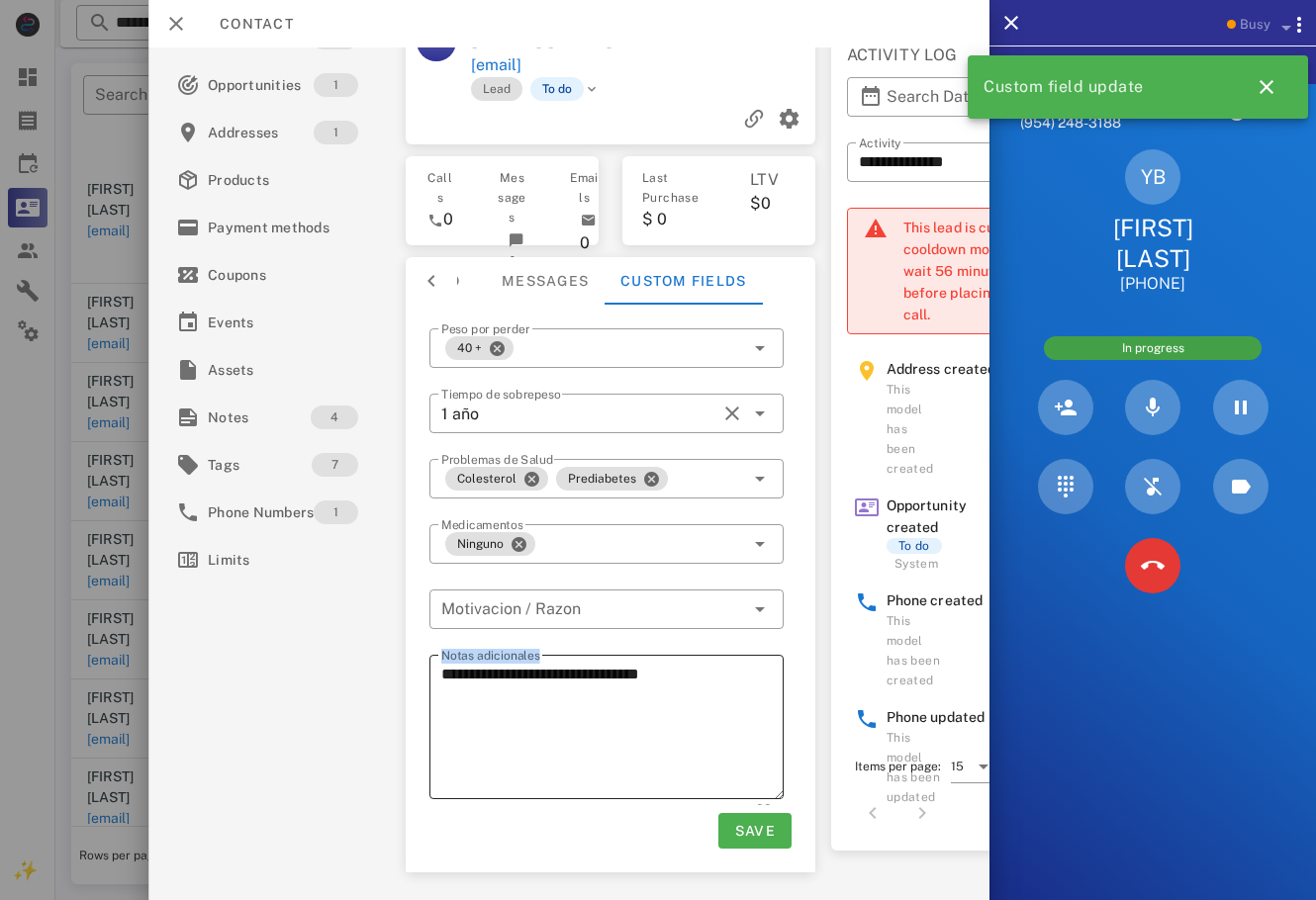 click on "**********" at bounding box center (611, 432) 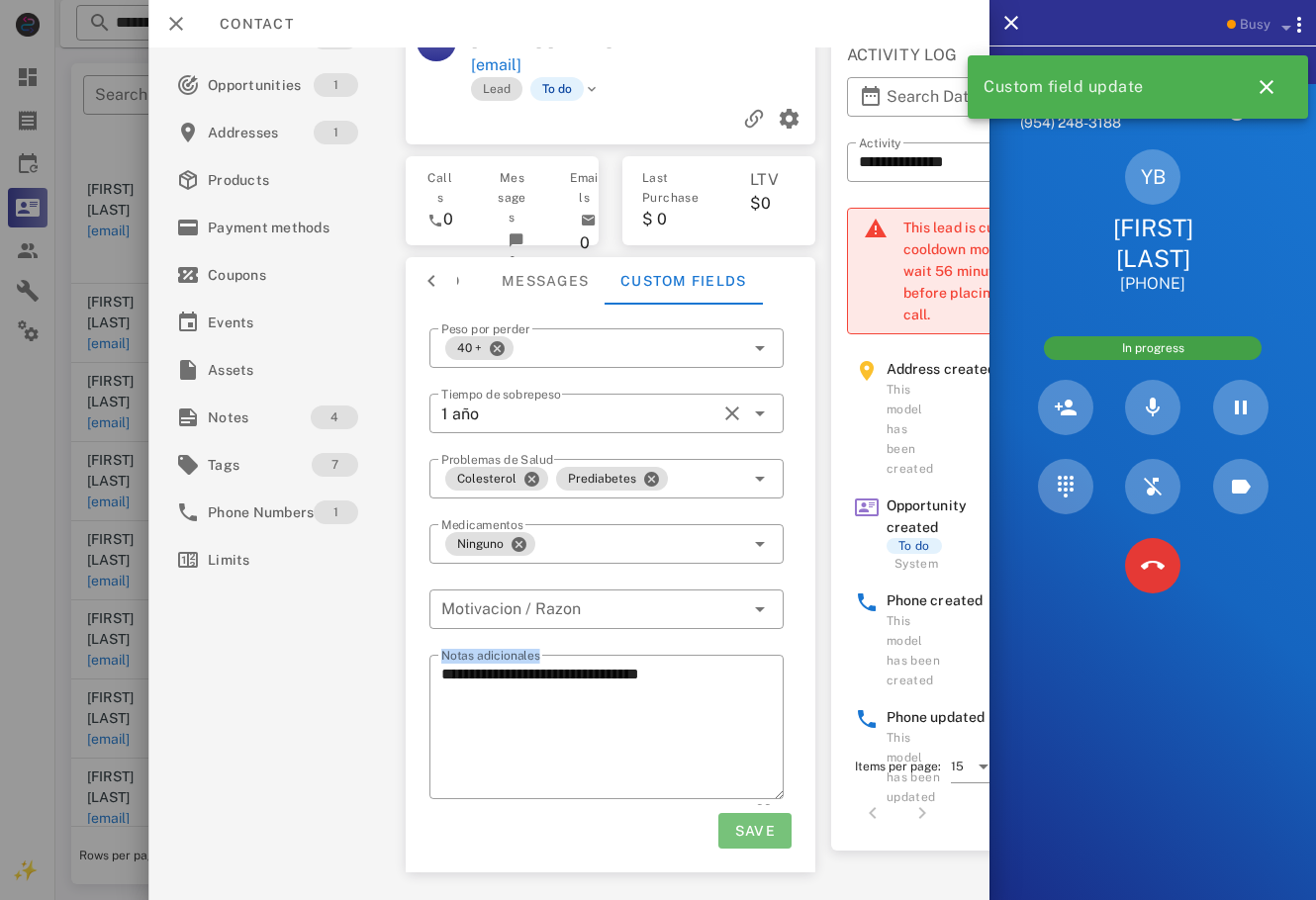 click on "Save" at bounding box center [755, 831] 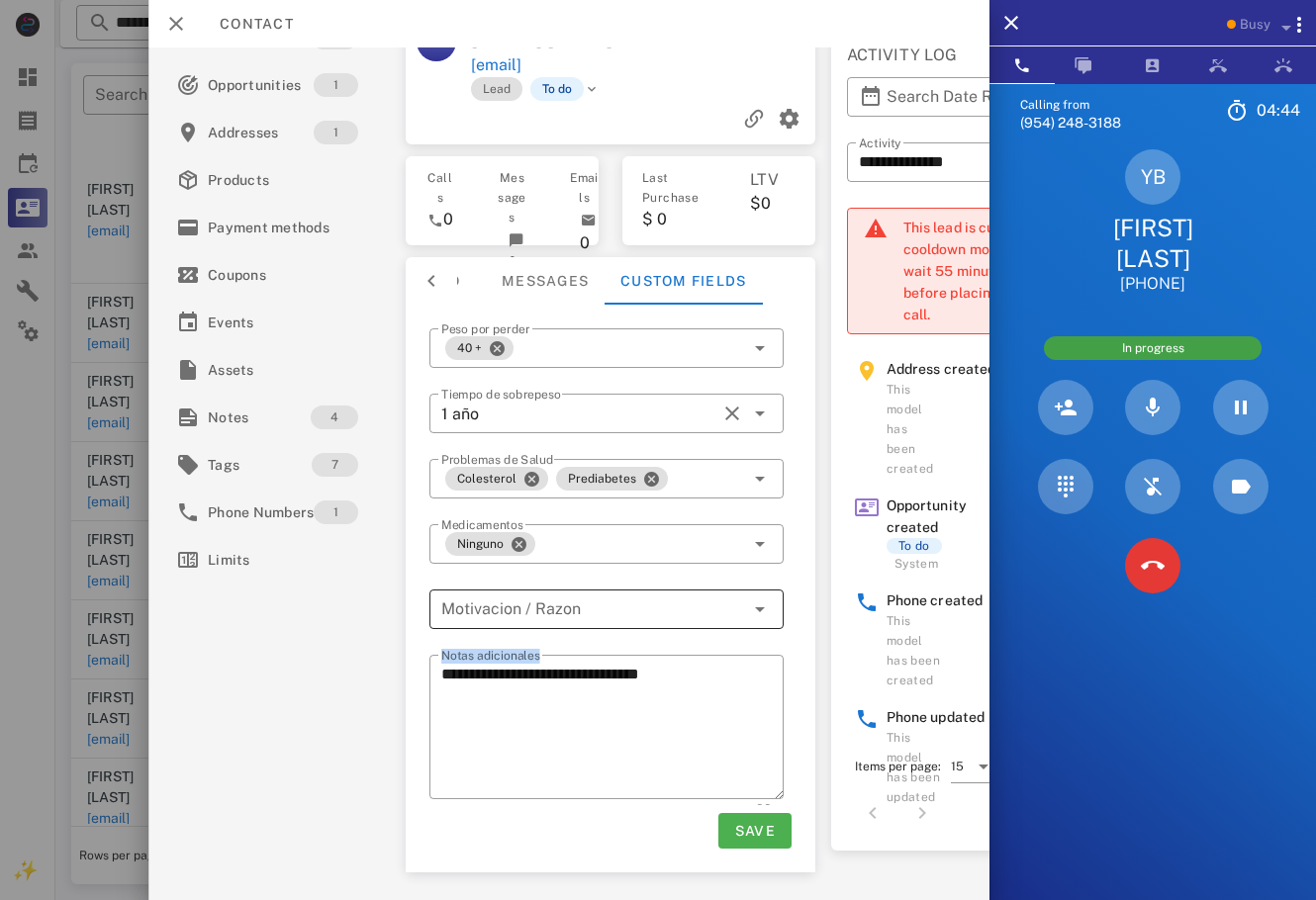 click at bounding box center (593, 609) 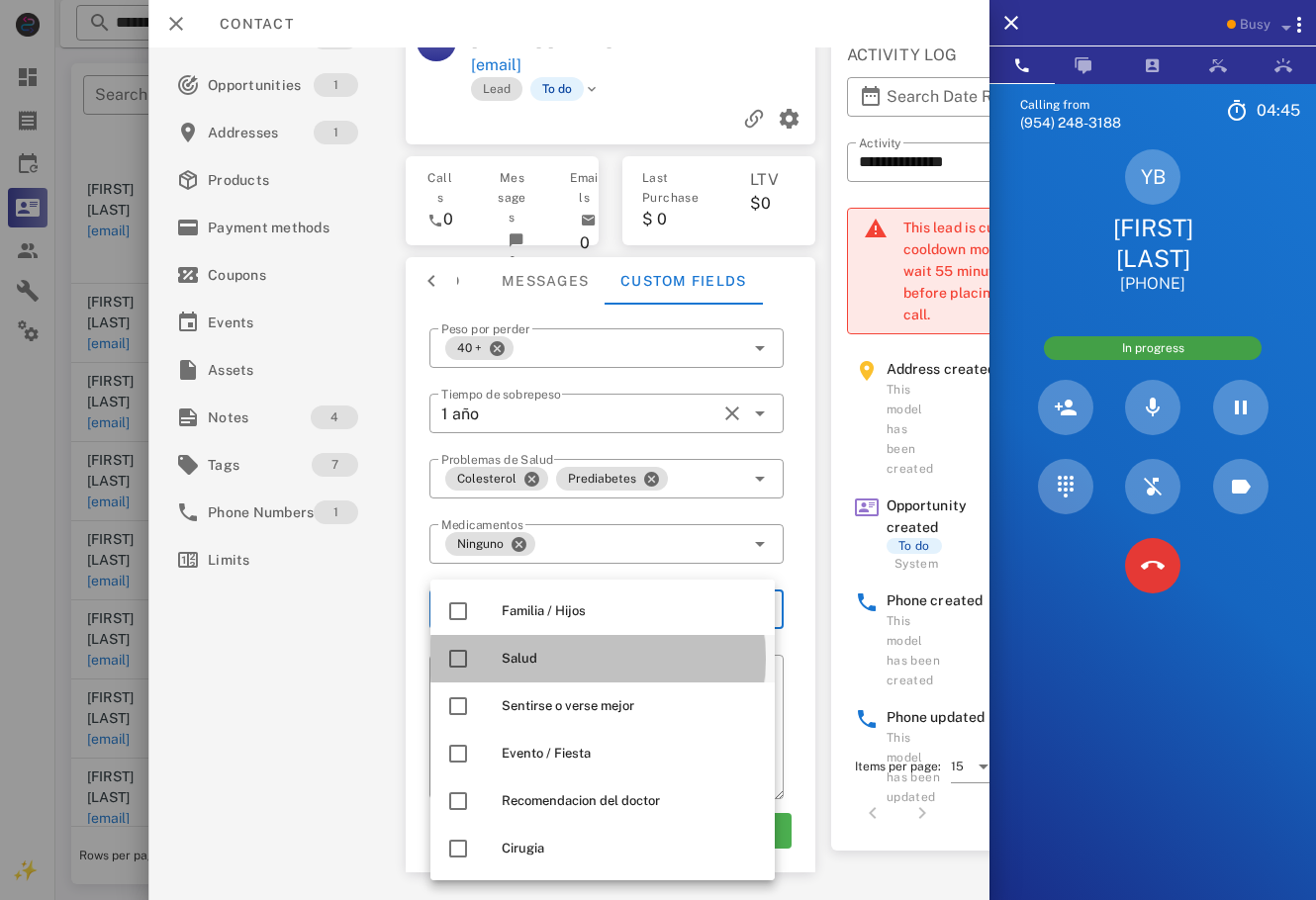 click on "Salud" at bounding box center (630, 659) 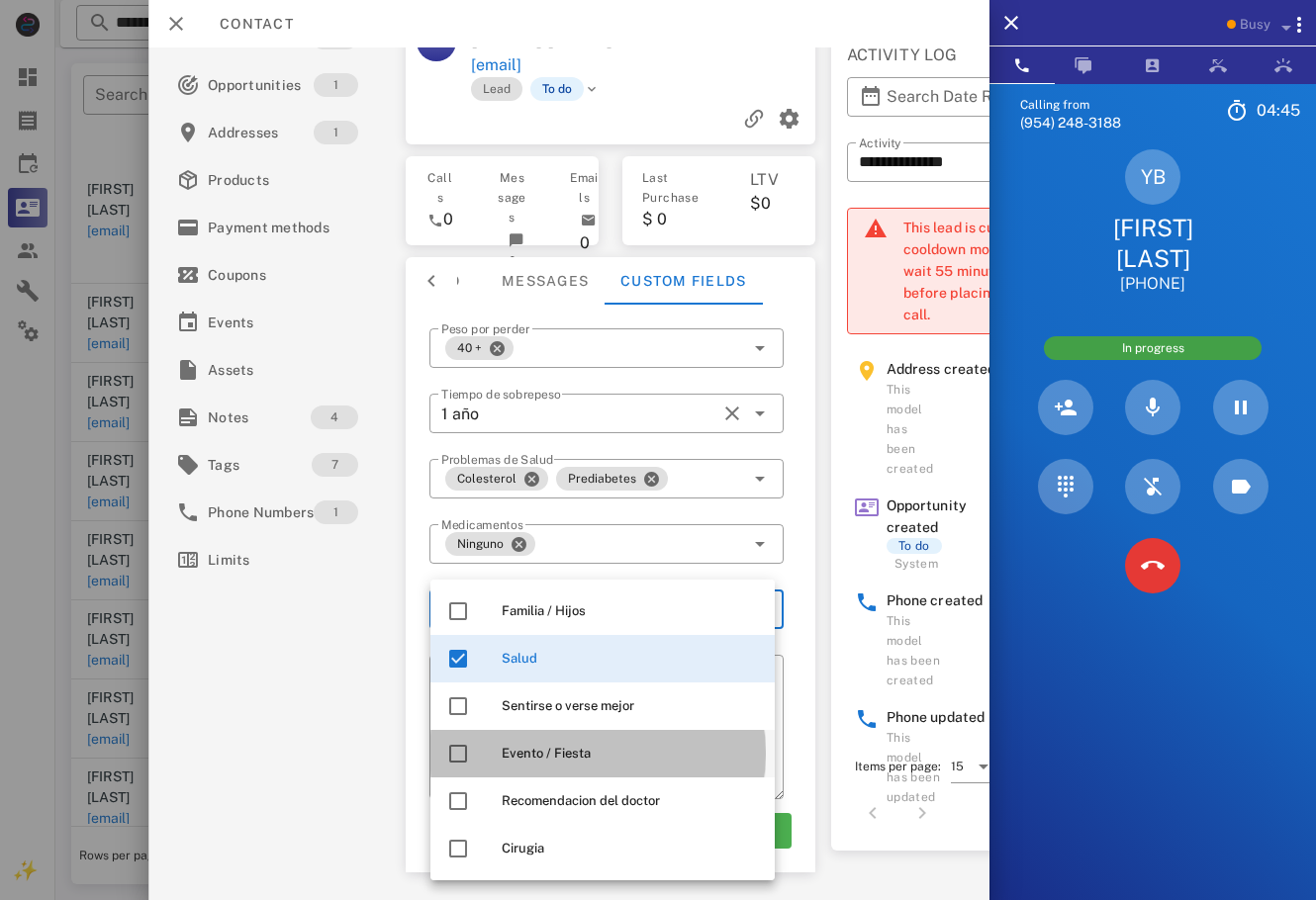 click on "Evento / Fiesta" at bounding box center [603, 754] 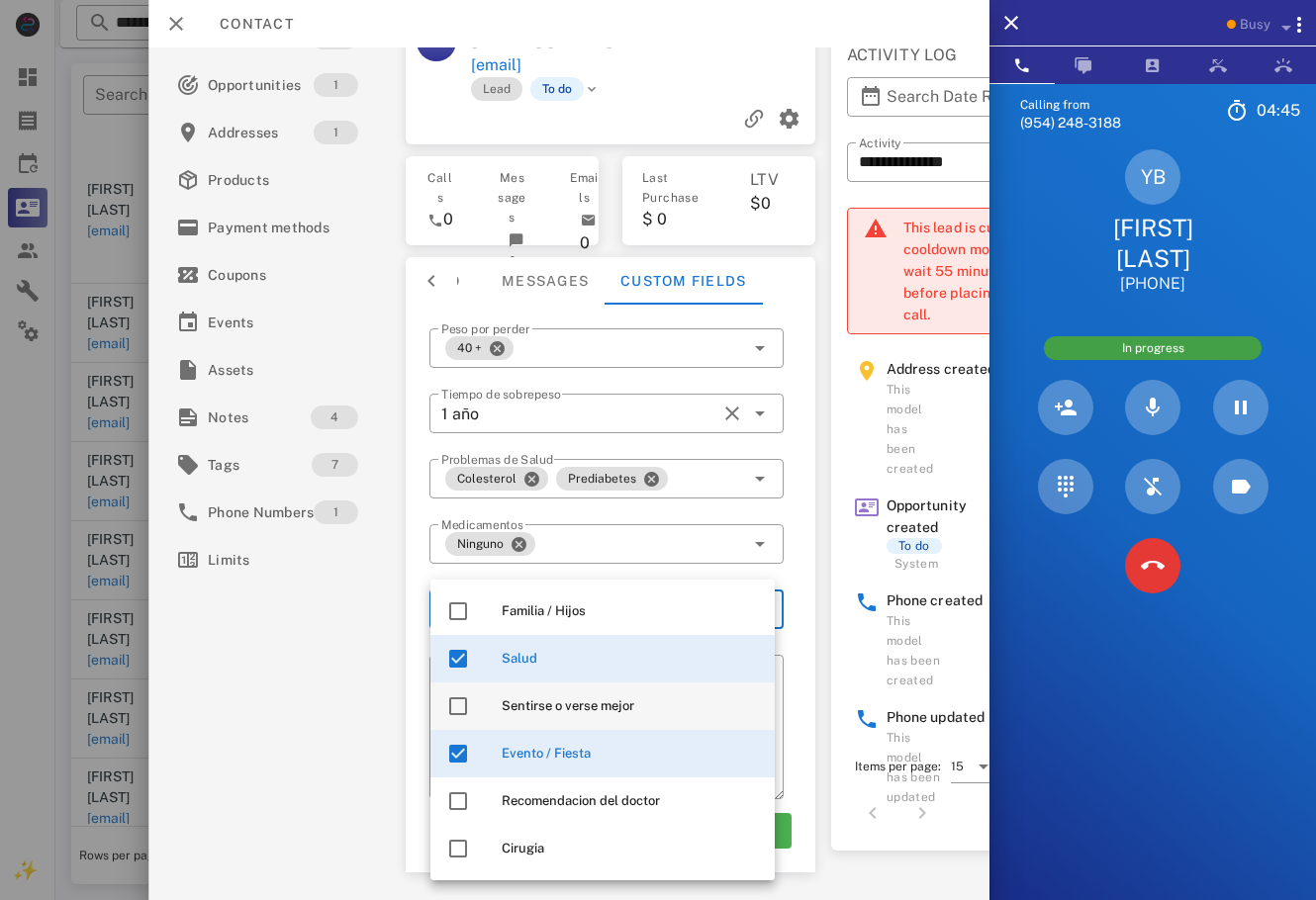 click on "Sentirse o verse mejor" at bounding box center [603, 706] 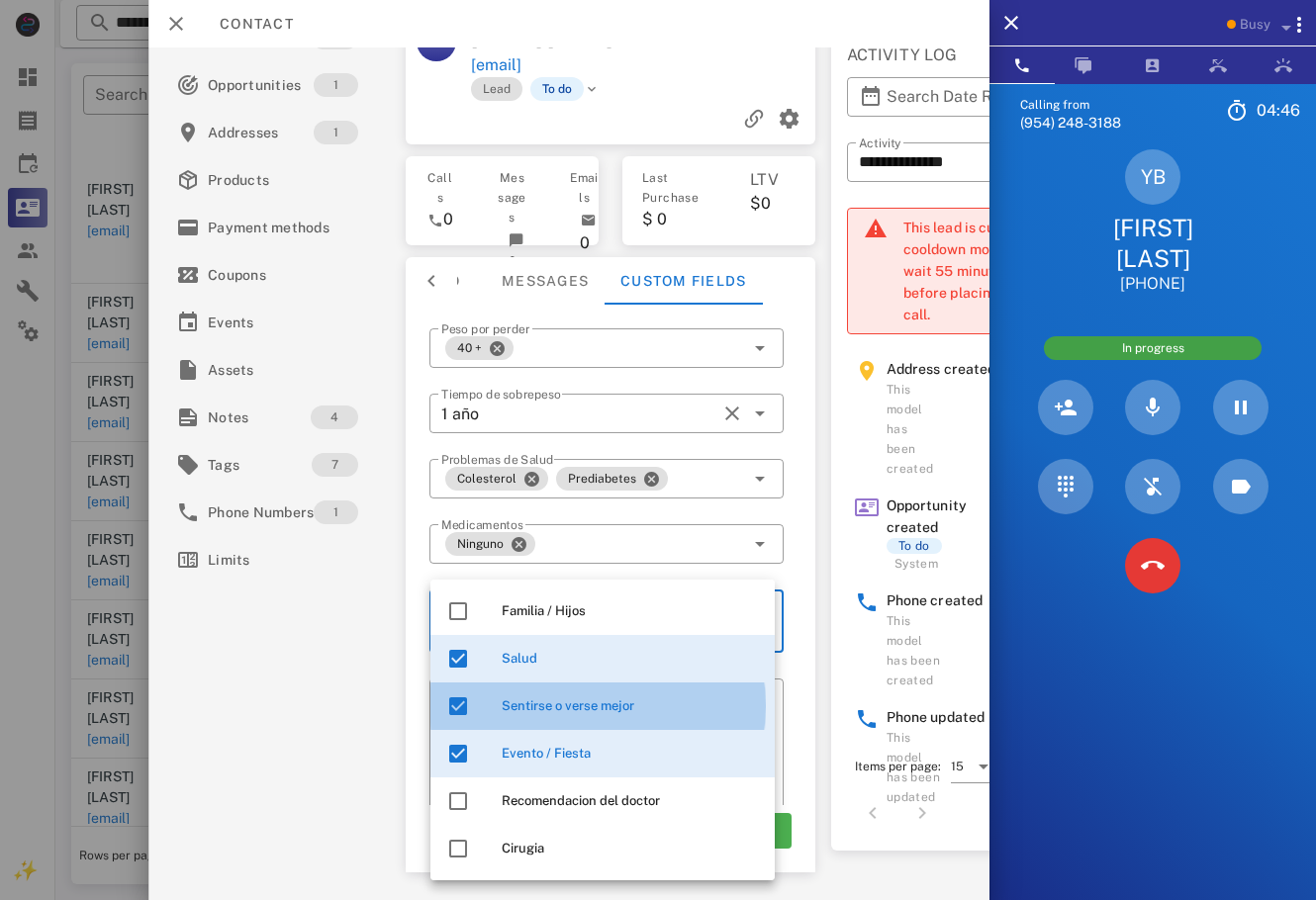 click on "Sentirse o verse mejor" at bounding box center [630, 706] 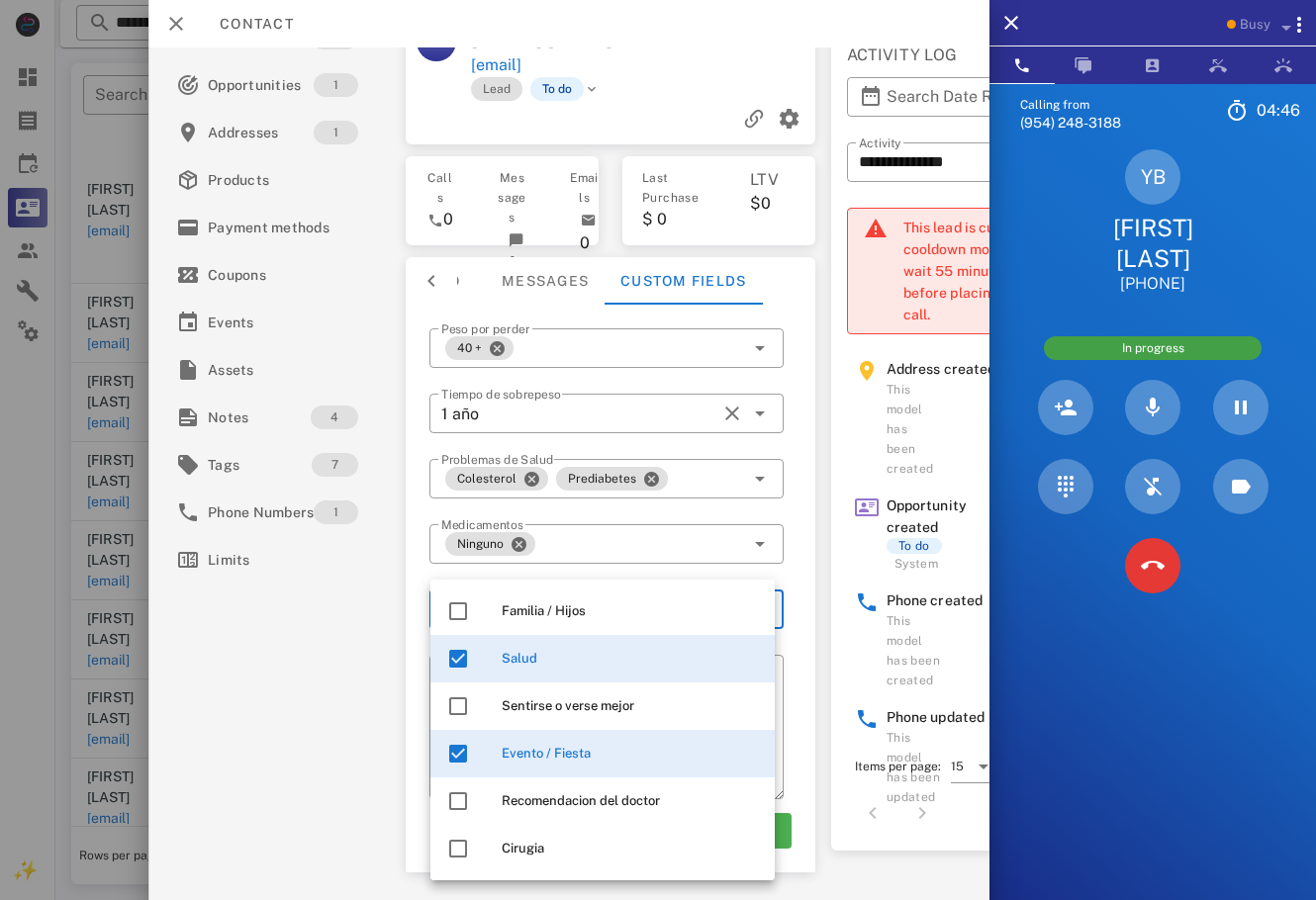 click on "Evento / Fiesta" at bounding box center [630, 754] 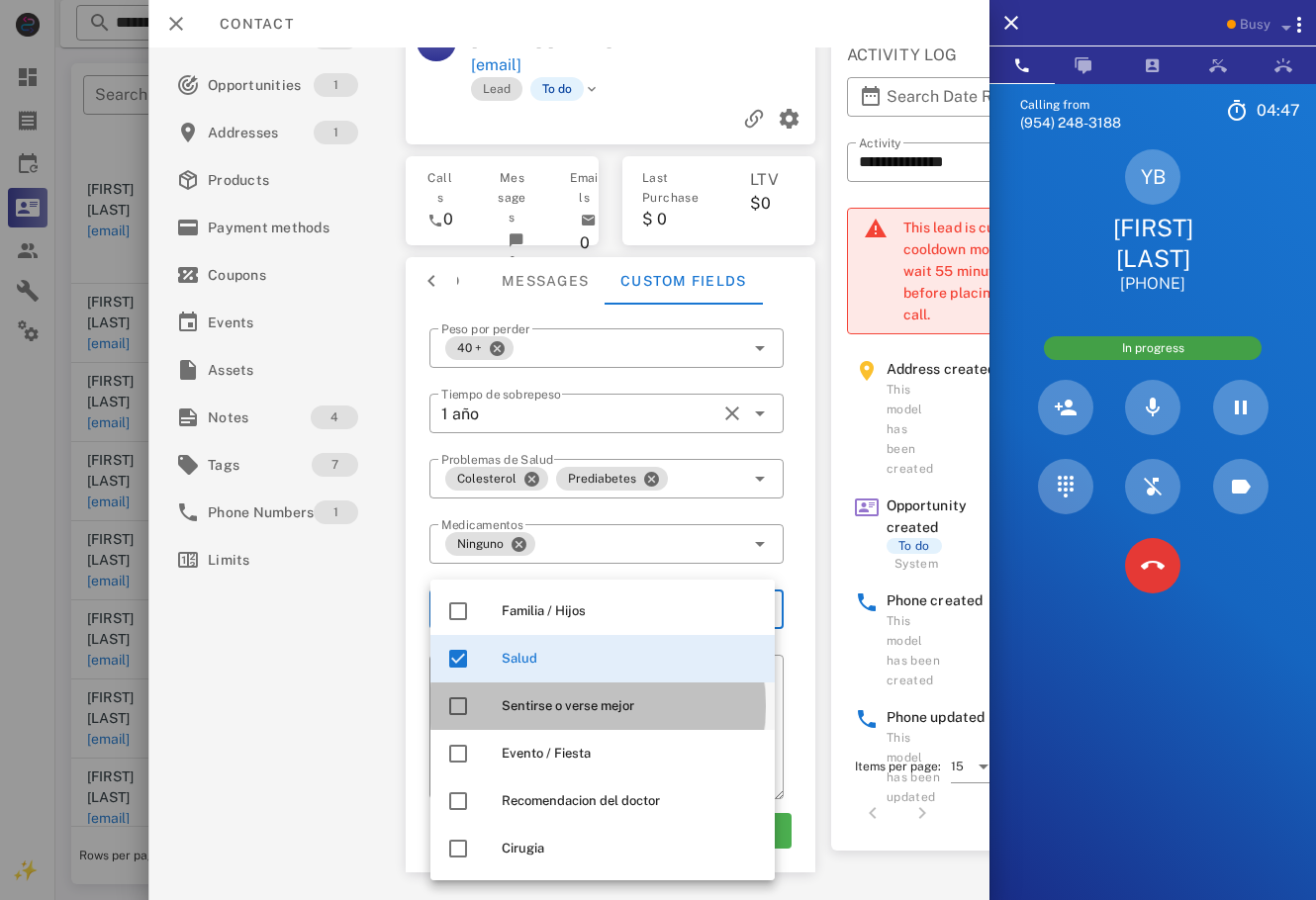 click on "Sentirse o verse mejor" at bounding box center (603, 706) 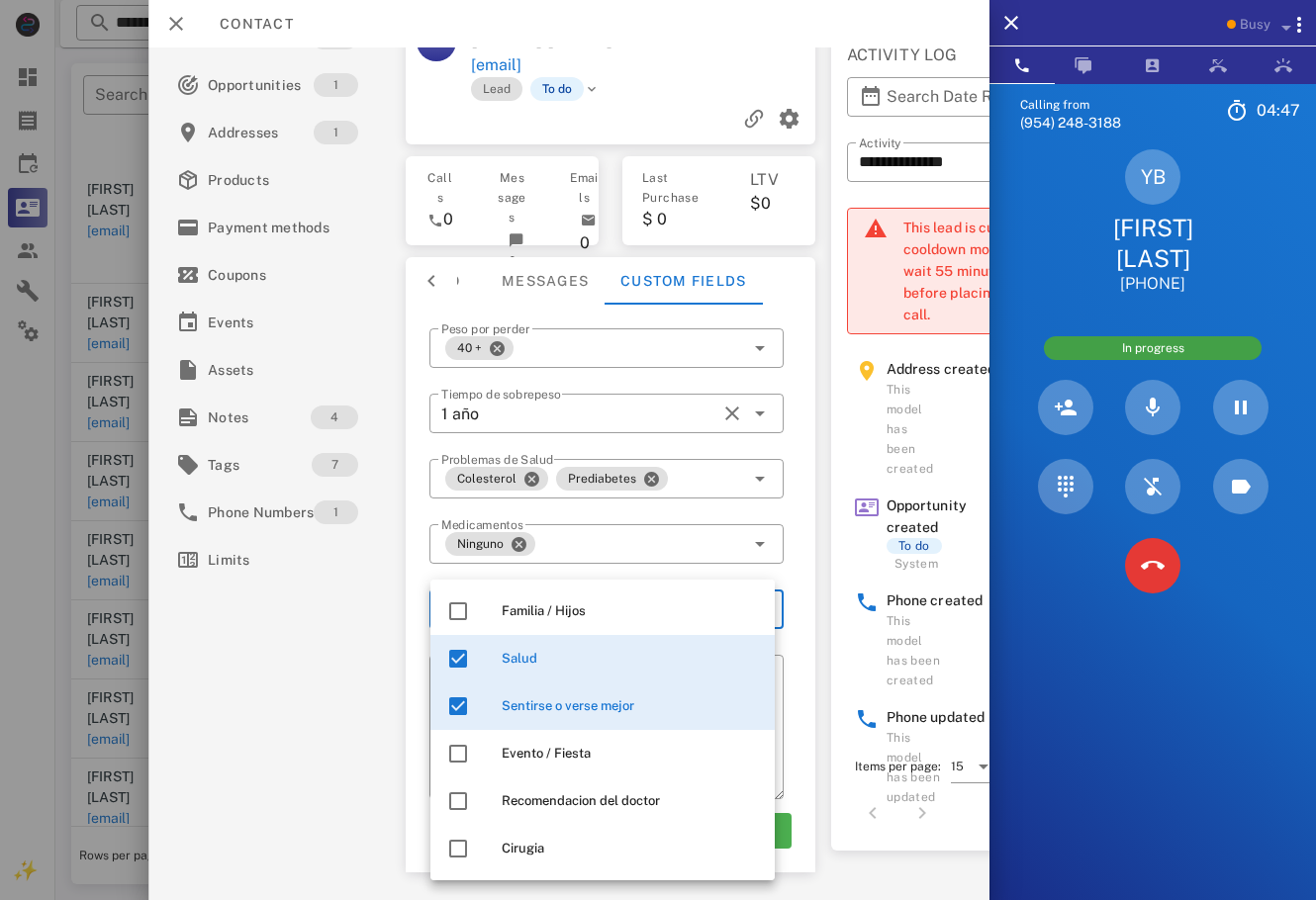click on "Activations  6  Opportunities  1  Addresses  1  Products Payment methods Coupons Events Assets Notes  4  Tags  7  Phone Numbers  1  Limits" at bounding box center (279, 432) 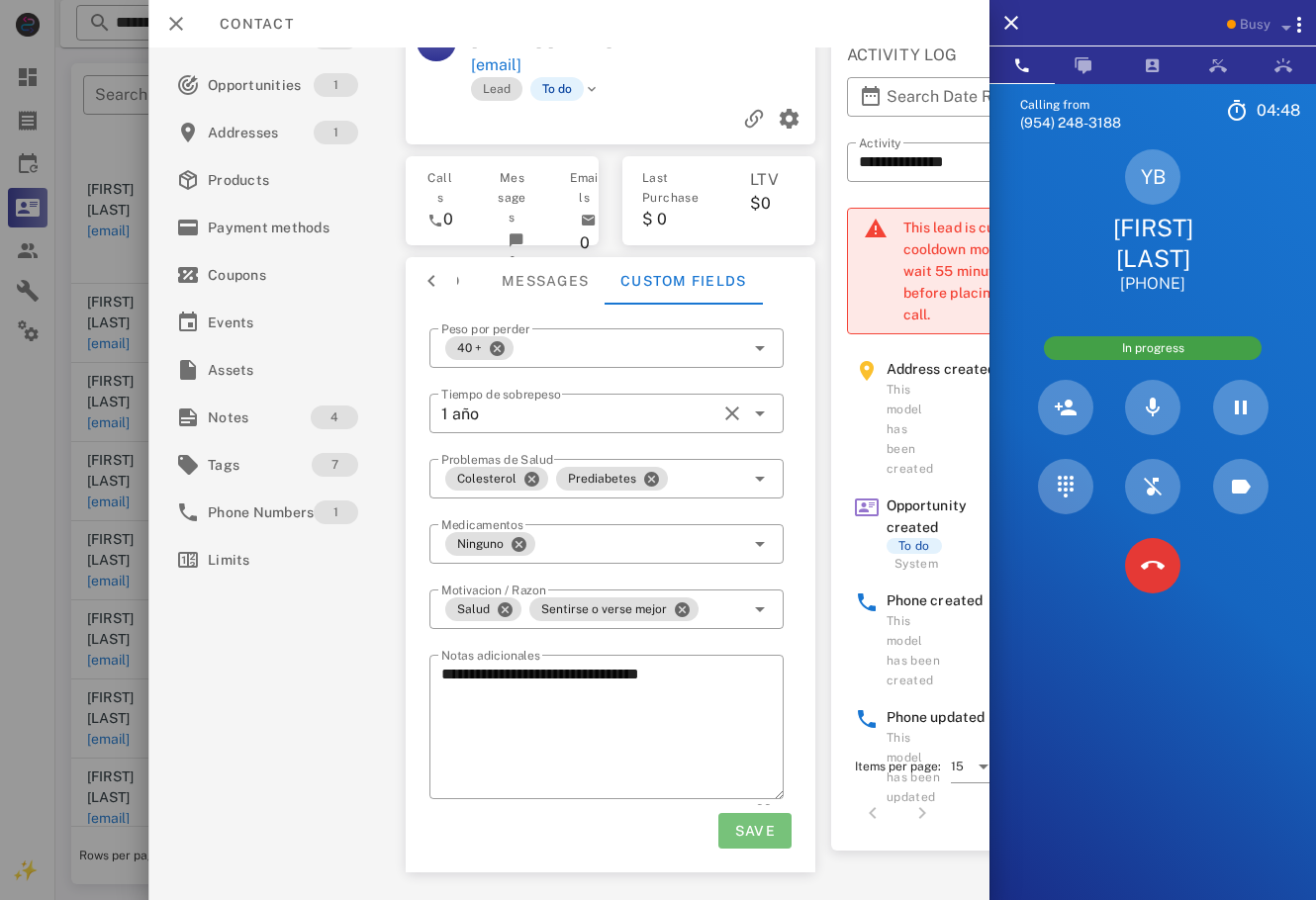 click on "Save" at bounding box center [755, 831] 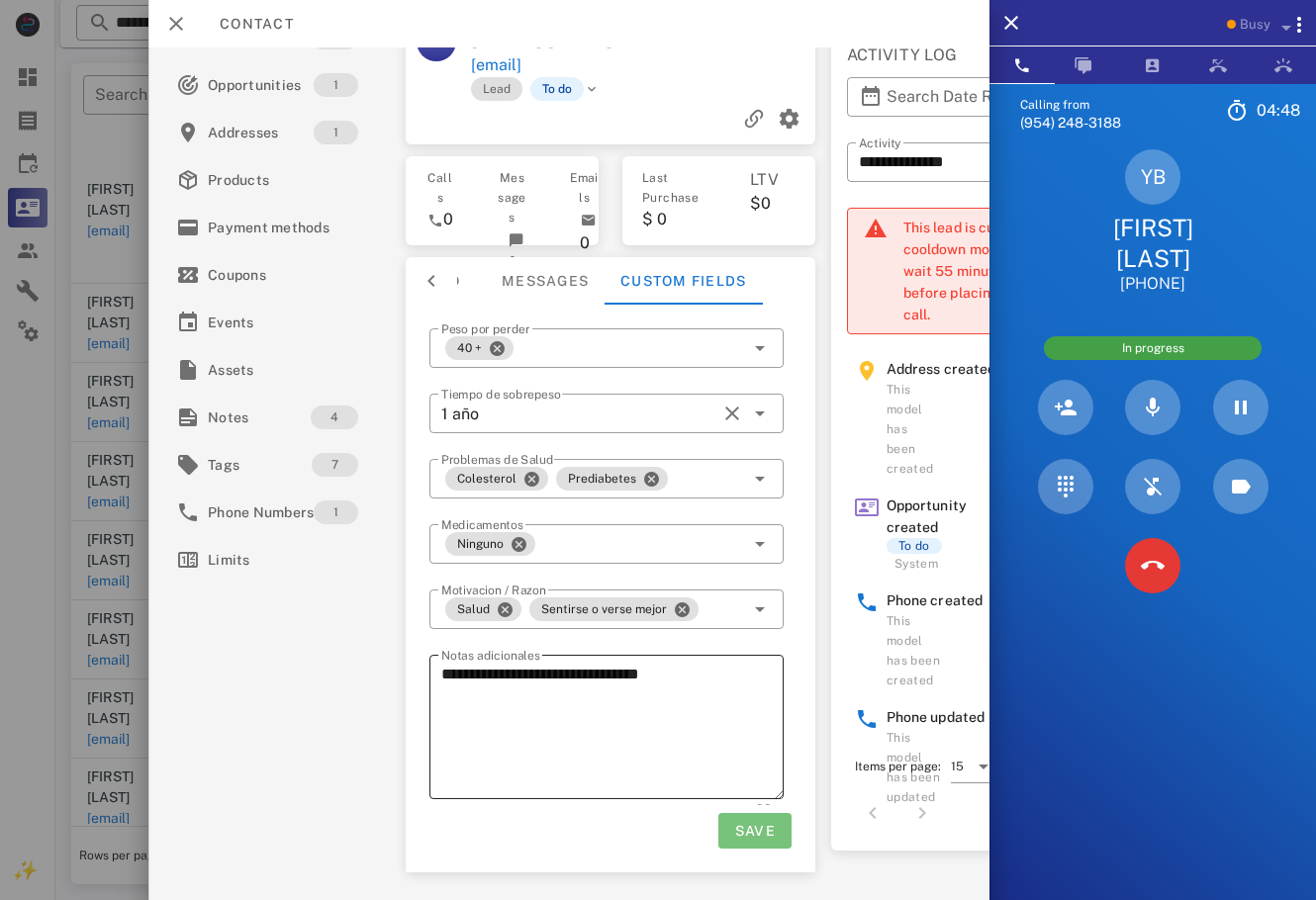 click on "**********" at bounding box center [612, 730] 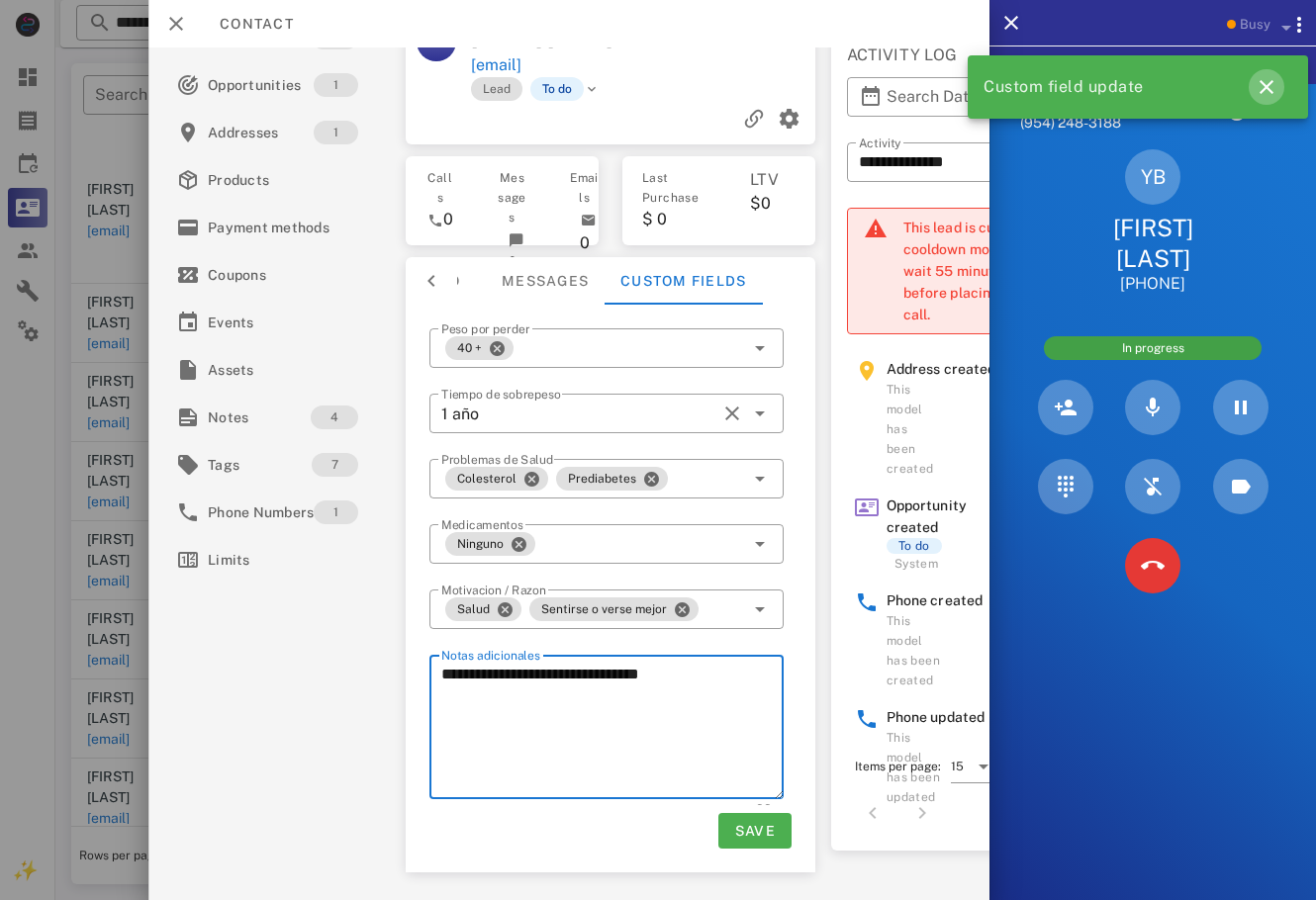 click at bounding box center (1267, 87) 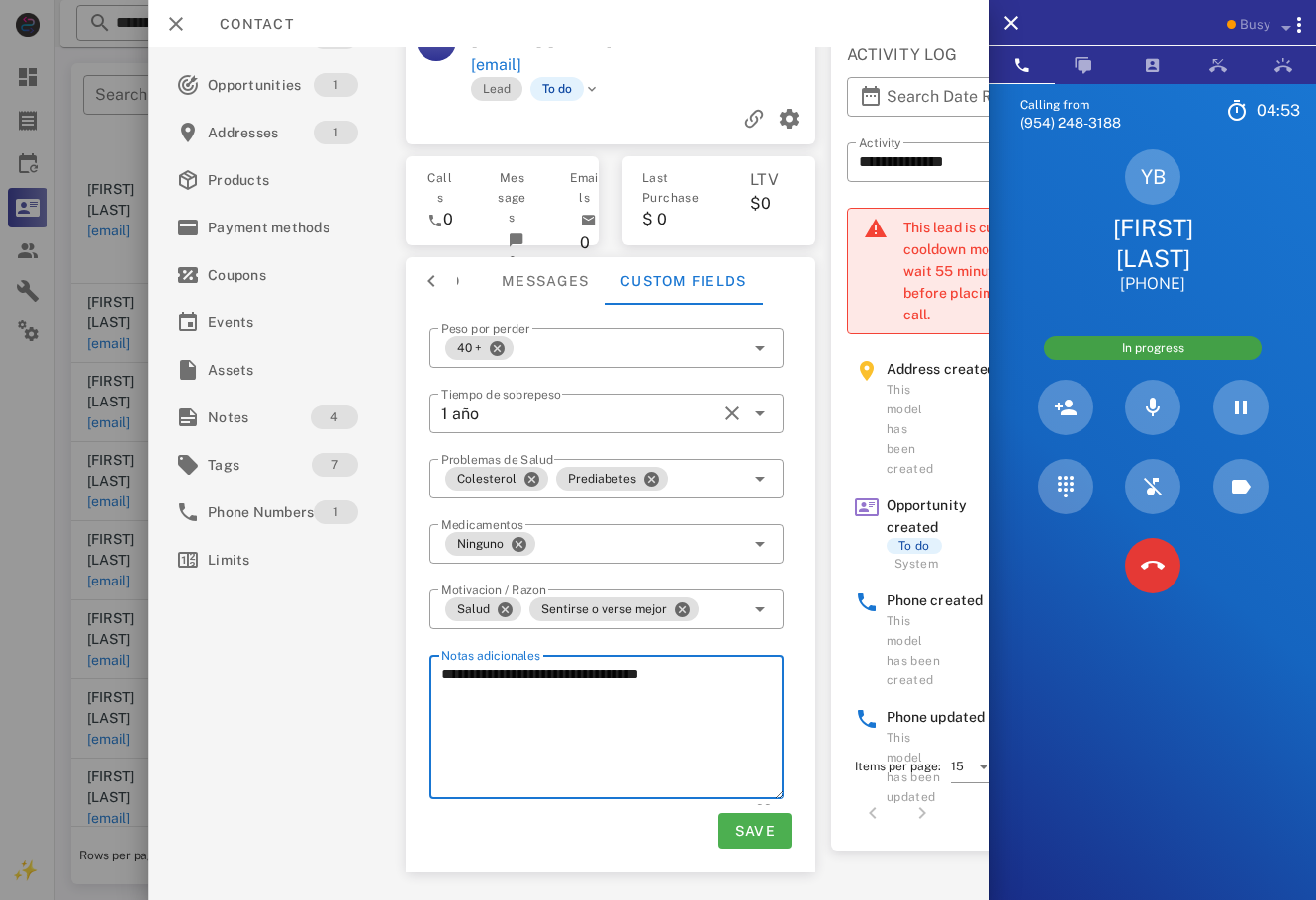 click on "**********" at bounding box center (612, 730) 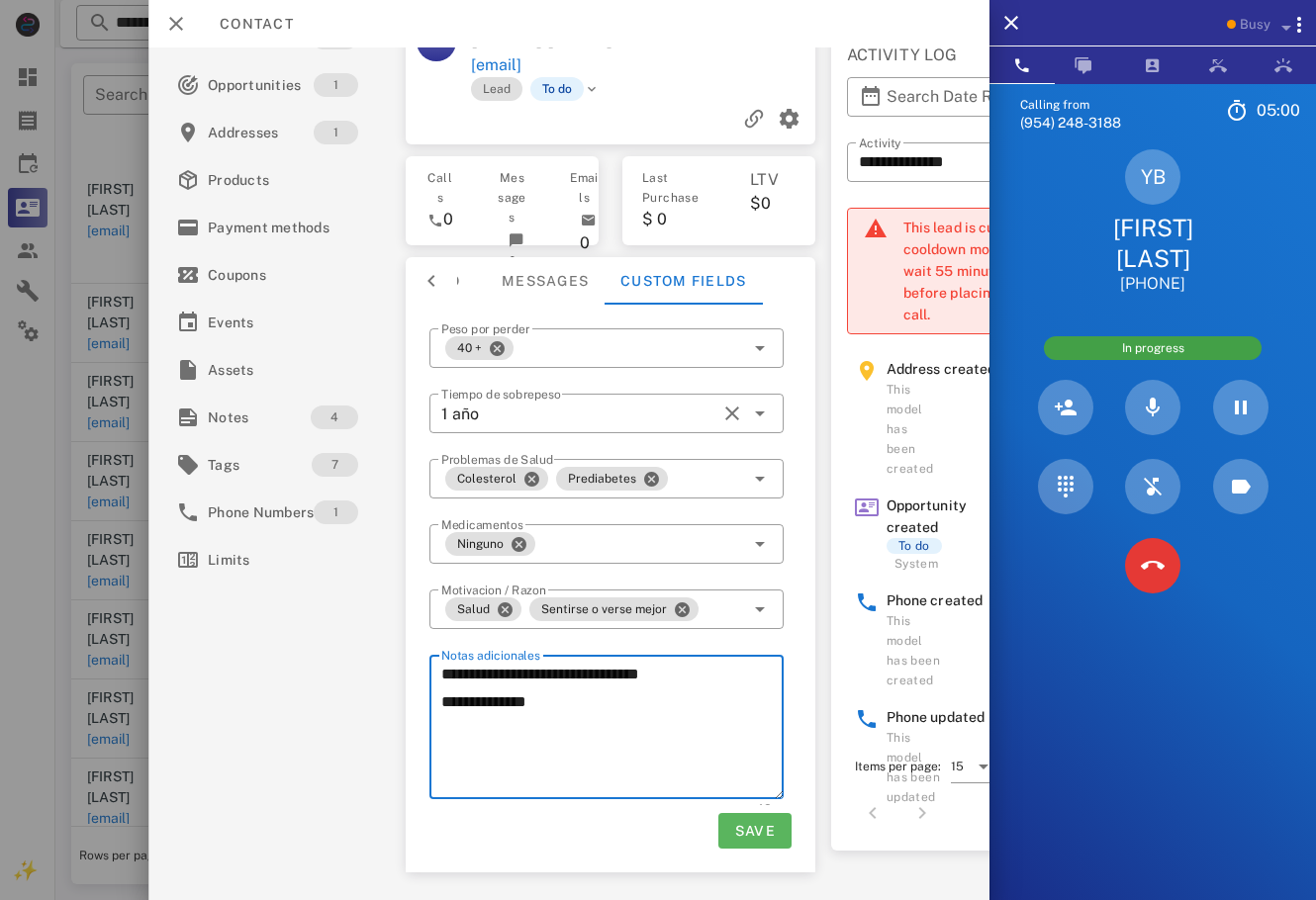 type on "**********" 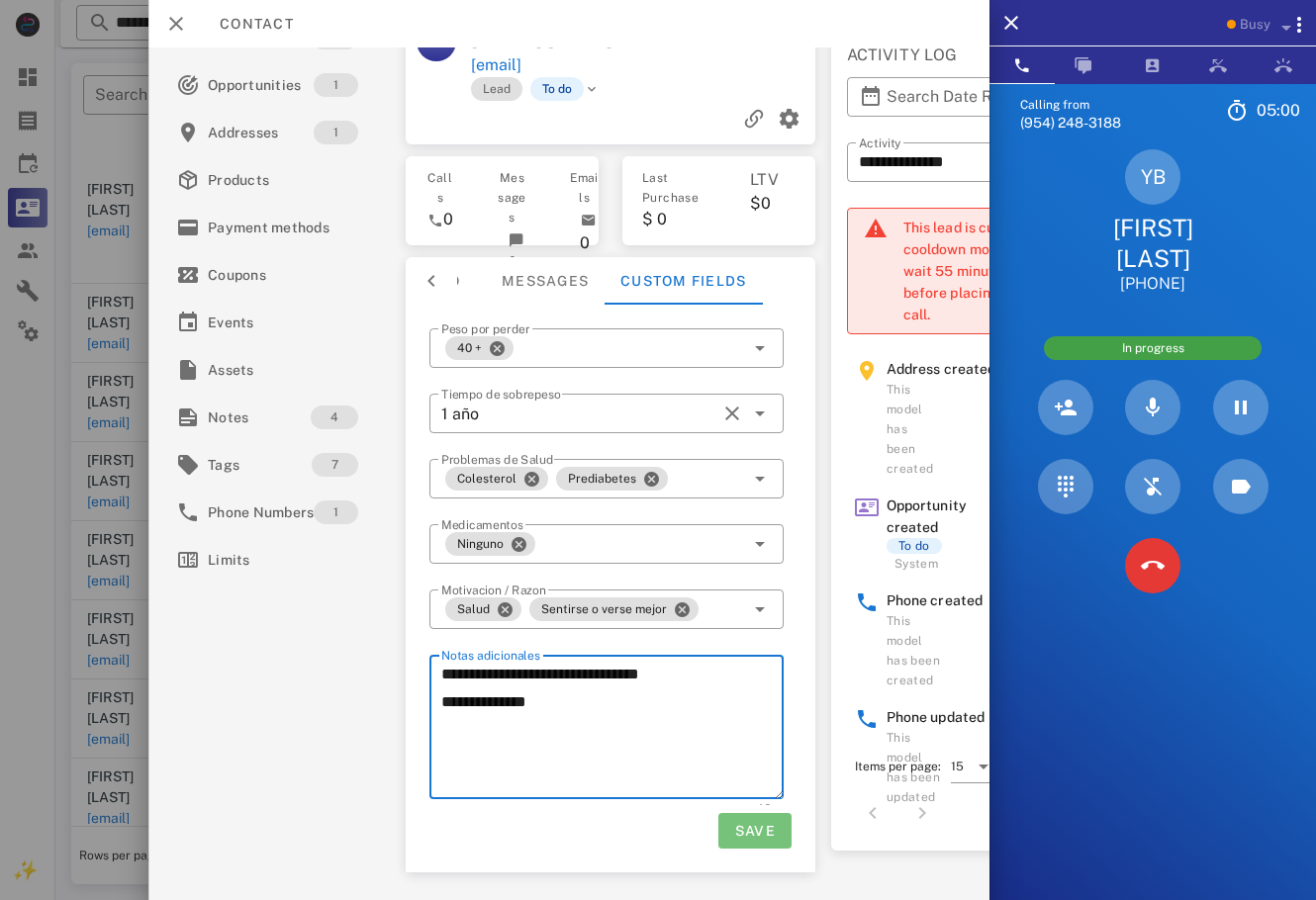 drag, startPoint x: 780, startPoint y: 812, endPoint x: 727, endPoint y: 741, distance: 88.60023 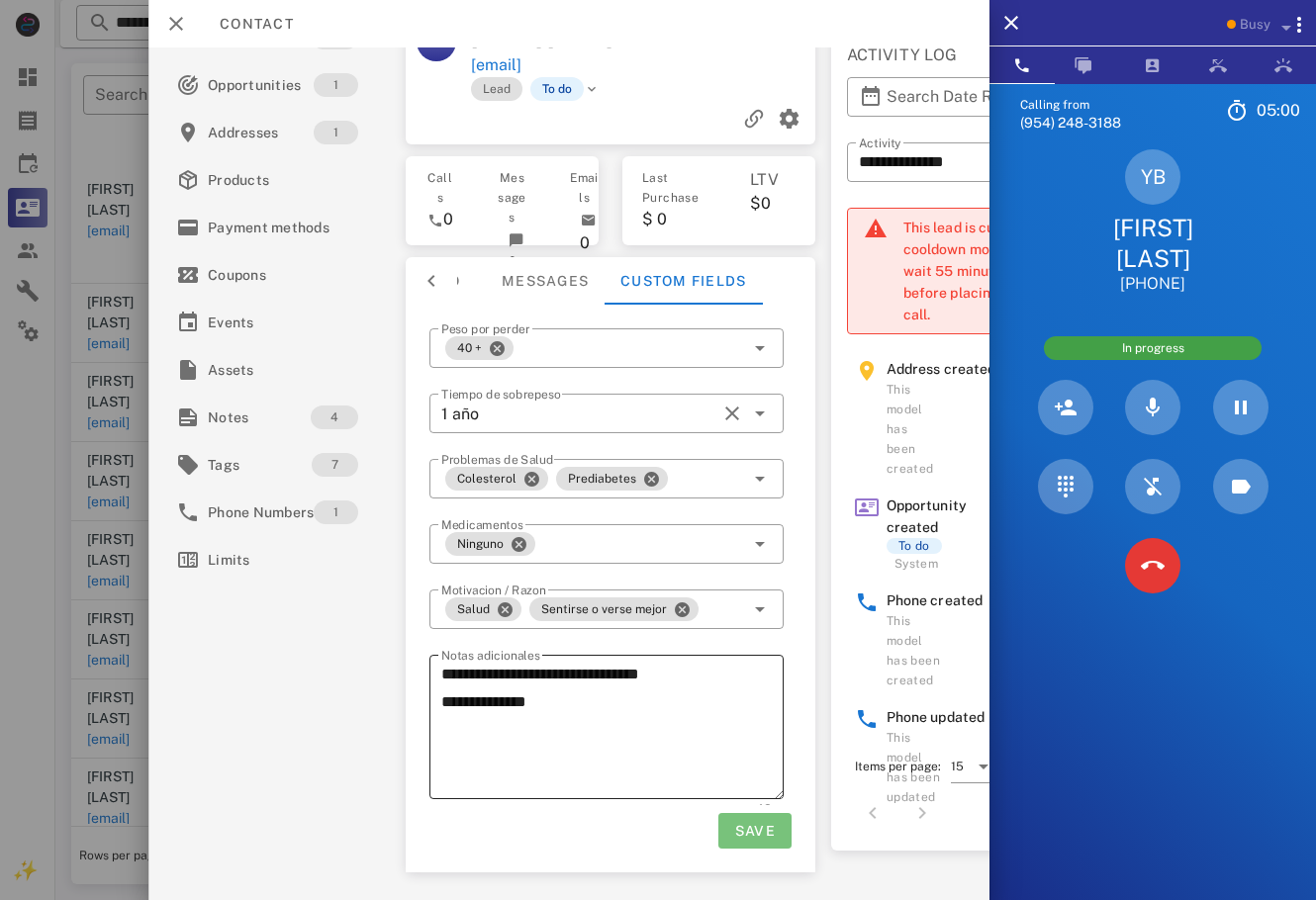 click on "**********" at bounding box center [612, 730] 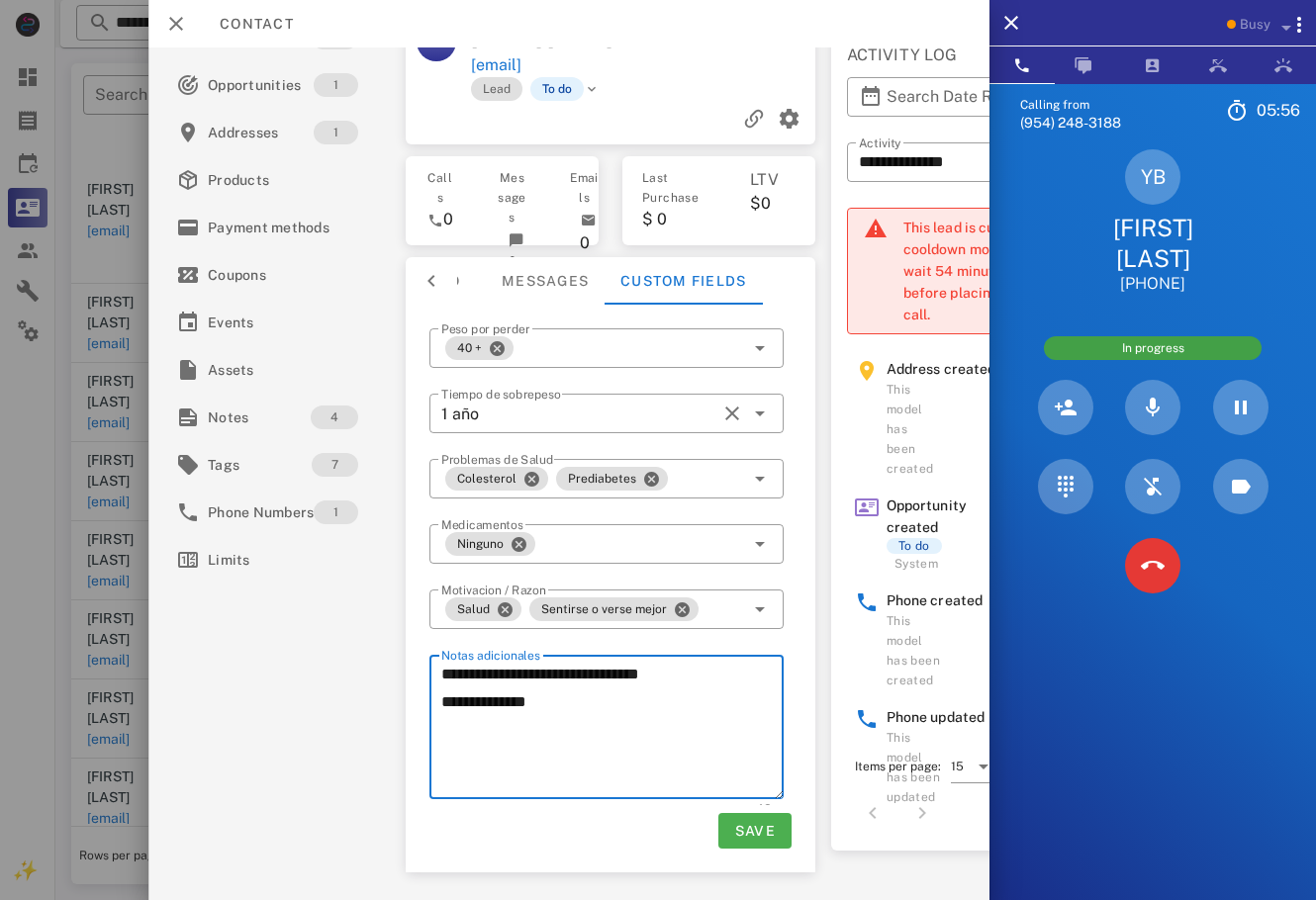 scroll, scrollTop: 0, scrollLeft: 0, axis: both 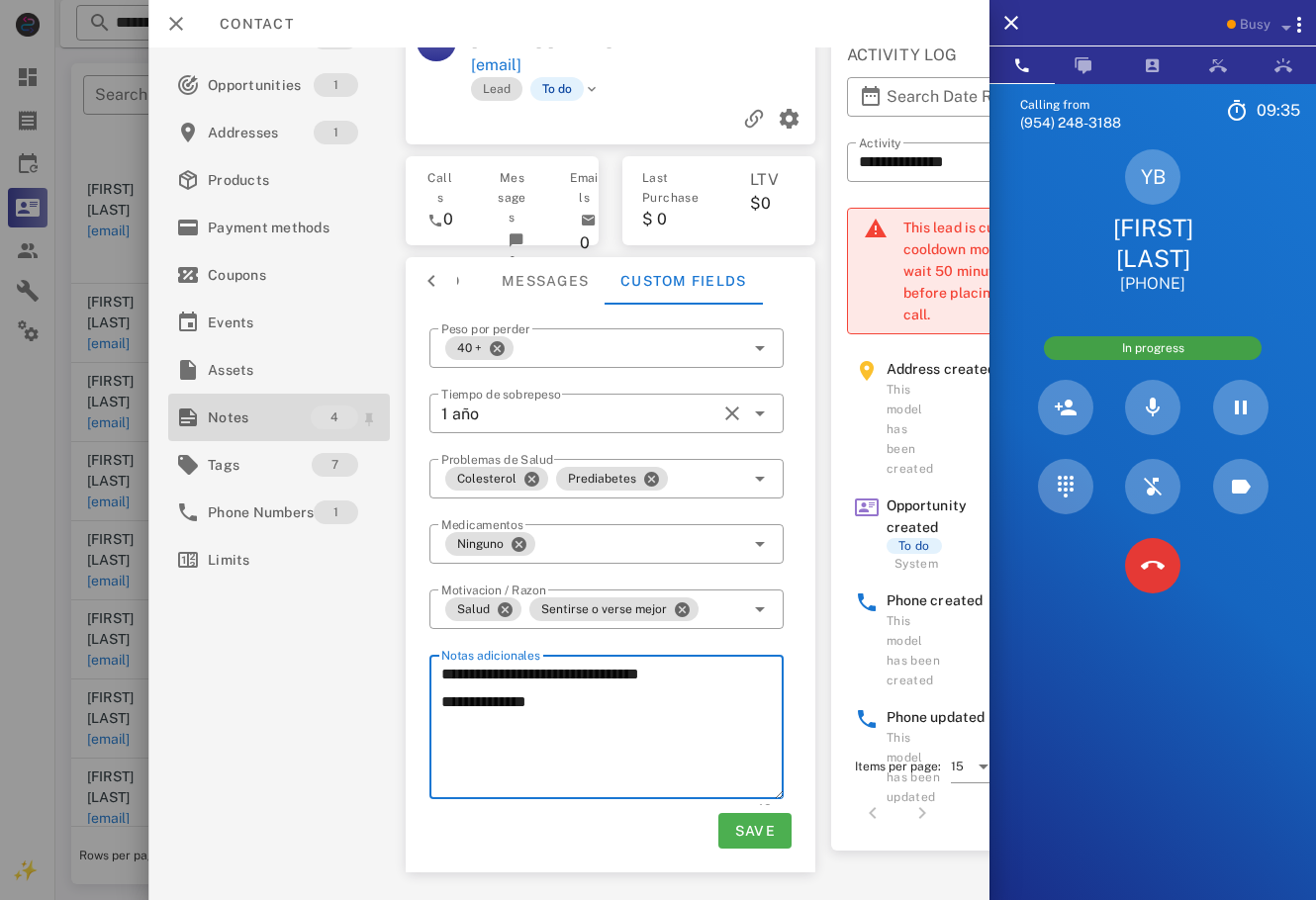 click on "Notes" at bounding box center [259, 417] 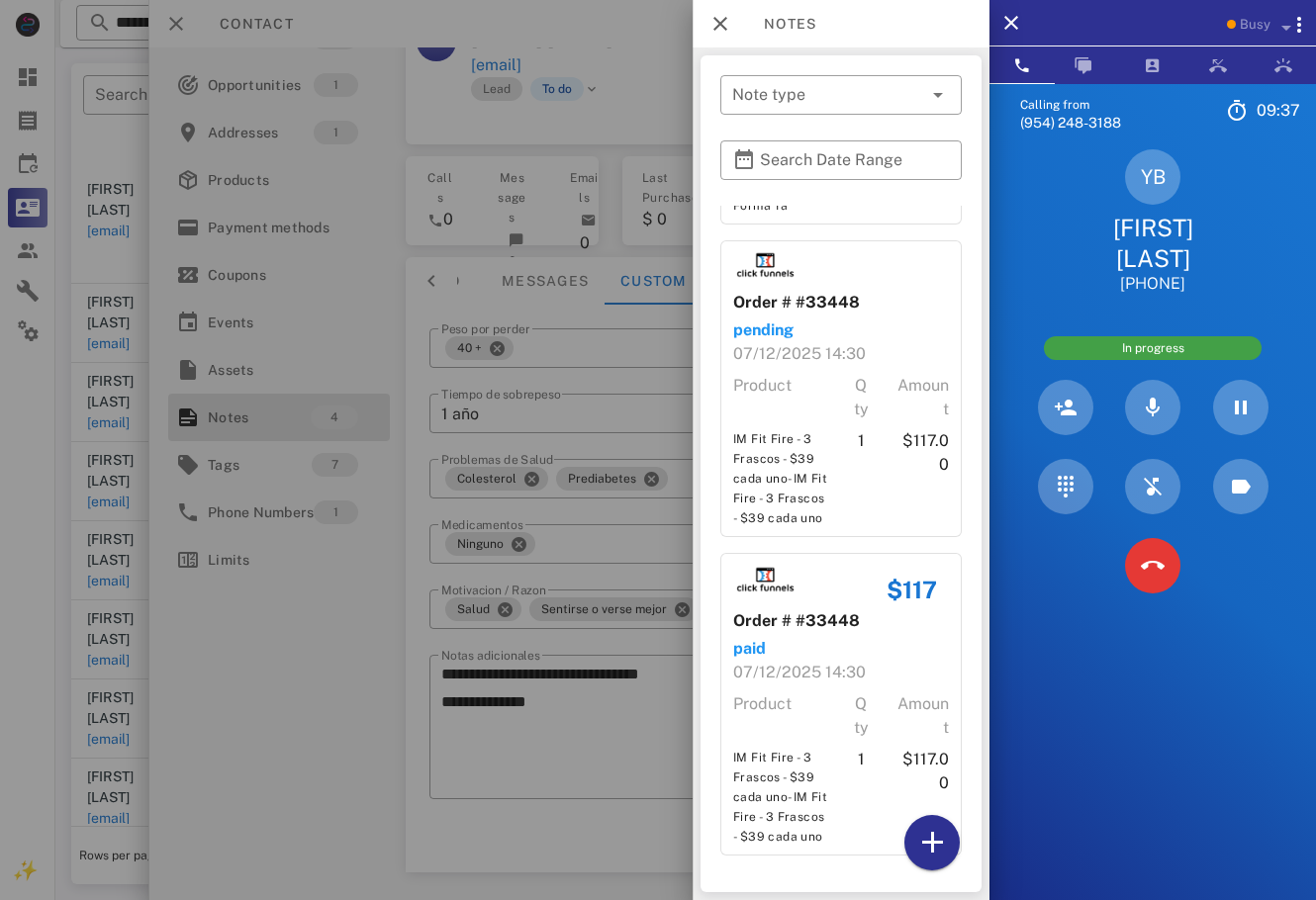 scroll, scrollTop: 0, scrollLeft: 0, axis: both 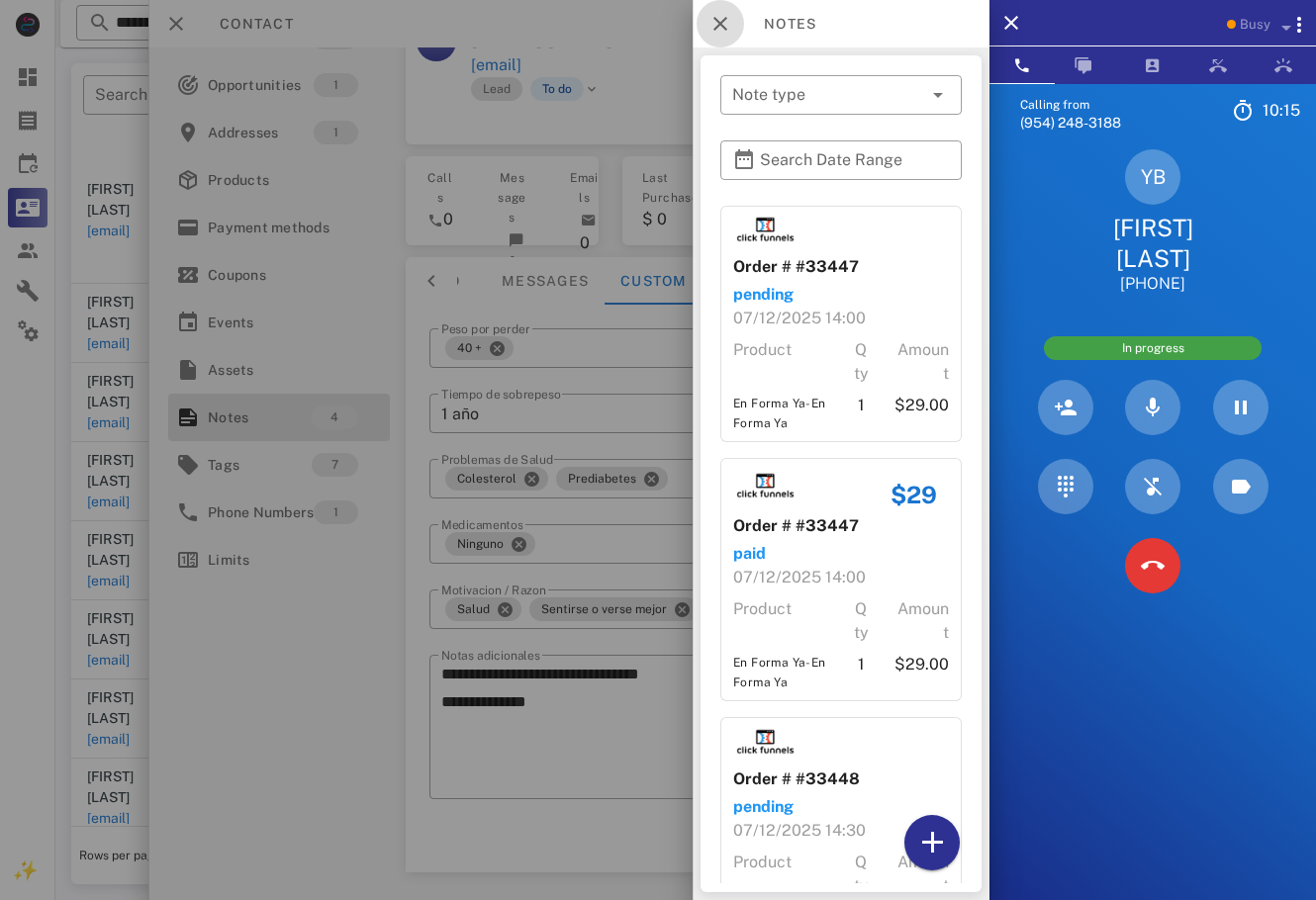 click at bounding box center [720, 24] 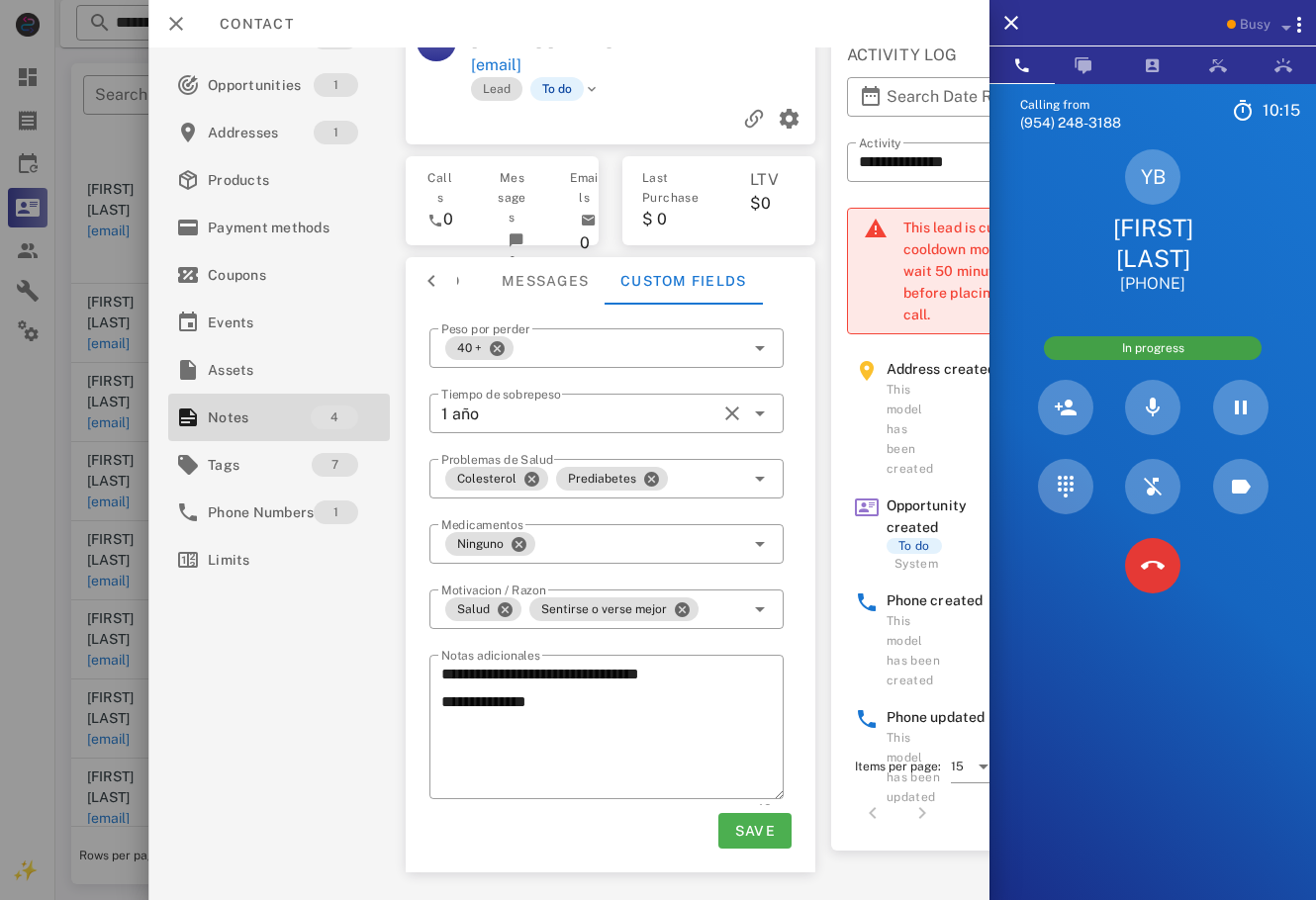 click at bounding box center [611, 119] 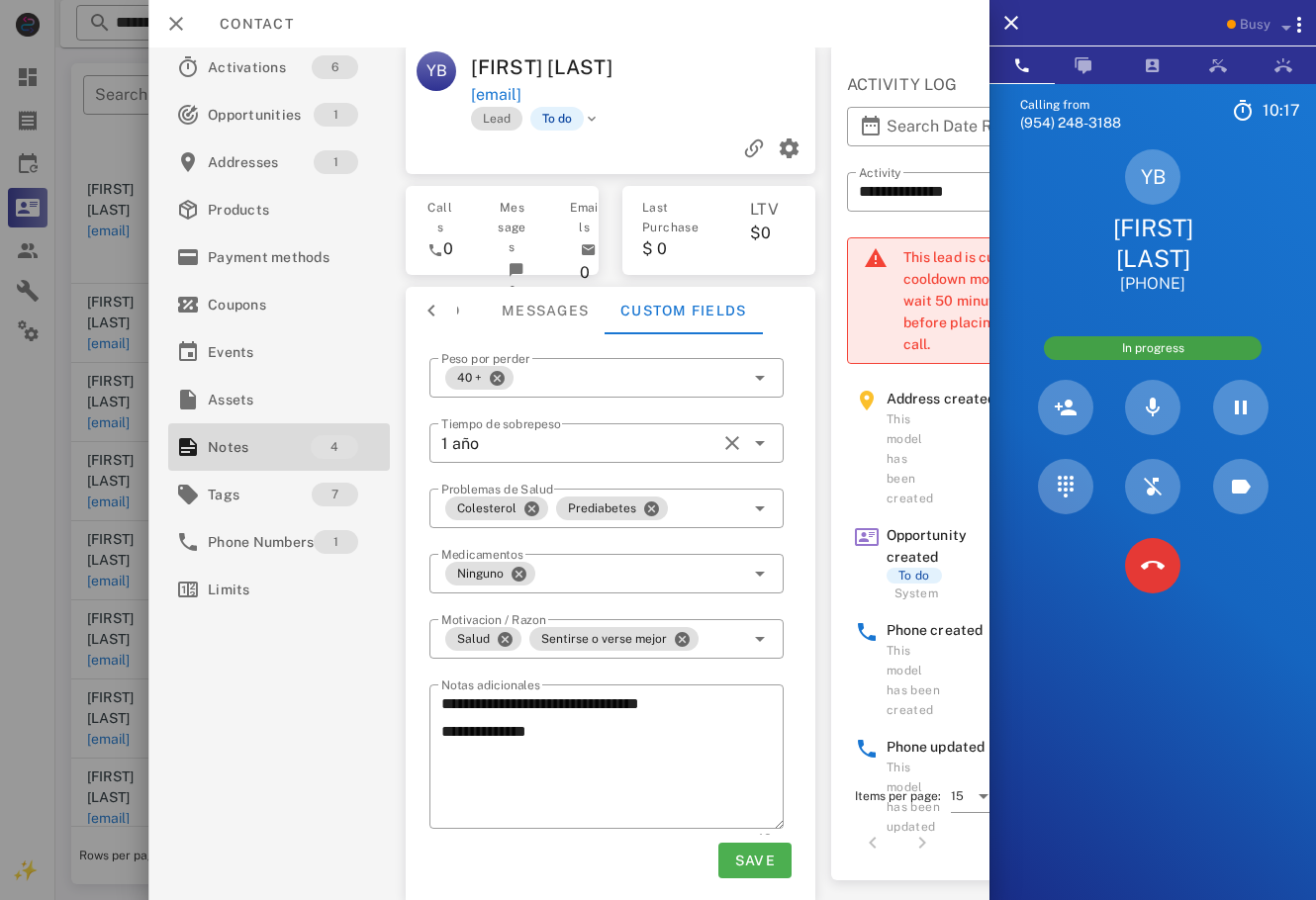 scroll, scrollTop: 0, scrollLeft: 0, axis: both 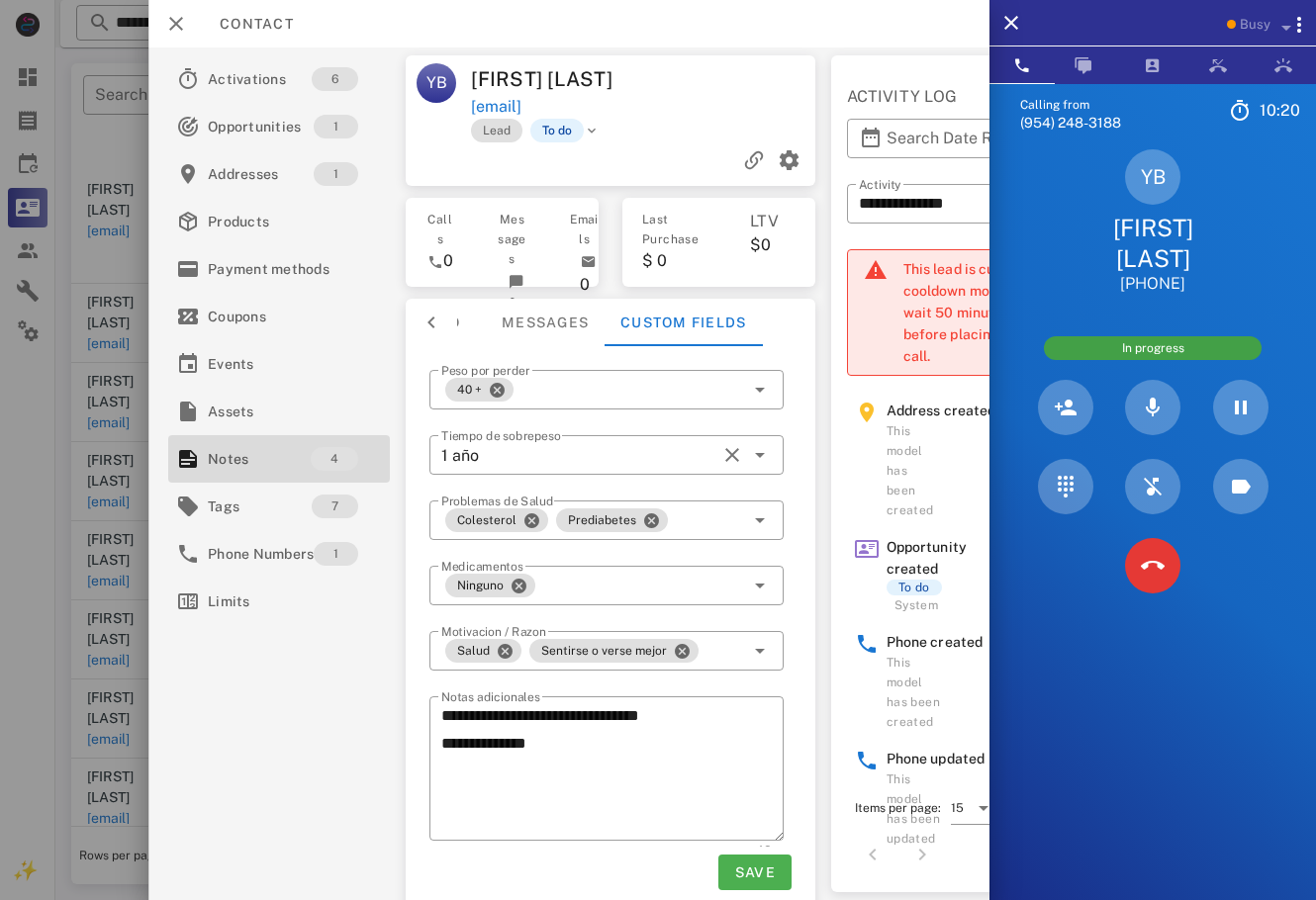 click at bounding box center [431, 322] 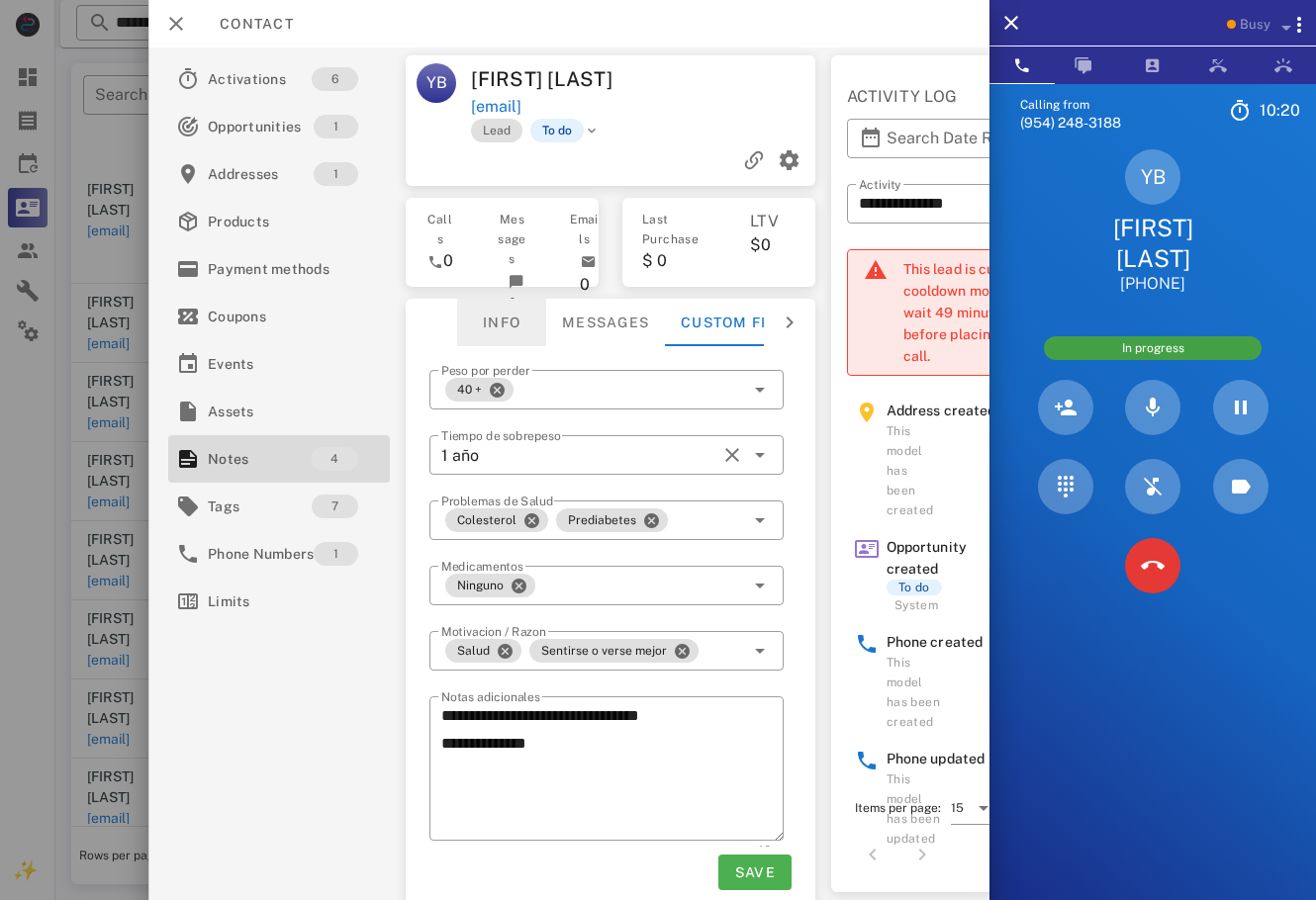 click on "Info" at bounding box center [502, 322] 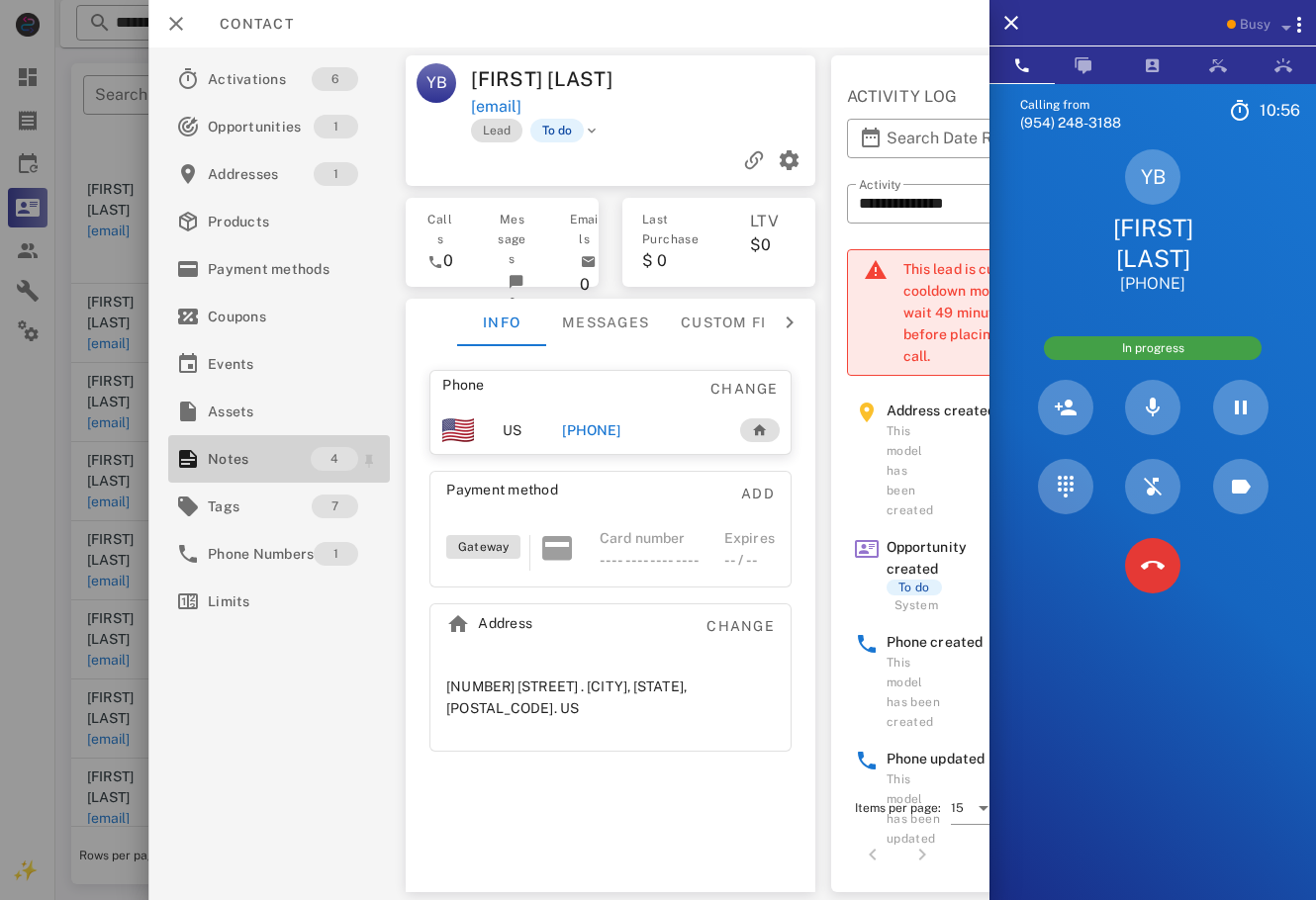 click on "Notes" at bounding box center [259, 459] 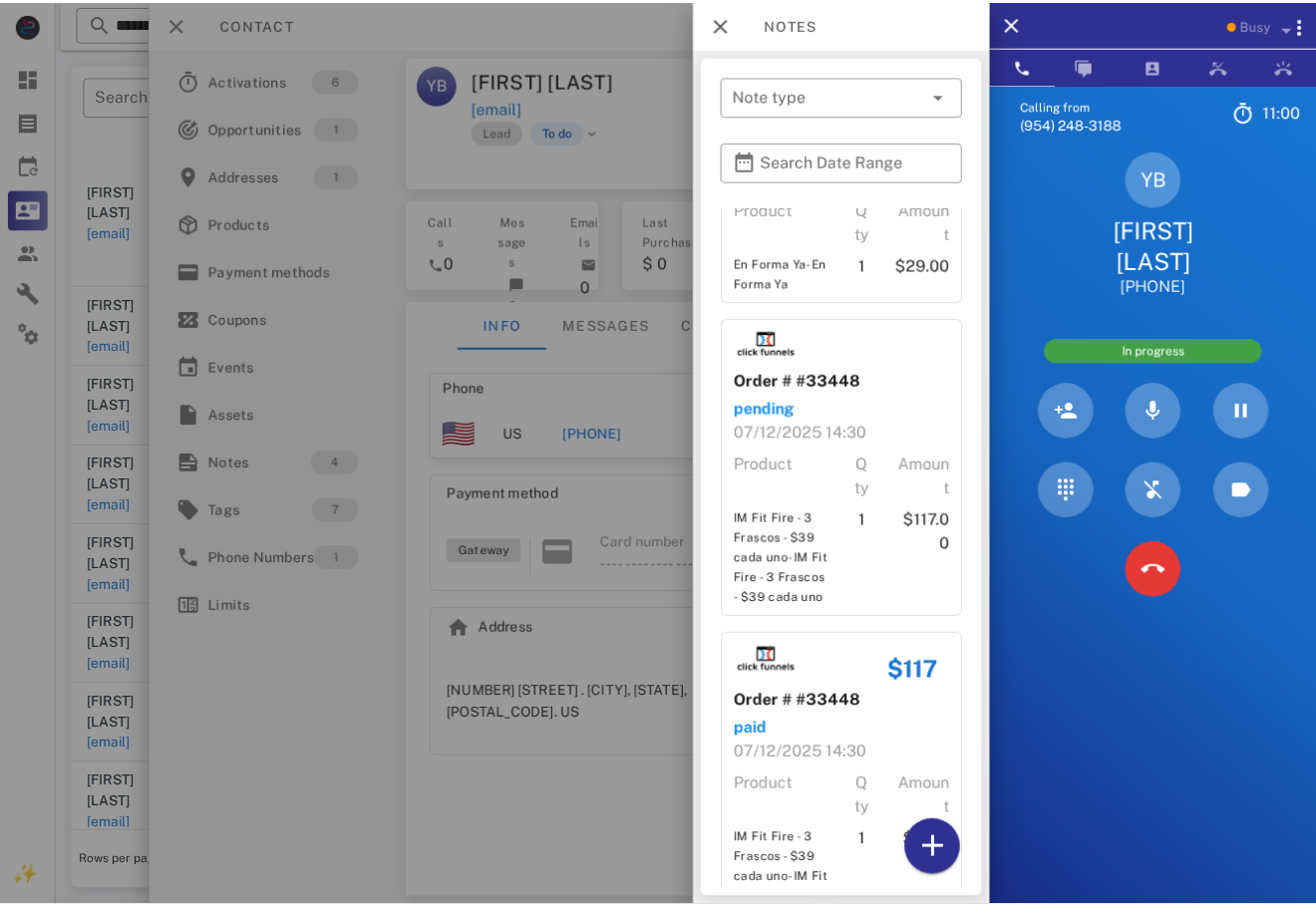 scroll, scrollTop: 613, scrollLeft: 0, axis: vertical 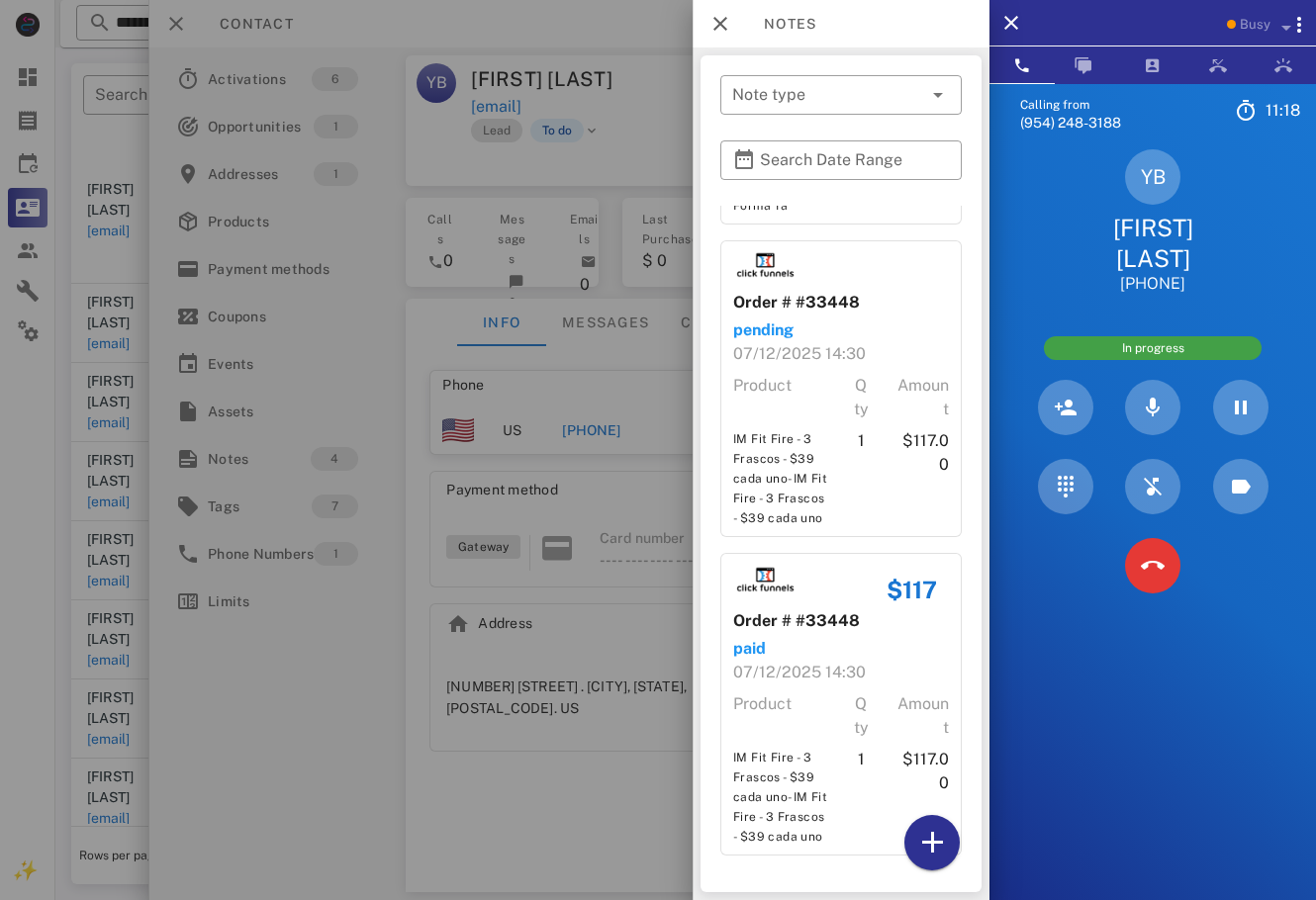click at bounding box center (658, 450) 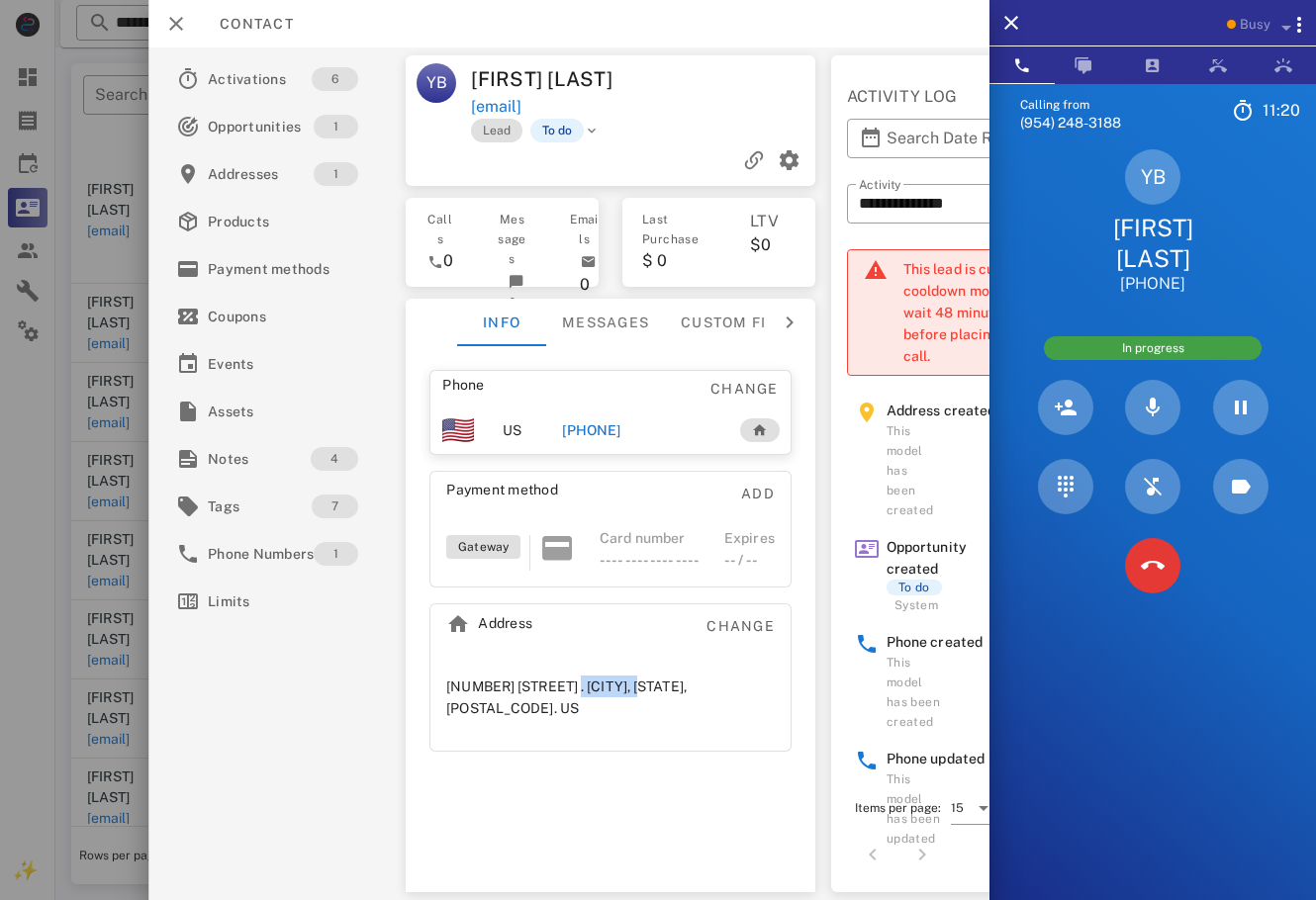 drag, startPoint x: 634, startPoint y: 676, endPoint x: 564, endPoint y: 682, distance: 70.25667 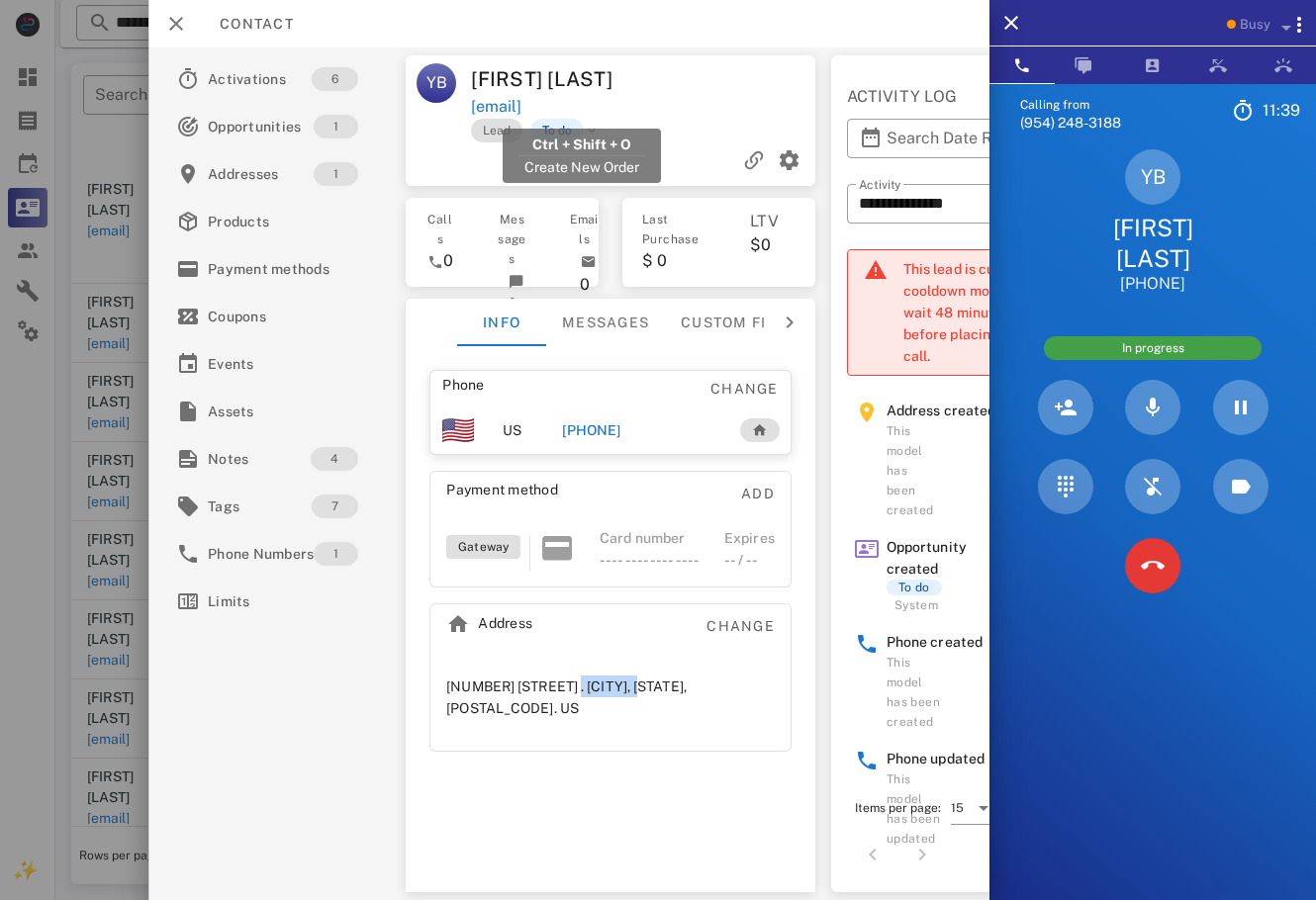 drag, startPoint x: 723, startPoint y: 106, endPoint x: 473, endPoint y: 110, distance: 250.032 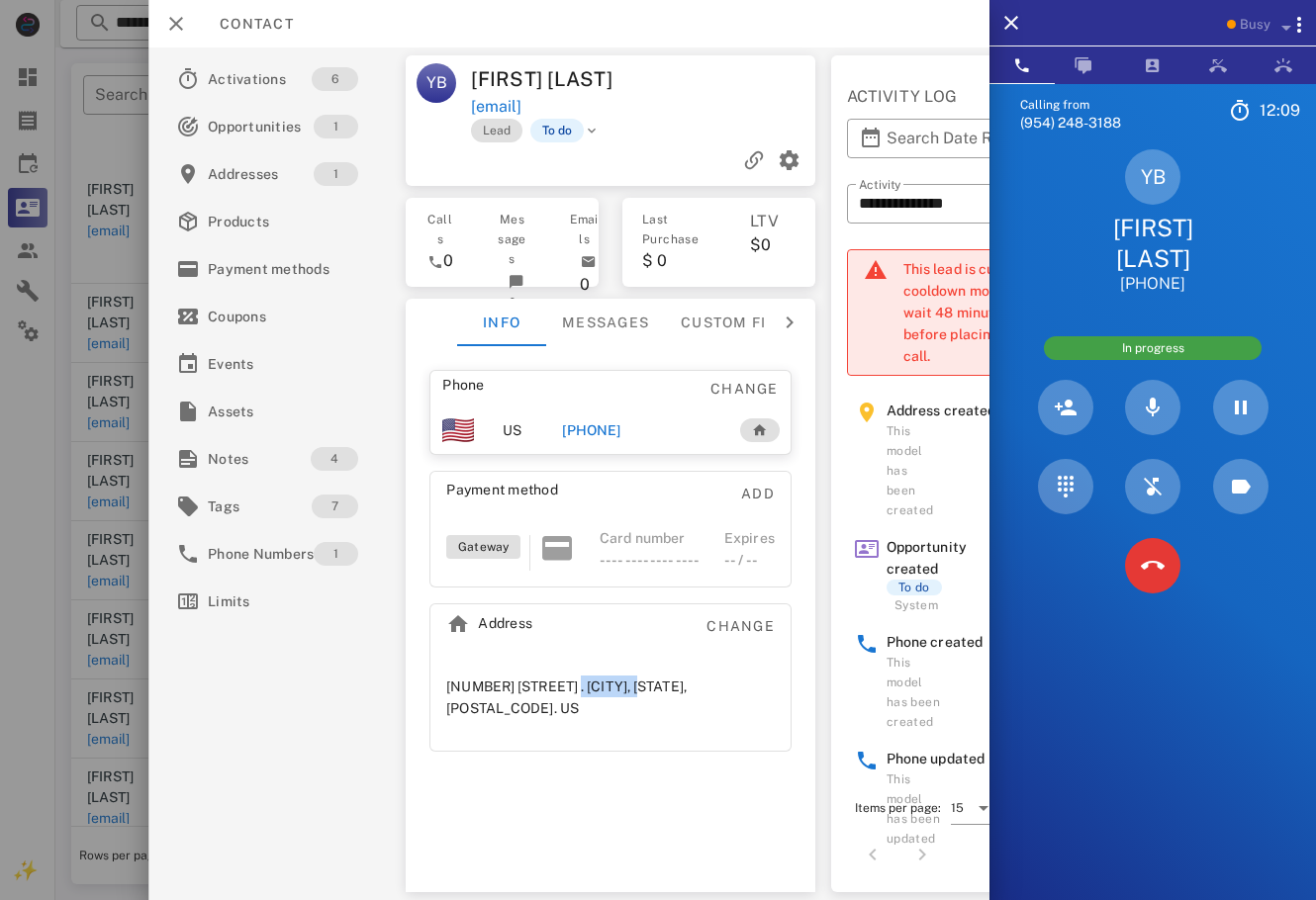 click on "[EMAIL]" at bounding box center [644, 107] 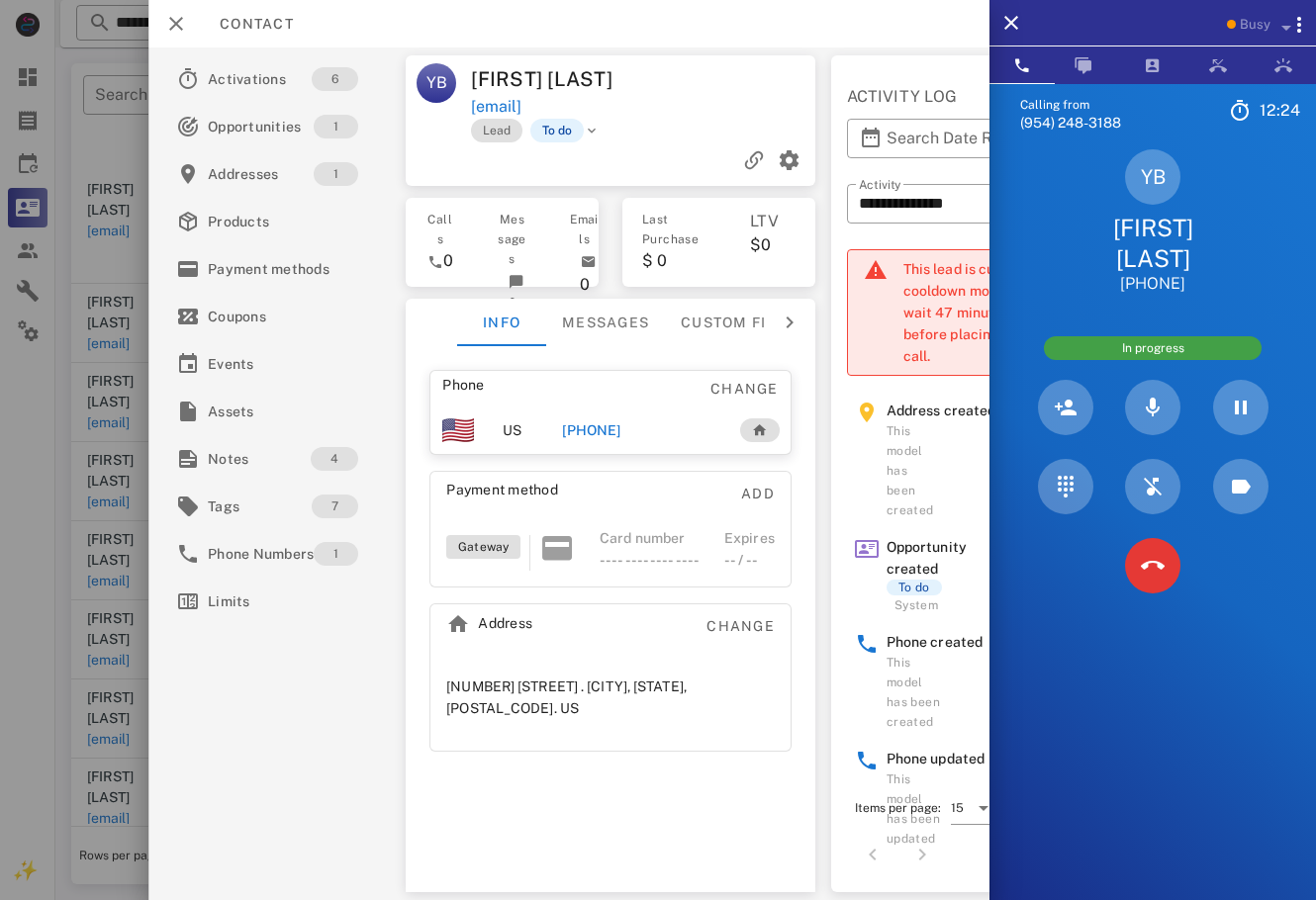 click on "YB   [FIRST] [LAST]  [PHONE]" at bounding box center [1153, 222] 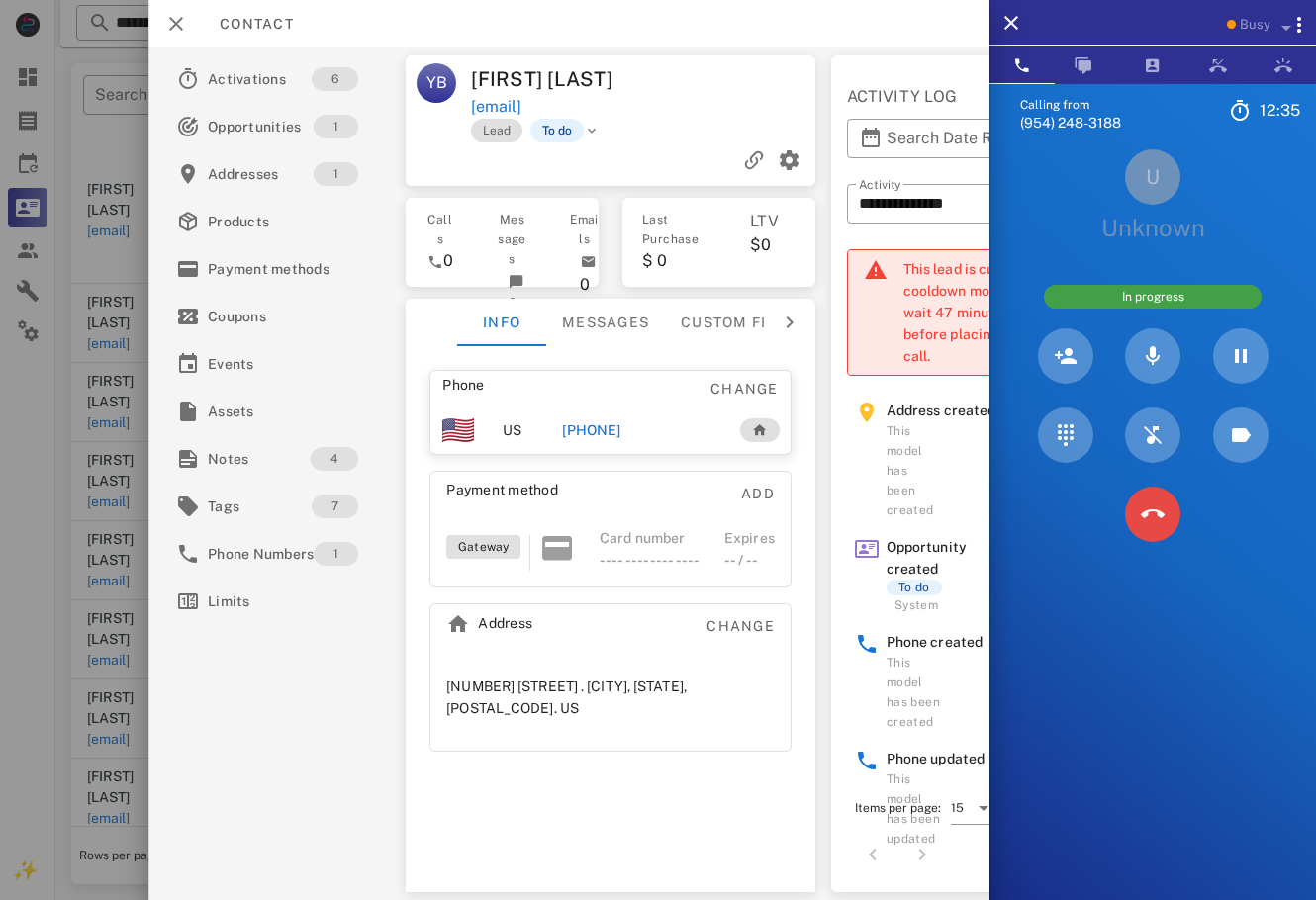 click at bounding box center (1153, 514) 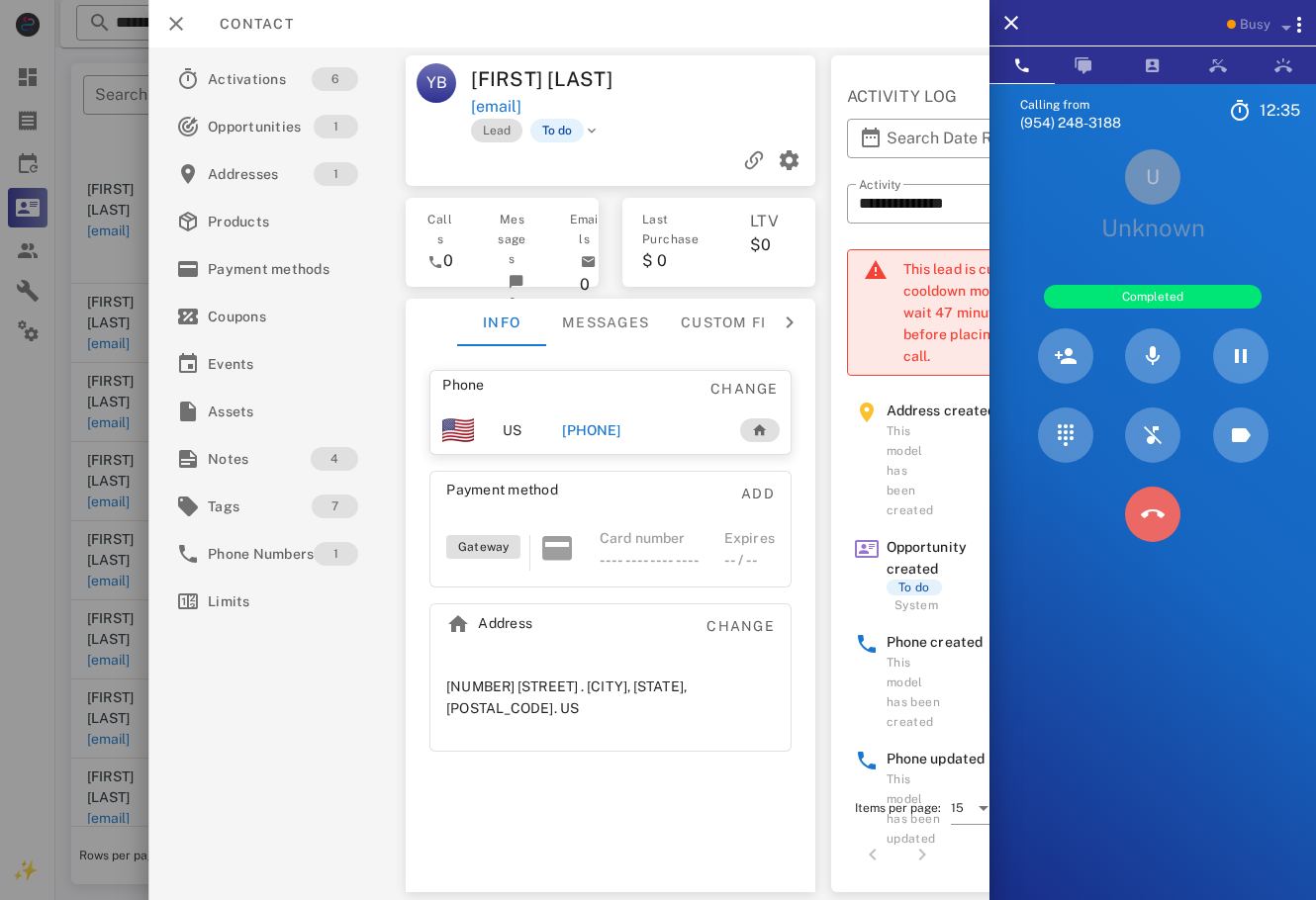 click at bounding box center [1153, 514] 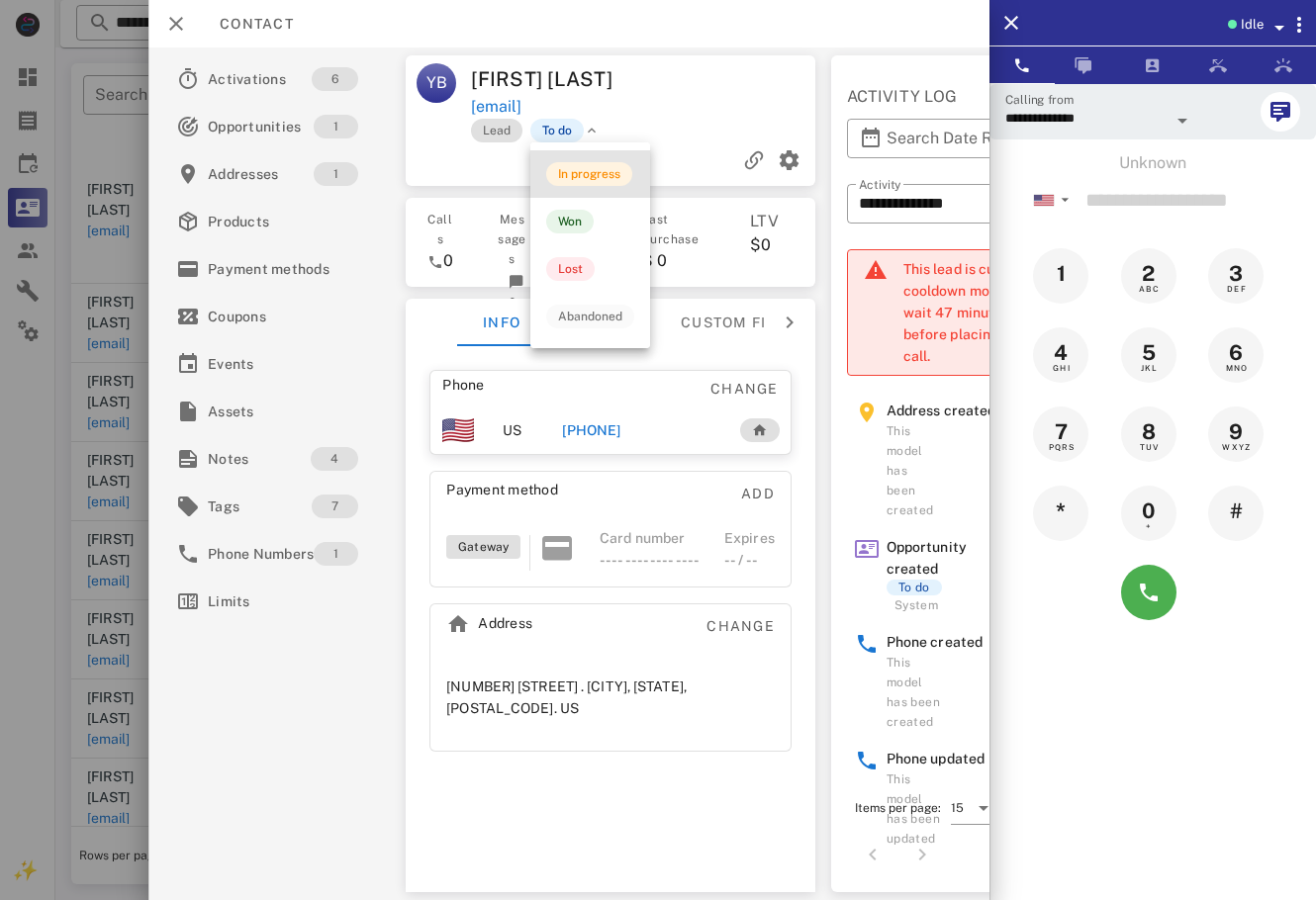 click on "In progress" at bounding box center (590, 174) 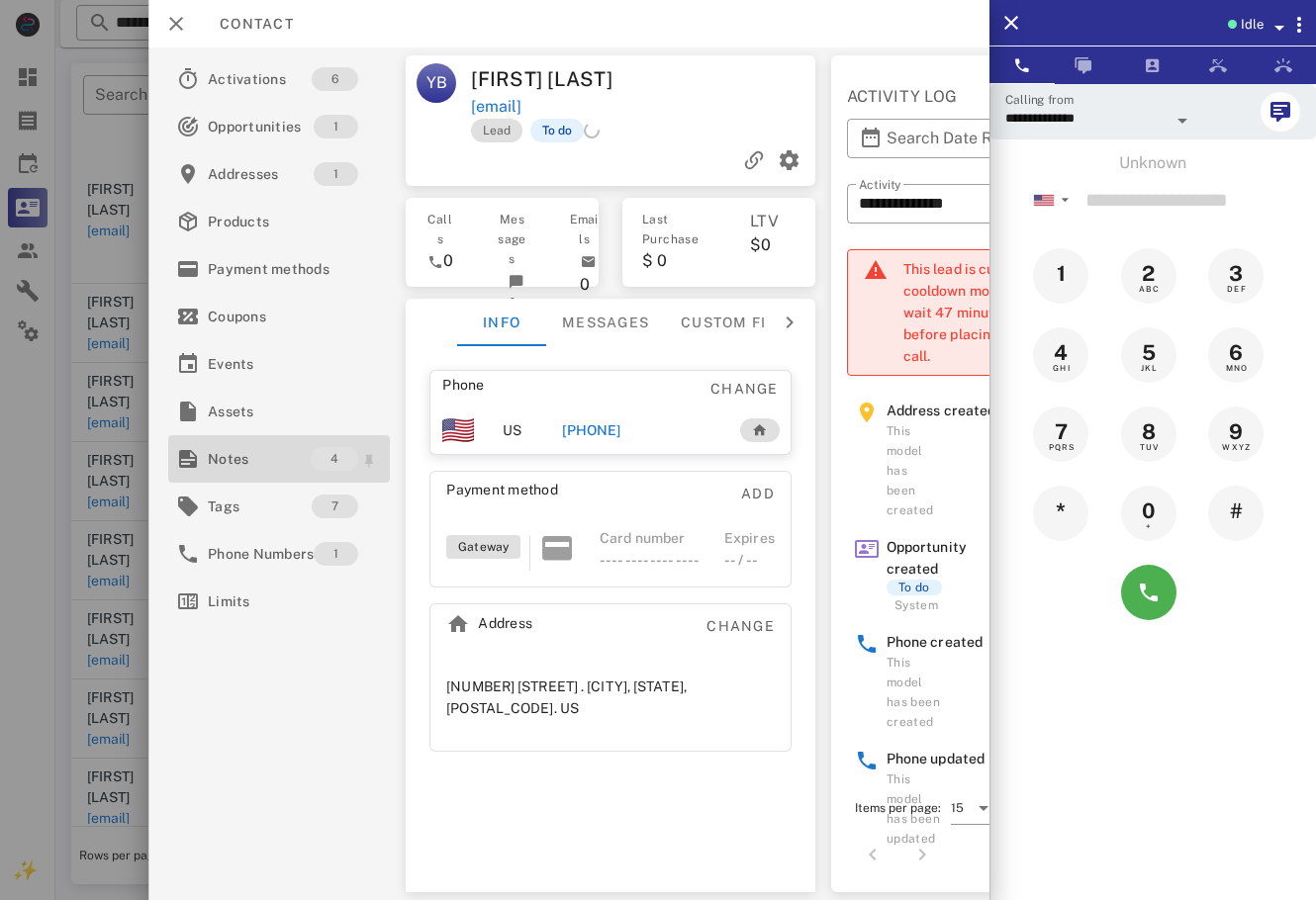click on "Notes" at bounding box center [259, 459] 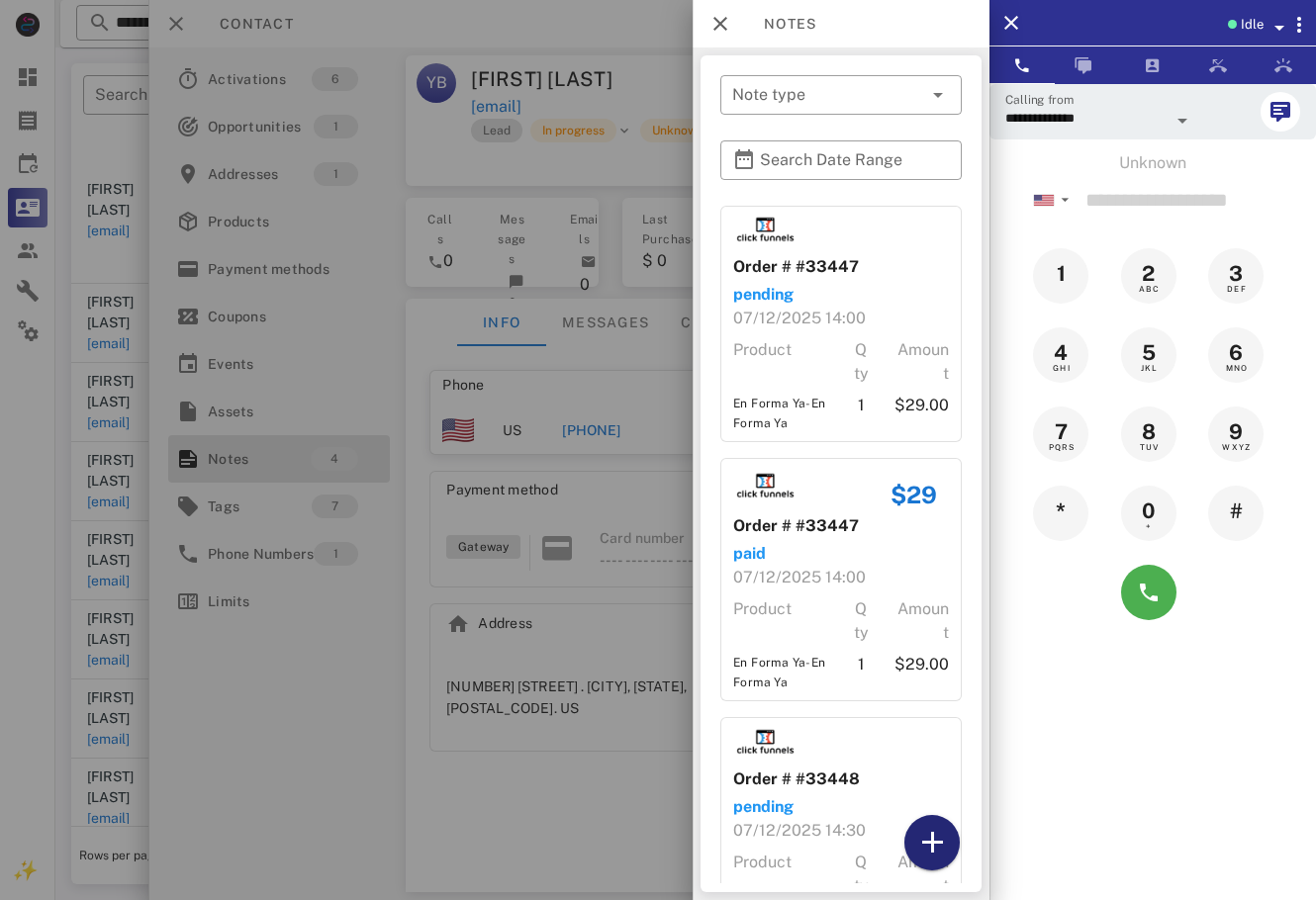 click at bounding box center [932, 843] 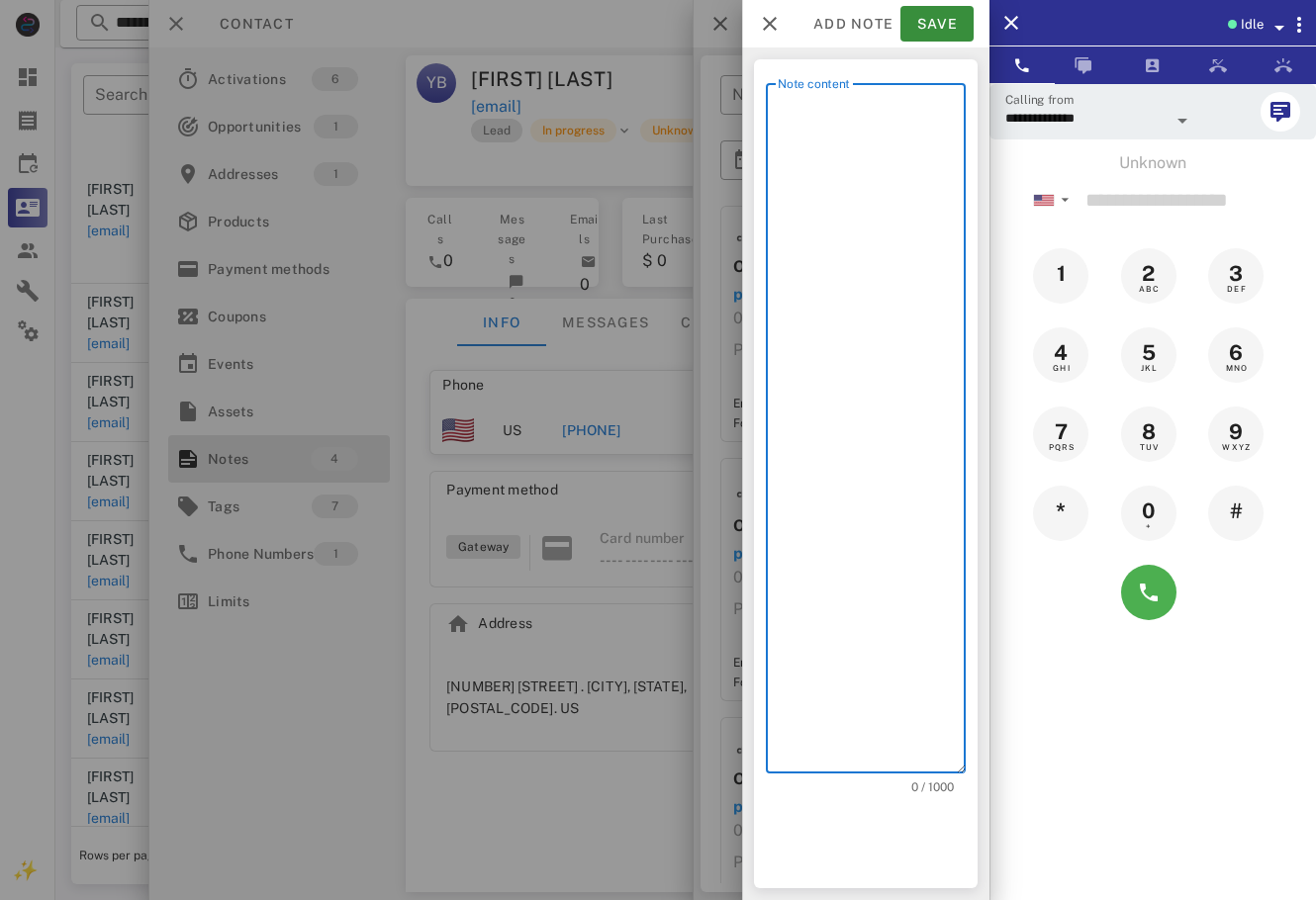 click on "Note content" at bounding box center (872, 433) 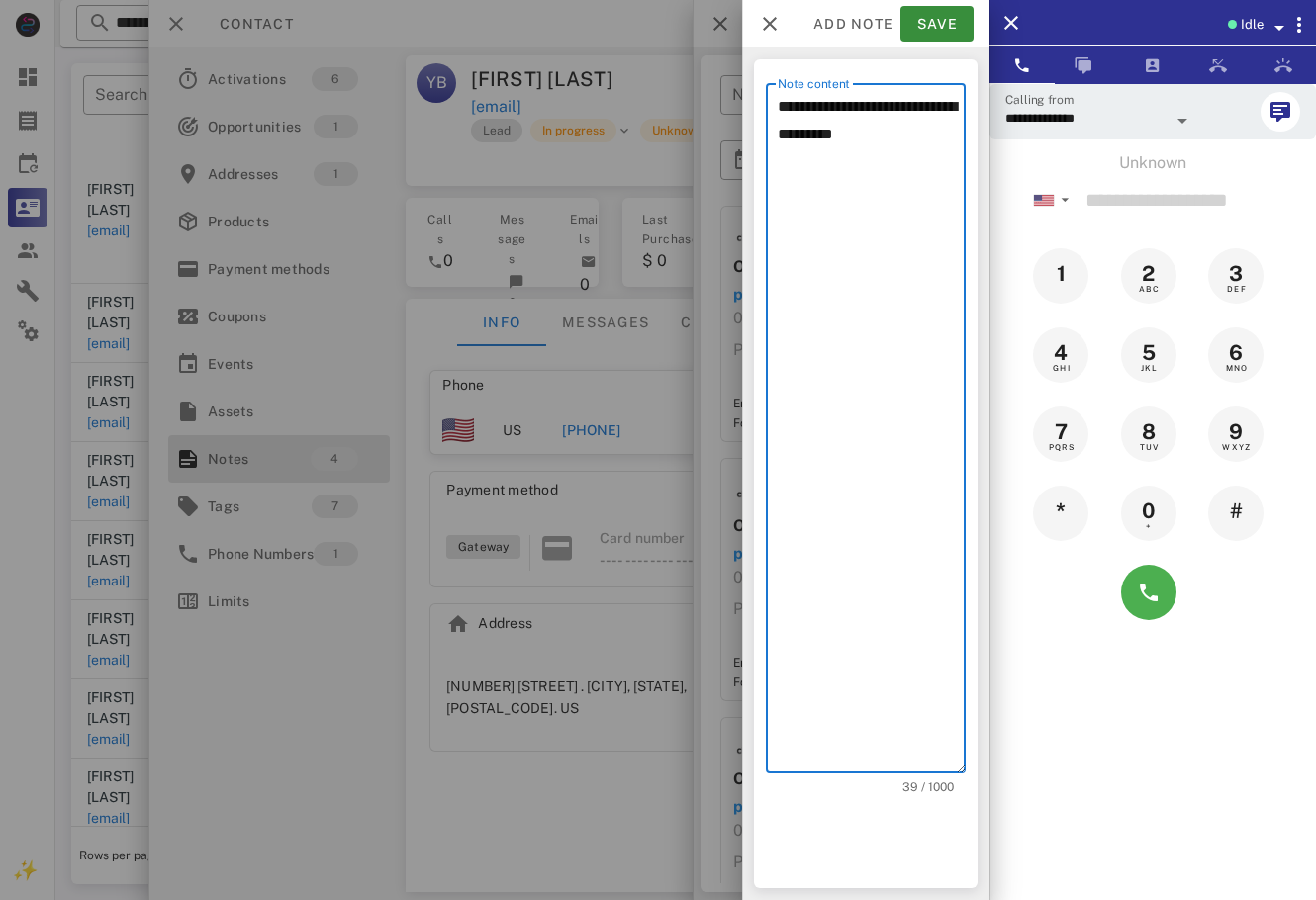 click on "**********" at bounding box center [872, 433] 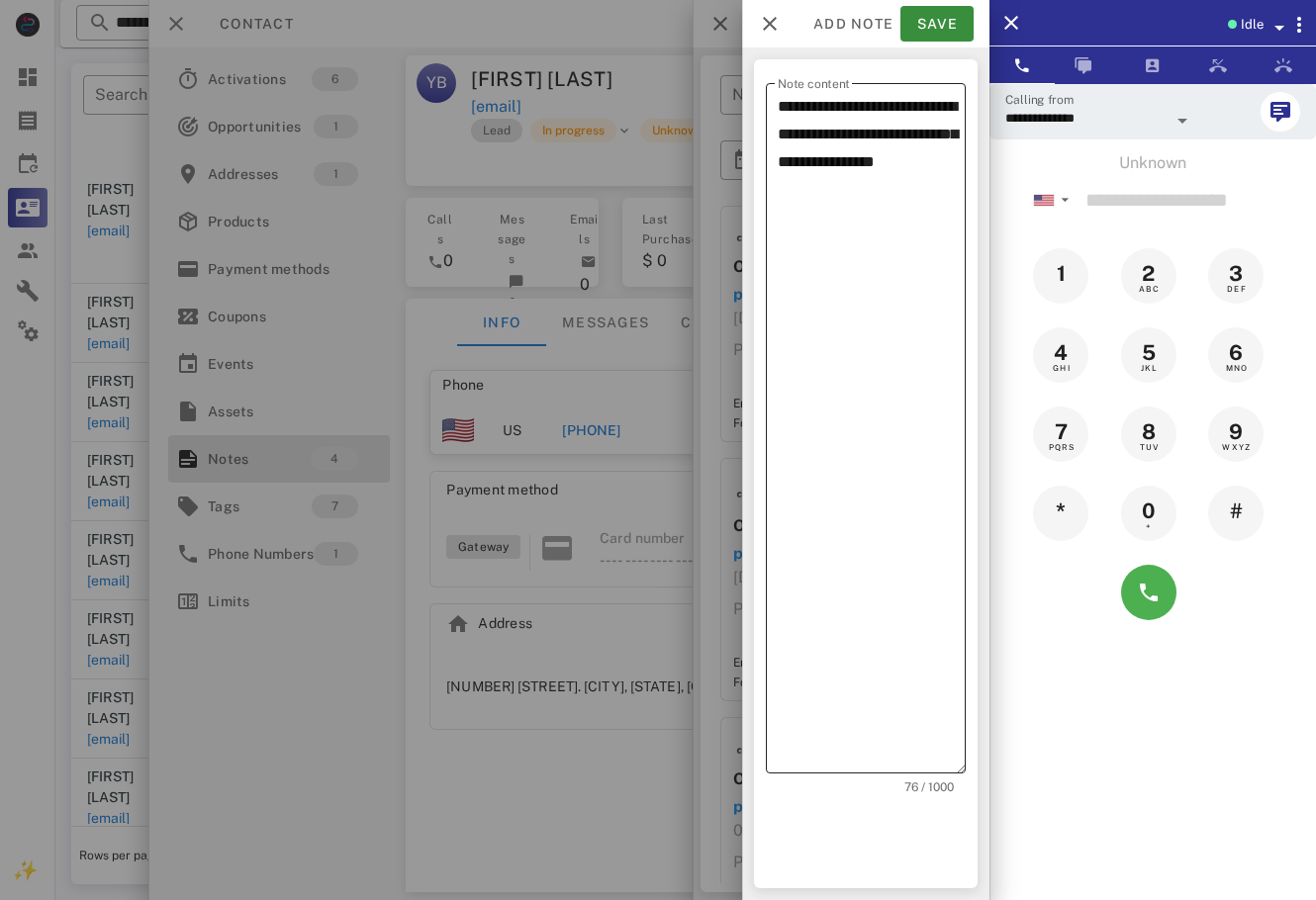 click on "**********" 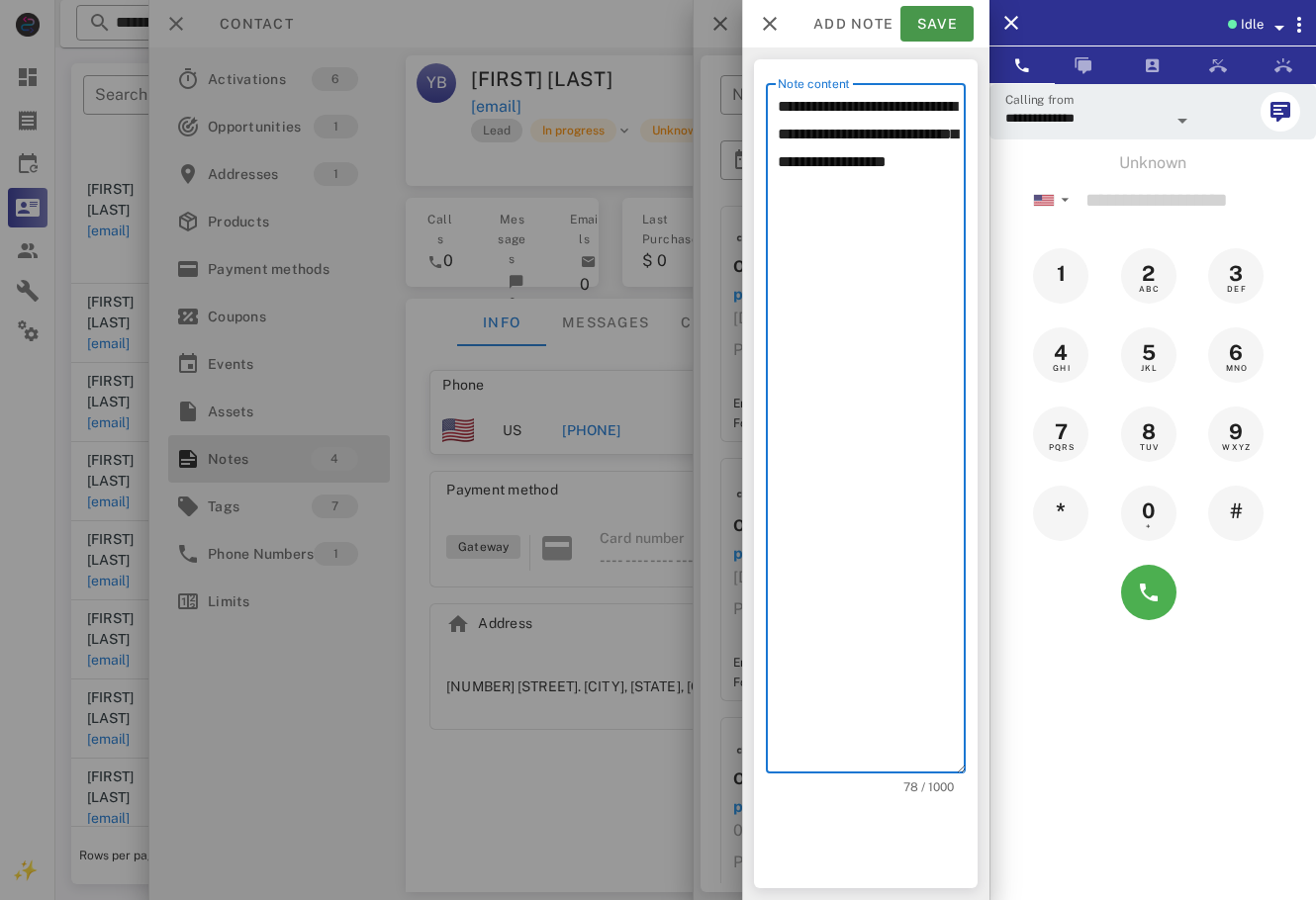 type on "**********" 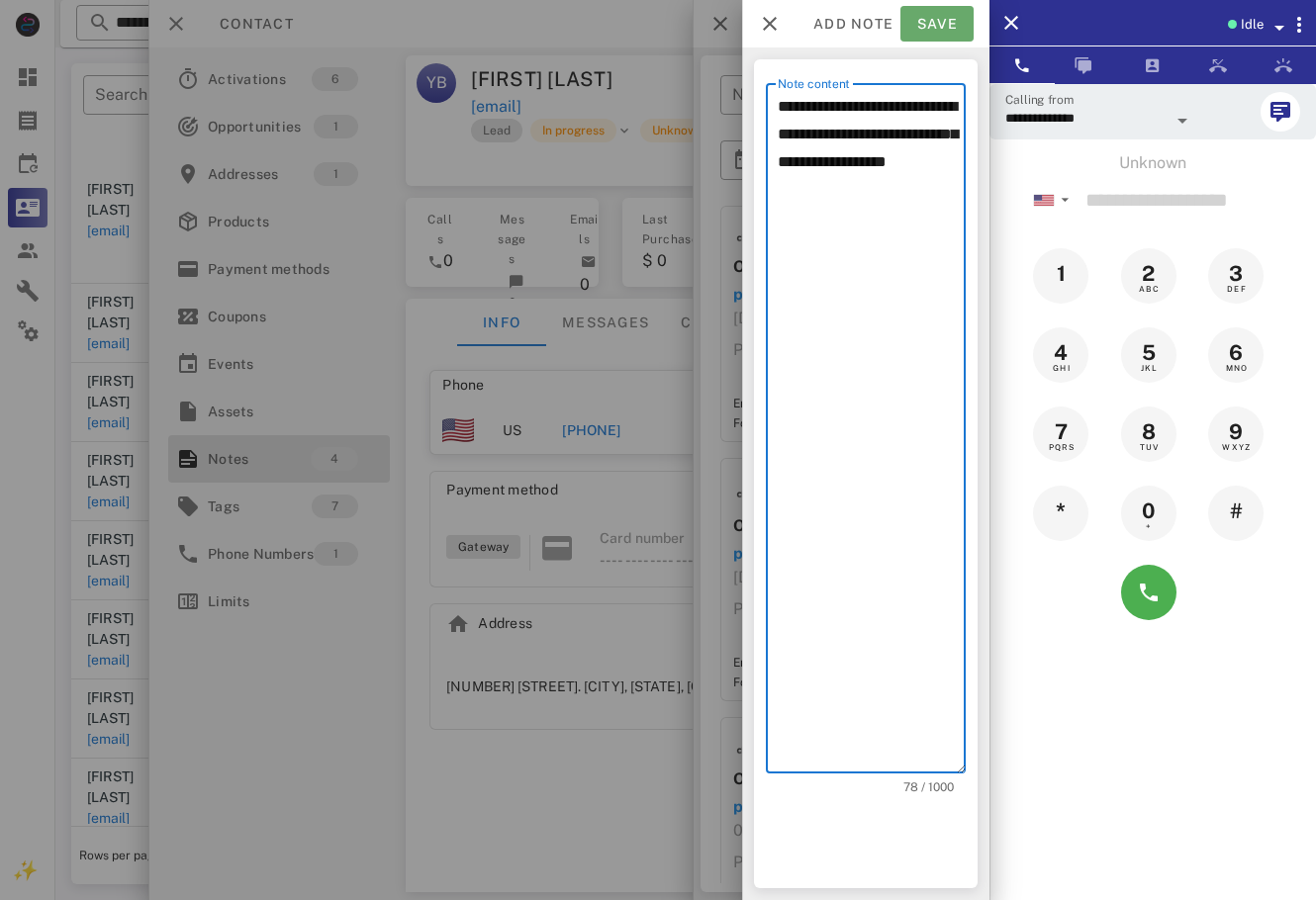 click on "Save" 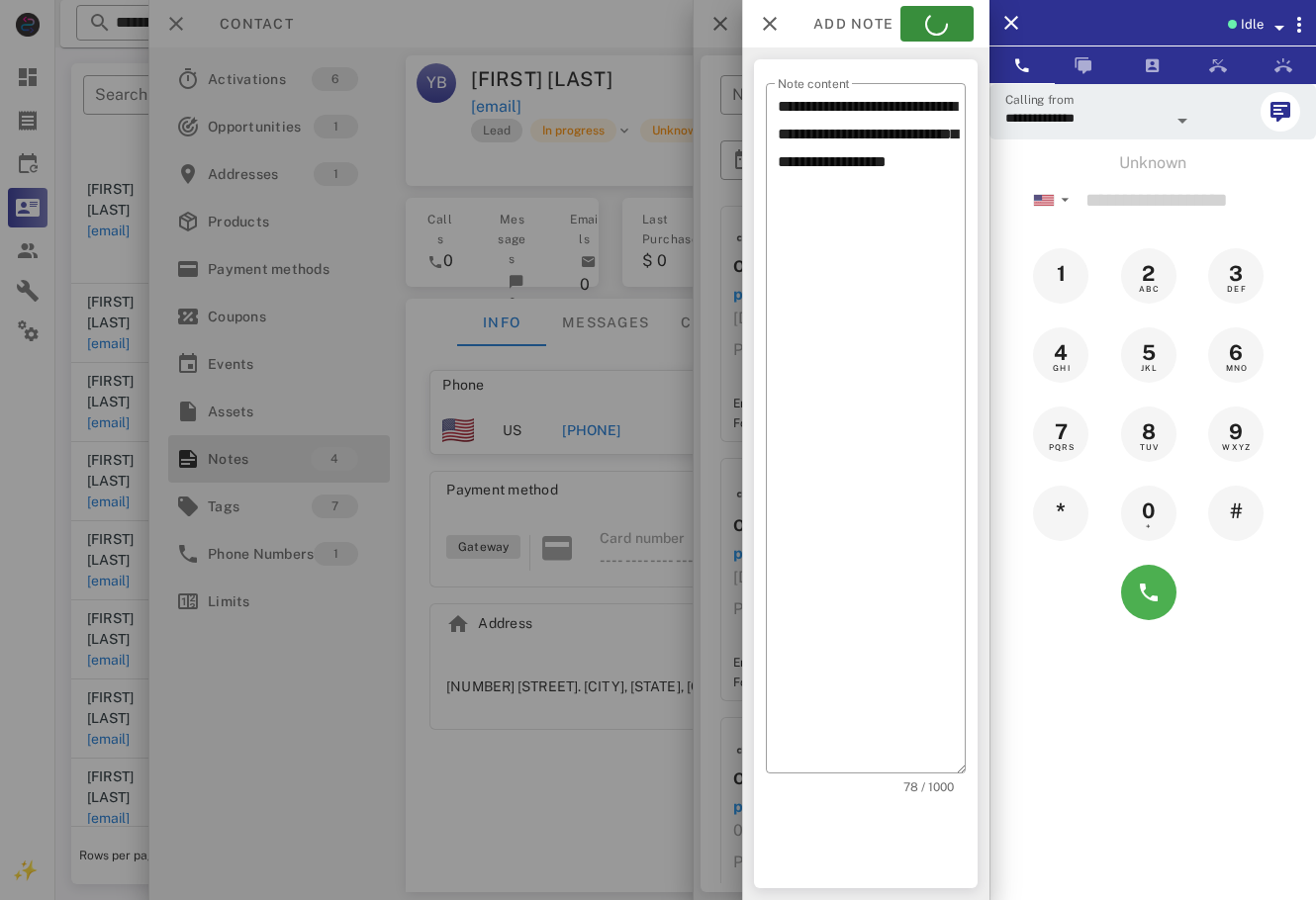 click 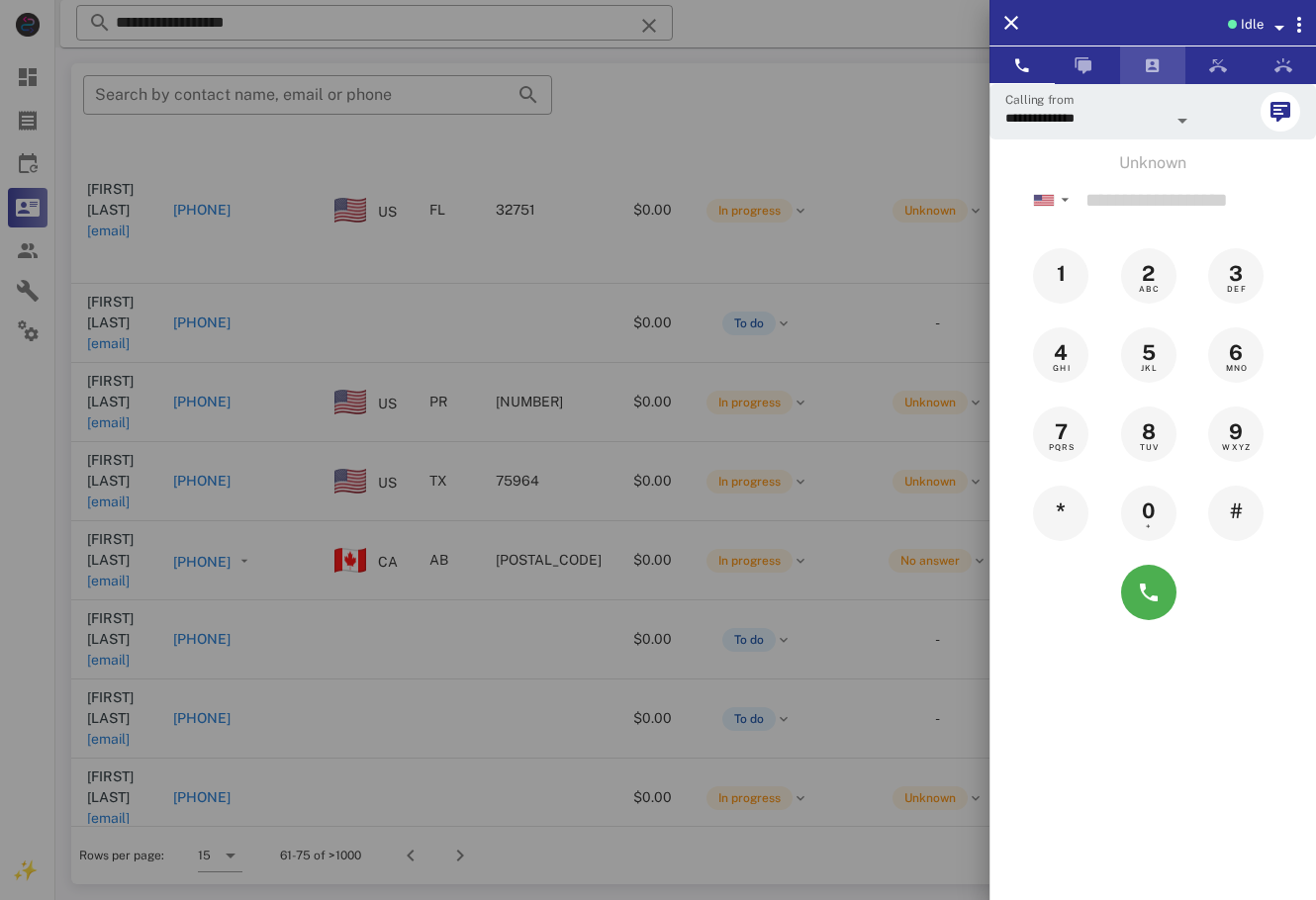 click 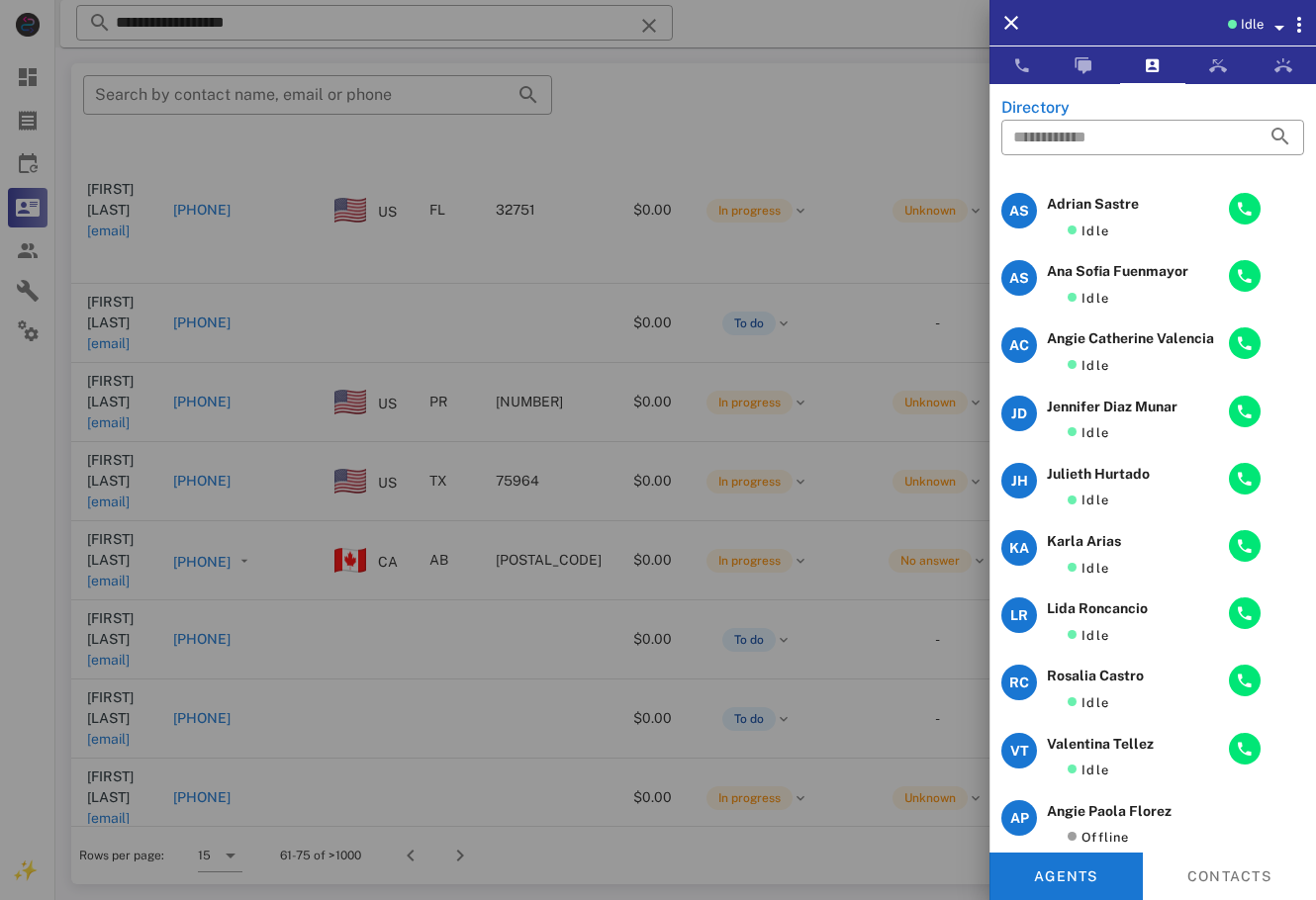 click 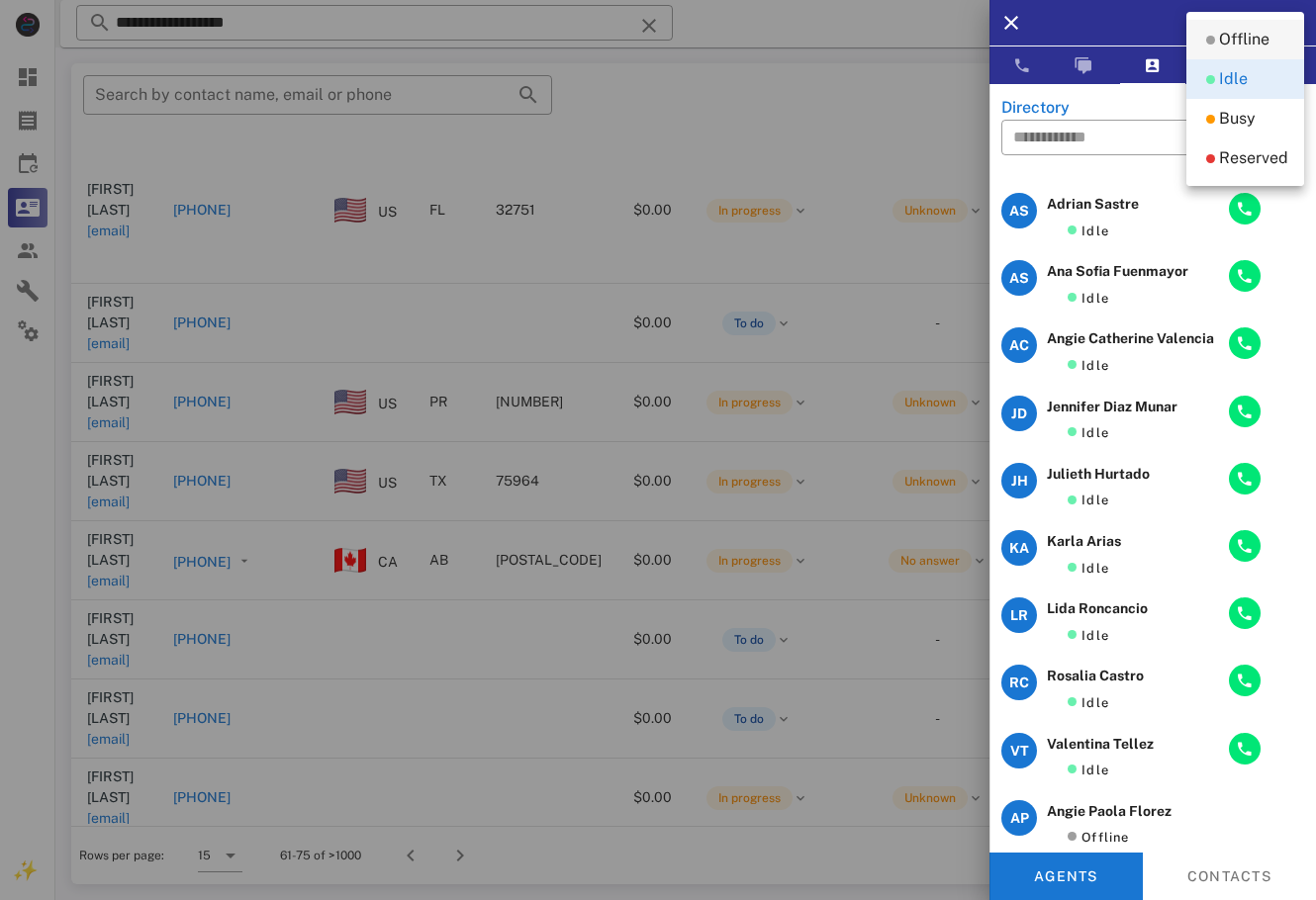 click on "Offline" 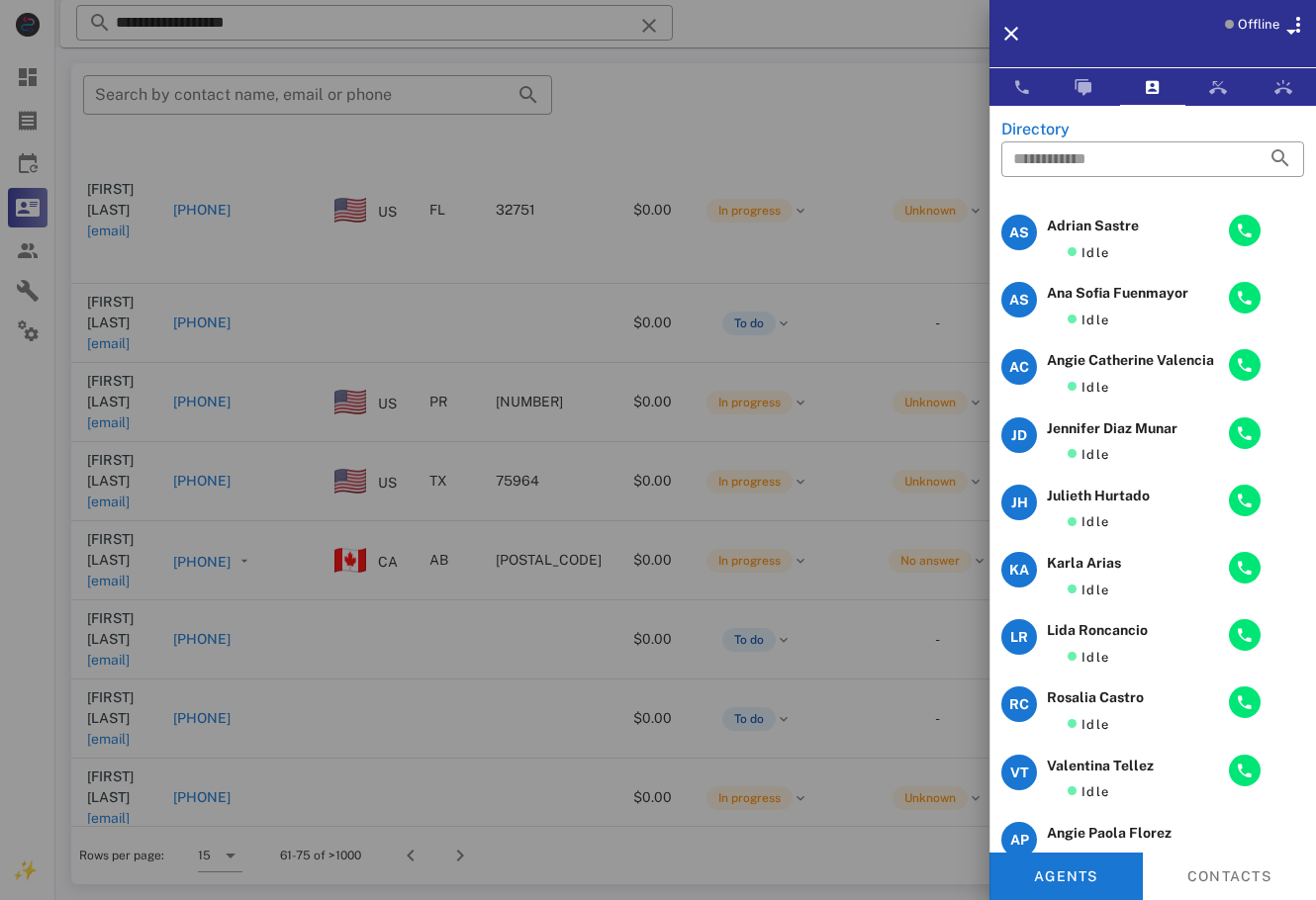 click 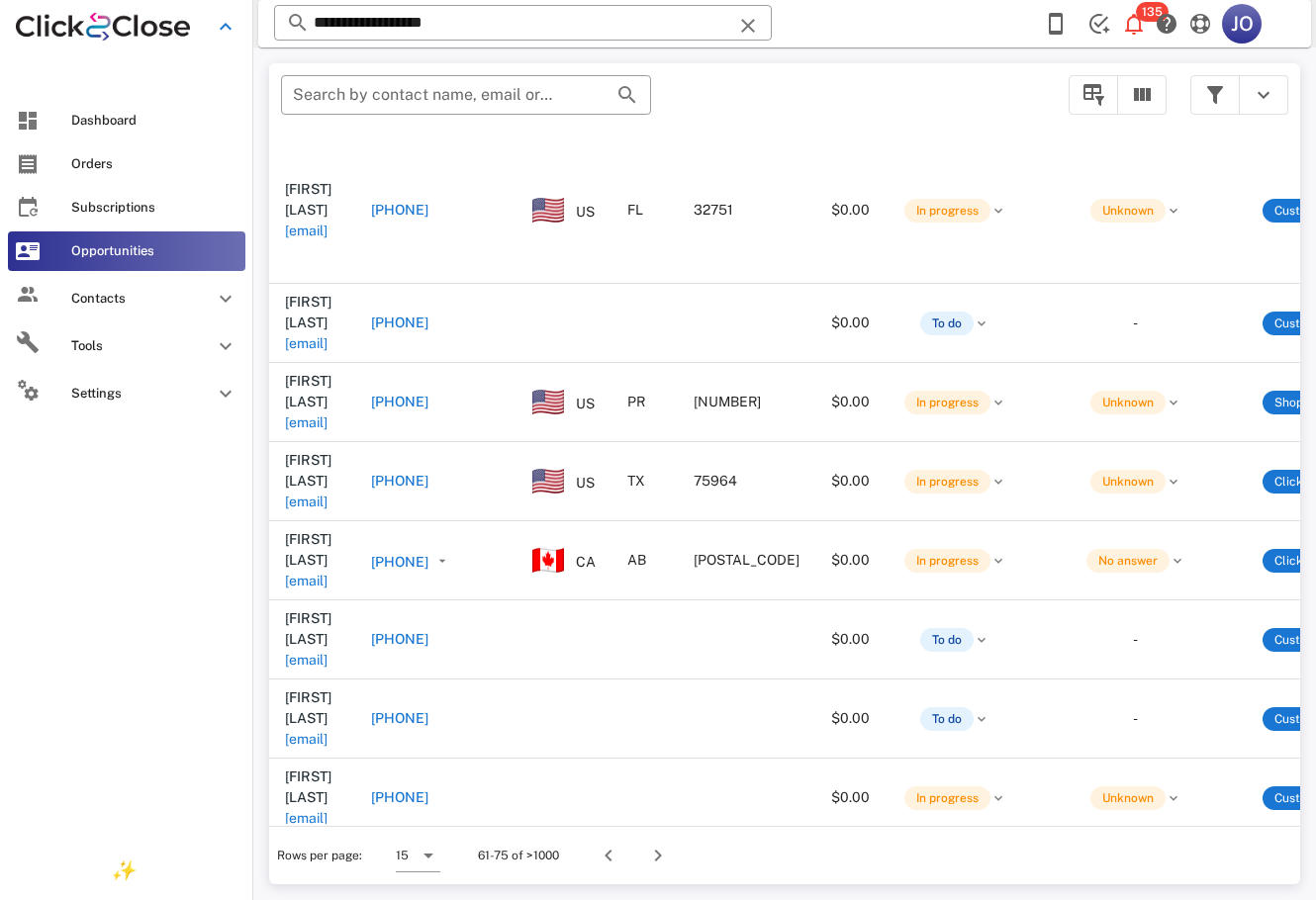click on "Dashboard Orders Subscriptions Opportunities Contacts Tools Settings" 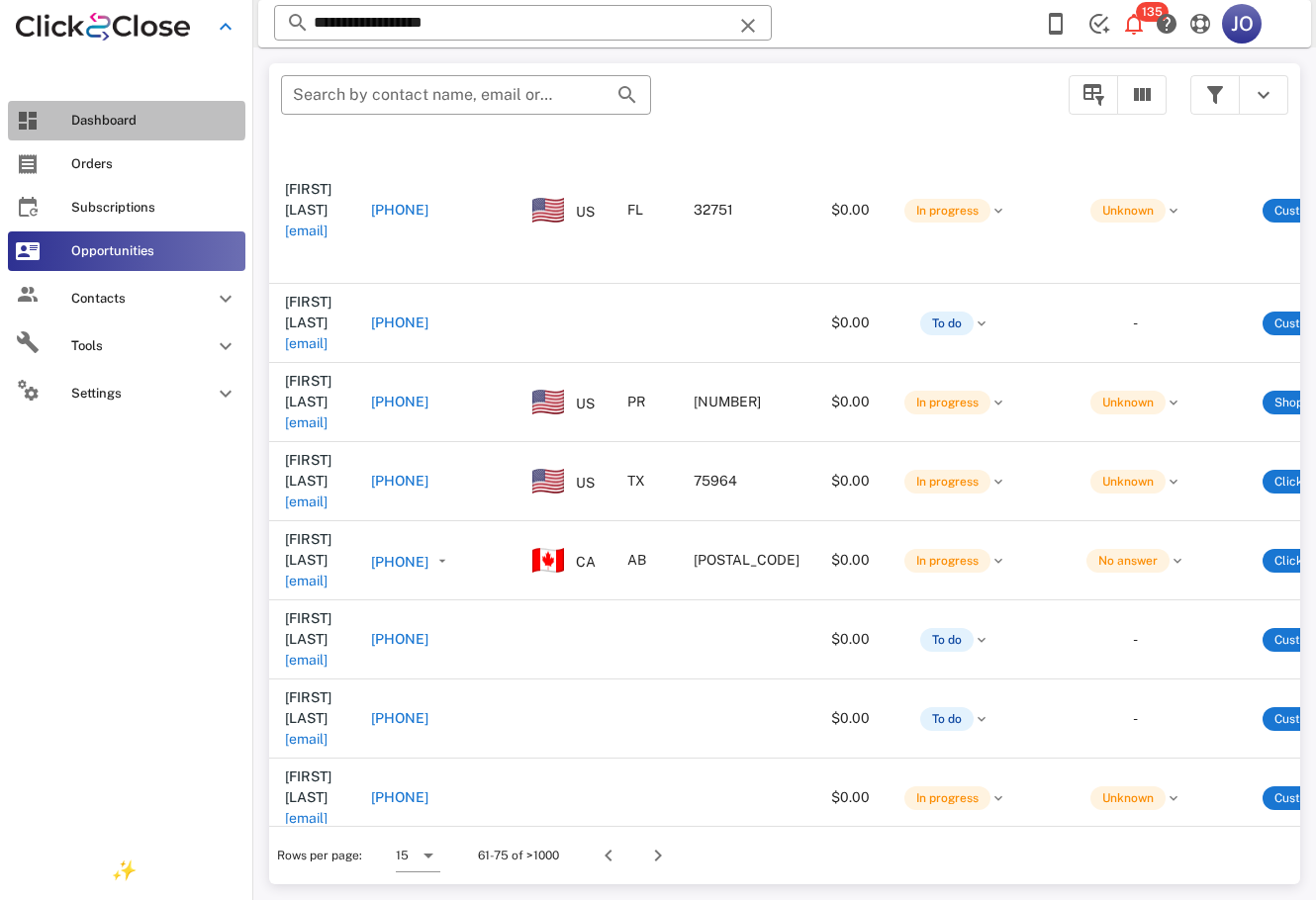 click on "Dashboard" 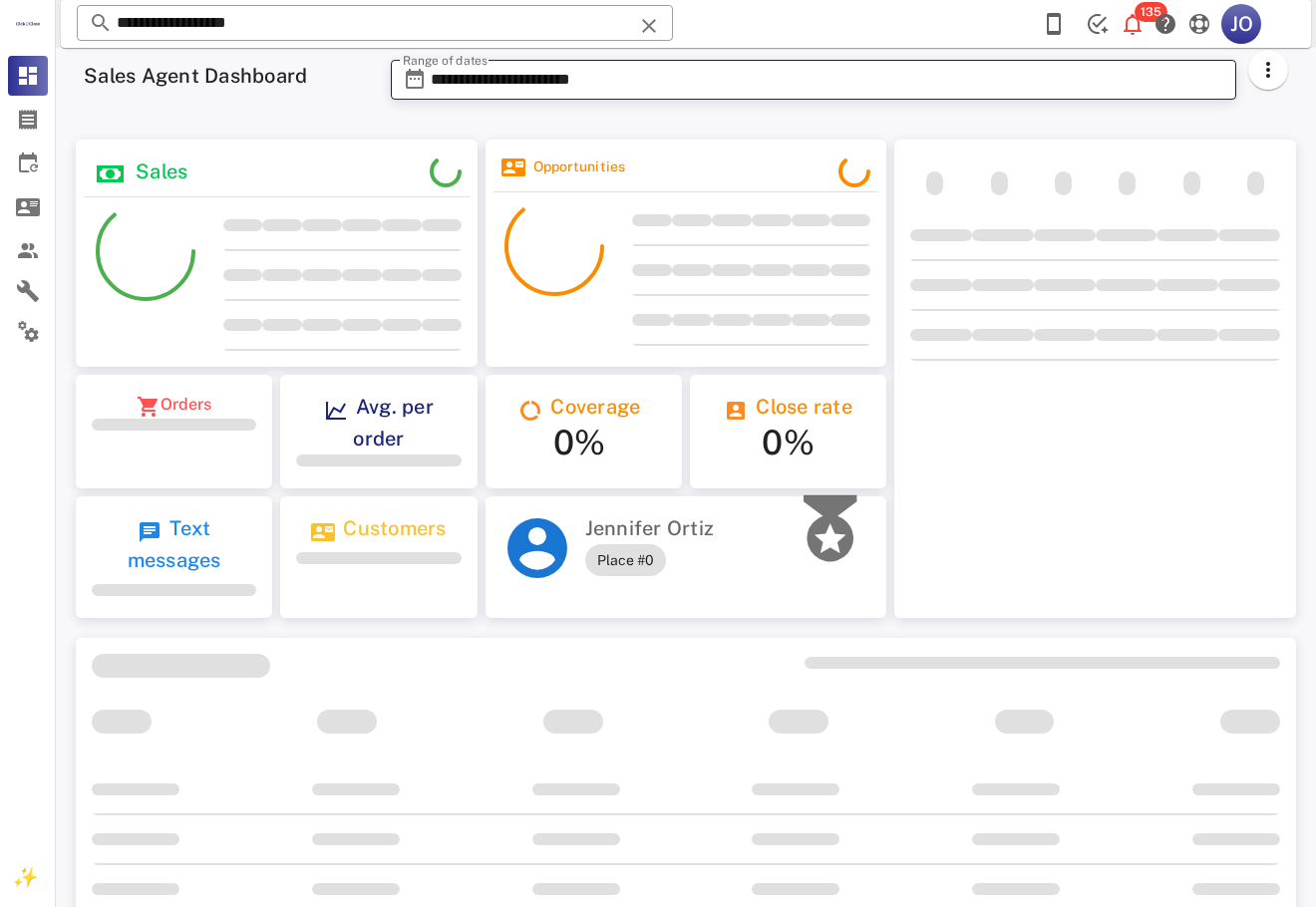click on "**********" 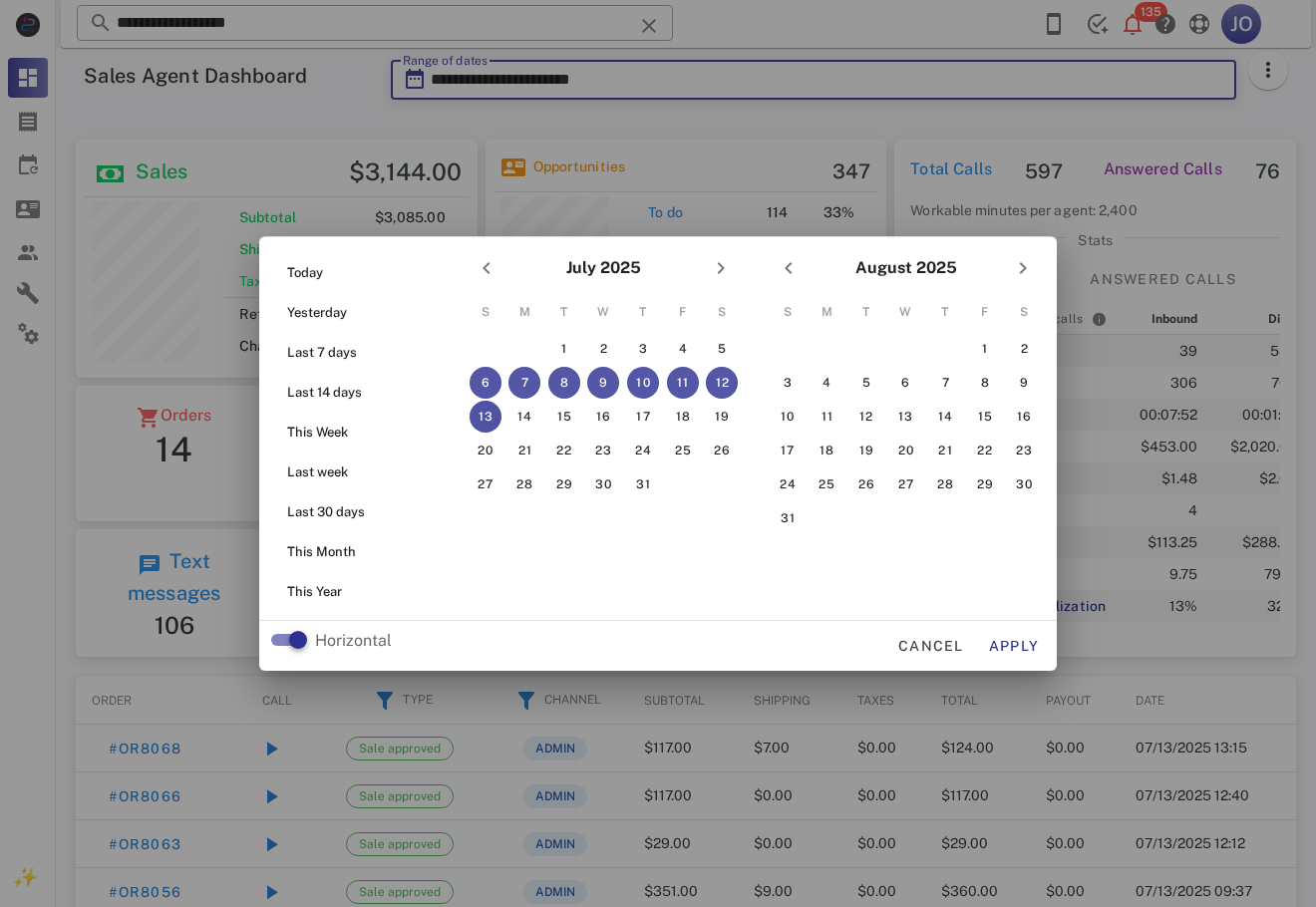 click on "13" 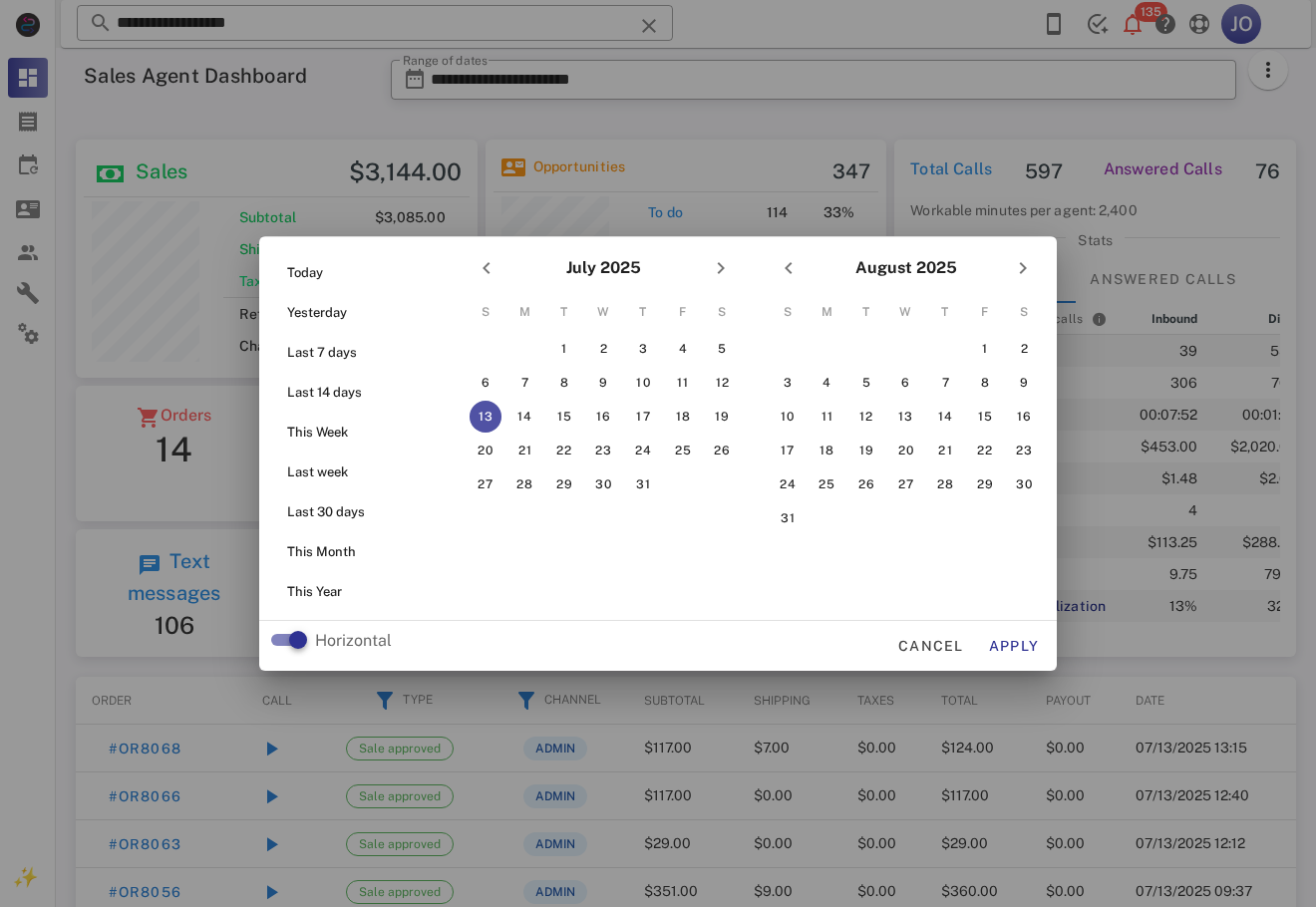 scroll, scrollTop: 996460, scrollLeft: 996568, axis: both 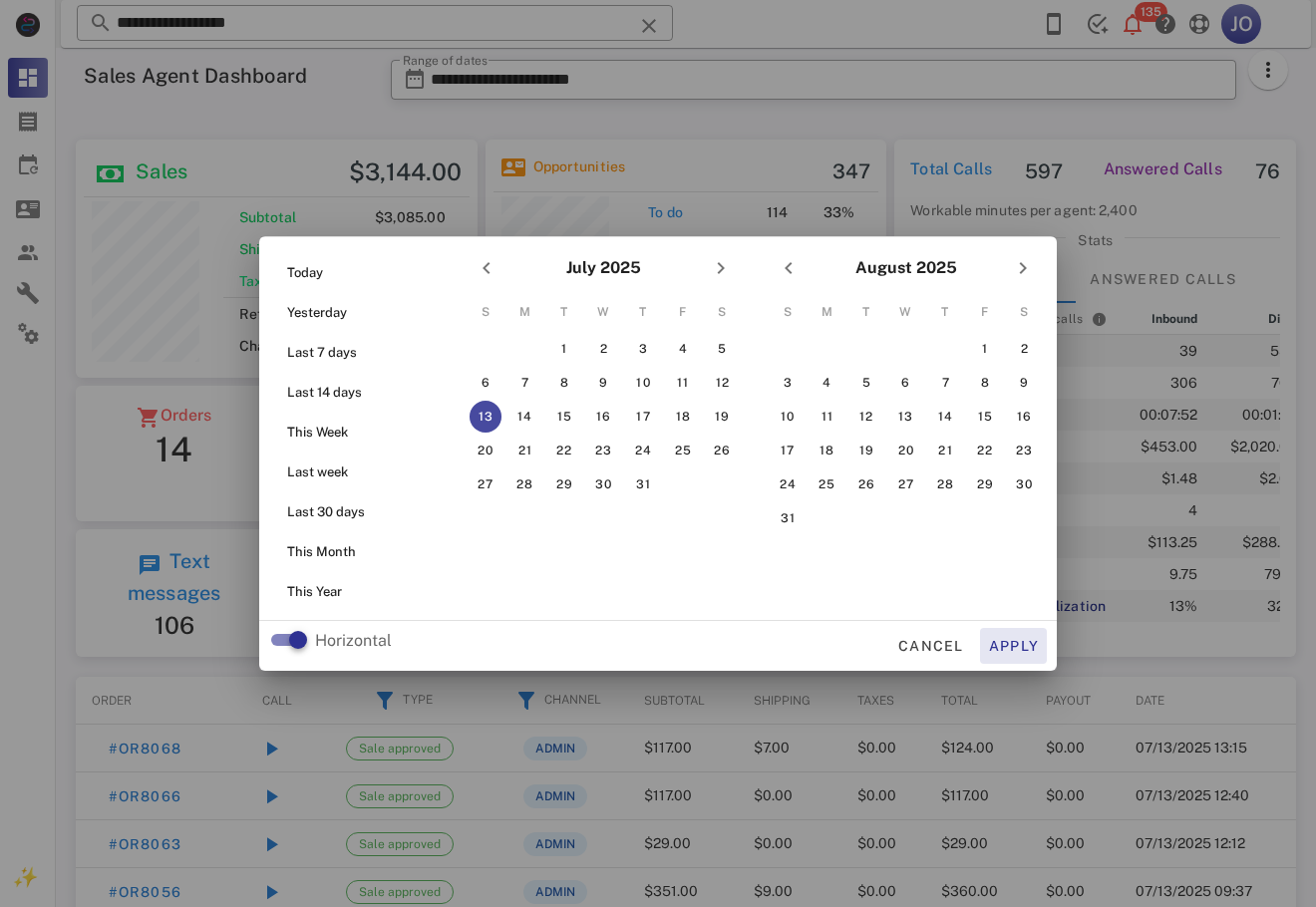 click on "Apply" 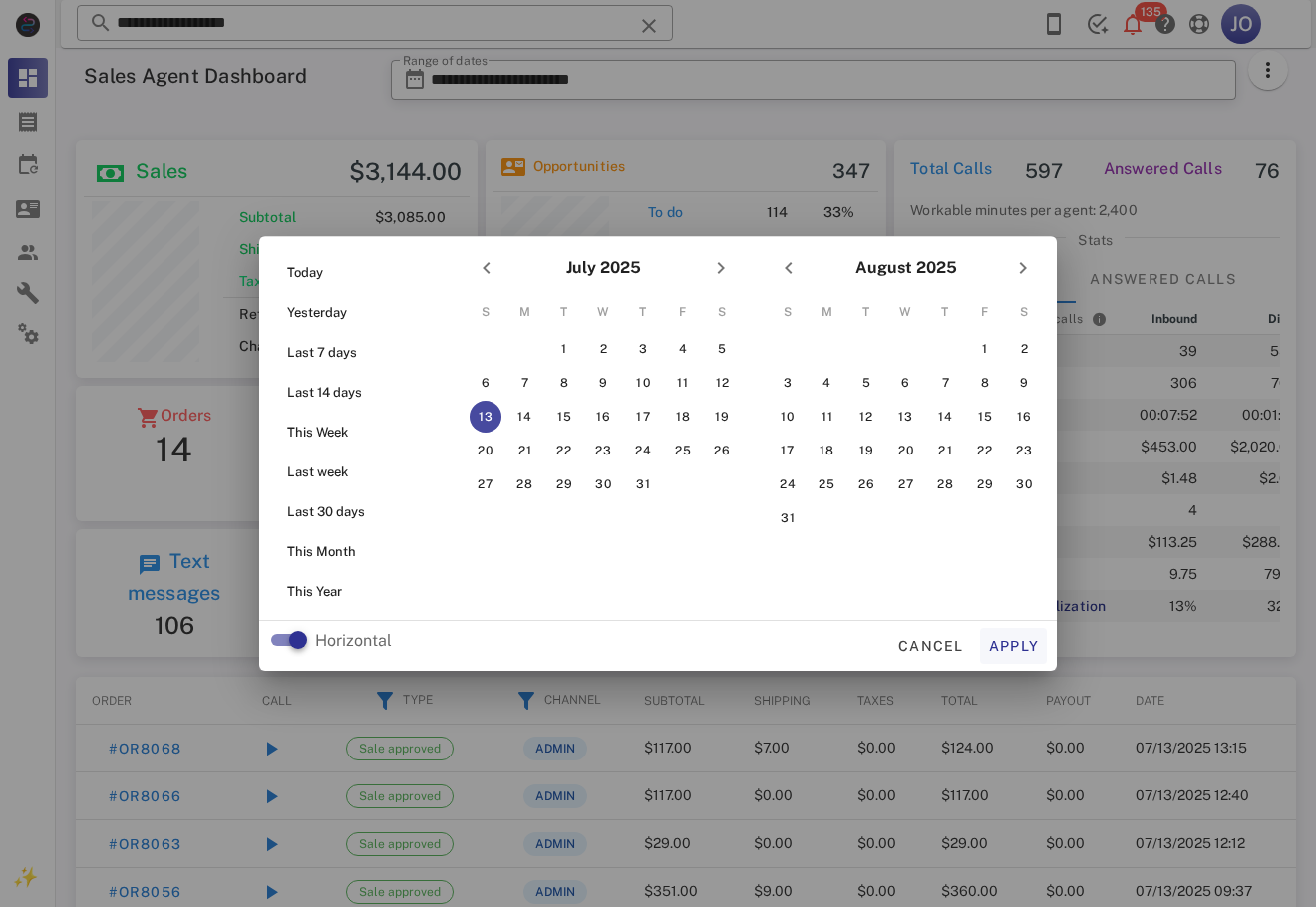type on "**********" 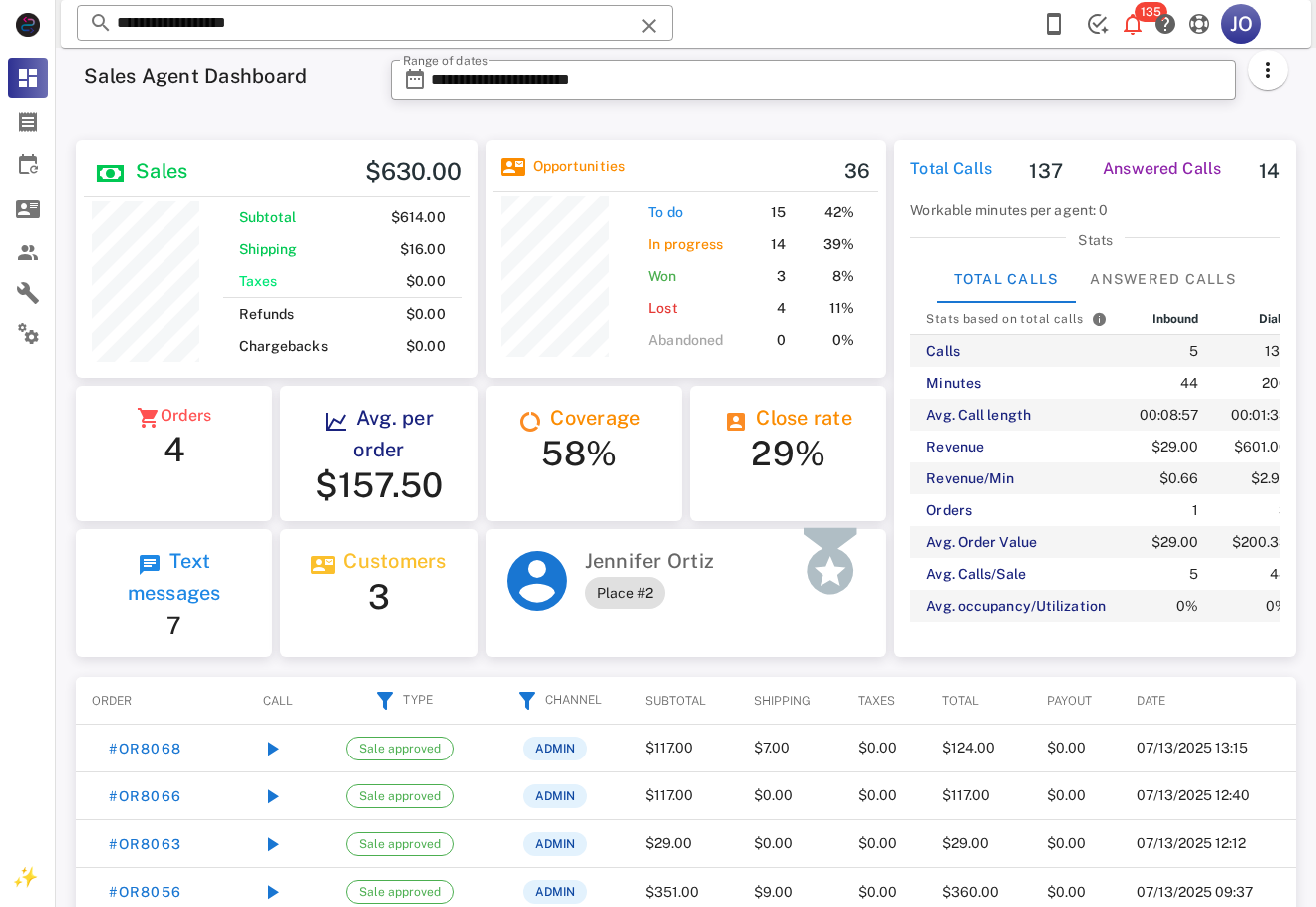 scroll, scrollTop: 996465, scrollLeft: 996568, axis: both 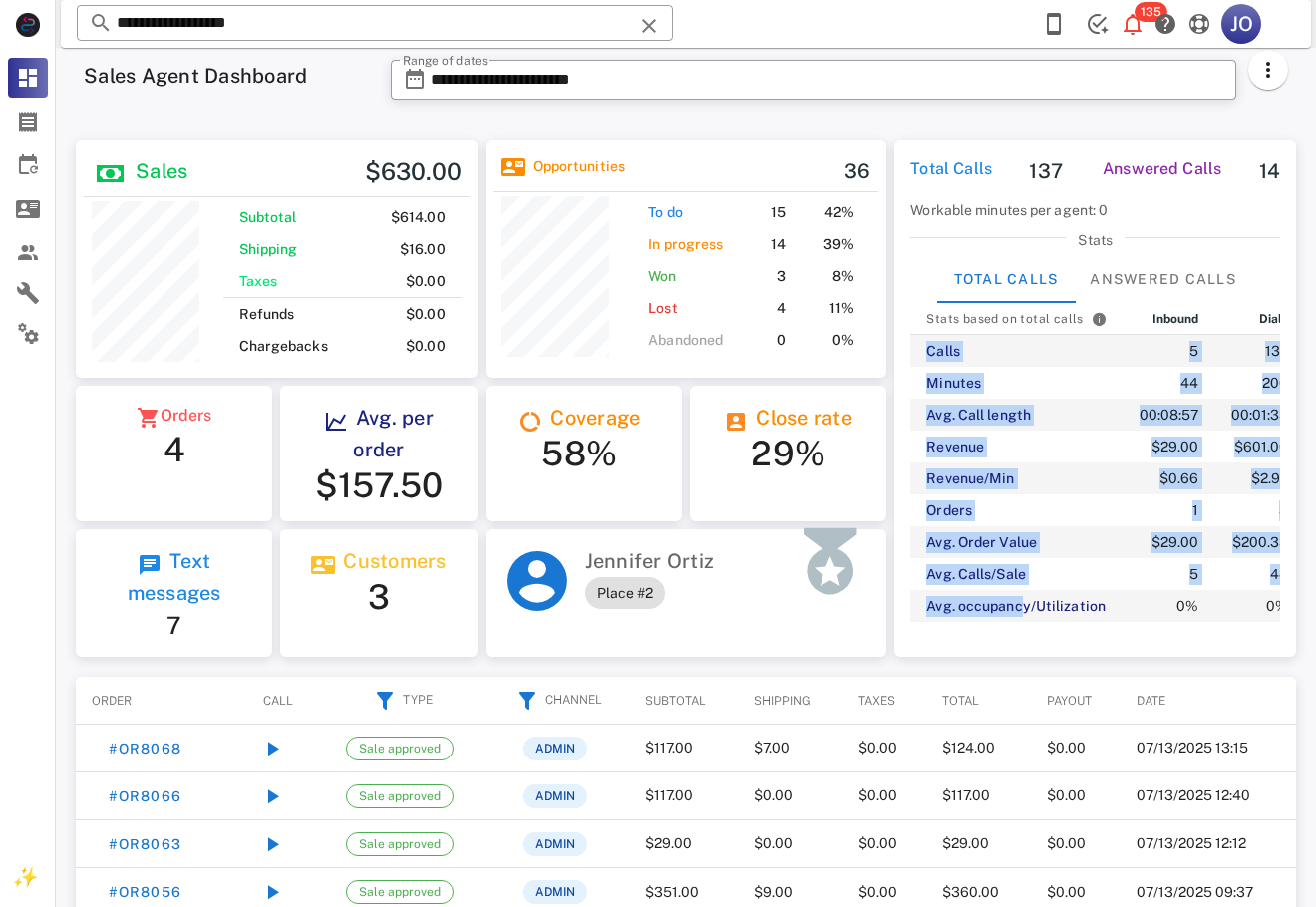 drag, startPoint x: 984, startPoint y: 631, endPoint x: 1157, endPoint y: 639, distance: 173.1849 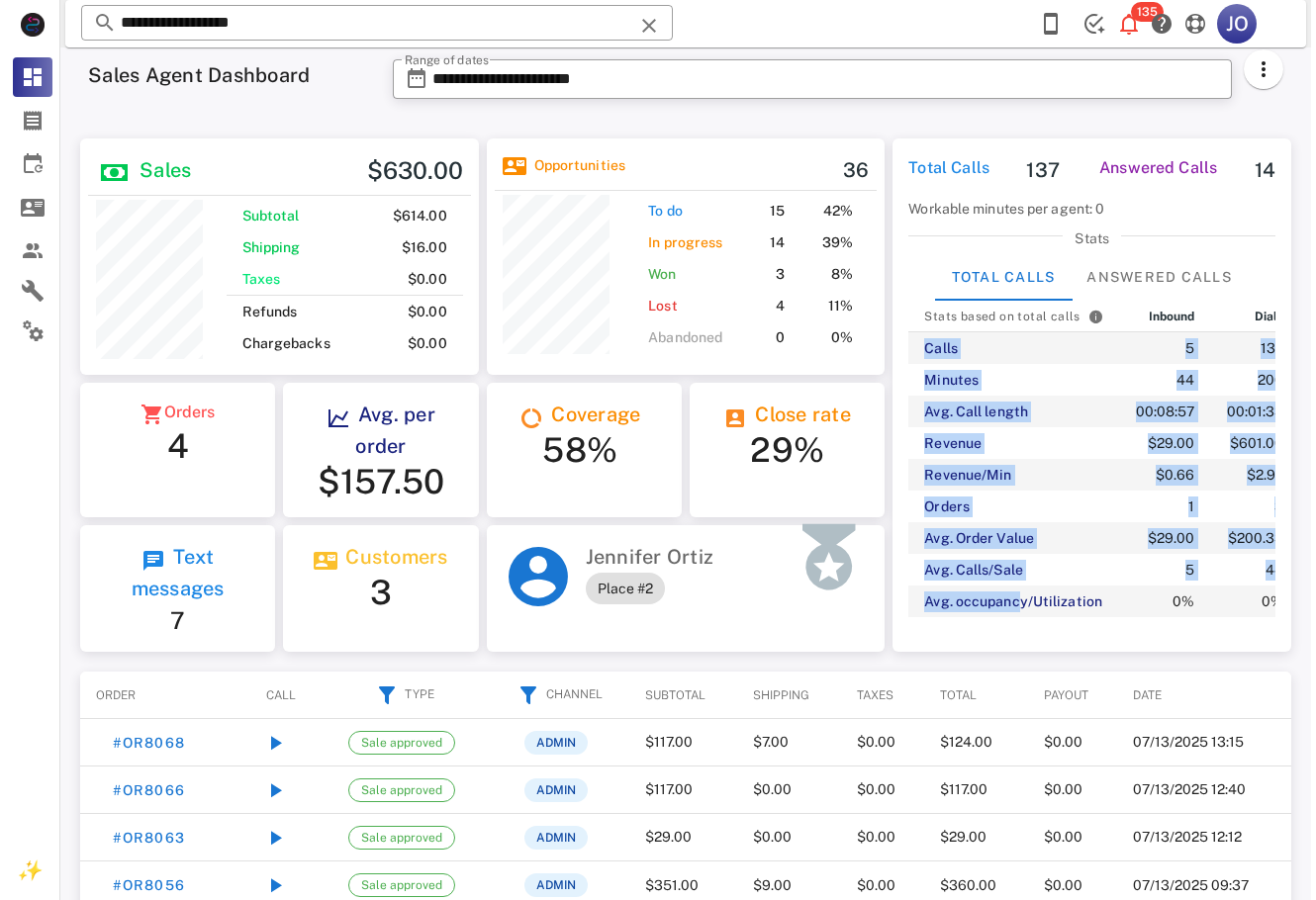 scroll, scrollTop: 0, scrollLeft: 102, axis: horizontal 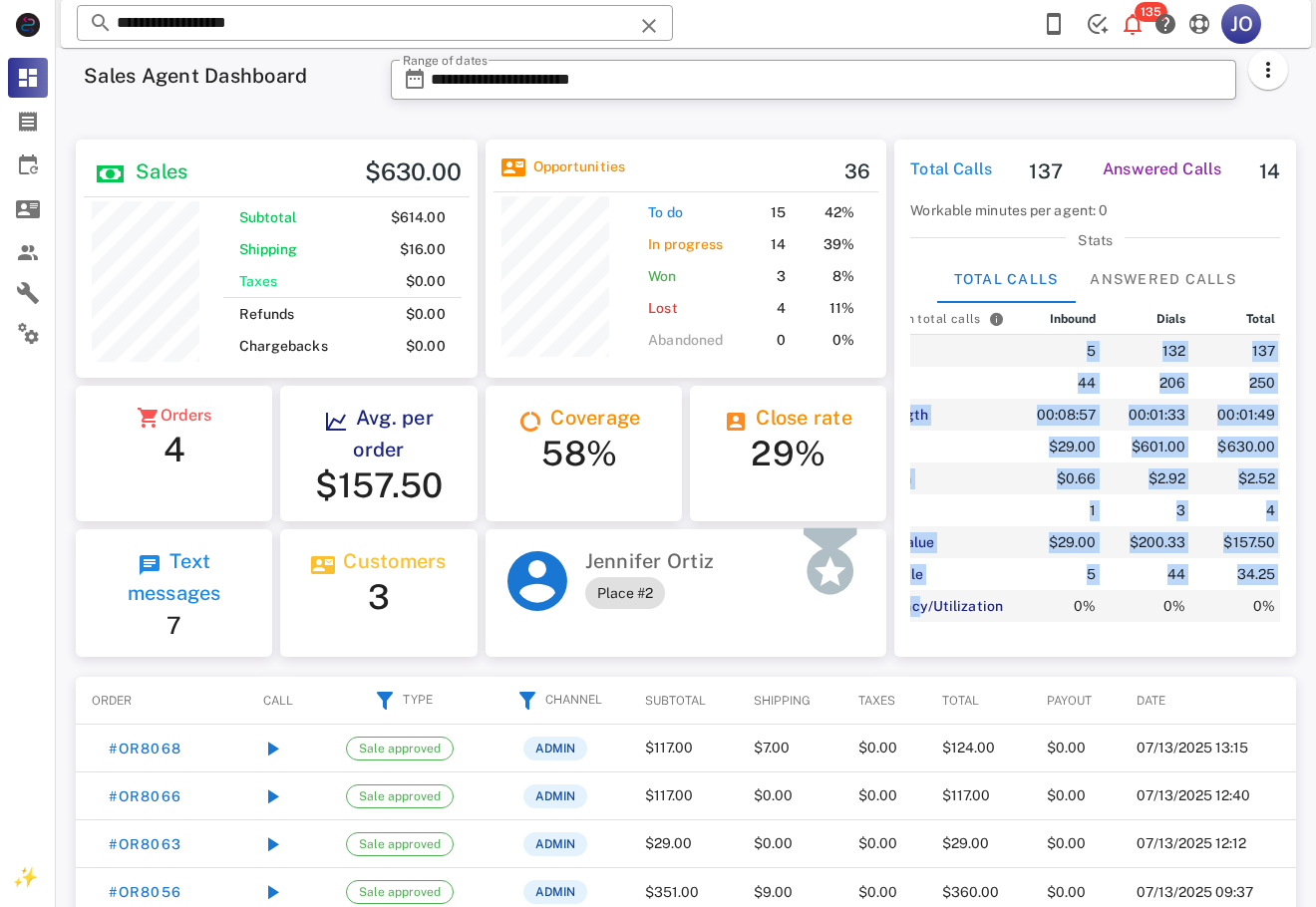 click 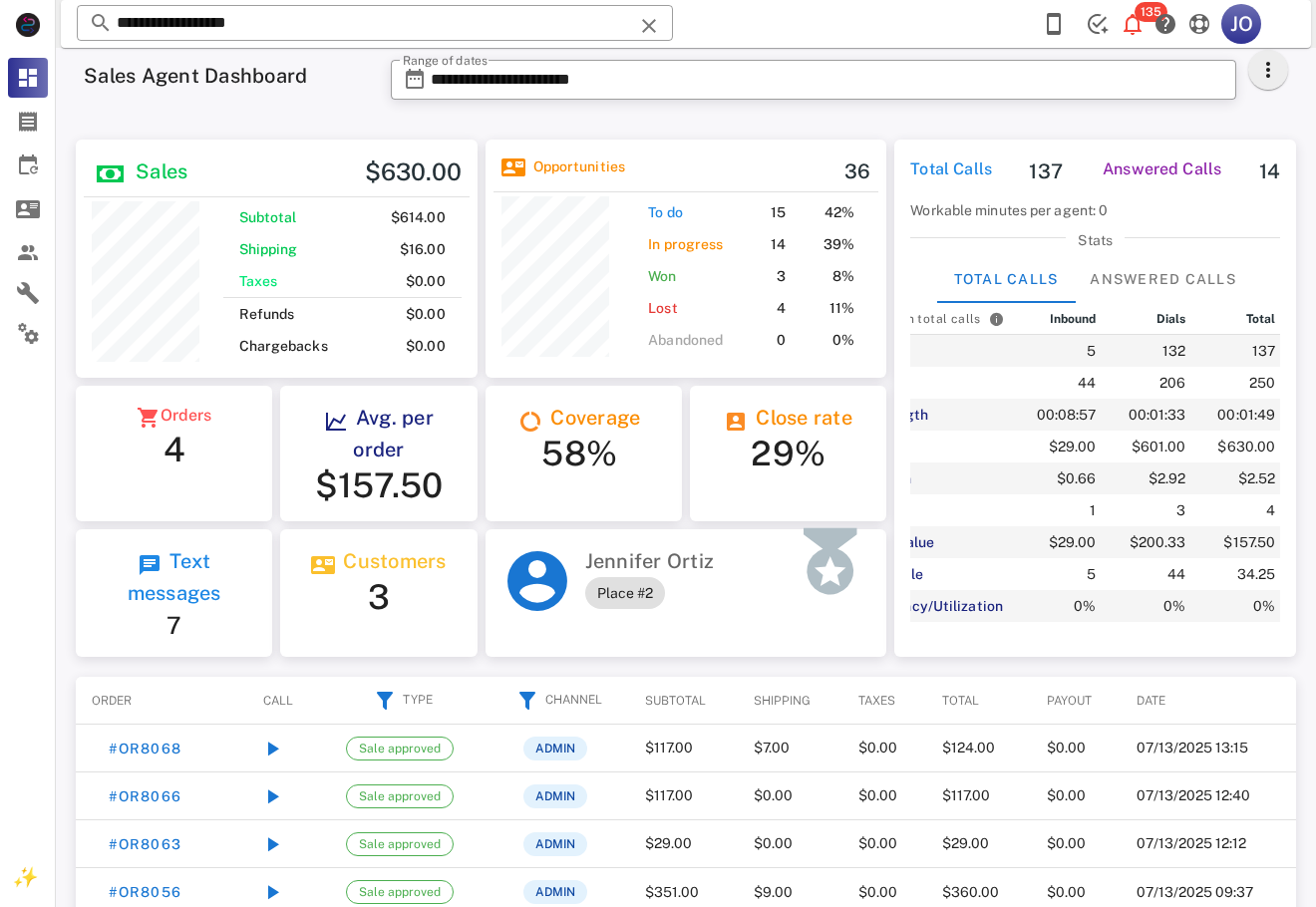 drag, startPoint x: 1289, startPoint y: 63, endPoint x: 1260, endPoint y: 74, distance: 31.016125 